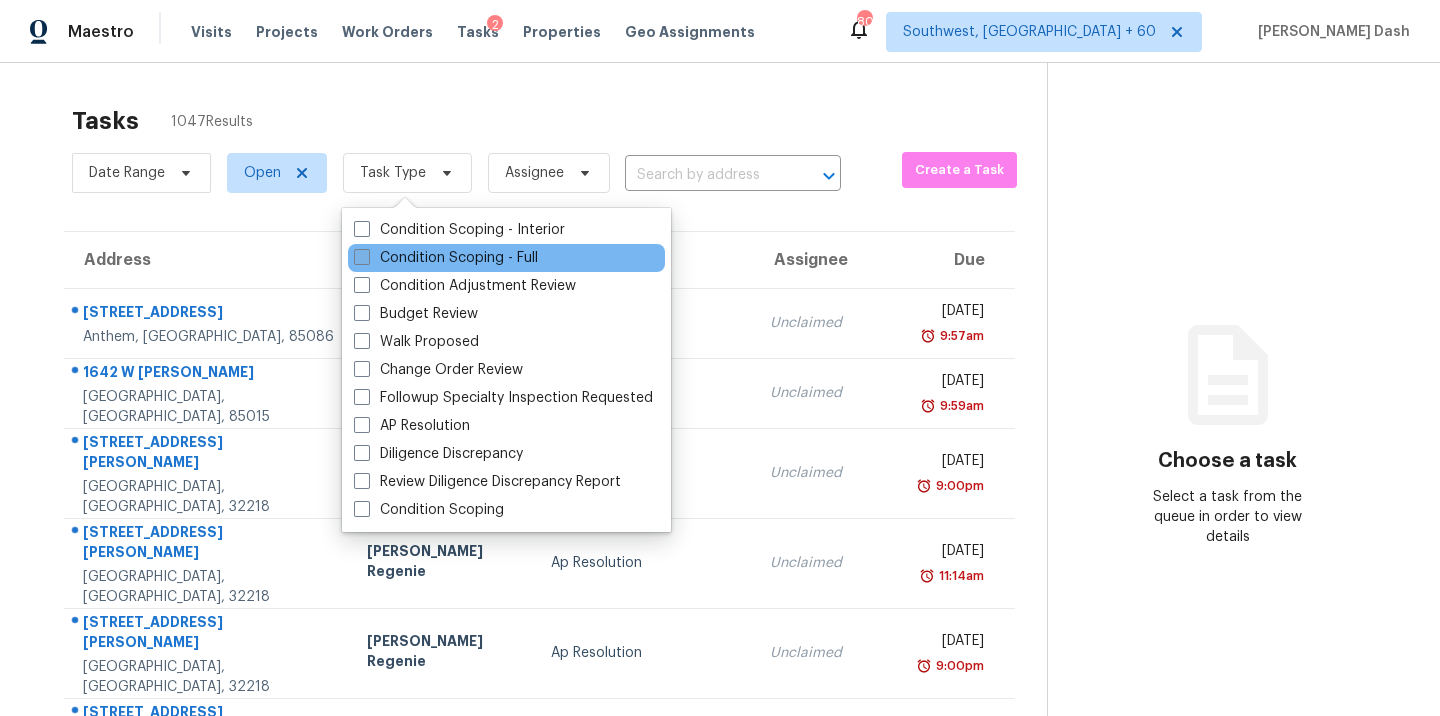 scroll, scrollTop: 0, scrollLeft: 0, axis: both 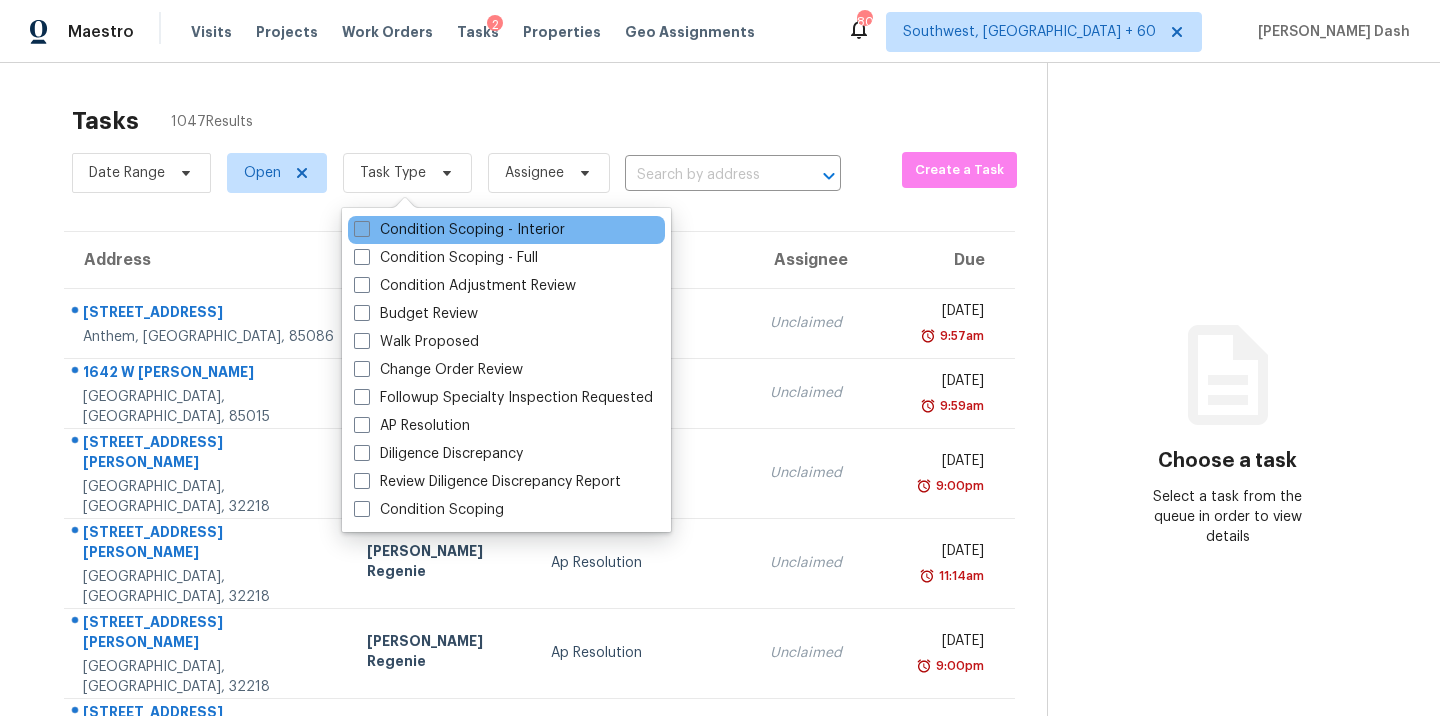 click on "Condition Scoping - Interior" at bounding box center [459, 230] 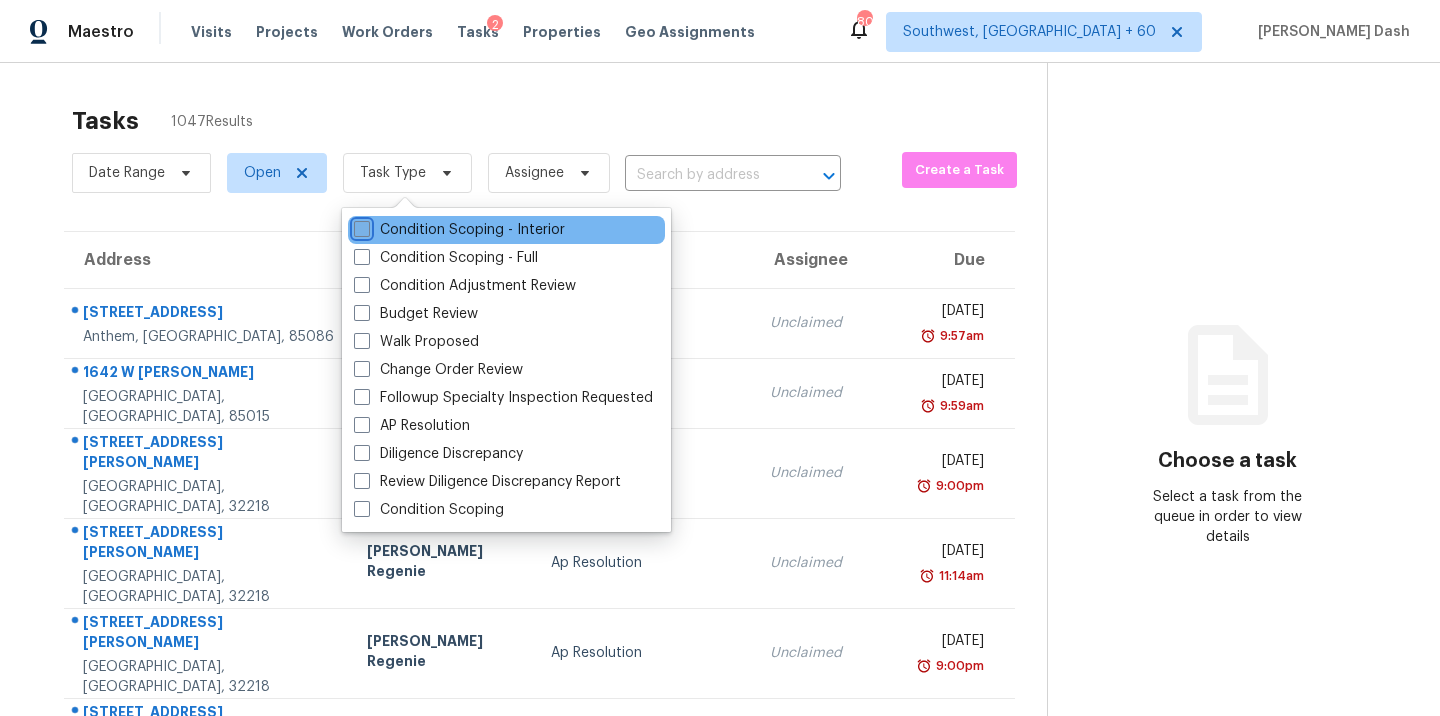 click on "Condition Scoping - Interior" at bounding box center [360, 226] 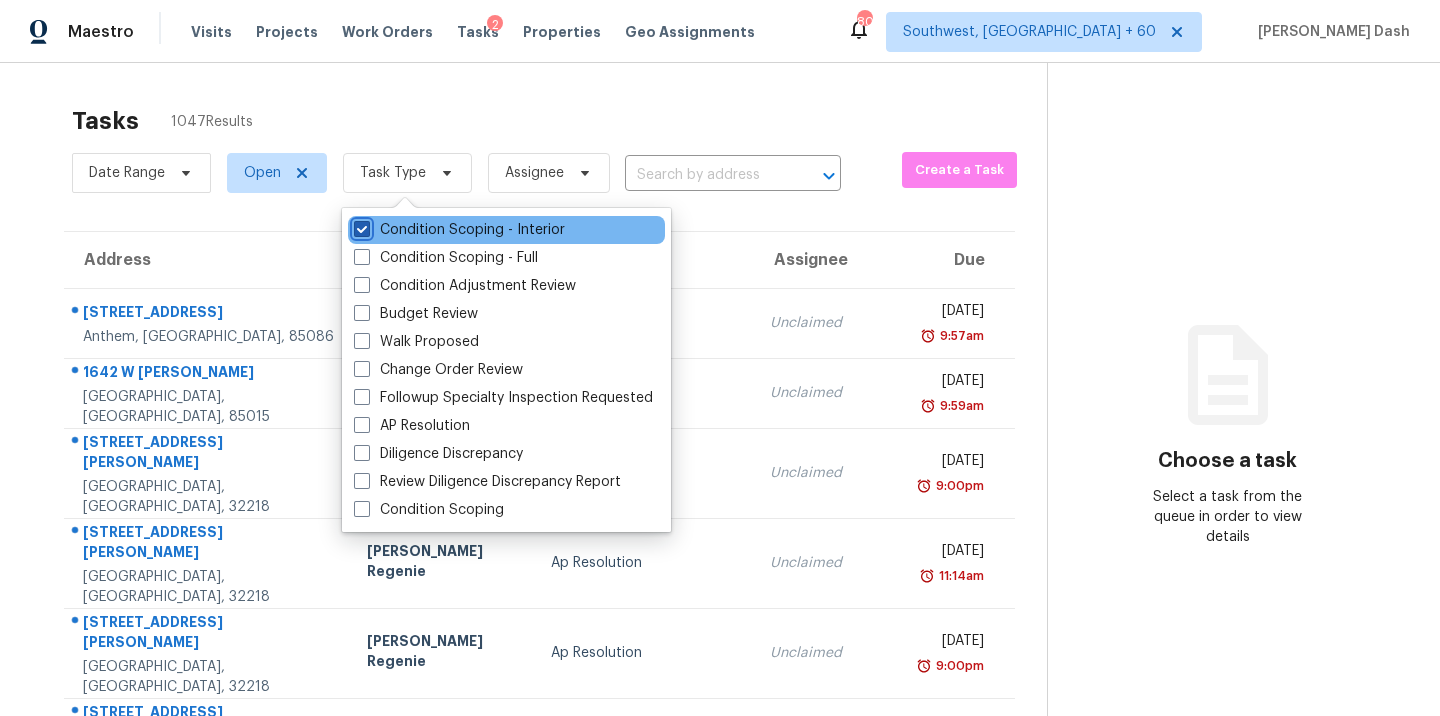 checkbox on "true" 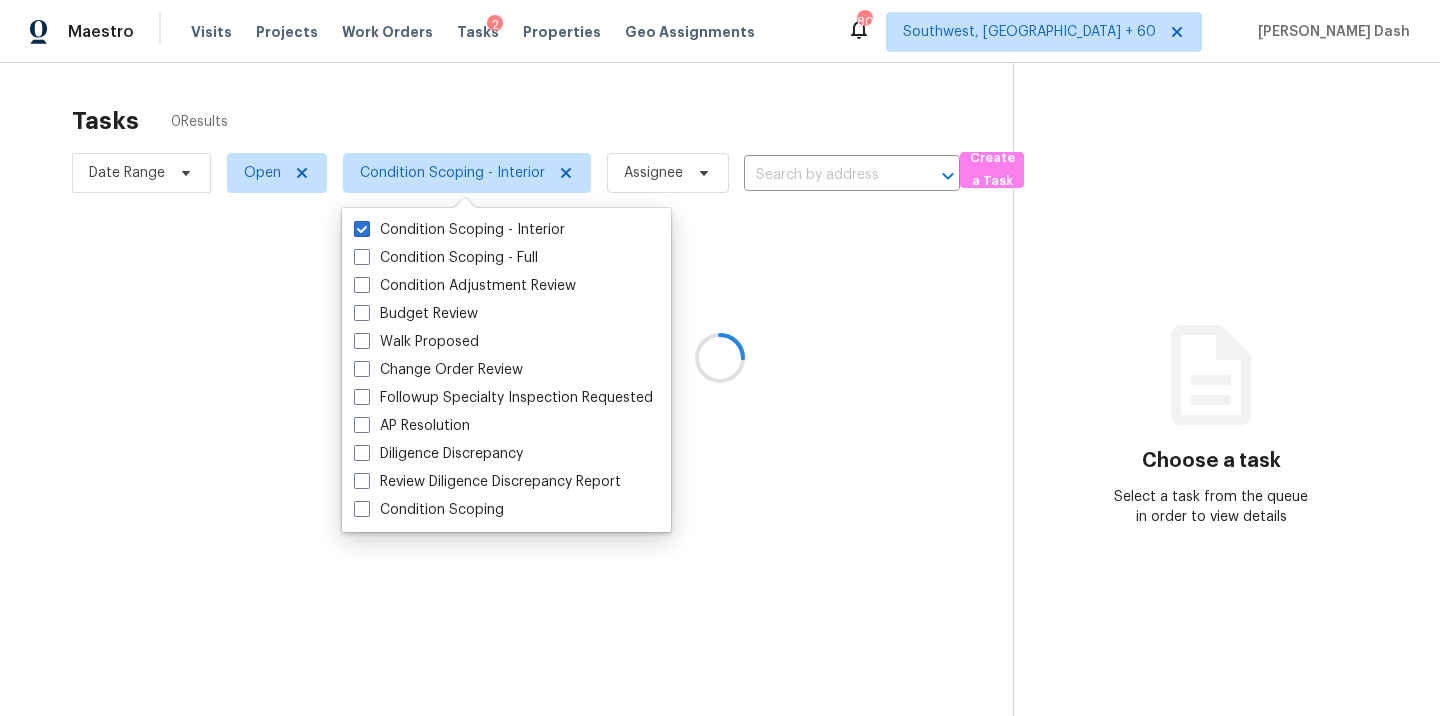 click at bounding box center (720, 358) 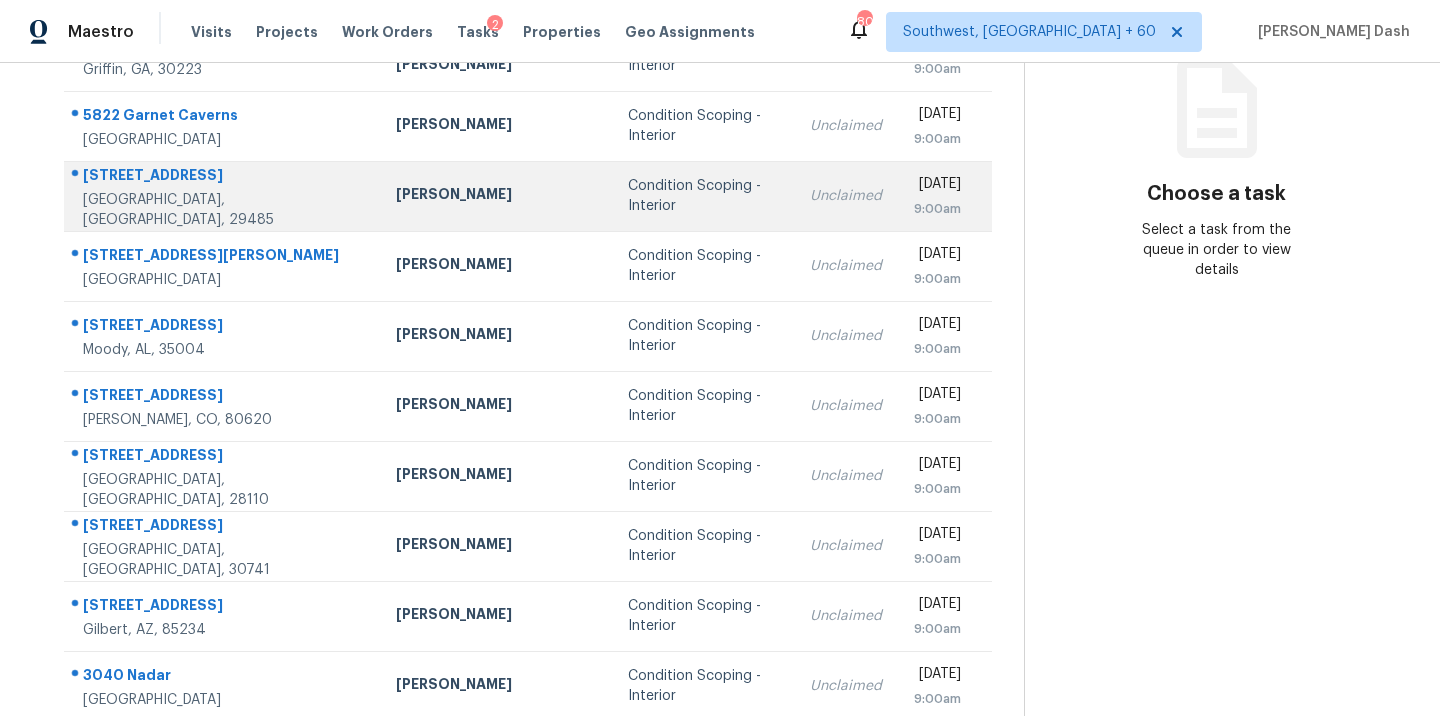 scroll, scrollTop: 325, scrollLeft: 0, axis: vertical 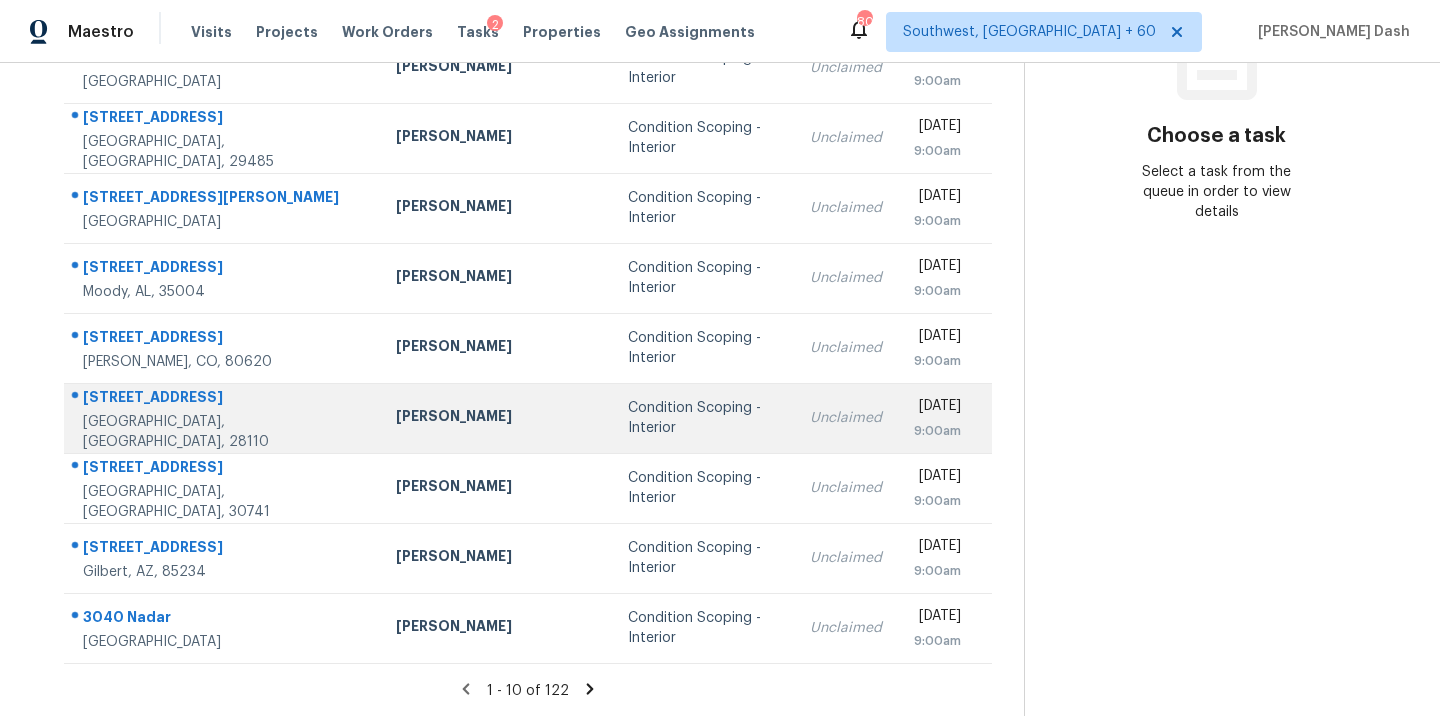 click on "[PERSON_NAME]" at bounding box center [496, 418] 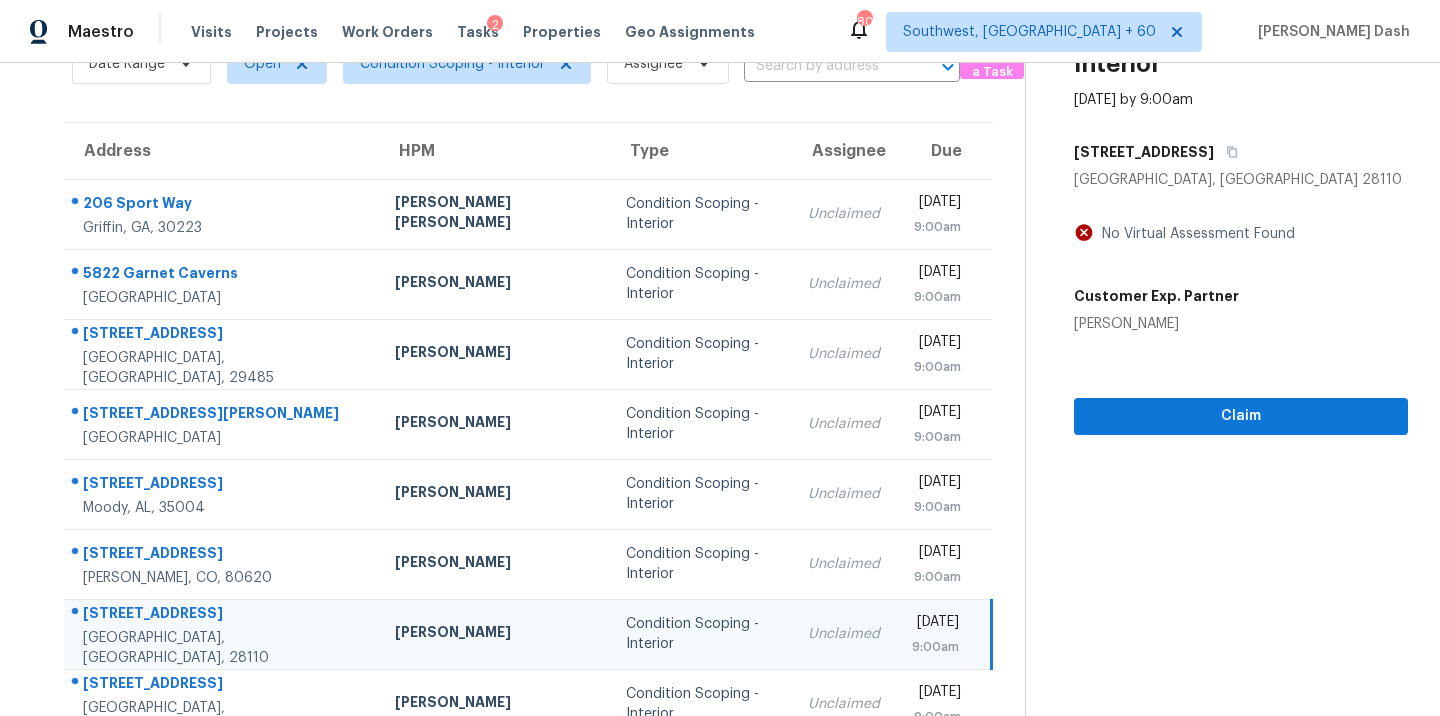 scroll, scrollTop: 0, scrollLeft: 0, axis: both 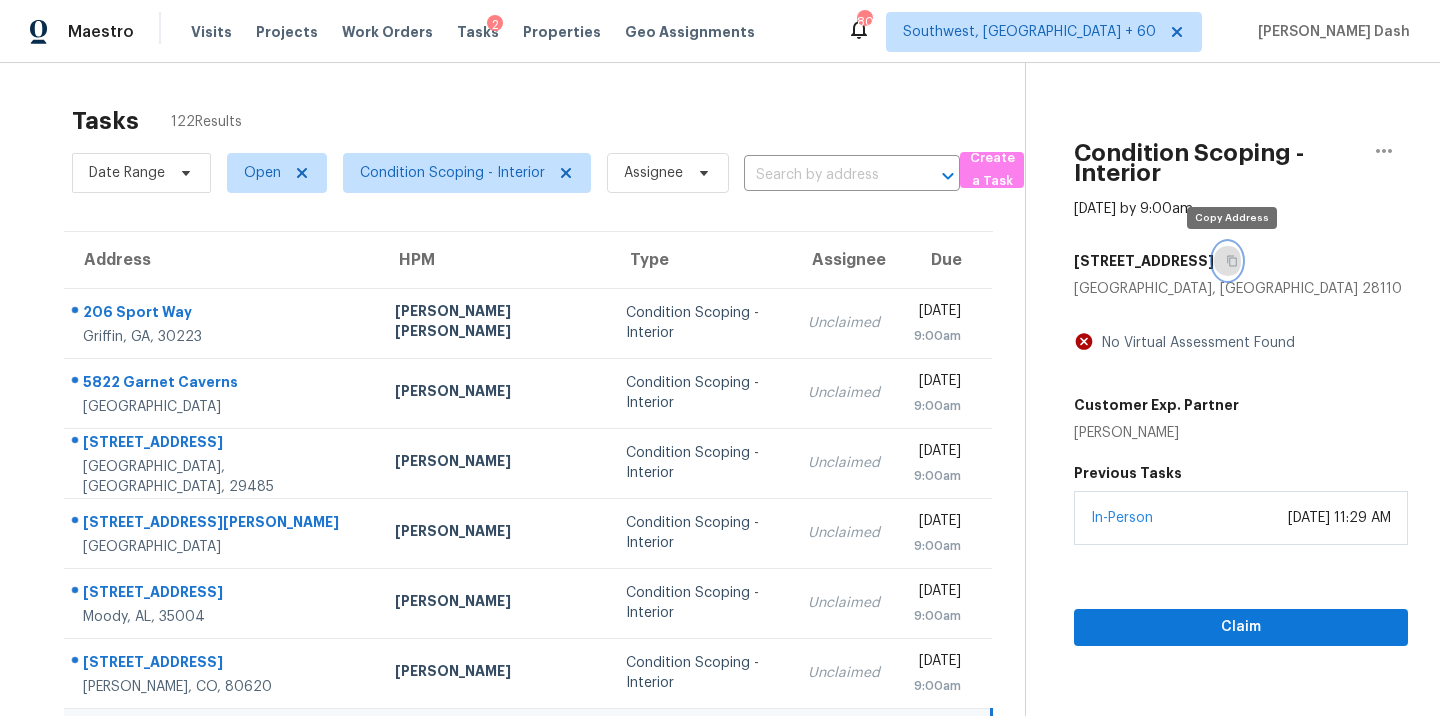click at bounding box center (1227, 261) 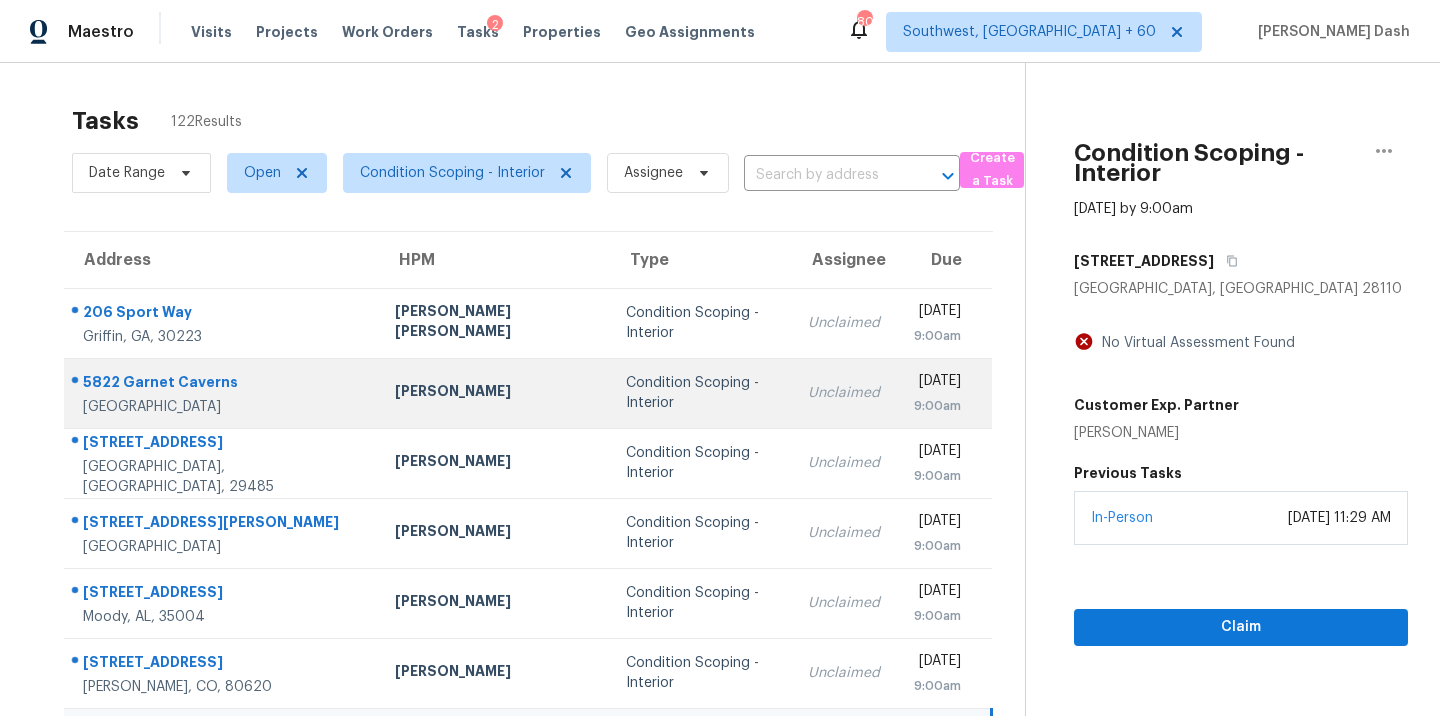 click on "[PERSON_NAME]" at bounding box center [495, 393] 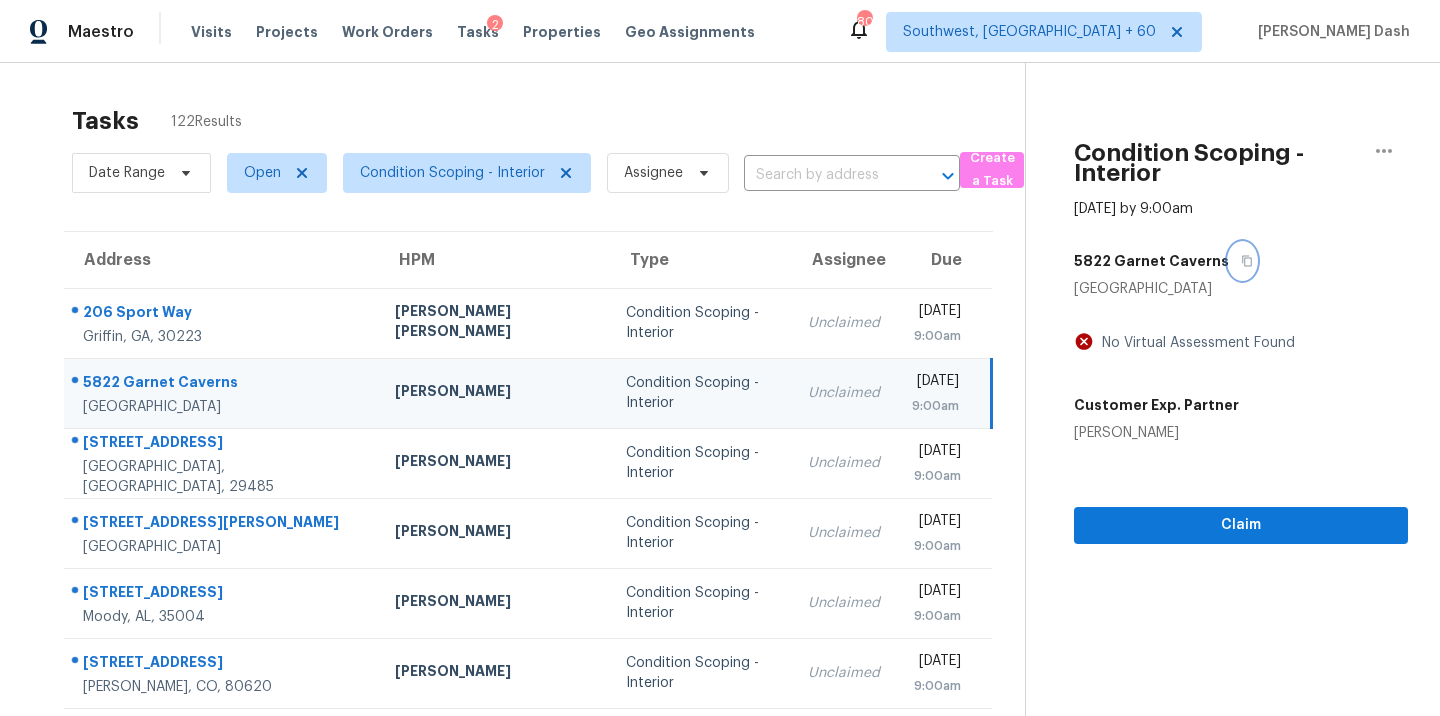 click at bounding box center (1242, 261) 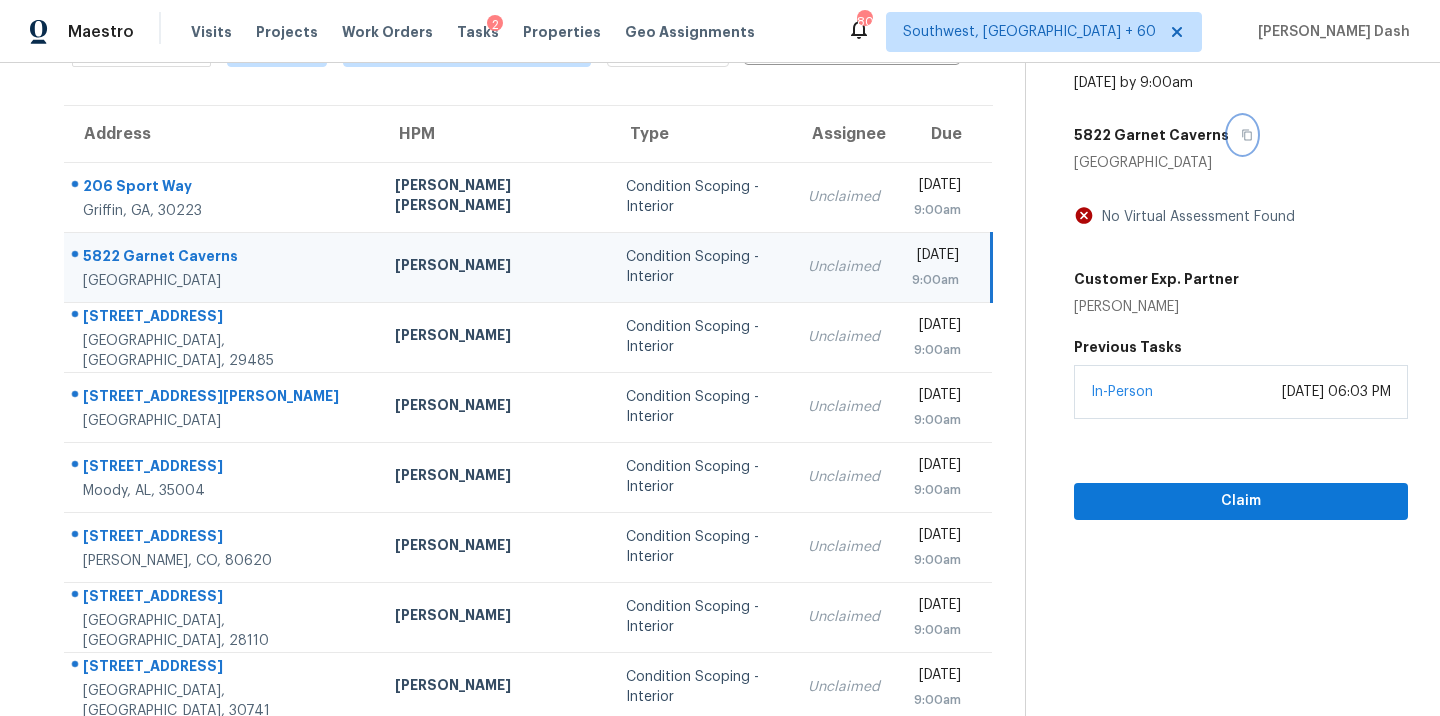 scroll, scrollTop: 325, scrollLeft: 0, axis: vertical 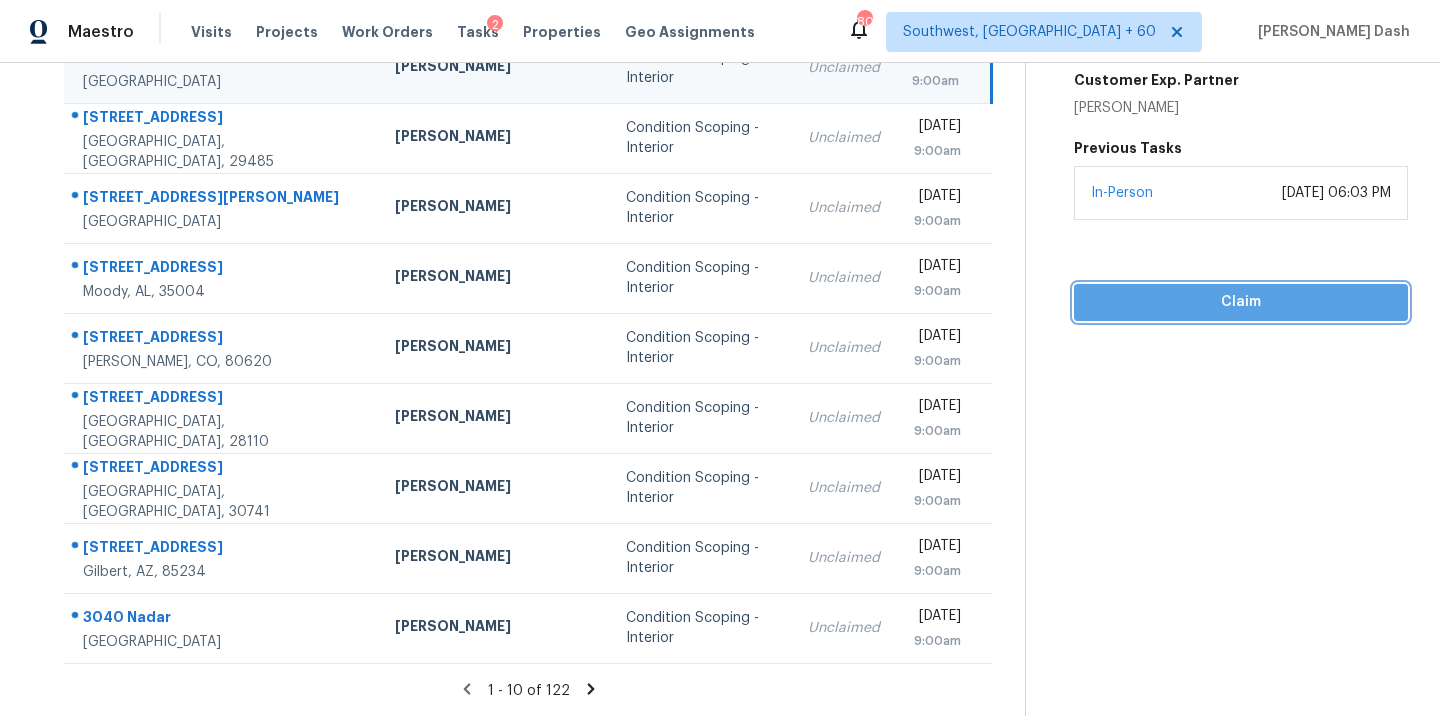 click on "Claim" at bounding box center [1241, 302] 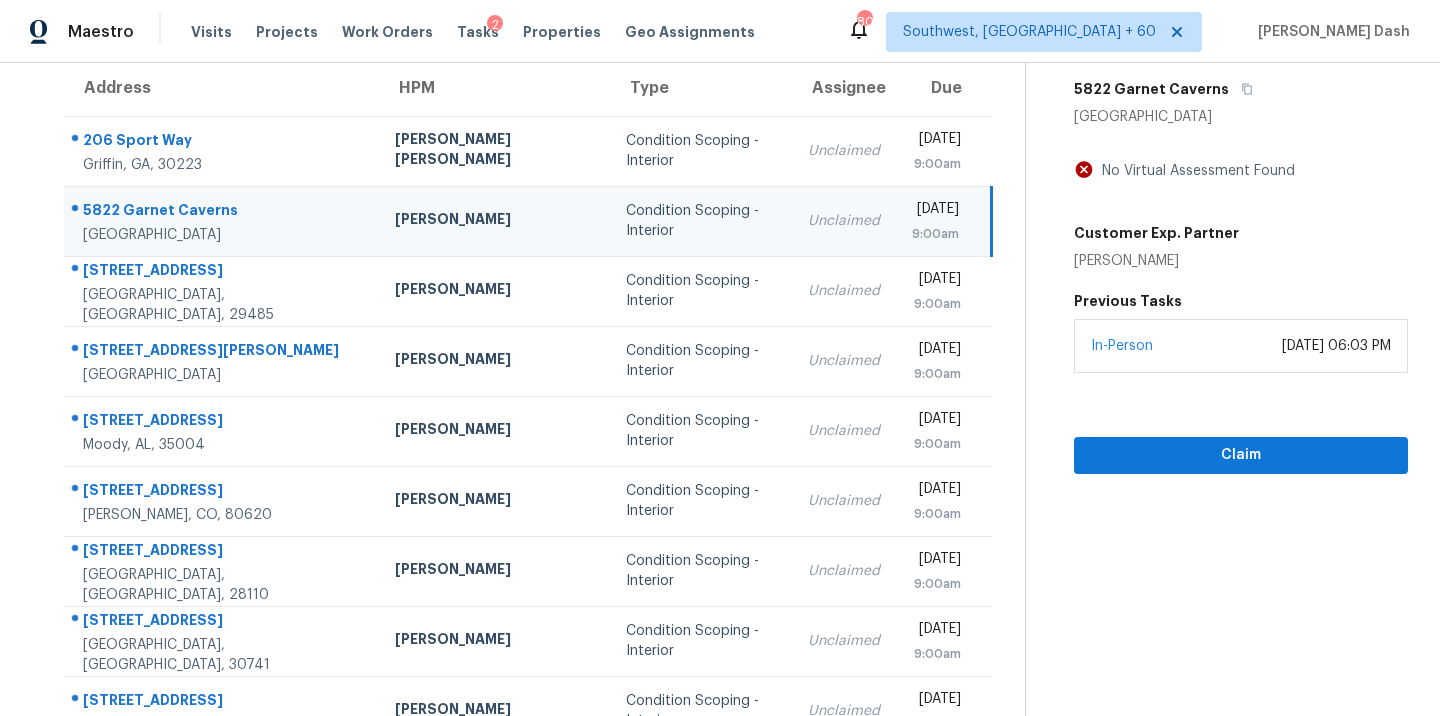 scroll, scrollTop: 150, scrollLeft: 0, axis: vertical 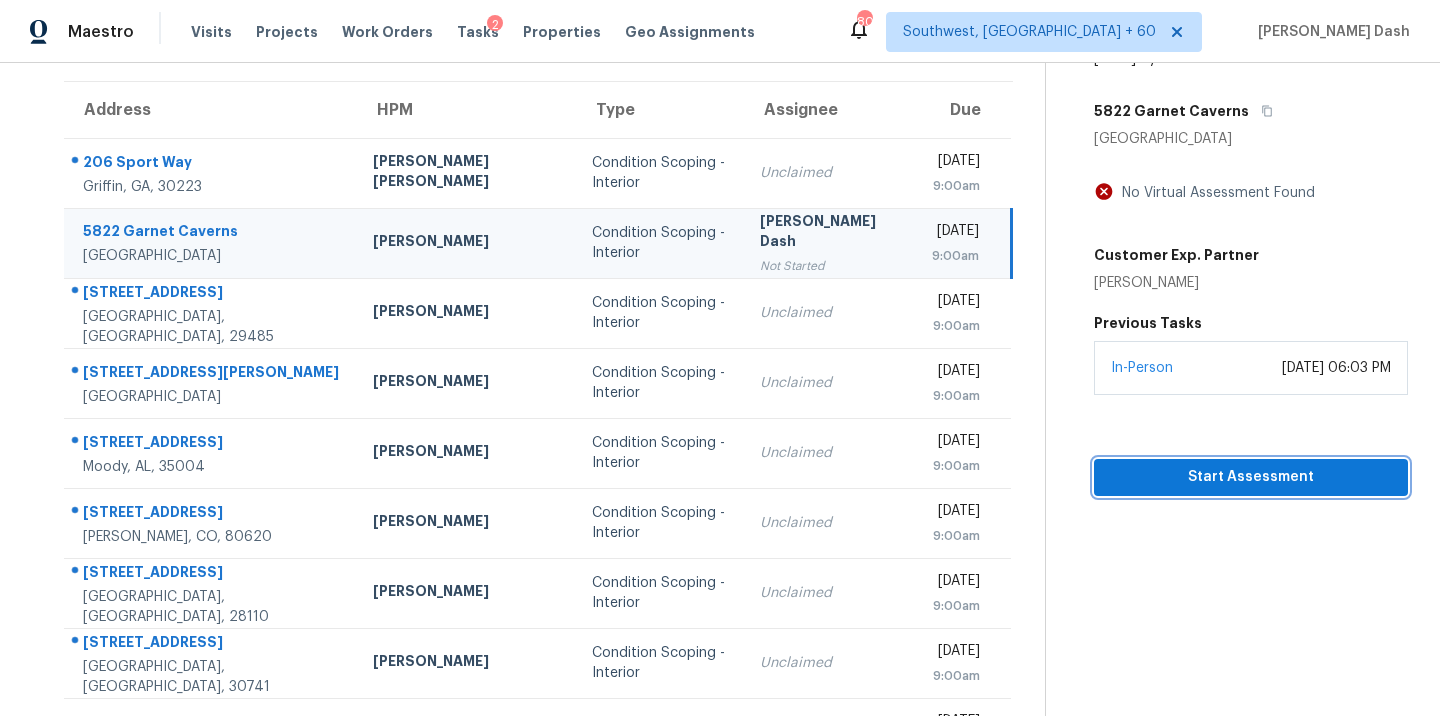 click on "Start Assessment" at bounding box center (1251, 477) 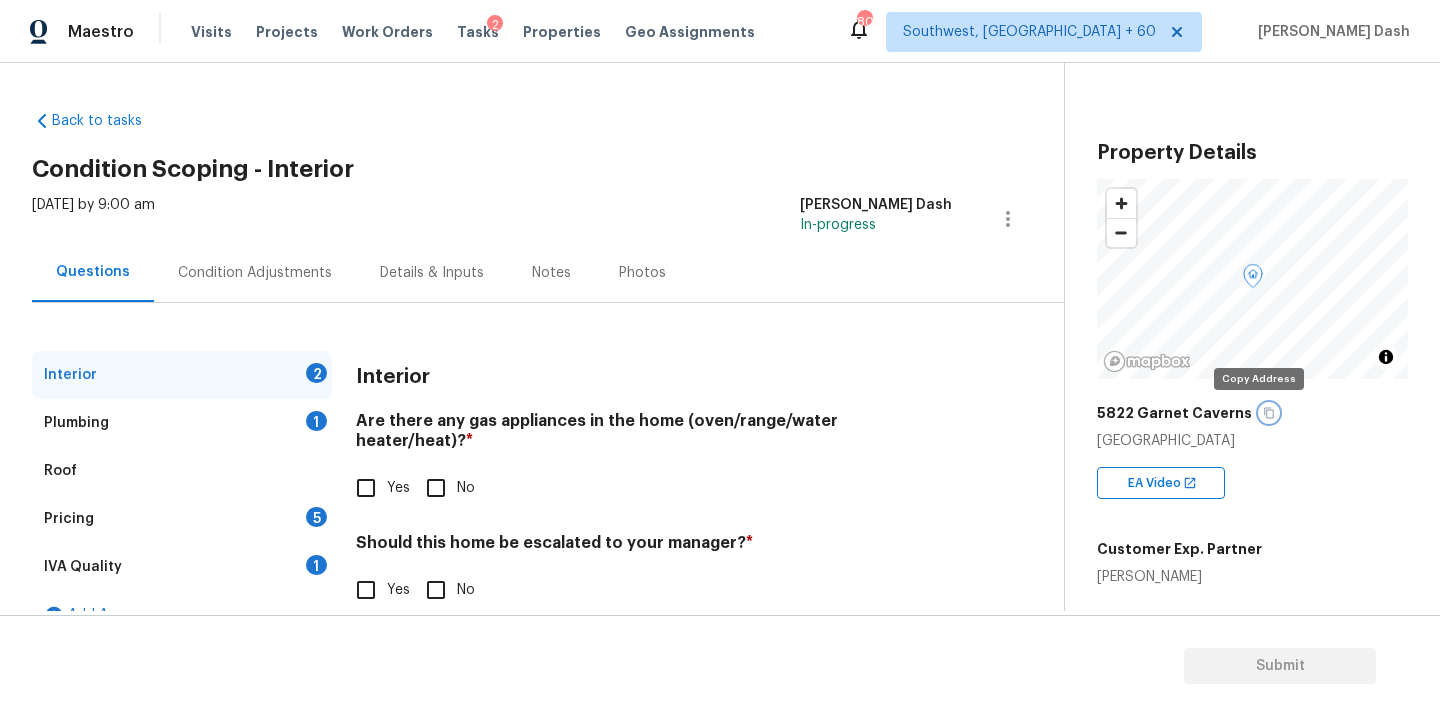 click 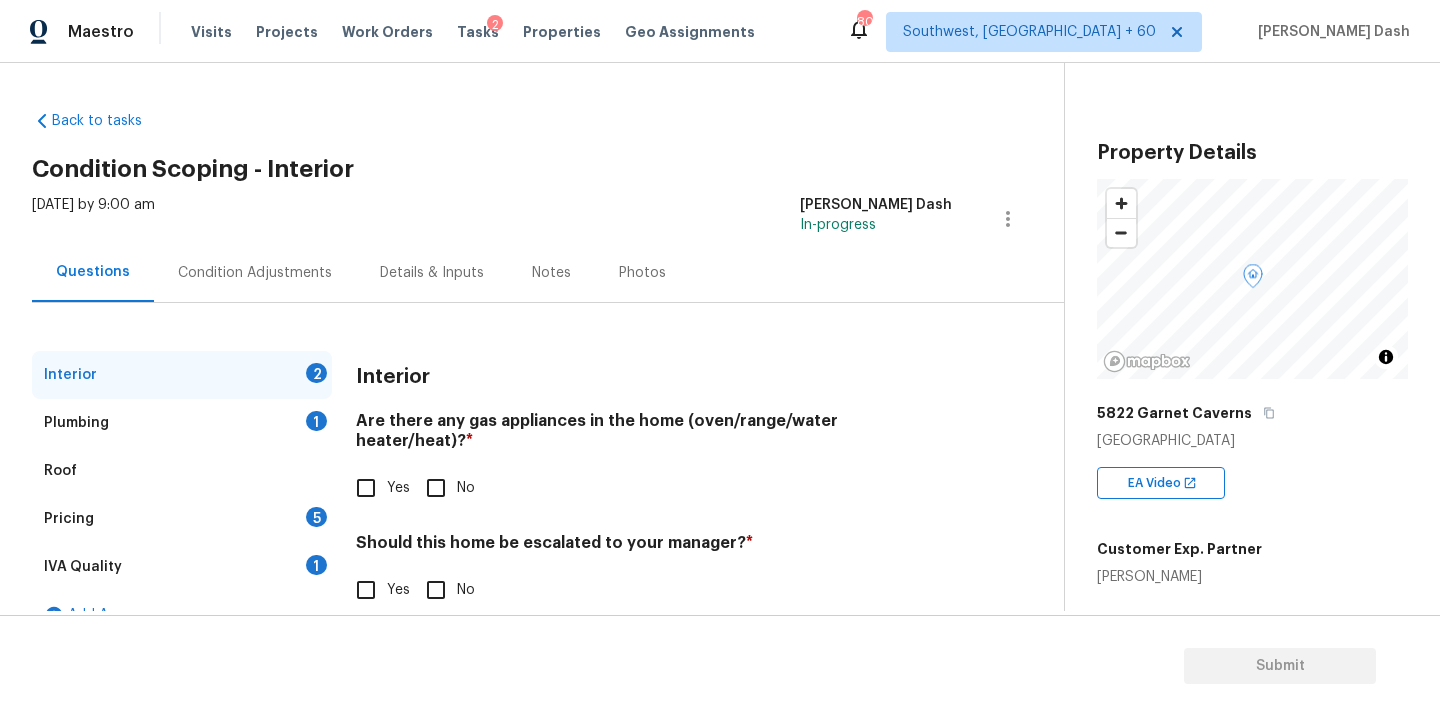 click on "Condition Adjustments" at bounding box center [255, 273] 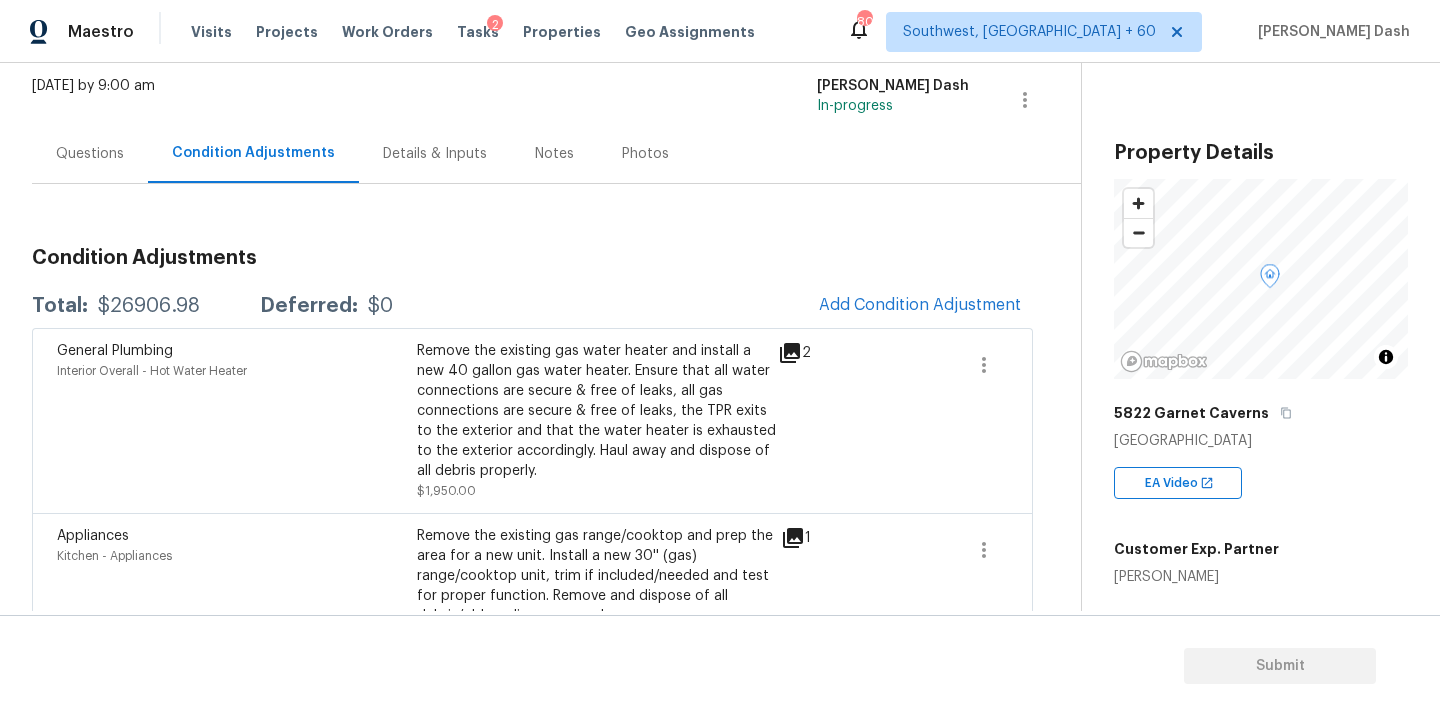 scroll, scrollTop: 0, scrollLeft: 0, axis: both 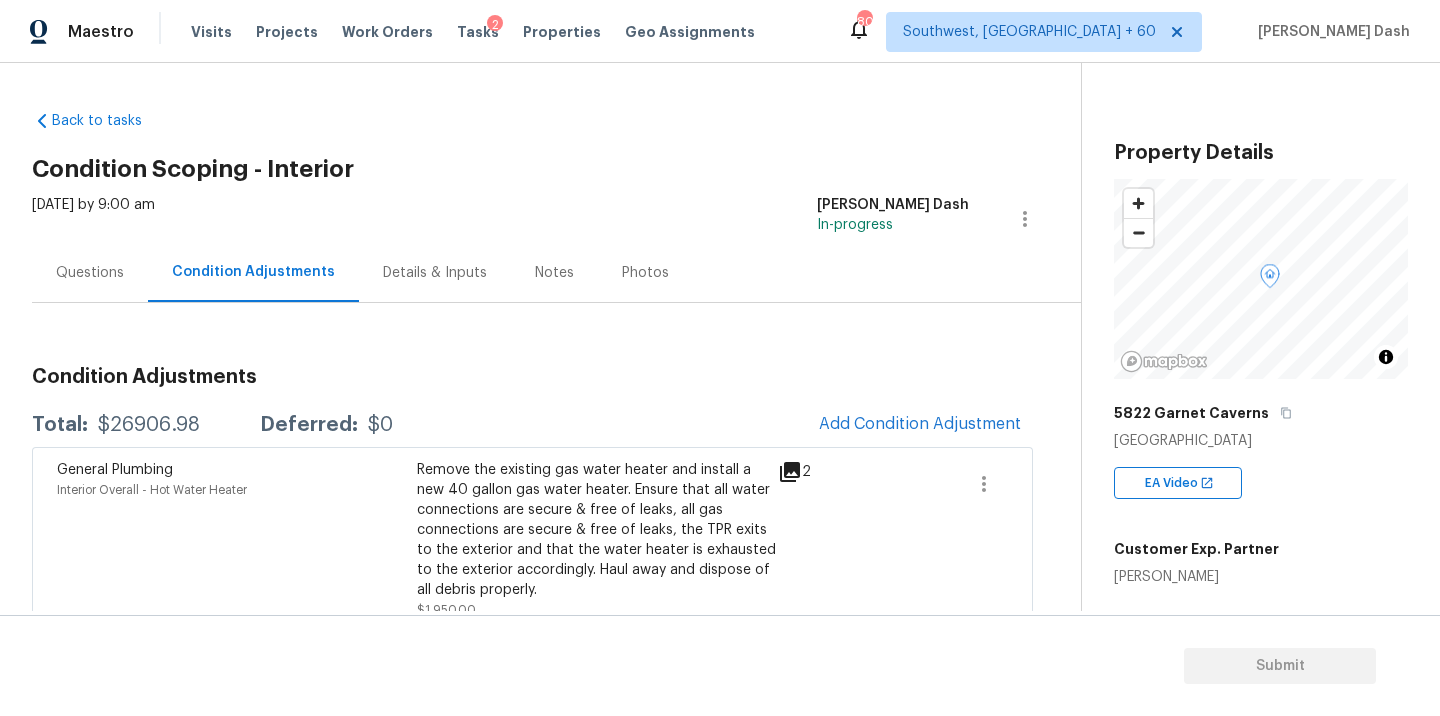 click on "Questions" at bounding box center [90, 272] 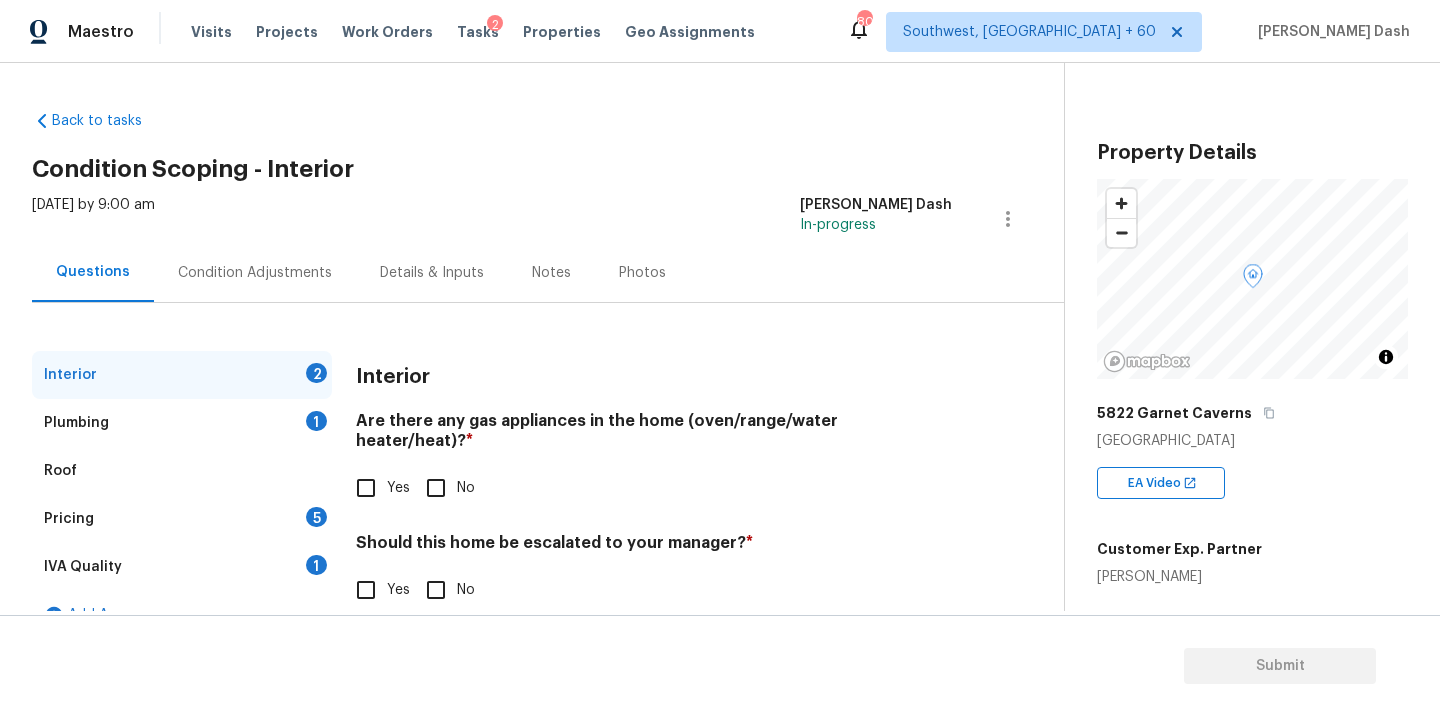 scroll, scrollTop: 34, scrollLeft: 0, axis: vertical 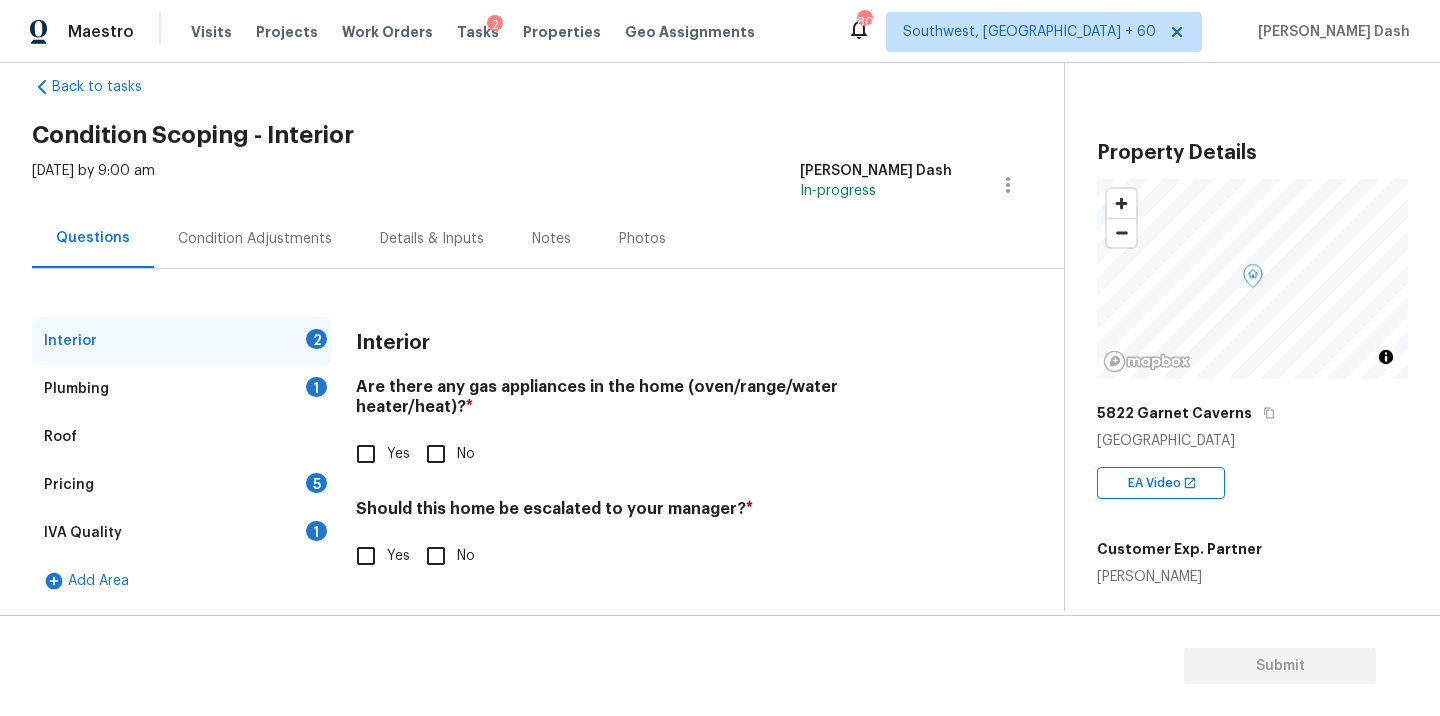 click on "Yes" at bounding box center [366, 454] 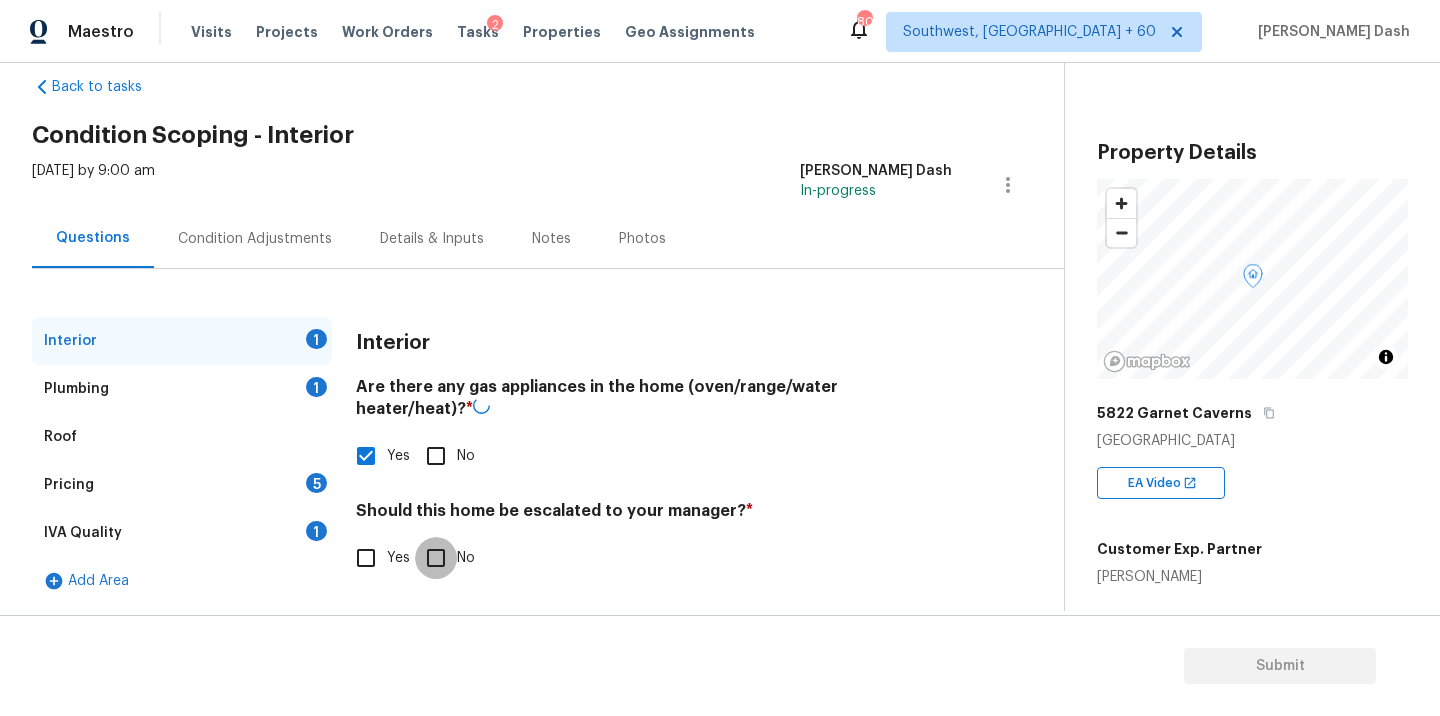 click on "No" at bounding box center [436, 558] 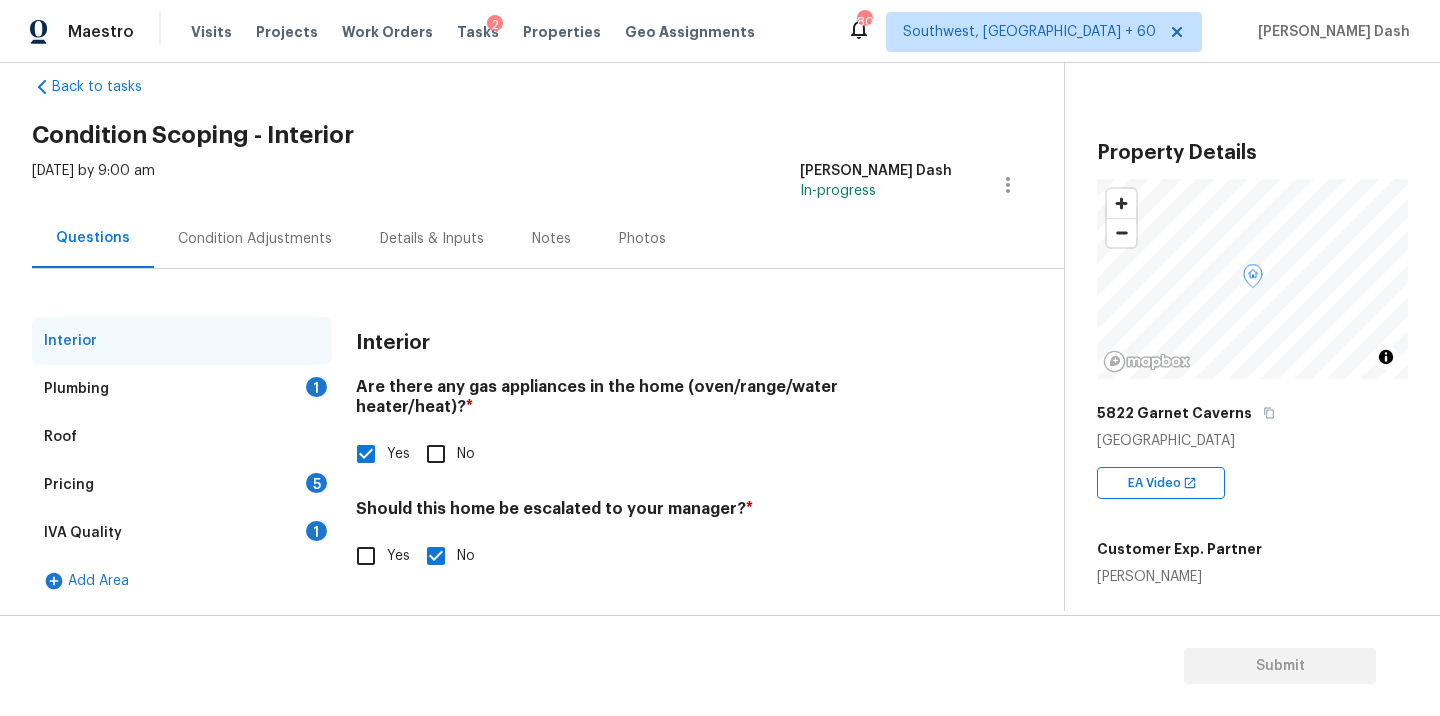 click on "Plumbing 1" at bounding box center [182, 389] 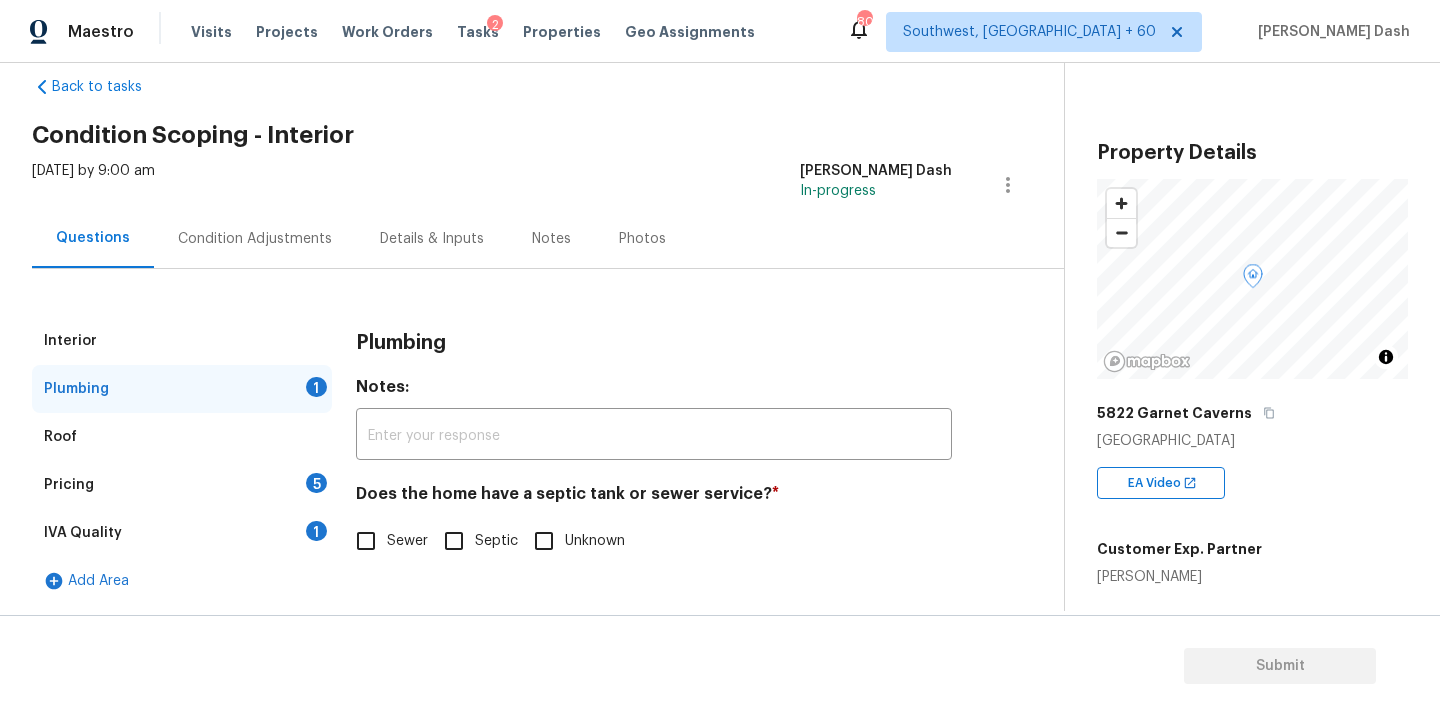 click on "Interior Plumbing 1 Roof Pricing 5 IVA Quality 1 Add Area Plumbing Notes: ​ Does the home have a septic tank or sewer service?  * Sewer Septic Unknown" at bounding box center [524, 461] 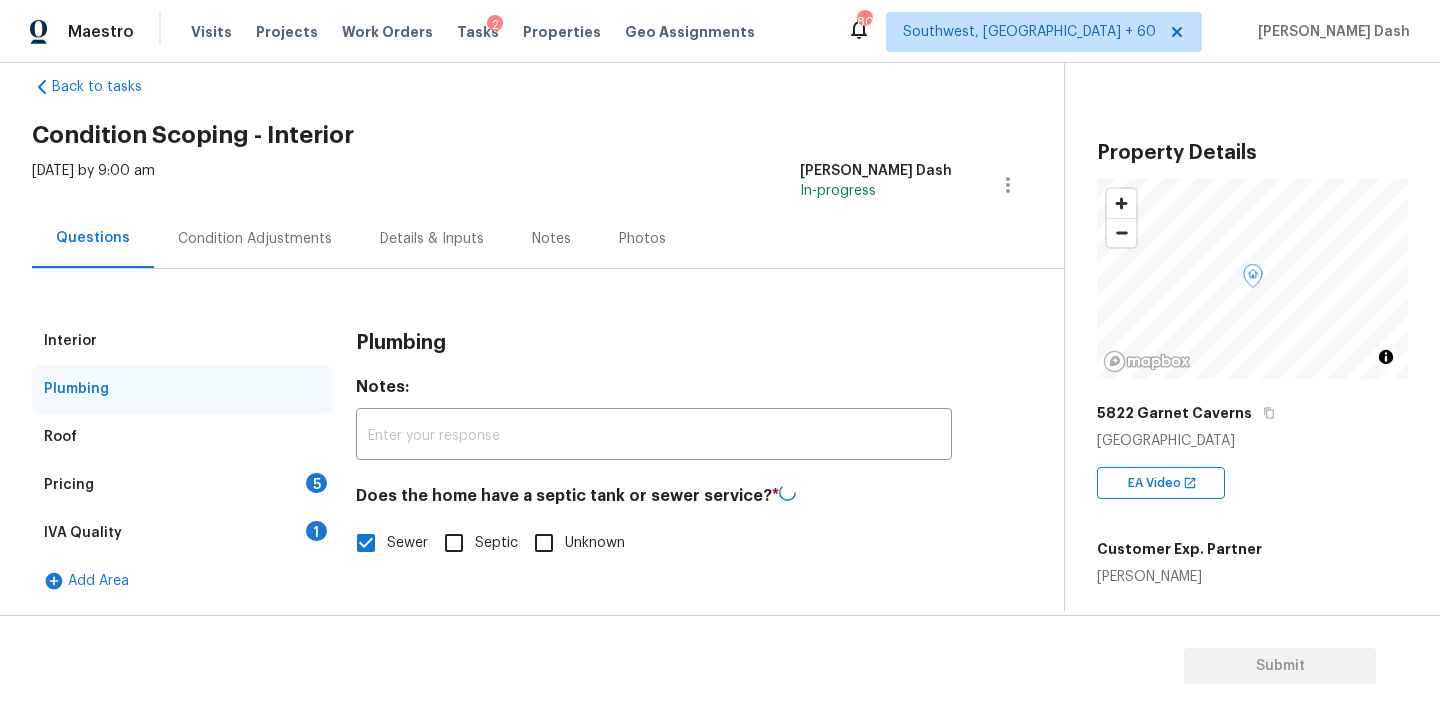 click on "1" at bounding box center [316, 531] 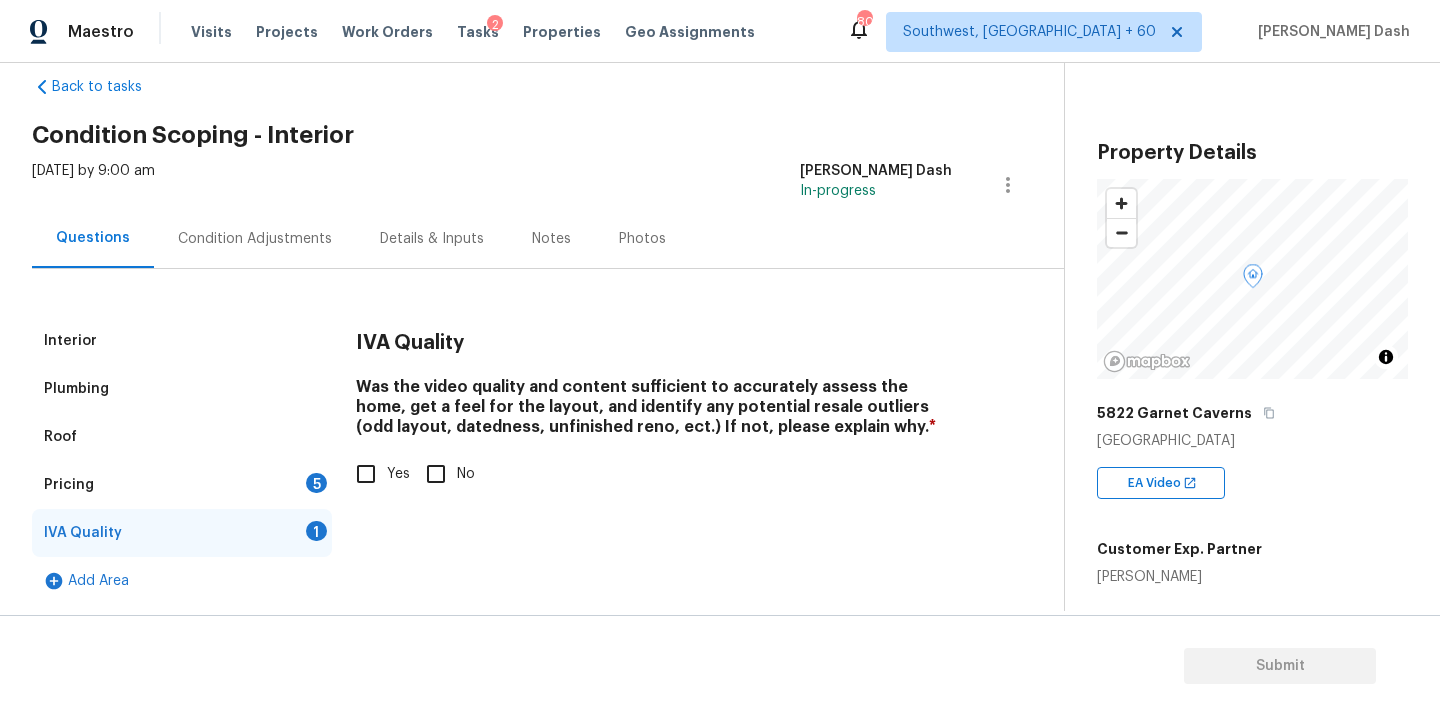 drag, startPoint x: 364, startPoint y: 479, endPoint x: 329, endPoint y: 480, distance: 35.014282 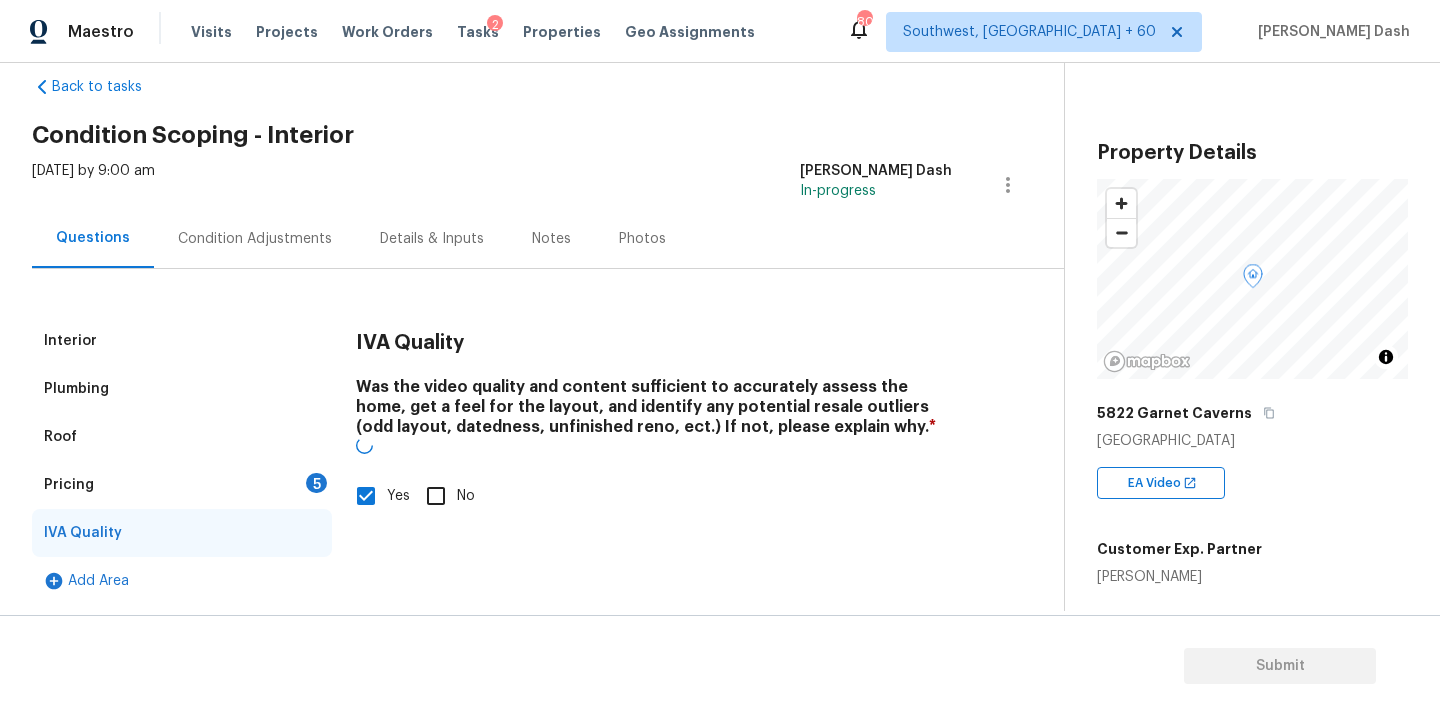 click on "5" at bounding box center (316, 483) 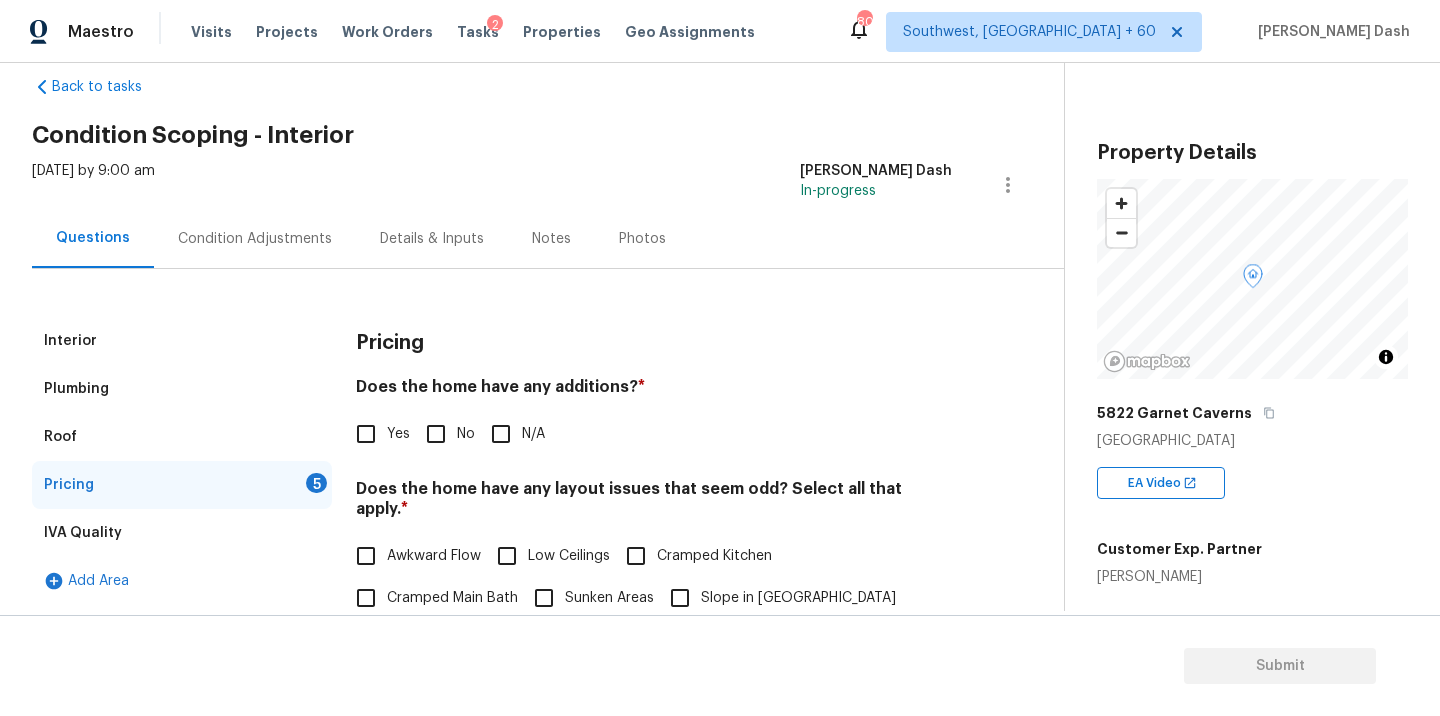 click on "No" at bounding box center [436, 434] 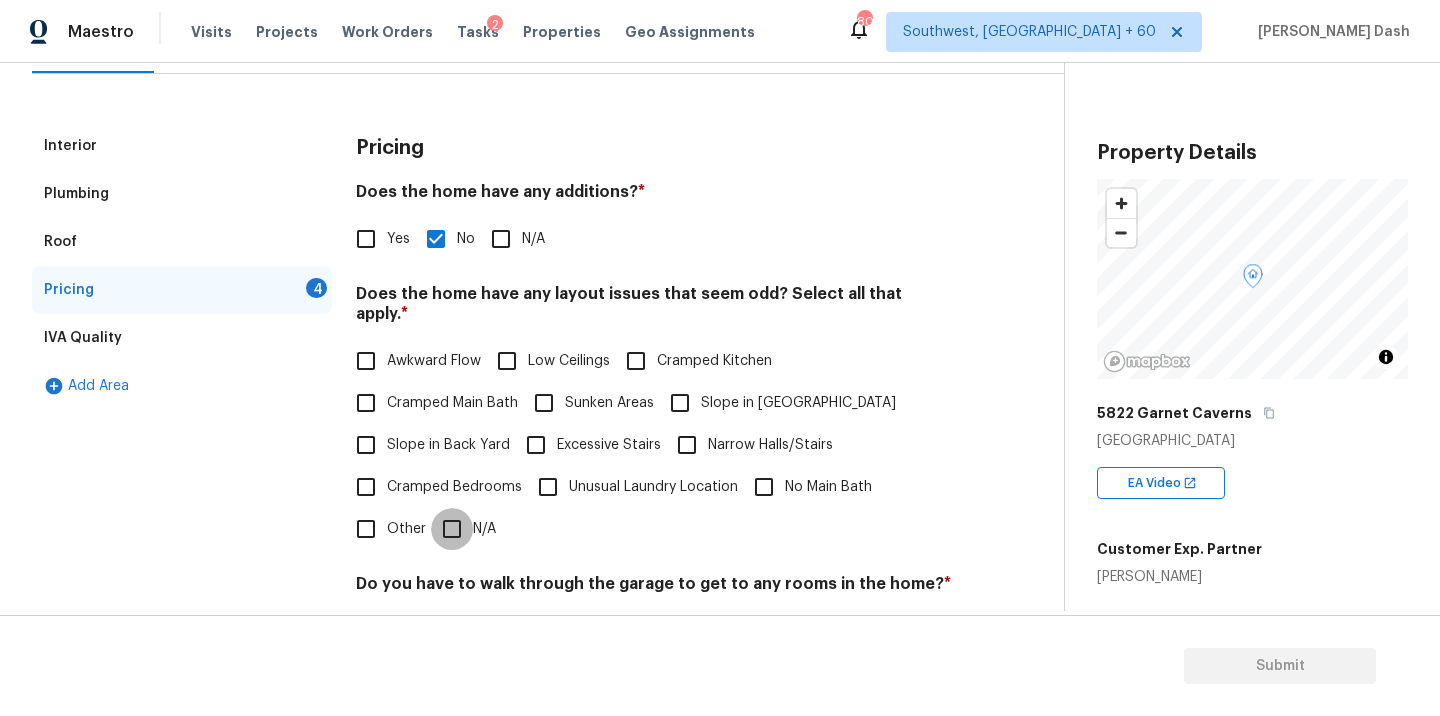 click on "N/A" at bounding box center (452, 529) 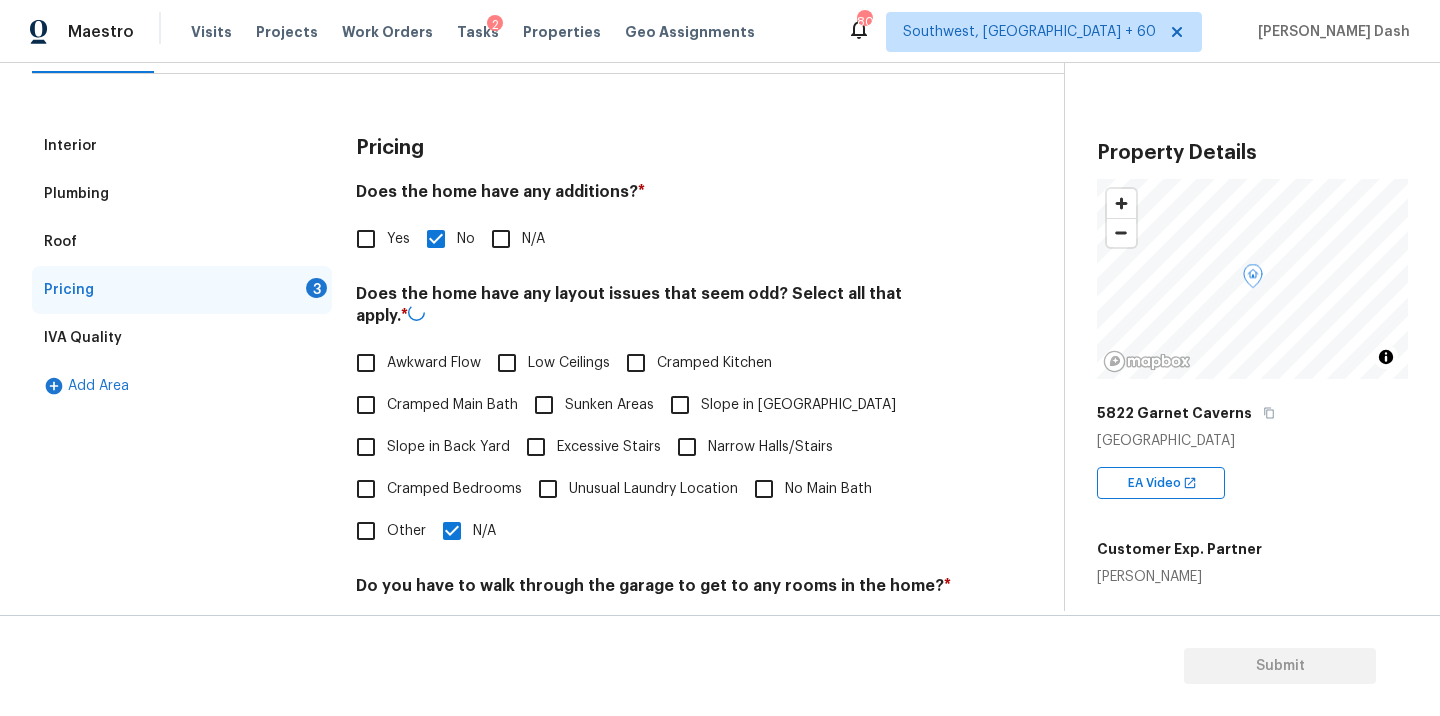 scroll, scrollTop: 410, scrollLeft: 0, axis: vertical 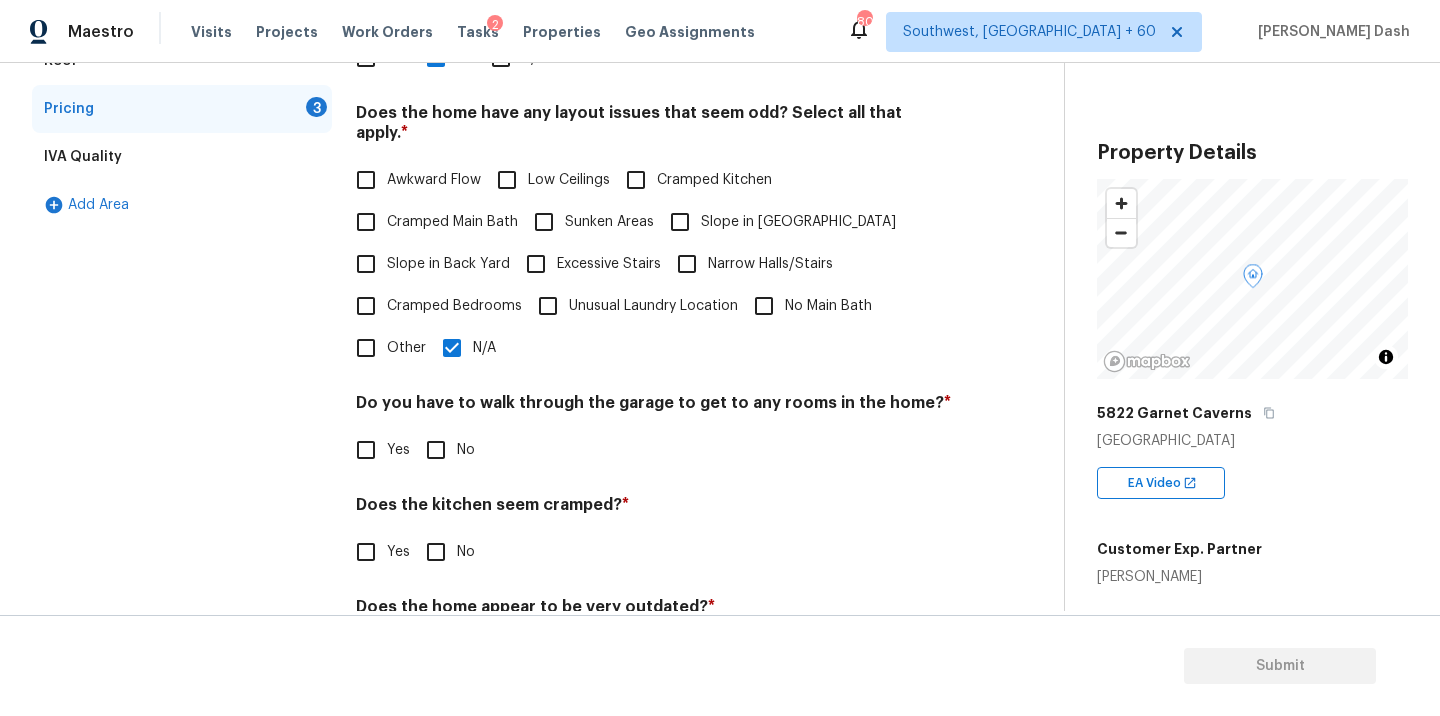 click on "No" at bounding box center (436, 450) 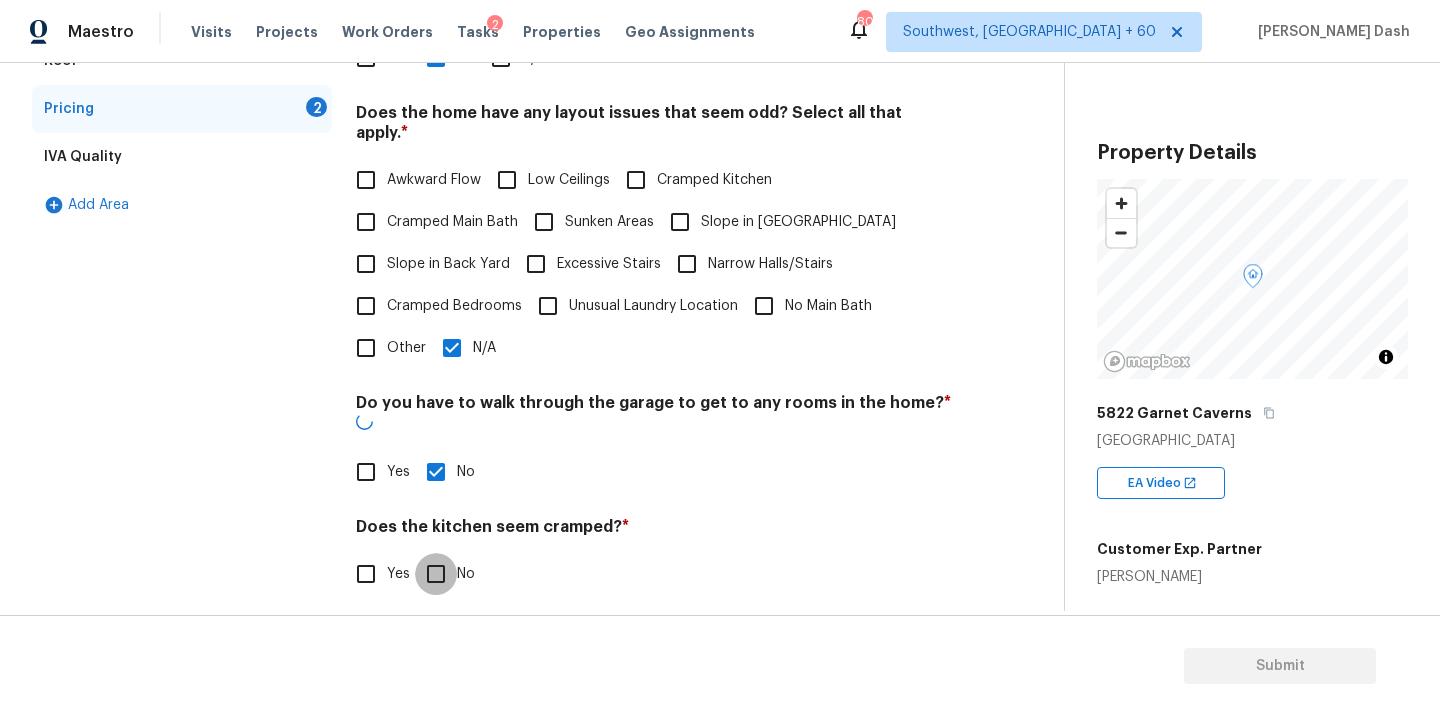 click on "No" at bounding box center [436, 574] 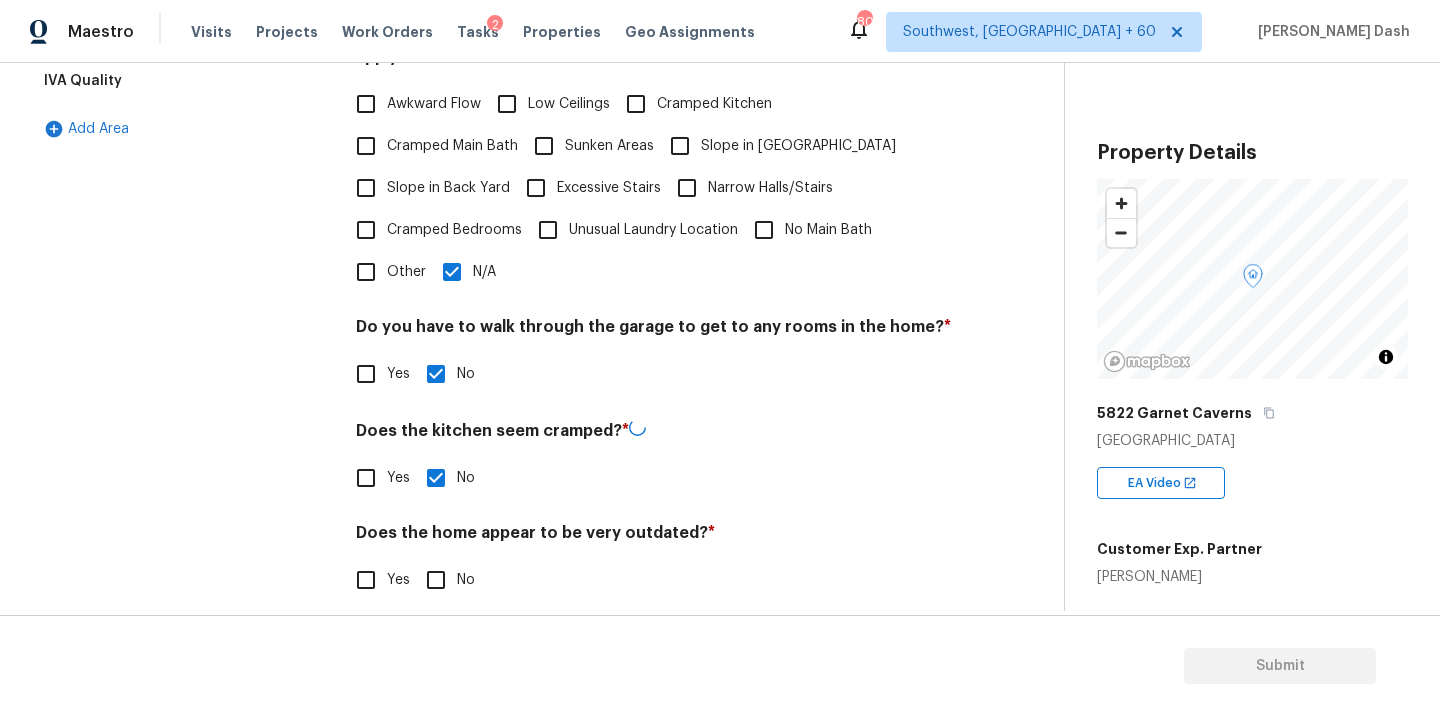 scroll, scrollTop: 484, scrollLeft: 0, axis: vertical 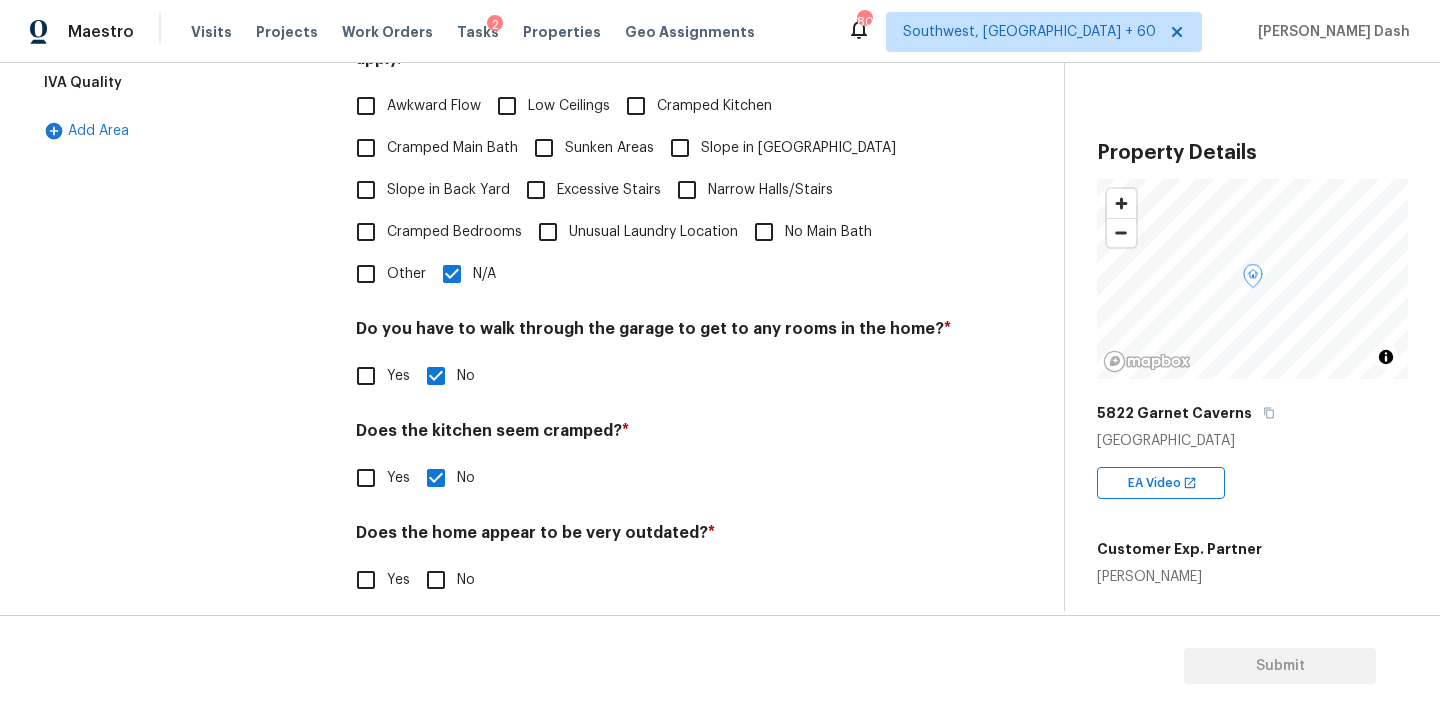 click on "No" at bounding box center [436, 580] 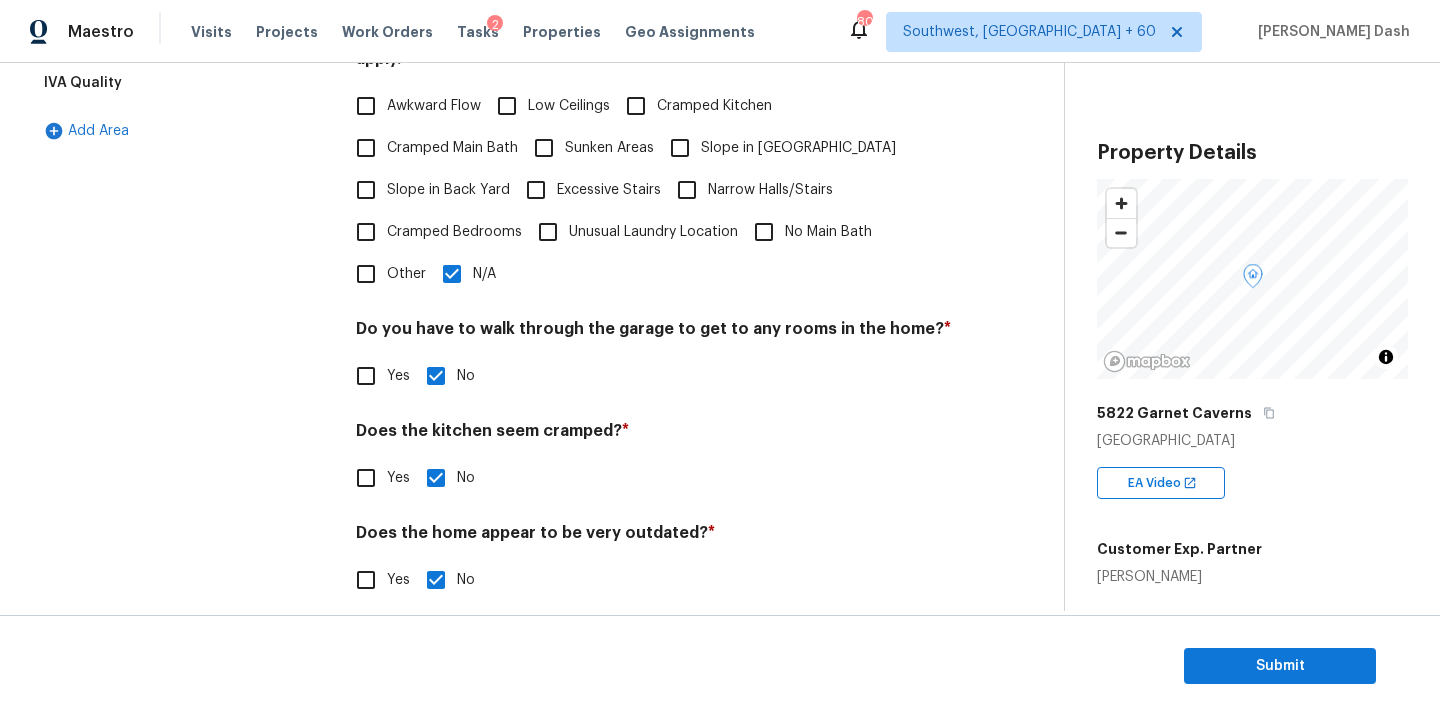 click on "Interior Plumbing Roof Pricing IVA Quality Add Area" at bounding box center [182, 246] 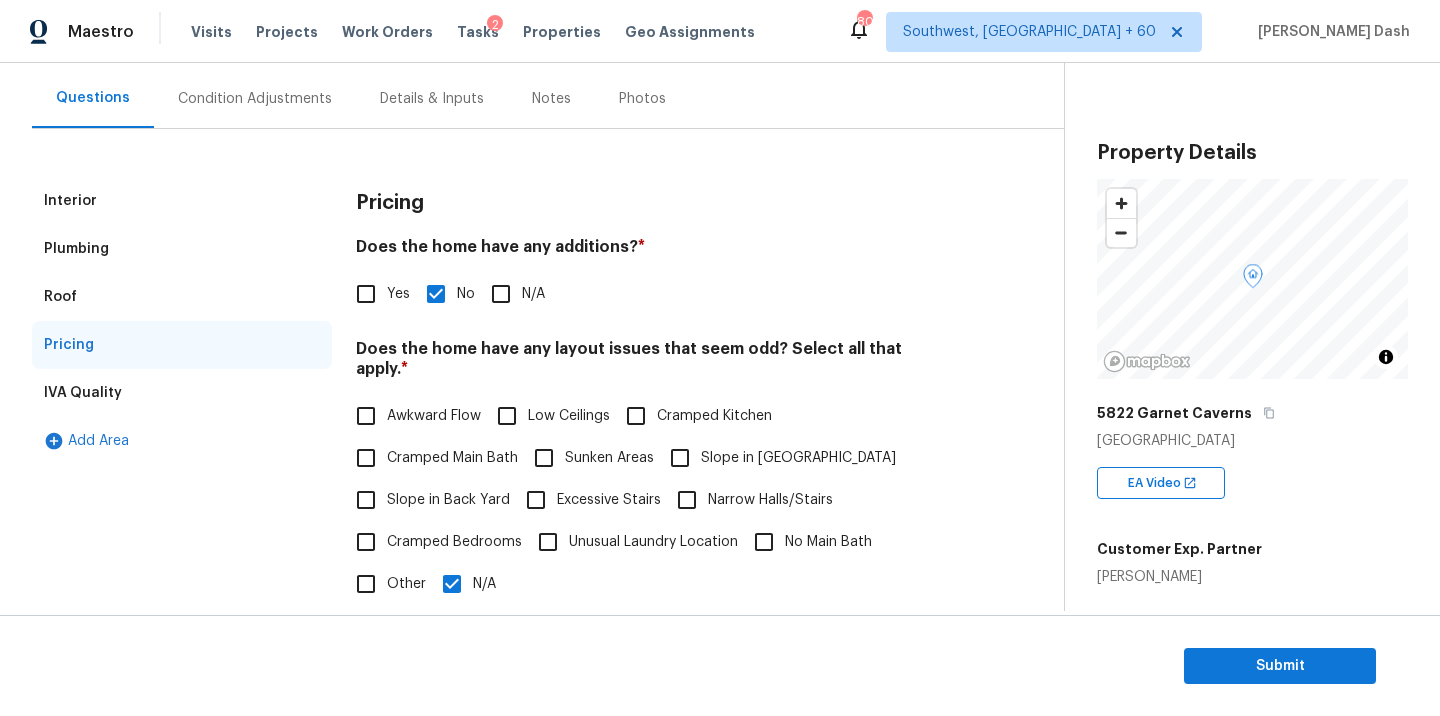 scroll, scrollTop: 0, scrollLeft: 0, axis: both 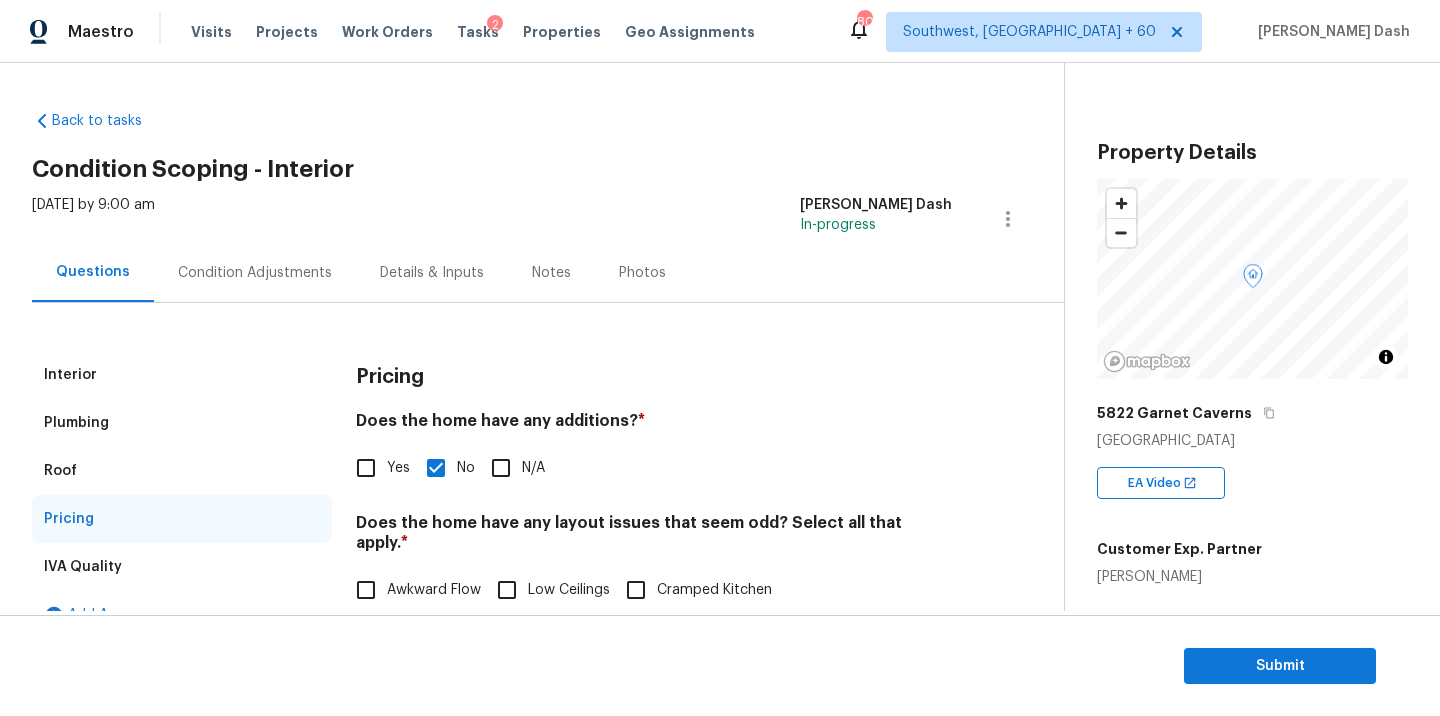 click on "Condition Adjustments" at bounding box center (255, 273) 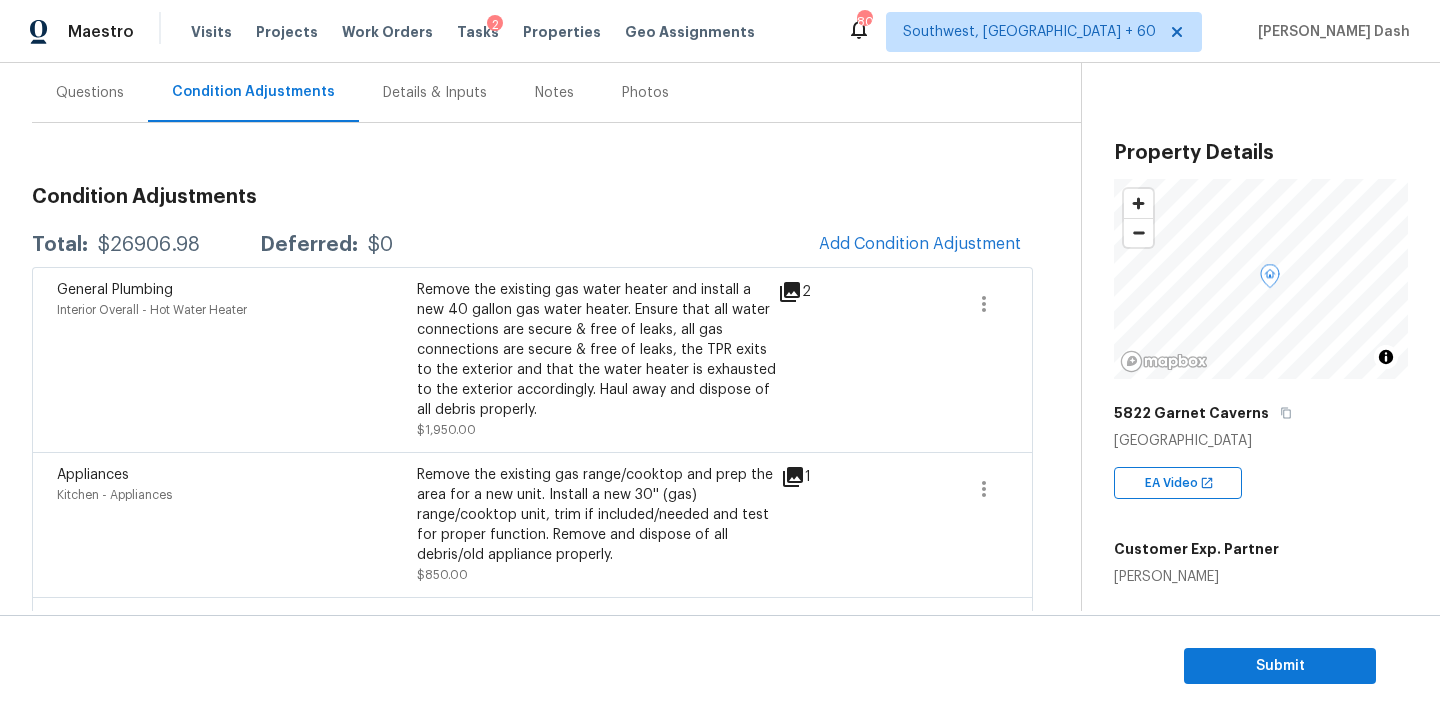 scroll, scrollTop: 183, scrollLeft: 0, axis: vertical 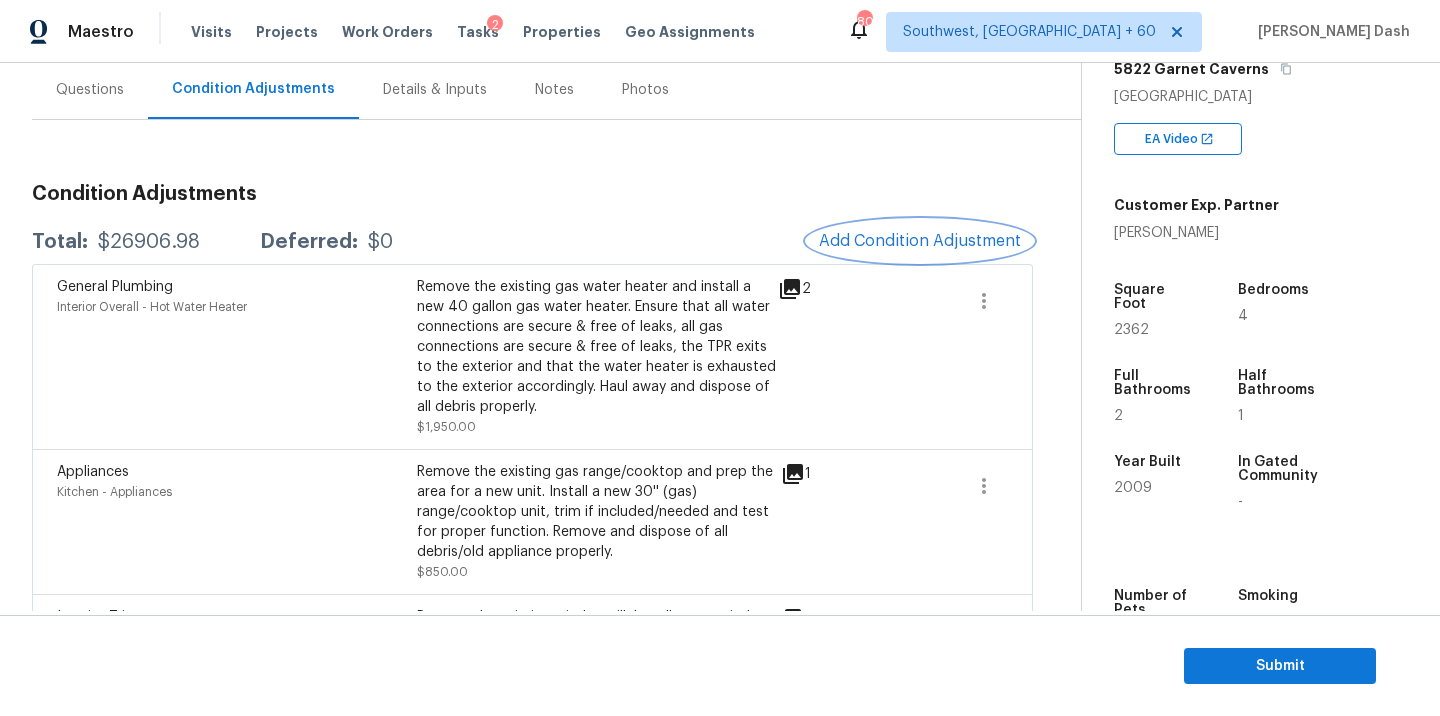 click on "Add Condition Adjustment" at bounding box center (920, 241) 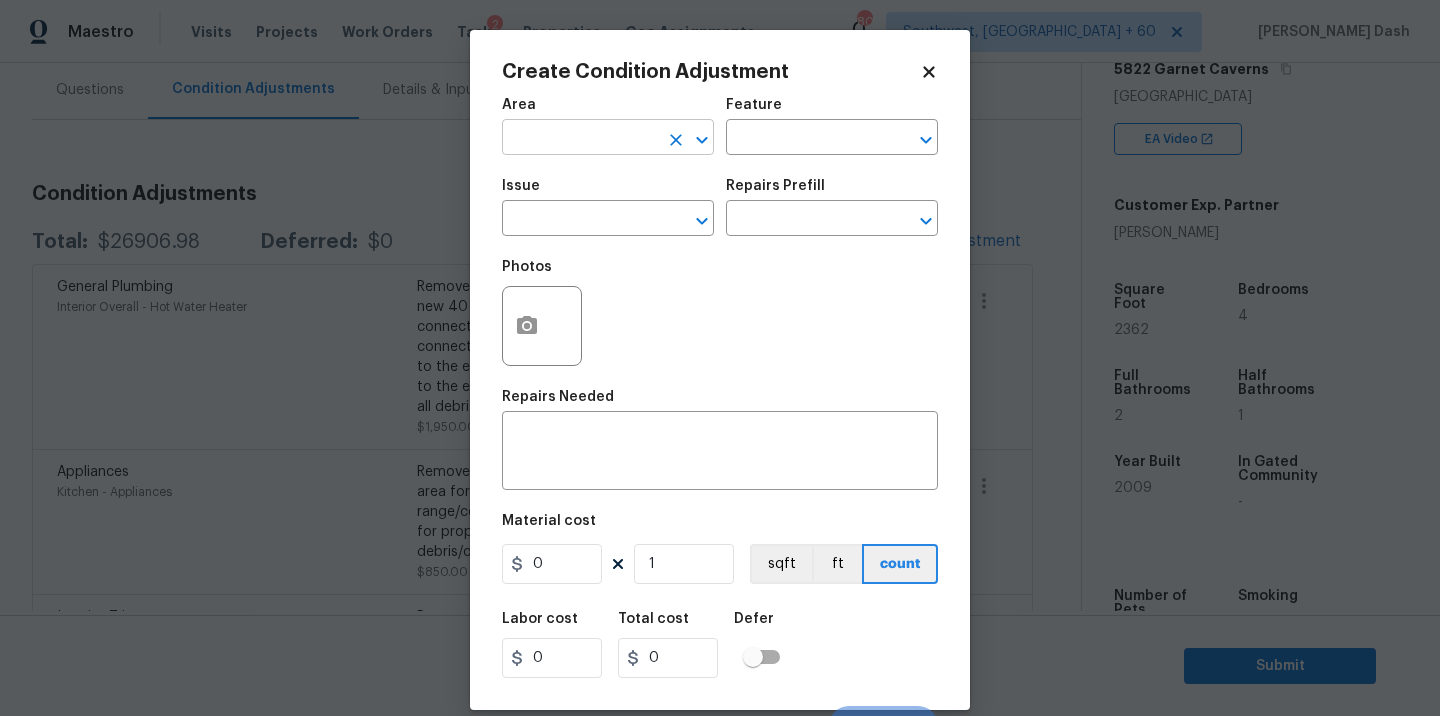 click at bounding box center (580, 139) 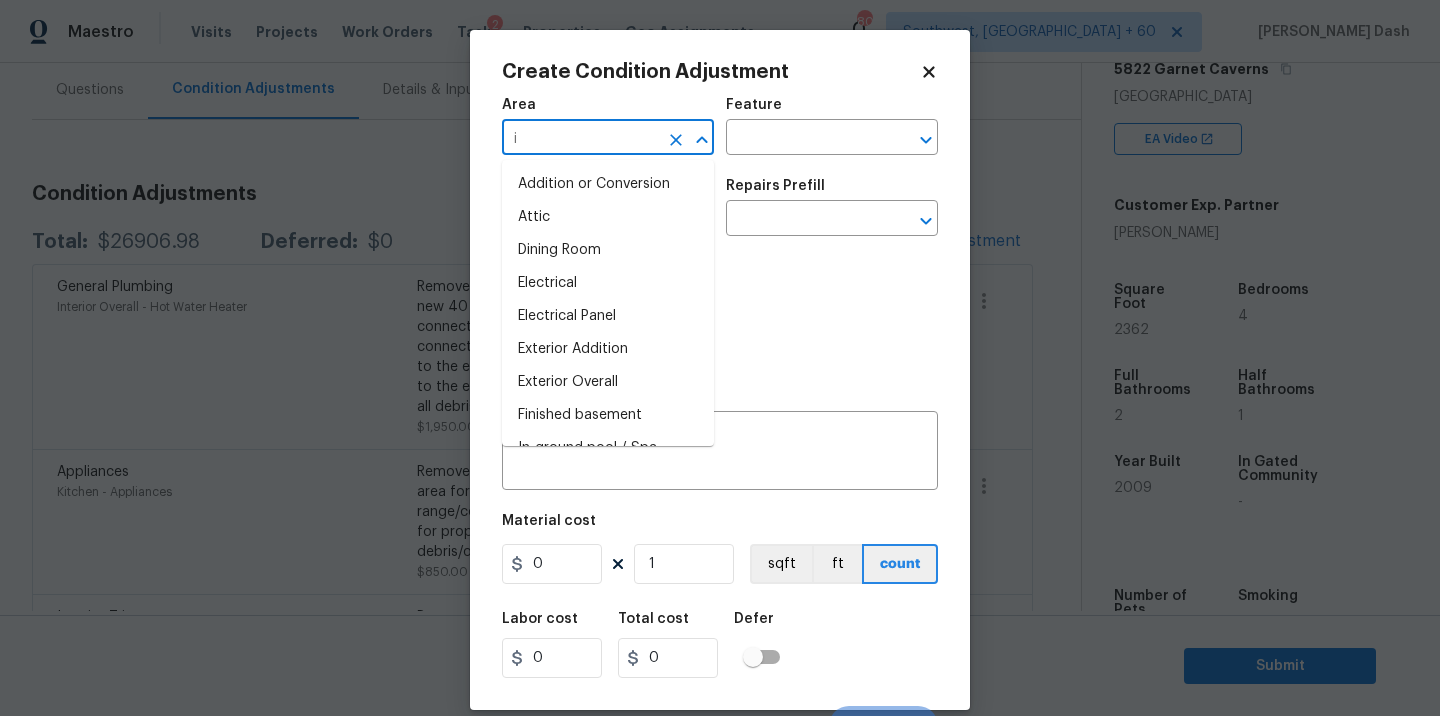 type on "in" 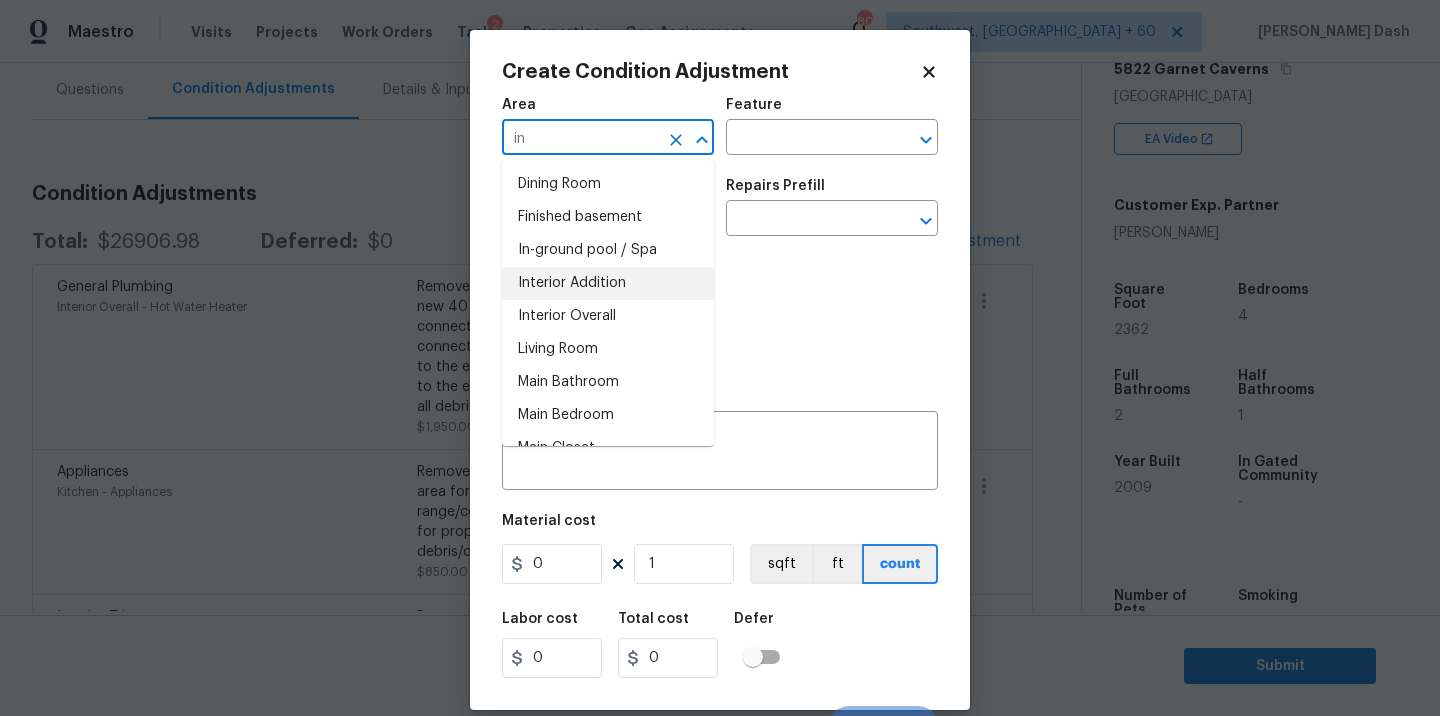 click on "Interior Overall" at bounding box center (608, 316) 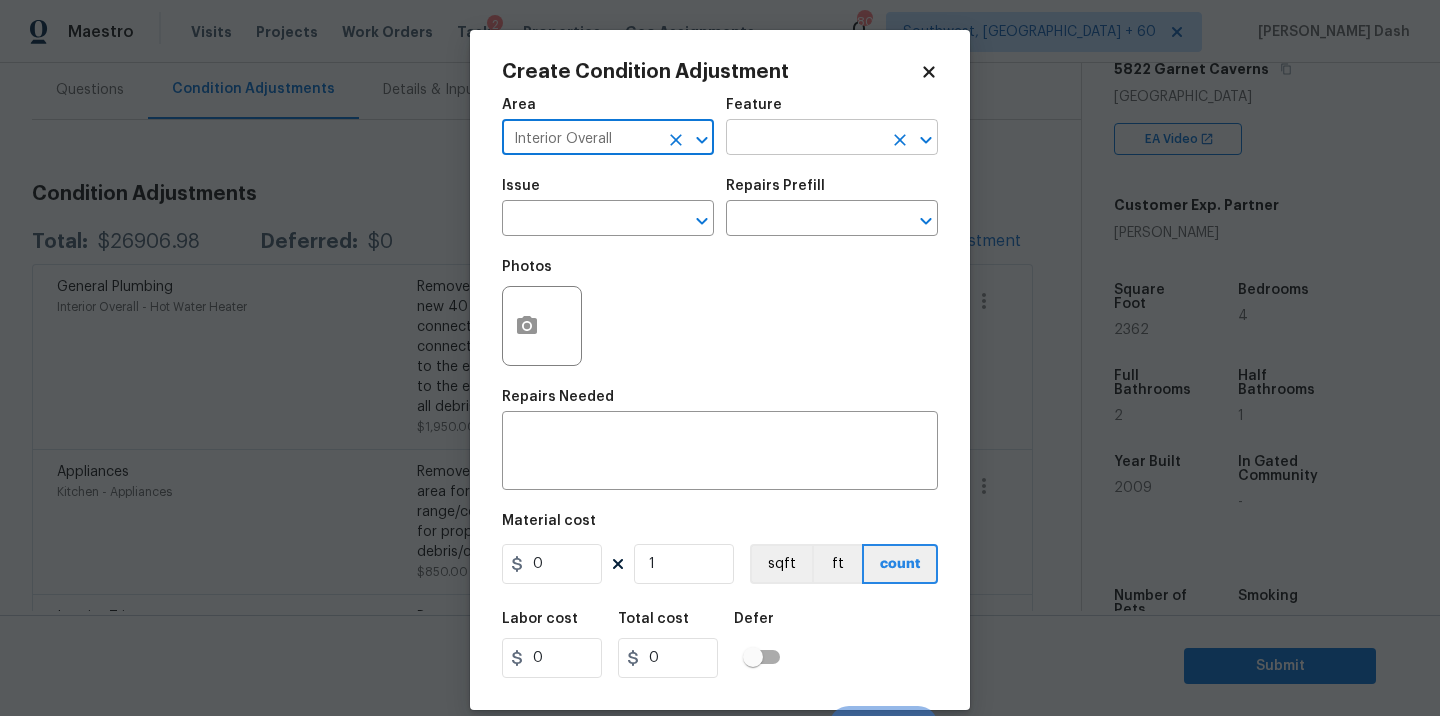 type on "Interior Overall" 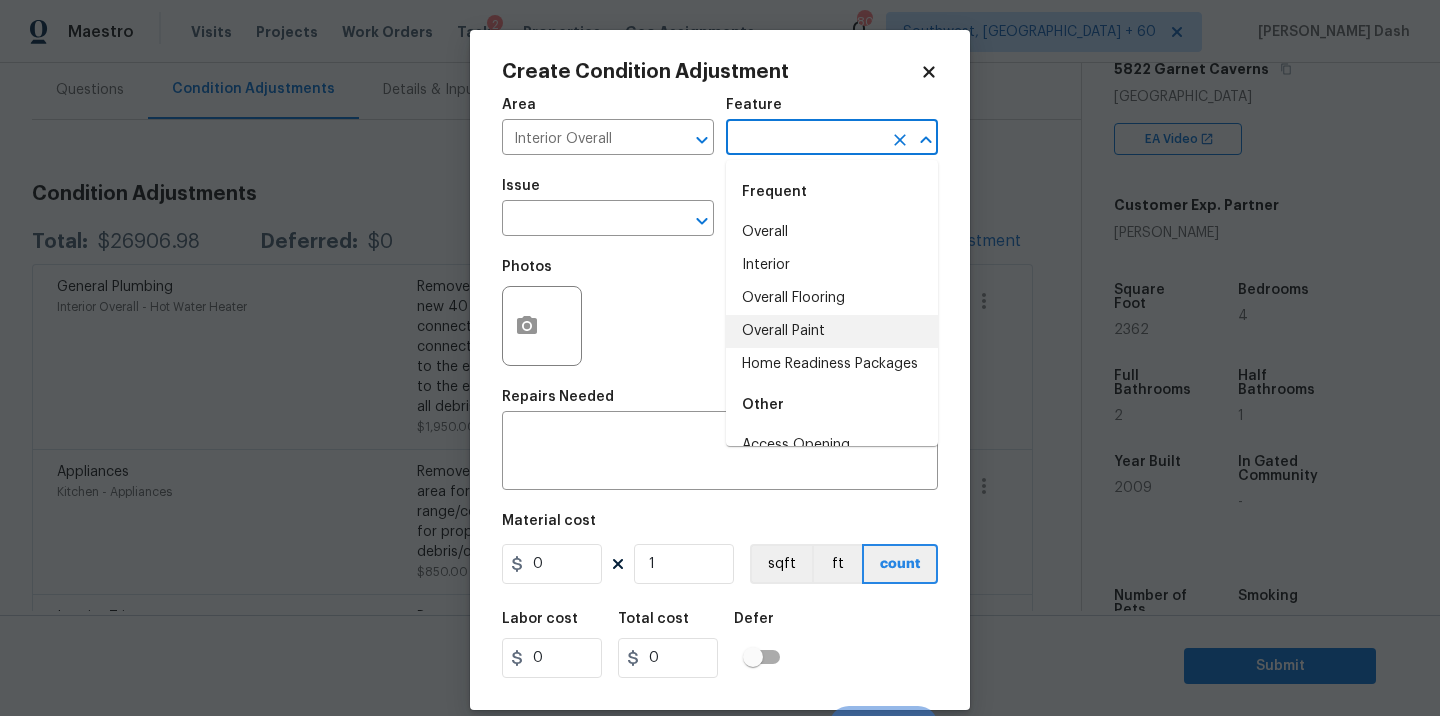 click on "Overall Paint" at bounding box center [832, 331] 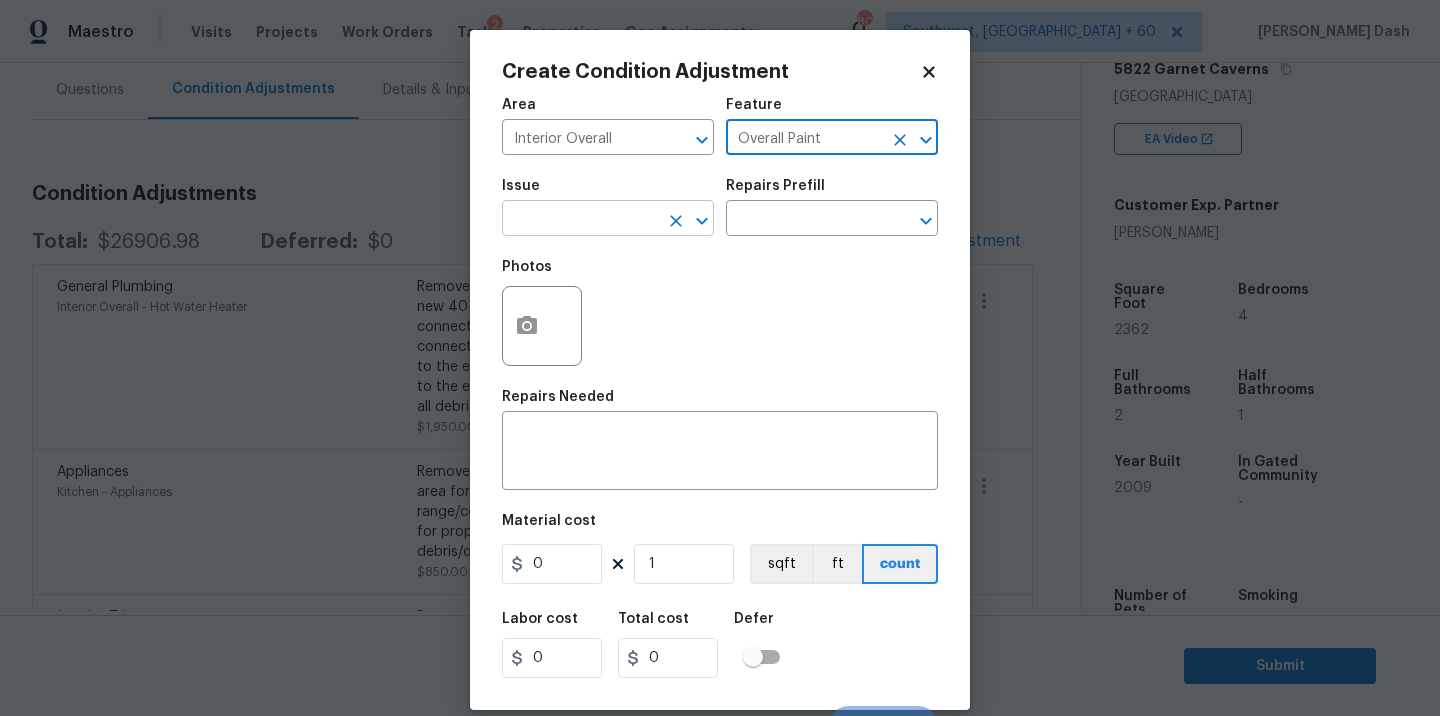 click at bounding box center (580, 220) 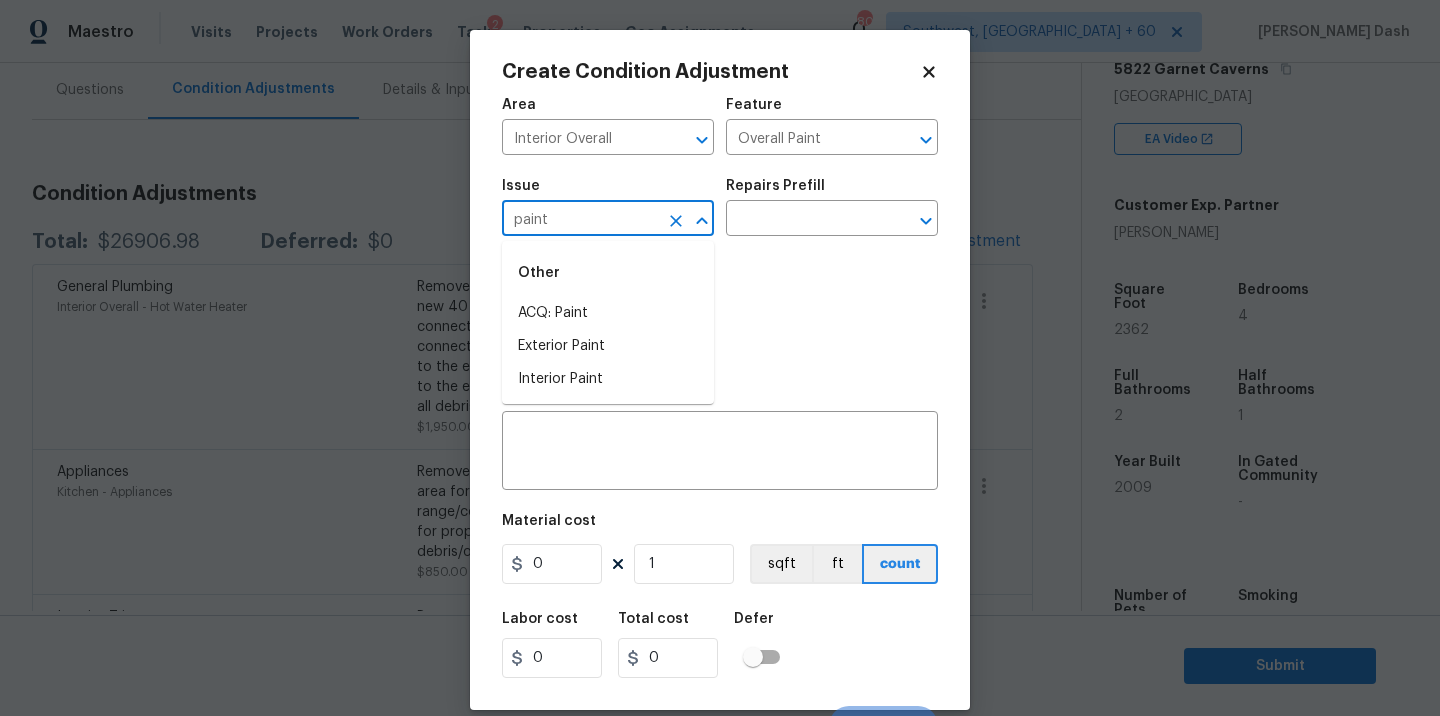 click on "ACQ: Paint" at bounding box center (608, 313) 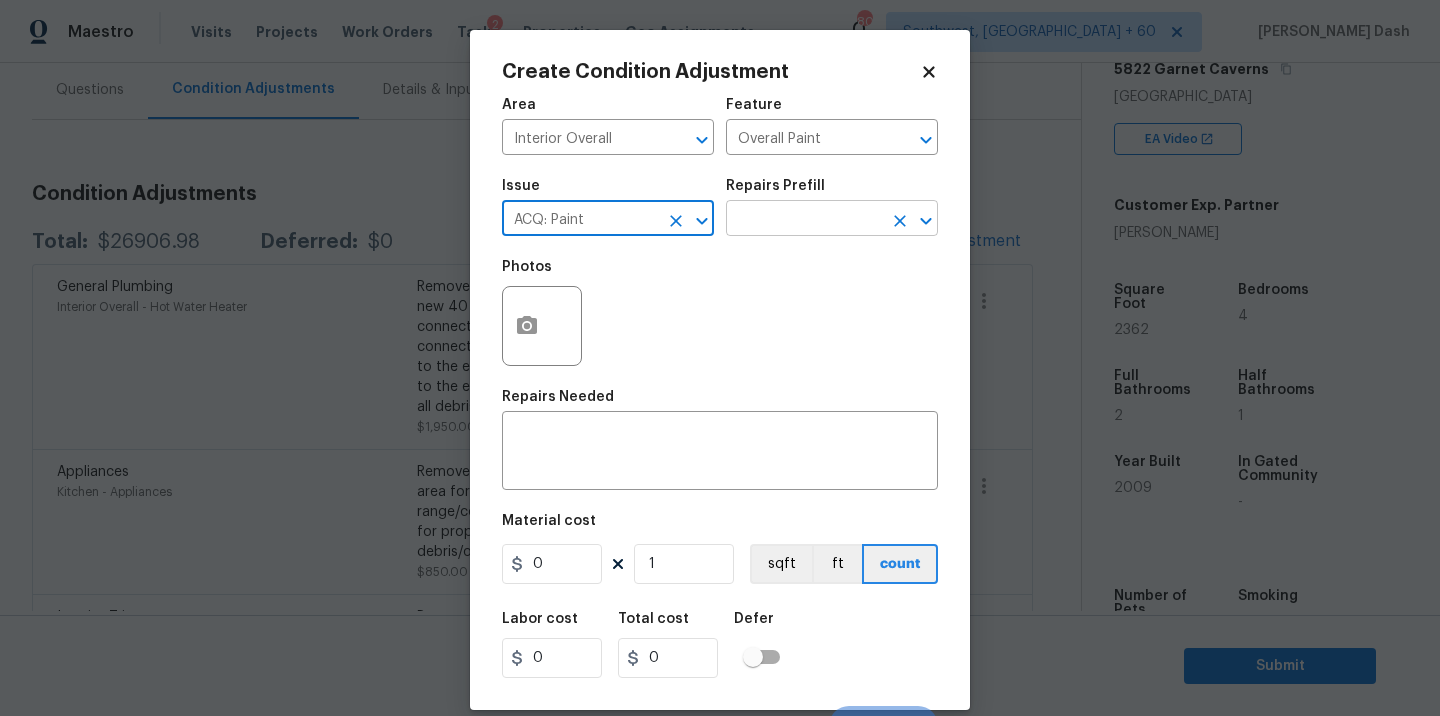 type on "ACQ: Paint" 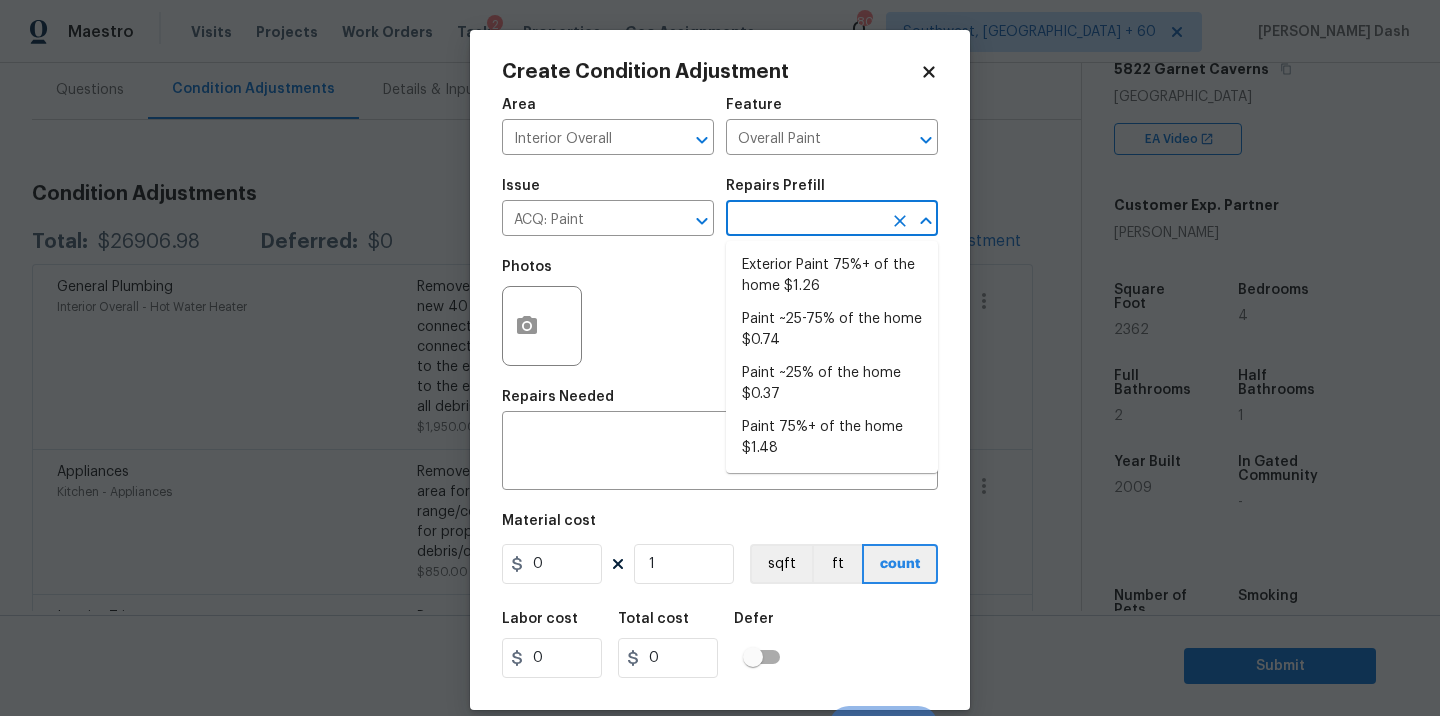 click at bounding box center [804, 220] 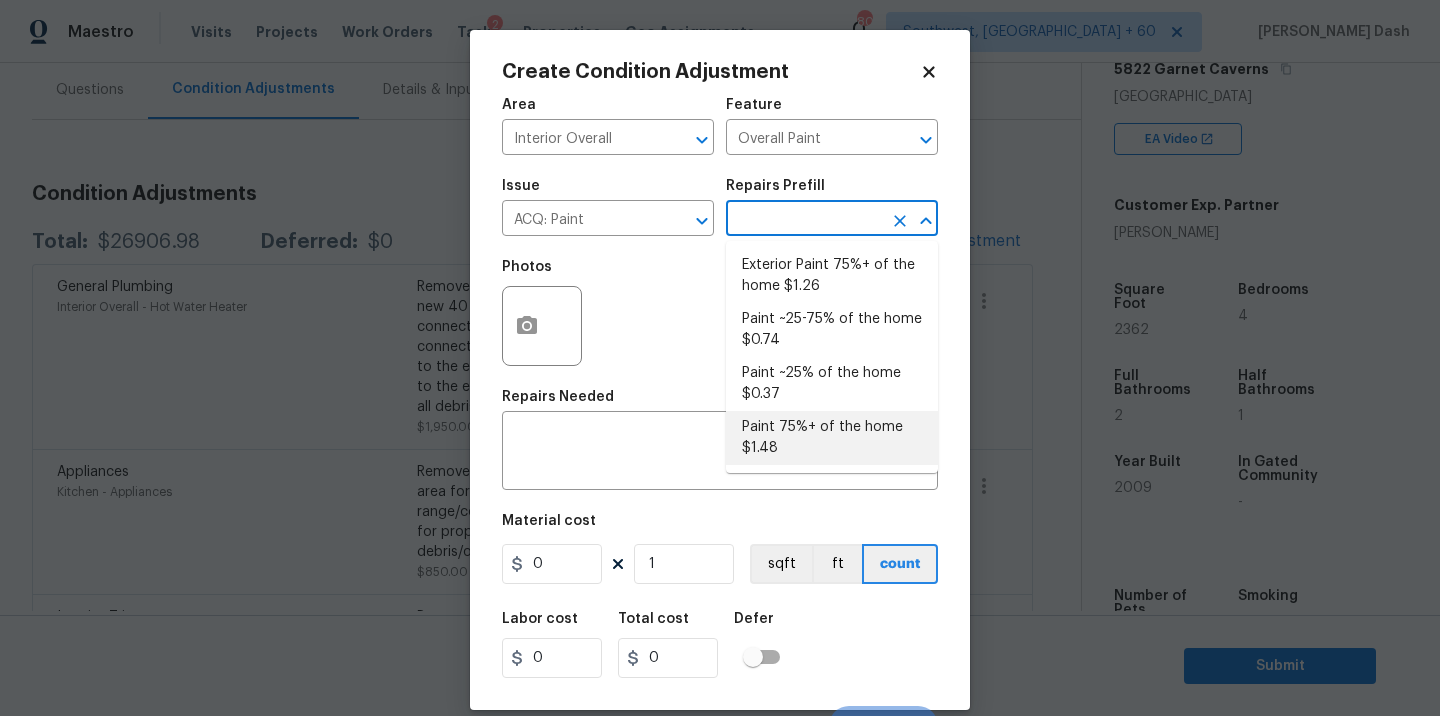 click on "Paint 75%+ of the home $1.48" at bounding box center (832, 438) 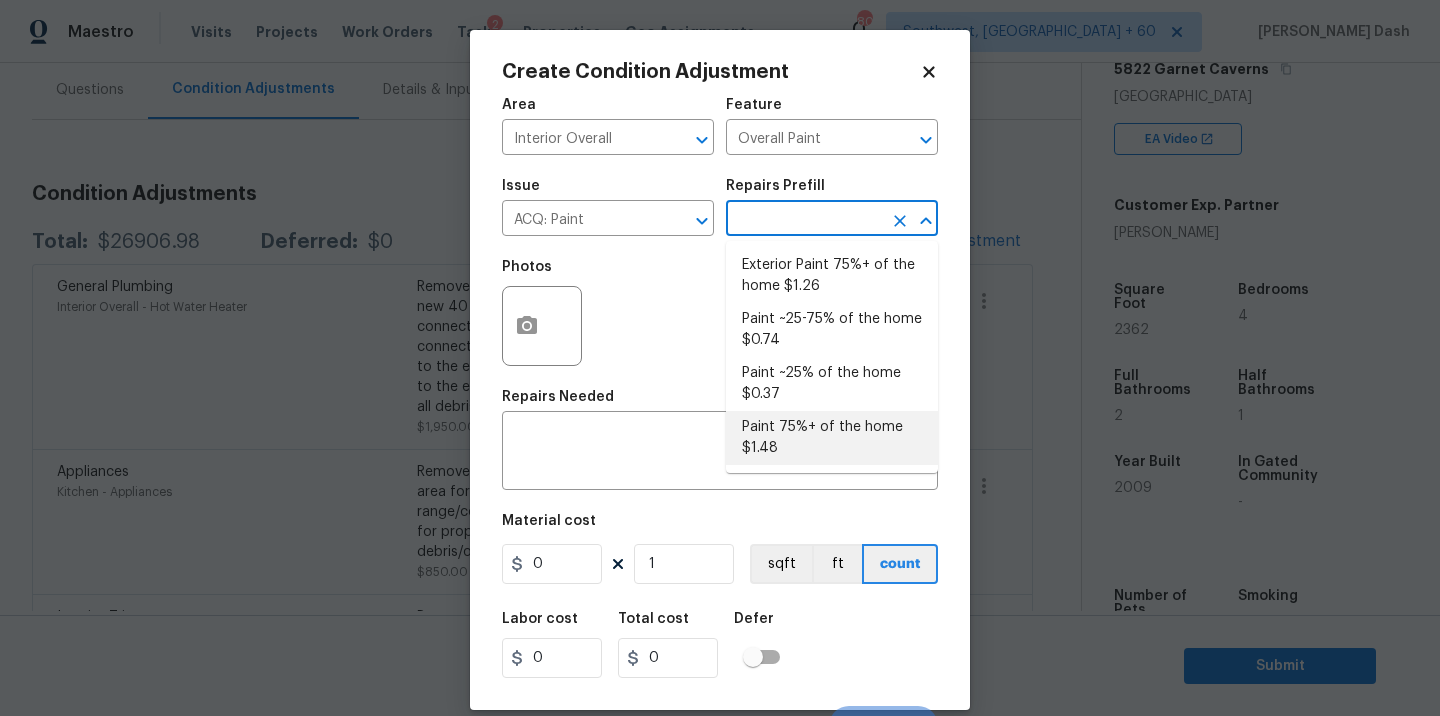 type on "1.48" 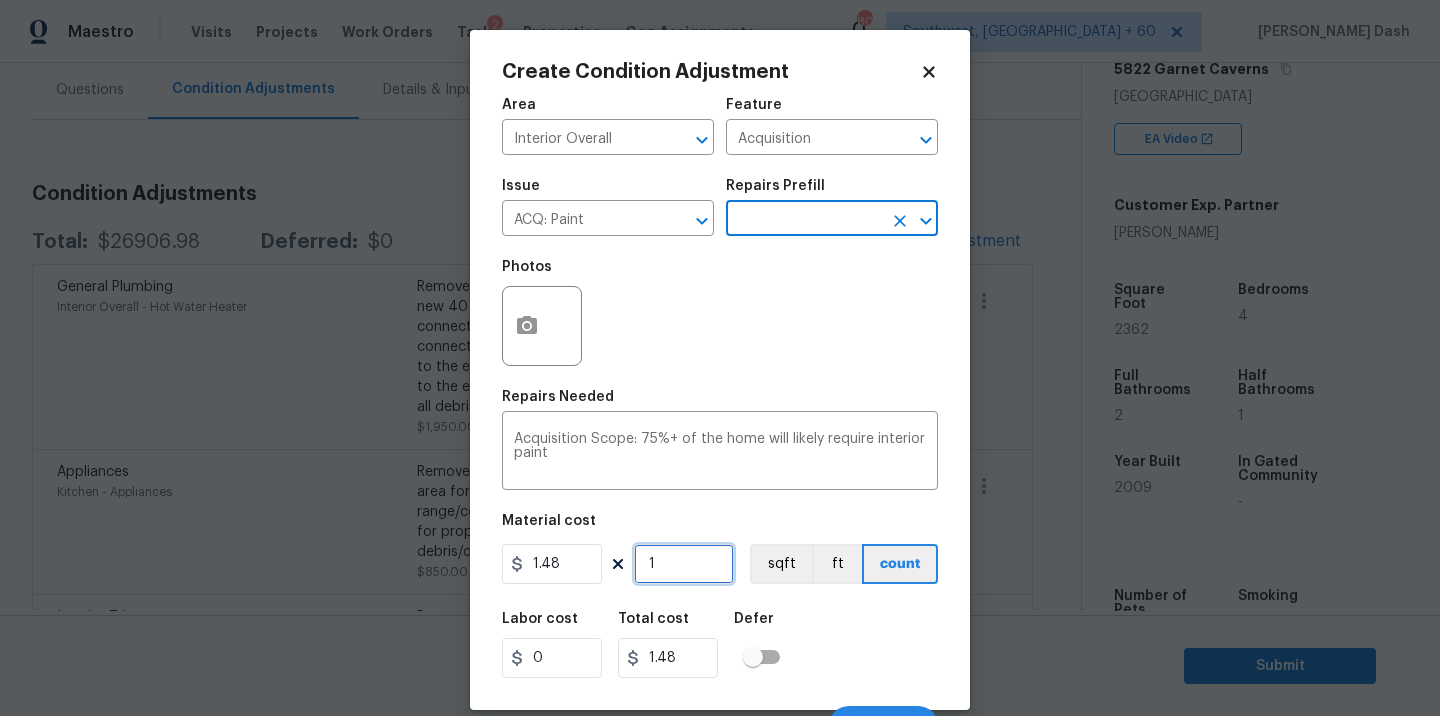 click on "1" at bounding box center [684, 564] 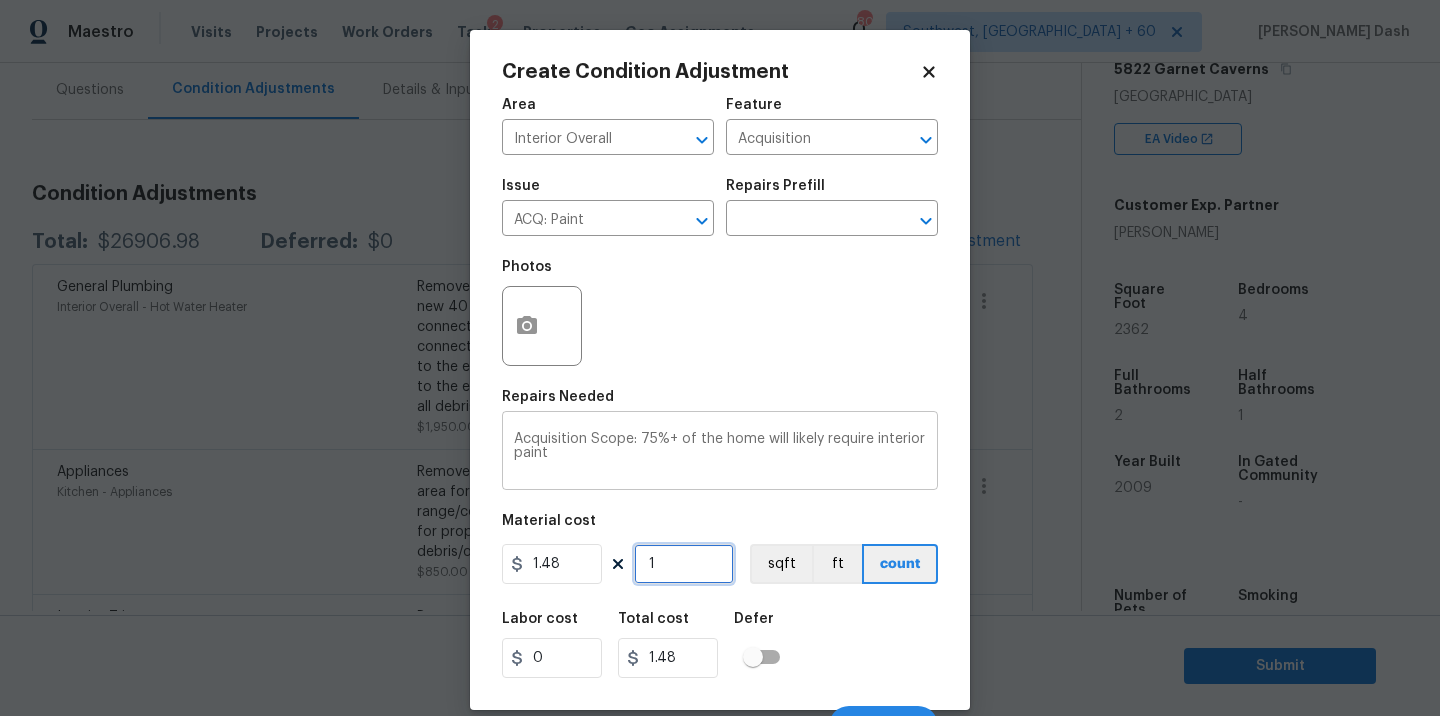 type on "0" 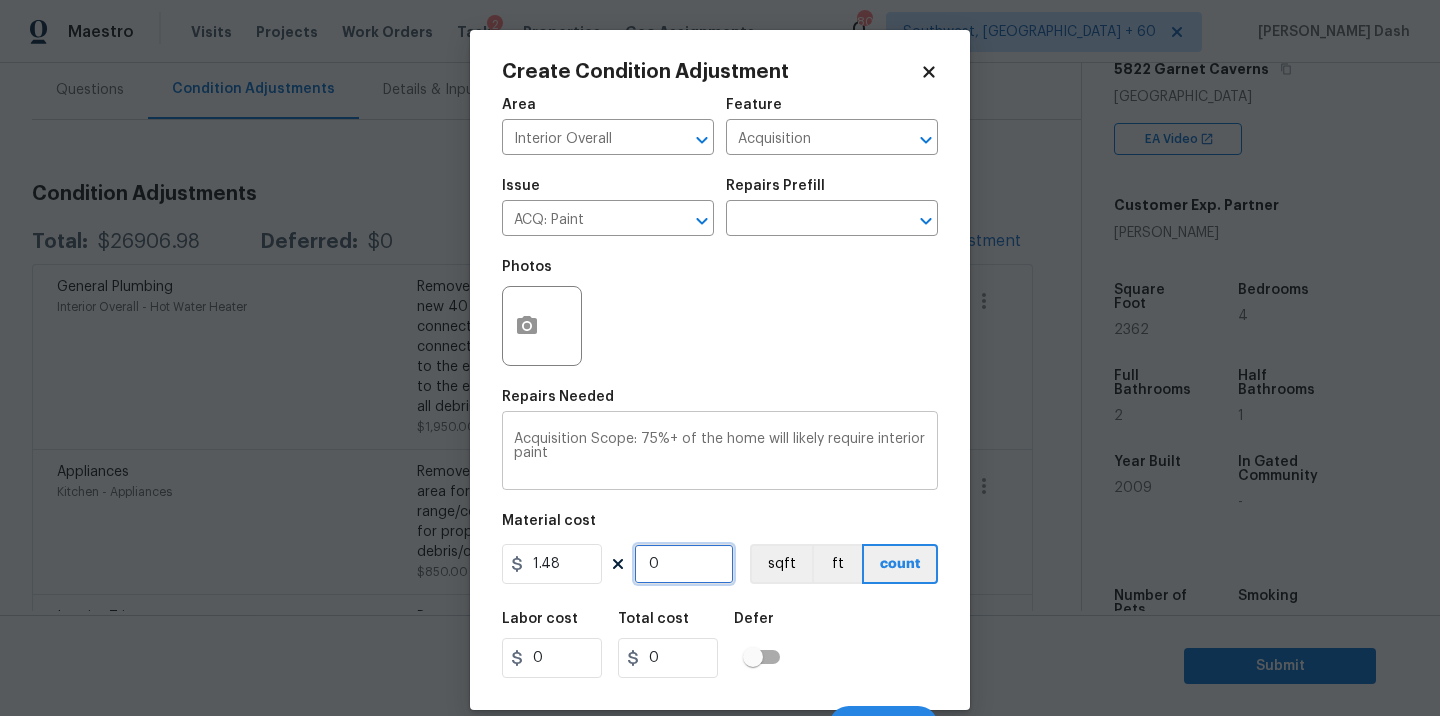 type on "2" 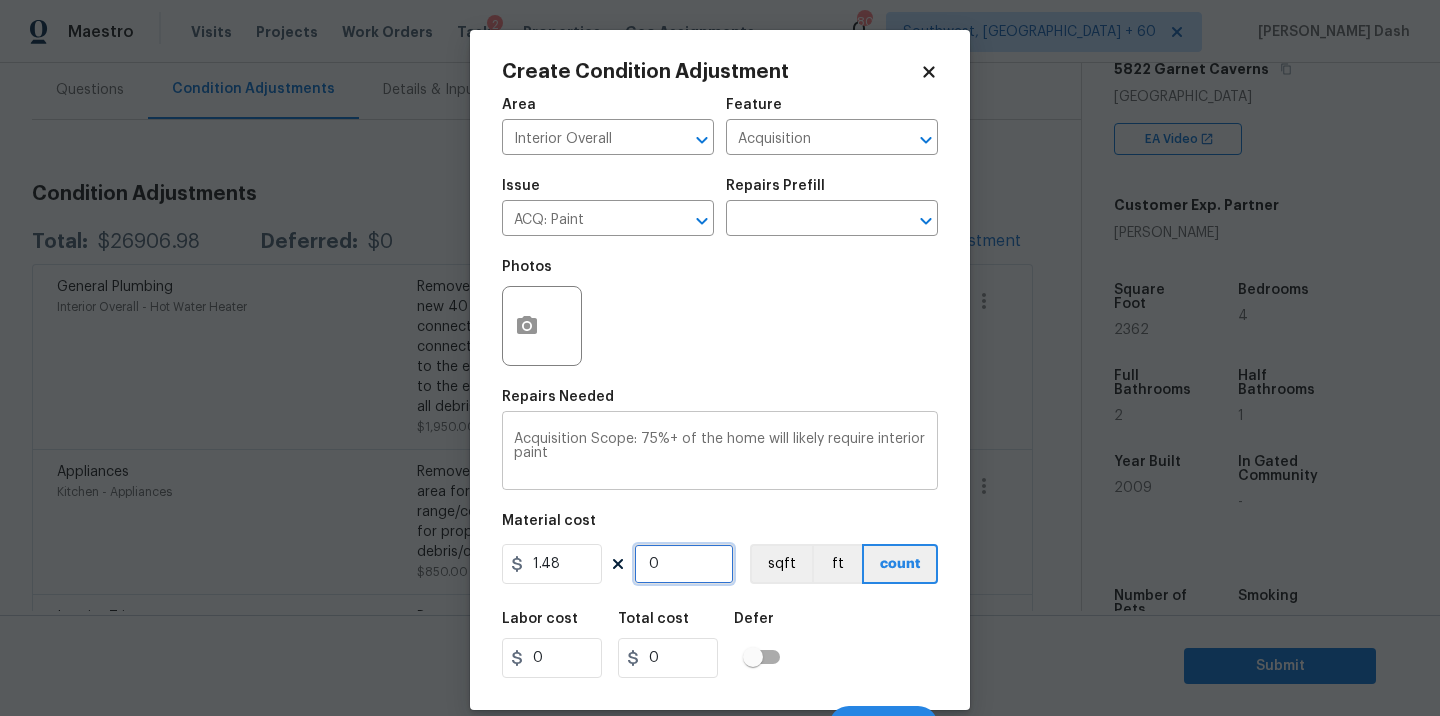 type on "2.96" 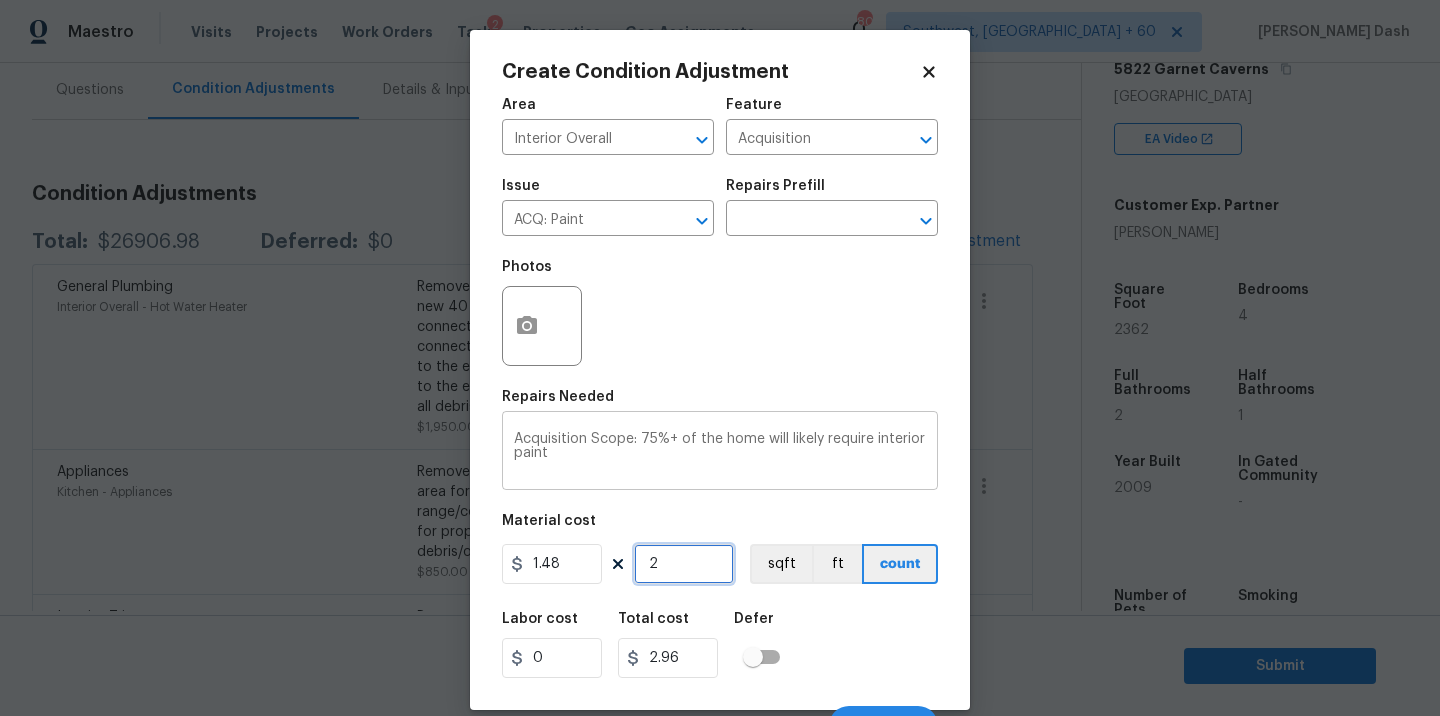 type on "23" 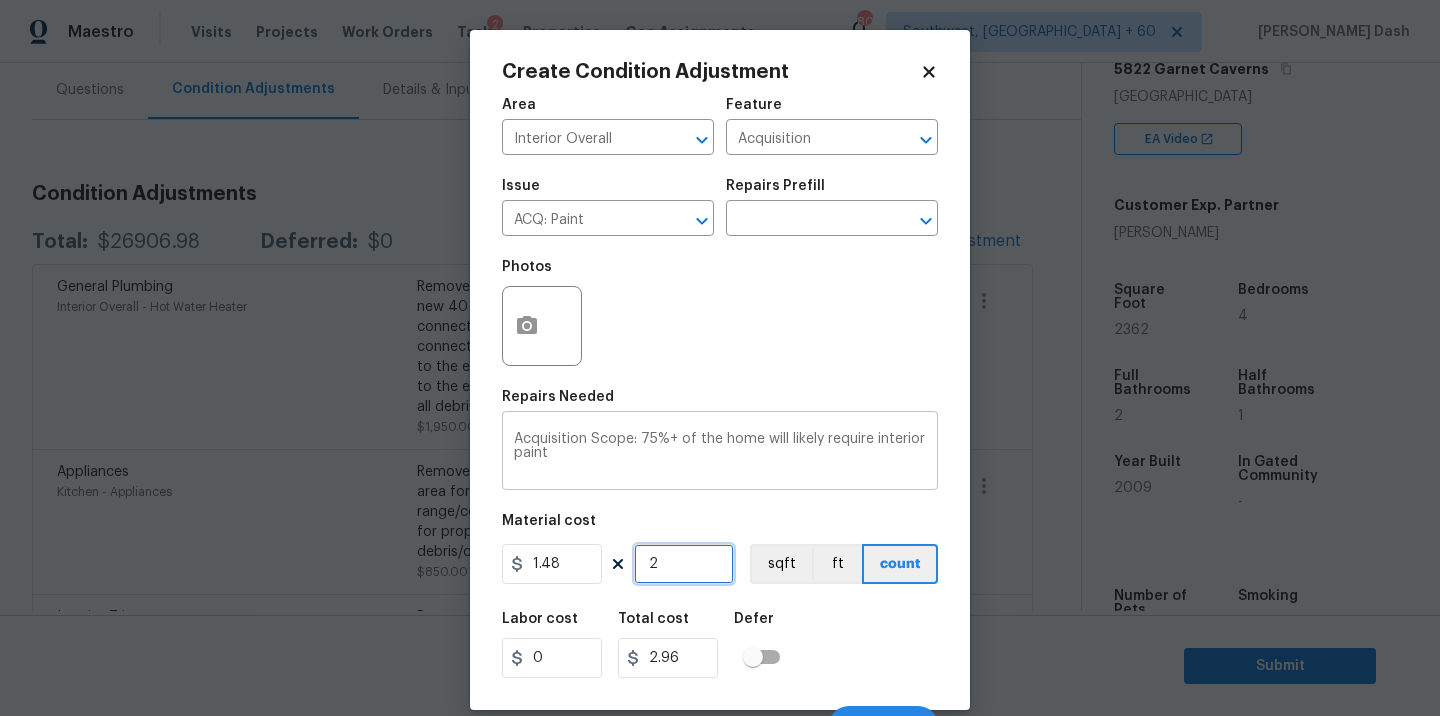 type on "34.04" 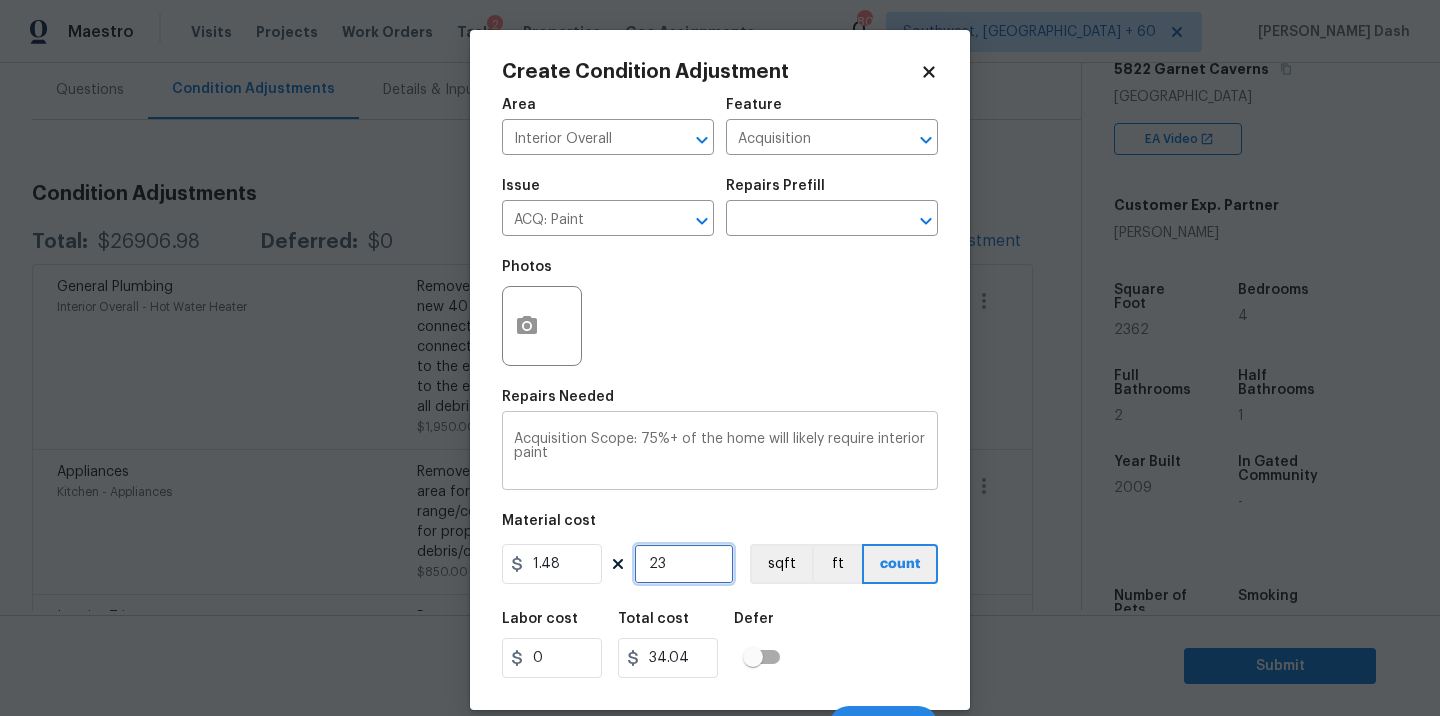 type on "236" 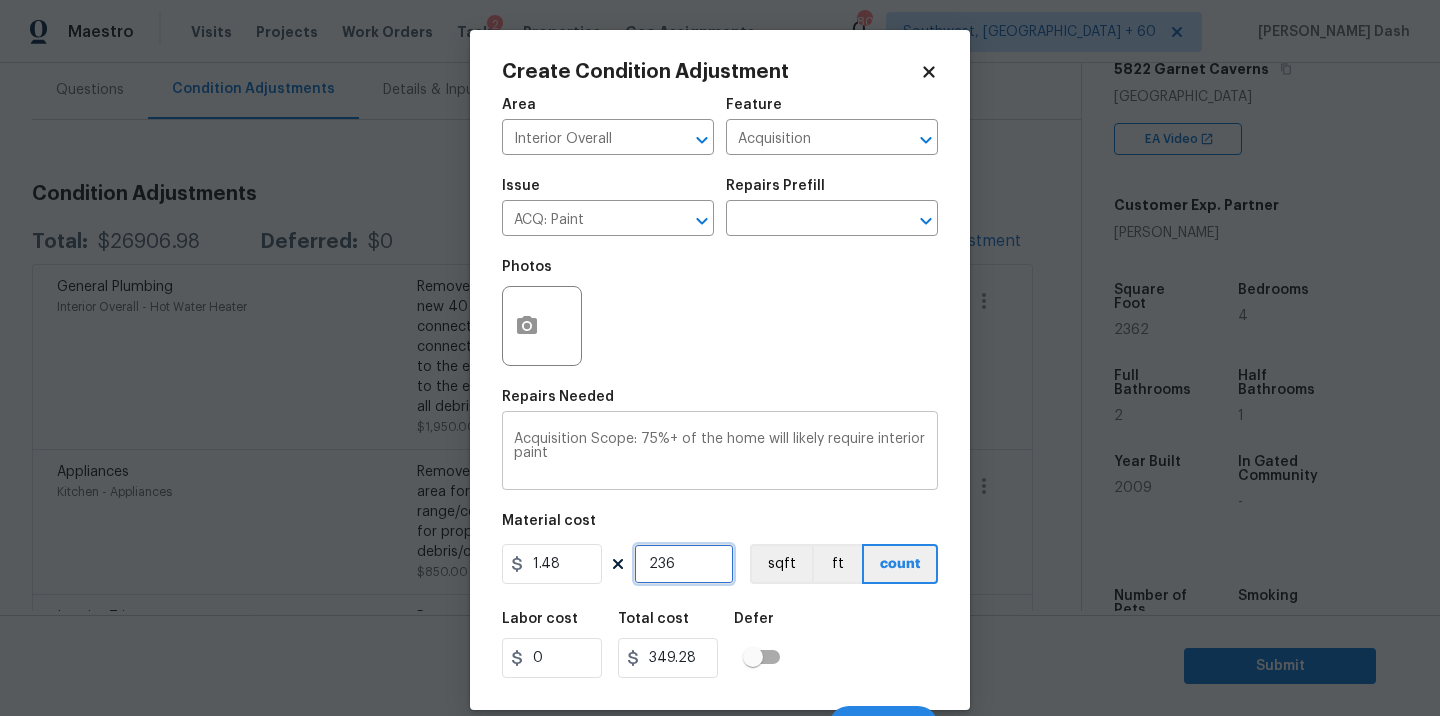 type on "2362" 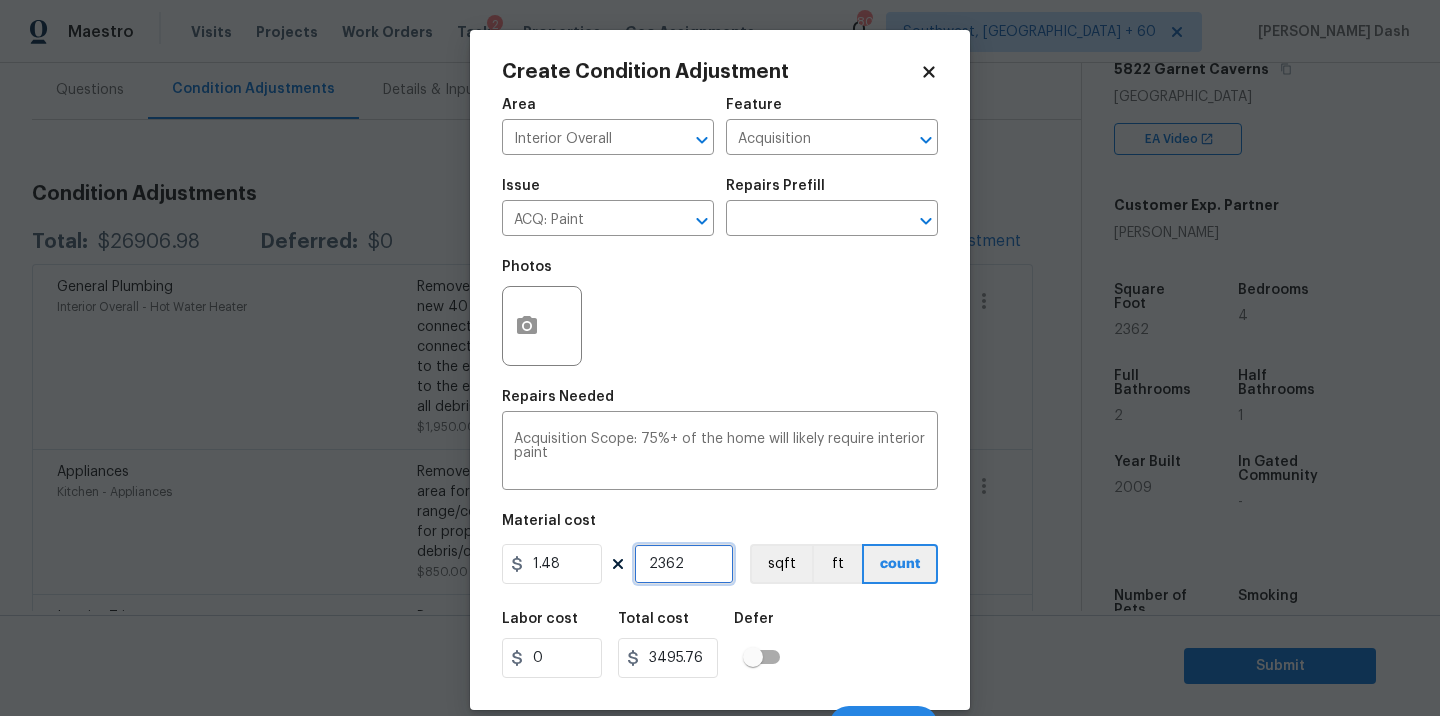 type on "2362" 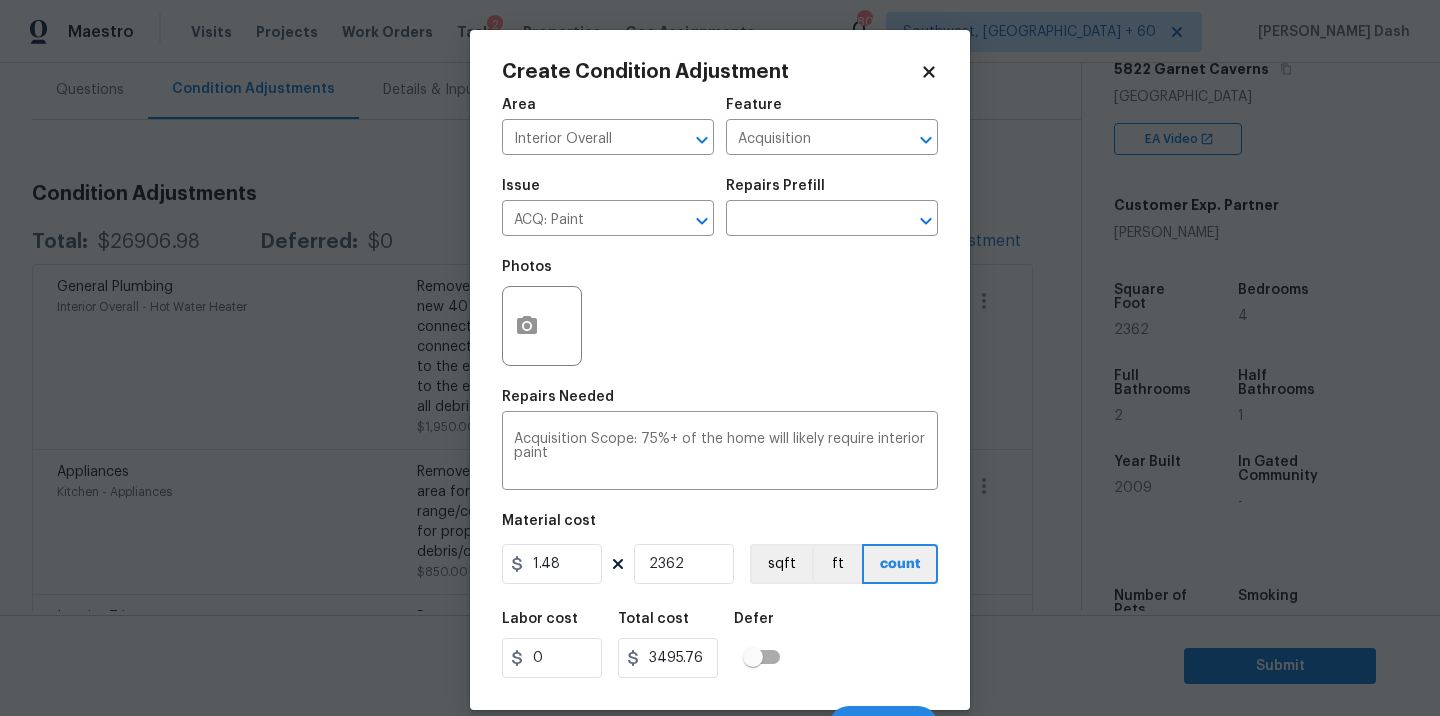 click on "Area Interior Overall ​ Feature Acquisition ​ Issue ACQ: Paint ​ Repairs Prefill ​ Photos Repairs Needed Acquisition Scope: 75%+ of the home will likely require interior paint x ​ Material cost 1.48 2362 sqft ft count Labor cost 0 Total cost 3495.76 Defer Cancel Create" at bounding box center [720, 416] 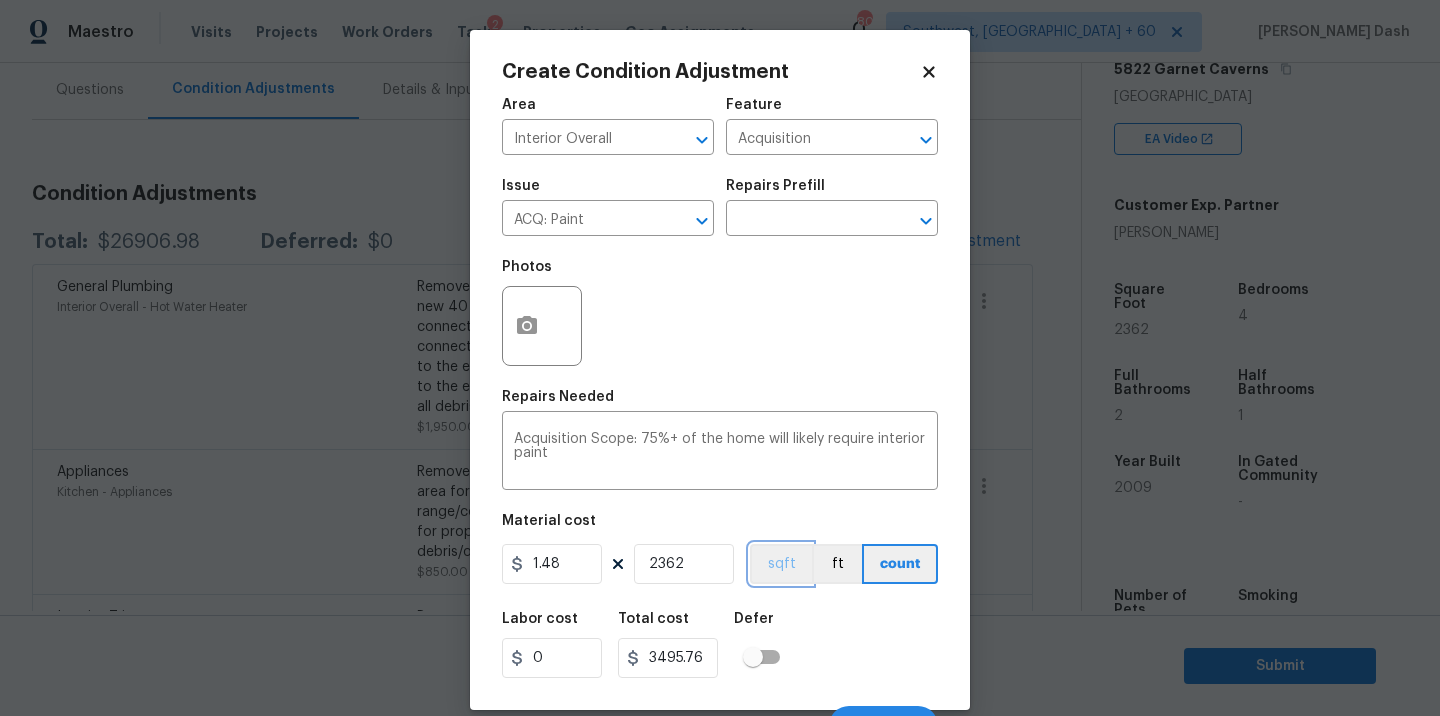 click on "sqft" at bounding box center (781, 564) 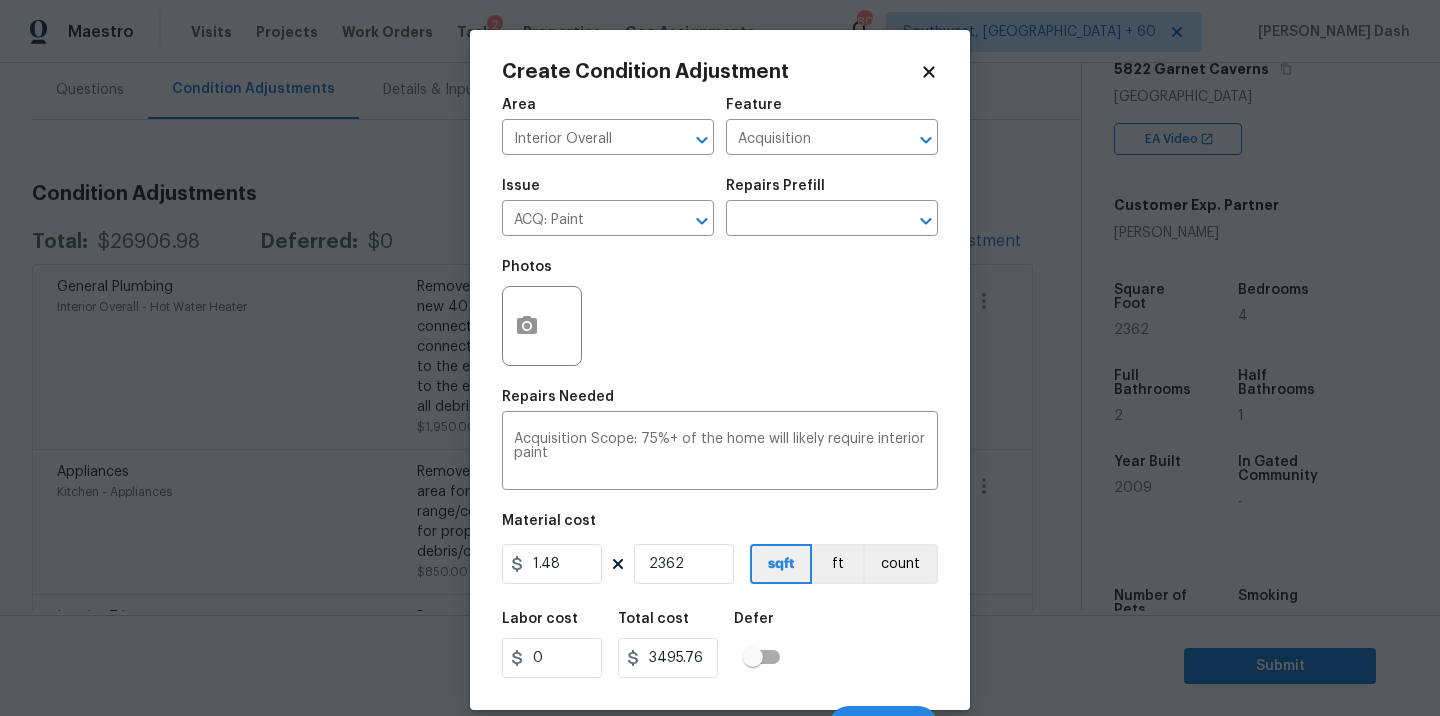 click on "Labor cost 0 Total cost 3495.76 Defer" at bounding box center [720, 645] 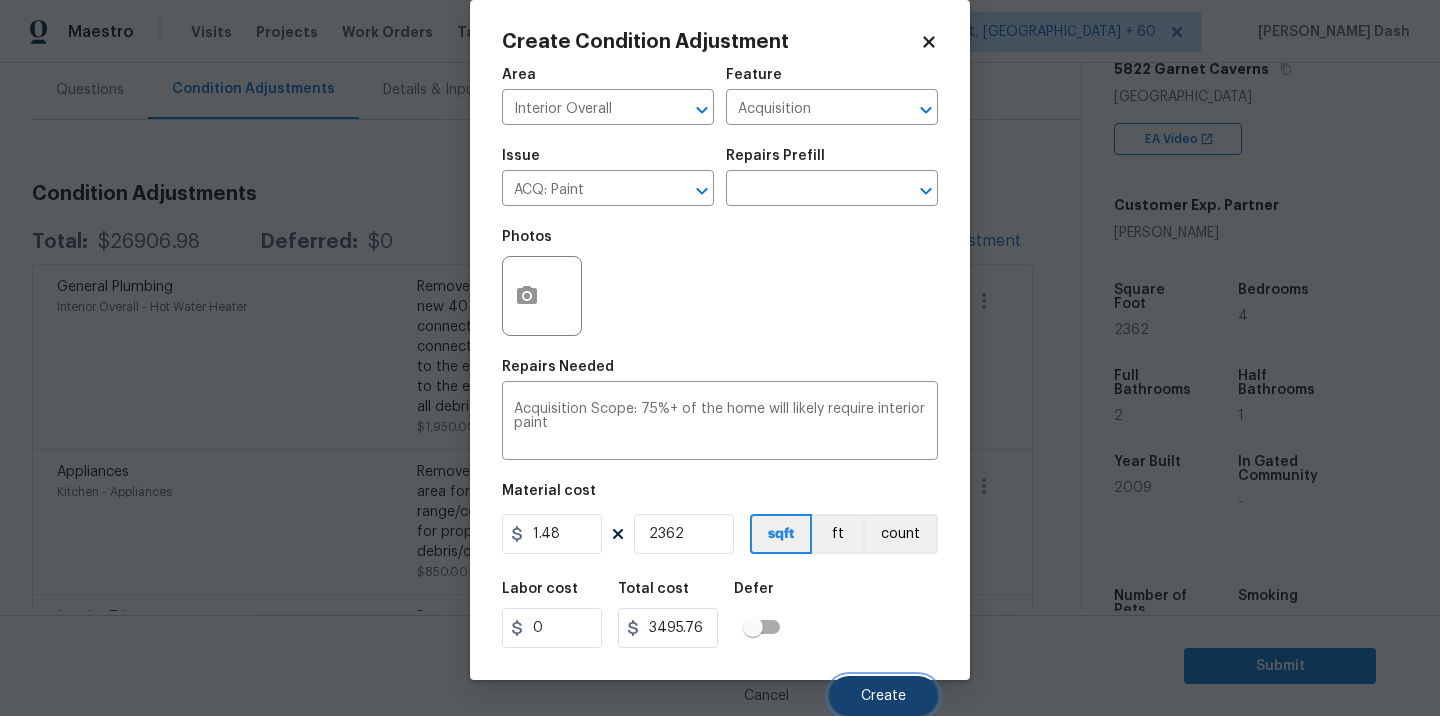 click on "Create" at bounding box center (883, 696) 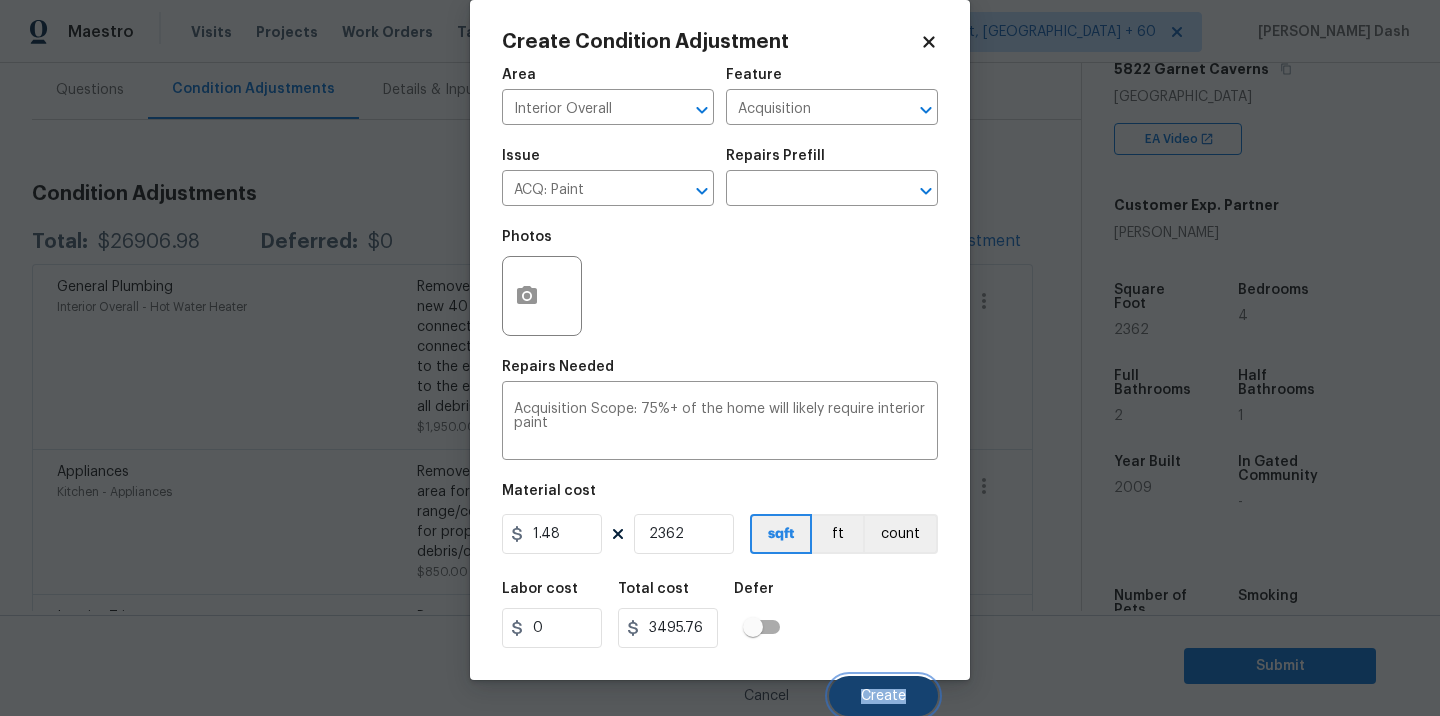 click on "Create" at bounding box center [883, 696] 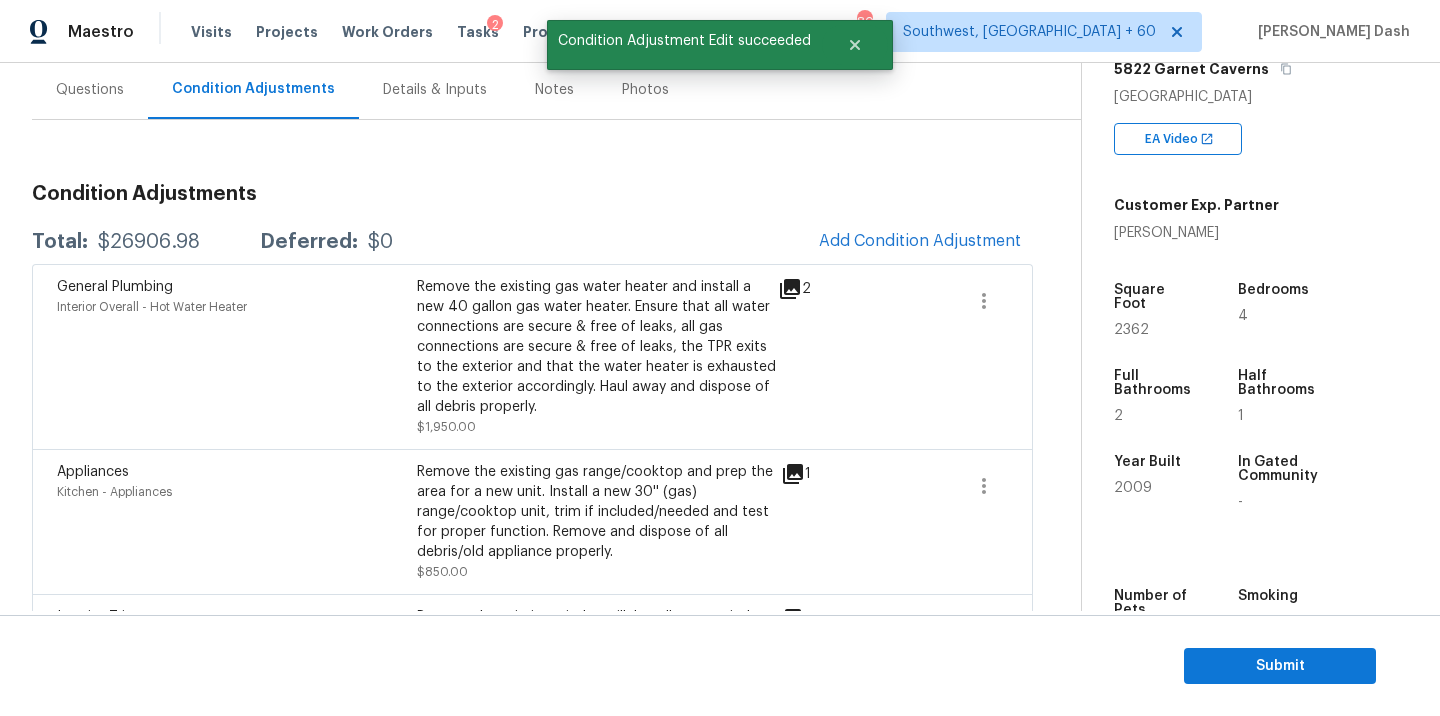 scroll, scrollTop: 24, scrollLeft: 0, axis: vertical 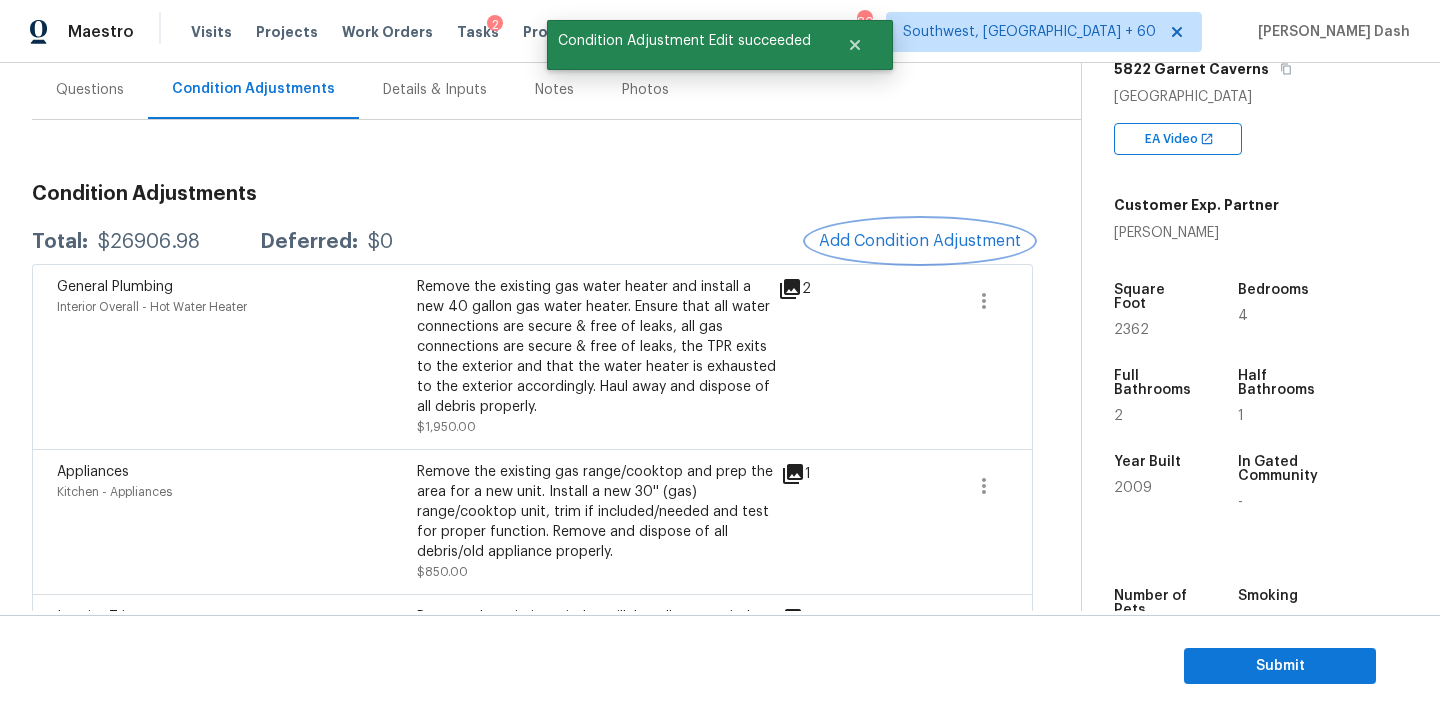 click on "Add Condition Adjustment" at bounding box center [920, 241] 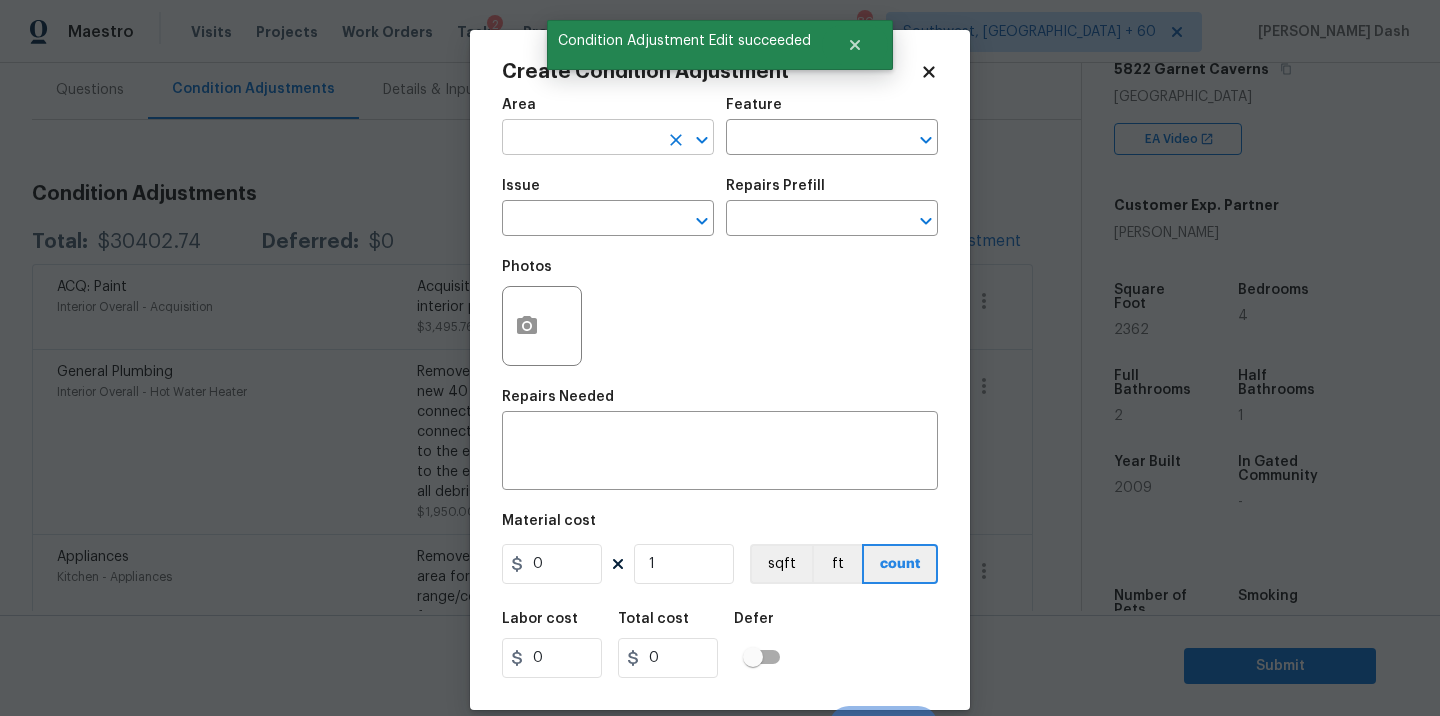 click at bounding box center (580, 139) 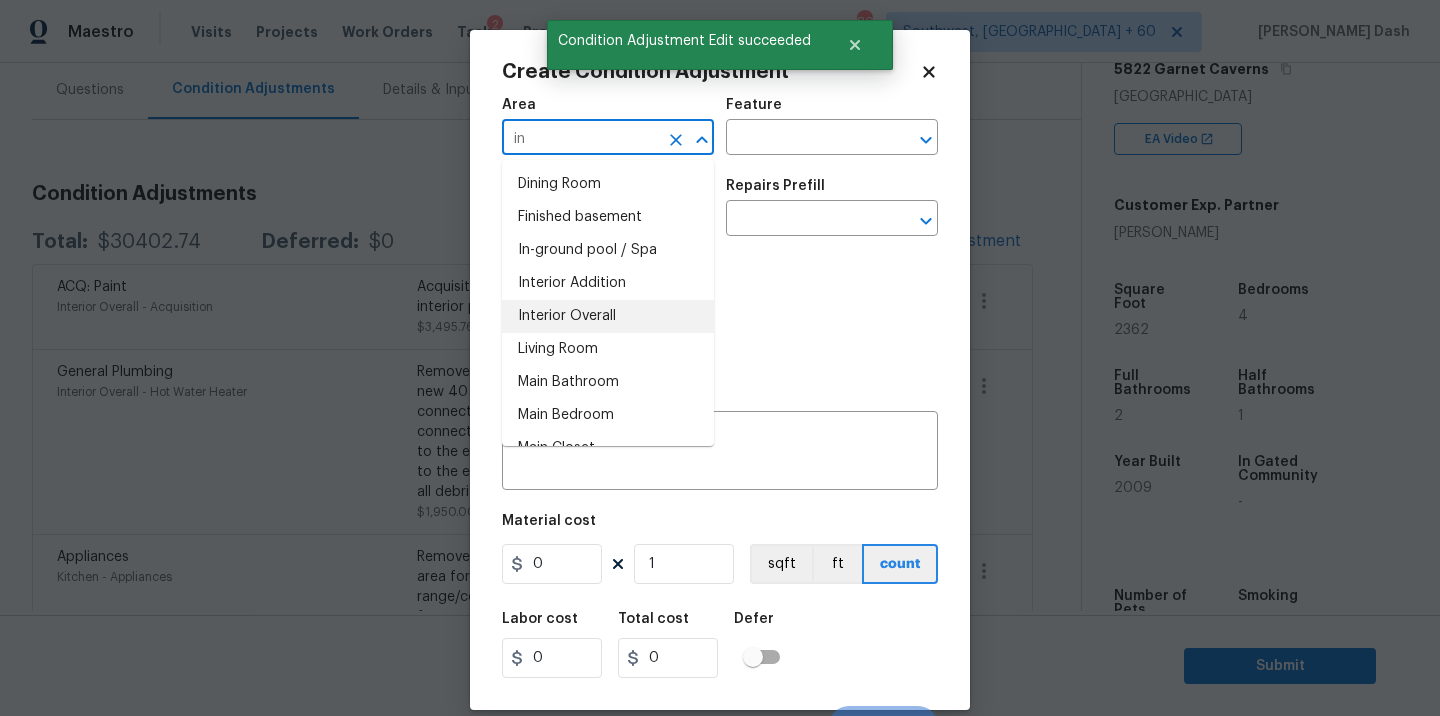 click on "Interior Overall" at bounding box center [608, 316] 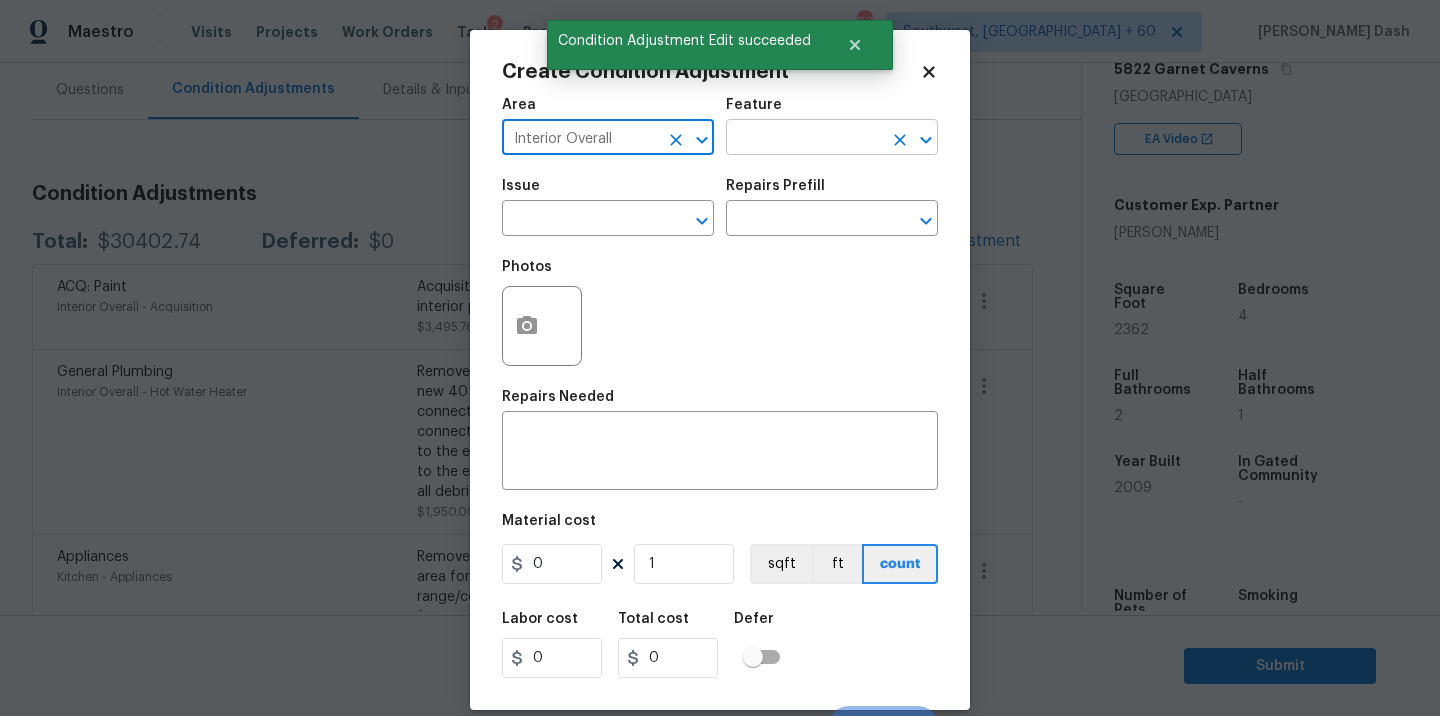 type on "Interior Overall" 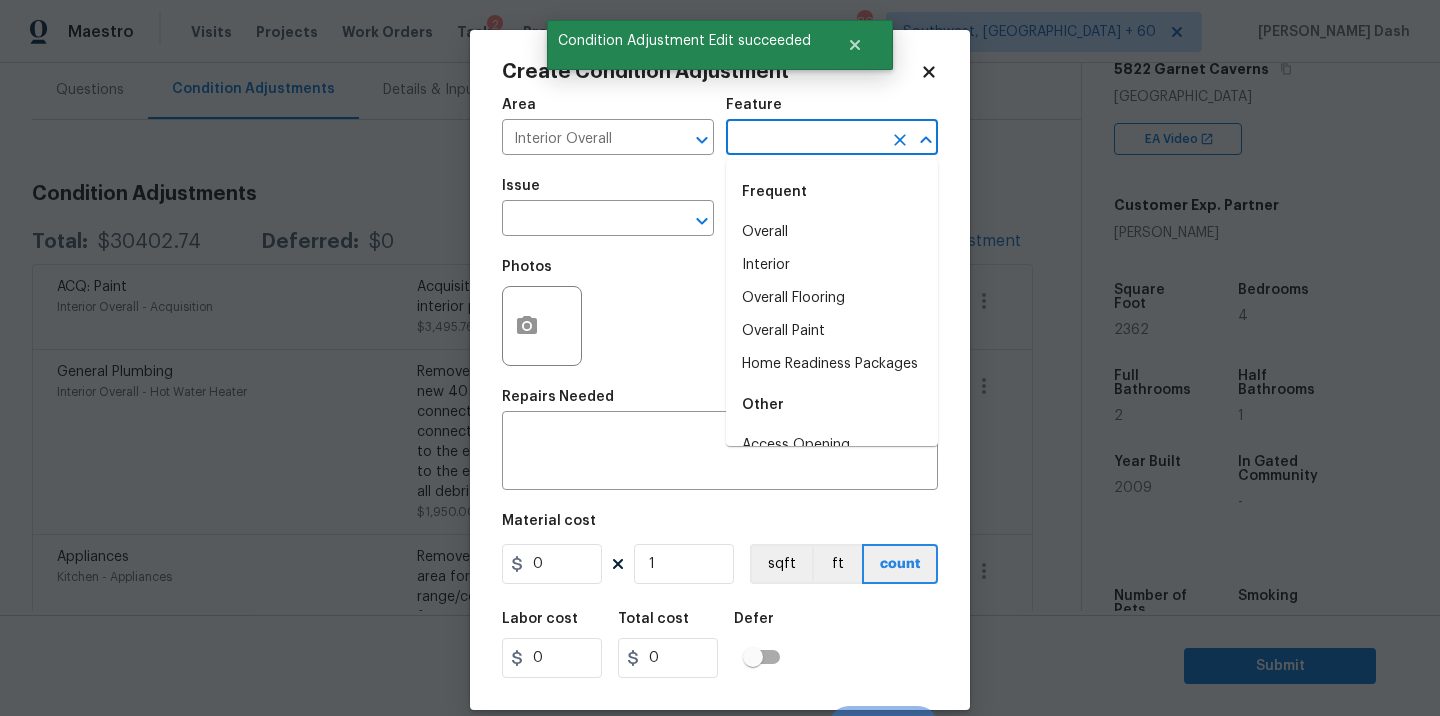 click at bounding box center [804, 139] 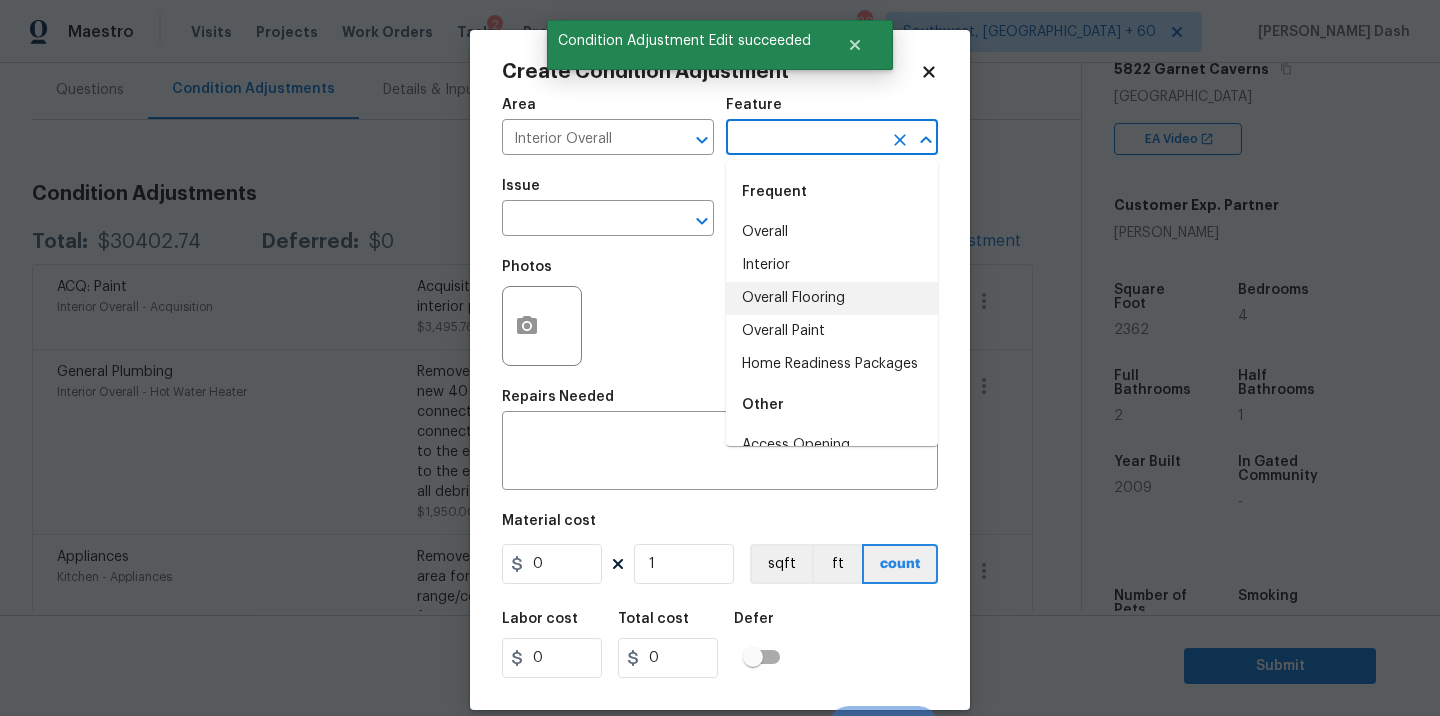 click on "Overall Flooring" at bounding box center (832, 298) 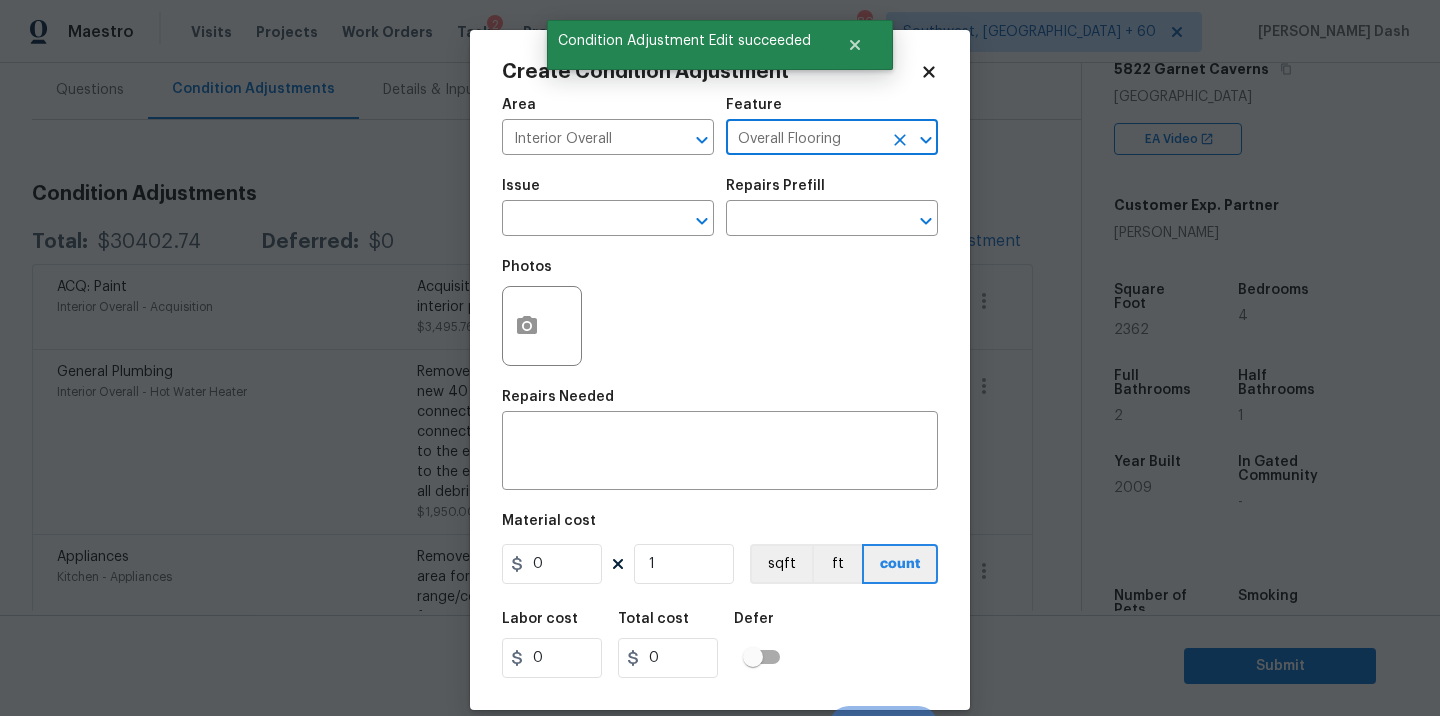 click on "Issue ​" at bounding box center (608, 207) 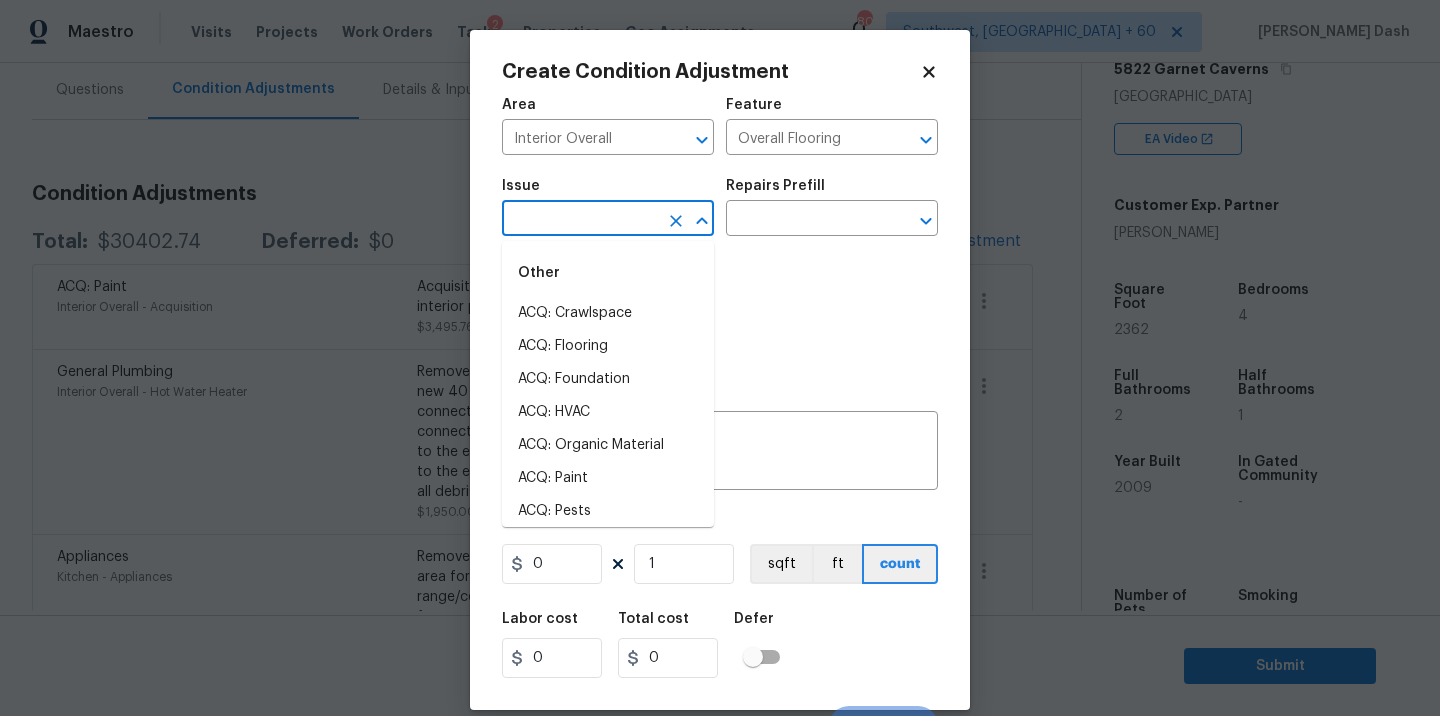 click at bounding box center (580, 220) 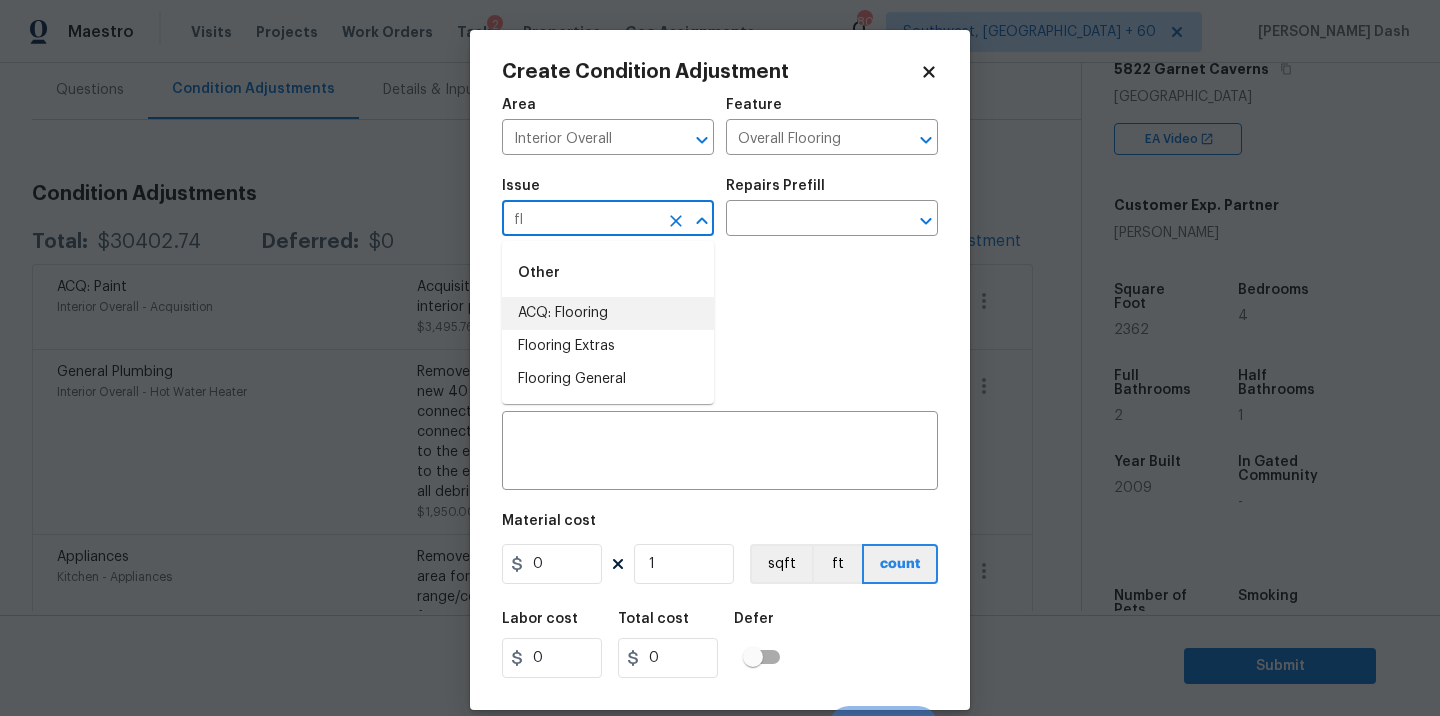 click on "ACQ: Flooring" at bounding box center [608, 313] 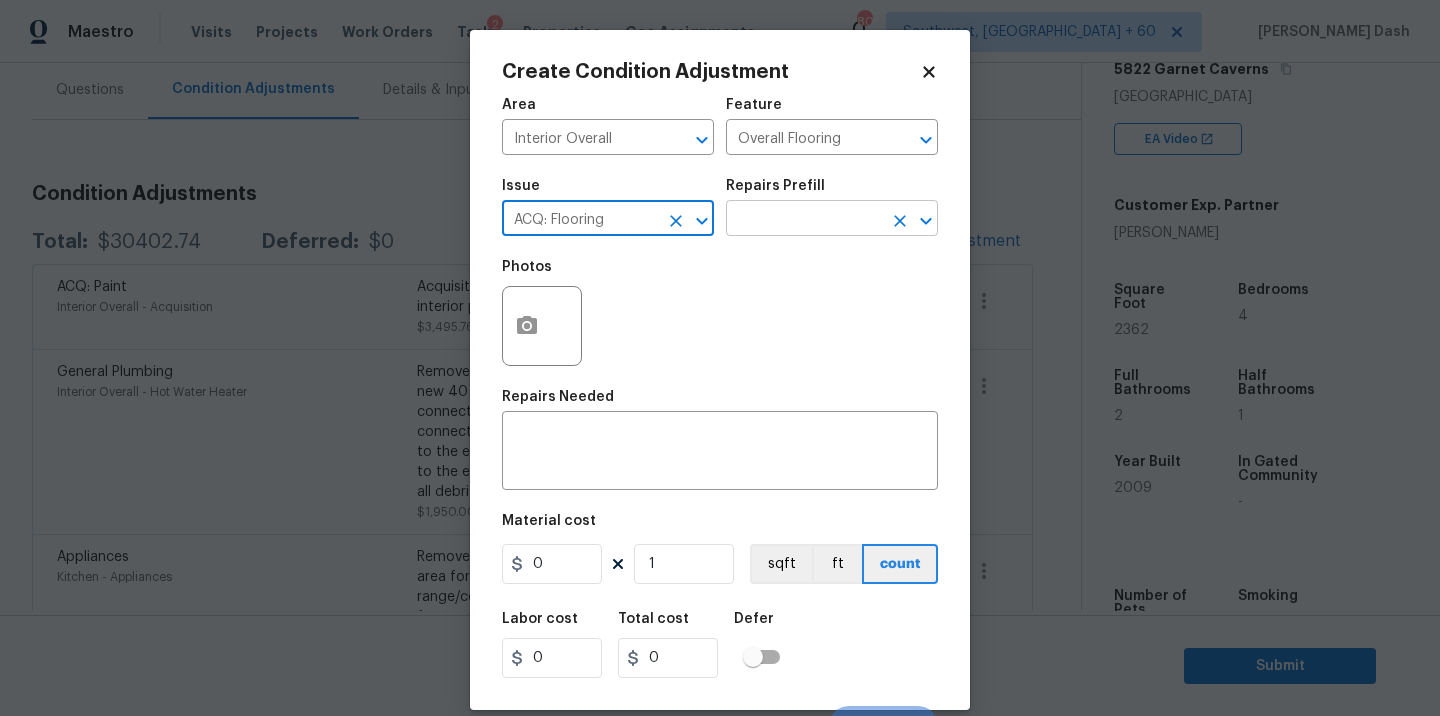 type on "ACQ: Flooring" 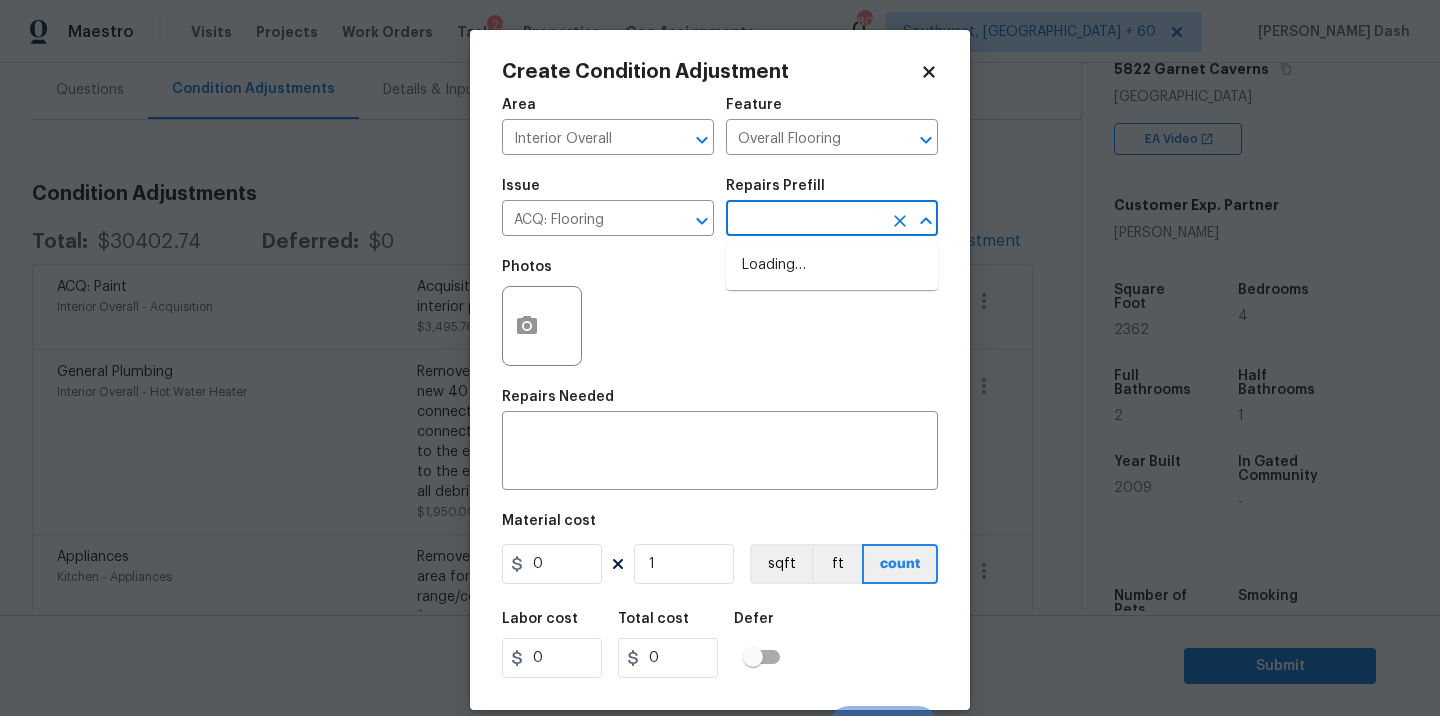 click at bounding box center [804, 220] 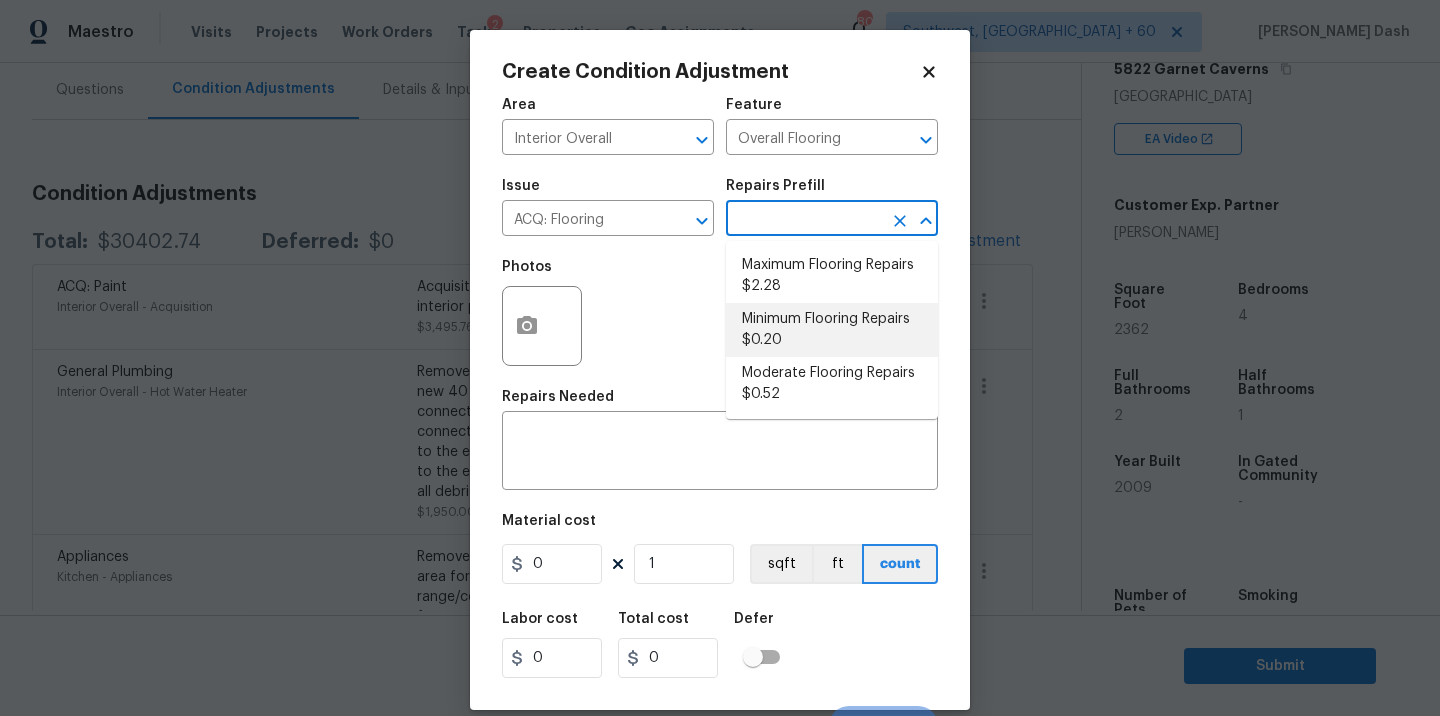 click on "Minimum Flooring Repairs $0.20" at bounding box center (832, 330) 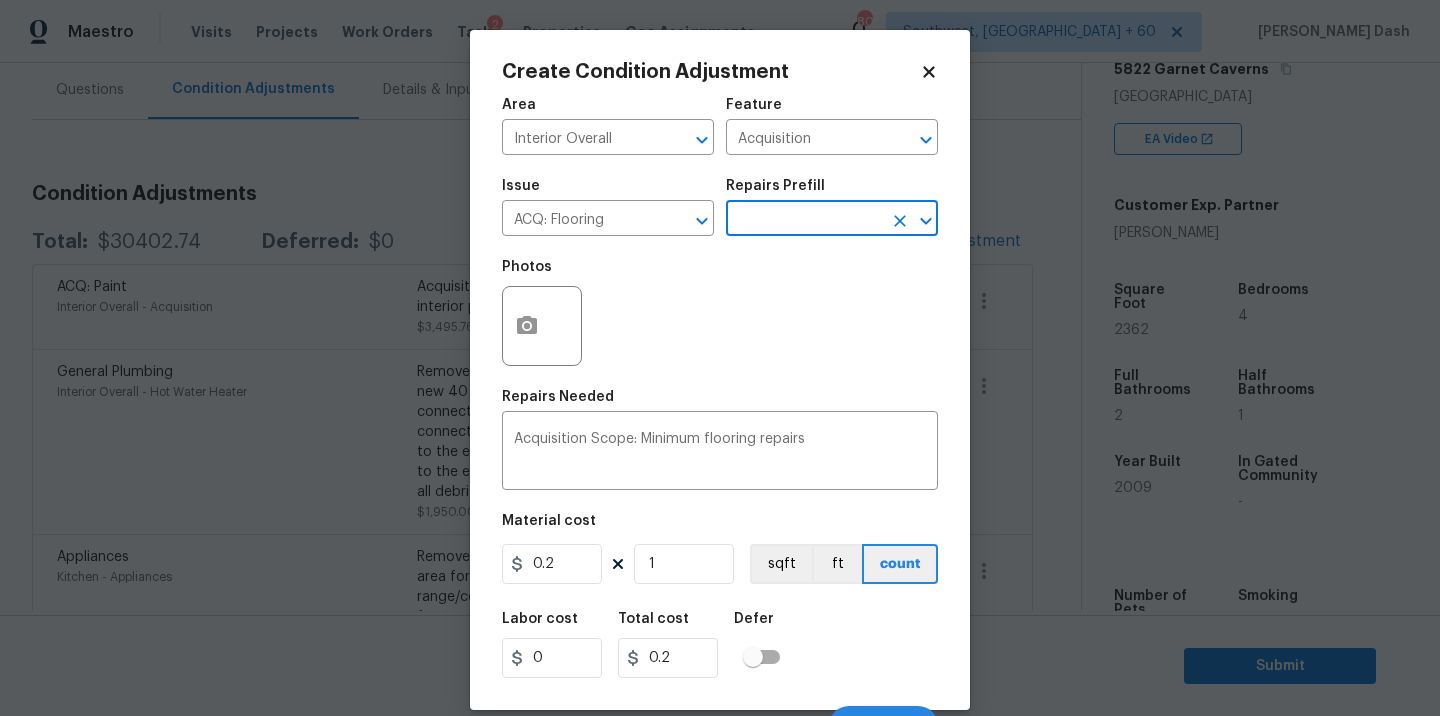 click at bounding box center (804, 220) 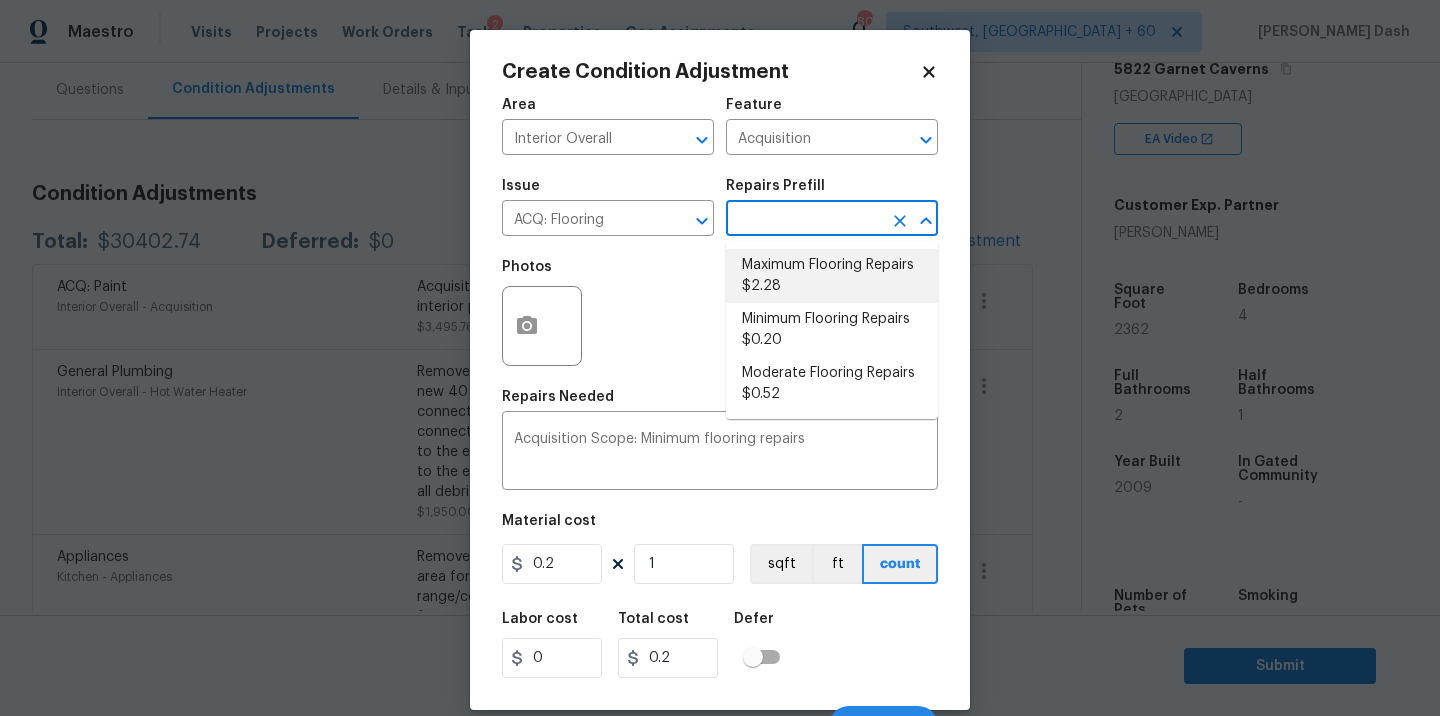 click on "Maximum Flooring Repairs $2.28" at bounding box center (832, 276) 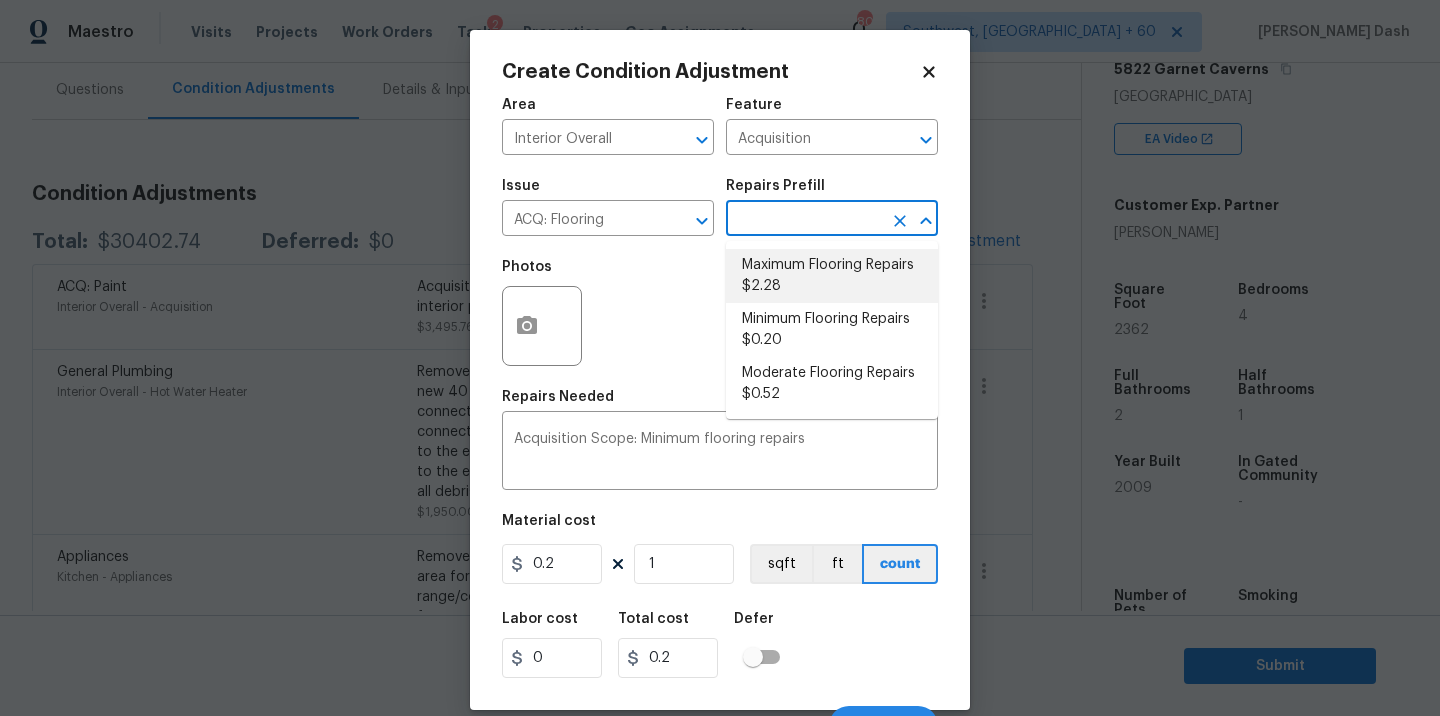 type on "2.28" 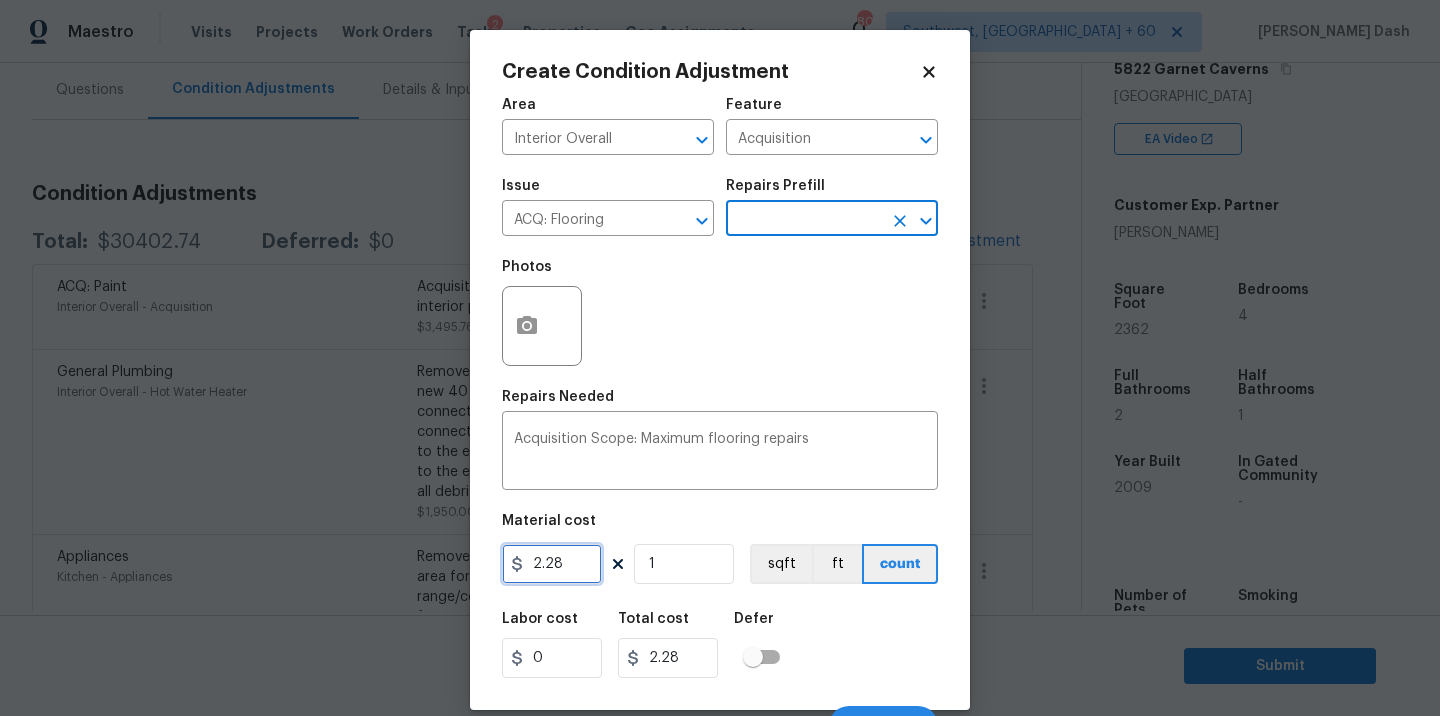 click on "2.28" at bounding box center [552, 564] 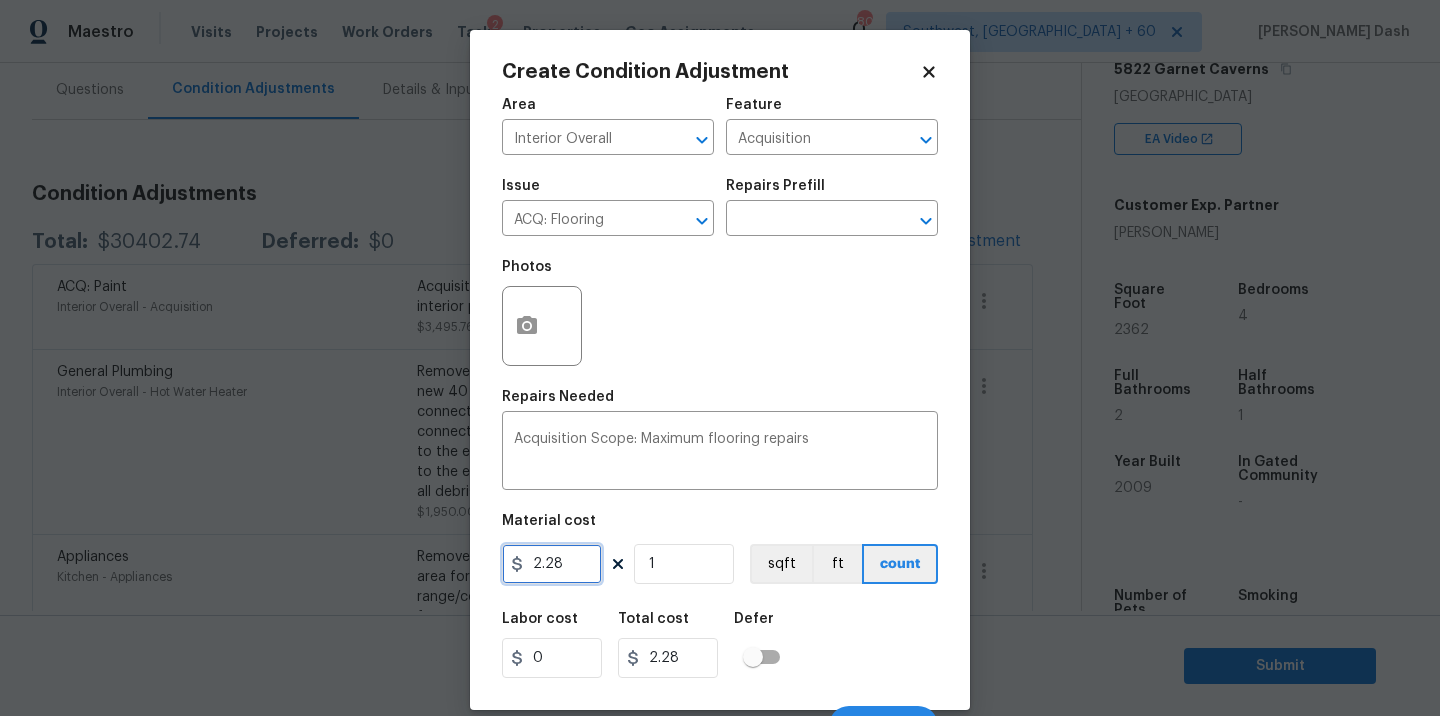 click on "2.28" at bounding box center [552, 564] 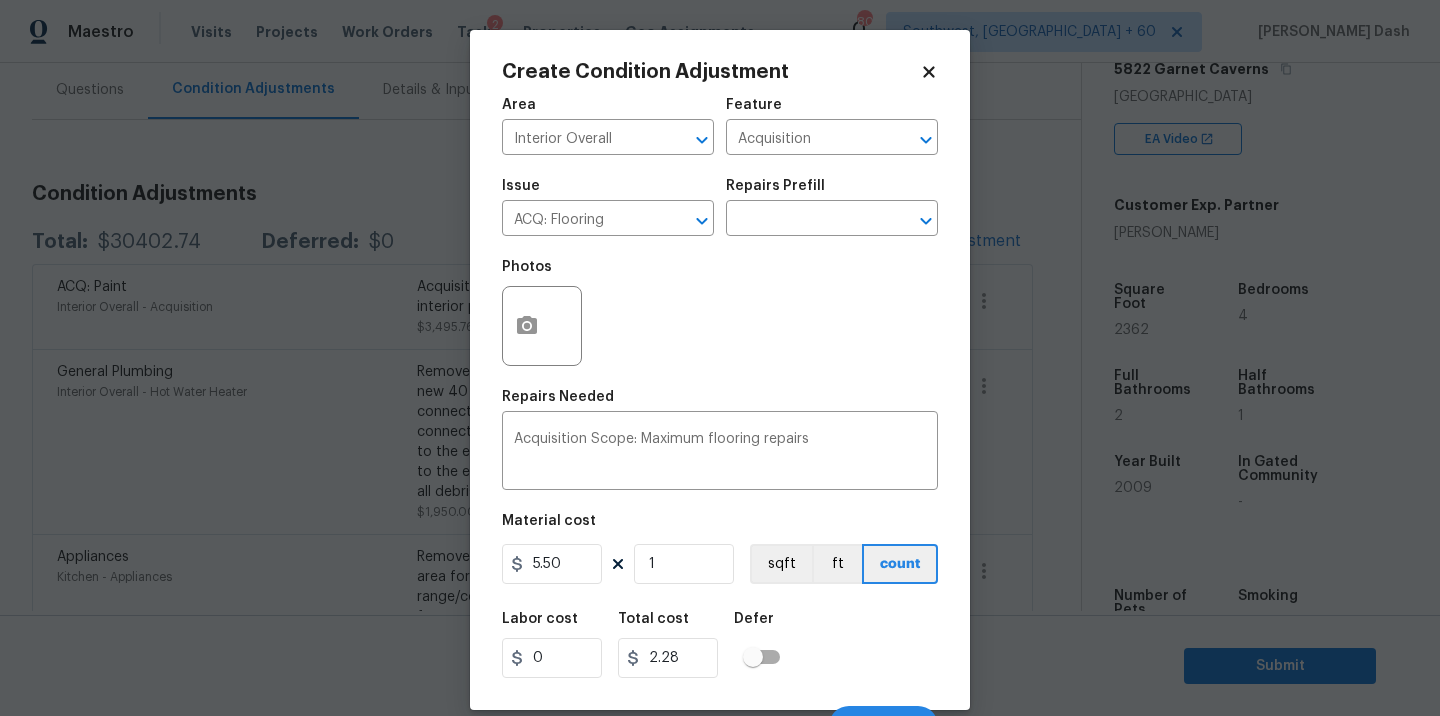 type on "5.5" 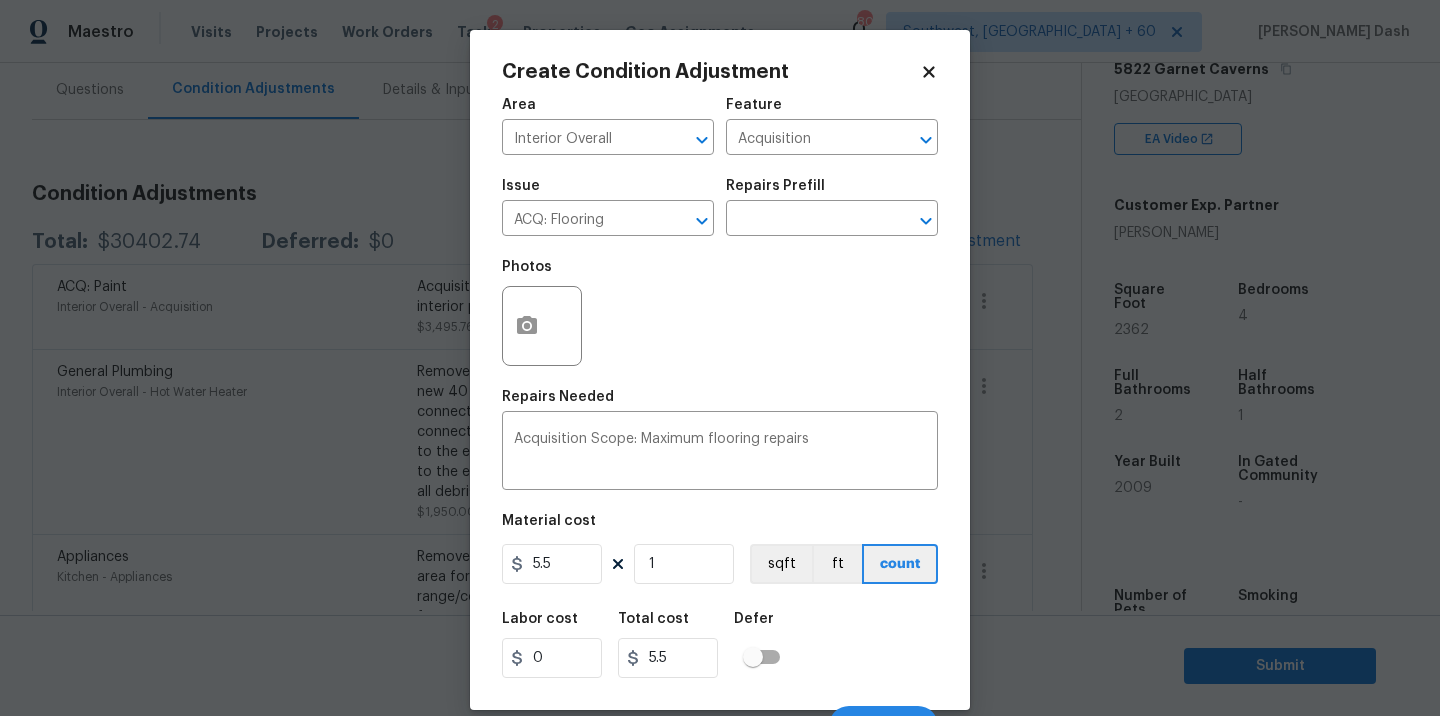click on "Labor cost 0 Total cost 5.5 Defer" at bounding box center (720, 645) 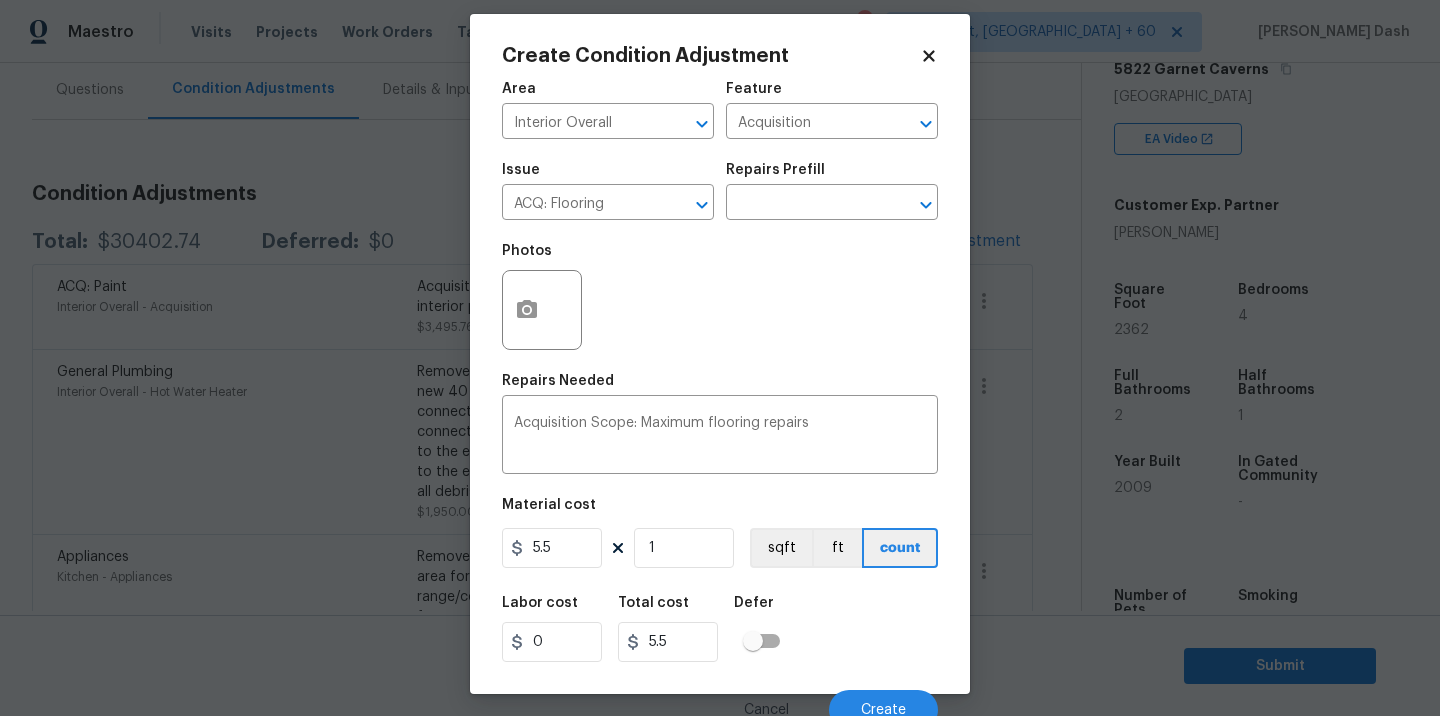 scroll, scrollTop: 31, scrollLeft: 0, axis: vertical 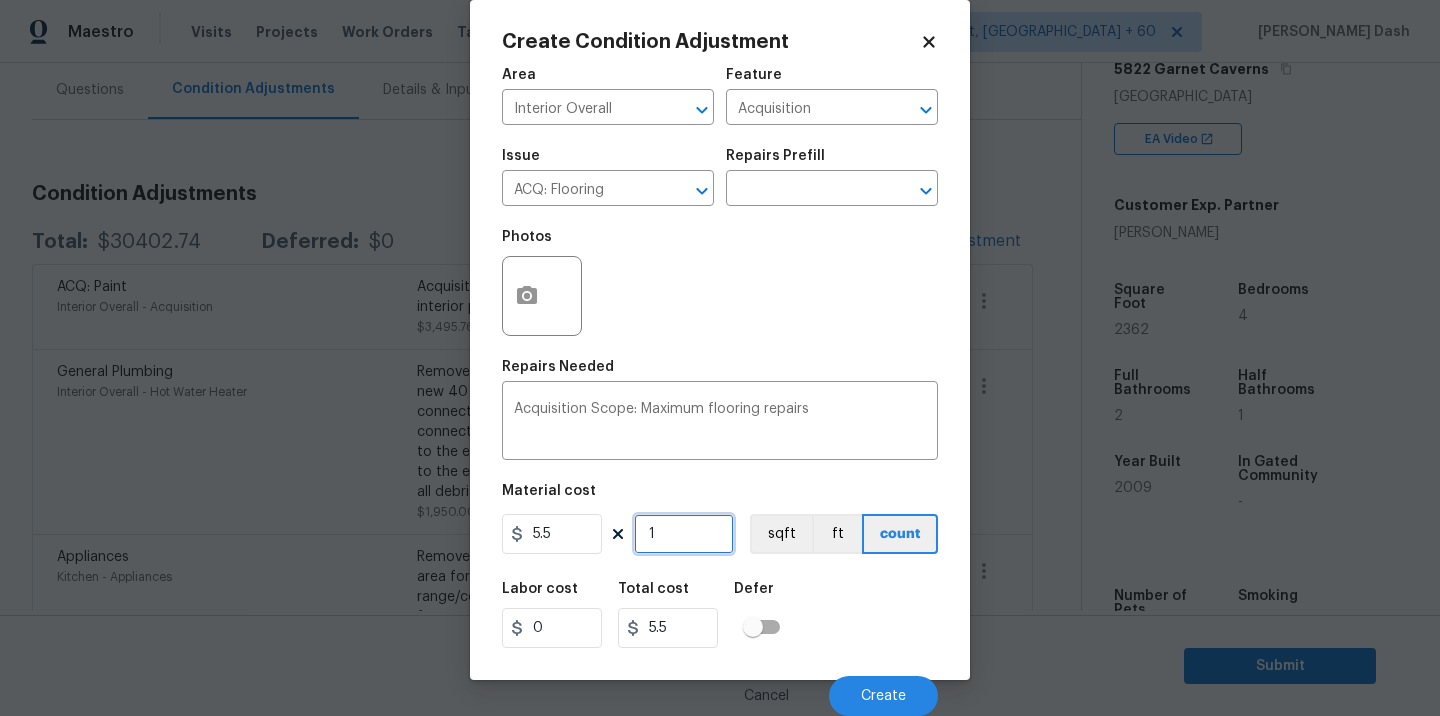 click on "1" at bounding box center (684, 534) 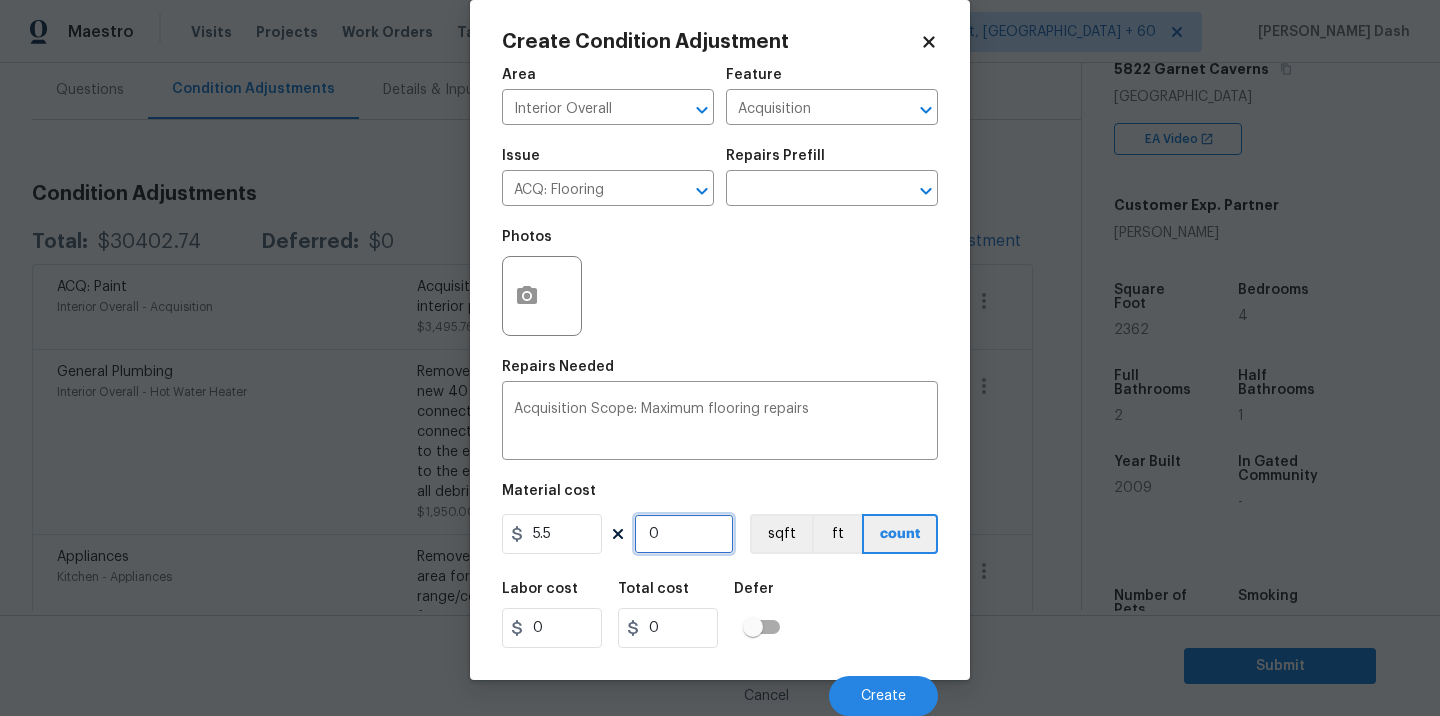 type on "2" 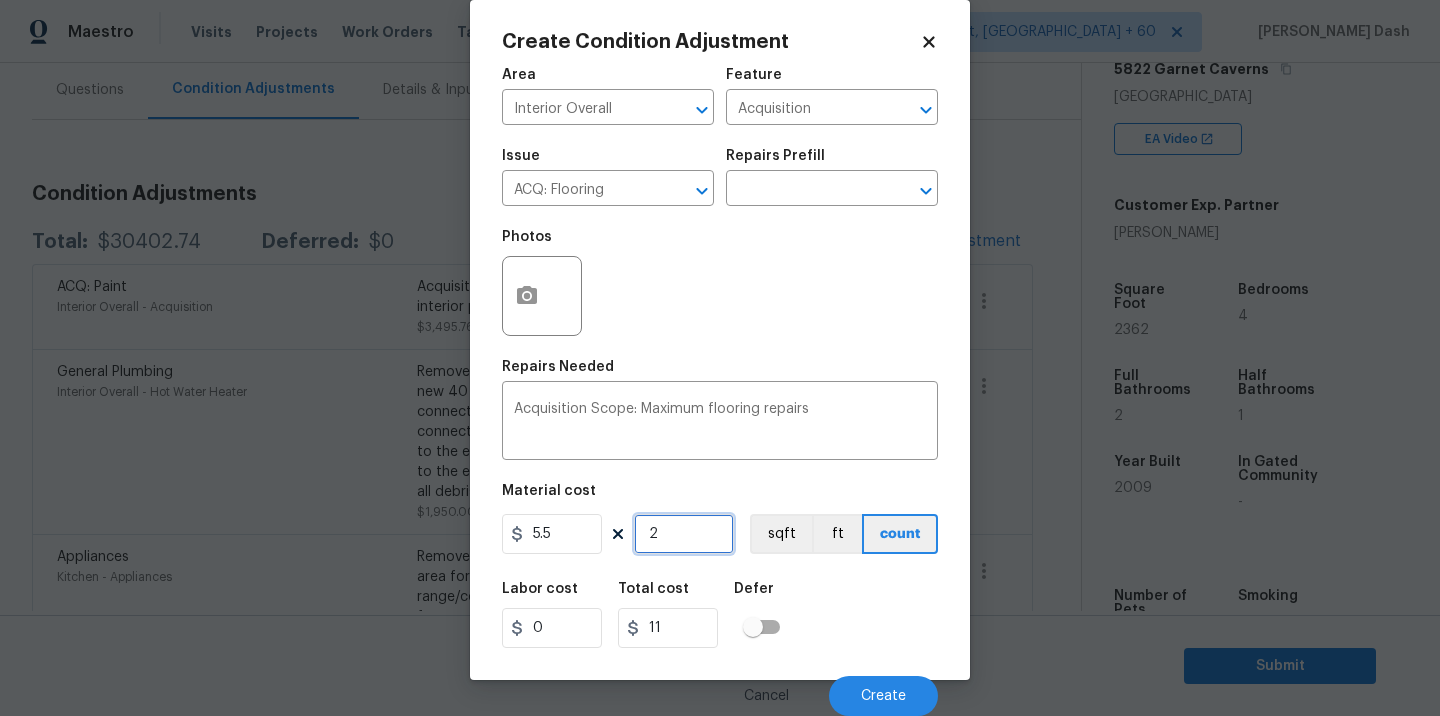 type on "23" 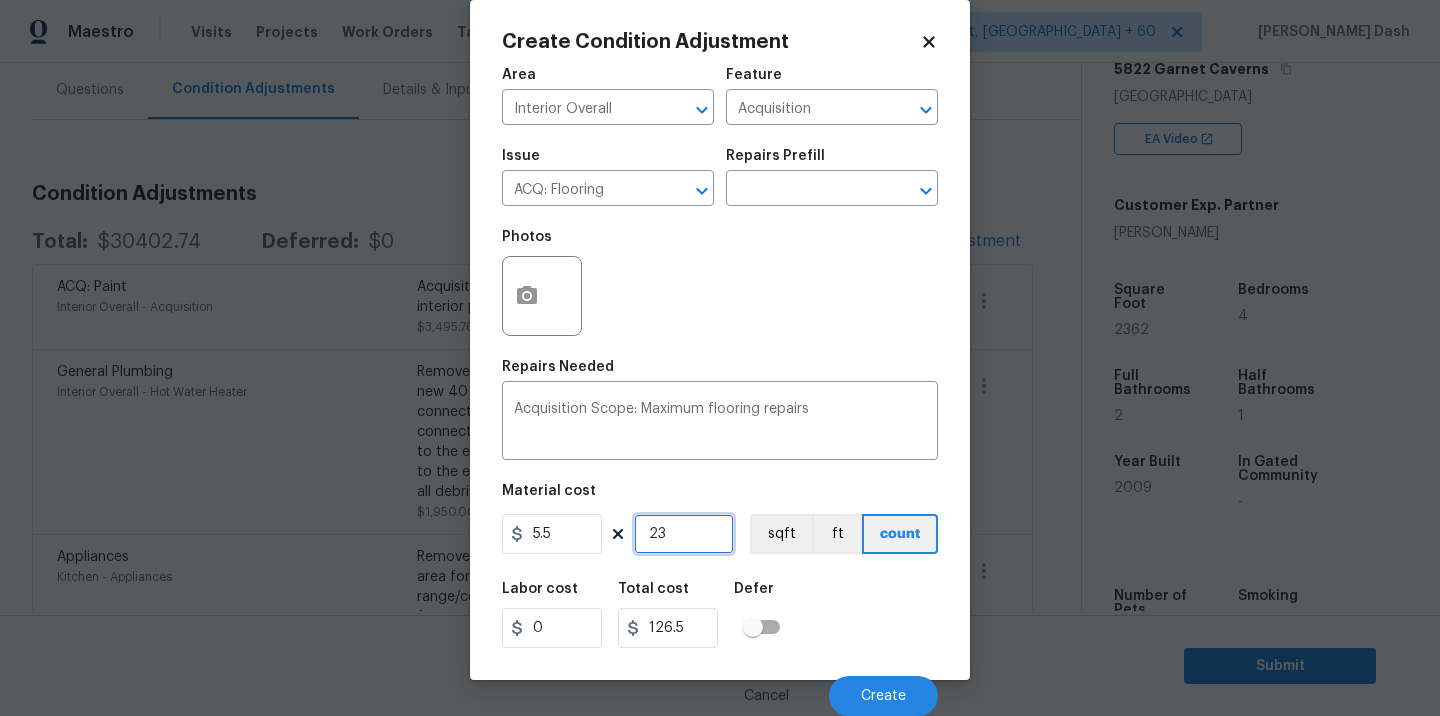 type on "236" 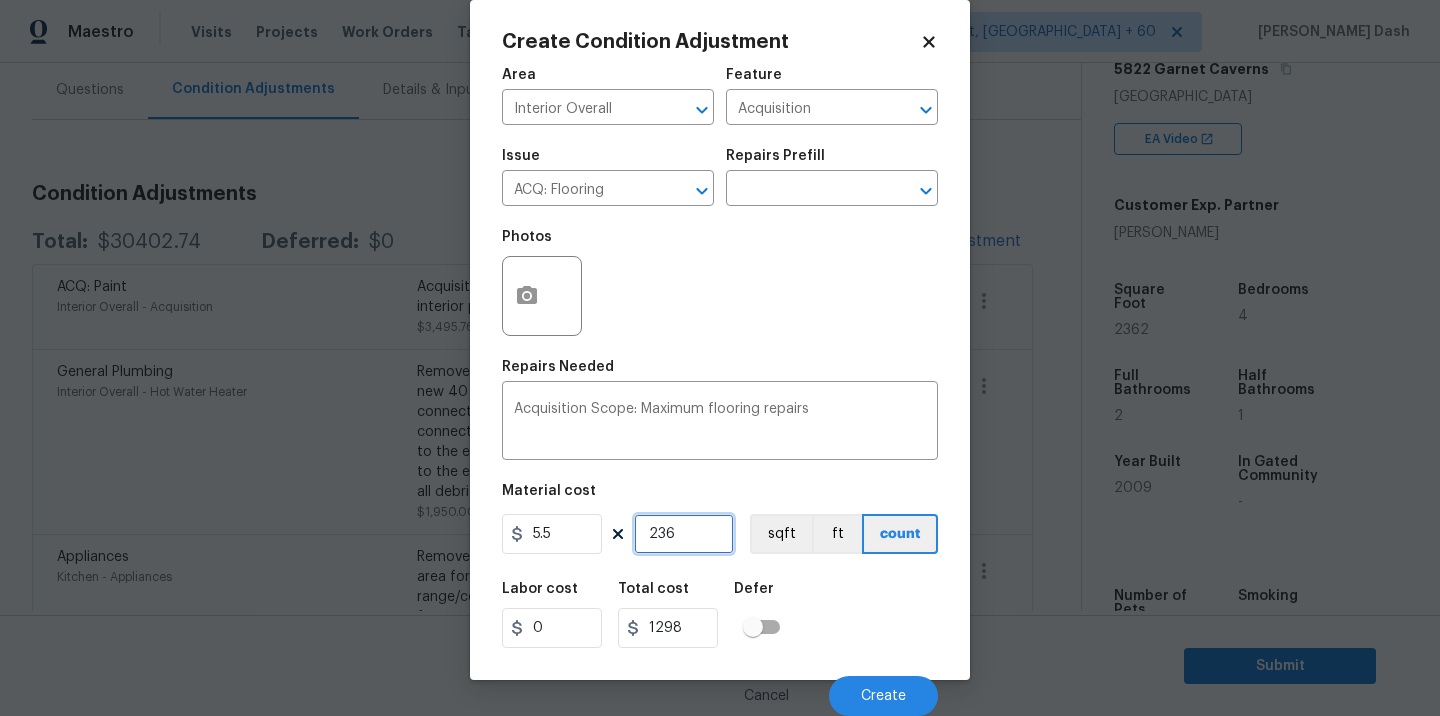 type on "2362" 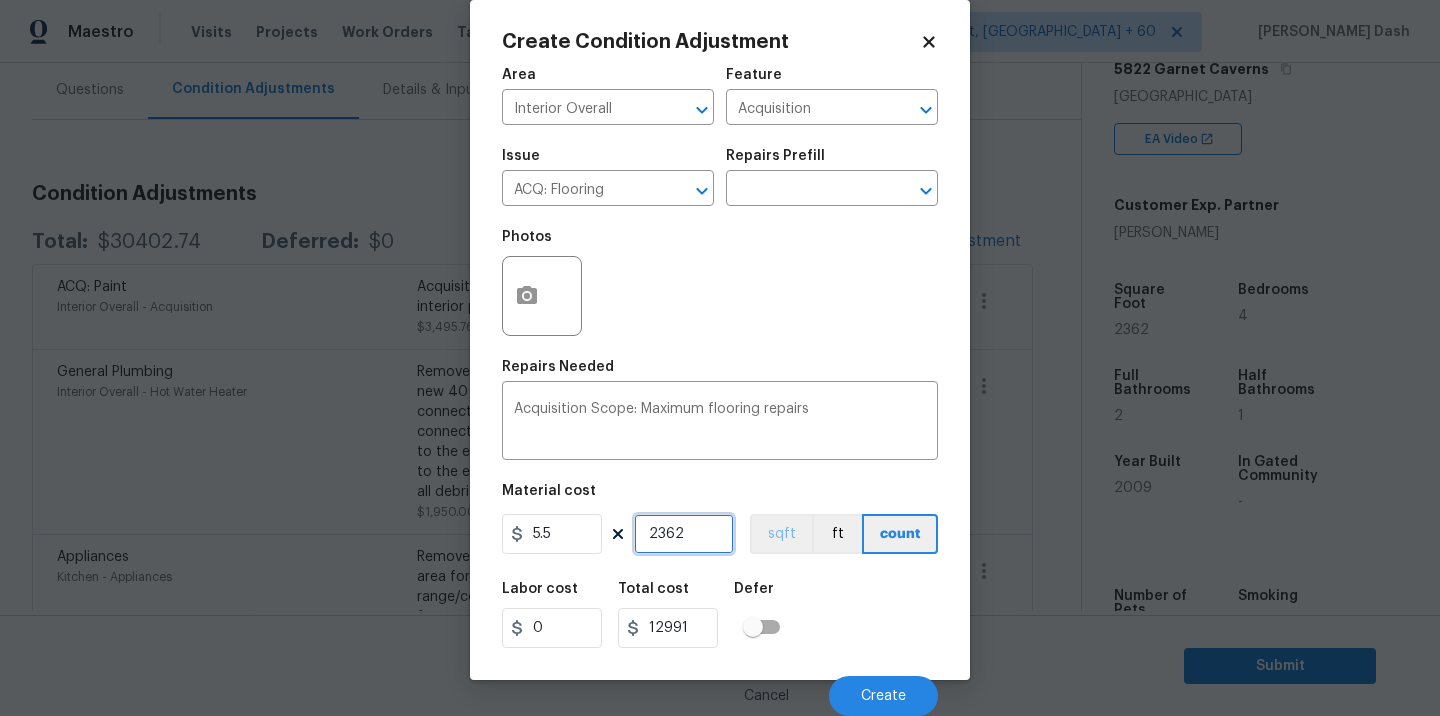 type on "2362" 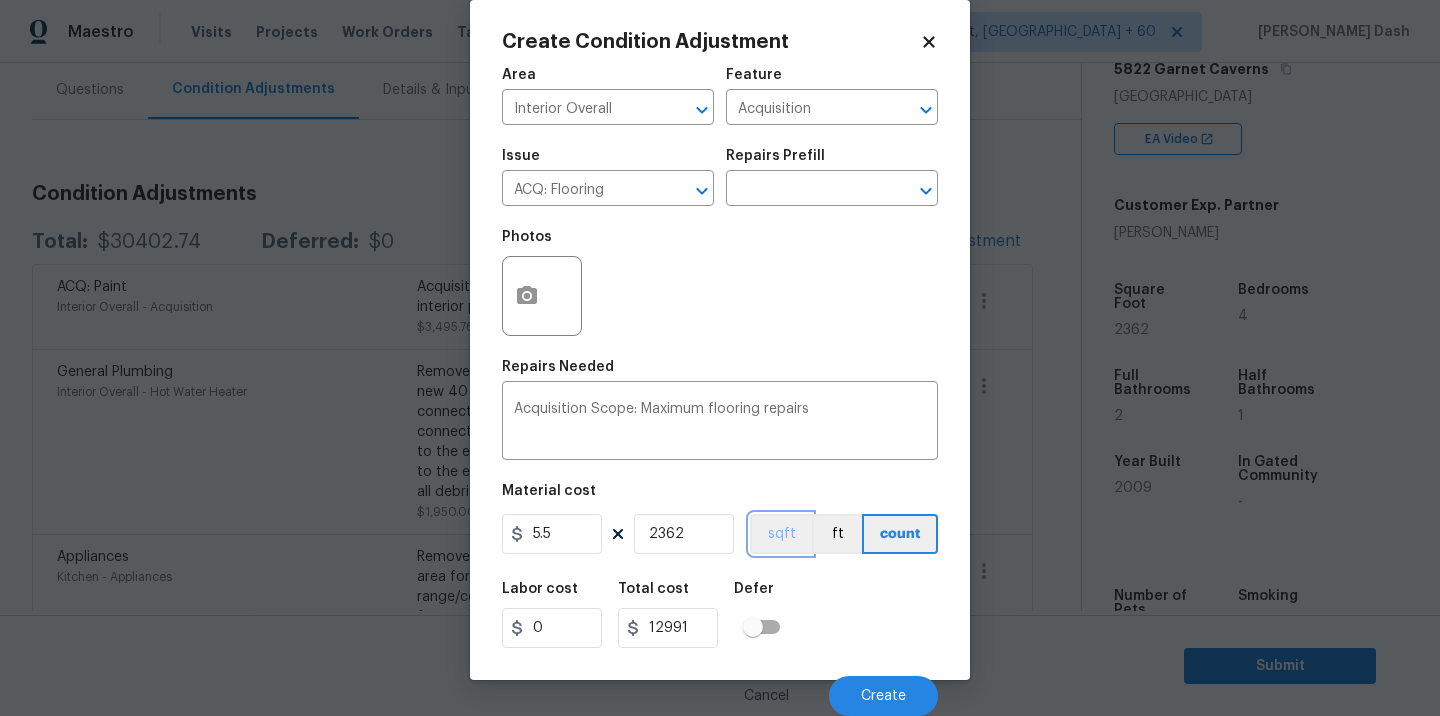 click on "sqft" at bounding box center (781, 534) 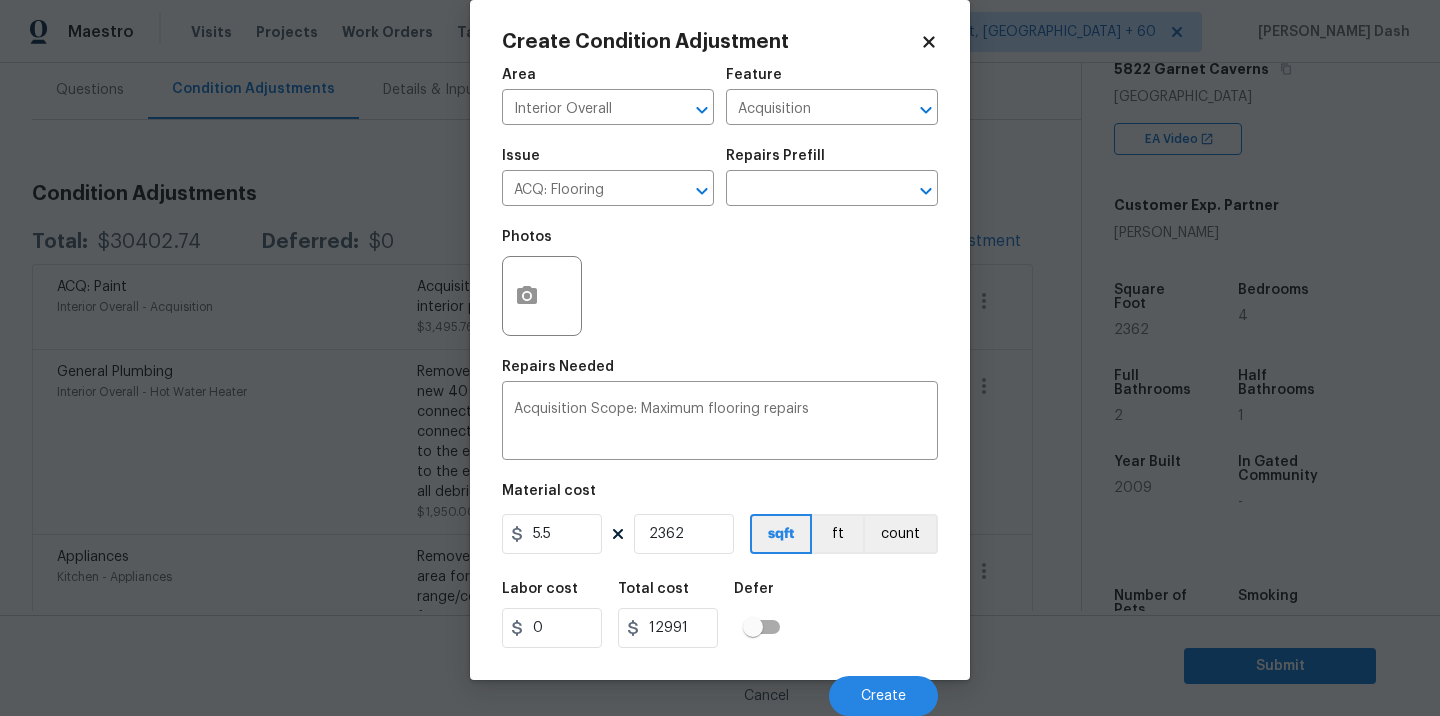 click on "Labor cost 0 Total cost 12991 Defer" at bounding box center (720, 615) 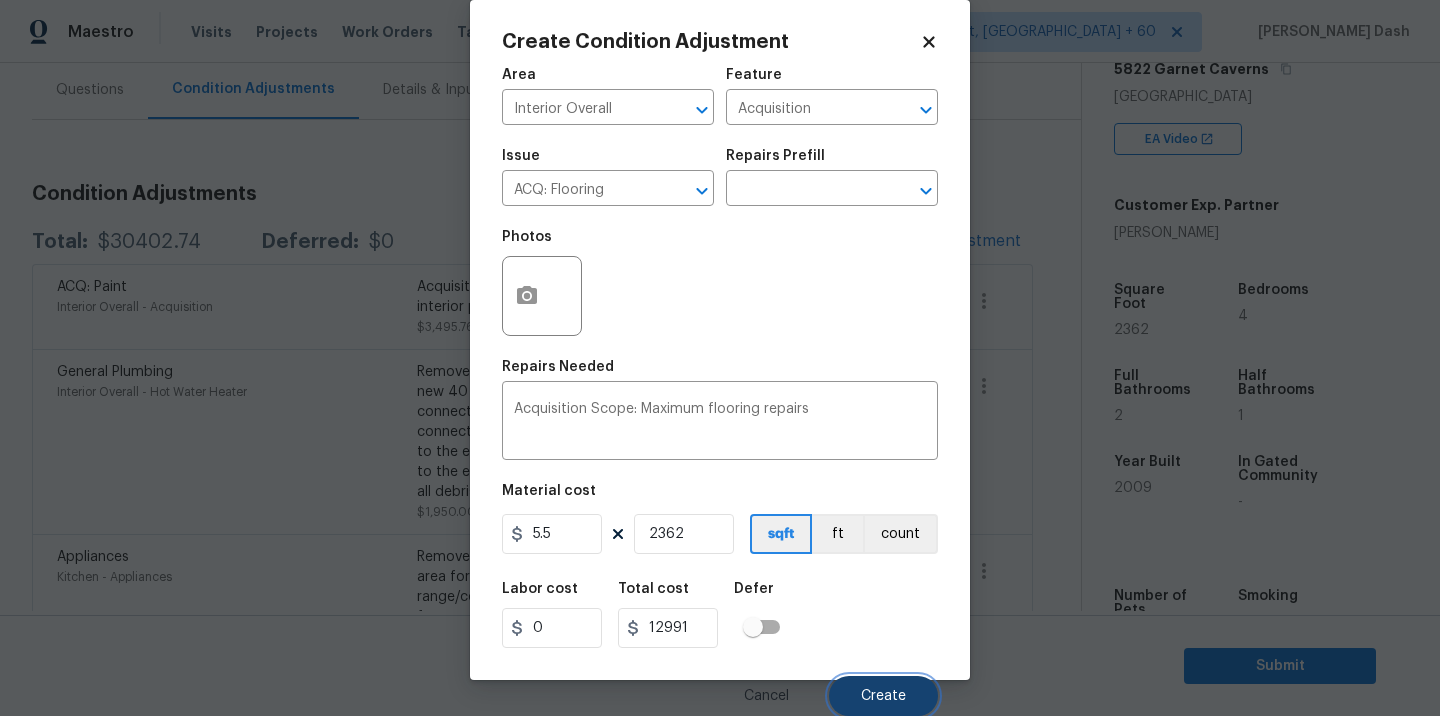 click on "Create" at bounding box center (883, 696) 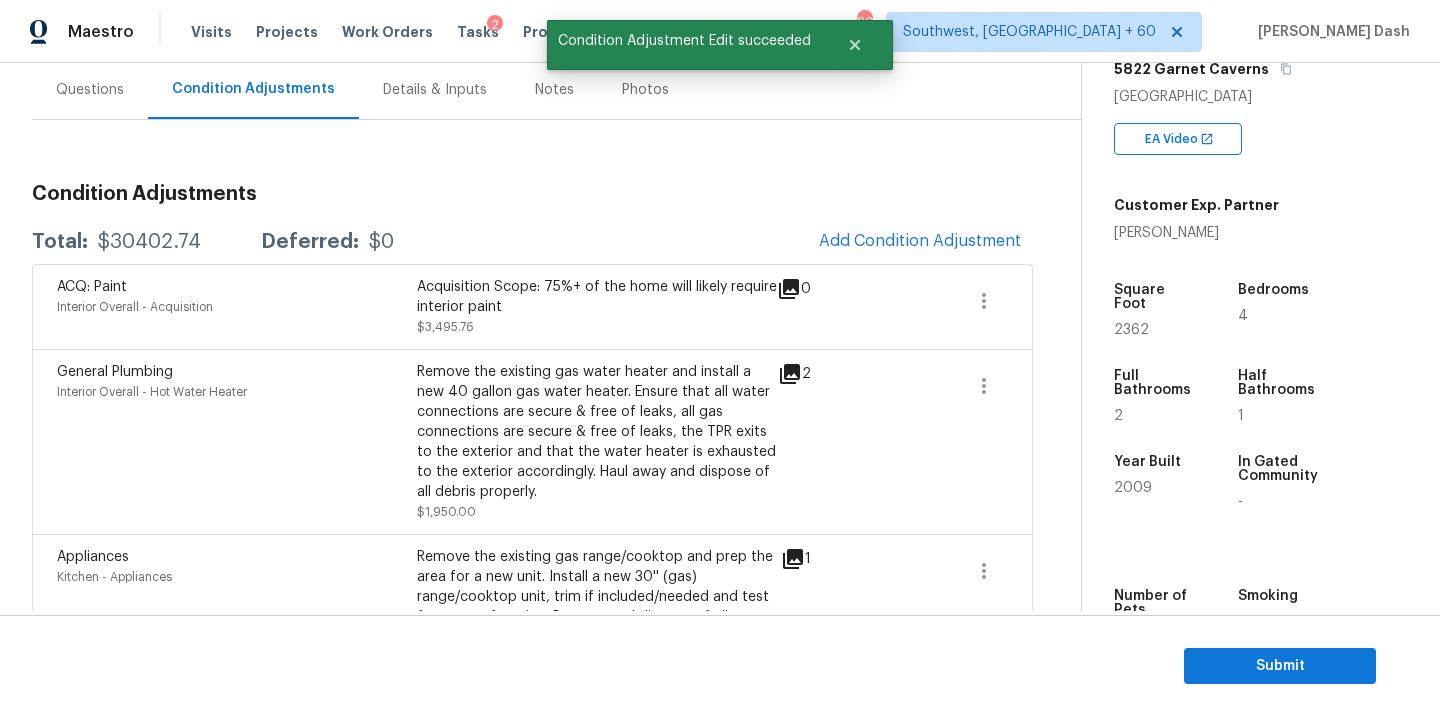 scroll, scrollTop: 24, scrollLeft: 0, axis: vertical 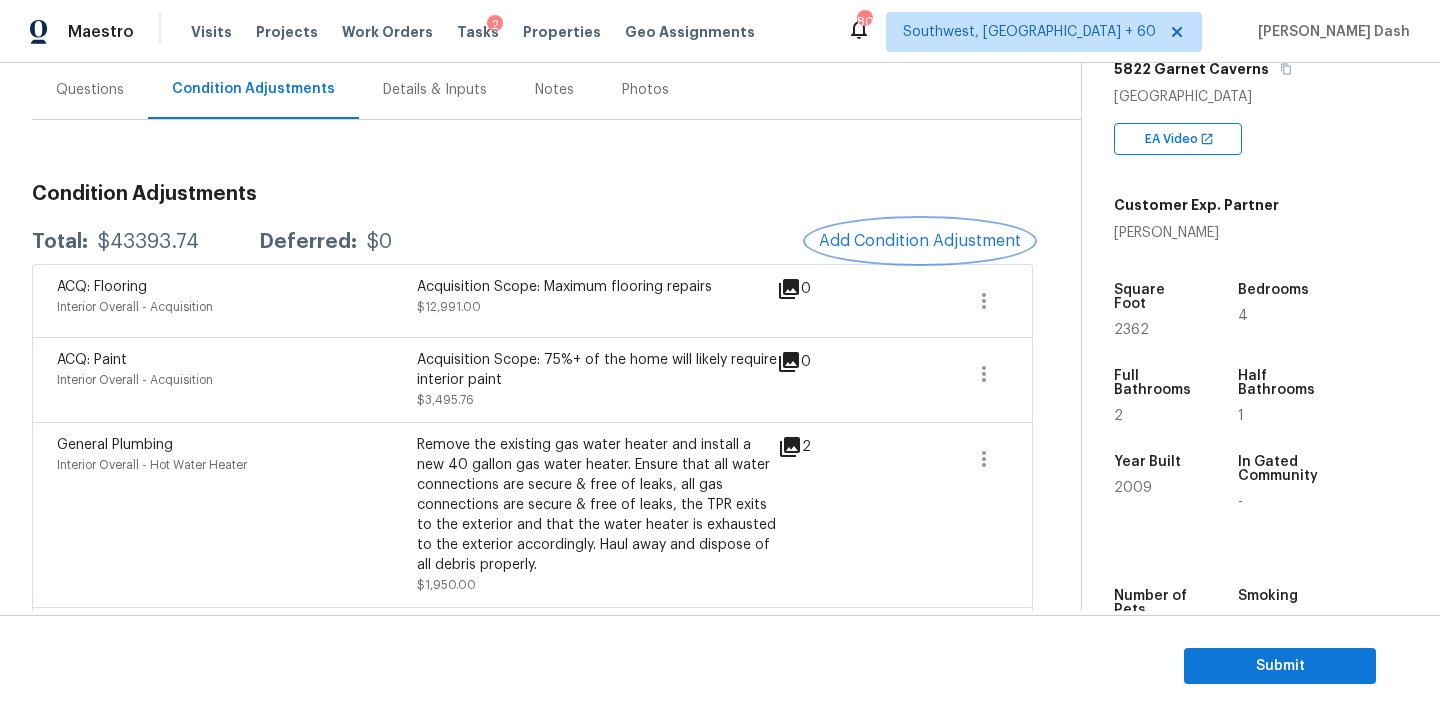 click on "Add Condition Adjustment" at bounding box center [920, 241] 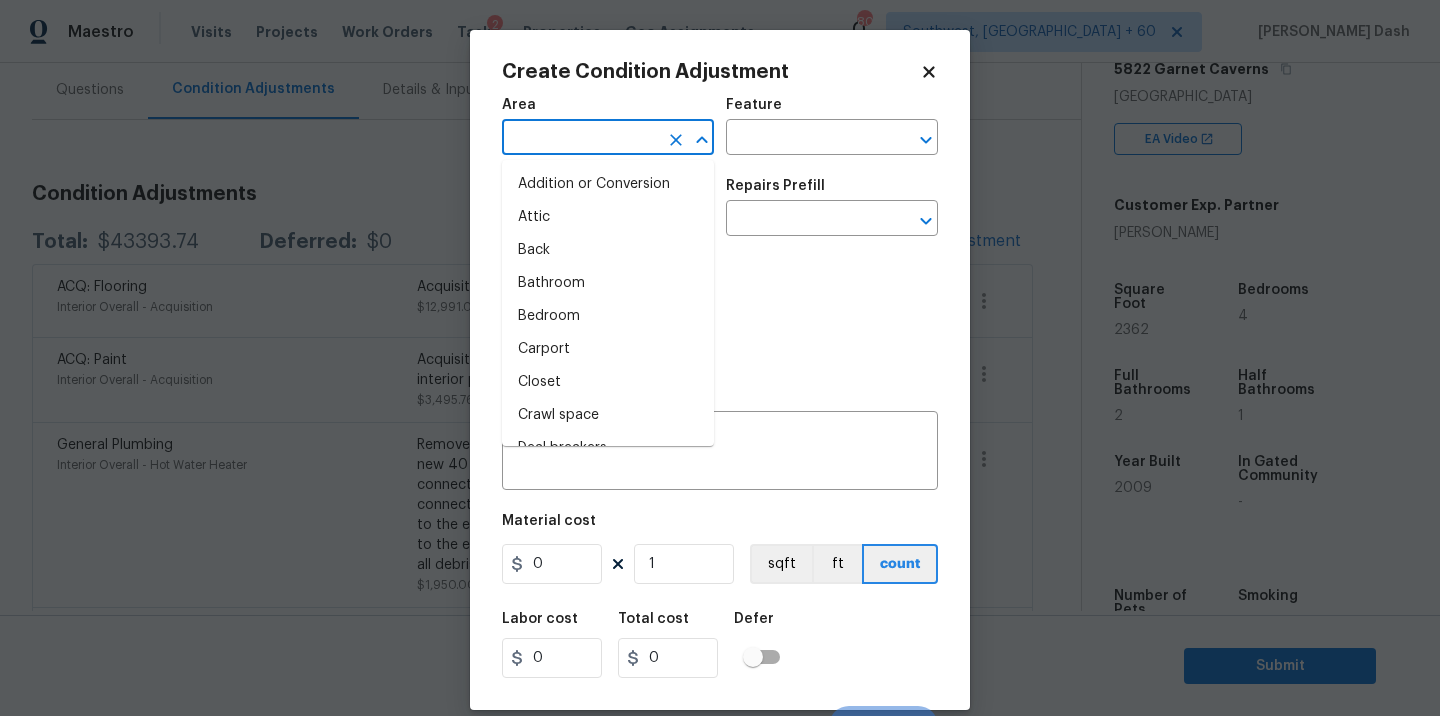 click at bounding box center (580, 139) 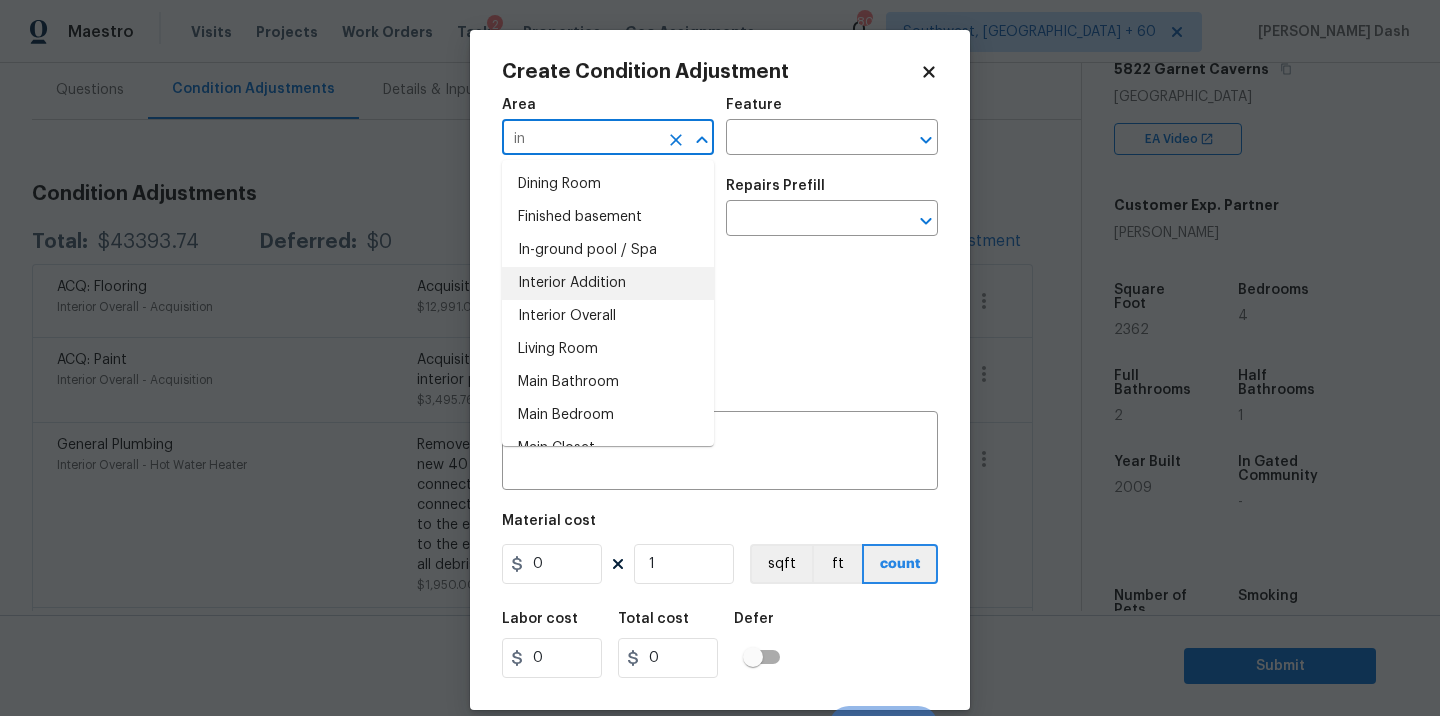 click on "Interior Overall" at bounding box center [608, 316] 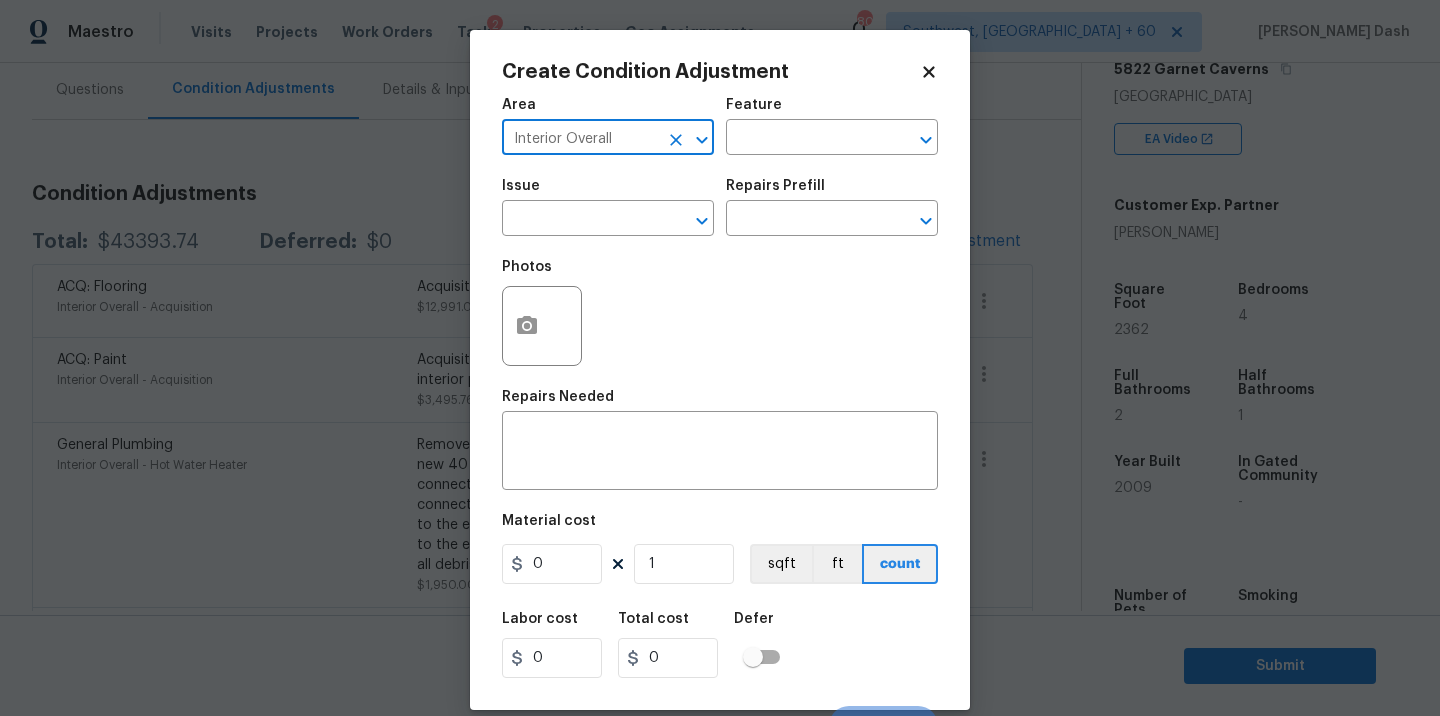 type on "Interior Overall" 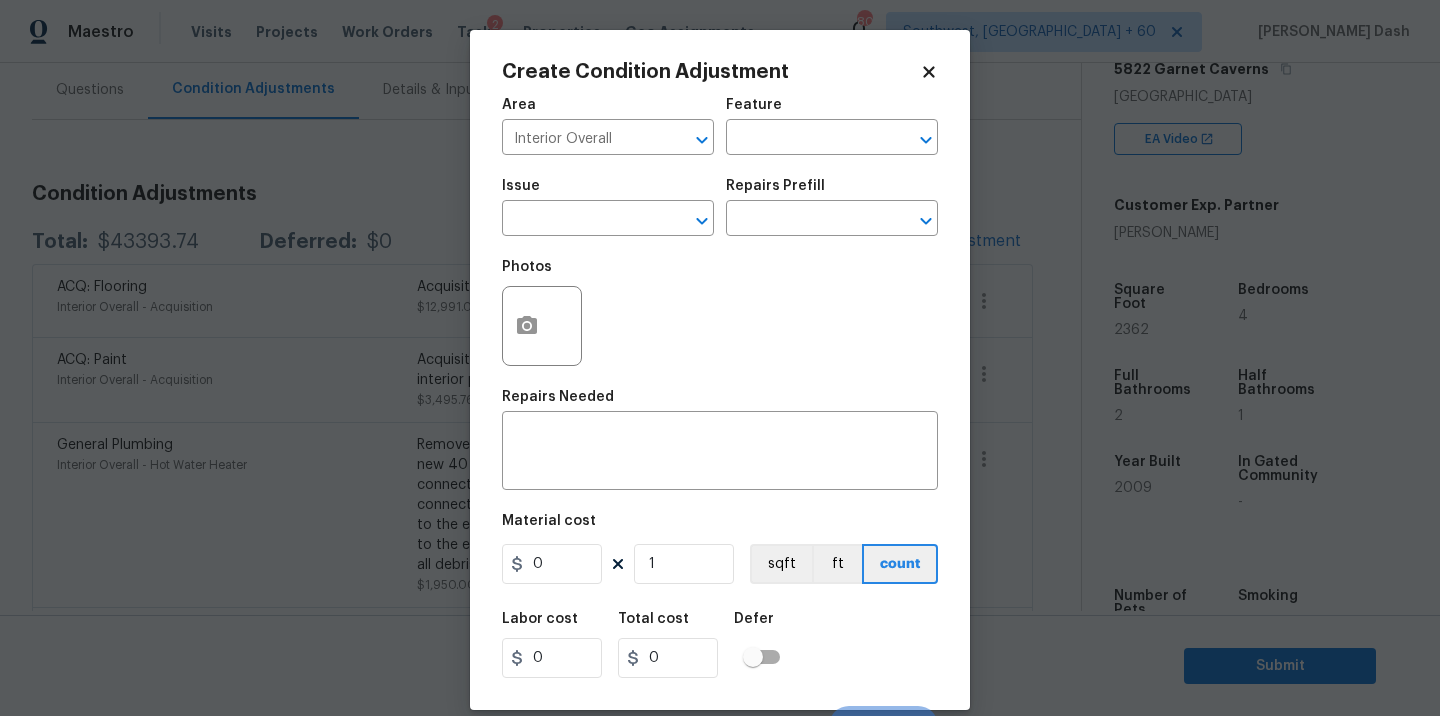 click on "Feature" at bounding box center [832, 111] 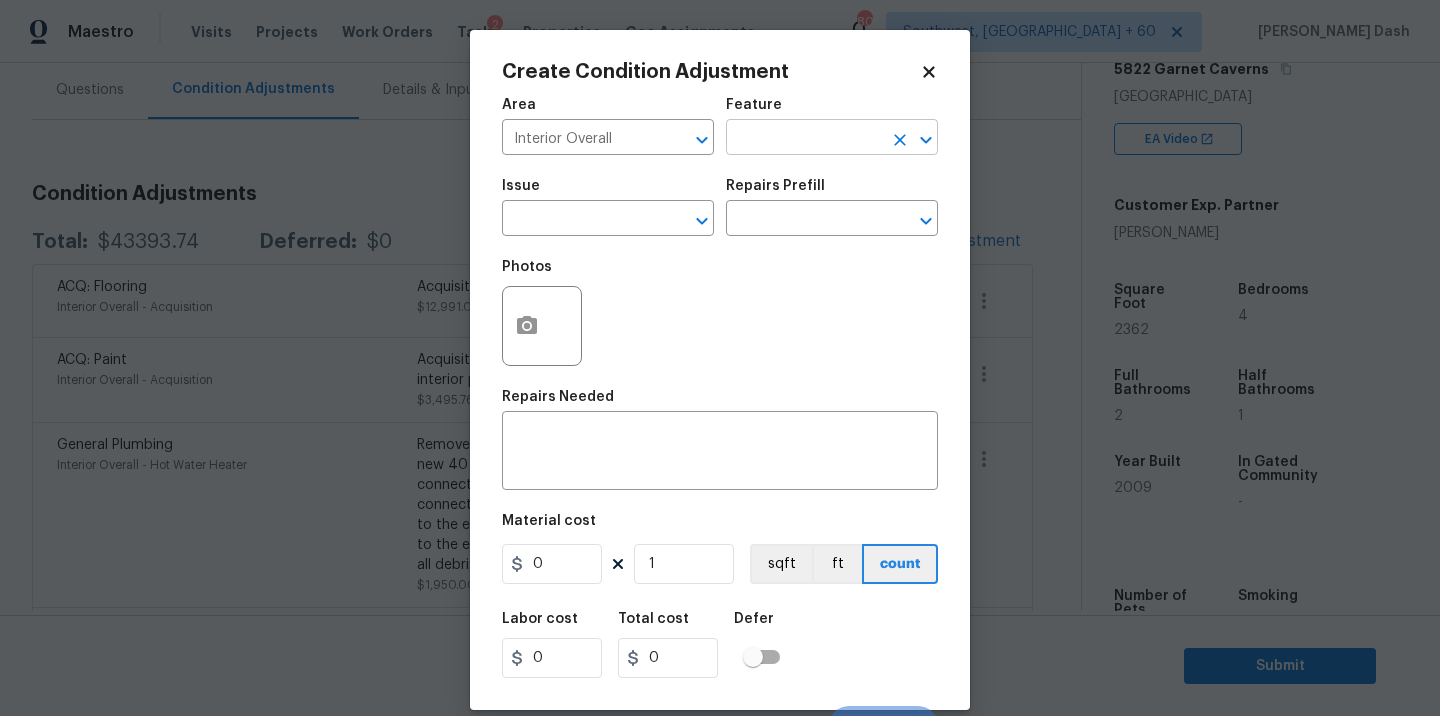 click at bounding box center (804, 139) 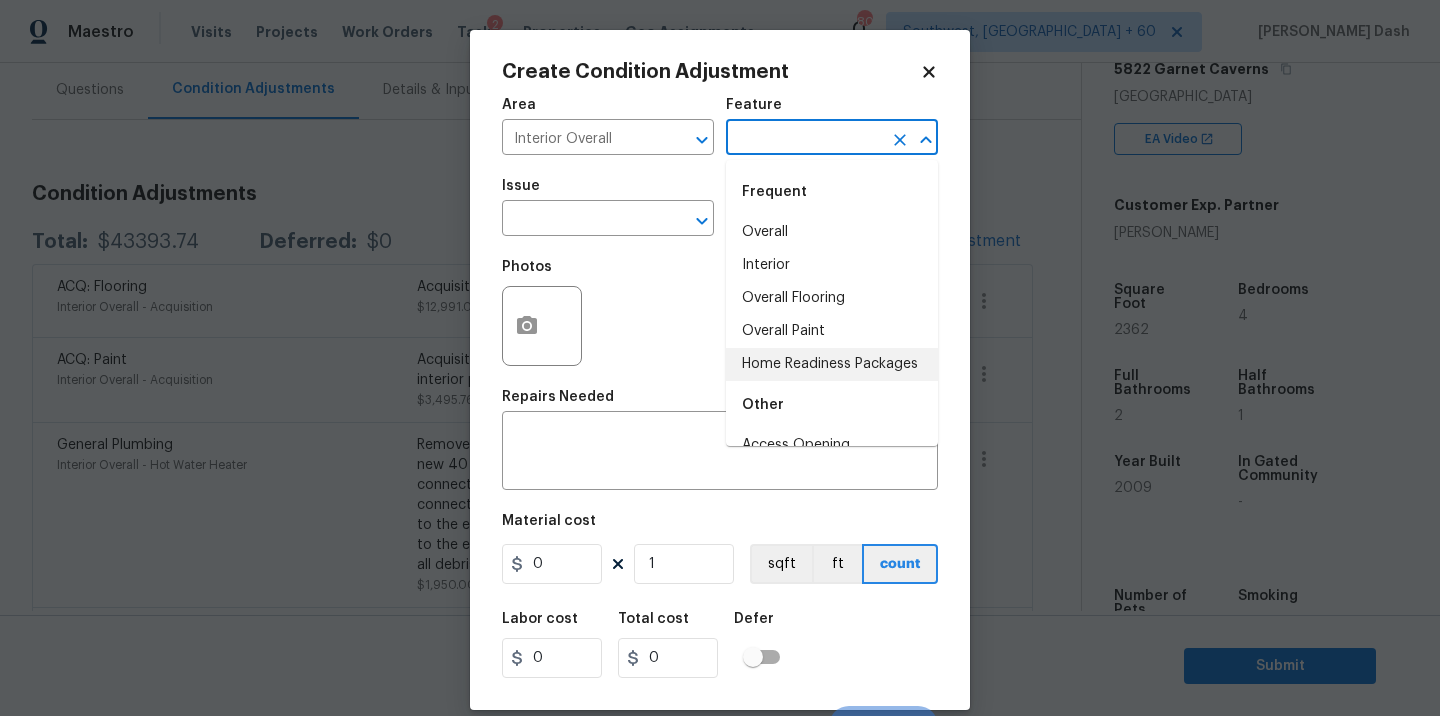 click on "Other" at bounding box center [832, 405] 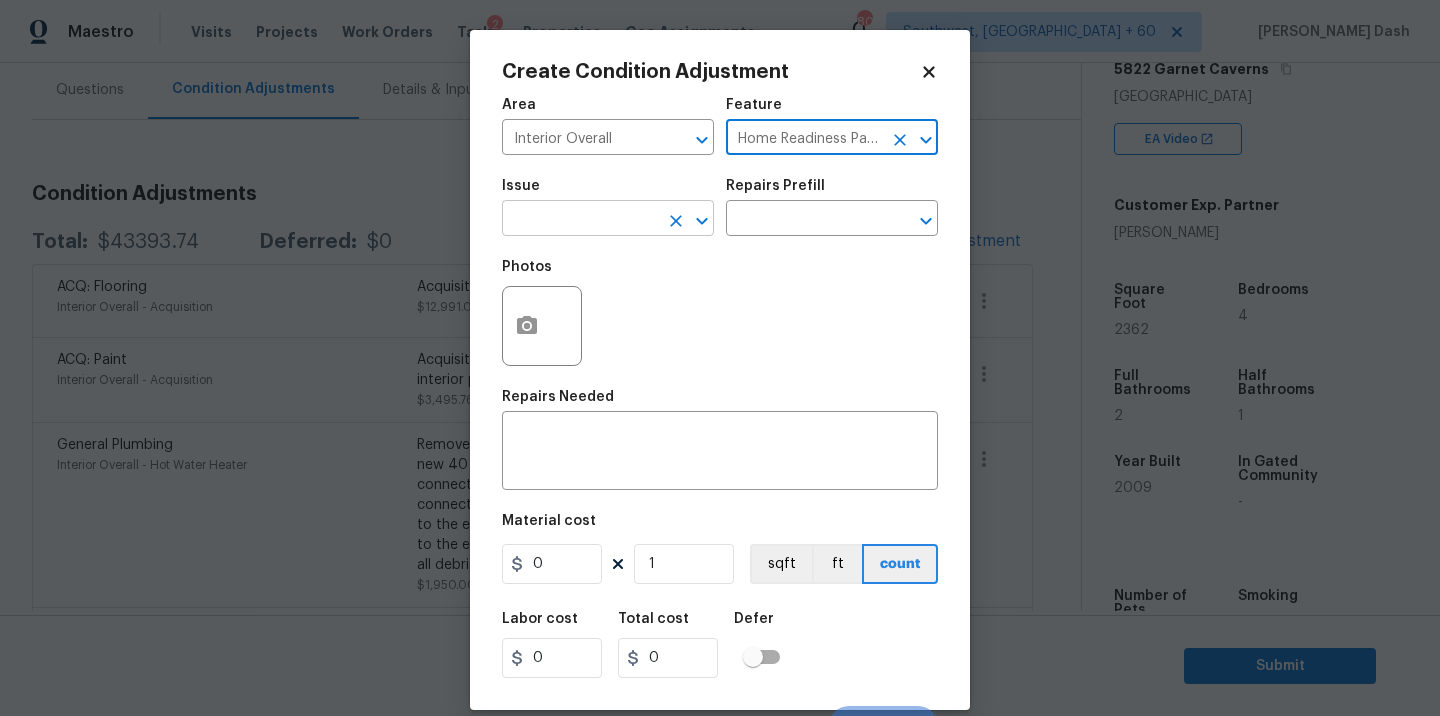 click at bounding box center (580, 220) 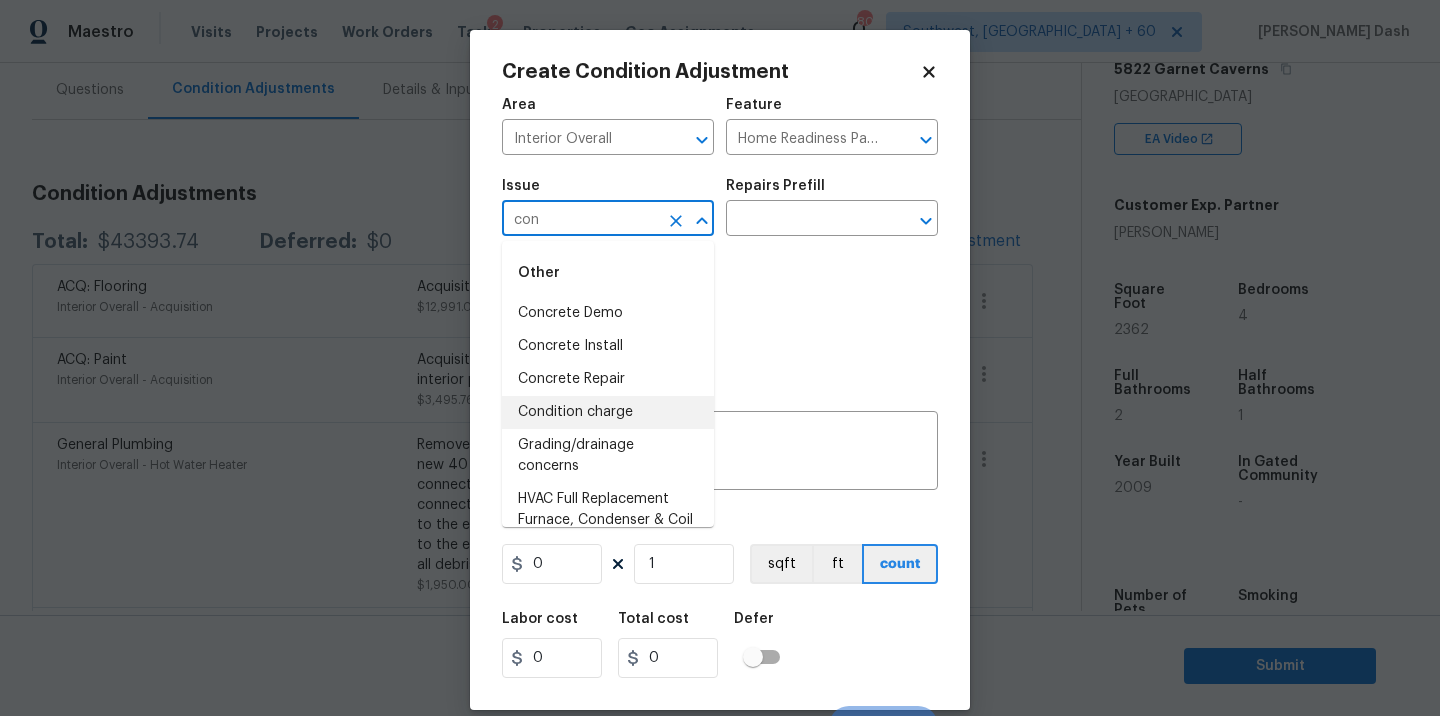 click on "Condition charge" at bounding box center [608, 412] 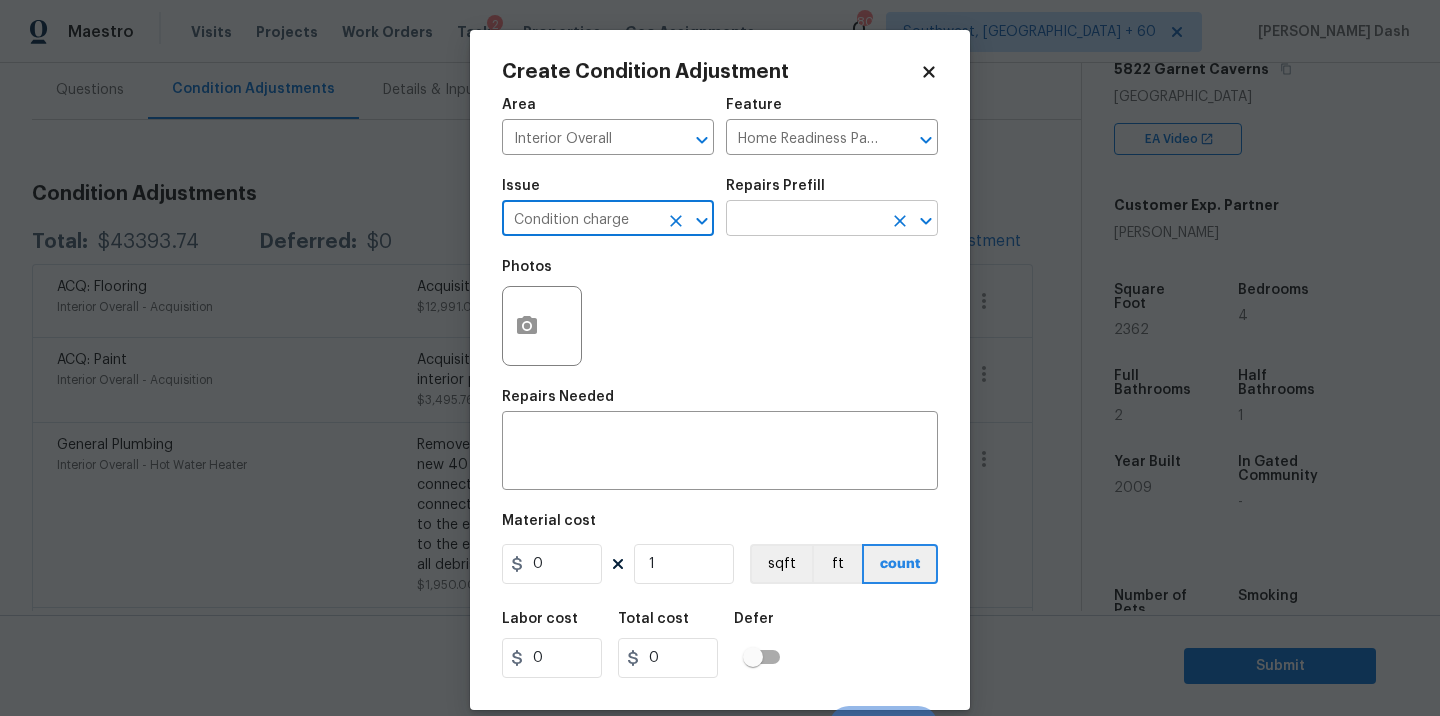 type on "Condition charge" 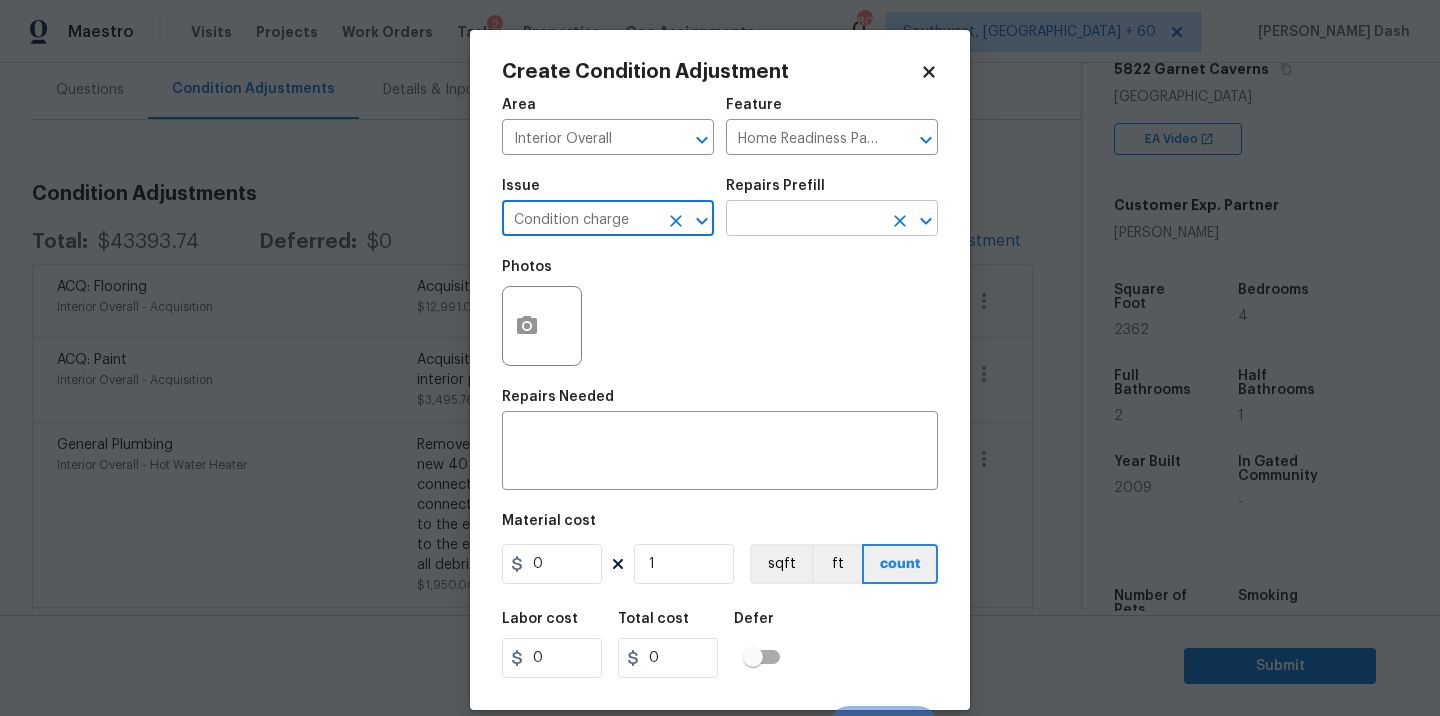 click at bounding box center [804, 220] 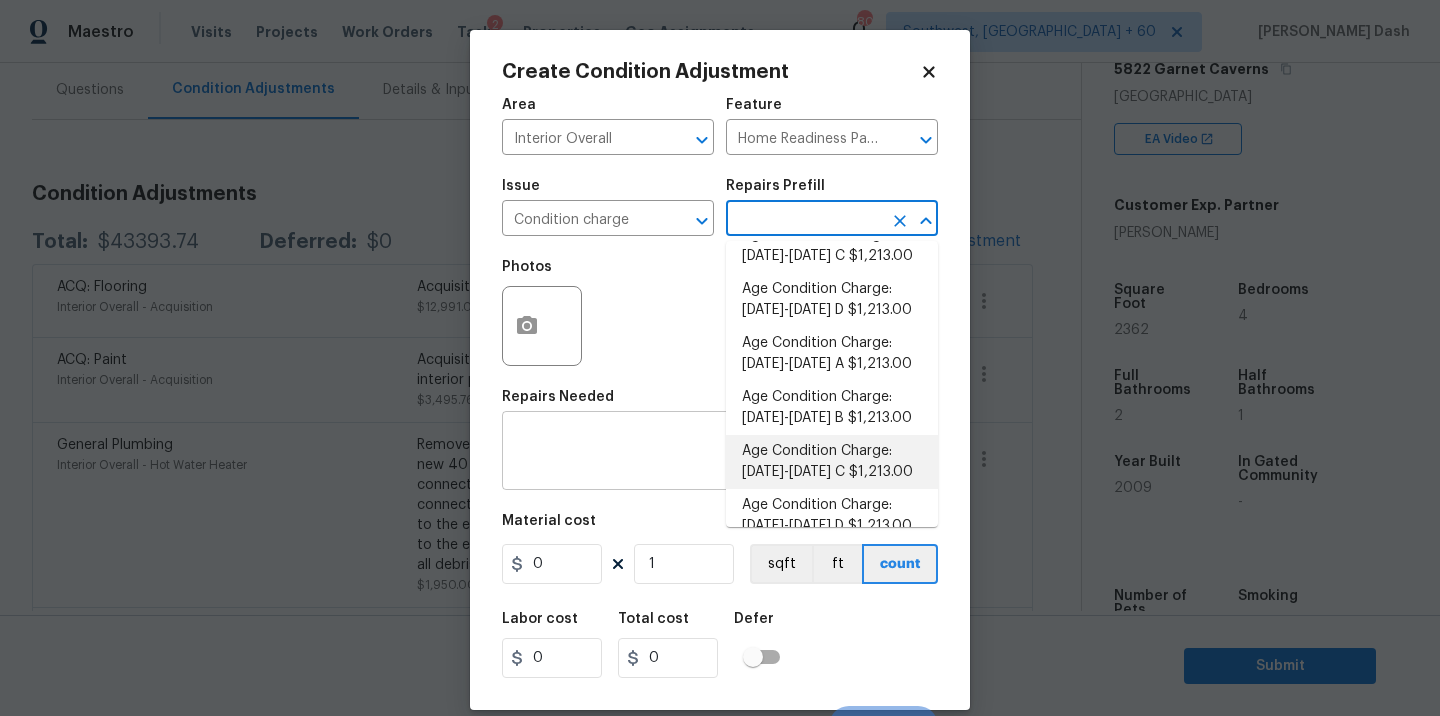 scroll, scrollTop: 580, scrollLeft: 0, axis: vertical 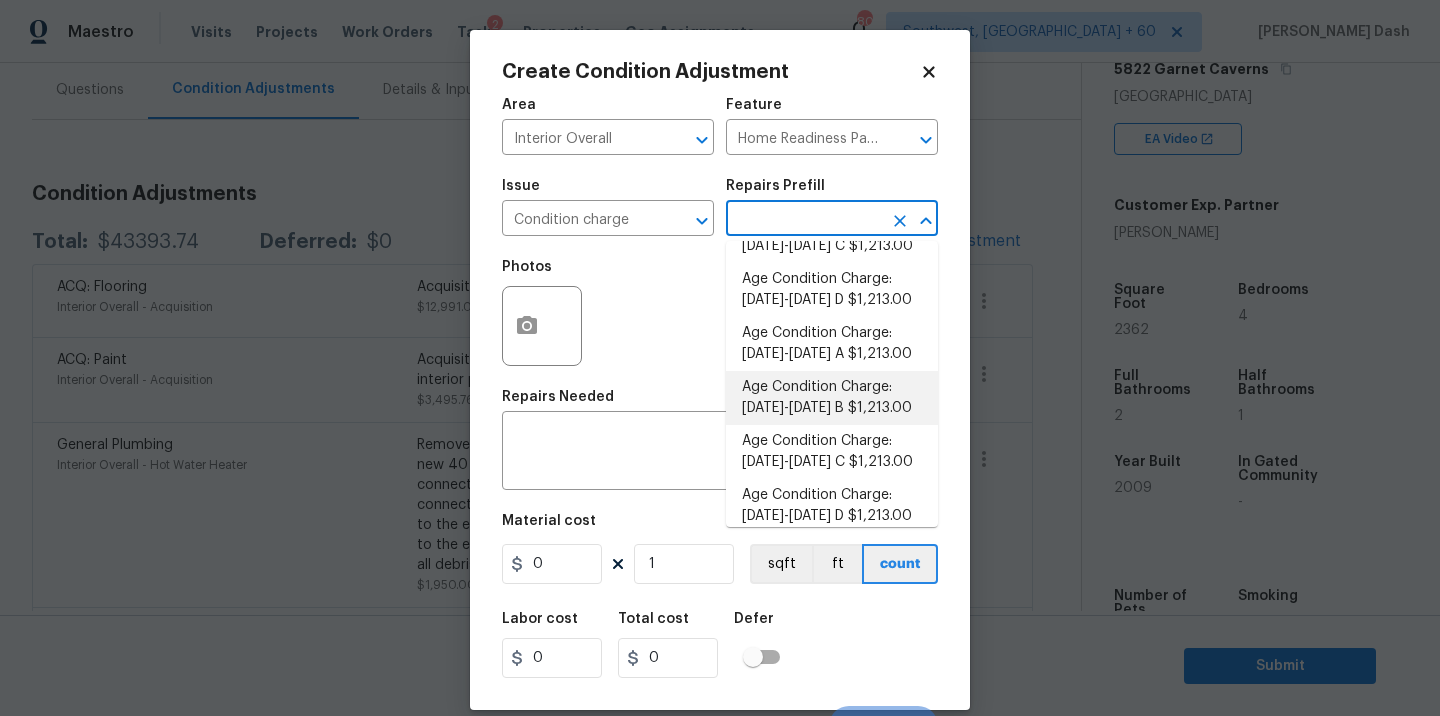 click on "Age Condition Charge: 2009-2023 B	 $1,213.00" at bounding box center (832, 398) 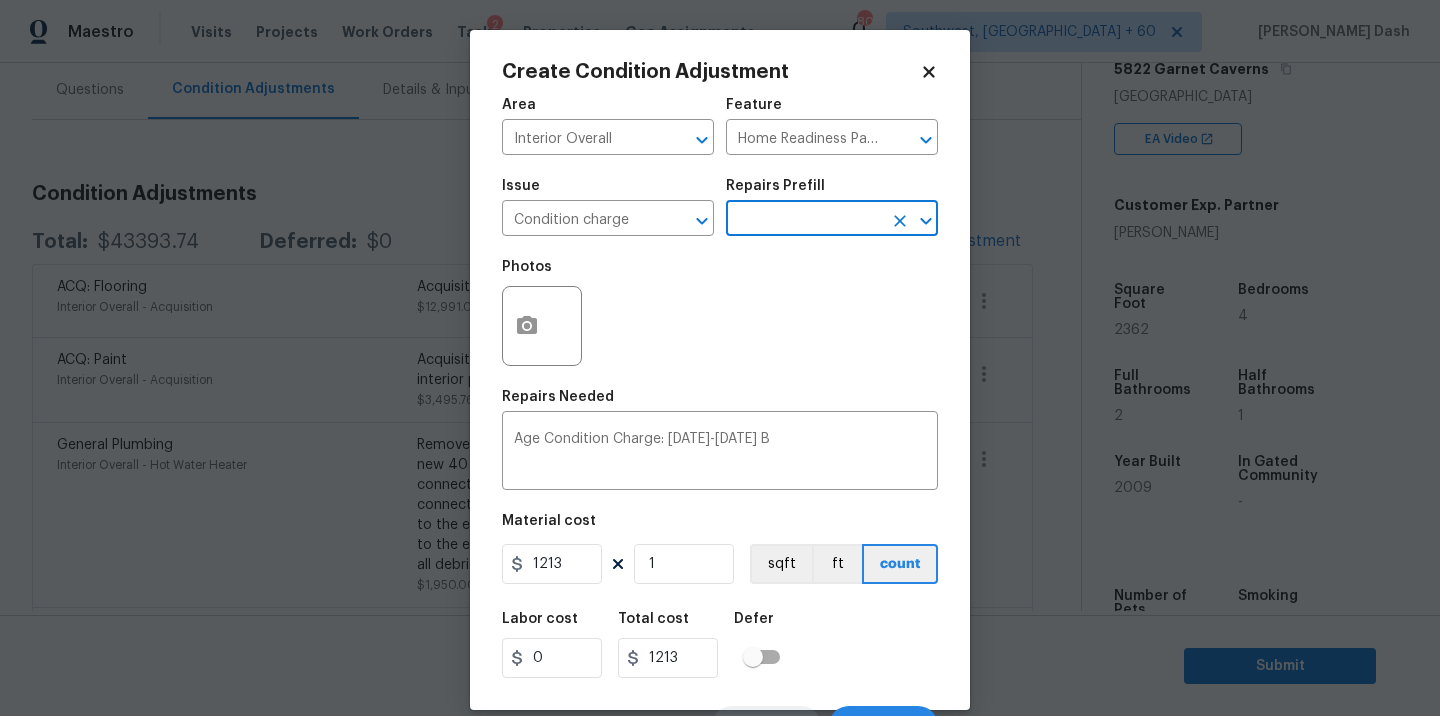 scroll, scrollTop: 31, scrollLeft: 0, axis: vertical 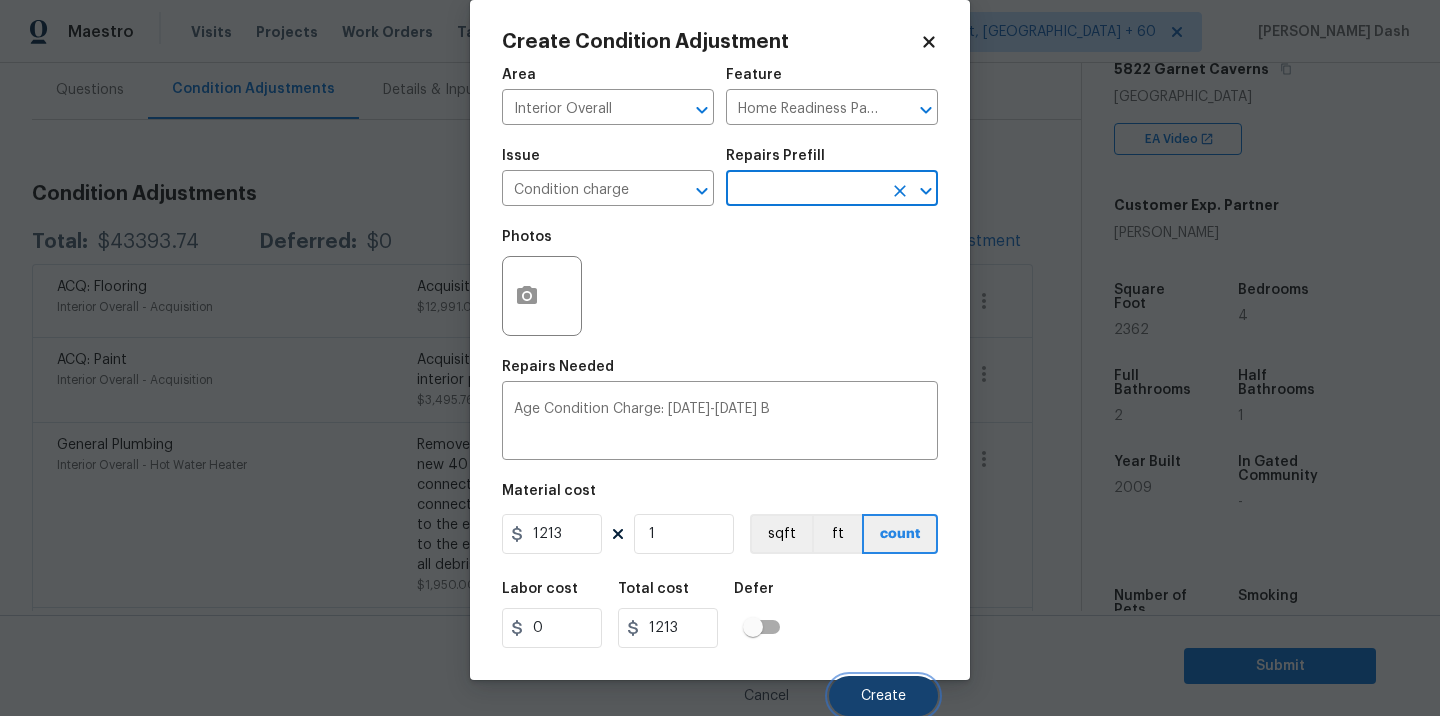 click on "Create" at bounding box center (883, 696) 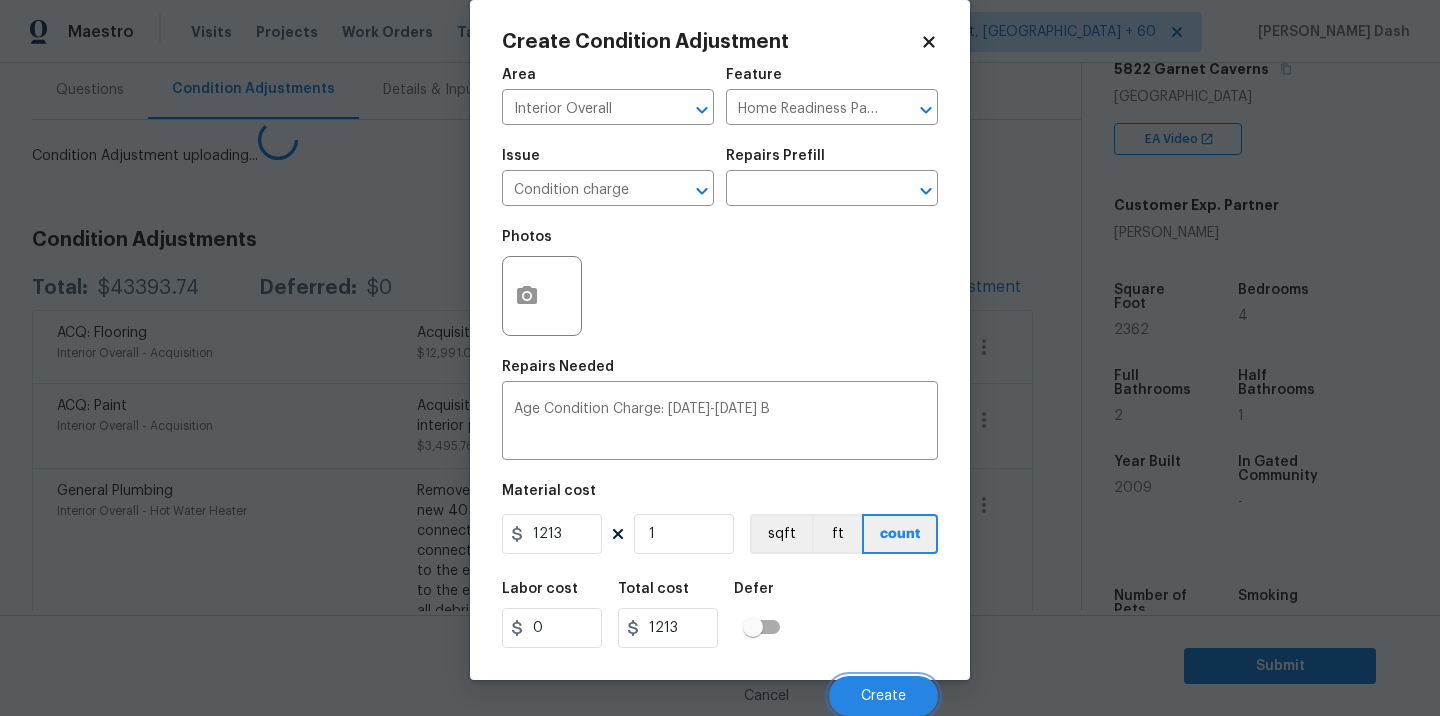 scroll, scrollTop: 24, scrollLeft: 0, axis: vertical 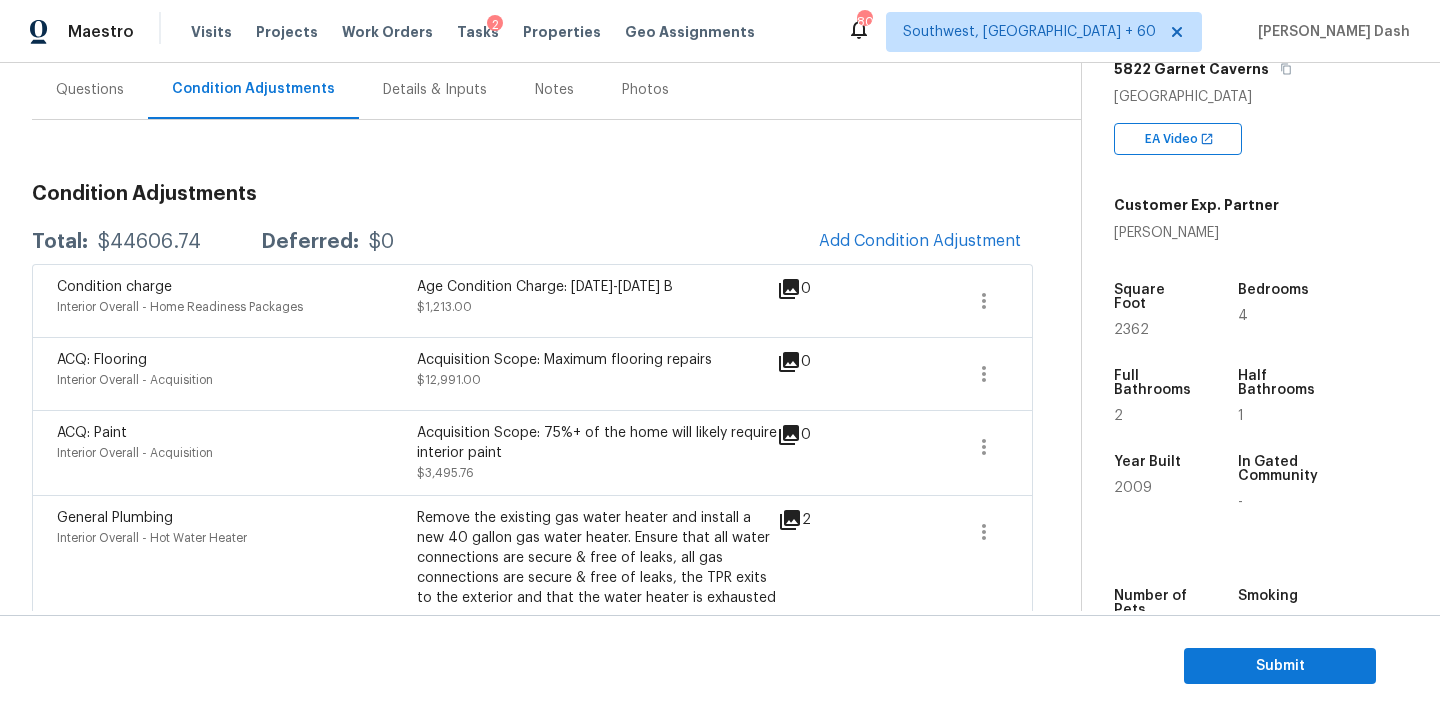 click on "Questions" at bounding box center [90, 89] 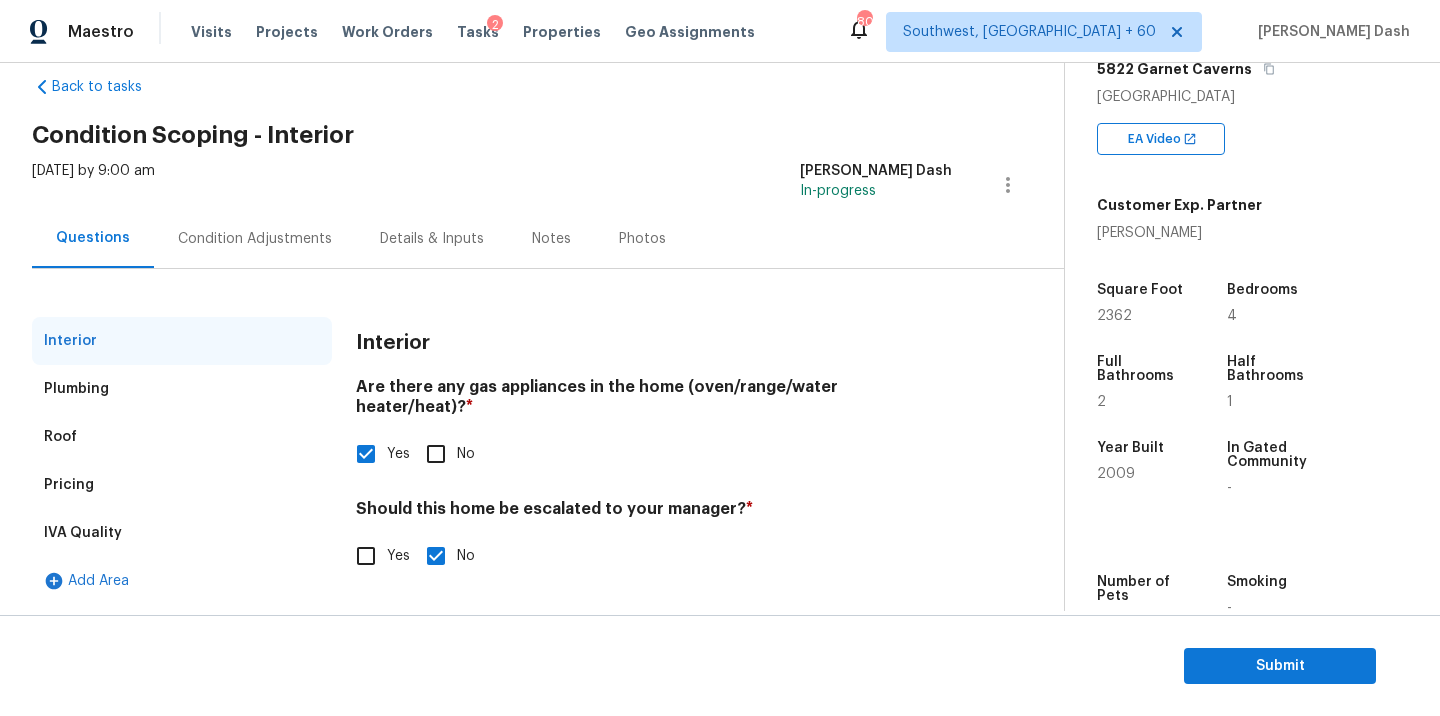 scroll, scrollTop: 34, scrollLeft: 0, axis: vertical 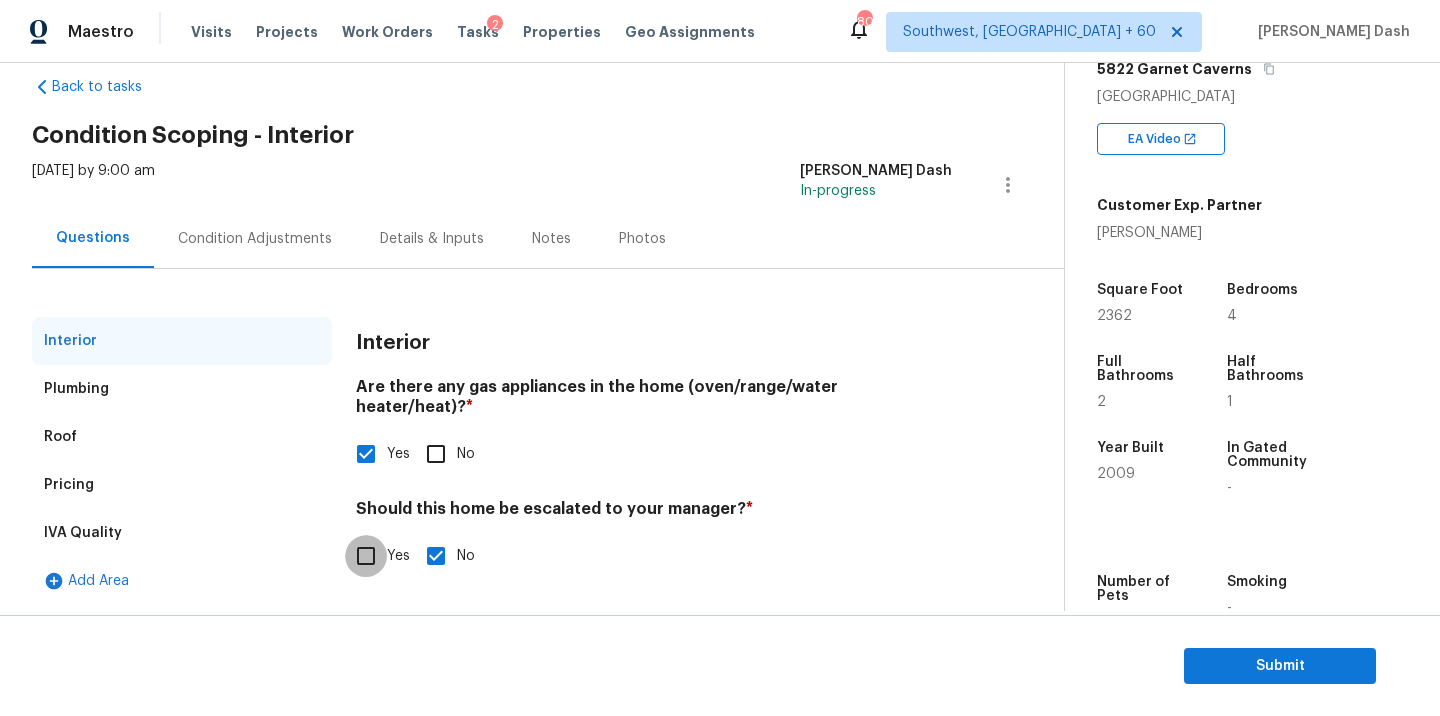 click on "Yes" at bounding box center [366, 556] 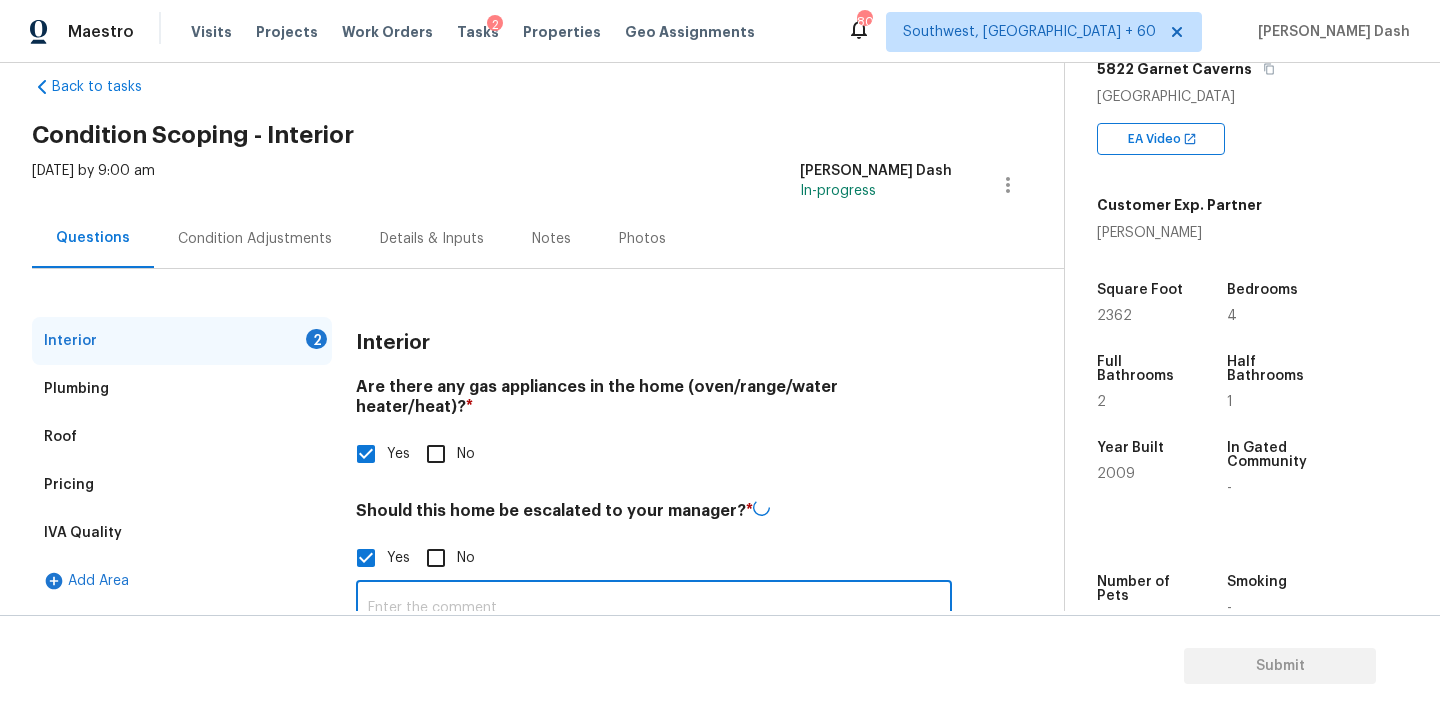 click at bounding box center [654, 608] 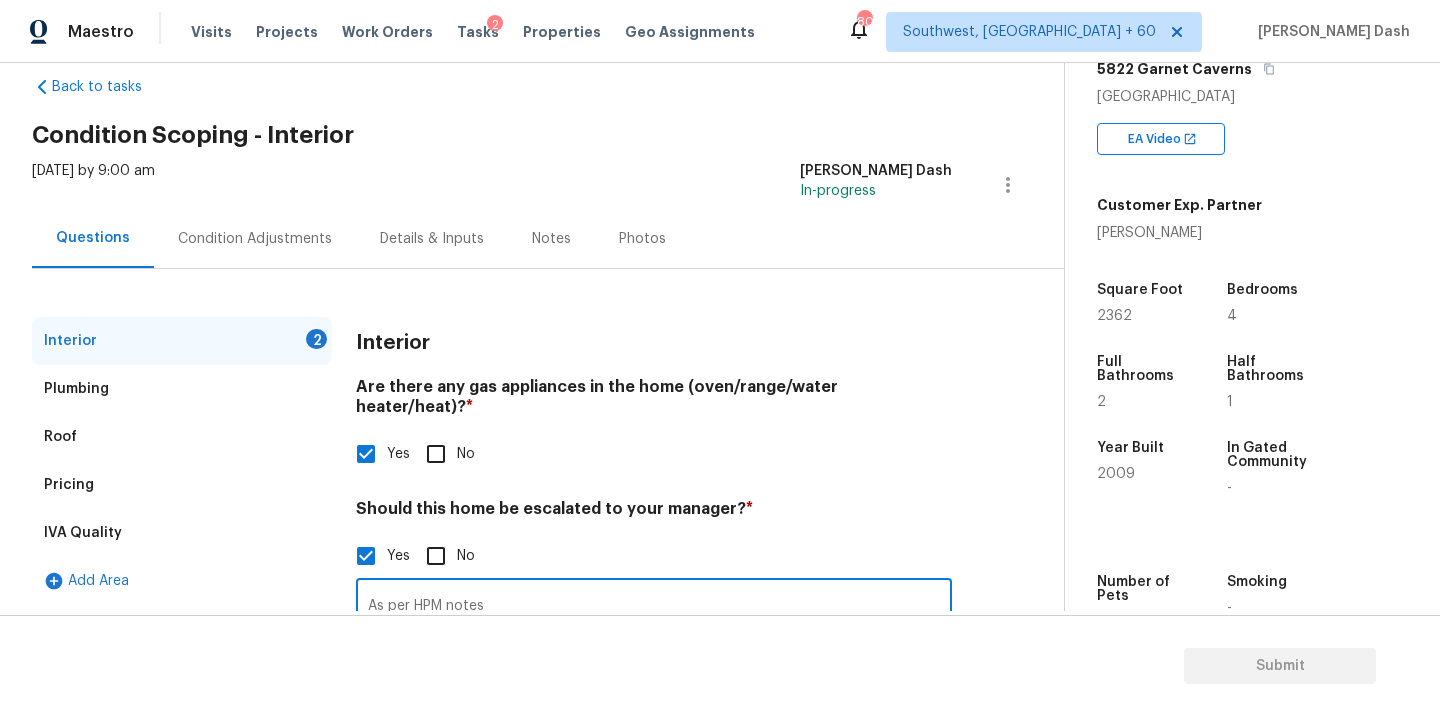 paste on "Interior & exterior signs of foundation movement." 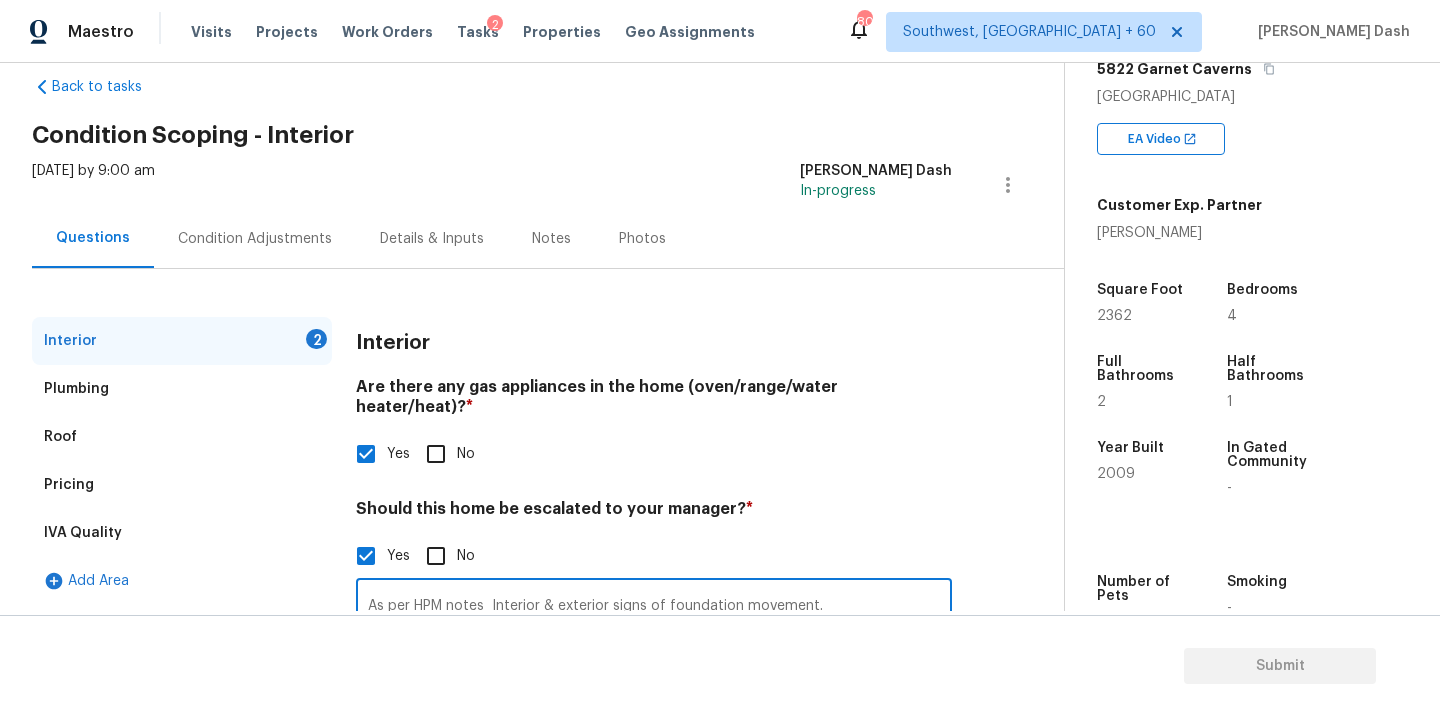 click on "As per HPM notes  Interior & exterior signs of foundation movement." at bounding box center [654, 606] 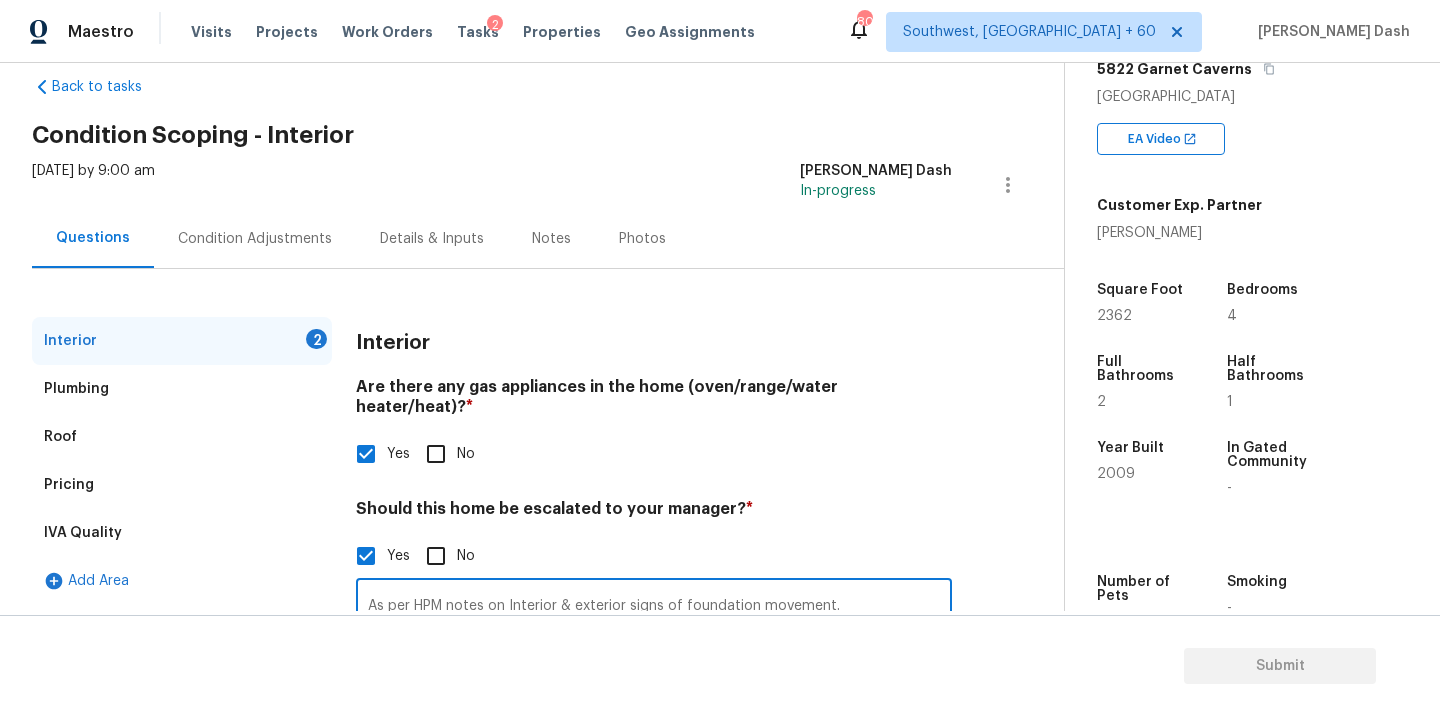 drag, startPoint x: 620, startPoint y: 586, endPoint x: 641, endPoint y: 600, distance: 25.23886 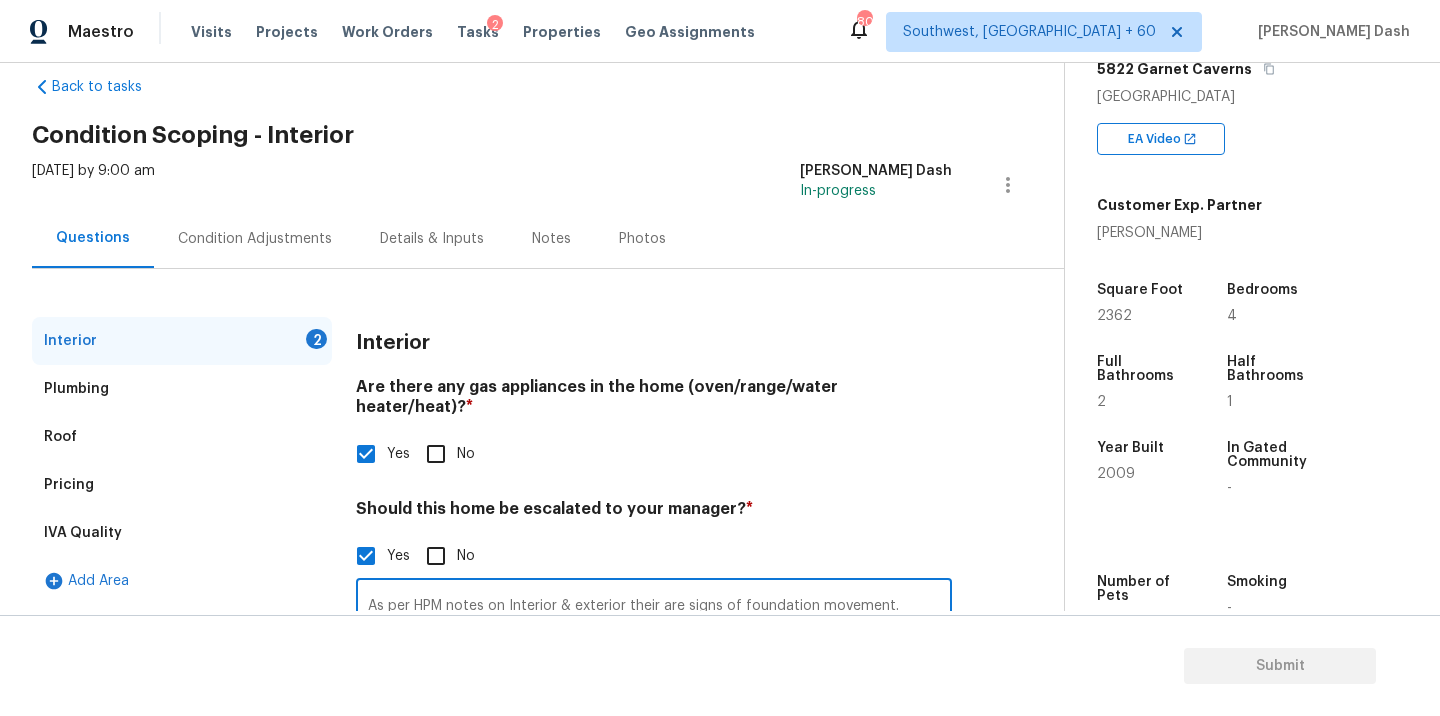 click on "As per HPM notes on Interior & exterior their are signs of foundation movement." at bounding box center [654, 606] 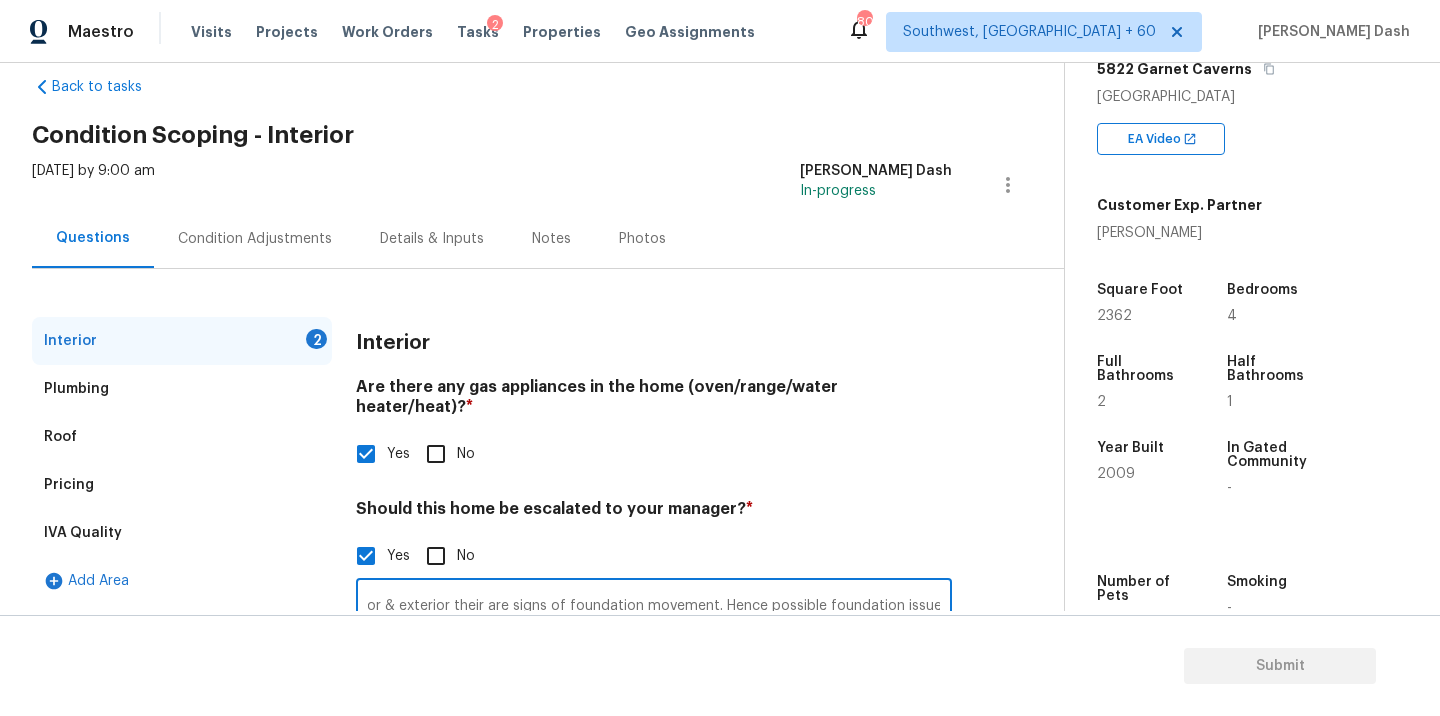 scroll, scrollTop: 0, scrollLeft: 180, axis: horizontal 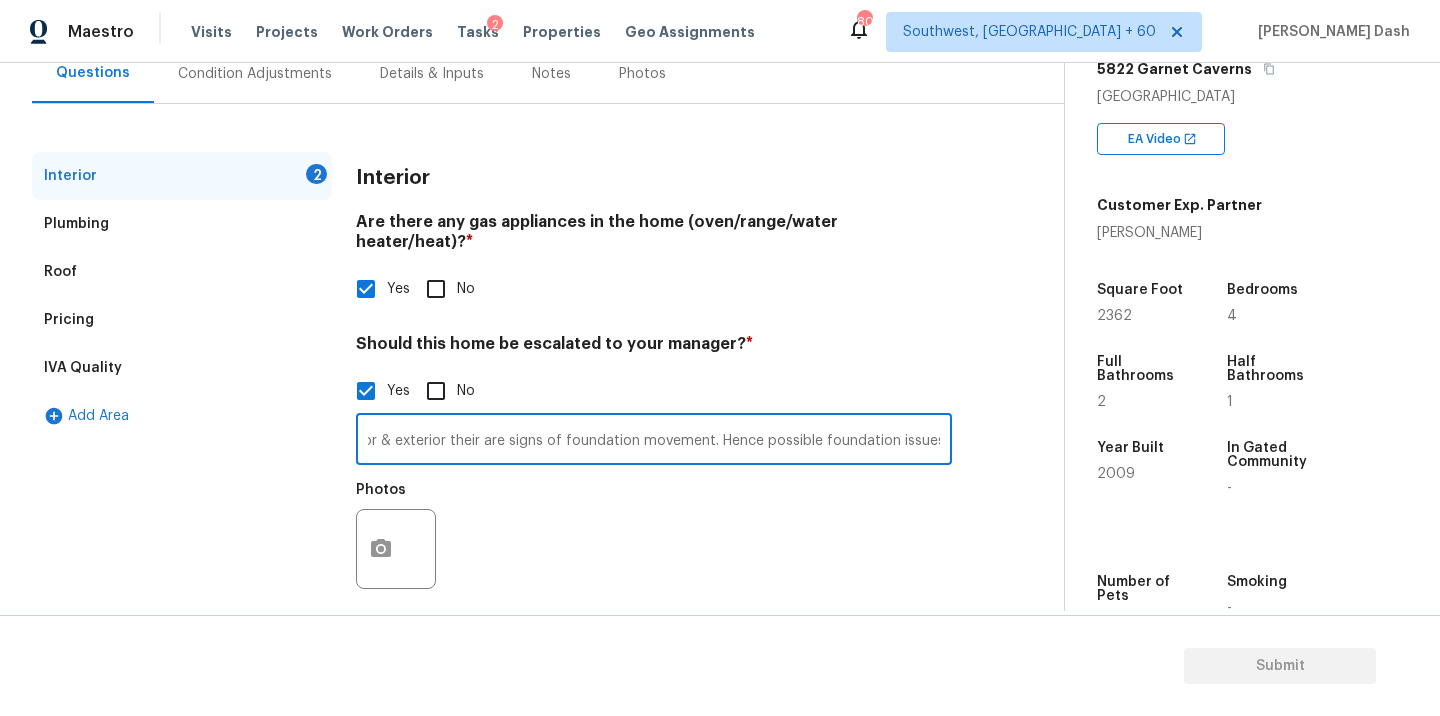 type on "As per HPM notes on Interior & exterior their are signs of foundation movement. Hence possible foundation issues." 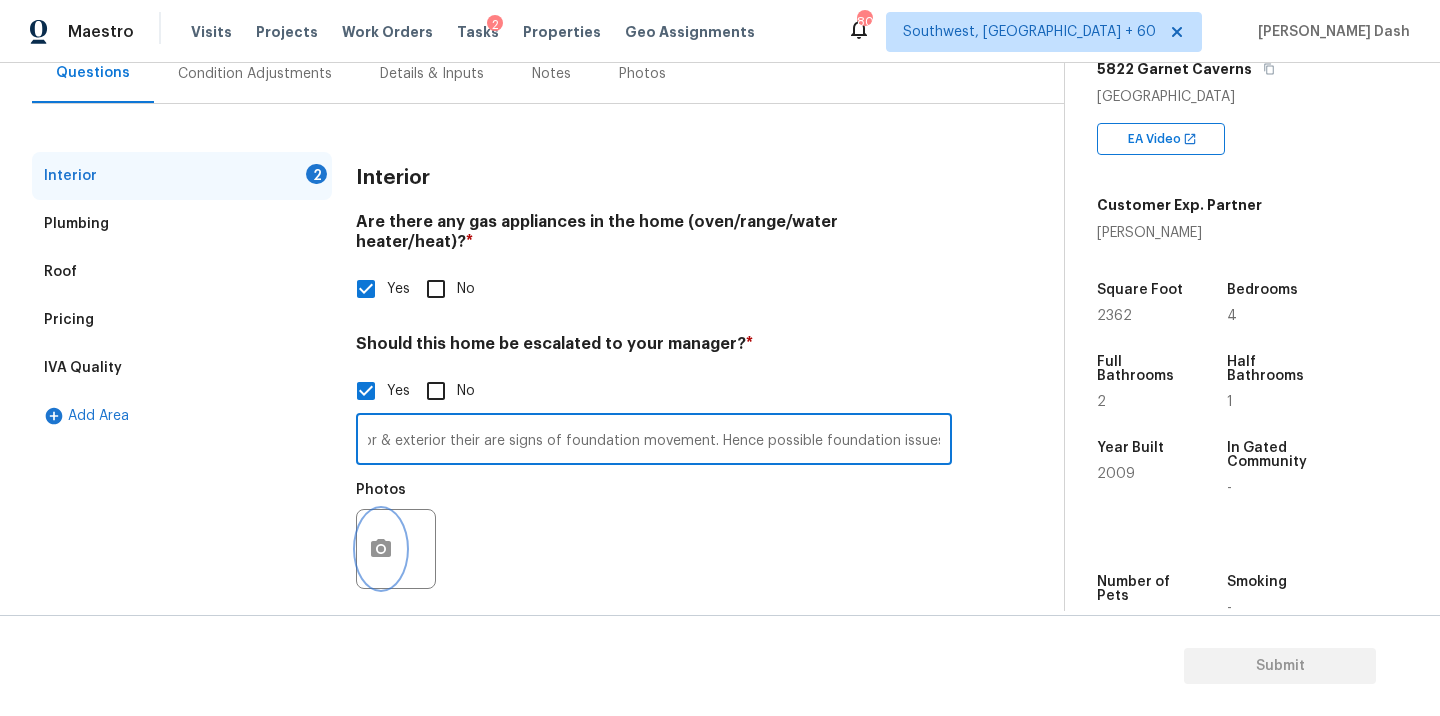 click 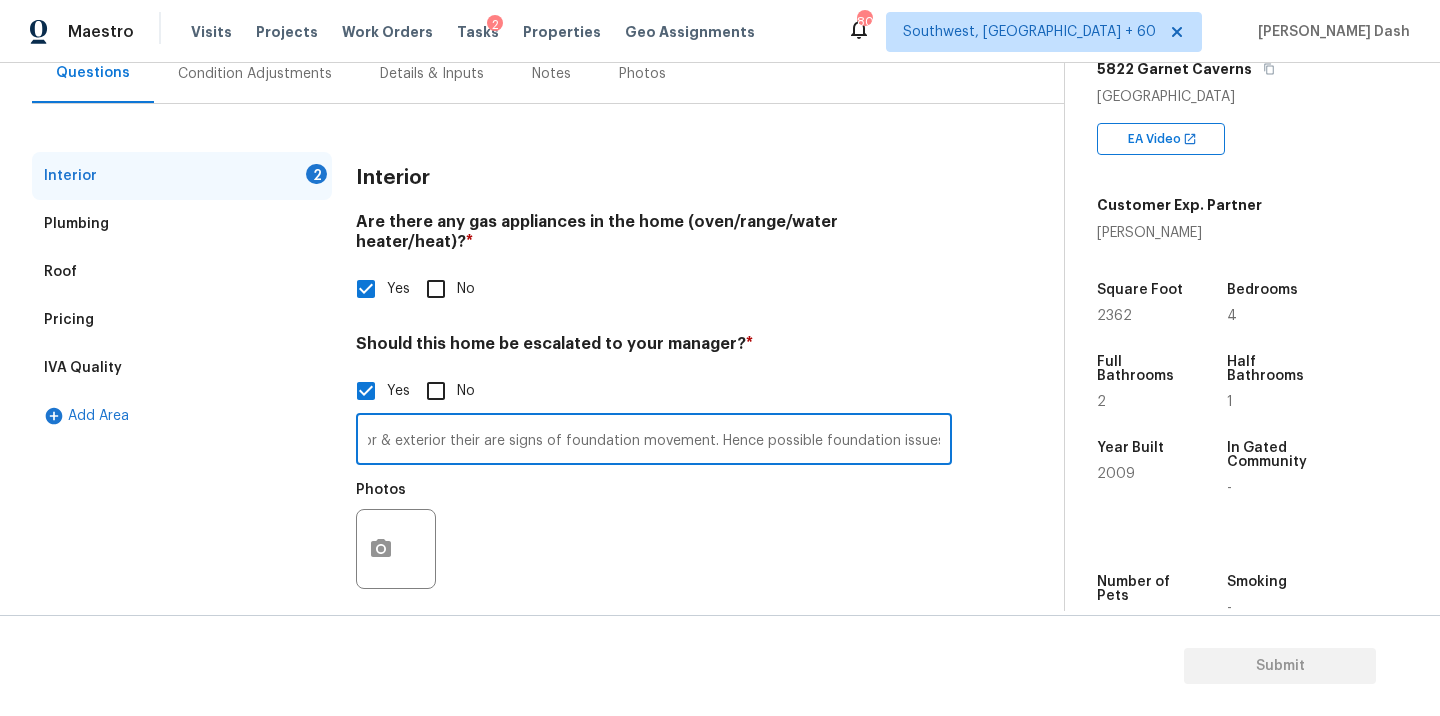 scroll, scrollTop: 0, scrollLeft: 0, axis: both 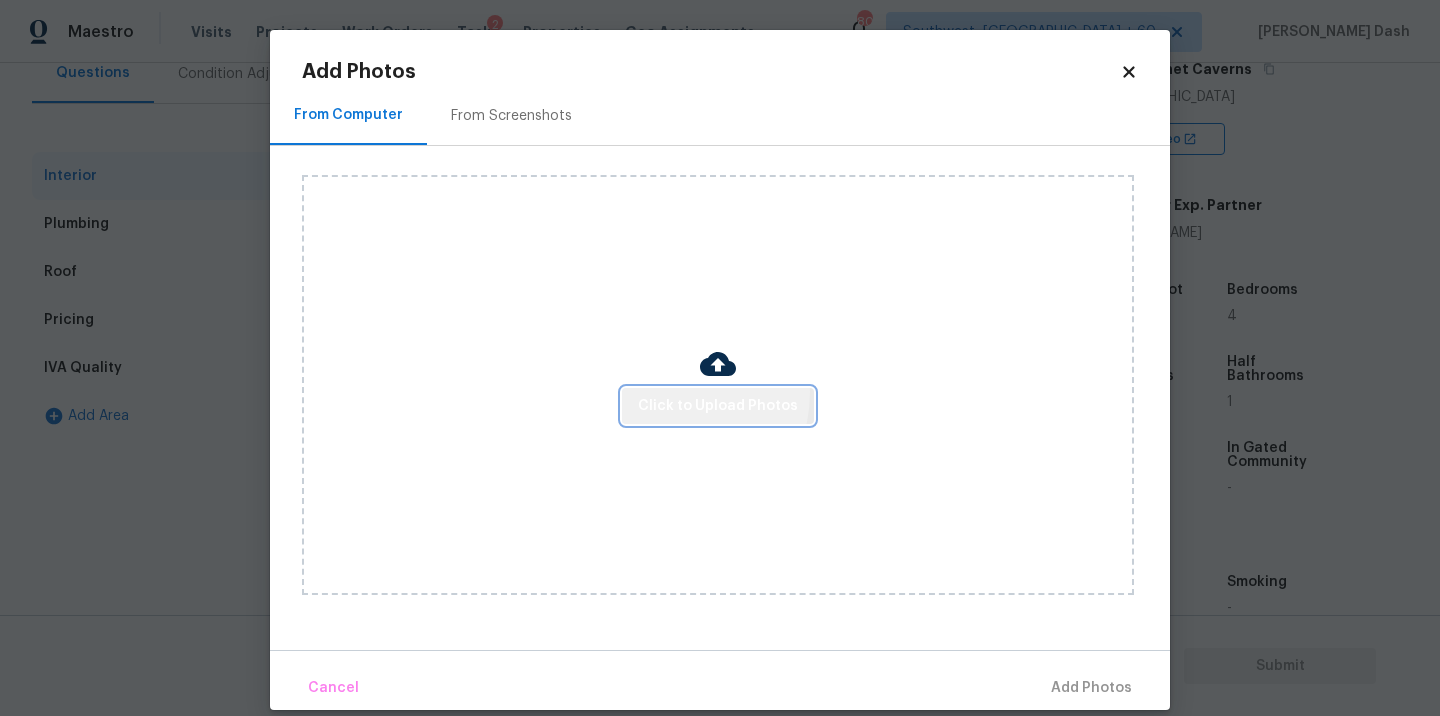 click on "Click to Upload Photos" at bounding box center (718, 406) 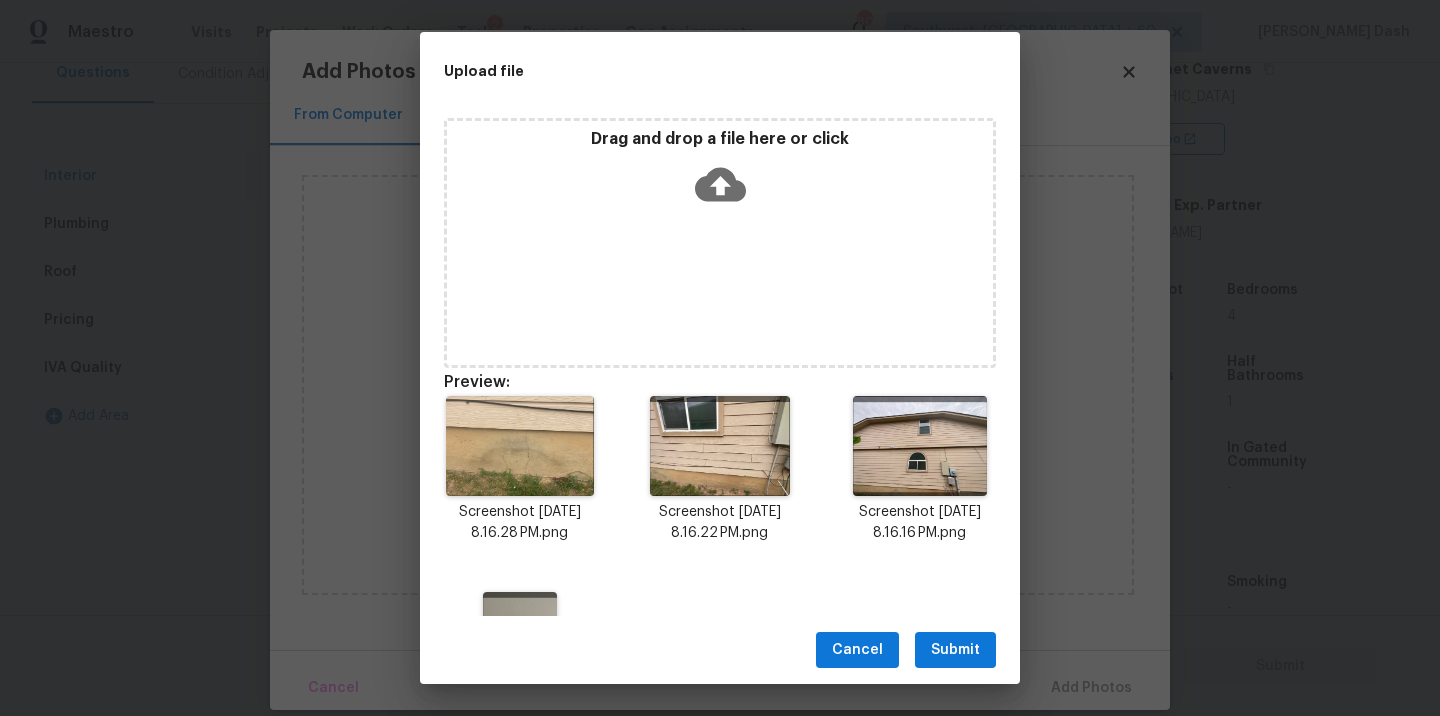 click on "Submit" at bounding box center (955, 650) 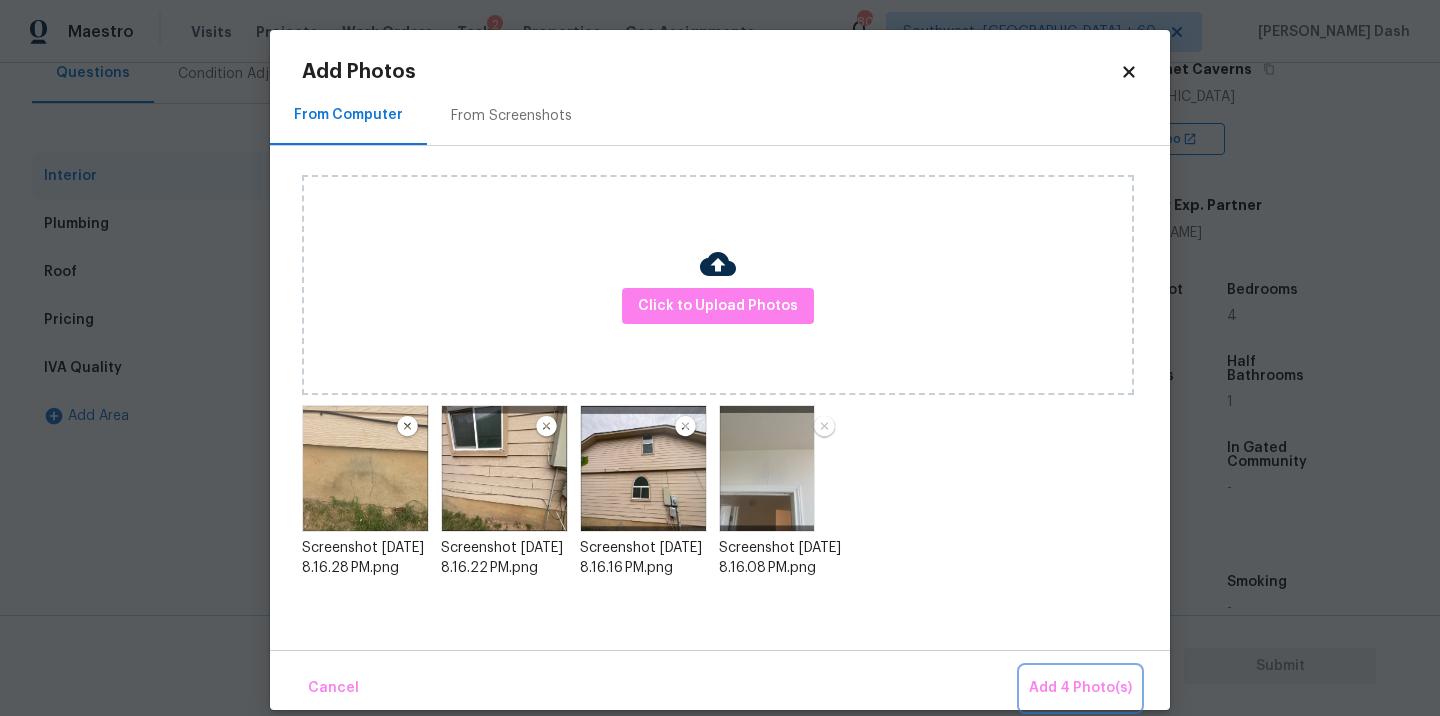 click on "Add 4 Photo(s)" at bounding box center [1080, 688] 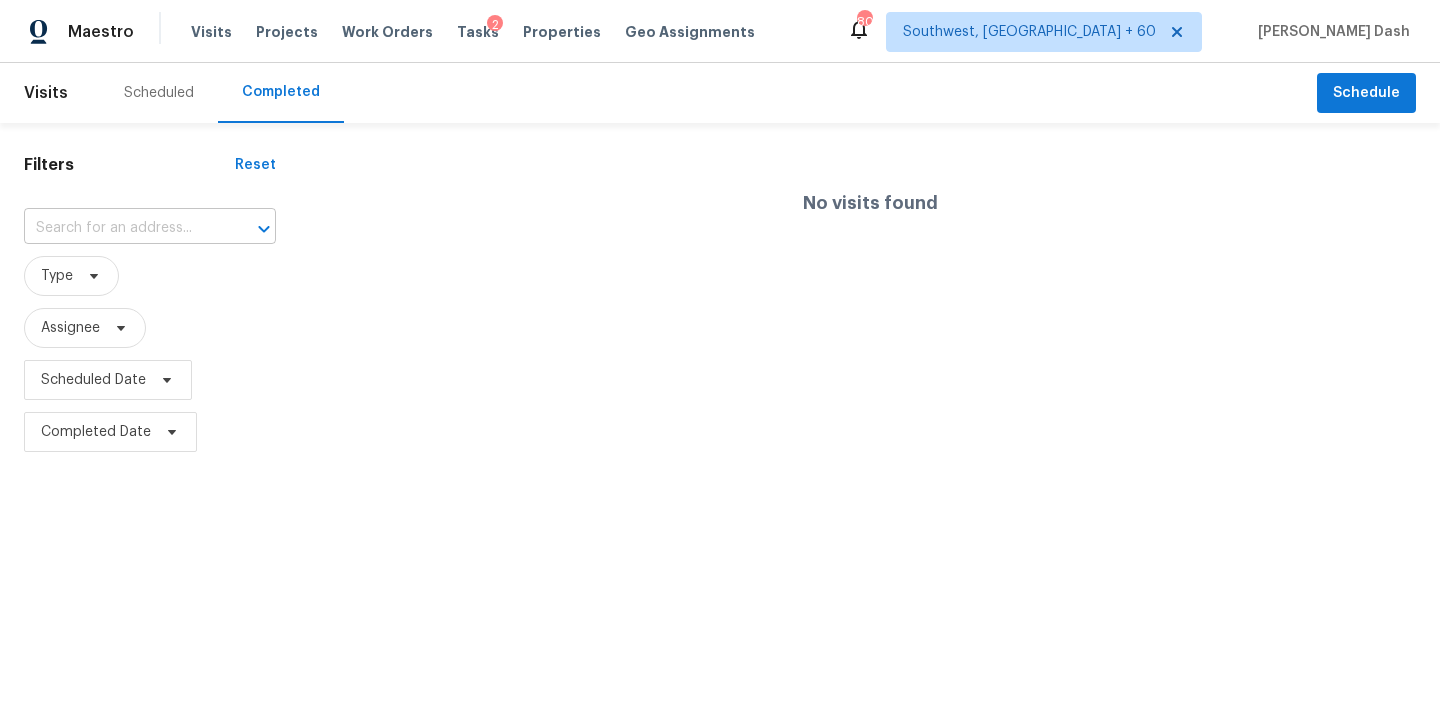 scroll, scrollTop: 0, scrollLeft: 0, axis: both 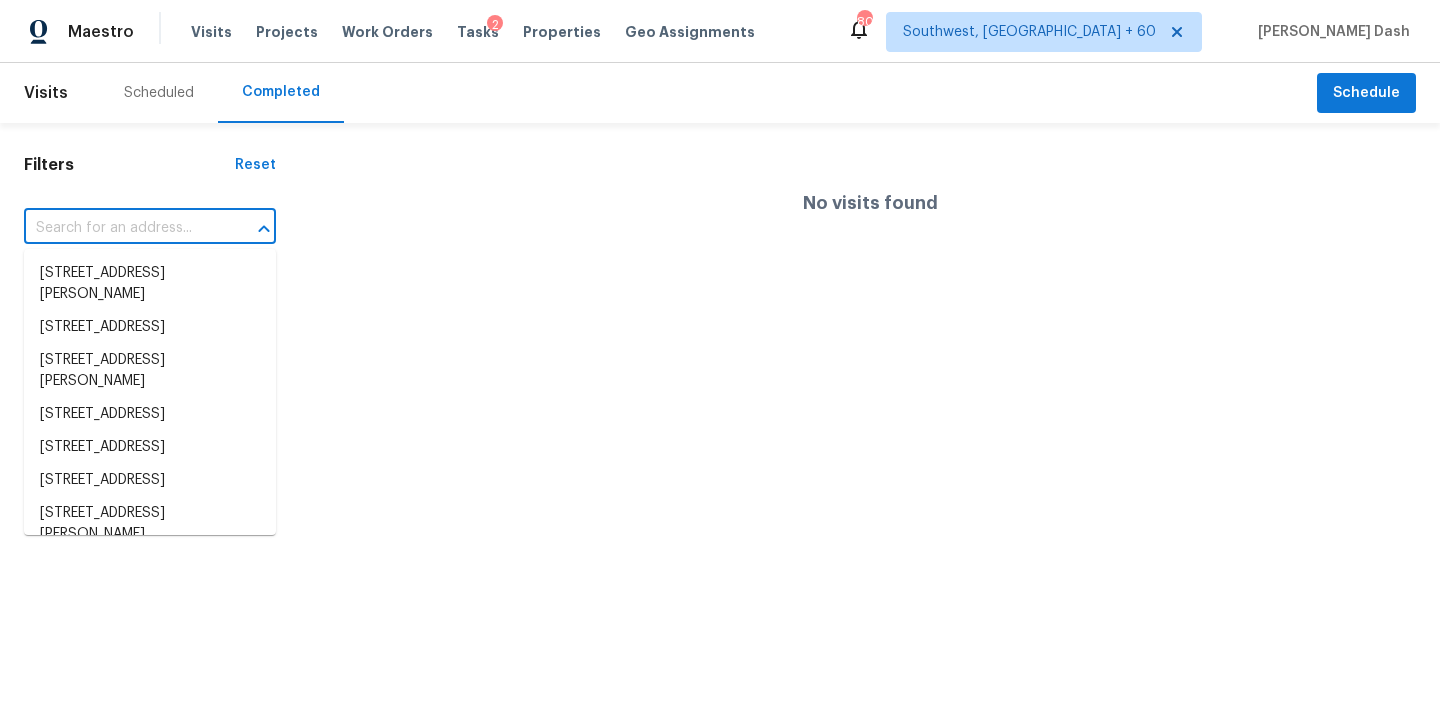 click at bounding box center (122, 228) 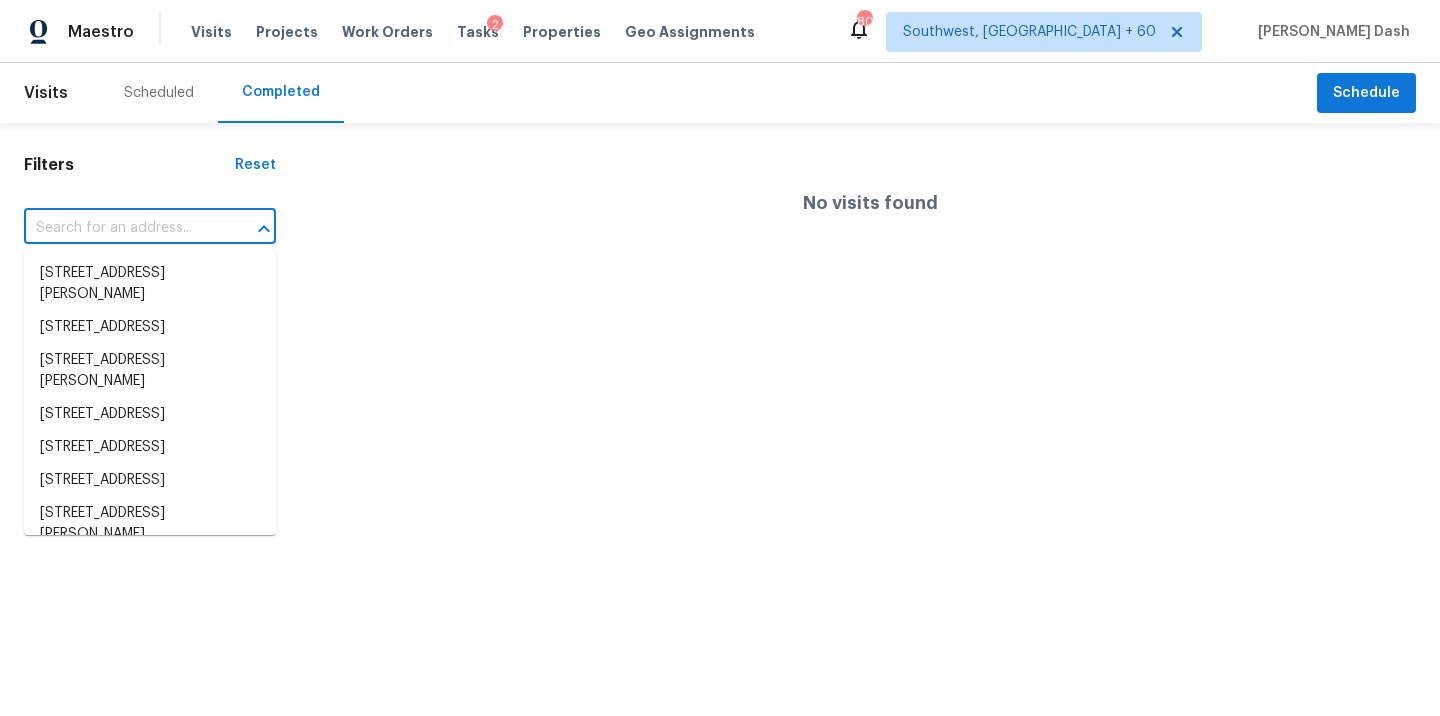 paste on "6006 Brook Valley Run, Monroe, NC 28110" 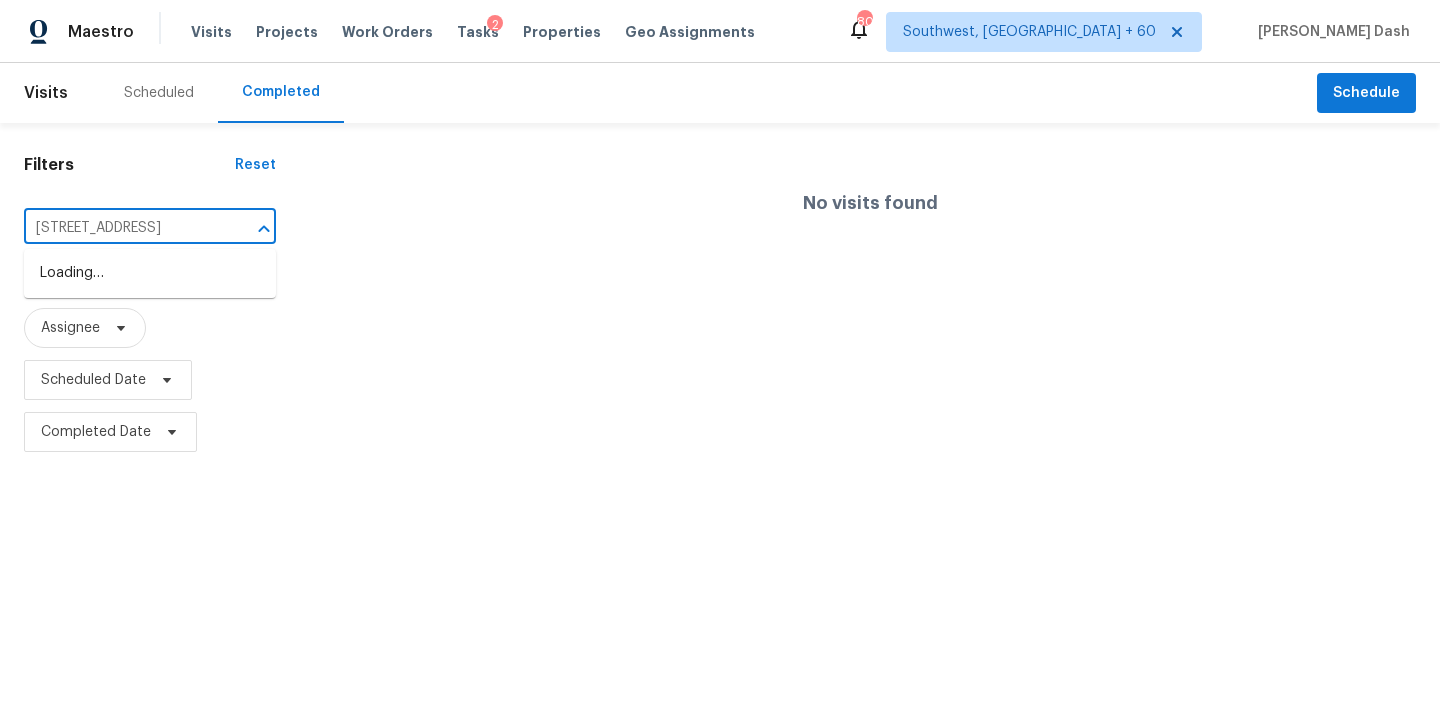 scroll, scrollTop: 0, scrollLeft: 91, axis: horizontal 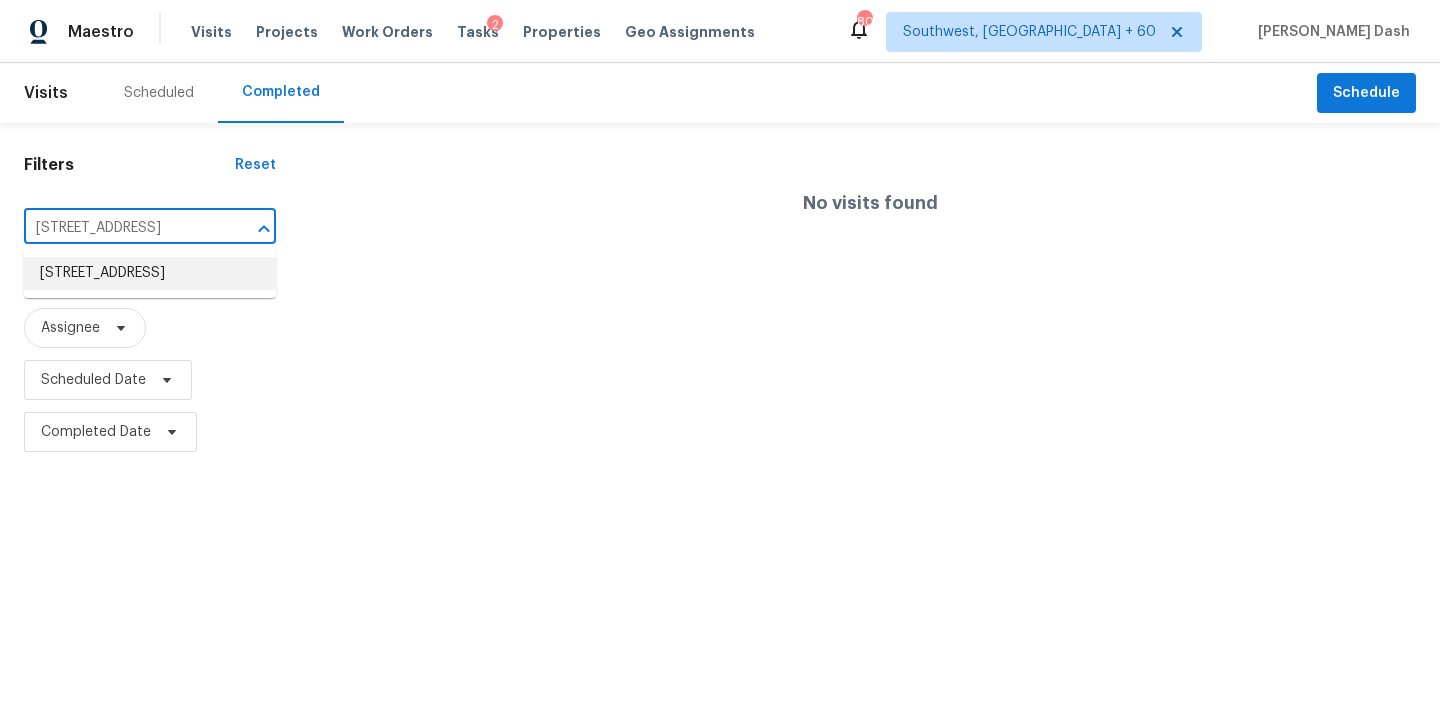 click on "6006 Brook Valley Run, Monroe, NC 28110" at bounding box center [150, 273] 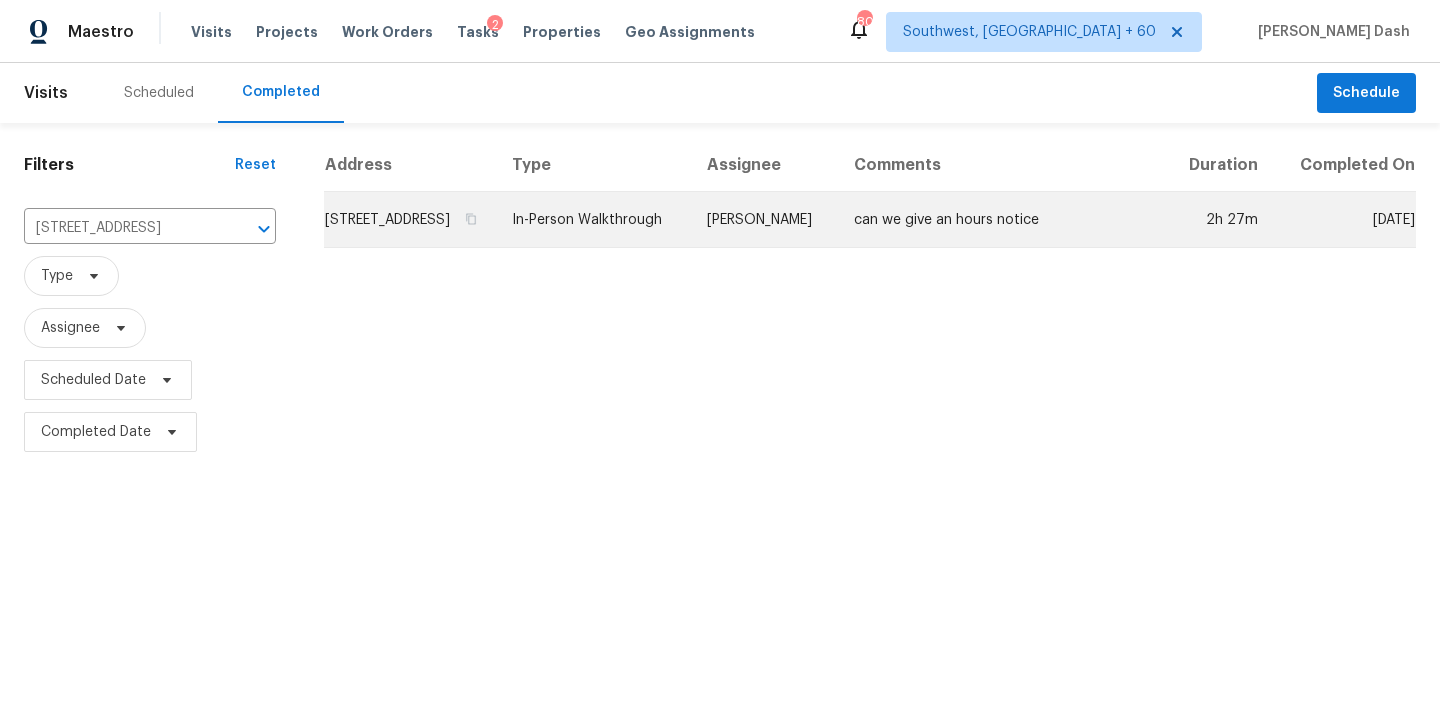 click on "In-Person Walkthrough" at bounding box center (593, 220) 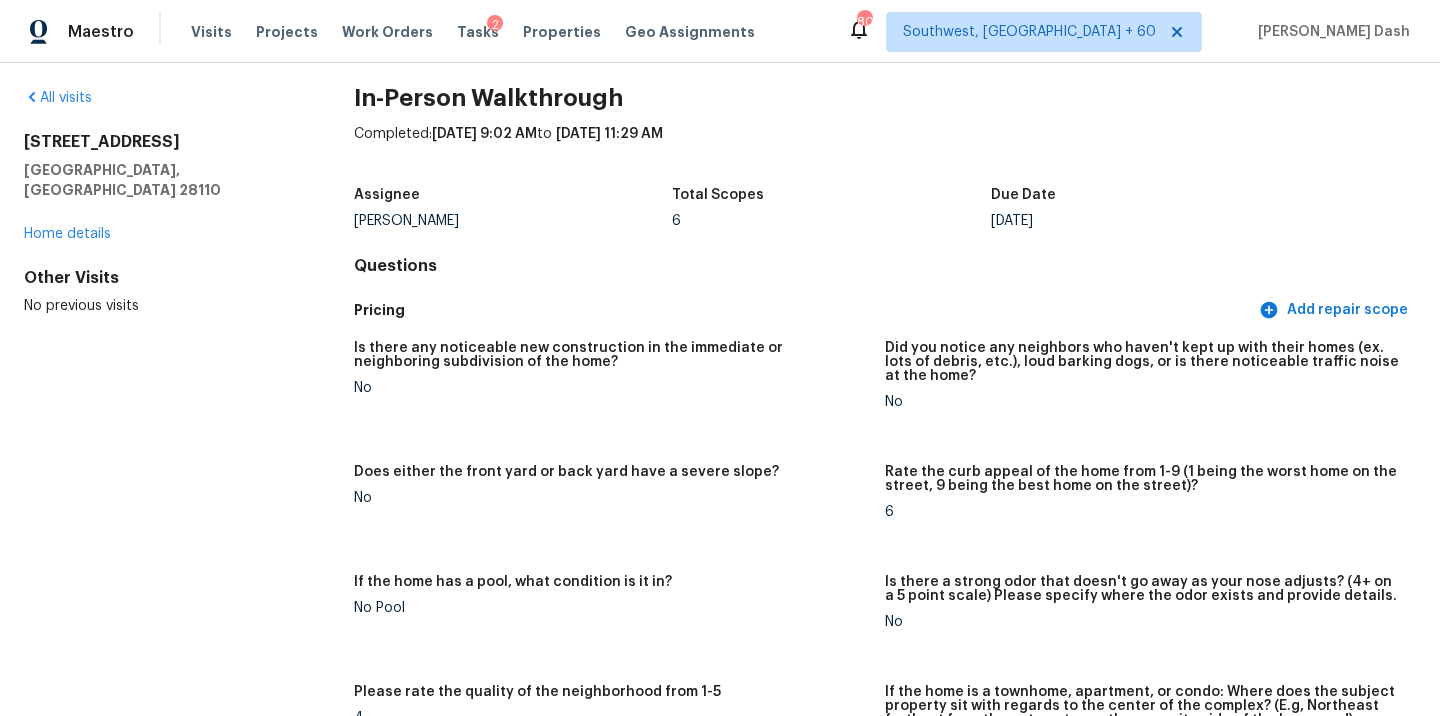 scroll, scrollTop: 0, scrollLeft: 0, axis: both 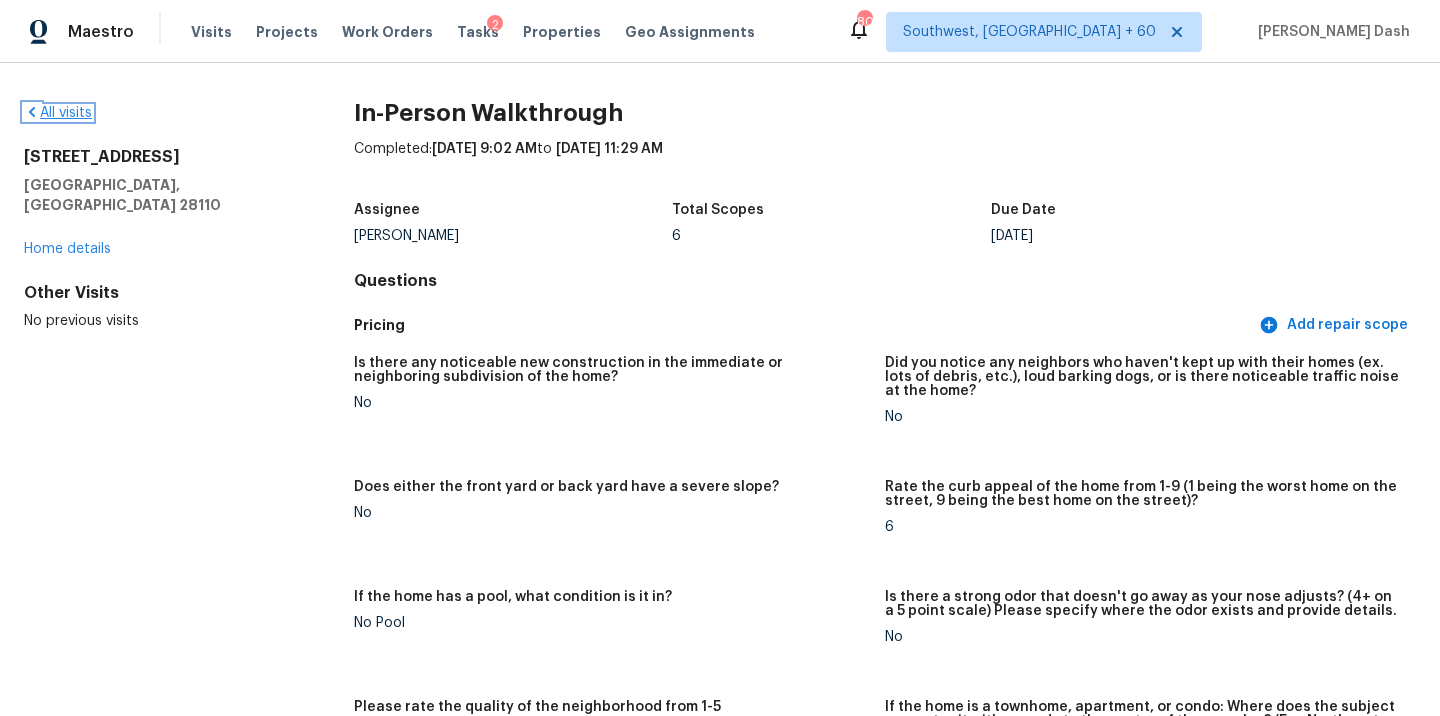 click on "All visits" at bounding box center [58, 113] 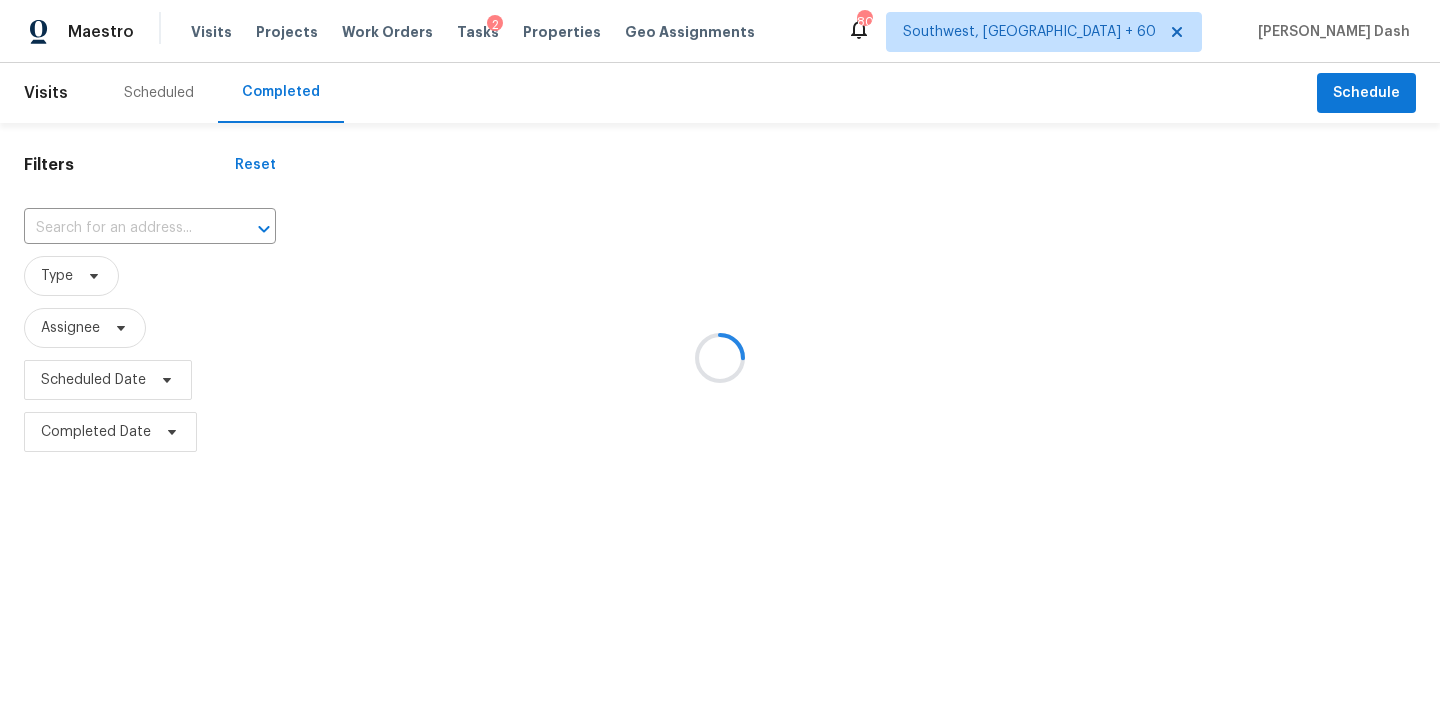 click at bounding box center [720, 358] 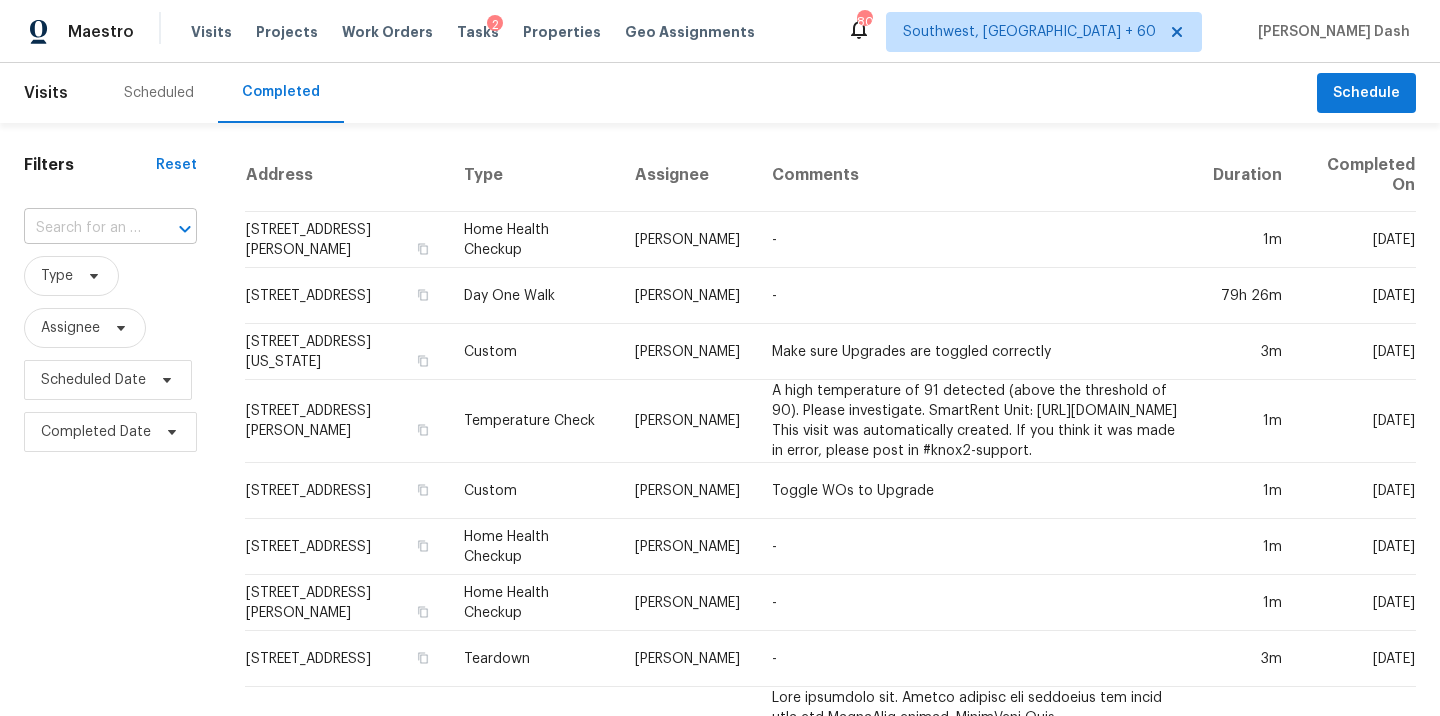 click at bounding box center (82, 228) 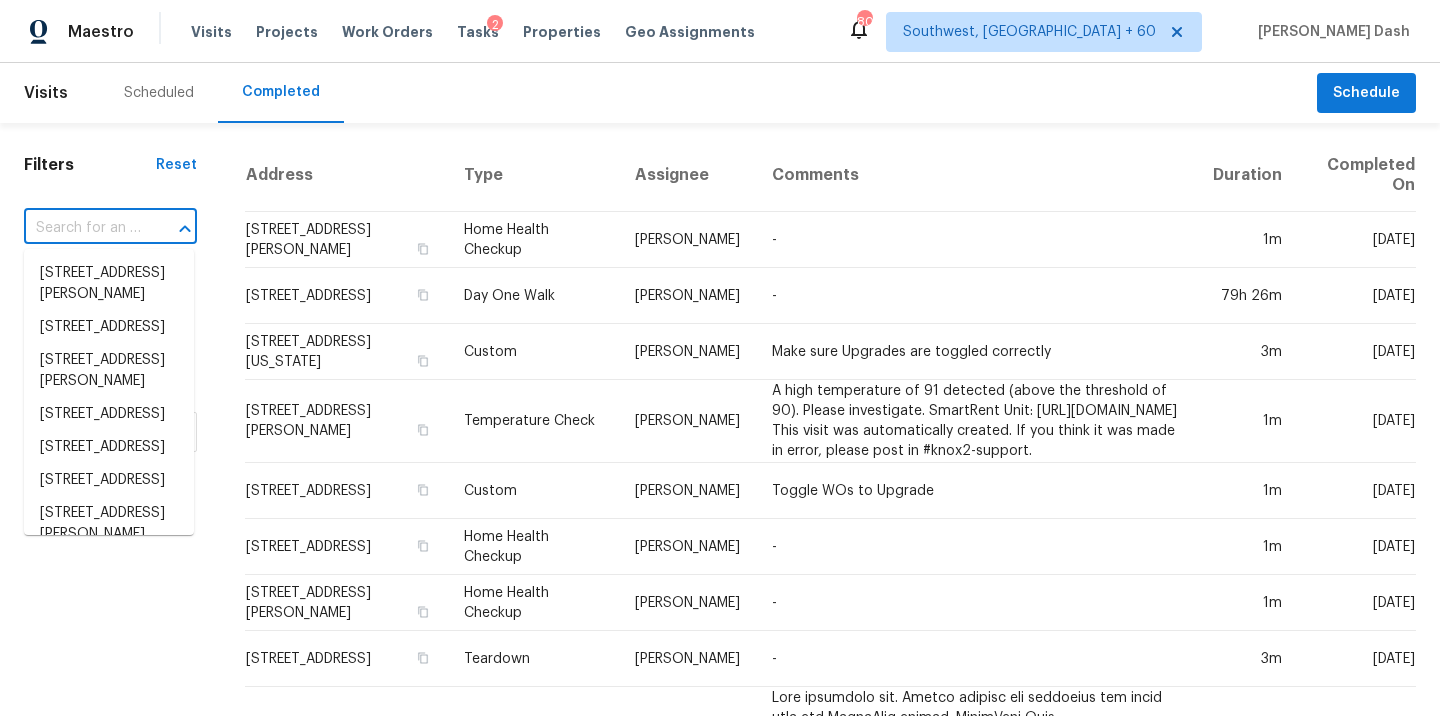 paste on "5822 Garnet Caverns, San Antonio, TX 78222" 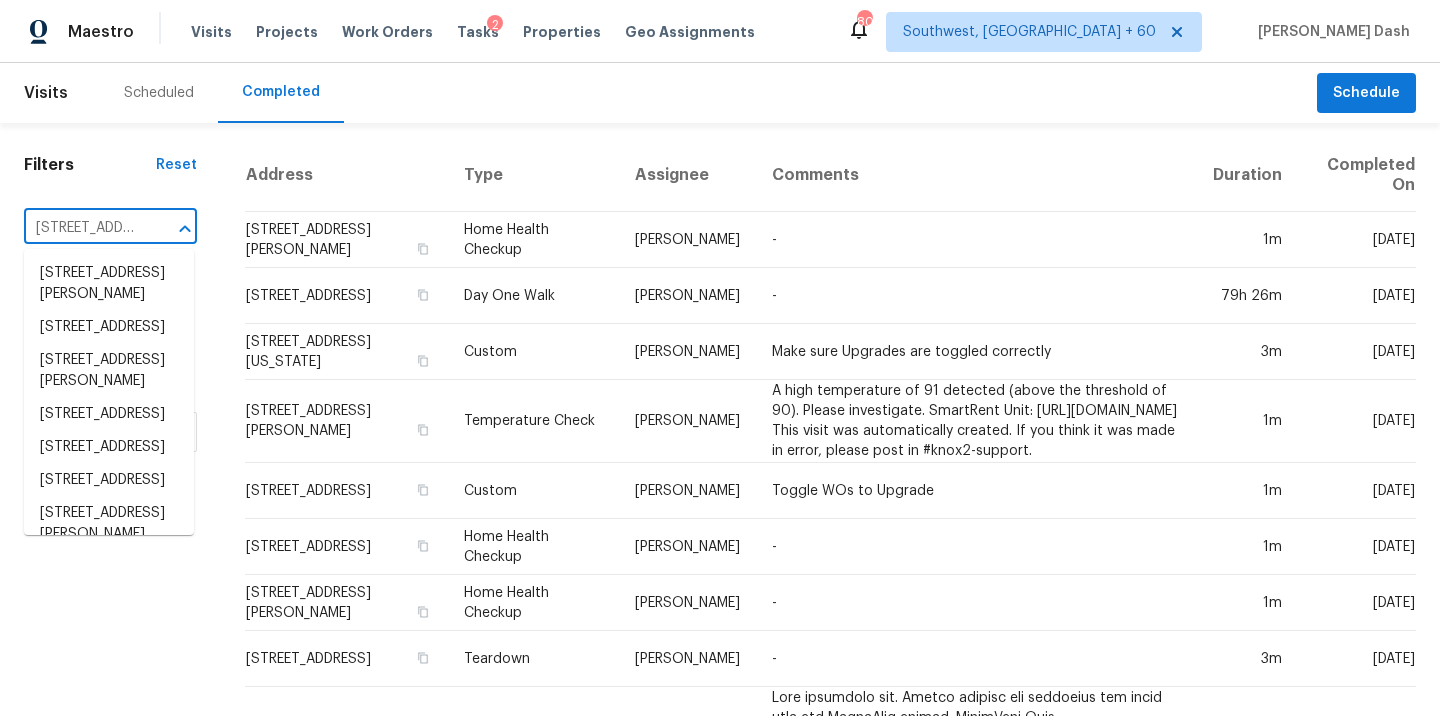 scroll, scrollTop: 0, scrollLeft: 189, axis: horizontal 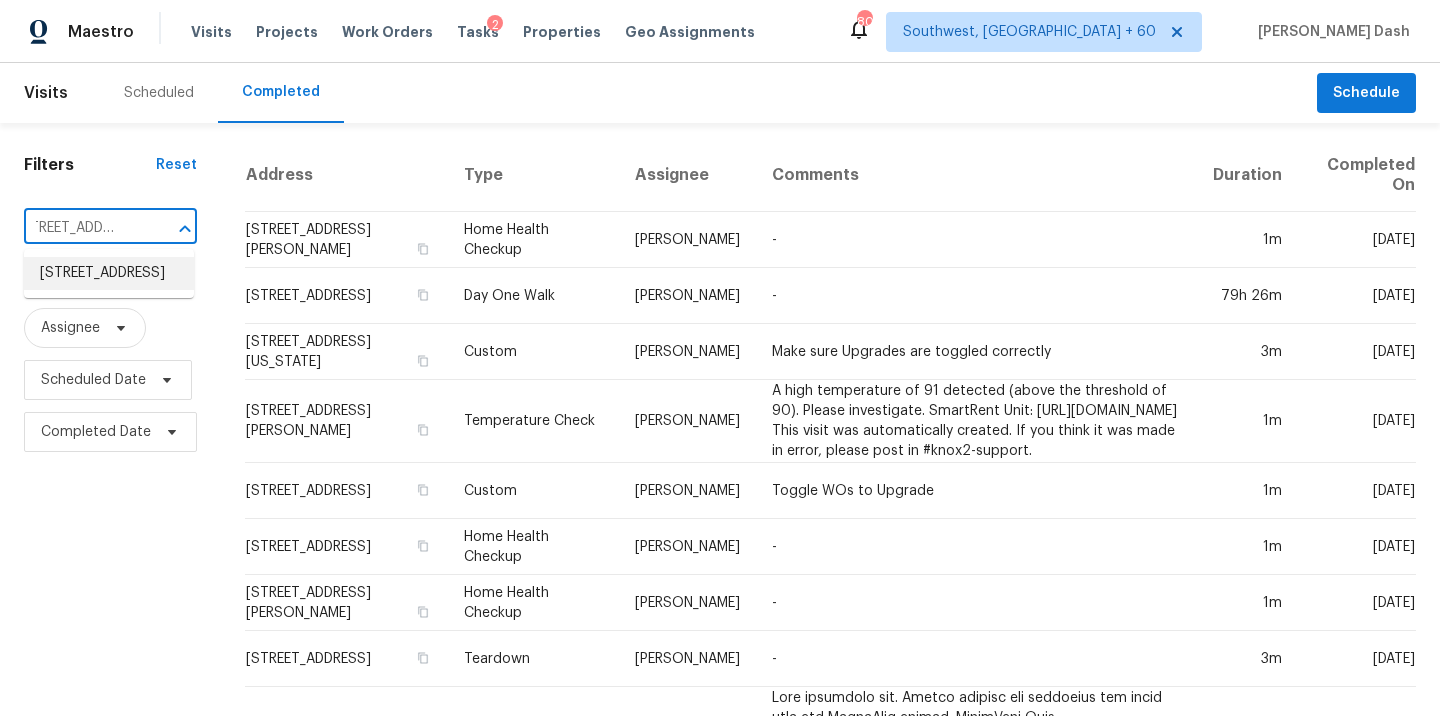 click on "5822 Garnet Caverns, San Antonio, TX 78222" at bounding box center (109, 273) 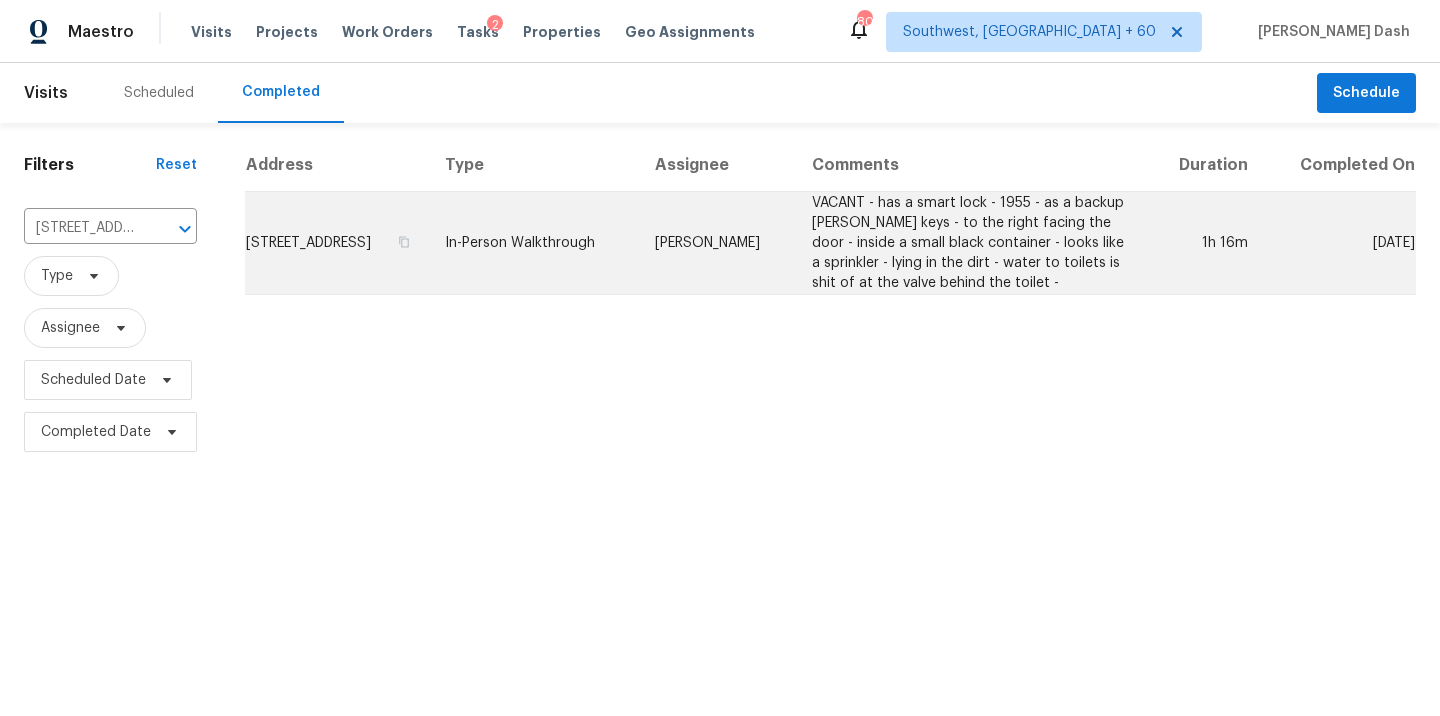 click on "Felix Ramos" at bounding box center (718, 243) 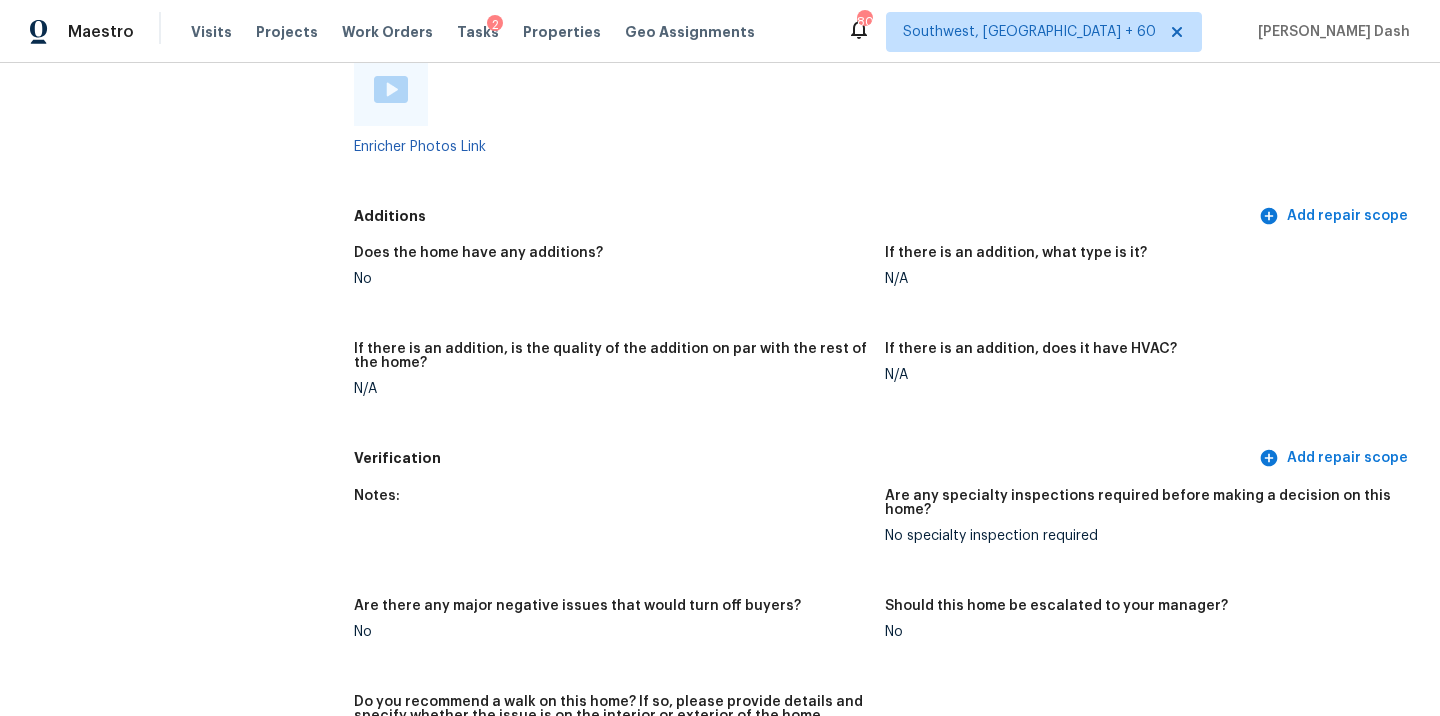 scroll, scrollTop: 4147, scrollLeft: 0, axis: vertical 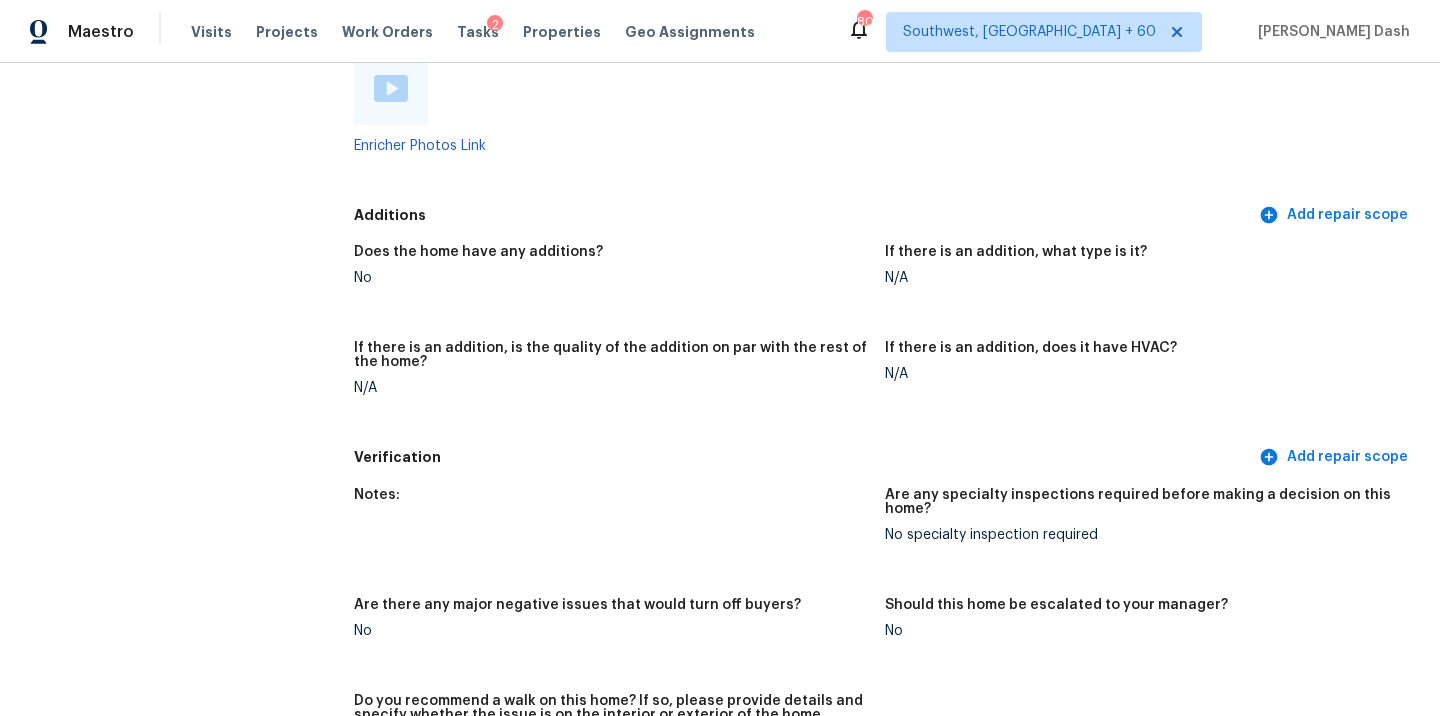 click at bounding box center (391, 90) 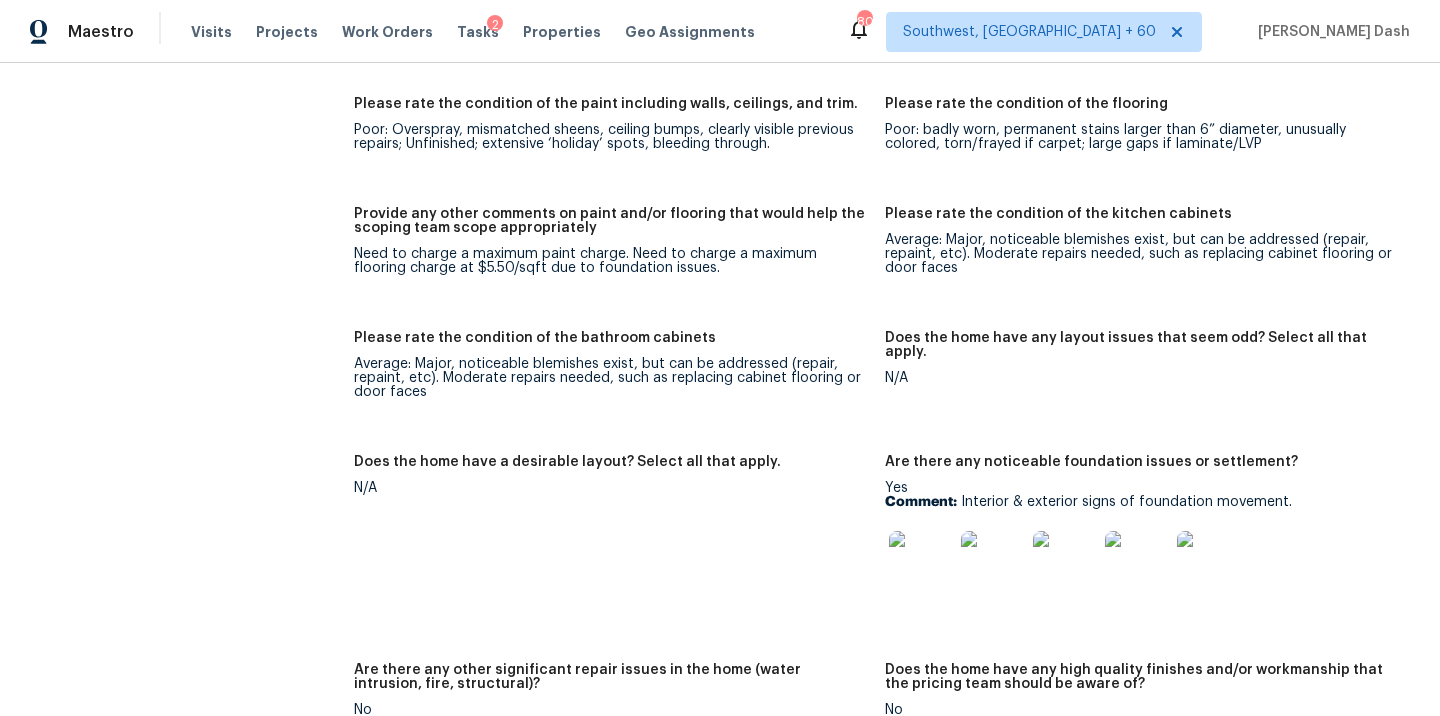 scroll, scrollTop: 2947, scrollLeft: 0, axis: vertical 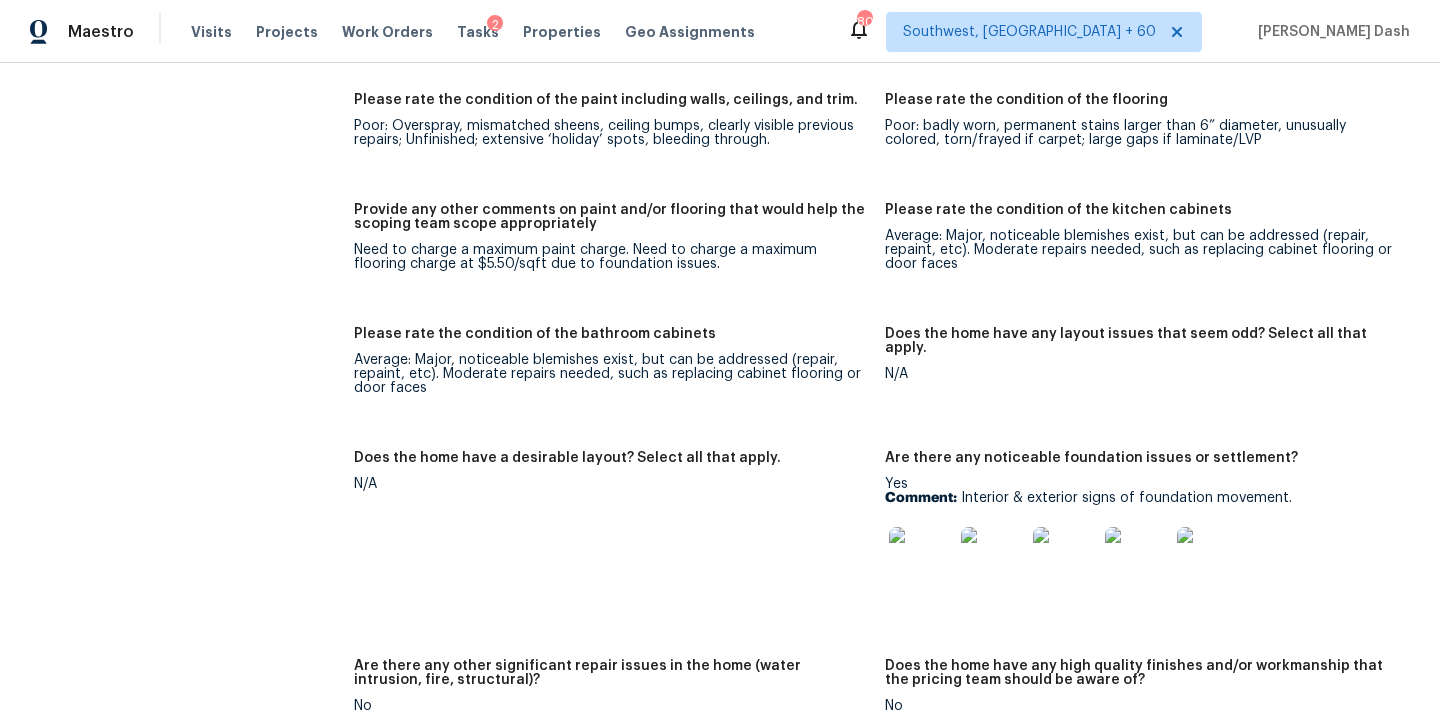 click at bounding box center (921, 559) 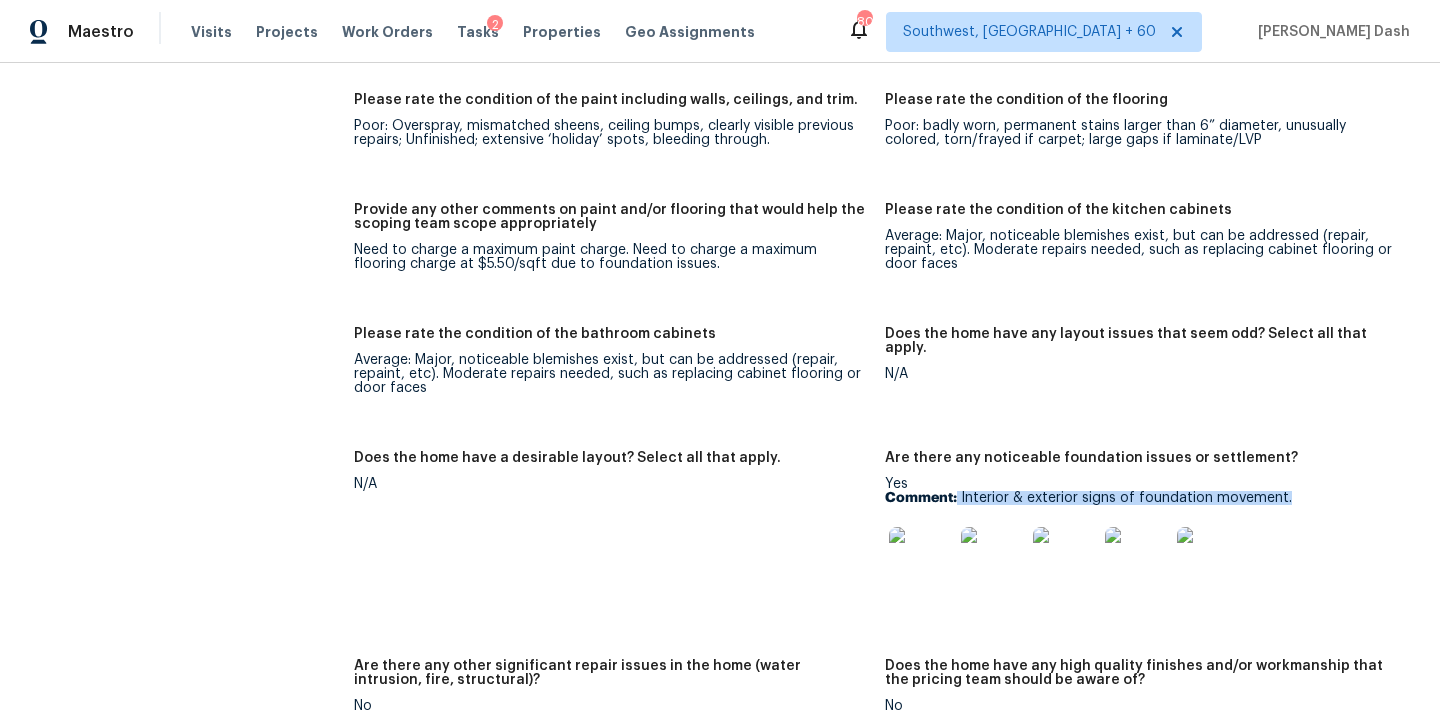 drag, startPoint x: 957, startPoint y: 470, endPoint x: 1284, endPoint y: 470, distance: 327 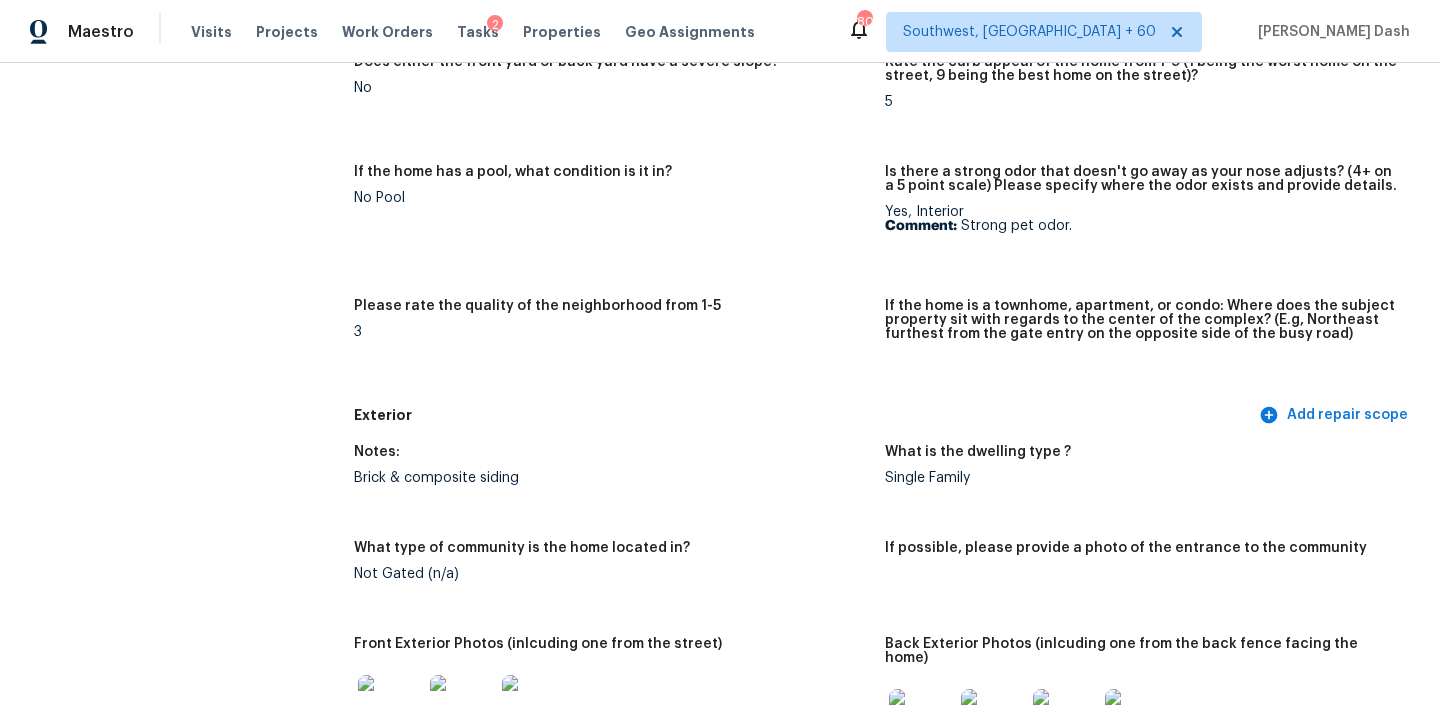 scroll, scrollTop: 13, scrollLeft: 0, axis: vertical 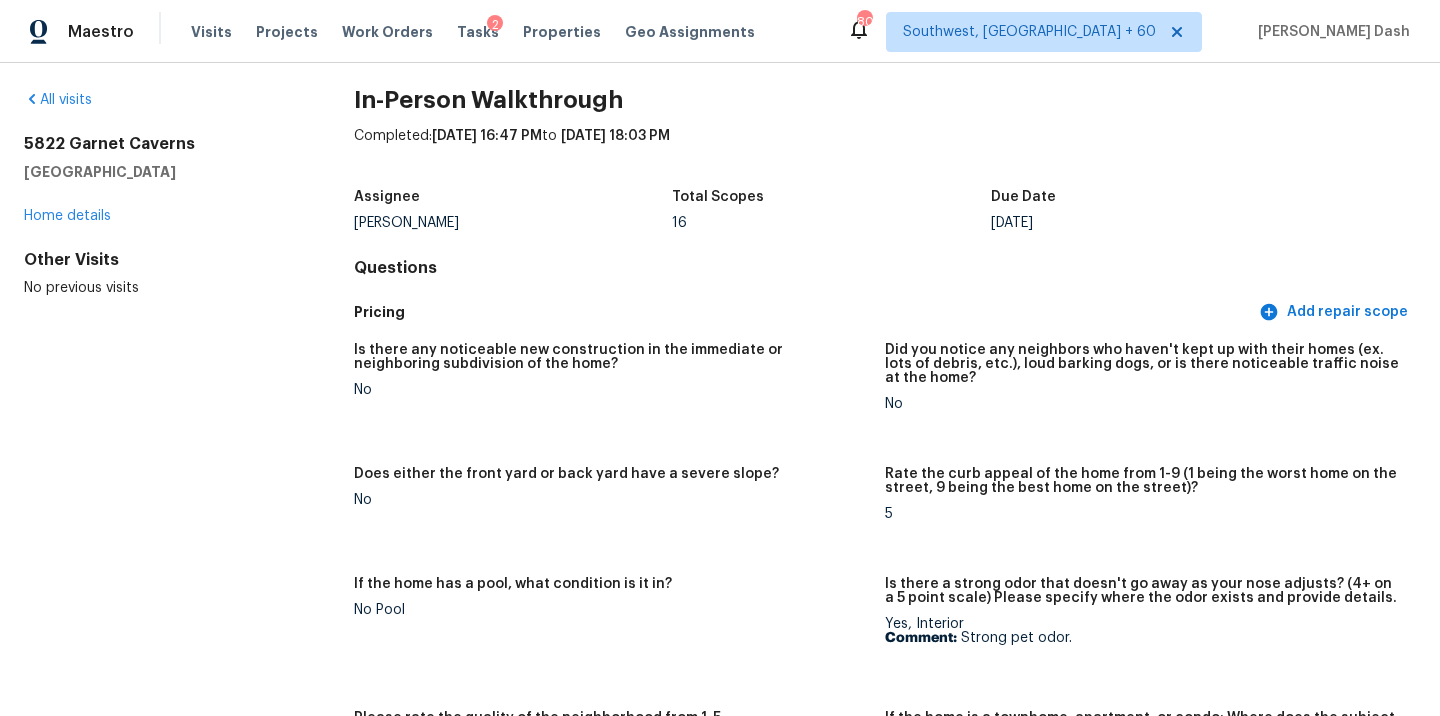 click on "All visits 5822 Garnet Caverns San Antonio, TX 78222 Home details Other Visits No previous visits In-Person Walkthrough Completed:  7/18/2025, 16:47 PM  to   7/18/2025, 18:03 PM Assignee Felix Ramos Total Scopes 16 Due Date Fri, Jul 18 Questions Pricing Add repair scope Is there any noticeable new construction in the immediate or neighboring subdivision of the home? No Did you notice any neighbors who haven't kept up with their homes (ex. lots of debris, etc.), loud barking dogs, or is there noticeable traffic noise at the home? No Does either the front yard or back yard have a severe slope? No Rate the curb appeal of the home from 1-9 (1 being the worst home on the street, 9 being the best home on the street)? 5 If the home has a pool, what condition is it in? No Pool Is there a strong odor that doesn't go away as your nose adjusts? (4+ on a 5 point scale) Please specify where the odor exists and provide details. Yes, Interior Comment:   Strong pet odor. Please rate the quality of the neighborhood from 1-5 3" at bounding box center [720, 389] 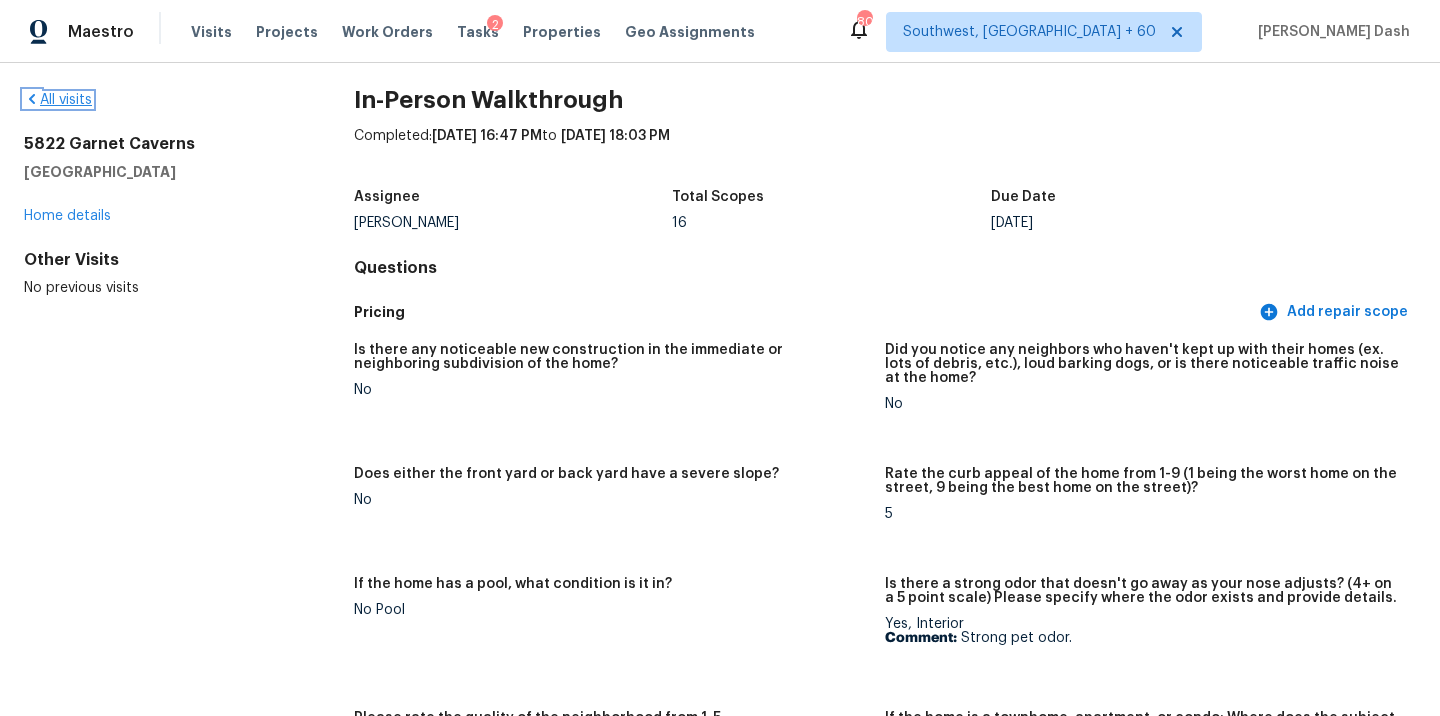 click on "All visits" at bounding box center (58, 100) 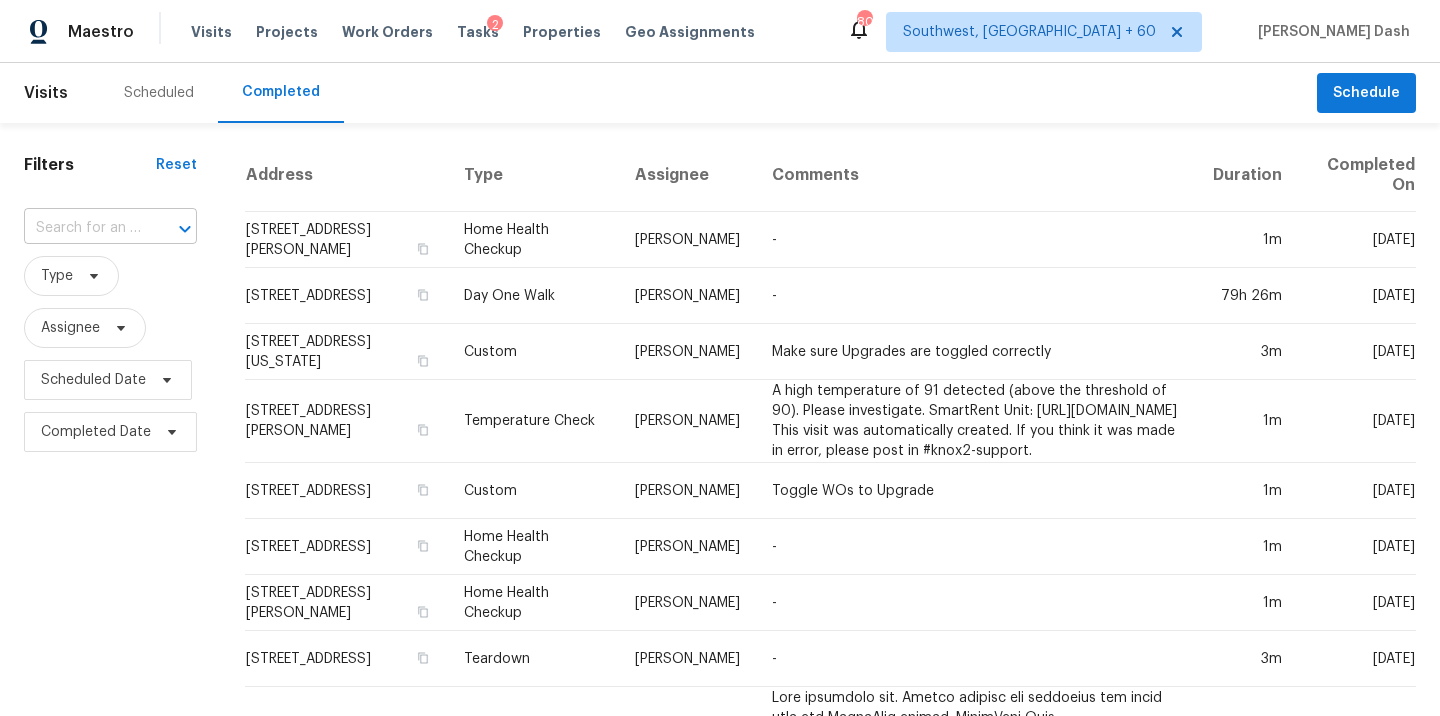 click at bounding box center [171, 229] 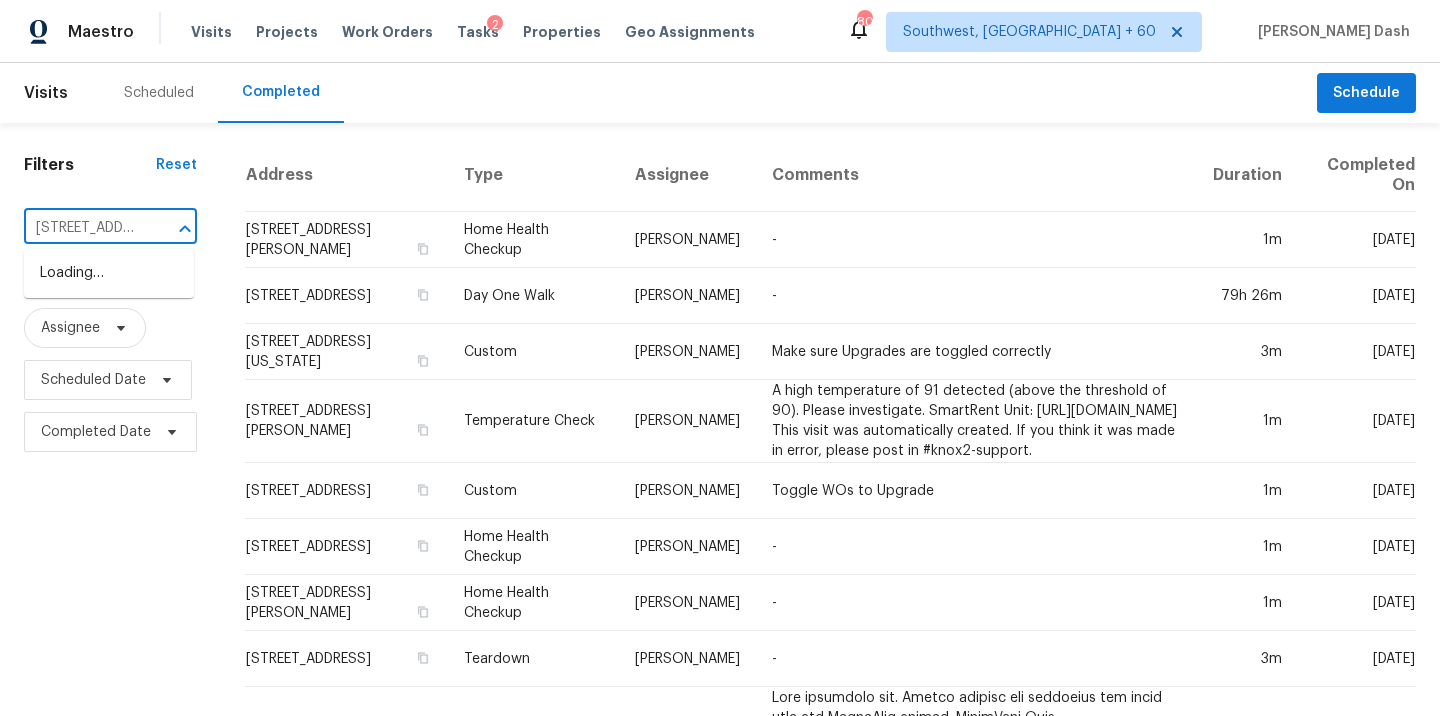 scroll, scrollTop: 0, scrollLeft: 170, axis: horizontal 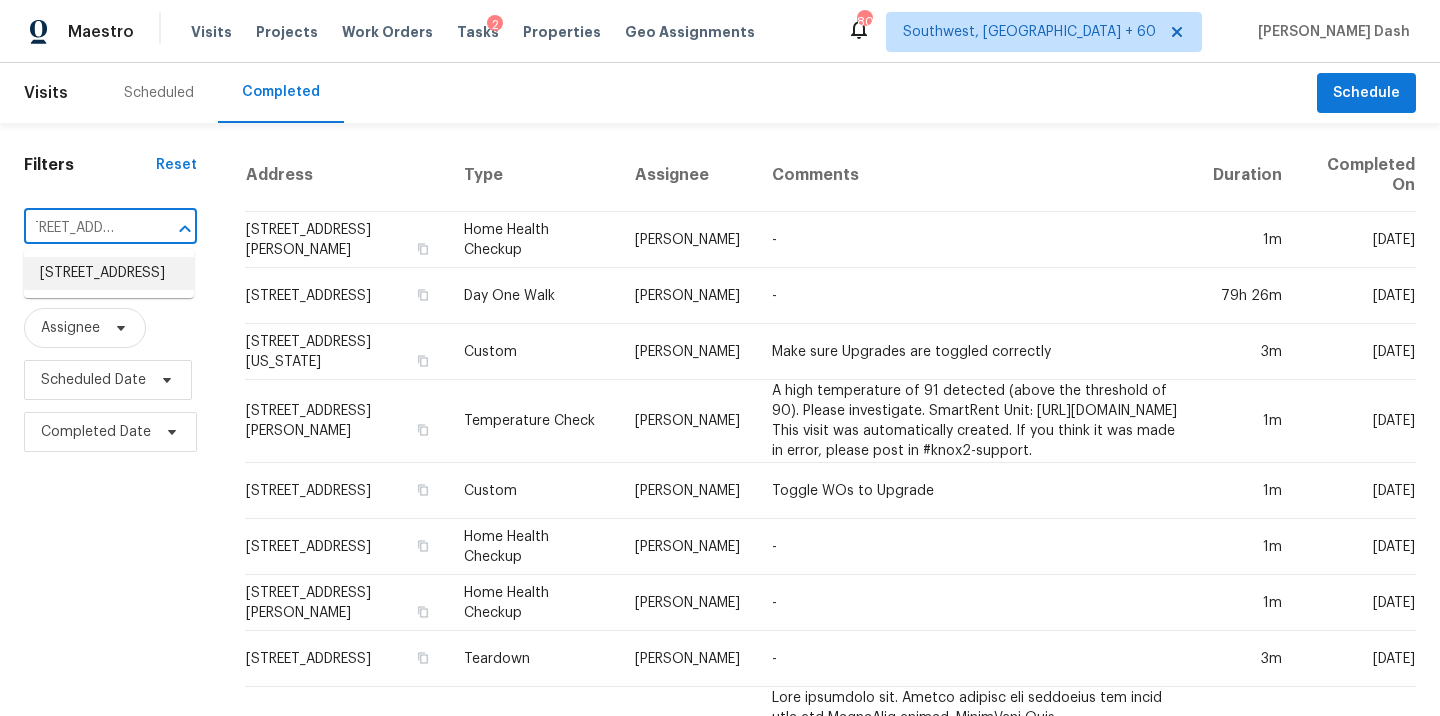 click on "1775 E Calle Grandiosa, Tucson, AZ 85706" at bounding box center [109, 273] 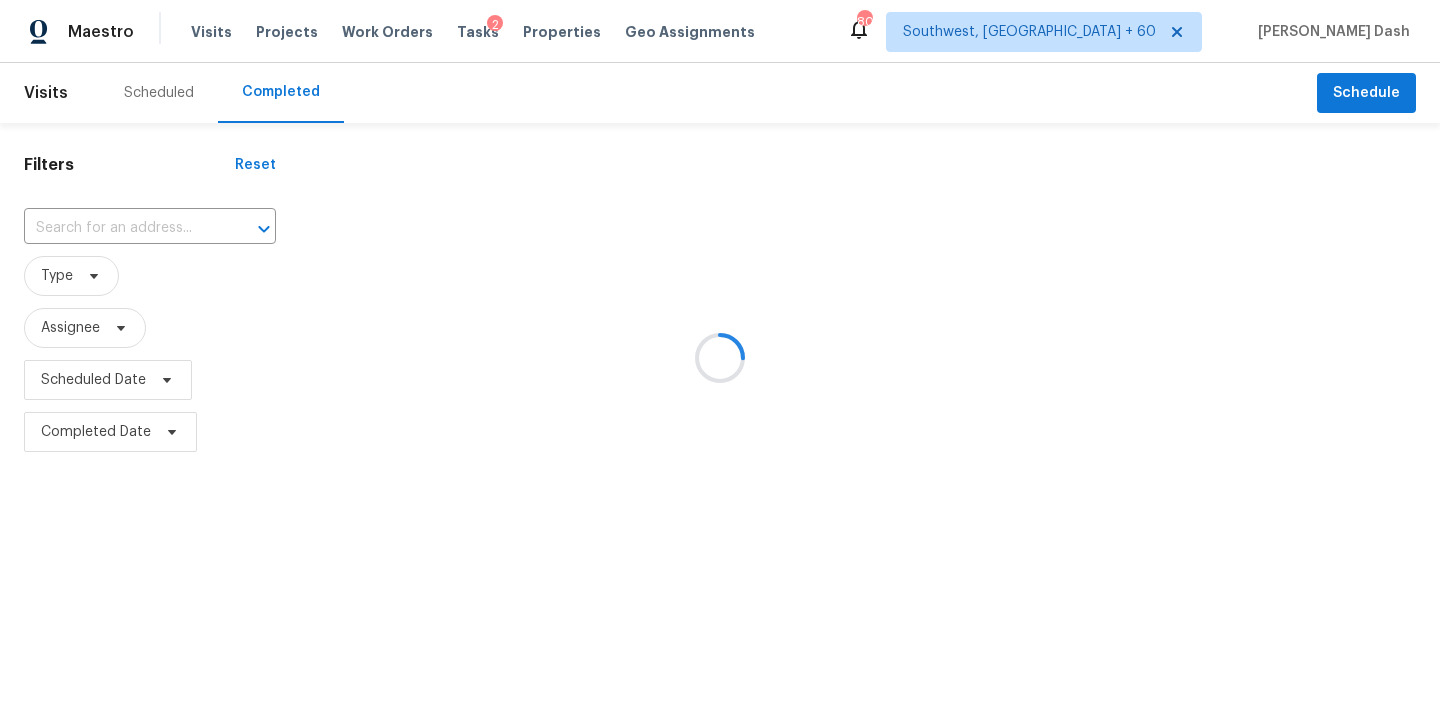 type on "1775 E Calle Grandiosa, Tucson, AZ 85706" 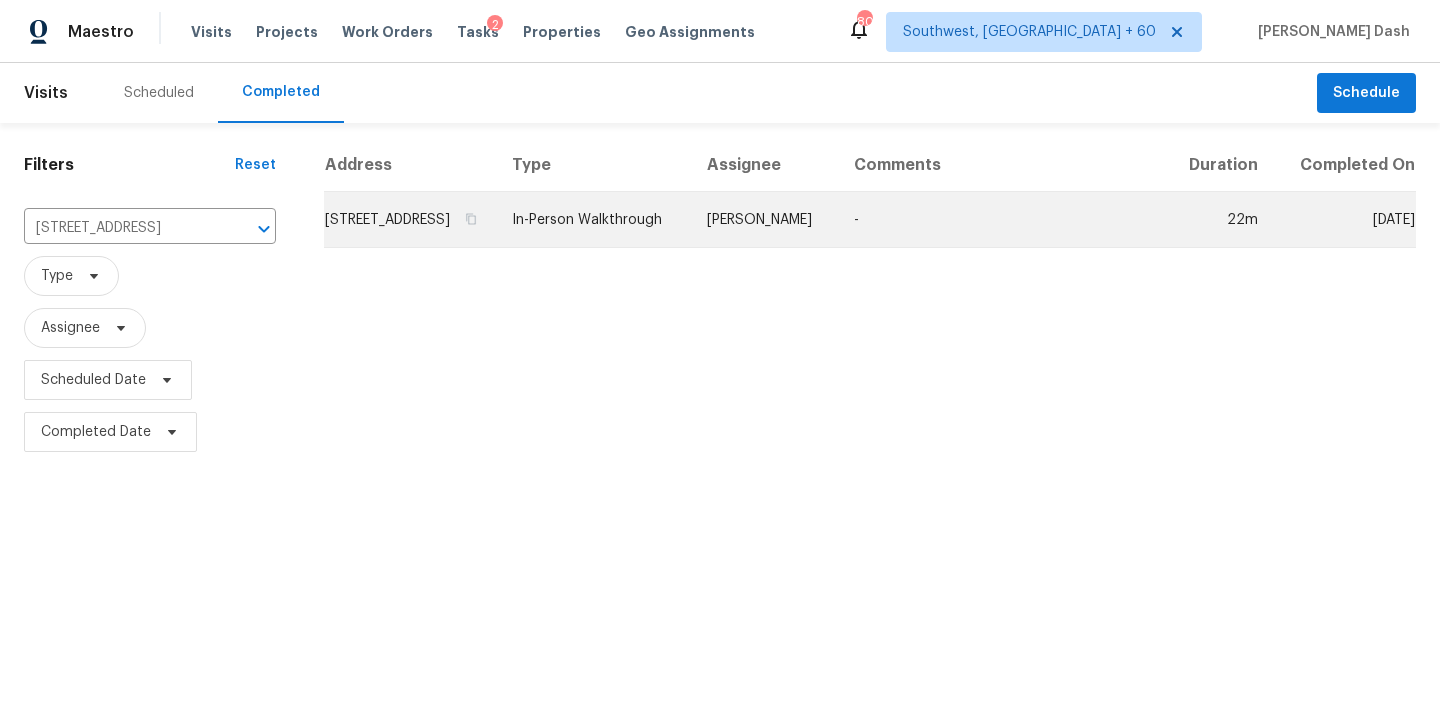 click on "In-Person Walkthrough" at bounding box center (593, 220) 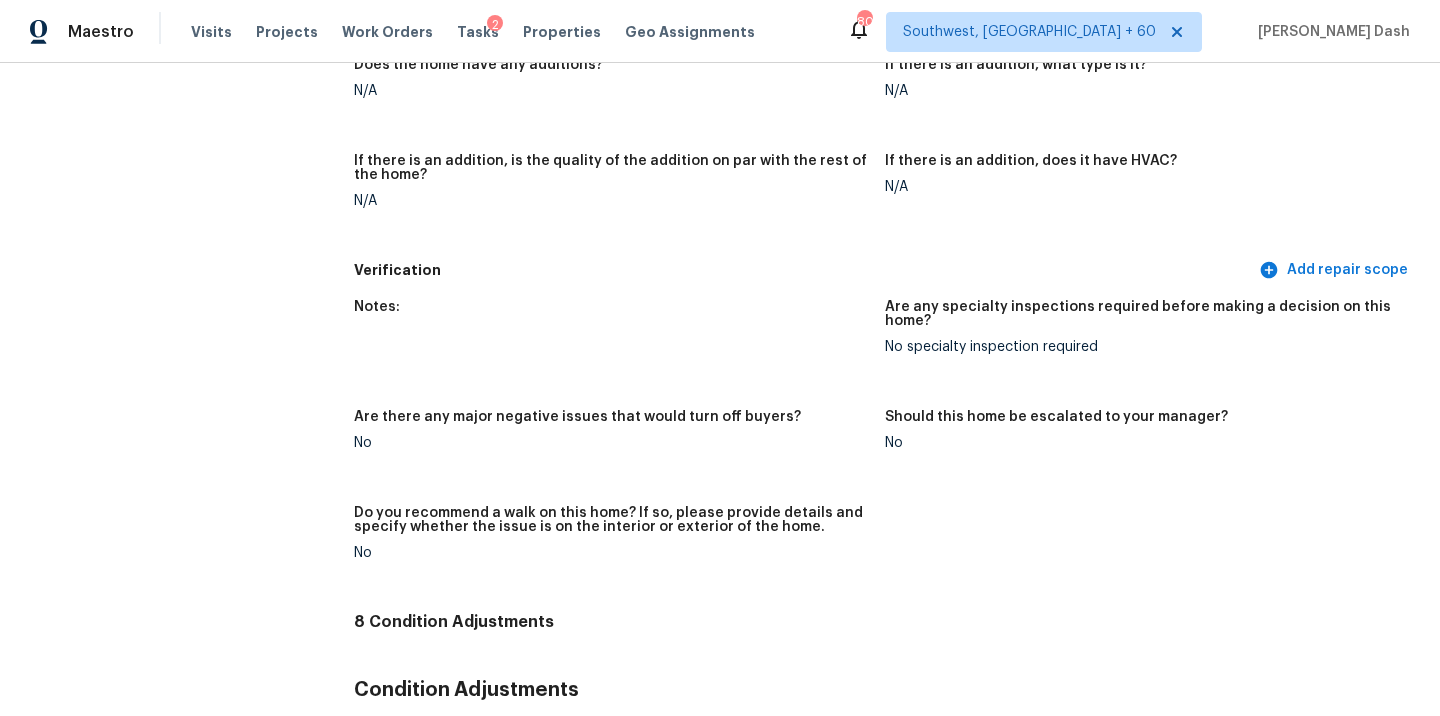 scroll, scrollTop: 3922, scrollLeft: 0, axis: vertical 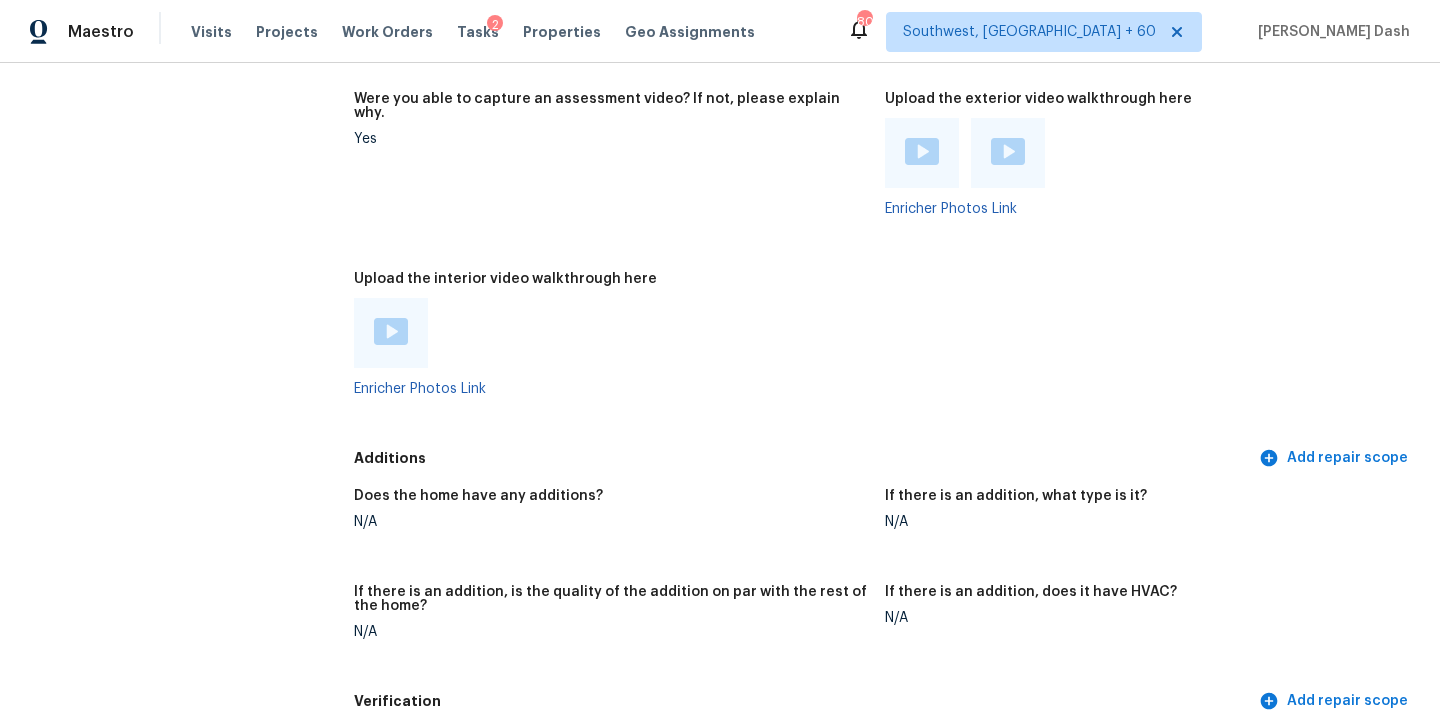 click at bounding box center (391, 331) 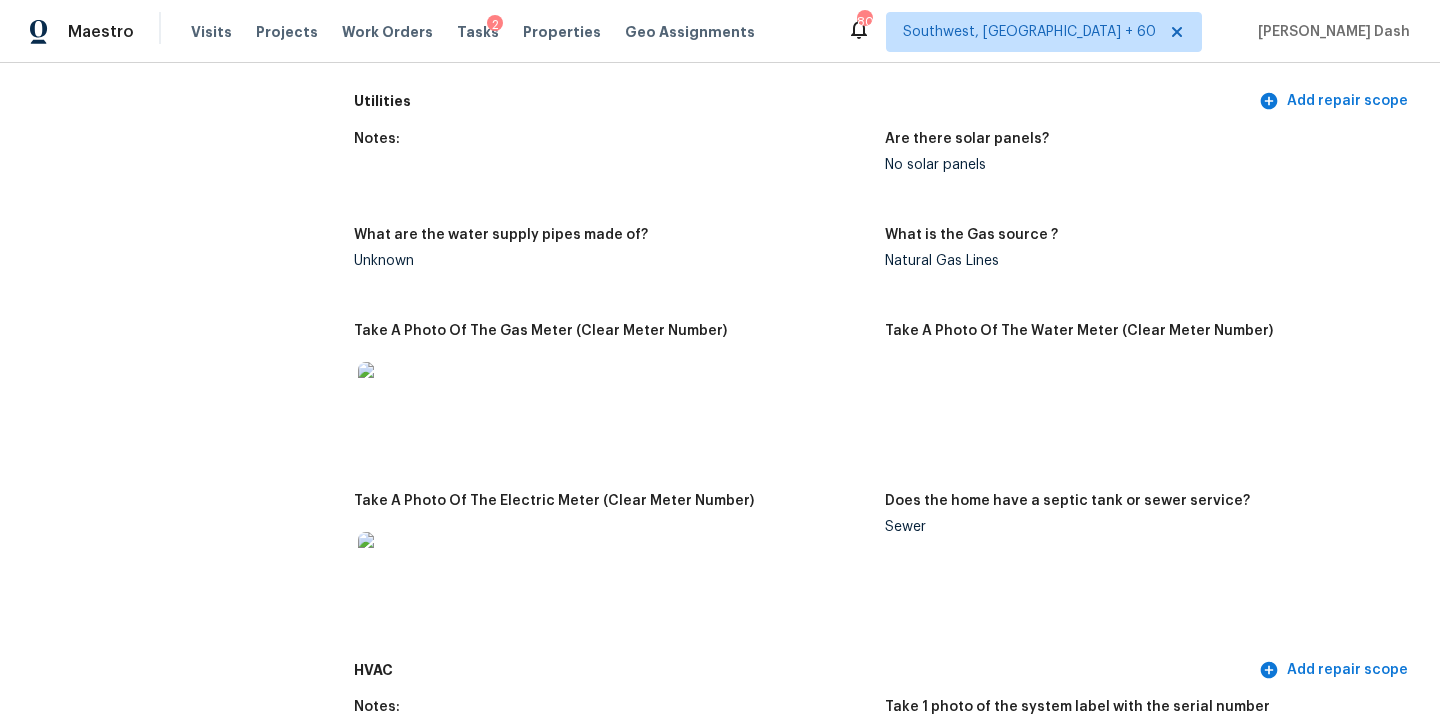 scroll, scrollTop: 1248, scrollLeft: 0, axis: vertical 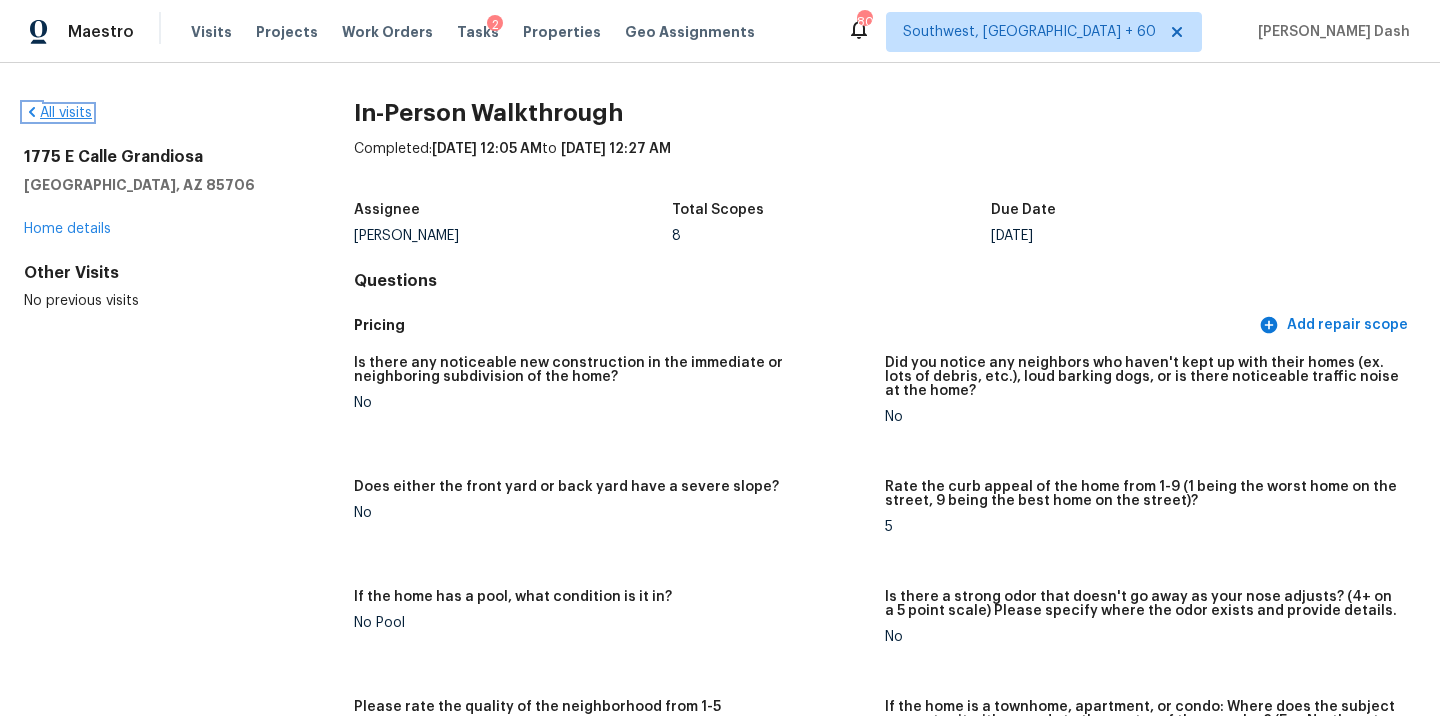 click on "All visits" at bounding box center [58, 113] 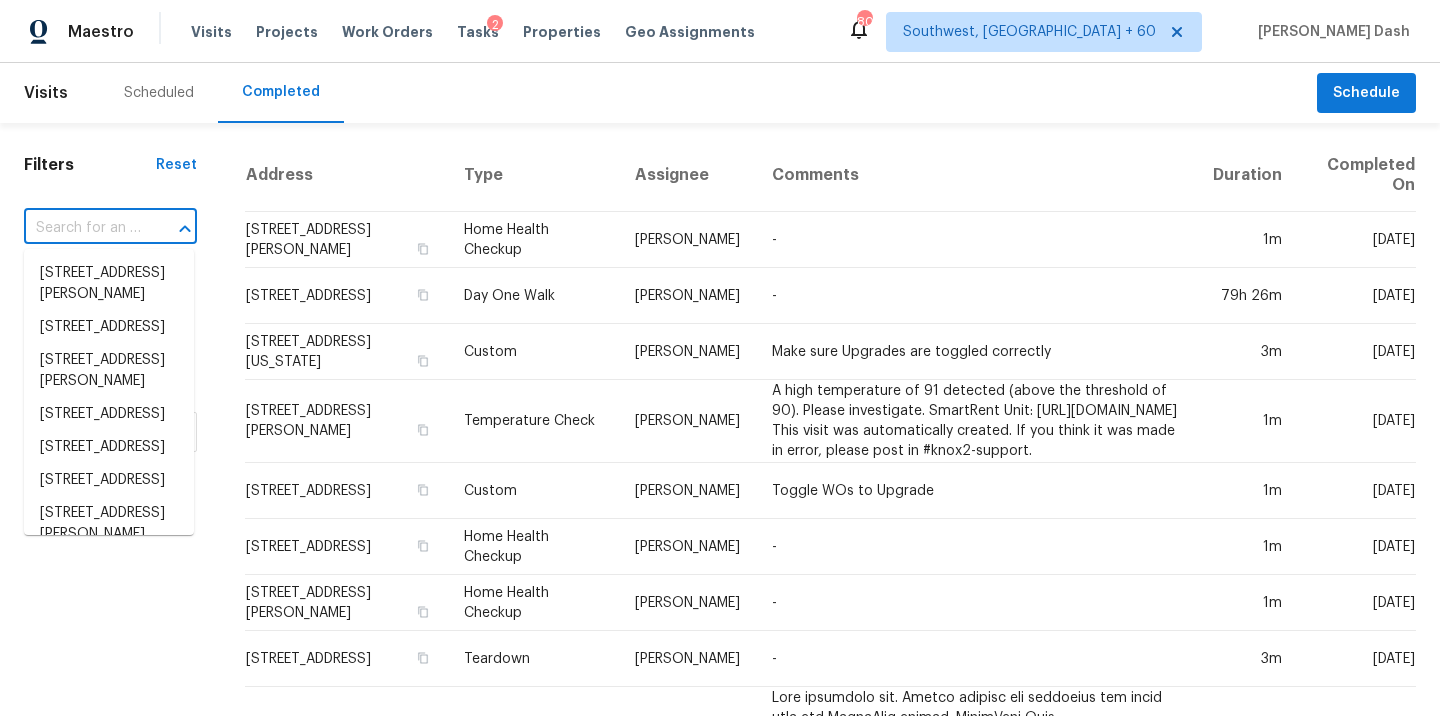 click at bounding box center [82, 228] 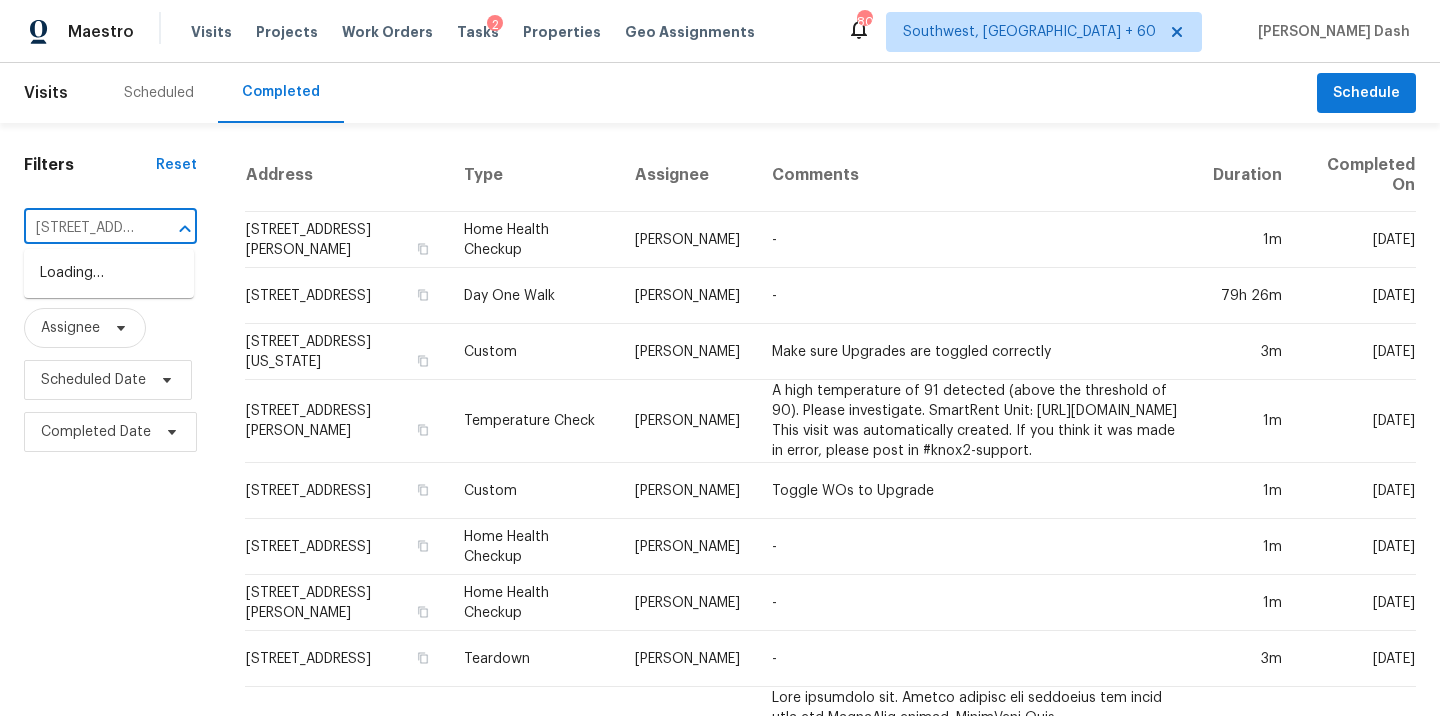 scroll, scrollTop: 0, scrollLeft: 156, axis: horizontal 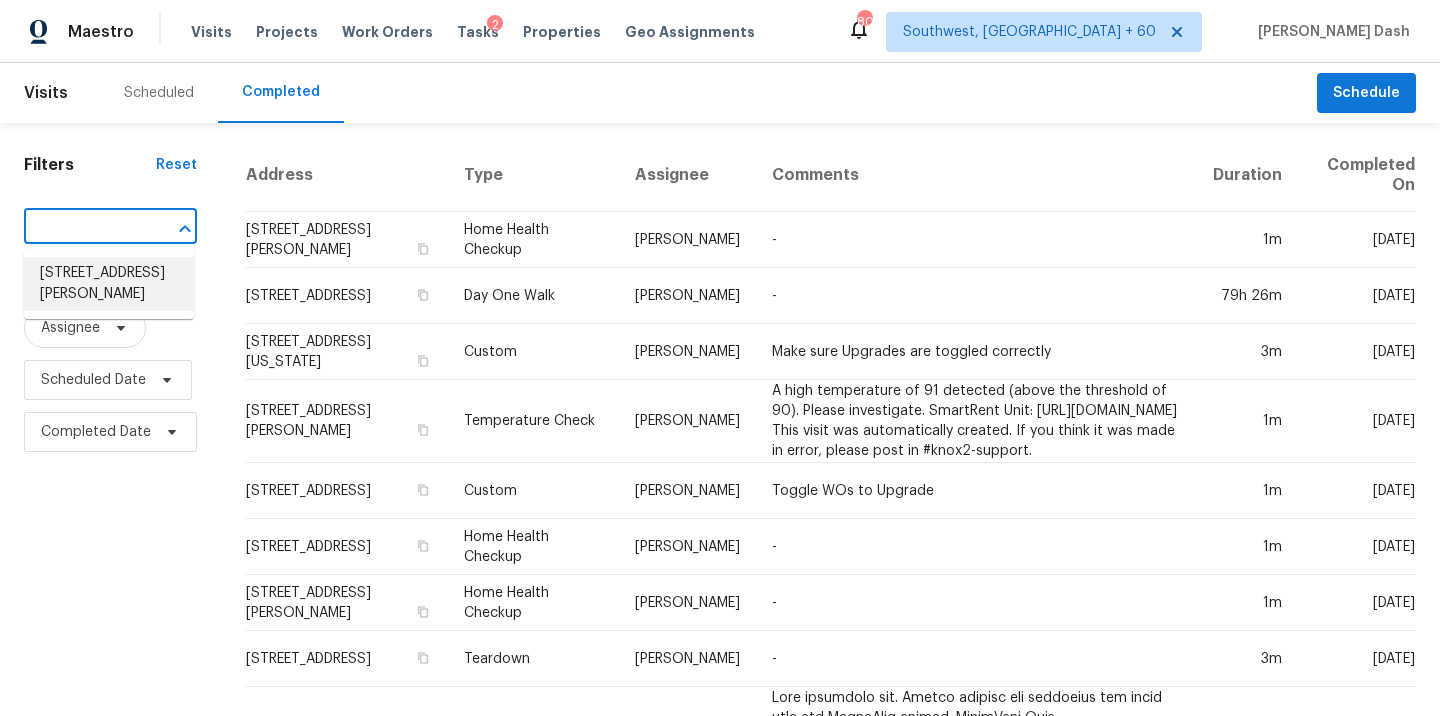 click on "6319 Wenzel Rd, San Antonio, TX 78233" at bounding box center [109, 284] 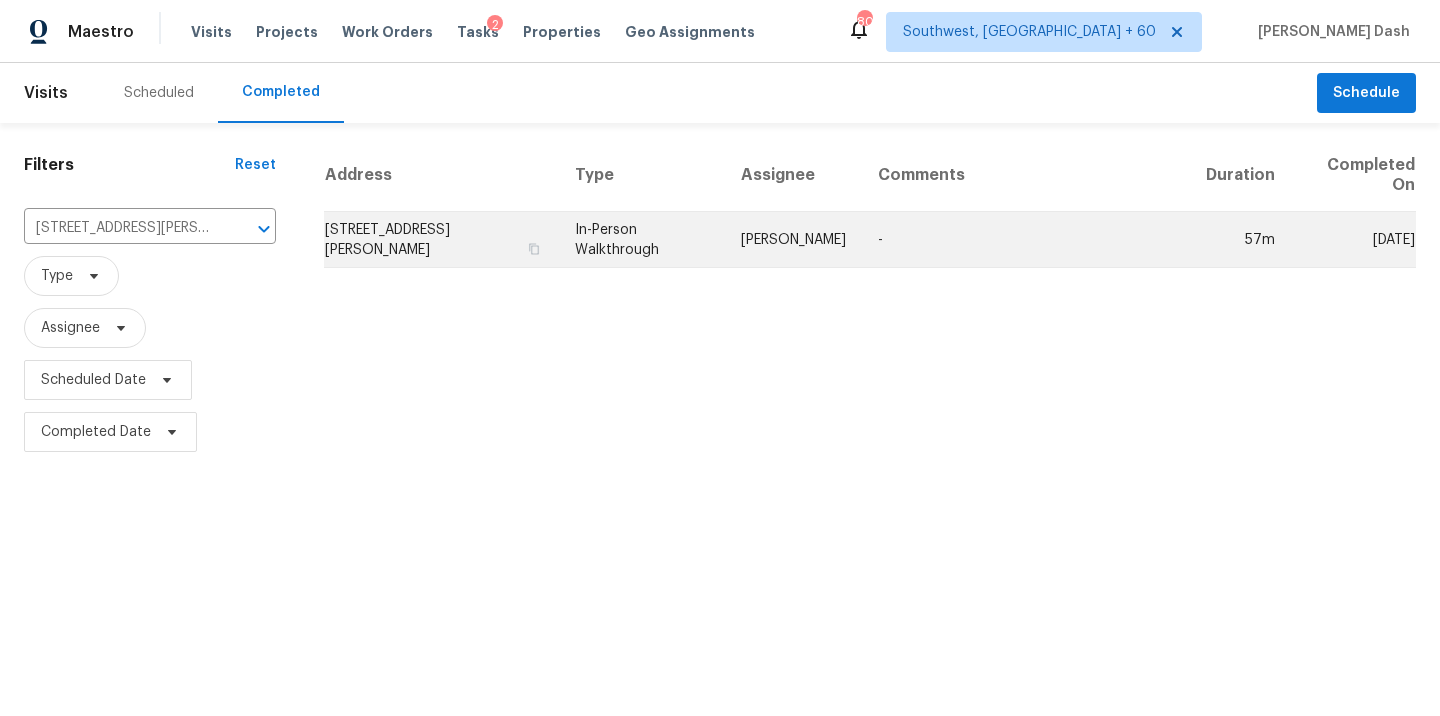 click on "[PERSON_NAME]" at bounding box center (793, 240) 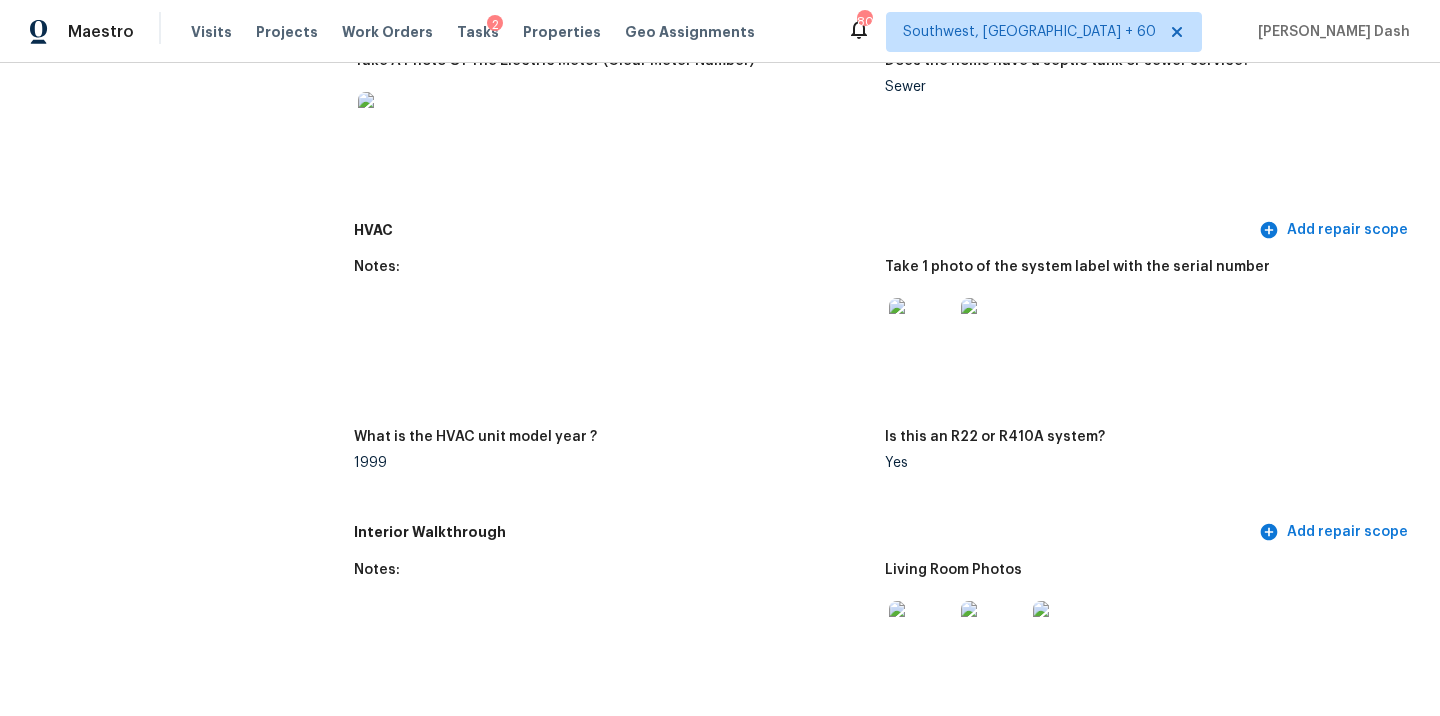 scroll, scrollTop: 2132, scrollLeft: 0, axis: vertical 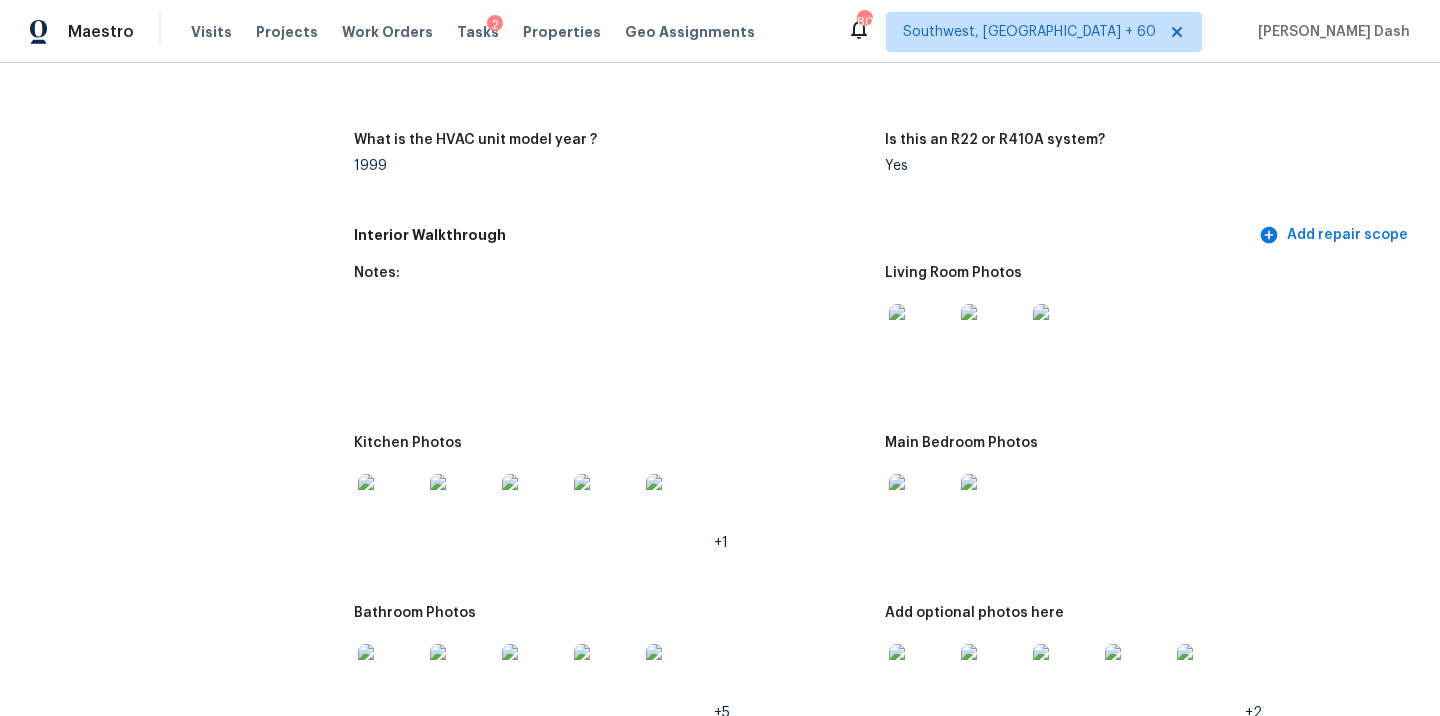 click at bounding box center [390, 506] 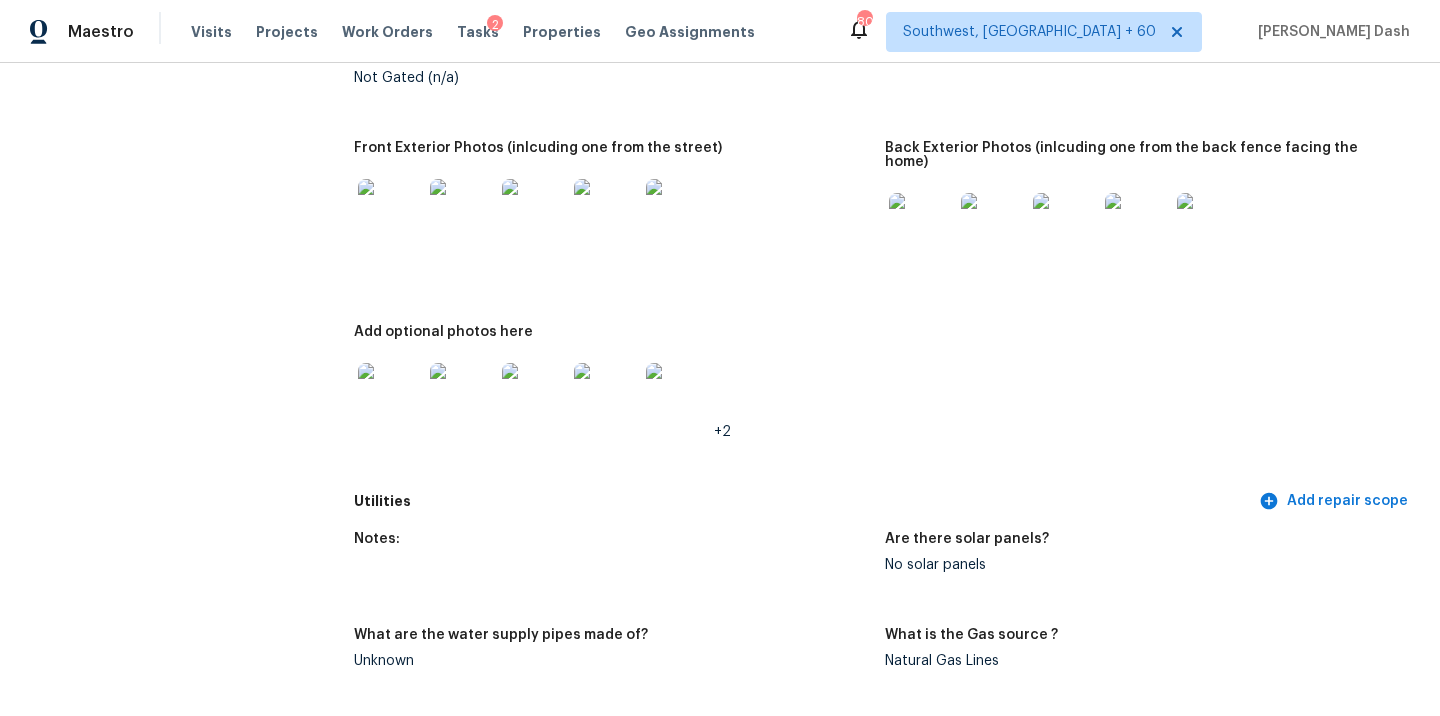 scroll, scrollTop: 0, scrollLeft: 0, axis: both 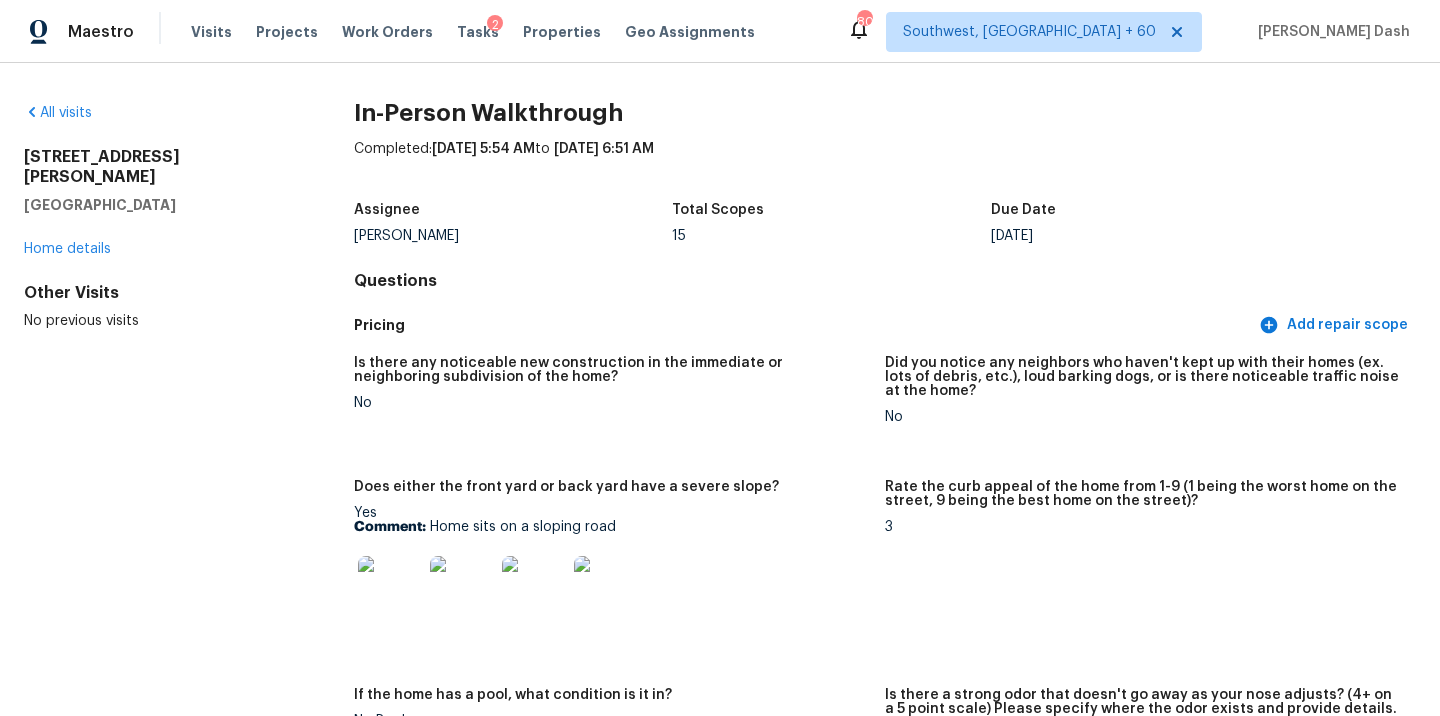 click on "All visits 6319 Wenzel Rd San Antonio, TX 78233 Home details Other Visits No previous visits In-Person Walkthrough Completed:  7/18/2025, 5:54 AM  to   7/18/2025, 6:51 AM Assignee Chris Fuentes Total Scopes 15 Due Date Fri, Jul 18 Questions Pricing Add repair scope Is there any noticeable new construction in the immediate or neighboring subdivision of the home? No Did you notice any neighbors who haven't kept up with their homes (ex. lots of debris, etc.), loud barking dogs, or is there noticeable traffic noise at the home? No Does either the front yard or back yard have a severe slope? Yes Comment:   Home sits on a sloping road Rate the curb appeal of the home from 1-9 (1 being the worst home on the street, 9 being the best home on the street)? 3 If the home has a pool, what condition is it in? No Pool Is there a strong odor that doesn't go away as your nose adjusts? (4+ on a 5 point scale) Please specify where the odor exists and provide details. No Please rate the quality of the neighborhood from 1-5 3  +2" at bounding box center [720, 389] 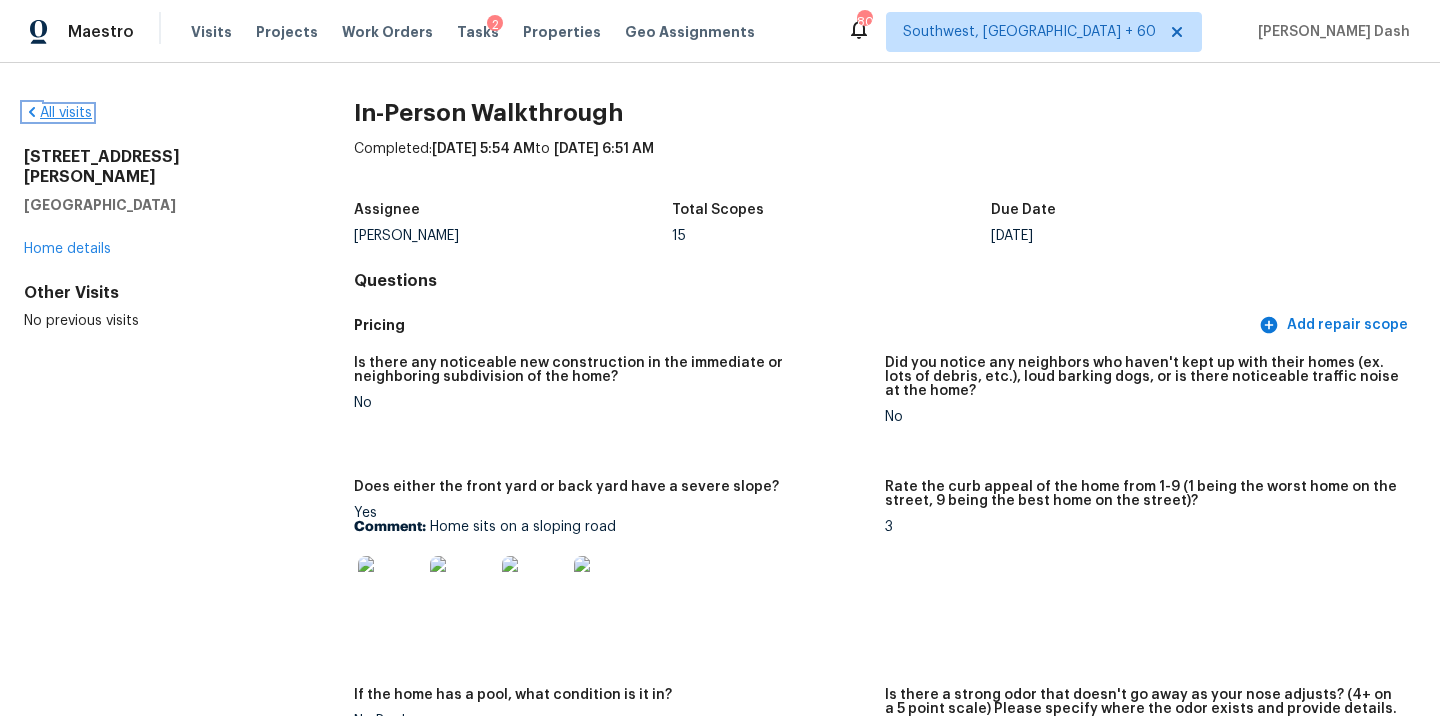 click on "All visits" at bounding box center (58, 113) 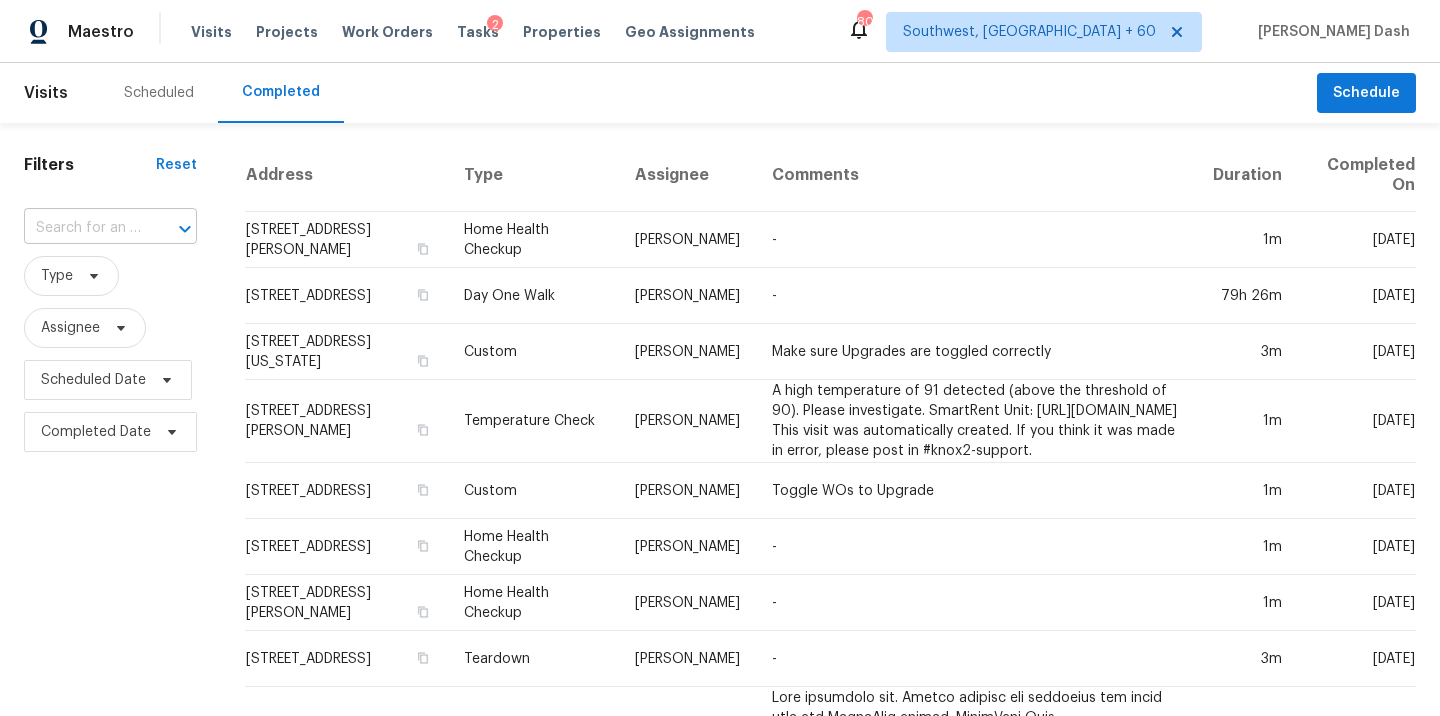 click at bounding box center (82, 228) 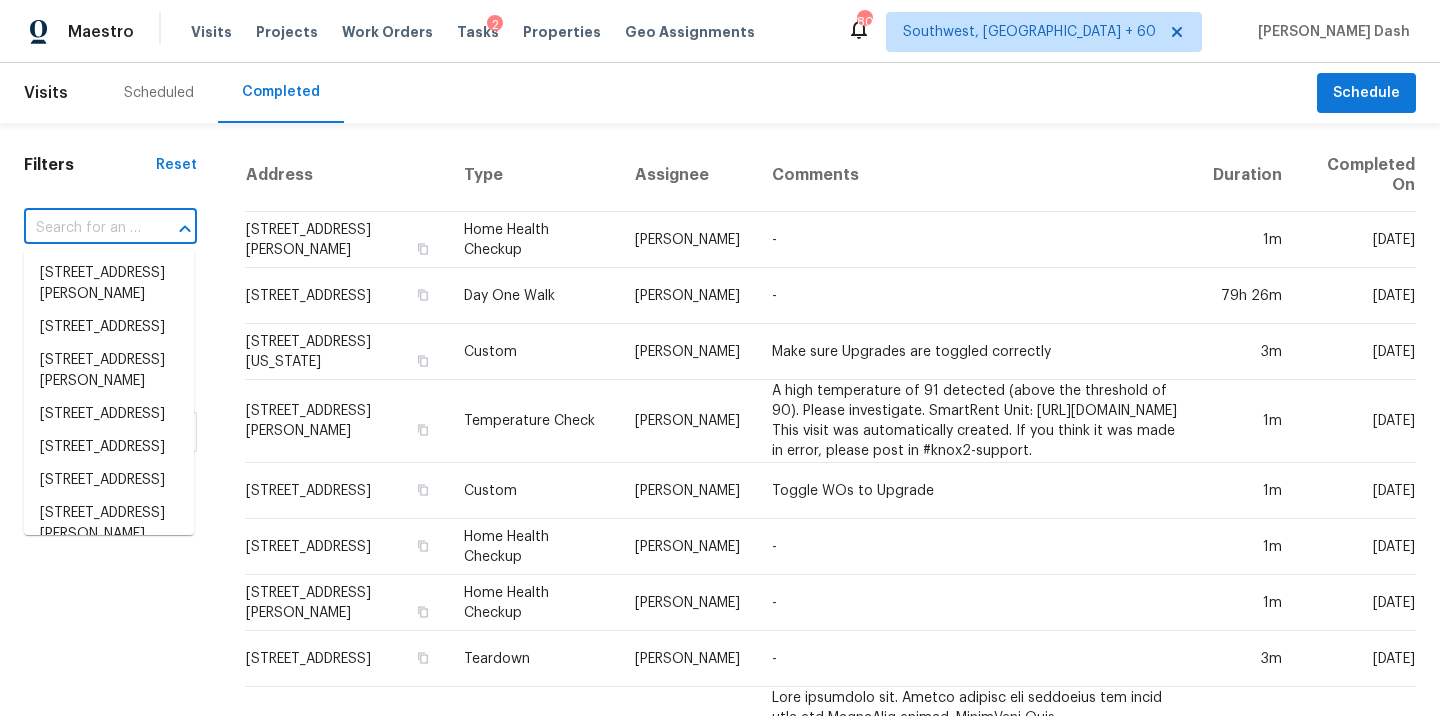 paste on "2071 Hackmann Estates Dr, Saint Charles, MO 63303" 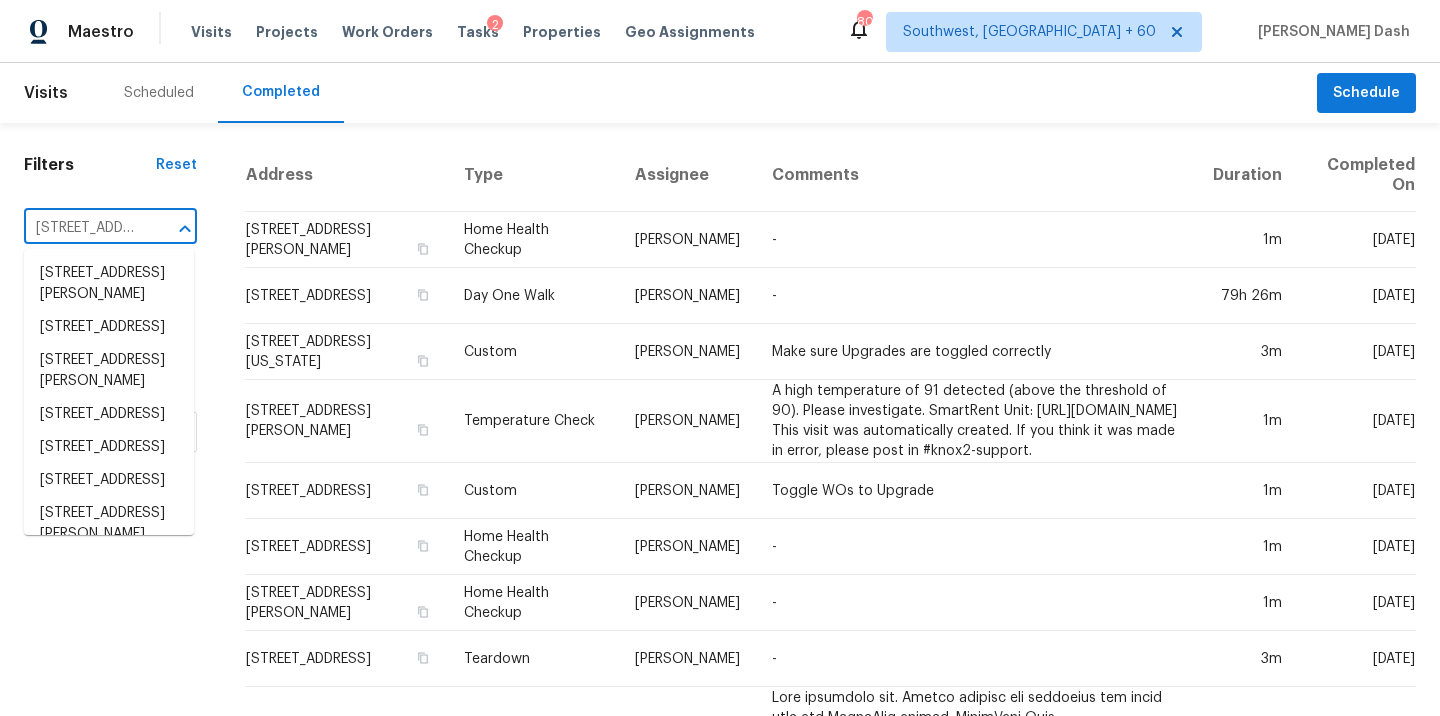 scroll, scrollTop: 0, scrollLeft: 241, axis: horizontal 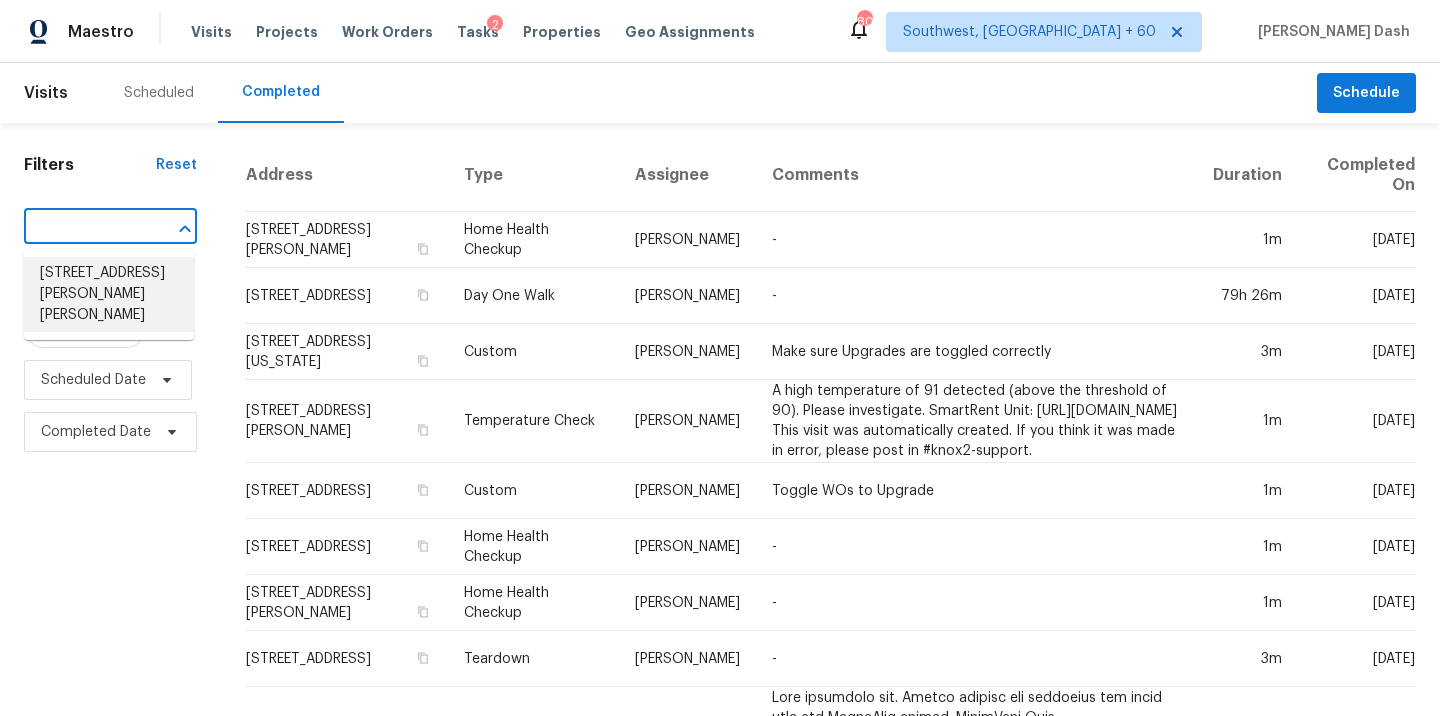 click on "2071 Hackmann Estates Dr, Saint Charles, MO 63303" at bounding box center [109, 294] 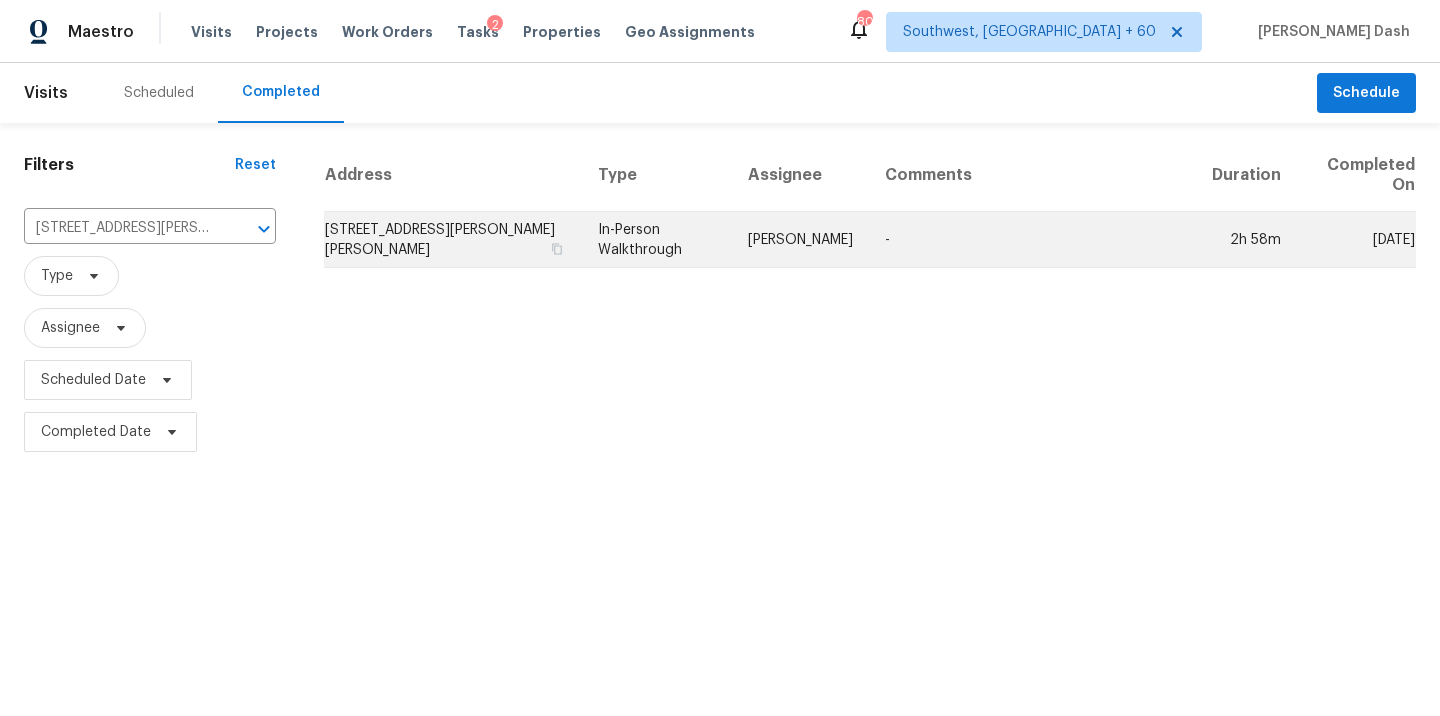 click on "In-Person Walkthrough" at bounding box center [657, 240] 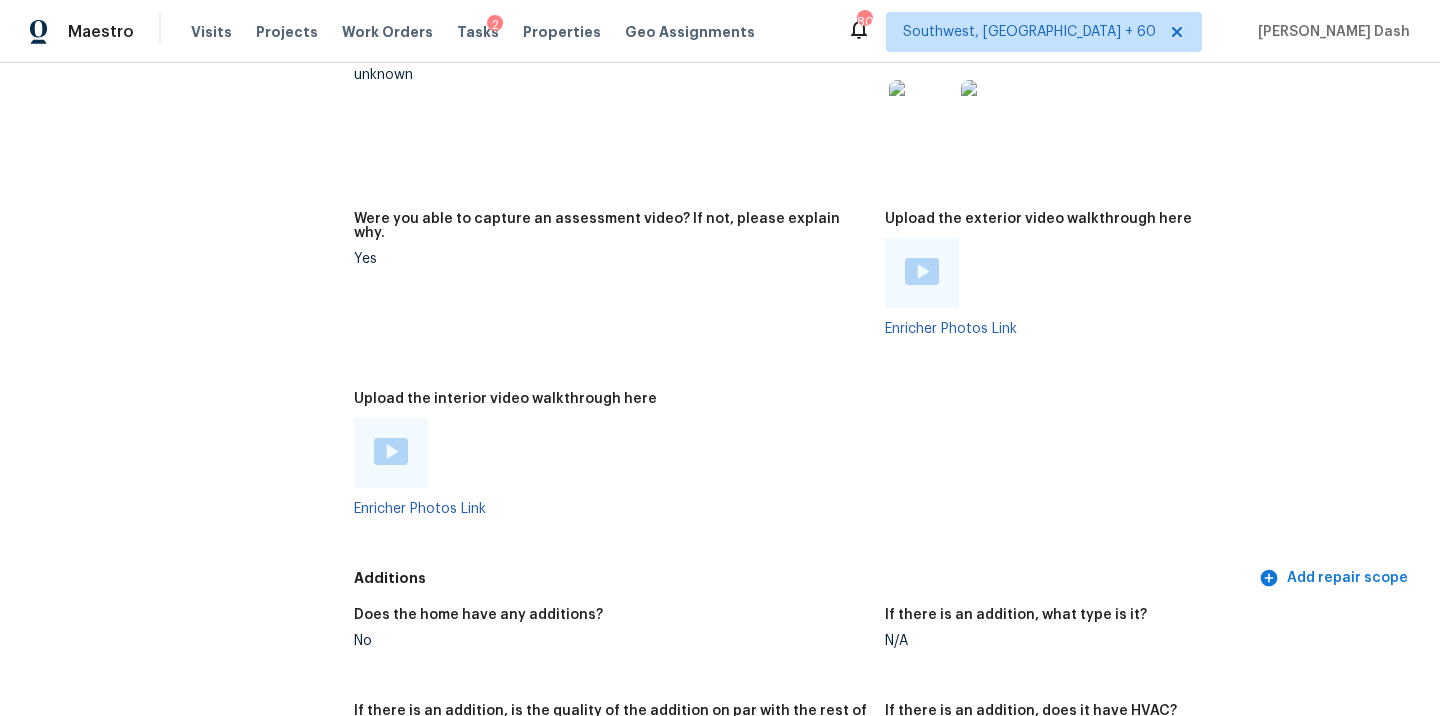 scroll, scrollTop: 3596, scrollLeft: 0, axis: vertical 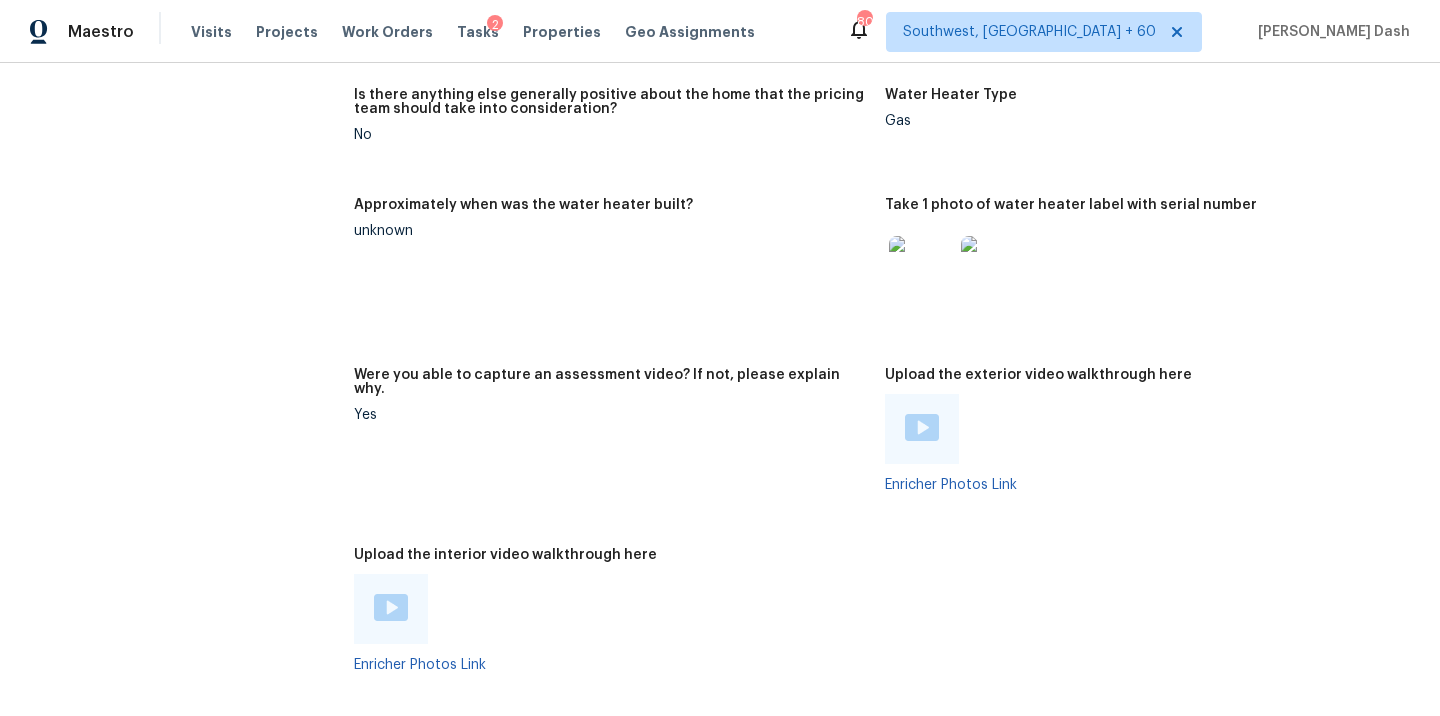 click at bounding box center [391, 609] 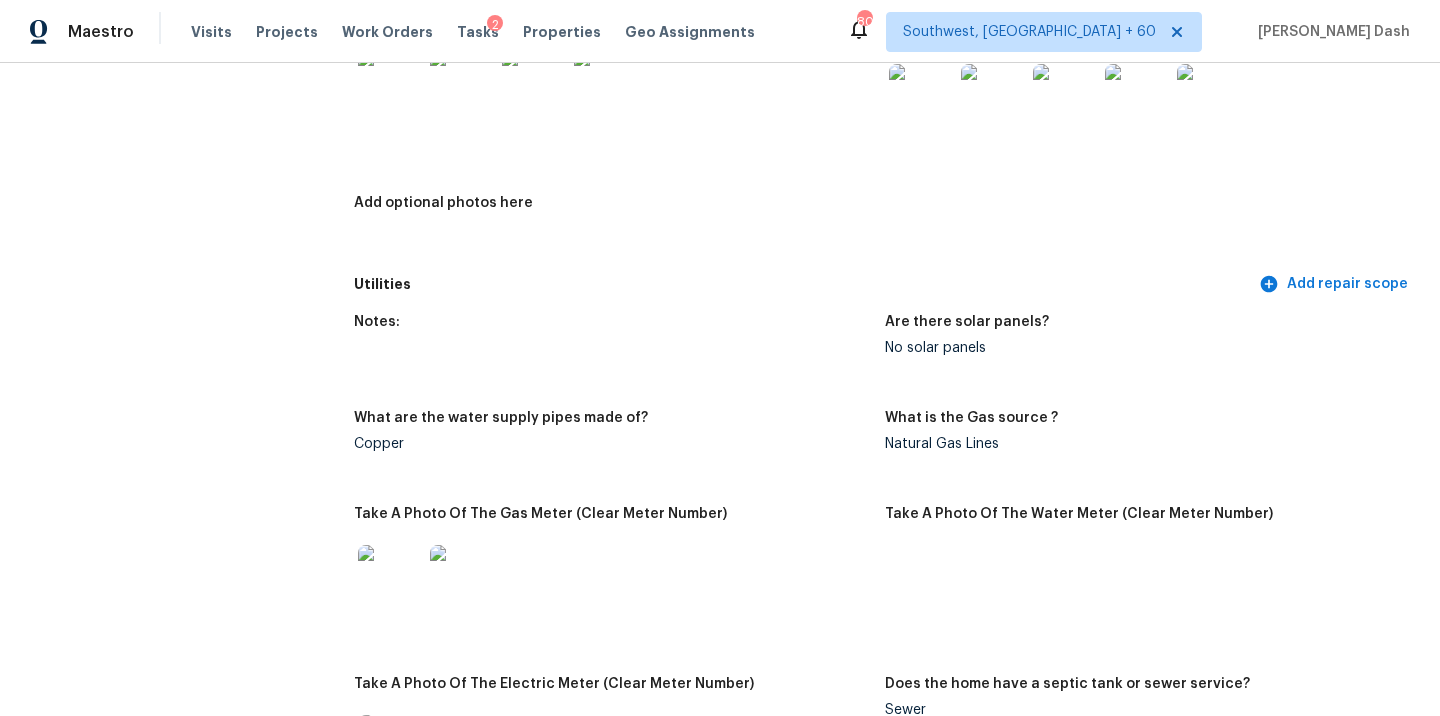 scroll, scrollTop: 1256, scrollLeft: 0, axis: vertical 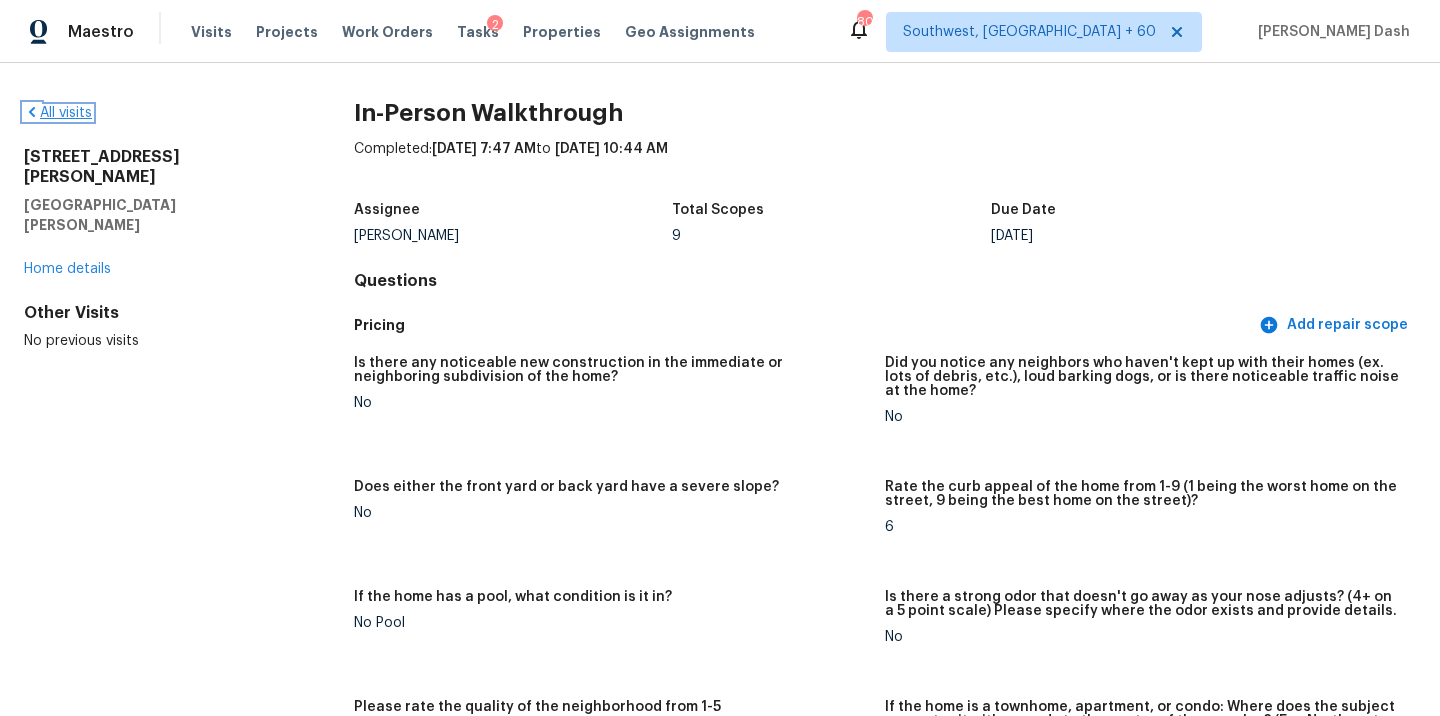 click on "All visits" at bounding box center [58, 113] 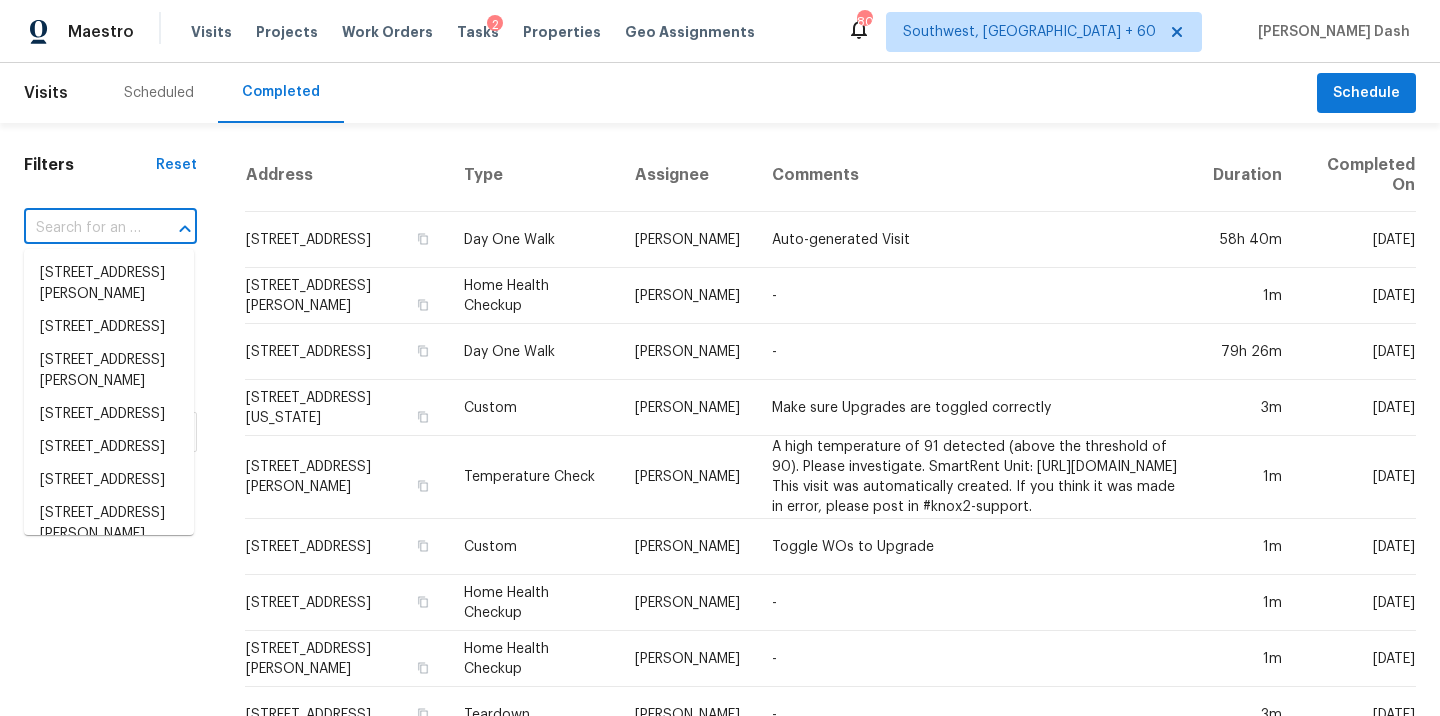 click at bounding box center (82, 228) 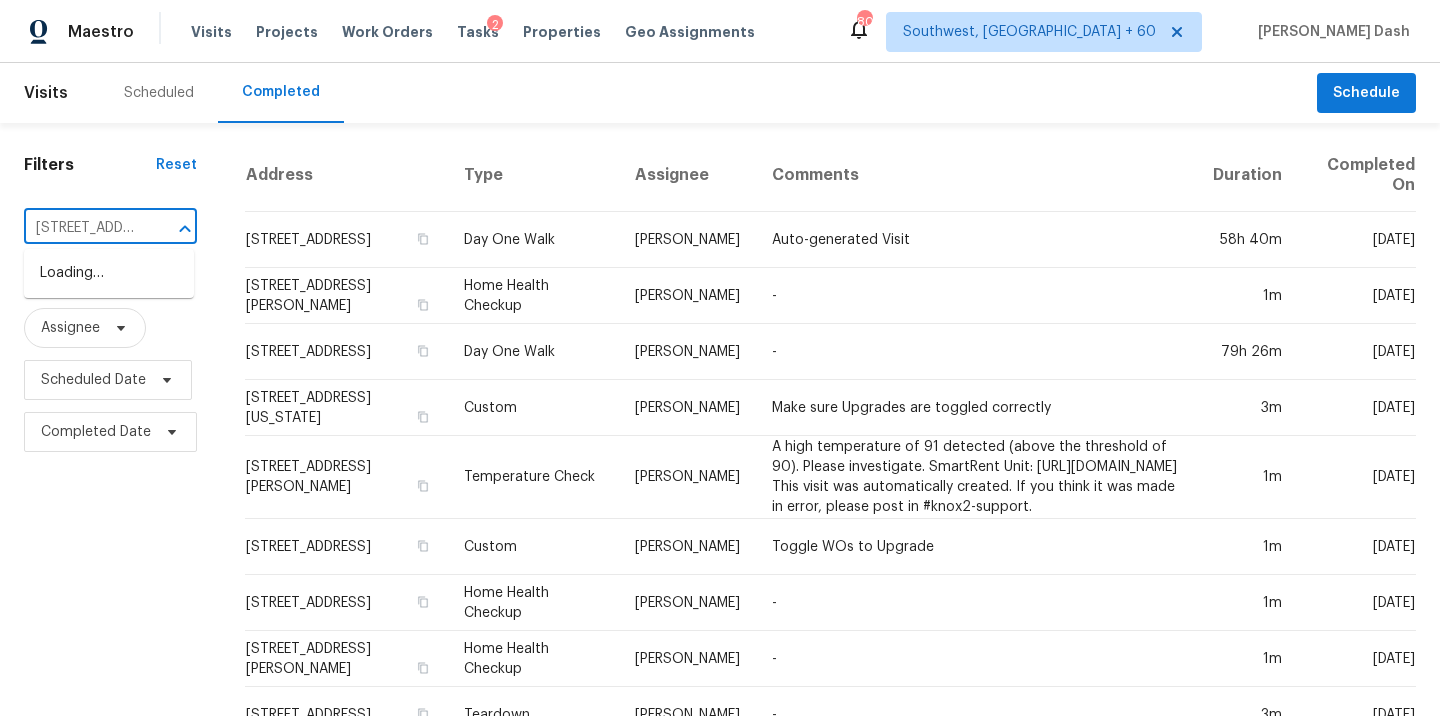 scroll, scrollTop: 0, scrollLeft: 171, axis: horizontal 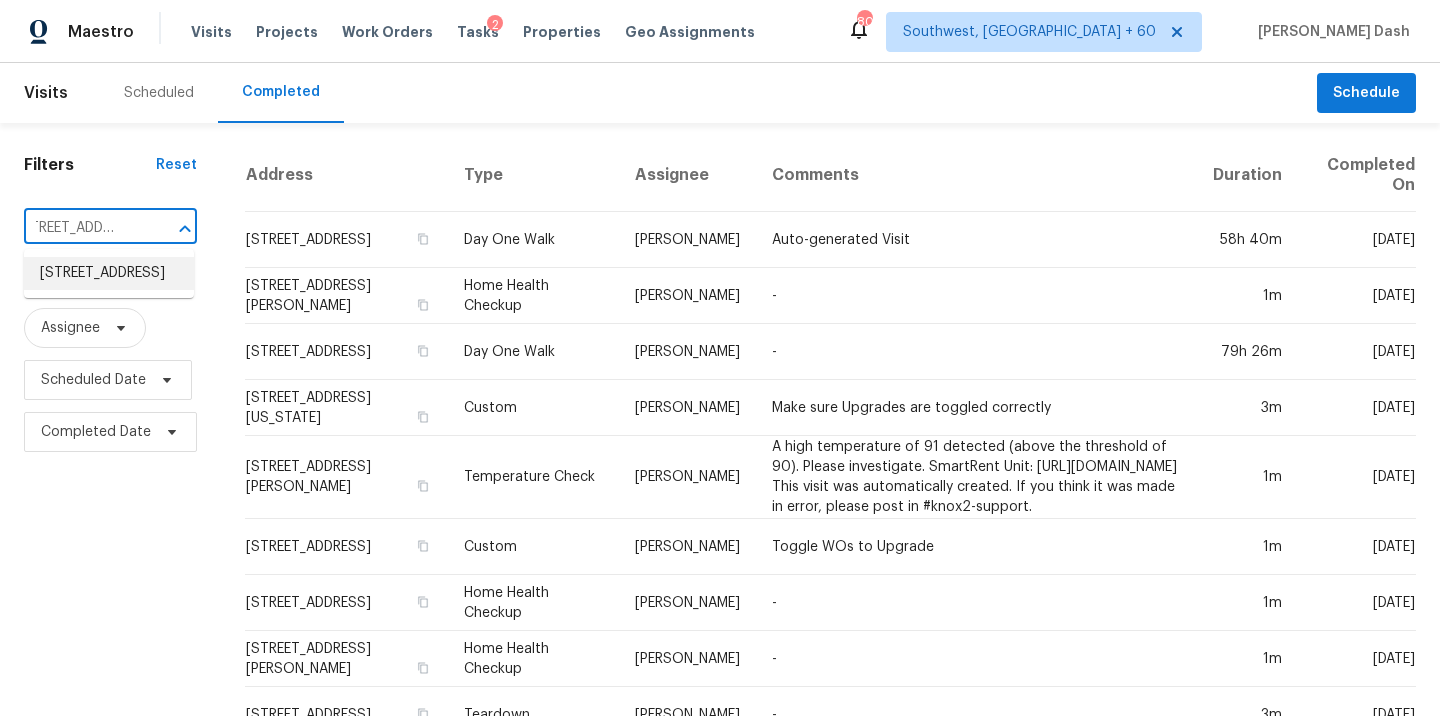 click on "2011 Sterling Gate Dr, Heartland, TX 75126" at bounding box center [109, 273] 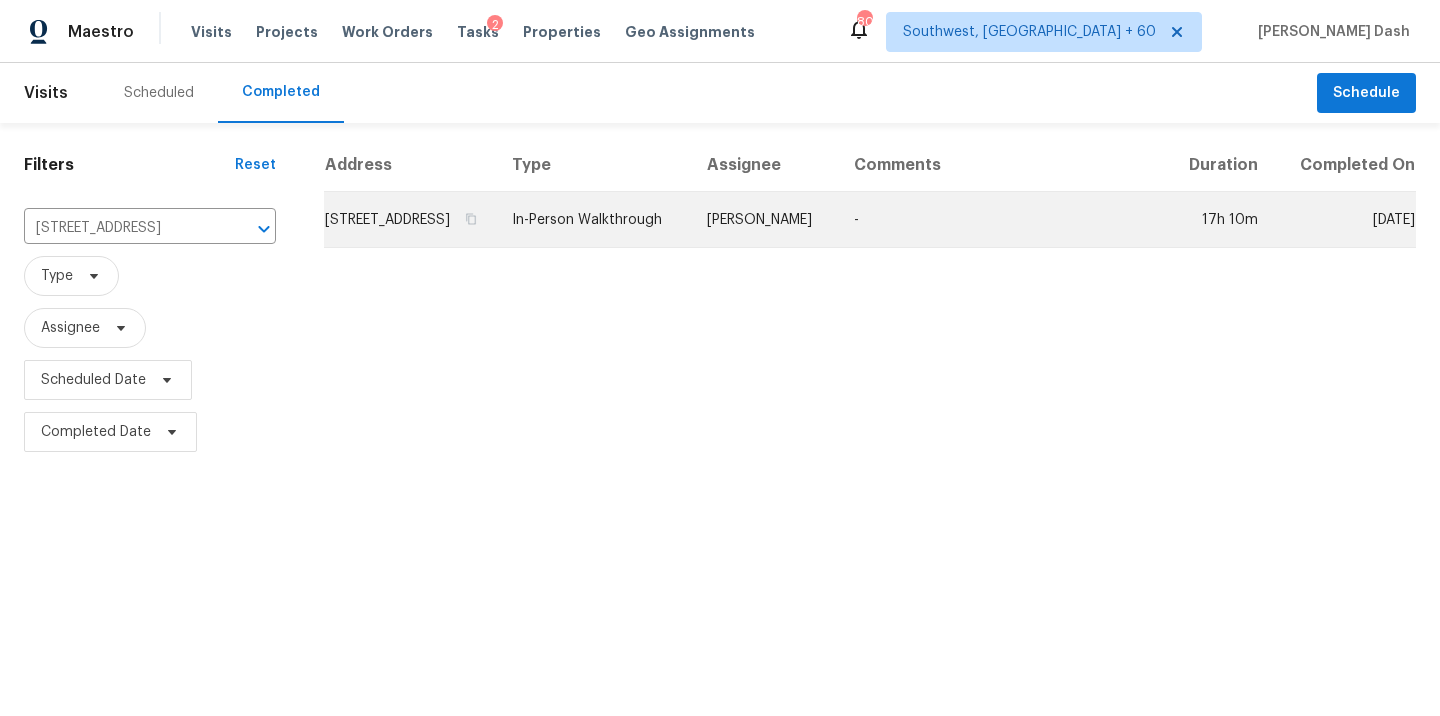 click on "Francisco Balcazar Serrato" at bounding box center [764, 220] 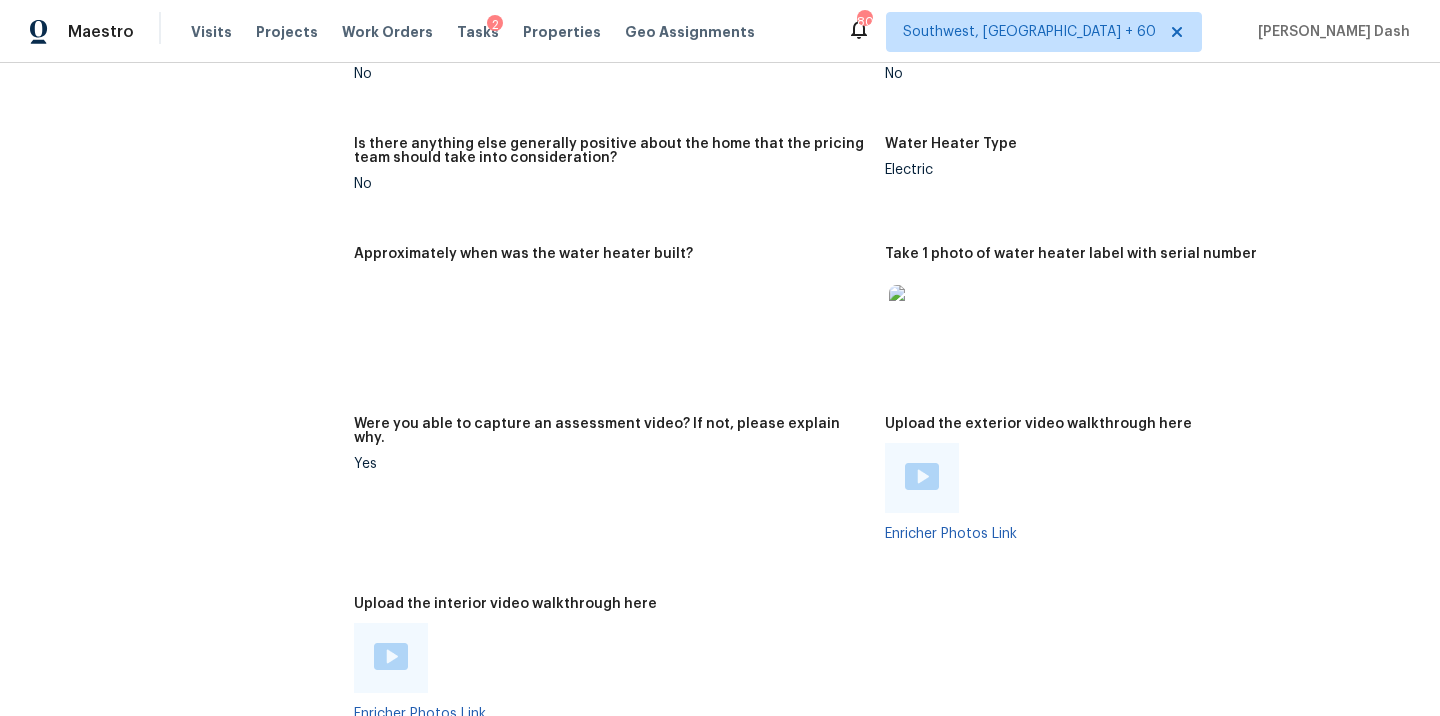 scroll, scrollTop: 4070, scrollLeft: 0, axis: vertical 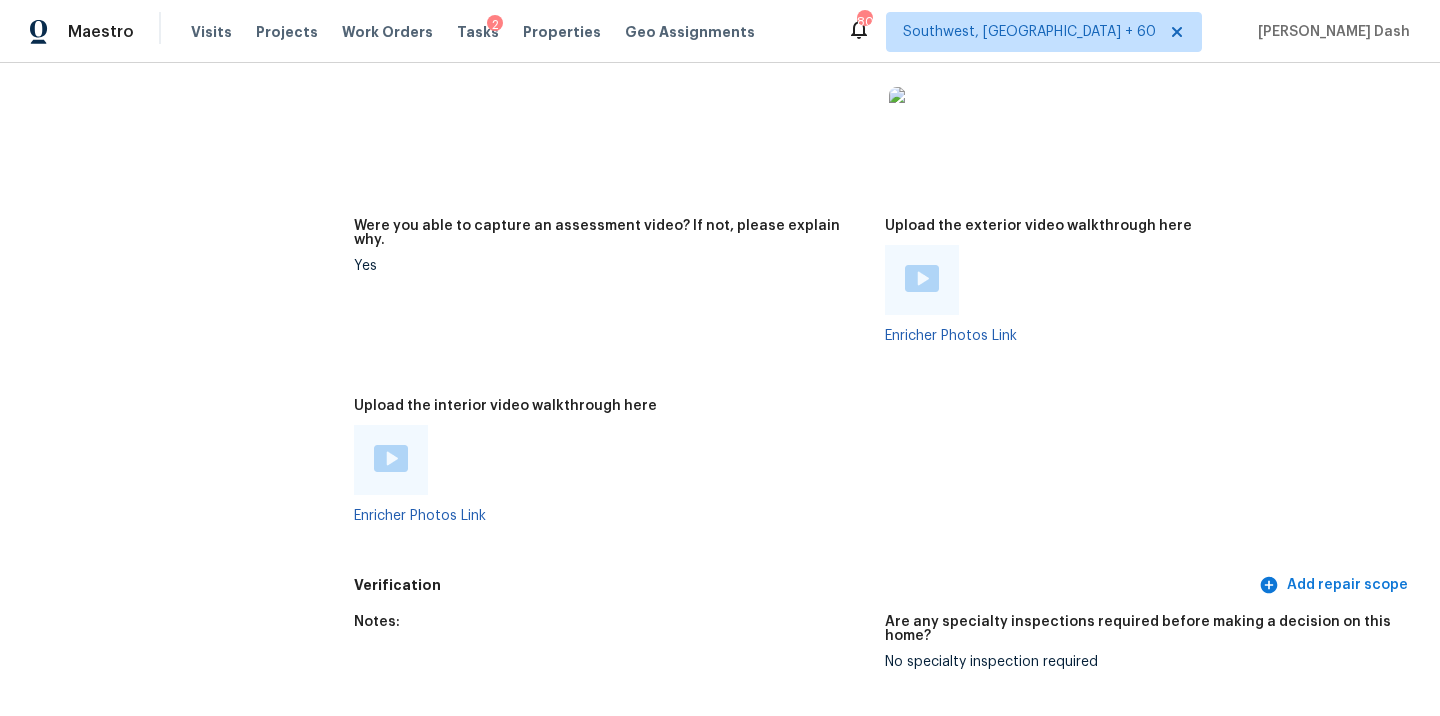 click at bounding box center [391, 458] 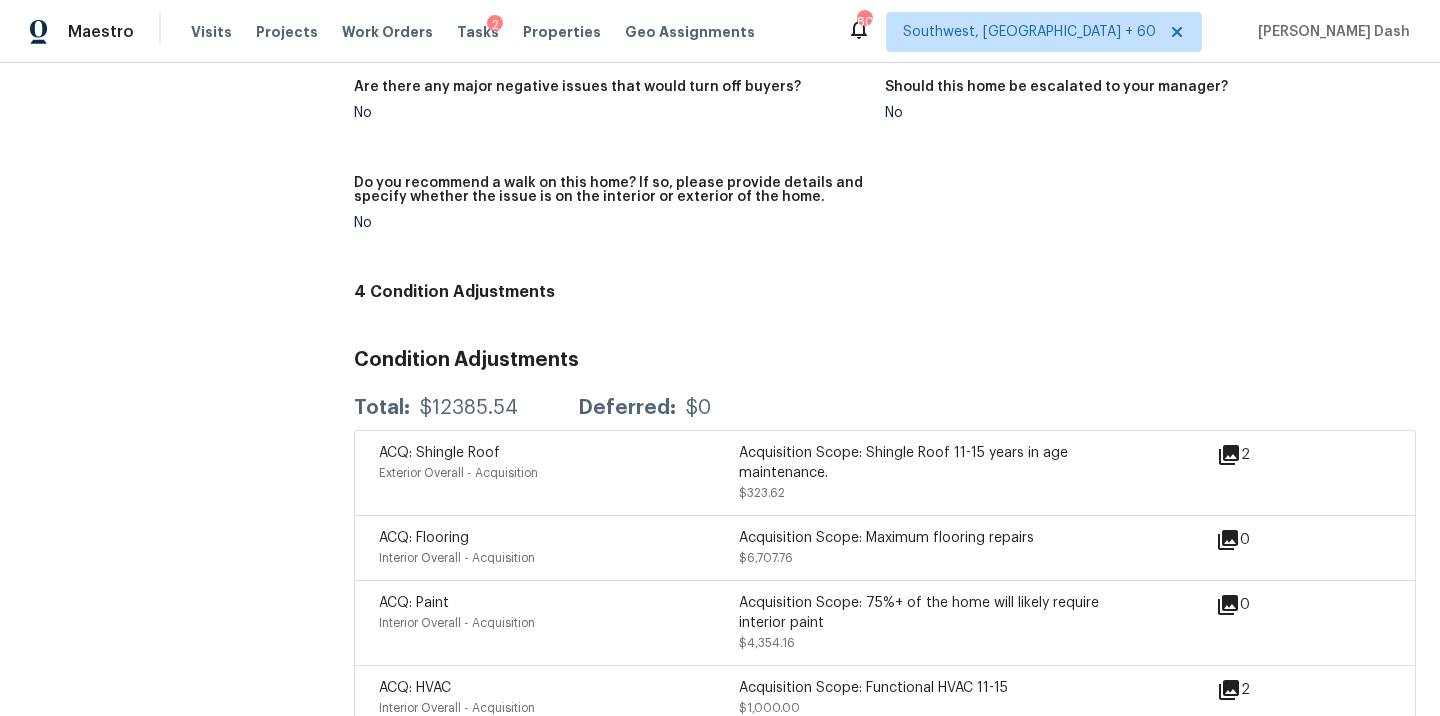 scroll, scrollTop: 4753, scrollLeft: 0, axis: vertical 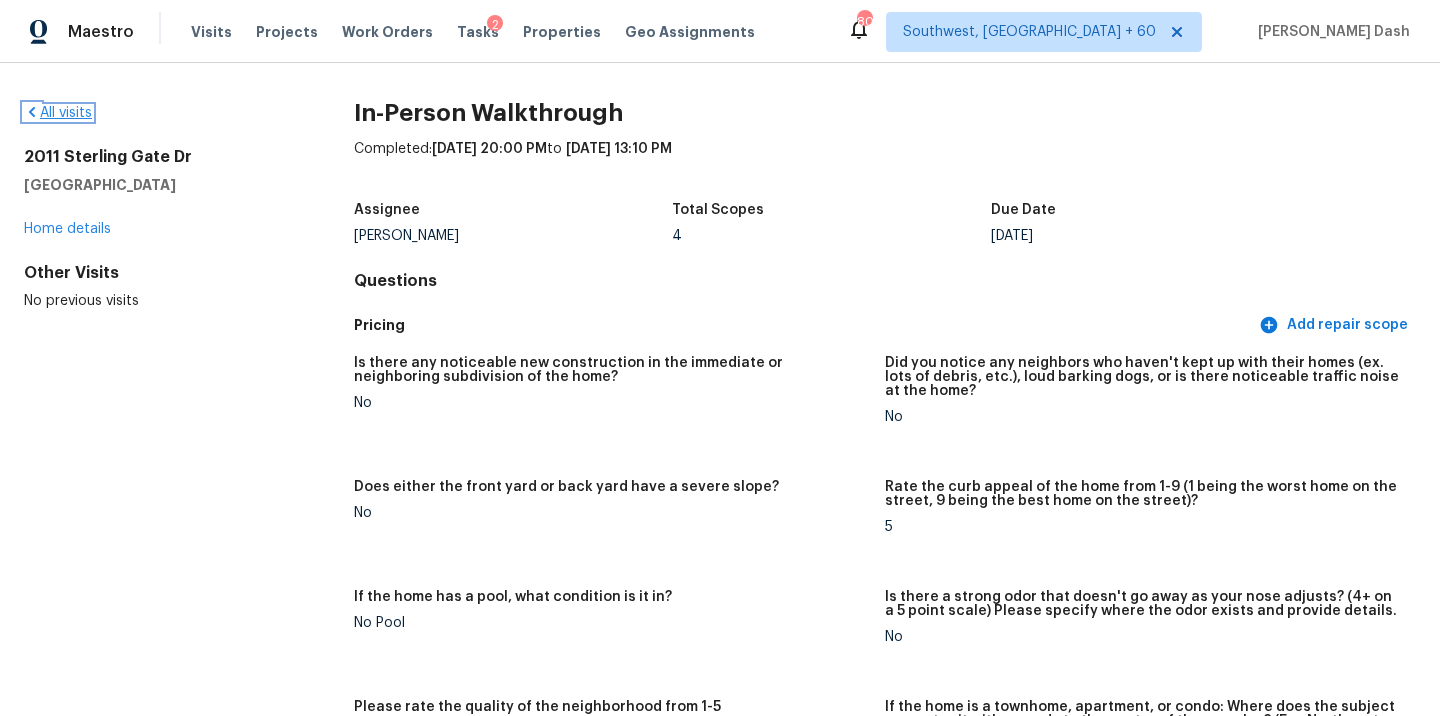 click on "All visits" at bounding box center (58, 113) 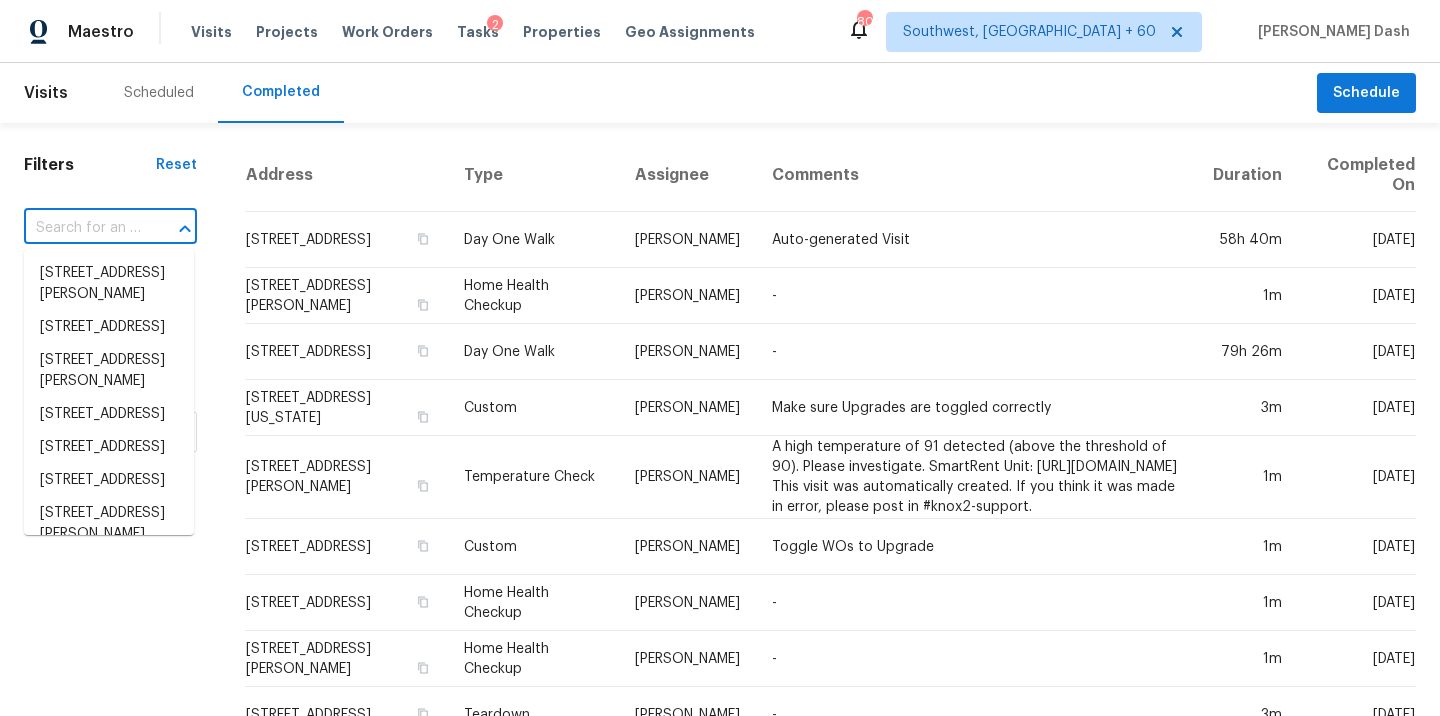 click at bounding box center (82, 228) 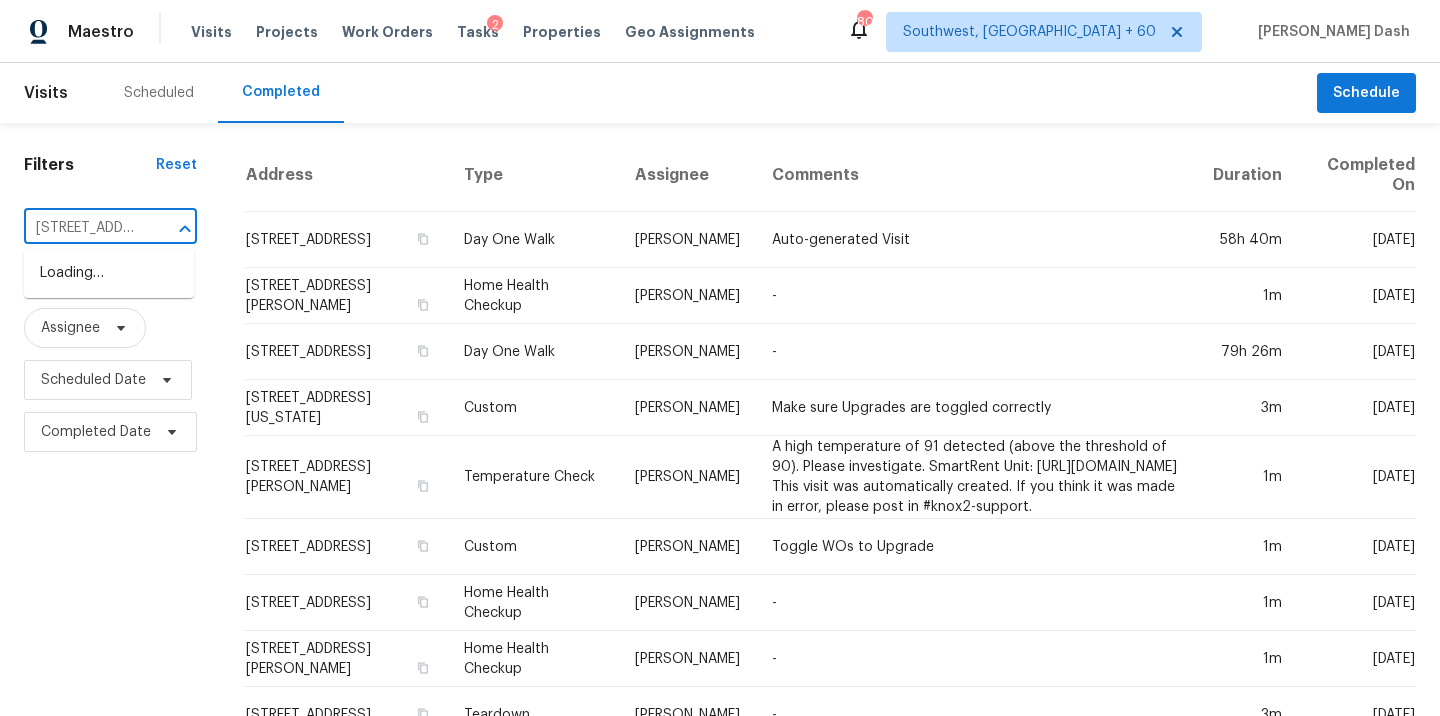 scroll, scrollTop: 0, scrollLeft: 155, axis: horizontal 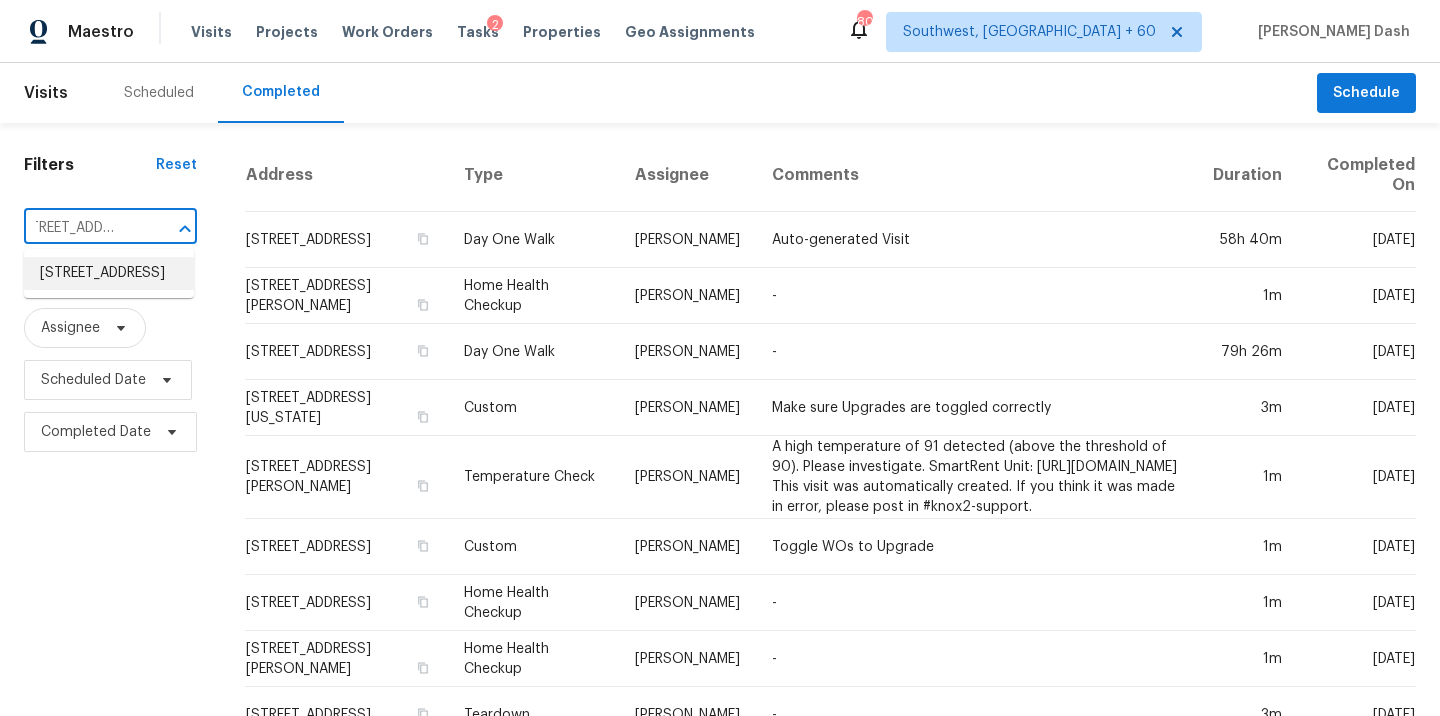 click on "[STREET_ADDRESS]" at bounding box center (109, 273) 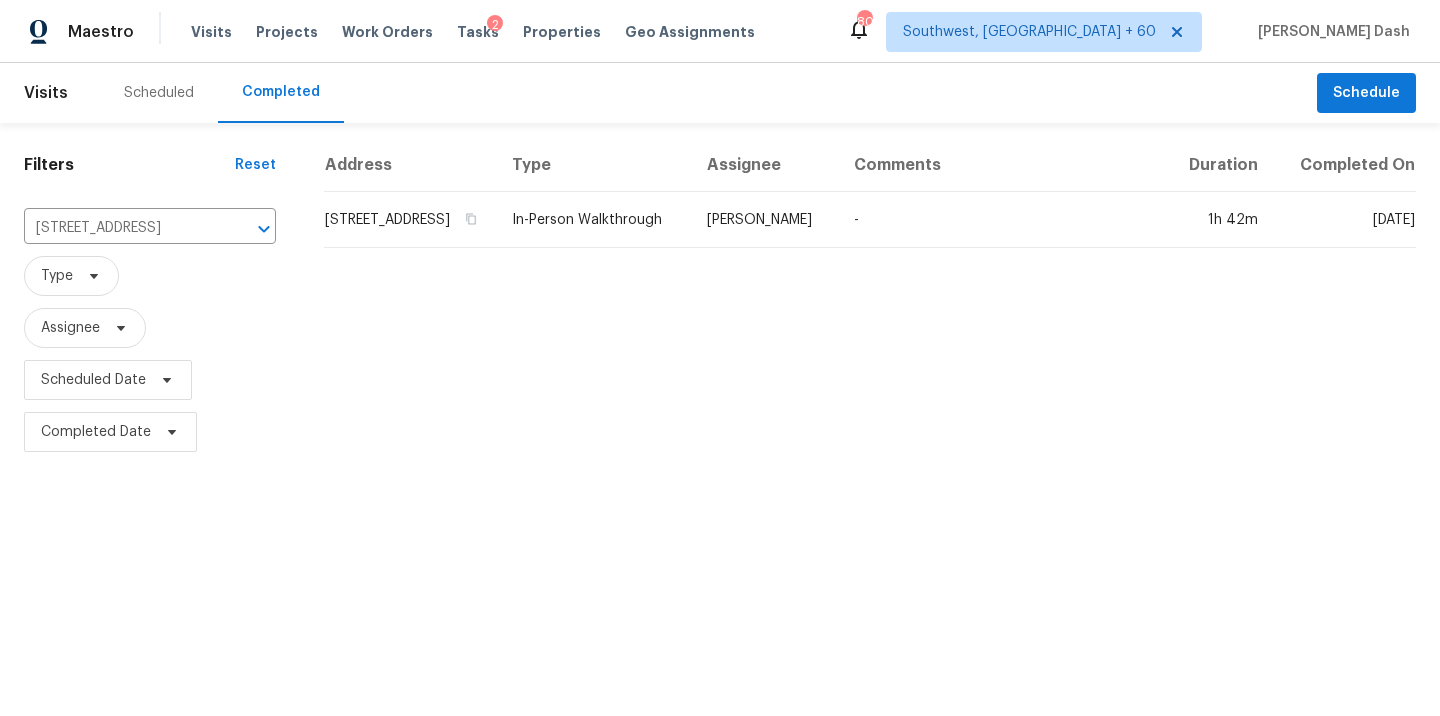 click on "In-Person Walkthrough" at bounding box center (593, 220) 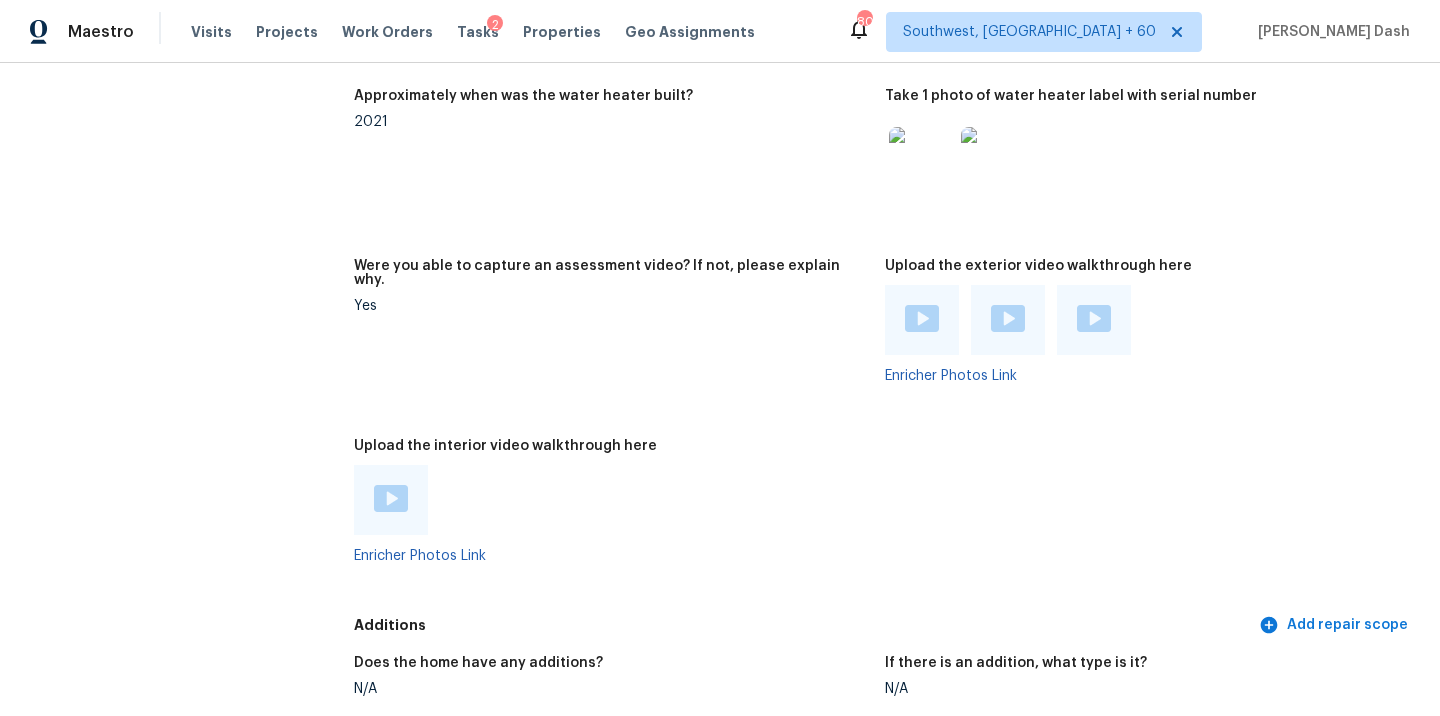 scroll, scrollTop: 3955, scrollLeft: 0, axis: vertical 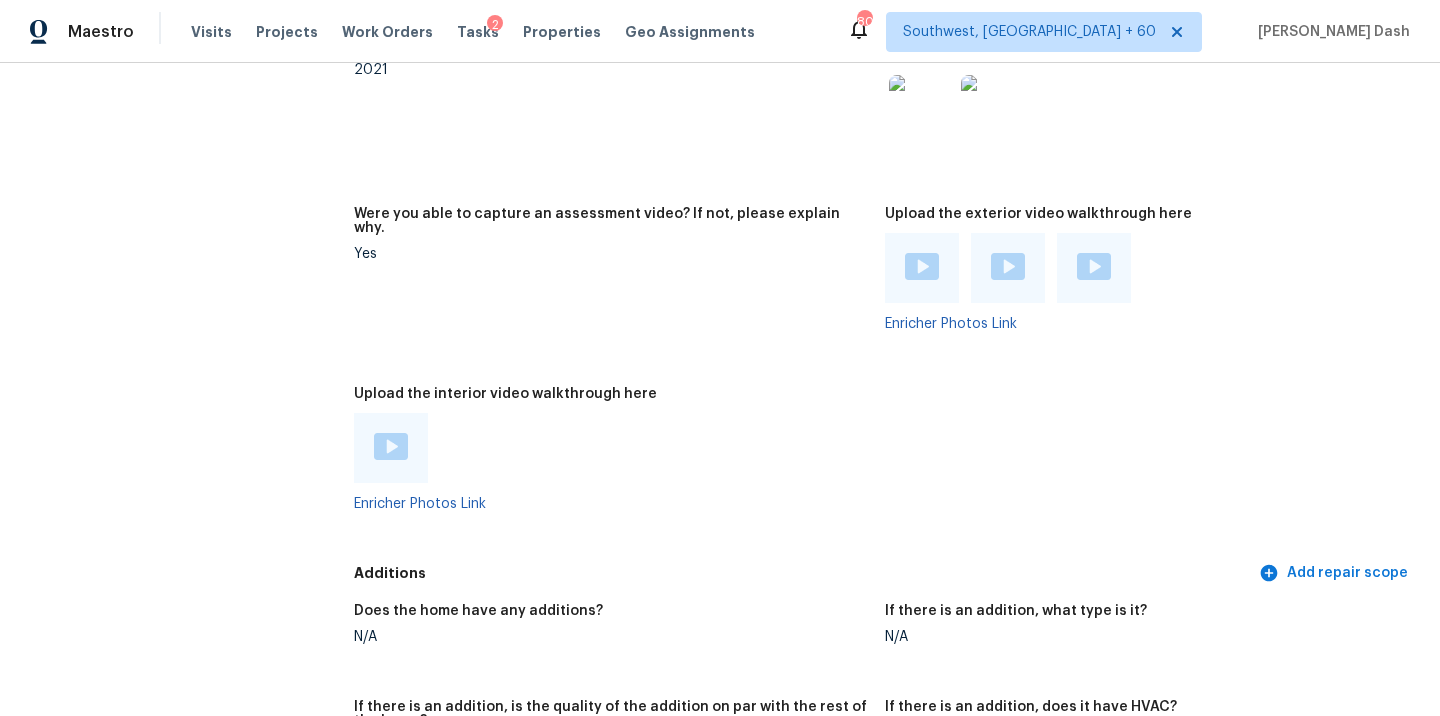 click at bounding box center (391, 446) 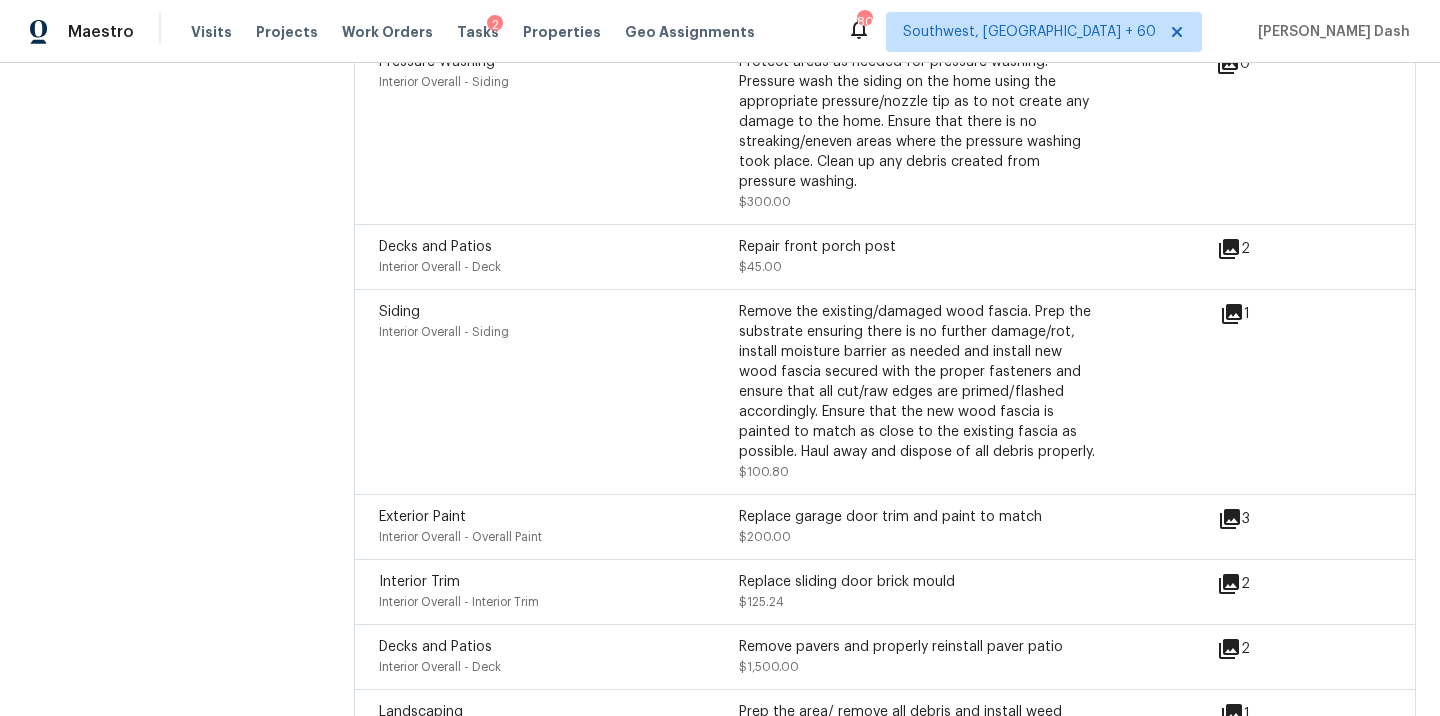 scroll, scrollTop: 6126, scrollLeft: 0, axis: vertical 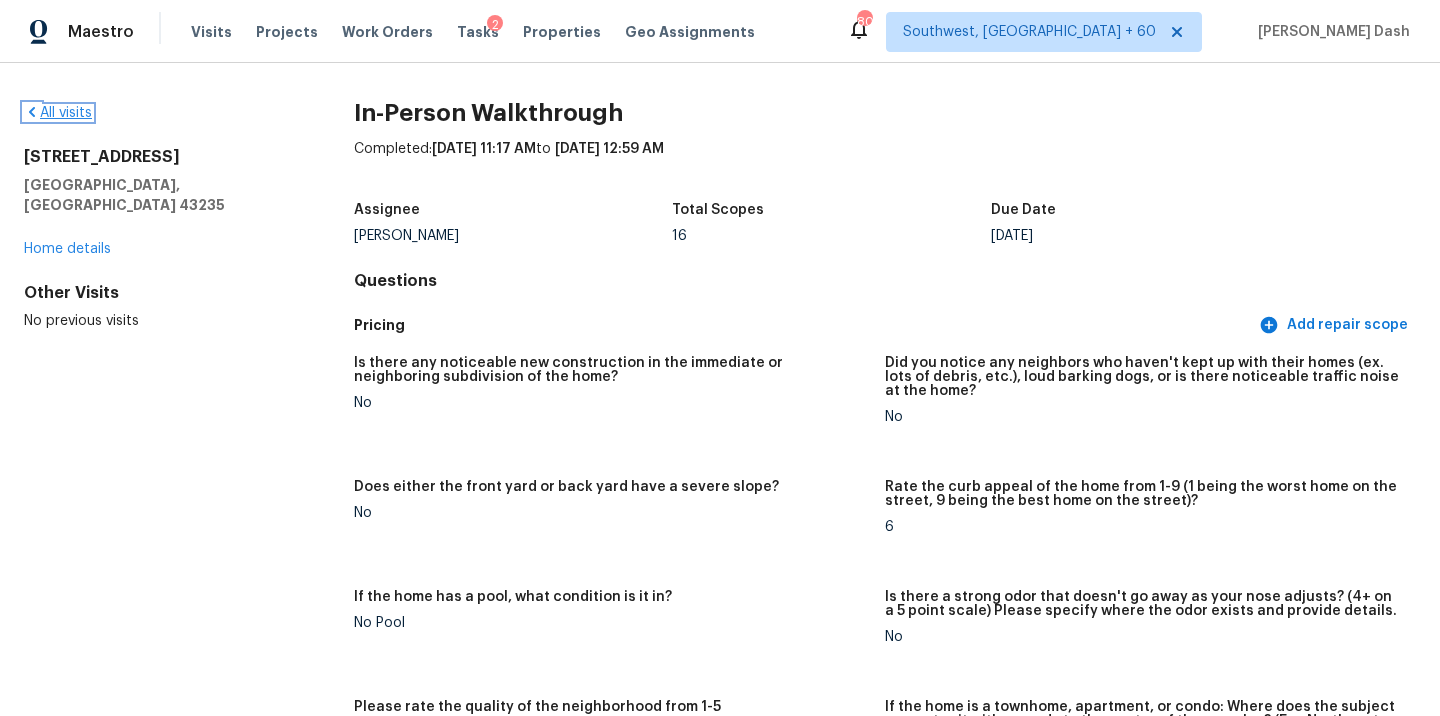 click on "All visits" at bounding box center [58, 113] 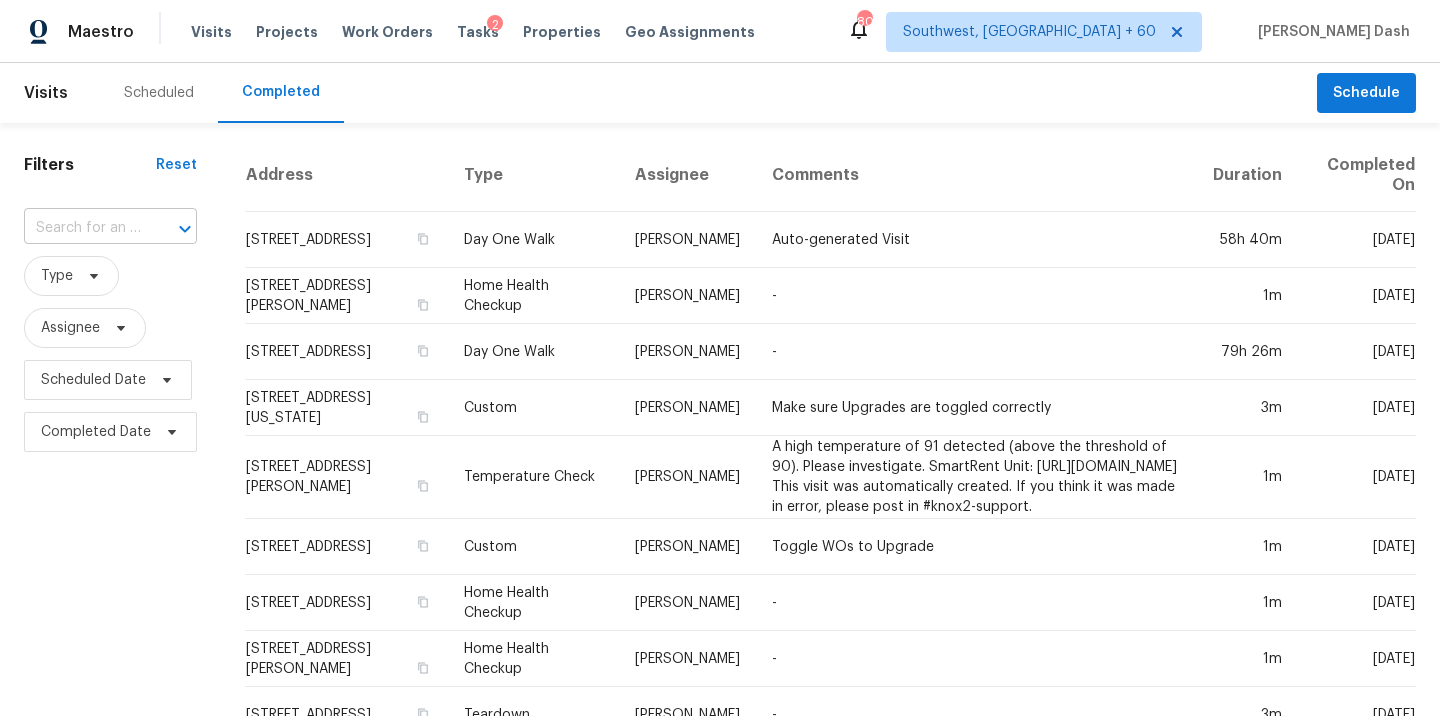 click at bounding box center [82, 228] 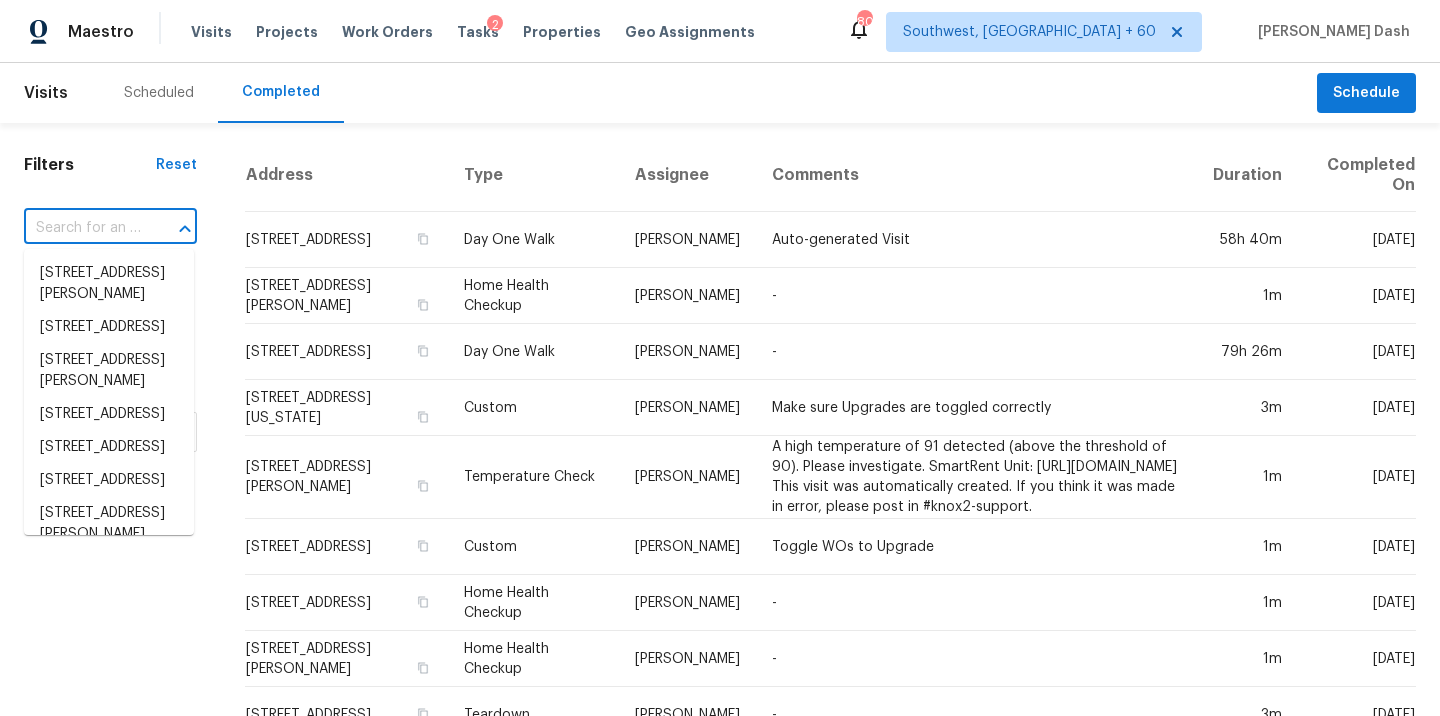 paste on "[STREET_ADDRESS][PERSON_NAME]" 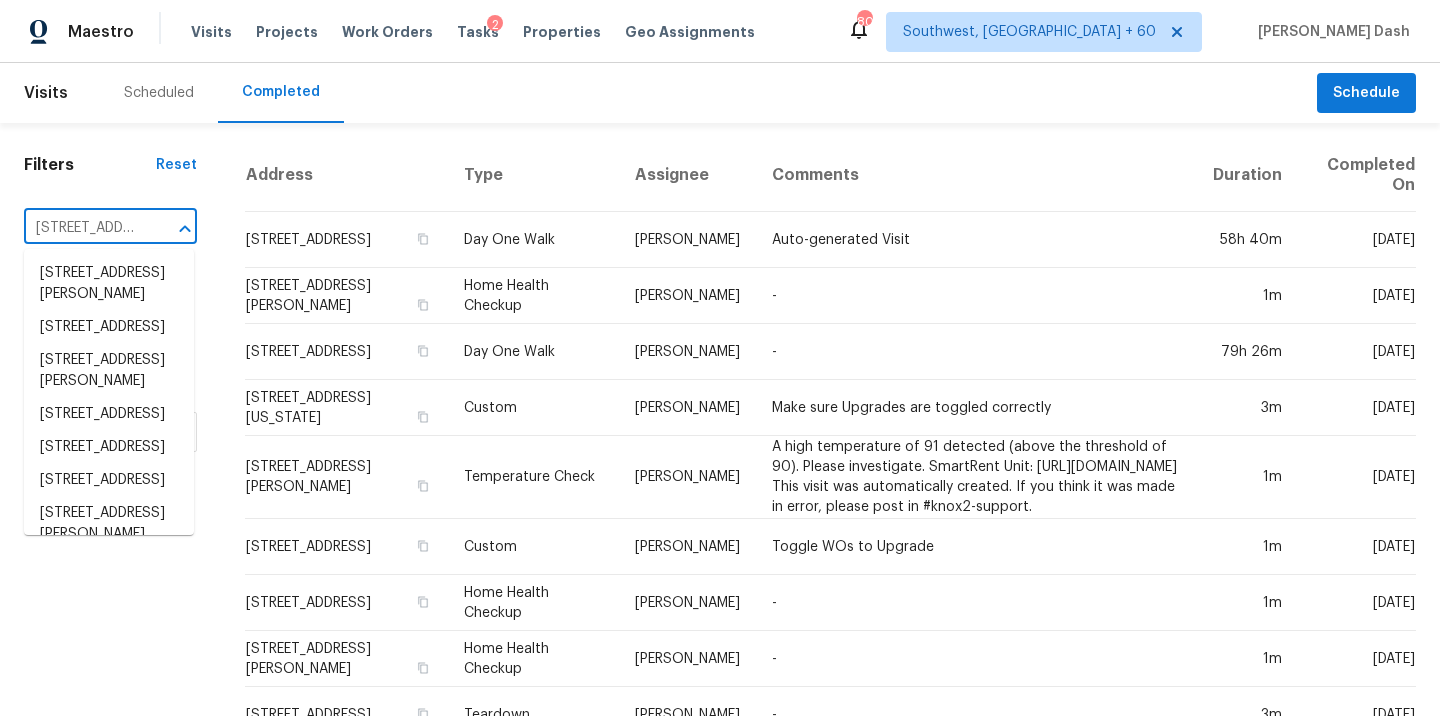 scroll, scrollTop: 0, scrollLeft: 130, axis: horizontal 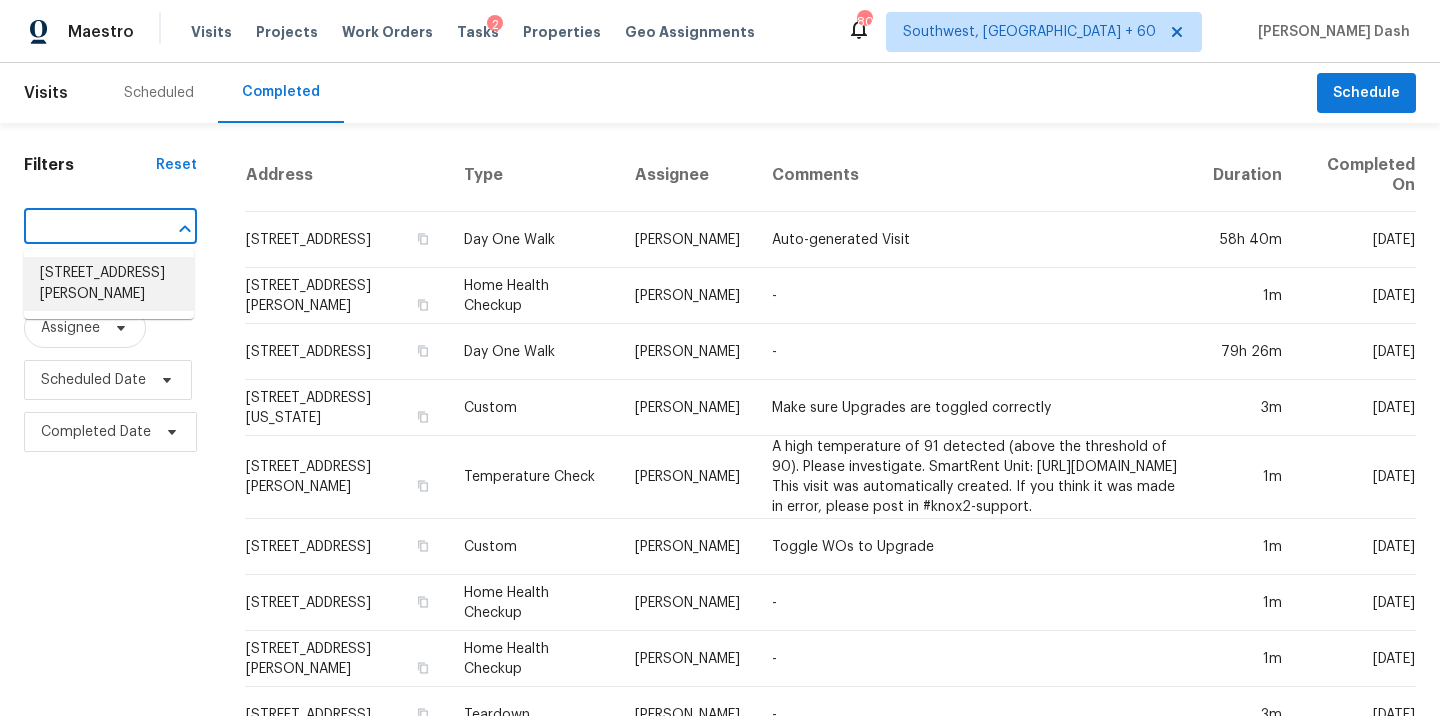 click on "[STREET_ADDRESS][PERSON_NAME]" at bounding box center [109, 284] 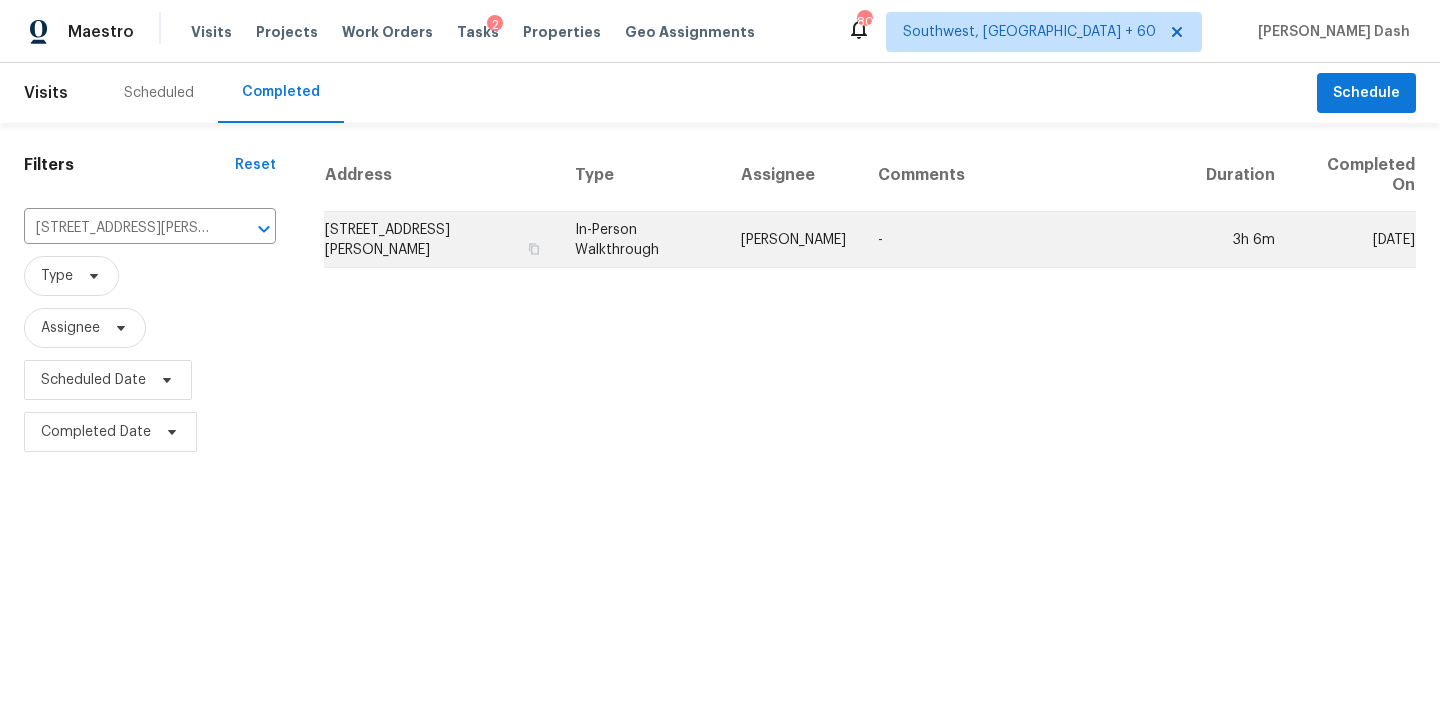 click on "In-Person Walkthrough" at bounding box center (642, 240) 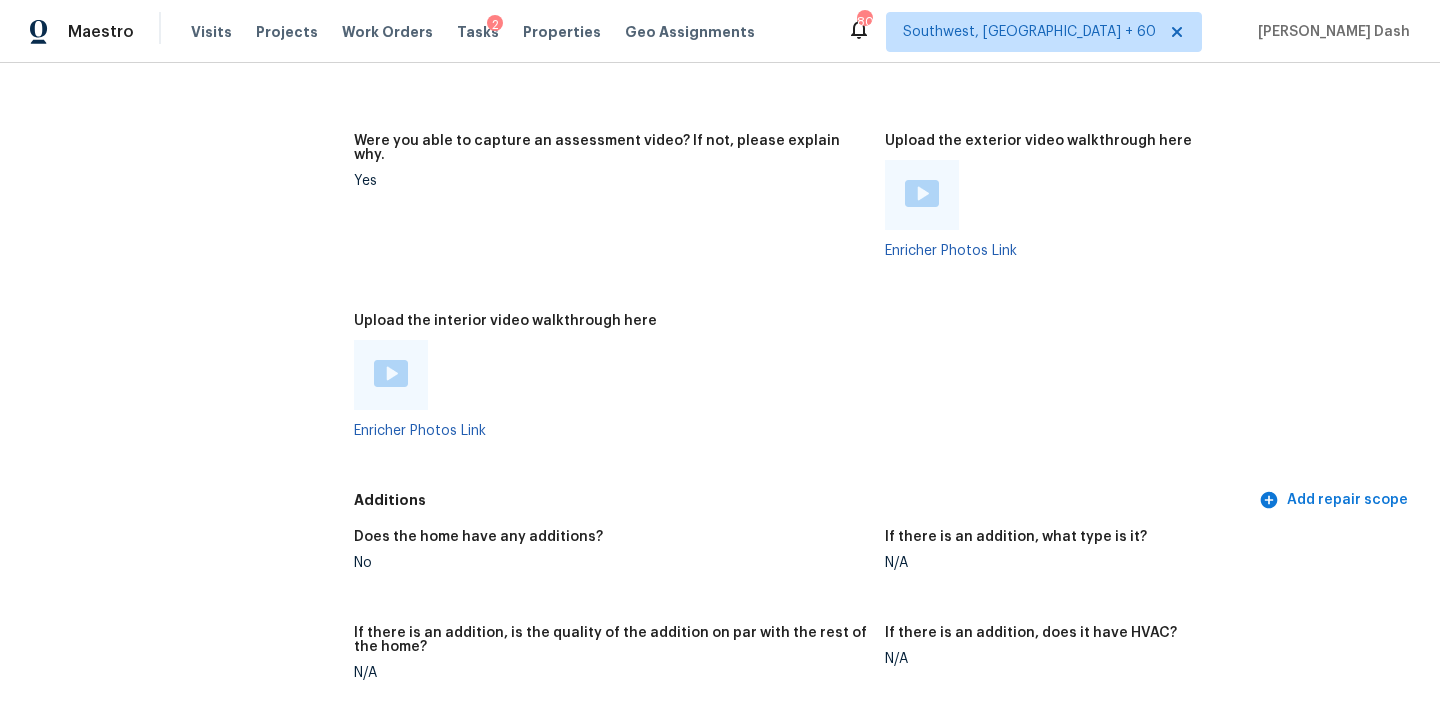scroll, scrollTop: 4001, scrollLeft: 0, axis: vertical 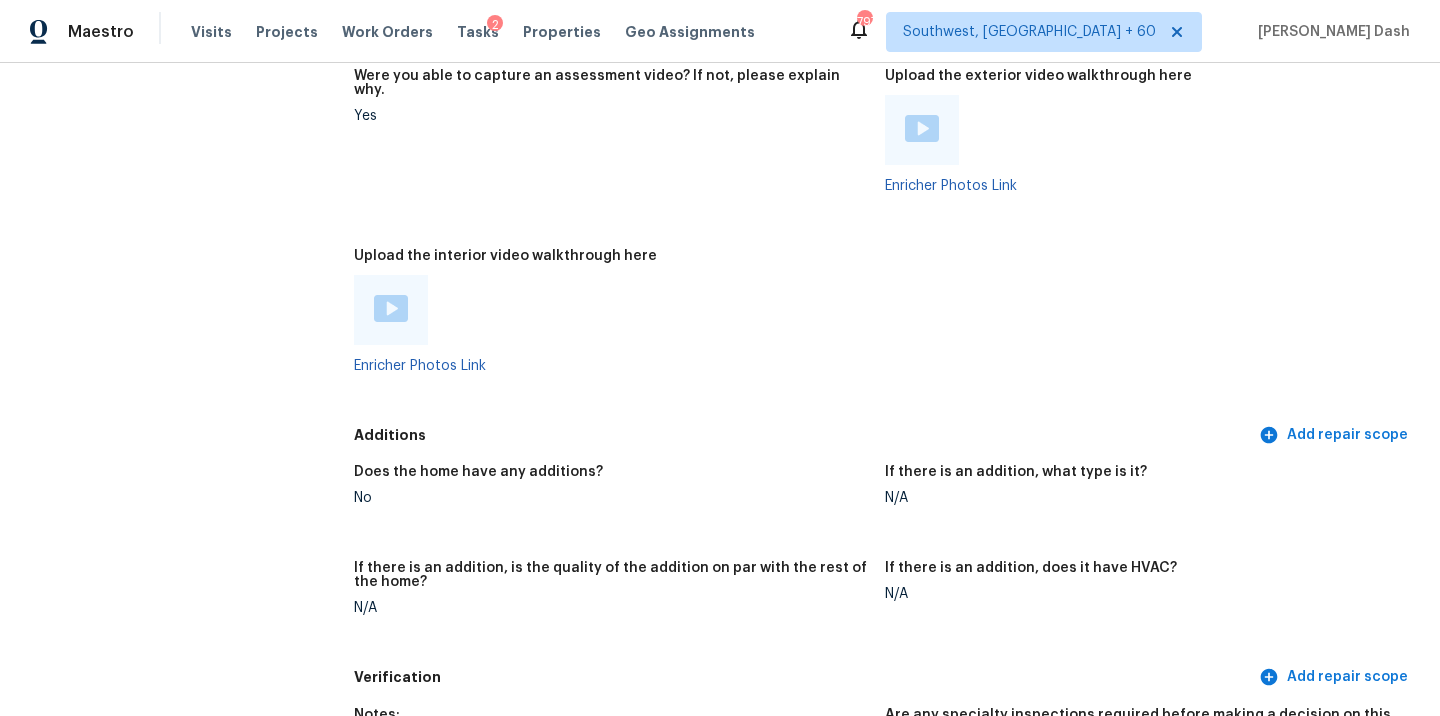 click at bounding box center (391, 308) 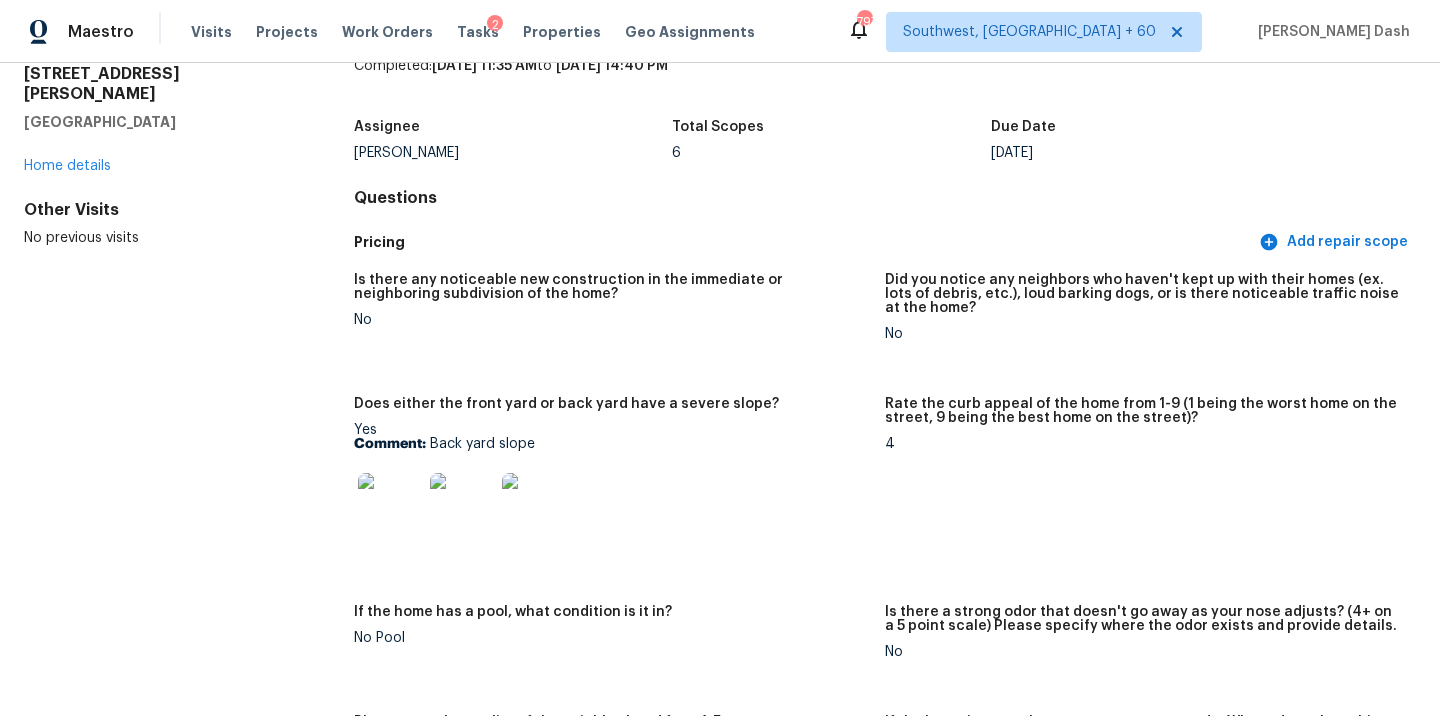 scroll, scrollTop: 134, scrollLeft: 0, axis: vertical 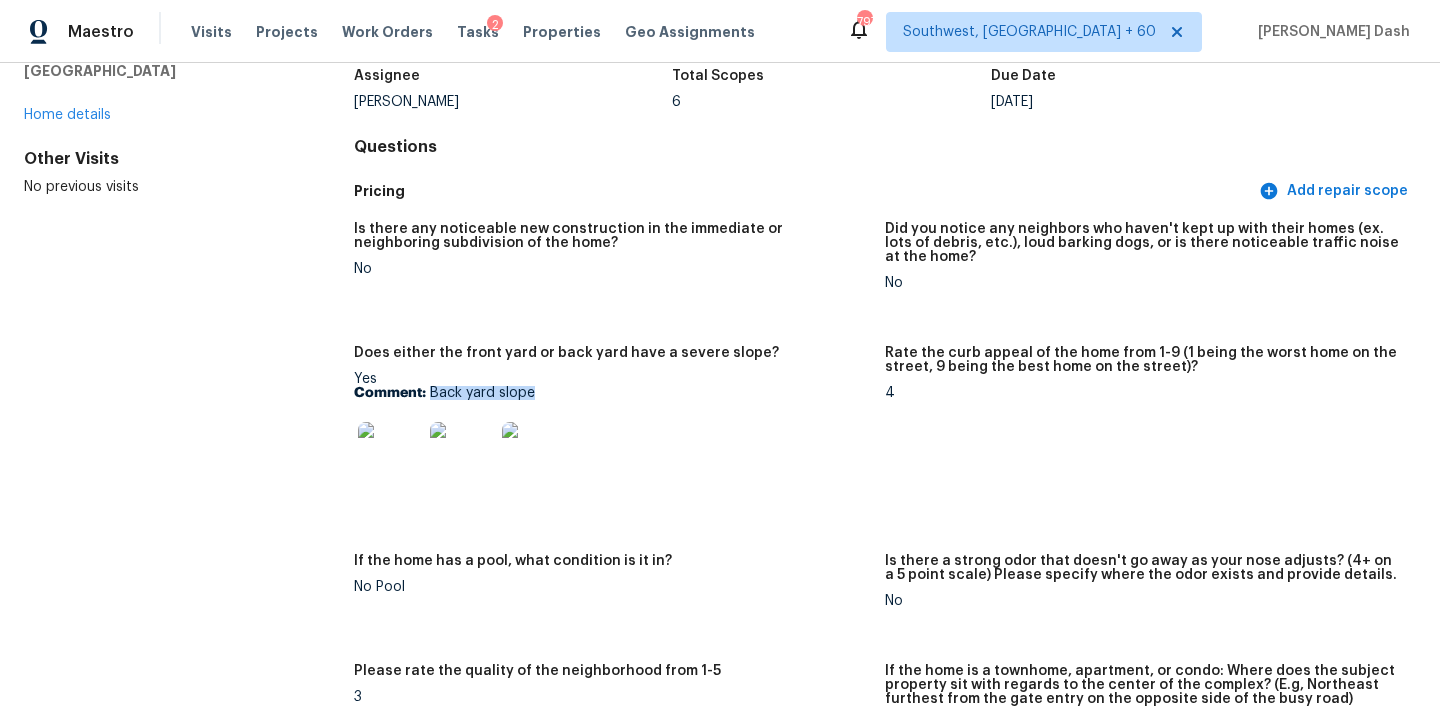 drag, startPoint x: 432, startPoint y: 394, endPoint x: 542, endPoint y: 394, distance: 110 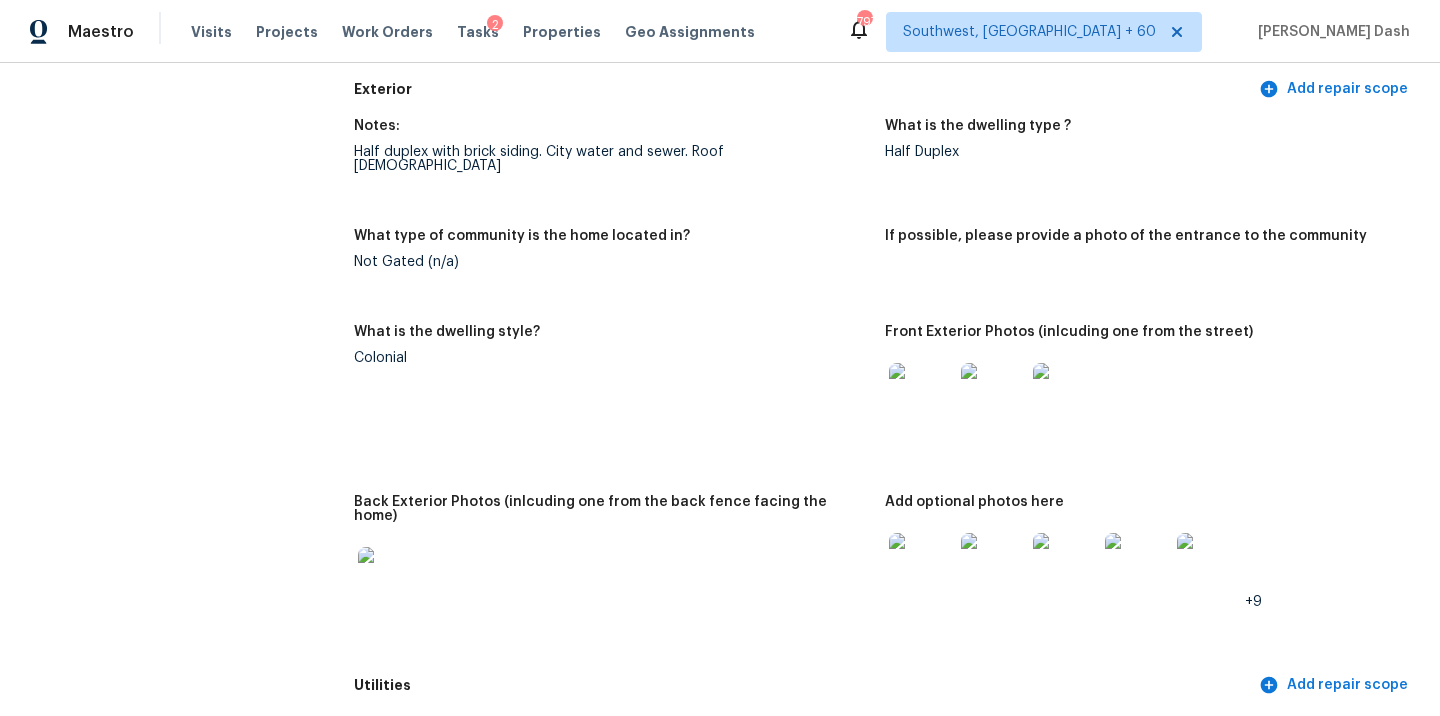 scroll, scrollTop: 0, scrollLeft: 0, axis: both 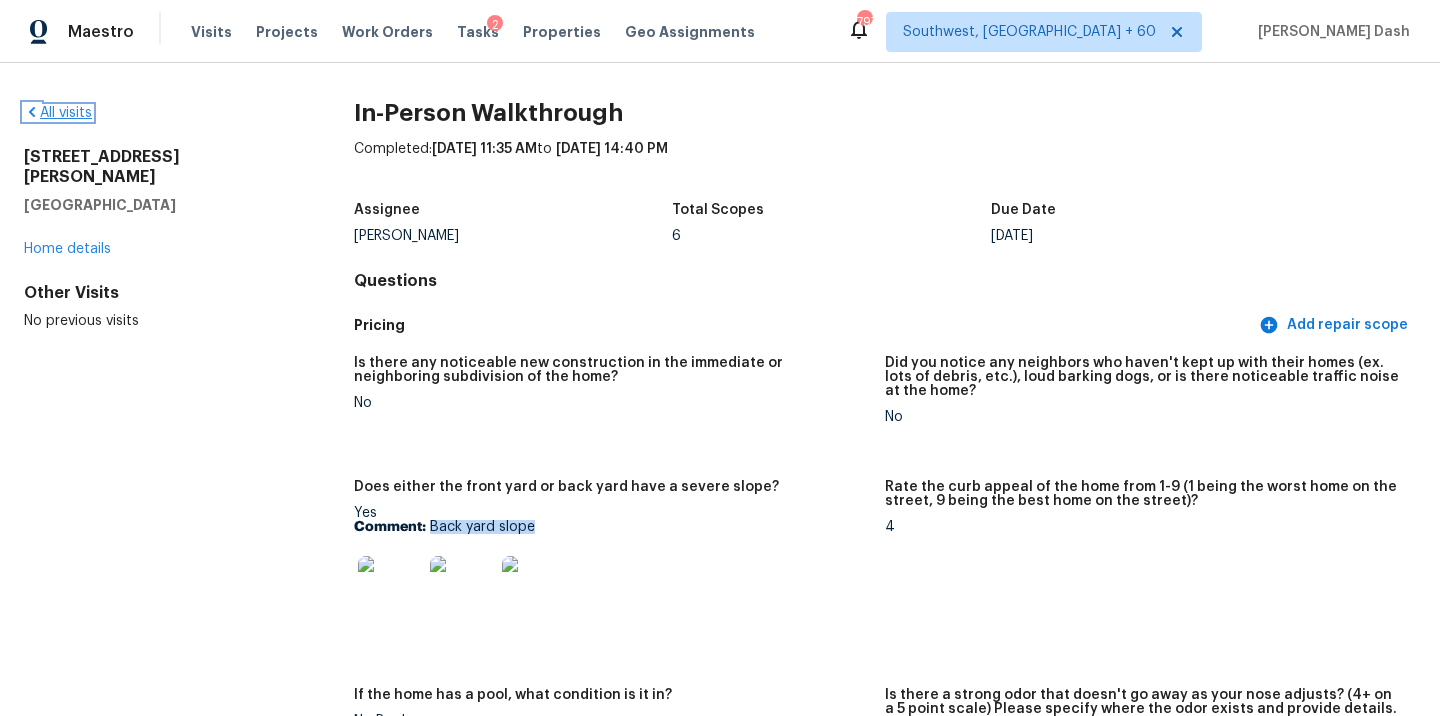 click on "All visits" at bounding box center [58, 113] 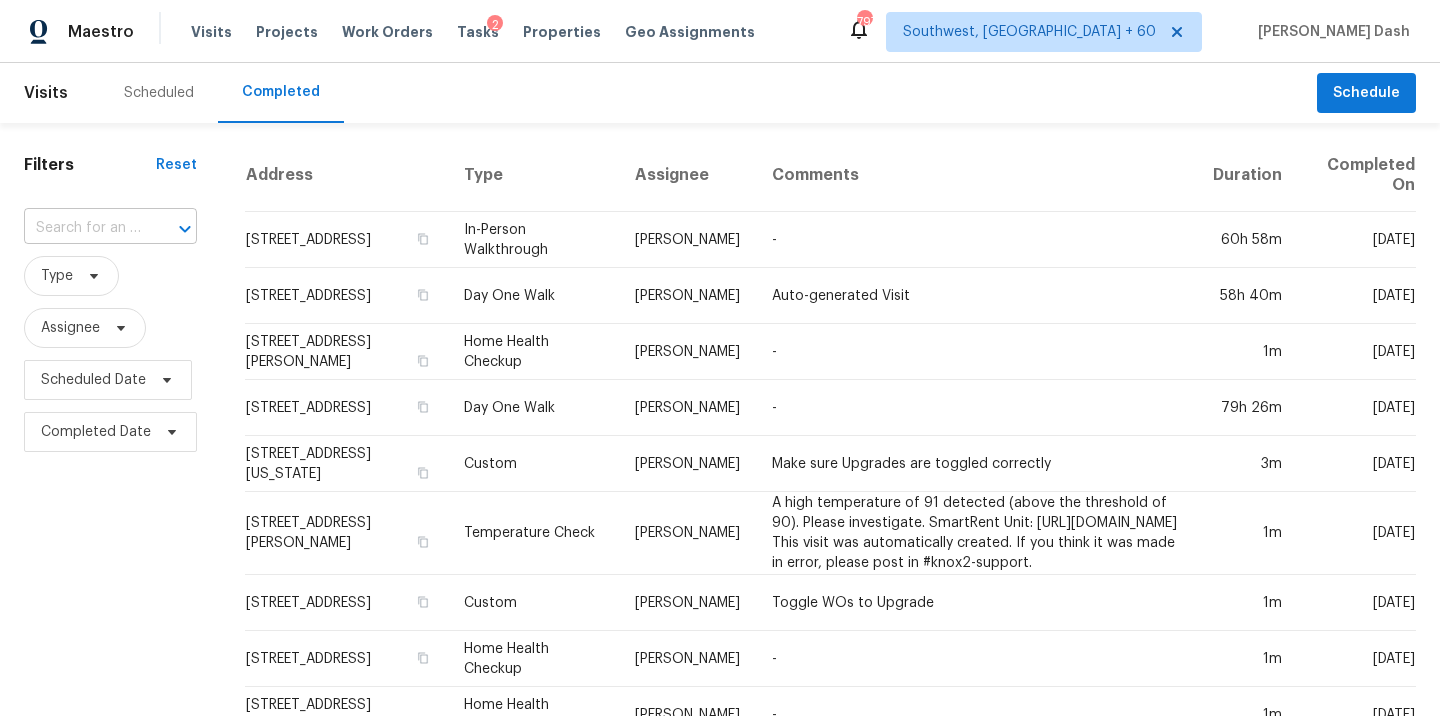 click at bounding box center (82, 228) 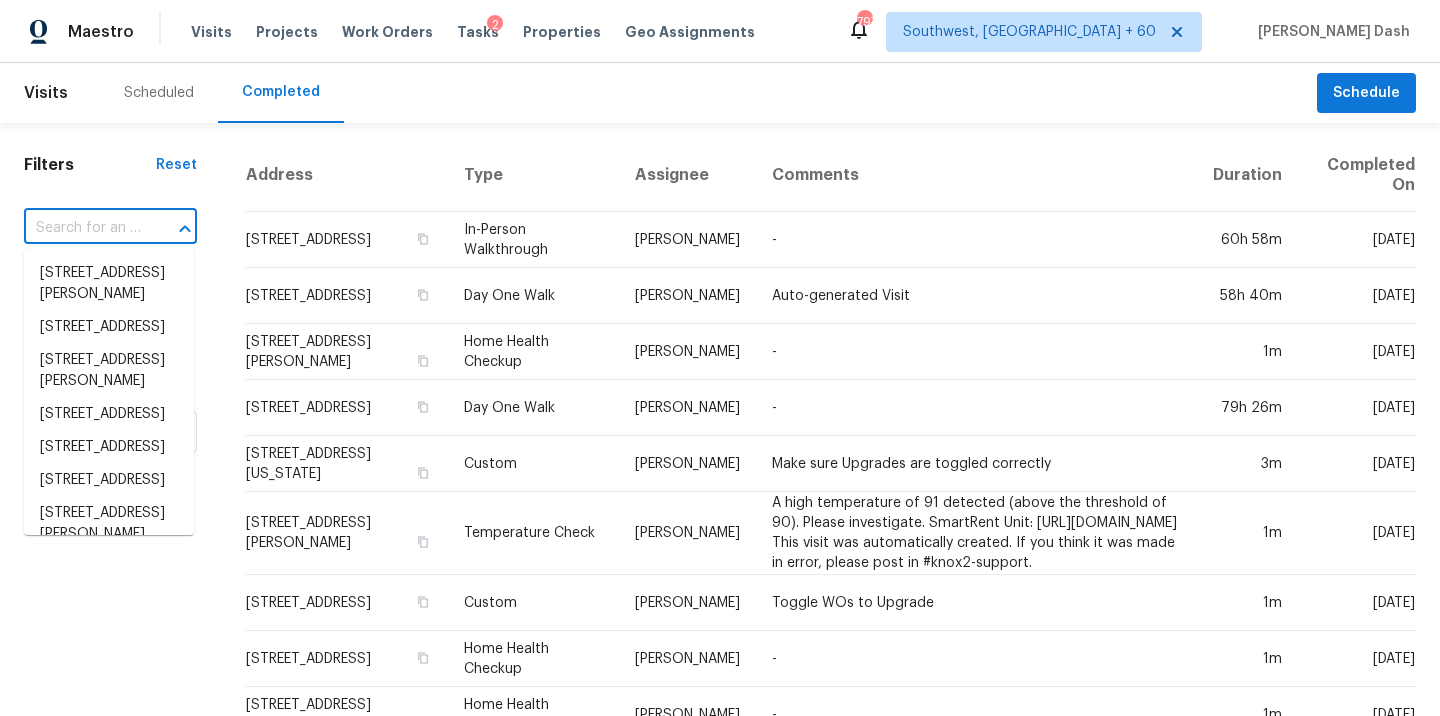 paste on "[STREET_ADDRESS]" 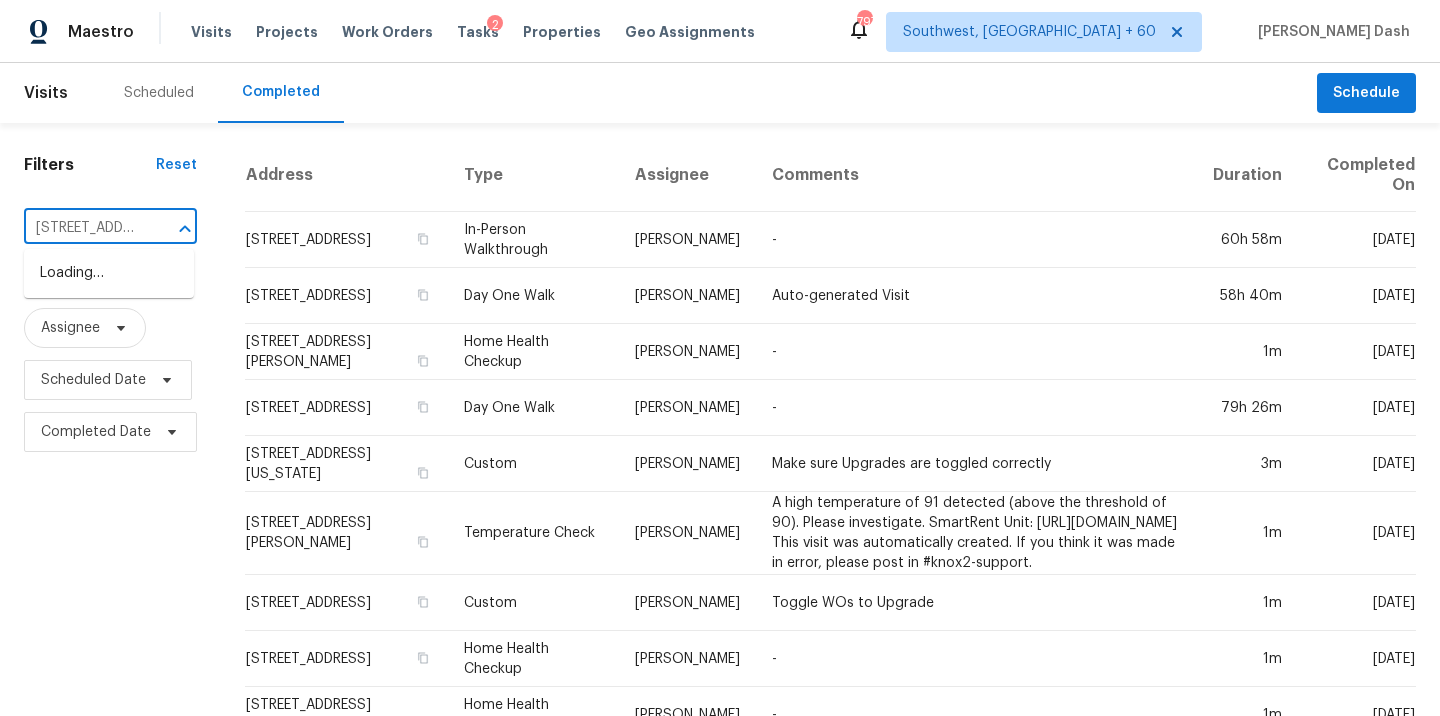 scroll, scrollTop: 0, scrollLeft: 109, axis: horizontal 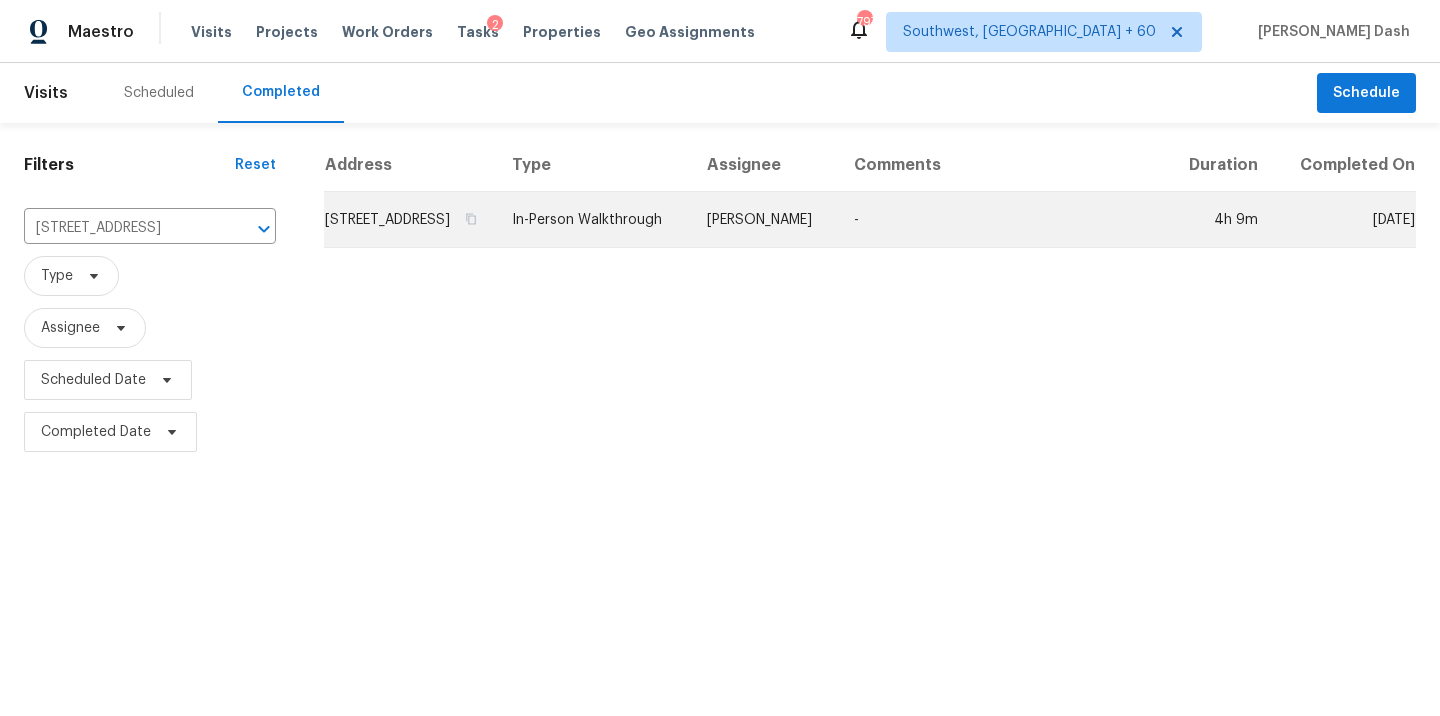 click on "In-Person Walkthrough" at bounding box center (593, 220) 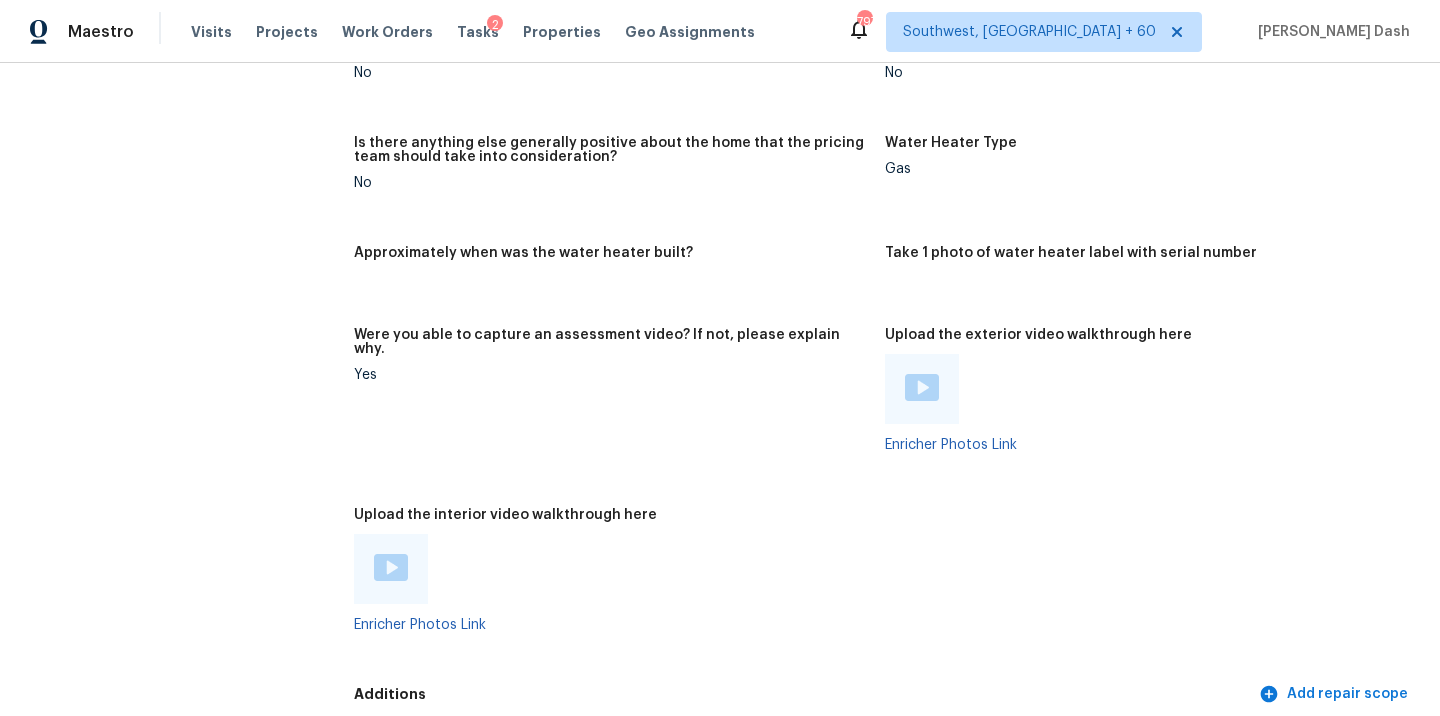scroll, scrollTop: 3396, scrollLeft: 0, axis: vertical 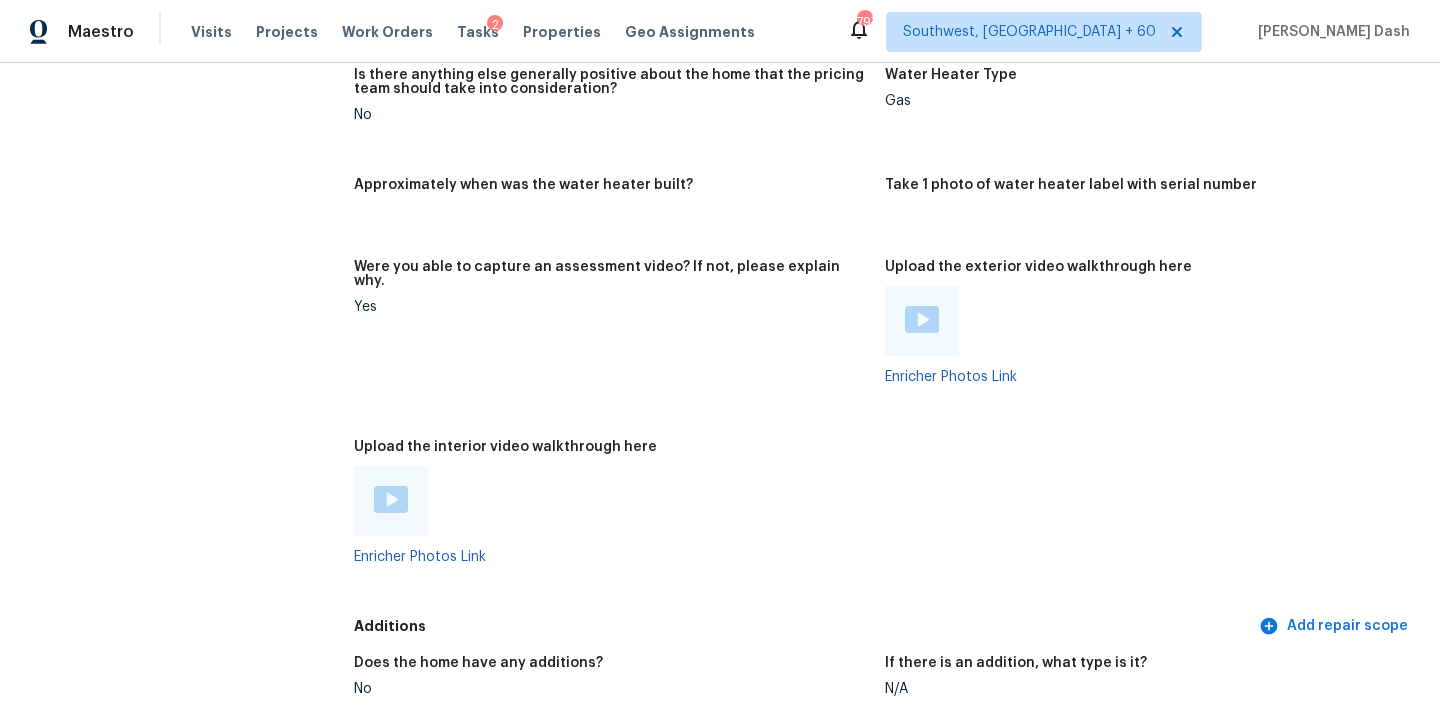 click at bounding box center (391, 499) 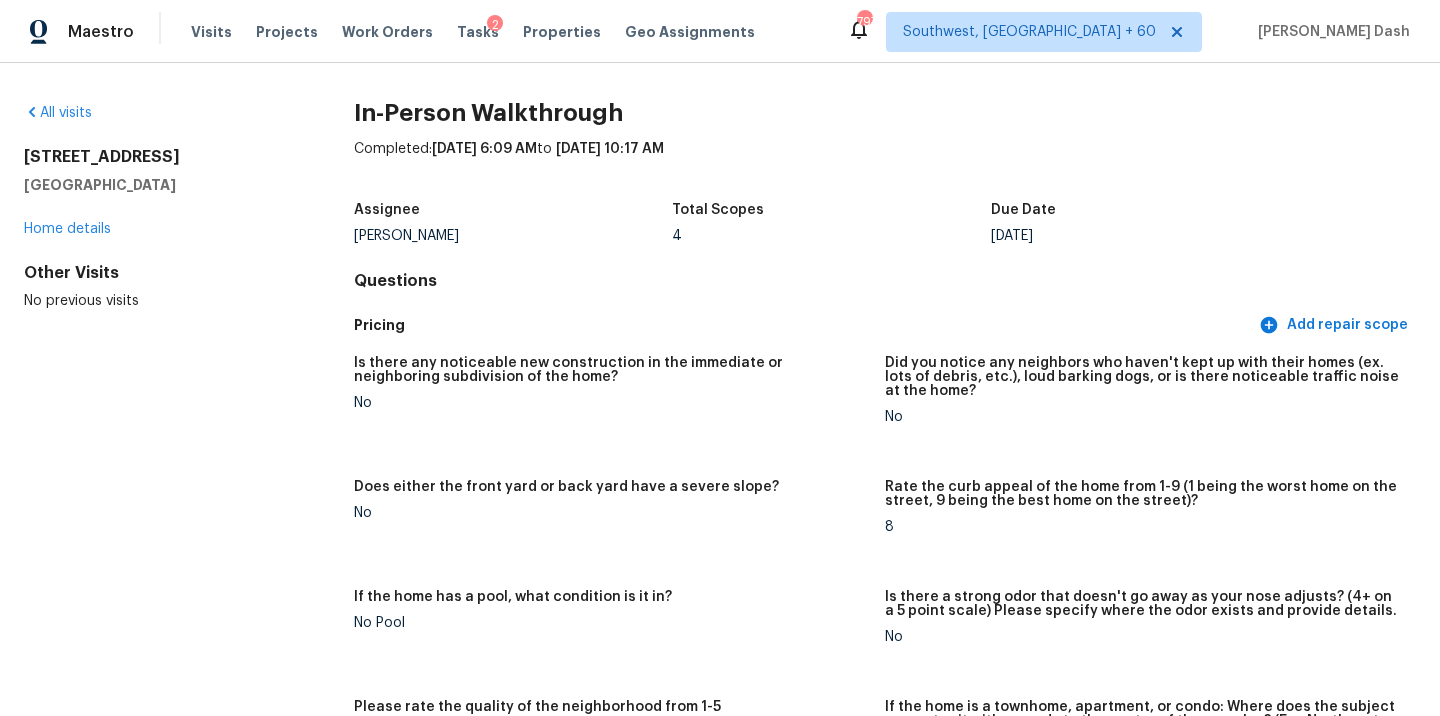 scroll, scrollTop: 353, scrollLeft: 0, axis: vertical 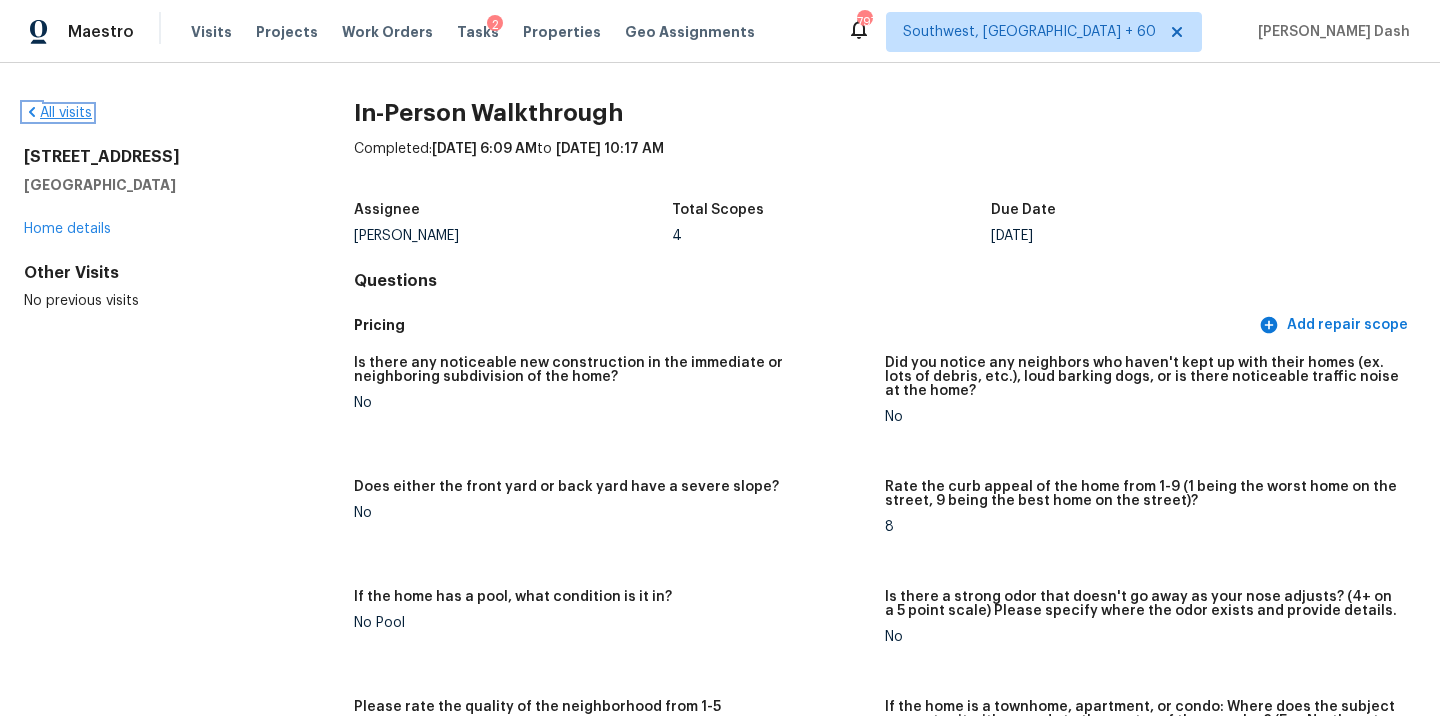 click on "All visits" at bounding box center [58, 113] 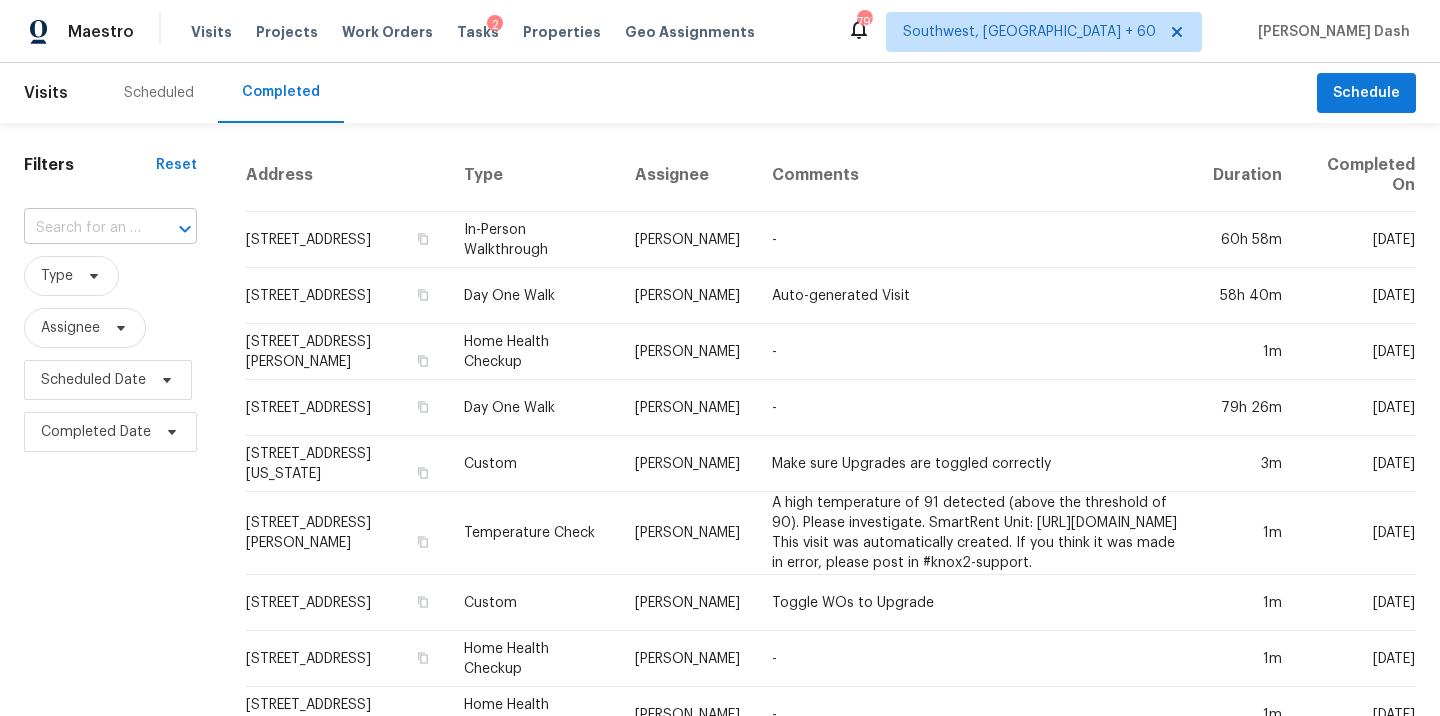 click at bounding box center (82, 228) 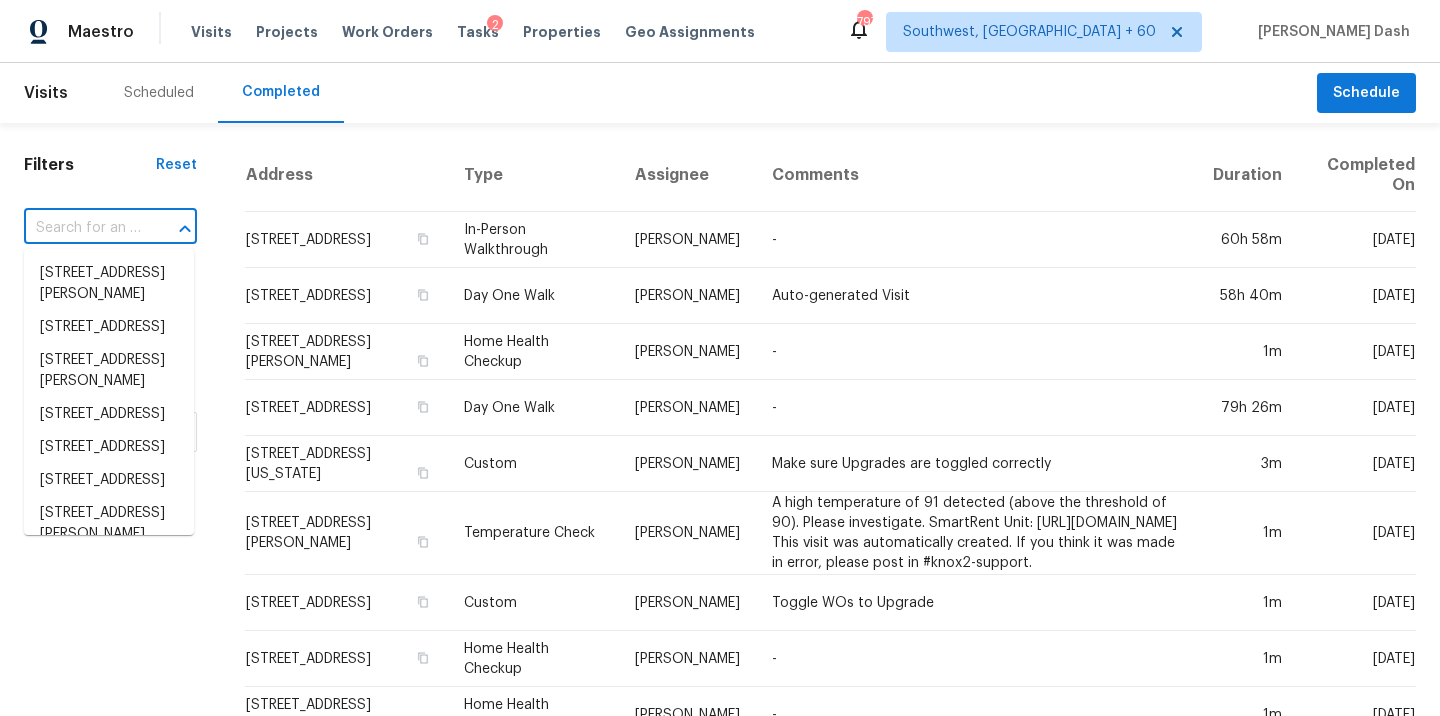 paste on "[STREET_ADDRESS]" 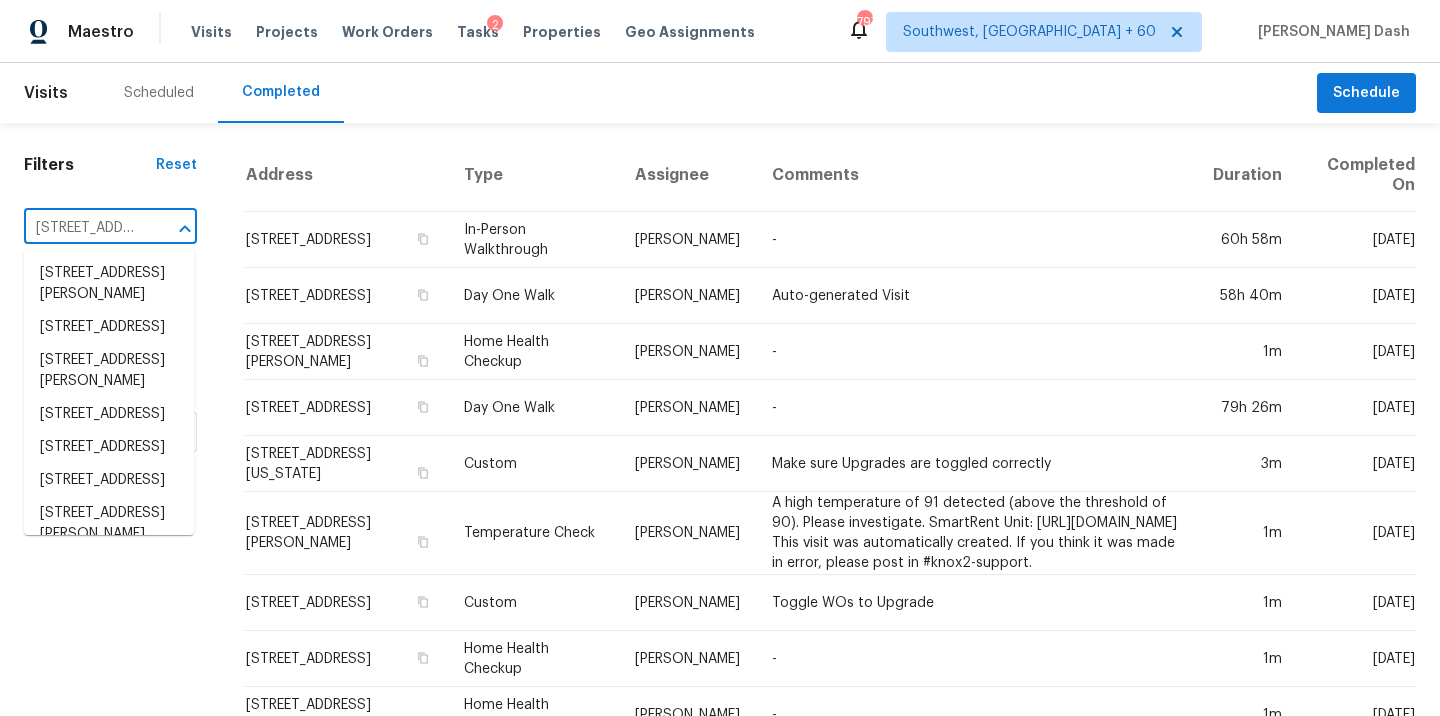 scroll, scrollTop: 0, scrollLeft: 185, axis: horizontal 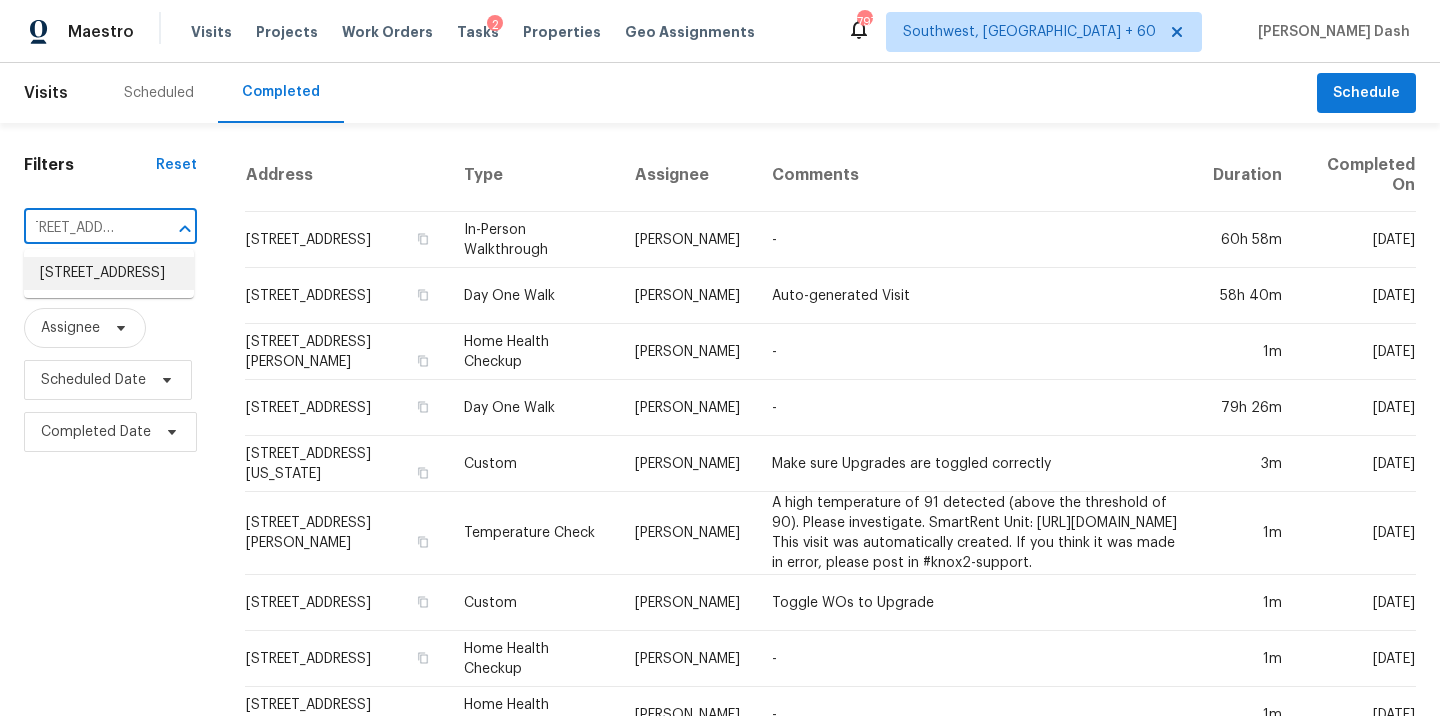 click on "[STREET_ADDRESS]" at bounding box center (109, 273) 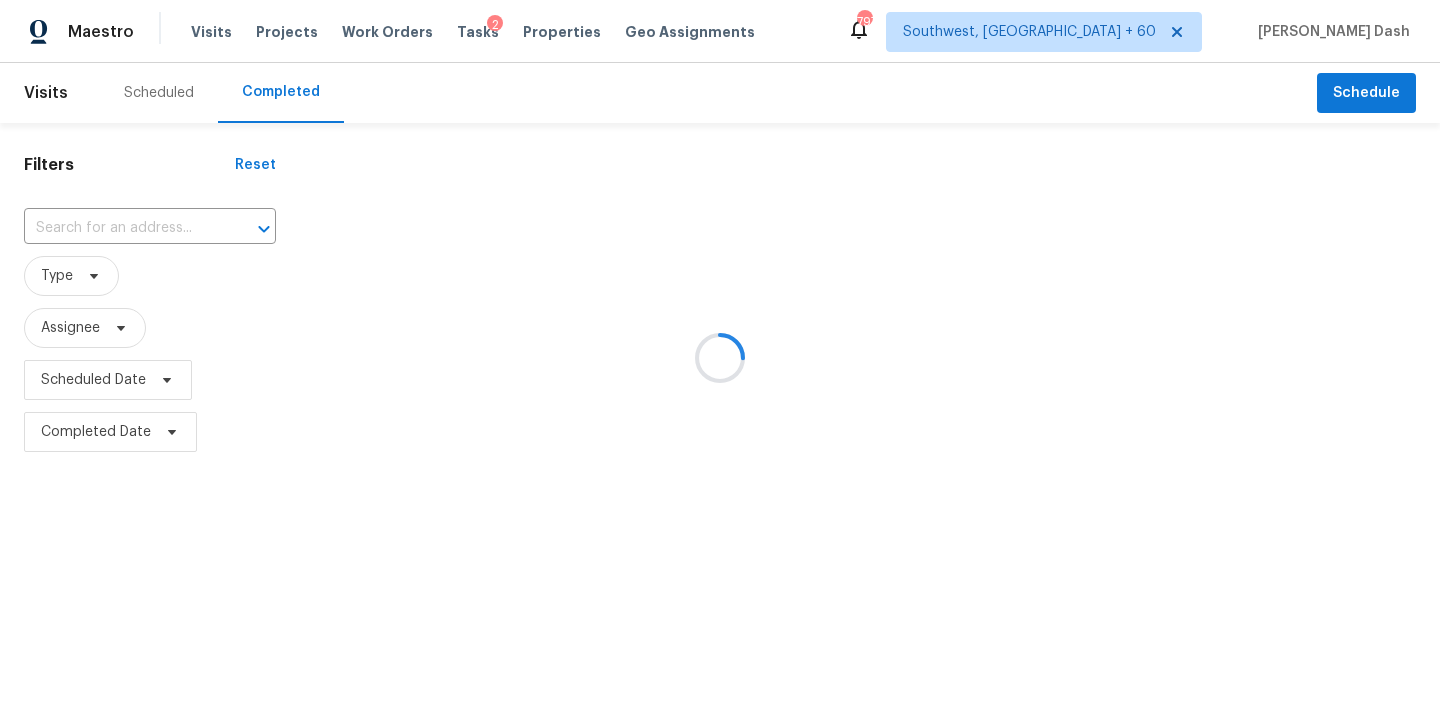 type on "[STREET_ADDRESS]" 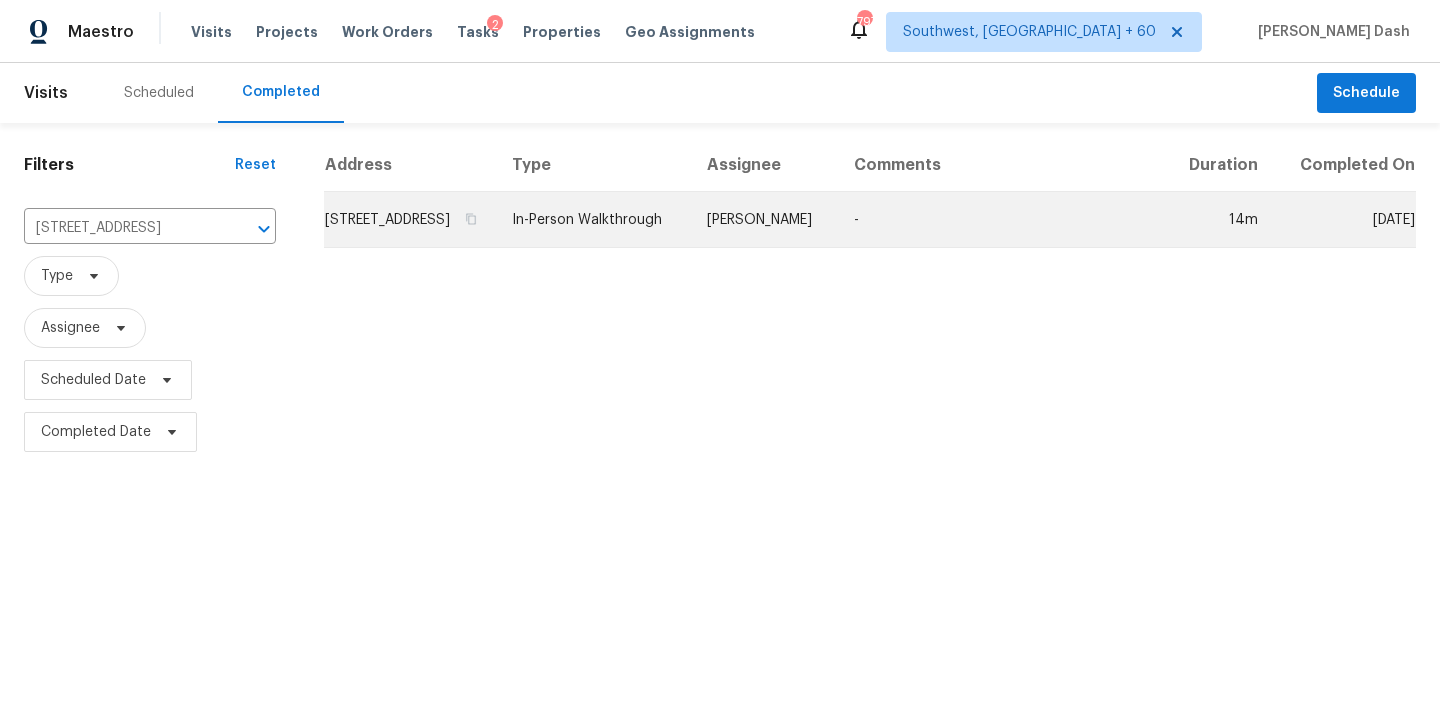 click on "[PERSON_NAME]" at bounding box center (764, 220) 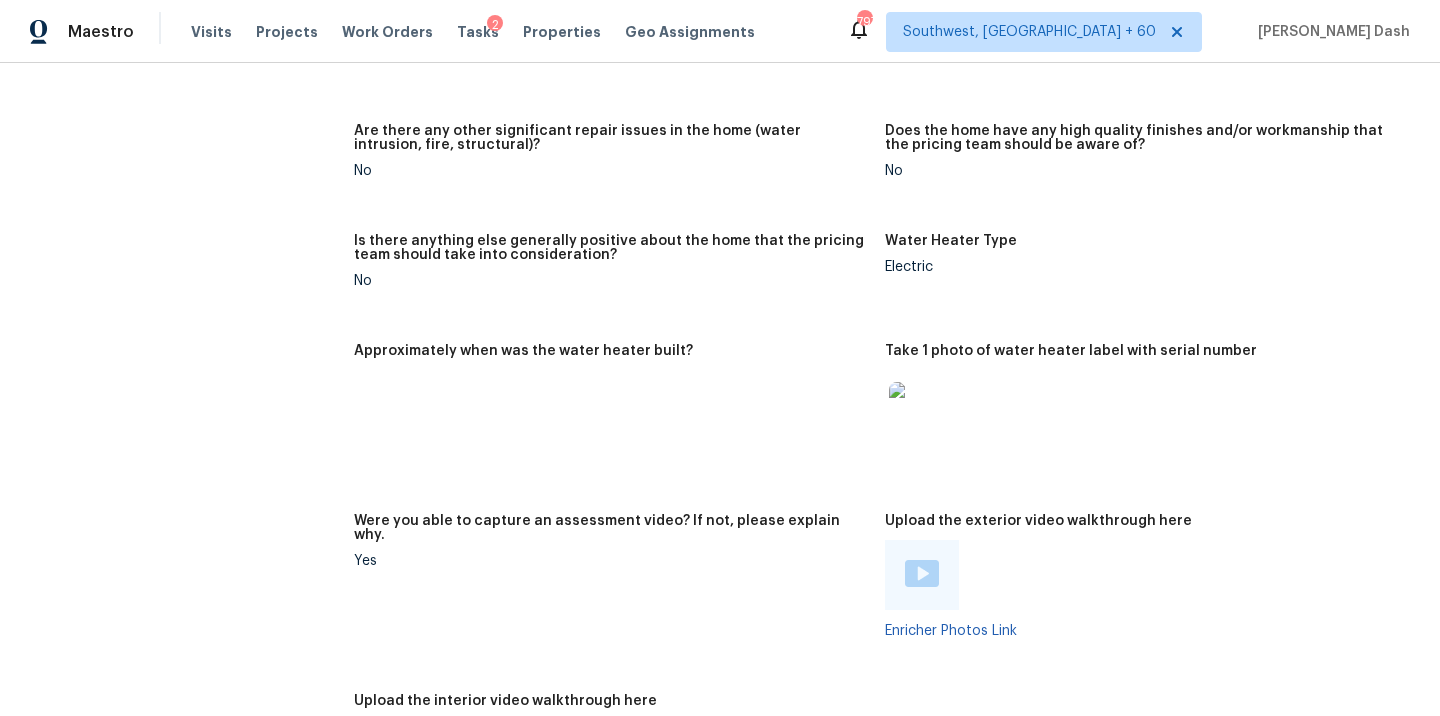scroll, scrollTop: 3796, scrollLeft: 0, axis: vertical 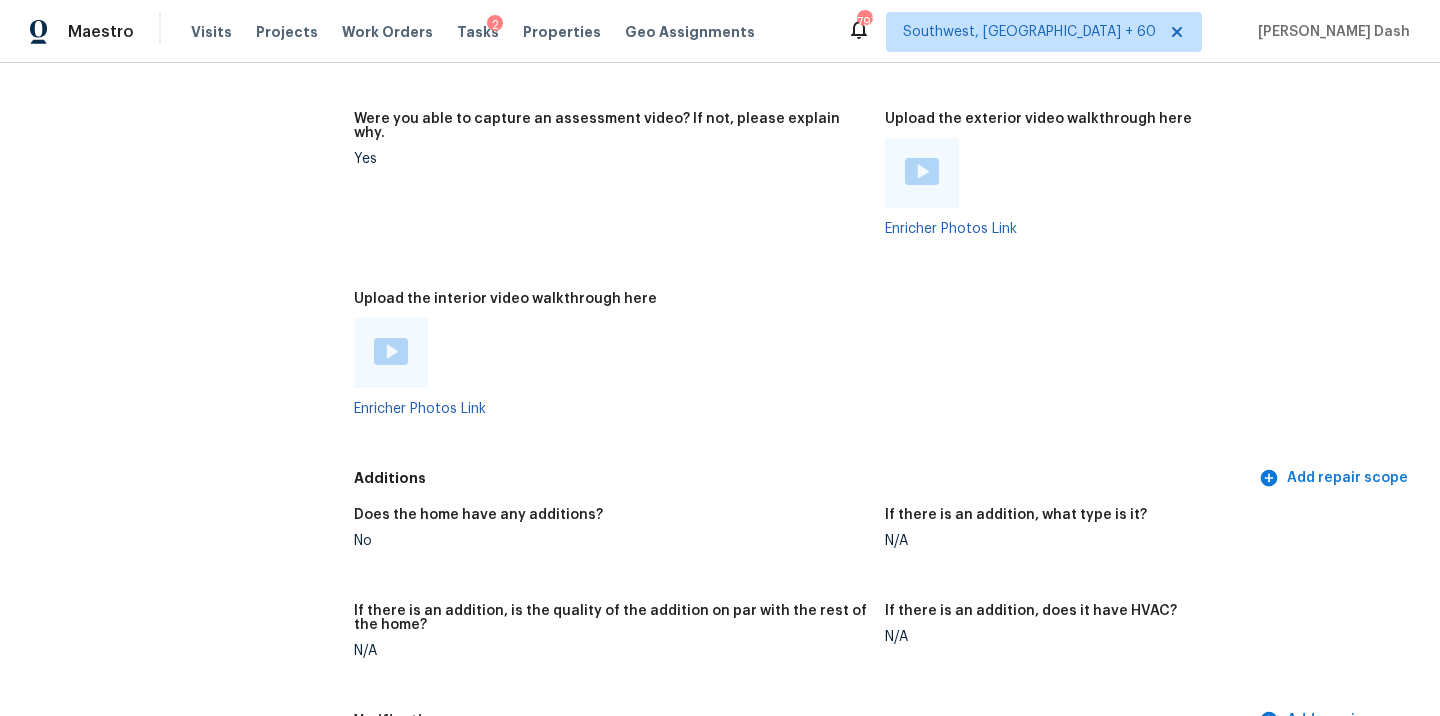 click at bounding box center [391, 351] 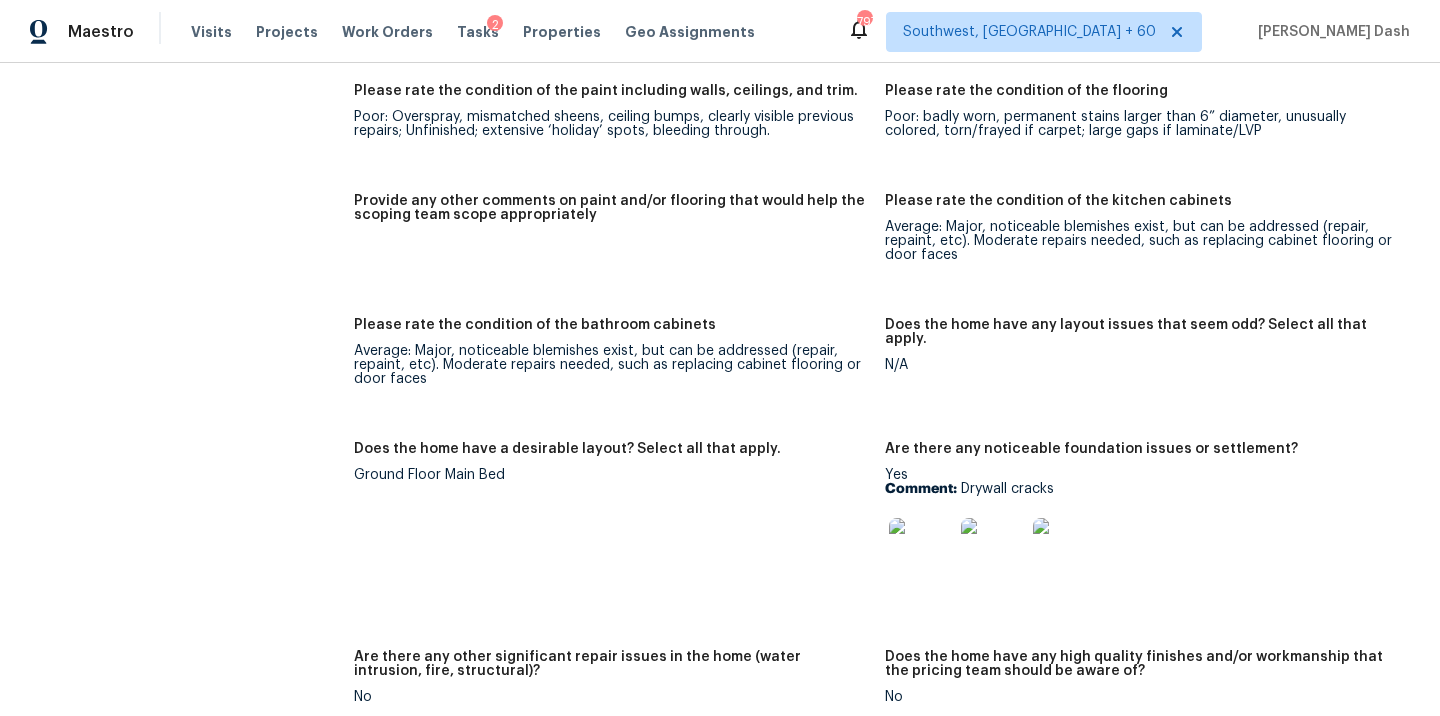 scroll, scrollTop: 2756, scrollLeft: 0, axis: vertical 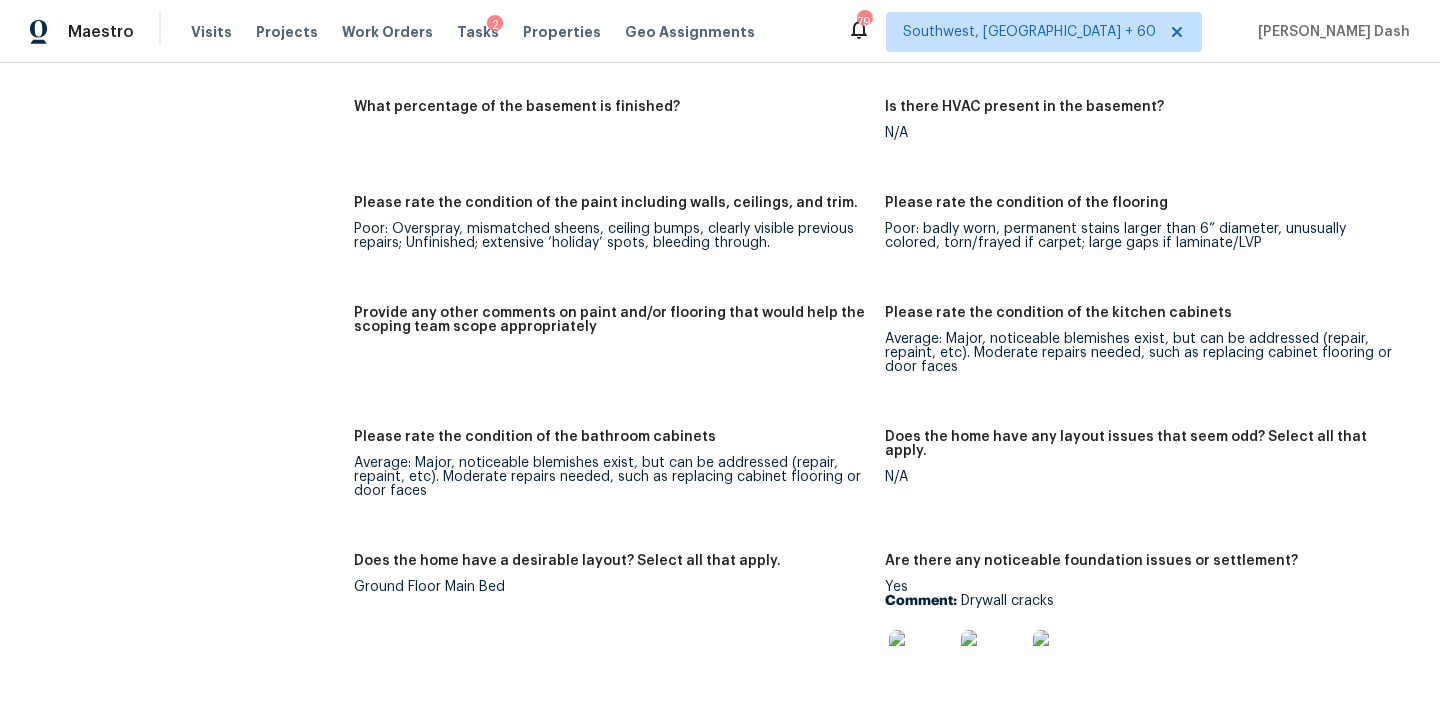 click at bounding box center (921, 662) 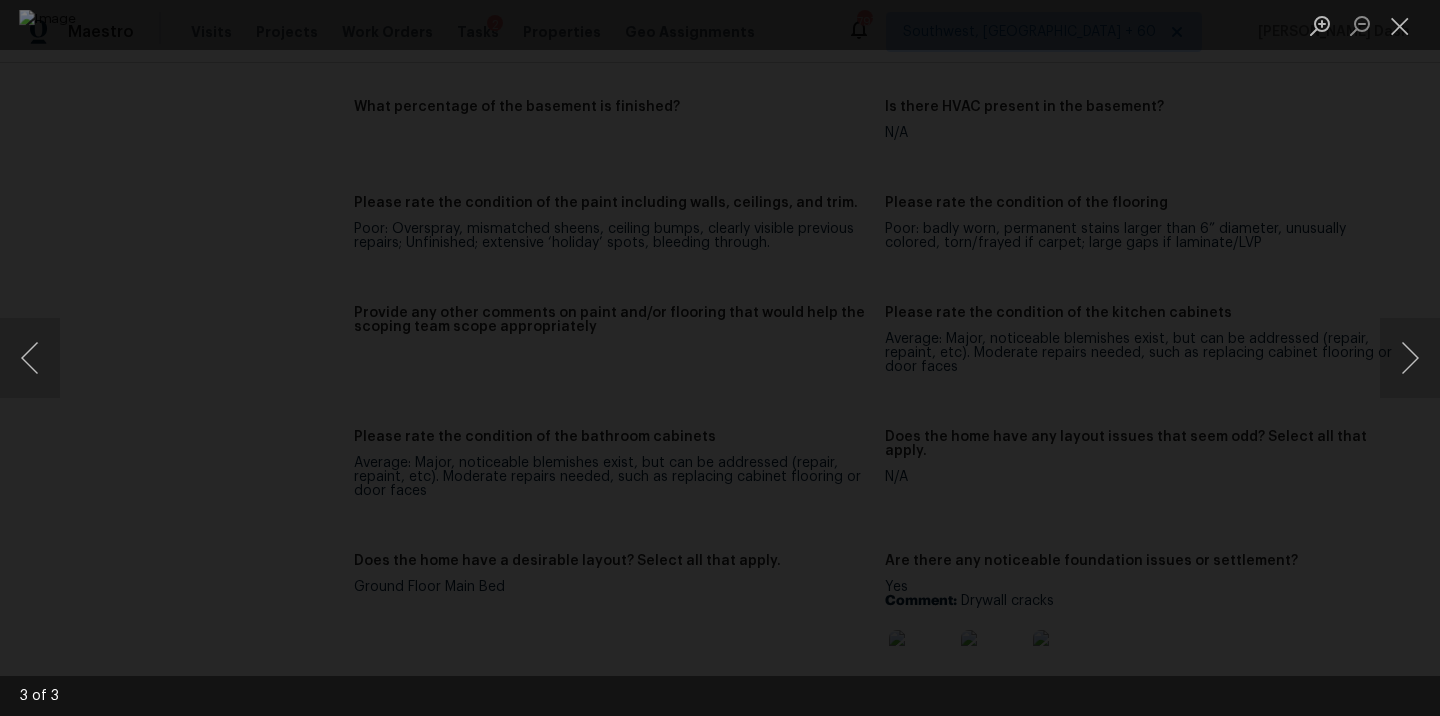 click at bounding box center [720, 358] 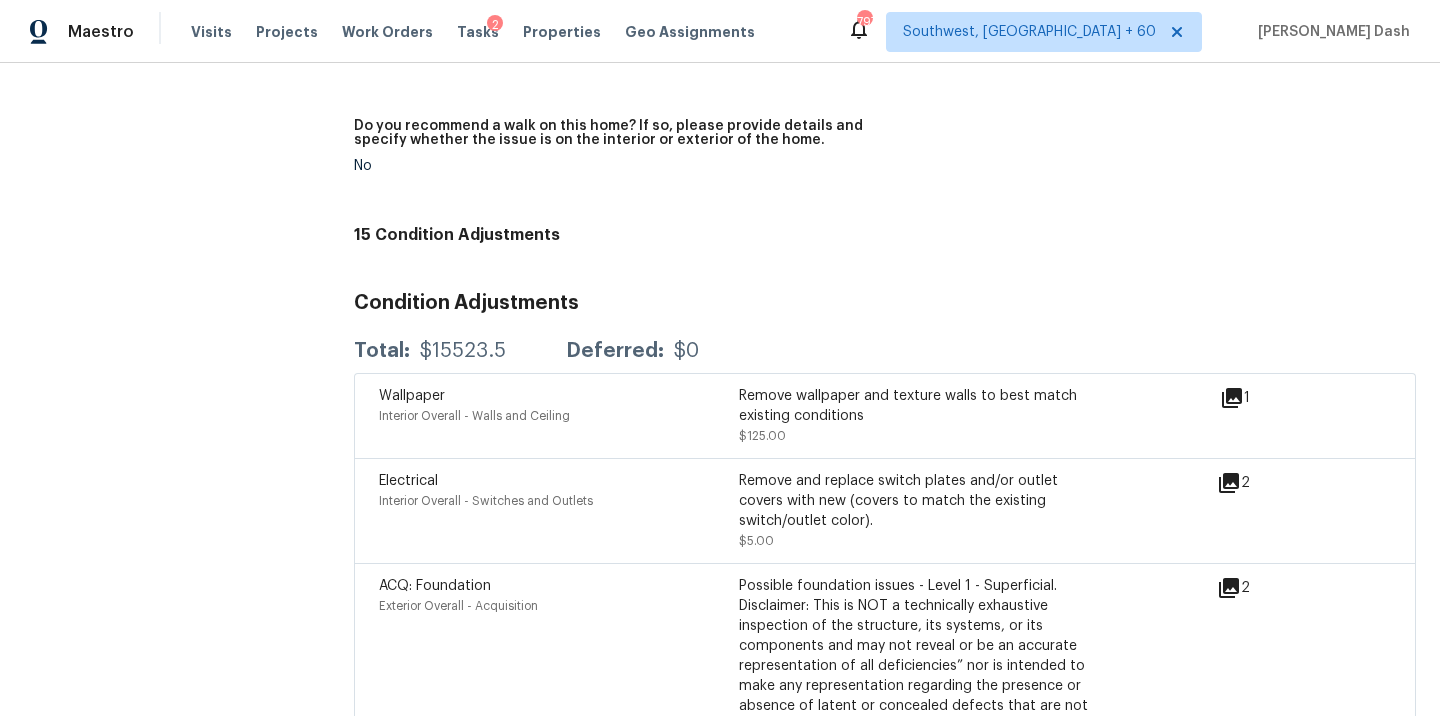 scroll, scrollTop: 4637, scrollLeft: 0, axis: vertical 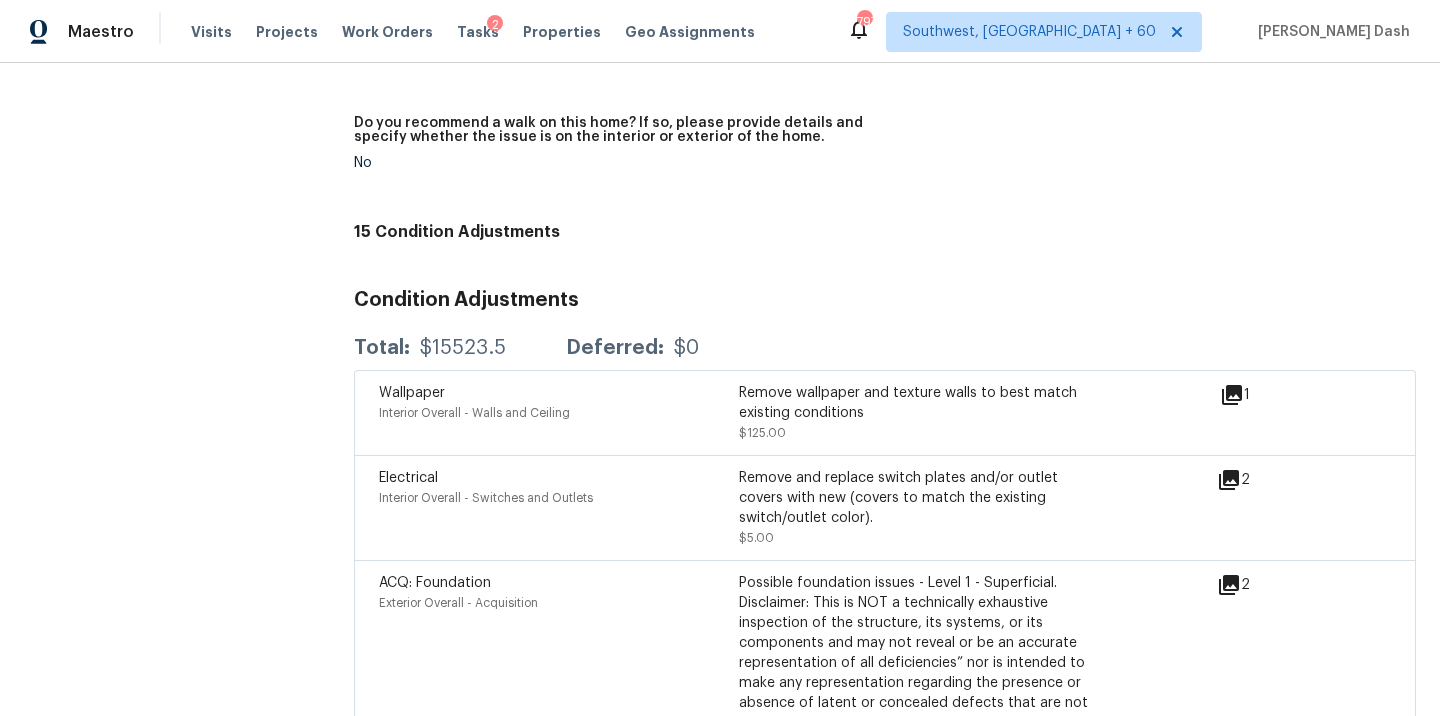 click 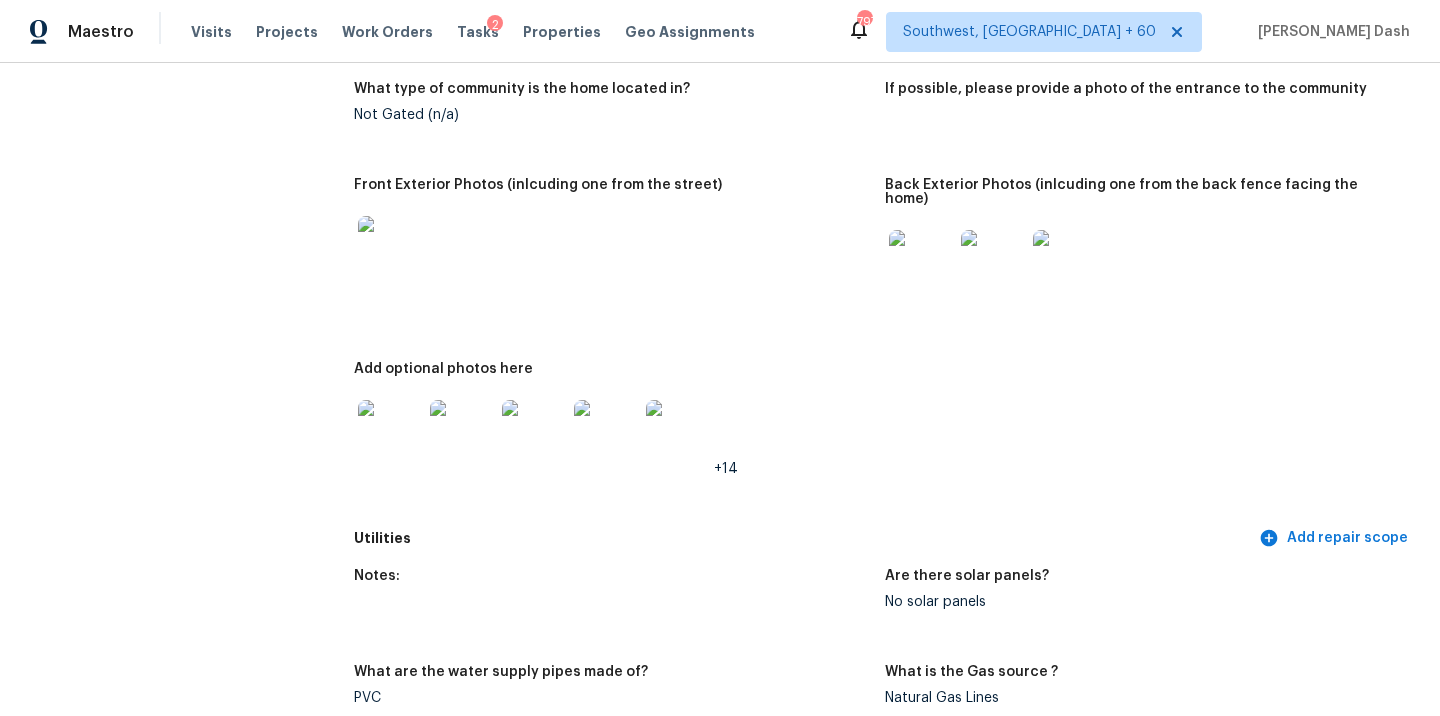 scroll, scrollTop: 0, scrollLeft: 0, axis: both 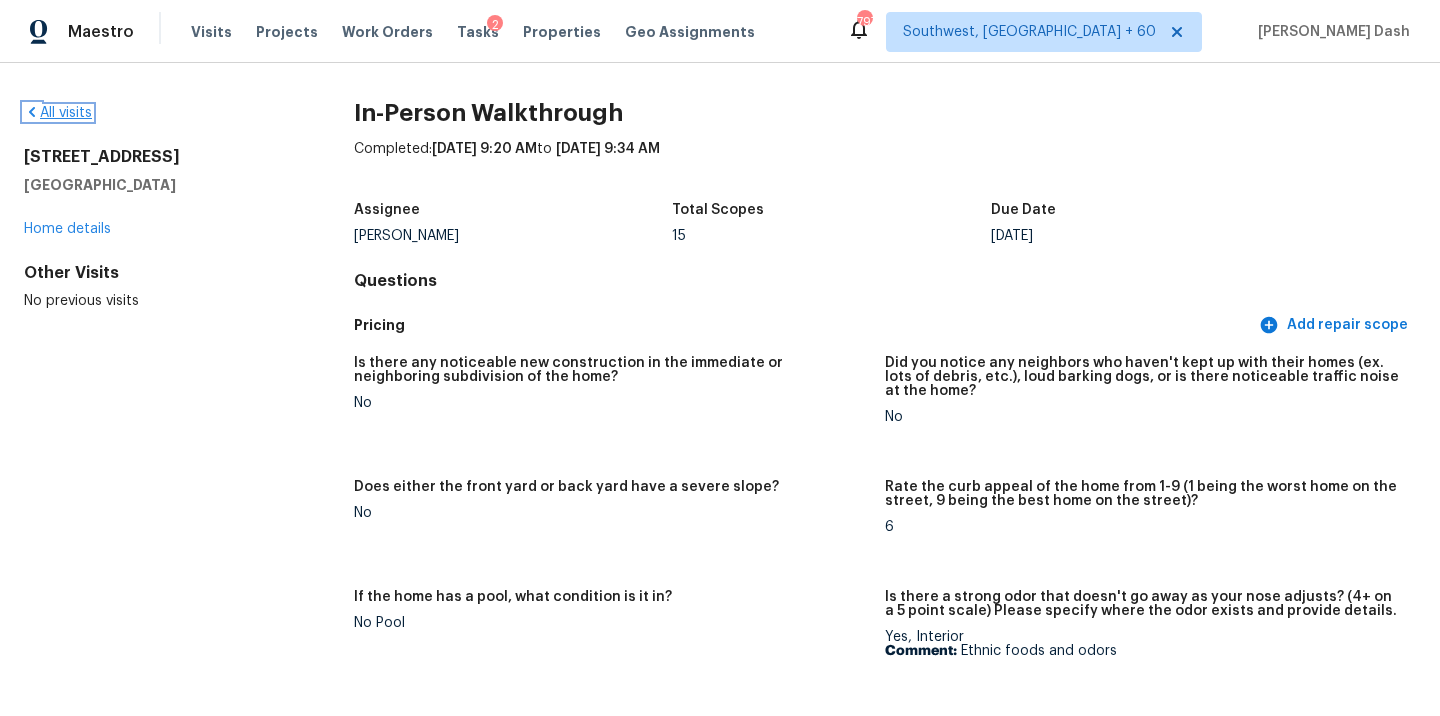 click on "All visits" at bounding box center [58, 113] 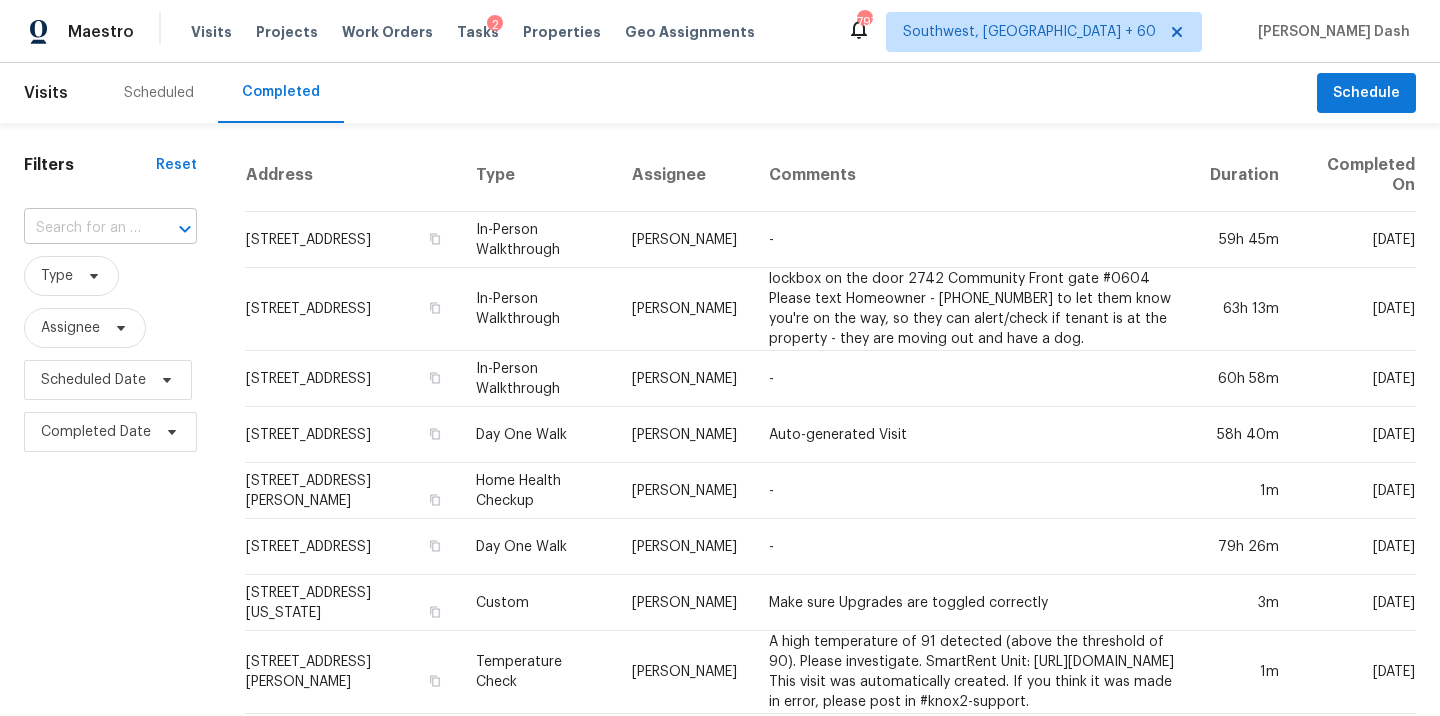 click at bounding box center [82, 228] 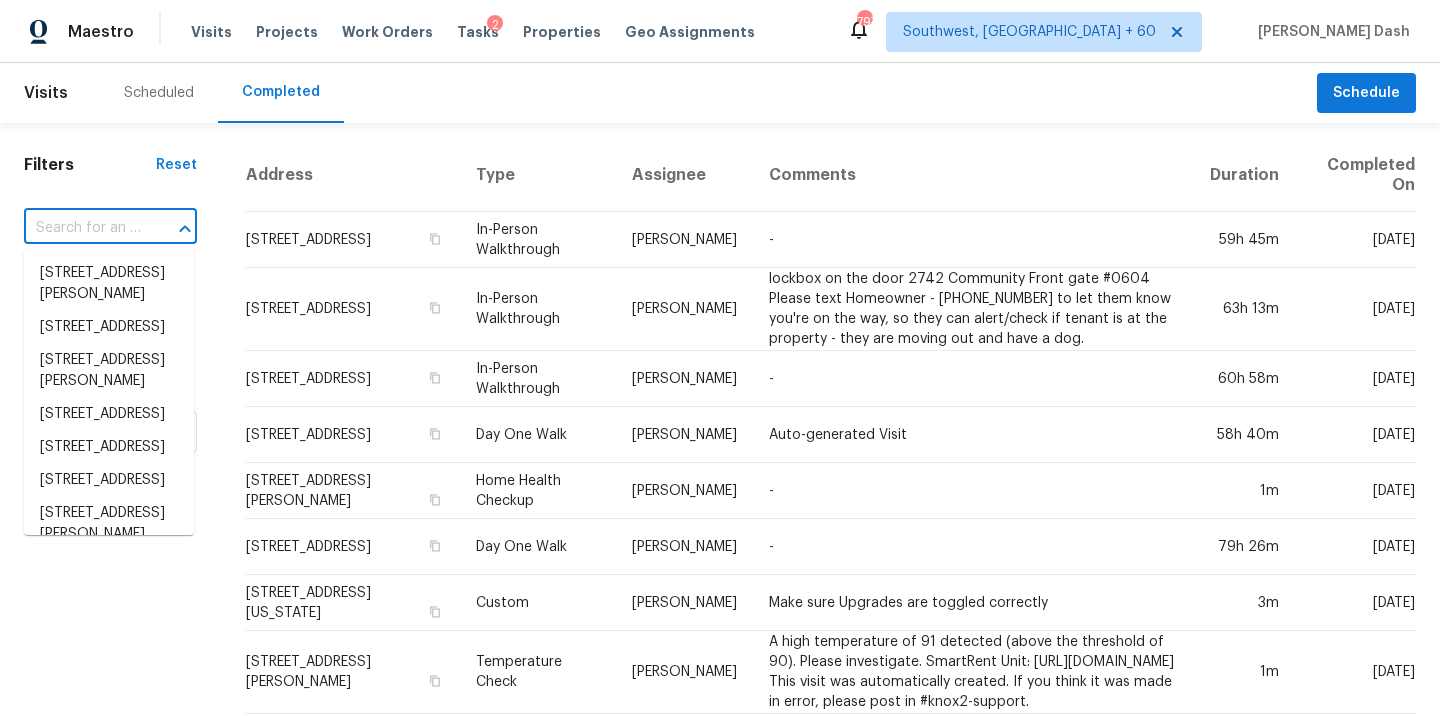 paste on "[STREET_ADDRESS]" 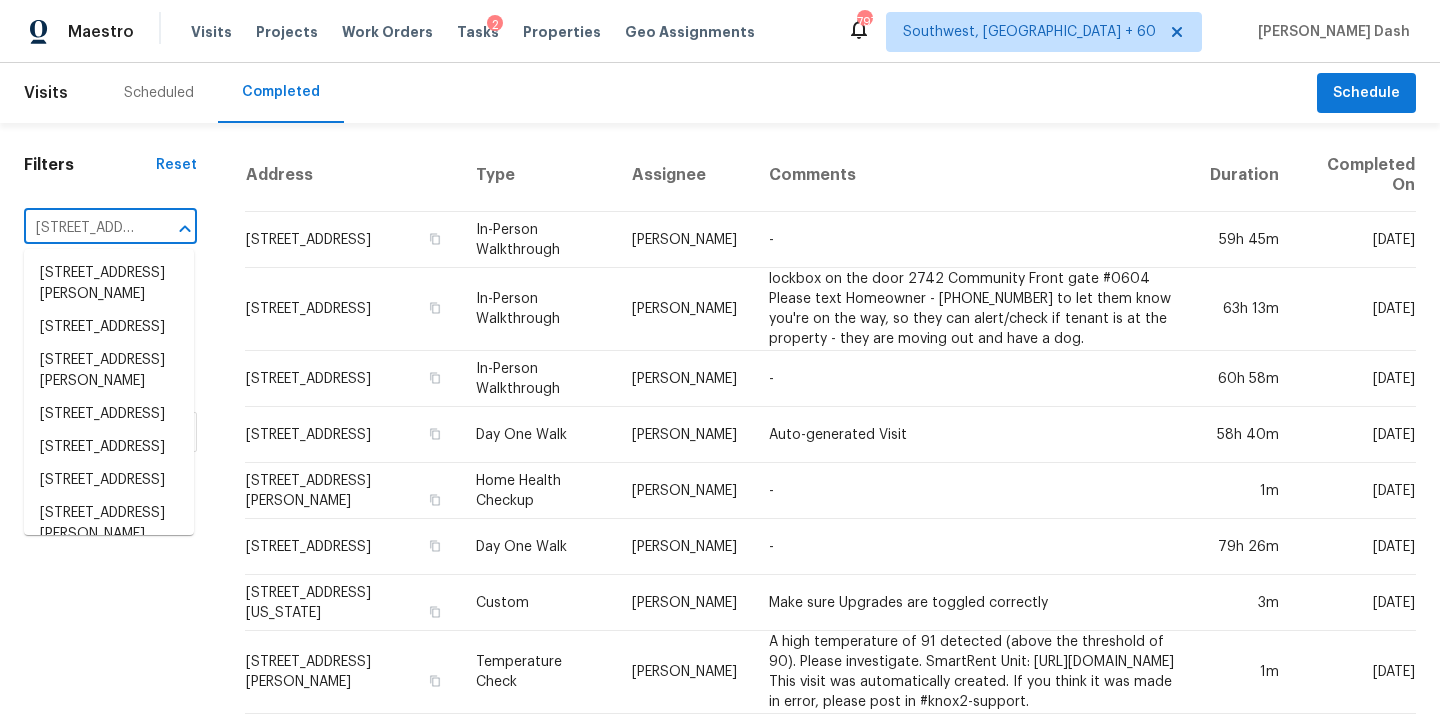 scroll, scrollTop: 0, scrollLeft: 198, axis: horizontal 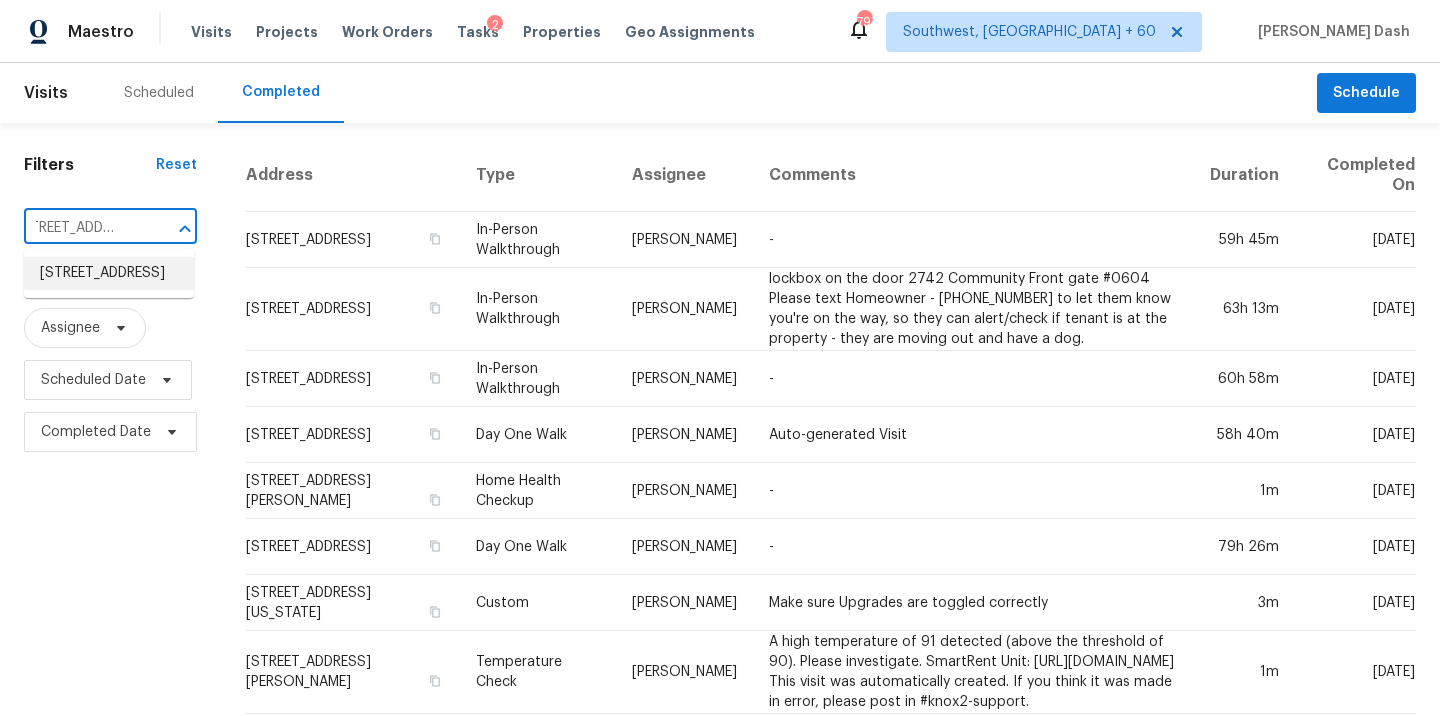 click on "[STREET_ADDRESS]" at bounding box center (109, 273) 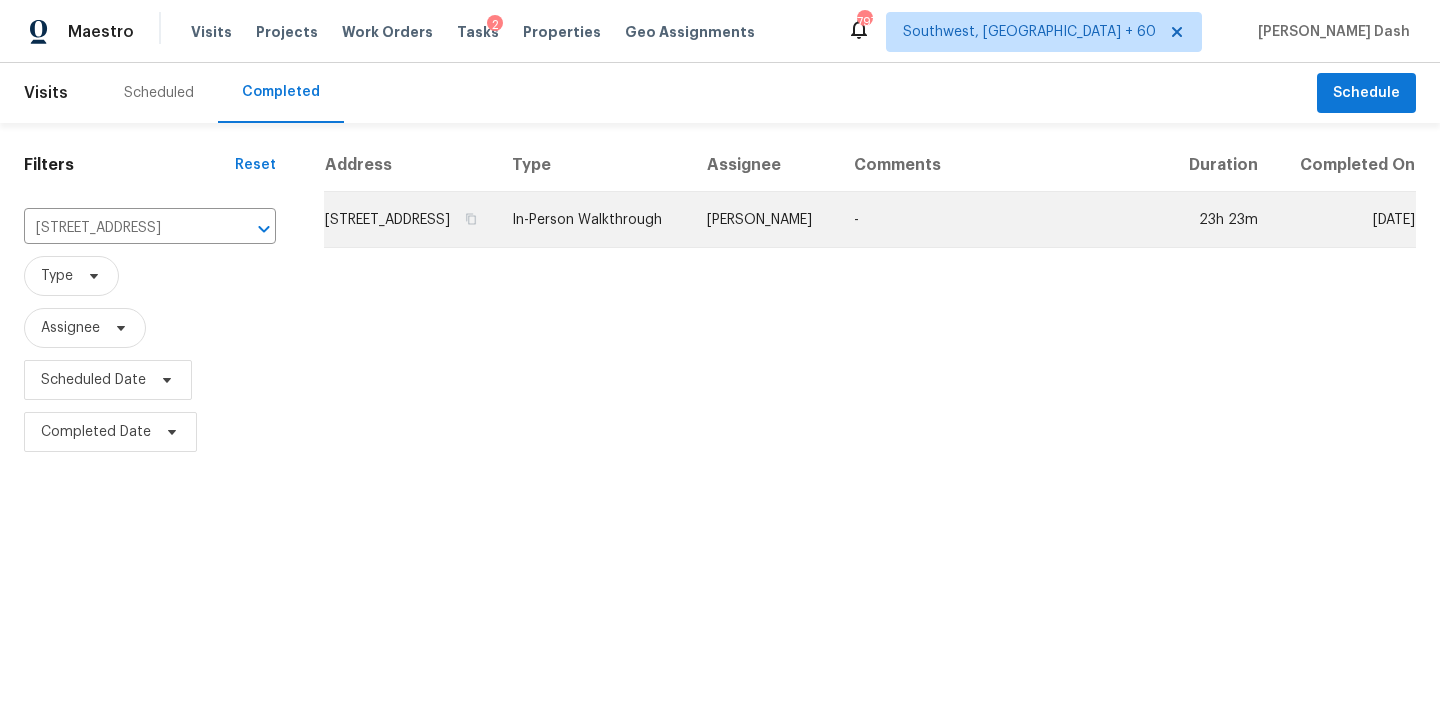 click on "In-Person Walkthrough" at bounding box center (593, 220) 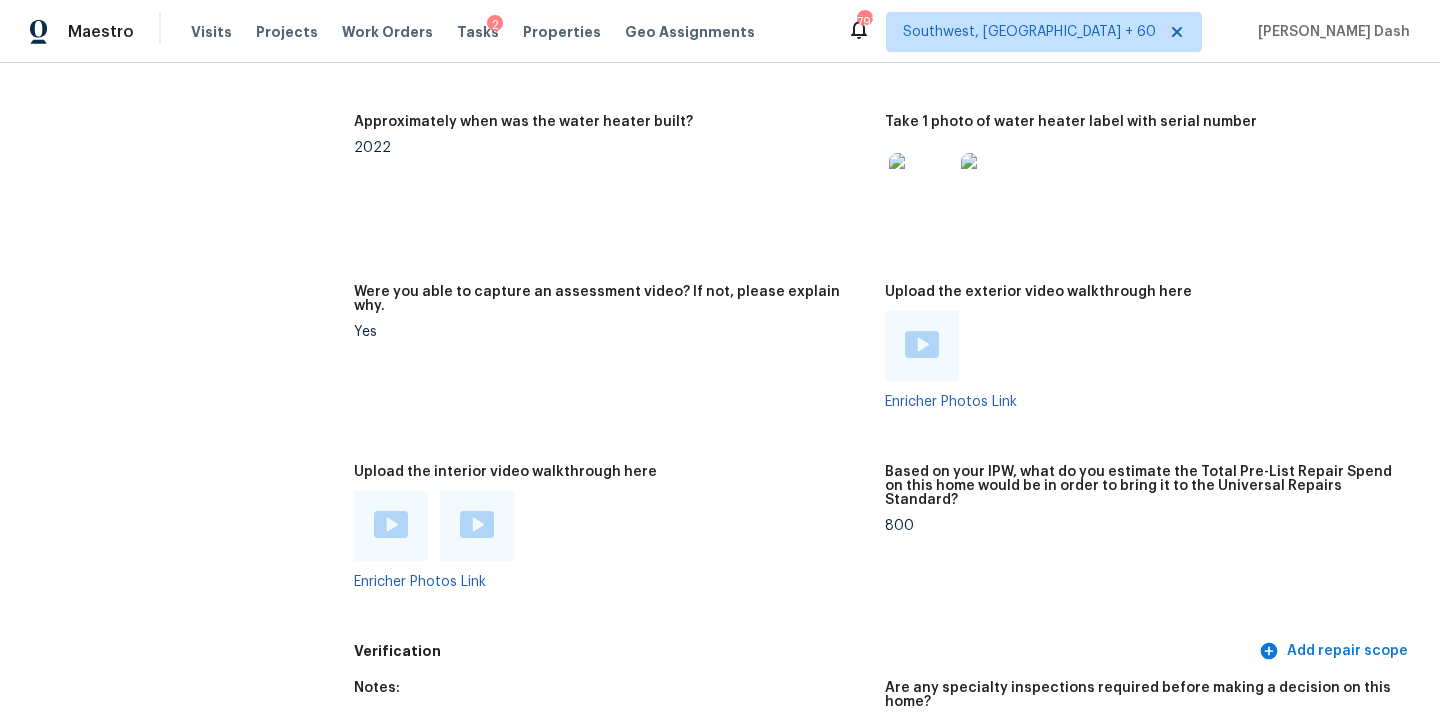 scroll, scrollTop: 4513, scrollLeft: 0, axis: vertical 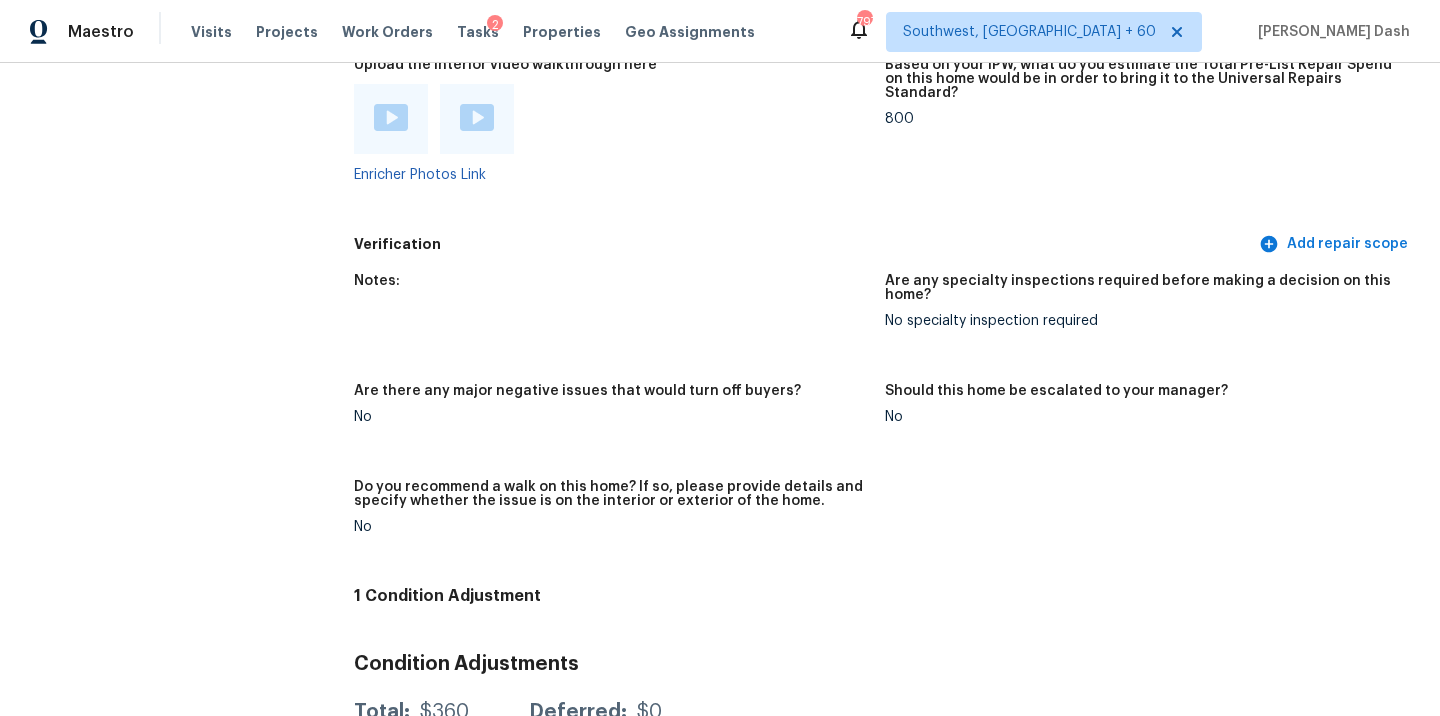click at bounding box center (391, 117) 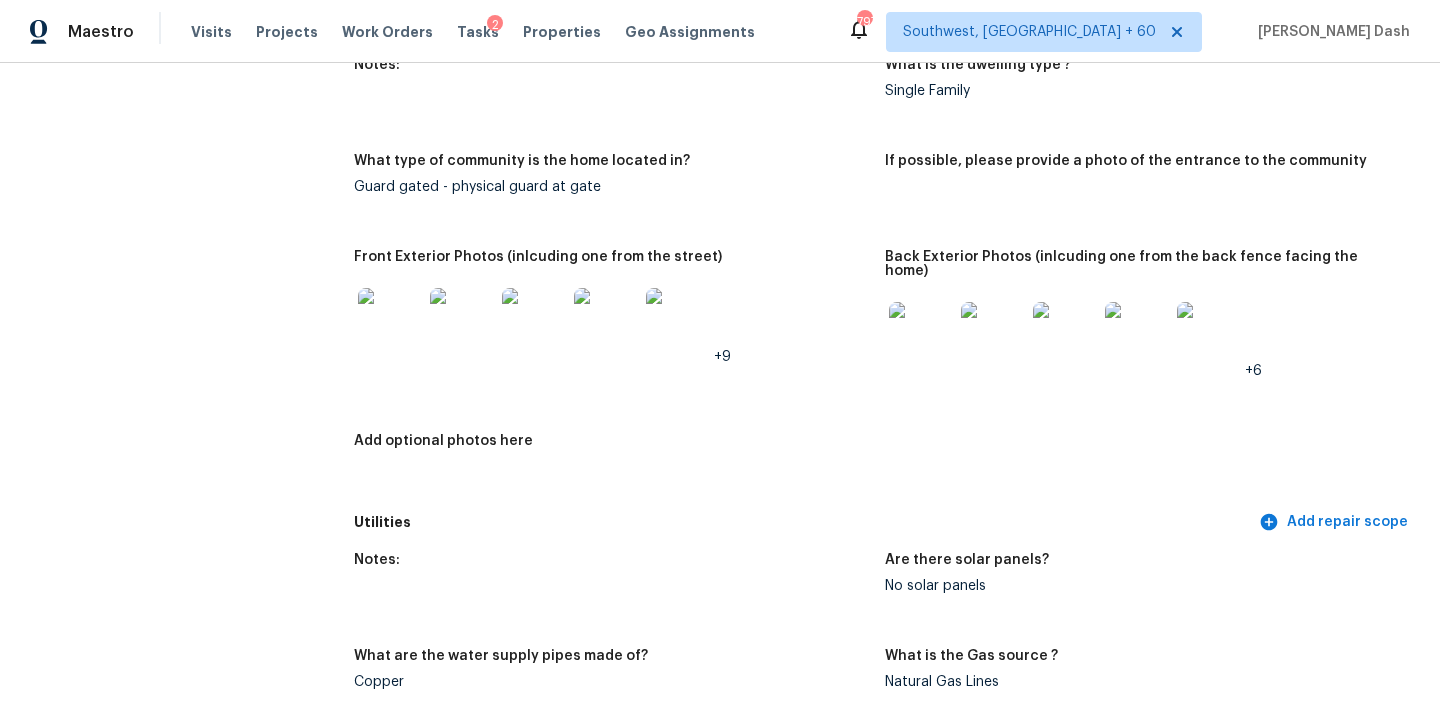 scroll, scrollTop: 1077, scrollLeft: 0, axis: vertical 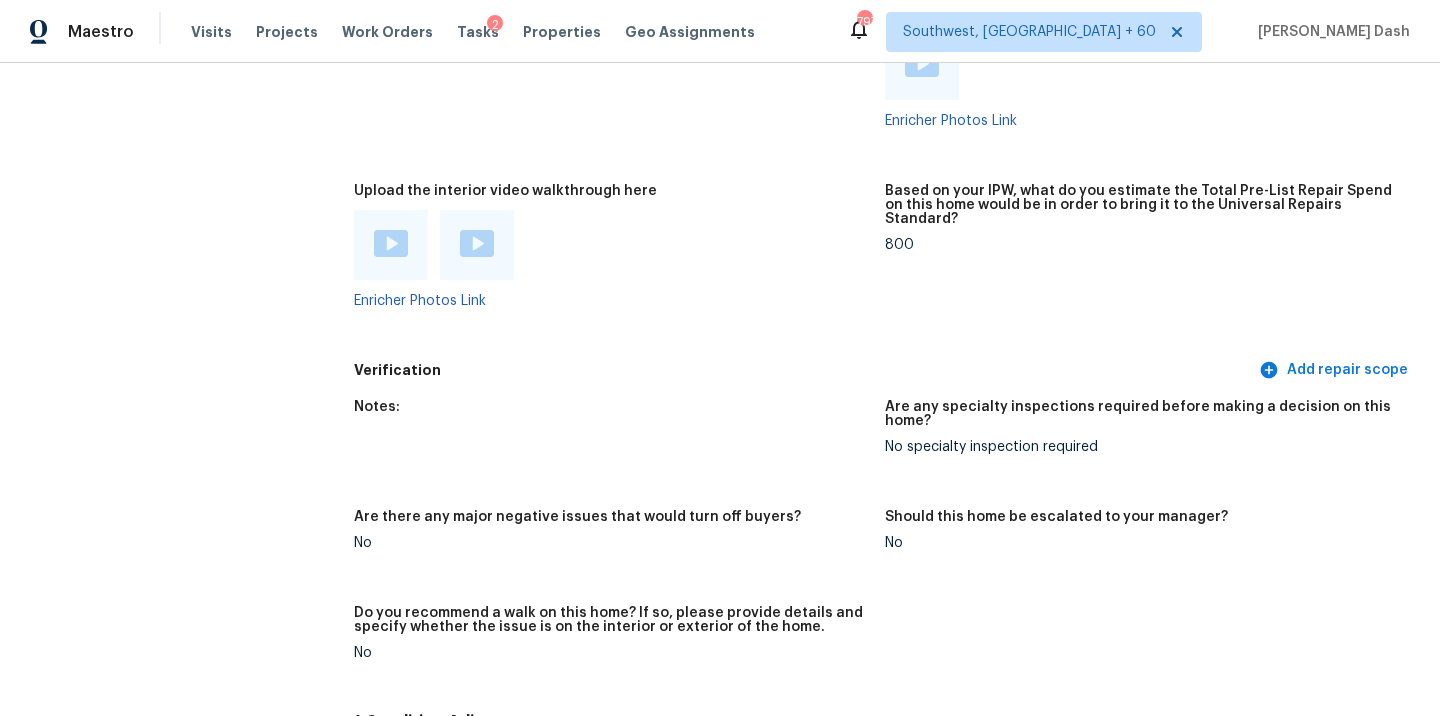 click on "800" at bounding box center [1142, 245] 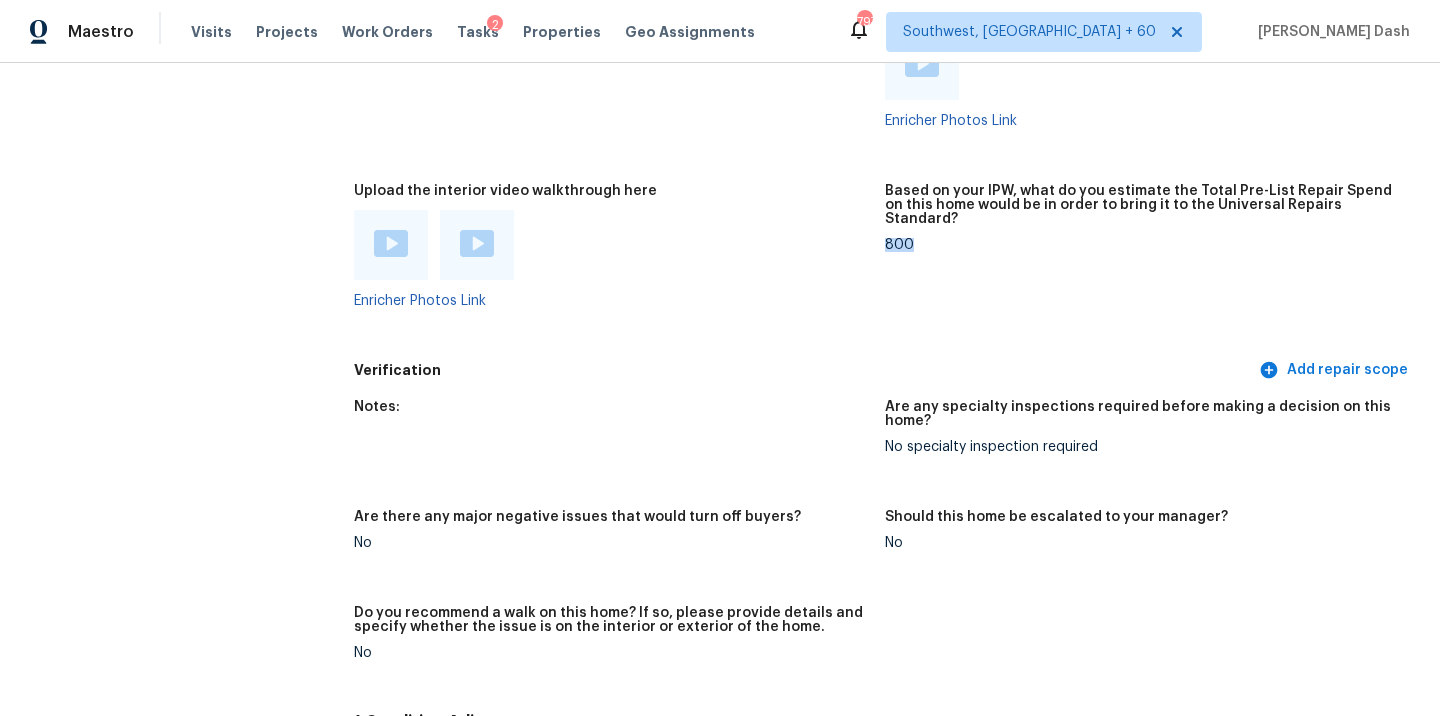 click on "800" at bounding box center [1142, 245] 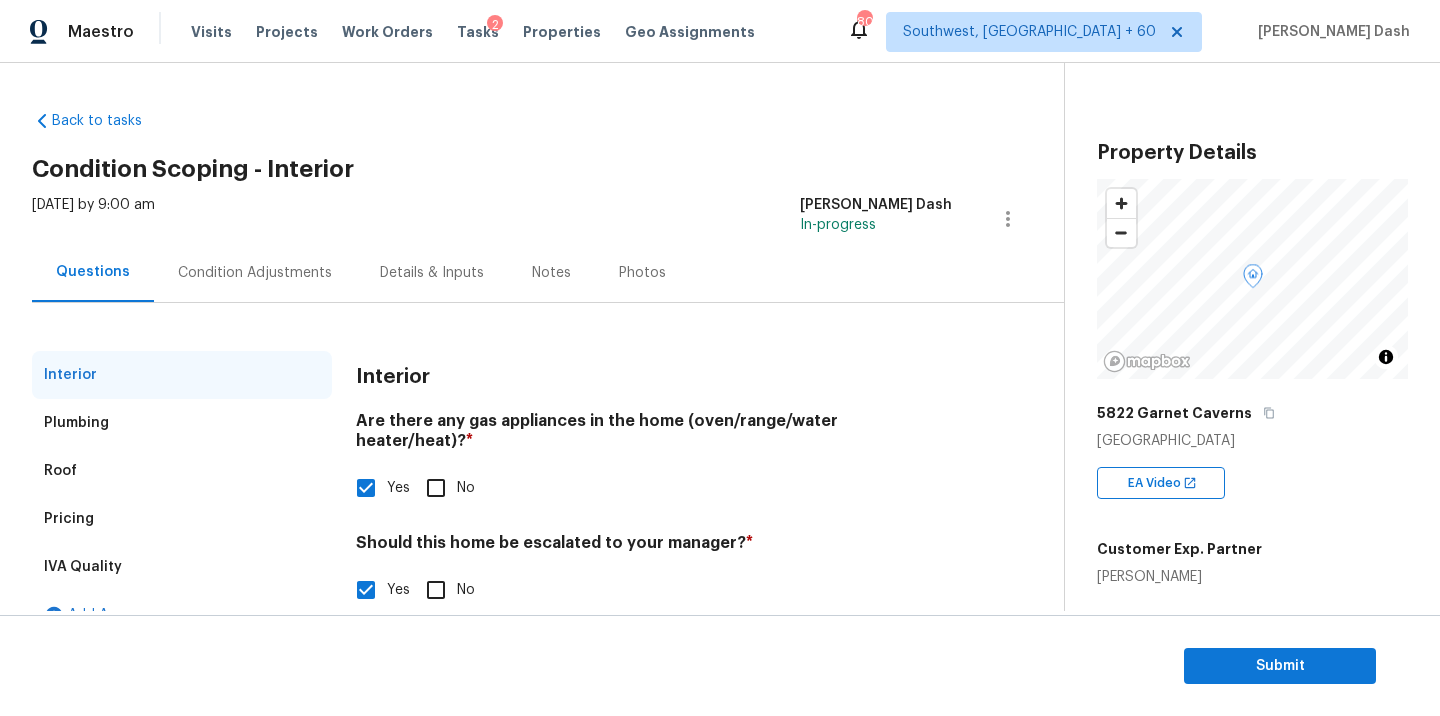 scroll, scrollTop: 0, scrollLeft: 0, axis: both 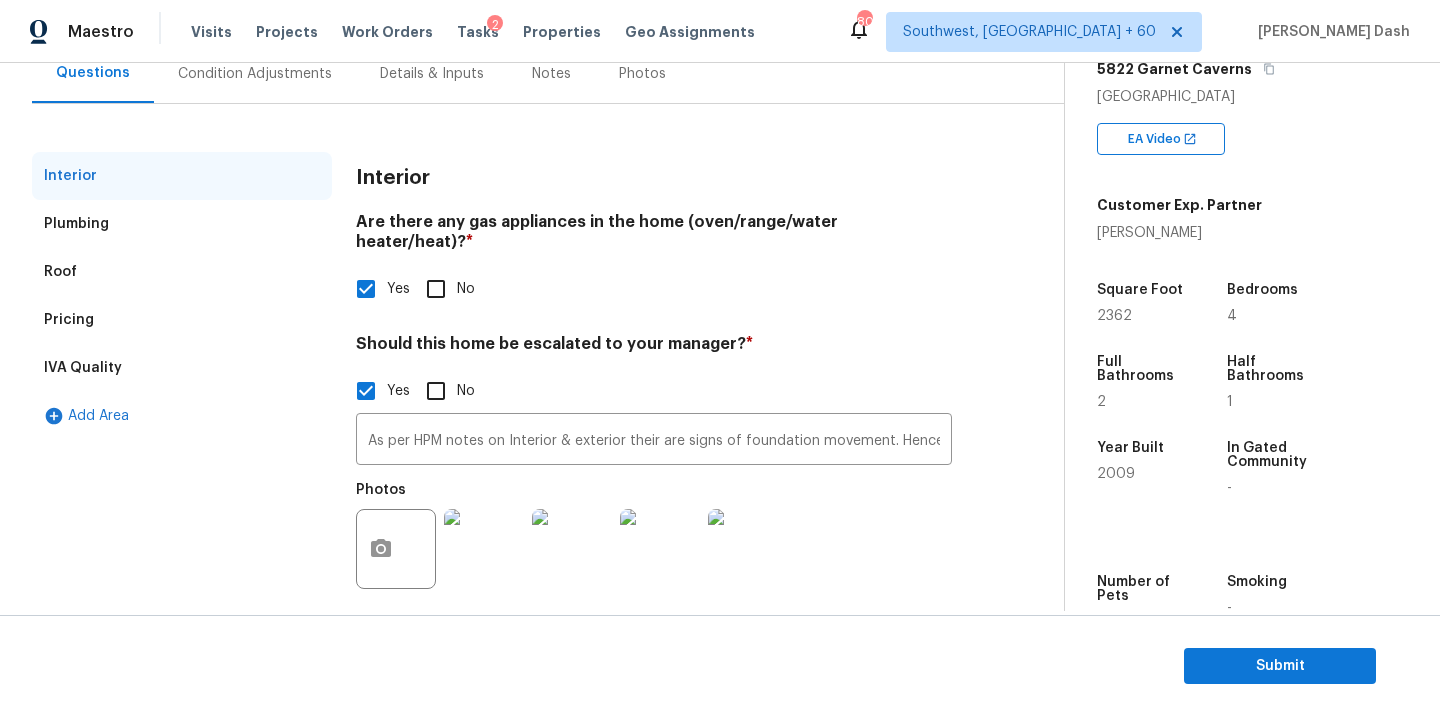 click on "Condition Adjustments" at bounding box center (255, 74) 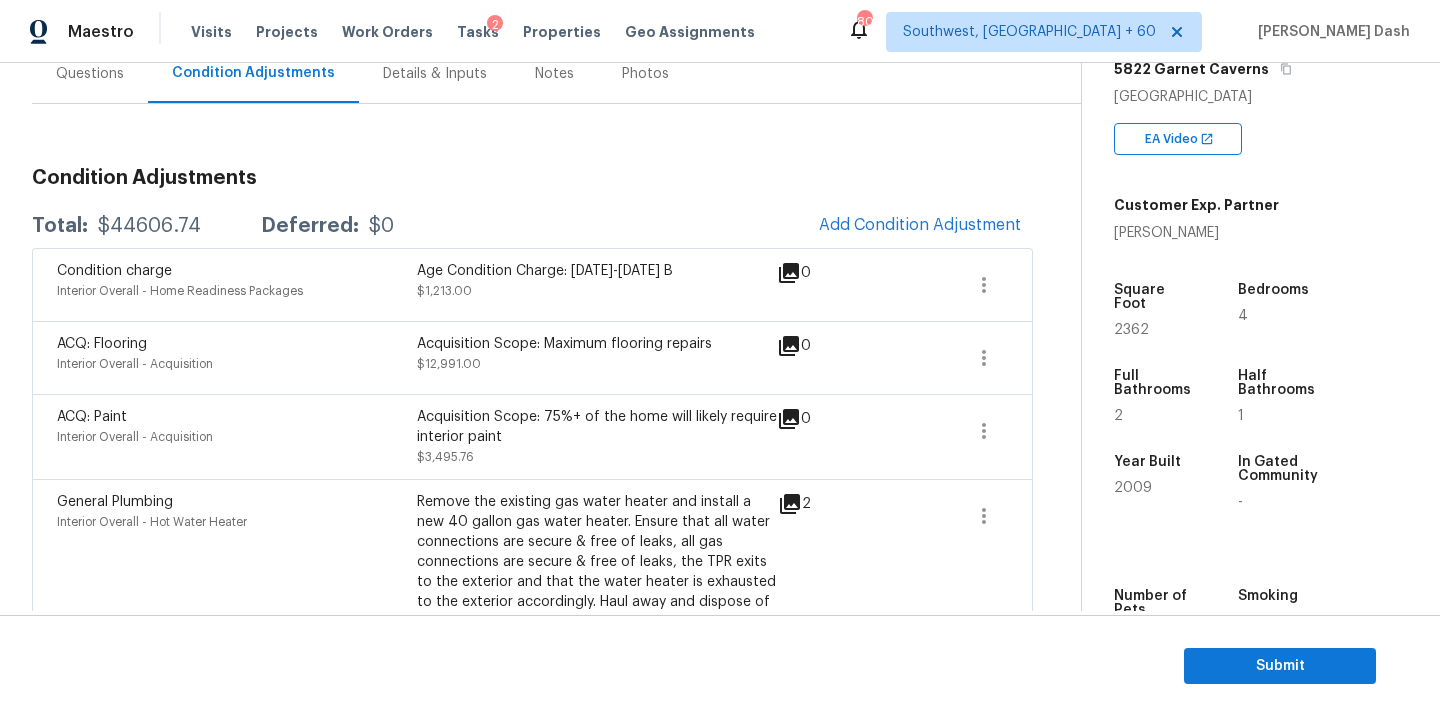 scroll, scrollTop: 200, scrollLeft: 0, axis: vertical 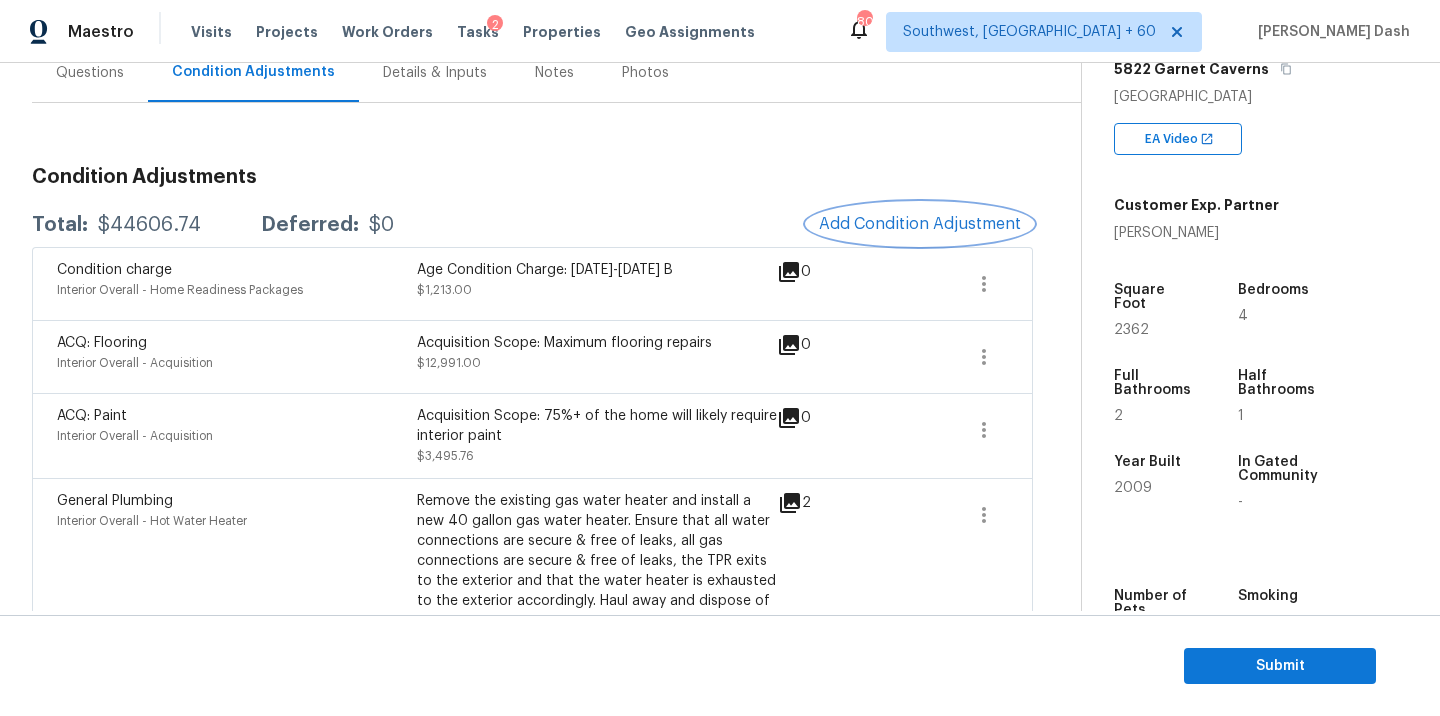 click on "Add Condition Adjustment" at bounding box center (920, 224) 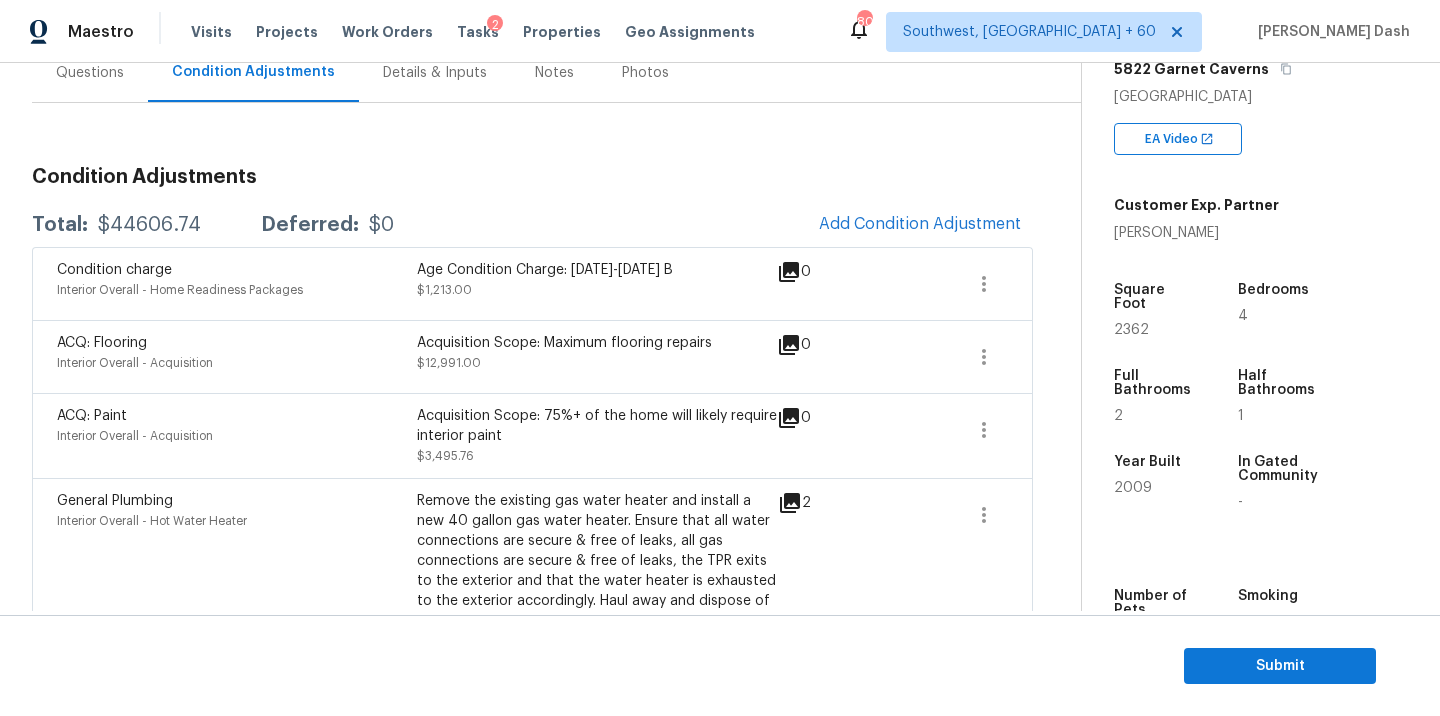 click on "Maestro Visits Projects Work Orders Tasks 2 Properties Geo Assignments 803 Southwest, FL + 60 Soumya Ranjan Dash Back to tasks Condition Scoping - Interior Mon, Jul 21 2025 by 9:00 am   Soumya Ranjan Dash In-progress Questions Condition Adjustments Details & Inputs Notes Photos Condition Adjustments Total:  $44606.74 Deferred:  $0 Add Condition Adjustment Condition charge Interior Overall - Home Readiness Packages Age Condition Charge: 2009-2023 B	 $1,213.00   0 ACQ: Flooring Interior Overall - Acquisition Acquisition Scope: Maximum flooring repairs $12,991.00   0 ACQ: Paint Interior Overall - Acquisition Acquisition Scope: 75%+ of the home will likely require interior paint $3,495.76   0 General Plumbing Interior Overall - Hot Water Heater $1,950.00   2 Appliances Kitchen - Appliances Remove the existing gas range/cooktop and prep the area for a new unit. Install a new 30'' (gas) range/cooktop unit, trim if included/needed and test for proper function. Remove and dispose of all debris/old appliance properly." at bounding box center (720, 358) 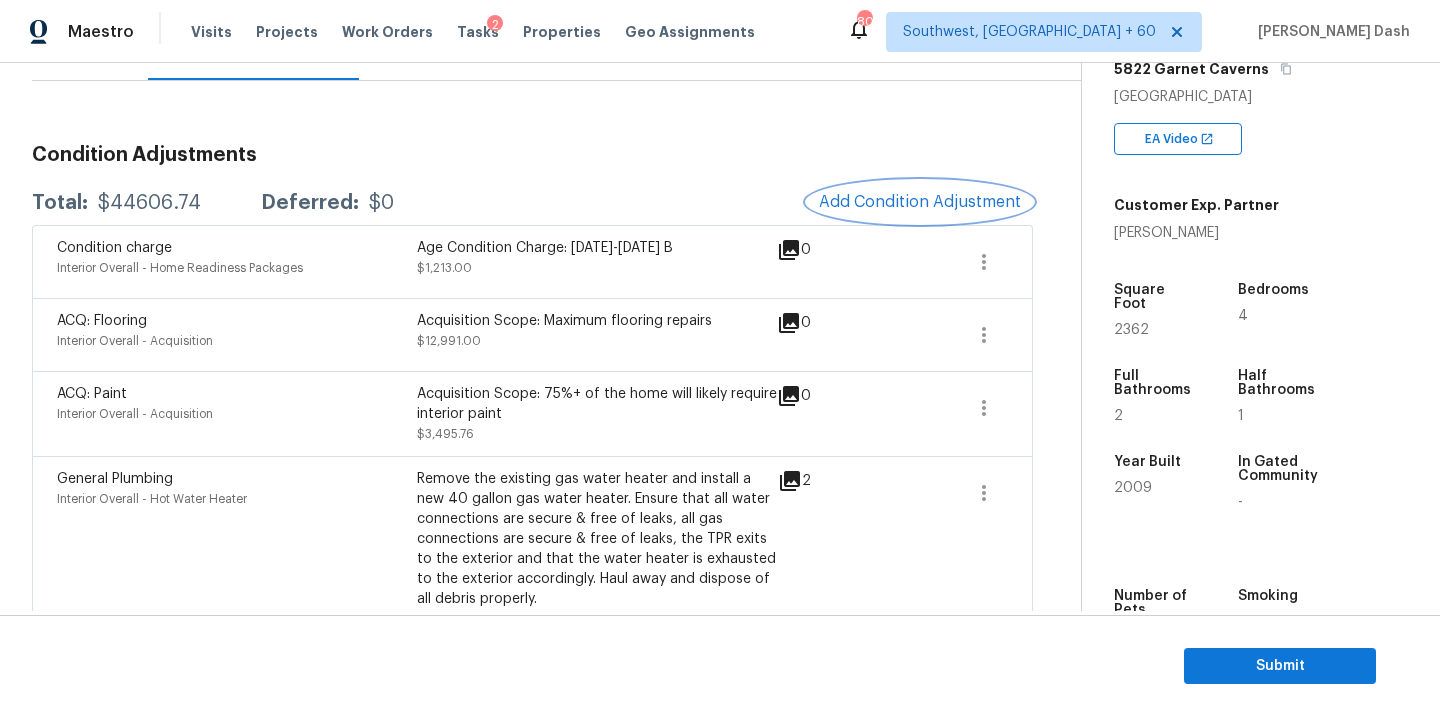 scroll, scrollTop: 221, scrollLeft: 0, axis: vertical 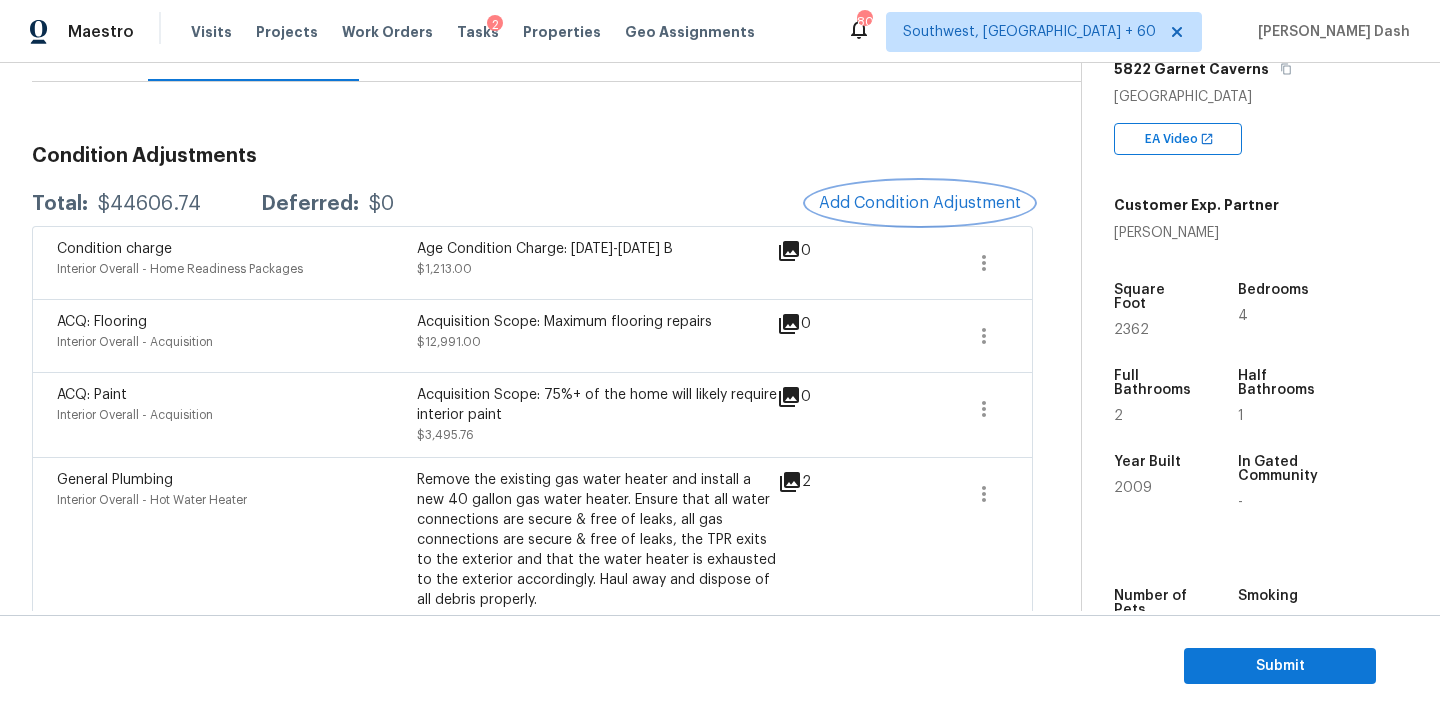 click on "Add Condition Adjustment" at bounding box center (920, 203) 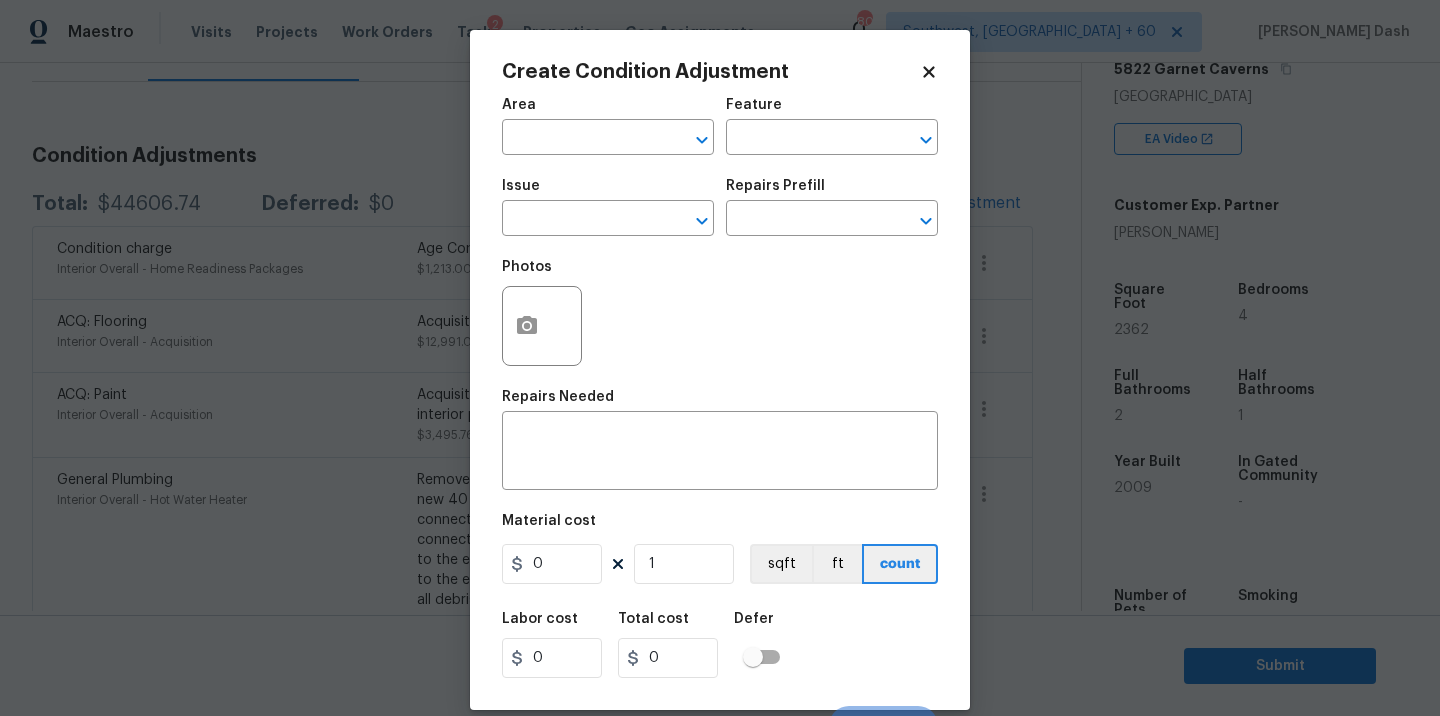 click on "Maestro Visits Projects Work Orders Tasks 2 Properties Geo Assignments 803 Southwest, FL + 60 Soumya Ranjan Dash Back to tasks Condition Scoping - Interior Mon, Jul 21 2025 by 9:00 am   Soumya Ranjan Dash In-progress Questions Condition Adjustments Details & Inputs Notes Photos Condition Adjustments Total:  $44606.74 Deferred:  $0 Add Condition Adjustment Condition charge Interior Overall - Home Readiness Packages Age Condition Charge: 2009-2023 B	 $1,213.00   0 ACQ: Flooring Interior Overall - Acquisition Acquisition Scope: Maximum flooring repairs $12,991.00   0 ACQ: Paint Interior Overall - Acquisition Acquisition Scope: 75%+ of the home will likely require interior paint $3,495.76   0 General Plumbing Interior Overall - Hot Water Heater $1,950.00   2 Appliances Kitchen - Appliances Remove the existing gas range/cooktop and prep the area for a new unit. Install a new 30'' (gas) range/cooktop unit, trim if included/needed and test for proper function. Remove and dispose of all debris/old appliance properly." at bounding box center [720, 358] 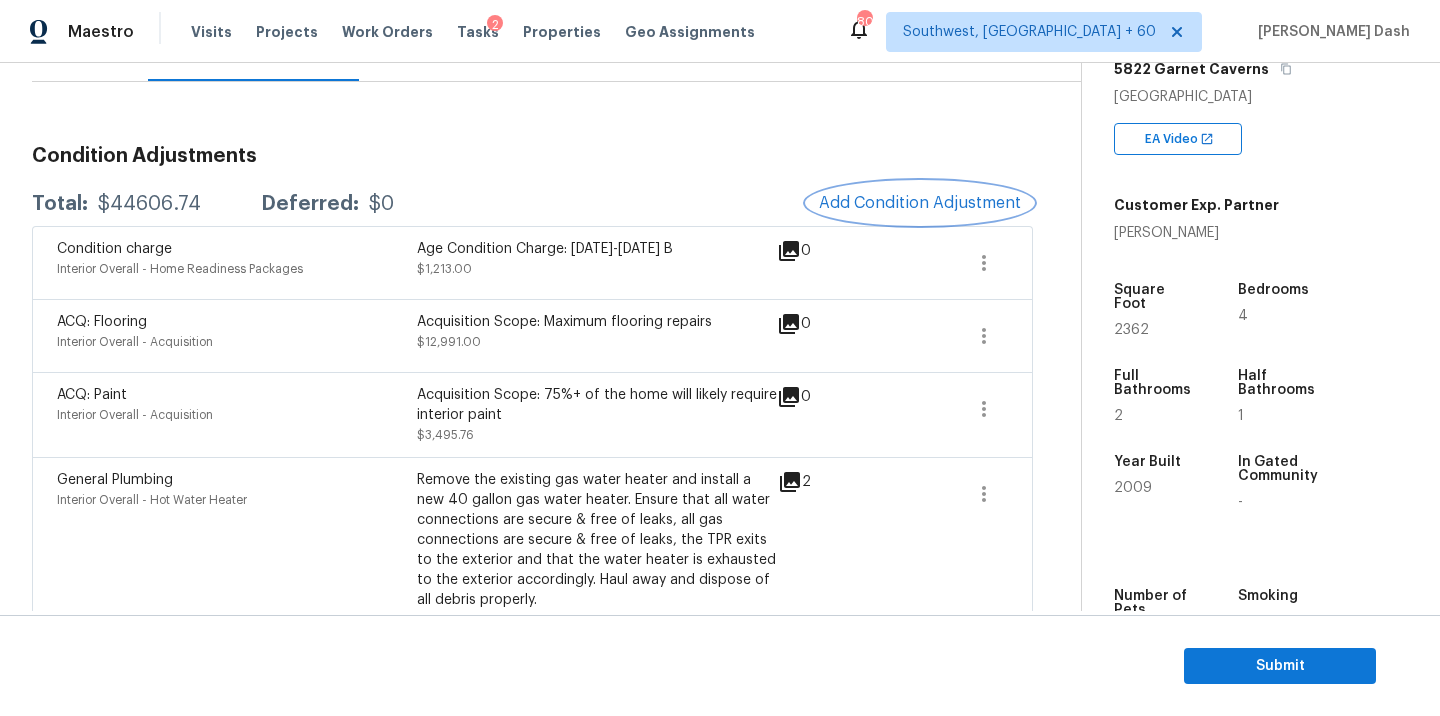 click on "Add Condition Adjustment" at bounding box center [920, 203] 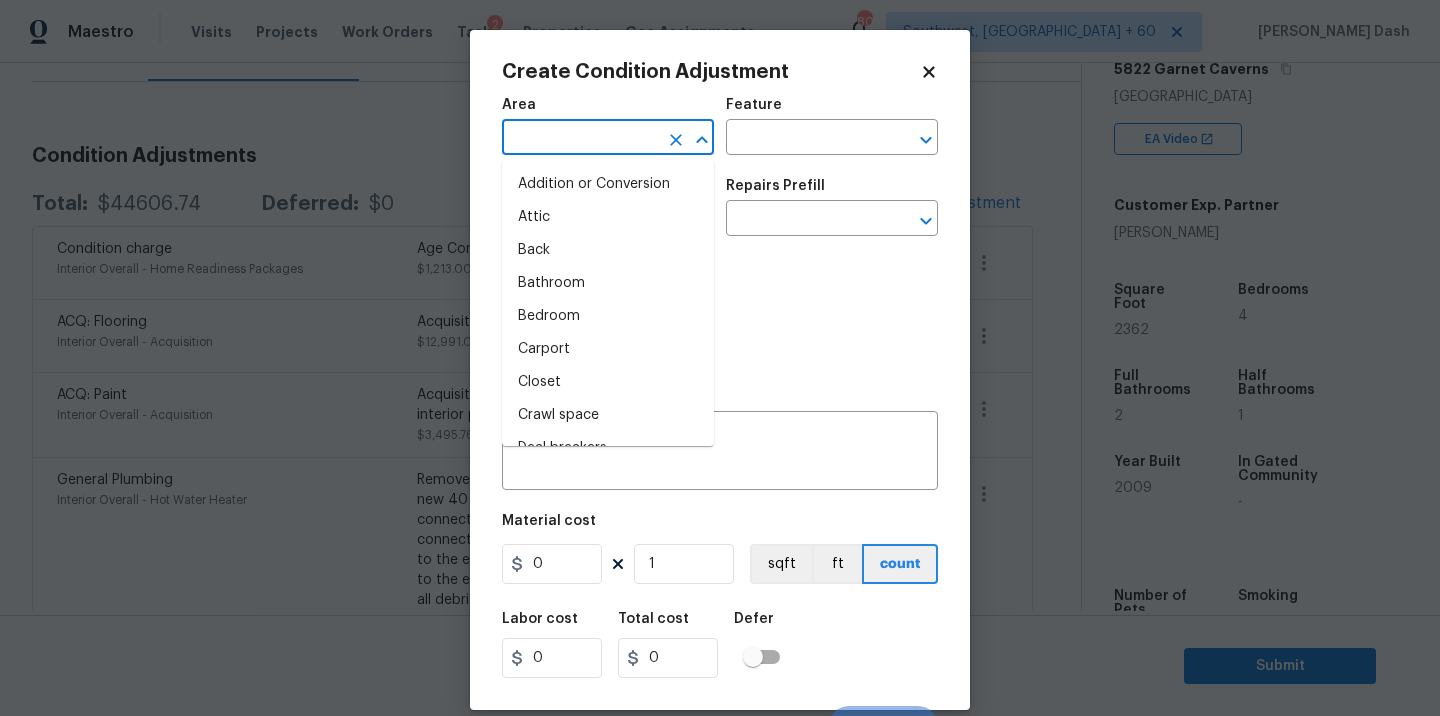 click at bounding box center [580, 139] 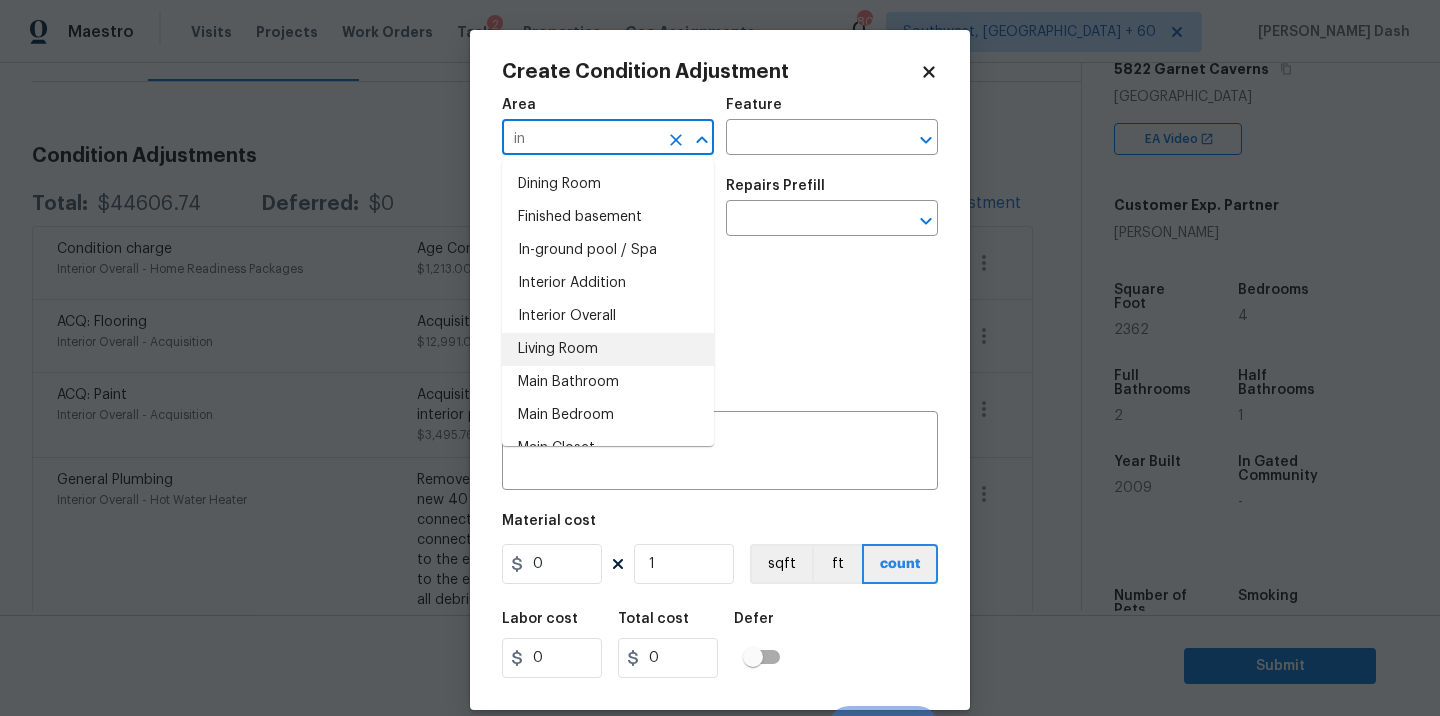 click on "Interior Overall" at bounding box center [608, 316] 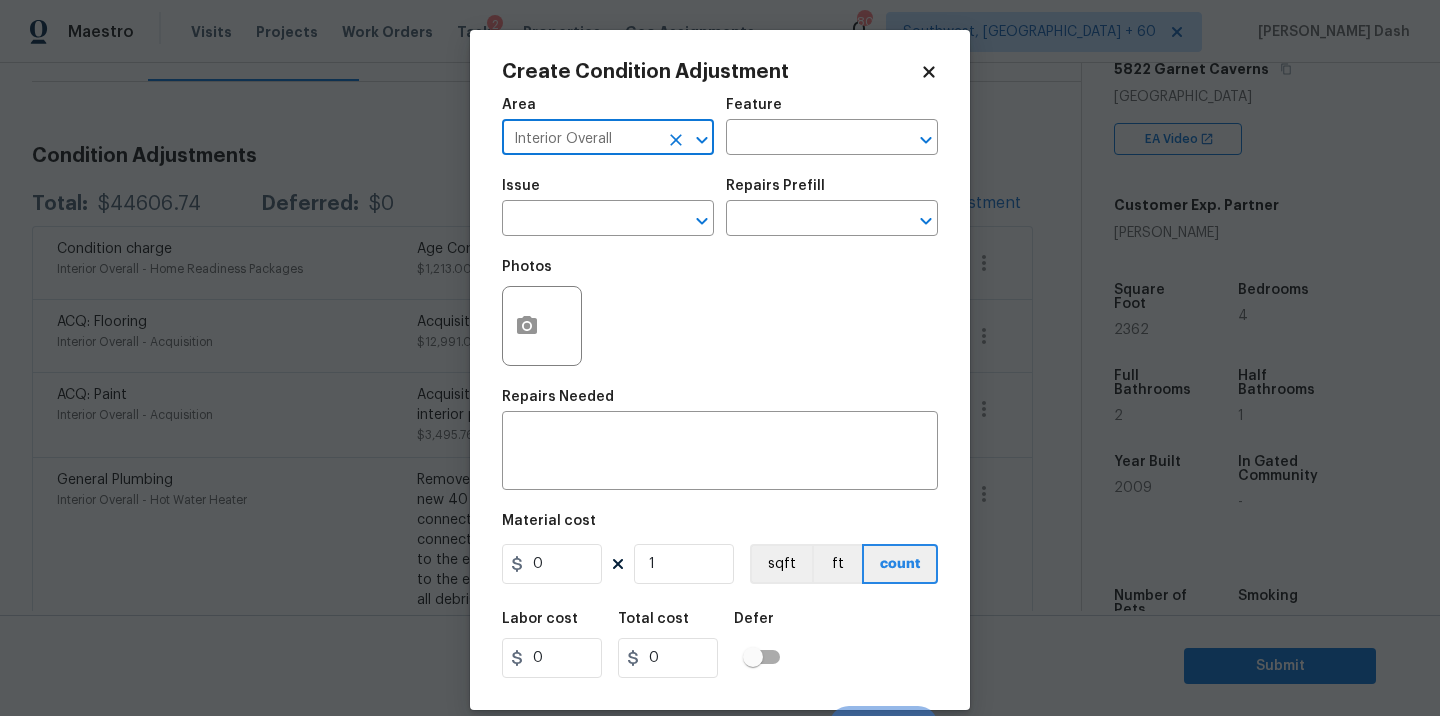 type on "Interior Overall" 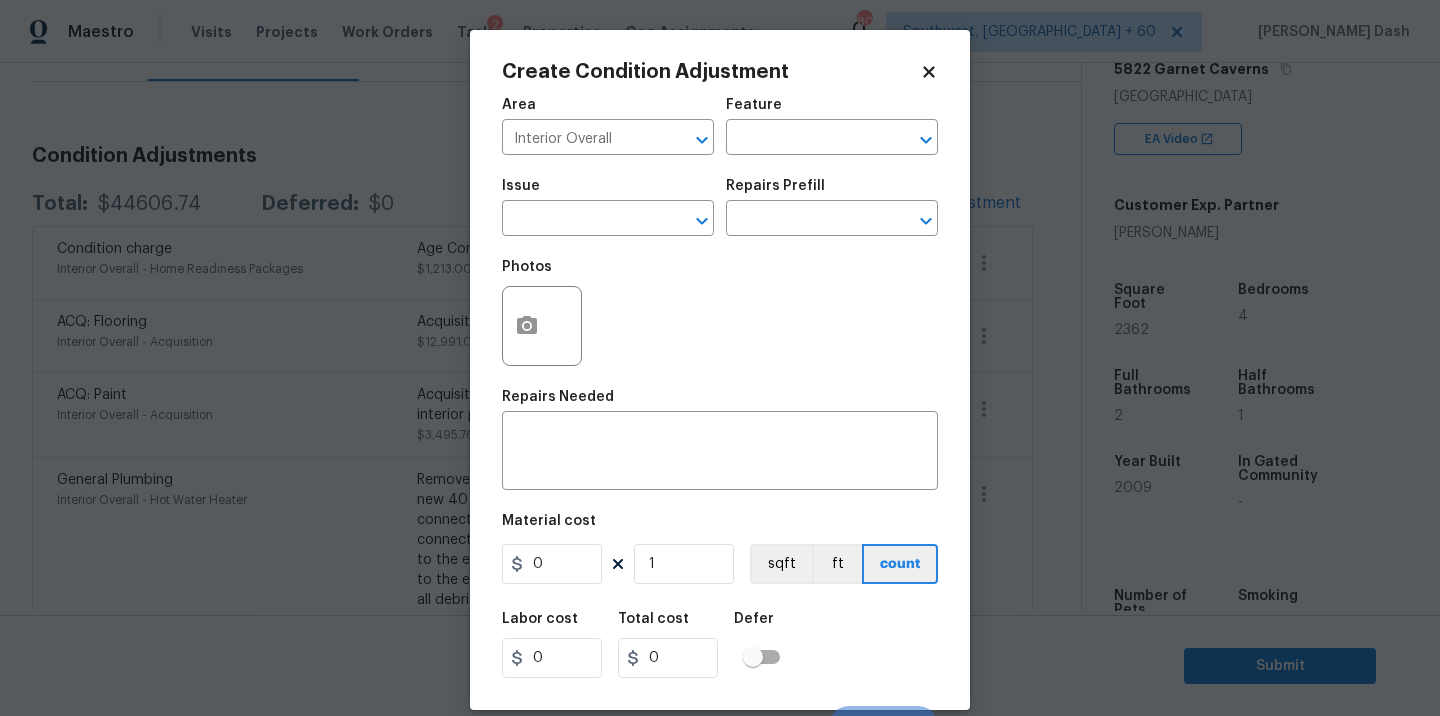 click on "Area Interior Overall ​ Feature ​" at bounding box center [720, 126] 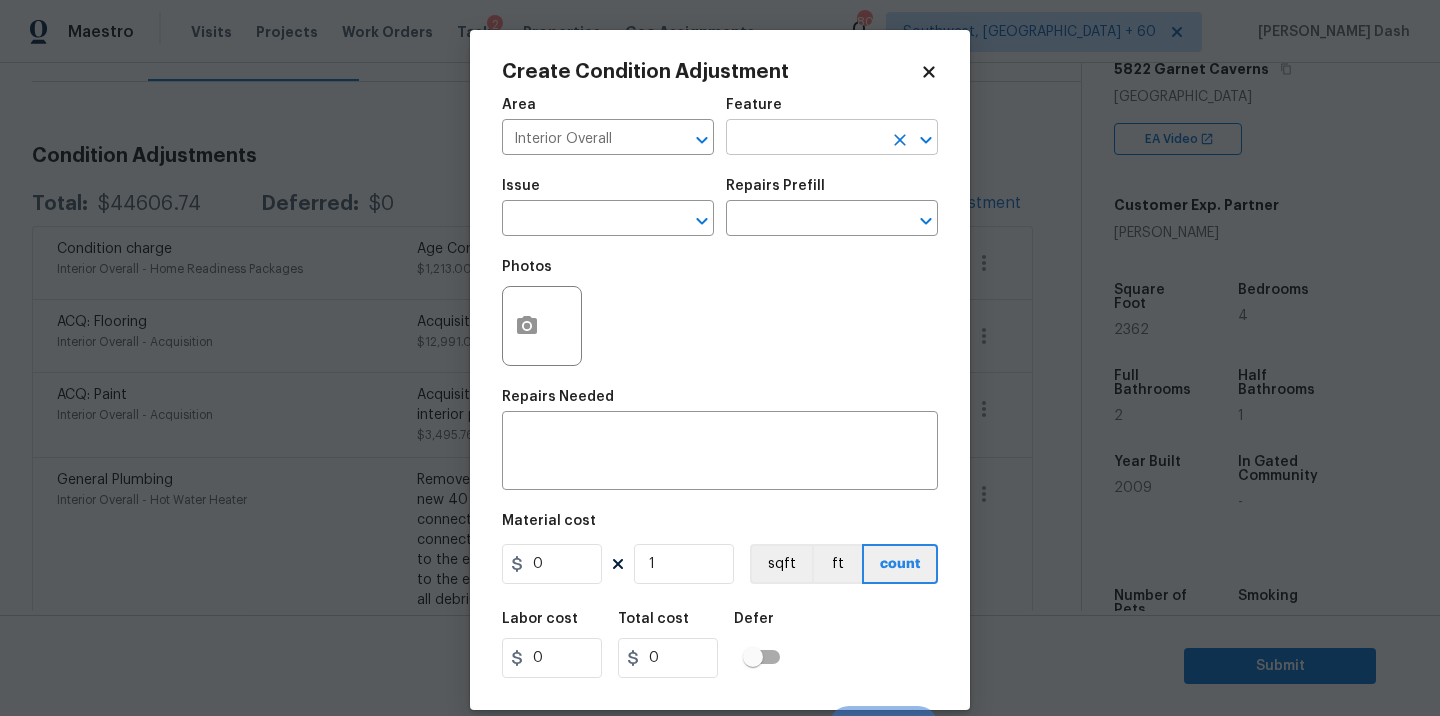 click at bounding box center [804, 139] 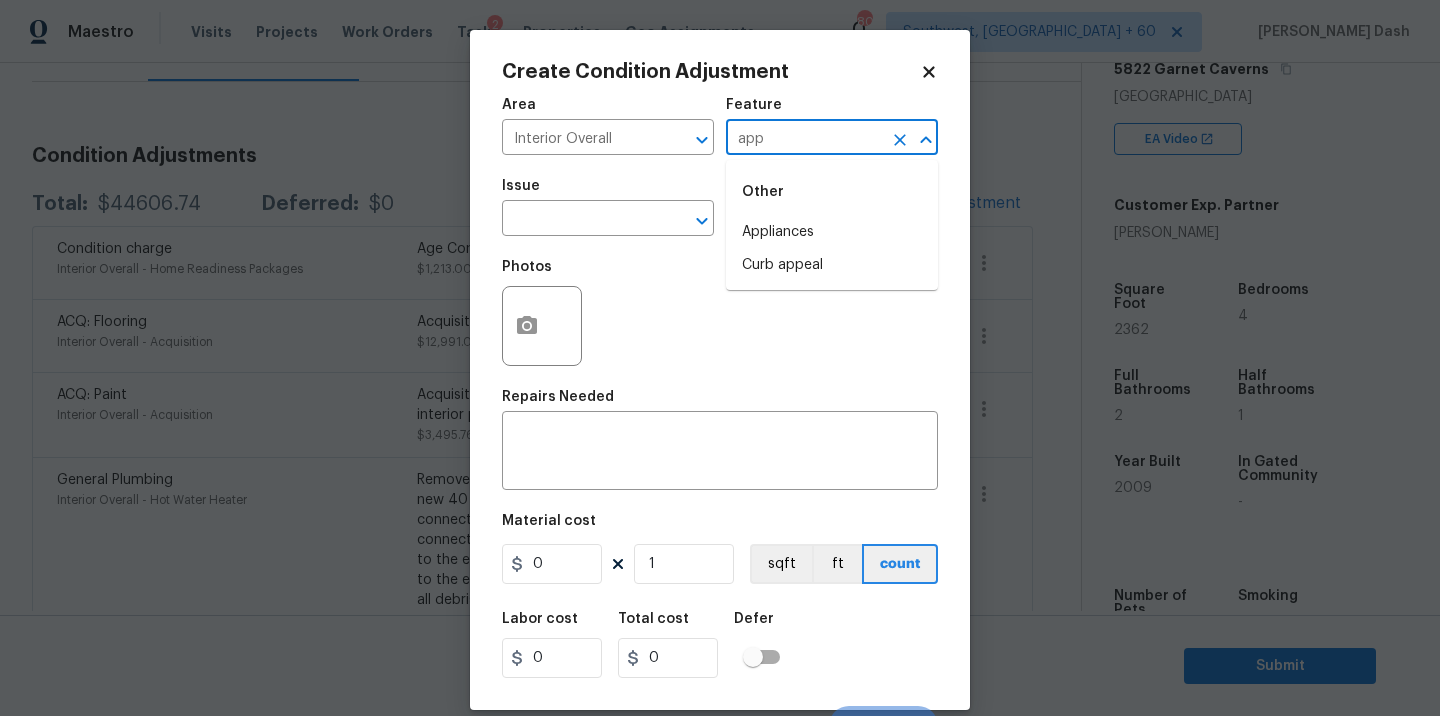 click on "Appliances" at bounding box center (832, 232) 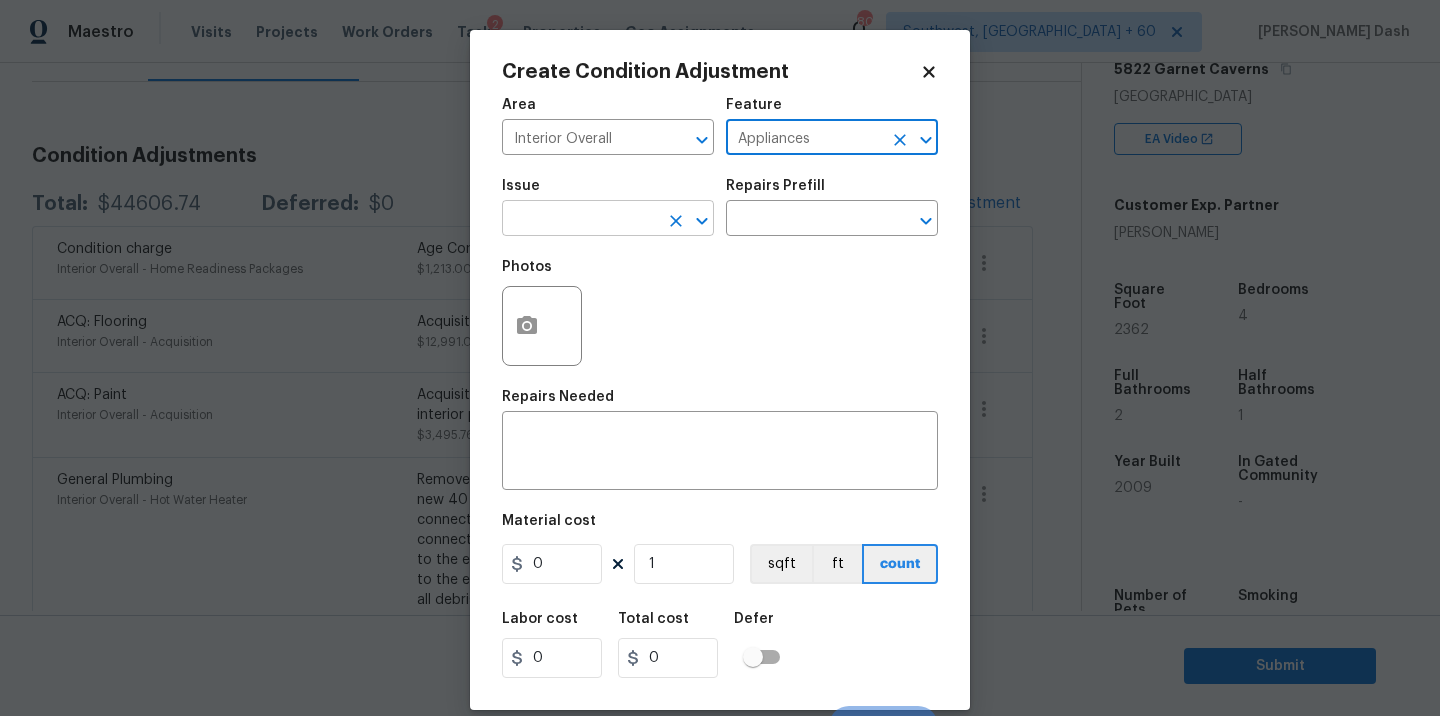 type on "Appliances" 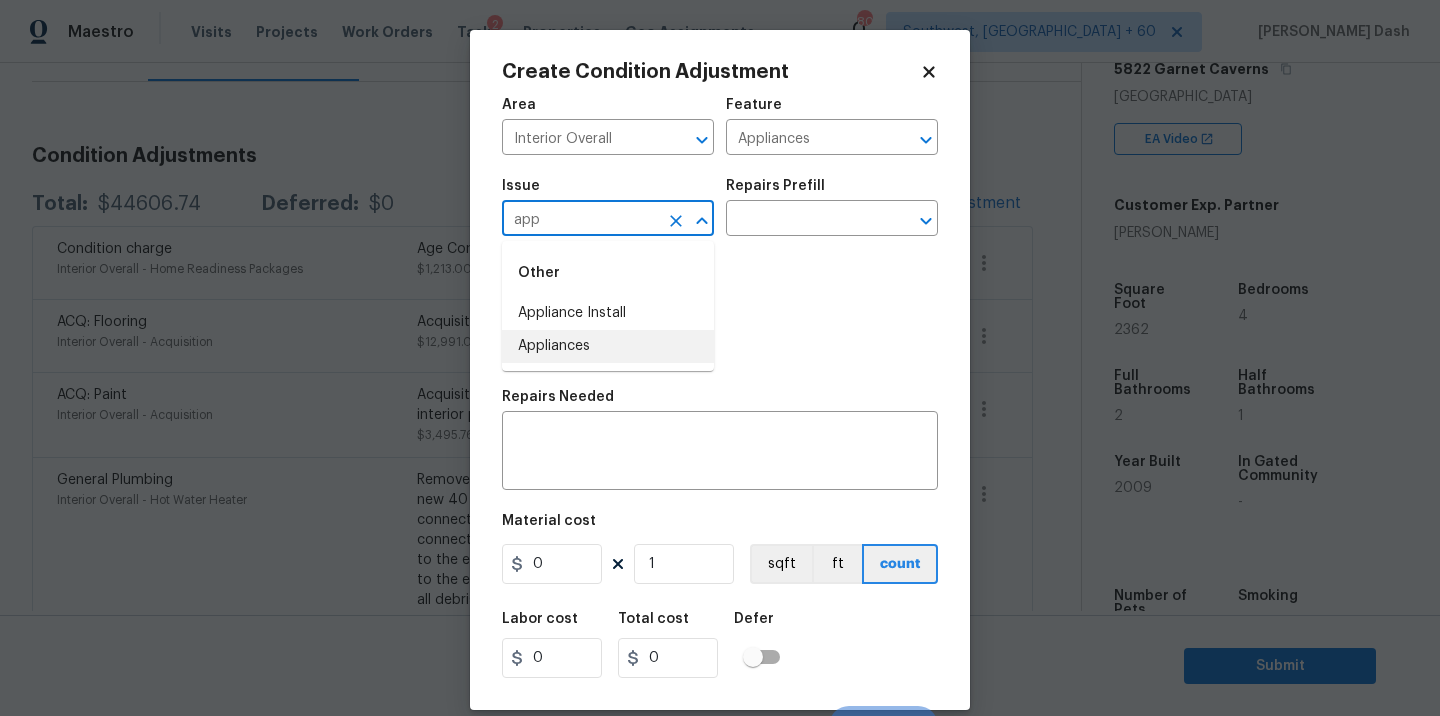 click on "Appliances" at bounding box center (608, 346) 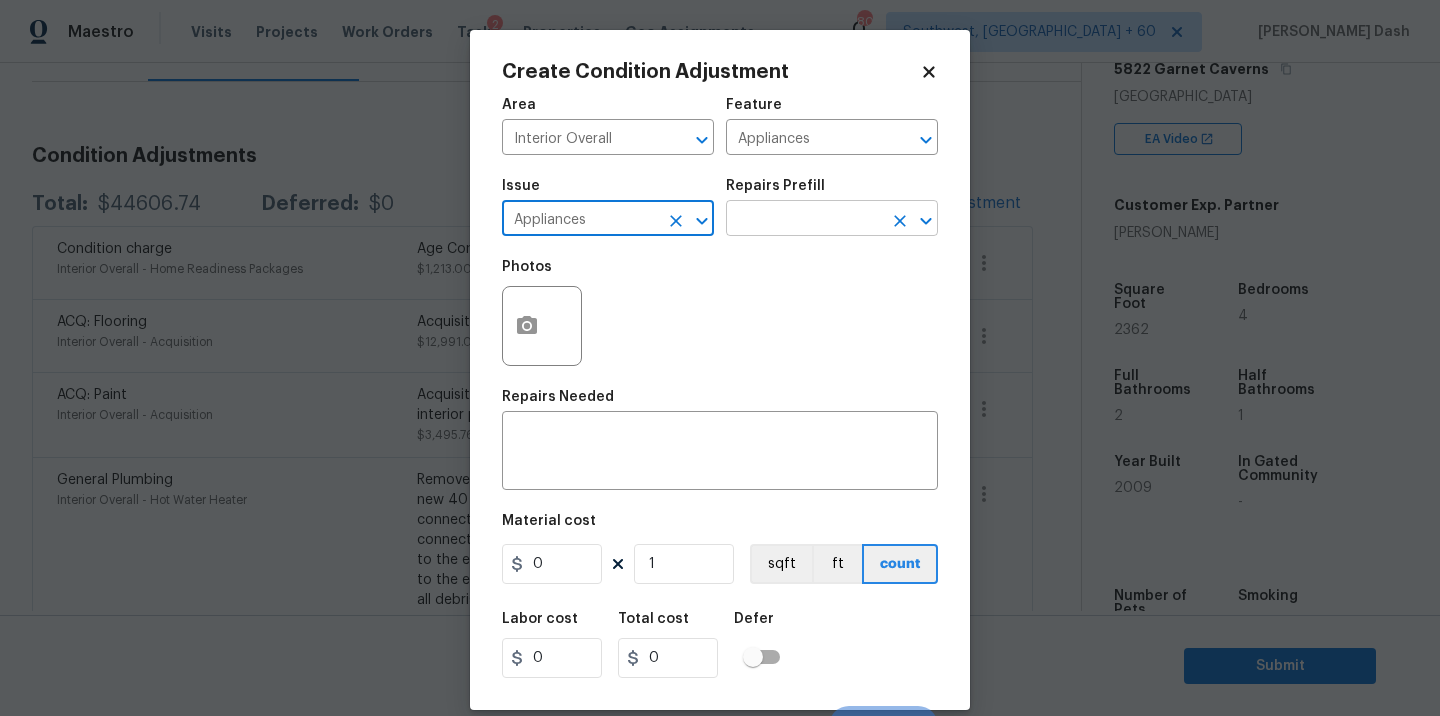 type on "Appliances" 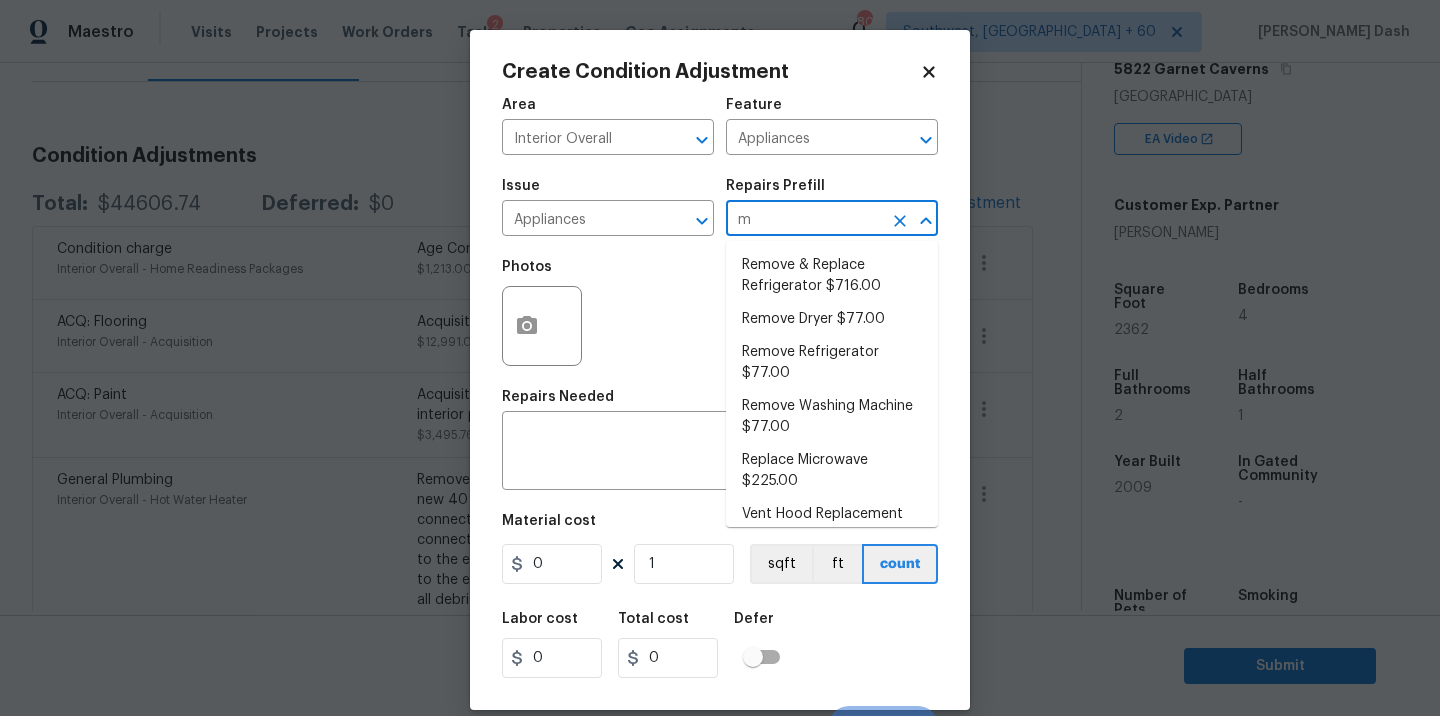 type on "mi" 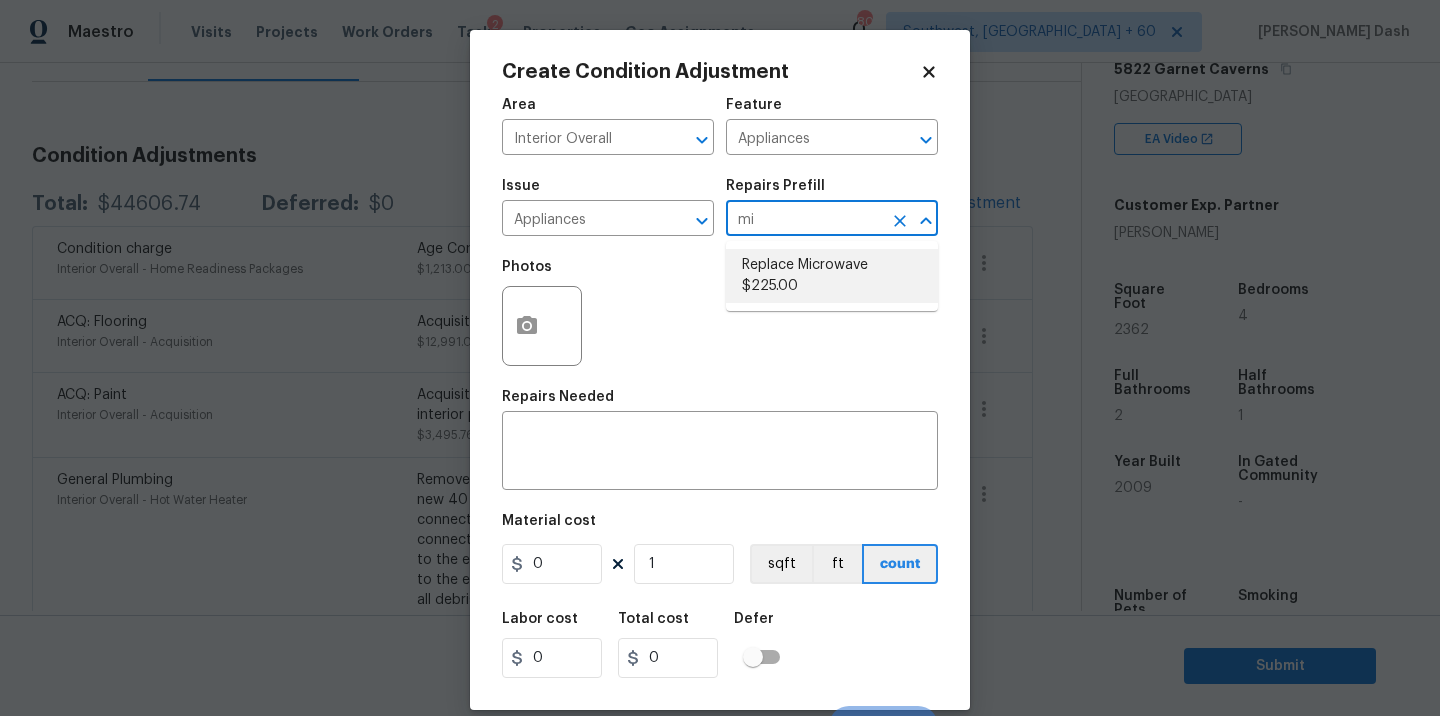 click on "Replace Microwave $225.00" at bounding box center [832, 276] 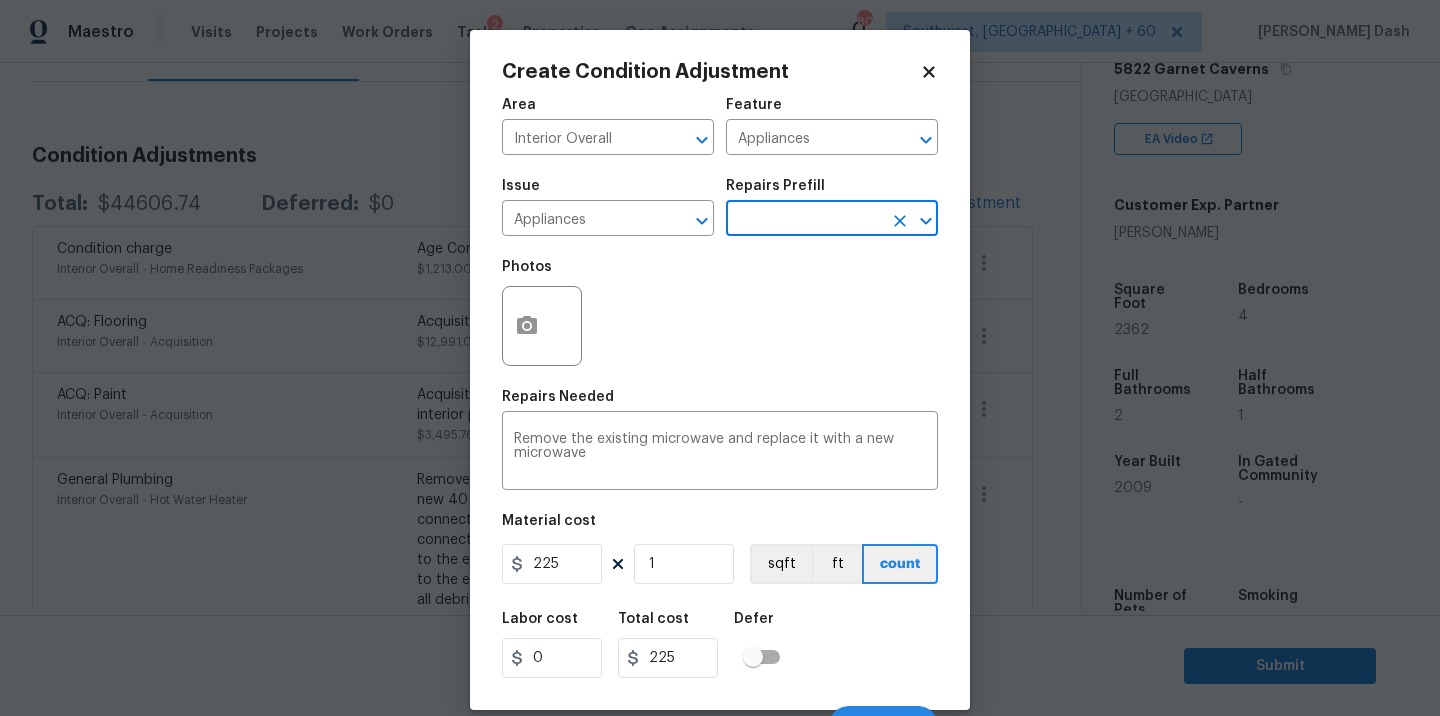 scroll, scrollTop: 31, scrollLeft: 0, axis: vertical 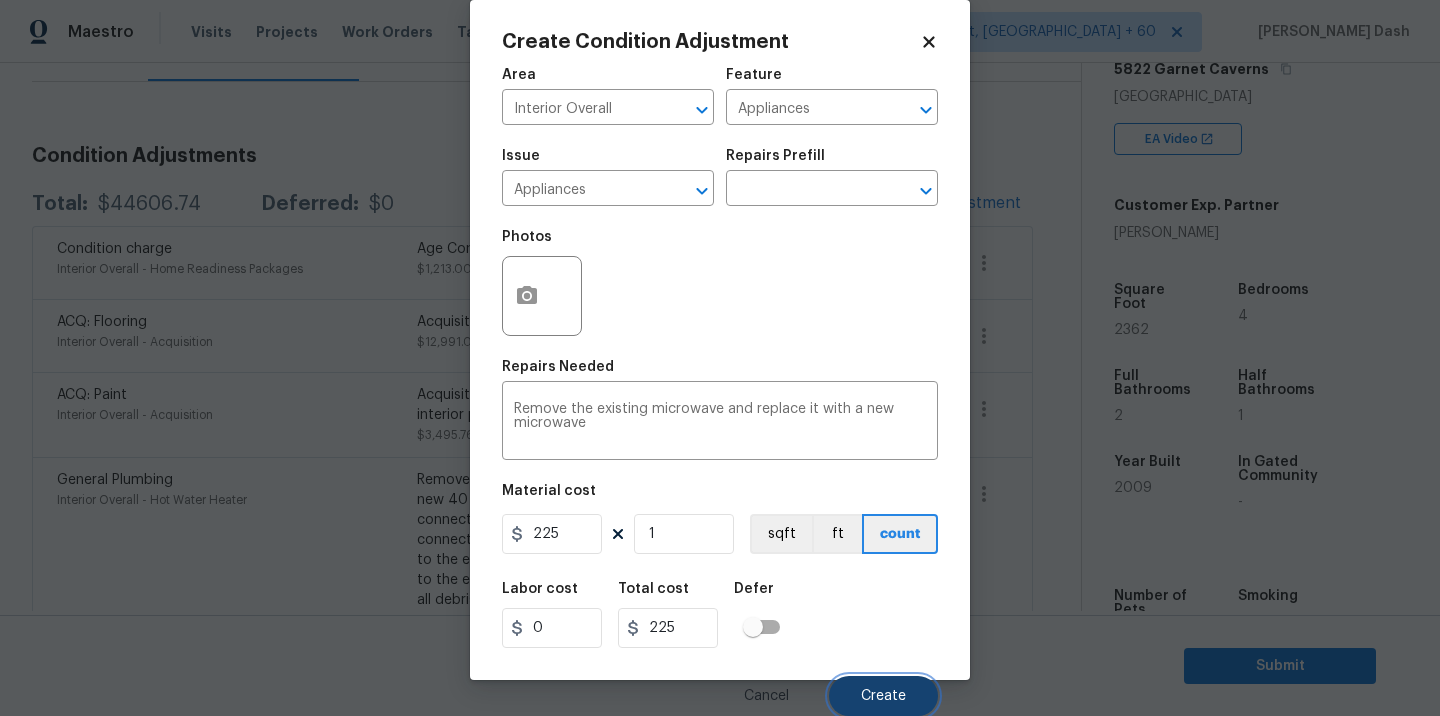 click on "Create" at bounding box center (883, 696) 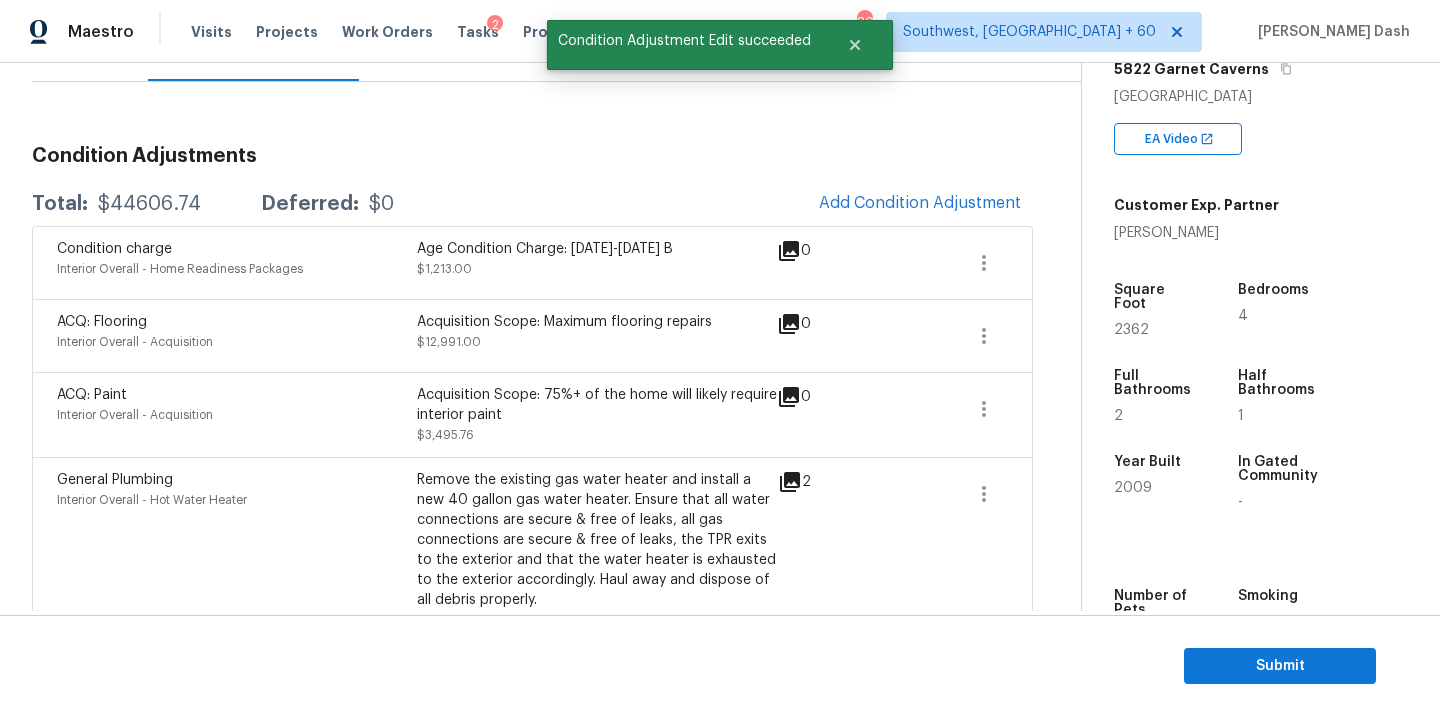 scroll, scrollTop: 24, scrollLeft: 0, axis: vertical 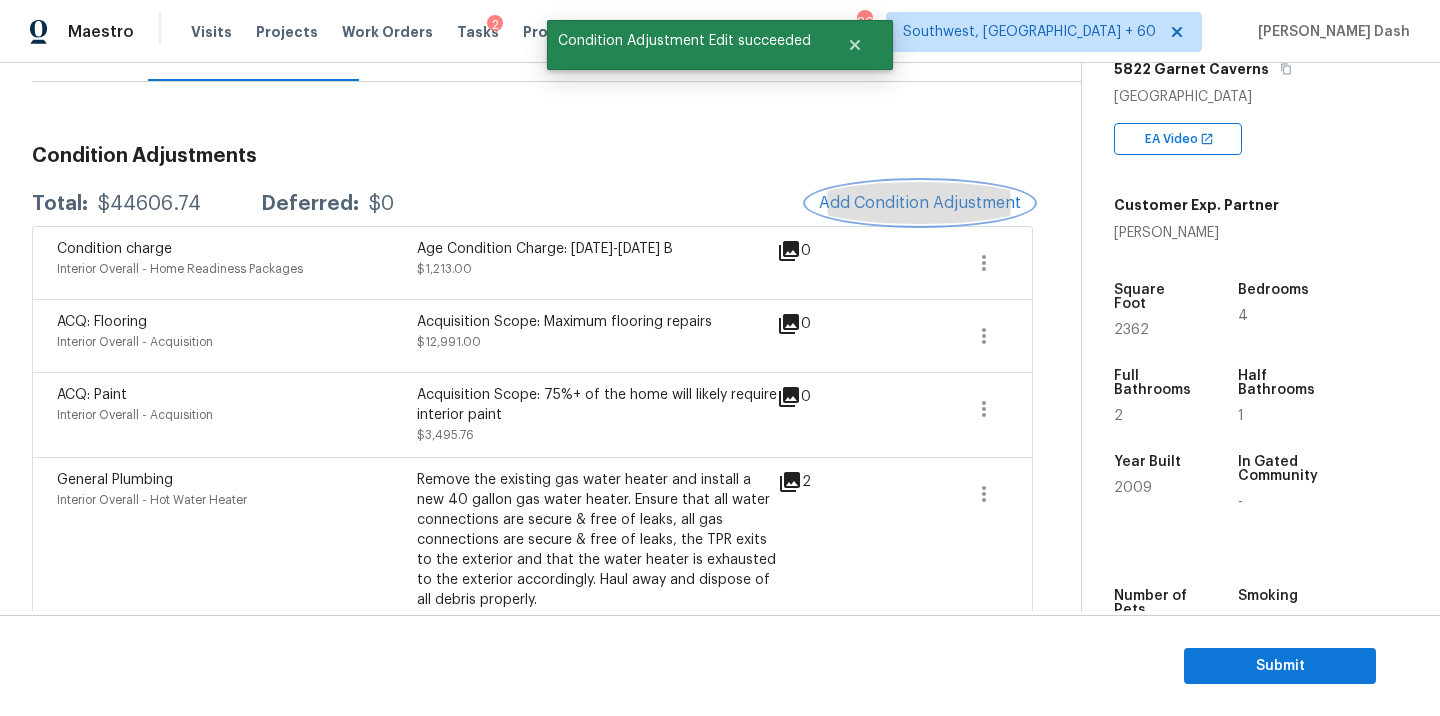 click on "Add Condition Adjustment" at bounding box center (920, 203) 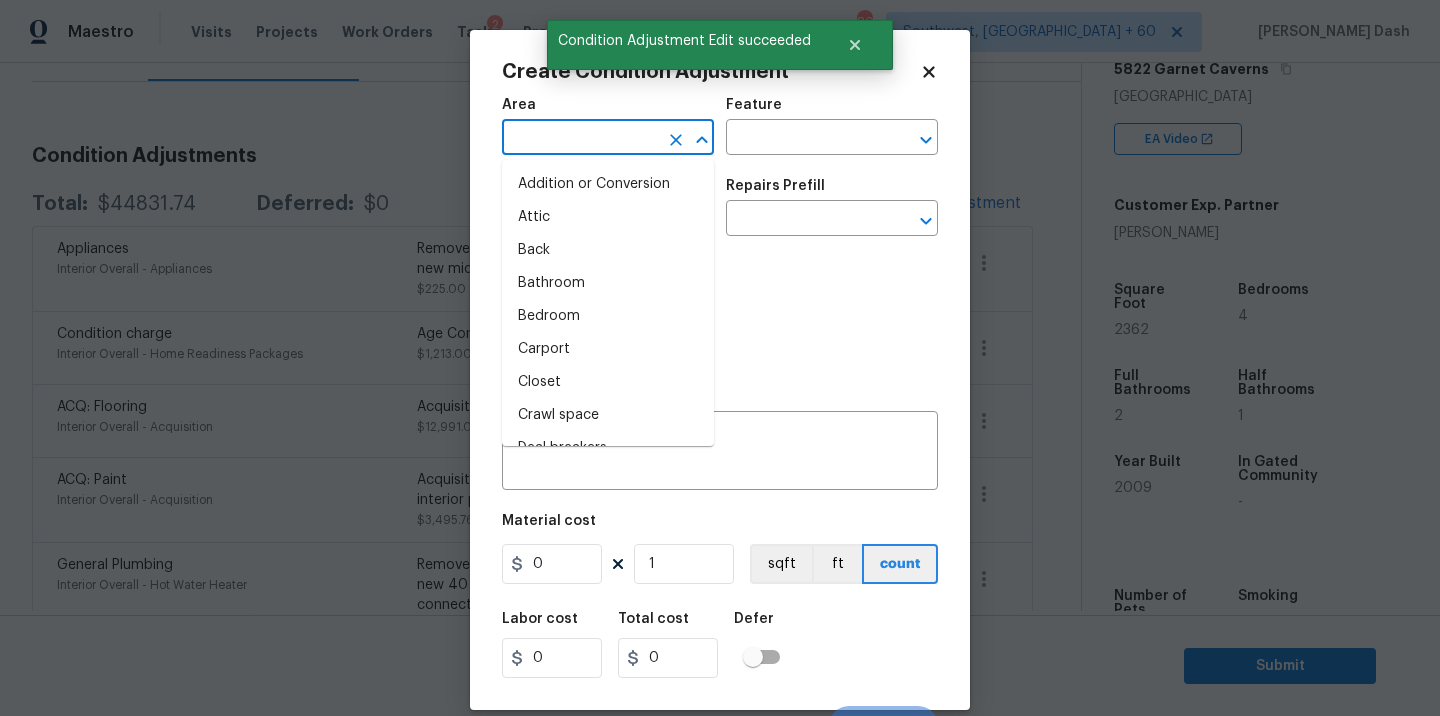 click at bounding box center (580, 139) 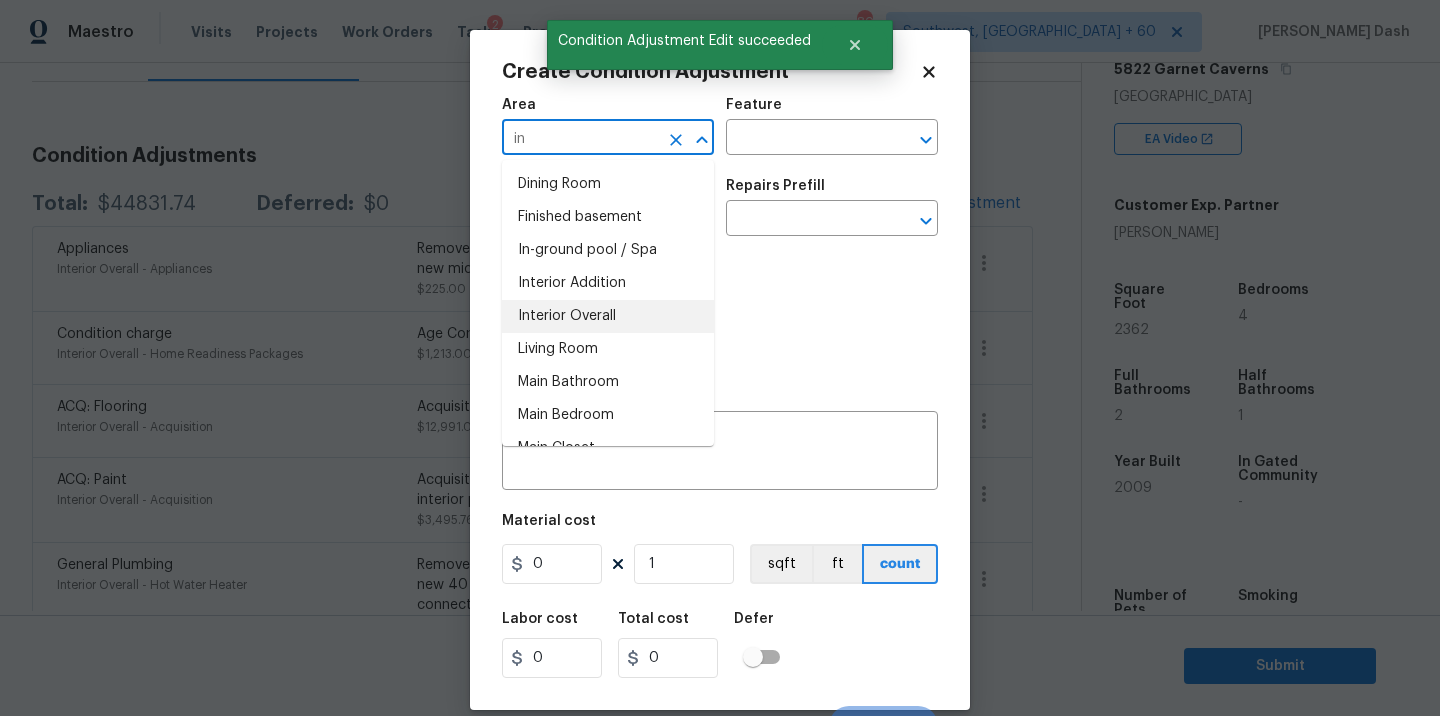 click on "Interior Overall" at bounding box center (608, 316) 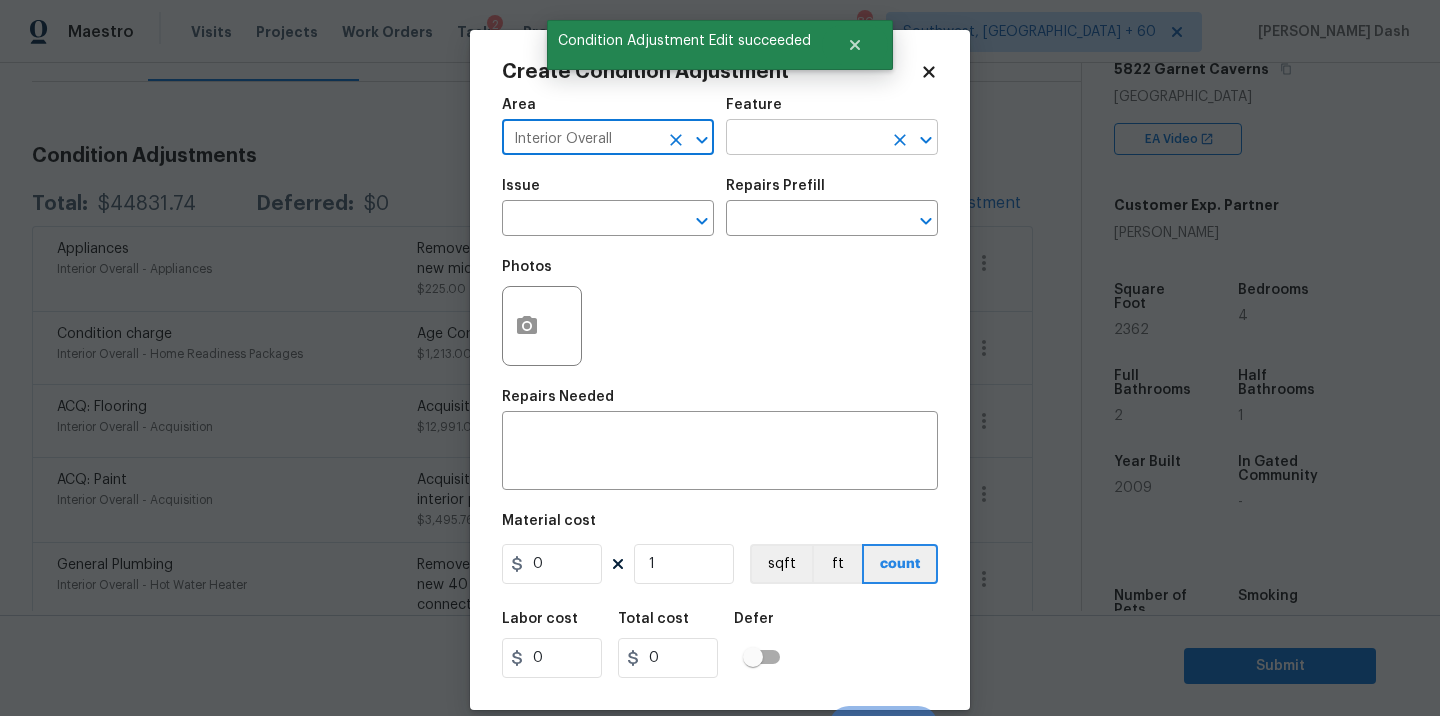 type on "Interior Overall" 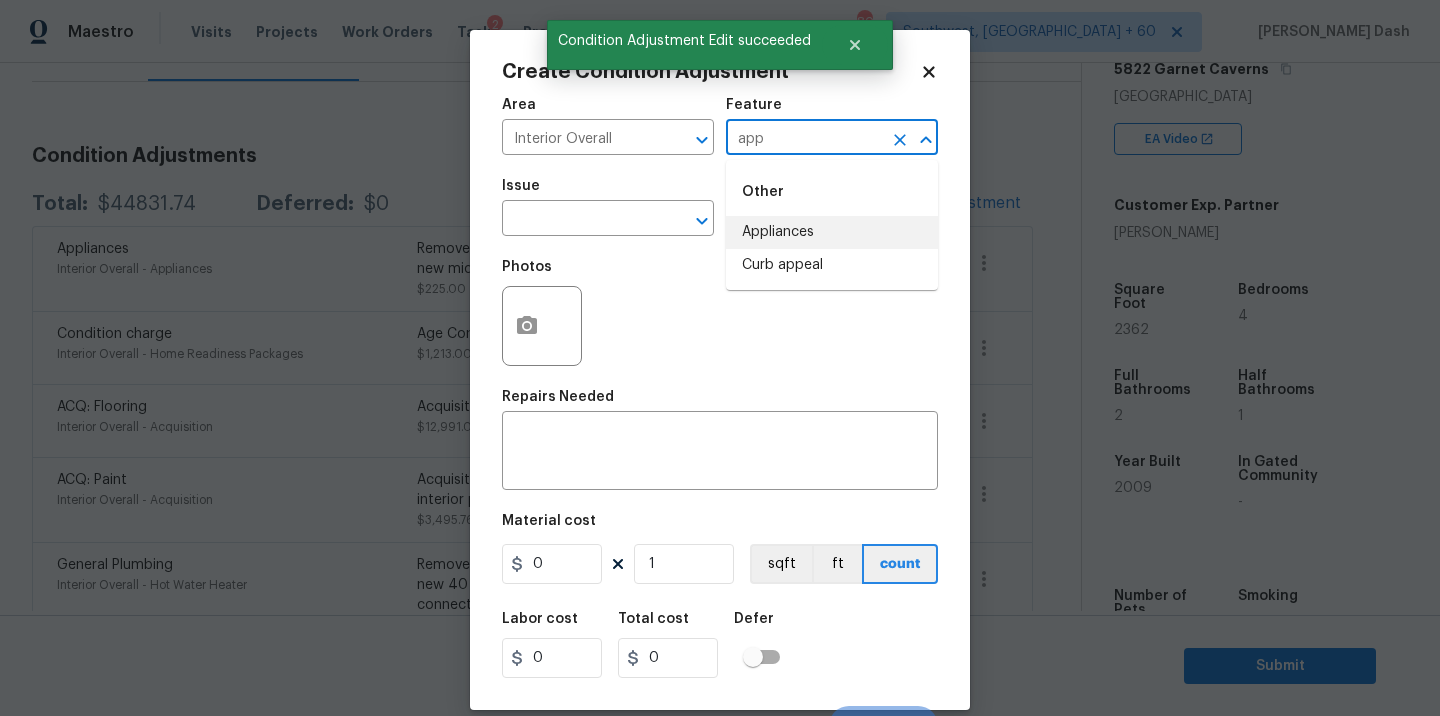 click on "Appliances" at bounding box center [832, 232] 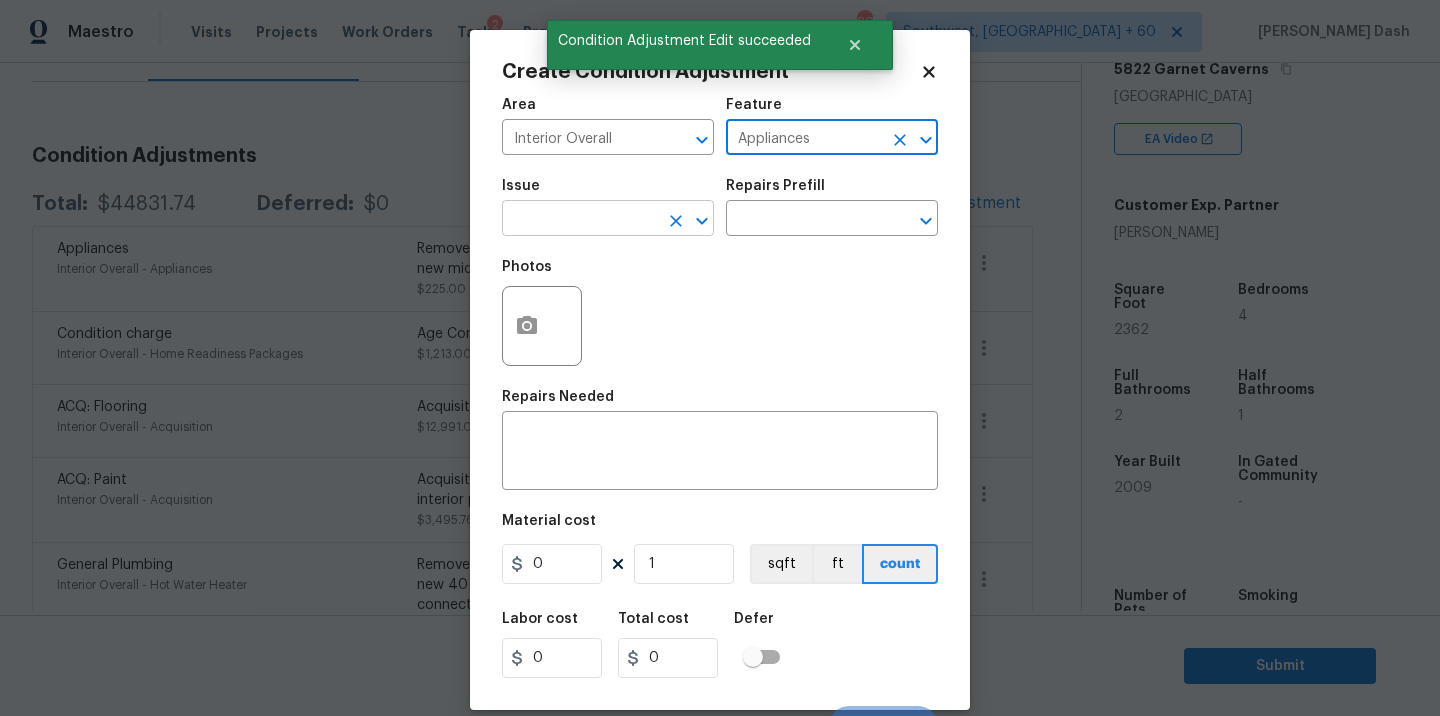 type on "Appliances" 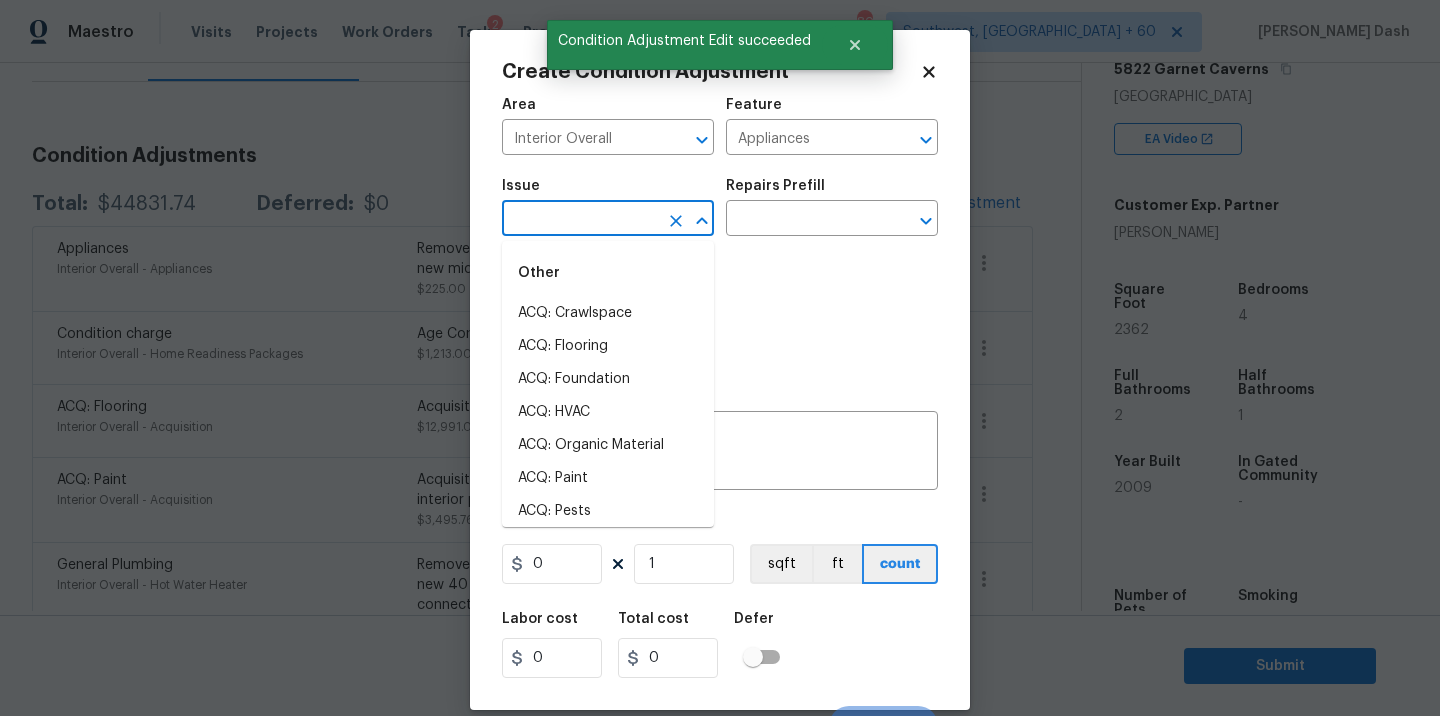 click at bounding box center [580, 220] 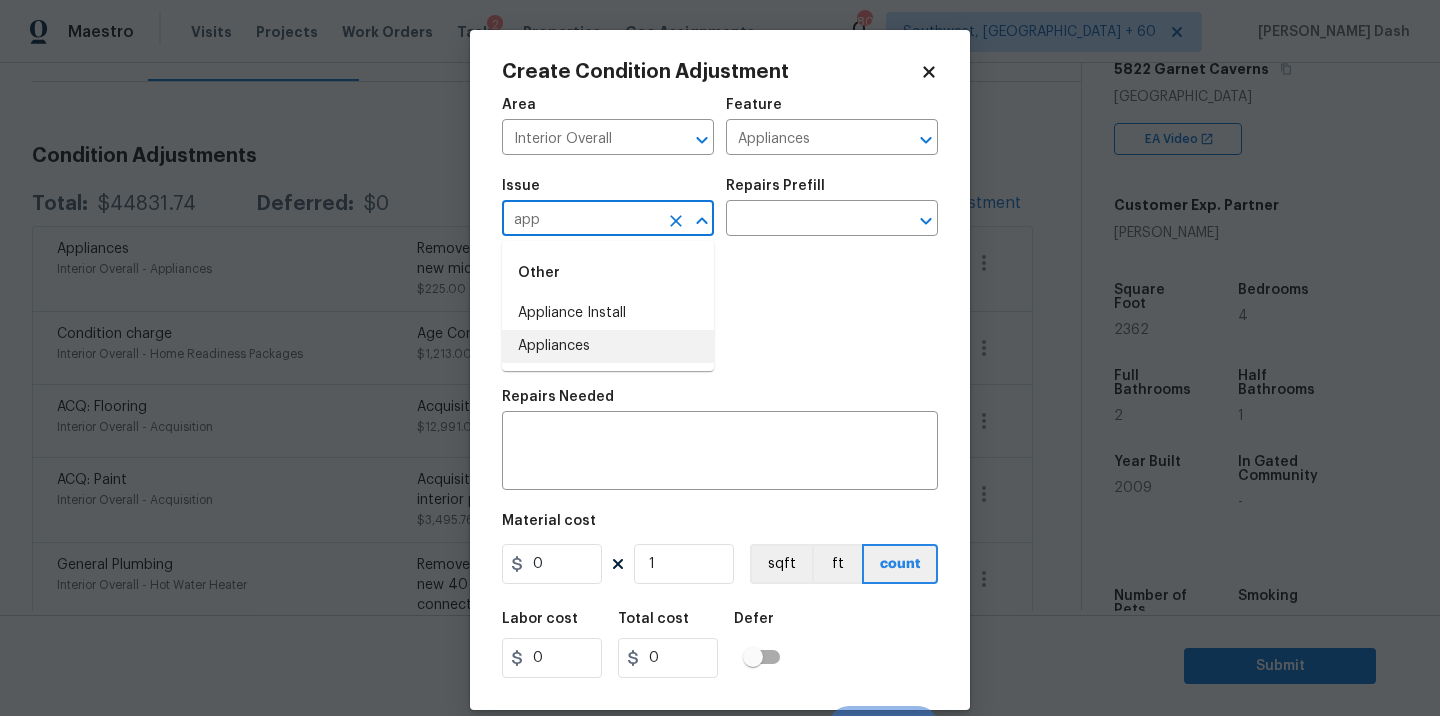 click on "Appliances" at bounding box center (608, 346) 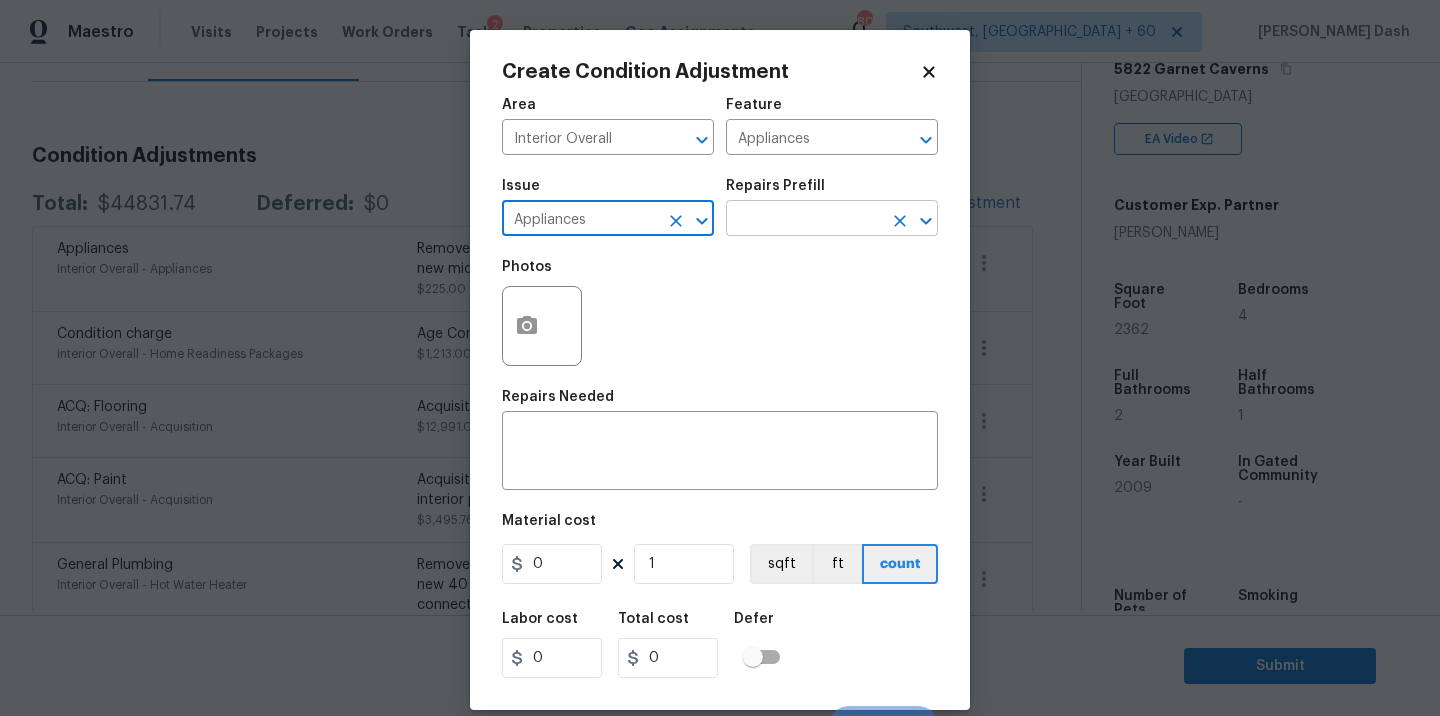 type on "Appliances" 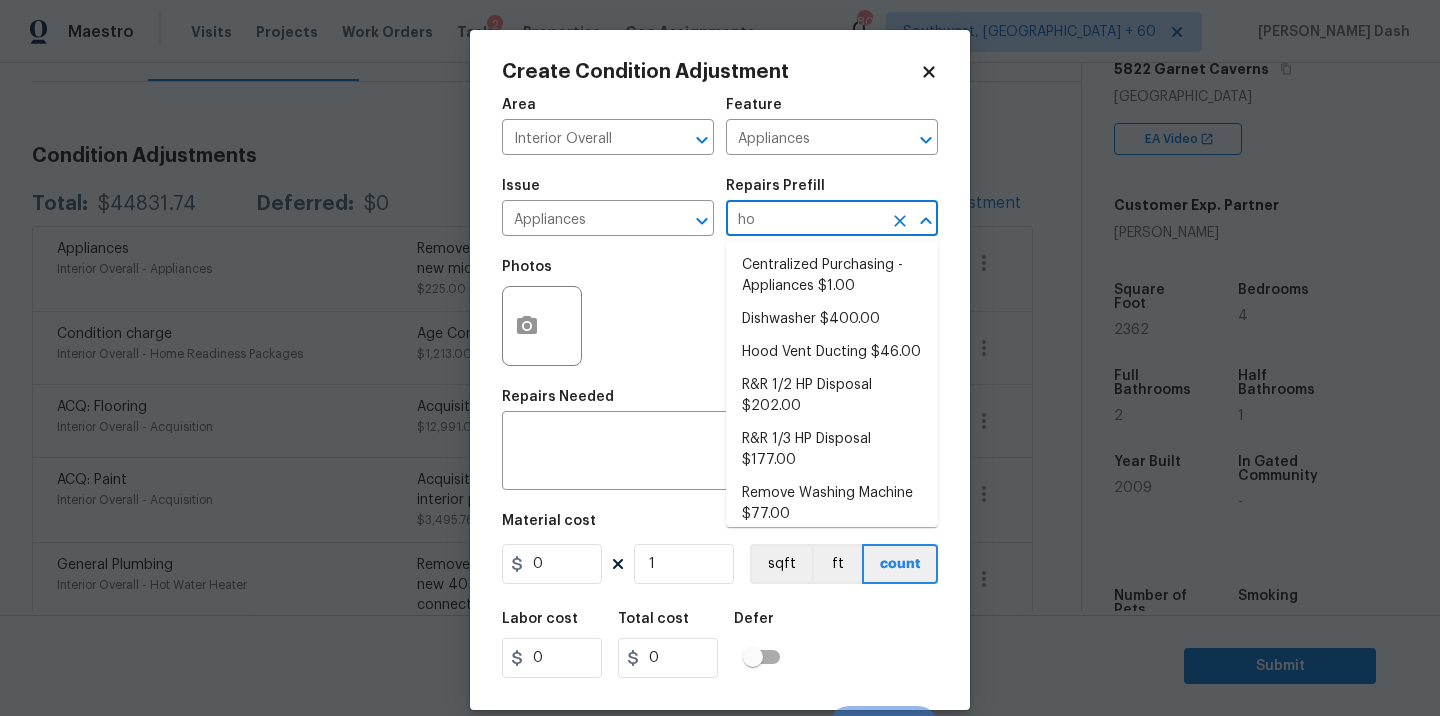 type on "hoo" 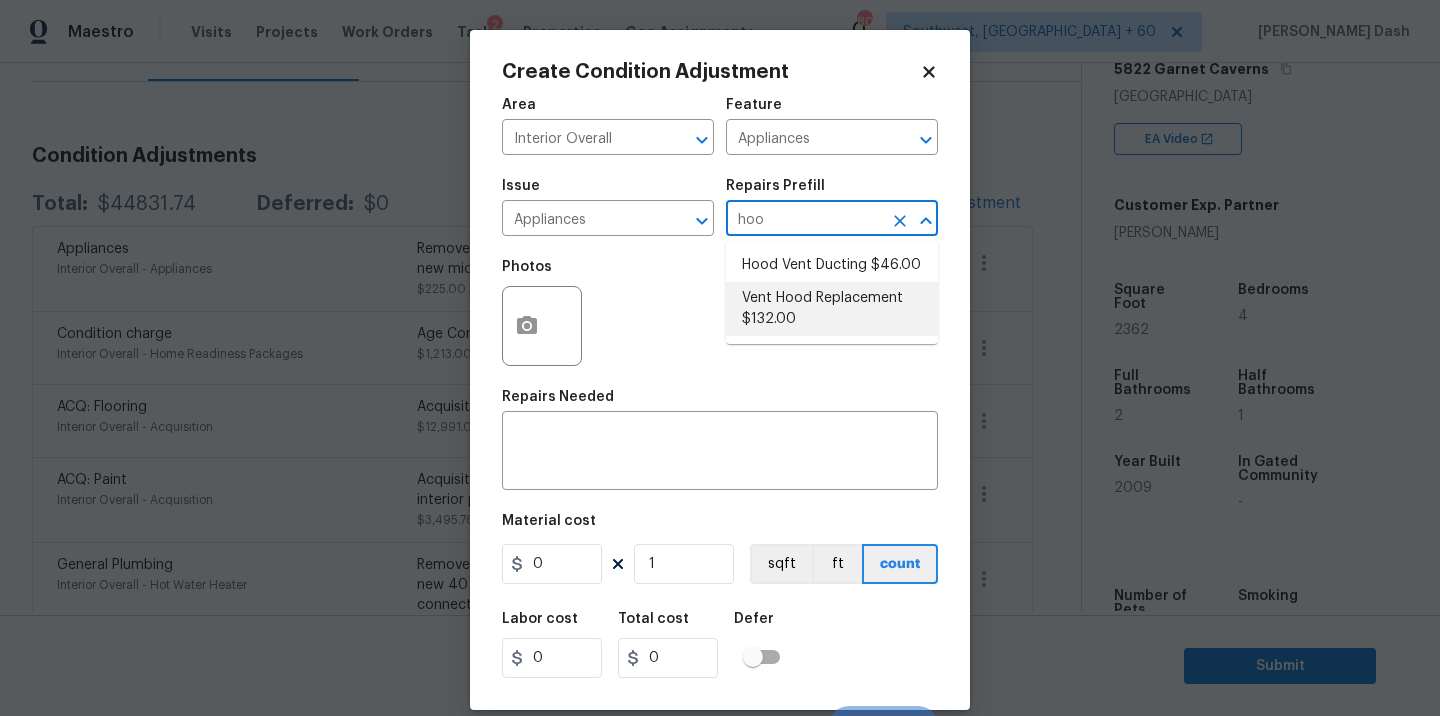 click on "Vent Hood Replacement $132.00" at bounding box center (832, 309) 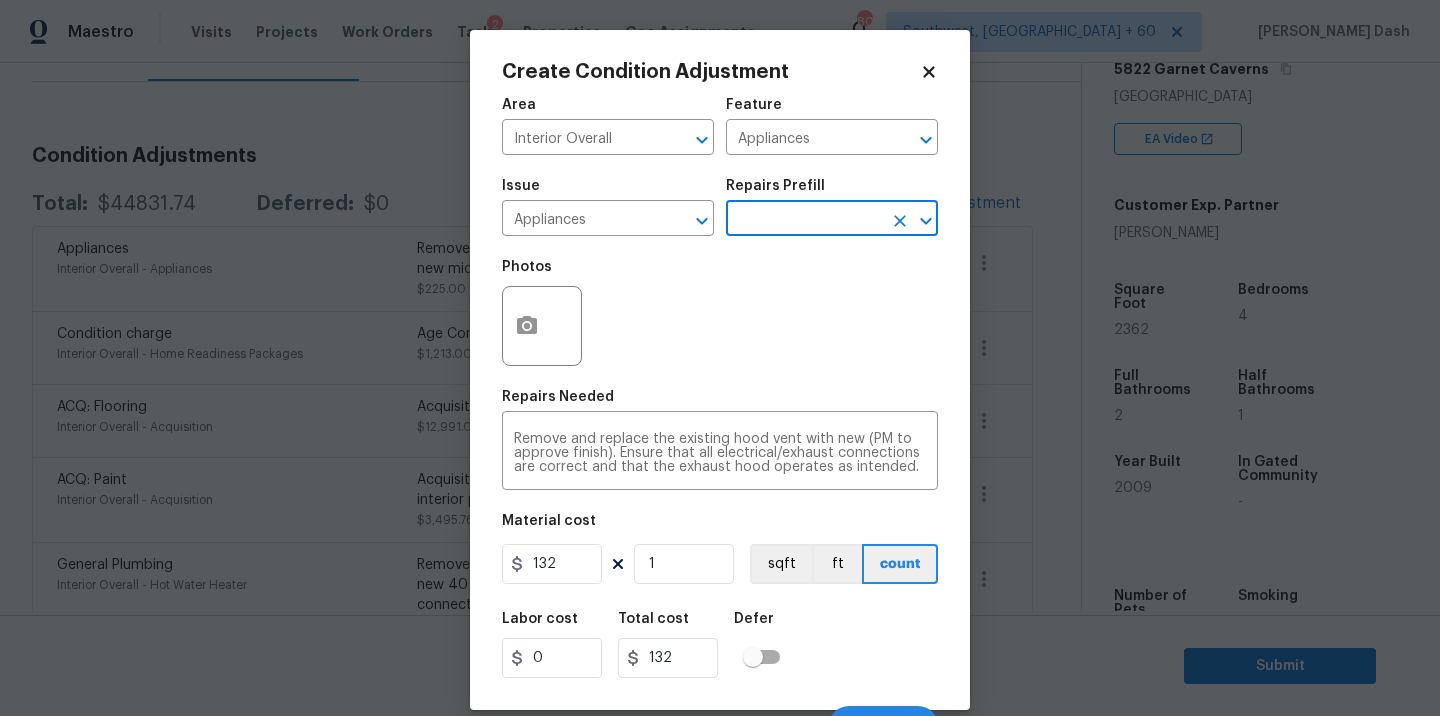 scroll, scrollTop: 31, scrollLeft: 0, axis: vertical 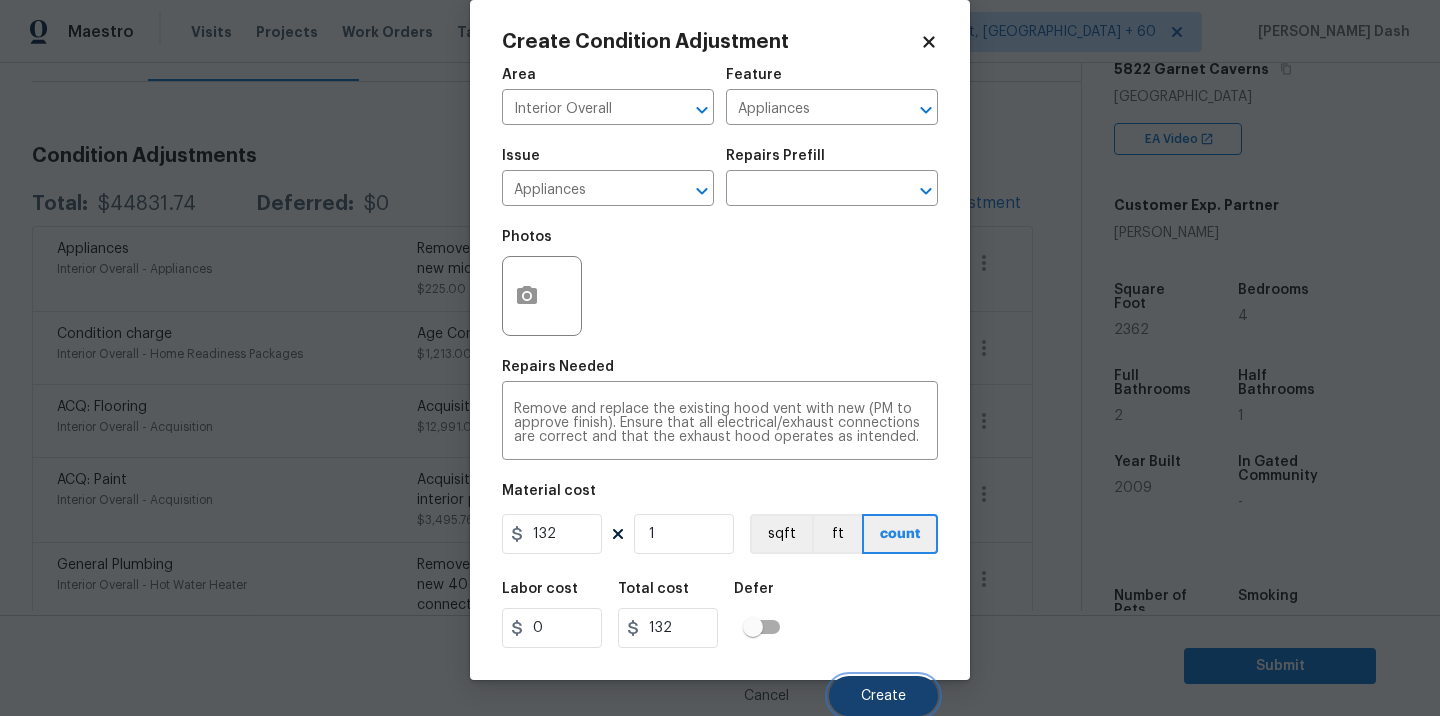 click on "Create" at bounding box center [883, 696] 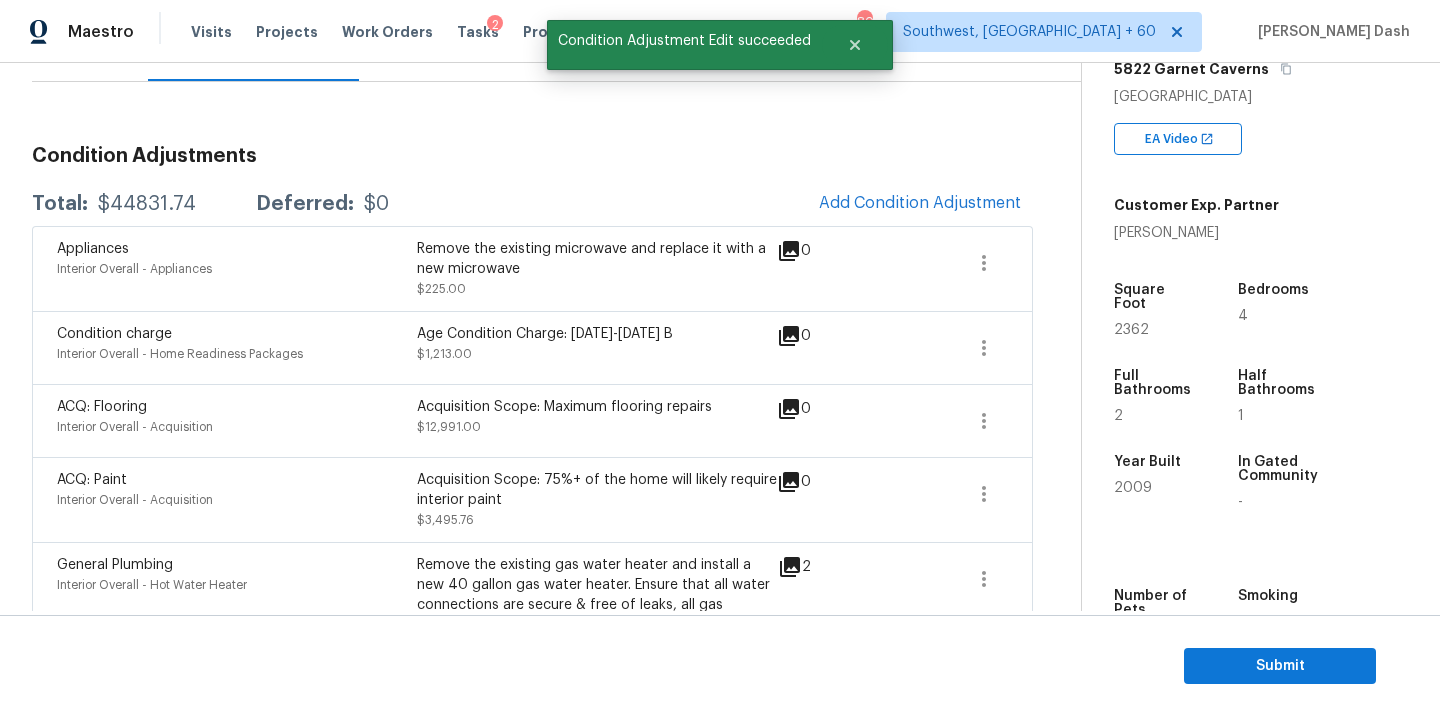 scroll, scrollTop: 24, scrollLeft: 0, axis: vertical 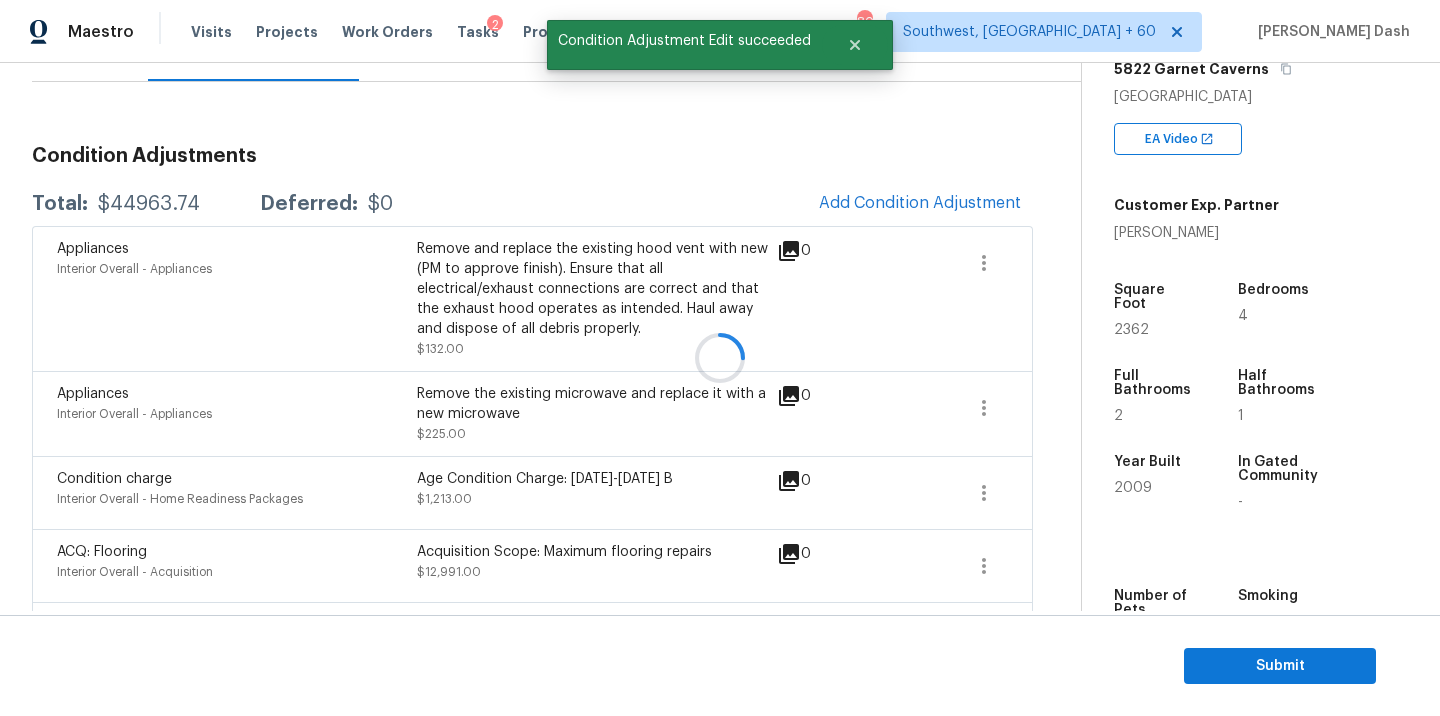 click at bounding box center [720, 358] 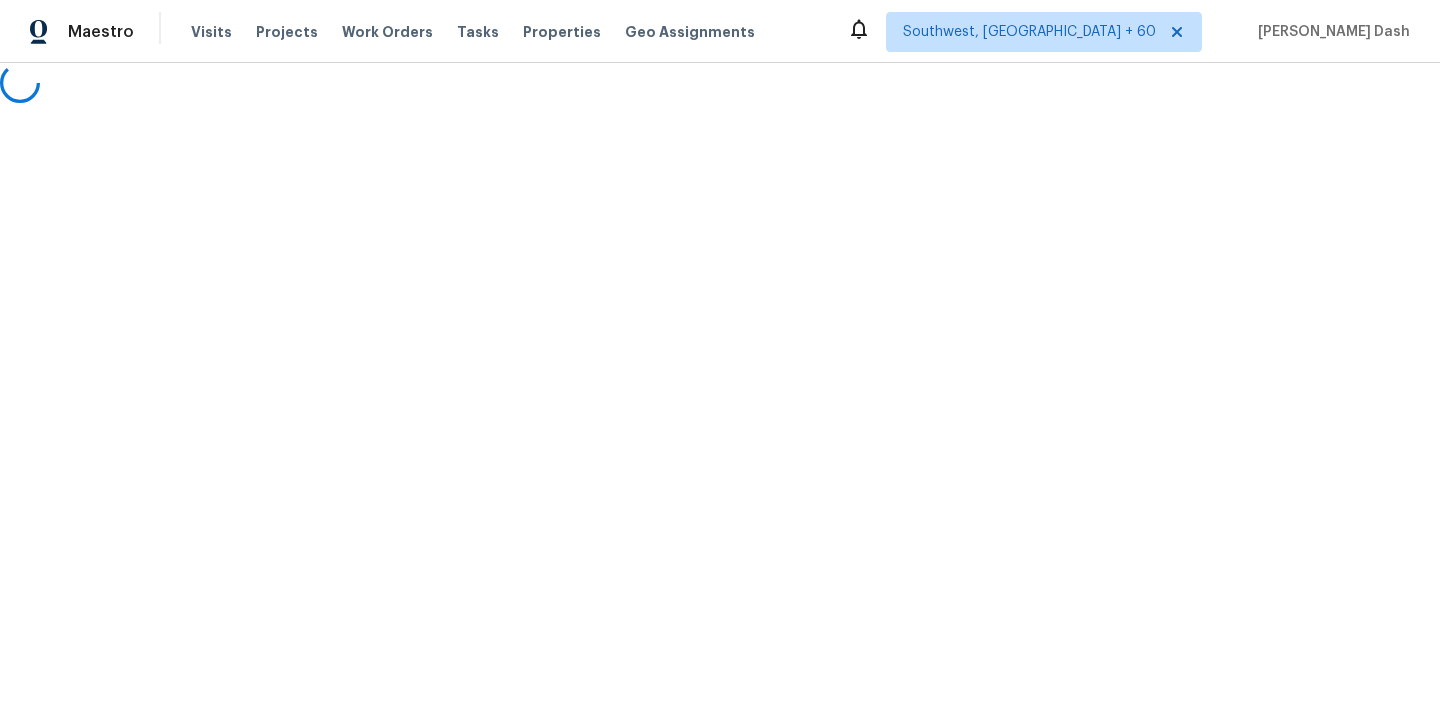 scroll, scrollTop: 0, scrollLeft: 0, axis: both 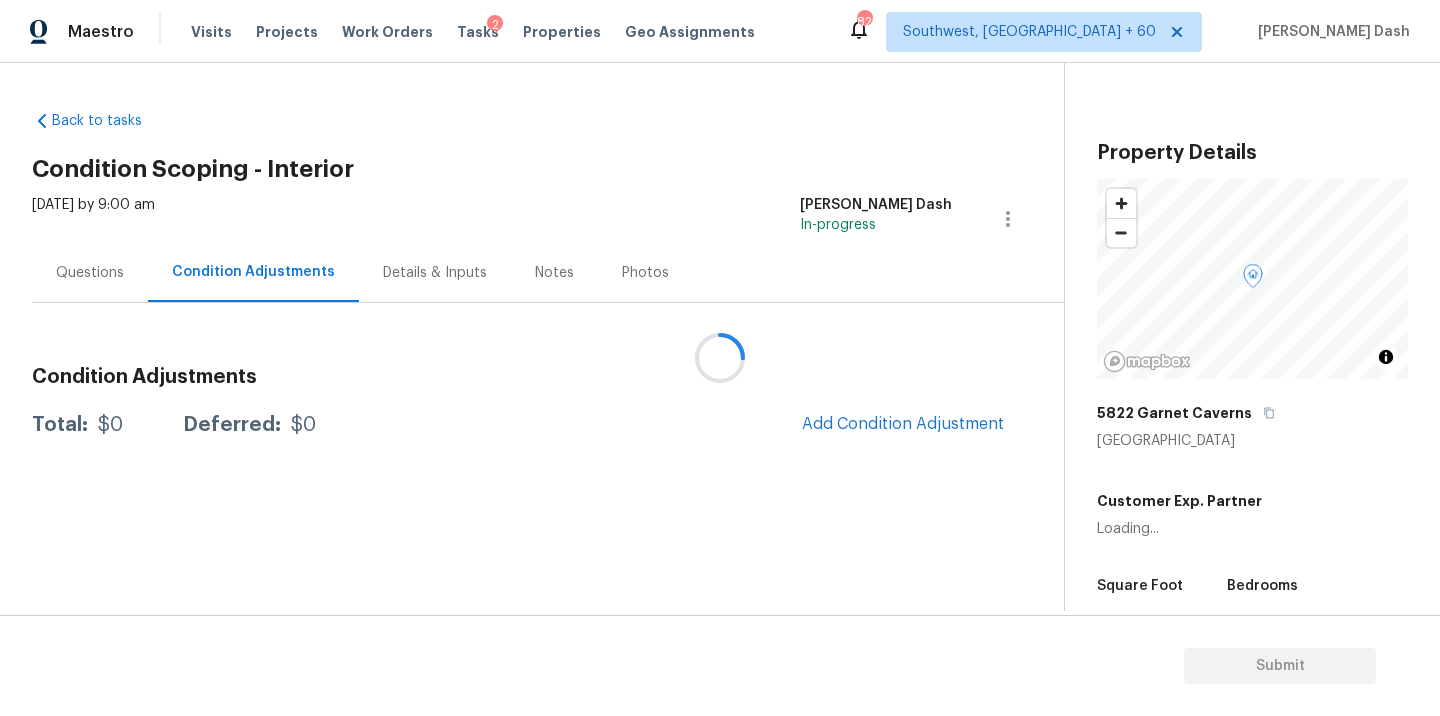 click at bounding box center [720, 358] 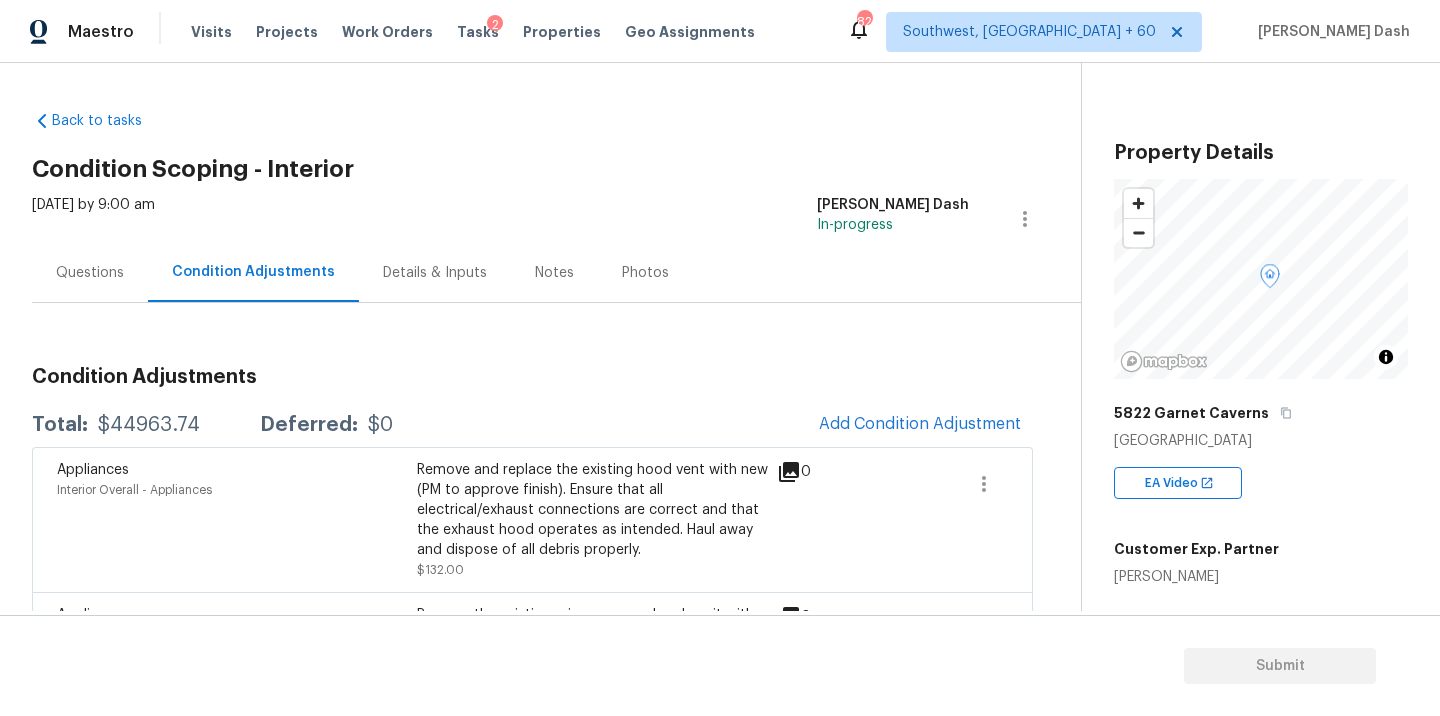 click on "$44963.74" at bounding box center [149, 425] 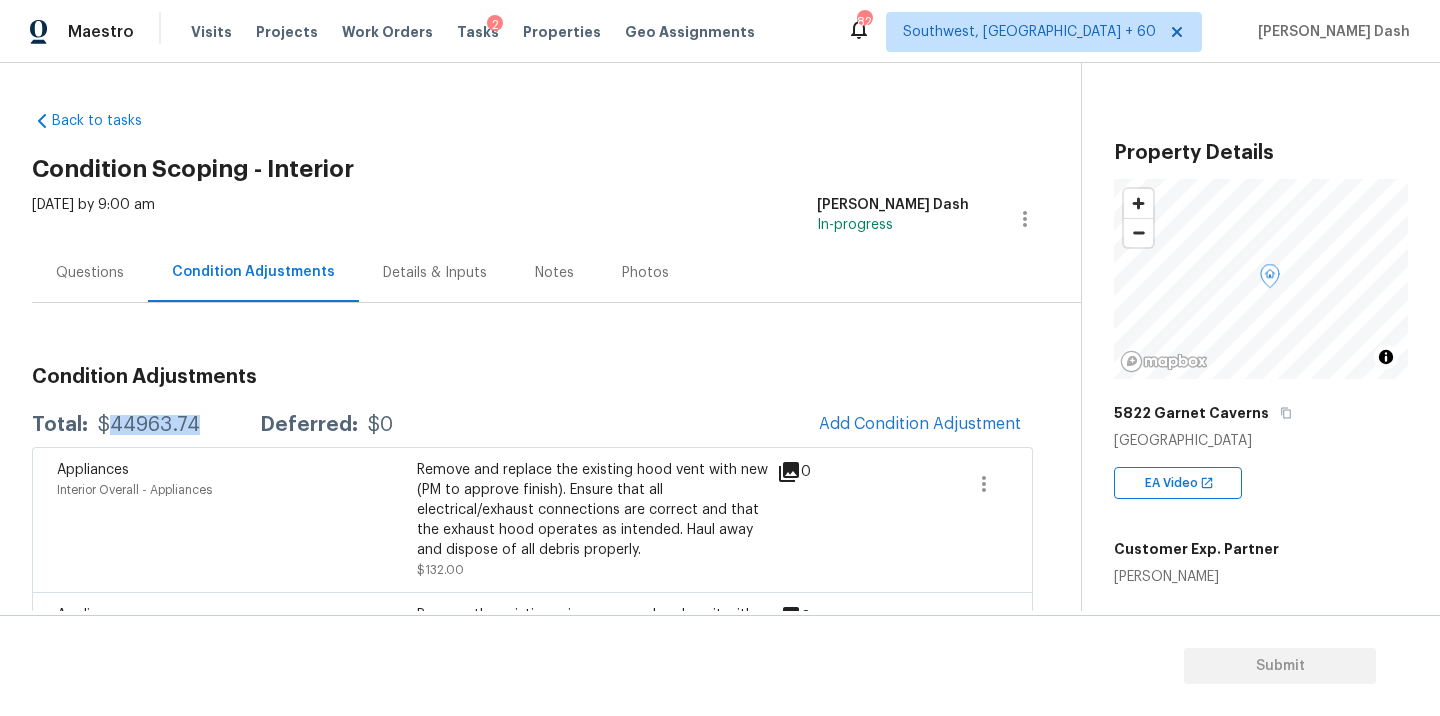 click on "$44963.74" at bounding box center [149, 425] 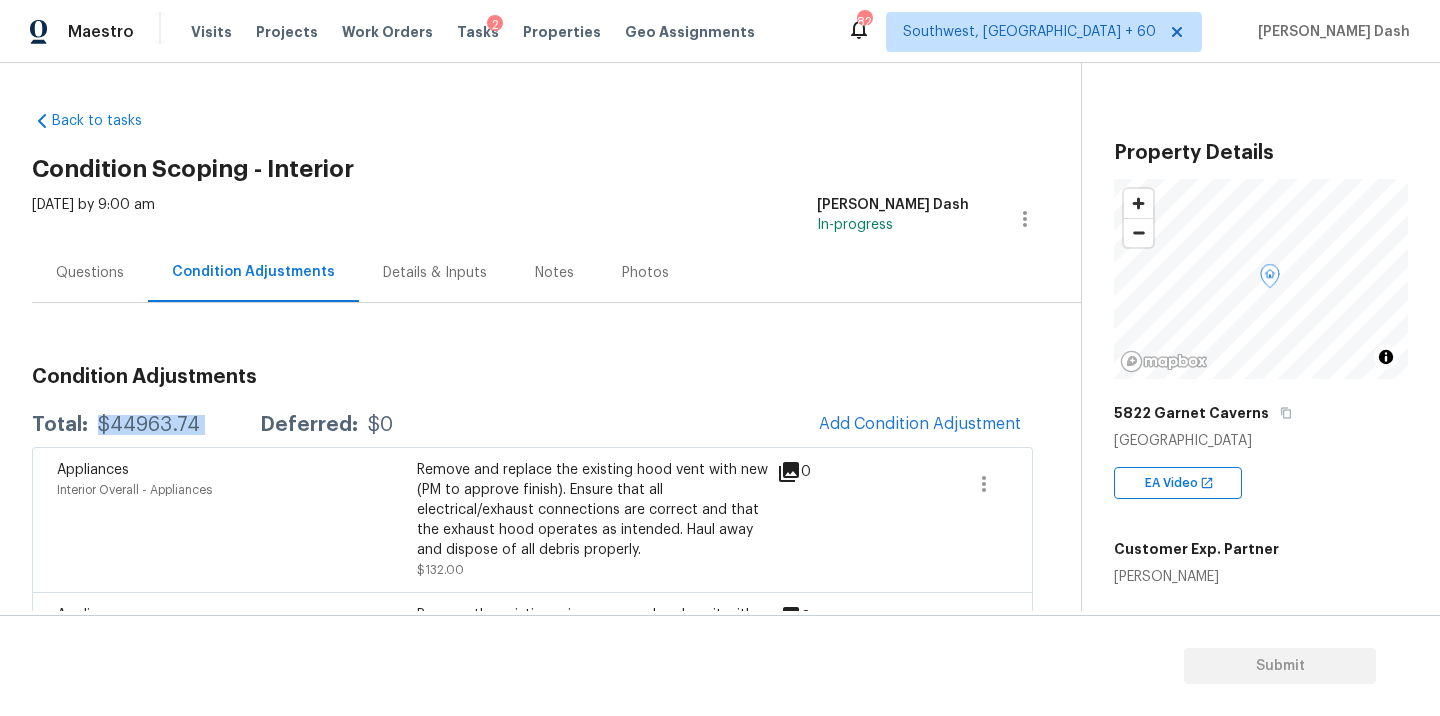 click on "$44963.74" at bounding box center (149, 425) 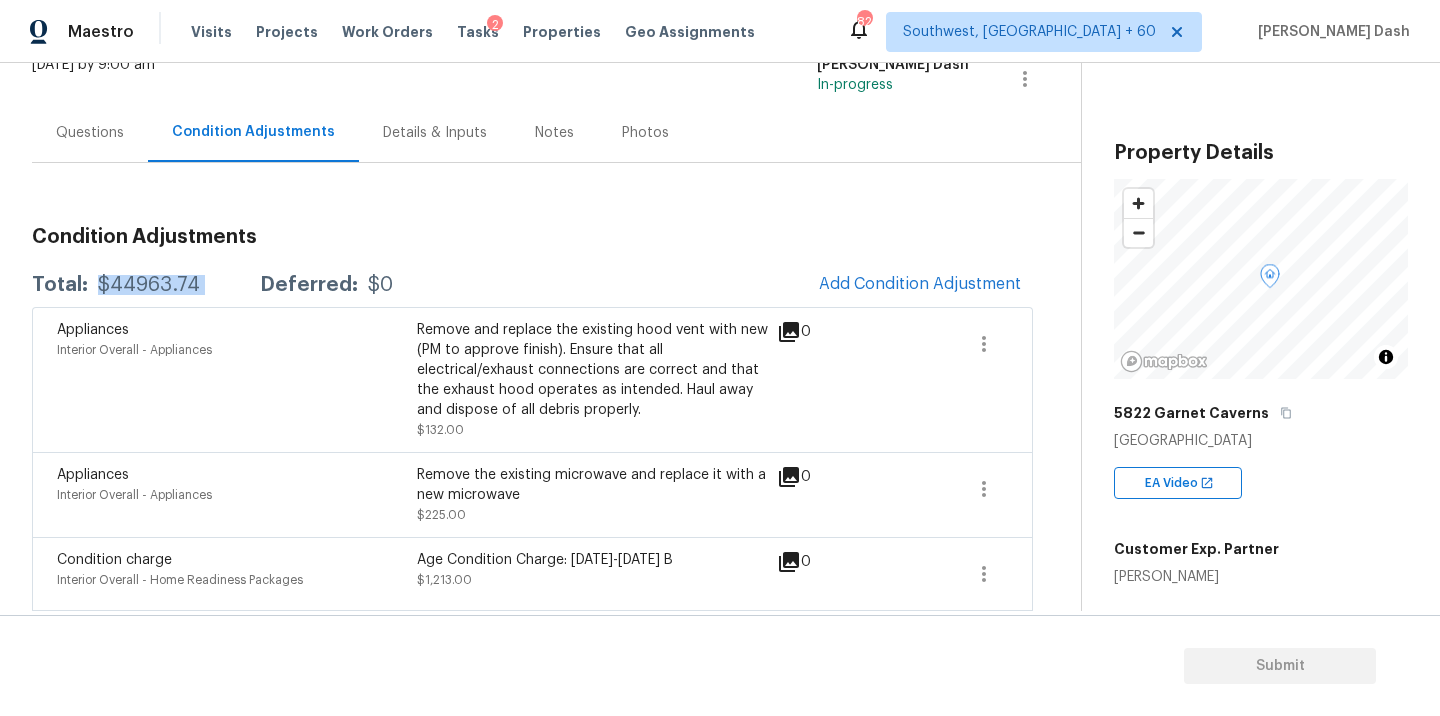 scroll, scrollTop: 141, scrollLeft: 0, axis: vertical 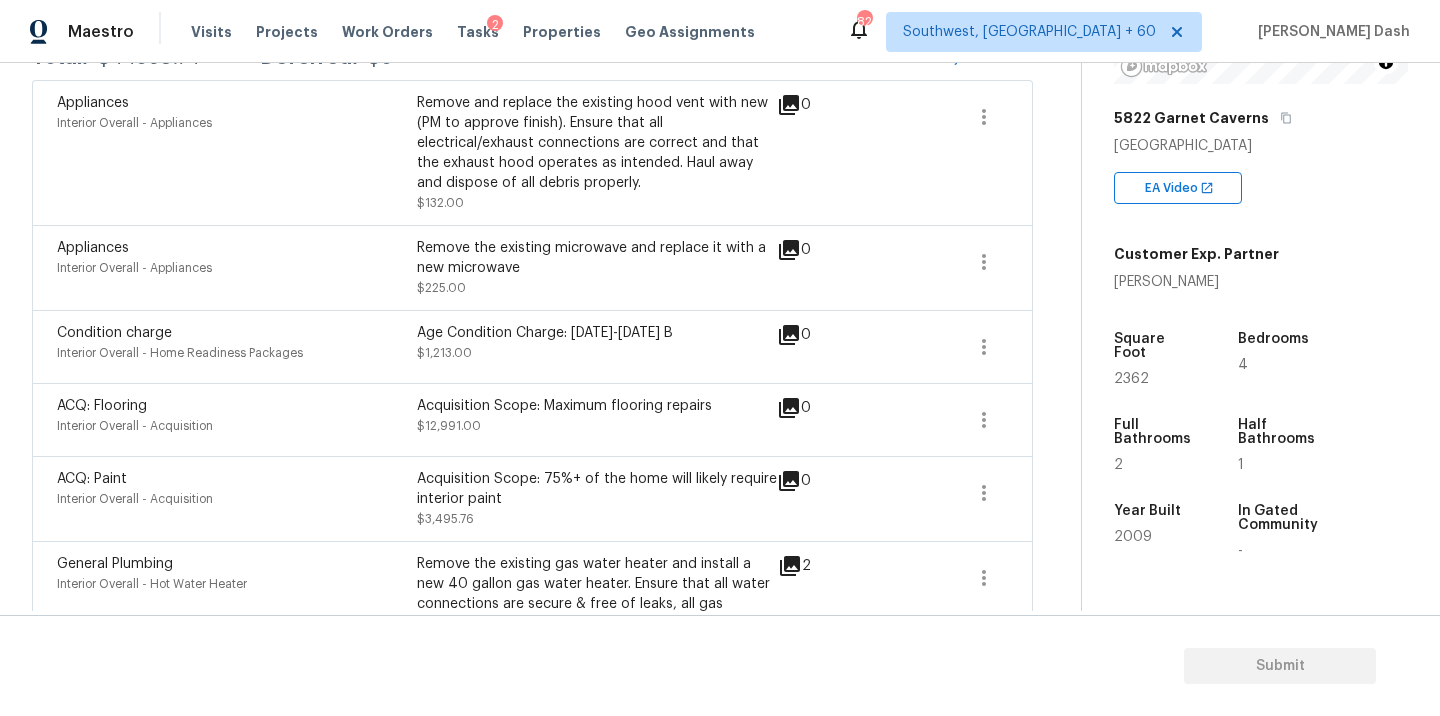 click on "Age Condition Charge: [DATE]-[DATE] B" at bounding box center (597, 333) 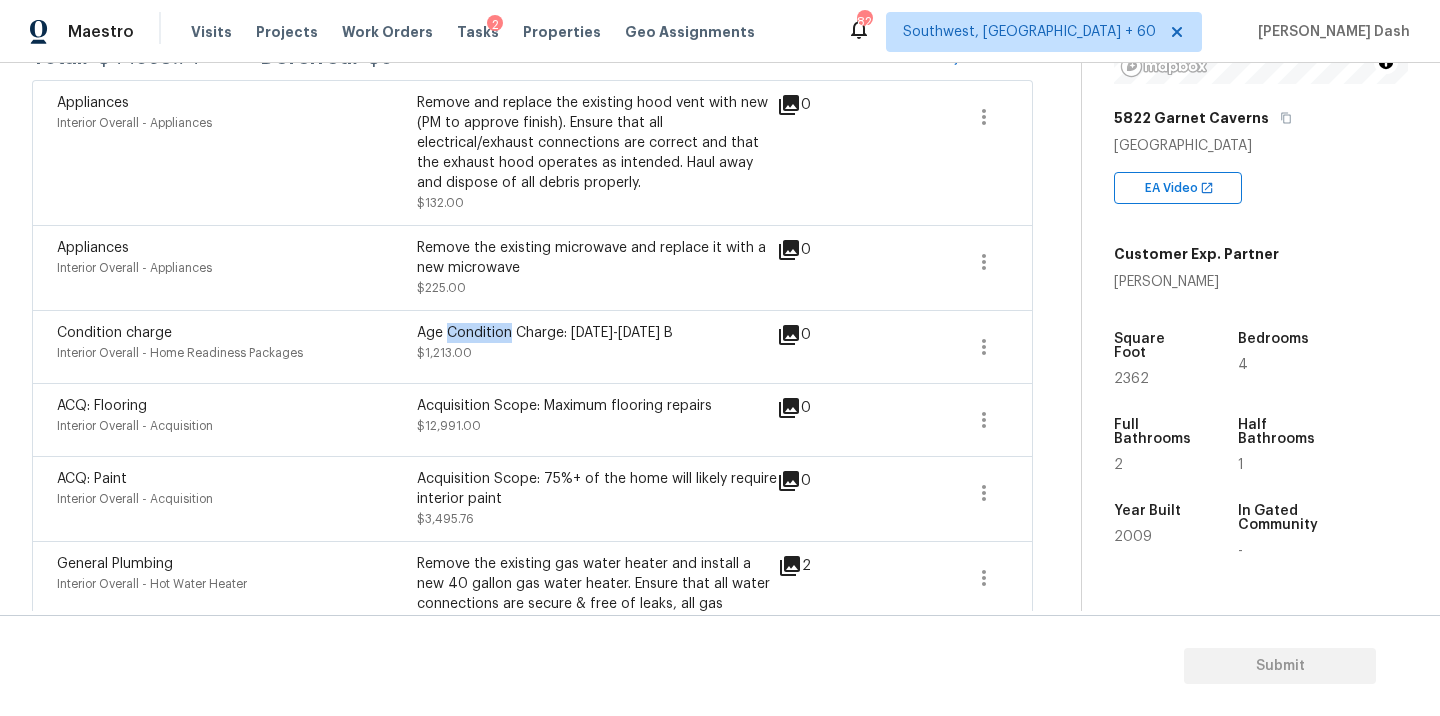 click on "Age Condition Charge: [DATE]-[DATE] B" at bounding box center (597, 333) 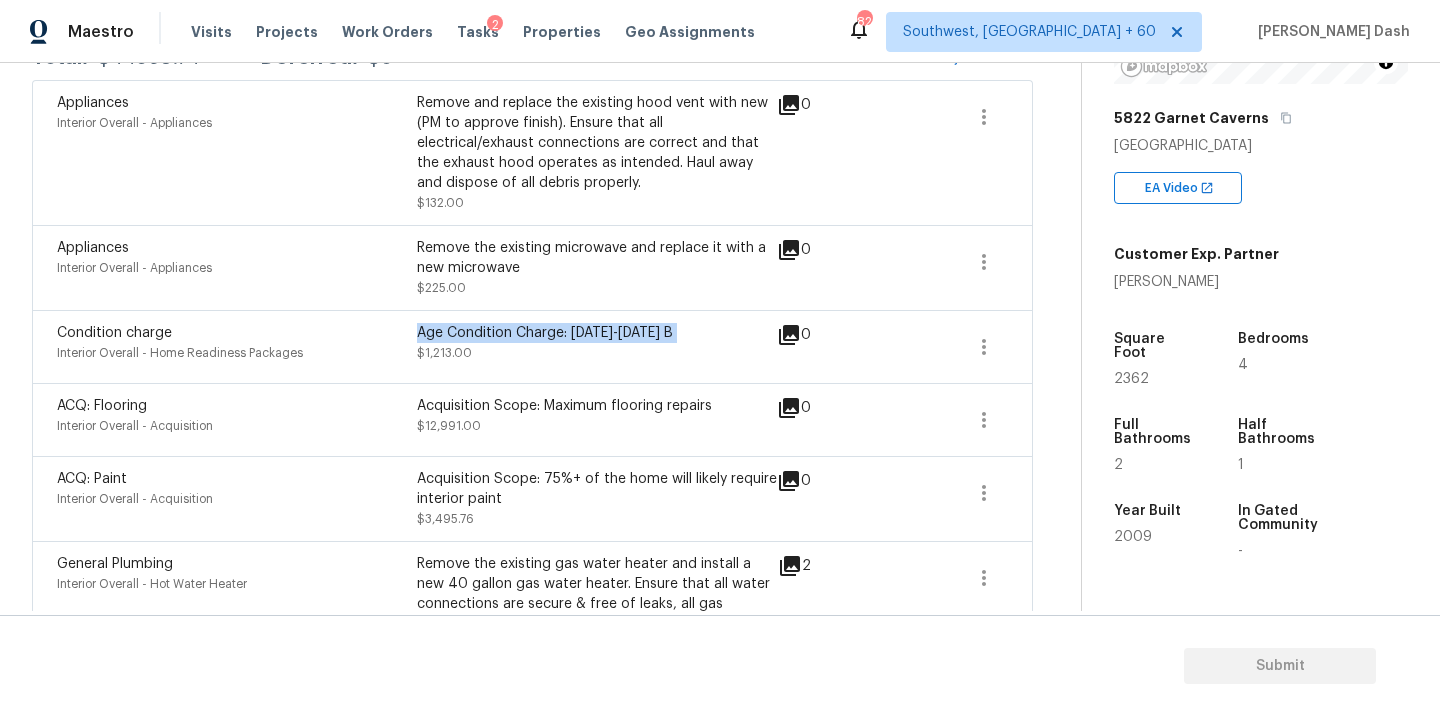 click on "Age Condition Charge: [DATE]-[DATE] B" at bounding box center (597, 333) 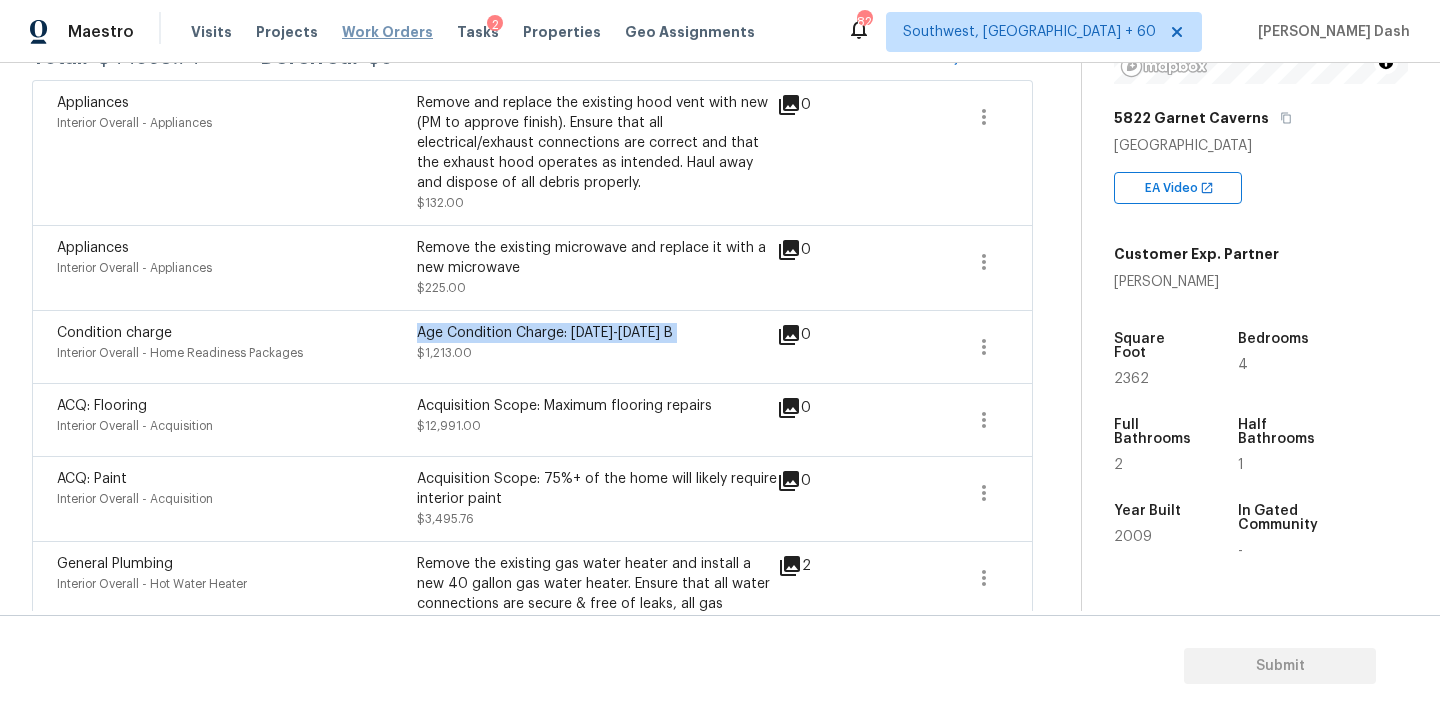 copy on "Age Condition Charge: [DATE]-[DATE] B" 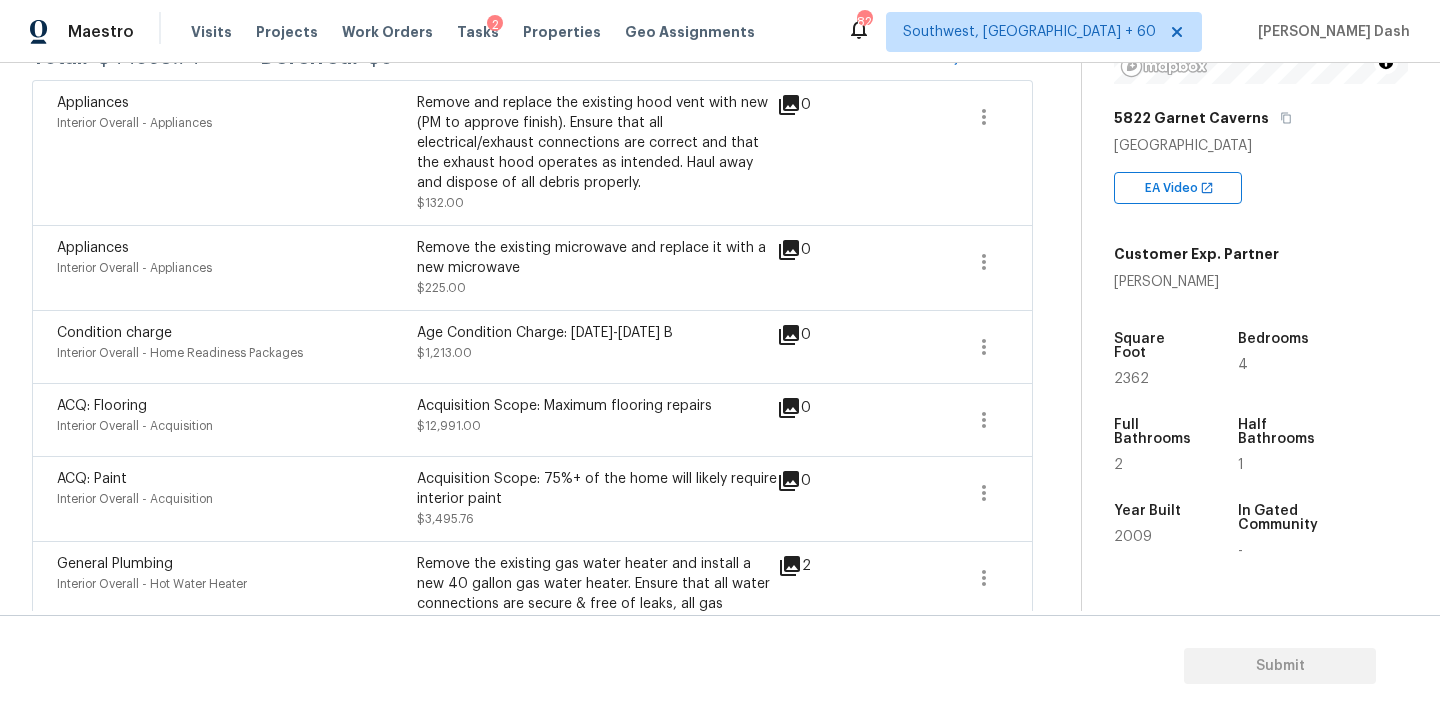 click on "Remove the existing microwave and replace it with a new microwave" at bounding box center (597, 258) 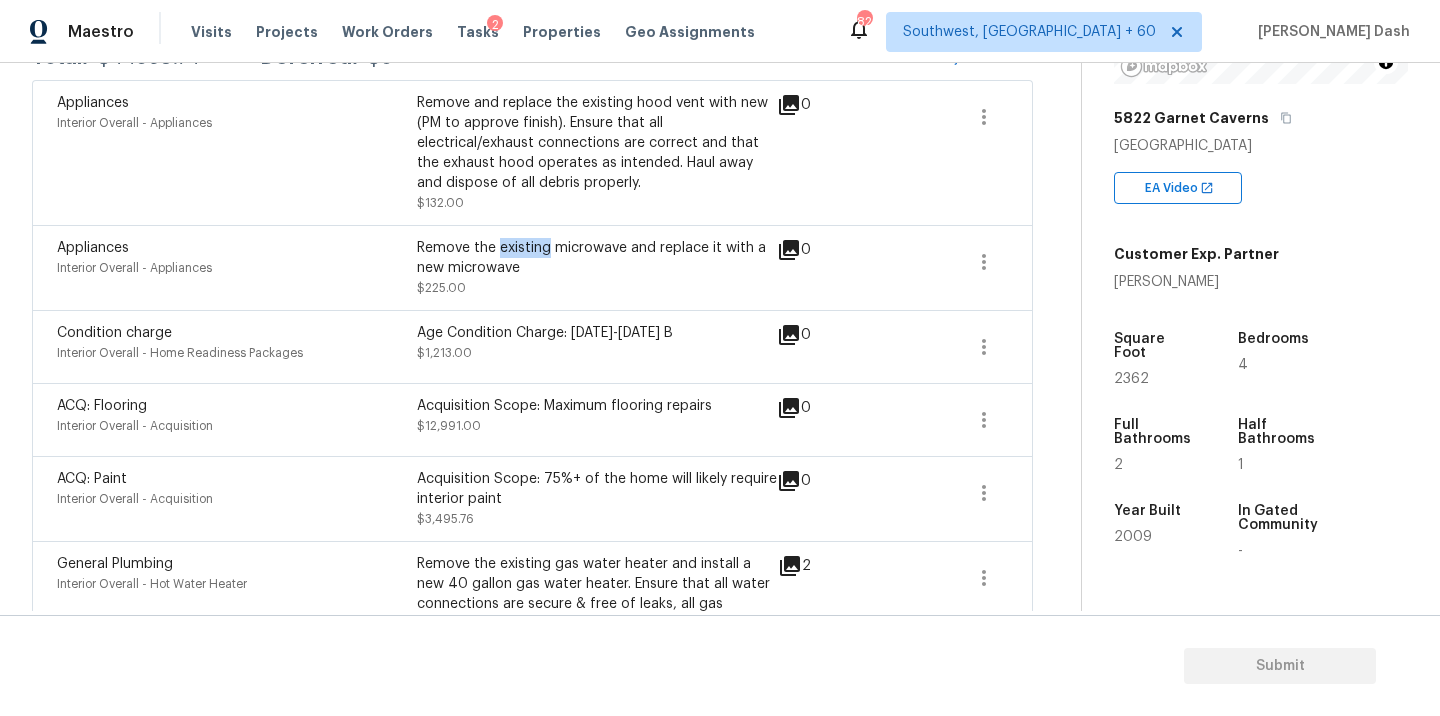 click on "Remove the existing microwave and replace it with a new microwave" at bounding box center (597, 258) 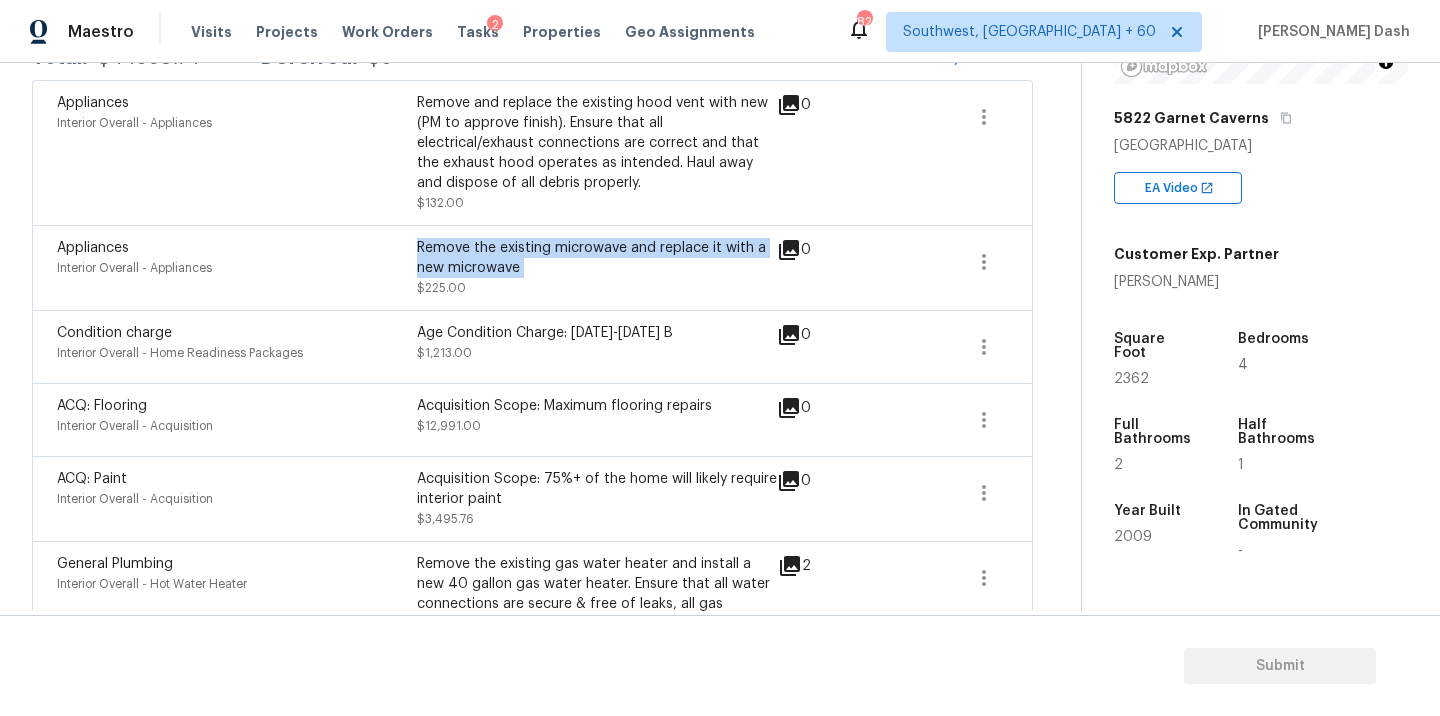 click on "Remove the existing microwave and replace it with a new microwave" at bounding box center (597, 258) 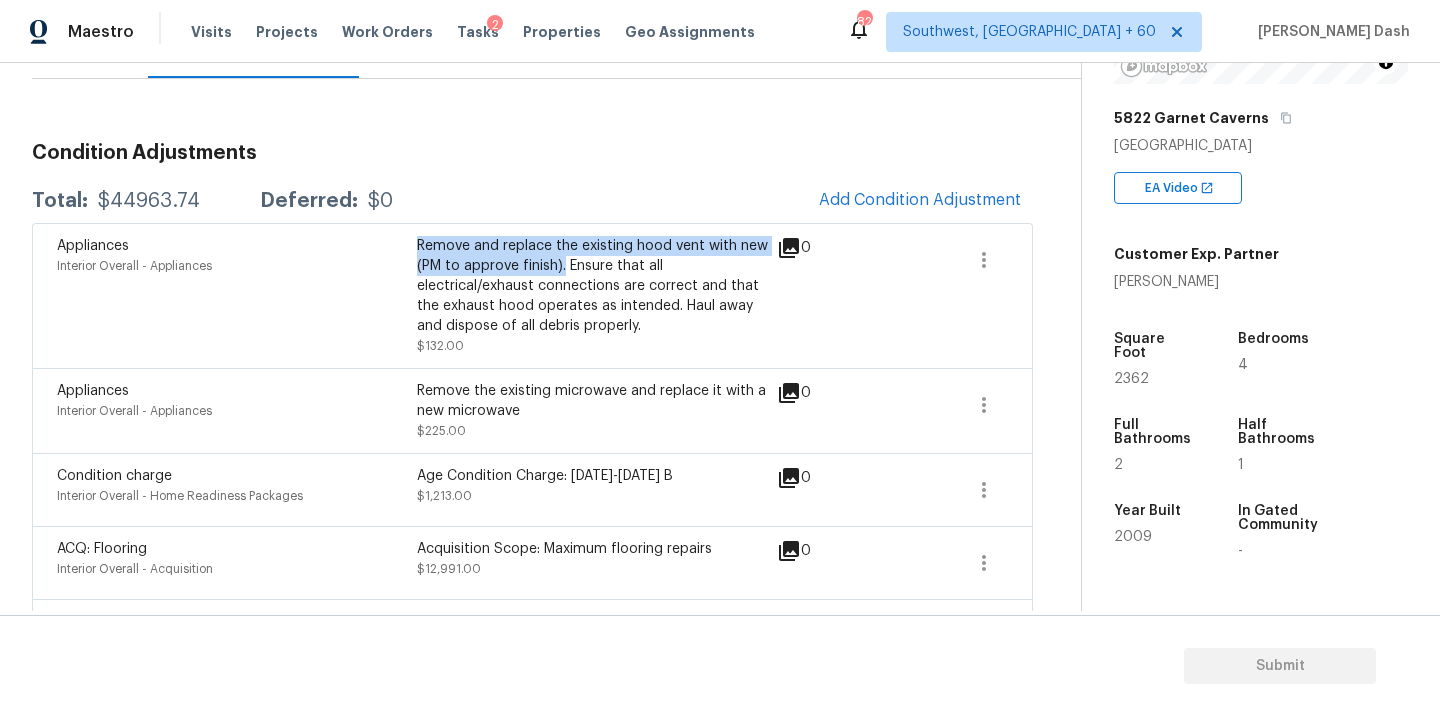 drag, startPoint x: 563, startPoint y: 265, endPoint x: 419, endPoint y: 249, distance: 144.88617 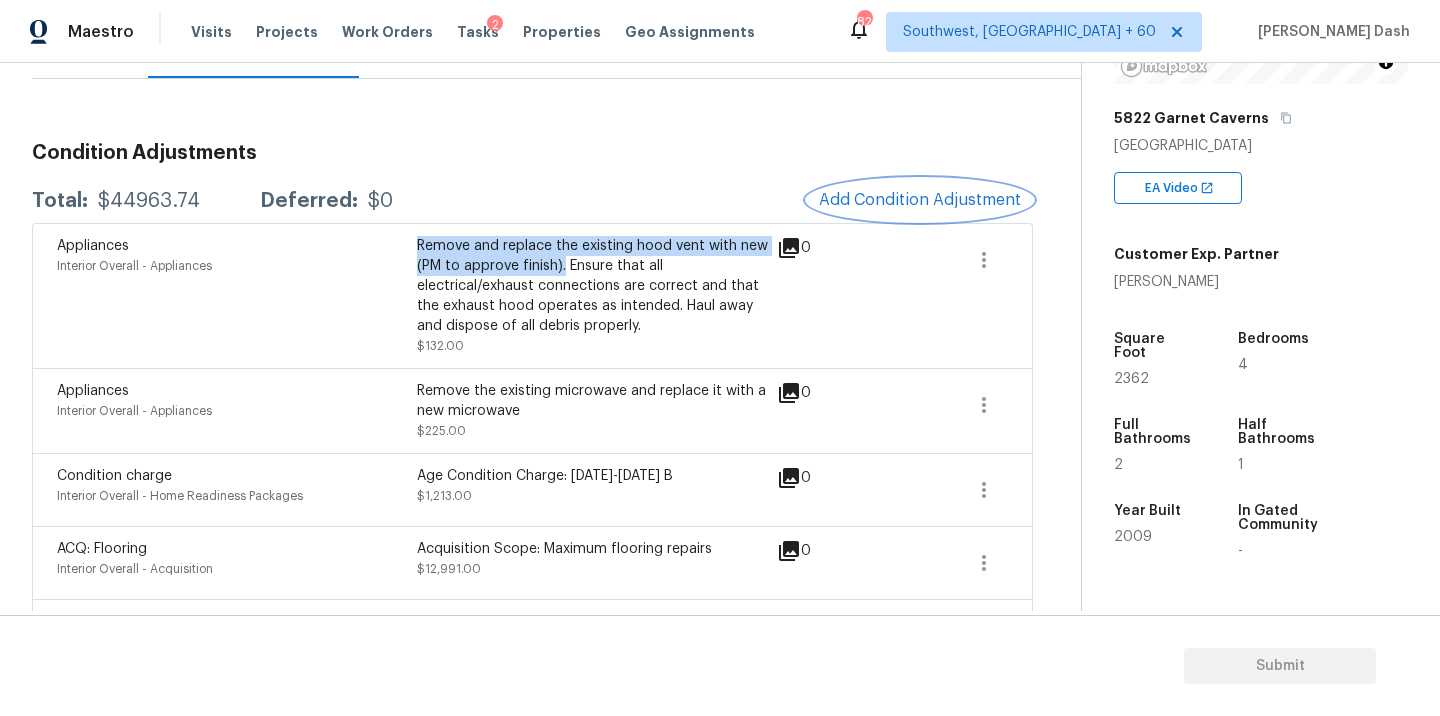 click on "Add Condition Adjustment" at bounding box center [920, 200] 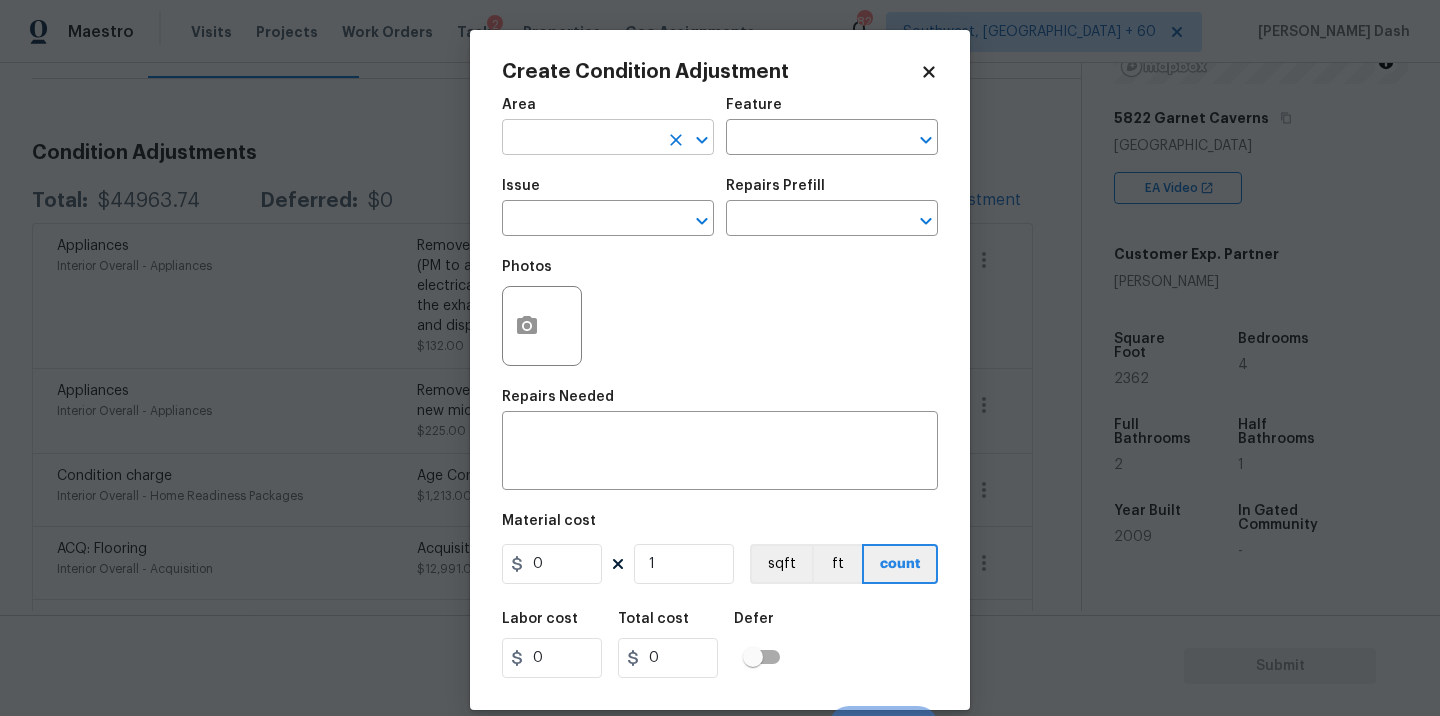 click at bounding box center (580, 139) 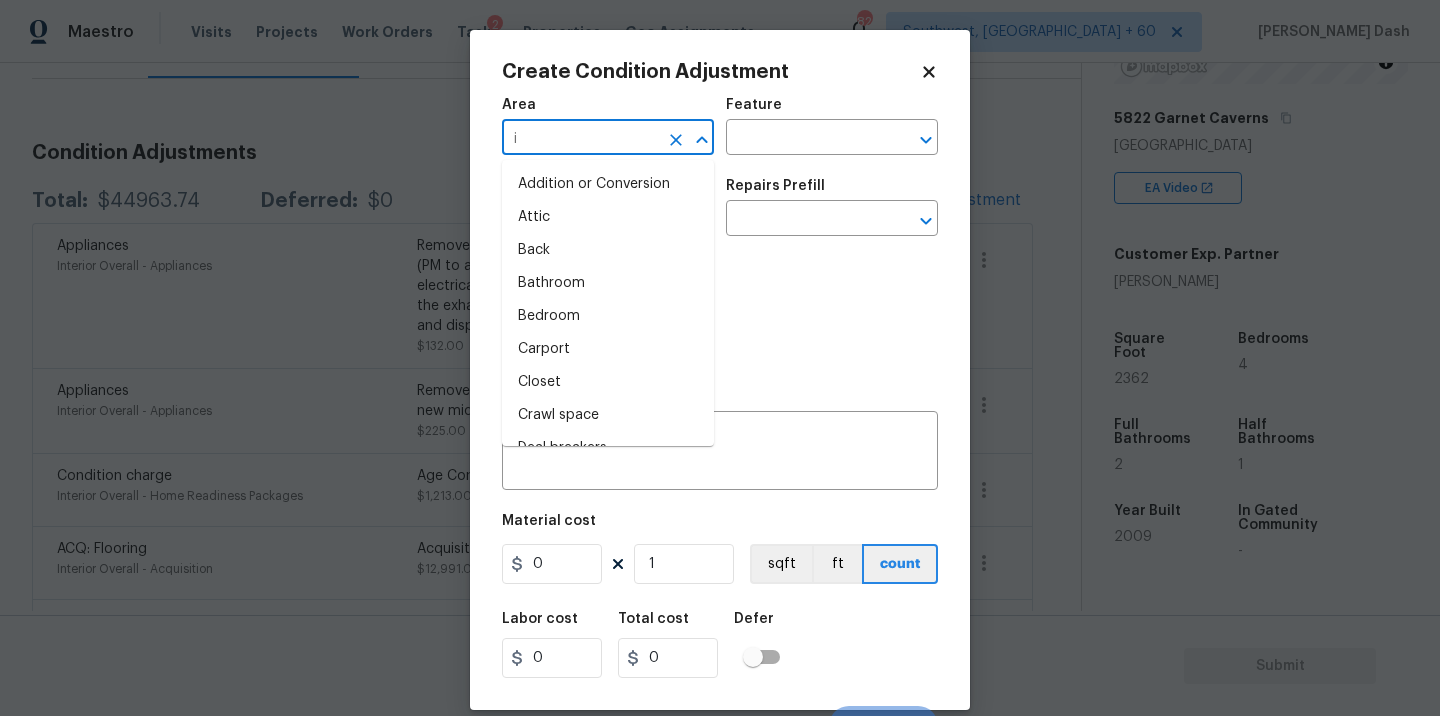 type on "in" 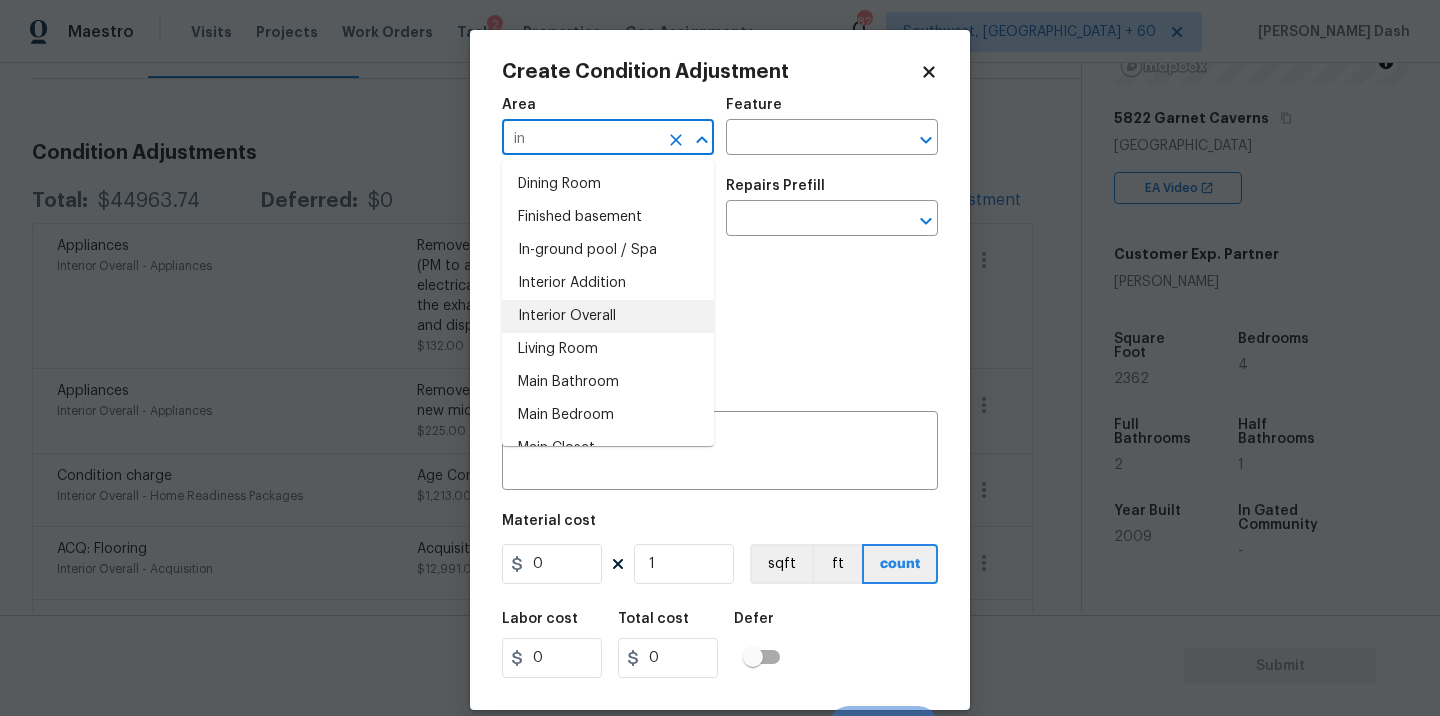 click on "Interior Overall" at bounding box center [608, 316] 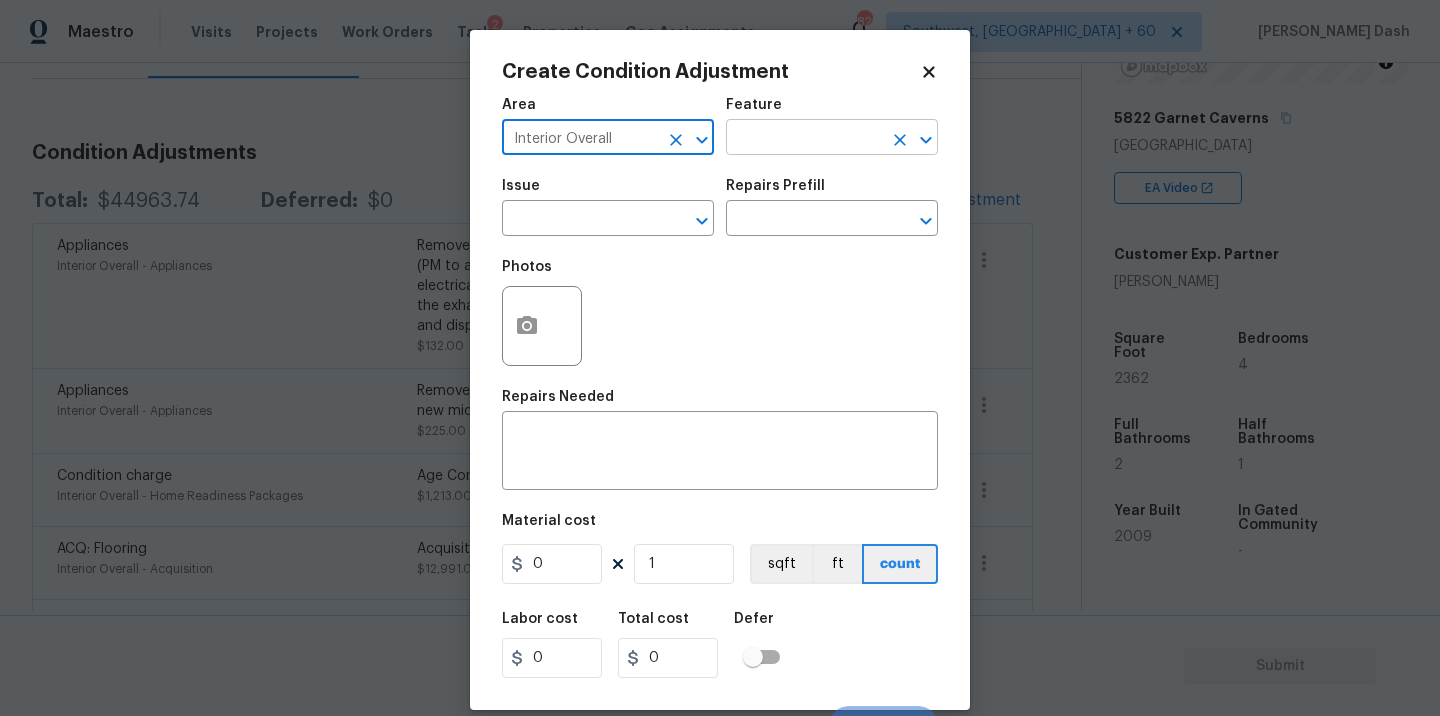 type on "Interior Overall" 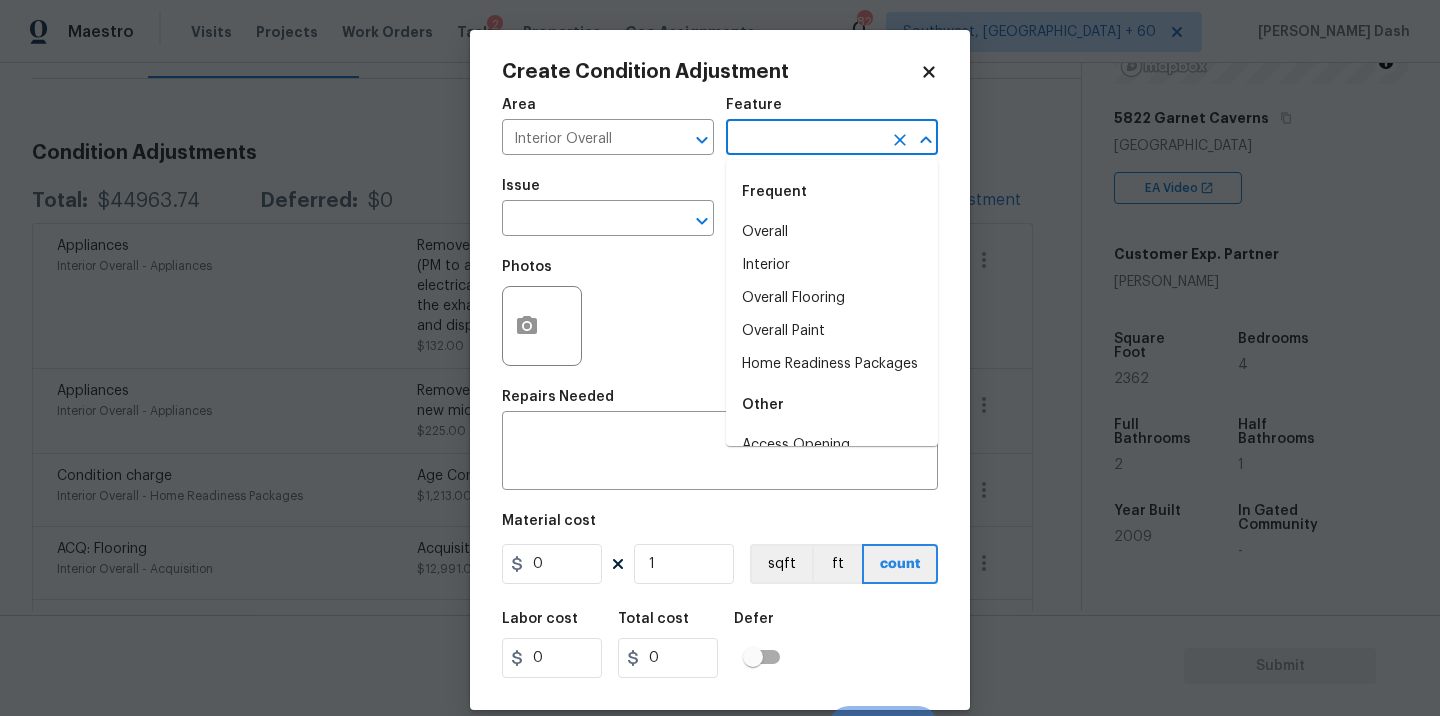 click at bounding box center [804, 139] 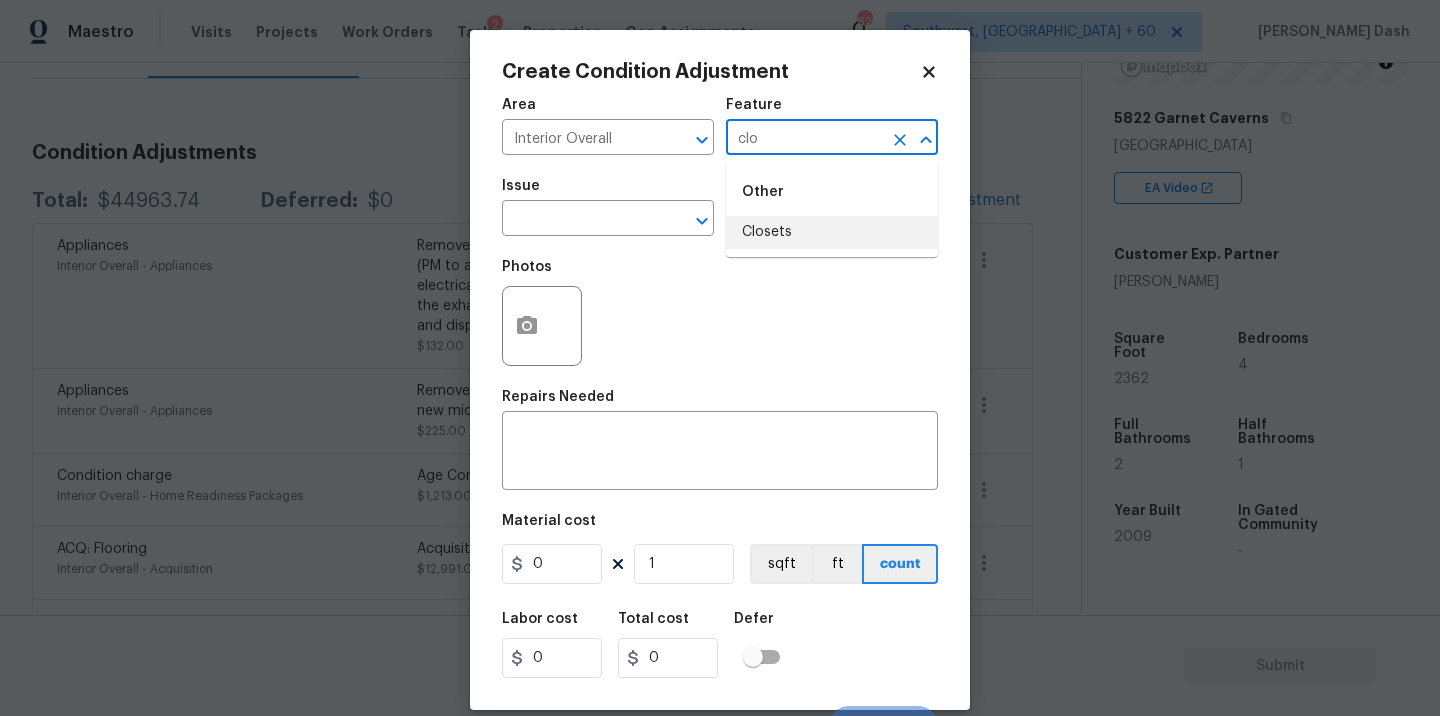 click on "Closets" at bounding box center (832, 232) 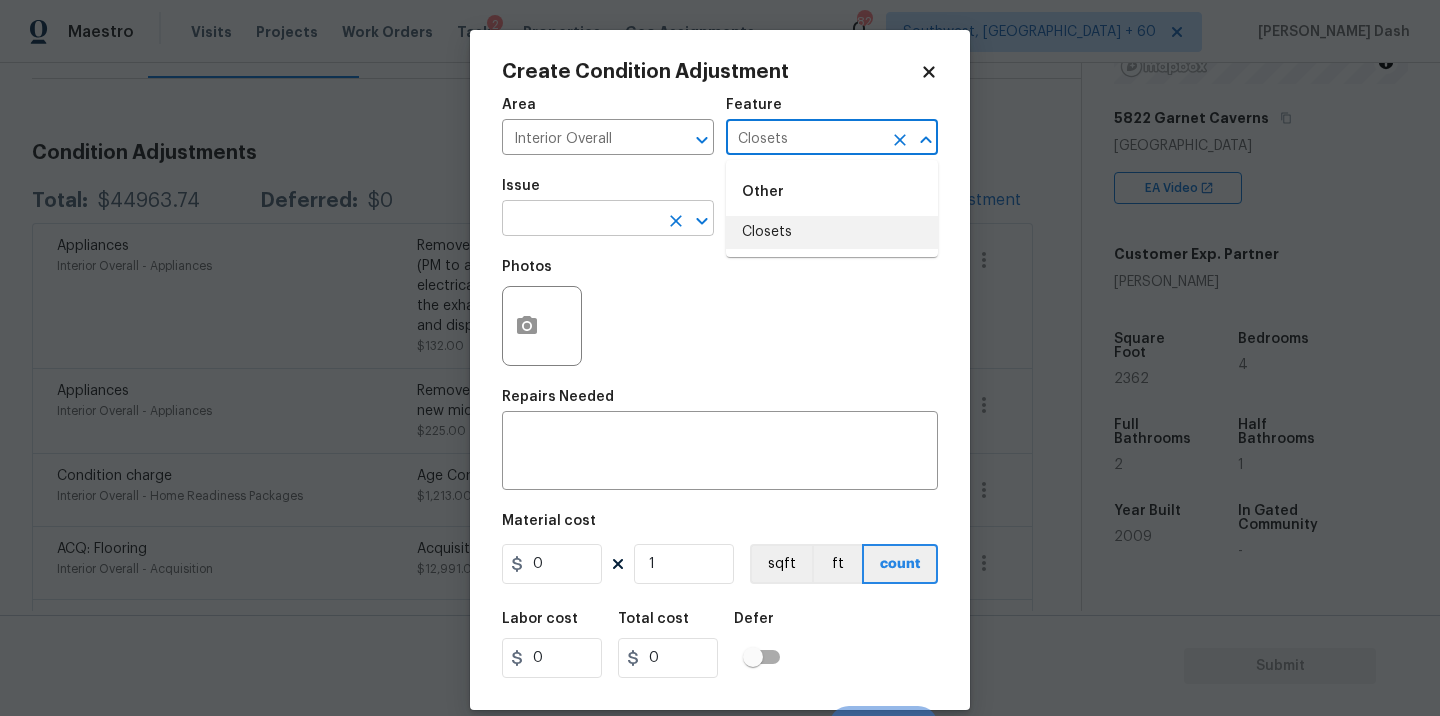 type on "Closets" 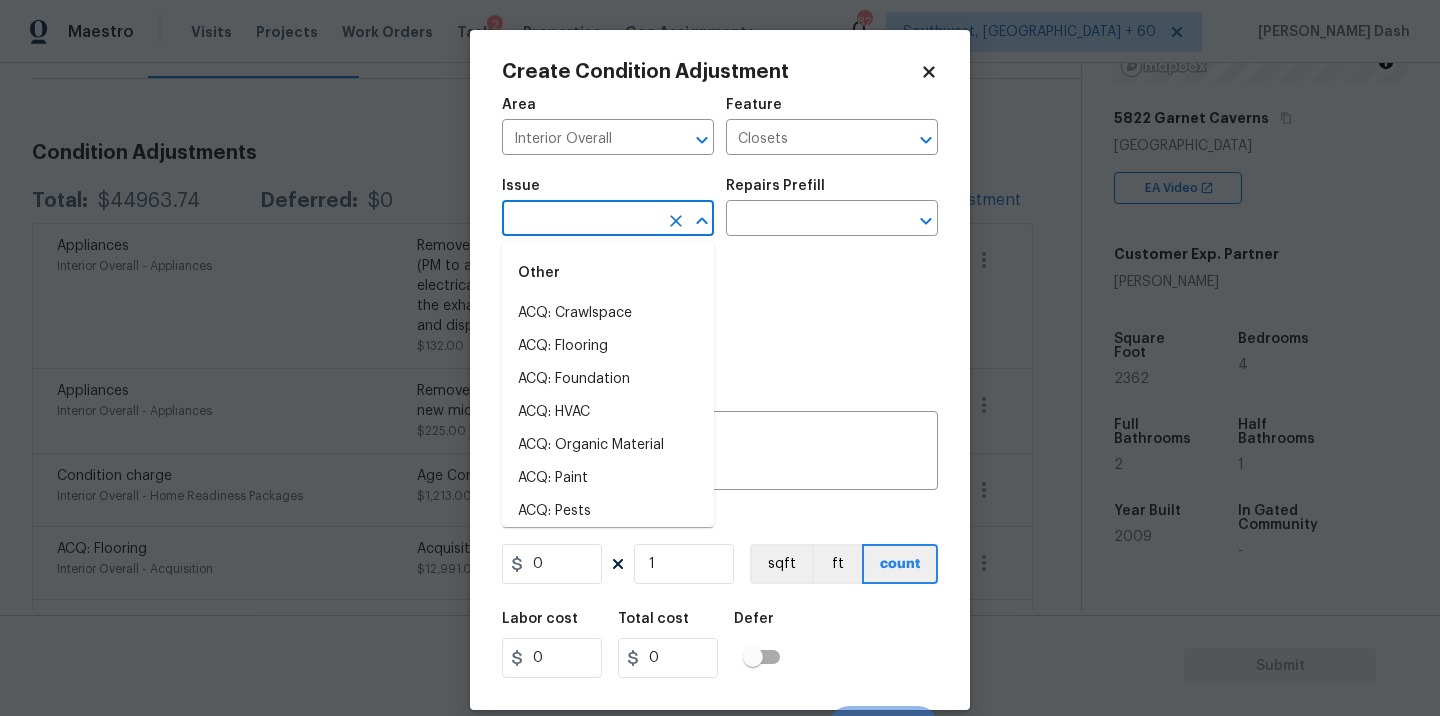 click at bounding box center (580, 220) 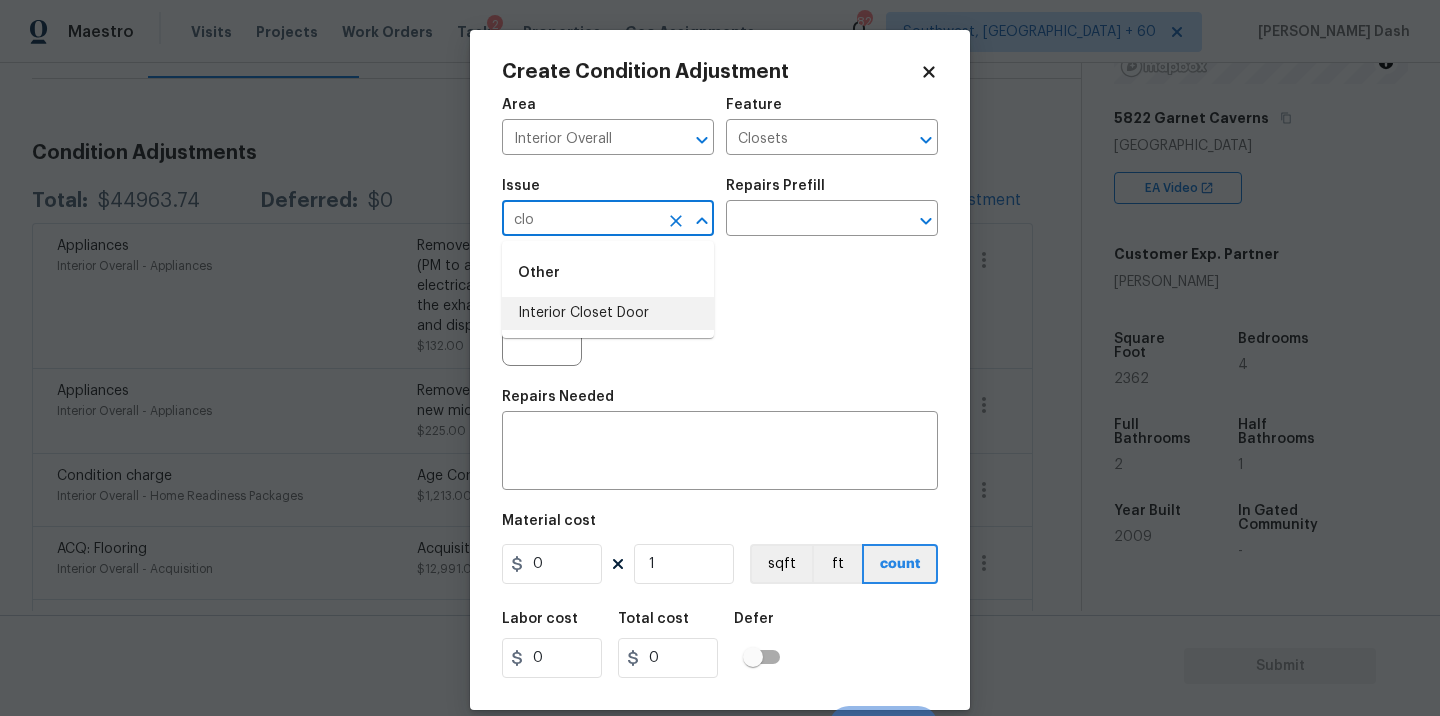 click on "Interior Closet Door" at bounding box center (608, 313) 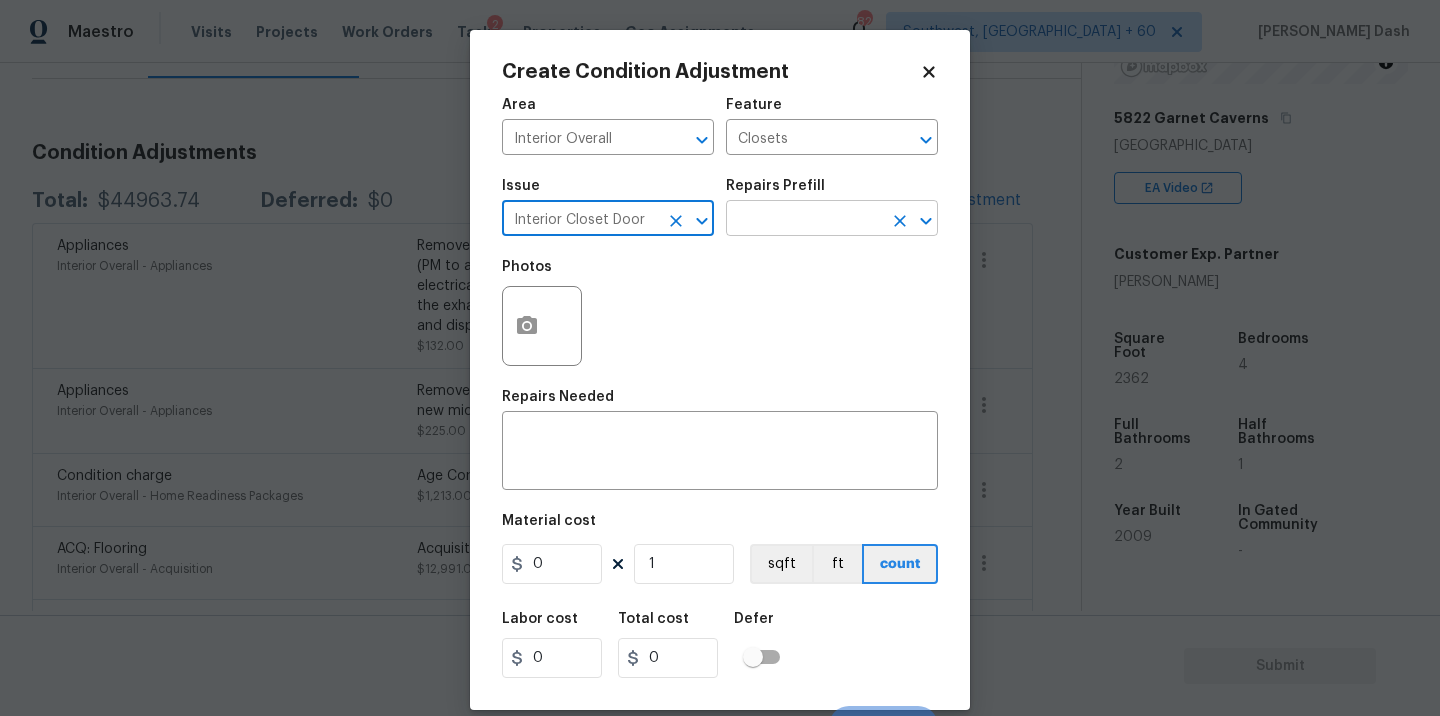 type on "Interior Closet Door" 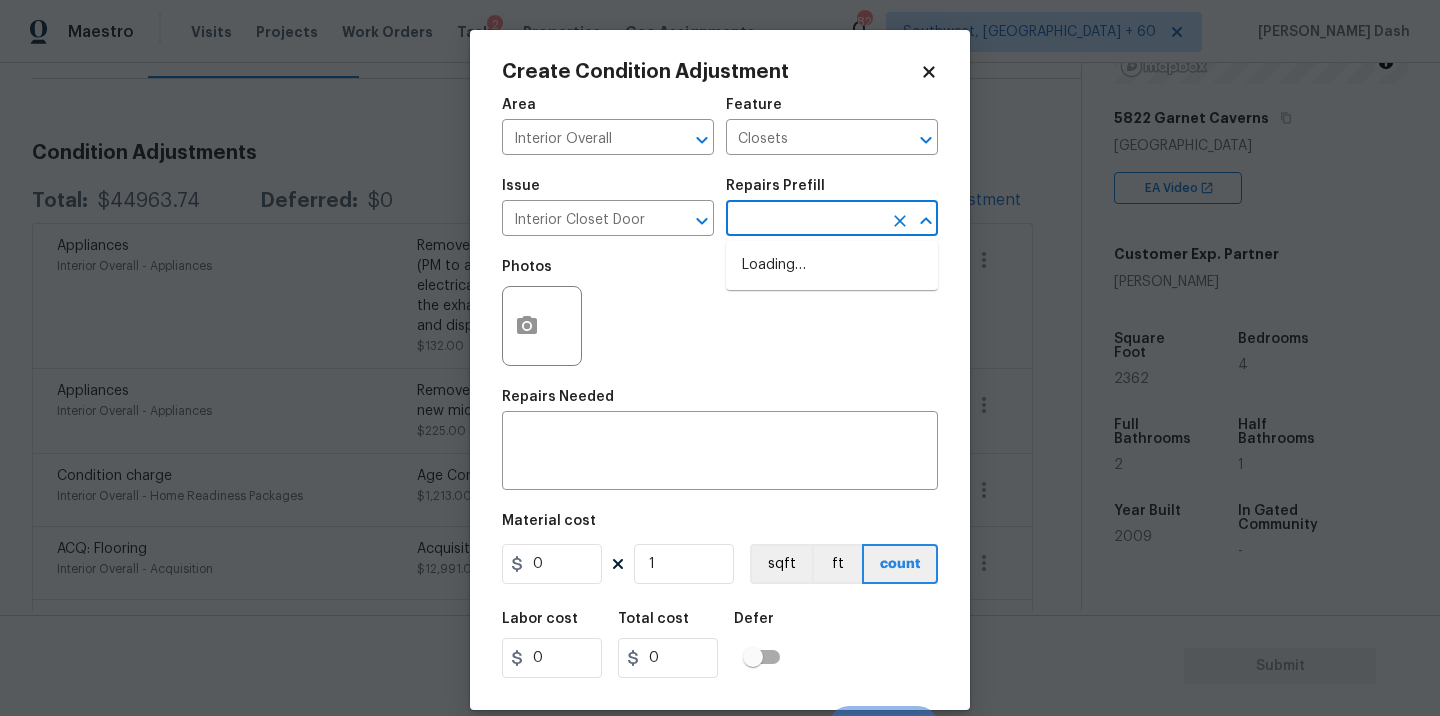 click at bounding box center (804, 220) 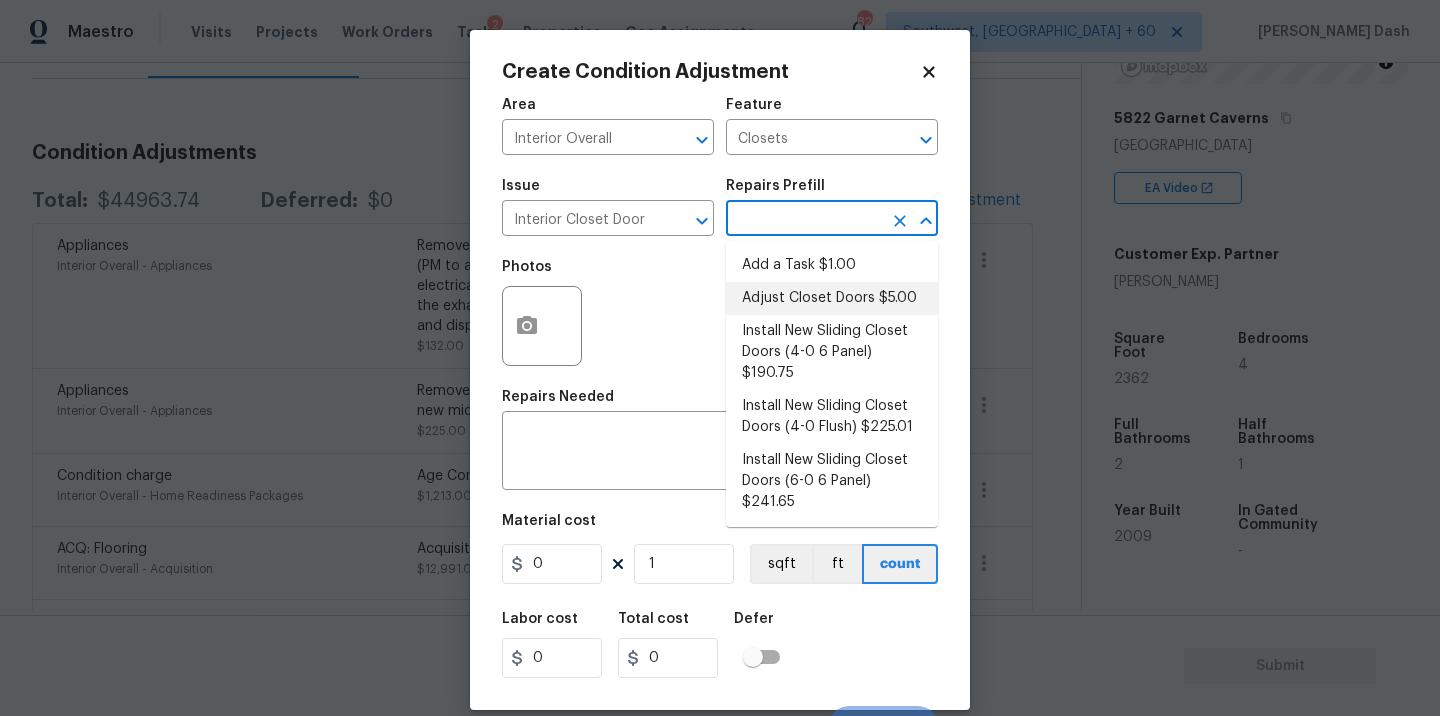 click on "Adjust Closet Doors $5.00" at bounding box center [832, 298] 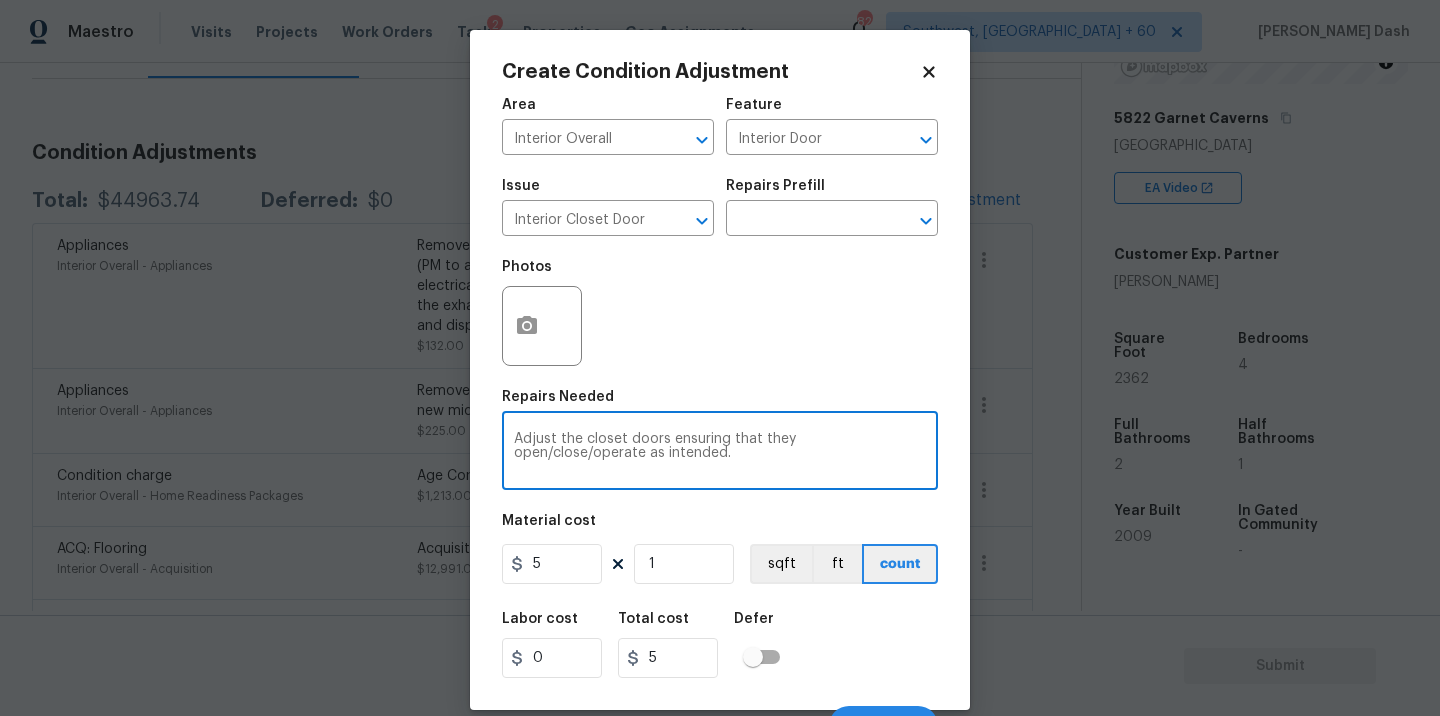 click on "Adjust the closet doors ensuring that they open/close/operate as intended." at bounding box center [720, 453] 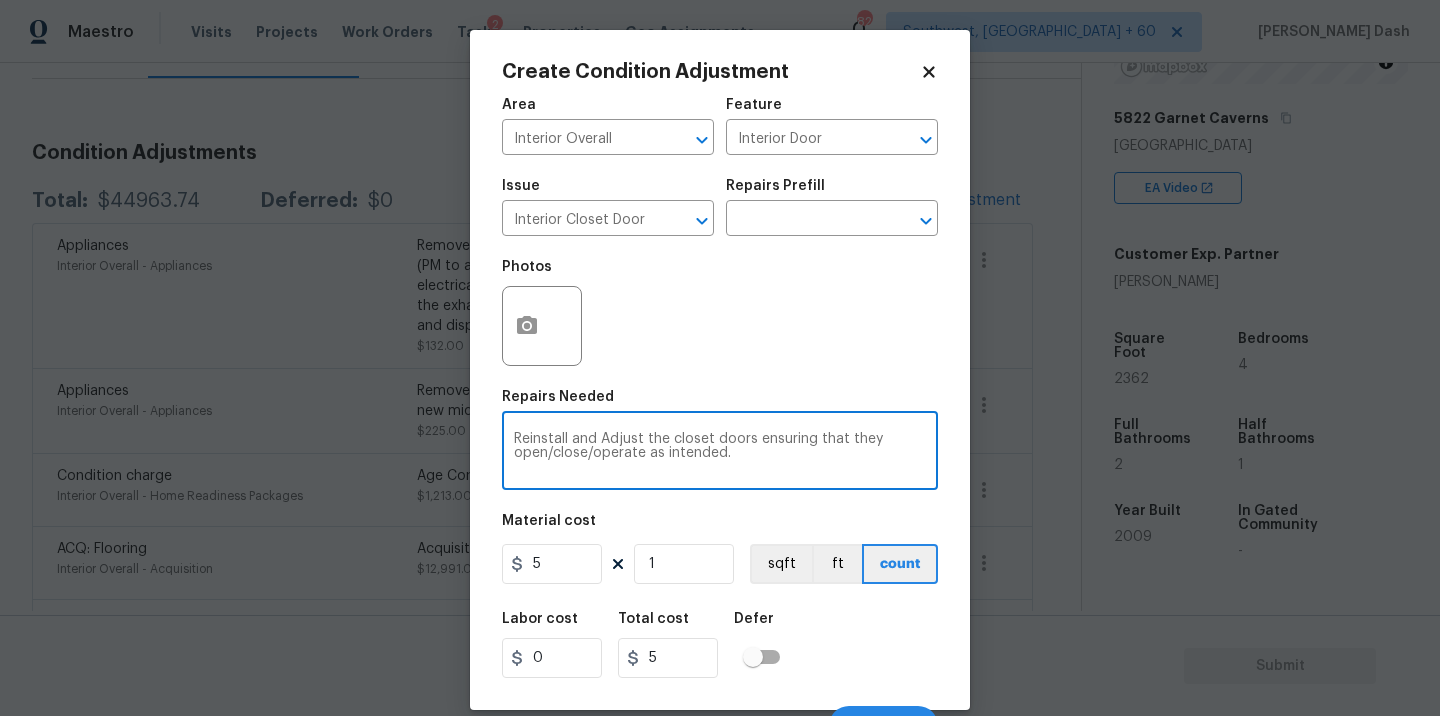 click on "Reinstall and Adjust the closet doors ensuring that they open/close/operate as intended." at bounding box center (720, 453) 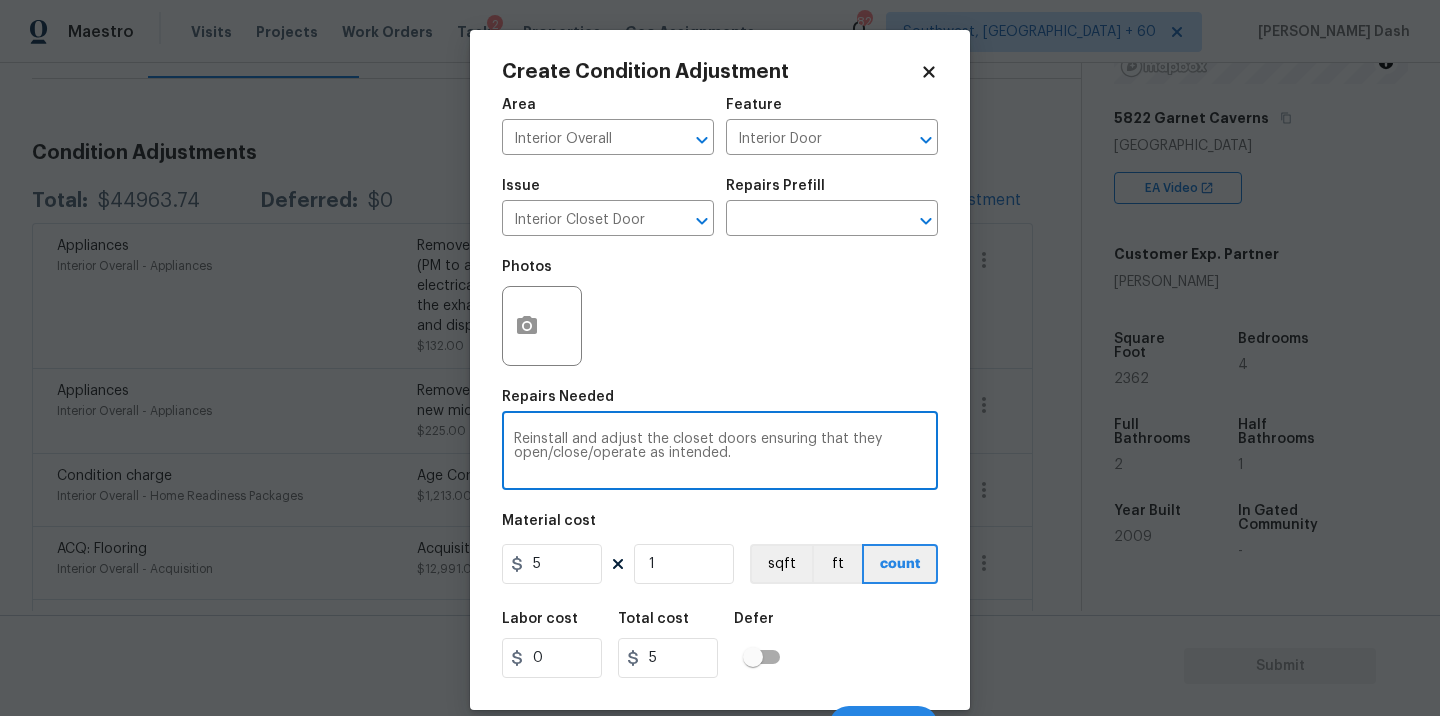 type on "Reinstall and adjust the closet doors ensuring that they open/close/operate as intended." 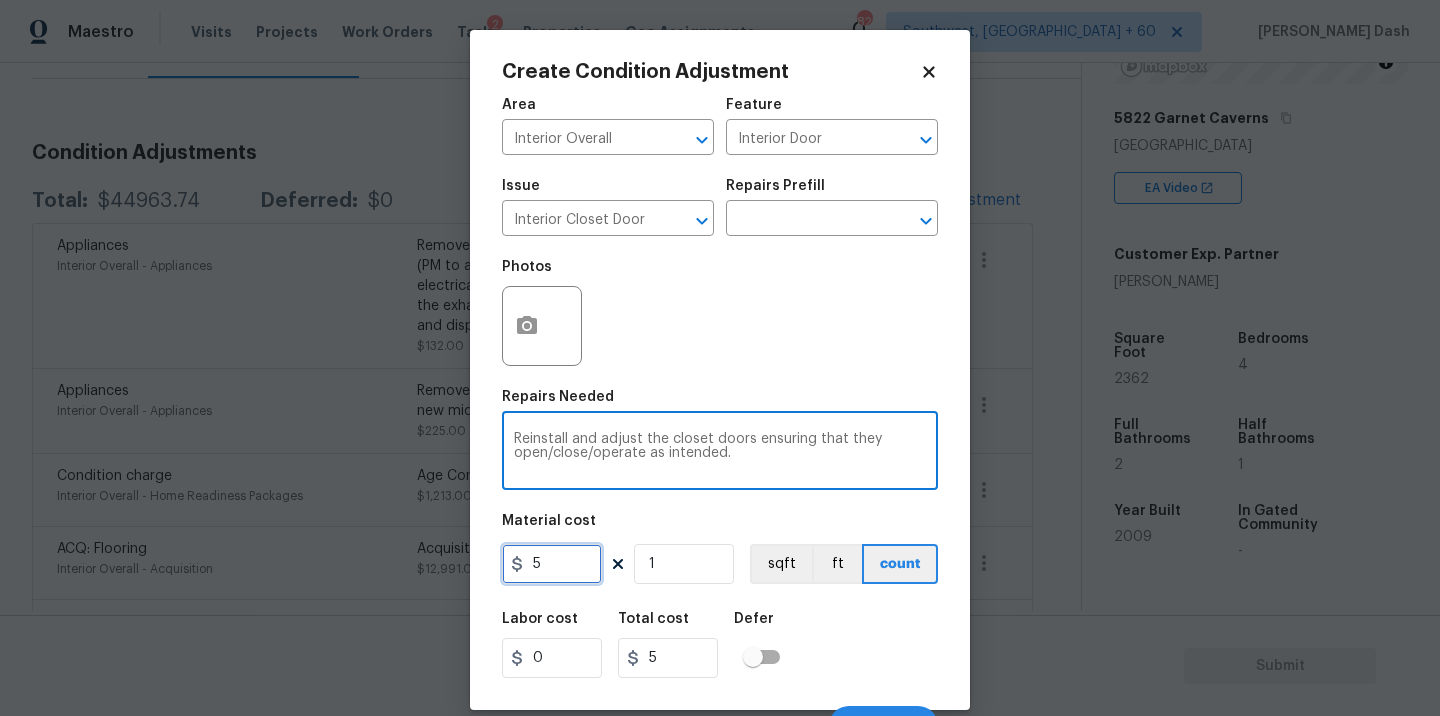 click on "5" at bounding box center [552, 564] 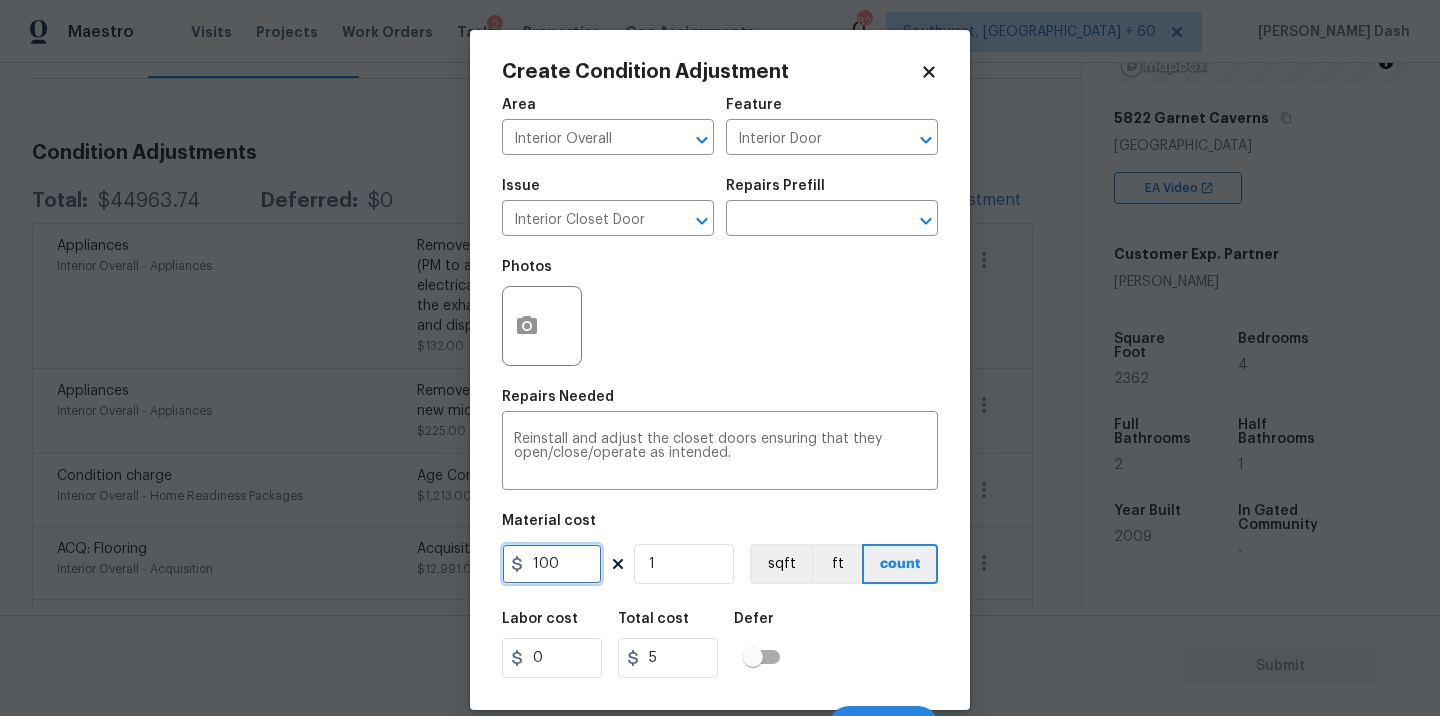 type on "100" 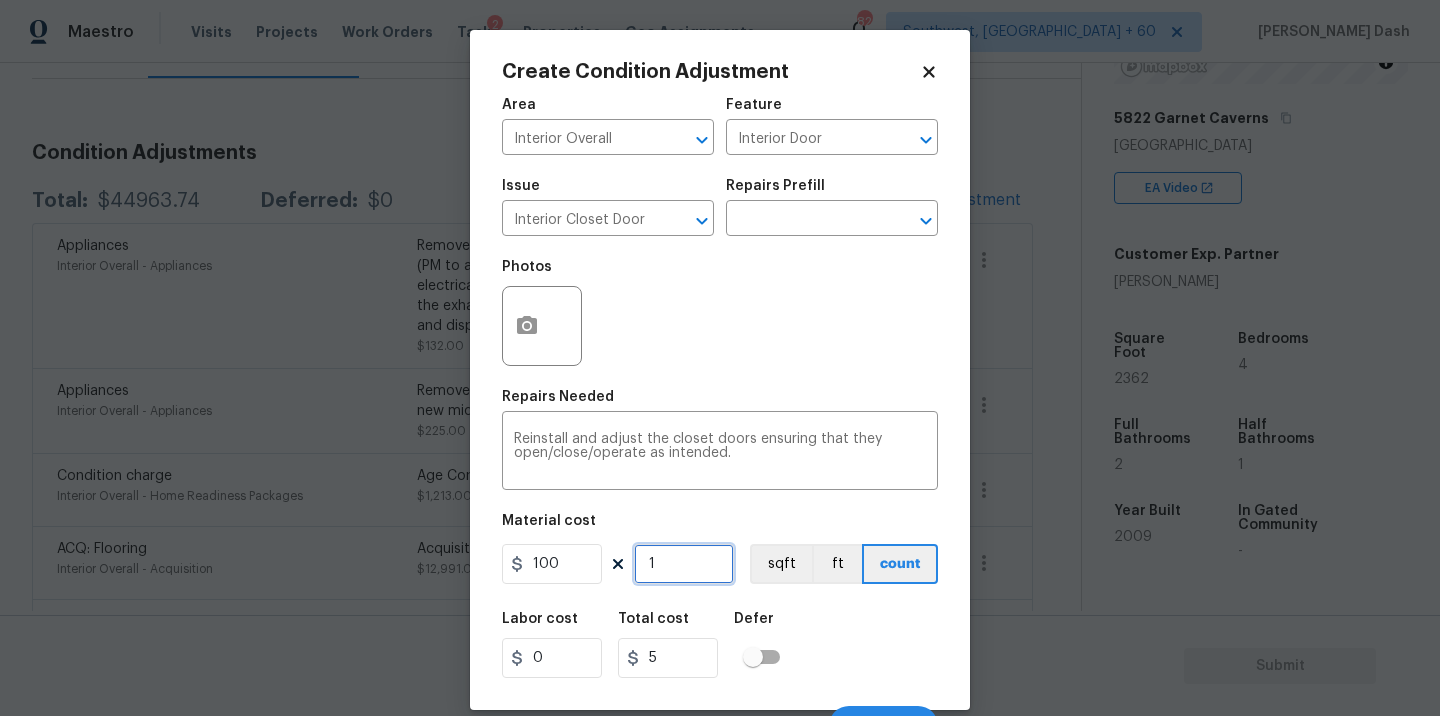 type on "100" 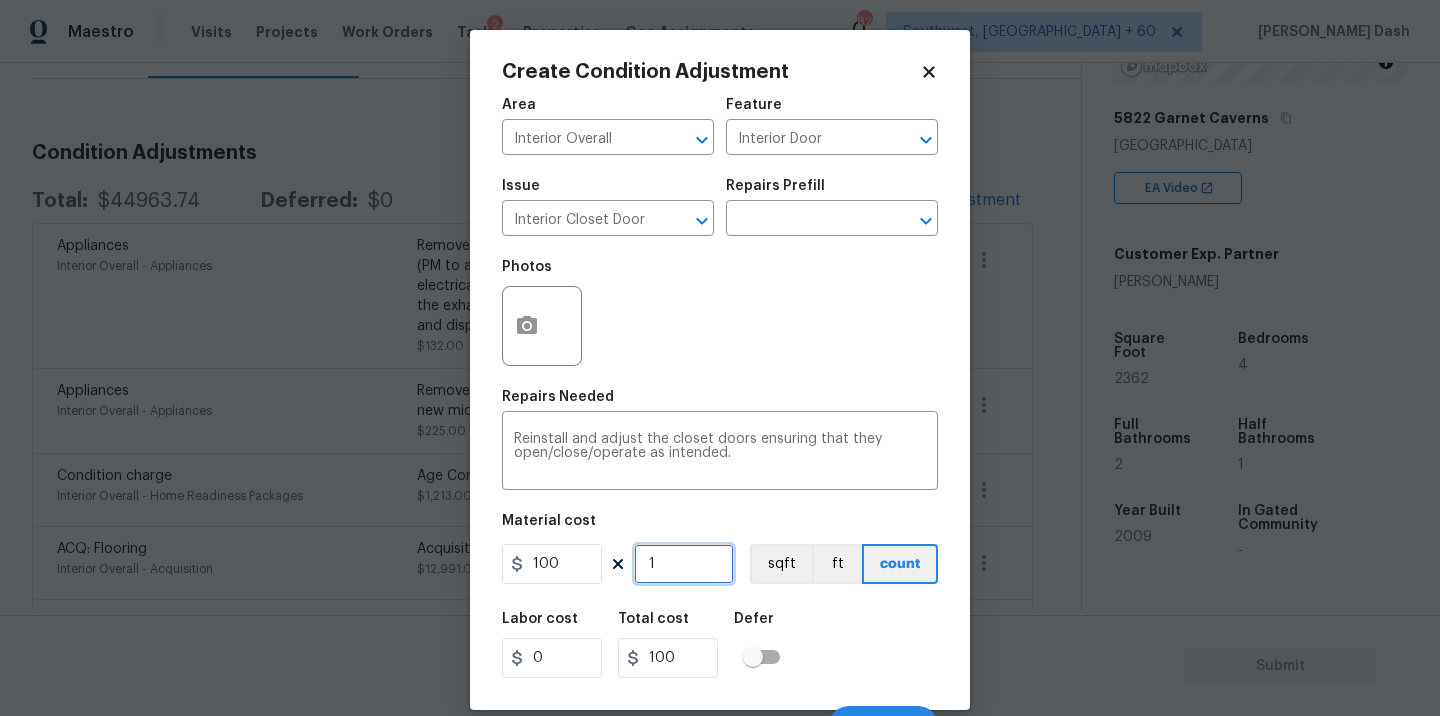click on "1" at bounding box center [684, 564] 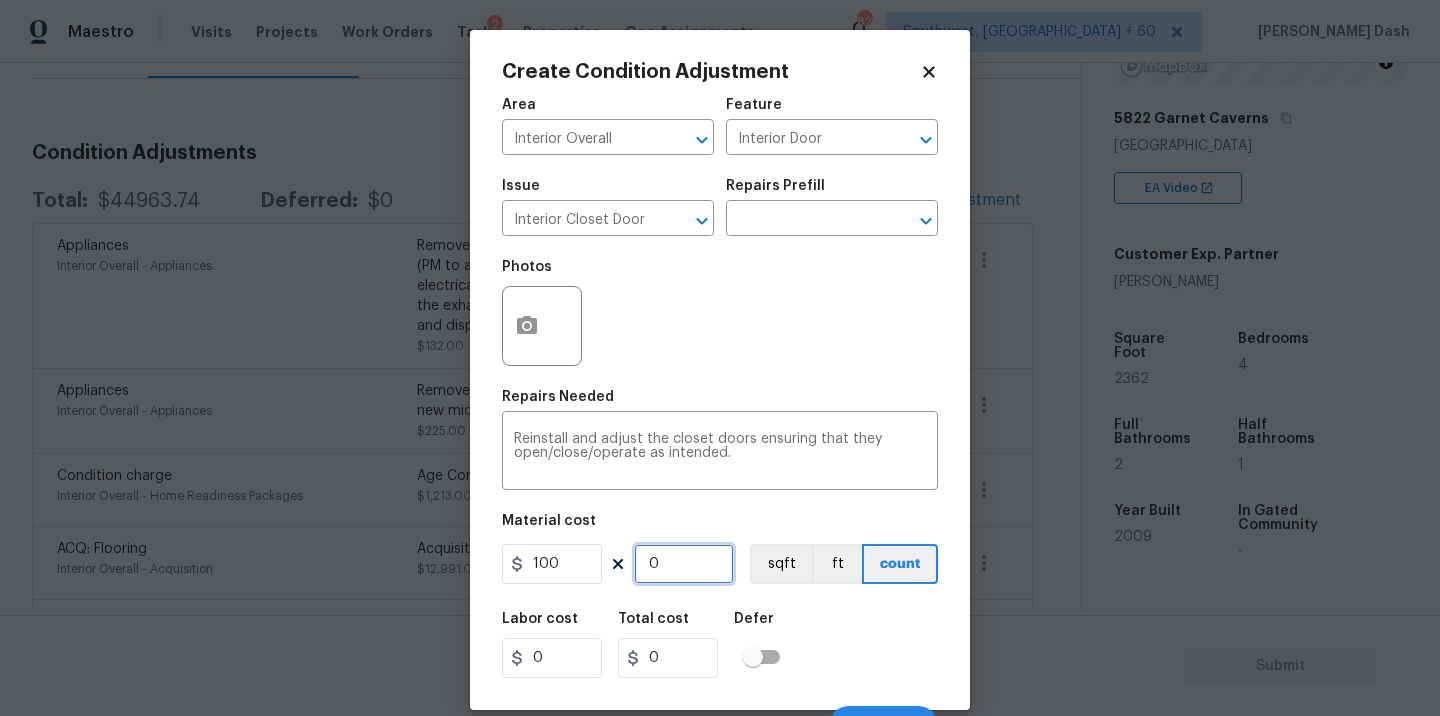 type on "3" 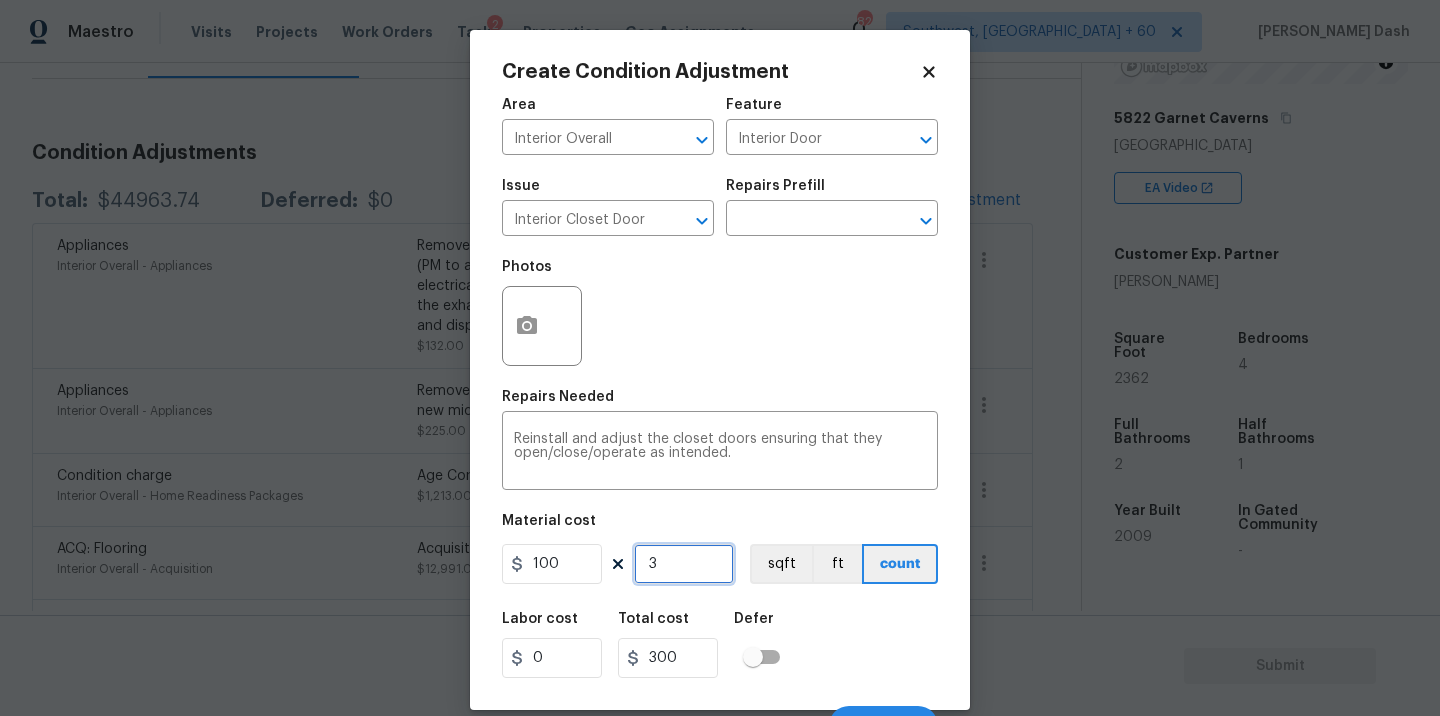 type on "3" 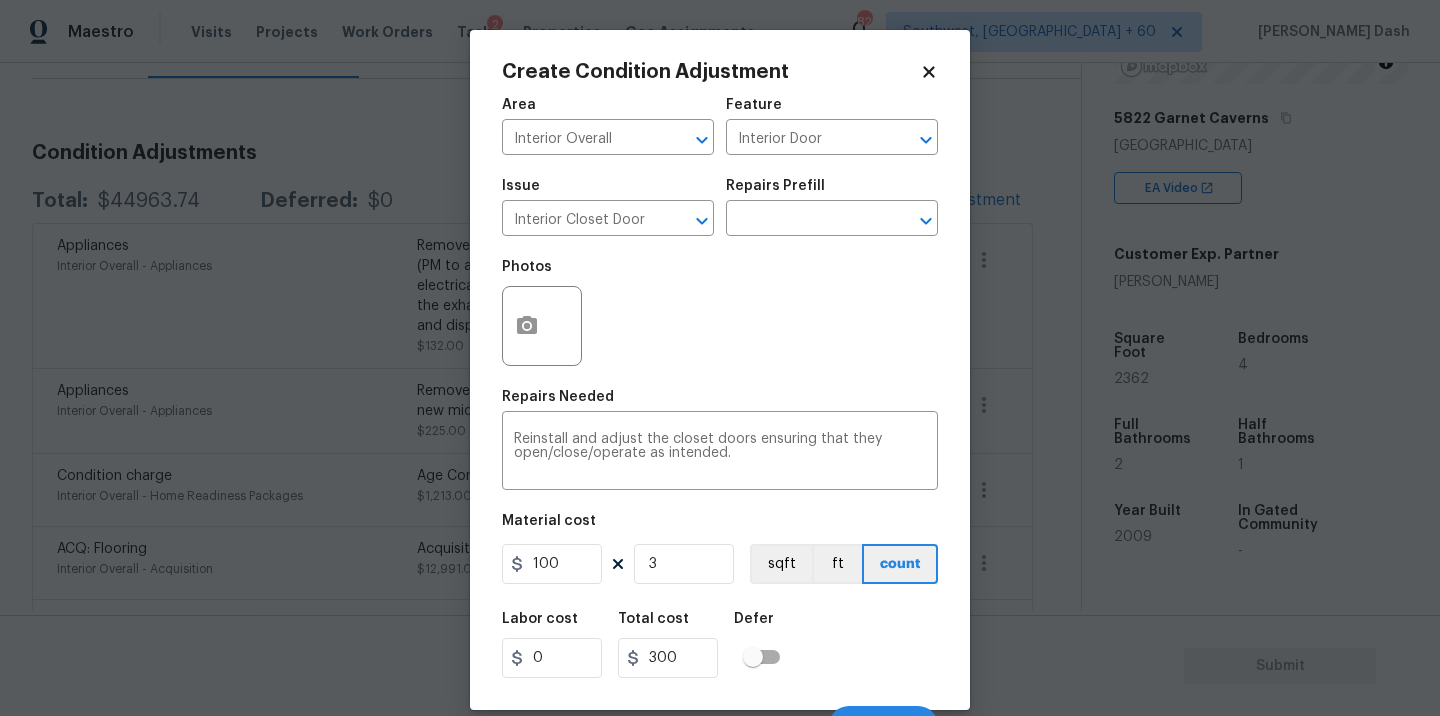 click on "Labor cost 0 Total cost 300 Defer" at bounding box center [720, 645] 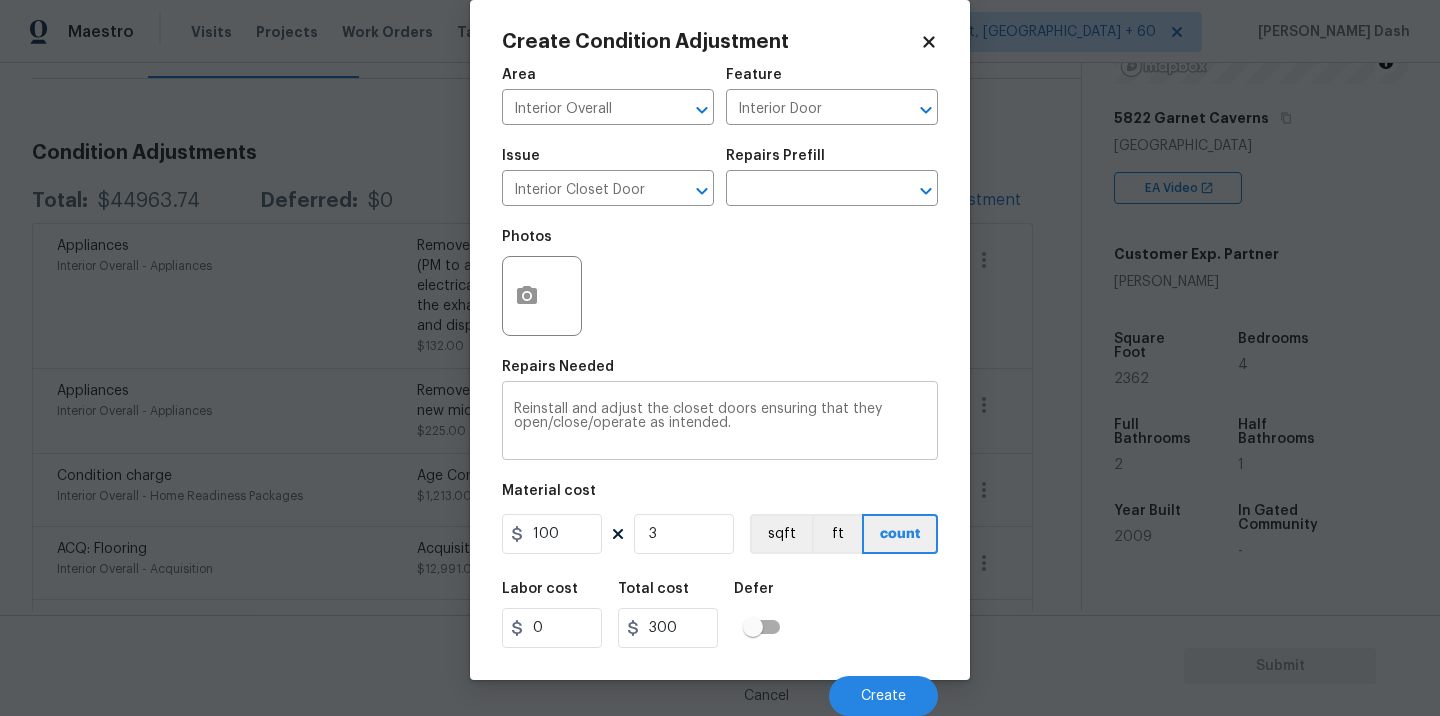 click on "Reinstall and adjust the closet doors ensuring that they open/close/operate as intended." at bounding box center [720, 423] 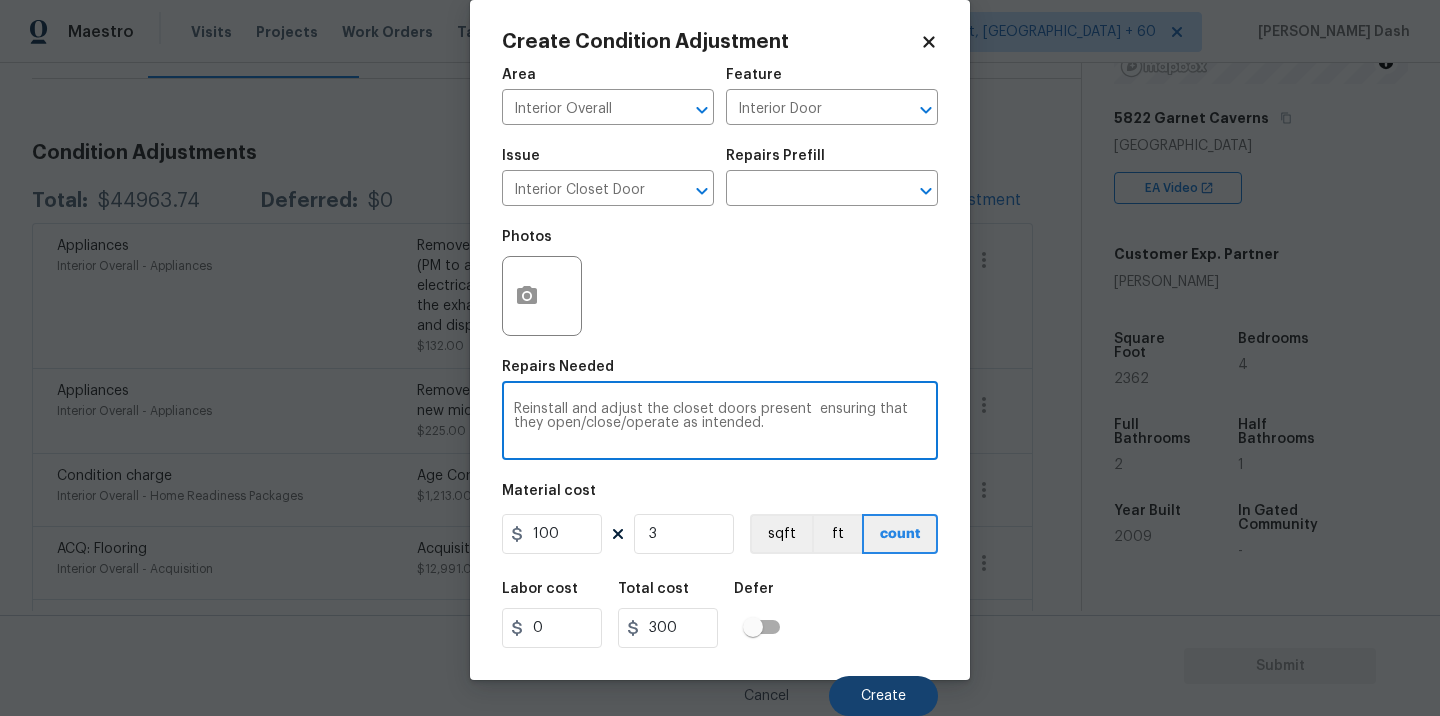 type on "Reinstall and adjust the closet doors present  ensuring that they open/close/operate as intended." 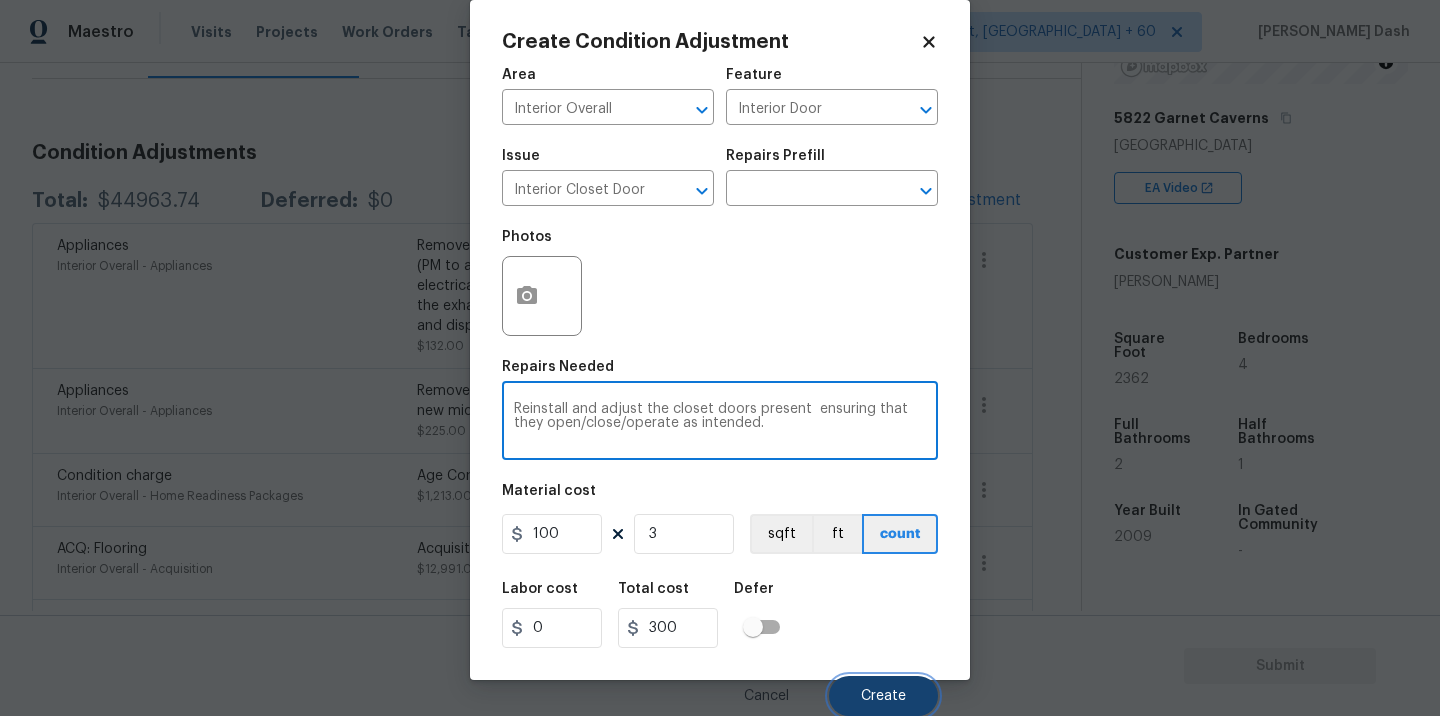 click on "Create" at bounding box center [883, 696] 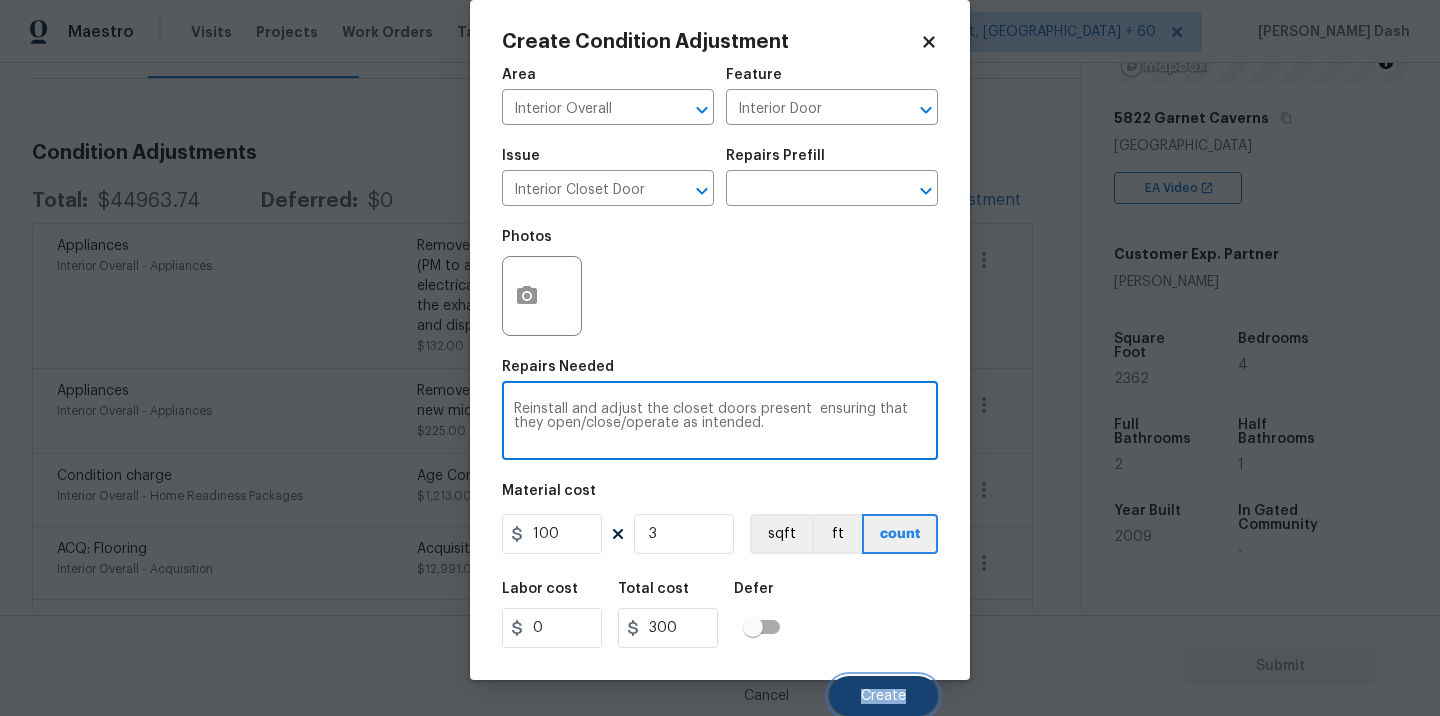 click on "Create" at bounding box center (883, 696) 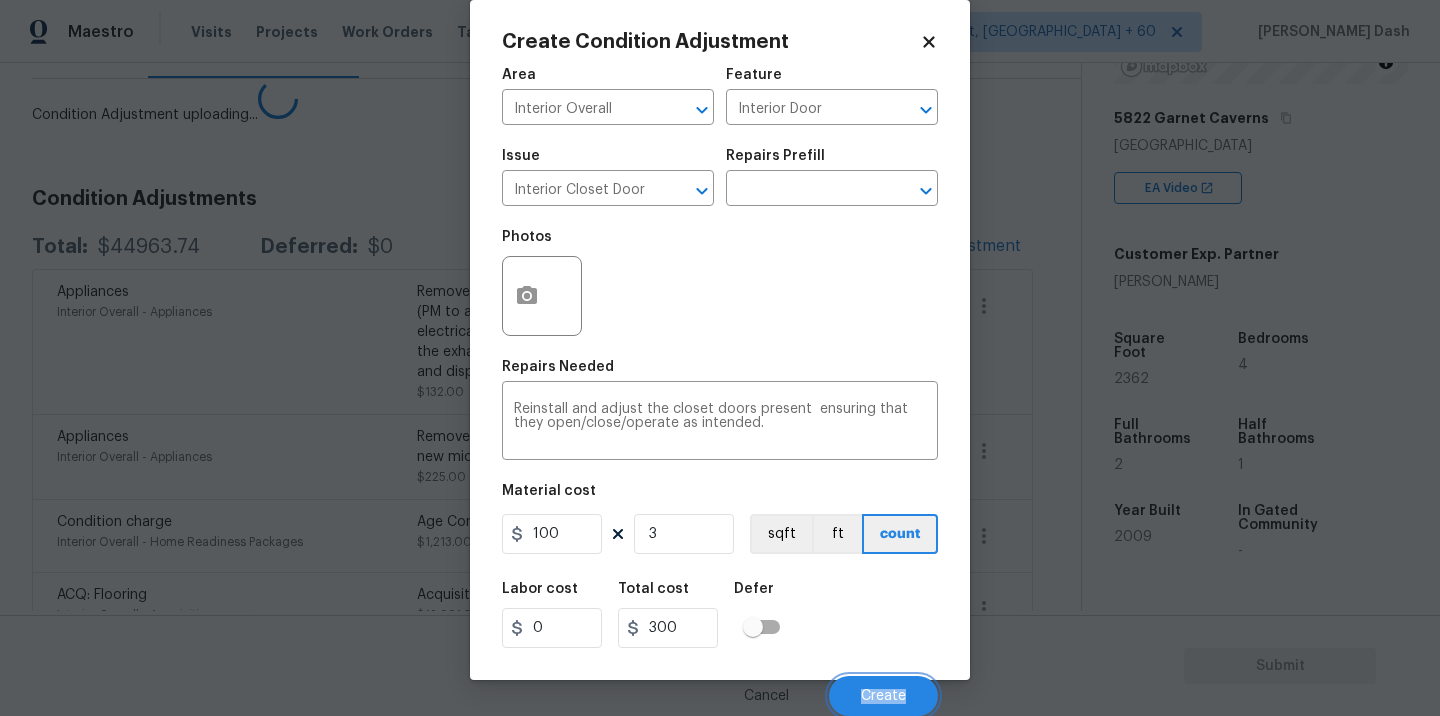 scroll, scrollTop: 24, scrollLeft: 0, axis: vertical 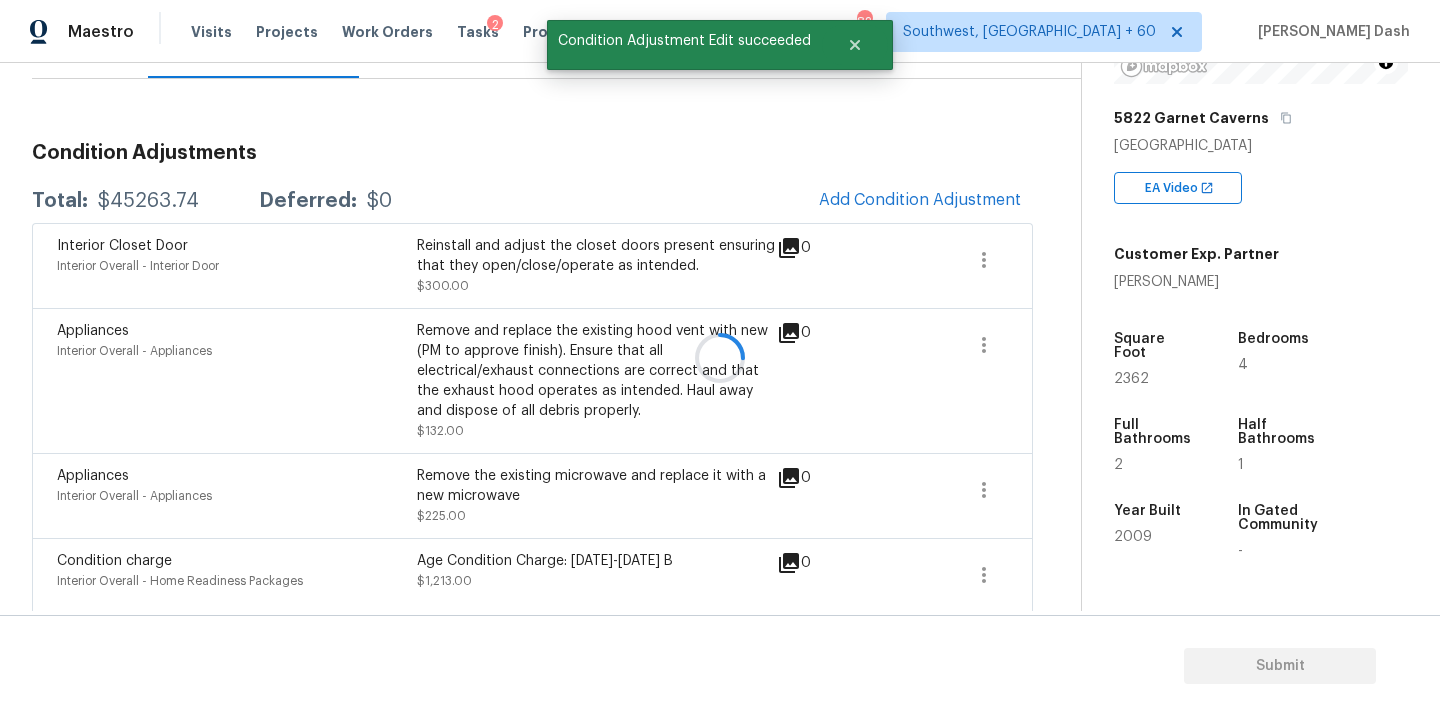 click at bounding box center [720, 358] 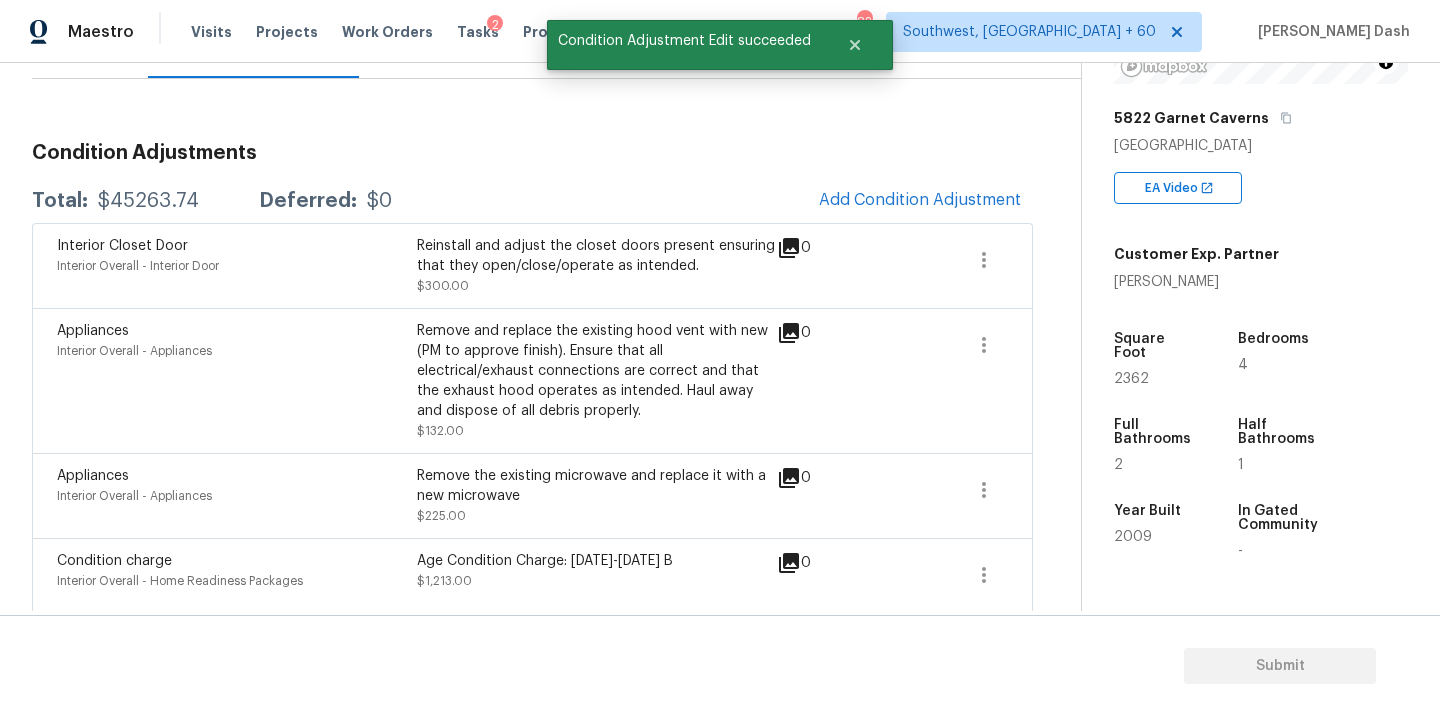 click on "$45263.74" at bounding box center (148, 201) 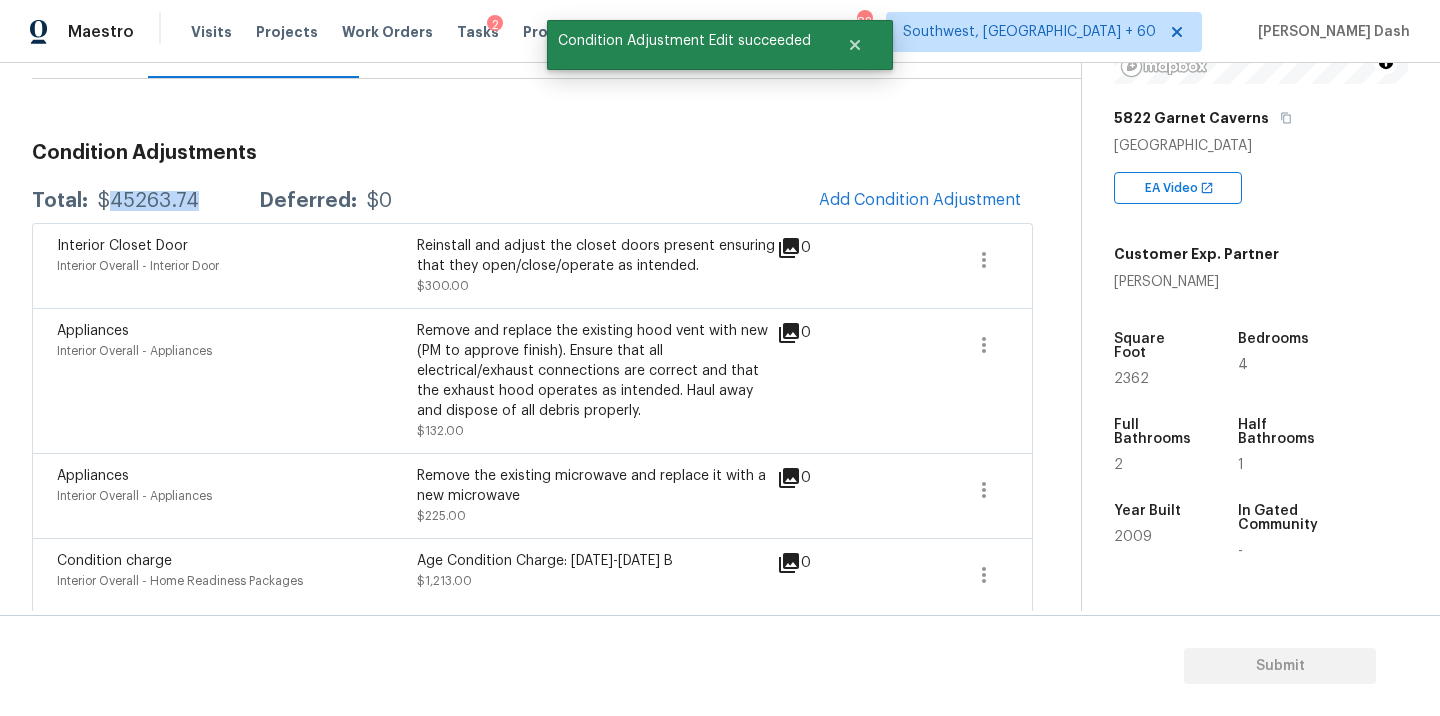 click on "$45263.74" at bounding box center [148, 201] 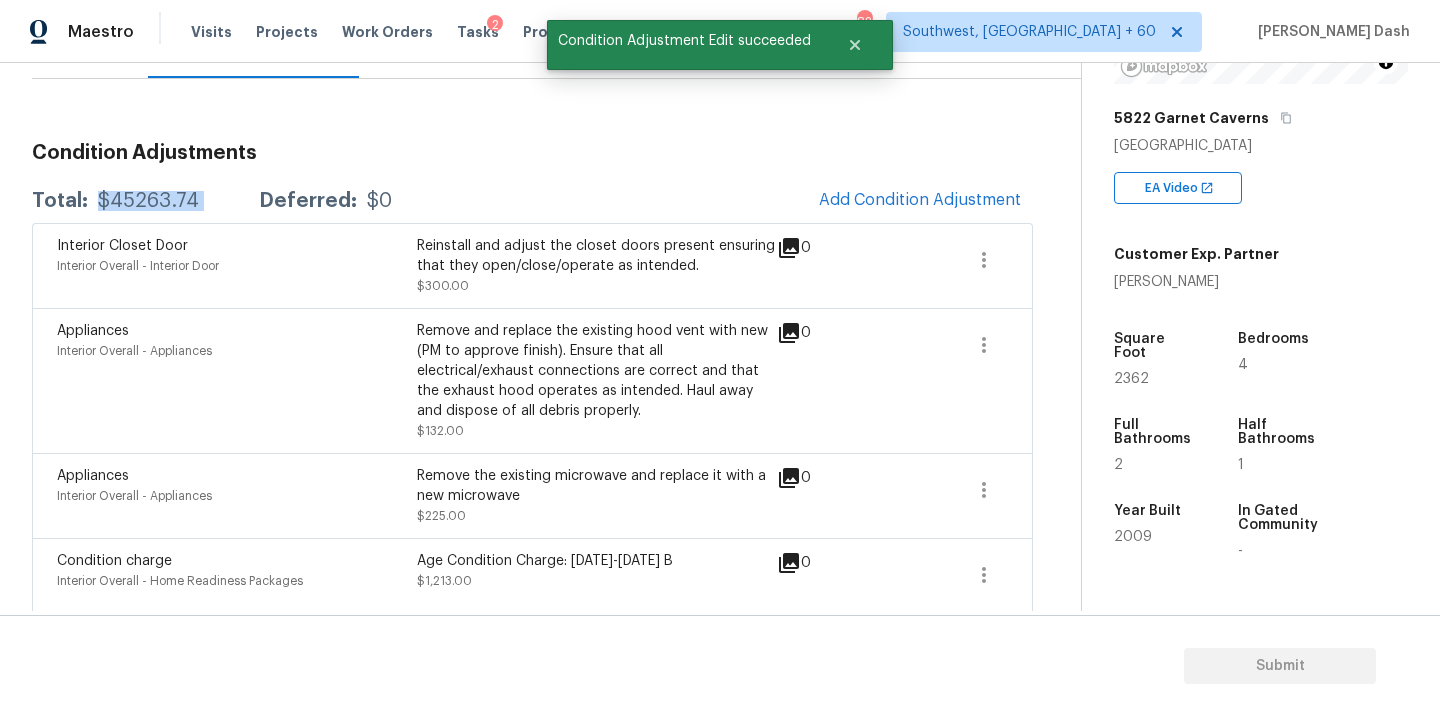 click on "$45263.74" at bounding box center (148, 201) 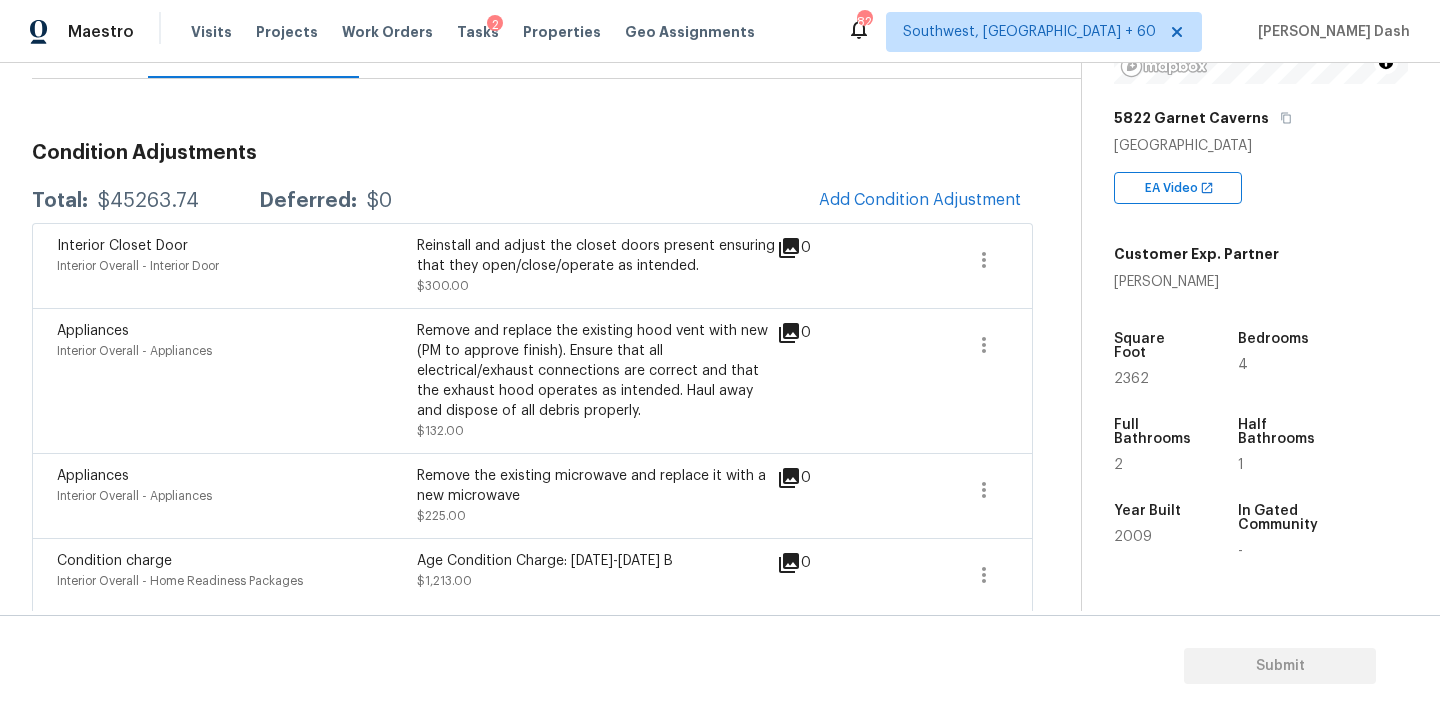 click on "Reinstall and adjust the closet doors present  ensuring that they open/close/operate as intended." at bounding box center [597, 256] 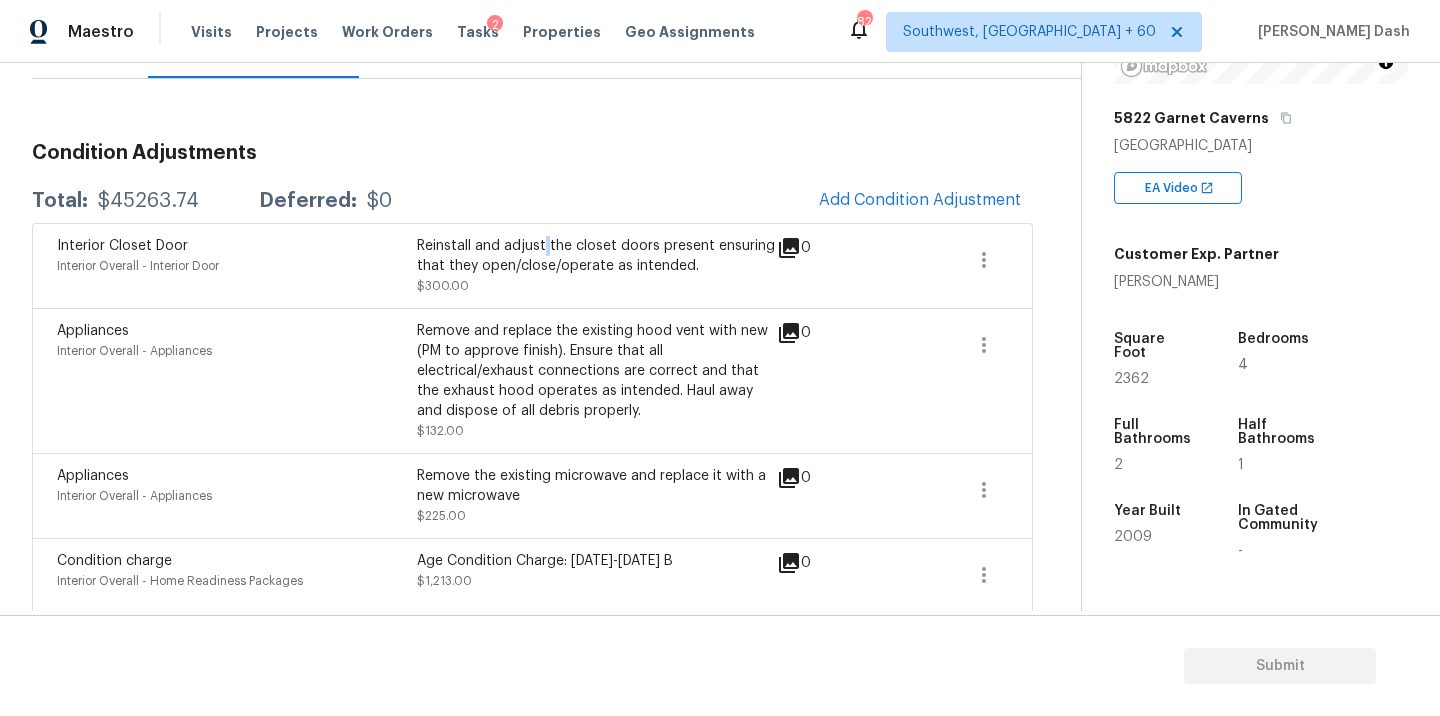 click on "Reinstall and adjust the closet doors present  ensuring that they open/close/operate as intended." at bounding box center [597, 256] 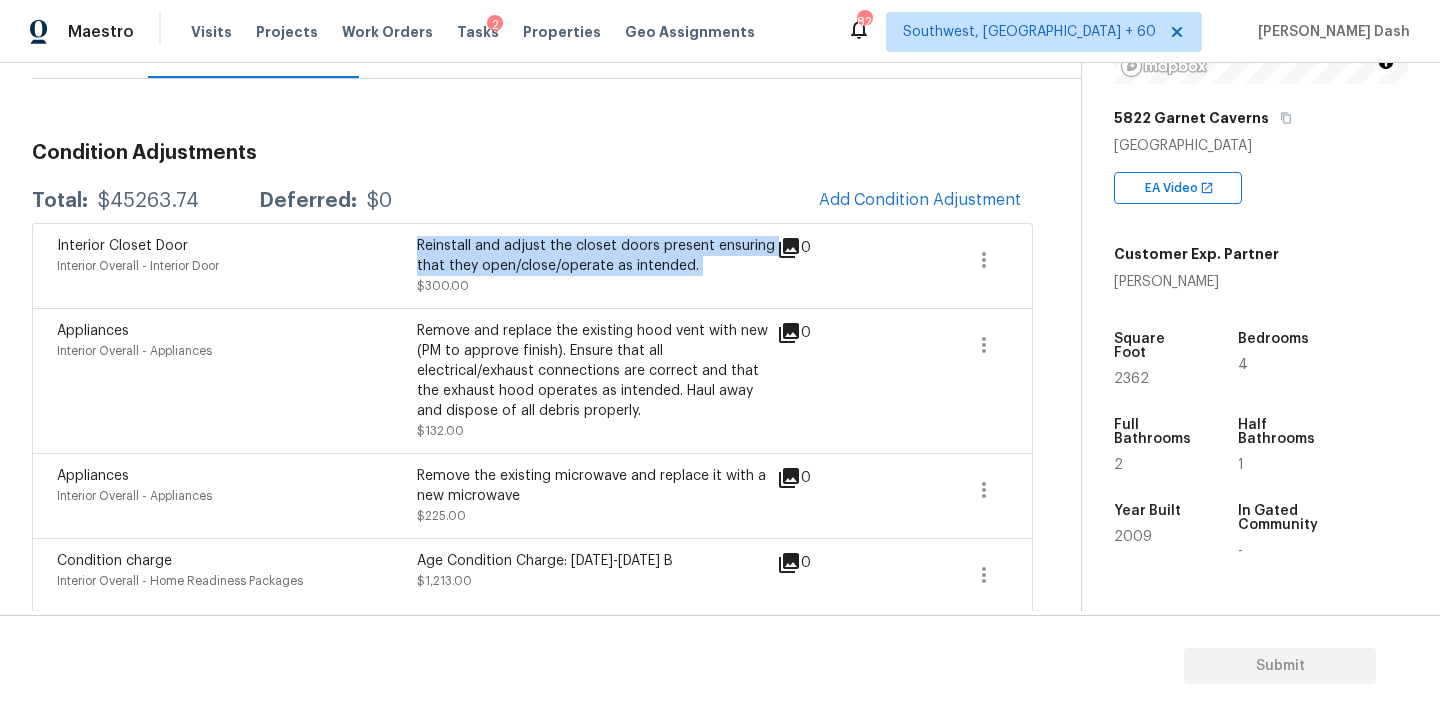 click on "Reinstall and adjust the closet doors present  ensuring that they open/close/operate as intended." at bounding box center (597, 256) 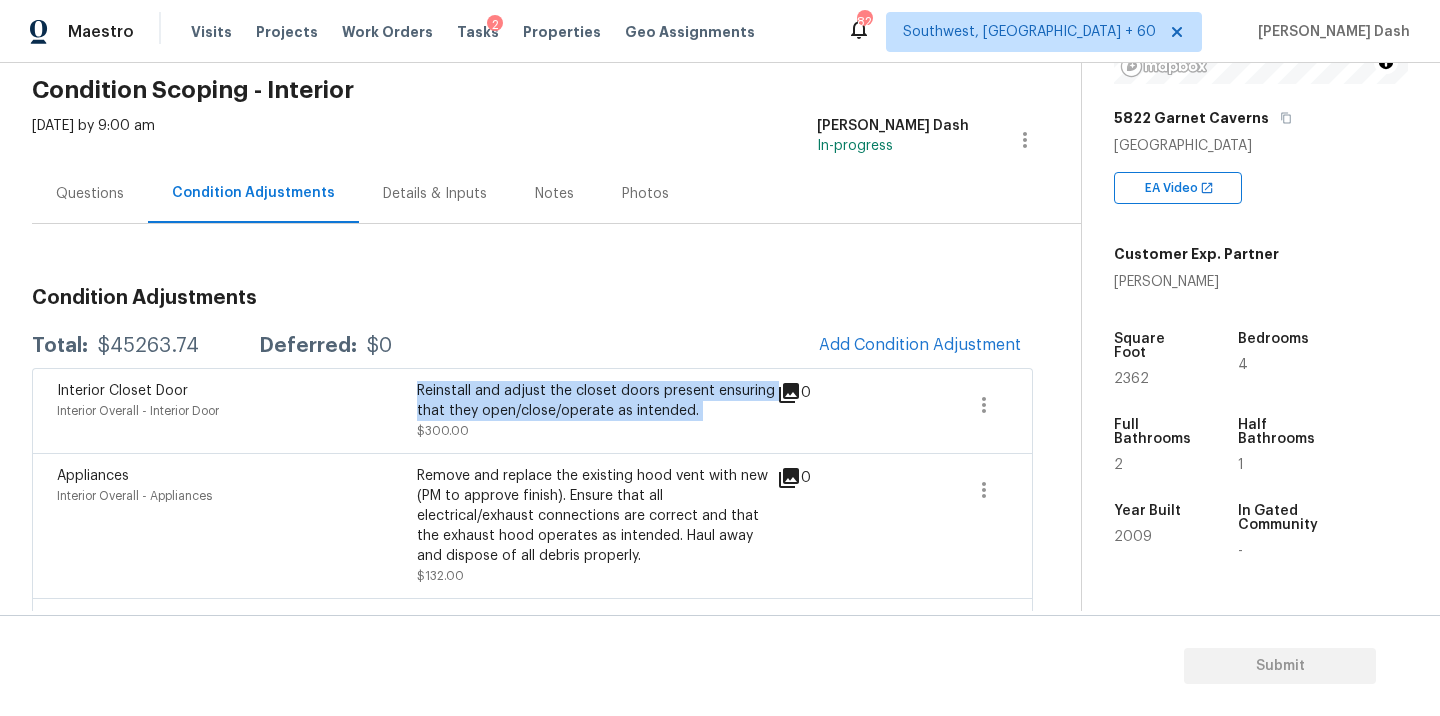 scroll, scrollTop: 0, scrollLeft: 0, axis: both 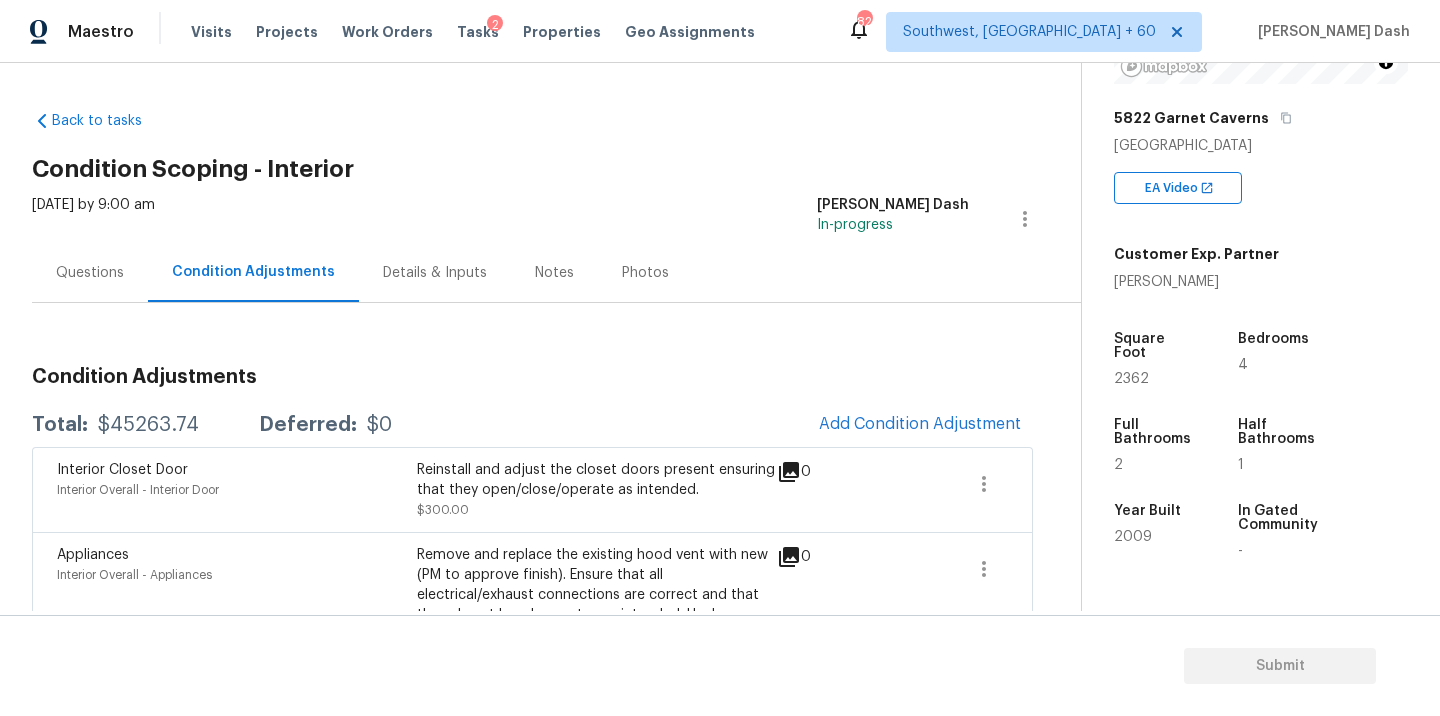 click on "Questions" at bounding box center [90, 273] 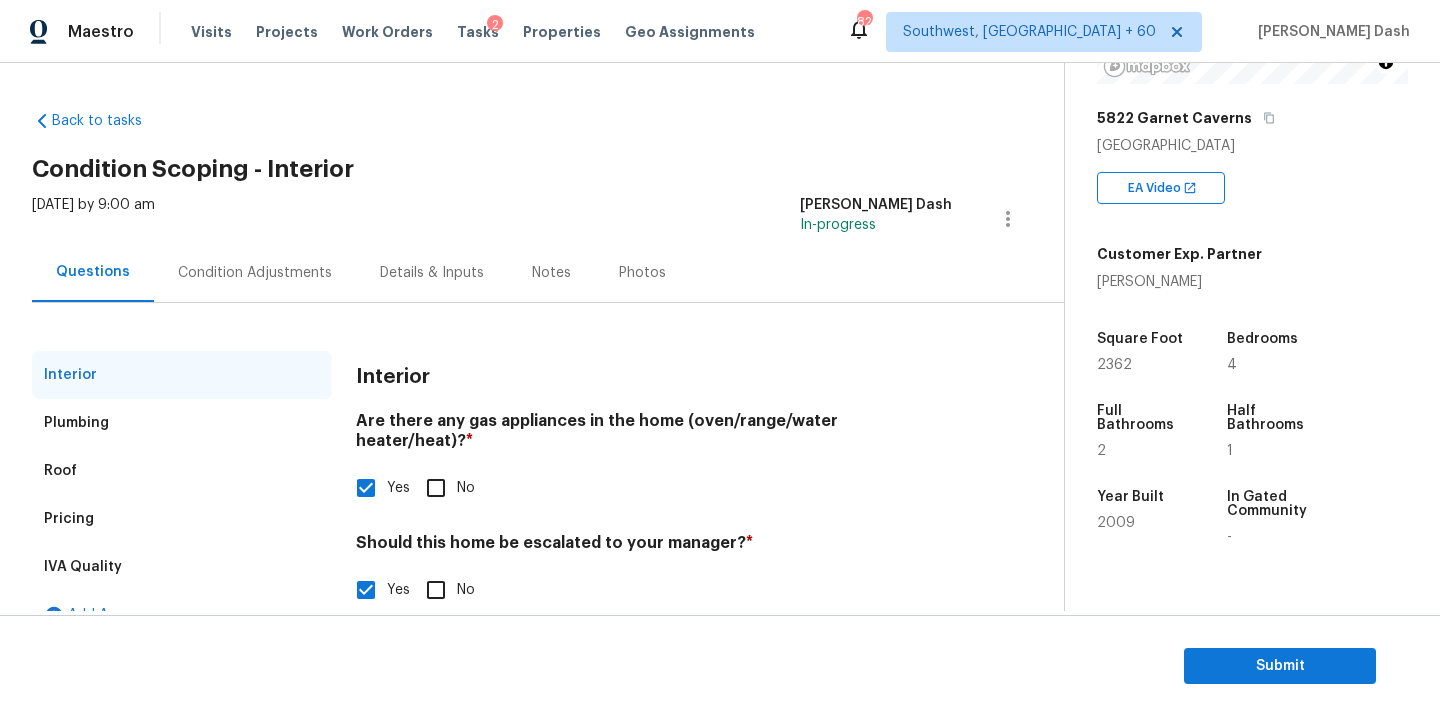 scroll, scrollTop: 199, scrollLeft: 0, axis: vertical 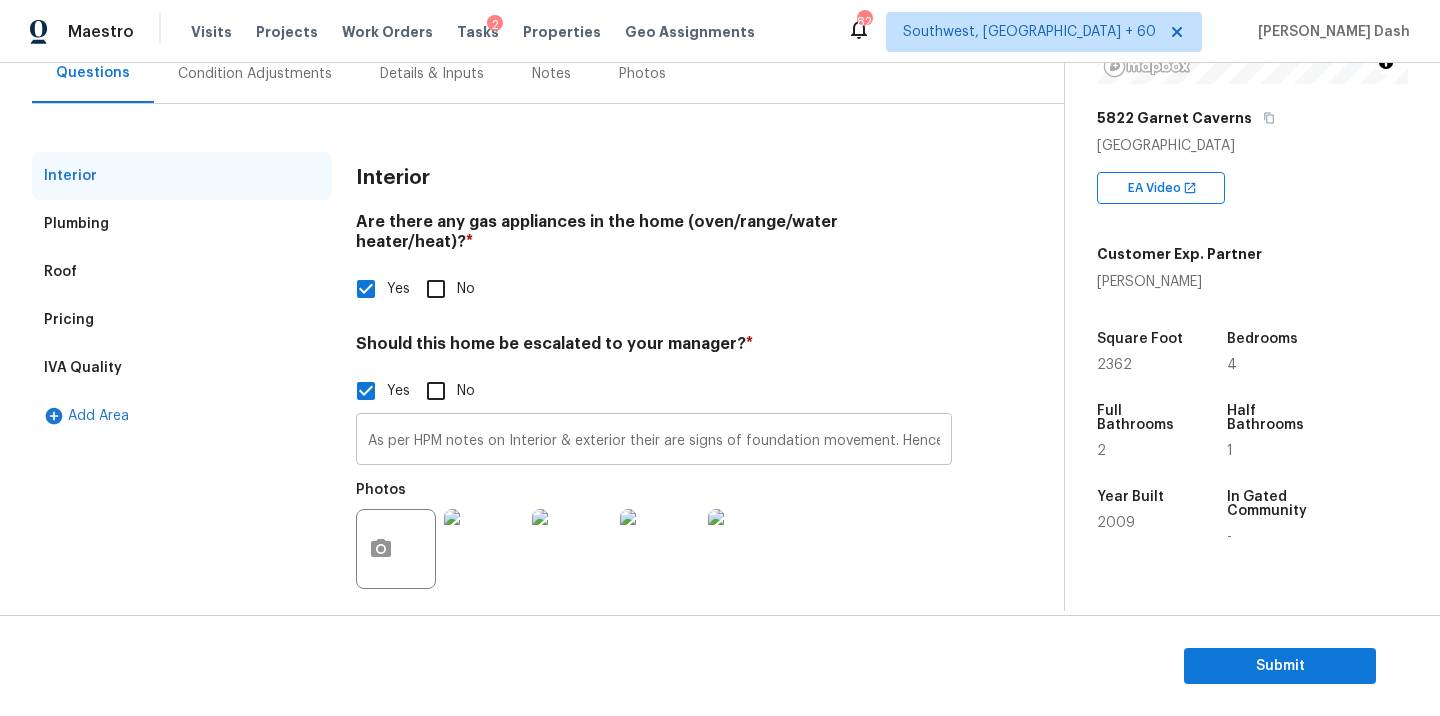 click on "As per HPM notes on Interior & exterior their are signs of foundation movement. Hence possible foundation issues." at bounding box center (654, 441) 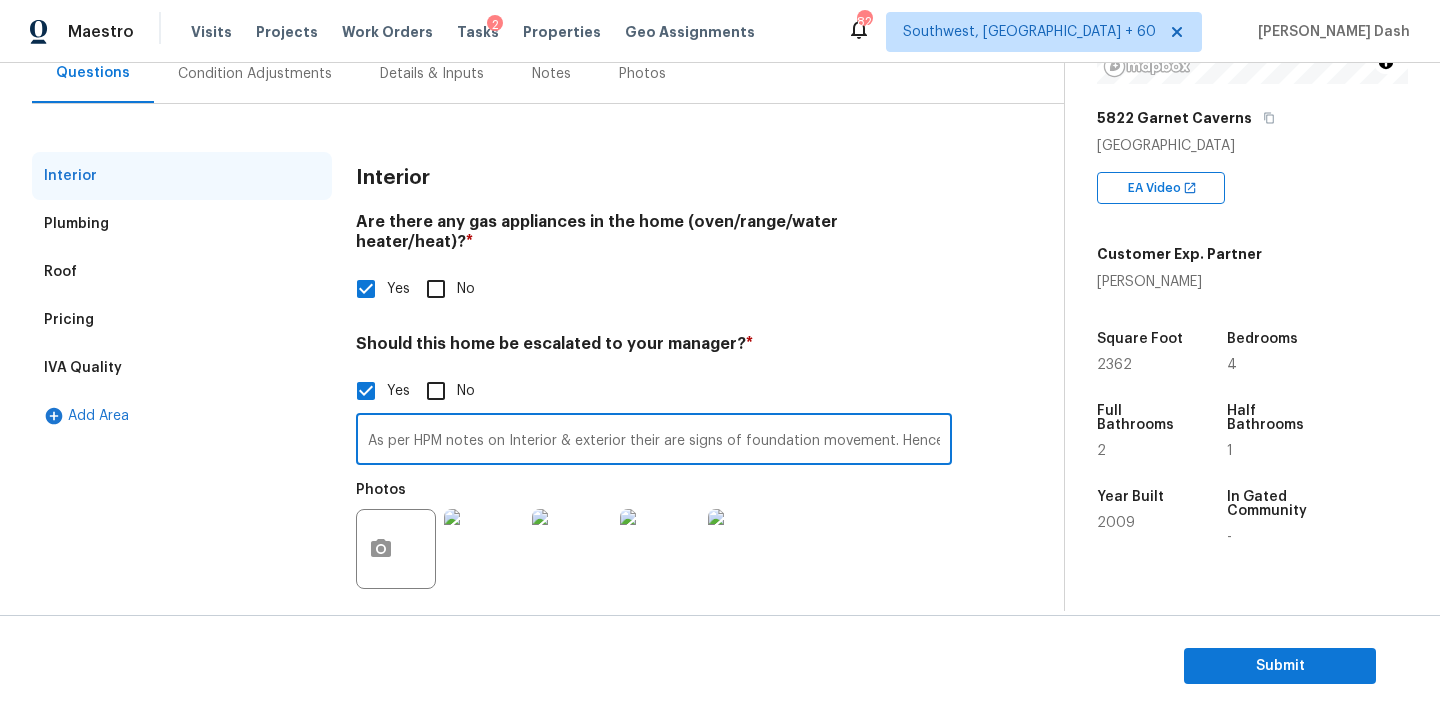 click on "As per HPM notes on Interior & exterior their are signs of foundation movement. Hence possible foundation issues." at bounding box center [654, 441] 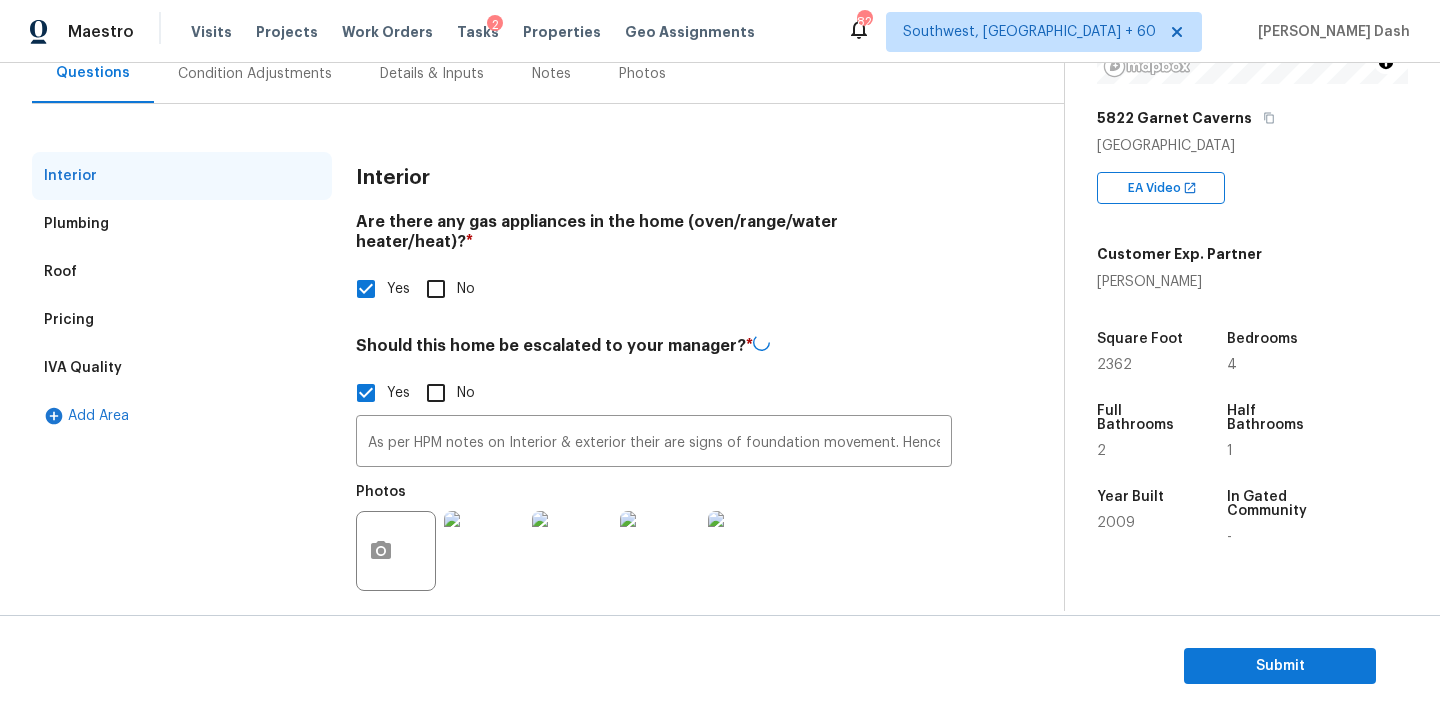 click on "Pricing" at bounding box center [182, 320] 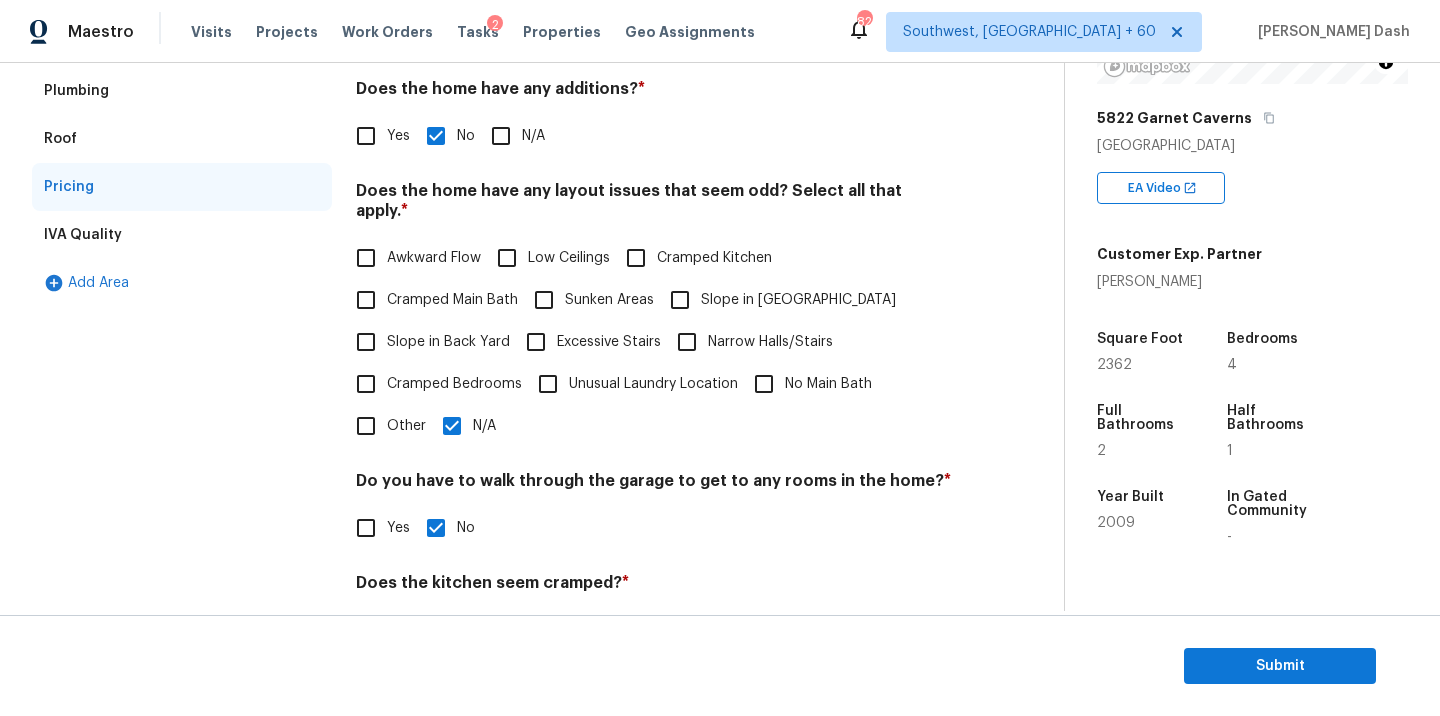 scroll, scrollTop: 484, scrollLeft: 0, axis: vertical 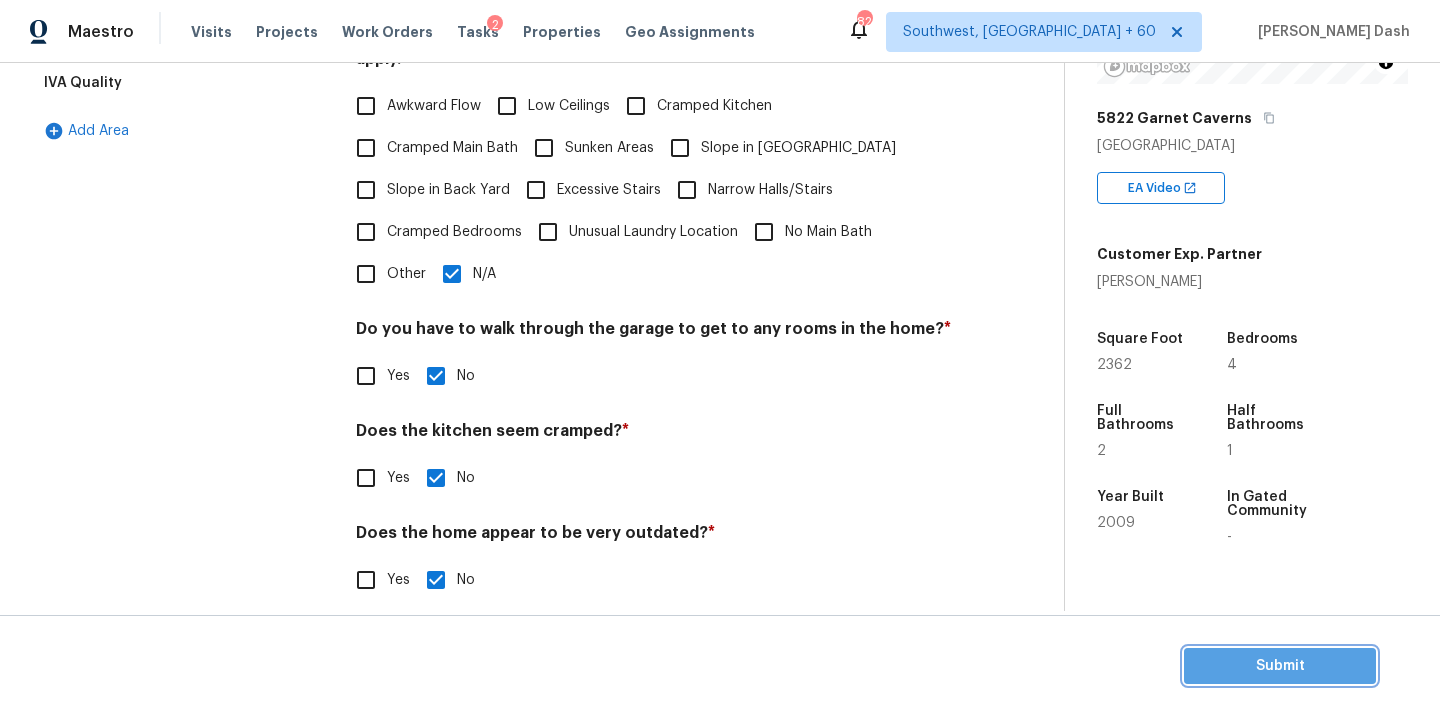 click on "Submit" at bounding box center [1280, 666] 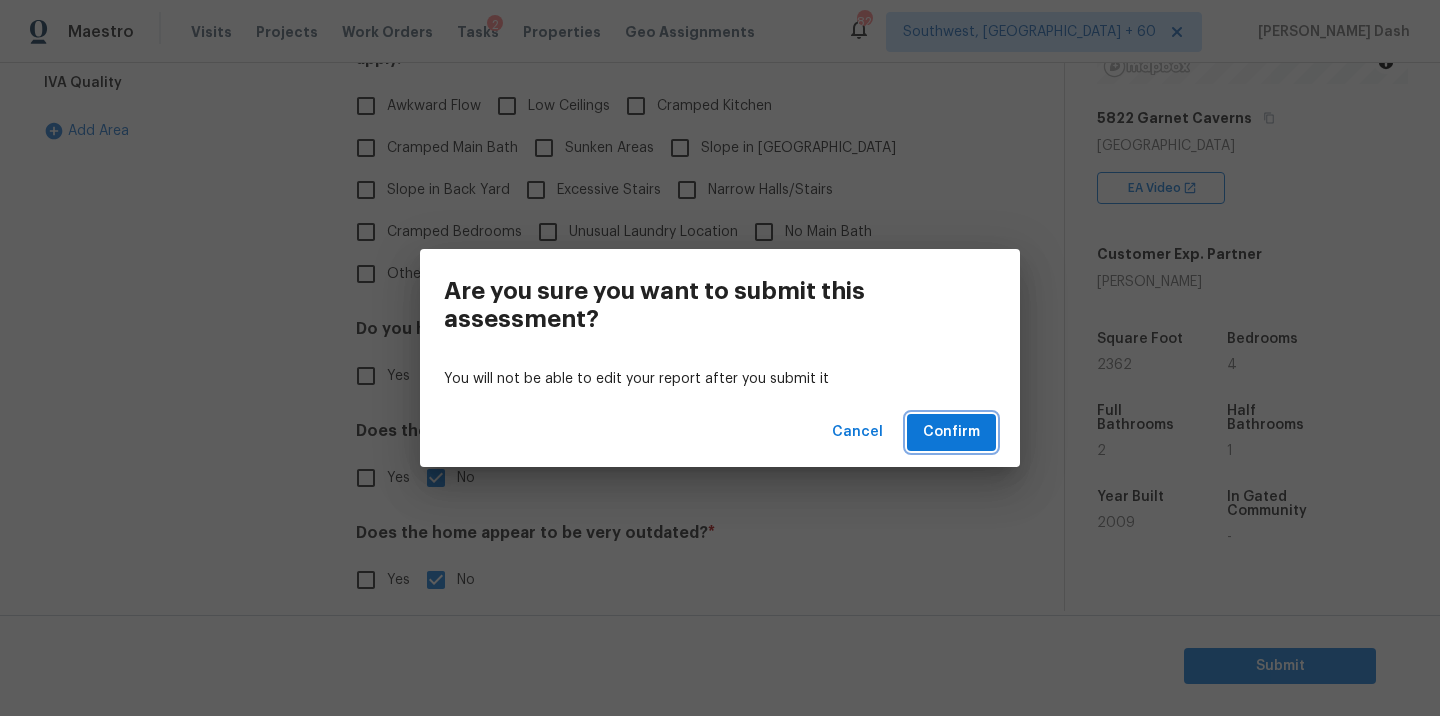 click on "Confirm" at bounding box center (951, 432) 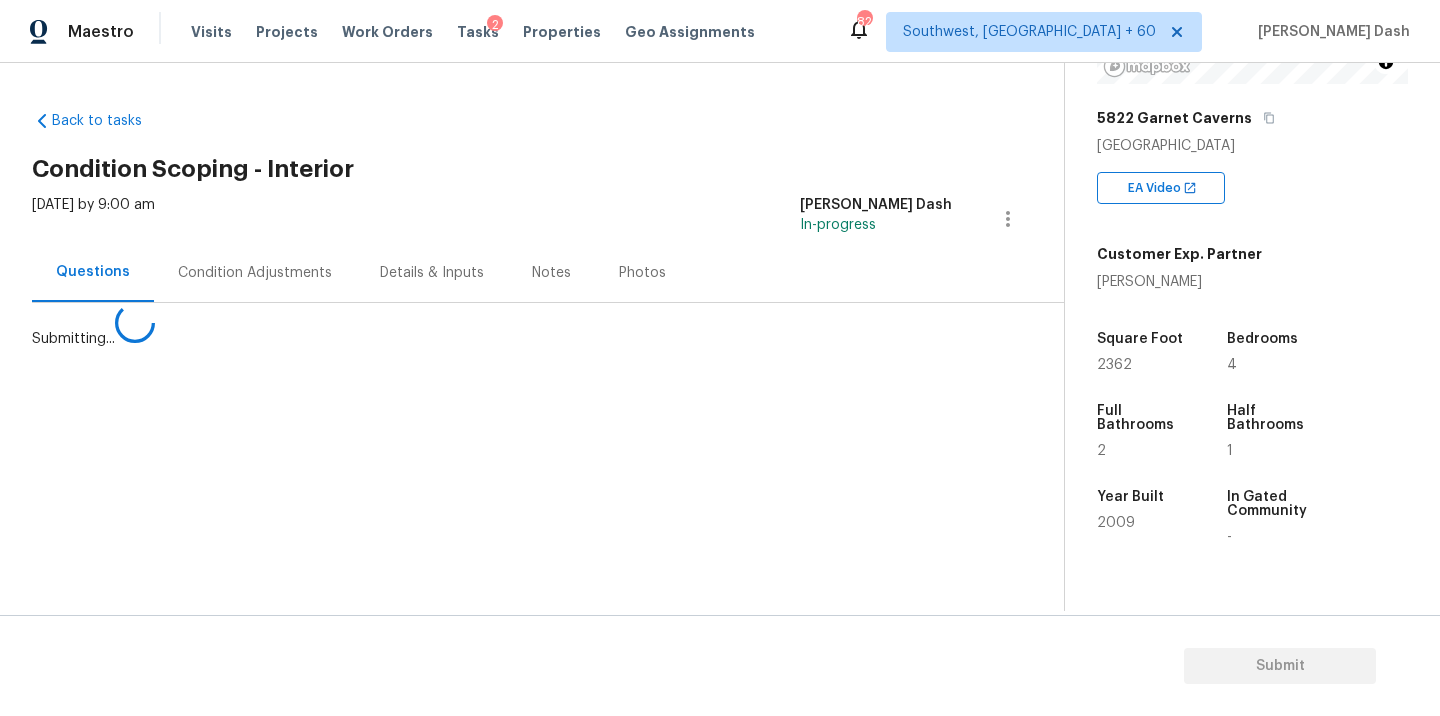 scroll, scrollTop: 0, scrollLeft: 0, axis: both 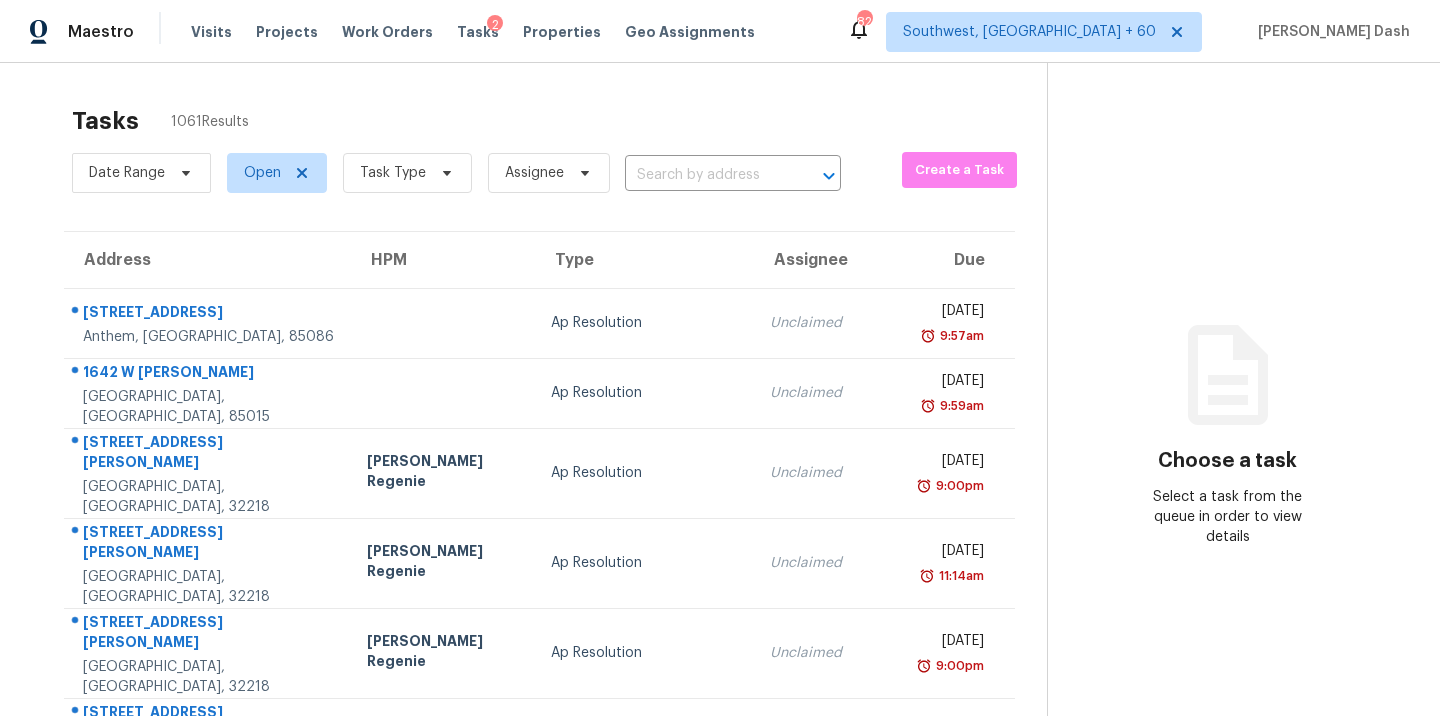 click on "Date Range Open Task Type Assignee ​" at bounding box center (456, 173) 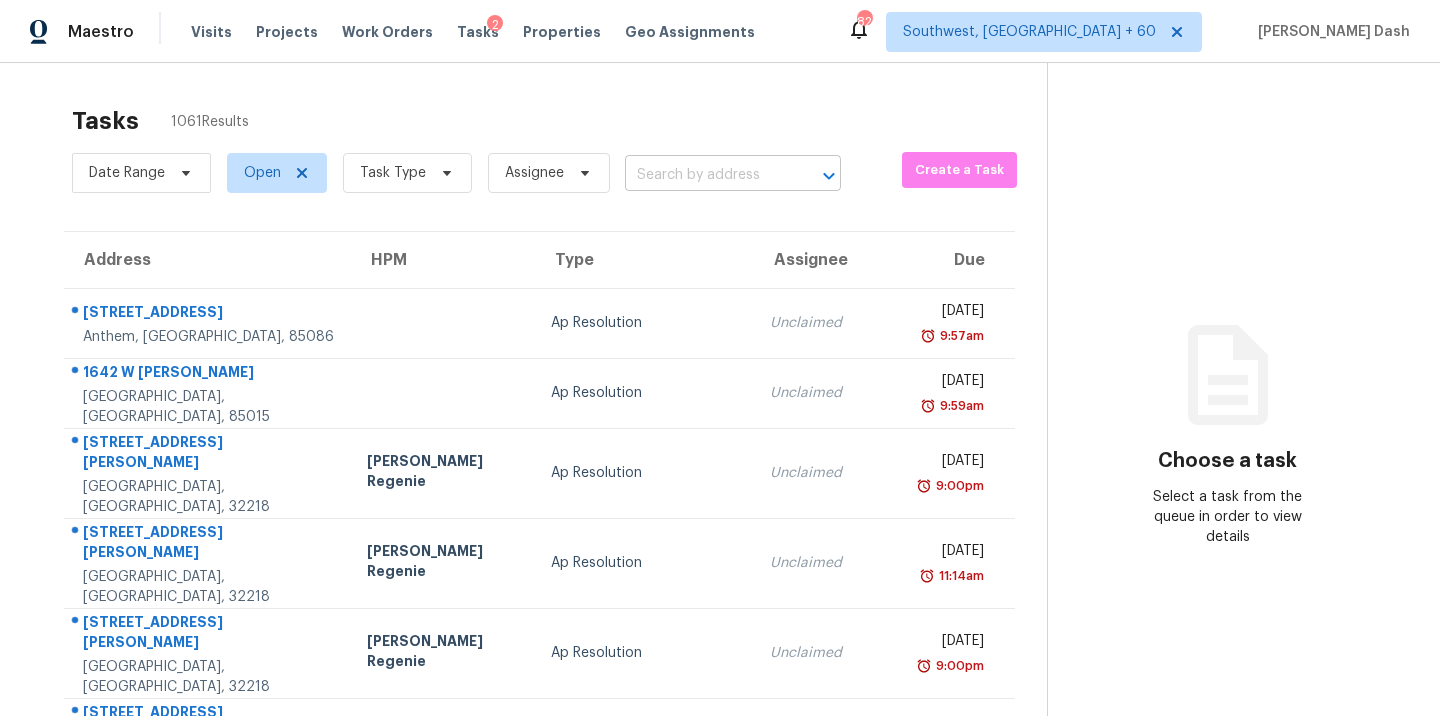 click at bounding box center [705, 175] 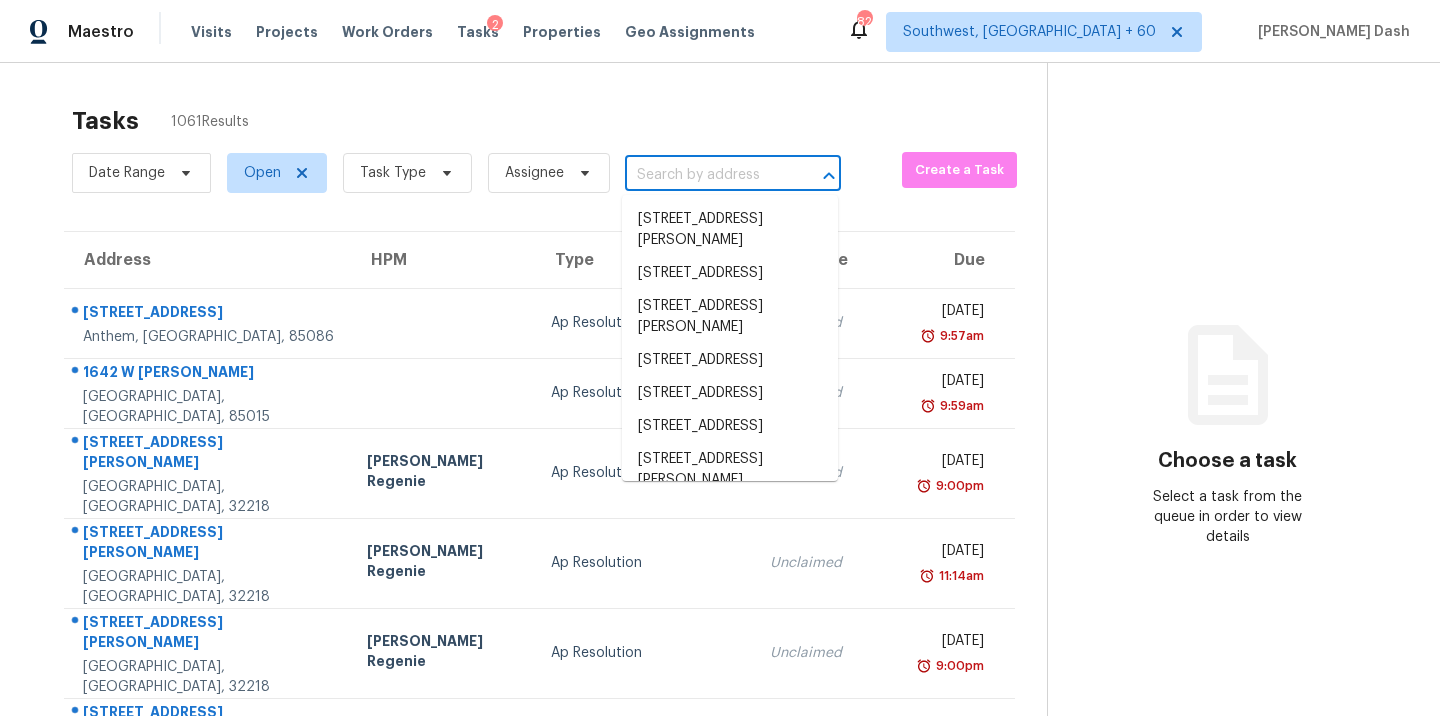 paste on "1775 E Calle Grandiosa, Tucson, AZ 85706" 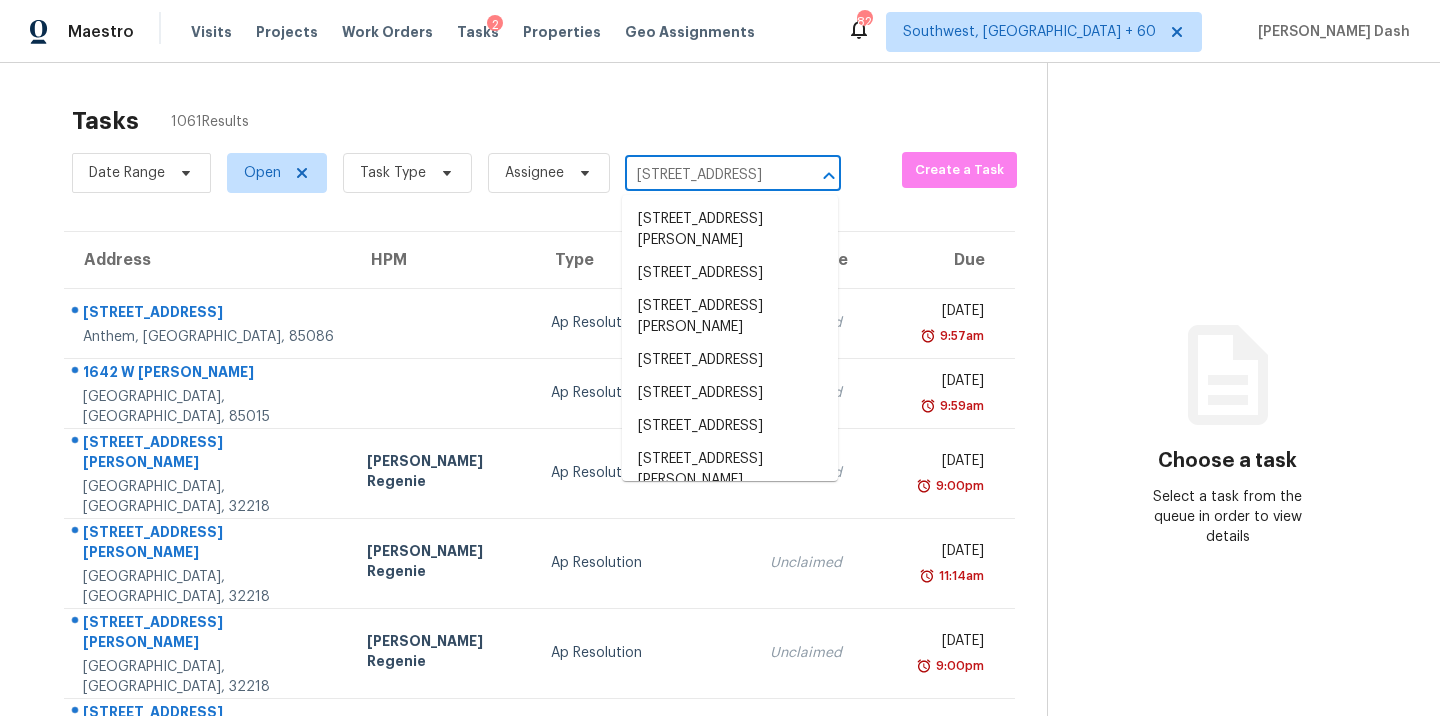scroll, scrollTop: 0, scrollLeft: 124, axis: horizontal 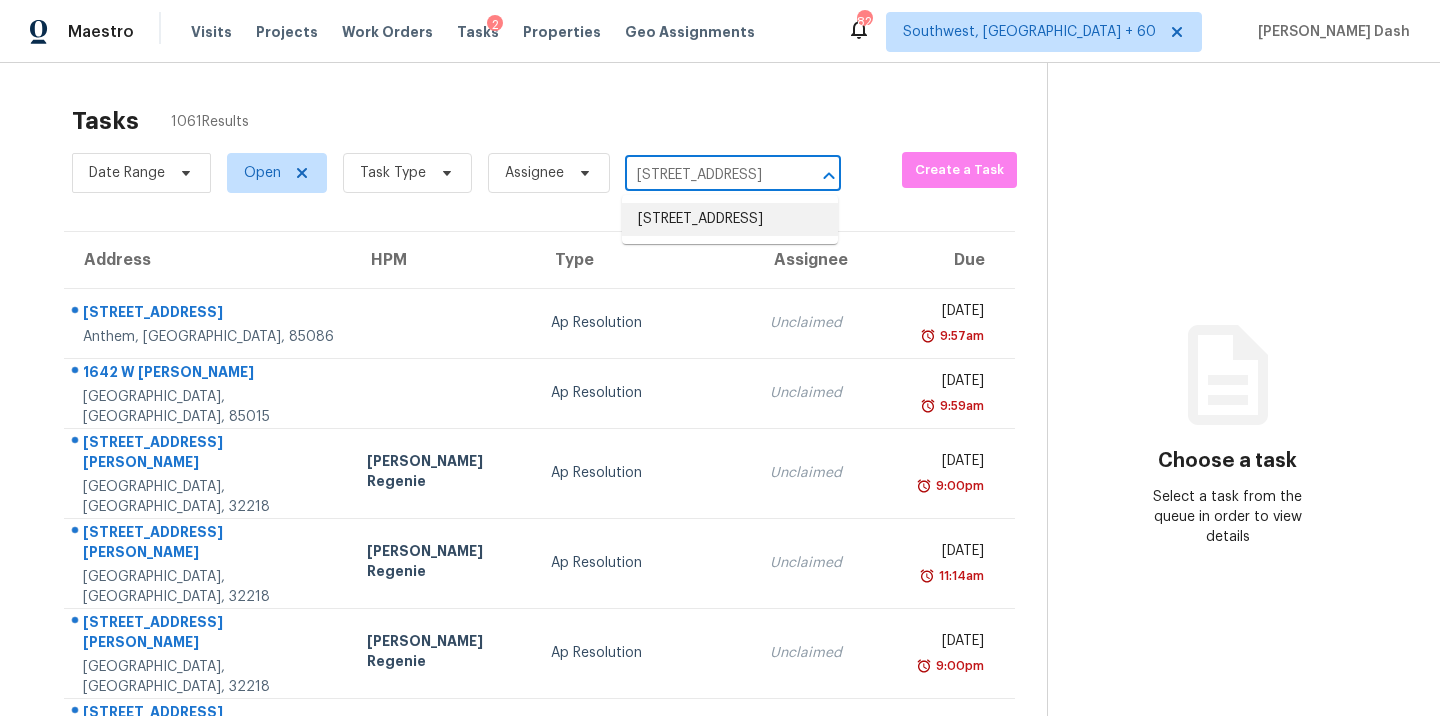 click on "1775 E Calle Grandiosa, Tucson, AZ 85706" at bounding box center [730, 219] 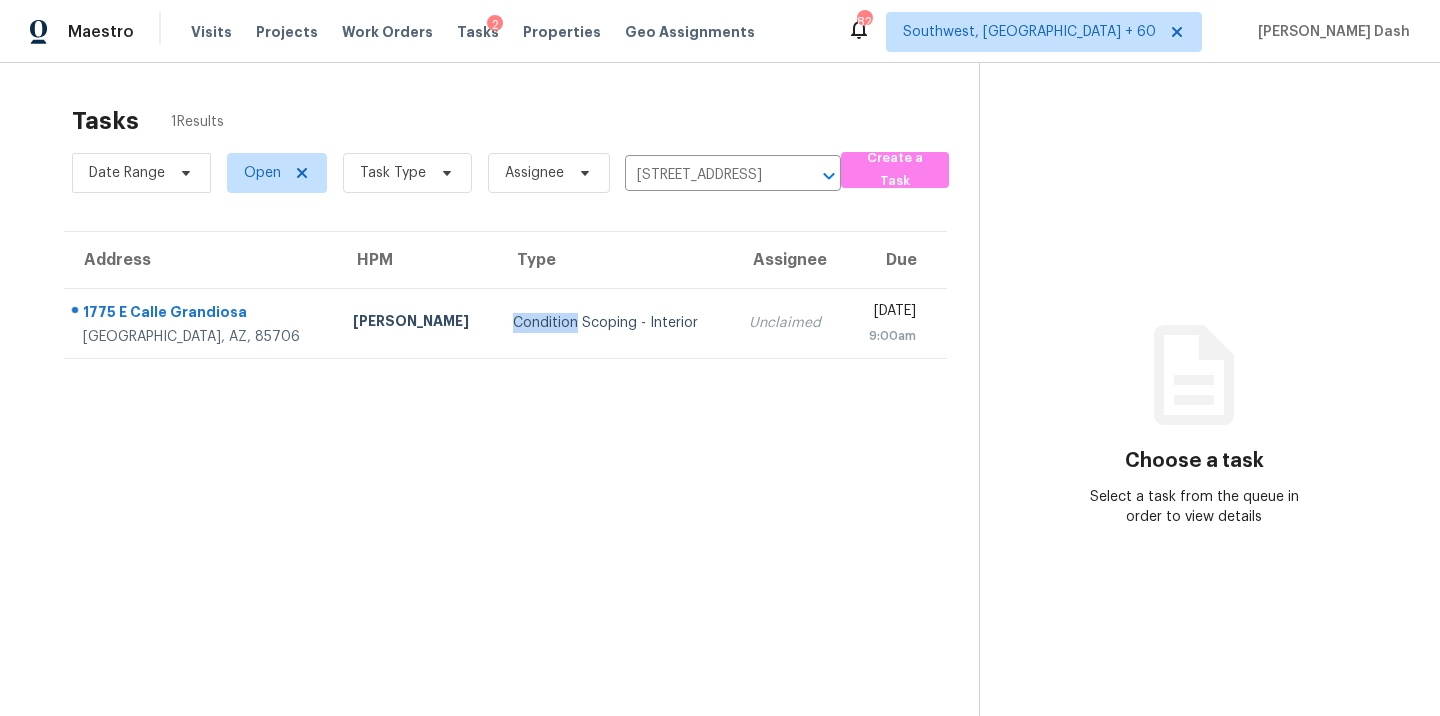 click on "Condition Scoping - Interior" at bounding box center [614, 323] 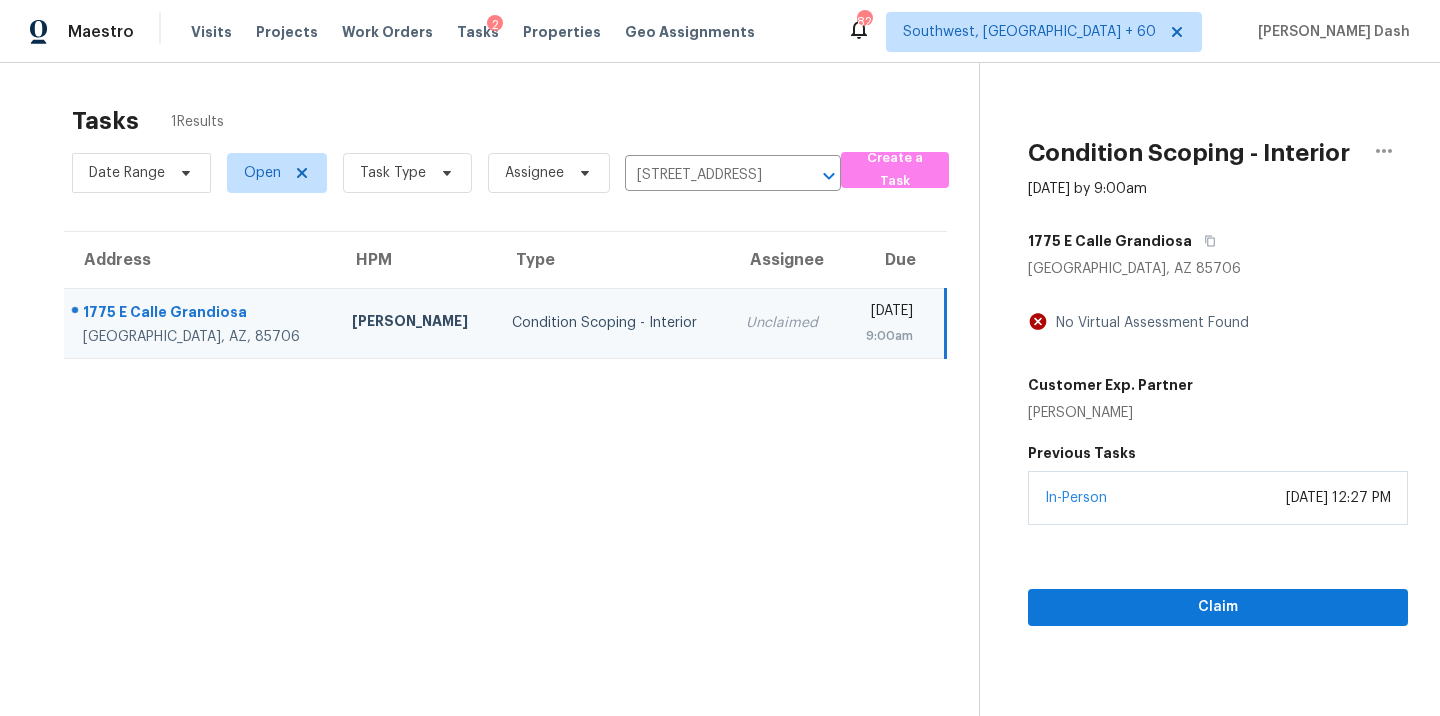 click on "In-Person  July 18, 2025 at 12:27 PM" at bounding box center (1218, 498) 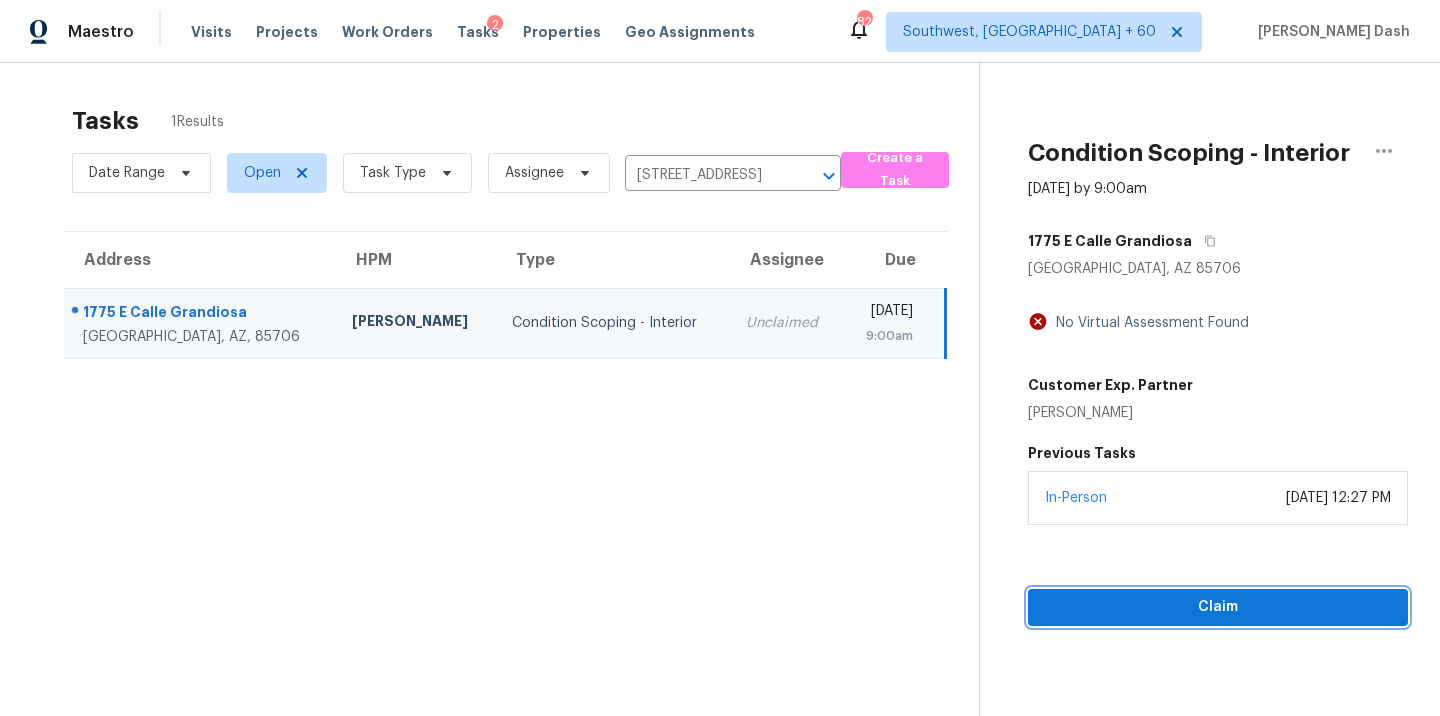 click on "Claim" at bounding box center [1218, 607] 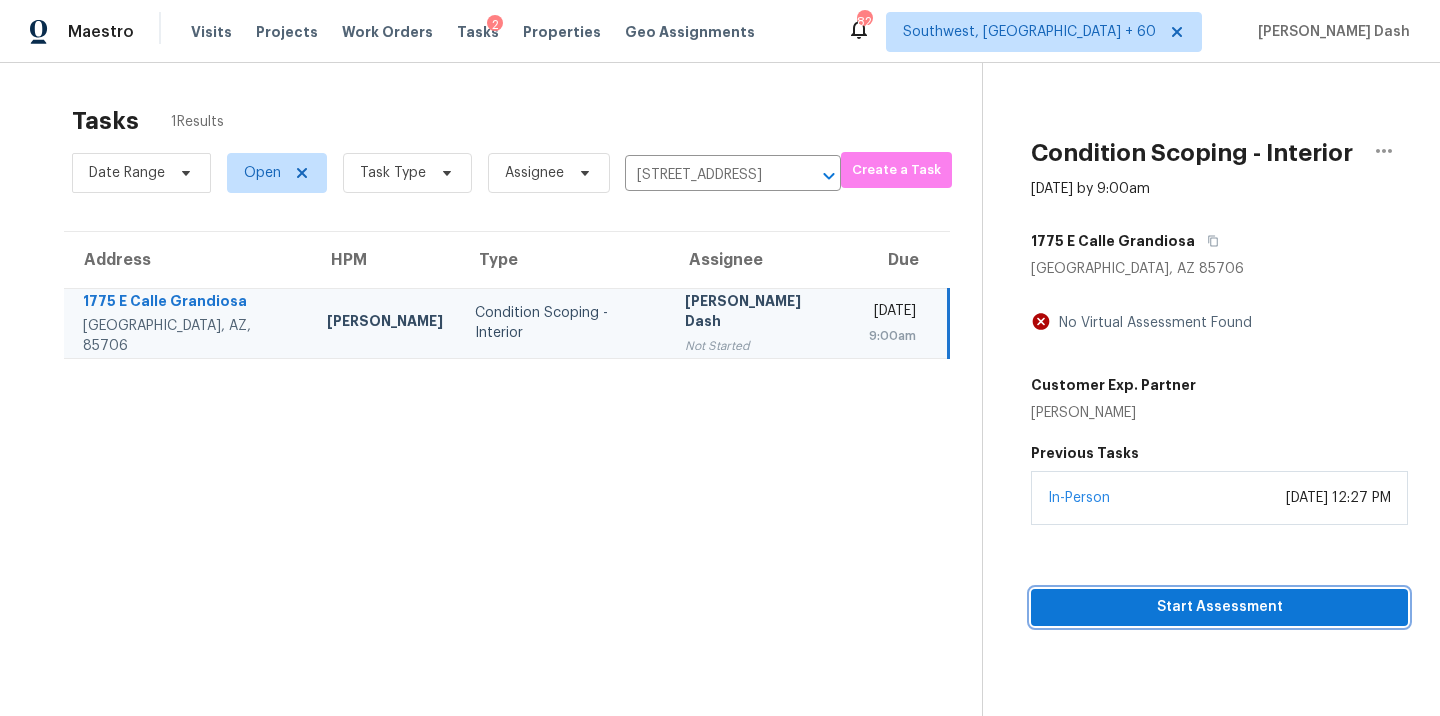 click on "Start Assessment" at bounding box center (1219, 607) 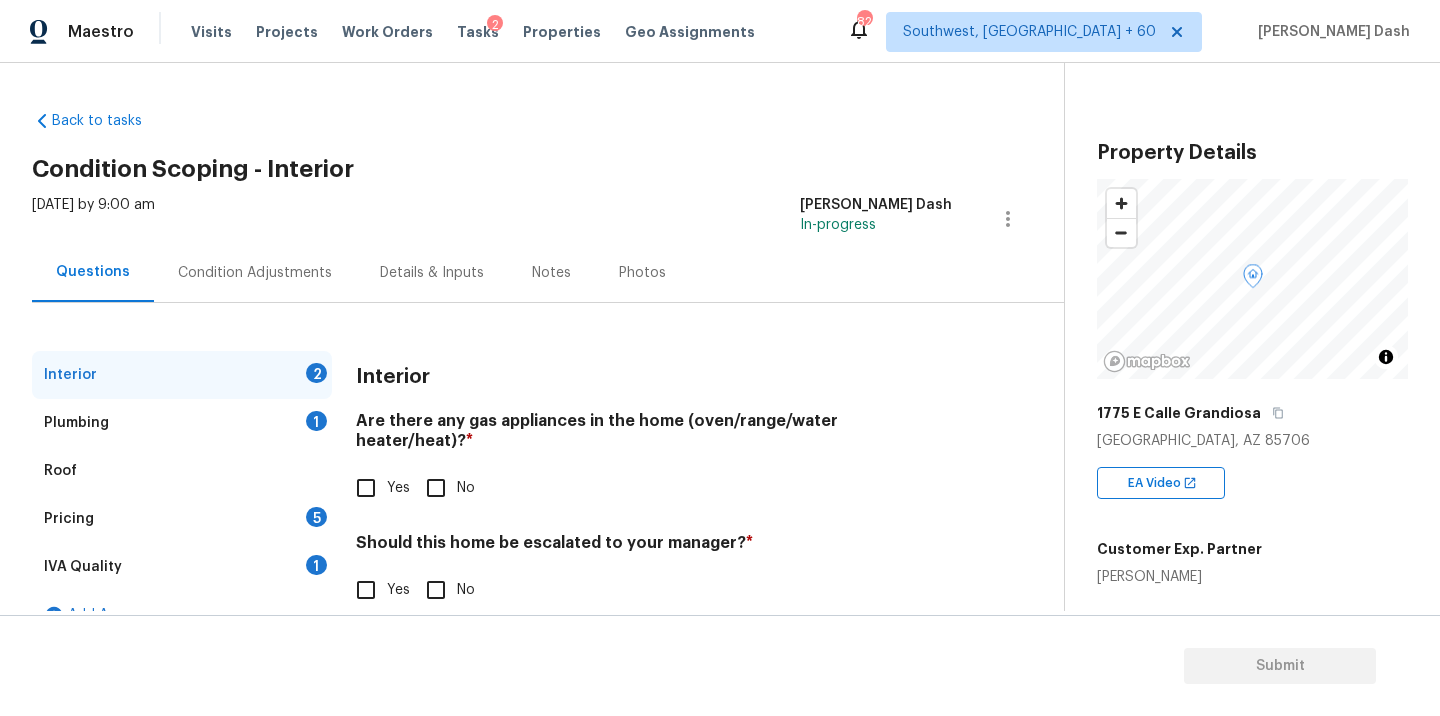 click on "1775 E Calle Grandiosa" at bounding box center [1252, 413] 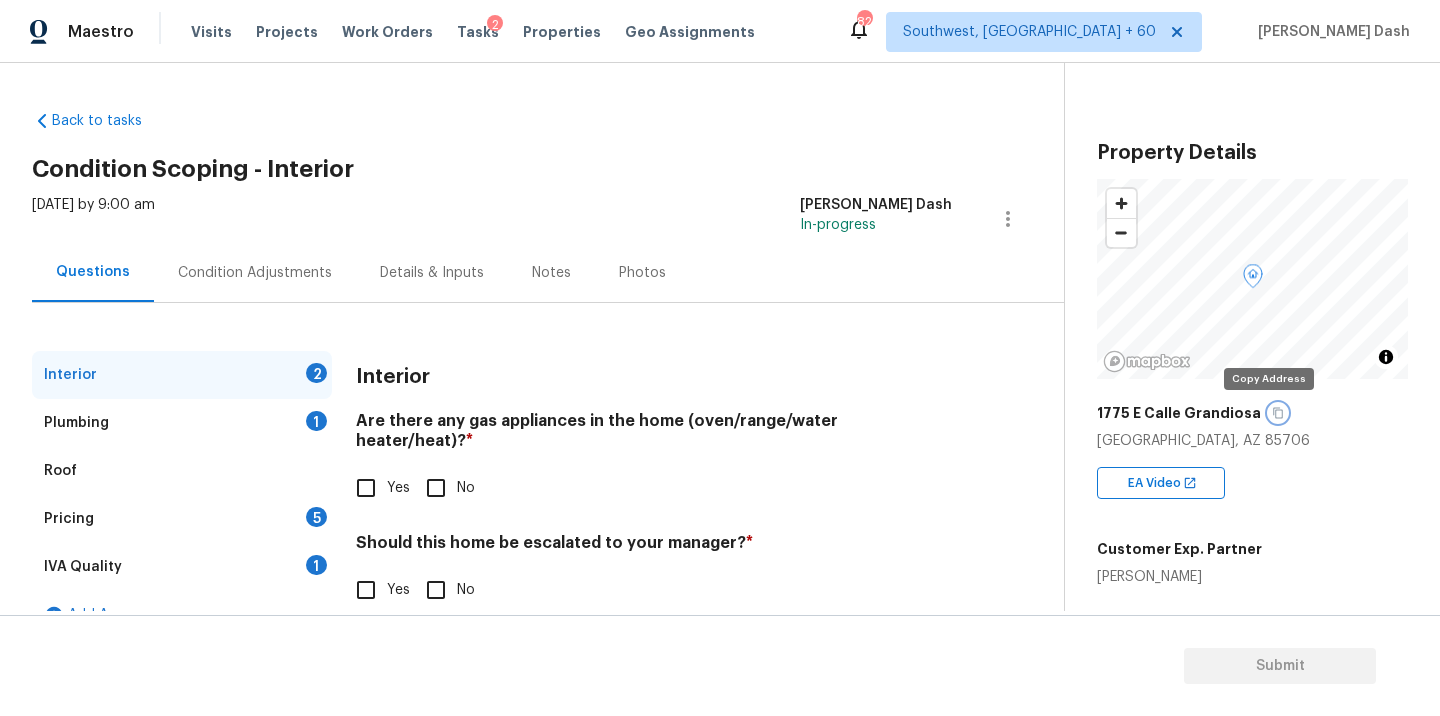click 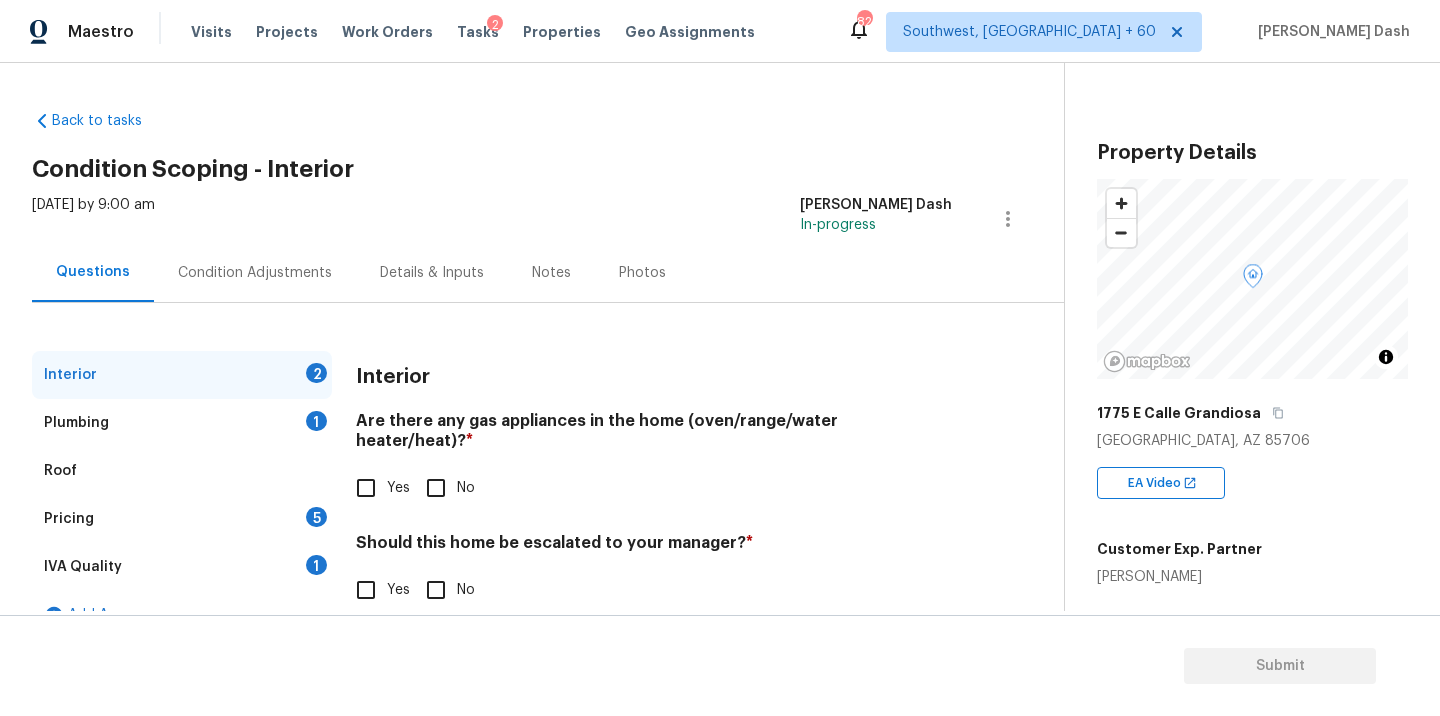 click on "Yes" at bounding box center (366, 488) 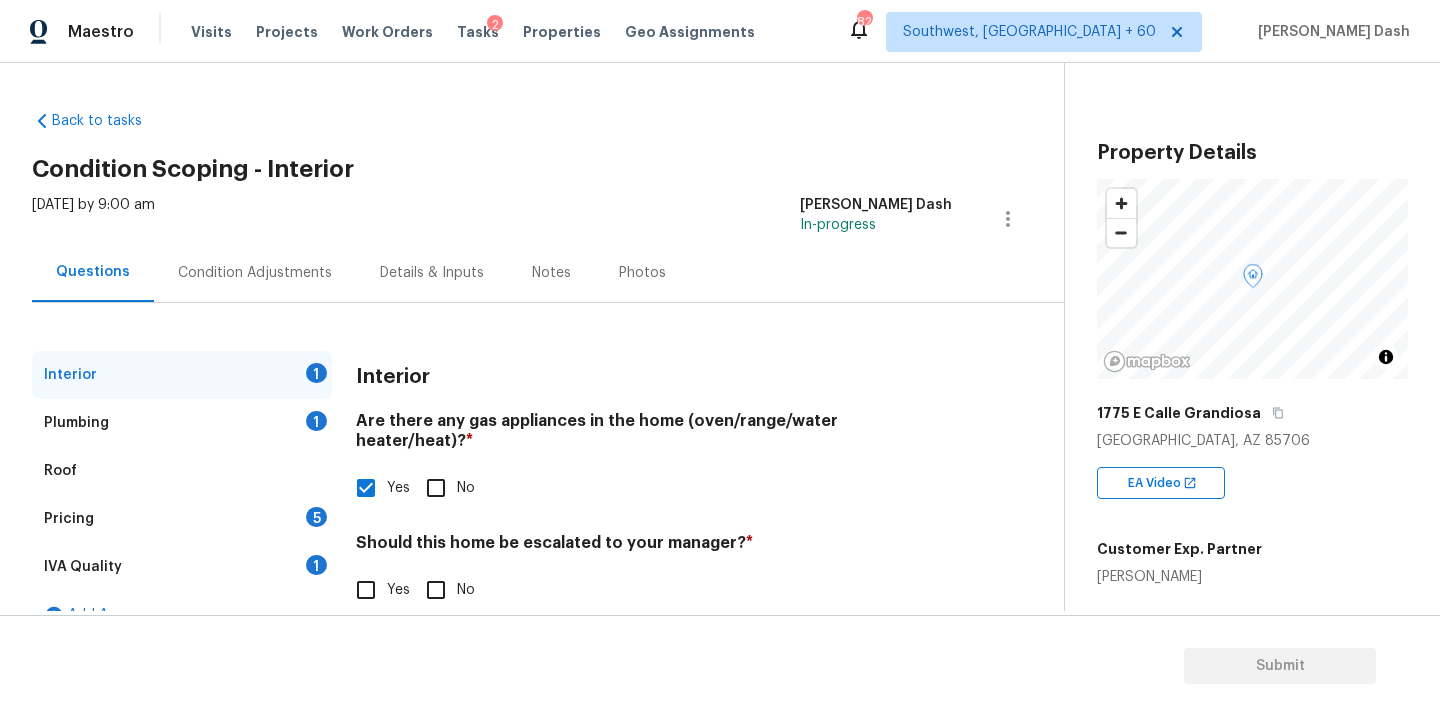 click on "No" at bounding box center [436, 590] 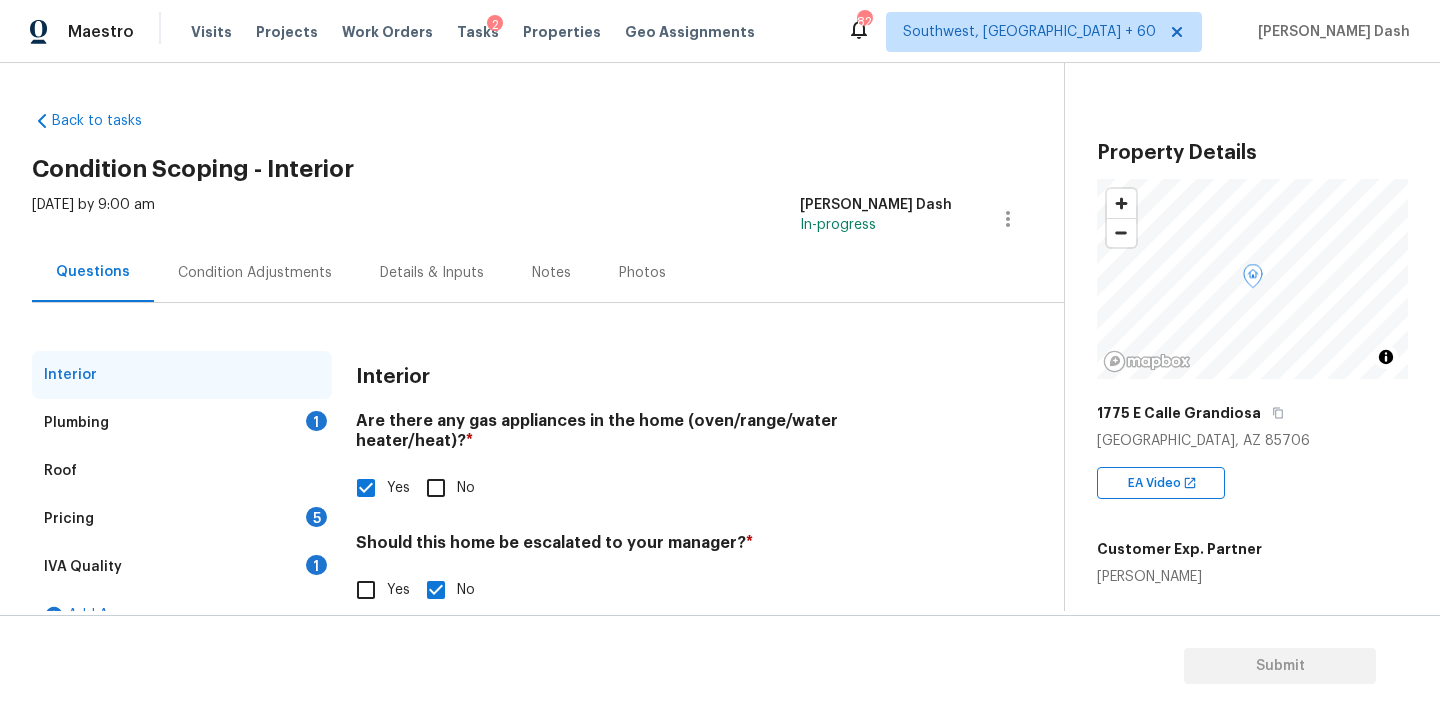 click on "1" at bounding box center [316, 421] 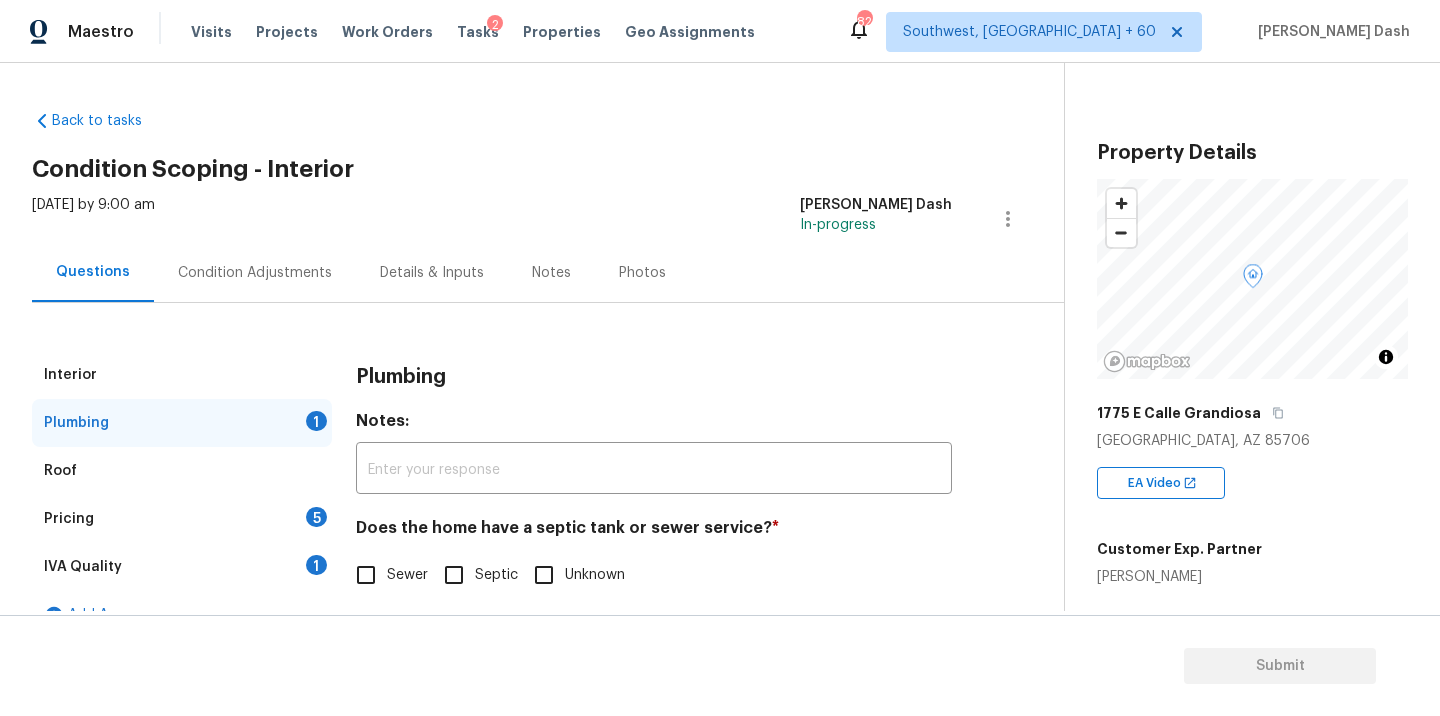 click on "Sewer" at bounding box center [366, 575] 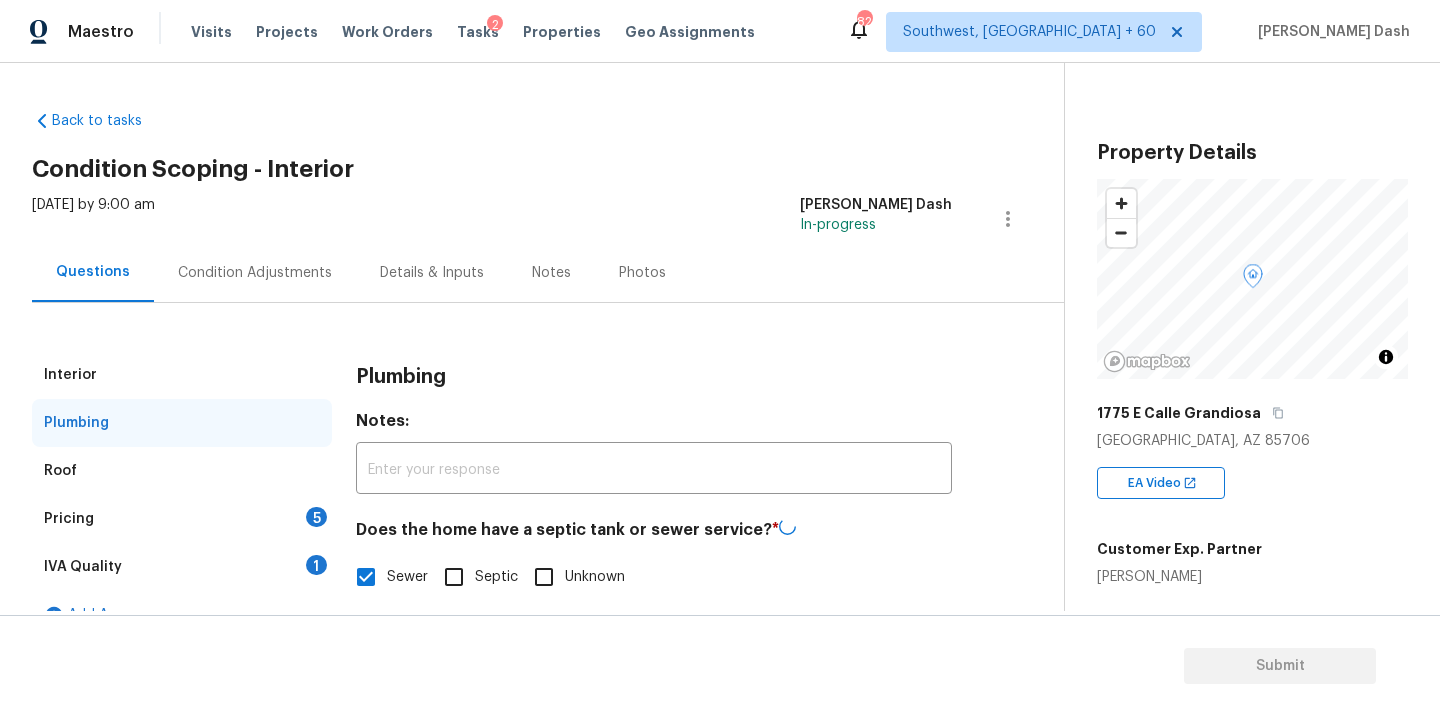 click on "1" at bounding box center [316, 565] 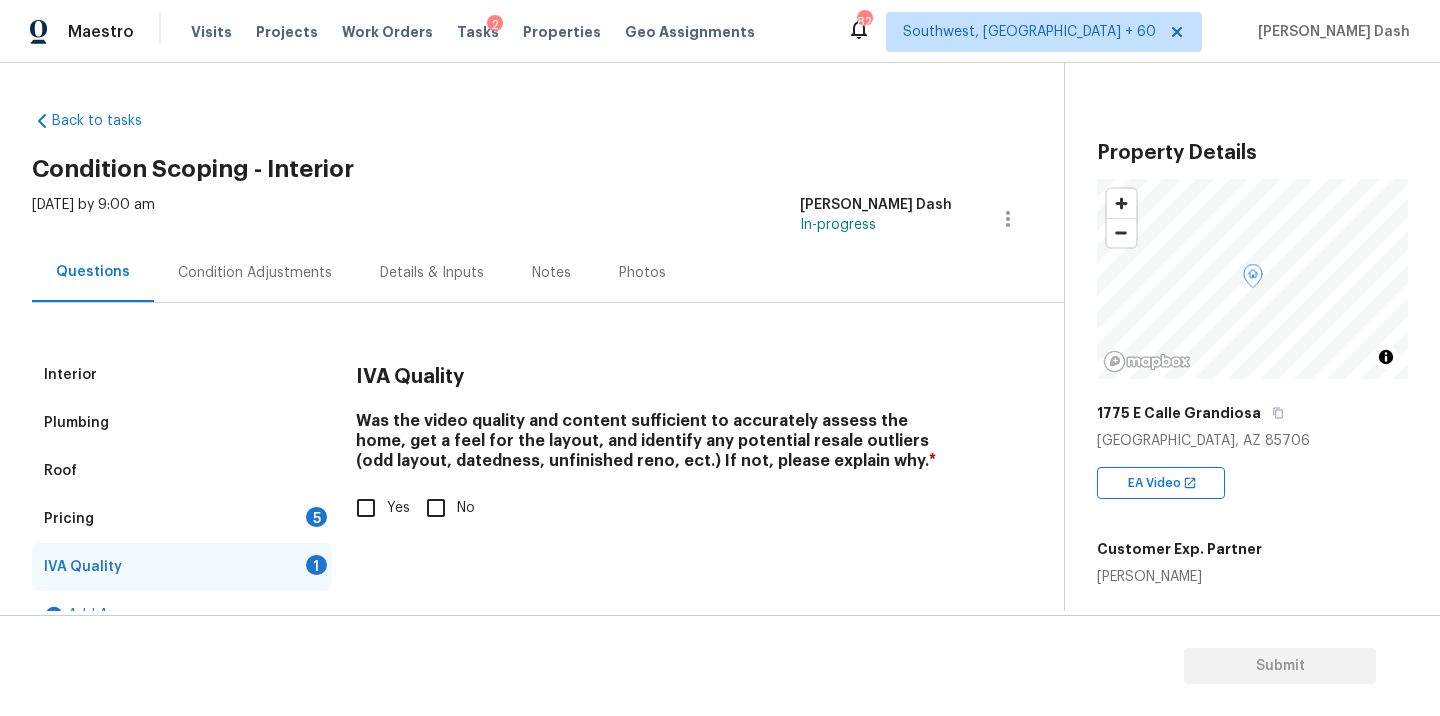 click on "Yes" at bounding box center [366, 508] 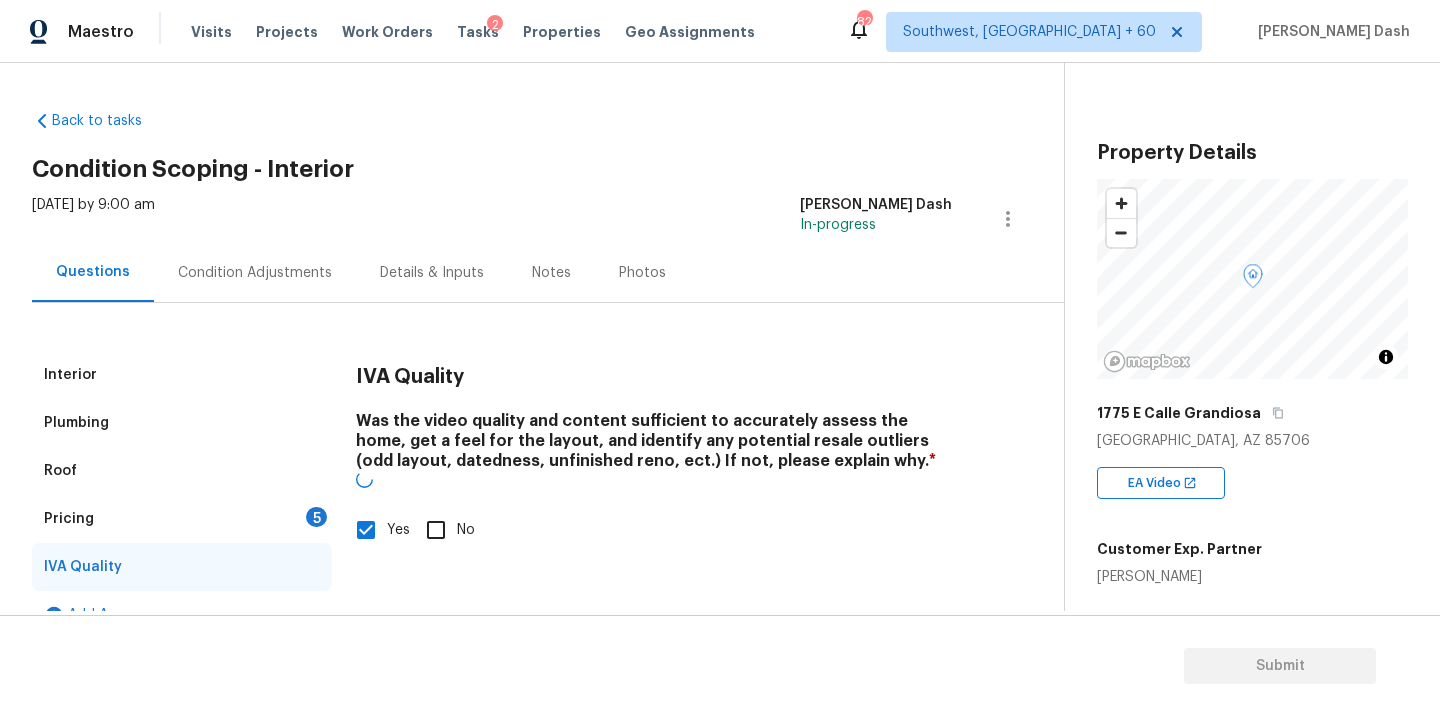 drag, startPoint x: 312, startPoint y: 525, endPoint x: 363, endPoint y: 510, distance: 53.160137 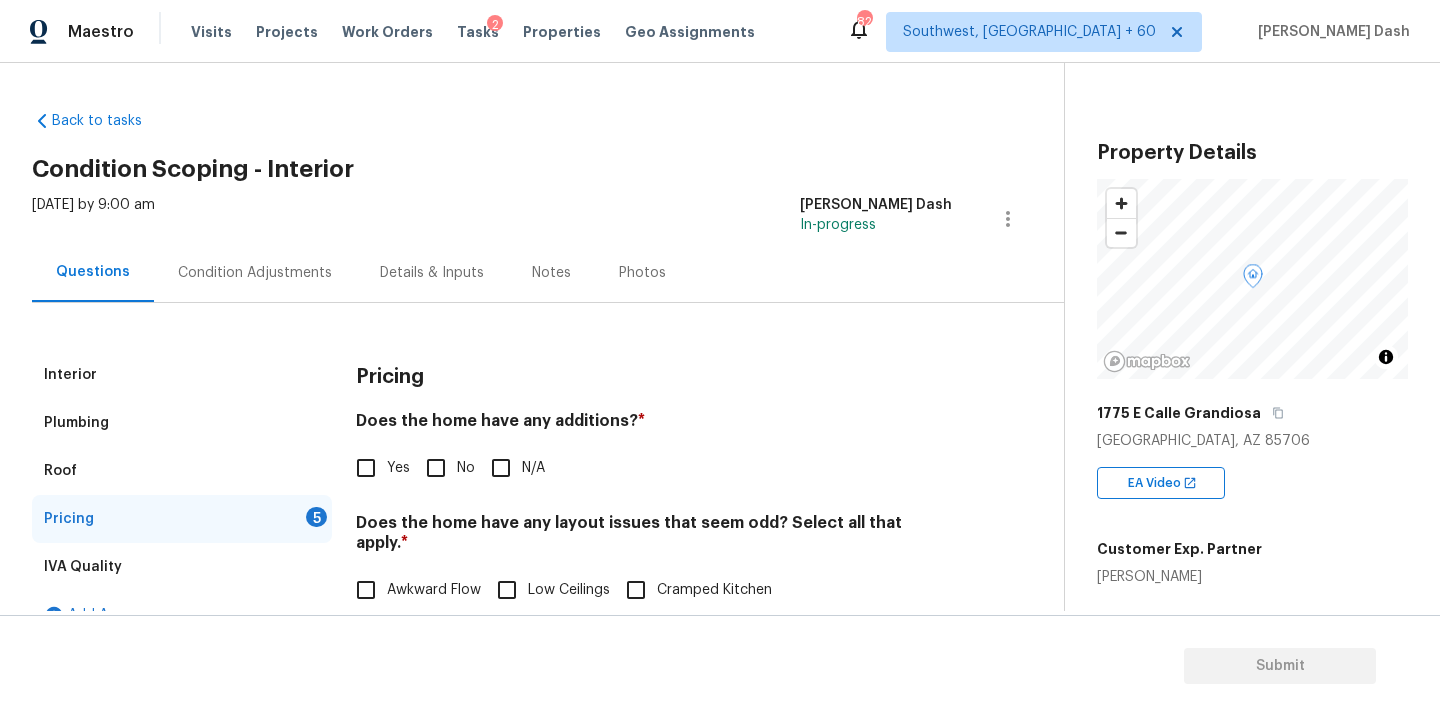 click on "No" at bounding box center [436, 468] 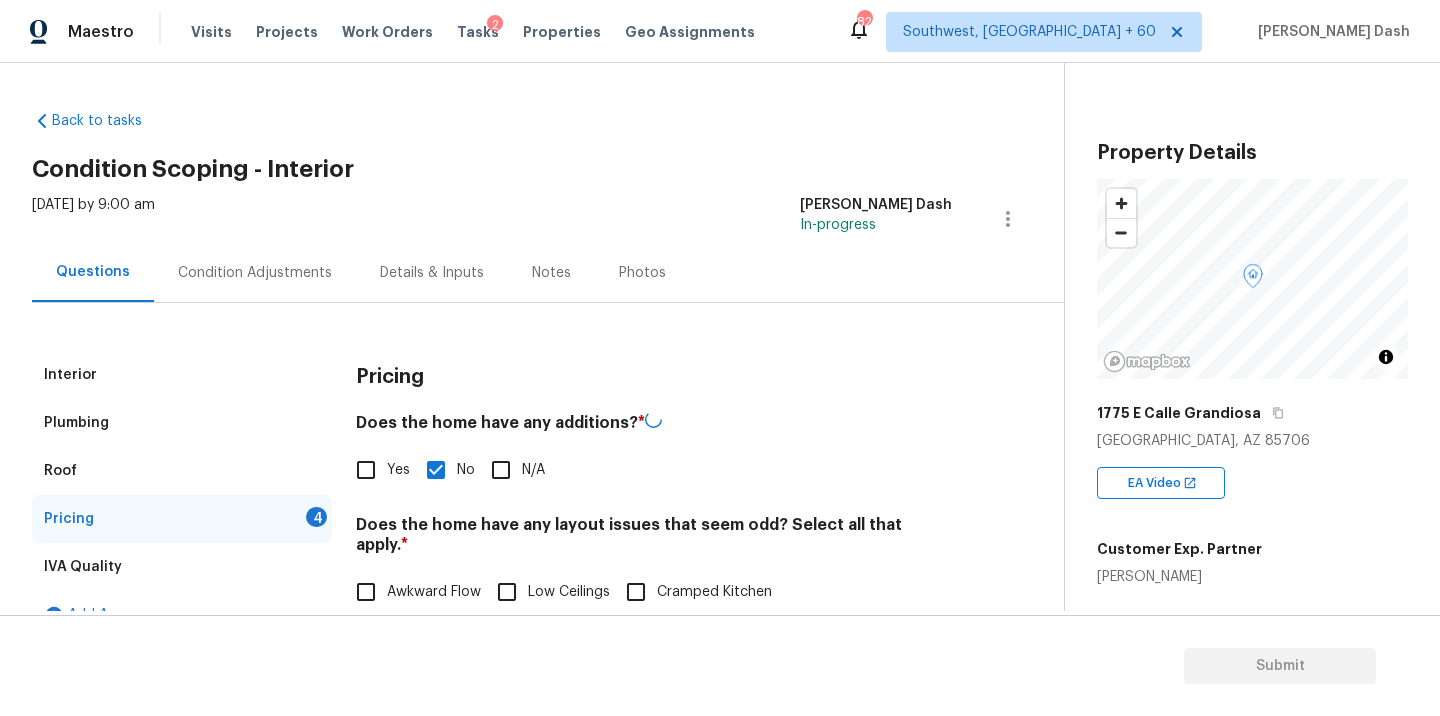 scroll, scrollTop: 283, scrollLeft: 0, axis: vertical 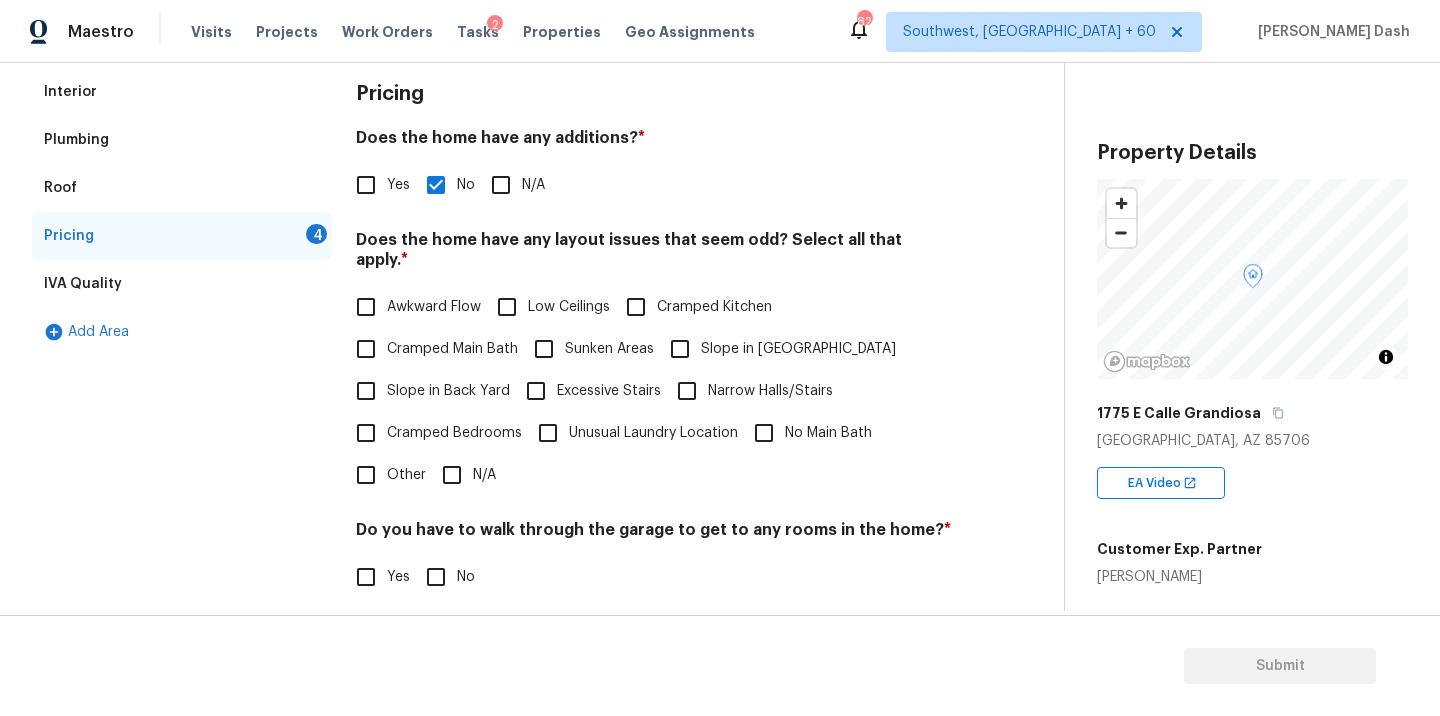 click on "N/A" at bounding box center [452, 475] 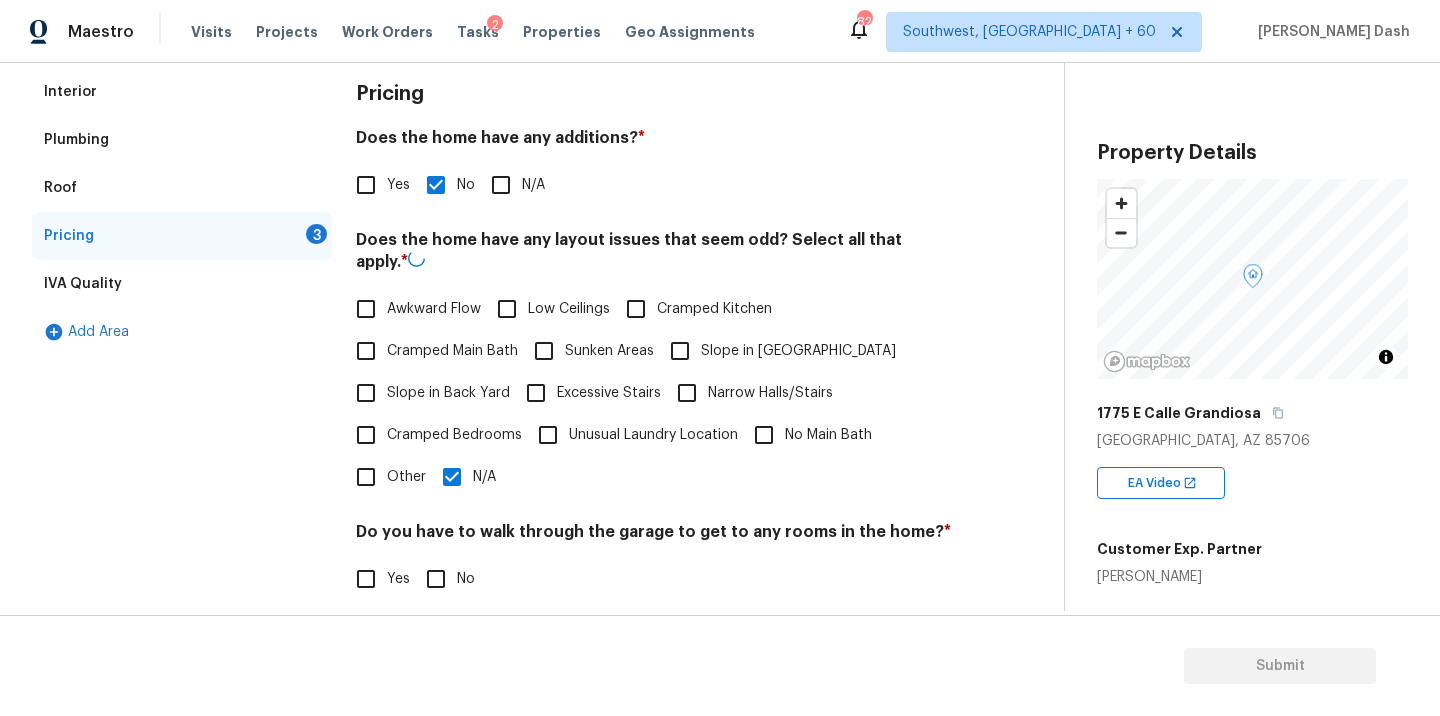 click on "No" at bounding box center [436, 579] 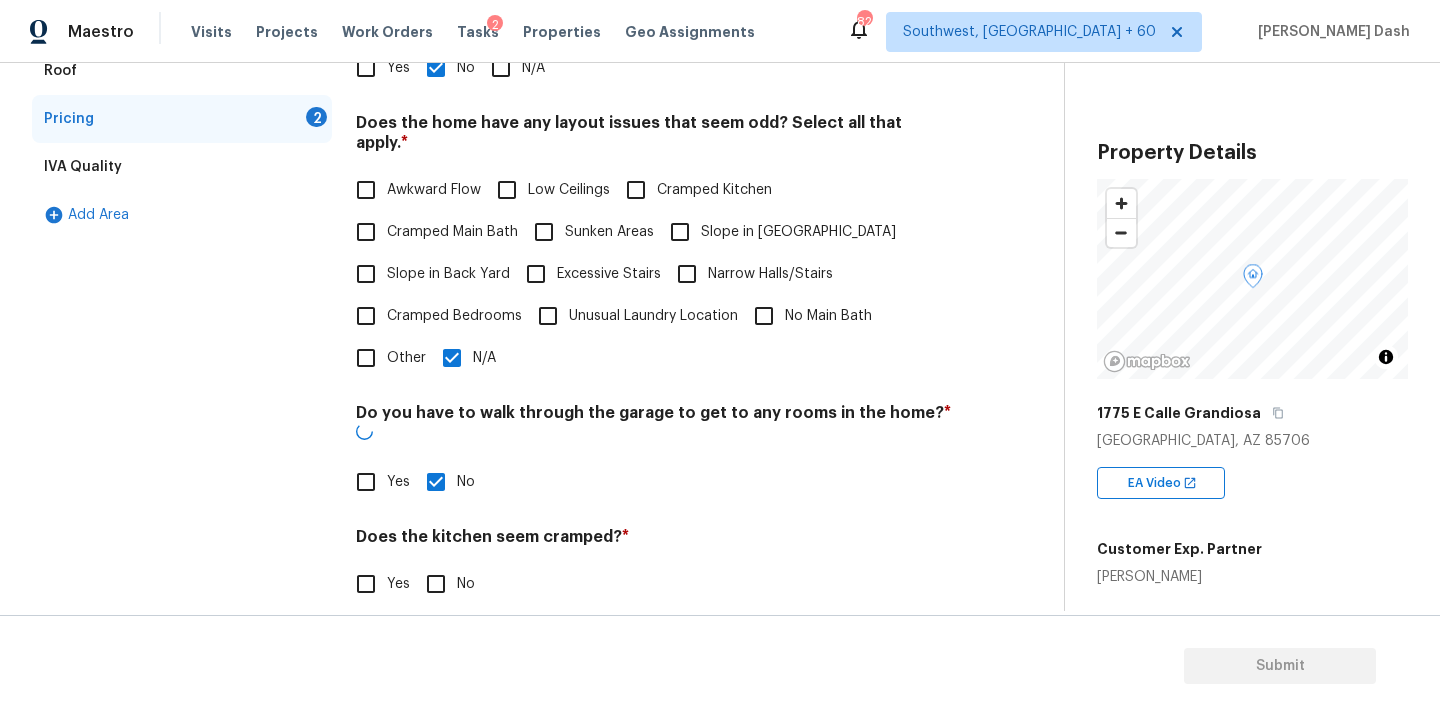 scroll, scrollTop: 464, scrollLeft: 0, axis: vertical 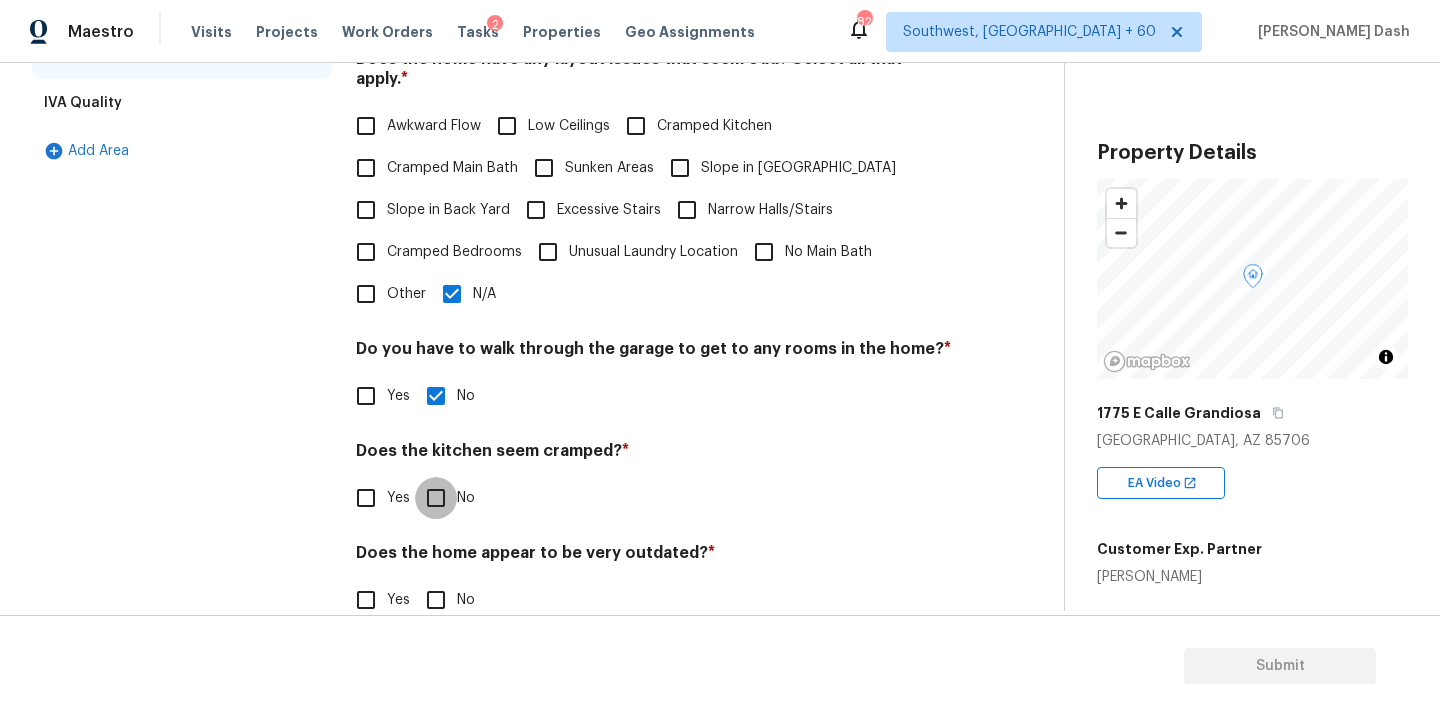 click on "No" at bounding box center [436, 498] 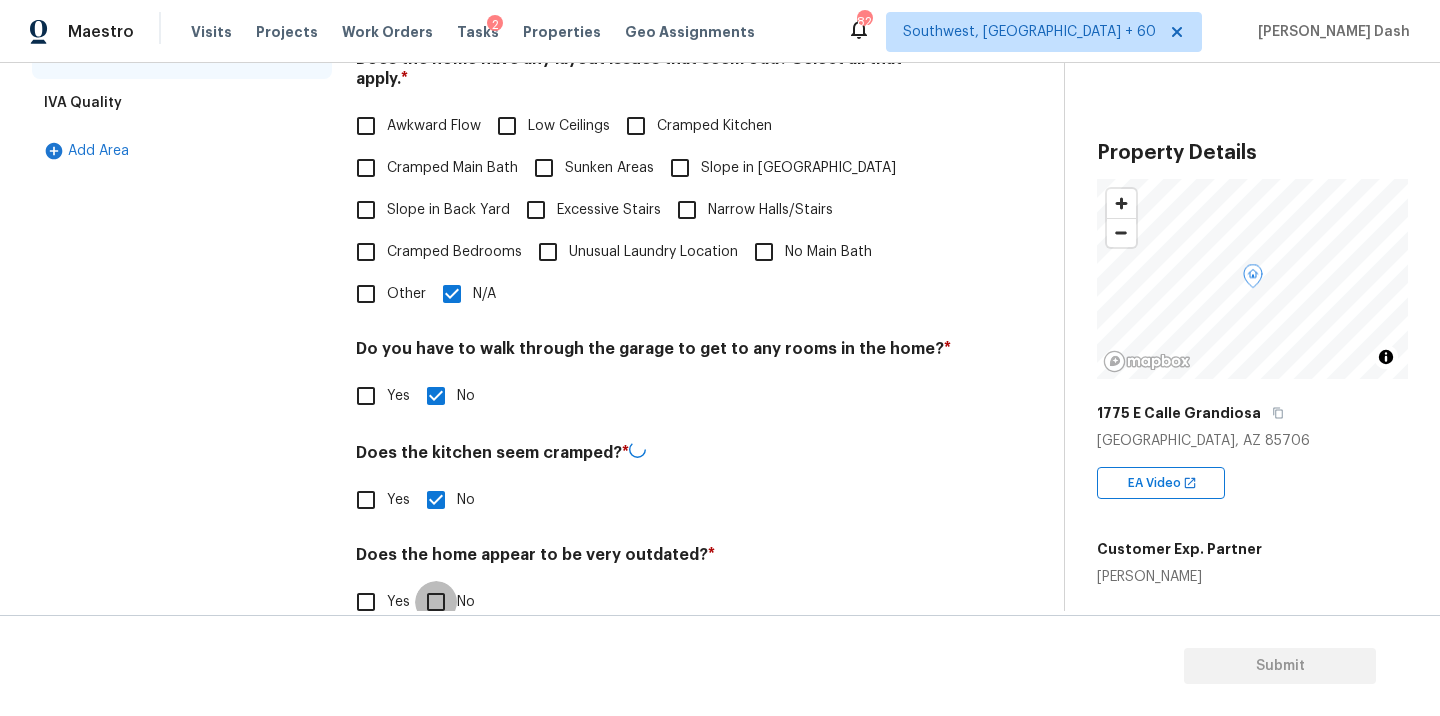 click on "No" at bounding box center [436, 602] 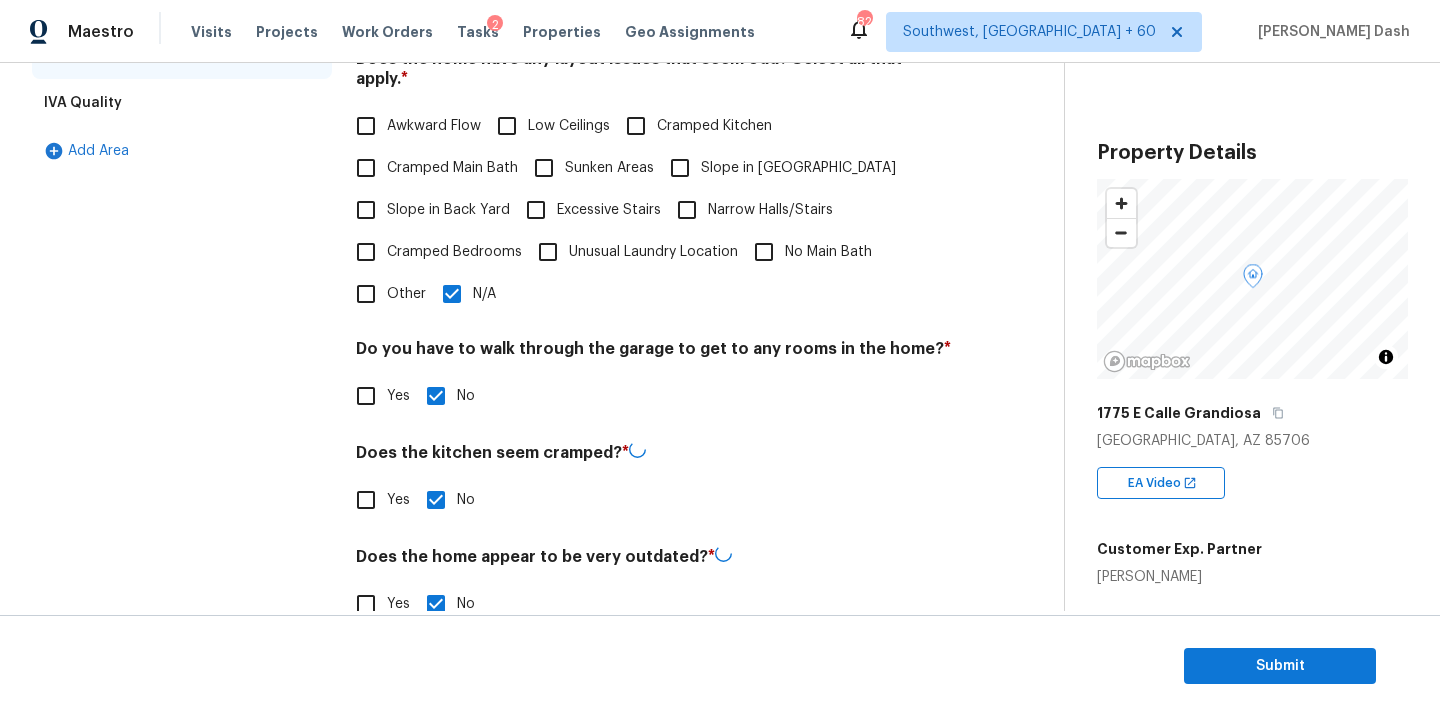 click on "Interior Plumbing Roof Pricing IVA Quality Add Area" at bounding box center (182, 268) 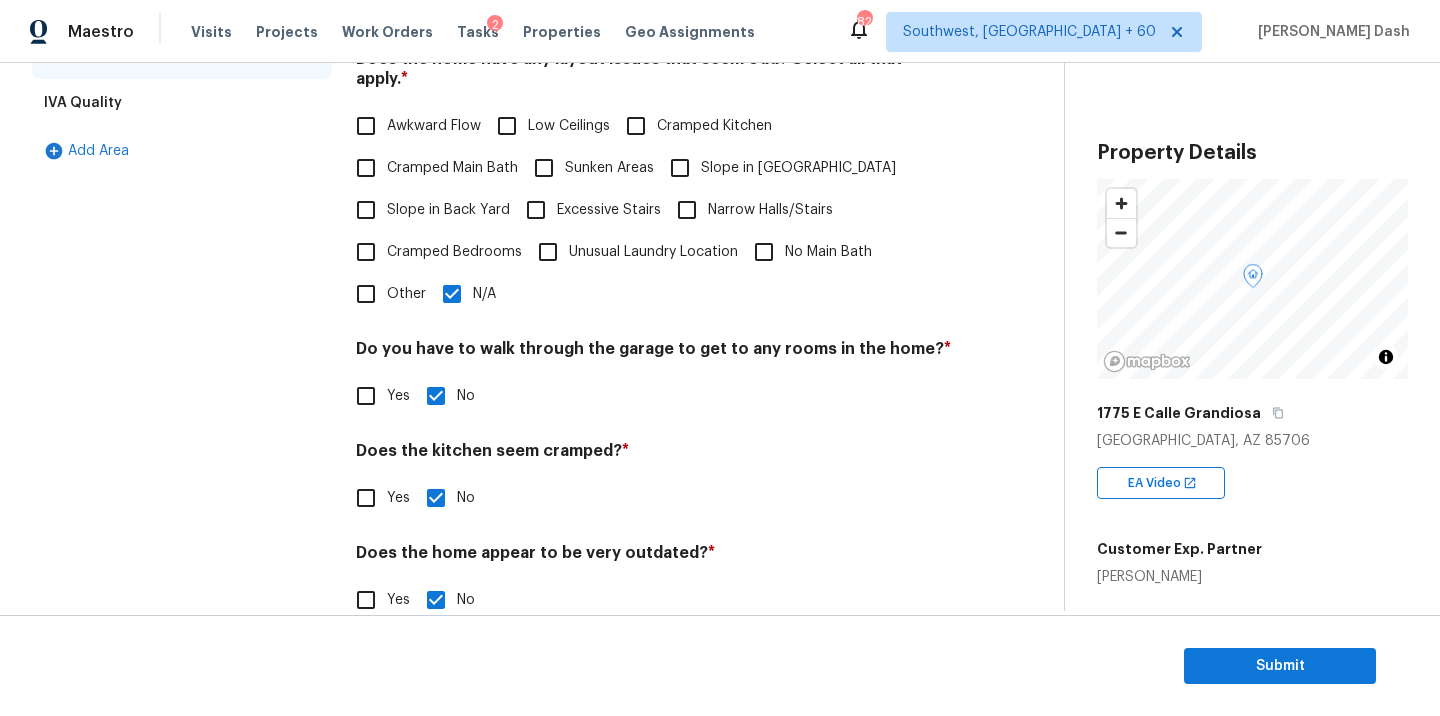 scroll, scrollTop: 0, scrollLeft: 0, axis: both 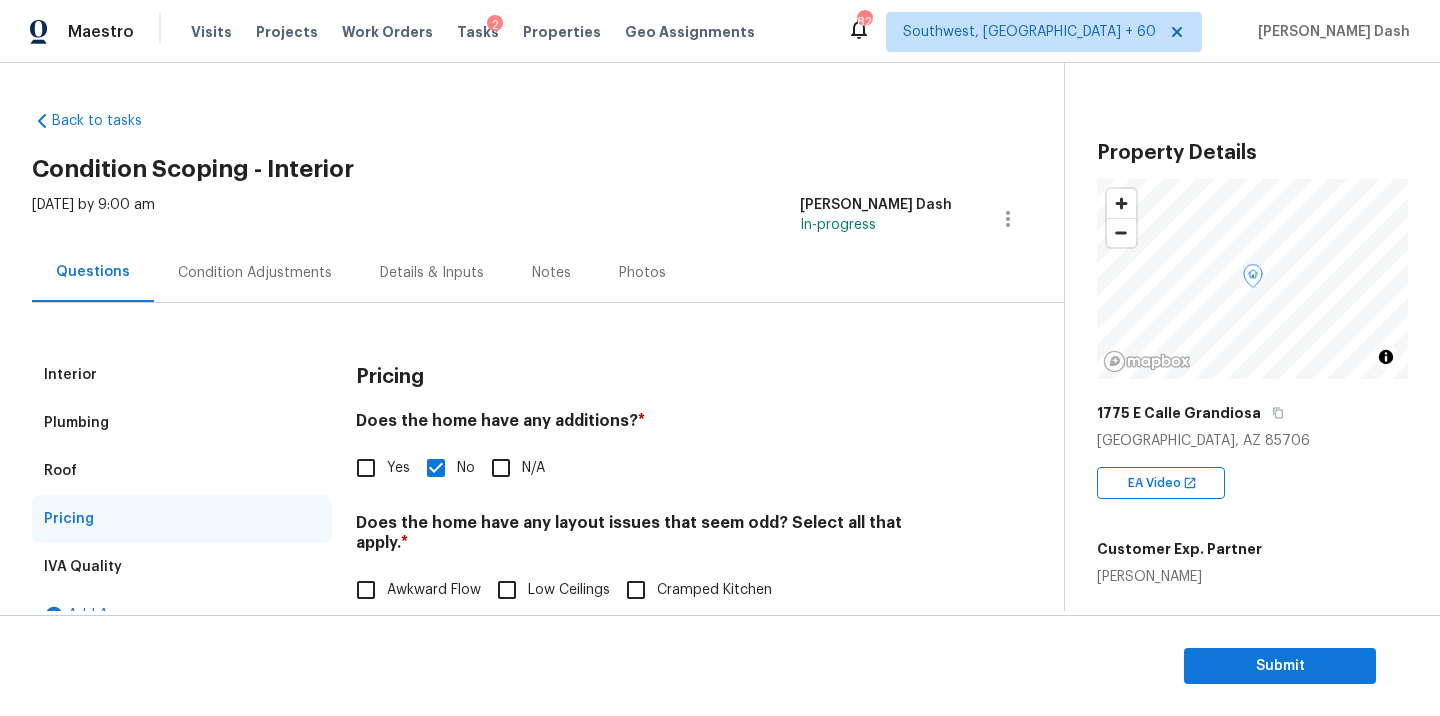 click on "Condition Adjustments" at bounding box center (255, 272) 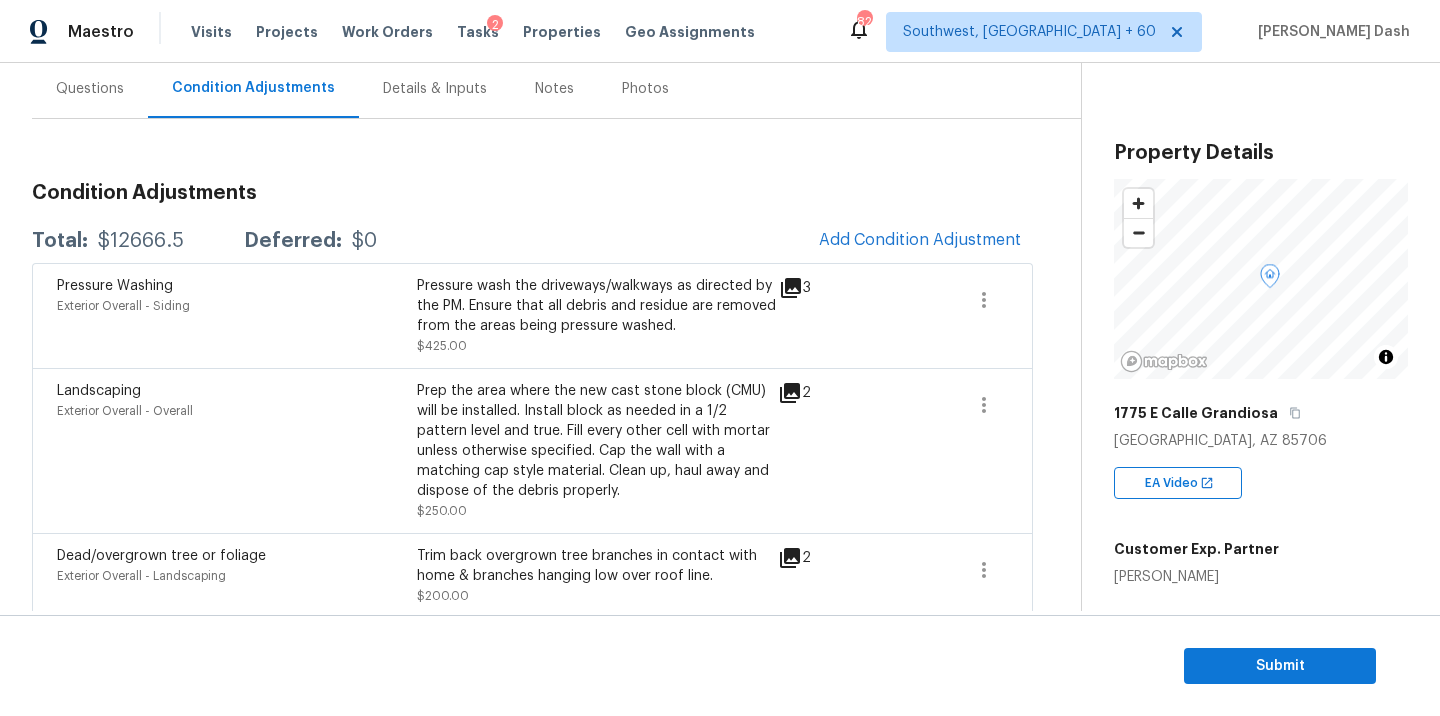scroll, scrollTop: 242, scrollLeft: 0, axis: vertical 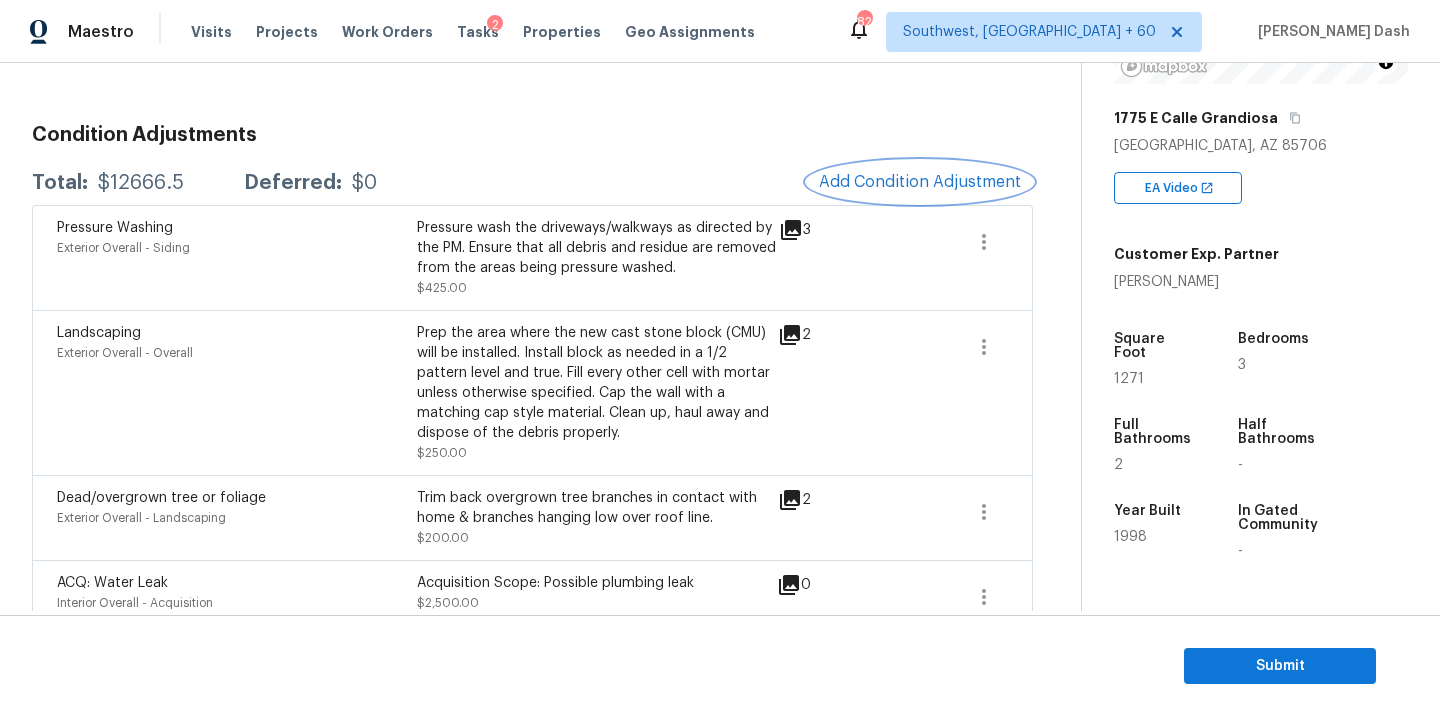 click on "Add Condition Adjustment" at bounding box center [920, 182] 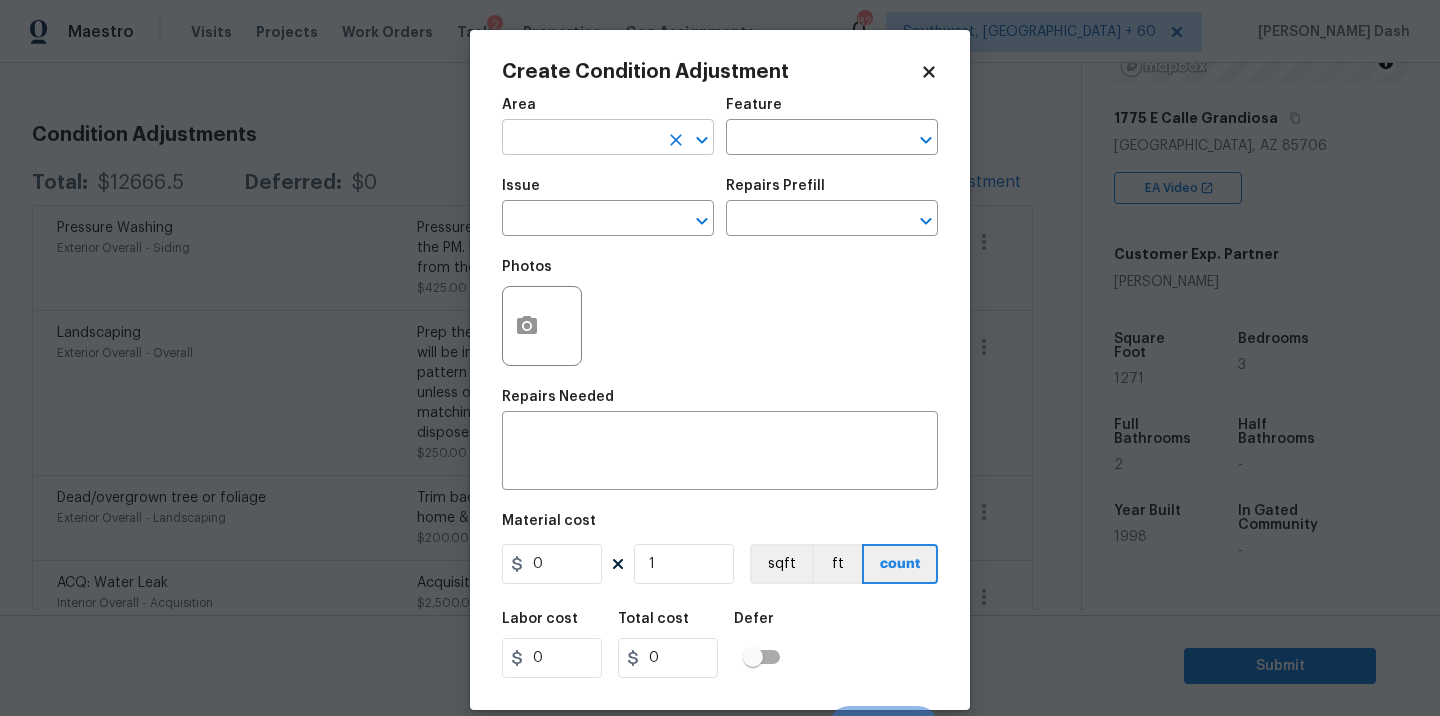 click at bounding box center (580, 139) 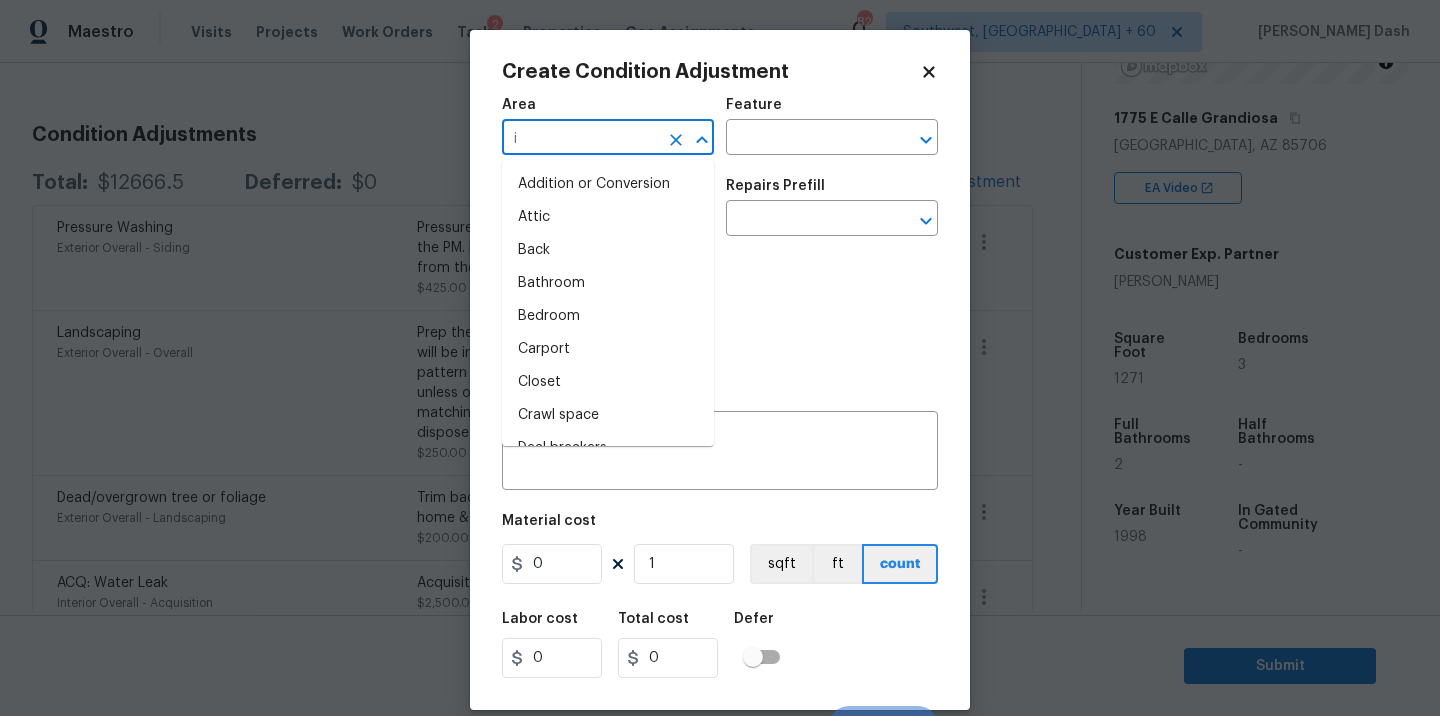 type on "in" 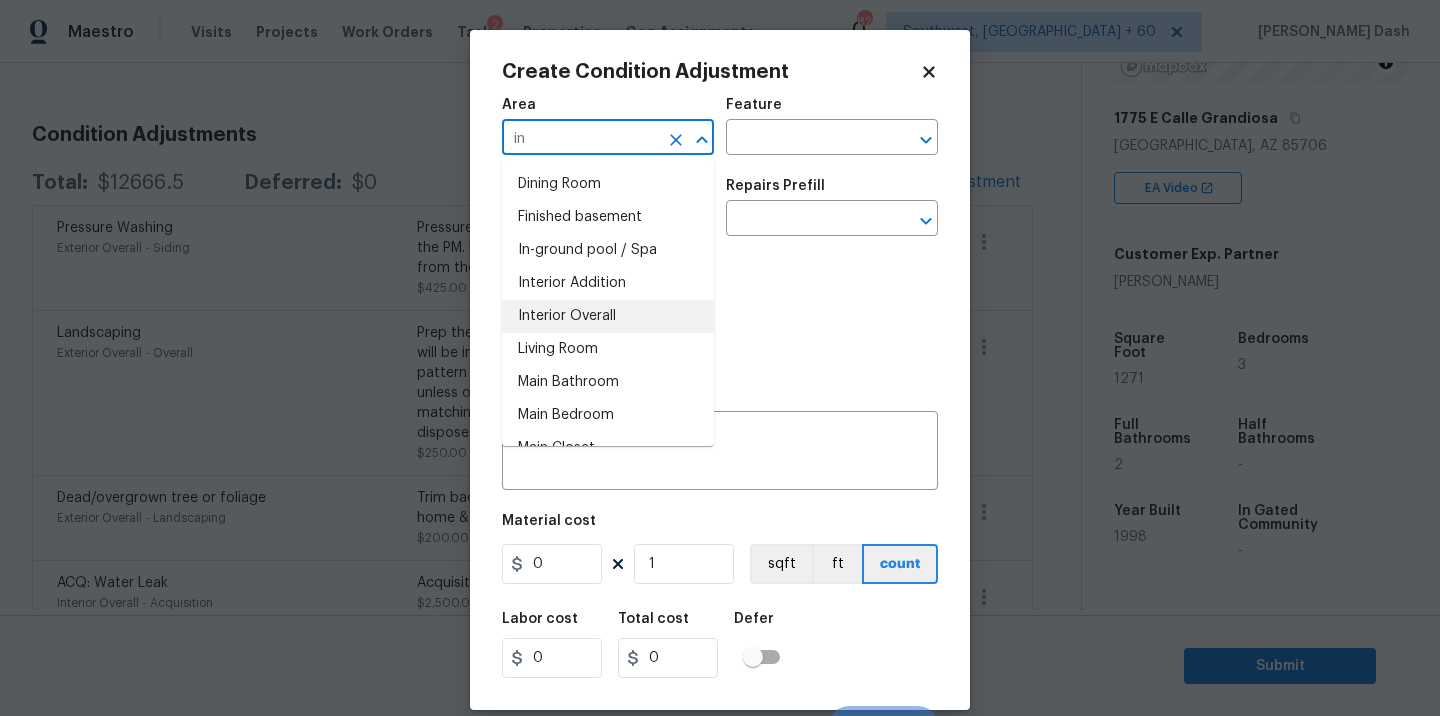 click on "Interior Overall" at bounding box center [608, 316] 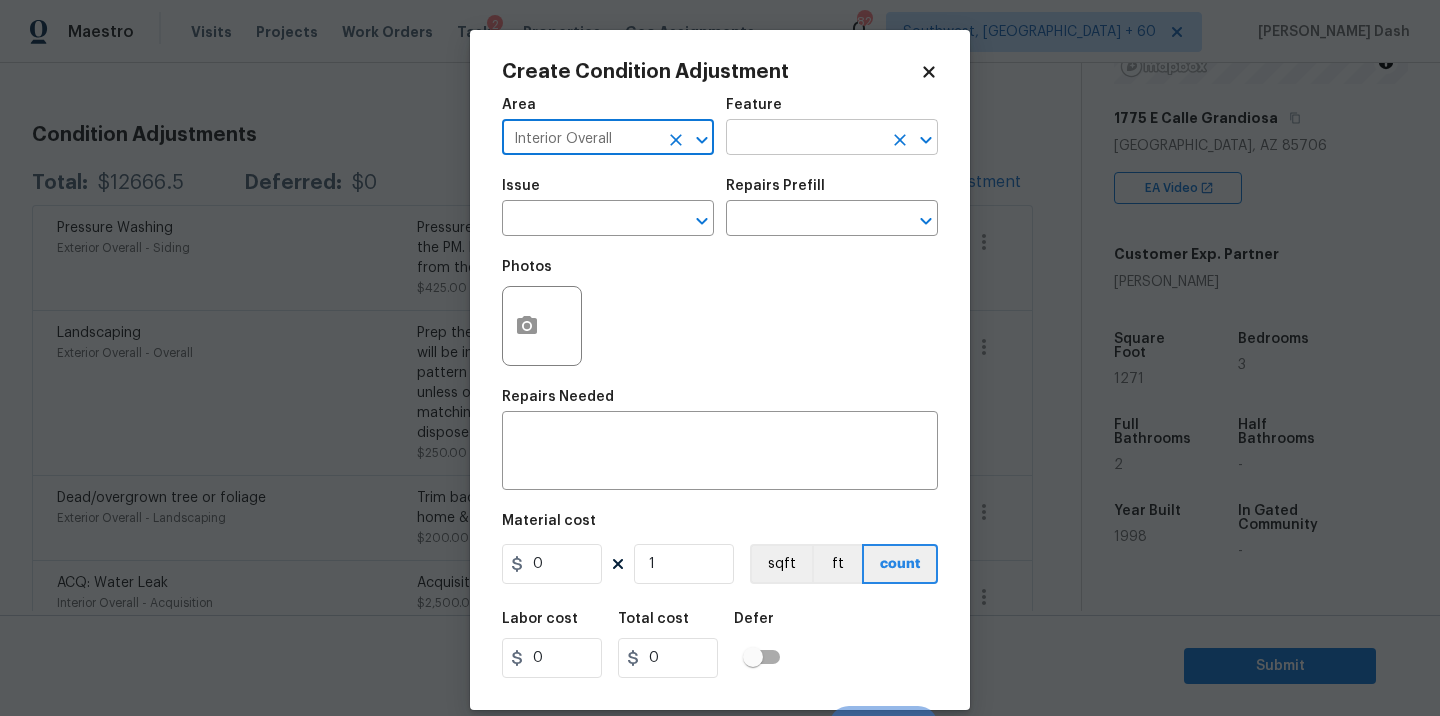 type on "Interior Overall" 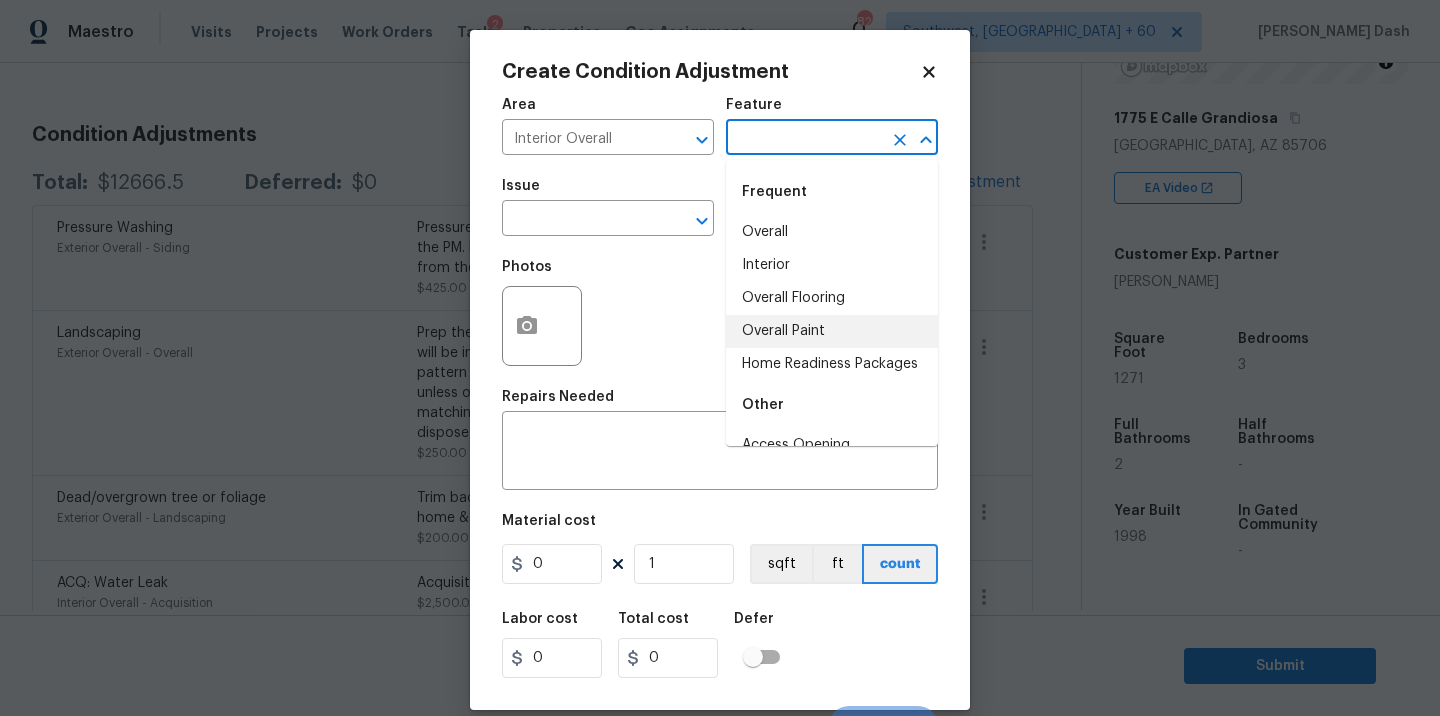 click on "Overall Paint" at bounding box center (832, 331) 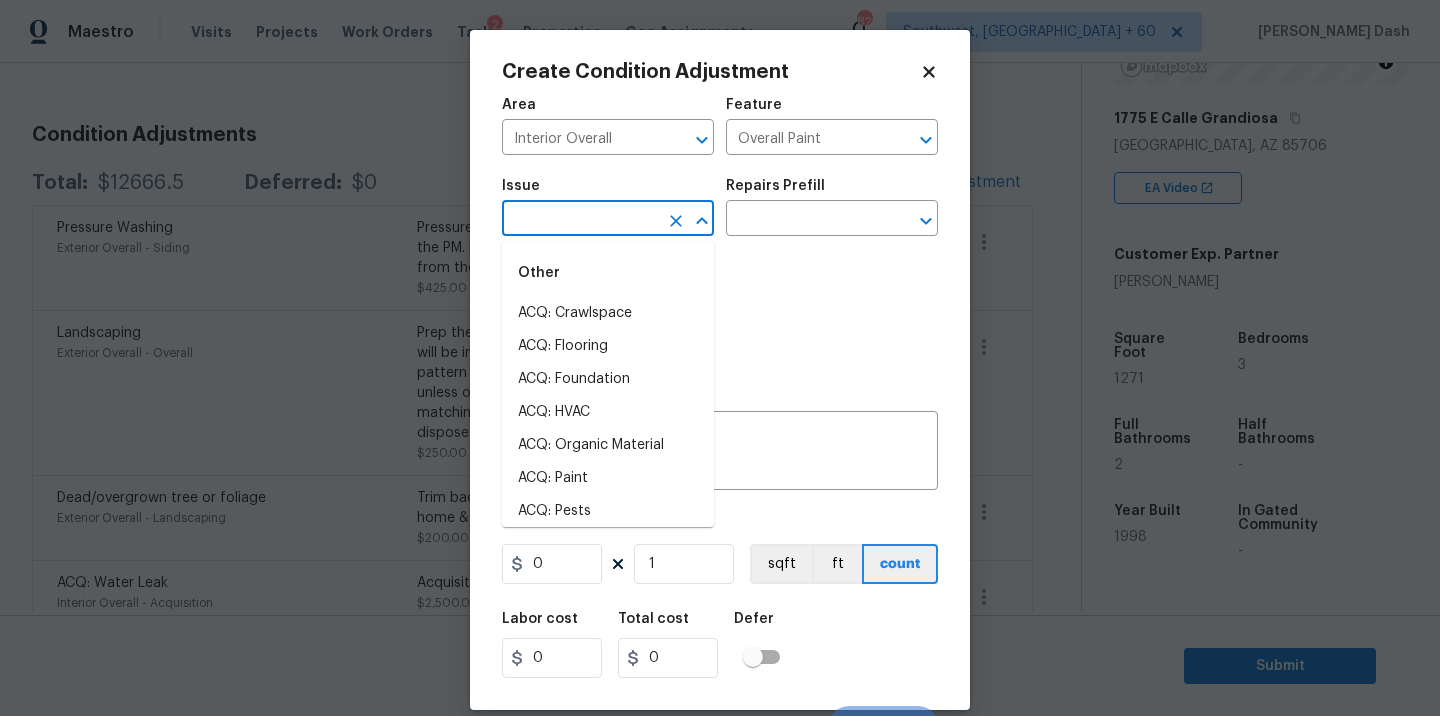 click at bounding box center [580, 220] 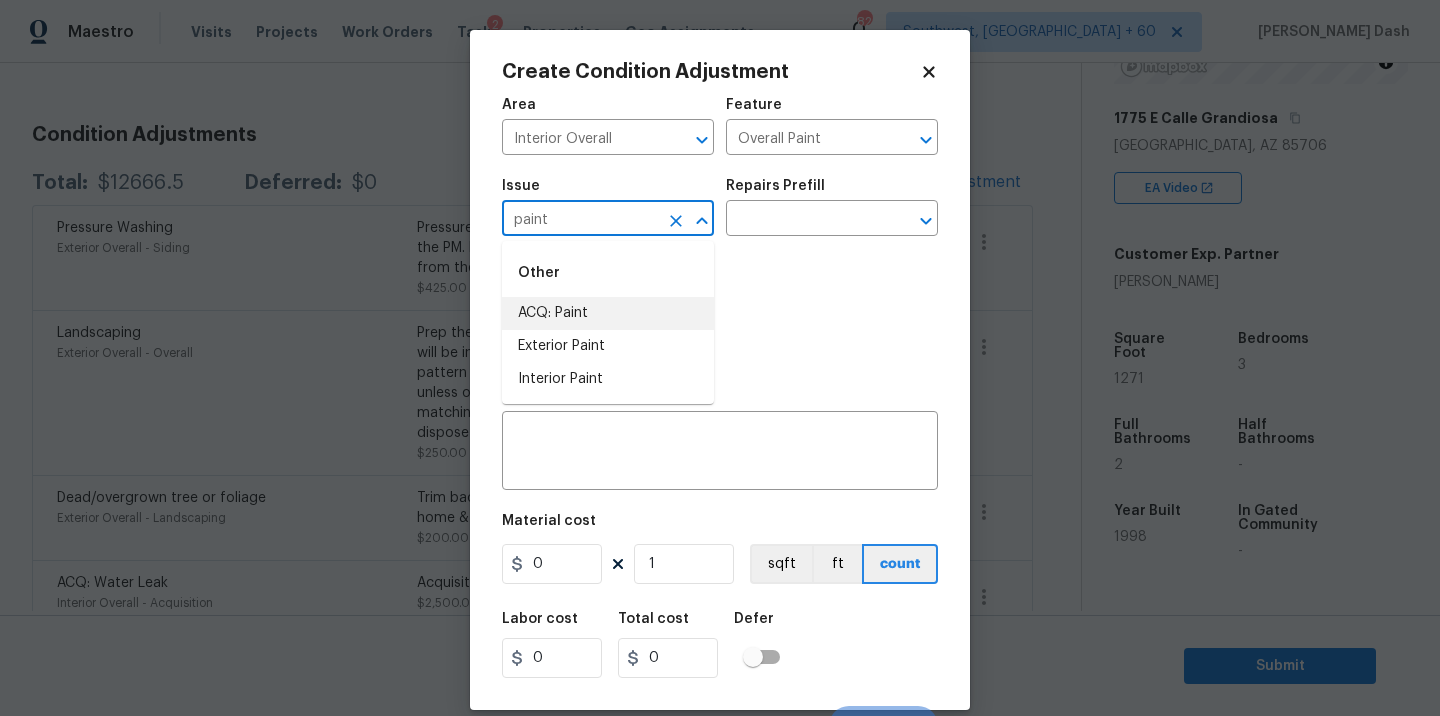 drag, startPoint x: 612, startPoint y: 308, endPoint x: 638, endPoint y: 303, distance: 26.476404 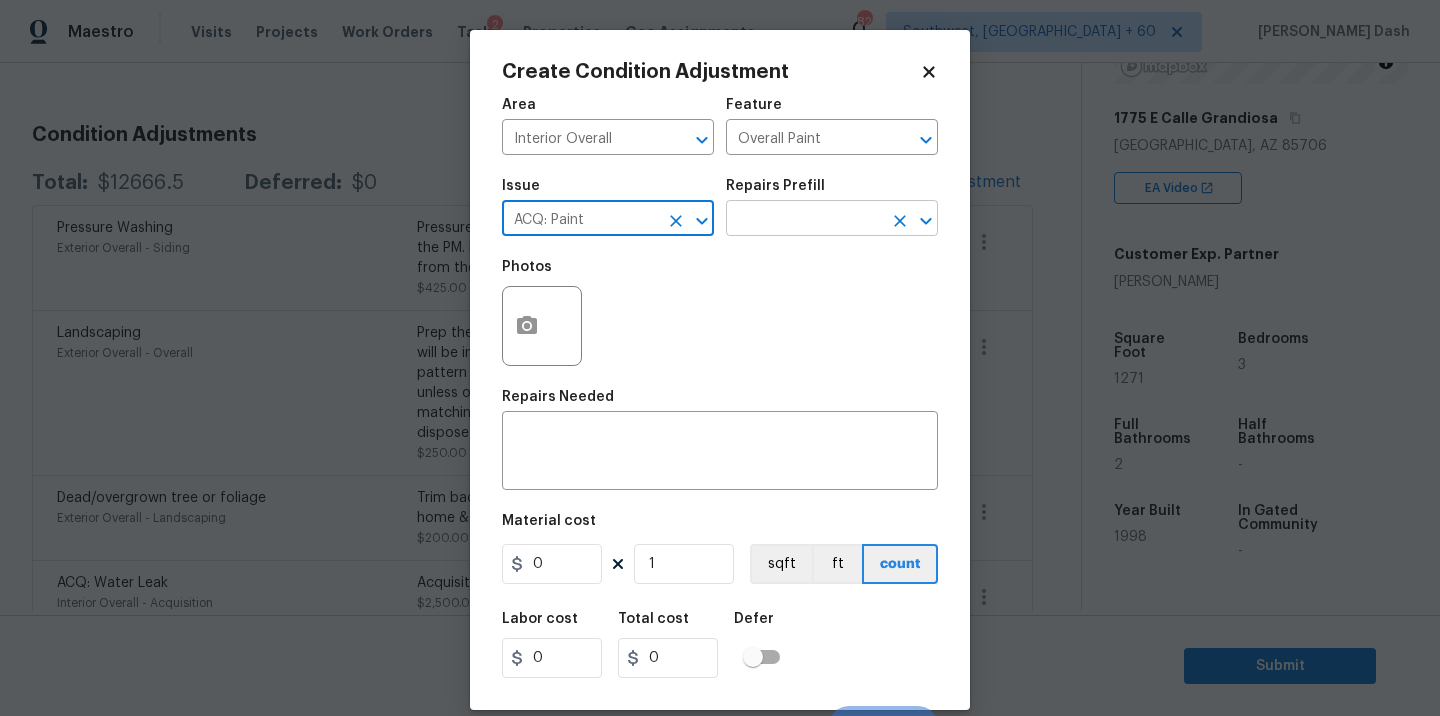 type on "ACQ: Paint" 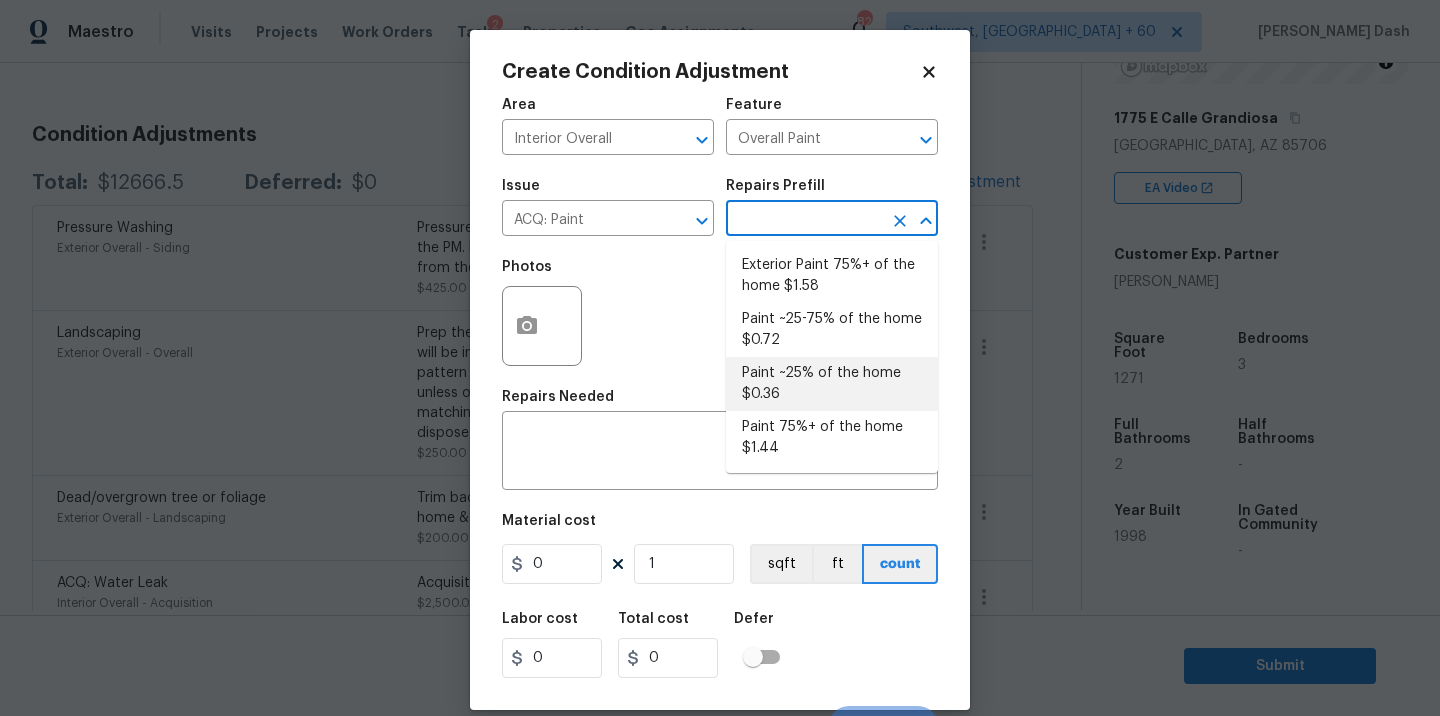 click on "Paint 75%+ of the home $1.44" at bounding box center (832, 438) 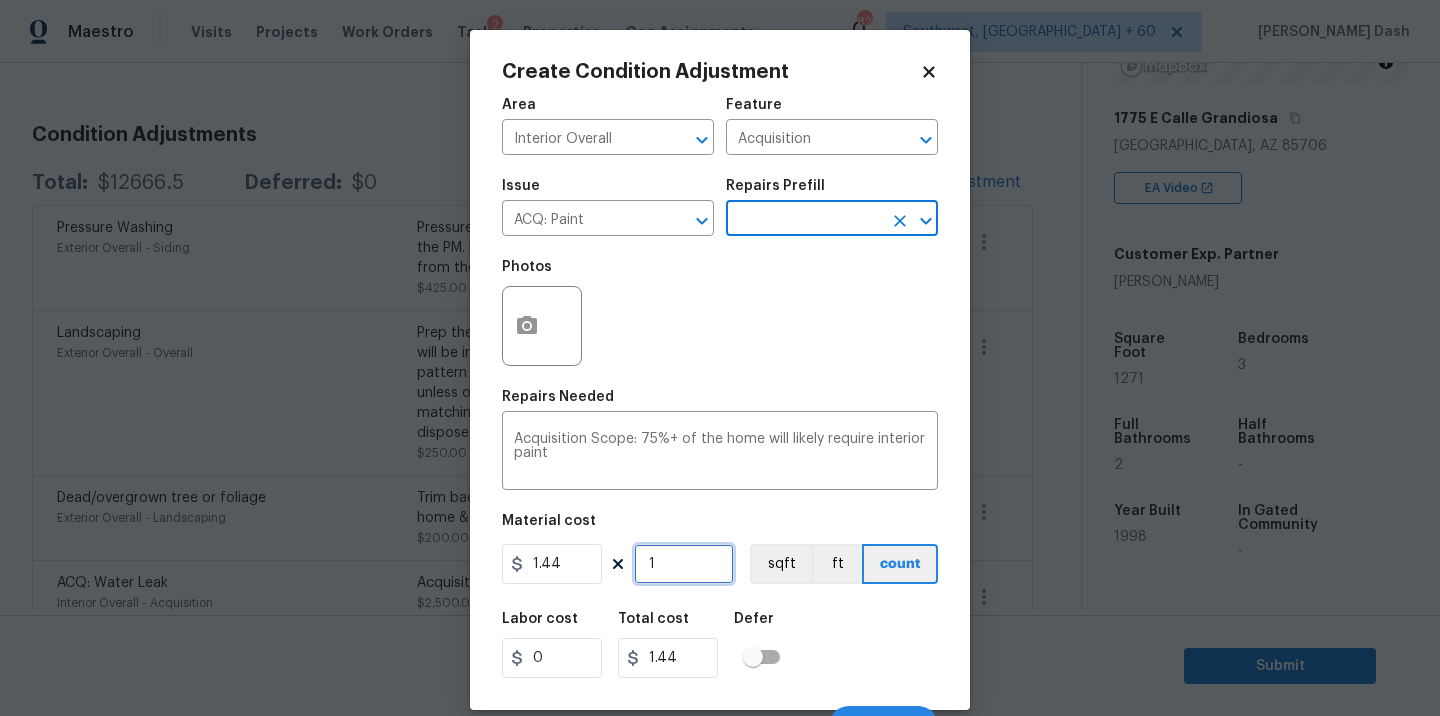 click on "1" at bounding box center (684, 564) 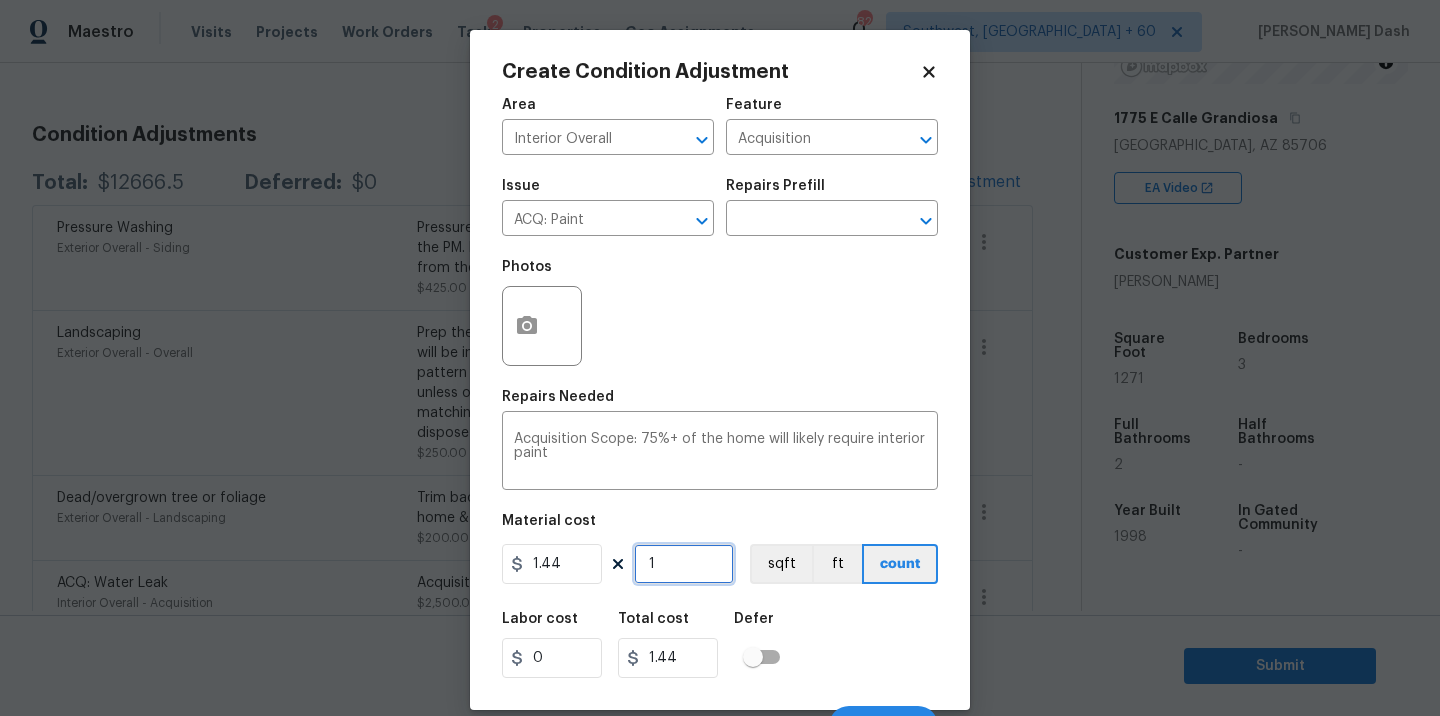 type on "0" 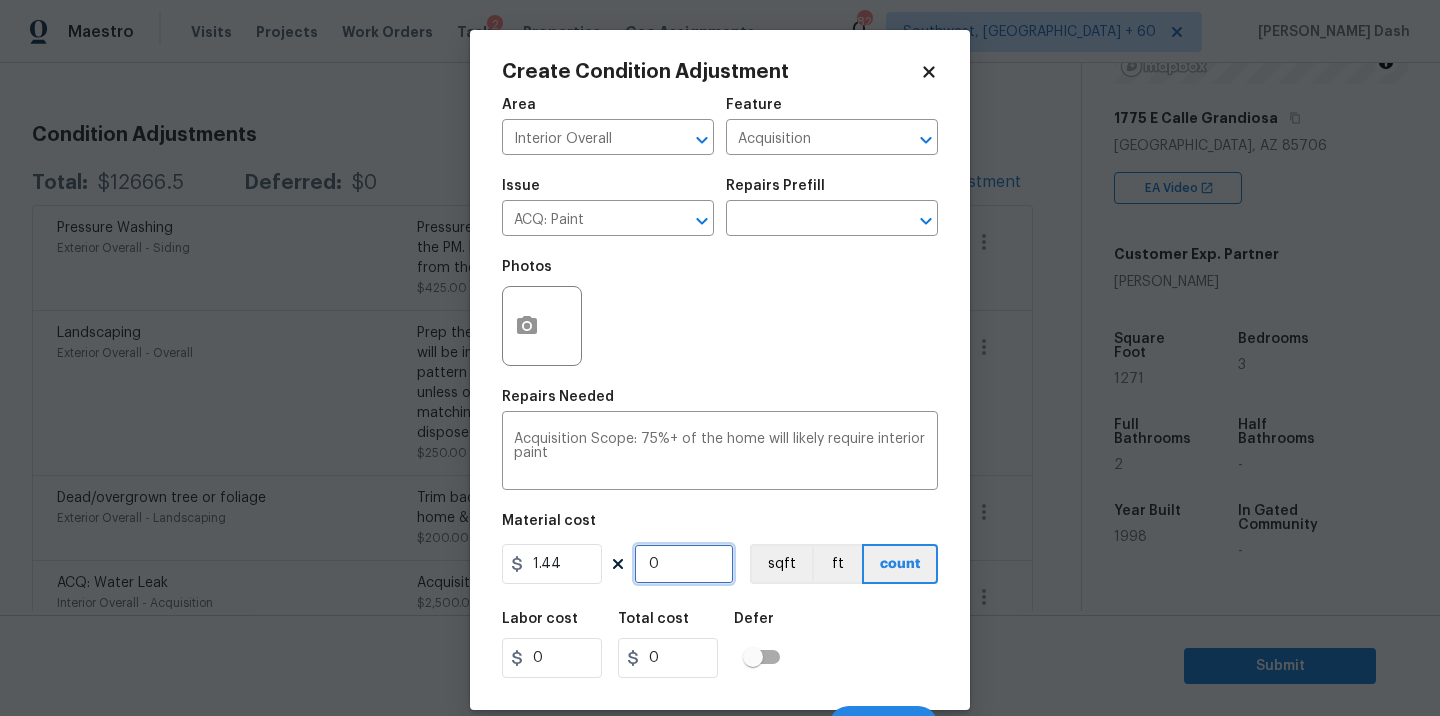 type on "1" 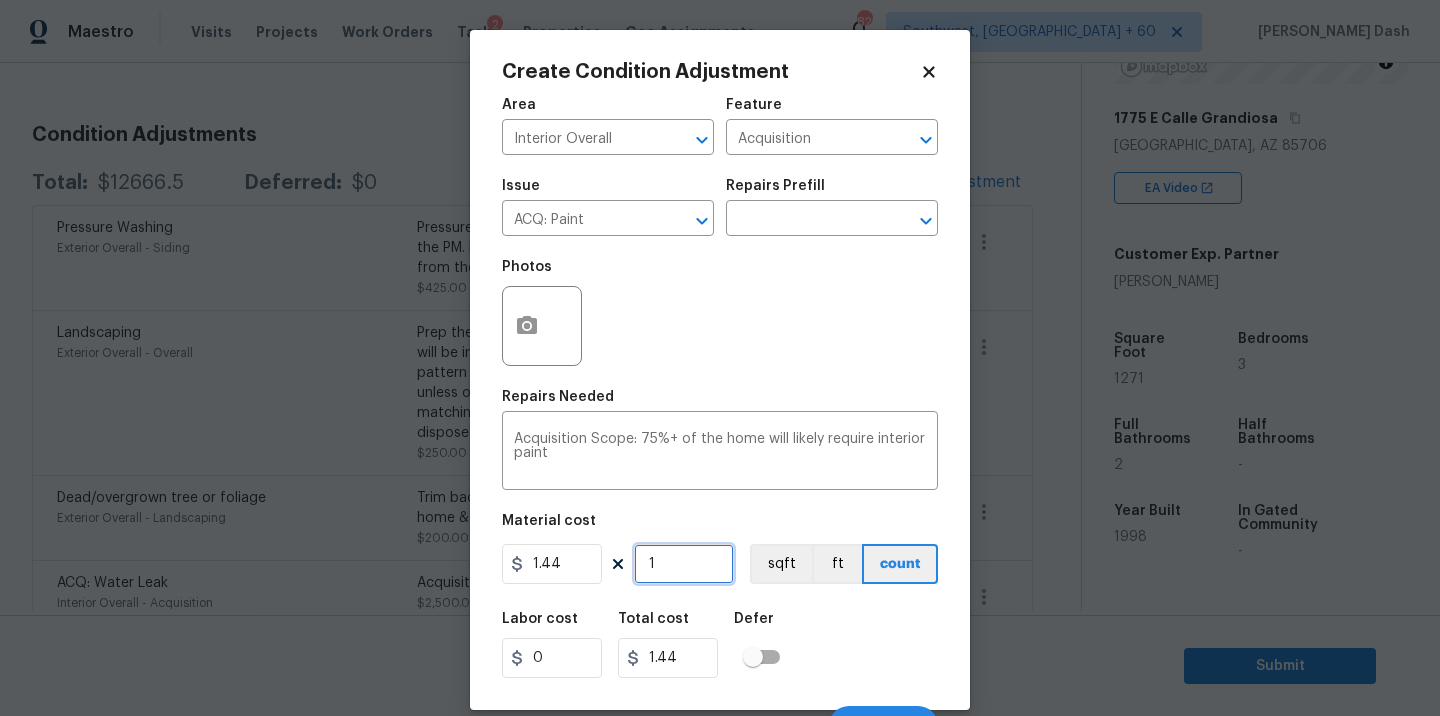 type on "12" 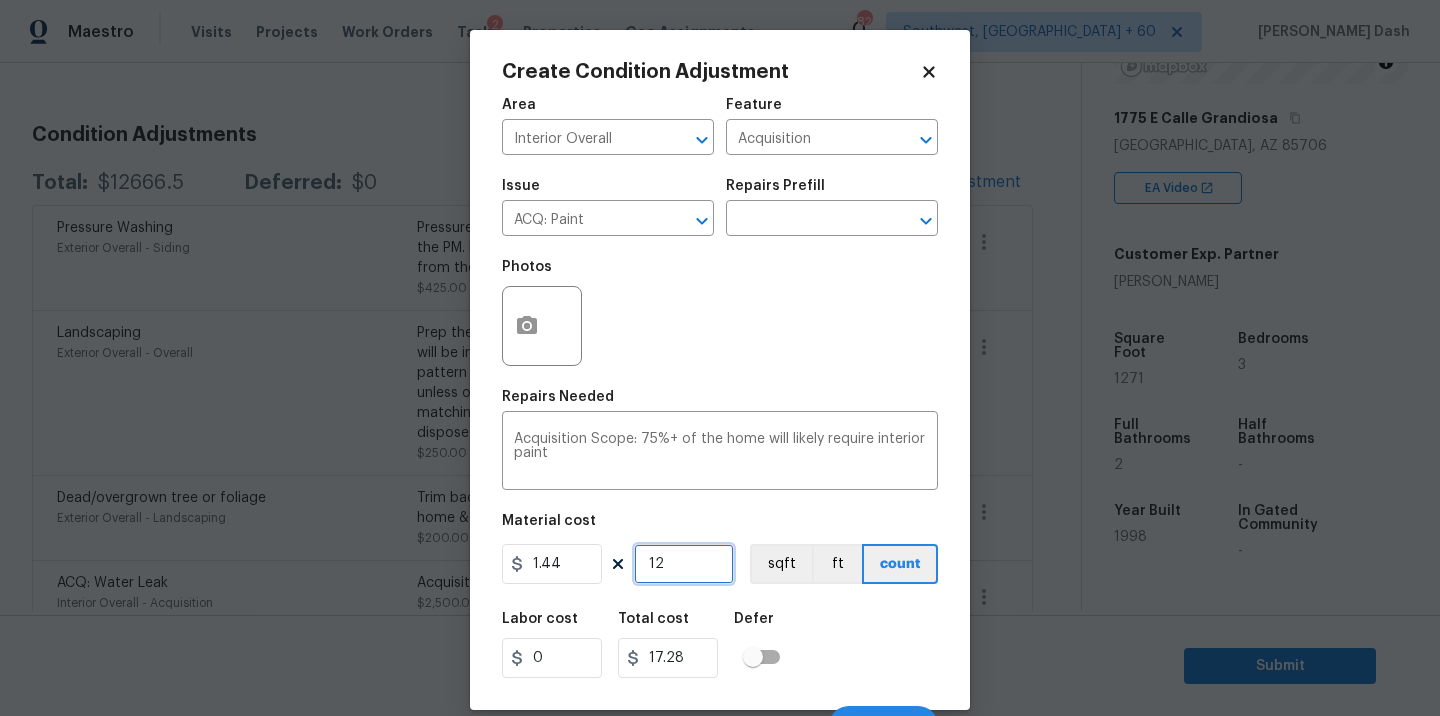 type on "127" 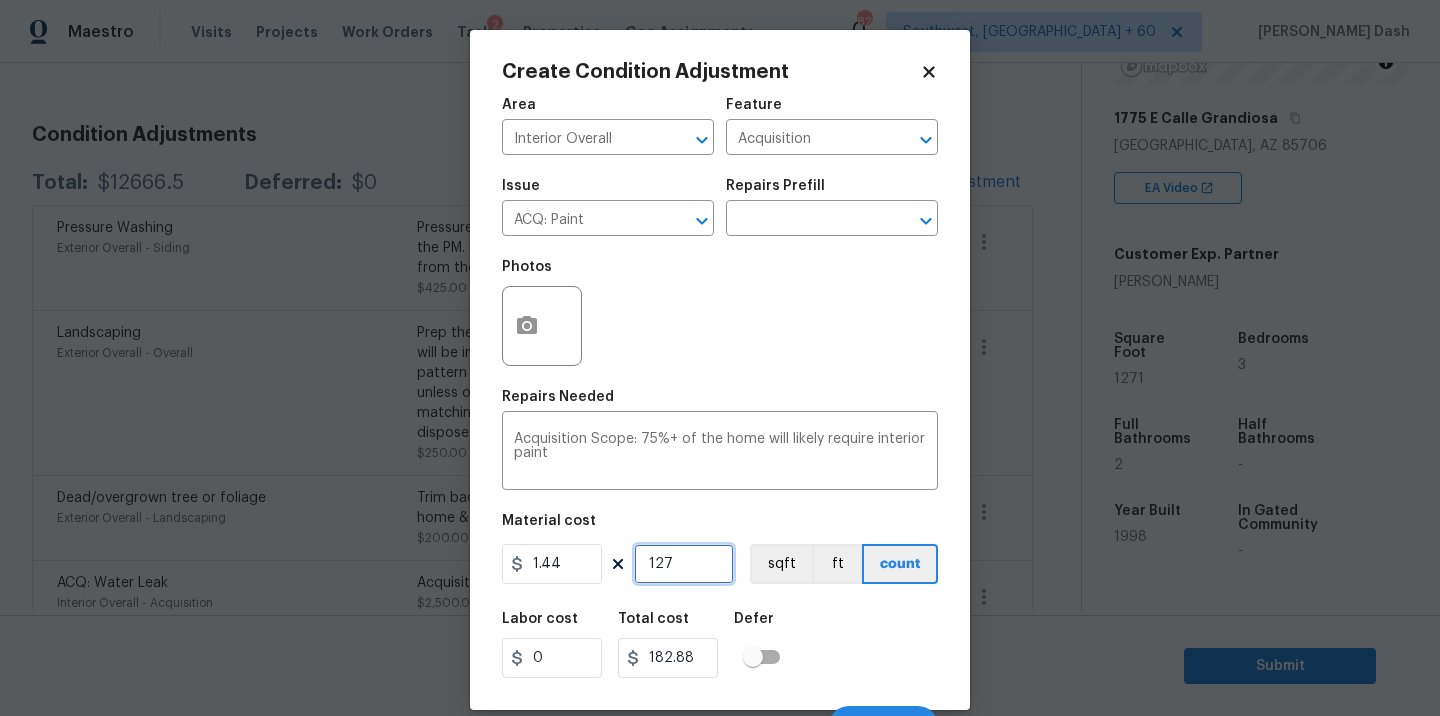 type on "1271" 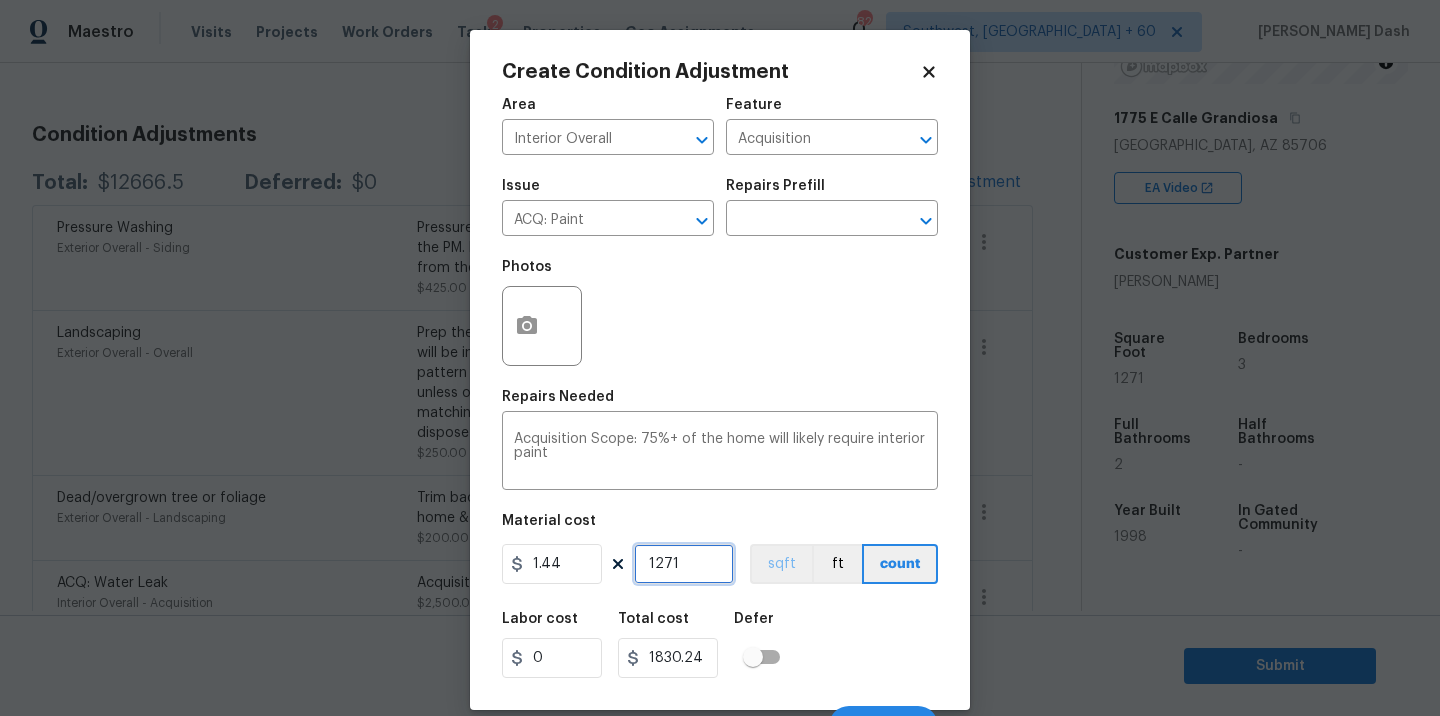 type on "1271" 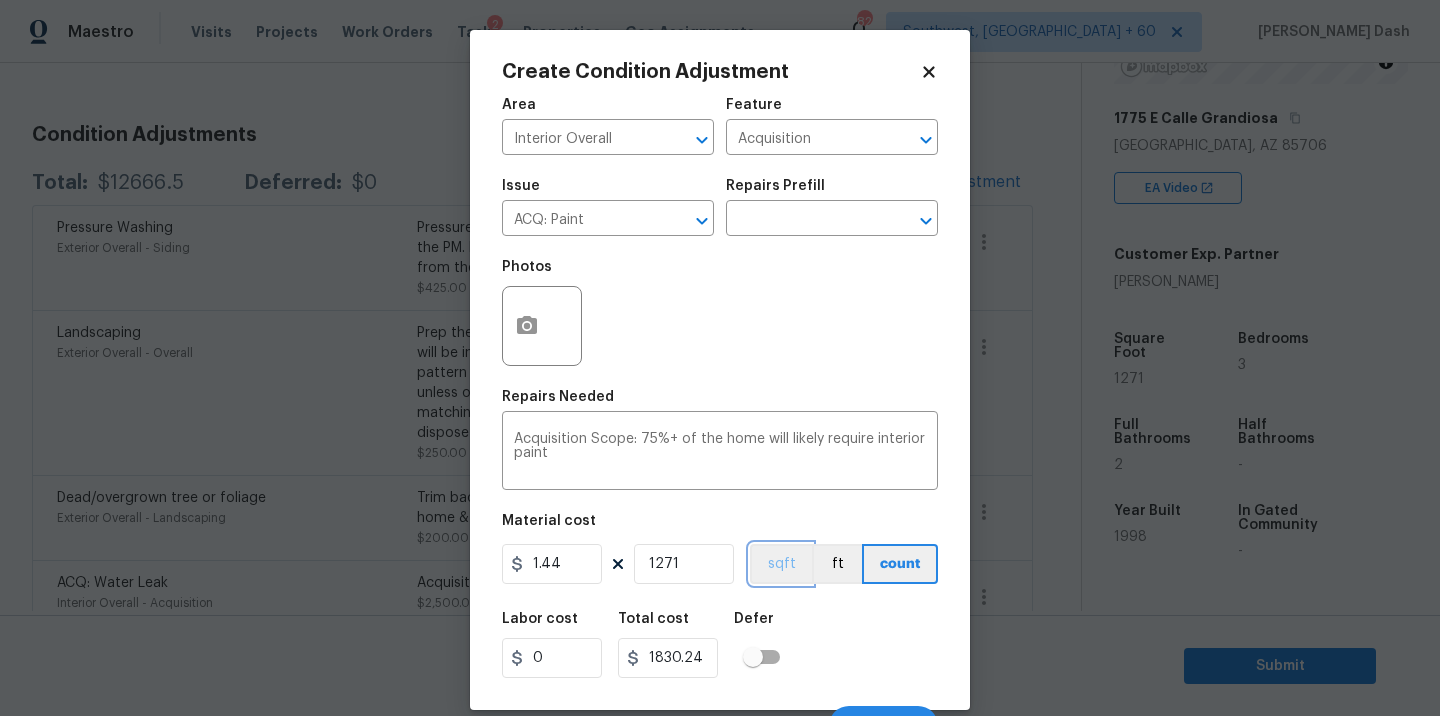 click on "sqft" at bounding box center [781, 564] 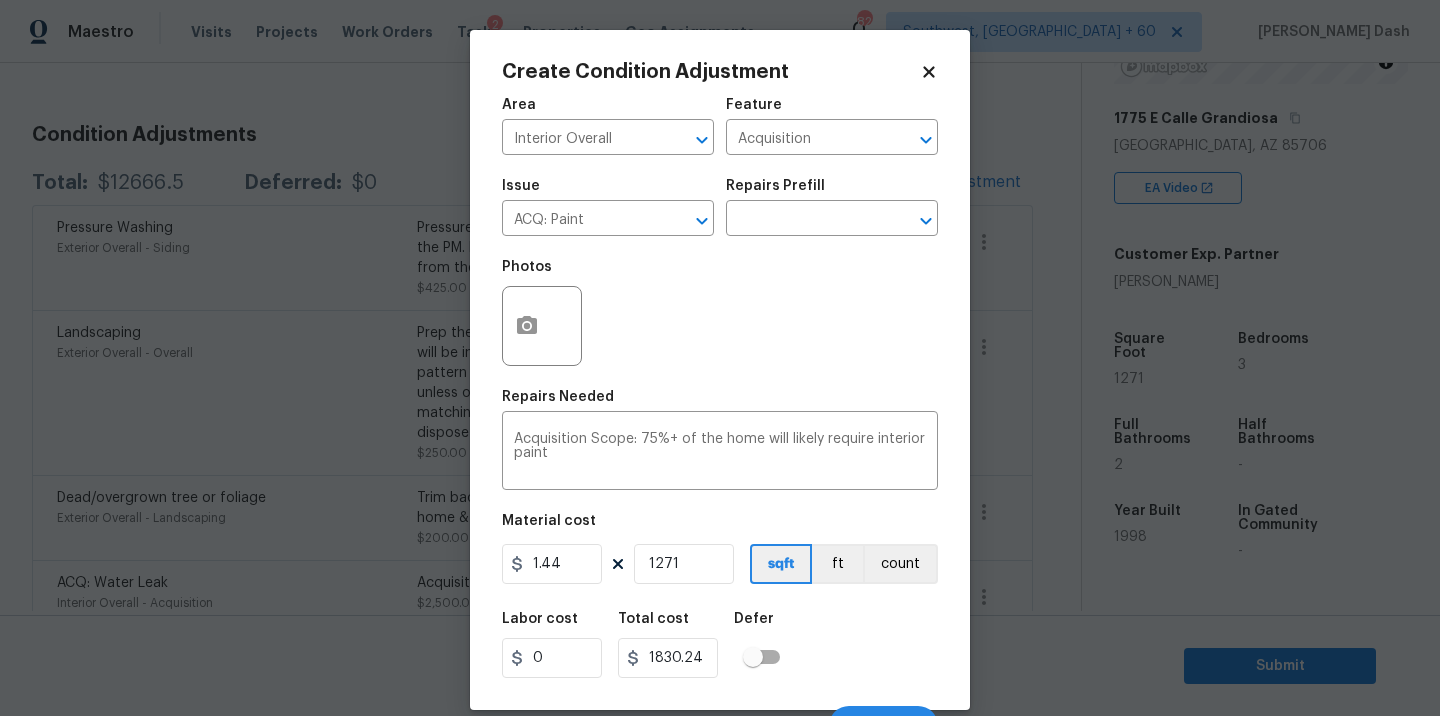 click on "Labor cost 0 Total cost 1830.24 Defer" at bounding box center (720, 645) 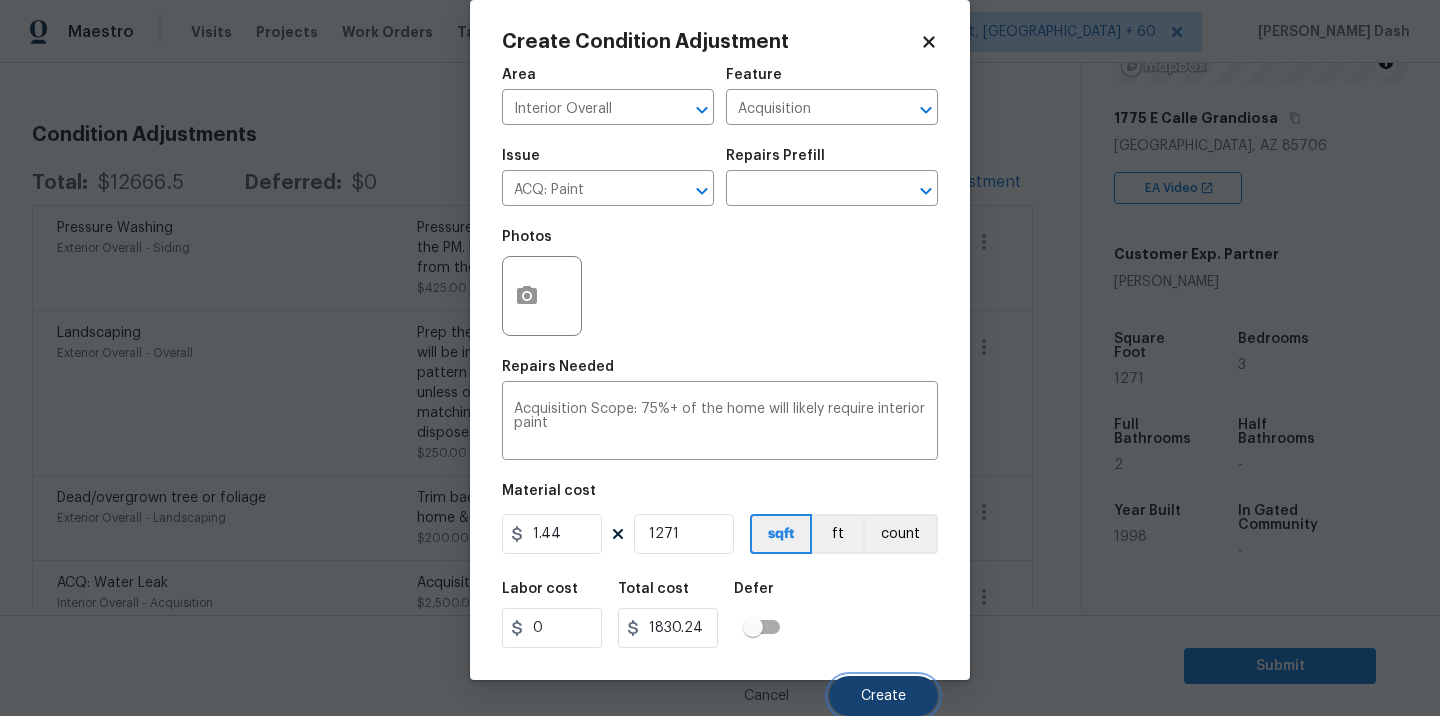 click on "Create" at bounding box center [883, 696] 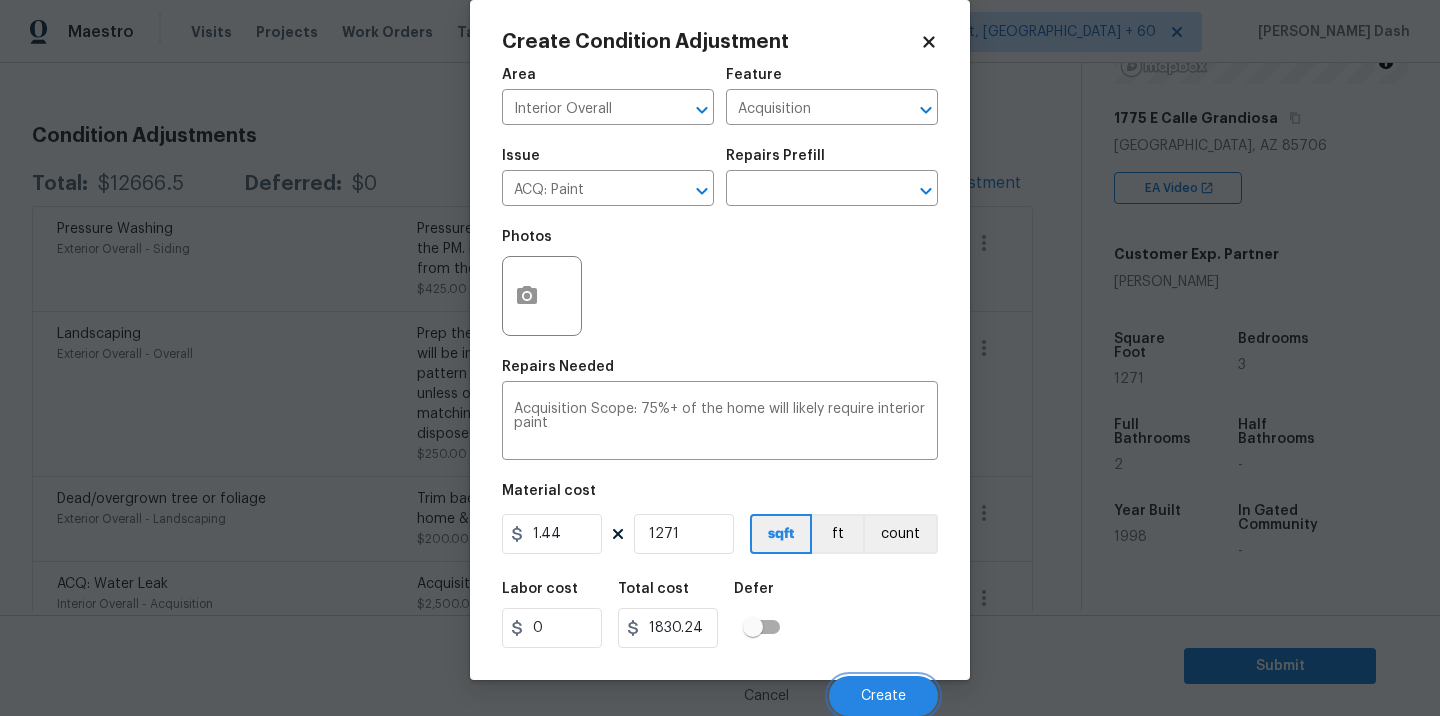 scroll, scrollTop: 242, scrollLeft: 0, axis: vertical 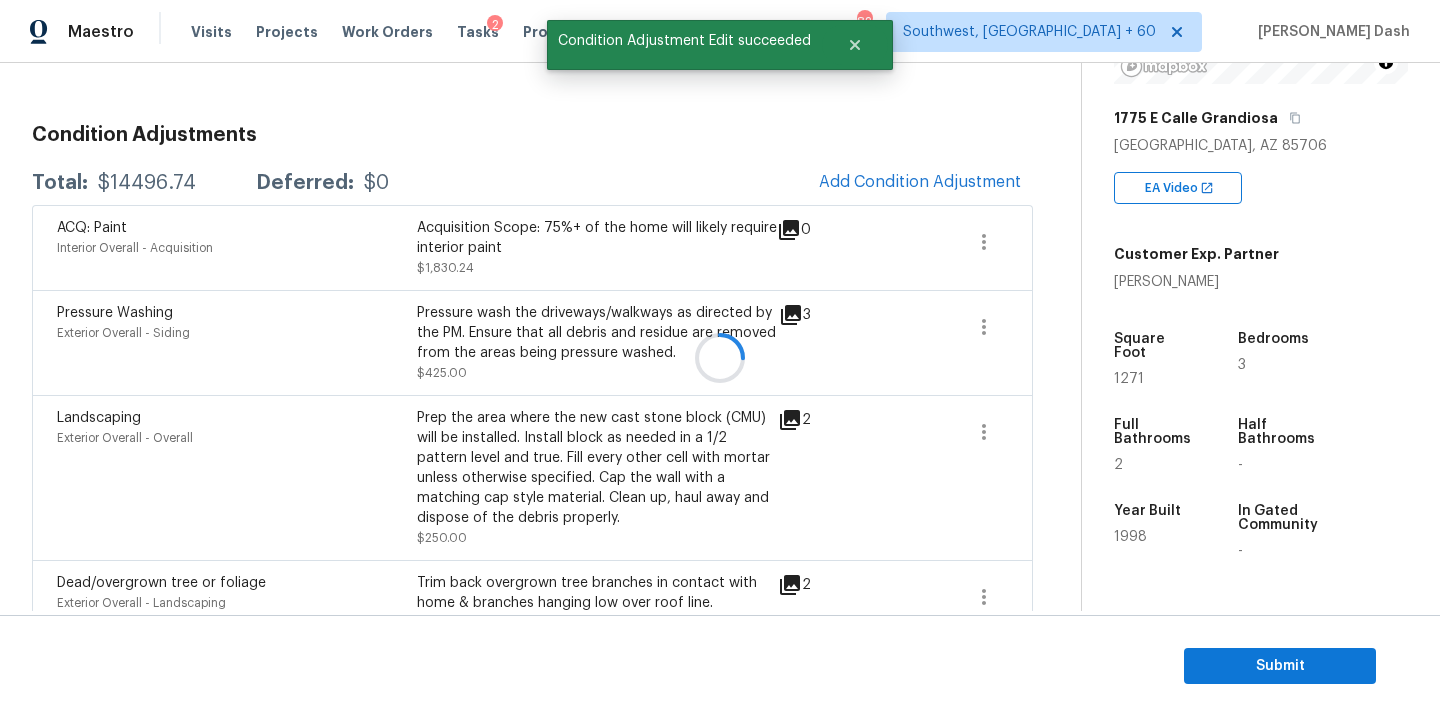 click at bounding box center [720, 358] 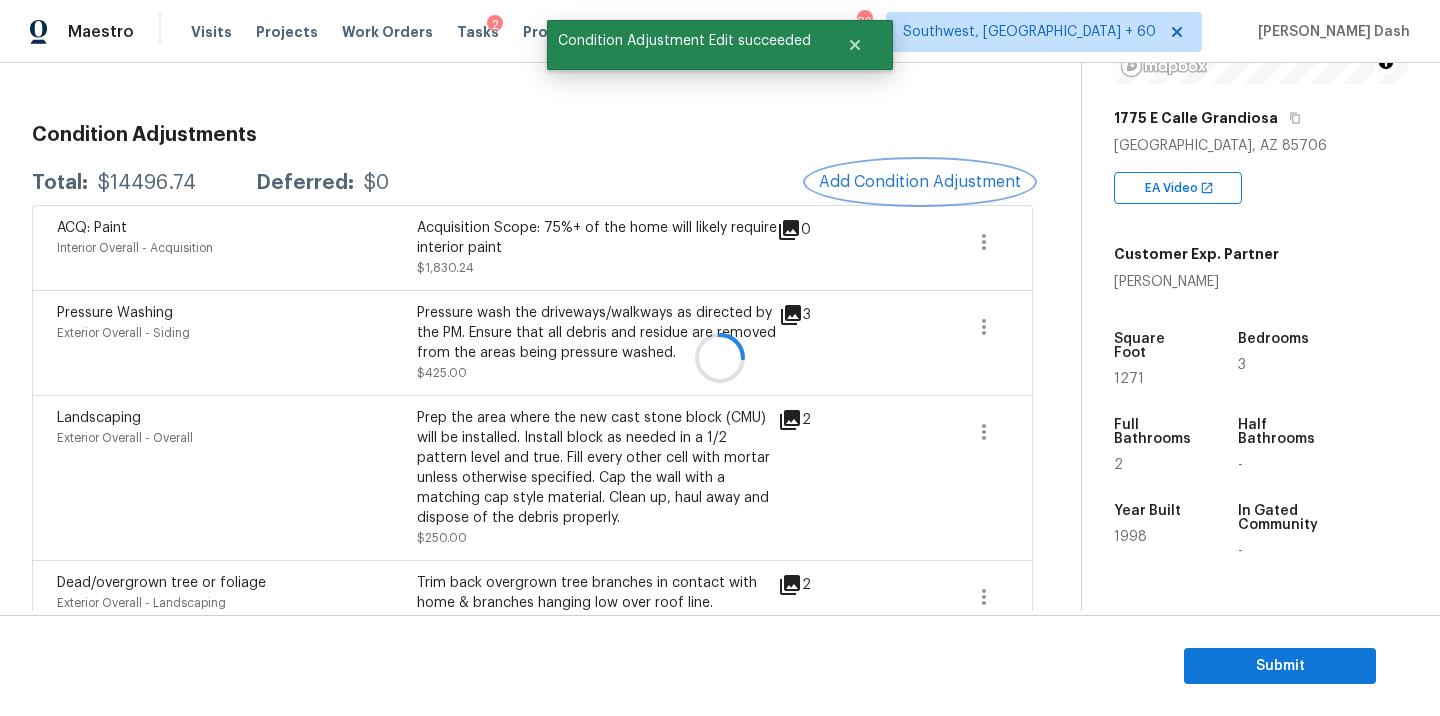 click on "Add Condition Adjustment" at bounding box center (920, 182) 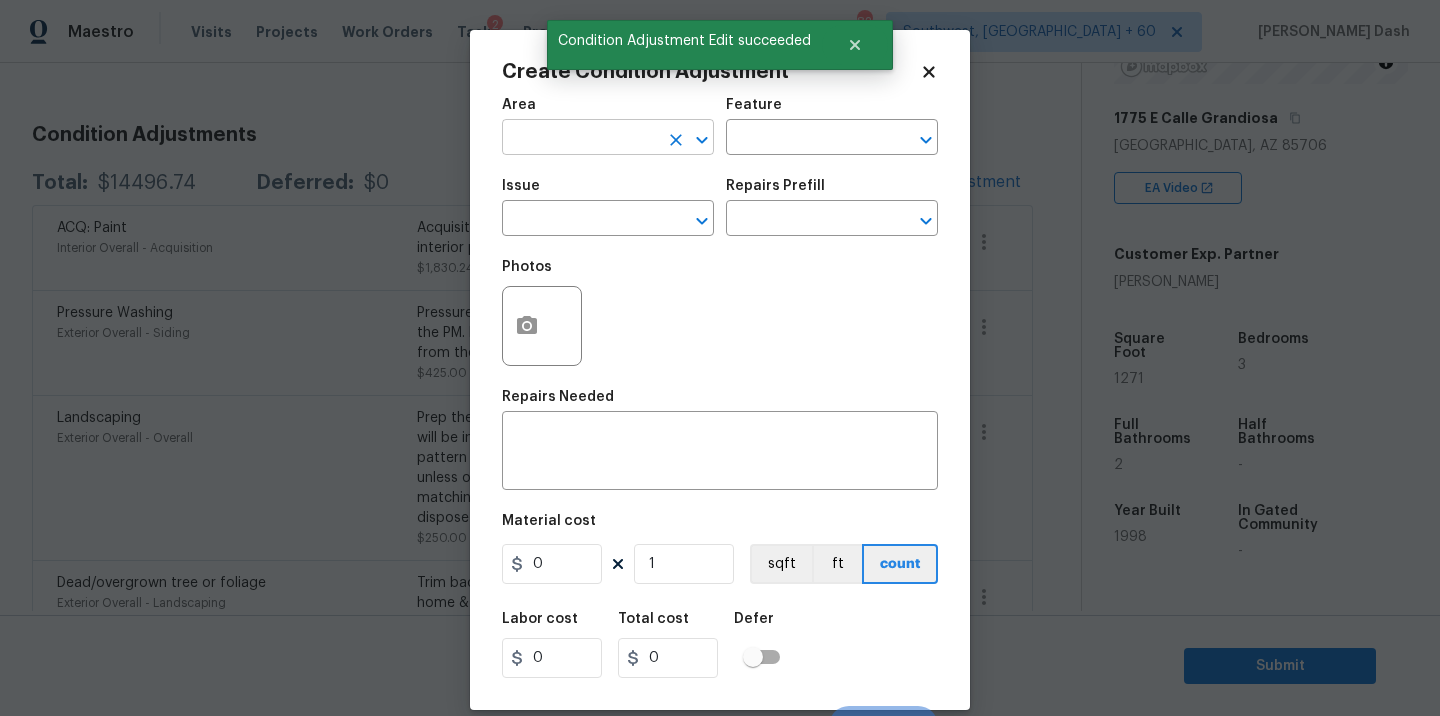 click at bounding box center [580, 139] 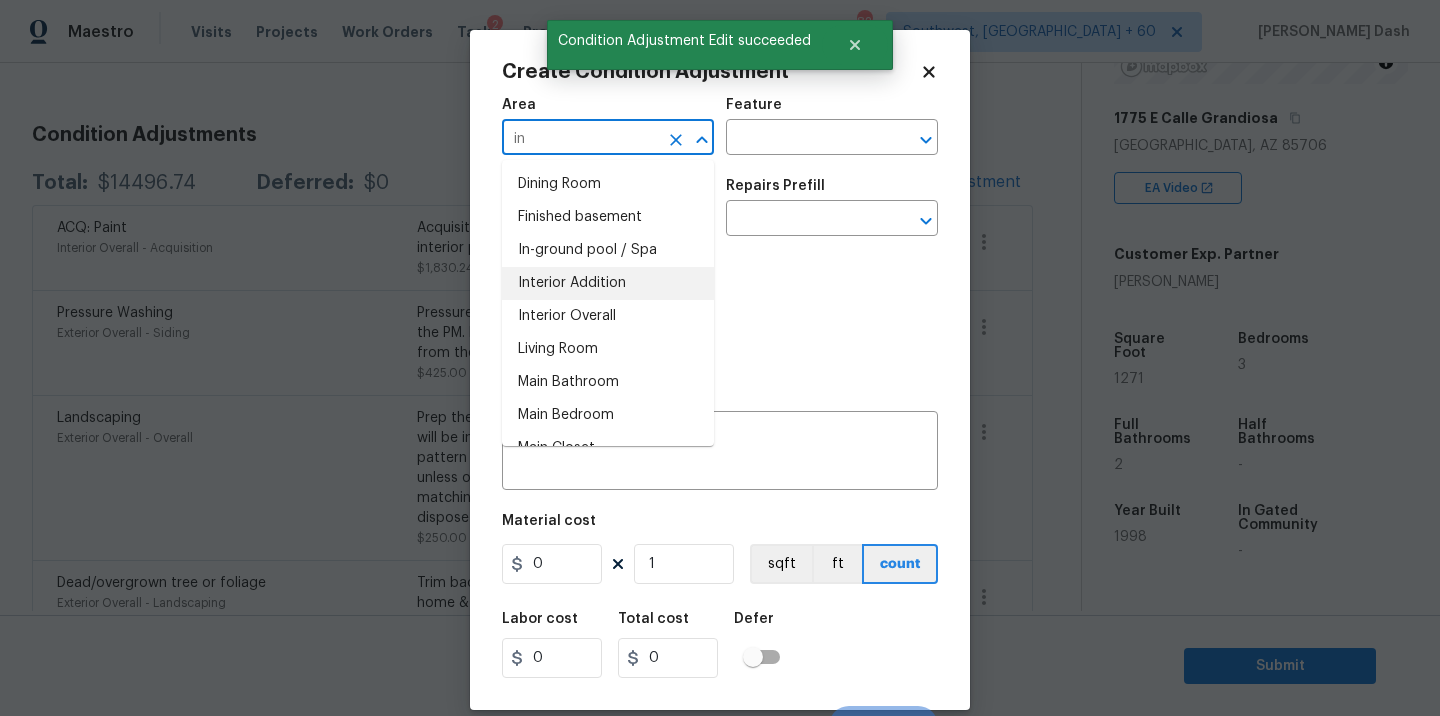 click on "Interior Overall" at bounding box center (608, 316) 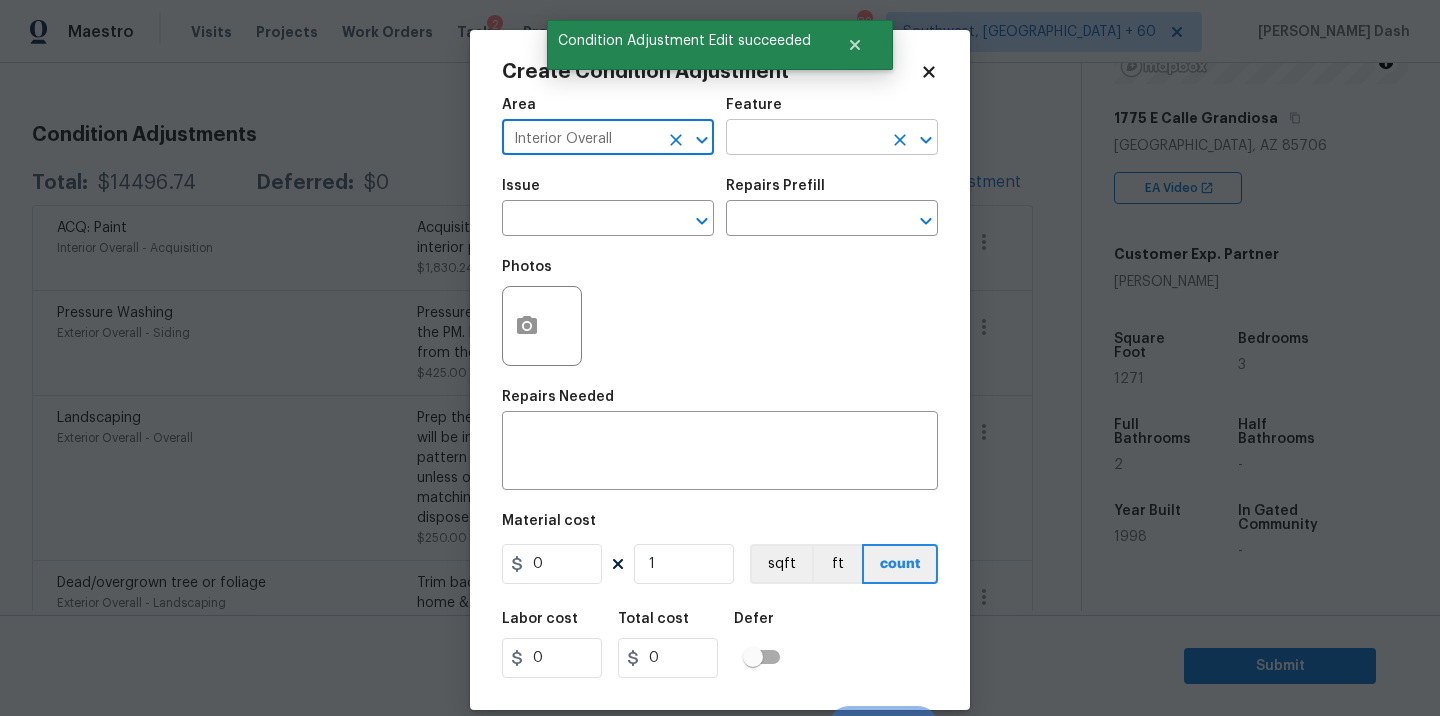 type on "Interior Overall" 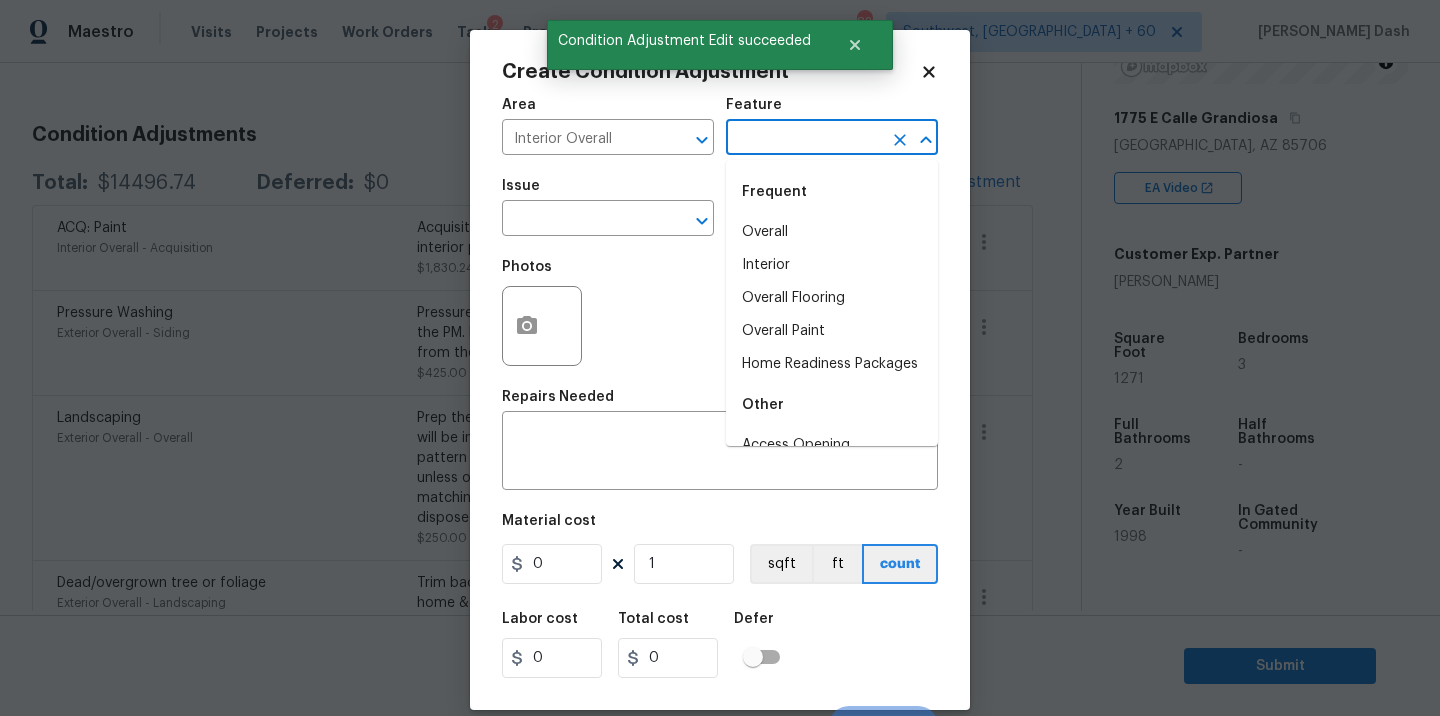 click at bounding box center [804, 139] 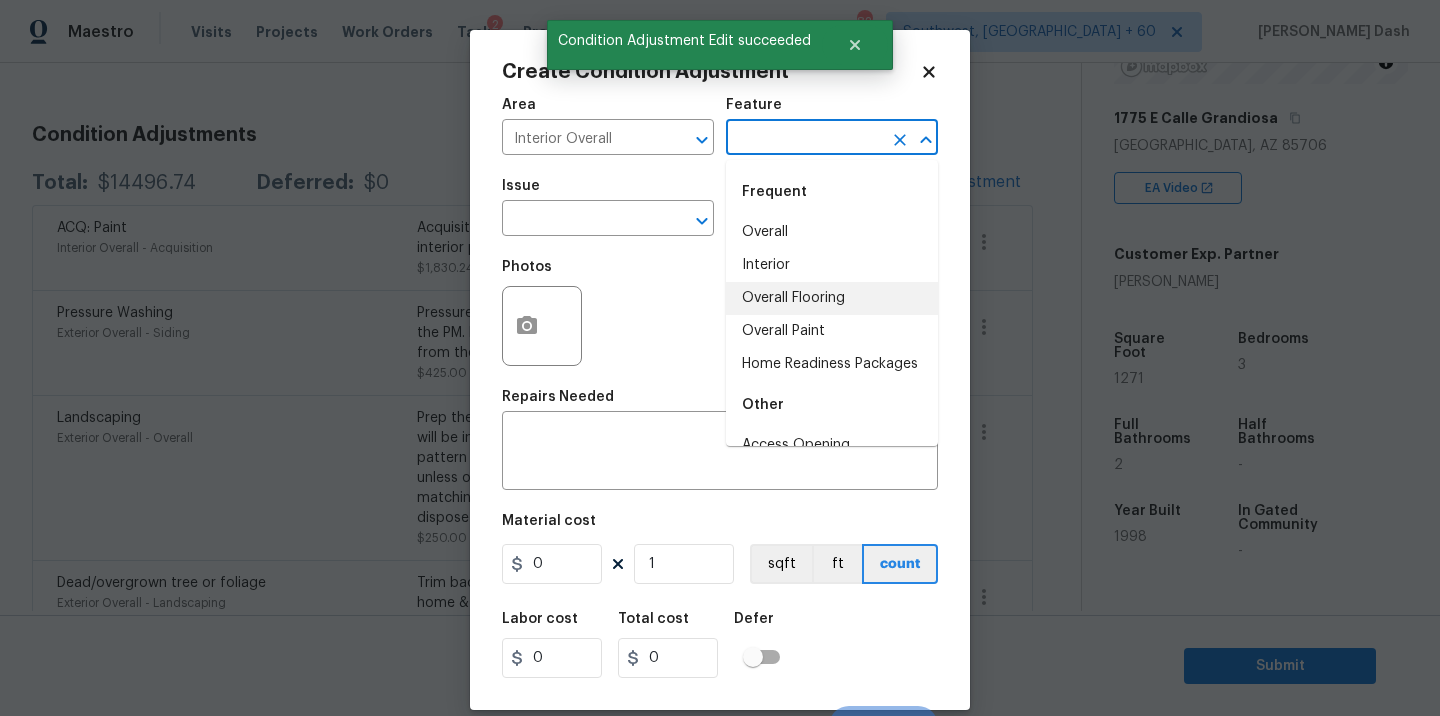 click on "Overall Paint" at bounding box center (832, 331) 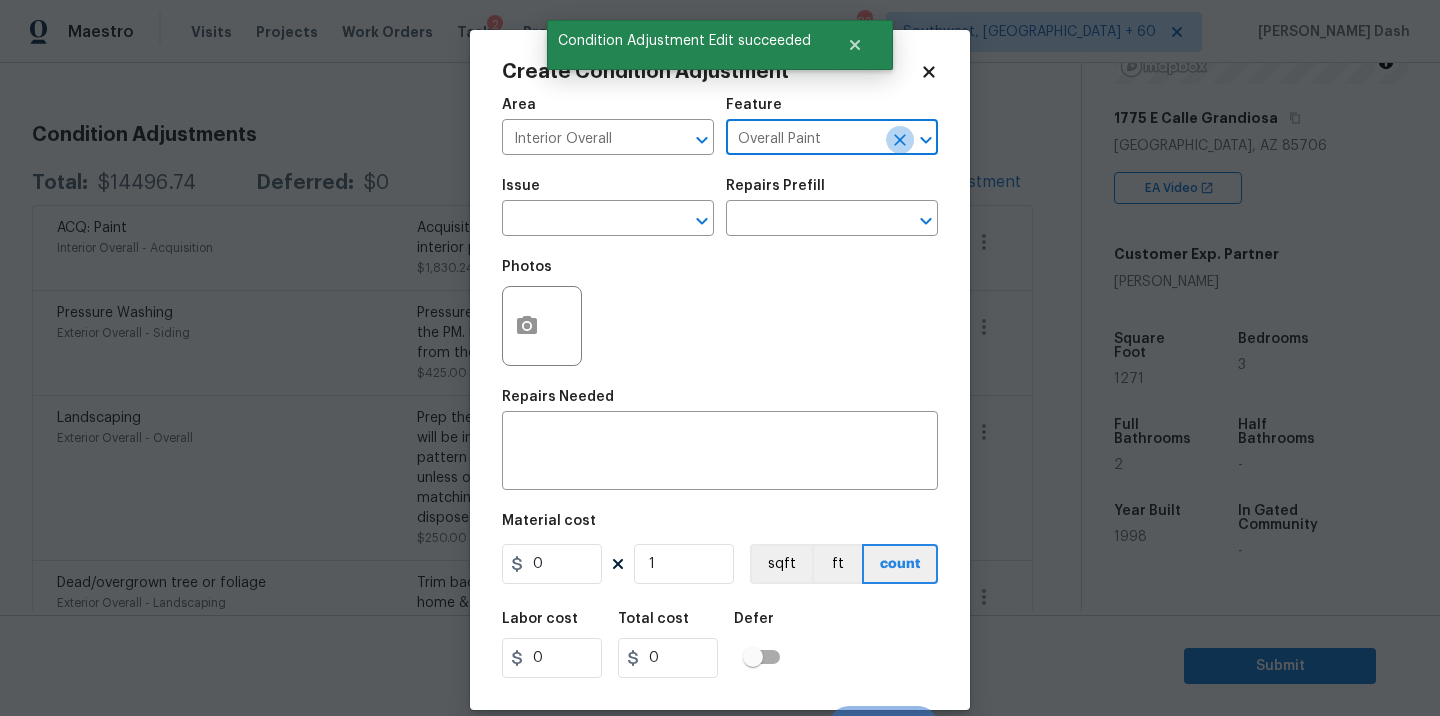 click 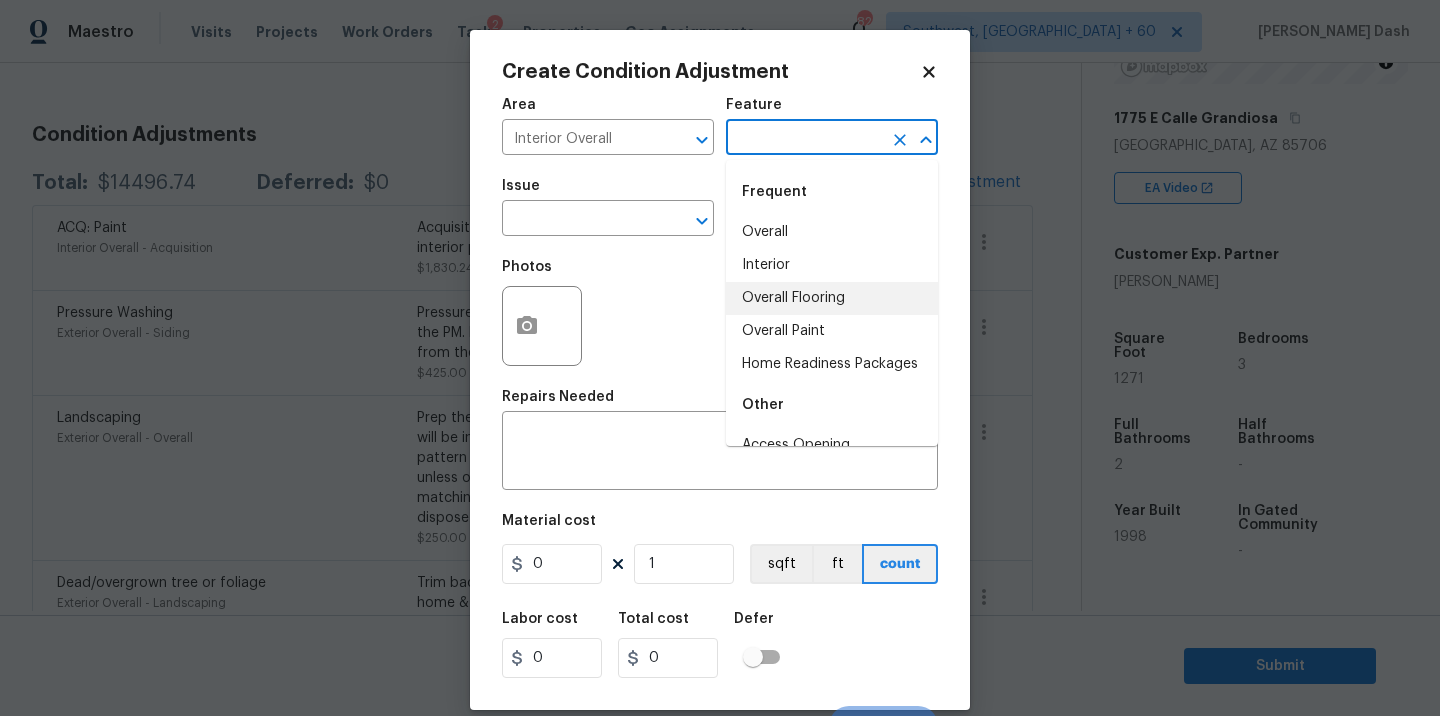 drag, startPoint x: 846, startPoint y: 141, endPoint x: 775, endPoint y: 296, distance: 170.48753 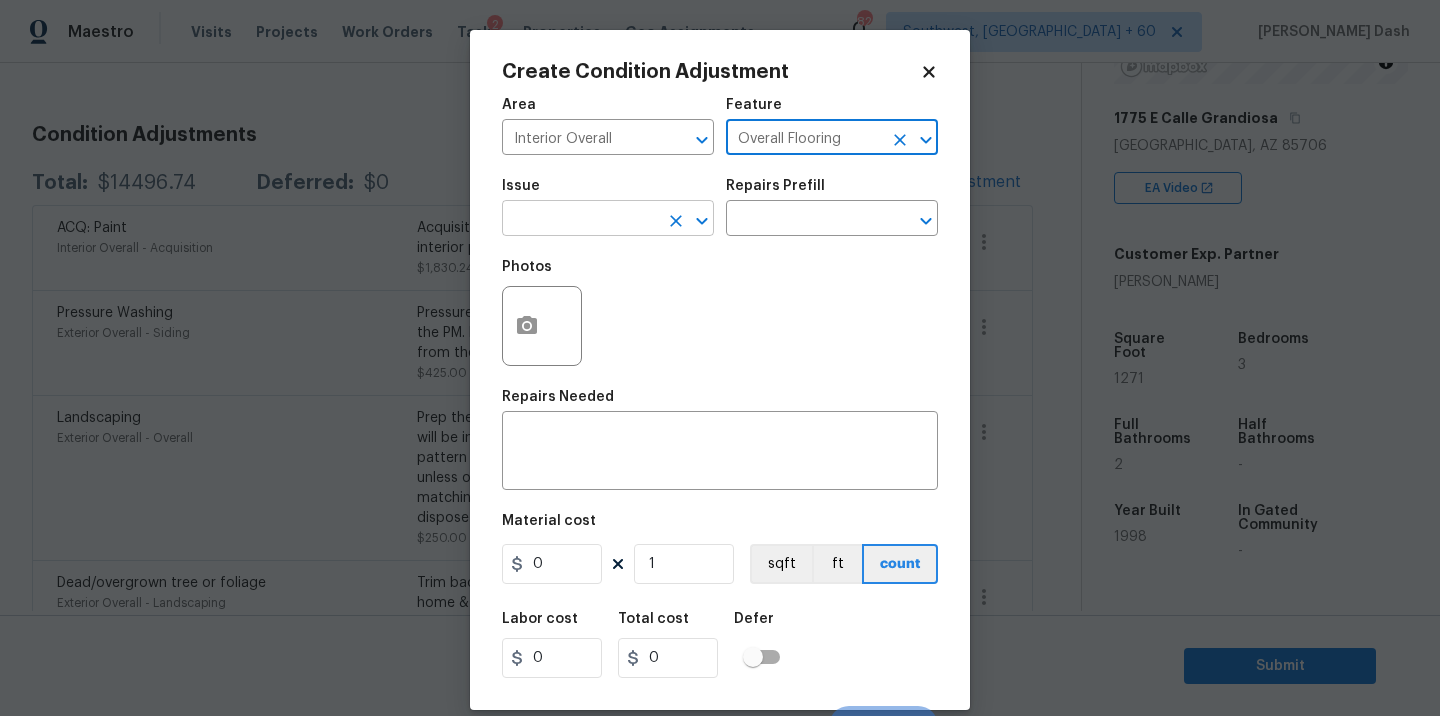click at bounding box center [580, 220] 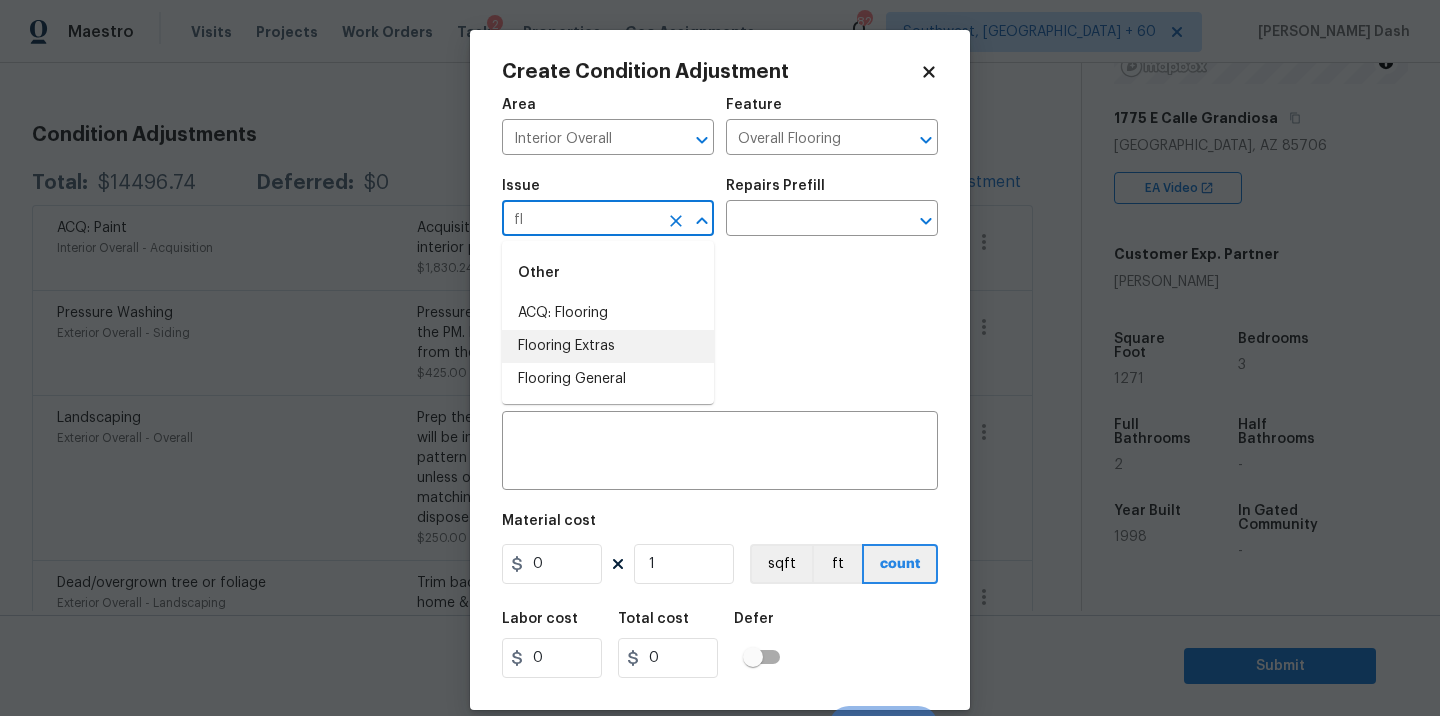 click on "Flooring Extras" at bounding box center (608, 346) 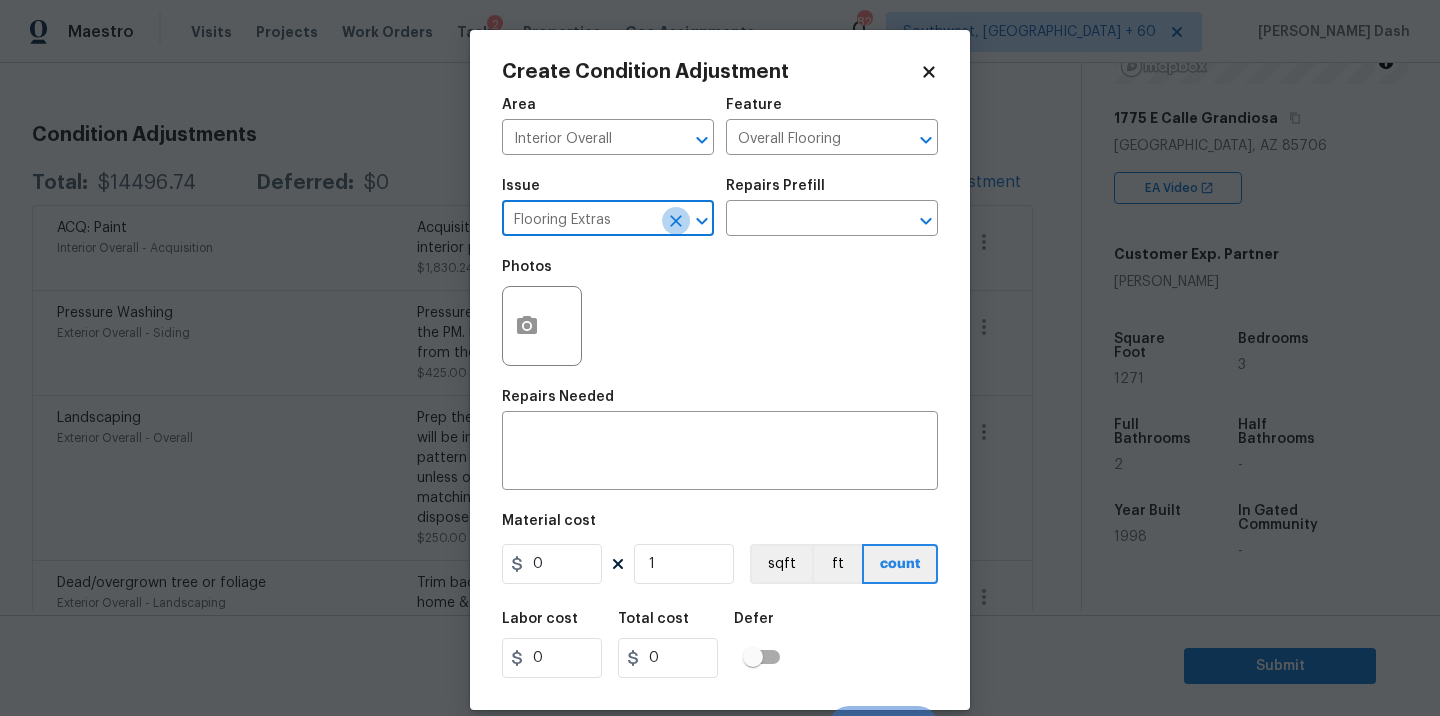 click 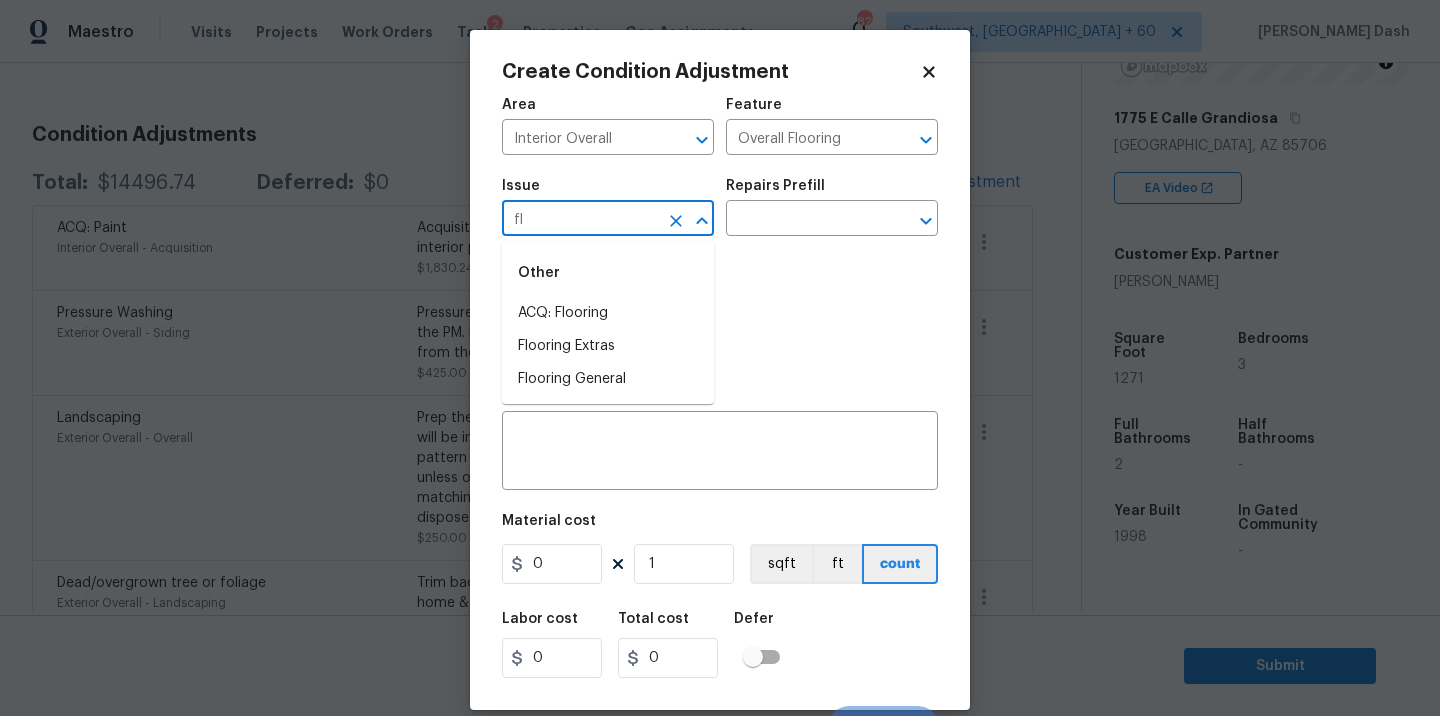 click on "ACQ: Flooring" at bounding box center (608, 313) 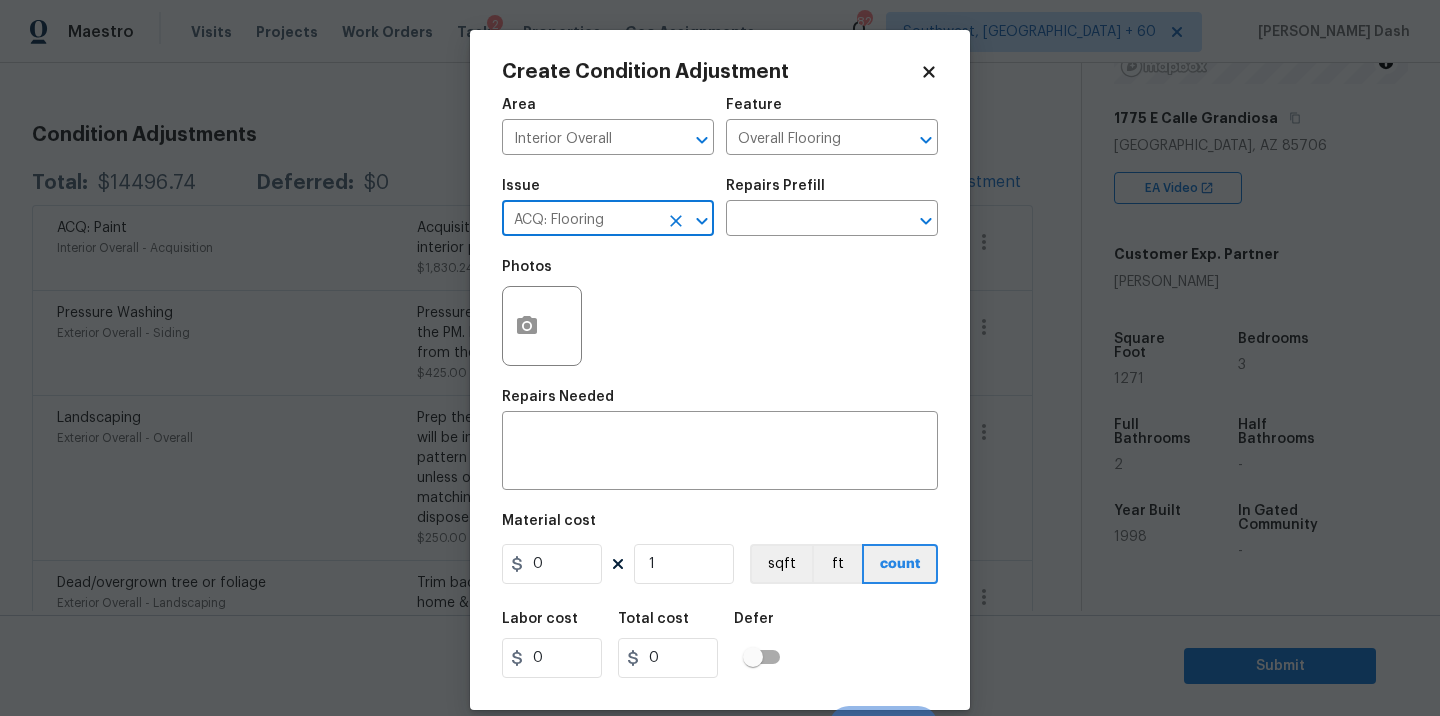 type on "ACQ: Flooring" 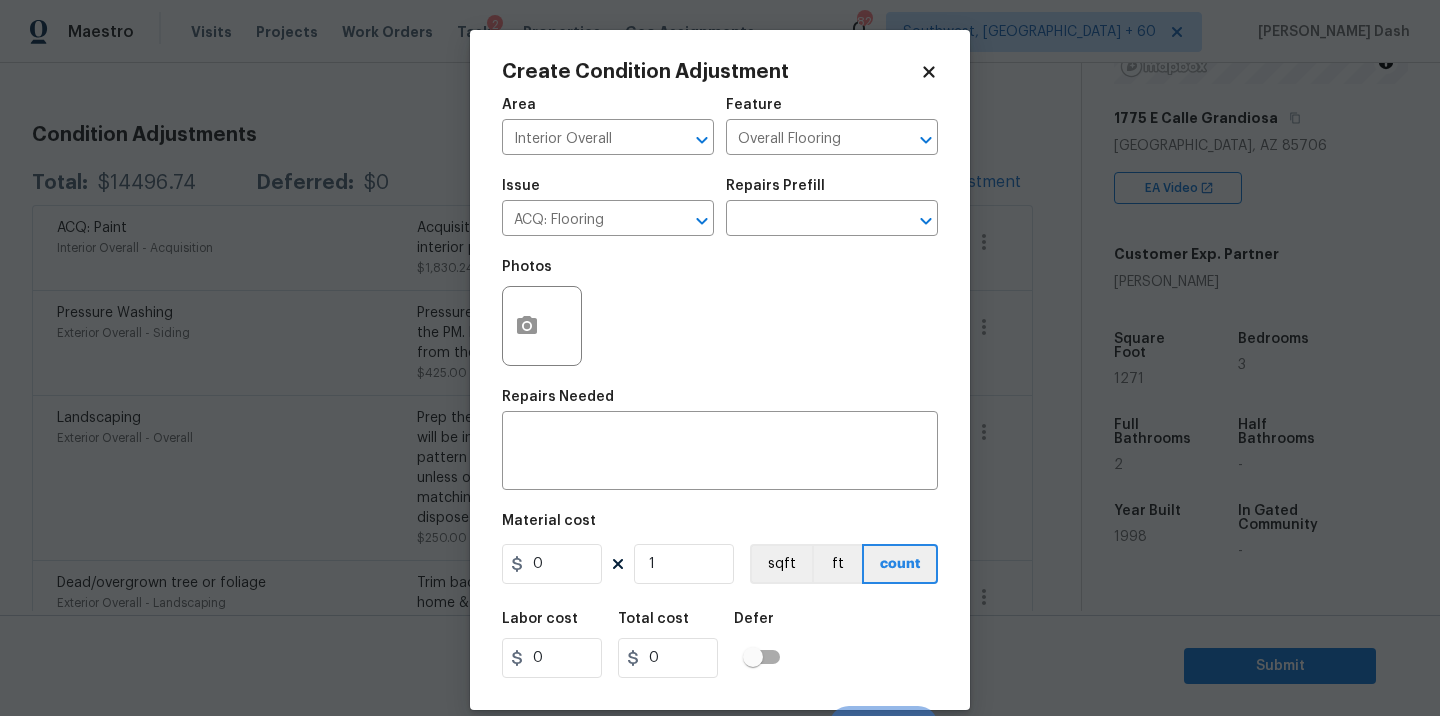 click on "Repairs Prefill" at bounding box center (832, 192) 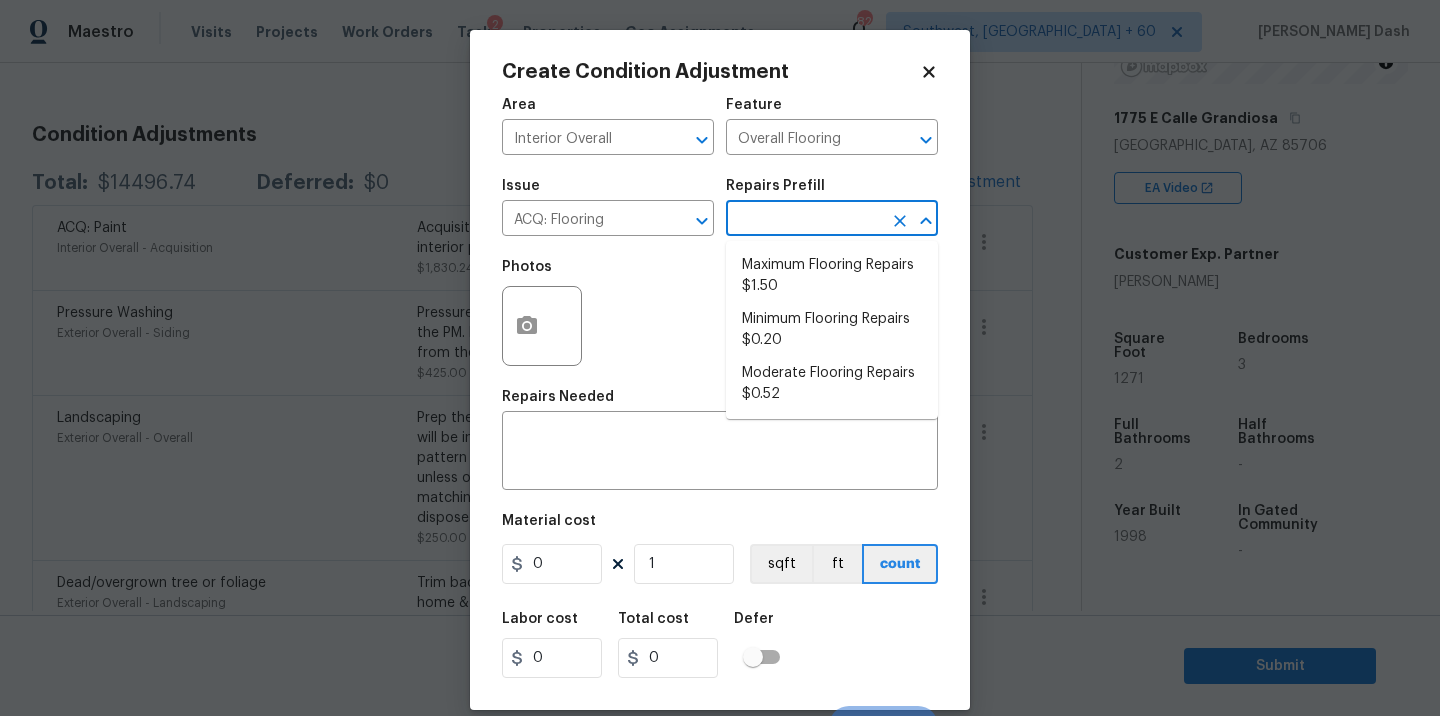 click at bounding box center (804, 220) 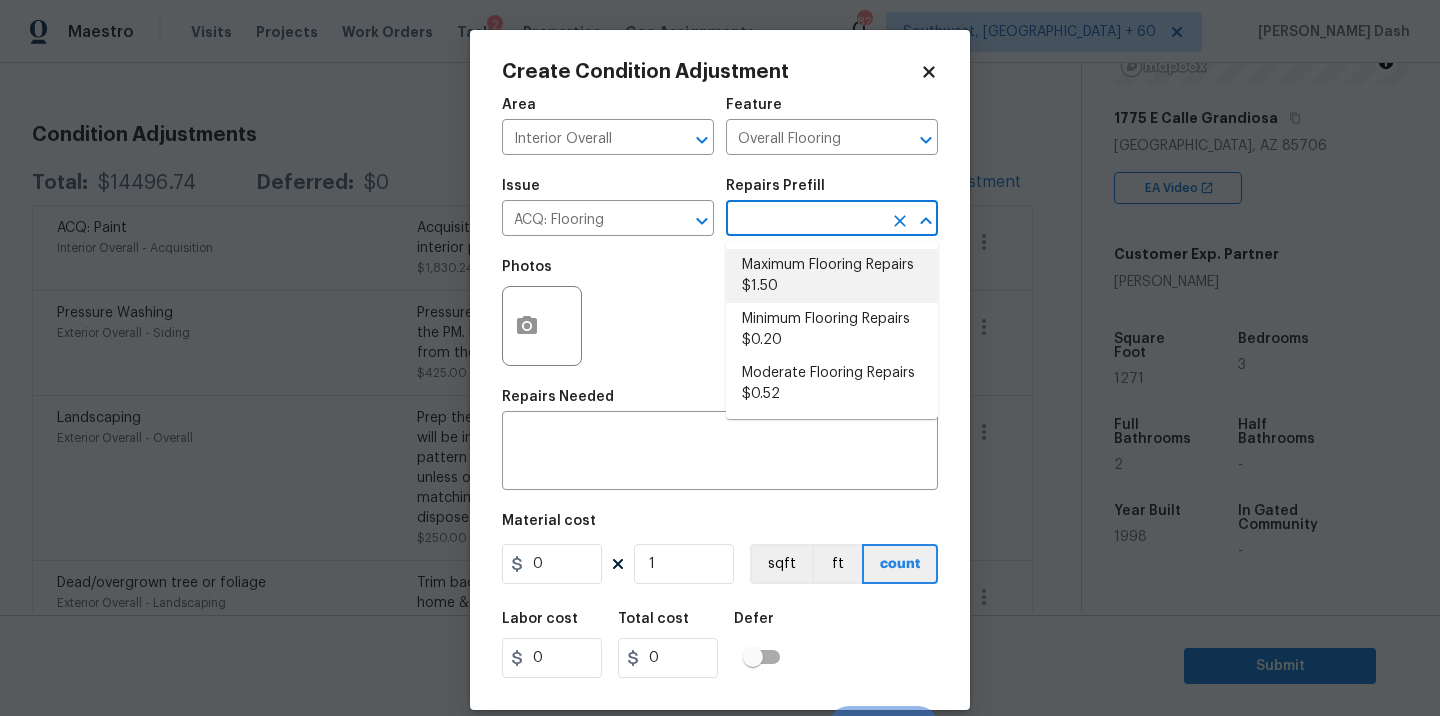 click on "Maximum Flooring Repairs $1.50" at bounding box center (832, 276) 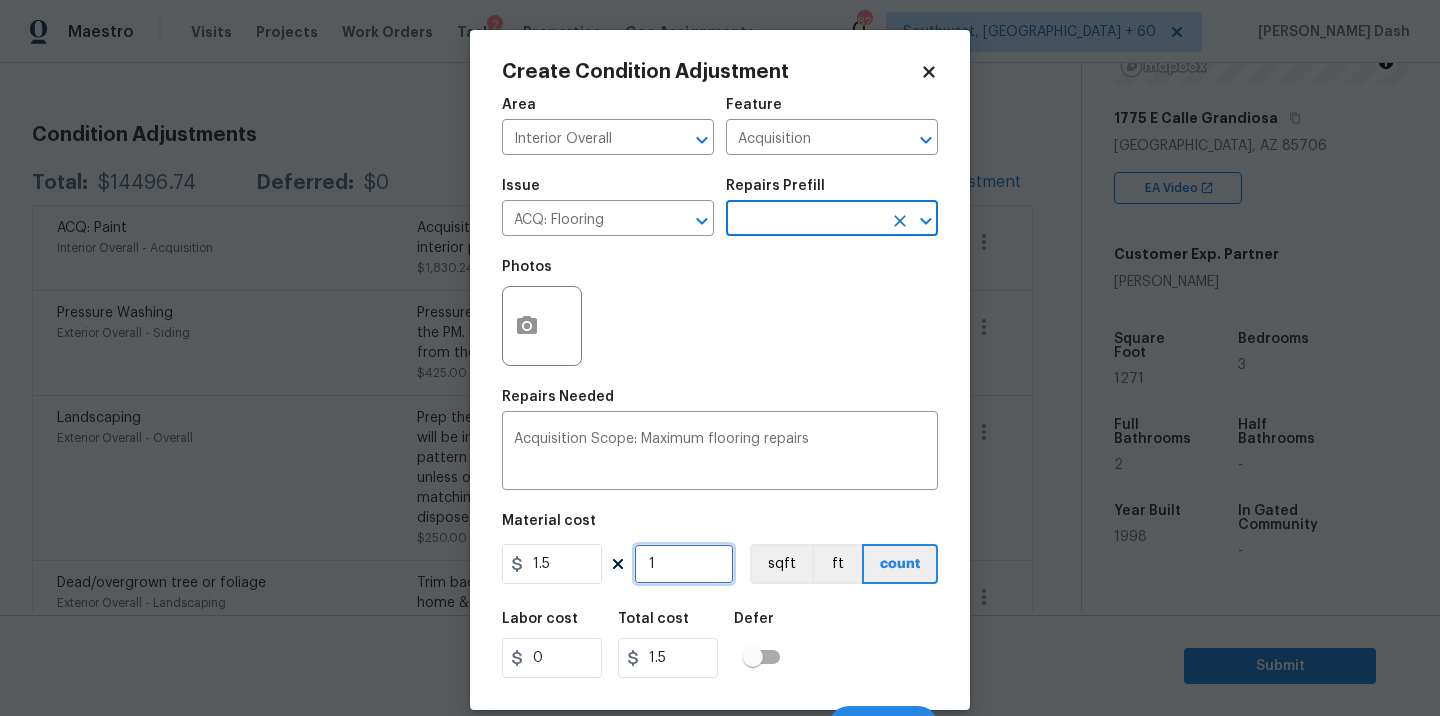 click on "1" at bounding box center (684, 564) 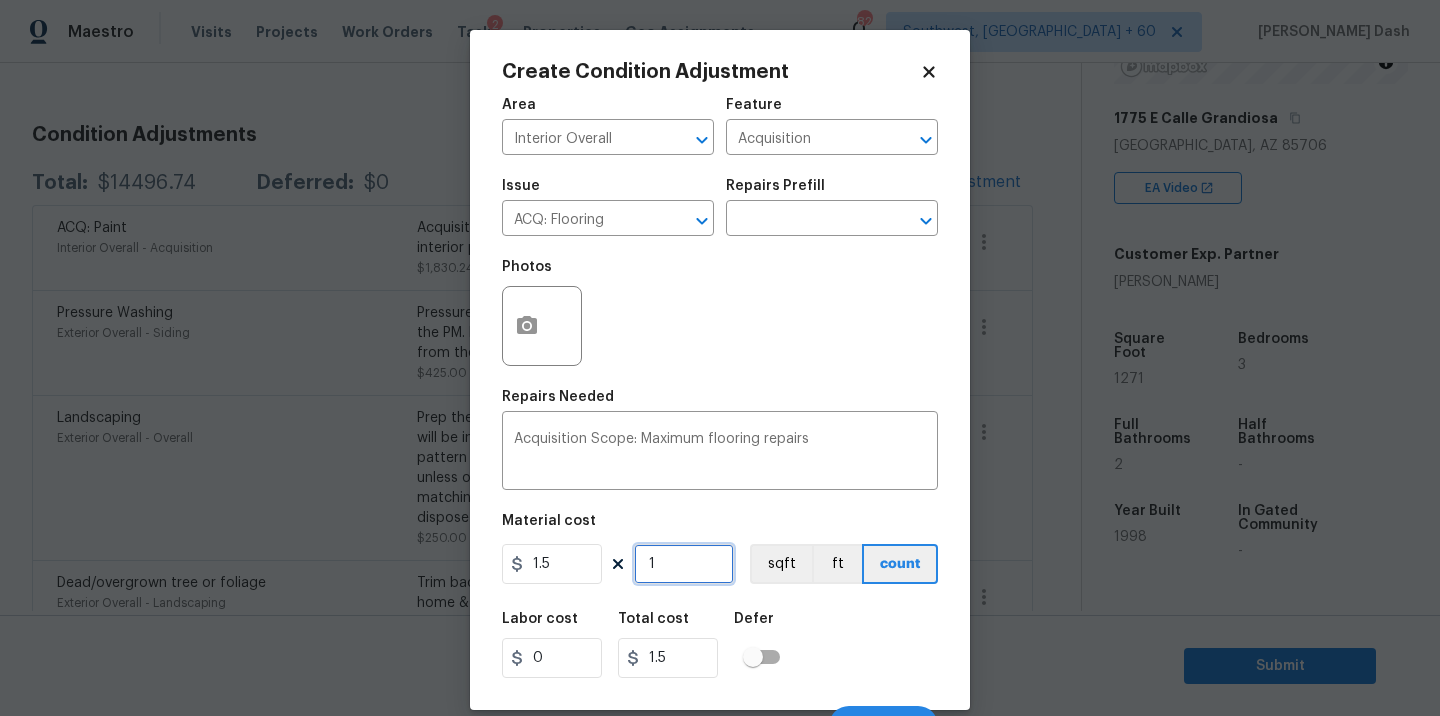 click on "1" at bounding box center [684, 564] 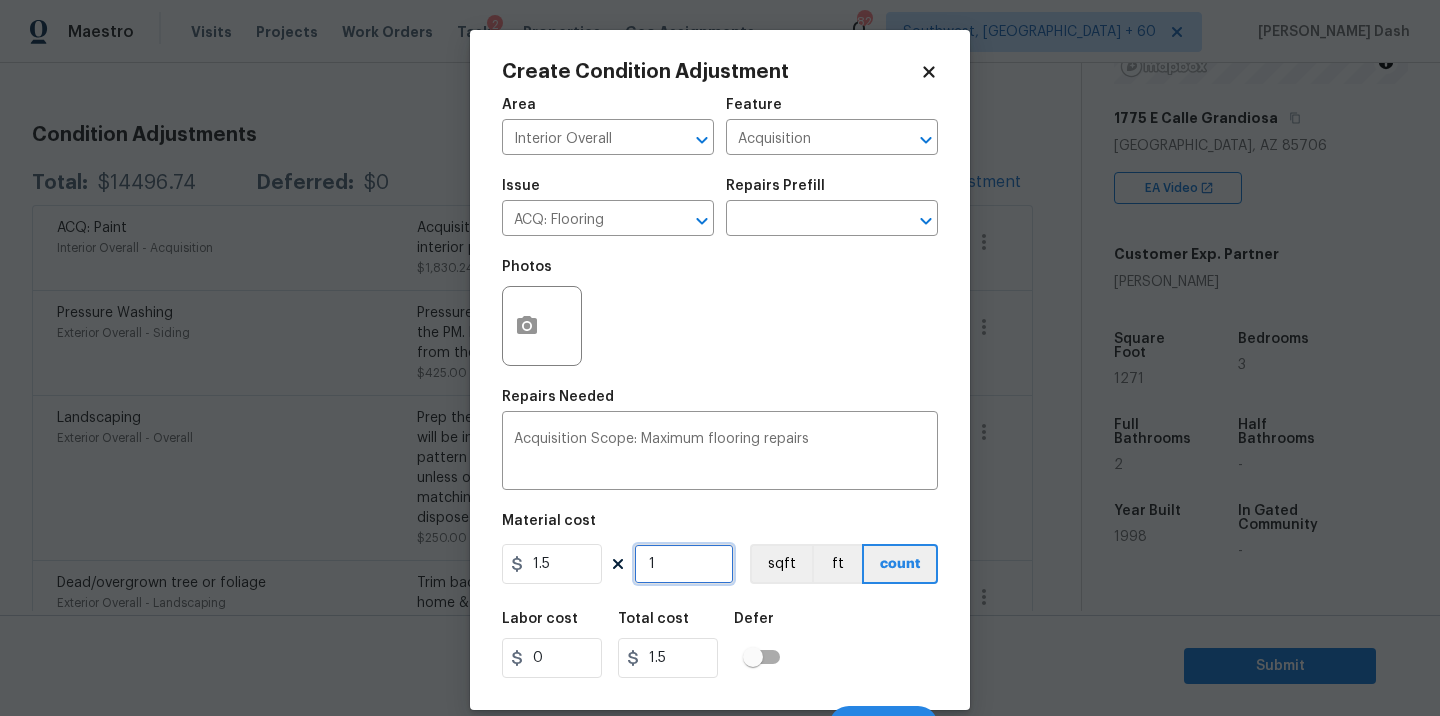 type on "12" 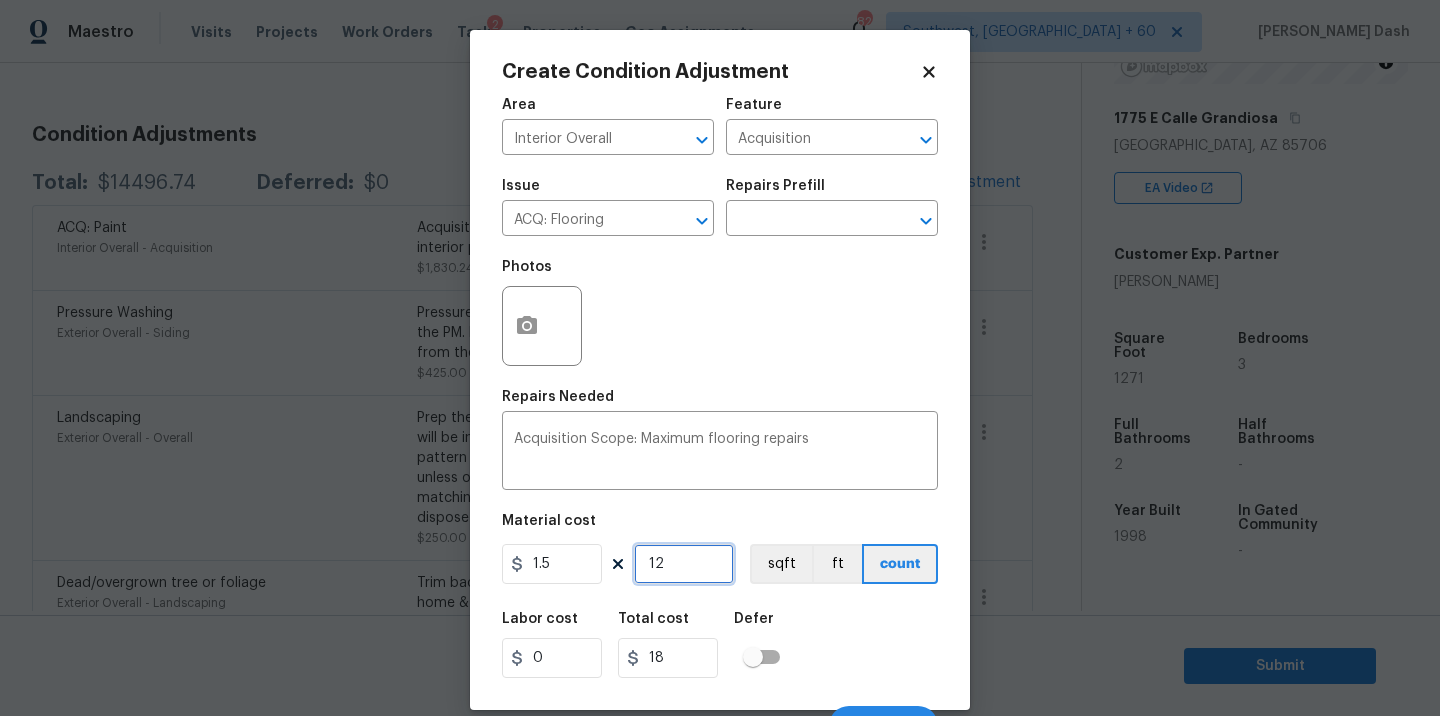 type on "127" 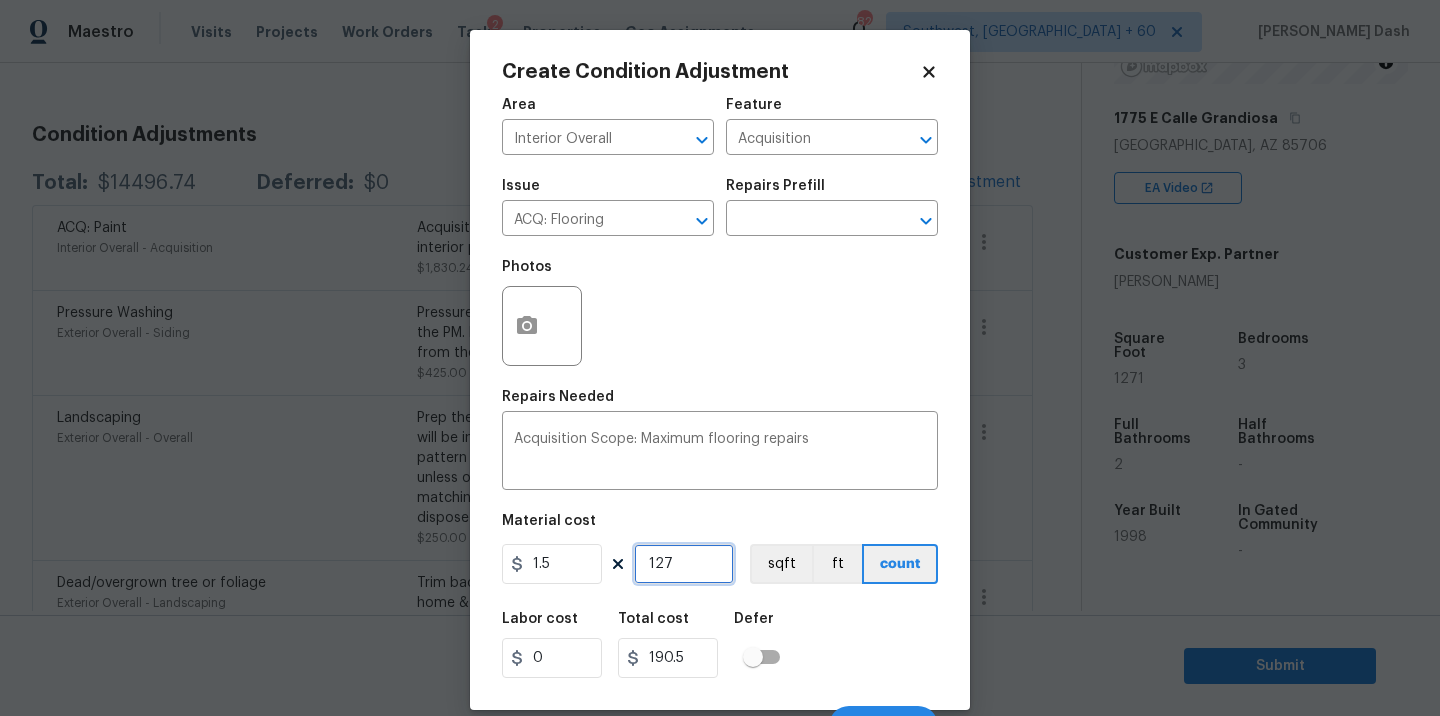 type on "1271" 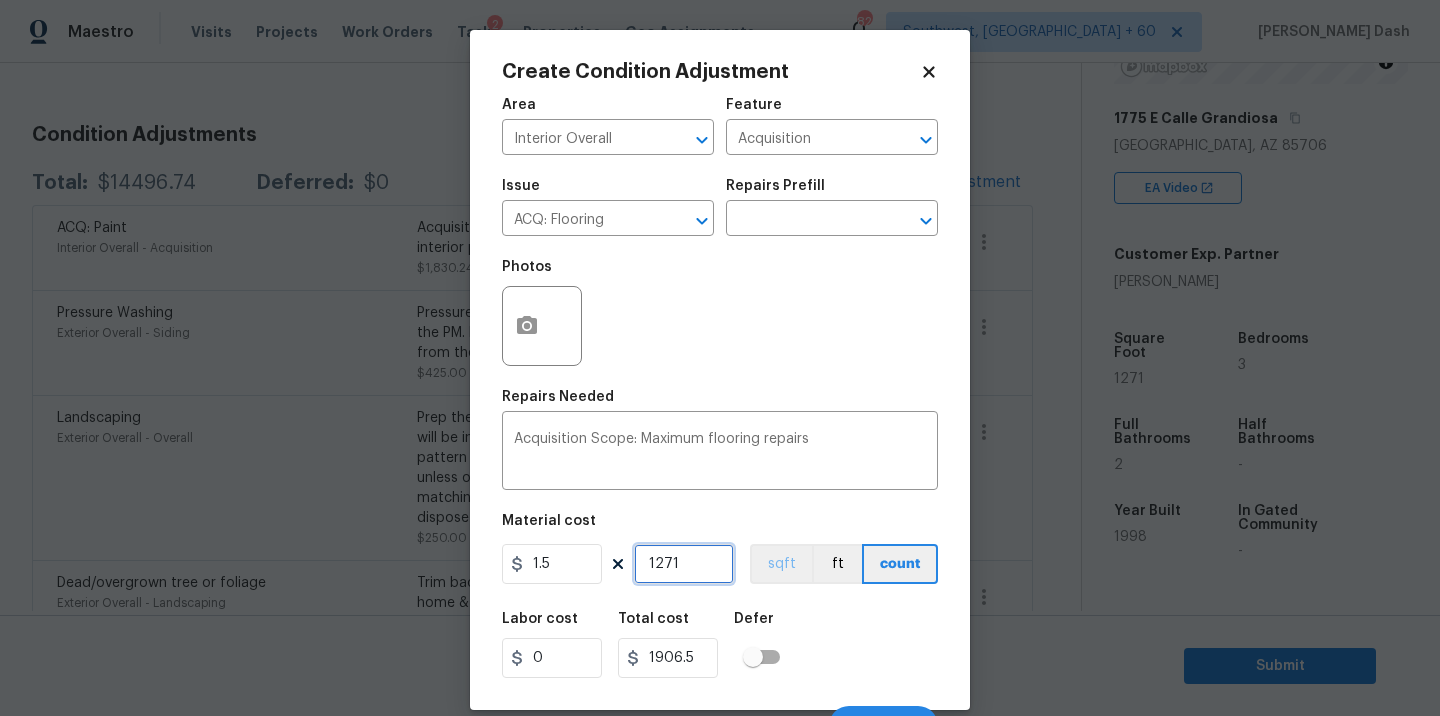 type on "1271" 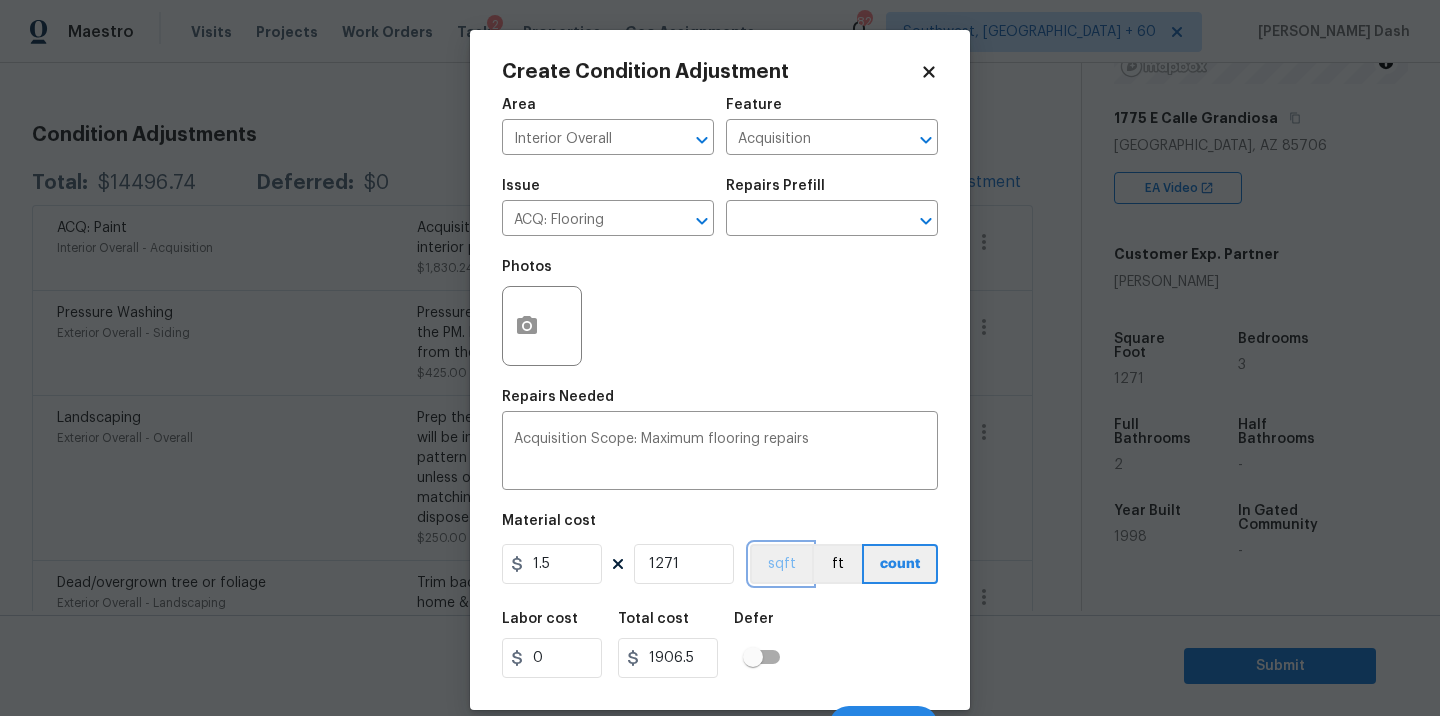 click on "sqft" at bounding box center [781, 564] 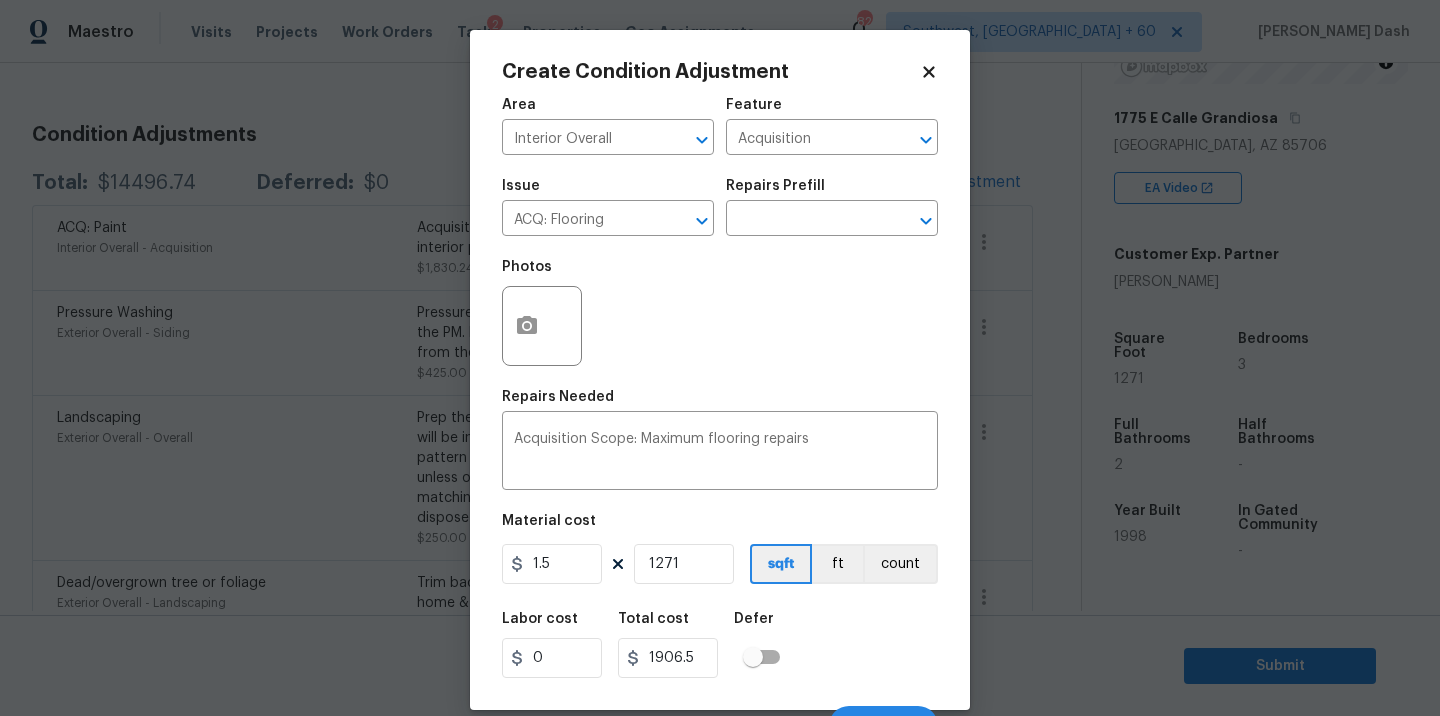 click on "Labor cost 0 Total cost 1906.5 Defer" at bounding box center [720, 645] 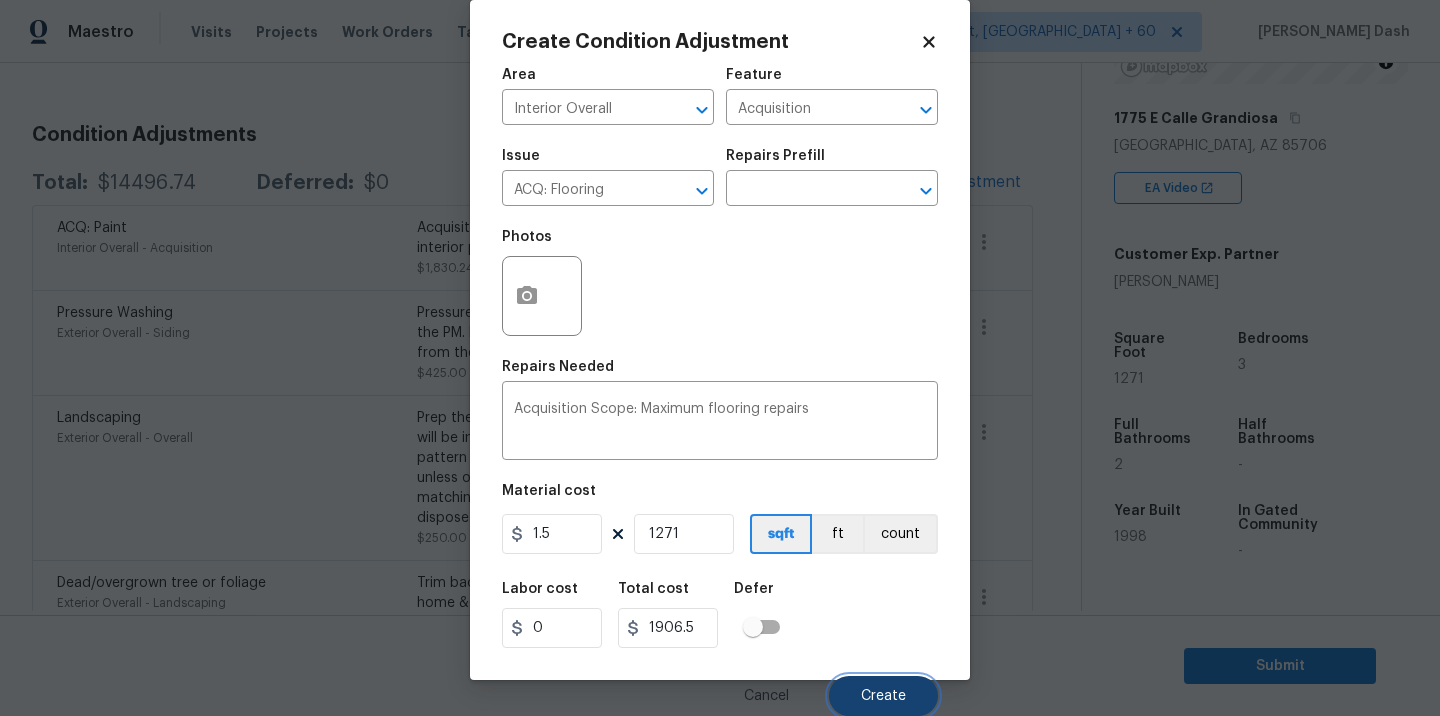 click on "Create" at bounding box center [883, 696] 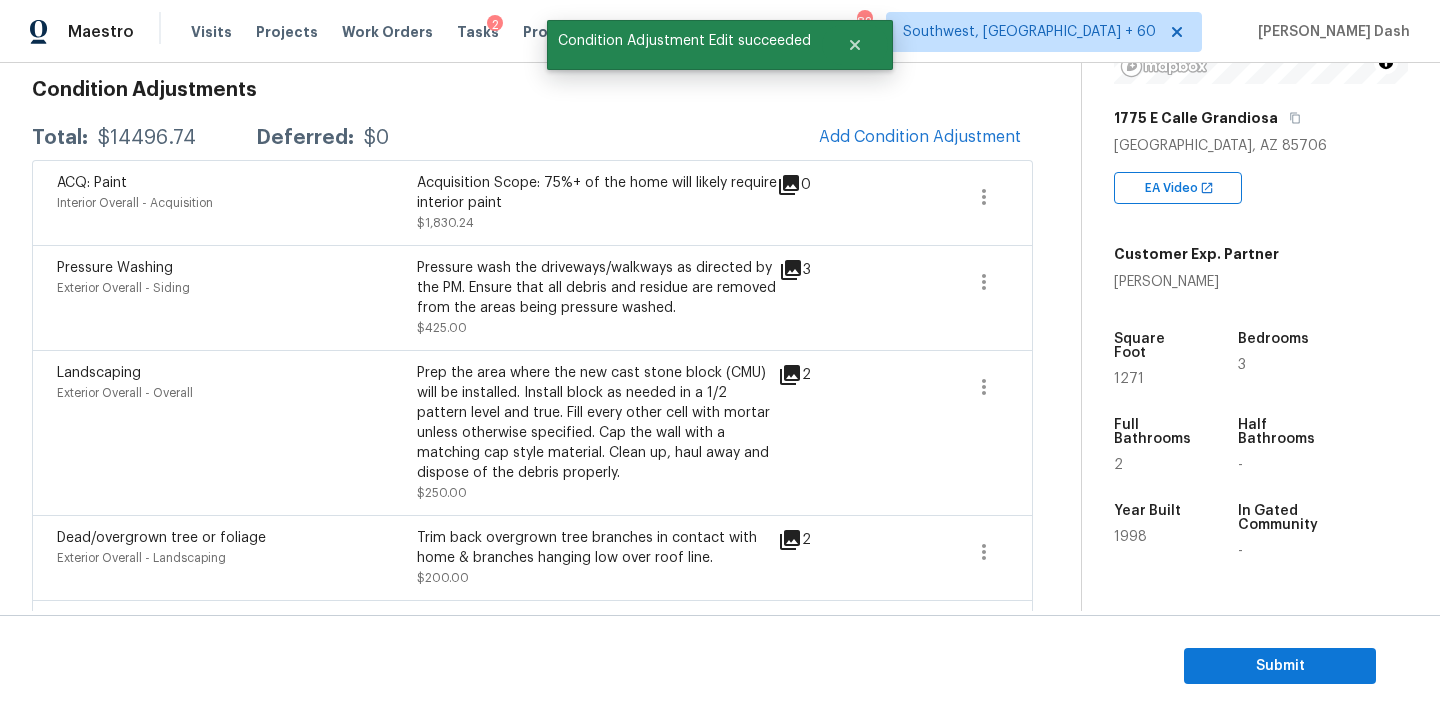 scroll, scrollTop: 242, scrollLeft: 0, axis: vertical 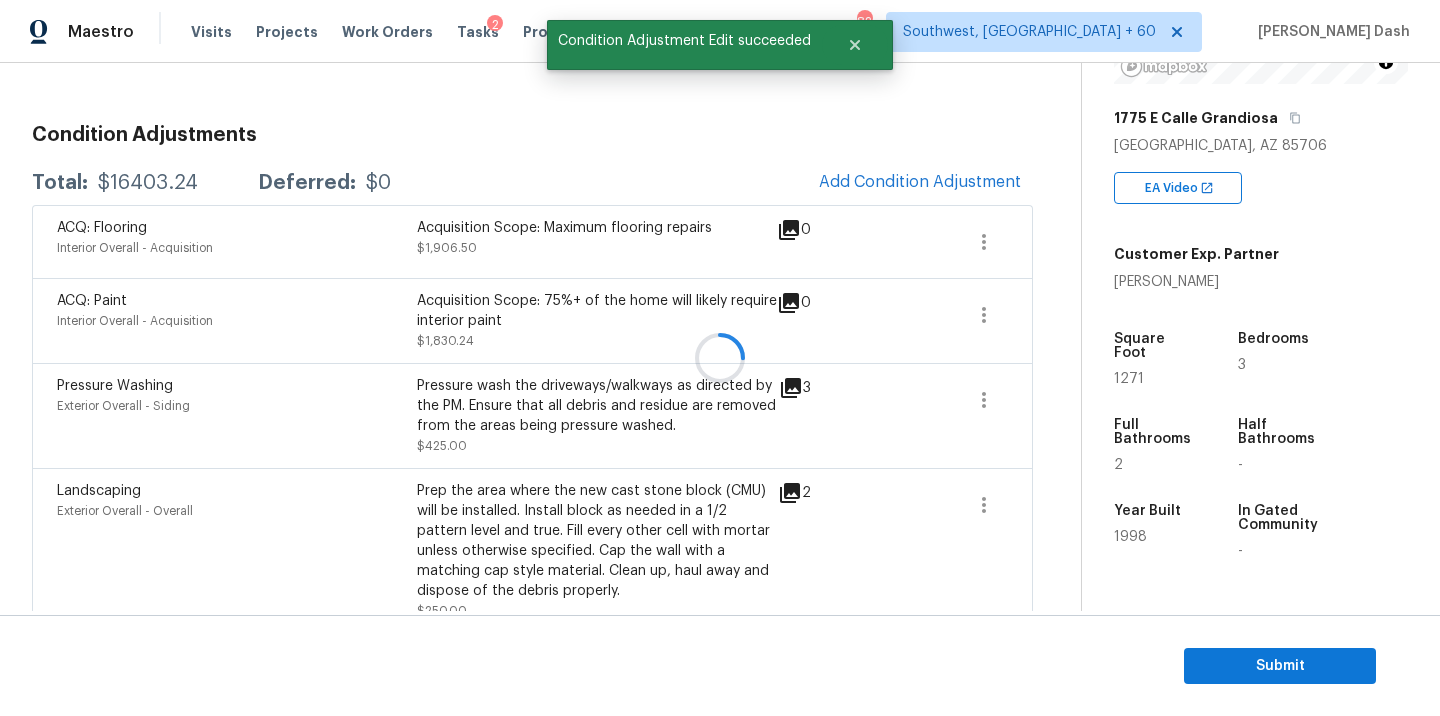 click at bounding box center [720, 358] 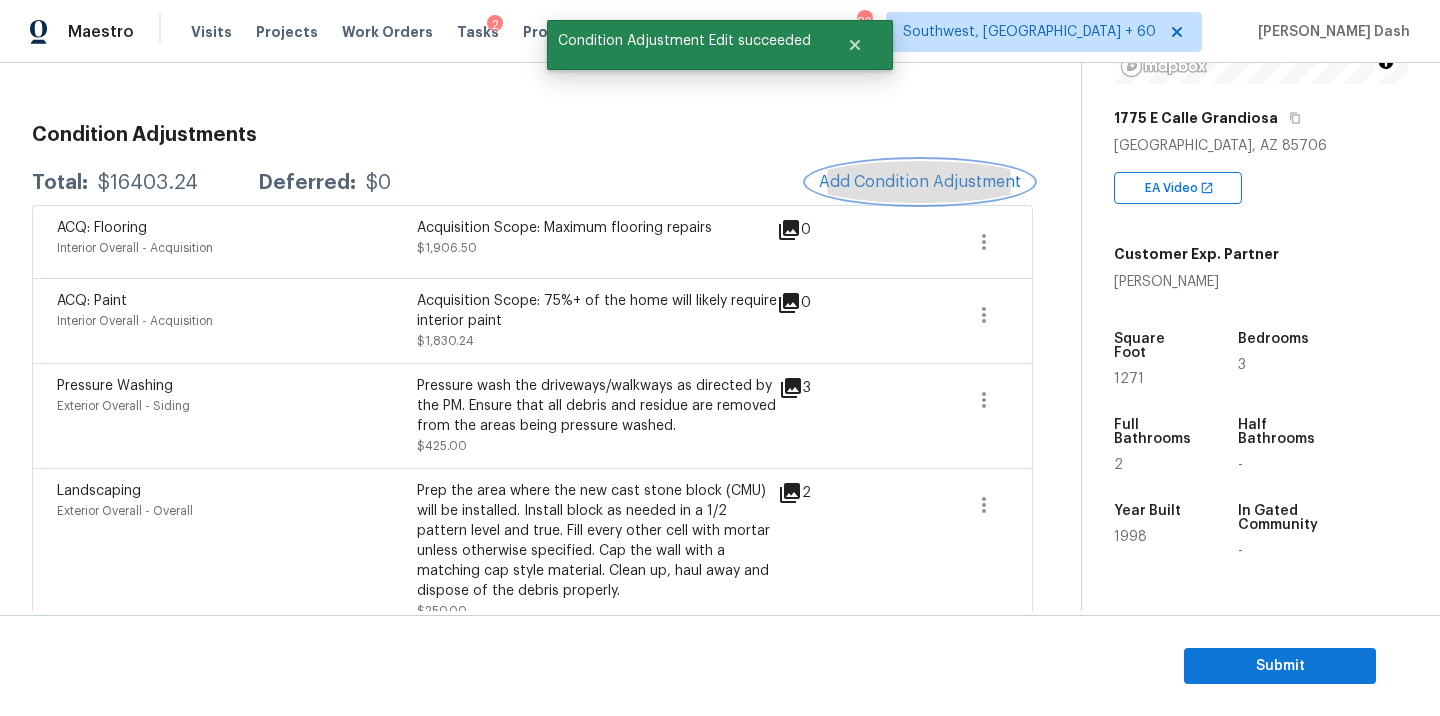 click on "Add Condition Adjustment" at bounding box center [920, 182] 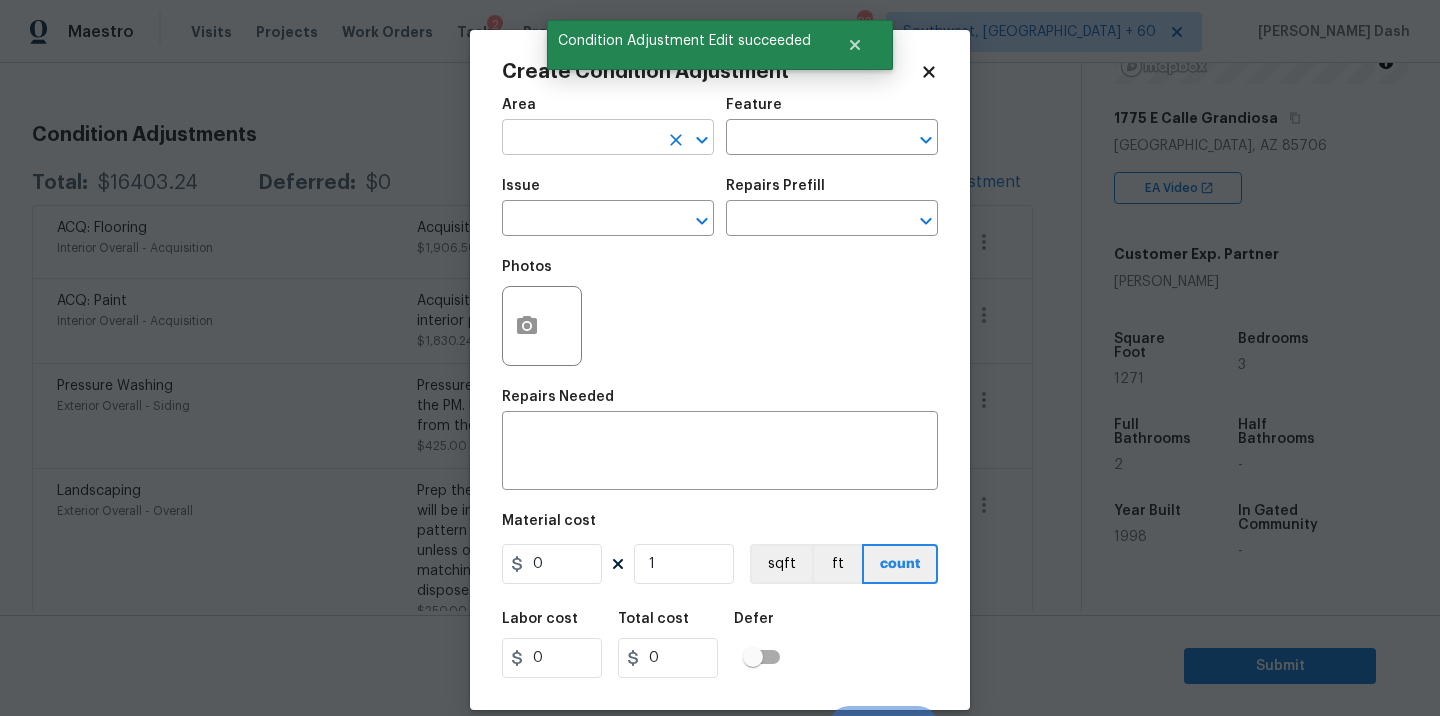 click at bounding box center [580, 139] 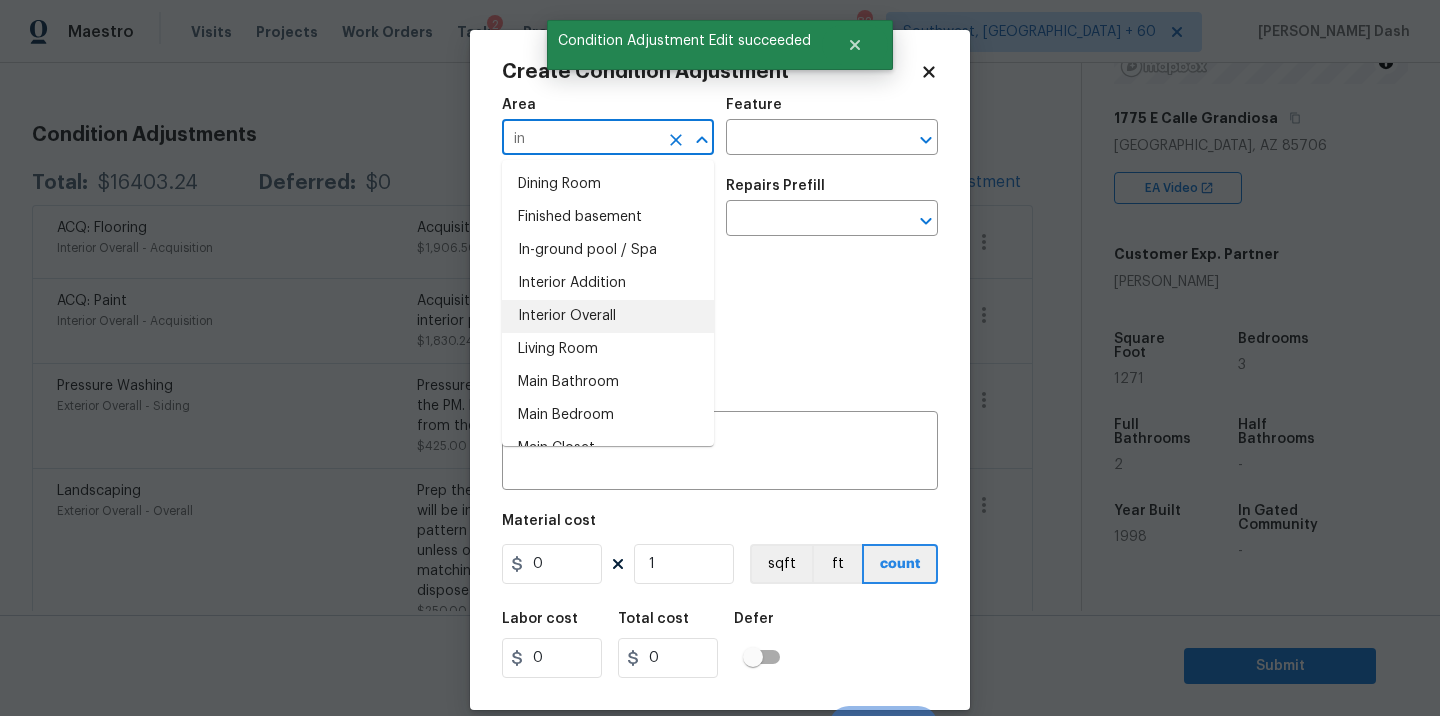 click on "Interior Overall" at bounding box center (608, 316) 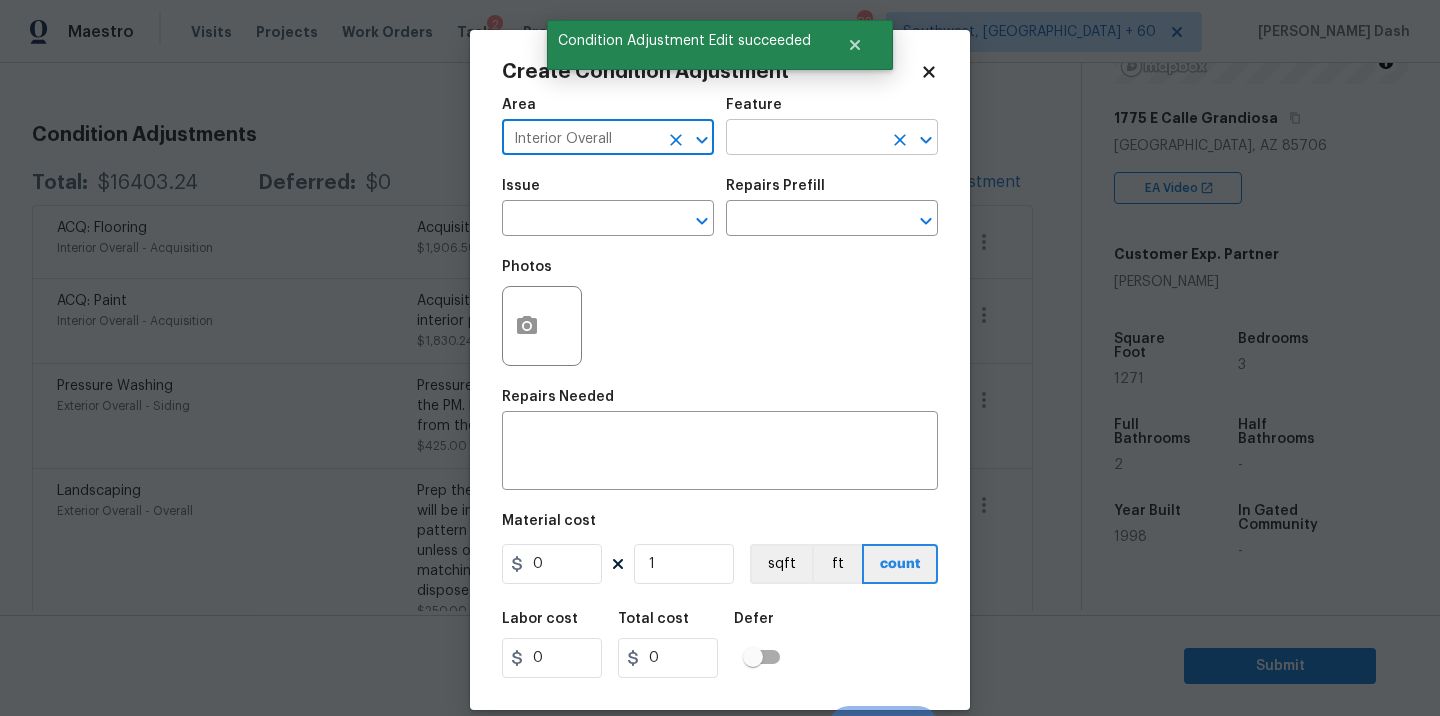 type on "Interior Overall" 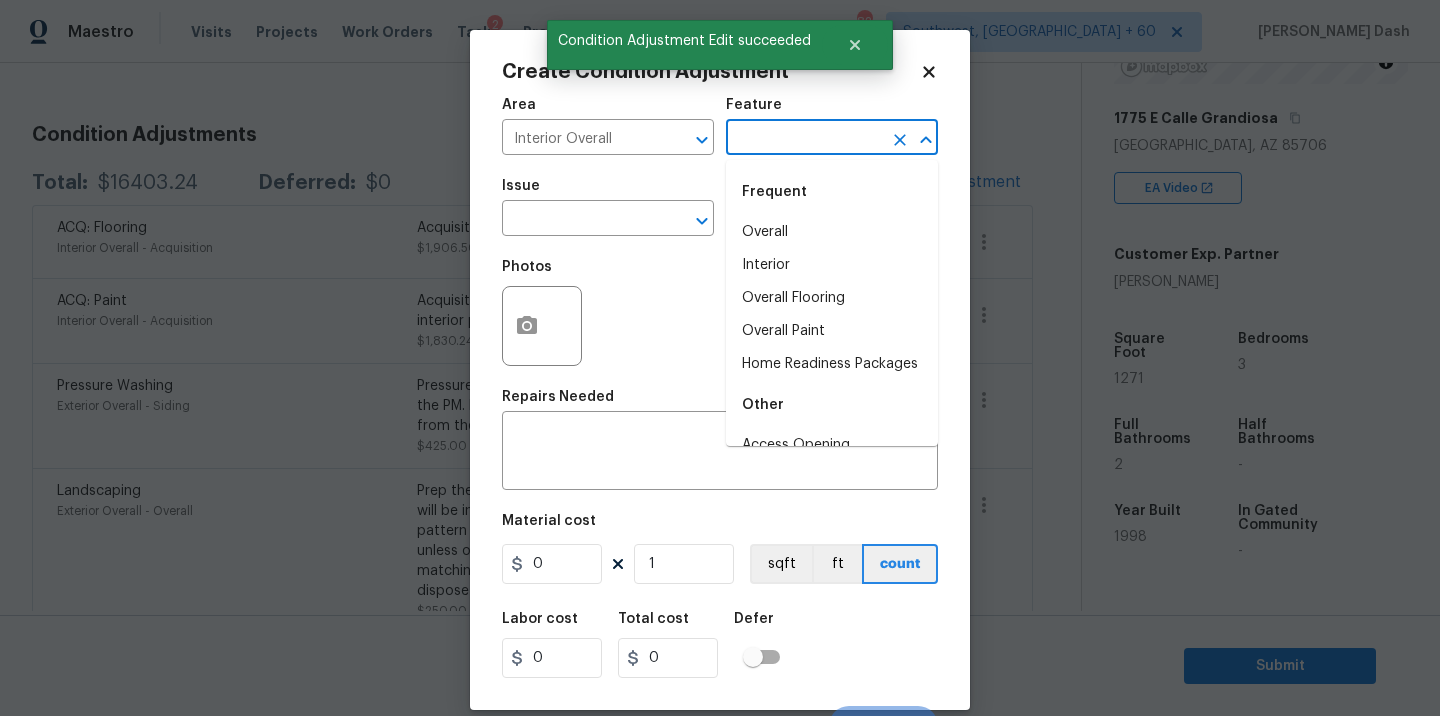 click at bounding box center [804, 139] 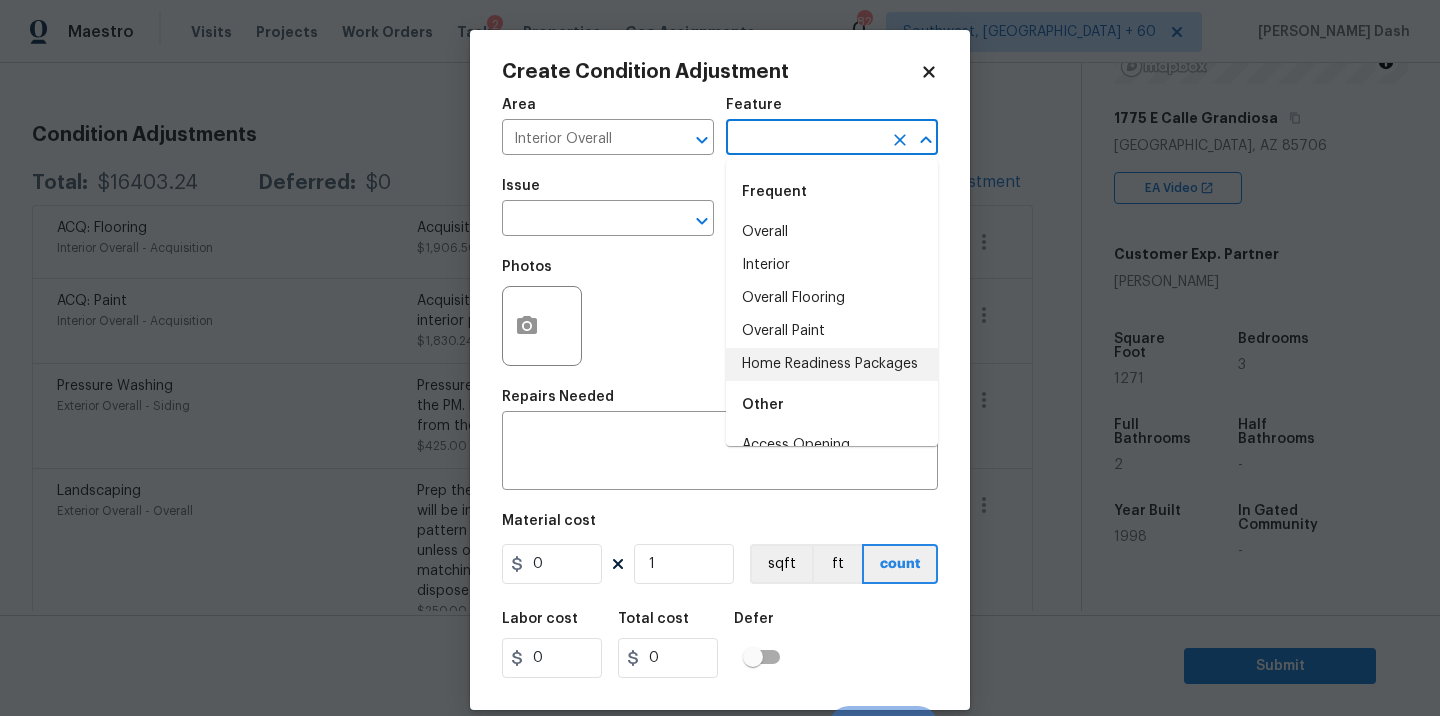 click on "Home Readiness Packages" at bounding box center (832, 364) 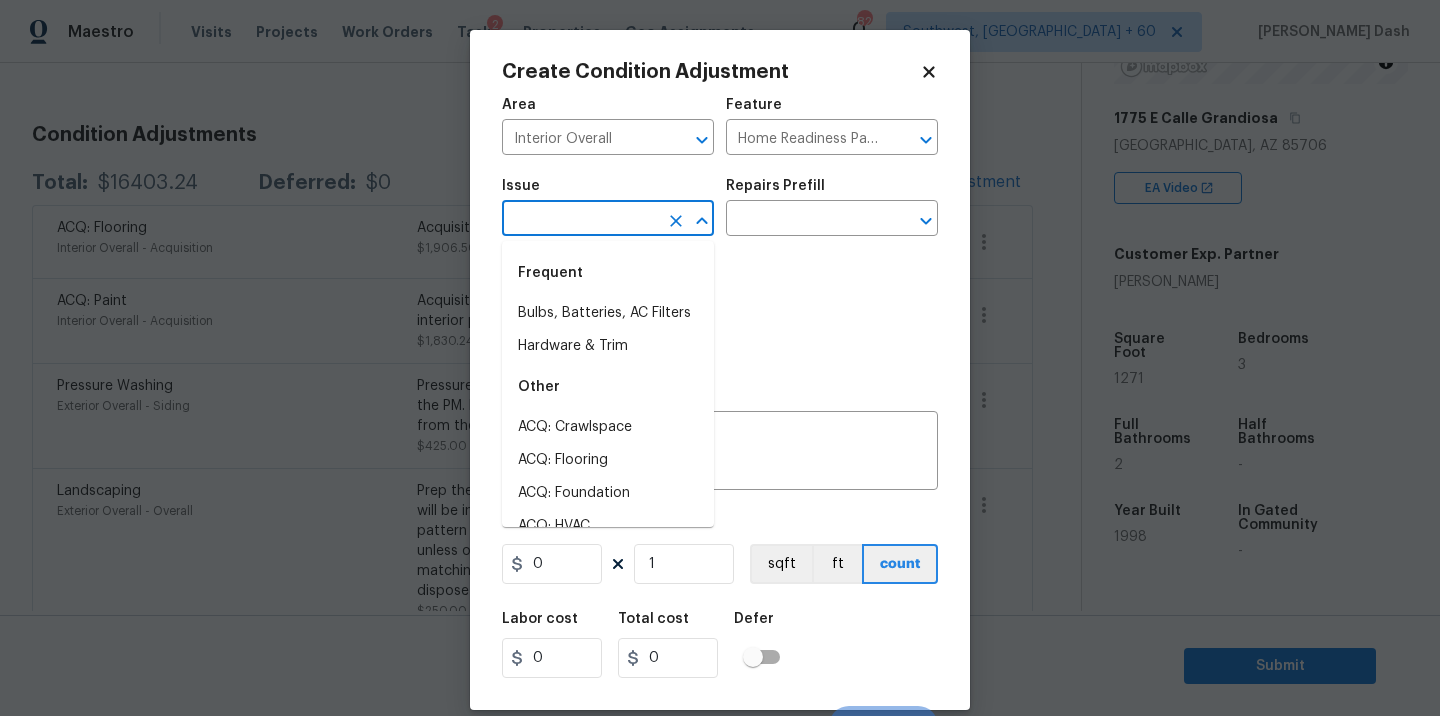 click at bounding box center (580, 220) 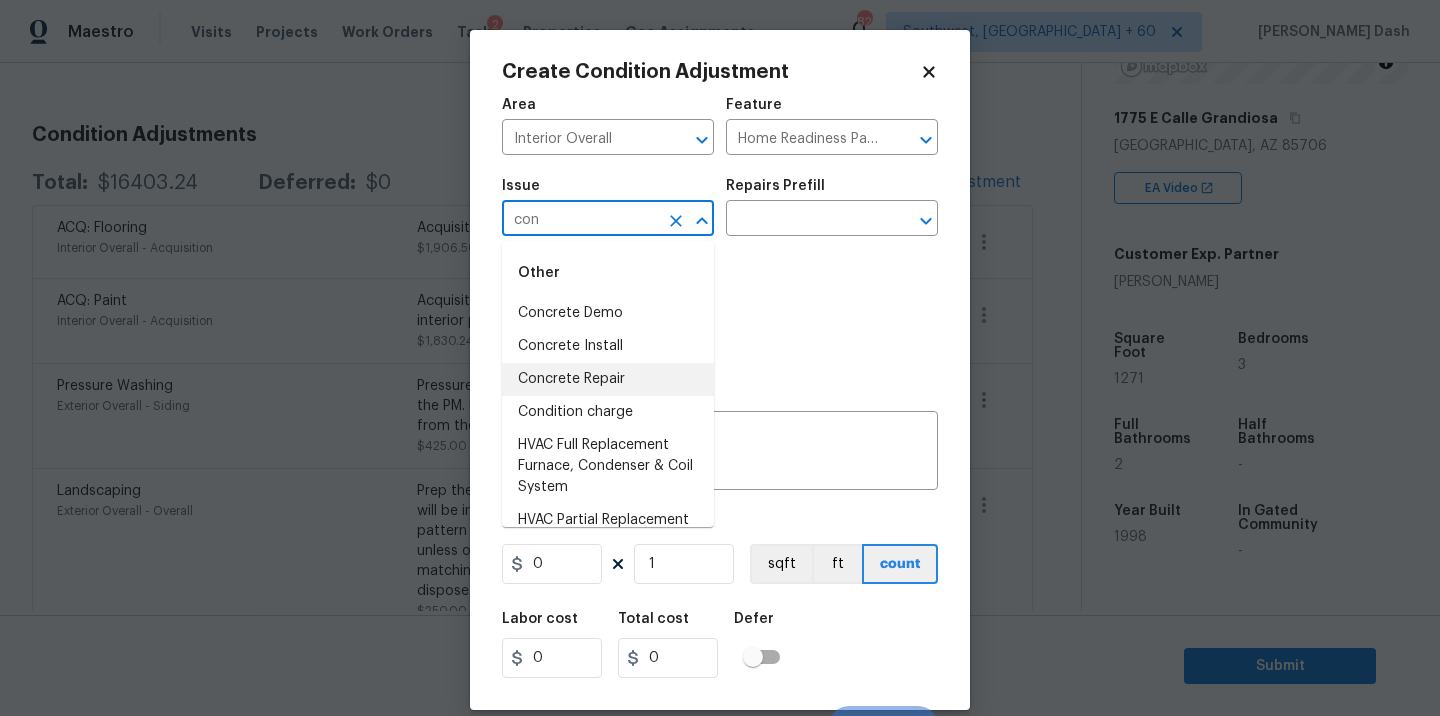 click on "Concrete Repair" at bounding box center [608, 379] 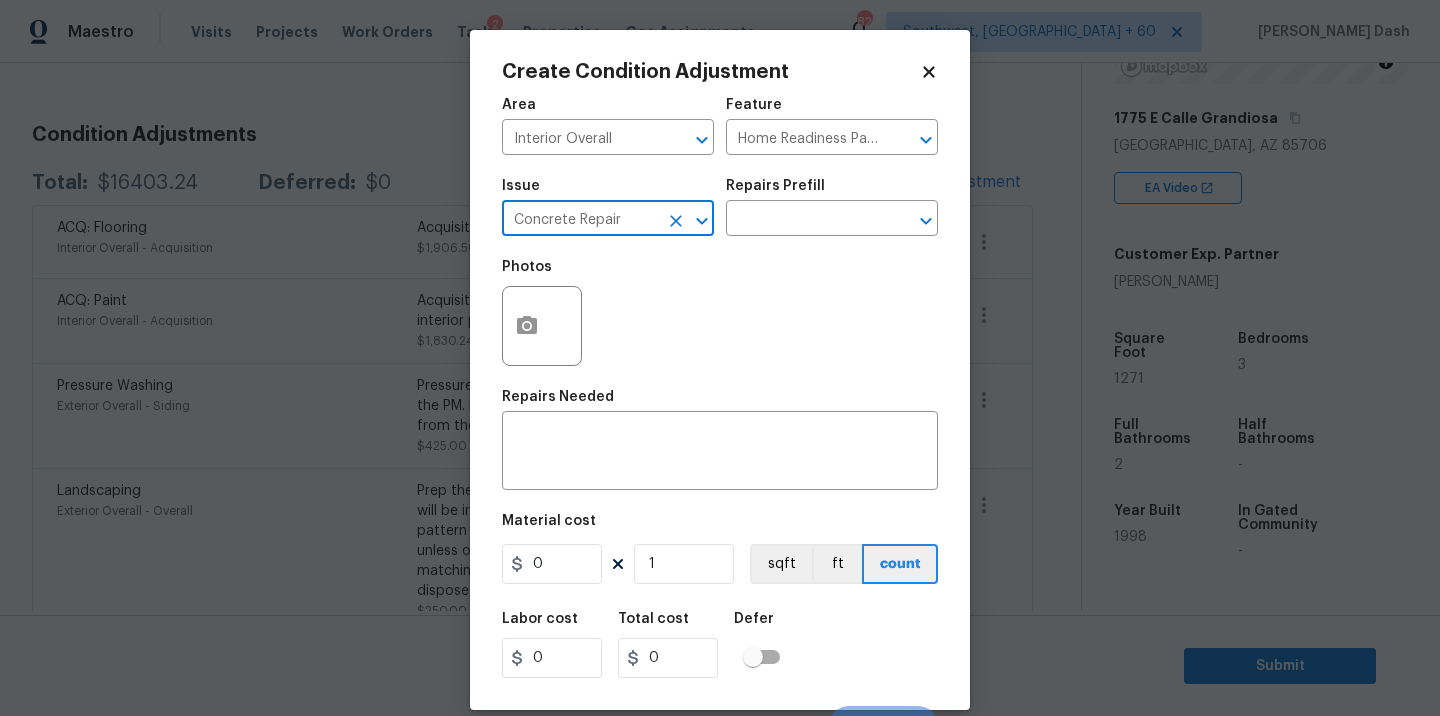 click 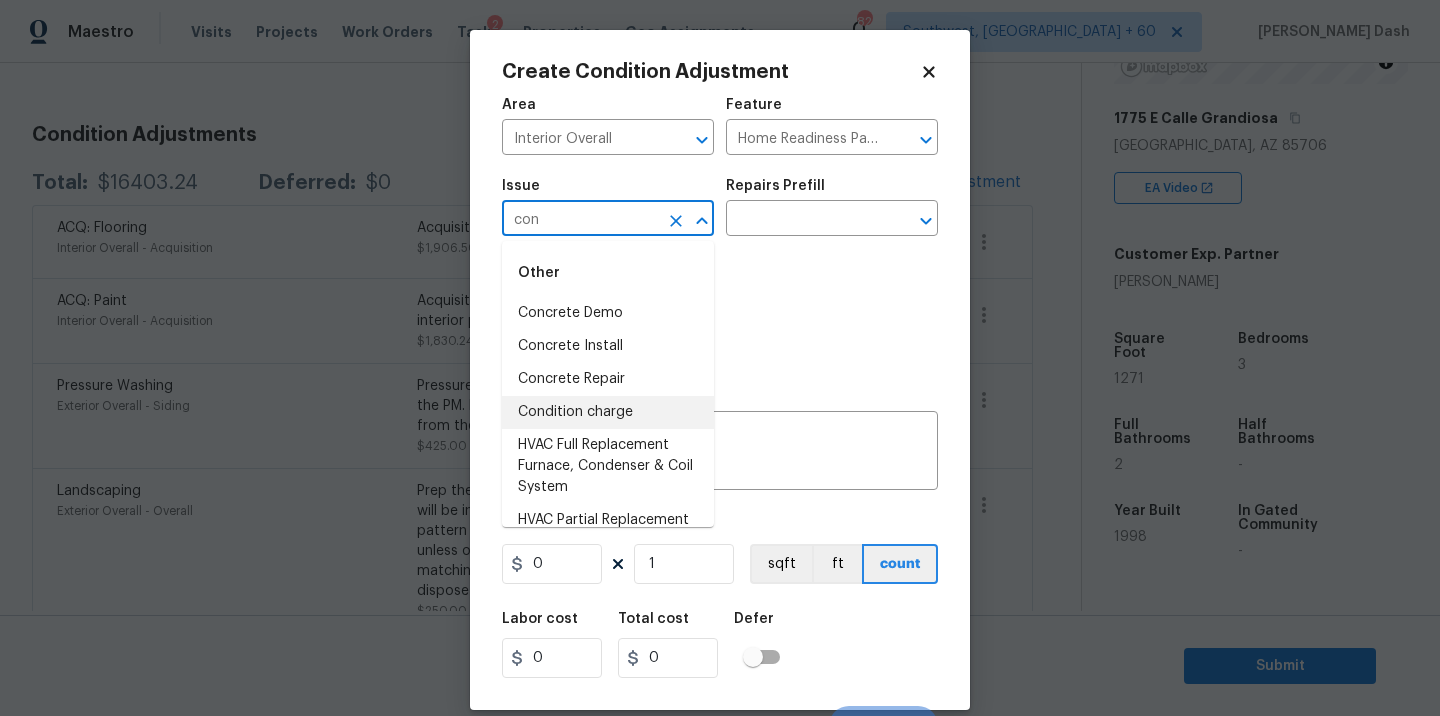 click on "Condition charge" at bounding box center (608, 412) 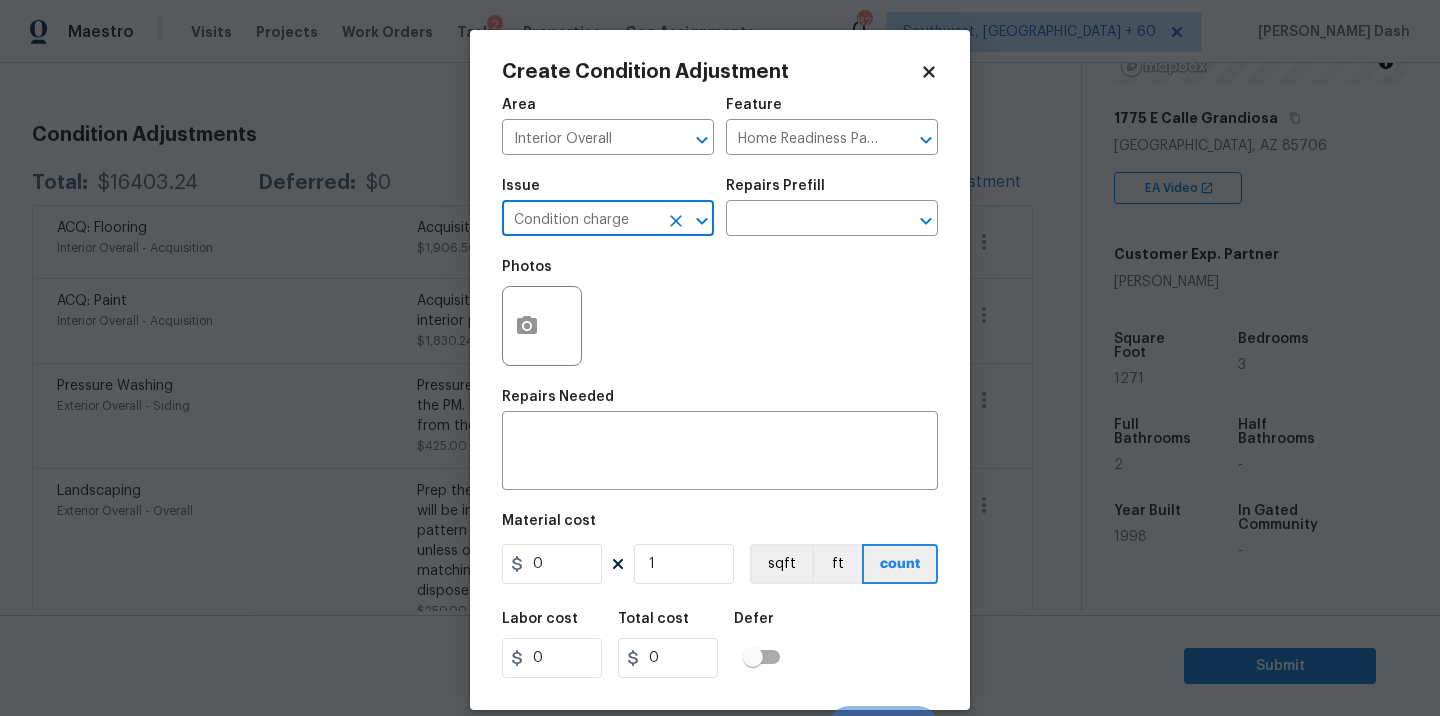 type on "Condition charge" 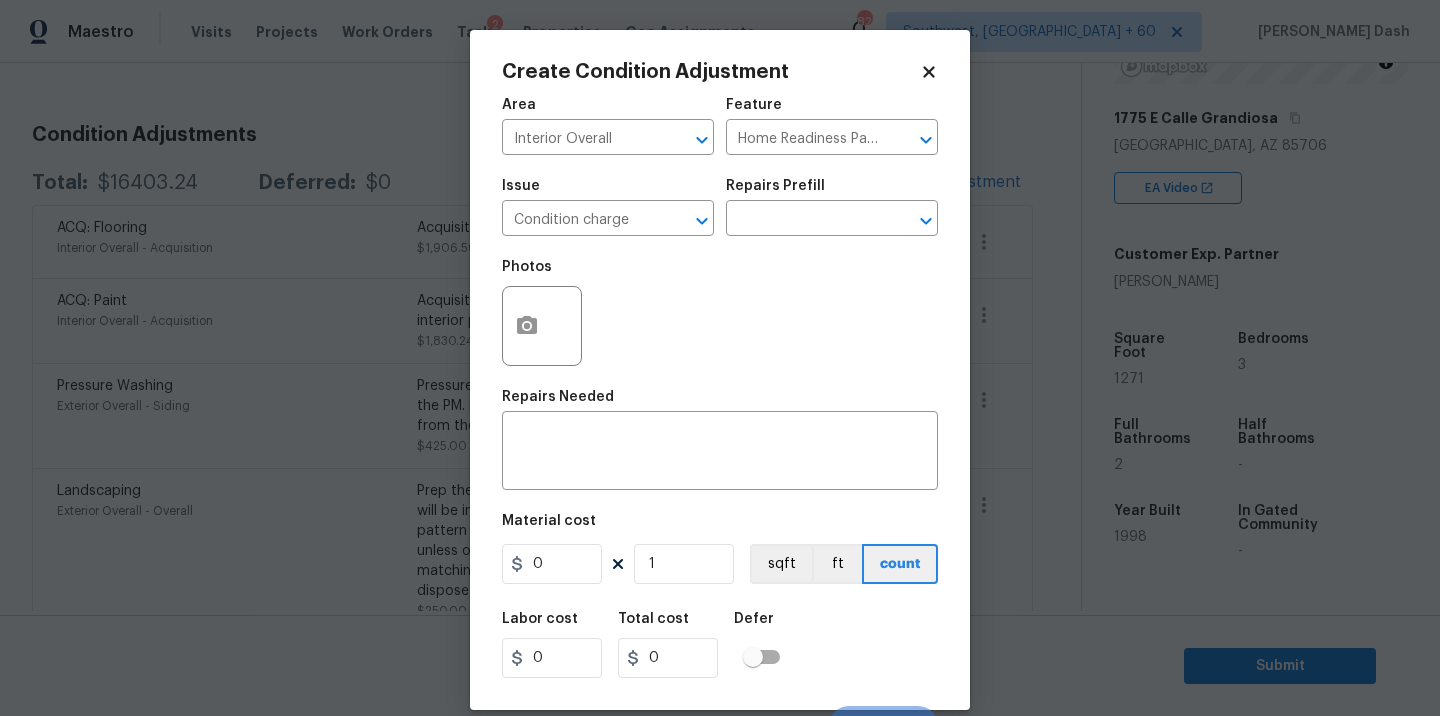 click on "Issue Condition charge ​ Repairs Prefill ​" at bounding box center [720, 207] 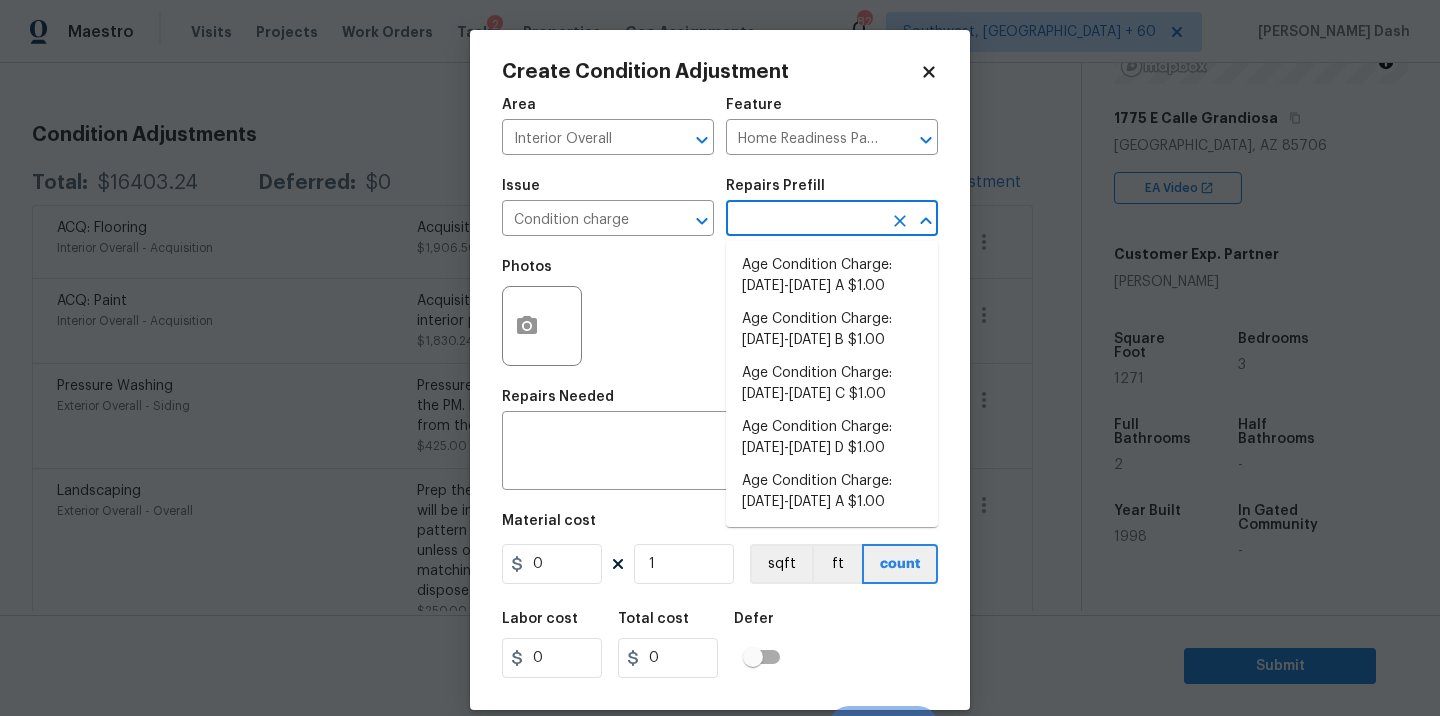 click at bounding box center (804, 220) 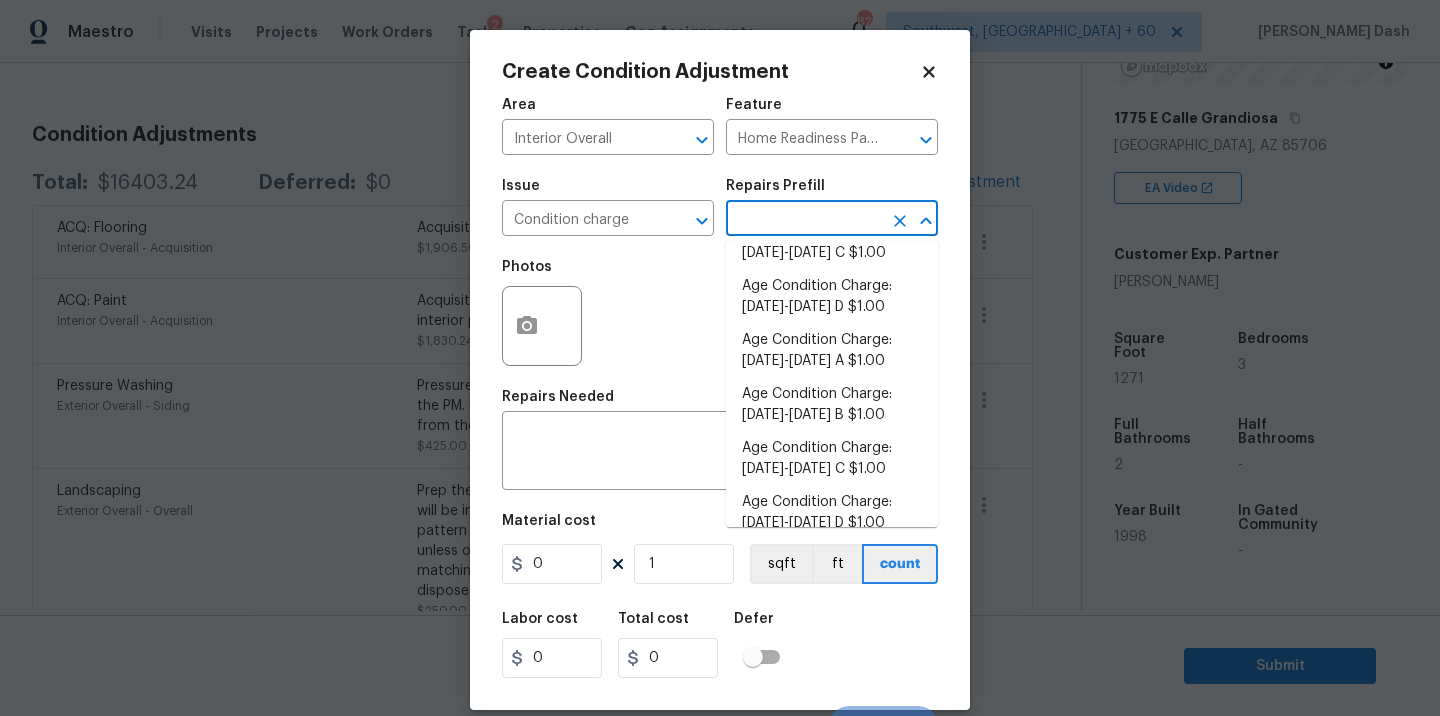 scroll, scrollTop: 362, scrollLeft: 0, axis: vertical 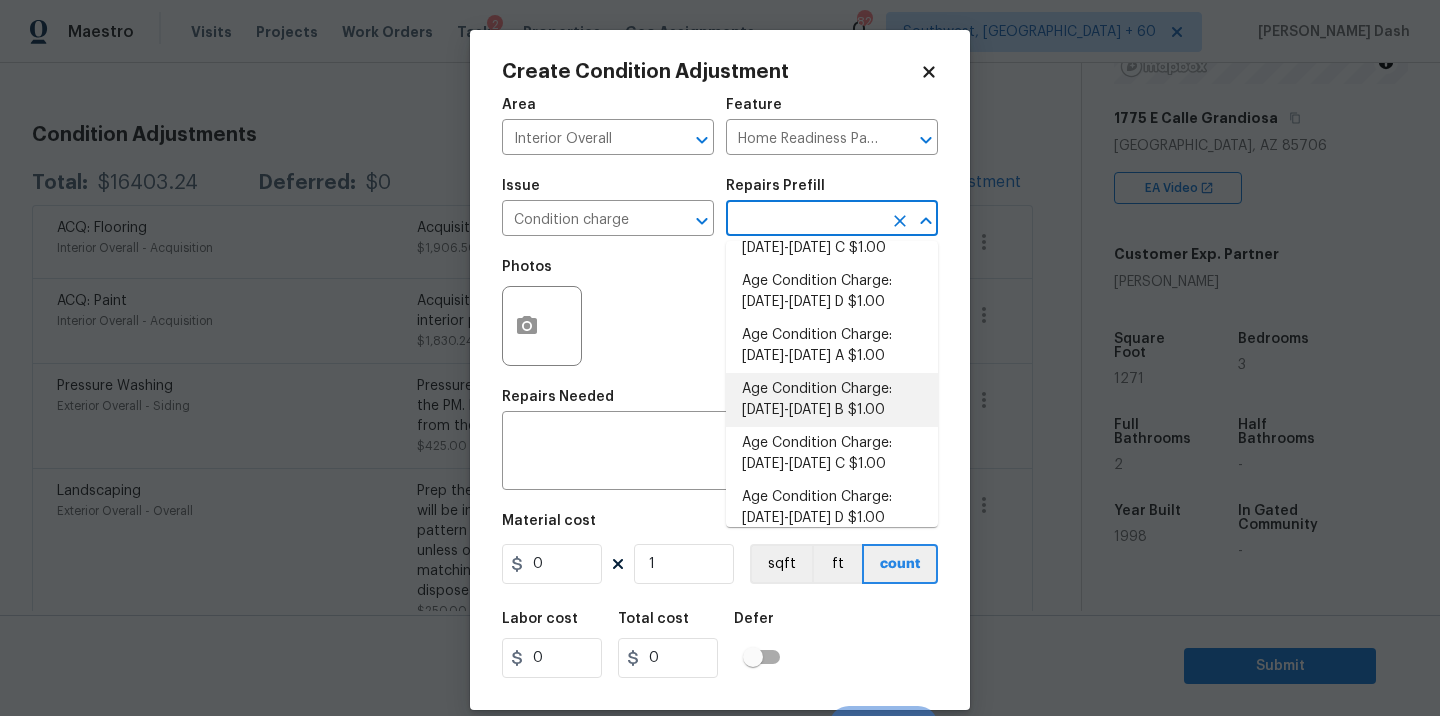 click on "Age Condition Charge: 1993-2008 B	 $1.00" at bounding box center [832, 400] 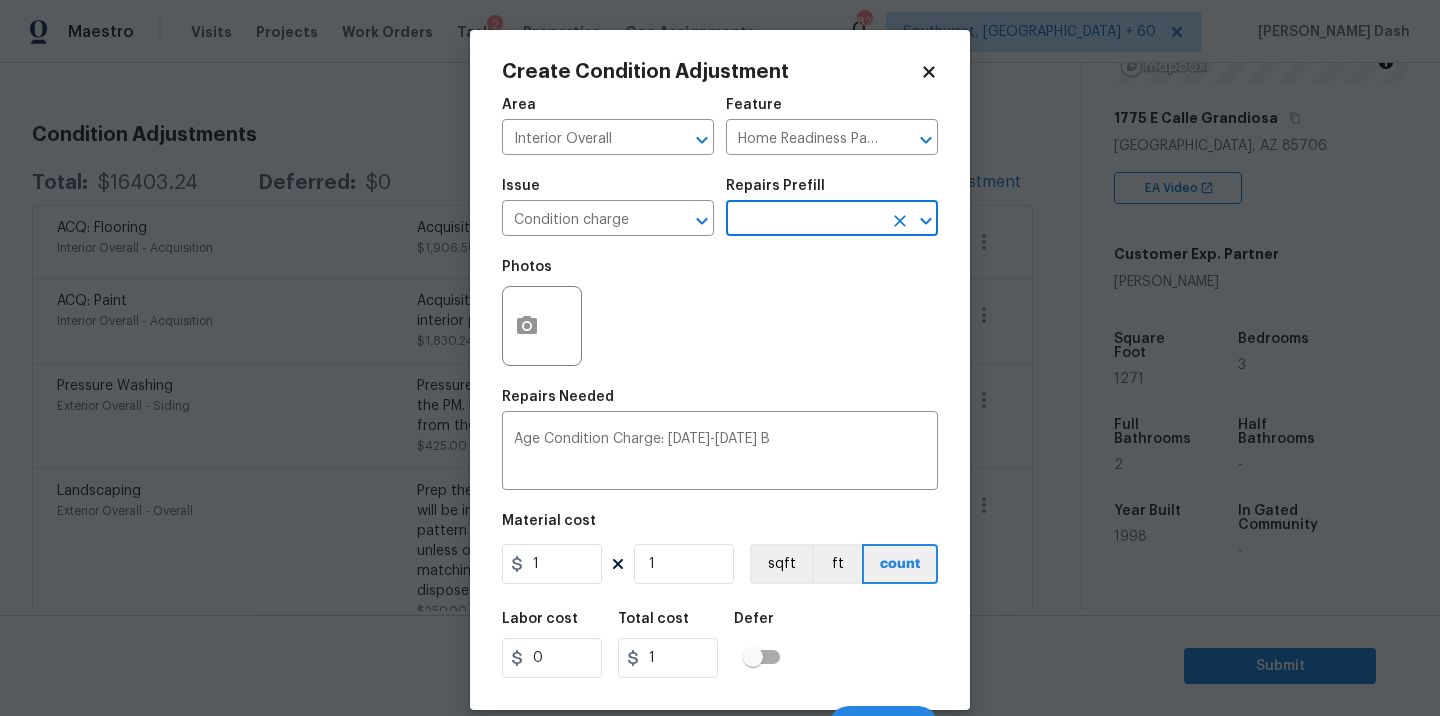 scroll, scrollTop: 31, scrollLeft: 0, axis: vertical 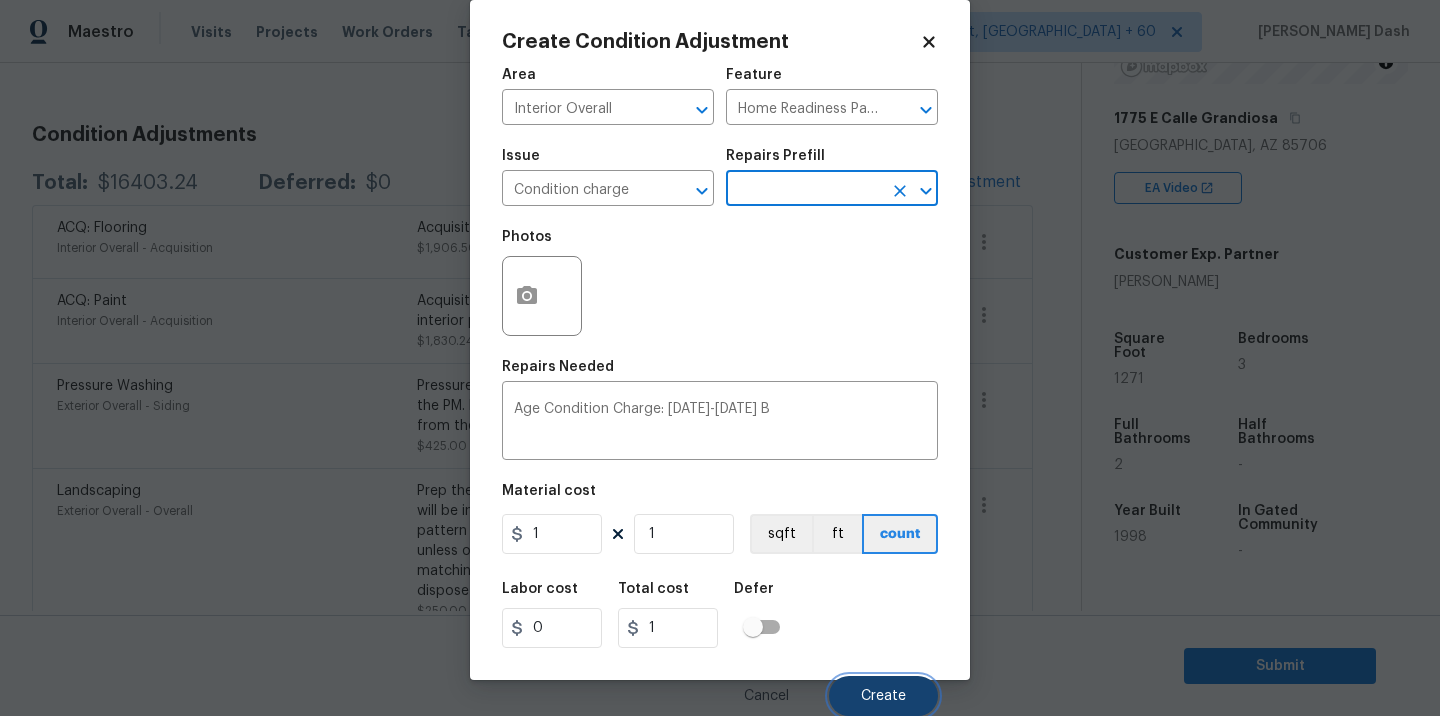 click on "Create" at bounding box center [883, 696] 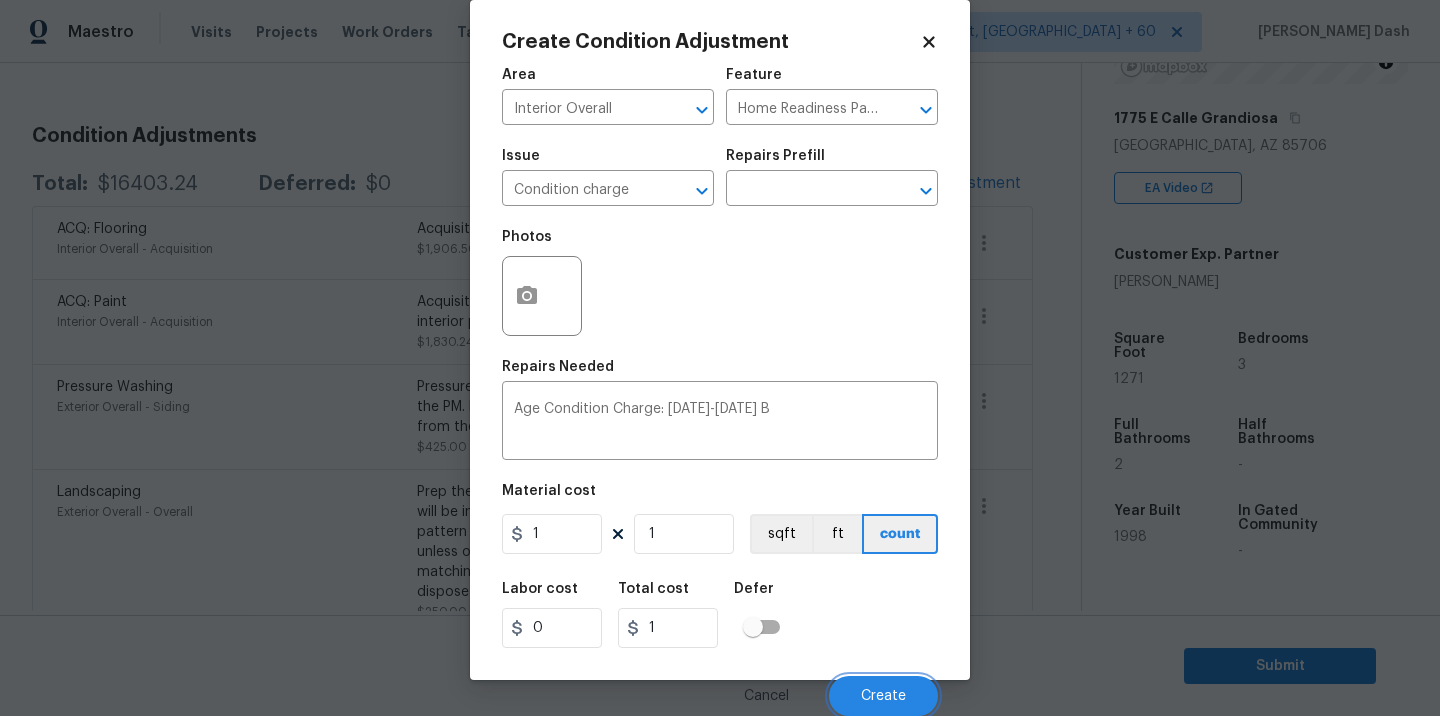 scroll, scrollTop: 242, scrollLeft: 0, axis: vertical 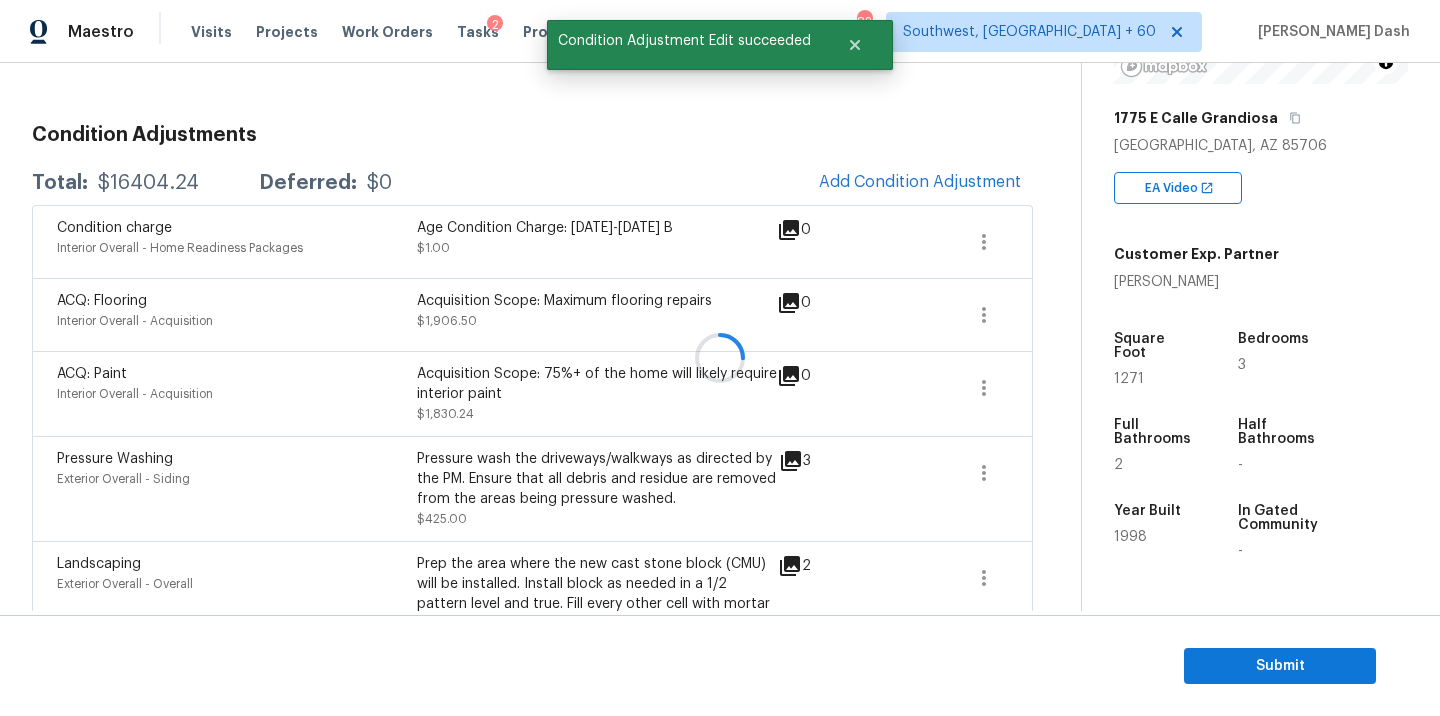 click at bounding box center [720, 358] 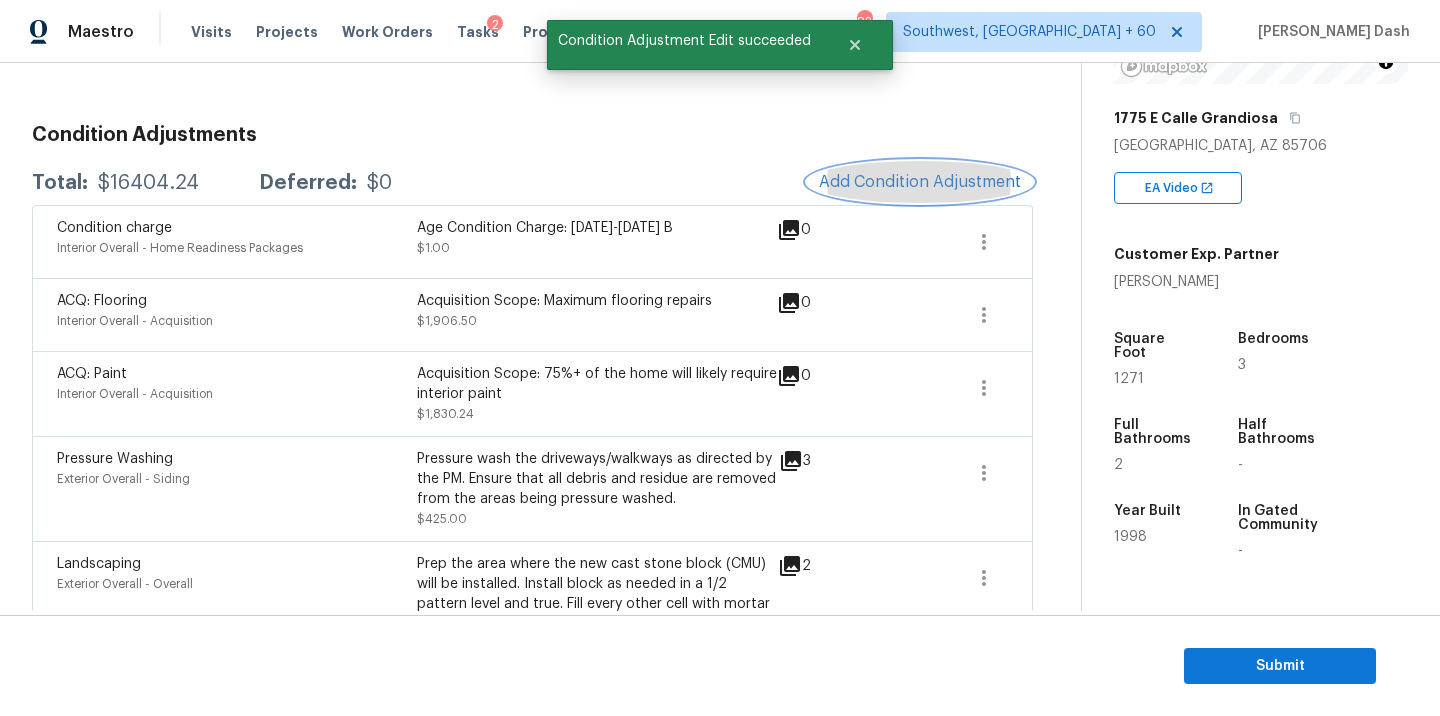 click on "Add Condition Adjustment" at bounding box center (920, 182) 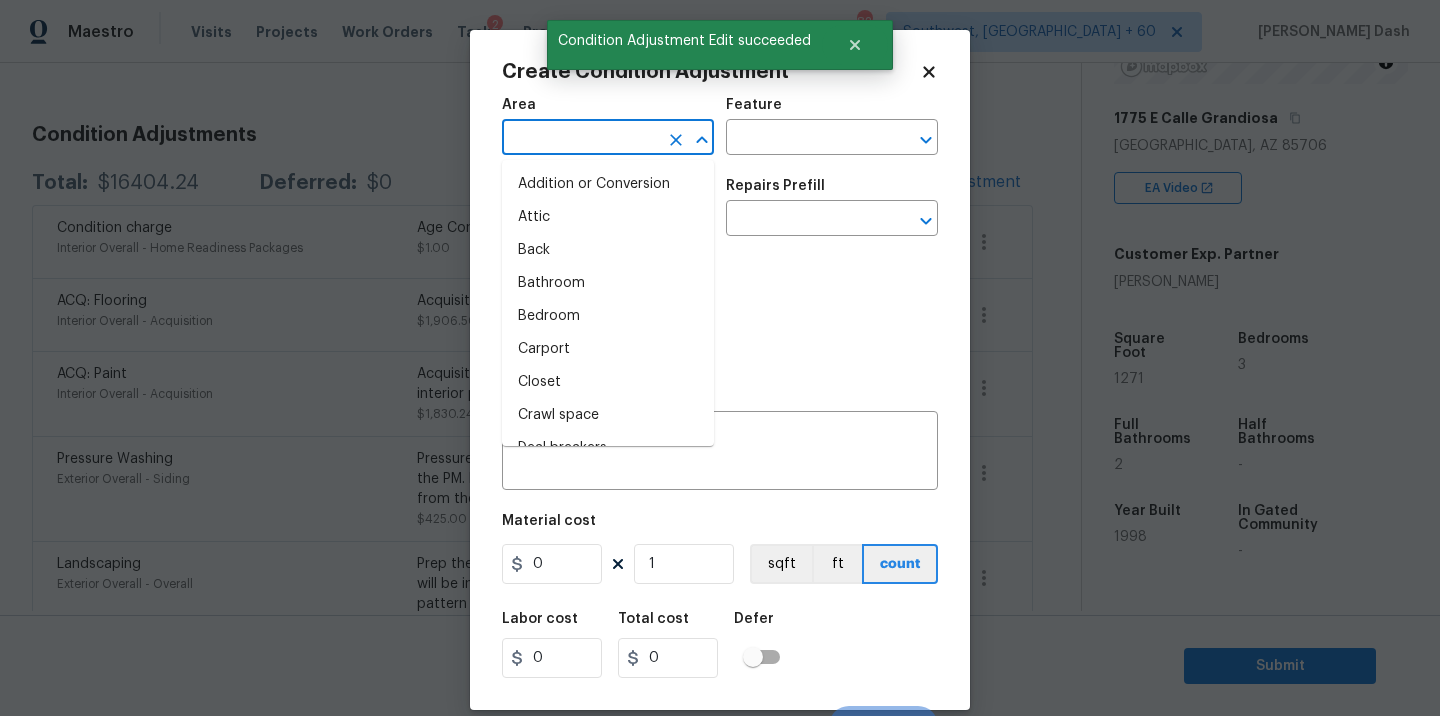 click at bounding box center [580, 139] 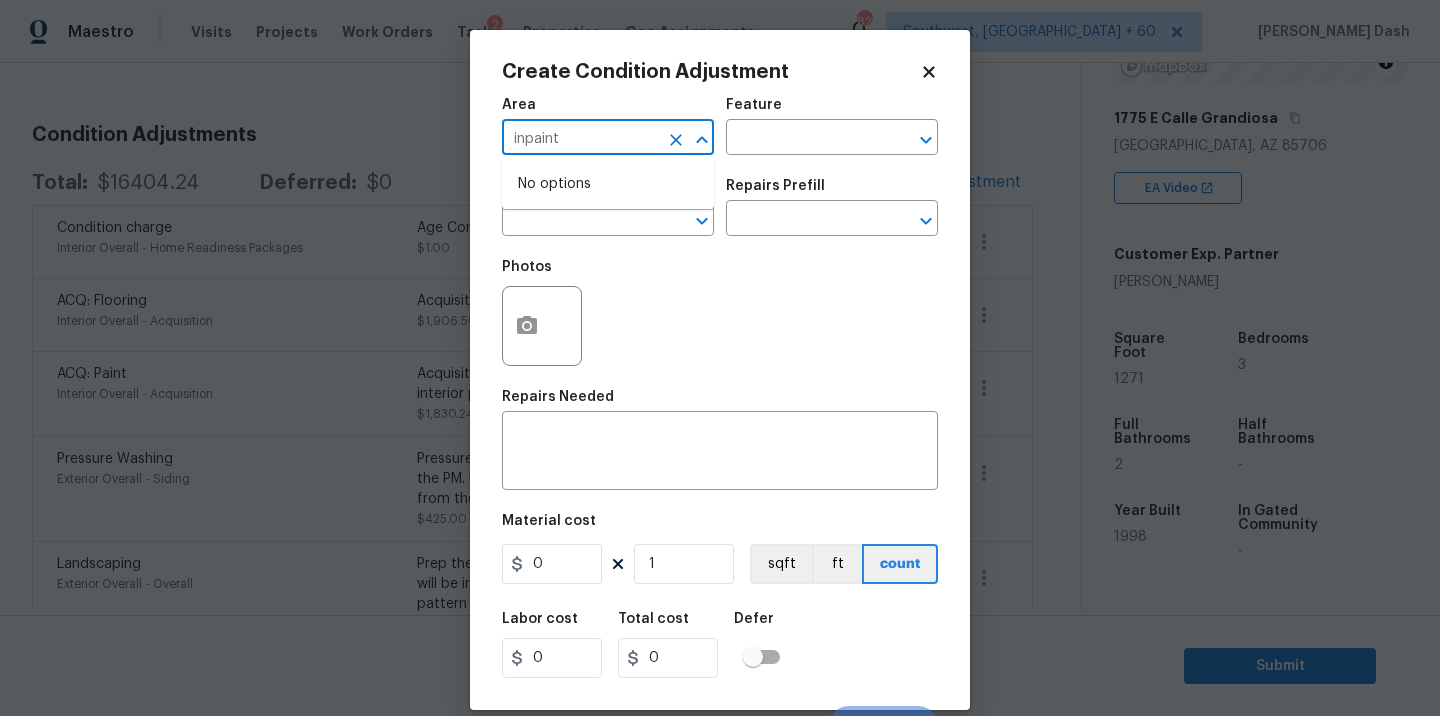 type on "inpaint" 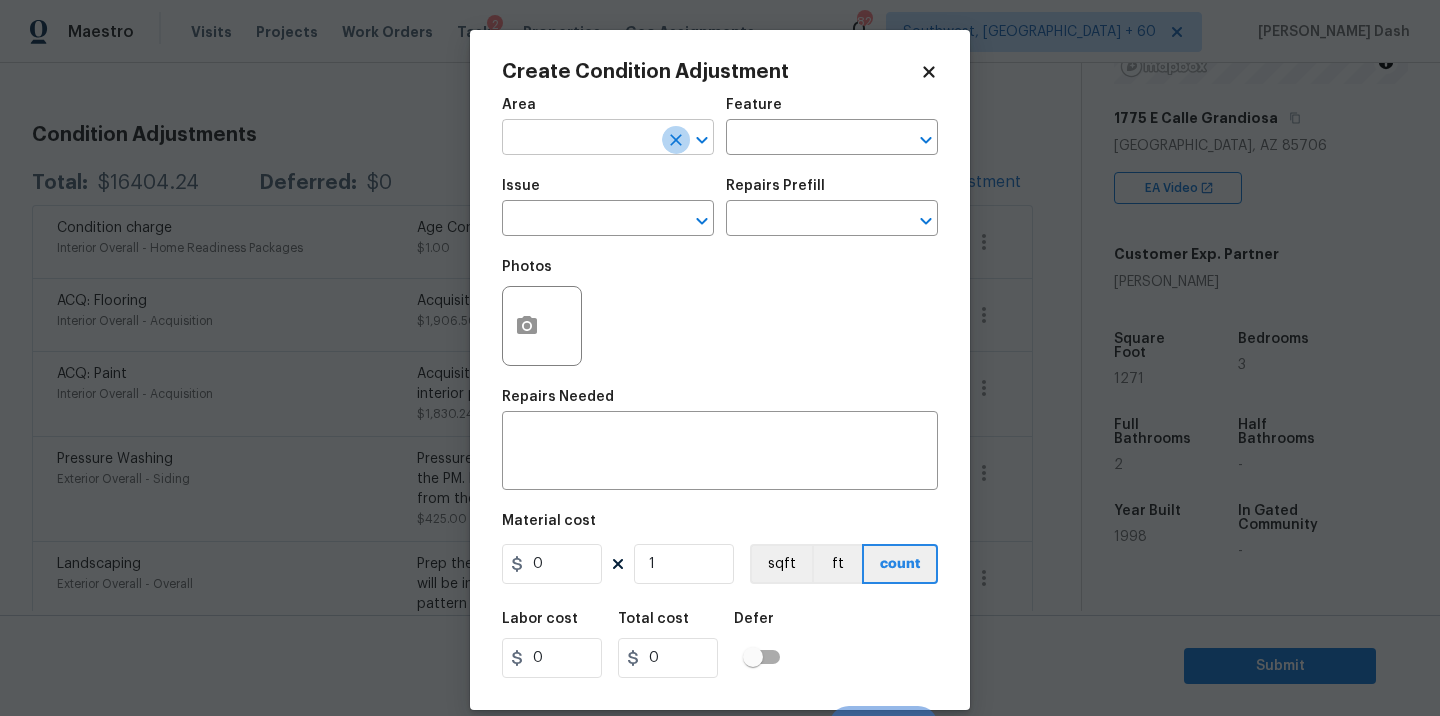 click 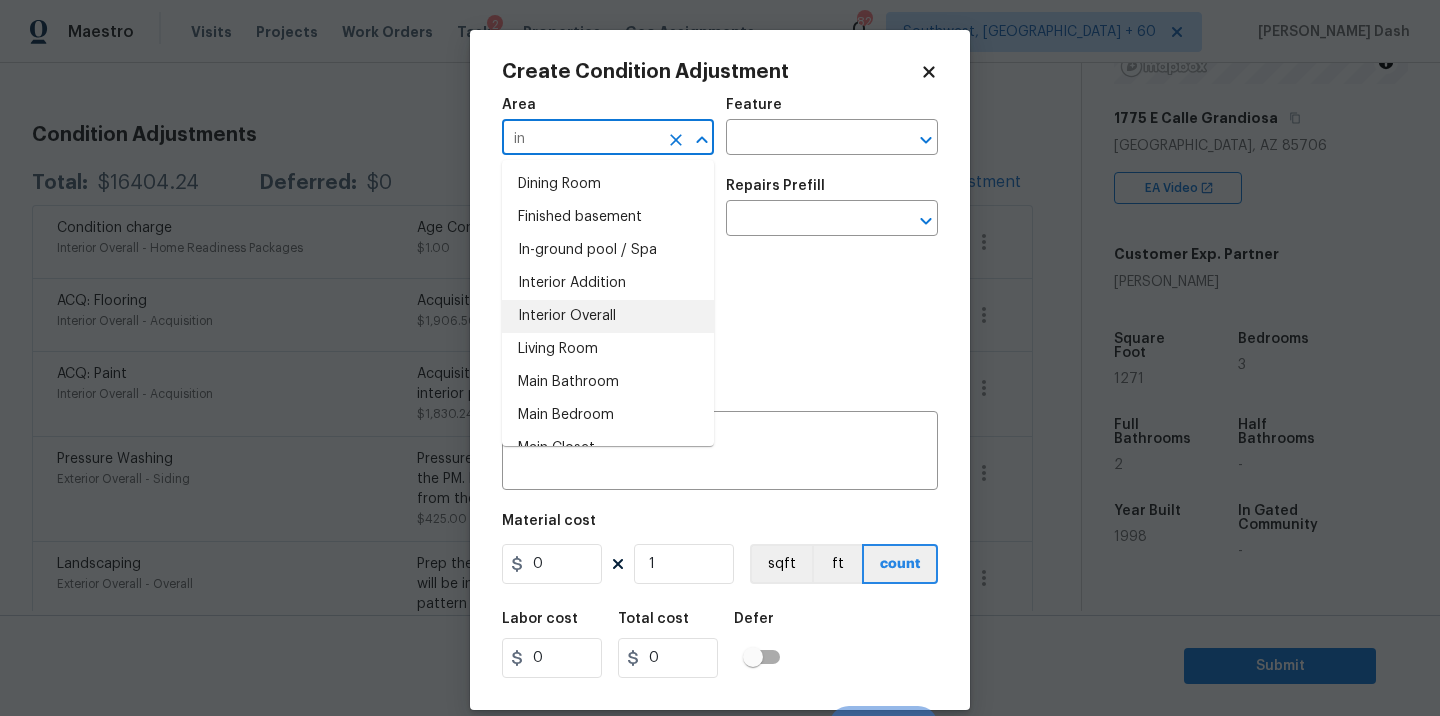 click on "Interior Overall" at bounding box center (608, 316) 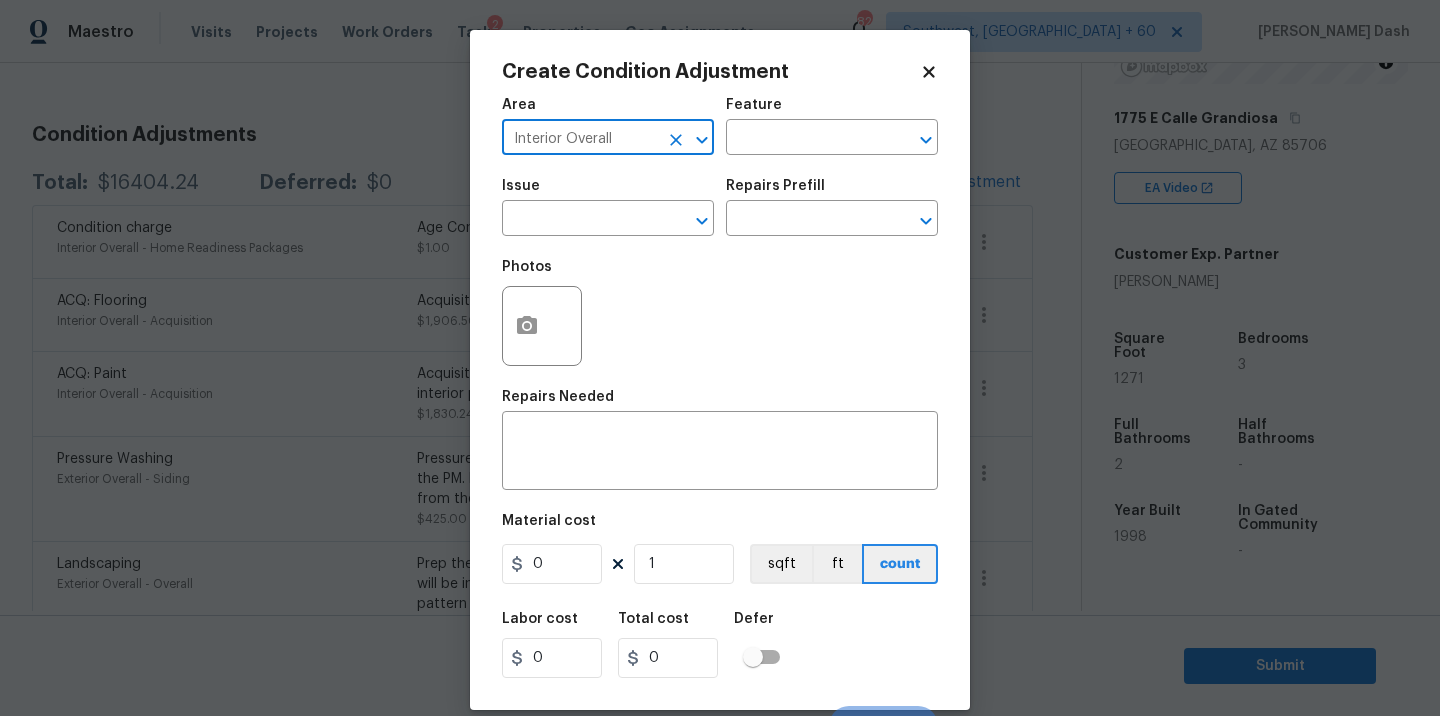 type on "Interior Overall" 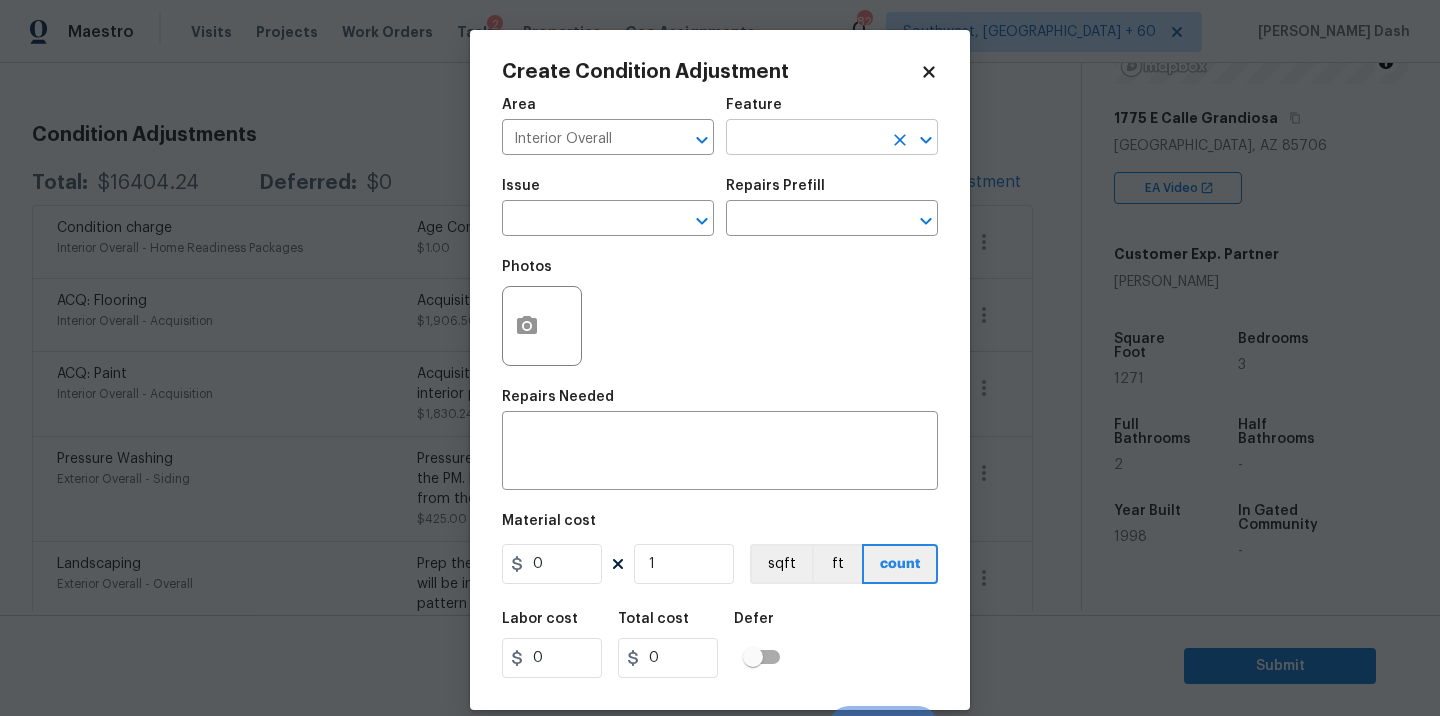 click at bounding box center [804, 139] 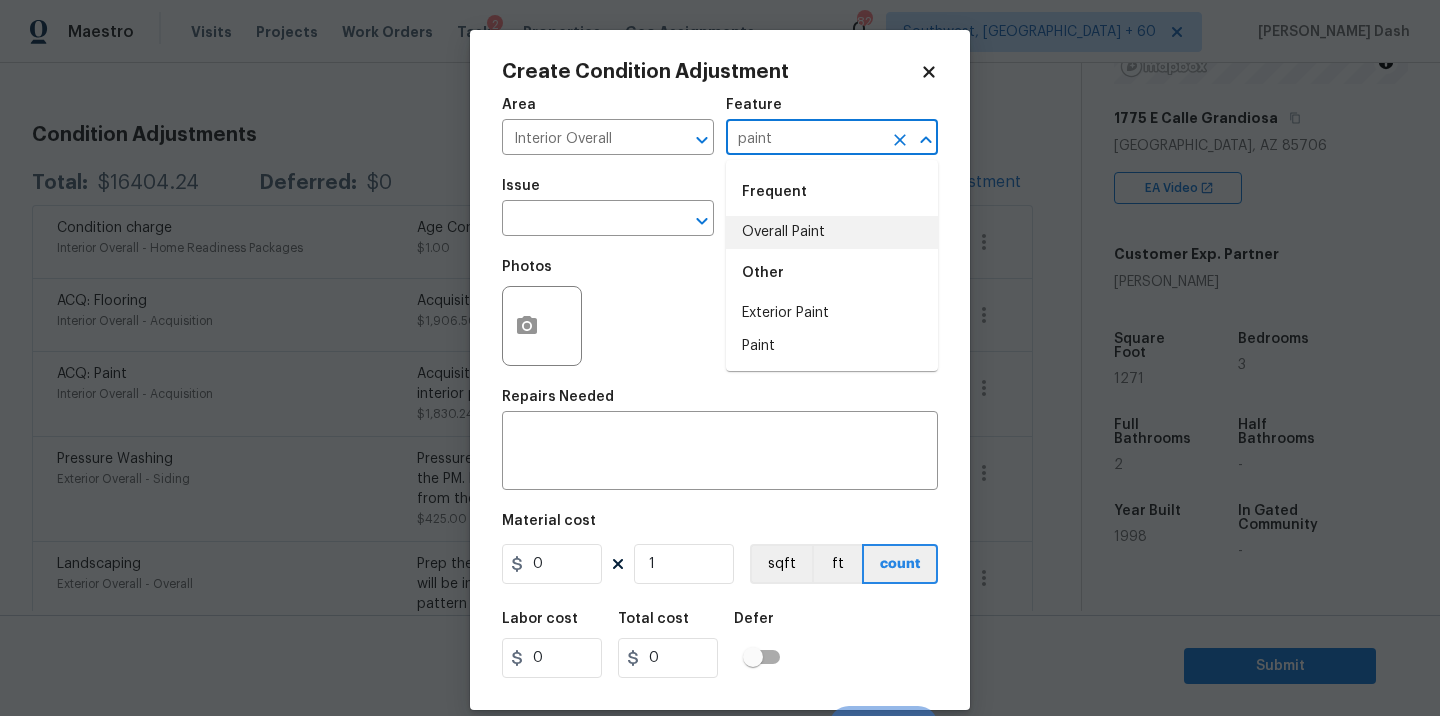 click on "Overall Paint" at bounding box center [832, 232] 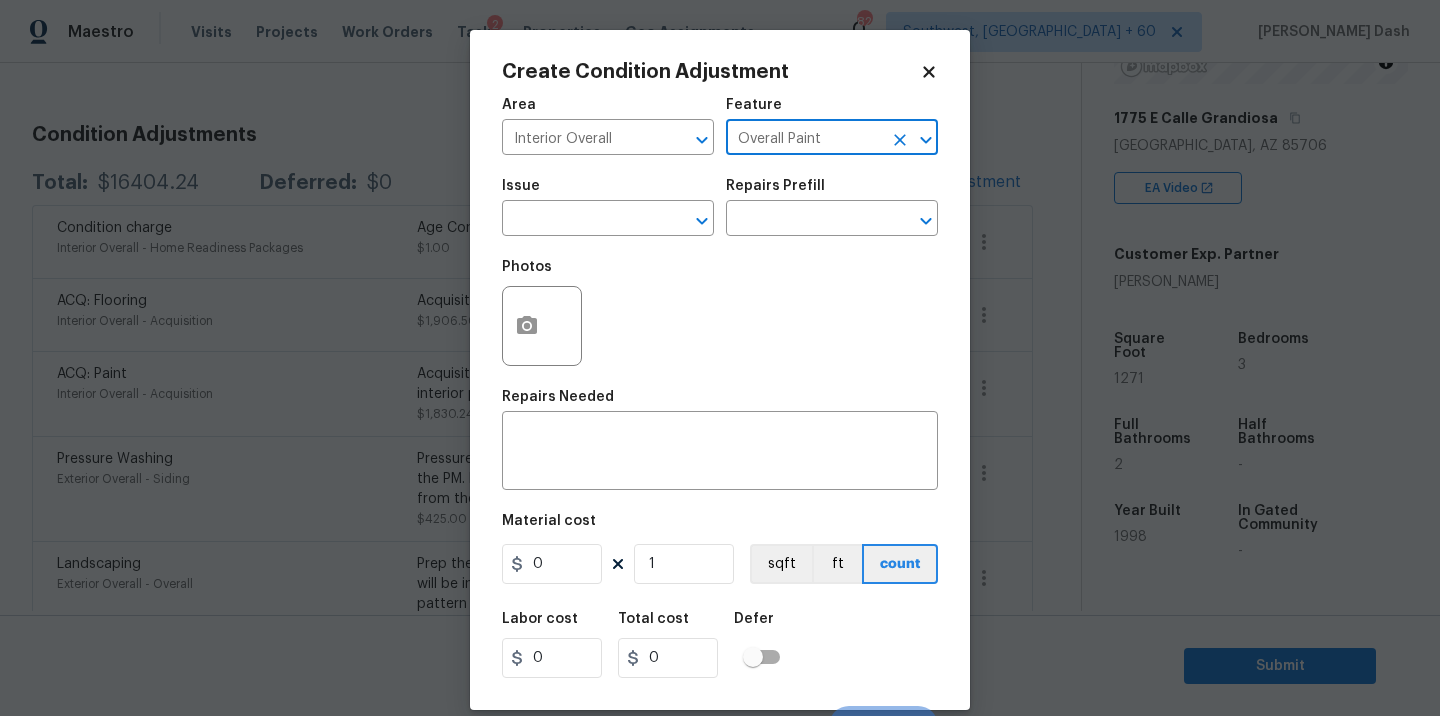 type on "Overall Paint" 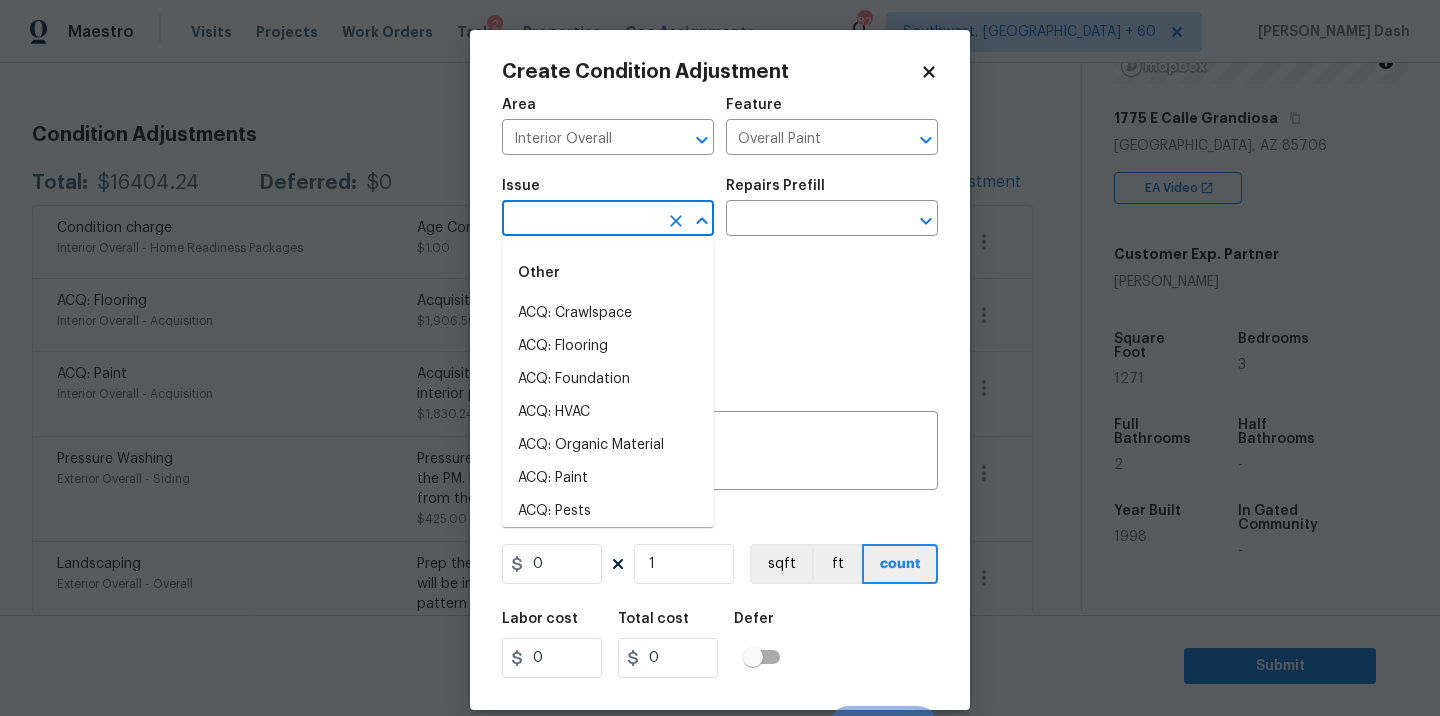 click at bounding box center (580, 220) 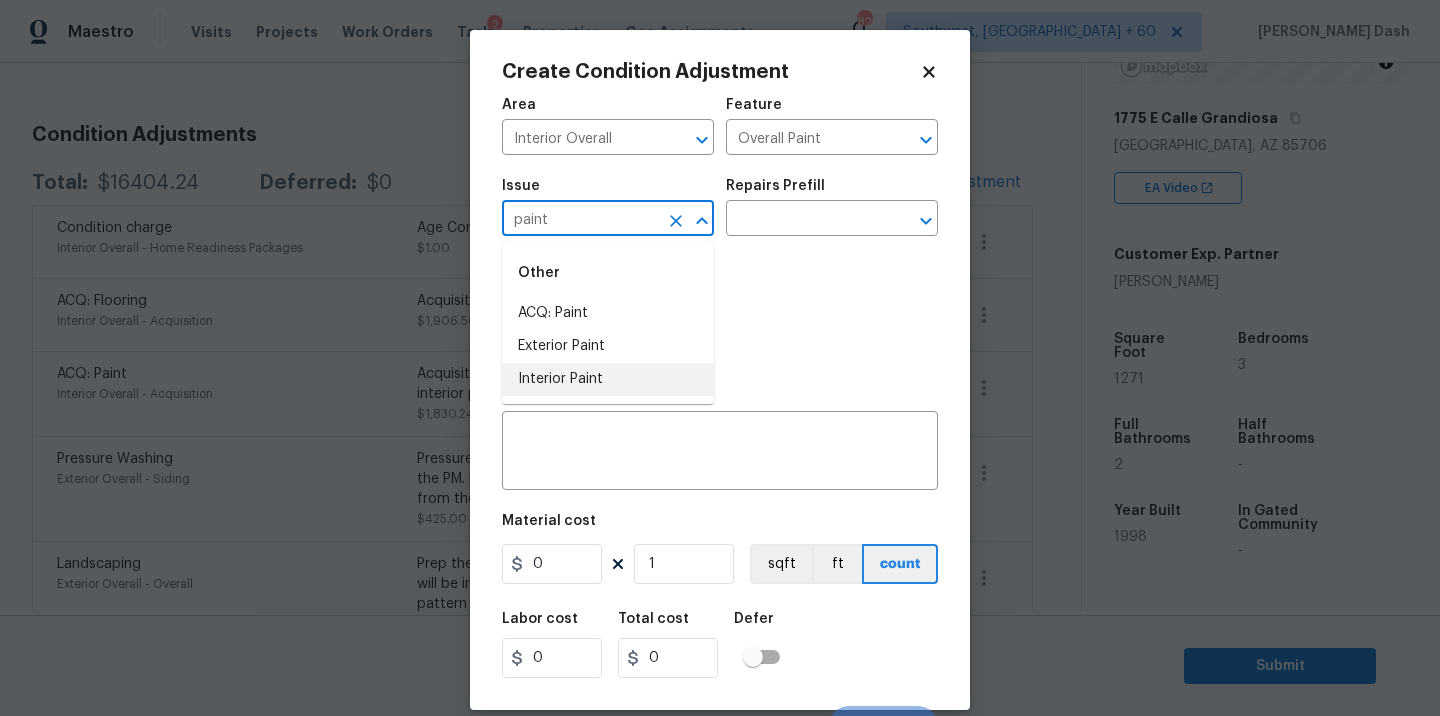 click on "Interior Paint" at bounding box center (608, 379) 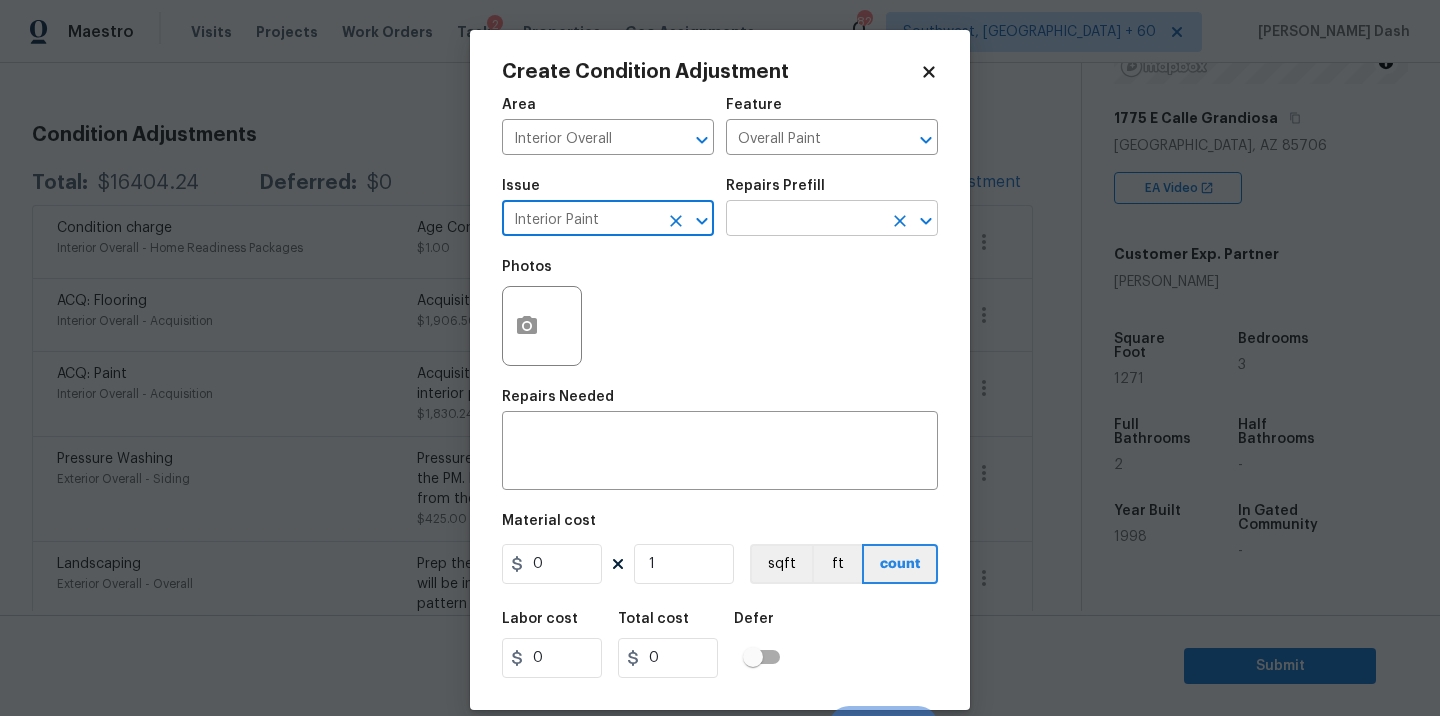 type on "Interior Paint" 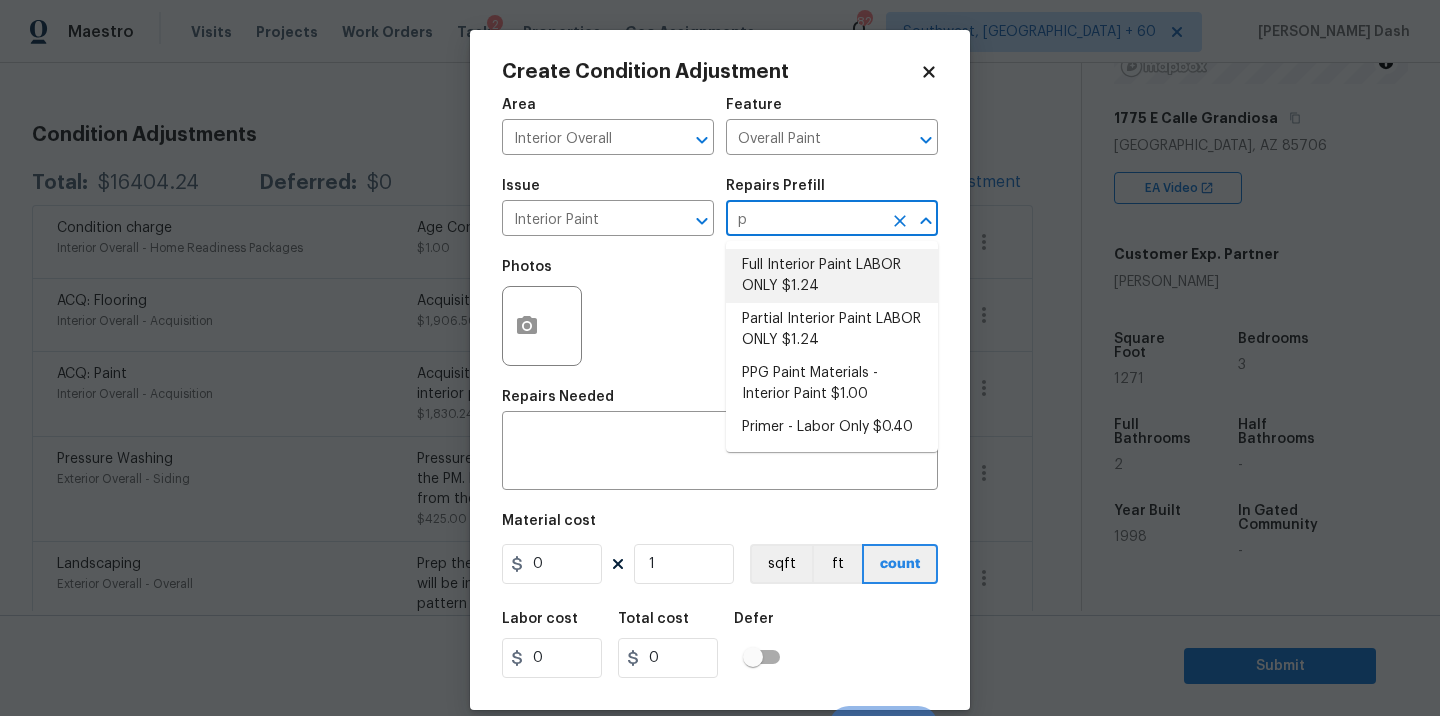 type on "pr" 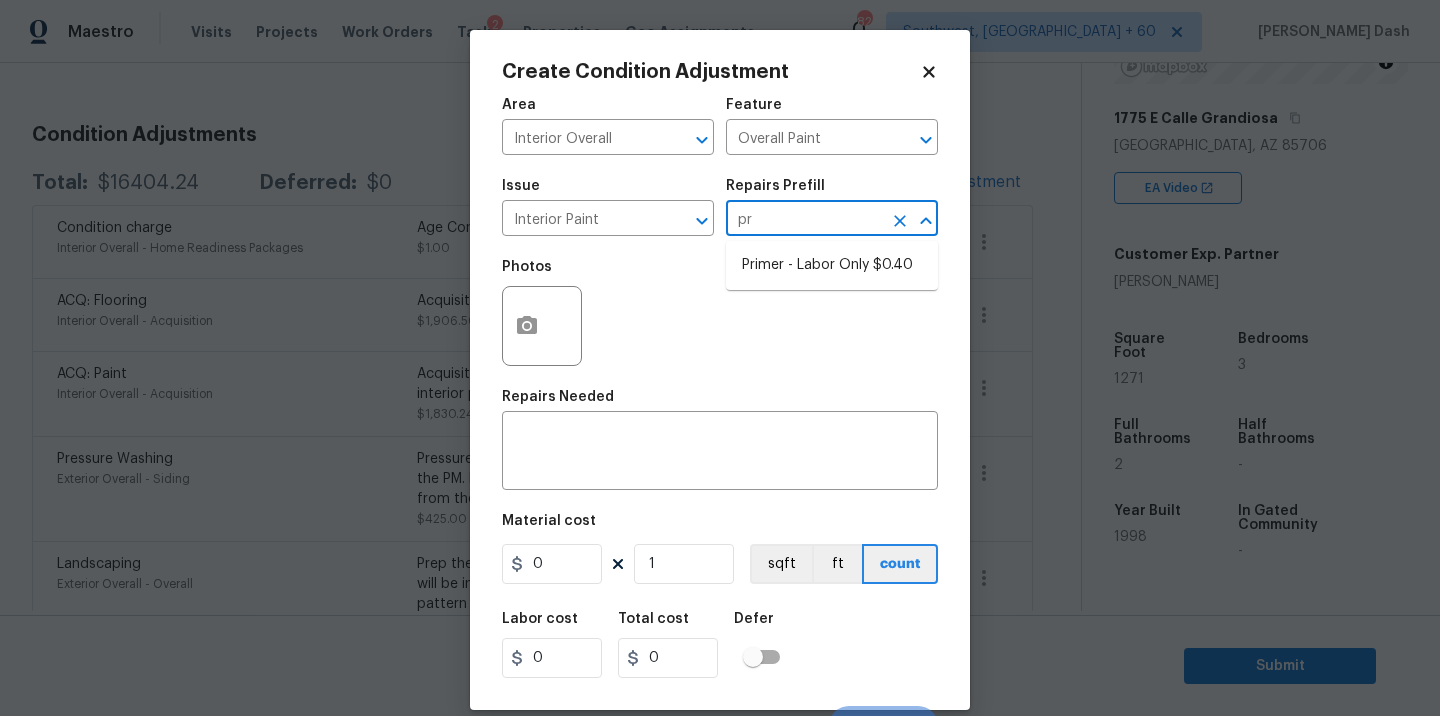click on "Primer - Labor Only $0.40" at bounding box center (832, 265) 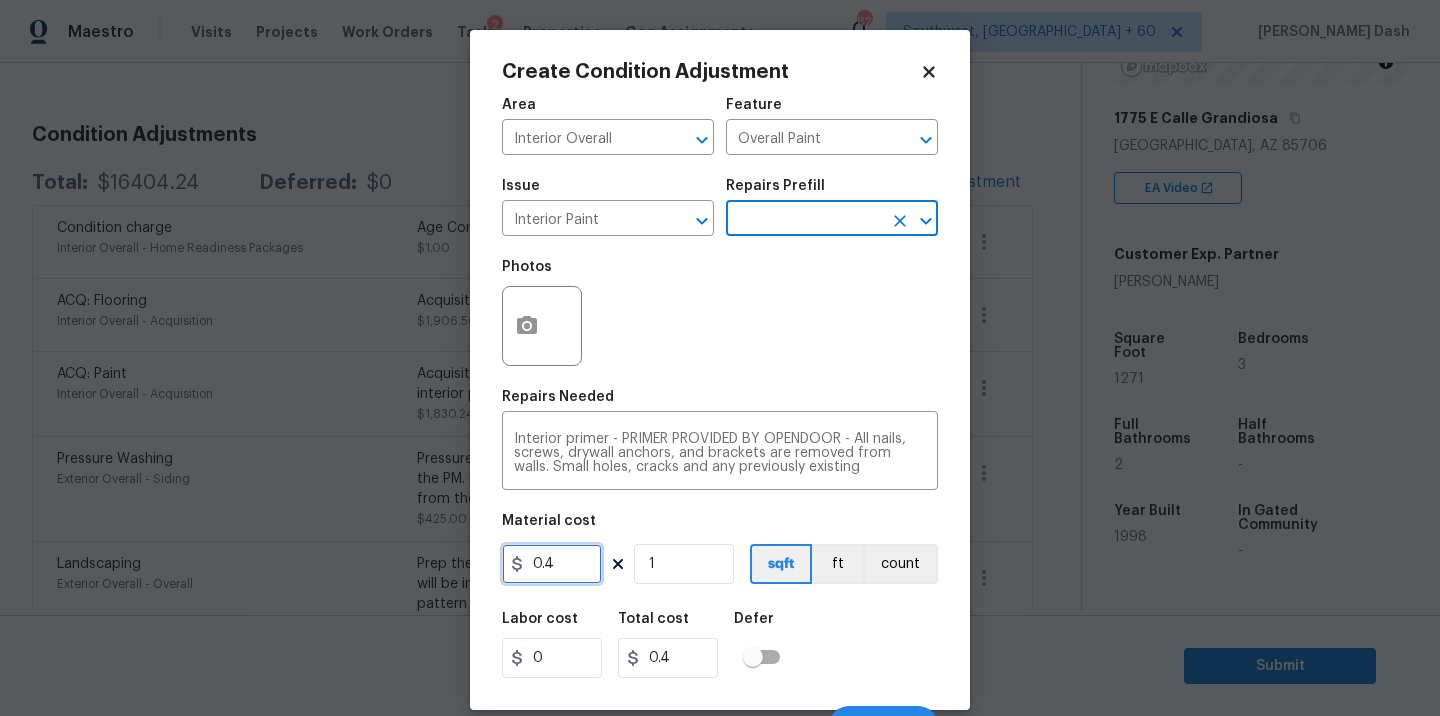 click on "0.4" at bounding box center (552, 564) 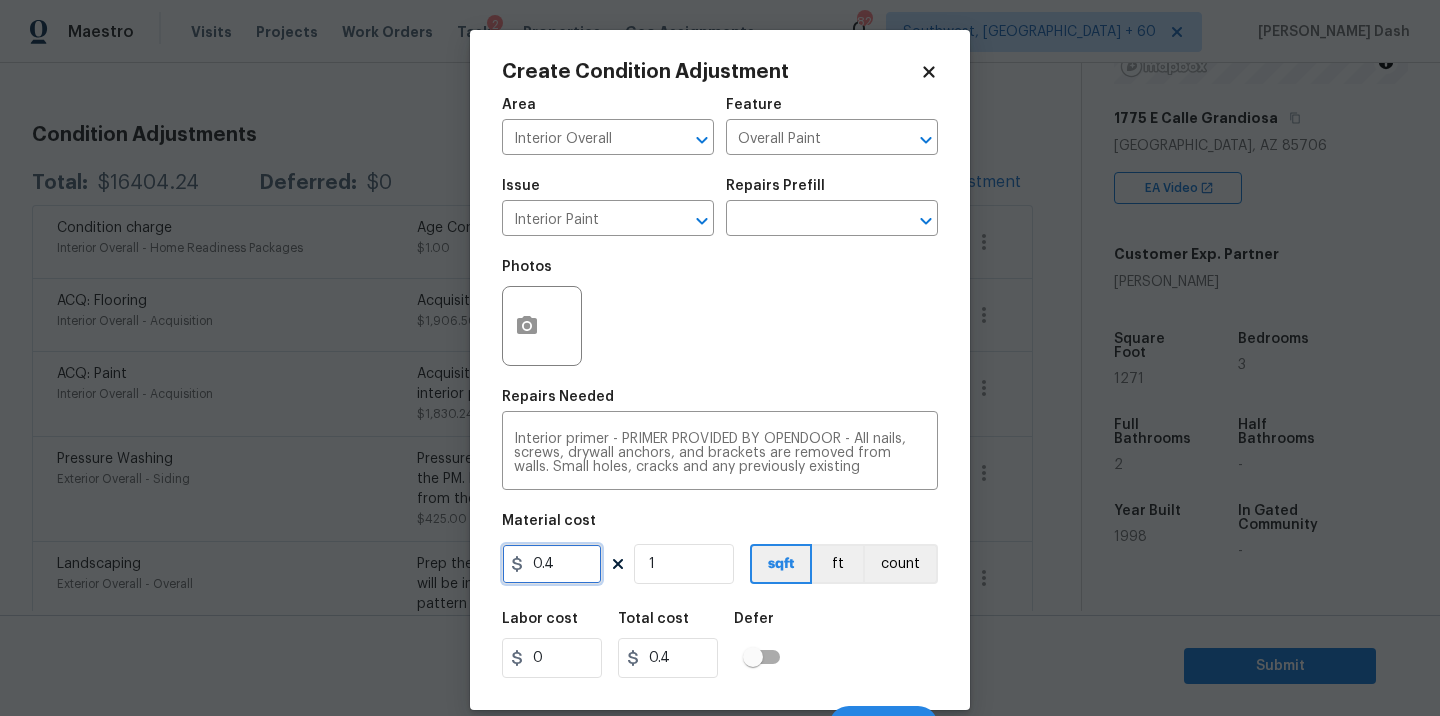 click on "0.4" at bounding box center (552, 564) 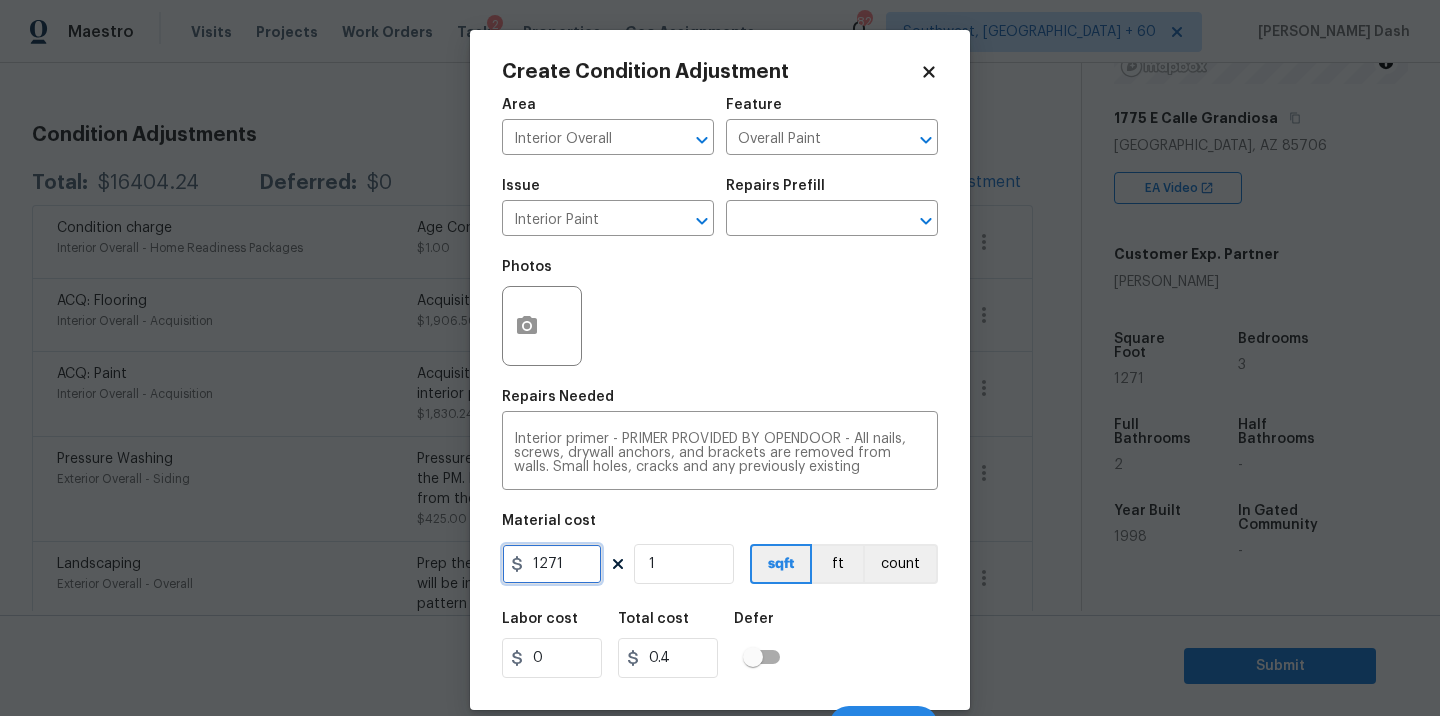 type on "1271" 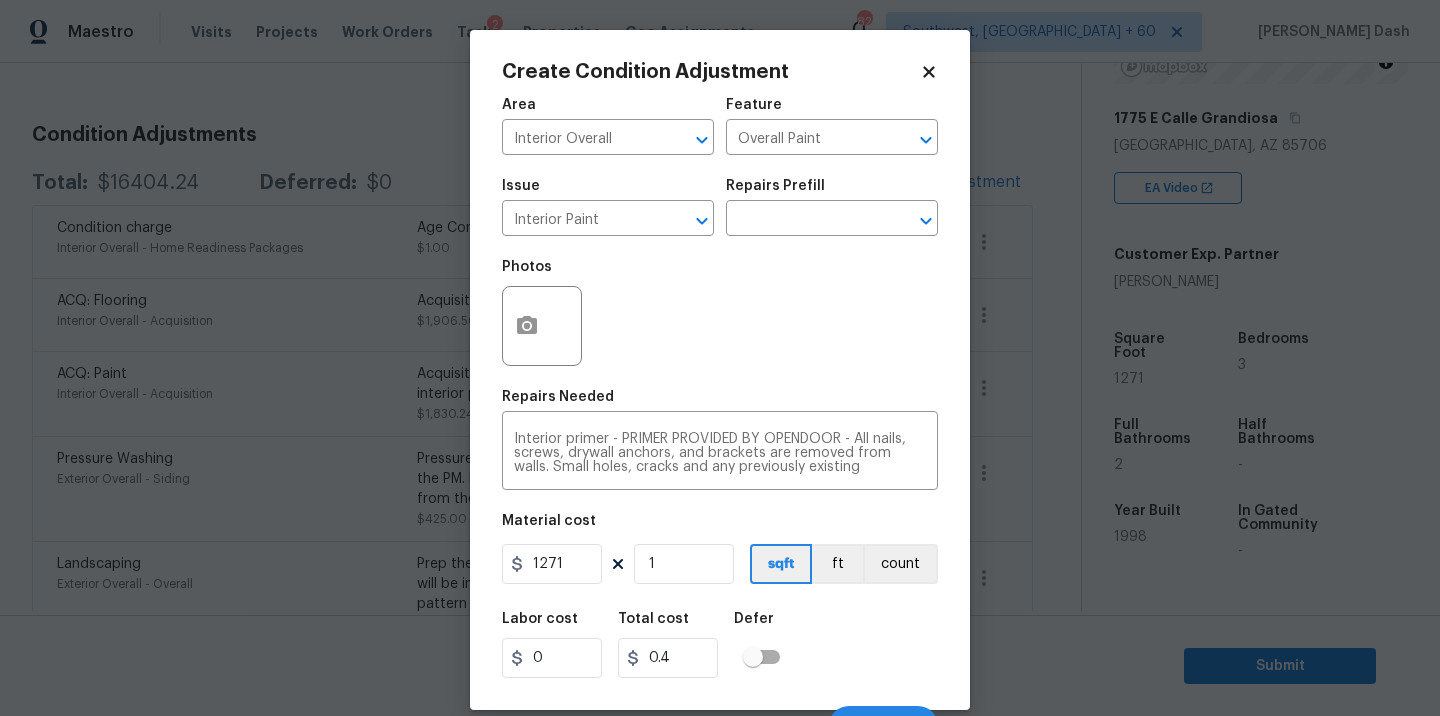 type on "1271" 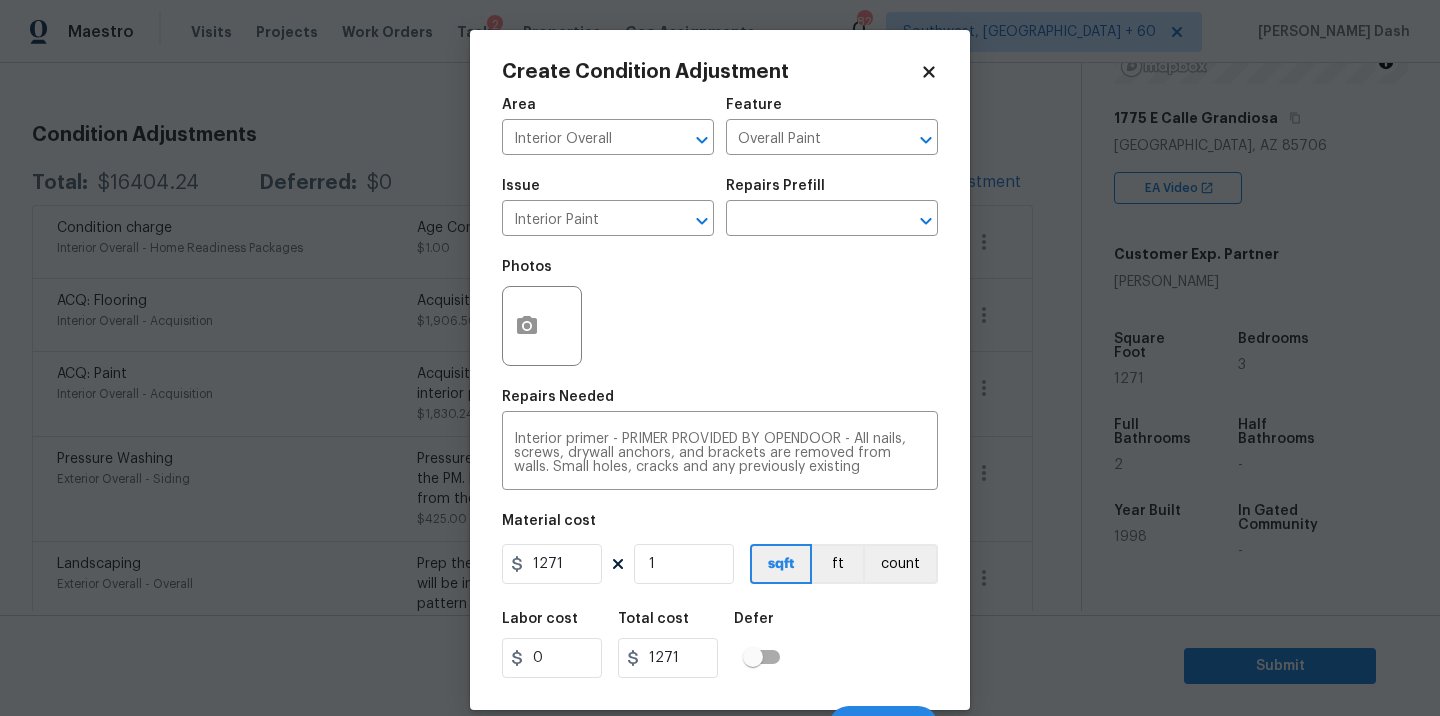click on "Area Interior Overall ​ Feature Overall Paint ​ Issue Interior Paint ​ Repairs Prefill ​ Photos Repairs Needed Interior primer - PRIMER PROVIDED BY OPENDOOR - All nails, screws, drywall anchors, and brackets are removed from walls. Small holes, cracks and any previously existing imperfections are repaired, sanded and textured to match surrounding texture prior to painting. Caulk all edges/corners, windows, doors, counters, tubs/showers and baseboards. x ​ Material cost 1271 1 sqft ft count Labor cost 0 Total cost 1271 Defer Cancel Create" at bounding box center [720, 416] 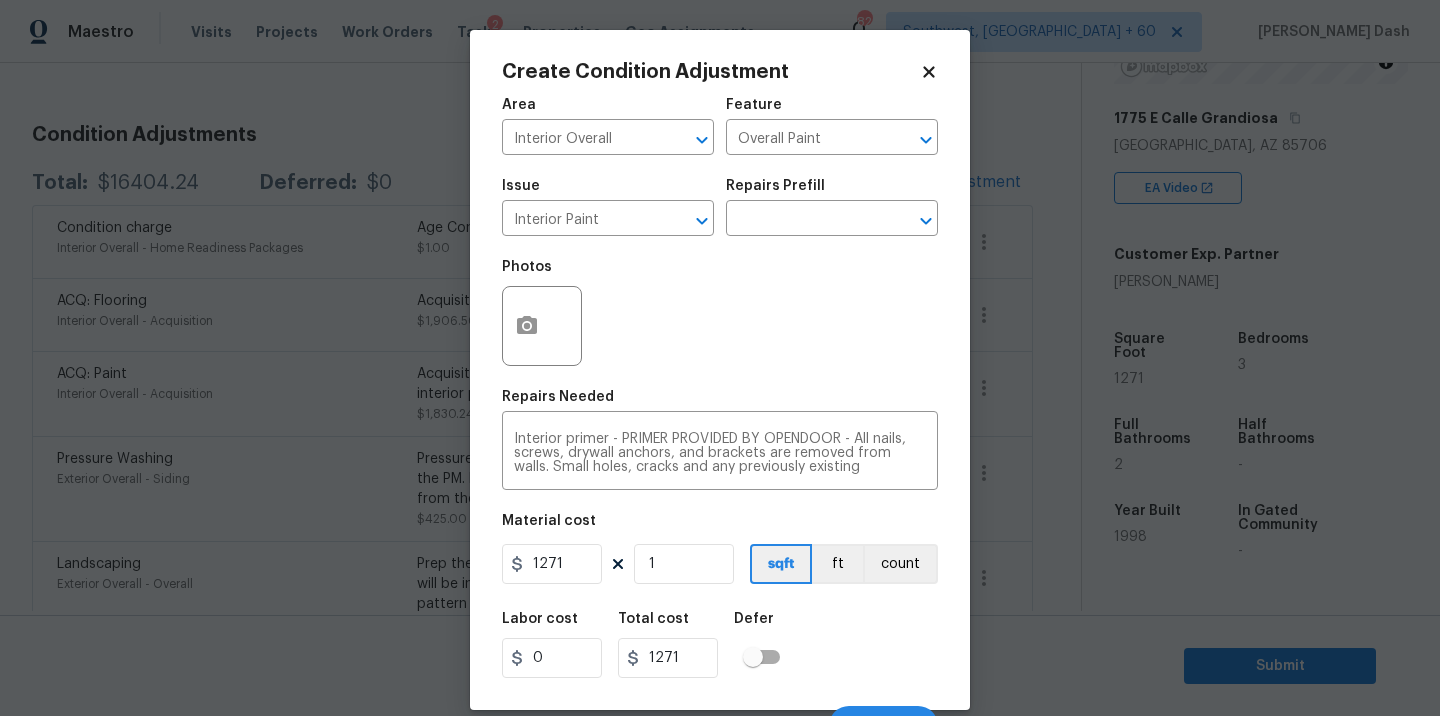 scroll, scrollTop: 31, scrollLeft: 0, axis: vertical 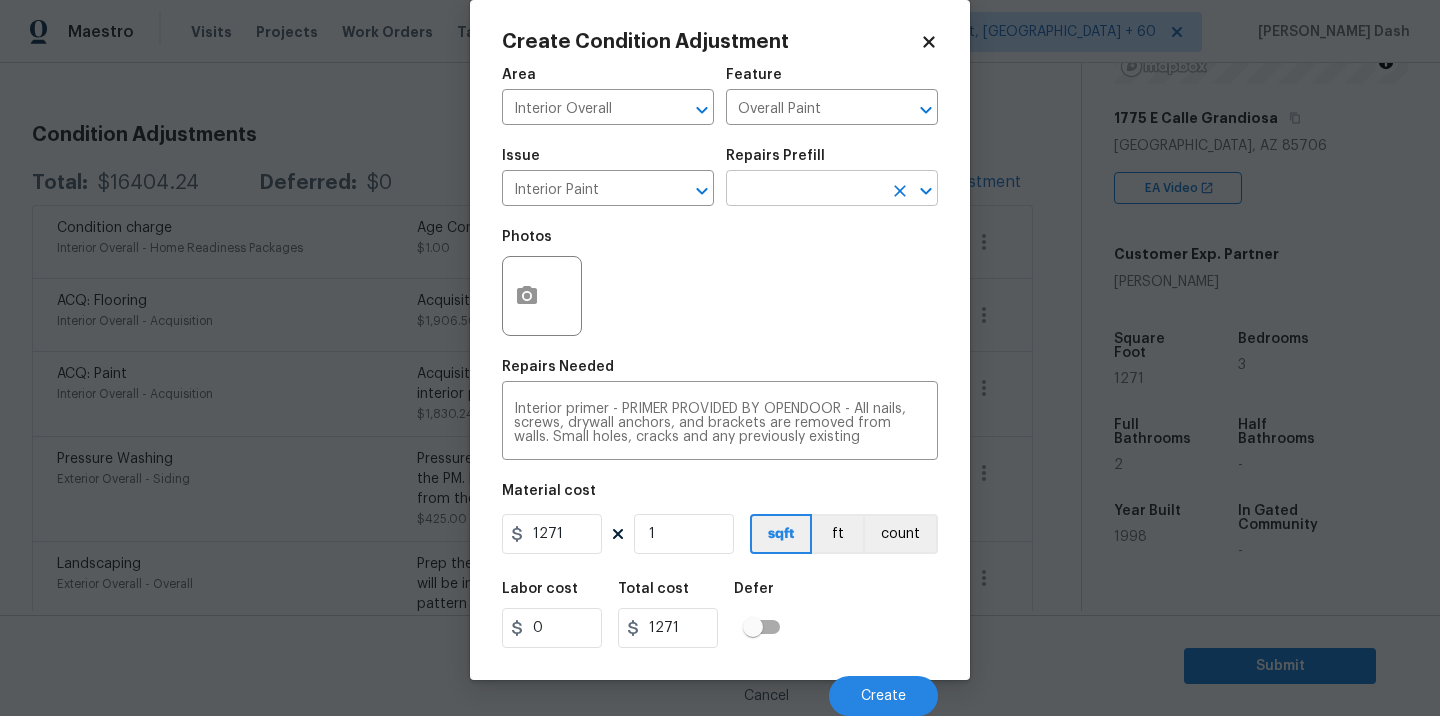 click at bounding box center (804, 190) 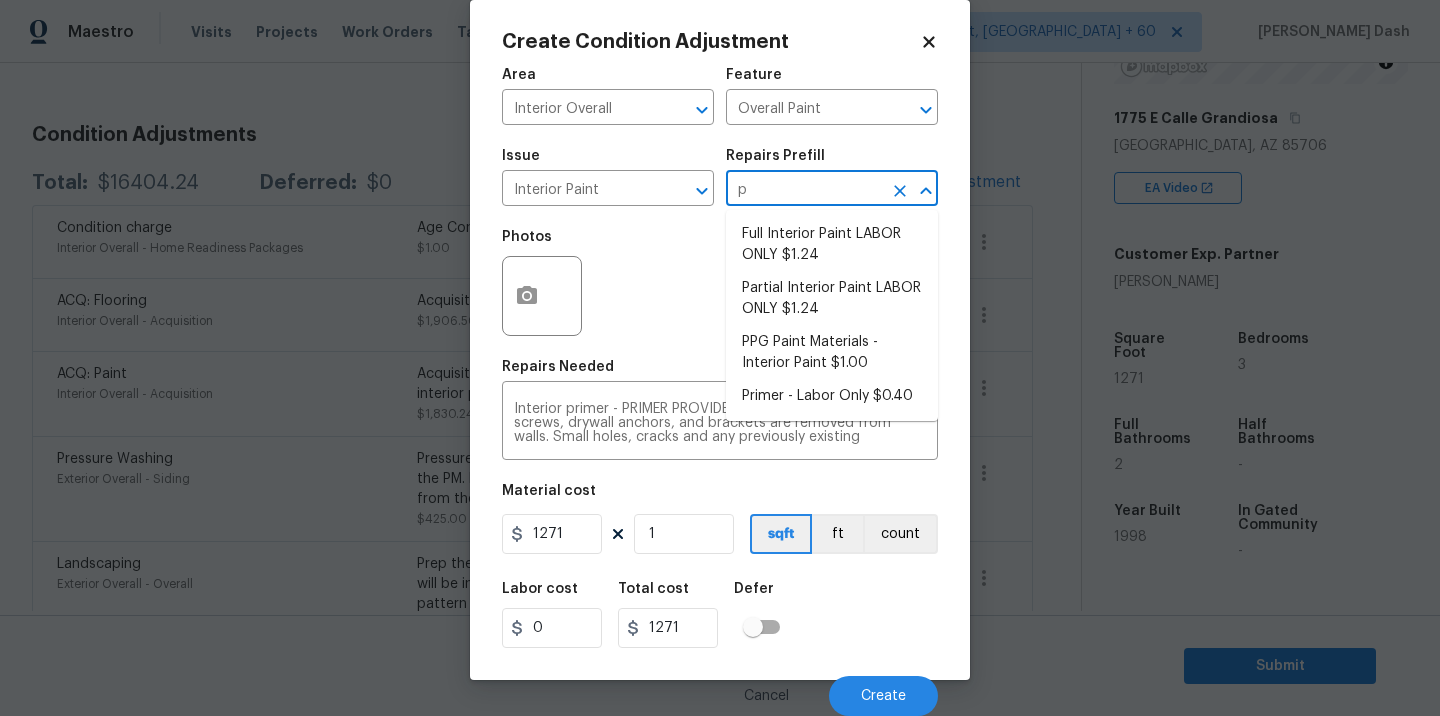 type on "pr" 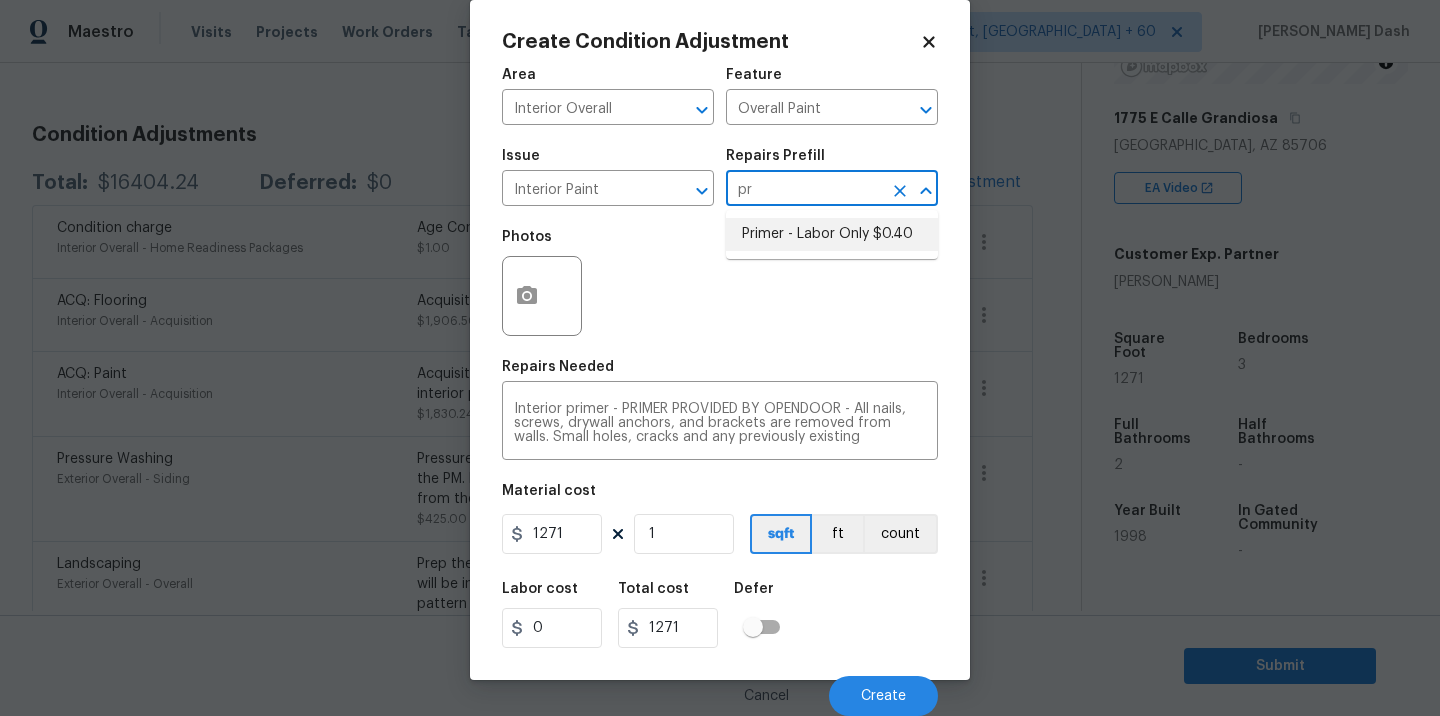 click on "Primer - Labor Only $0.40" at bounding box center (832, 234) 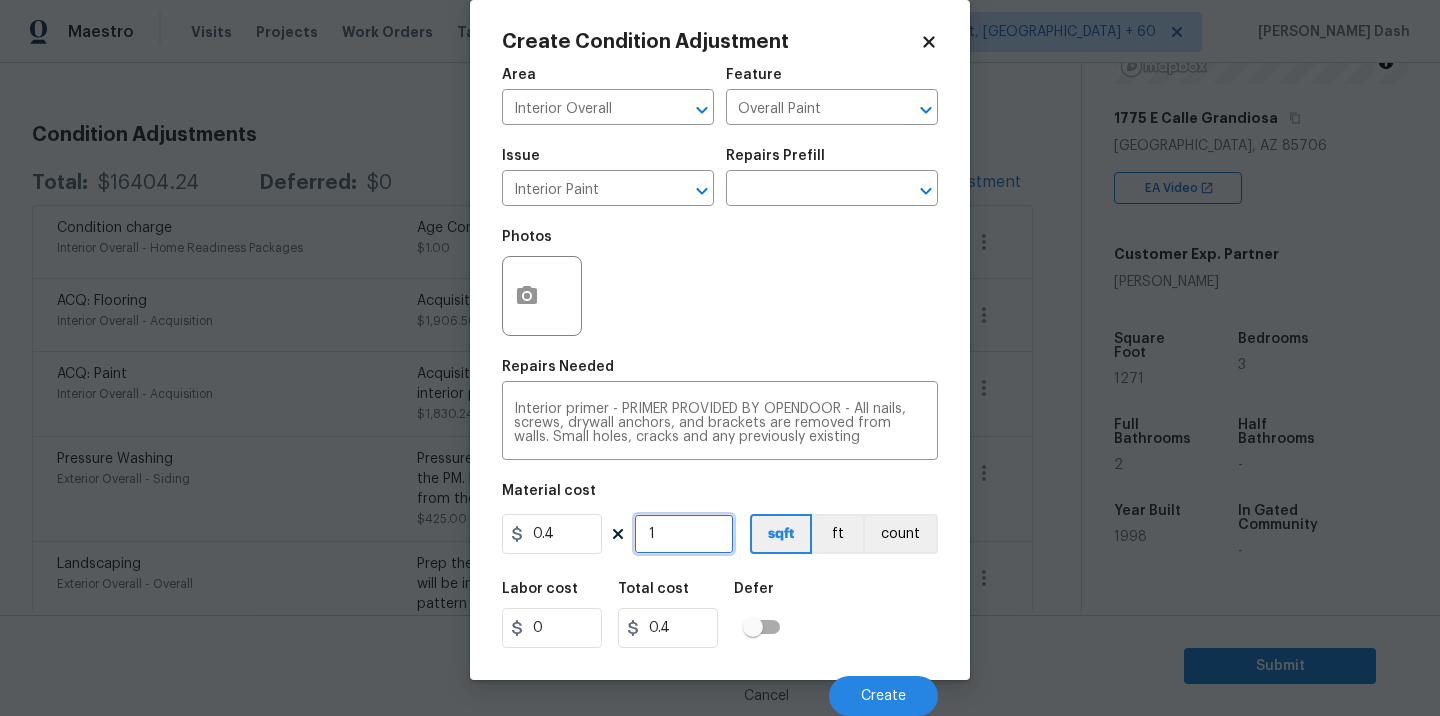 click on "1" at bounding box center [684, 534] 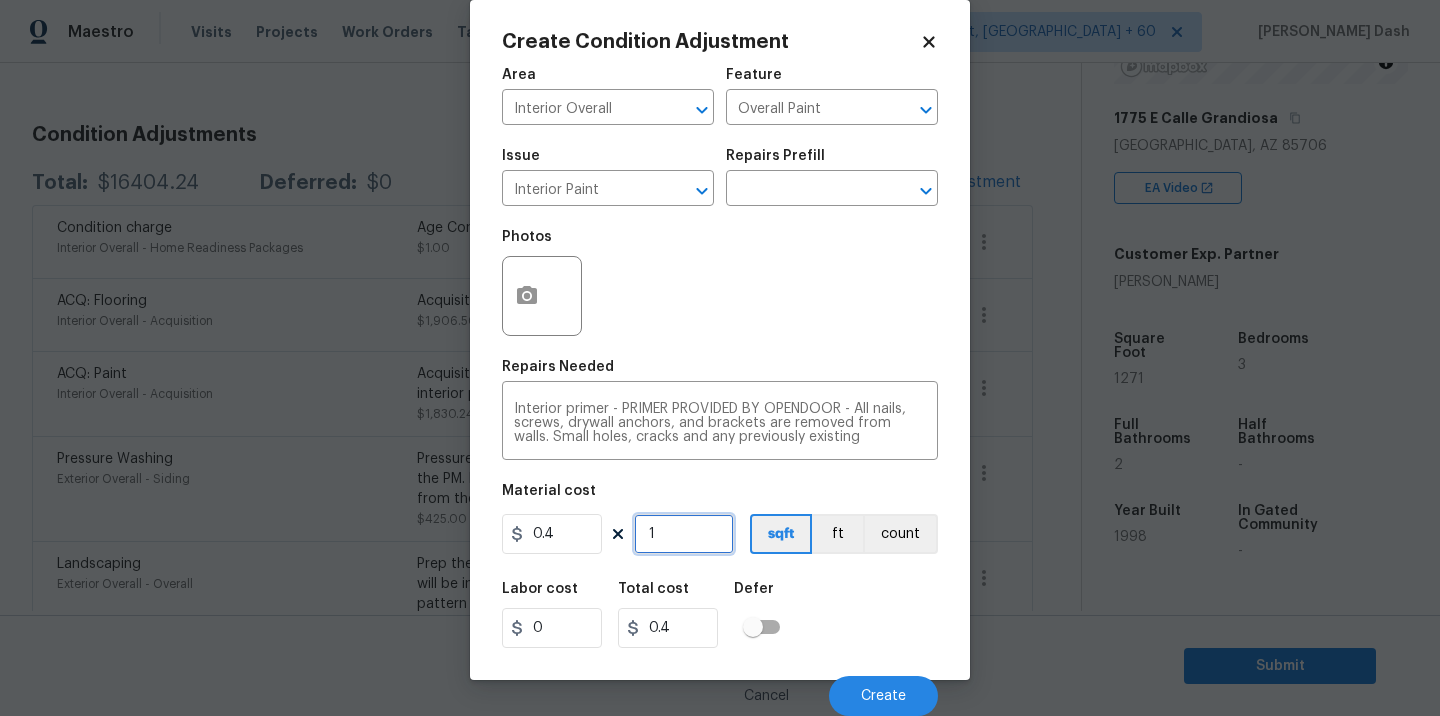 type on "12" 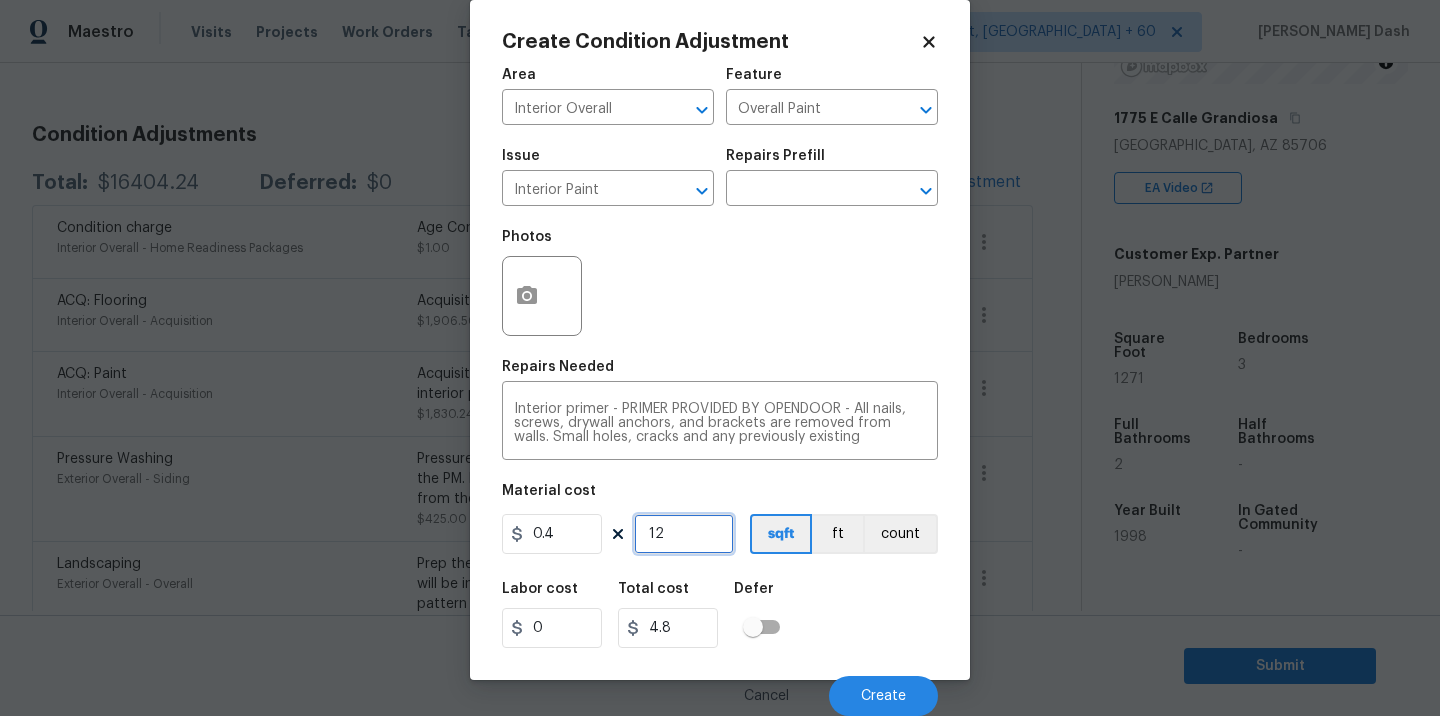 type on "127" 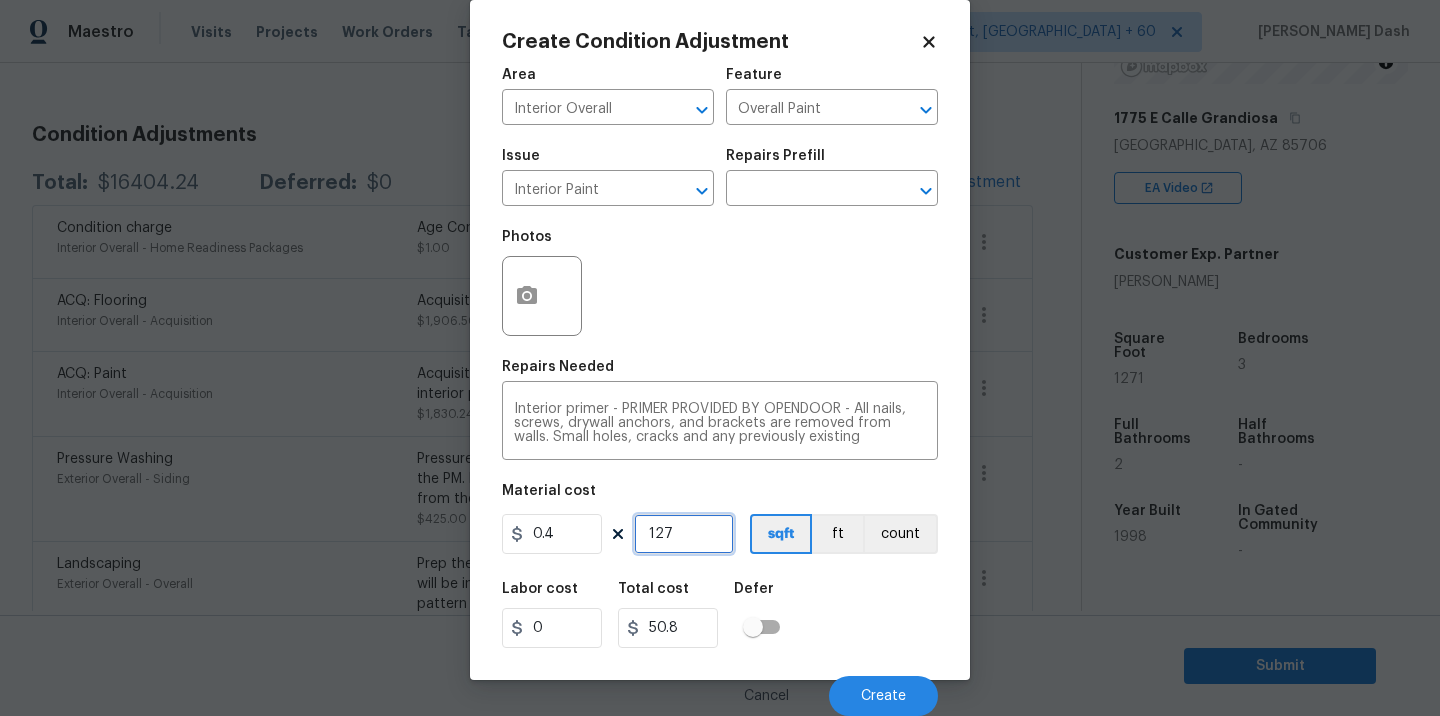 type on "1271" 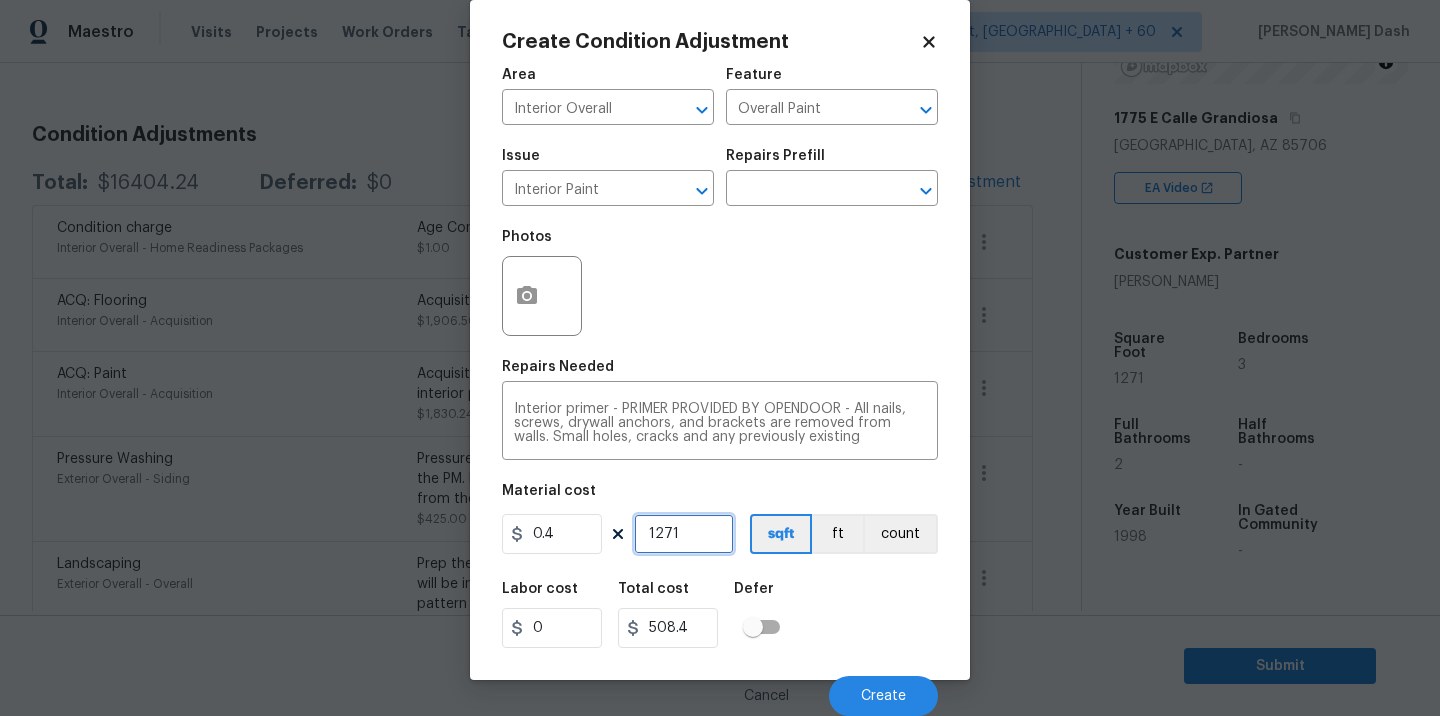 type on "1271" 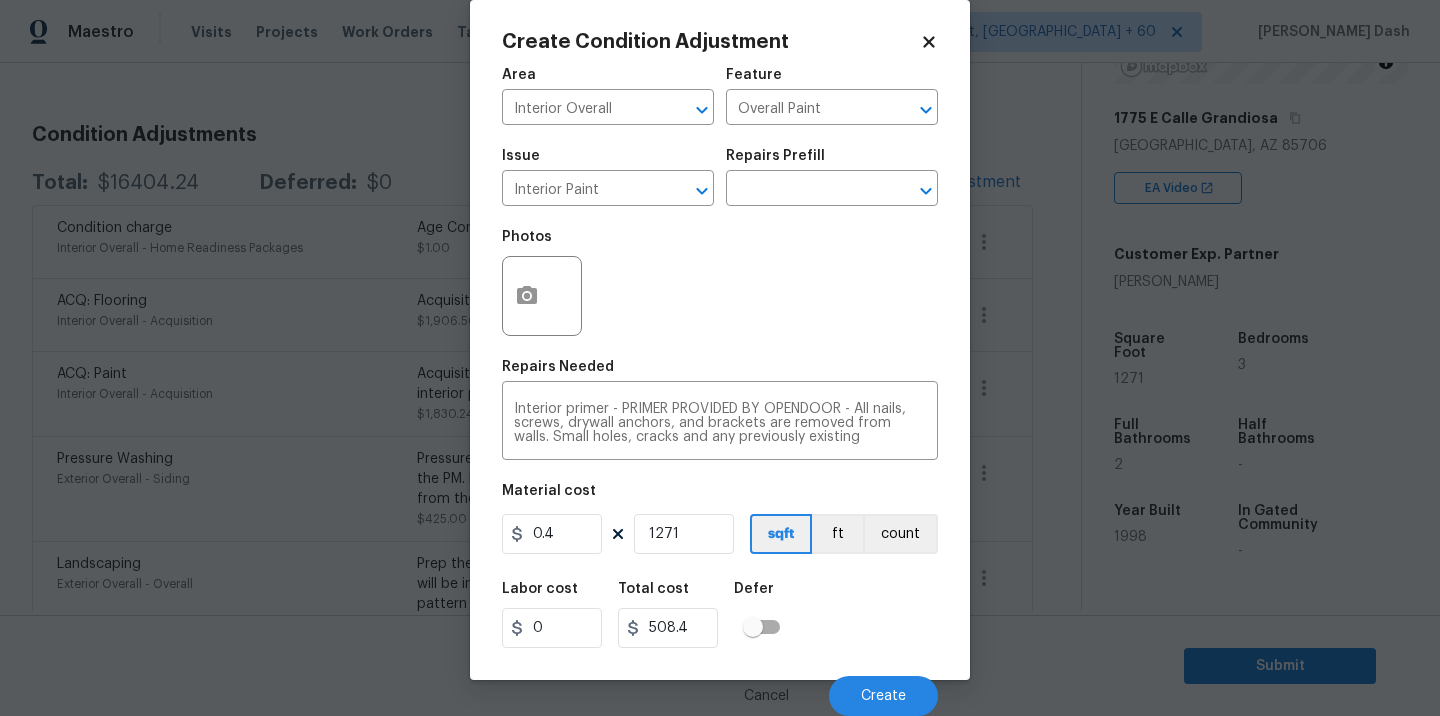 click on "Labor cost 0 Total cost 508.4 Defer" at bounding box center [720, 615] 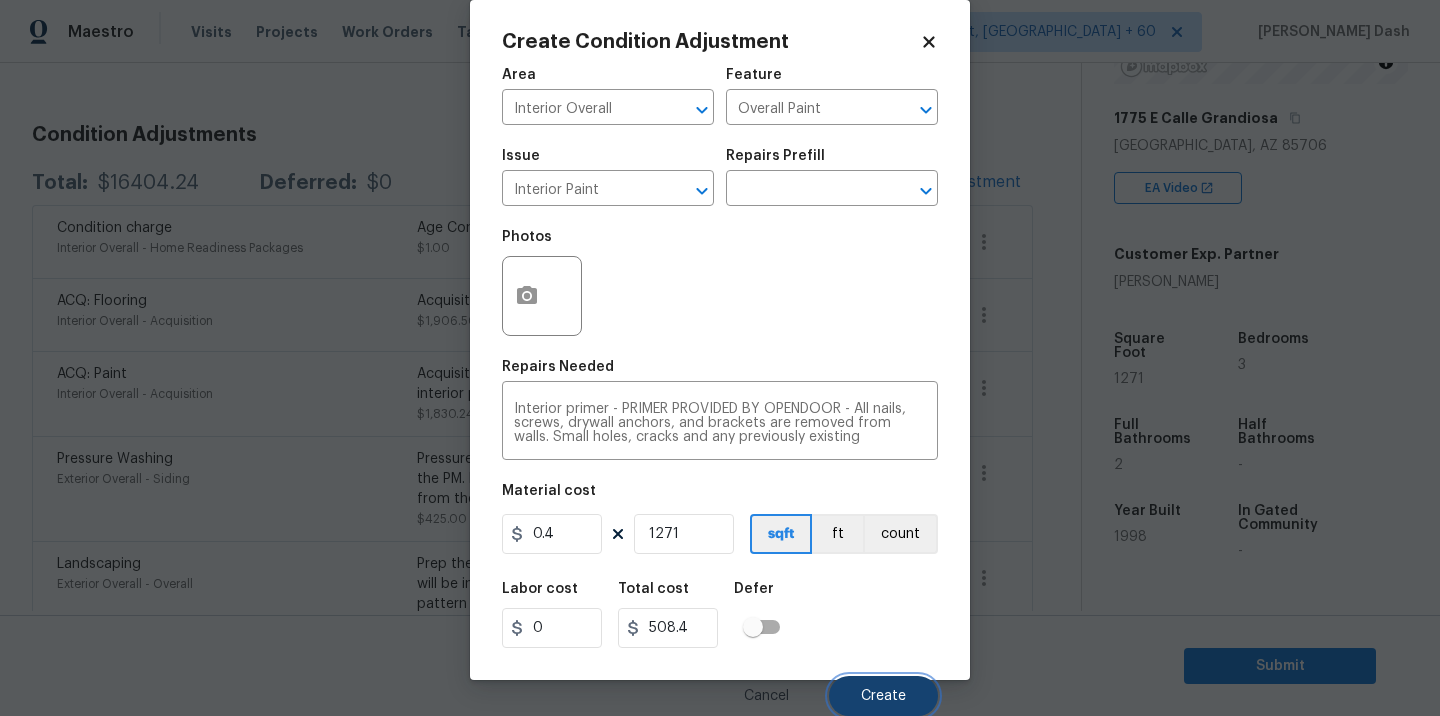 click on "Create" at bounding box center (883, 696) 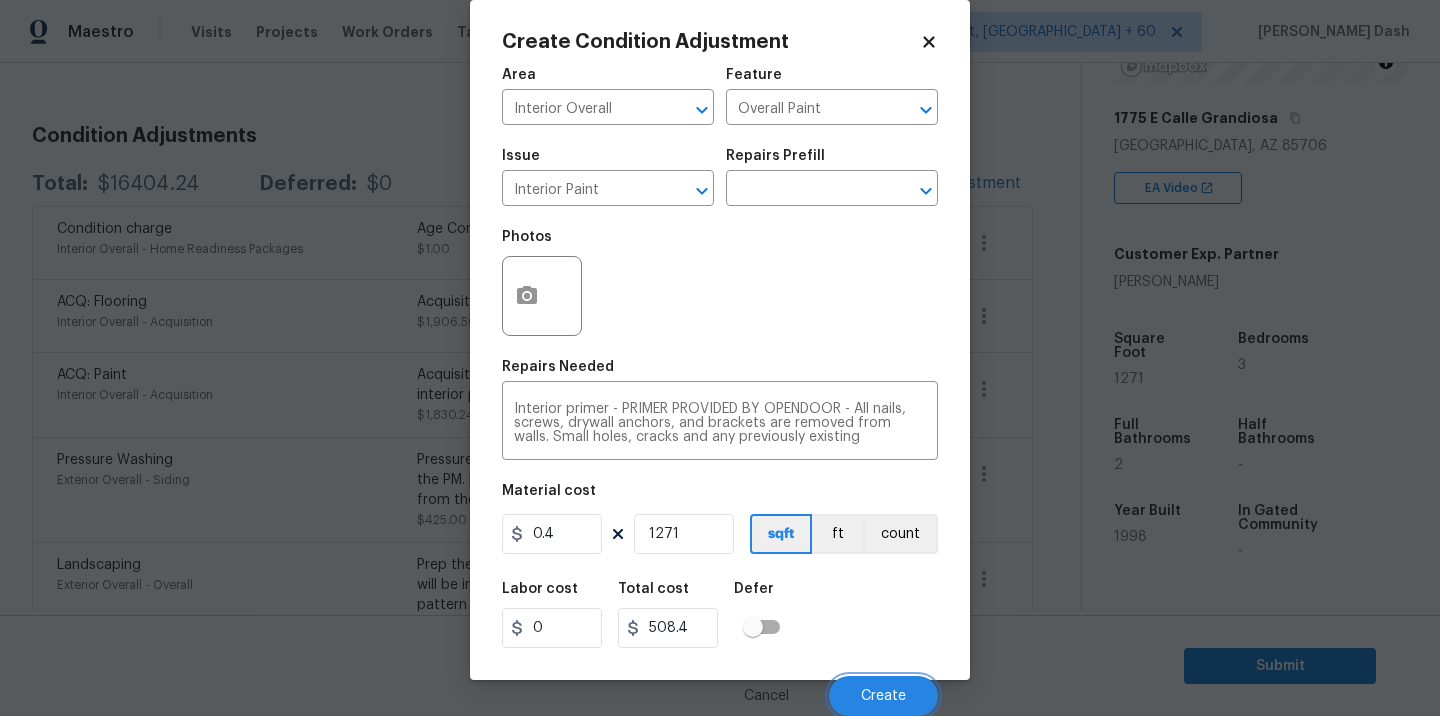 scroll, scrollTop: 242, scrollLeft: 0, axis: vertical 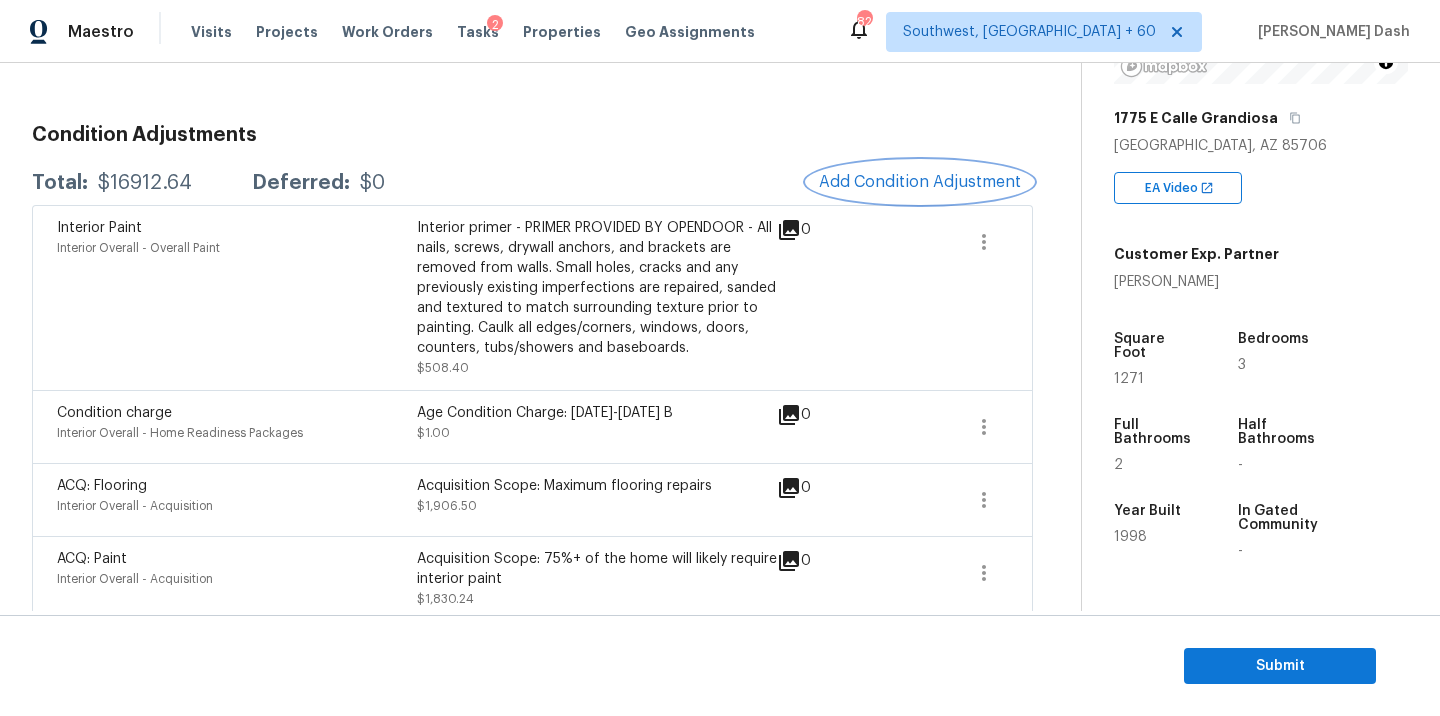 click on "Add Condition Adjustment" at bounding box center [920, 182] 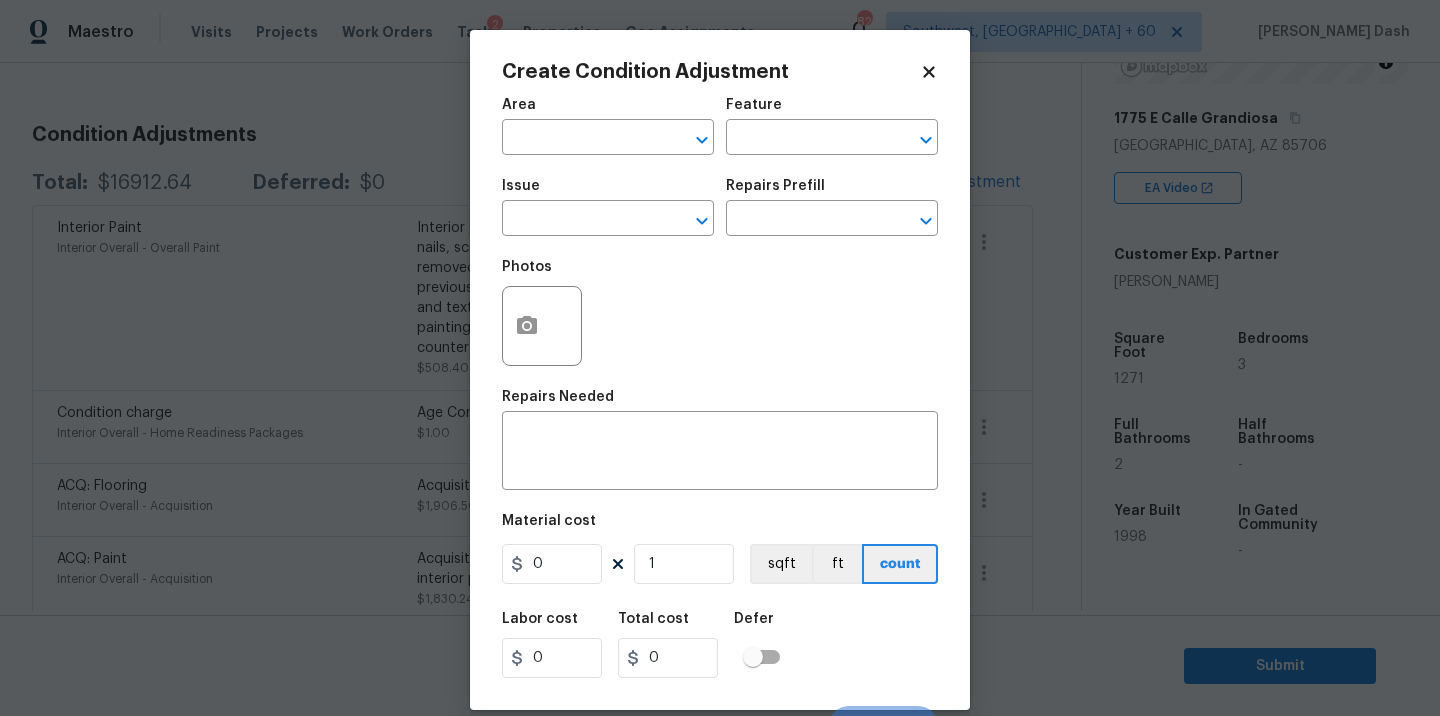 click on "Area" at bounding box center (608, 111) 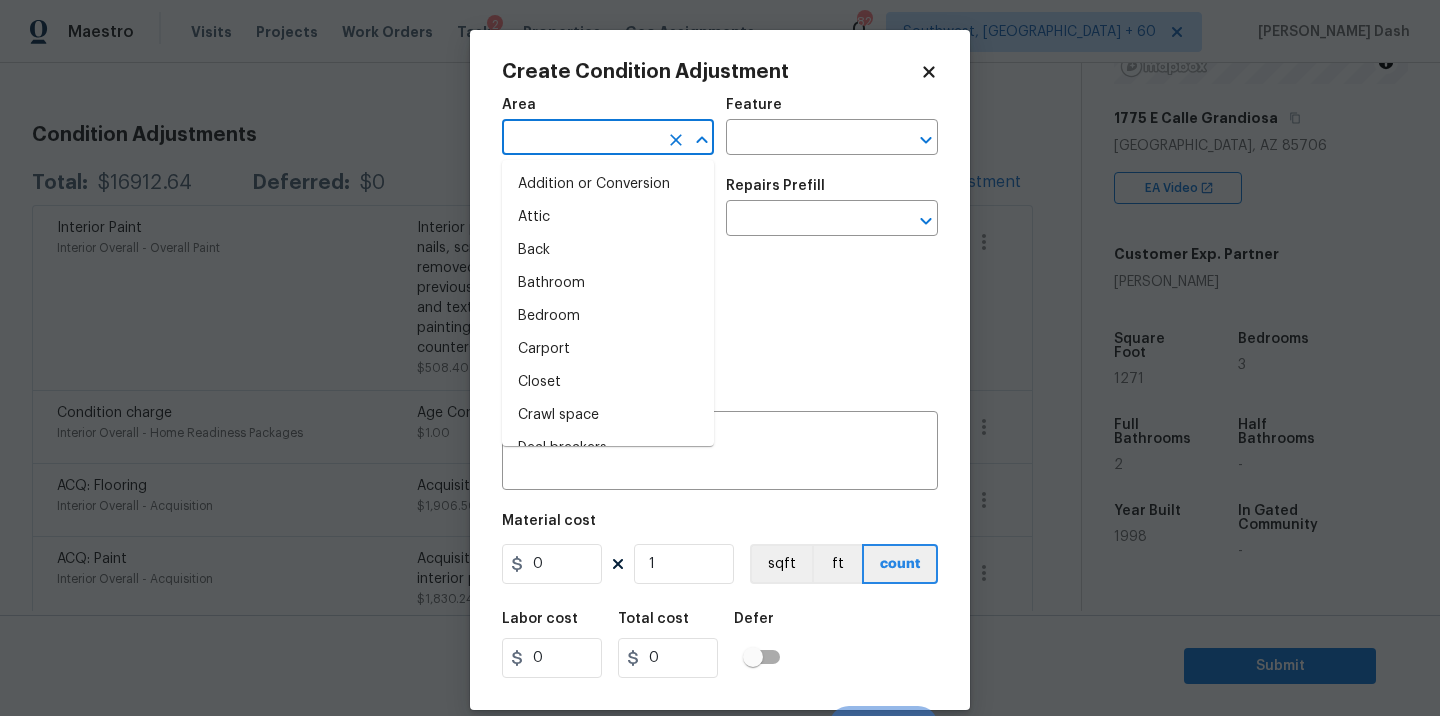 click at bounding box center (580, 139) 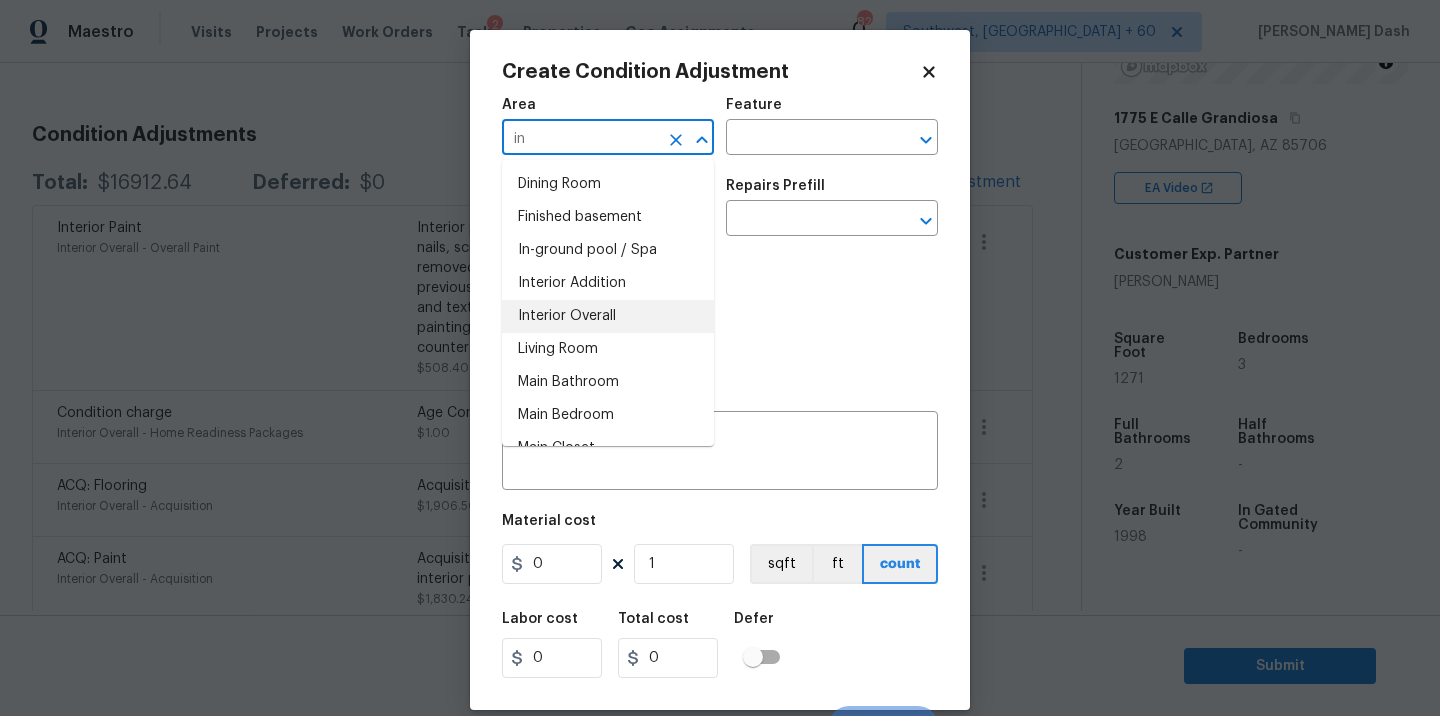 click on "Interior Overall" at bounding box center [608, 316] 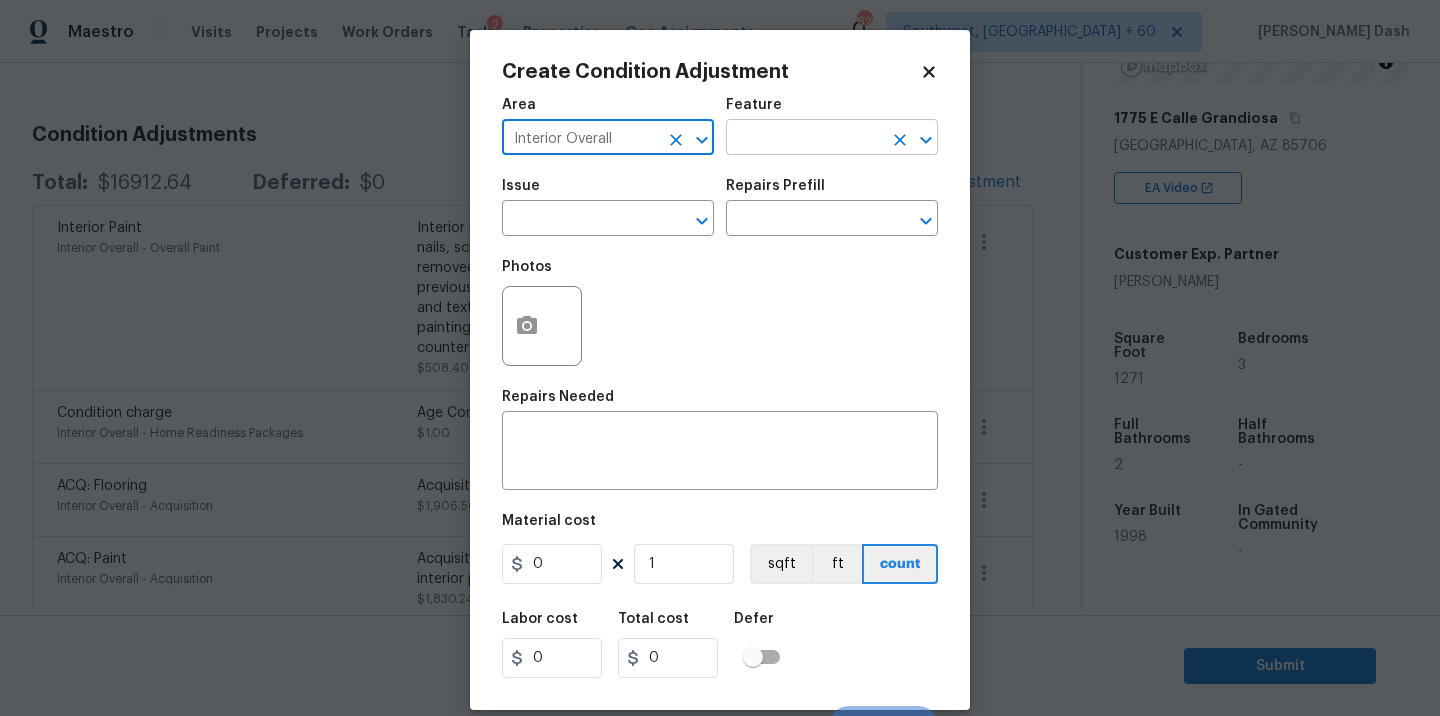 type on "Interior Overall" 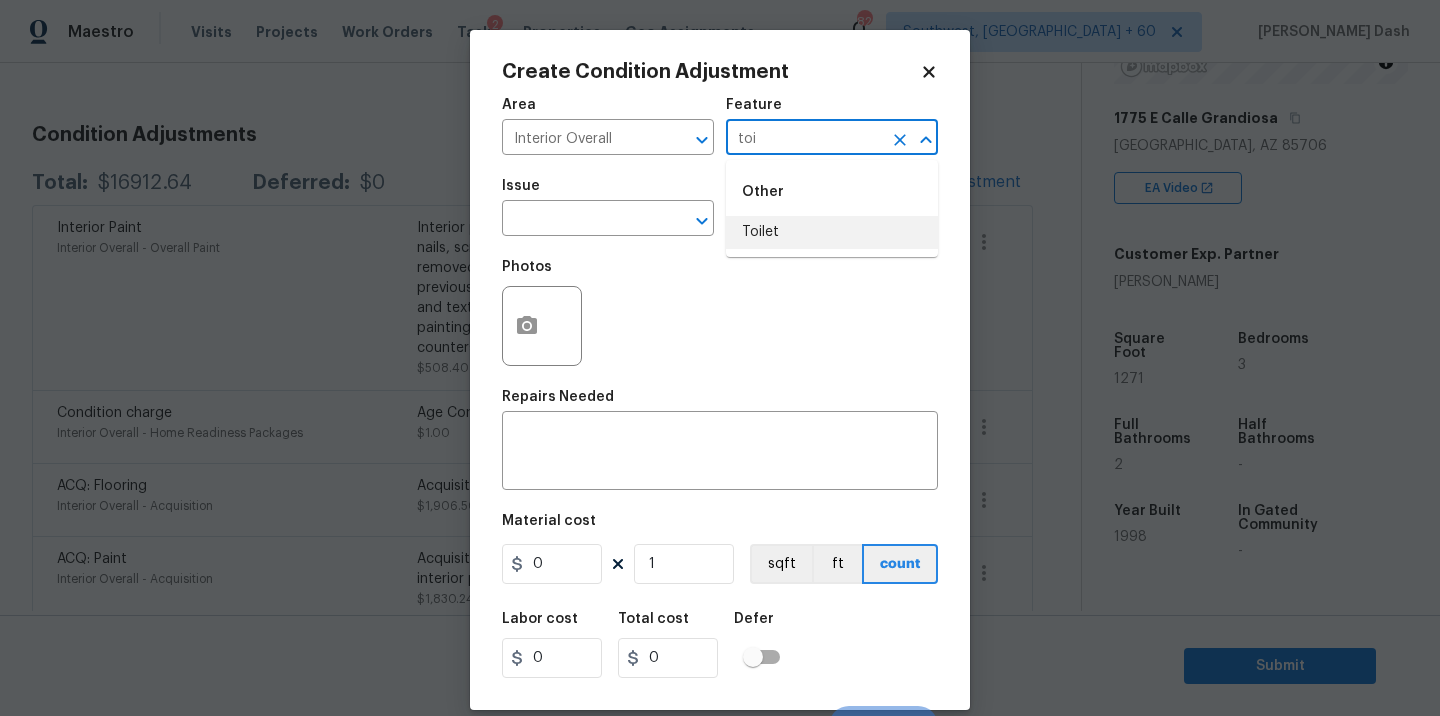 click on "Toilet" at bounding box center [832, 232] 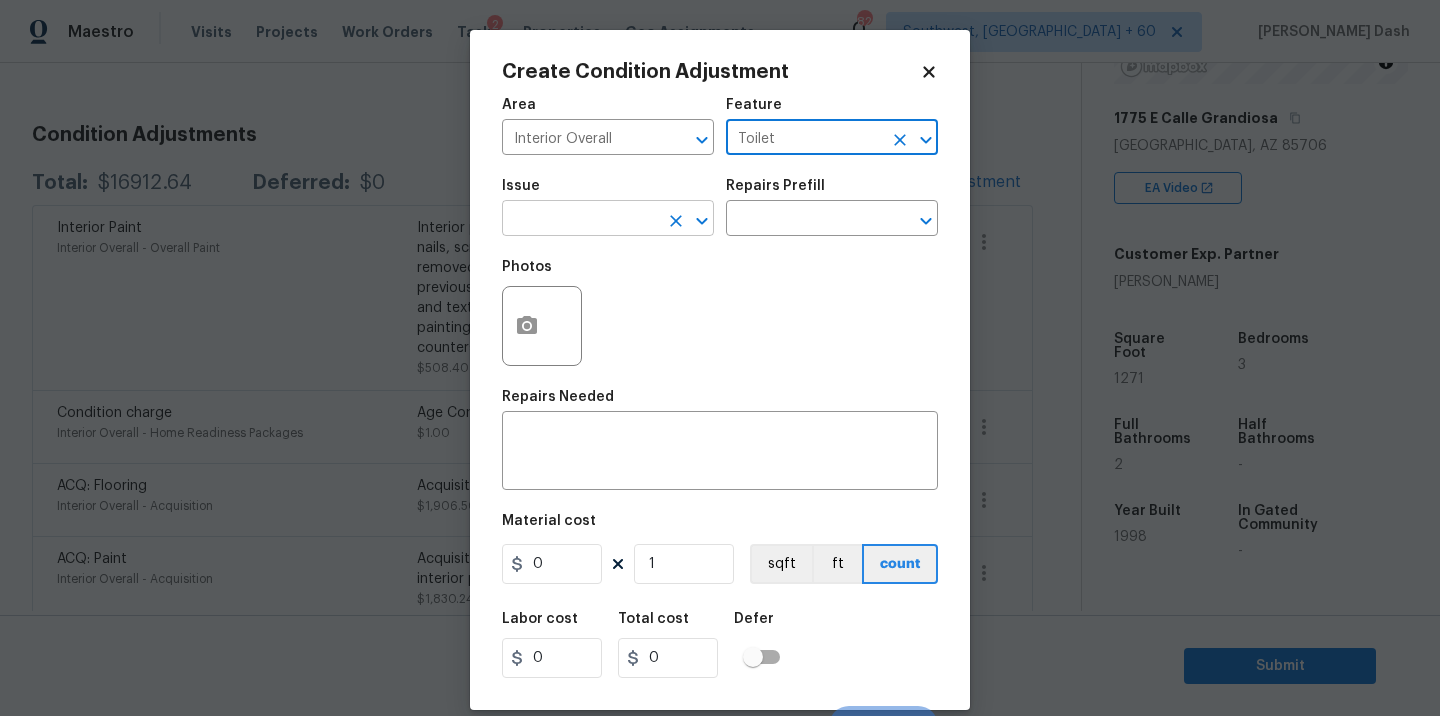 type on "Toilet" 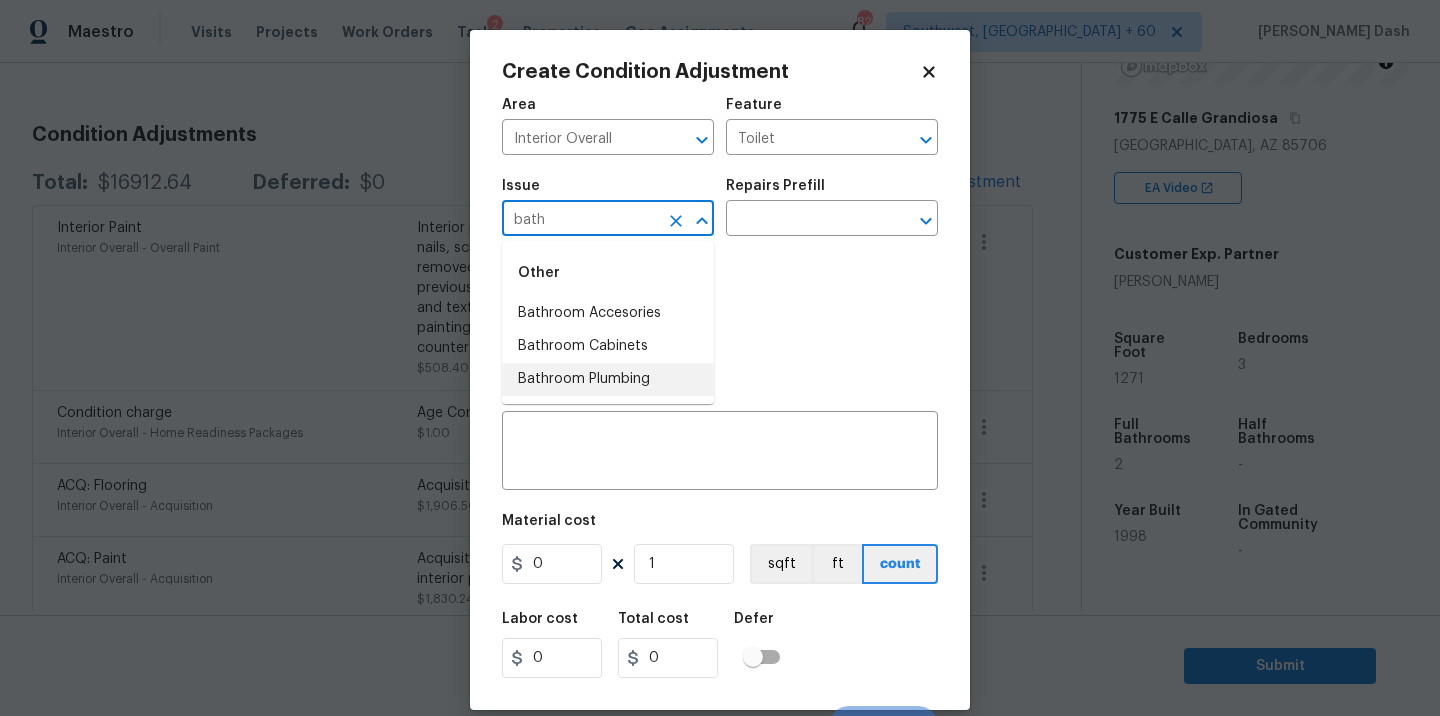 click on "Bathroom Plumbing" at bounding box center [608, 379] 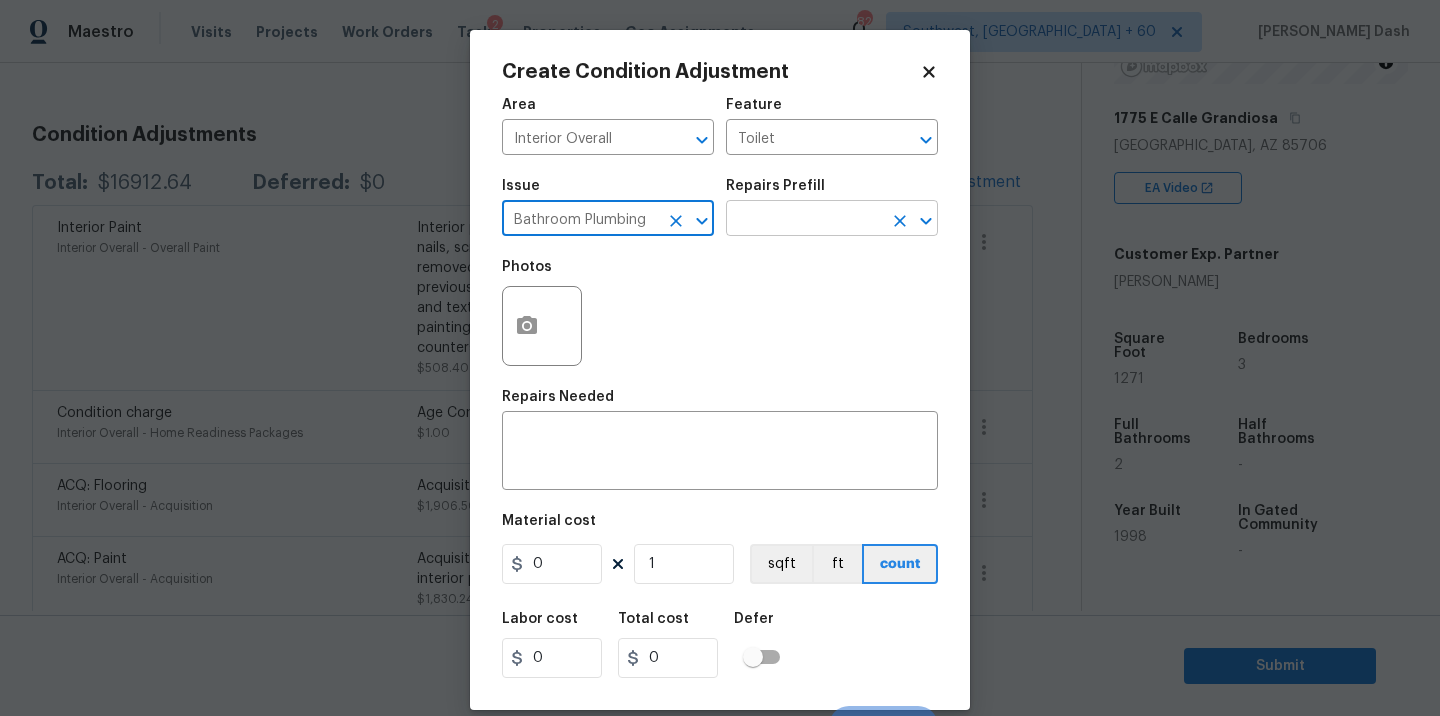 type on "Bathroom Plumbing" 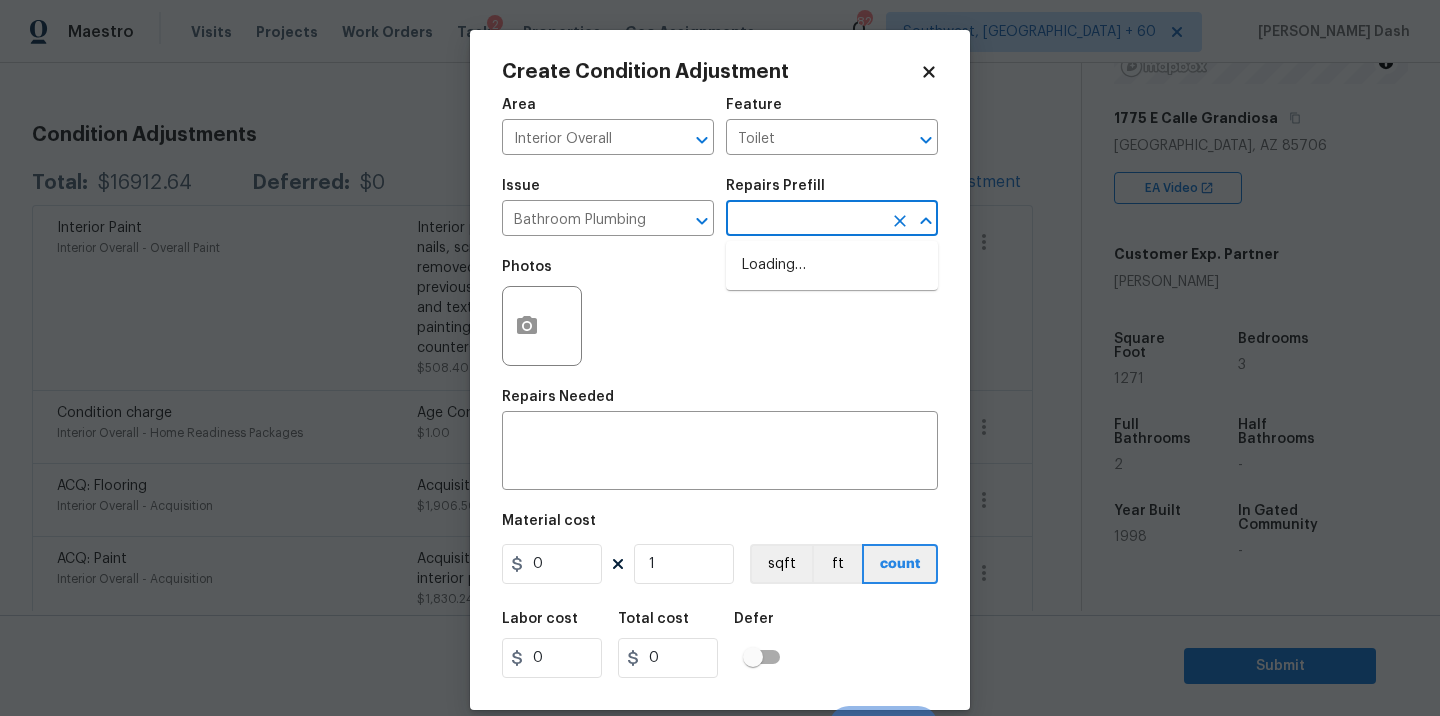 click at bounding box center [804, 220] 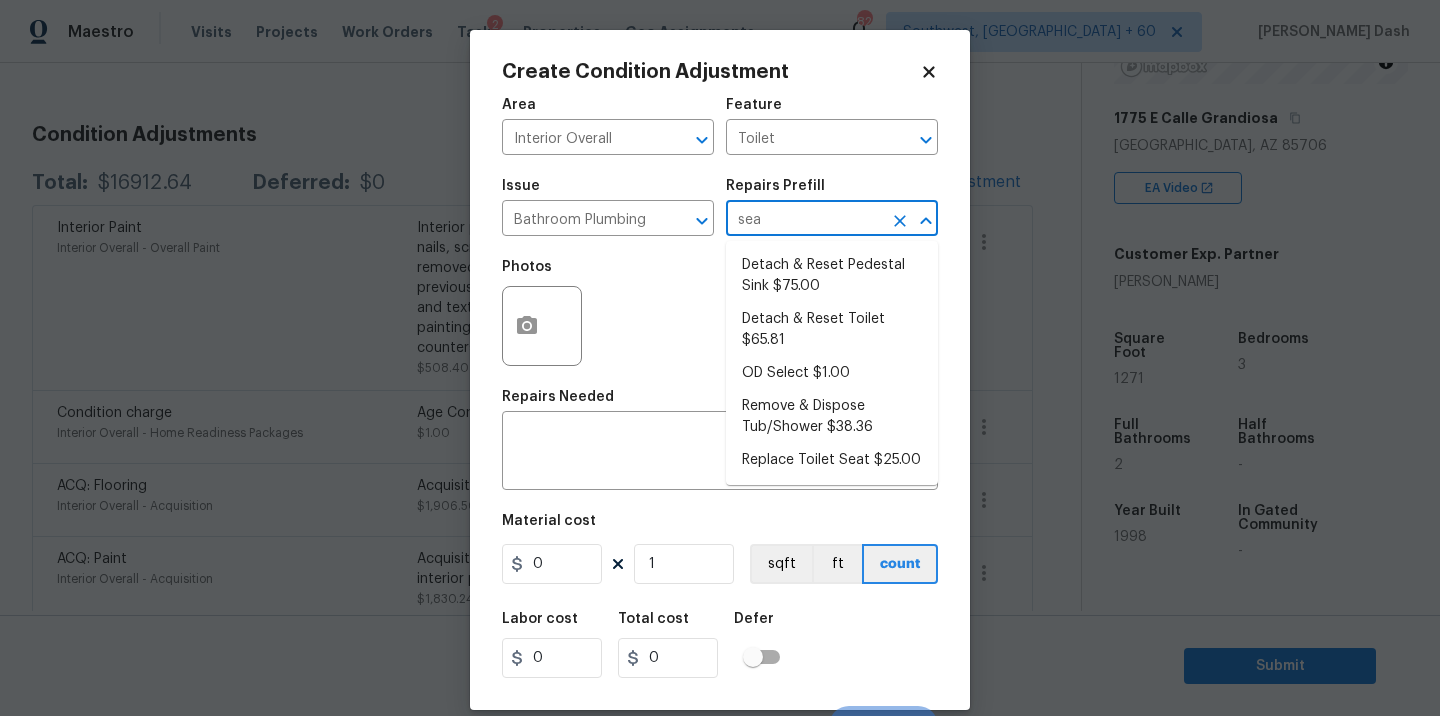 type on "seat" 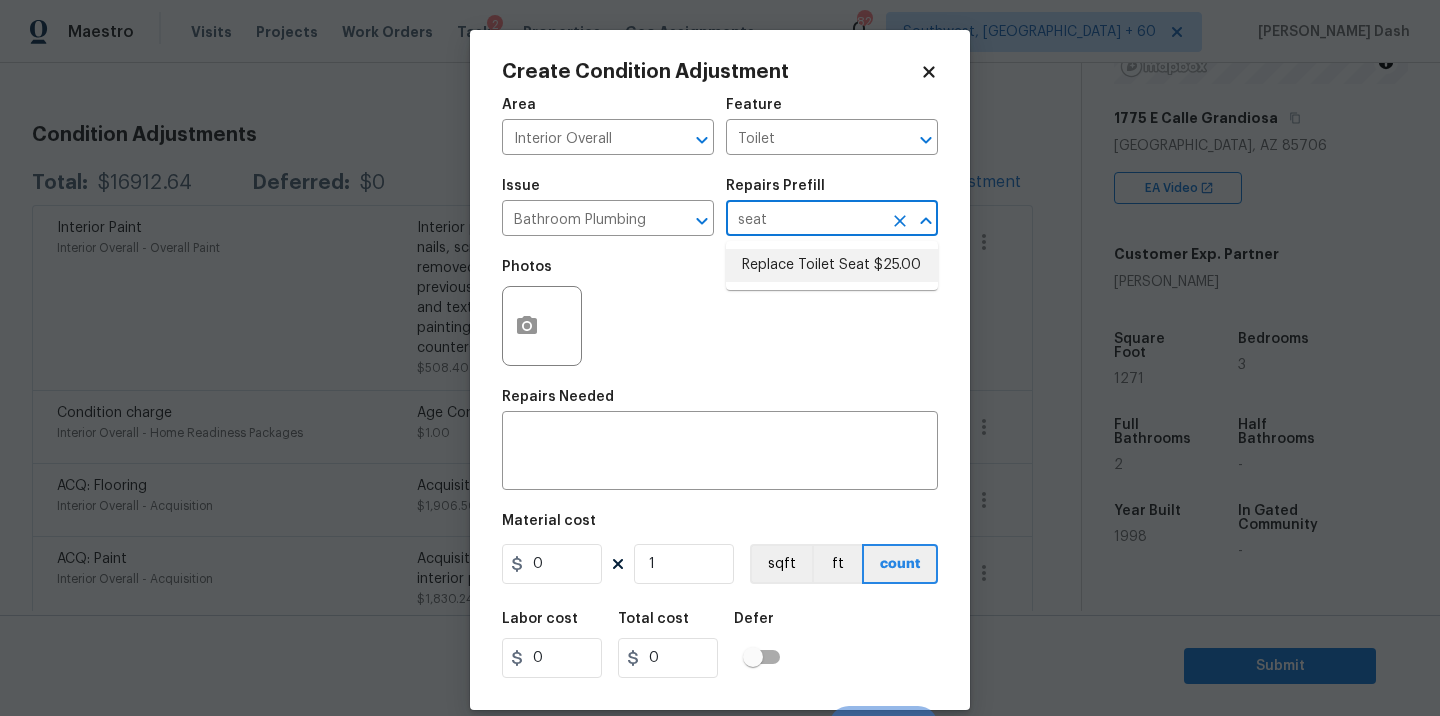 click on "Replace Toilet Seat $25.00" at bounding box center (832, 265) 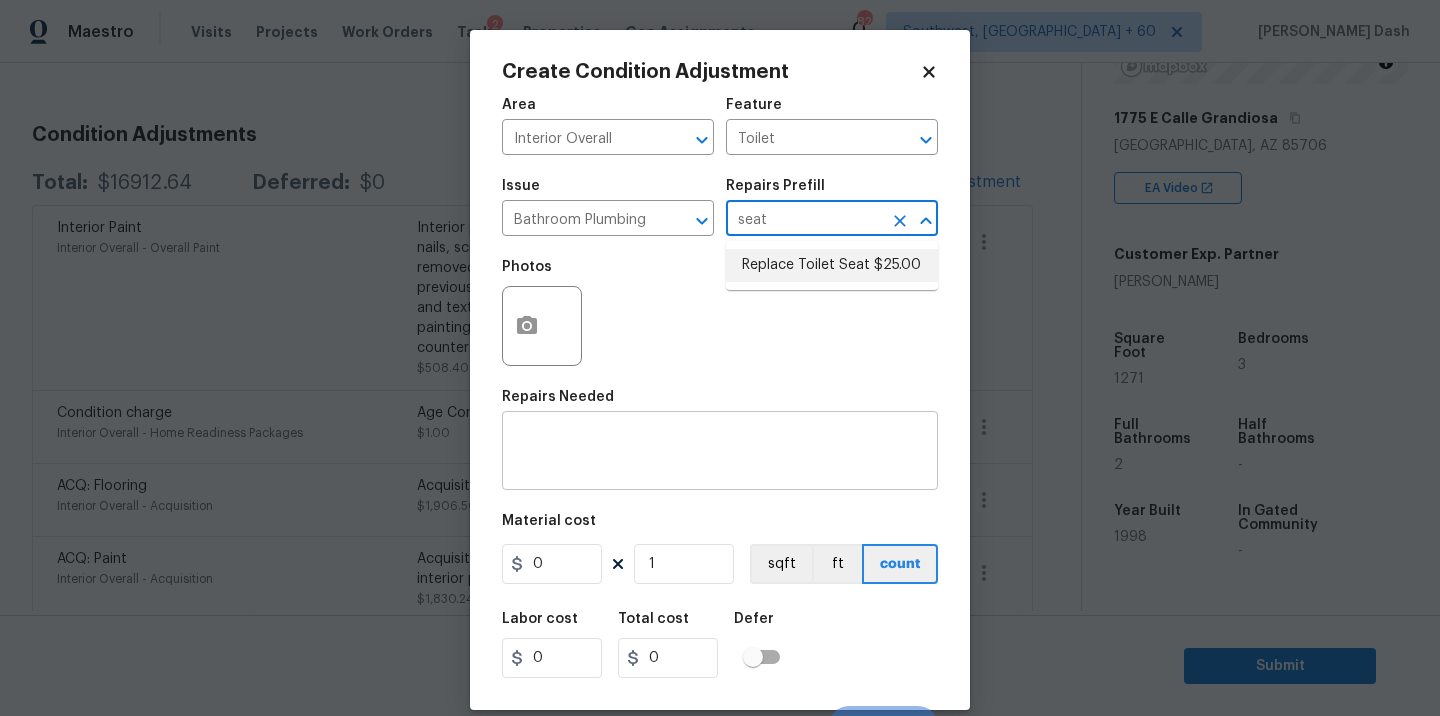 type on "Plumbing" 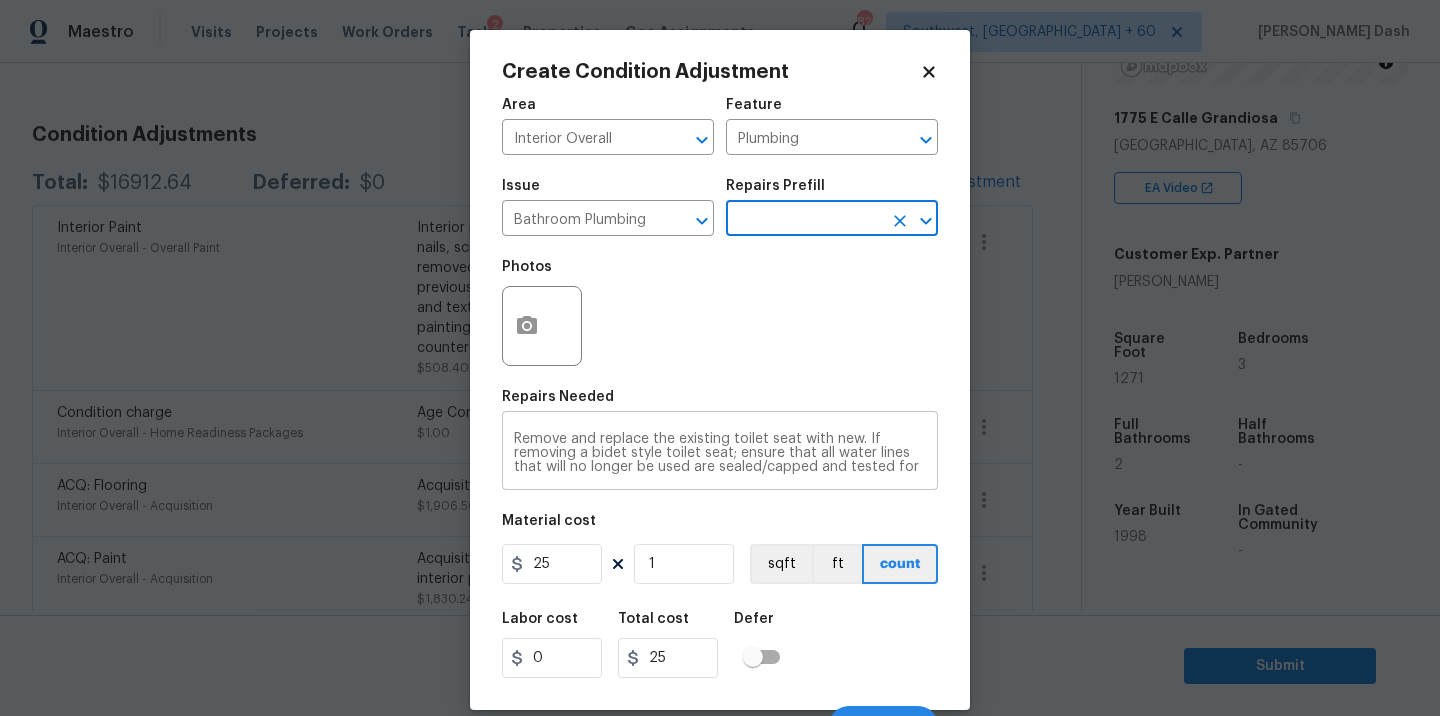 scroll, scrollTop: 31, scrollLeft: 0, axis: vertical 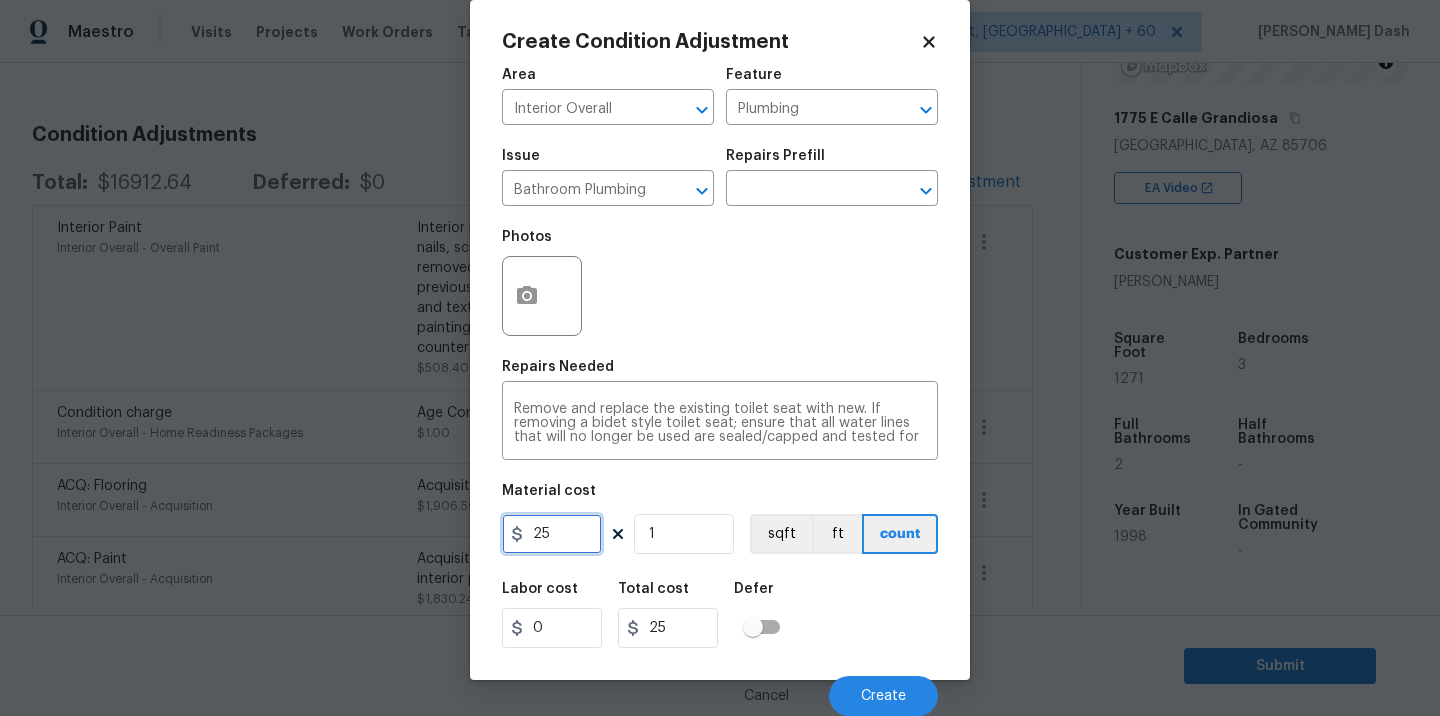click on "25" at bounding box center [552, 534] 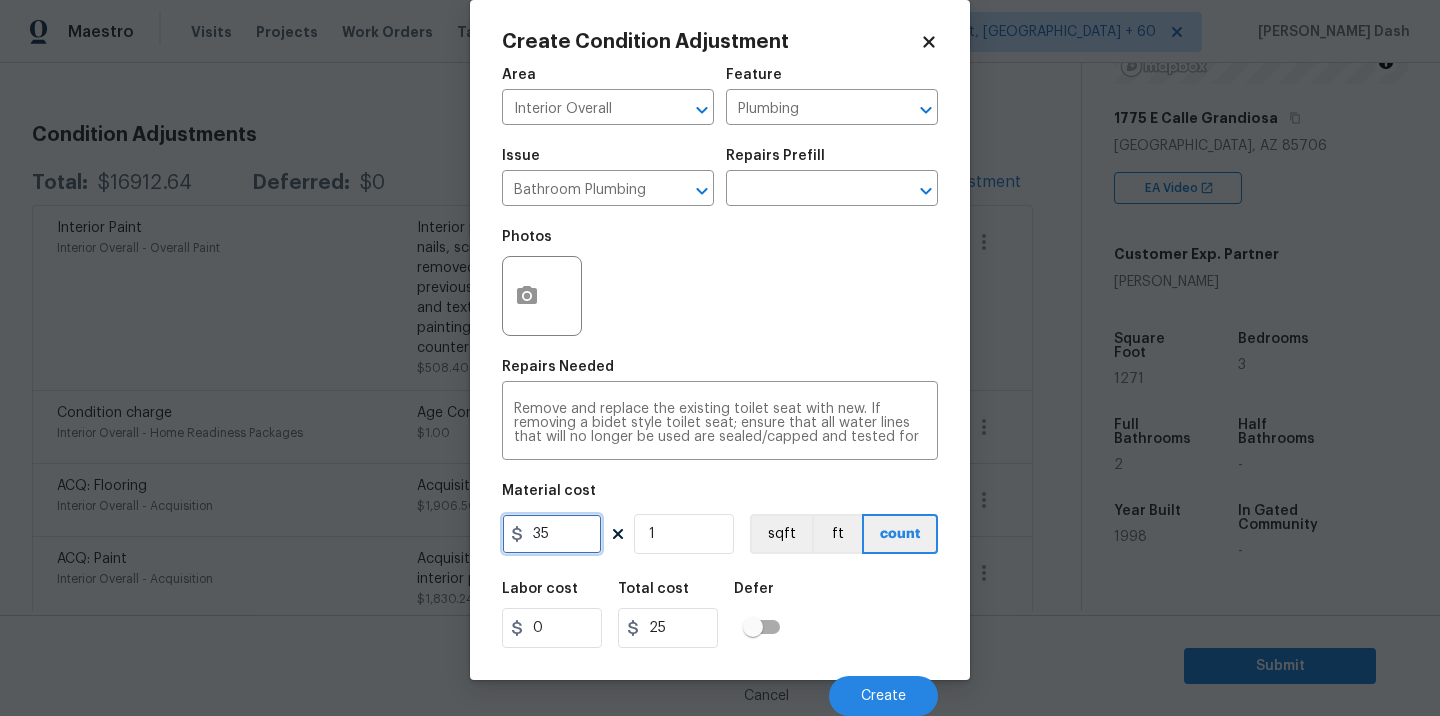 type on "35" 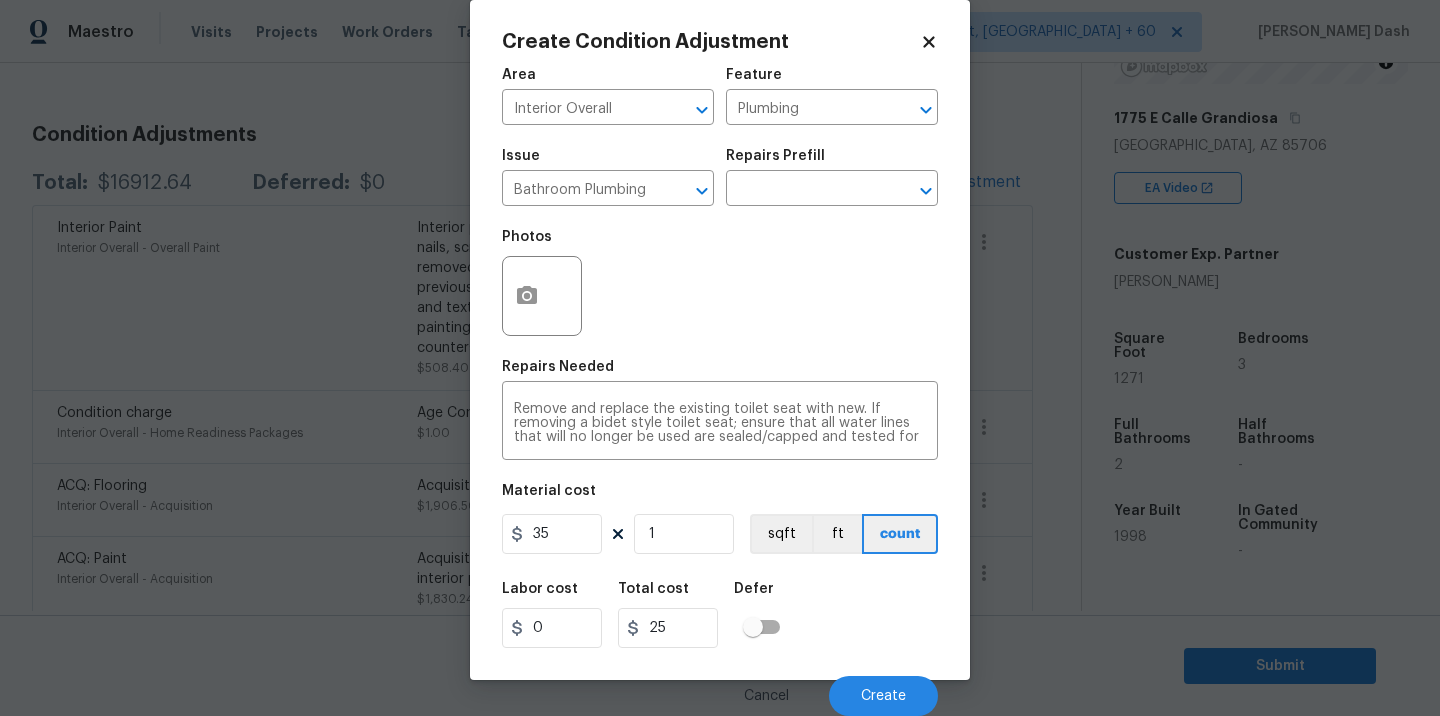 type on "35" 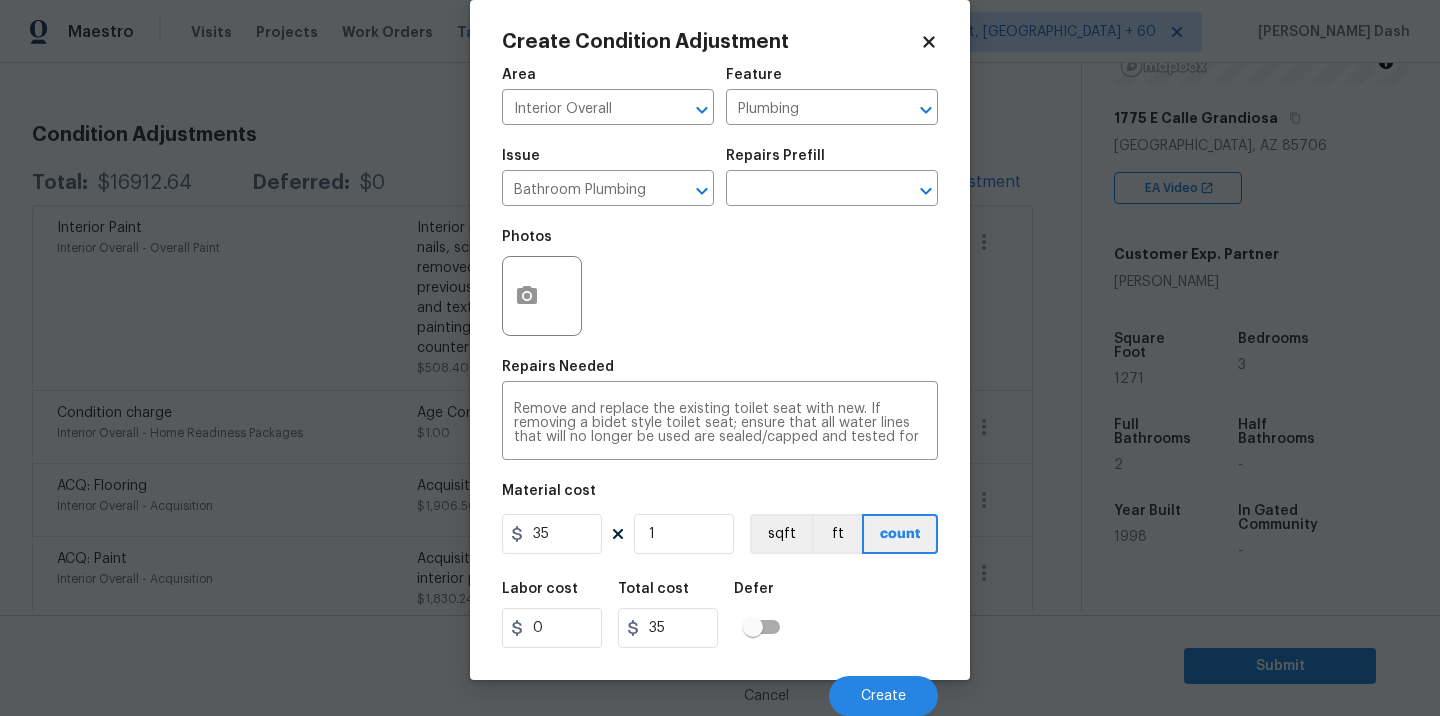 click at bounding box center (753, 627) 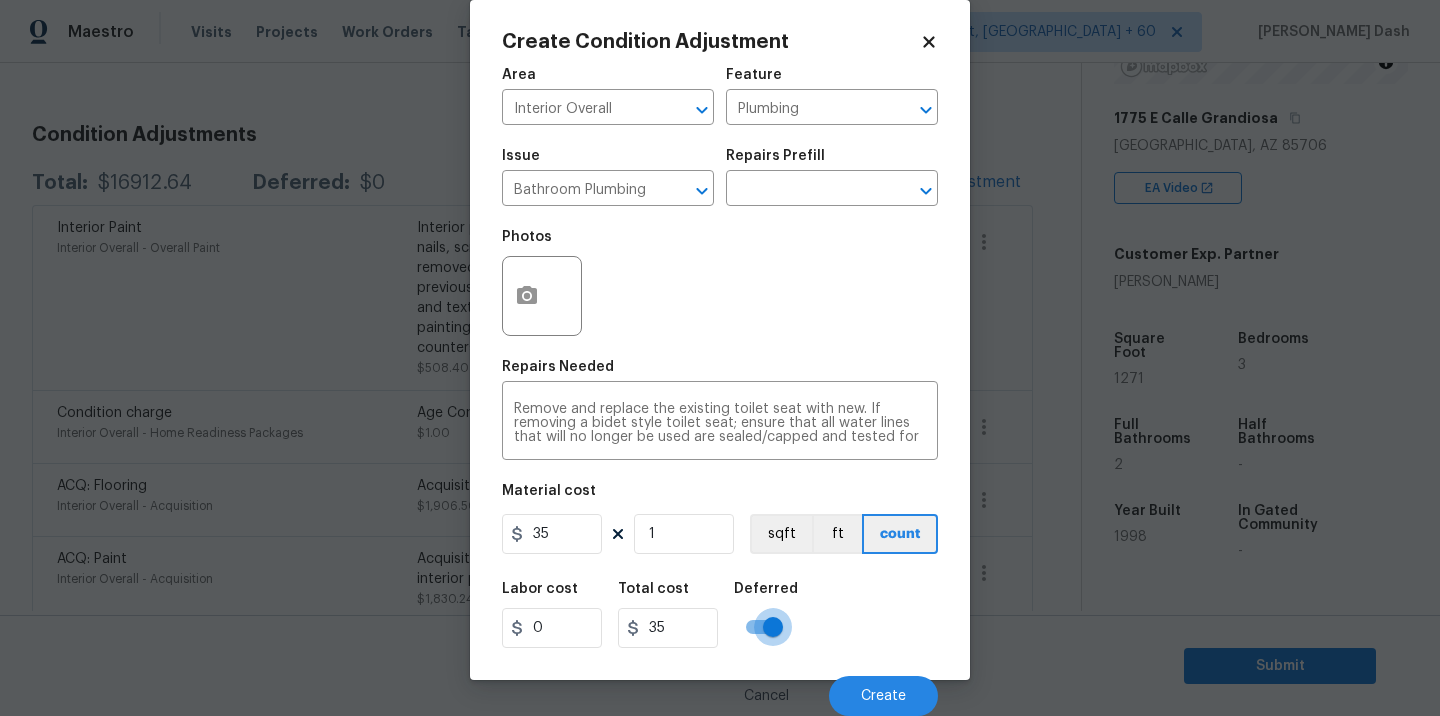 drag, startPoint x: 758, startPoint y: 633, endPoint x: 840, endPoint y: 636, distance: 82.05486 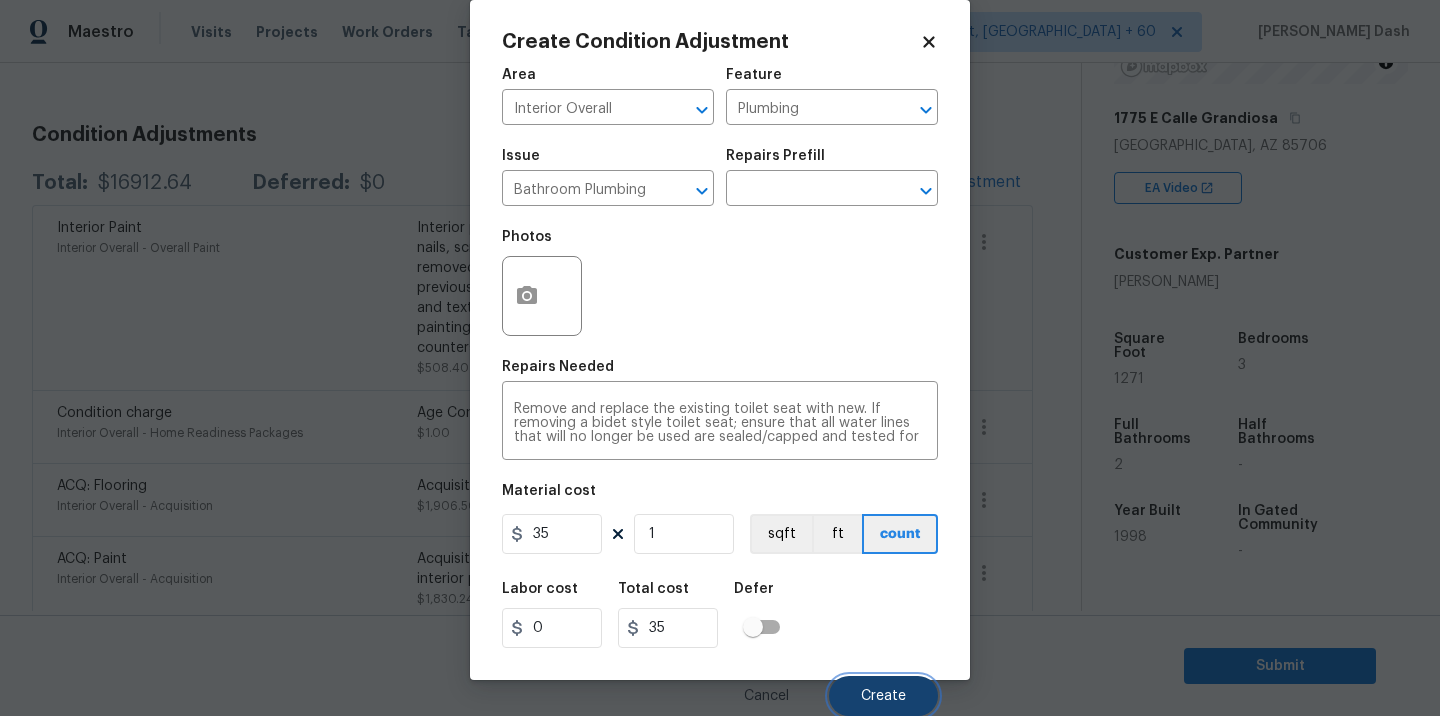 click on "Create" at bounding box center (883, 696) 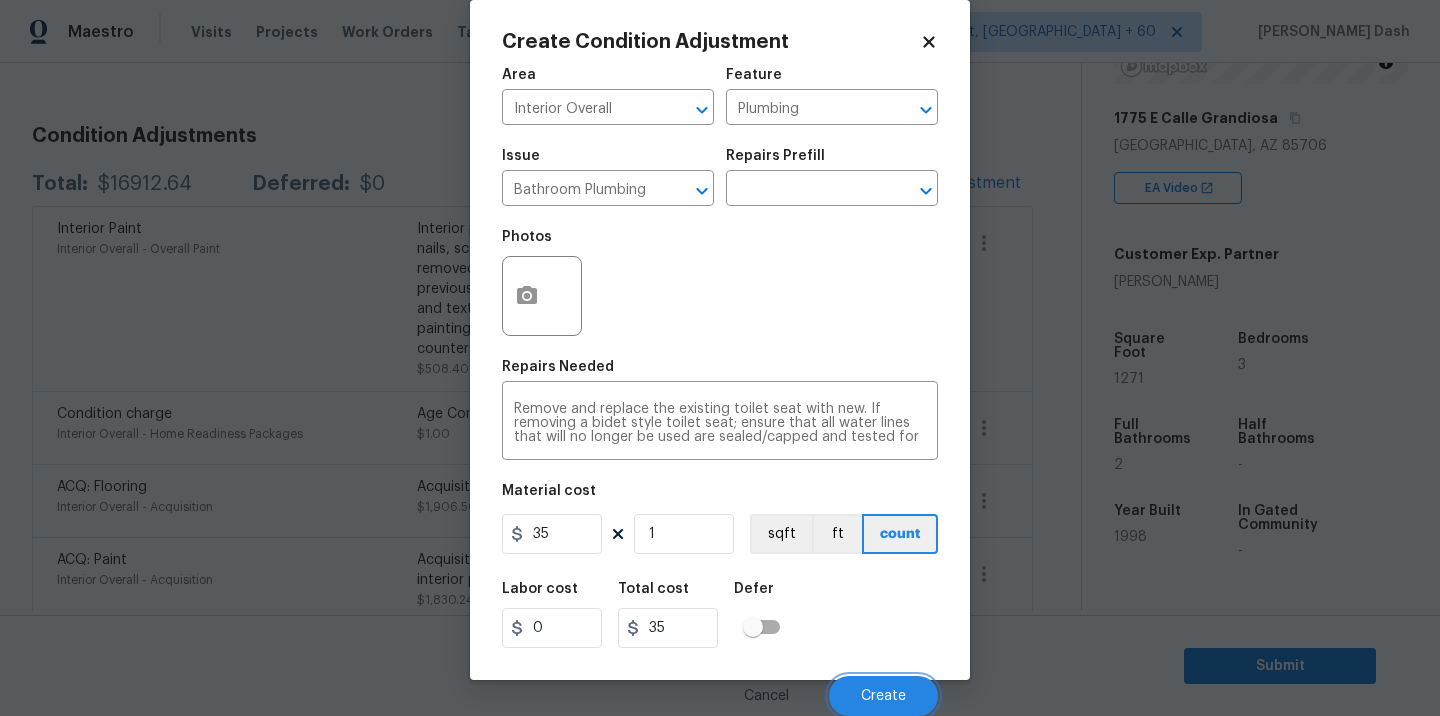 scroll, scrollTop: 242, scrollLeft: 0, axis: vertical 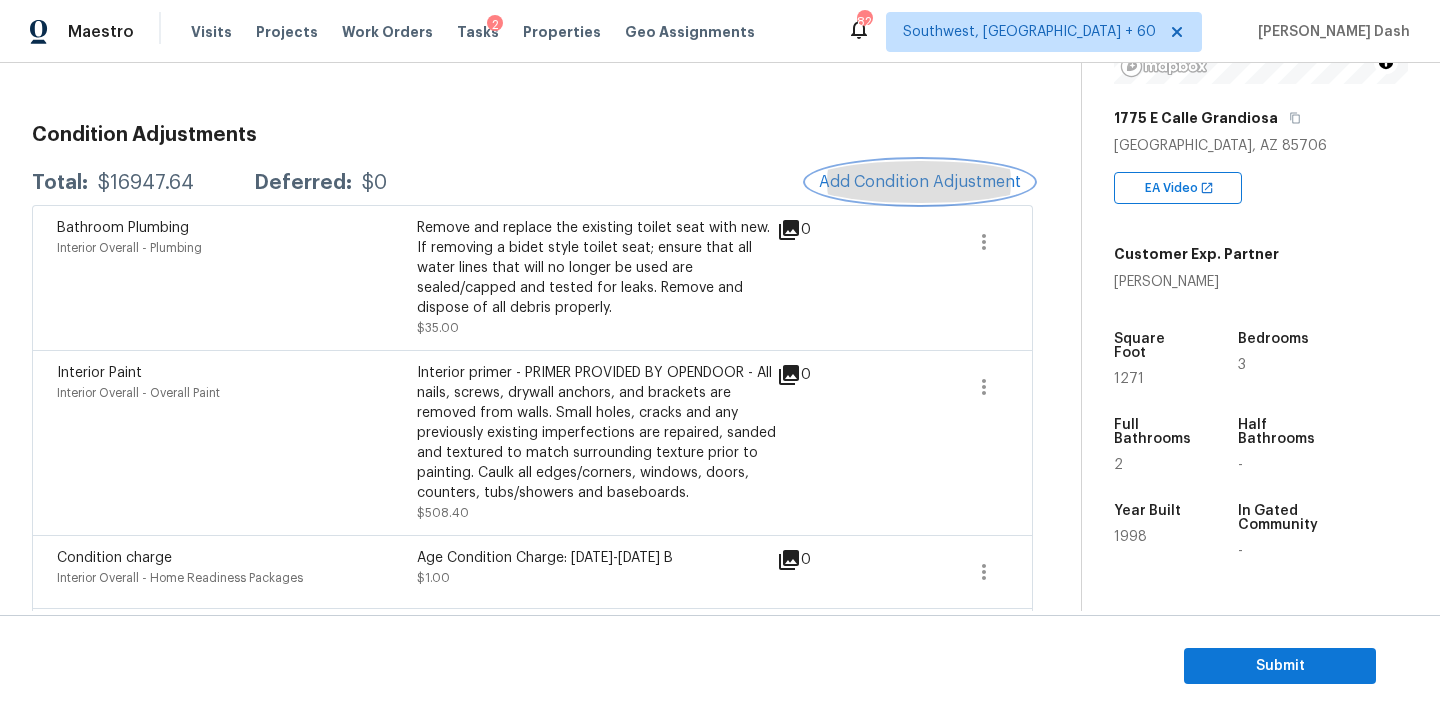 click on "Add Condition Adjustment" at bounding box center [920, 182] 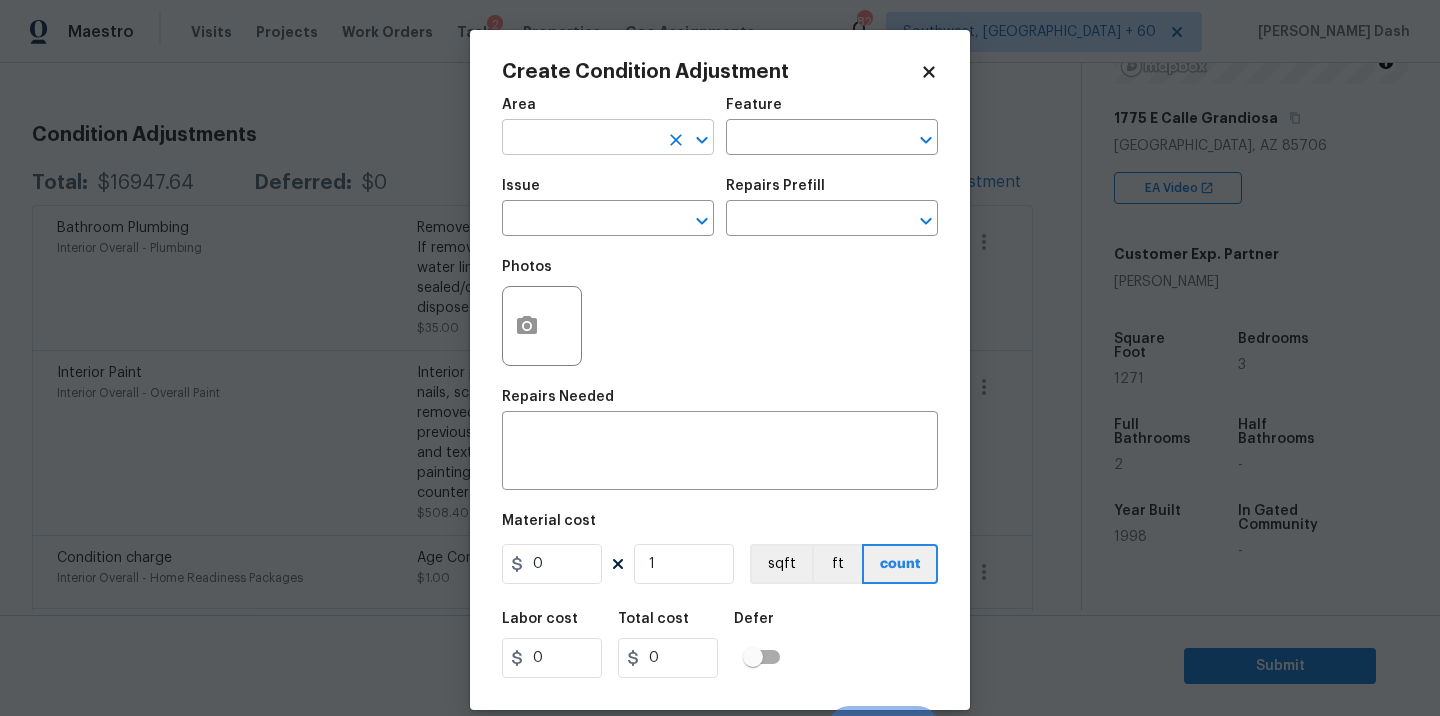 click at bounding box center (580, 139) 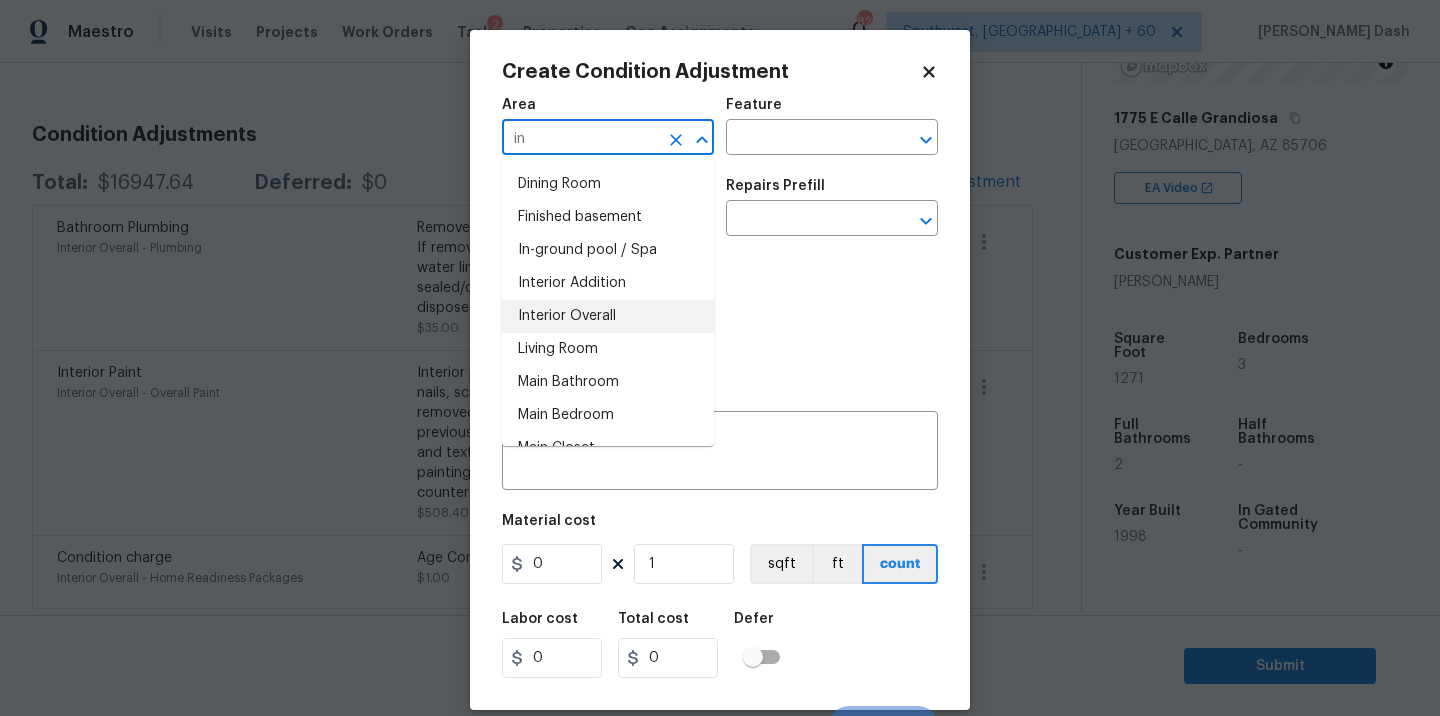 click on "Interior Overall" at bounding box center [608, 316] 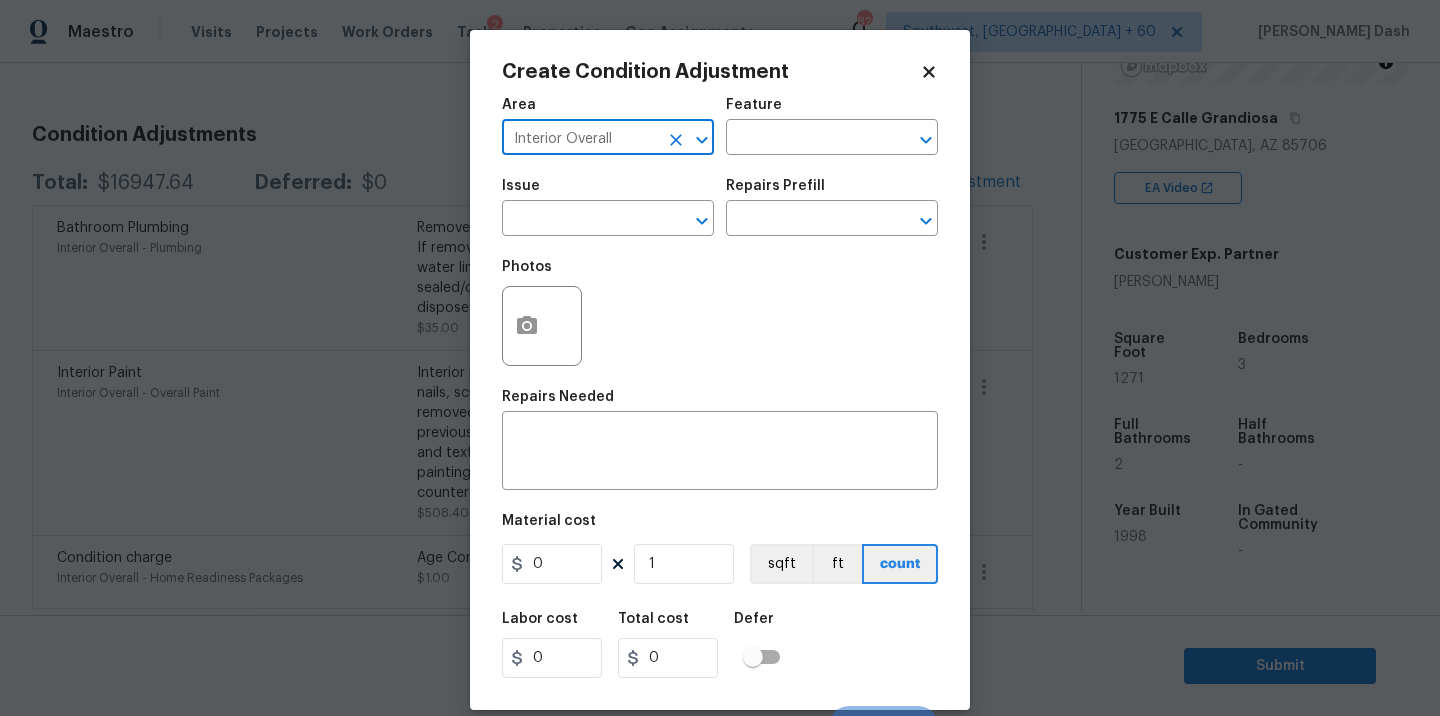 type on "Interior Overall" 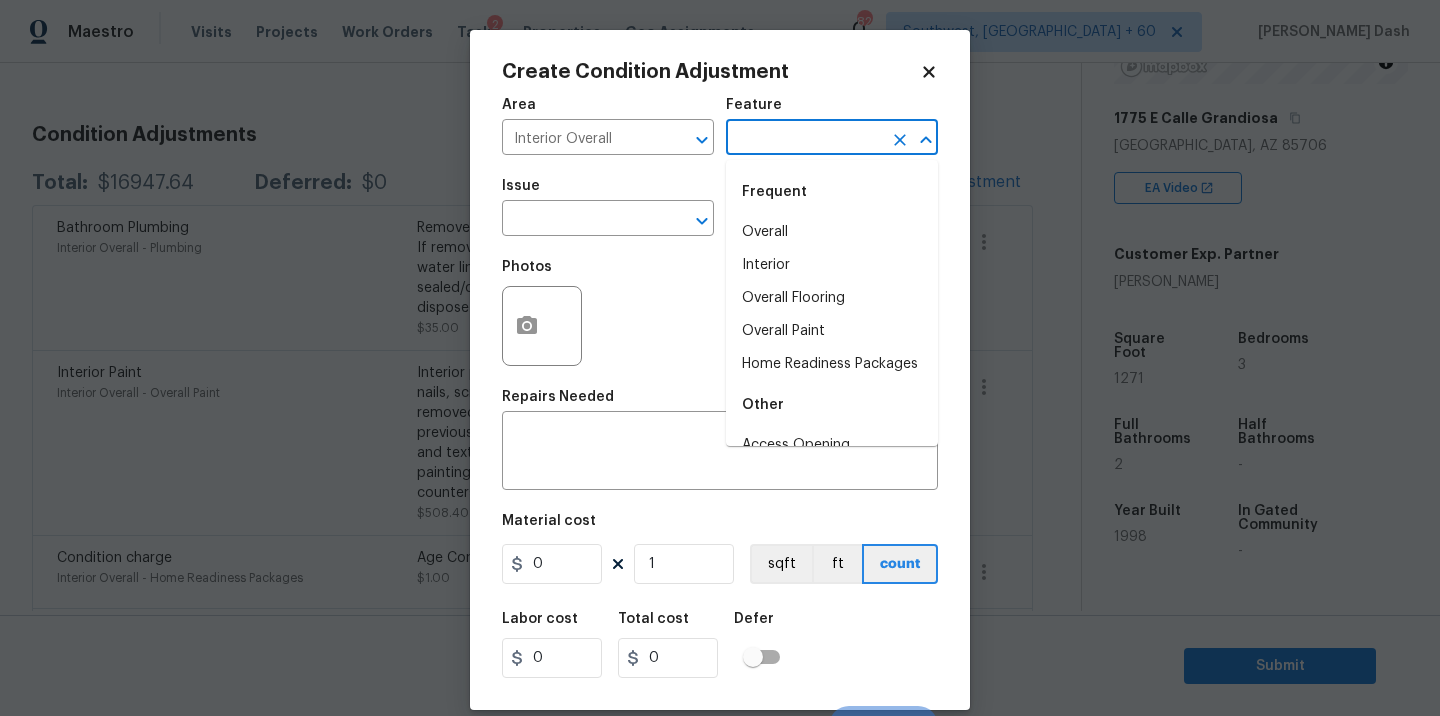 click at bounding box center [804, 139] 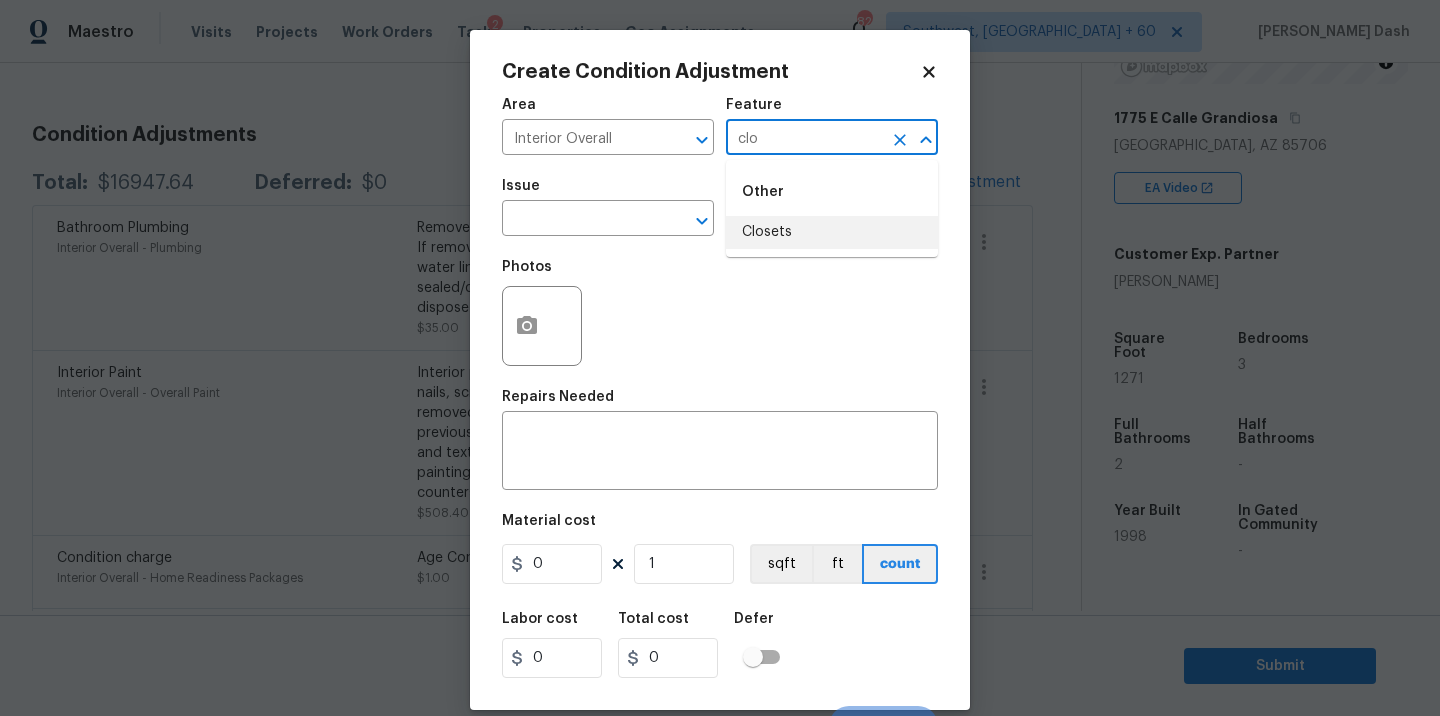 click on "Other Closets" at bounding box center [832, 208] 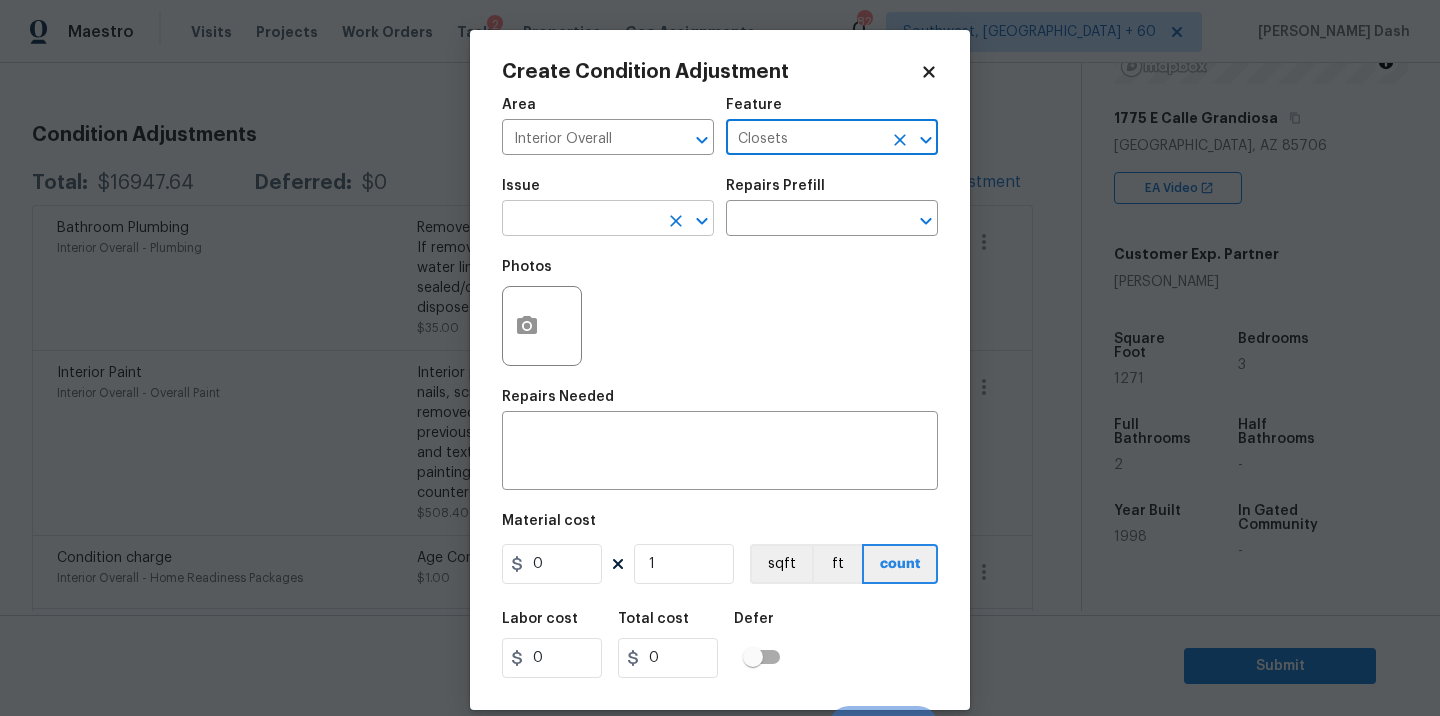 type on "Closets" 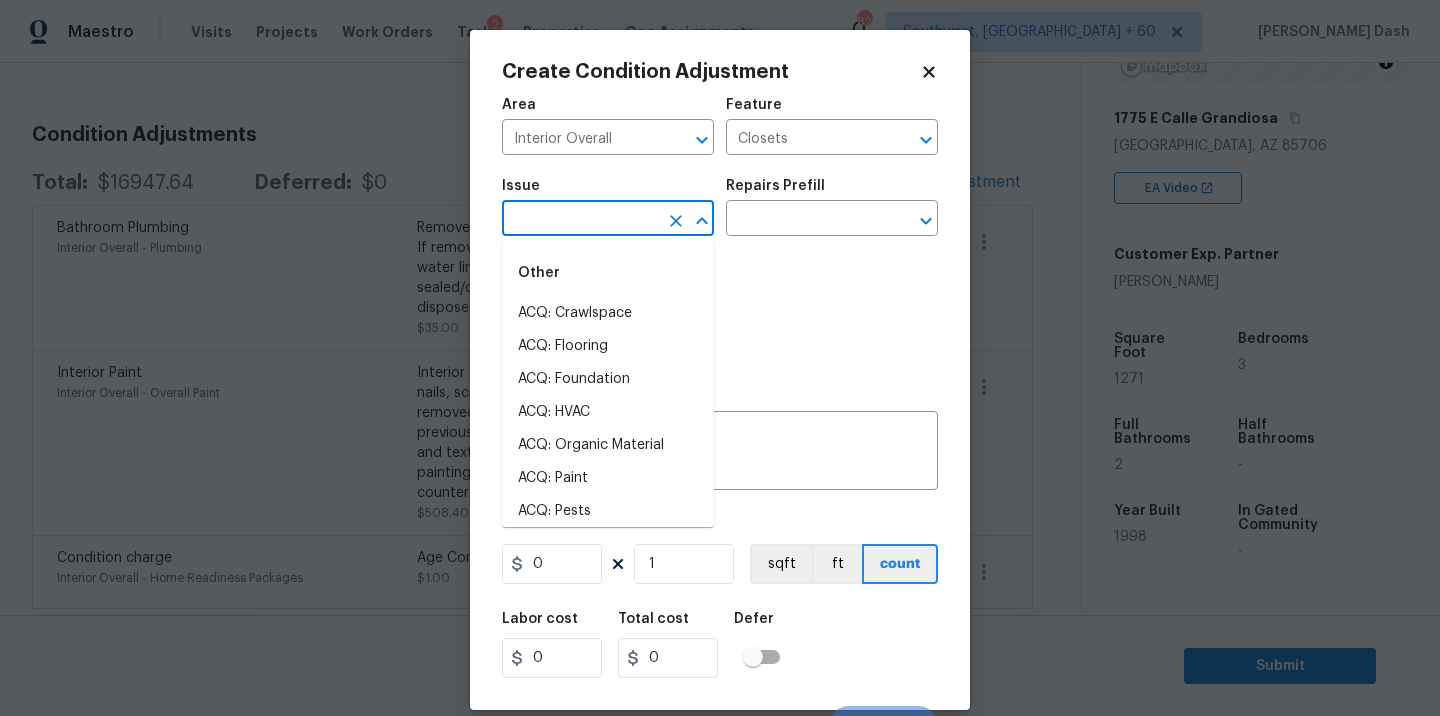 click at bounding box center (580, 220) 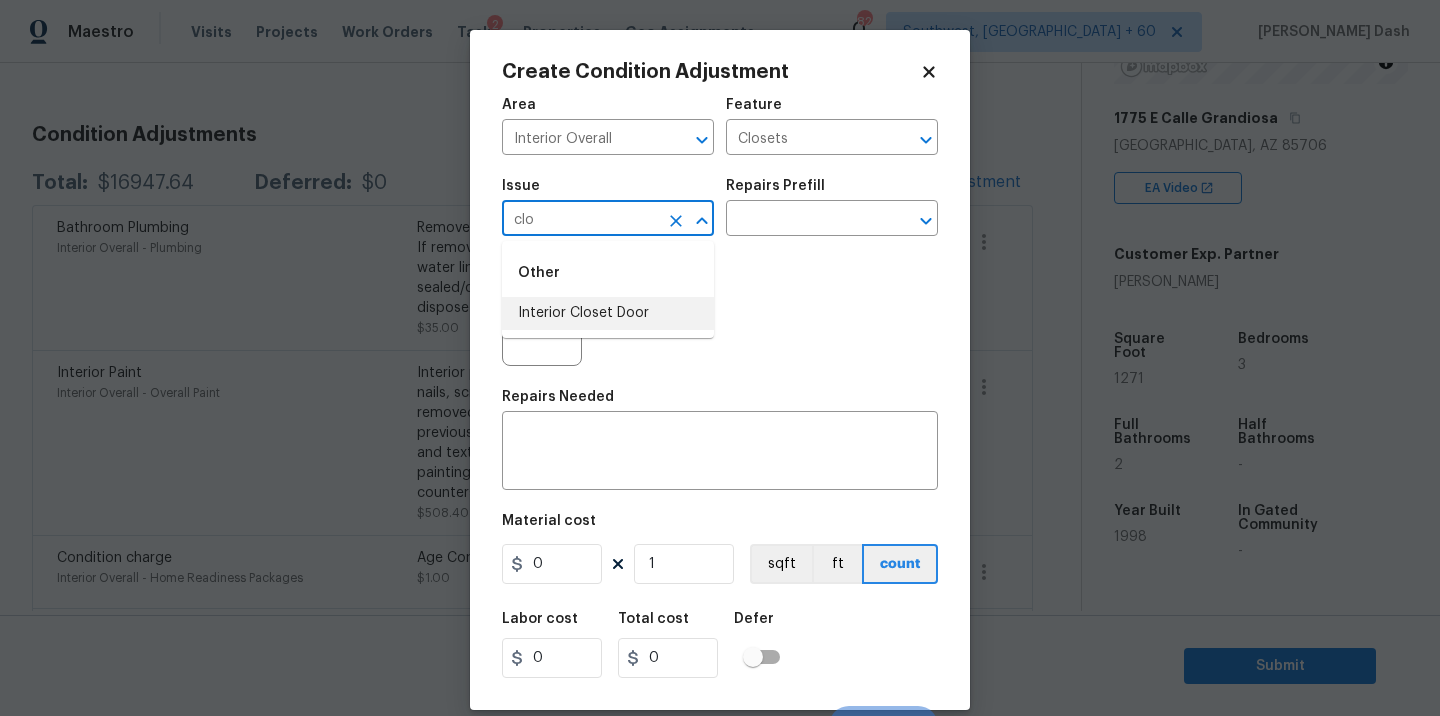 click on "Interior Closet Door" at bounding box center [608, 313] 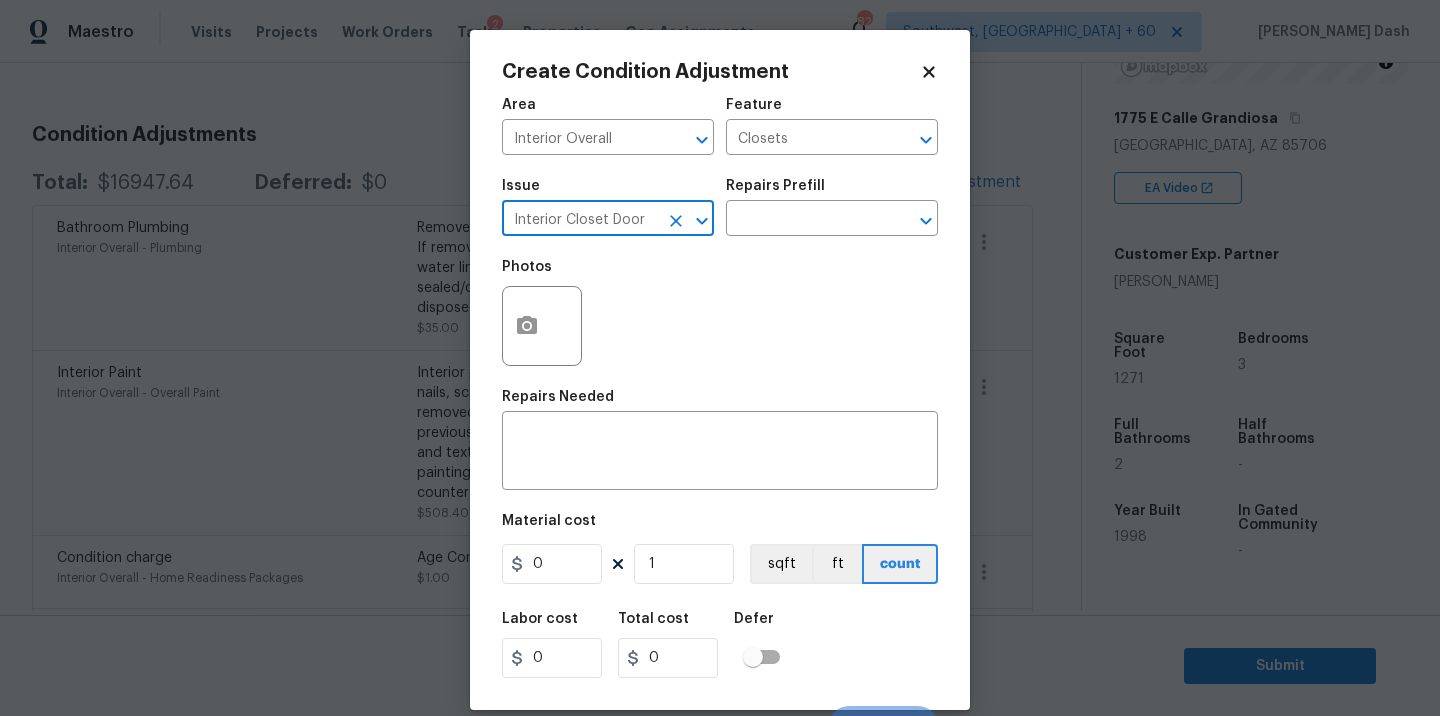 type on "Interior Closet Door" 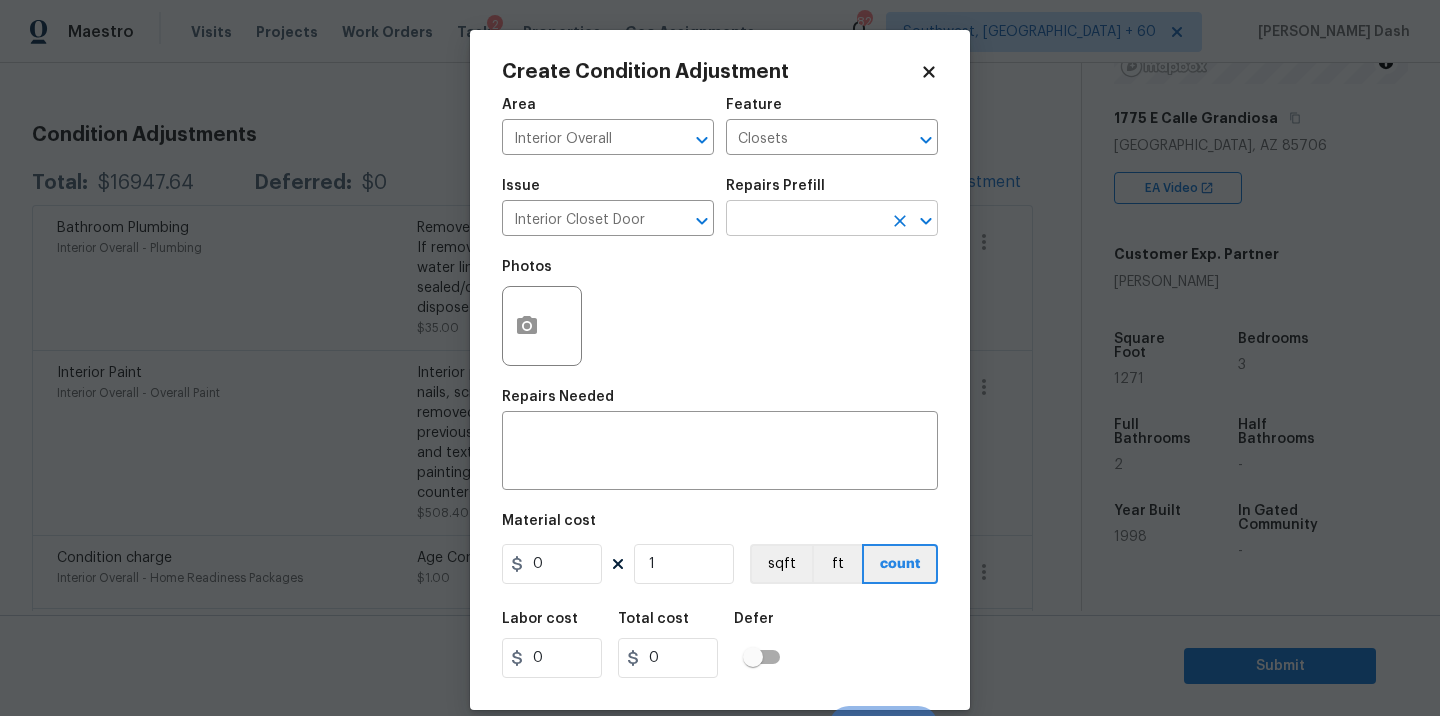 click at bounding box center (804, 220) 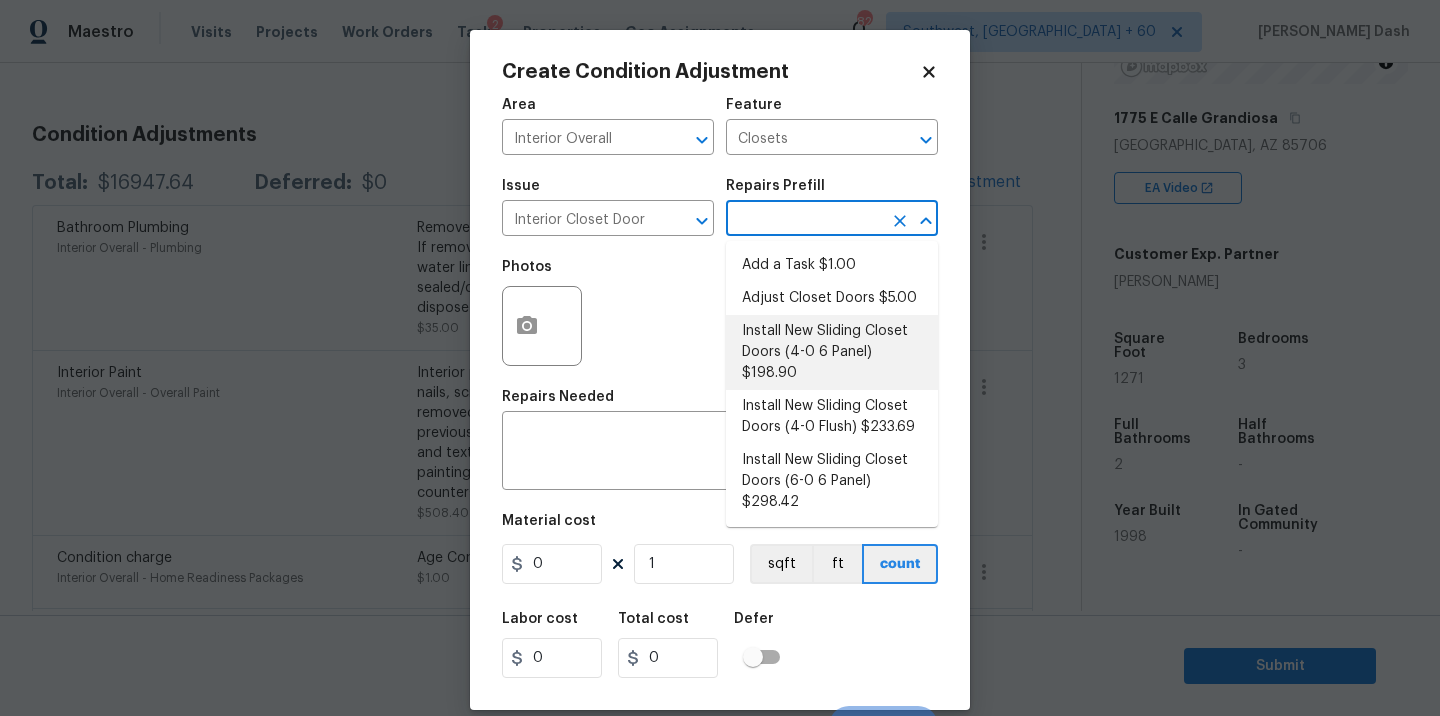 click on "Install New Sliding Closet Doors (4-0 6 Panel) $198.90" at bounding box center (832, 352) 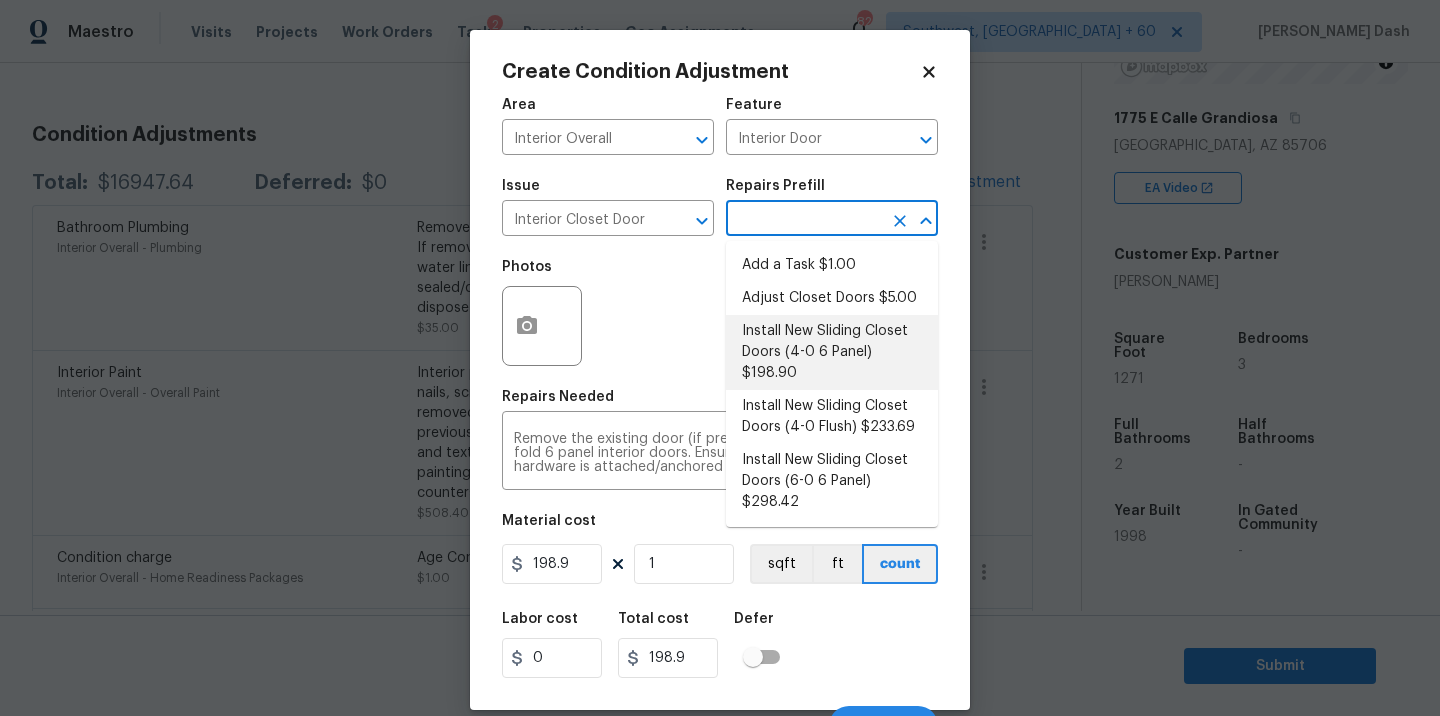 click at bounding box center [804, 220] 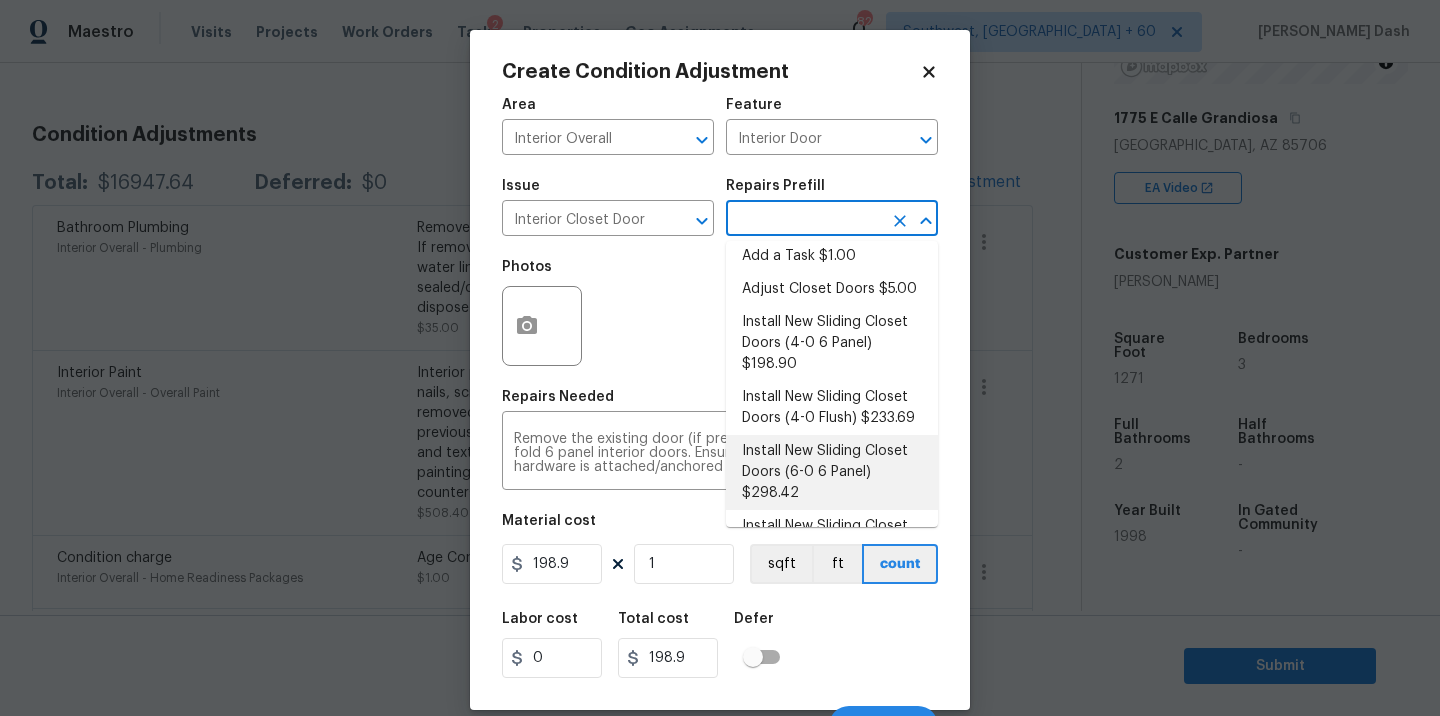 scroll, scrollTop: 0, scrollLeft: 0, axis: both 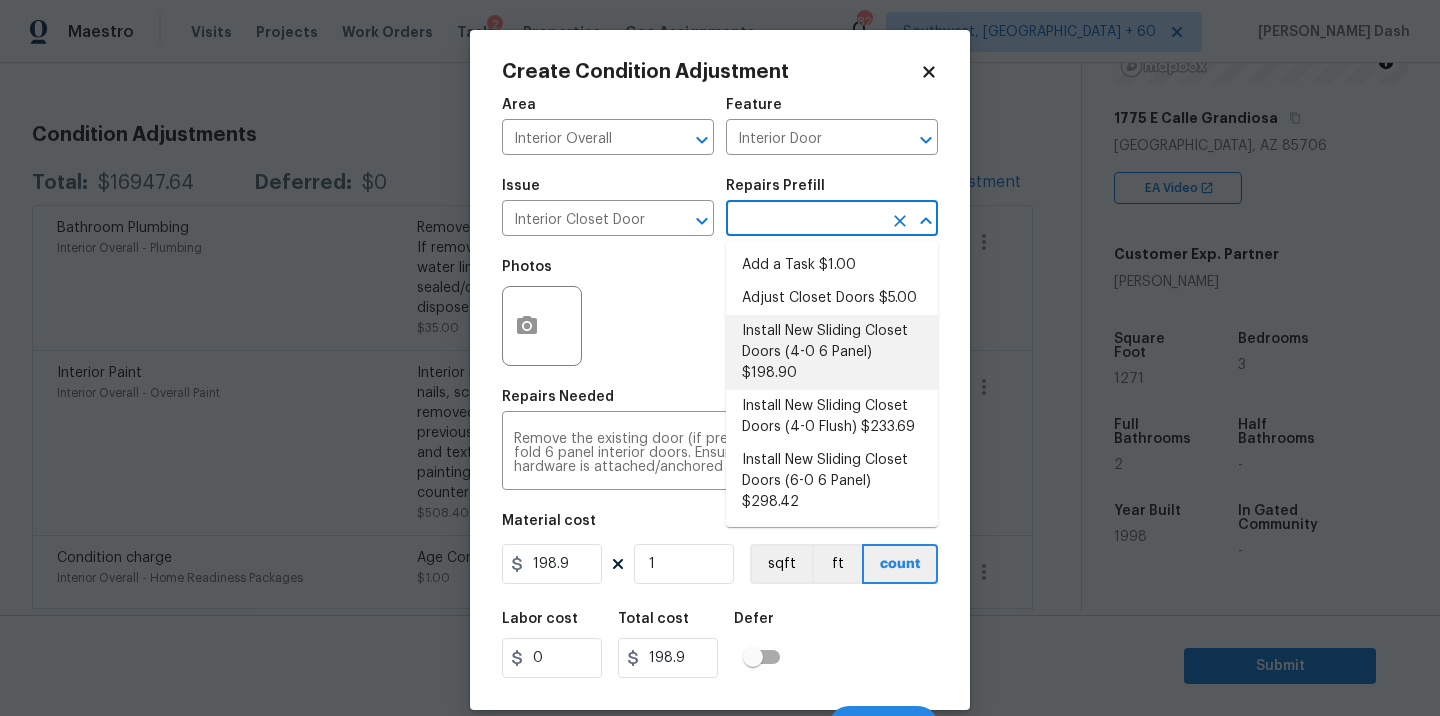 click on "Install New Sliding Closet Doors (4-0 6 Panel) $198.90" at bounding box center (832, 352) 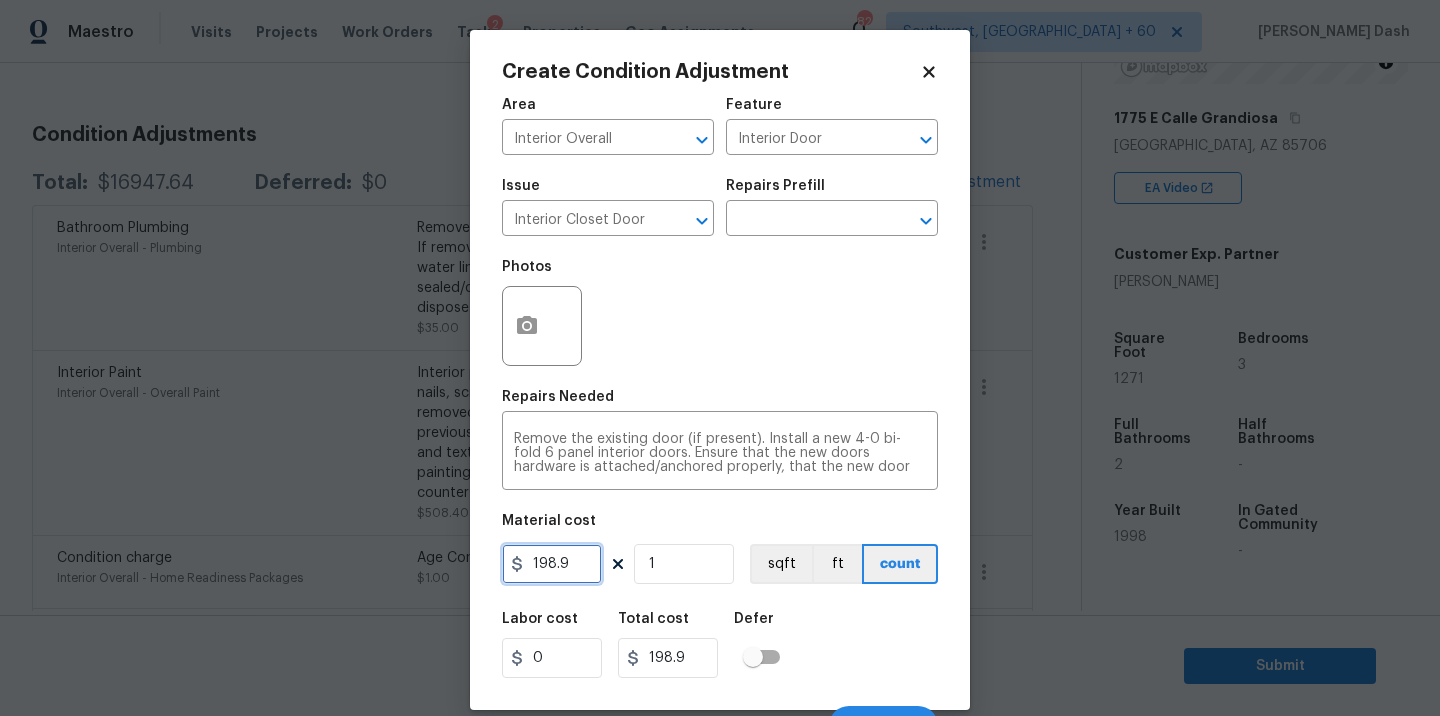click on "198.9" at bounding box center [552, 564] 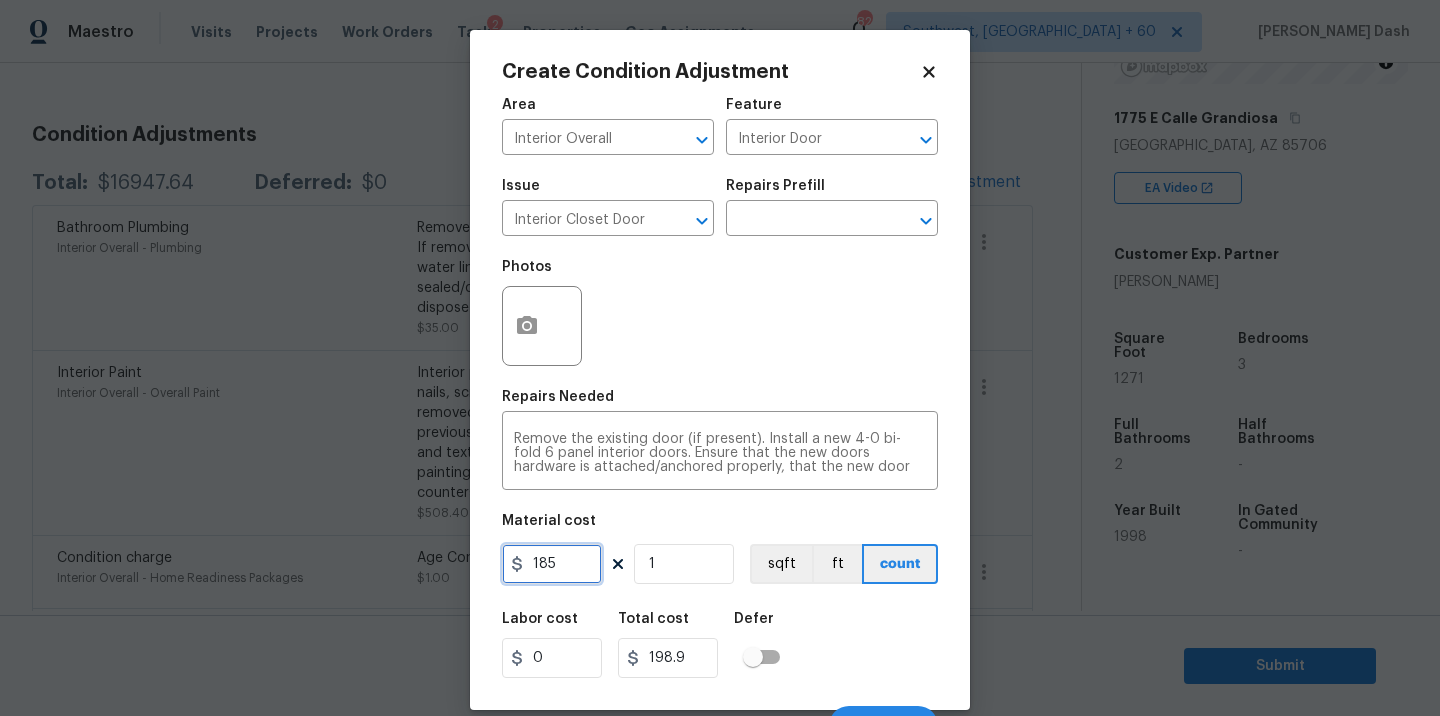 type on "185" 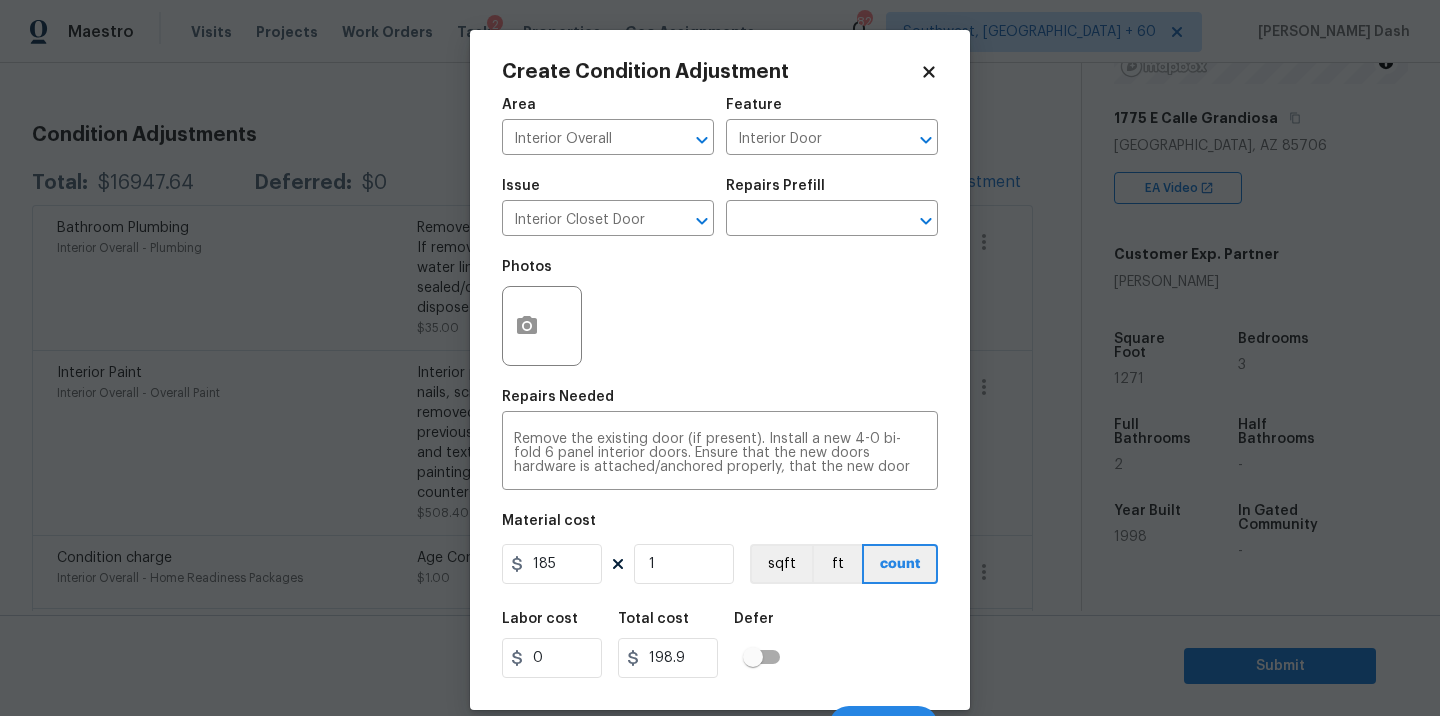 type on "185" 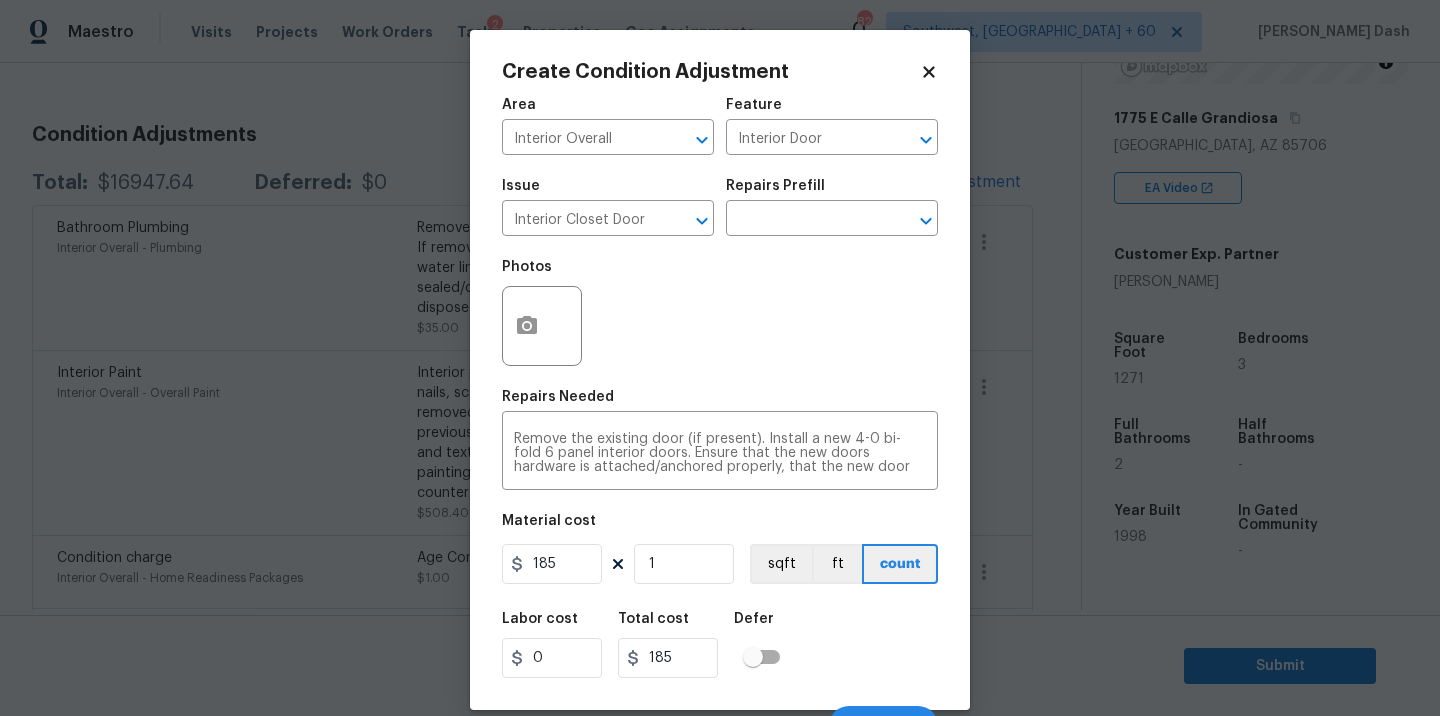 click on "Labor cost 0 Total cost 185 Defer" at bounding box center [720, 645] 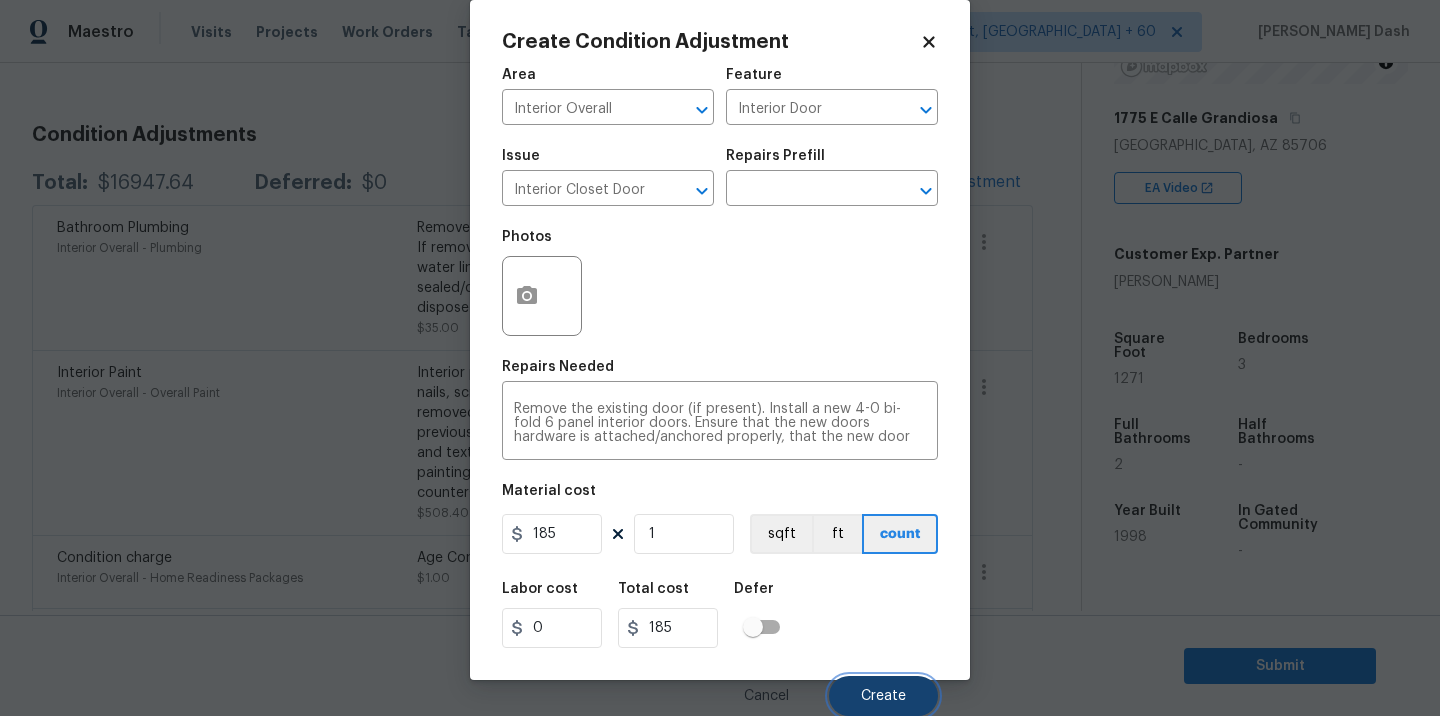 click on "Create" at bounding box center (883, 696) 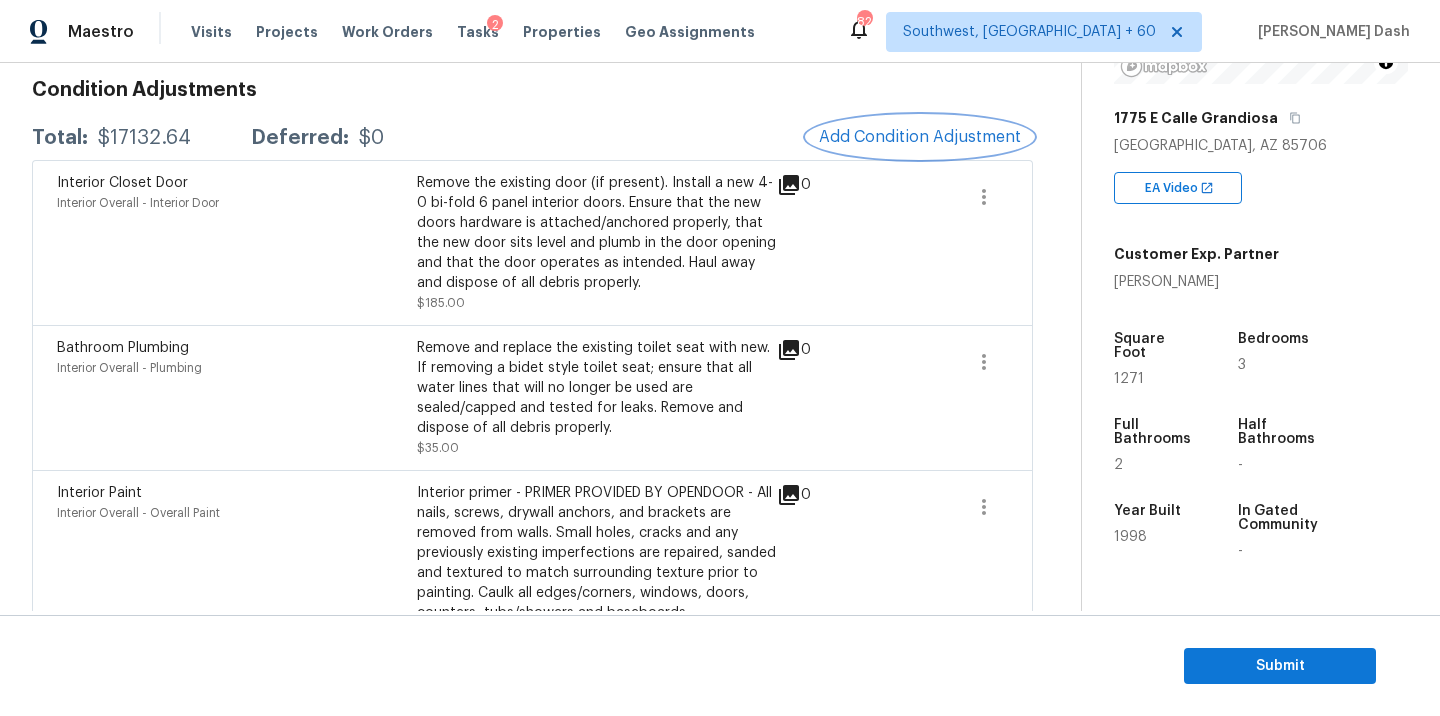 scroll, scrollTop: 242, scrollLeft: 0, axis: vertical 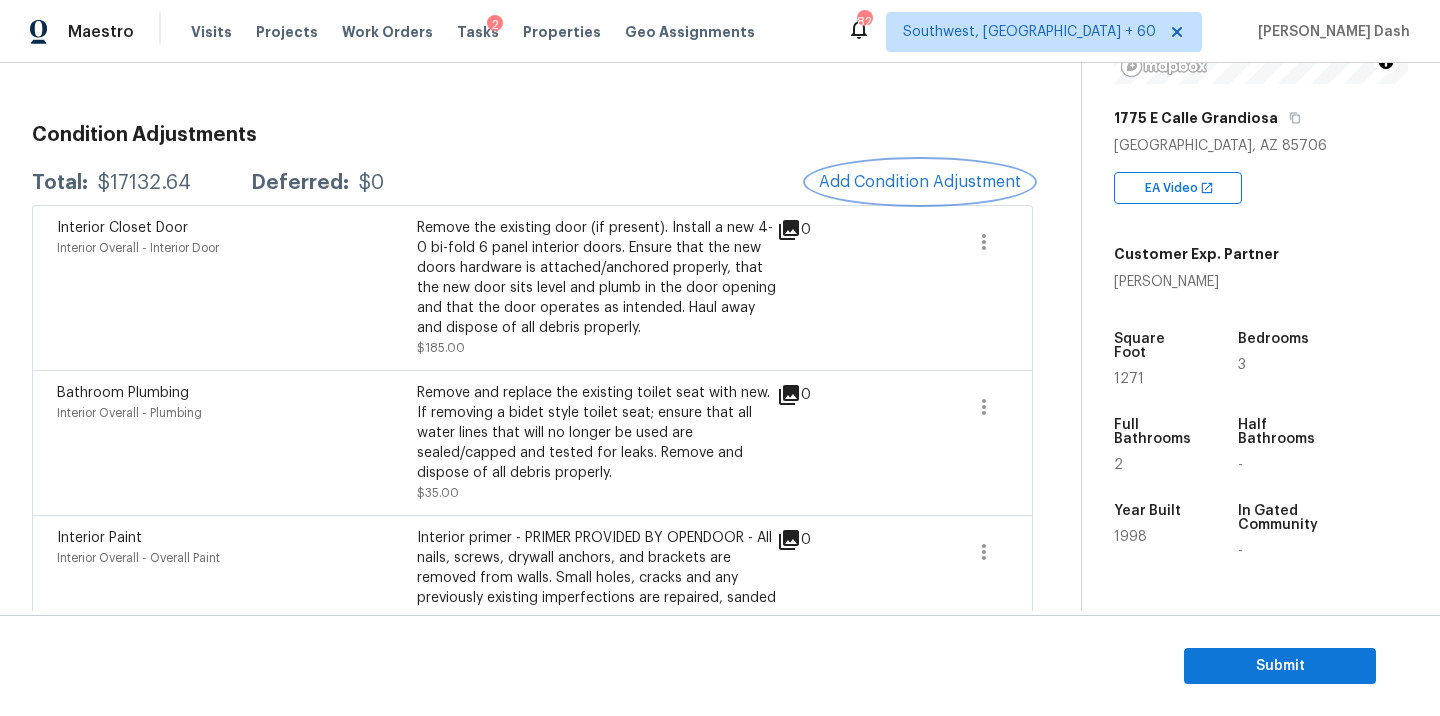 click on "Add Condition Adjustment" at bounding box center (920, 182) 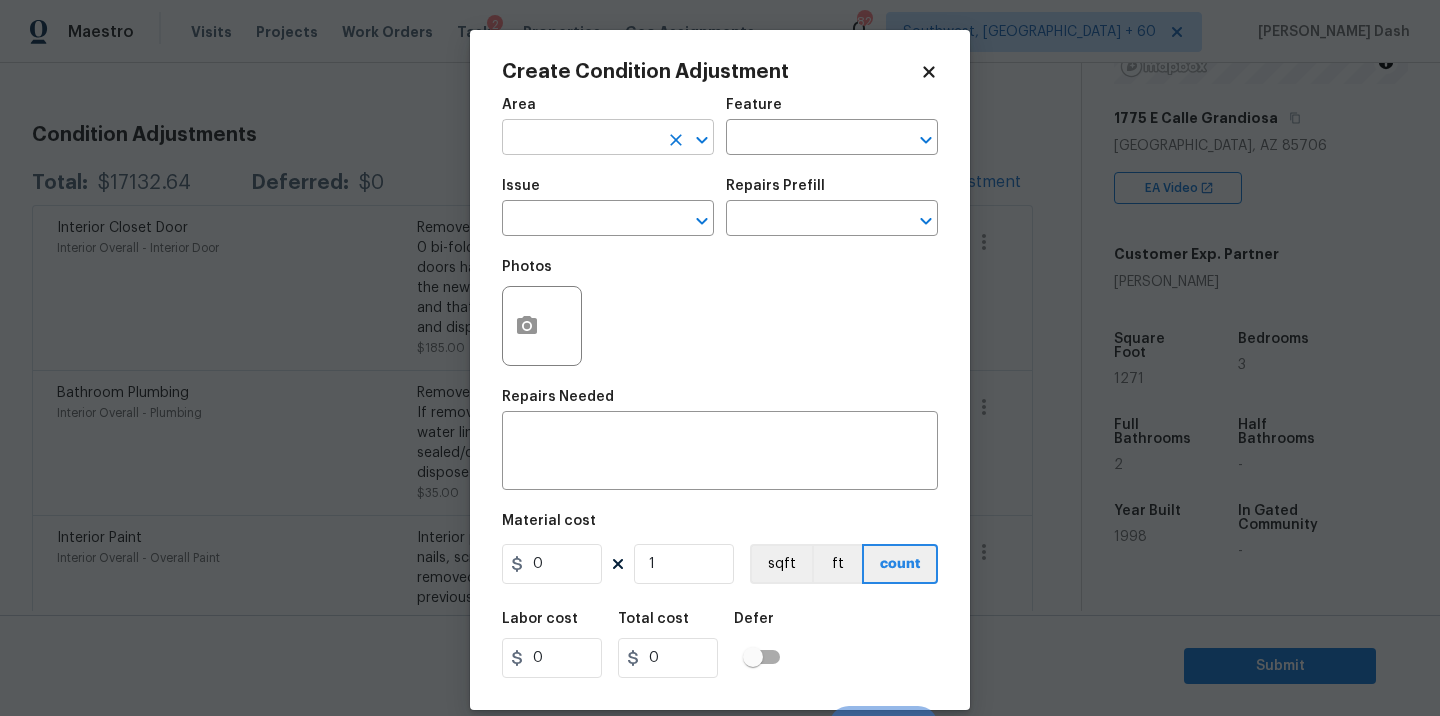 click at bounding box center (580, 139) 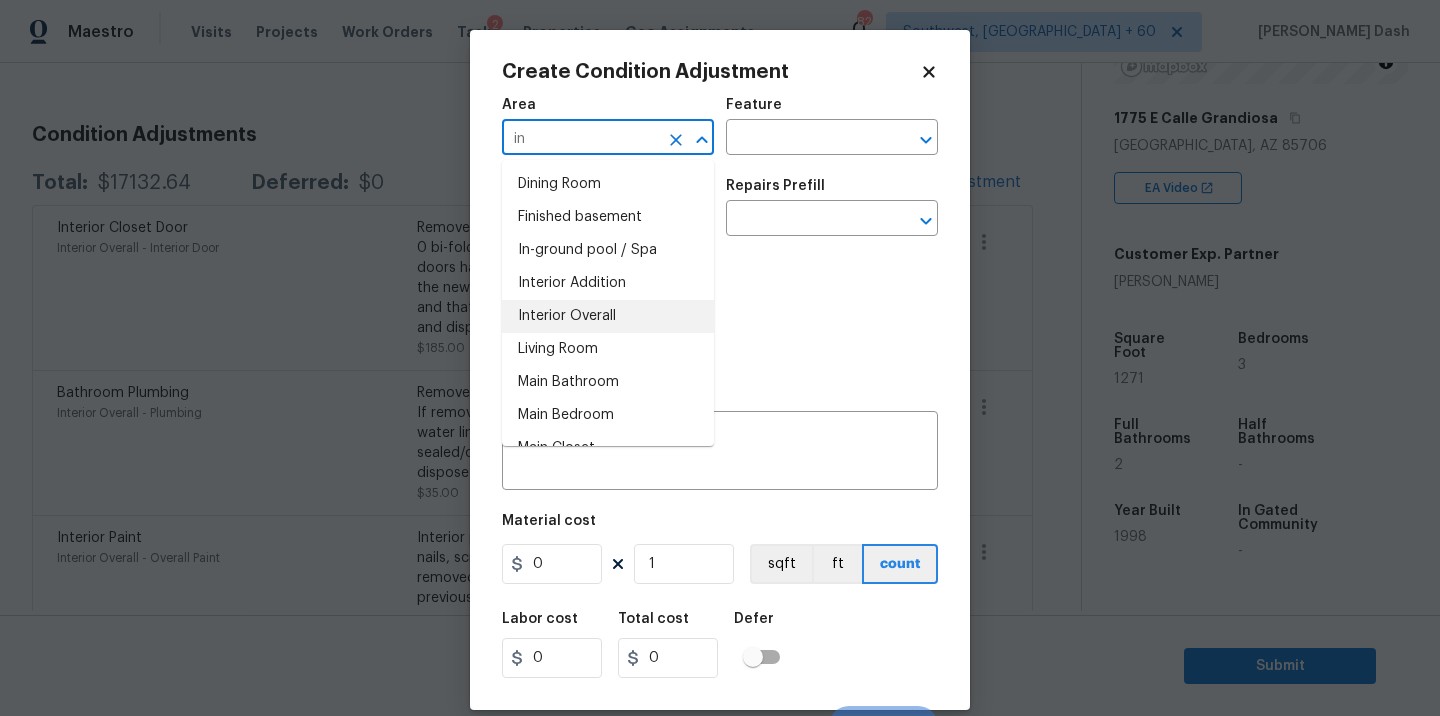 click on "Interior Overall" at bounding box center (608, 316) 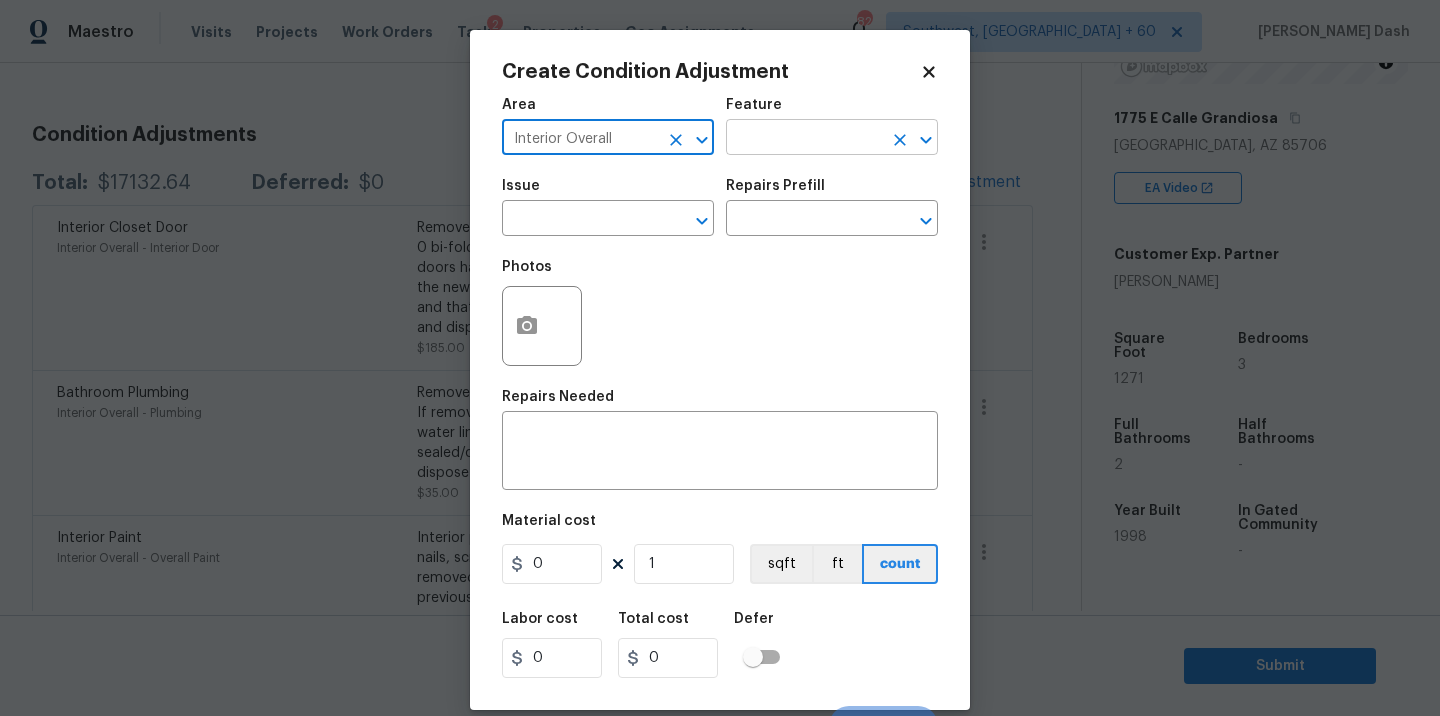 type on "Interior Overall" 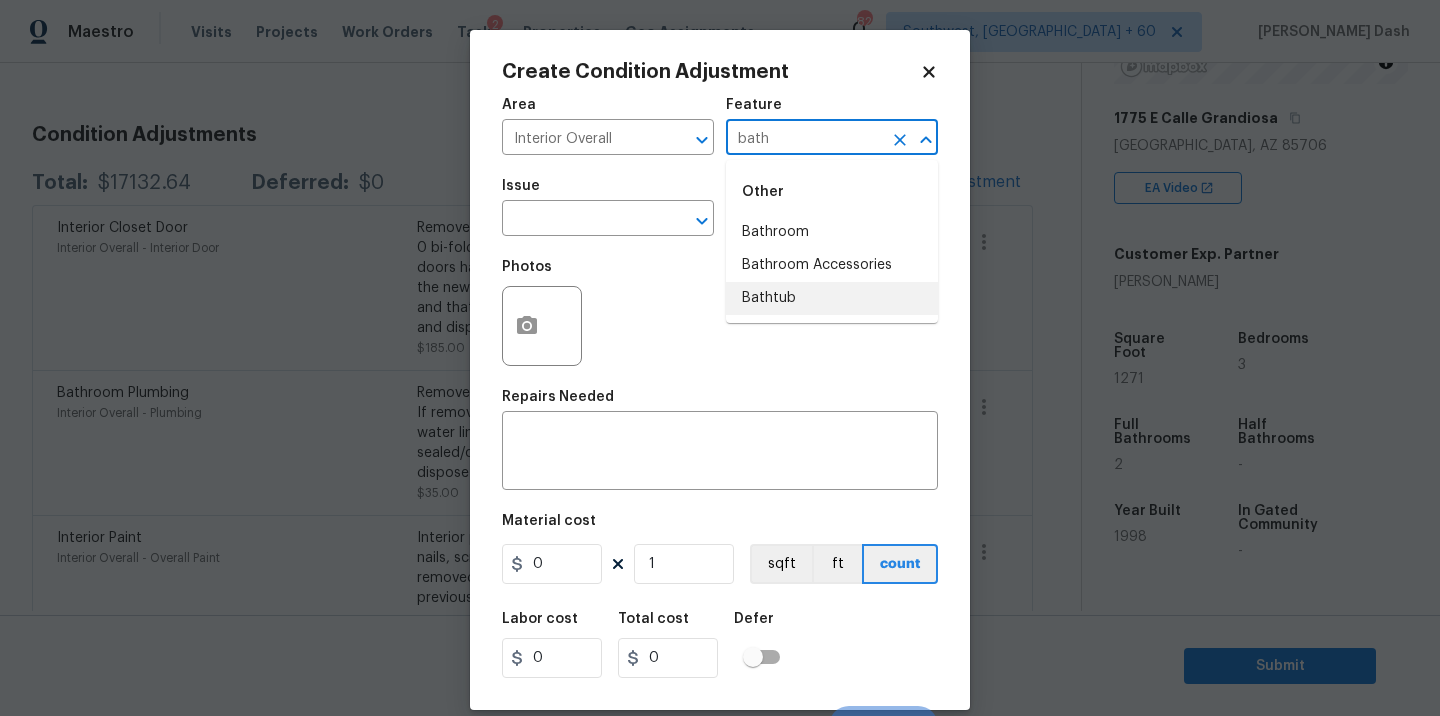 click on "Bathtub" at bounding box center (832, 298) 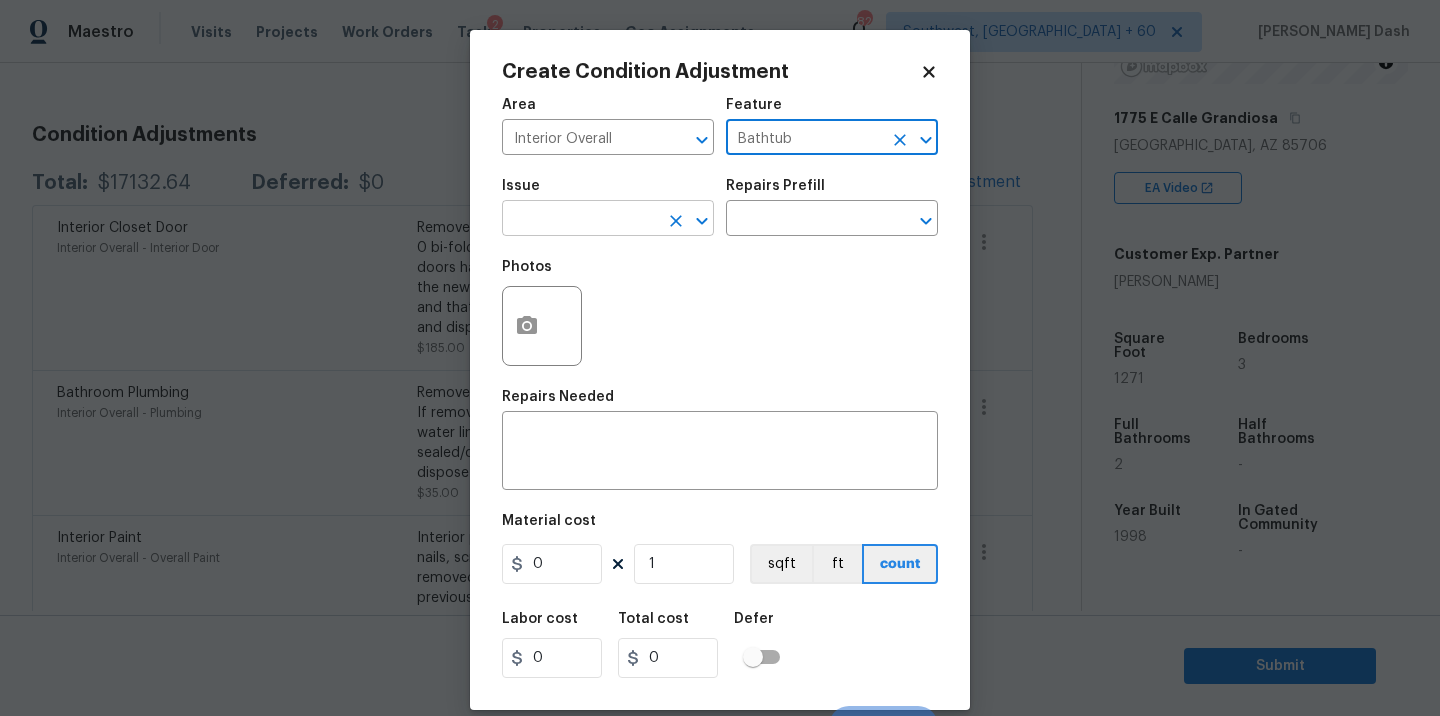 type on "Bathtub" 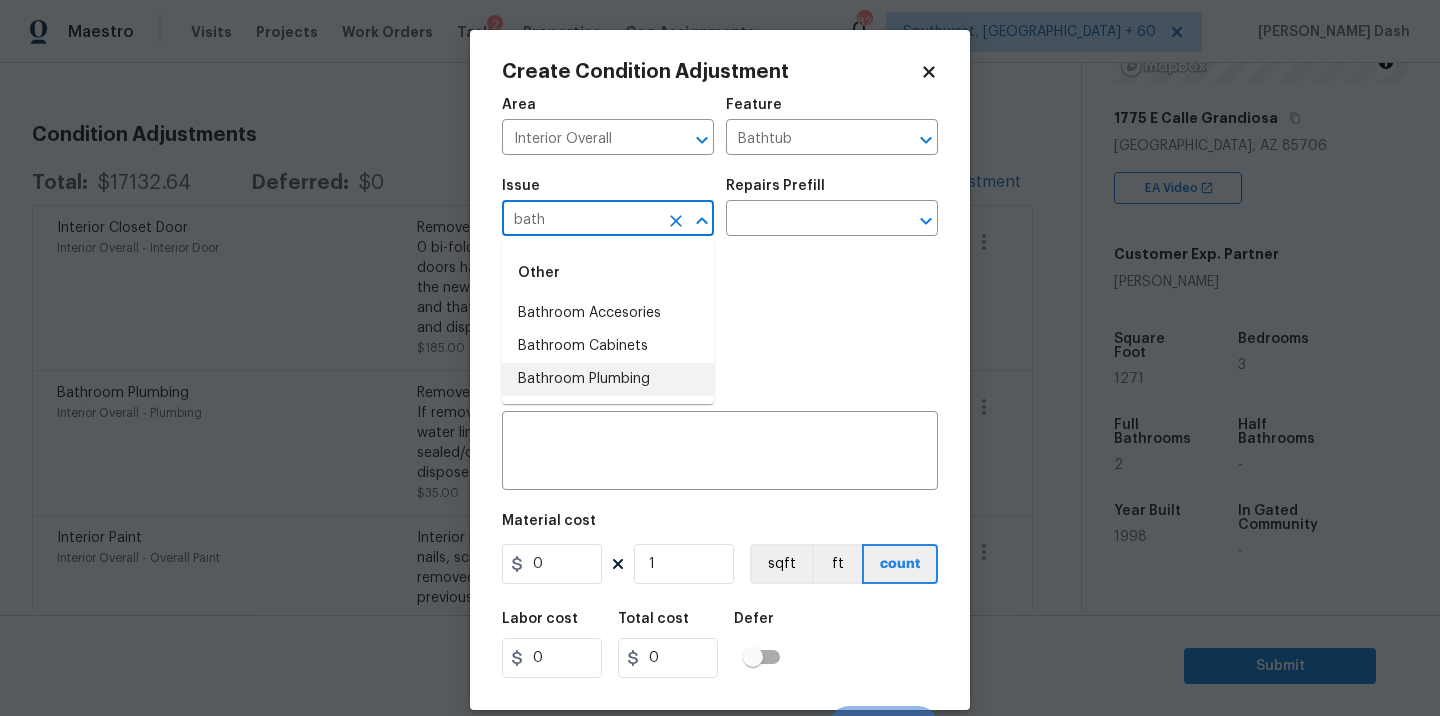 click on "Bathroom Plumbing" at bounding box center [608, 379] 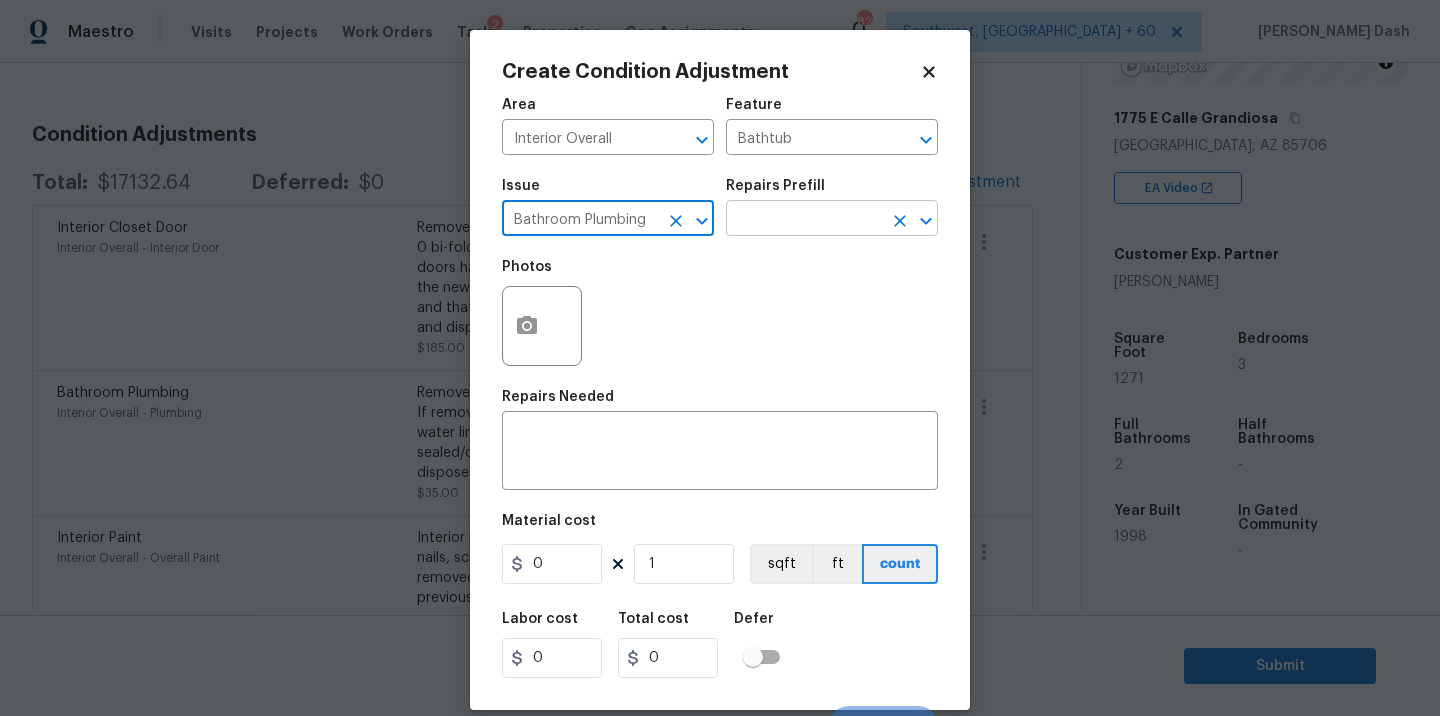 type on "Bathroom Plumbing" 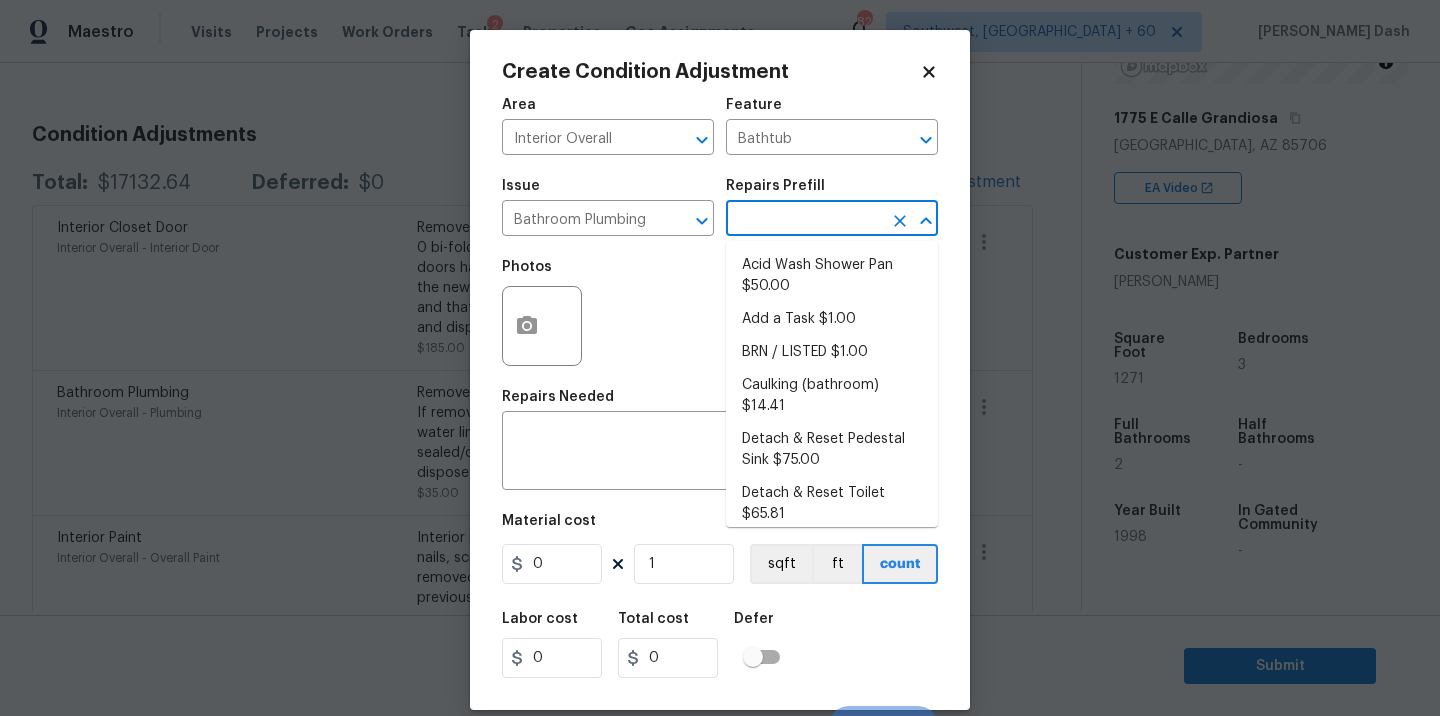 click at bounding box center (804, 220) 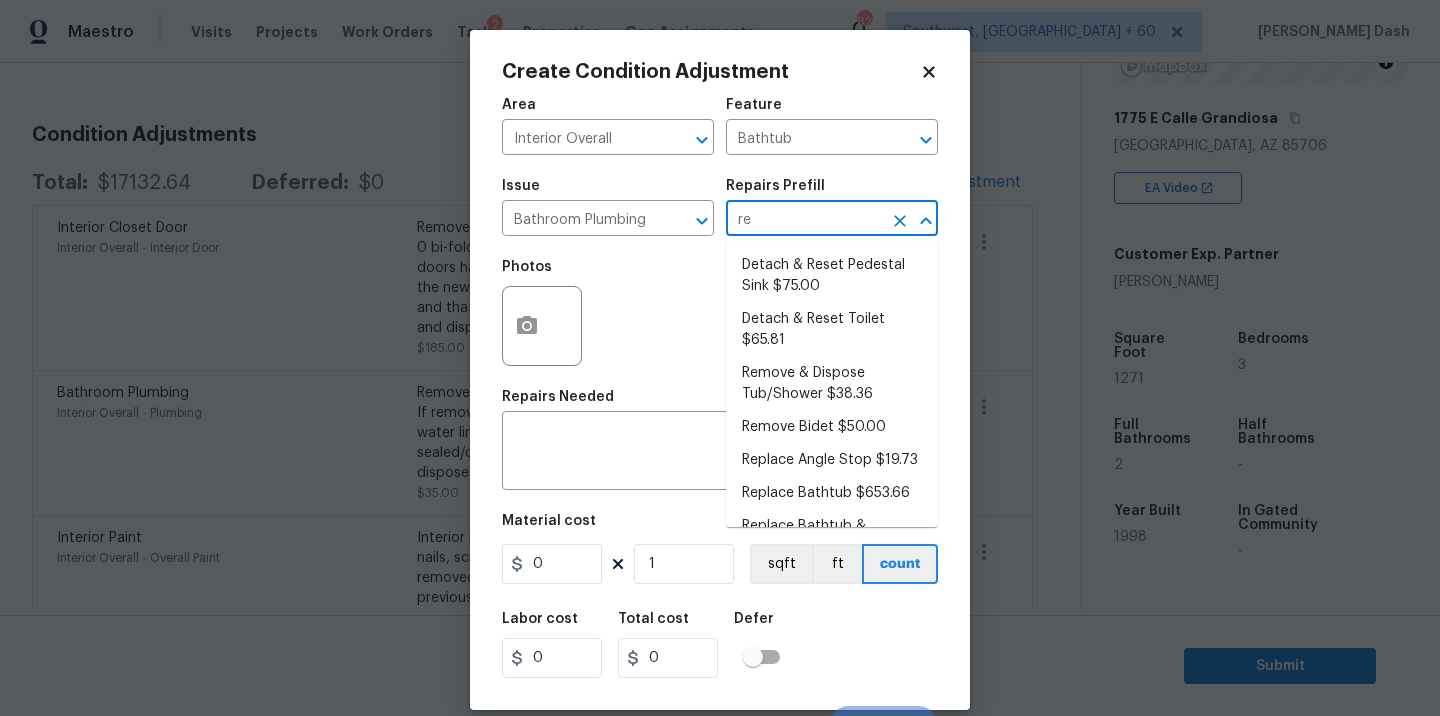type on "ref" 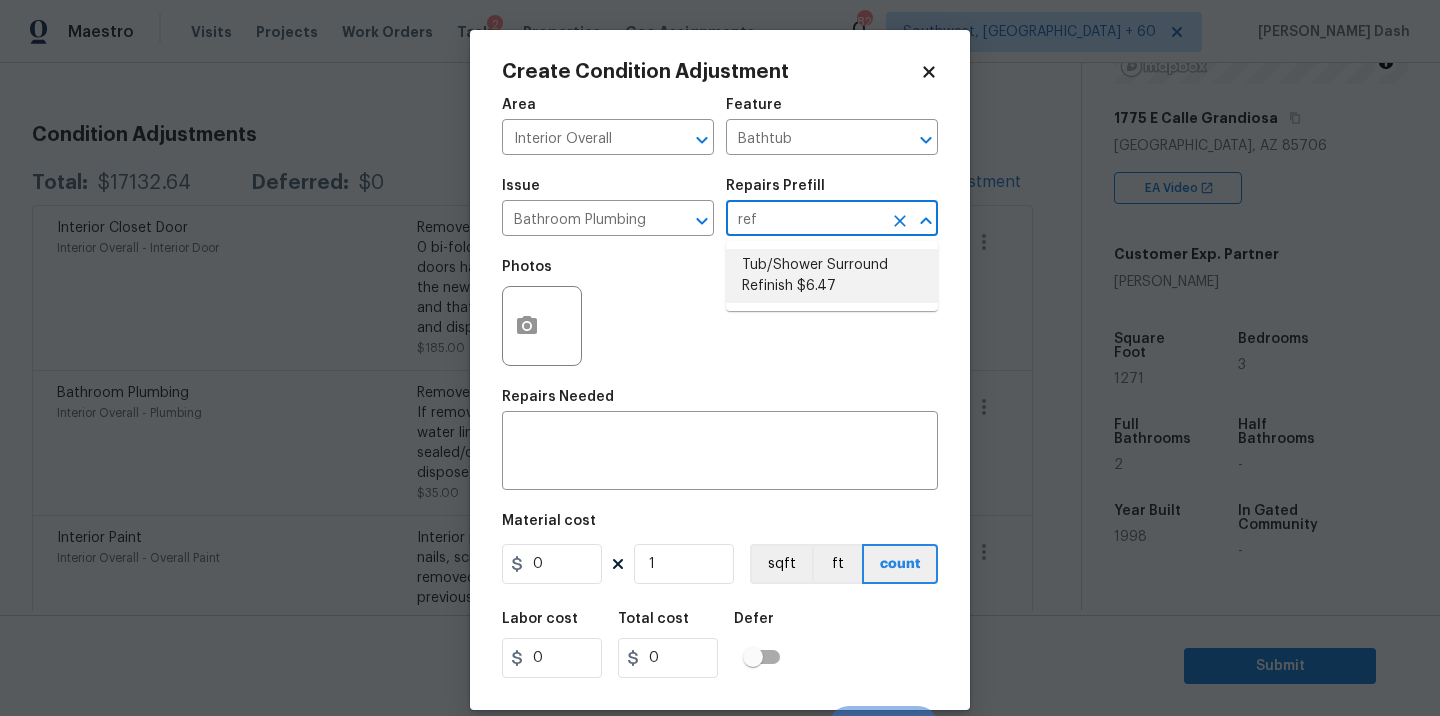 click on "Tub/Shower Surround Refinish $6.47" at bounding box center [832, 276] 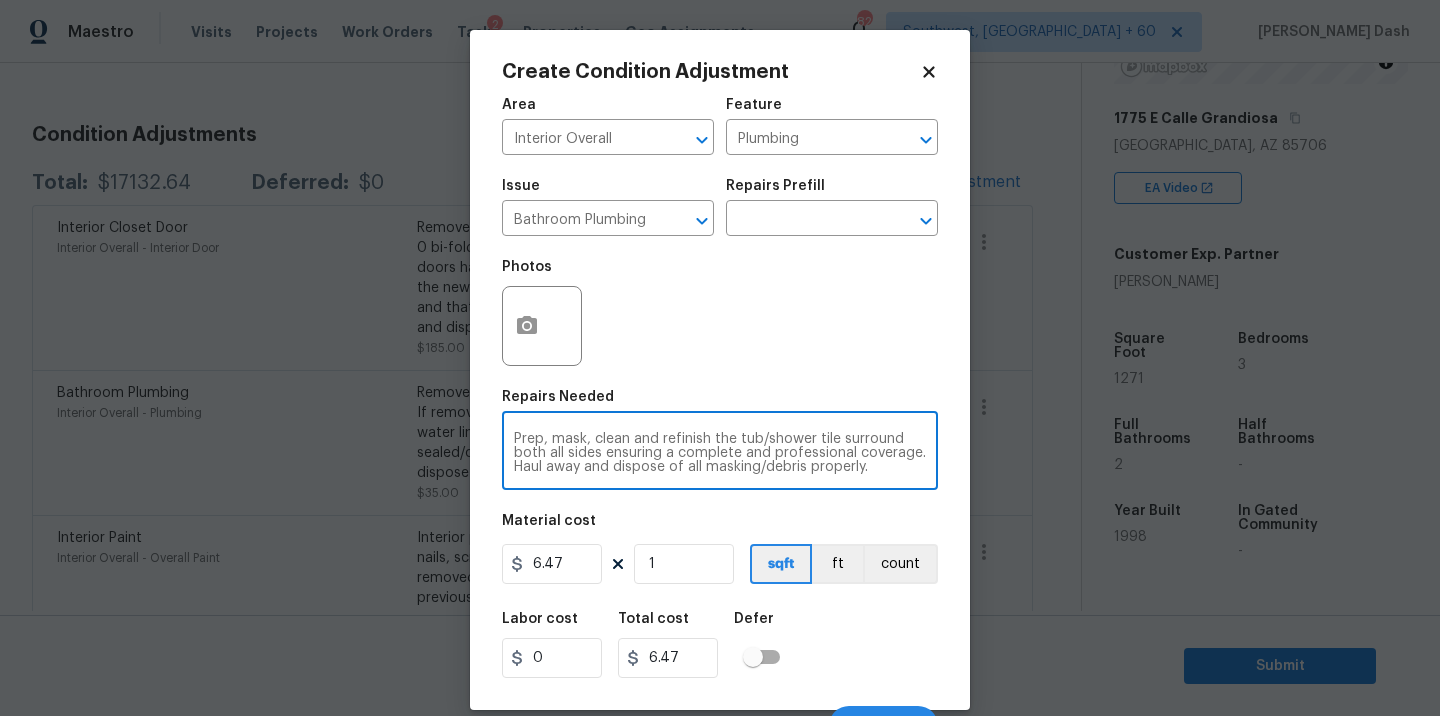 click on "Prep, mask, clean and refinish the tub/shower tile surround both all sides ensuring a complete and professional coverage. Haul away and dispose of all masking/debris properly." at bounding box center [720, 453] 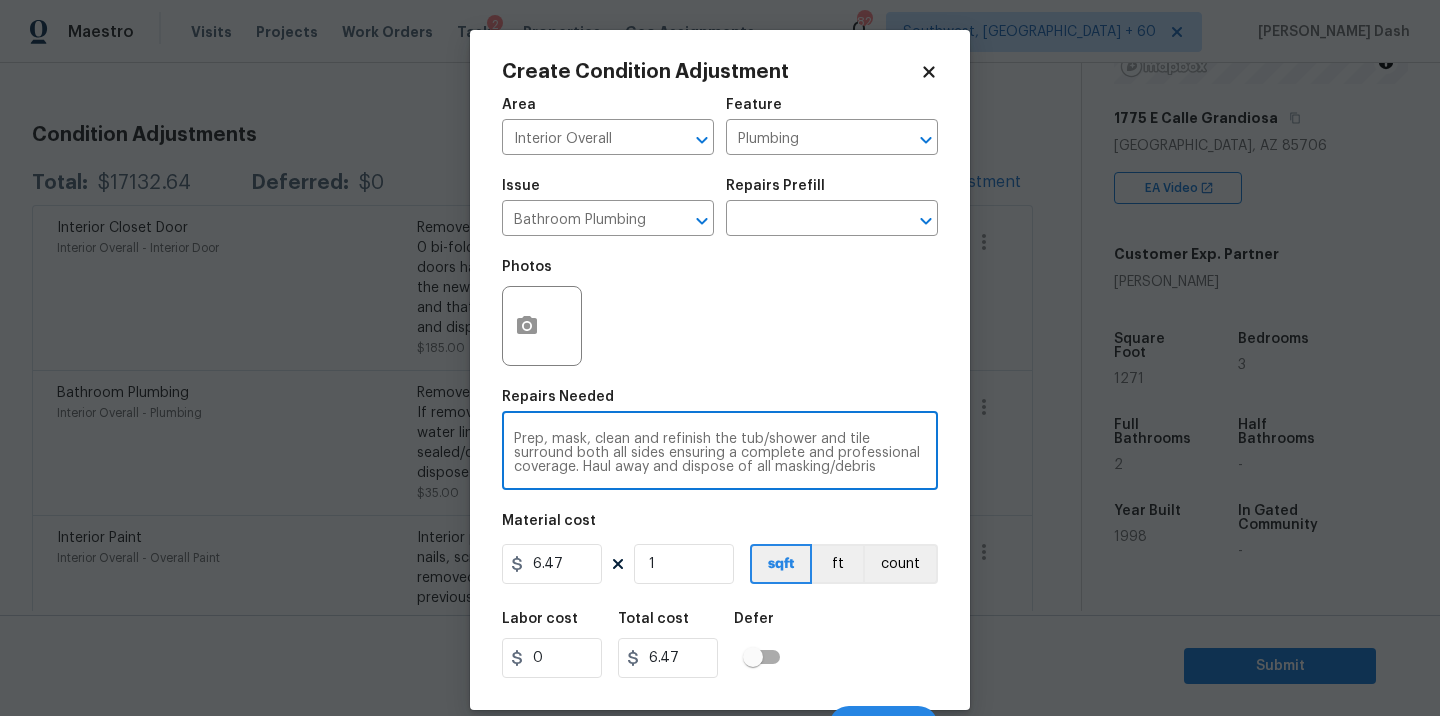 type on "Prep, mask, clean and refinish the tub/shower and tile surround both all sides ensuring a complete and professional coverage. Haul away and dispose of all masking/debris properly." 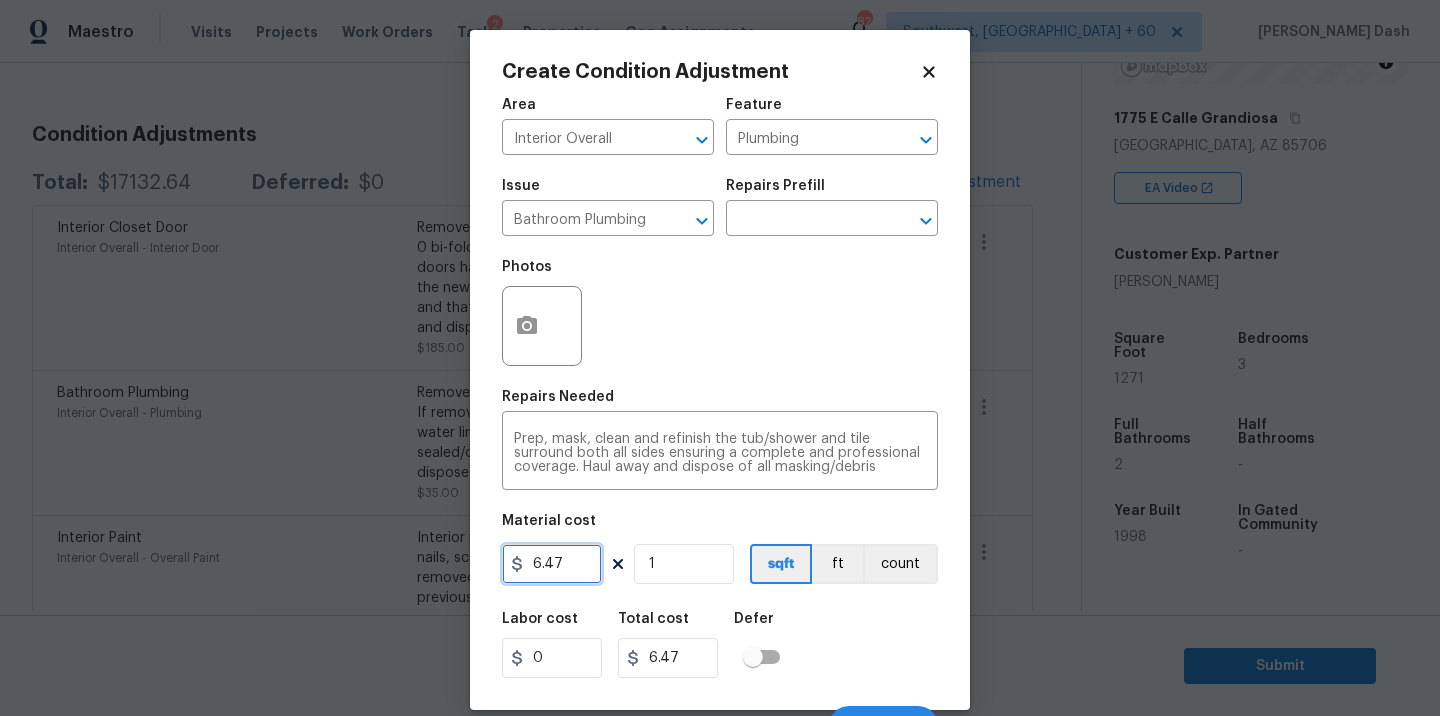 click on "6.47" at bounding box center [552, 564] 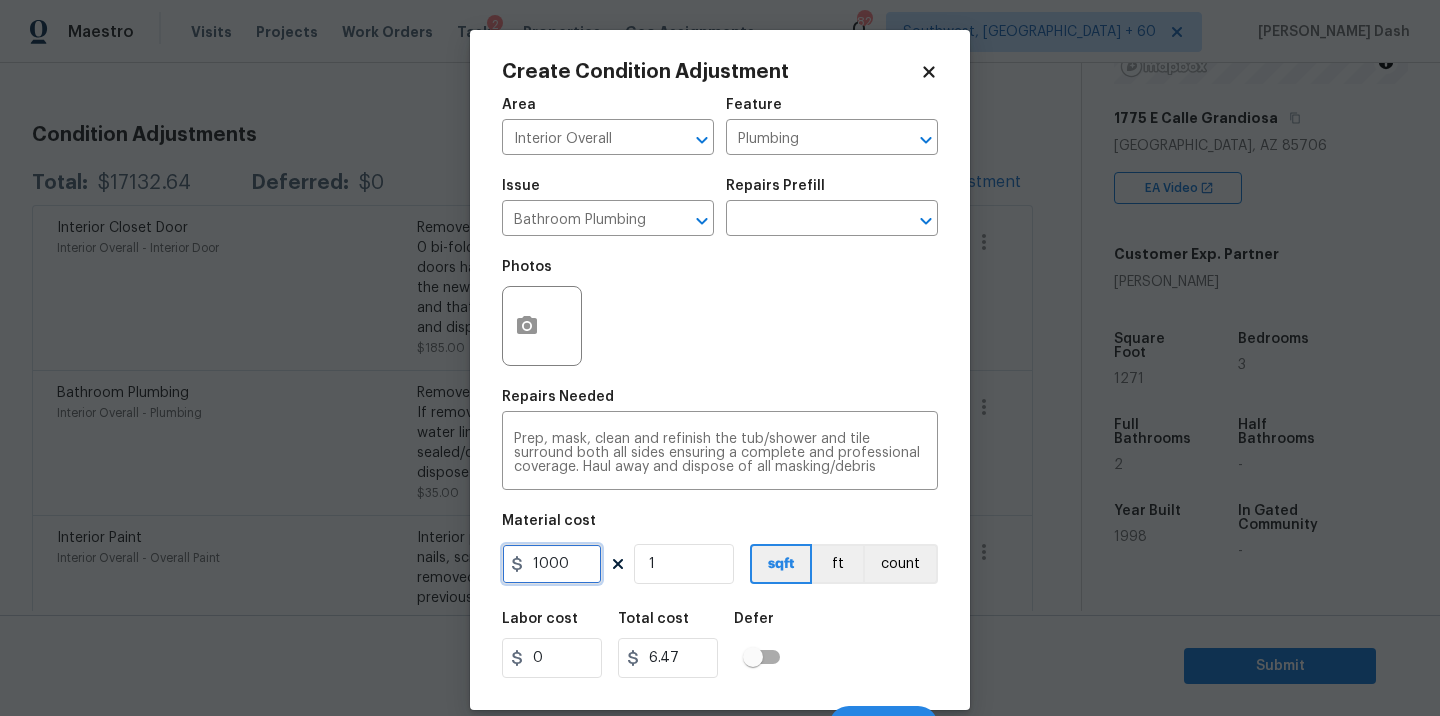 type on "1000" 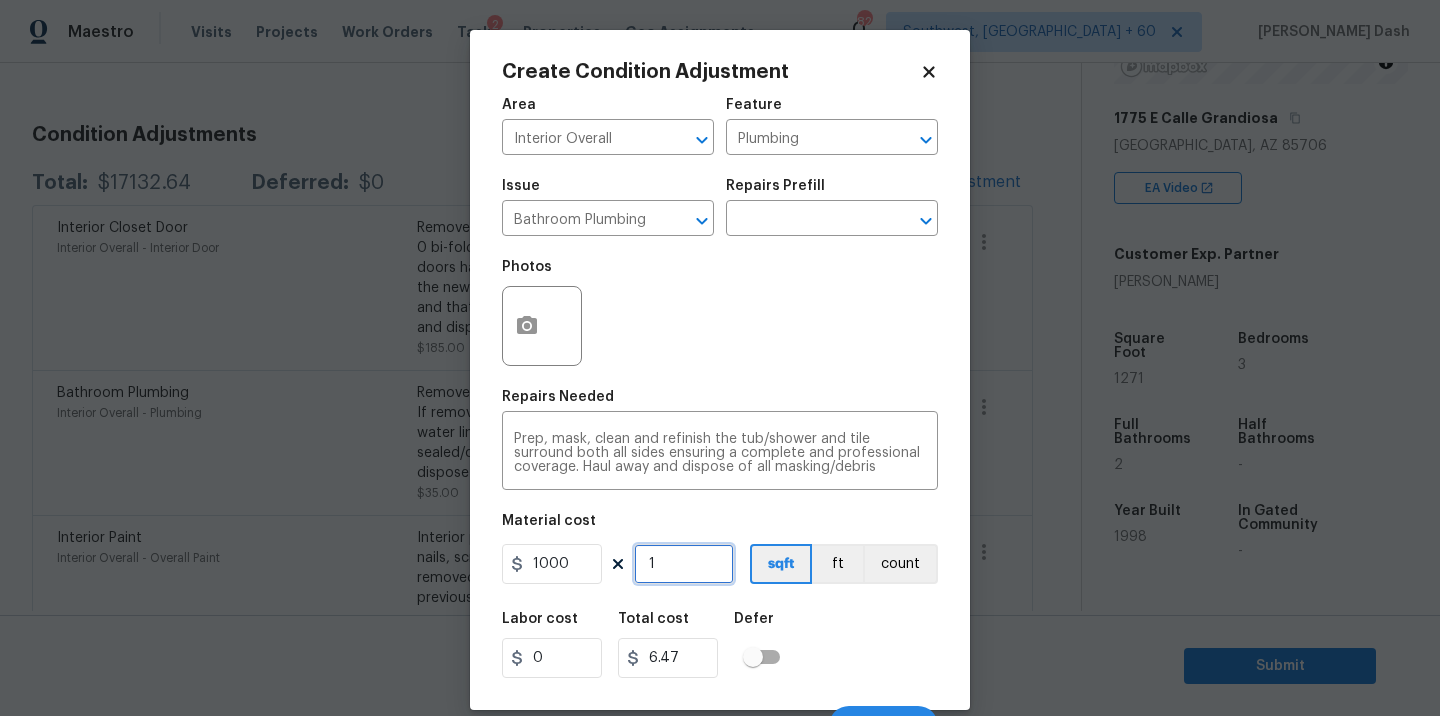 type on "1000" 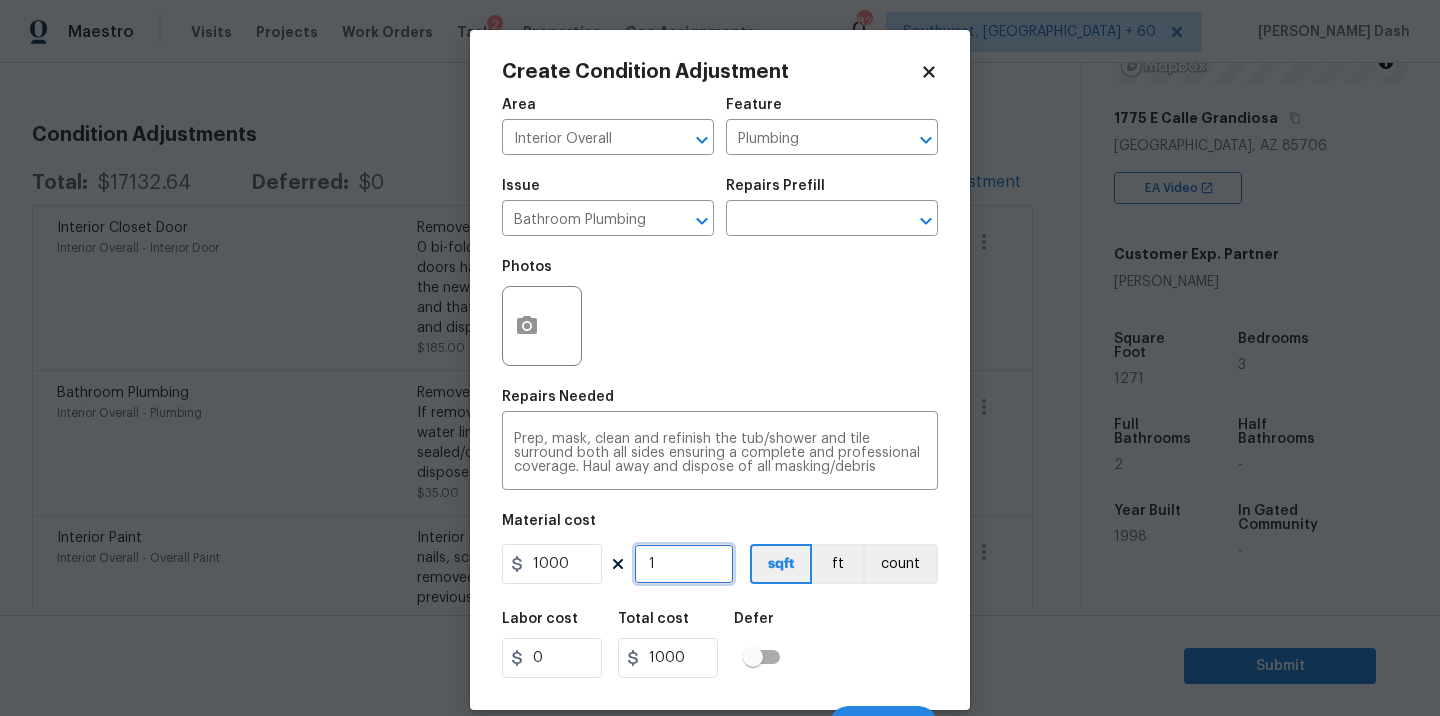 click on "1" at bounding box center (684, 564) 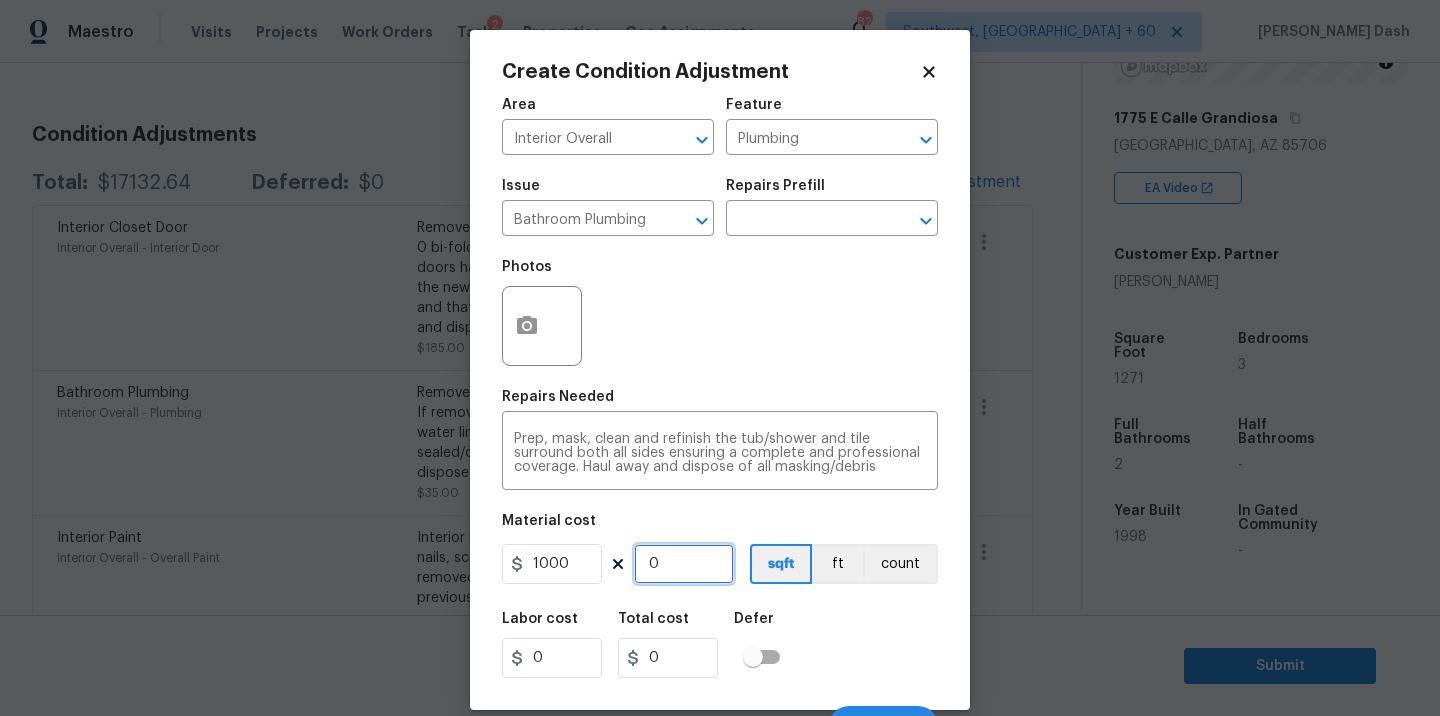 type on "2" 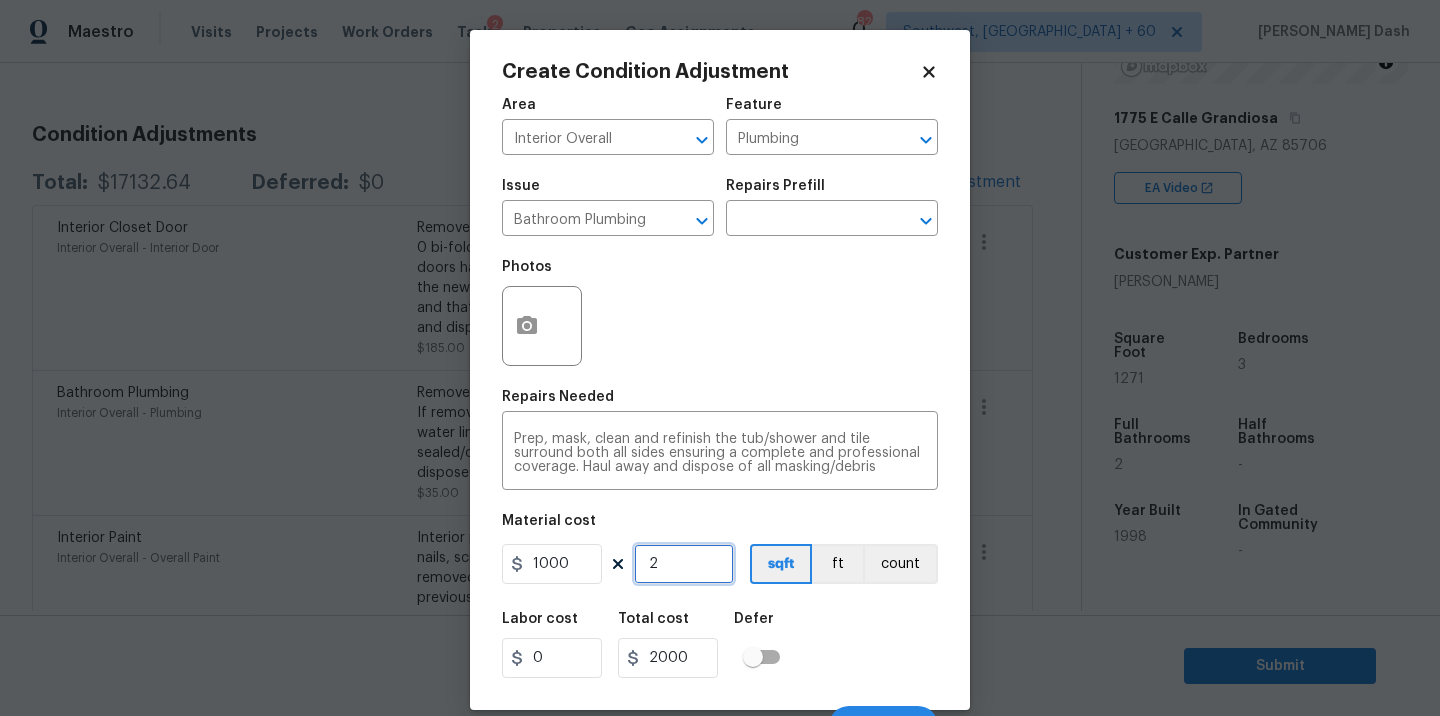 type on "2" 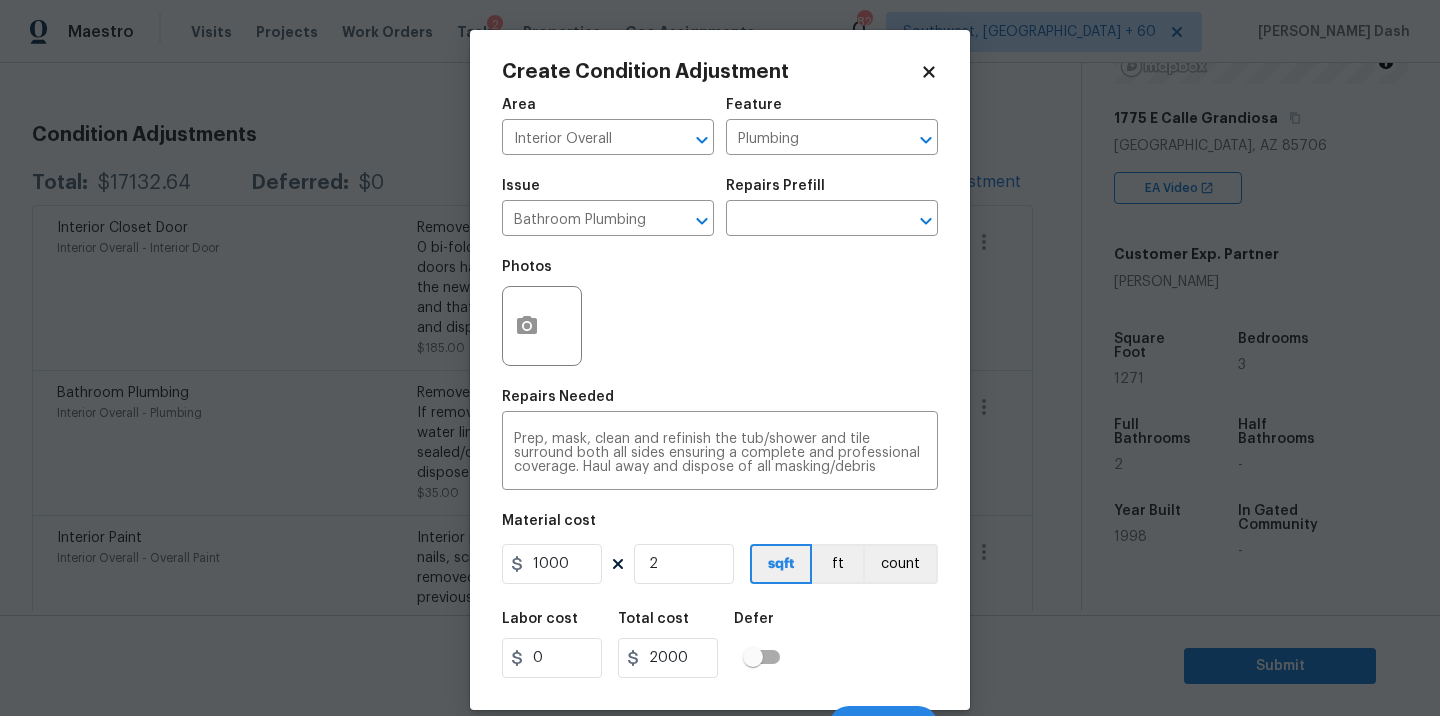 click on "Labor cost 0 Total cost 2000 Defer" at bounding box center [720, 645] 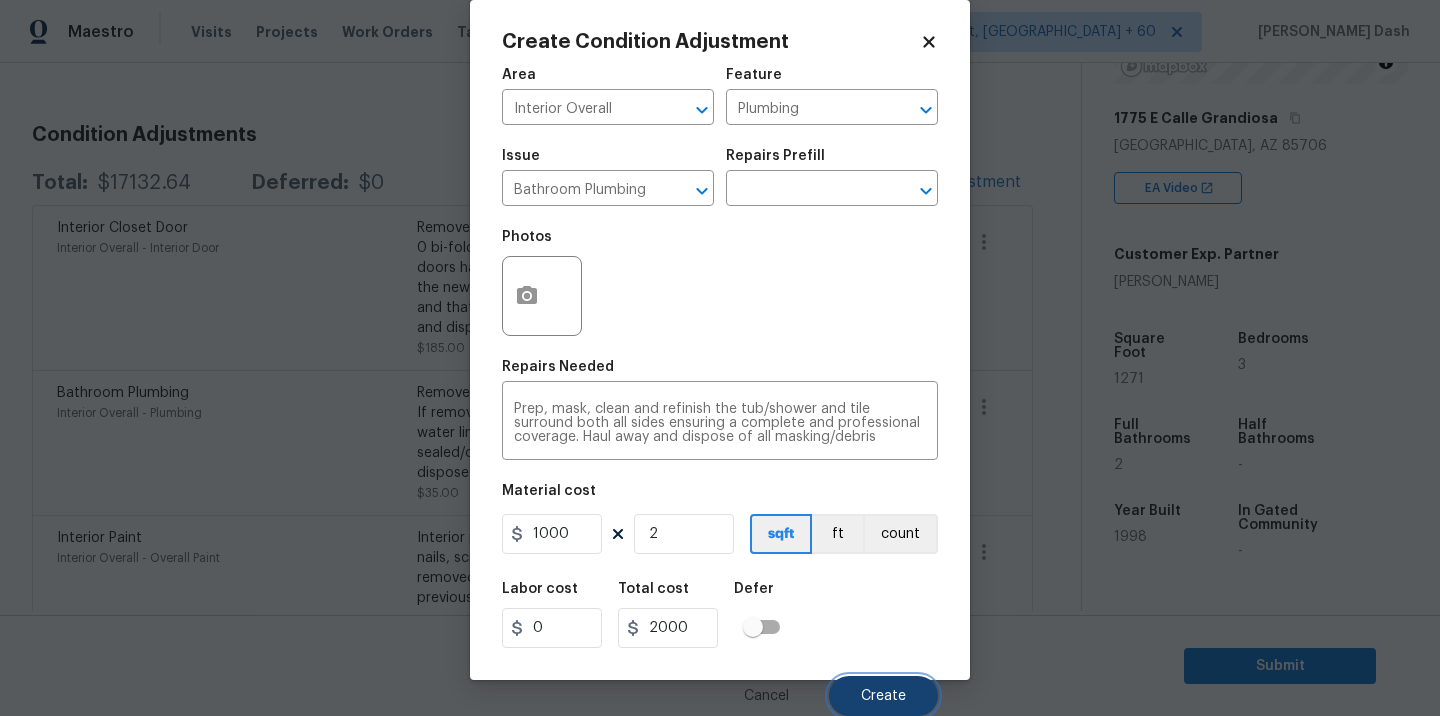 click on "Create" at bounding box center [883, 696] 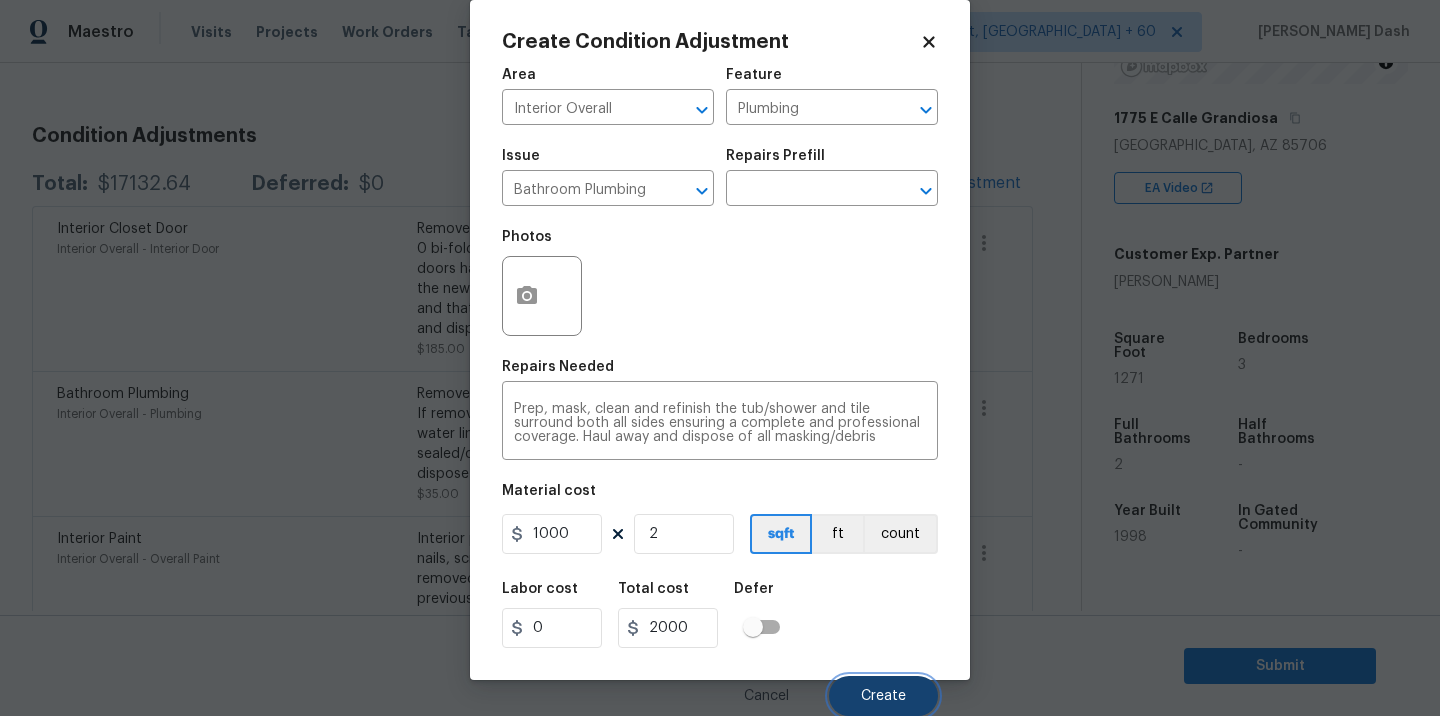 scroll, scrollTop: 242, scrollLeft: 0, axis: vertical 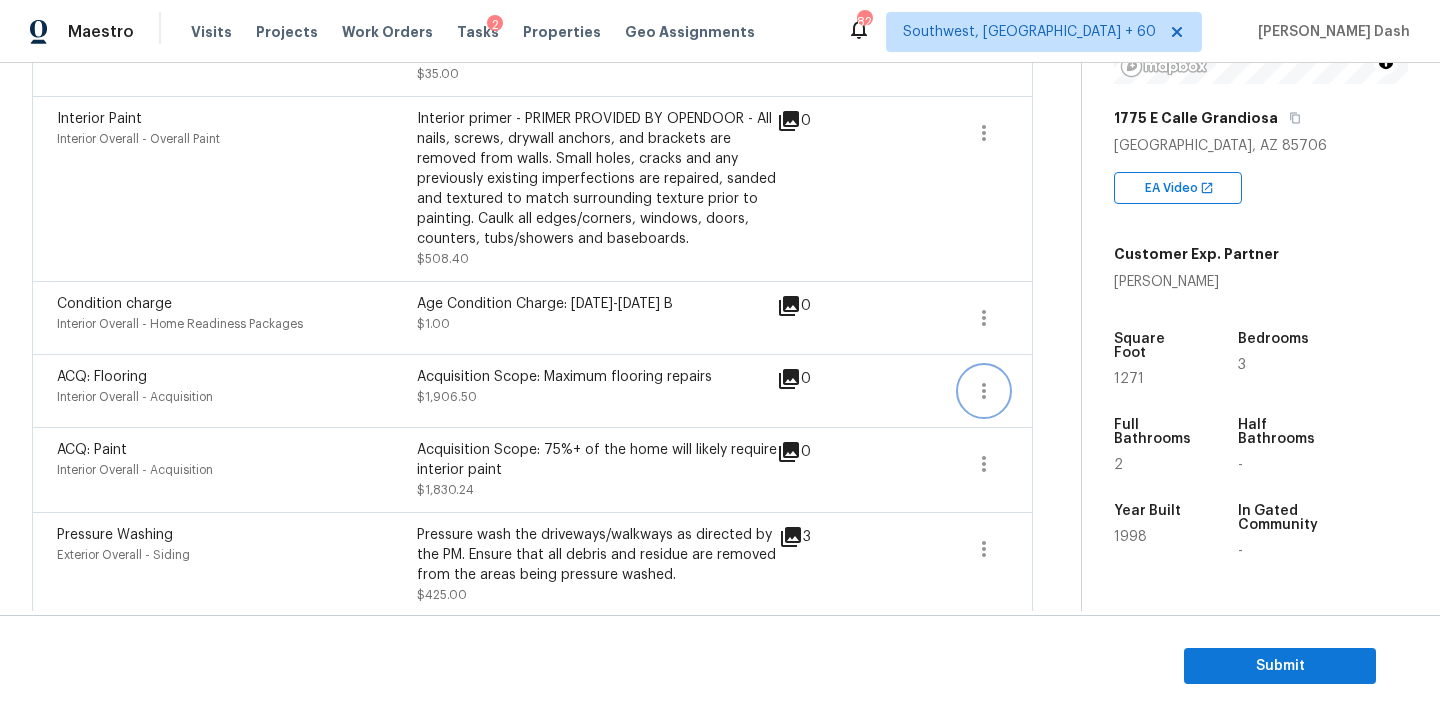 click 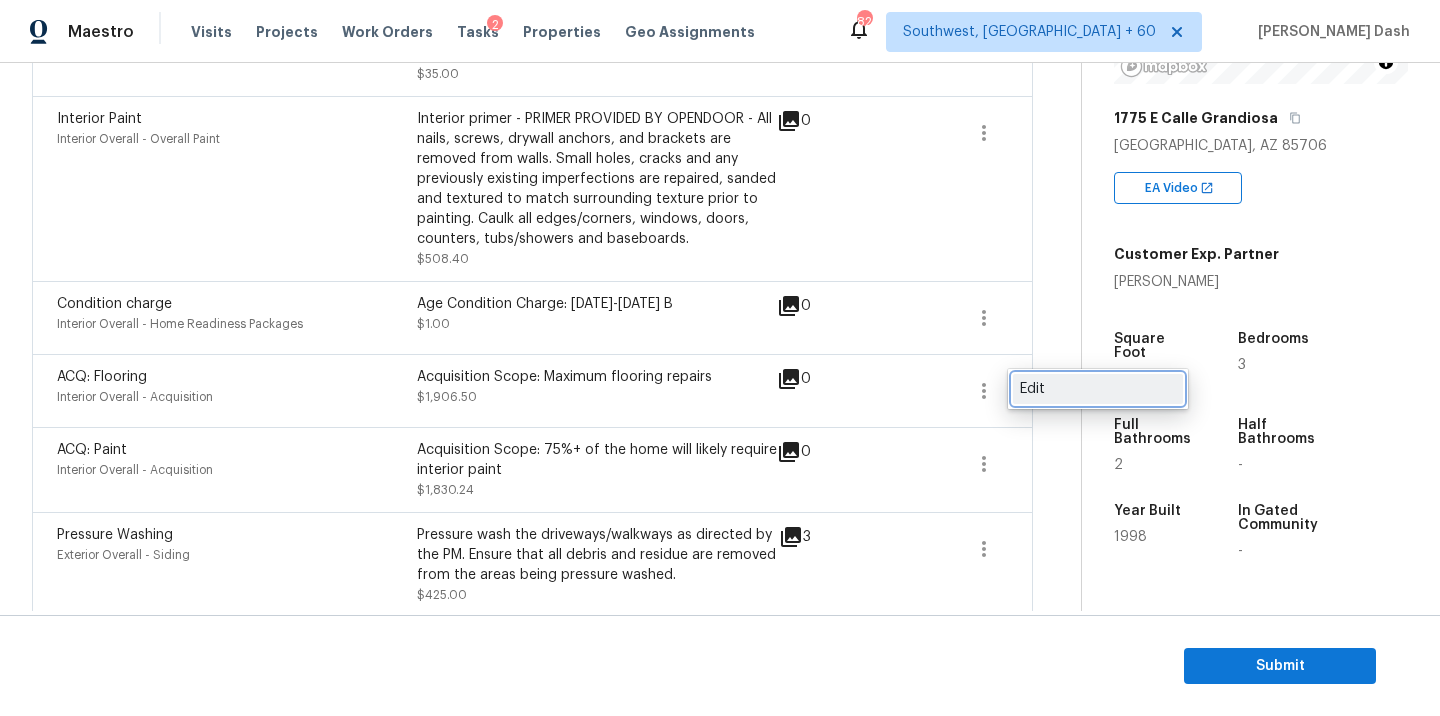 click on "Edit" at bounding box center [1098, 389] 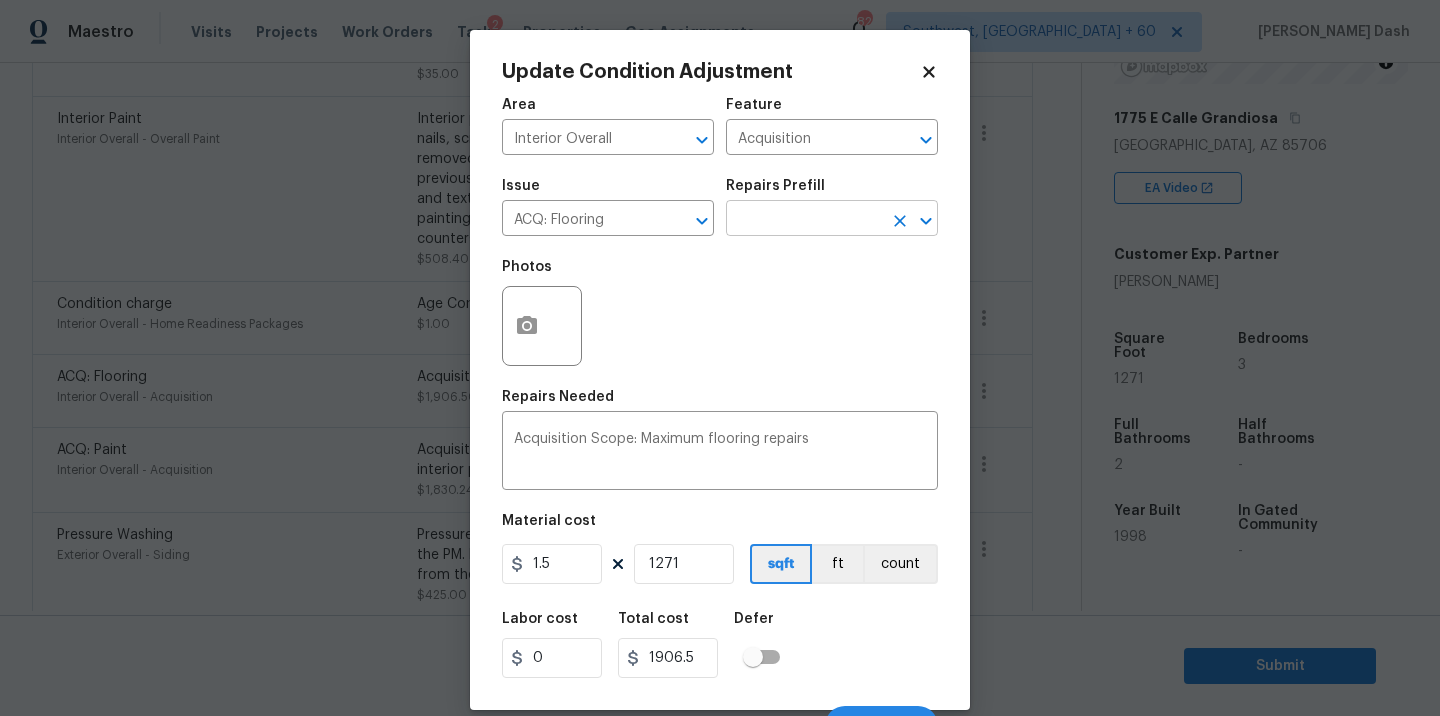 click at bounding box center [804, 220] 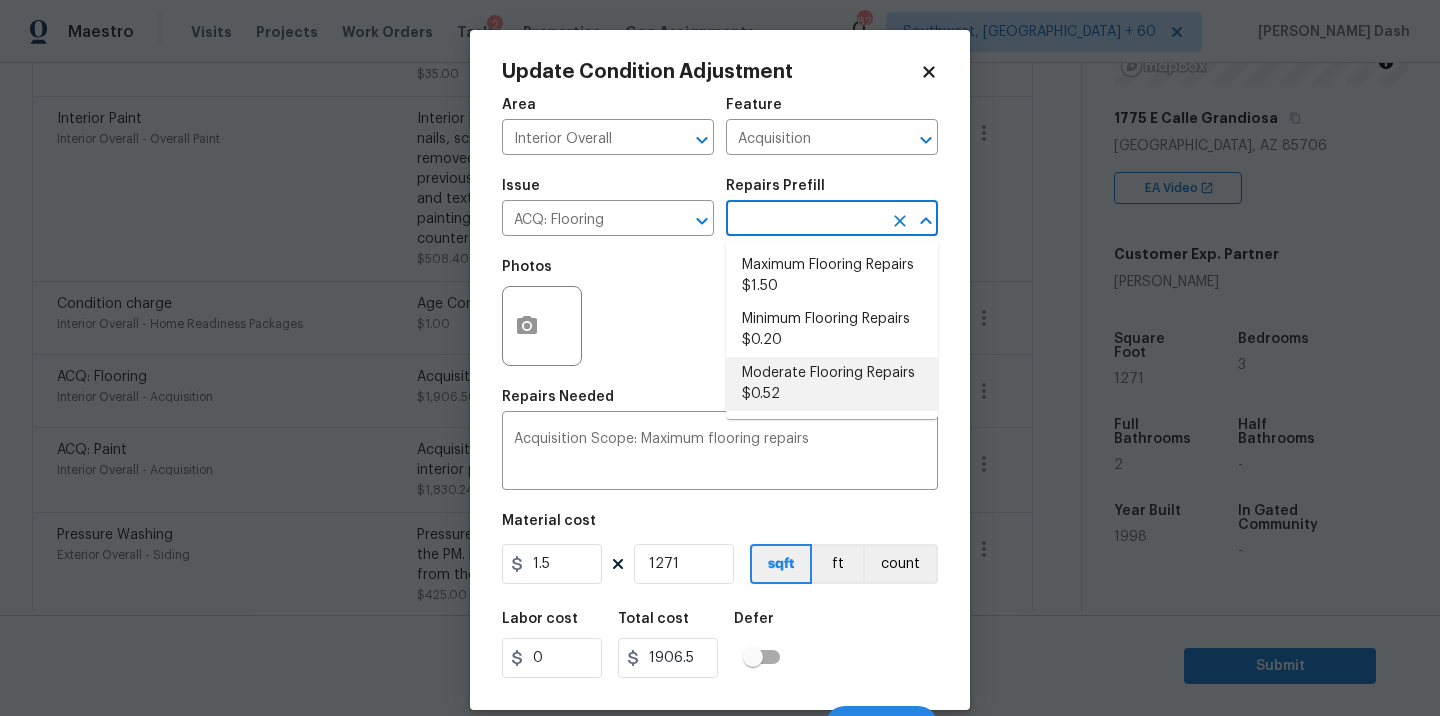 click on "Moderate Flooring Repairs $0.52" at bounding box center (832, 384) 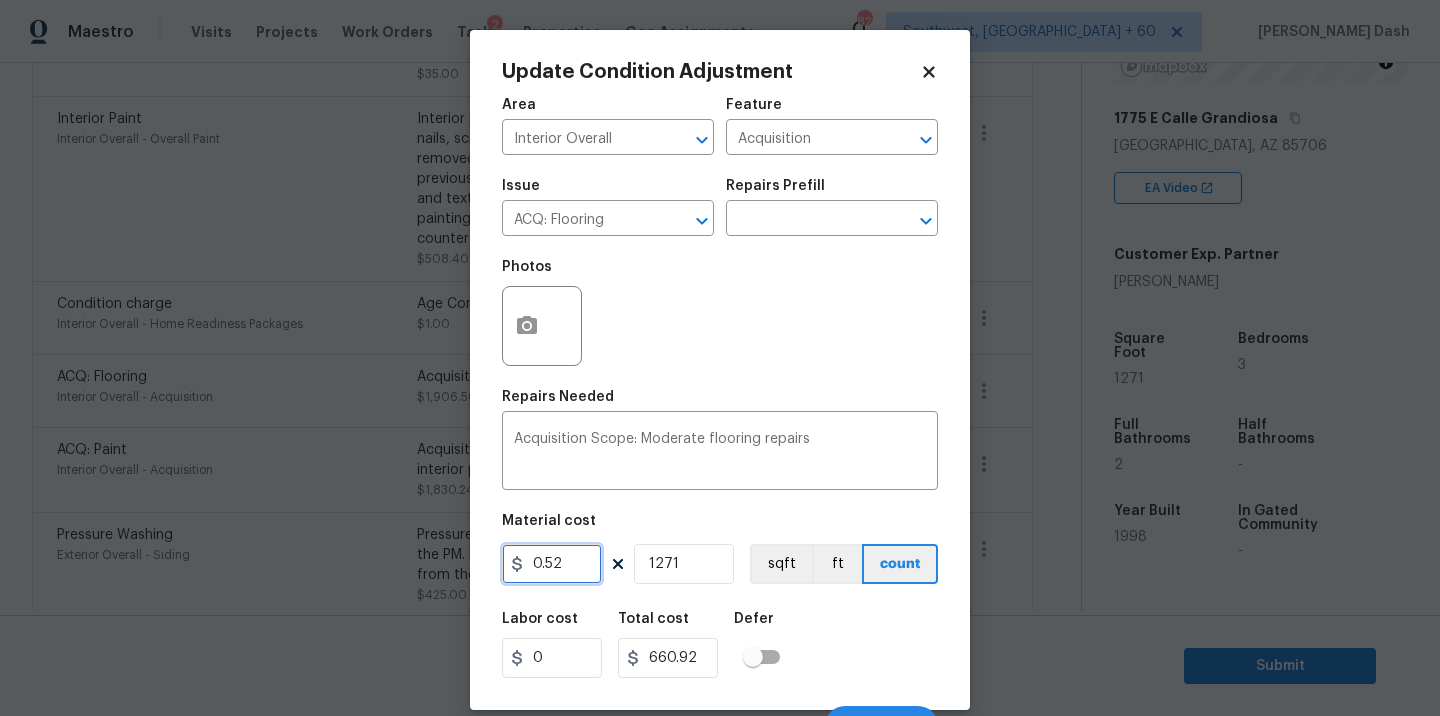 click on "0.52" at bounding box center [552, 564] 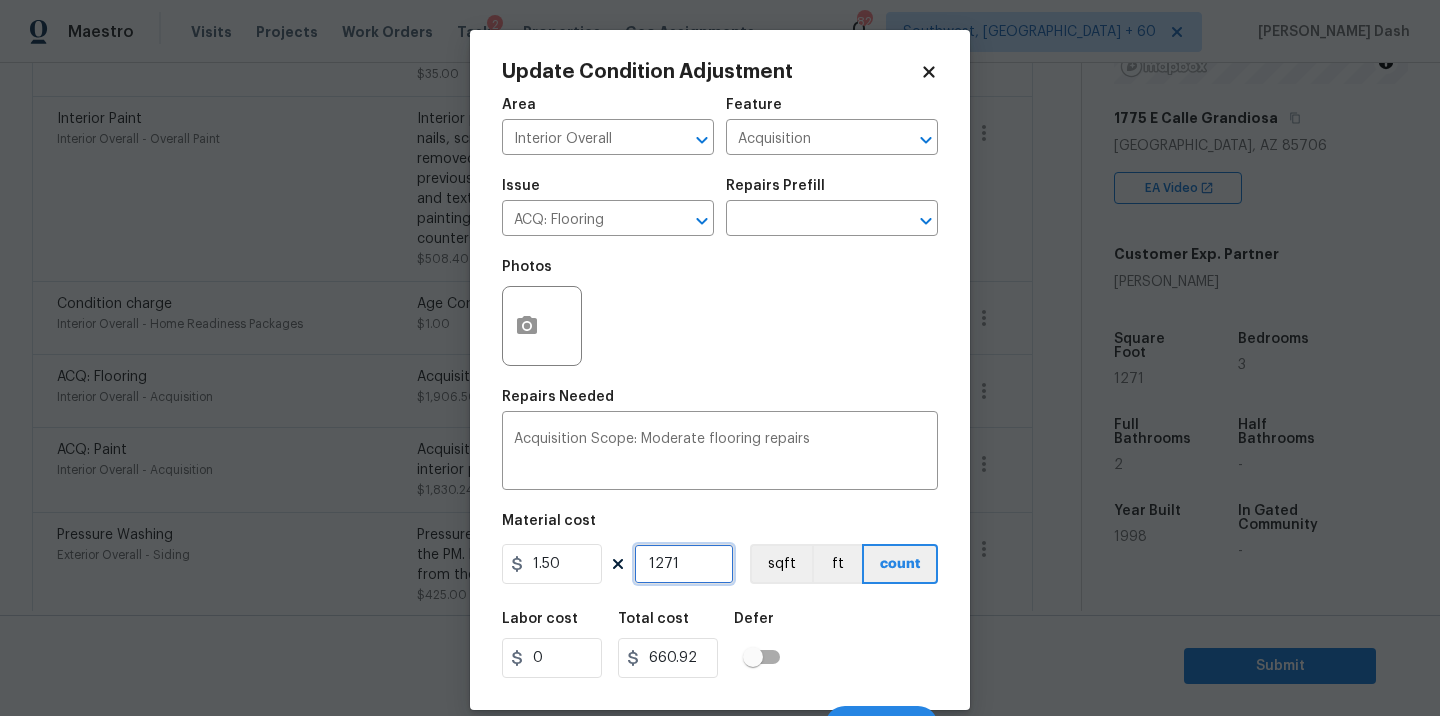 type on "1.5" 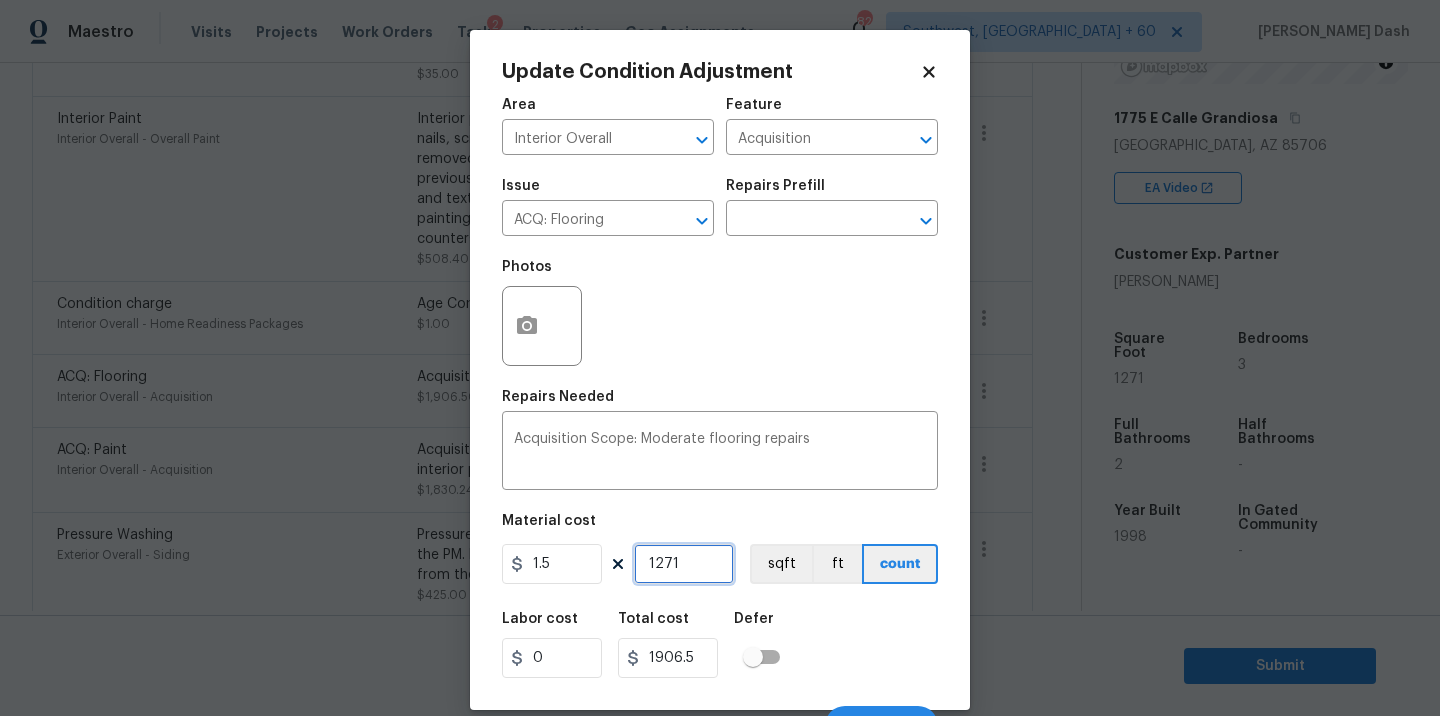 click on "1271" at bounding box center [684, 564] 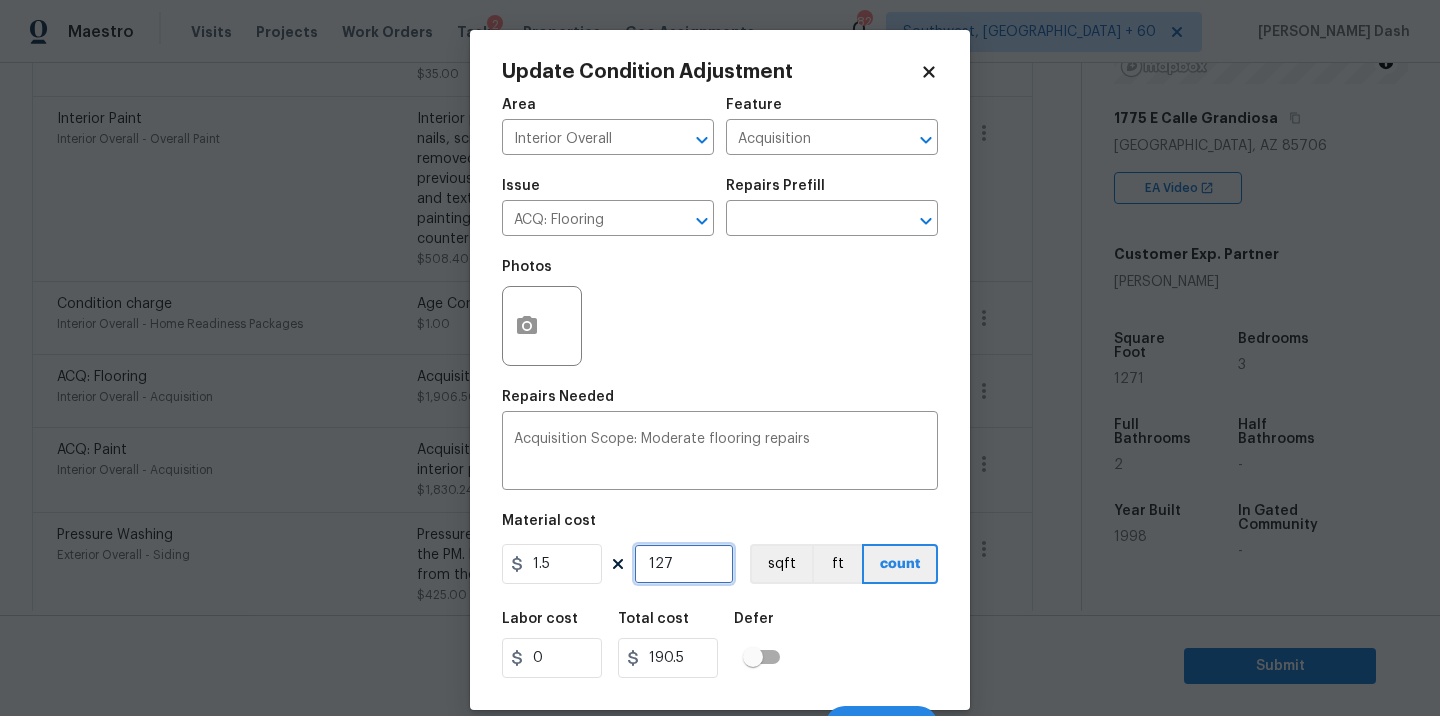 type on "12" 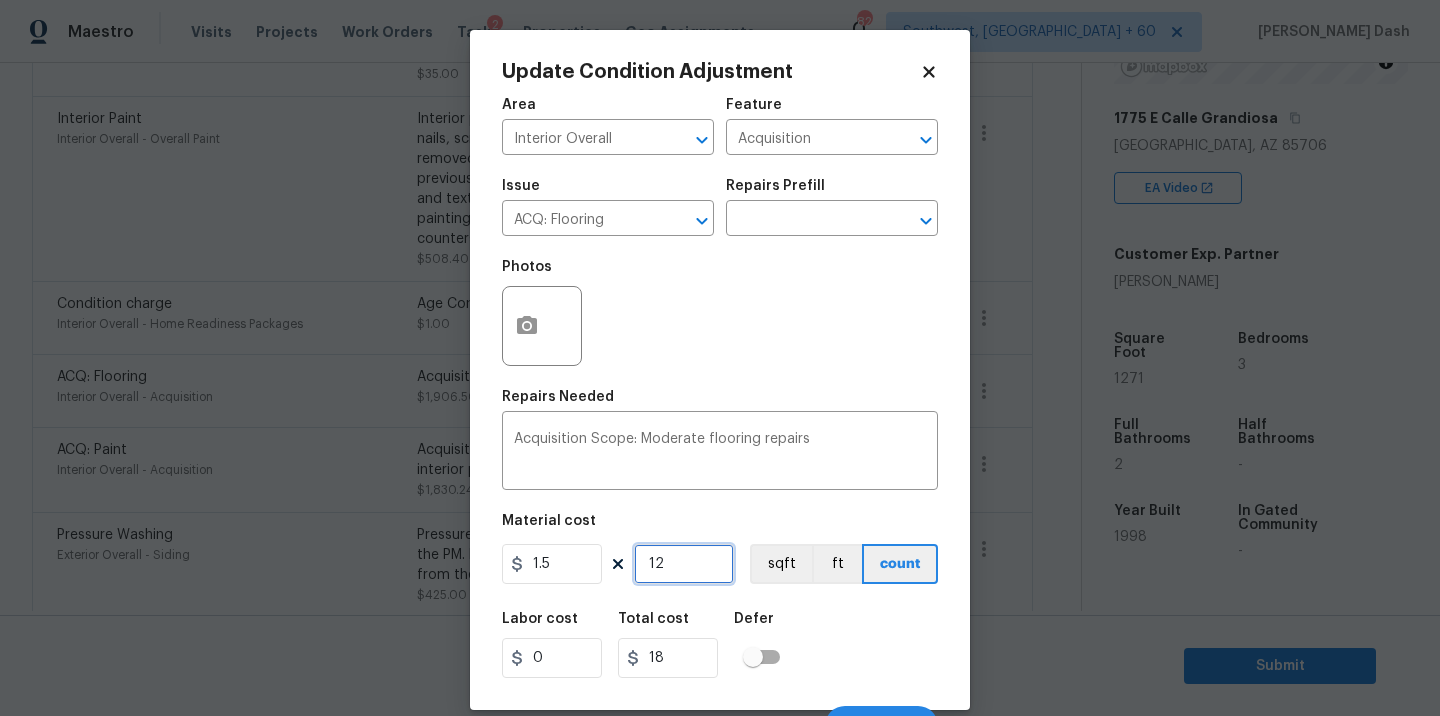 type on "1" 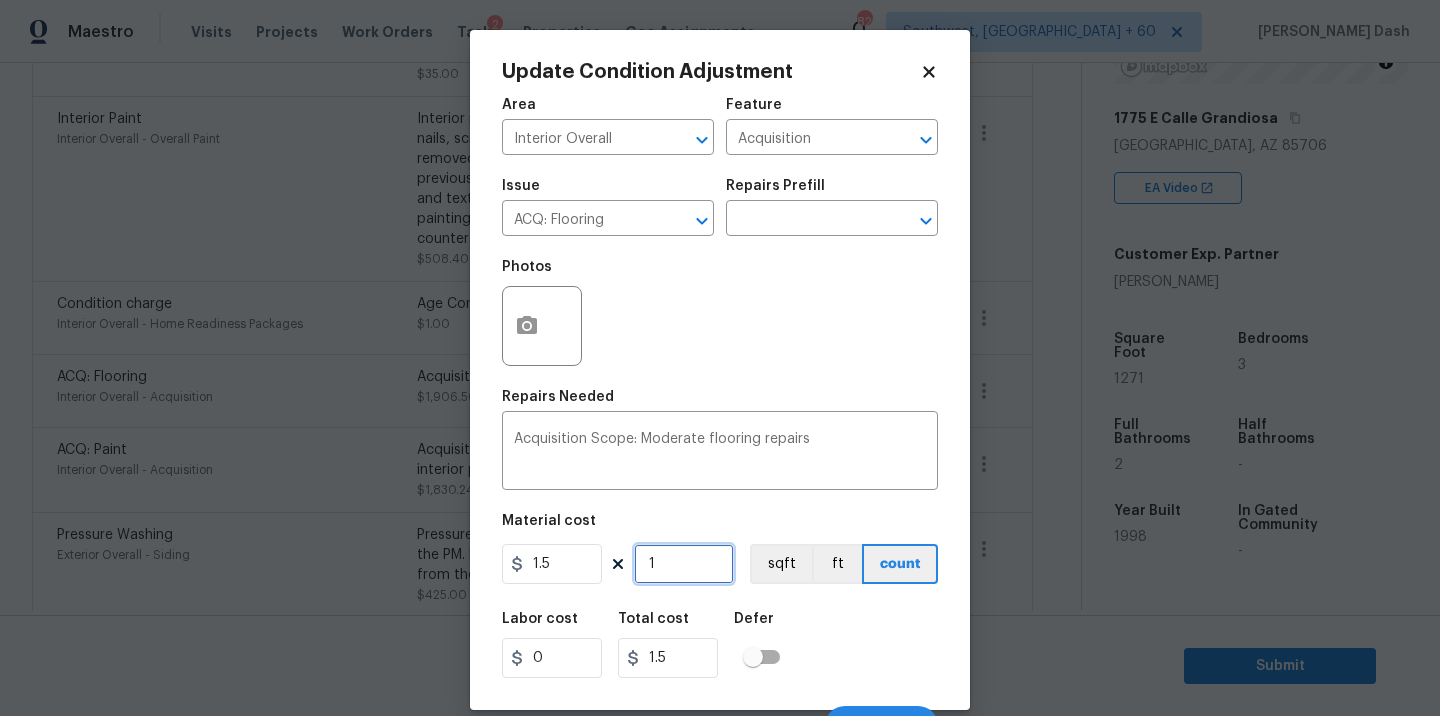type on "10" 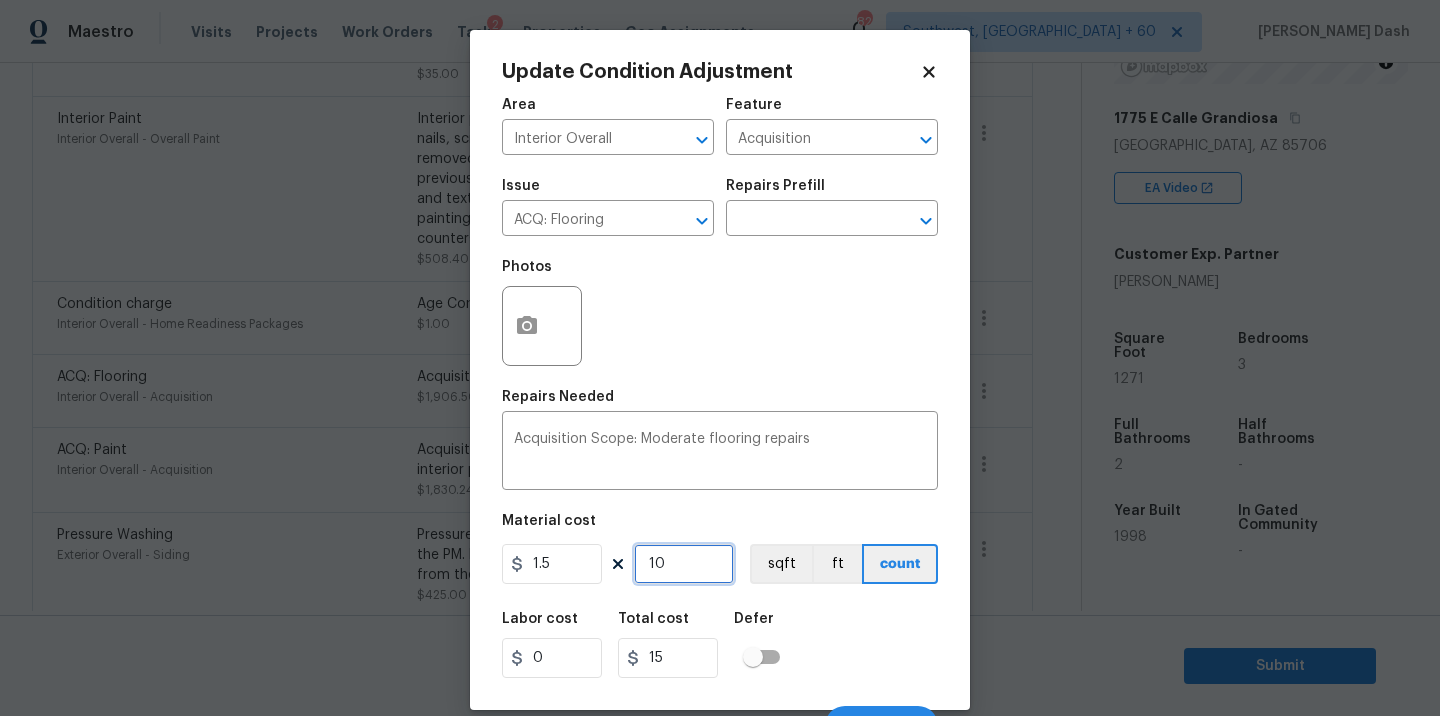type on "100" 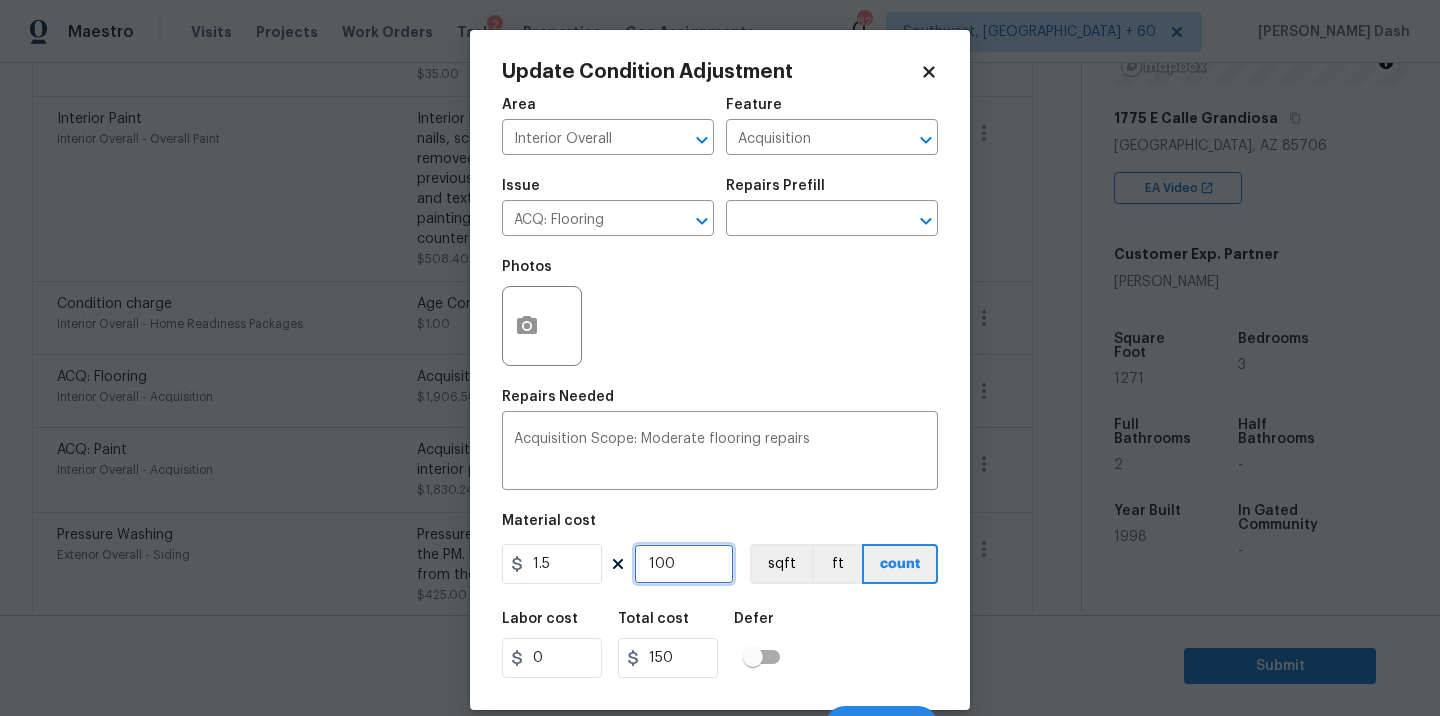 type on "1000" 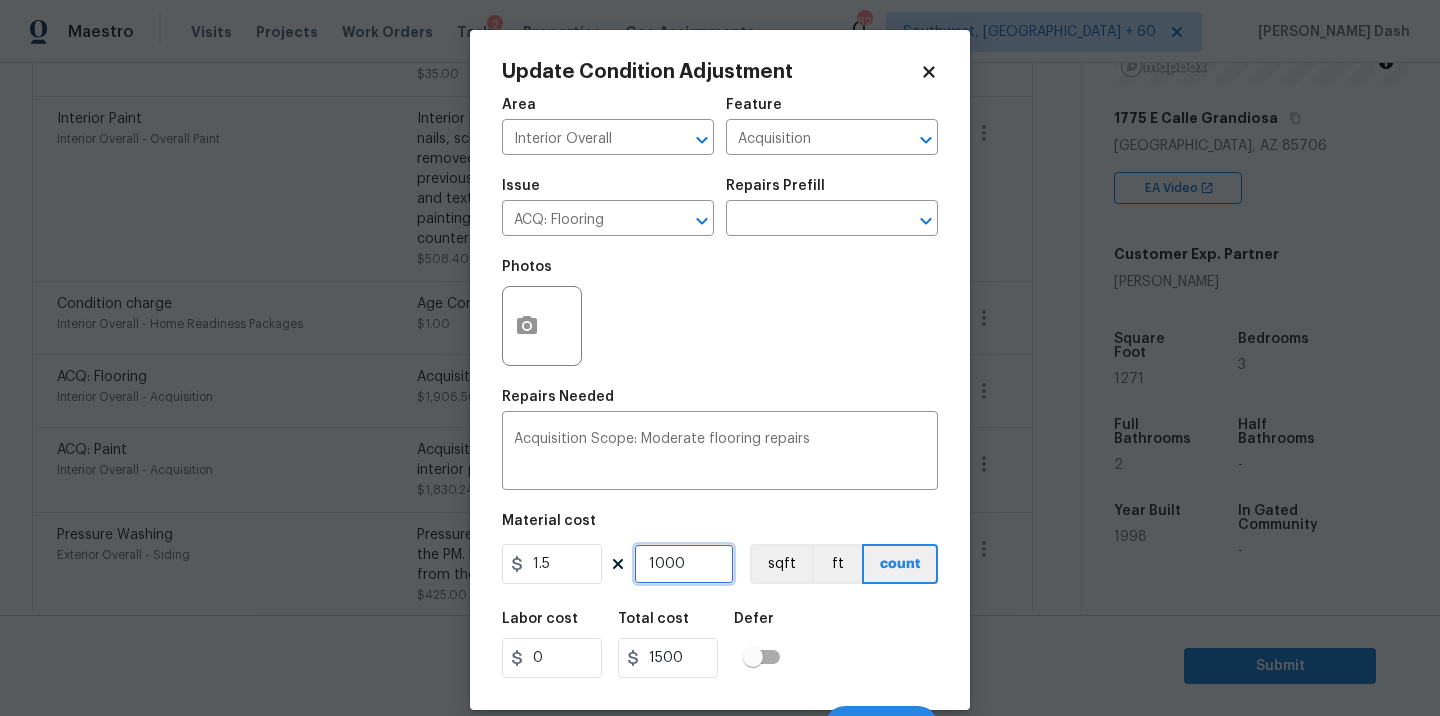 type on "1000" 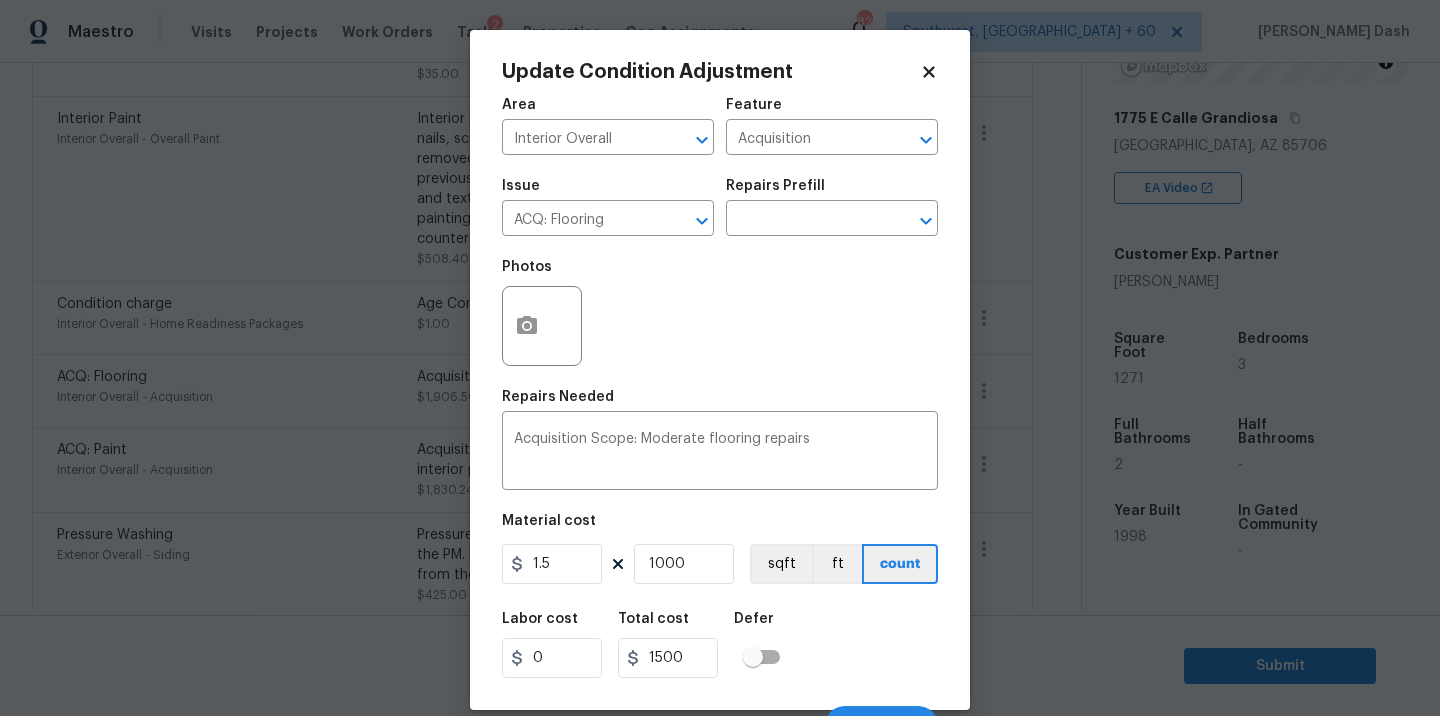 click on "Labor cost 0 Total cost 1500 Defer" at bounding box center [720, 645] 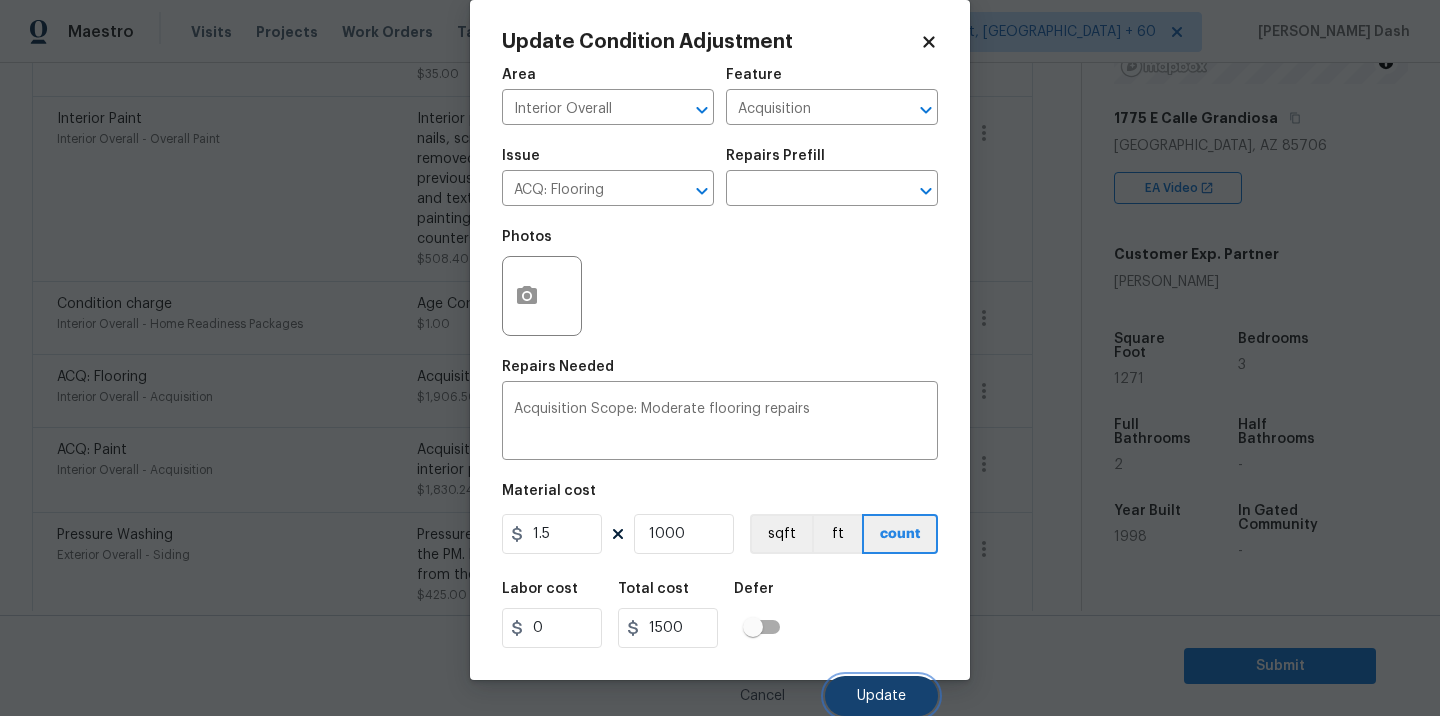 click on "Update" at bounding box center (881, 696) 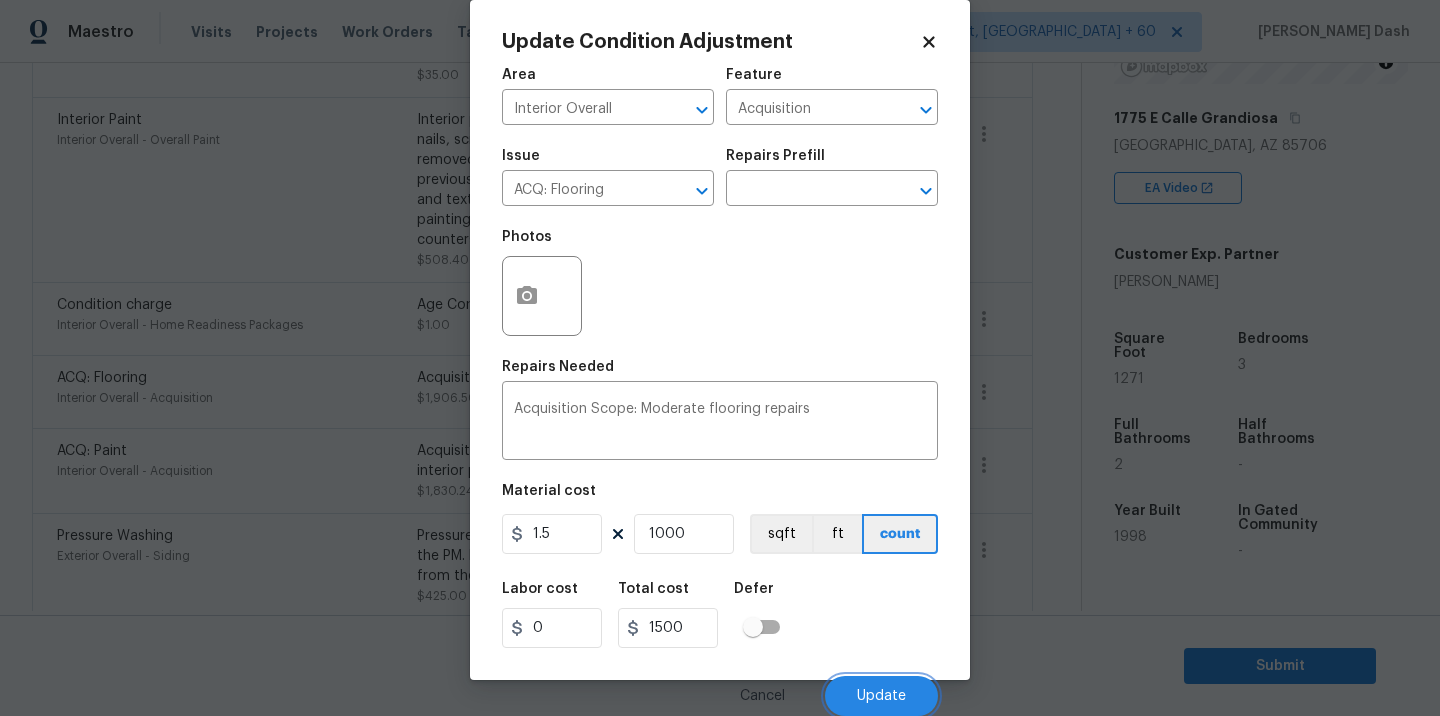 scroll, scrollTop: 786, scrollLeft: 0, axis: vertical 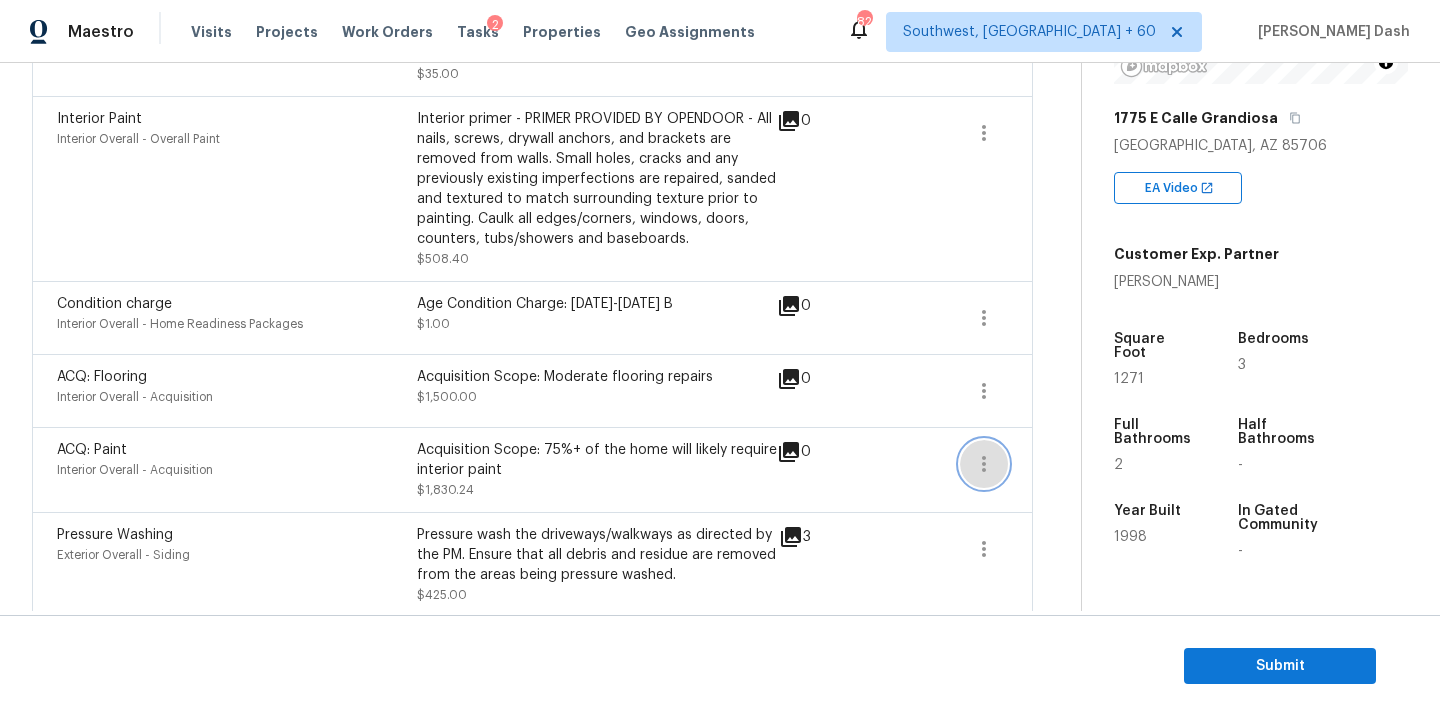 click 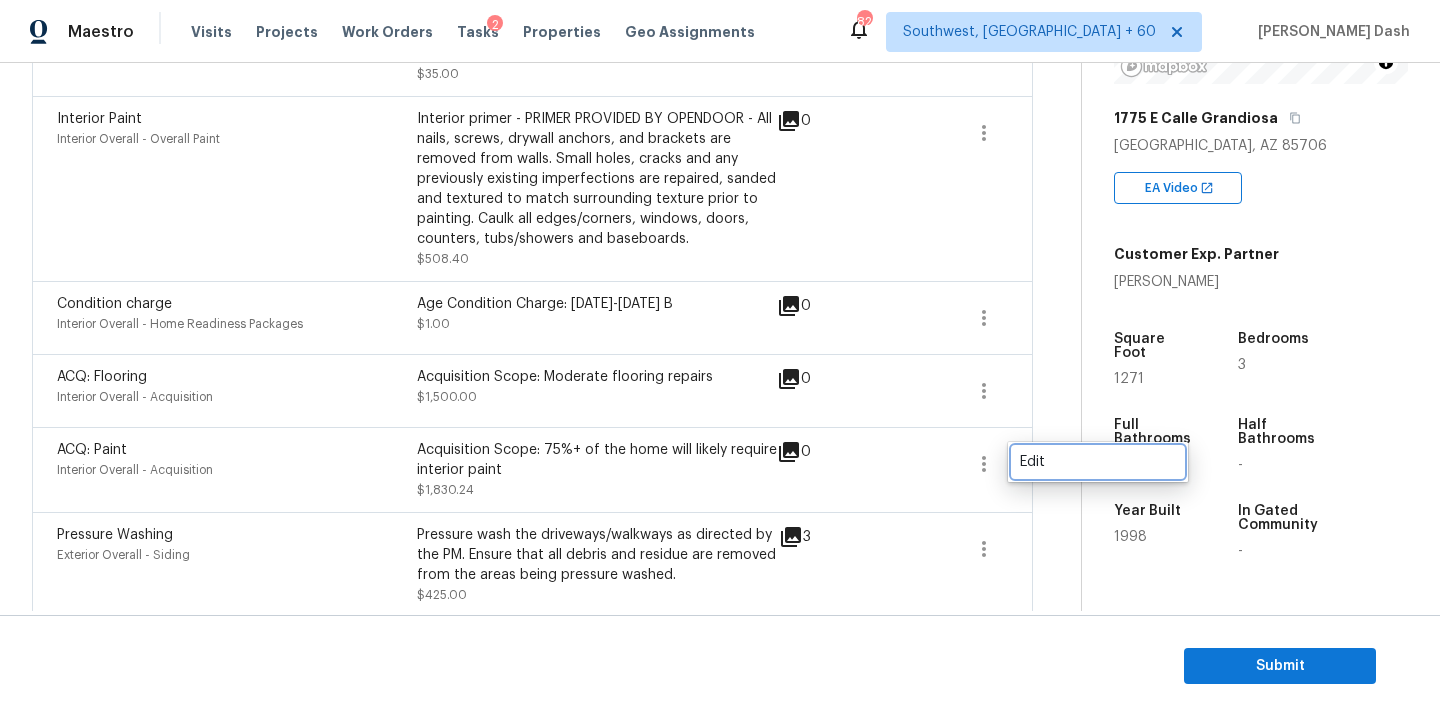 click on "Edit" at bounding box center (1098, 462) 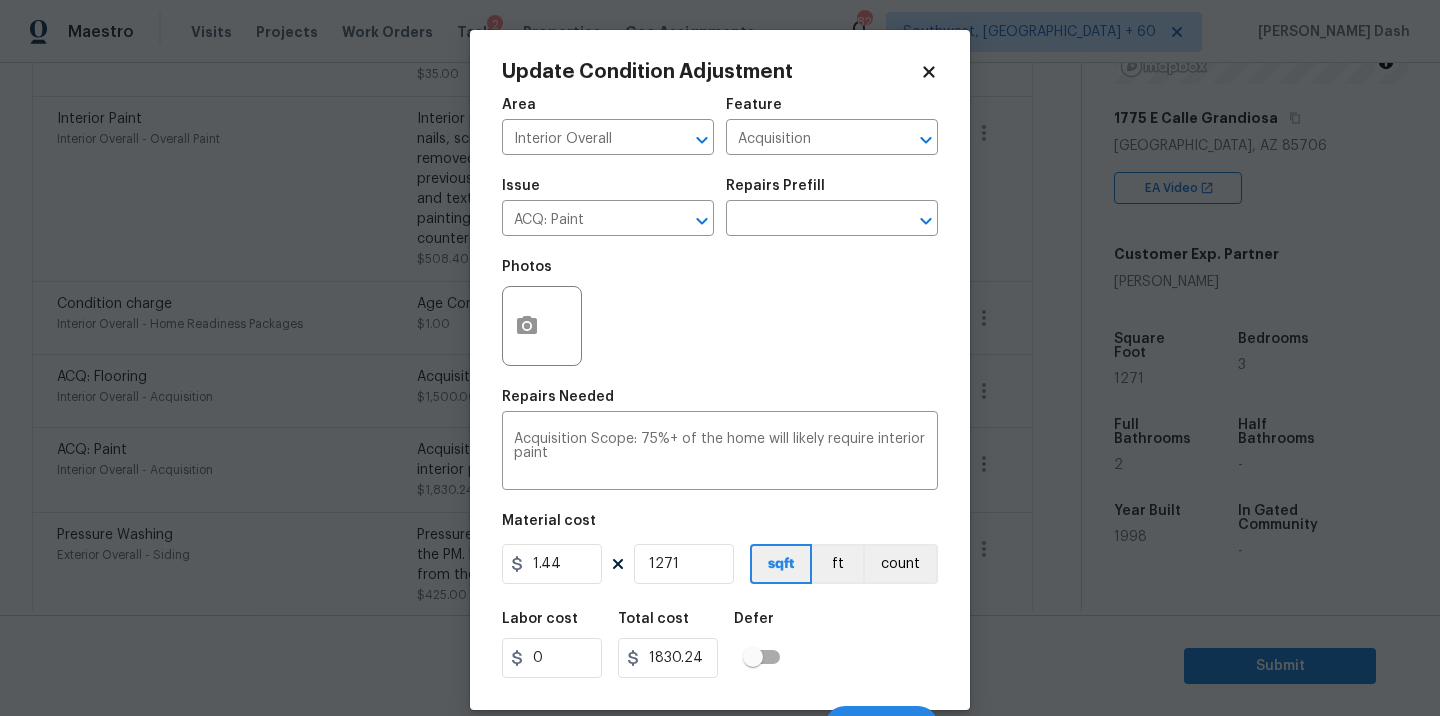 scroll, scrollTop: 31, scrollLeft: 0, axis: vertical 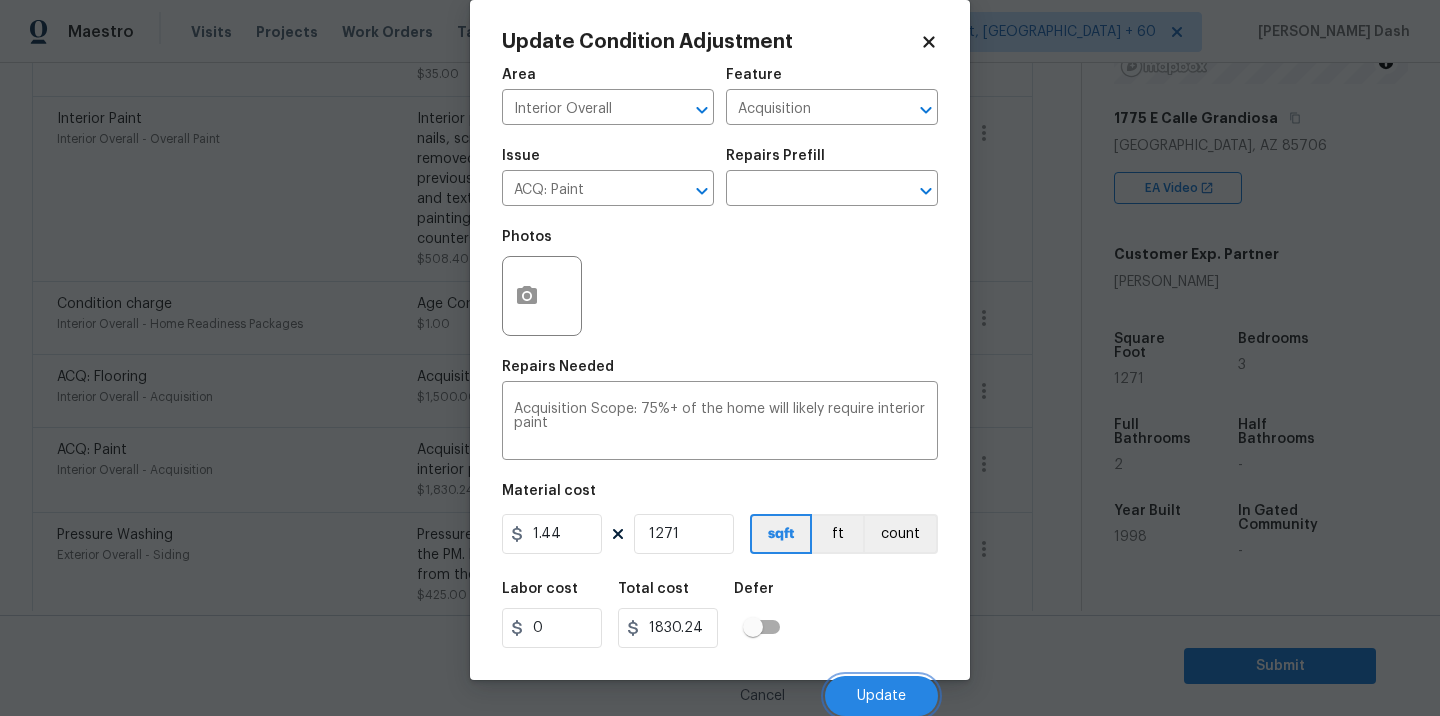 click on "Update" at bounding box center (881, 696) 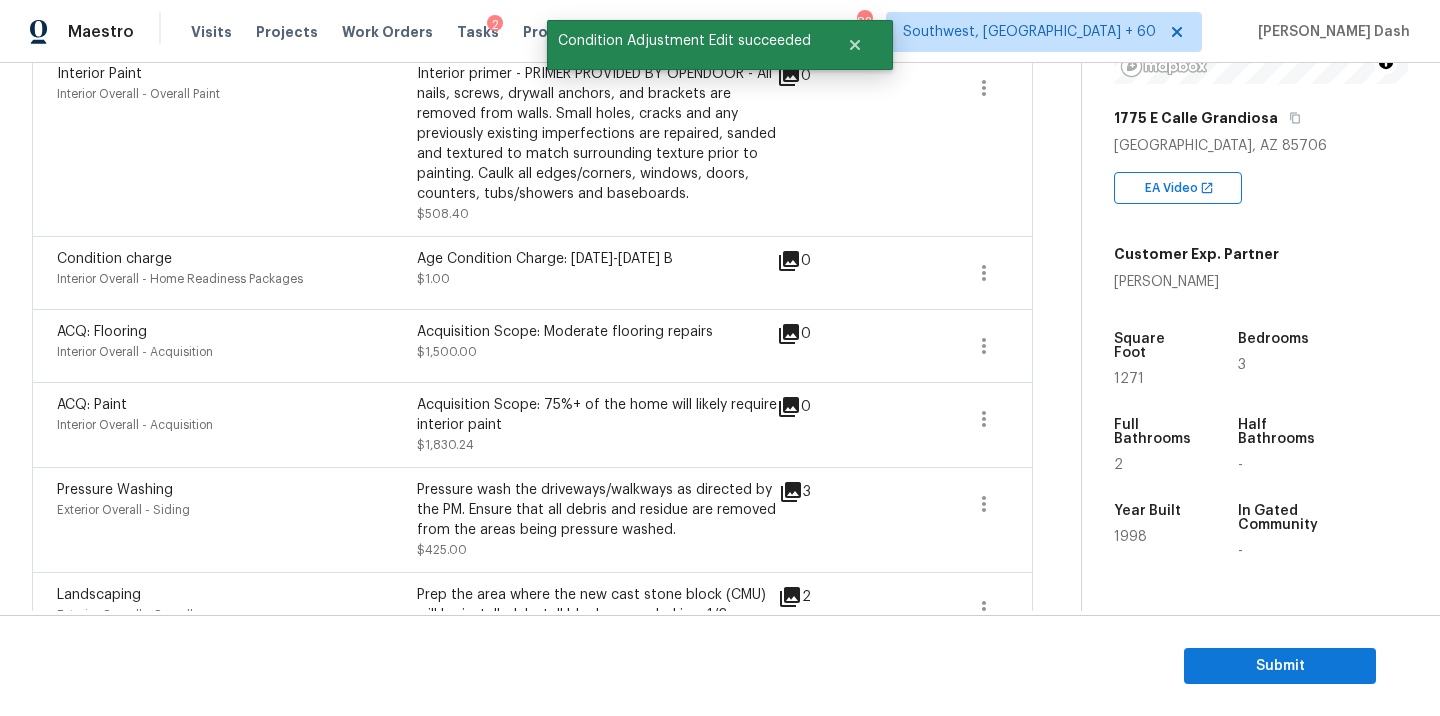 scroll, scrollTop: 786, scrollLeft: 0, axis: vertical 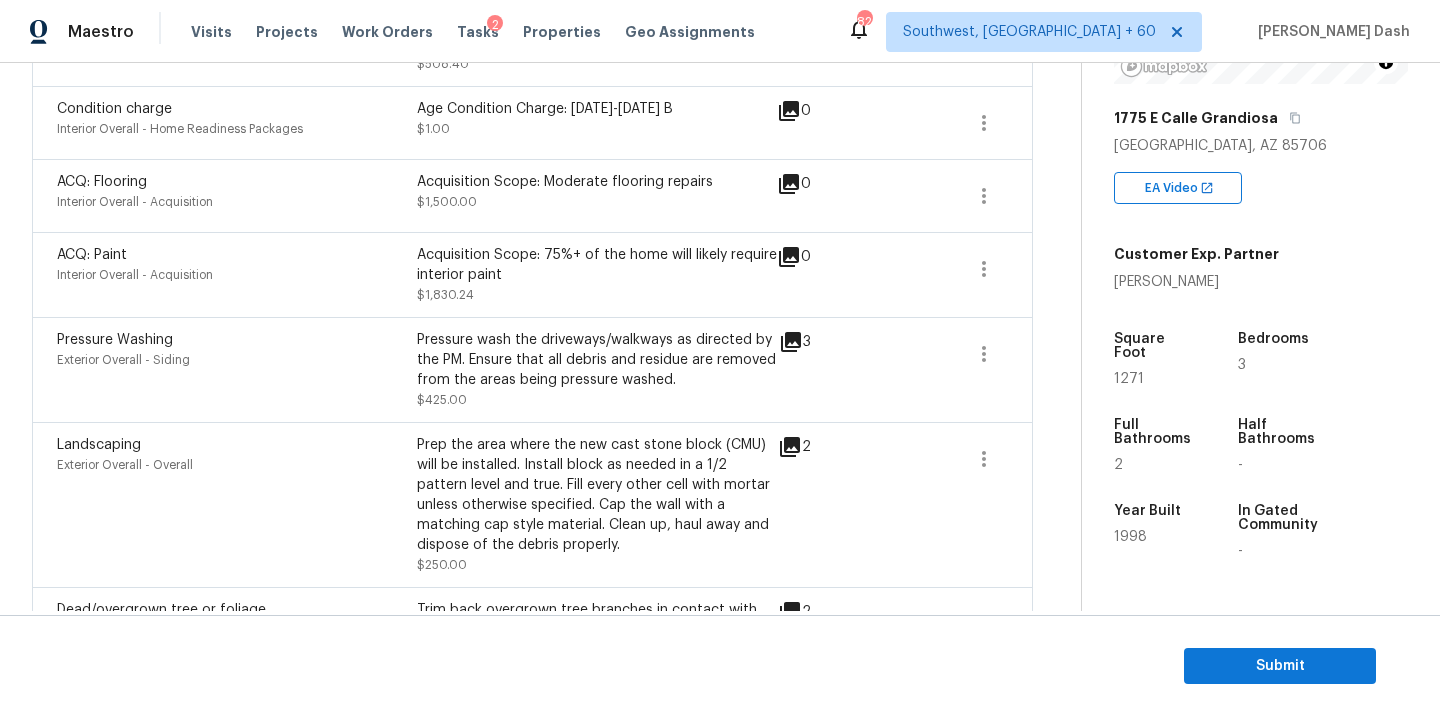 click on "Age Condition Charge: [DATE]-[DATE] B" at bounding box center (597, 109) 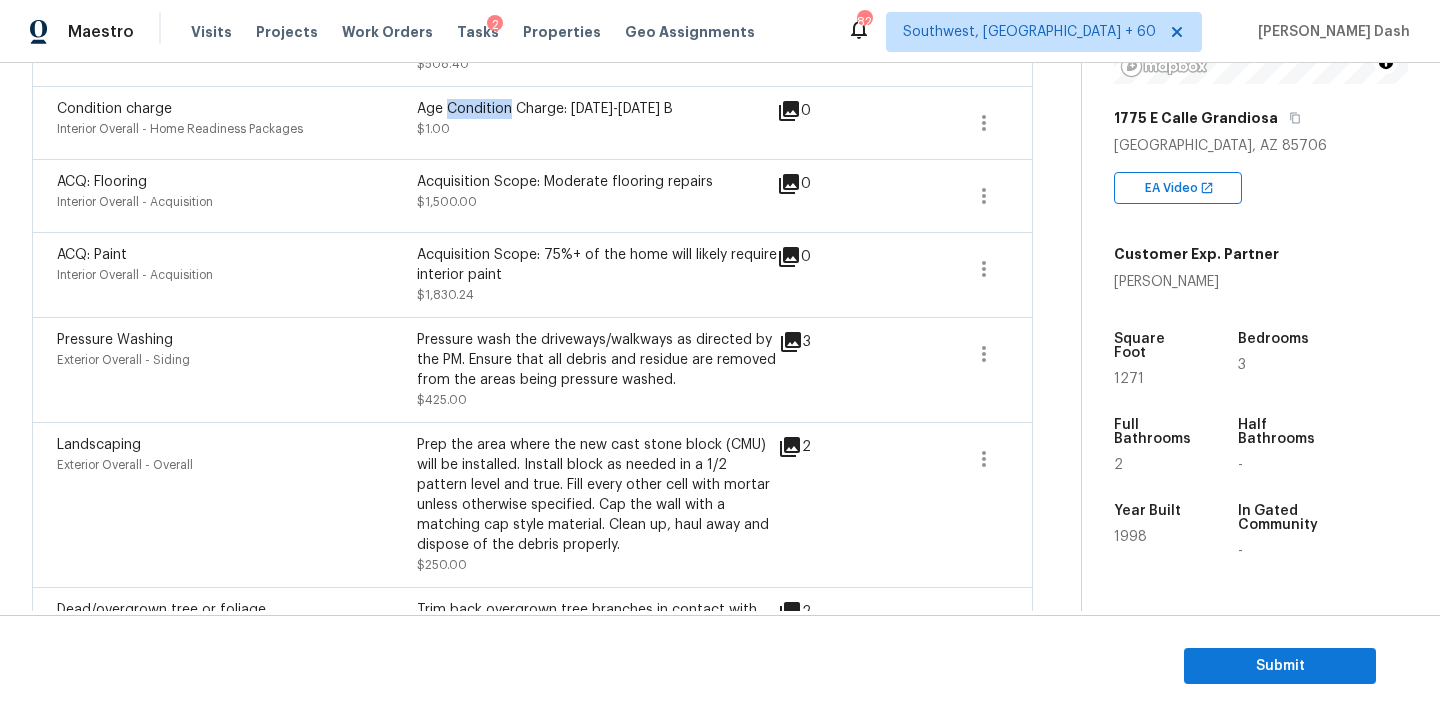 click on "Age Condition Charge: [DATE]-[DATE] B" at bounding box center [597, 109] 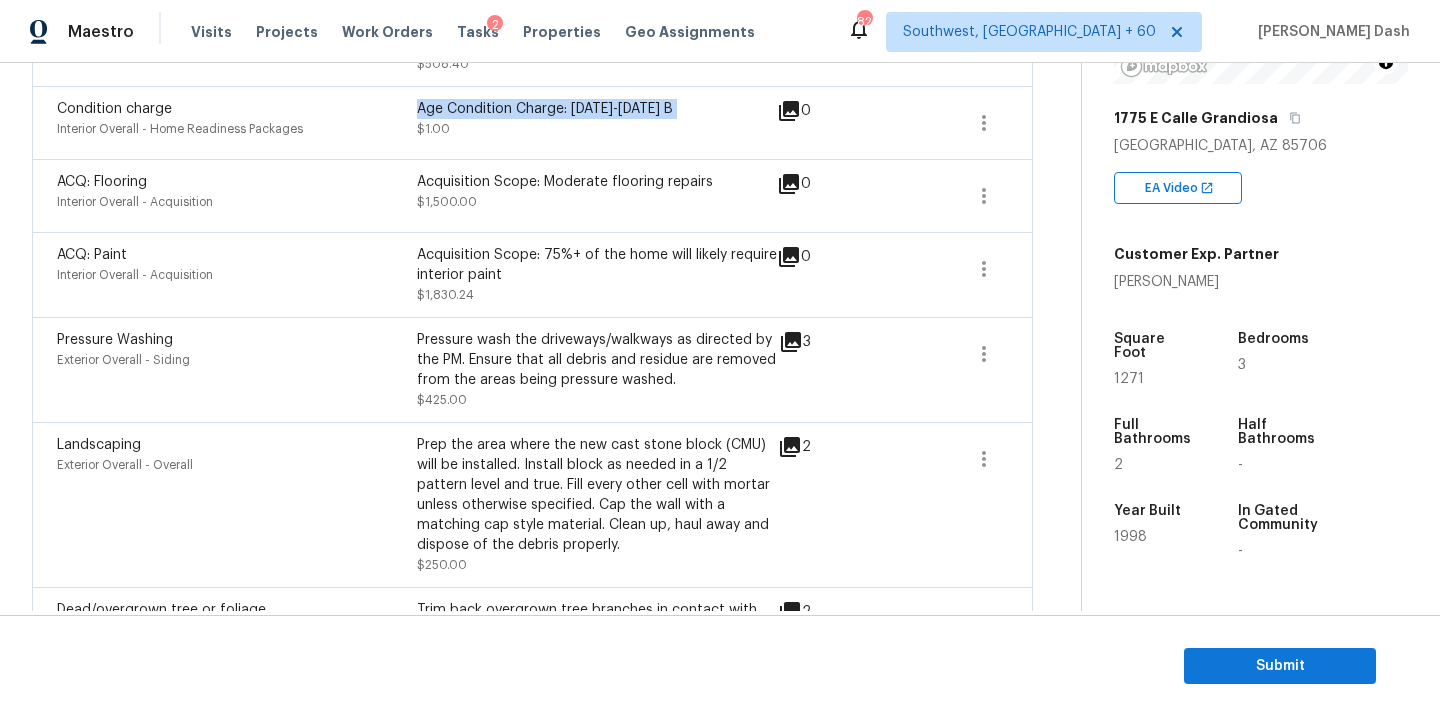 click on "Age Condition Charge: [DATE]-[DATE] B" at bounding box center (597, 109) 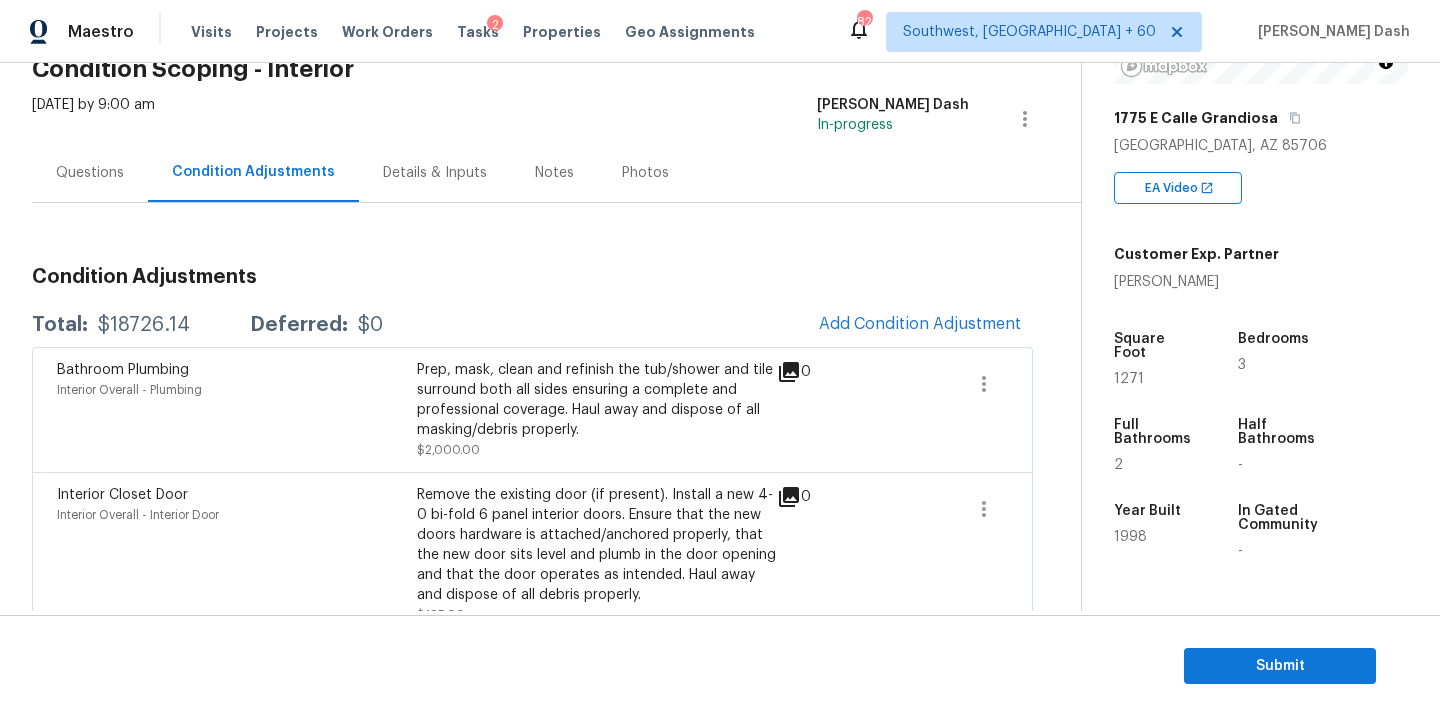 click on "Questions" at bounding box center (90, 173) 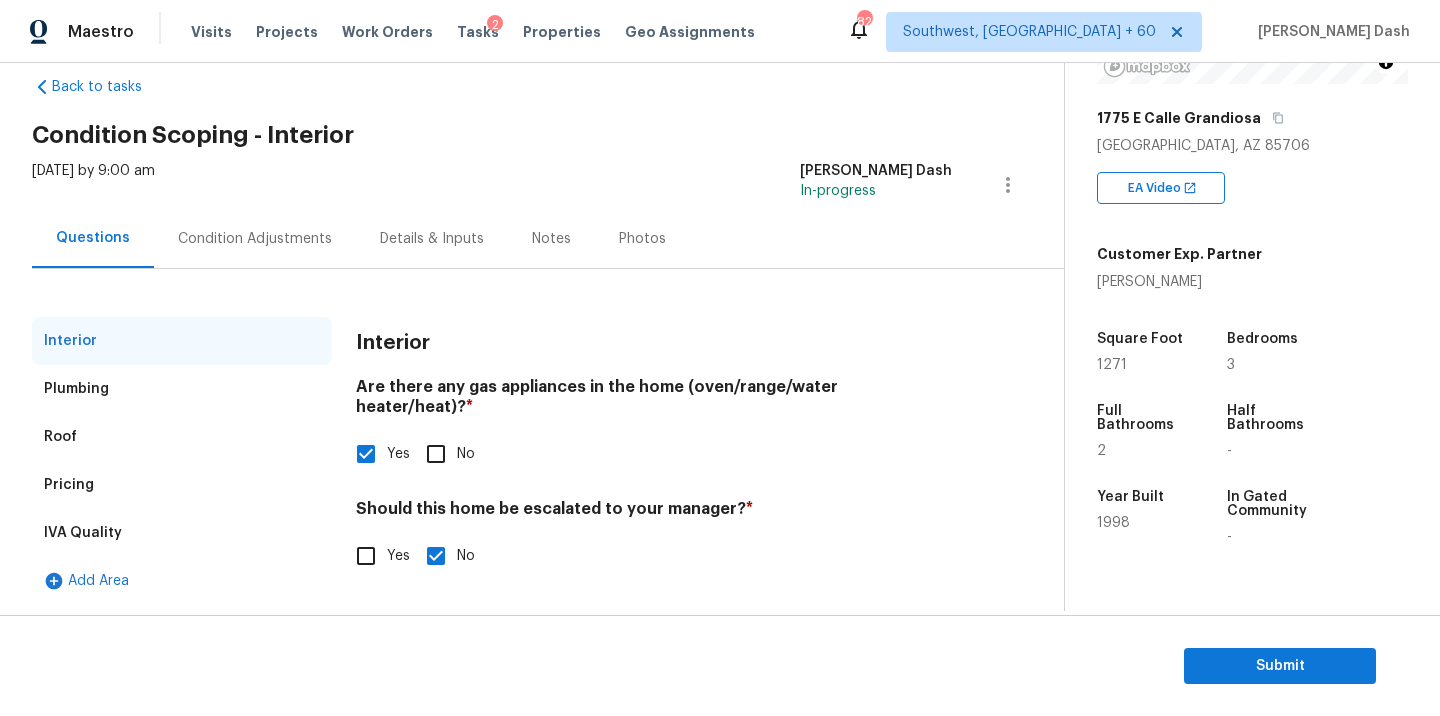 scroll, scrollTop: 0, scrollLeft: 0, axis: both 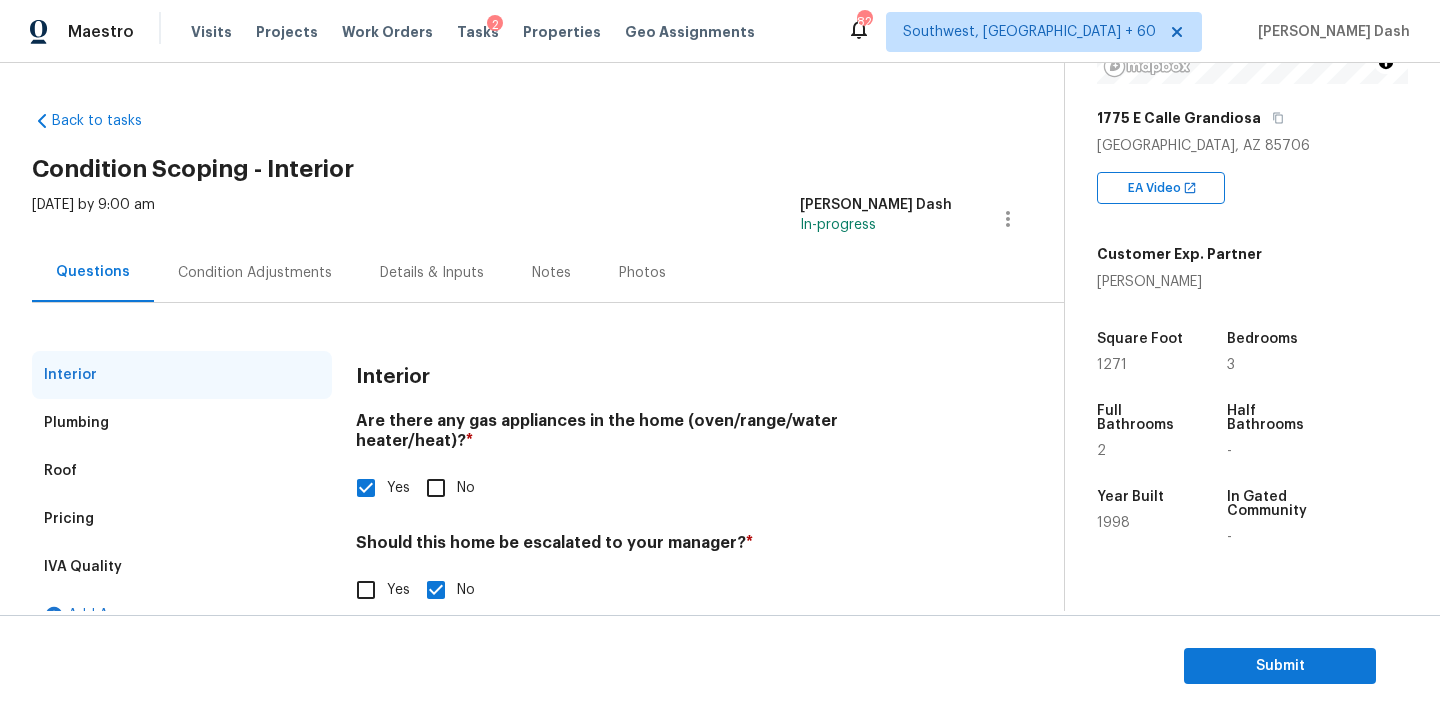 drag, startPoint x: 154, startPoint y: 526, endPoint x: 185, endPoint y: 526, distance: 31 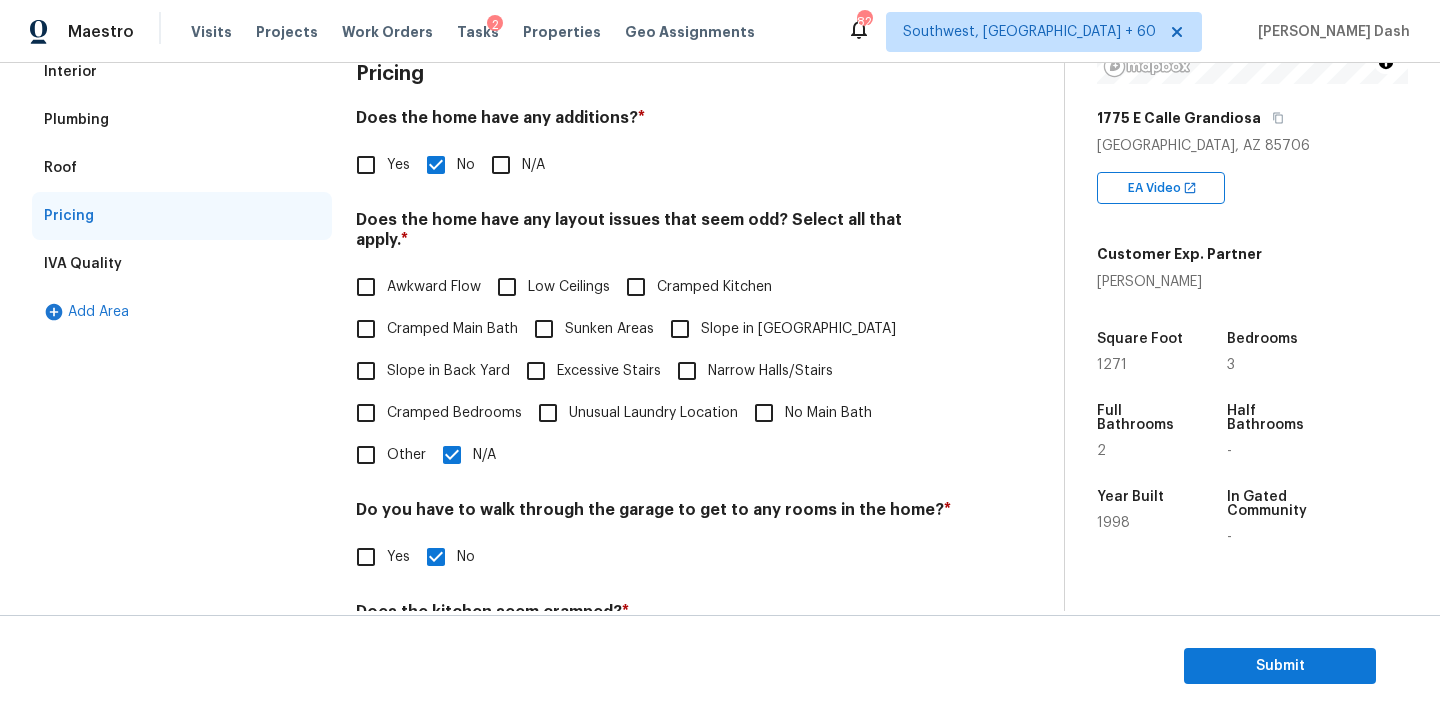 scroll, scrollTop: 0, scrollLeft: 0, axis: both 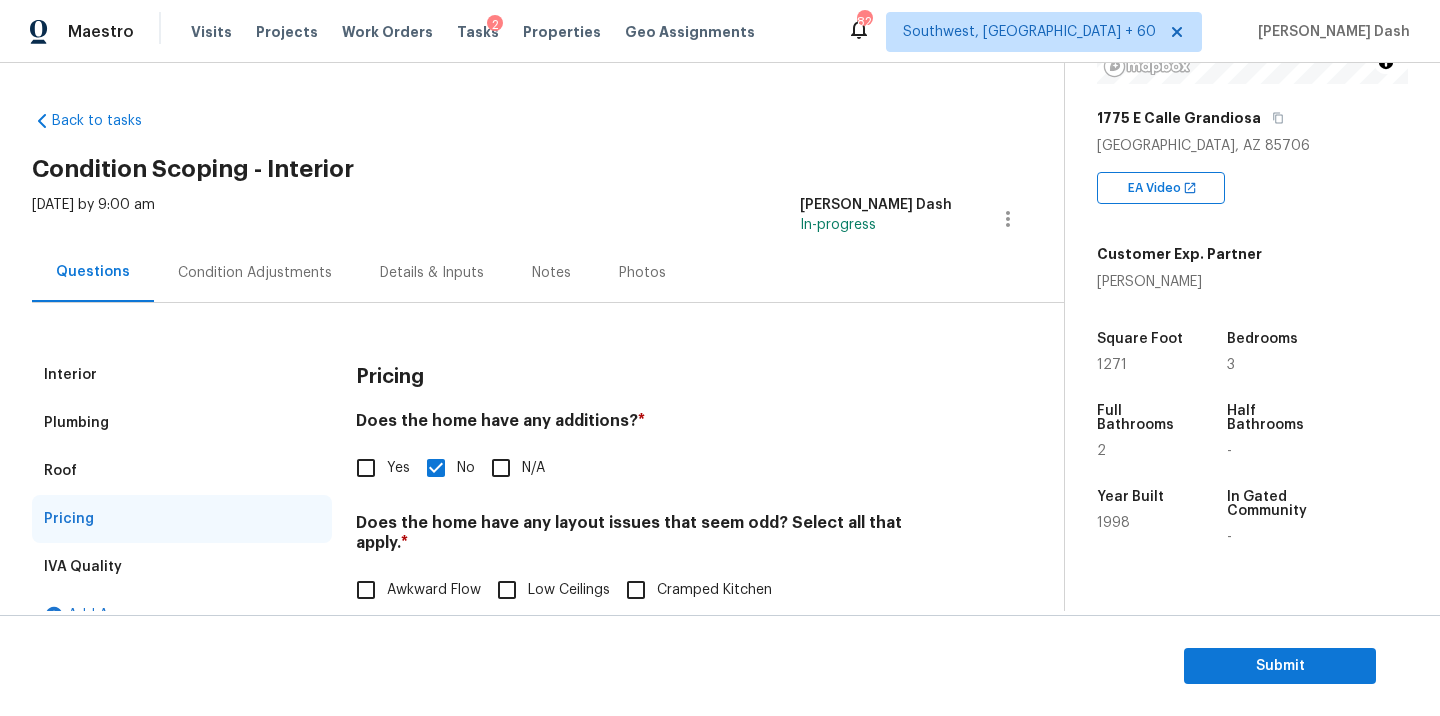 click on "Condition Adjustments" at bounding box center [255, 272] 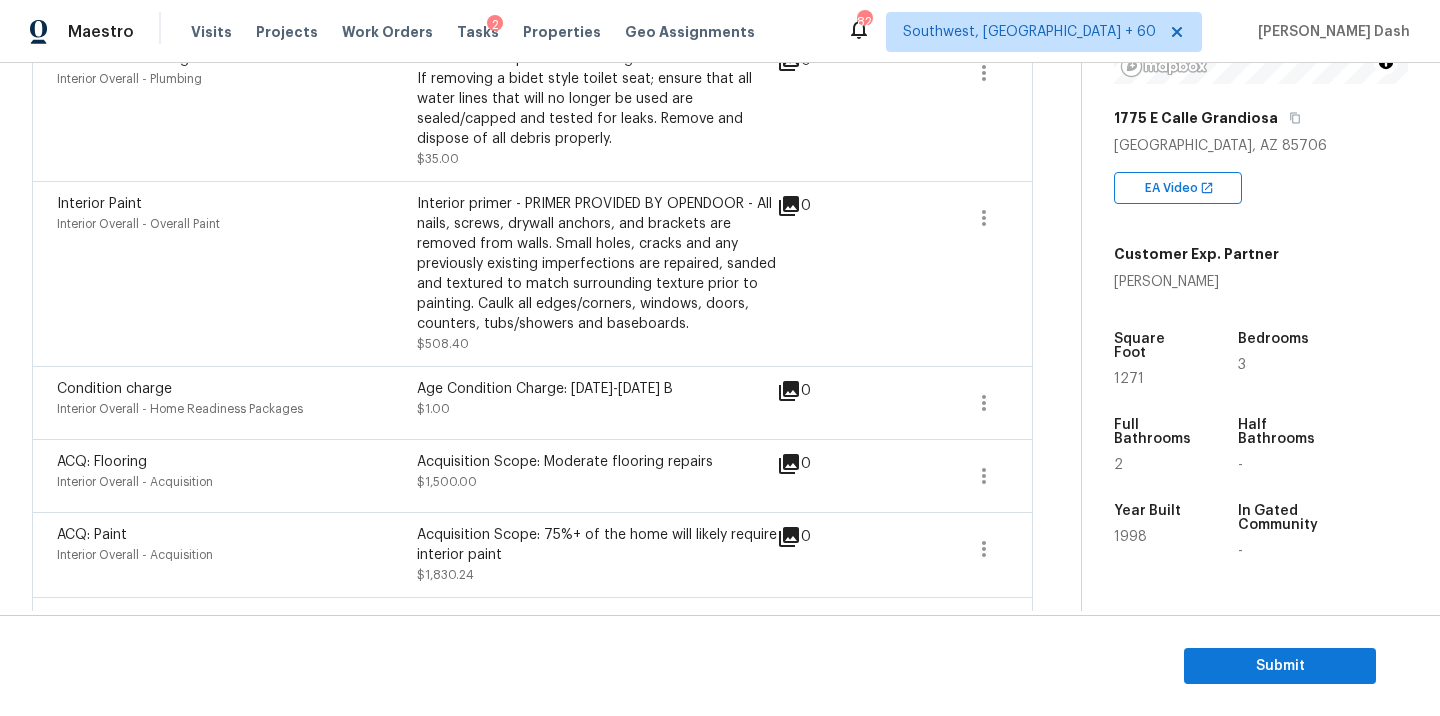 scroll, scrollTop: 0, scrollLeft: 0, axis: both 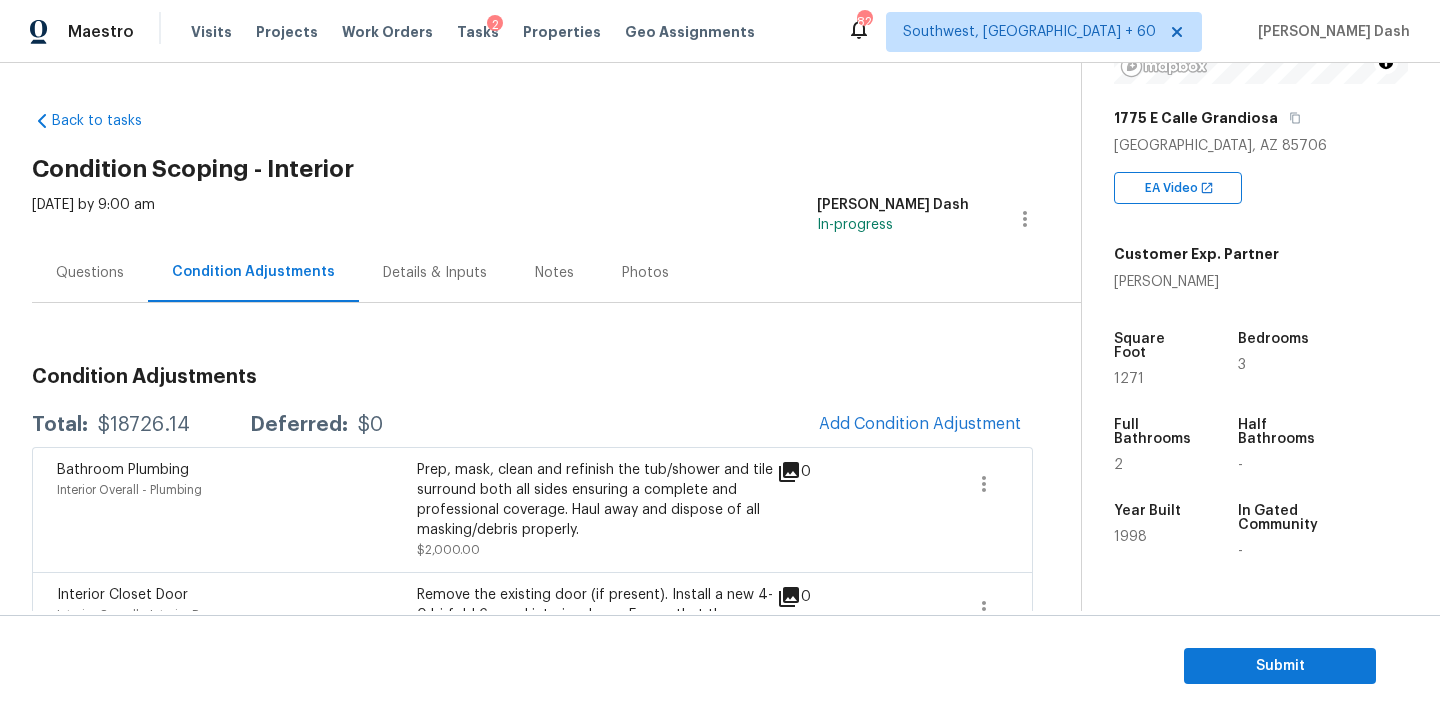 click on "$18726.14" at bounding box center [144, 425] 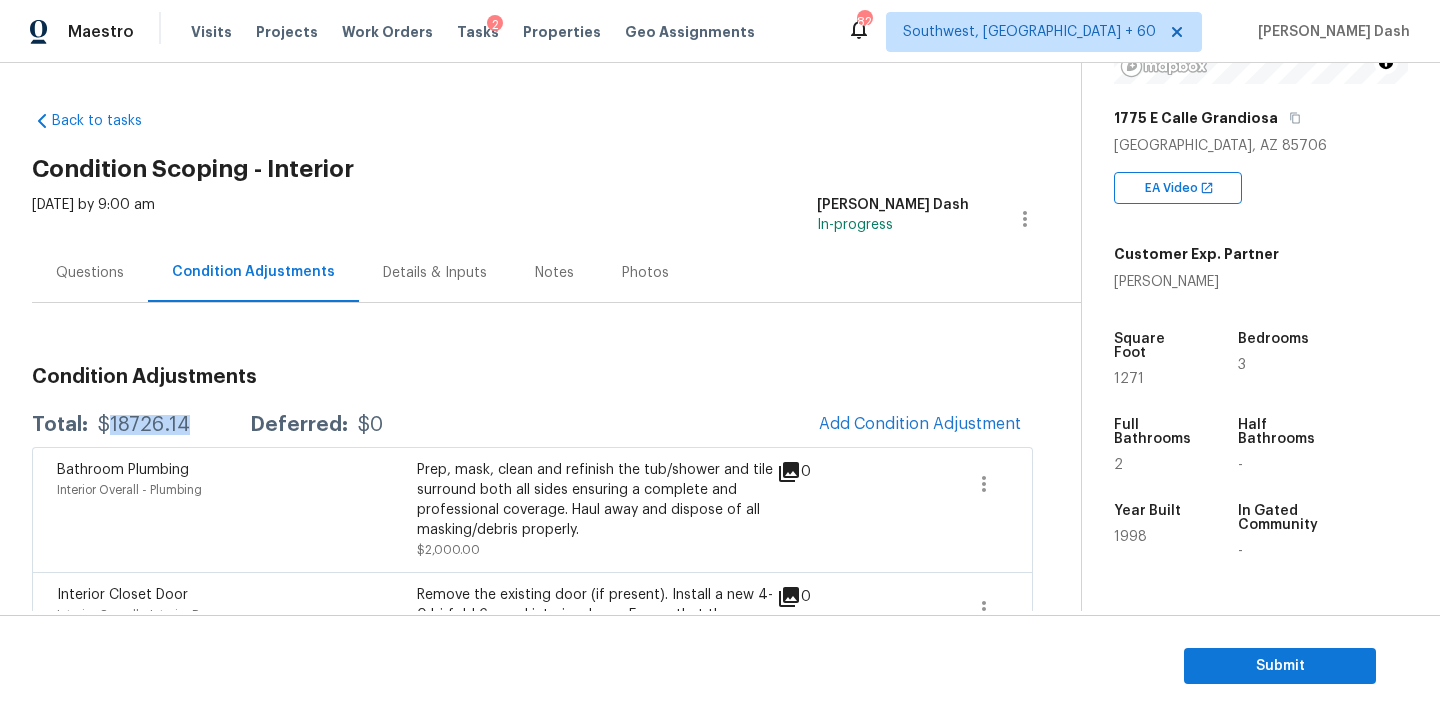 click on "$18726.14" at bounding box center [144, 425] 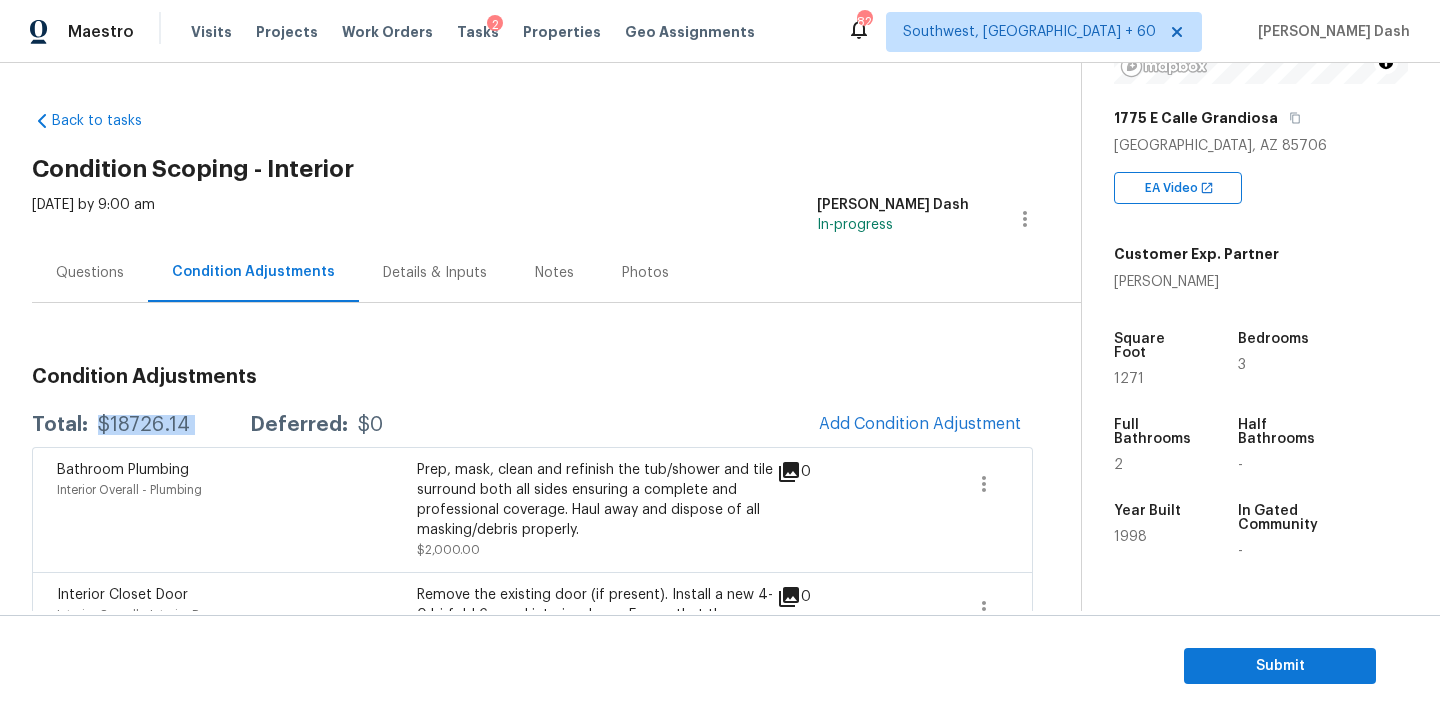 click on "$18726.14" at bounding box center (144, 425) 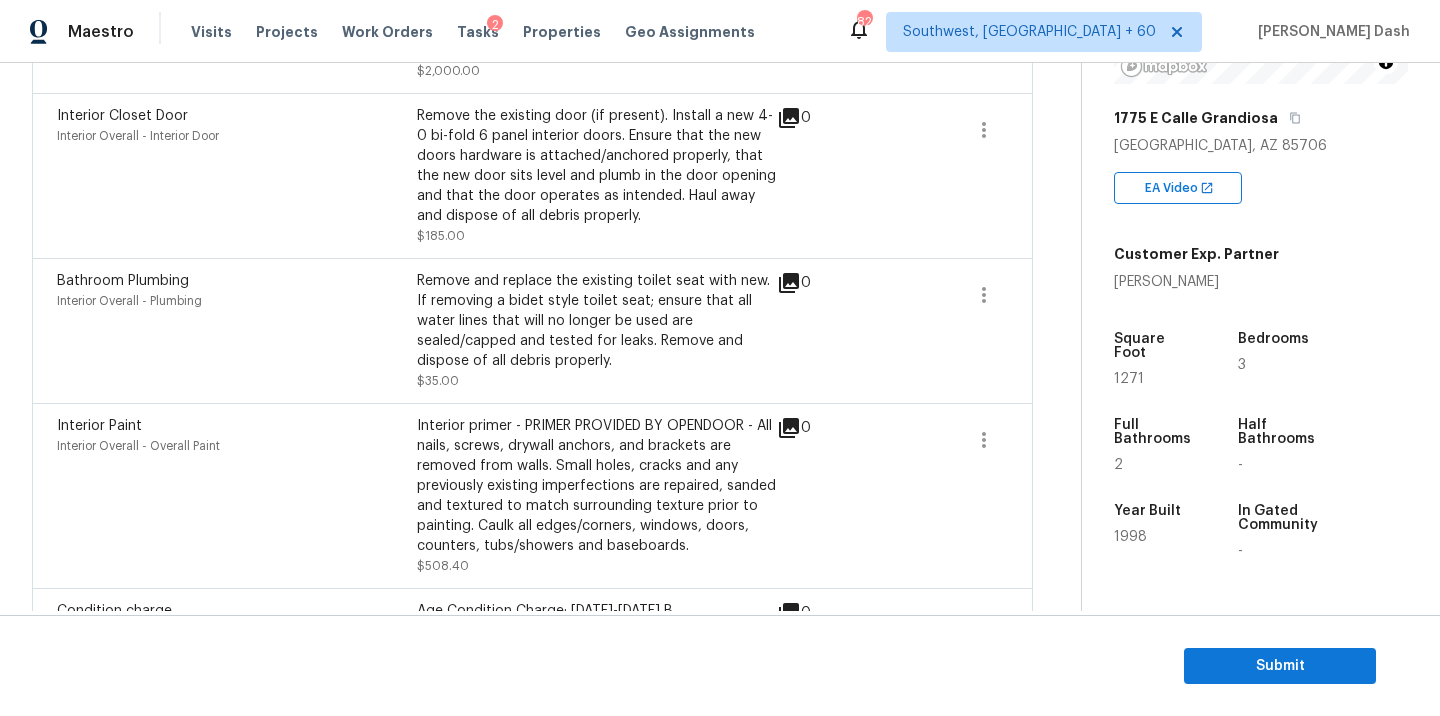 scroll, scrollTop: 915, scrollLeft: 0, axis: vertical 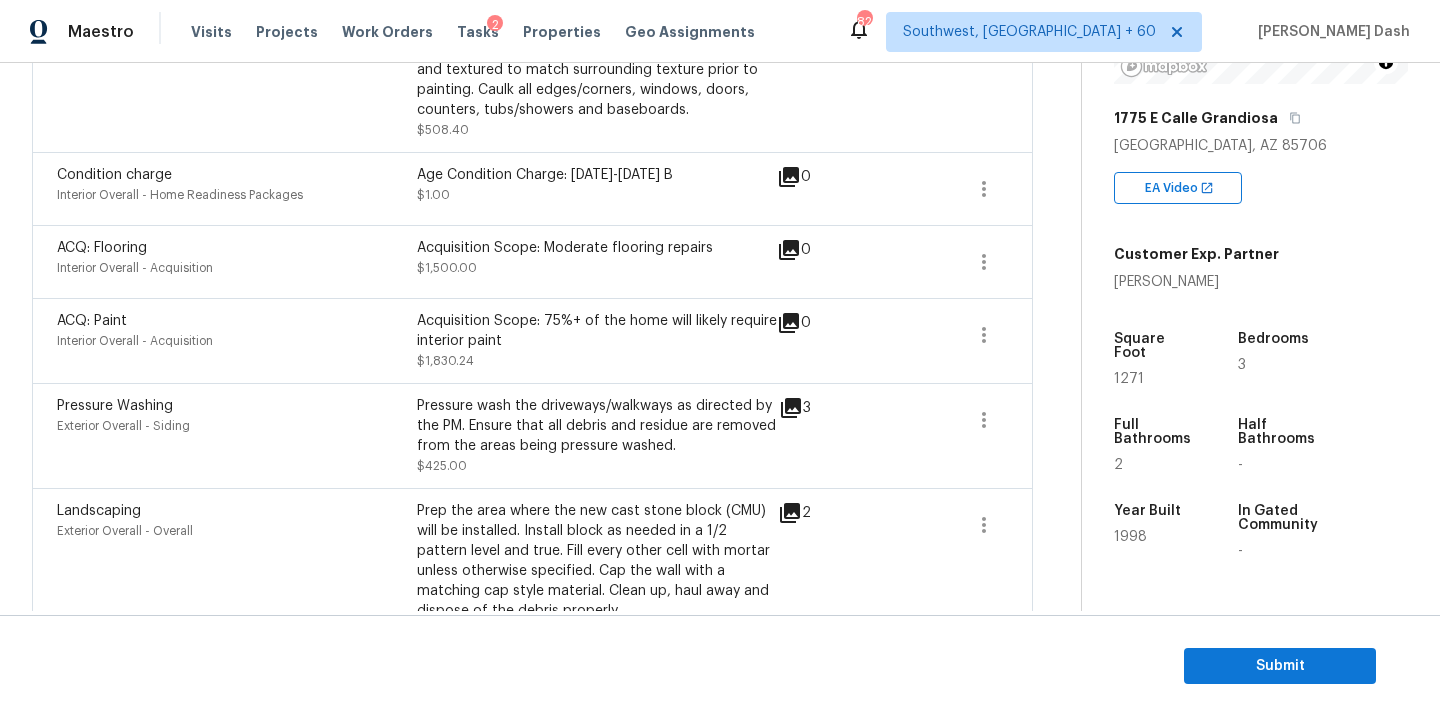 click on "Age Condition Charge: [DATE]-[DATE] B" at bounding box center [597, 175] 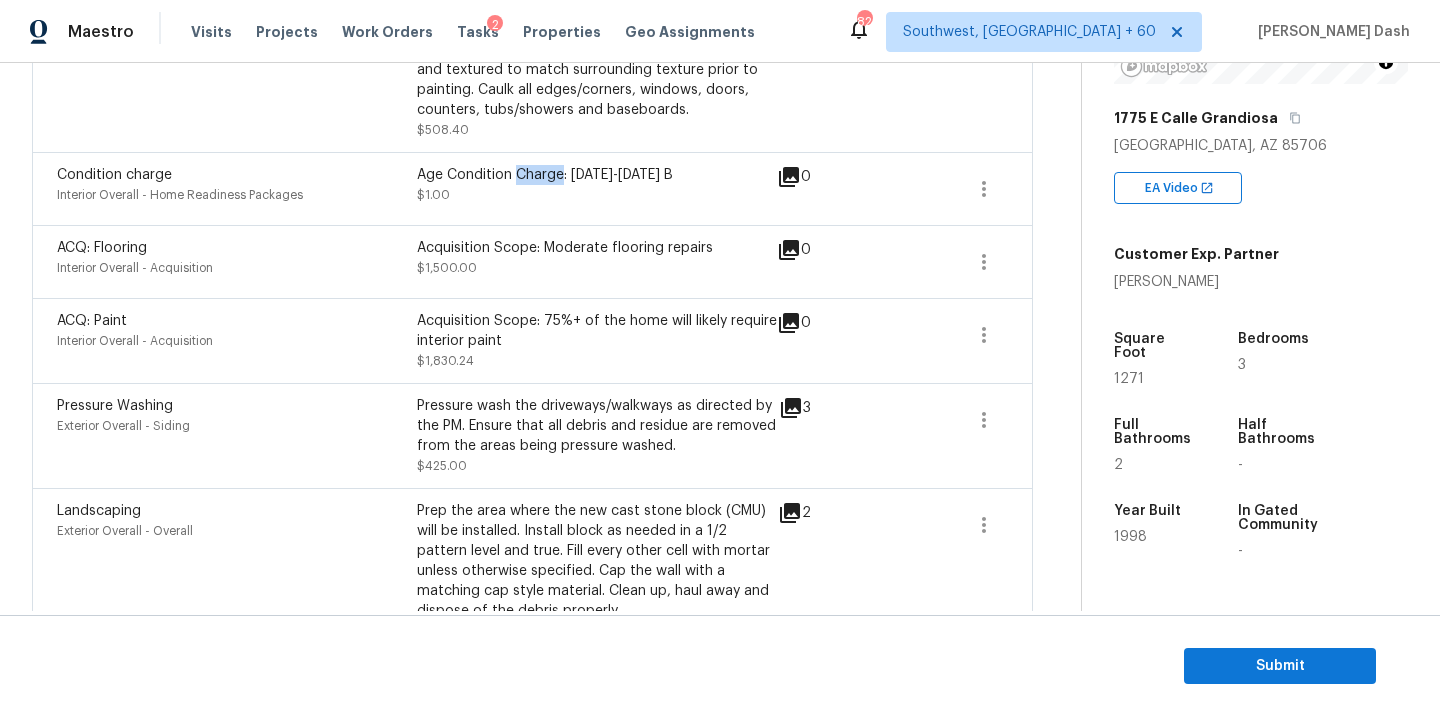 click on "Age Condition Charge: [DATE]-[DATE] B" at bounding box center [597, 175] 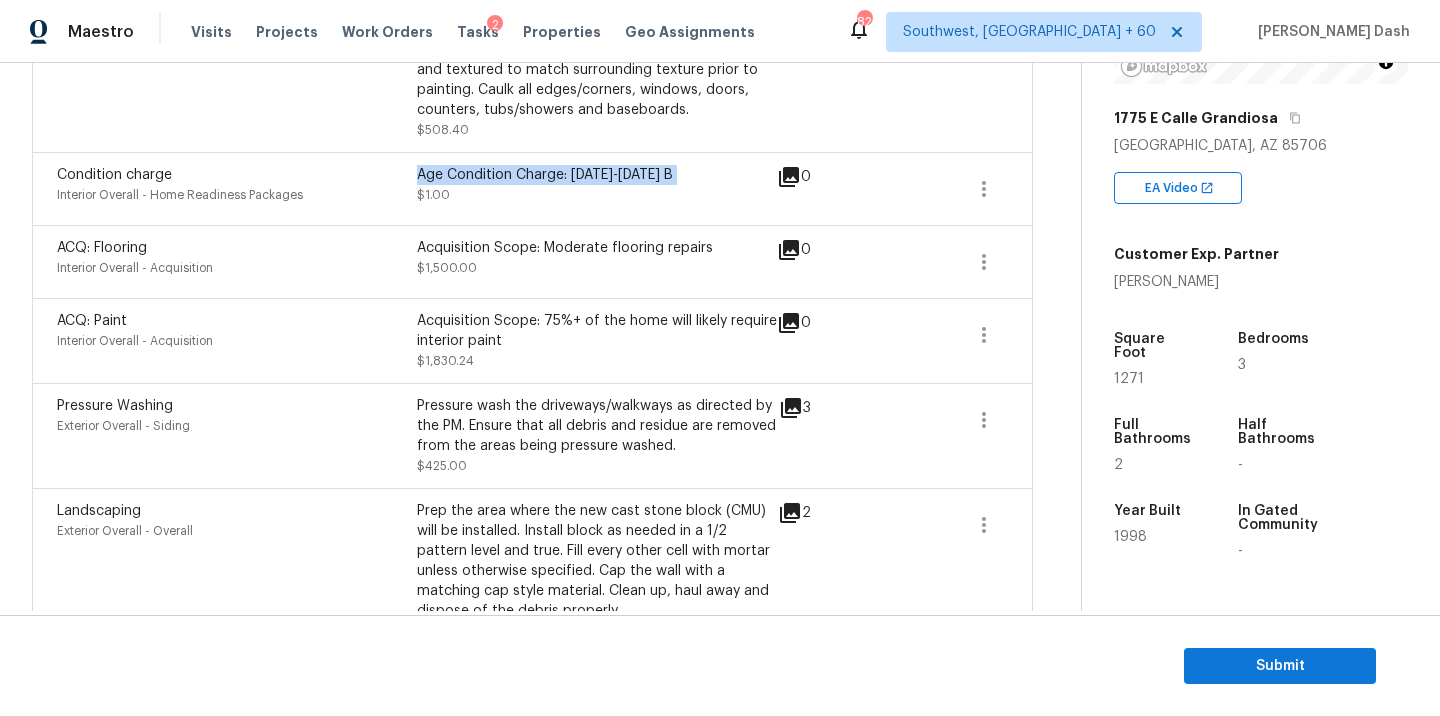 click on "Age Condition Charge: [DATE]-[DATE] B" at bounding box center [597, 175] 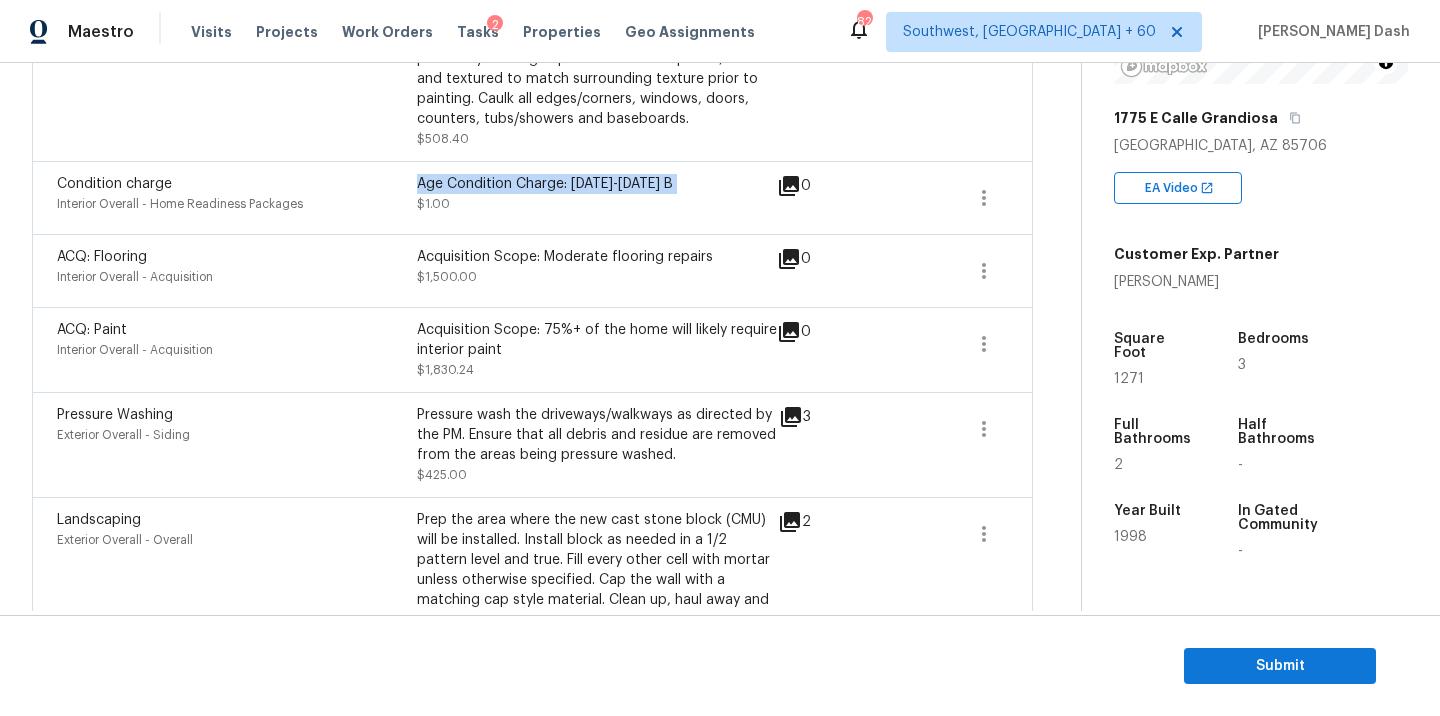 scroll, scrollTop: 736, scrollLeft: 0, axis: vertical 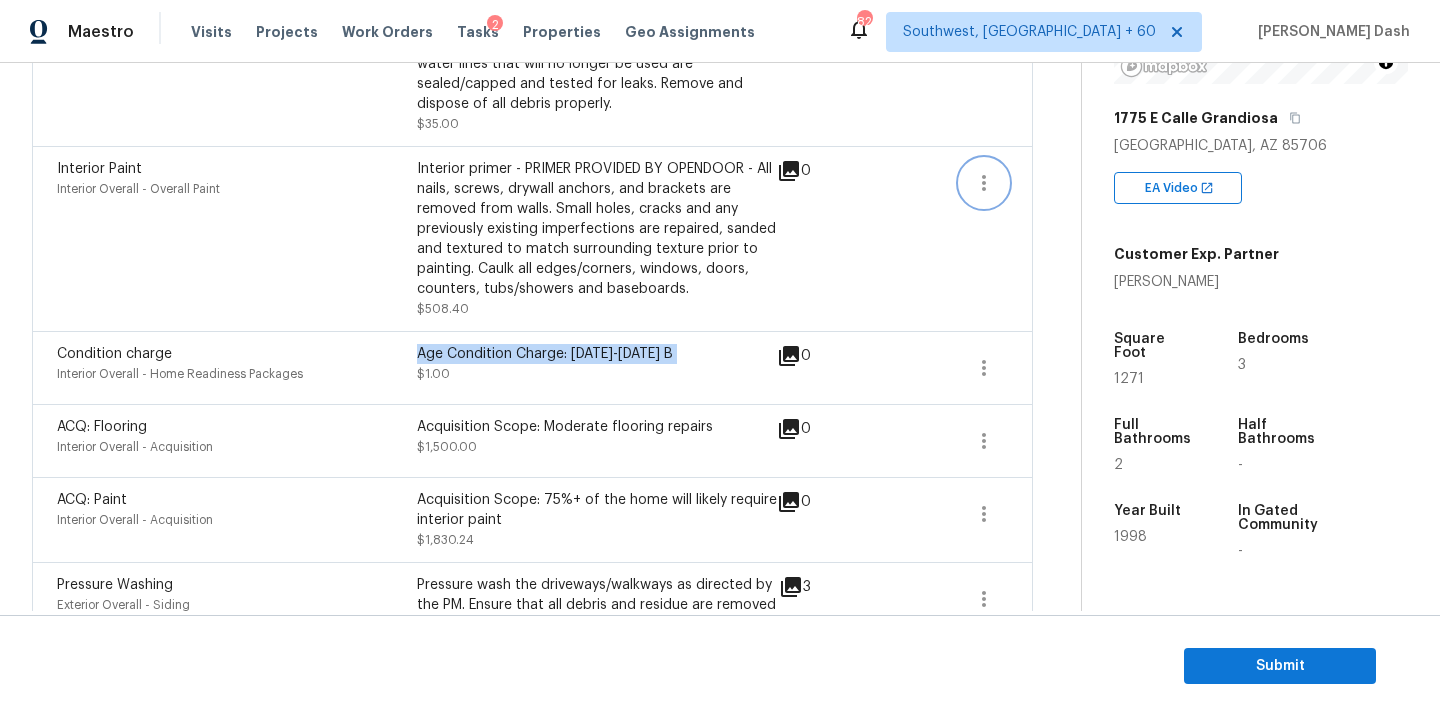 click 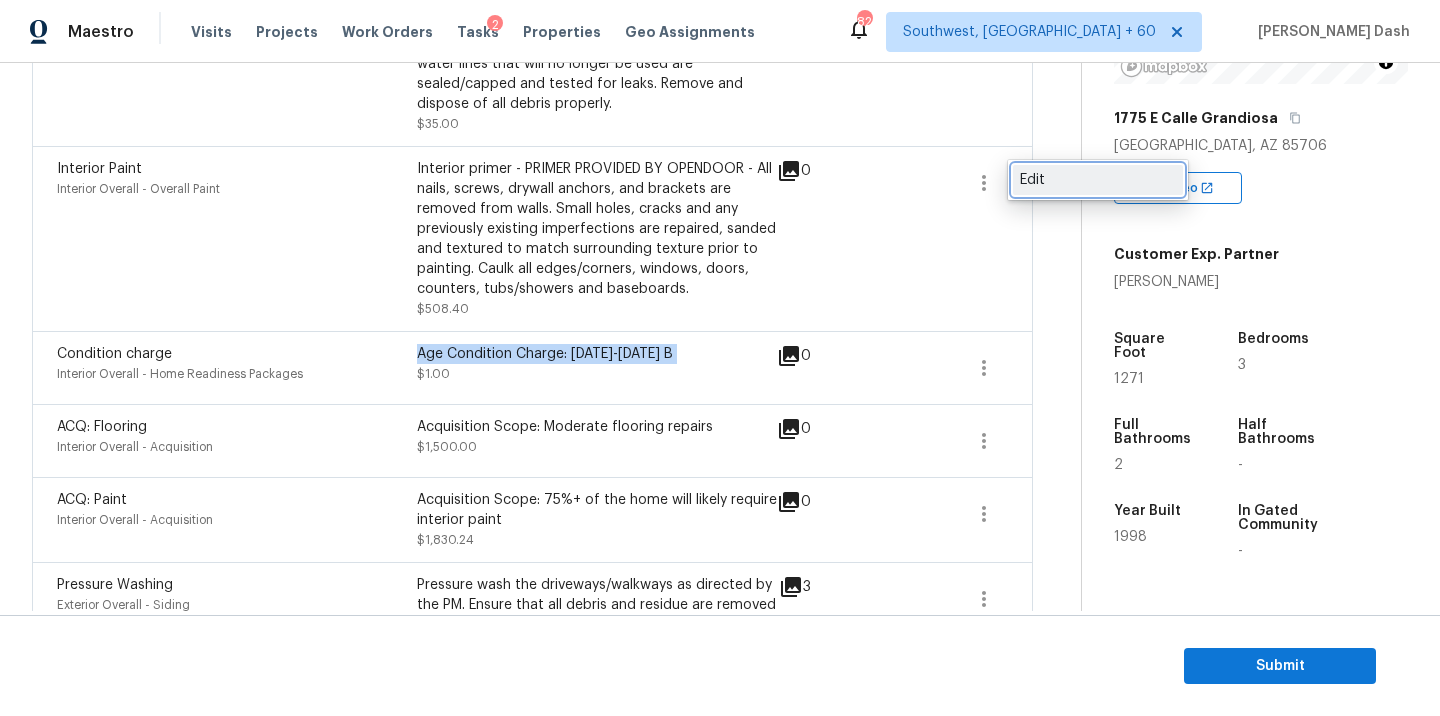 click on "Edit" at bounding box center [1098, 180] 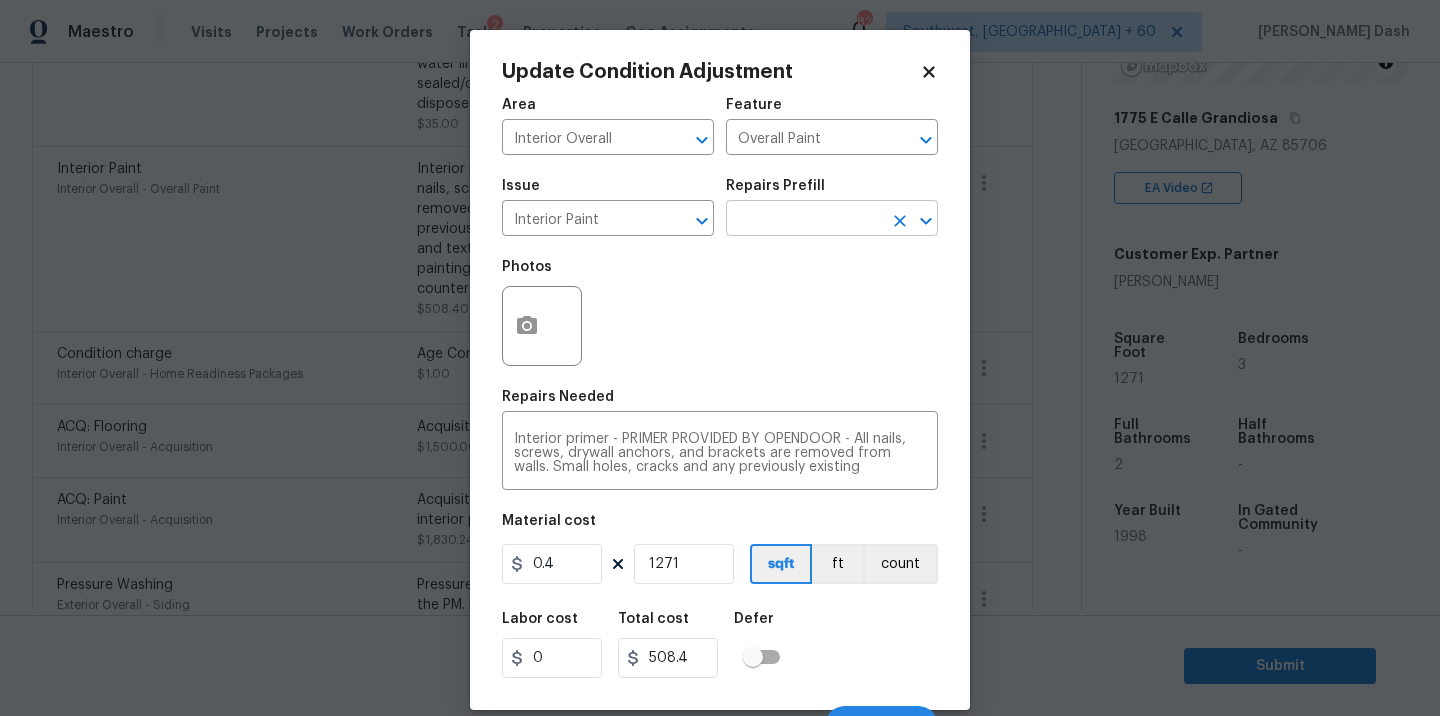 click at bounding box center (804, 220) 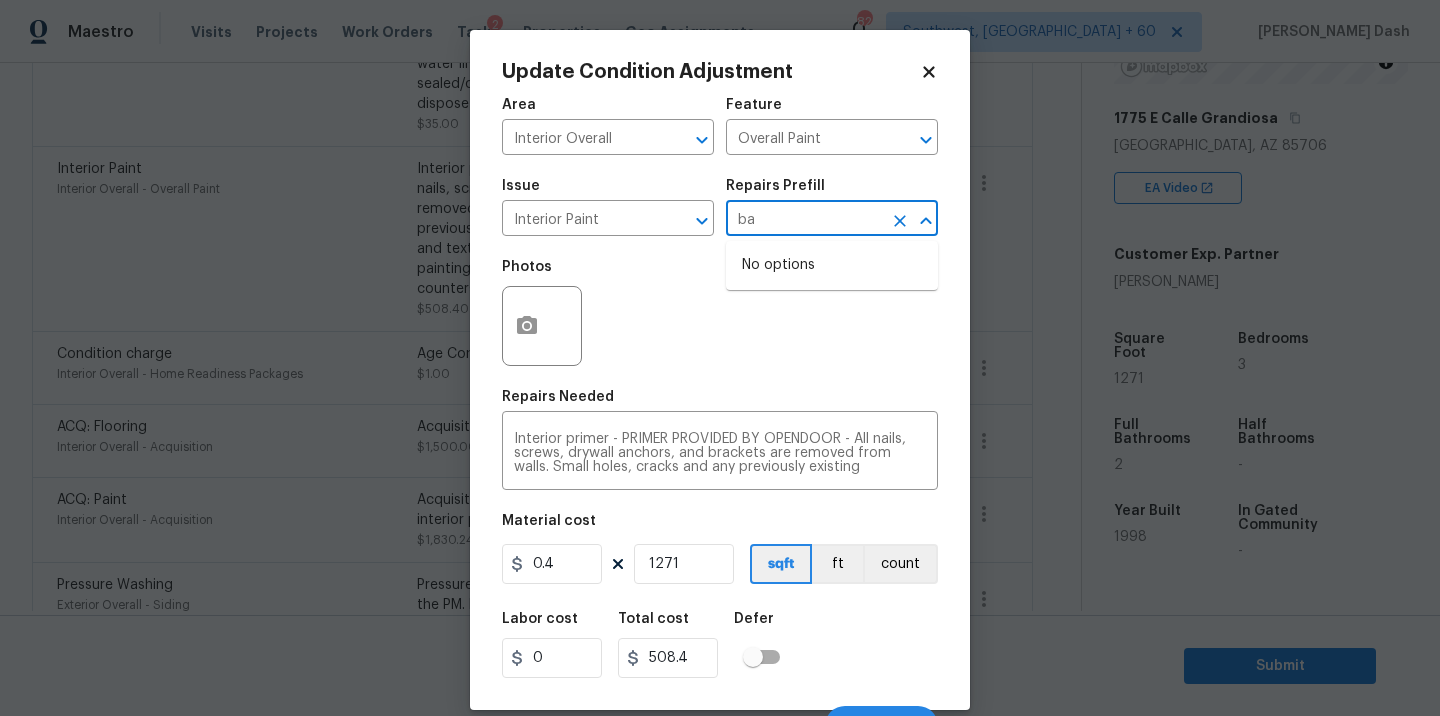 type on "b" 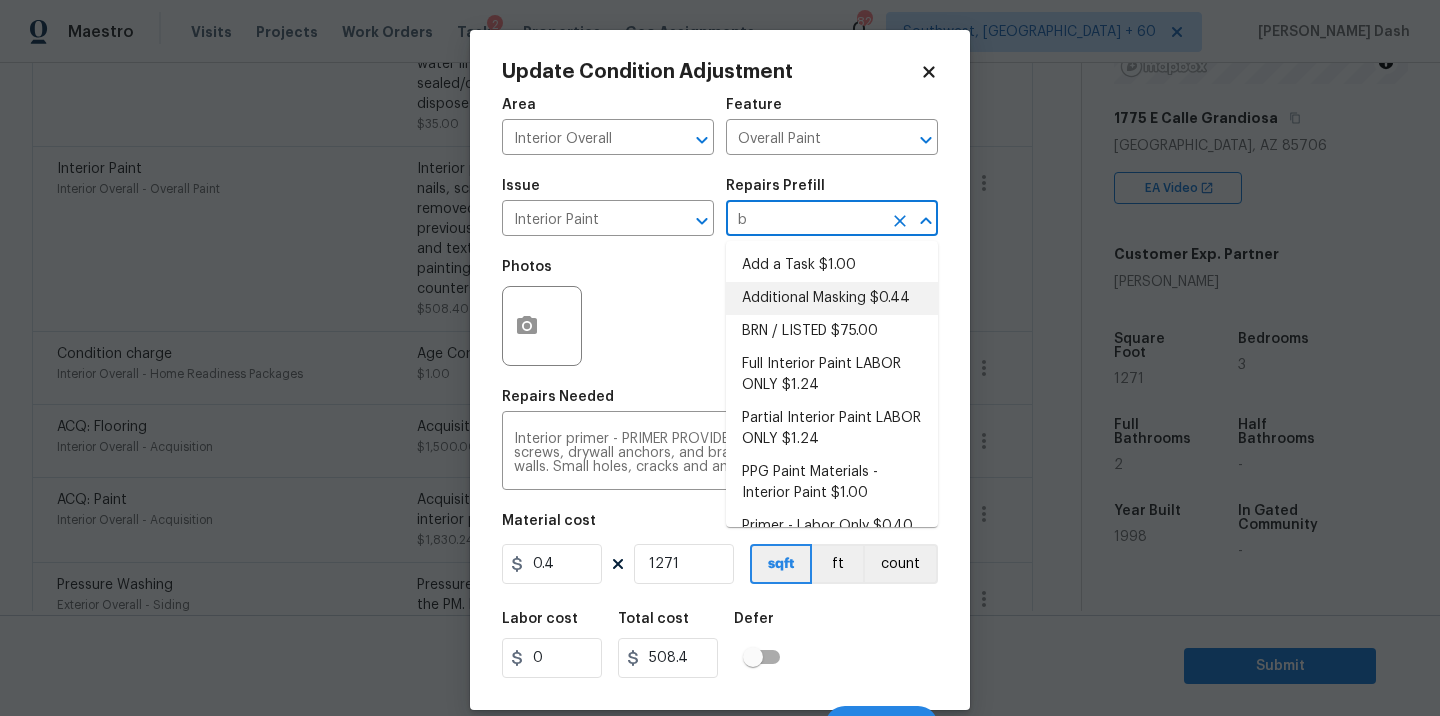 type 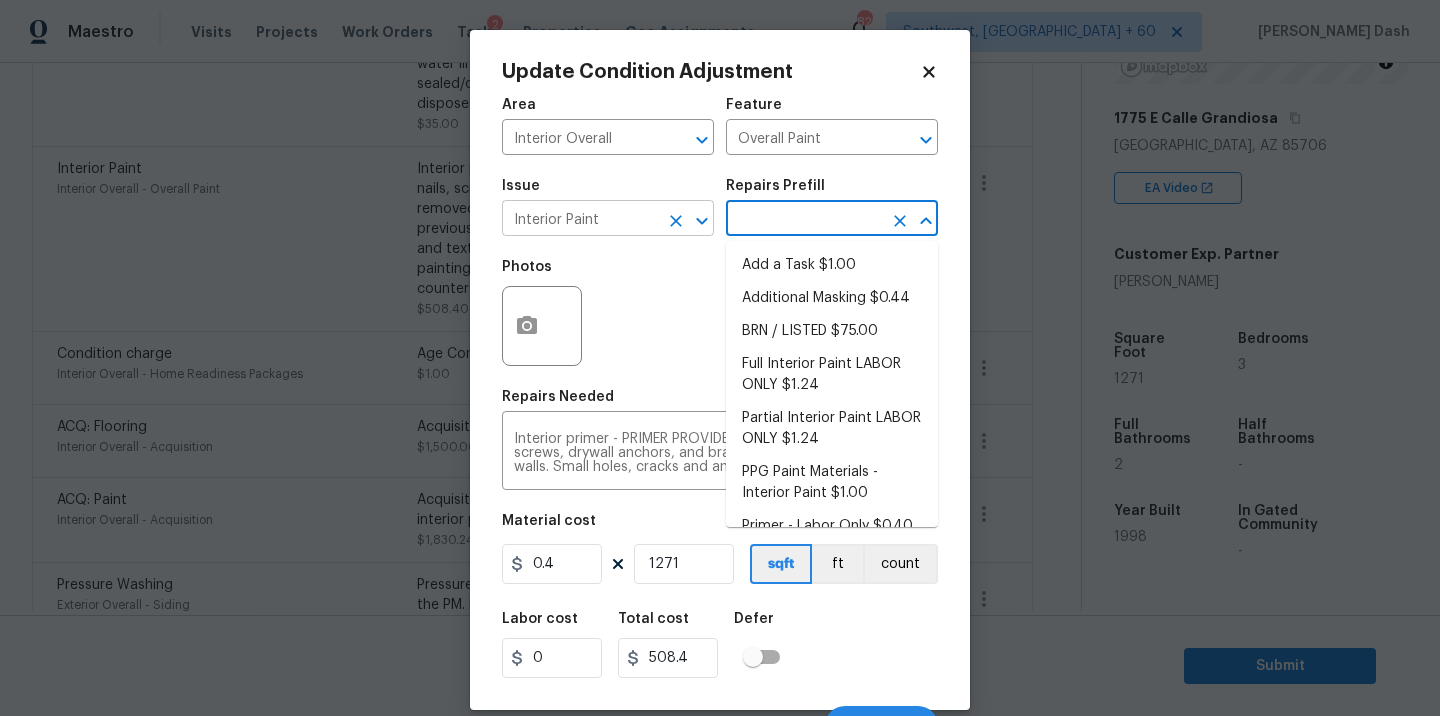 click 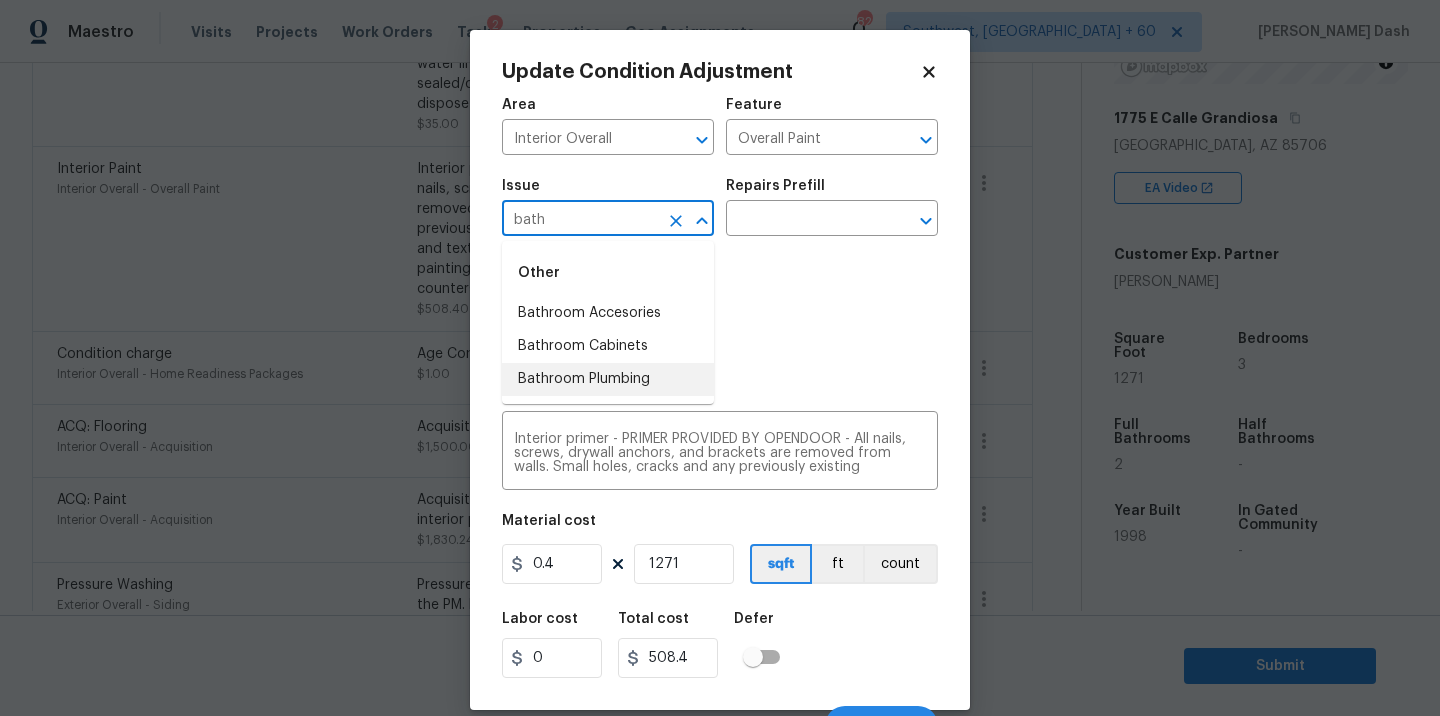 click on "Bathroom Plumbing" at bounding box center [608, 379] 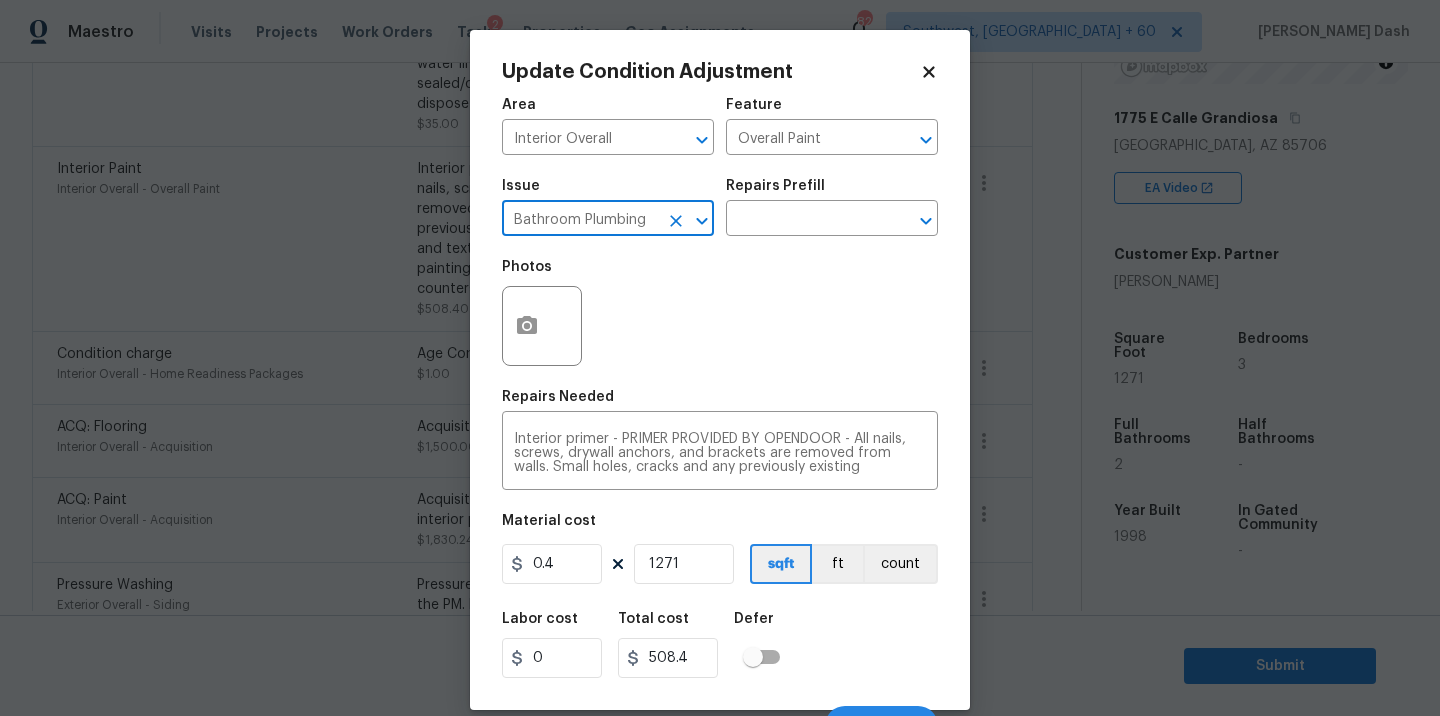 type on "Bathroom Plumbing" 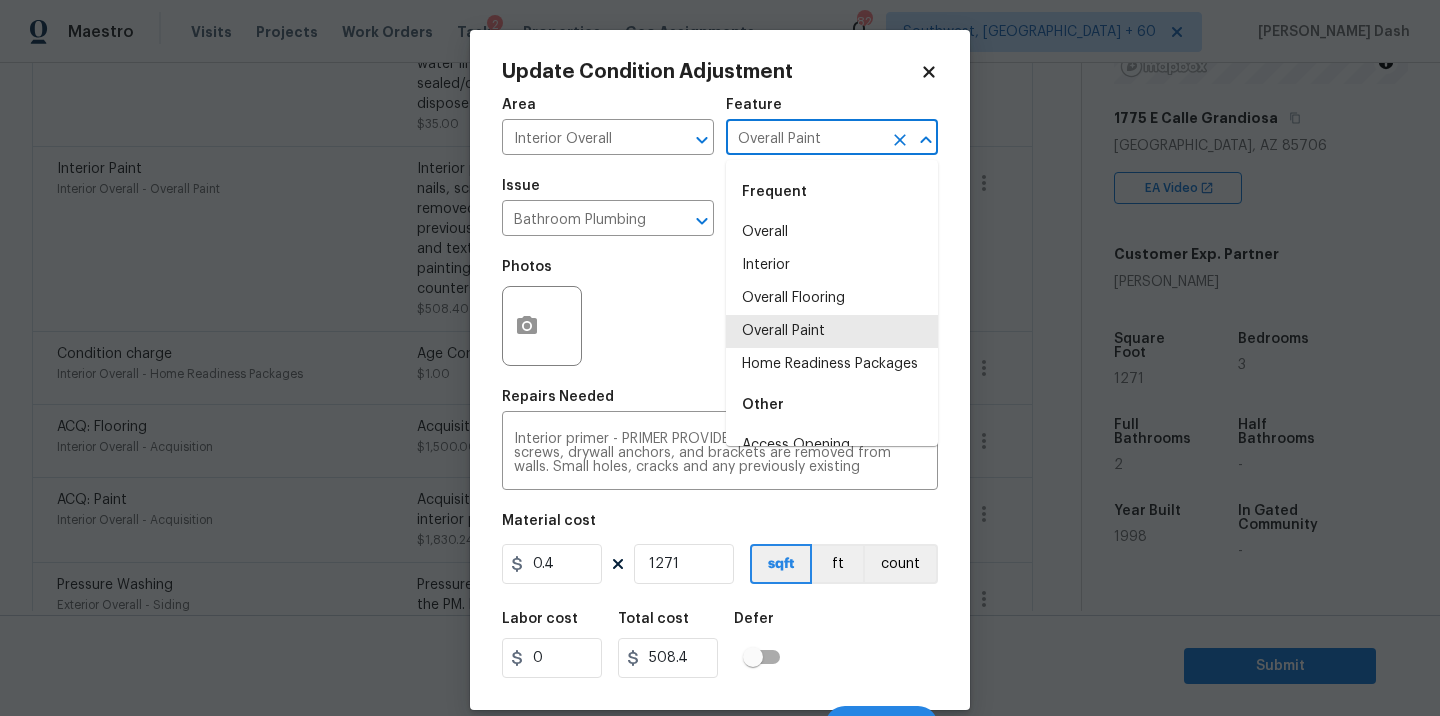 click on "Overall Paint" at bounding box center (804, 139) 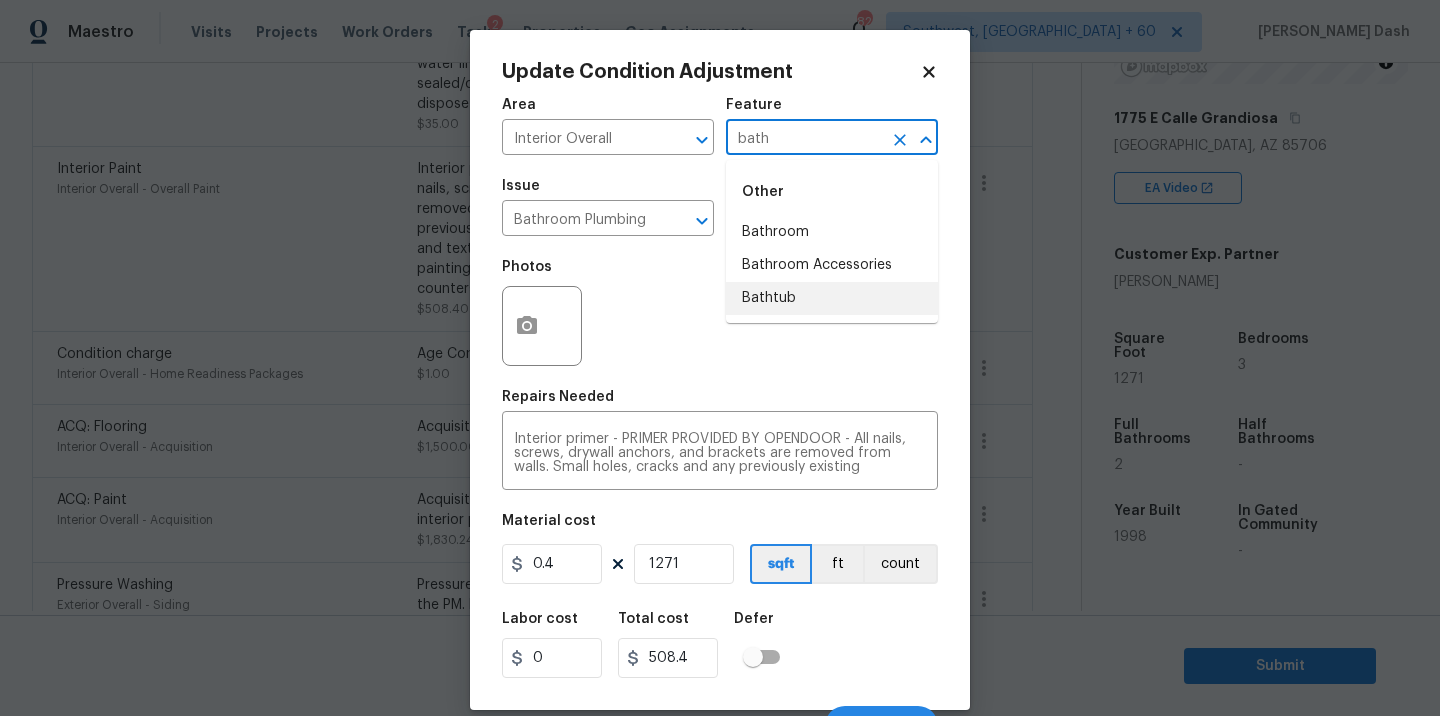 click on "Bathtub" at bounding box center [832, 298] 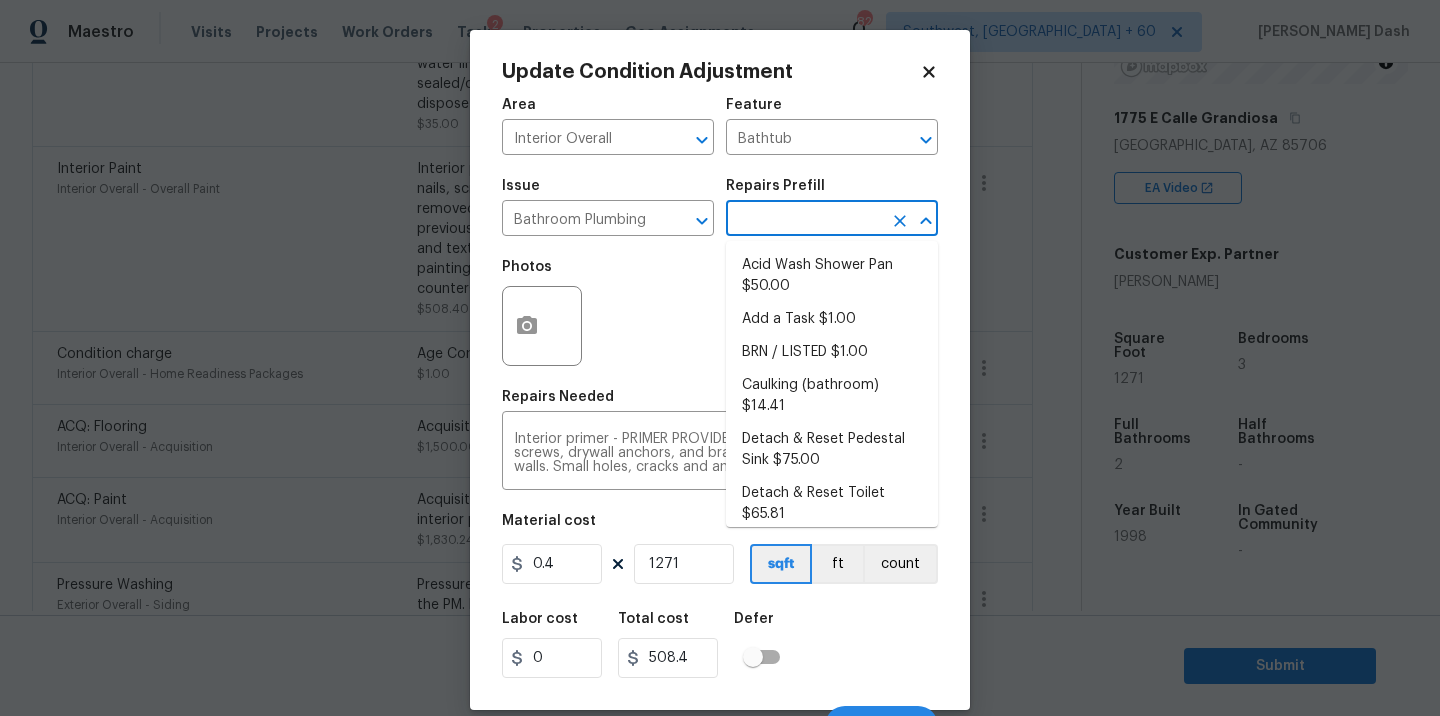 click at bounding box center (804, 220) 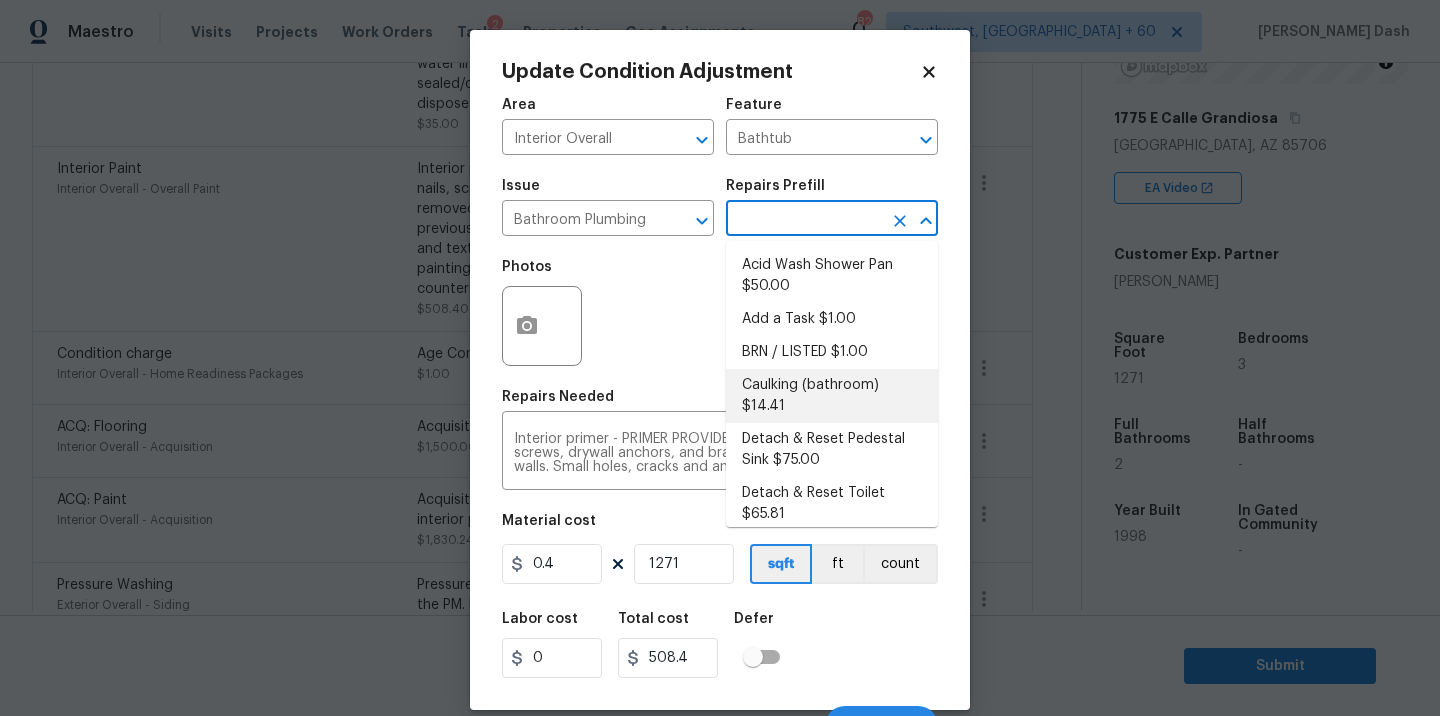 click on "Caulking (bathroom) $14.41" at bounding box center [832, 396] 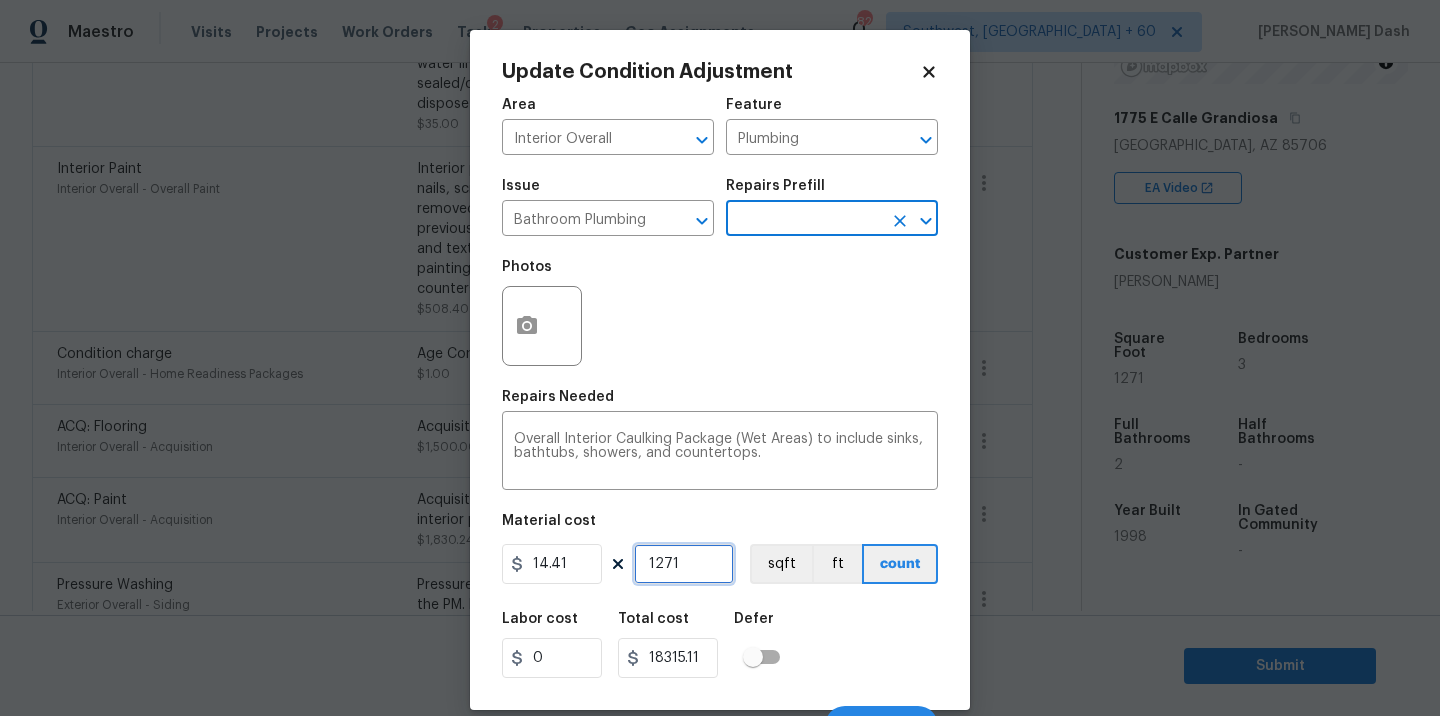 click on "1271" at bounding box center (684, 564) 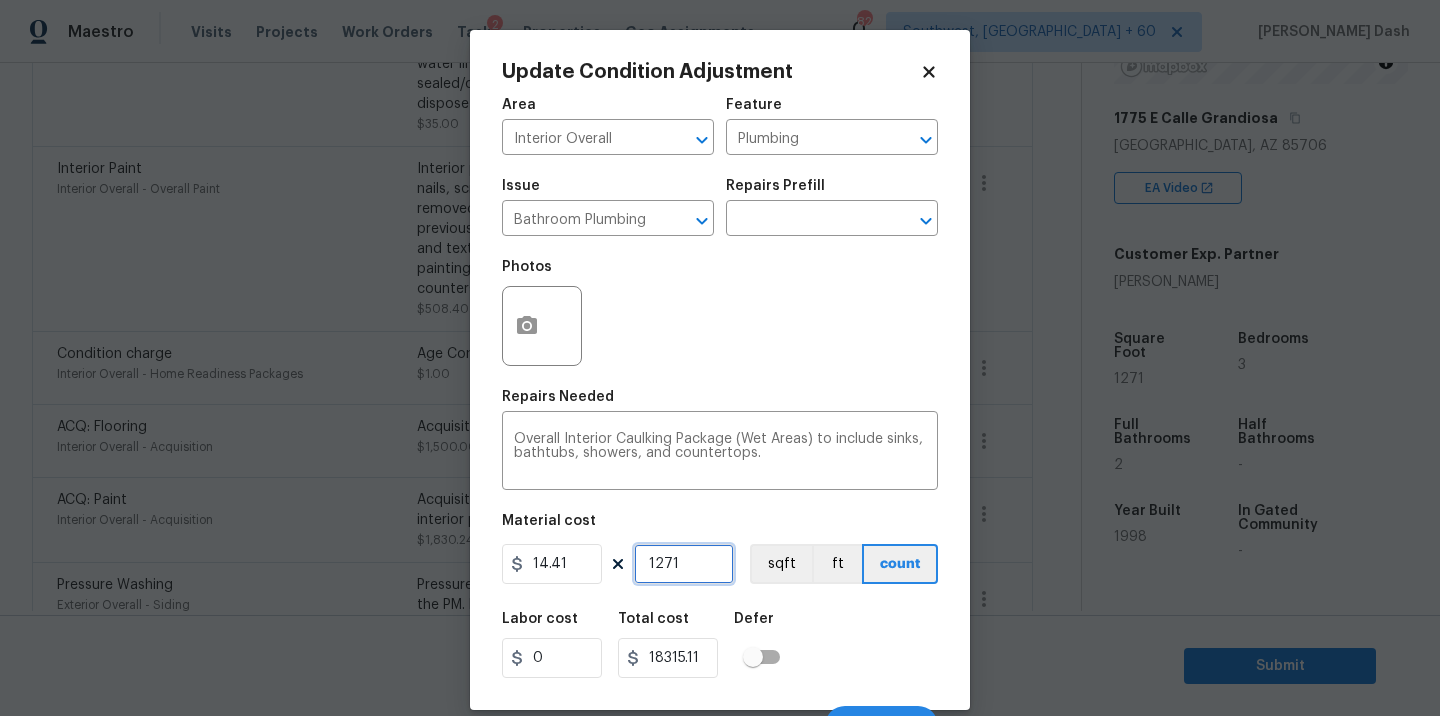 type on "127" 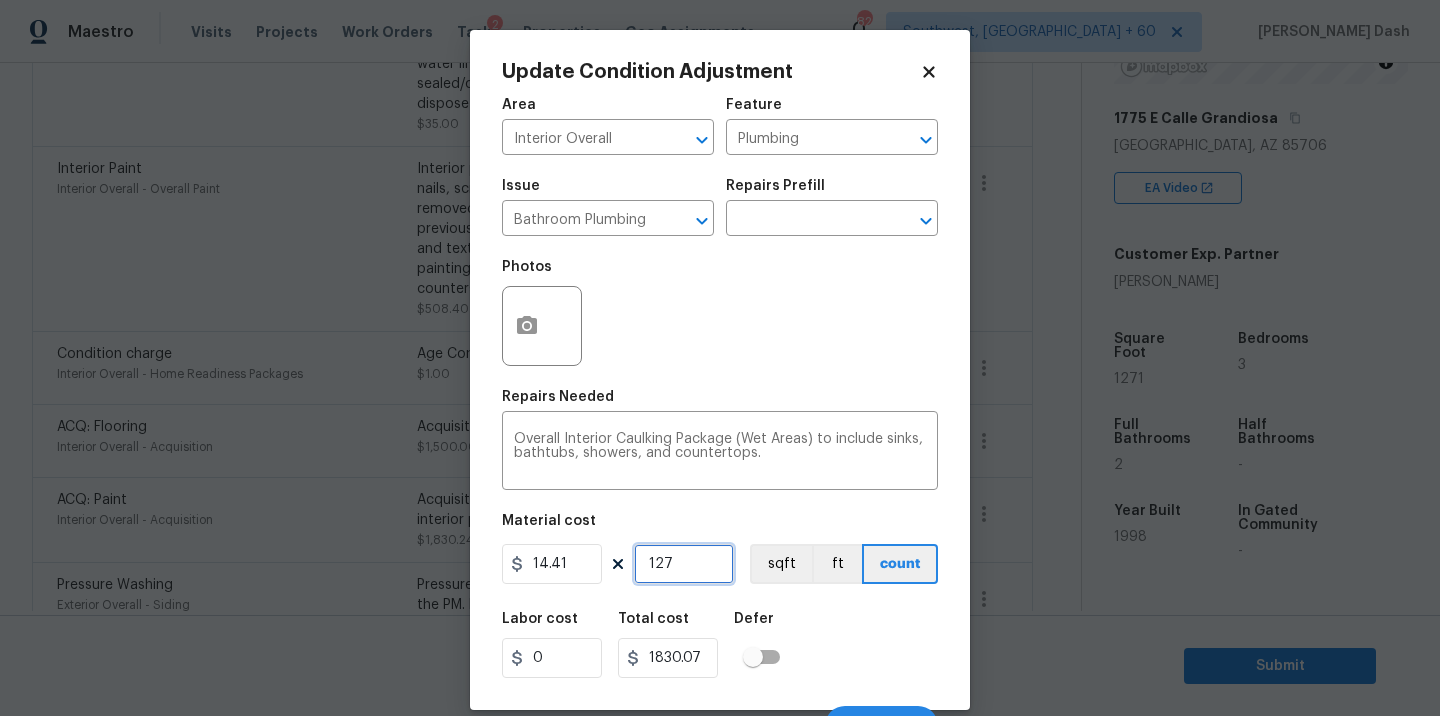 type on "12" 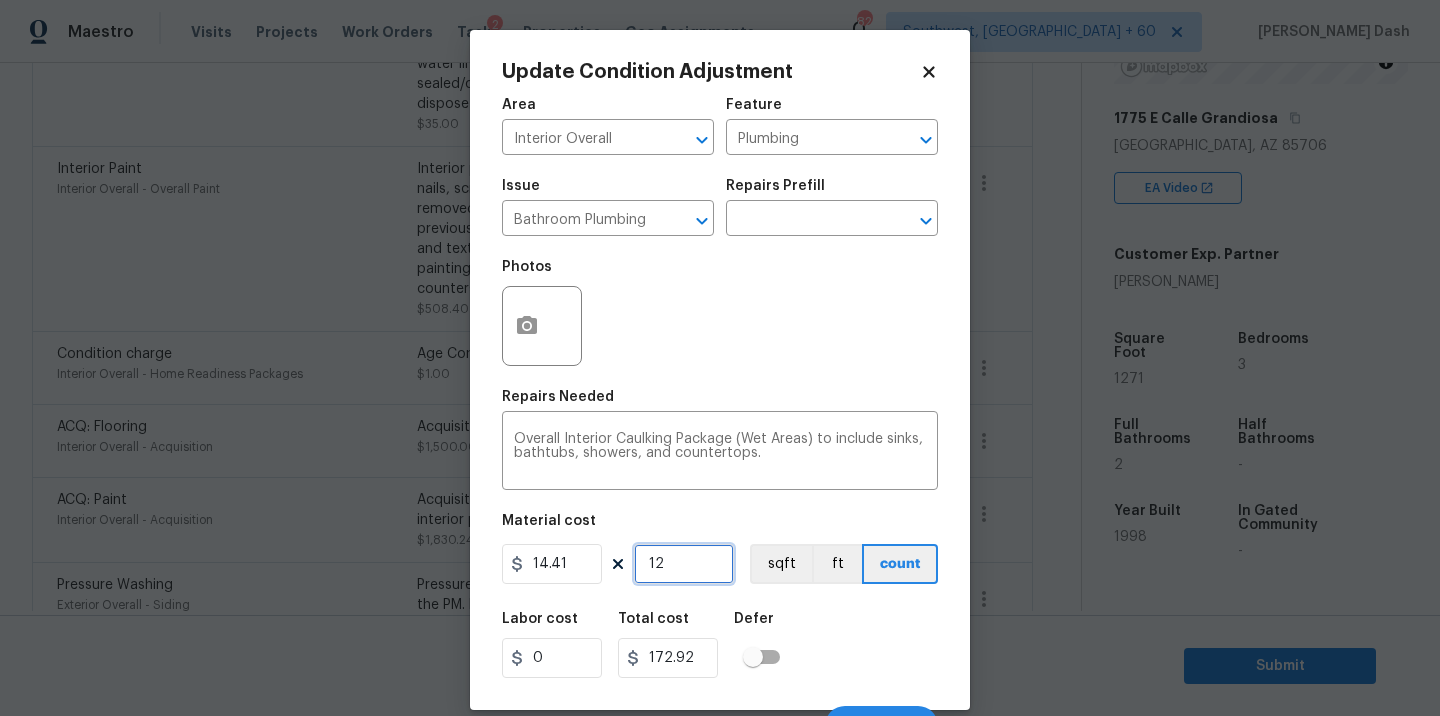 type on "1" 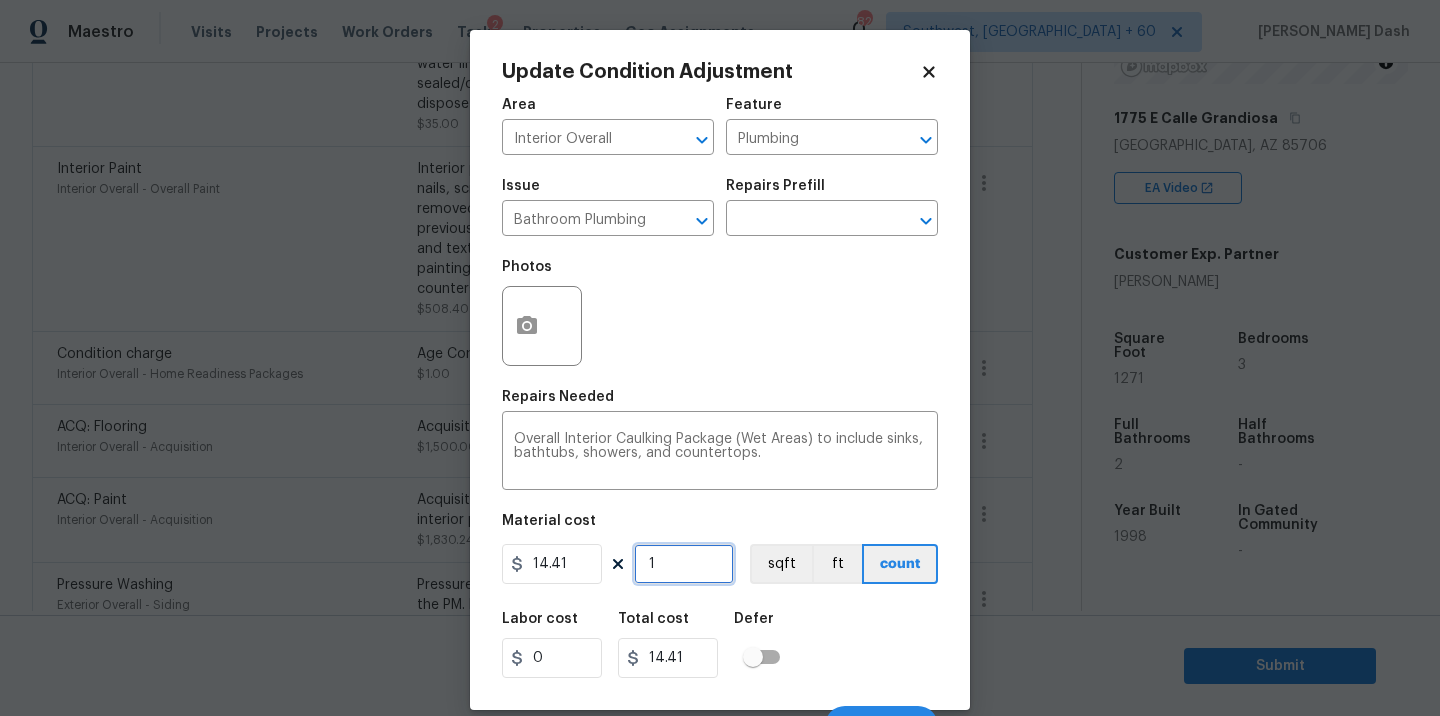 type on "0" 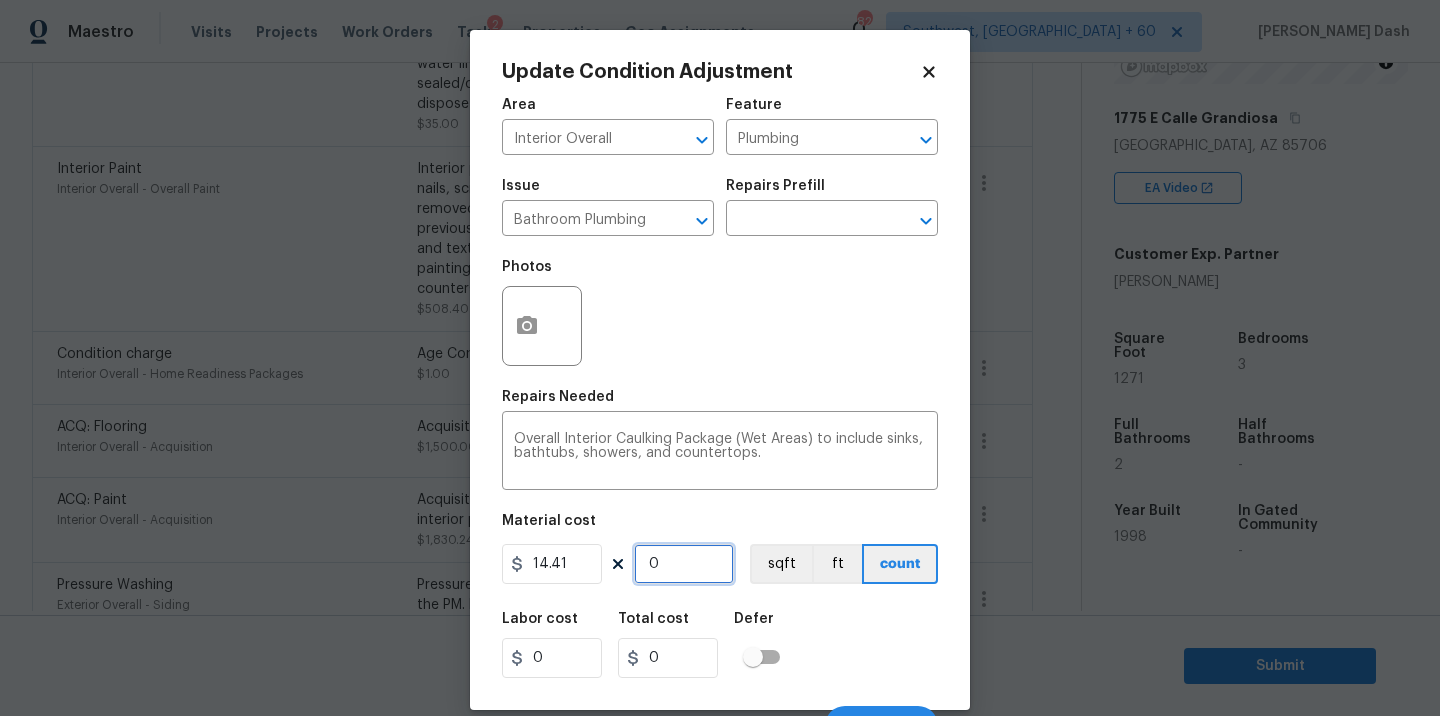 type on "2" 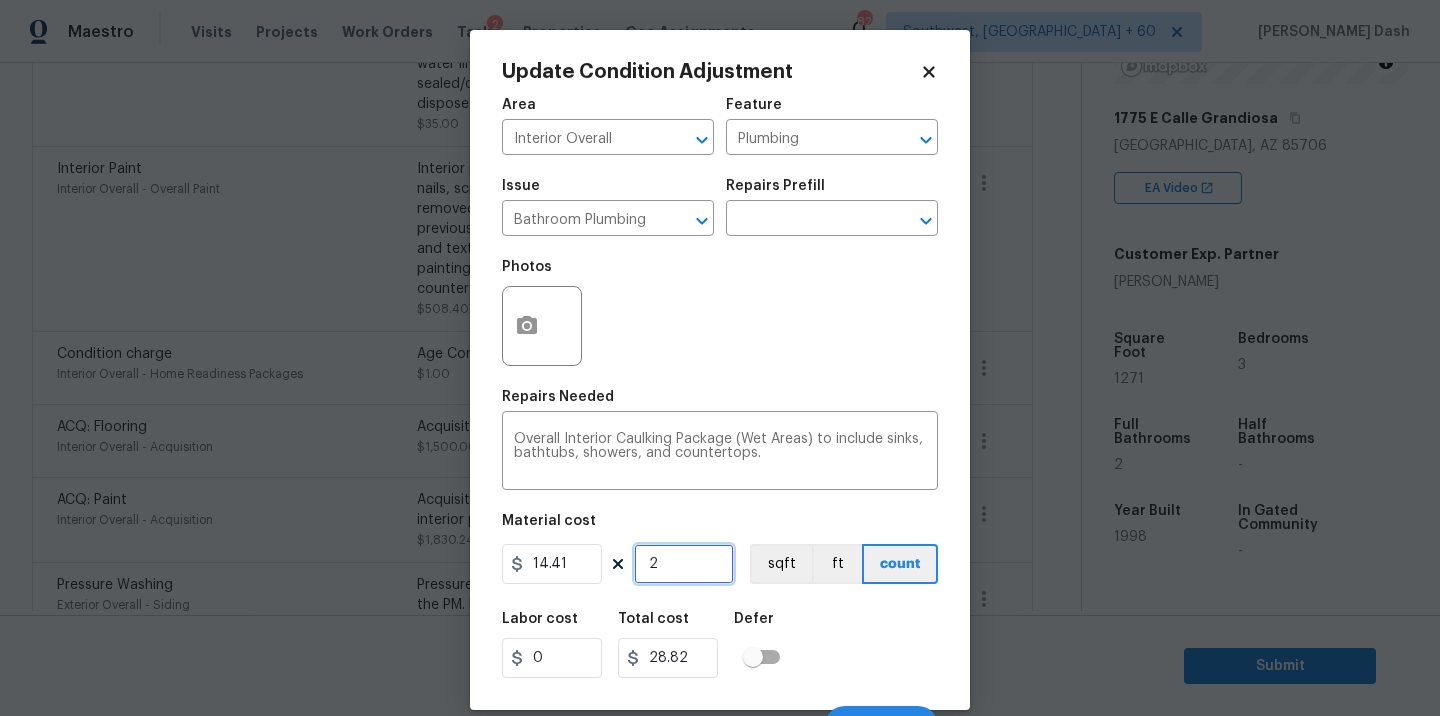 type on "2" 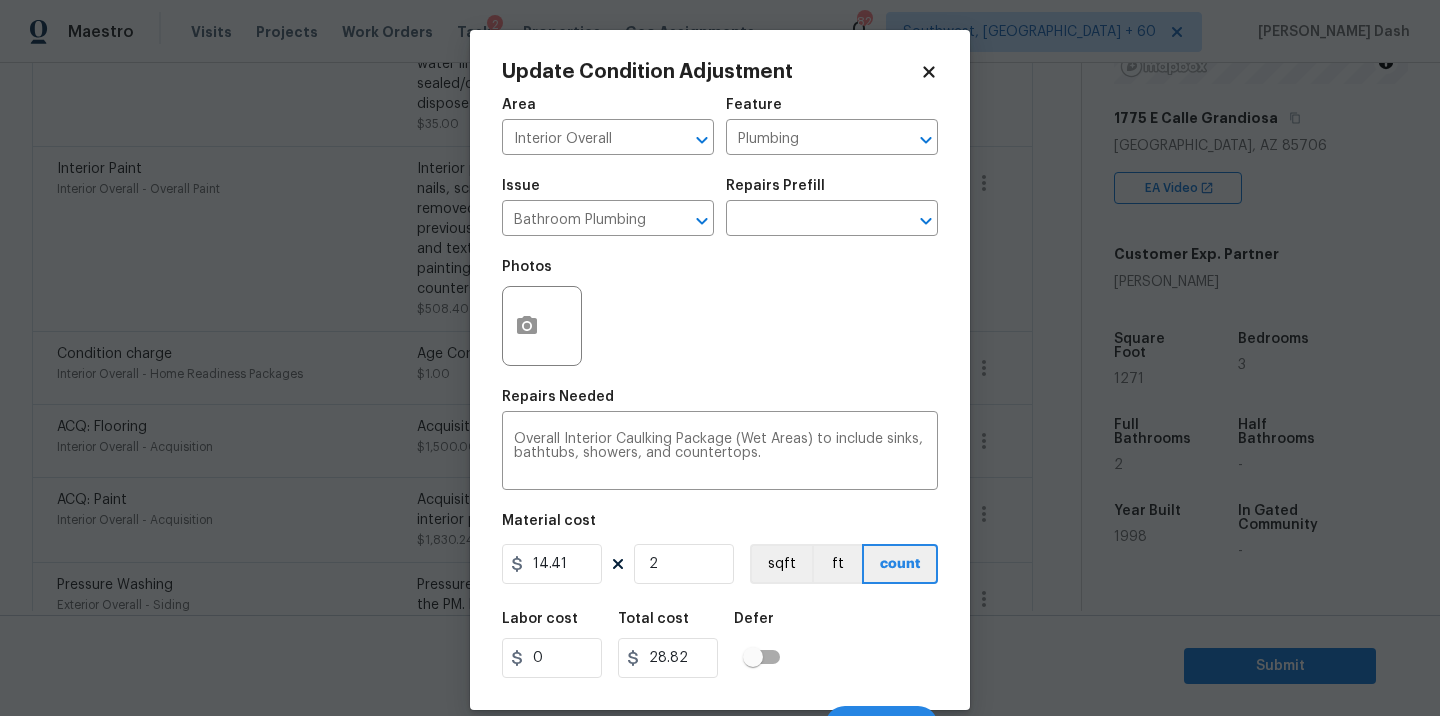 click on "Labor cost 0 Total cost 28.82 Defer" at bounding box center (720, 645) 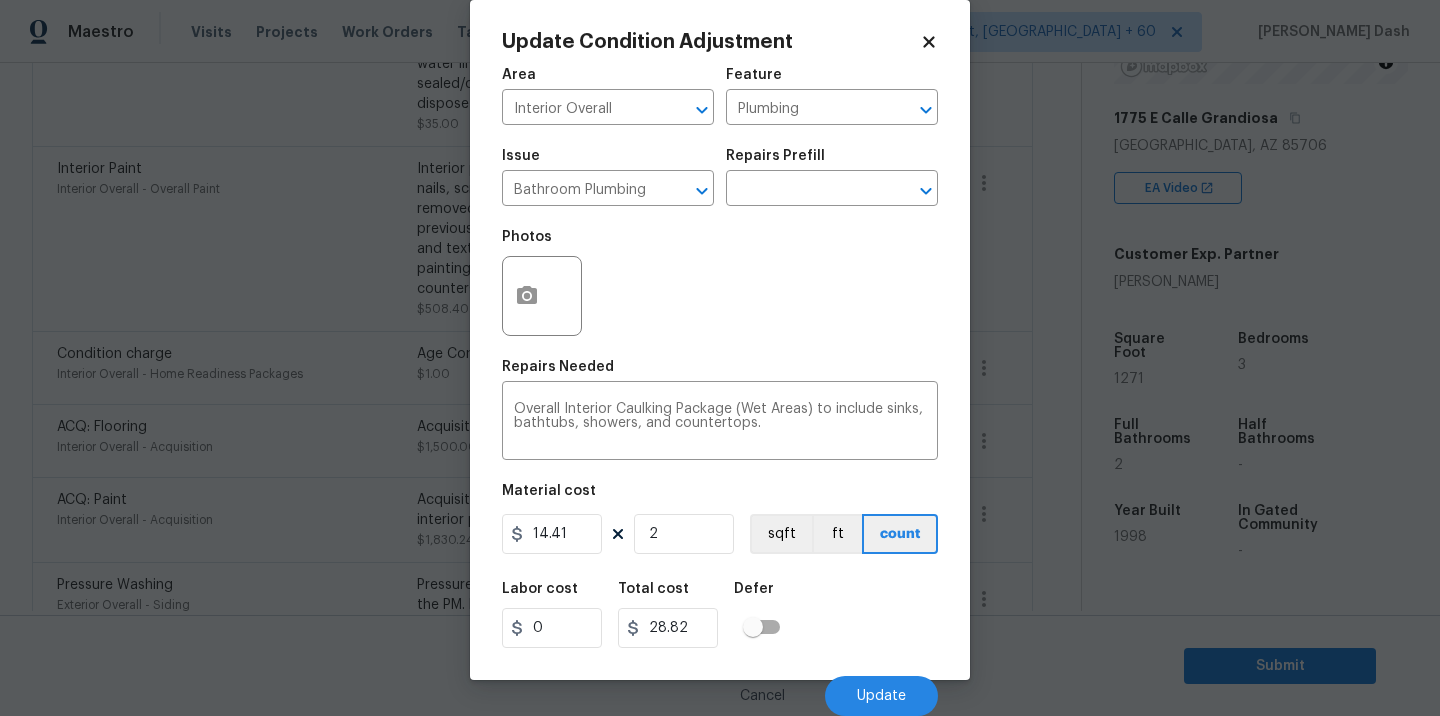 click on "Cancel Update" at bounding box center (720, 688) 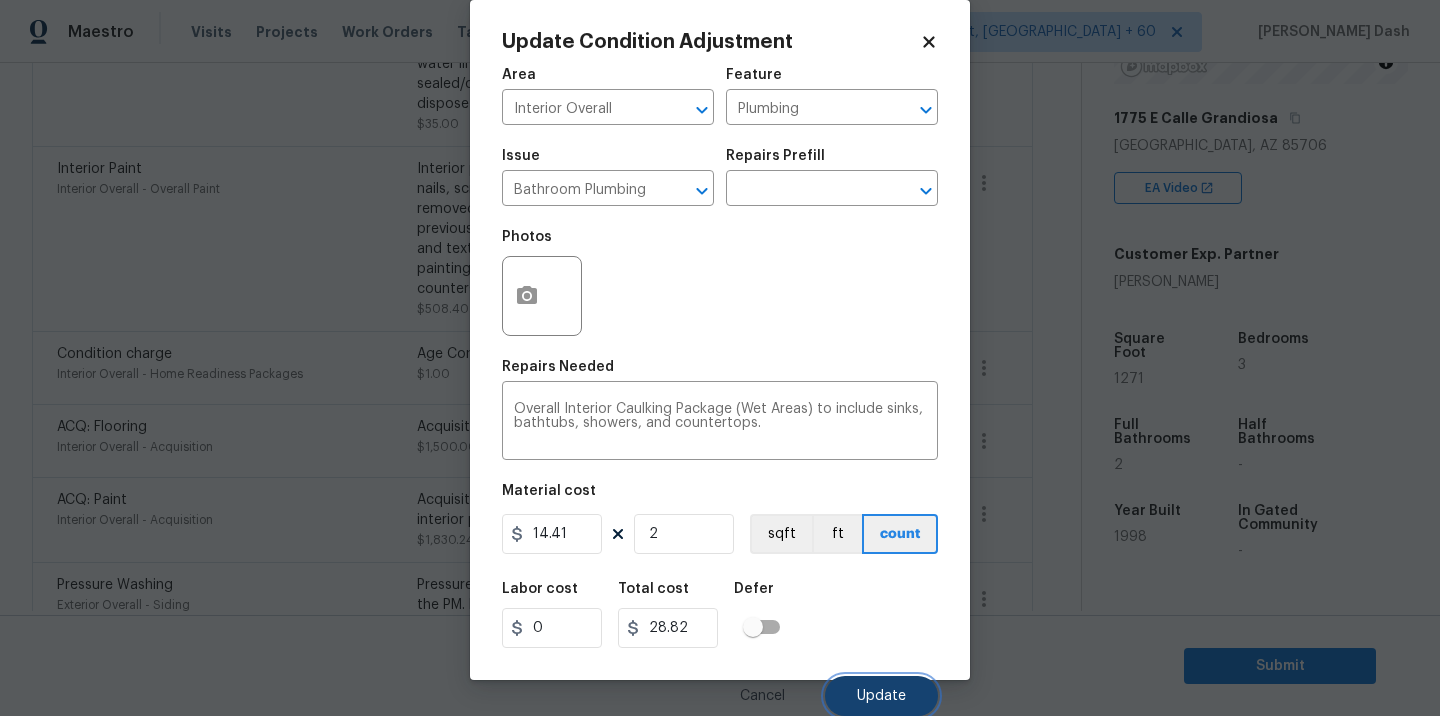 click on "Update" at bounding box center [881, 696] 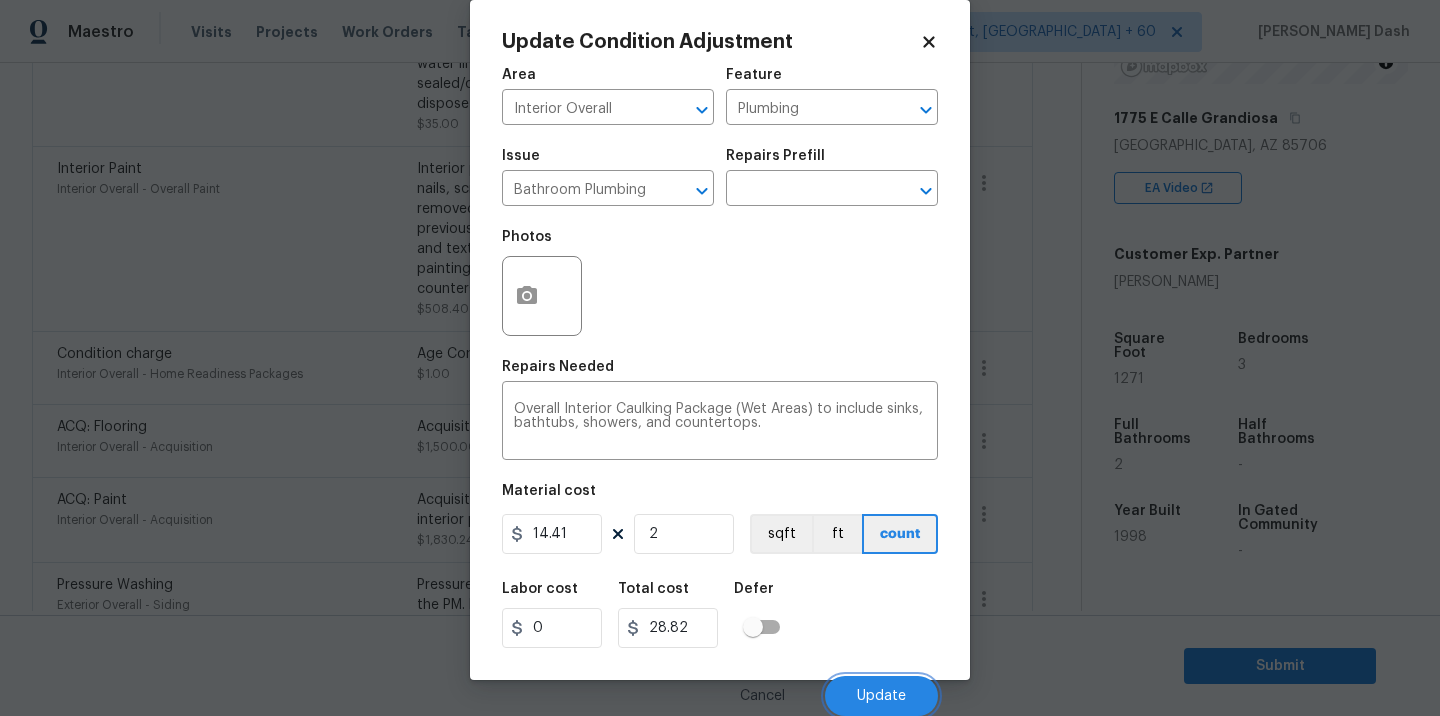 scroll, scrollTop: 736, scrollLeft: 0, axis: vertical 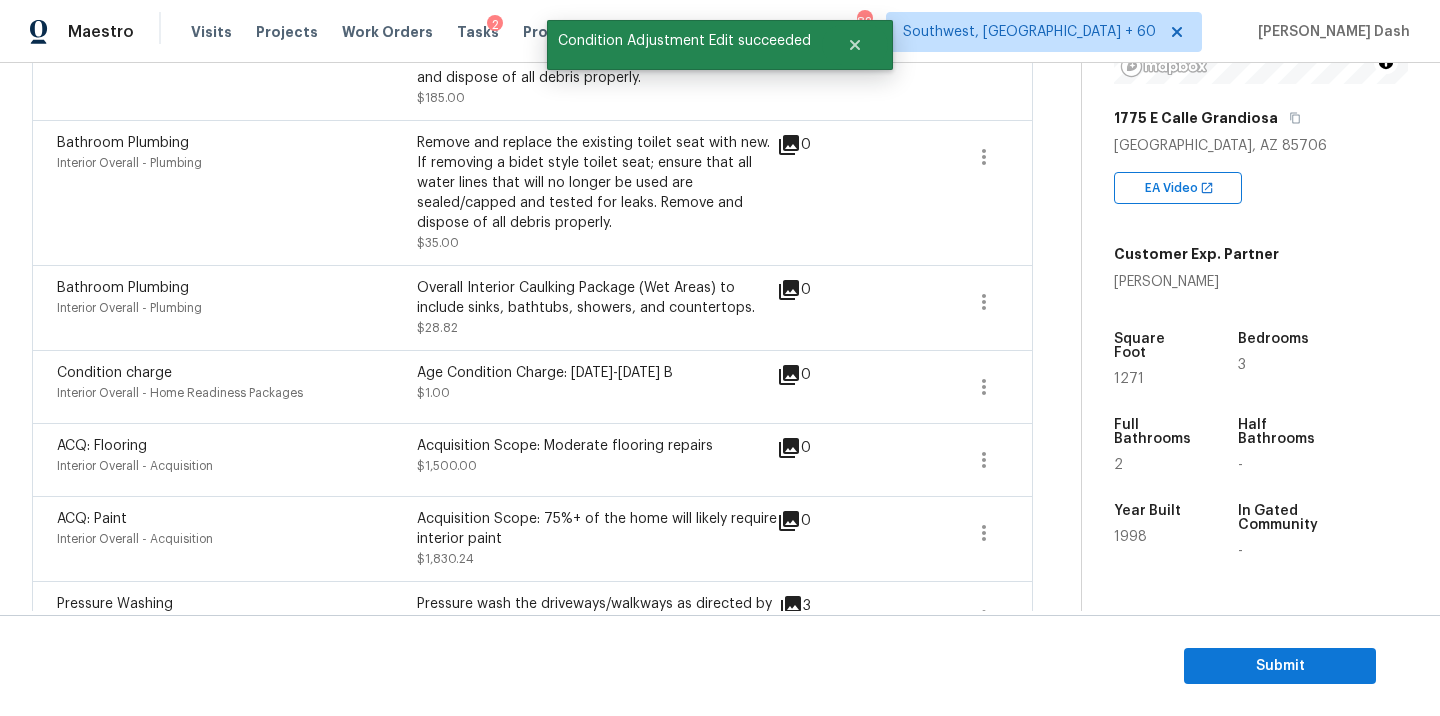 click on "Overall Interior Caulking Package (Wet Areas) to include sinks, bathtubs, showers, and countertops." at bounding box center [597, 298] 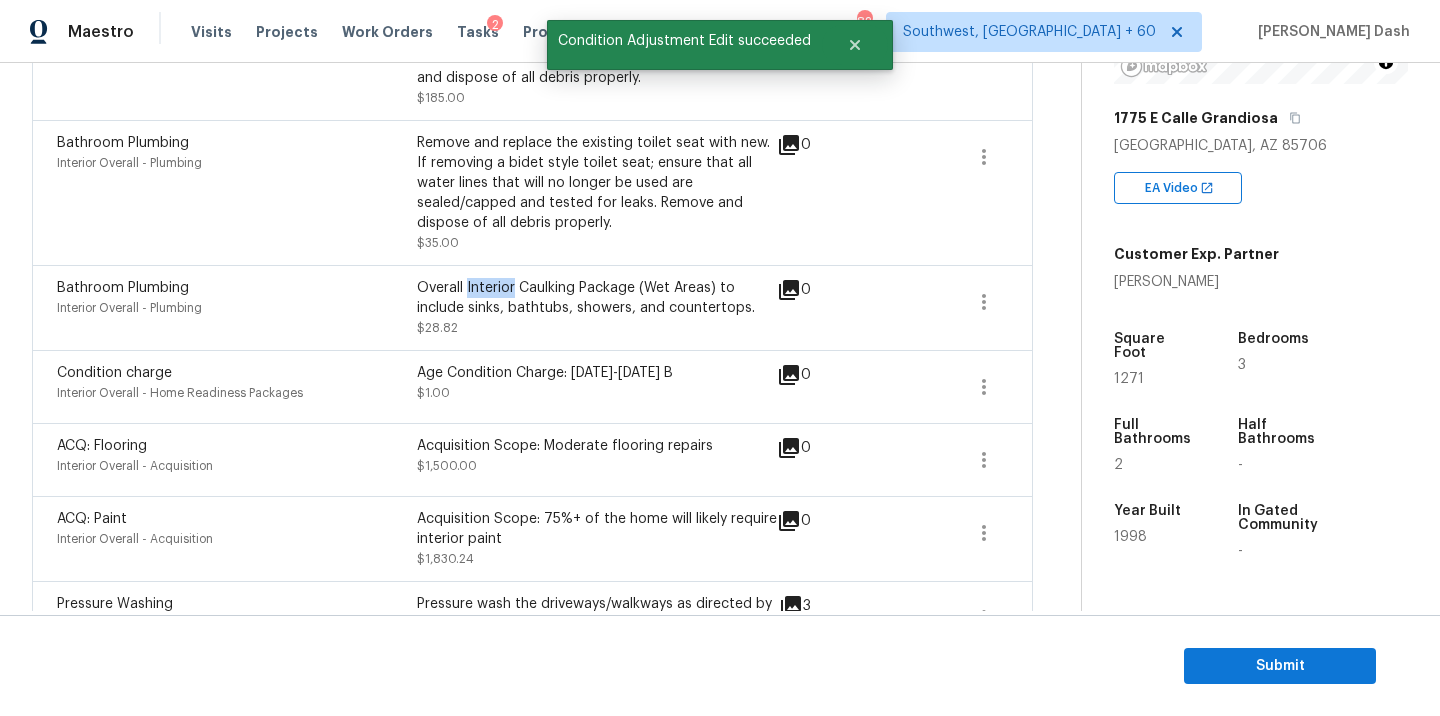 click on "Overall Interior Caulking Package (Wet Areas) to include sinks, bathtubs, showers, and countertops." at bounding box center (597, 298) 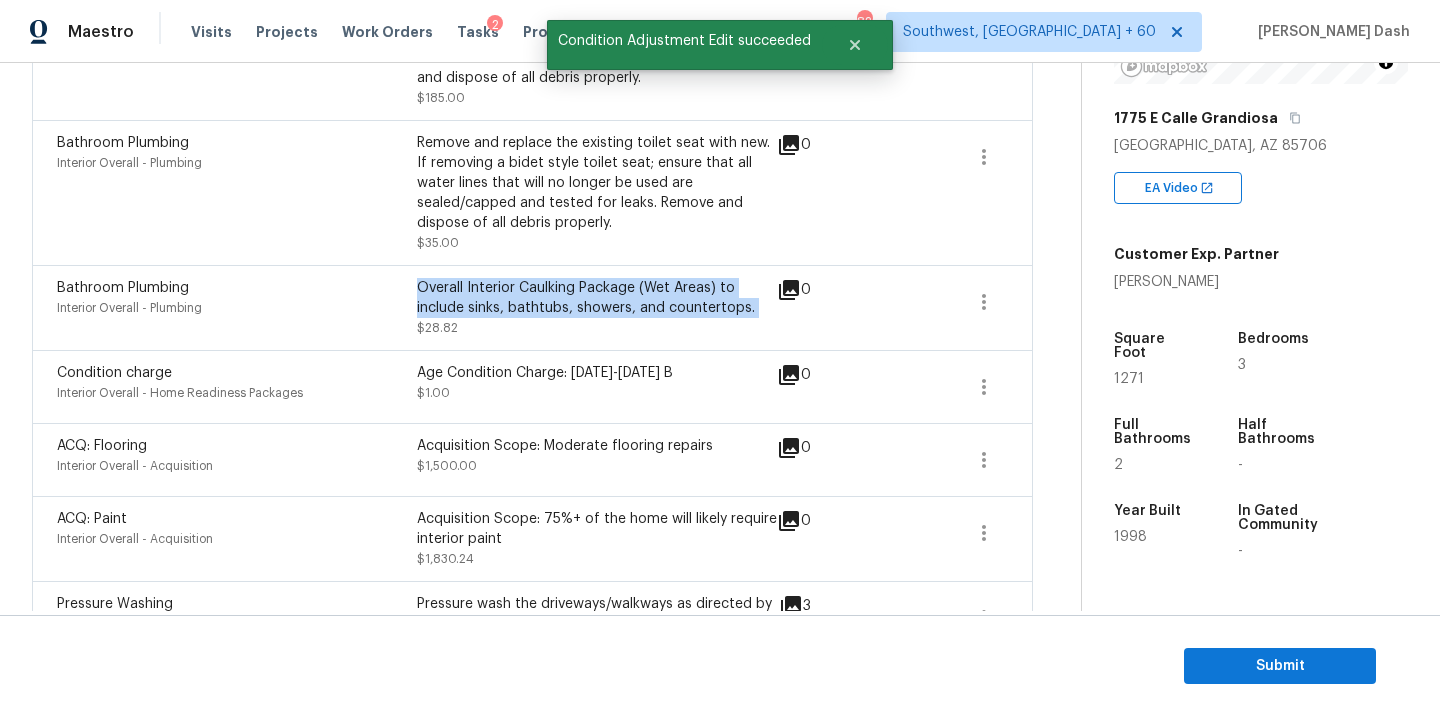 click on "Overall Interior Caulking Package (Wet Areas) to include sinks, bathtubs, showers, and countertops." at bounding box center [597, 298] 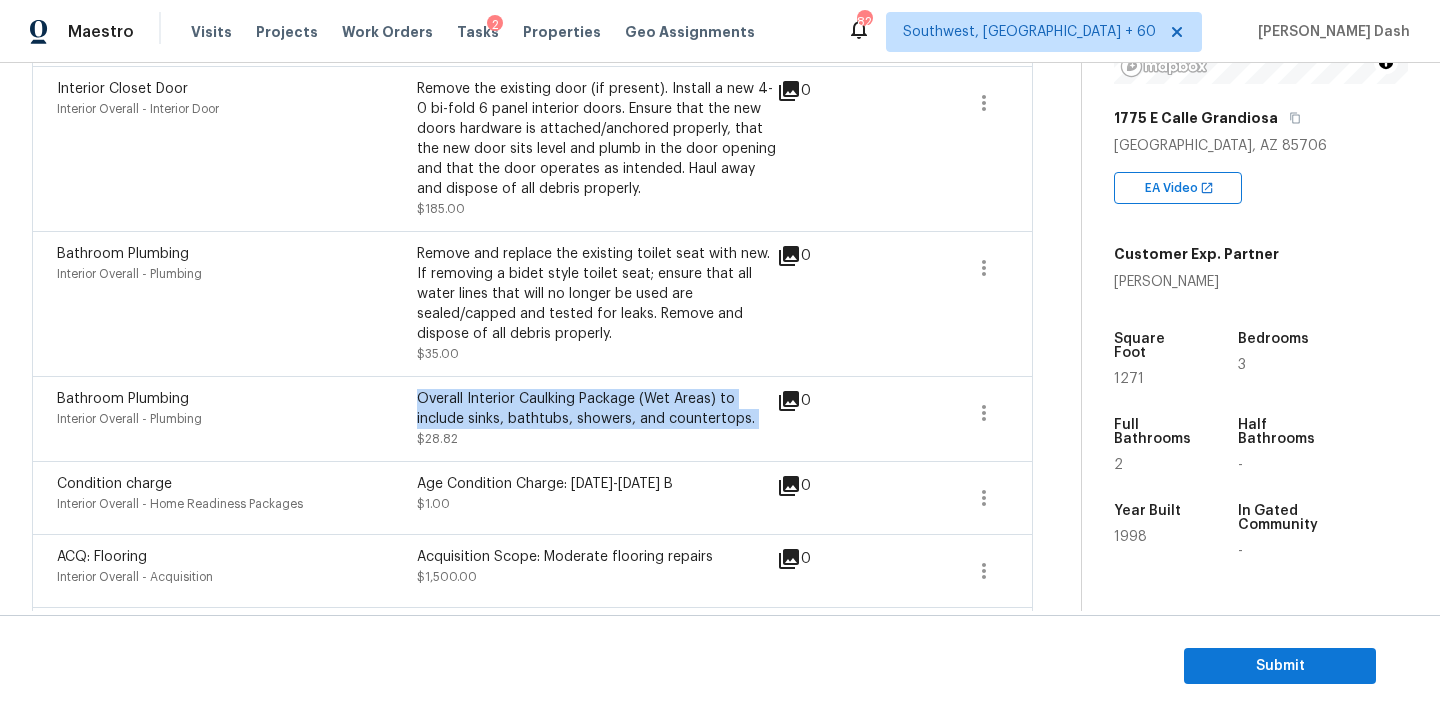 scroll, scrollTop: 504, scrollLeft: 0, axis: vertical 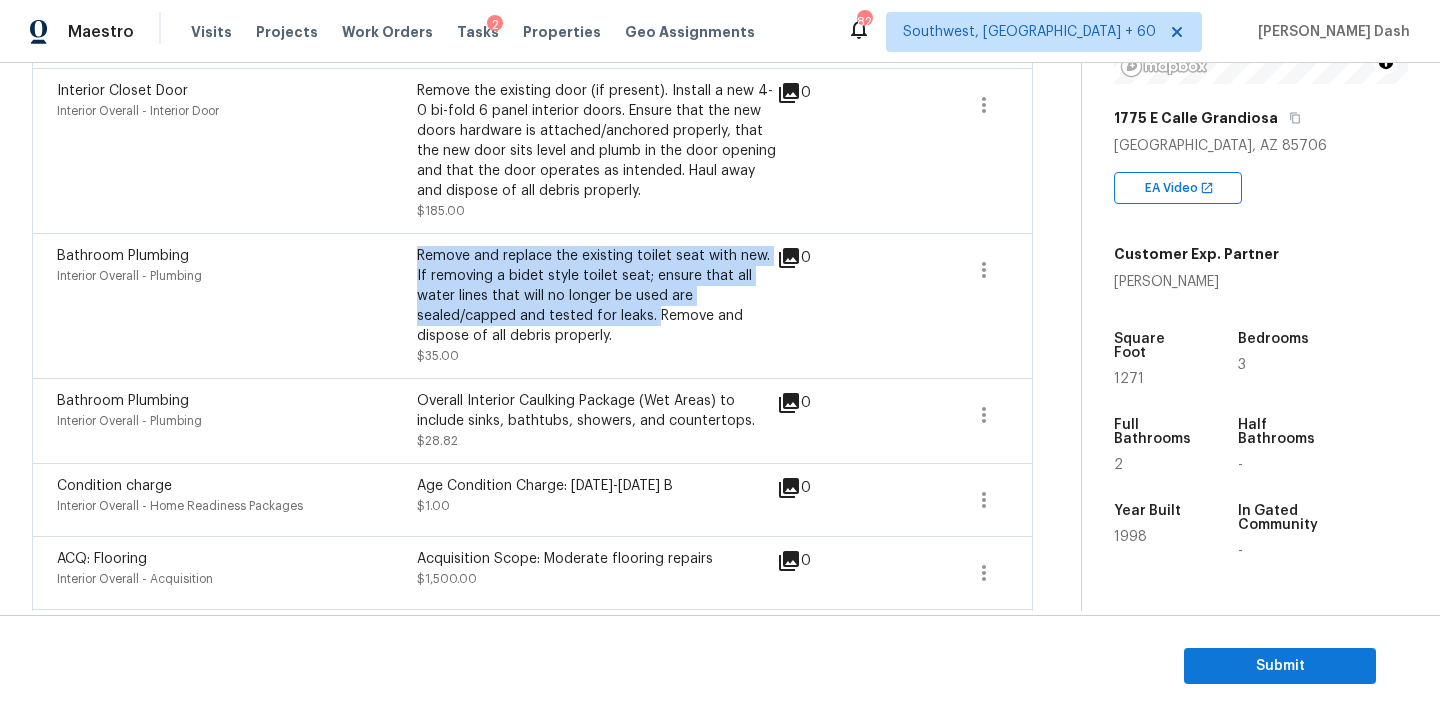 drag, startPoint x: 552, startPoint y: 322, endPoint x: 418, endPoint y: 254, distance: 150.26643 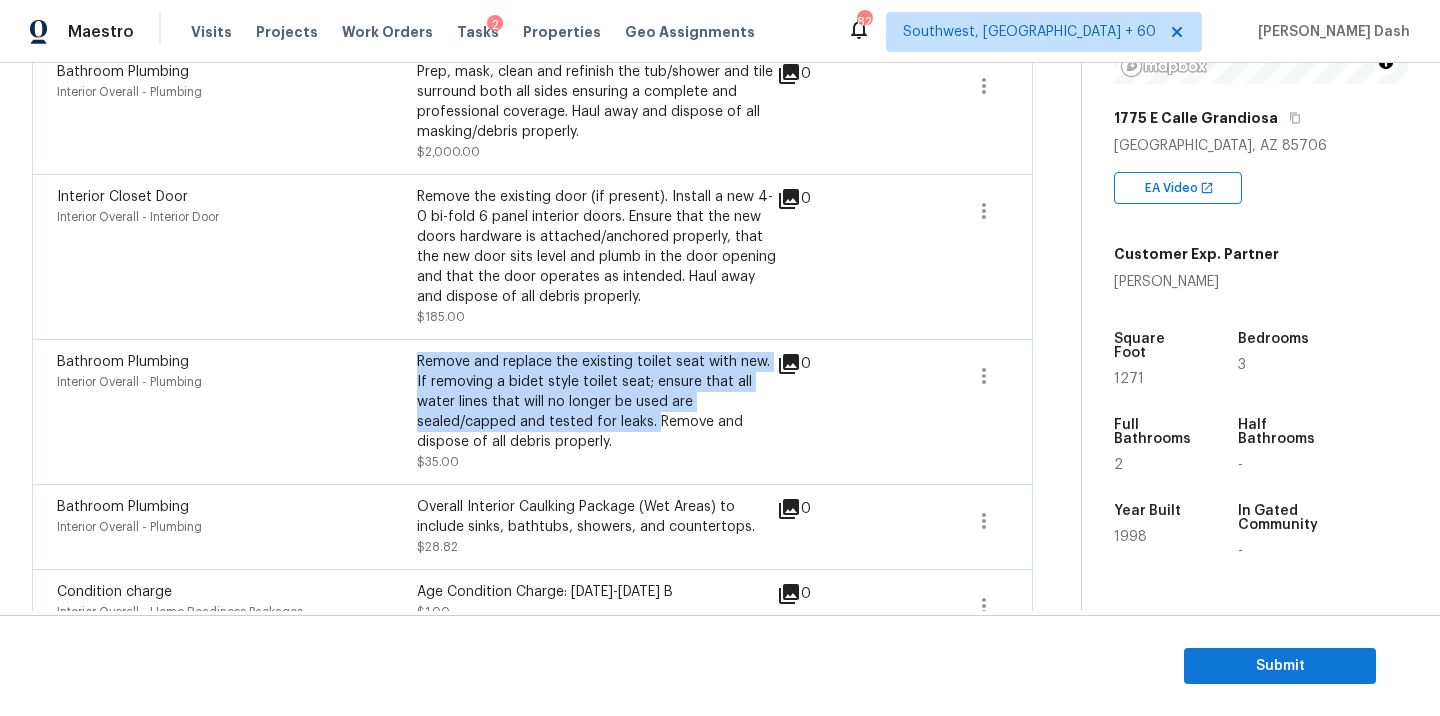 scroll, scrollTop: 352, scrollLeft: 0, axis: vertical 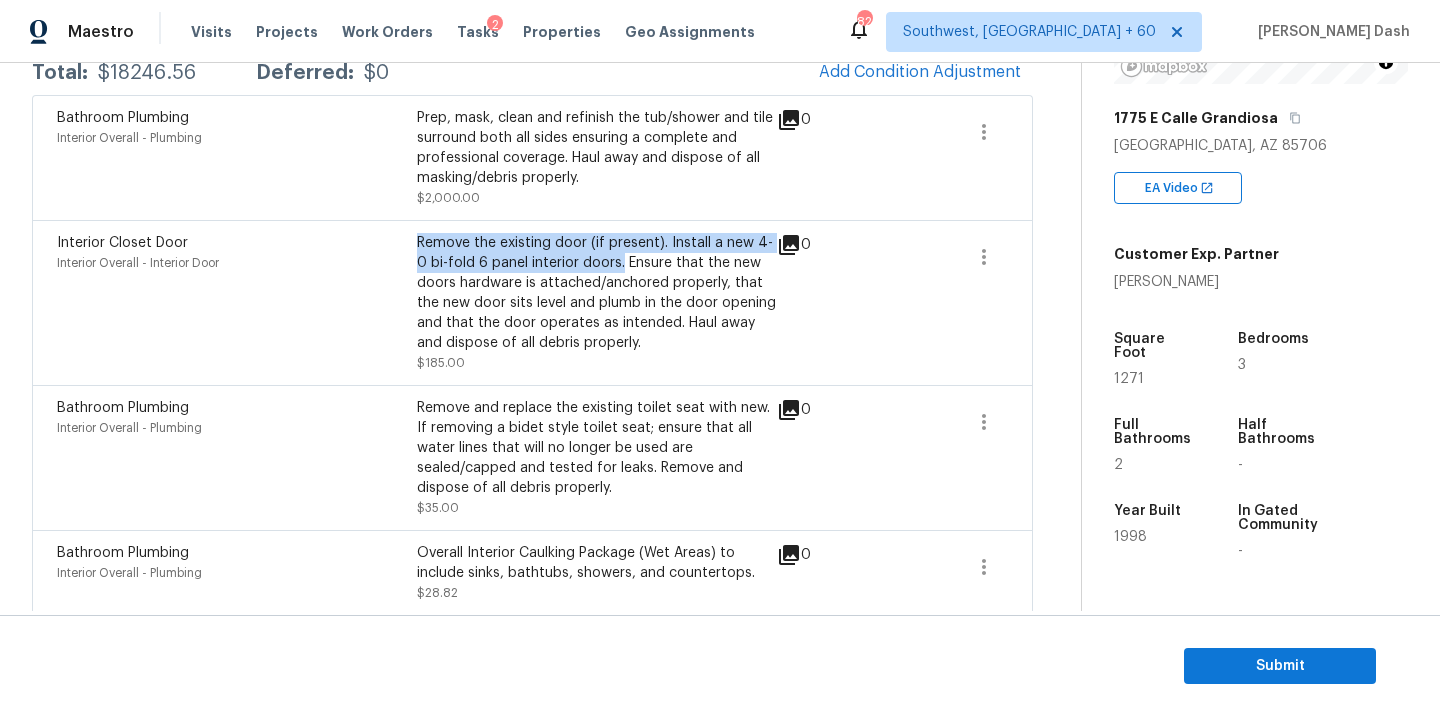 drag, startPoint x: 608, startPoint y: 265, endPoint x: 420, endPoint y: 243, distance: 189.28285 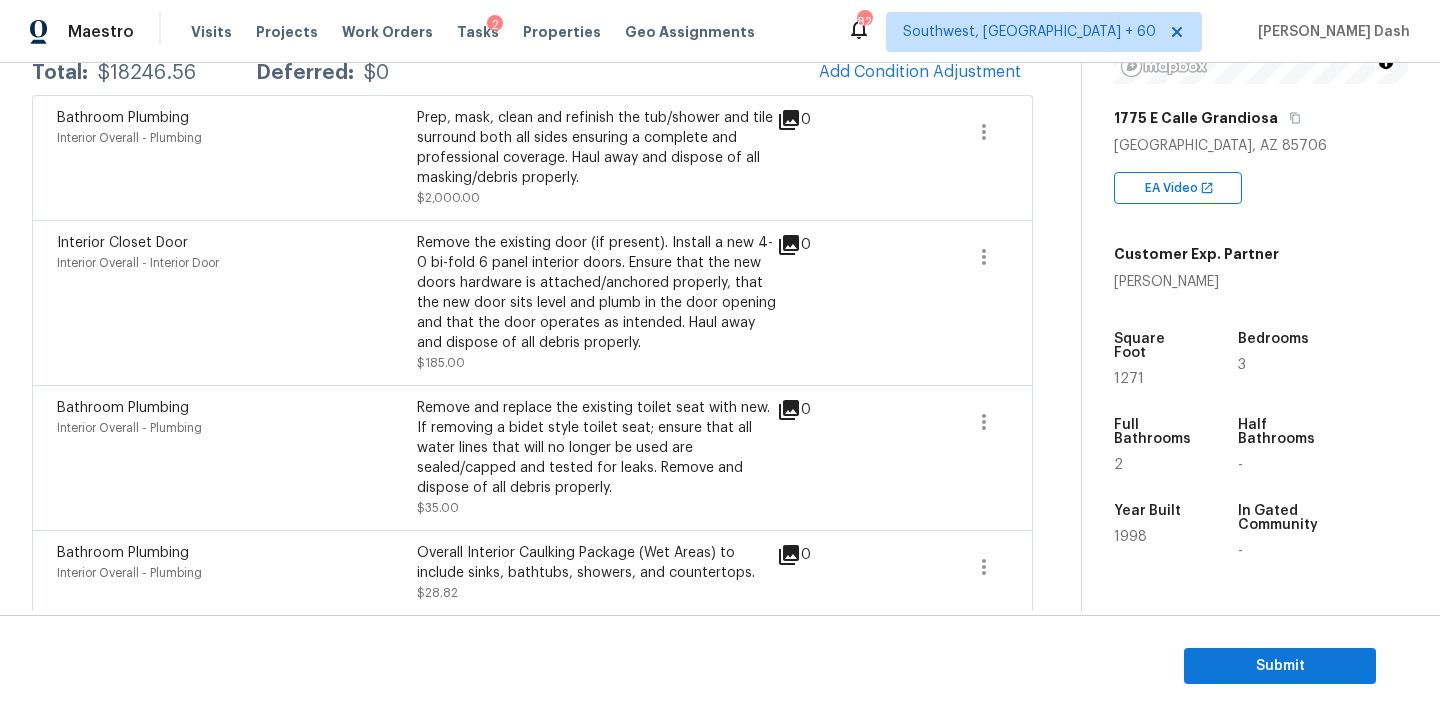 click on "Interior Closet Door" at bounding box center [122, 243] 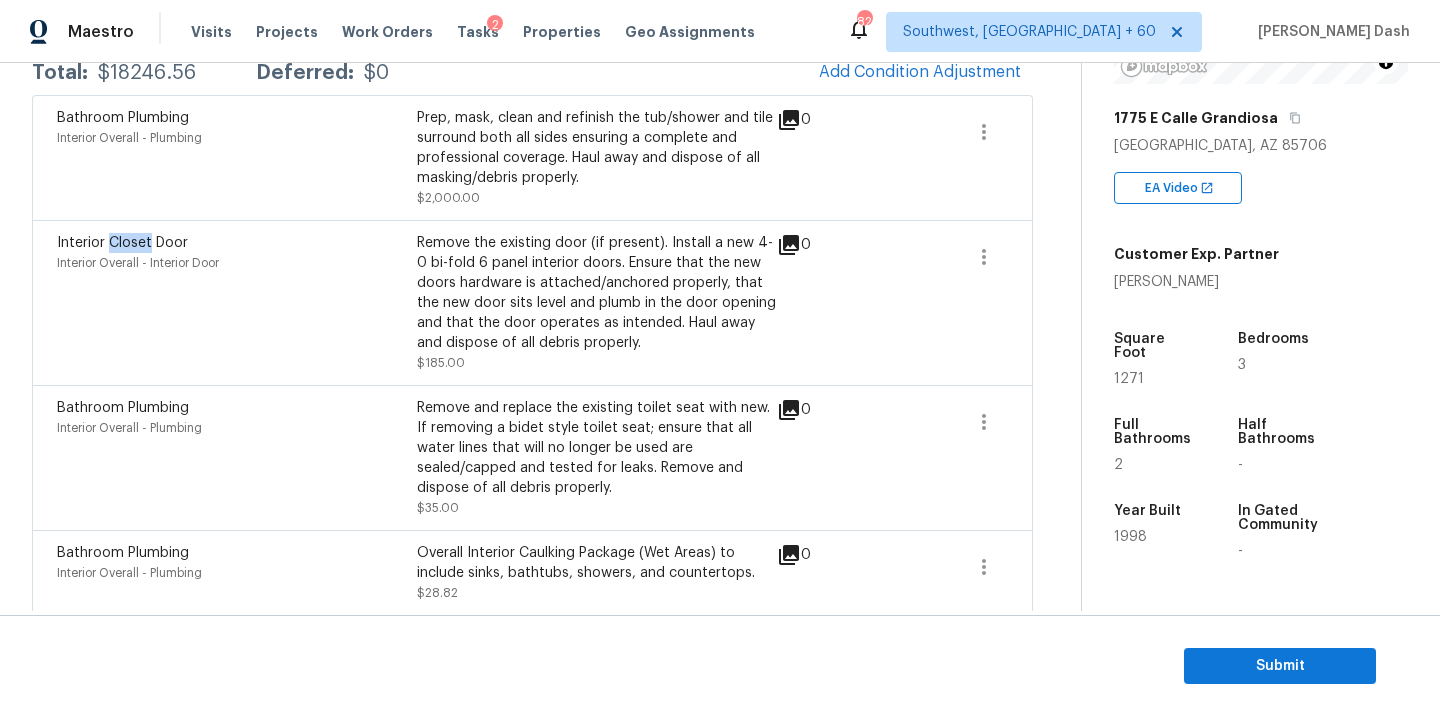 click on "Interior Closet Door" at bounding box center [122, 243] 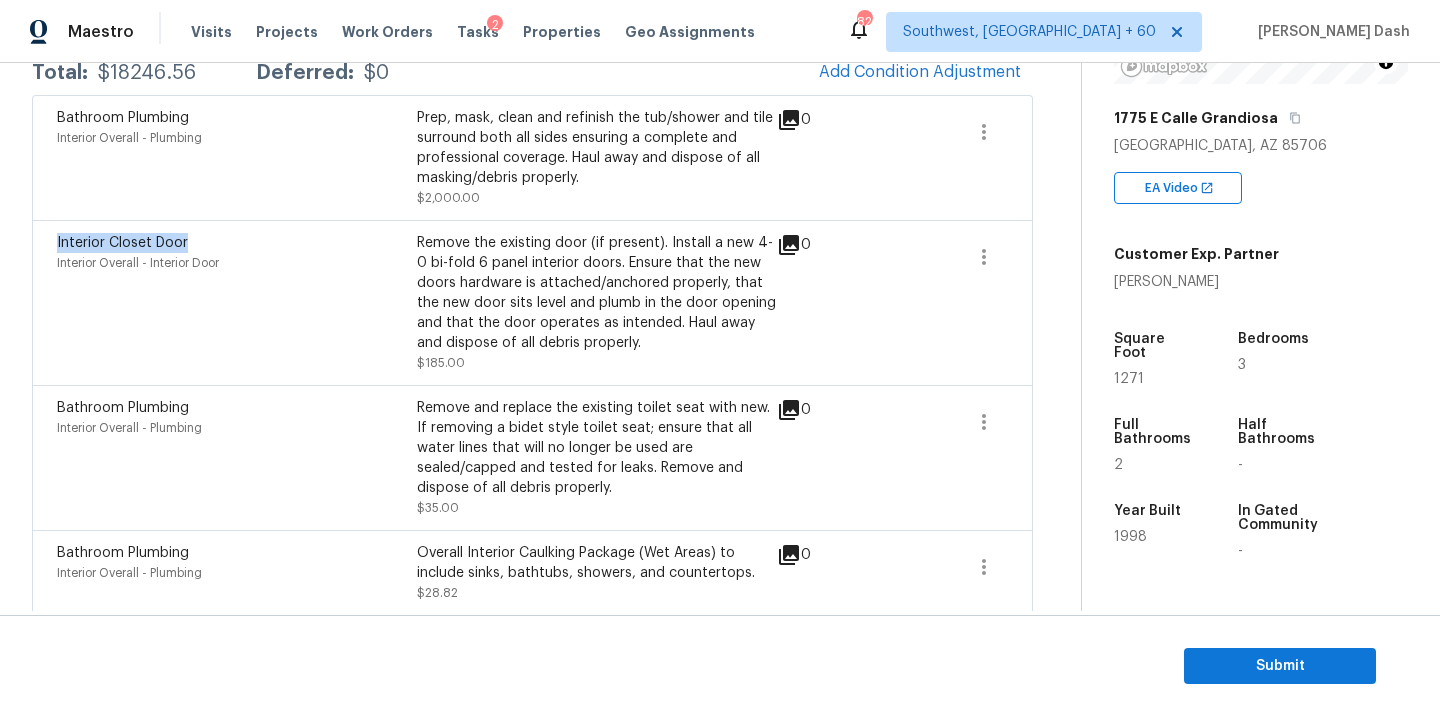 click on "Interior Closet Door" at bounding box center [122, 243] 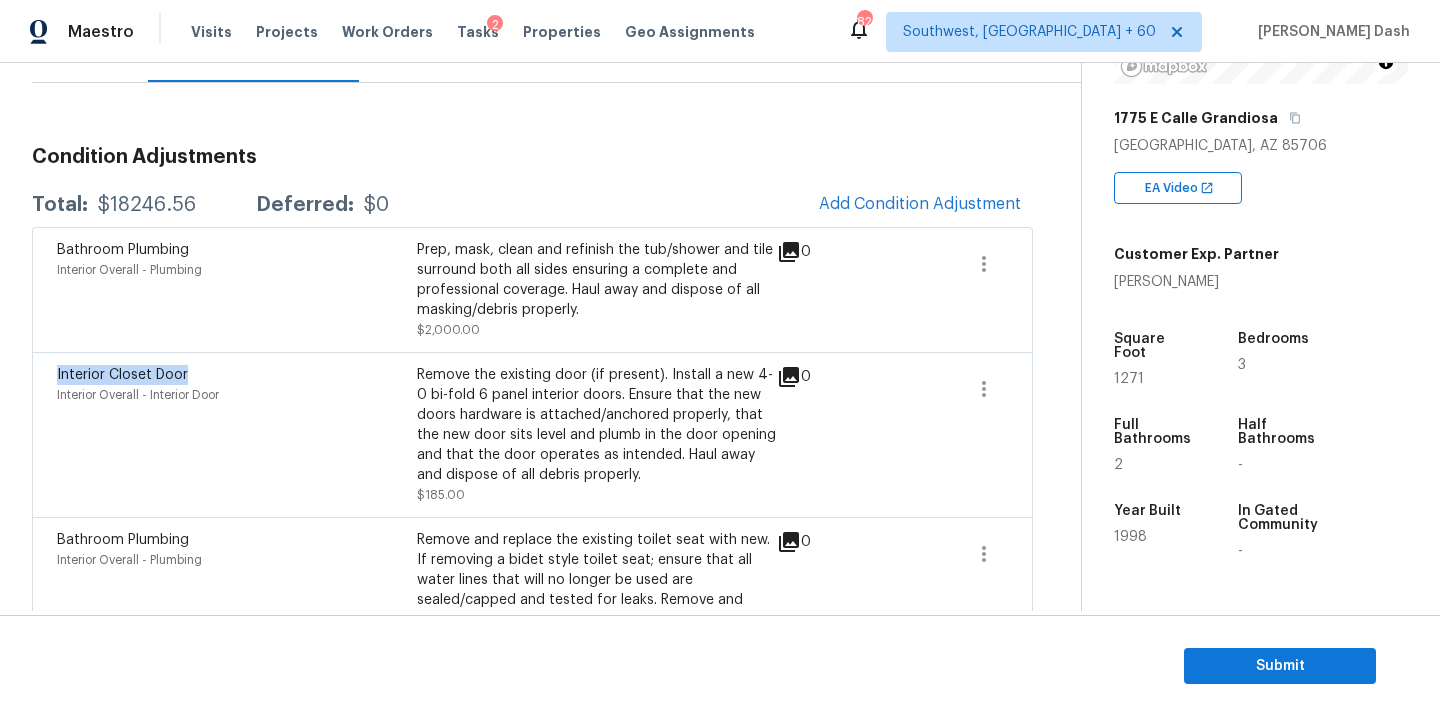 scroll, scrollTop: 201, scrollLeft: 0, axis: vertical 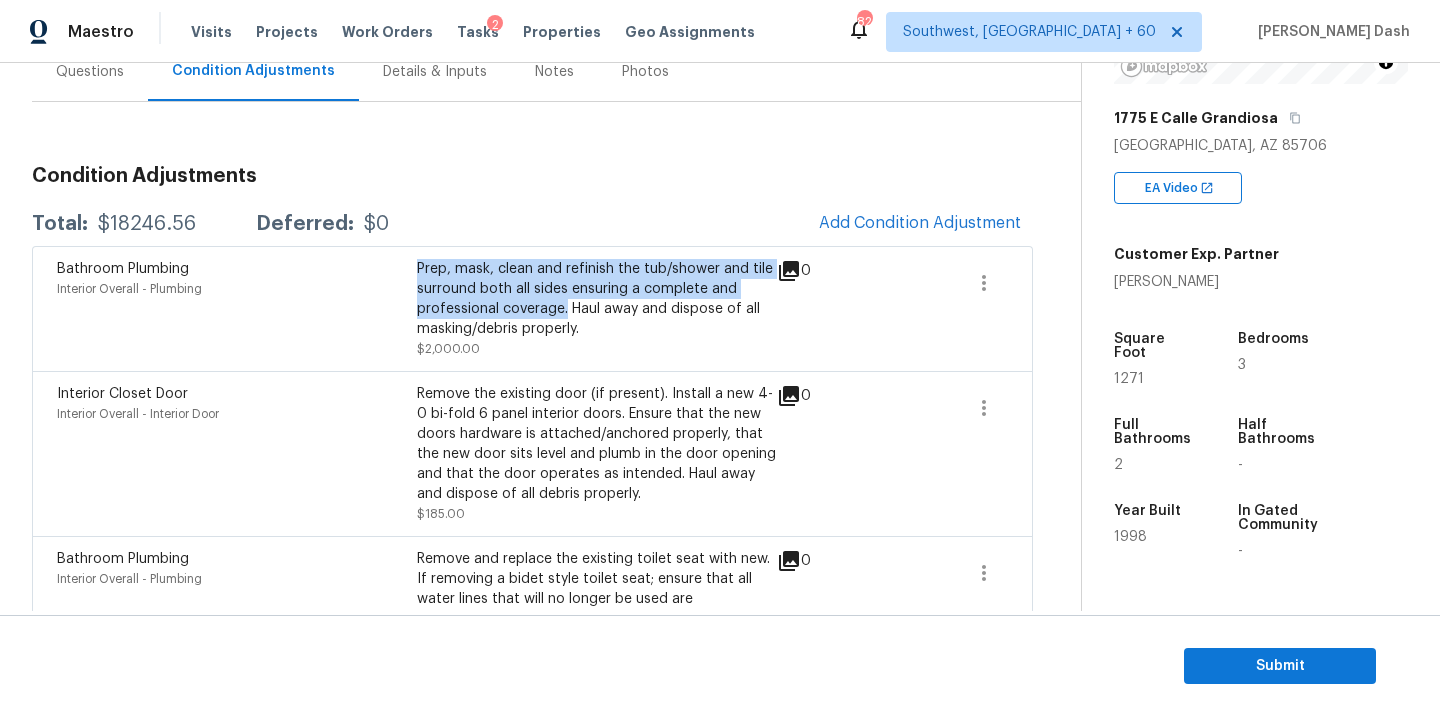 drag, startPoint x: 565, startPoint y: 306, endPoint x: 421, endPoint y: 271, distance: 148.19244 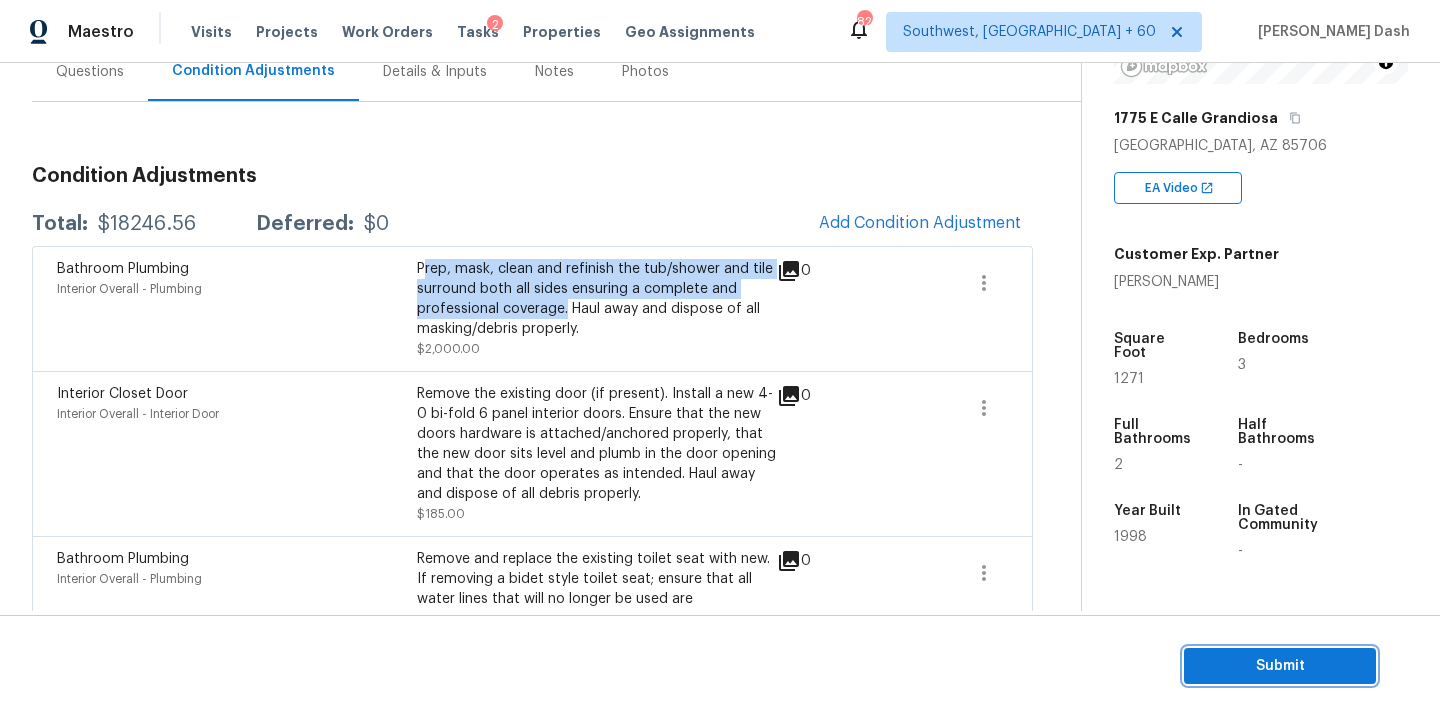 click on "Submit" at bounding box center [1280, 666] 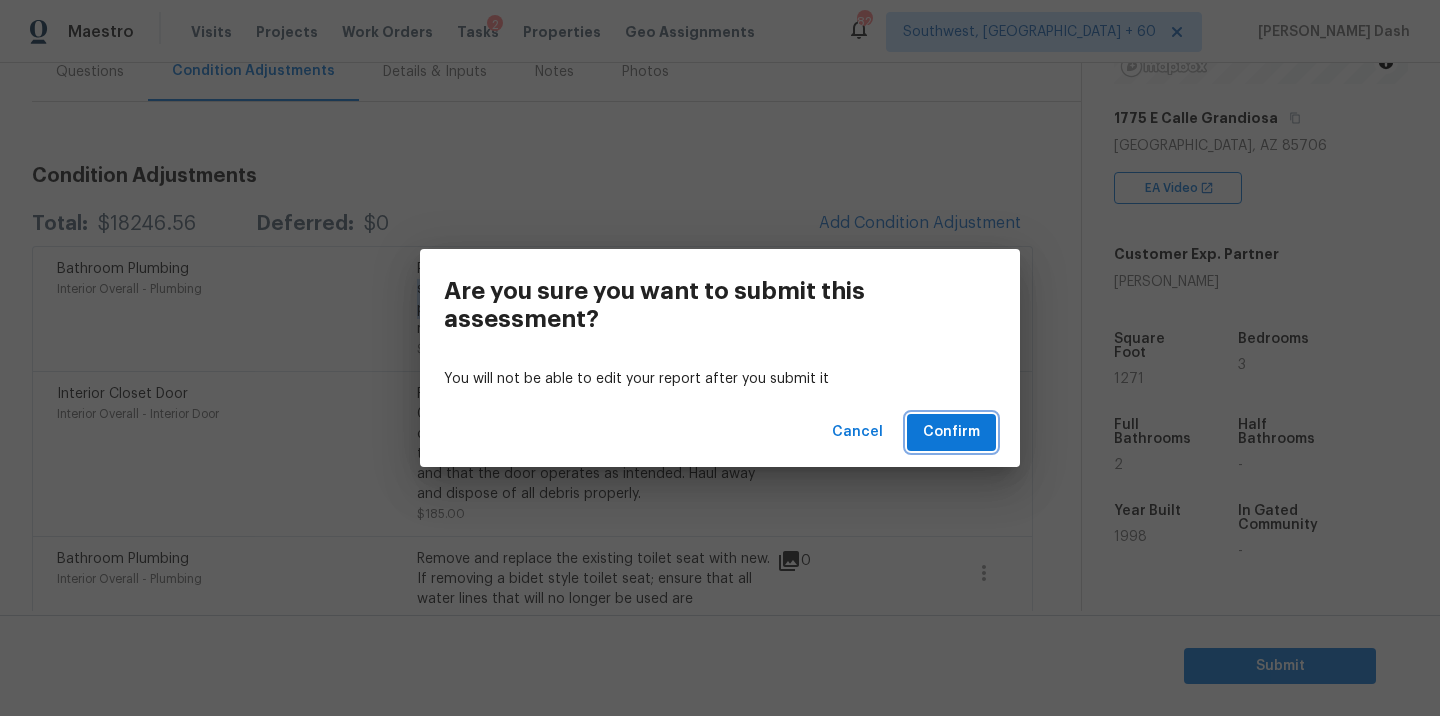 click on "Confirm" at bounding box center (951, 432) 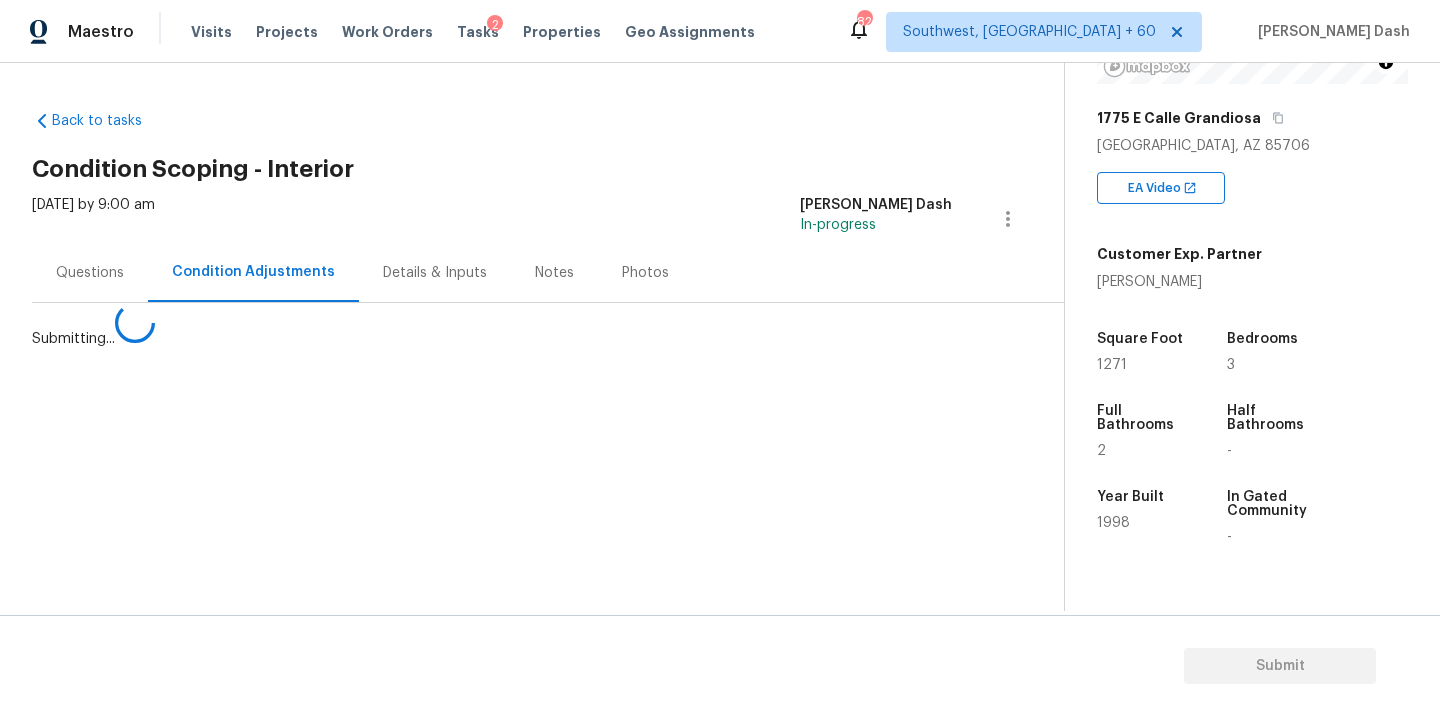 scroll, scrollTop: 0, scrollLeft: 0, axis: both 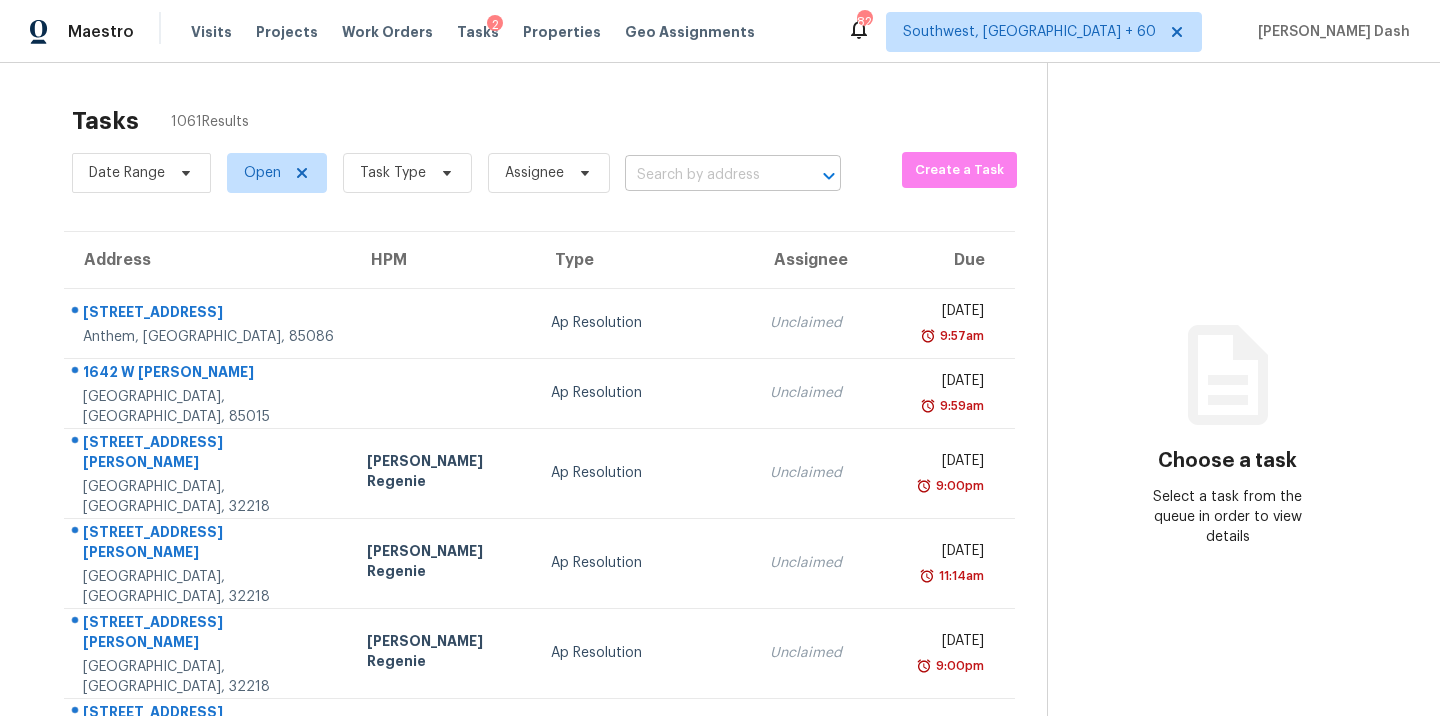 click at bounding box center [705, 175] 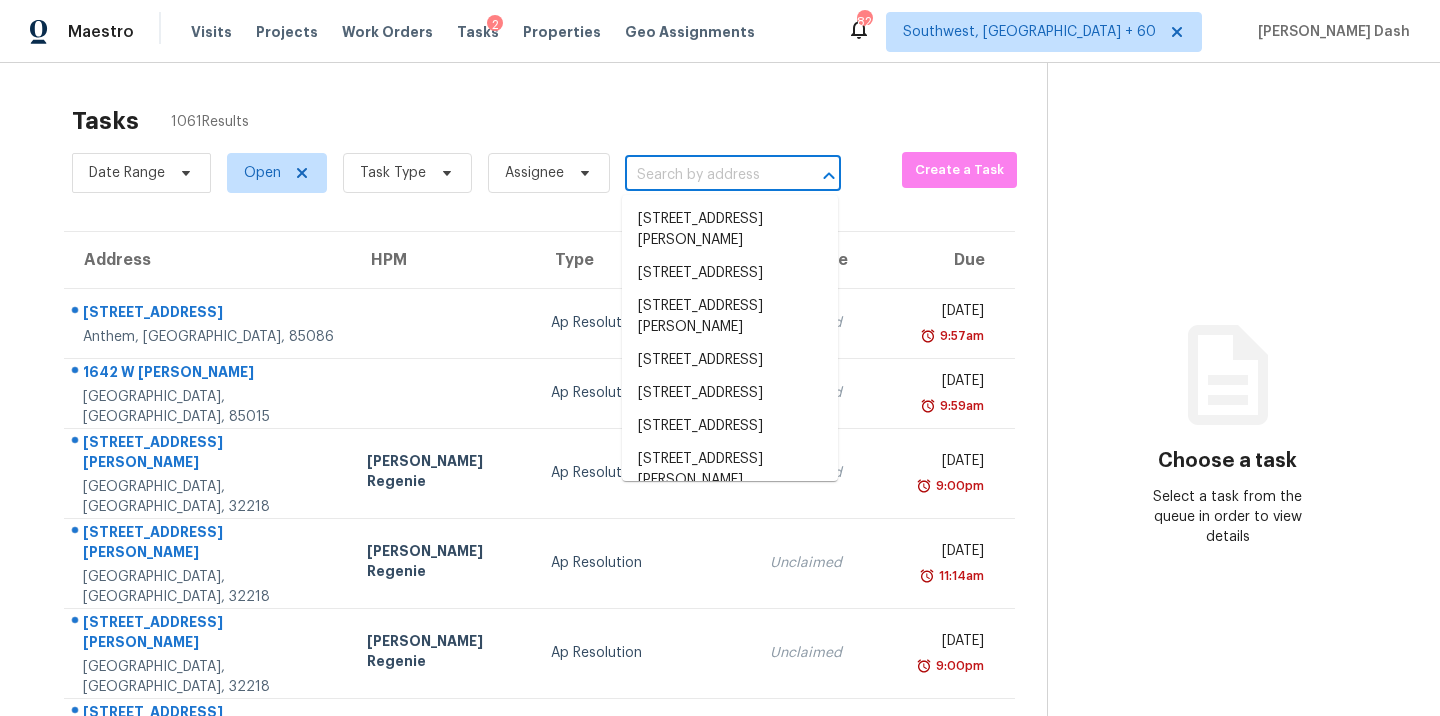 paste on "2071 Hackmann Estates Dr, Saint Charles, MO 63303" 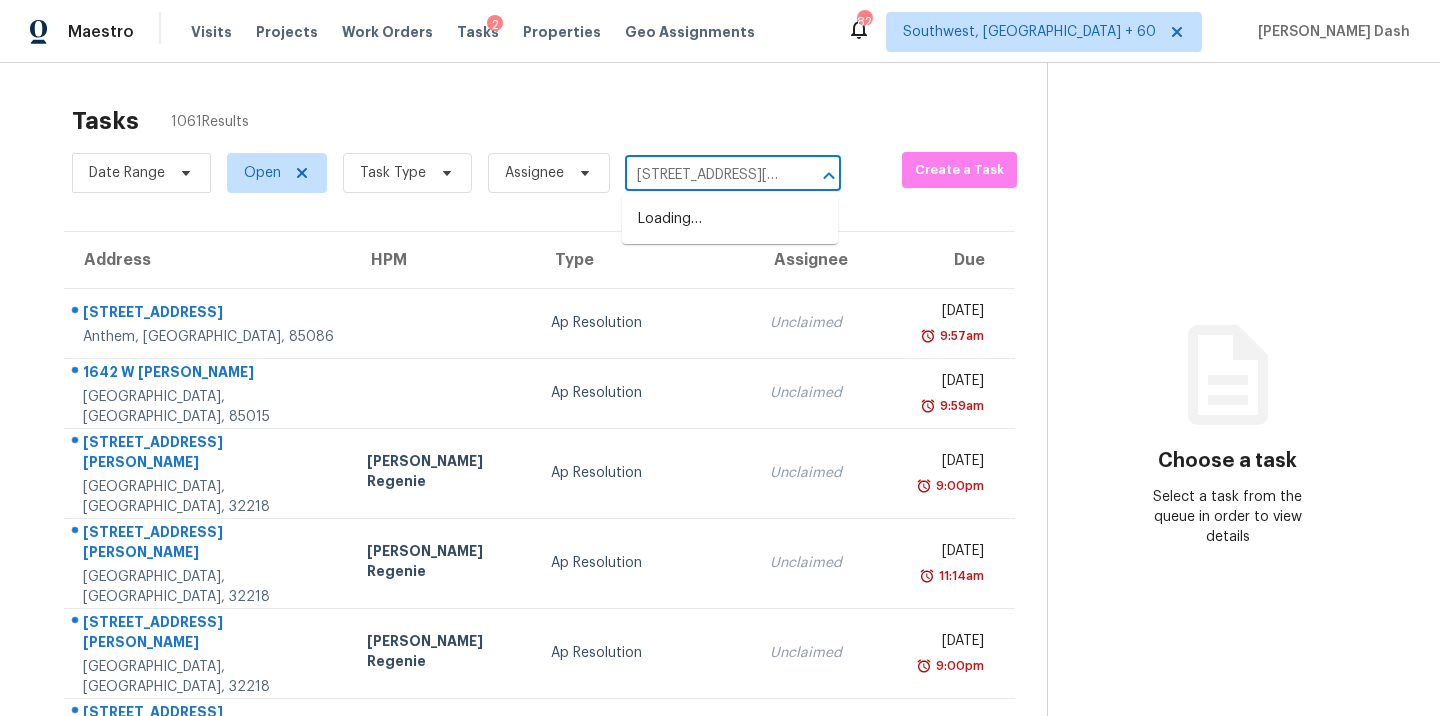 scroll, scrollTop: 0, scrollLeft: 196, axis: horizontal 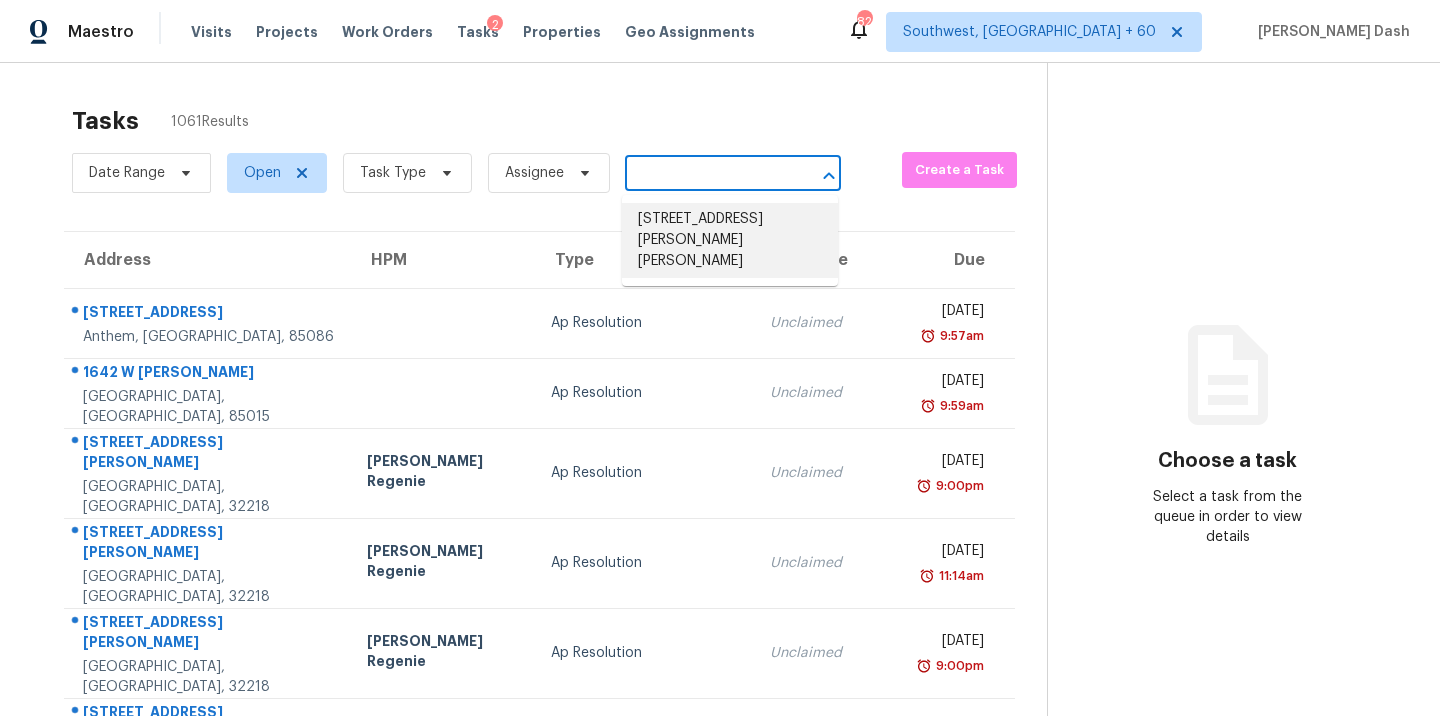 click on "2071 Hackmann Estates Dr, Saint Charles, MO 63303" at bounding box center (730, 240) 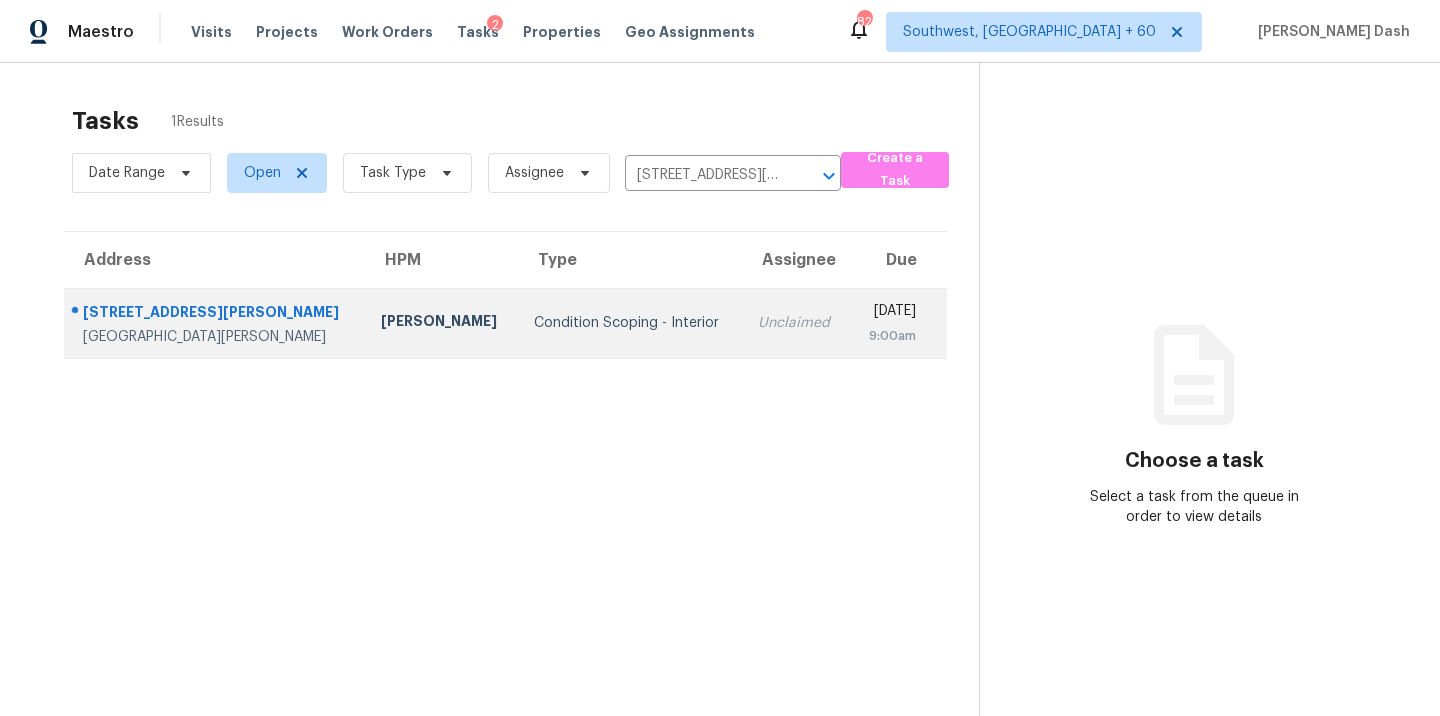 click on "Condition Scoping - Interior" at bounding box center (630, 323) 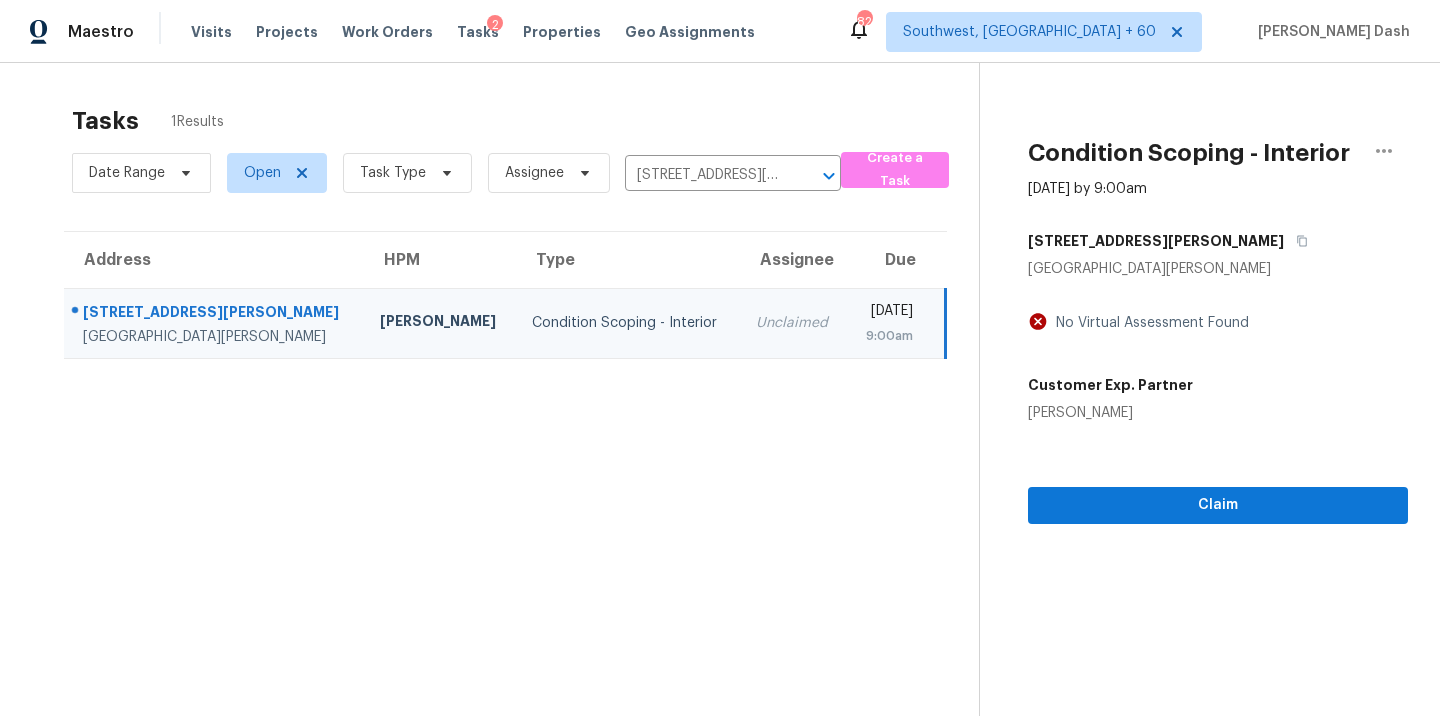 click on "Condition Scoping - Interior Jul 21st 2025 by 9:00am 2071 Hackmann Estates Dr Saint Charles, MO 63303 No Virtual Assessment Found Customer Exp. Partner Chloe Sinohui Claim" at bounding box center [1193, 421] 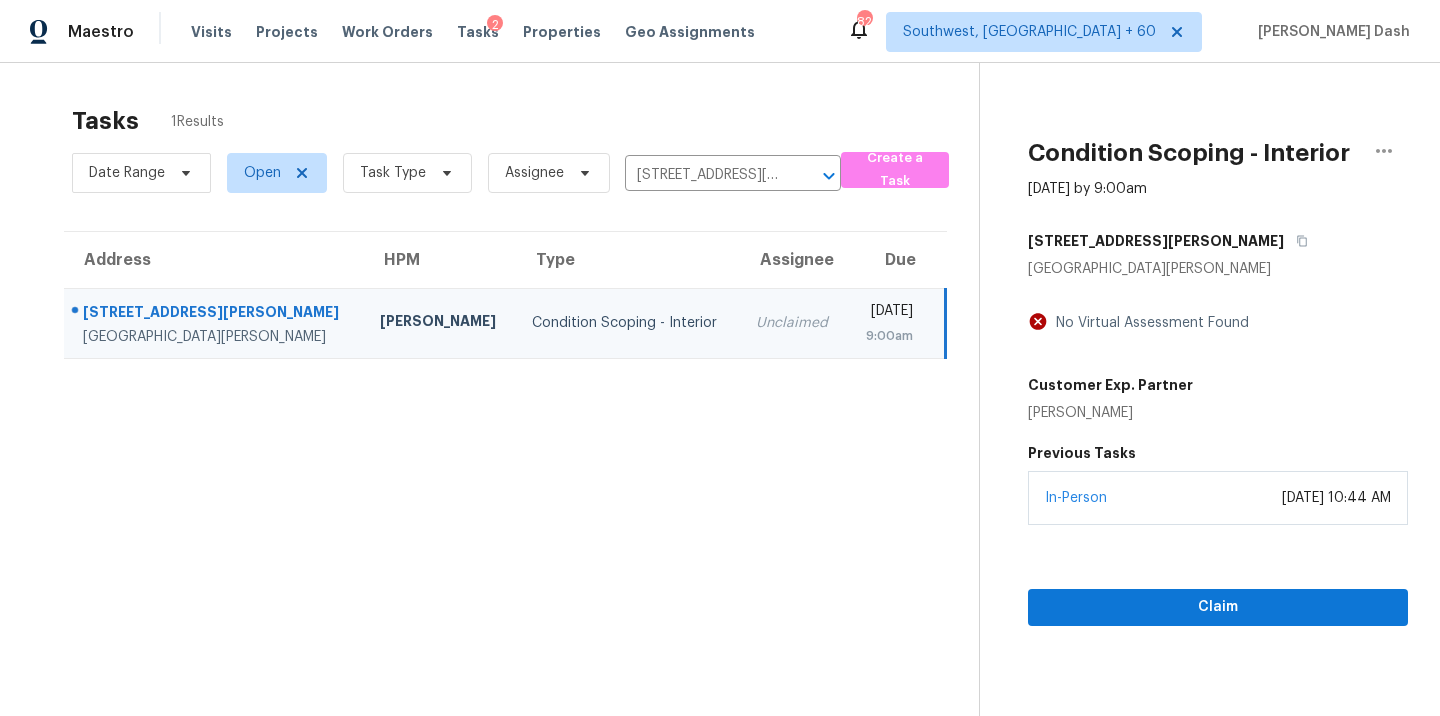 click on "In-Person  July 18, 2025 at 10:44 AM" at bounding box center [1218, 498] 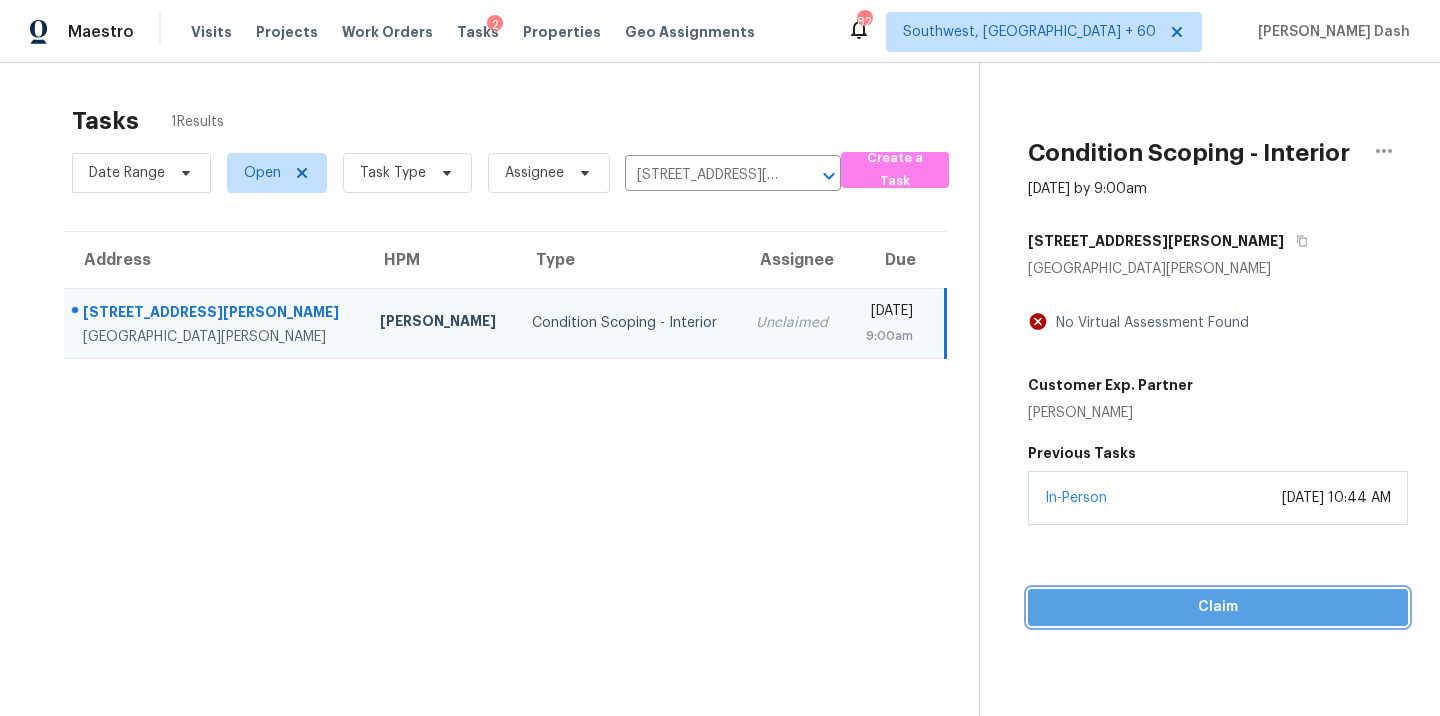 click on "Claim" at bounding box center (1218, 607) 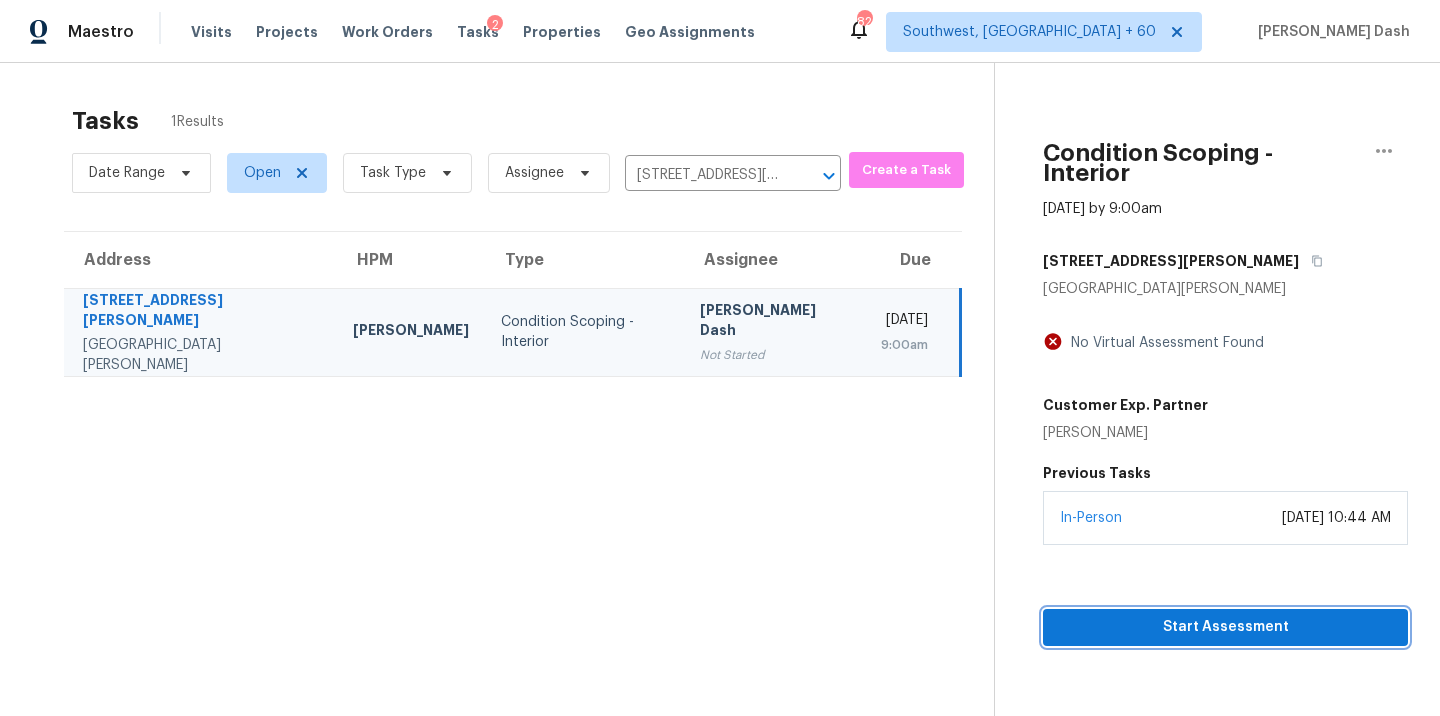 click on "Start Assessment" at bounding box center (1225, 627) 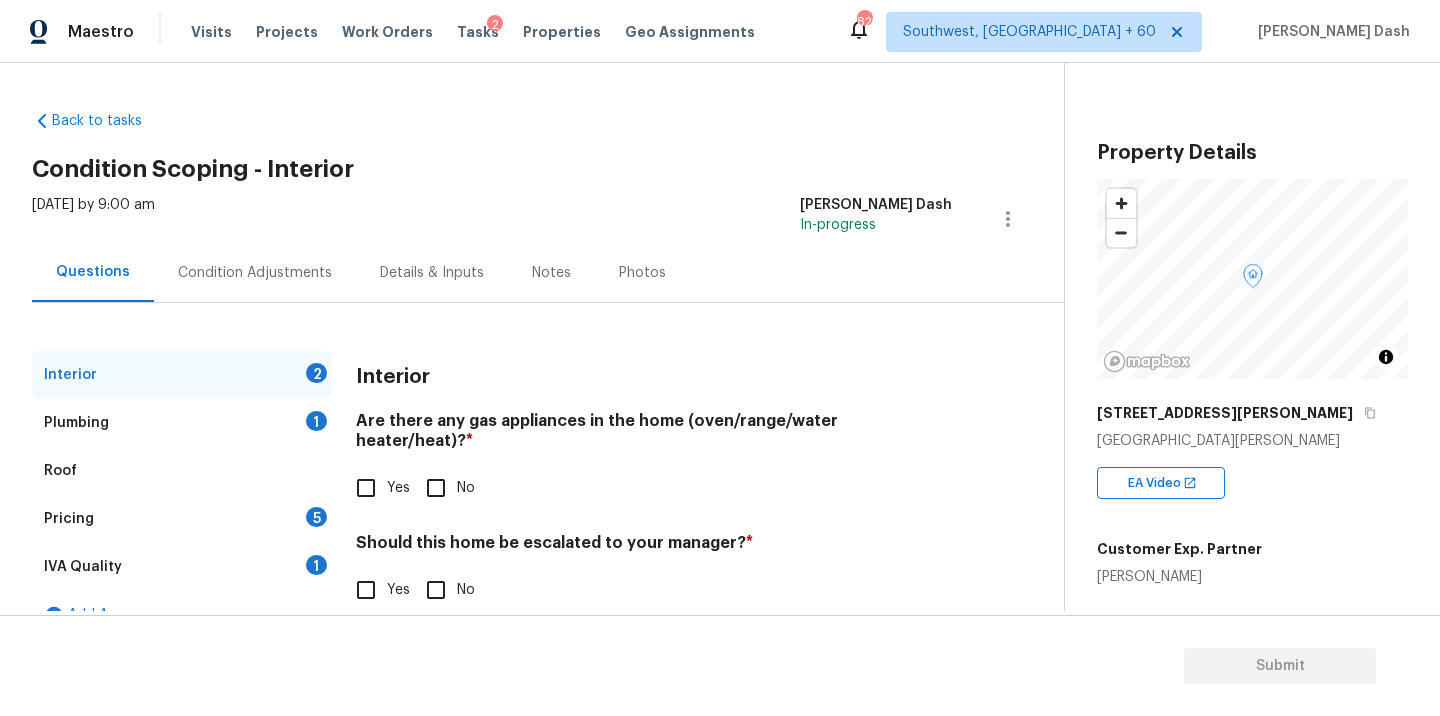 click on "Yes" at bounding box center (366, 488) 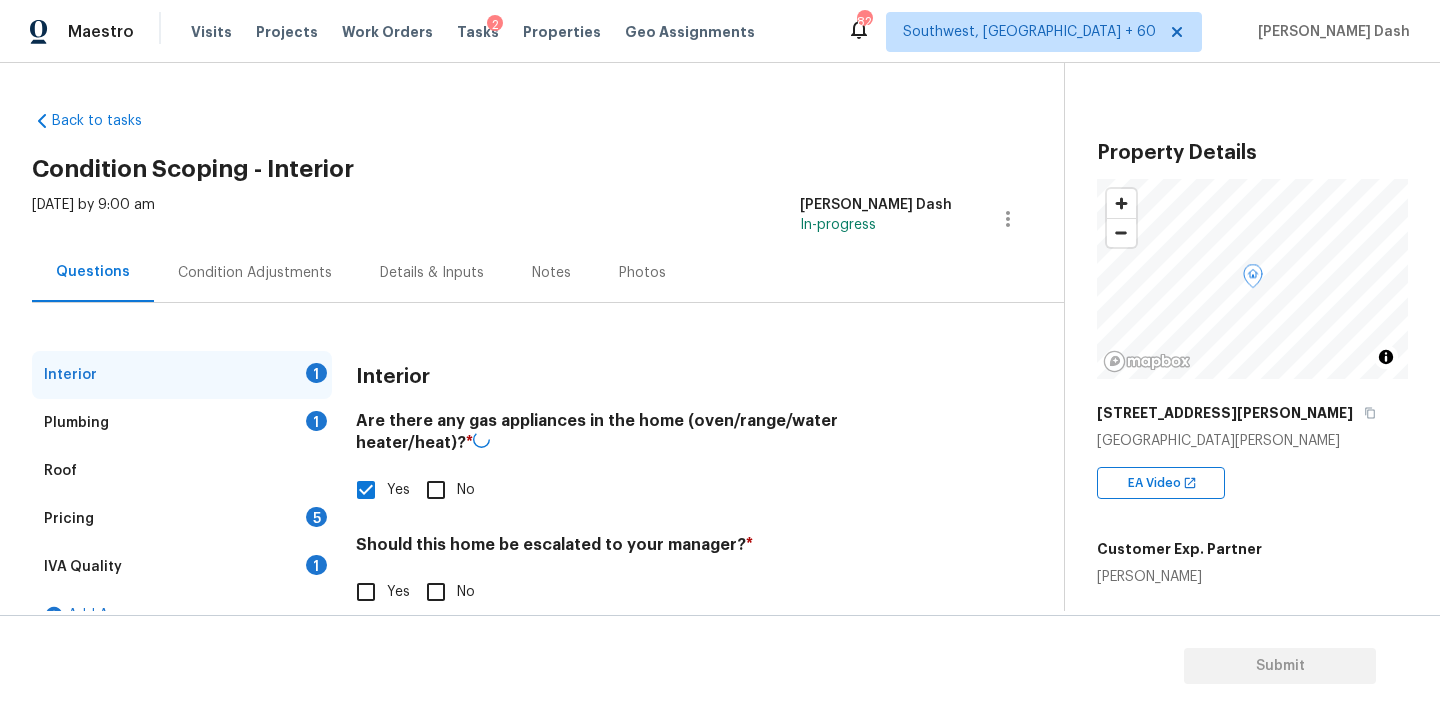 click on "No" at bounding box center [436, 592] 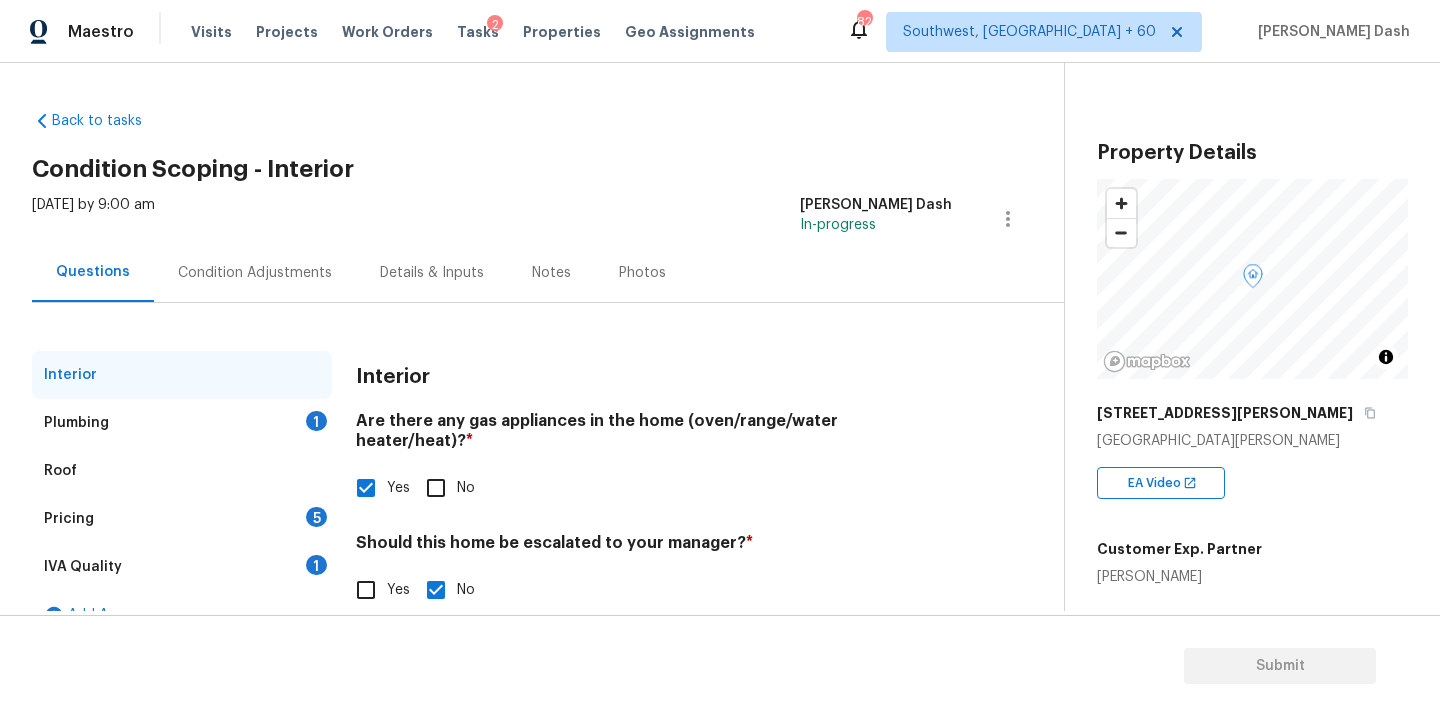 drag, startPoint x: 306, startPoint y: 424, endPoint x: 343, endPoint y: 478, distance: 65.459915 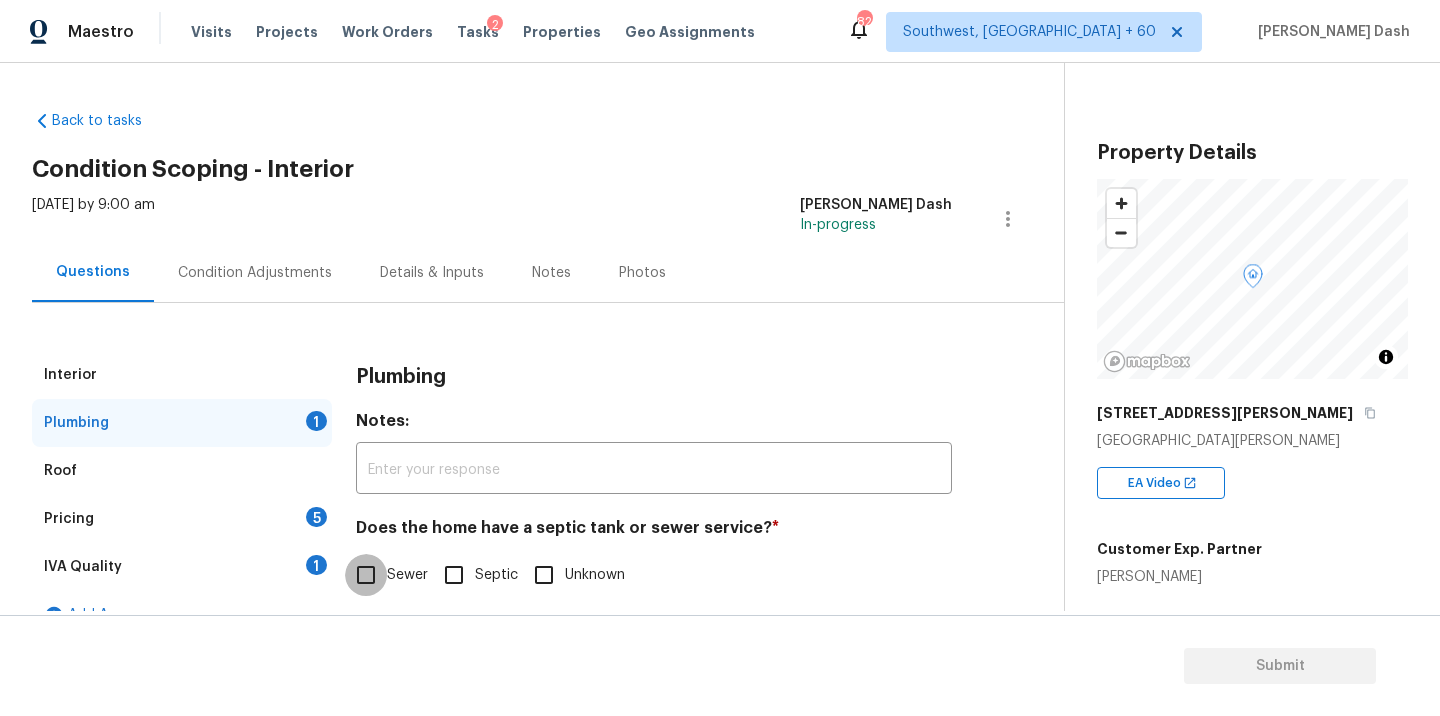 click on "Sewer" at bounding box center (366, 575) 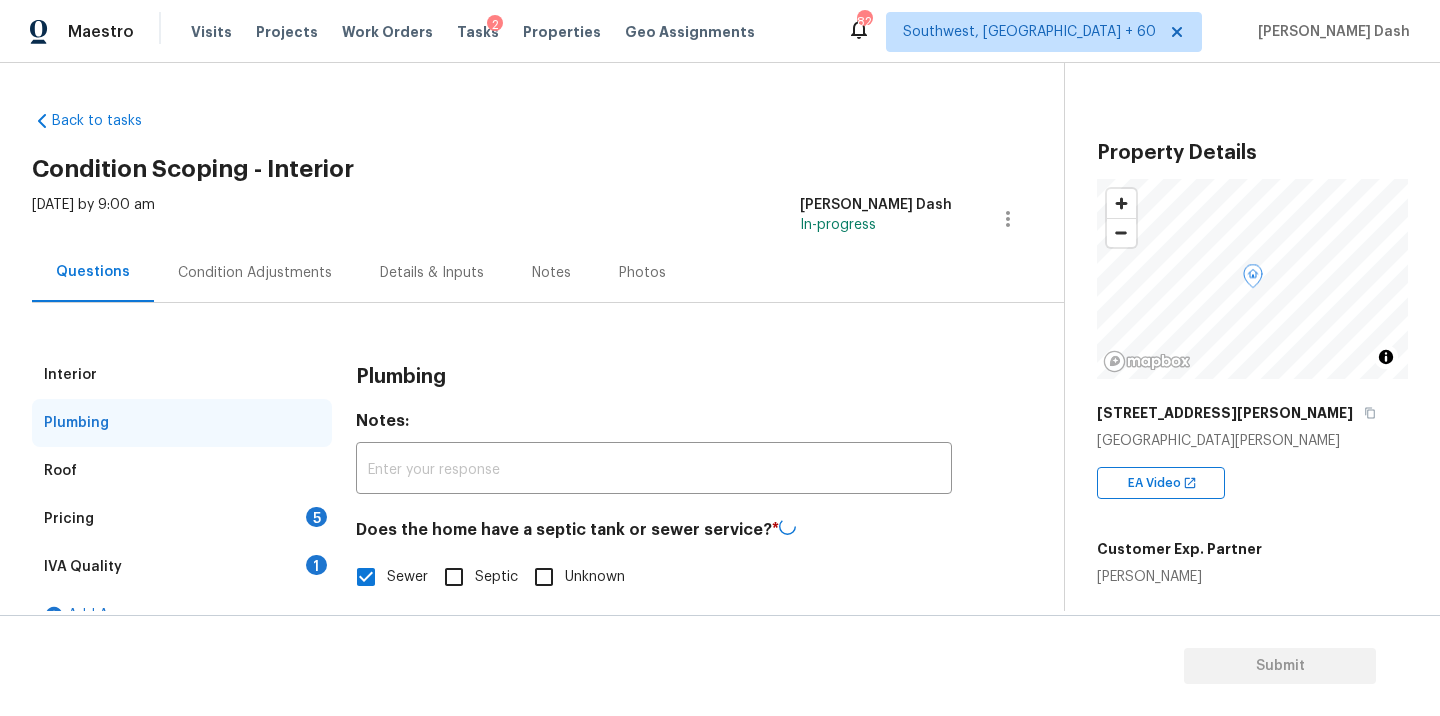 click on "1" at bounding box center (316, 565) 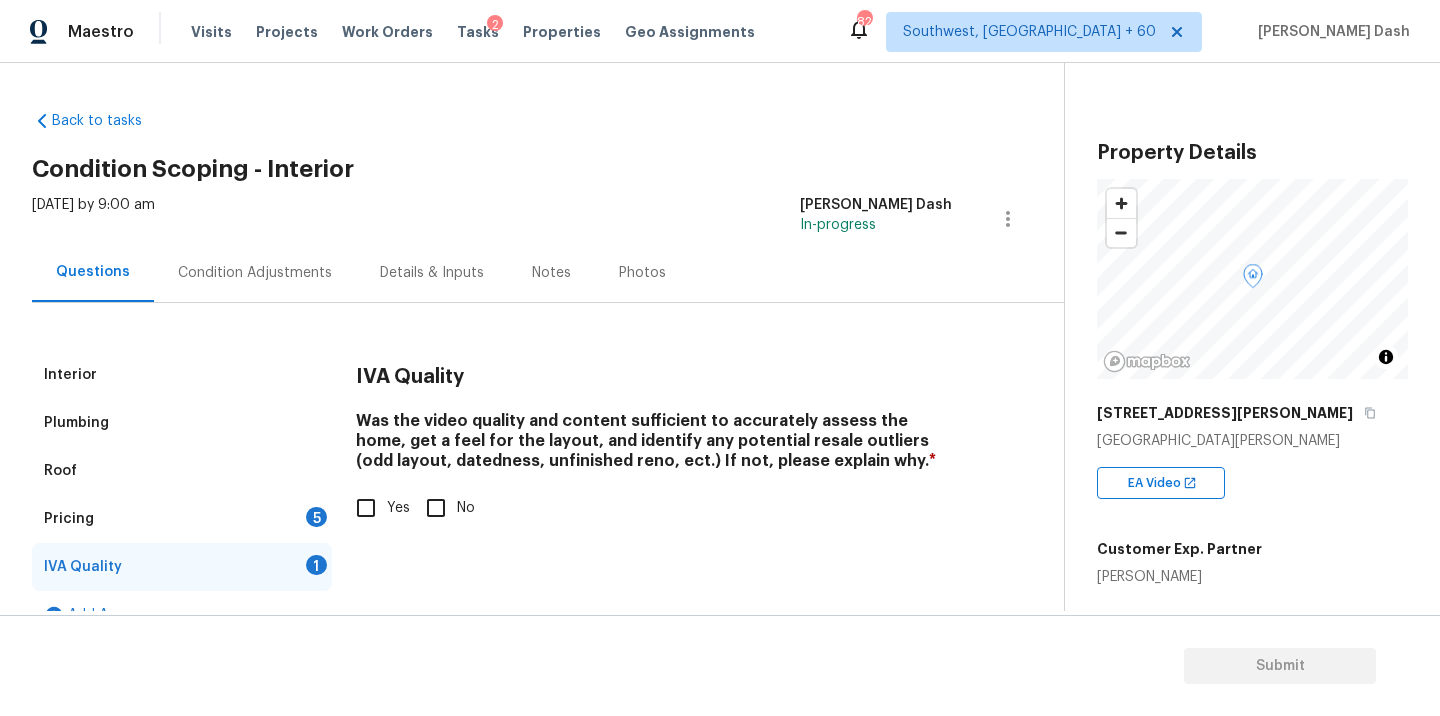 click on "Yes" at bounding box center (366, 508) 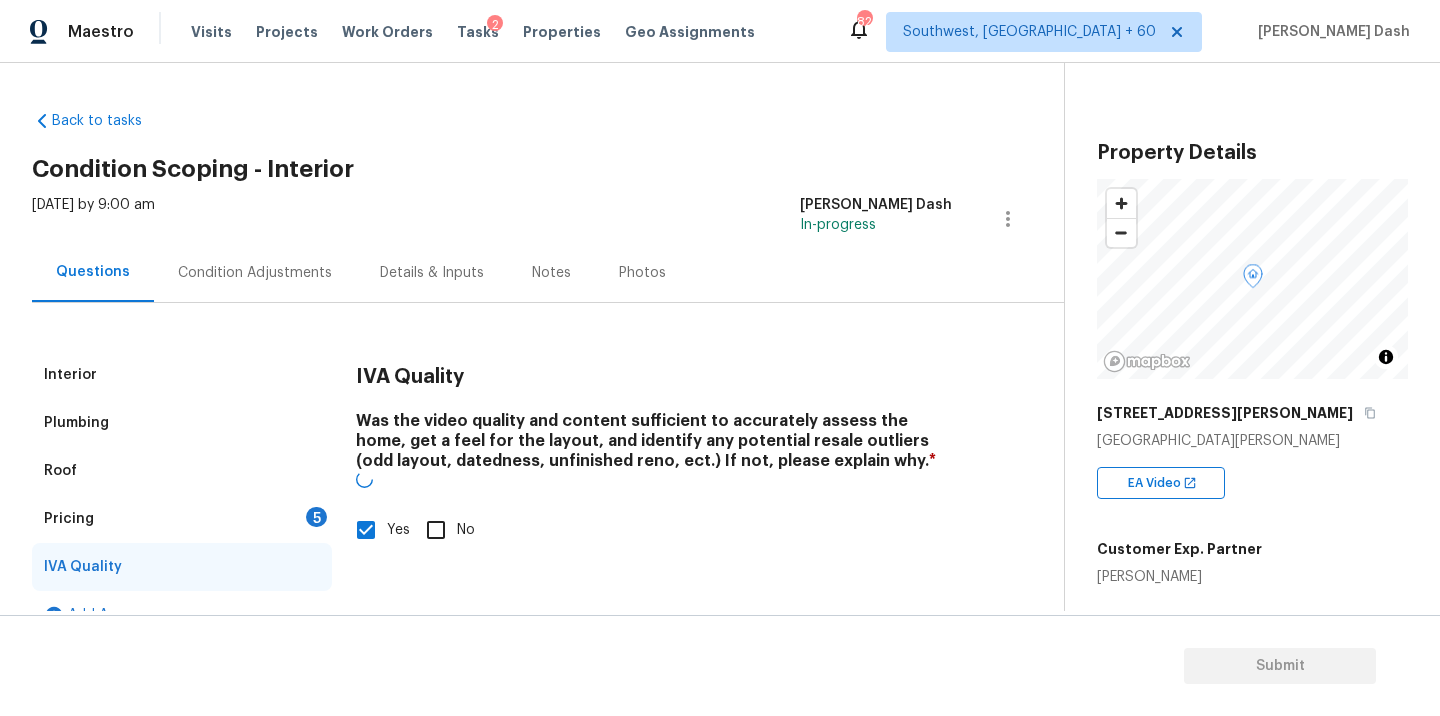 click on "Pricing 5" at bounding box center (182, 519) 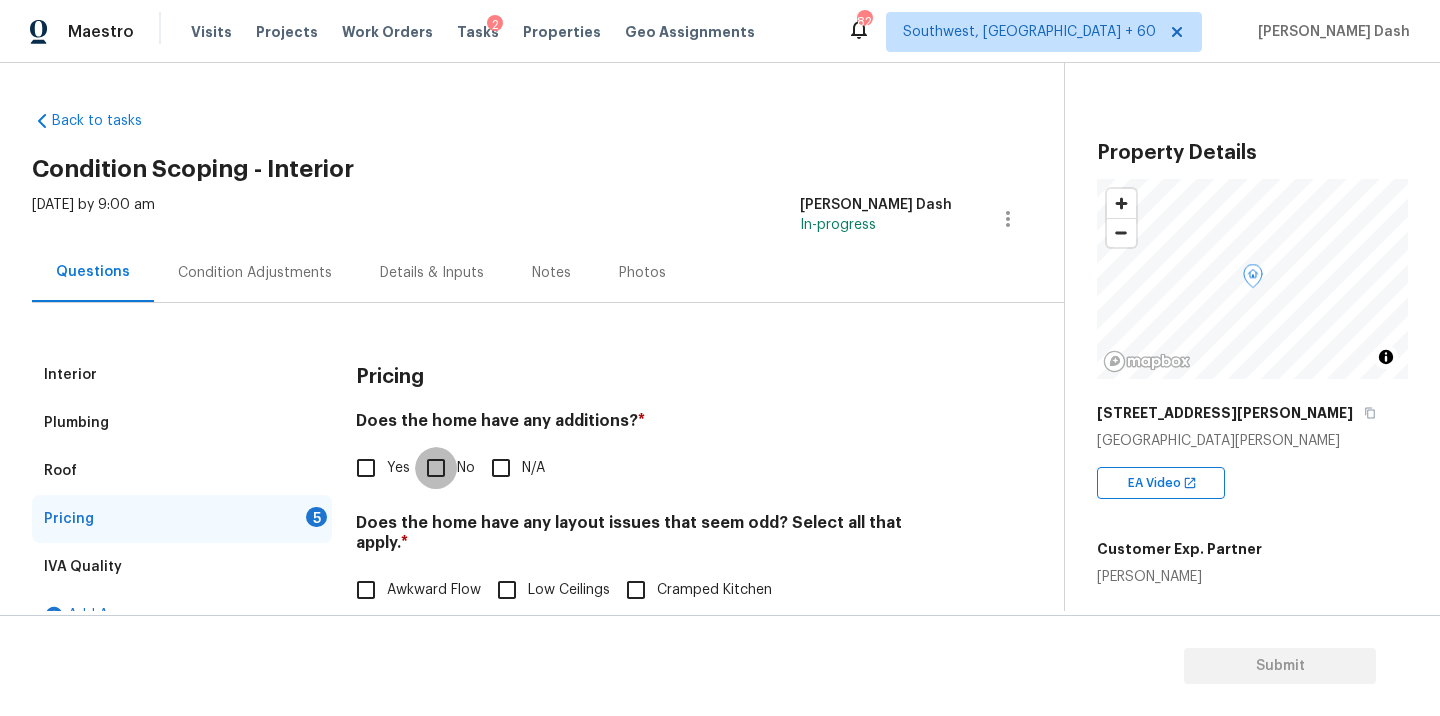 click on "No" at bounding box center (436, 468) 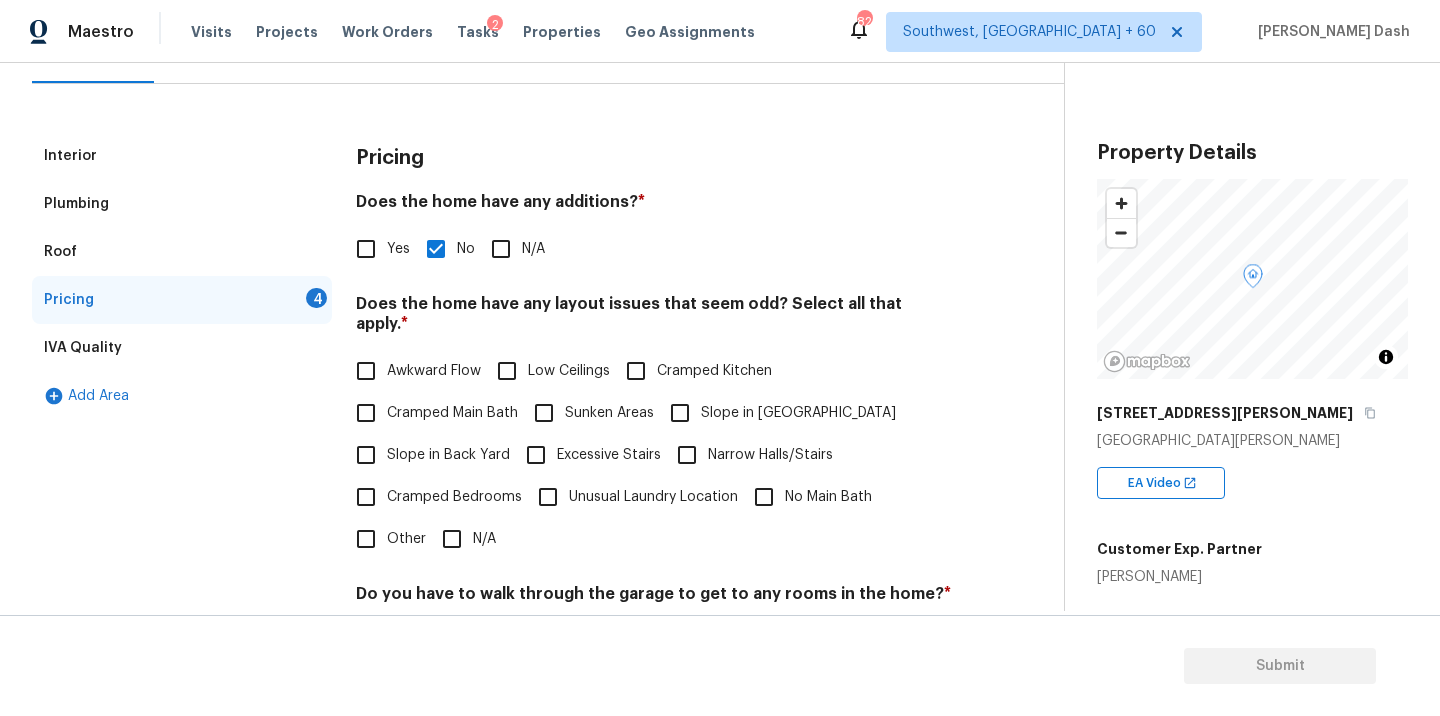 click on "N/A" at bounding box center (452, 539) 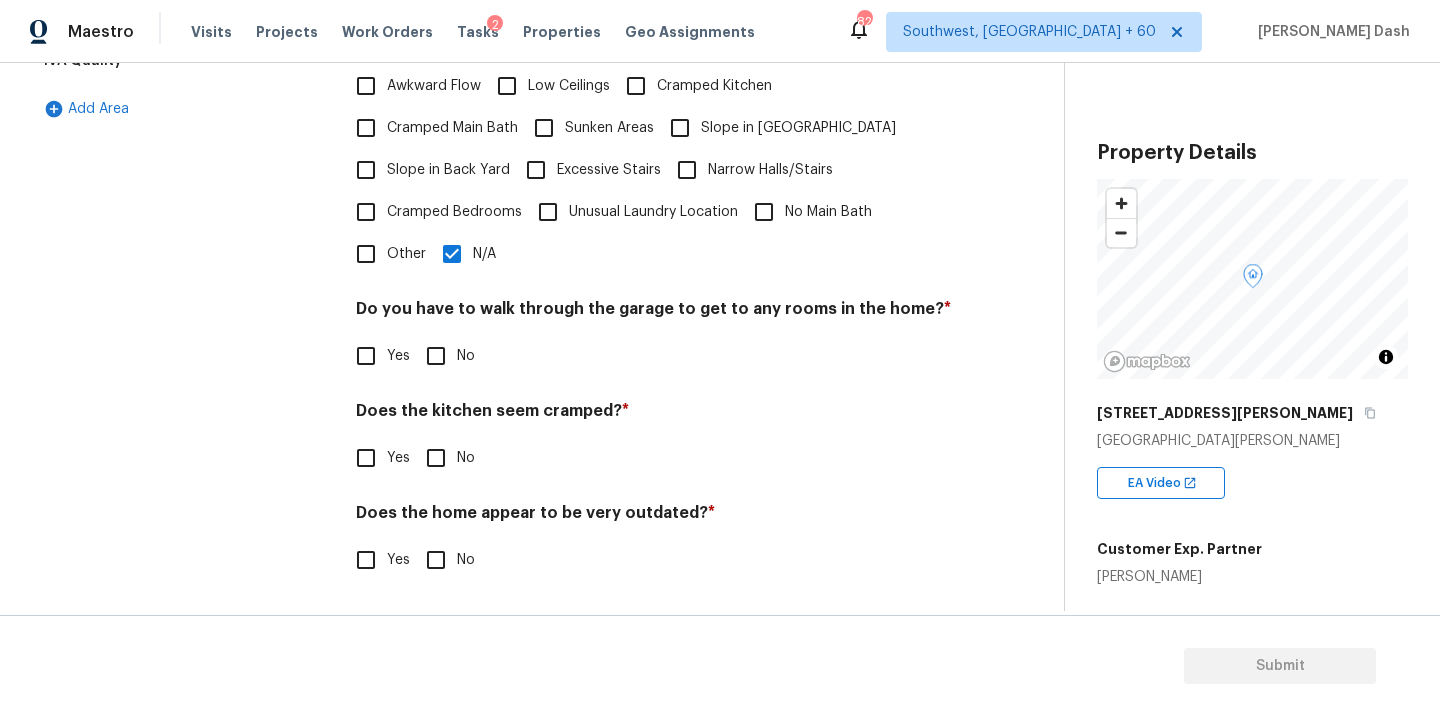 scroll, scrollTop: 484, scrollLeft: 0, axis: vertical 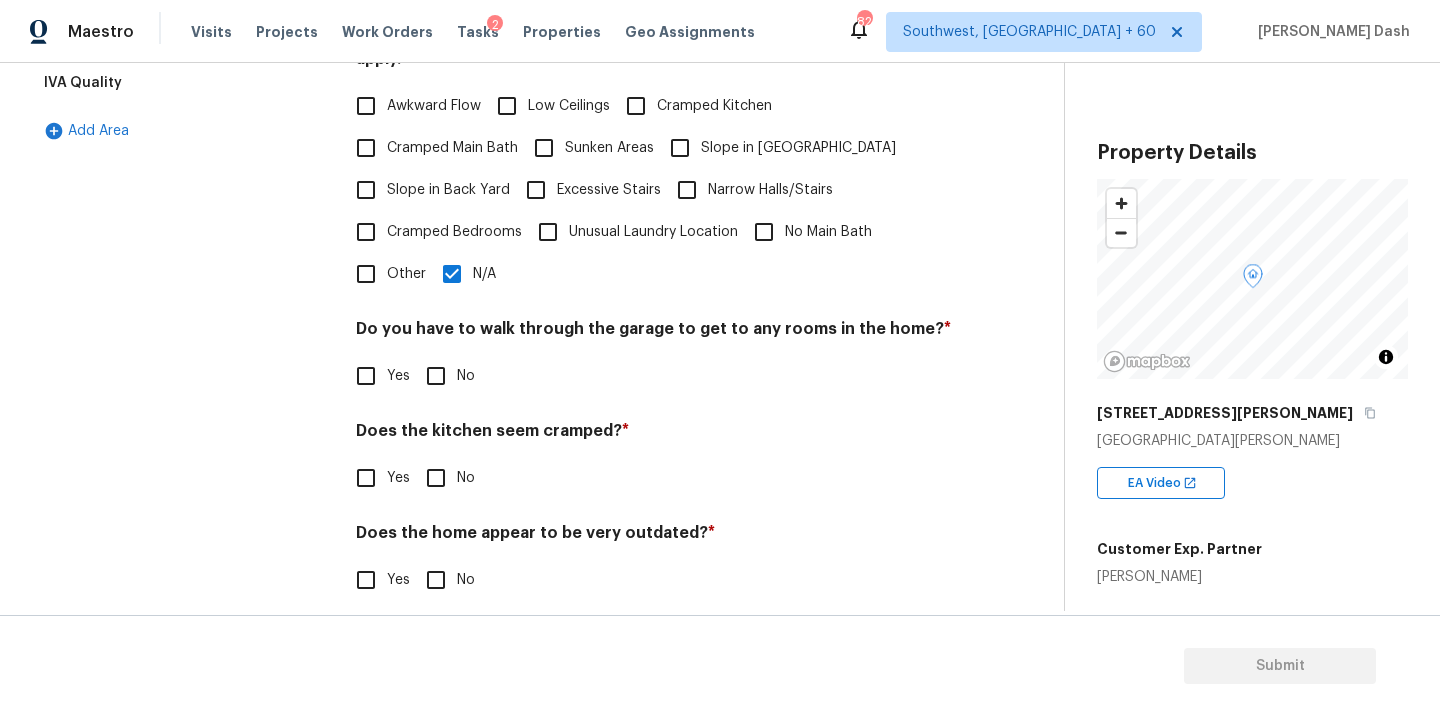 click on "No" at bounding box center [436, 376] 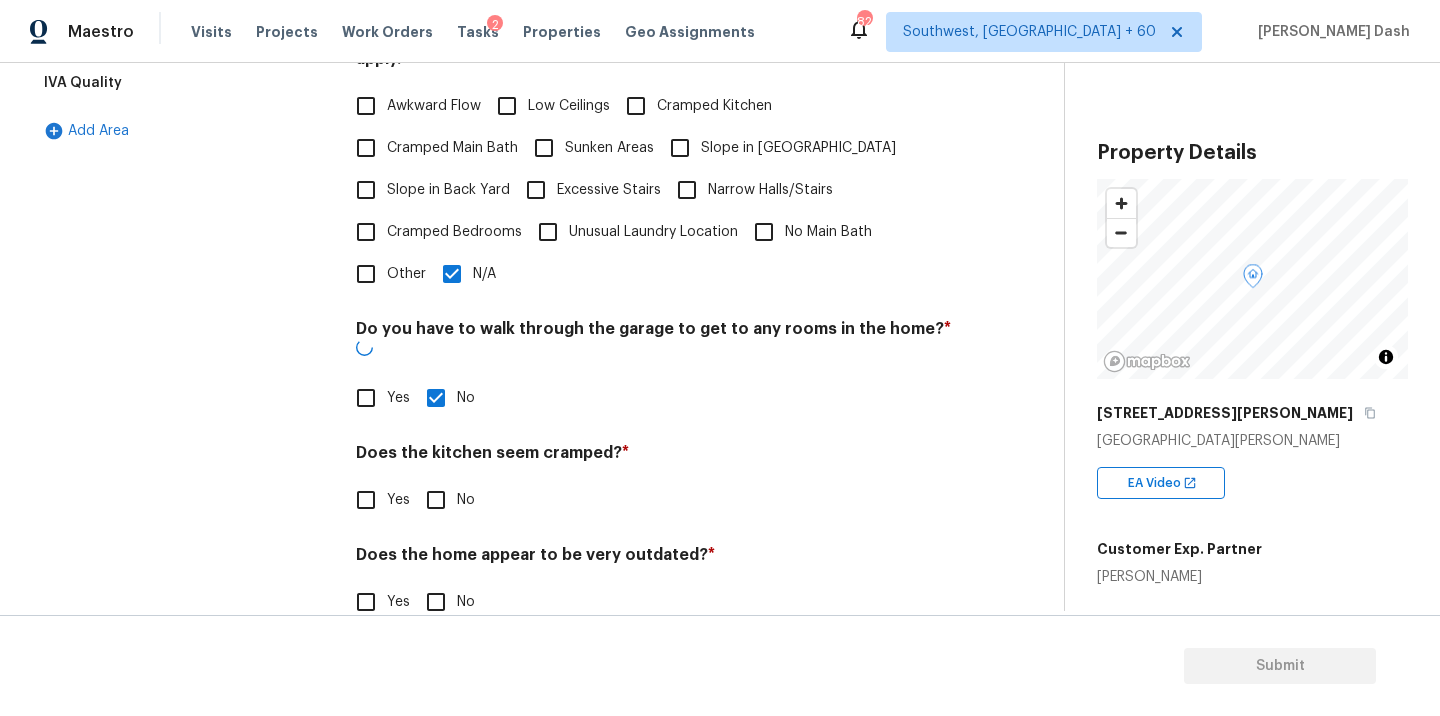 click on "No" at bounding box center (436, 500) 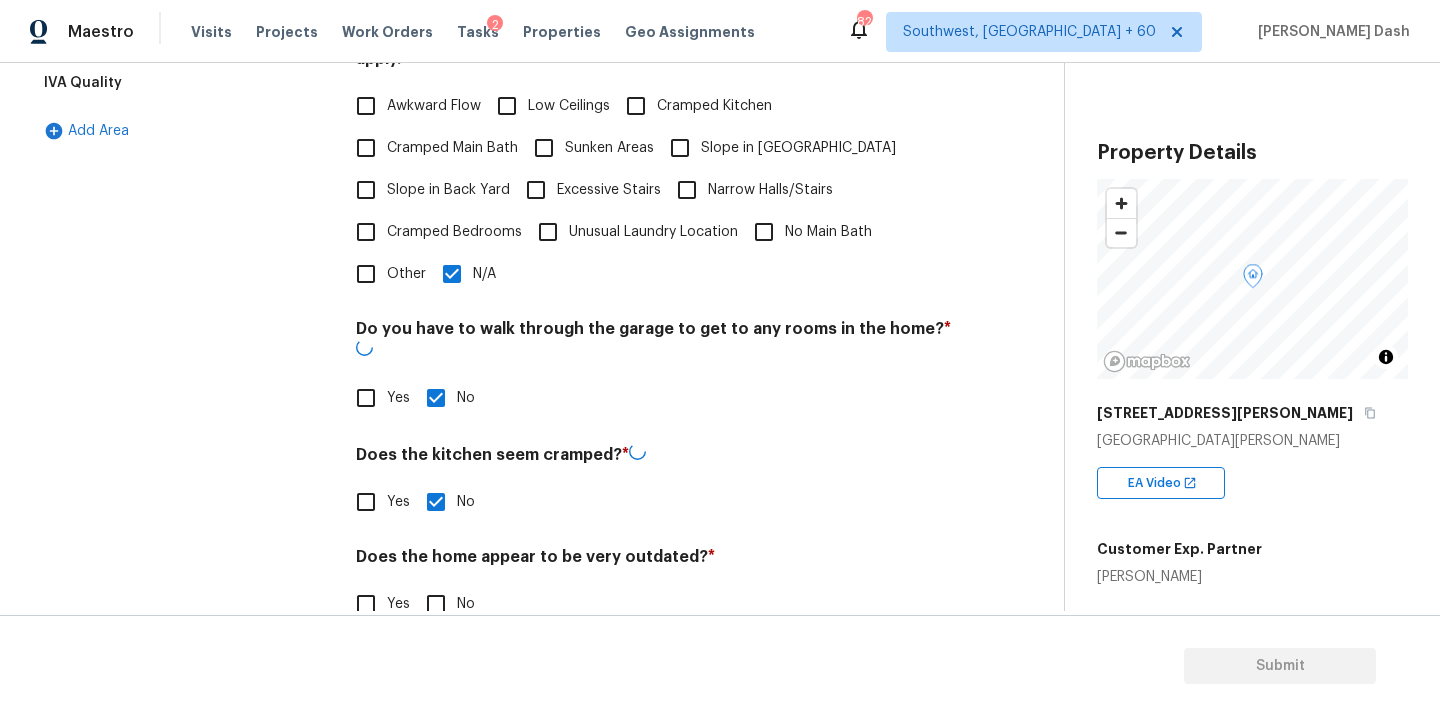 click on "Does the home appear to be very outdated?  * Yes No" at bounding box center (654, 586) 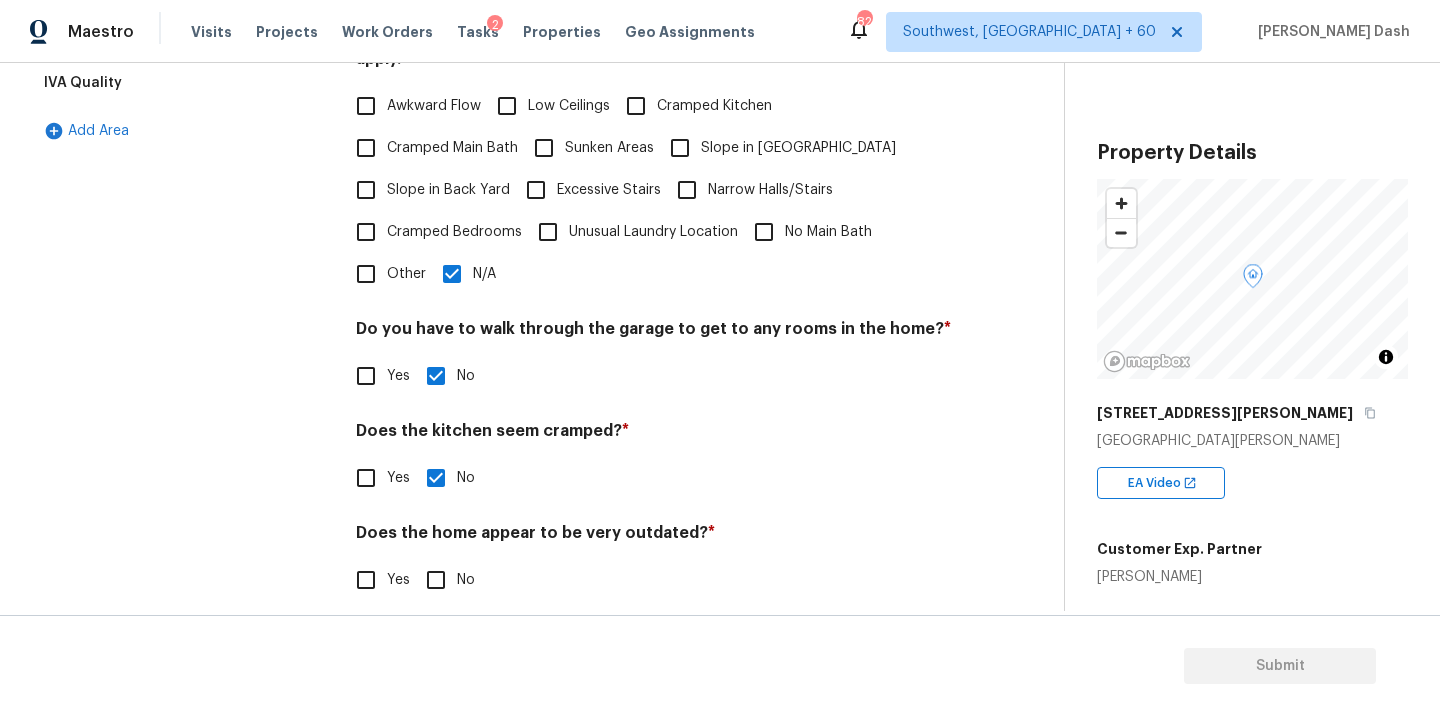 click on "No" at bounding box center (436, 580) 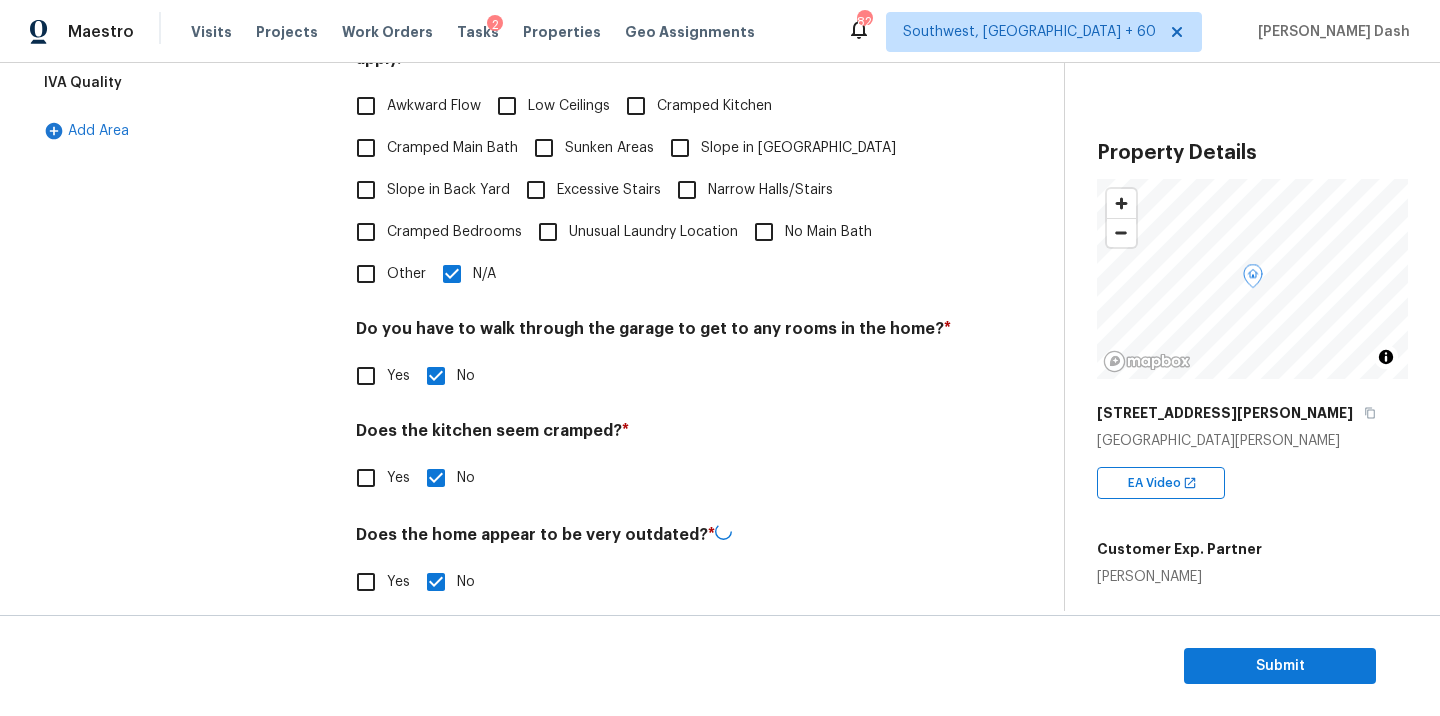 click on "Interior Plumbing Roof Pricing IVA Quality Add Area" at bounding box center [182, 247] 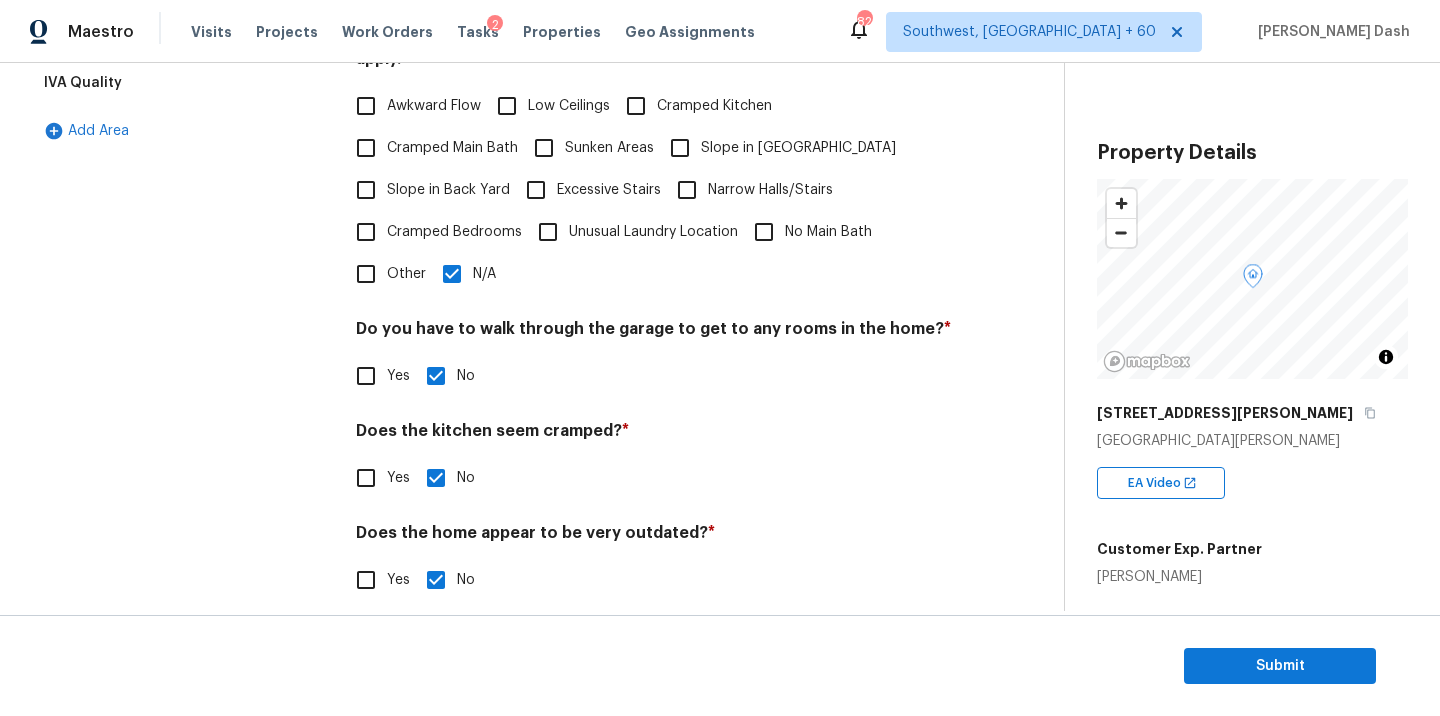 scroll, scrollTop: 0, scrollLeft: 0, axis: both 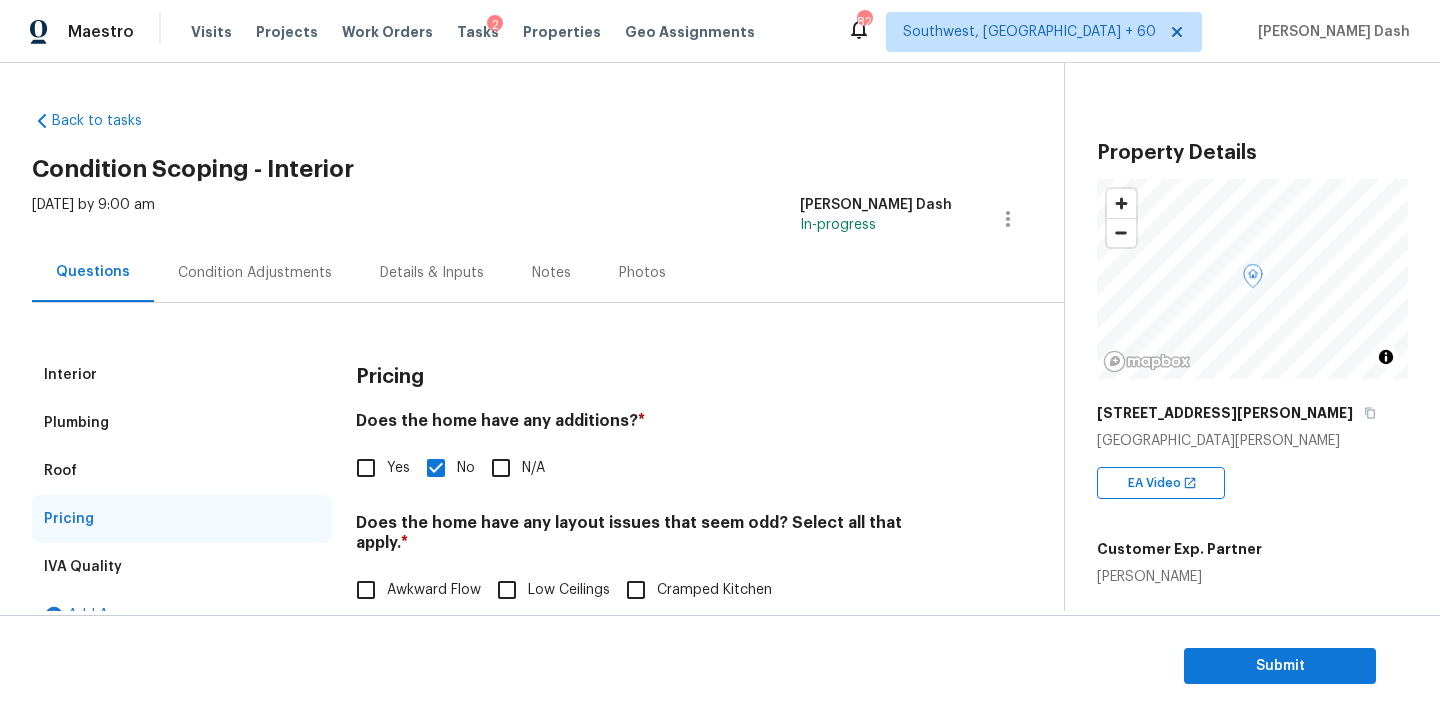 click on "Condition Adjustments" at bounding box center [255, 272] 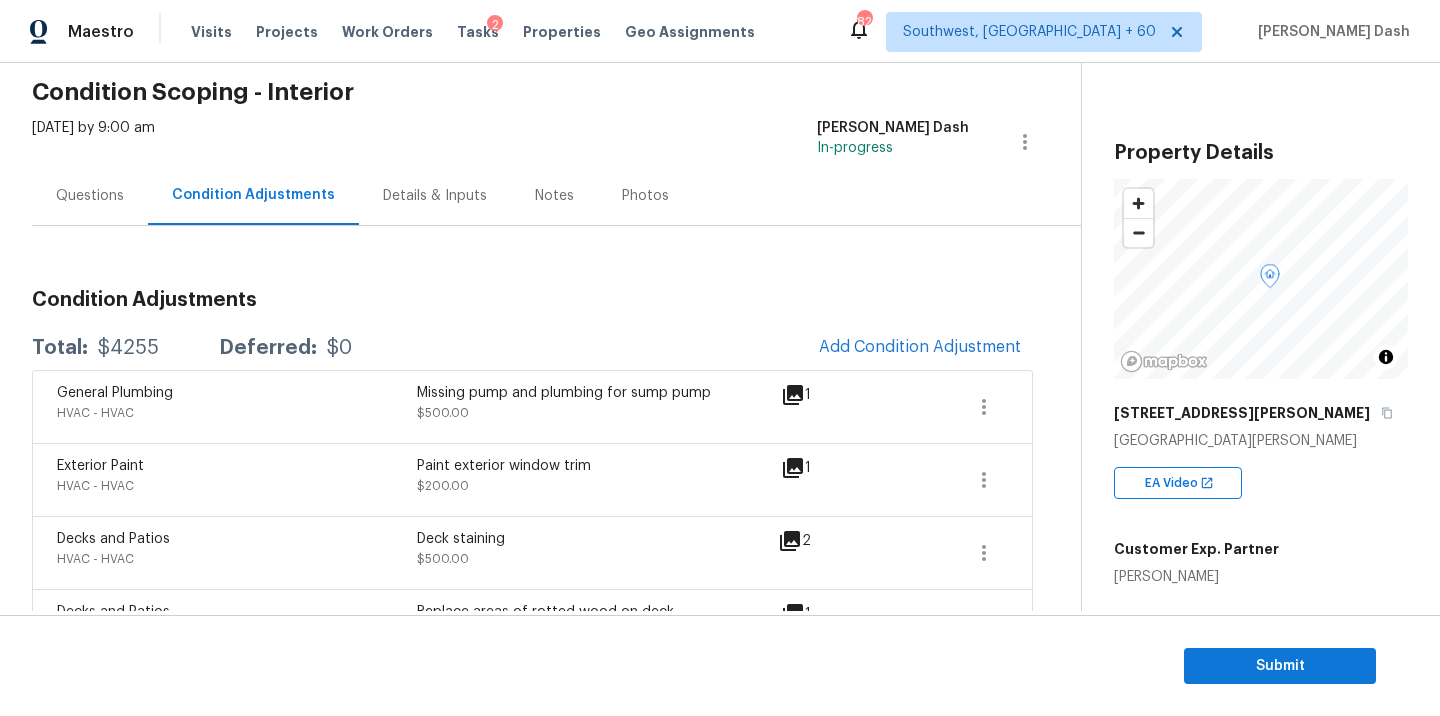 scroll, scrollTop: 207, scrollLeft: 0, axis: vertical 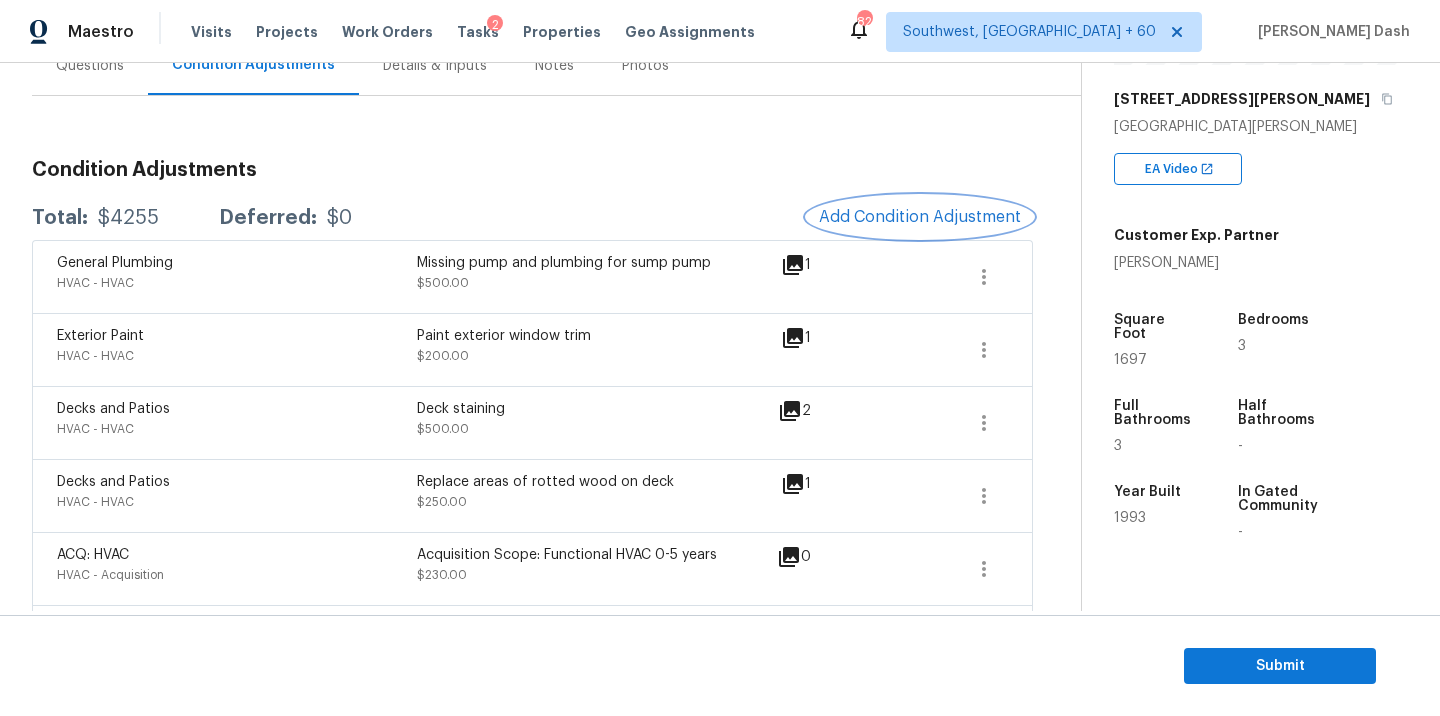click on "Add Condition Adjustment" at bounding box center (920, 217) 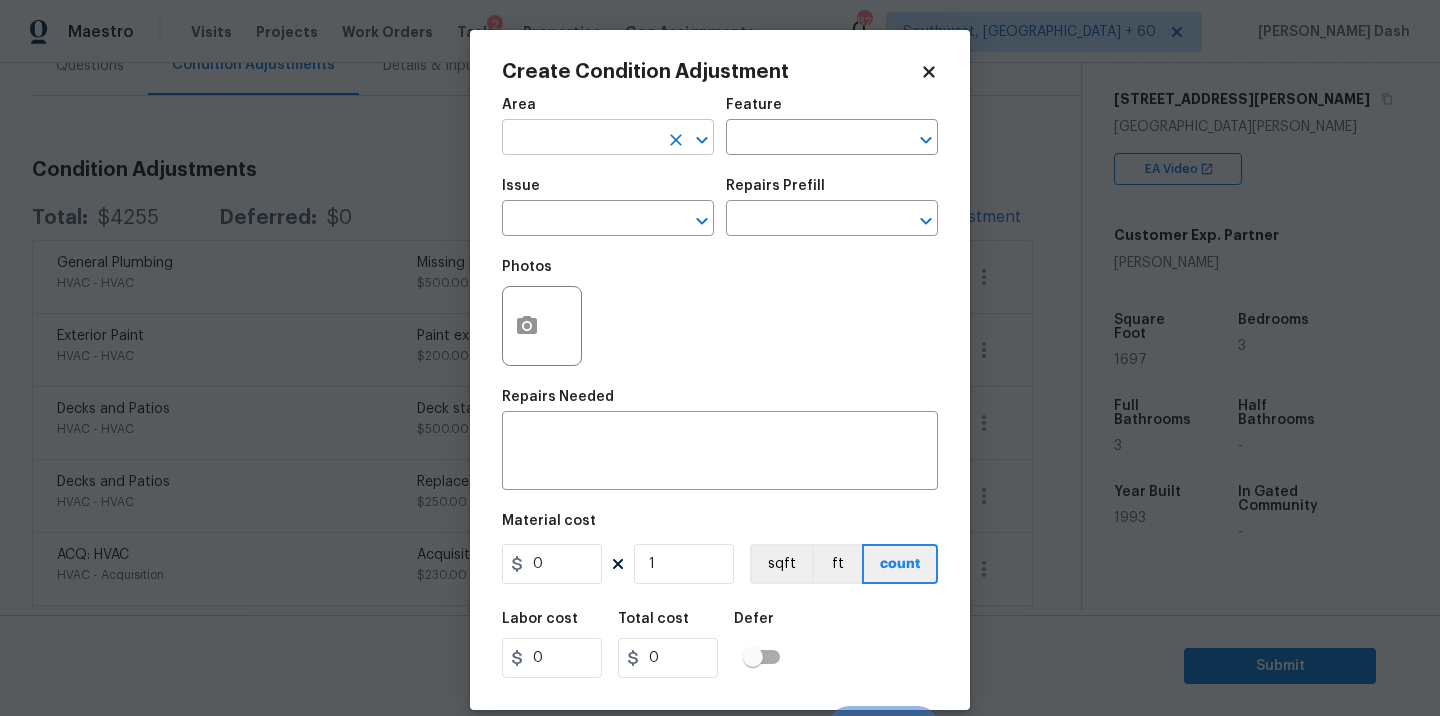 click at bounding box center (580, 139) 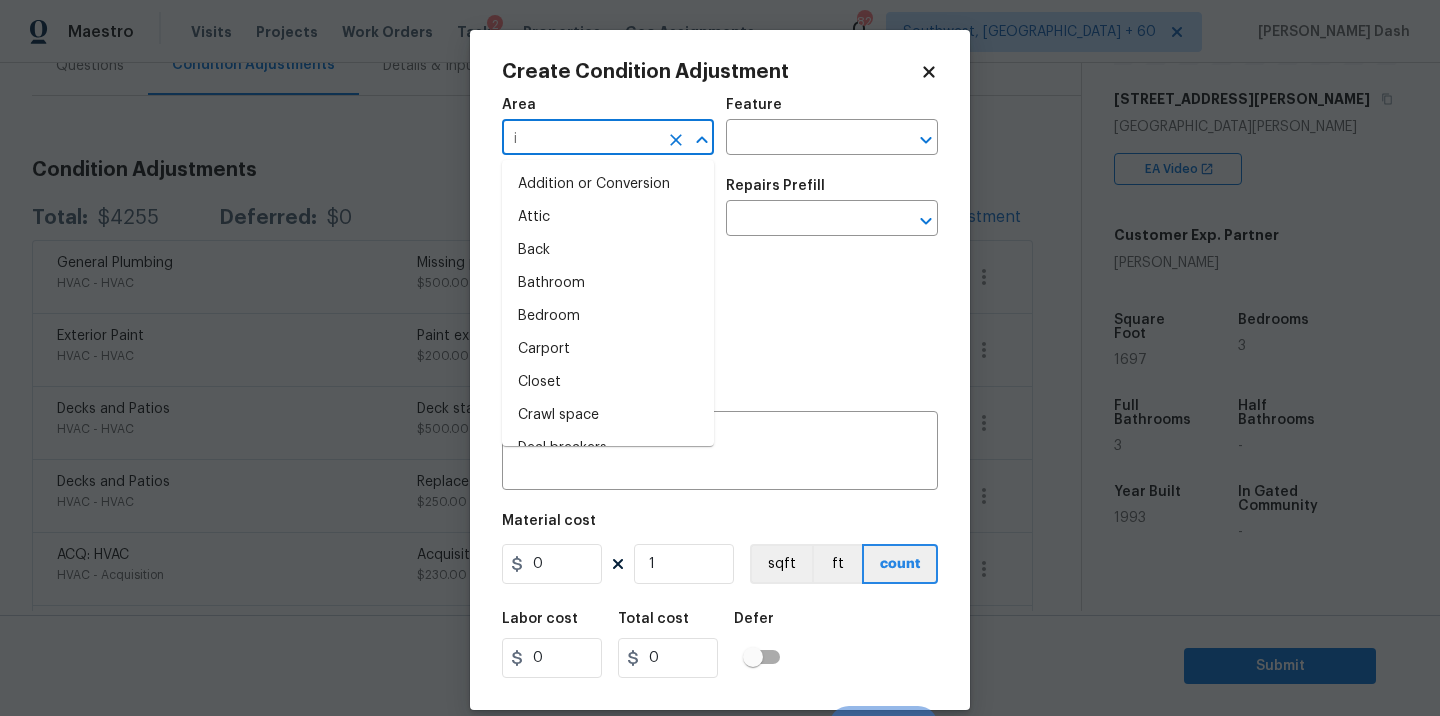 type on "in" 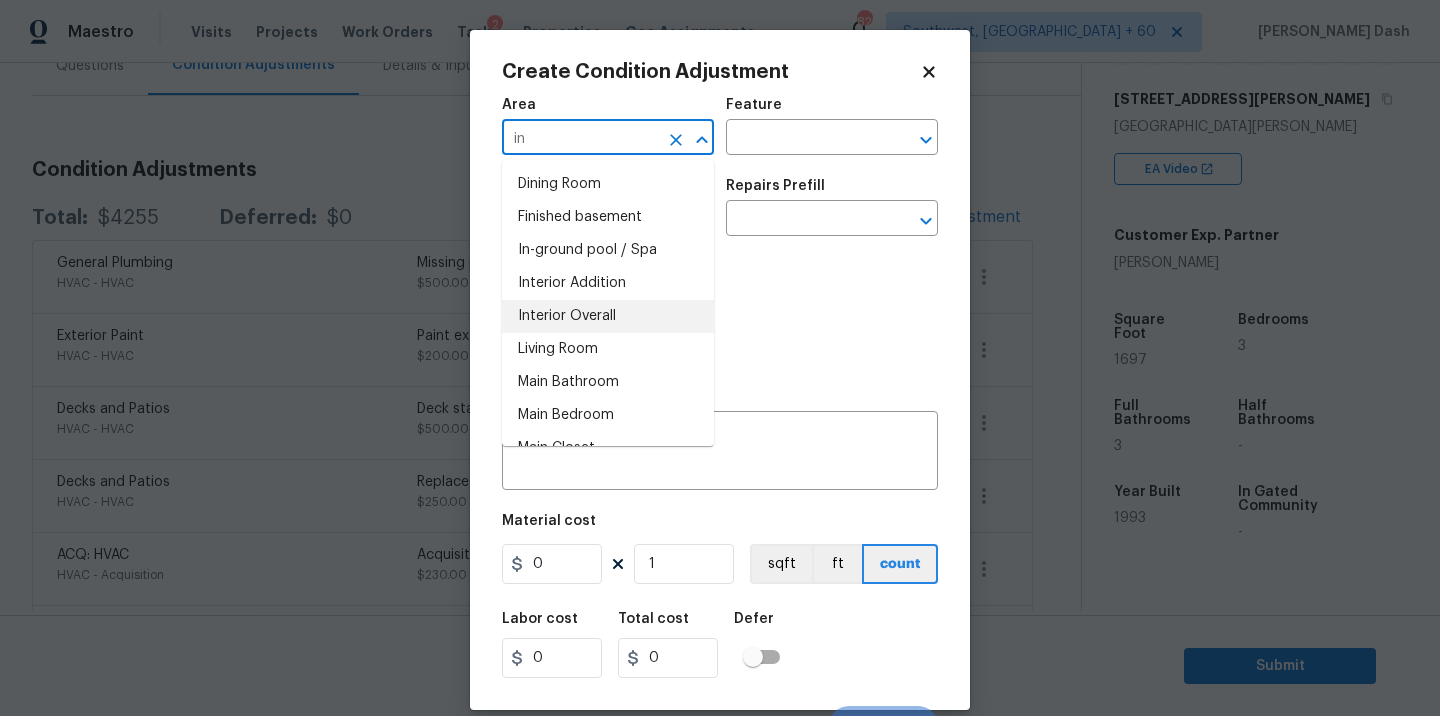 click on "Interior Overall" at bounding box center [608, 316] 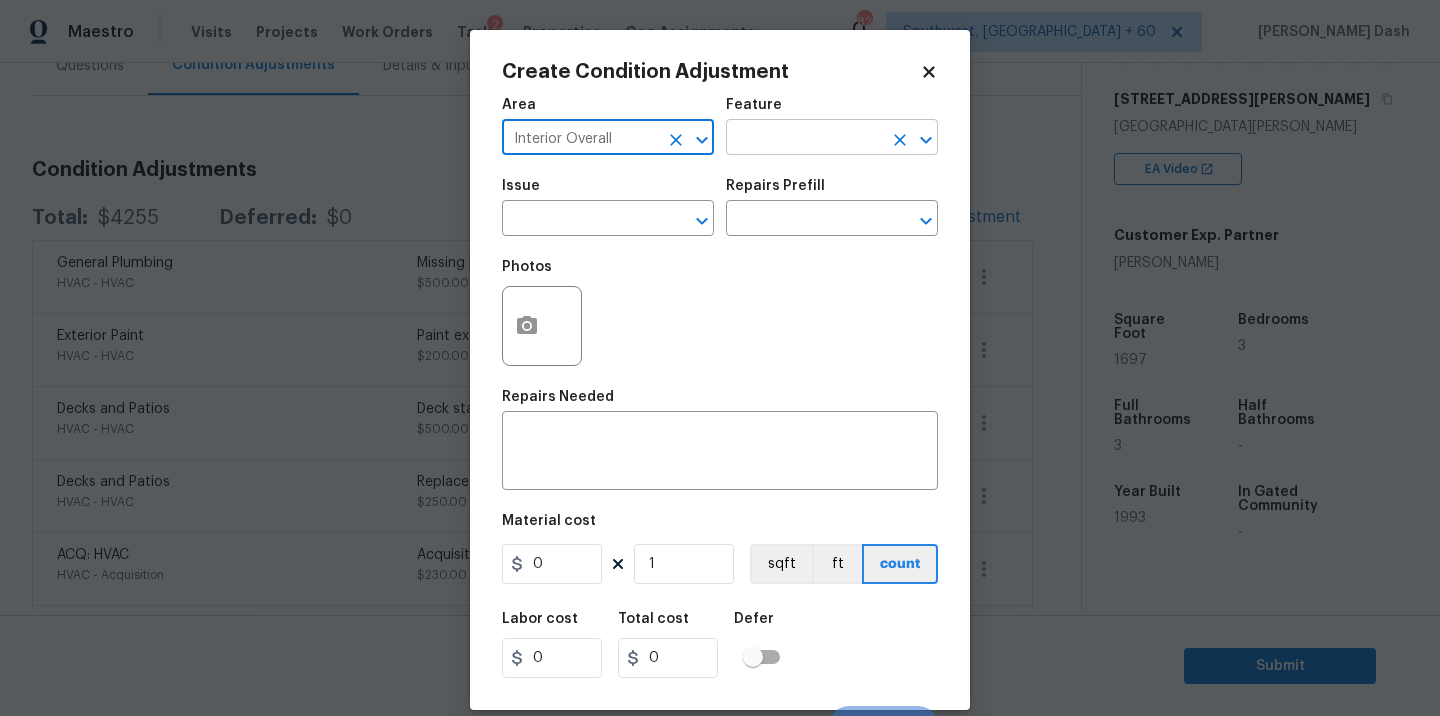 type on "Interior Overall" 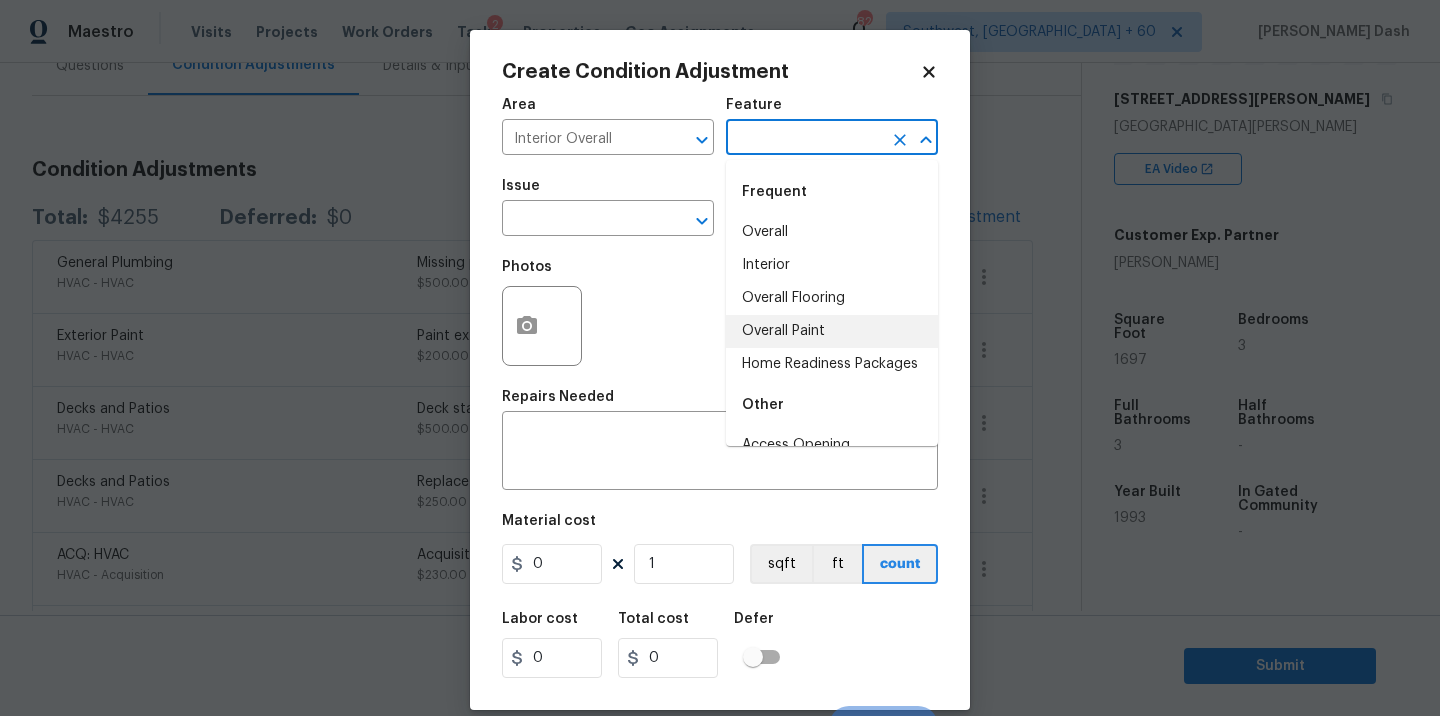drag, startPoint x: 801, startPoint y: 337, endPoint x: 762, endPoint y: 320, distance: 42.544094 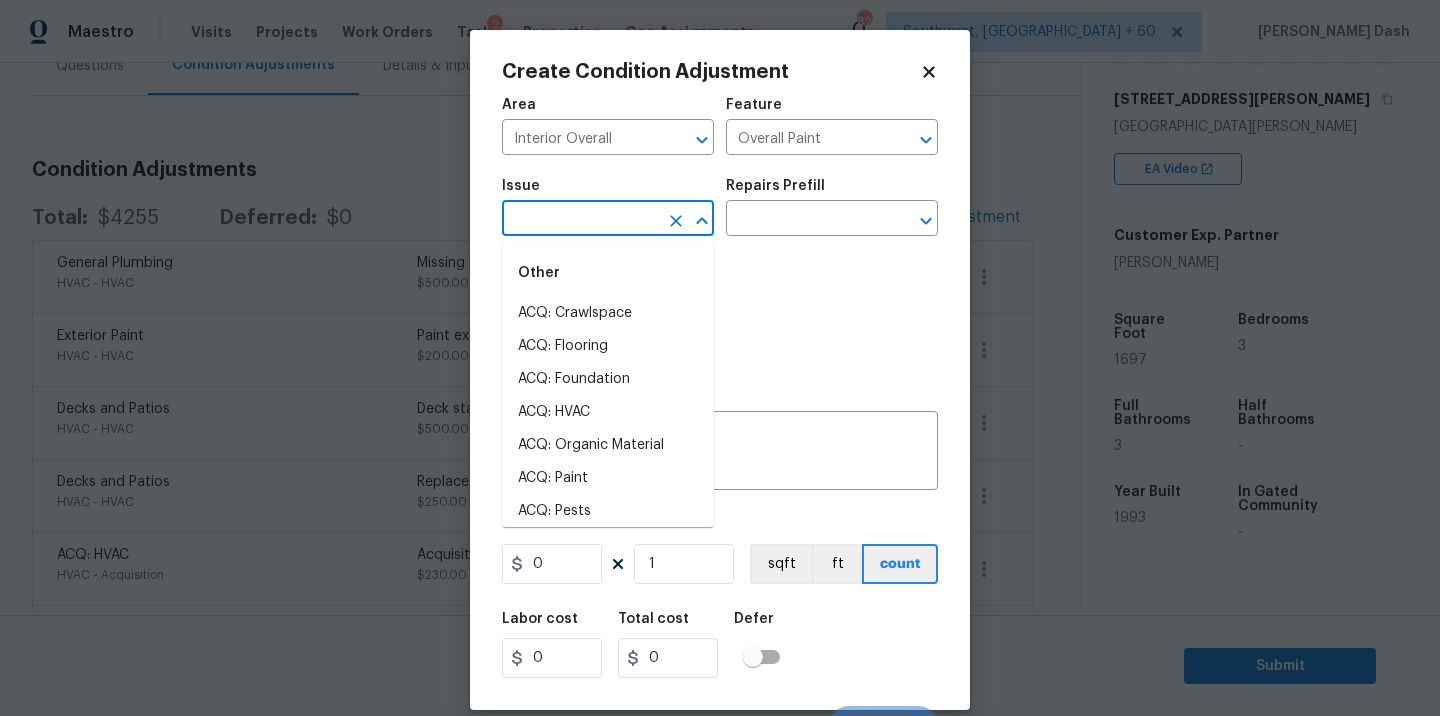 click at bounding box center (580, 220) 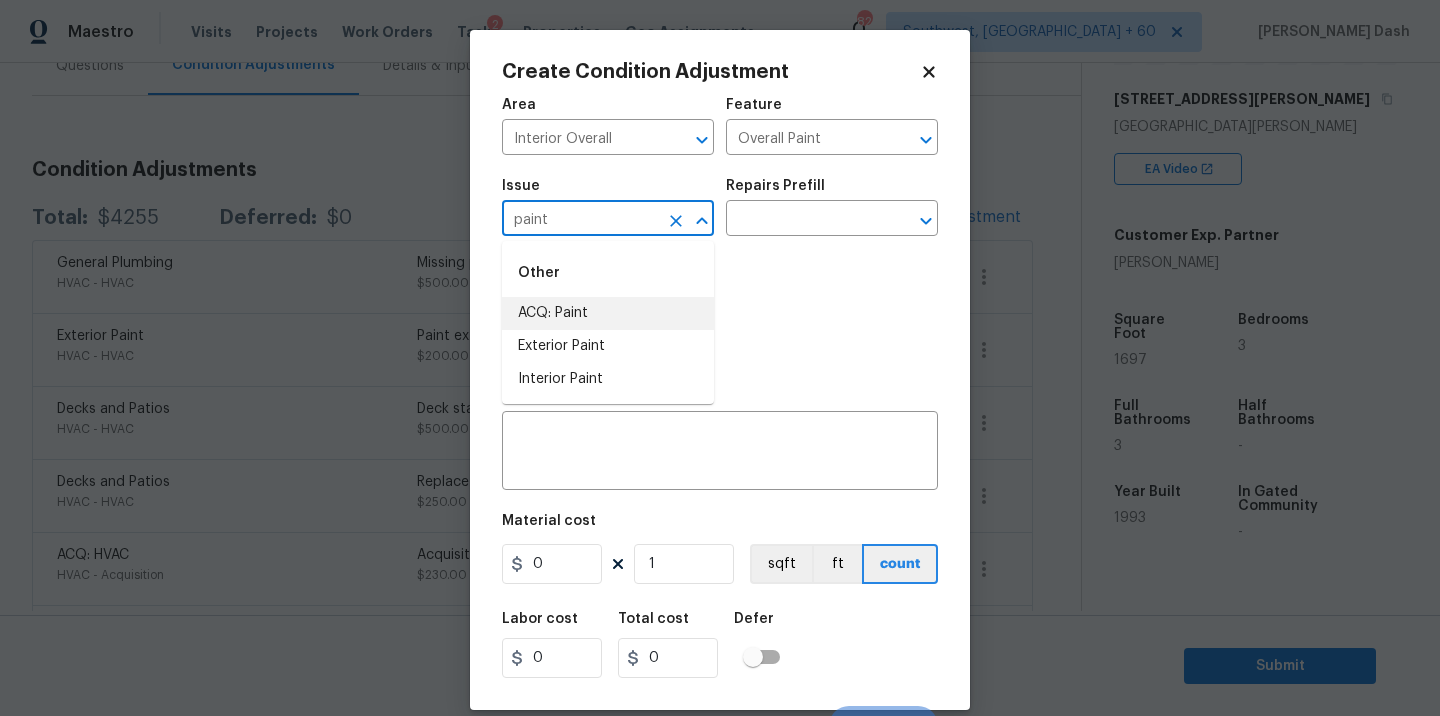 click on "ACQ: Paint" at bounding box center (608, 313) 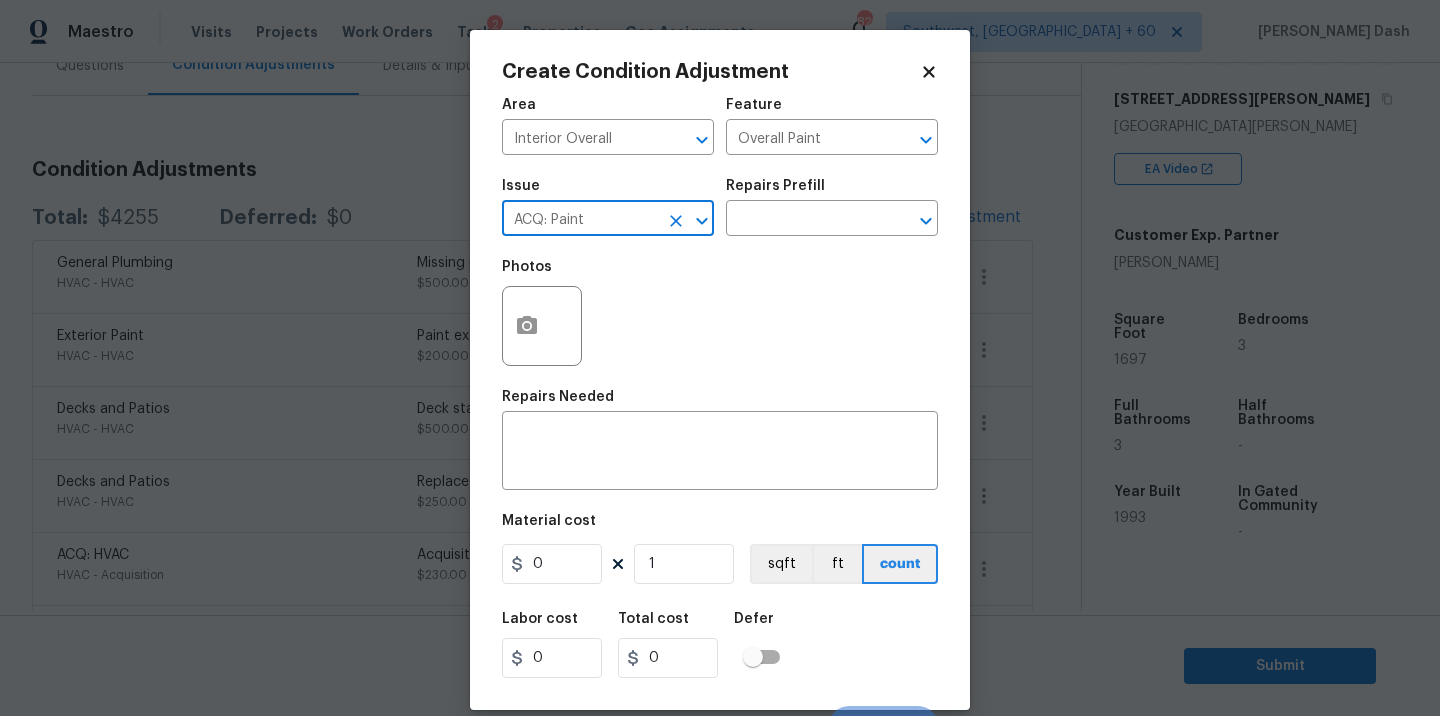 type on "ACQ: Paint" 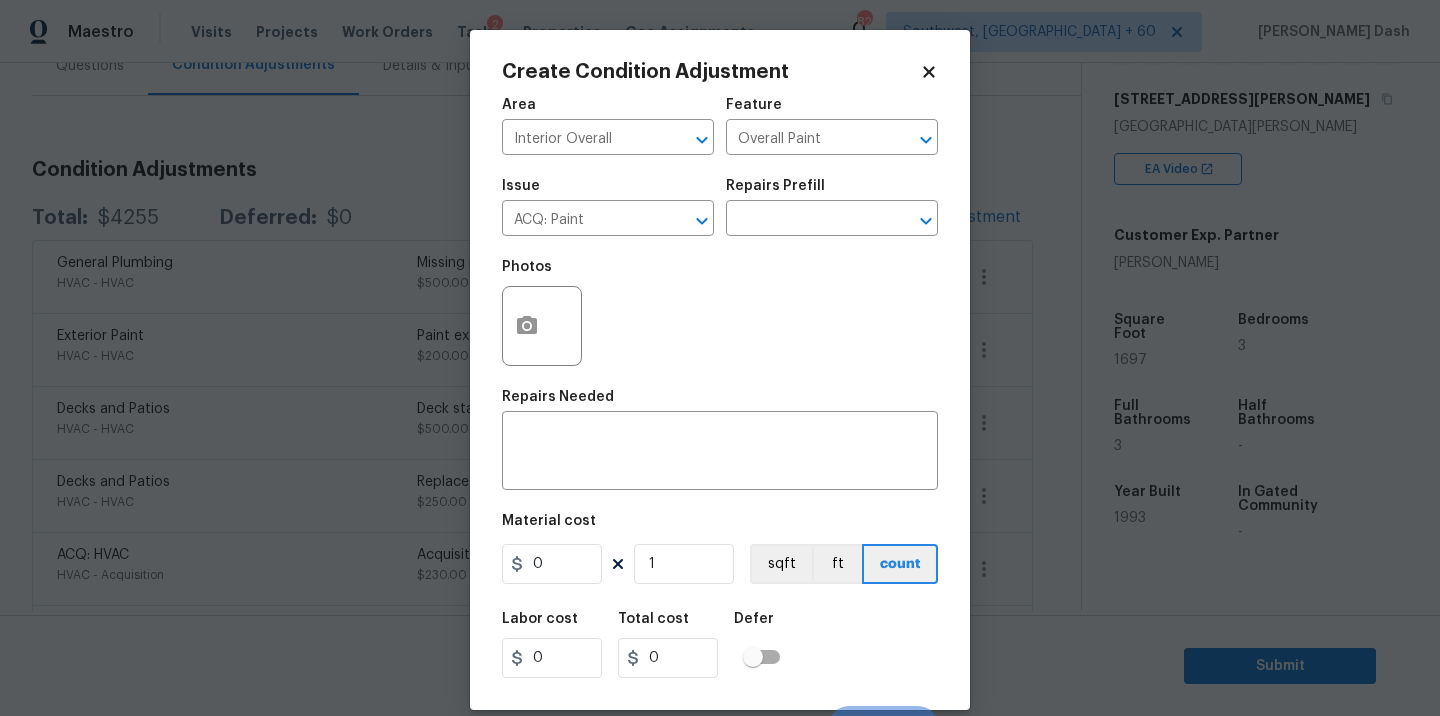 click on "Issue ACQ: Paint ​ Repairs Prefill ​" at bounding box center (720, 207) 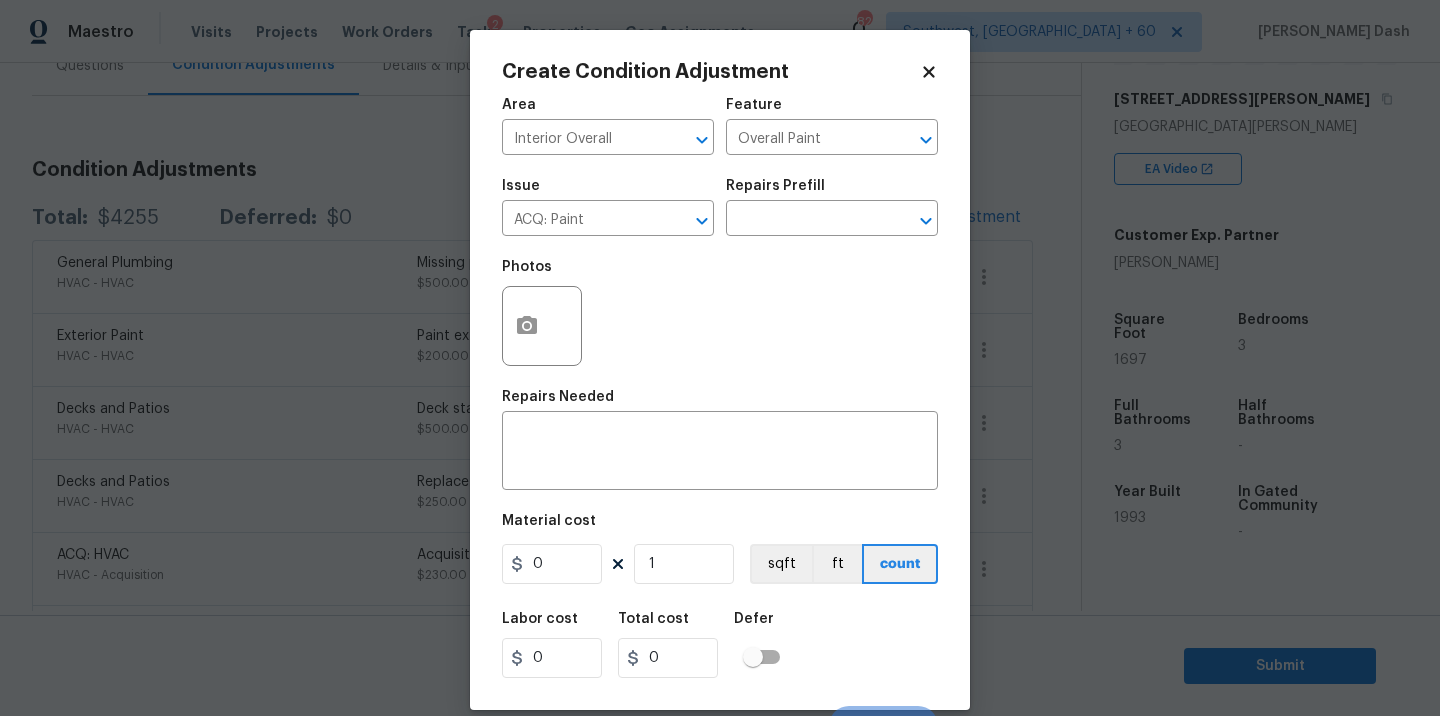 click on "Repairs Prefill" at bounding box center [832, 192] 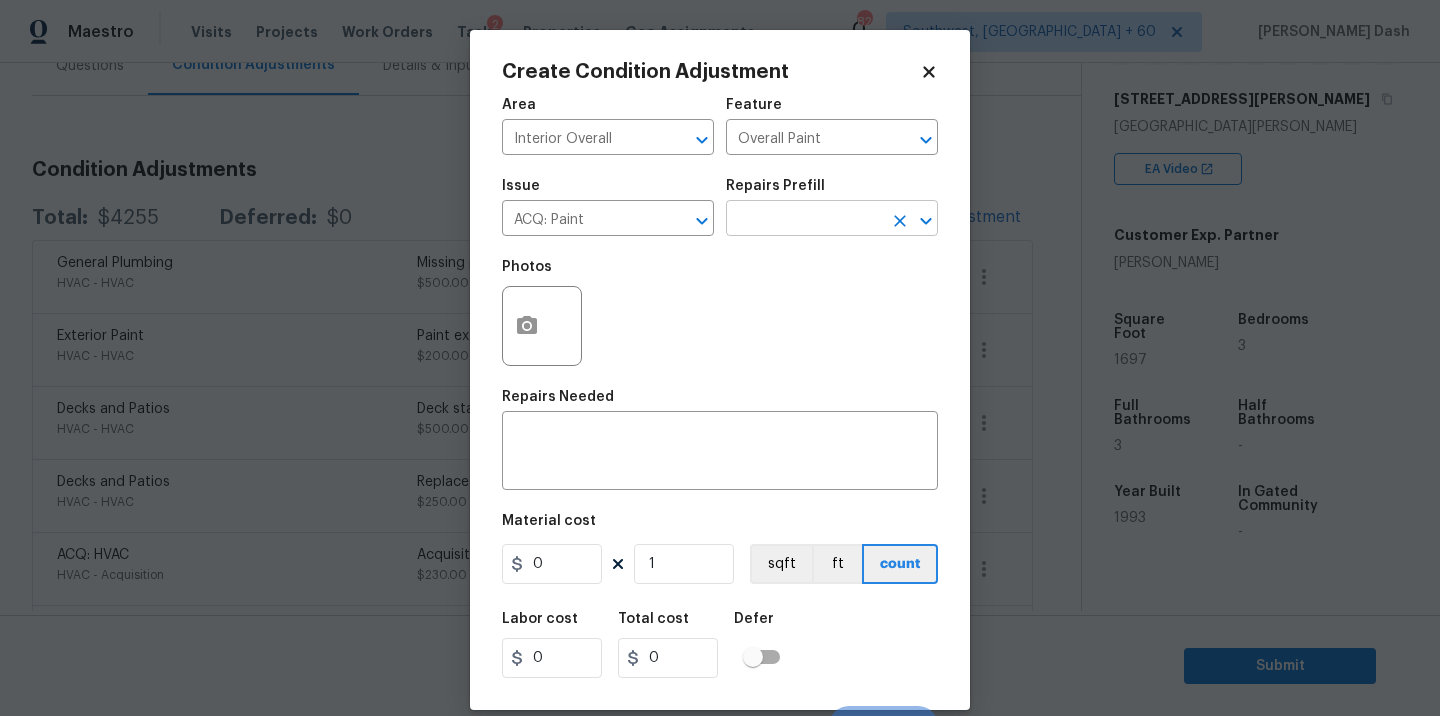 click at bounding box center [804, 220] 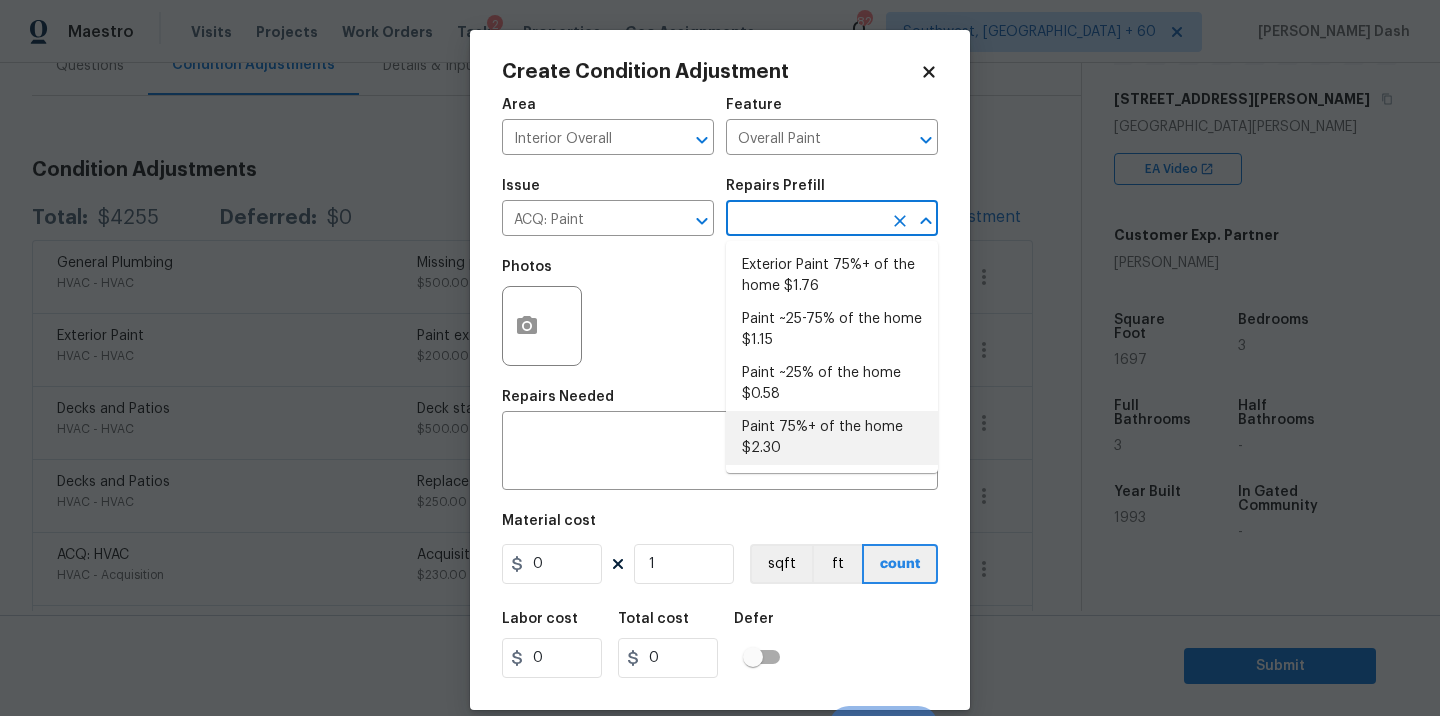 click on "Paint 75%+ of the home $2.30" at bounding box center (832, 438) 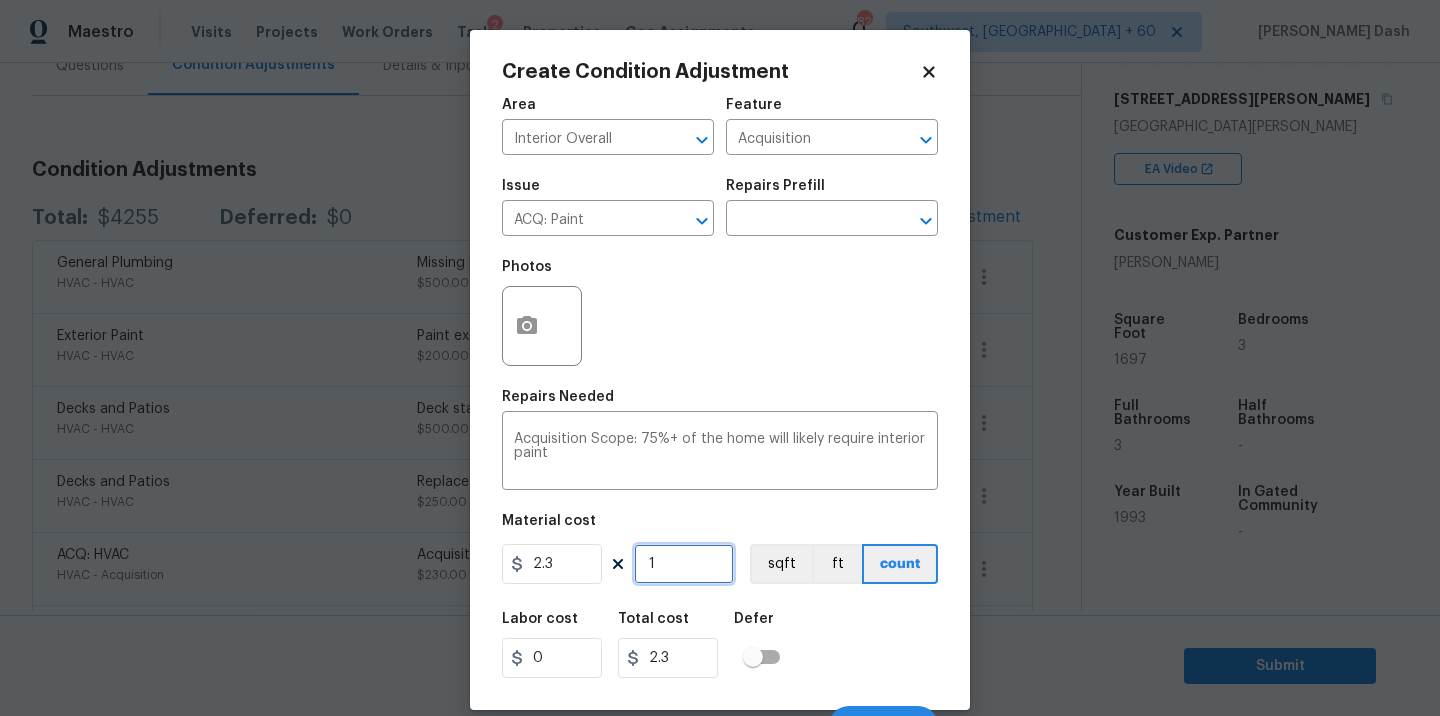 click on "1" at bounding box center (684, 564) 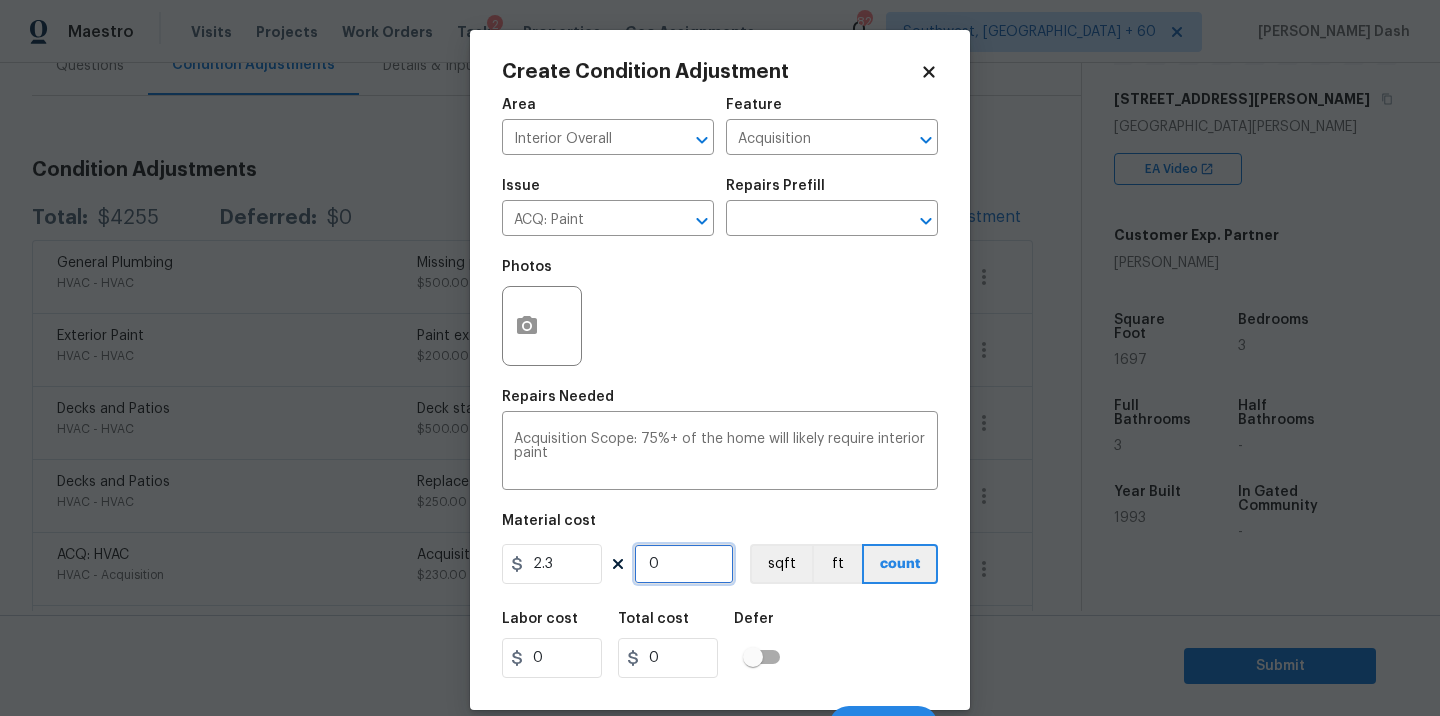 type on "1" 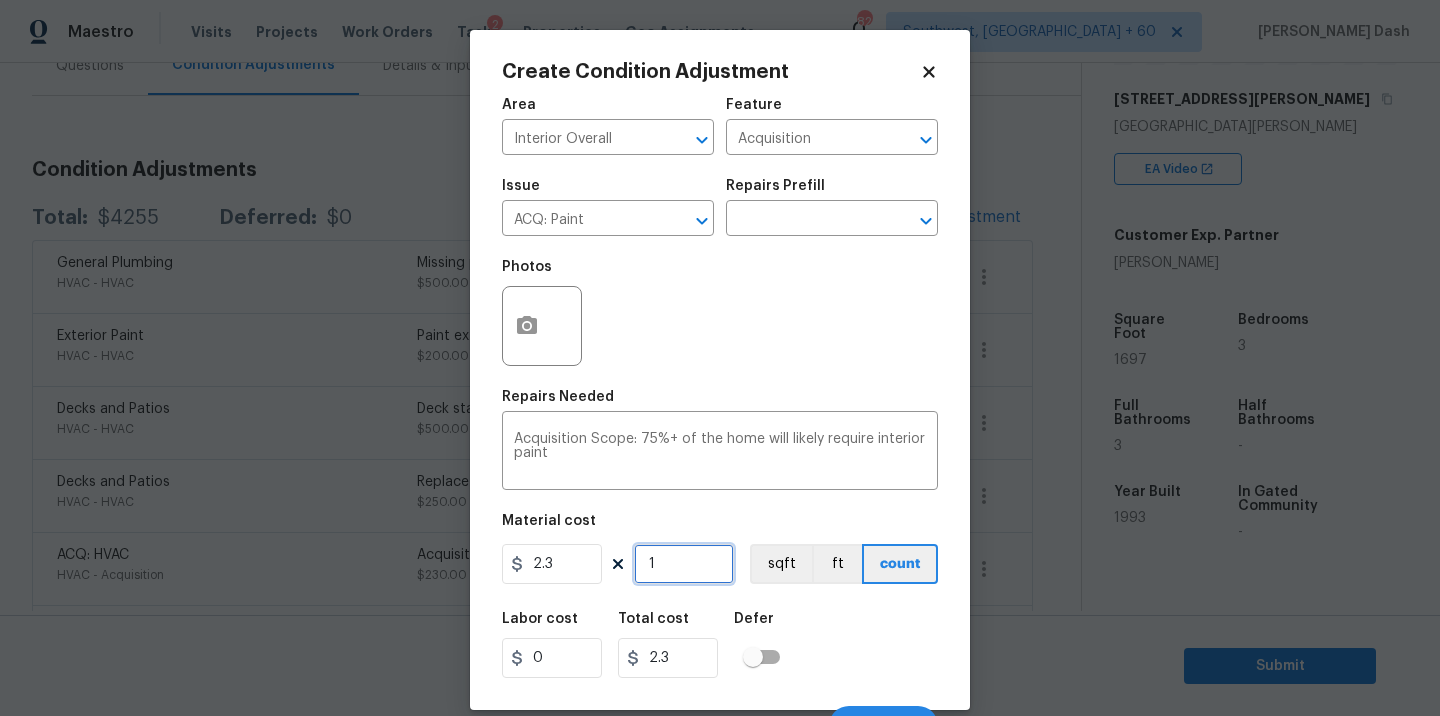 type on "16" 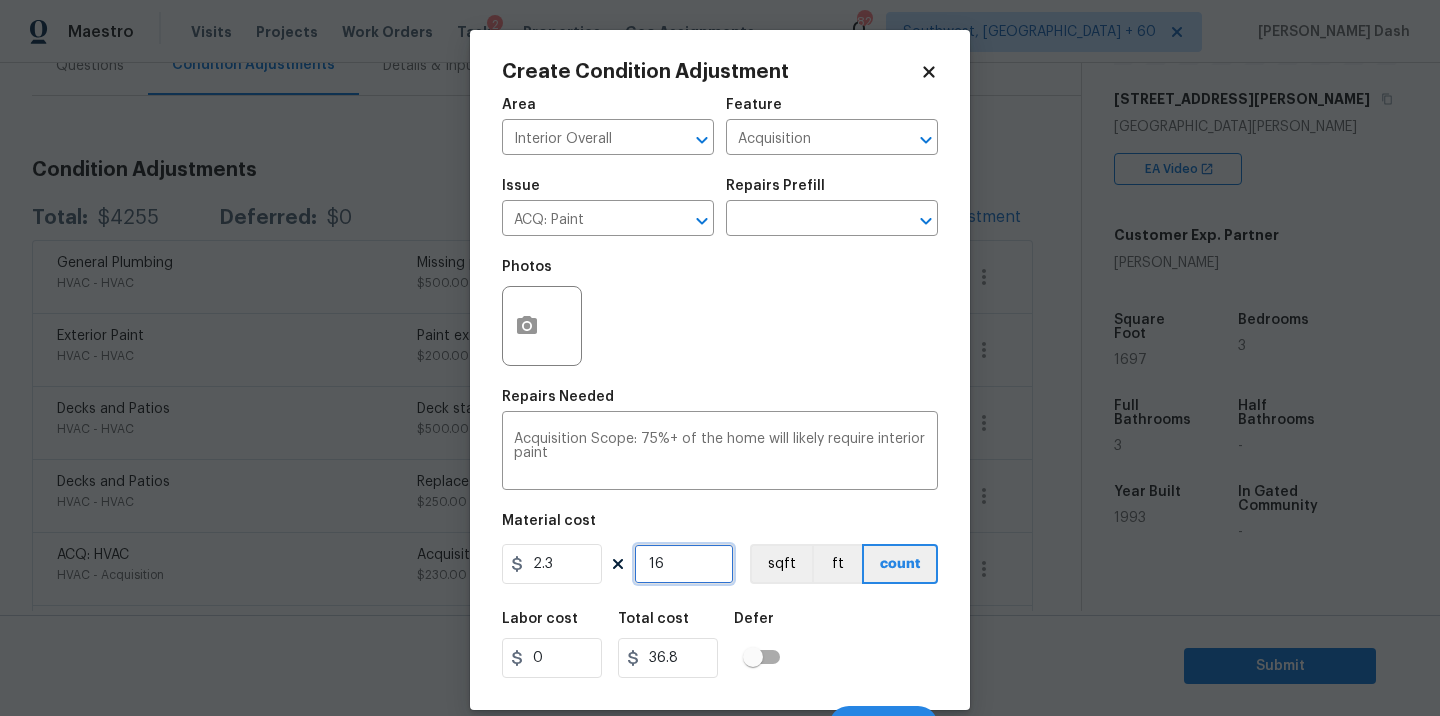 type on "169" 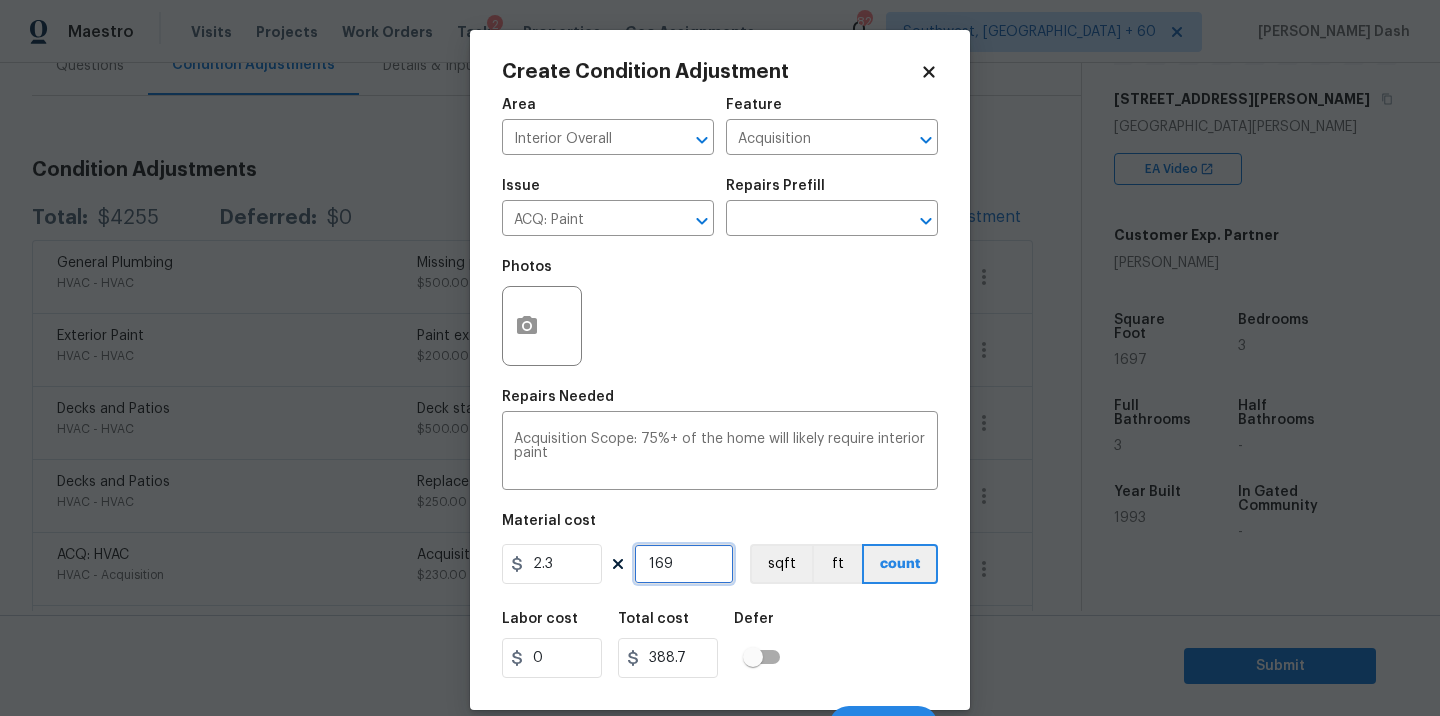 type 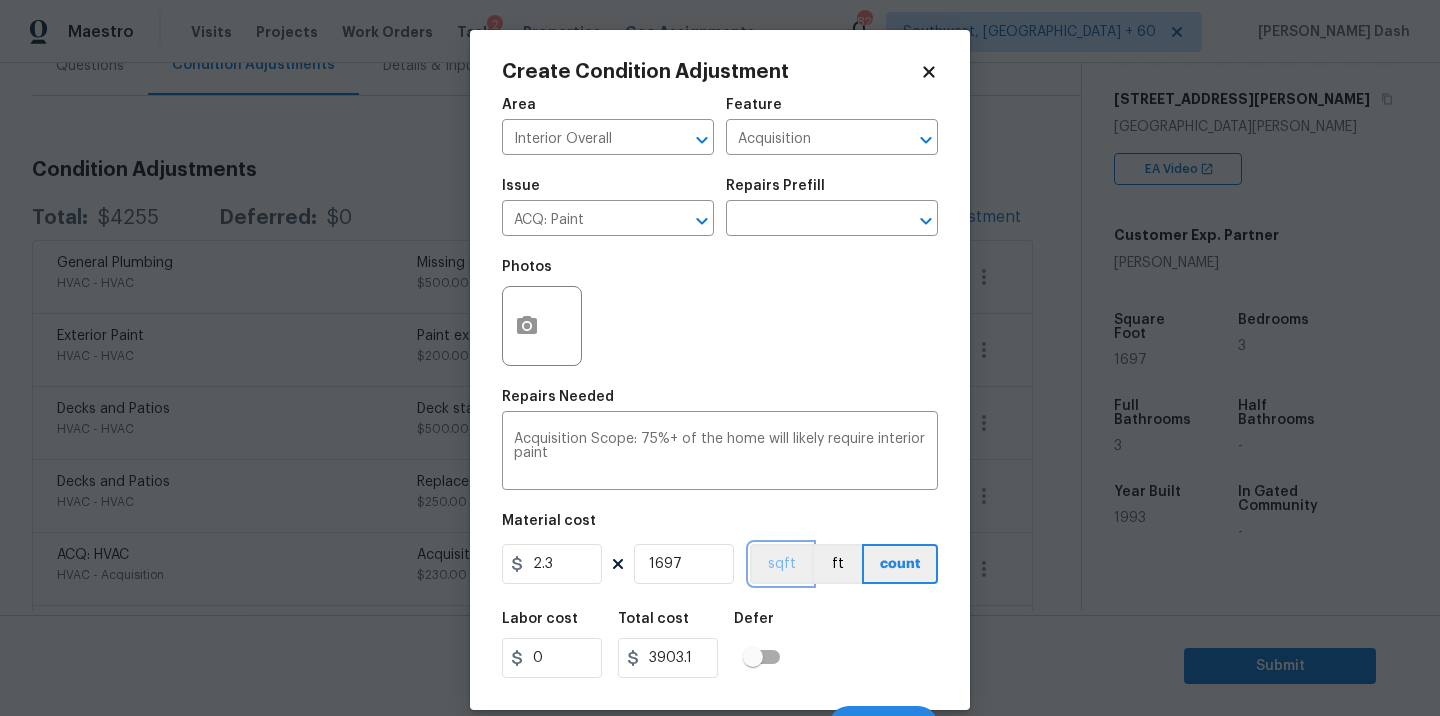 click on "sqft" at bounding box center (781, 564) 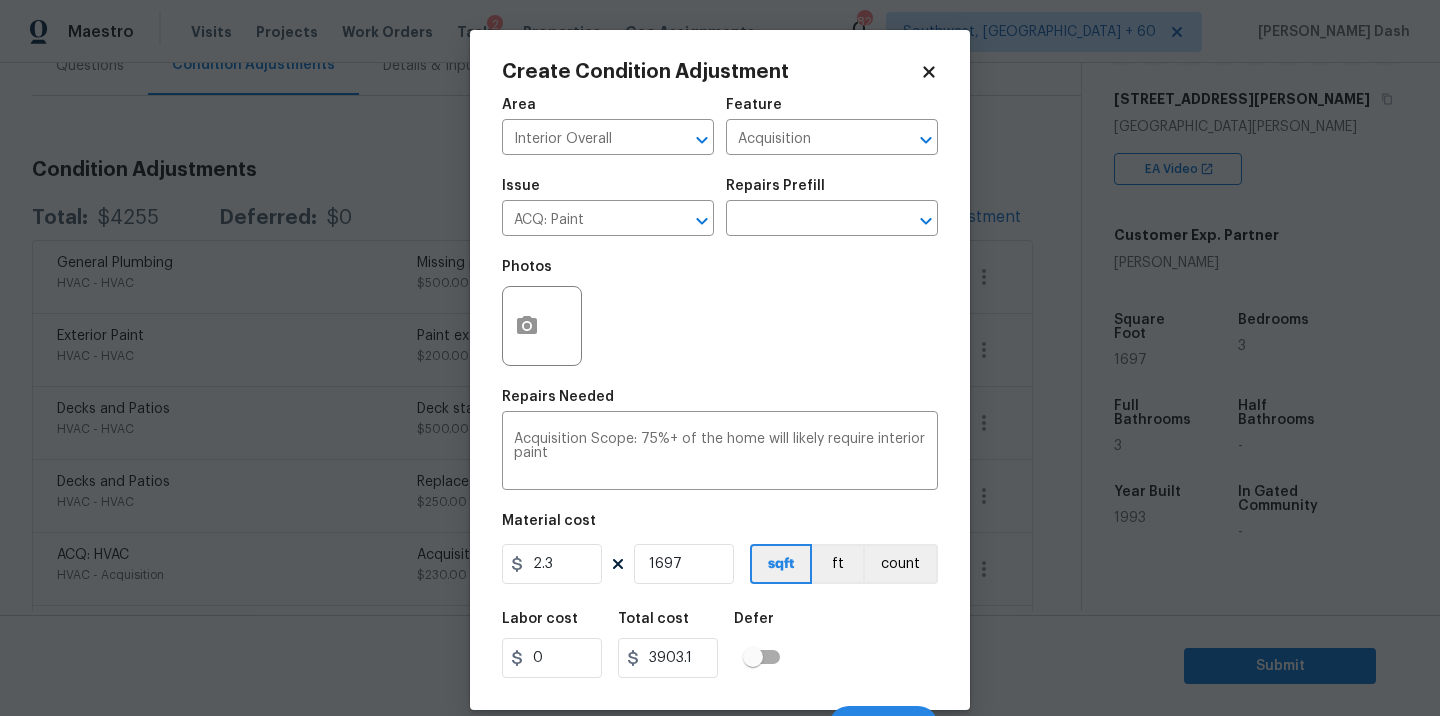click on "Labor cost 0 Total cost 3903.1 Defer" at bounding box center (720, 645) 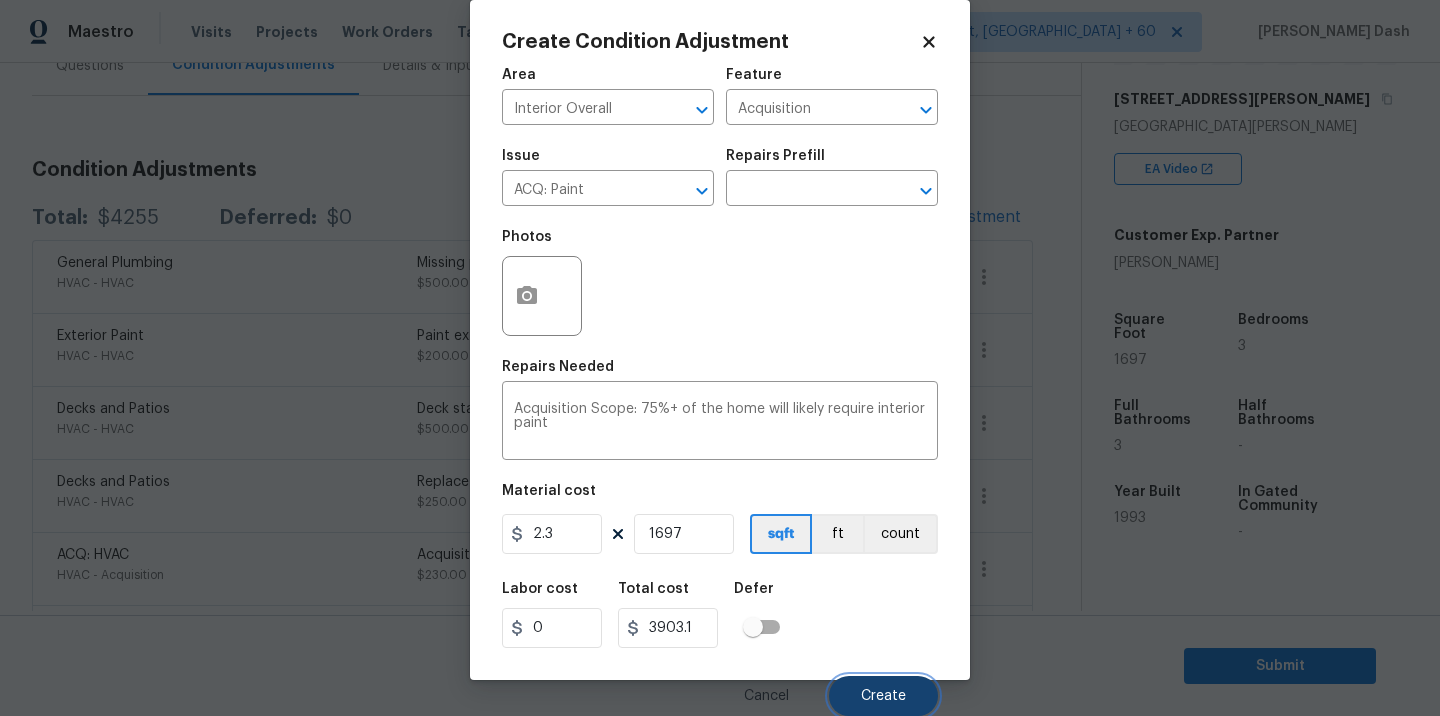 click on "Create" at bounding box center [883, 696] 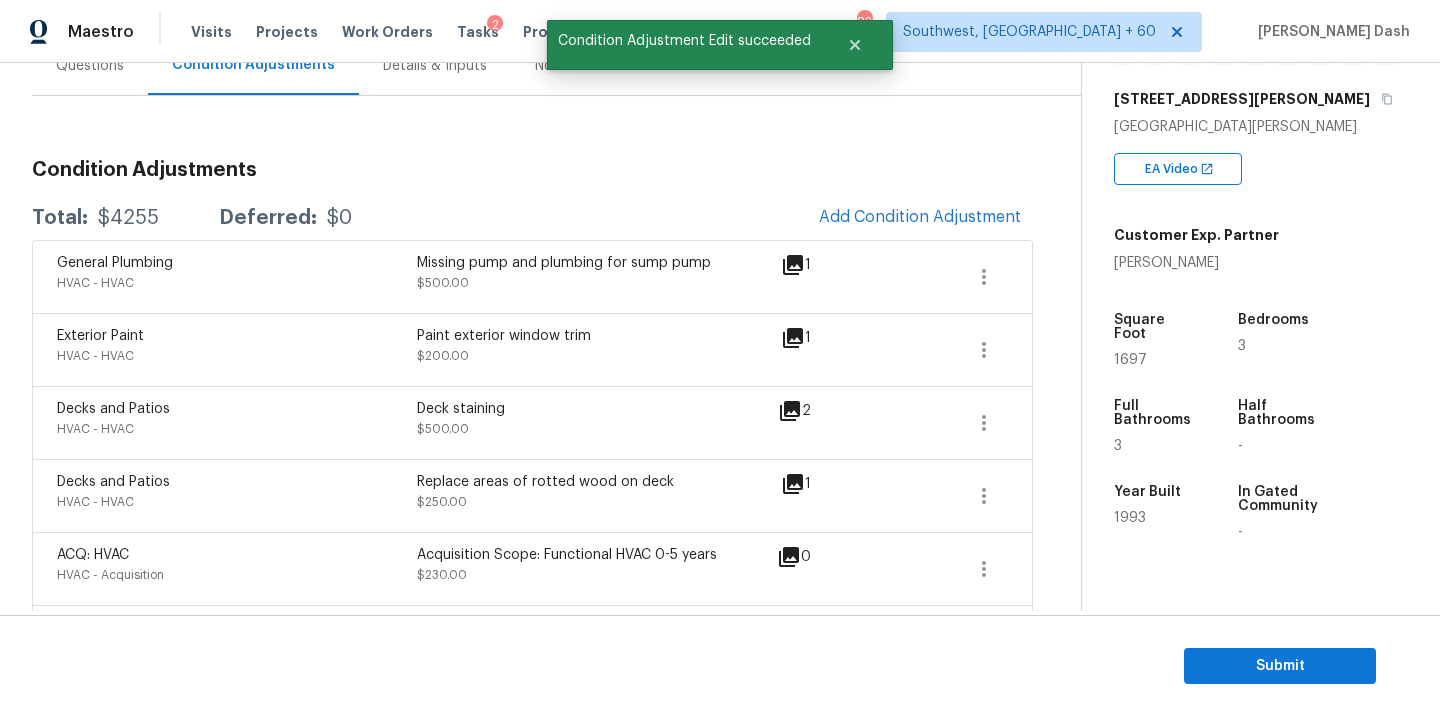 scroll, scrollTop: 24, scrollLeft: 0, axis: vertical 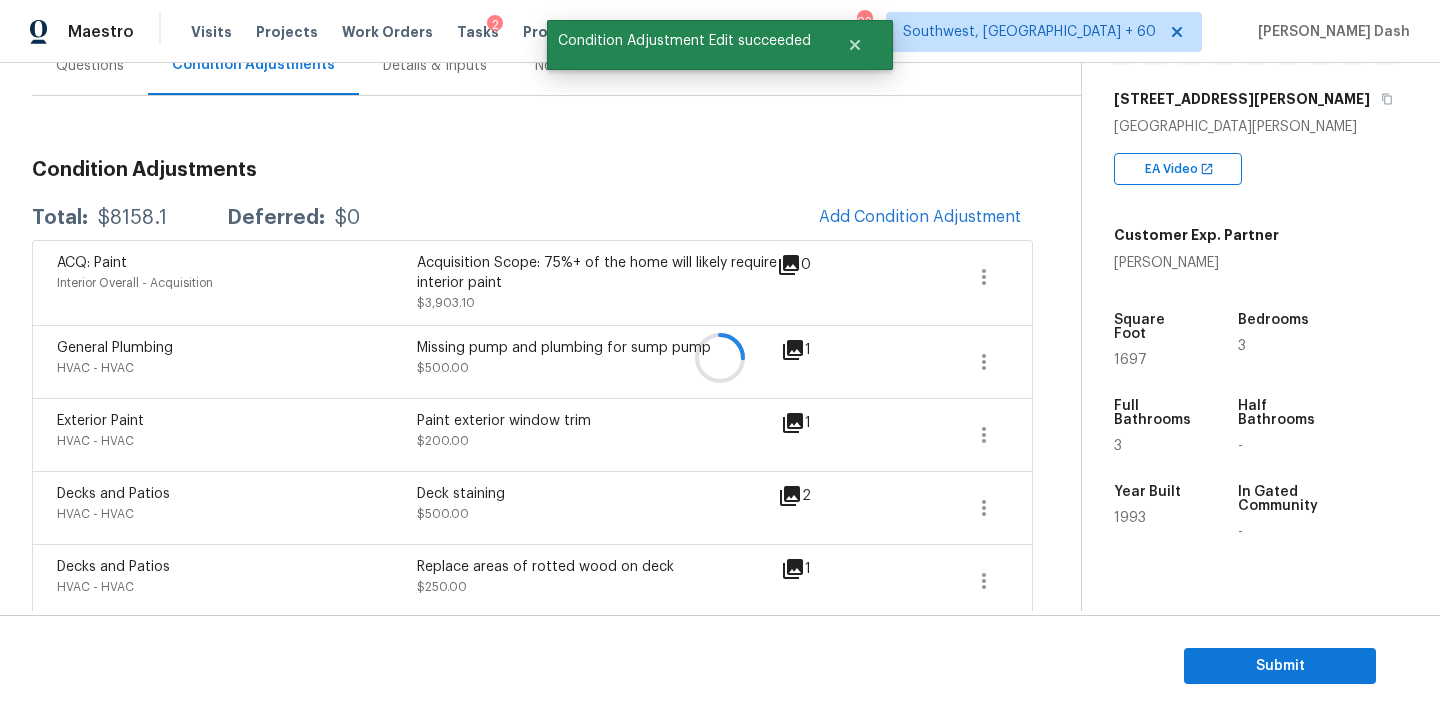 click at bounding box center [720, 358] 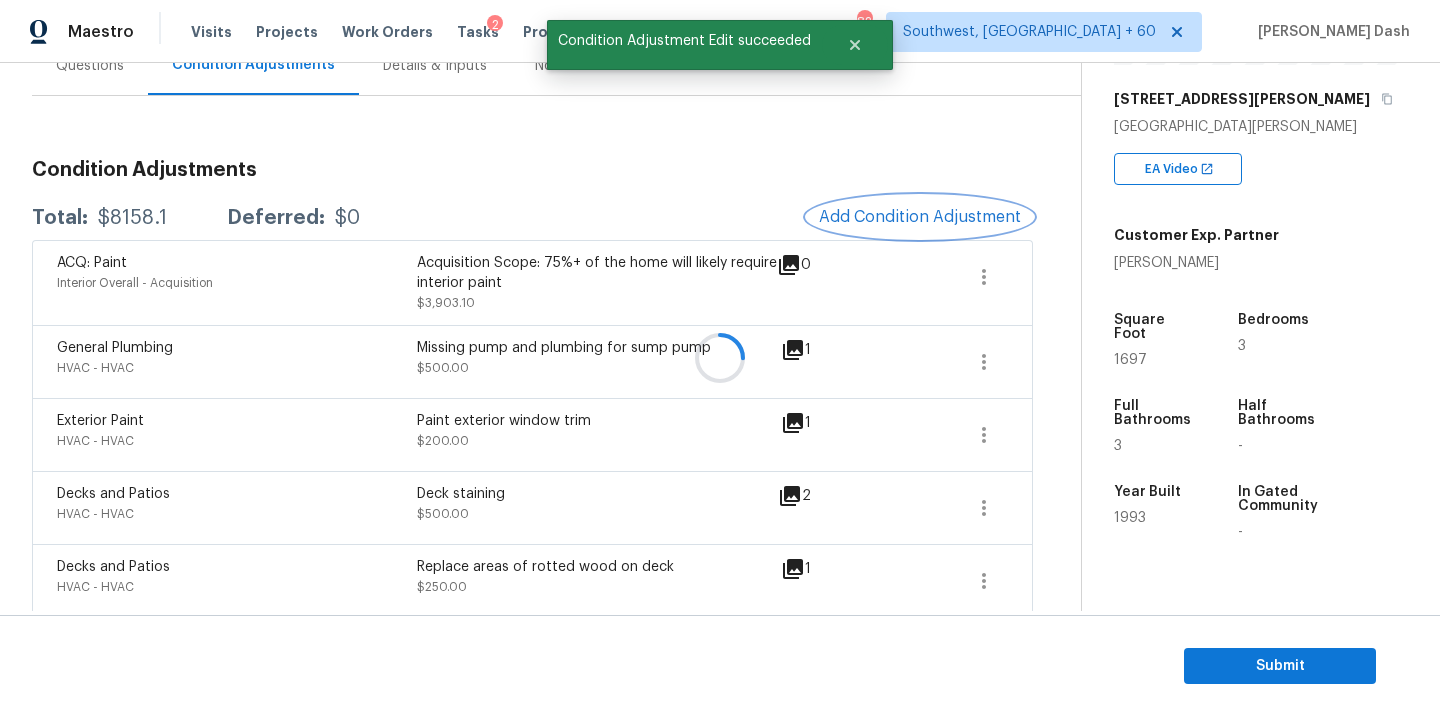 click on "Add Condition Adjustment" at bounding box center (920, 217) 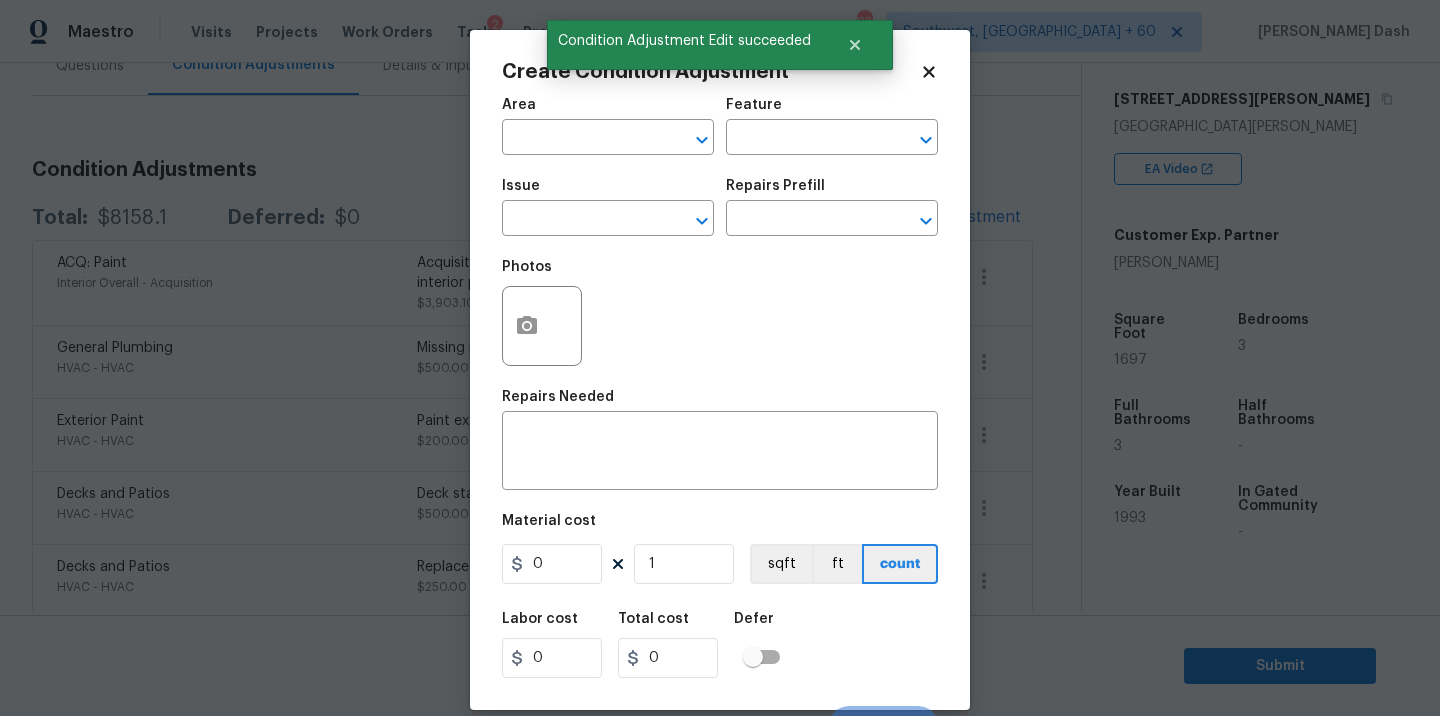click on "Create Condition Adjustment Area ​ Feature ​ Issue ​ Repairs Prefill ​ Photos Repairs Needed x ​ Material cost 0 1 sqft ft count Labor cost 0 Total cost 0 Defer Cancel Create" at bounding box center [720, 370] 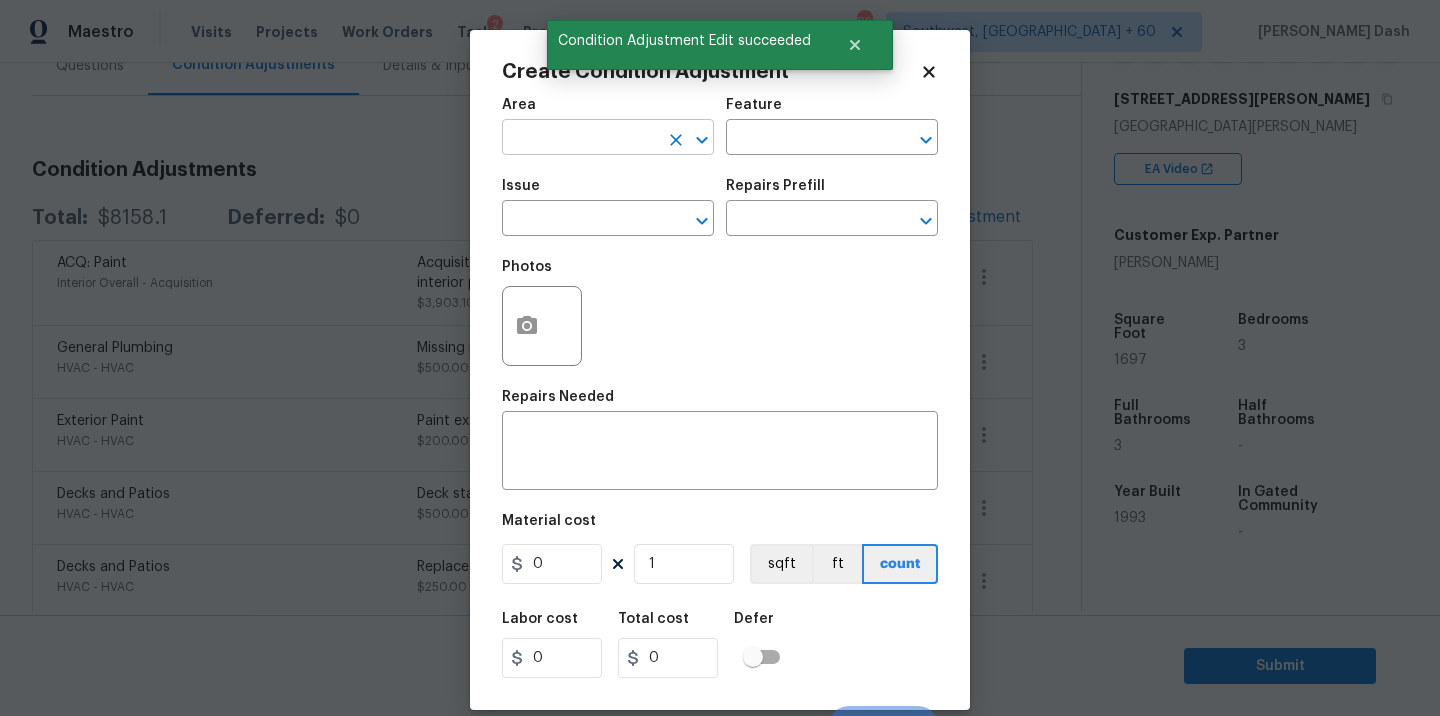 click at bounding box center [580, 139] 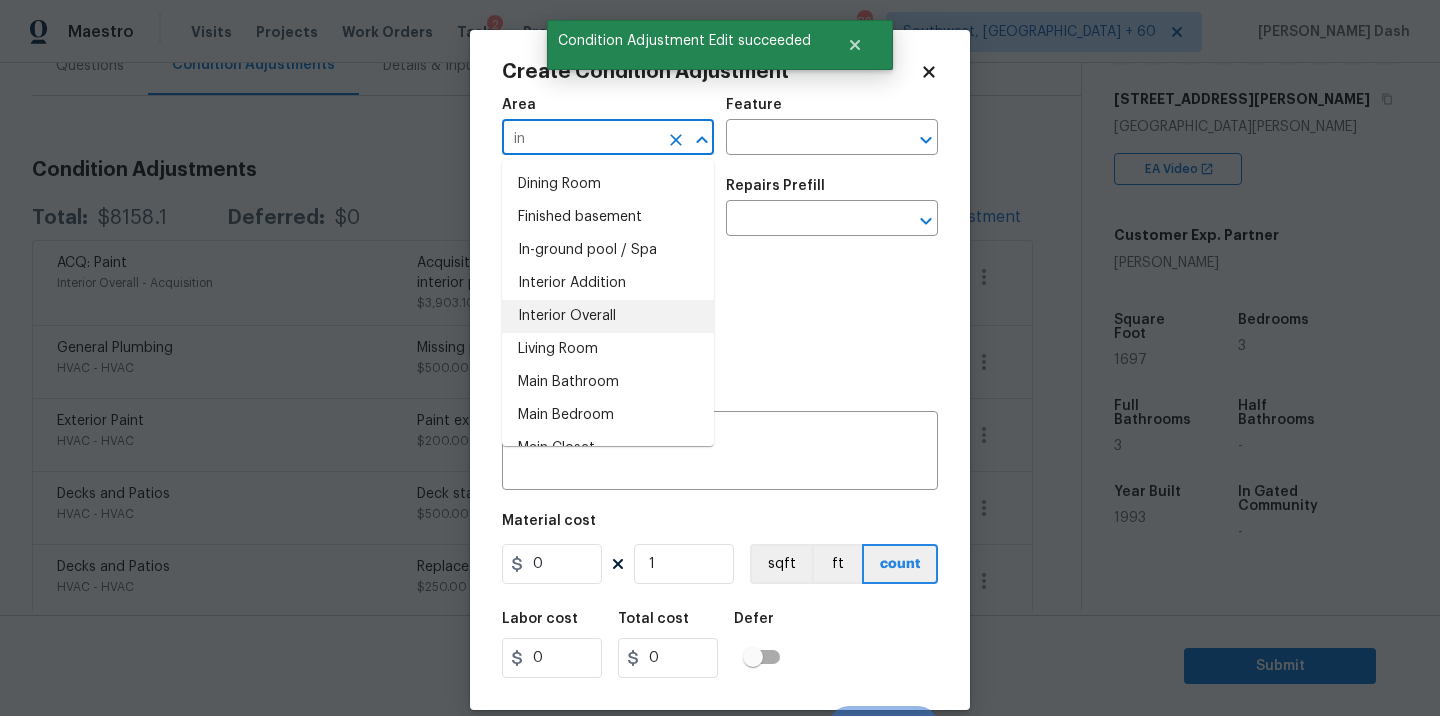 click on "Interior Overall" at bounding box center (608, 316) 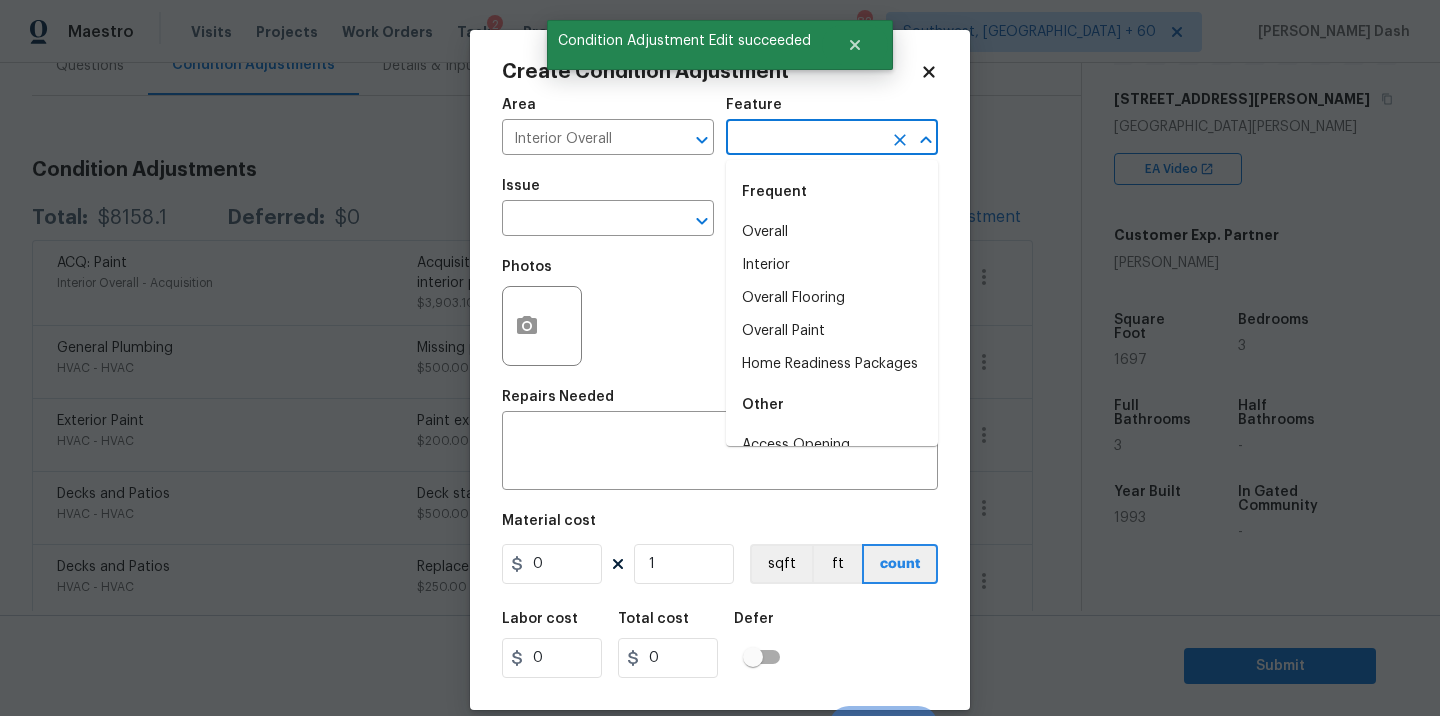 drag, startPoint x: 786, startPoint y: 143, endPoint x: 787, endPoint y: 289, distance: 146.00342 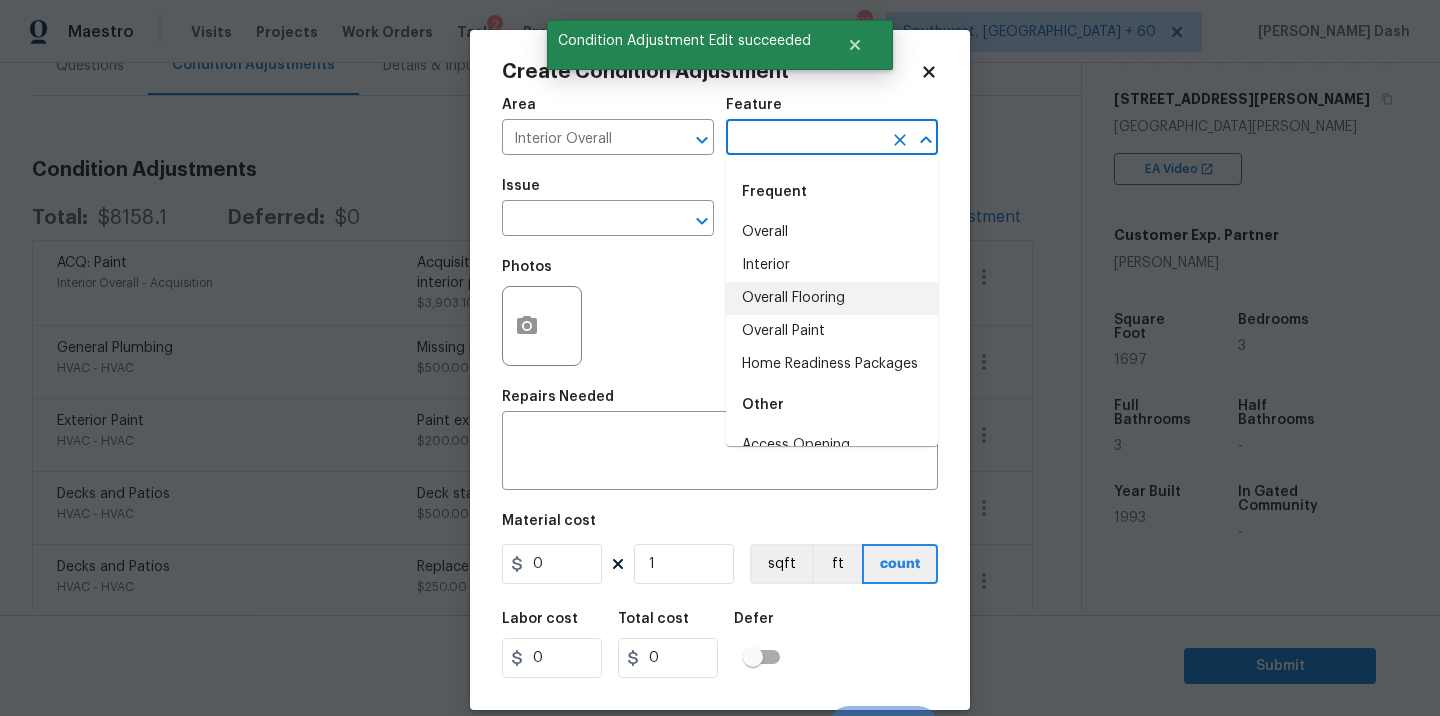 click on "Overall Flooring" at bounding box center (832, 298) 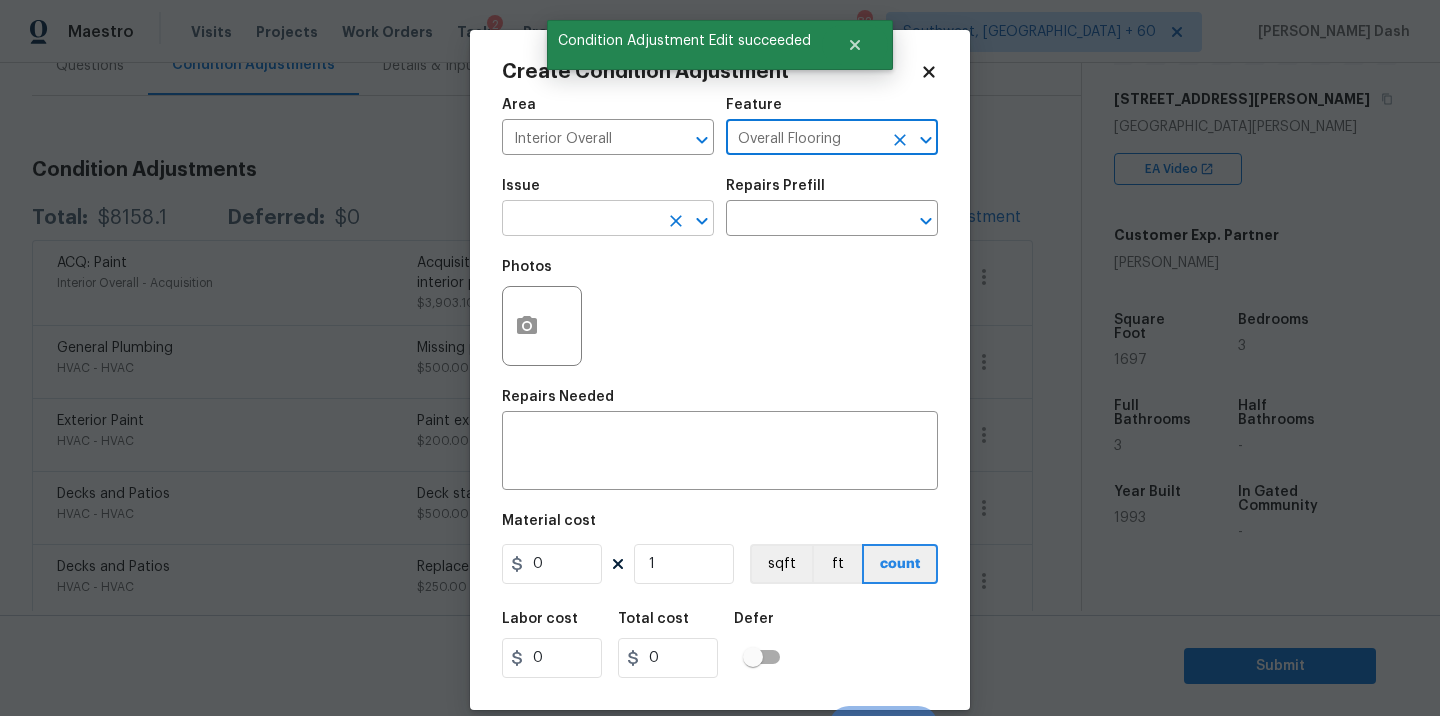 click at bounding box center (580, 220) 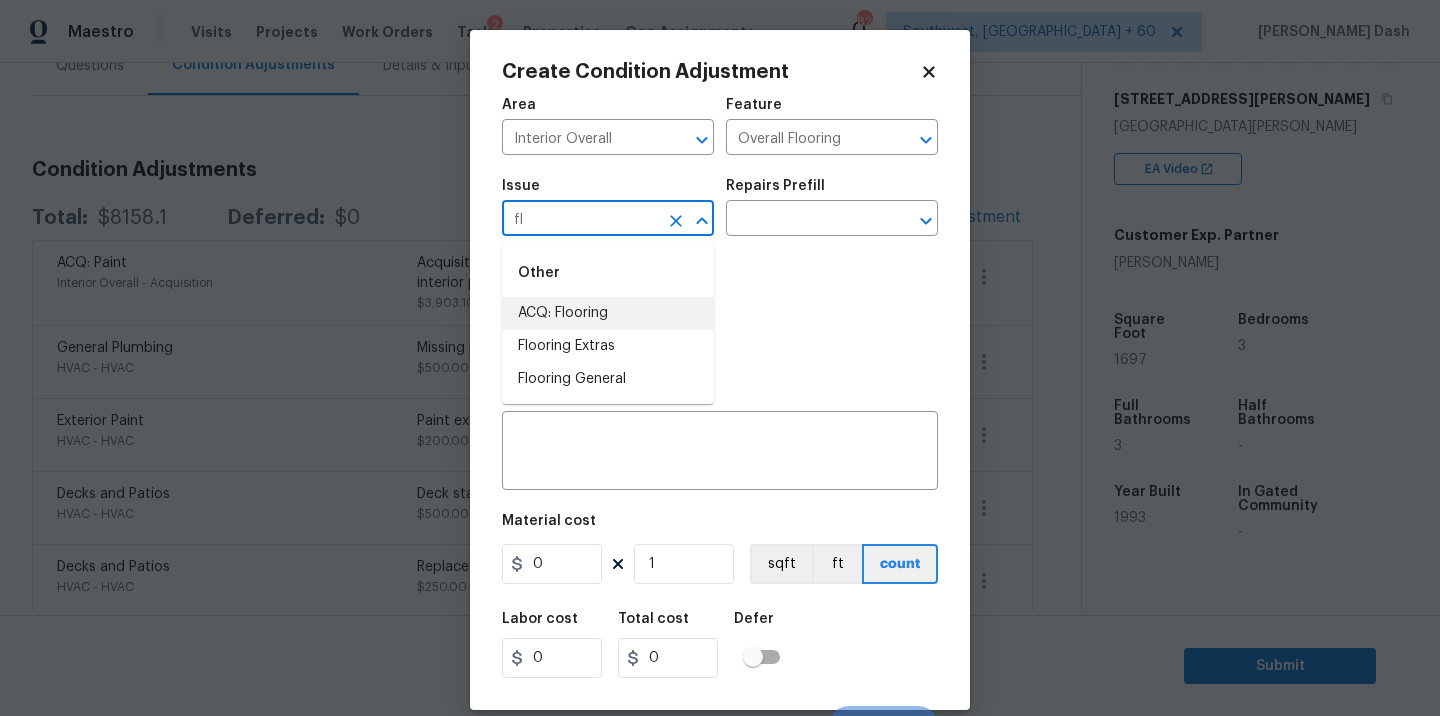 click on "ACQ: Flooring" at bounding box center [608, 313] 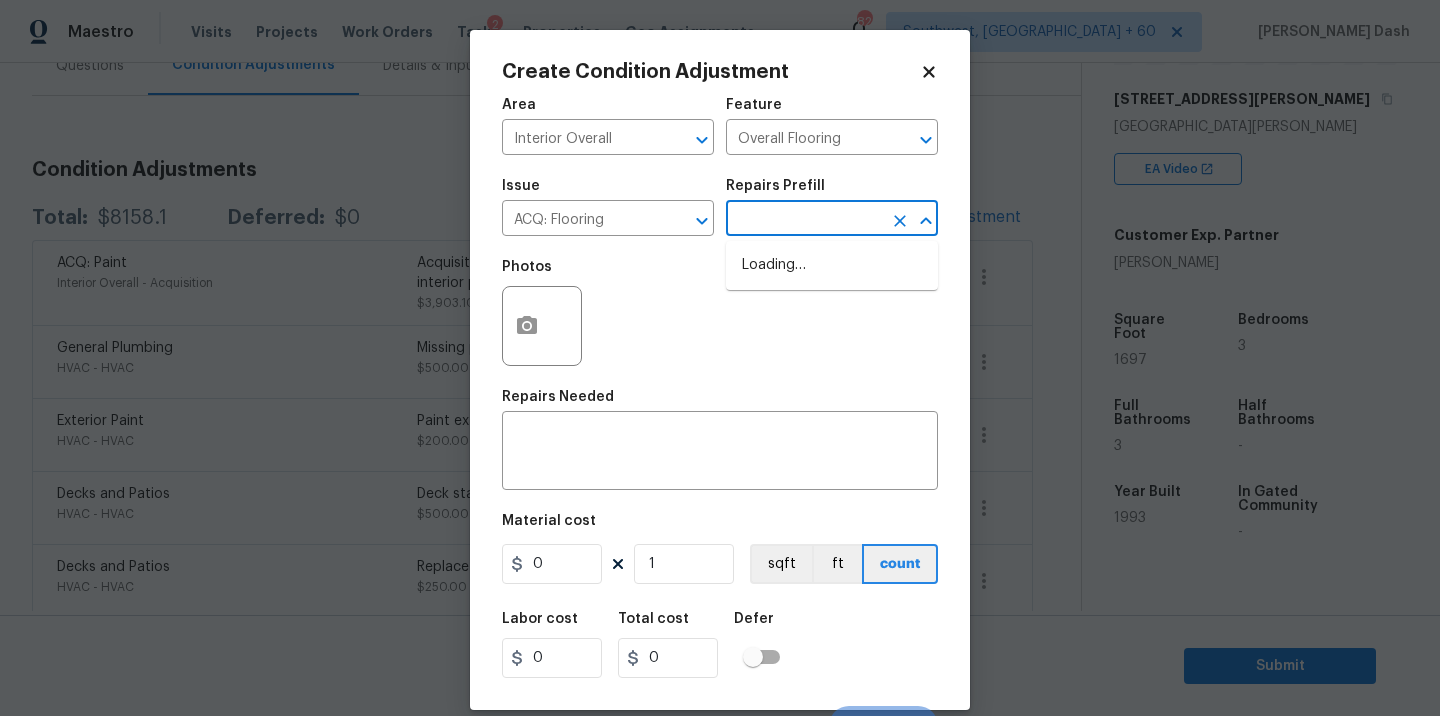 click at bounding box center [804, 220] 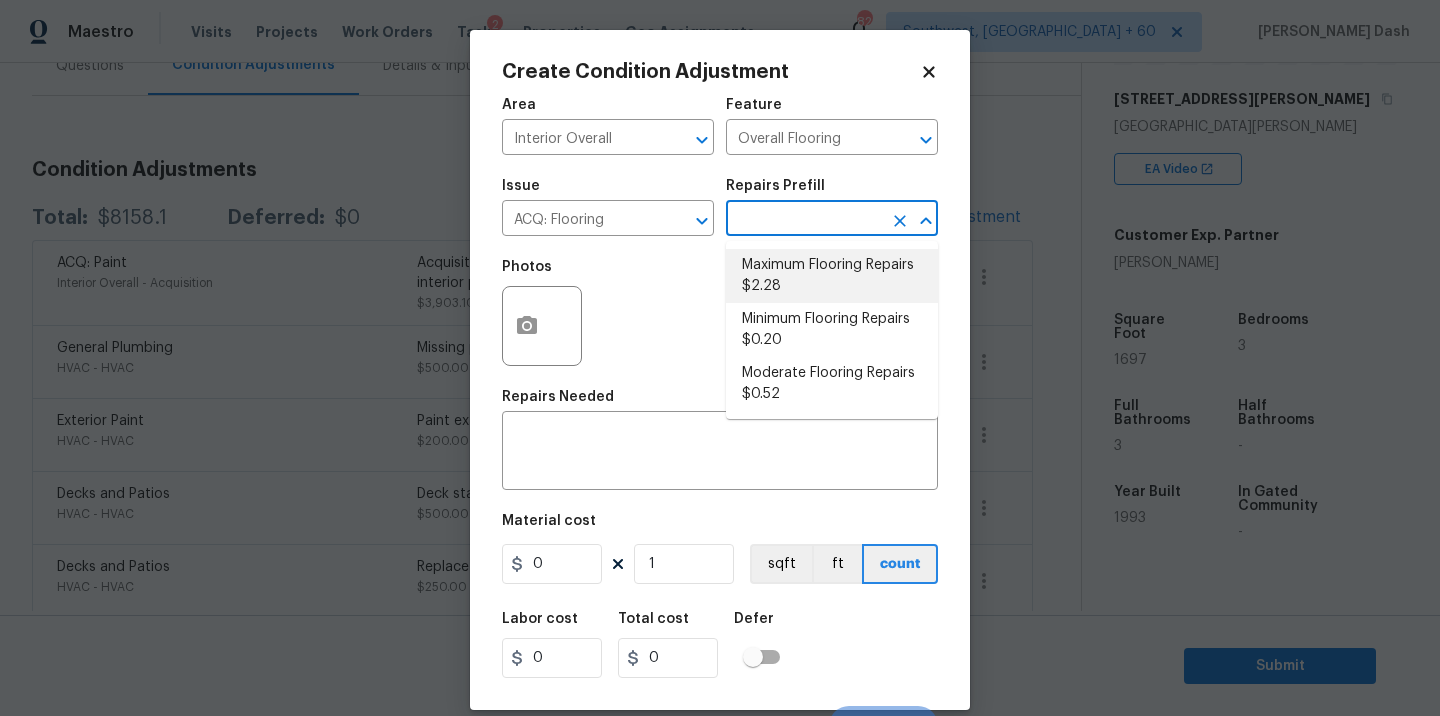 click on "Maximum Flooring Repairs $2.28" at bounding box center (832, 276) 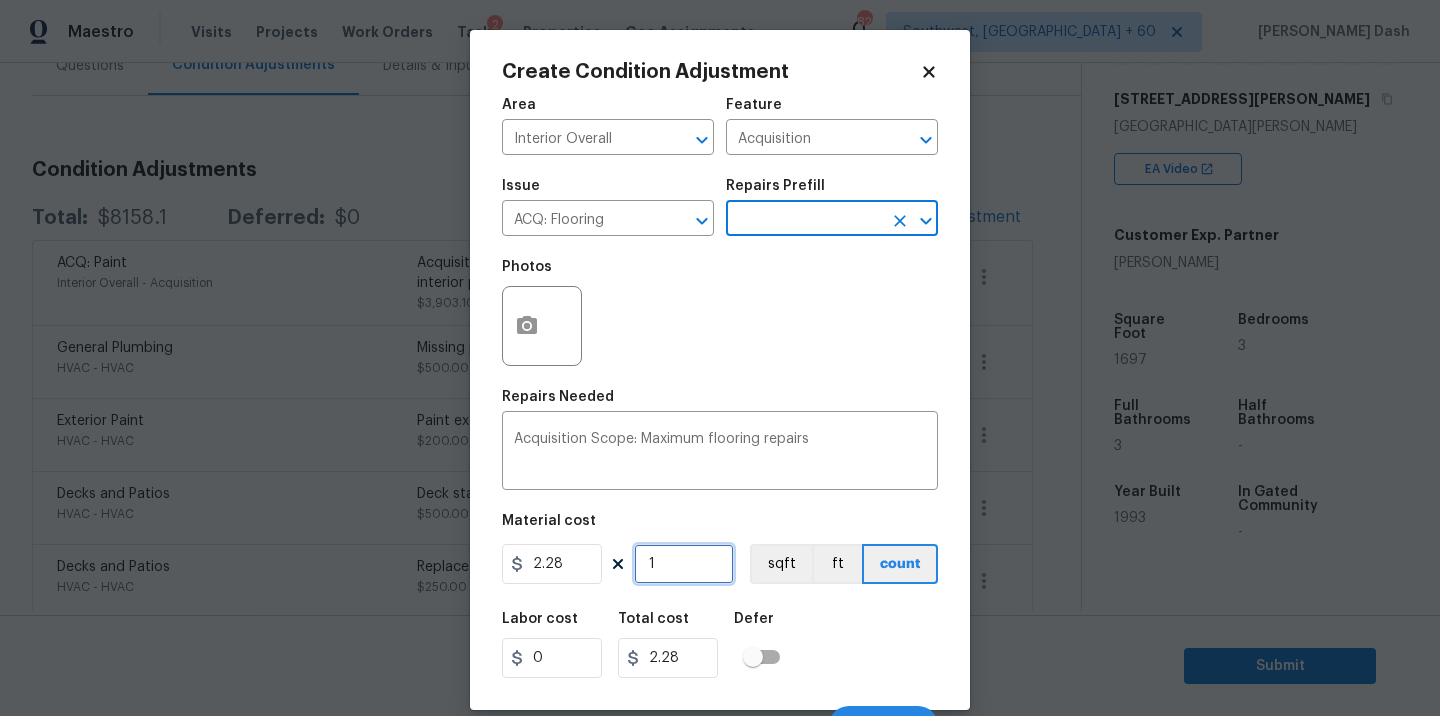 click on "1" at bounding box center [684, 564] 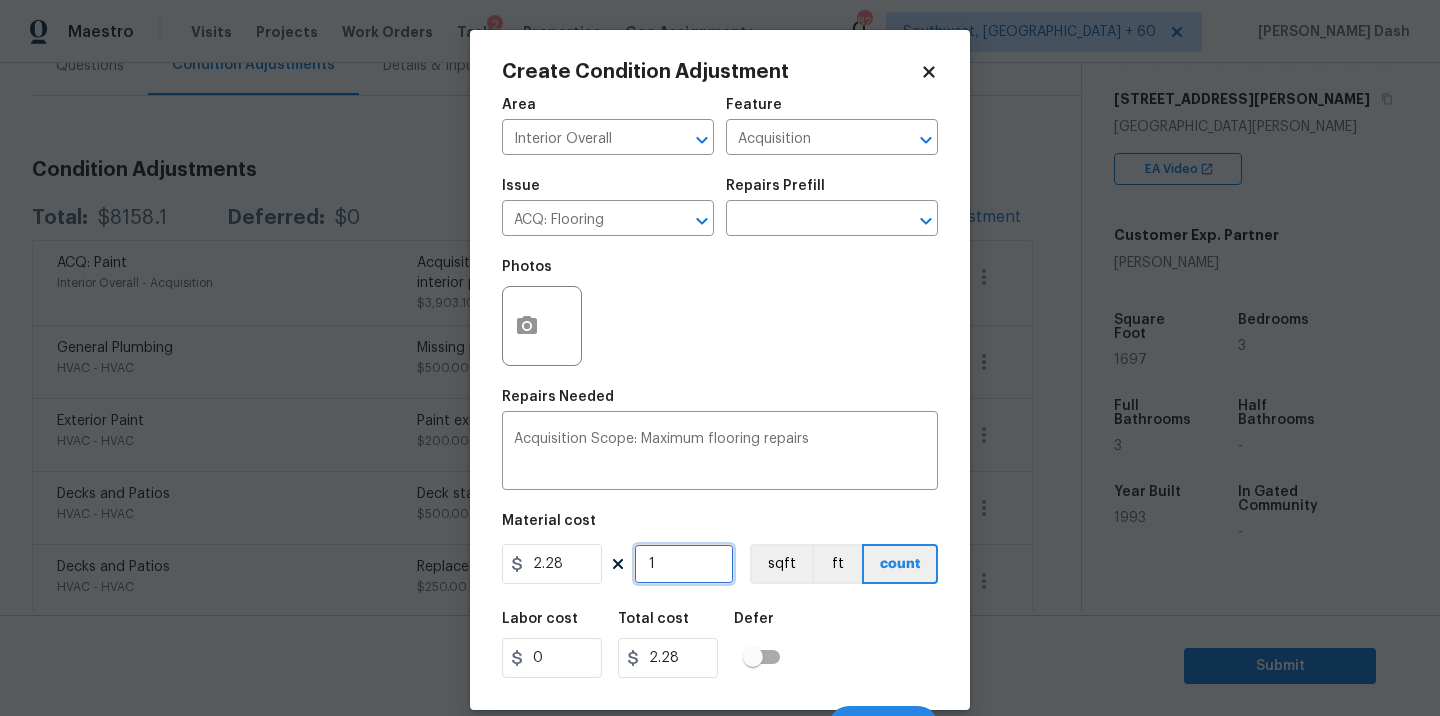 click on "1" at bounding box center (684, 564) 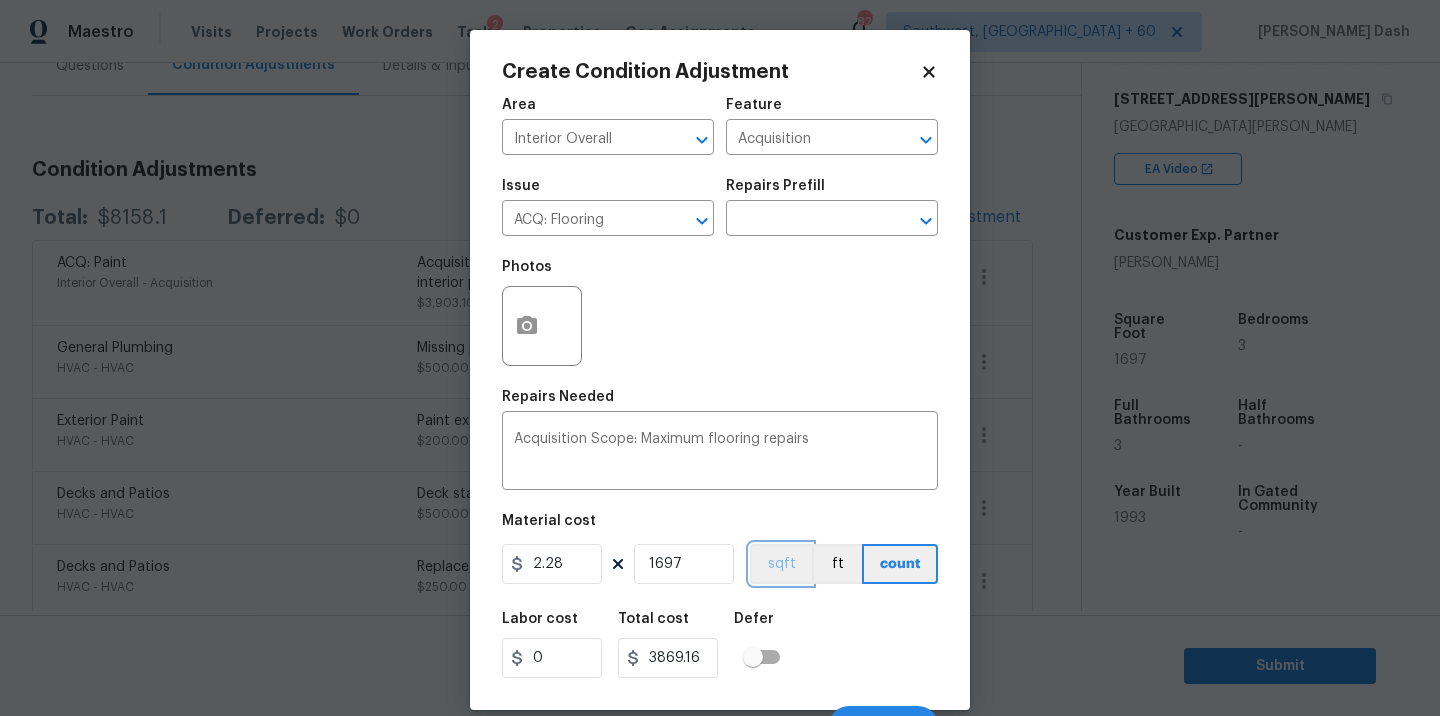 click on "sqft" at bounding box center [781, 564] 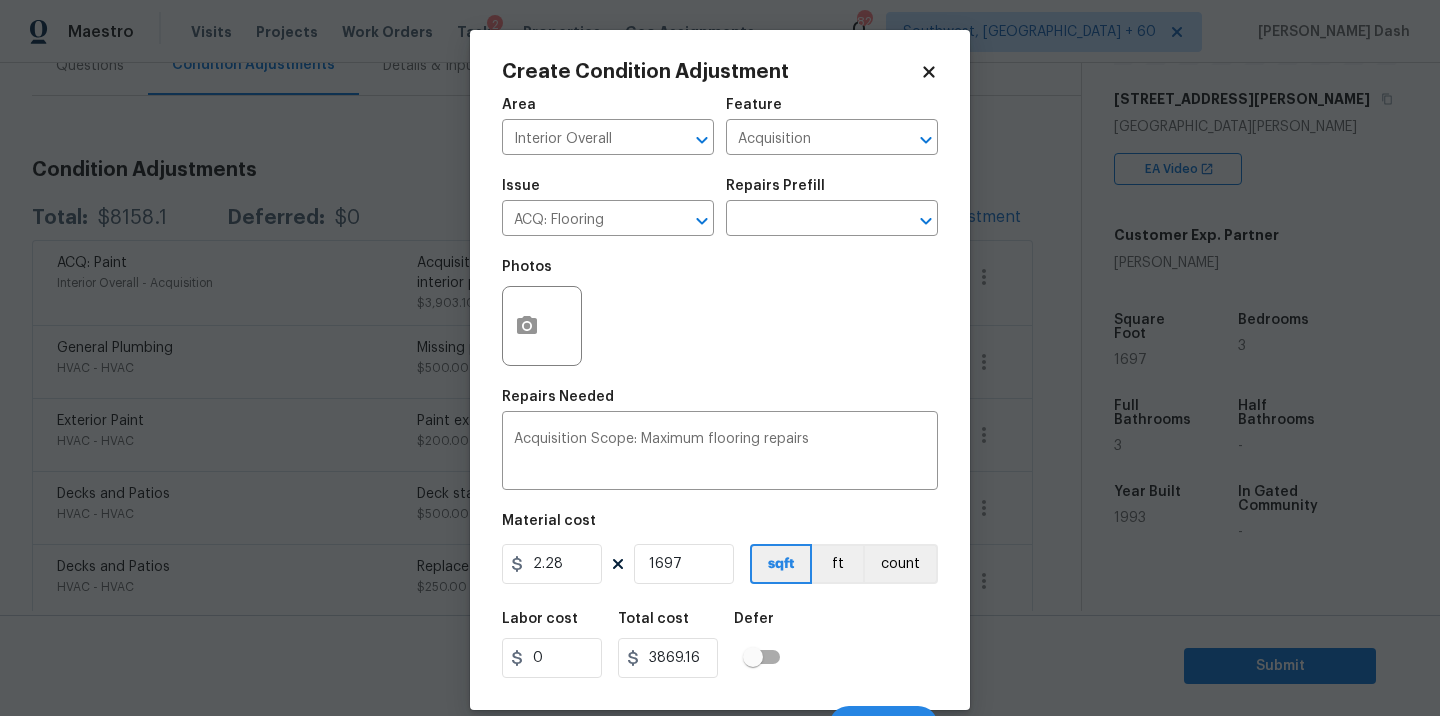 click on "Labor cost 0 Total cost 3869.16 Defer" at bounding box center [720, 645] 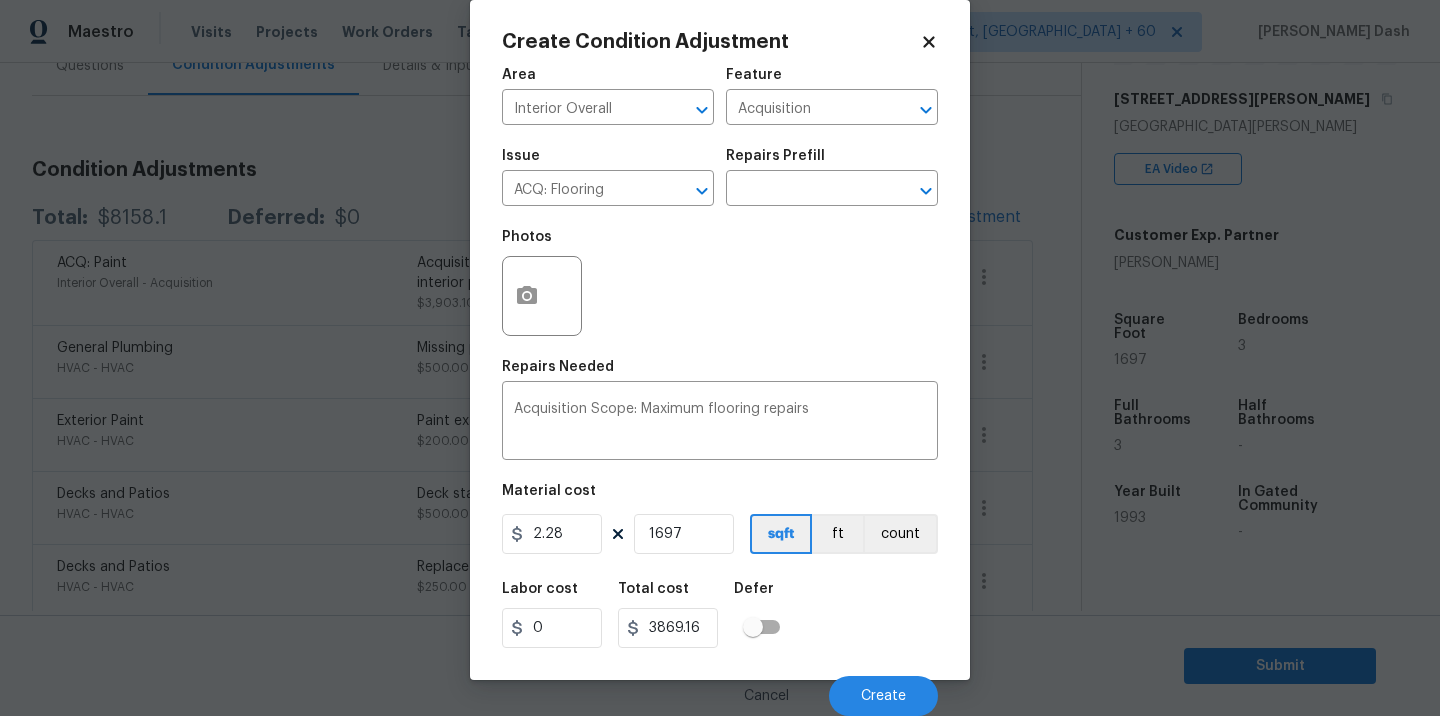 click on "Cancel Create" at bounding box center [720, 688] 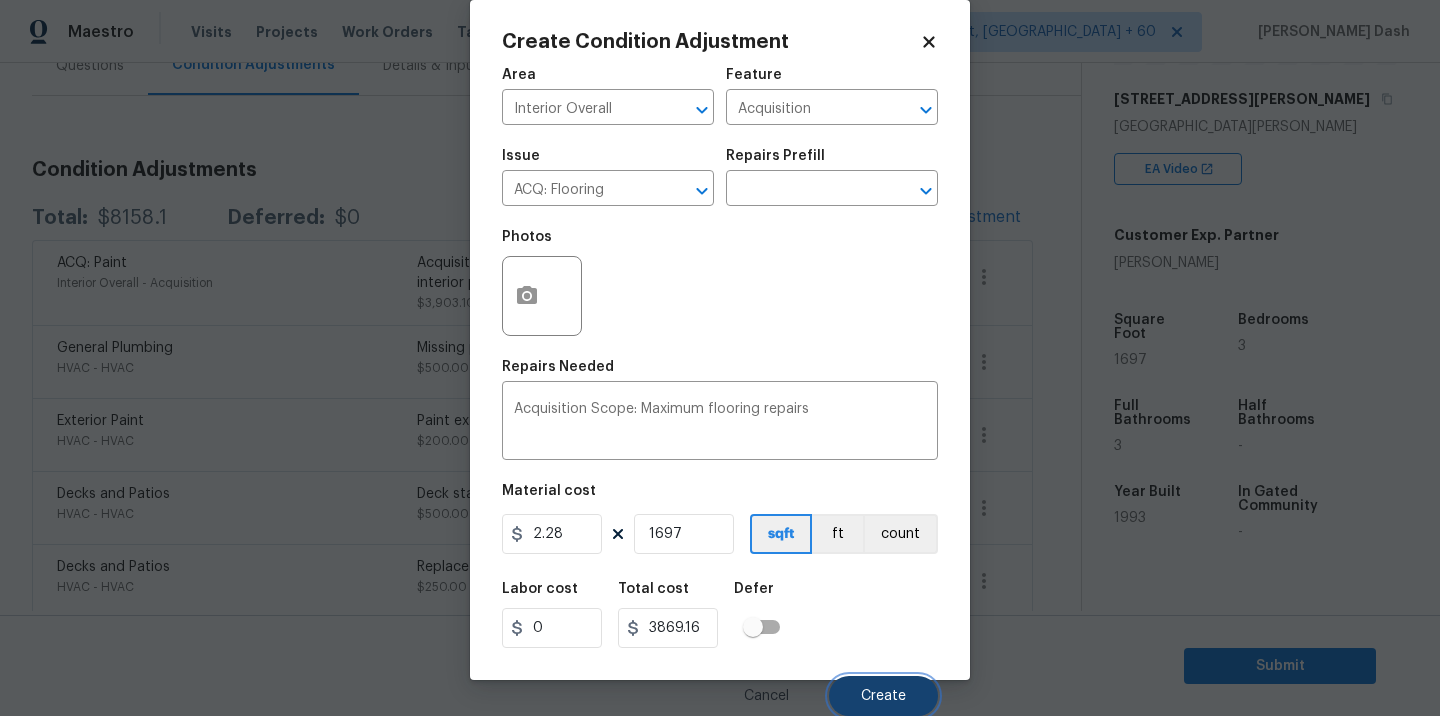 click on "Create" at bounding box center [883, 696] 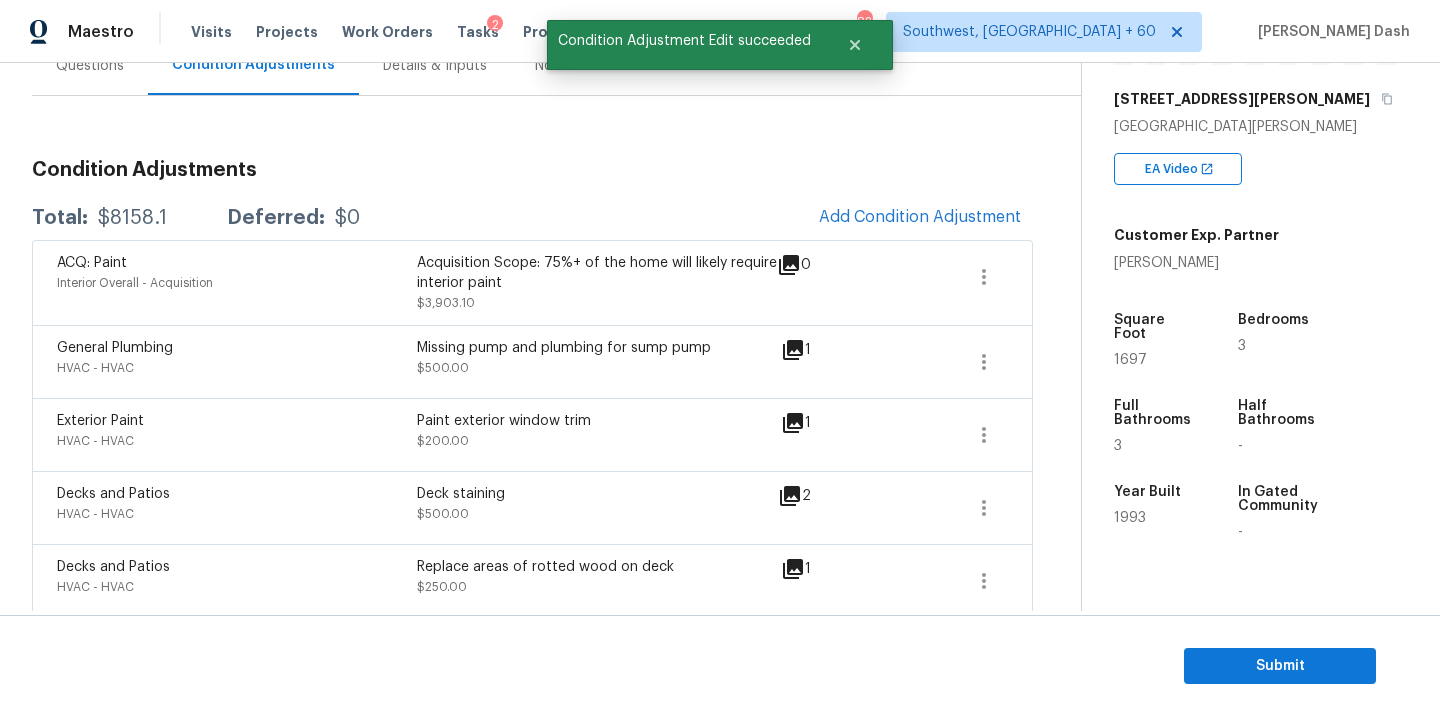 scroll, scrollTop: 24, scrollLeft: 0, axis: vertical 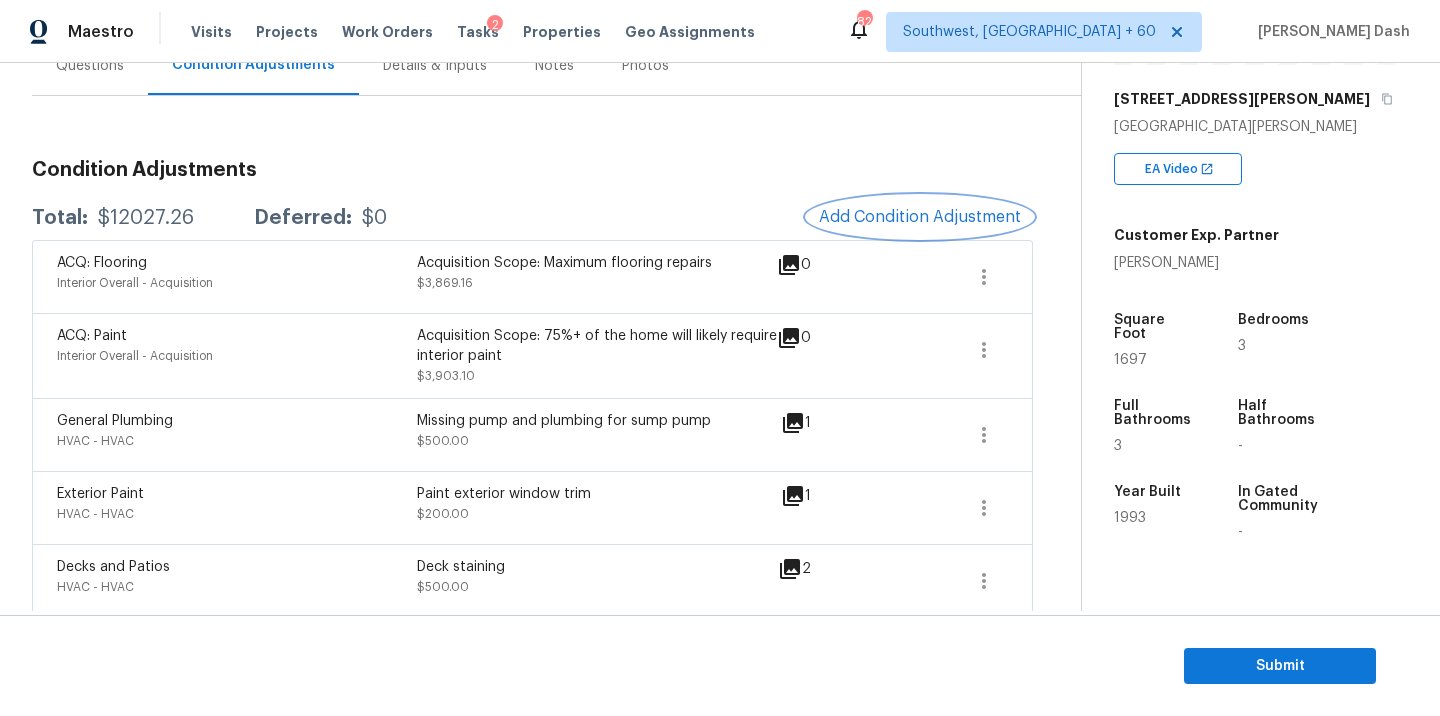 click on "Add Condition Adjustment" at bounding box center [920, 217] 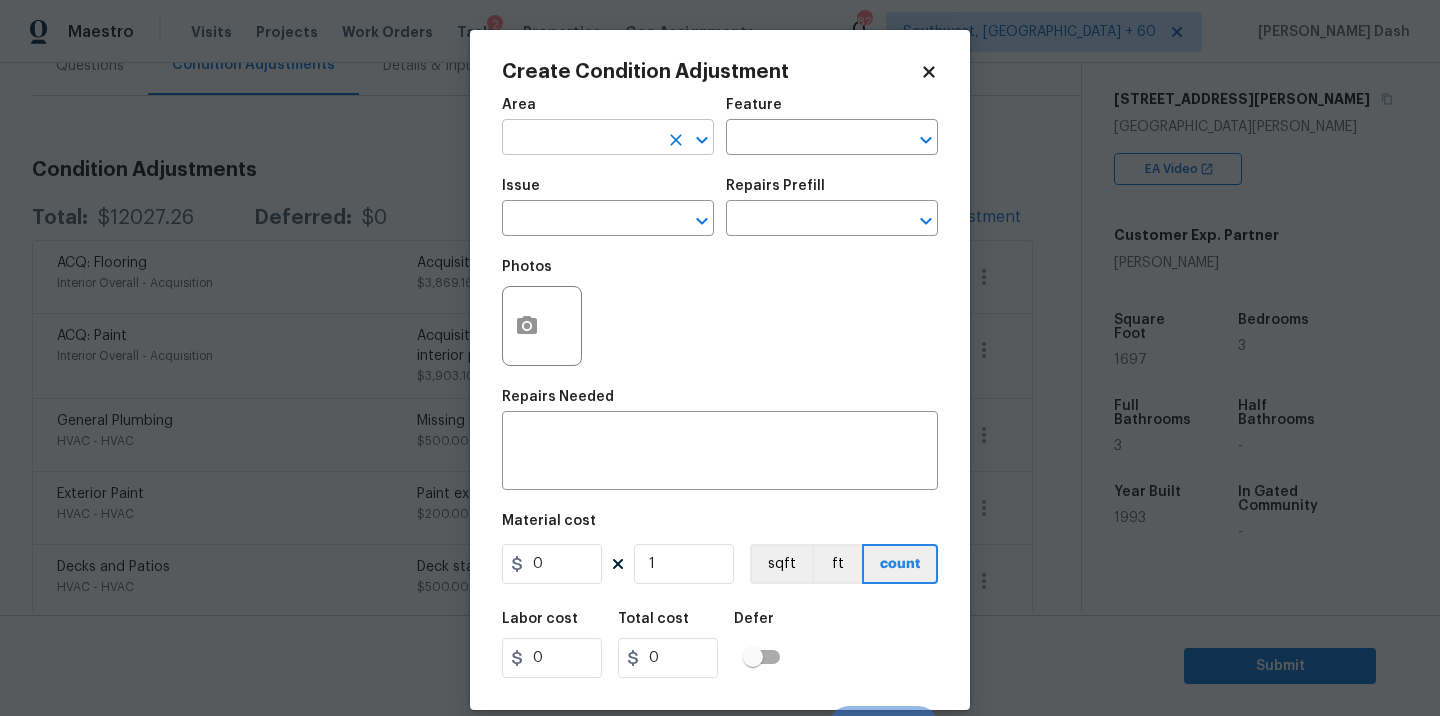 click at bounding box center (580, 139) 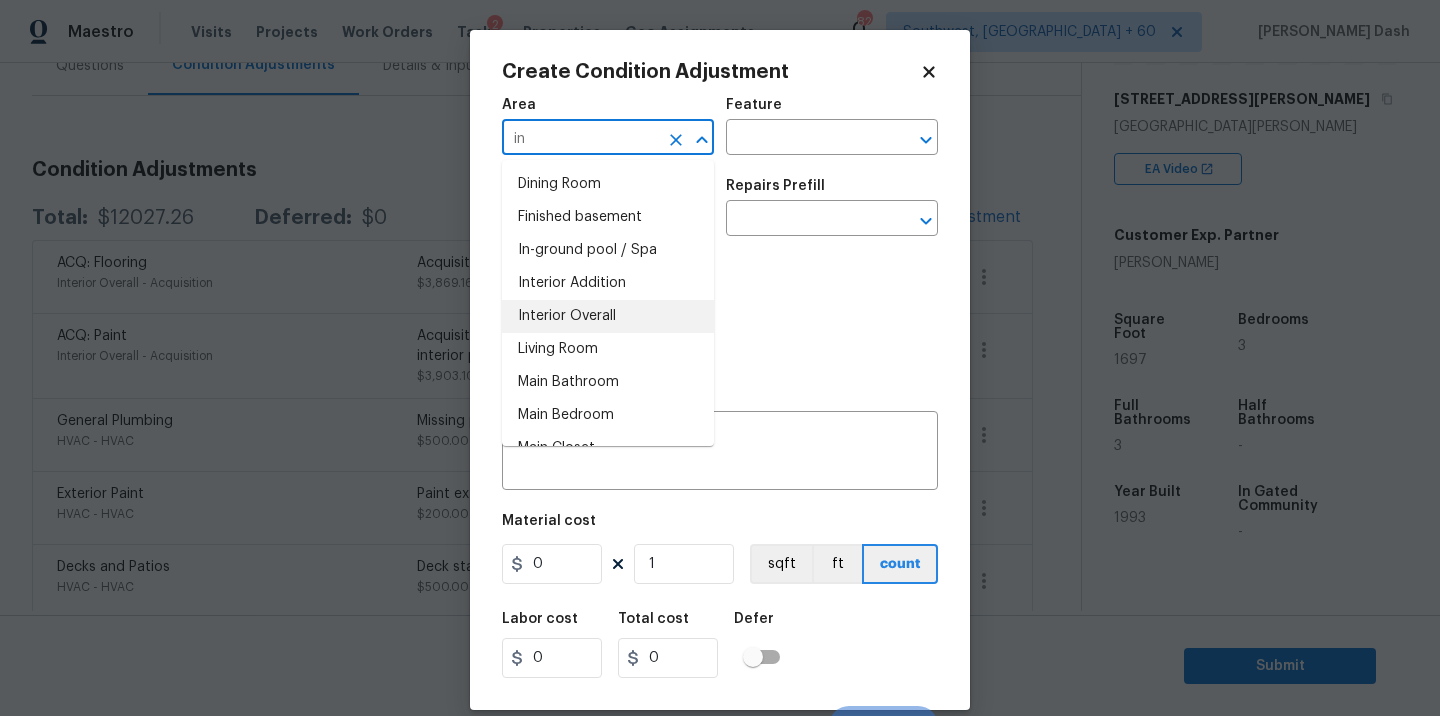 click on "Interior Overall" at bounding box center (608, 316) 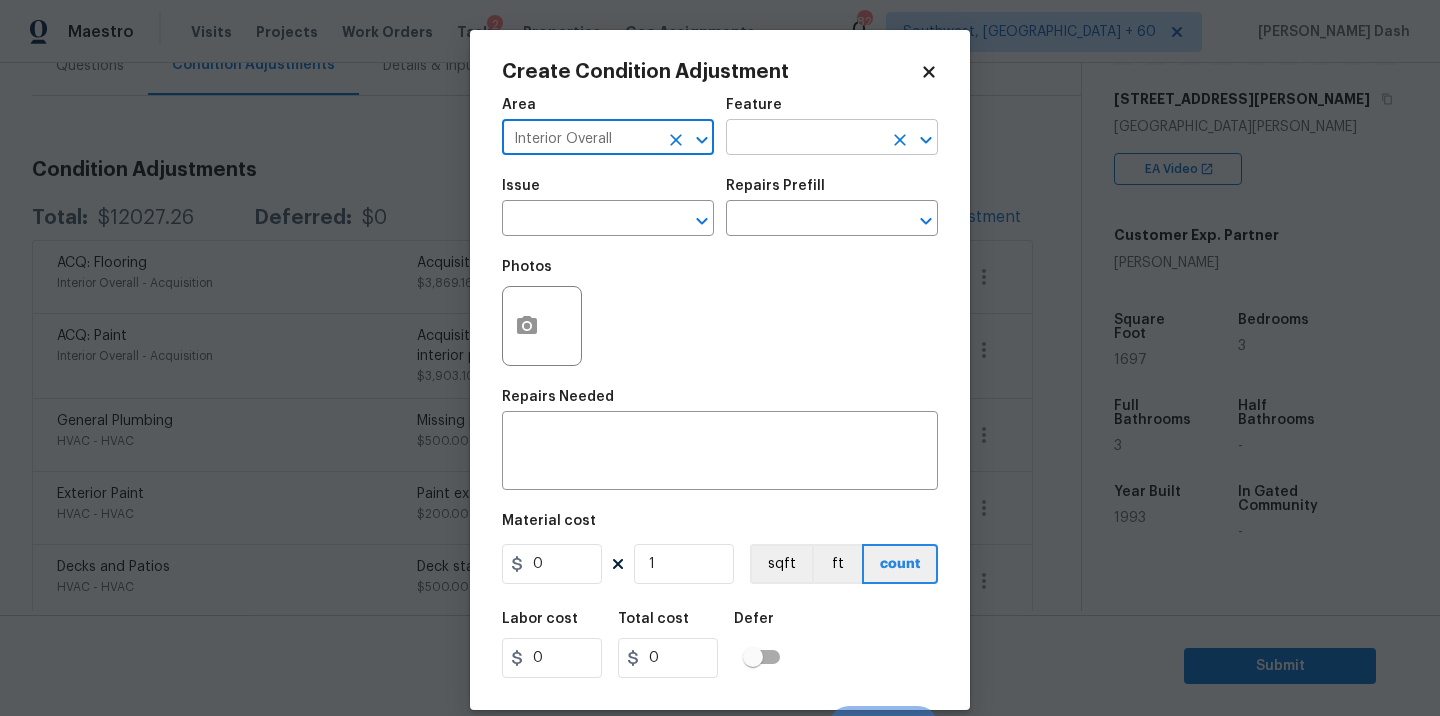 click at bounding box center [804, 139] 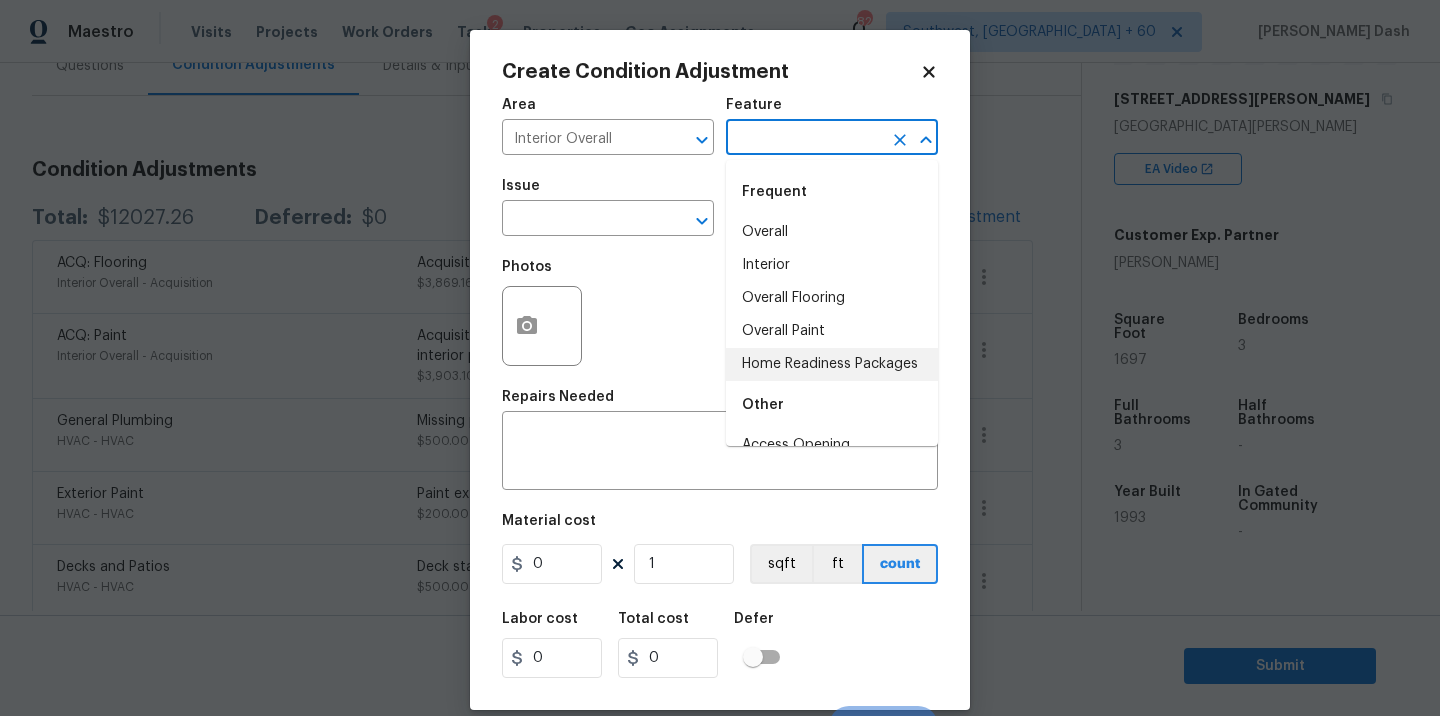 click on "Home Readiness Packages" at bounding box center [832, 364] 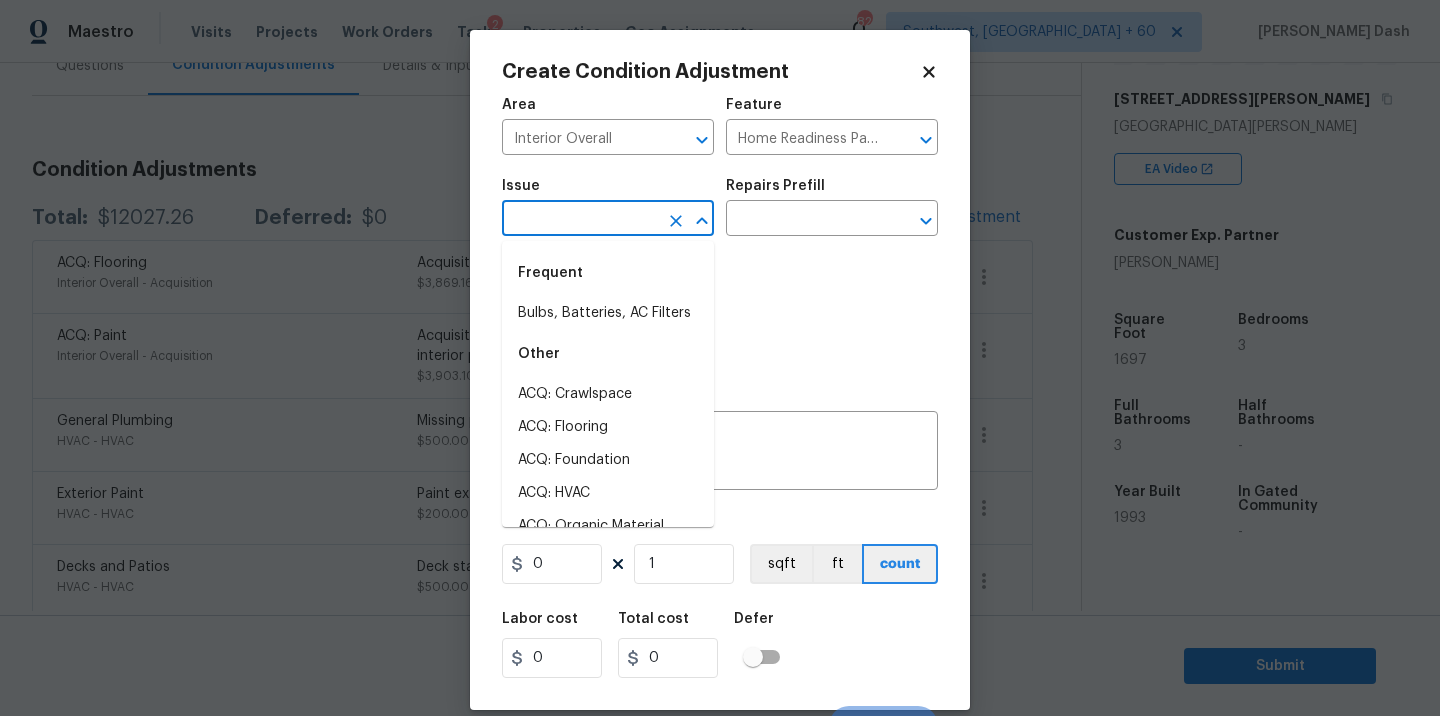 click at bounding box center (580, 220) 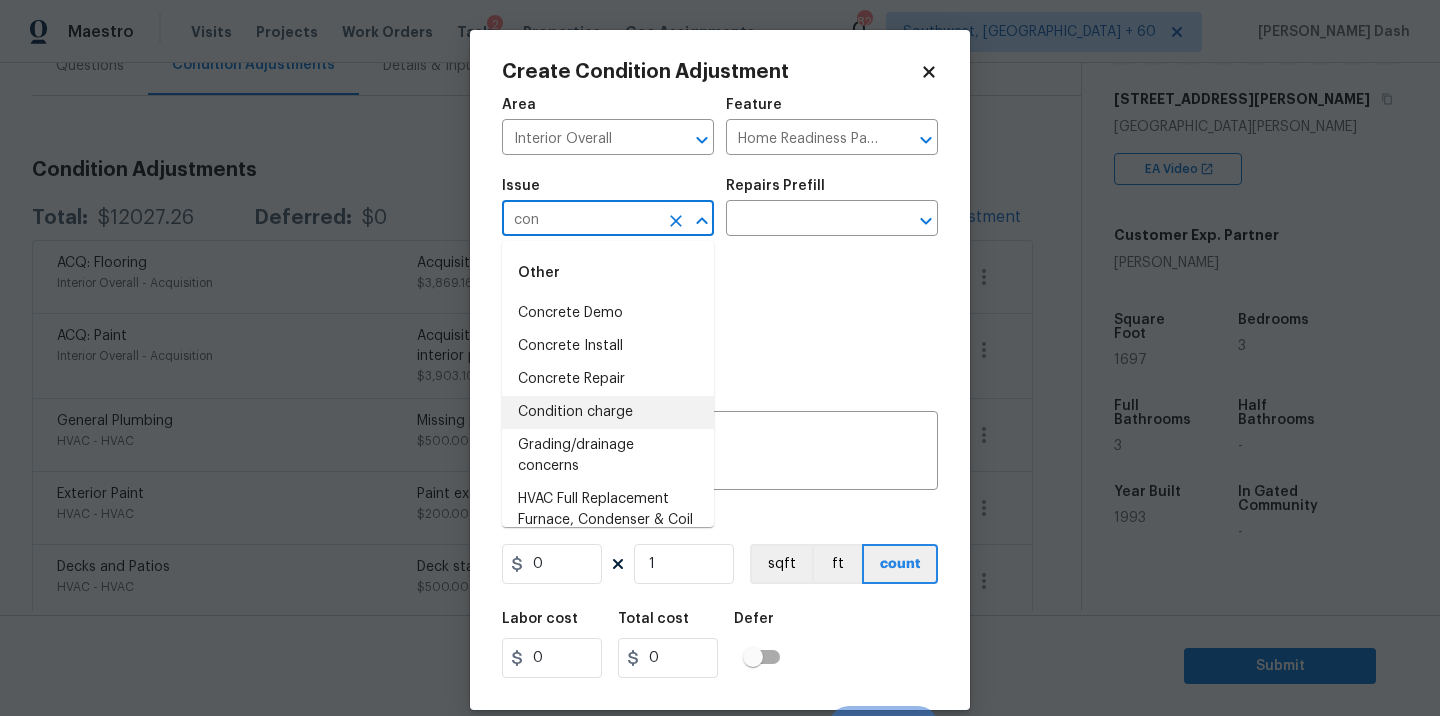 click on "Condition charge" at bounding box center (608, 412) 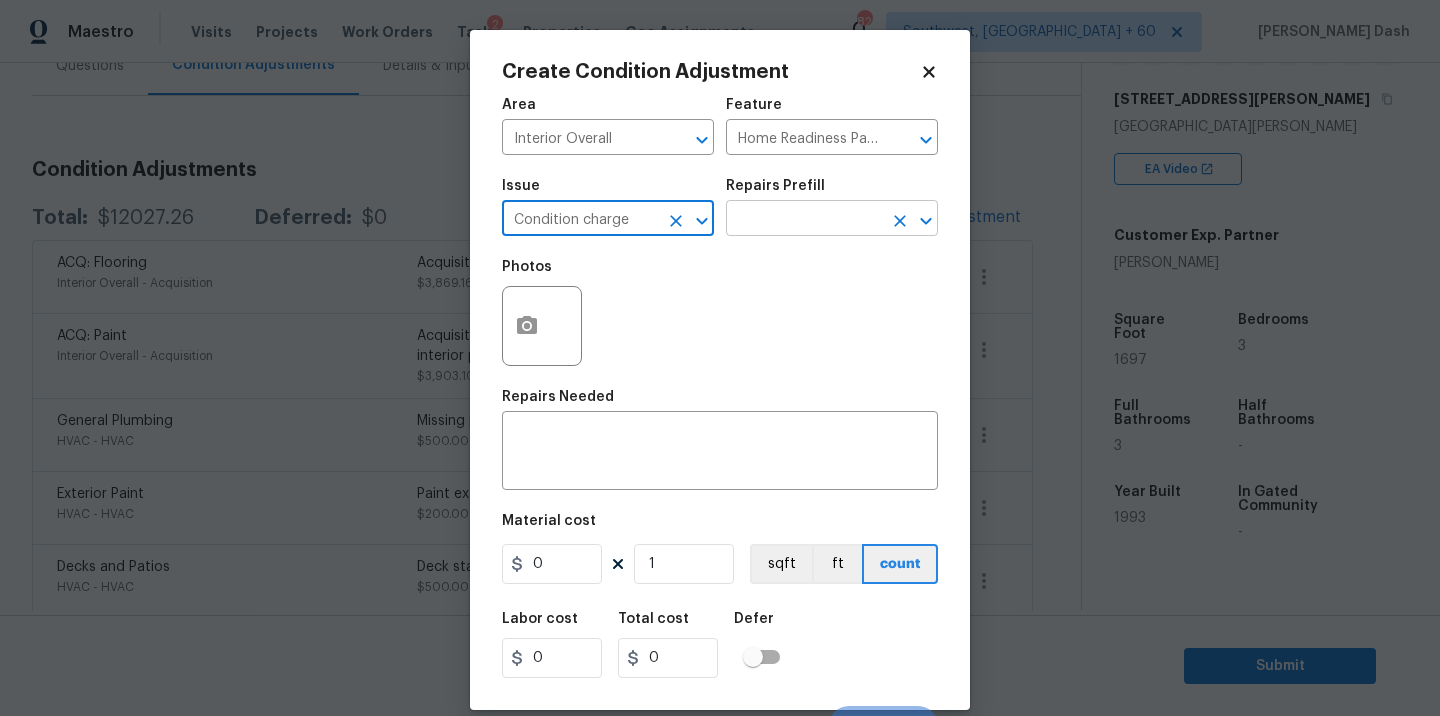click at bounding box center (804, 220) 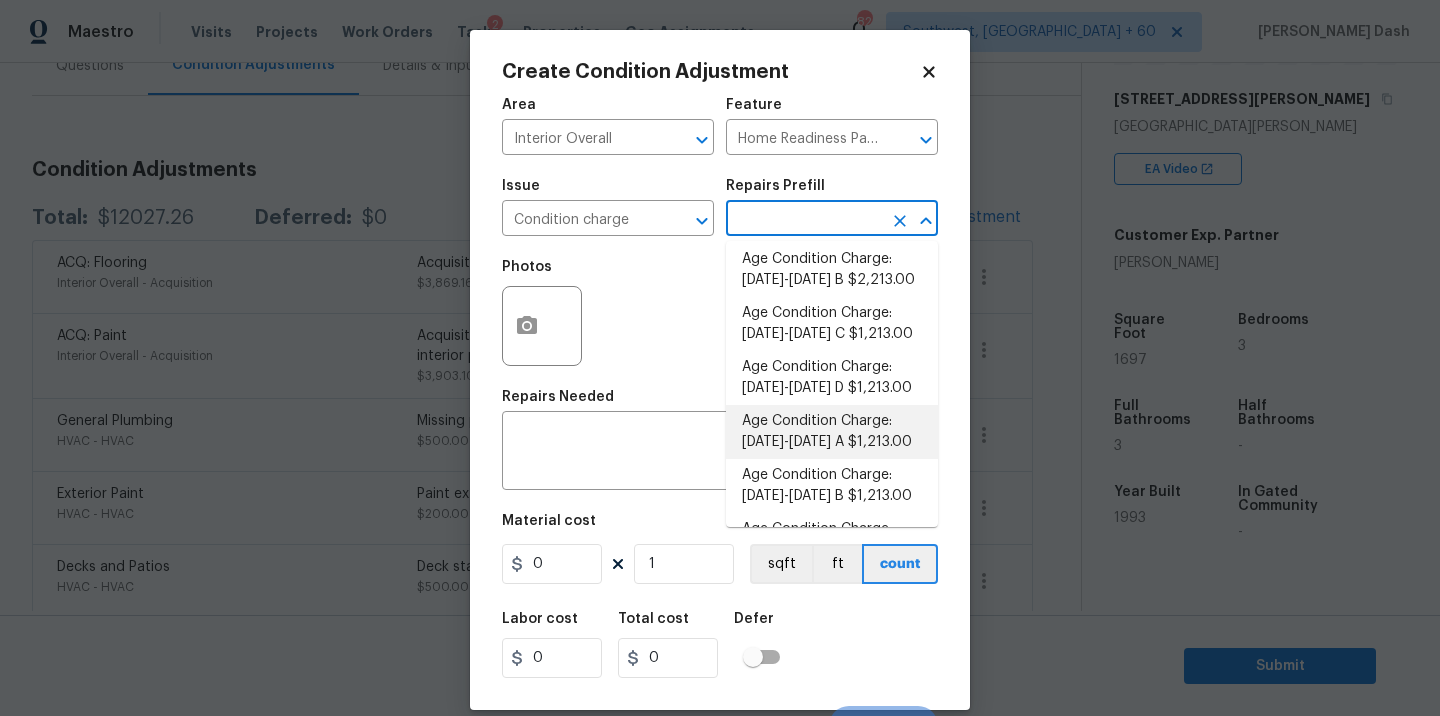 scroll, scrollTop: 277, scrollLeft: 0, axis: vertical 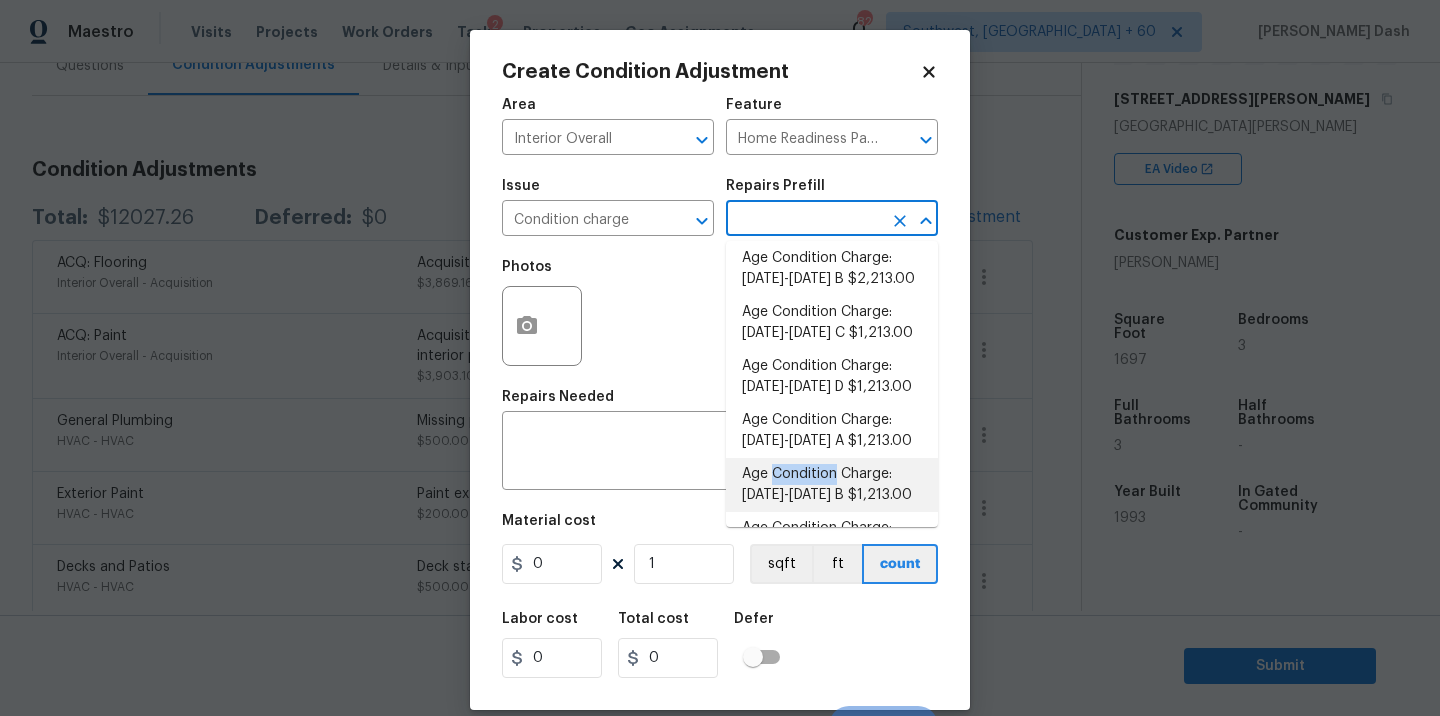 click on "Age Condition Charge: 1993-2008 B	 $1,213.00" at bounding box center [832, 485] 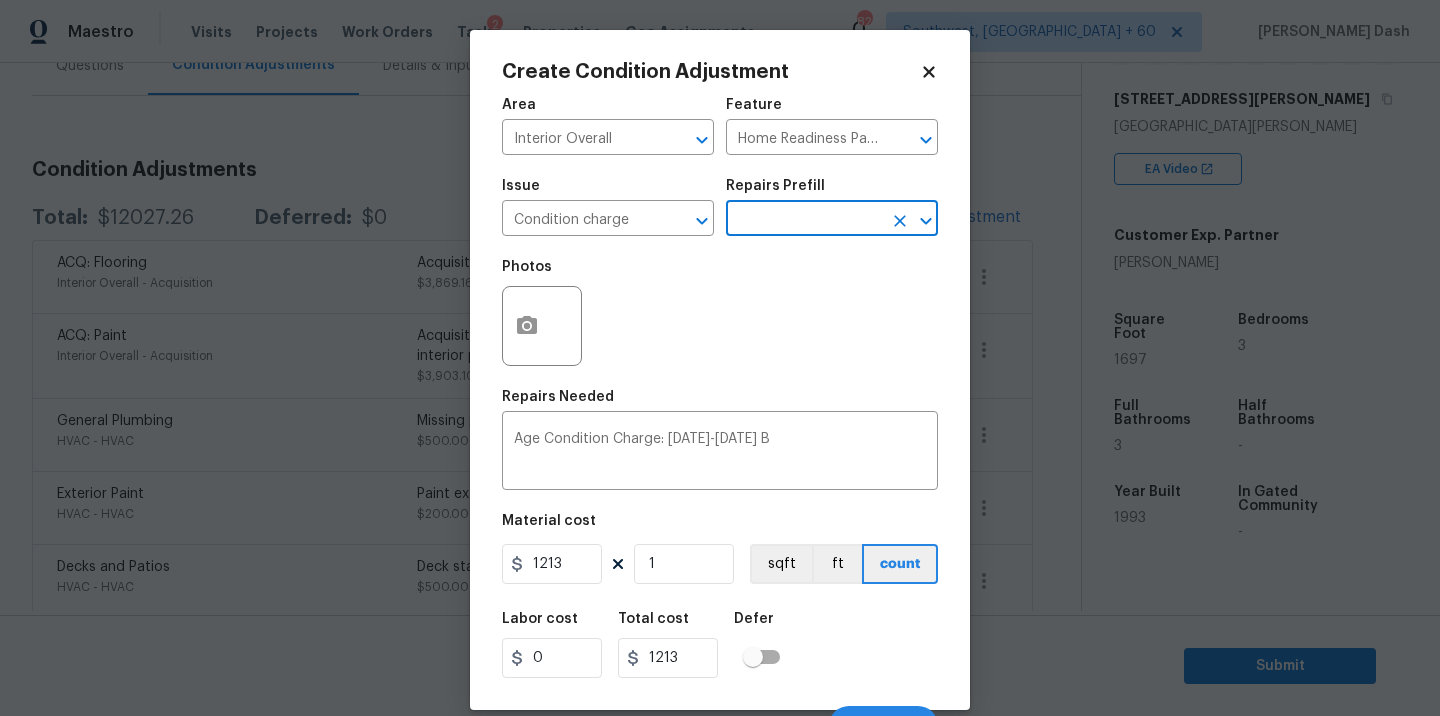 scroll, scrollTop: 31, scrollLeft: 0, axis: vertical 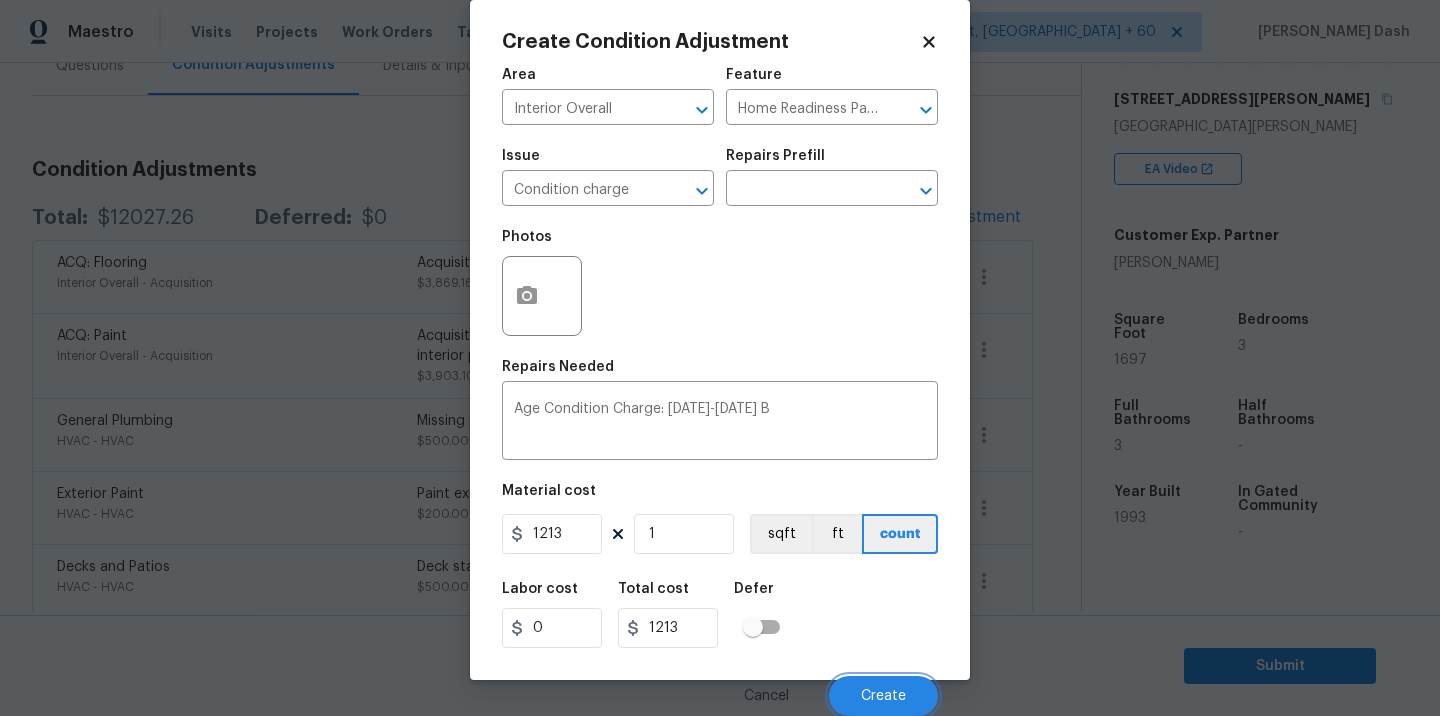 click on "Create" at bounding box center [883, 696] 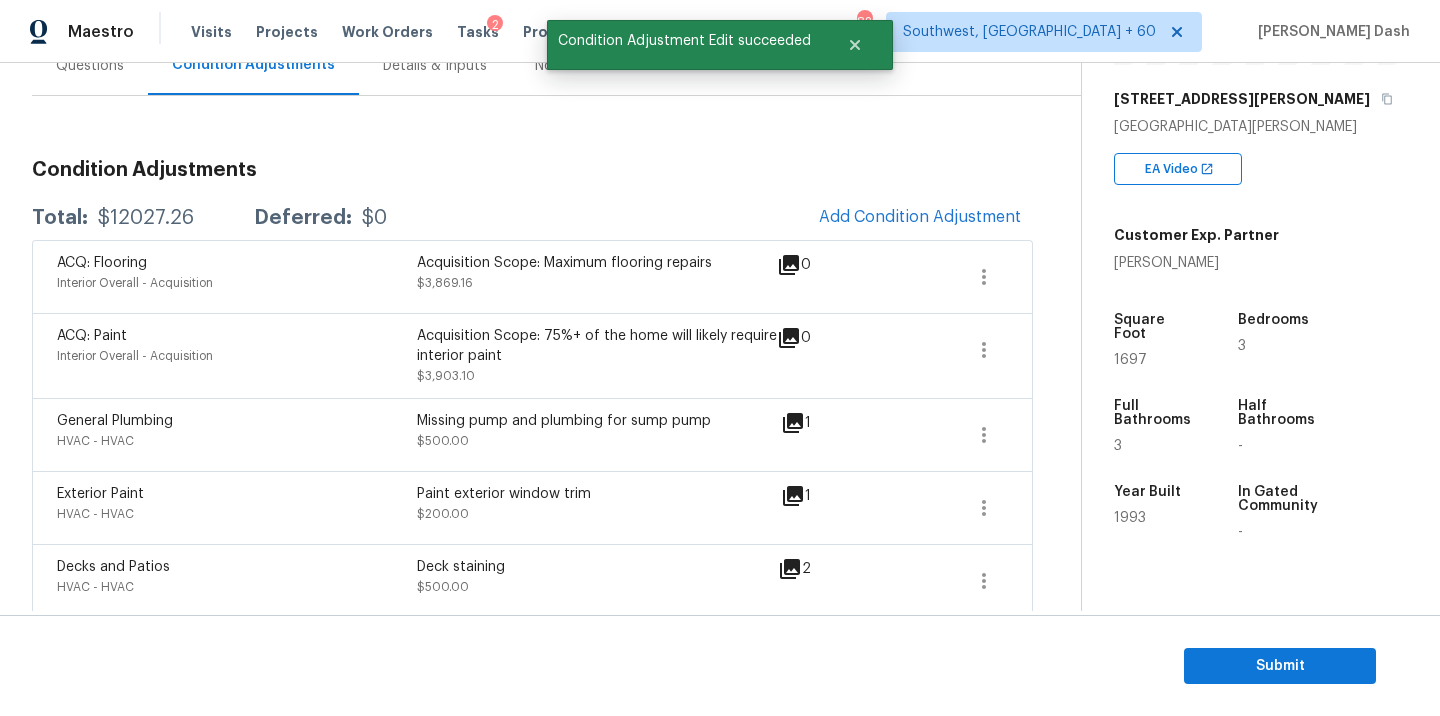scroll, scrollTop: 24, scrollLeft: 0, axis: vertical 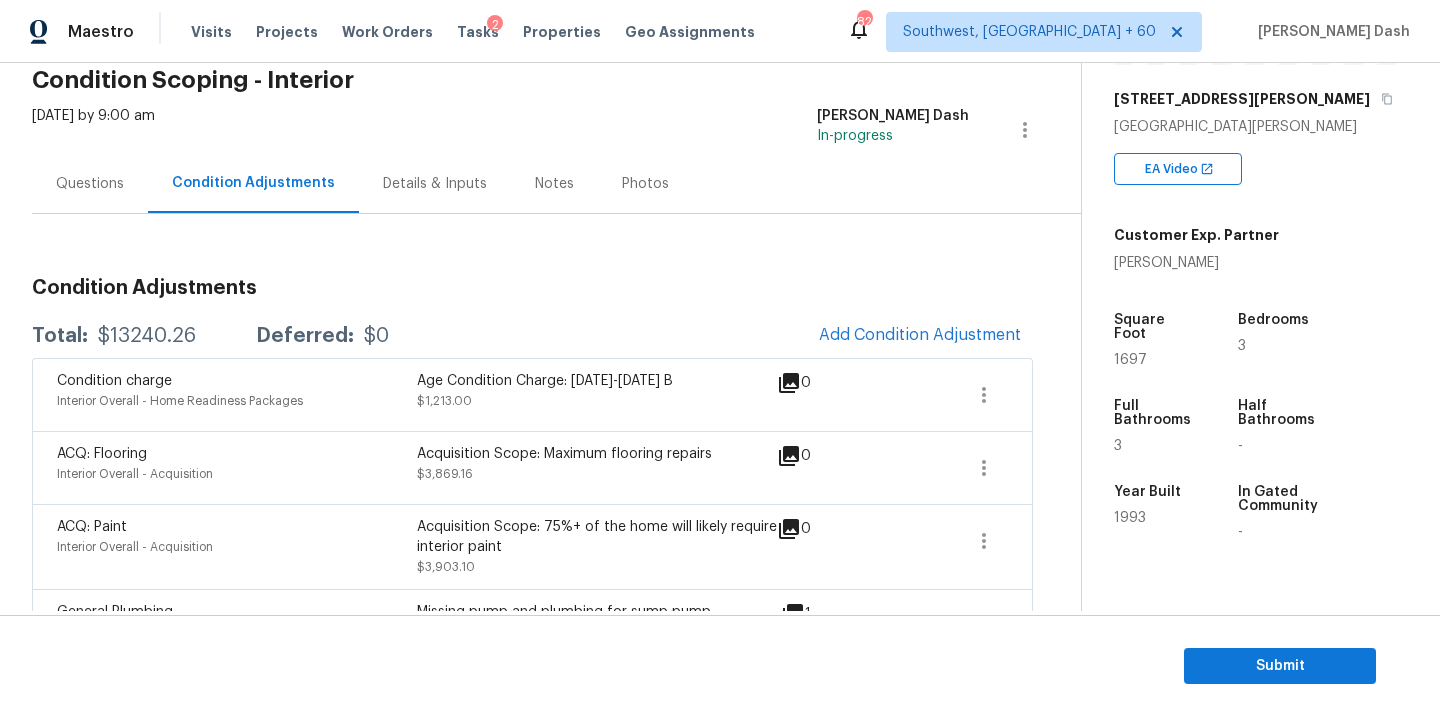 drag, startPoint x: 83, startPoint y: 162, endPoint x: 83, endPoint y: 180, distance: 18 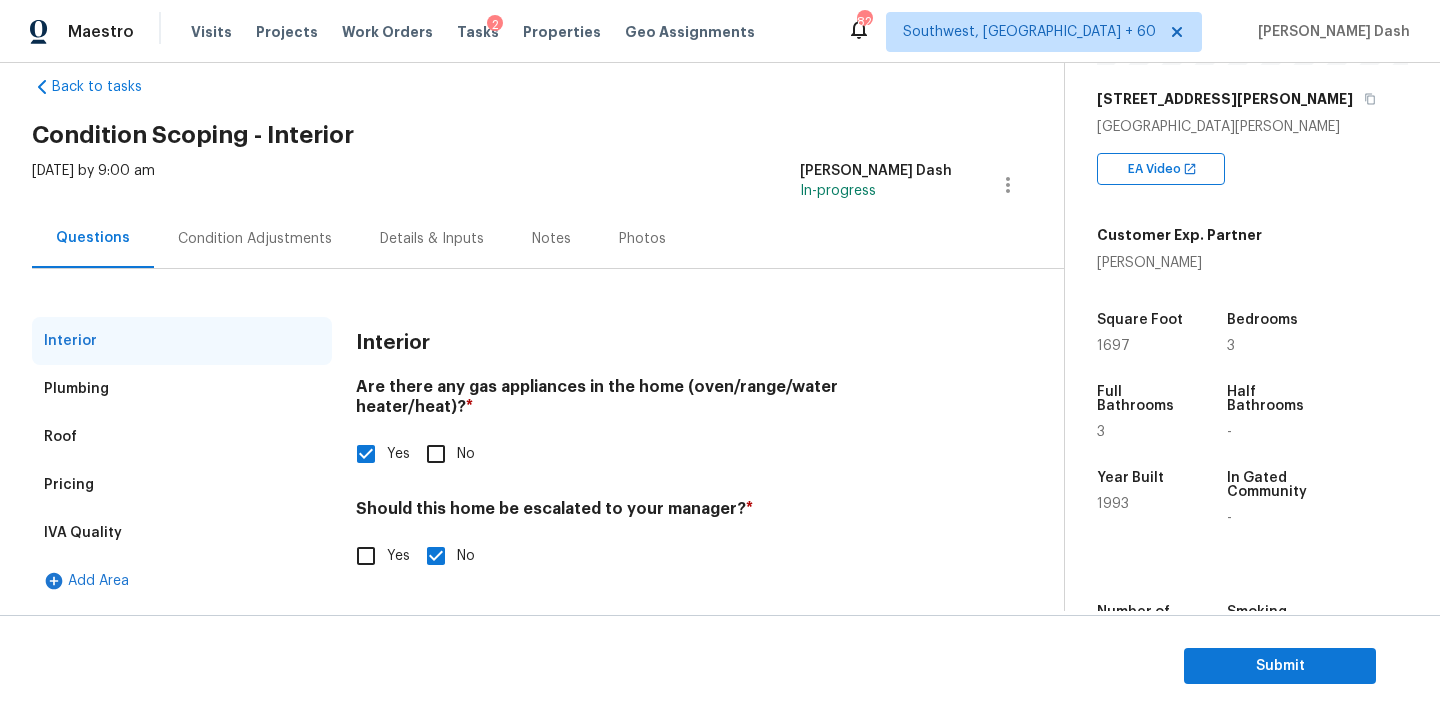 click on "Pricing" at bounding box center (182, 485) 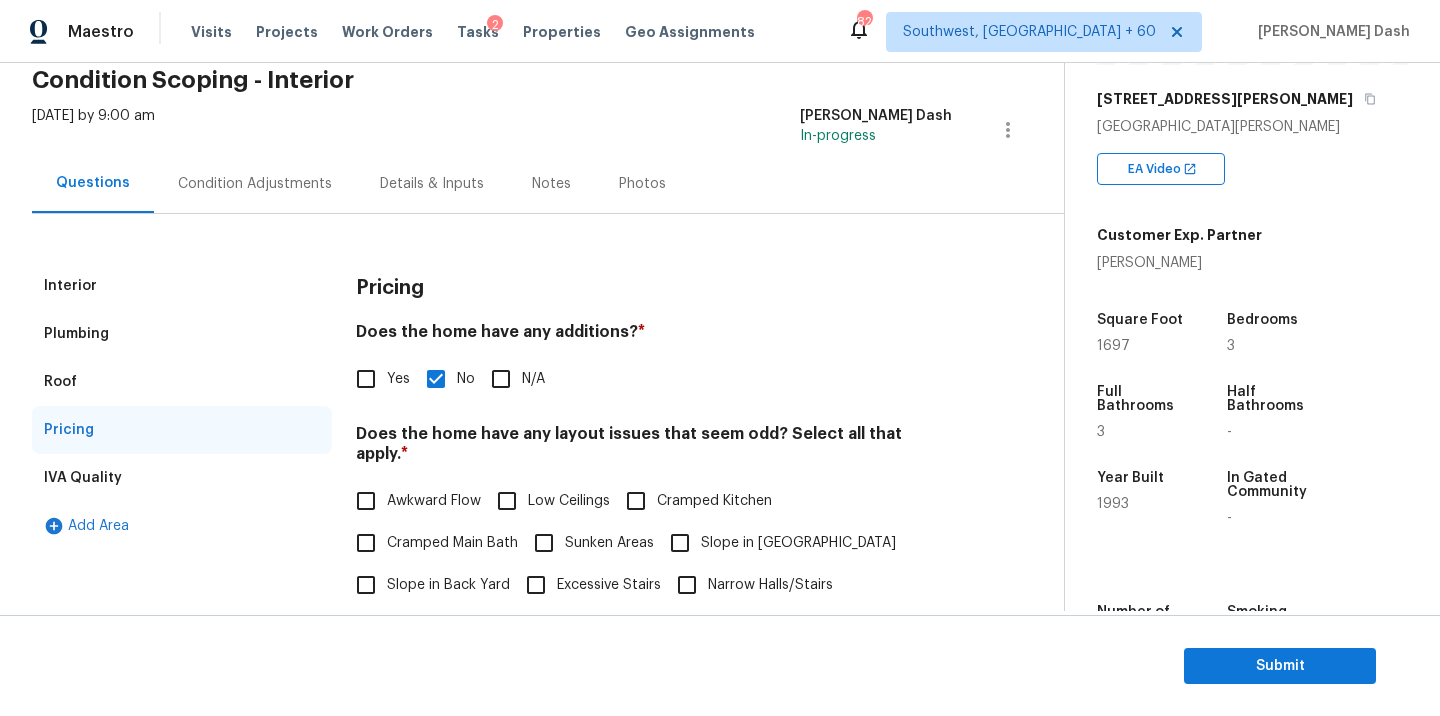 scroll, scrollTop: 484, scrollLeft: 0, axis: vertical 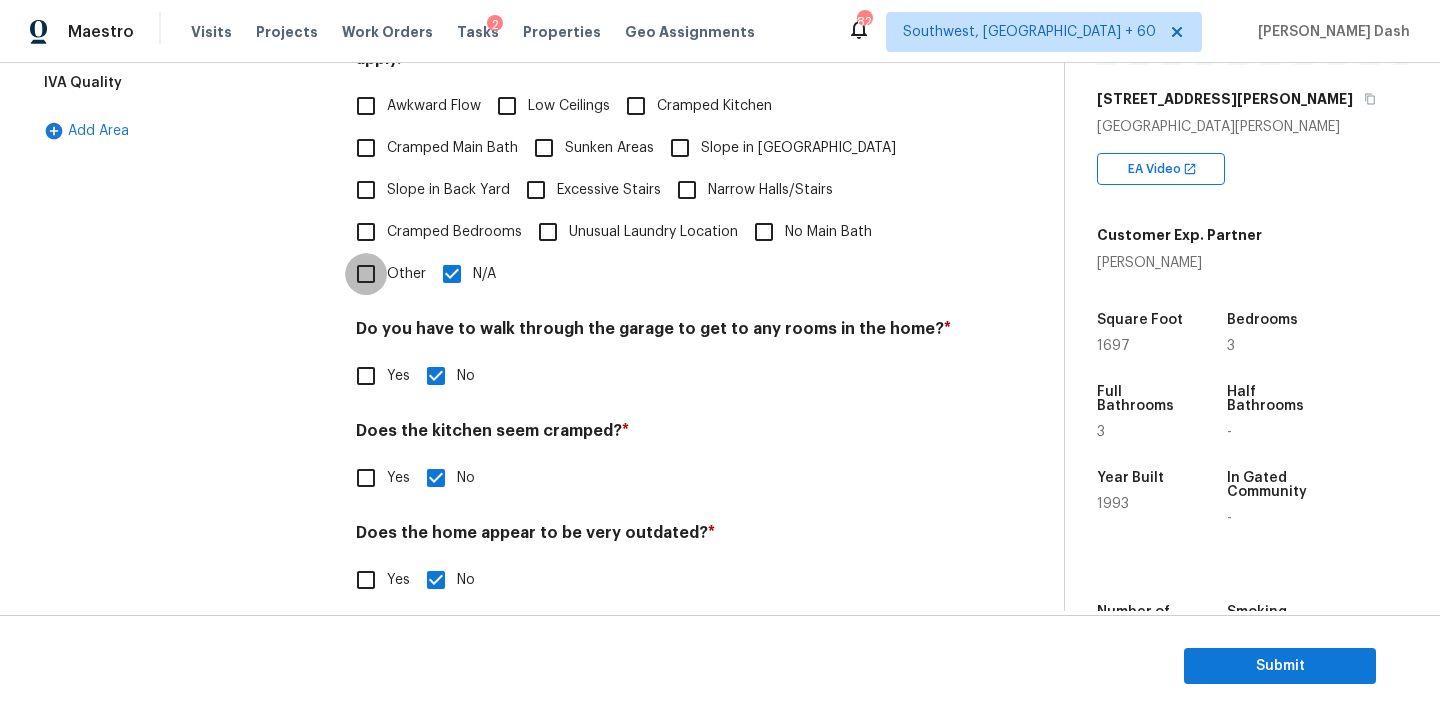 click on "Other" at bounding box center (366, 274) 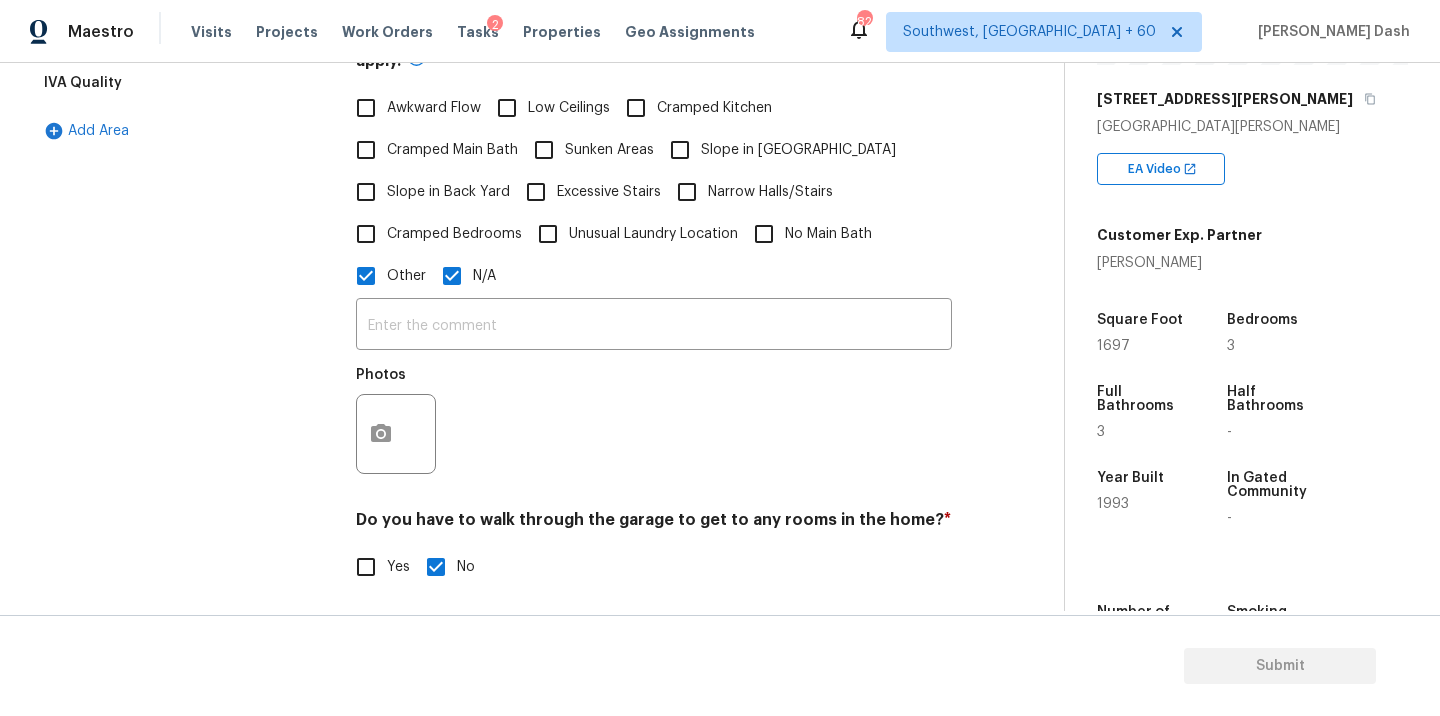 click on "N/A" at bounding box center [452, 276] 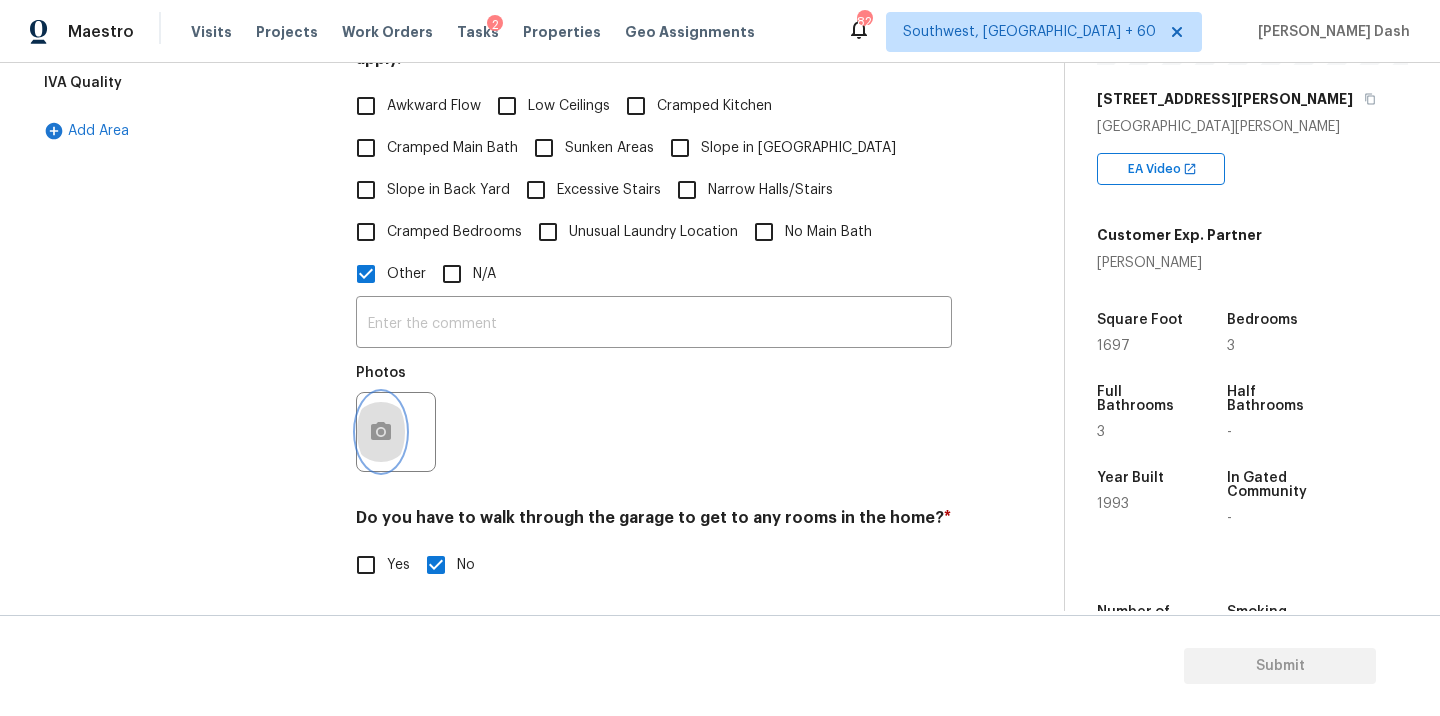 click at bounding box center [381, 432] 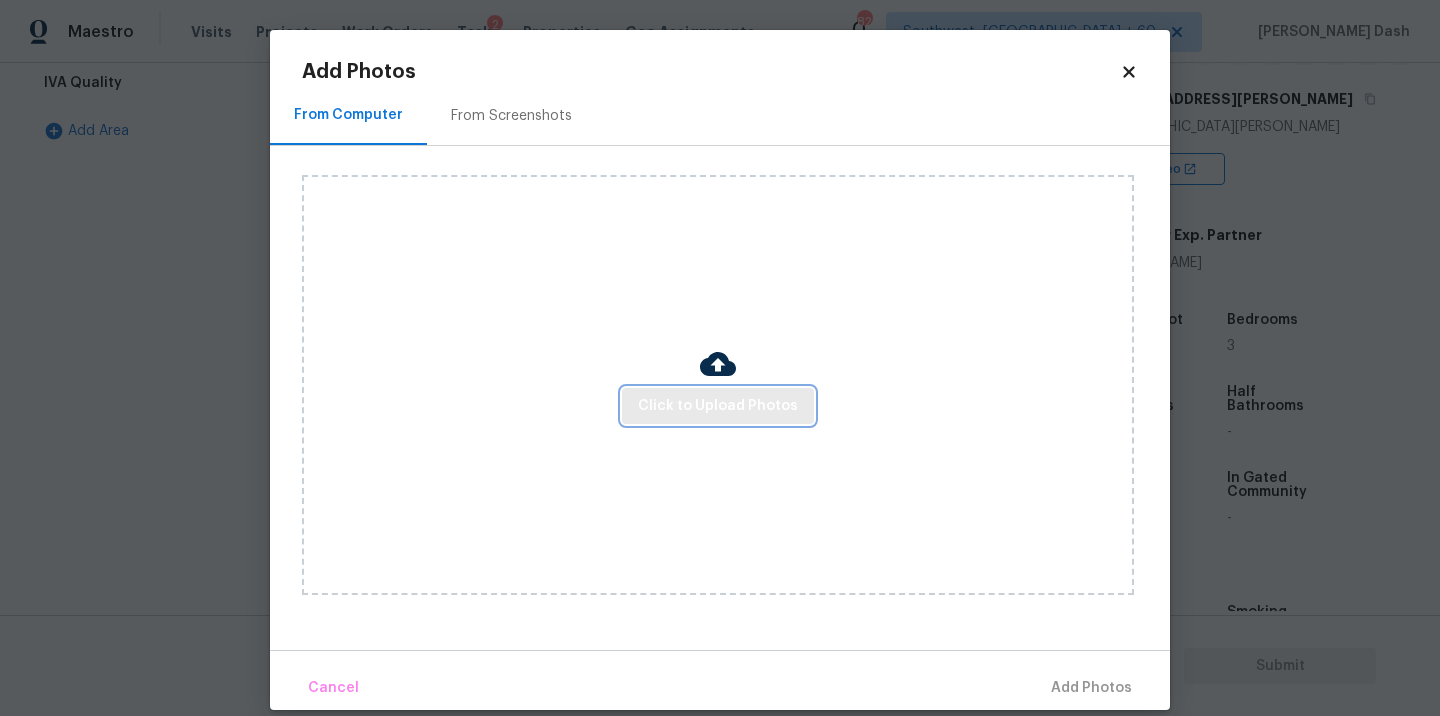 click on "Click to Upload Photos" at bounding box center (718, 406) 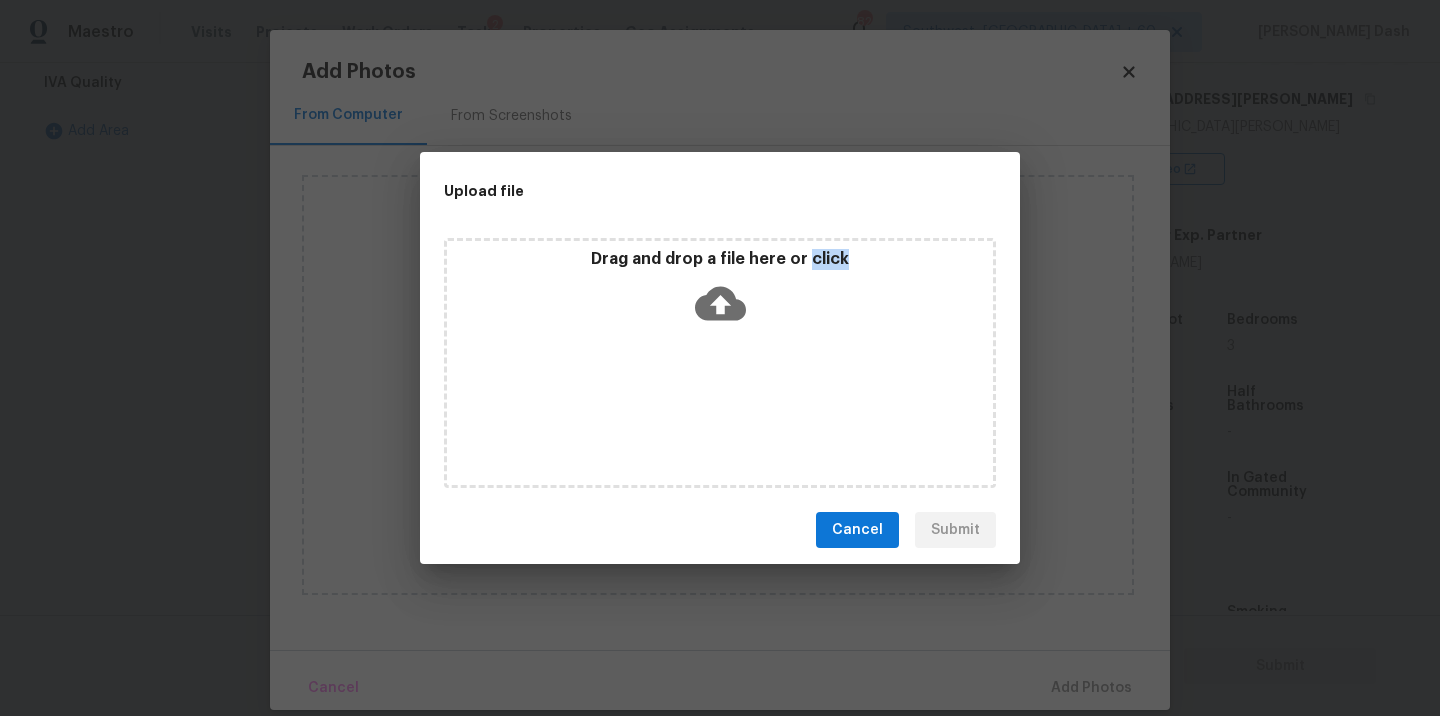 click on "Drag and drop a file here or click" at bounding box center [720, 363] 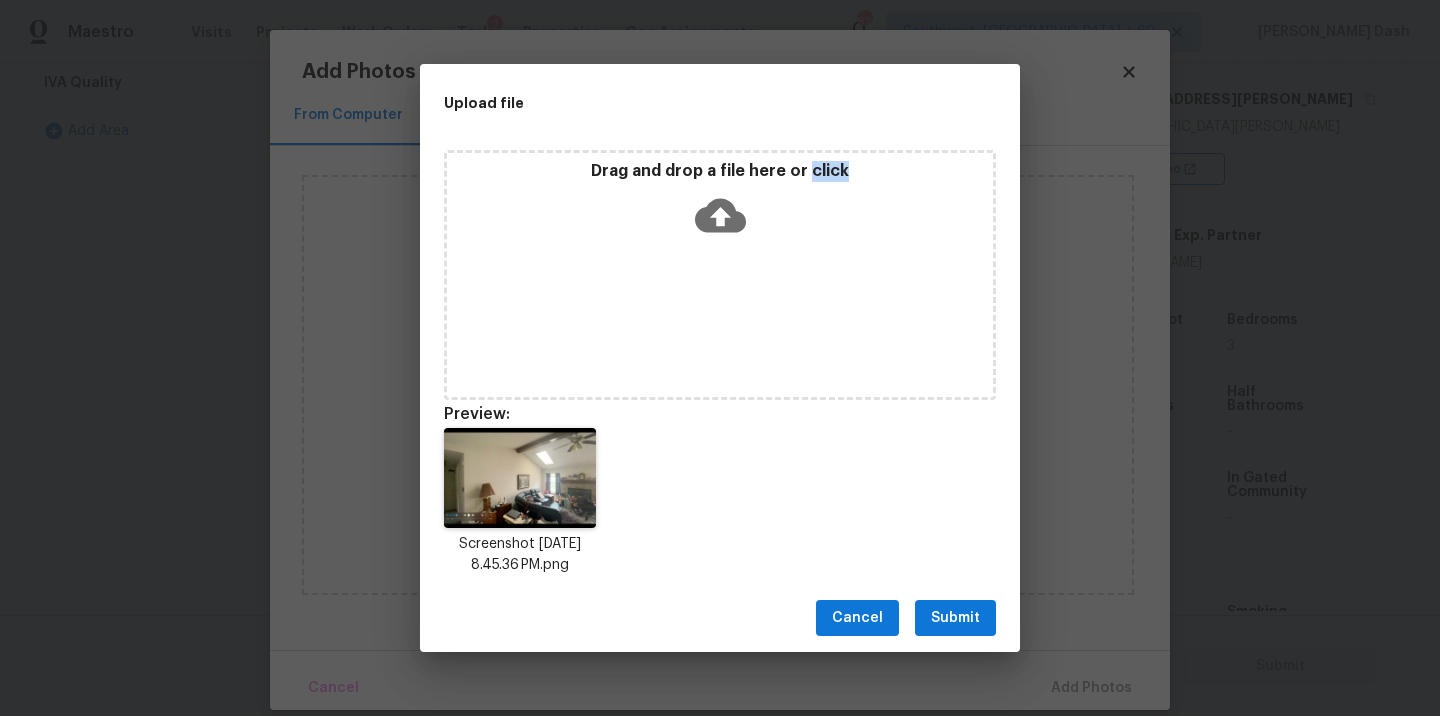 click on "Submit" at bounding box center (955, 618) 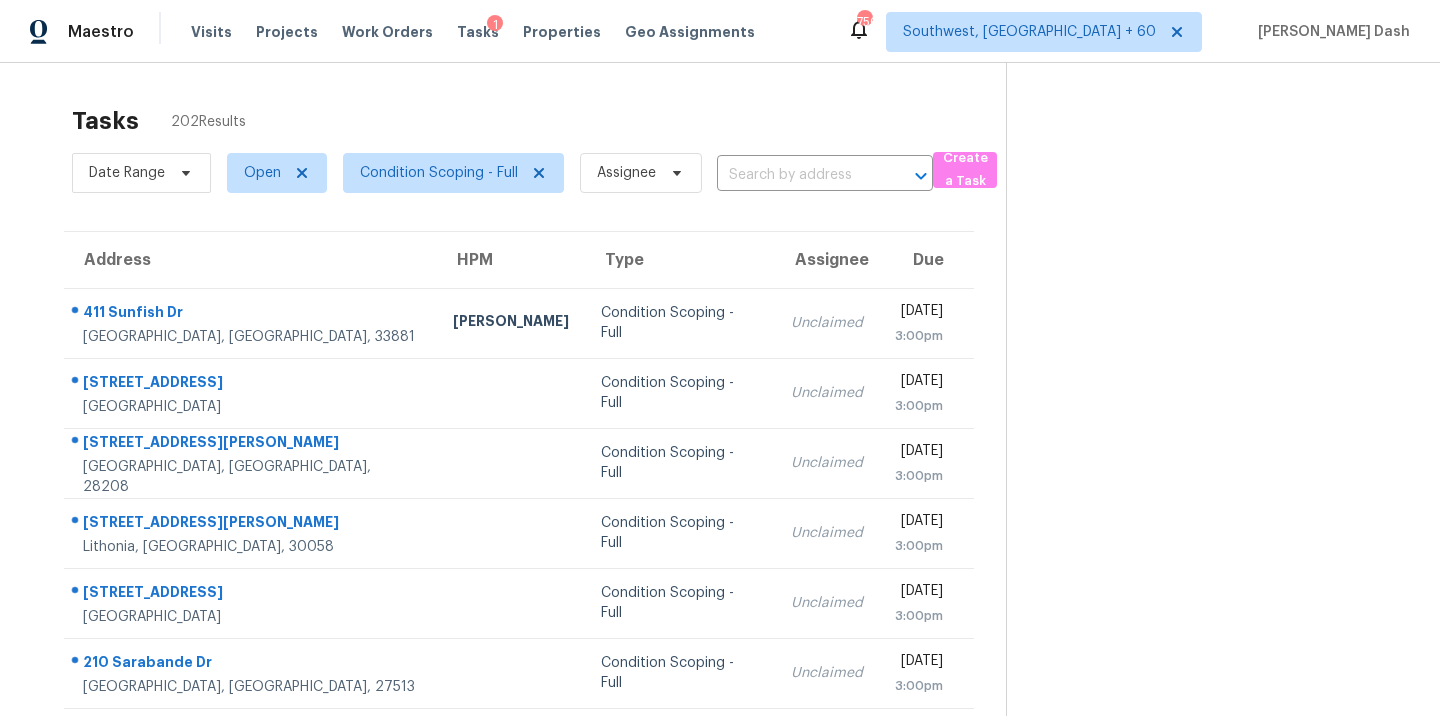scroll, scrollTop: 0, scrollLeft: 0, axis: both 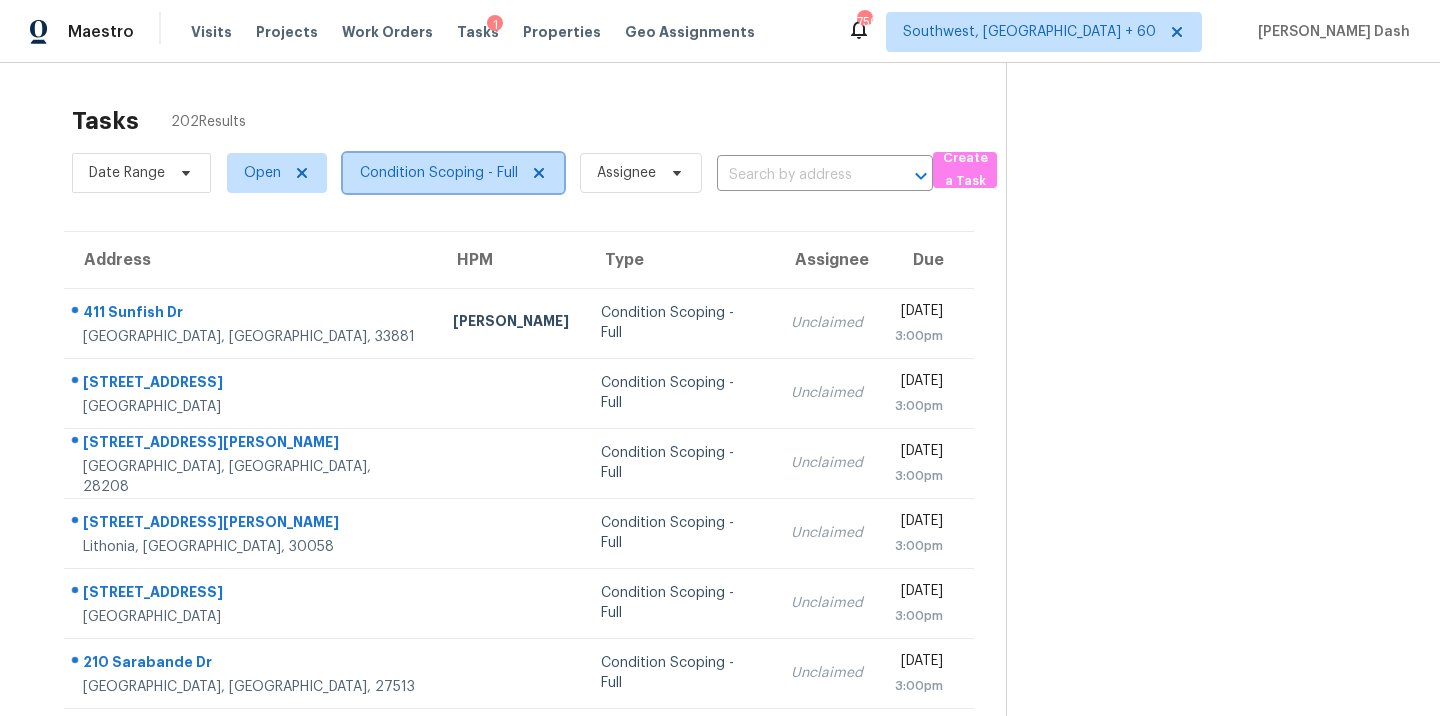 click on "Condition Scoping - Full" at bounding box center (439, 173) 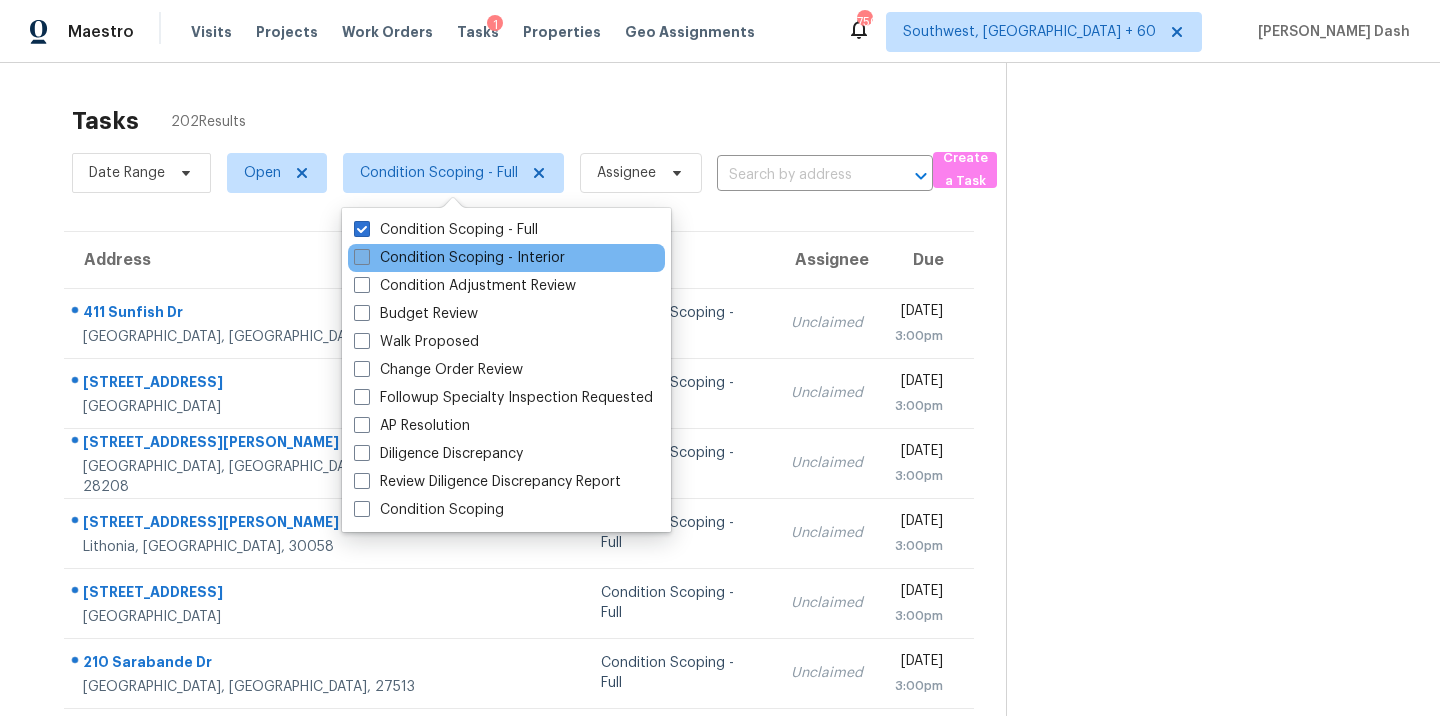 click on "Condition Scoping - Interior" at bounding box center (459, 258) 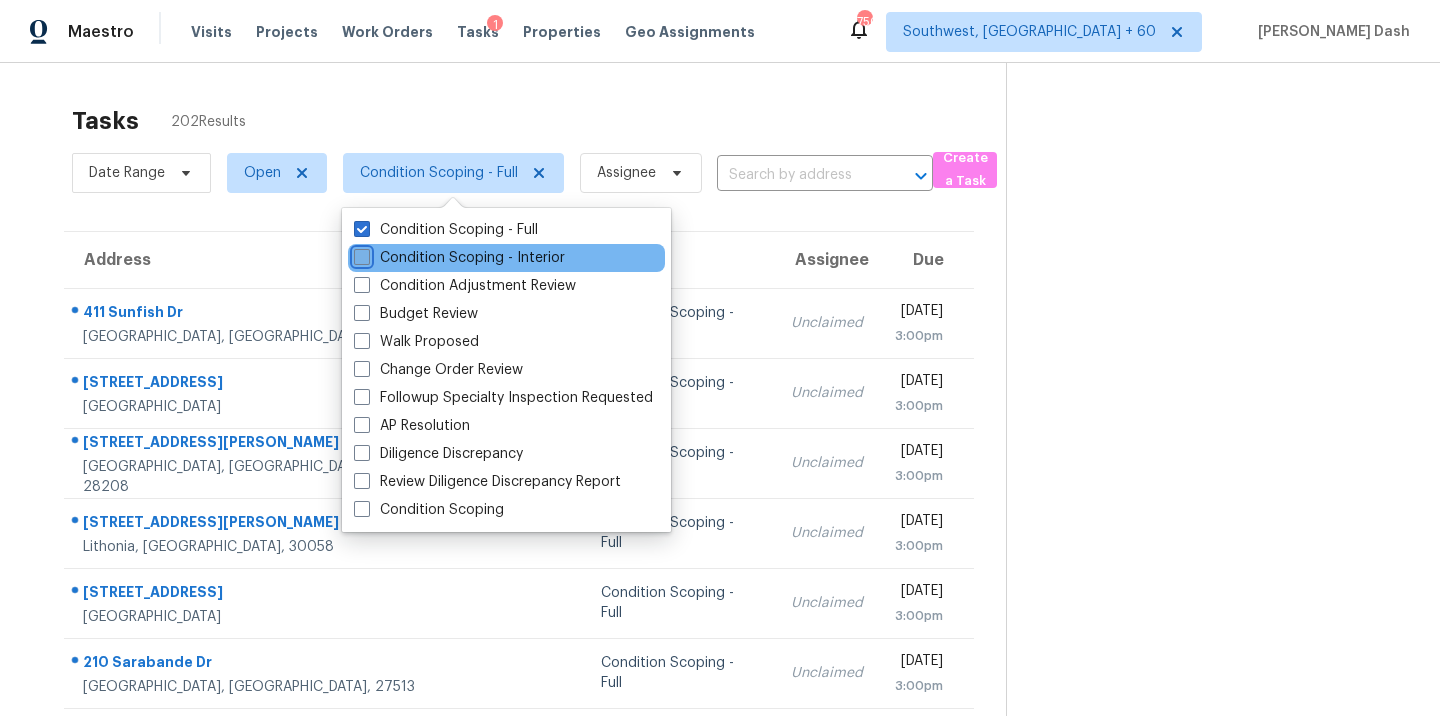 click on "Condition Scoping - Interior" at bounding box center (360, 254) 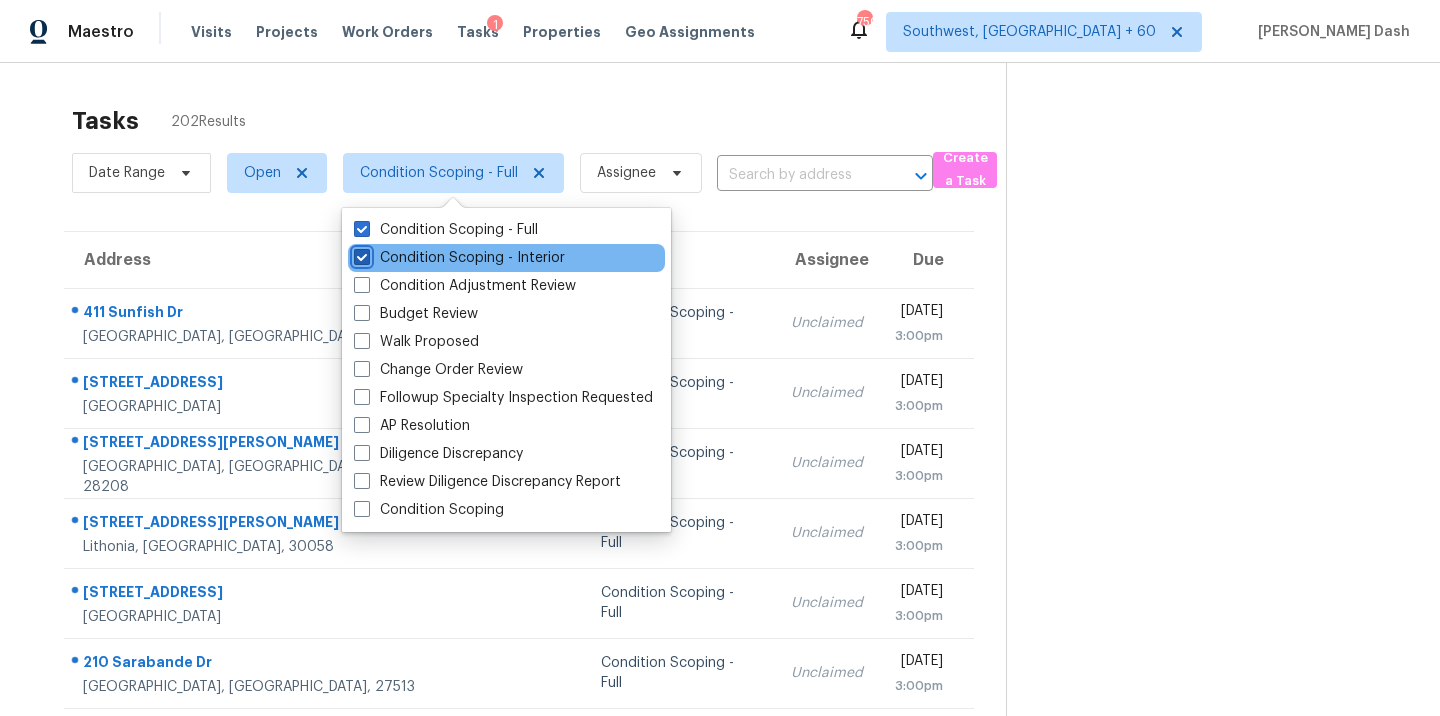 checkbox on "true" 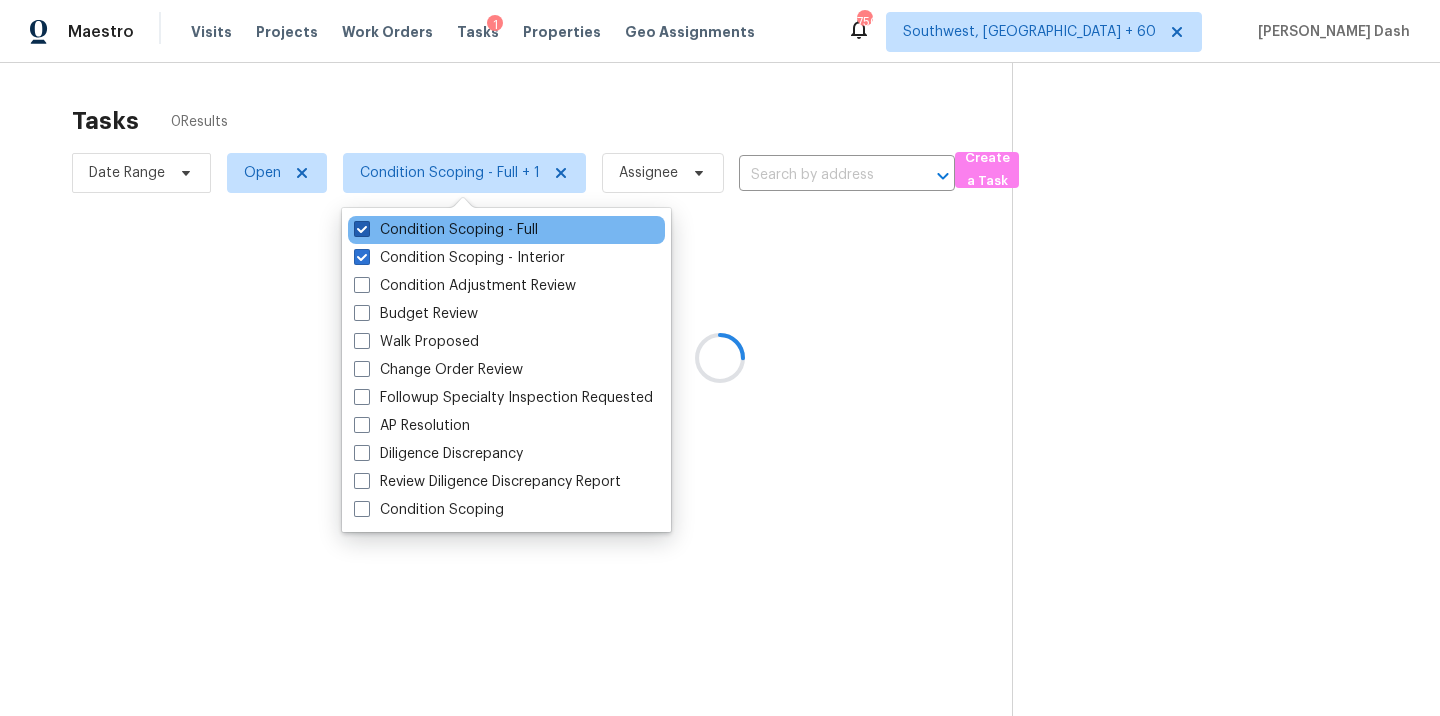 click on "Condition Scoping - Full" at bounding box center (446, 230) 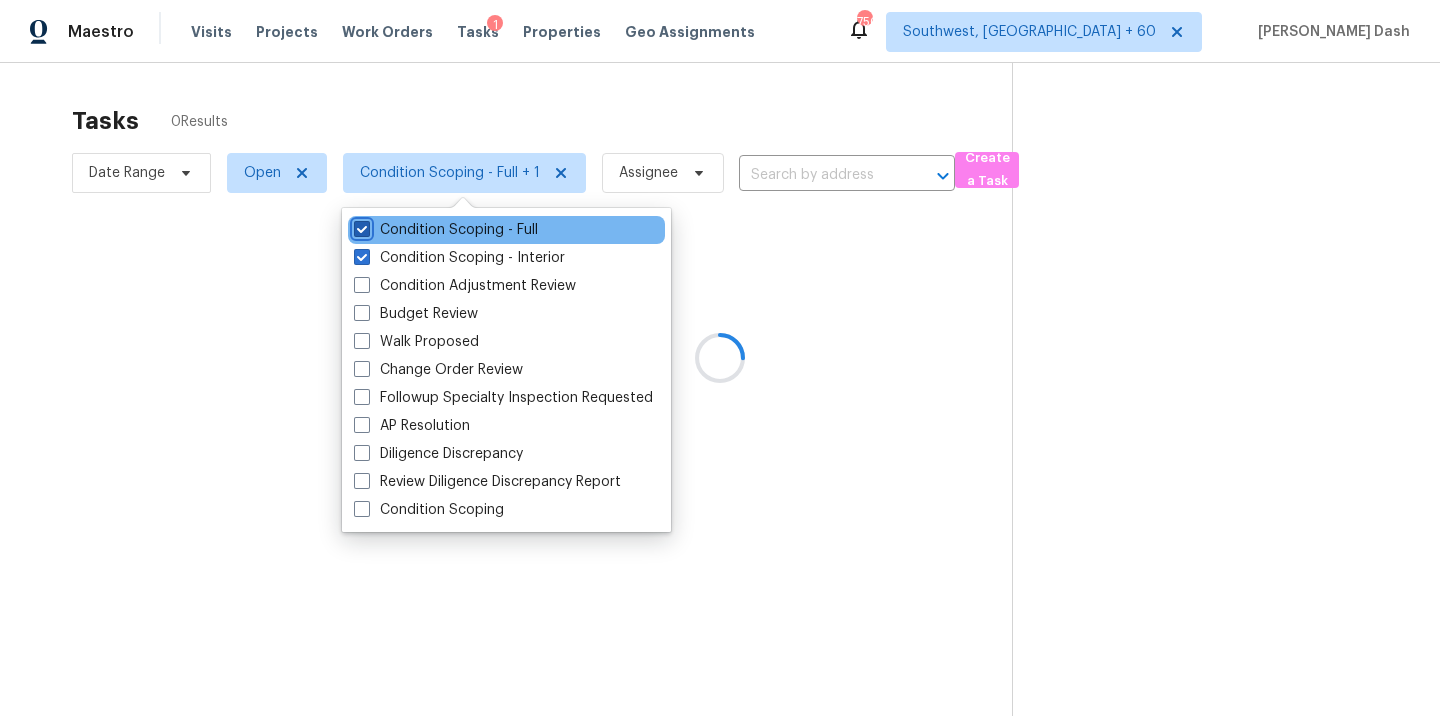 click on "Condition Scoping - Full" at bounding box center [360, 226] 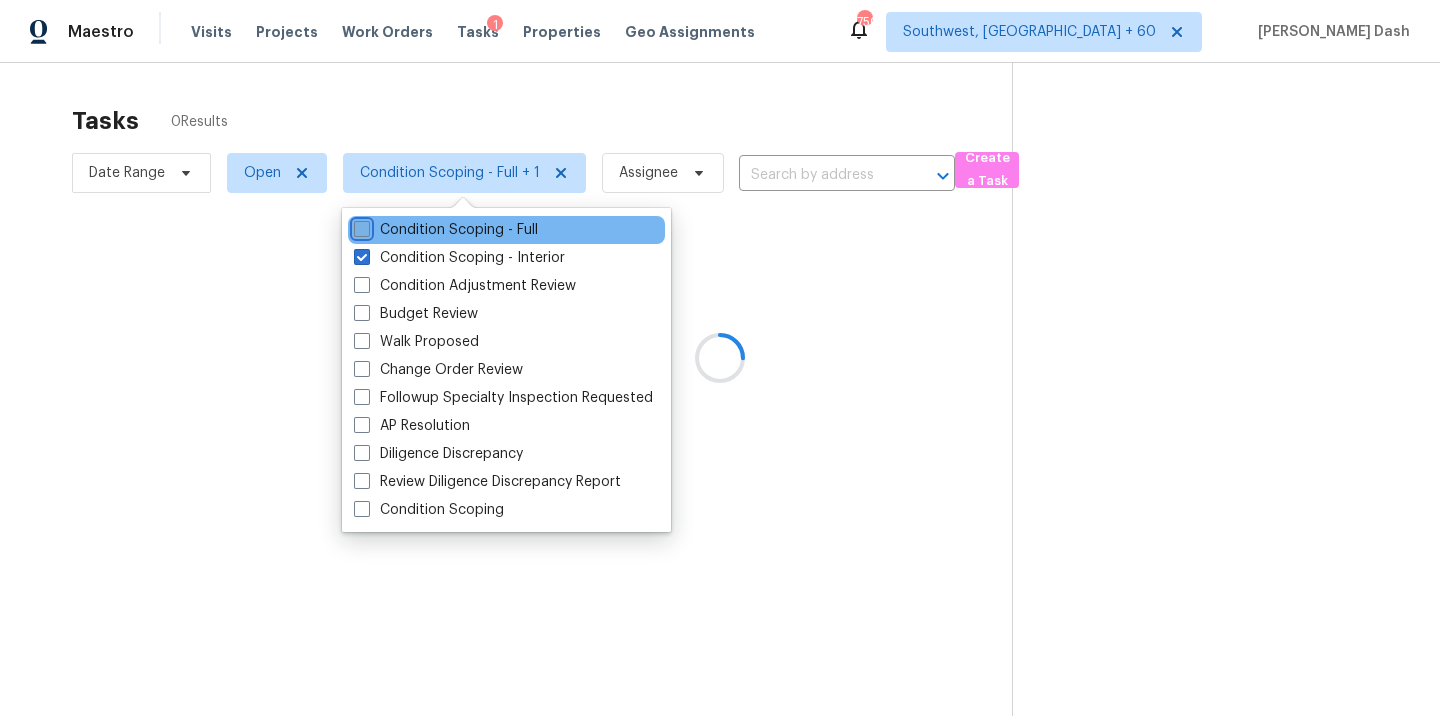 checkbox on "false" 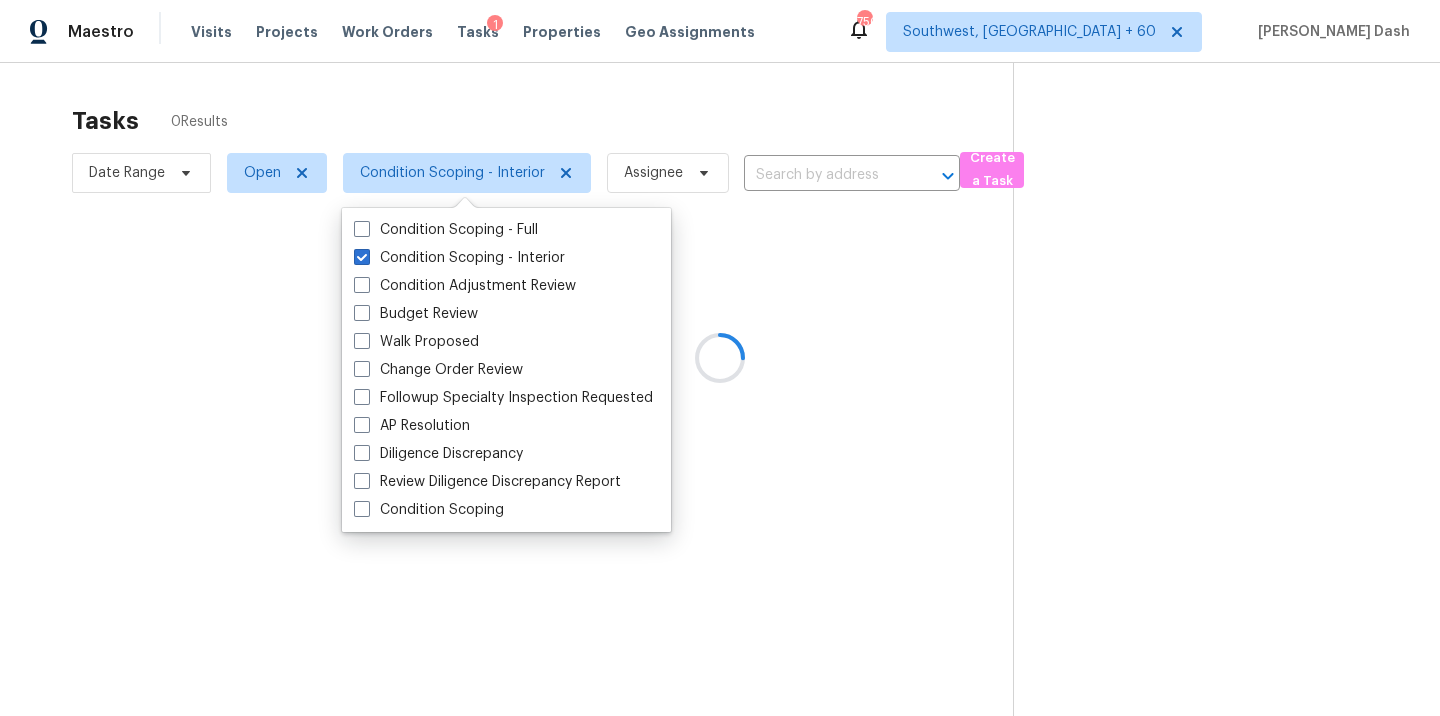 click at bounding box center (720, 358) 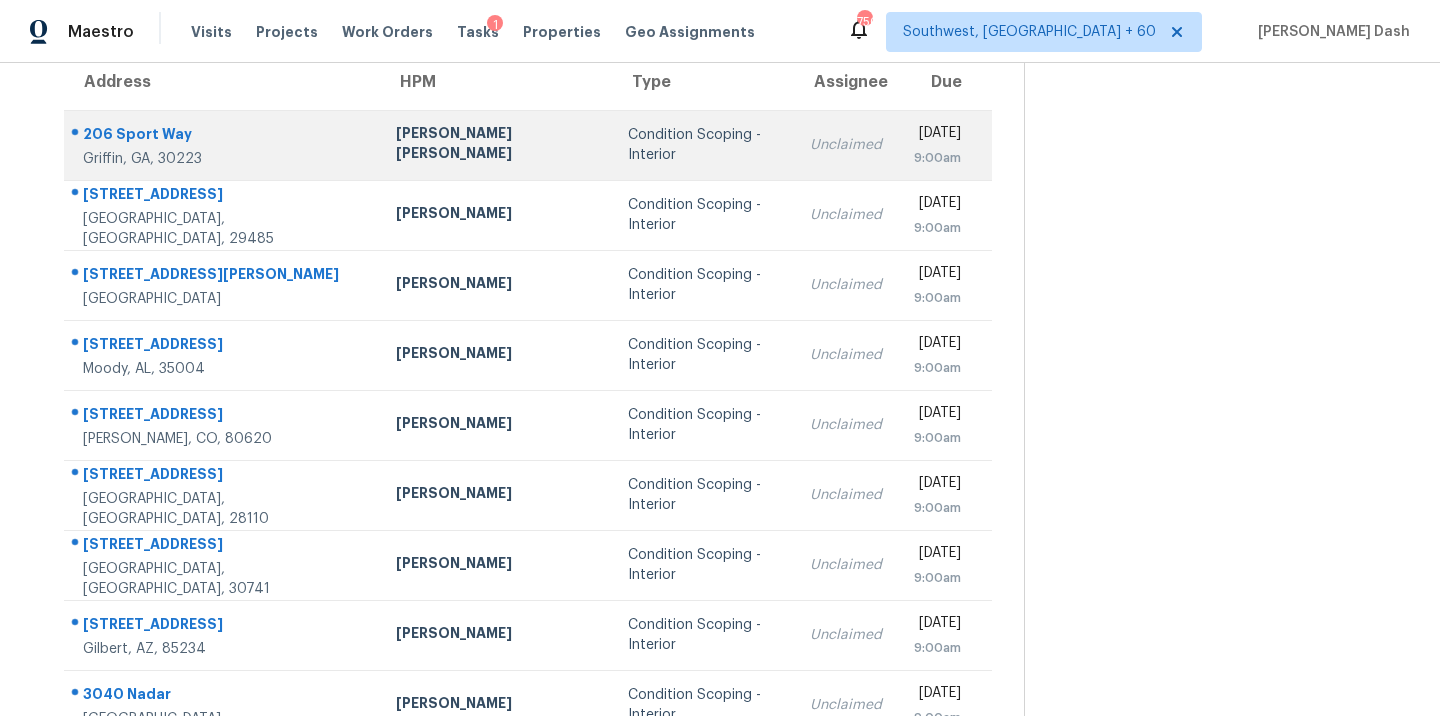 scroll, scrollTop: 325, scrollLeft: 0, axis: vertical 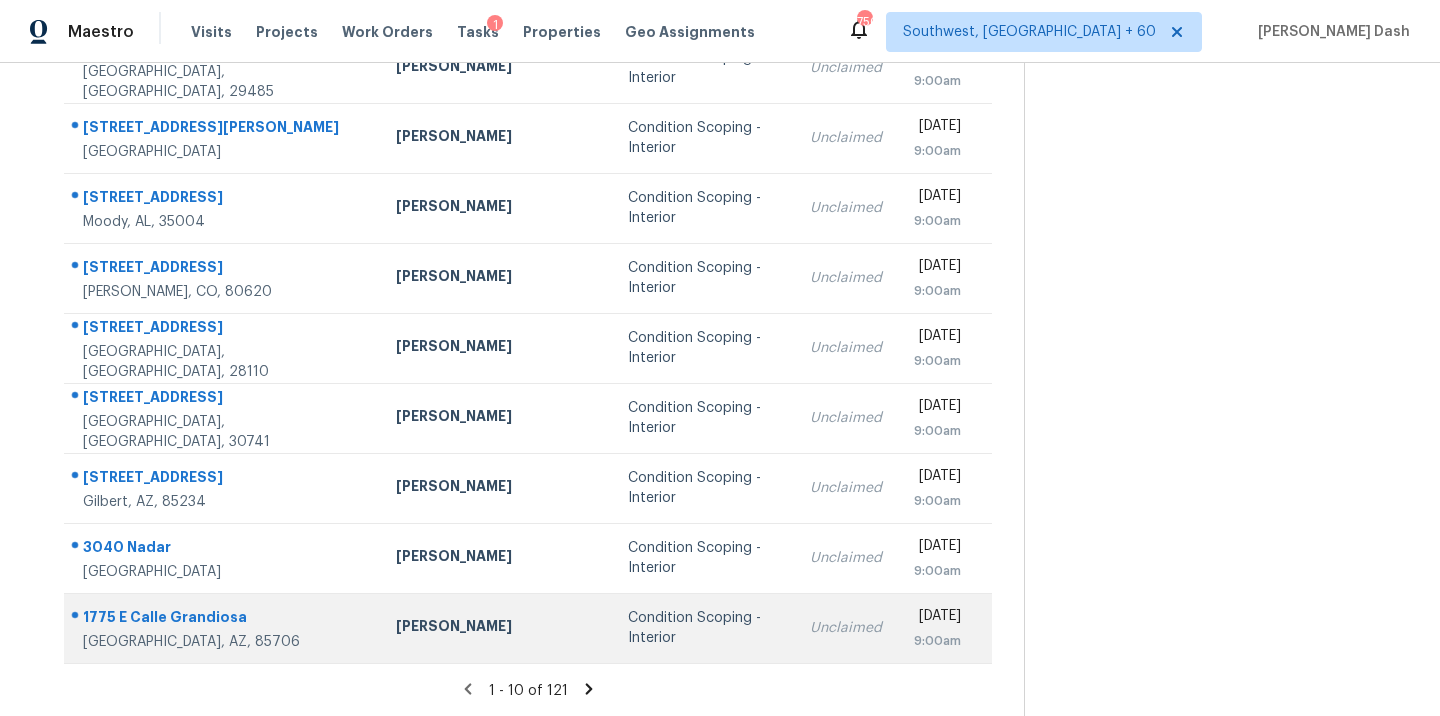 click on "Condition Scoping - Interior" at bounding box center [703, 628] 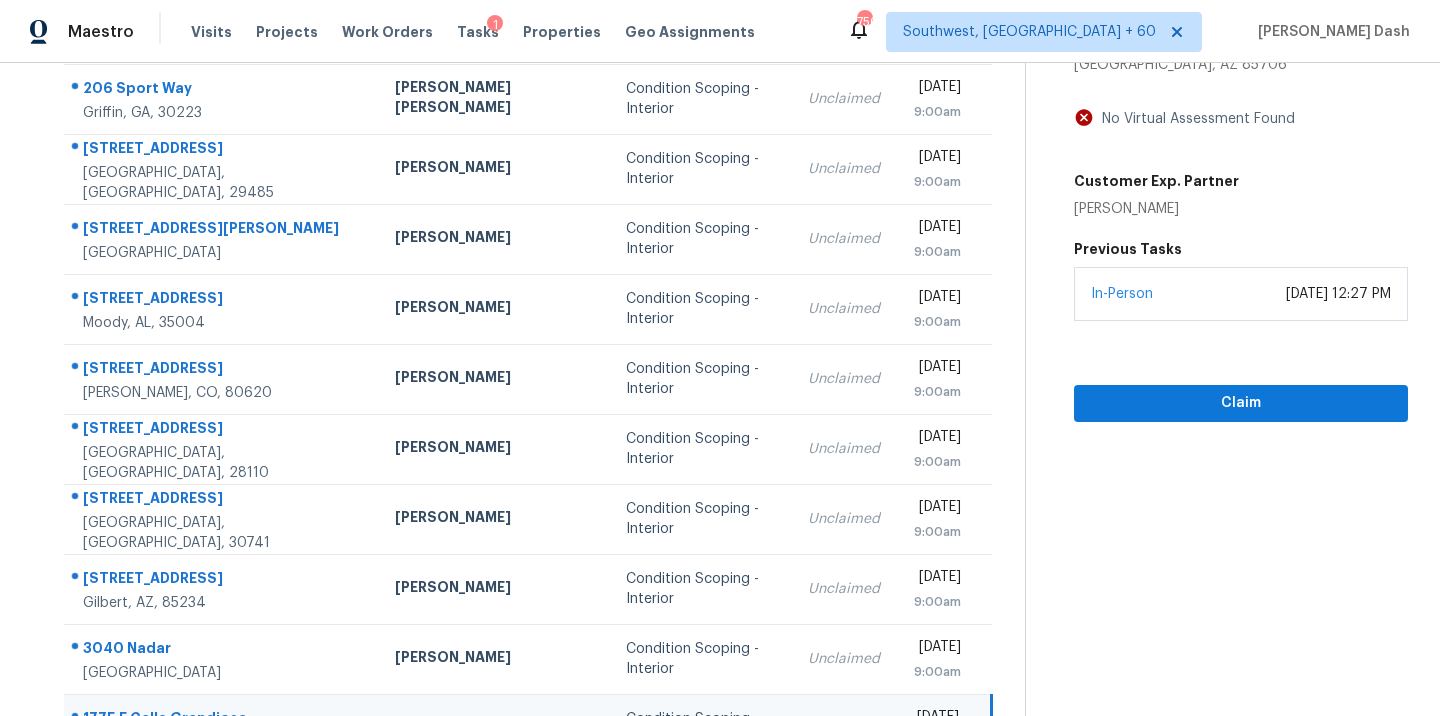 scroll, scrollTop: 105, scrollLeft: 0, axis: vertical 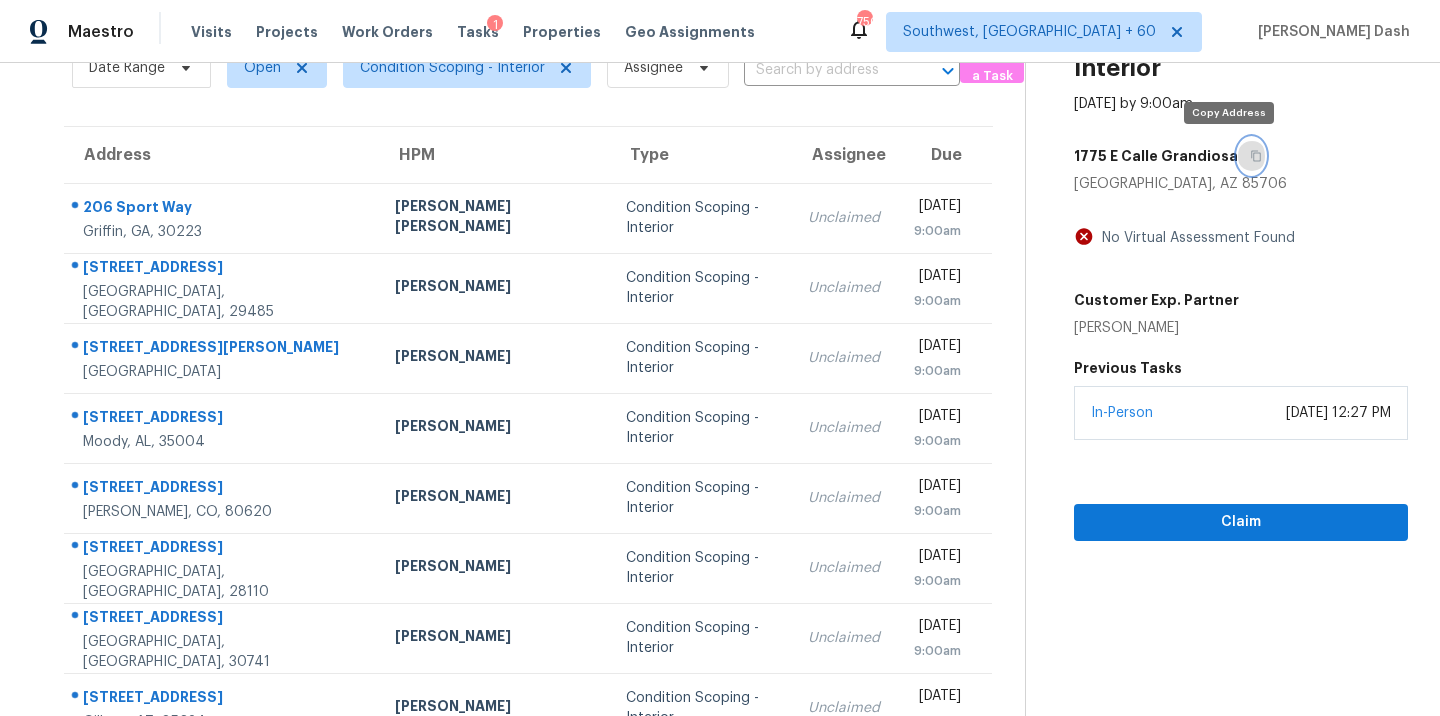 click 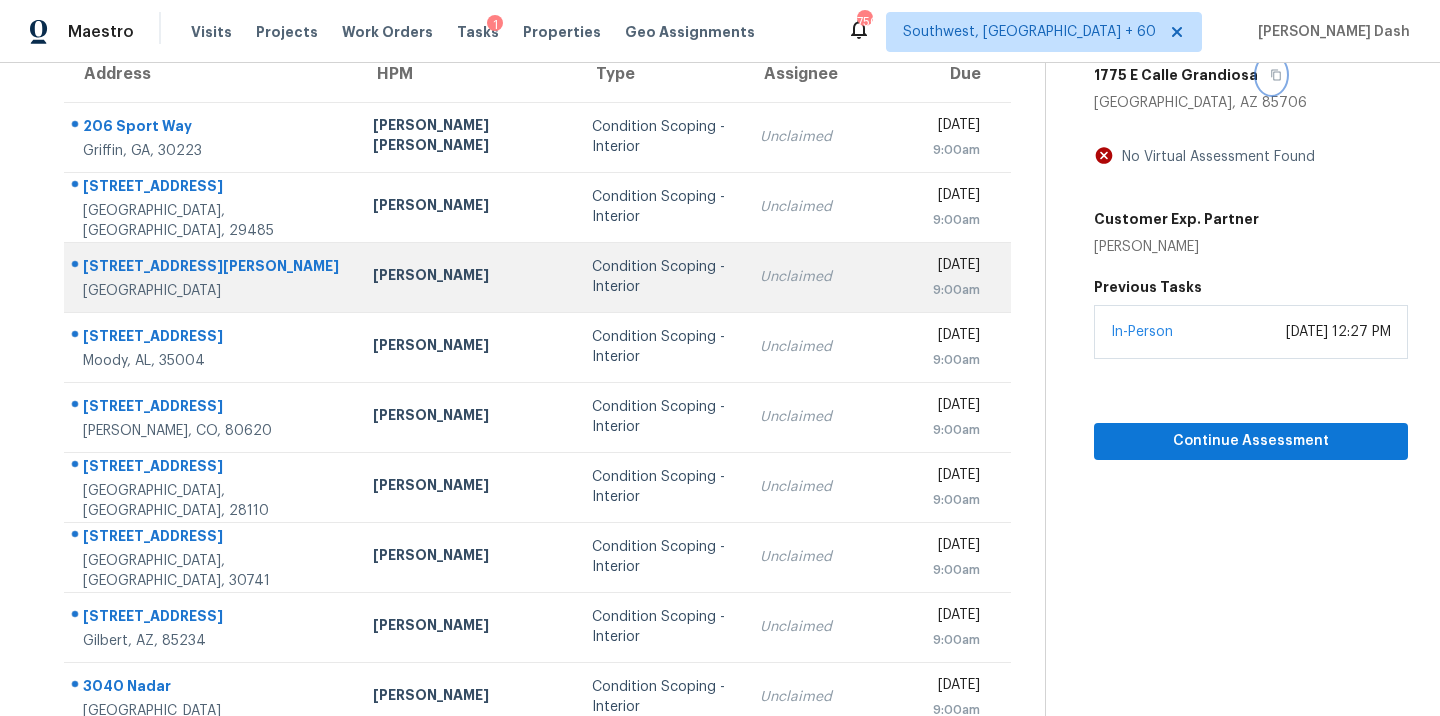 scroll, scrollTop: 325, scrollLeft: 0, axis: vertical 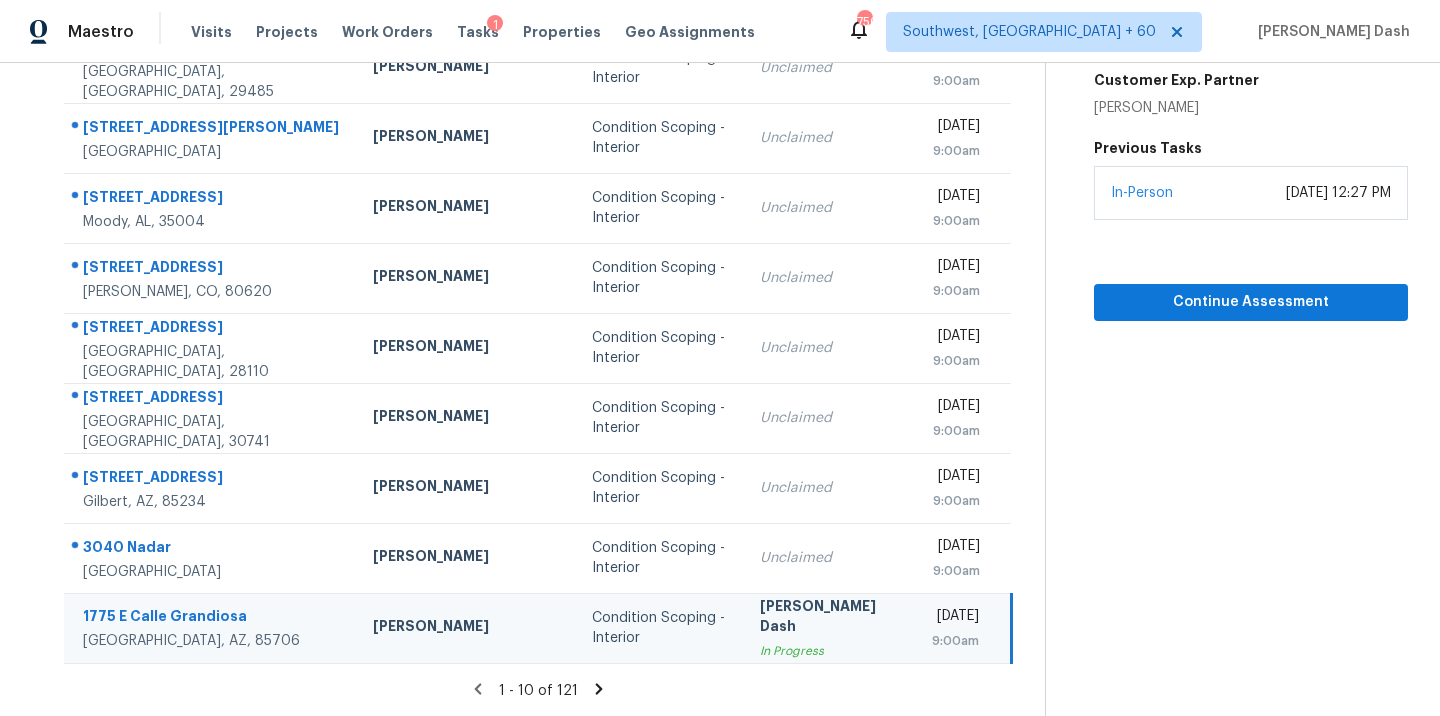 click 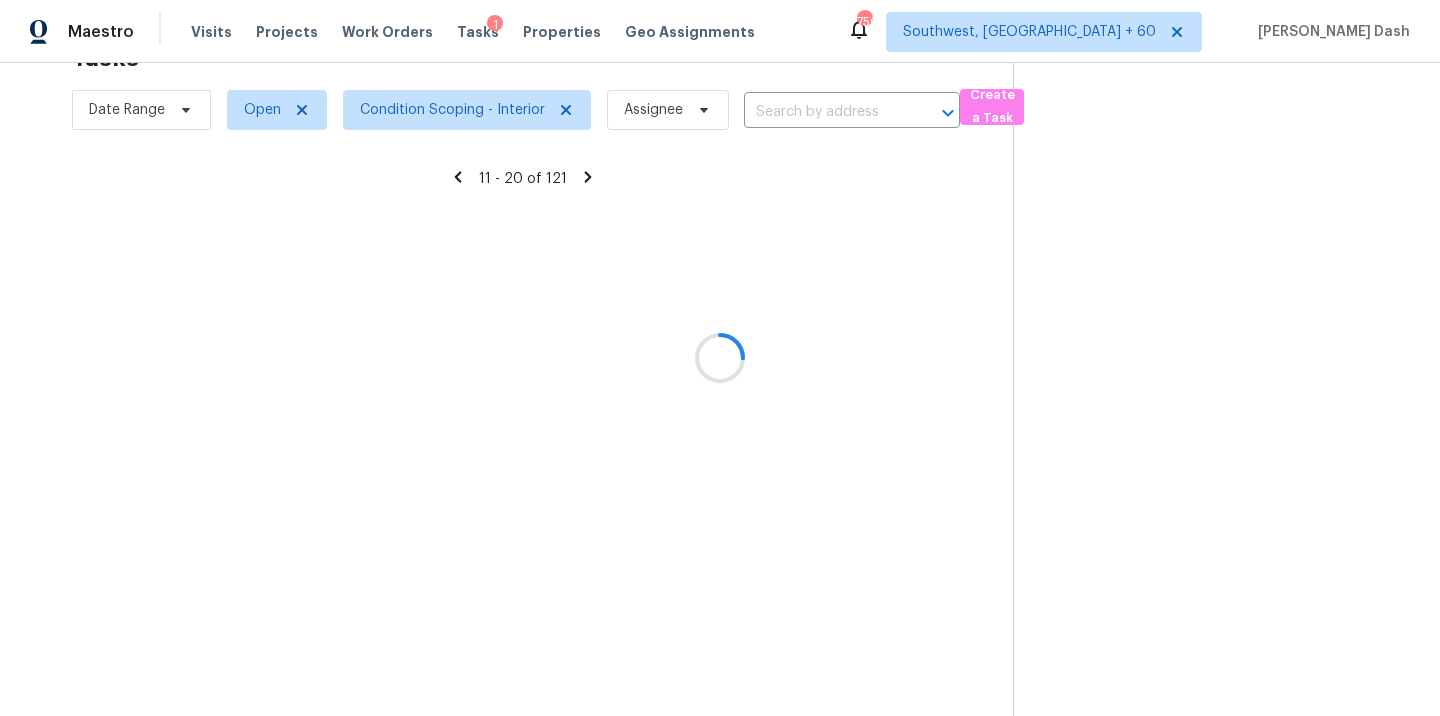 scroll, scrollTop: 325, scrollLeft: 0, axis: vertical 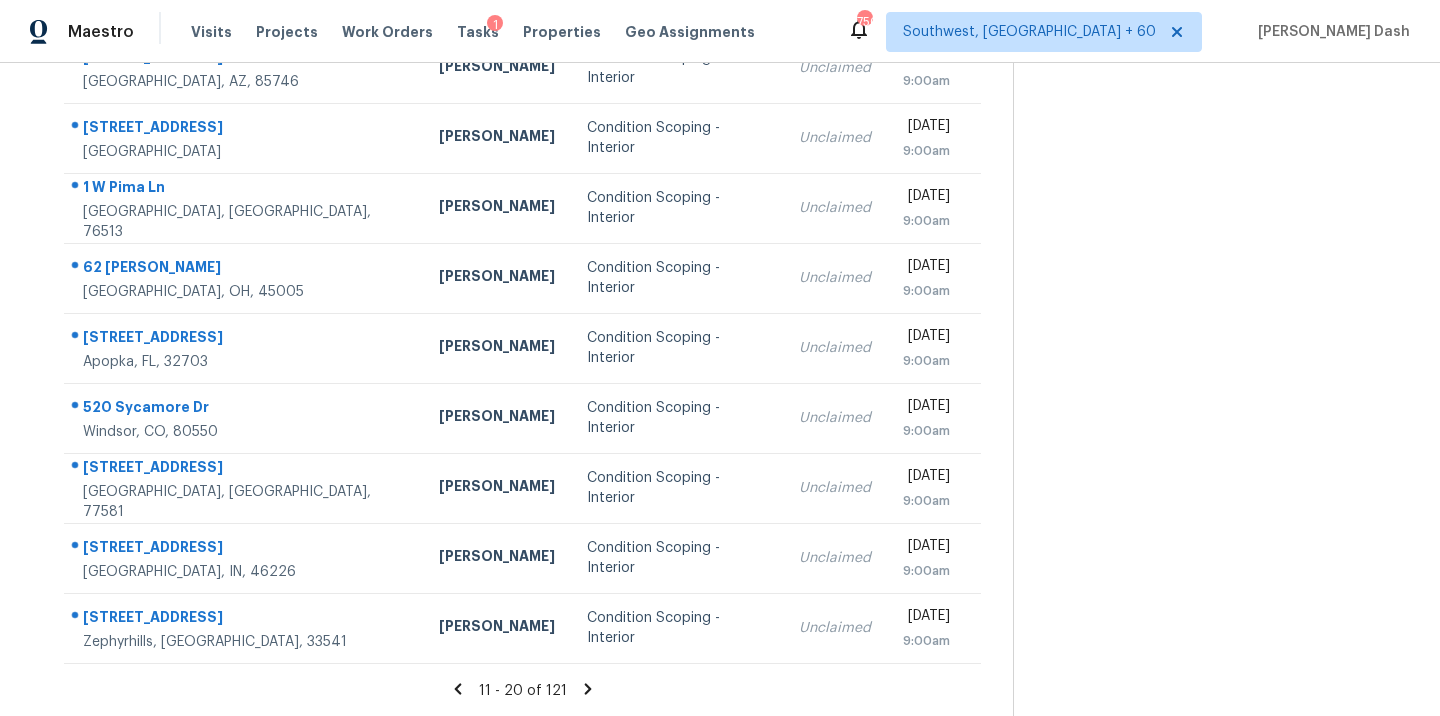 click 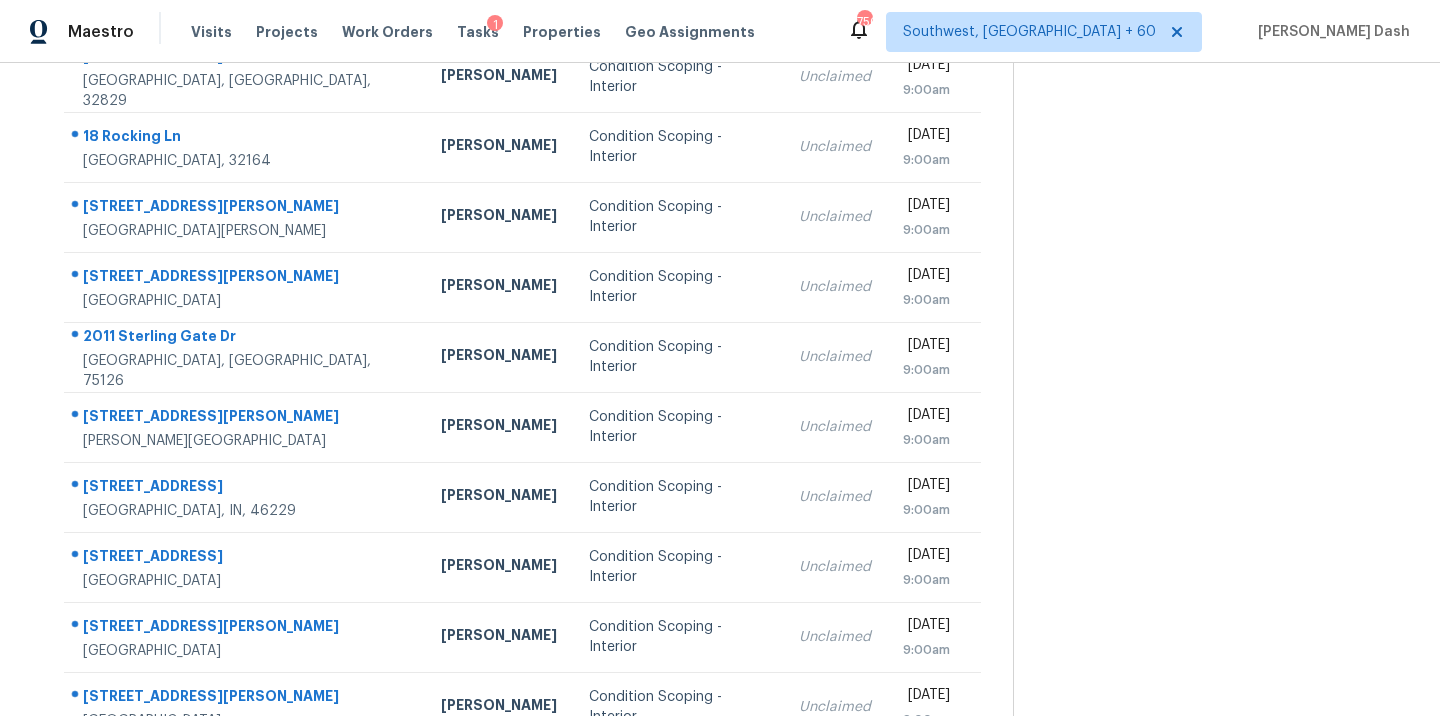 scroll, scrollTop: 249, scrollLeft: 0, axis: vertical 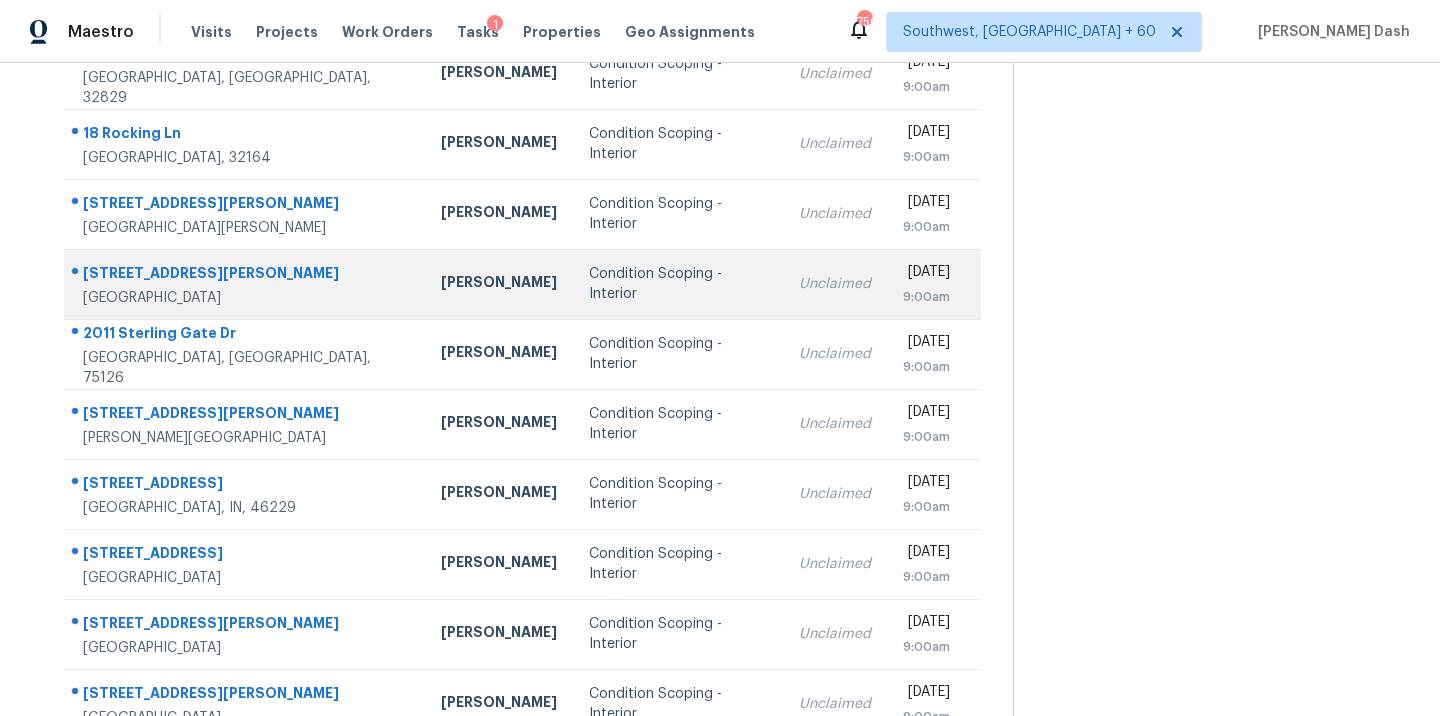 click on "[PERSON_NAME]" at bounding box center [499, 284] 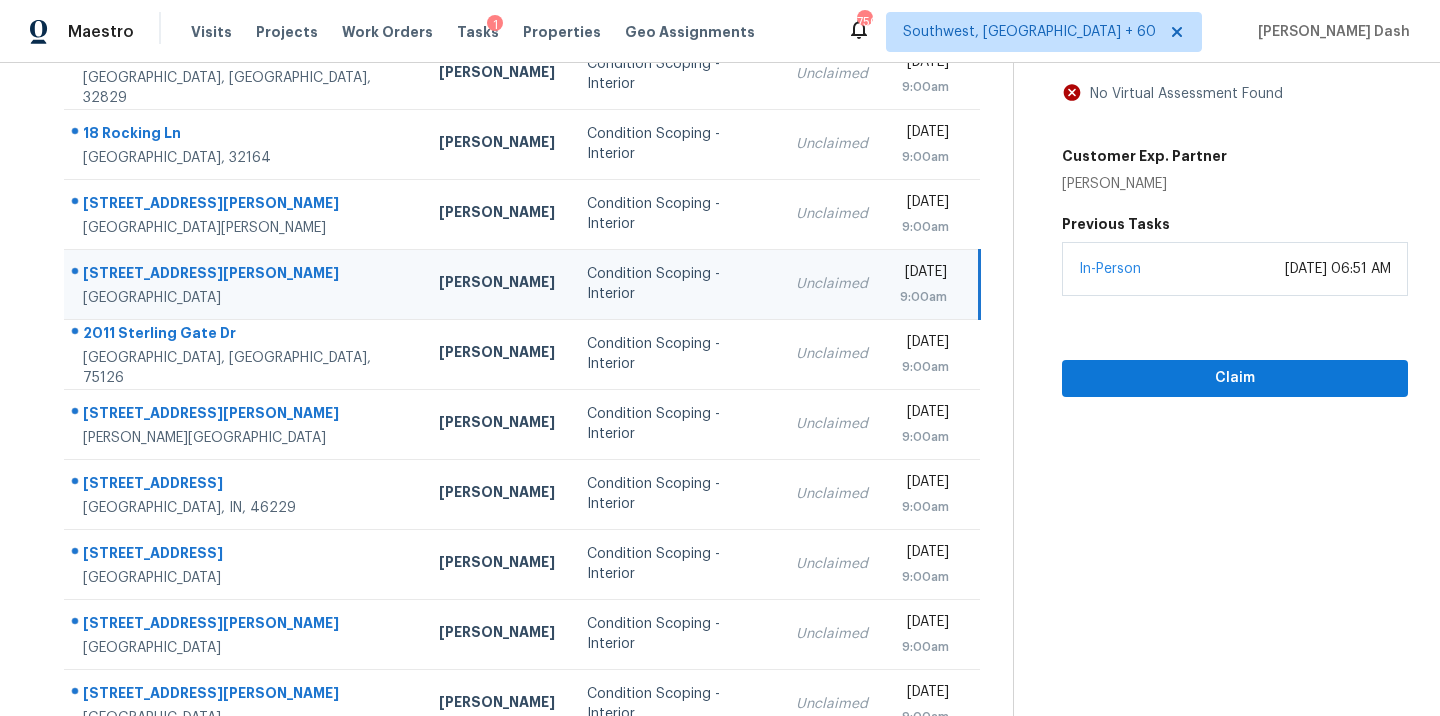 scroll, scrollTop: 0, scrollLeft: 0, axis: both 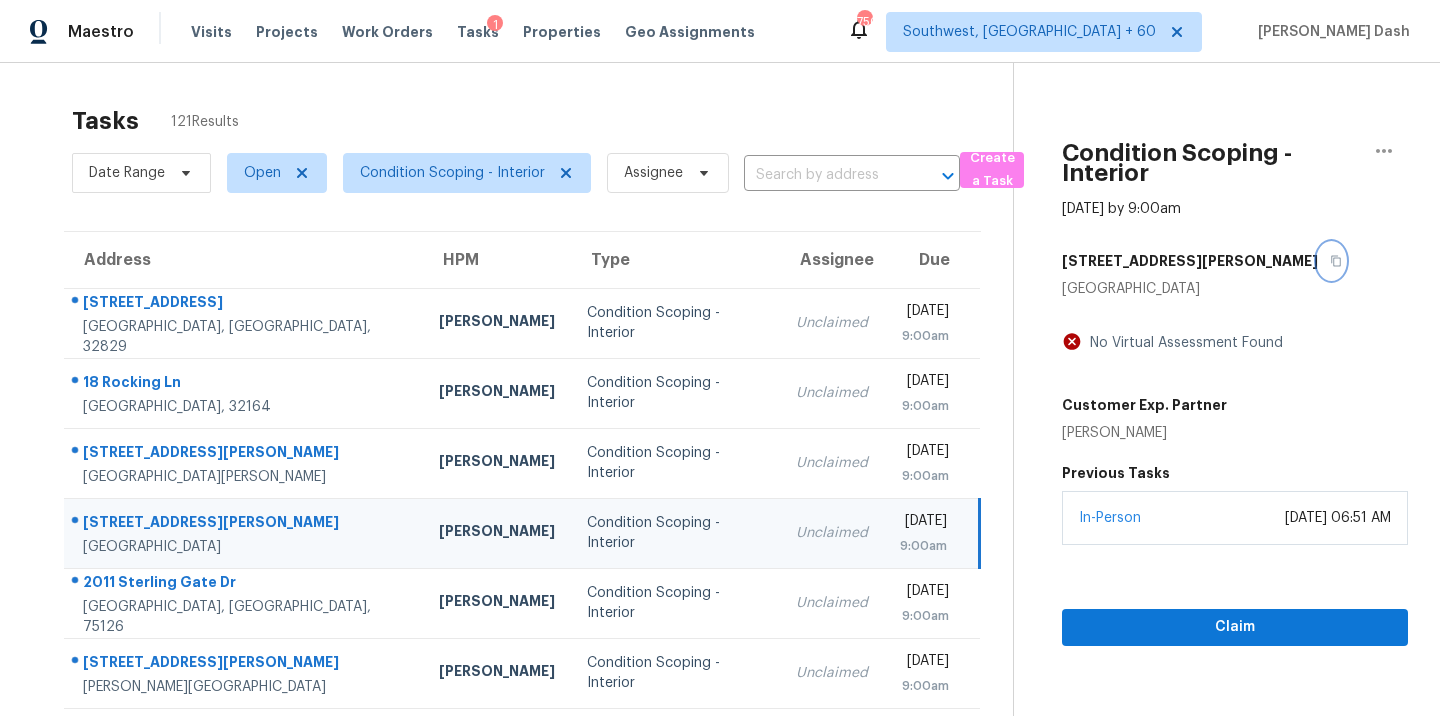 click at bounding box center (1331, 261) 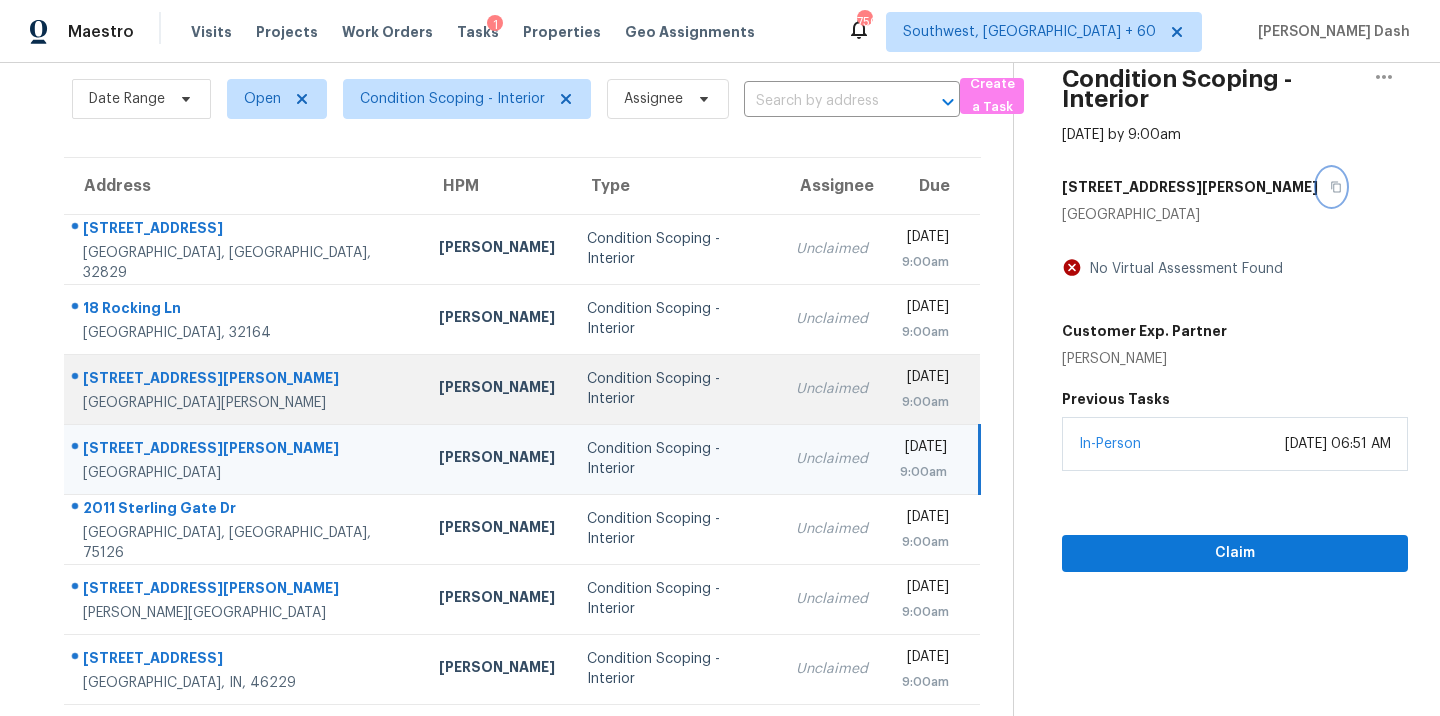 scroll, scrollTop: 92, scrollLeft: 0, axis: vertical 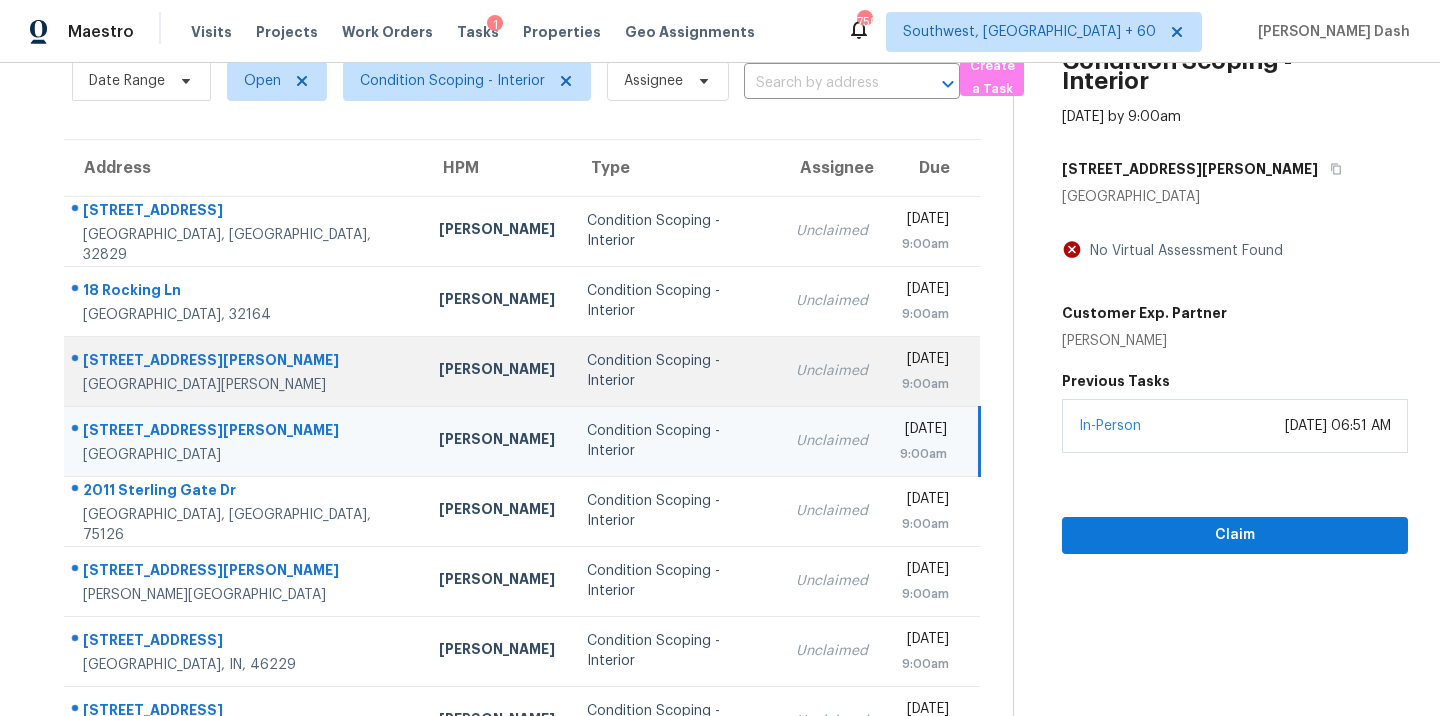 click on "Condition Scoping - Interior" at bounding box center [675, 371] 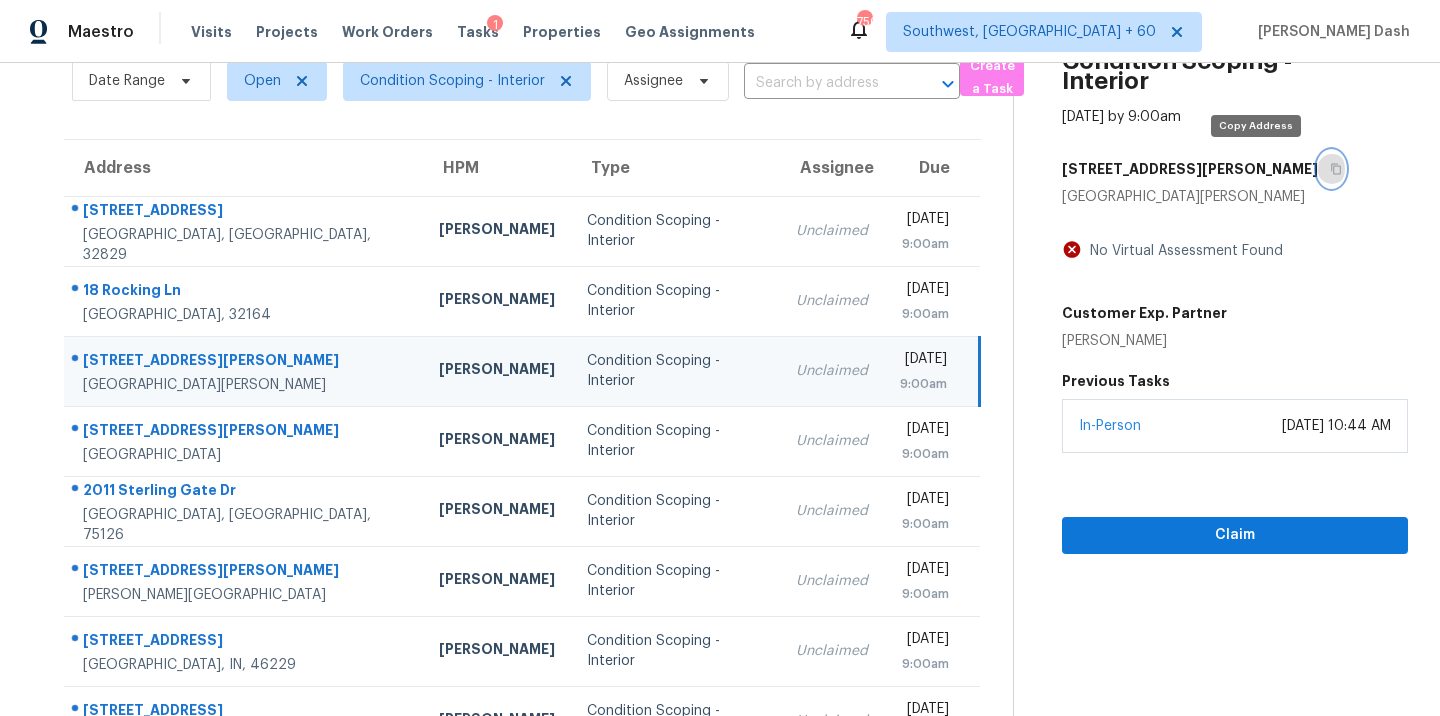 click 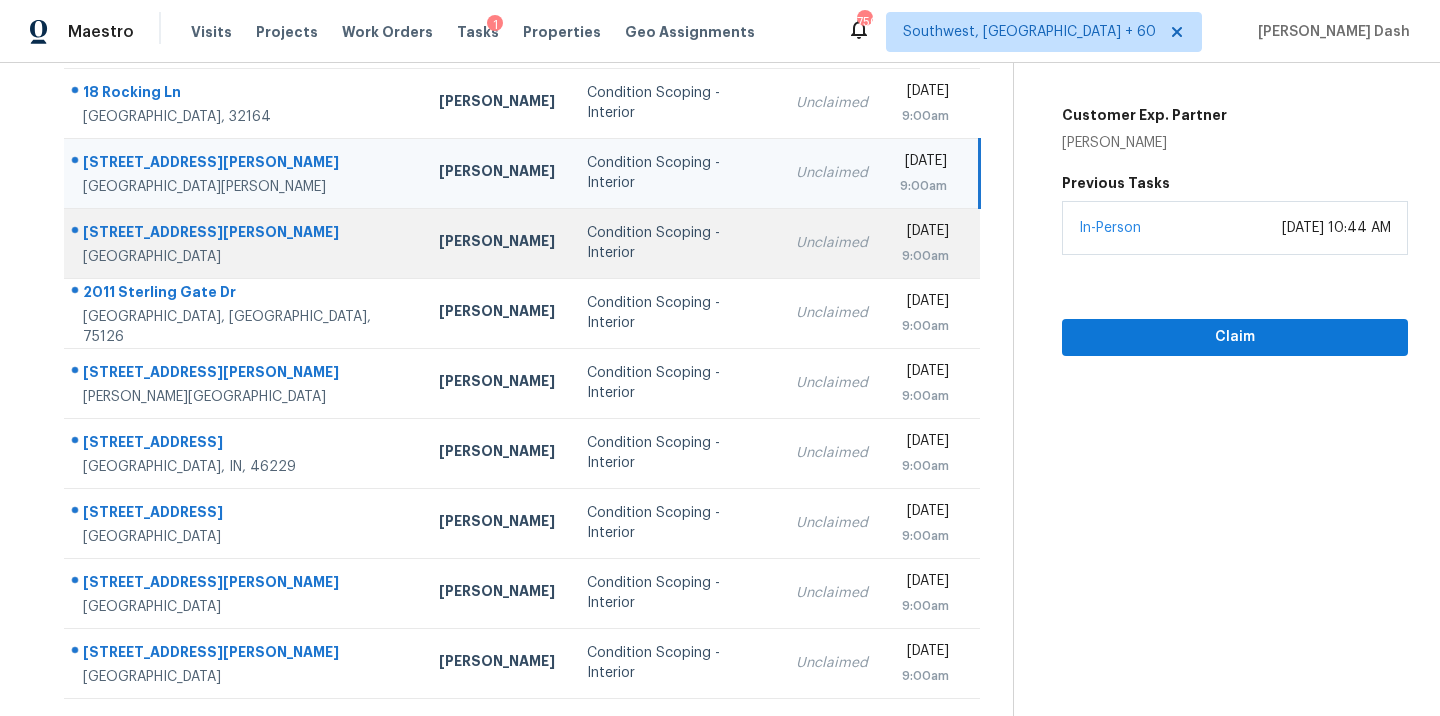 scroll, scrollTop: 293, scrollLeft: 0, axis: vertical 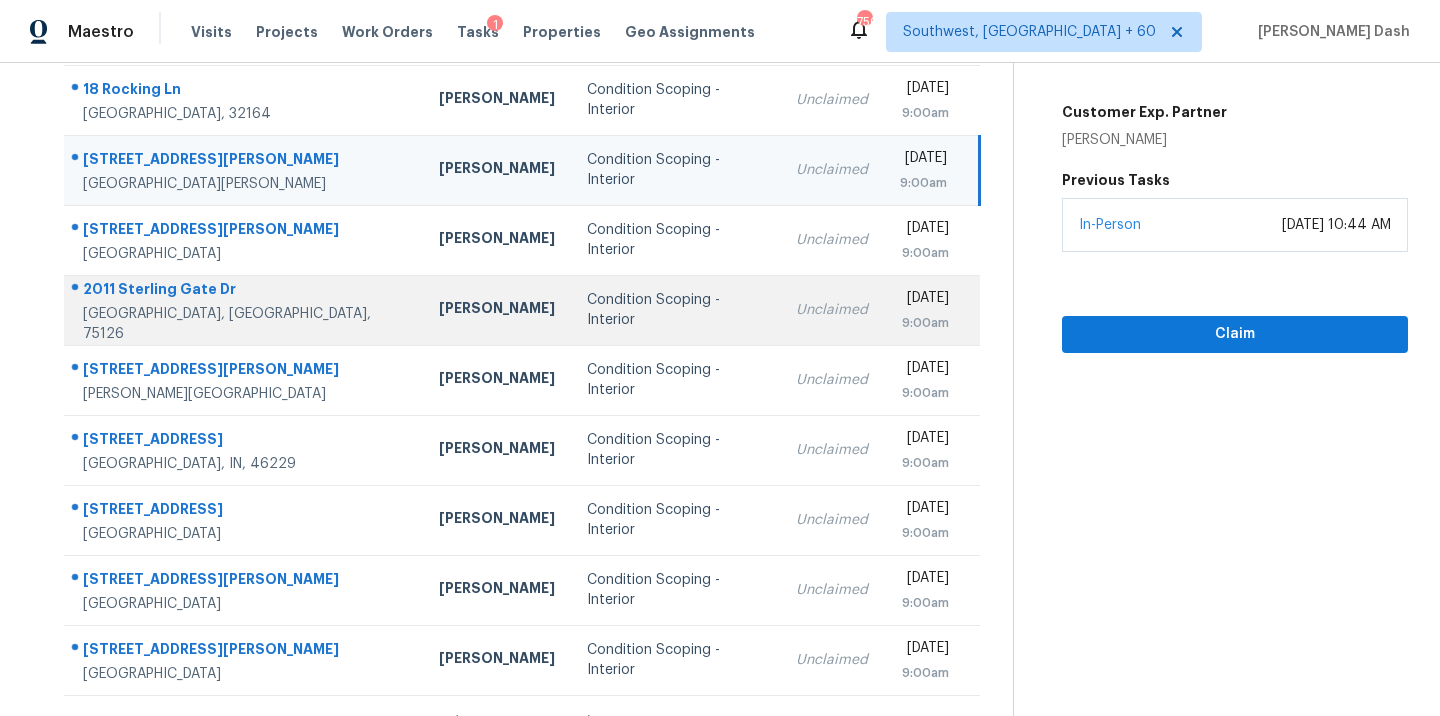click on "Condition Scoping - Interior" at bounding box center (675, 310) 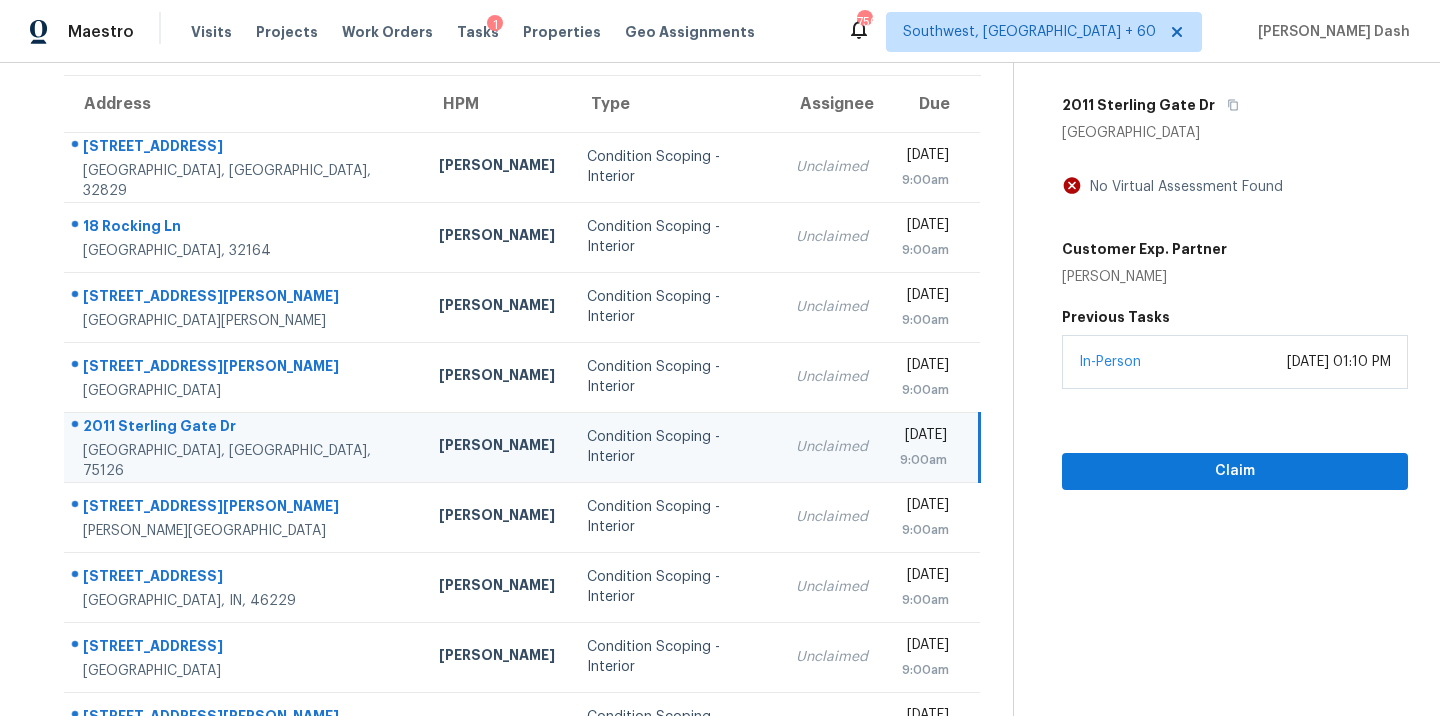scroll, scrollTop: 70, scrollLeft: 0, axis: vertical 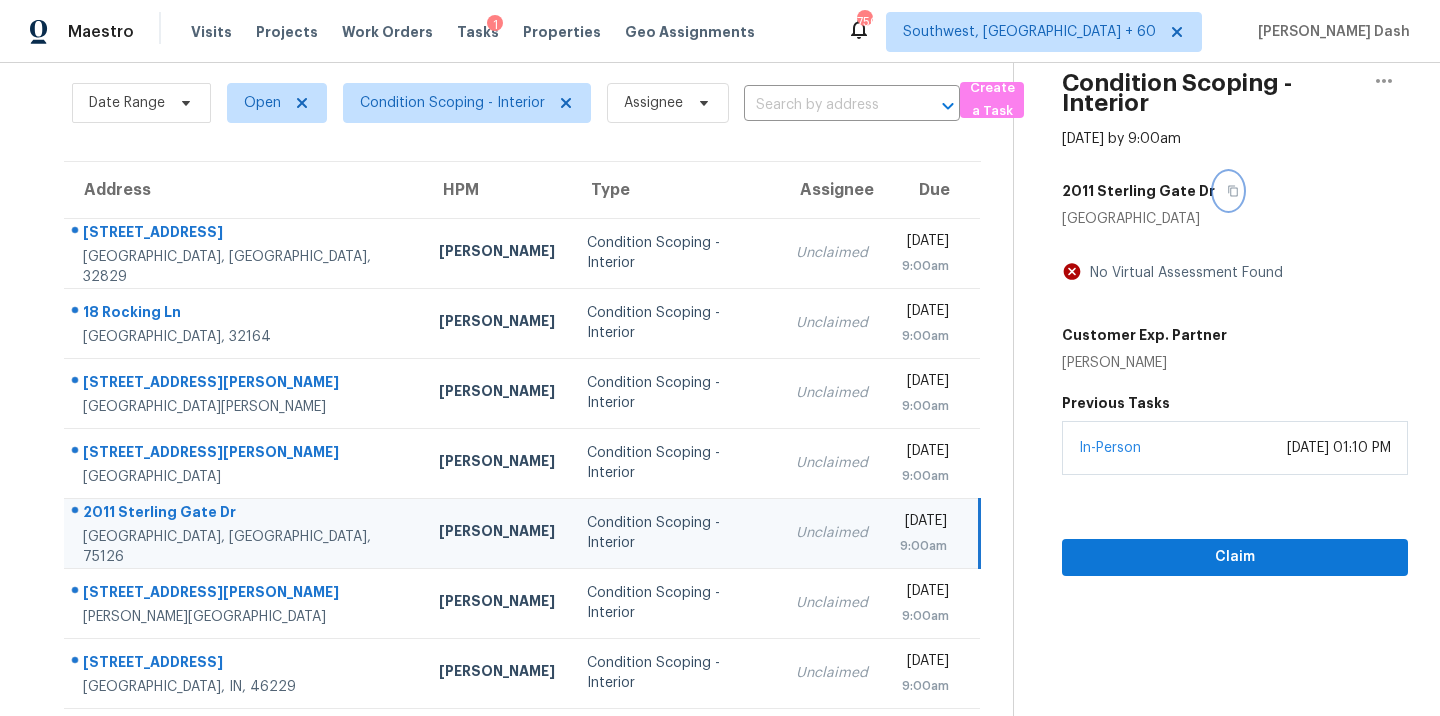 click at bounding box center (1228, 191) 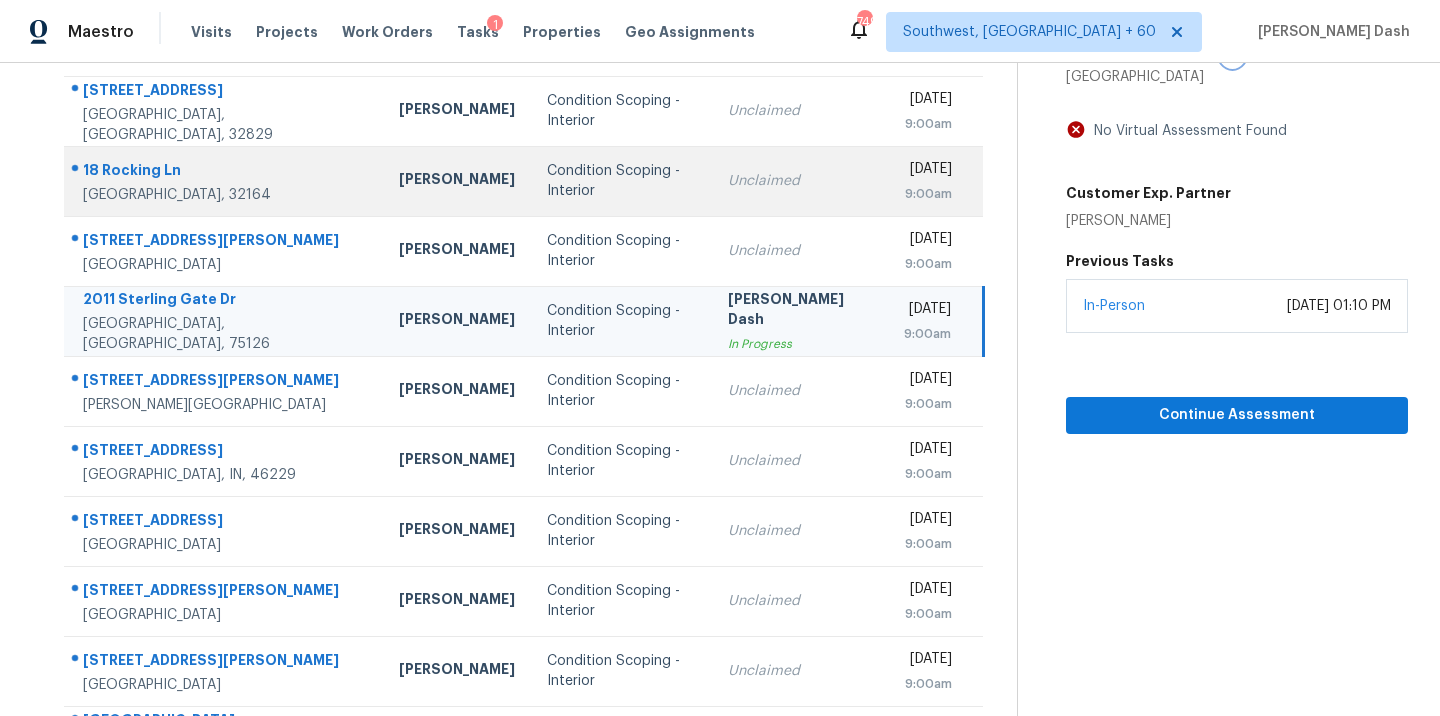 scroll, scrollTop: 260, scrollLeft: 0, axis: vertical 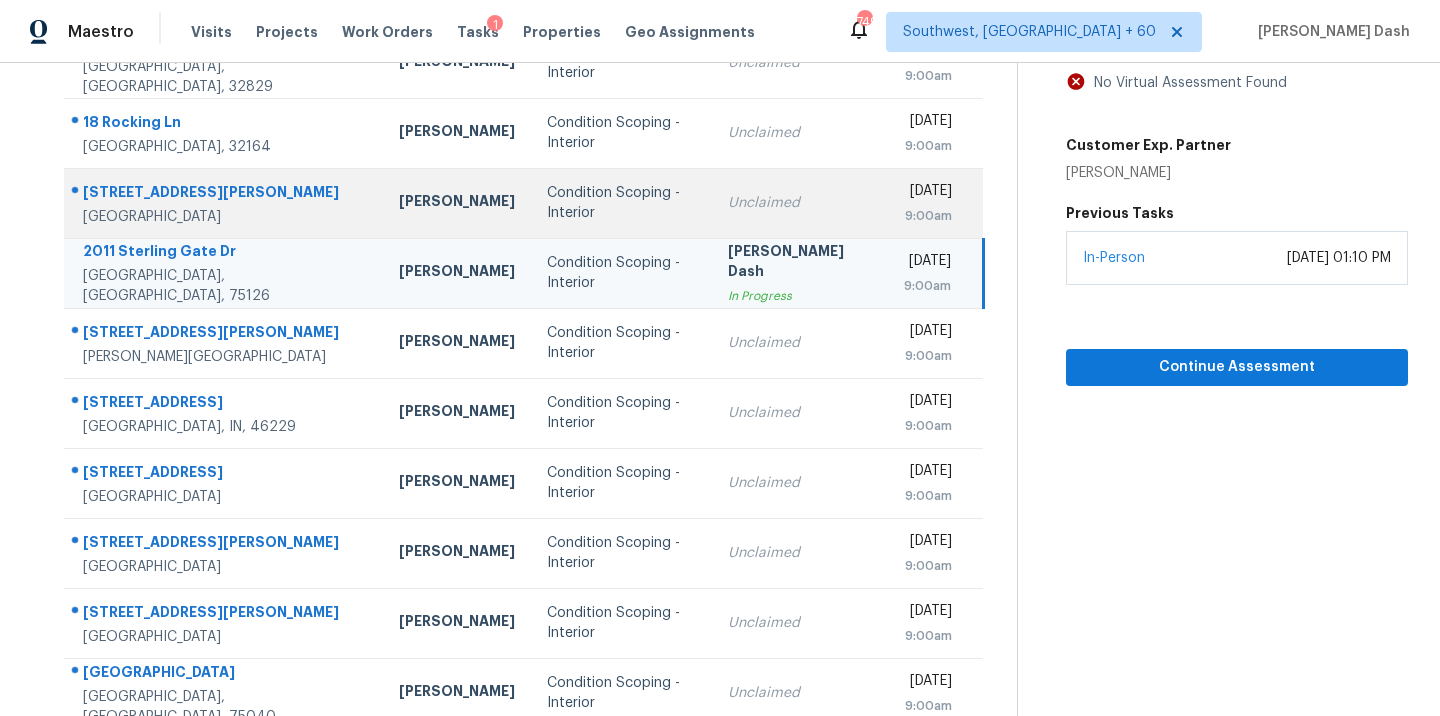 click on "[PERSON_NAME]" at bounding box center (457, 203) 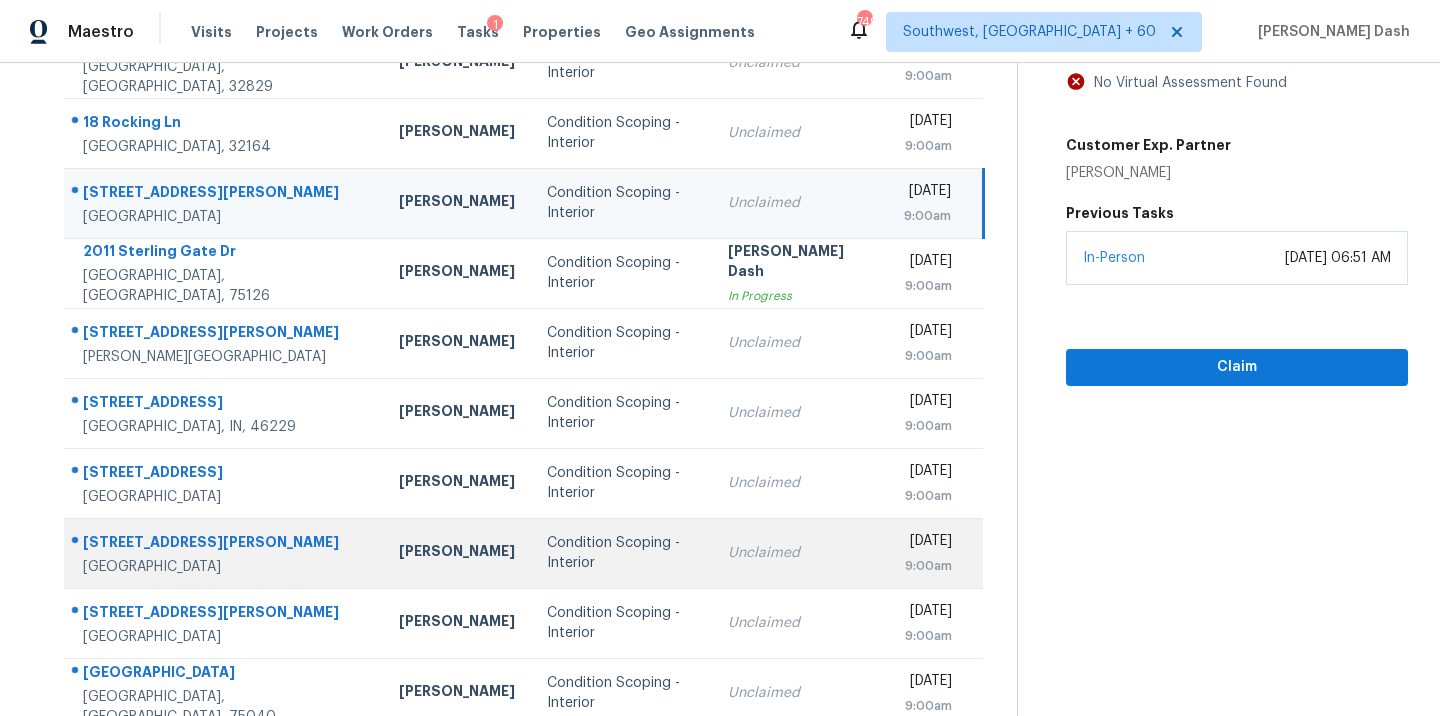 scroll, scrollTop: 325, scrollLeft: 0, axis: vertical 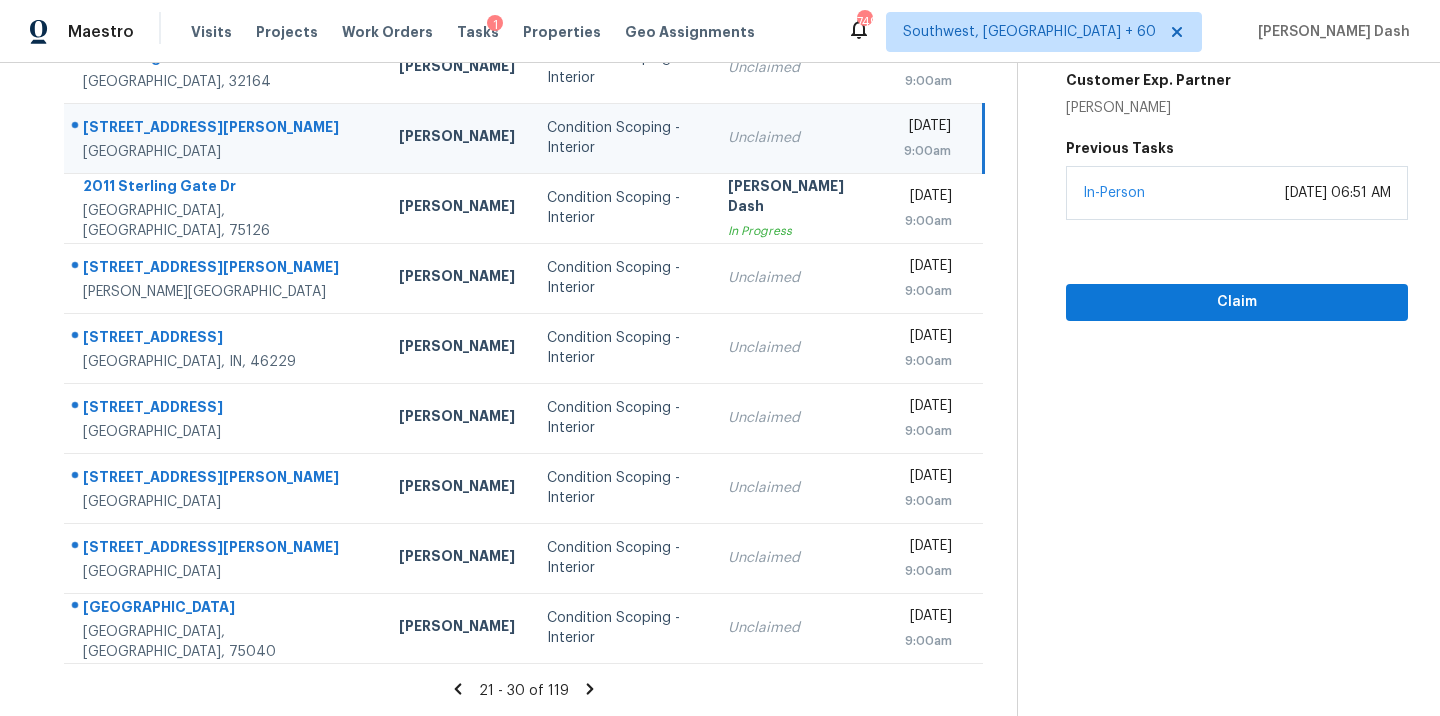 click 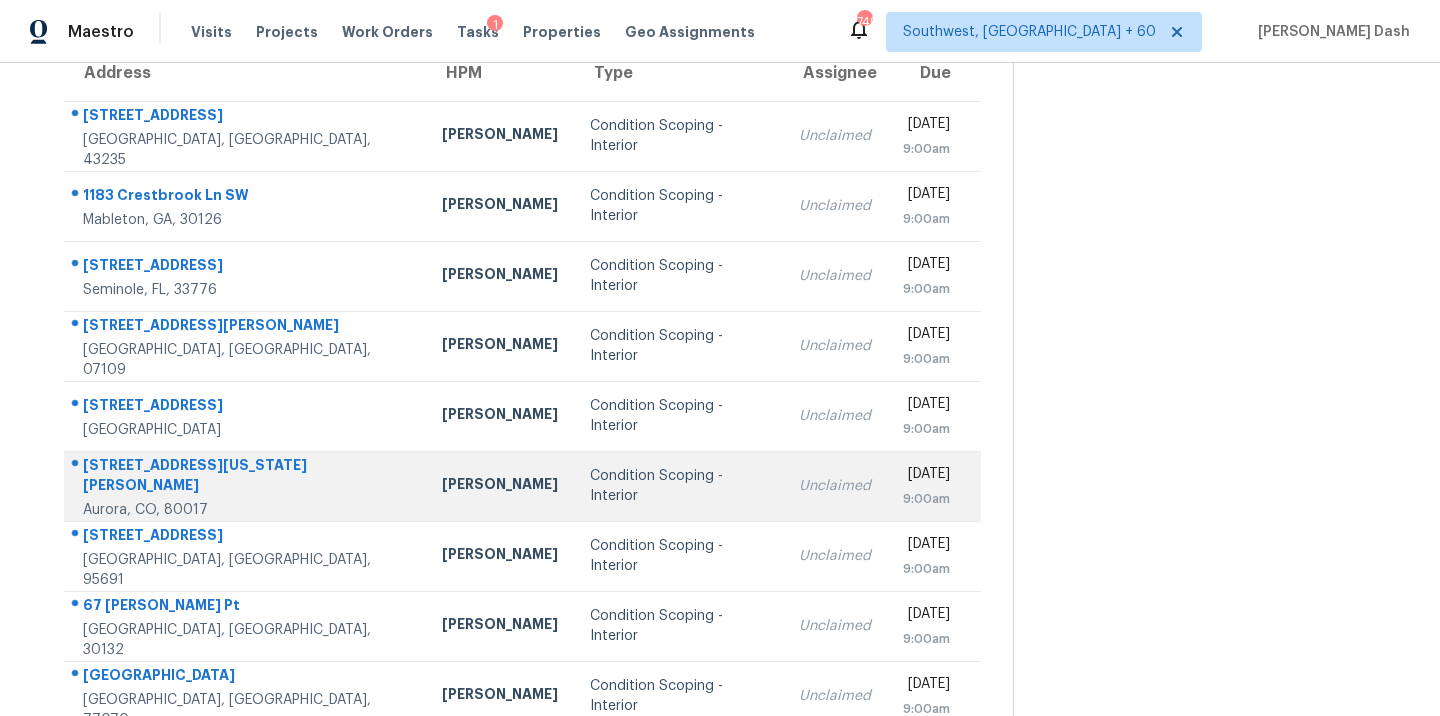 scroll, scrollTop: 184, scrollLeft: 0, axis: vertical 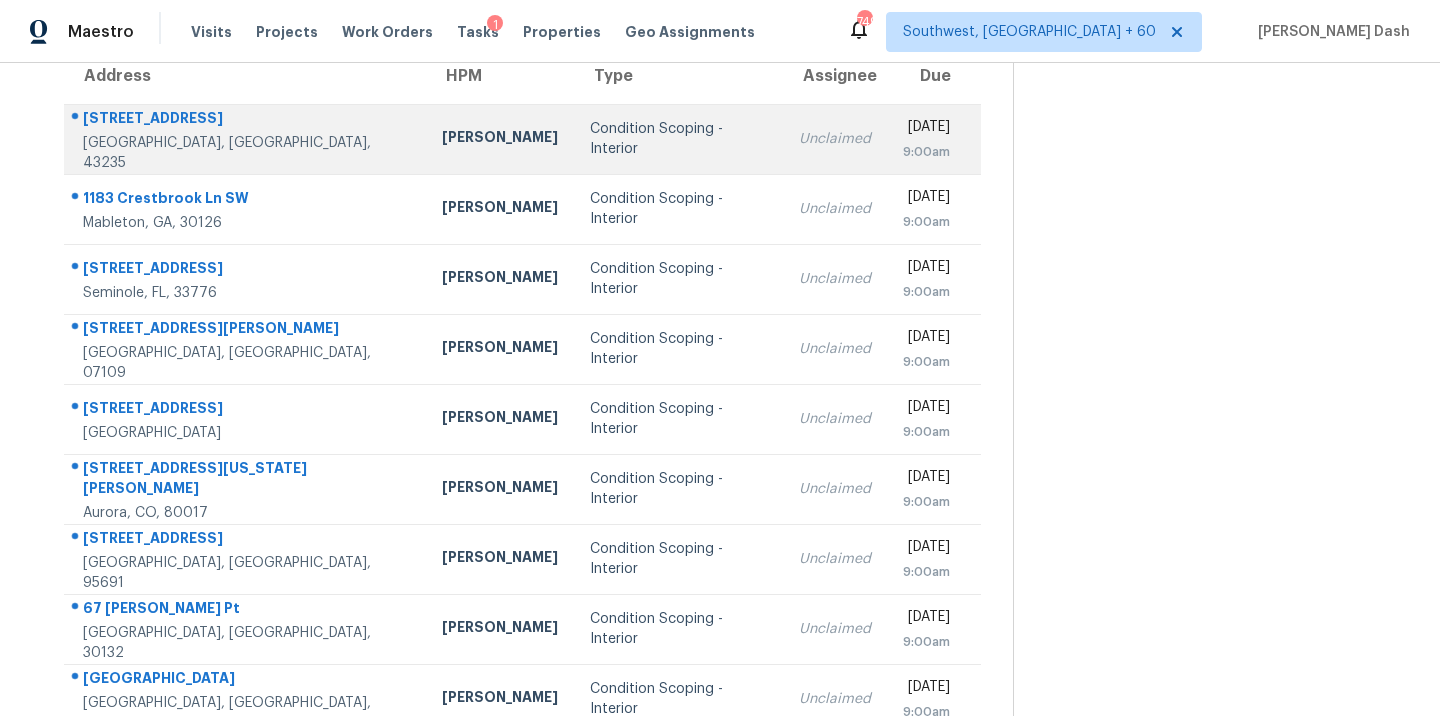 click on "Condition Scoping - Interior" at bounding box center (678, 139) 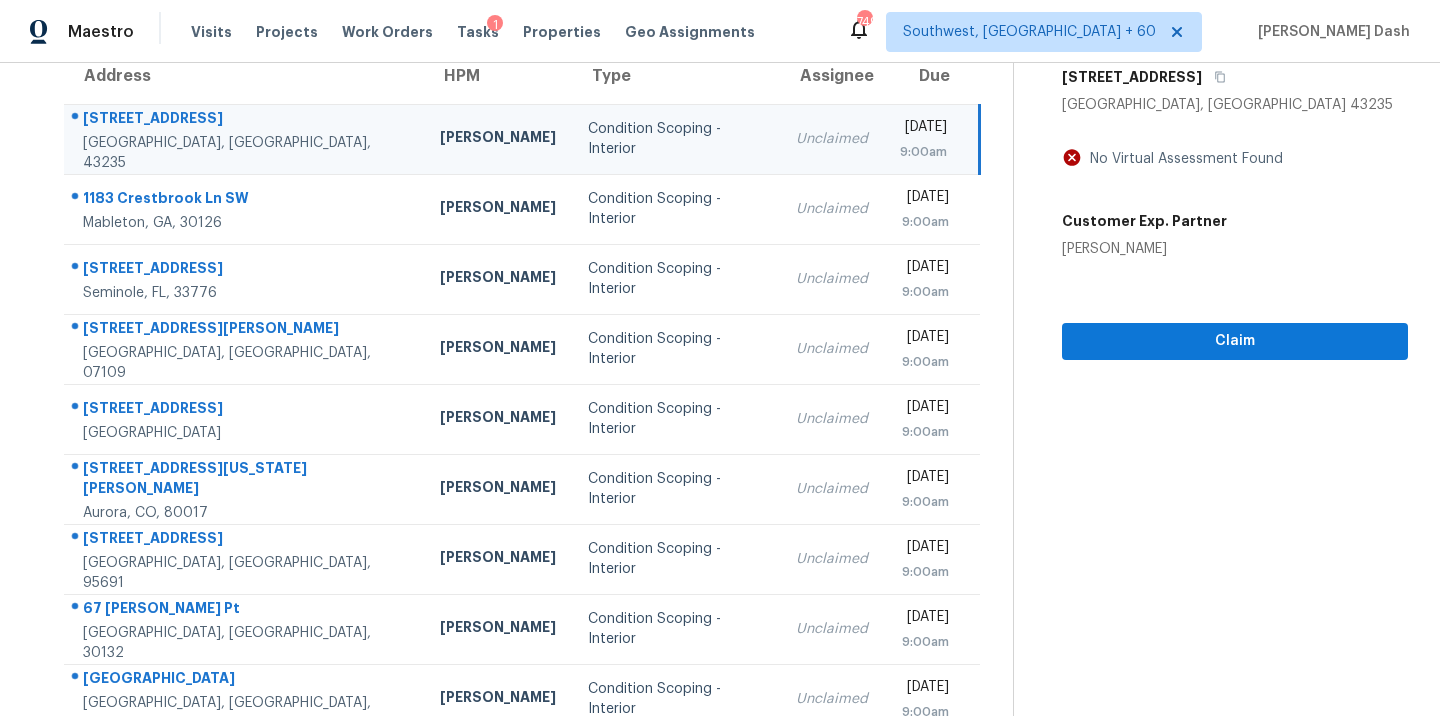scroll, scrollTop: 12, scrollLeft: 0, axis: vertical 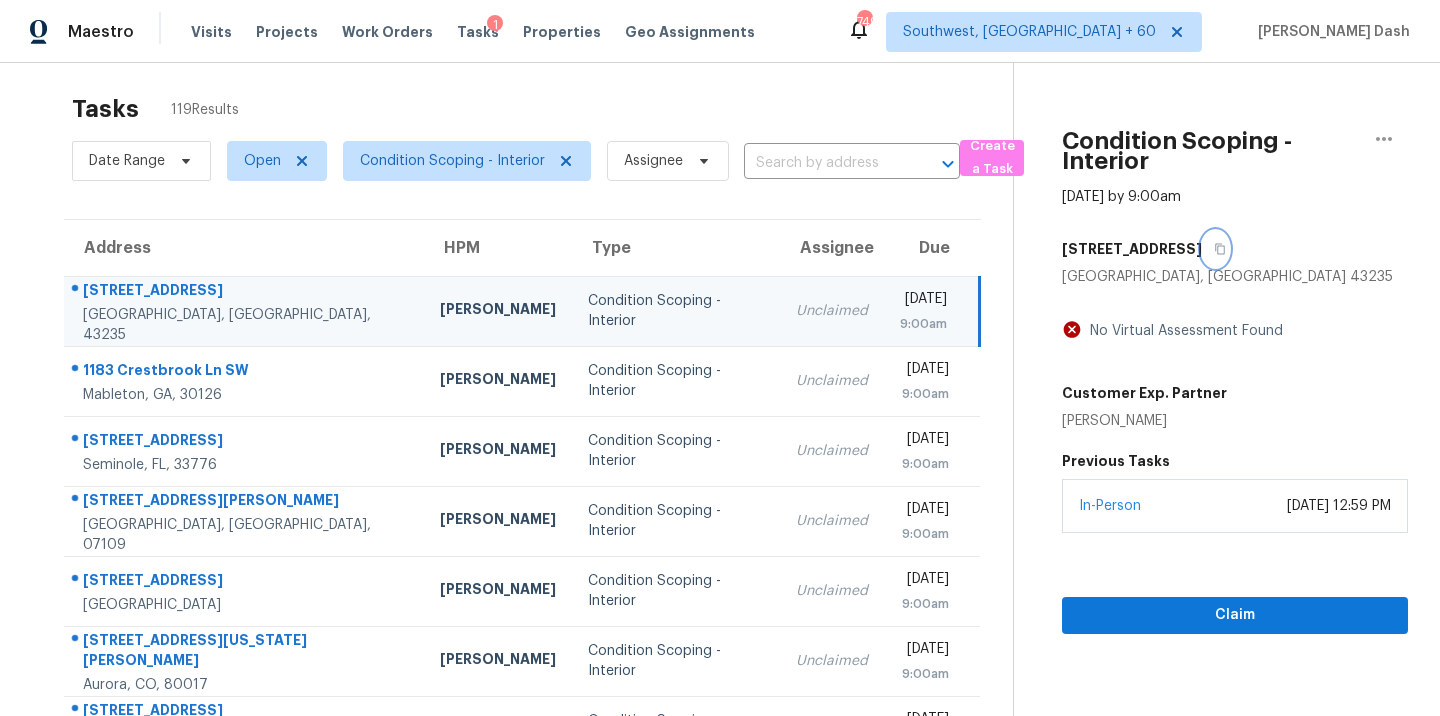 click 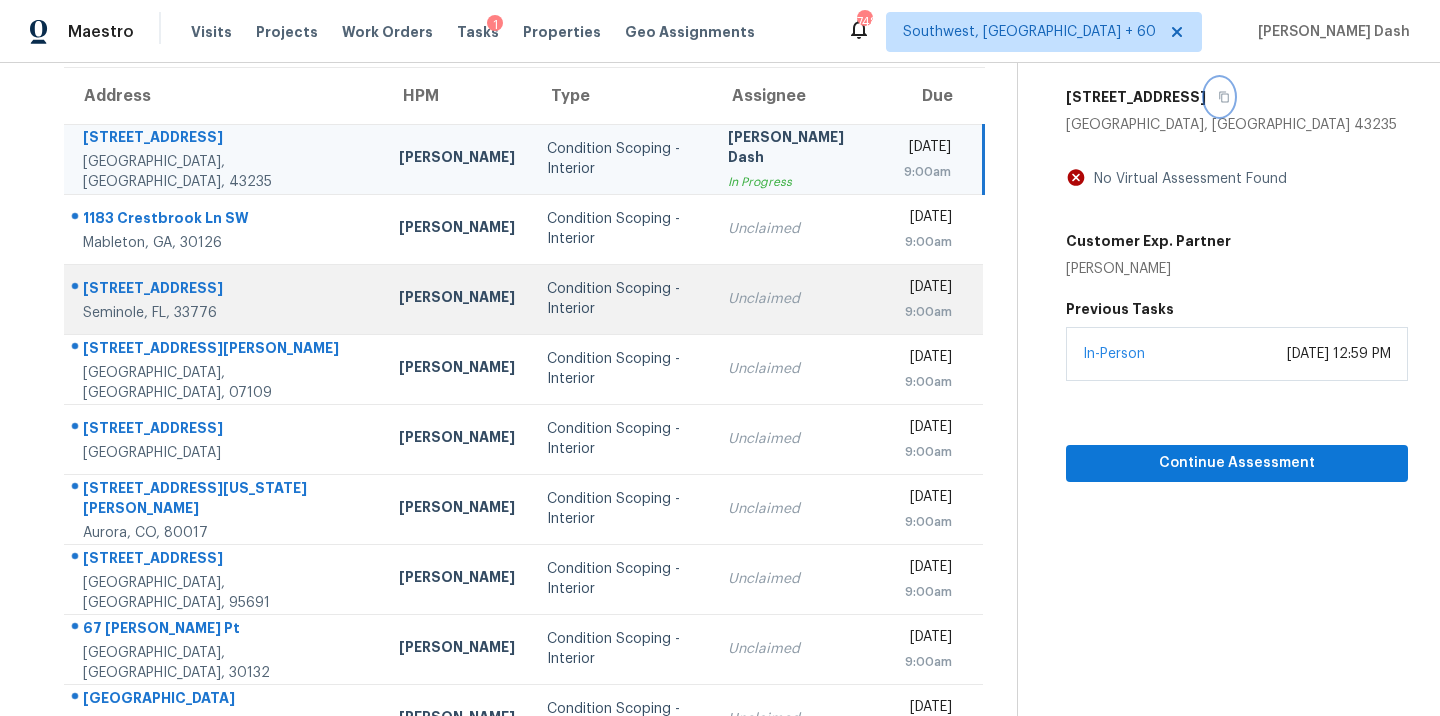 scroll, scrollTop: 169, scrollLeft: 0, axis: vertical 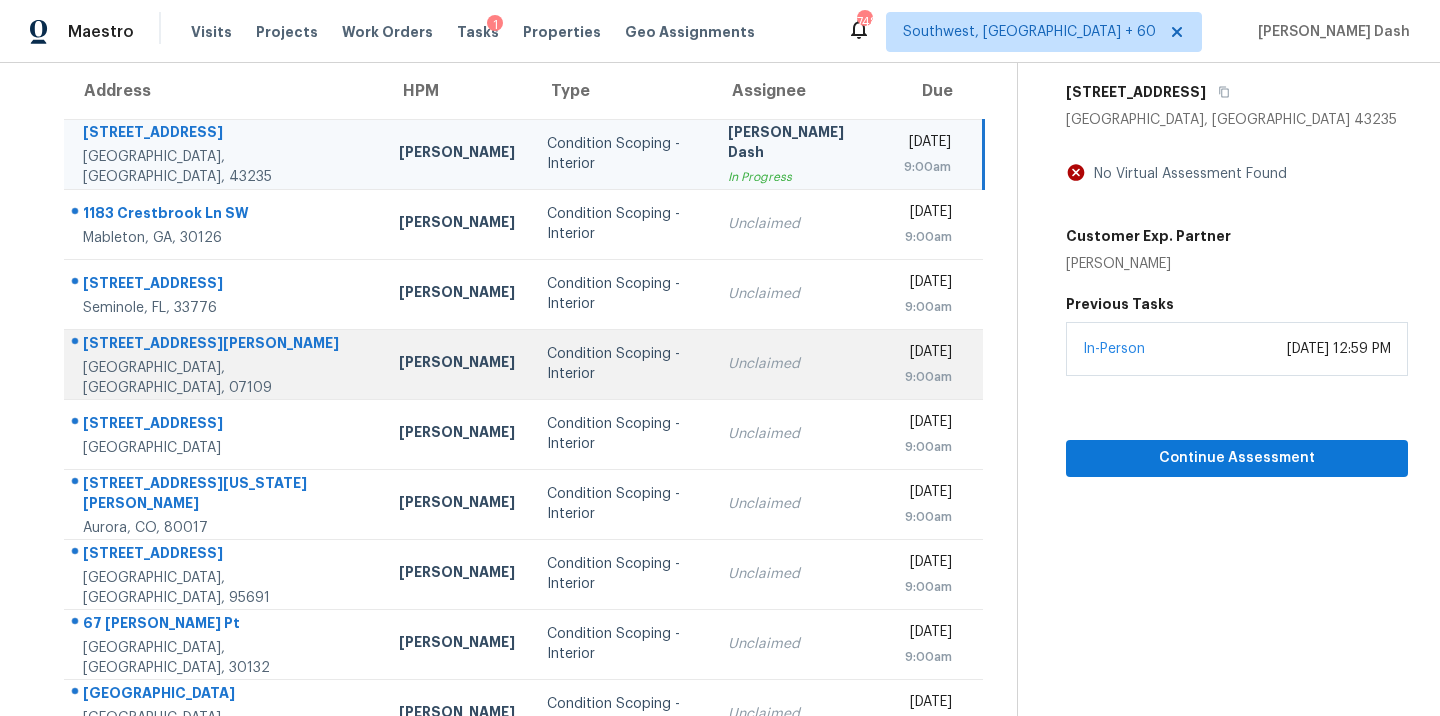 click on "Condition Scoping - Interior" at bounding box center (621, 364) 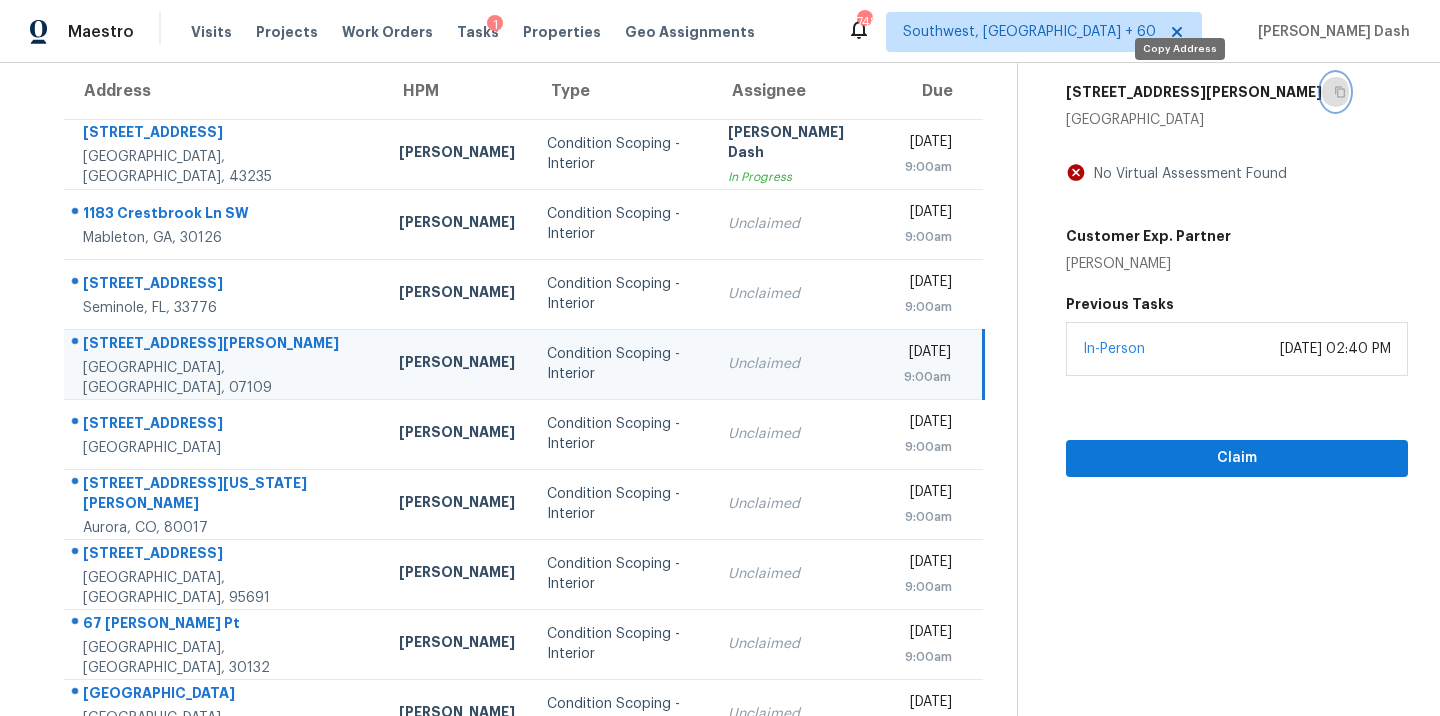 click 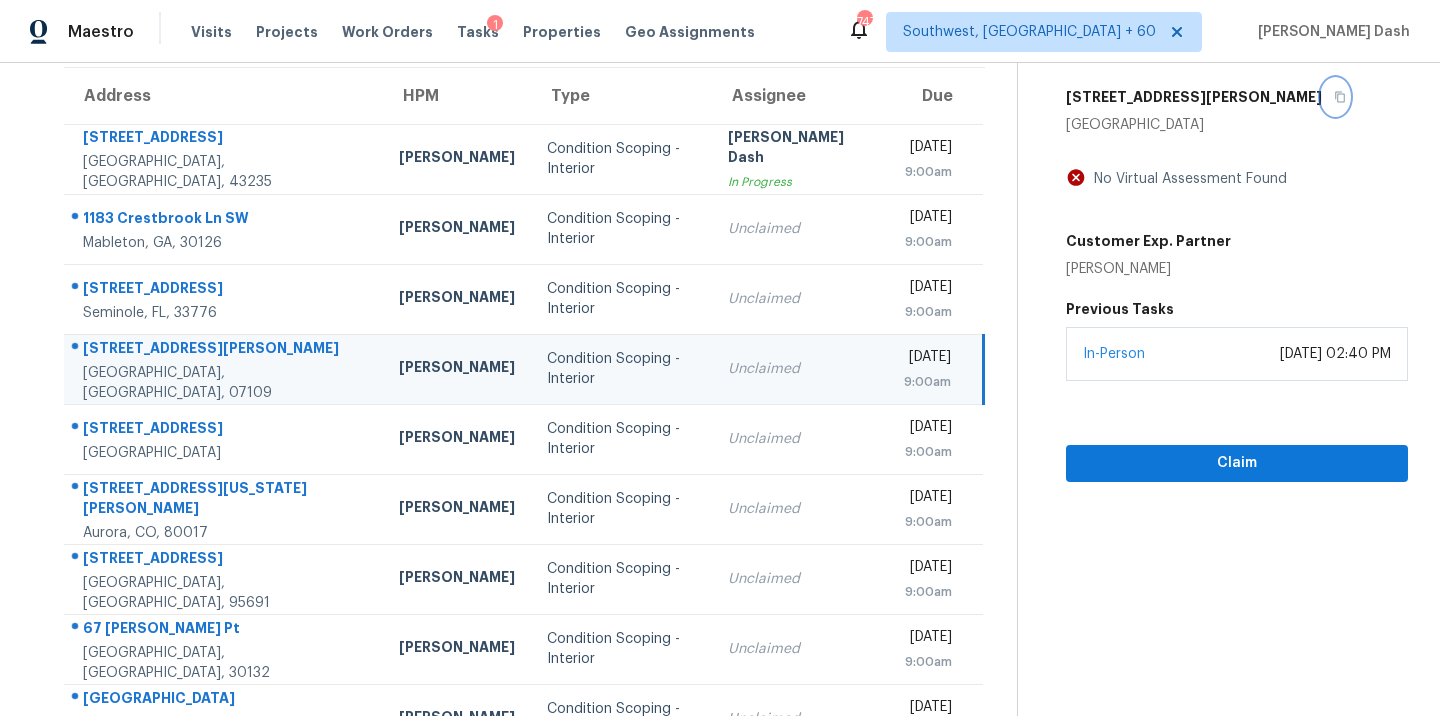 scroll, scrollTop: 168, scrollLeft: 0, axis: vertical 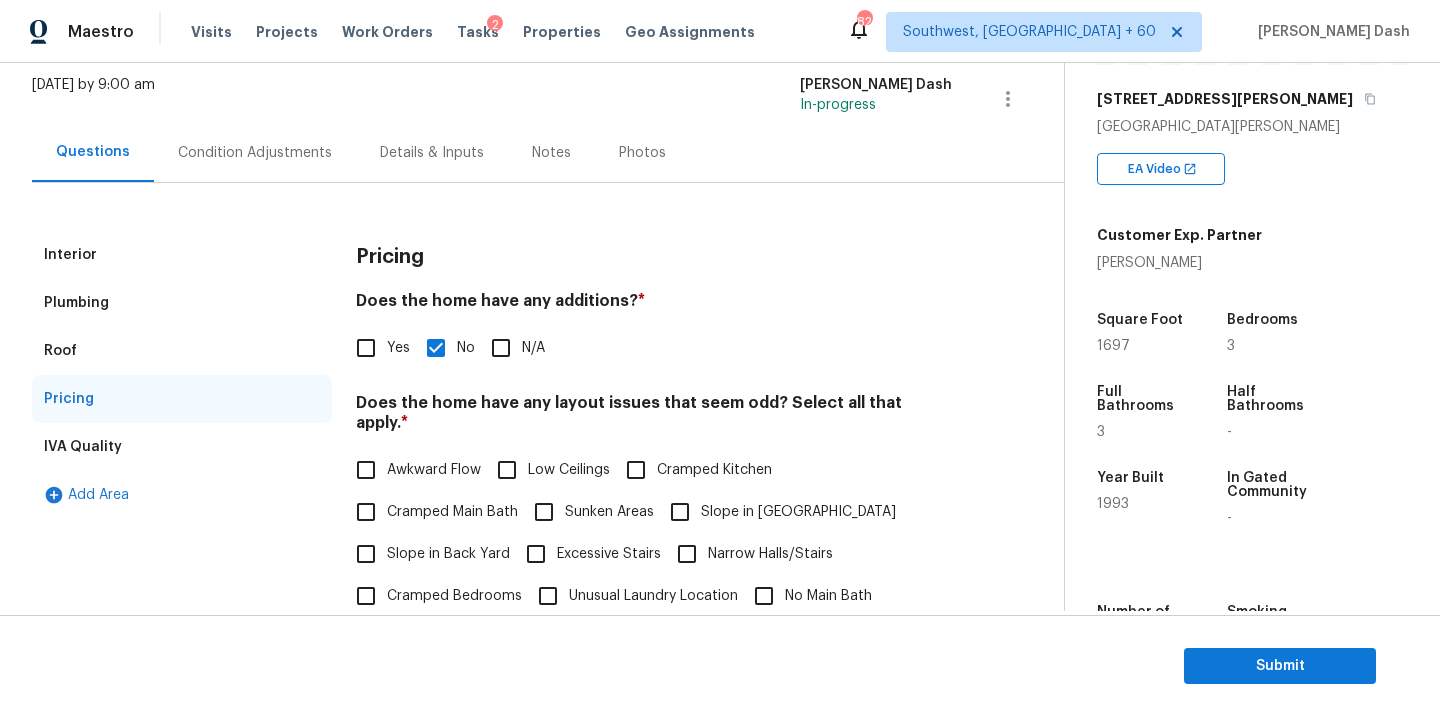 click on "Condition Adjustments" at bounding box center (255, 152) 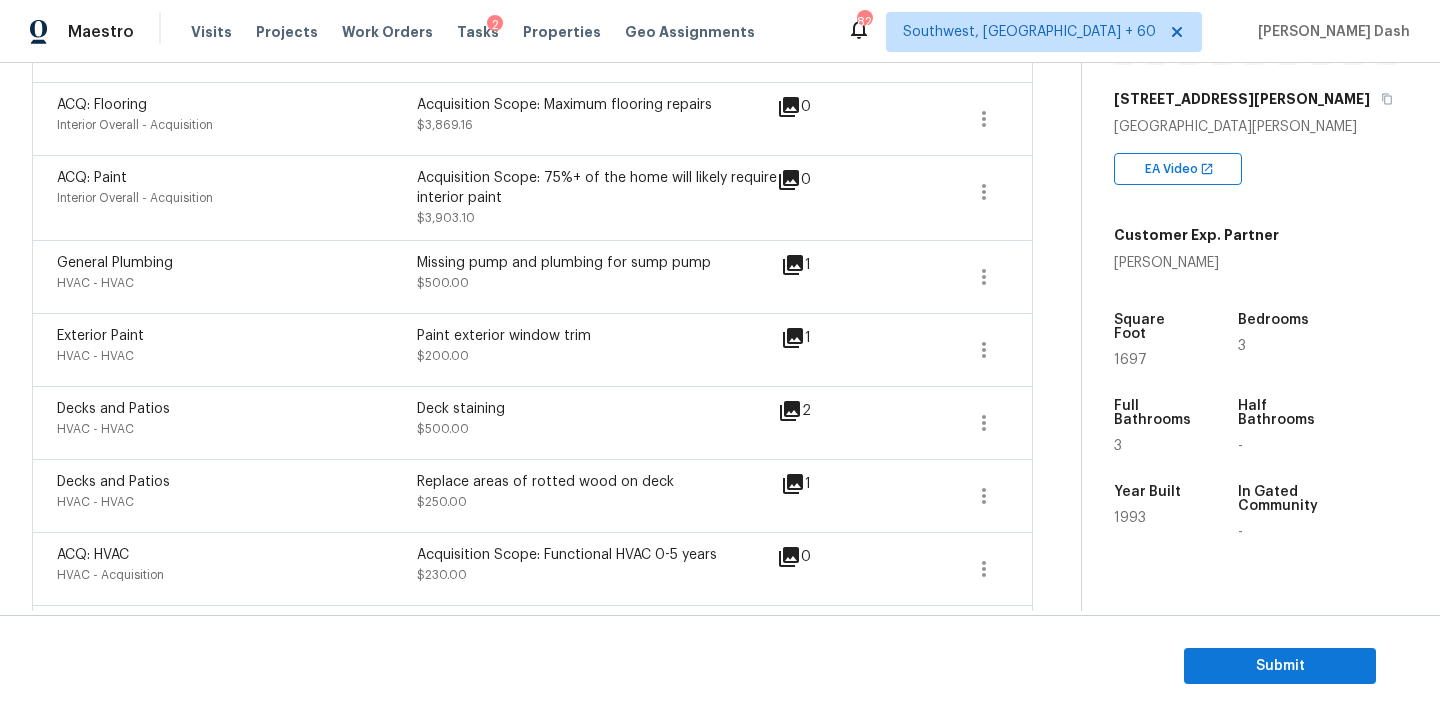 scroll, scrollTop: 276, scrollLeft: 0, axis: vertical 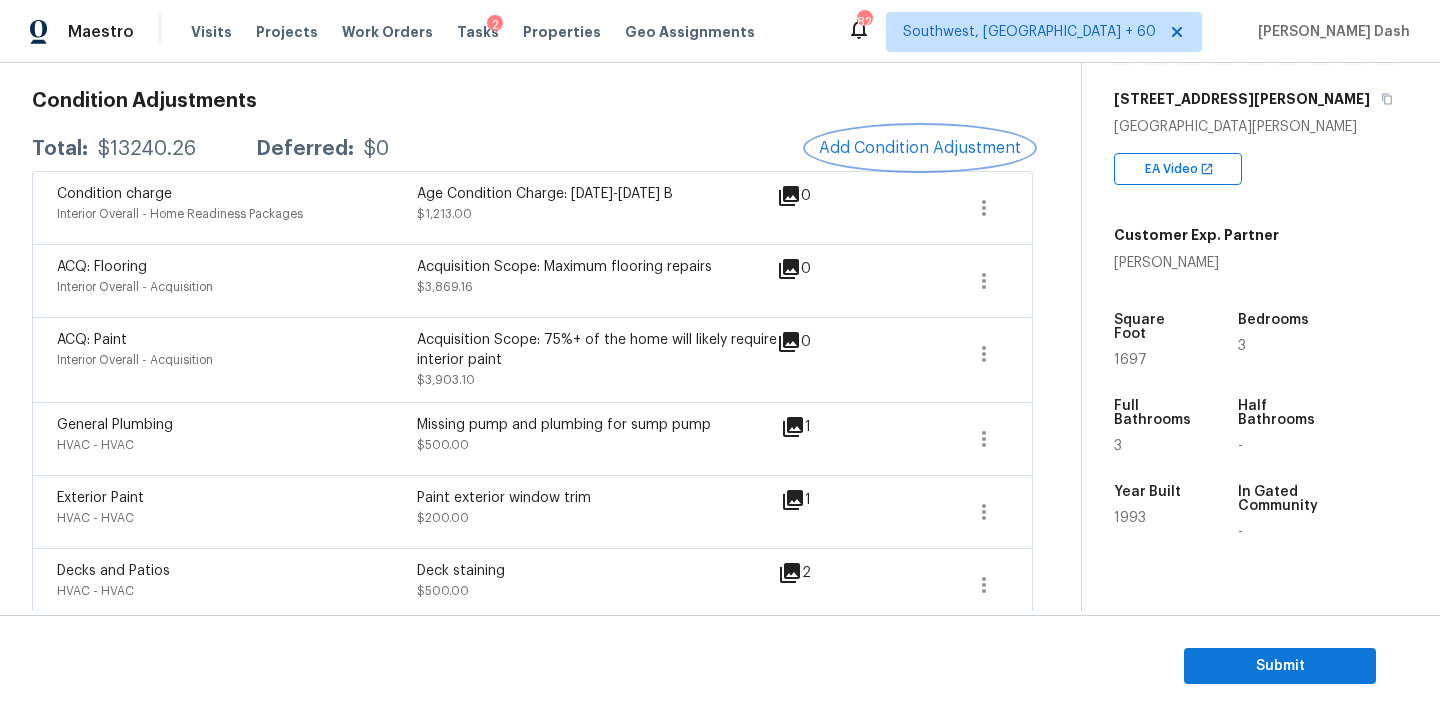 click on "Add Condition Adjustment" at bounding box center (920, 148) 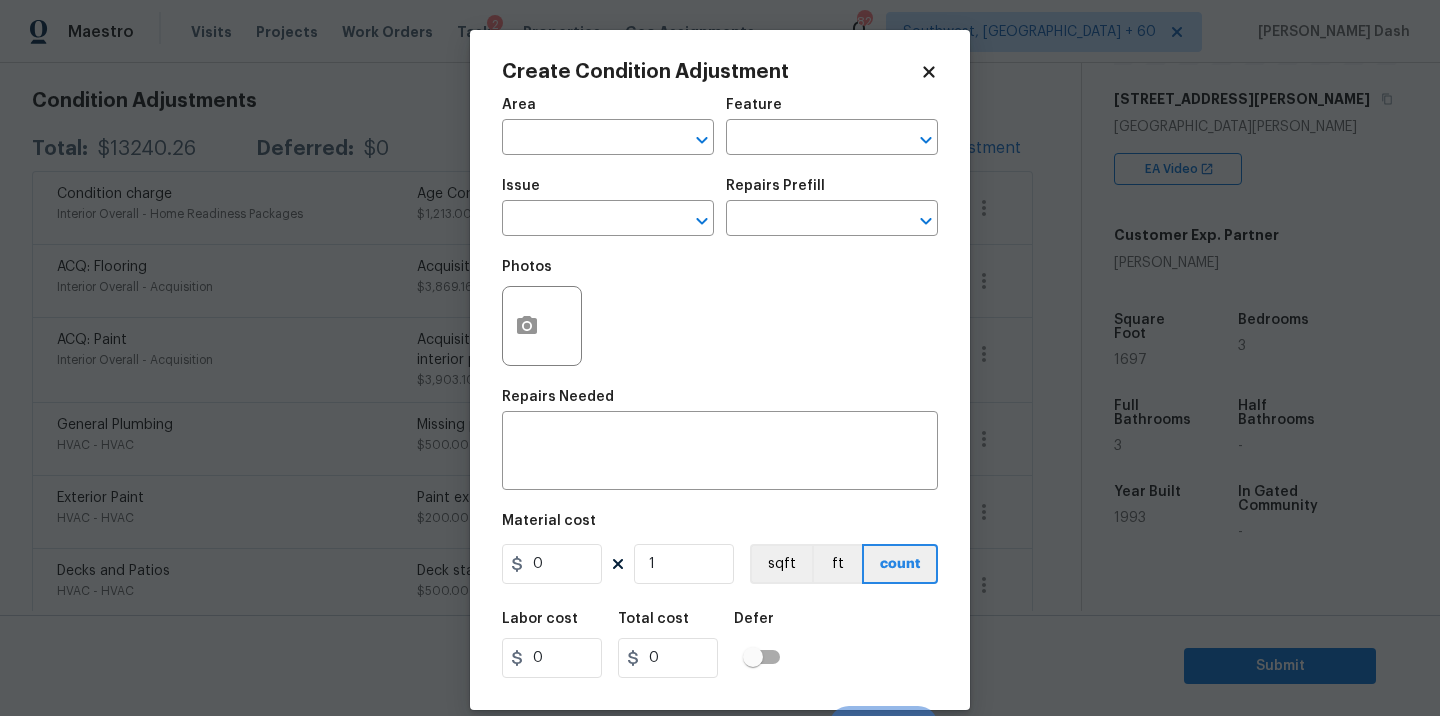 click on "Area ​" at bounding box center (608, 126) 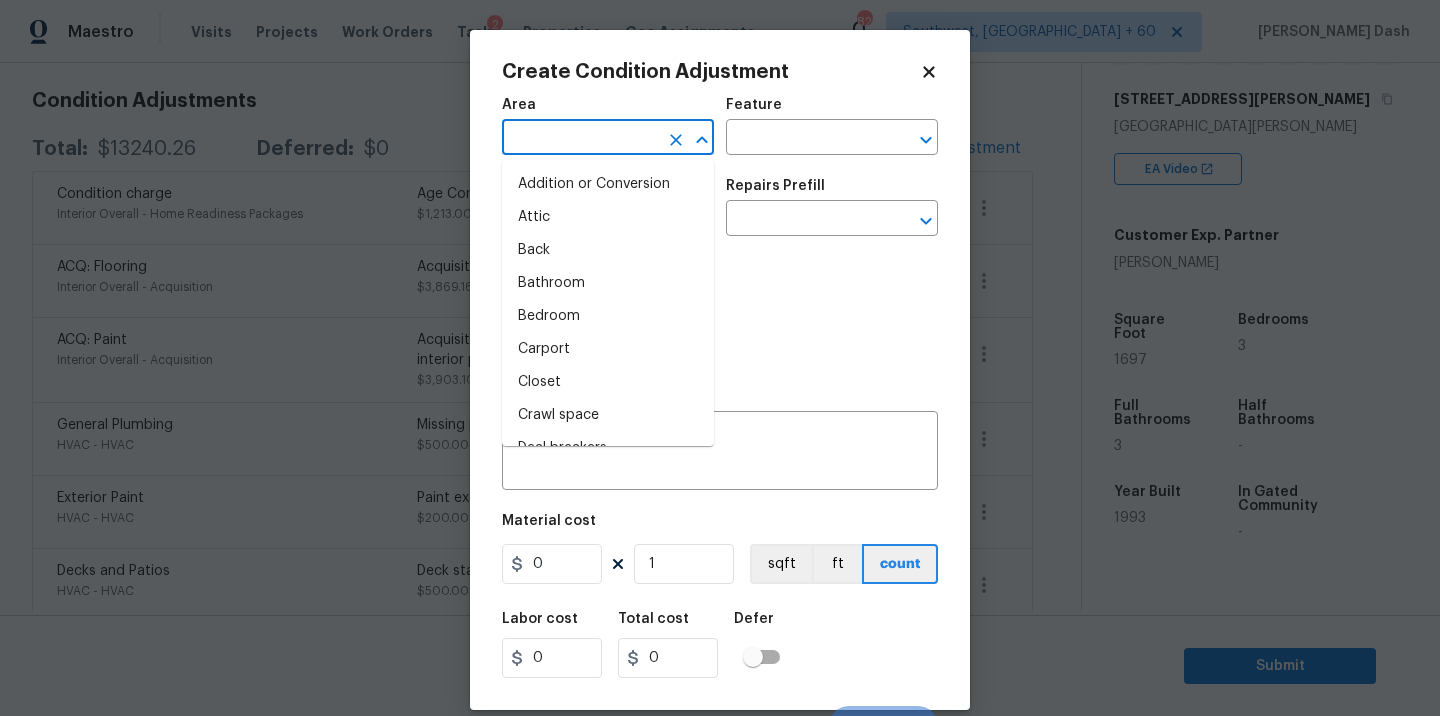 click at bounding box center [580, 139] 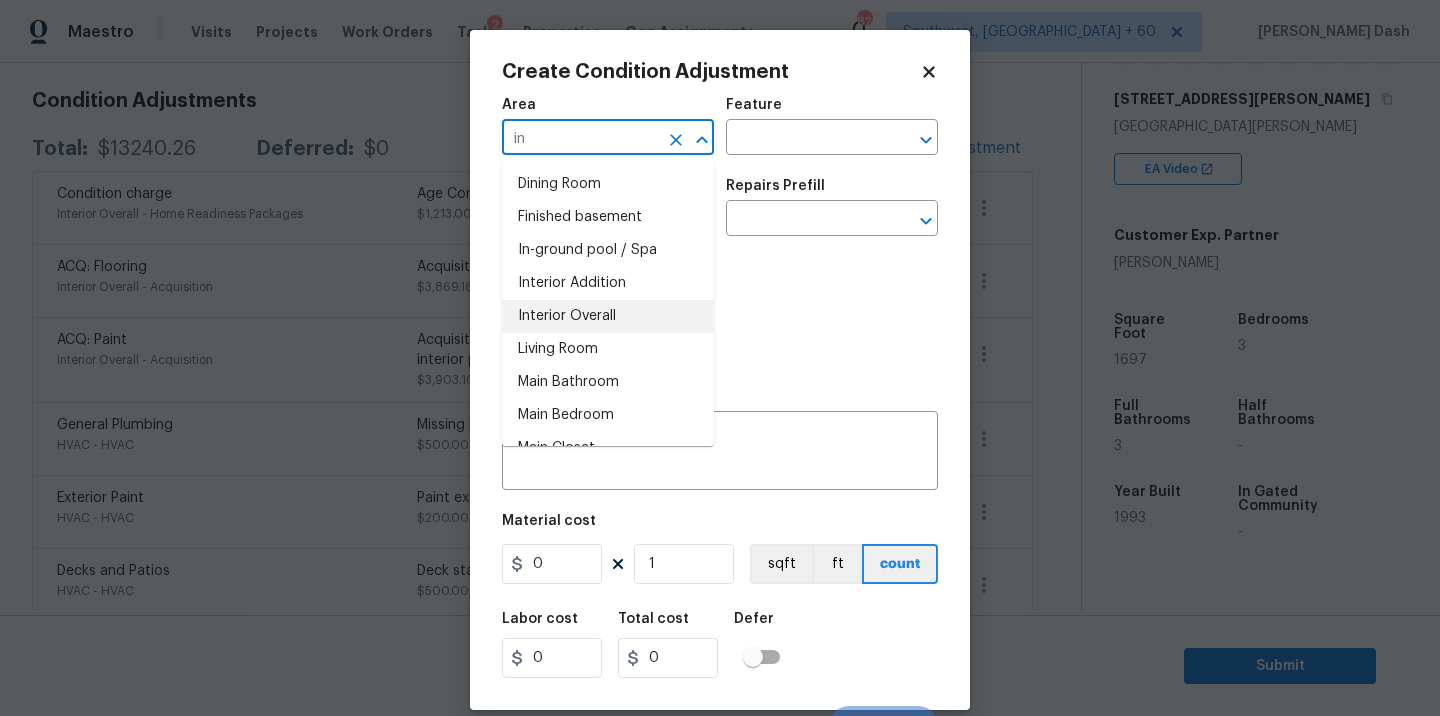 click on "Interior Overall" at bounding box center [608, 316] 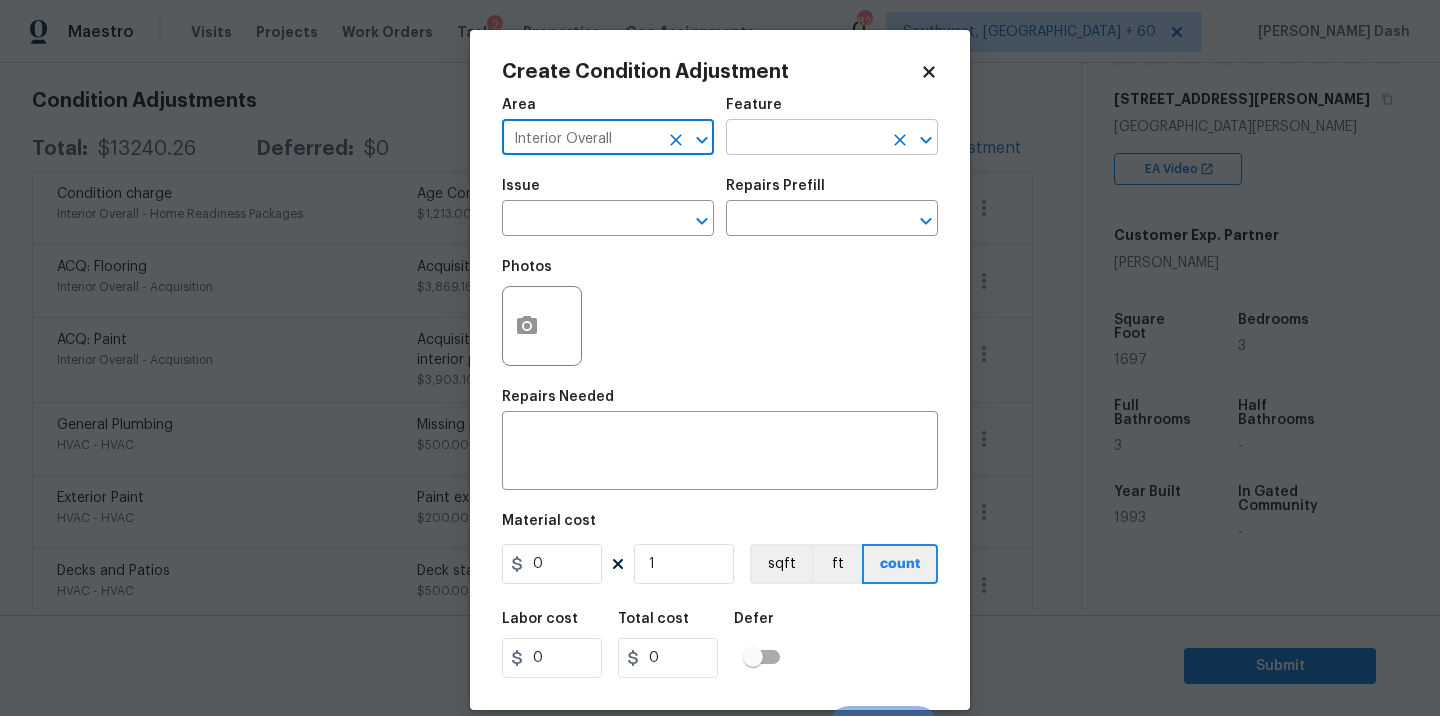 type on "Interior Overall" 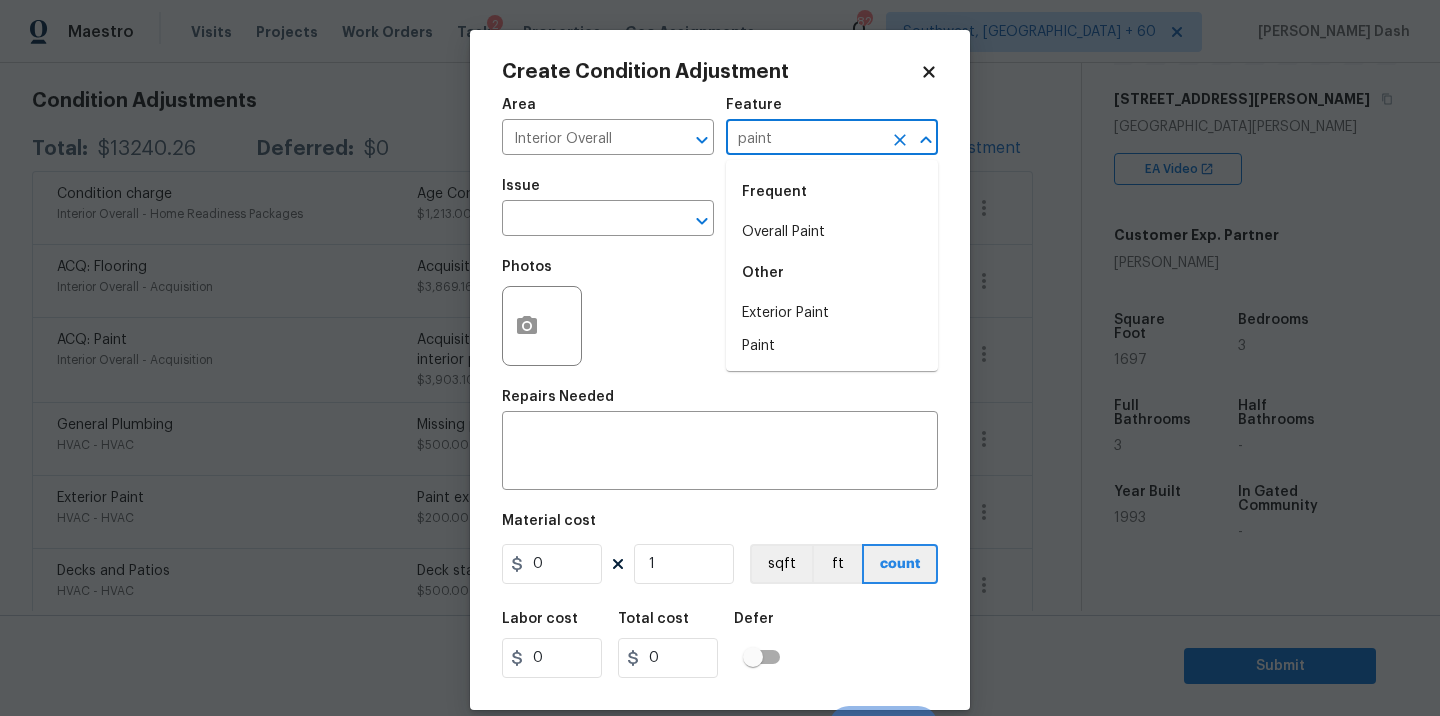 click on "Overall Paint" at bounding box center [832, 232] 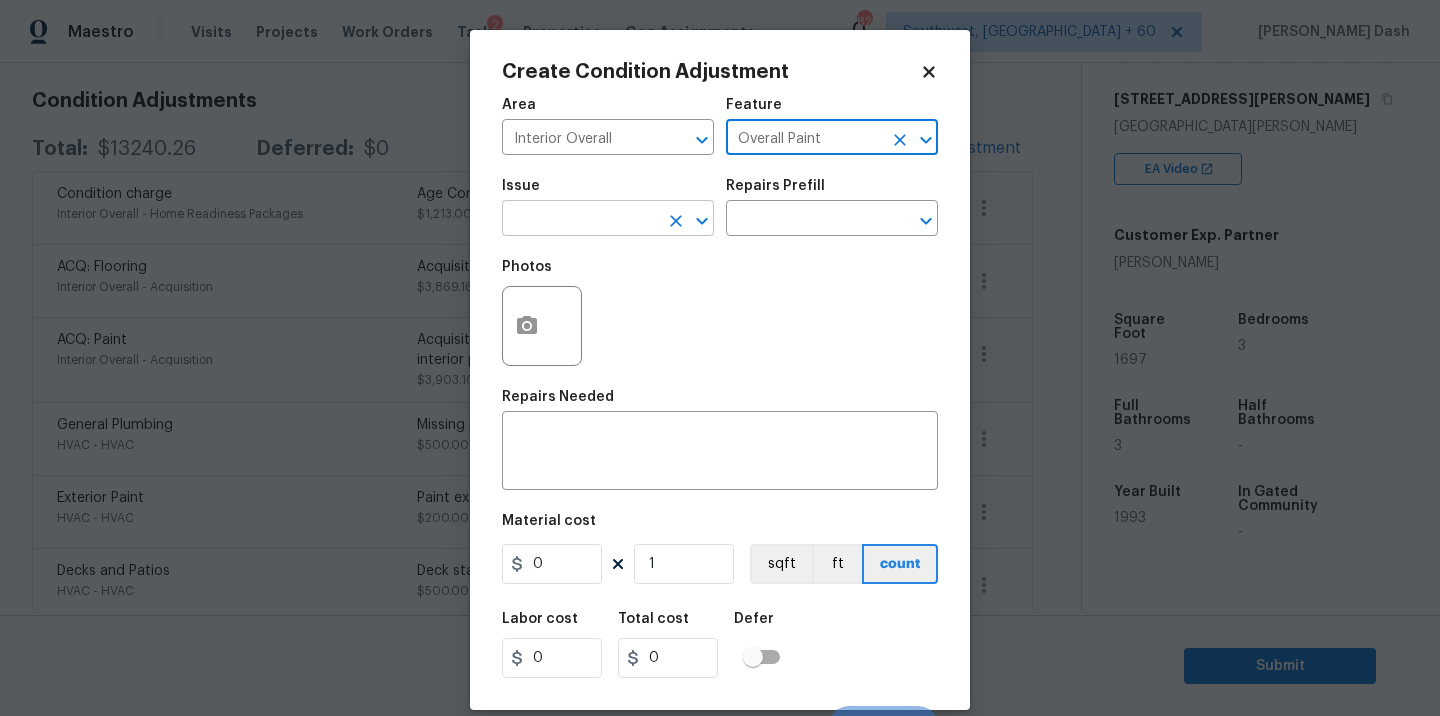 type on "Overall Paint" 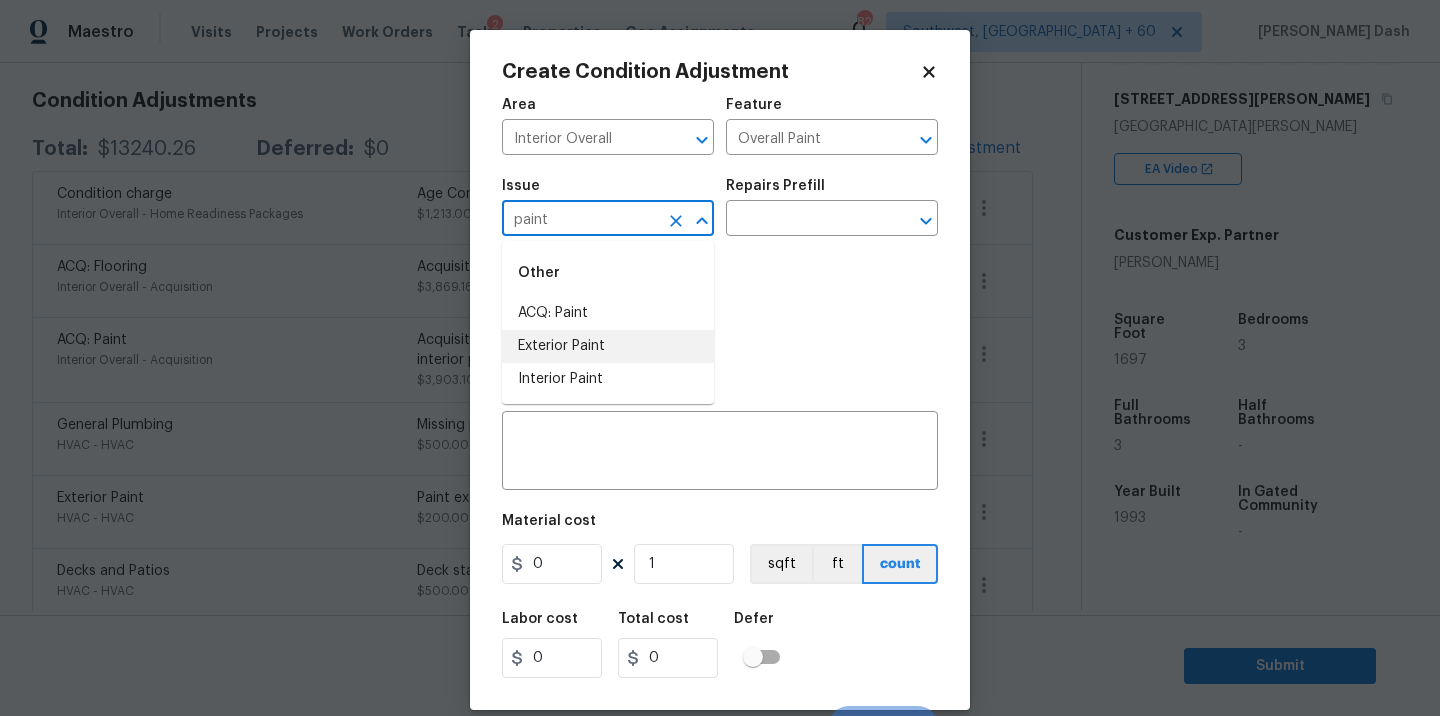 click on "Interior Paint" at bounding box center [608, 379] 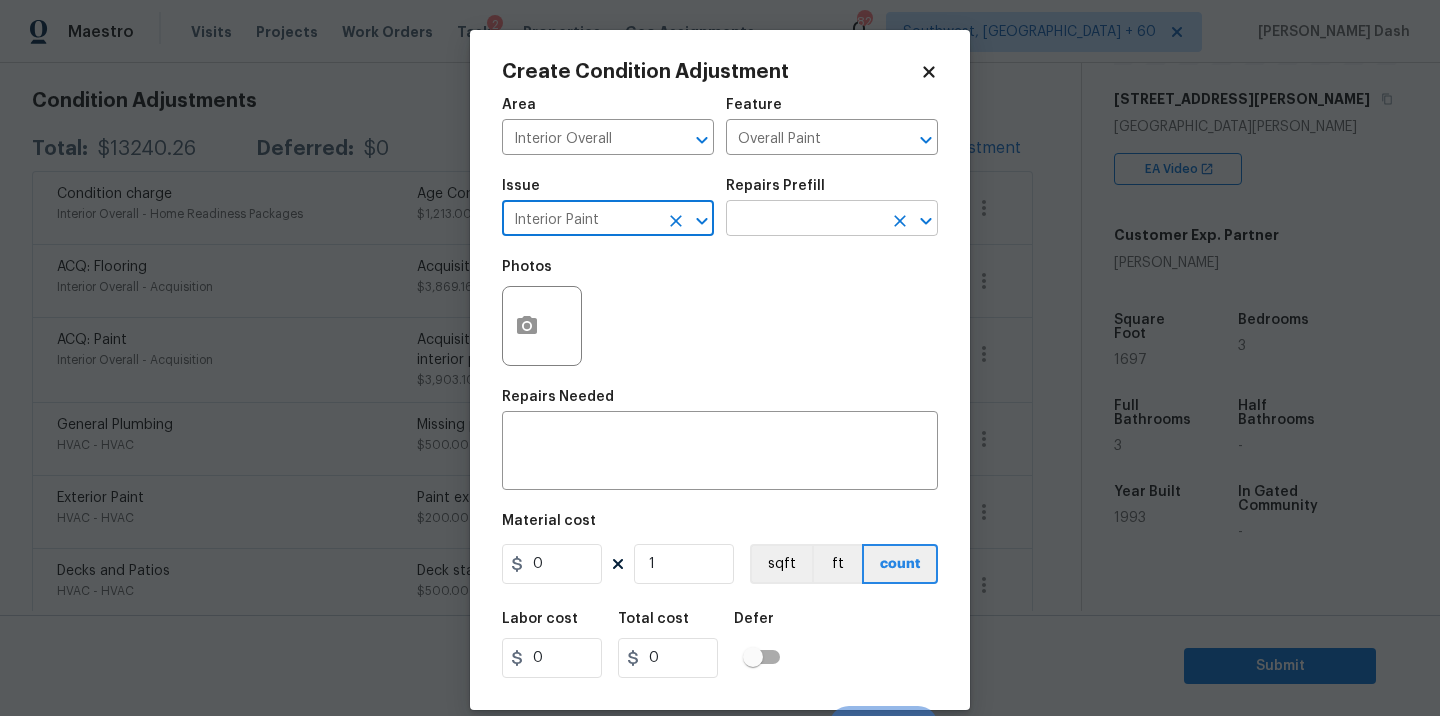 type on "Interior Paint" 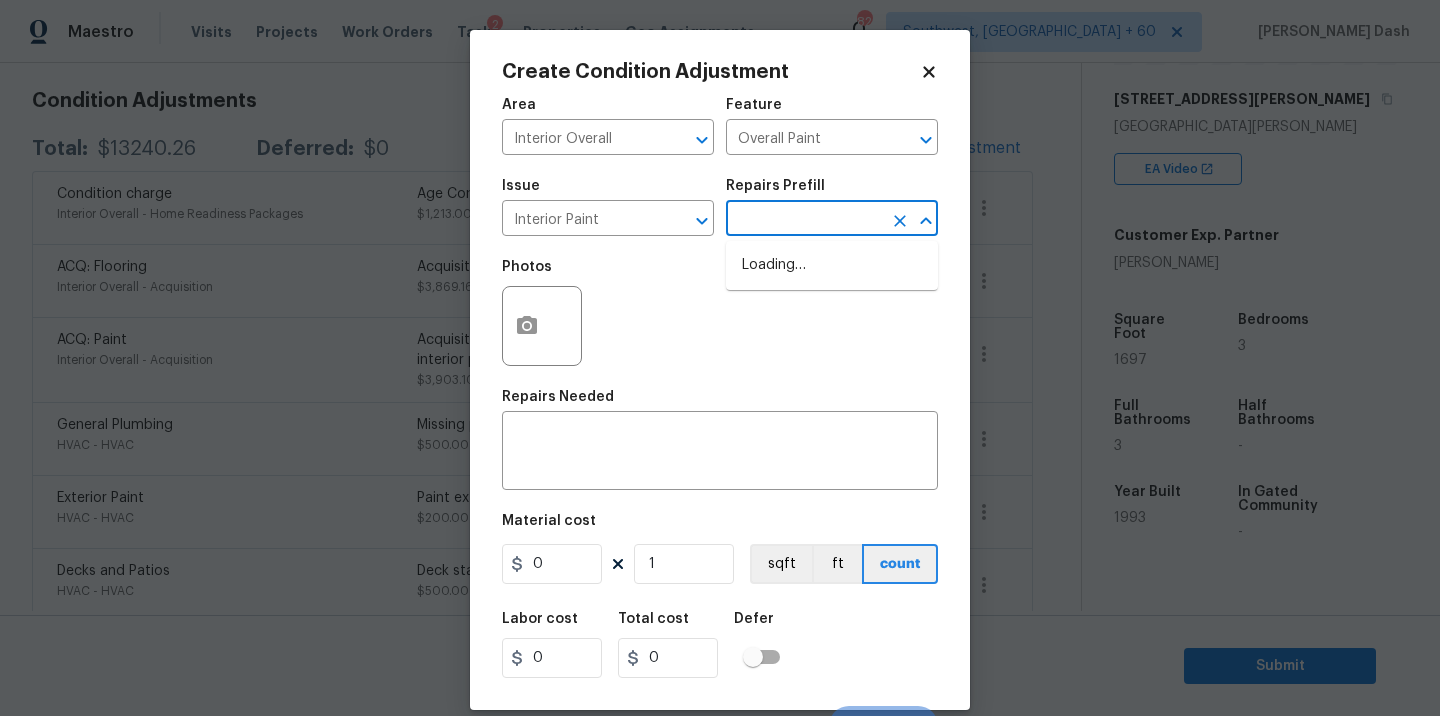 type on "p" 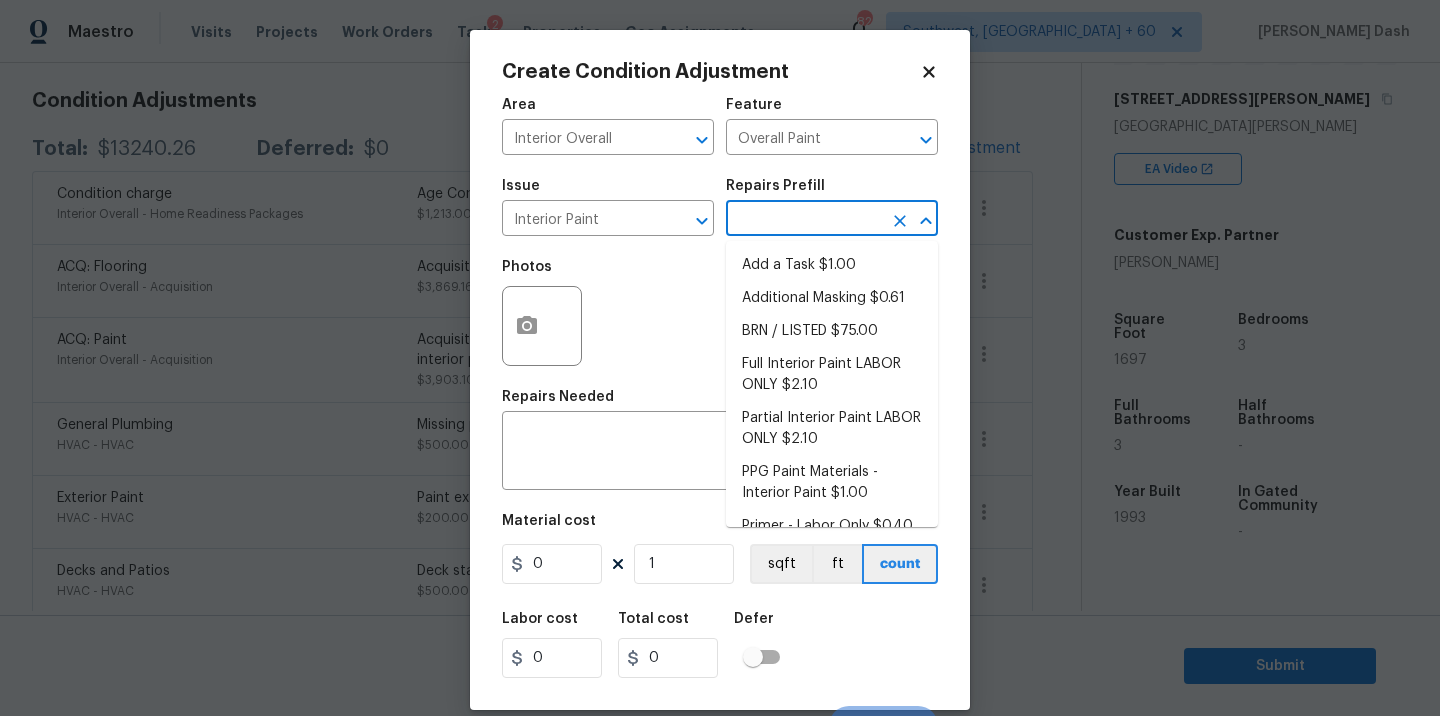 type on "r" 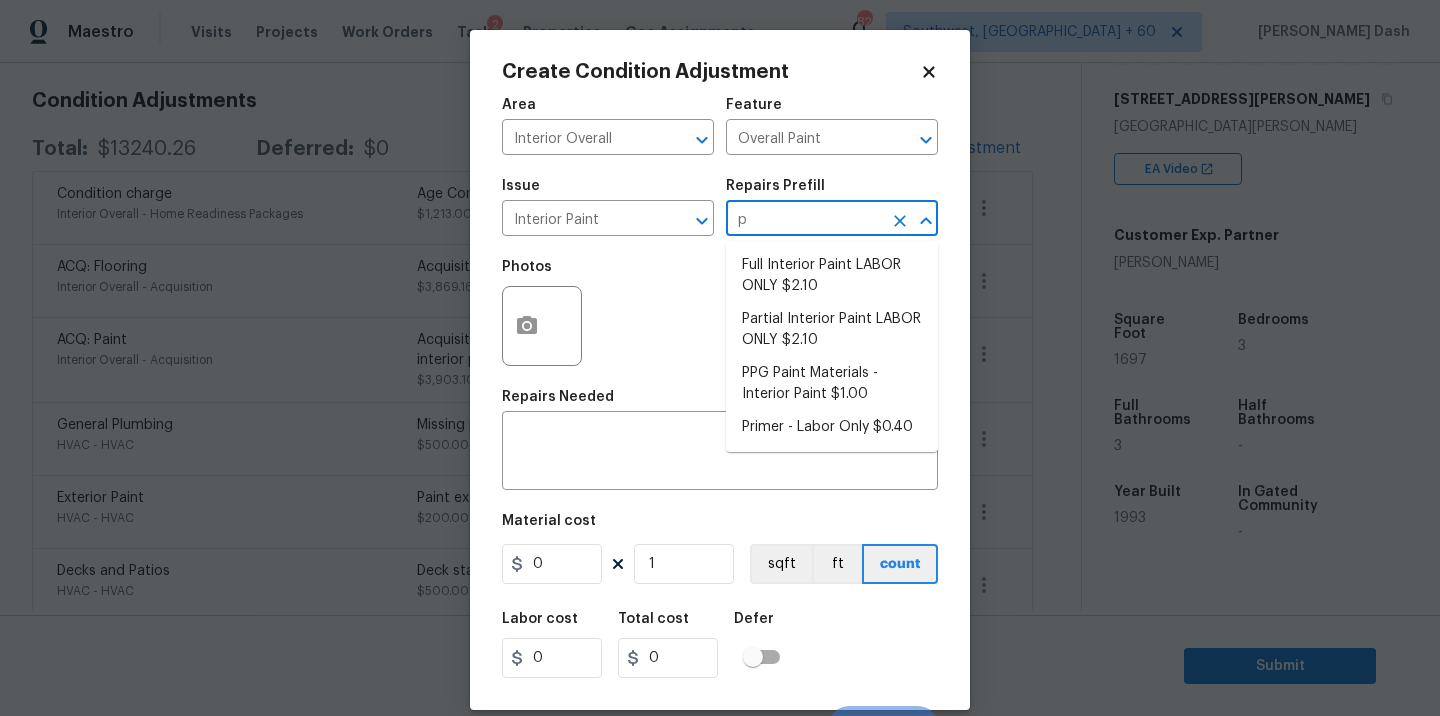 type on "pr" 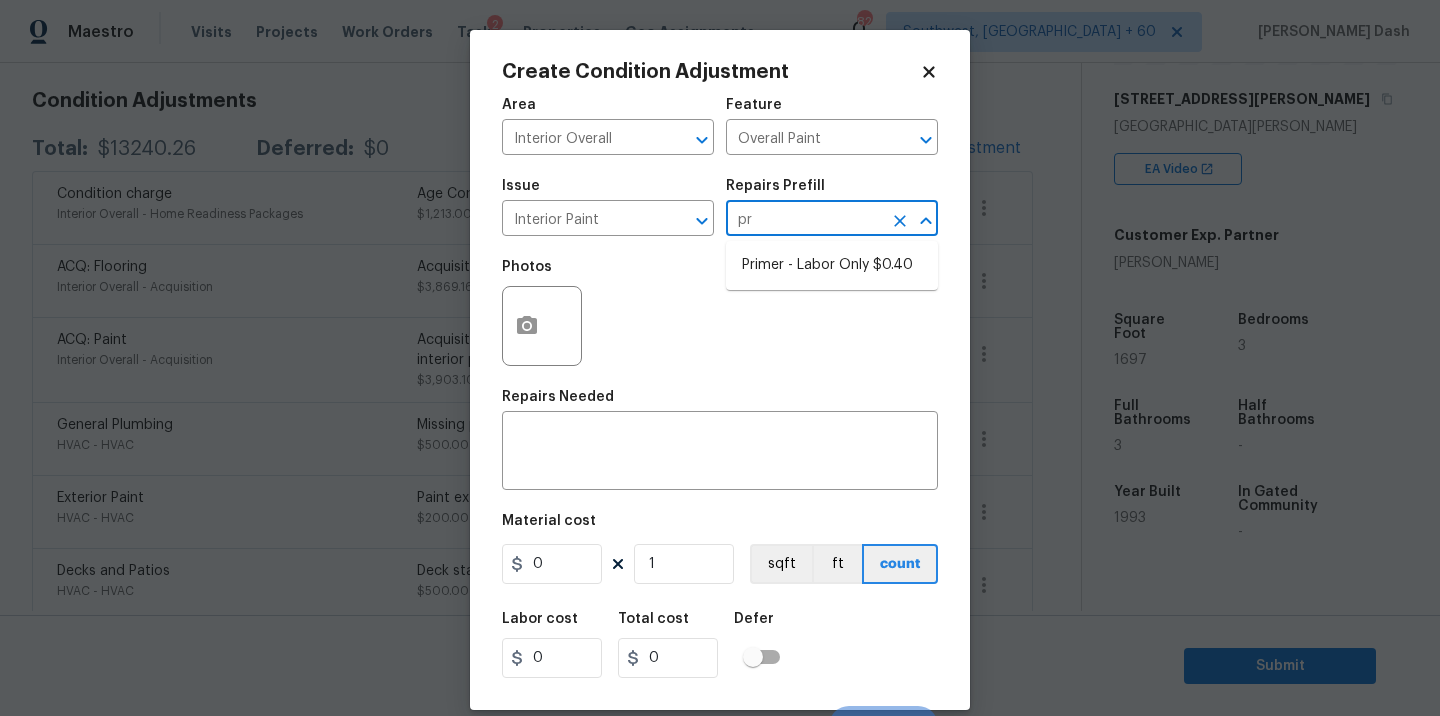 click on "Primer - Labor Only $0.40" at bounding box center (832, 265) 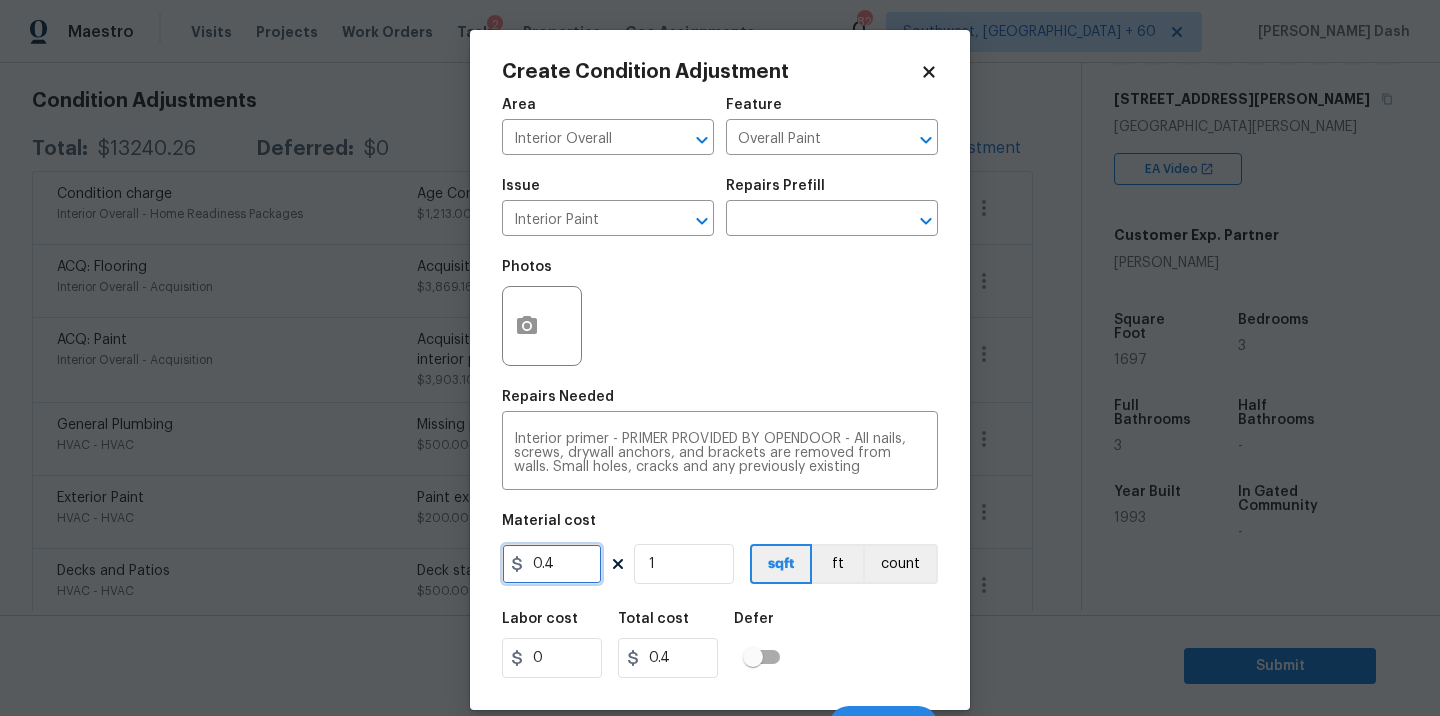 click on "0.4" at bounding box center [552, 564] 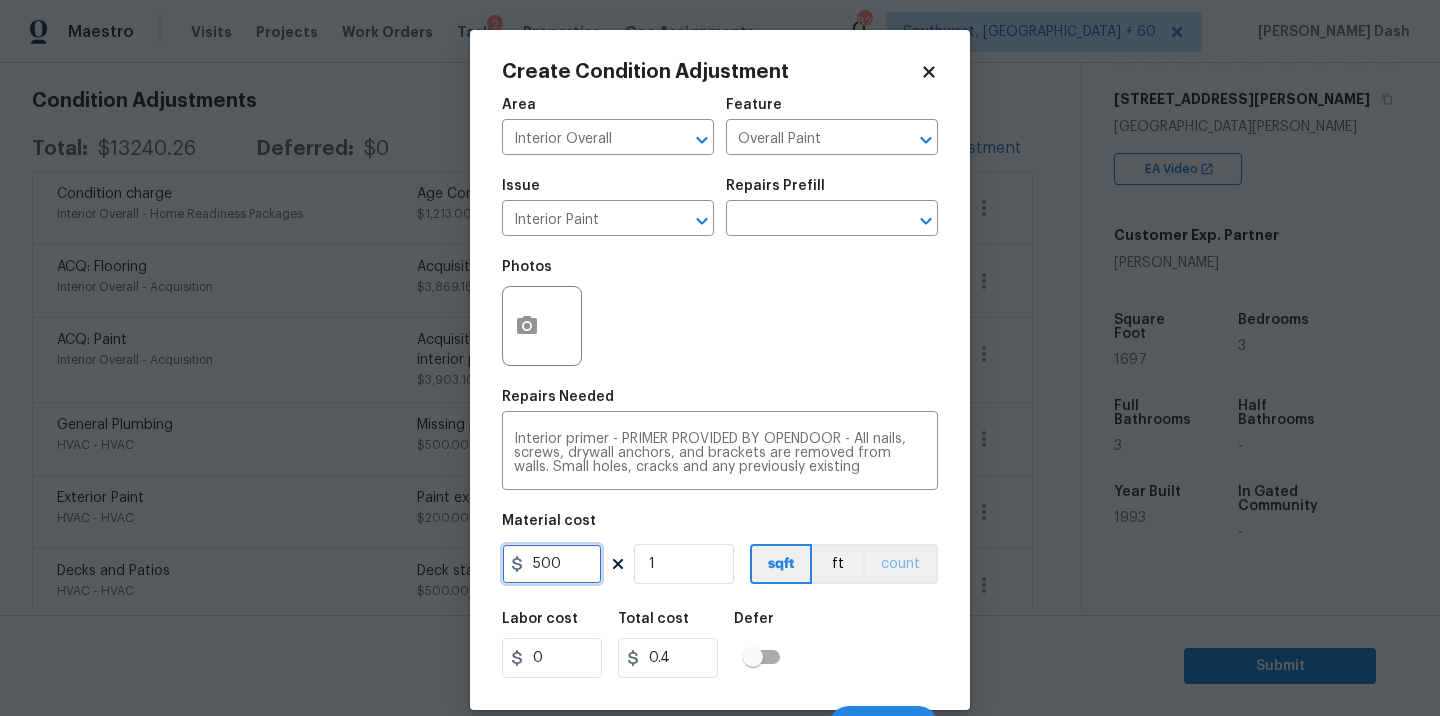 type on "500" 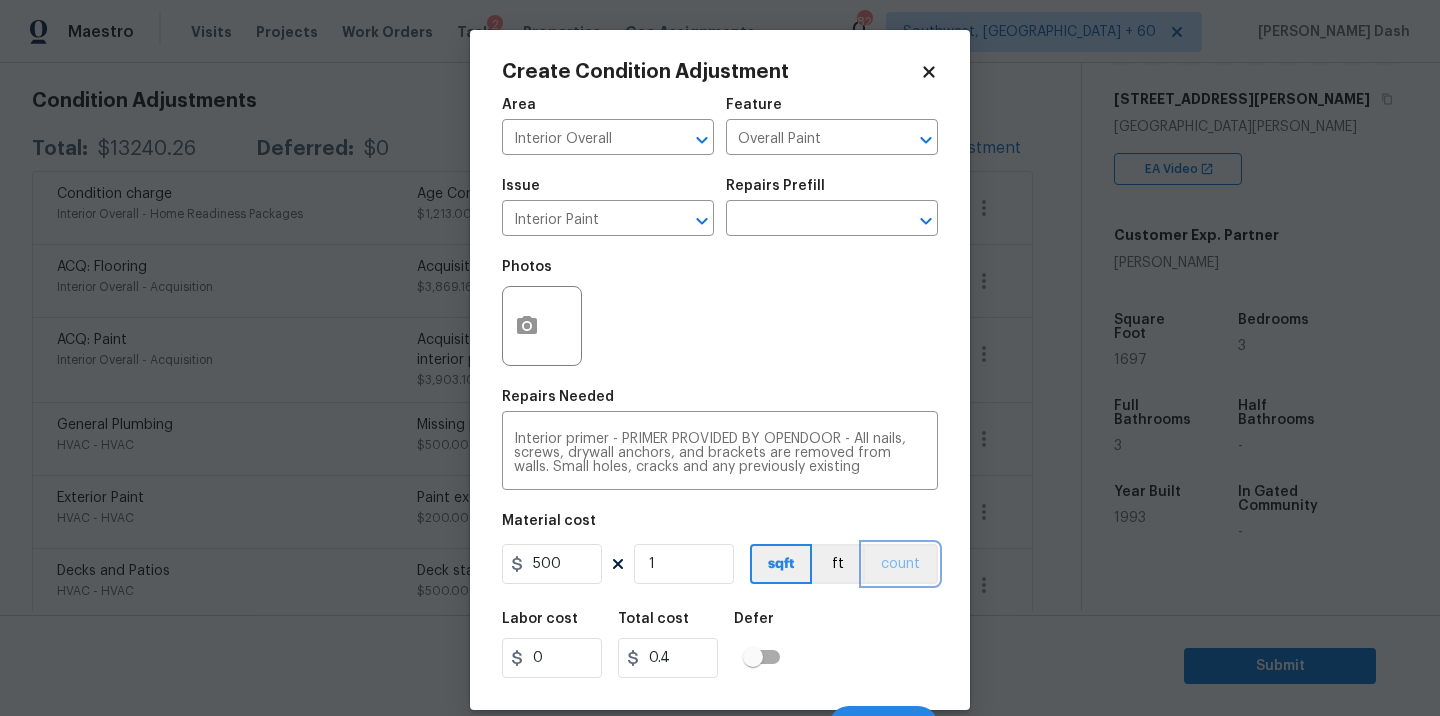 type on "500" 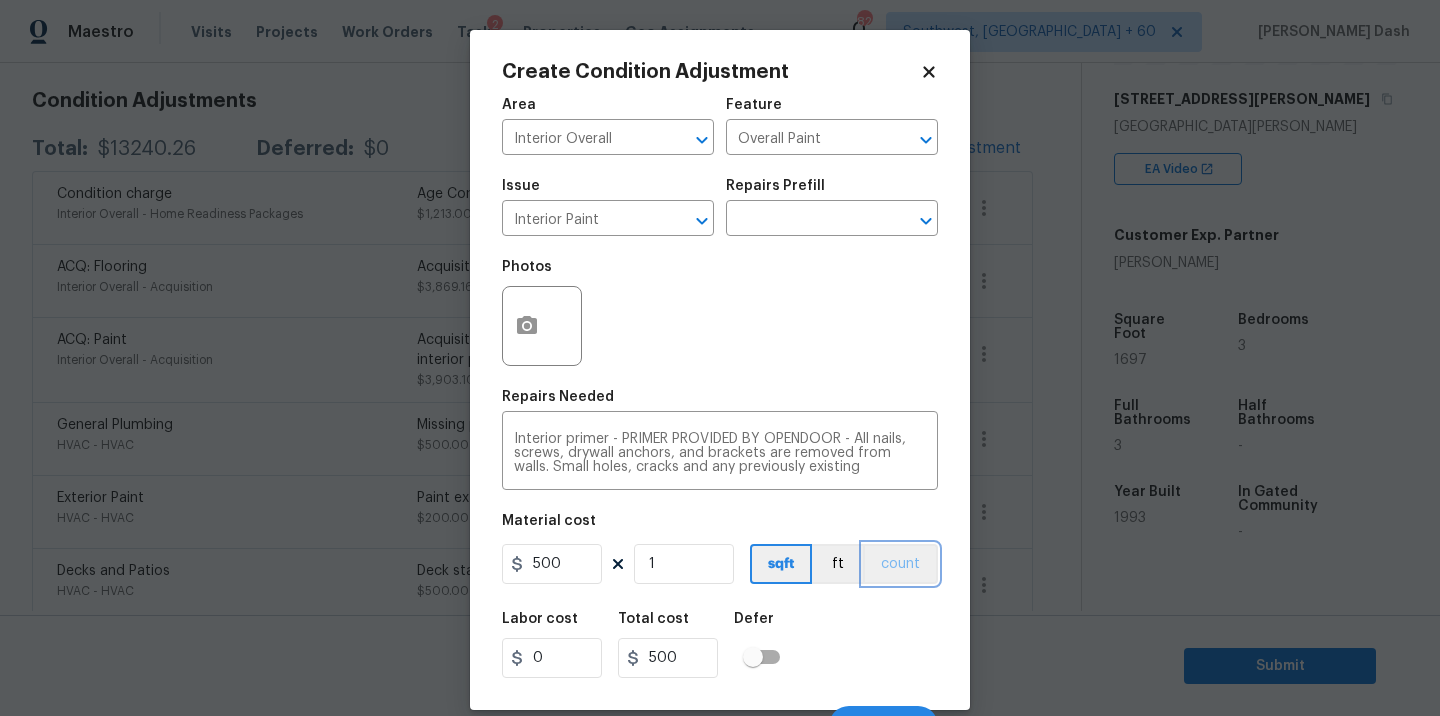 click on "count" at bounding box center (900, 564) 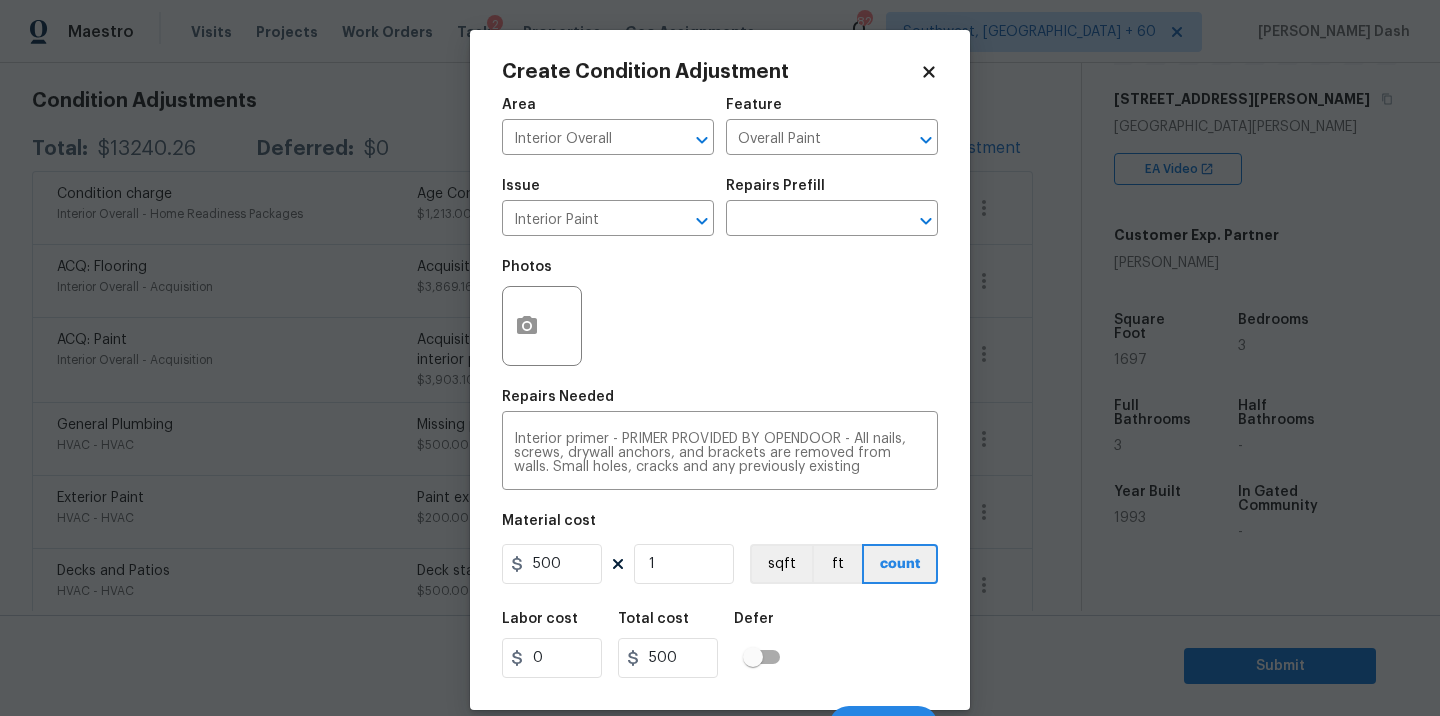 click on "Labor cost 0 Total cost 500 Defer" at bounding box center (720, 645) 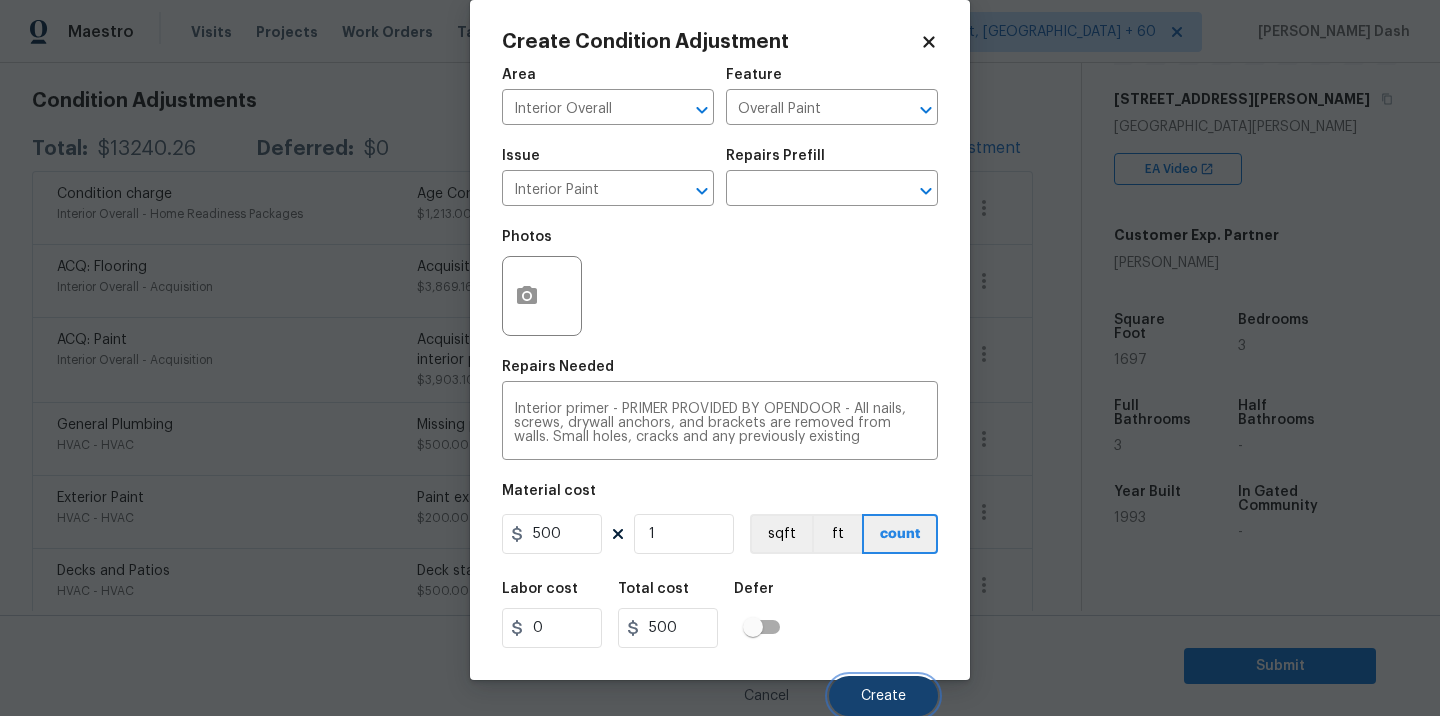 click on "Create" at bounding box center (883, 696) 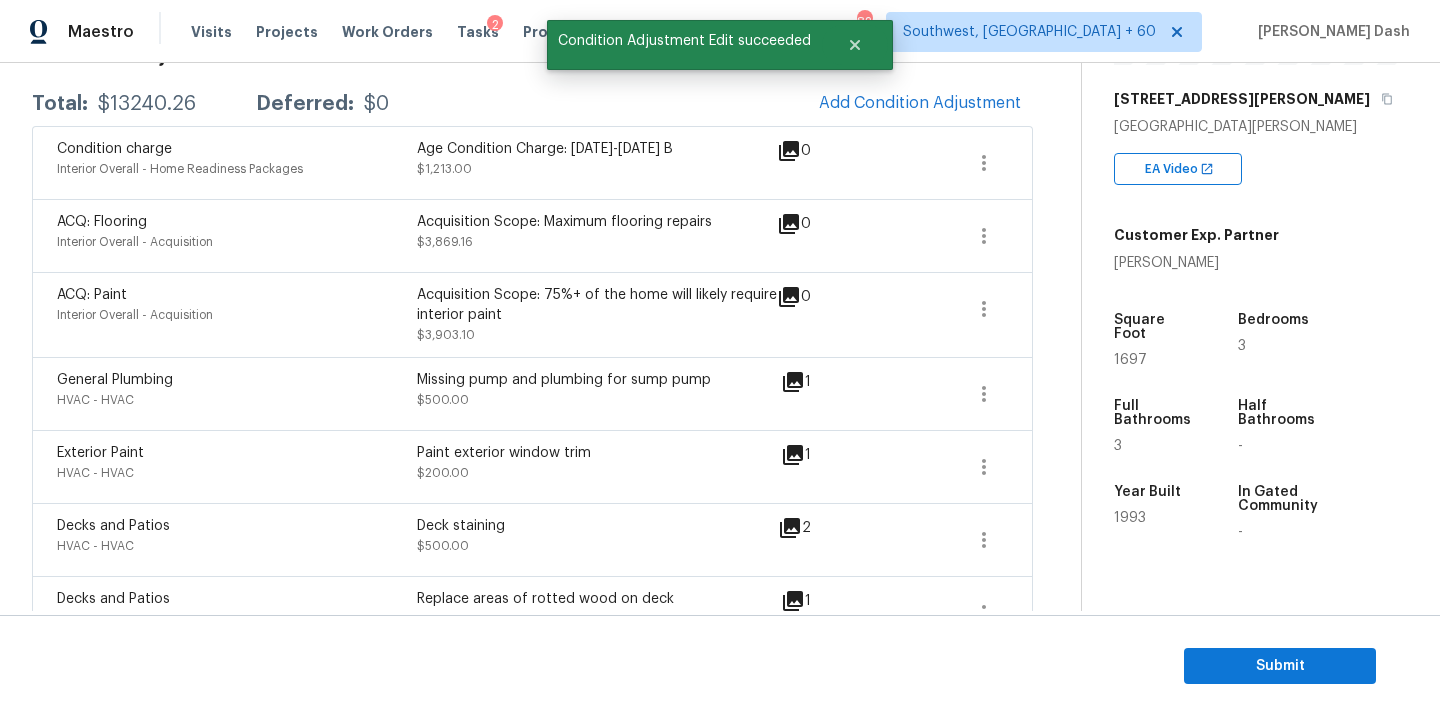 scroll, scrollTop: 276, scrollLeft: 0, axis: vertical 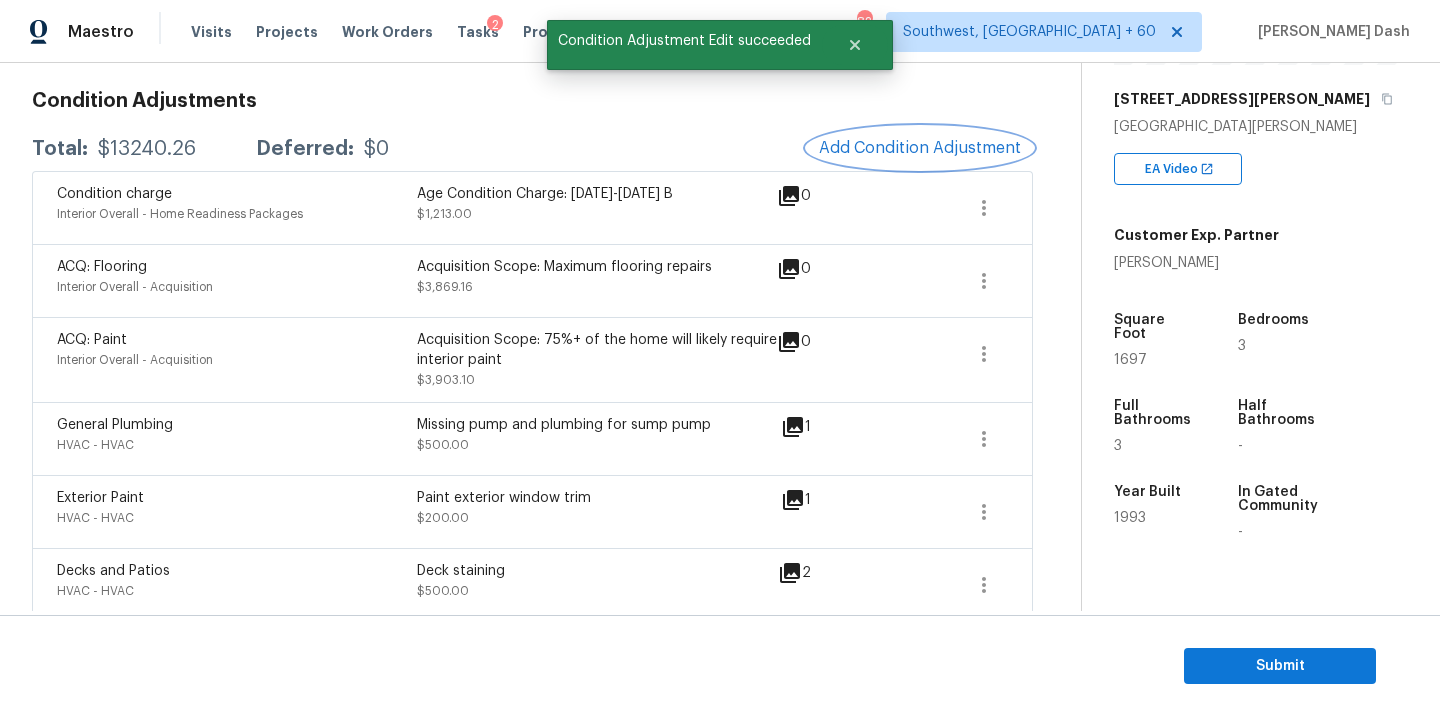 click on "Add Condition Adjustment" at bounding box center (920, 148) 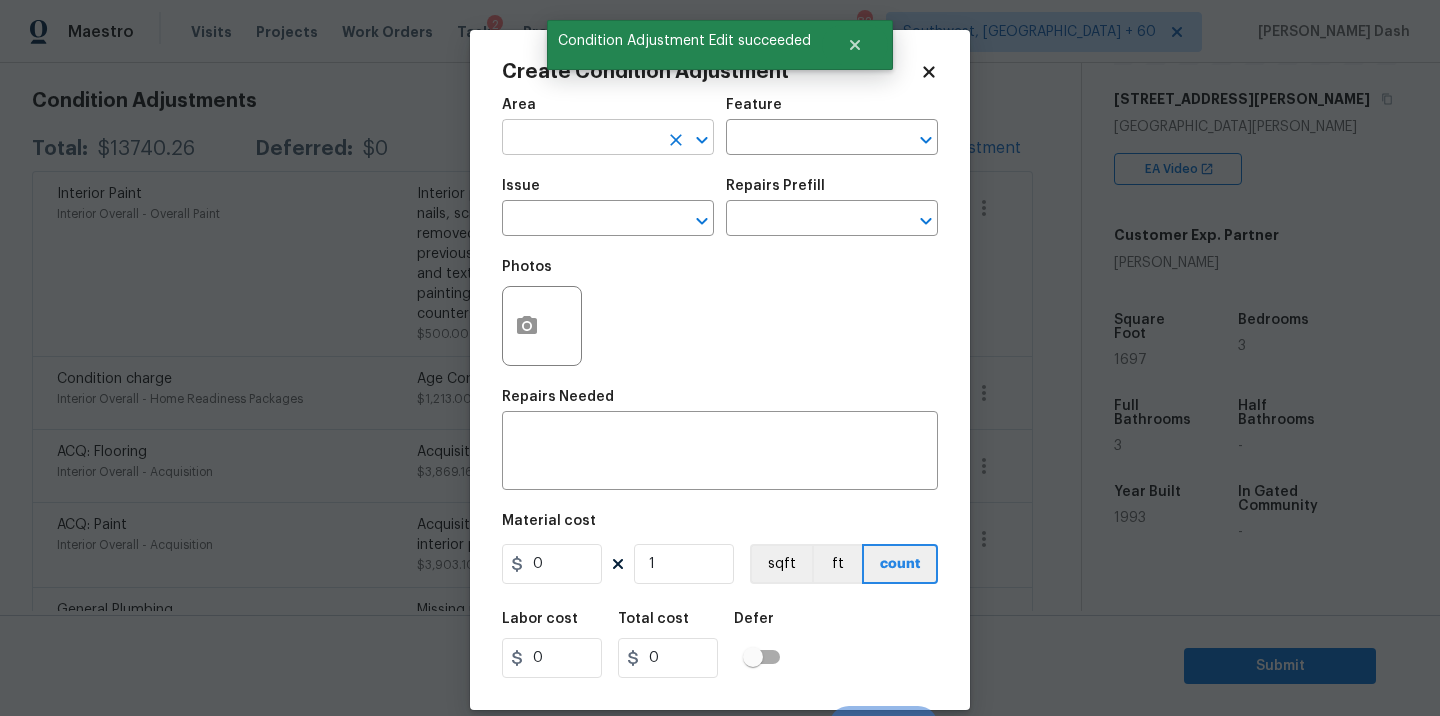 click at bounding box center (580, 139) 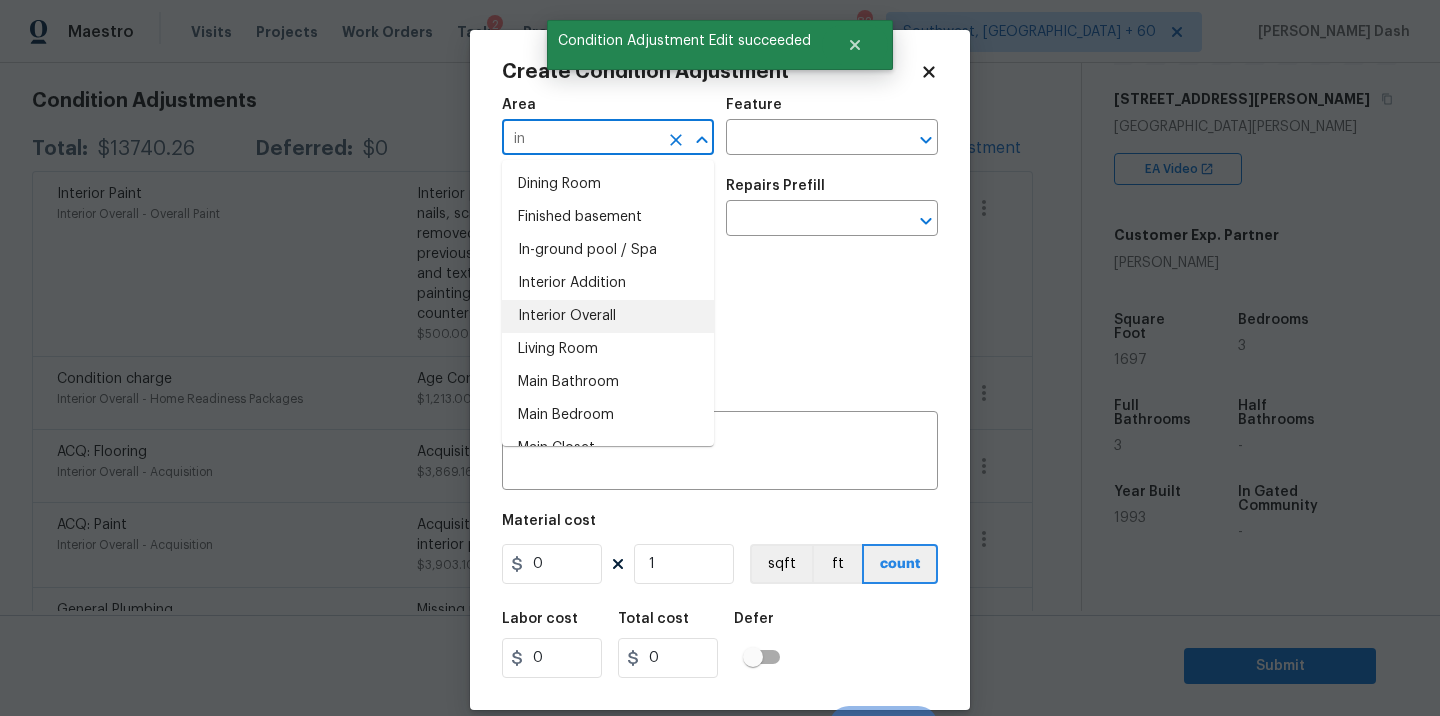 click on "Interior Overall" at bounding box center [608, 316] 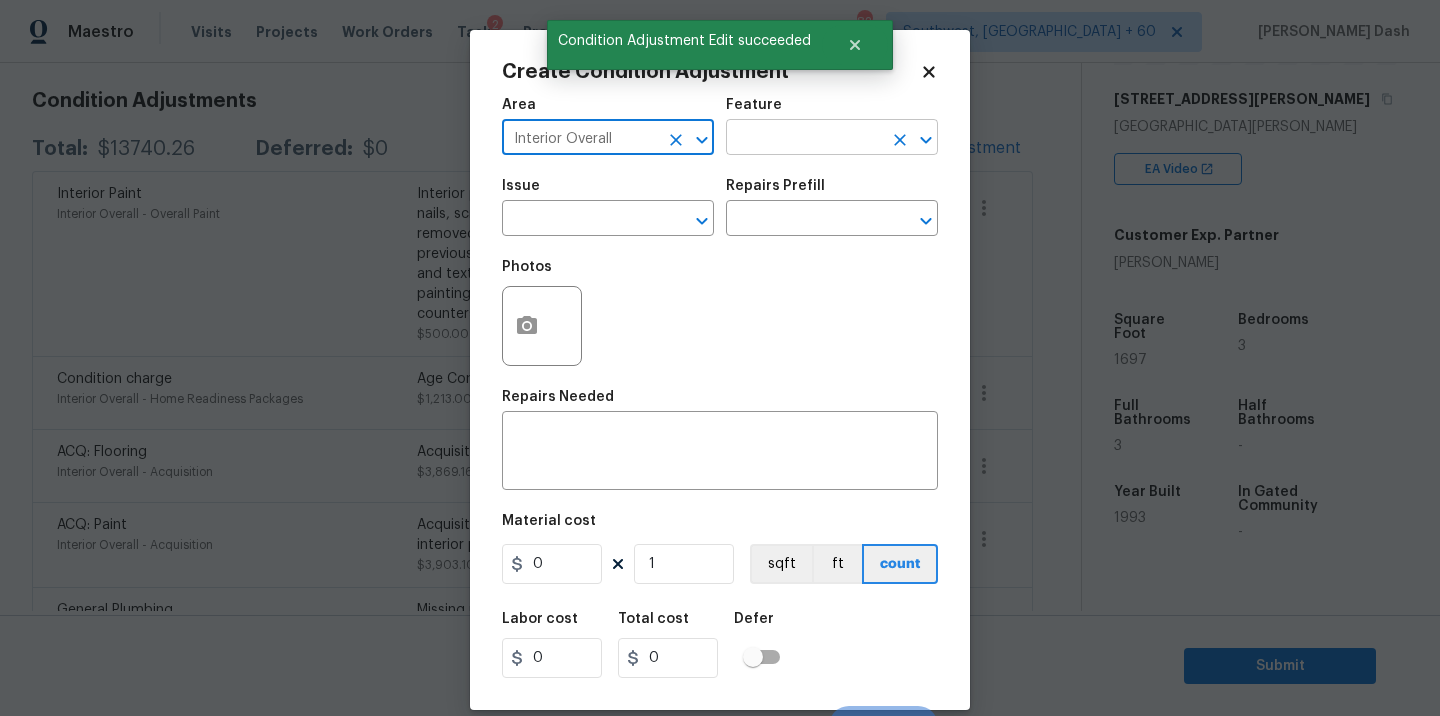 type on "Interior Overall" 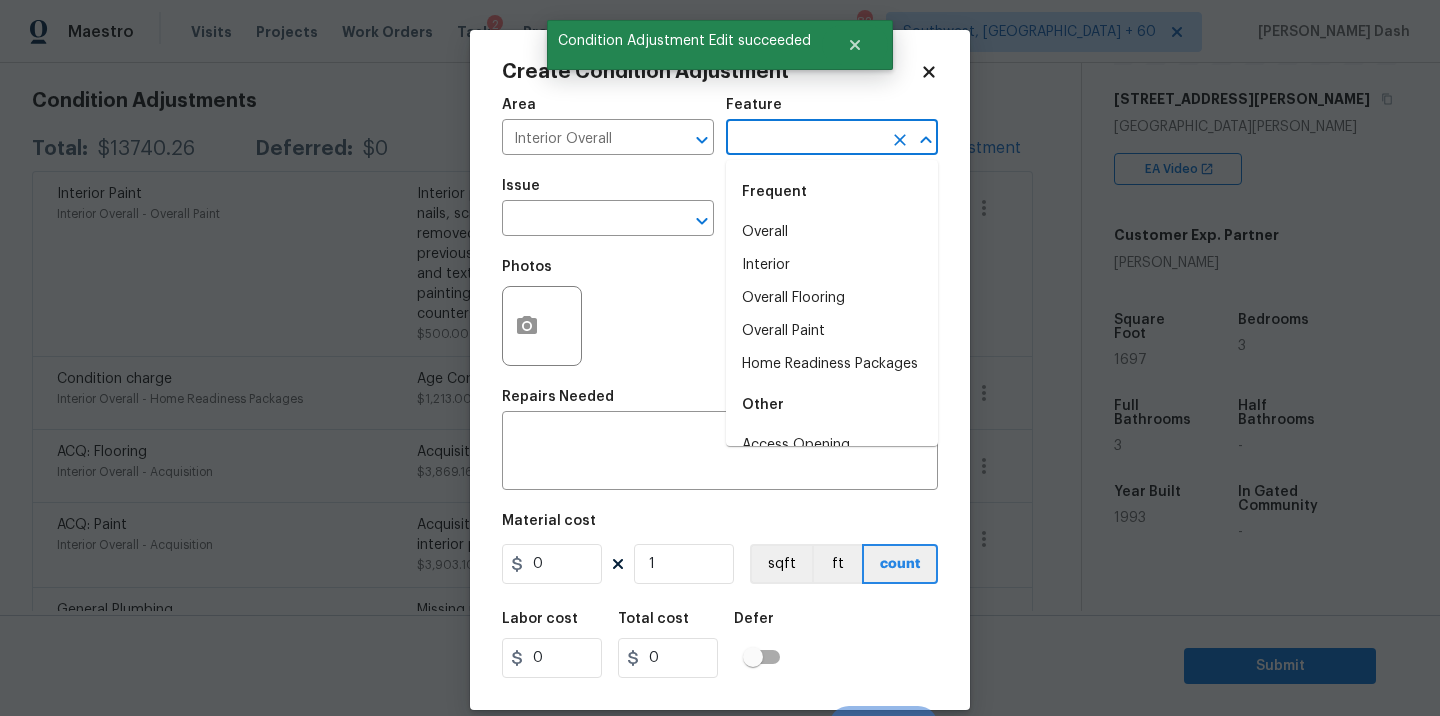 click at bounding box center (804, 139) 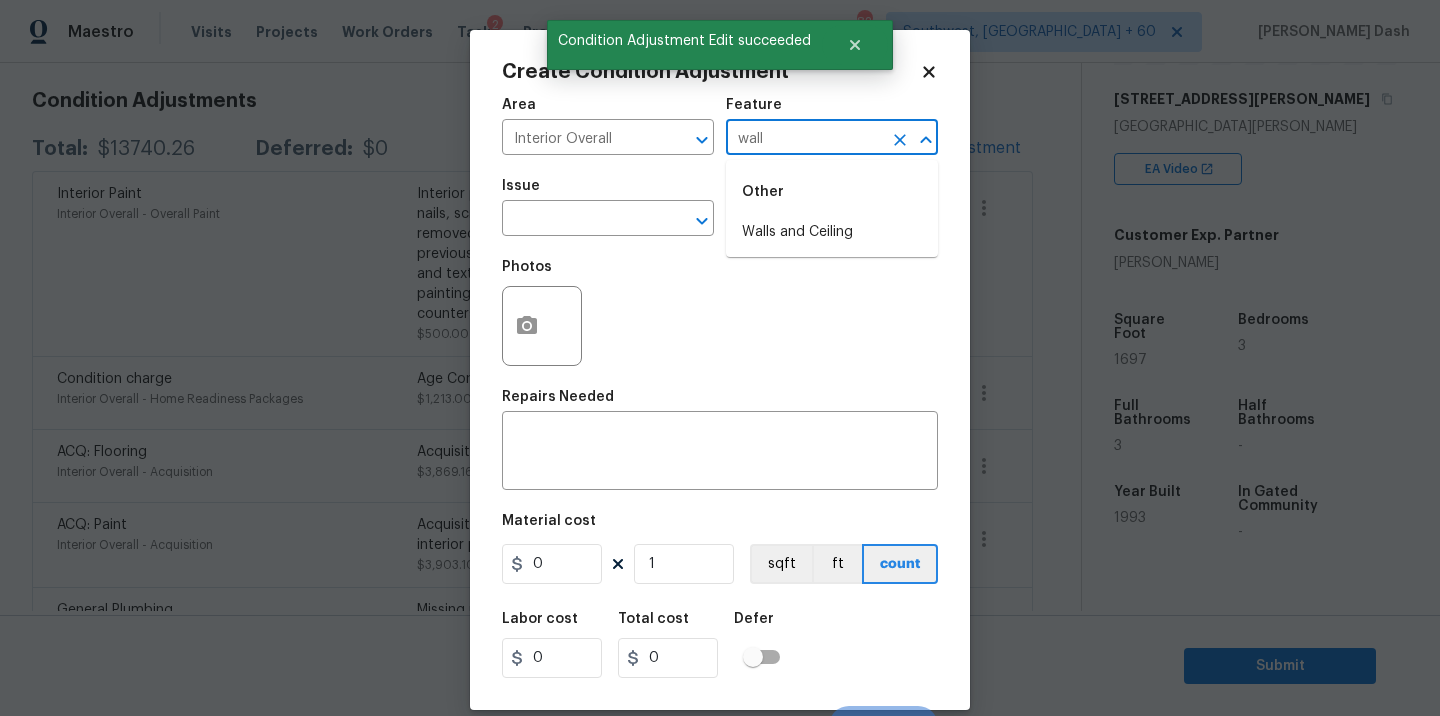 click on "Other" at bounding box center [832, 192] 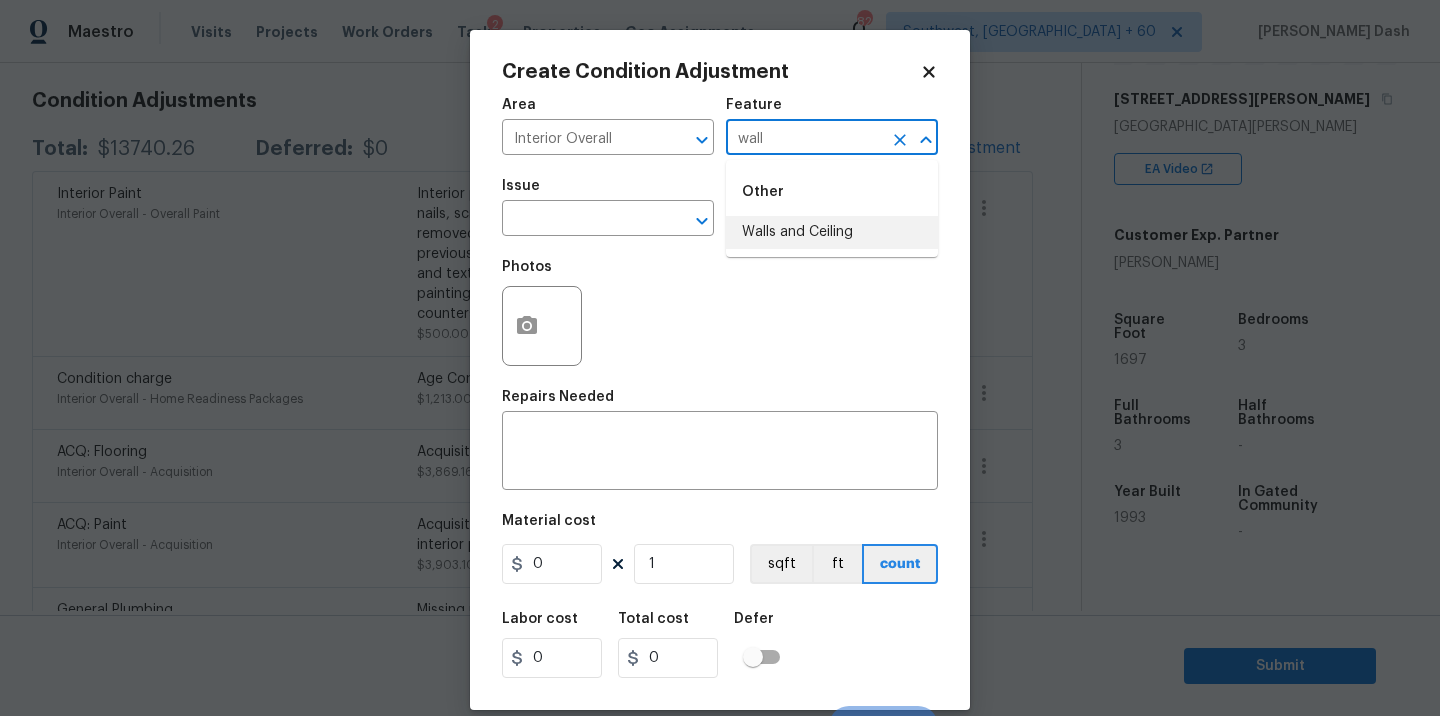 click on "Walls and Ceiling" at bounding box center (832, 232) 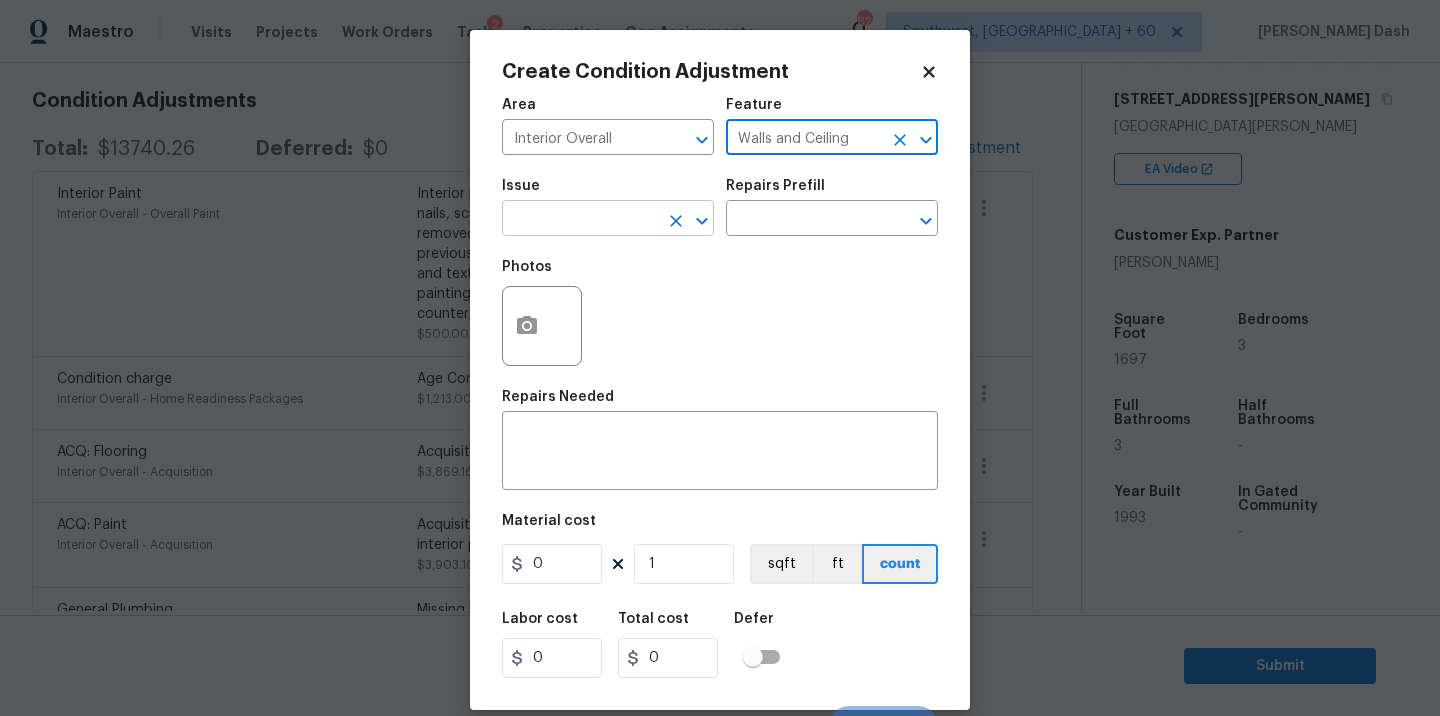 type on "Walls and Ceiling" 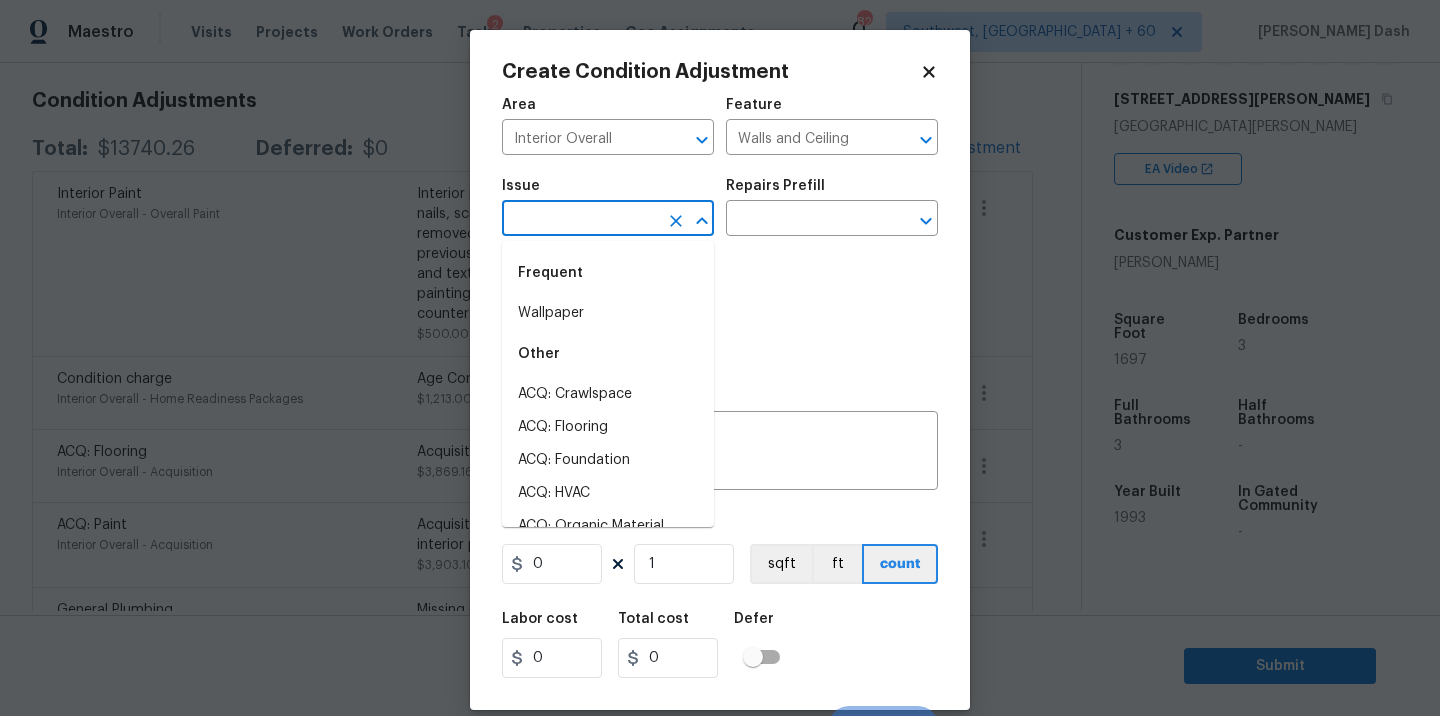 click at bounding box center (580, 220) 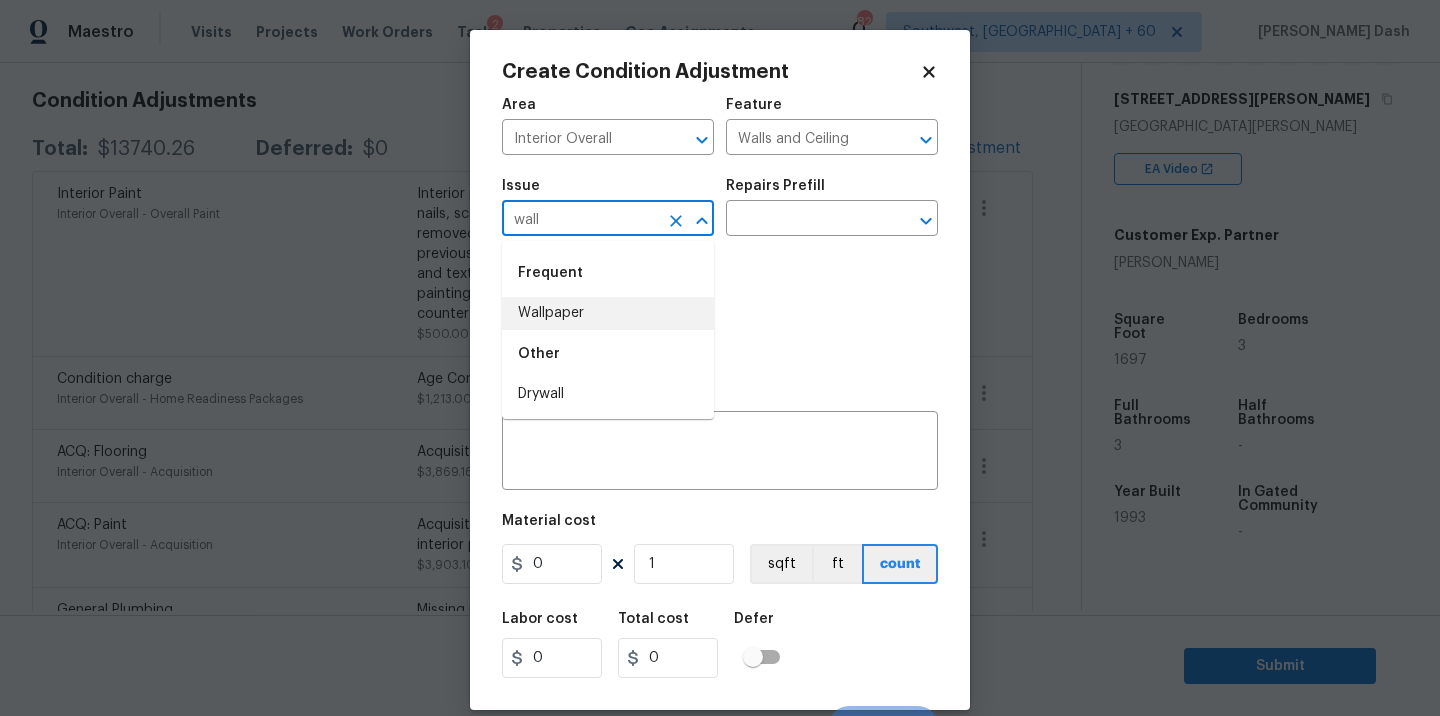 click on "Wallpaper" at bounding box center [608, 313] 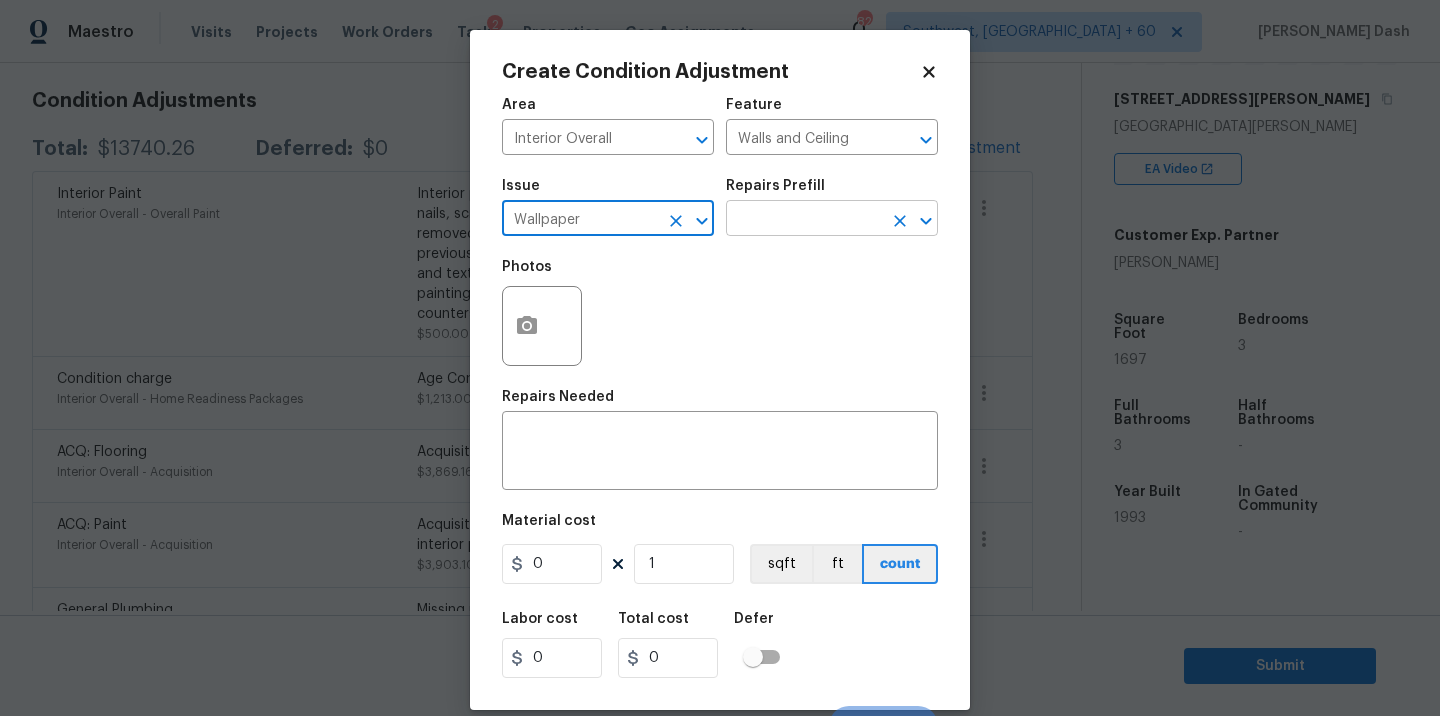 type on "Wallpaper" 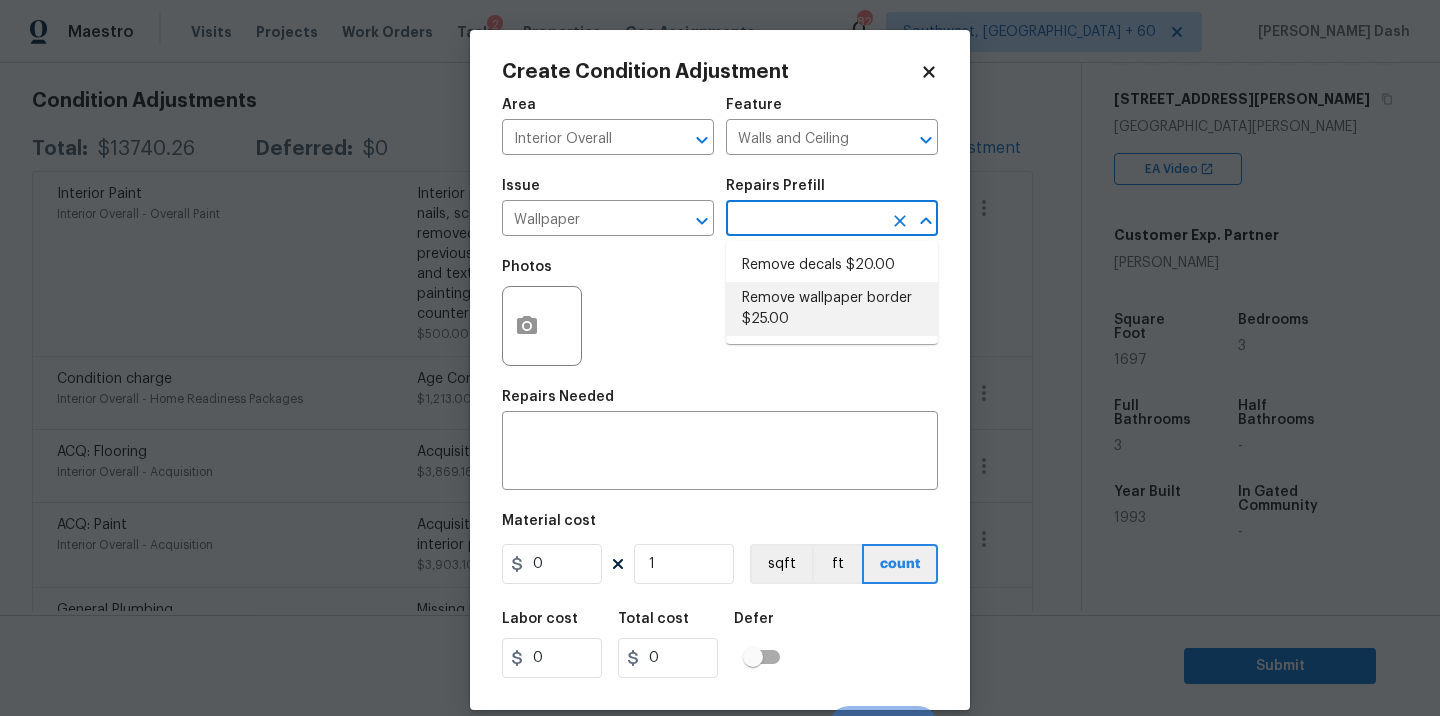 click on "Remove wallpaper border $25.00" at bounding box center (832, 309) 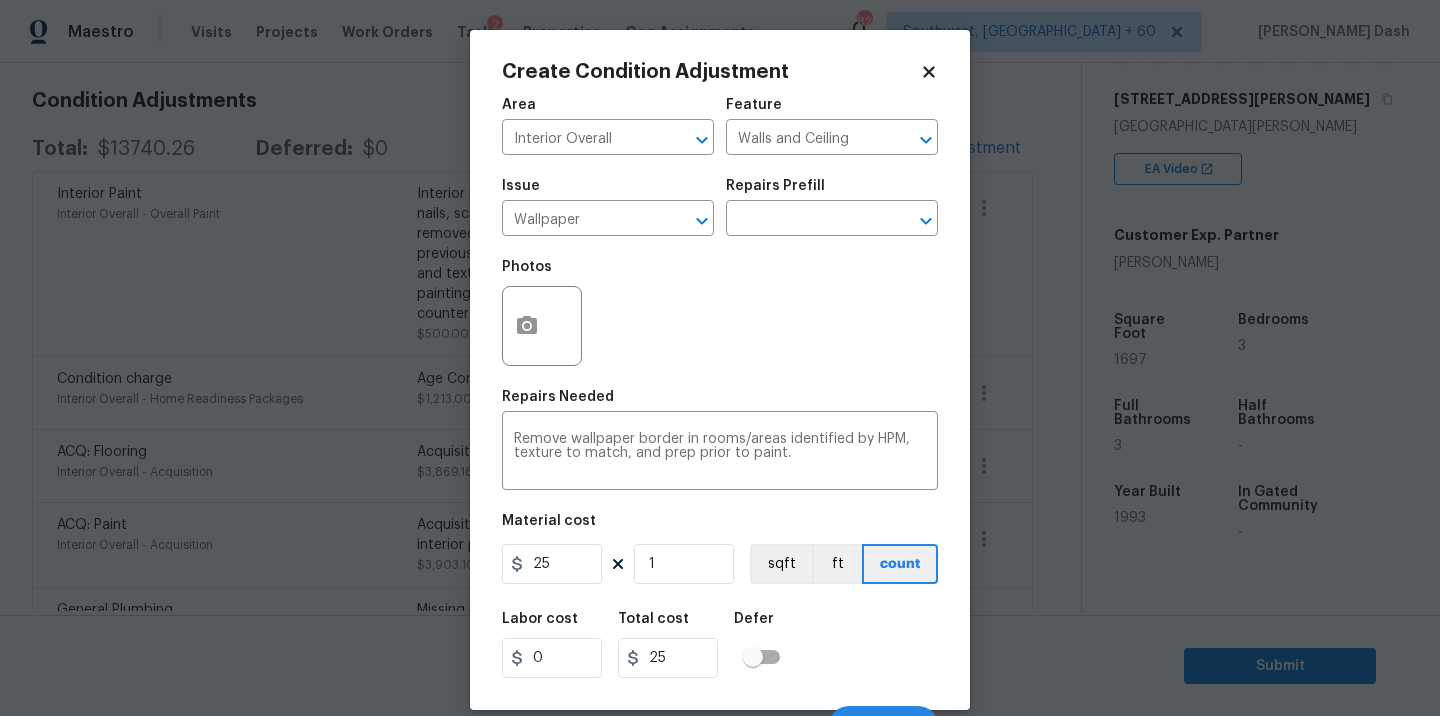 click on "Material cost" at bounding box center [720, 527] 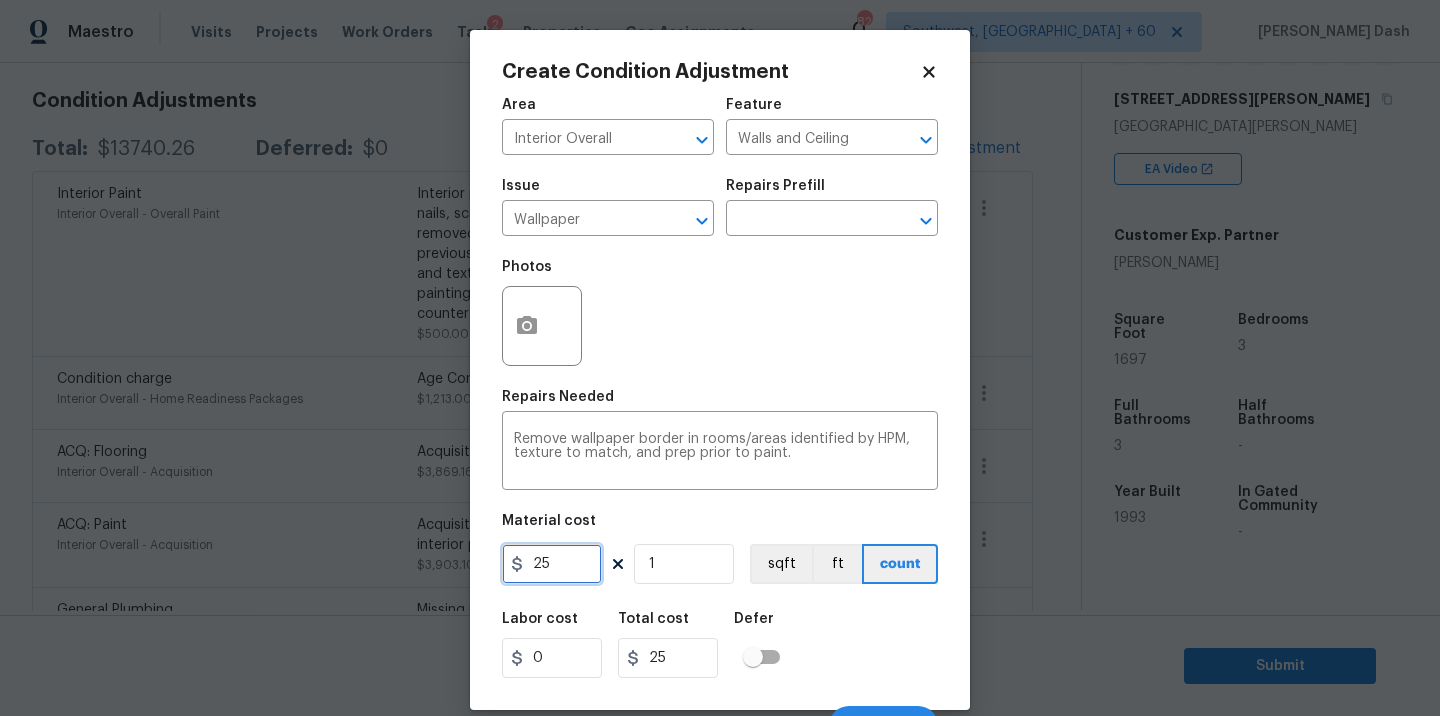 click on "25" at bounding box center [552, 564] 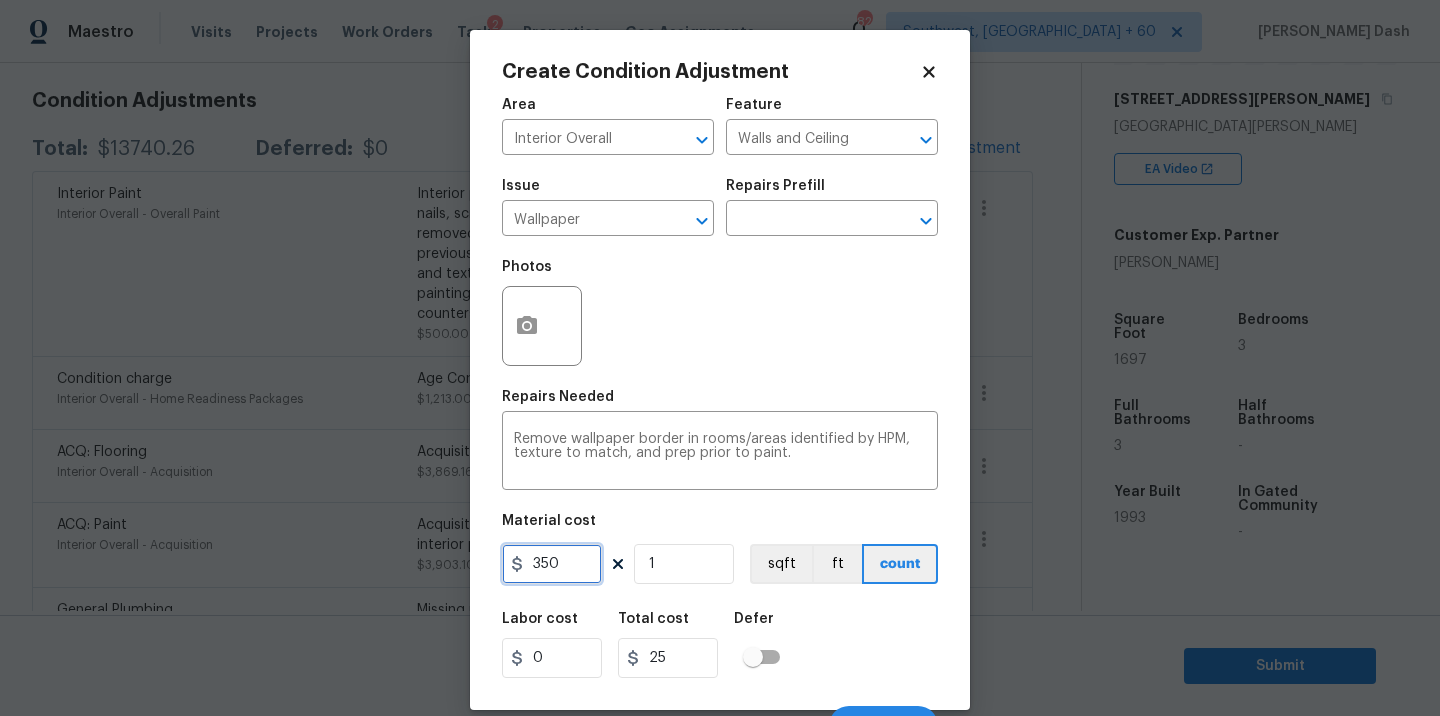 type on "350" 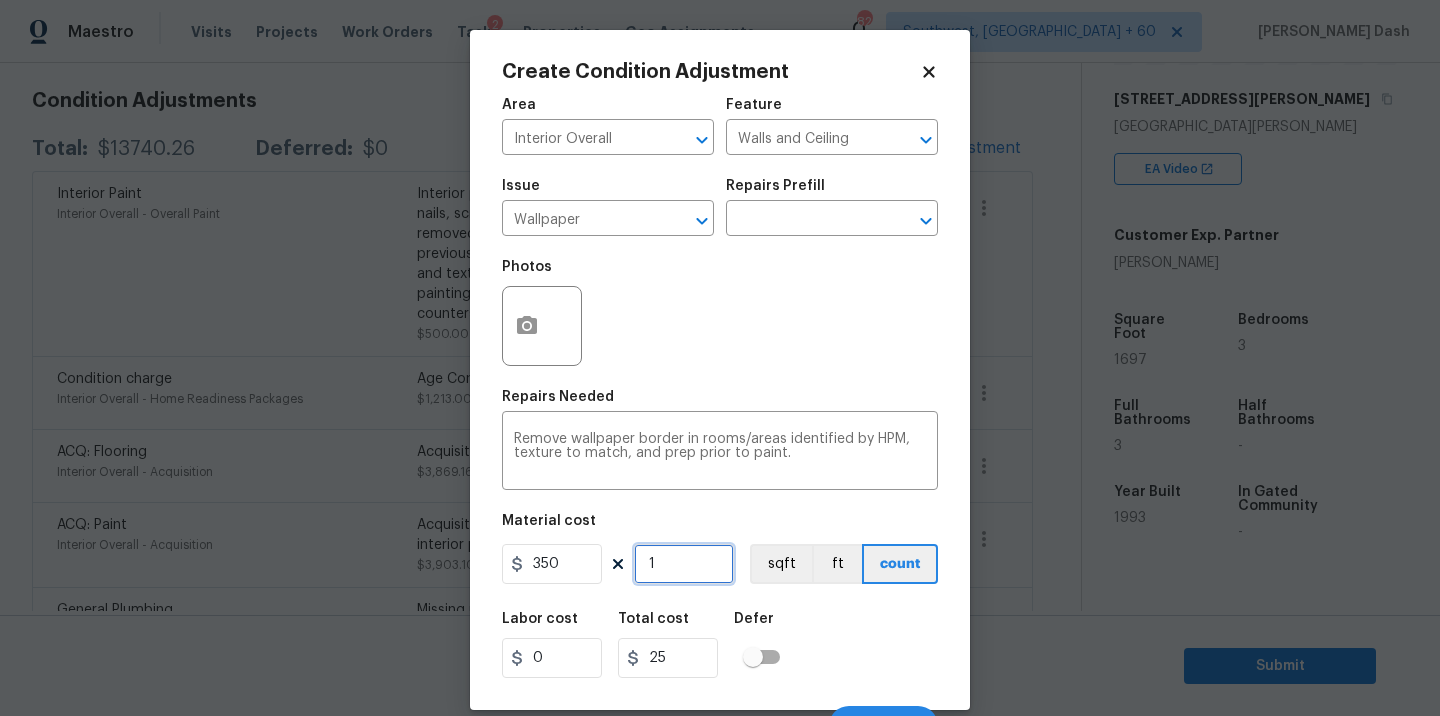 type on "350" 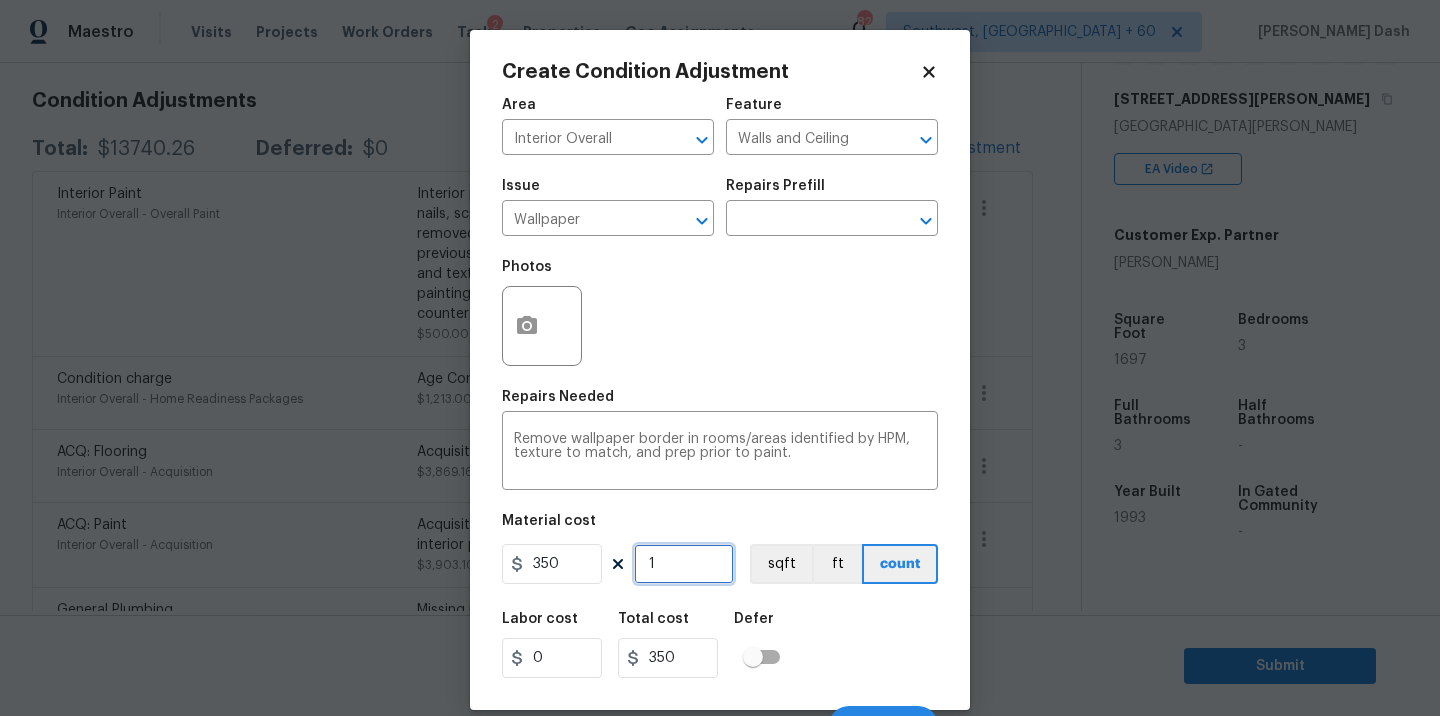 click on "1" at bounding box center (684, 564) 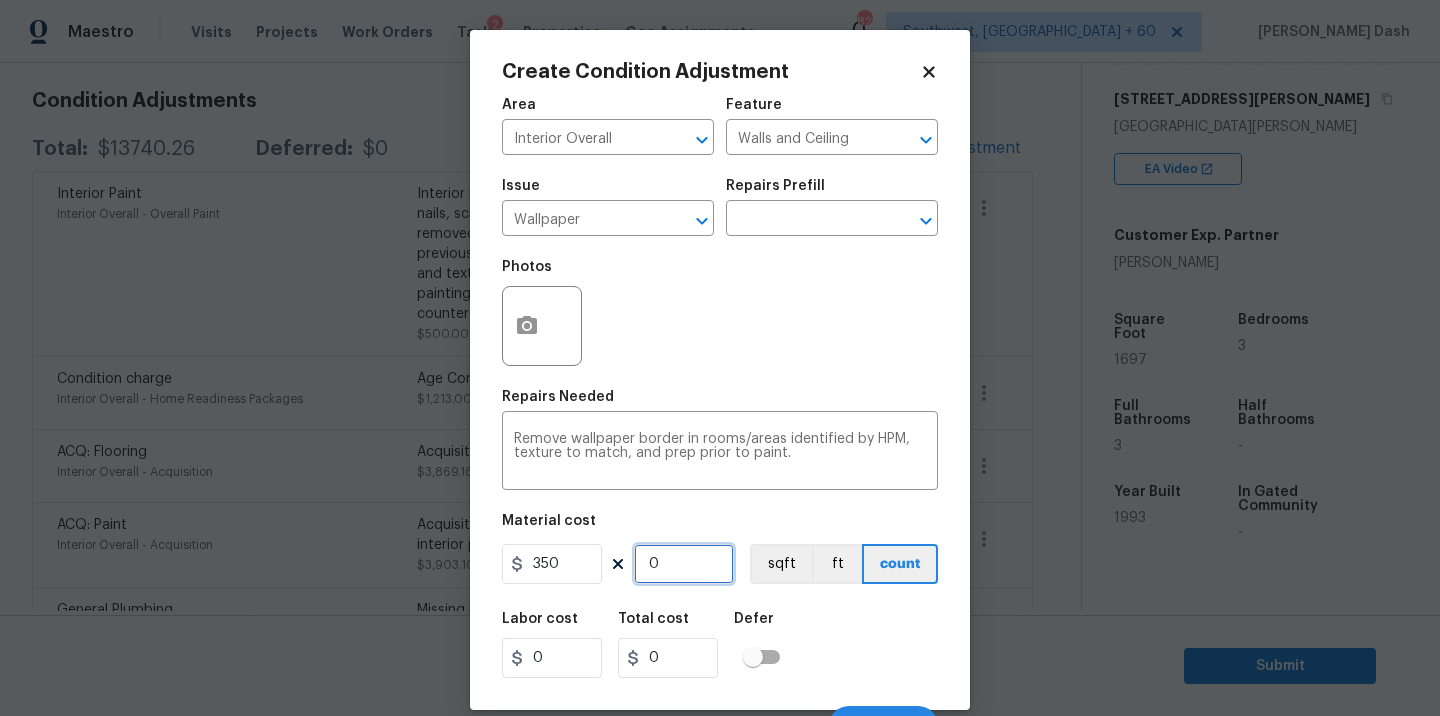 type on "2" 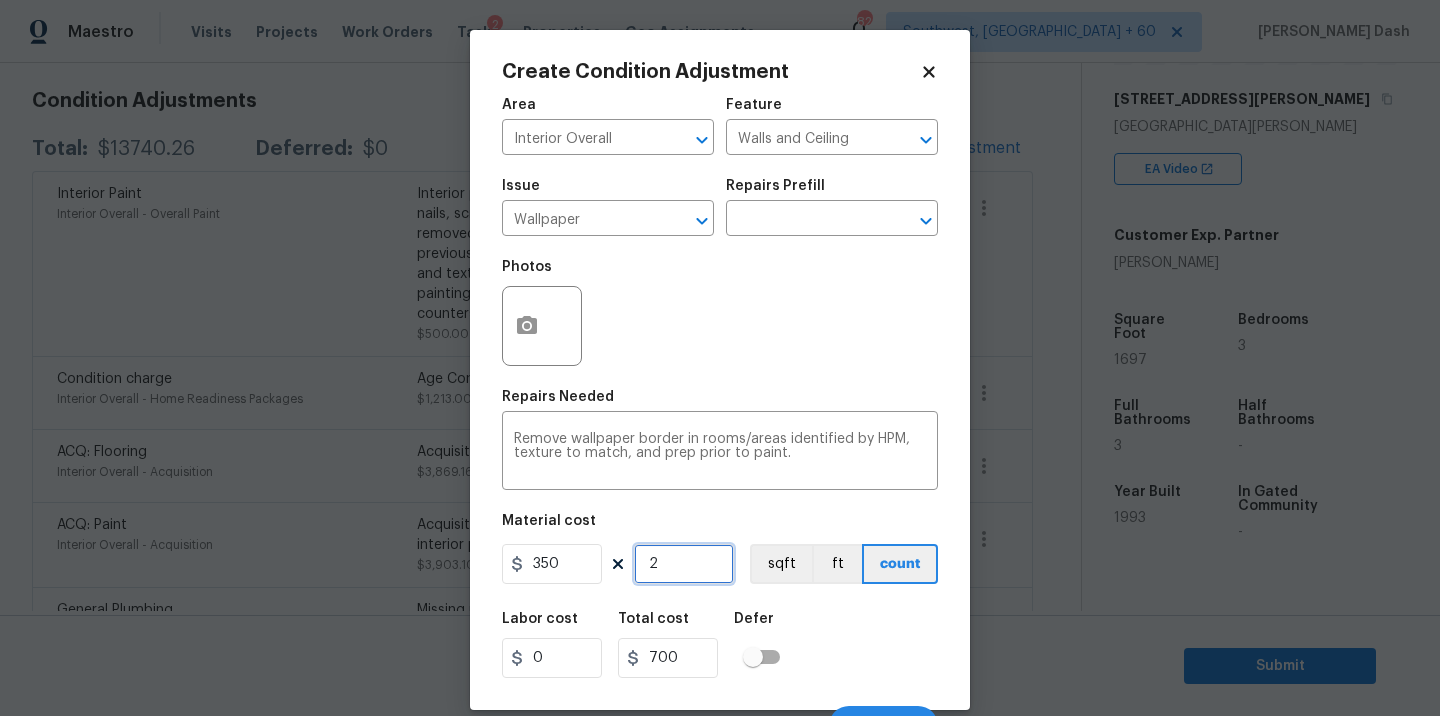 type on "2" 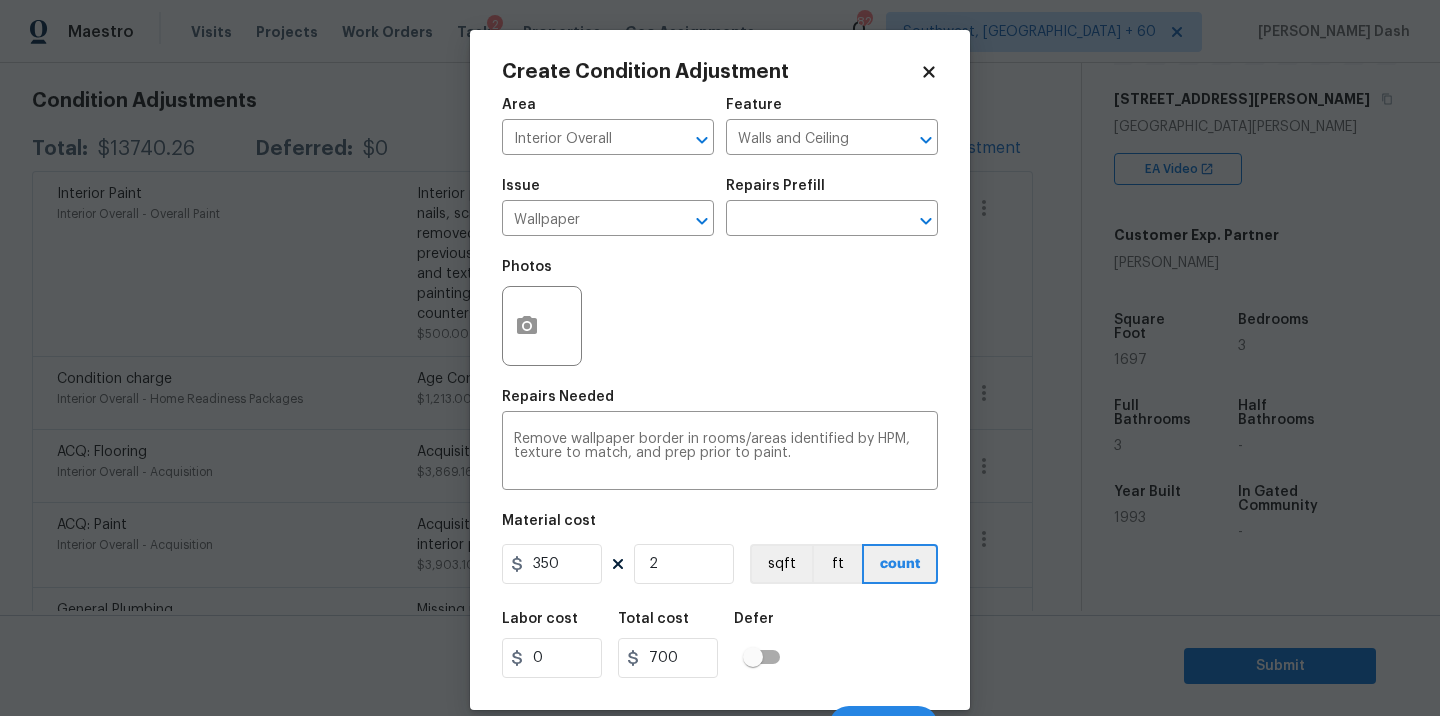 click on "Create Condition Adjustment Area Interior Overall ​ Feature Walls and Ceiling ​ Issue Wallpaper ​ Repairs Prefill ​ Photos Repairs Needed Remove wallpaper border in rooms/areas identified by HPM, texture to match, and prep prior to paint.  x ​ Material cost 350 2 sqft ft count Labor cost 0 Total cost 700 Defer Cancel Create" at bounding box center [720, 370] 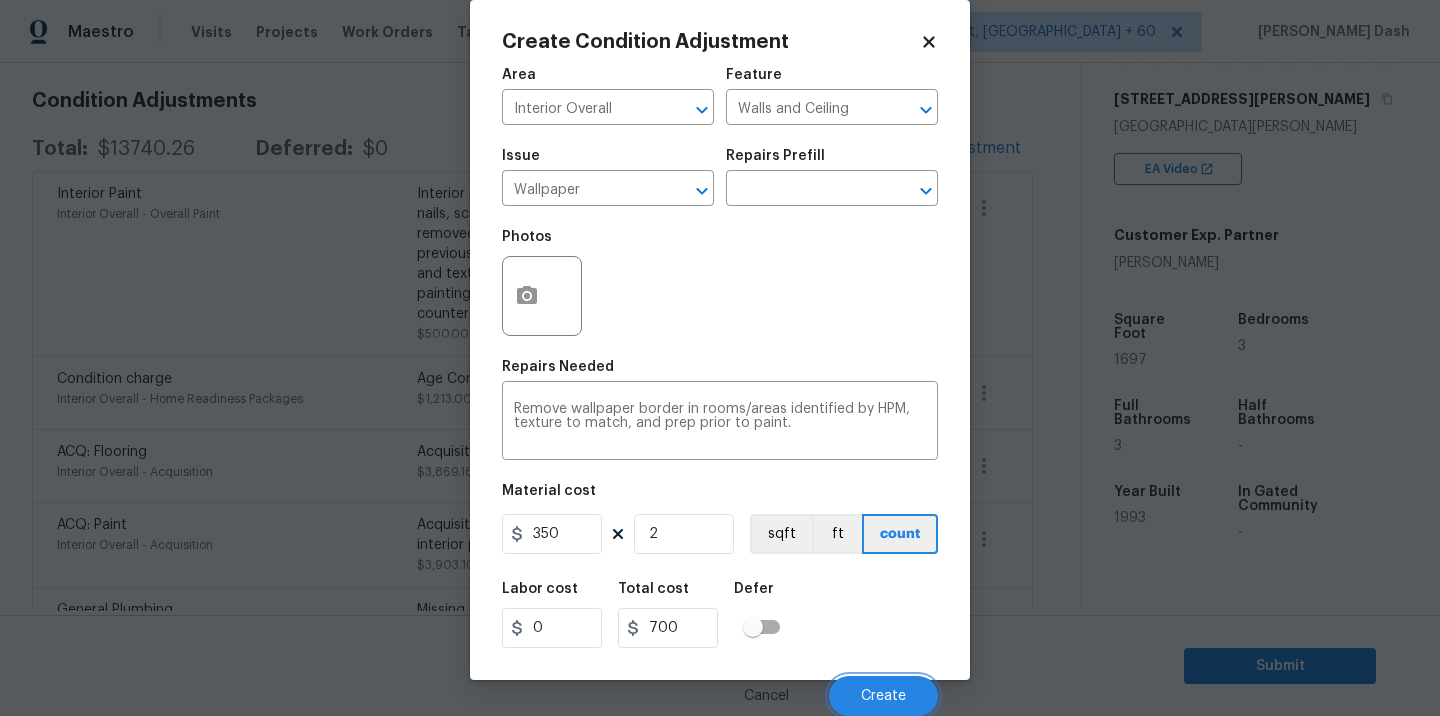 click on "Create" at bounding box center (883, 696) 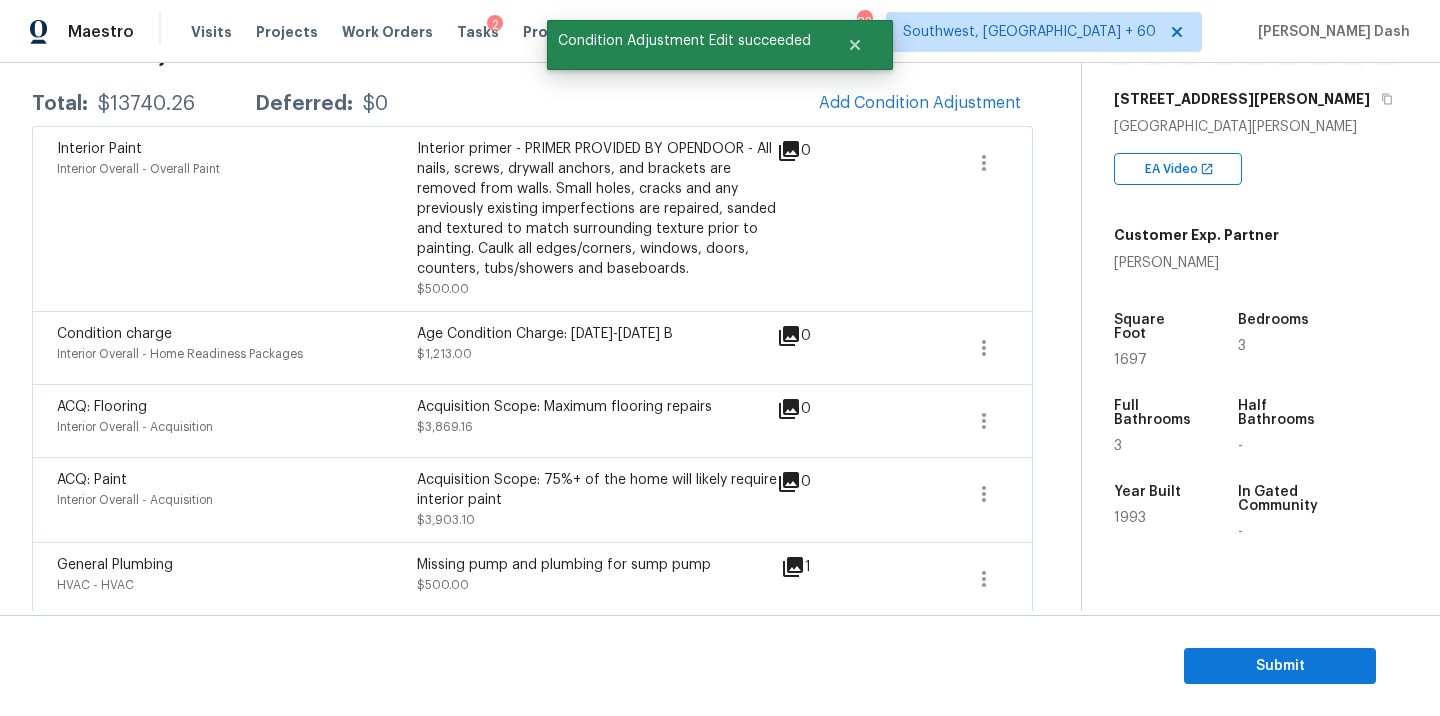 scroll, scrollTop: 276, scrollLeft: 0, axis: vertical 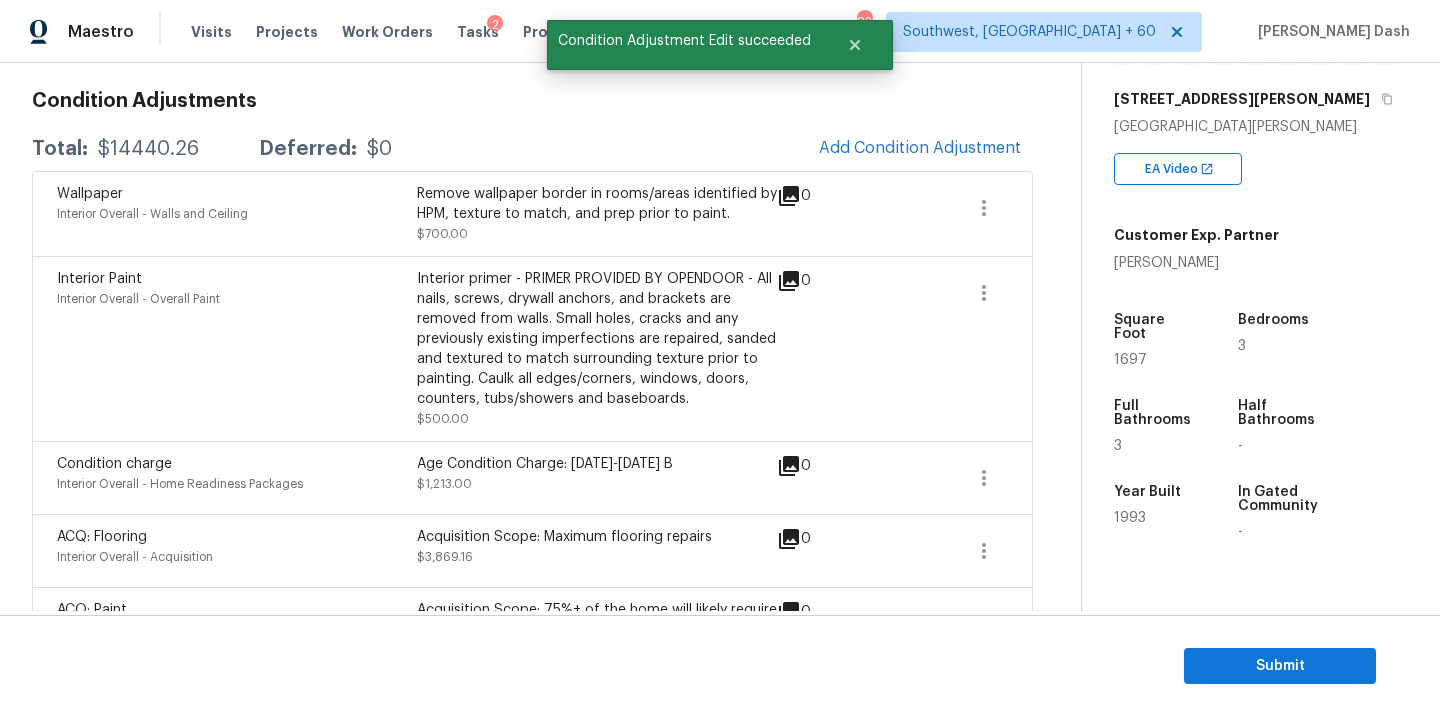 click on "$14440.26" at bounding box center [148, 149] 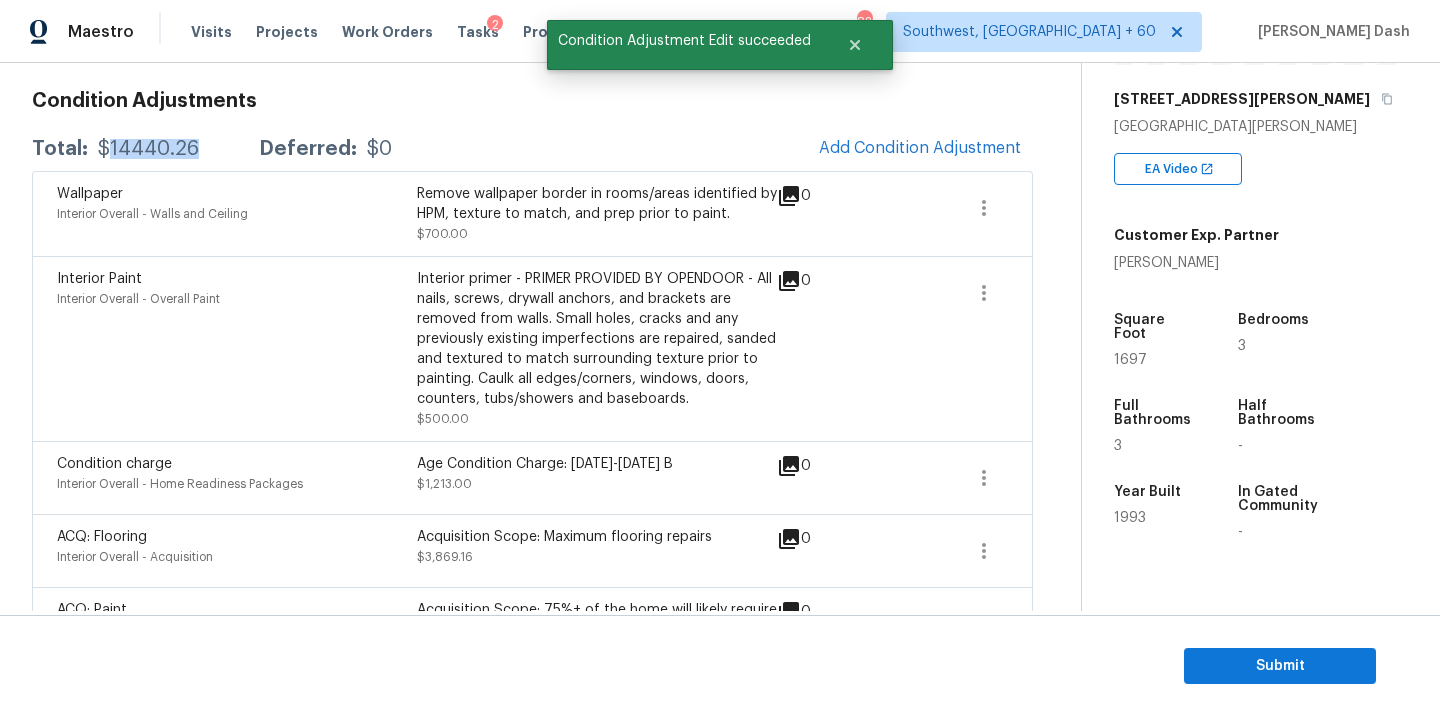 click on "$14440.26" at bounding box center (148, 149) 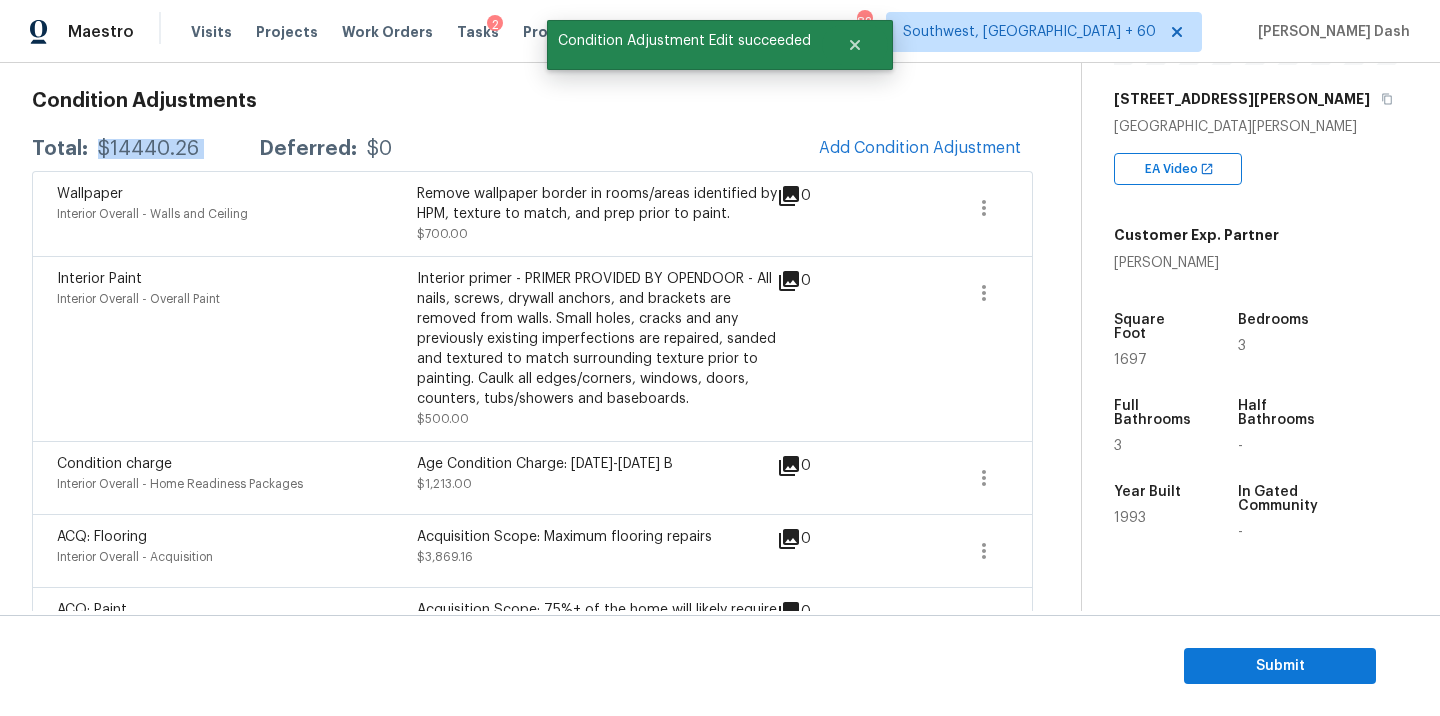 click on "$14440.26" at bounding box center [148, 149] 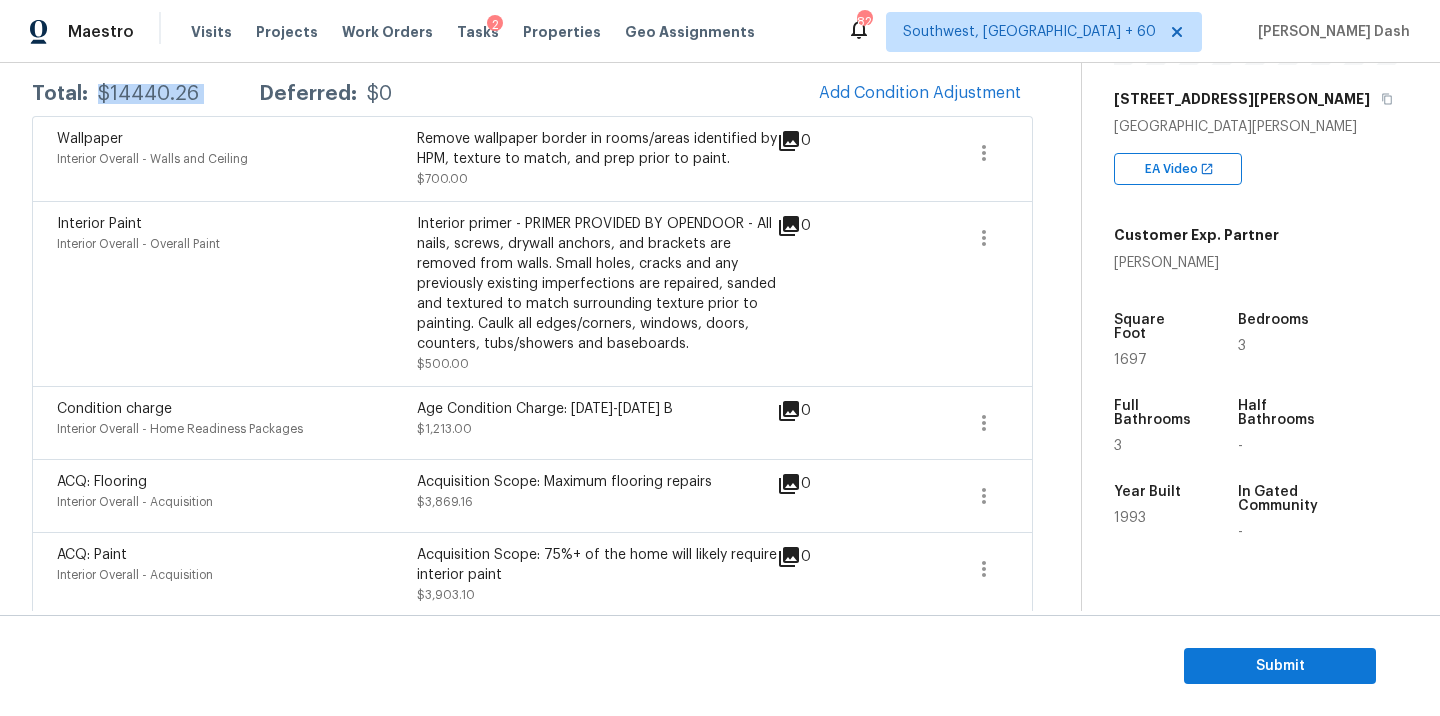 scroll, scrollTop: 332, scrollLeft: 0, axis: vertical 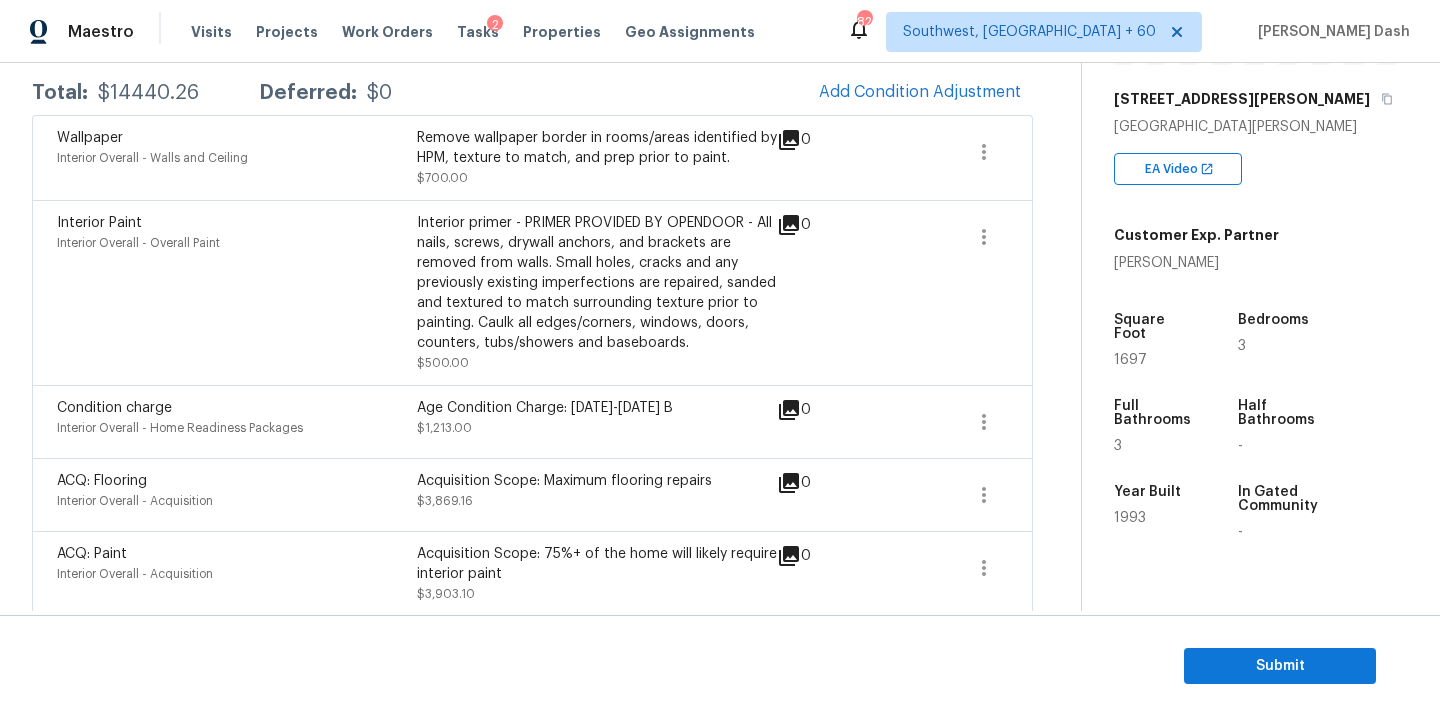 click on "Age Condition Charge: [DATE]-[DATE] B" at bounding box center [597, 408] 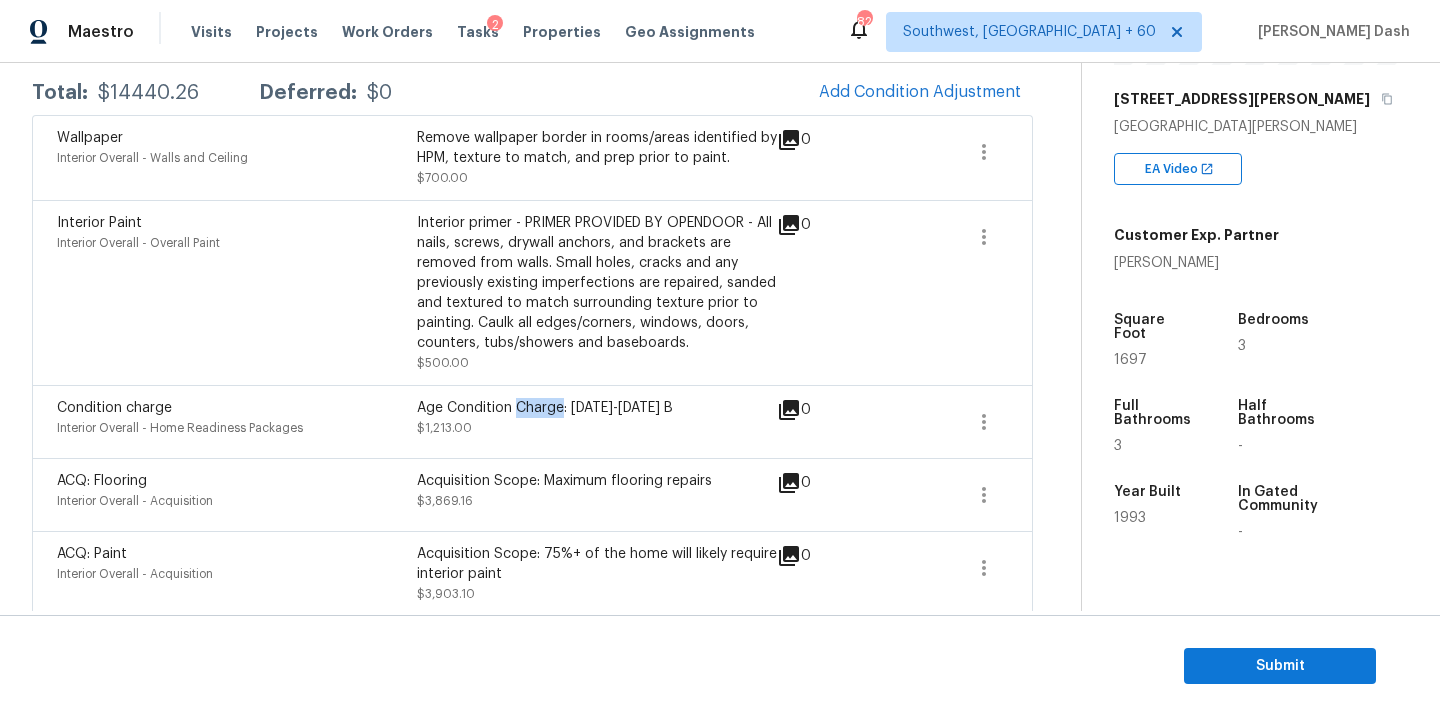 click on "Age Condition Charge: [DATE]-[DATE] B" at bounding box center (597, 408) 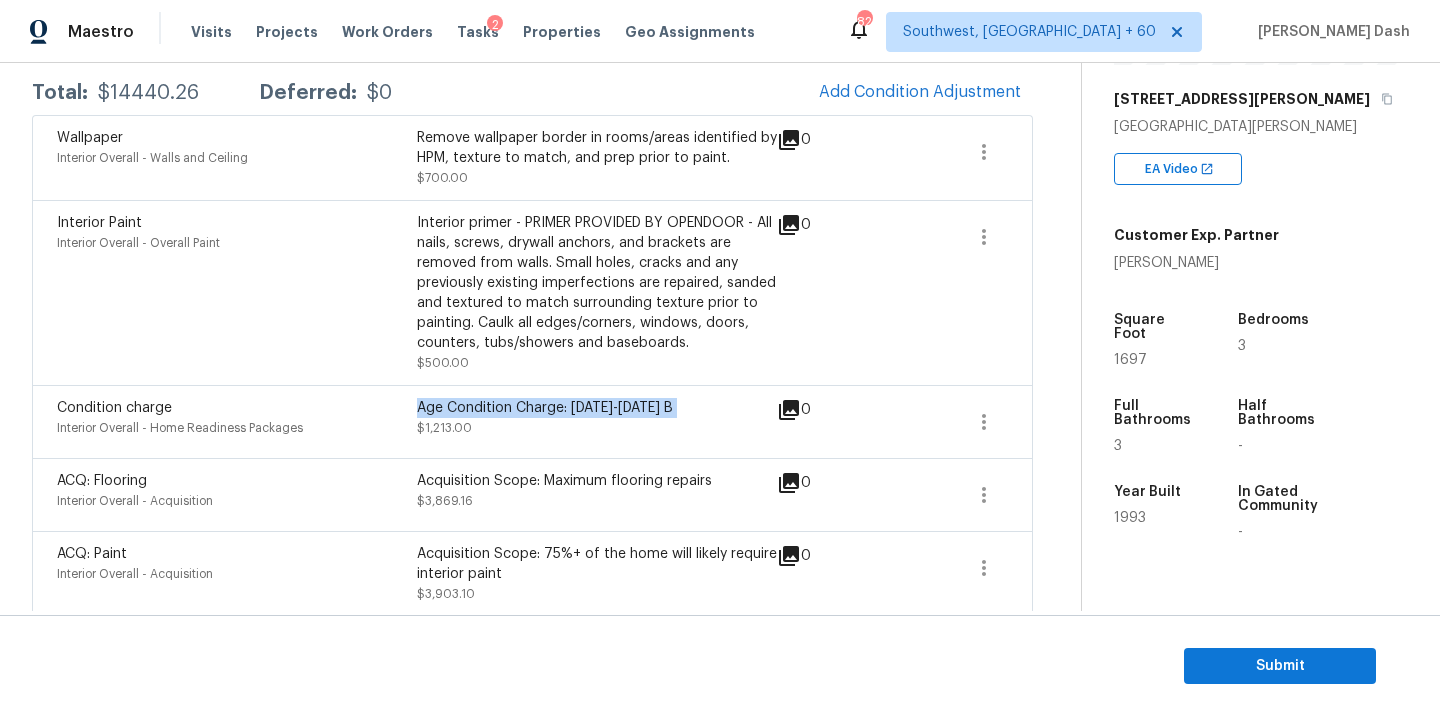 click on "Age Condition Charge: [DATE]-[DATE] B" at bounding box center (597, 408) 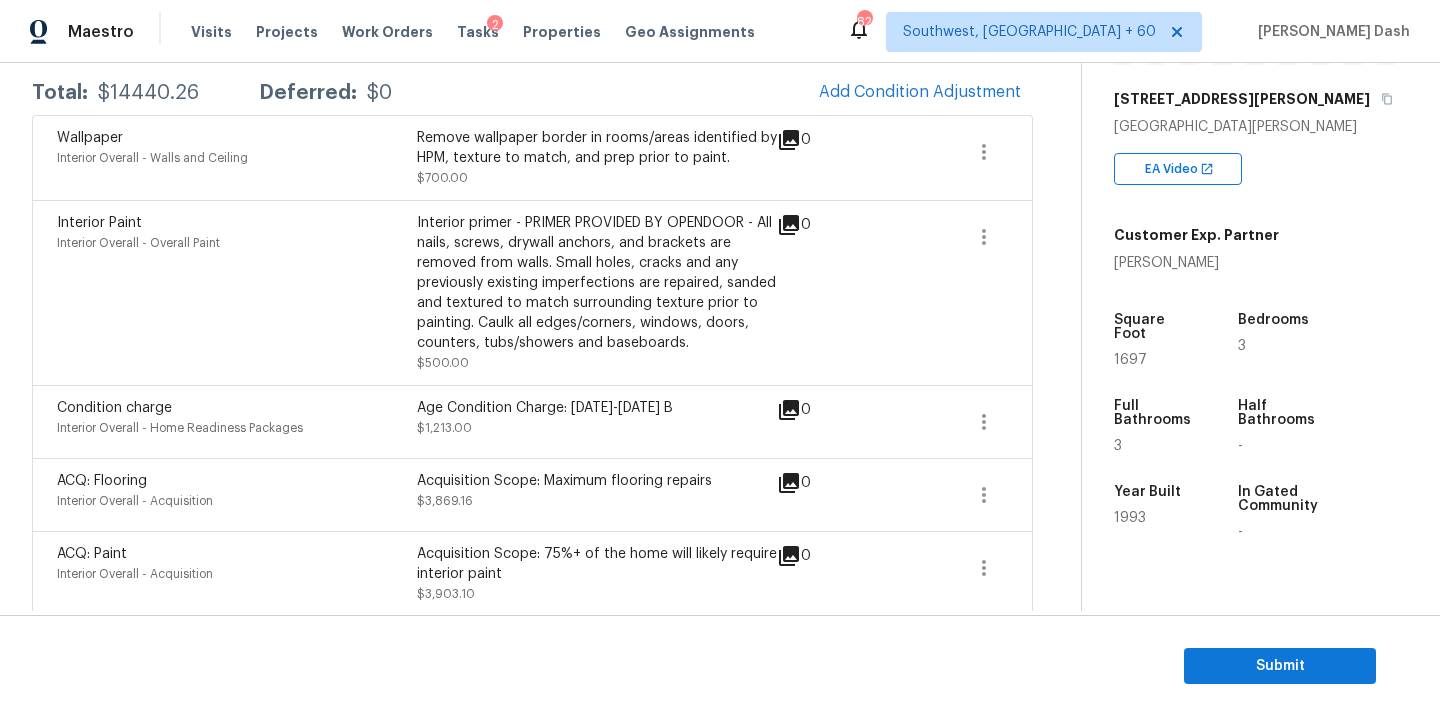 click on "Remove wallpaper border in rooms/areas identified by HPM, texture to match, and prep prior to paint." at bounding box center [597, 148] 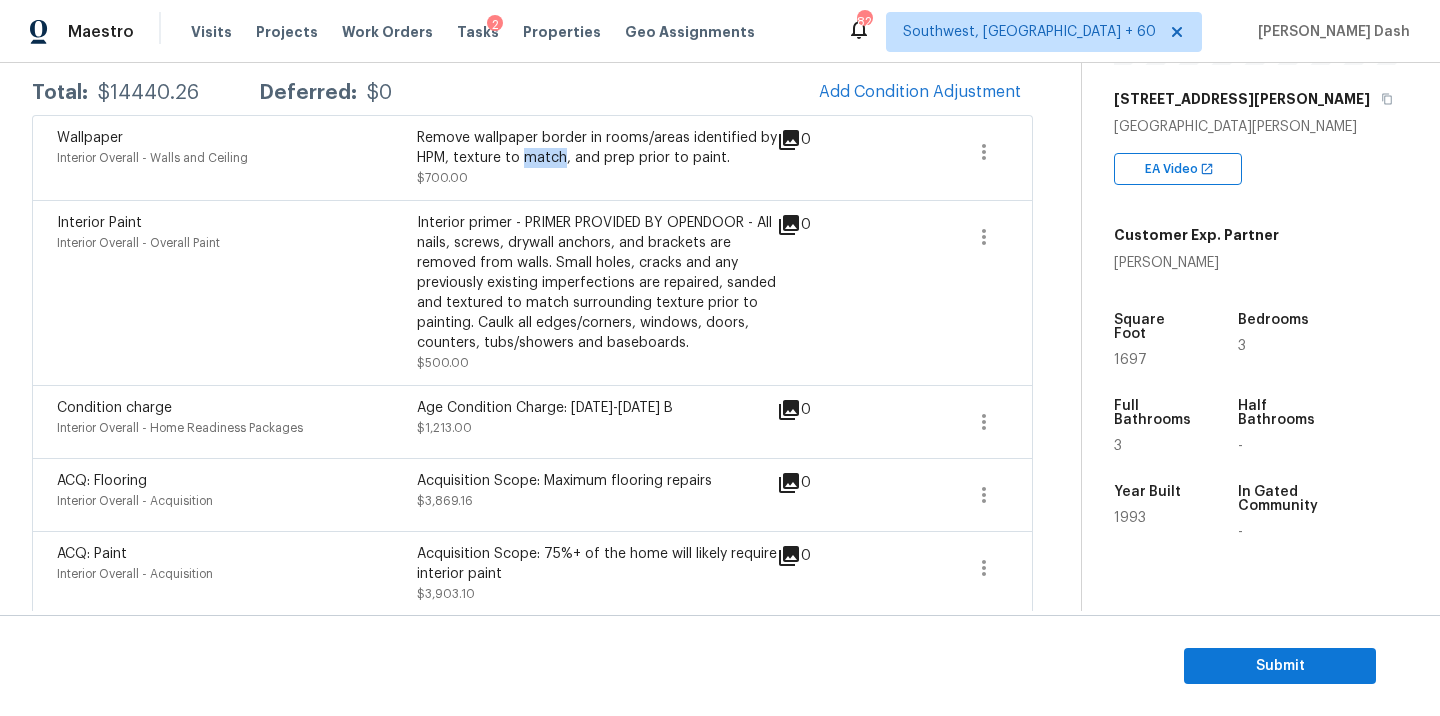 click on "Remove wallpaper border in rooms/areas identified by HPM, texture to match, and prep prior to paint." at bounding box center (597, 148) 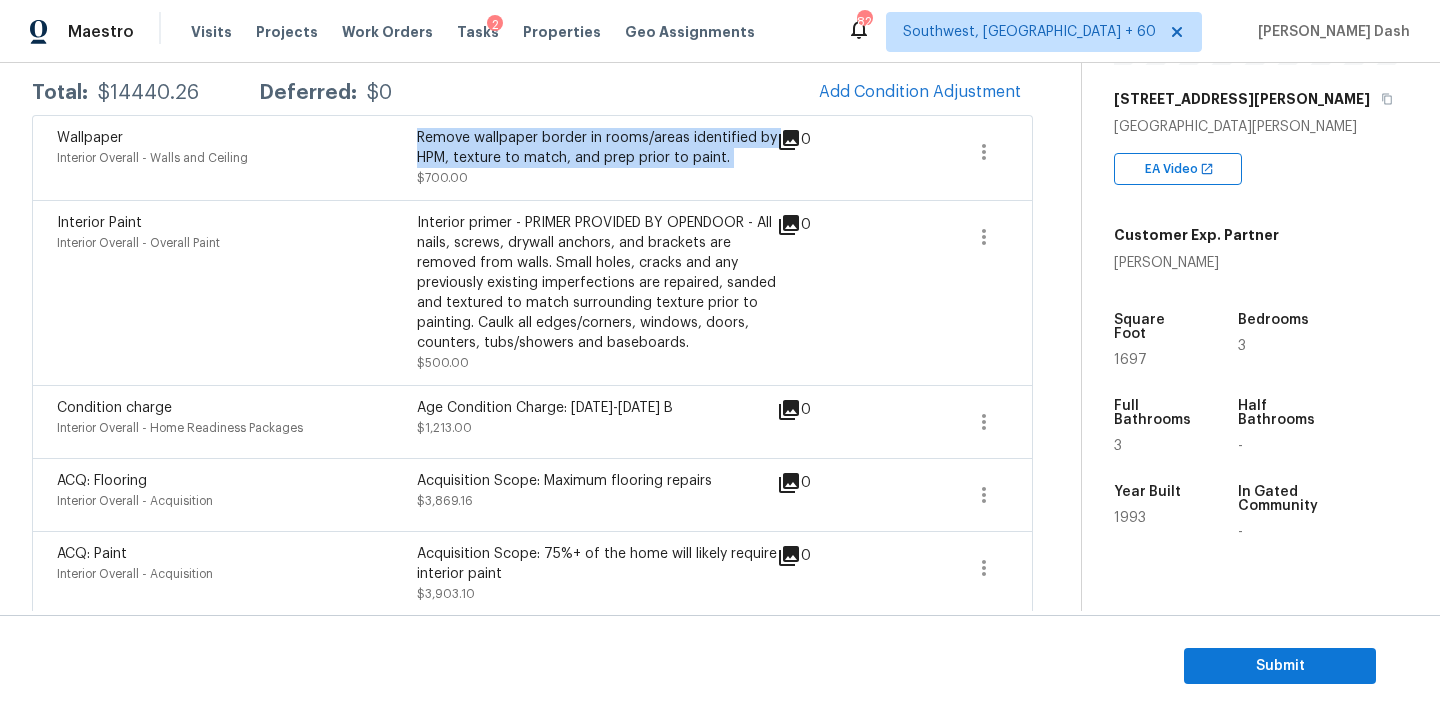 click on "Remove wallpaper border in rooms/areas identified by HPM, texture to match, and prep prior to paint." at bounding box center [597, 148] 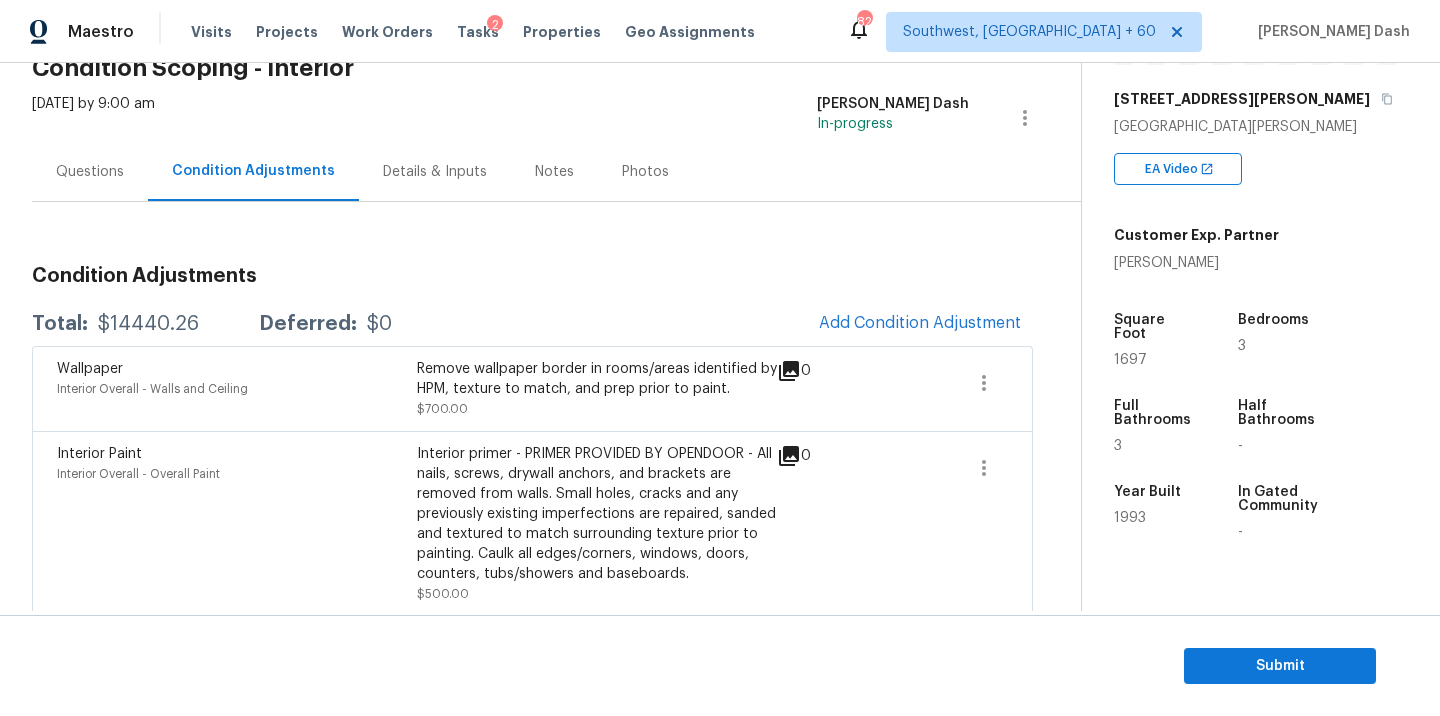 click on "Questions" at bounding box center [90, 172] 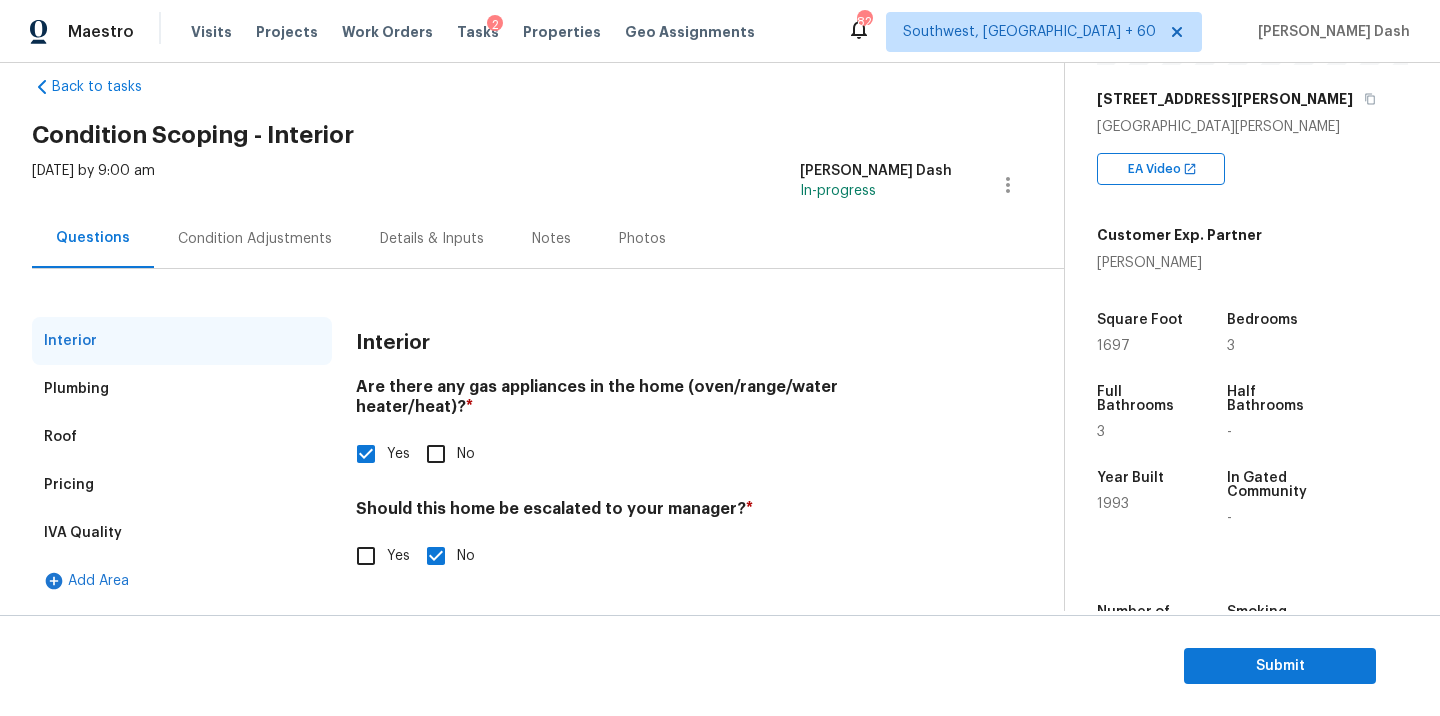 scroll, scrollTop: 34, scrollLeft: 0, axis: vertical 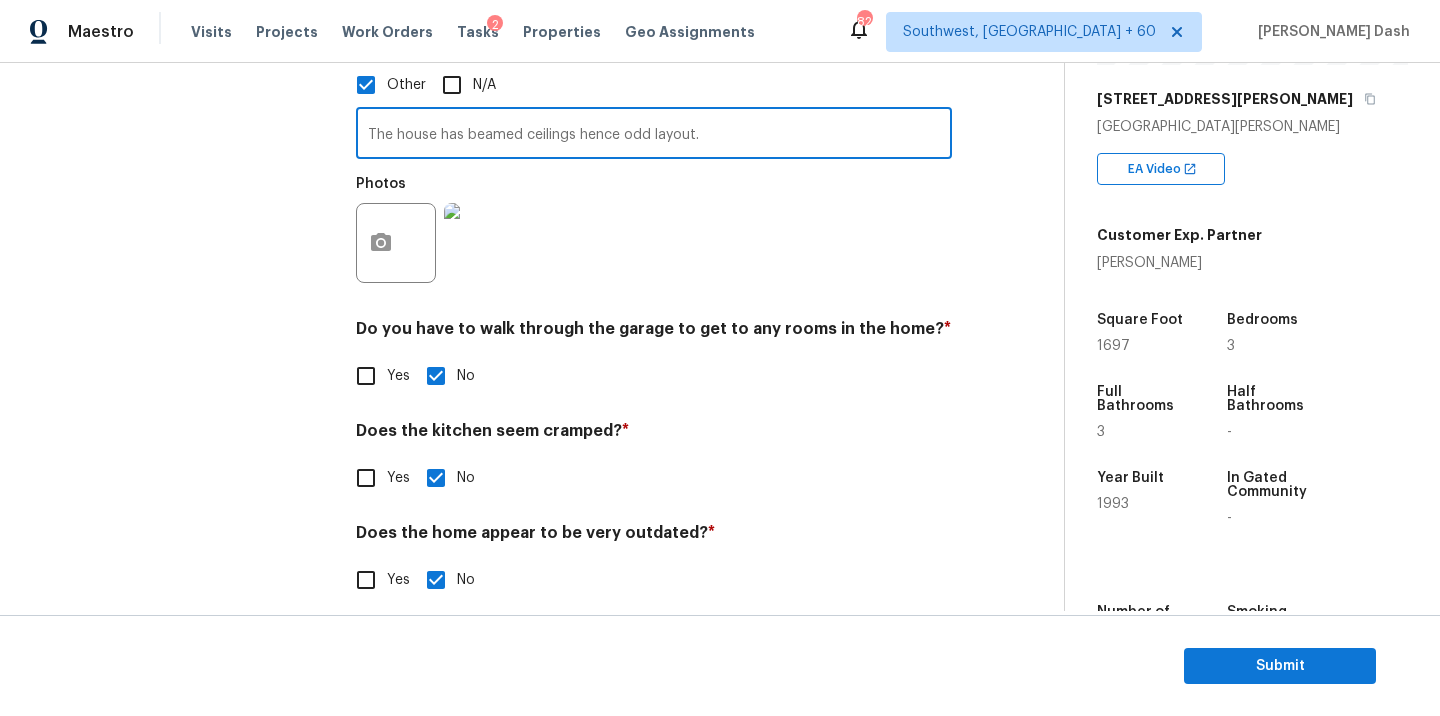 click on "The house has beamed ceilings hence odd layout." at bounding box center (654, 135) 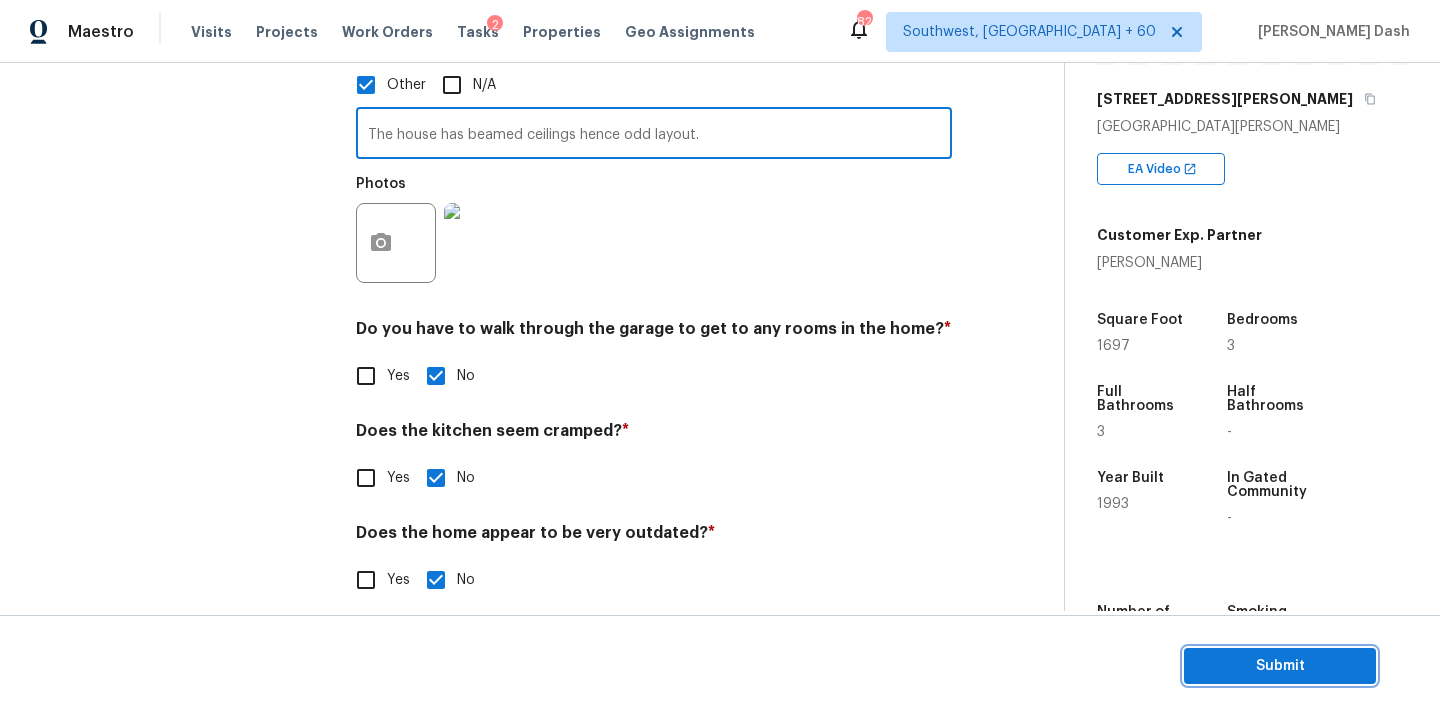 click on "Submit" at bounding box center [1280, 666] 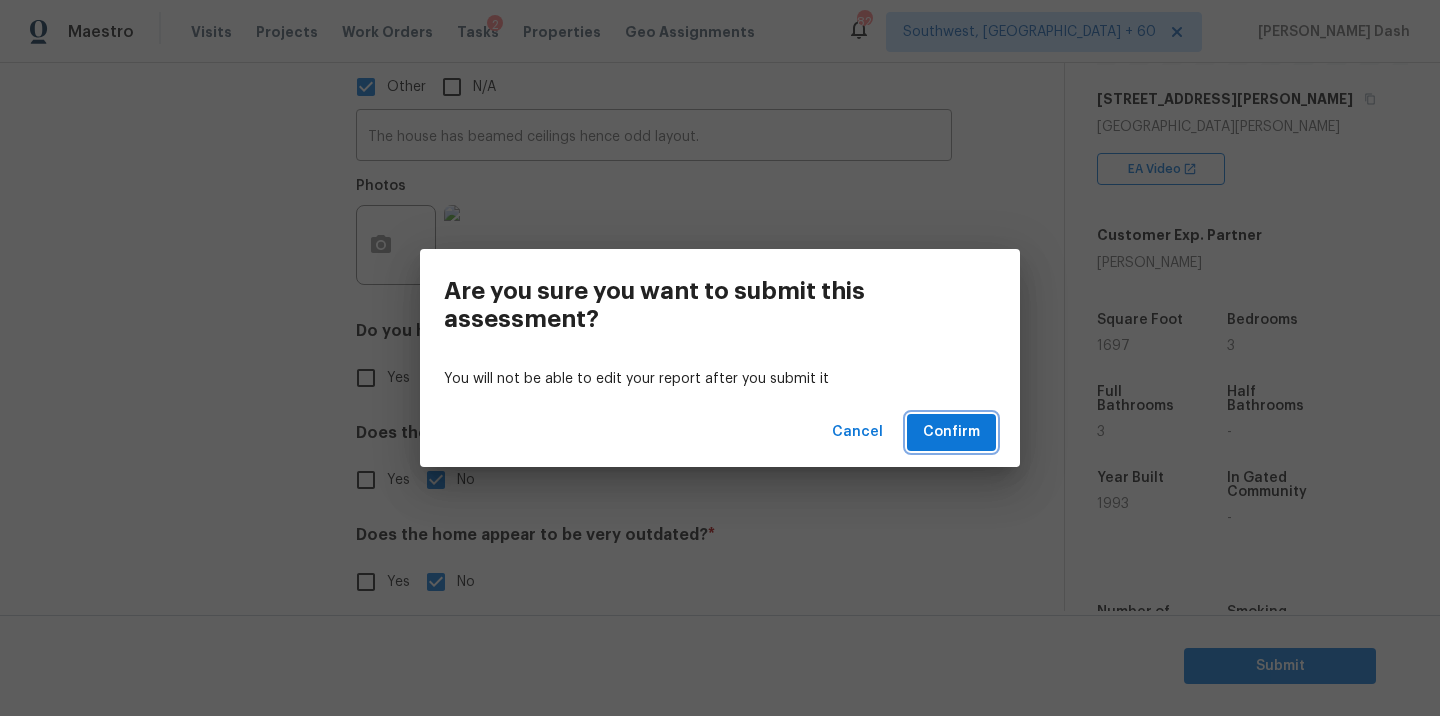 click on "Confirm" at bounding box center (951, 432) 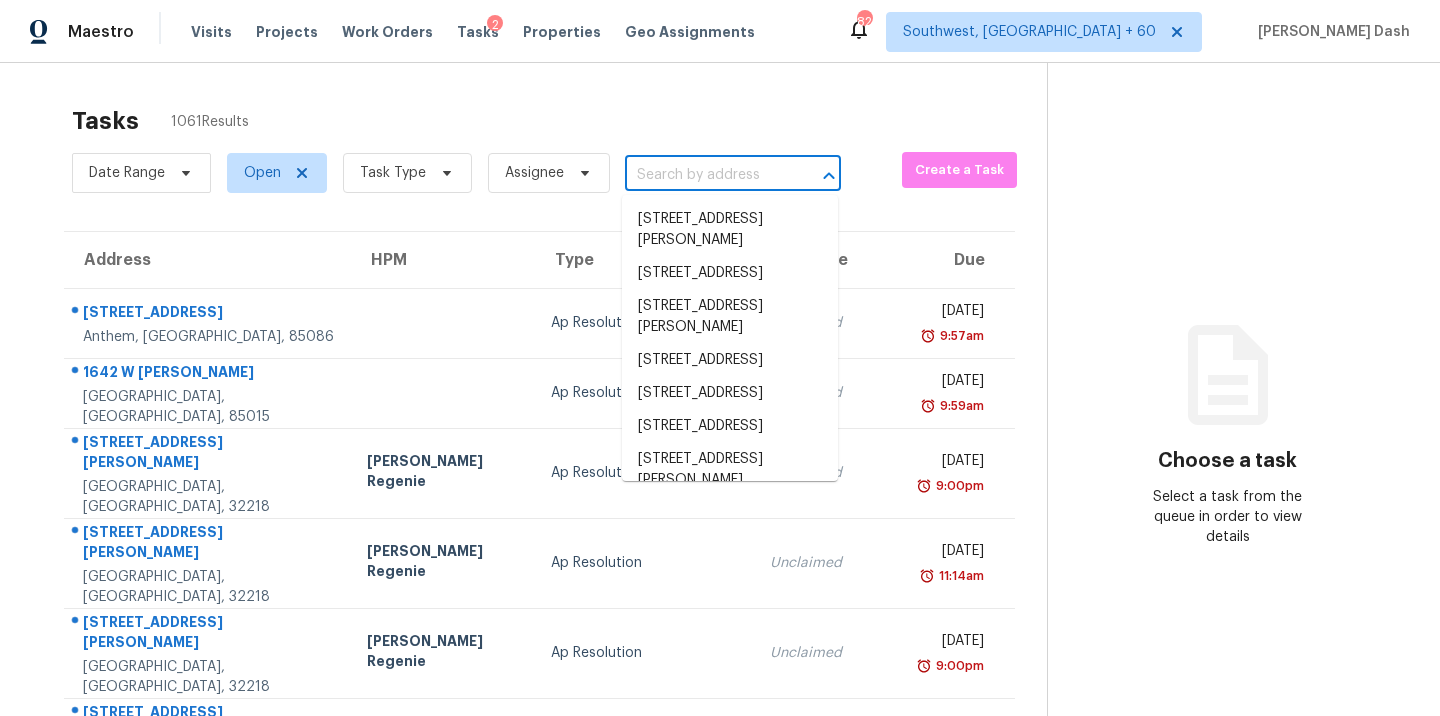 click at bounding box center (705, 175) 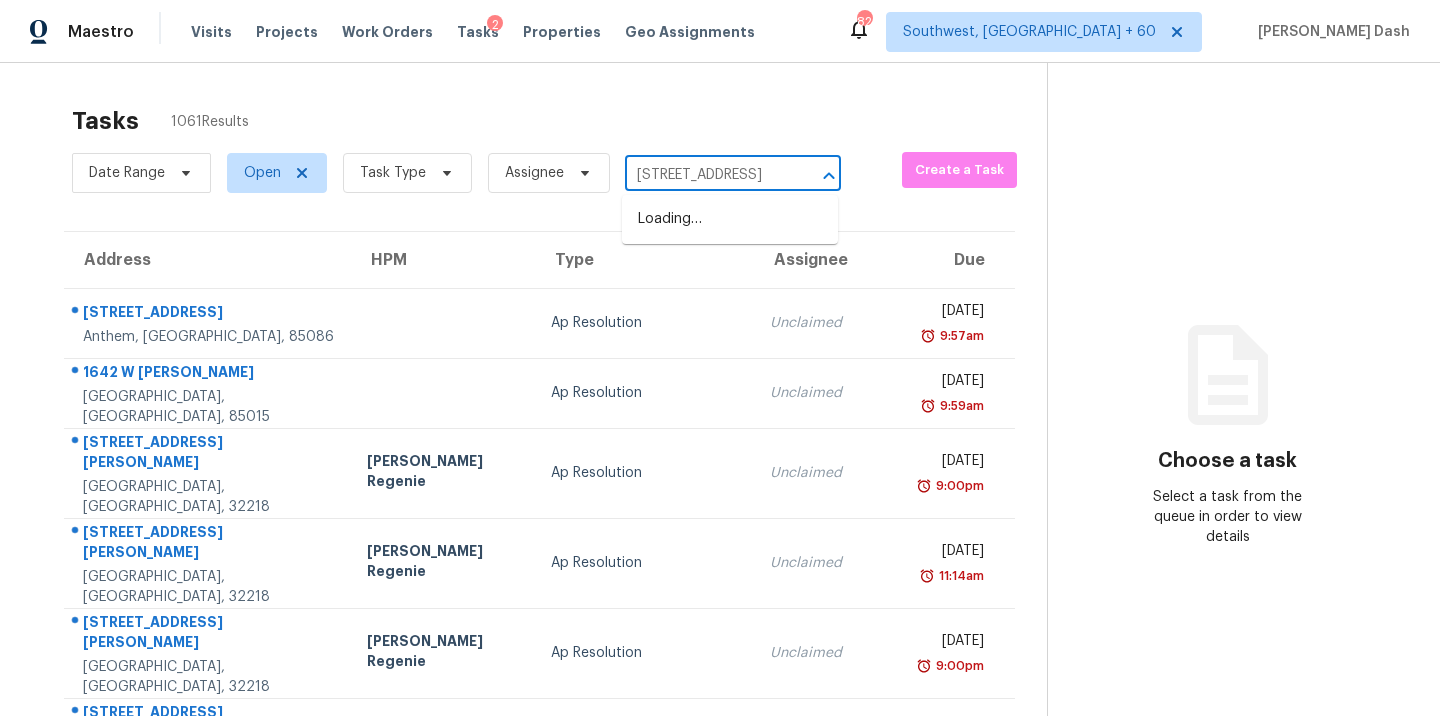 scroll, scrollTop: 0, scrollLeft: 126, axis: horizontal 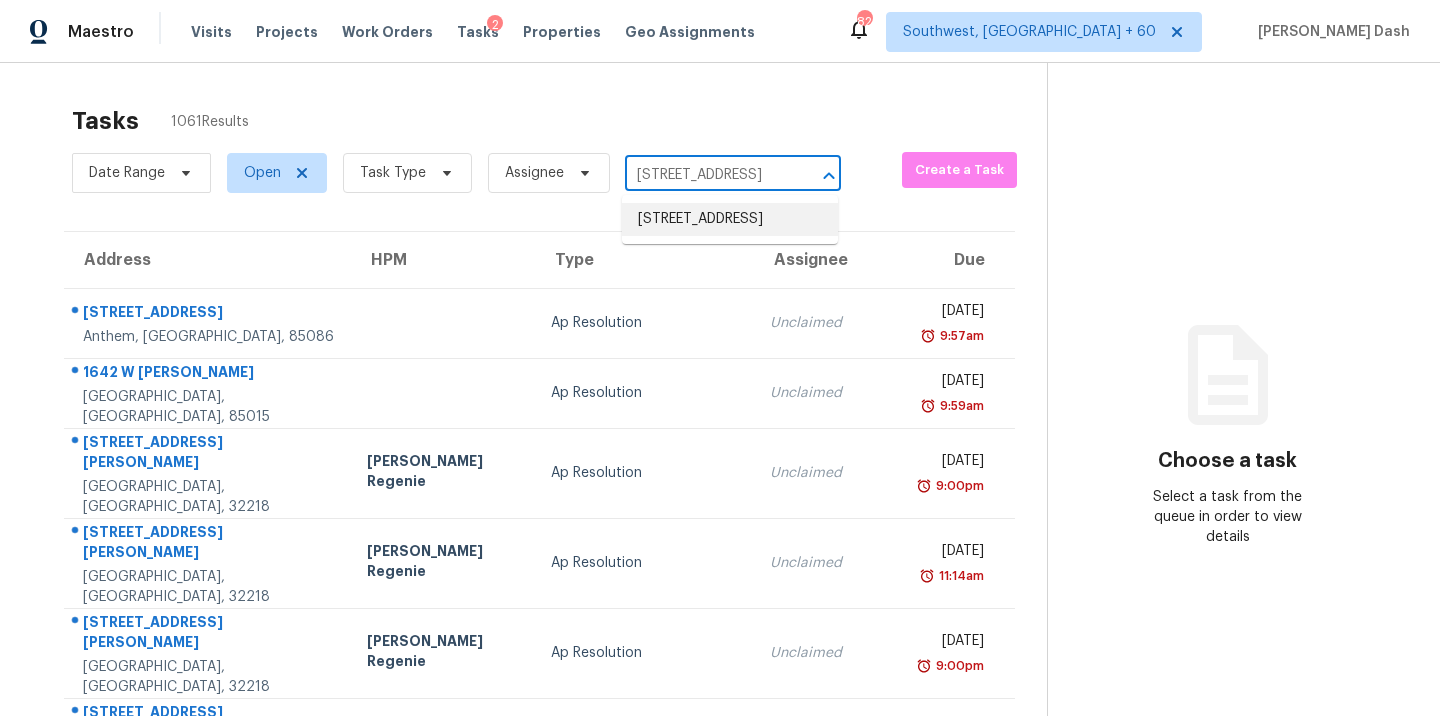 click on "[STREET_ADDRESS]" at bounding box center (730, 219) 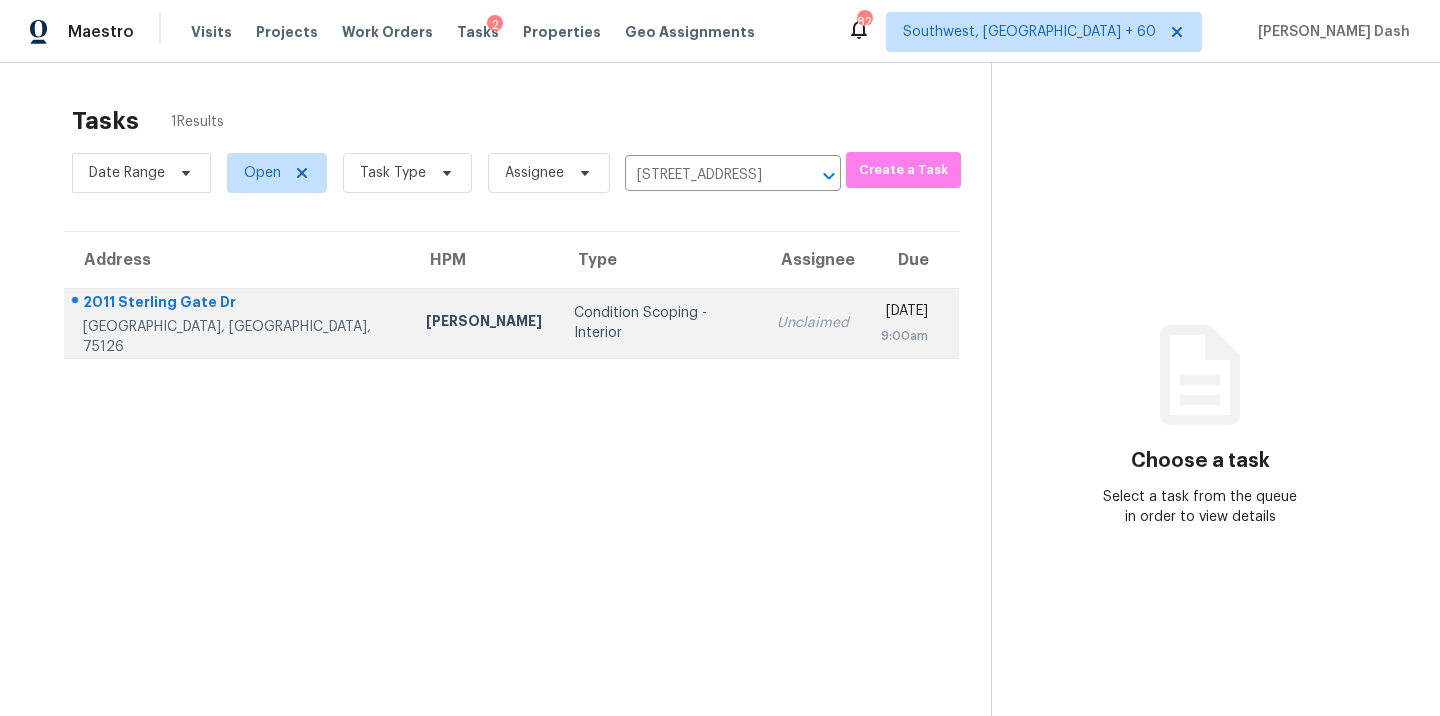 click on "Condition Scoping - Interior" at bounding box center [659, 323] 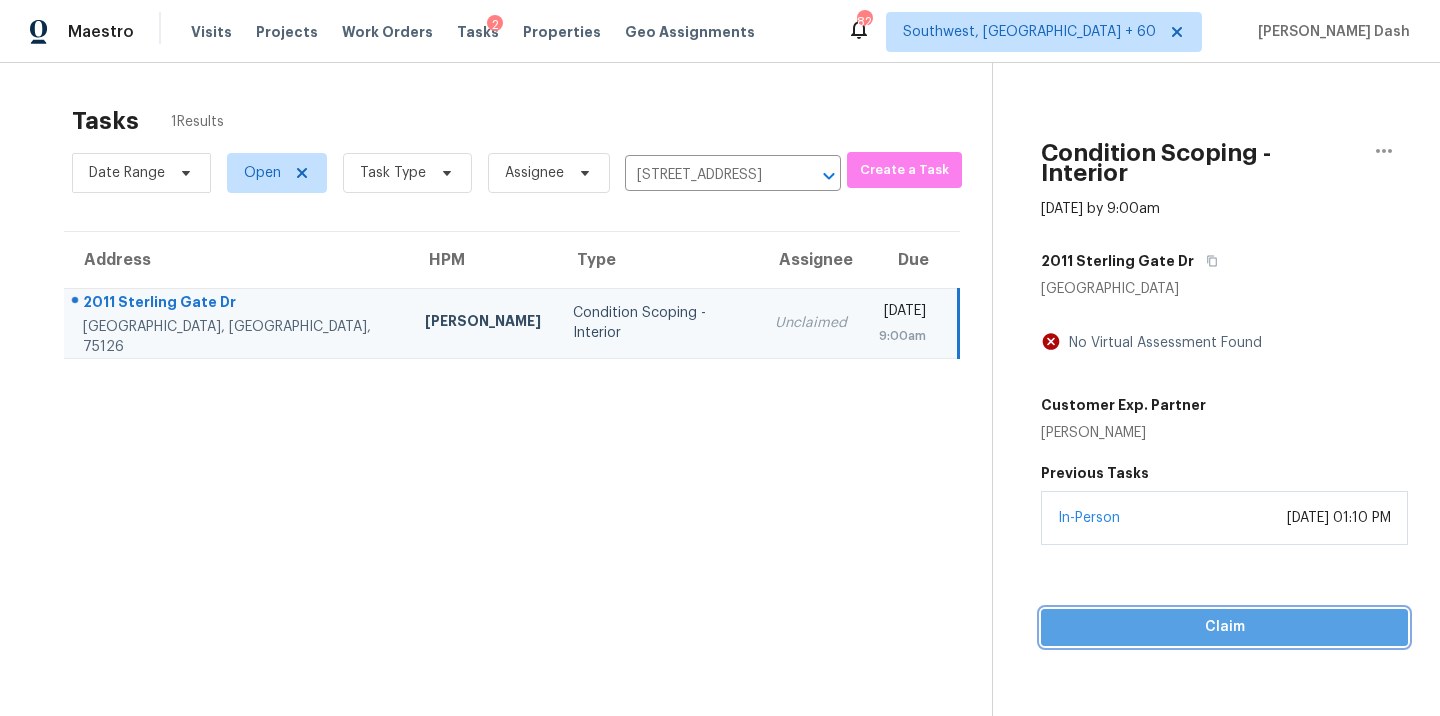 click on "Claim" at bounding box center (1224, 627) 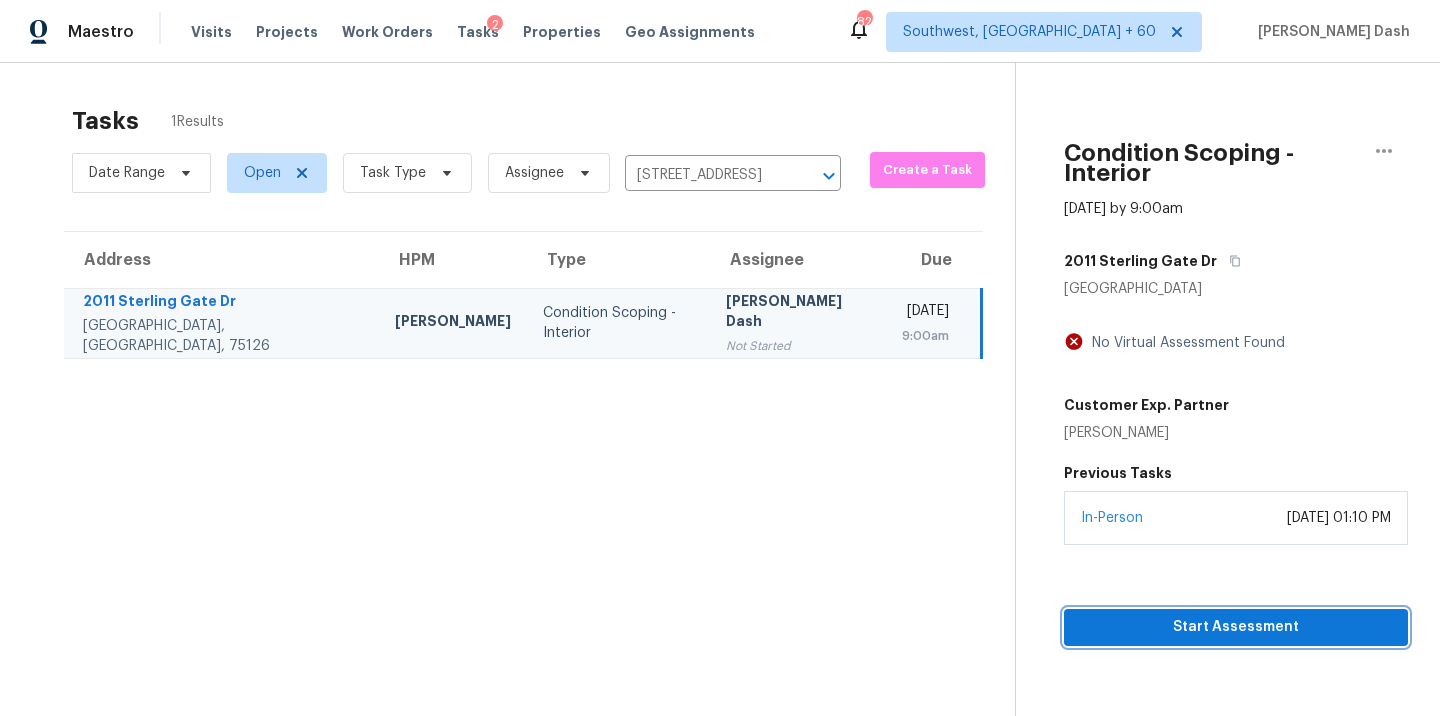 click on "Start Assessment" at bounding box center (1236, 627) 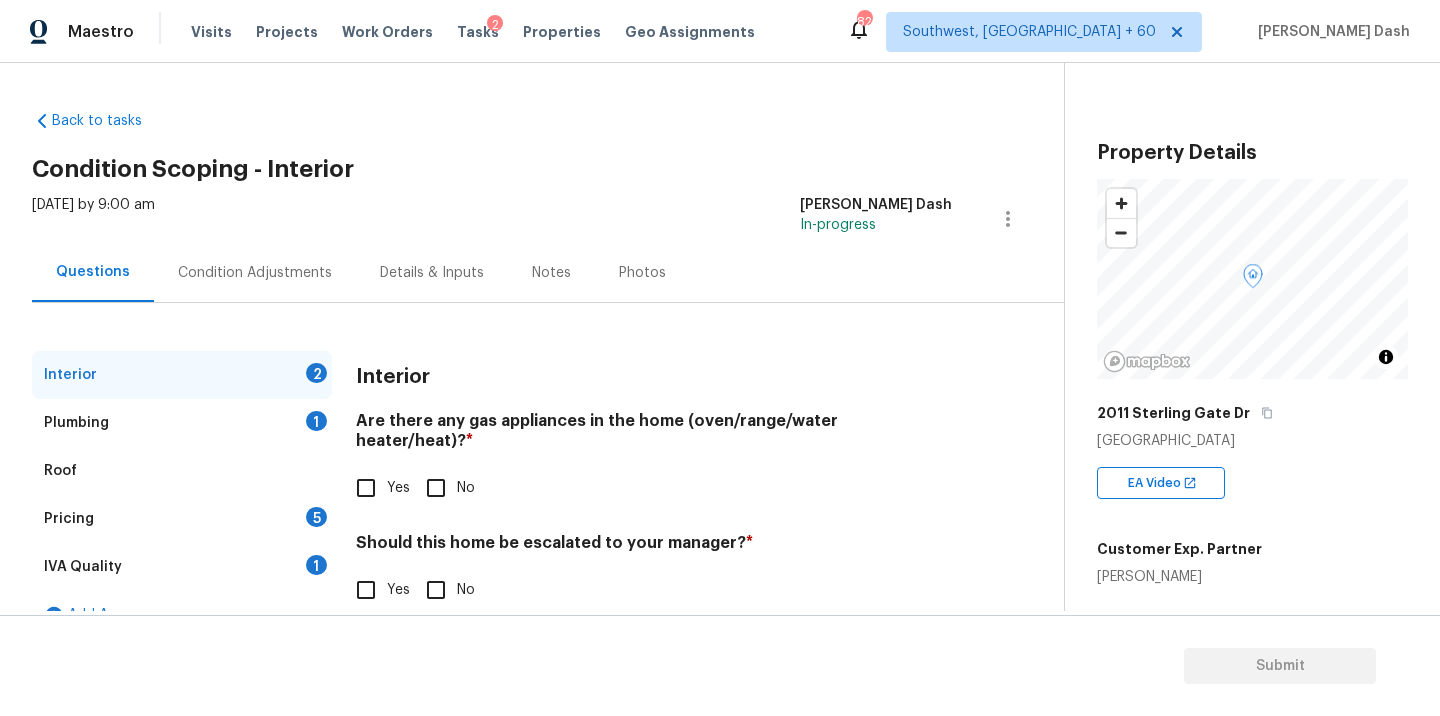 scroll, scrollTop: 34, scrollLeft: 0, axis: vertical 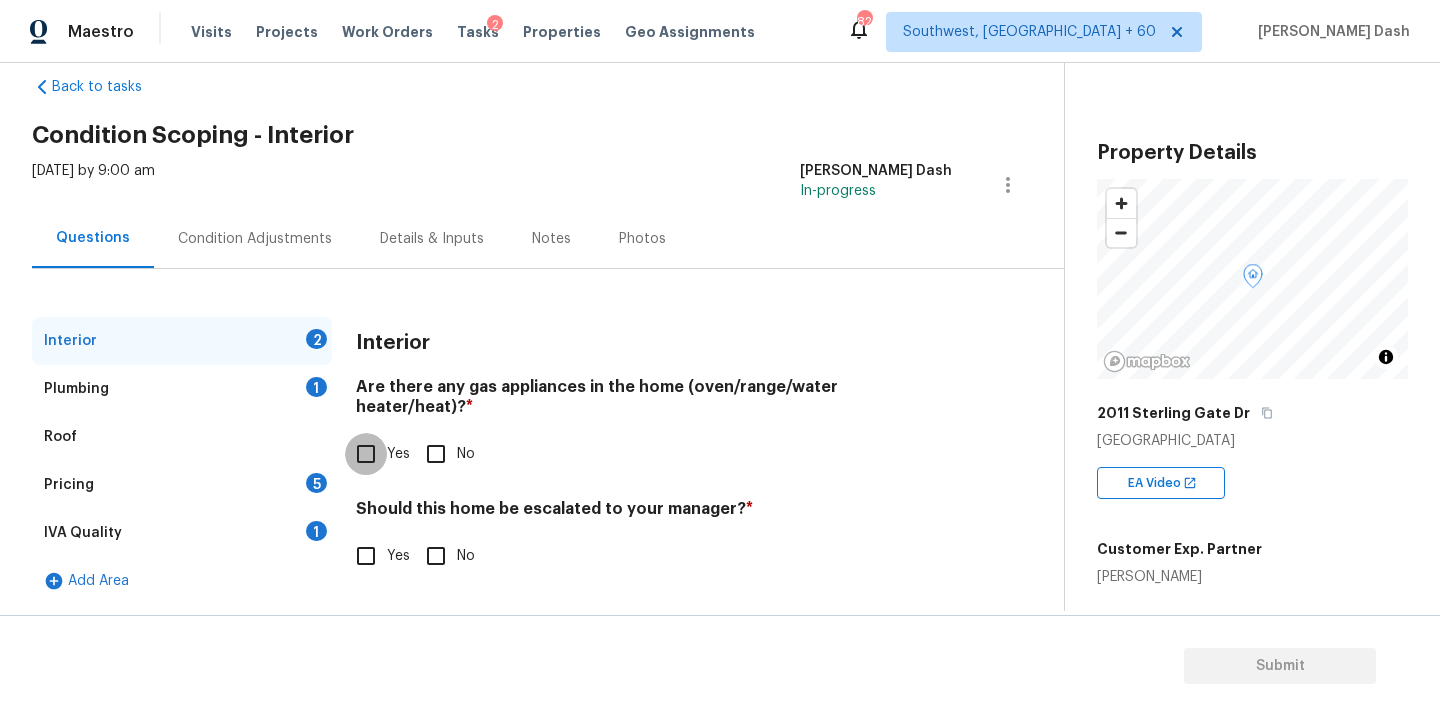 click on "Yes" at bounding box center [366, 454] 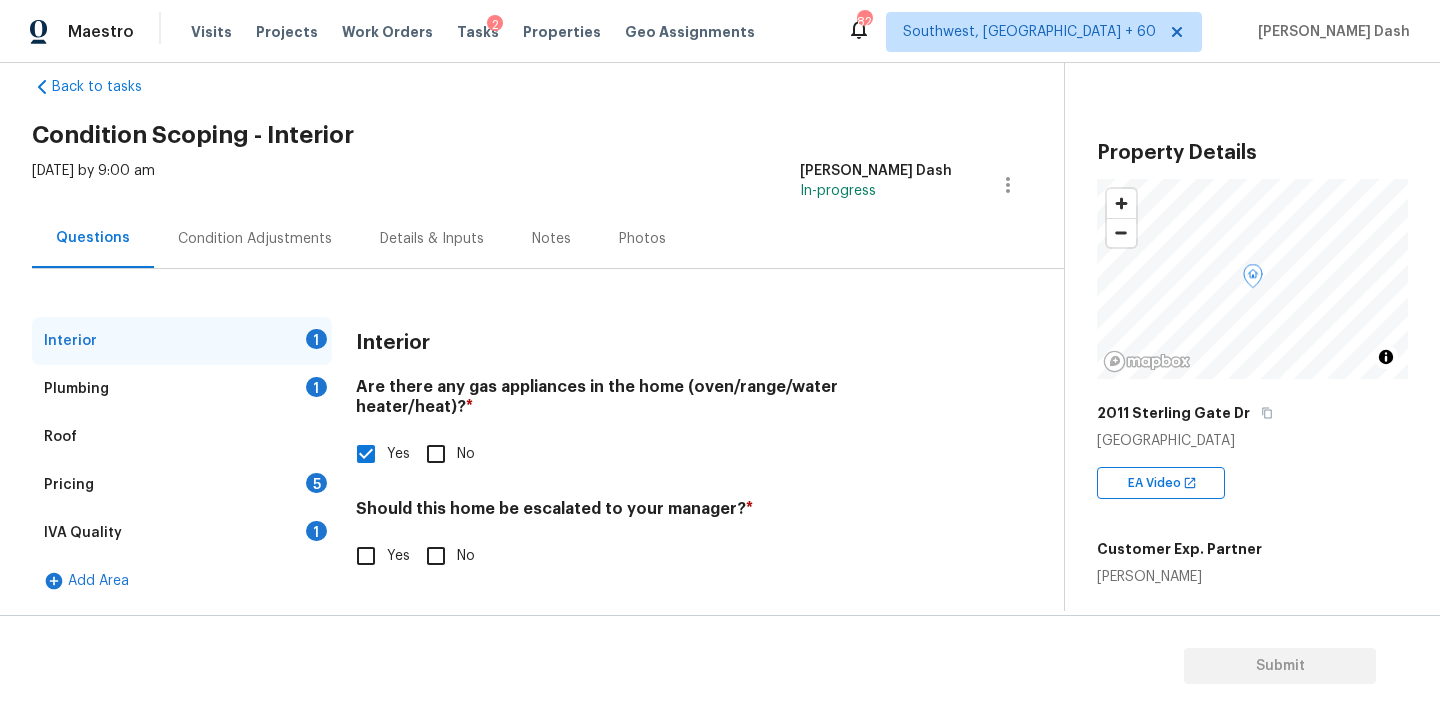 click on "No" at bounding box center (436, 556) 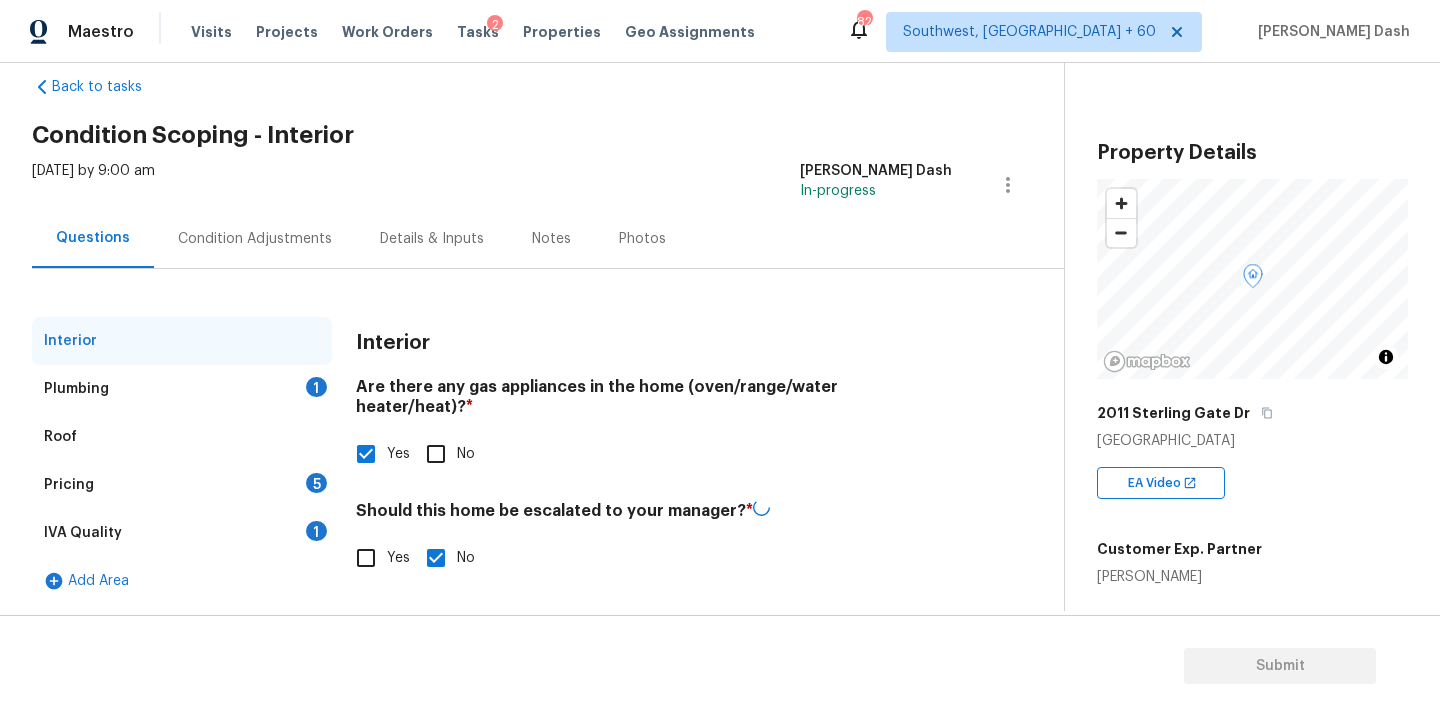 click on "Plumbing 1" at bounding box center (182, 389) 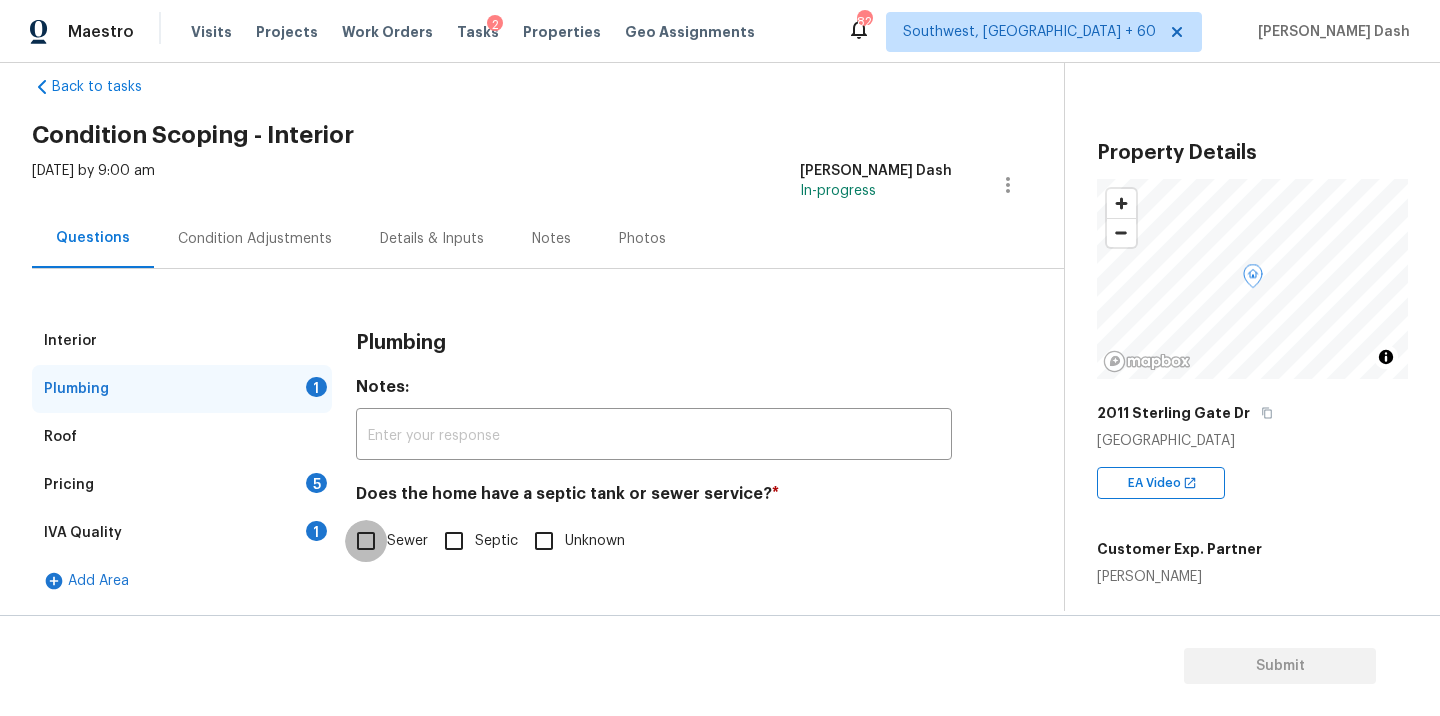 click on "Sewer" at bounding box center (366, 541) 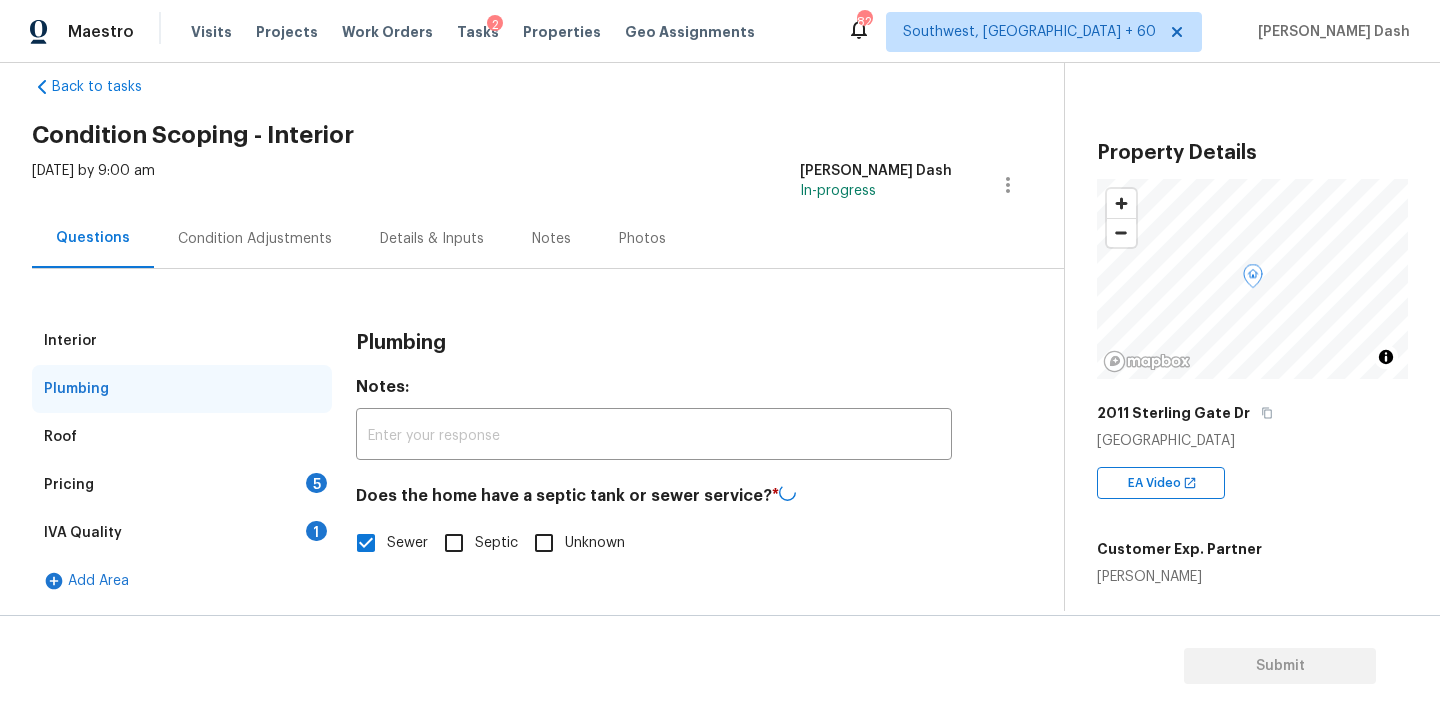 click on "IVA Quality 1" at bounding box center (182, 533) 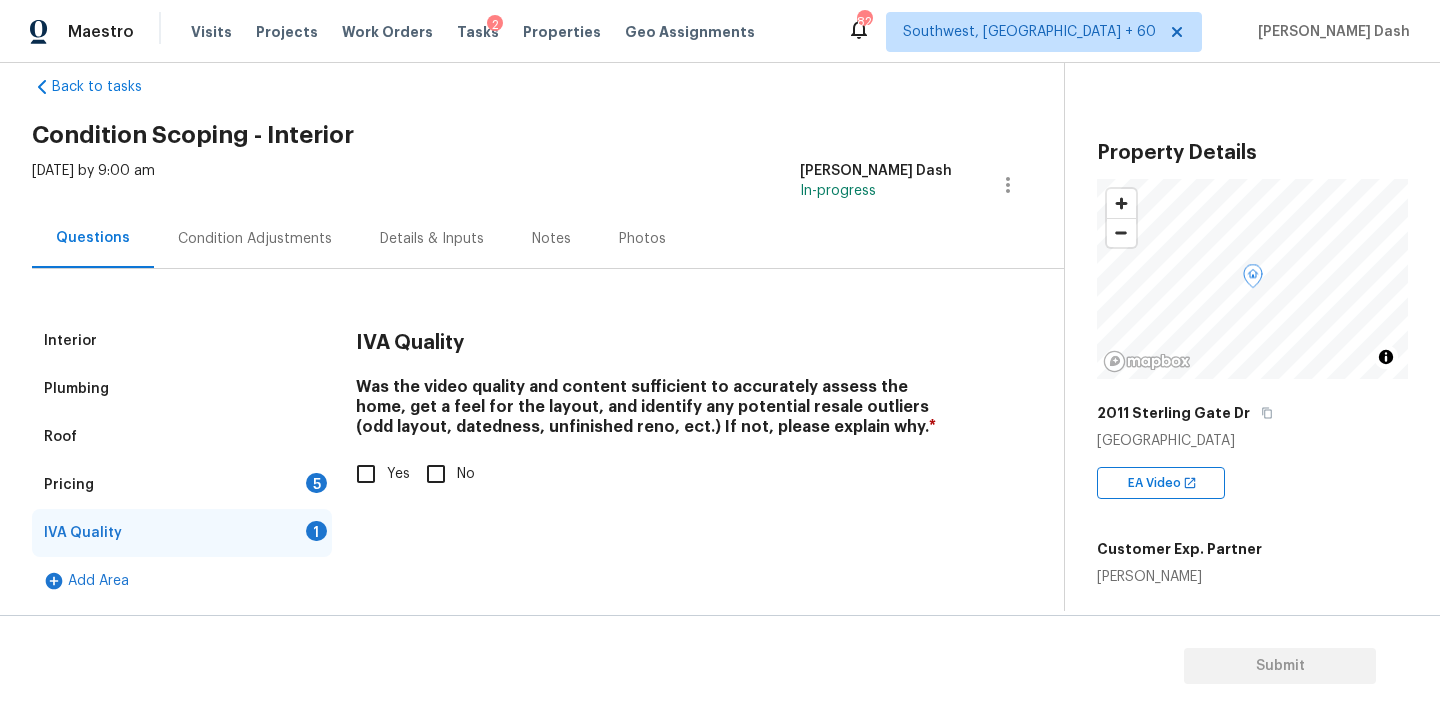 click on "Pricing 5" at bounding box center (182, 485) 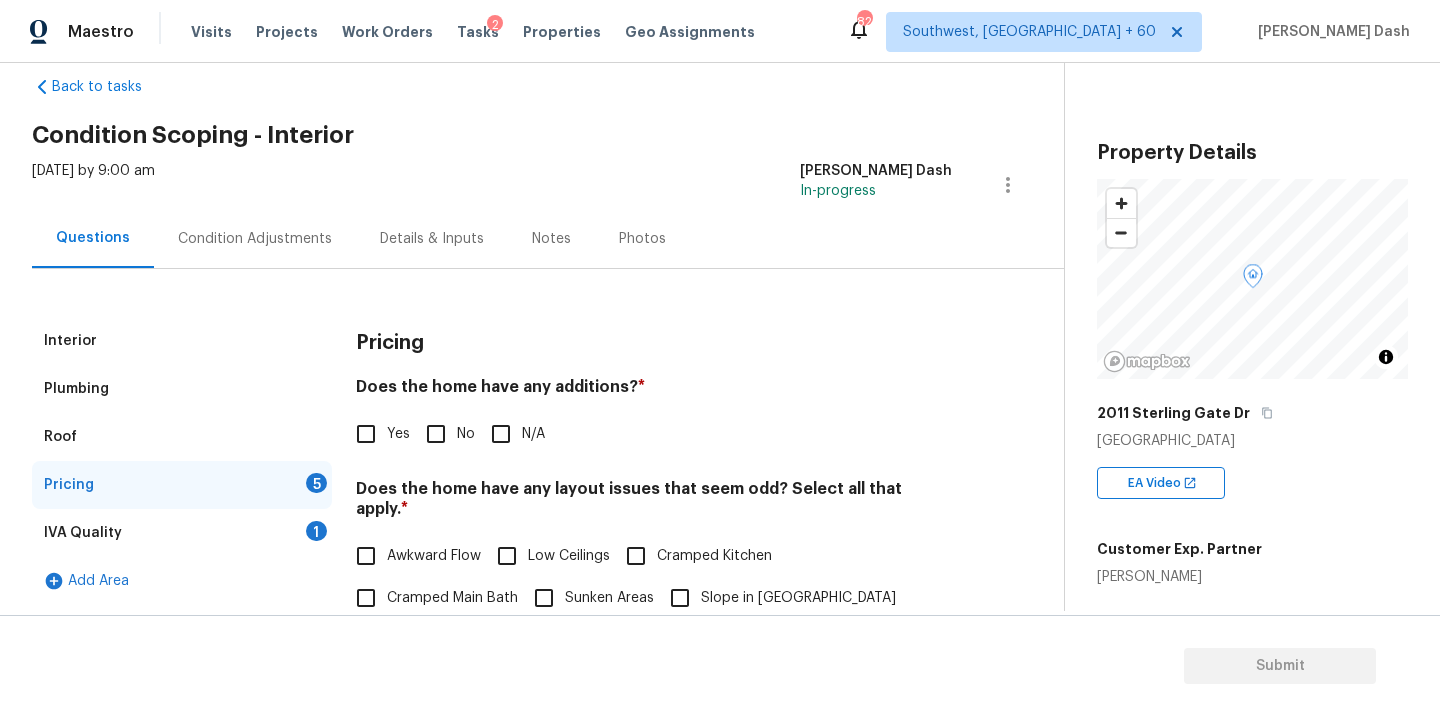 click on "1" at bounding box center (316, 531) 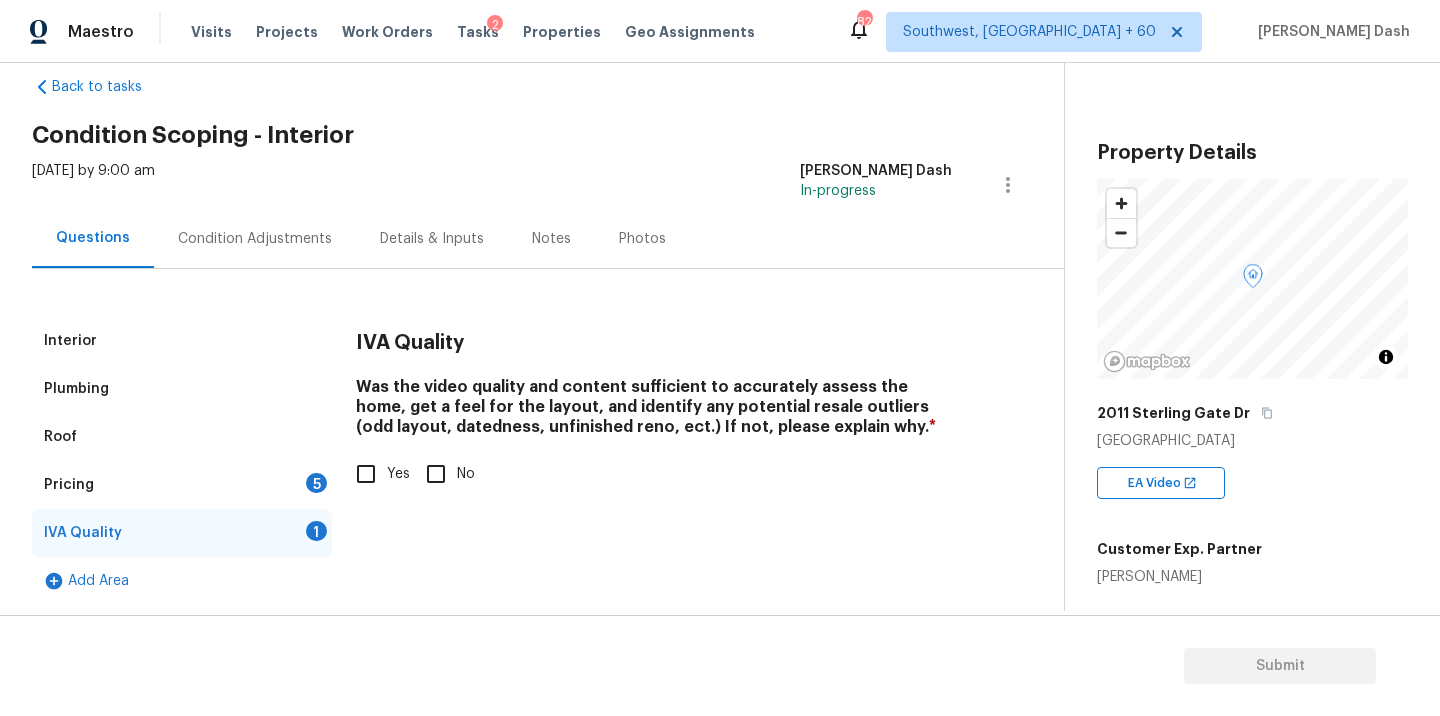 click on "Yes" at bounding box center (366, 474) 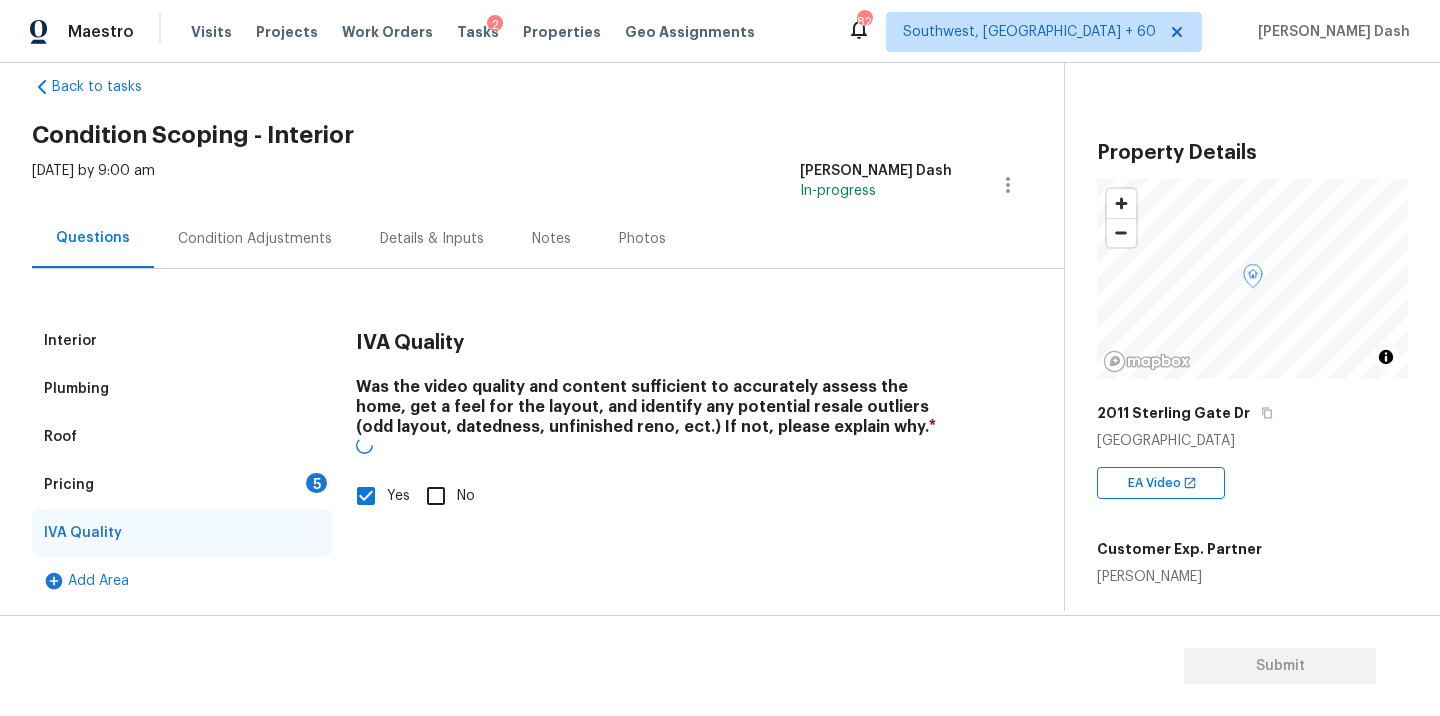click on "Pricing 5" at bounding box center (182, 485) 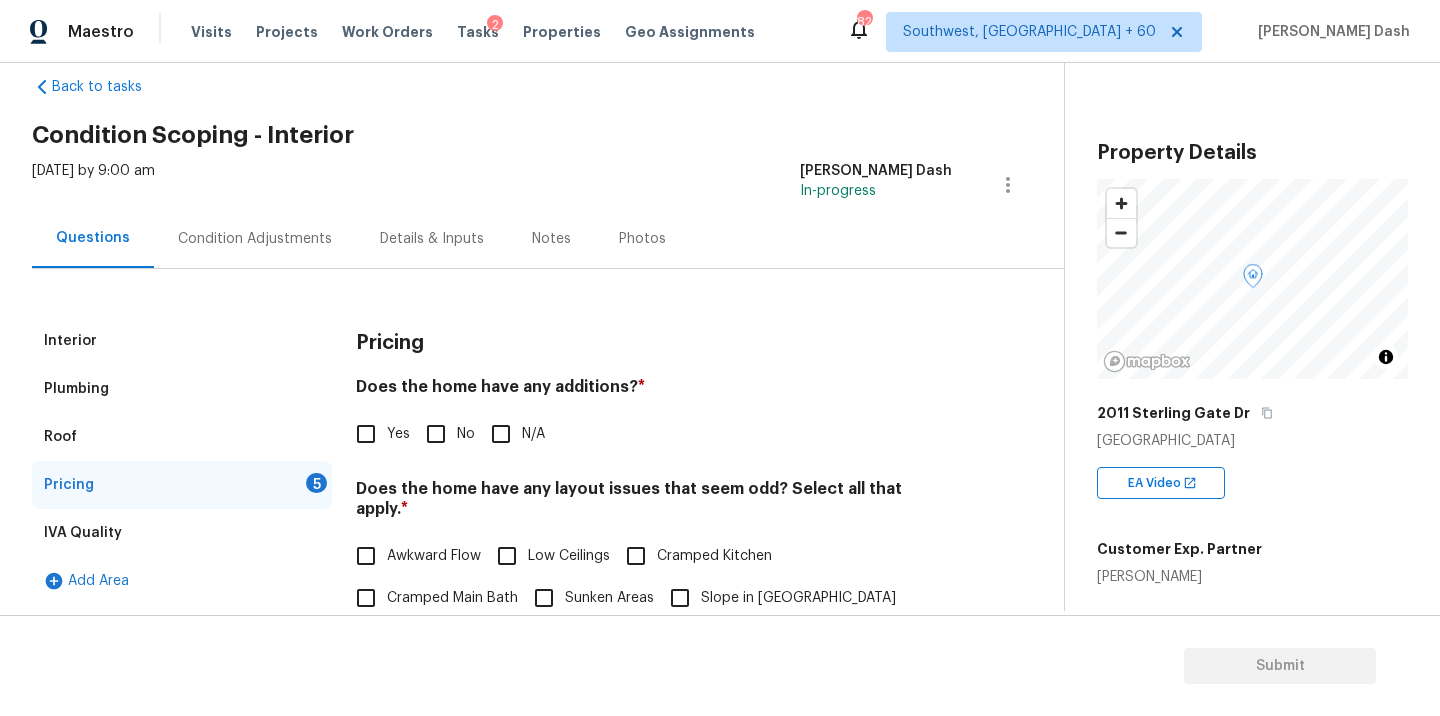 click on "No" at bounding box center (436, 434) 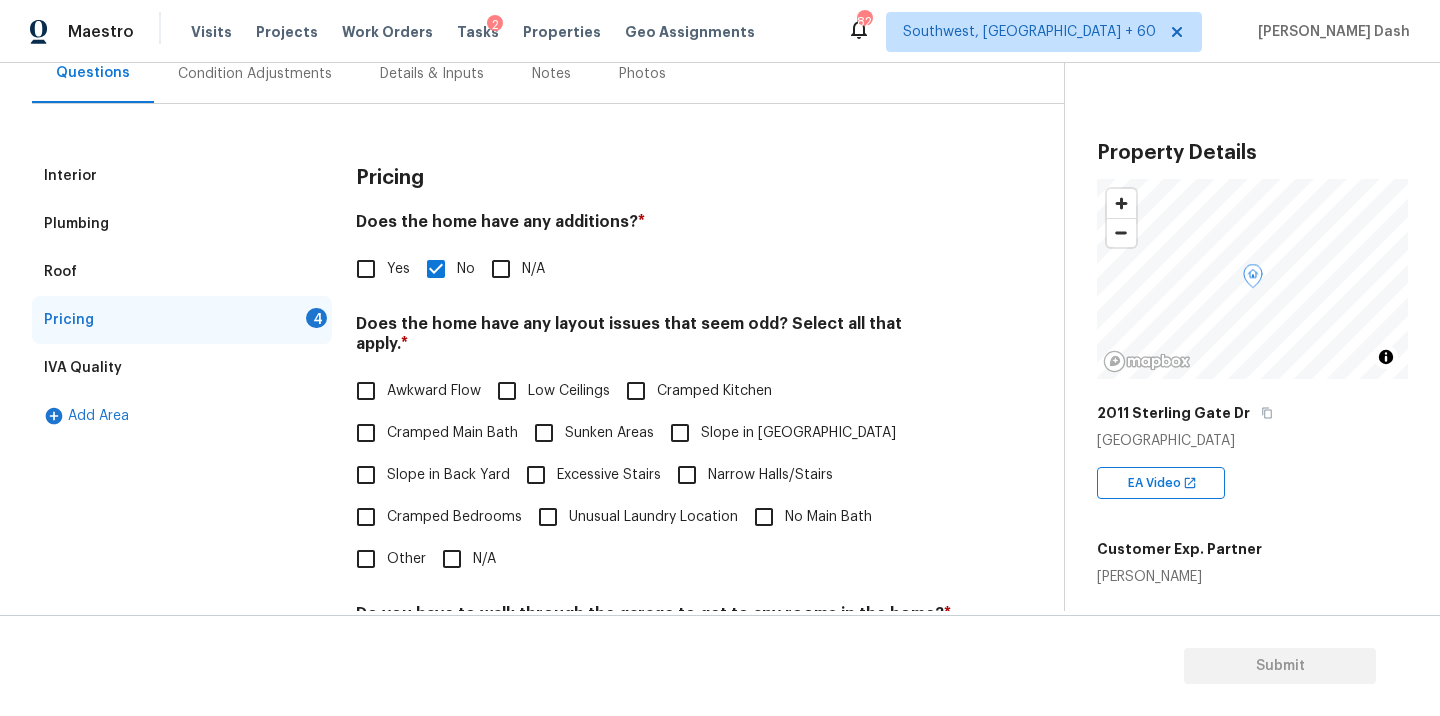 scroll, scrollTop: 358, scrollLeft: 0, axis: vertical 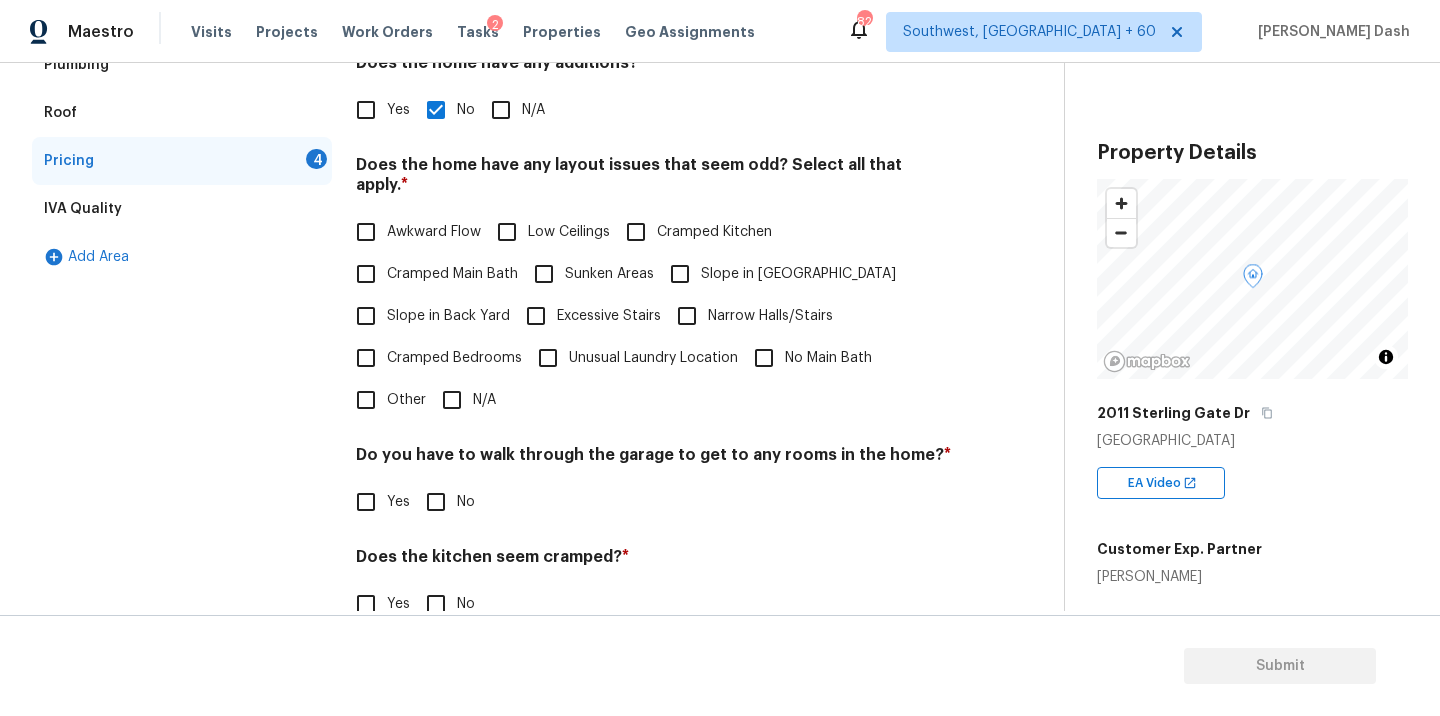 click on "N/A" at bounding box center (452, 400) 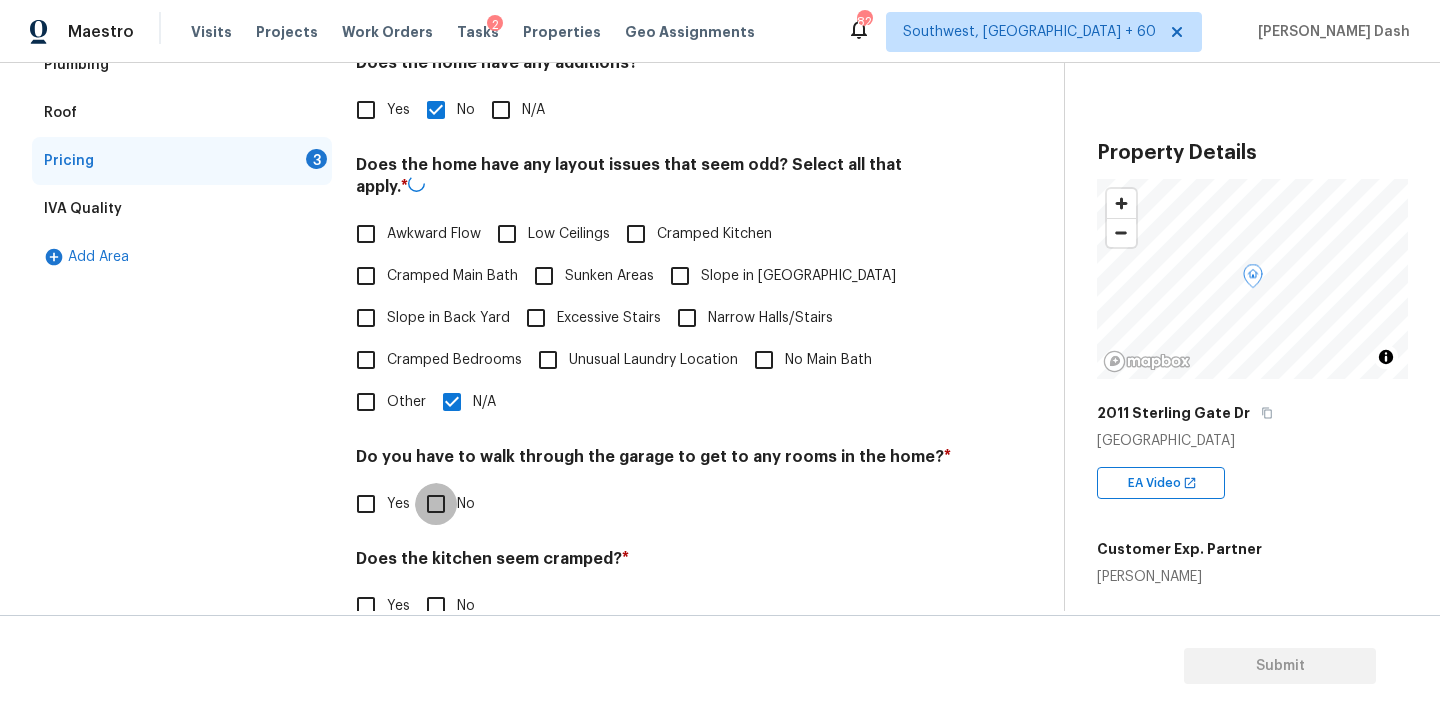 click on "No" at bounding box center [436, 504] 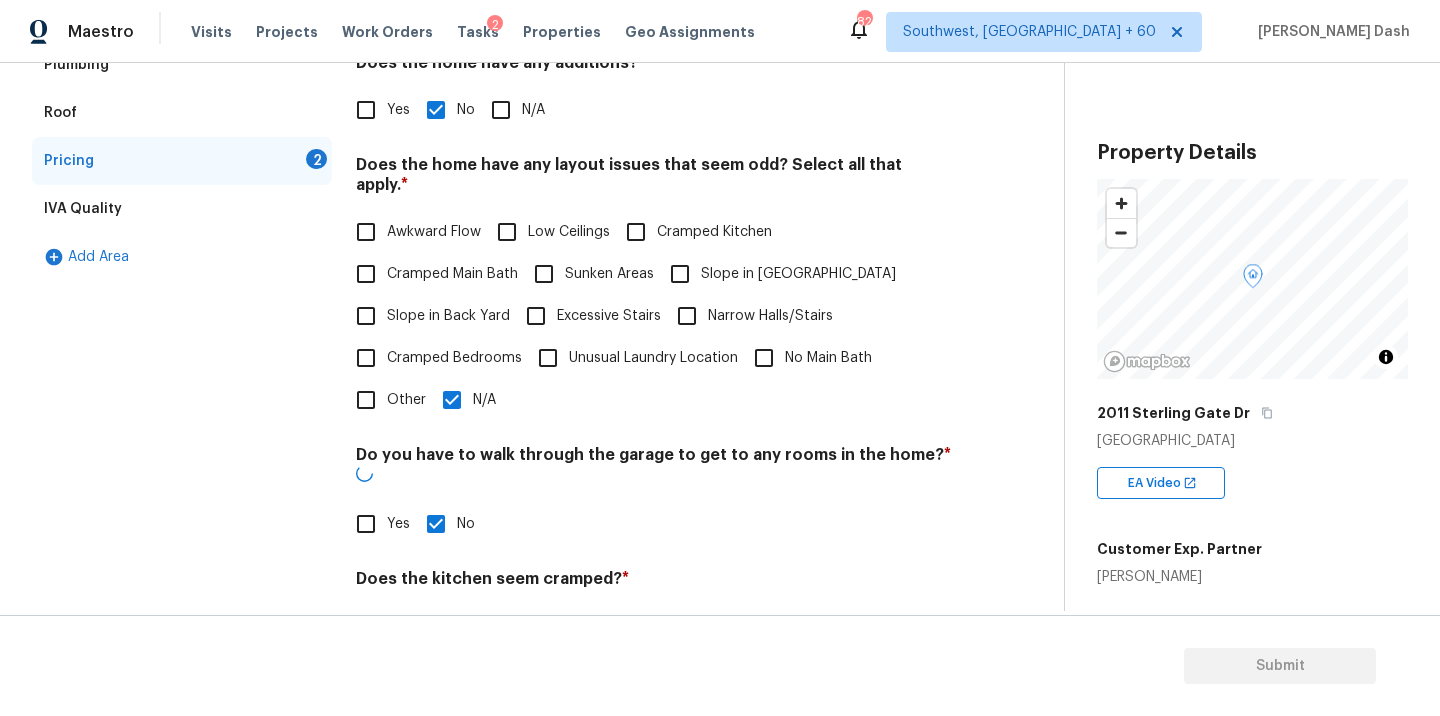 click on "No" at bounding box center [436, 626] 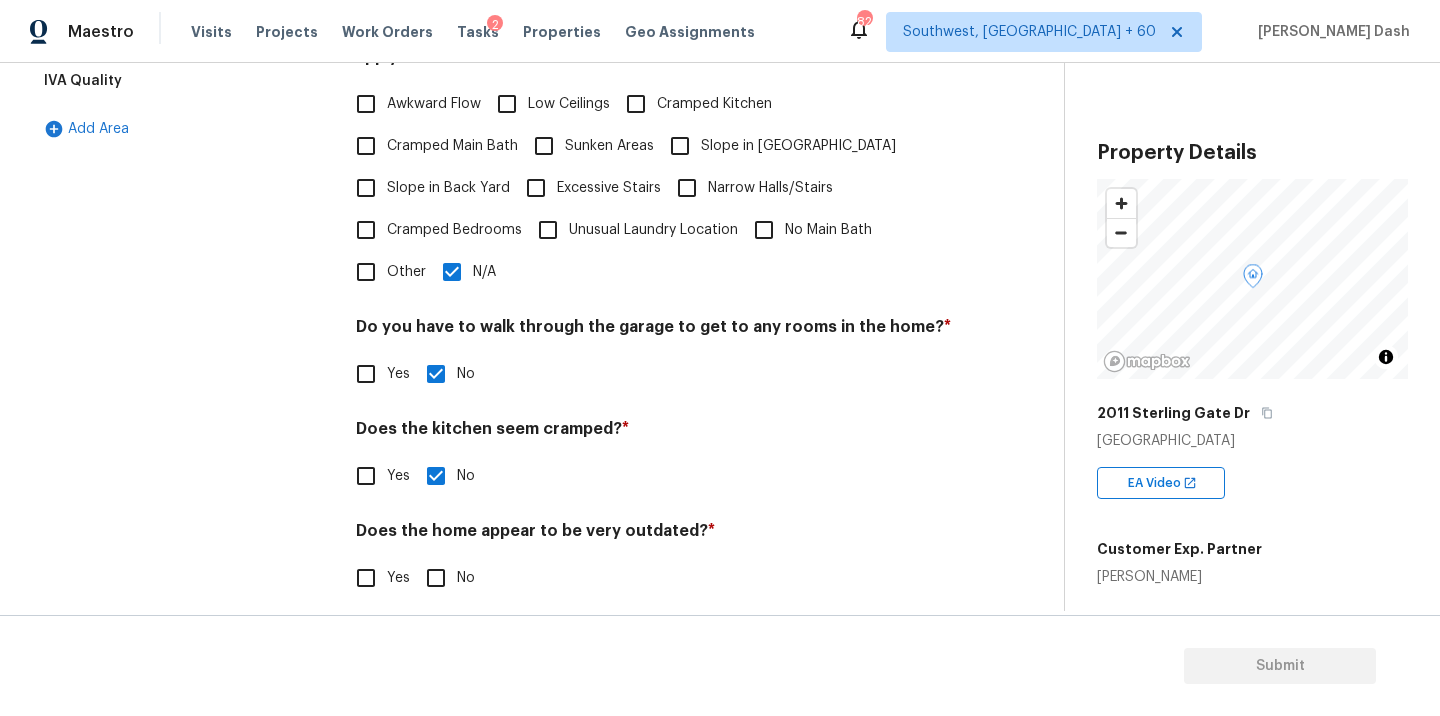 click on "No" at bounding box center [436, 578] 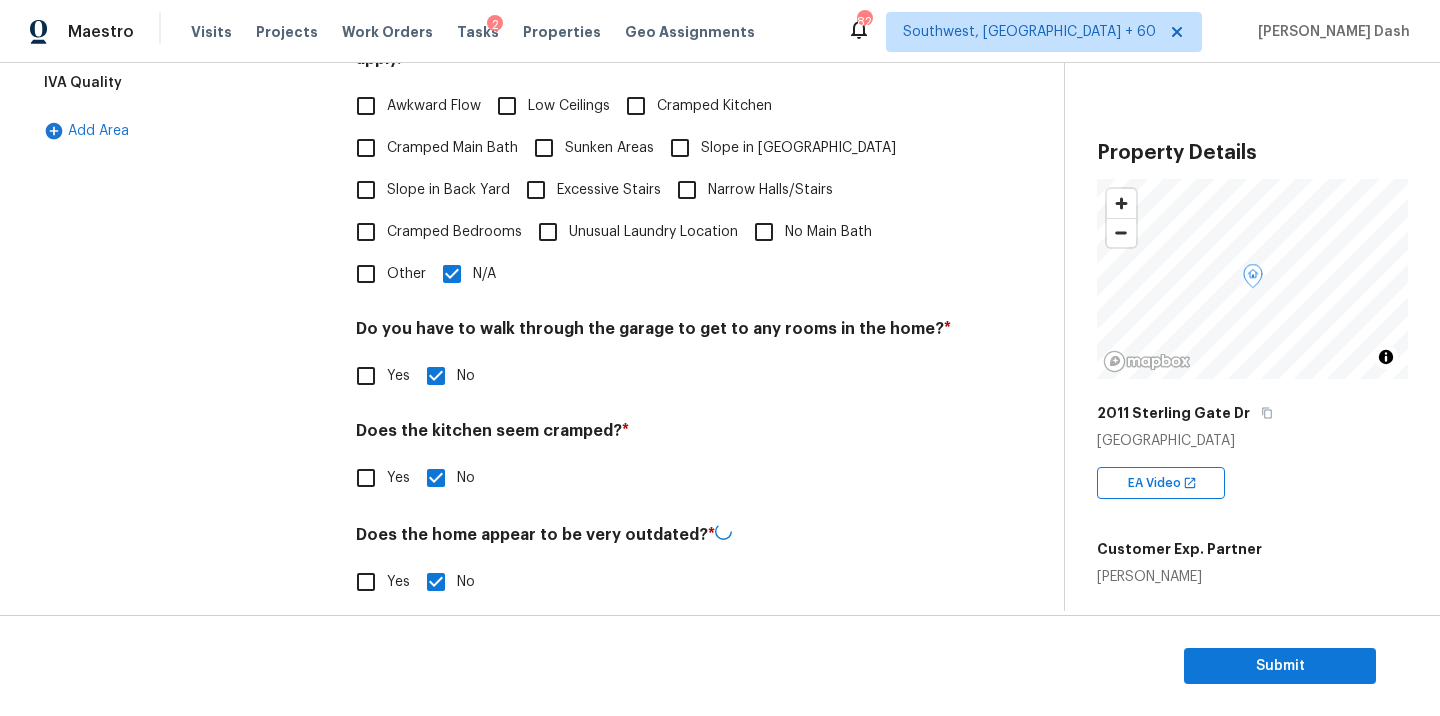 click on "Interior Plumbing Roof Pricing IVA Quality Add Area" at bounding box center [182, 247] 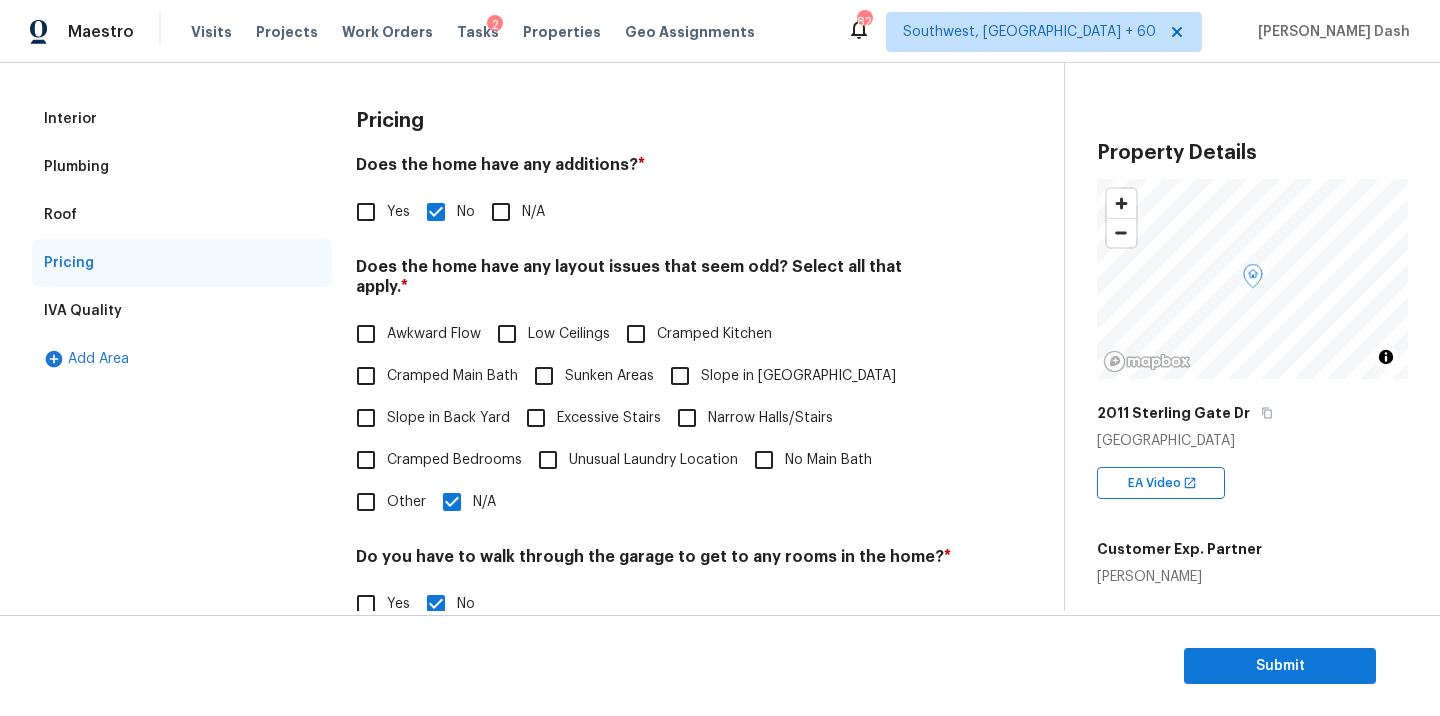 scroll, scrollTop: 13, scrollLeft: 0, axis: vertical 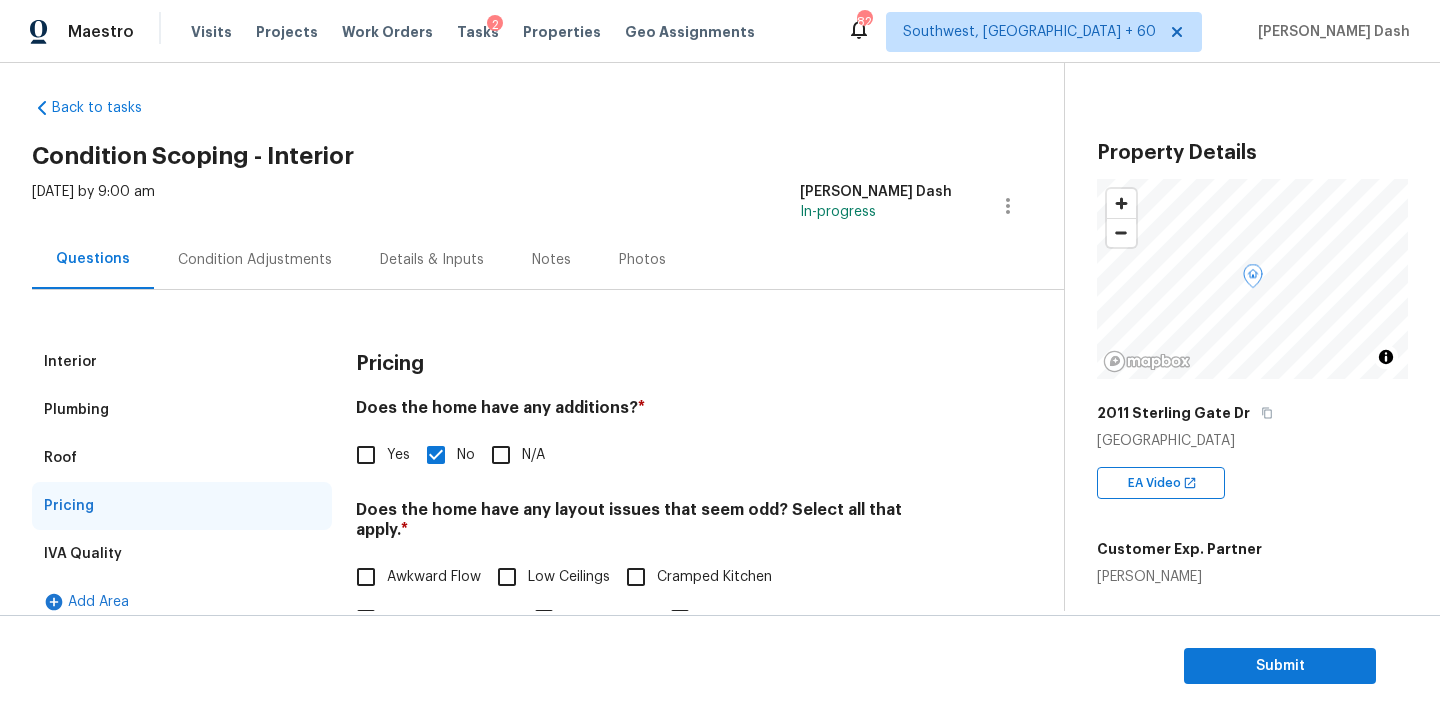 click on "Condition Adjustments" at bounding box center (255, 260) 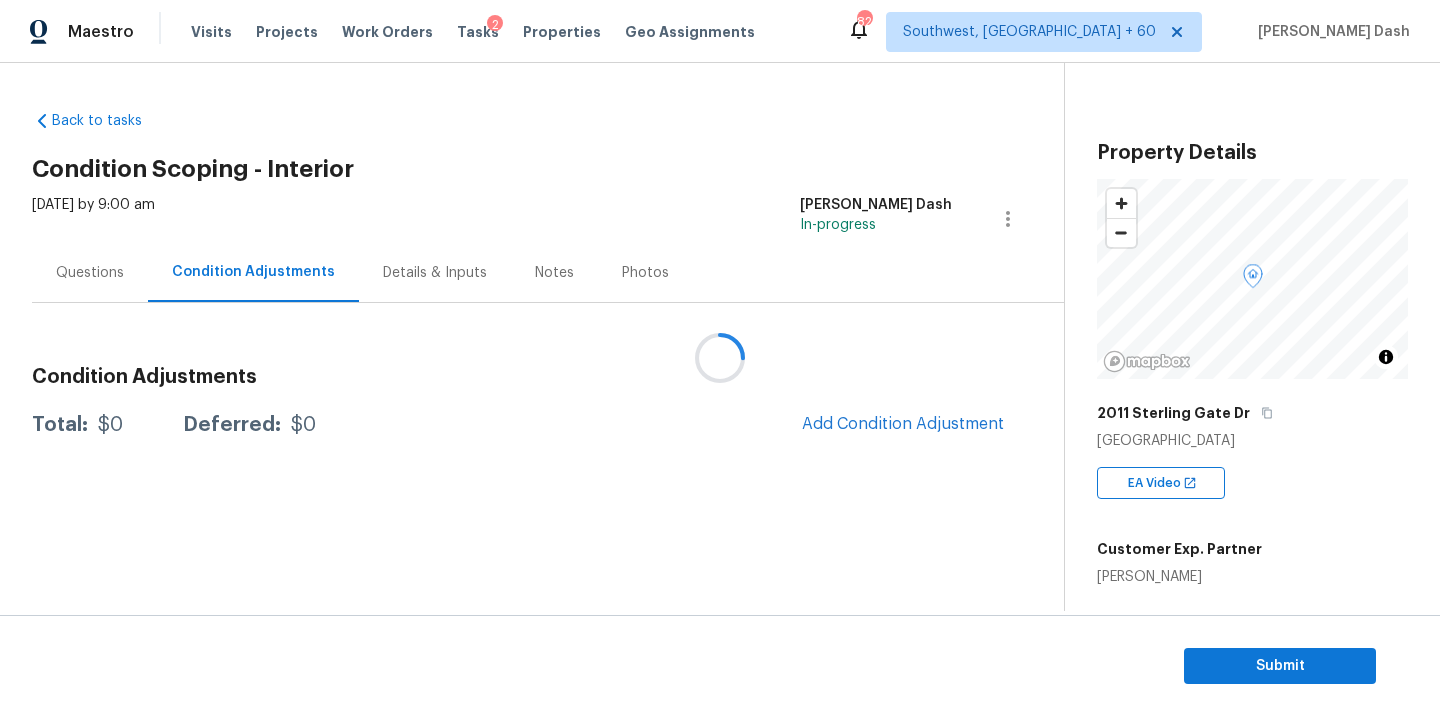 scroll, scrollTop: 0, scrollLeft: 0, axis: both 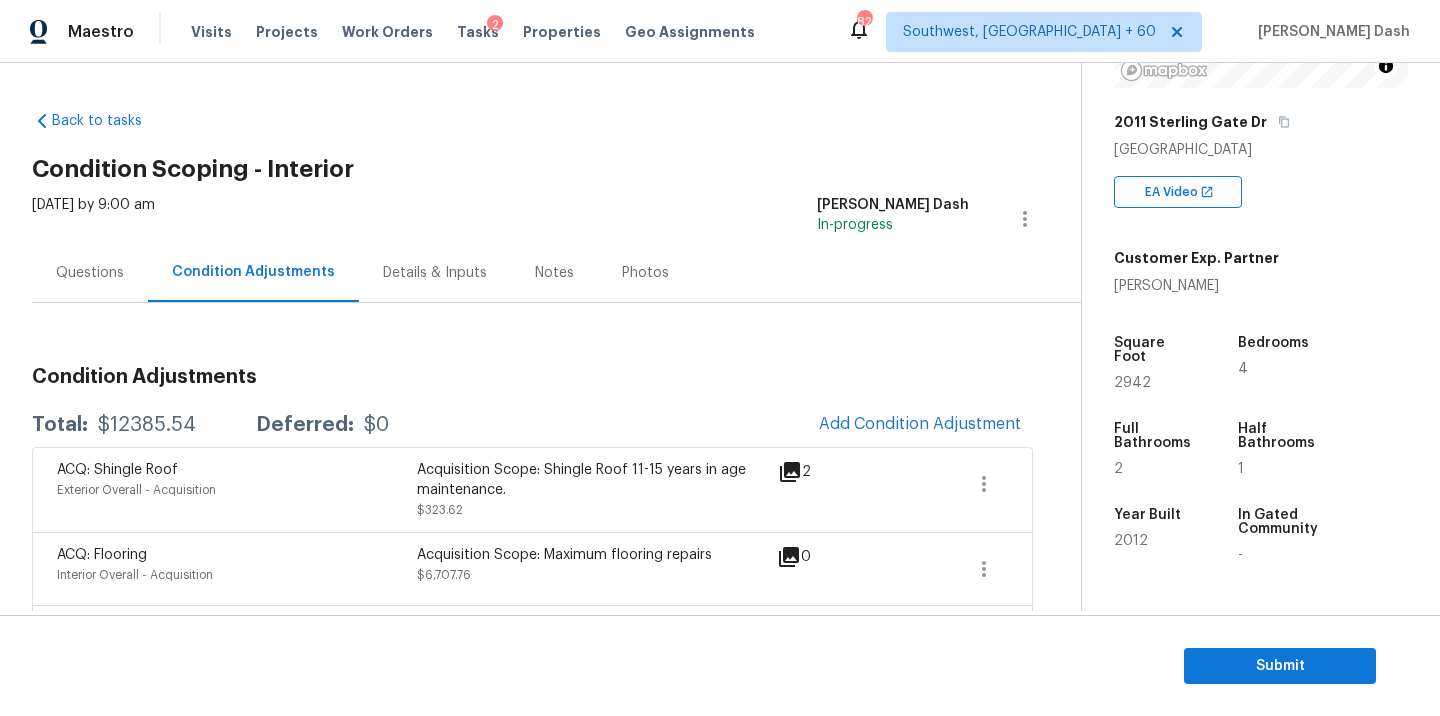 click on "Add Condition Adjustment" at bounding box center [920, 425] 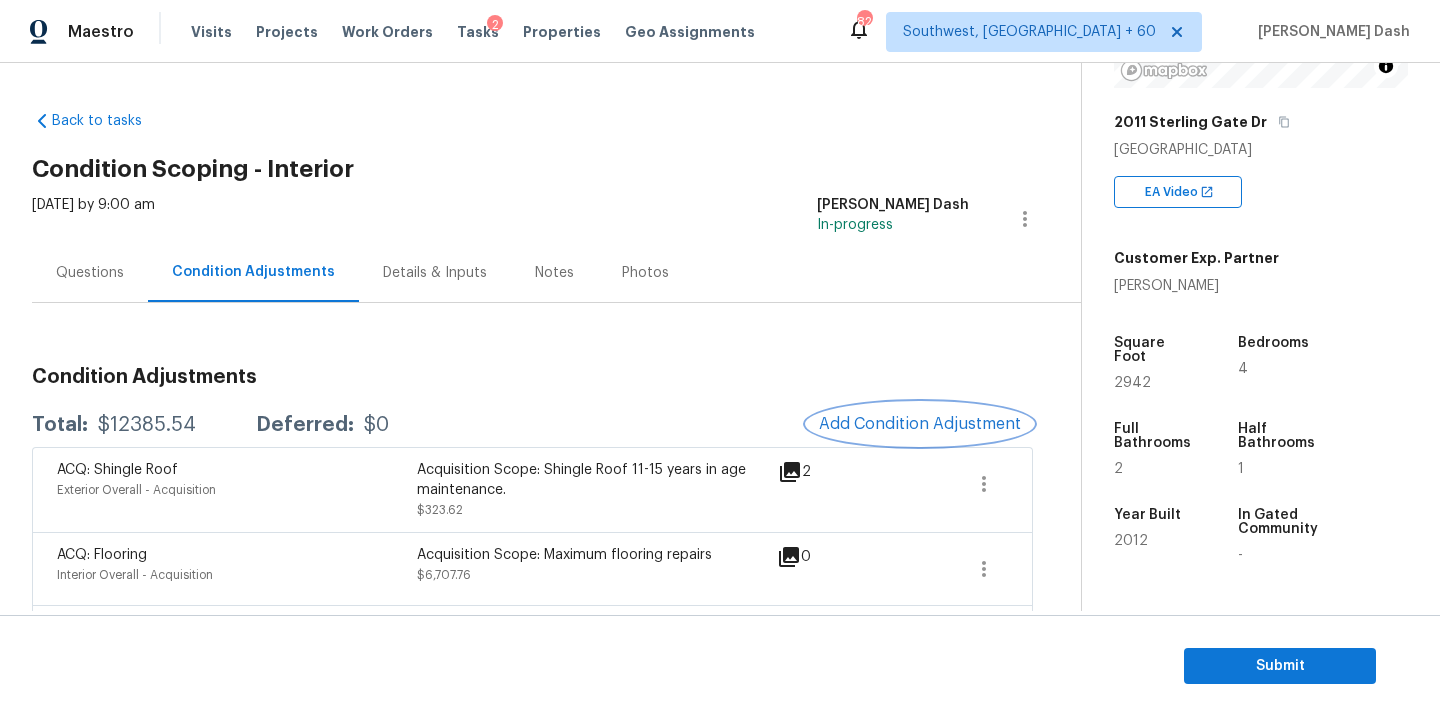 click on "Add Condition Adjustment" at bounding box center (920, 424) 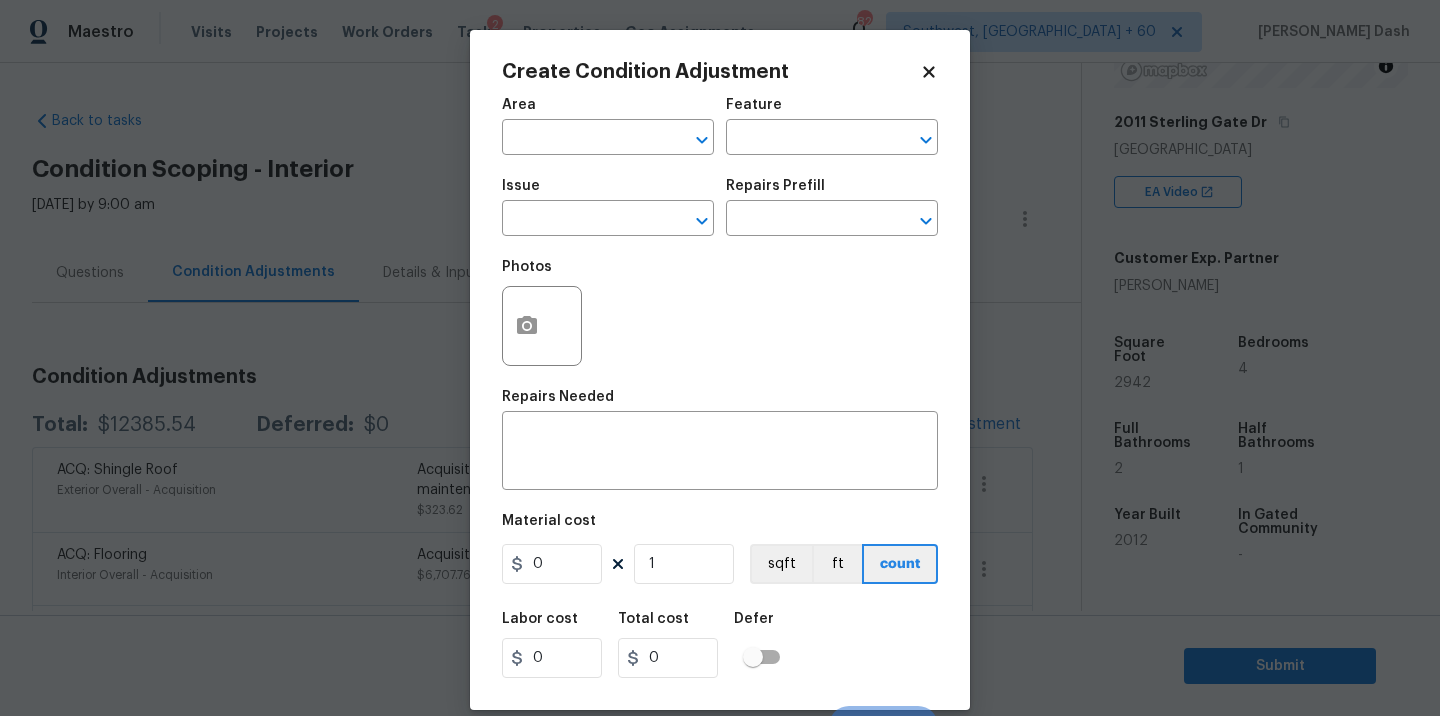 click on "Area ​" at bounding box center (608, 126) 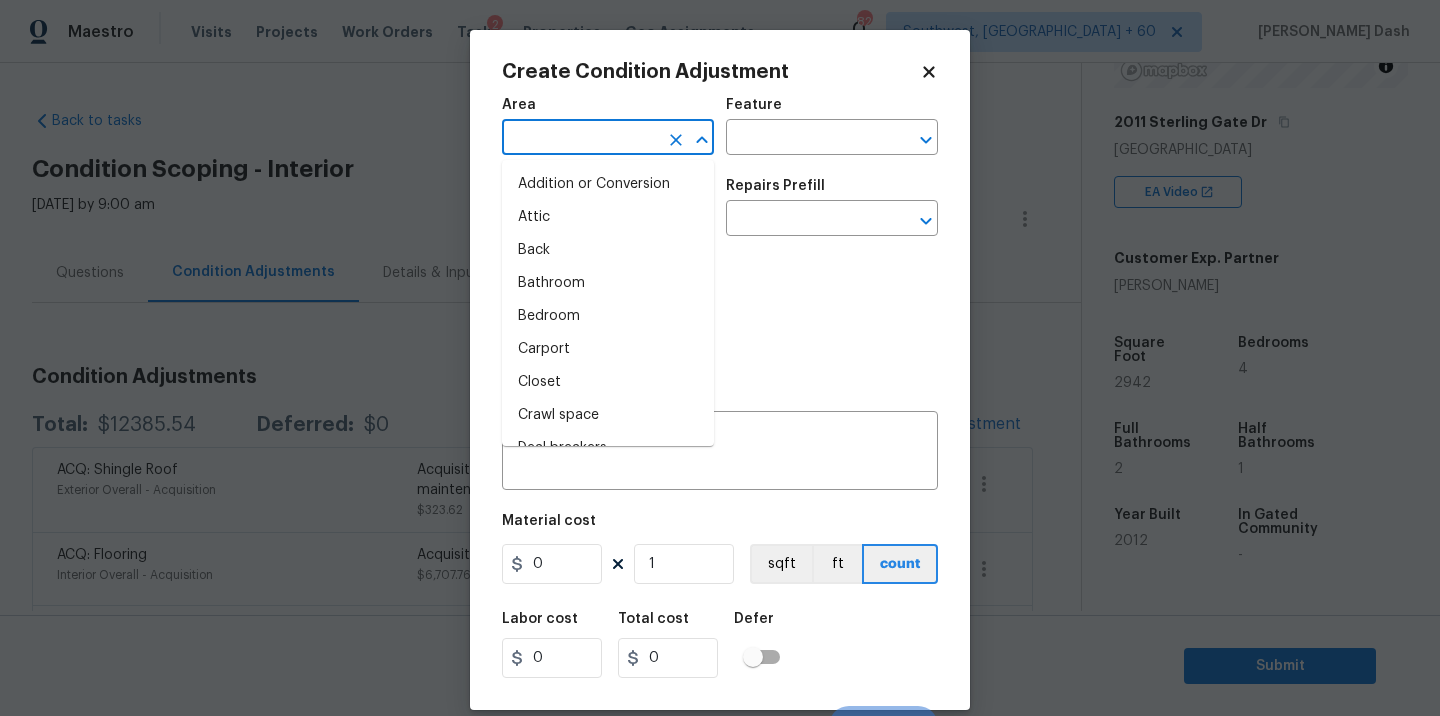 click at bounding box center [580, 139] 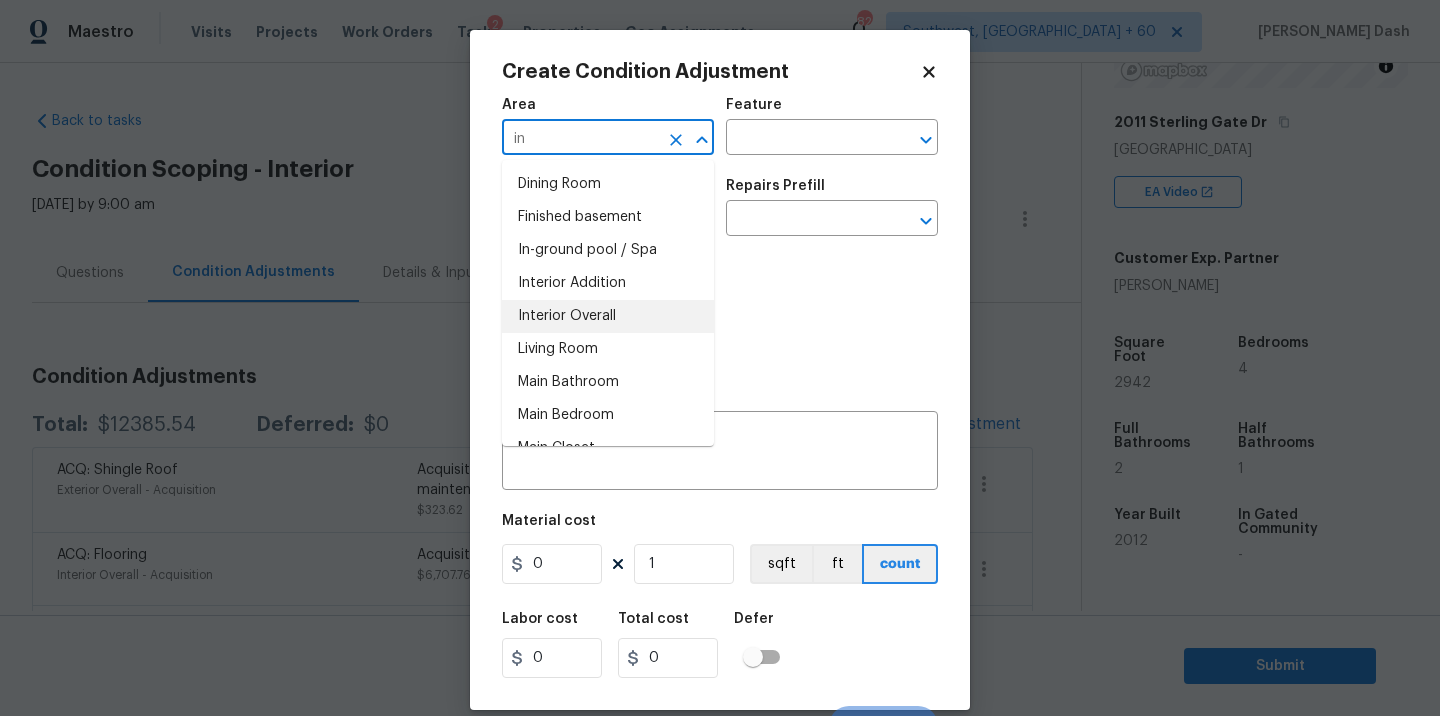 click on "Interior Overall" at bounding box center (608, 316) 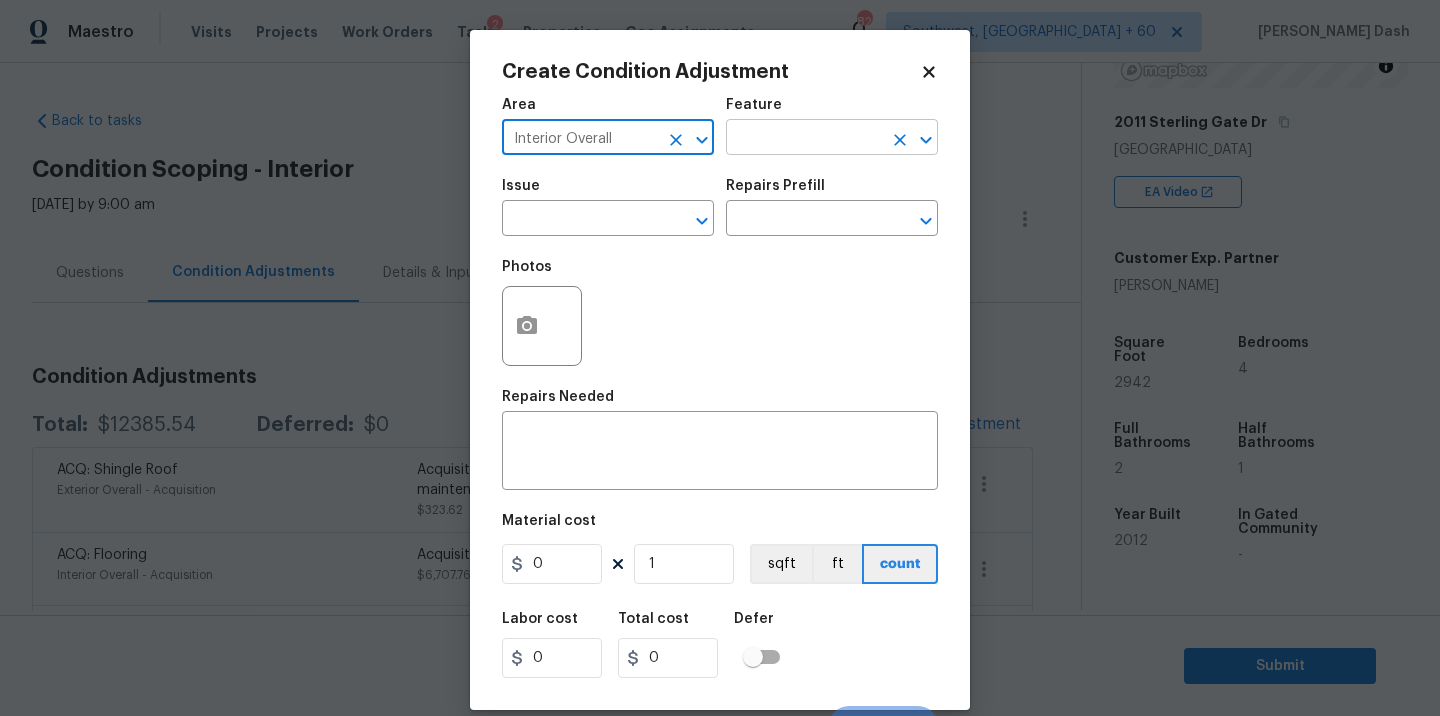type on "Interior Overall" 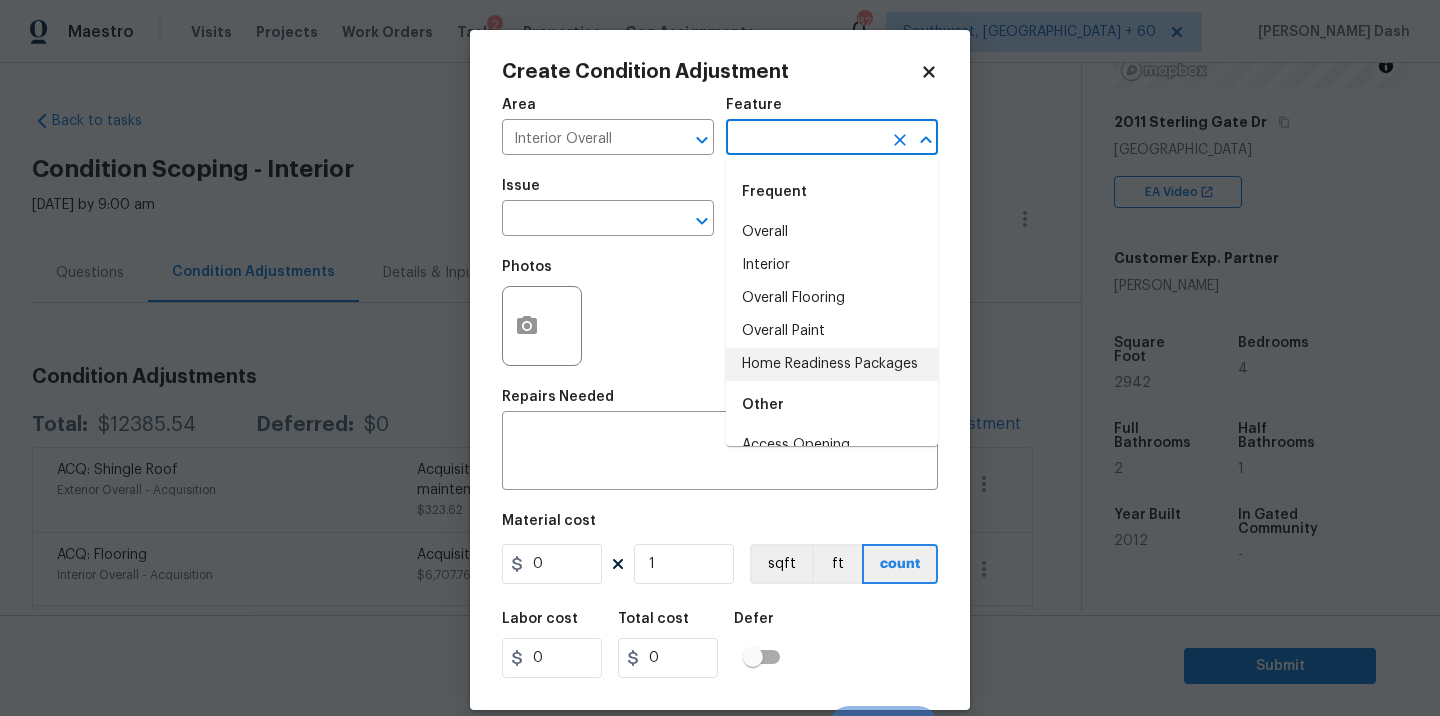 click on "Home Readiness Packages" at bounding box center [832, 364] 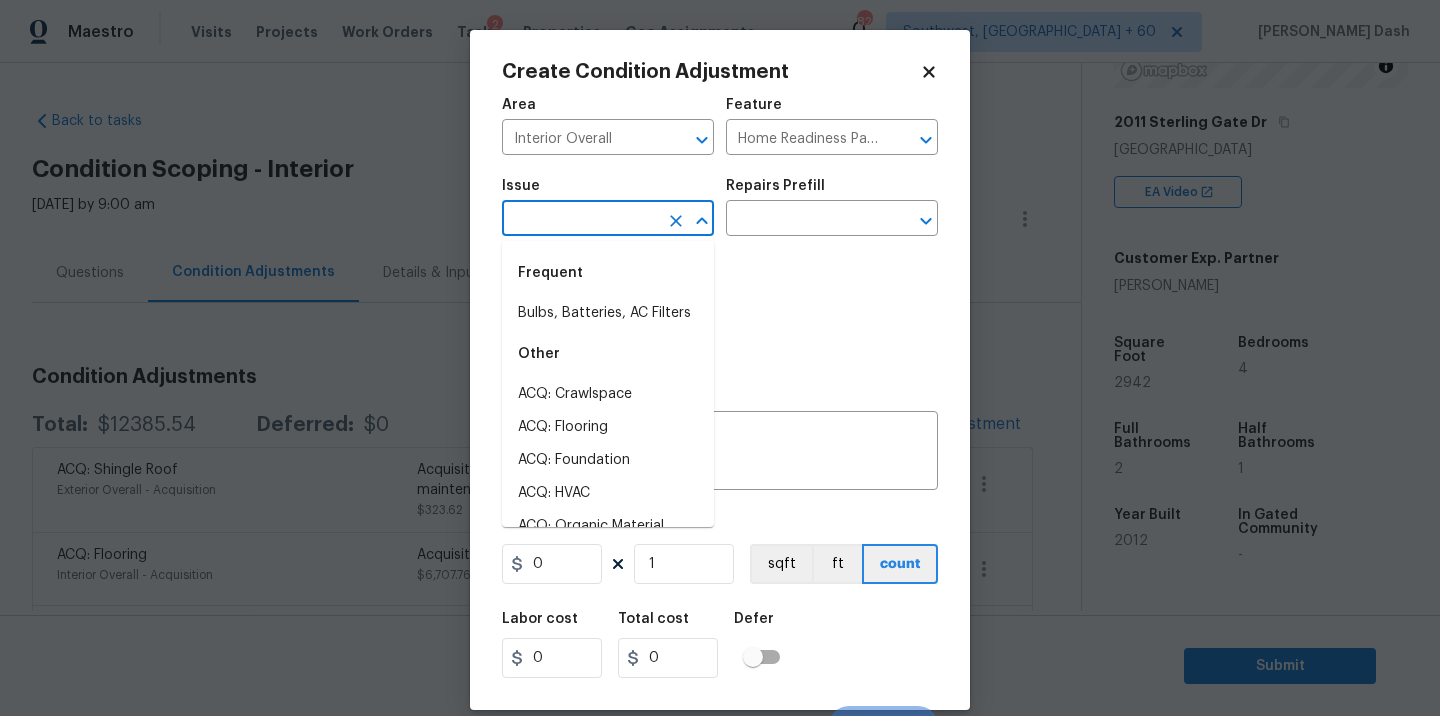 click at bounding box center (580, 220) 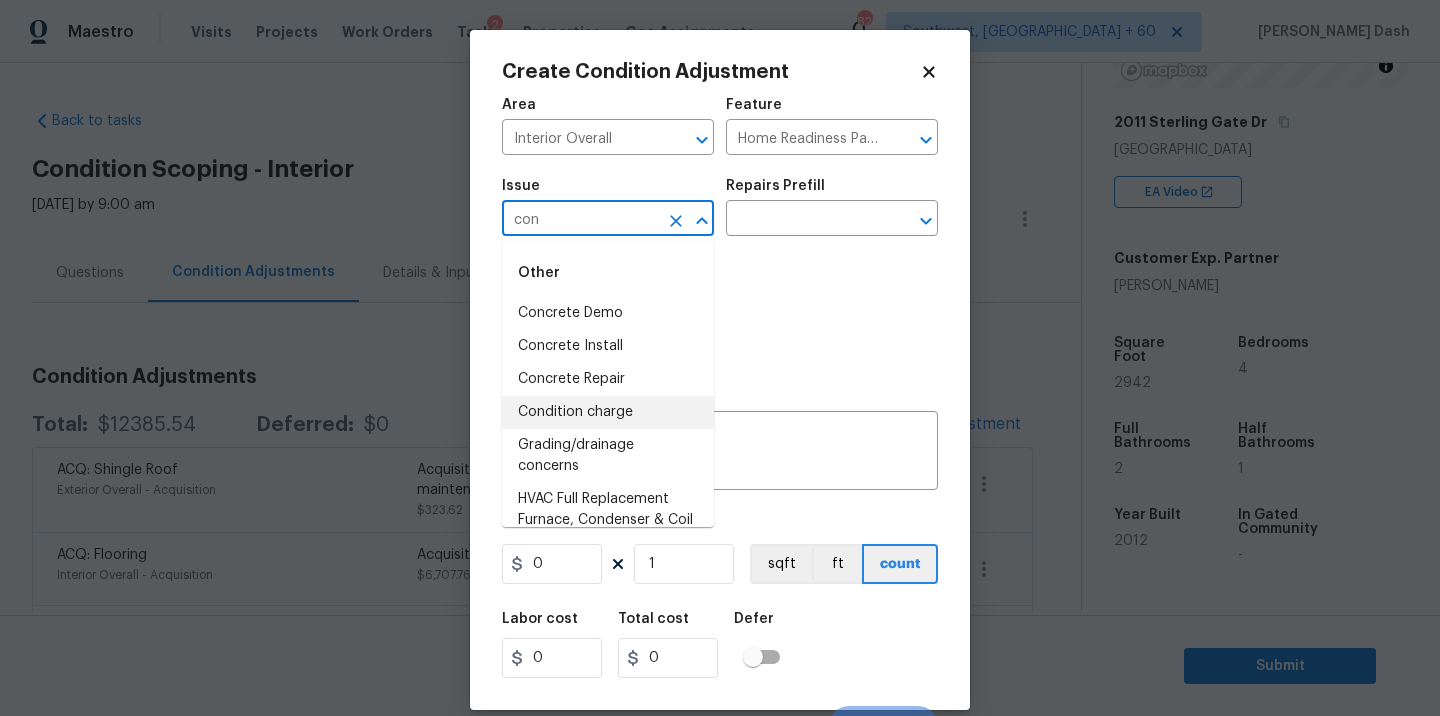 click on "Condition charge" at bounding box center [608, 412] 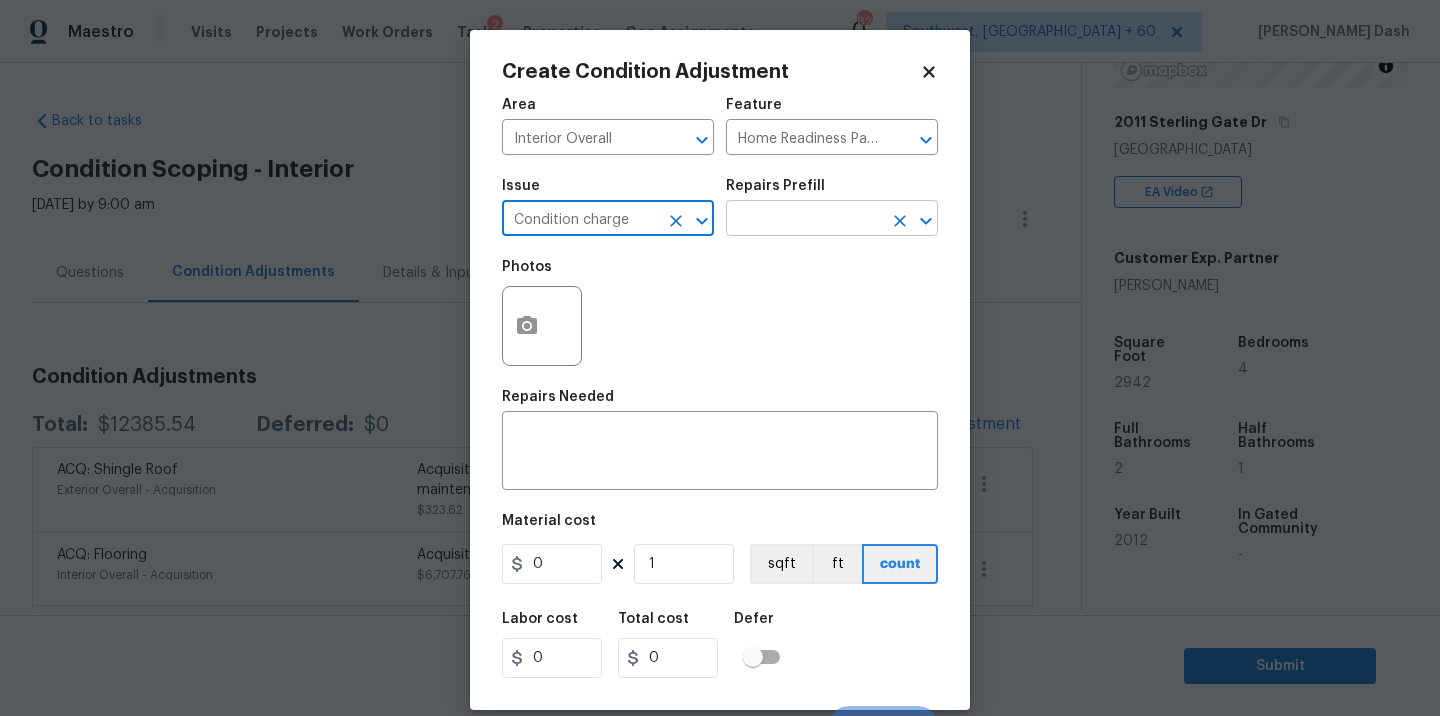 type on "Condition charge" 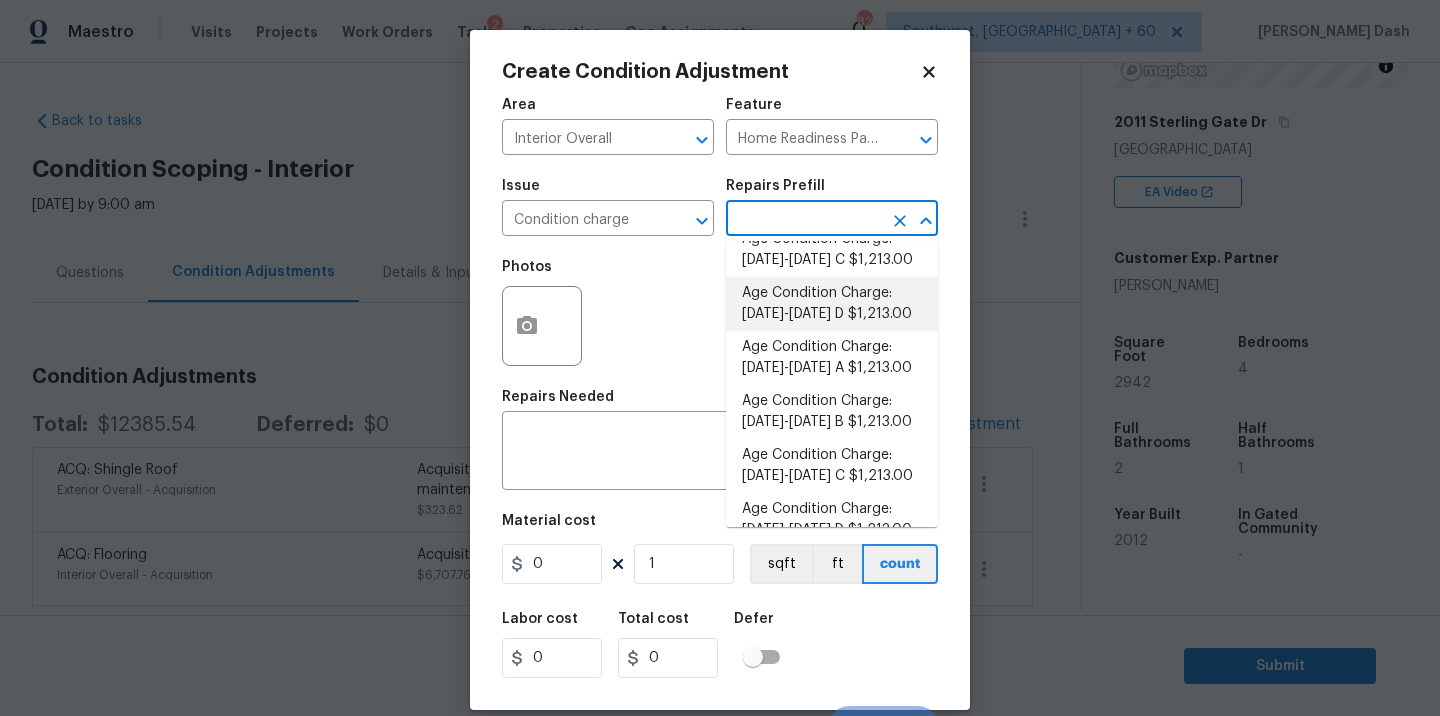 scroll, scrollTop: 579, scrollLeft: 0, axis: vertical 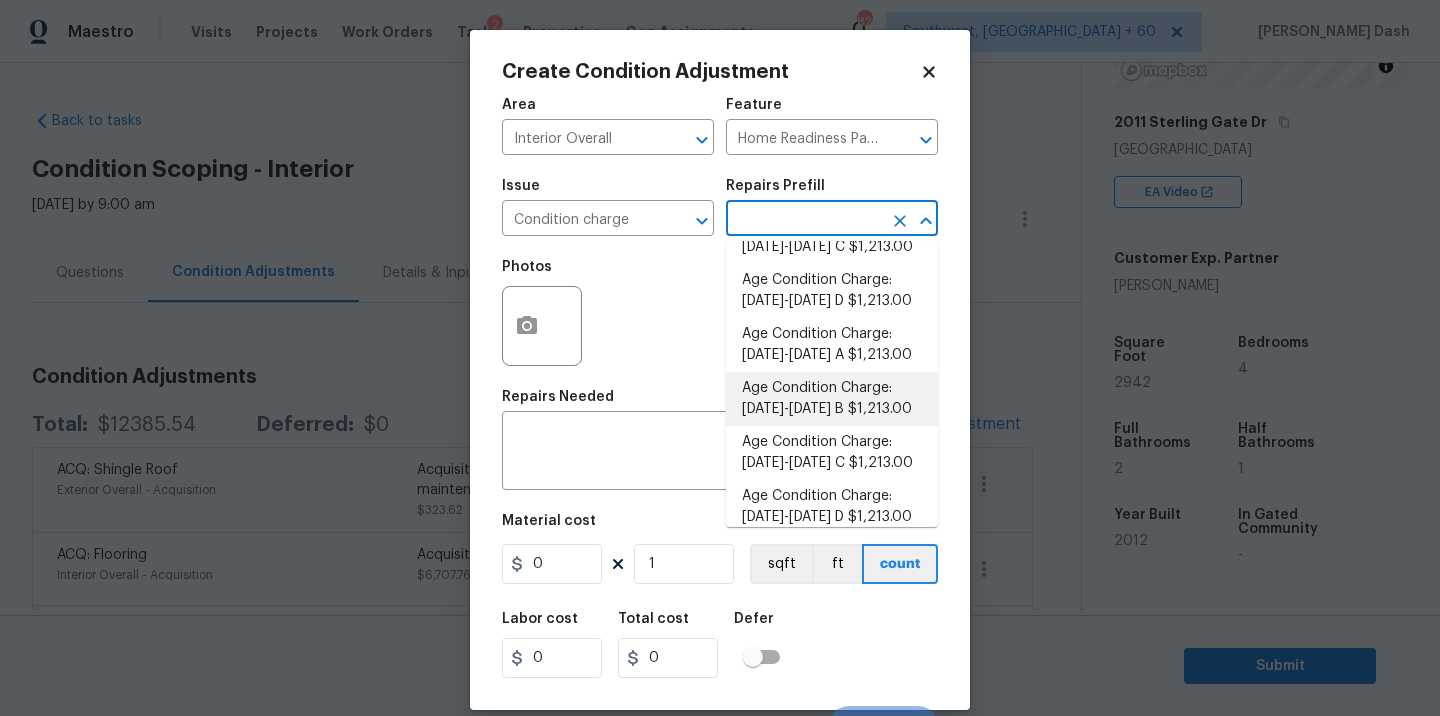 click on "Age Condition Charge: 2009-2023 B	 $1,213.00" at bounding box center [832, 399] 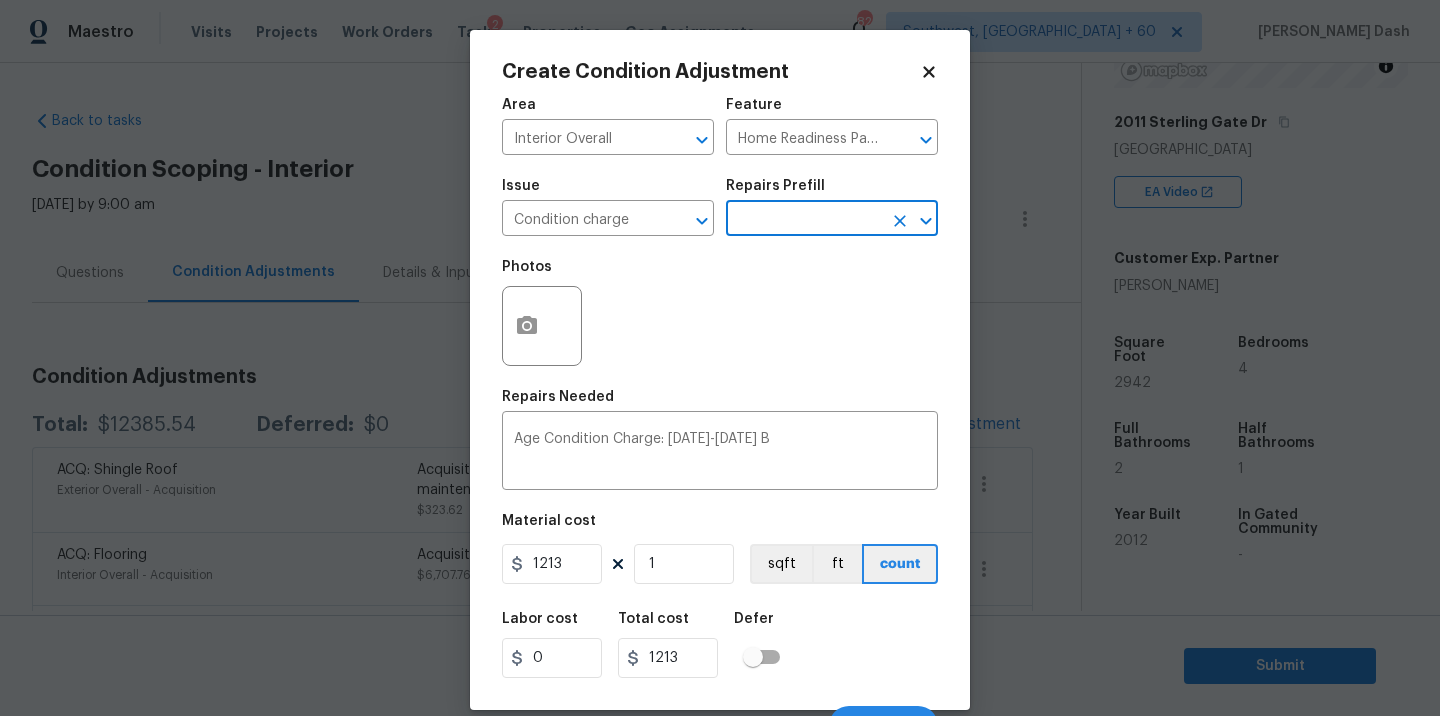 scroll, scrollTop: 31, scrollLeft: 0, axis: vertical 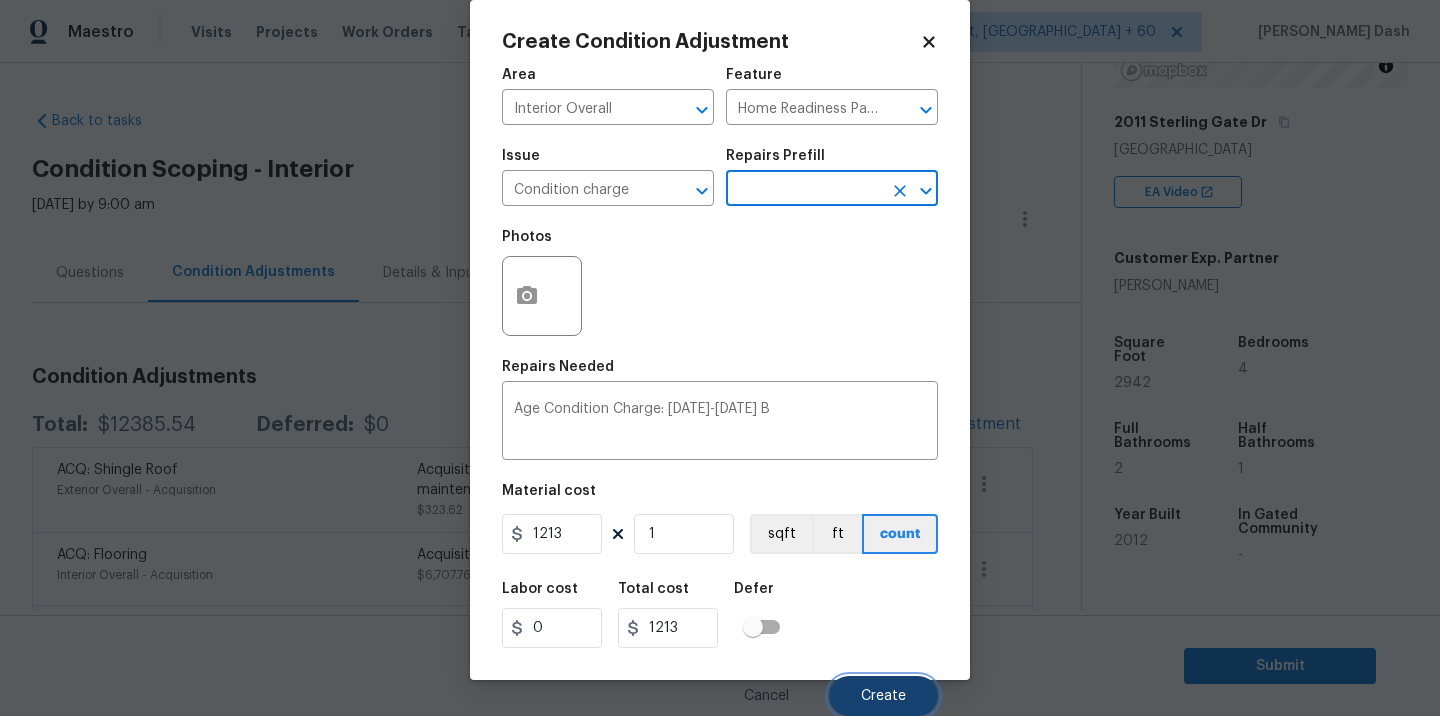 click on "Create" at bounding box center [883, 696] 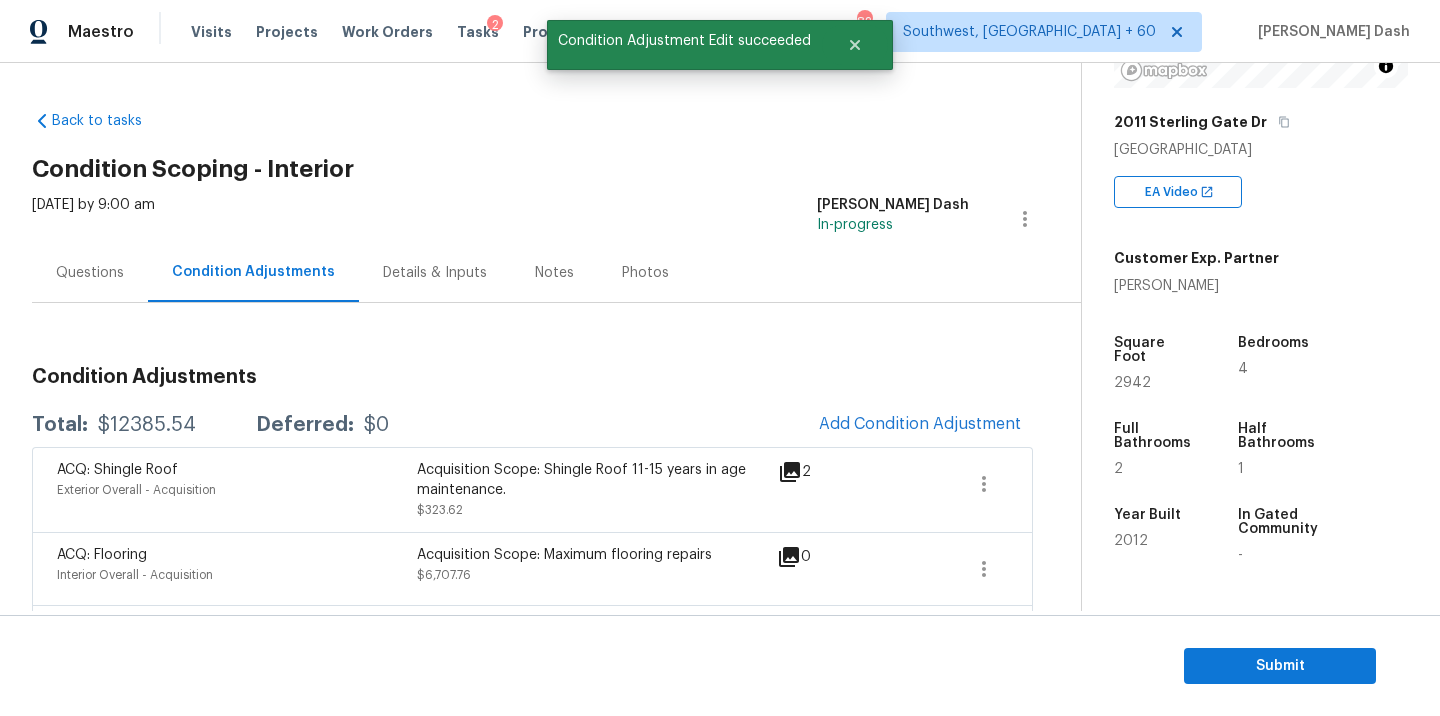 scroll, scrollTop: 24, scrollLeft: 0, axis: vertical 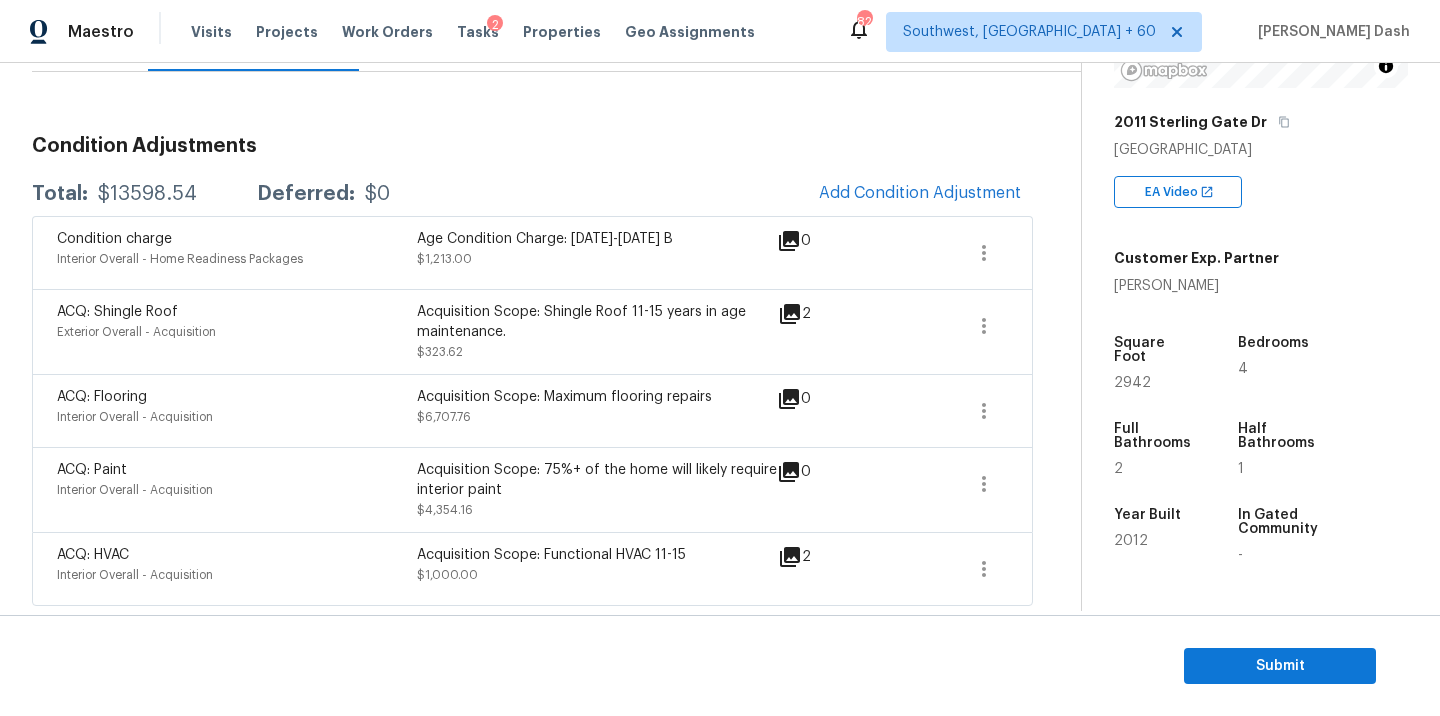 click on "Condition Adjustments Total:  $13598.54 Deferred:  $0 Add Condition Adjustment Condition charge Interior Overall - Home Readiness Packages Age Condition Charge: 2009-2023 B	 $1,213.00   0 ACQ: Shingle Roof Exterior Overall - Acquisition Acquisition Scope: Shingle Roof 11-15 years in age maintenance. $323.62   2 ACQ: Flooring Interior Overall - Acquisition Acquisition Scope: Maximum flooring repairs $6,707.76   0 ACQ: Paint Interior Overall - Acquisition Acquisition Scope: 75%+ of the home will likely require interior paint $4,354.16   0 ACQ: HVAC Interior Overall - Acquisition Acquisition Scope: Functional HVAC 11-15 $1,000.00   2" at bounding box center [532, 363] 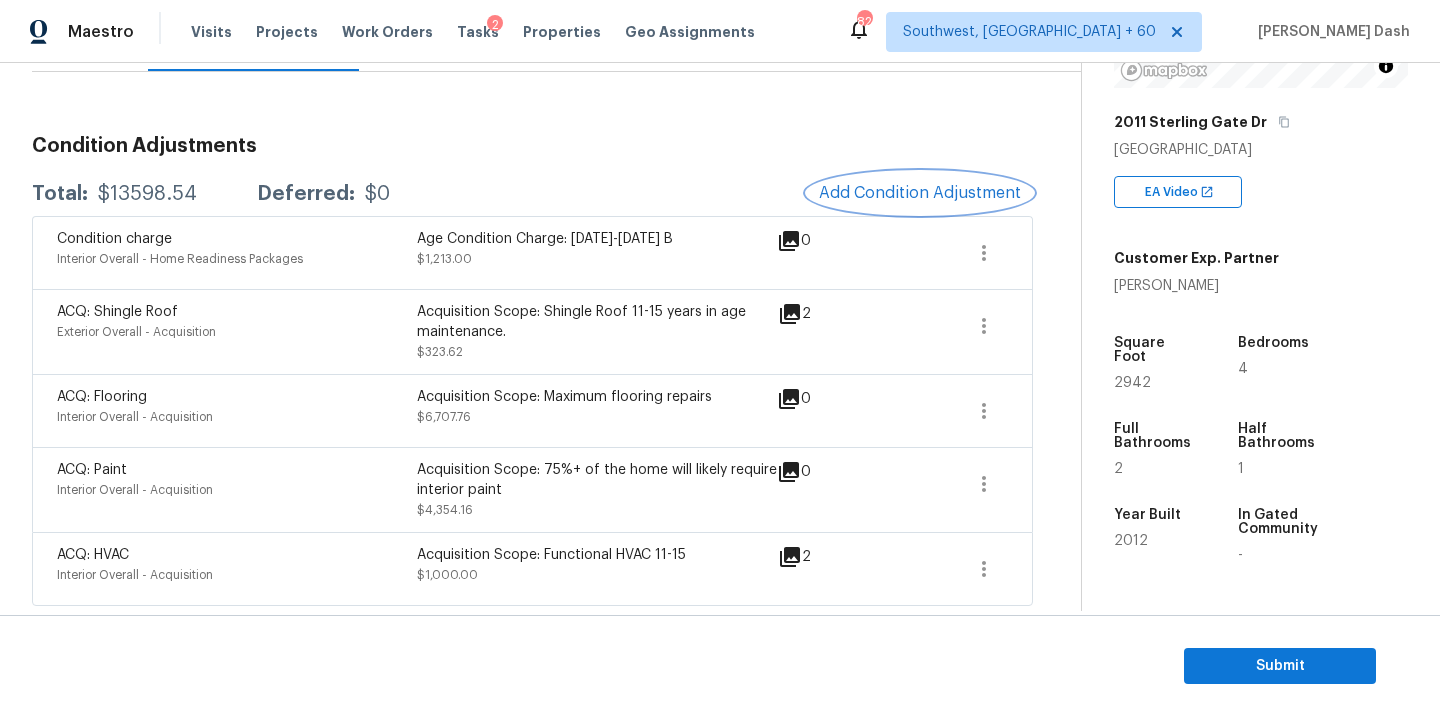 click on "Add Condition Adjustment" at bounding box center (920, 193) 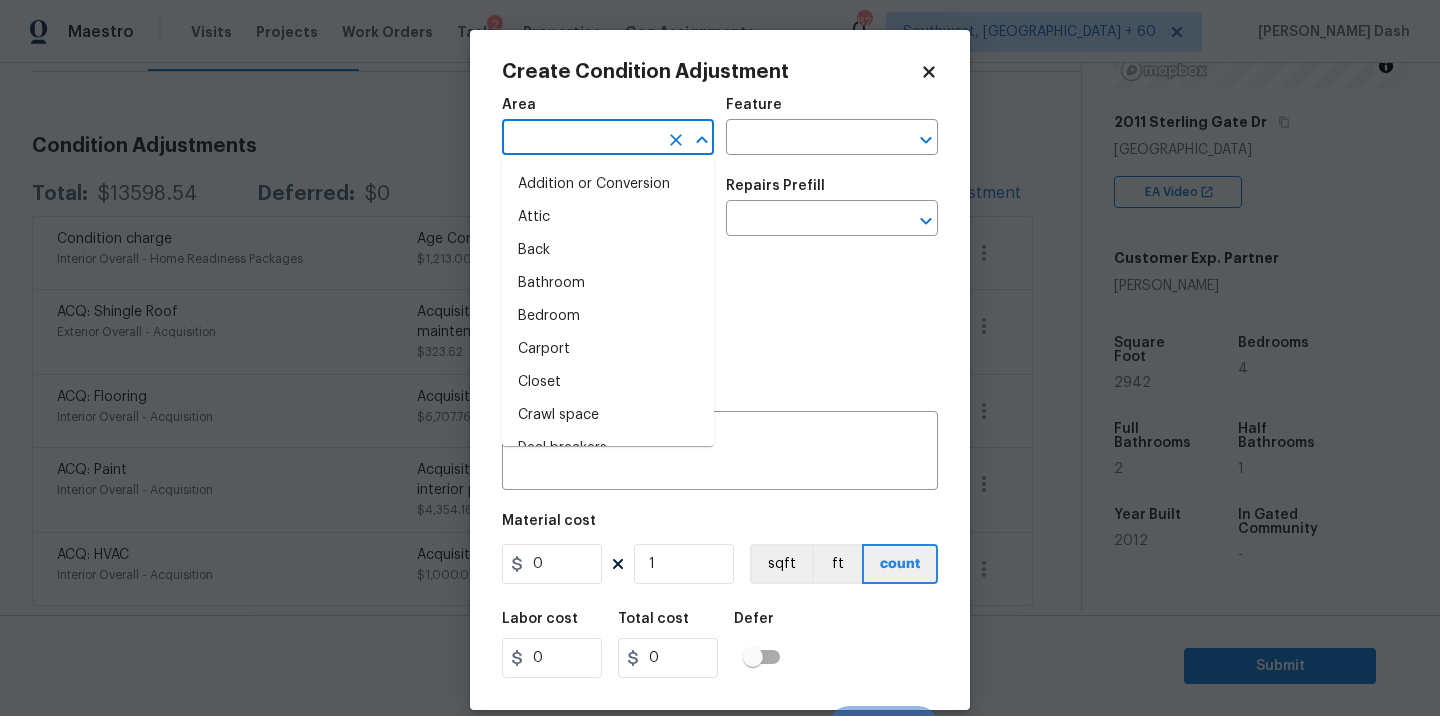 click at bounding box center (580, 139) 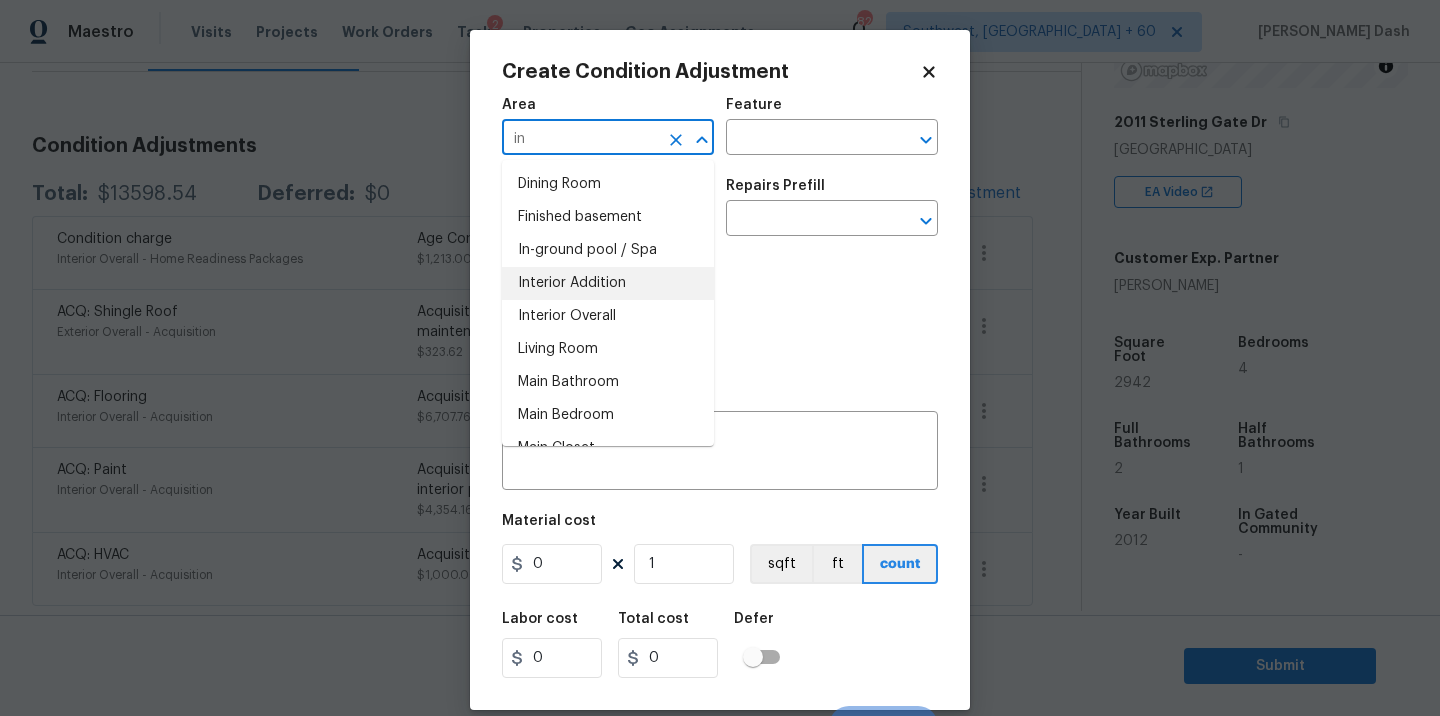 click on "Interior Overall" at bounding box center (608, 316) 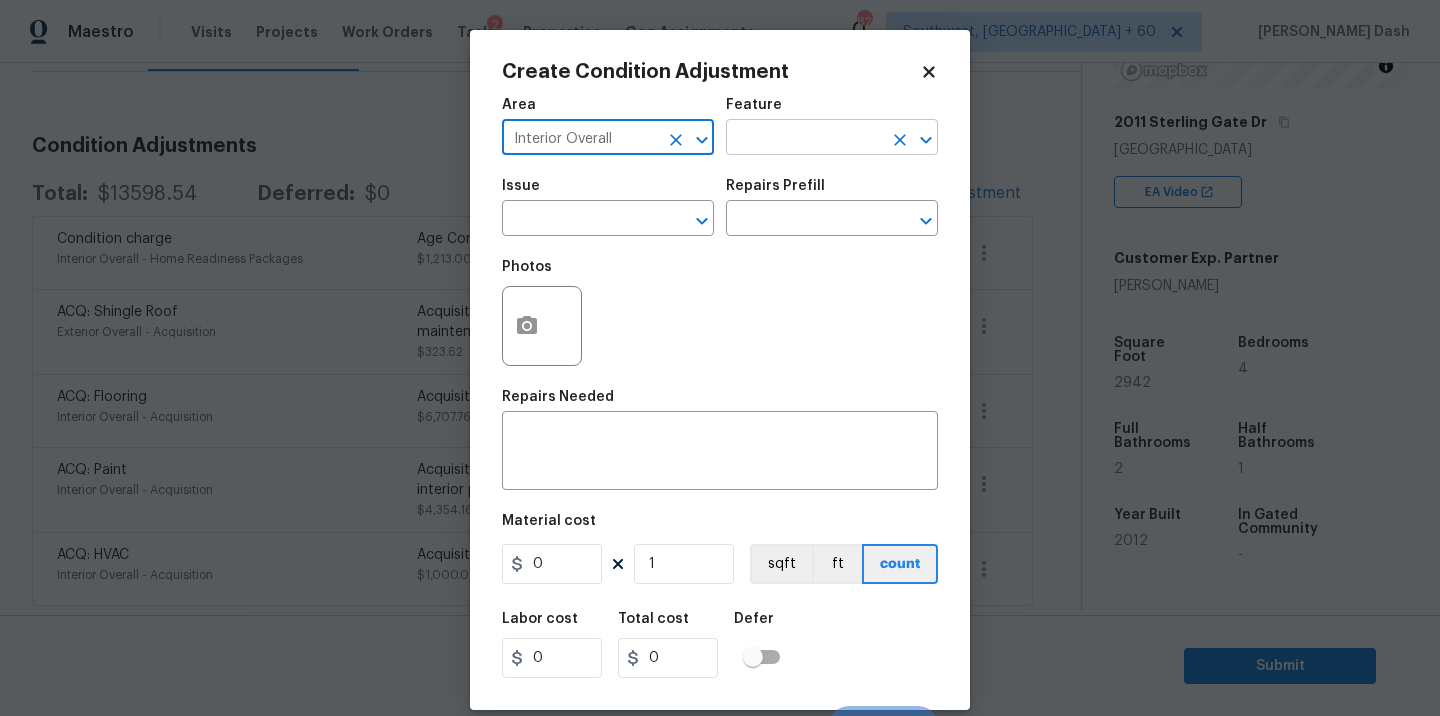 type on "Interior Overall" 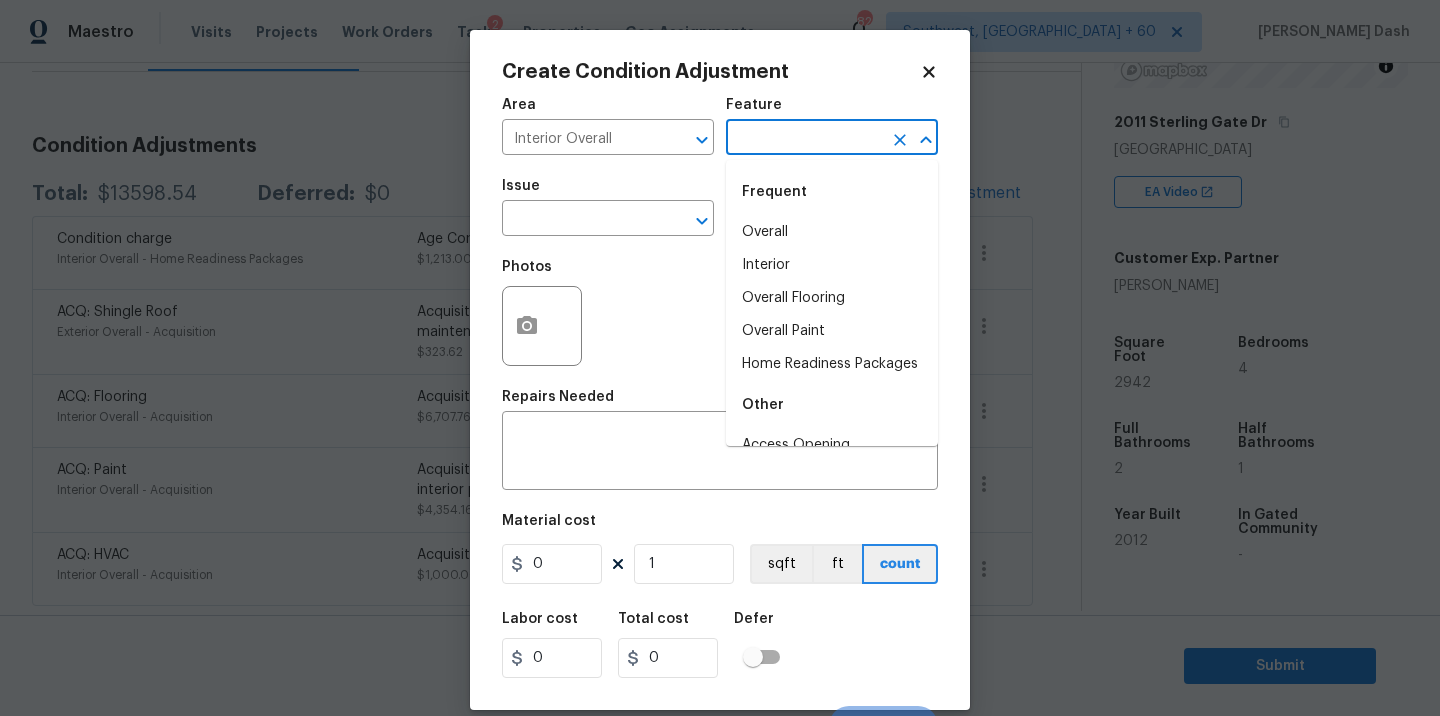 click at bounding box center [804, 139] 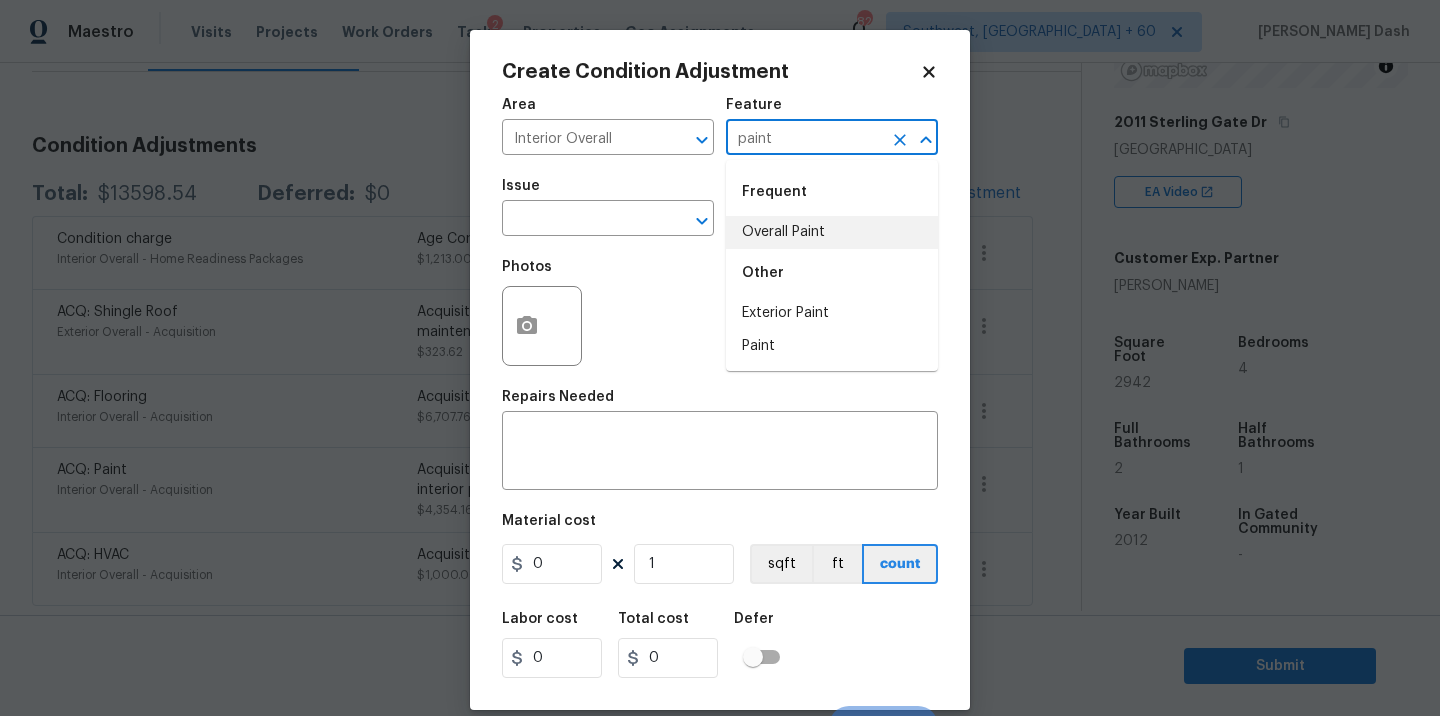 click on "Overall Paint" at bounding box center (832, 232) 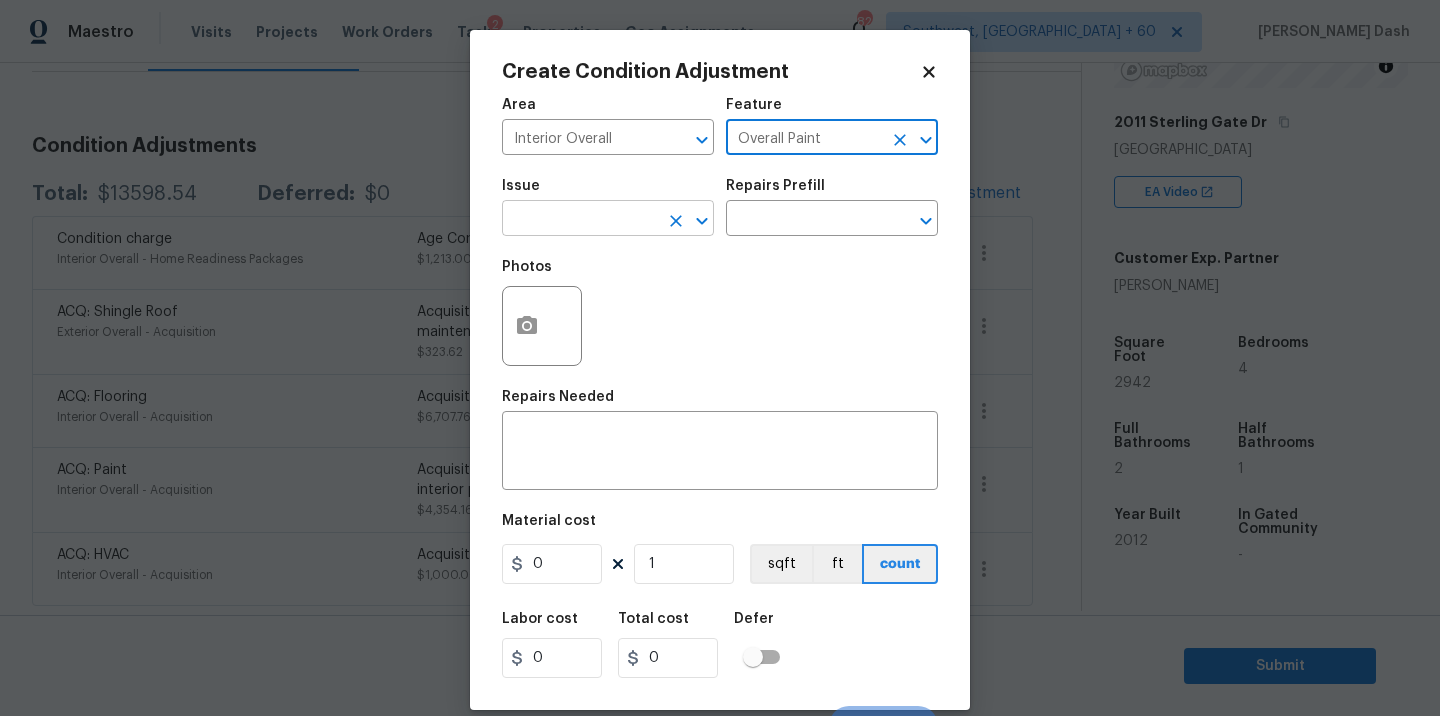 type on "Overall Paint" 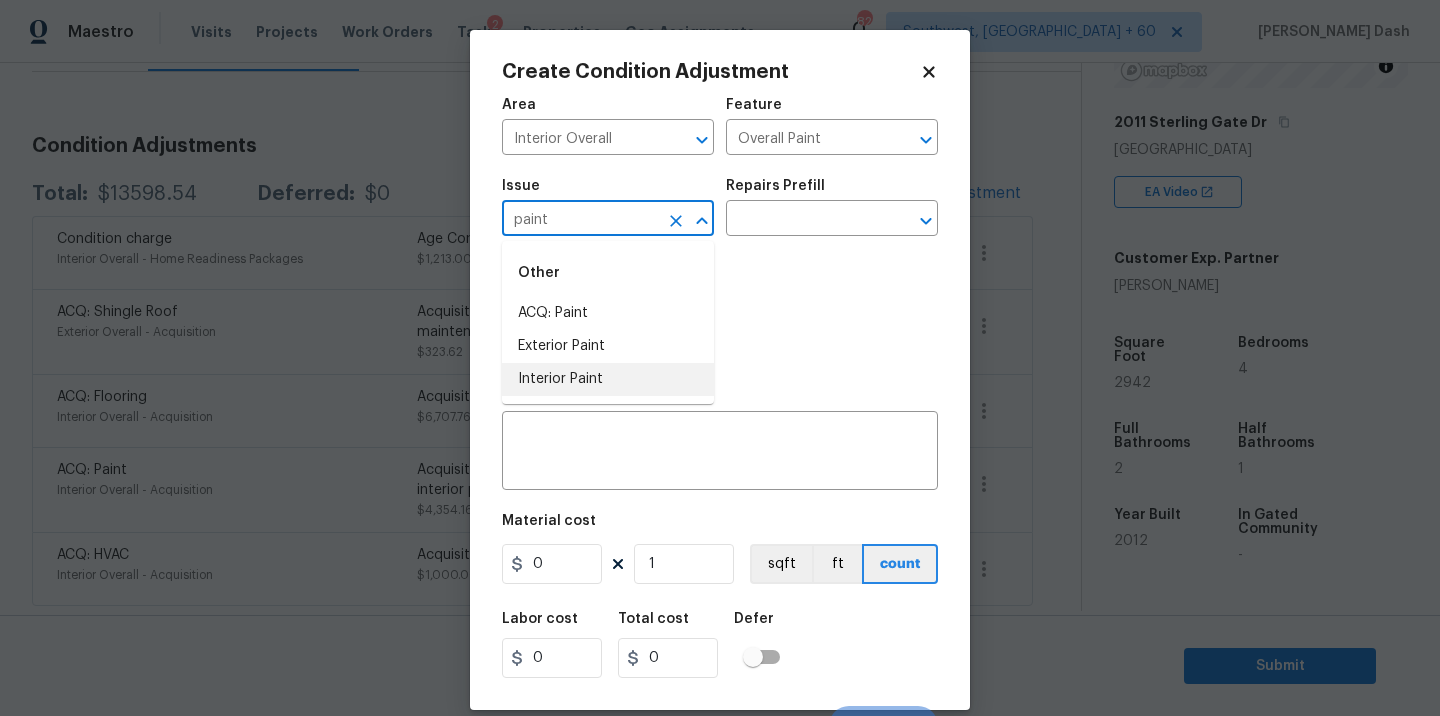 click on "Interior Paint" at bounding box center [608, 379] 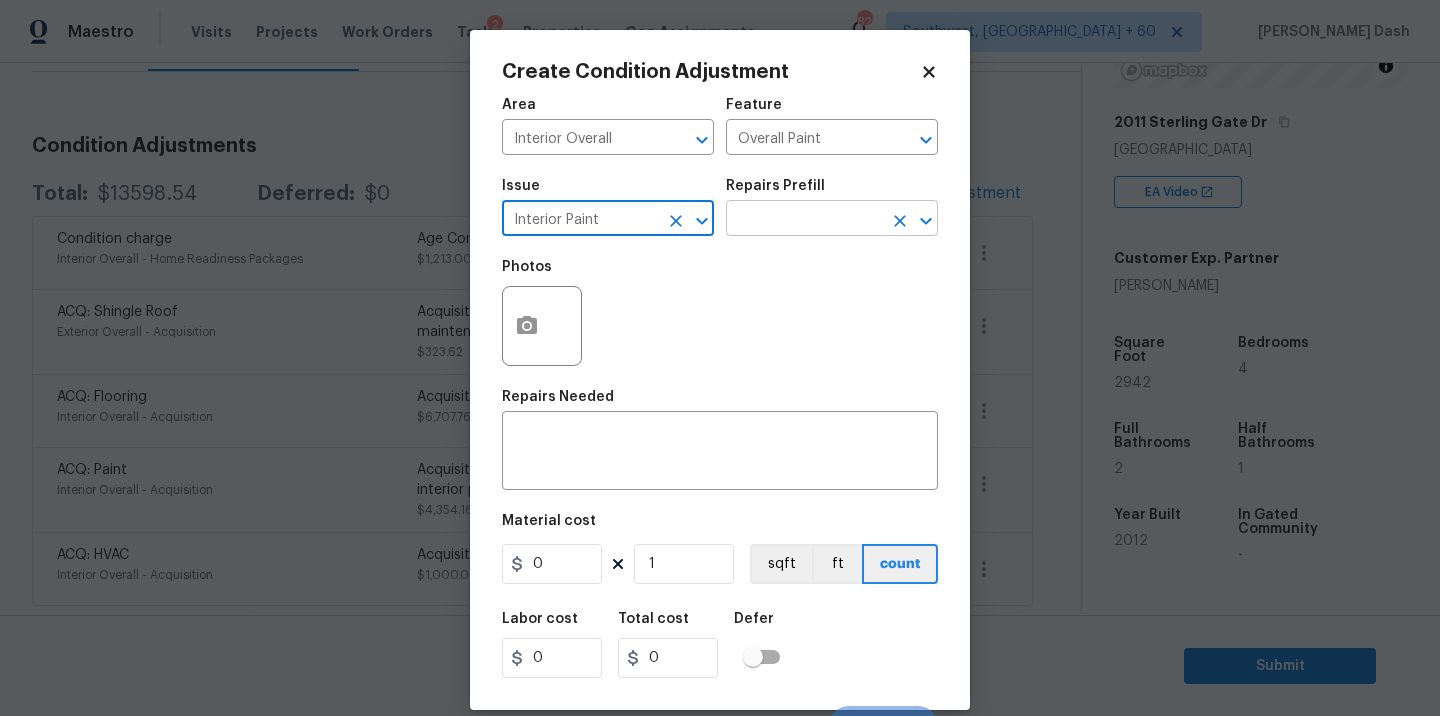 type on "Interior Paint" 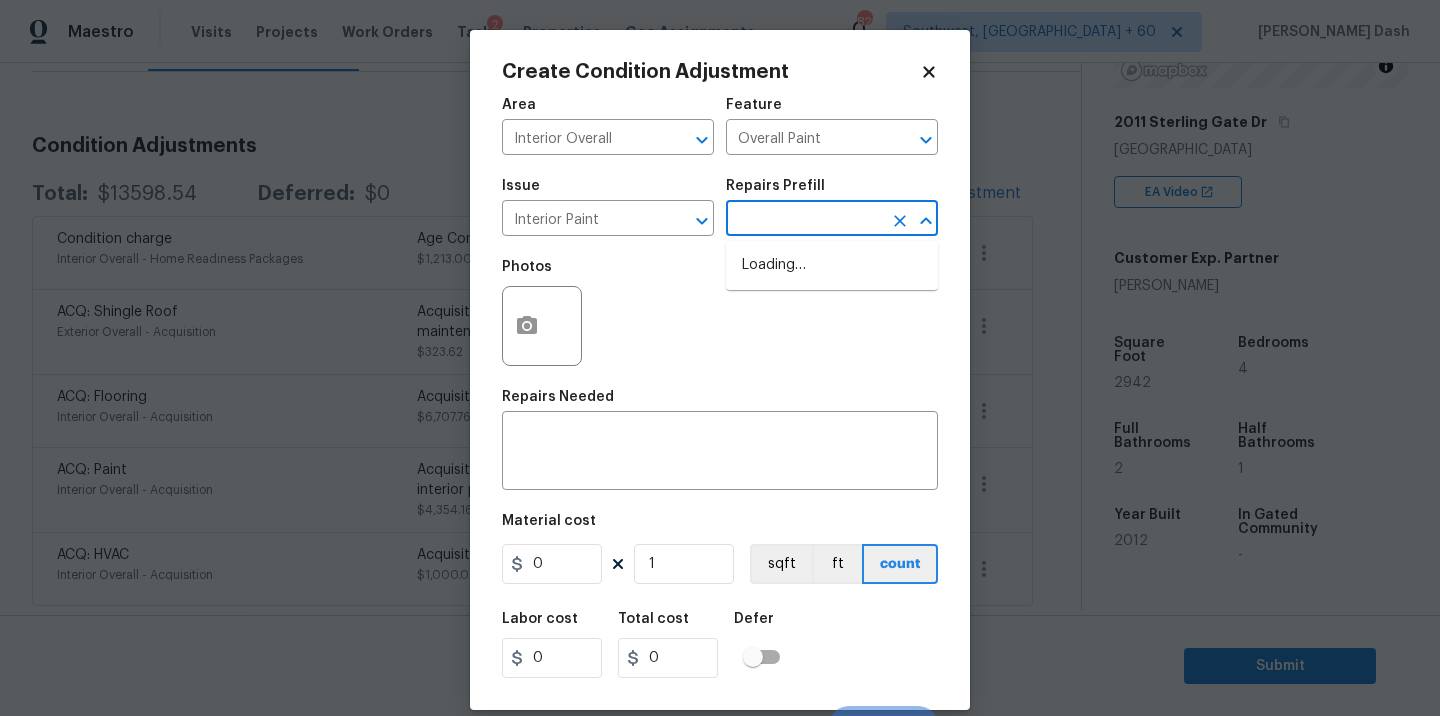 click at bounding box center [804, 220] 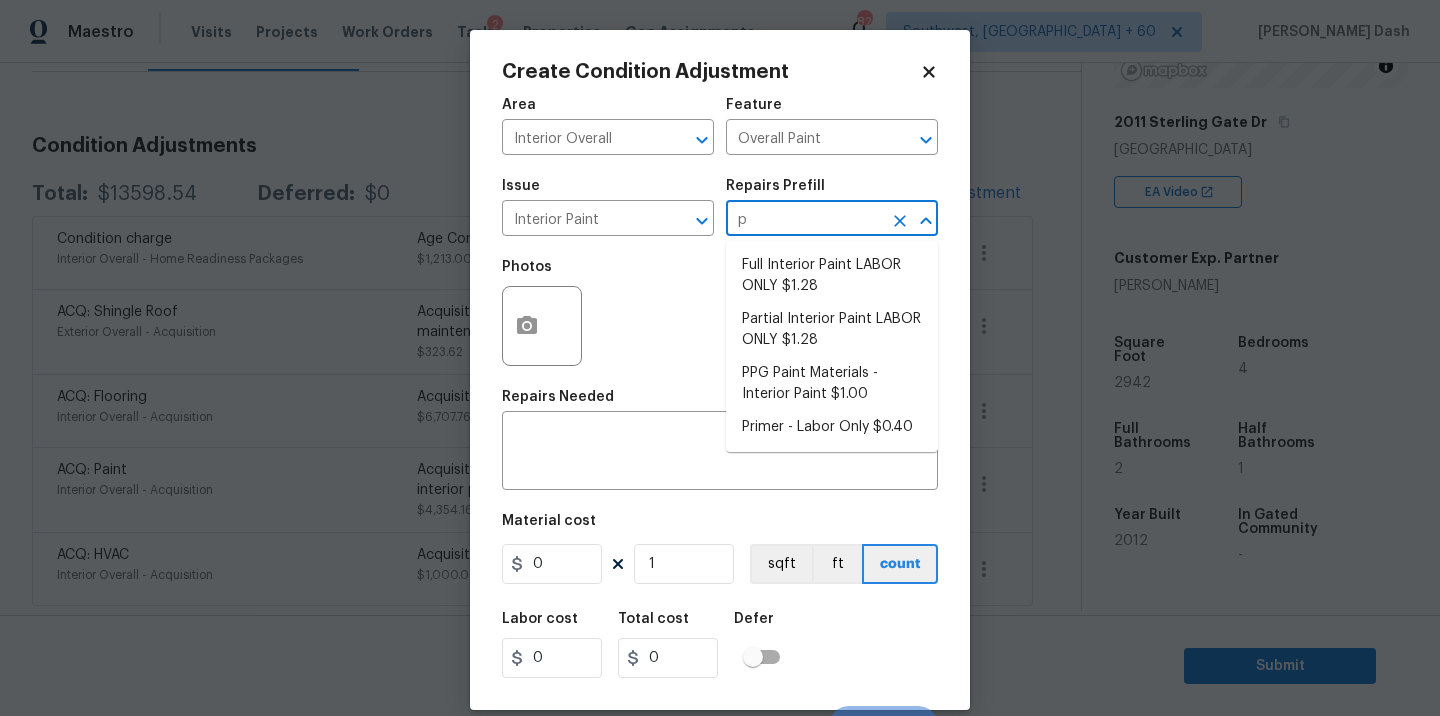 type on "pr" 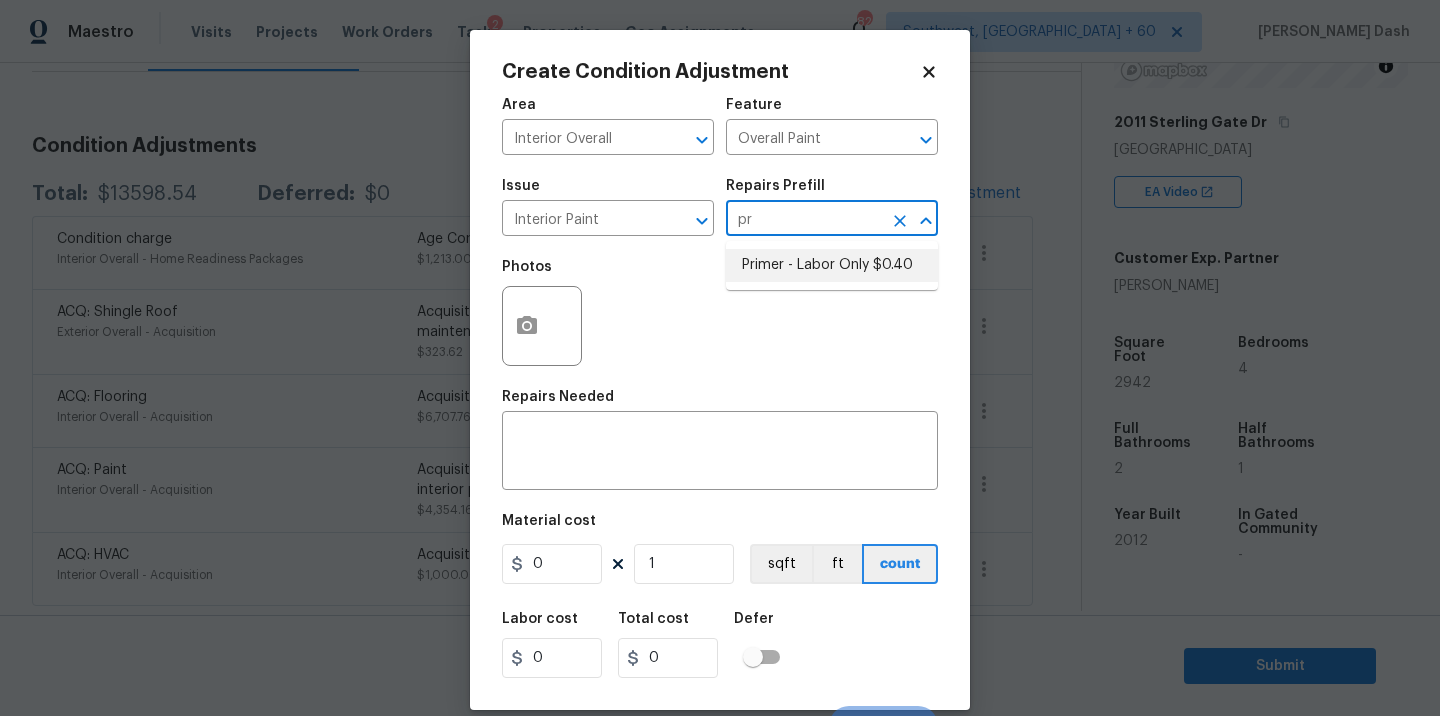 click on "Primer - Labor Only $0.40" at bounding box center [832, 265] 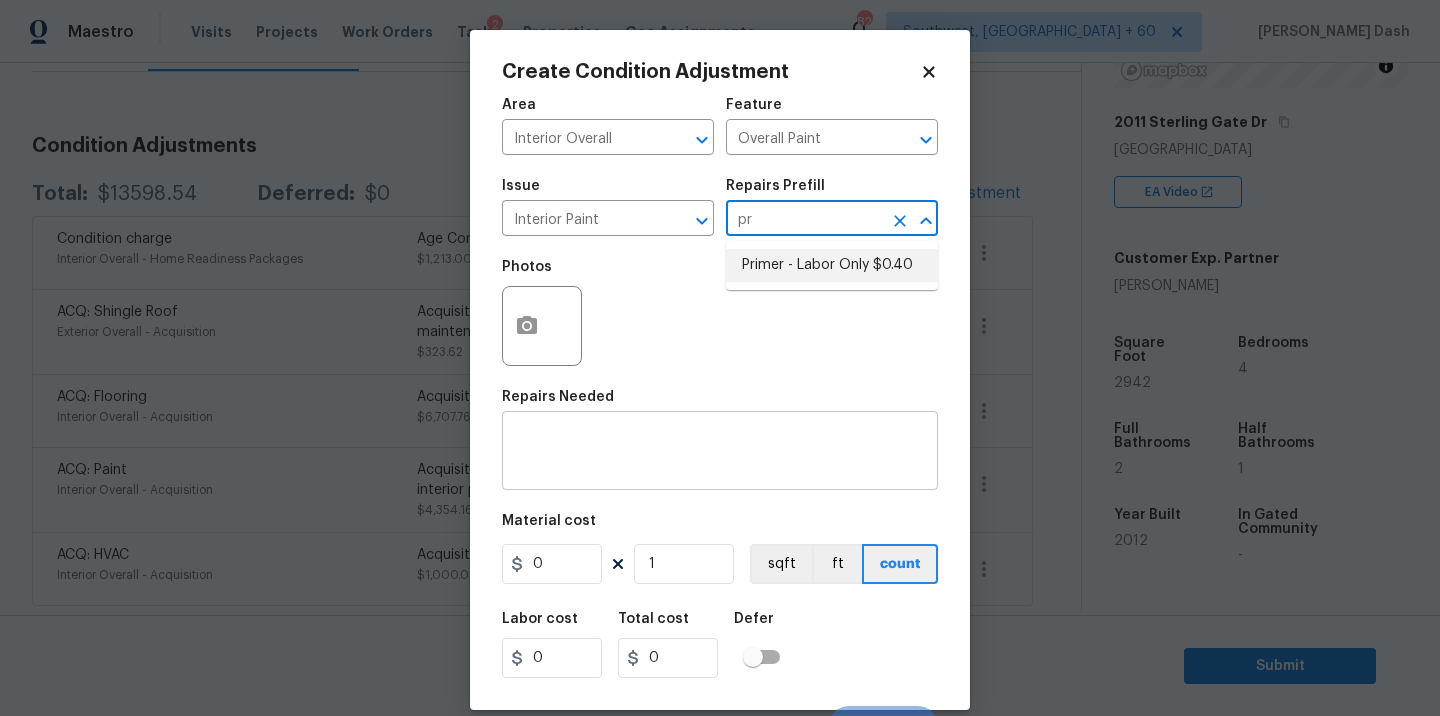 type 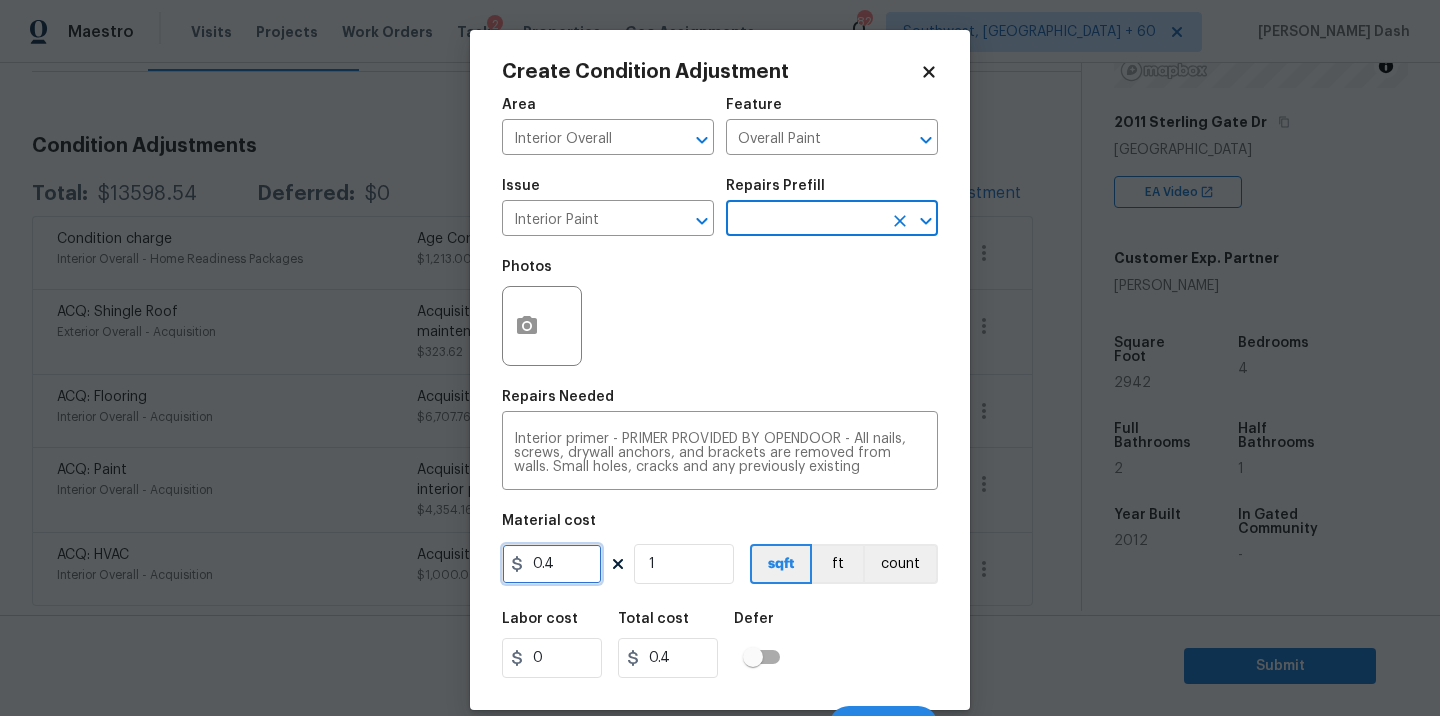click on "0.4" at bounding box center (552, 564) 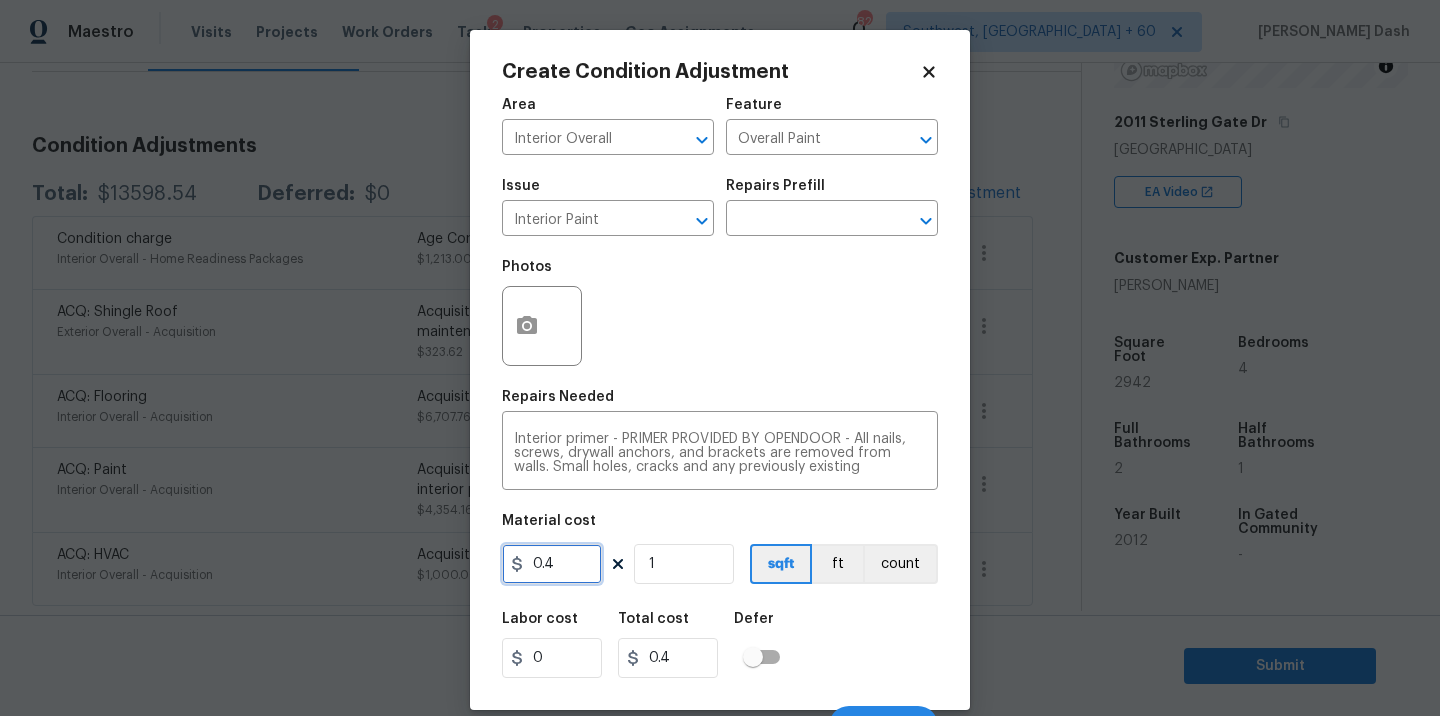 click on "0.4" at bounding box center [552, 564] 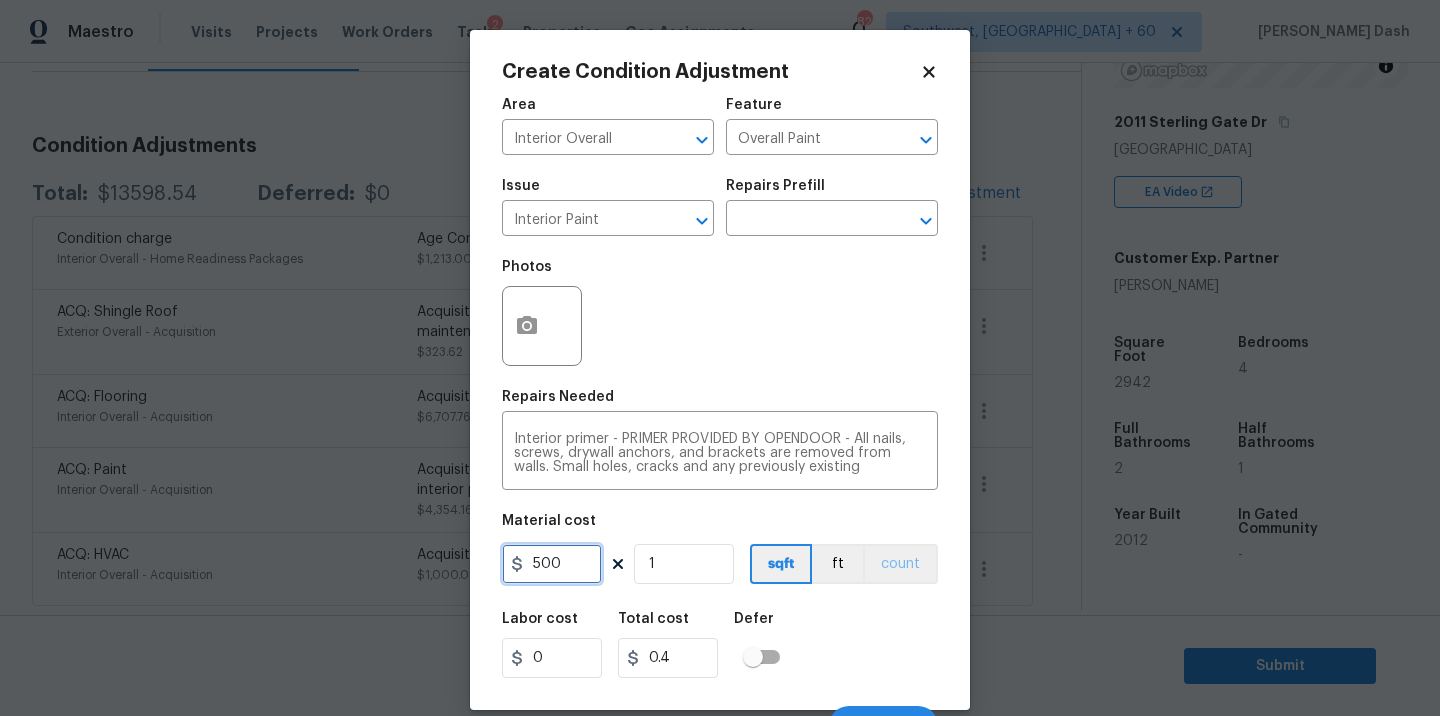 type on "500" 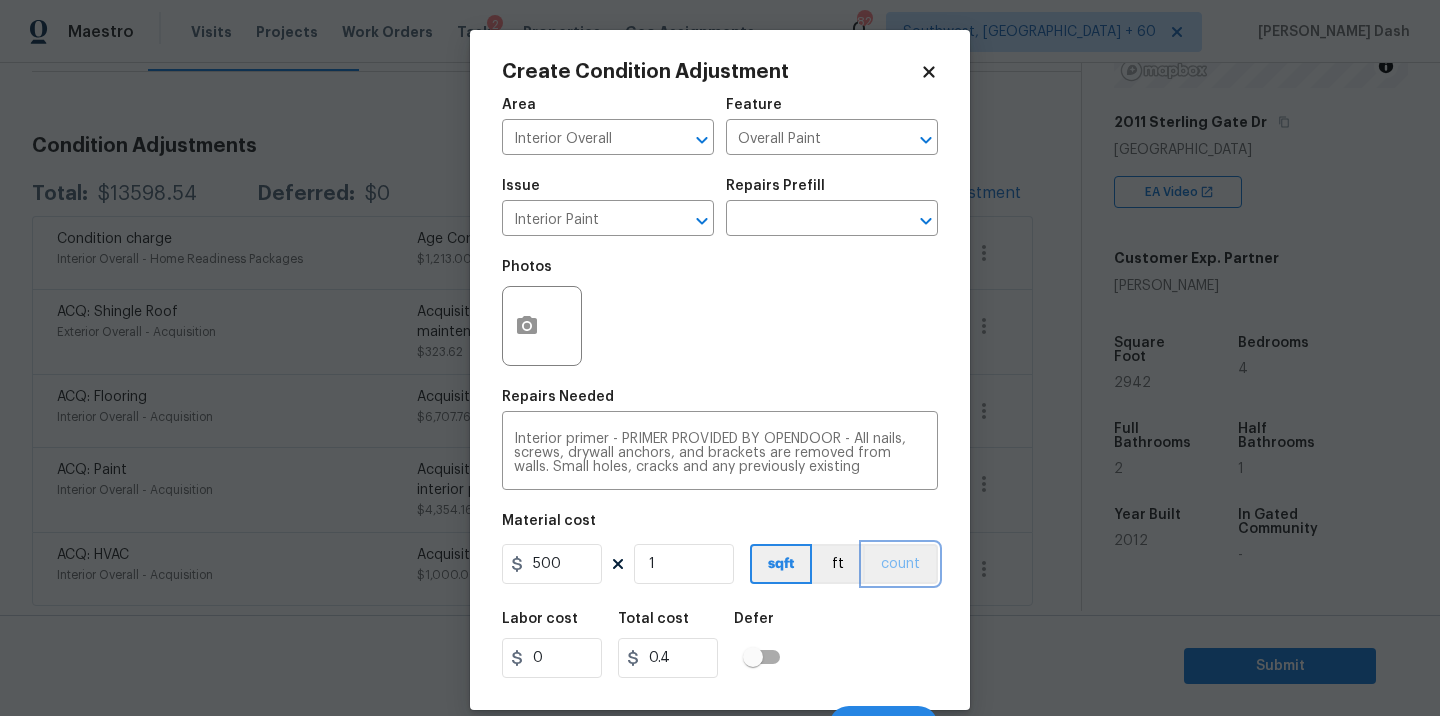 type on "500" 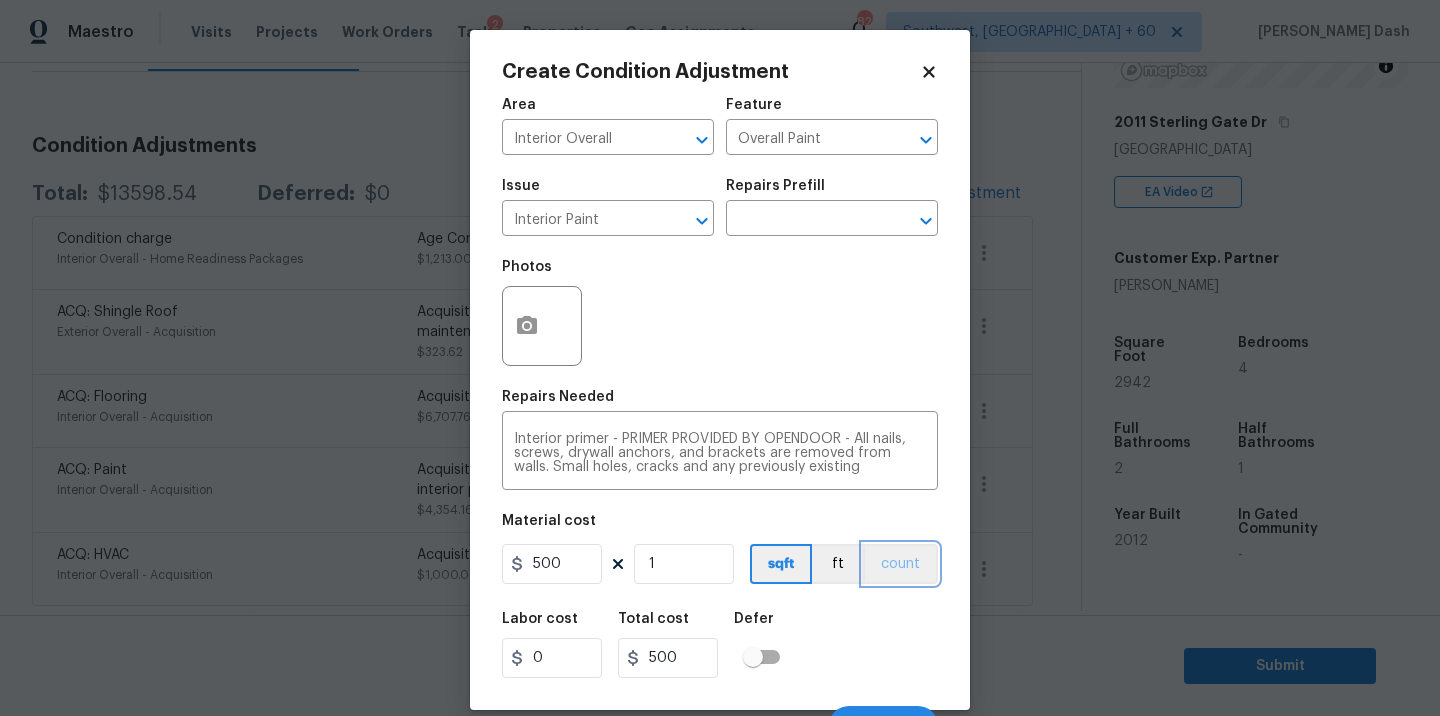 click on "count" at bounding box center [900, 564] 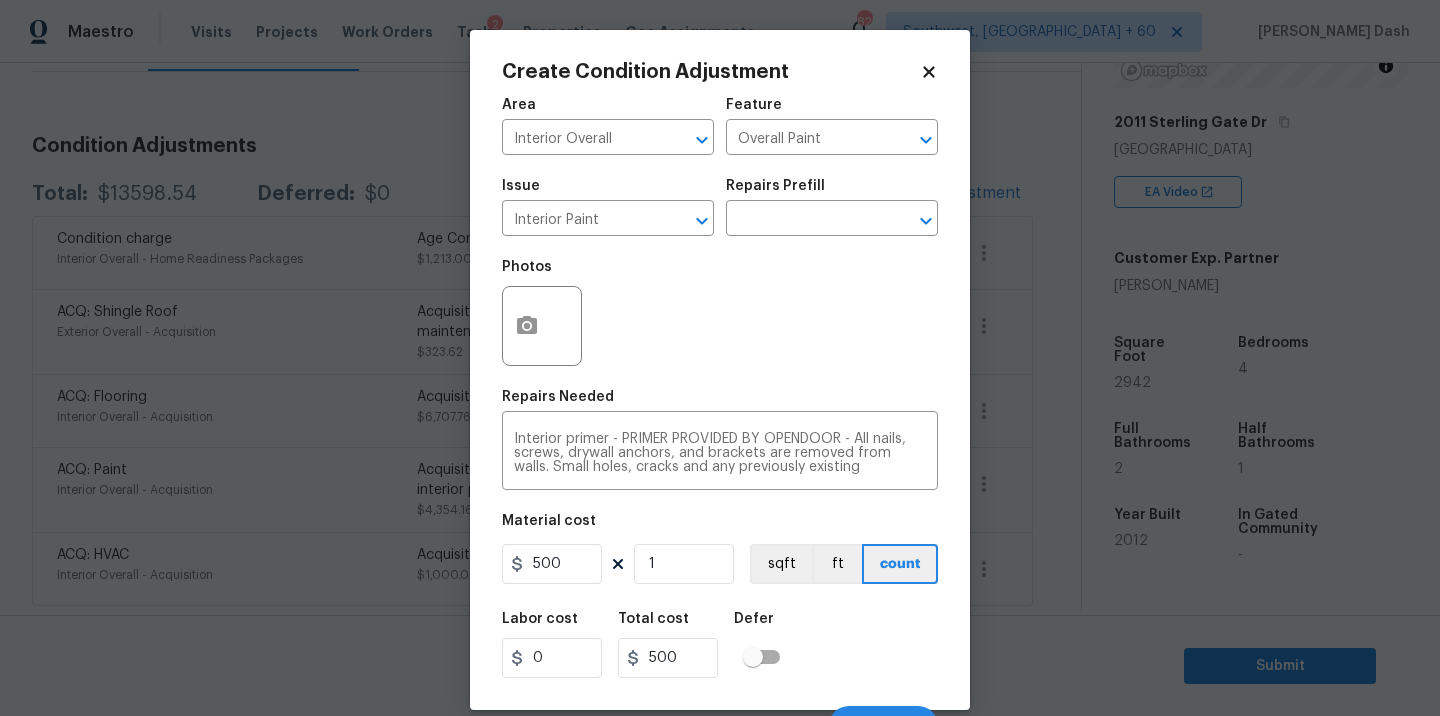 click on "Area Interior Overall ​ Feature Overall Paint ​ Issue Interior Paint ​ Repairs Prefill ​ Photos Repairs Needed Interior primer - PRIMER PROVIDED BY OPENDOOR - All nails, screws, drywall anchors, and brackets are removed from walls. Small holes, cracks and any previously existing imperfections are repaired, sanded and textured to match surrounding texture prior to painting. Caulk all edges/corners, windows, doors, counters, tubs/showers and baseboards. x ​ Material cost 500 1 sqft ft count Labor cost 0 Total cost 500 Defer Cancel Create" at bounding box center [720, 416] 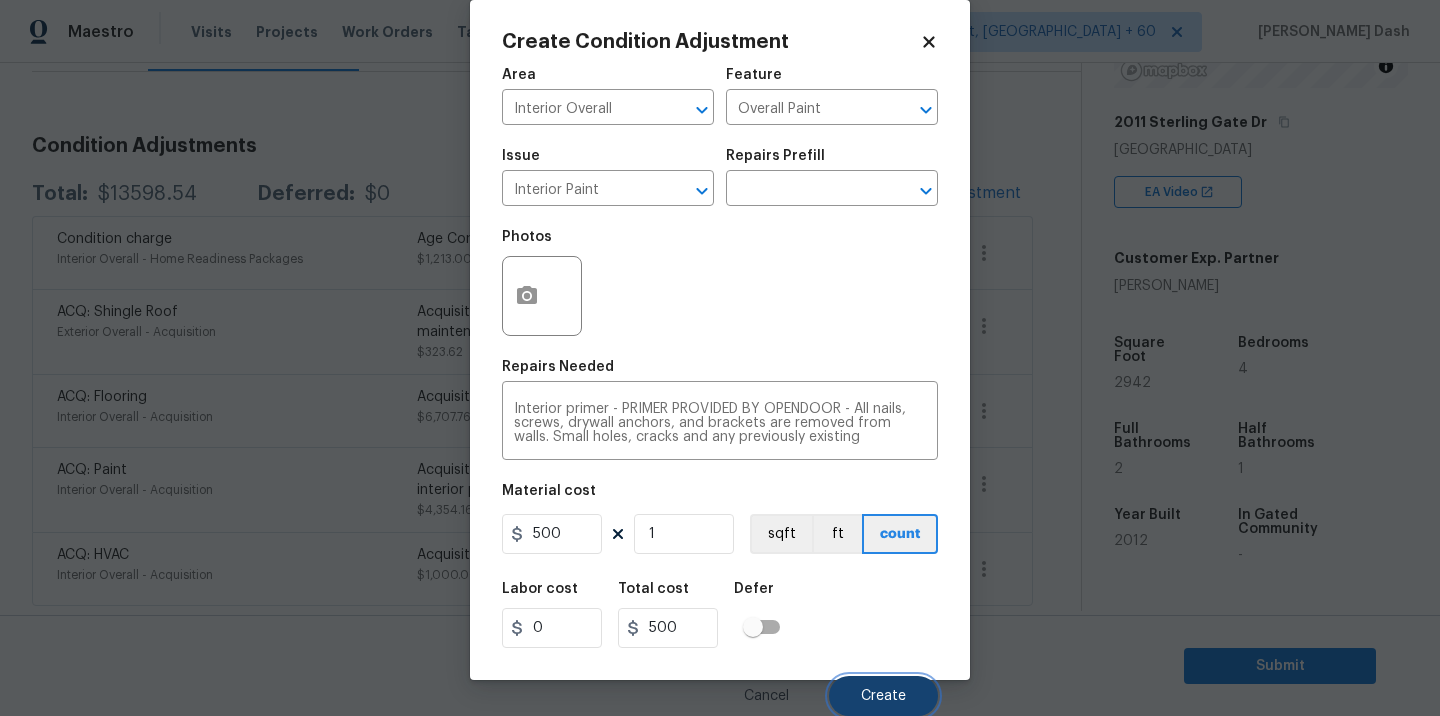 click on "Create" at bounding box center [883, 696] 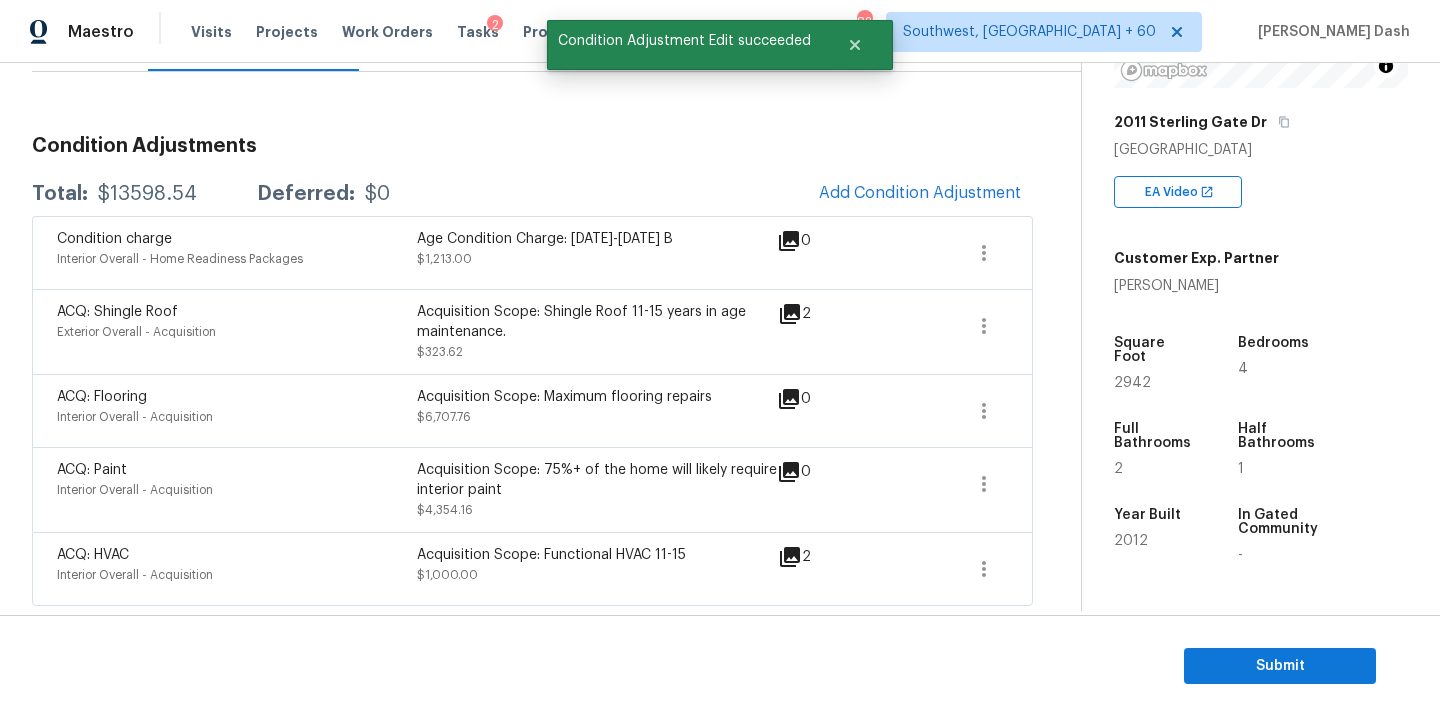 scroll, scrollTop: 24, scrollLeft: 0, axis: vertical 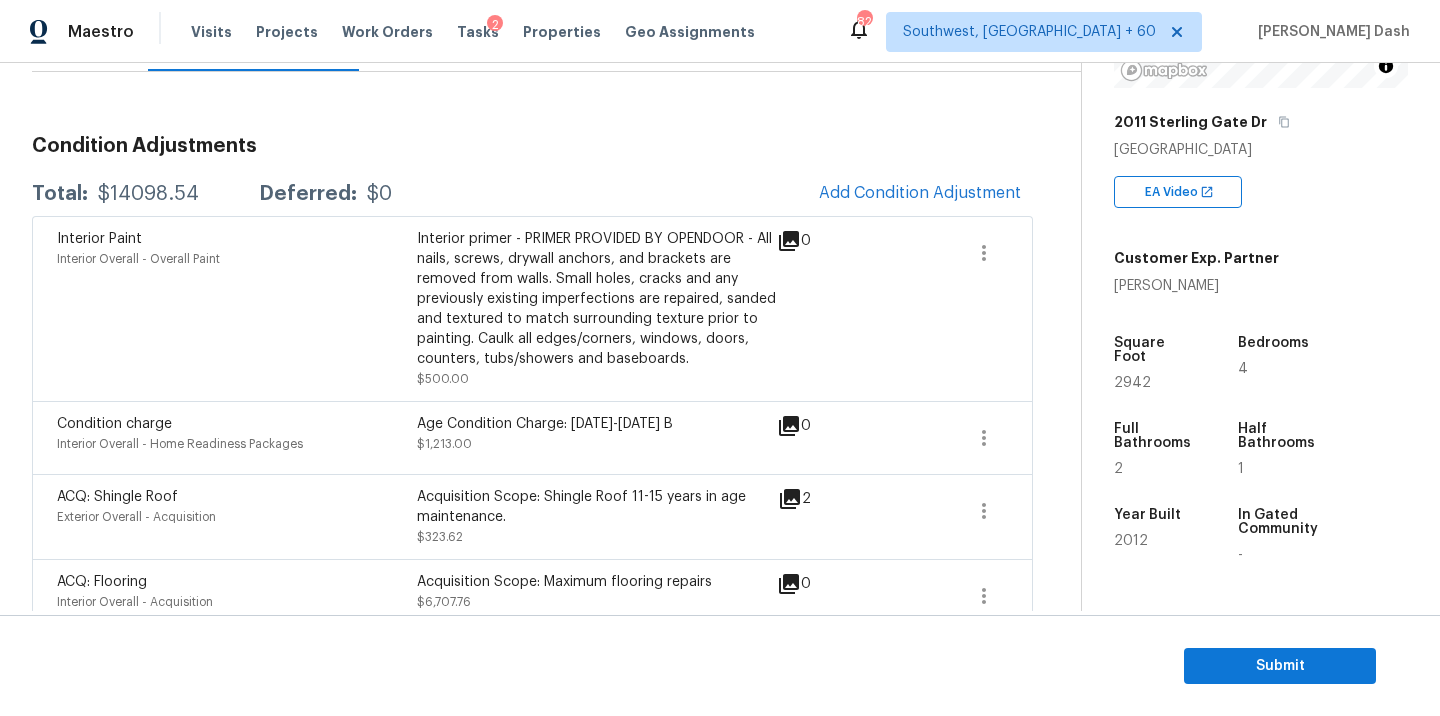 click on "$14098.54" at bounding box center (148, 194) 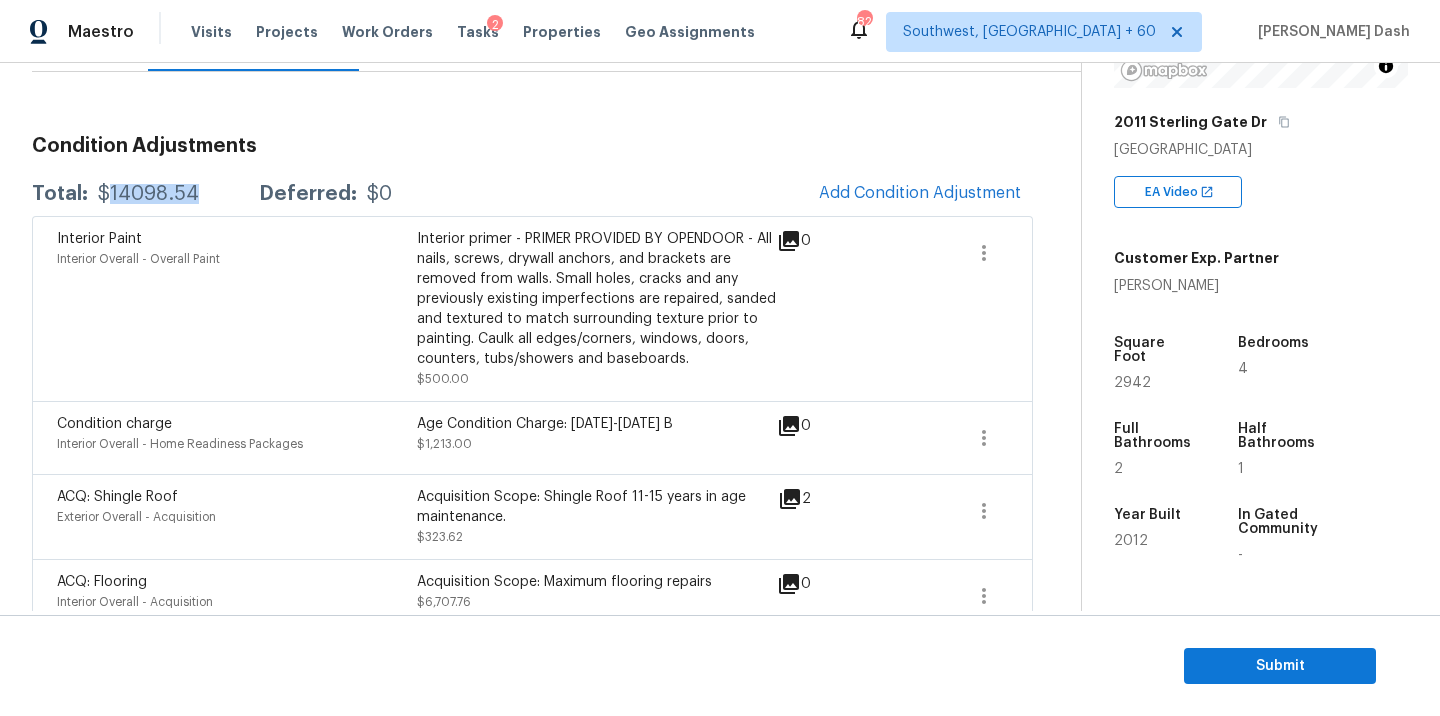 click on "$14098.54" at bounding box center [148, 194] 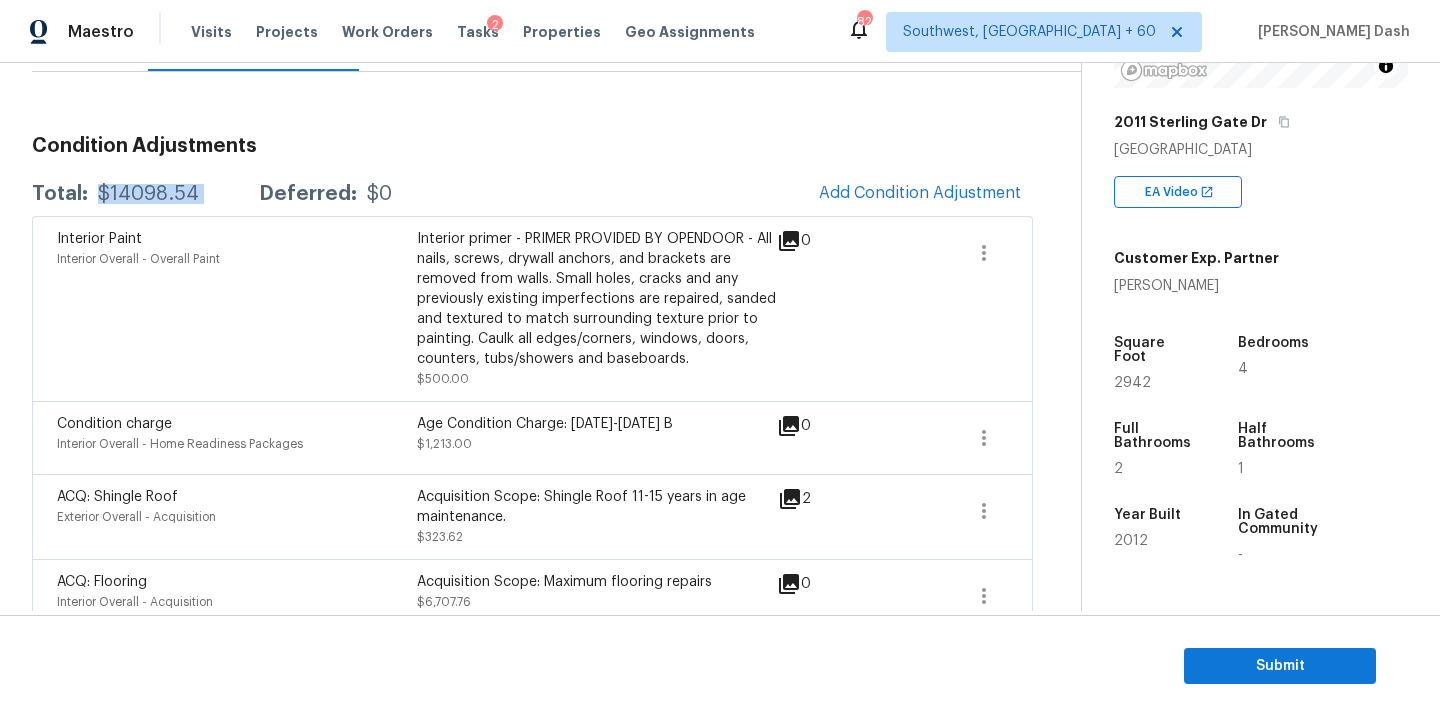 click on "$14098.54" at bounding box center (148, 194) 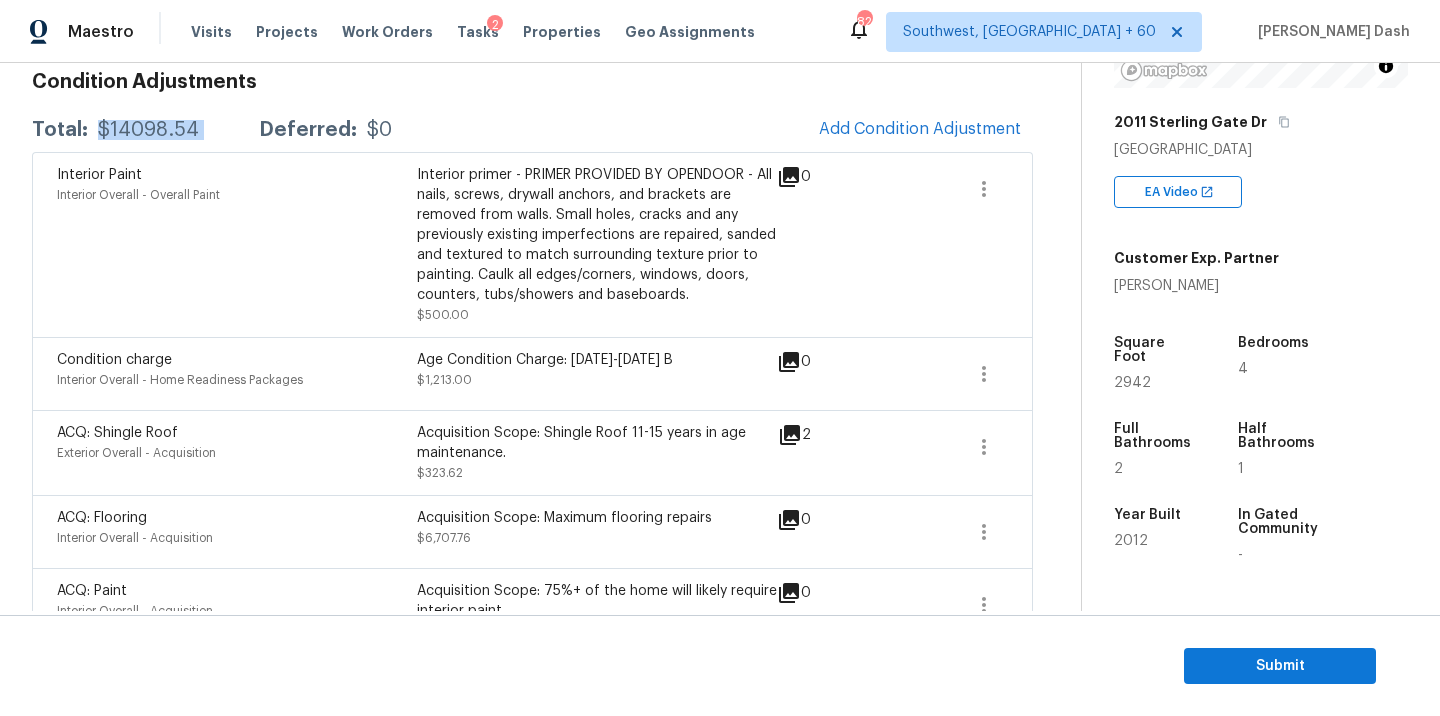 scroll, scrollTop: 314, scrollLeft: 0, axis: vertical 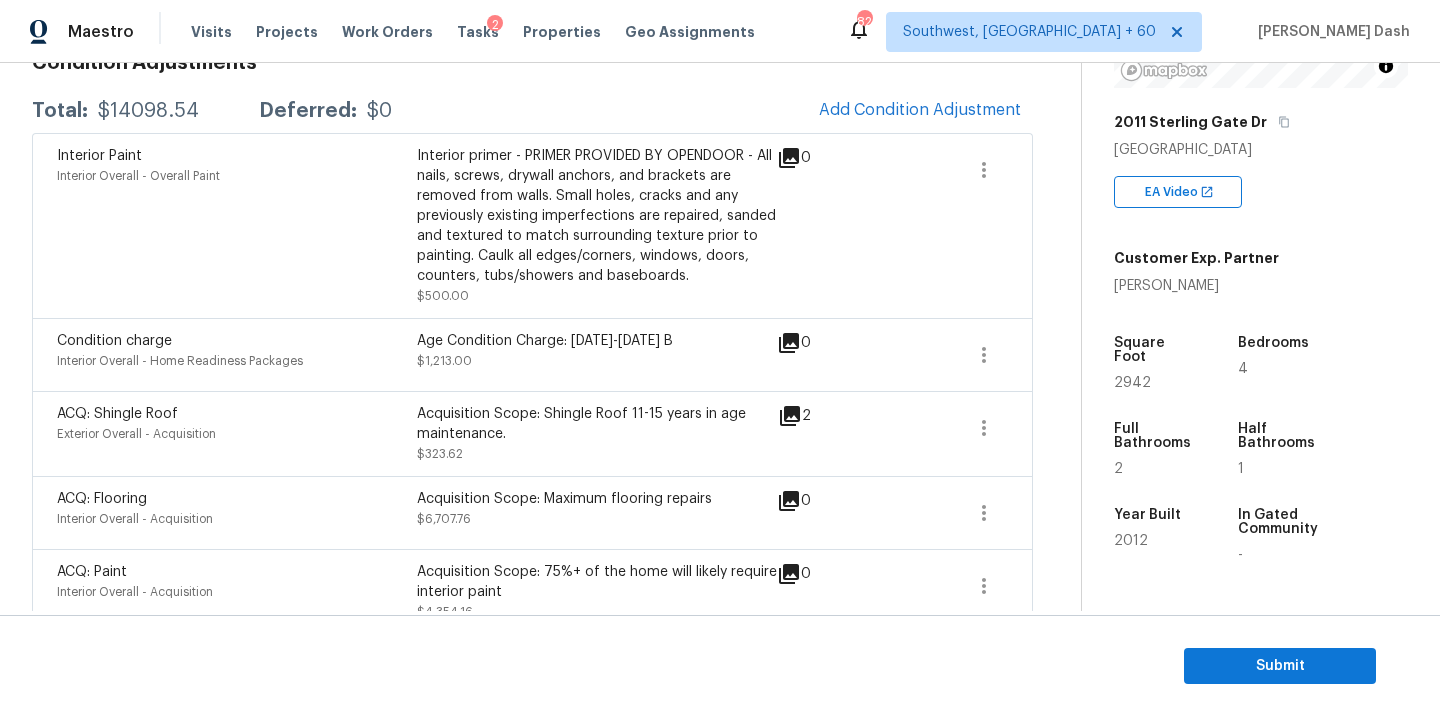 click on "Age Condition Charge: 2009-2023 B" at bounding box center (597, 341) 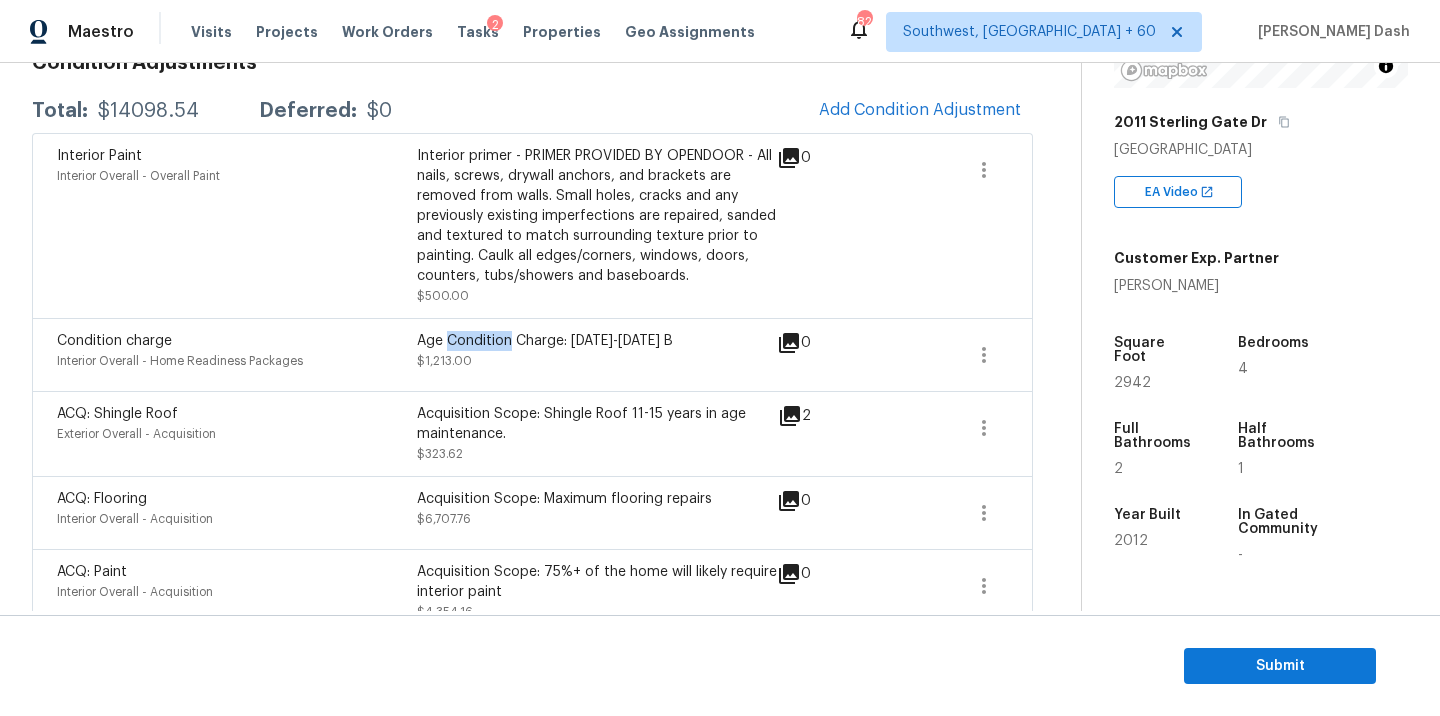 click on "Age Condition Charge: 2009-2023 B" at bounding box center [597, 341] 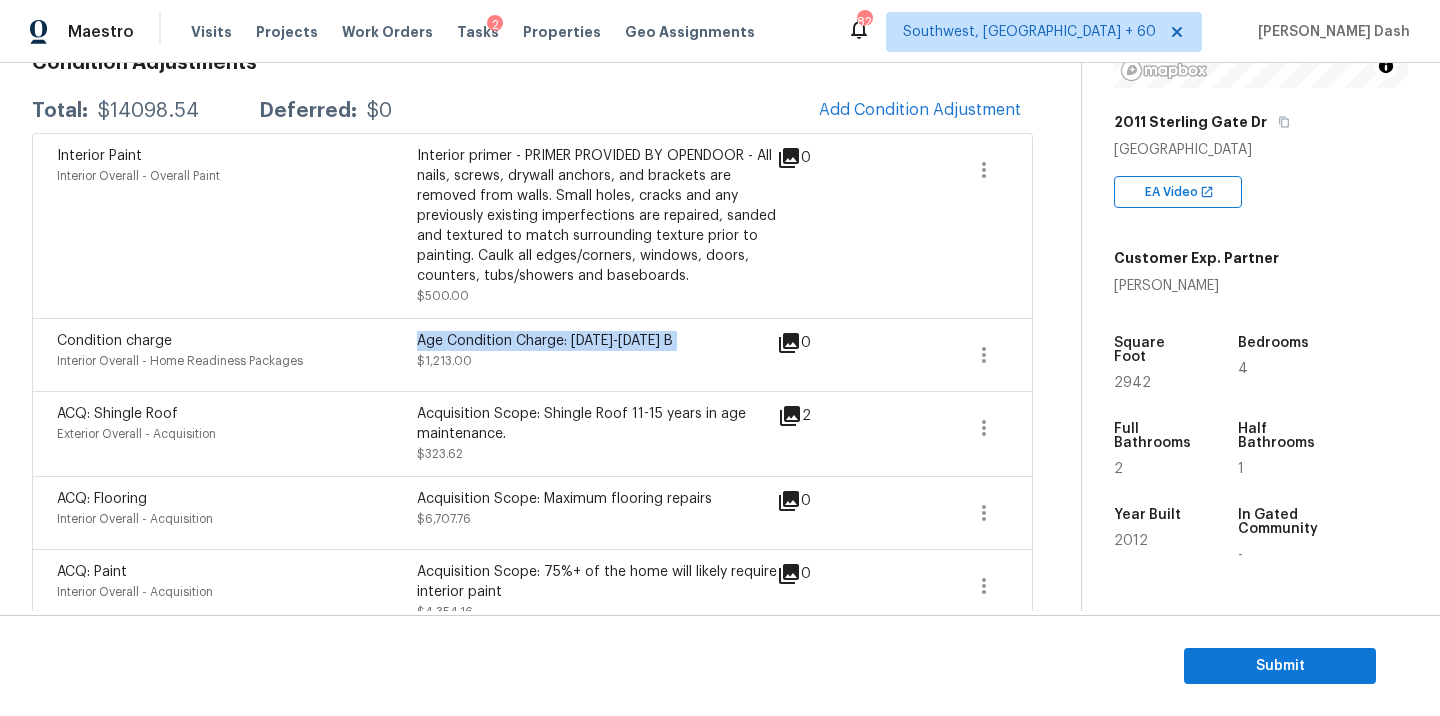 click on "Age Condition Charge: 2009-2023 B" at bounding box center [597, 341] 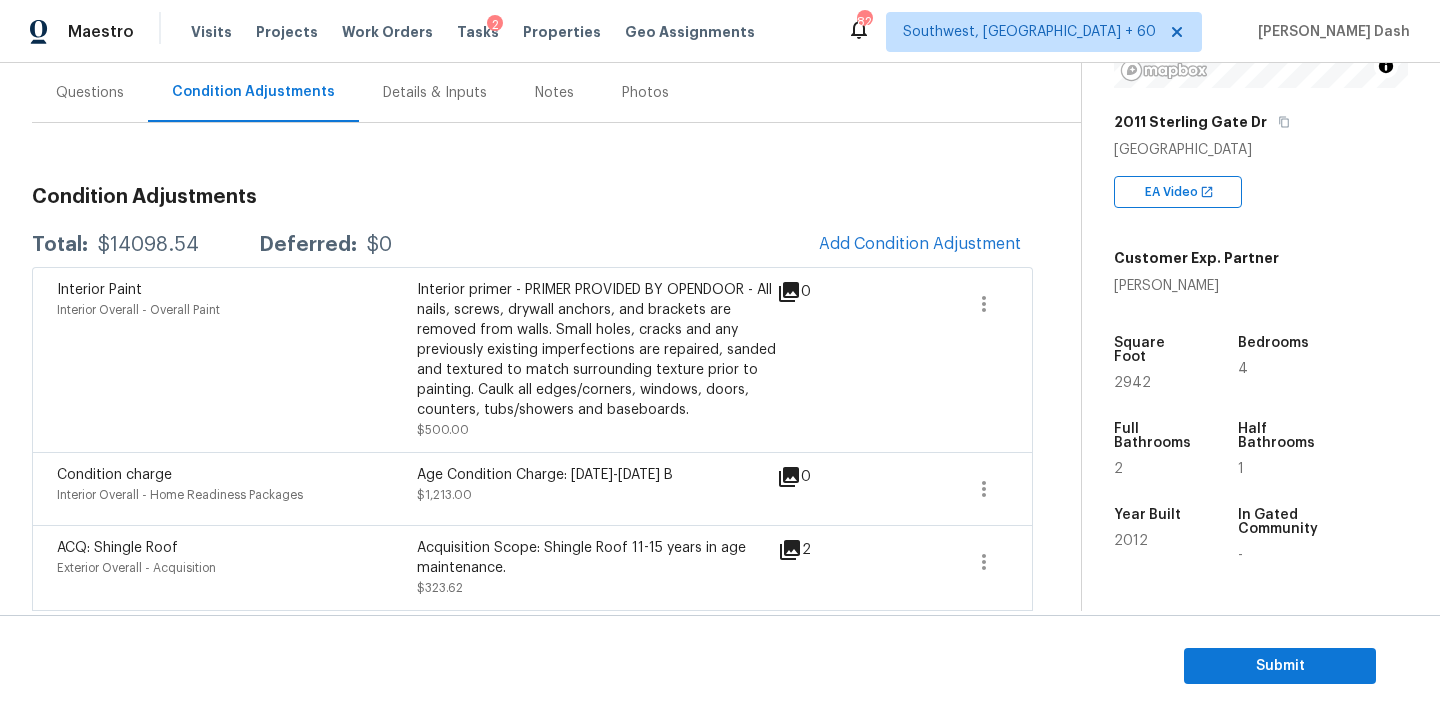 click on "Questions" at bounding box center (90, 93) 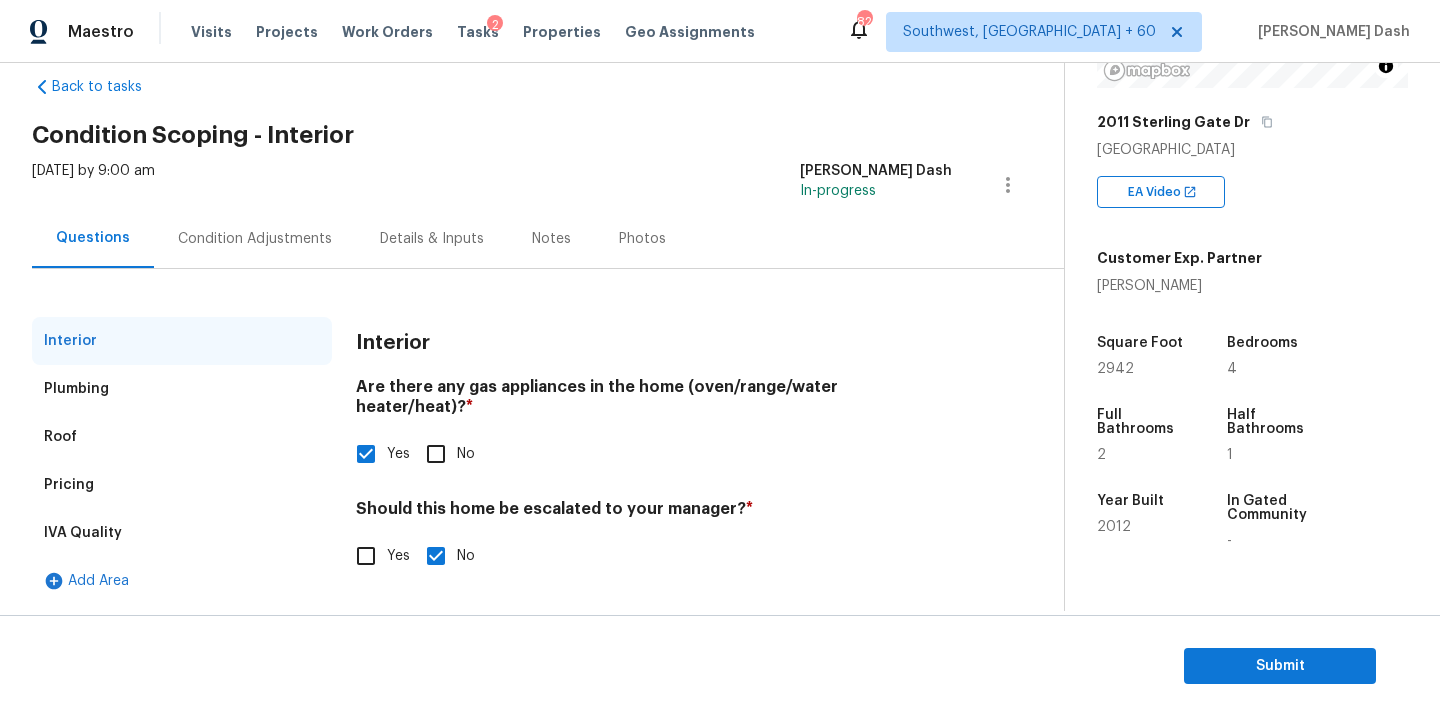 scroll, scrollTop: 0, scrollLeft: 0, axis: both 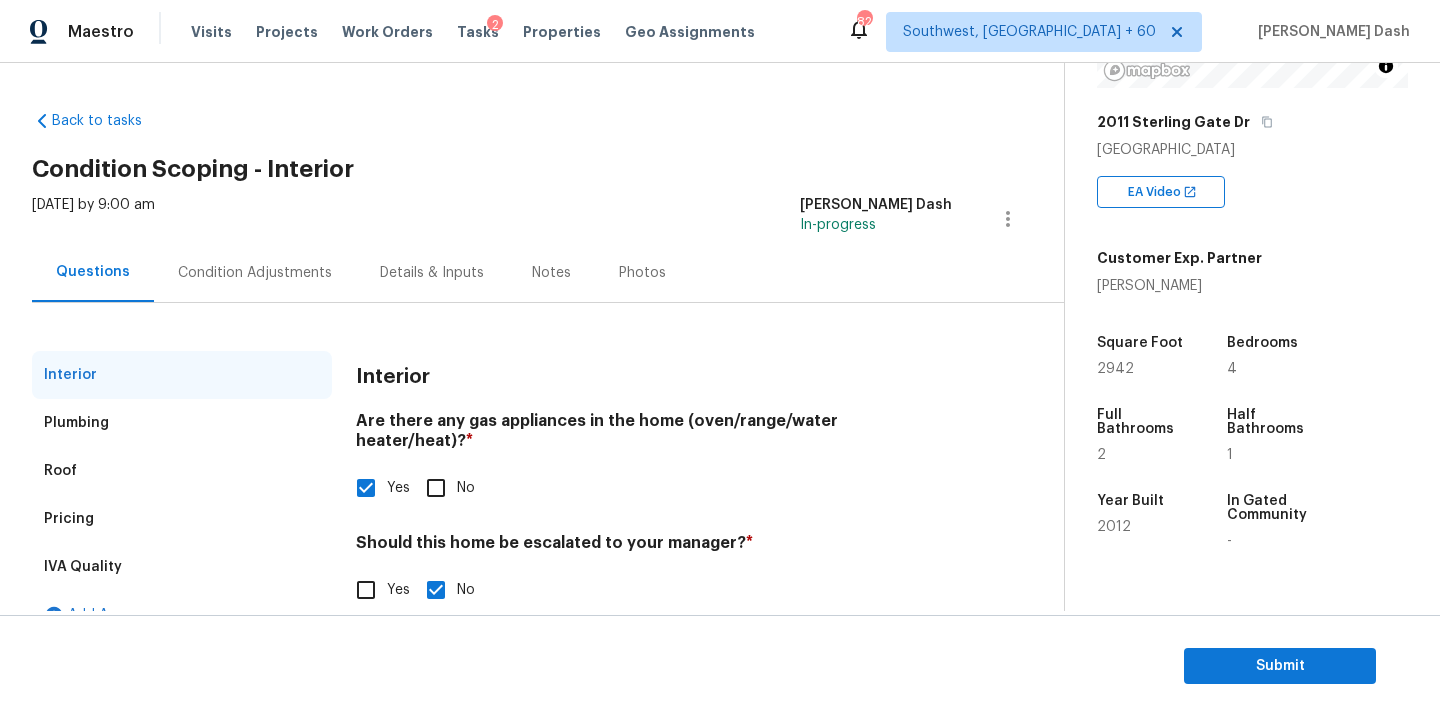 click on "Pricing" at bounding box center (182, 519) 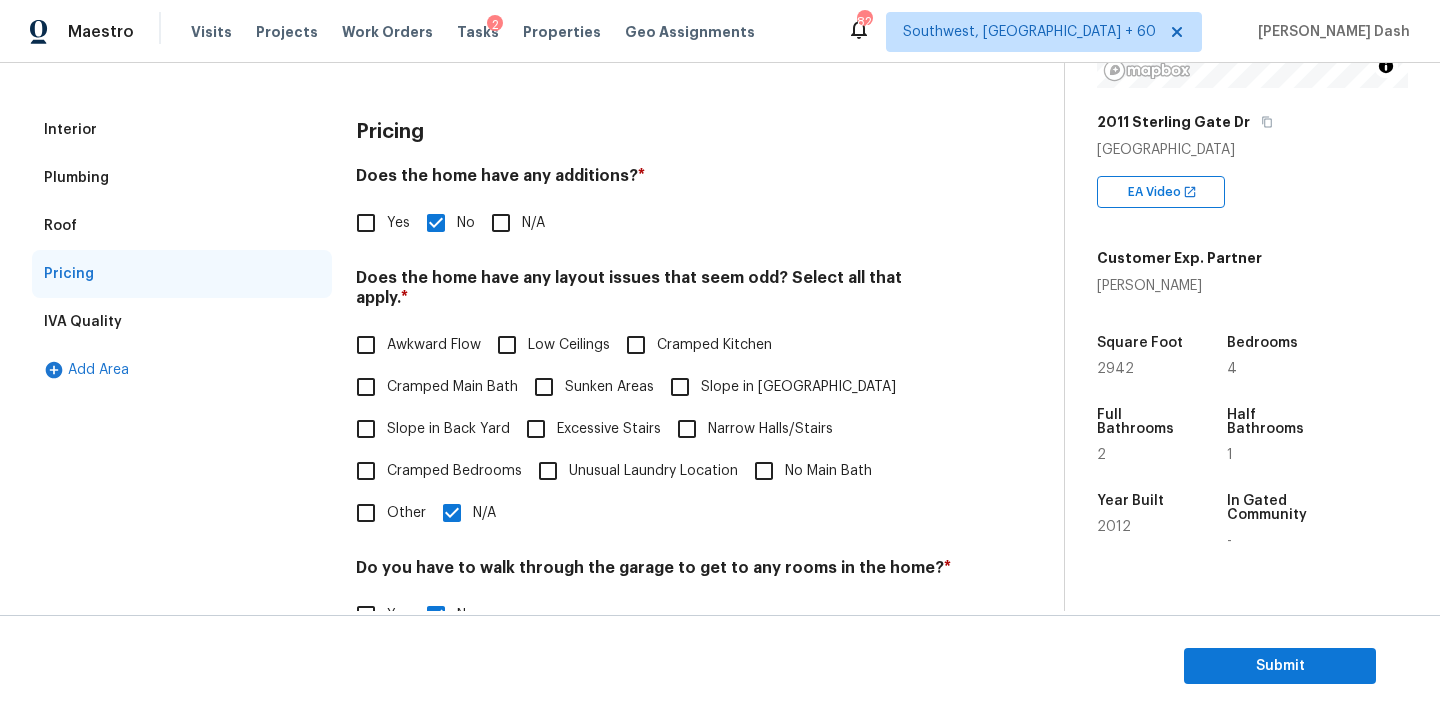 click on "Plumbing" at bounding box center [182, 178] 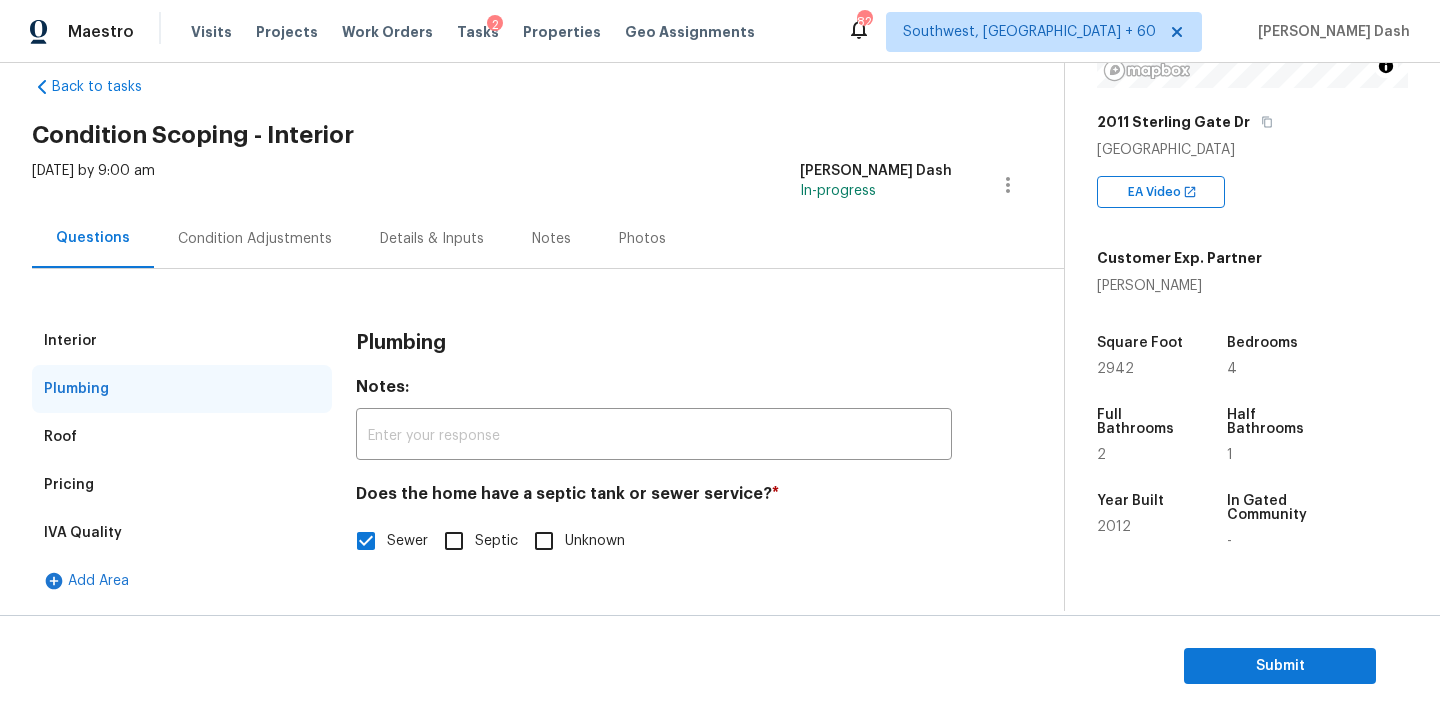 scroll, scrollTop: 34, scrollLeft: 0, axis: vertical 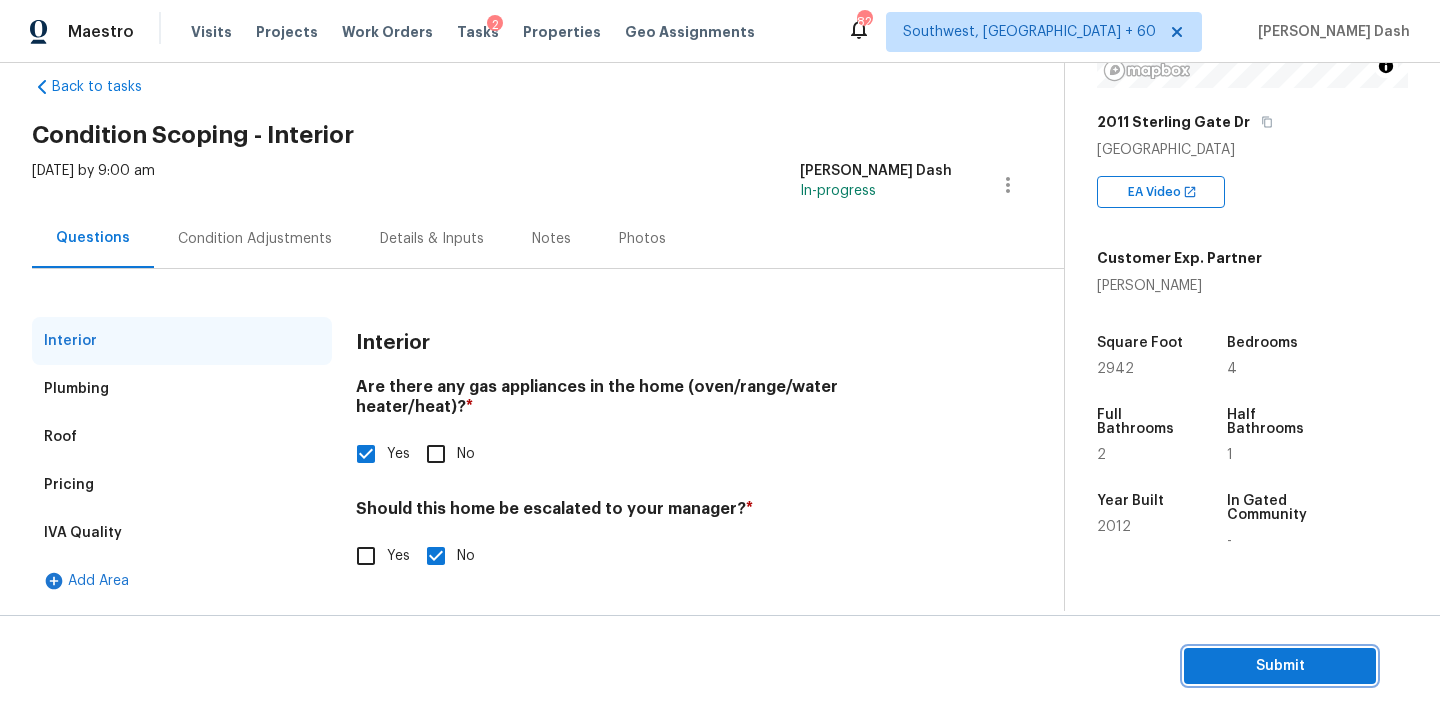 click on "Submit" at bounding box center (1280, 666) 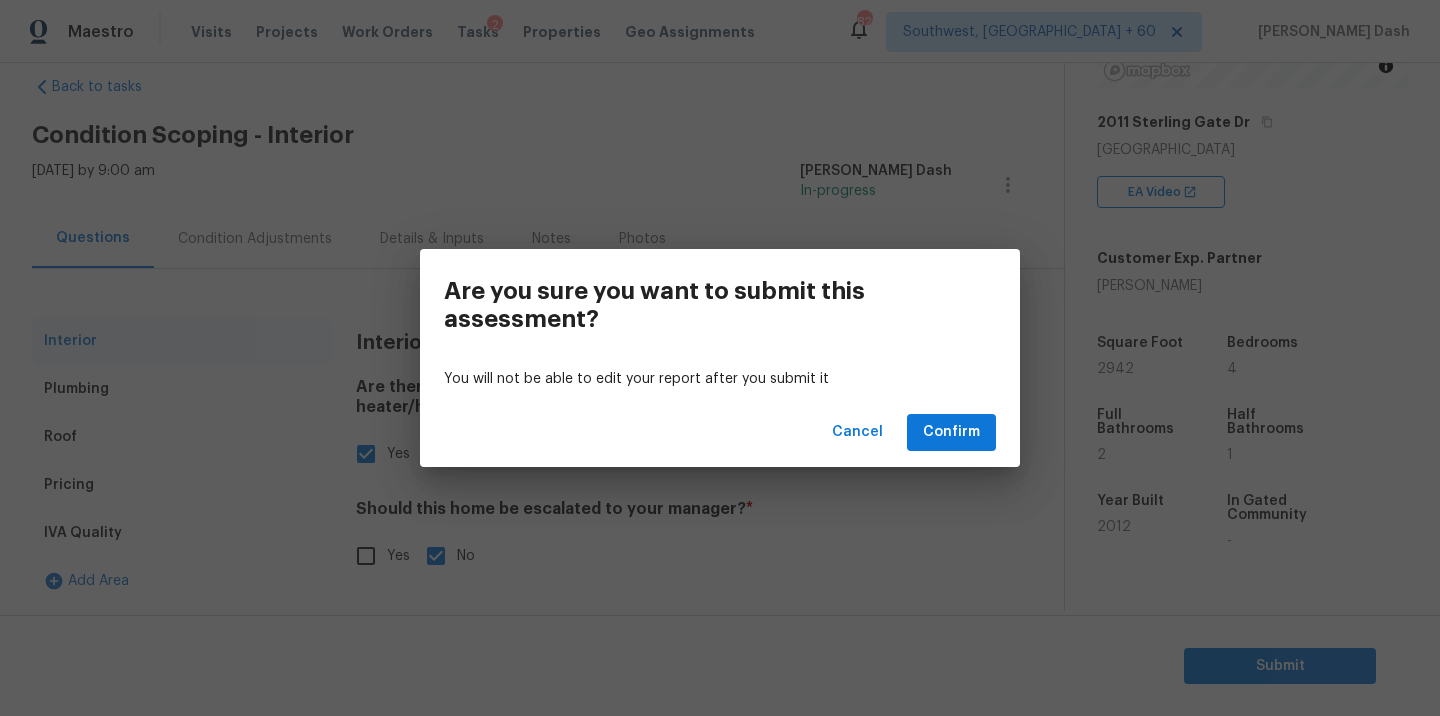 click on "Cancel Confirm" at bounding box center [720, 432] 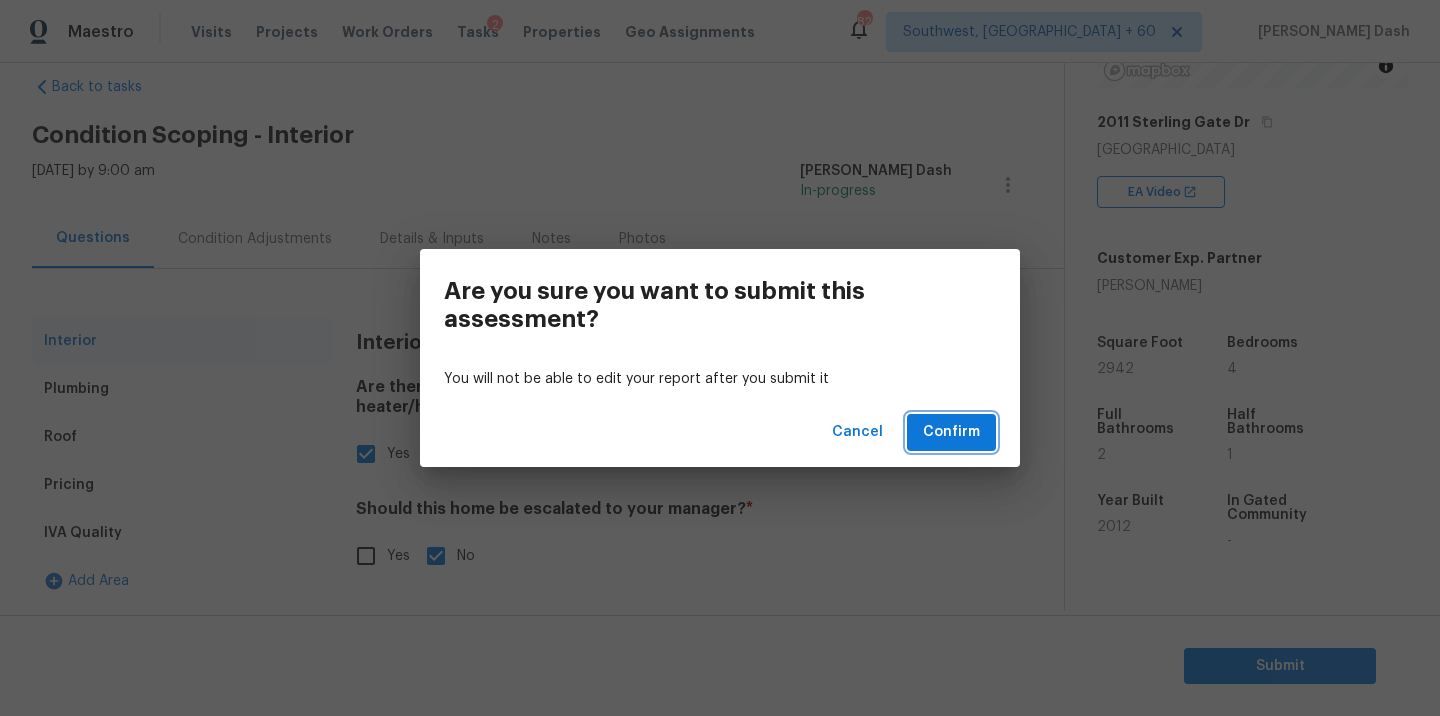 click on "Confirm" at bounding box center [951, 432] 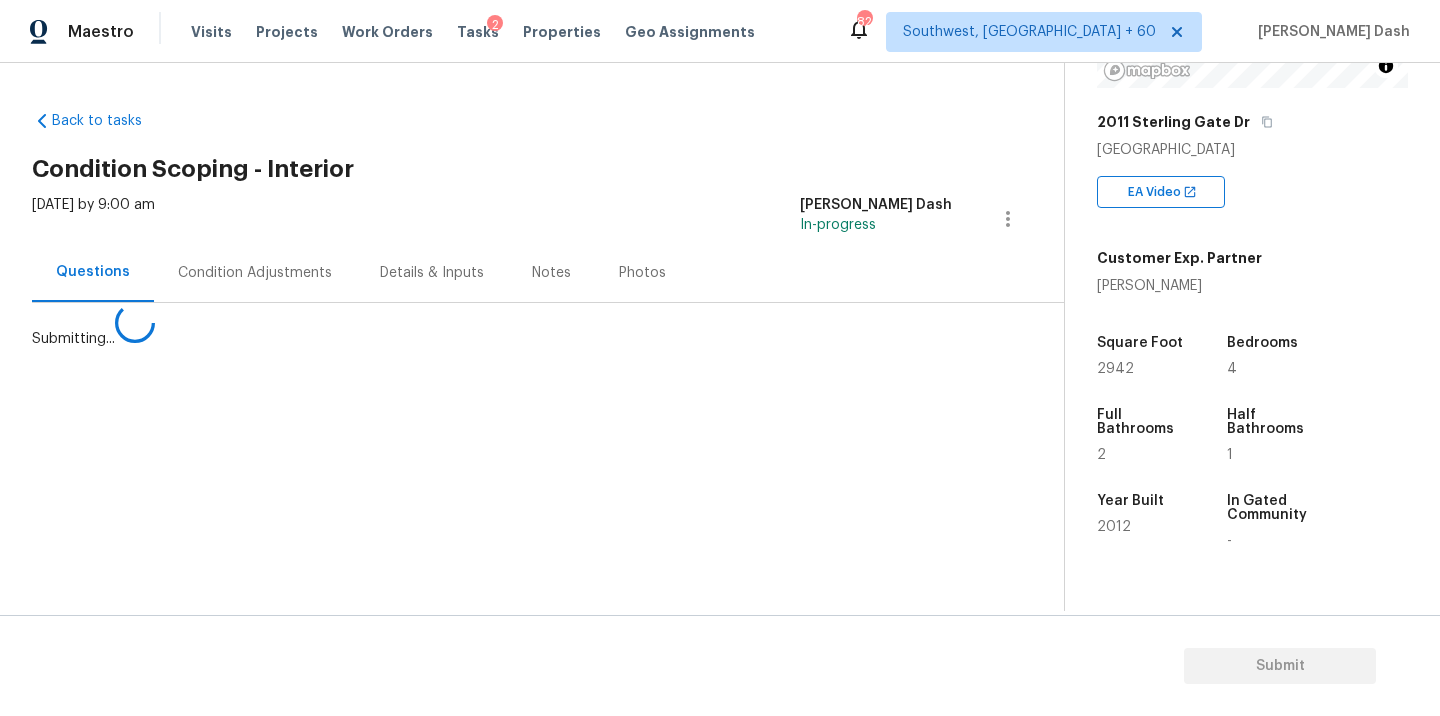 scroll, scrollTop: 0, scrollLeft: 0, axis: both 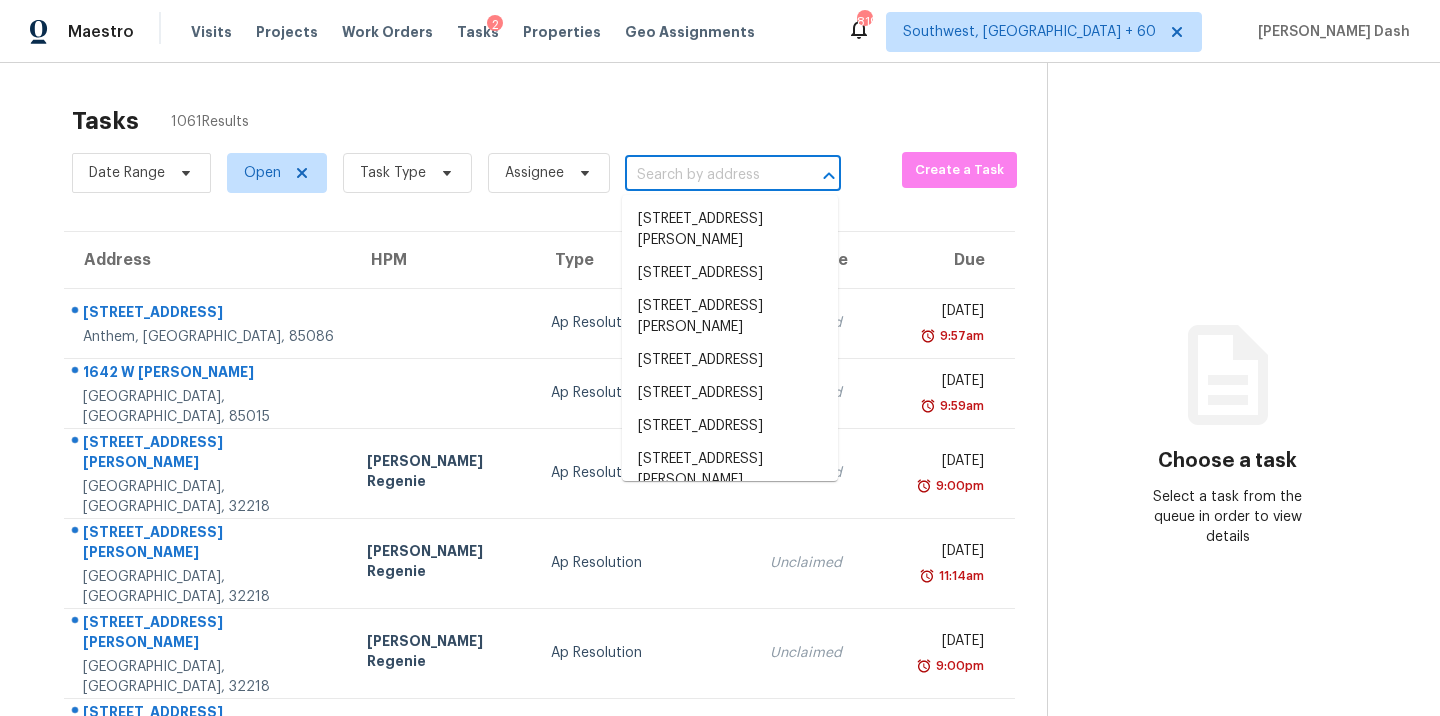 click at bounding box center [705, 175] 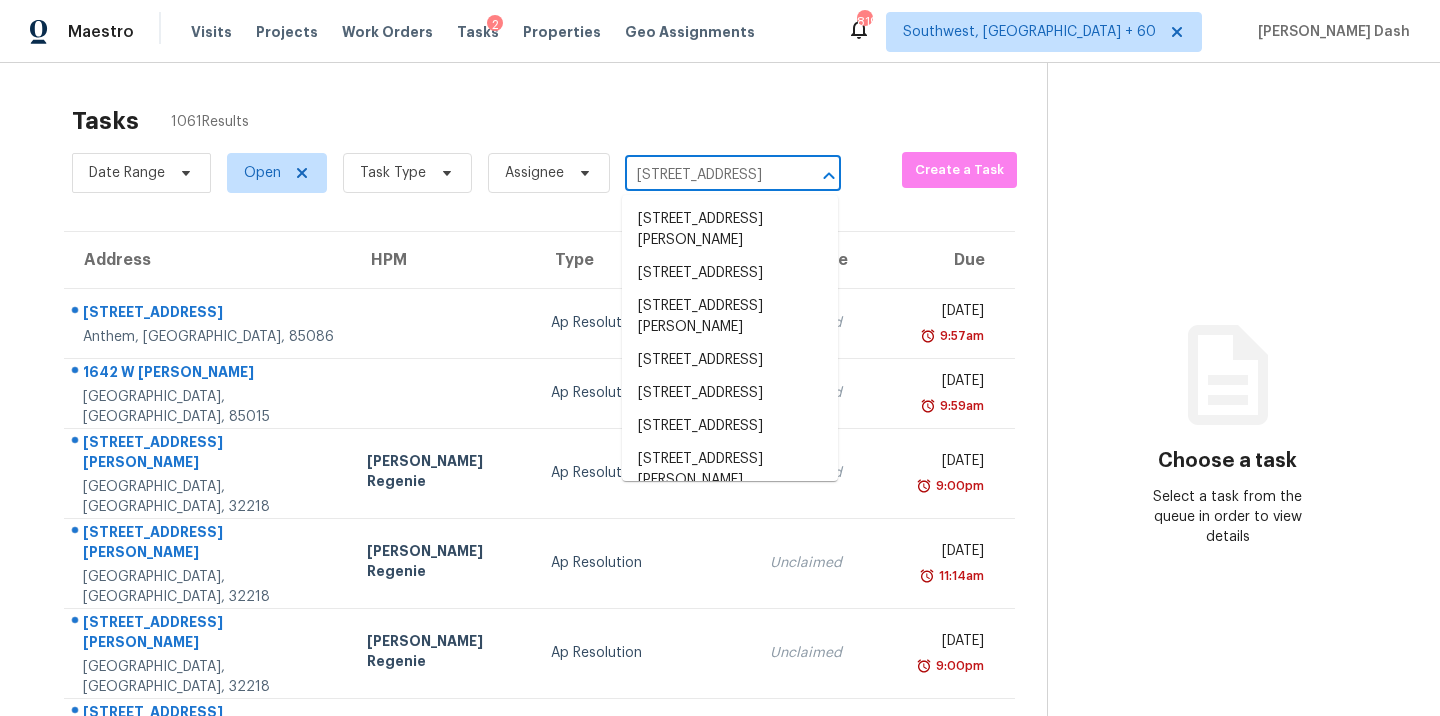scroll, scrollTop: 0, scrollLeft: 110, axis: horizontal 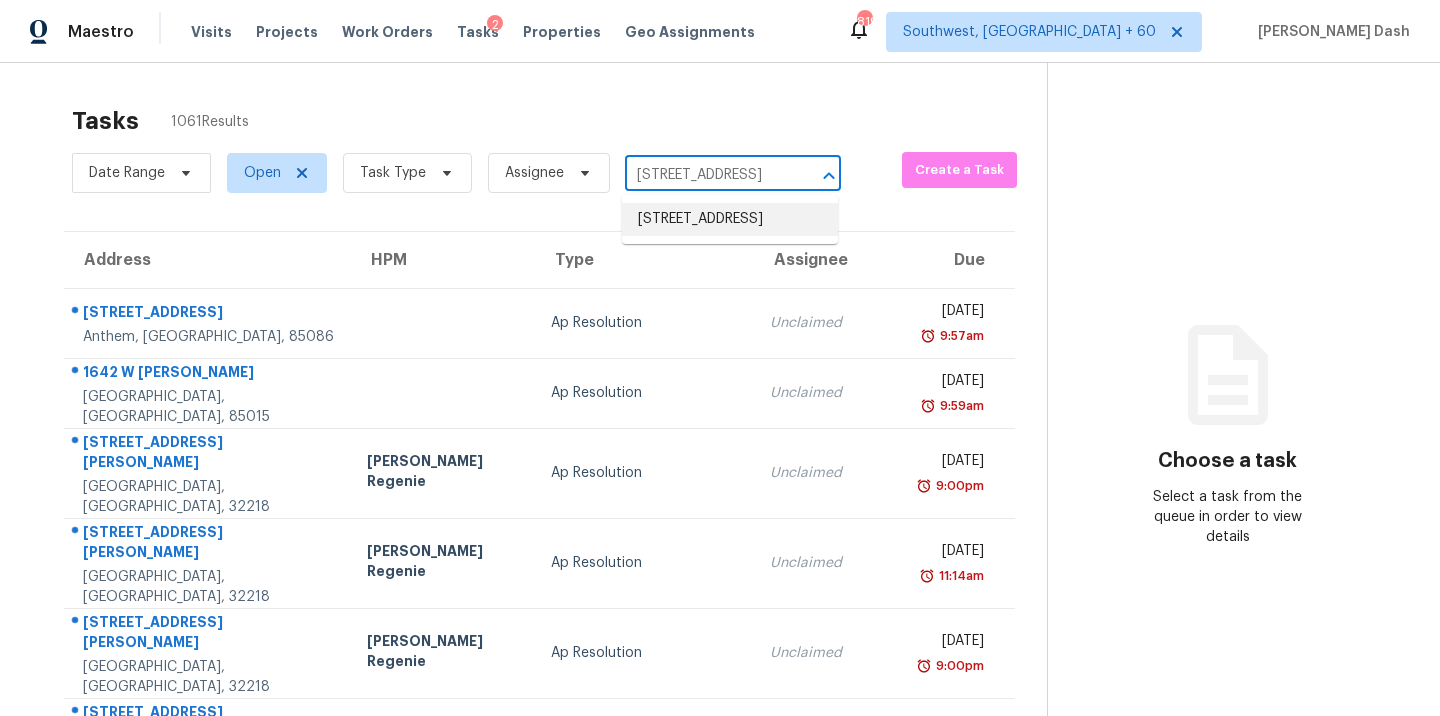click on "7641 Toweron Ln, Columbus, OH 43235" at bounding box center (730, 219) 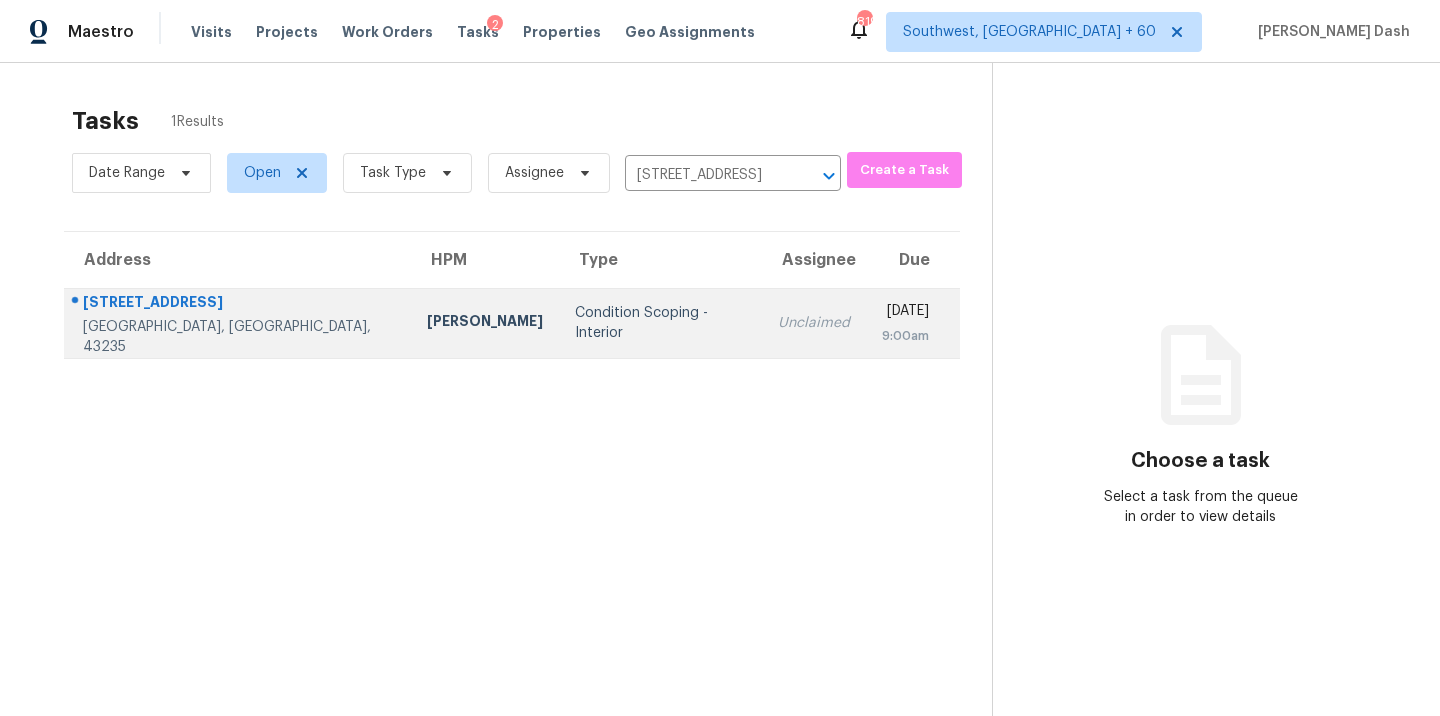 click on "Condition Scoping - Interior" at bounding box center [660, 323] 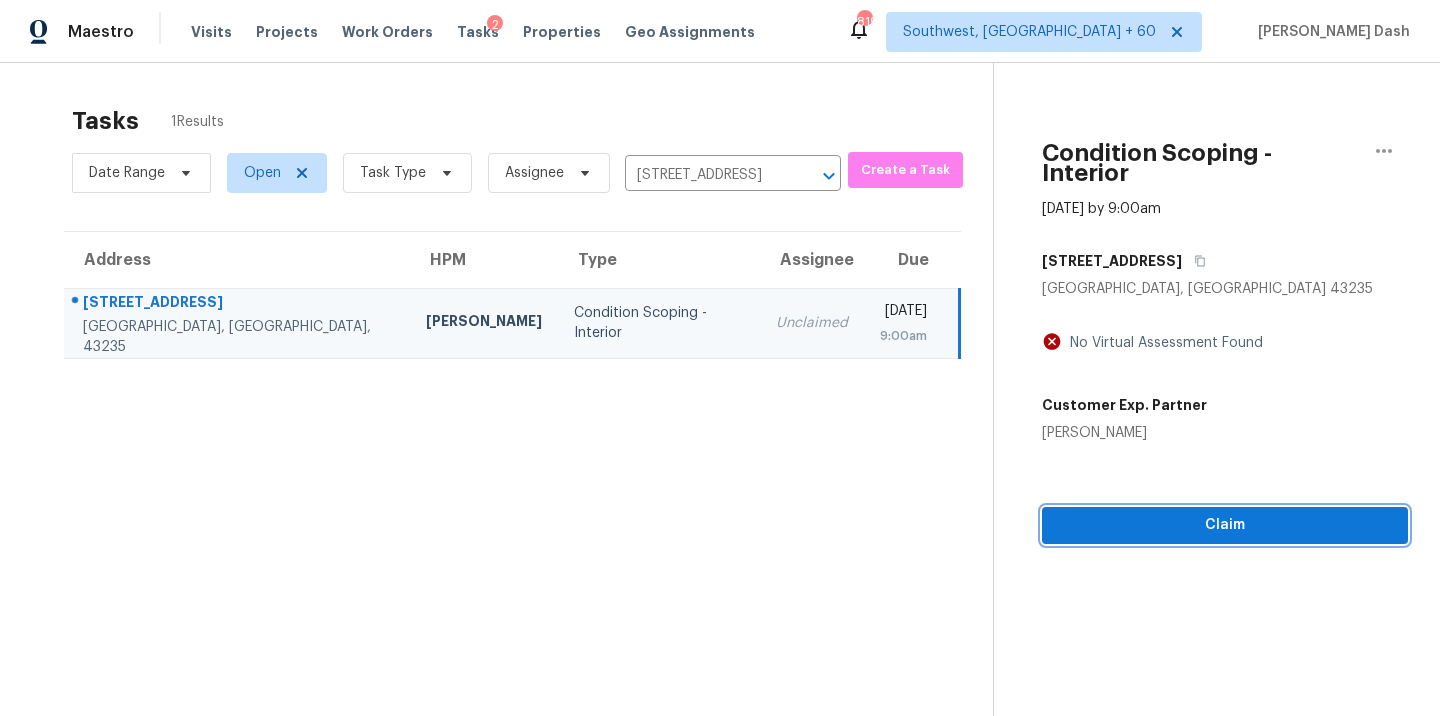 click on "Condition Scoping - Interior Jul 21st 2025 by 9:00am 7641 Toweron Ln Columbus, OH 43235 No Virtual Assessment Found Customer Exp. Partner Allison Mercer Claim" at bounding box center [1201, 303] 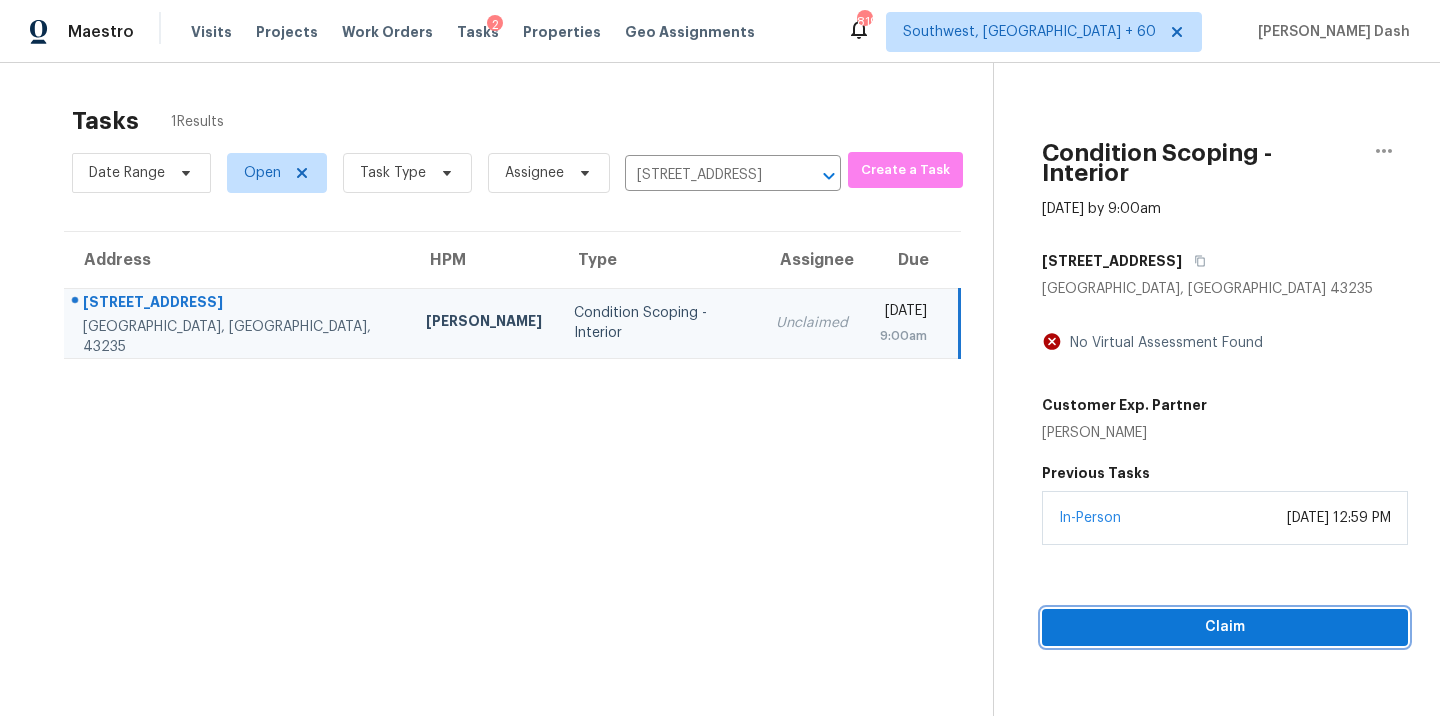click on "Claim" at bounding box center (1225, 627) 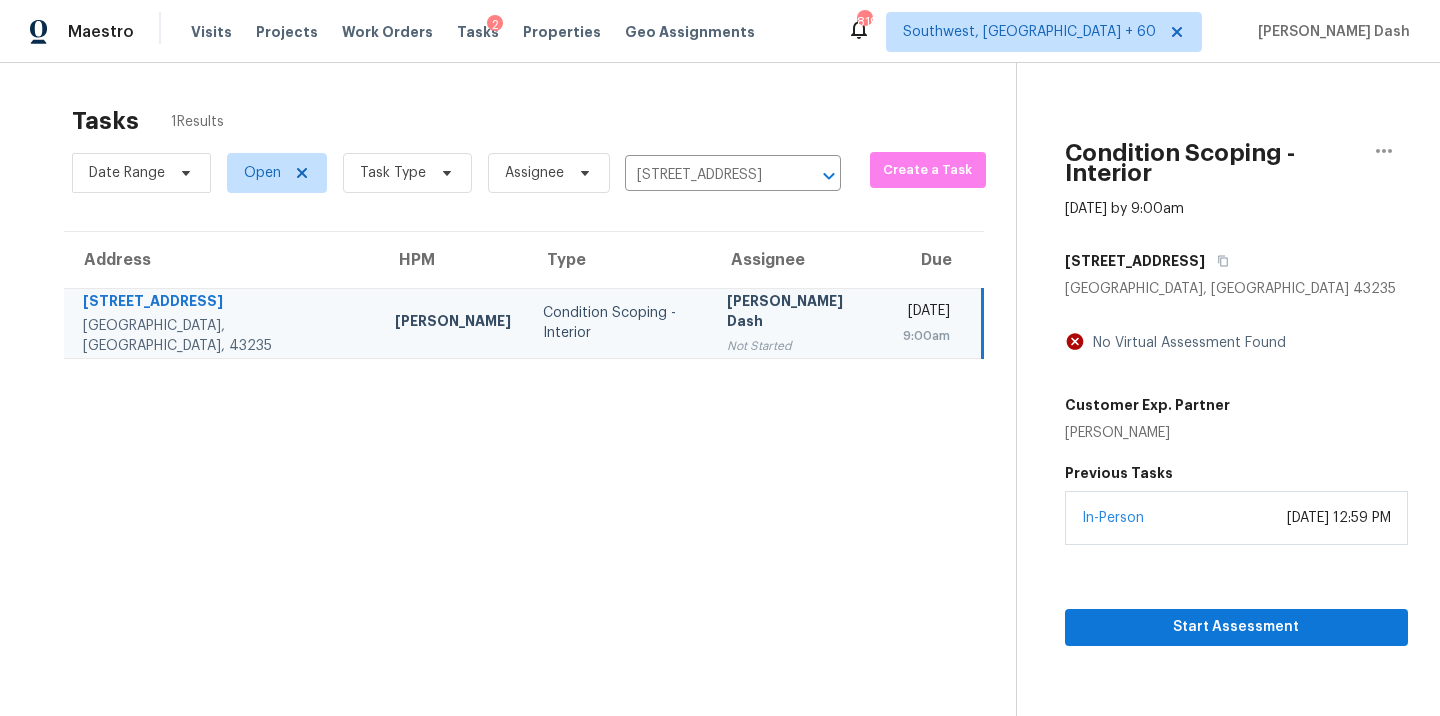 click on "Condition Scoping - Interior Jul 21st 2025 by 9:00am 7641 Toweron Ln Columbus, OH 43235 No Virtual Assessment Found Customer Exp. Partner Allison Mercer Previous Tasks In-Person  July 18, 2025 at 12:59 PM Start Assessment" at bounding box center [1212, 421] 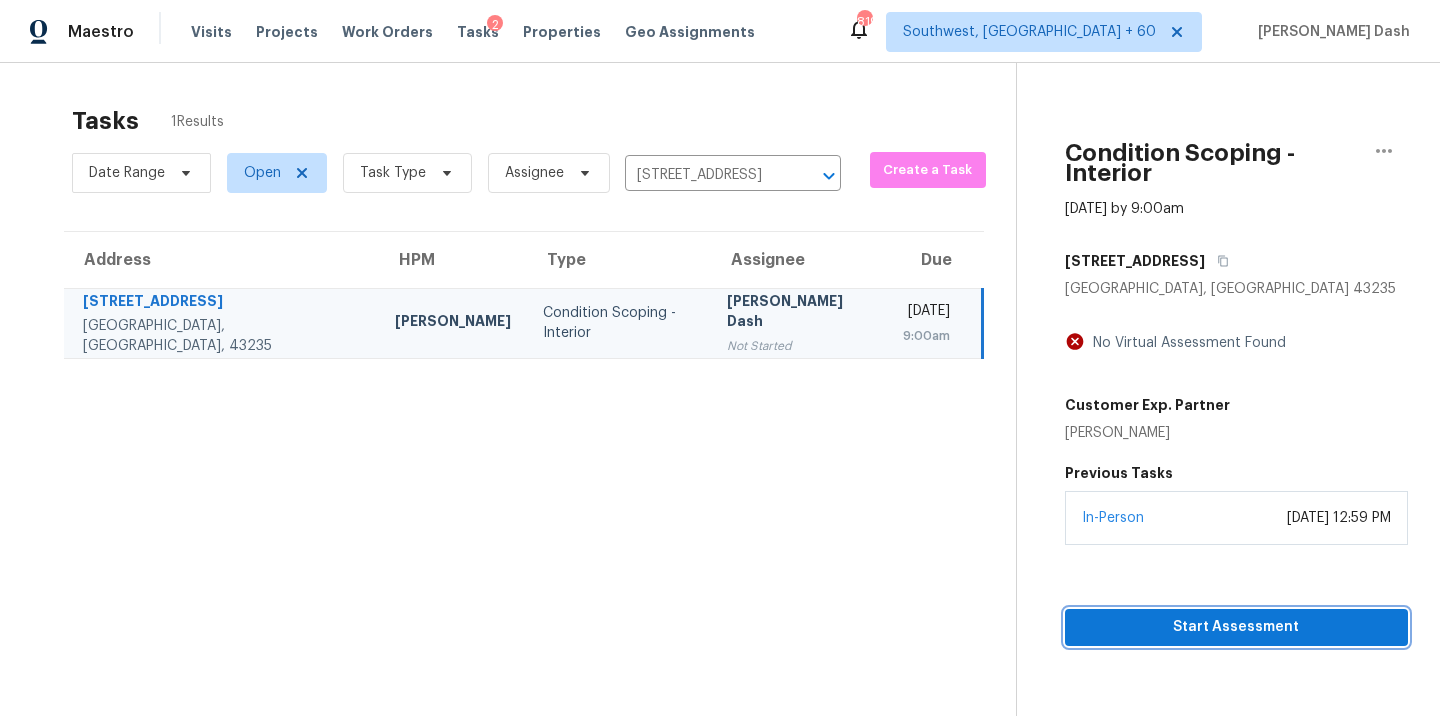 click on "Start Assessment" at bounding box center (1236, 627) 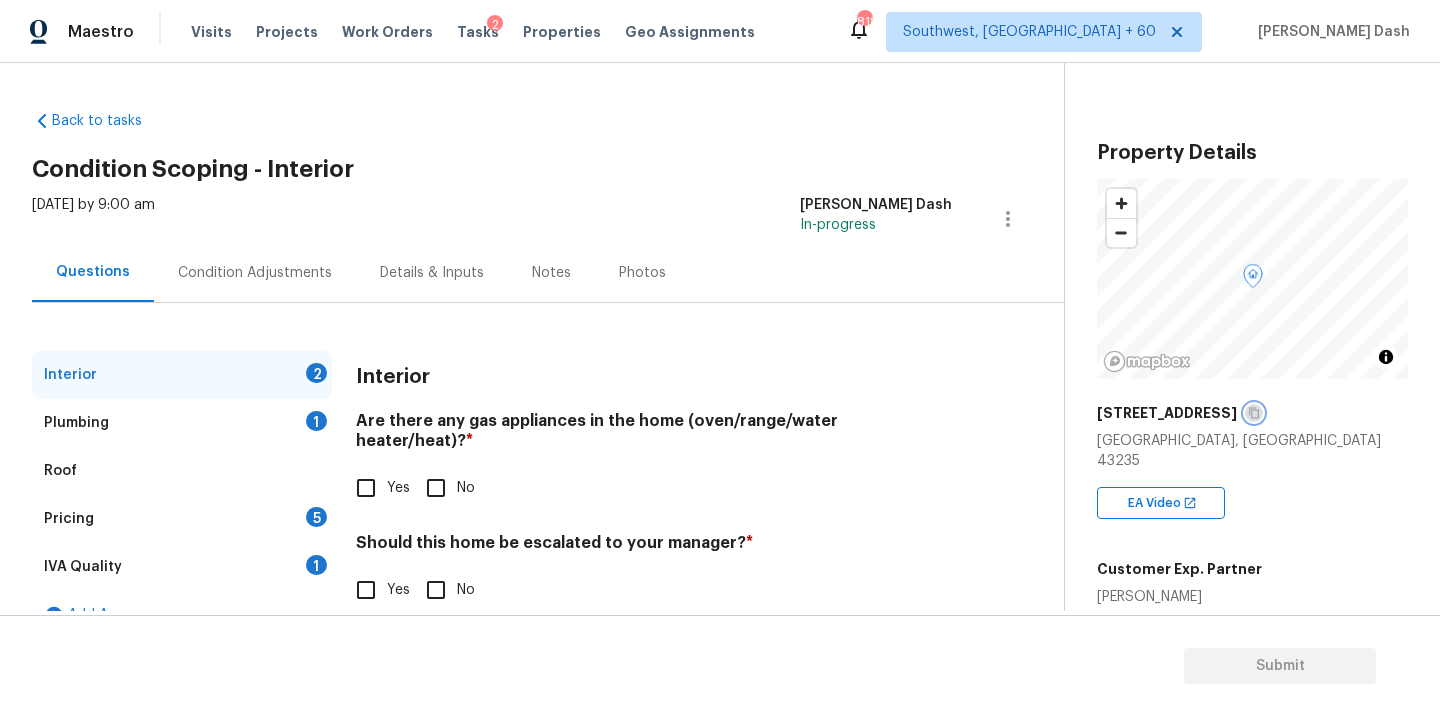 click at bounding box center [1254, 413] 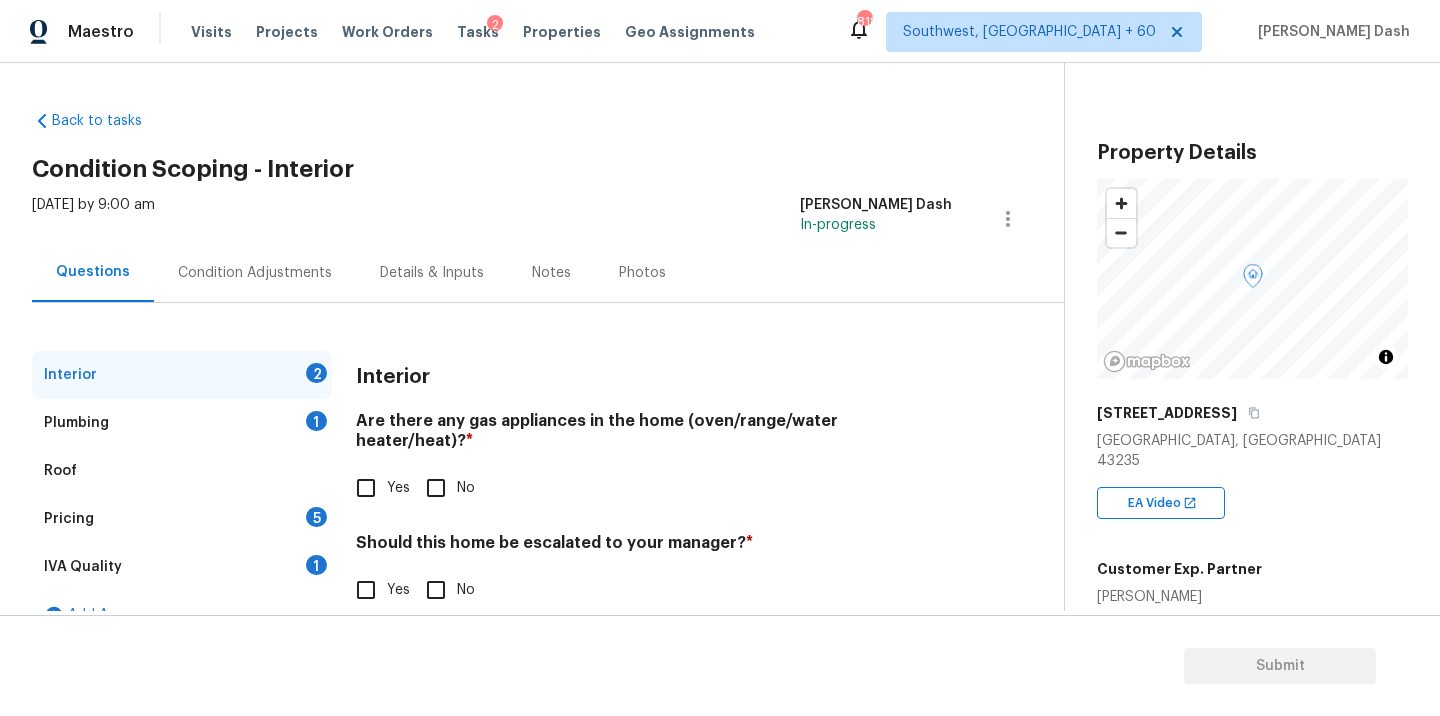 scroll, scrollTop: 34, scrollLeft: 0, axis: vertical 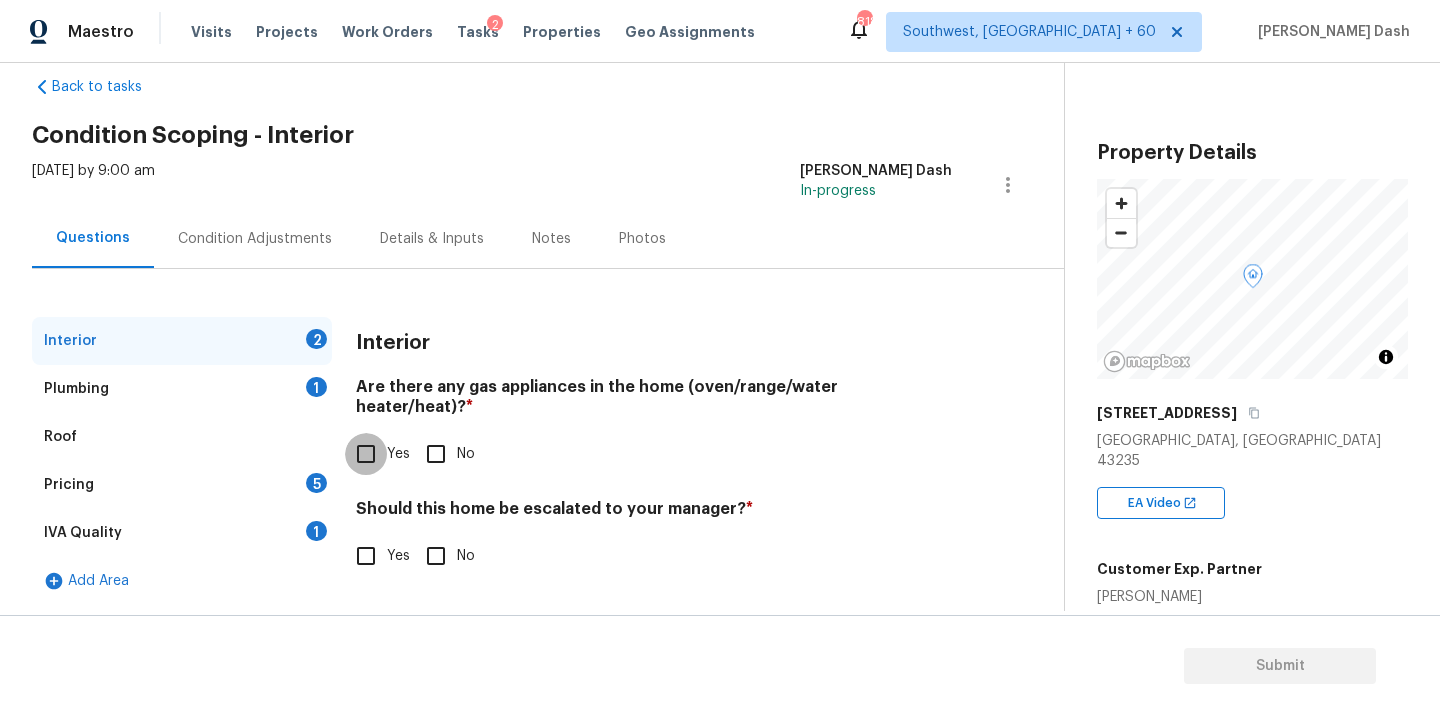 click on "Yes" at bounding box center (366, 454) 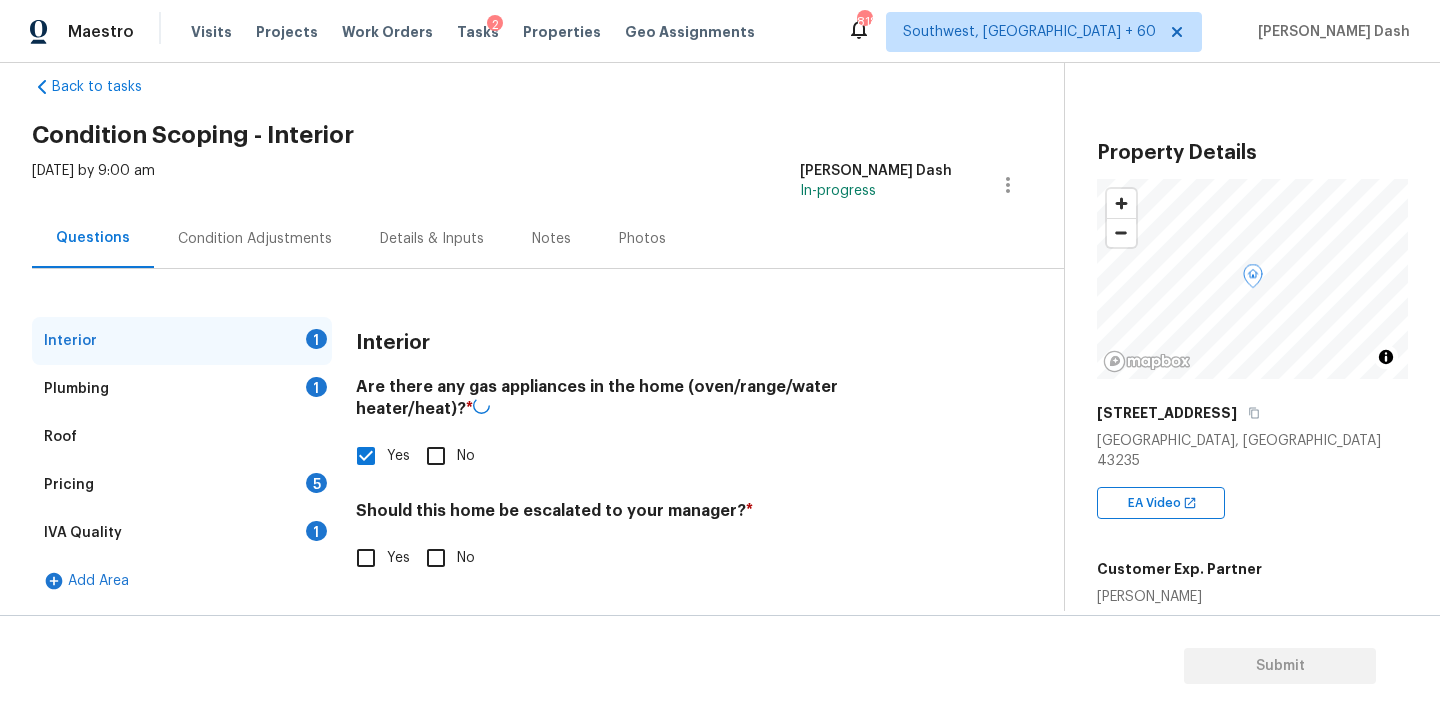 click on "Interior Are there any gas appliances in the home (oven/range/water heater/heat)?  * Yes No Should this home be escalated to your manager?  * Yes No" at bounding box center (654, 460) 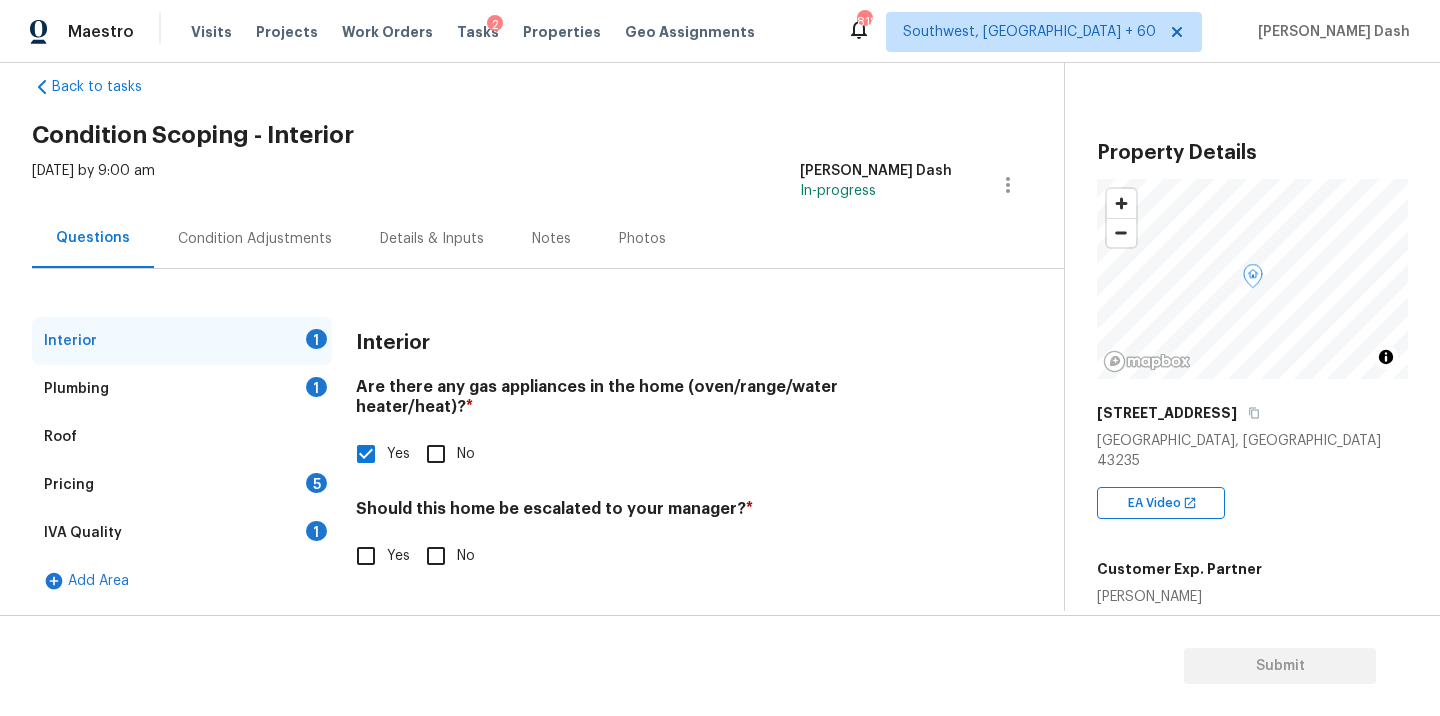 click on "Interior Are there any gas appliances in the home (oven/range/water heater/heat)?  * Yes No Should this home be escalated to your manager?  * Yes No" at bounding box center (654, 459) 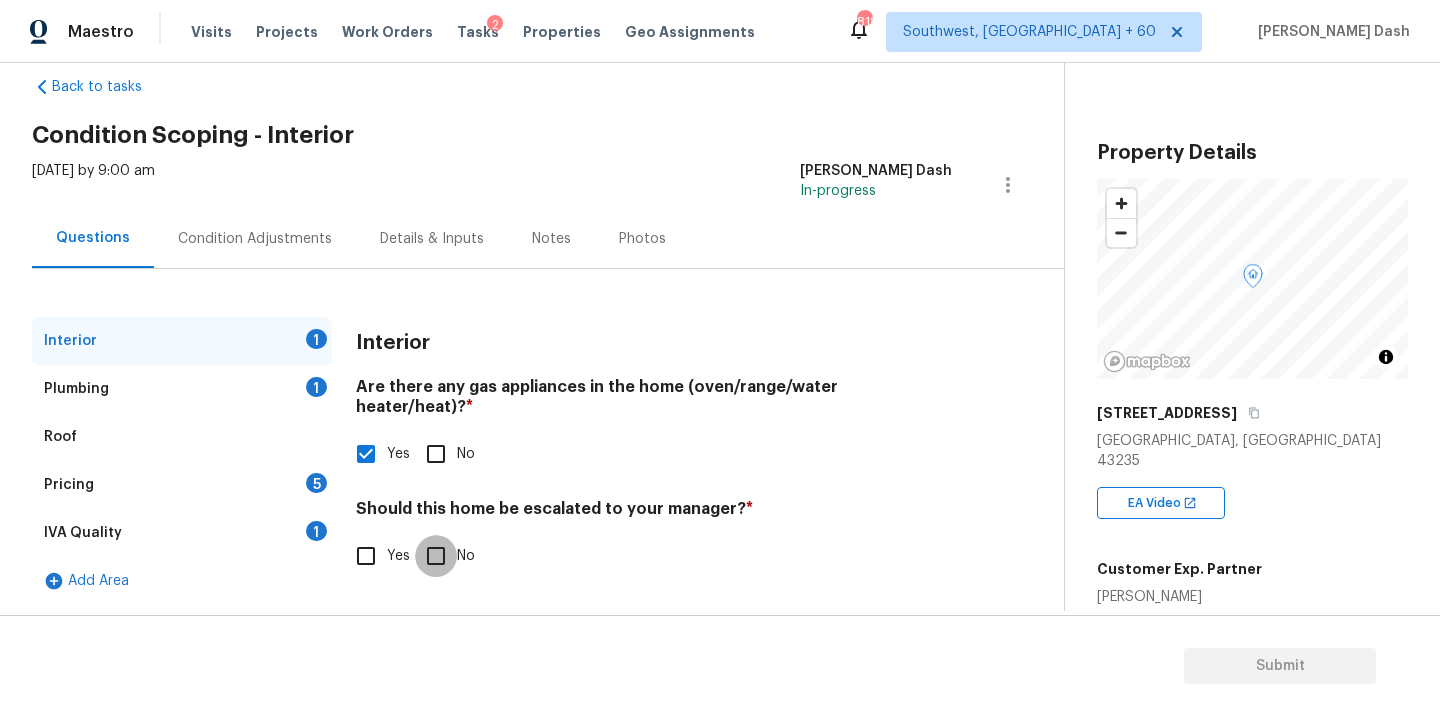 click on "No" at bounding box center (436, 556) 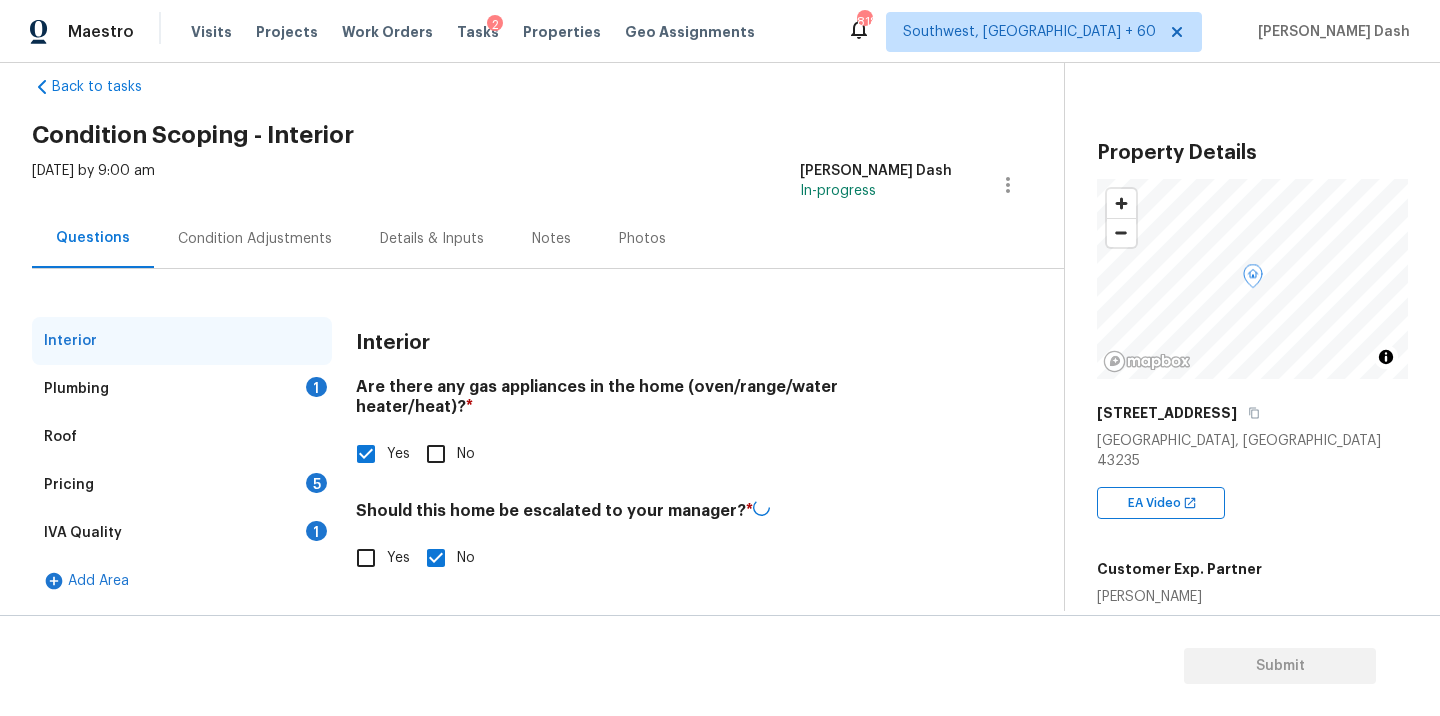 click on "Plumbing 1" at bounding box center [182, 389] 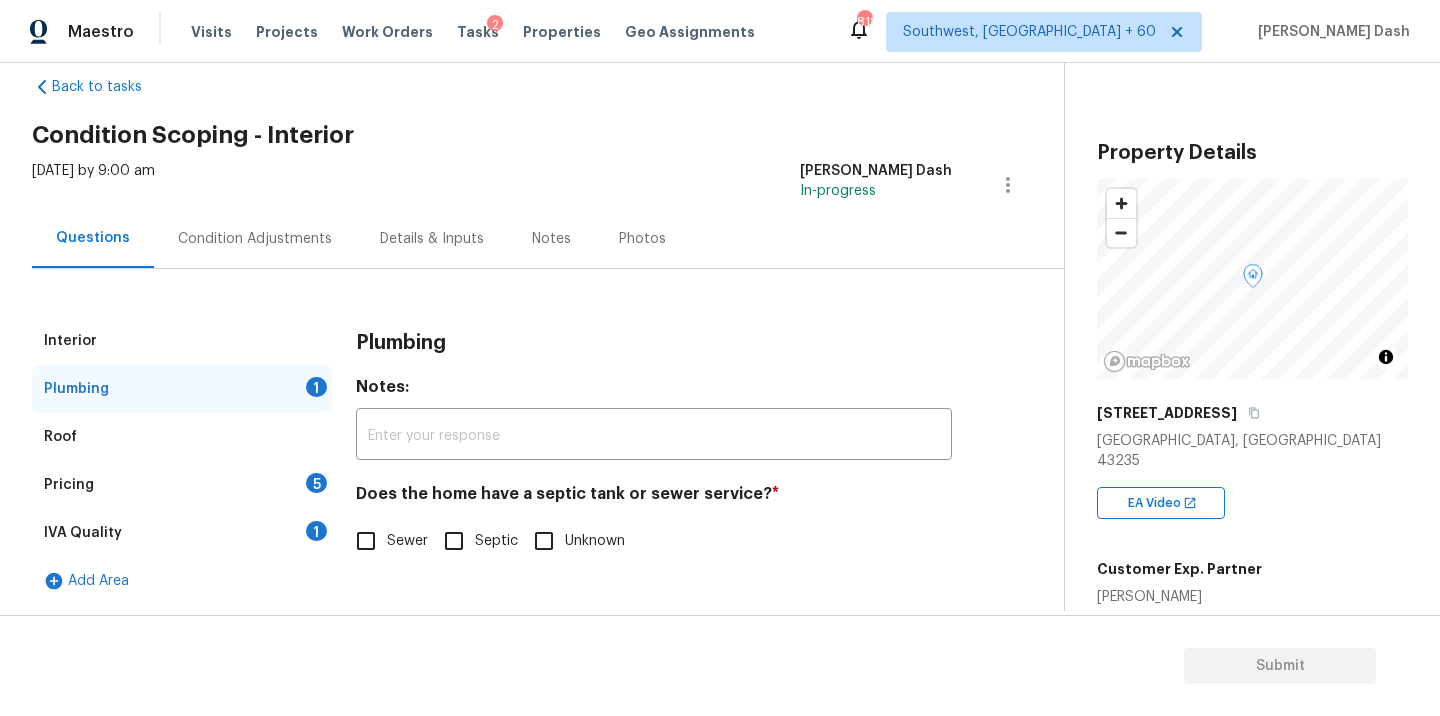 click on "Sewer" at bounding box center (366, 541) 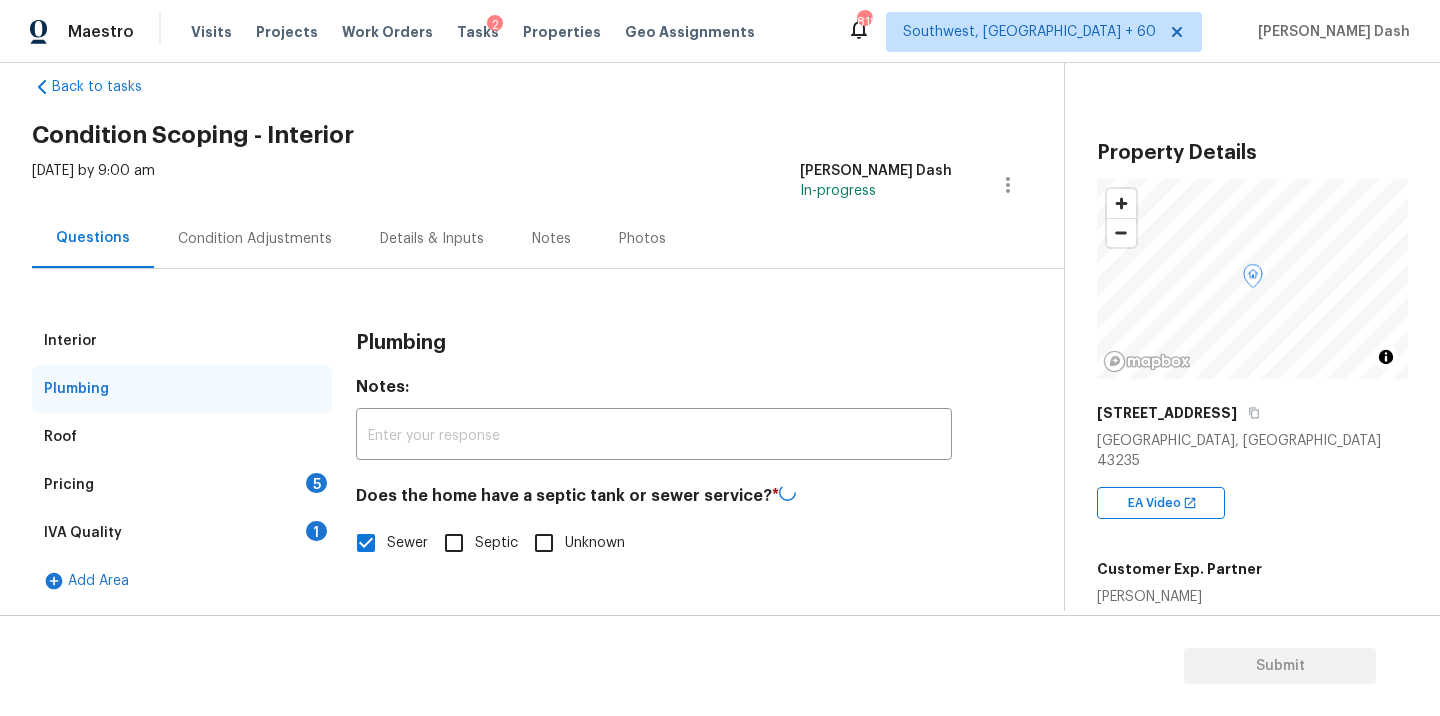 click on "IVA Quality 1" at bounding box center (182, 533) 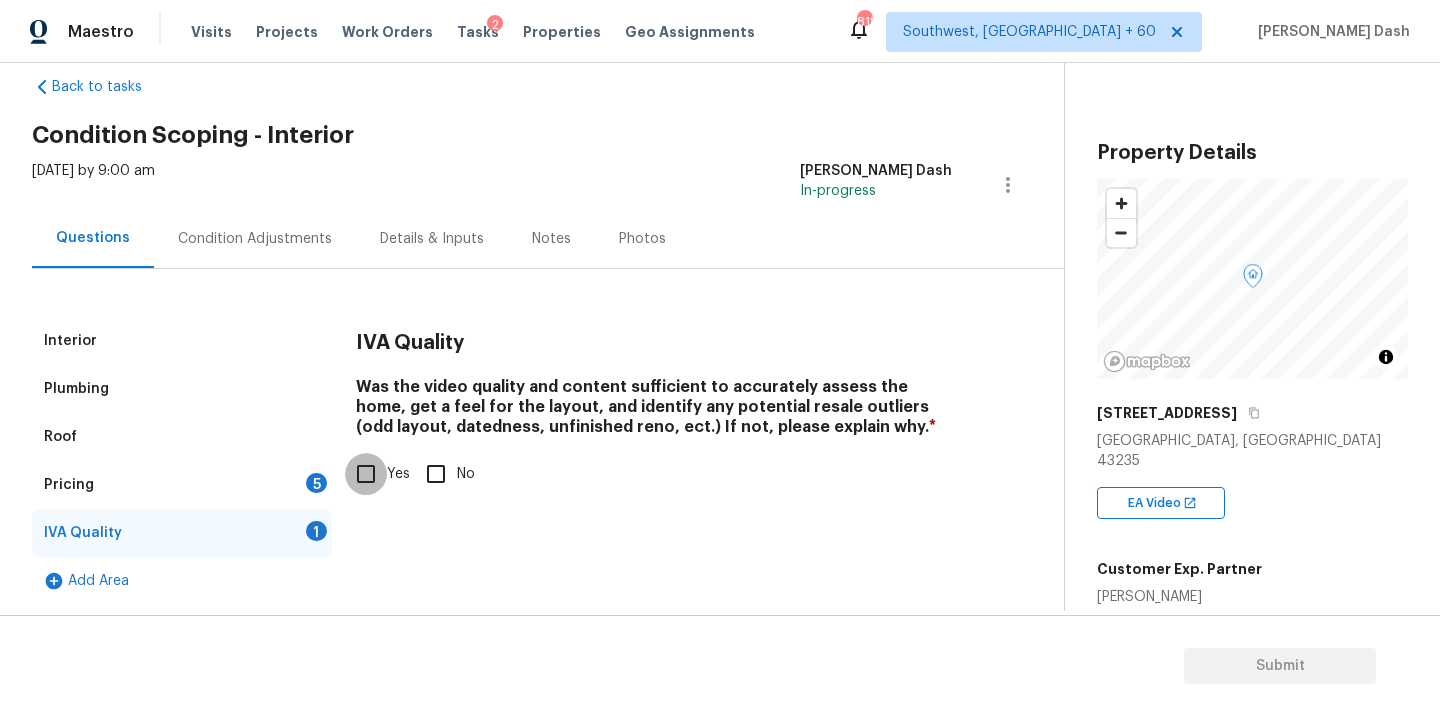 click on "Yes" at bounding box center [366, 474] 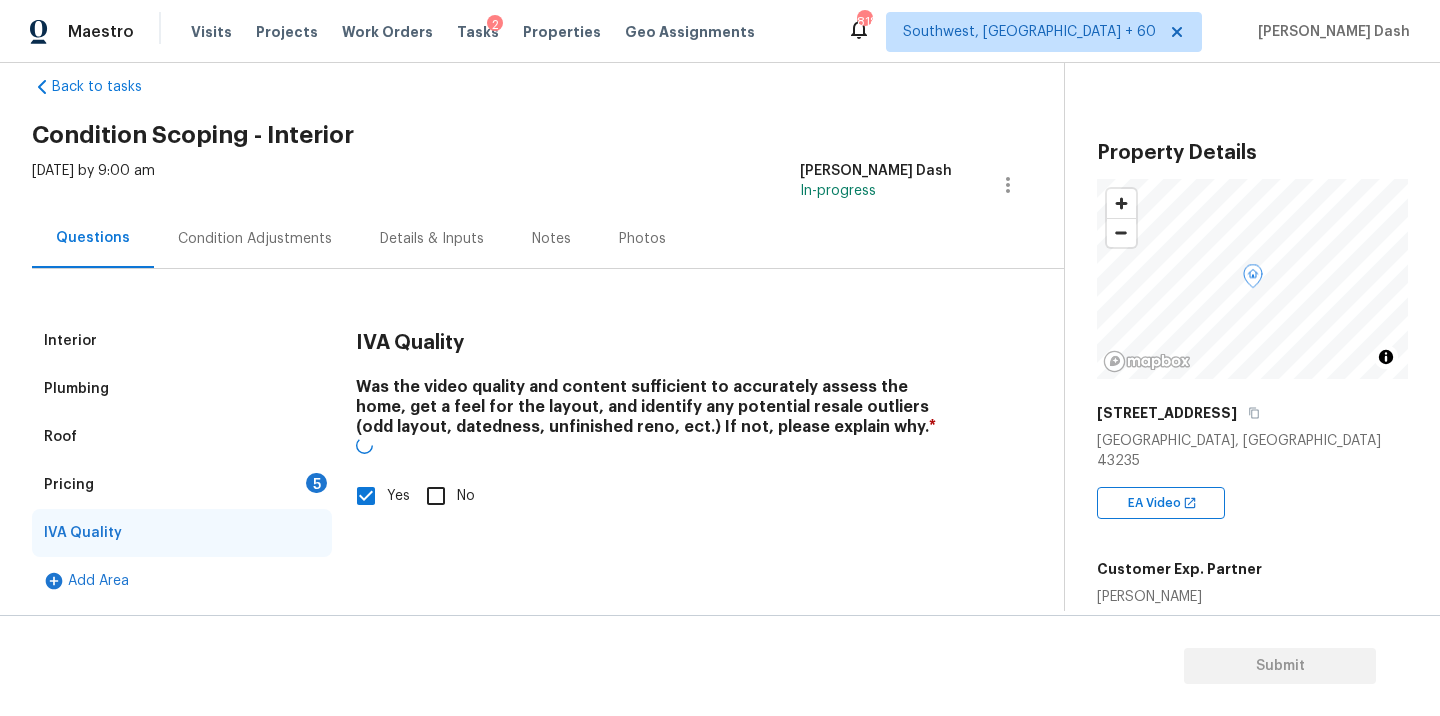 click on "5" at bounding box center (316, 483) 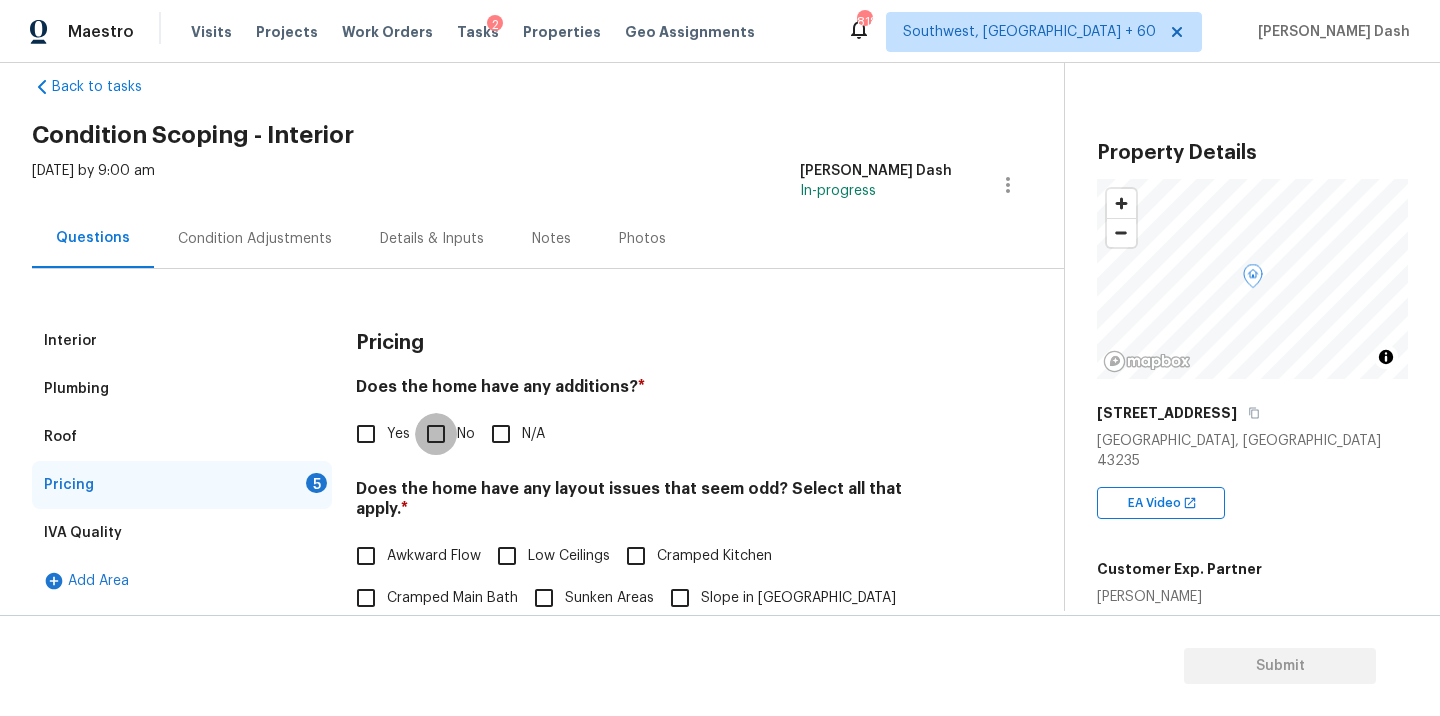 click on "No" at bounding box center [436, 434] 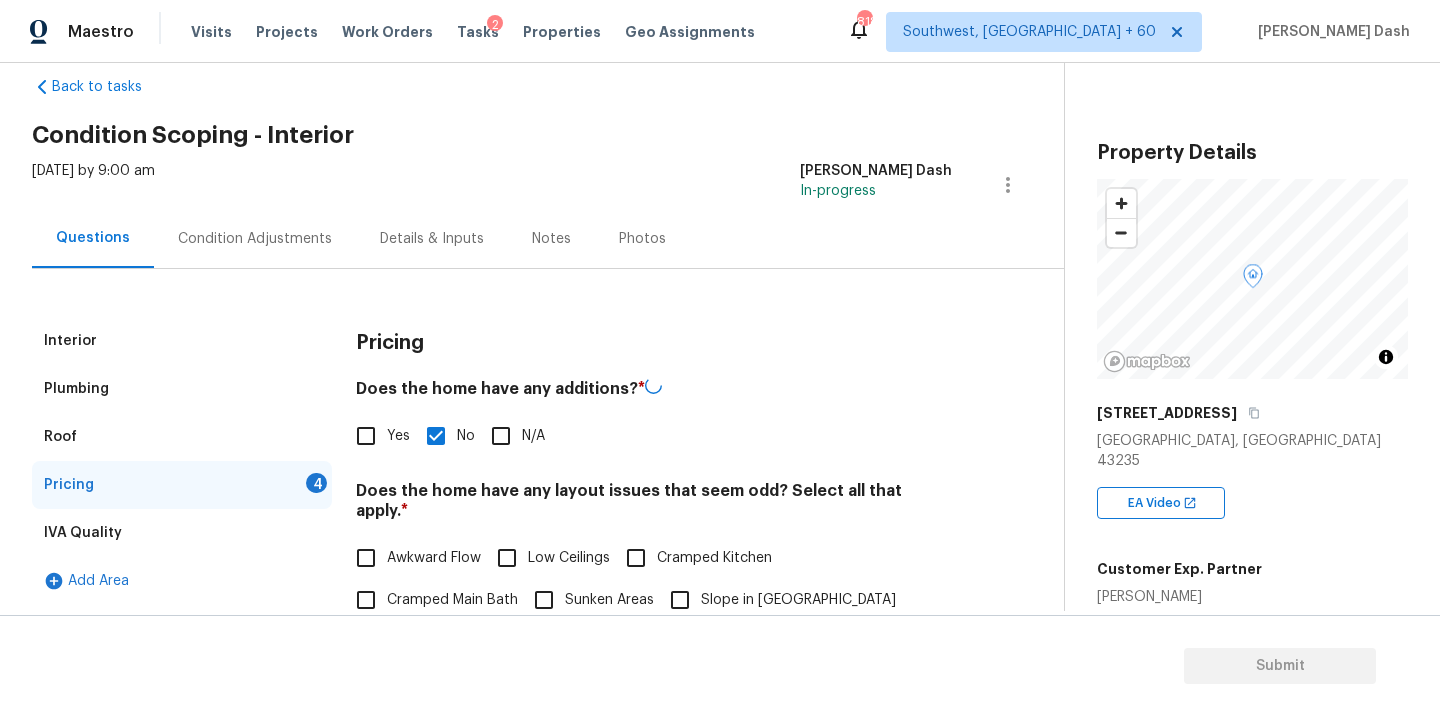 scroll, scrollTop: 361, scrollLeft: 0, axis: vertical 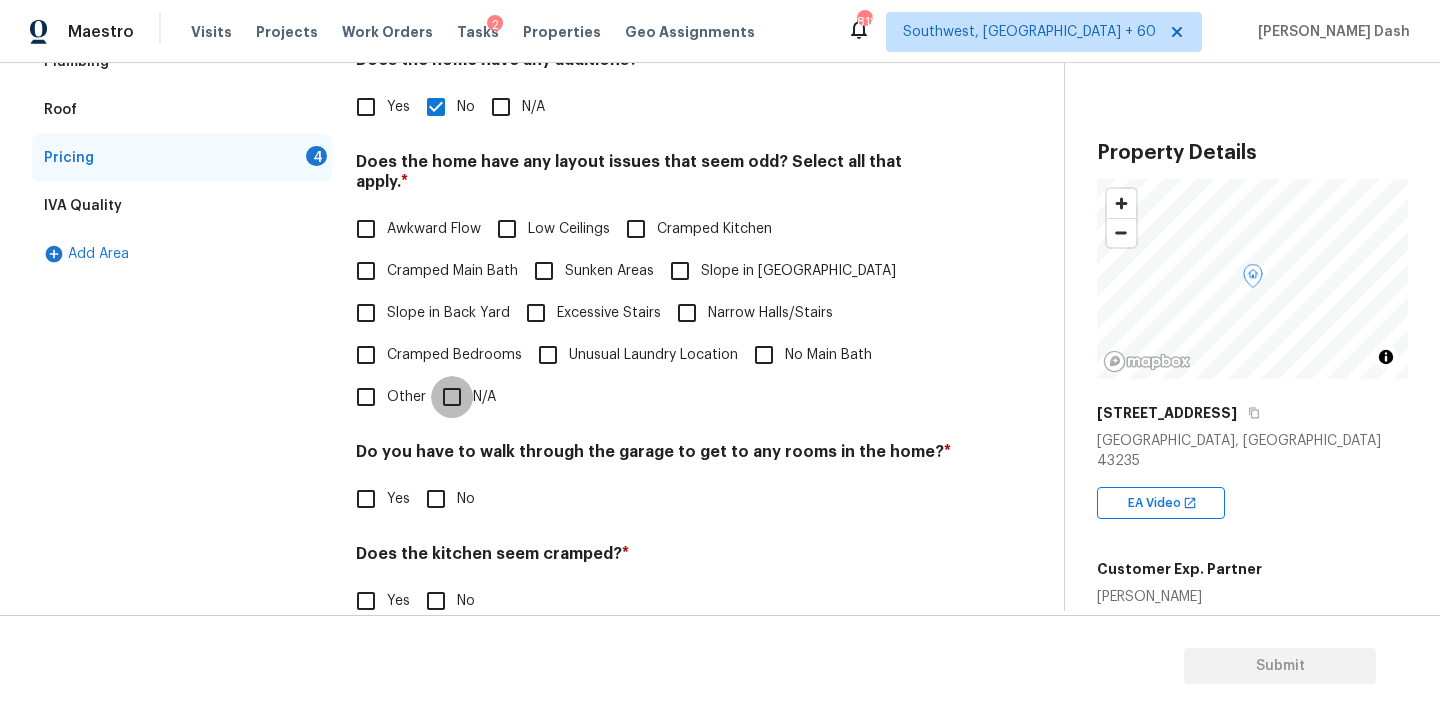 click on "N/A" at bounding box center (452, 397) 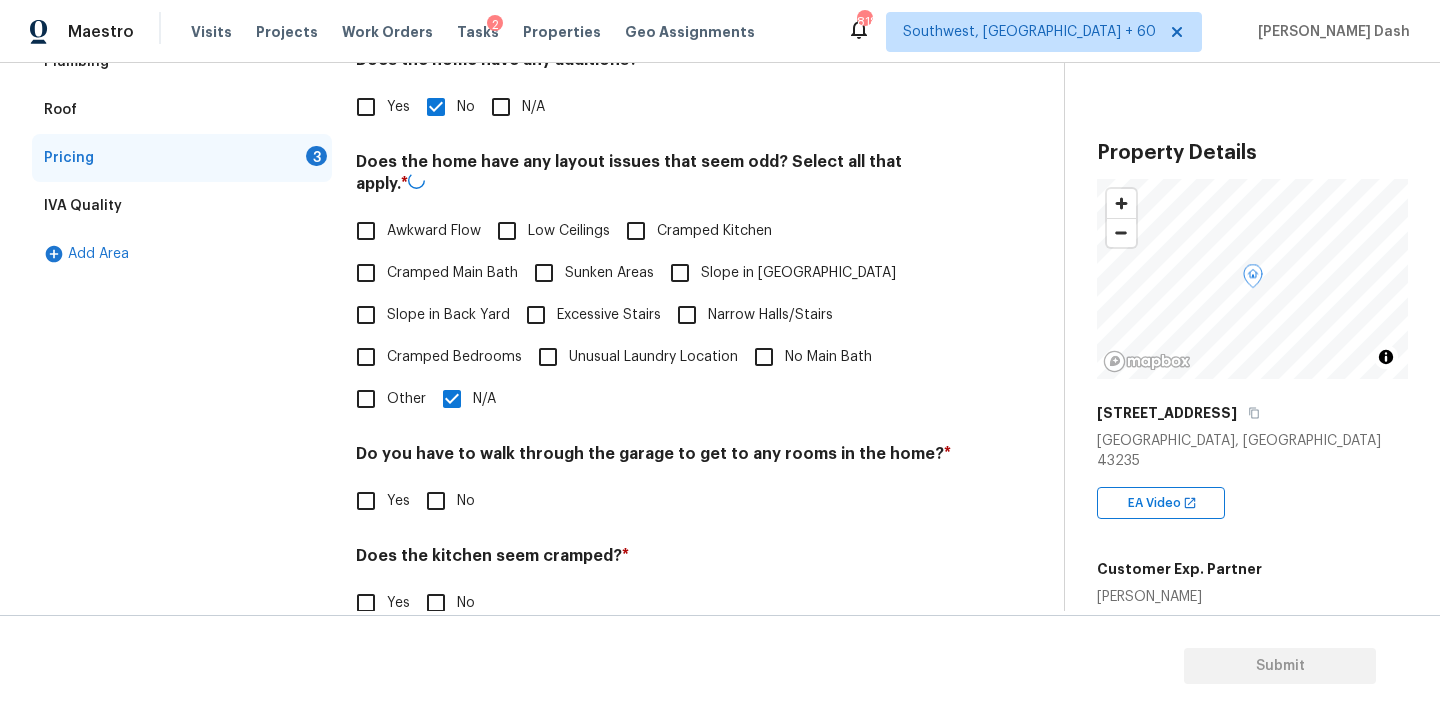 click on "Pricing Does the home have any additions?  * Yes No N/A Does the home have any layout issues that seem odd? Select all that apply.  * Awkward Flow Low Ceilings Cramped Kitchen Cramped Main Bath Sunken Areas Slope in Front Yard Slope in Back Yard Excessive Stairs Narrow Halls/Stairs Cramped Bedrooms Unusual Laundry Location No Main Bath Other N/A Do you have to walk through the garage to get to any rooms in the home?  * Yes No Does the kitchen seem cramped?  * Yes No Does the home appear to be very outdated?  * Yes No" at bounding box center (654, 370) 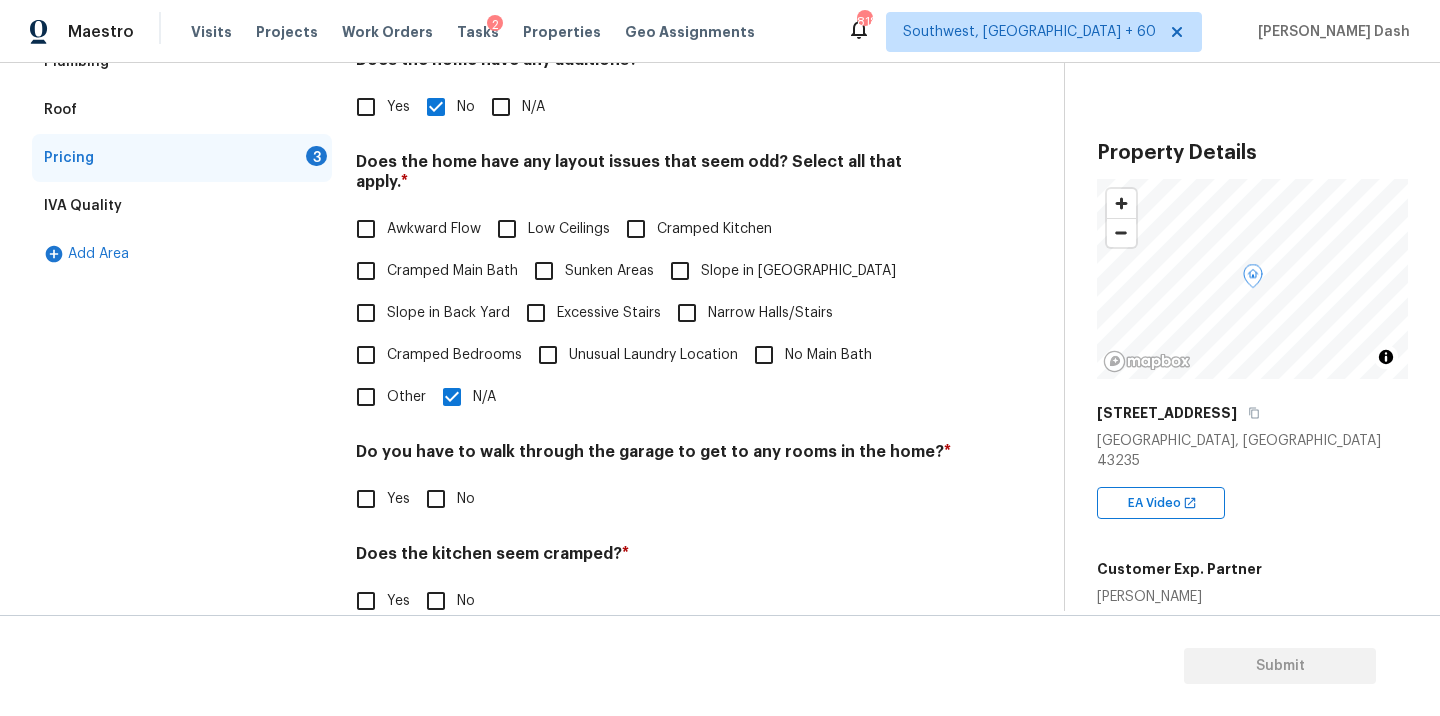 click on "Pricing Does the home have any additions?  * Yes No N/A Does the home have any layout issues that seem odd? Select all that apply.  * Awkward Flow Low Ceilings Cramped Kitchen Cramped Main Bath Sunken Areas Slope in Front Yard Slope in Back Yard Excessive Stairs Narrow Halls/Stairs Cramped Bedrooms Unusual Laundry Location No Main Bath Other N/A Do you have to walk through the garage to get to any rooms in the home?  * Yes No Does the kitchen seem cramped?  * Yes No Does the home appear to be very outdated?  * Yes No" at bounding box center [654, 369] 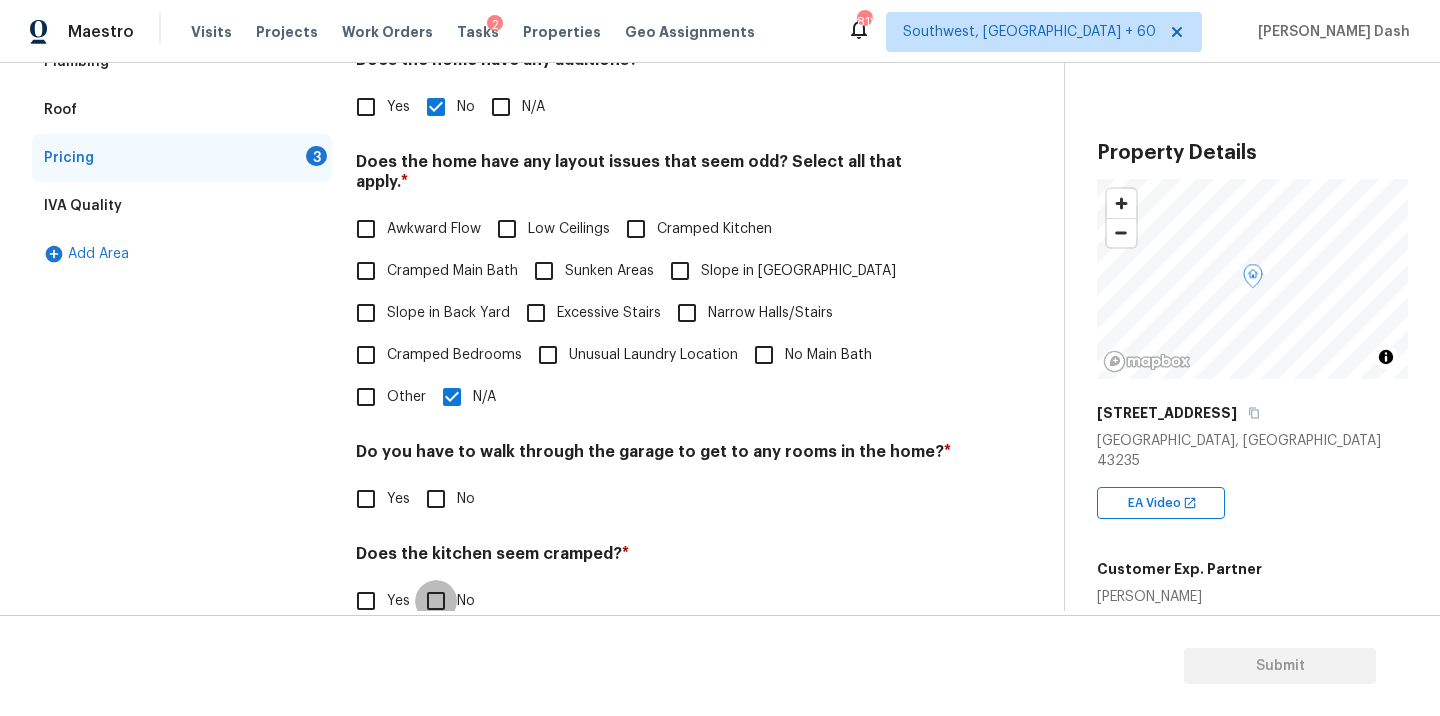click on "No" at bounding box center [436, 601] 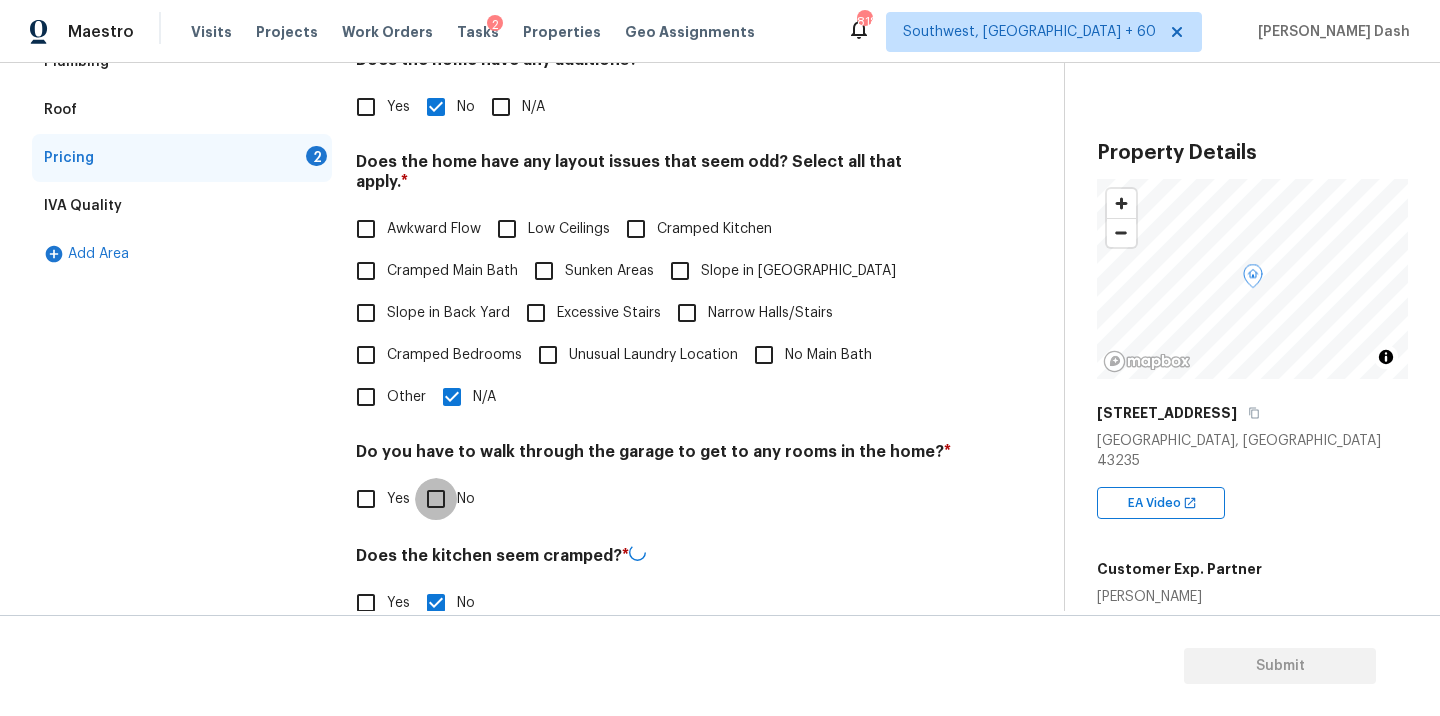 click on "No" at bounding box center [436, 499] 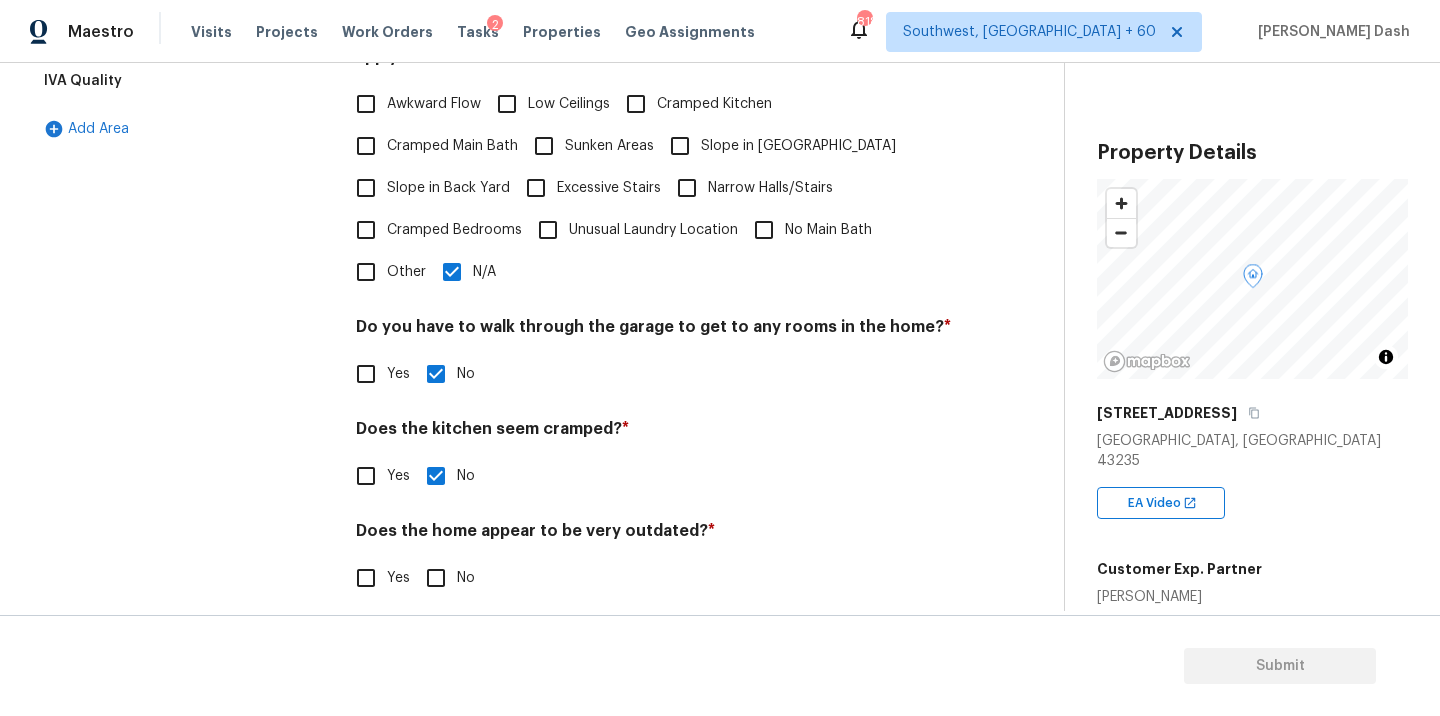 scroll, scrollTop: 484, scrollLeft: 0, axis: vertical 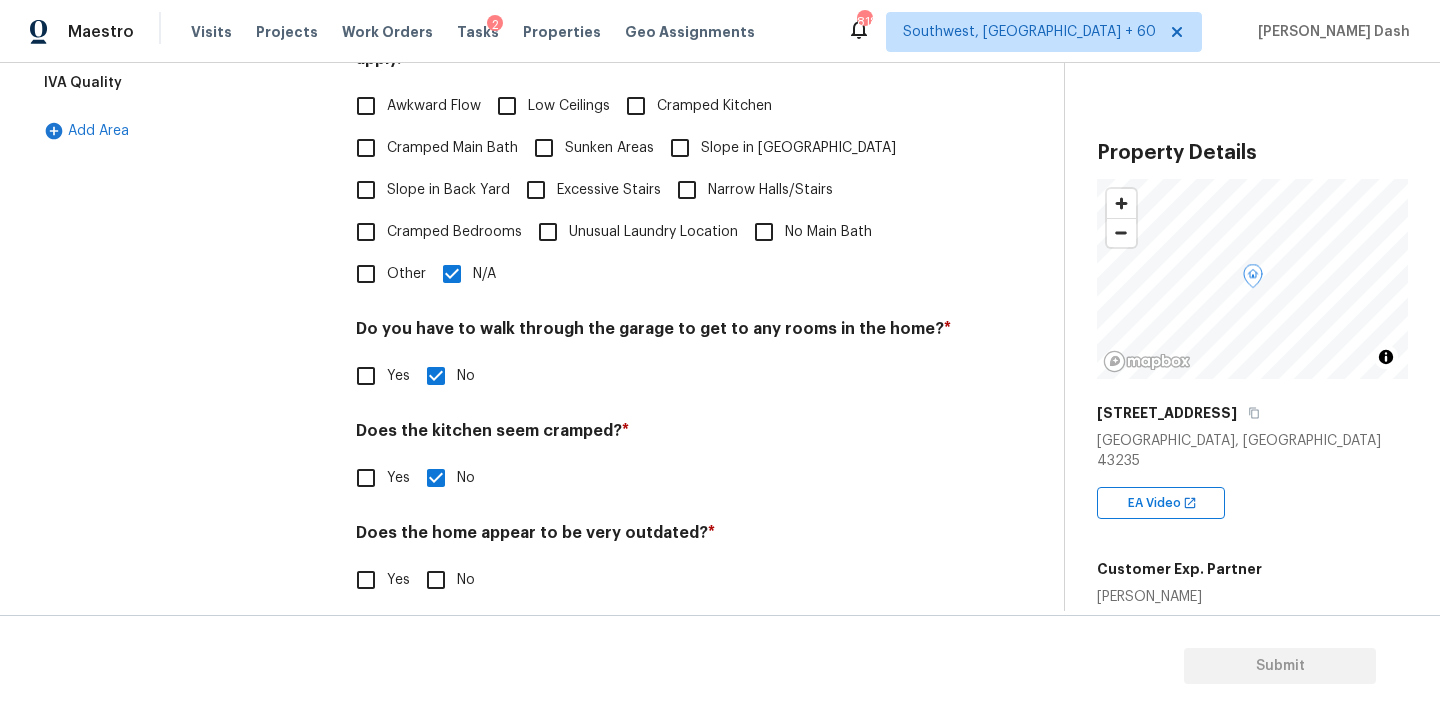click on "No" at bounding box center [436, 580] 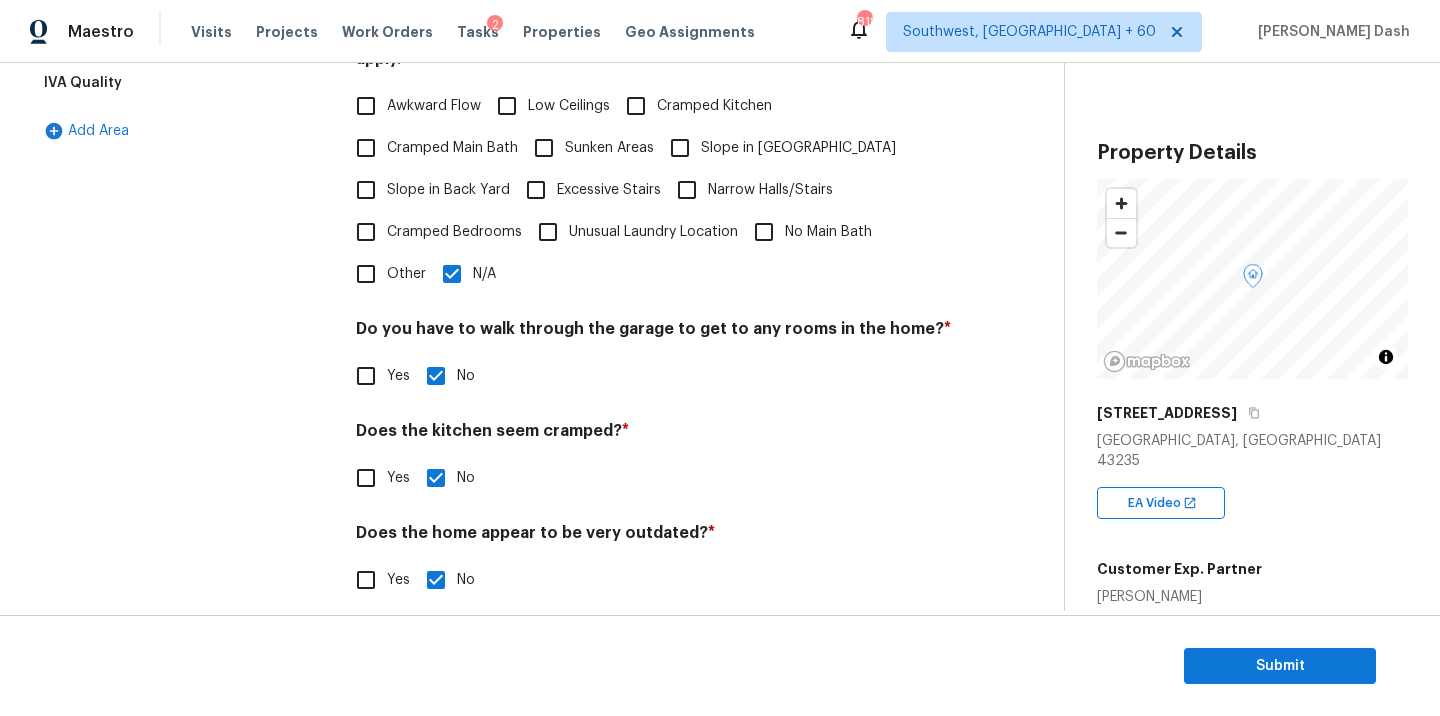click on "Cramped Bedrooms" at bounding box center (454, 232) 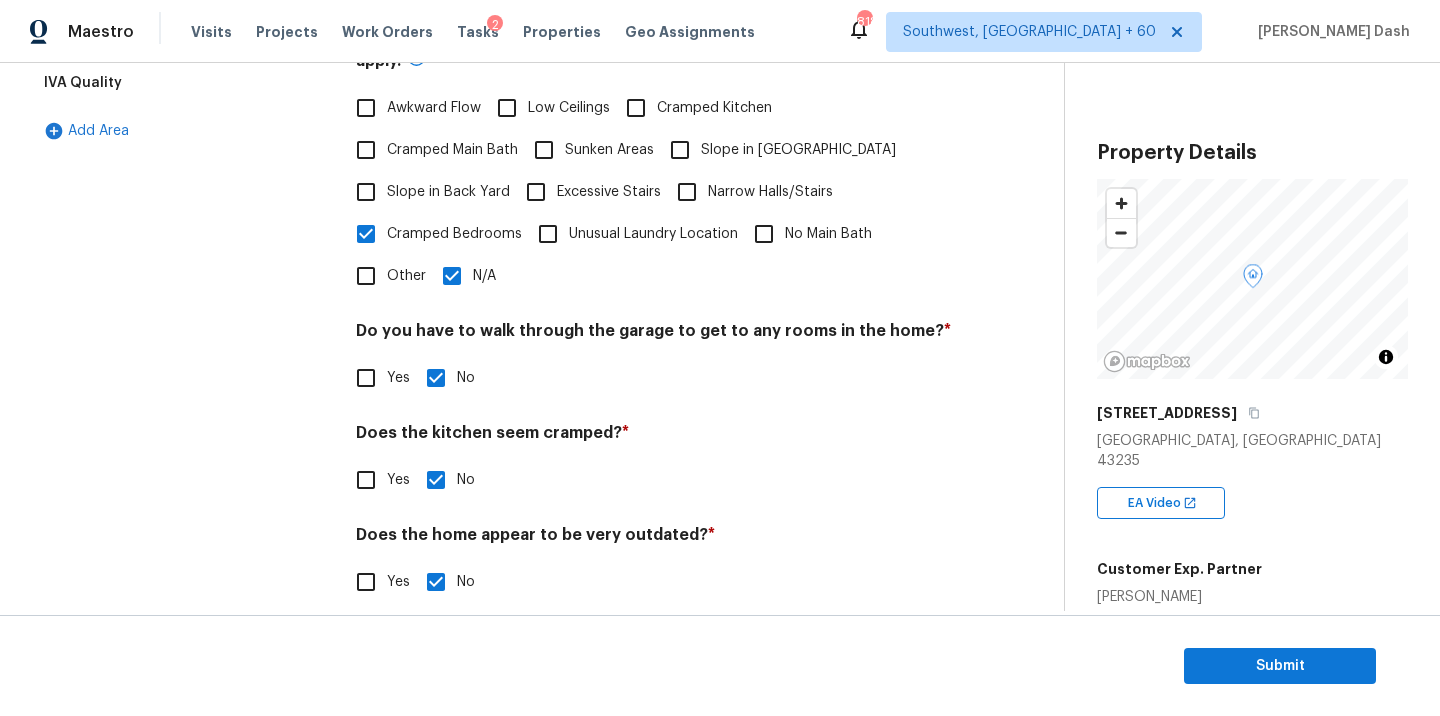 click on "No Main Bath" at bounding box center [828, 234] 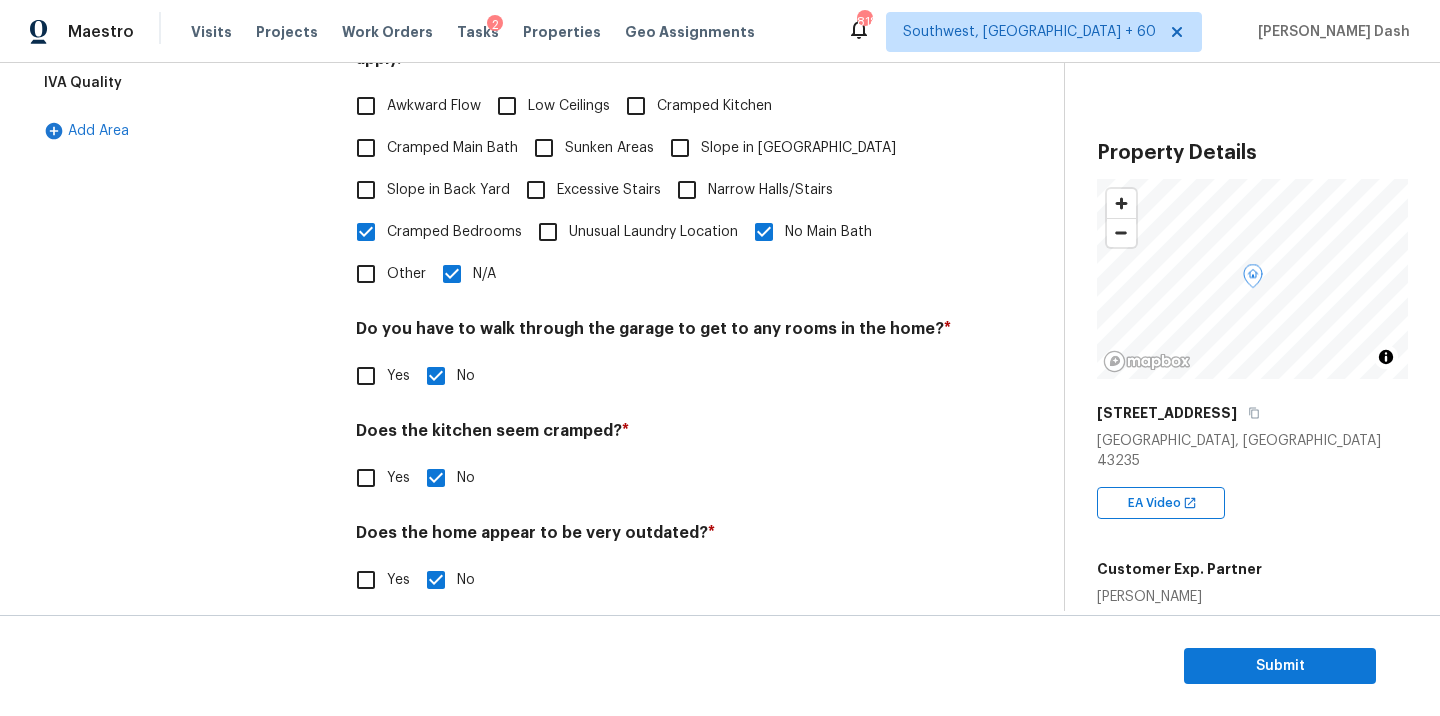 click on "N/A" at bounding box center [484, 274] 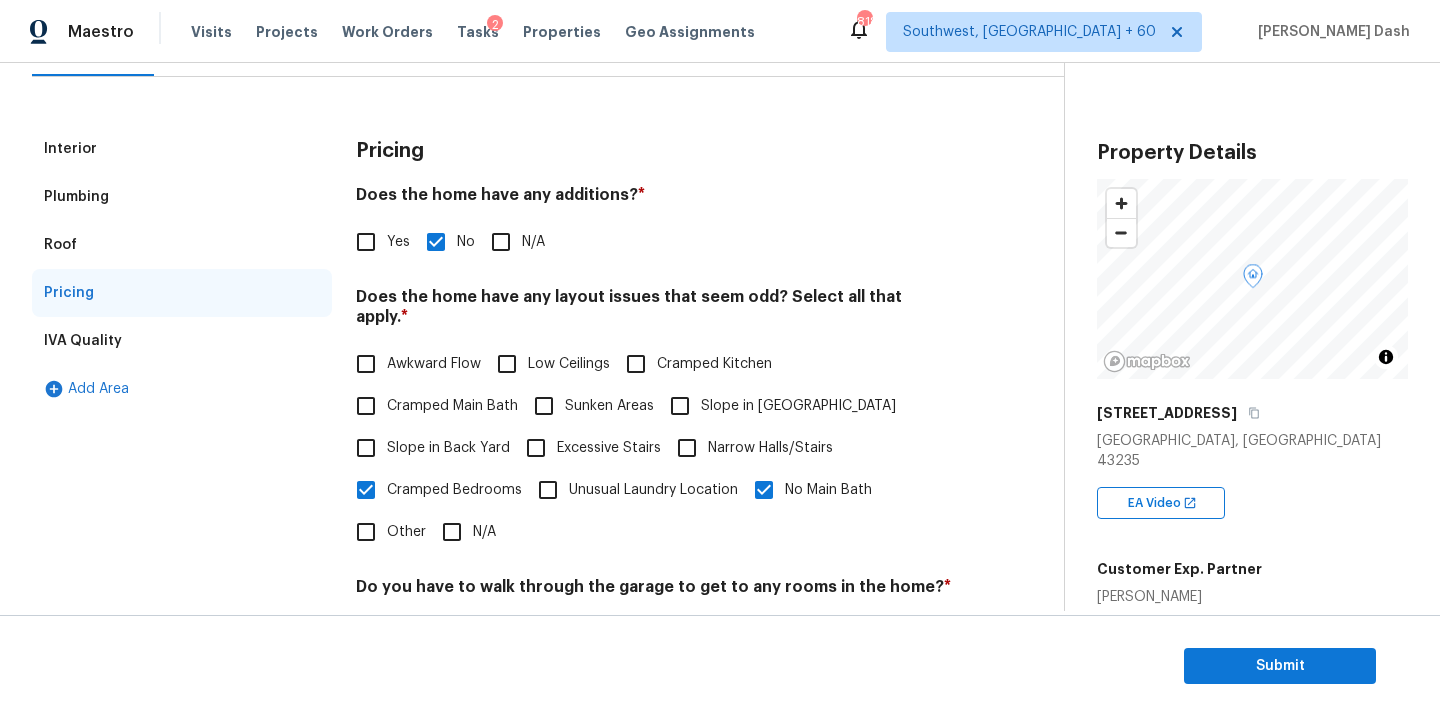 scroll, scrollTop: 0, scrollLeft: 0, axis: both 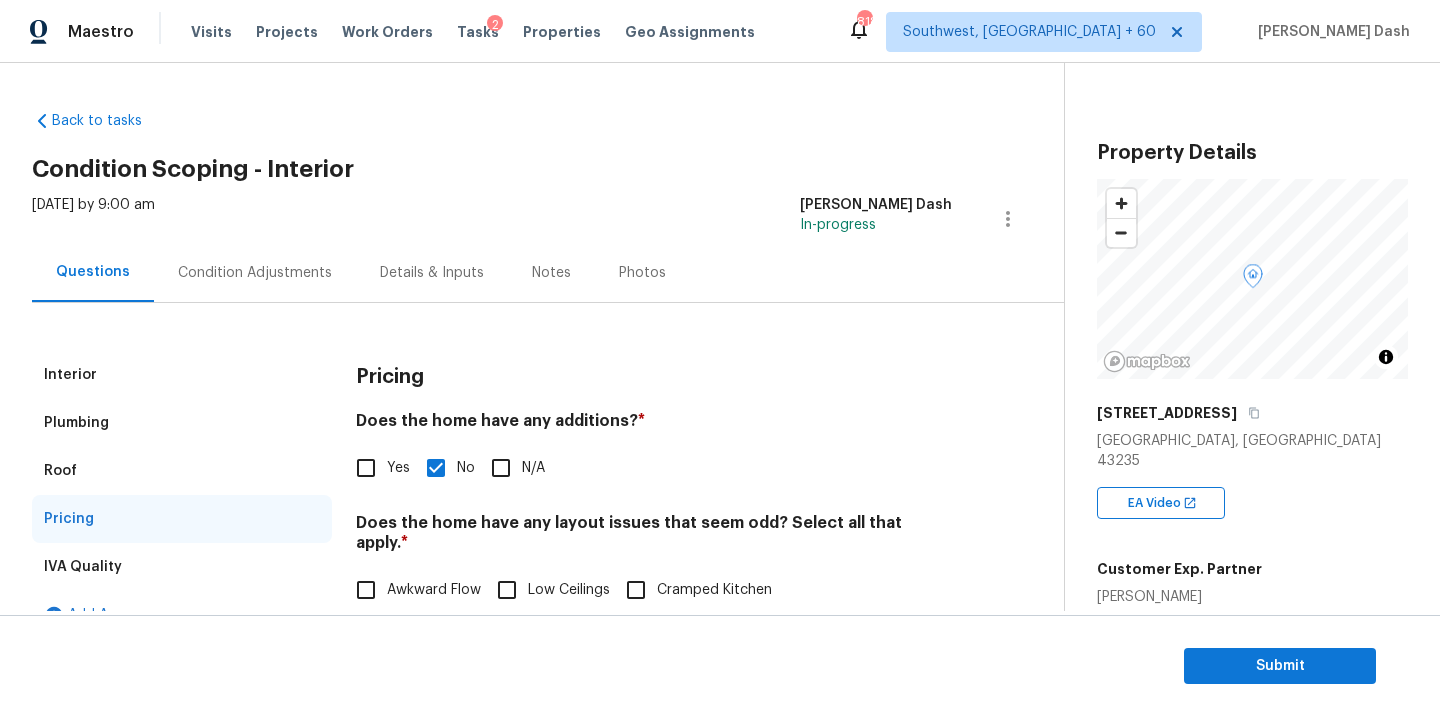 click on "Condition Adjustments" at bounding box center [255, 272] 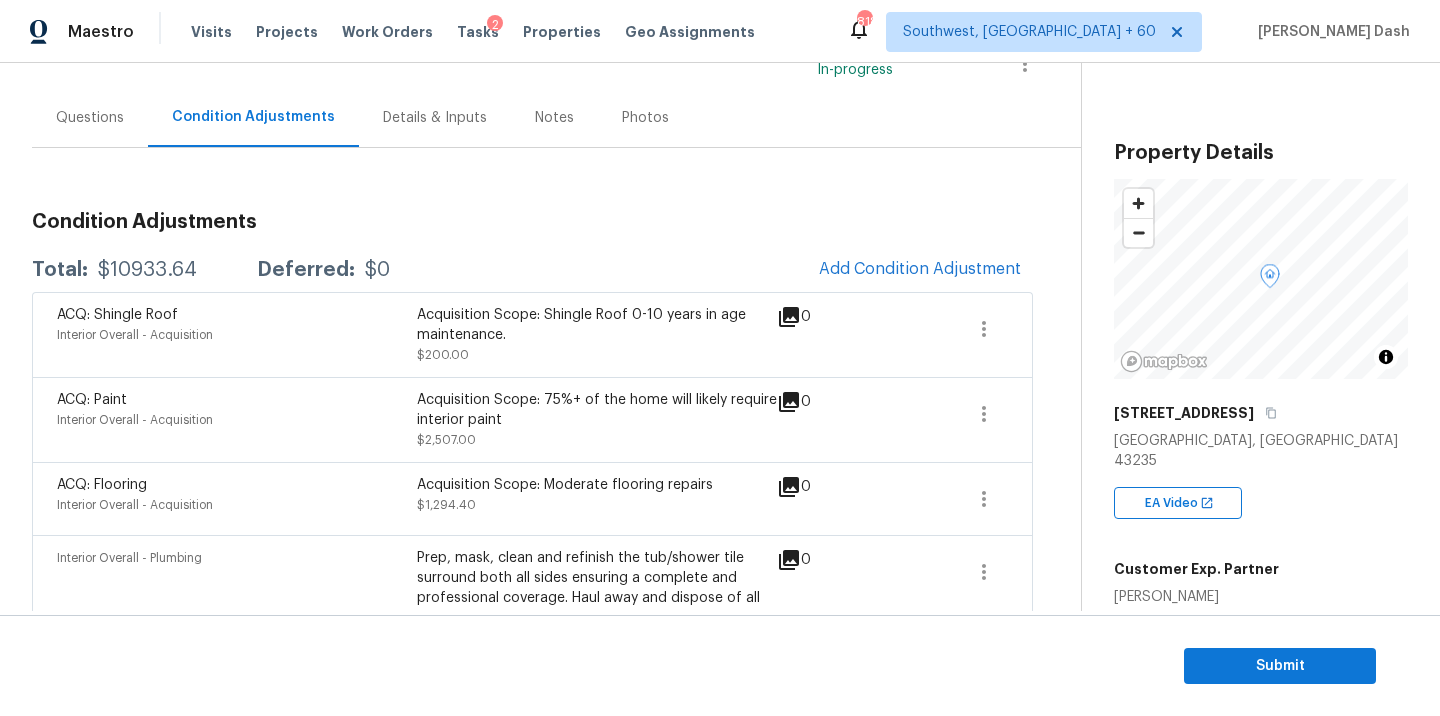 scroll, scrollTop: 165, scrollLeft: 0, axis: vertical 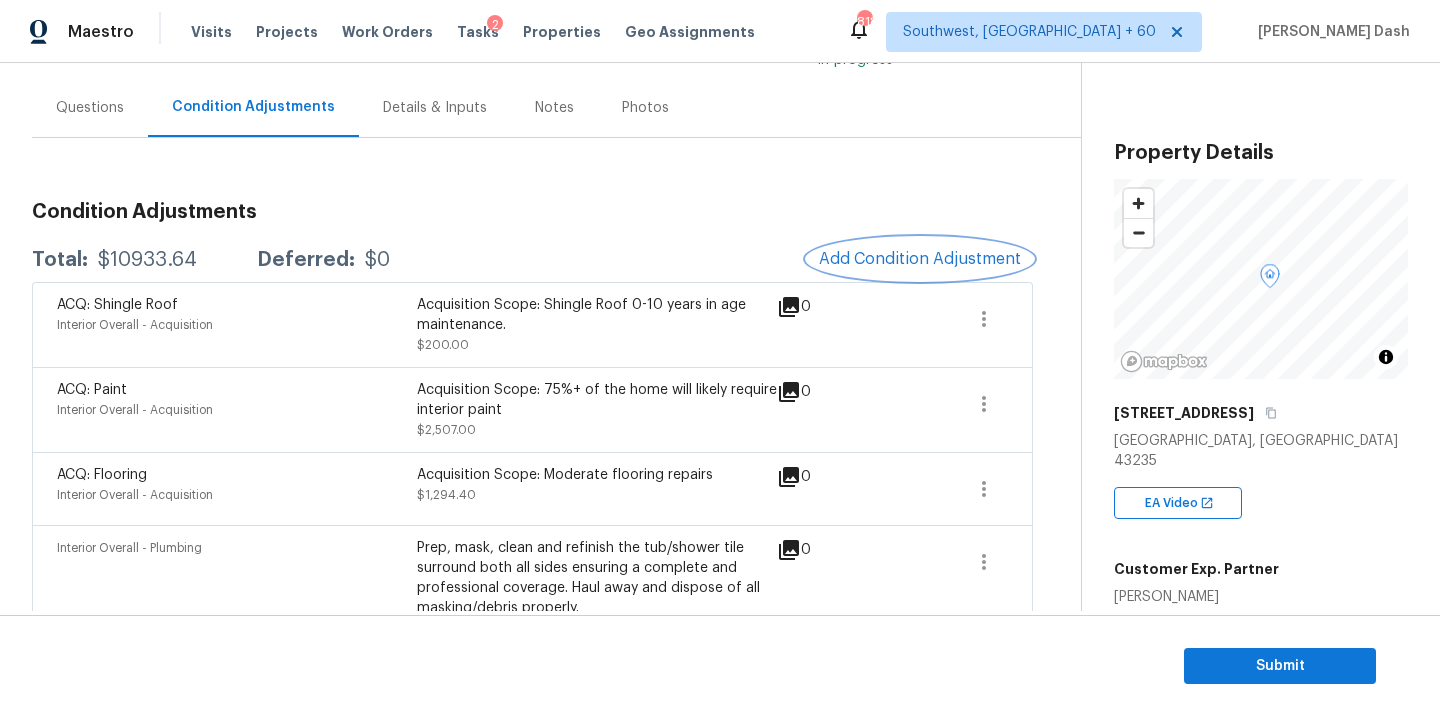 click on "Add Condition Adjustment" at bounding box center [920, 259] 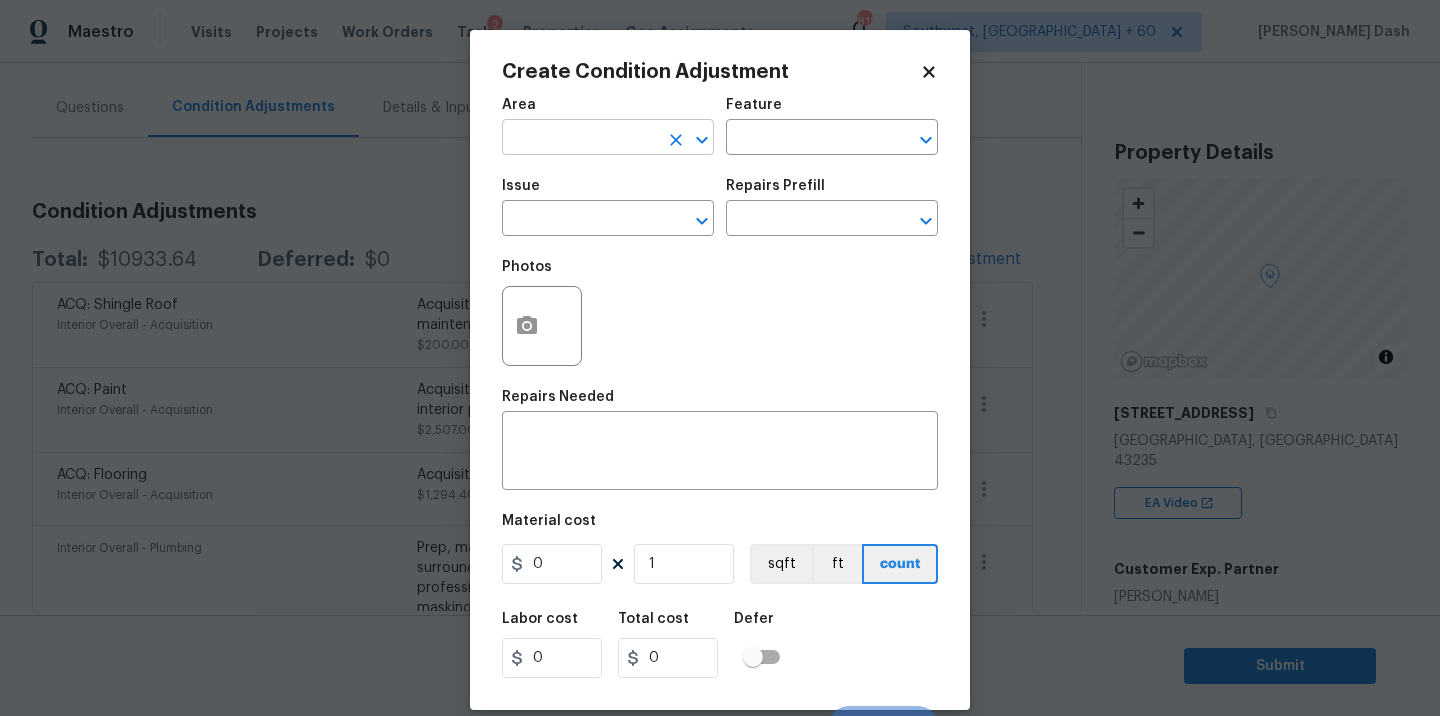 click at bounding box center [580, 139] 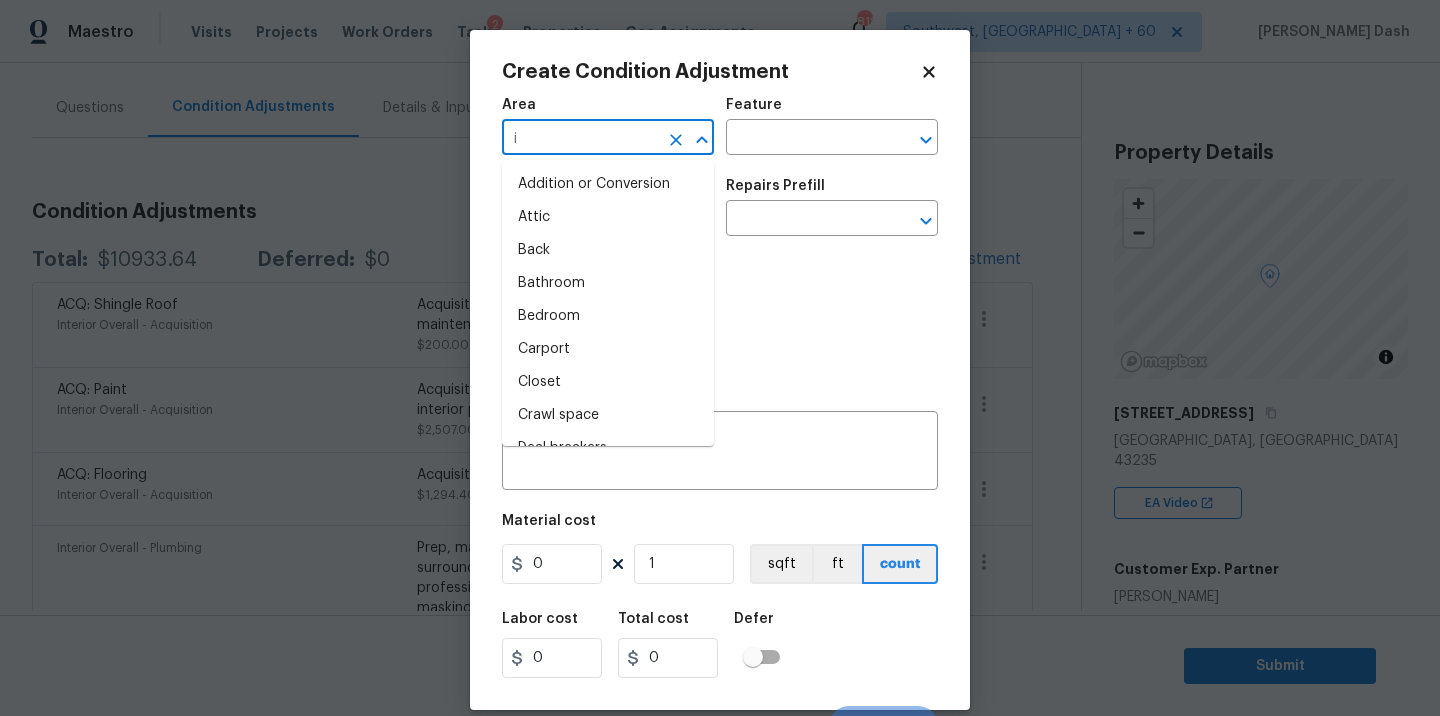 type on "in" 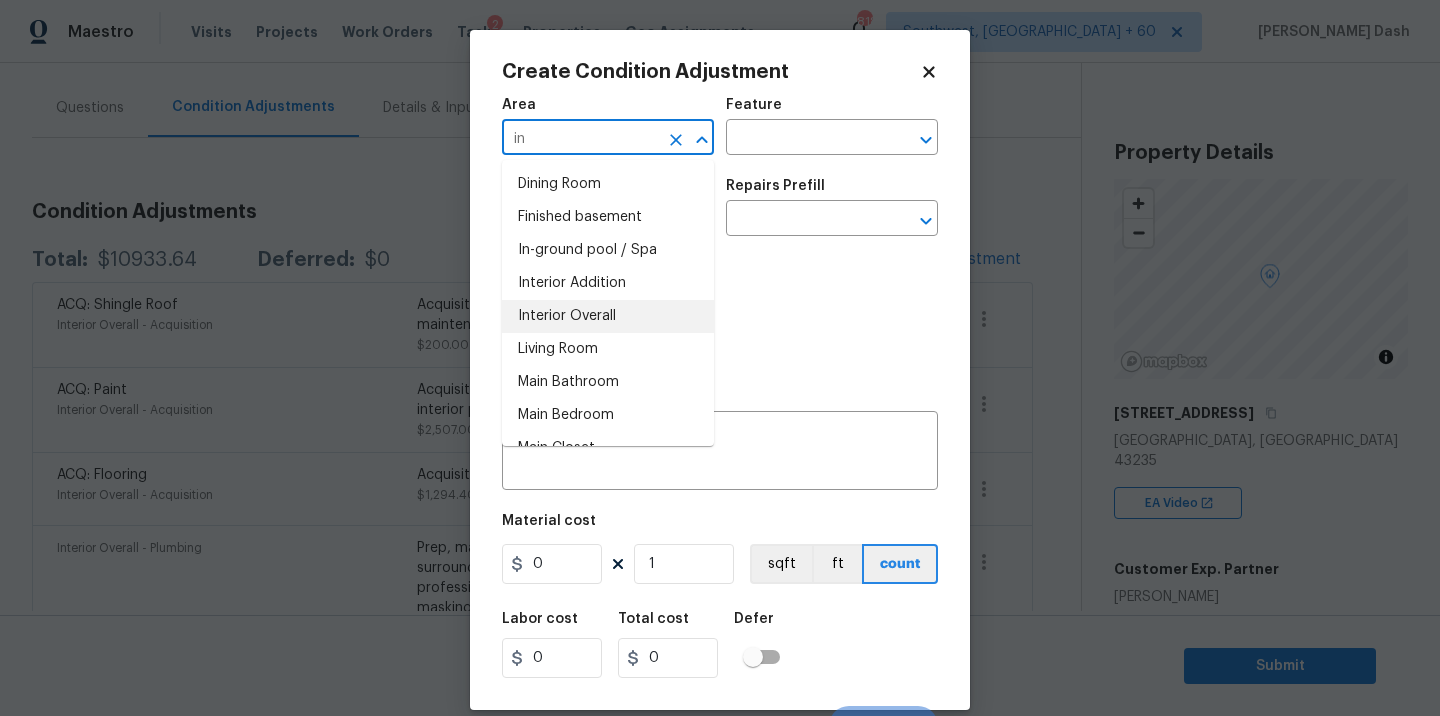 click on "Interior Overall" at bounding box center (608, 316) 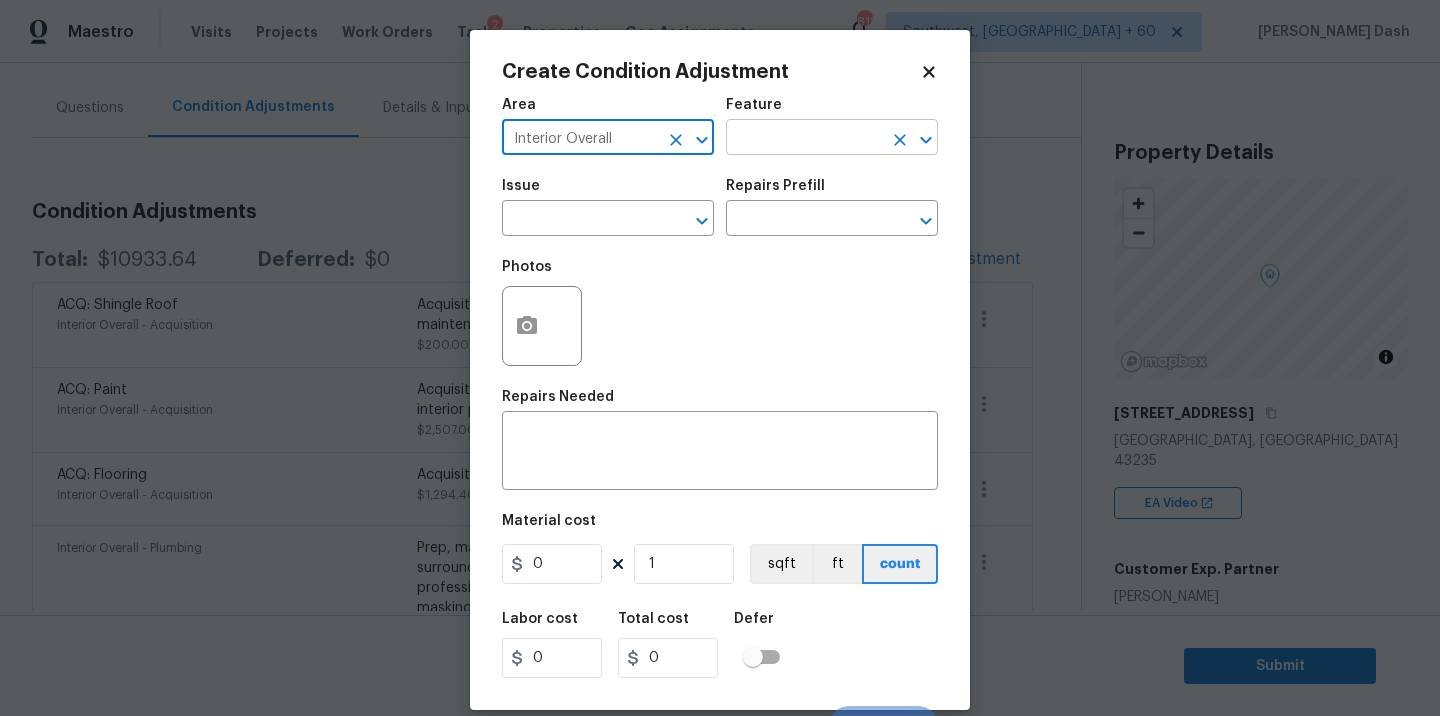 type on "Interior Overall" 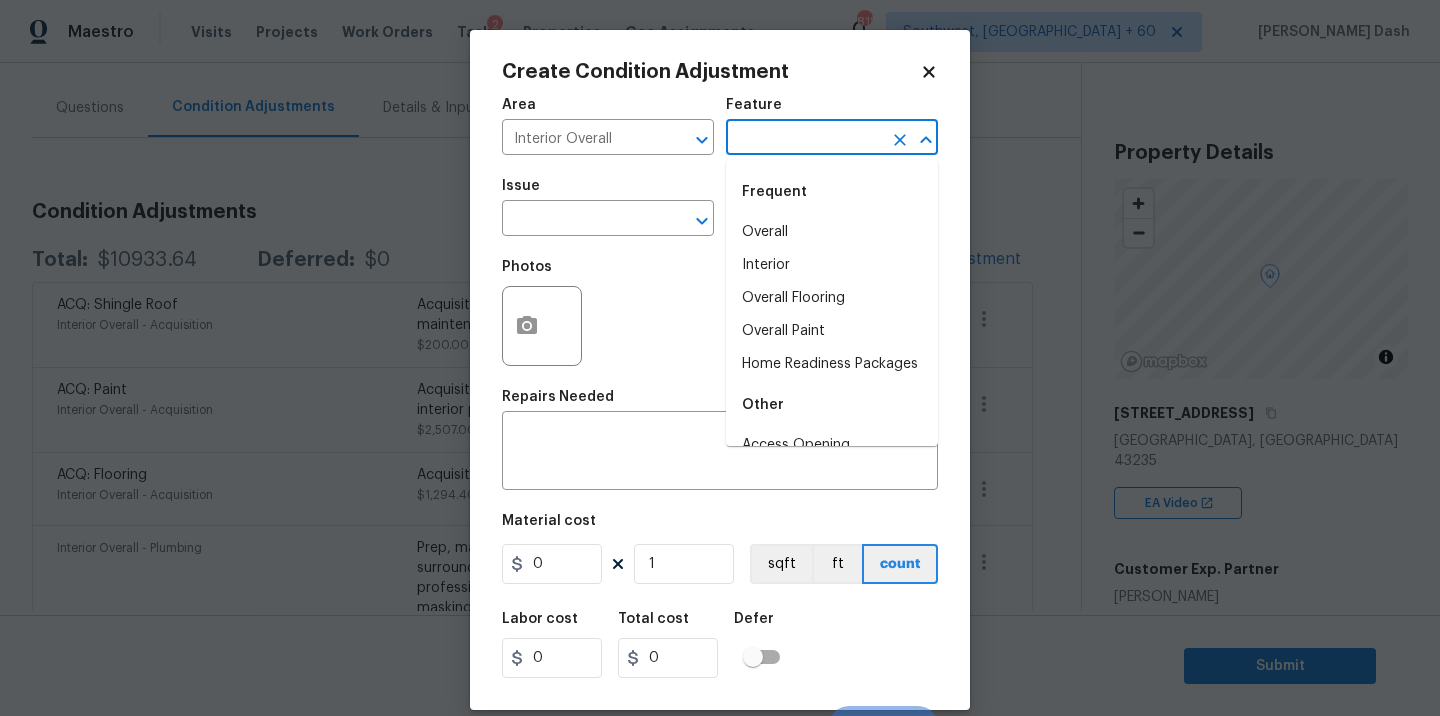 click at bounding box center [804, 139] 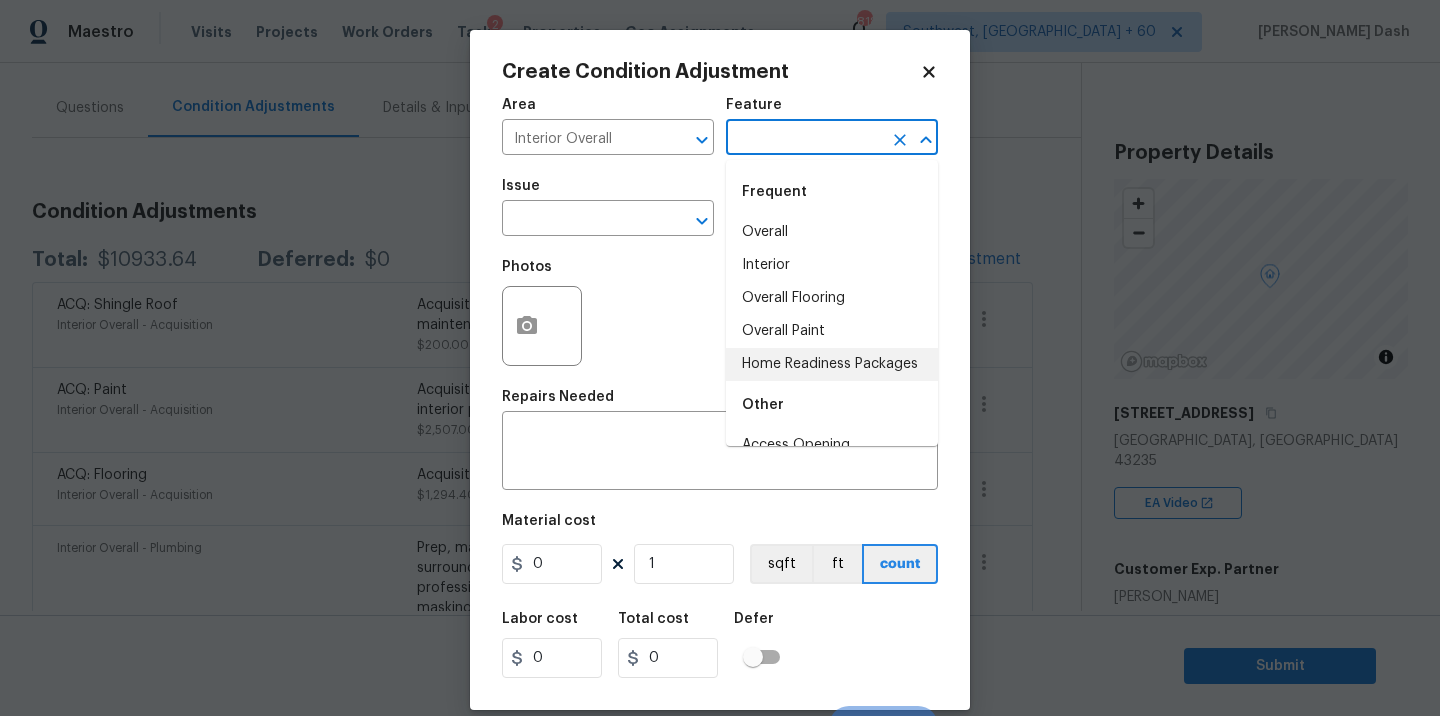 click on "Home Readiness Packages" at bounding box center [832, 364] 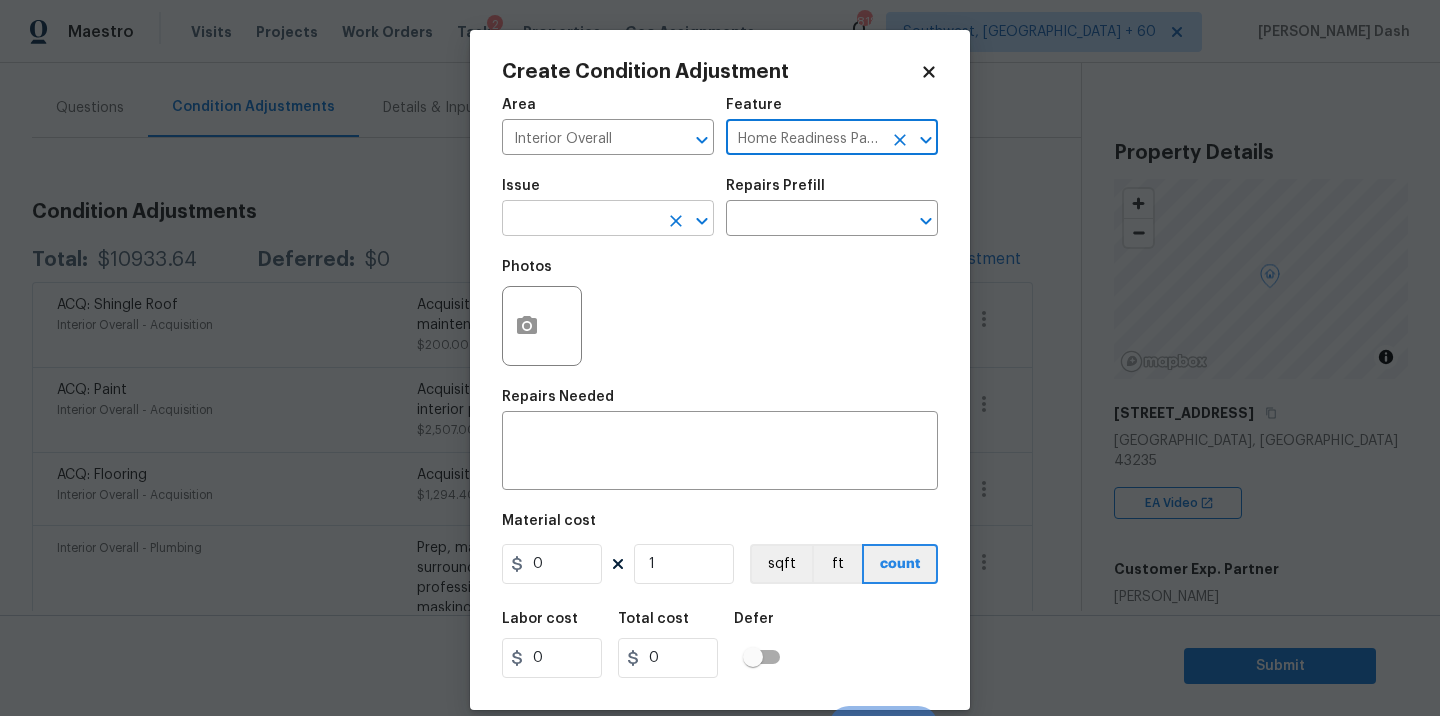 click at bounding box center (580, 220) 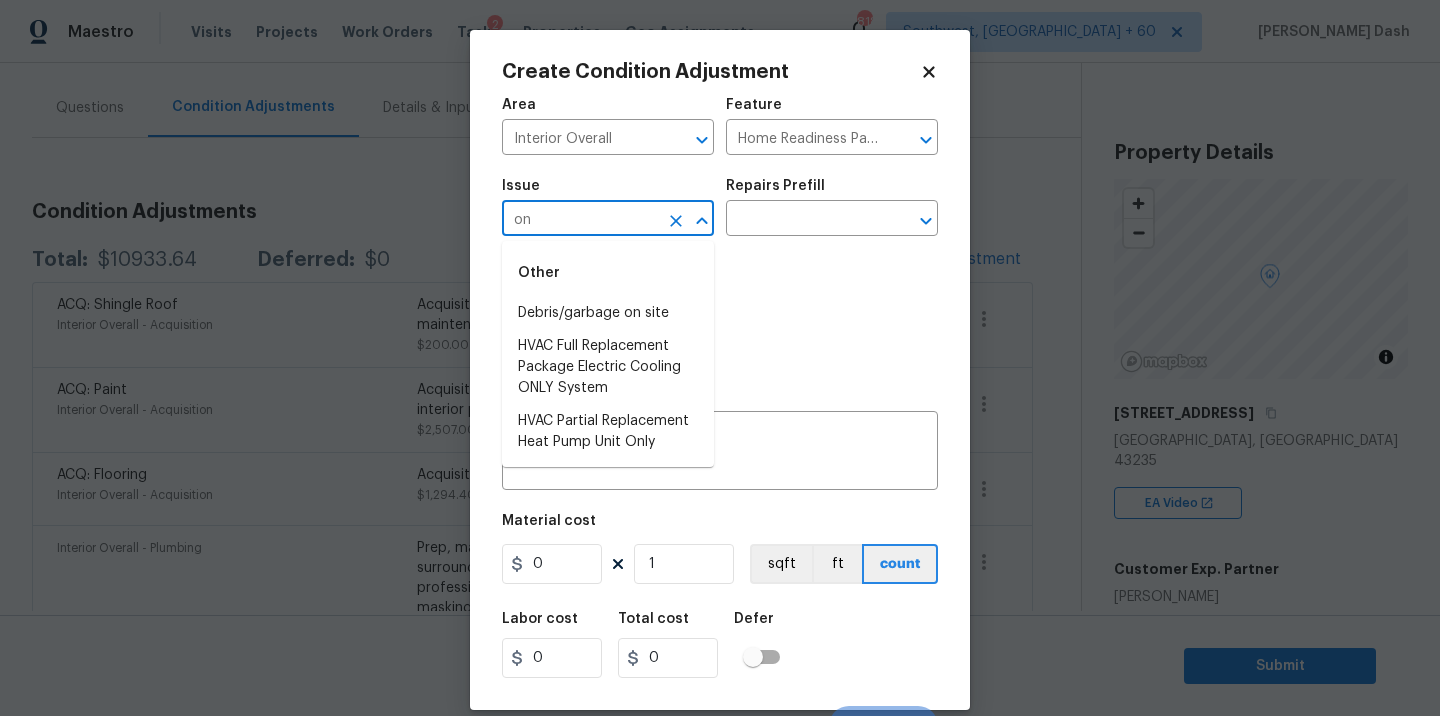 type on "on" 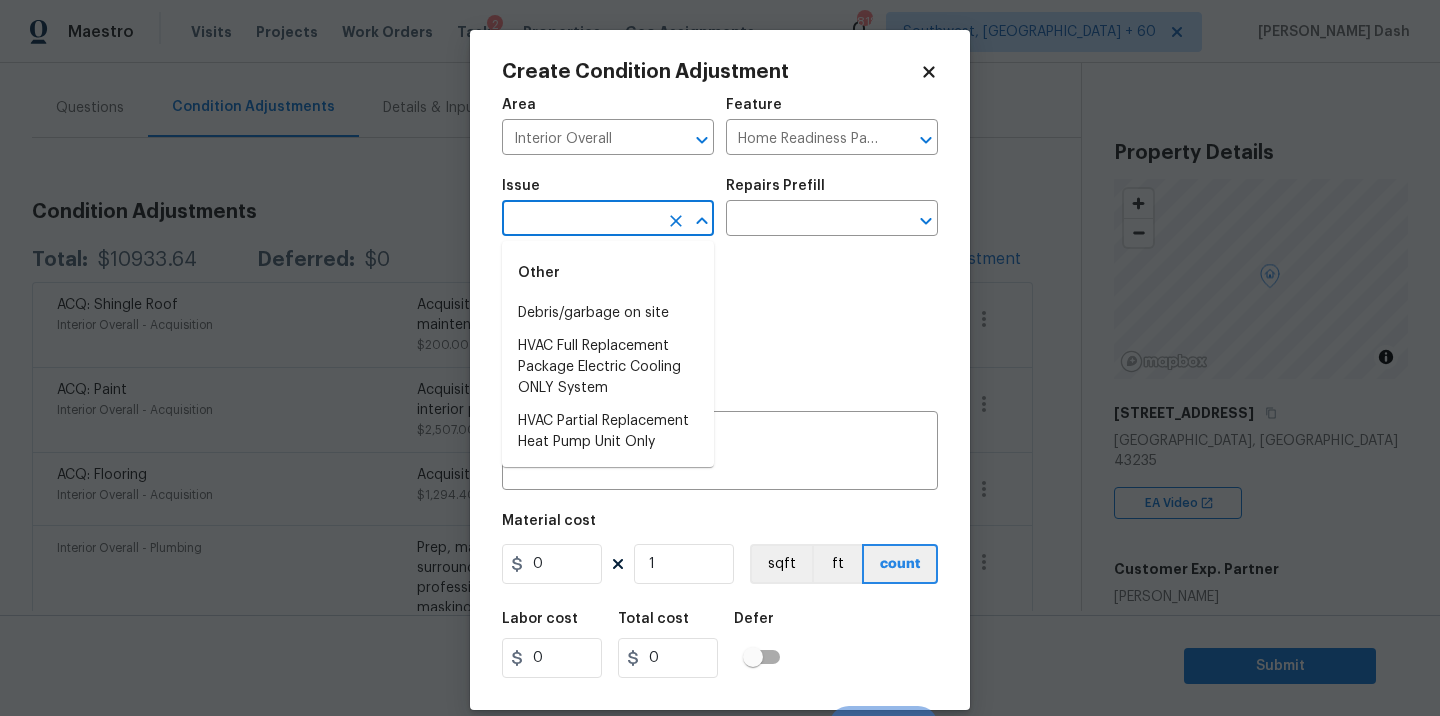 click on "Maestro Visits Projects Work Orders Tasks 2 Properties Geo Assignments 818 Southwest, FL + 60 Soumya Ranjan Dash Back to tasks Condition Scoping - Interior Mon, Jul 21 2025 by 9:00 am   Soumya Ranjan Dash In-progress Questions Condition Adjustments Details & Inputs Notes Photos Condition Adjustments Total:  $10933.64 Deferred:  $0 Add Condition Adjustment ACQ: Shingle Roof Interior Overall - Acquisition Acquisition Scope: Shingle Roof 0-10 years in age maintenance. $200.00   0 ACQ: Paint Interior Overall - Acquisition Acquisition Scope: 75%+ of the home will likely require interior paint $2,507.00   0 ACQ: Flooring Interior Overall - Acquisition Acquisition Scope: Moderate flooring repairs $1,294.40   0 Interior Overall - Plumbing Prep, mask, clean and refinish the tub/shower tile surround both all sides ensuring a complete and professional coverage. Haul away and dispose of all masking/debris properly. $434.20   1 Countertops Interior Overall - Countertops $1,552.00   2 Kitchen Cabinets $1,590.00   1 $500.00" at bounding box center (720, 358) 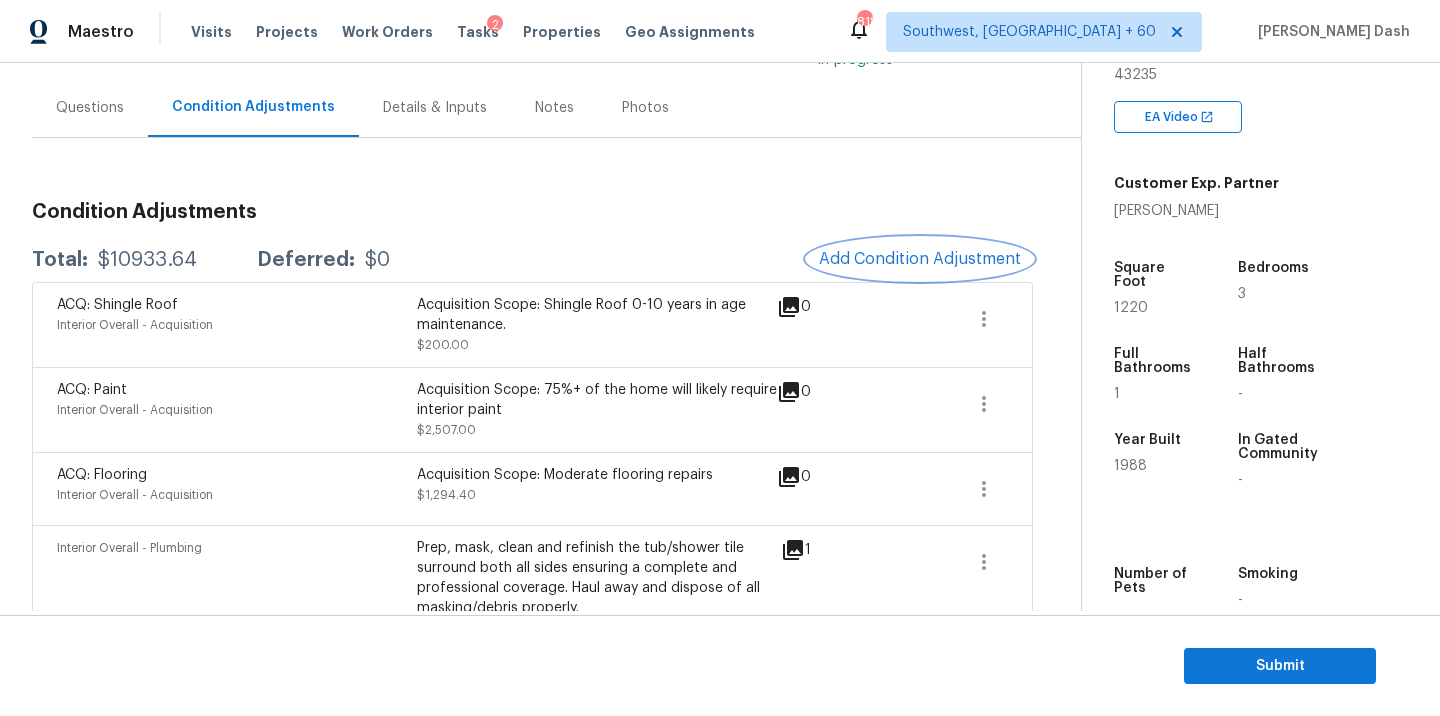 scroll, scrollTop: 419, scrollLeft: 0, axis: vertical 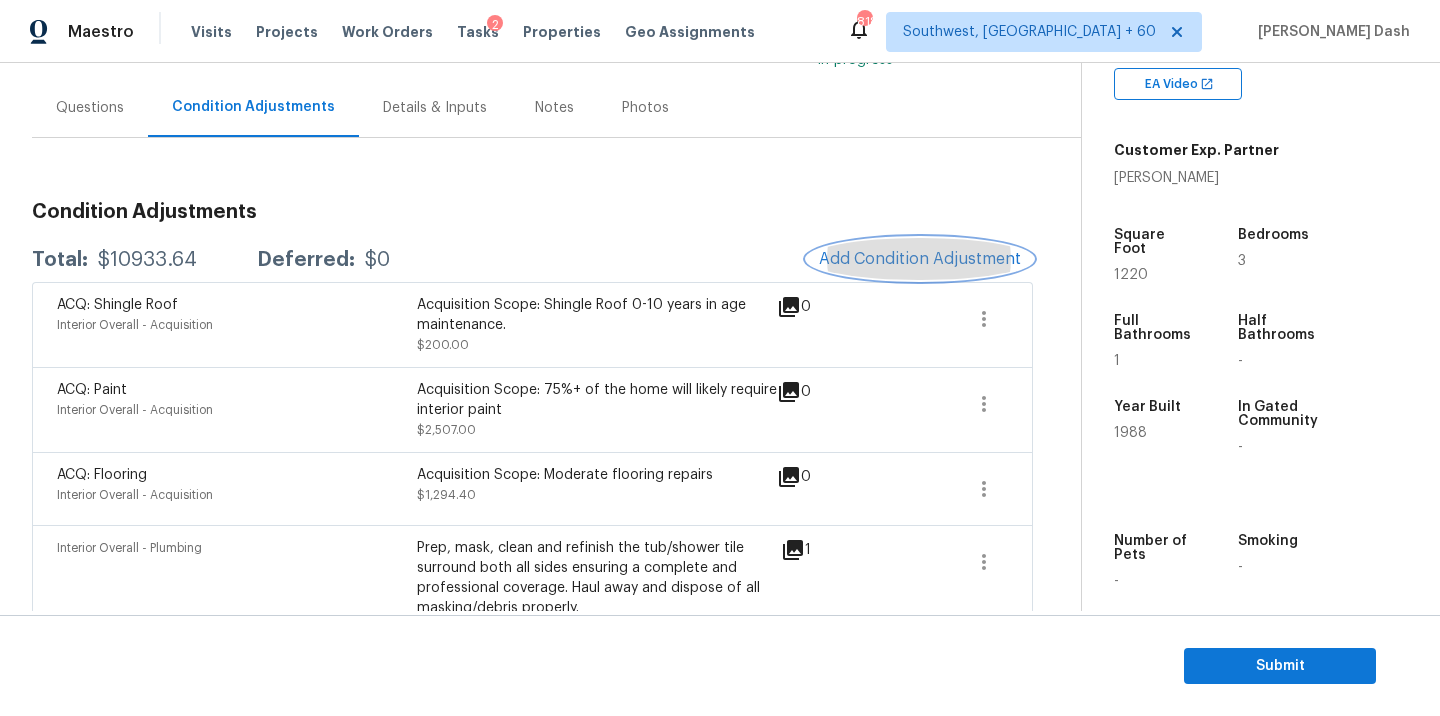 click on "Add Condition Adjustment" at bounding box center [920, 259] 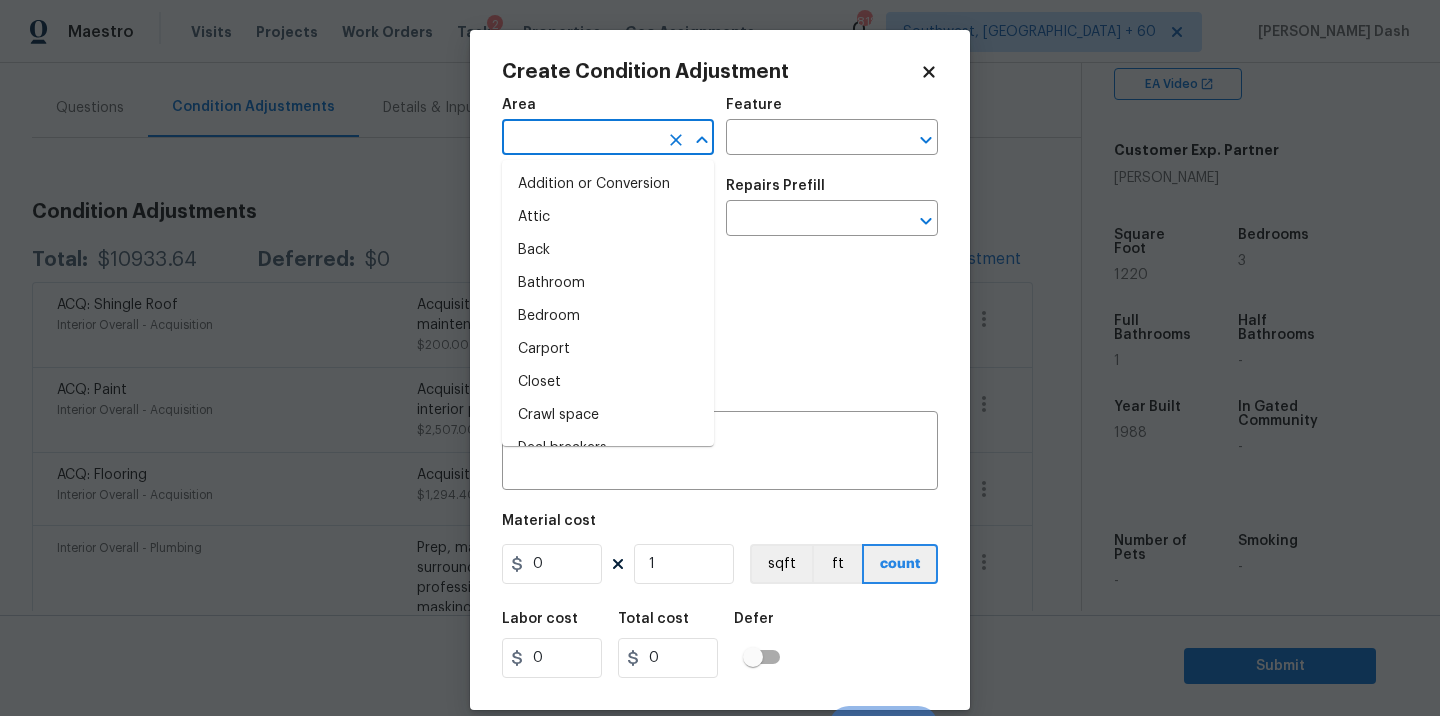 click at bounding box center [580, 139] 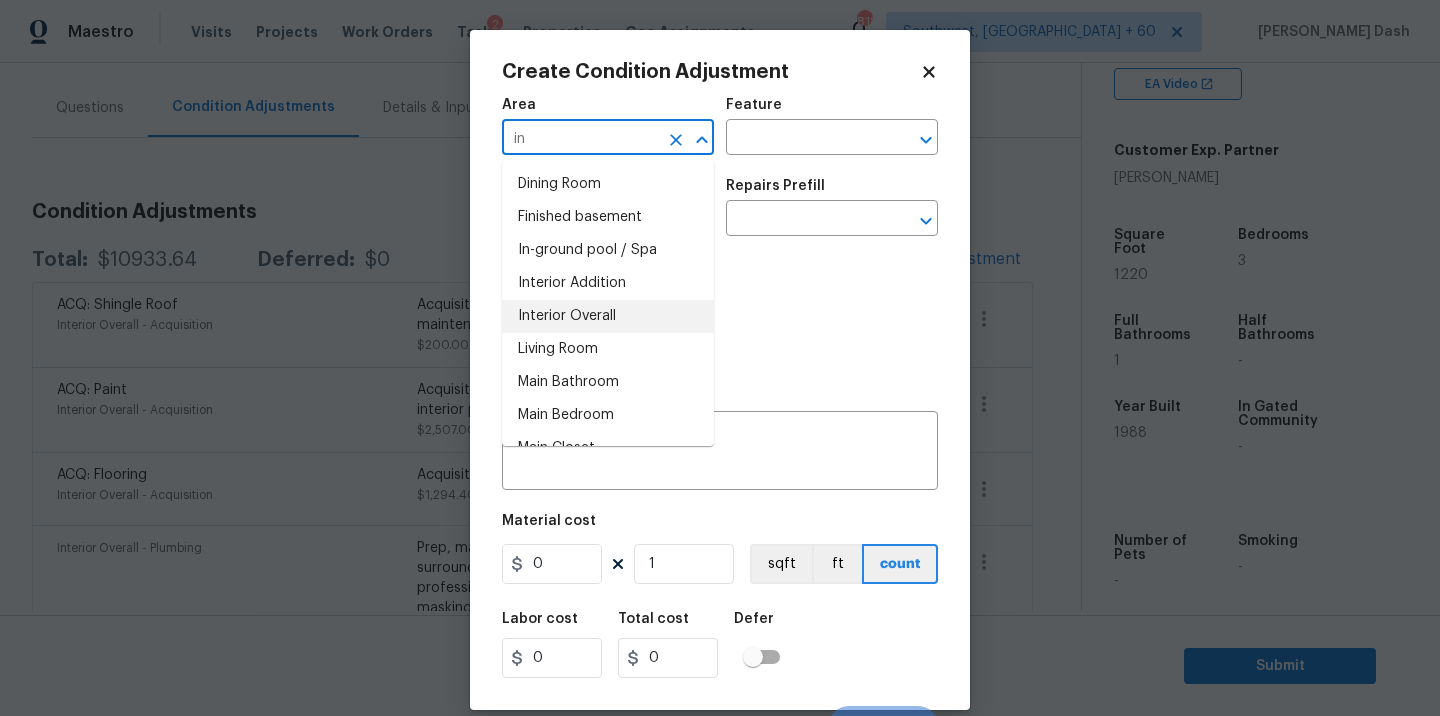 click on "Interior Overall" at bounding box center [608, 316] 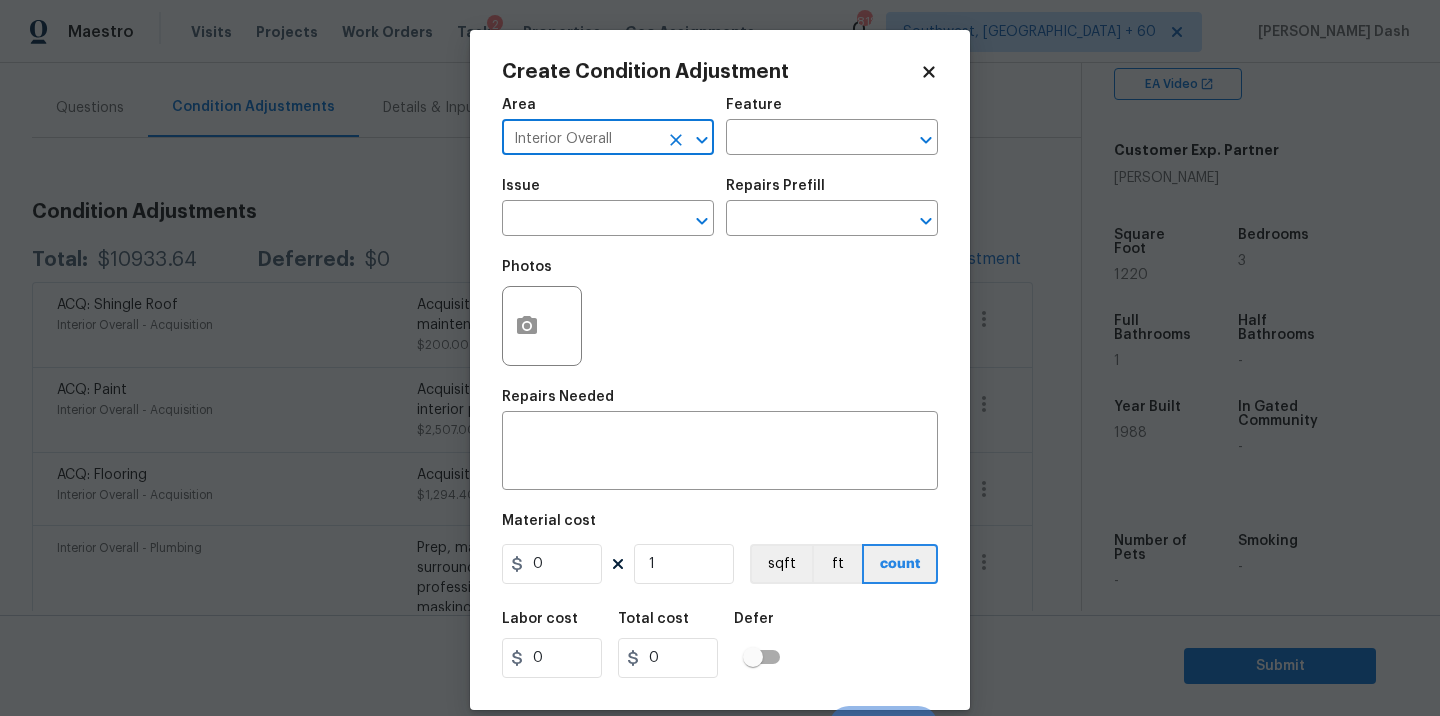 type on "Interior Overall" 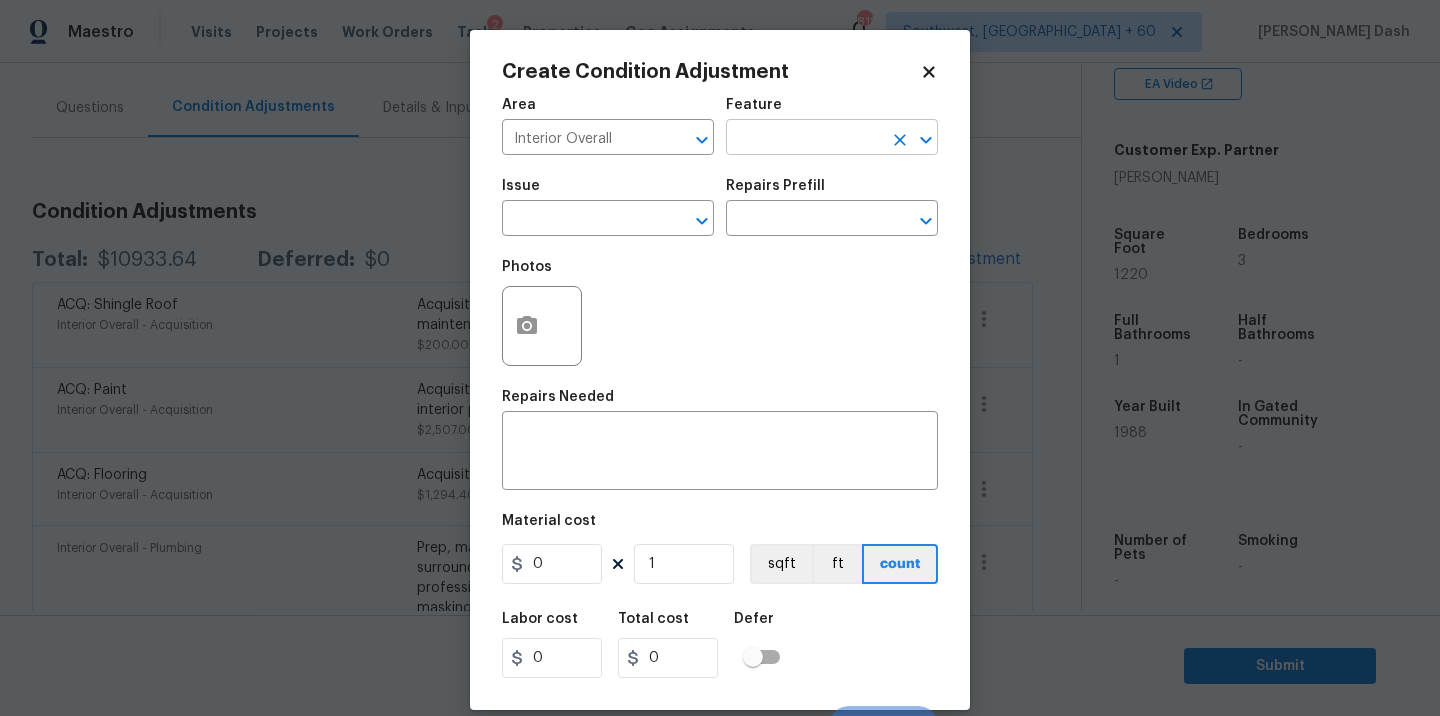 click at bounding box center [804, 139] 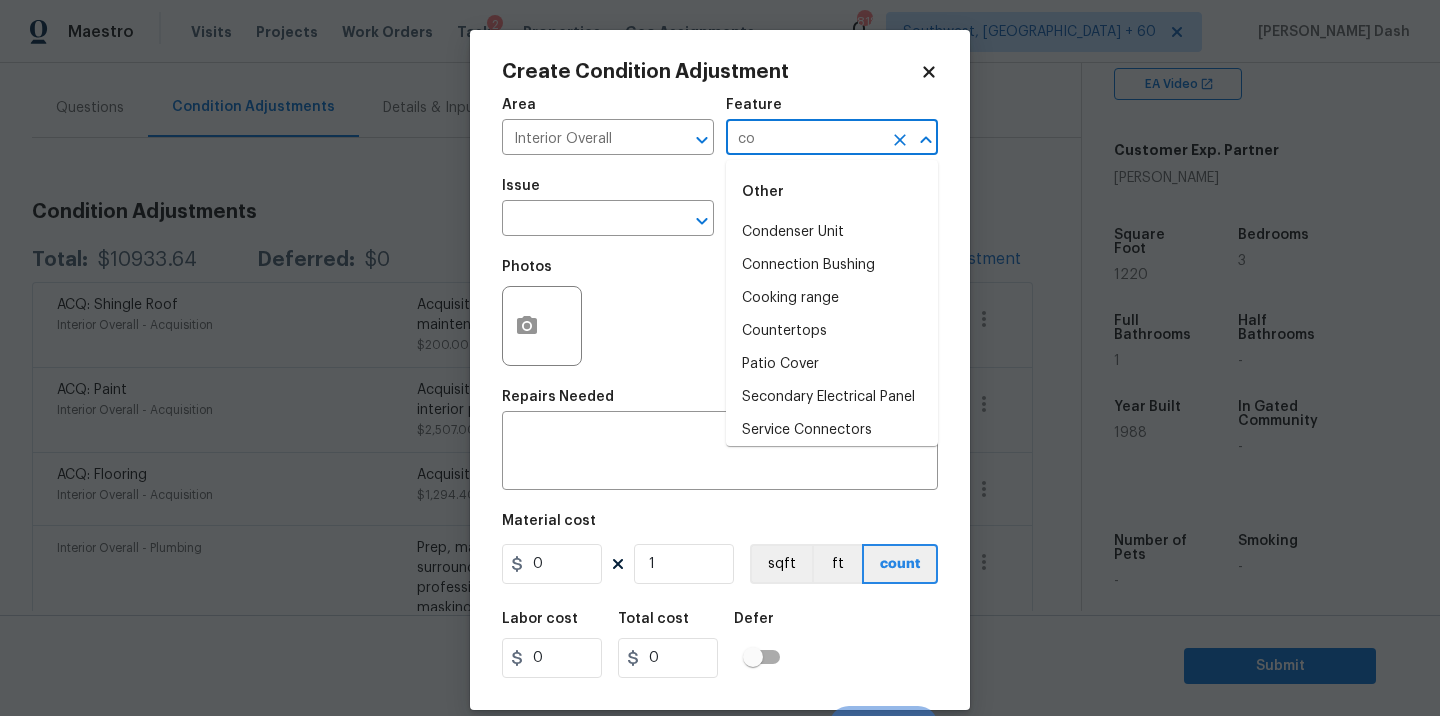 type on "con" 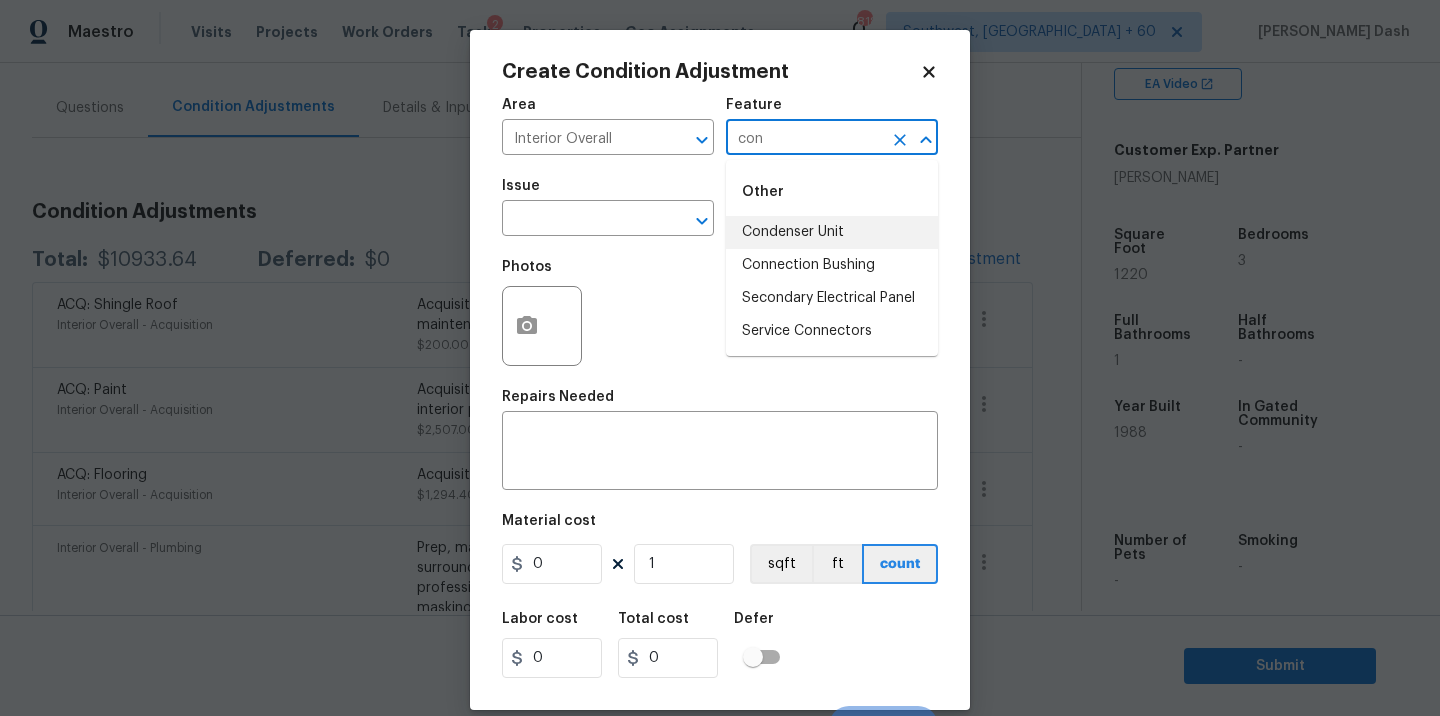 click on "con" at bounding box center [804, 139] 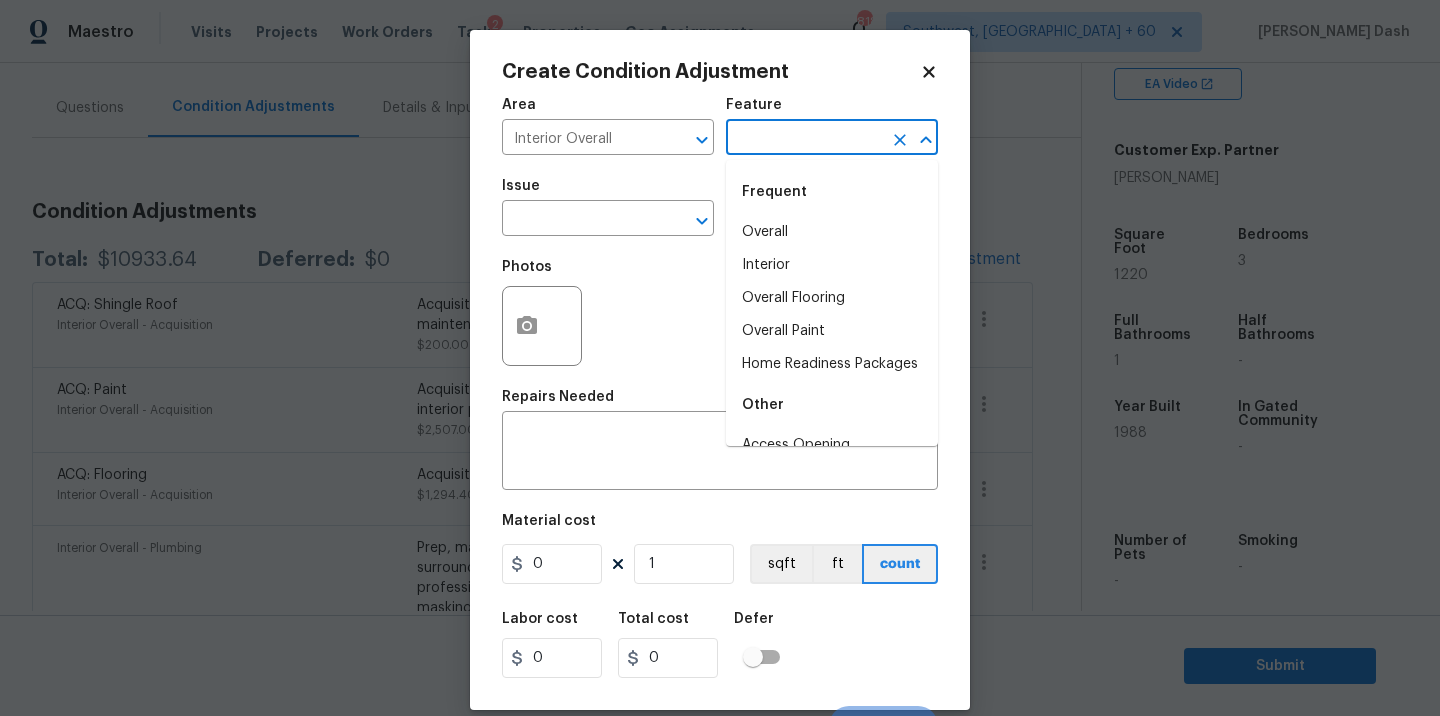 click at bounding box center [804, 139] 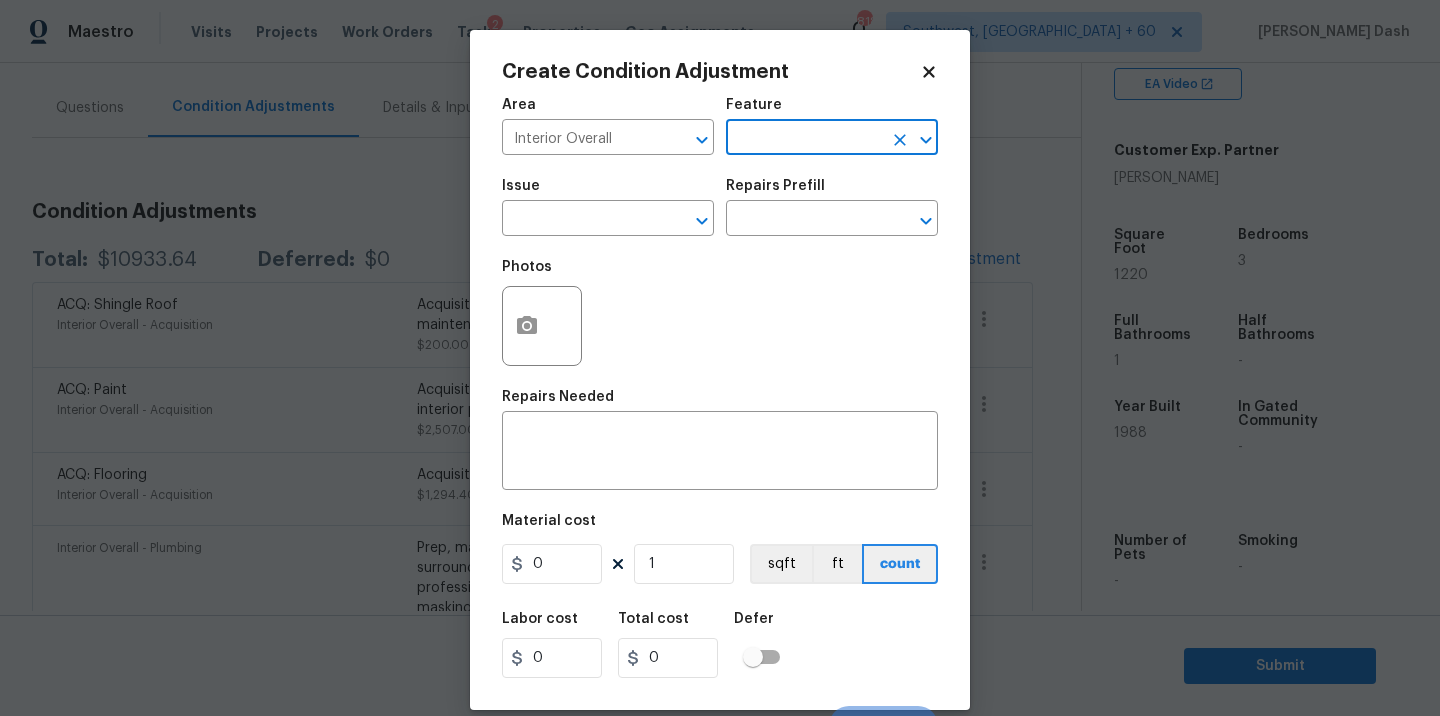 click at bounding box center (804, 139) 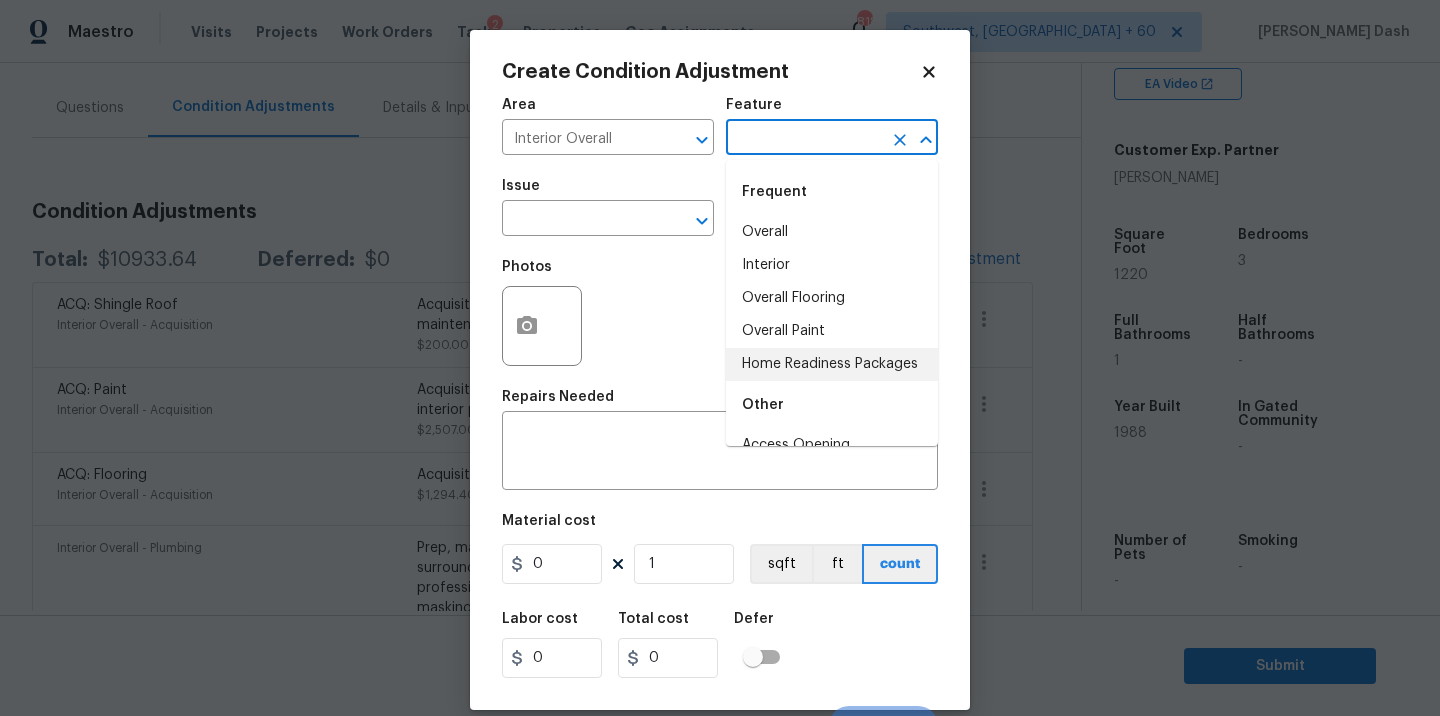 click on "Home Readiness Packages" at bounding box center (832, 364) 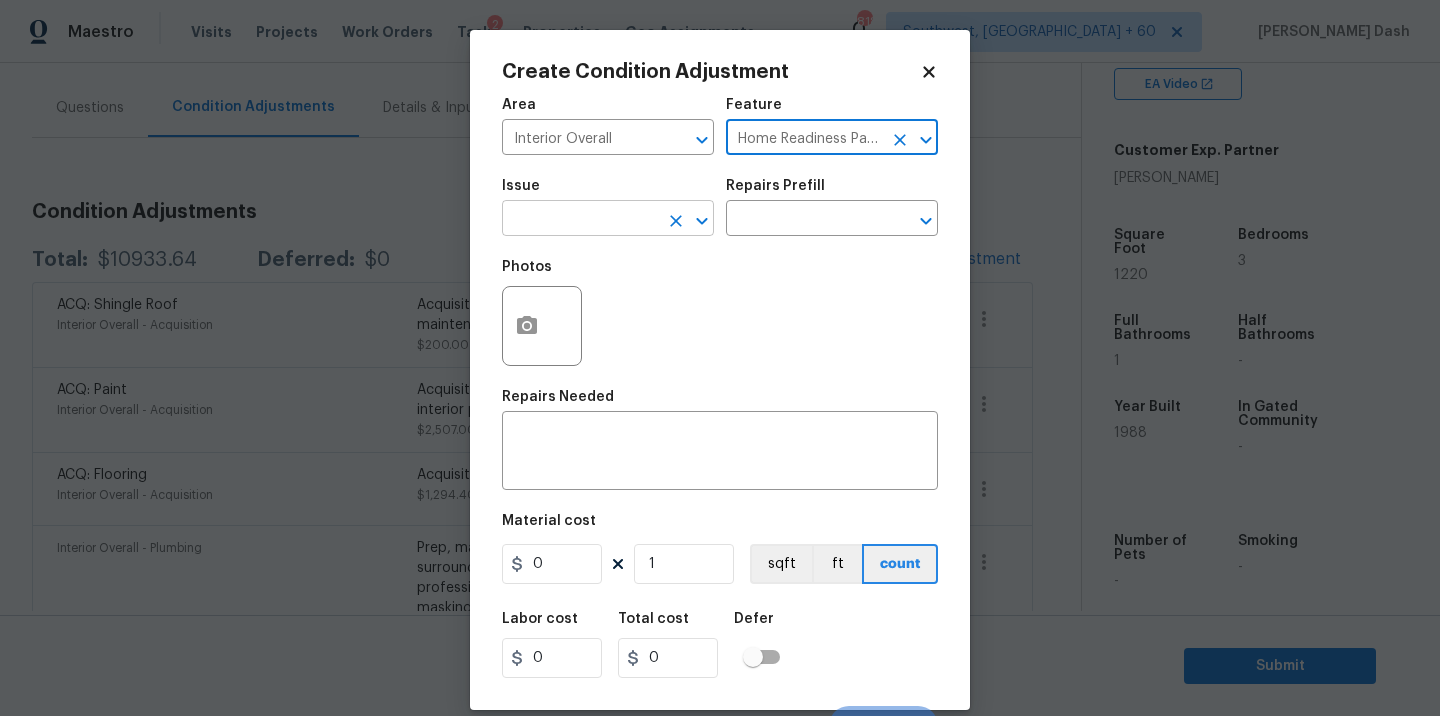 type on "Home Readiness Packages" 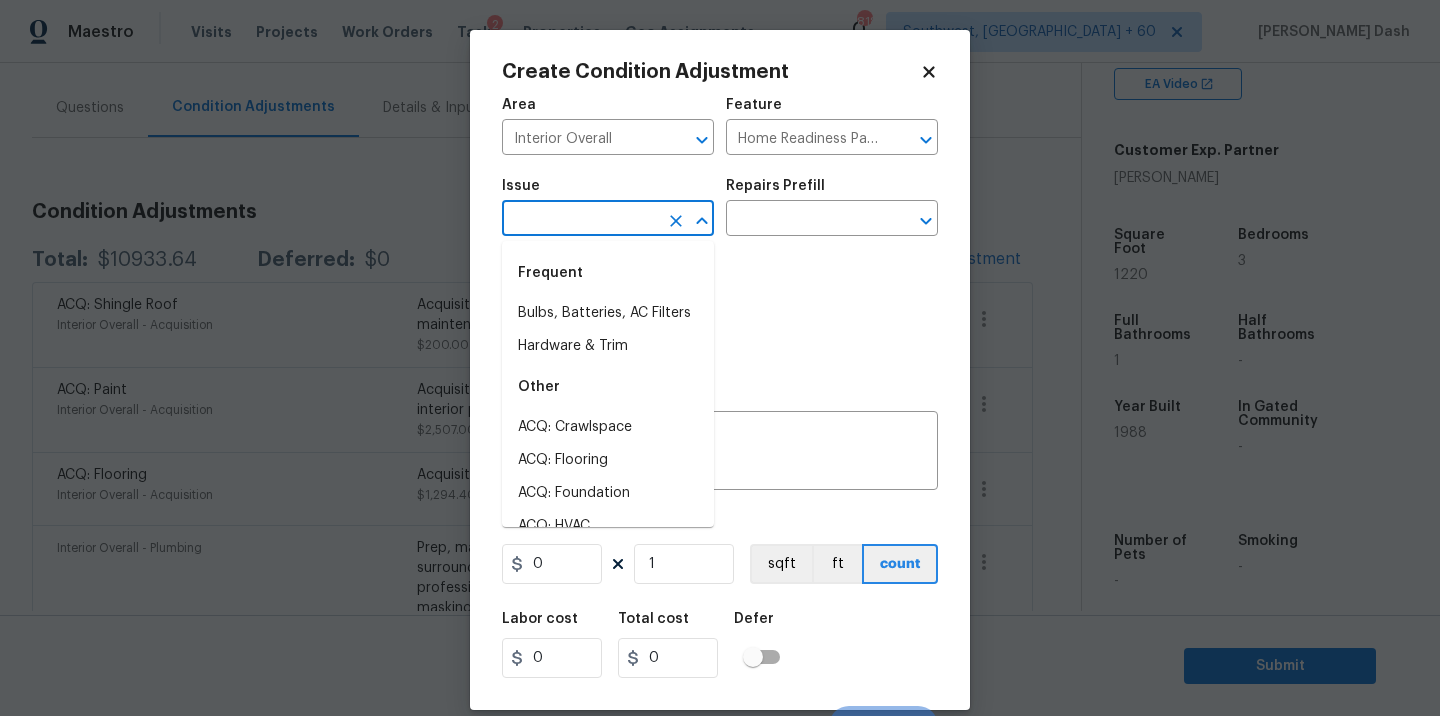 click at bounding box center [580, 220] 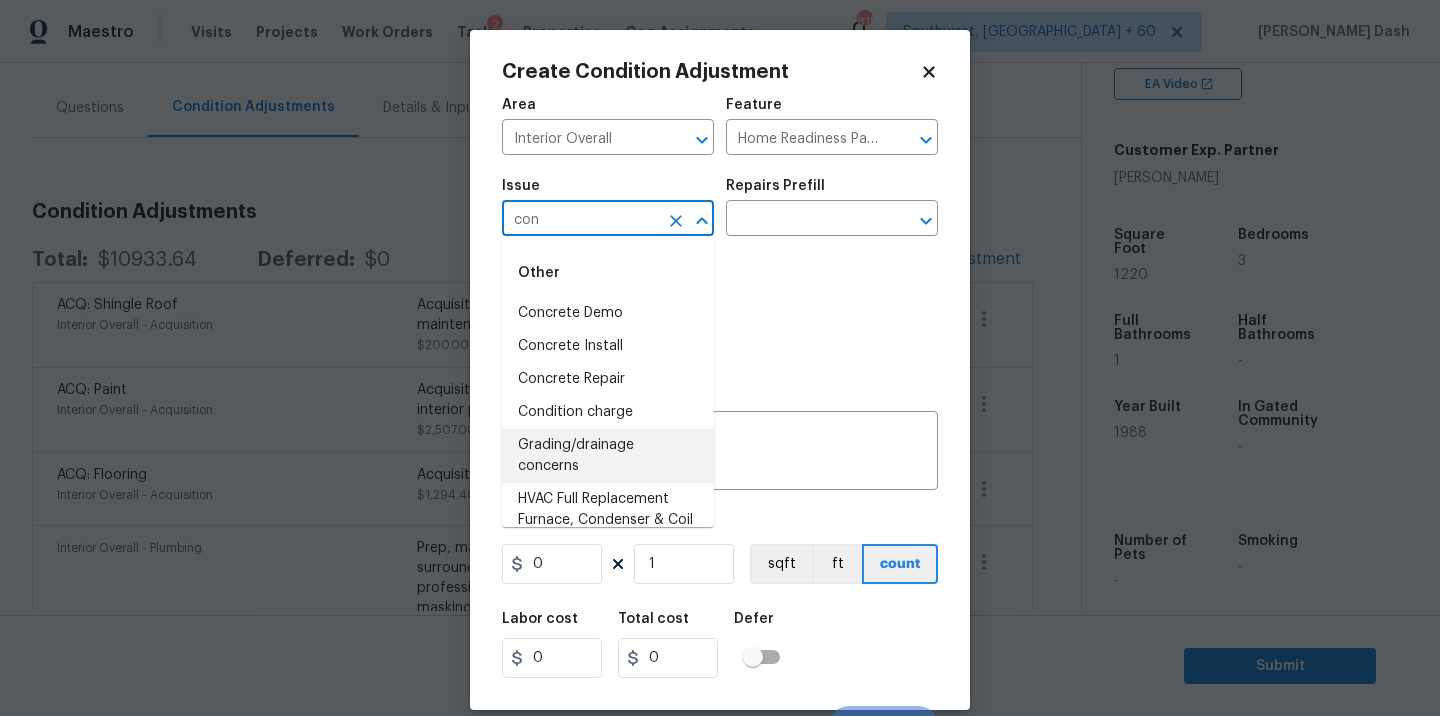 click on "Condition charge" at bounding box center [608, 412] 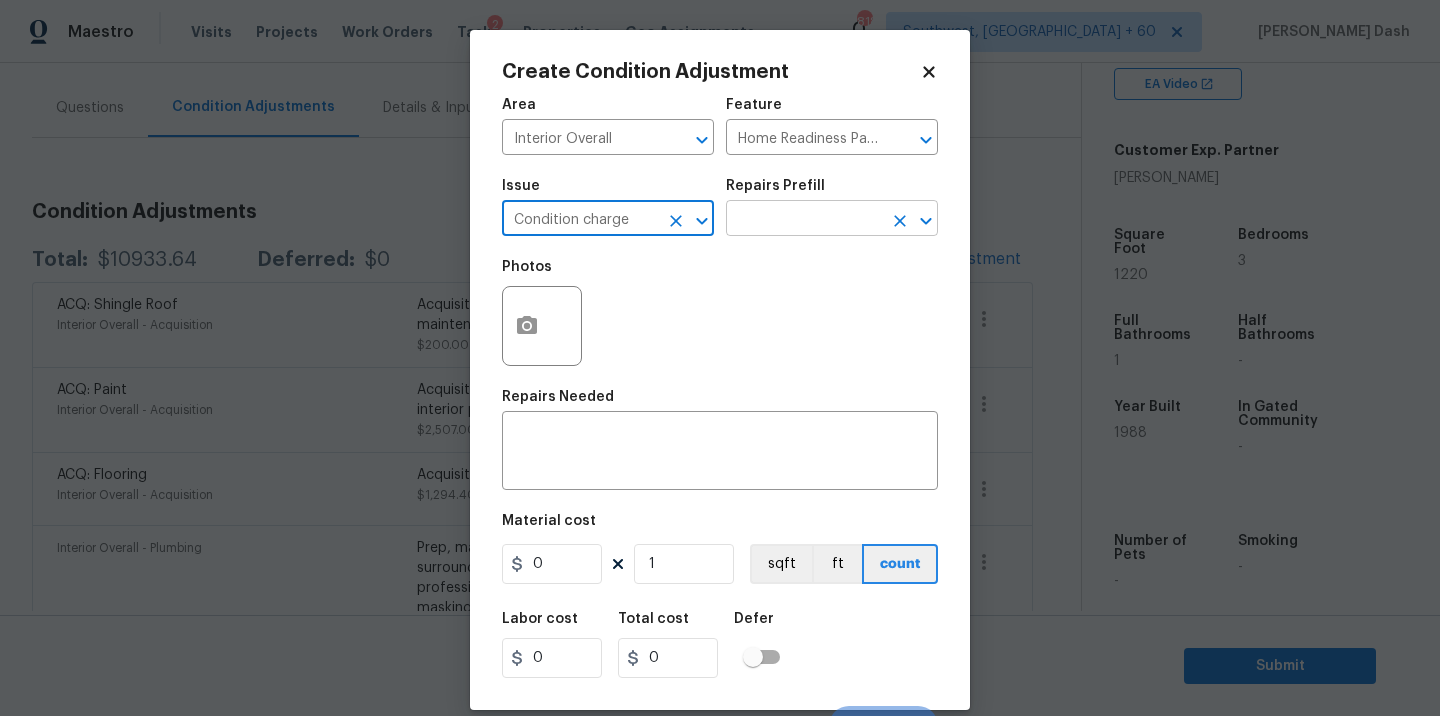type on "Condition charge" 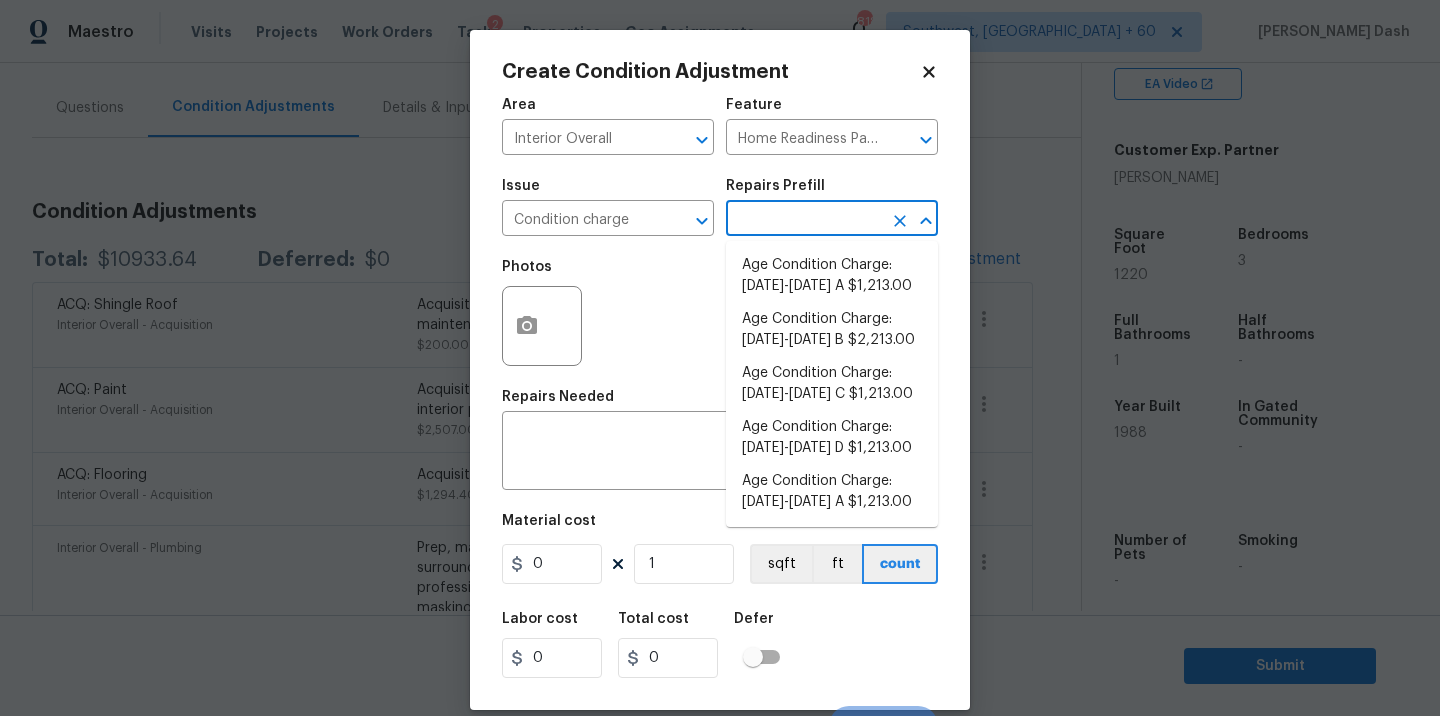 click at bounding box center (804, 220) 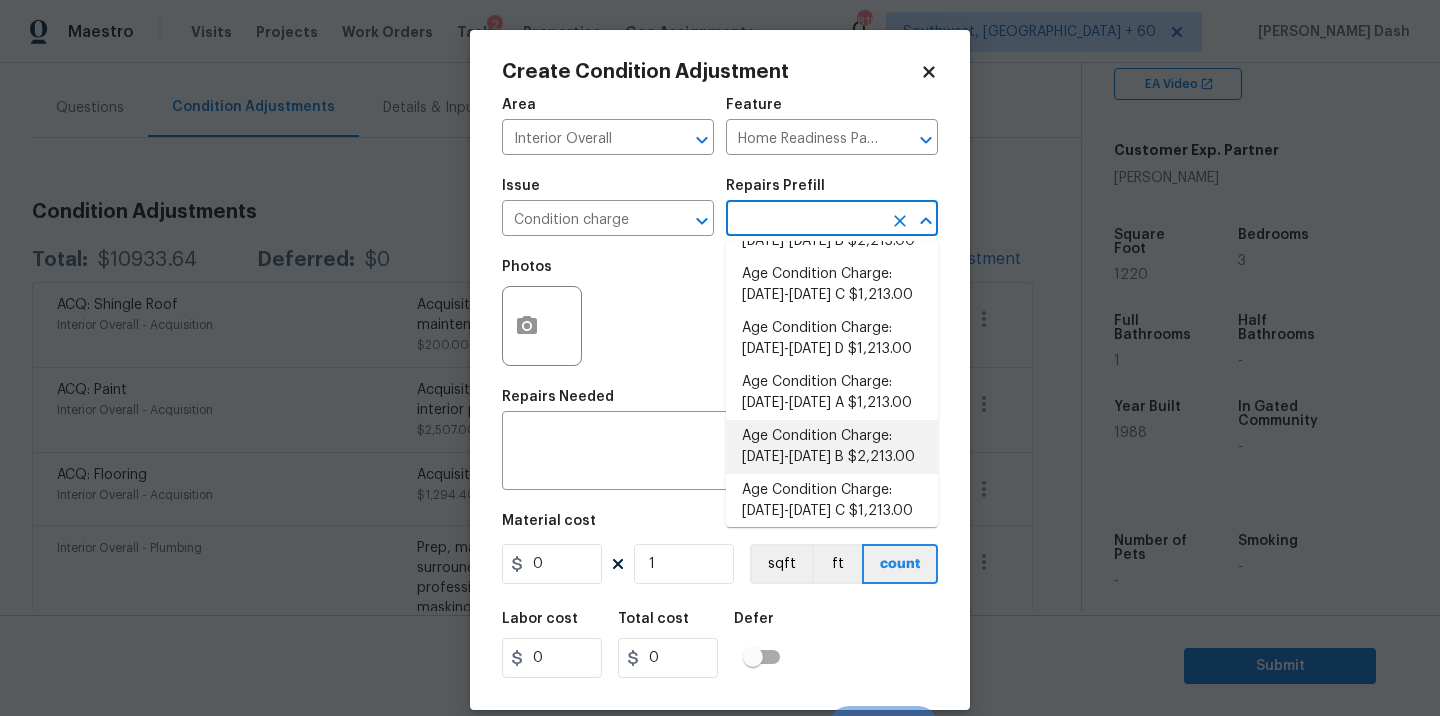 scroll, scrollTop: 131, scrollLeft: 0, axis: vertical 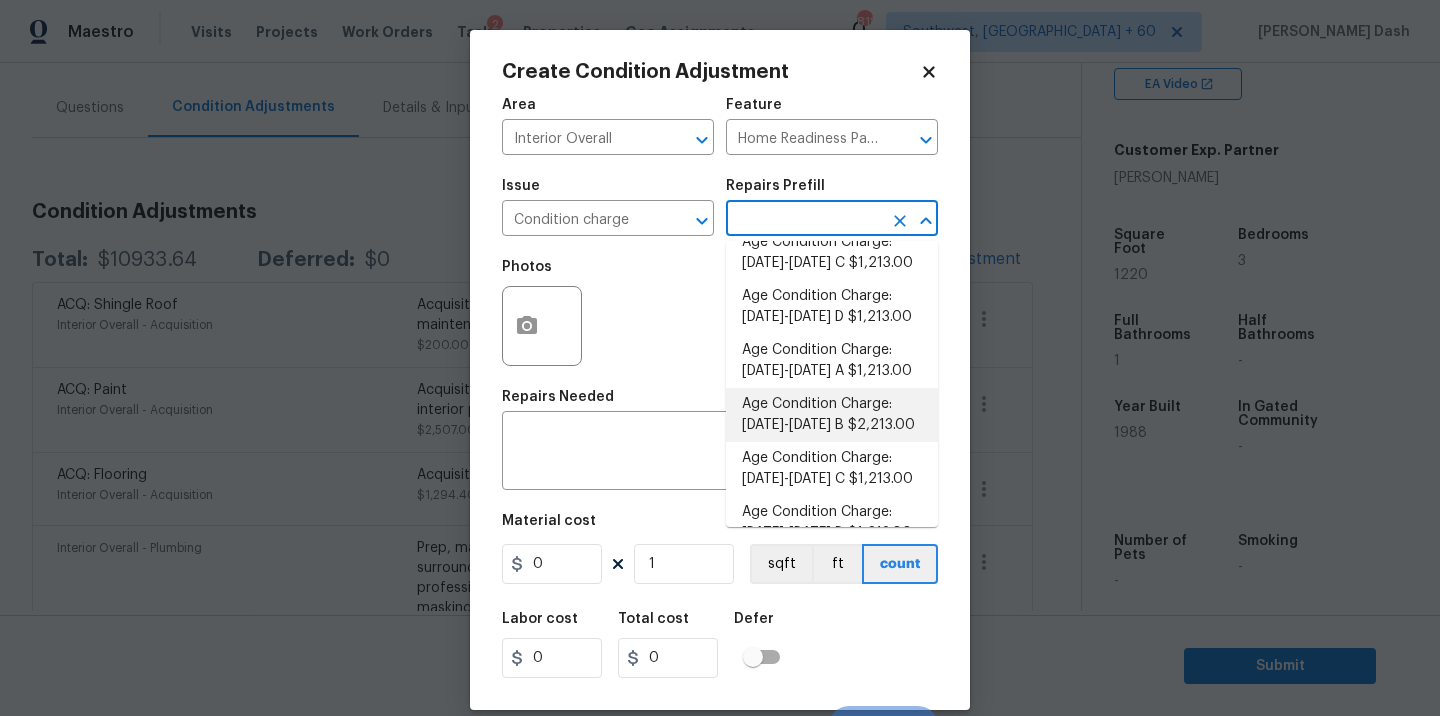 click on "Age Condition Charge: 1979-1992 B	 $2,213.00" at bounding box center (832, 415) 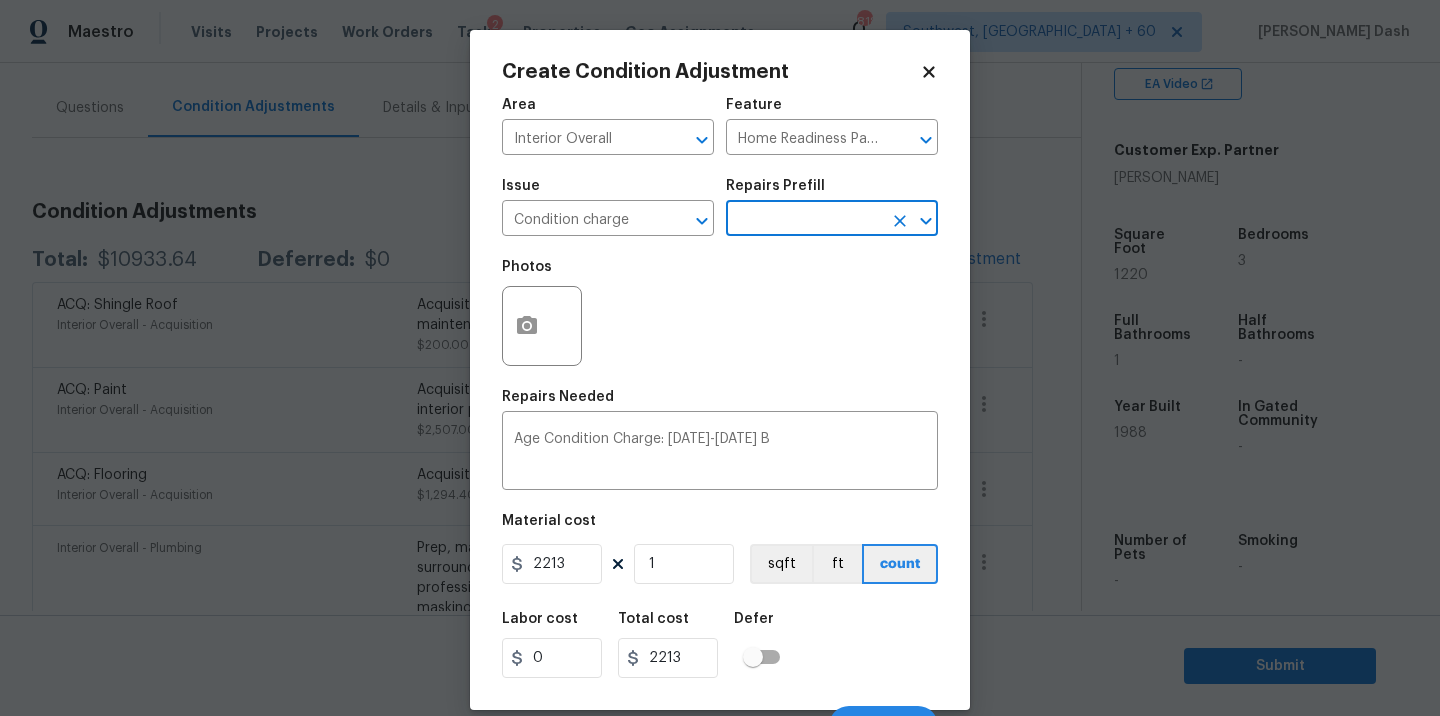 scroll, scrollTop: 31, scrollLeft: 0, axis: vertical 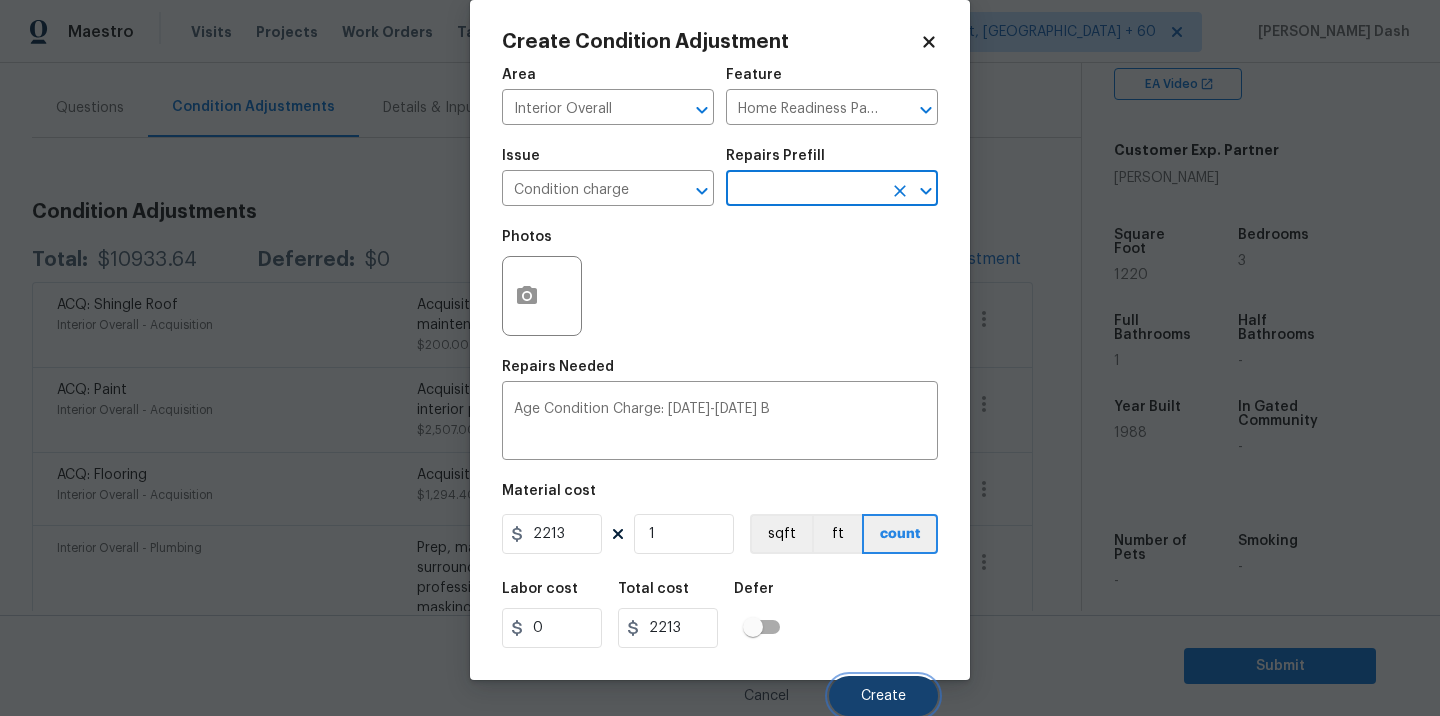 click on "Create" at bounding box center (883, 696) 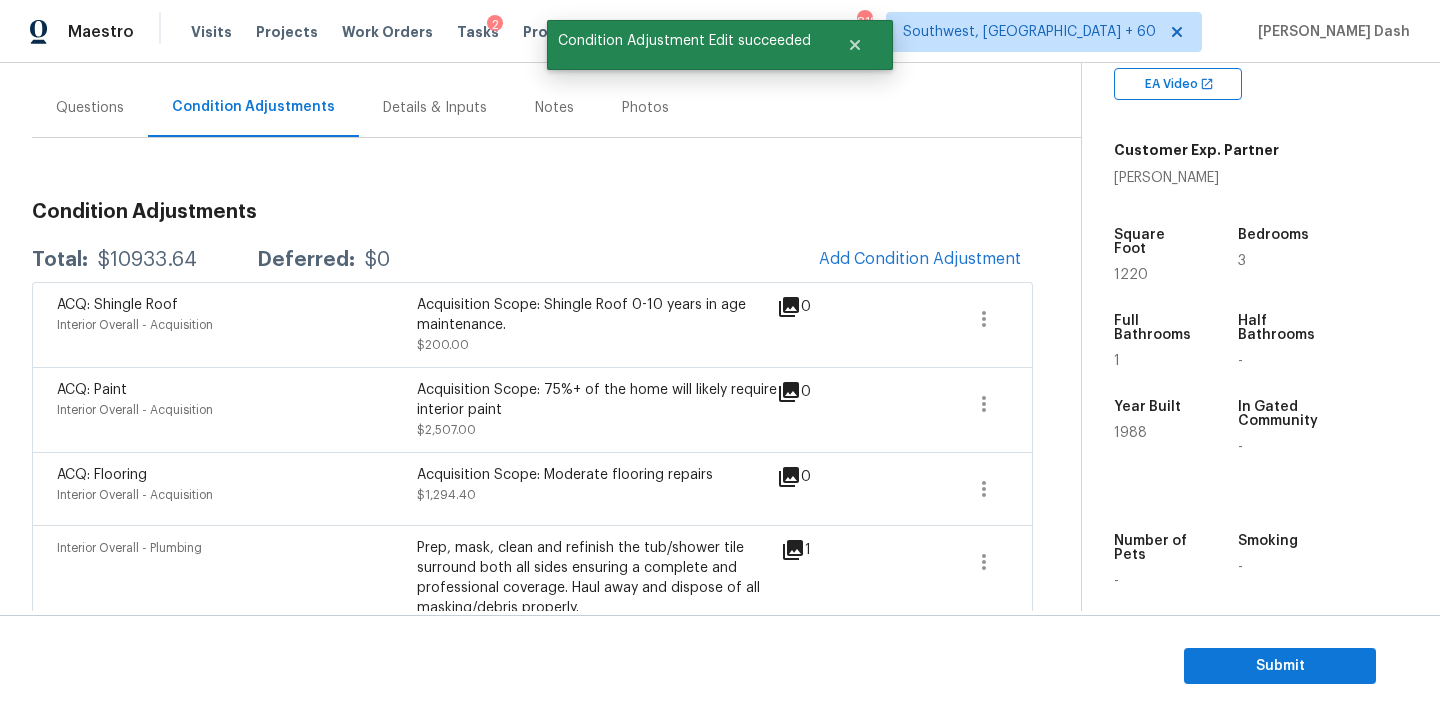 scroll, scrollTop: 24, scrollLeft: 0, axis: vertical 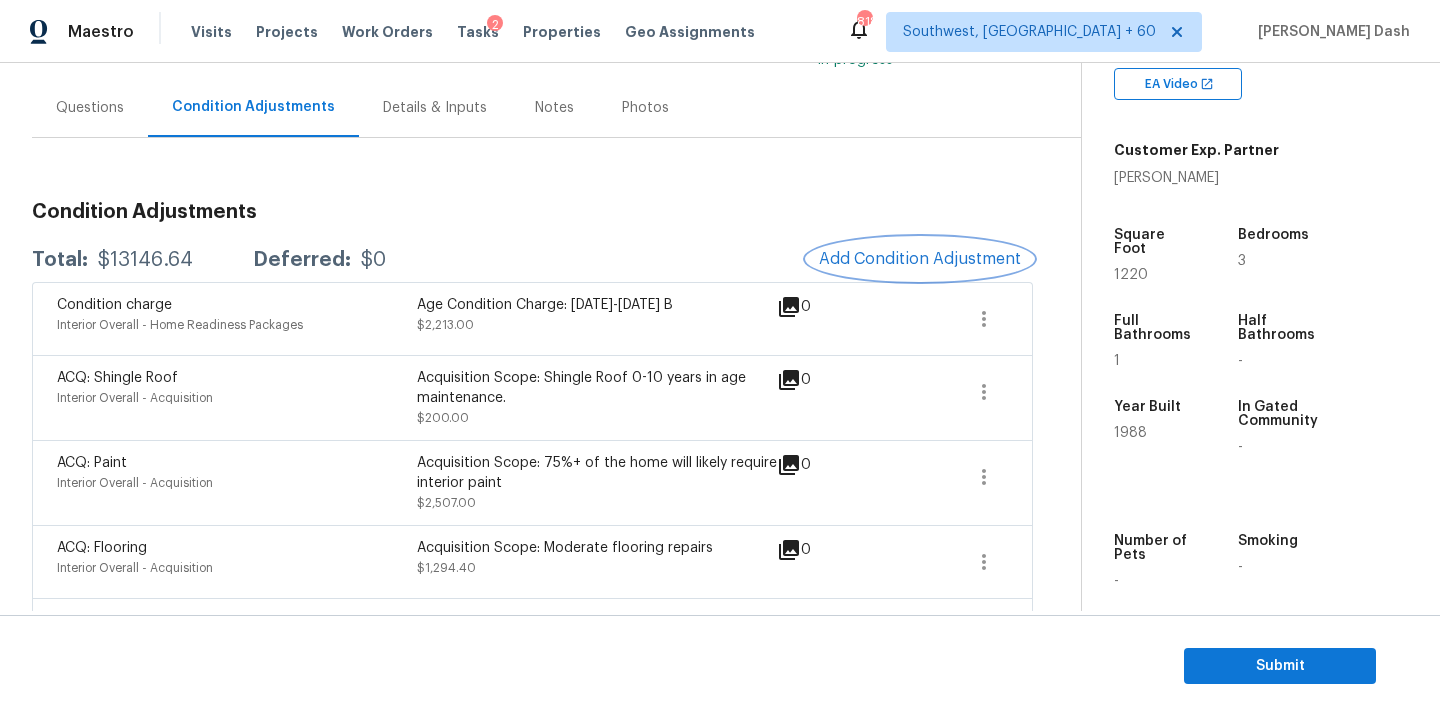 click on "Add Condition Adjustment" at bounding box center (920, 259) 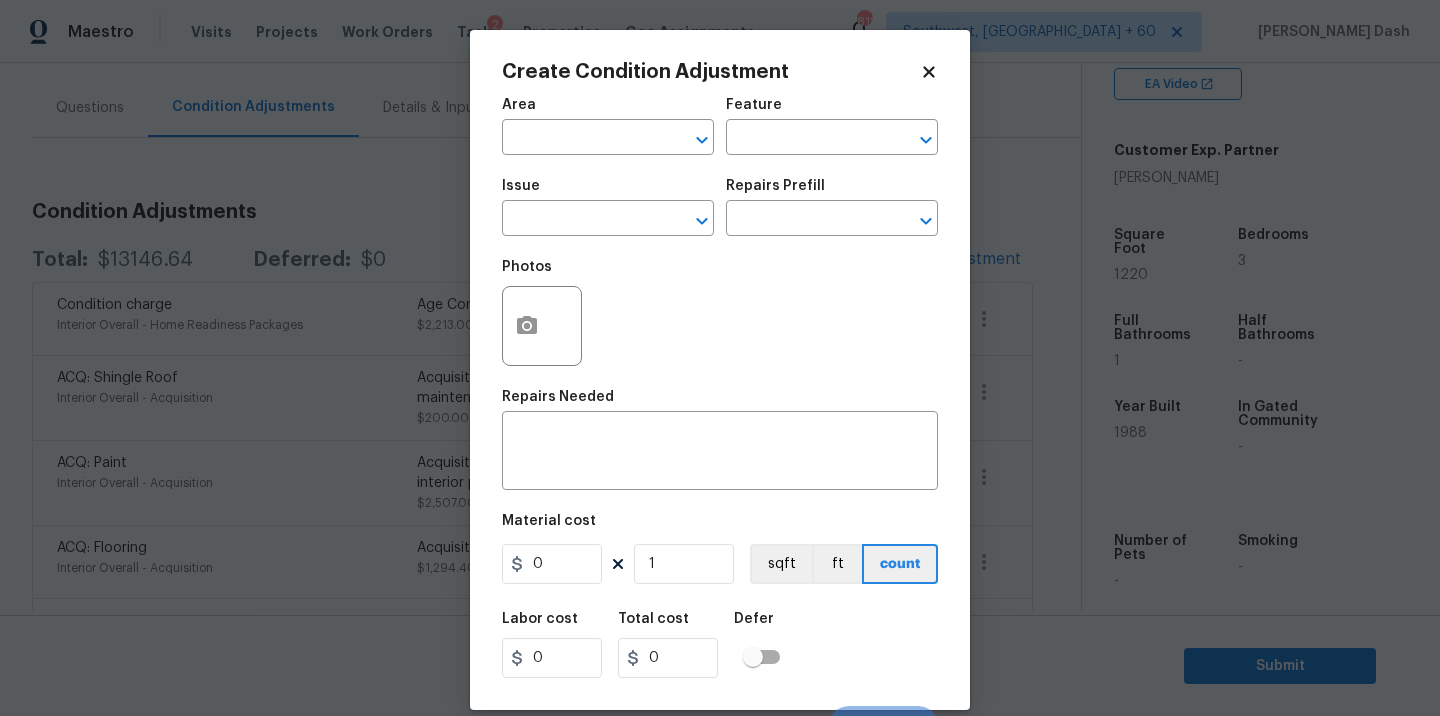 click on "Area ​" at bounding box center (608, 126) 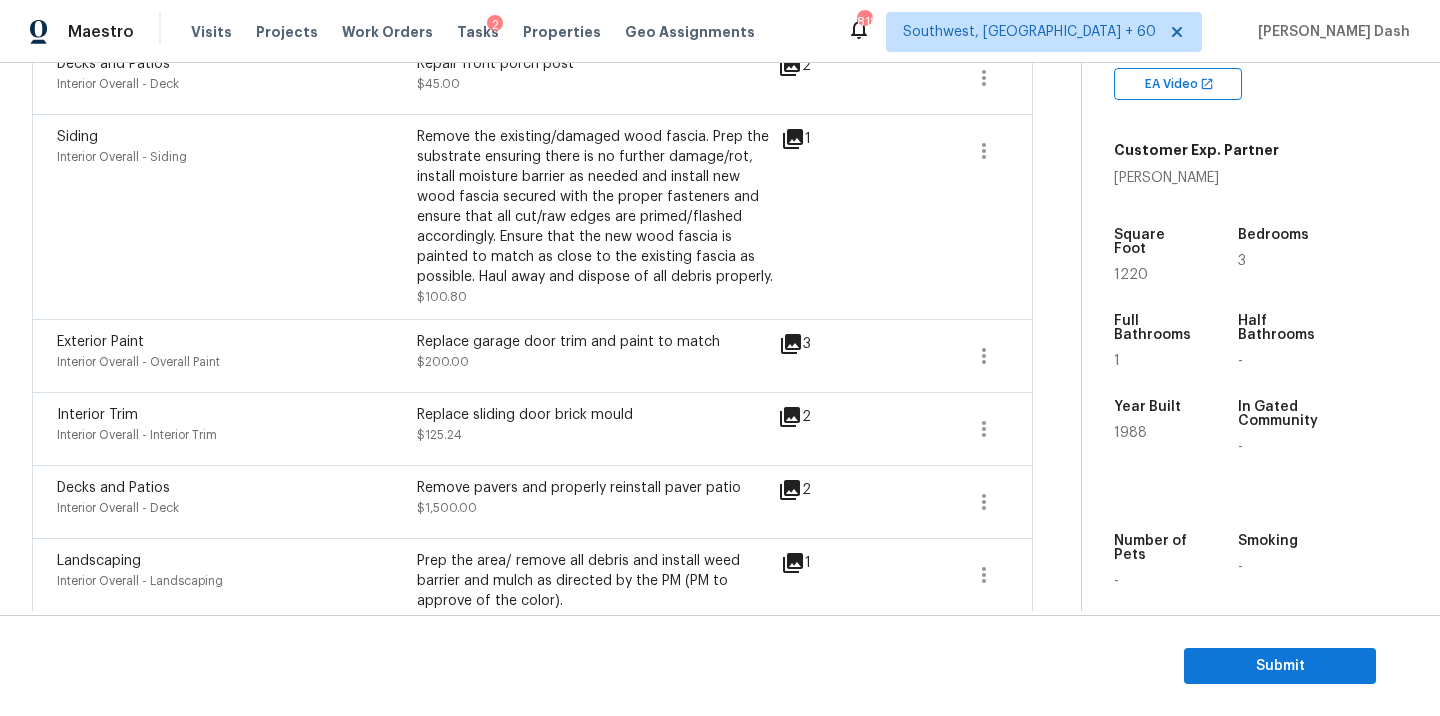scroll, scrollTop: 1380, scrollLeft: 0, axis: vertical 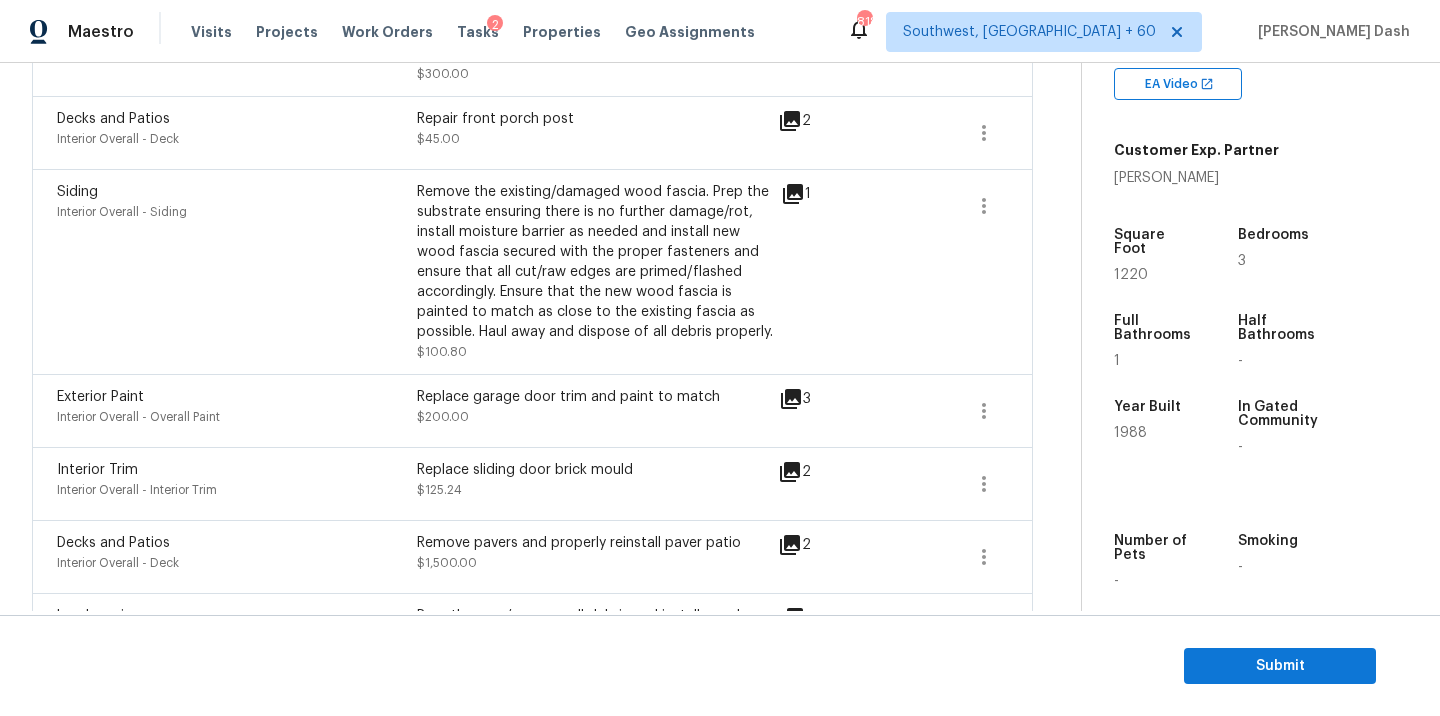 click 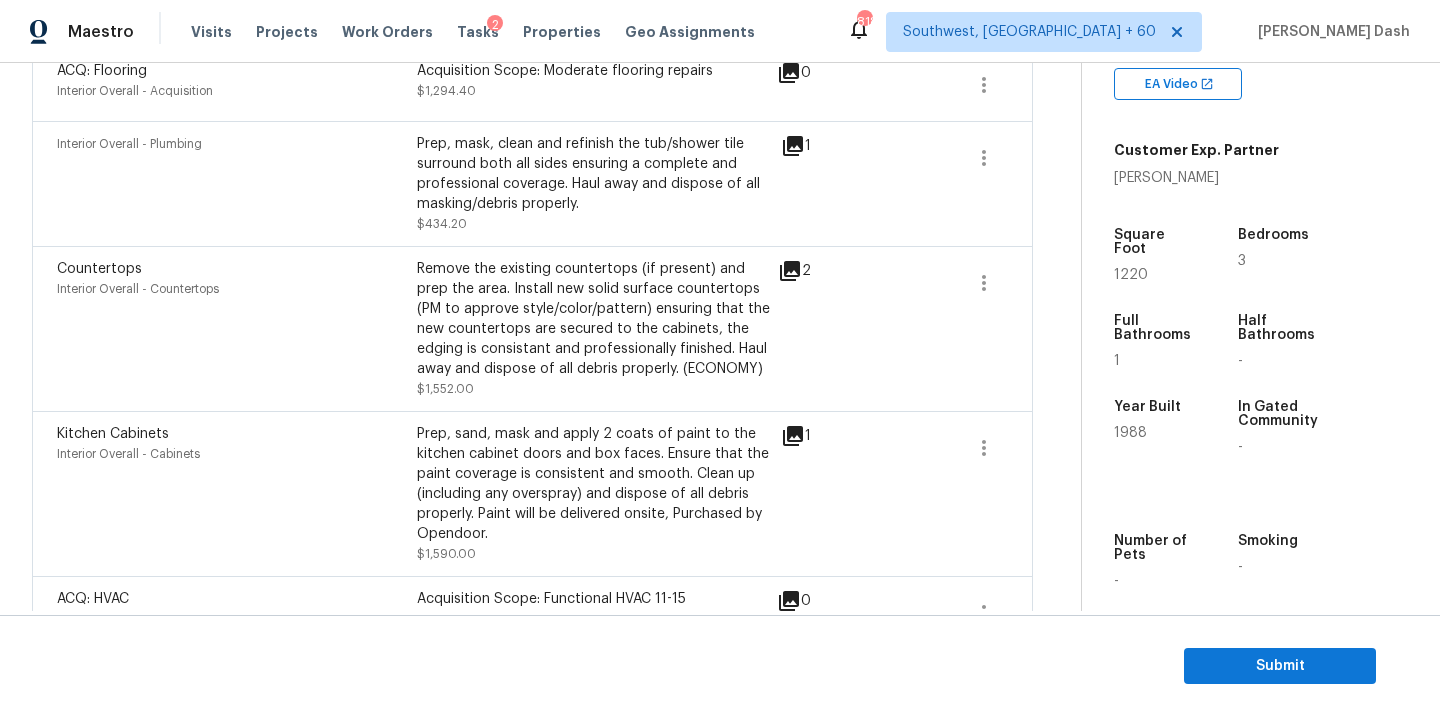 scroll, scrollTop: 633, scrollLeft: 0, axis: vertical 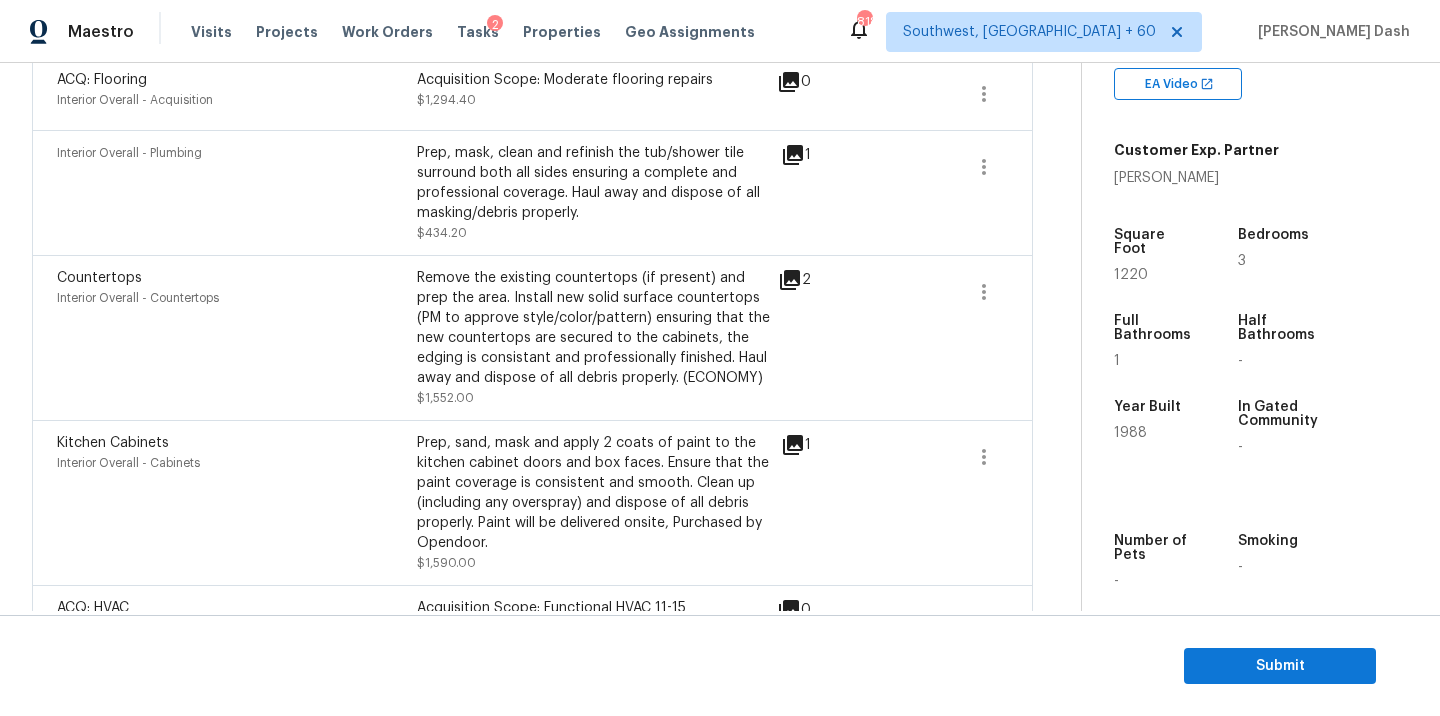 click 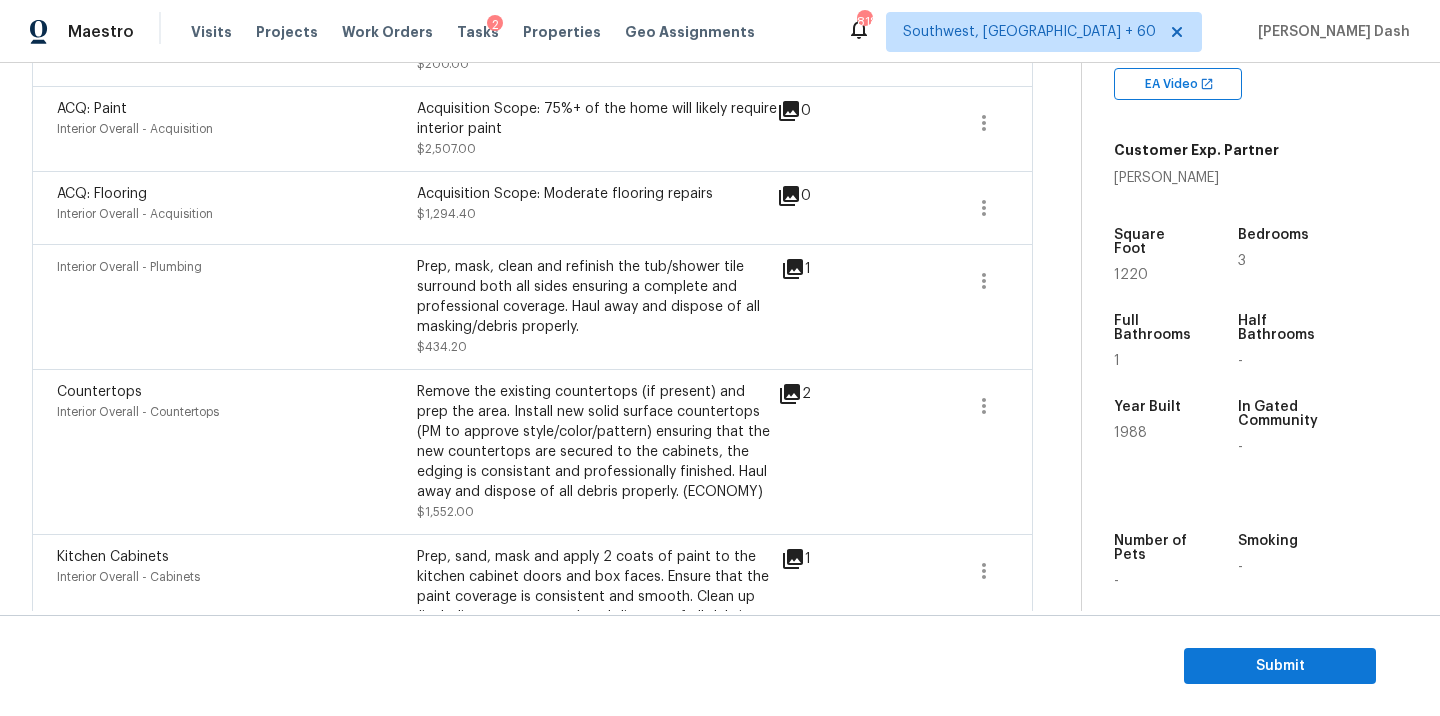 scroll, scrollTop: 517, scrollLeft: 0, axis: vertical 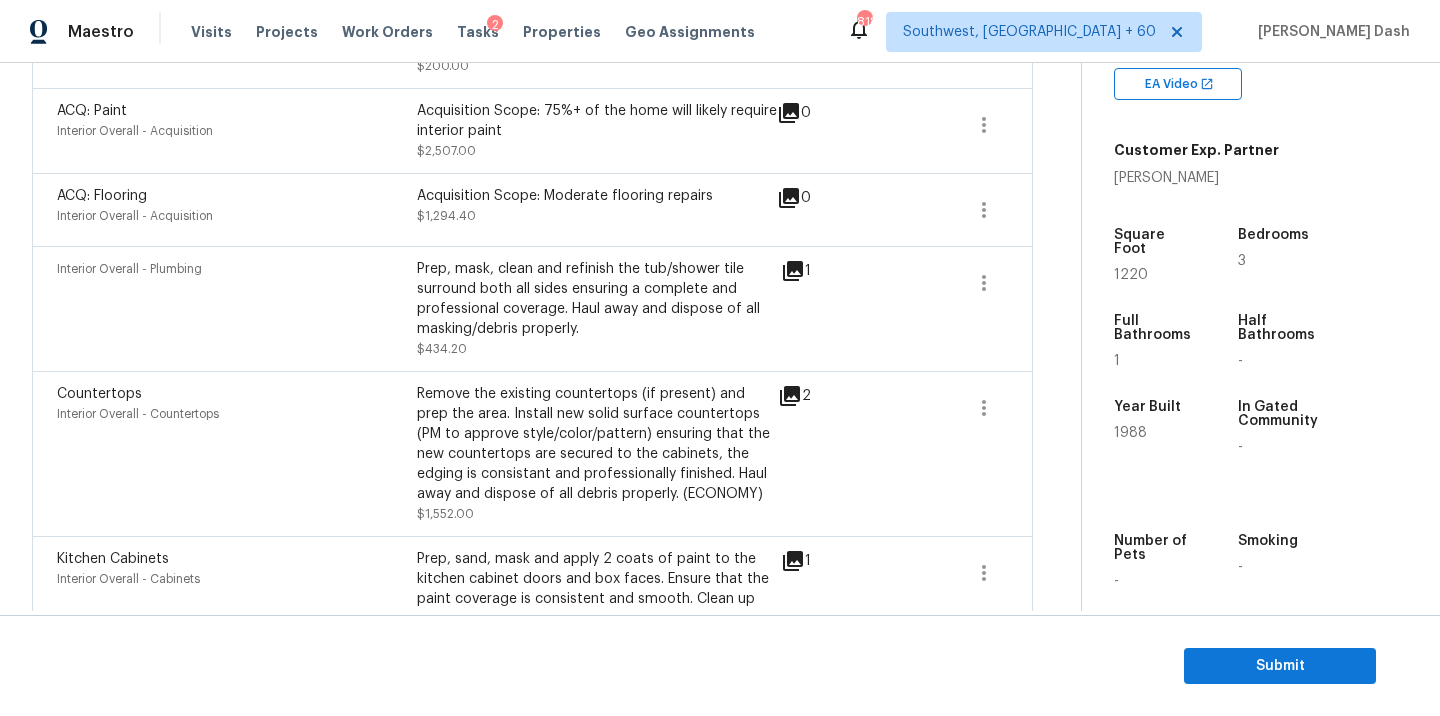 click 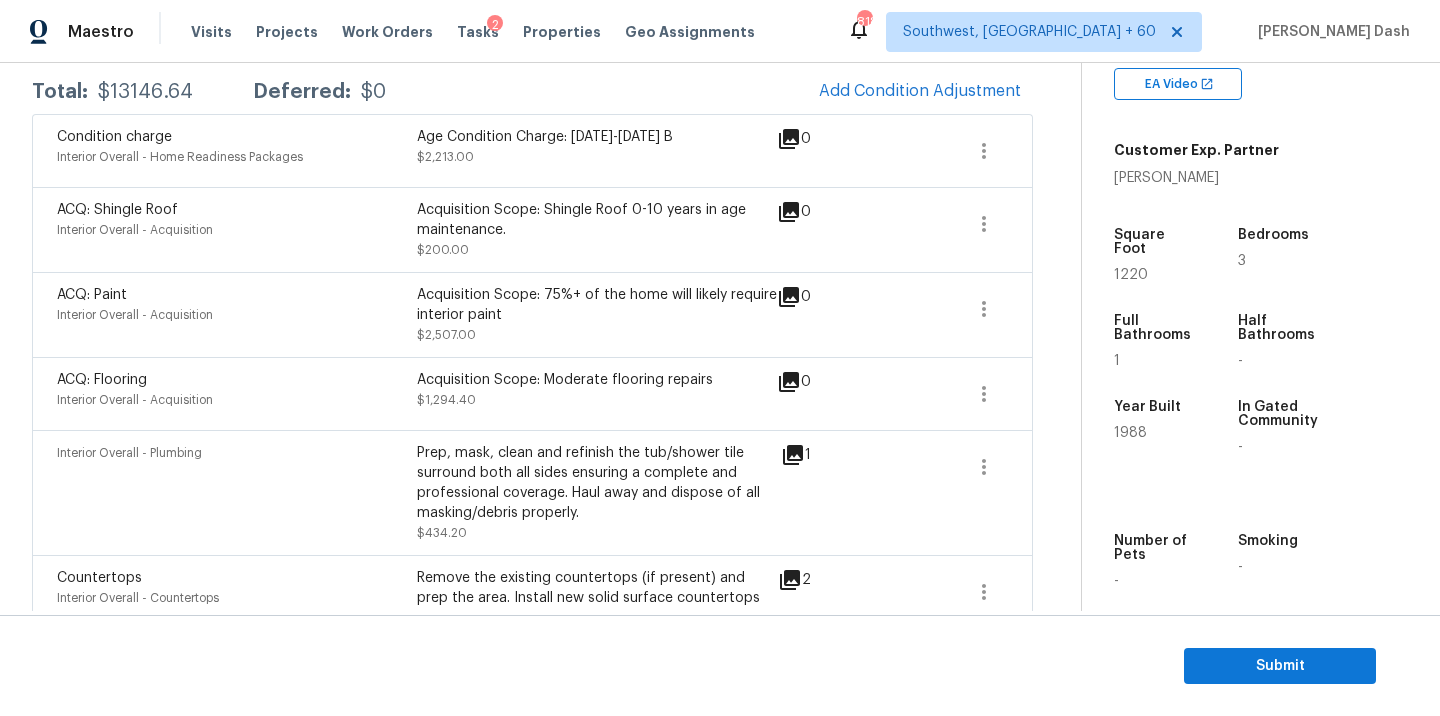 scroll, scrollTop: 256, scrollLeft: 0, axis: vertical 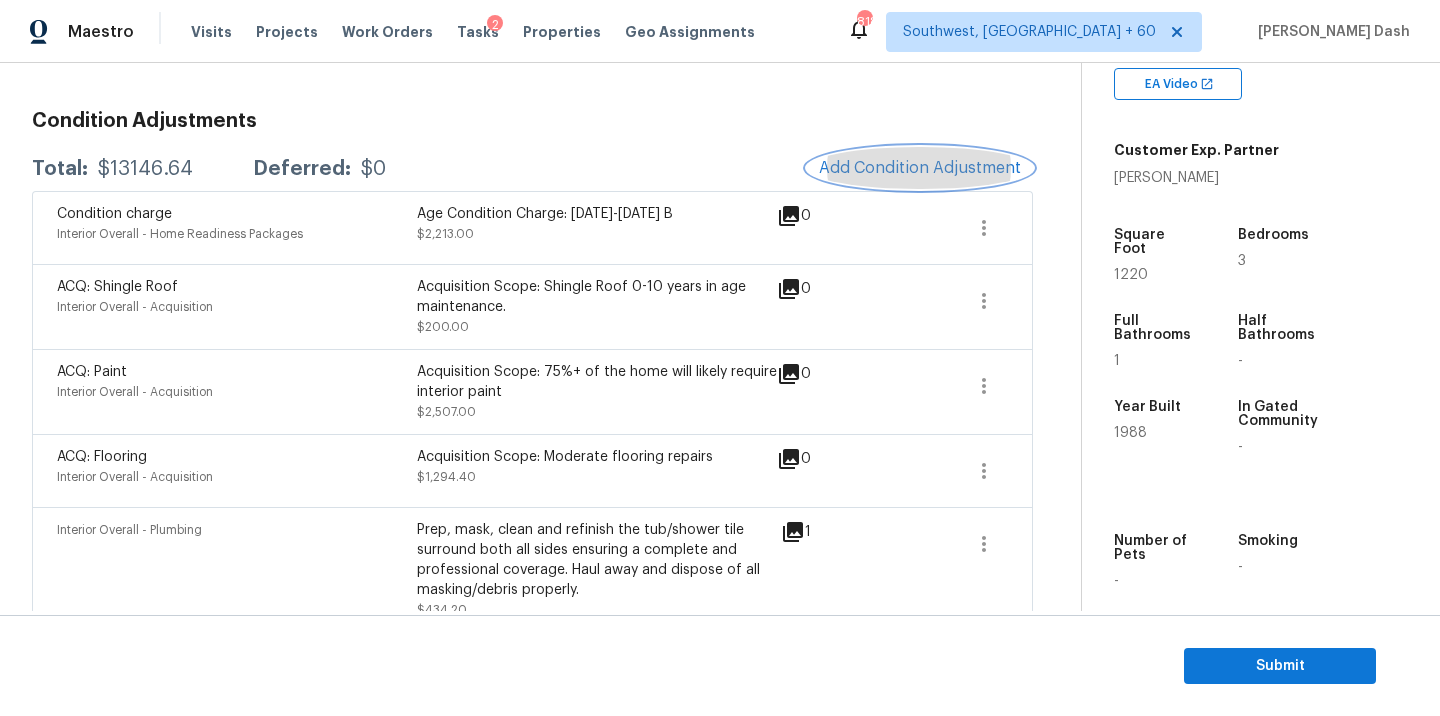 click on "Add Condition Adjustment" at bounding box center (920, 168) 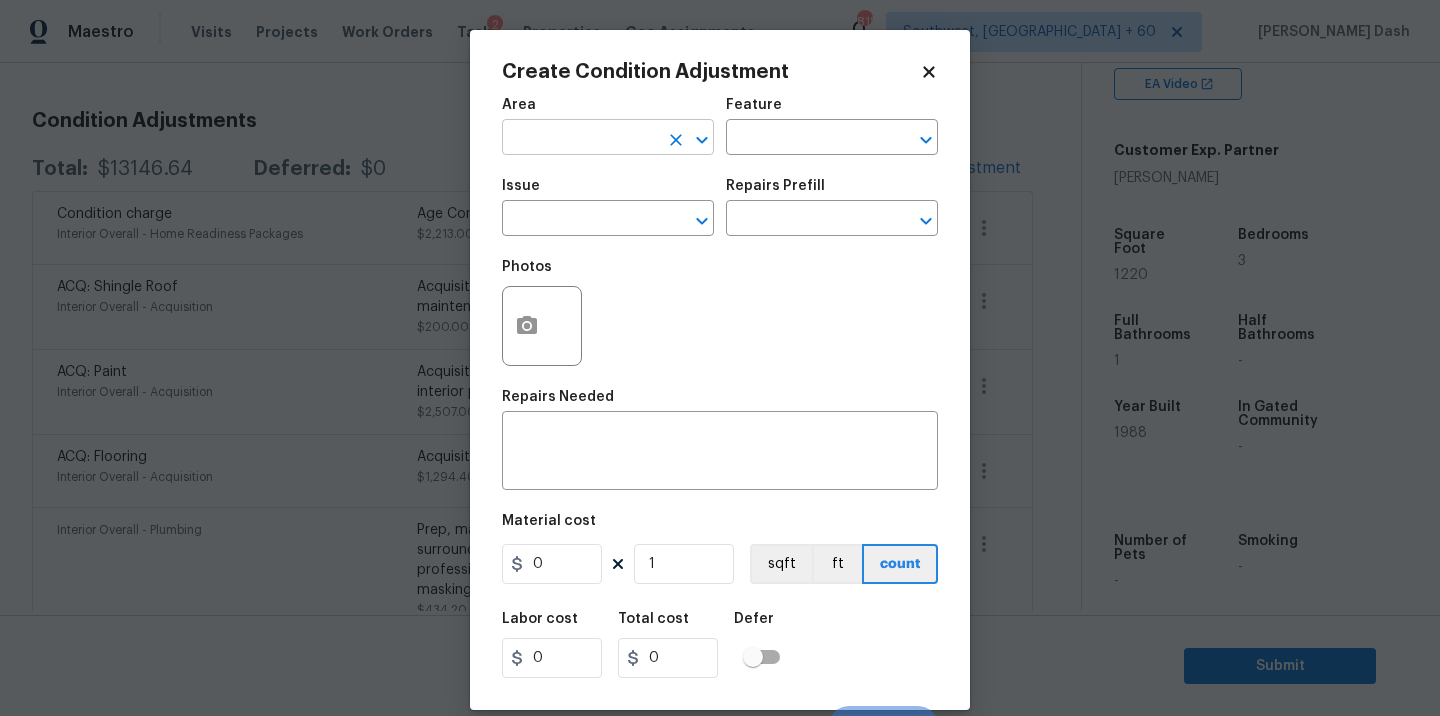 click at bounding box center (580, 139) 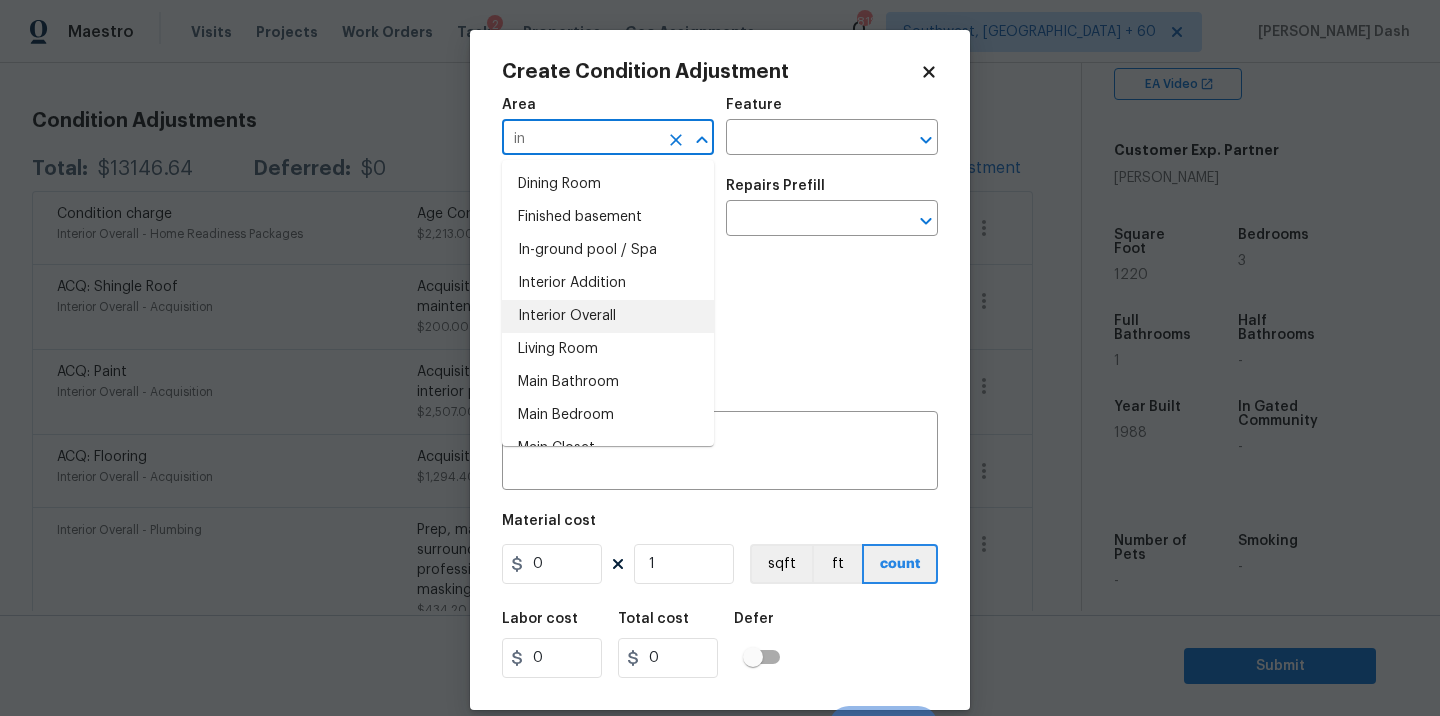 click on "Interior Overall" at bounding box center (608, 316) 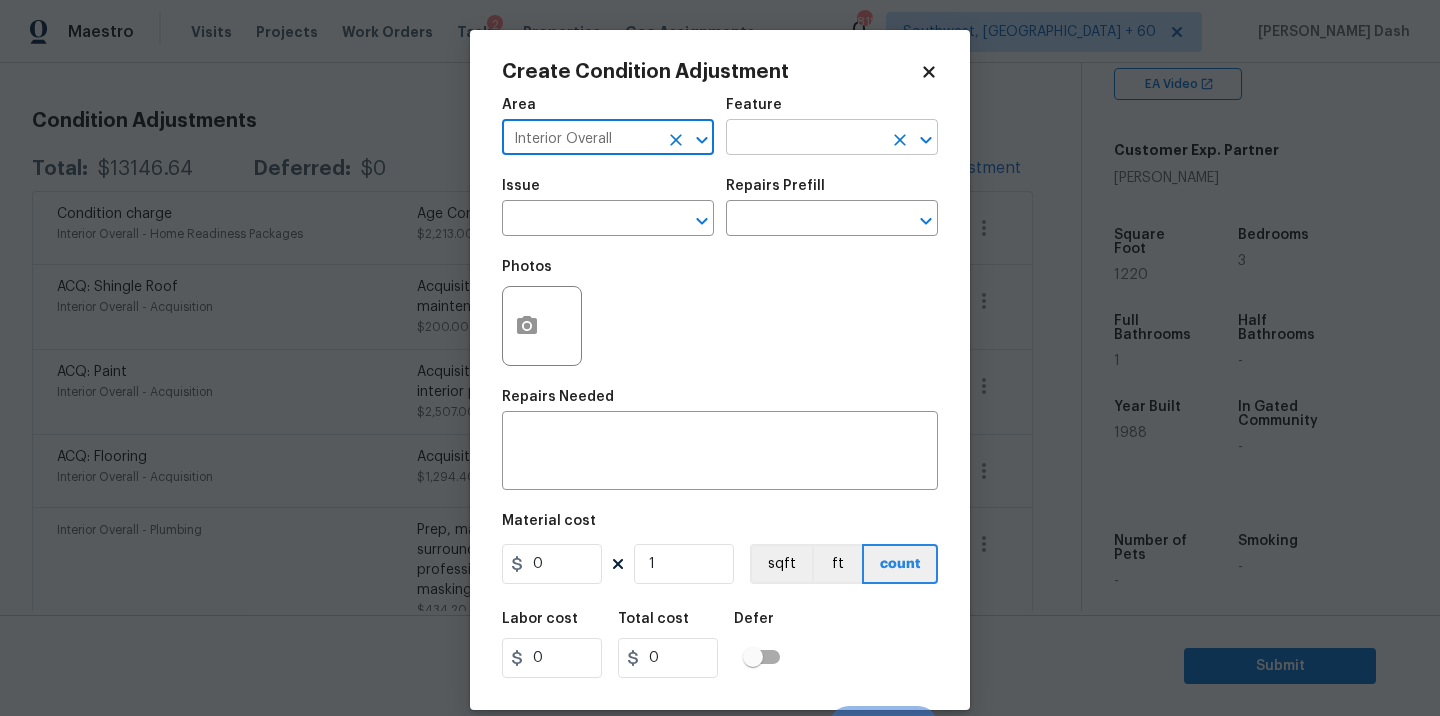 type on "Interior Overall" 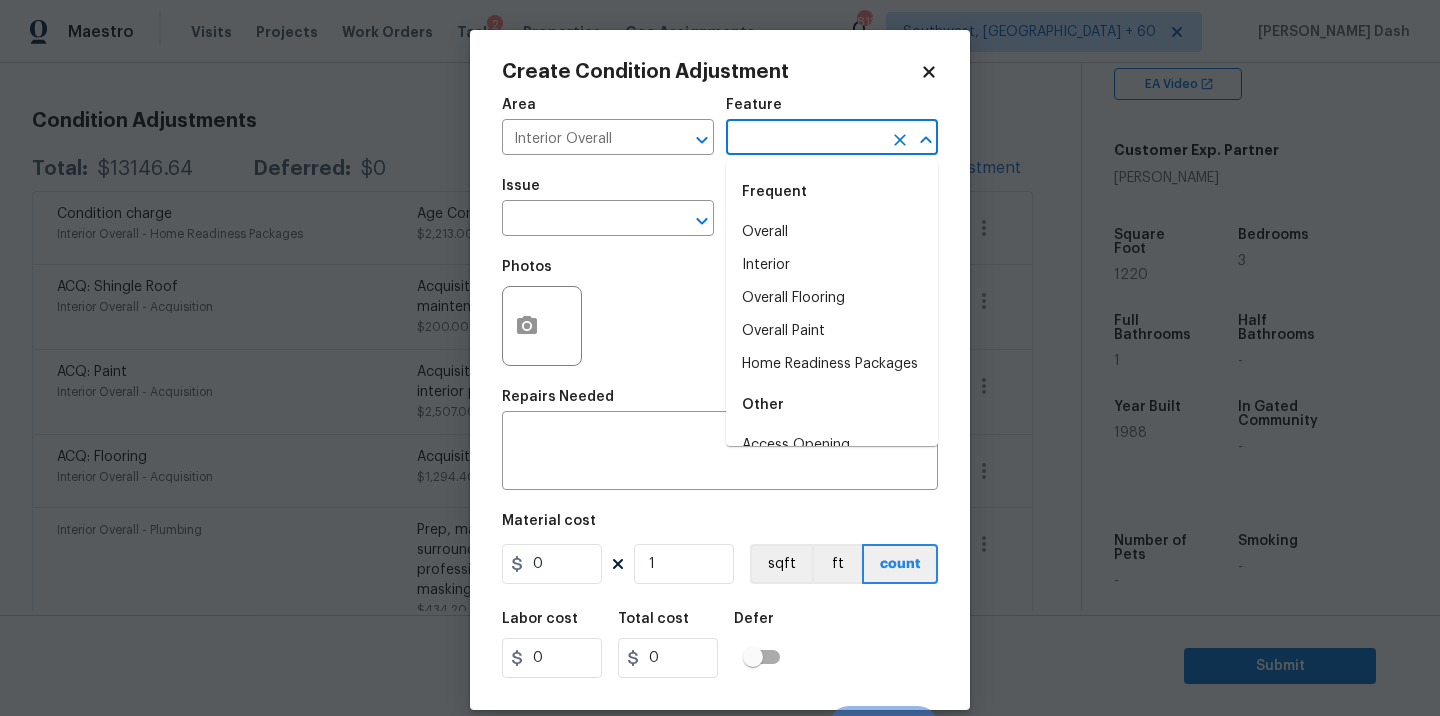 click at bounding box center [804, 139] 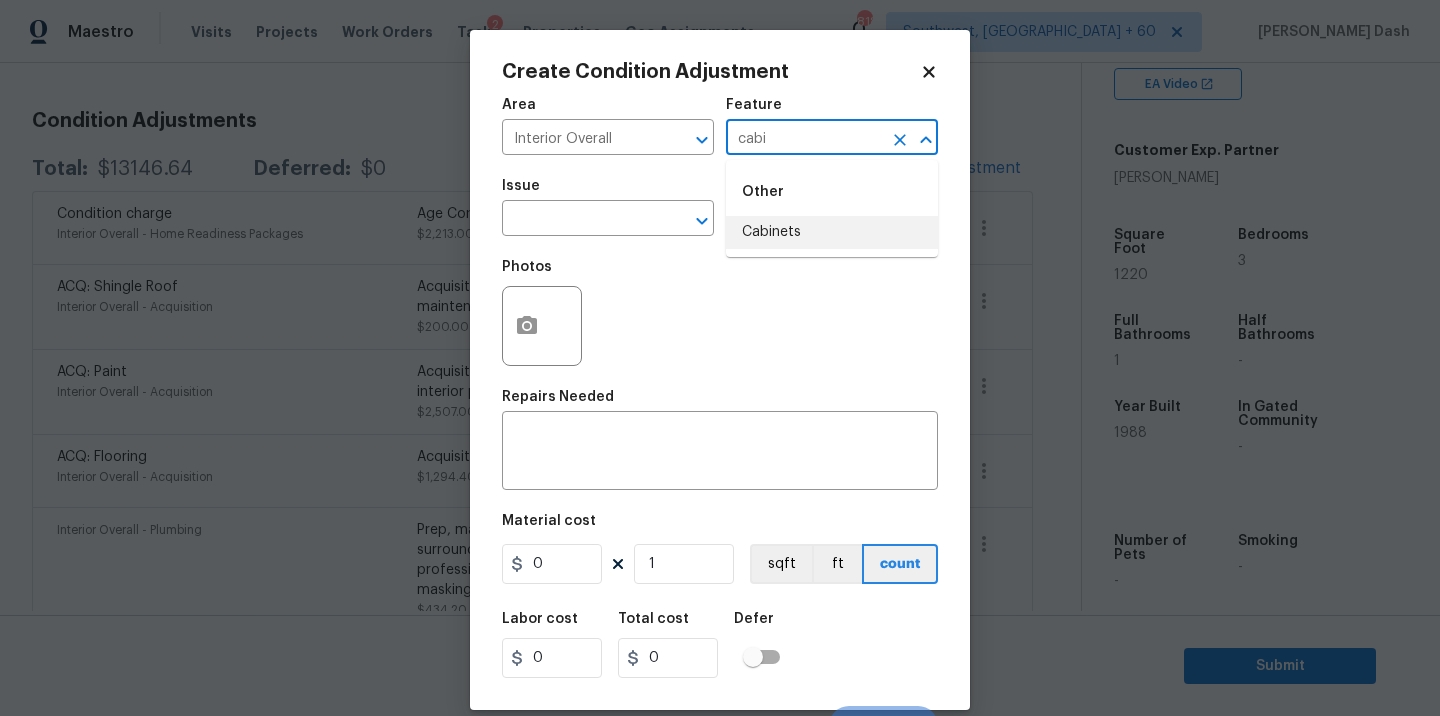 click on "Cabinets" at bounding box center (832, 232) 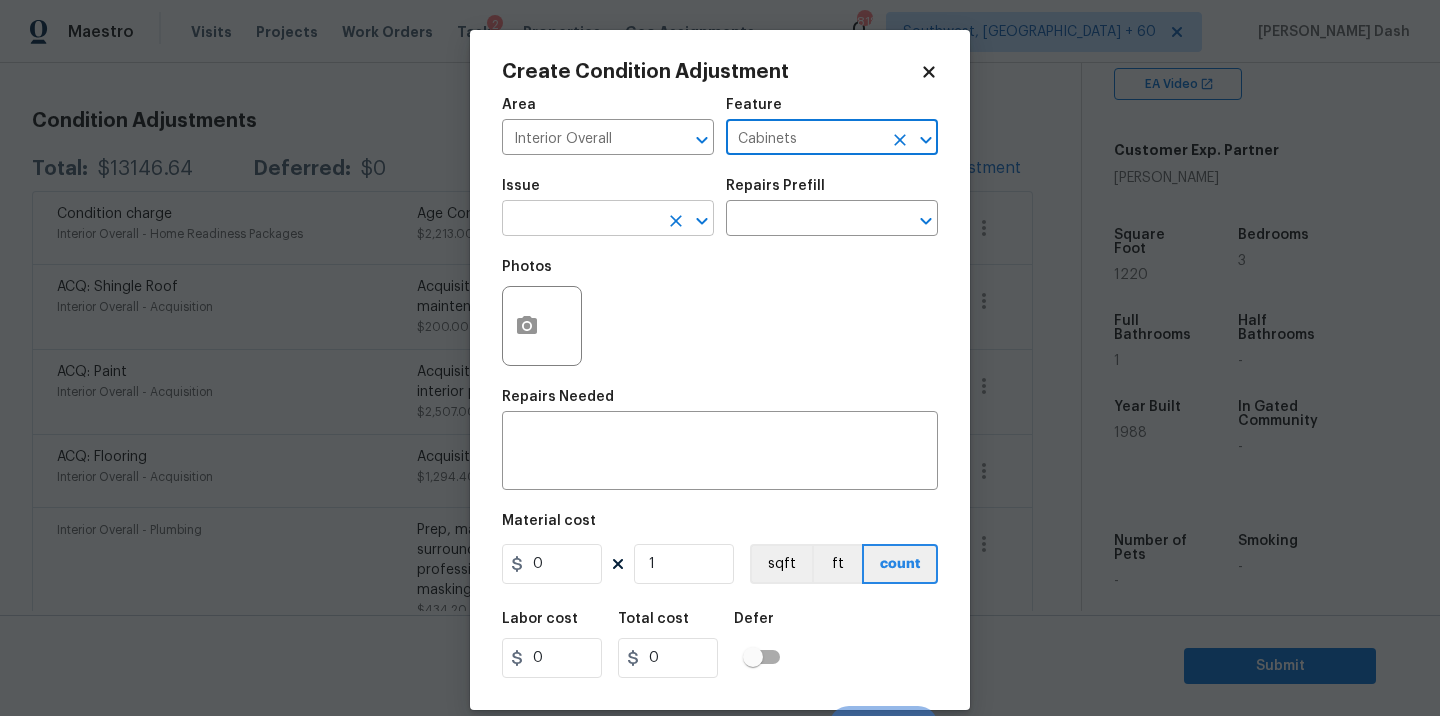 click on "​" at bounding box center (608, 220) 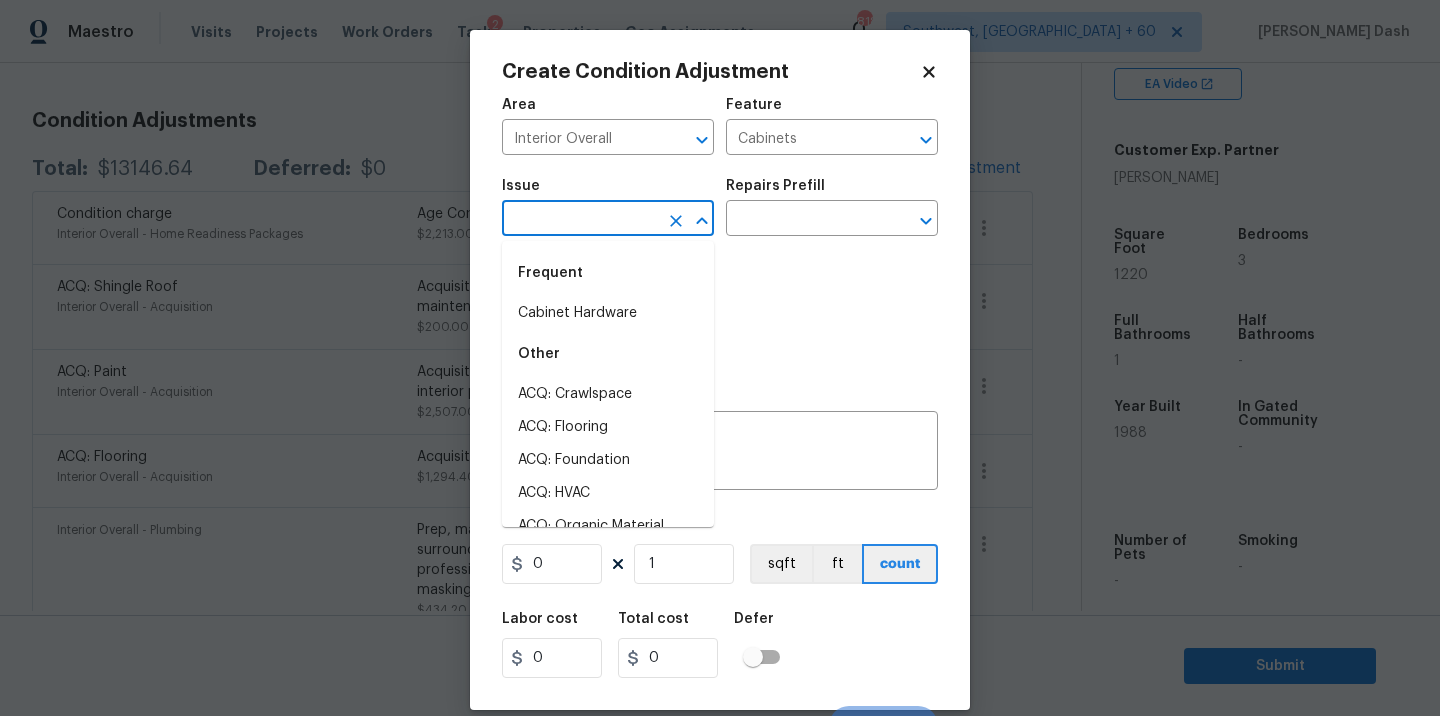 type on "n" 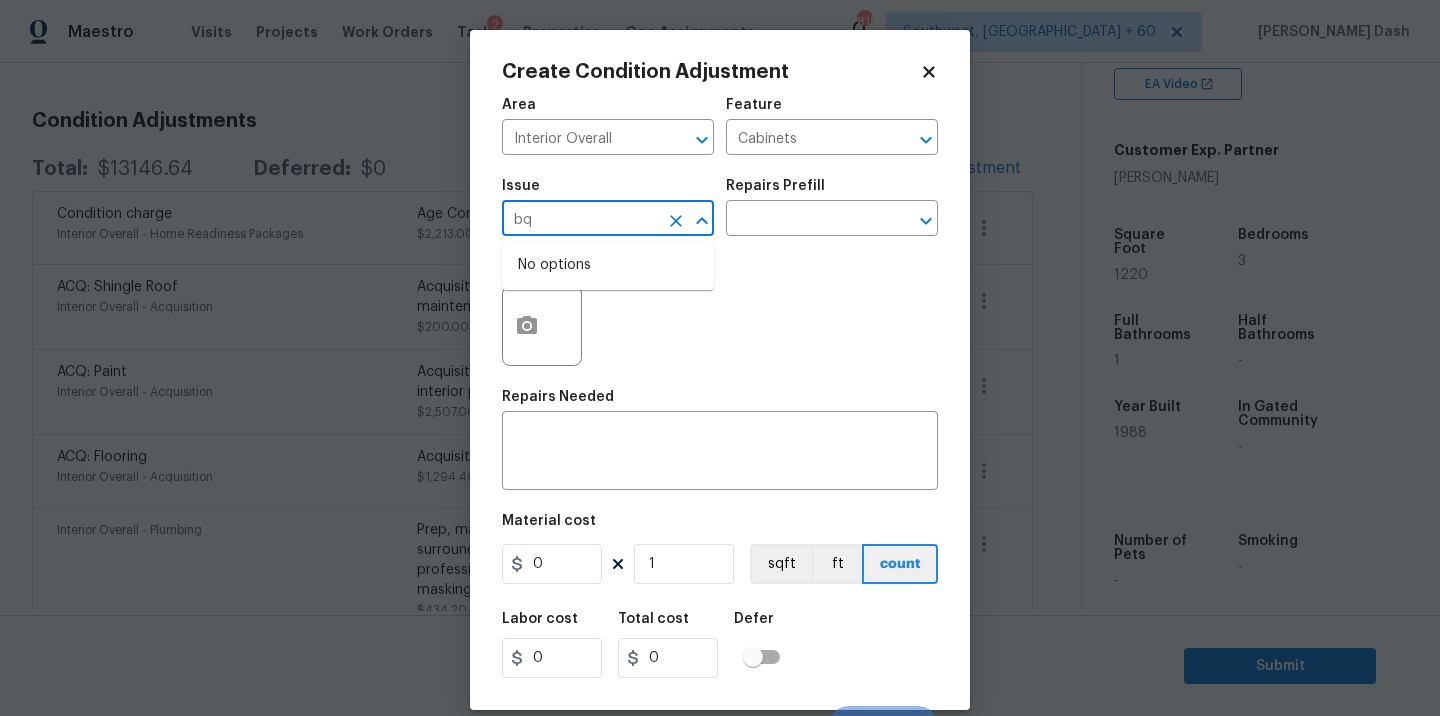 type on "b" 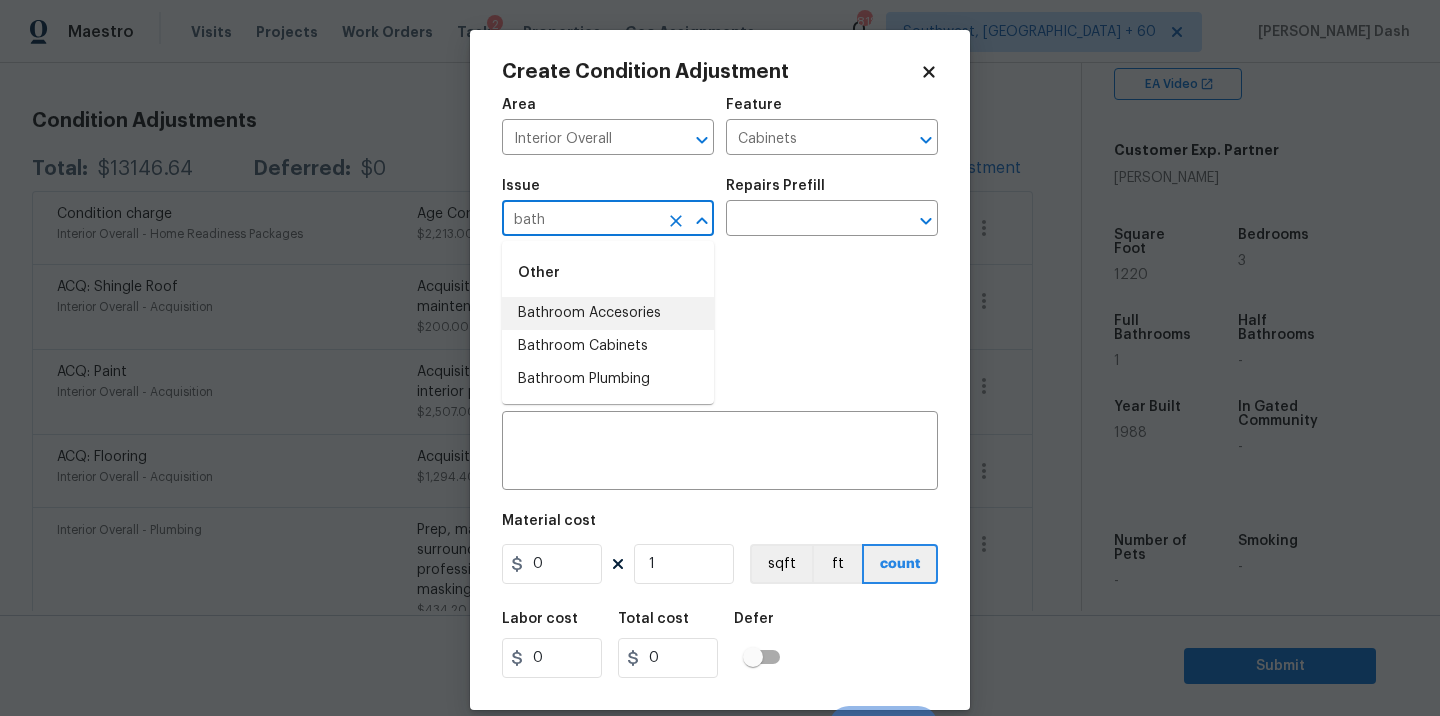 click on "Bathroom Cabinets" at bounding box center [608, 346] 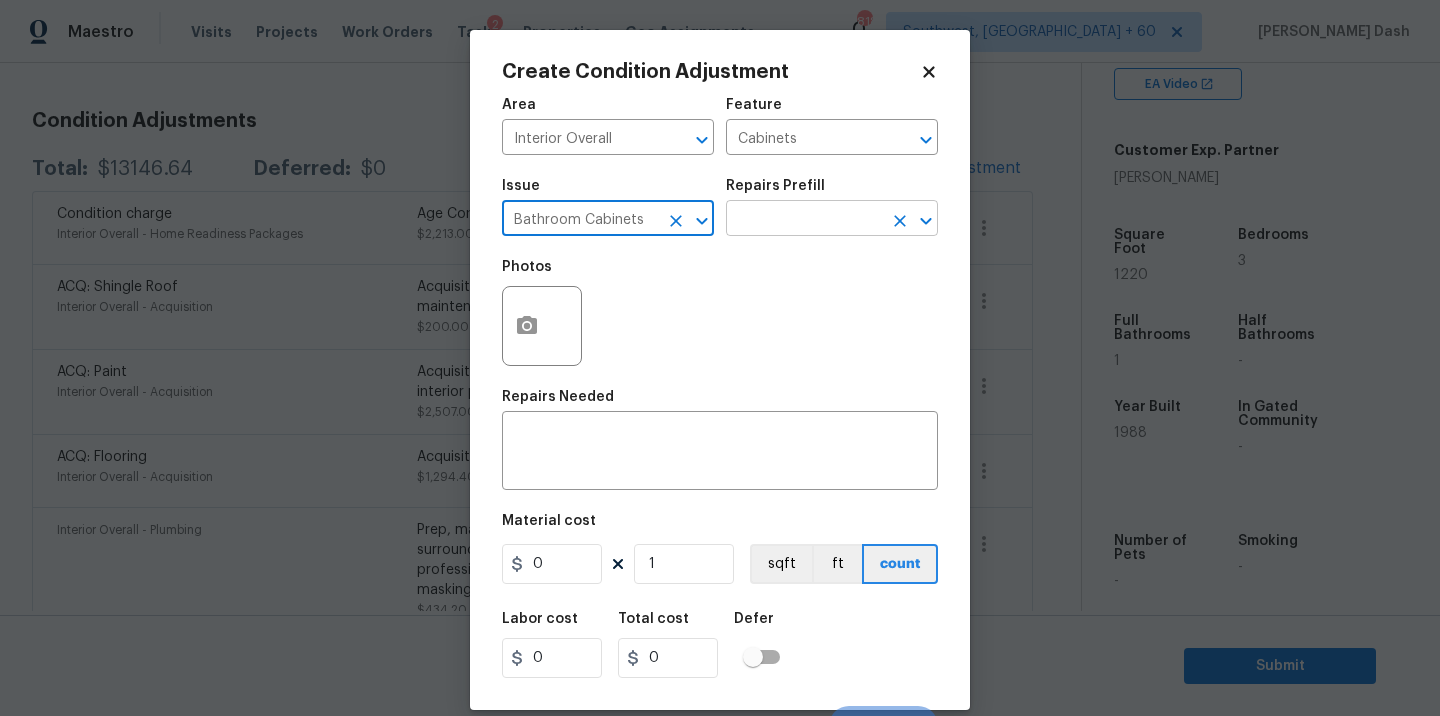 type on "Bathroom Cabinets" 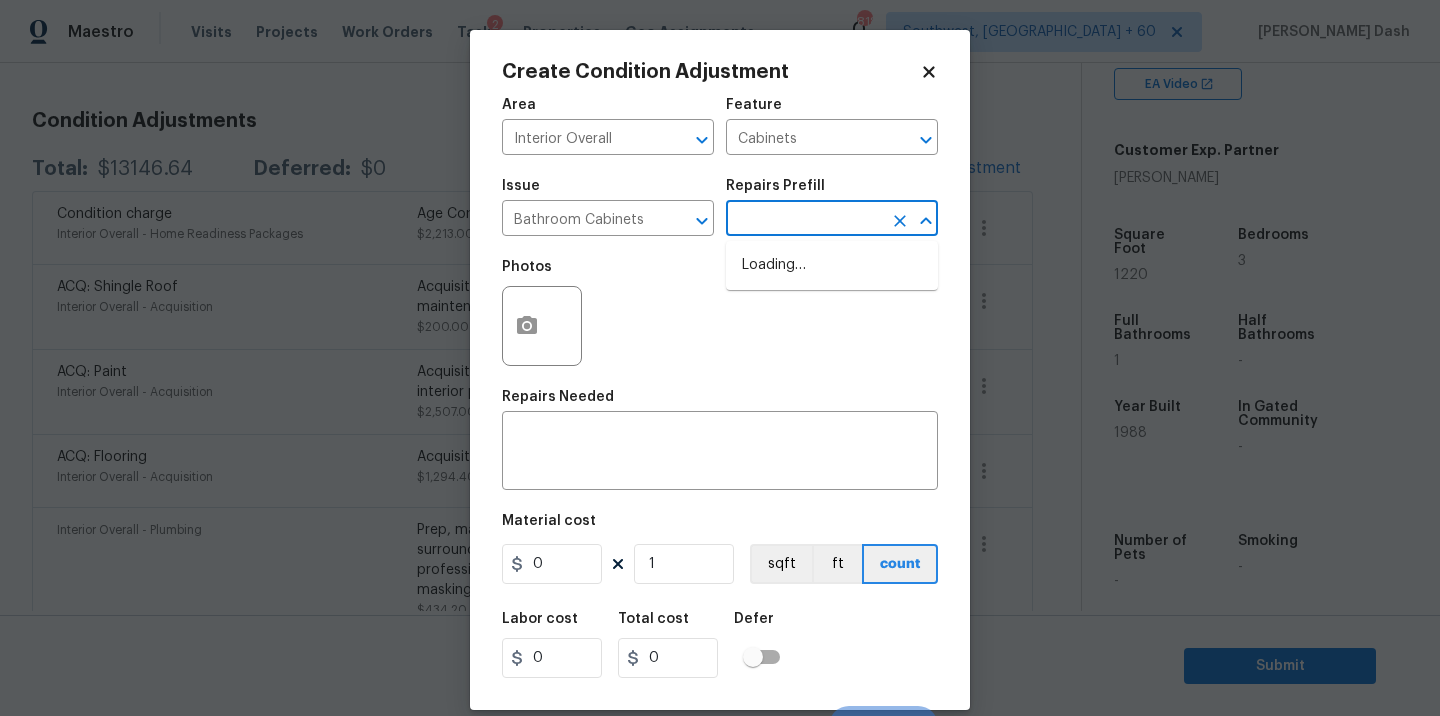 click at bounding box center (804, 220) 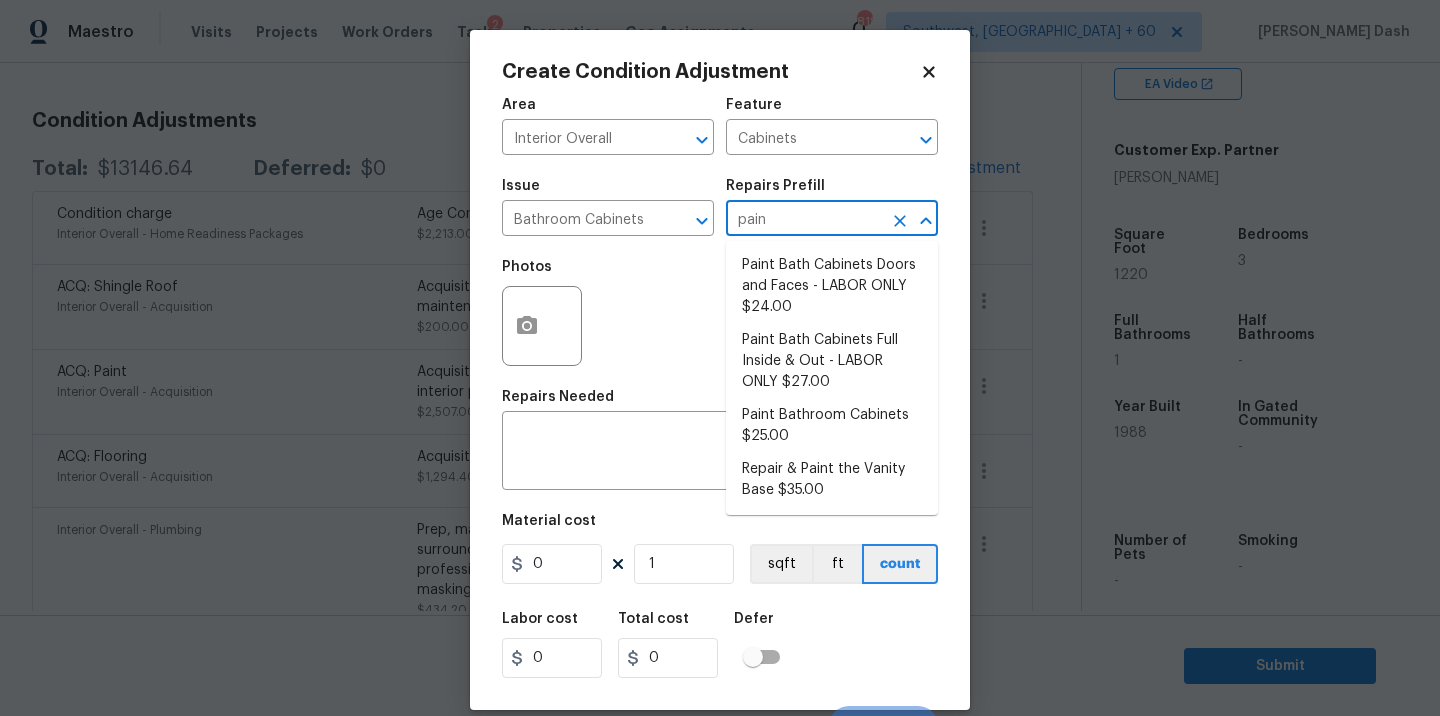 type on "paint" 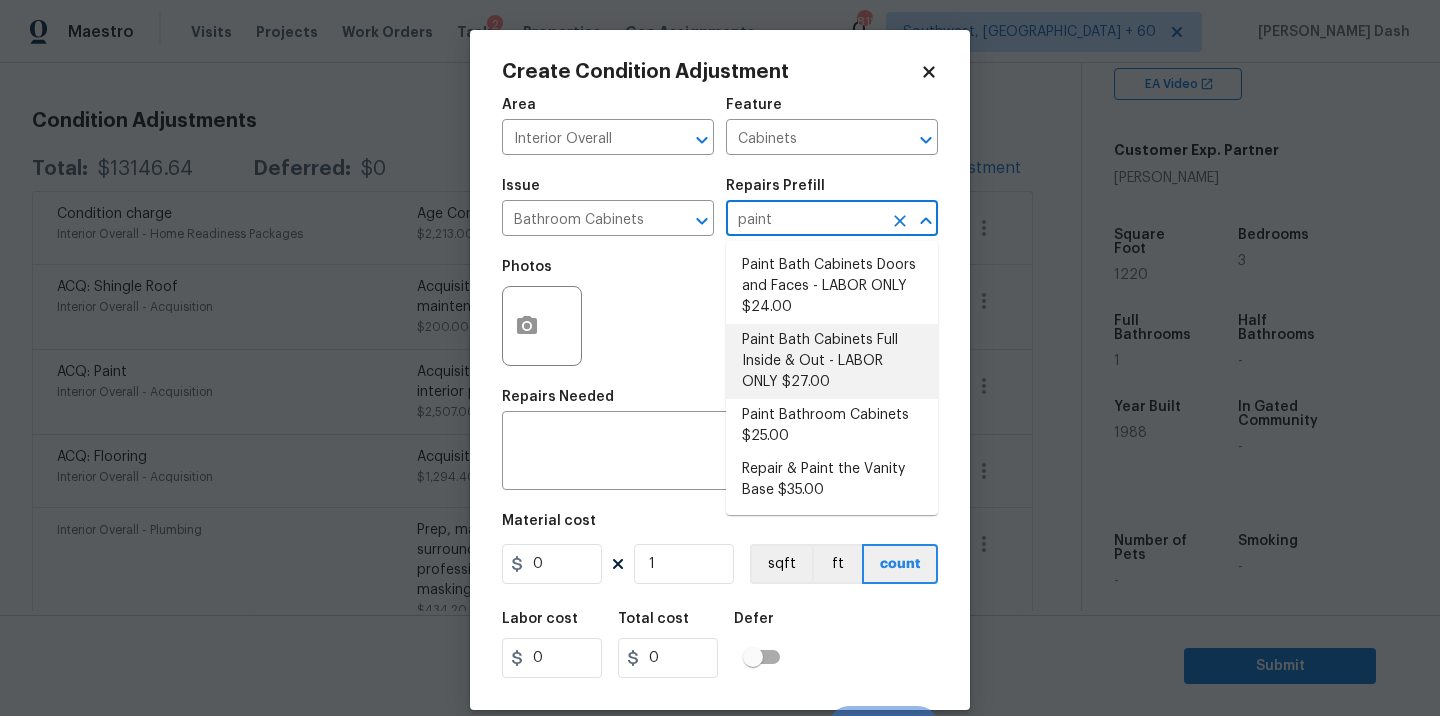click on "Paint Bath Cabinets Full Inside & Out - LABOR ONLY $27.00" at bounding box center [832, 361] 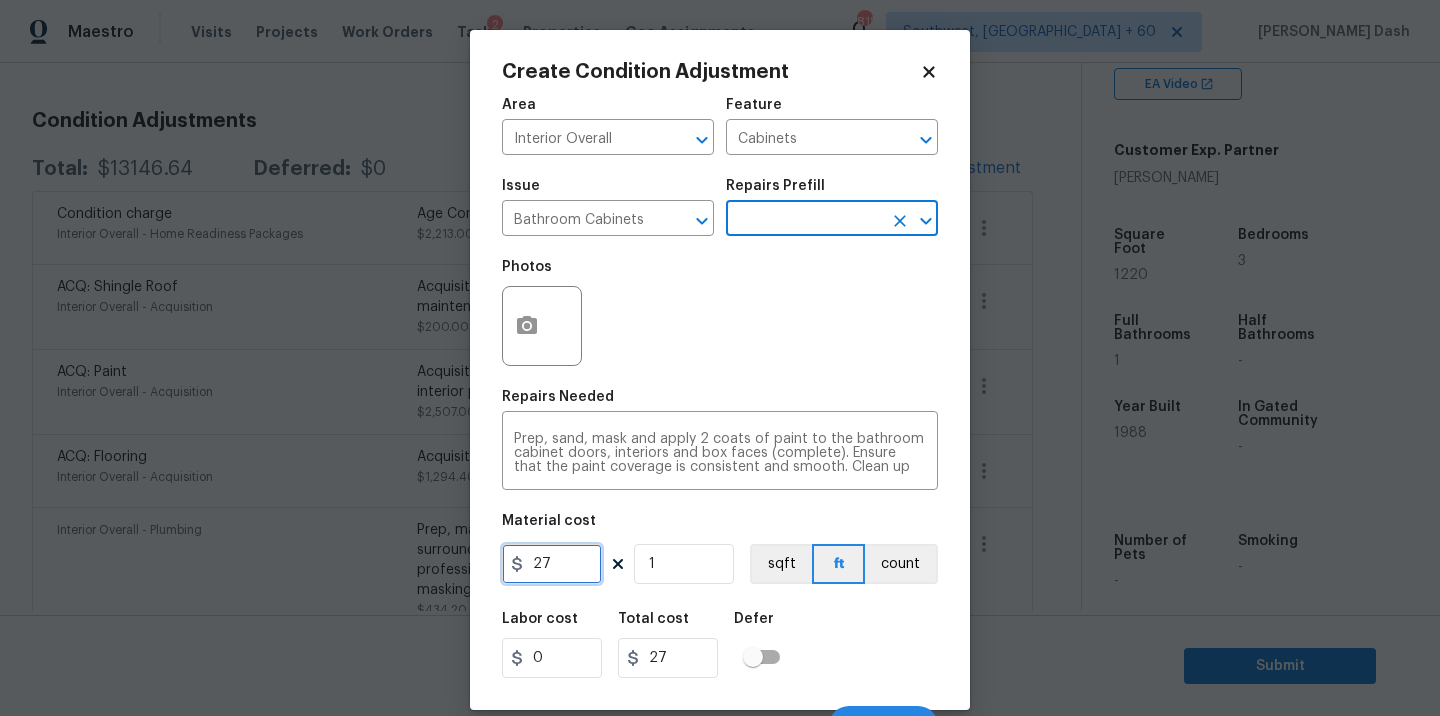 click on "27" at bounding box center (552, 564) 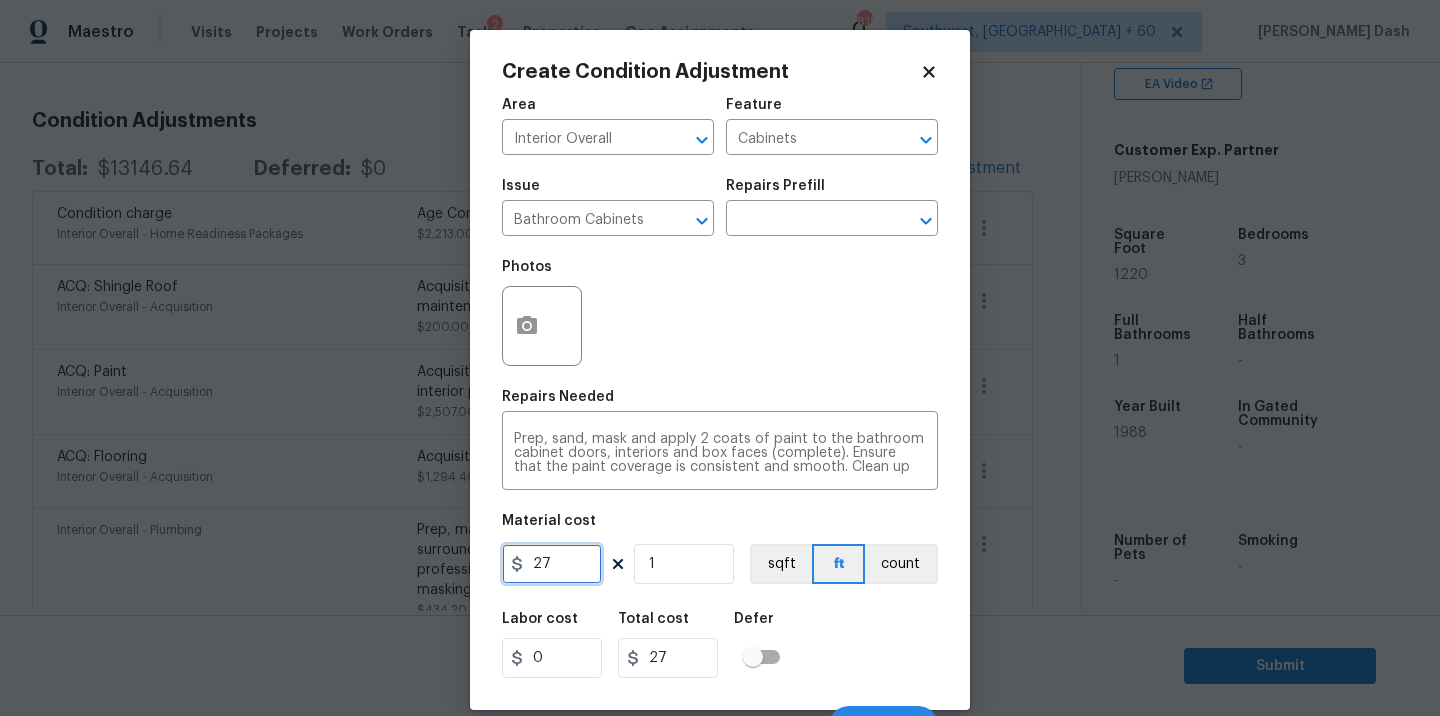 click on "27" at bounding box center (552, 564) 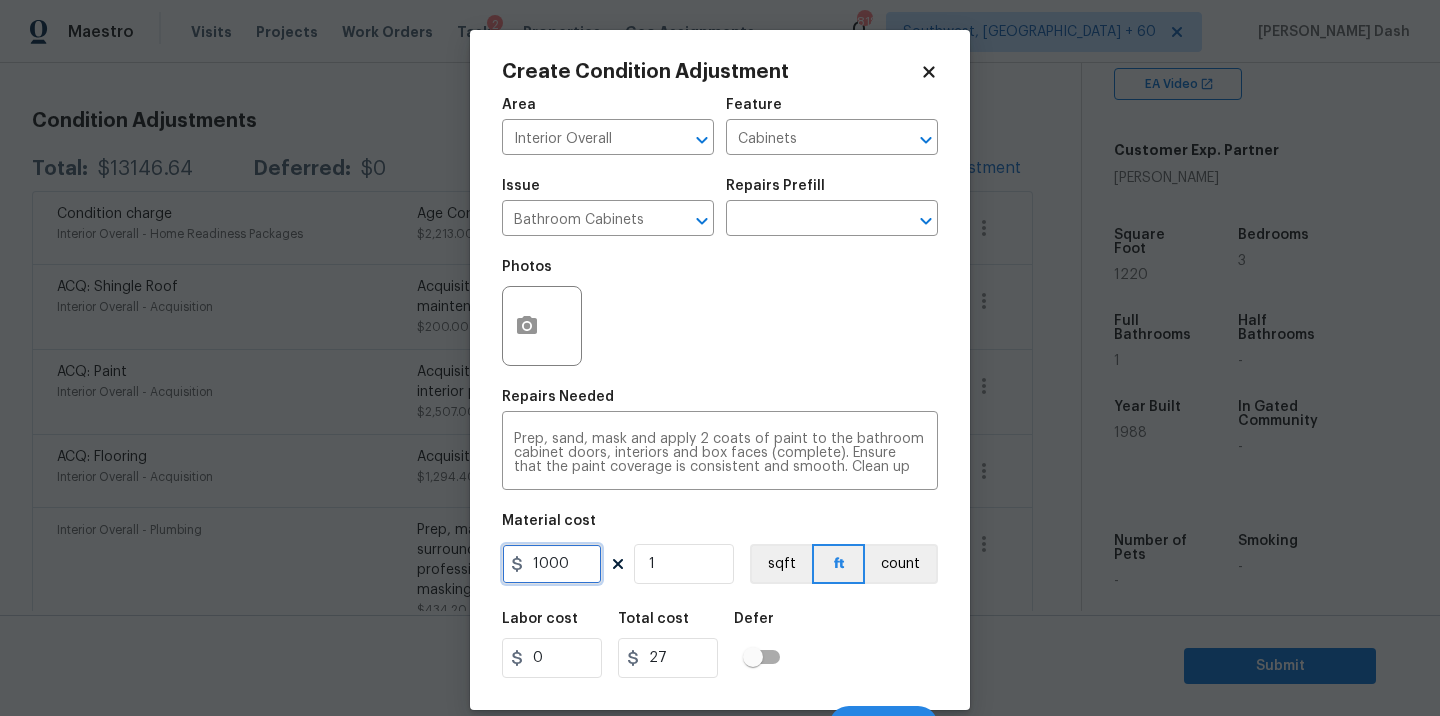 type on "1000" 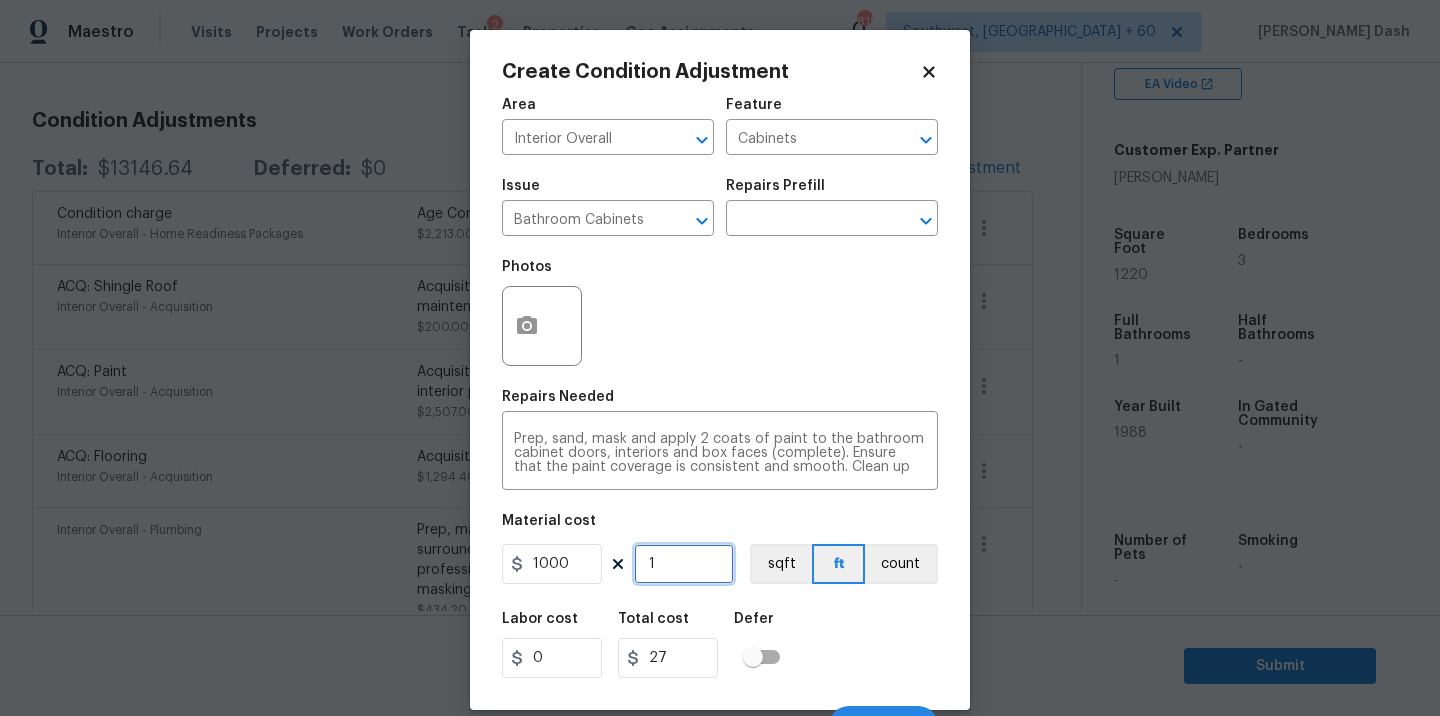 type on "1000" 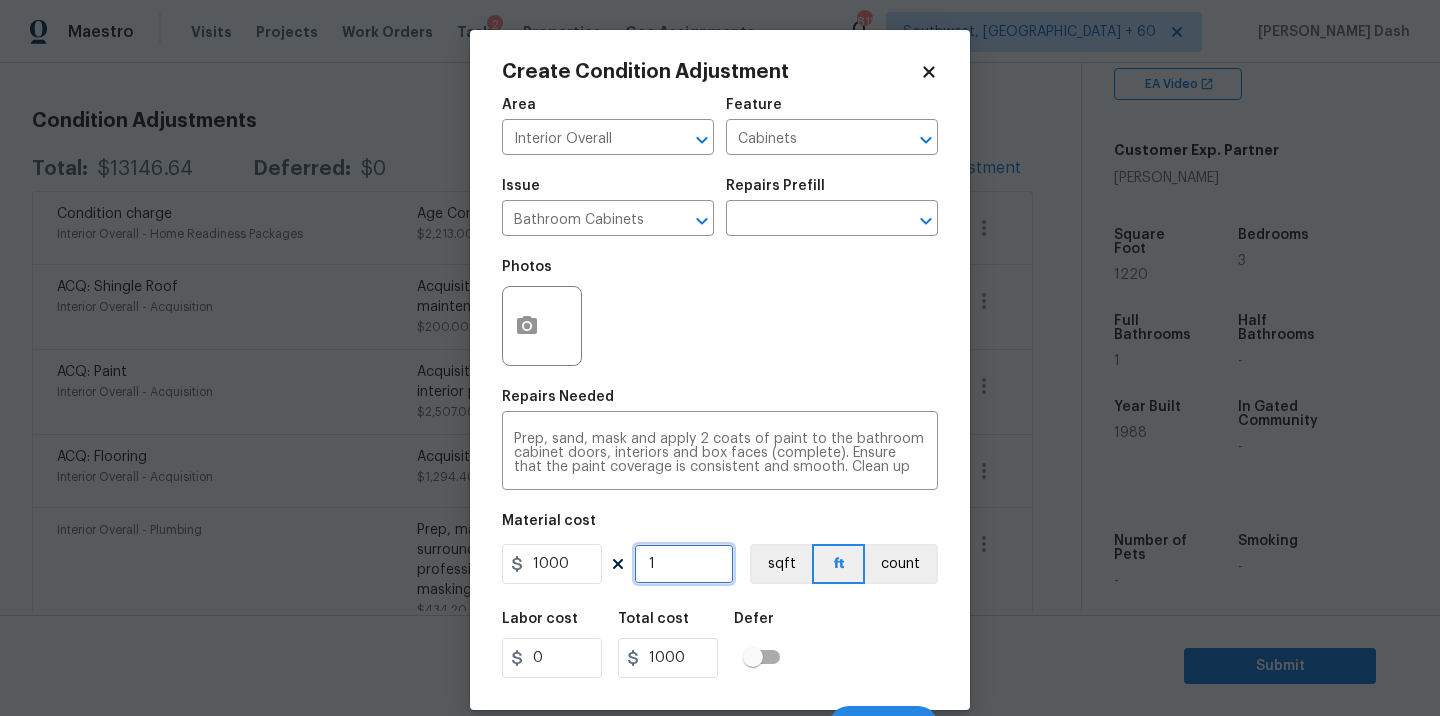 click on "1" at bounding box center [684, 564] 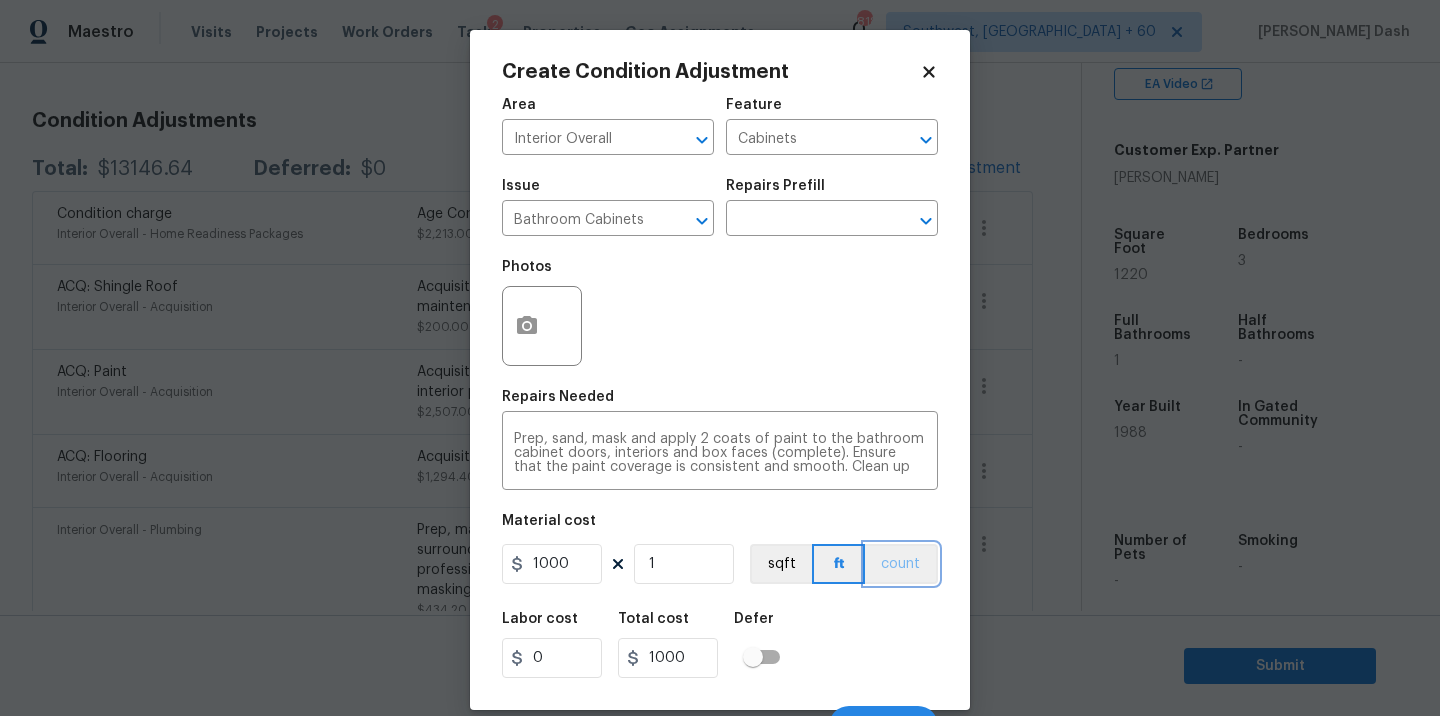 drag, startPoint x: 903, startPoint y: 553, endPoint x: 903, endPoint y: 628, distance: 75 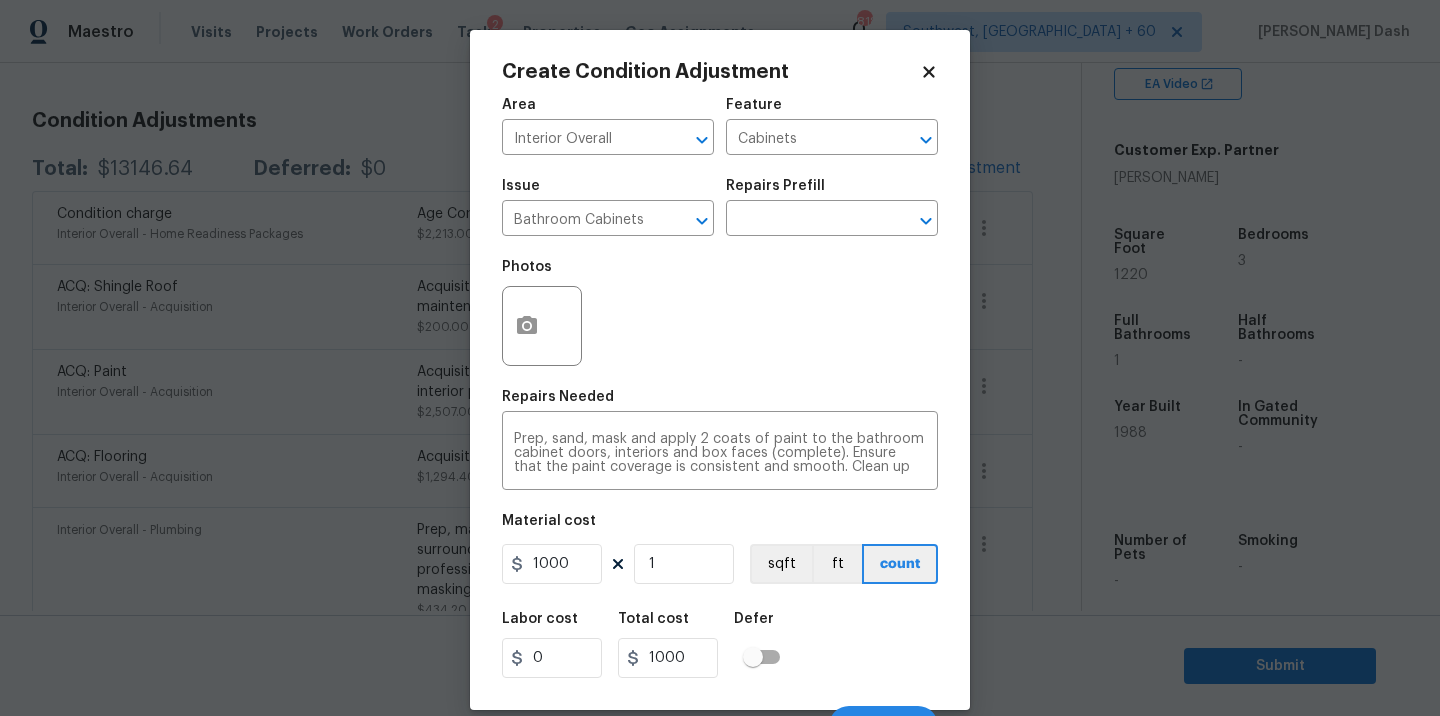 click on "Labor cost 0 Total cost 1000 Defer" at bounding box center [720, 645] 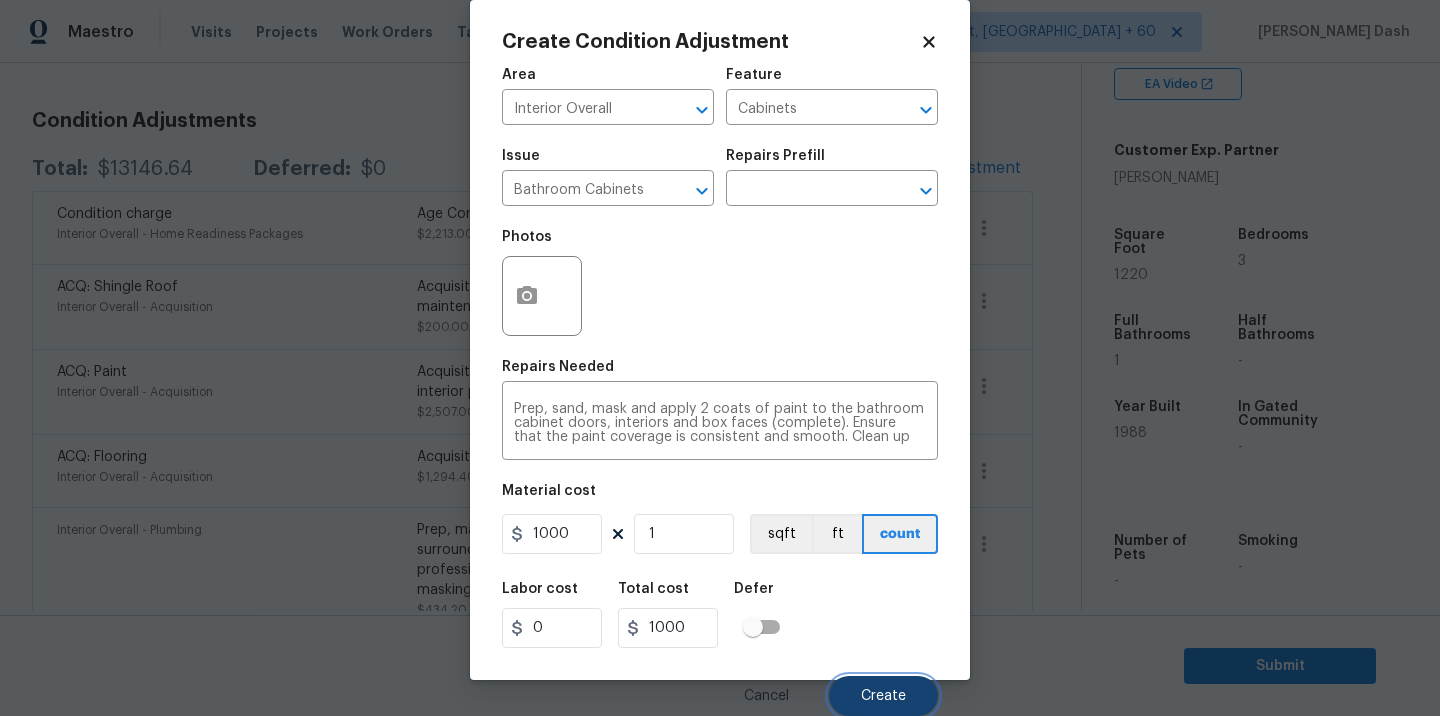 click on "Create" at bounding box center (883, 696) 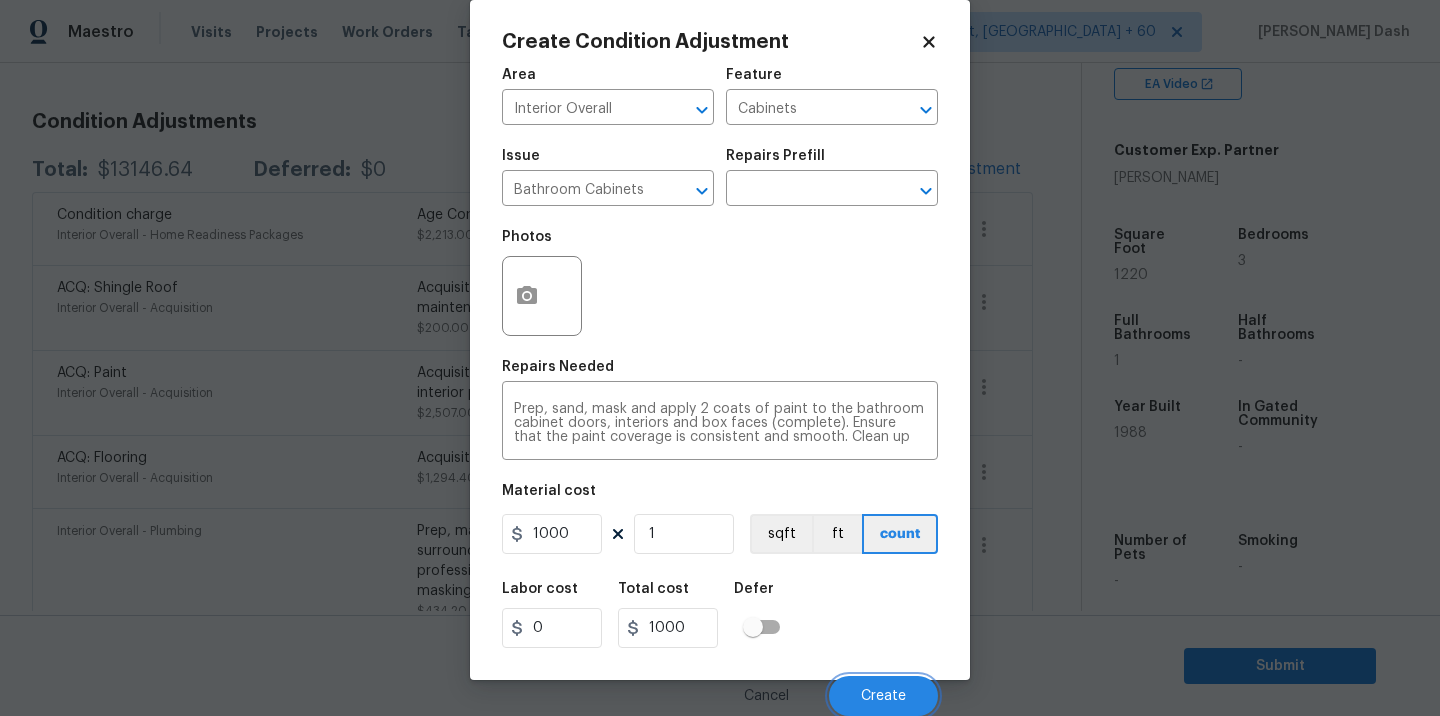 scroll, scrollTop: 256, scrollLeft: 0, axis: vertical 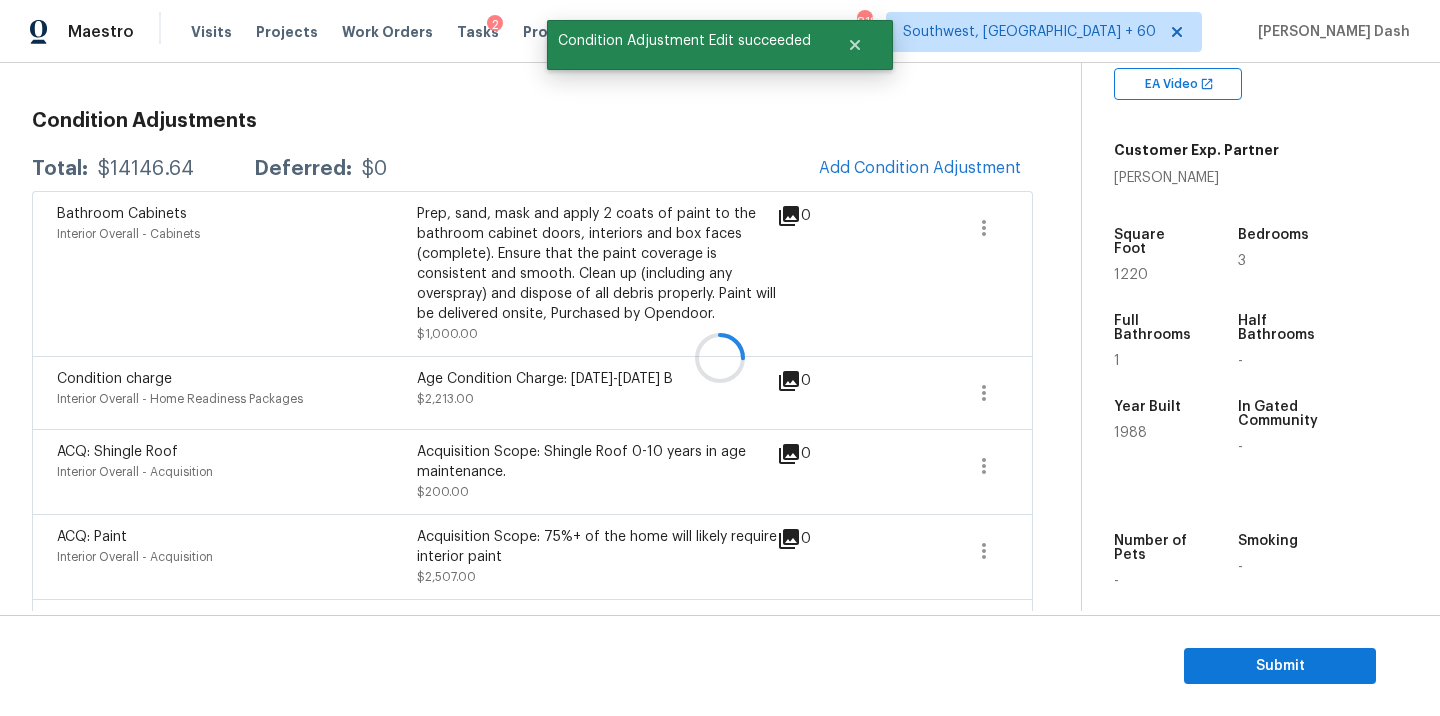 click at bounding box center [720, 358] 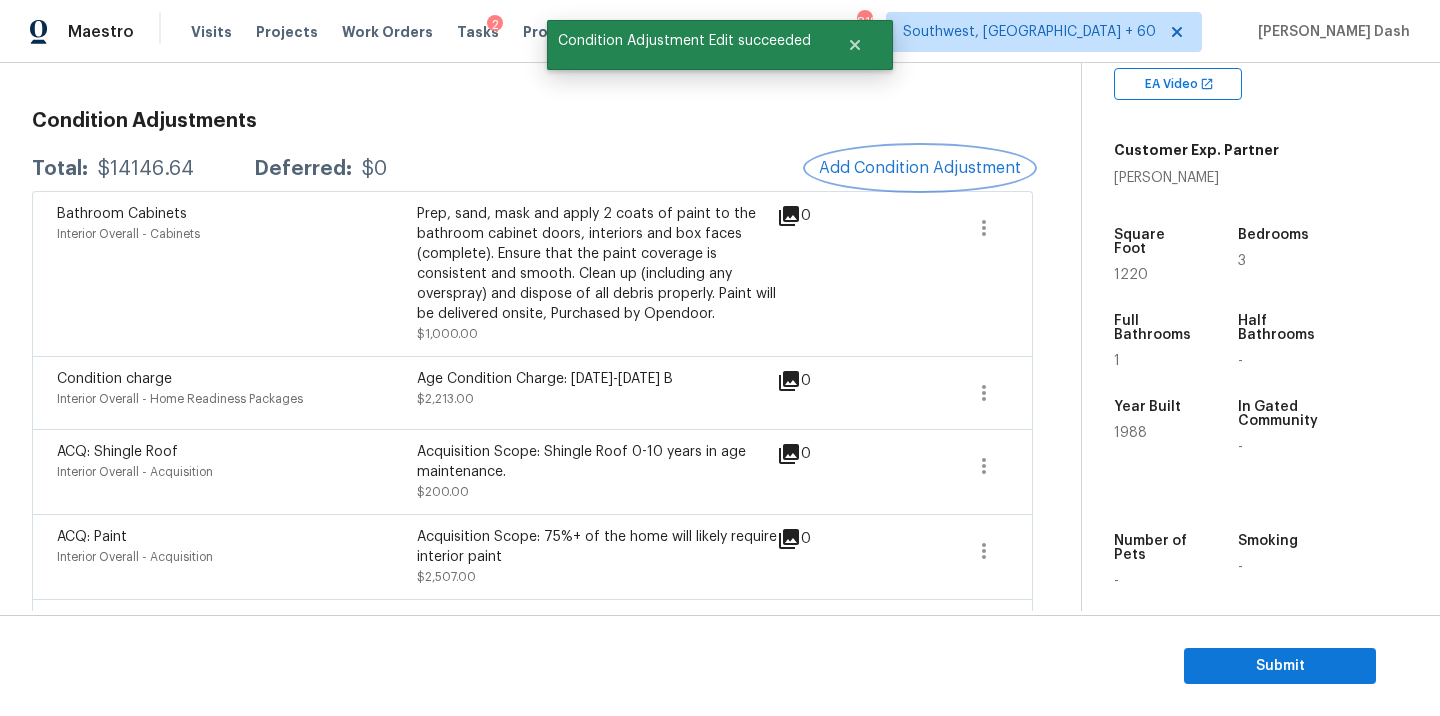 click on "Add Condition Adjustment" at bounding box center [920, 168] 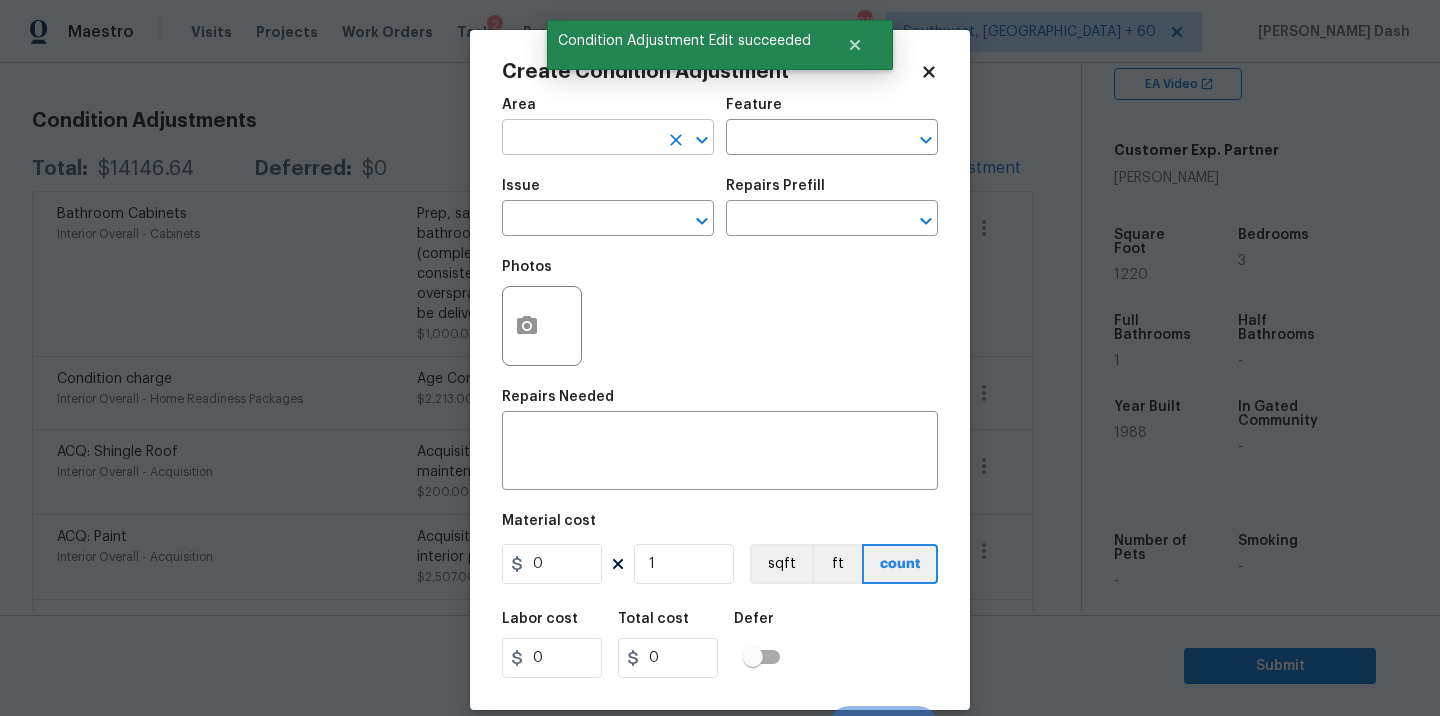 click at bounding box center (580, 139) 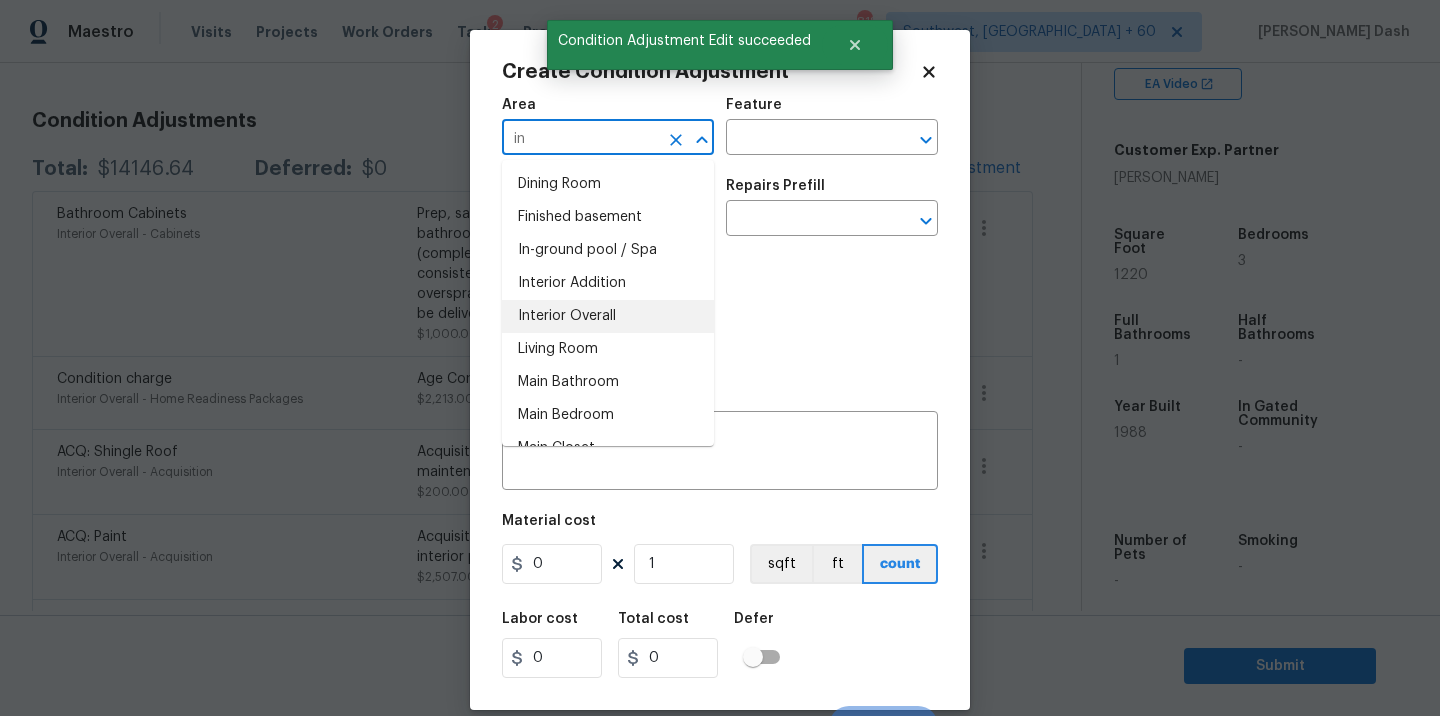 click on "Interior Overall" at bounding box center (608, 316) 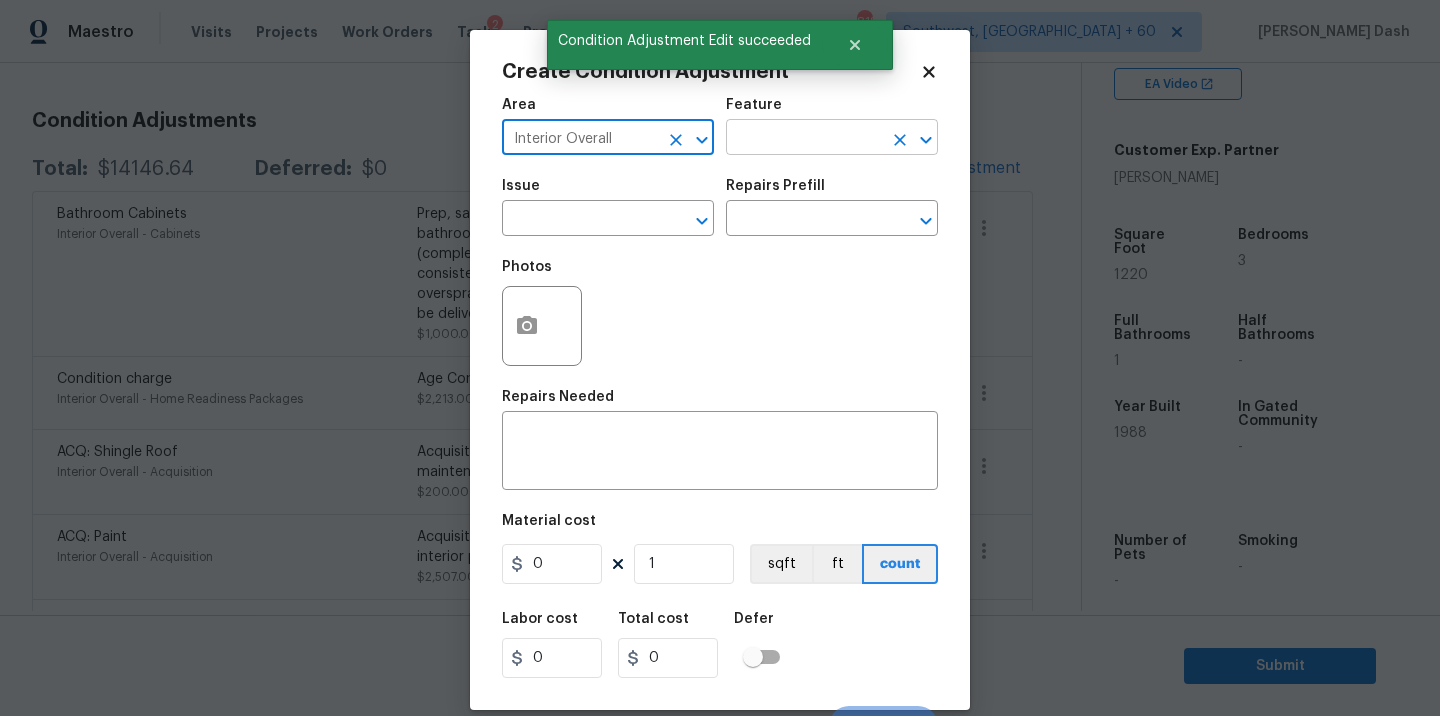 type on "Interior Overall" 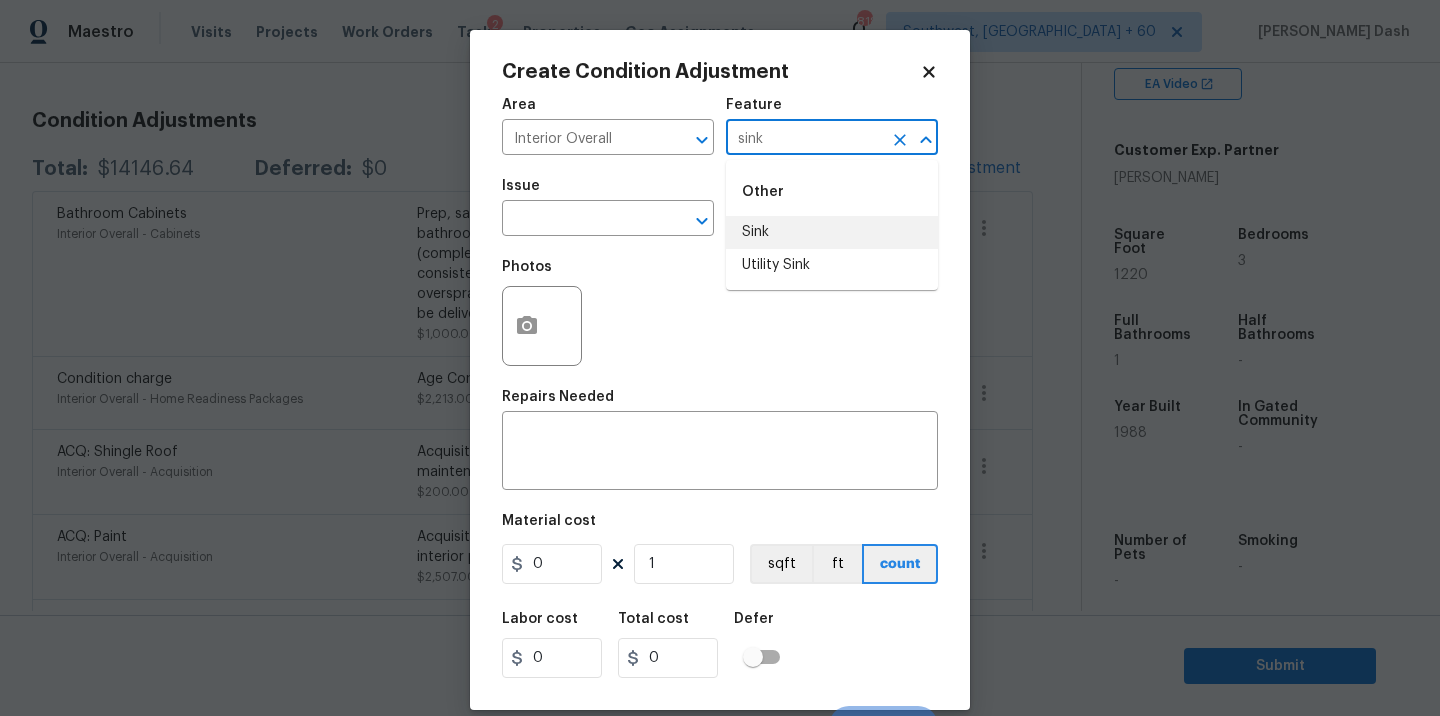 click on "Sink" at bounding box center (832, 232) 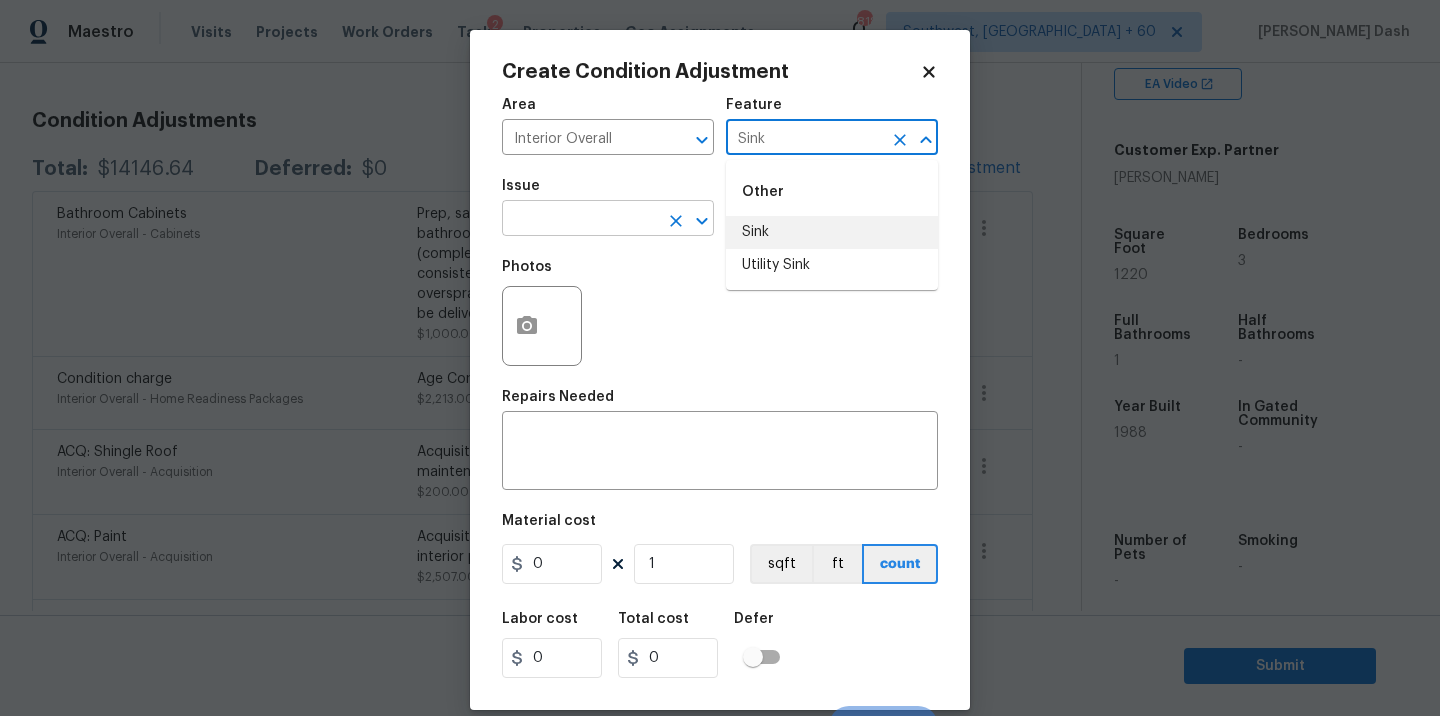 type on "Sink" 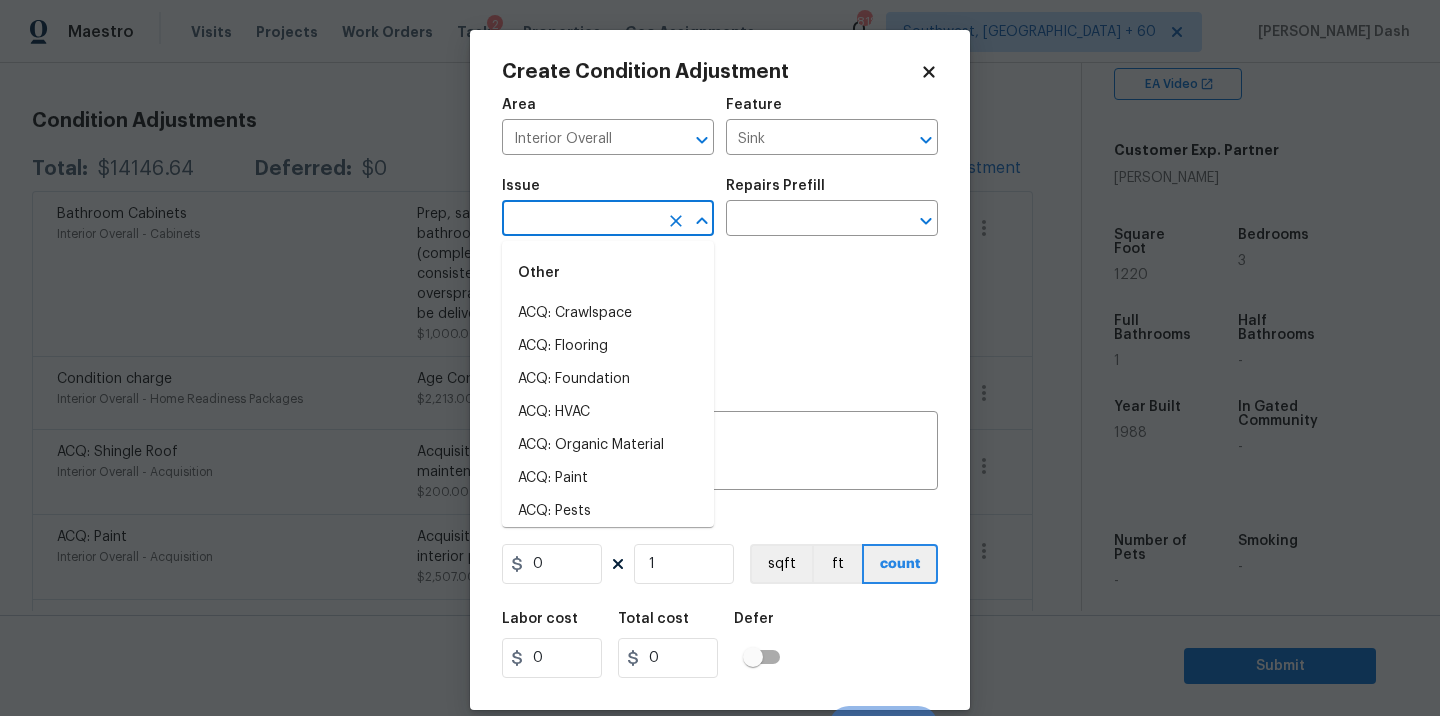 click at bounding box center [580, 220] 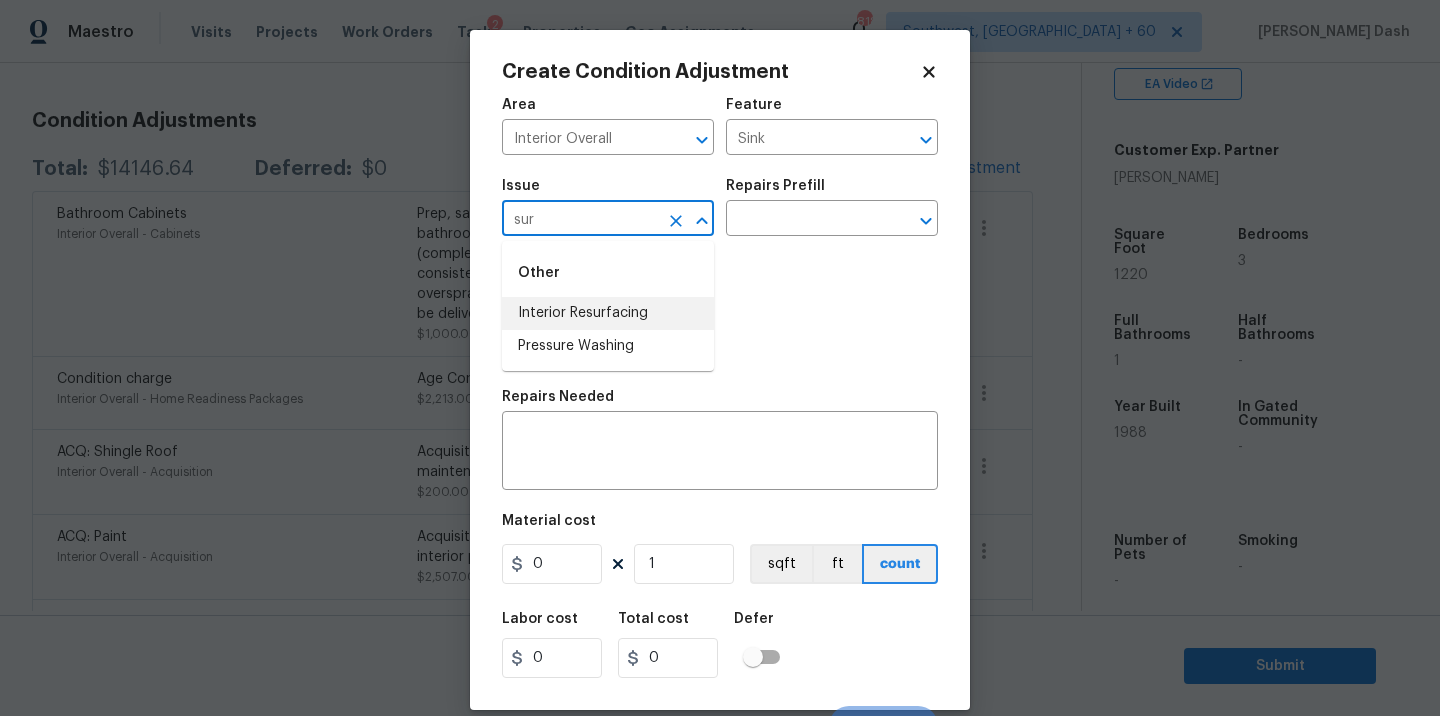 click on "Interior Resurfacing" at bounding box center [608, 313] 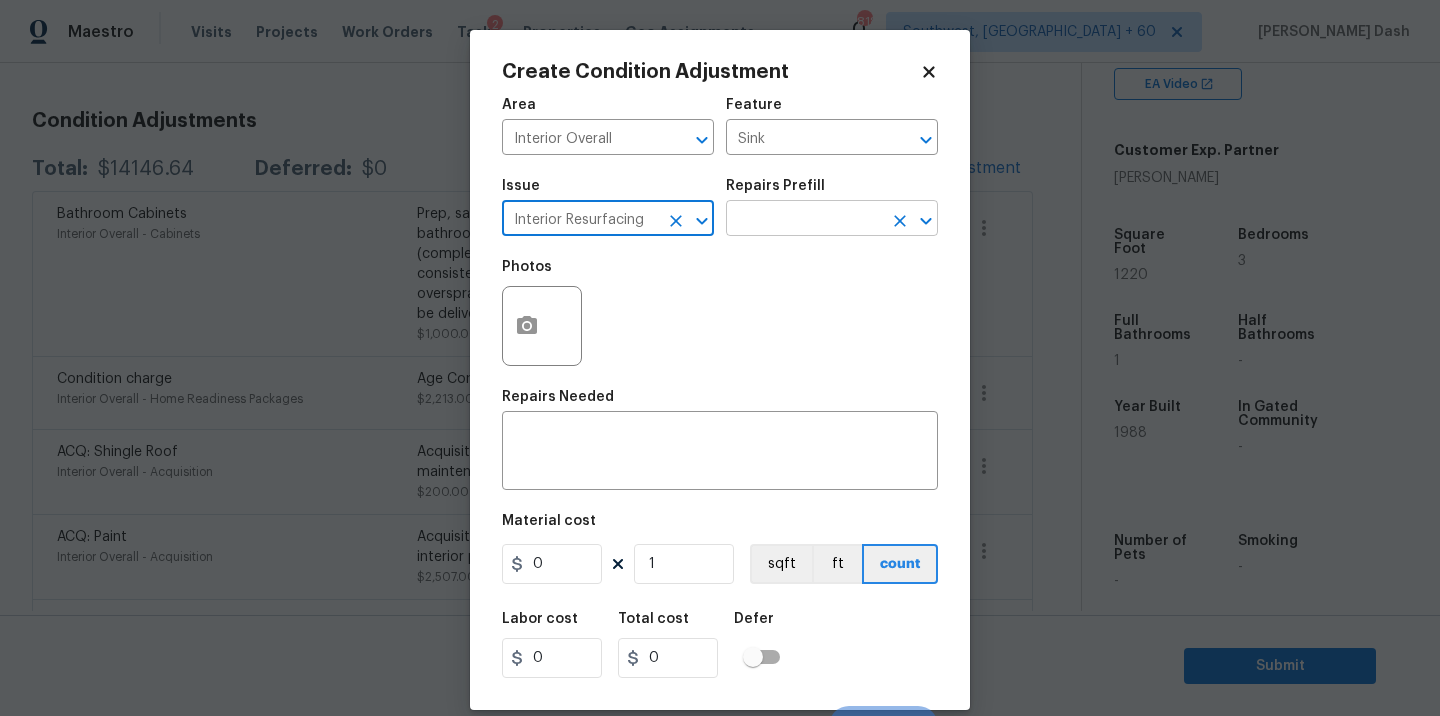 type on "Interior Resurfacing" 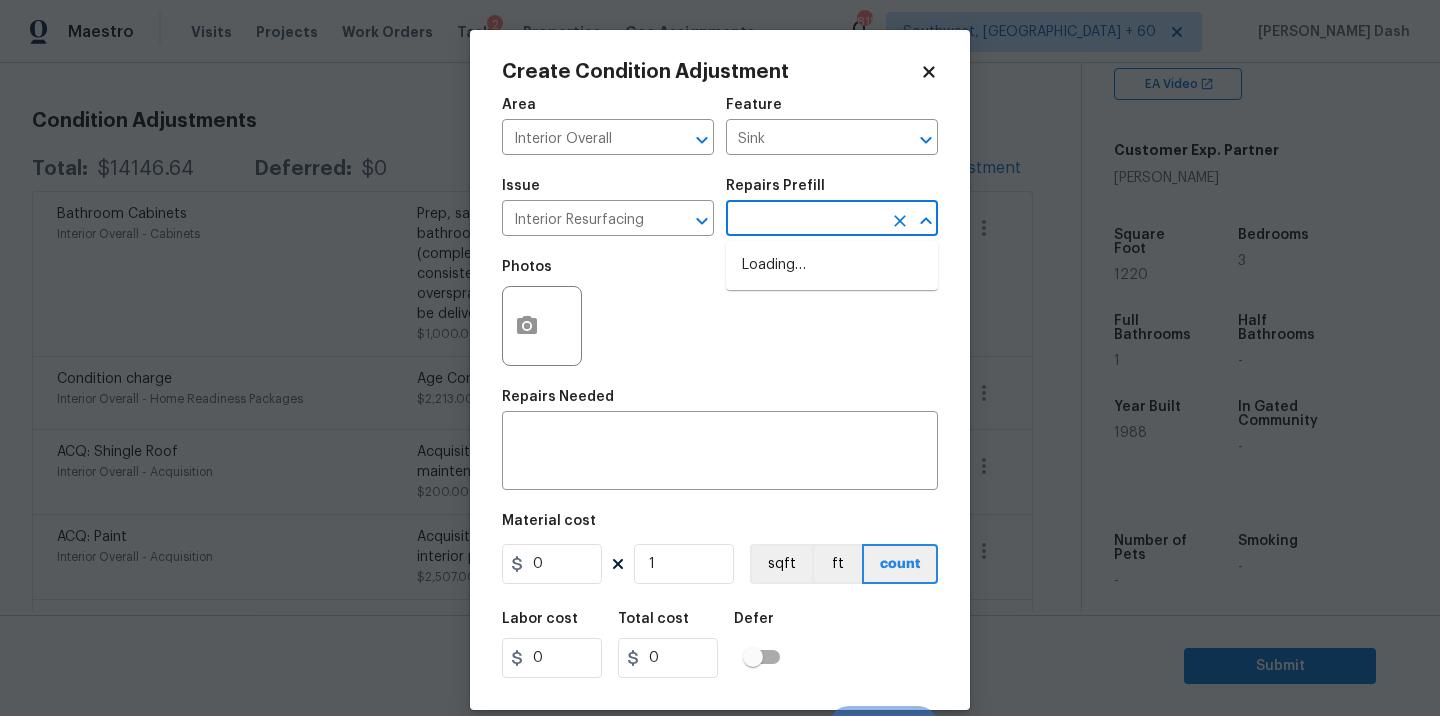 drag, startPoint x: 766, startPoint y: 229, endPoint x: 766, endPoint y: 250, distance: 21 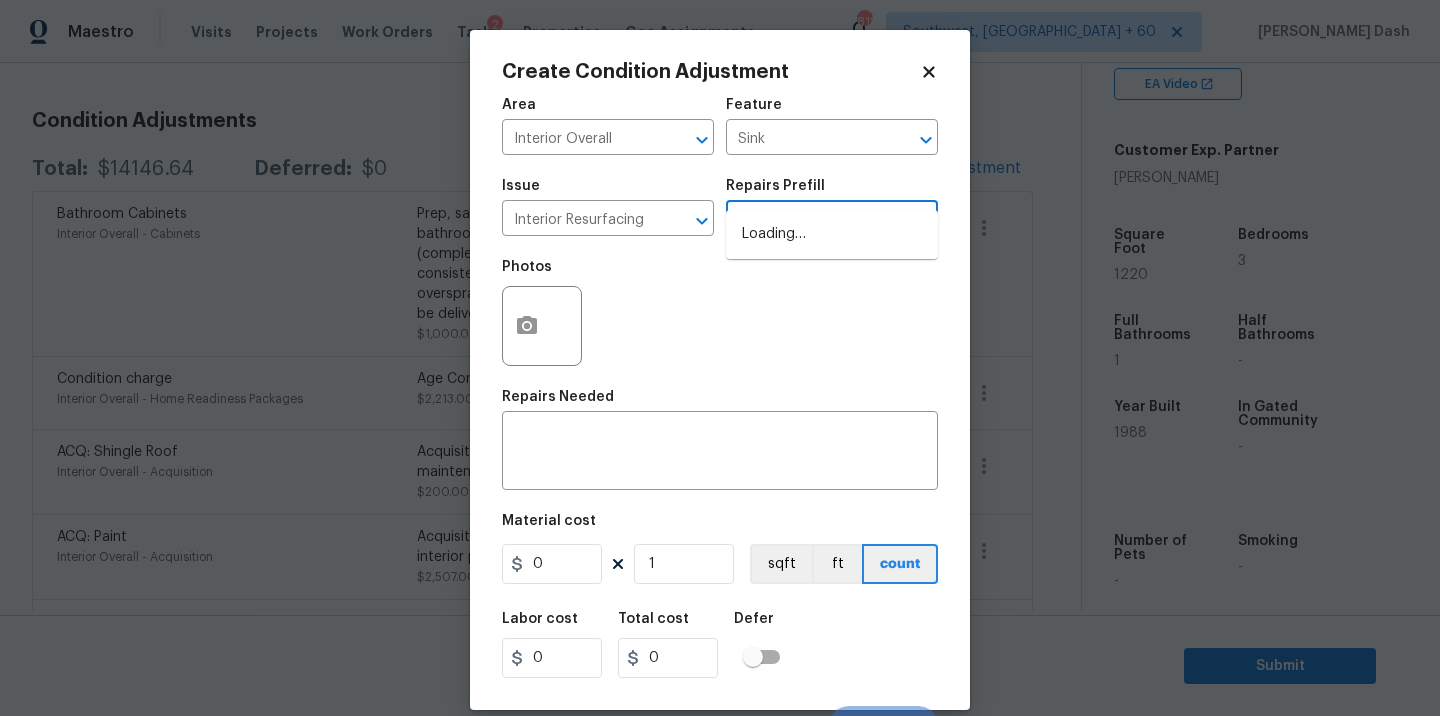 scroll, scrollTop: 31, scrollLeft: 0, axis: vertical 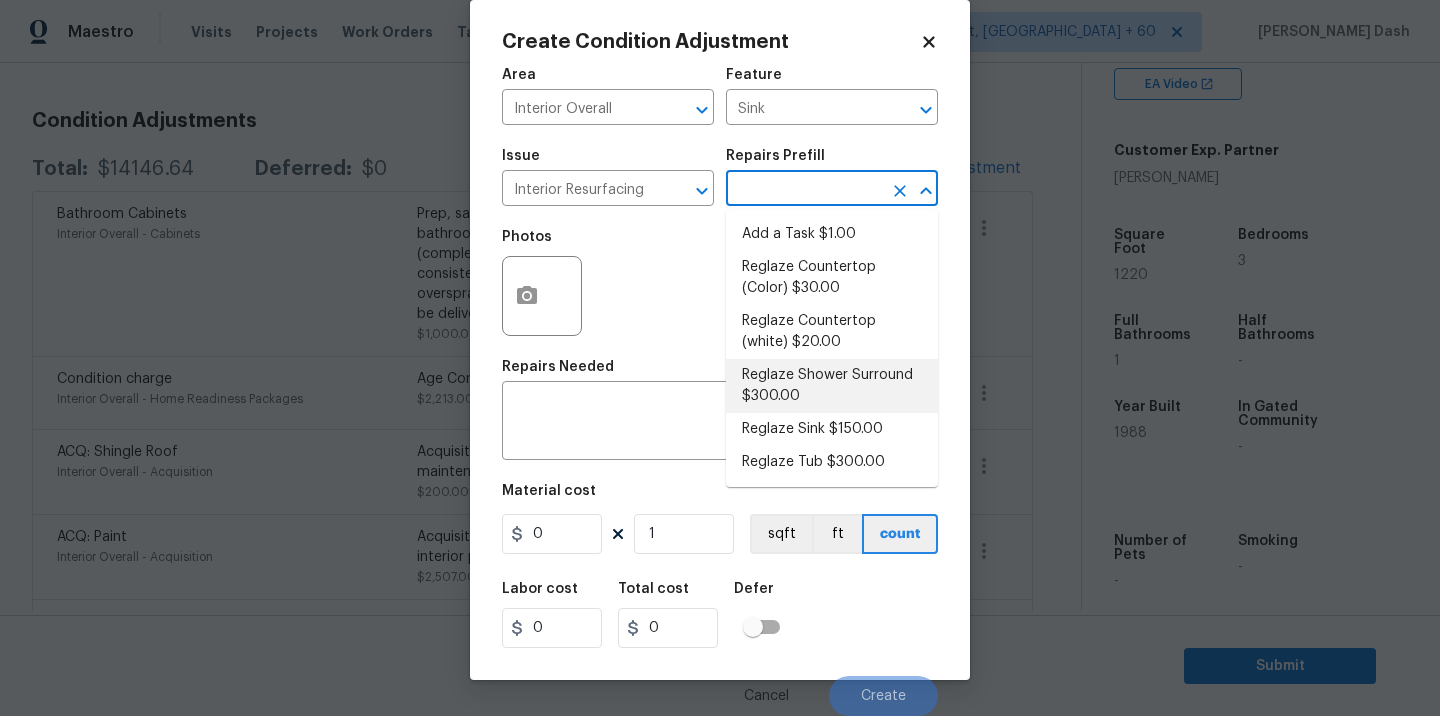 click on "Reglaze Sink $150.00" at bounding box center (832, 429) 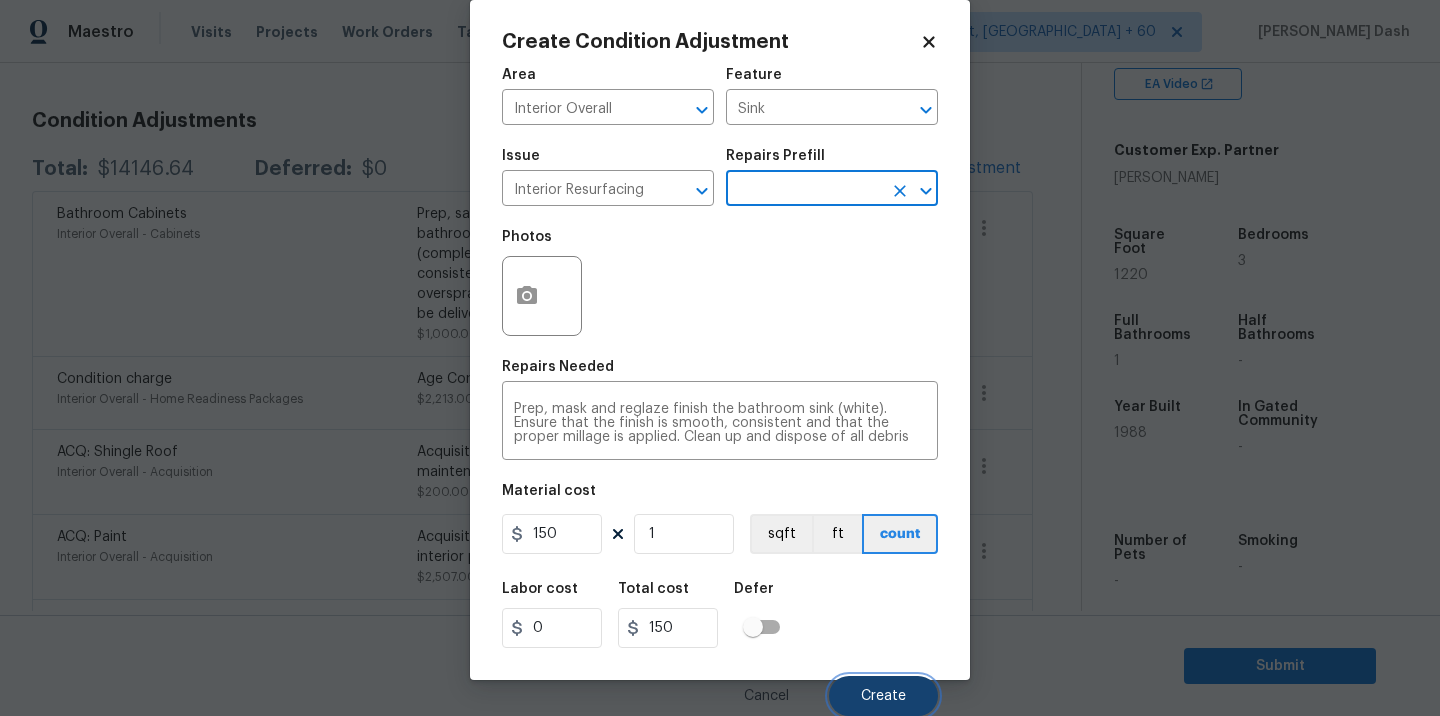 click on "Create" at bounding box center [883, 696] 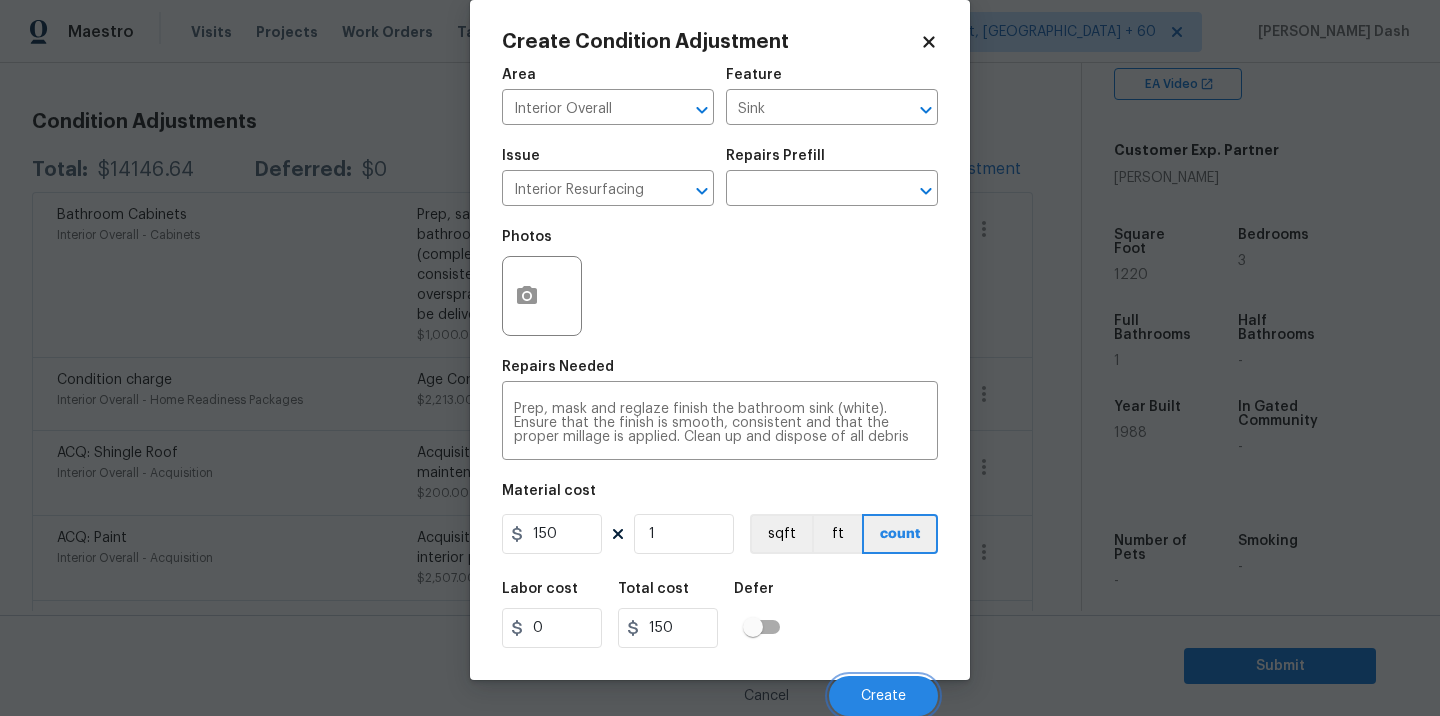 scroll, scrollTop: 256, scrollLeft: 0, axis: vertical 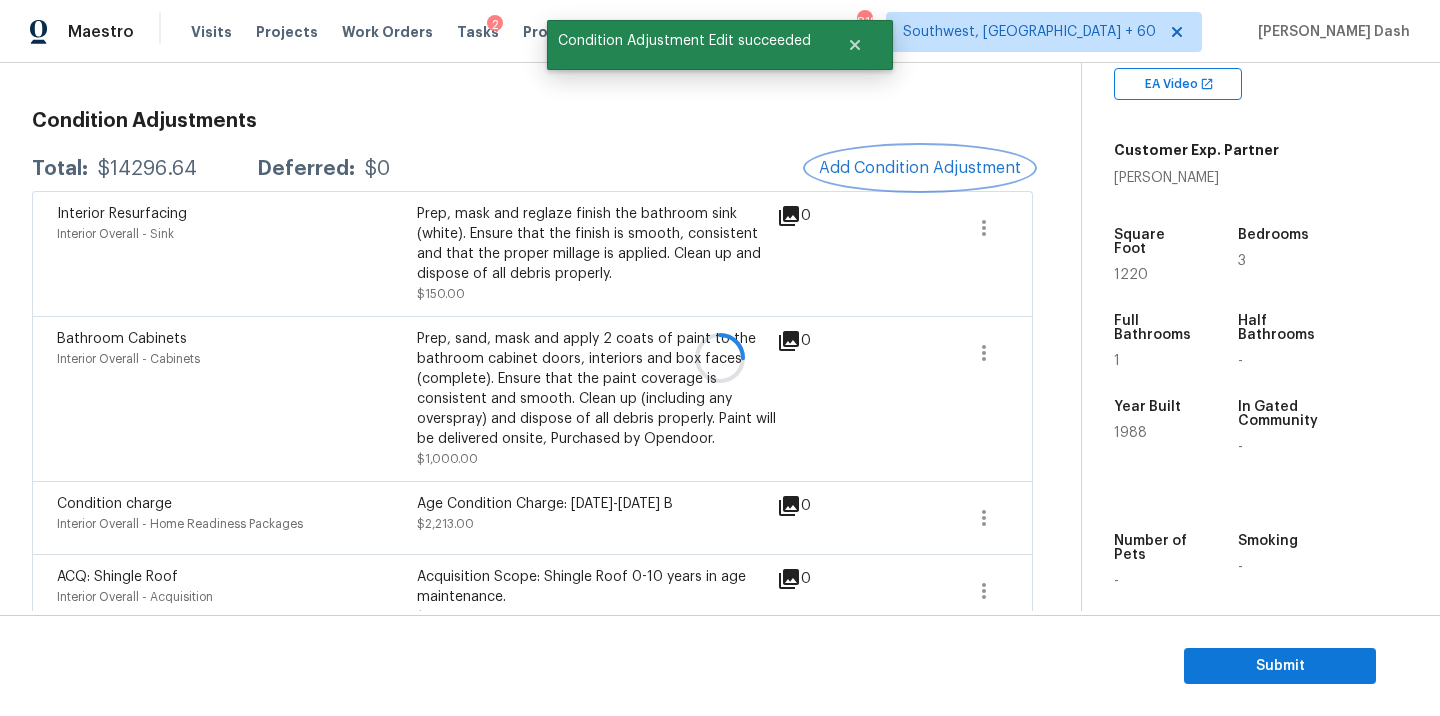 click on "Add Condition Adjustment" at bounding box center (920, 168) 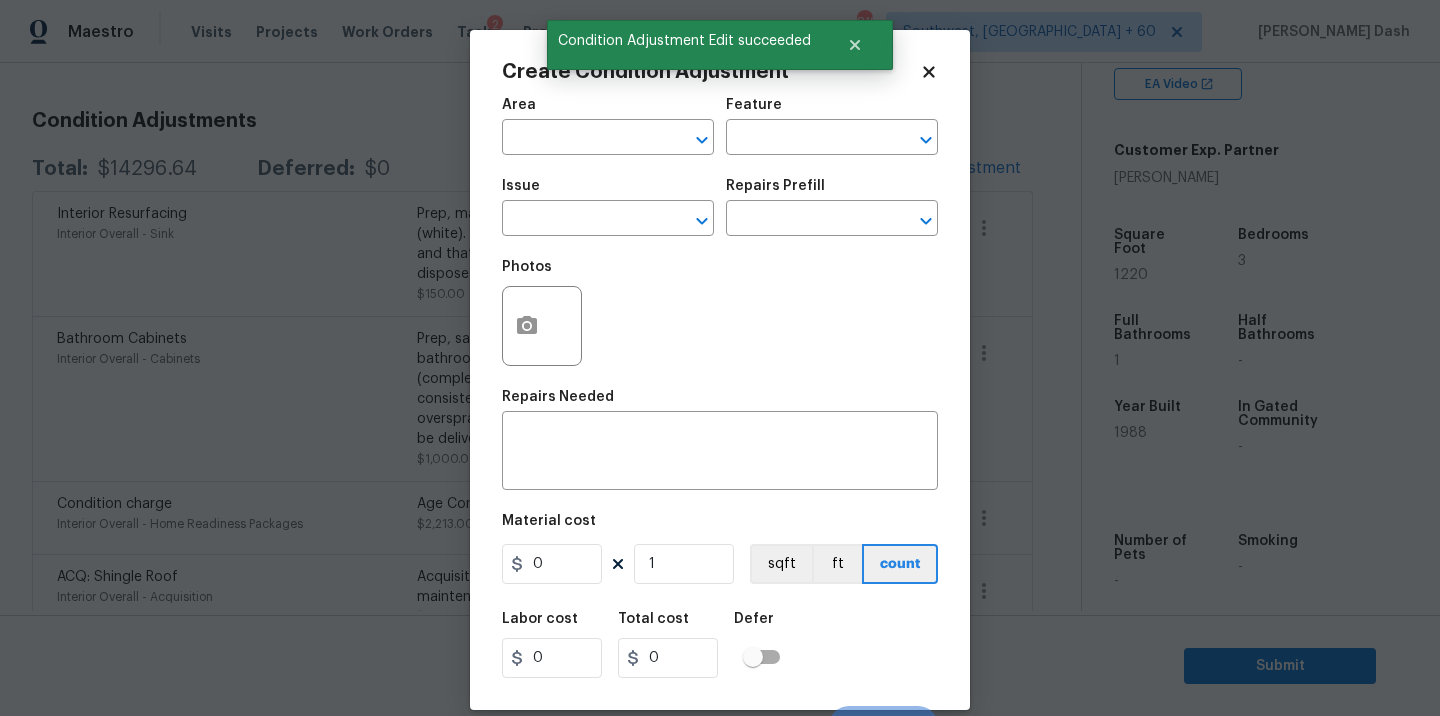 click on "Maestro Visits Projects Work Orders Tasks 2 Properties Geo Assignments 818 Southwest, FL + 60 Soumya Ranjan Dash Back to tasks Condition Scoping - Interior Mon, Jul 21 2025 by 9:00 am   Soumya Ranjan Dash In-progress Questions Condition Adjustments Details & Inputs Notes Photos Condition Adjustments Total:  $14296.64 Deferred:  $0 Add Condition Adjustment Interior Resurfacing Interior Overall - Sink Prep, mask and reglaze finish the bathroom sink (white). Ensure that the finish is smooth, consistent and that the proper millage is applied. Clean up and dispose of all debris properly. $150.00   0 Bathroom Cabinets Interior Overall - Cabinets Prep, sand, mask and apply 2 coats of paint to the bathroom cabinet doors, interiors and box faces (complete). Ensure that the paint coverage is consistent and smooth. Clean up (including any overspray) and dispose of all debris properly. Paint will be delivered onsite, Purchased by Opendoor. $1,000.00   0 Condition charge Interior Overall - Home Readiness Packages   0   0" at bounding box center [720, 358] 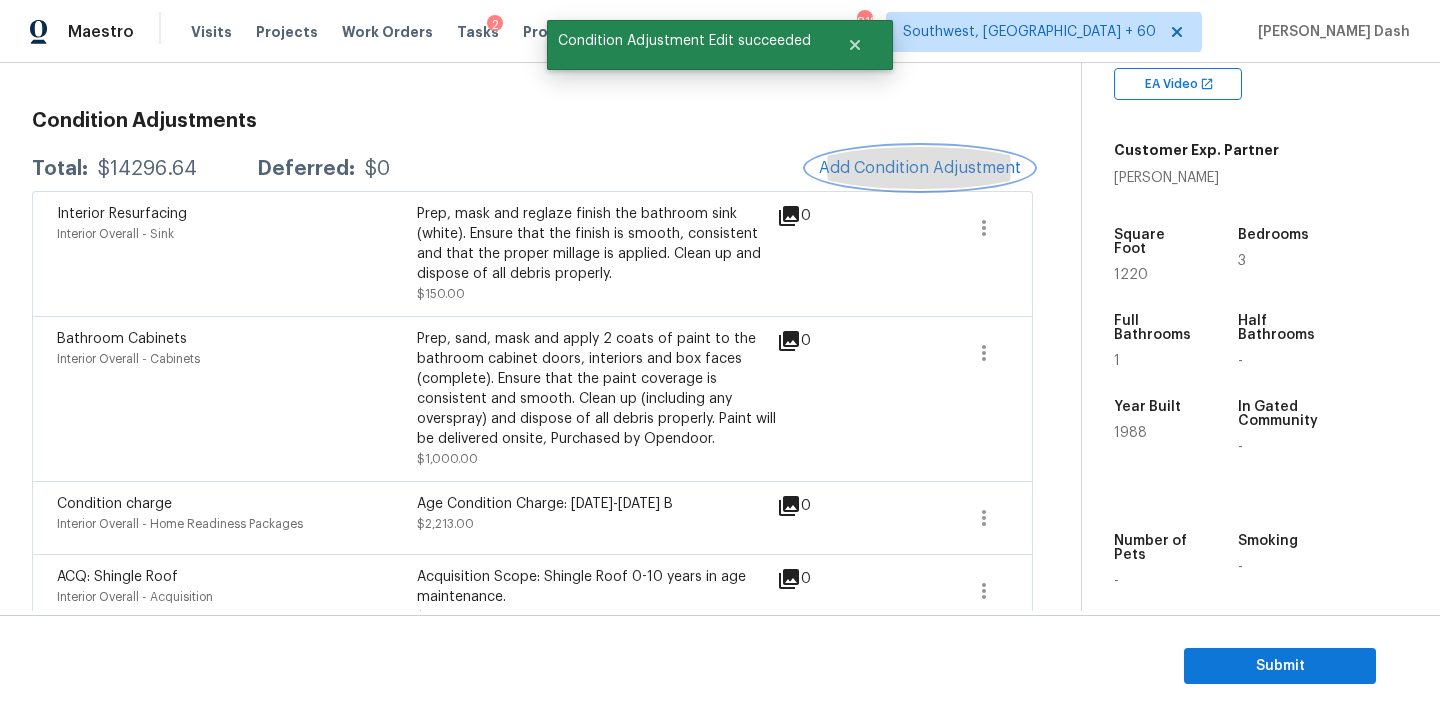 click on "Add Condition Adjustment" at bounding box center [920, 168] 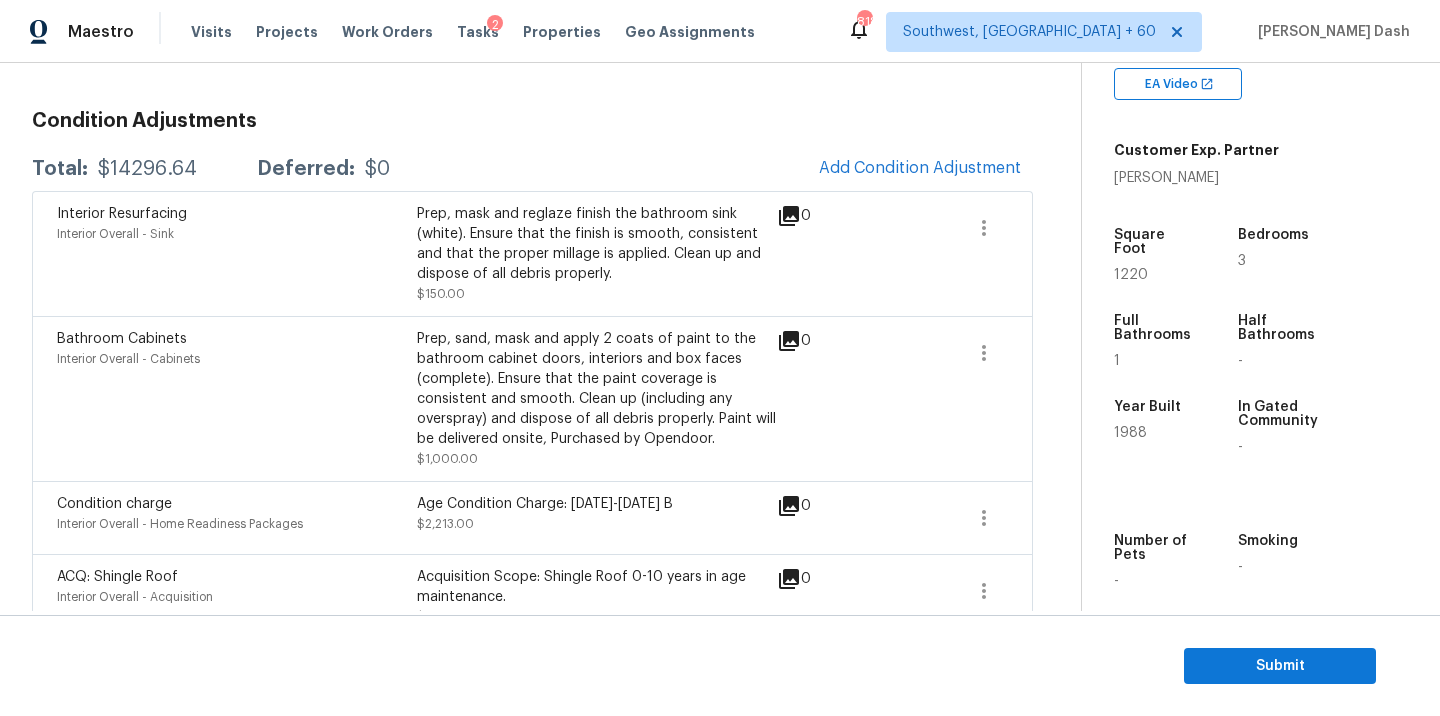 click on "Maestro Visits Projects Work Orders Tasks 2 Properties Geo Assignments 818 Southwest, FL + 60 Soumya Ranjan Dash Back to tasks Condition Scoping - Interior Mon, Jul 21 2025 by 9:00 am   Soumya Ranjan Dash In-progress Questions Condition Adjustments Details & Inputs Notes Photos Condition Adjustments Total:  $14296.64 Deferred:  $0 Add Condition Adjustment Interior Resurfacing Interior Overall - Sink Prep, mask and reglaze finish the bathroom sink (white). Ensure that the finish is smooth, consistent and that the proper millage is applied. Clean up and dispose of all debris properly. $150.00   0 Bathroom Cabinets Interior Overall - Cabinets Prep, sand, mask and apply 2 coats of paint to the bathroom cabinet doors, interiors and box faces (complete). Ensure that the paint coverage is consistent and smooth. Clean up (including any overspray) and dispose of all debris properly. Paint will be delivered onsite, Purchased by Opendoor. $1,000.00   0 Condition charge Interior Overall - Home Readiness Packages   0   0" at bounding box center [720, 358] 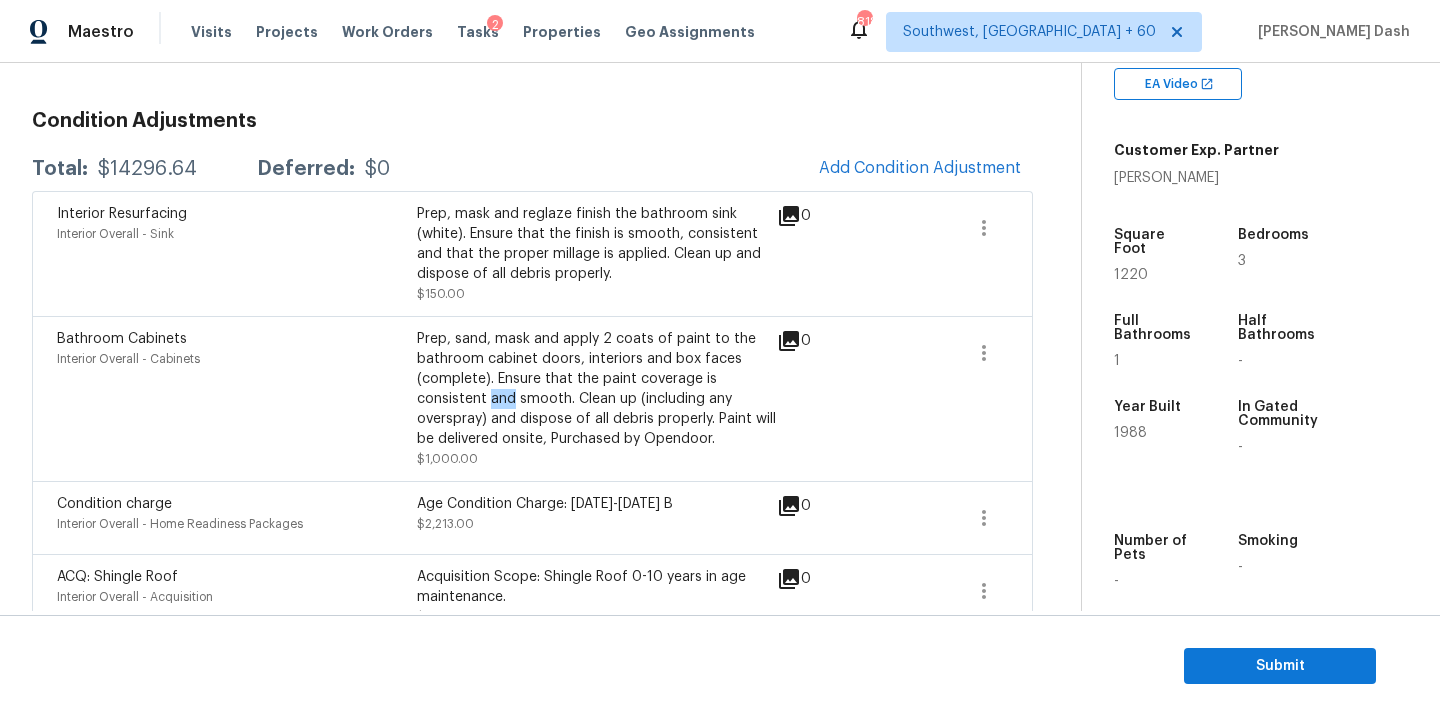 click on "Interior Resurfacing Interior Overall - Sink Prep, mask and reglaze finish the bathroom sink (white). Ensure that the finish is smooth, consistent and that the proper millage is applied. Clean up and dispose of all debris properly. $150.00   0 Bathroom Cabinets Interior Overall - Cabinets Prep, sand, mask and apply 2 coats of paint to the bathroom cabinet doors, interiors and box faces (complete). Ensure that the paint coverage is consistent and smooth. Clean up (including any overspray) and dispose of all debris properly. Paint will be delivered onsite, Purchased by Opendoor. $1,000.00   0 Condition charge Interior Overall - Home Readiness Packages Age Condition Charge: 1979-1992 B	 $2,213.00   0 ACQ: Shingle Roof Interior Overall - Acquisition Acquisition Scope: Shingle Roof 0-10 years in age maintenance. $200.00   0 ACQ: Paint Interior Overall - Acquisition Acquisition Scope: 75%+ of the home will likely require interior paint $2,507.00   0 ACQ: Flooring Interior Overall - Acquisition $1,294.40   0 $434.20" at bounding box center (532, 1287) 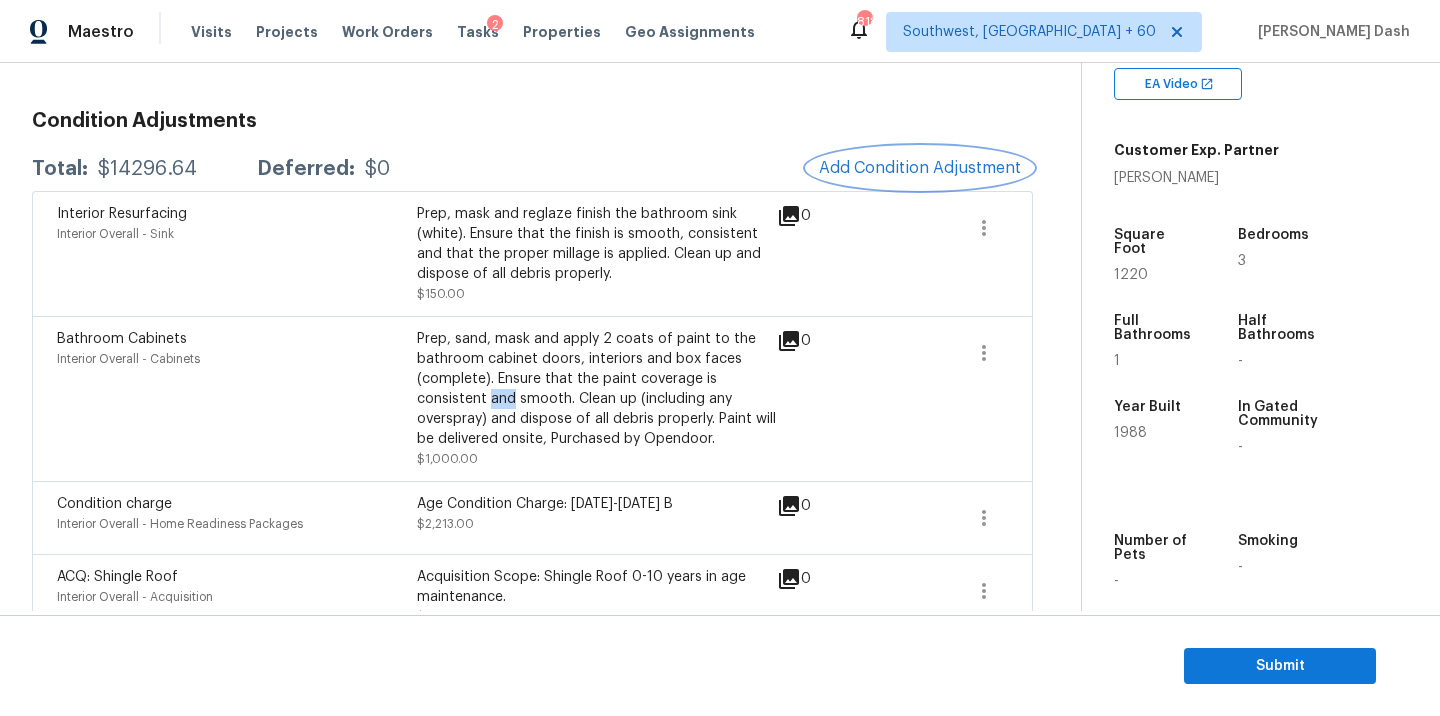 click on "Add Condition Adjustment" at bounding box center (920, 168) 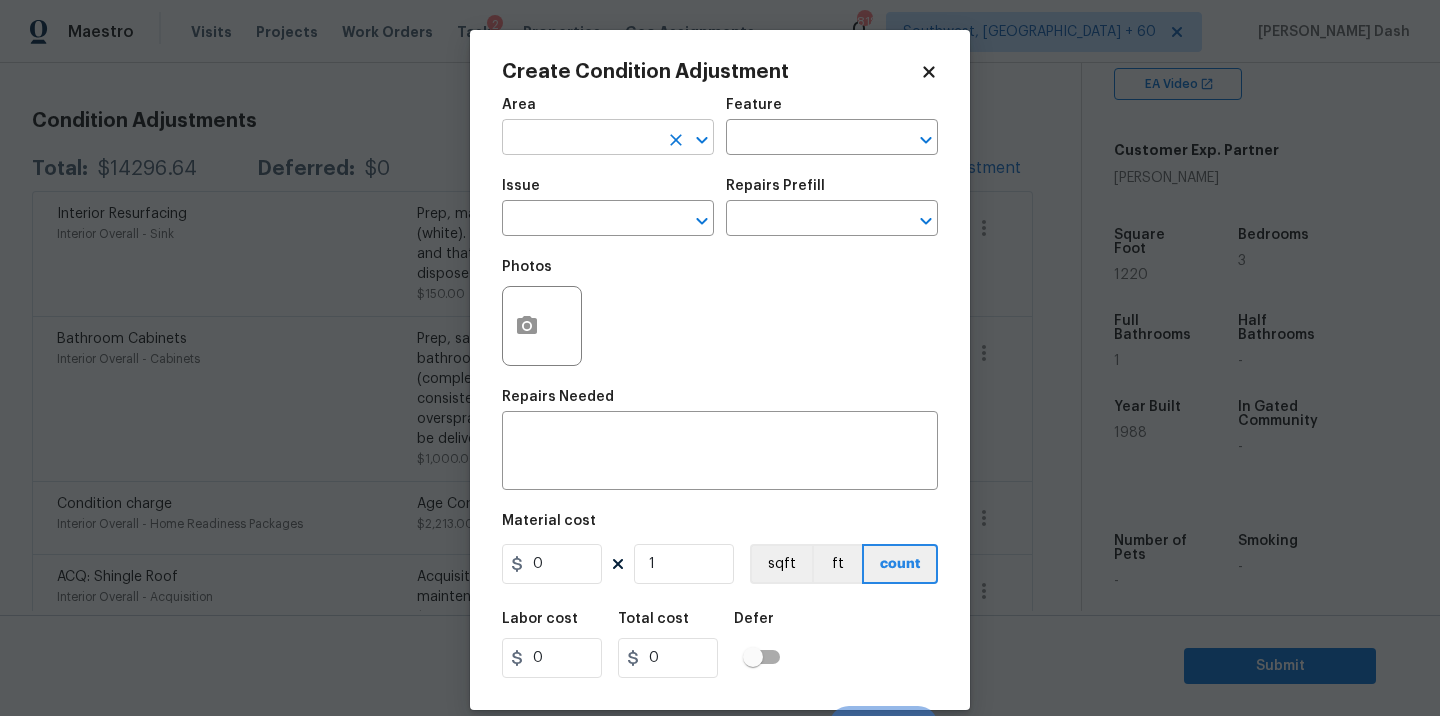 click at bounding box center (580, 139) 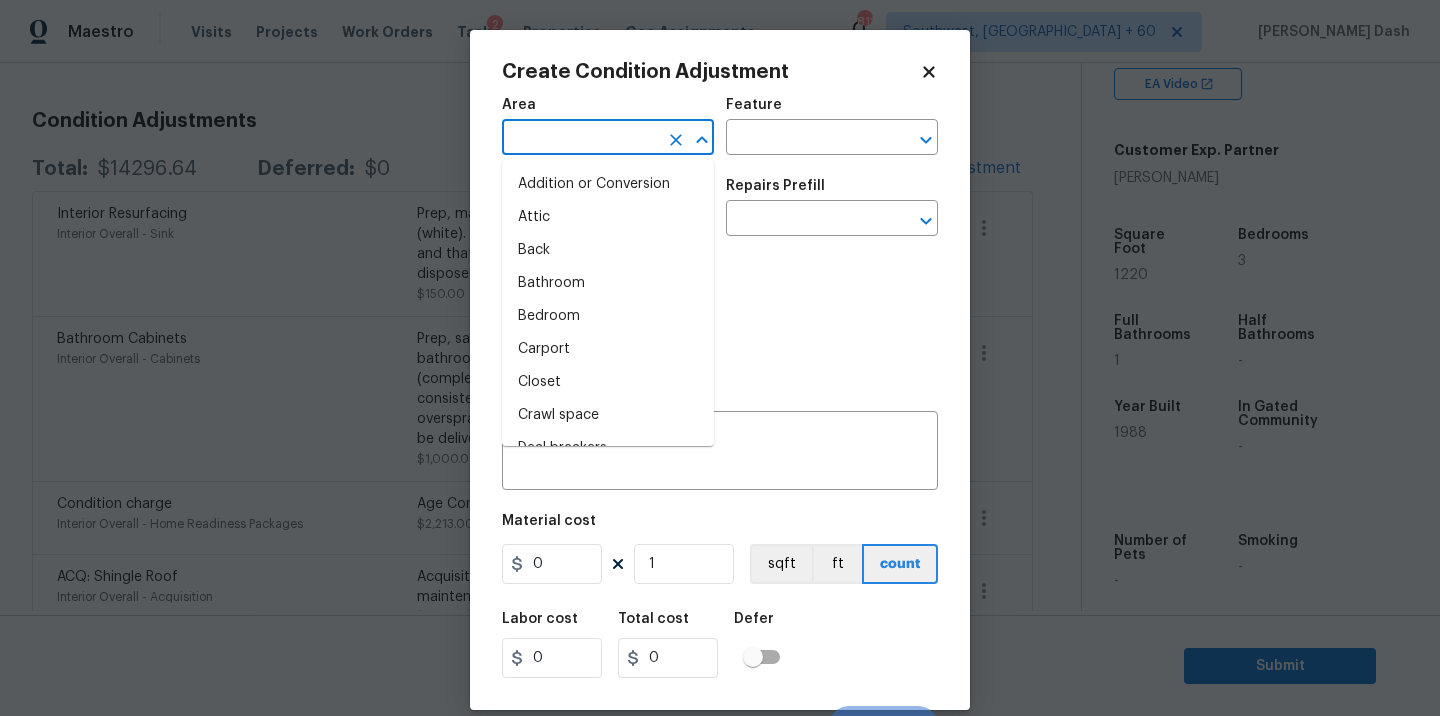 type on "n" 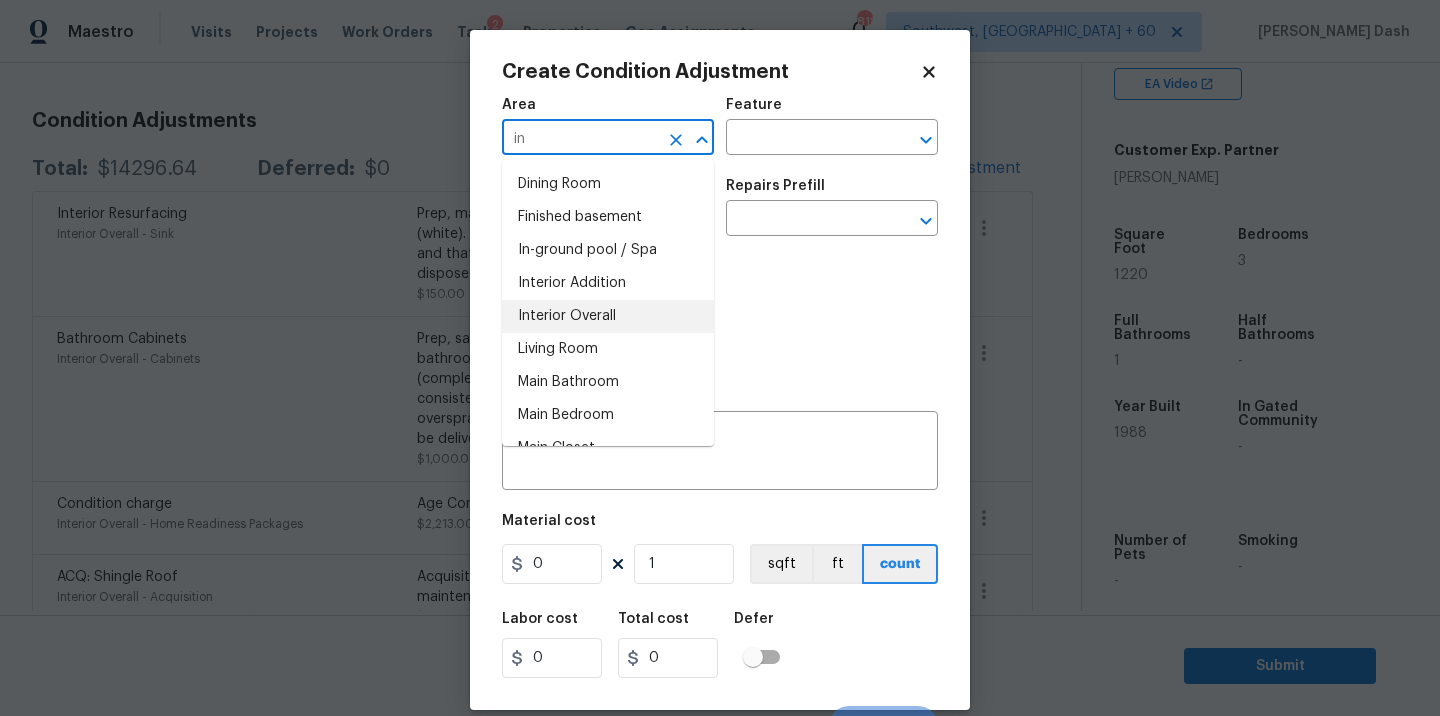 click on "Interior Overall" at bounding box center (608, 316) 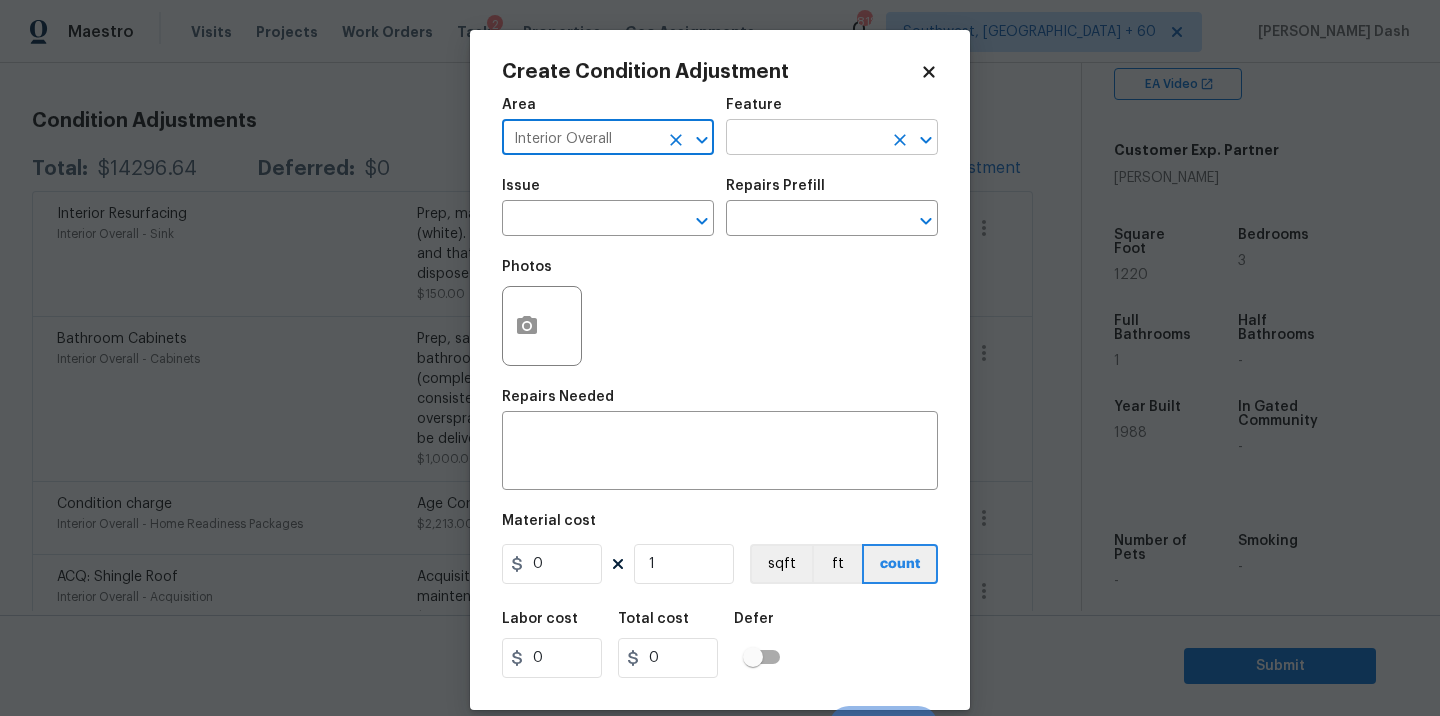 type on "Interior Overall" 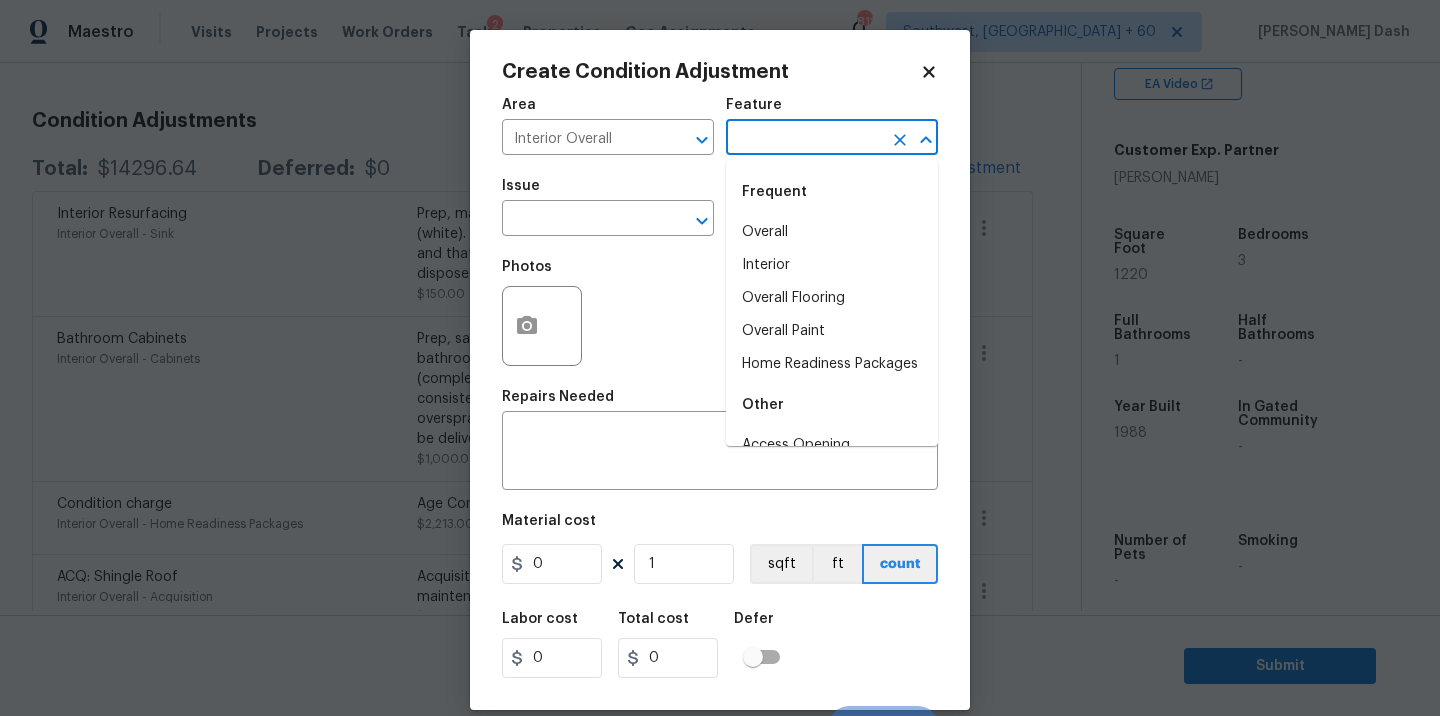 click at bounding box center (804, 139) 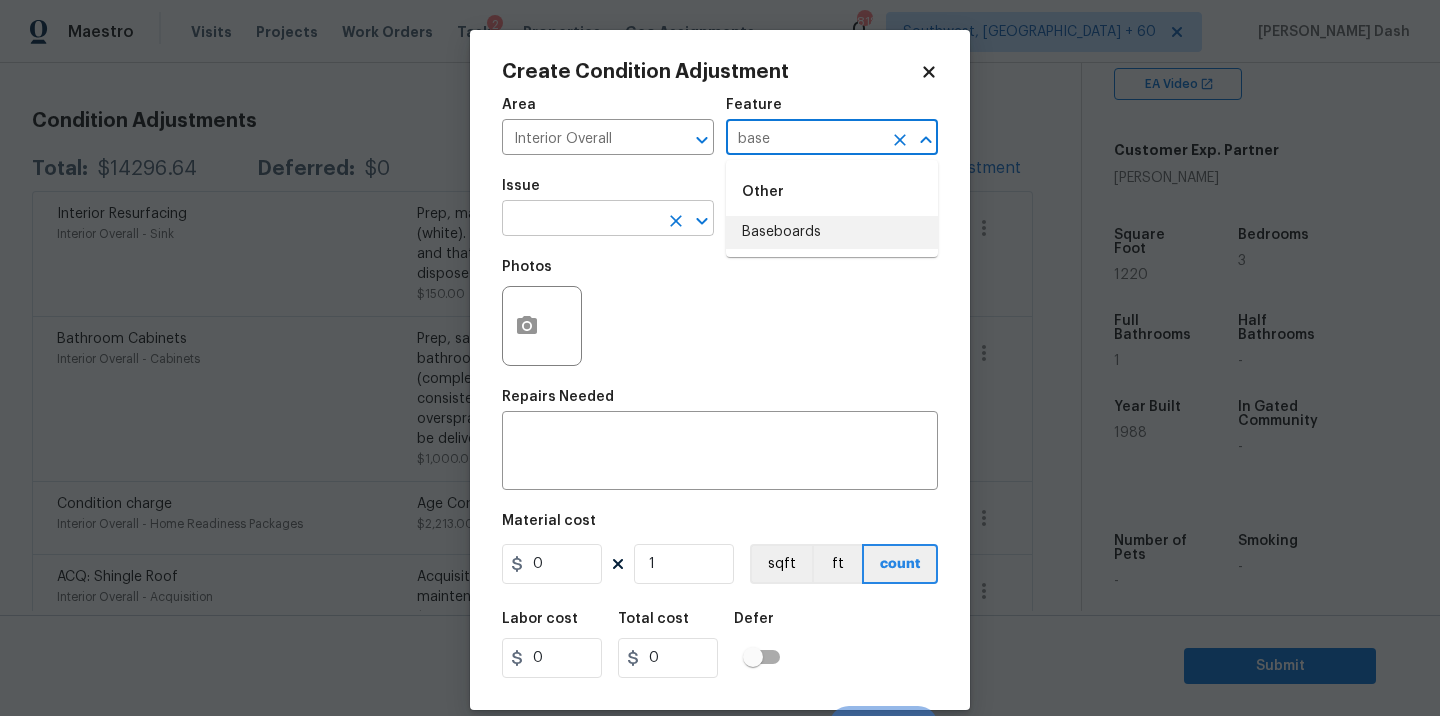 drag, startPoint x: 761, startPoint y: 236, endPoint x: 691, endPoint y: 233, distance: 70.064255 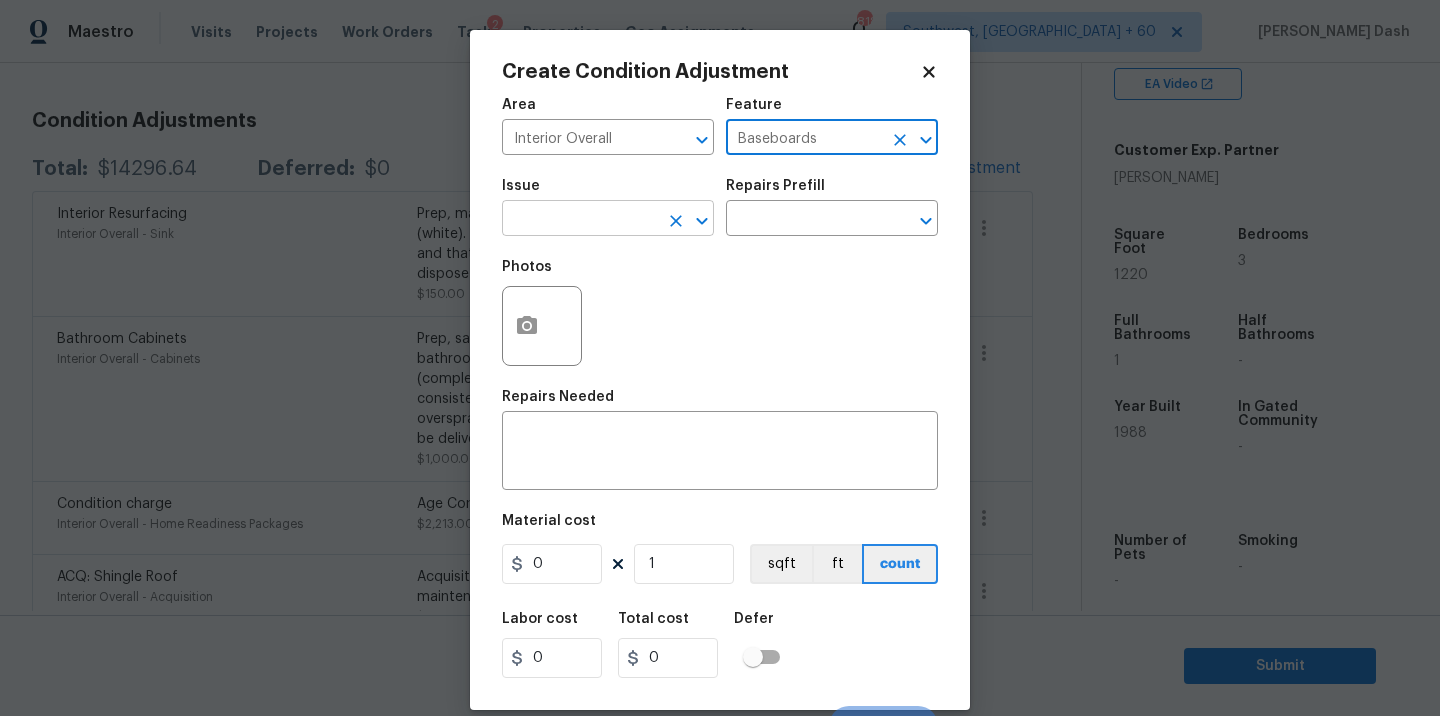 type on "Baseboards" 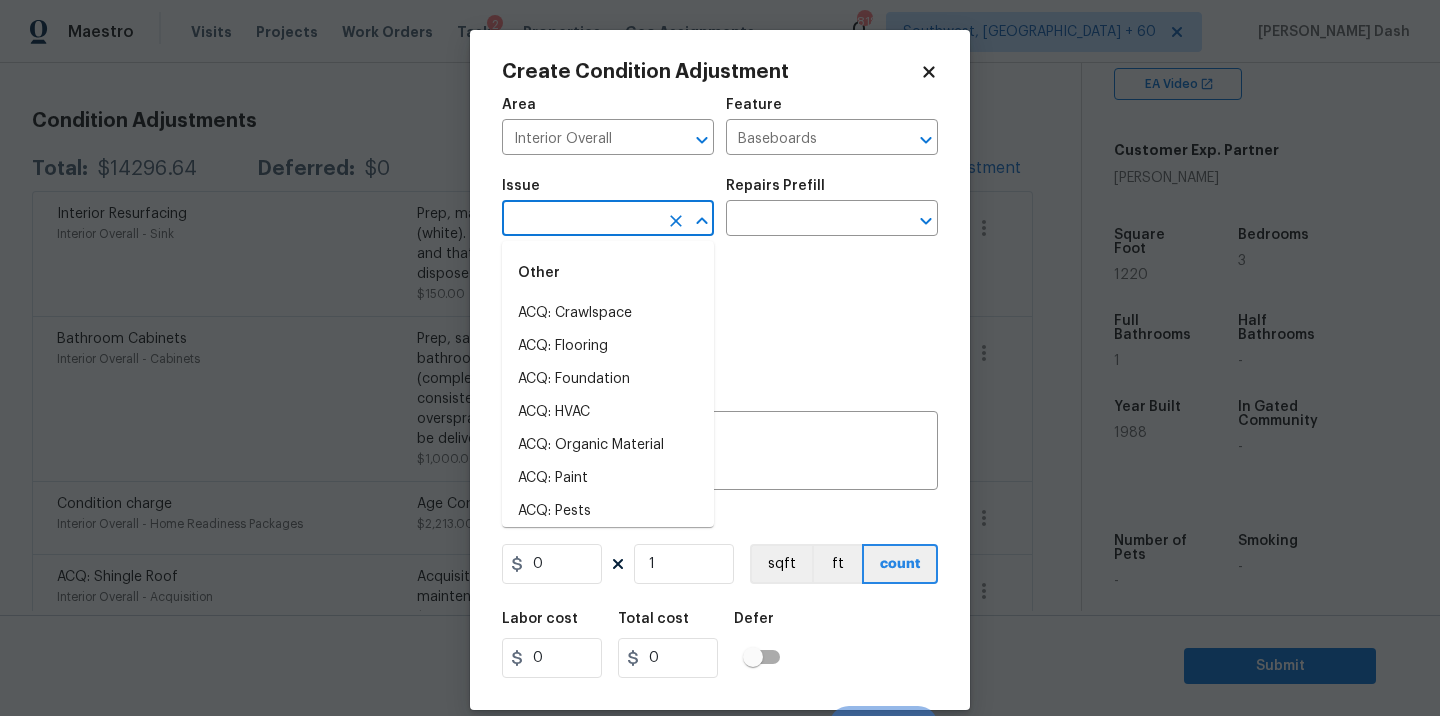 click at bounding box center [580, 220] 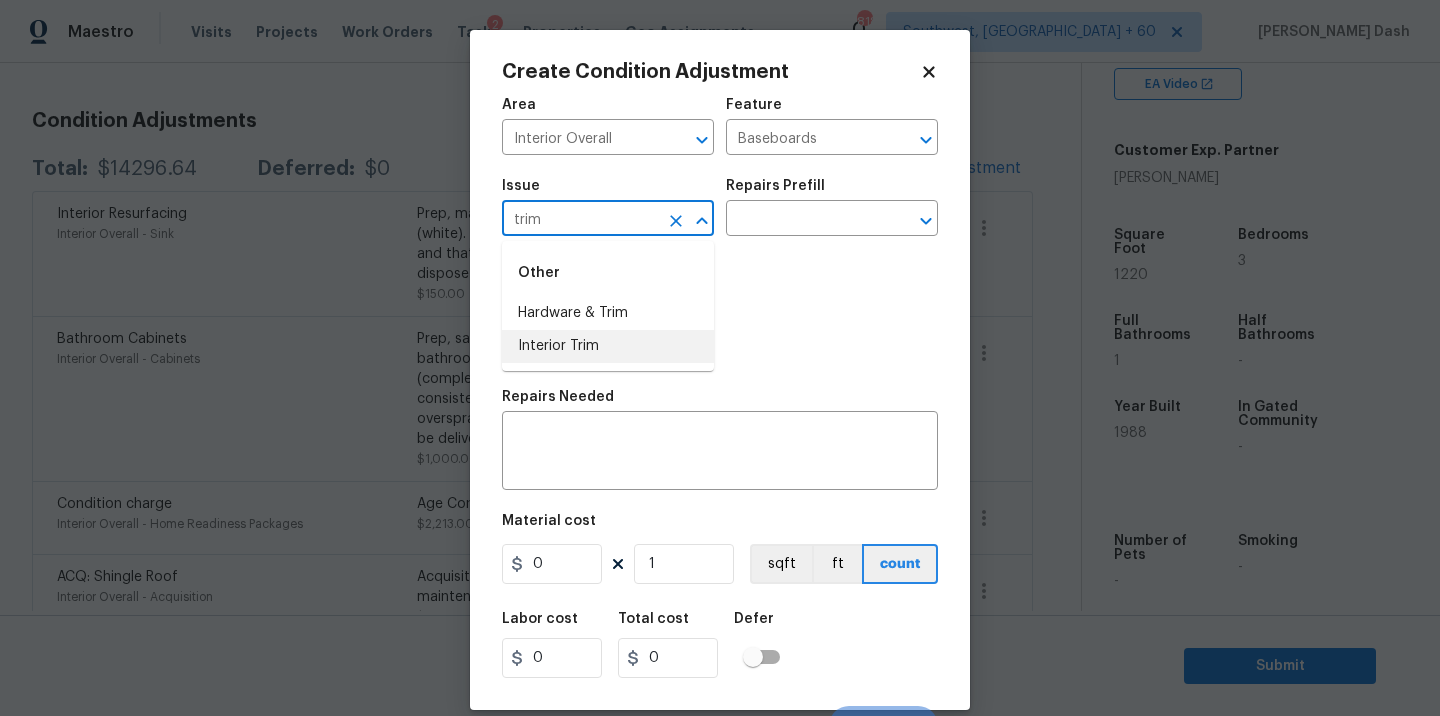 click on "Interior Trim" at bounding box center (608, 346) 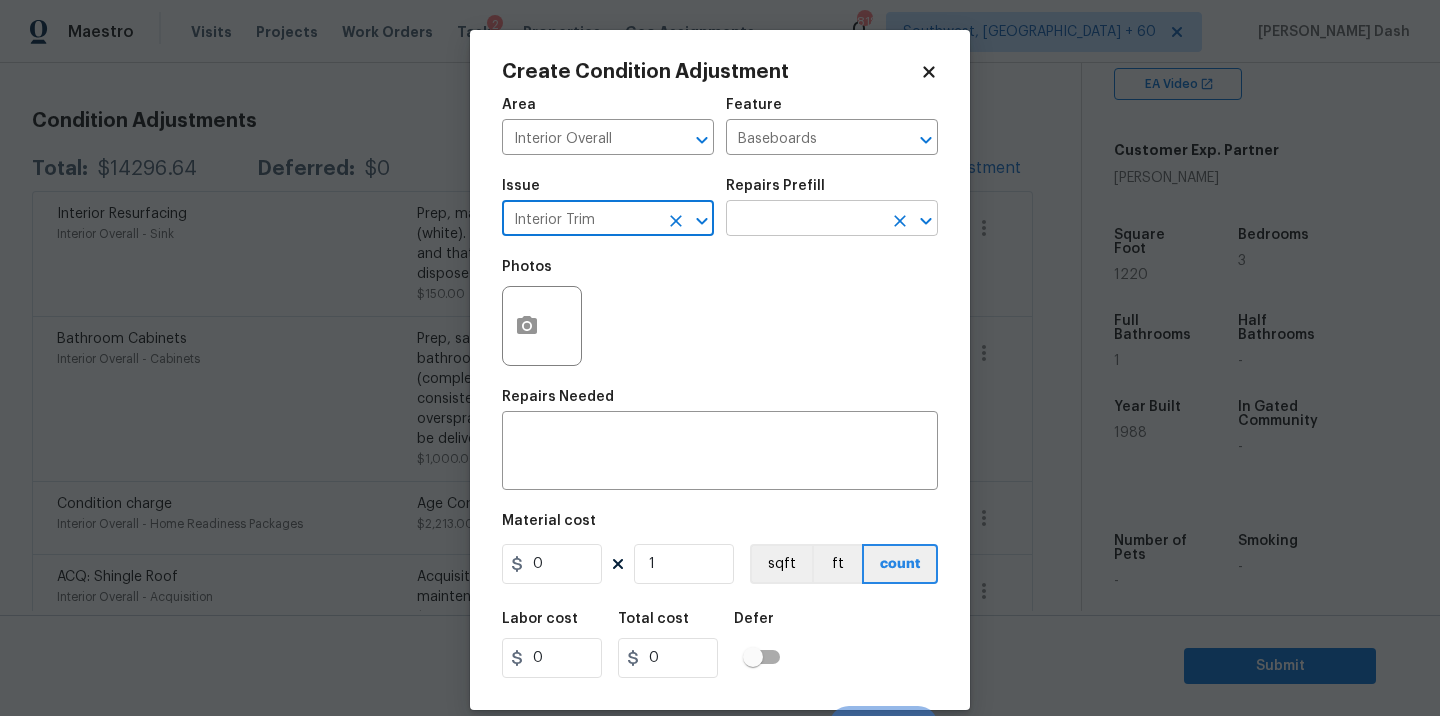 type on "Interior Trim" 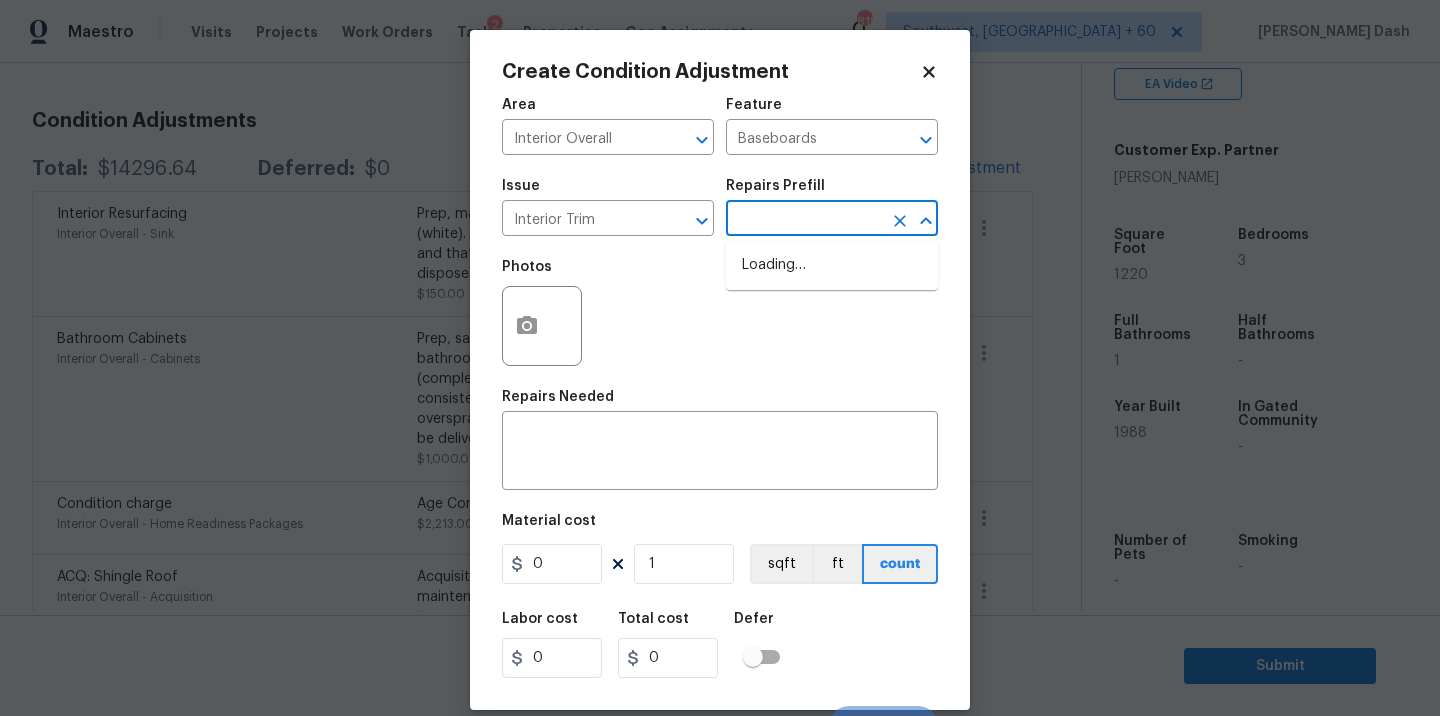 click at bounding box center [804, 220] 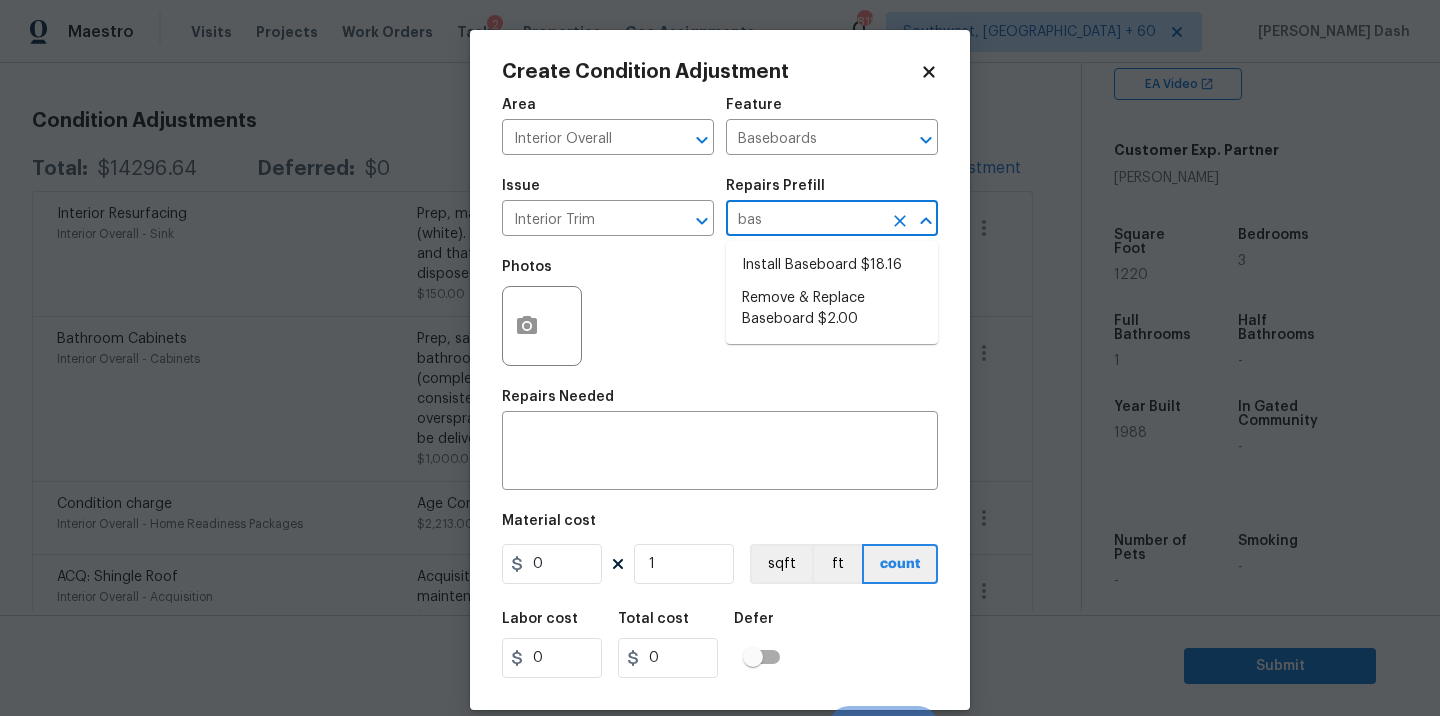 type on "base" 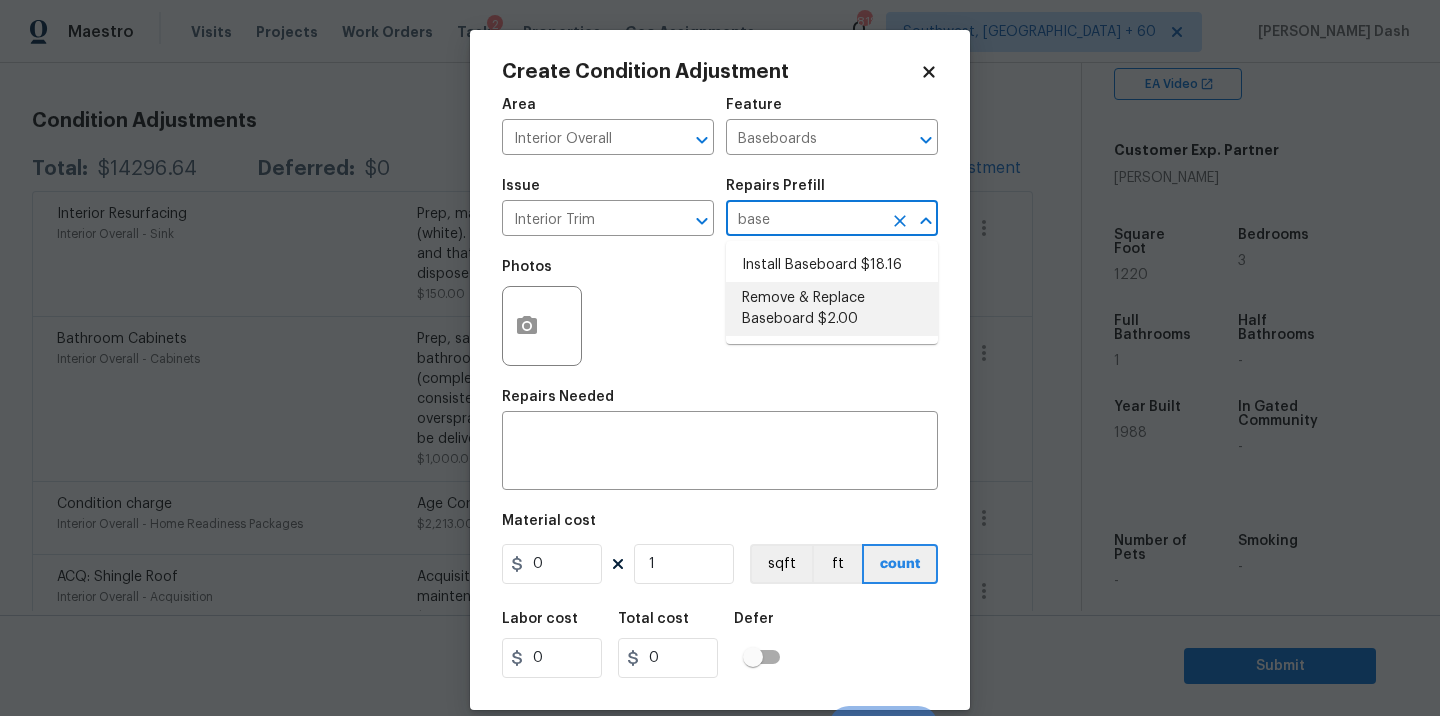 drag, startPoint x: 778, startPoint y: 316, endPoint x: 772, endPoint y: 349, distance: 33.54102 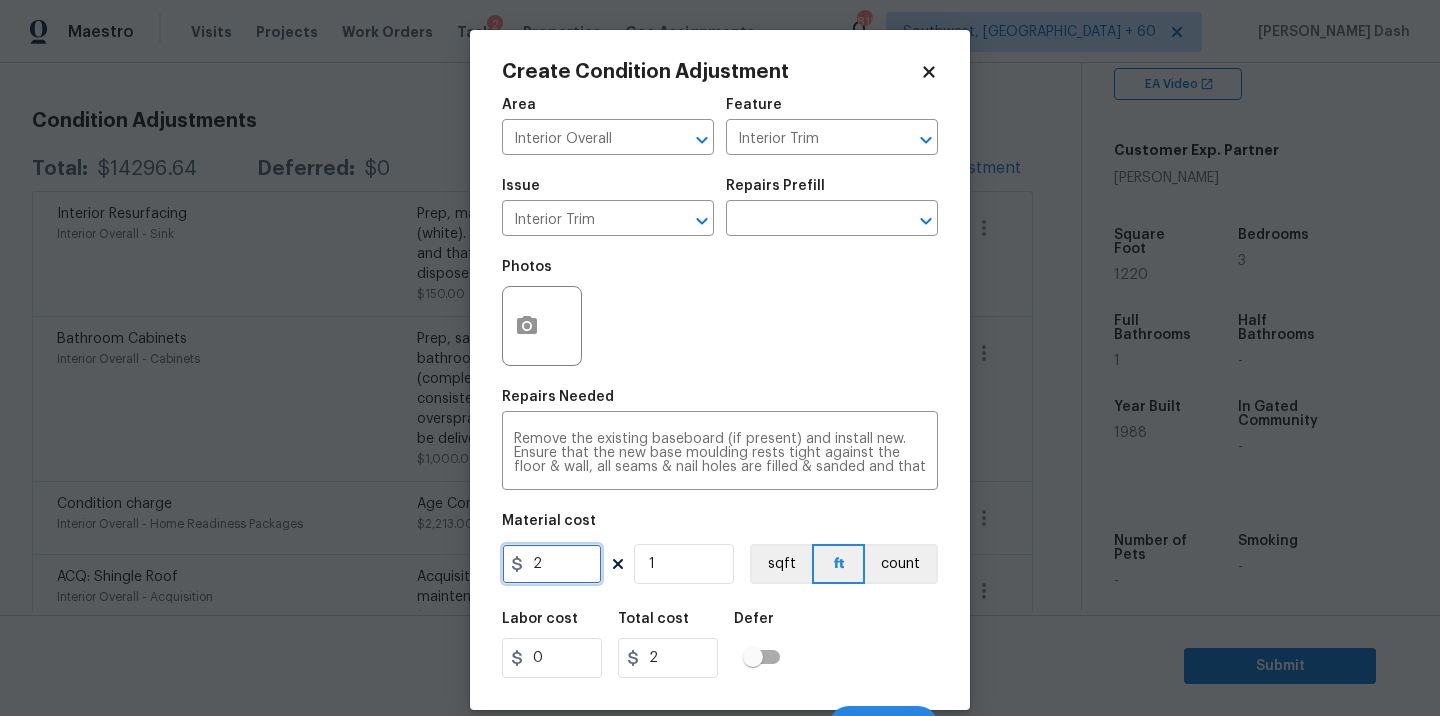 click on "2" at bounding box center [552, 564] 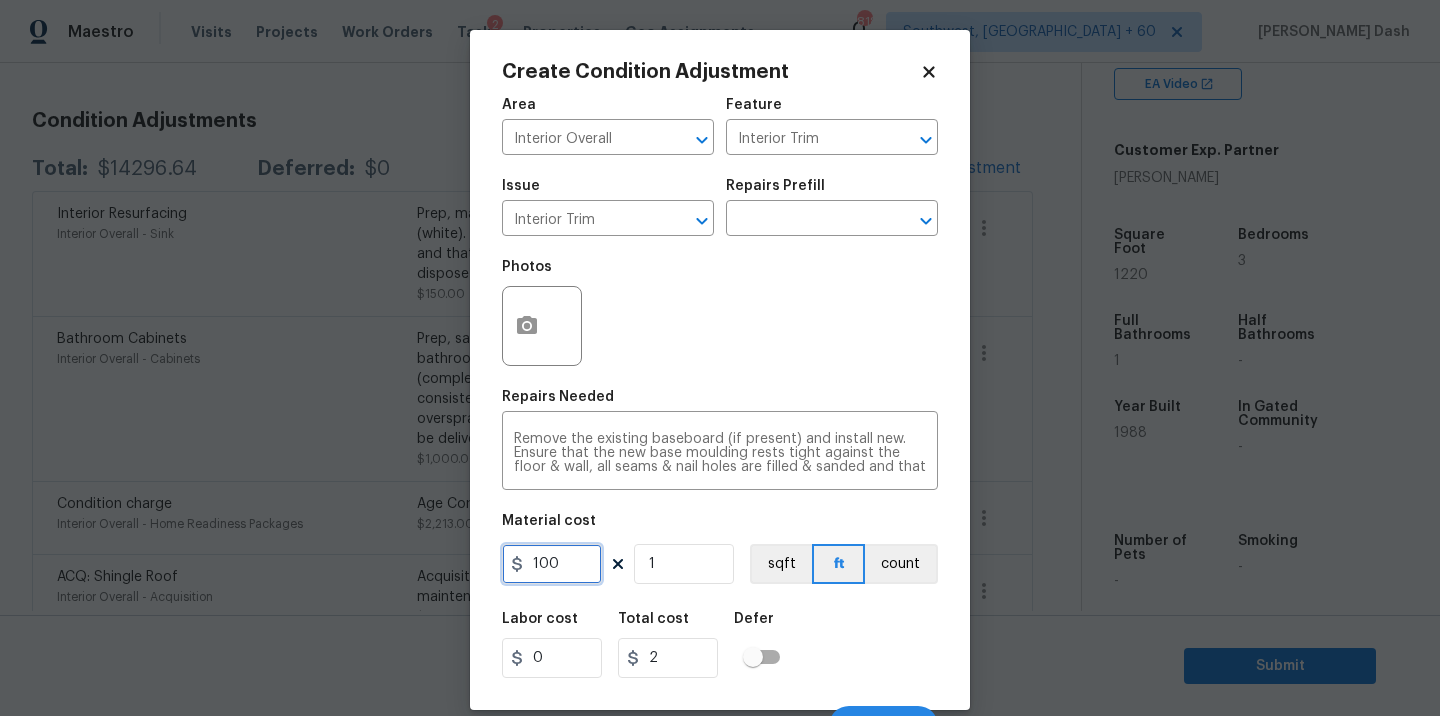 type on "100" 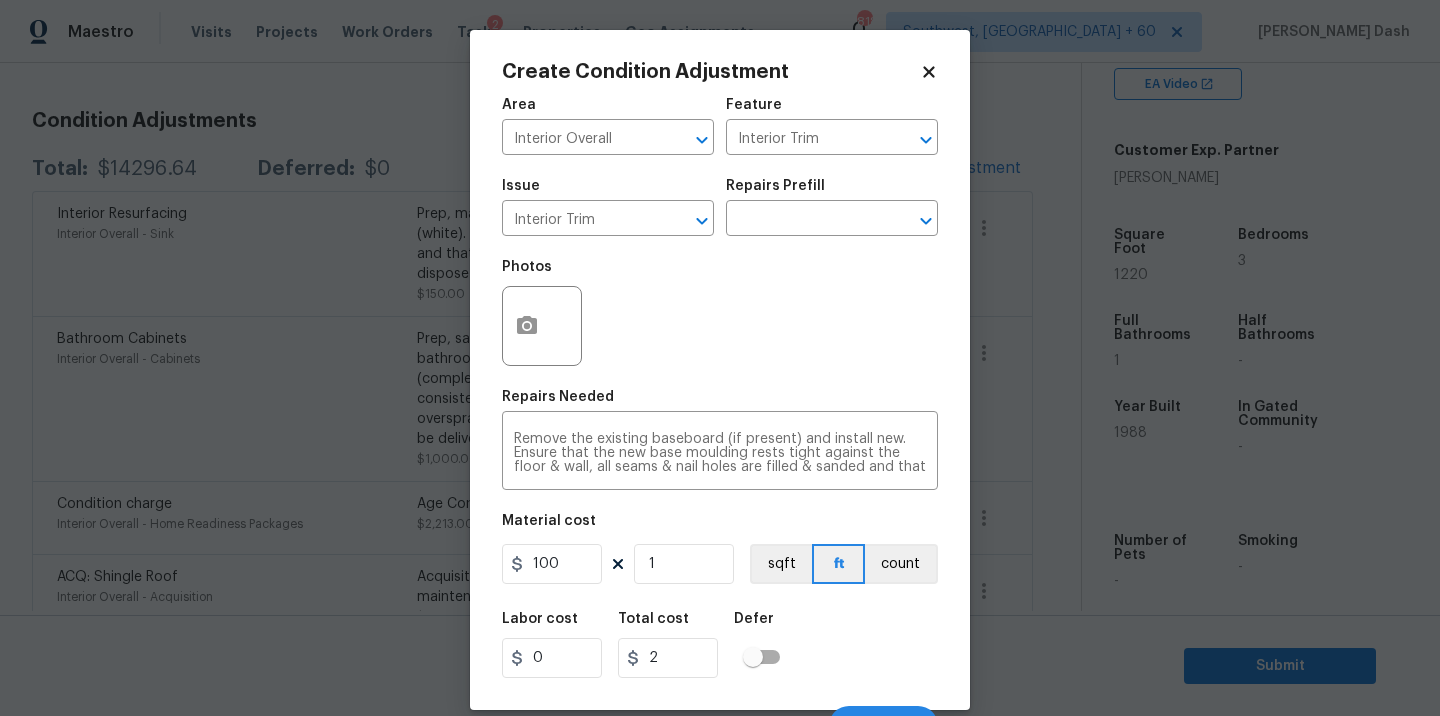 type on "100" 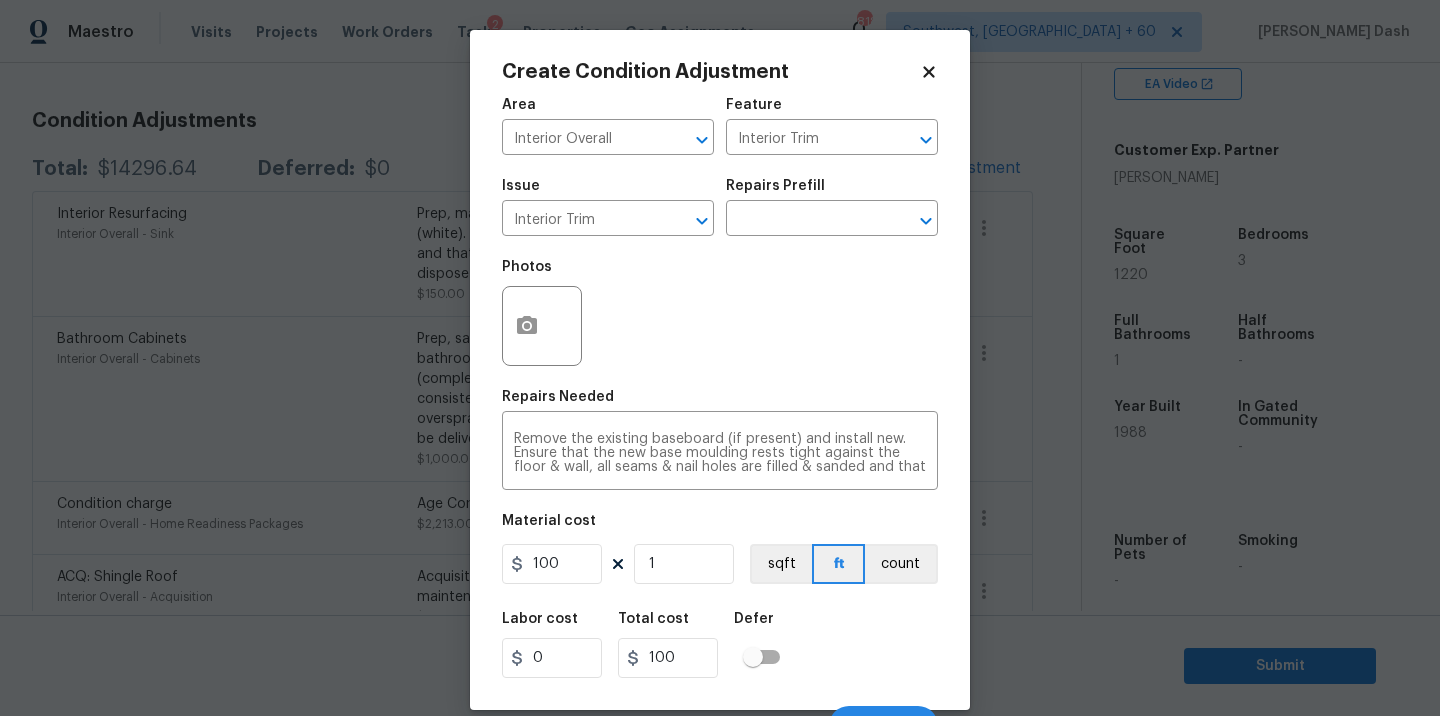 click on "Labor cost 0 Total cost 100 Defer" at bounding box center (720, 645) 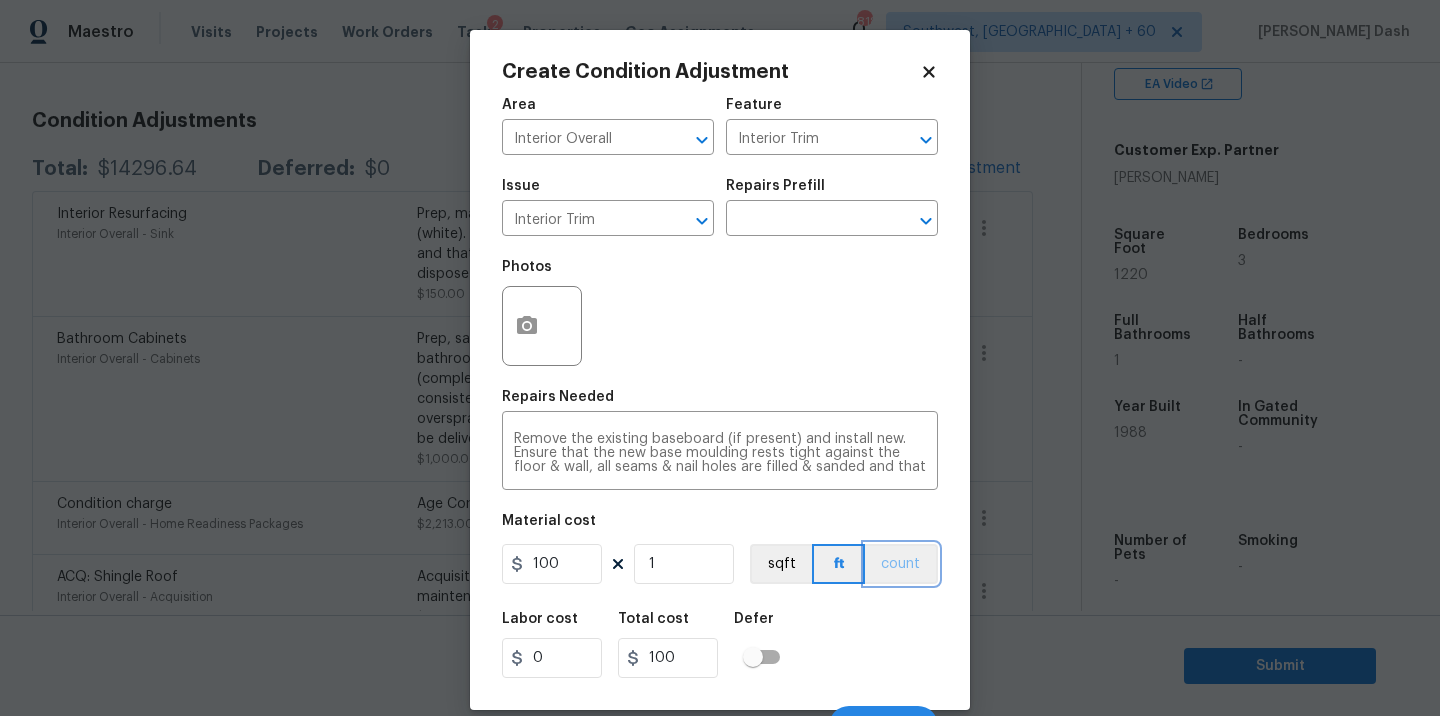 click on "count" at bounding box center (901, 564) 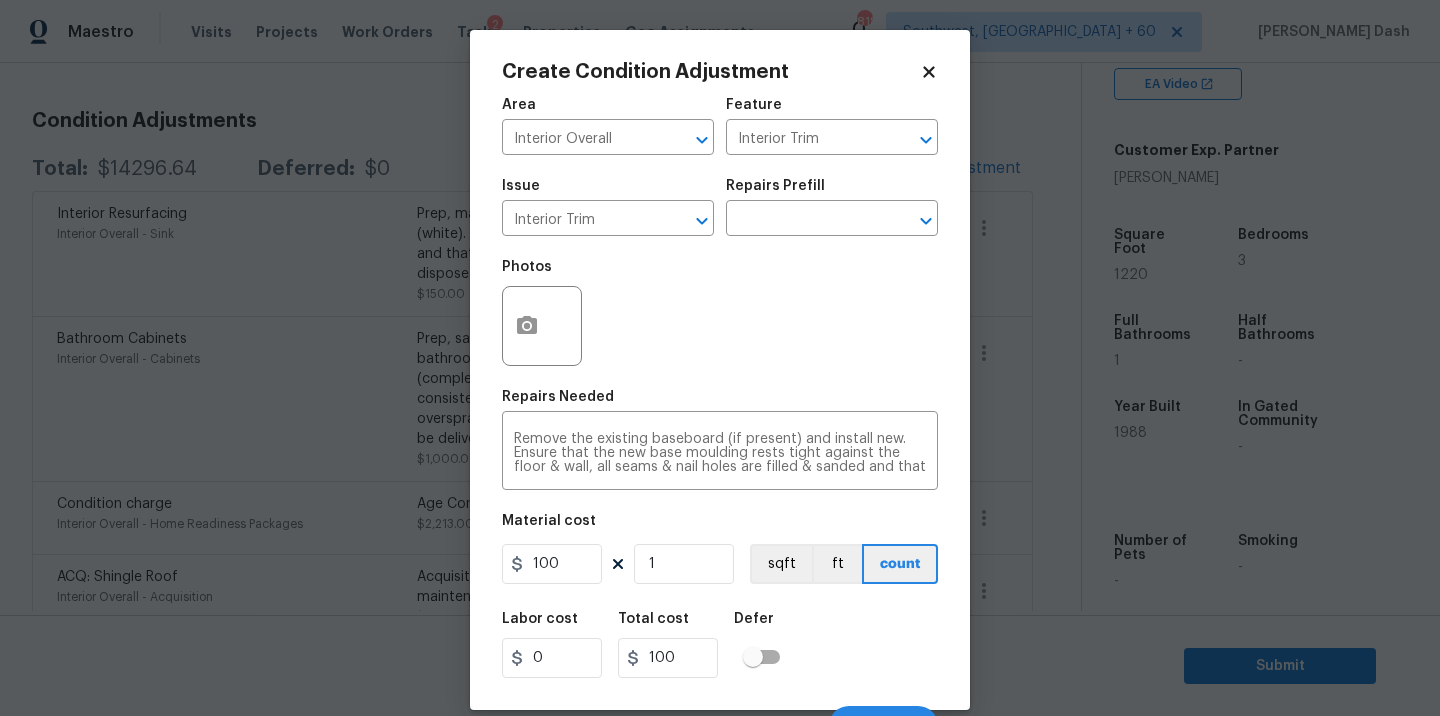 click on "Labor cost 0 Total cost 100 Defer" at bounding box center [720, 645] 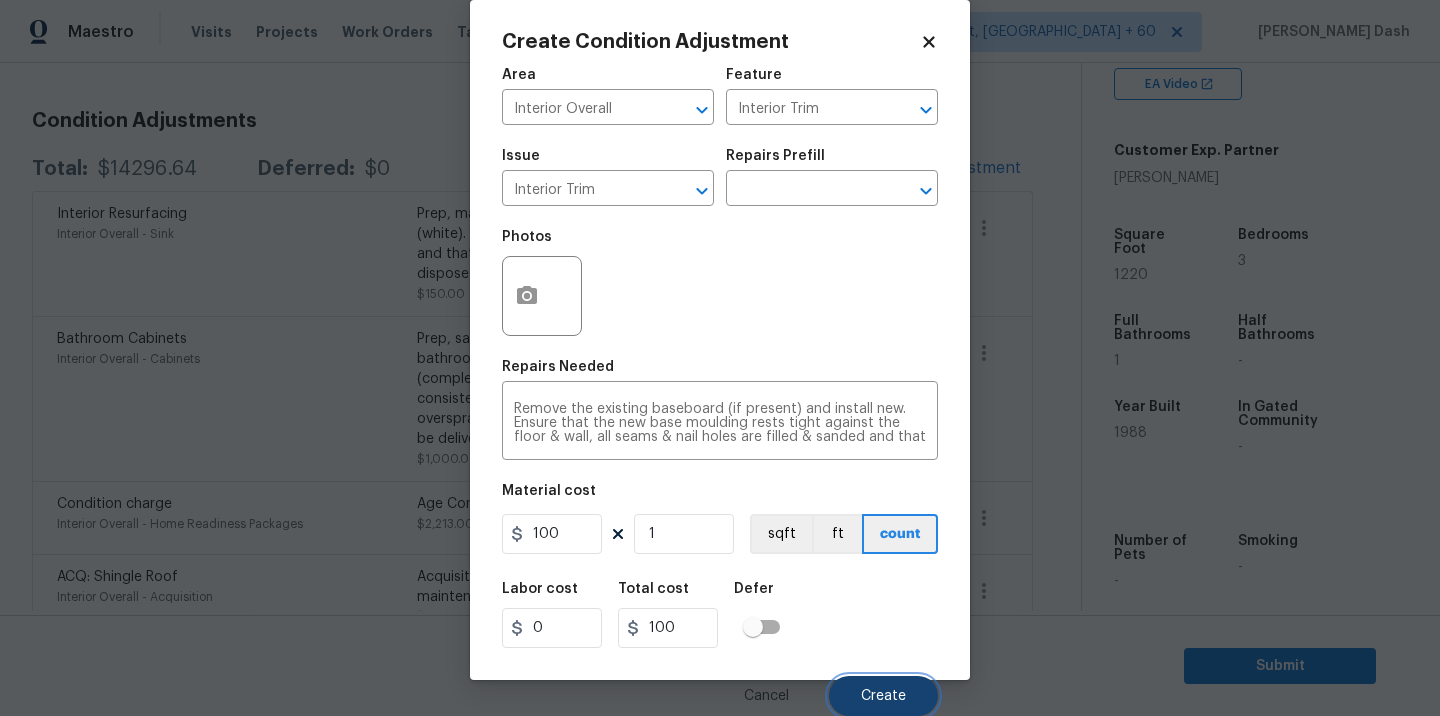 click on "Create" at bounding box center (883, 696) 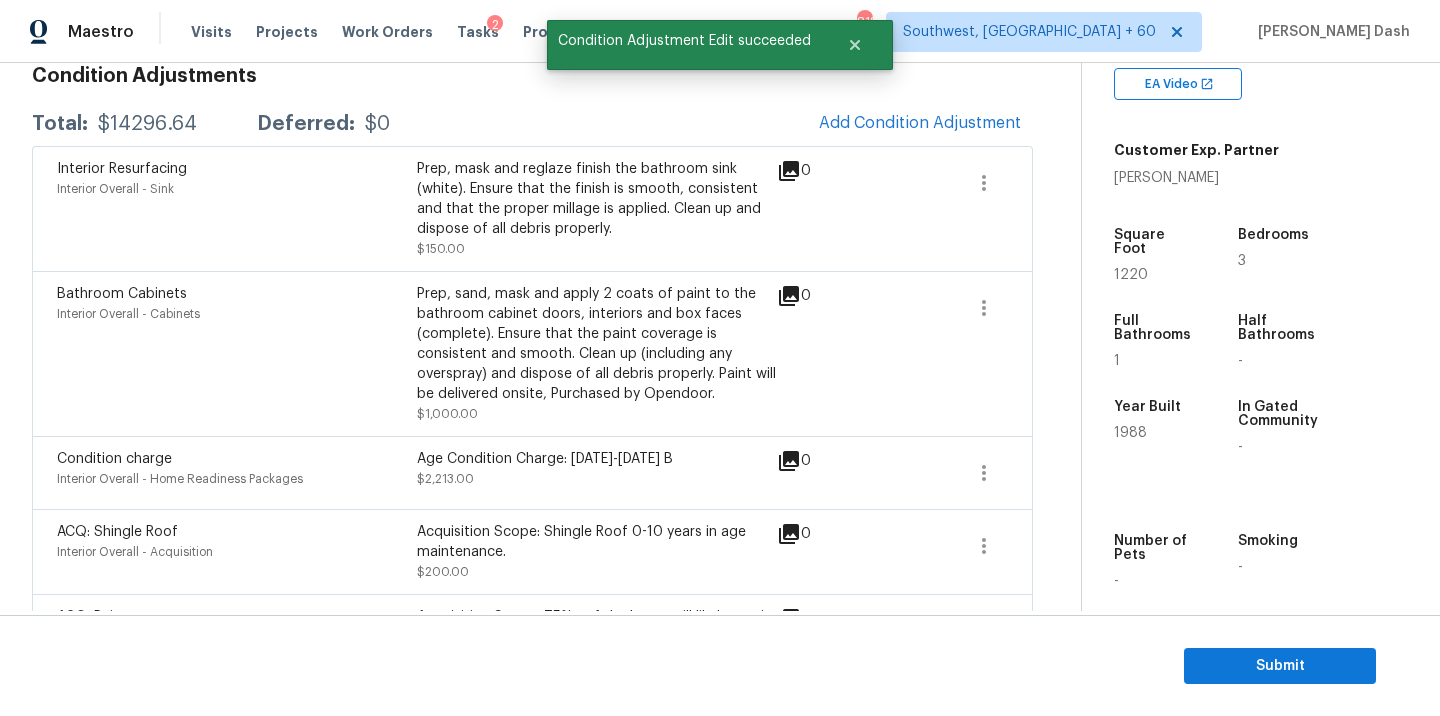 scroll, scrollTop: 256, scrollLeft: 0, axis: vertical 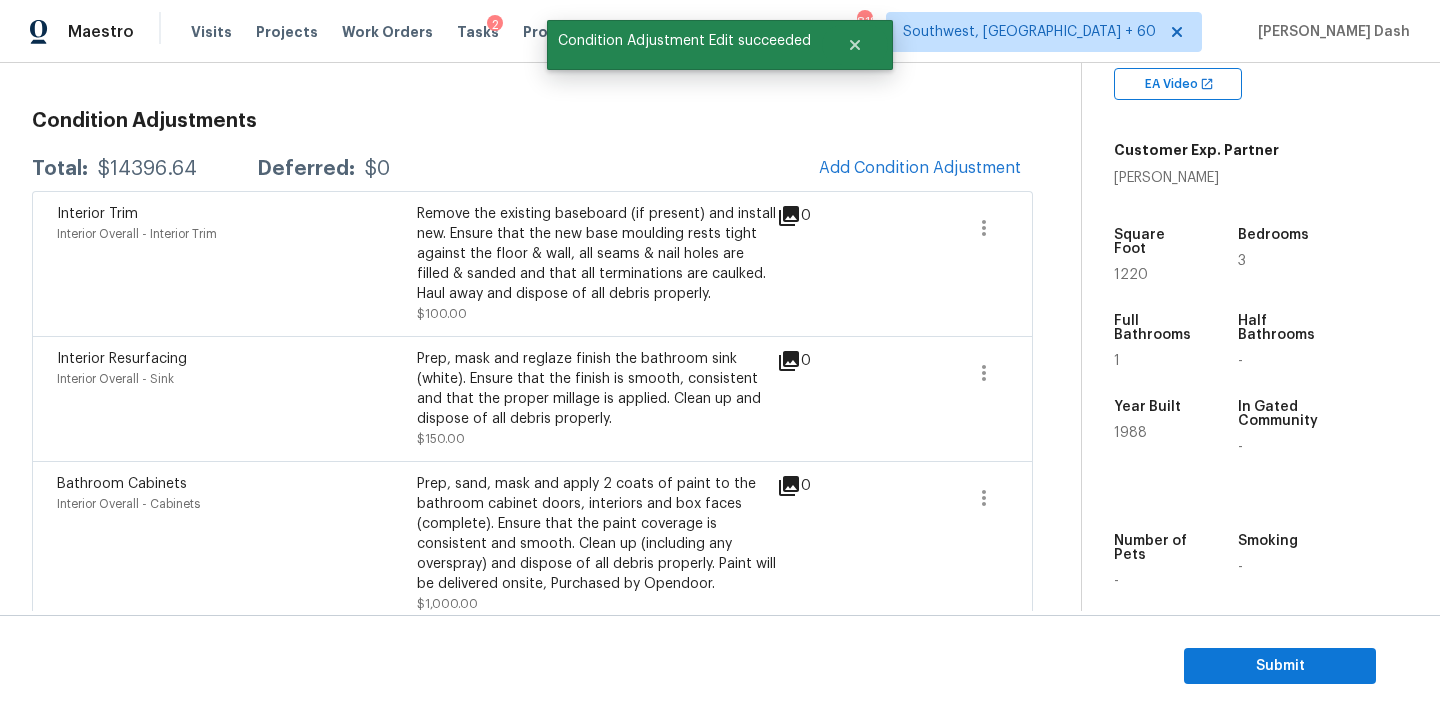 click on "$14396.64" at bounding box center [147, 169] 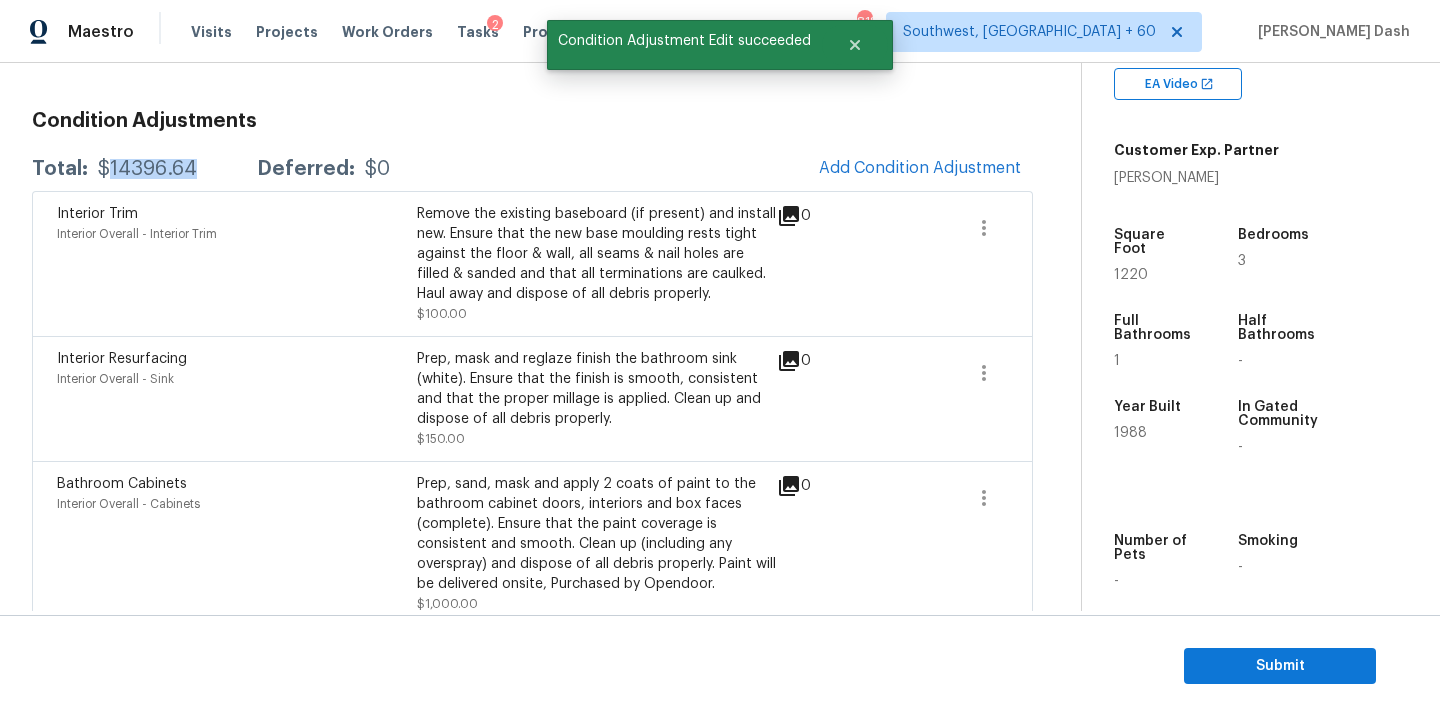click on "$14396.64" at bounding box center [147, 169] 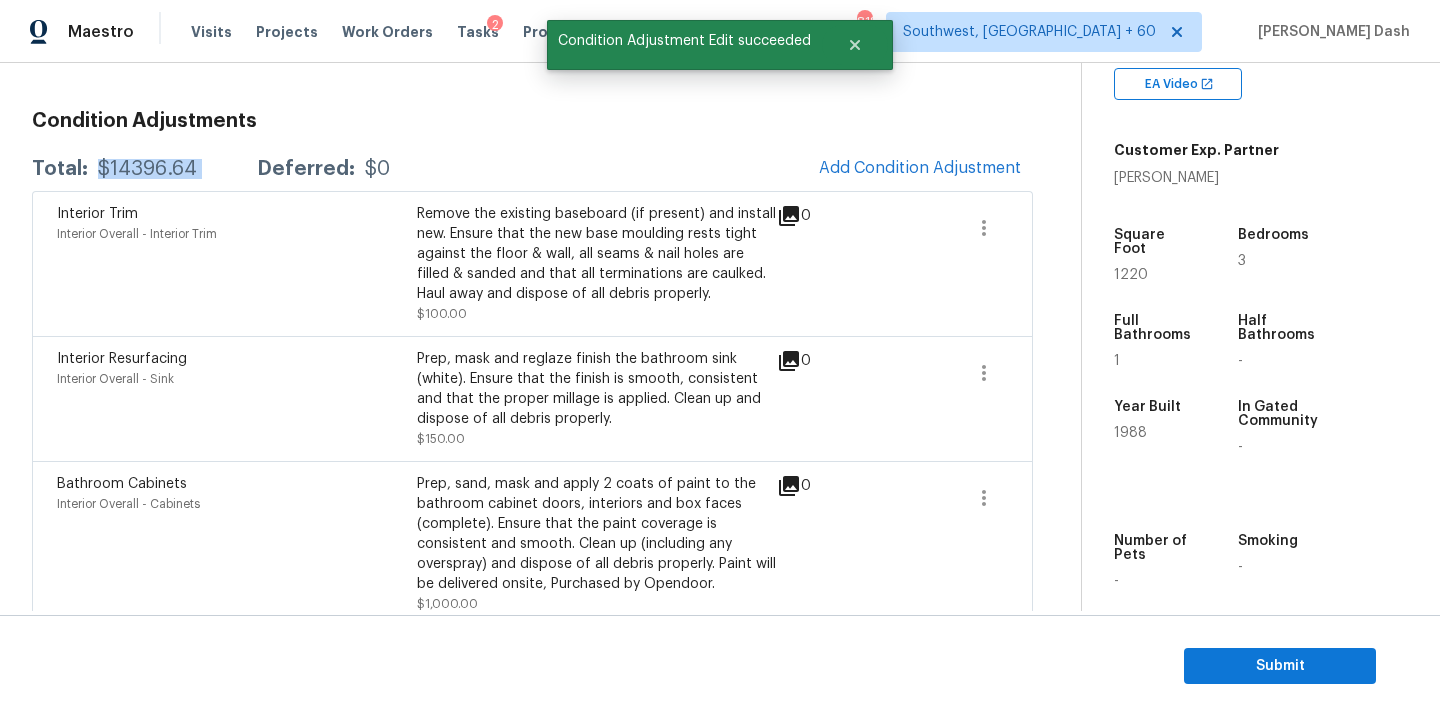 click on "$14396.64" at bounding box center [147, 169] 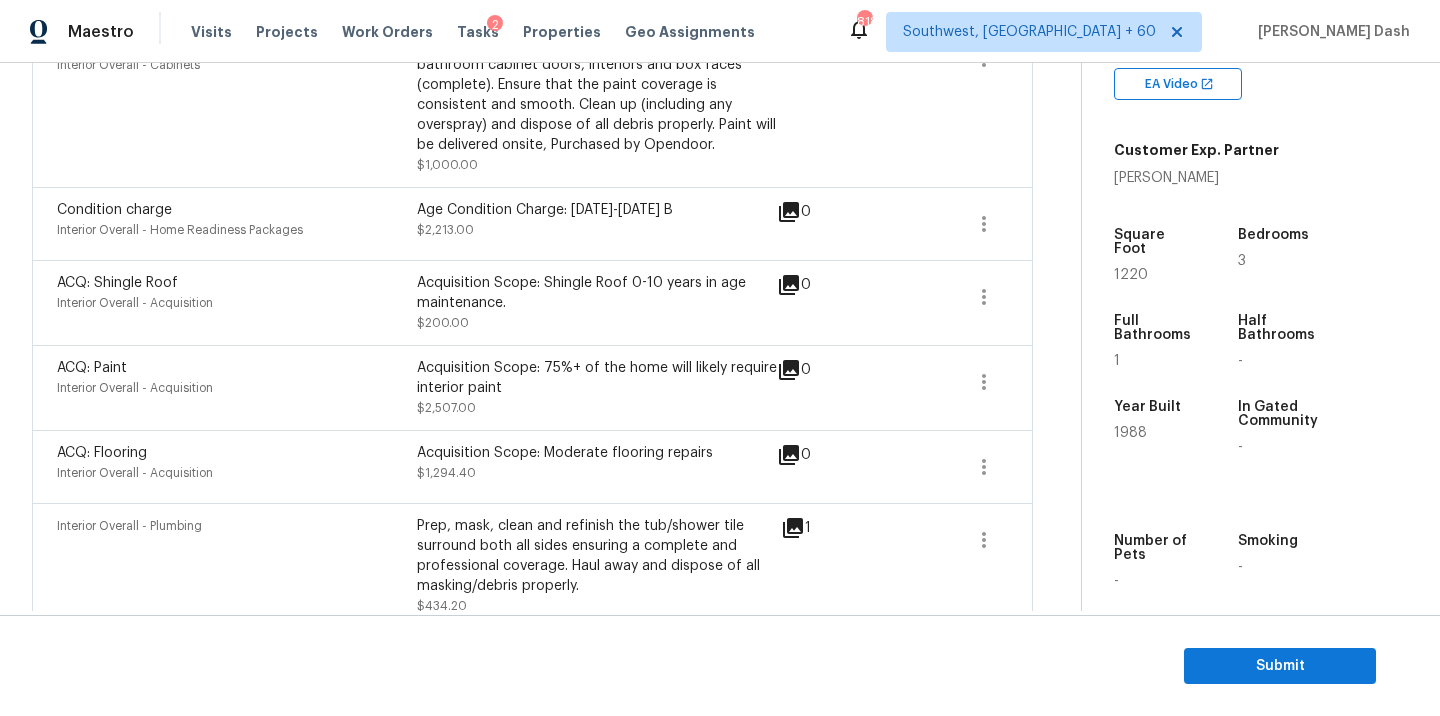 scroll, scrollTop: 697, scrollLeft: 0, axis: vertical 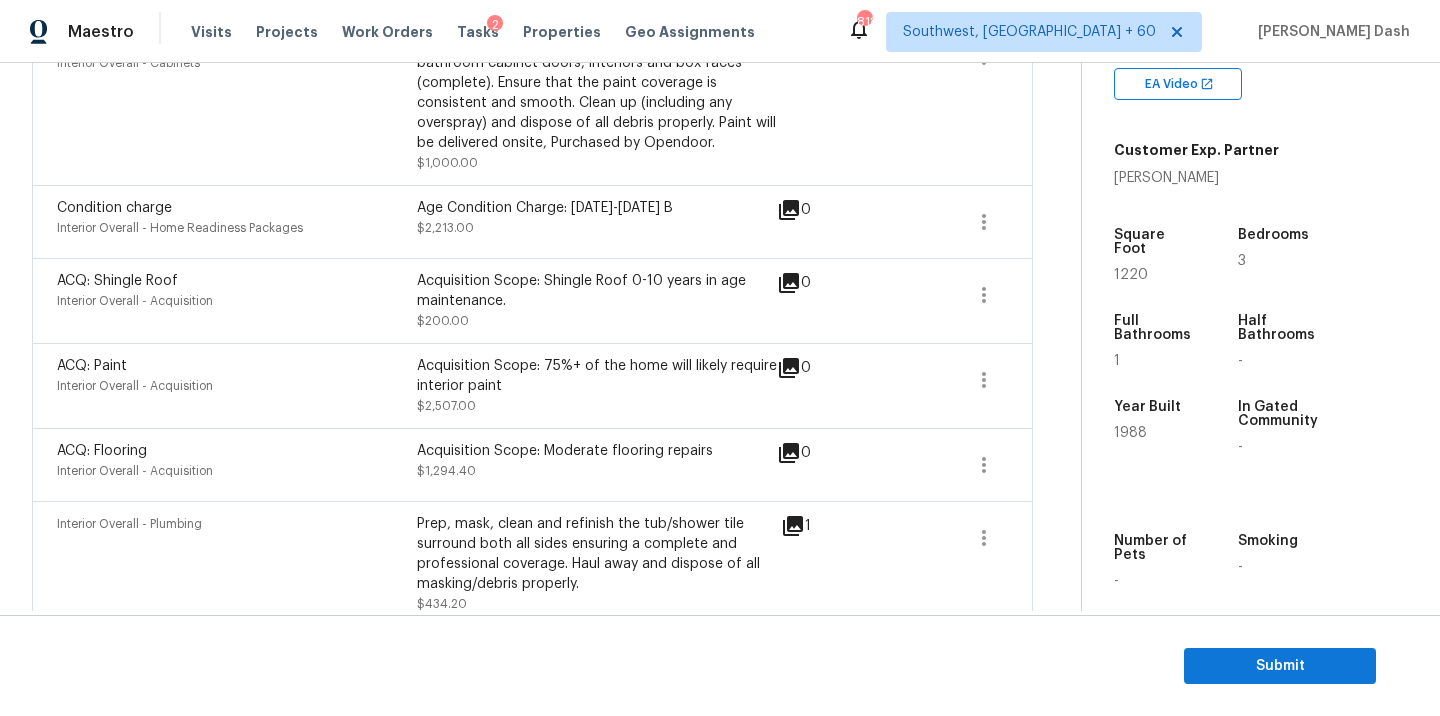 click on "Age Condition Charge: 1979-1992 B" at bounding box center (597, 208) 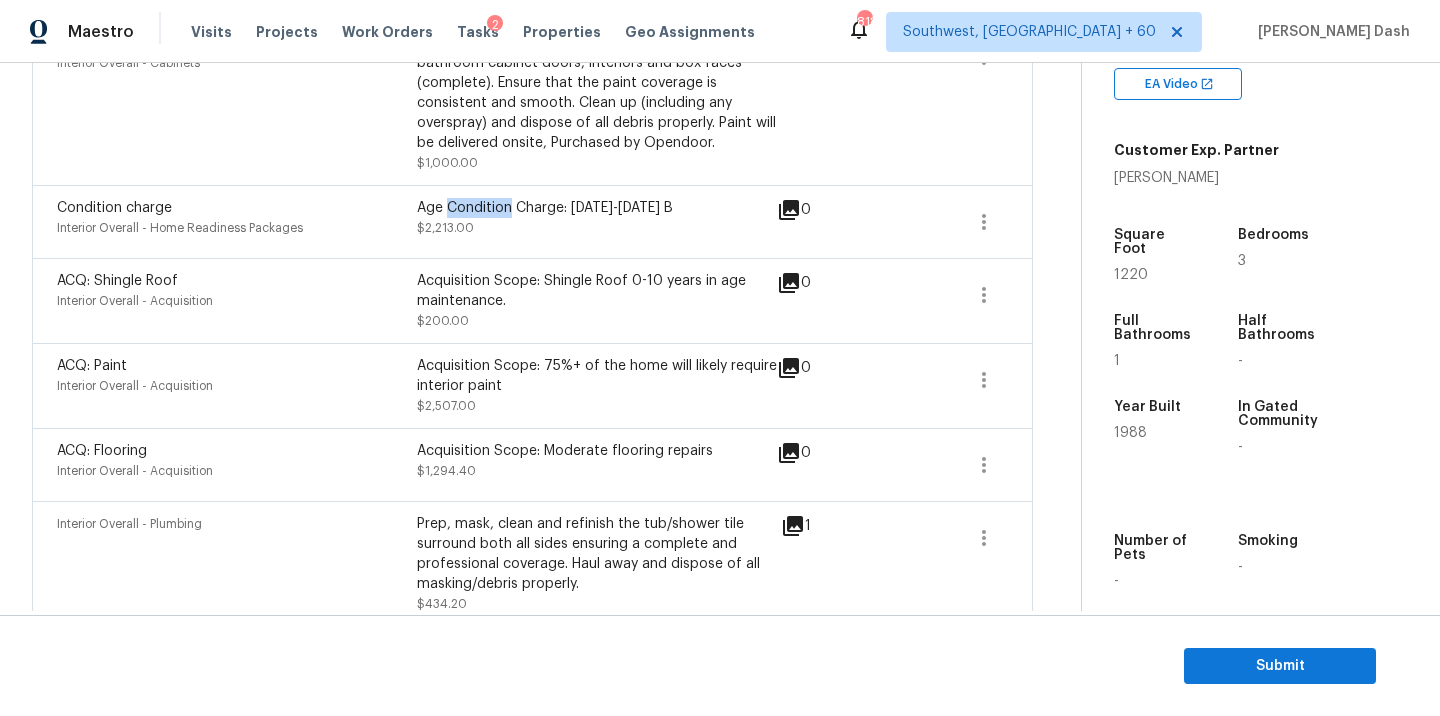 click on "Age Condition Charge: 1979-1992 B" at bounding box center [597, 208] 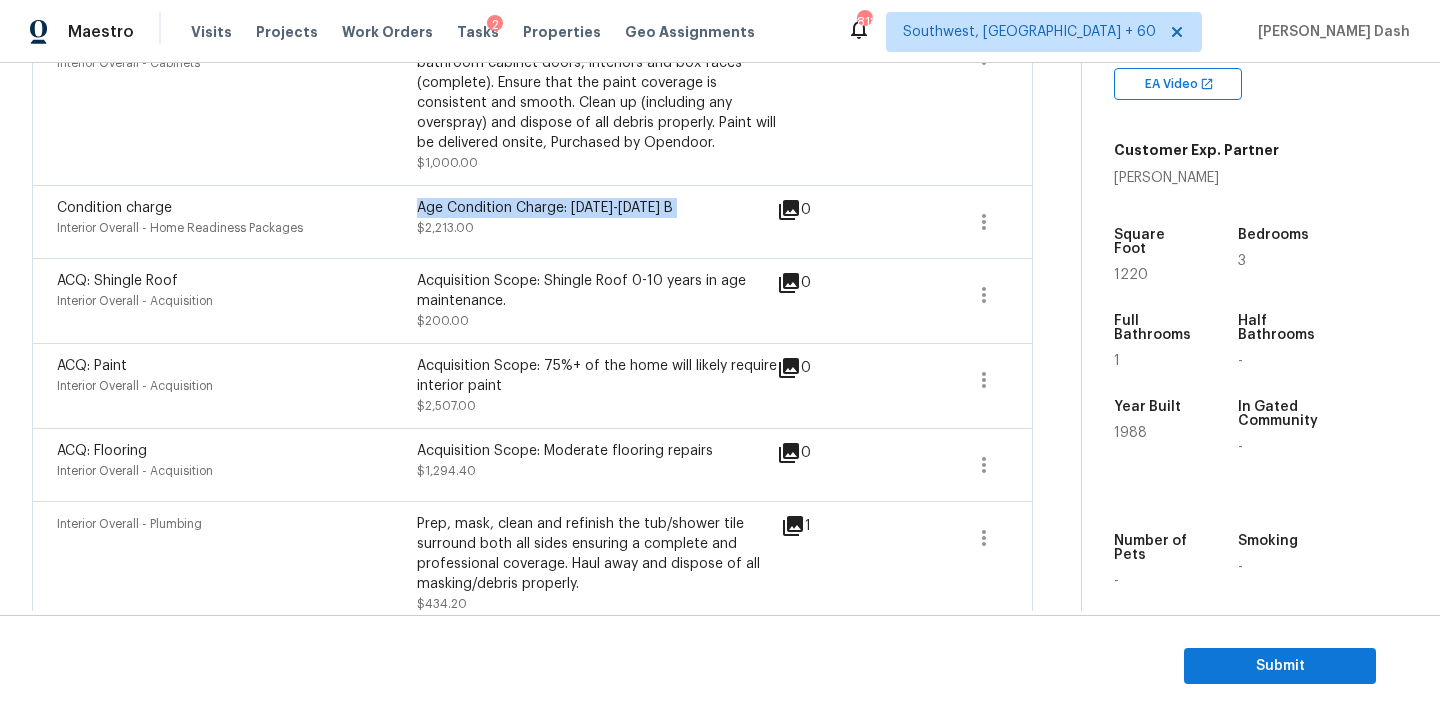 click on "Age Condition Charge: 1979-1992 B" at bounding box center (597, 208) 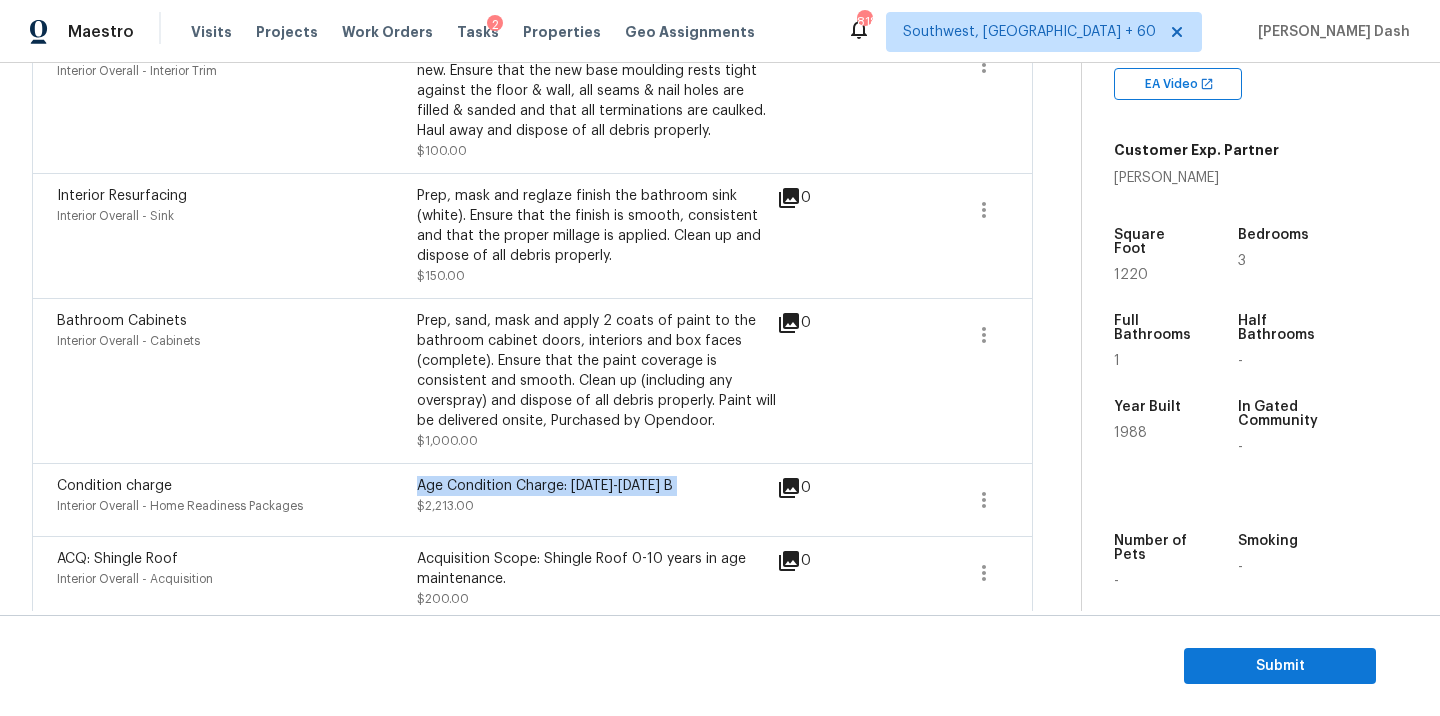 scroll, scrollTop: 415, scrollLeft: 0, axis: vertical 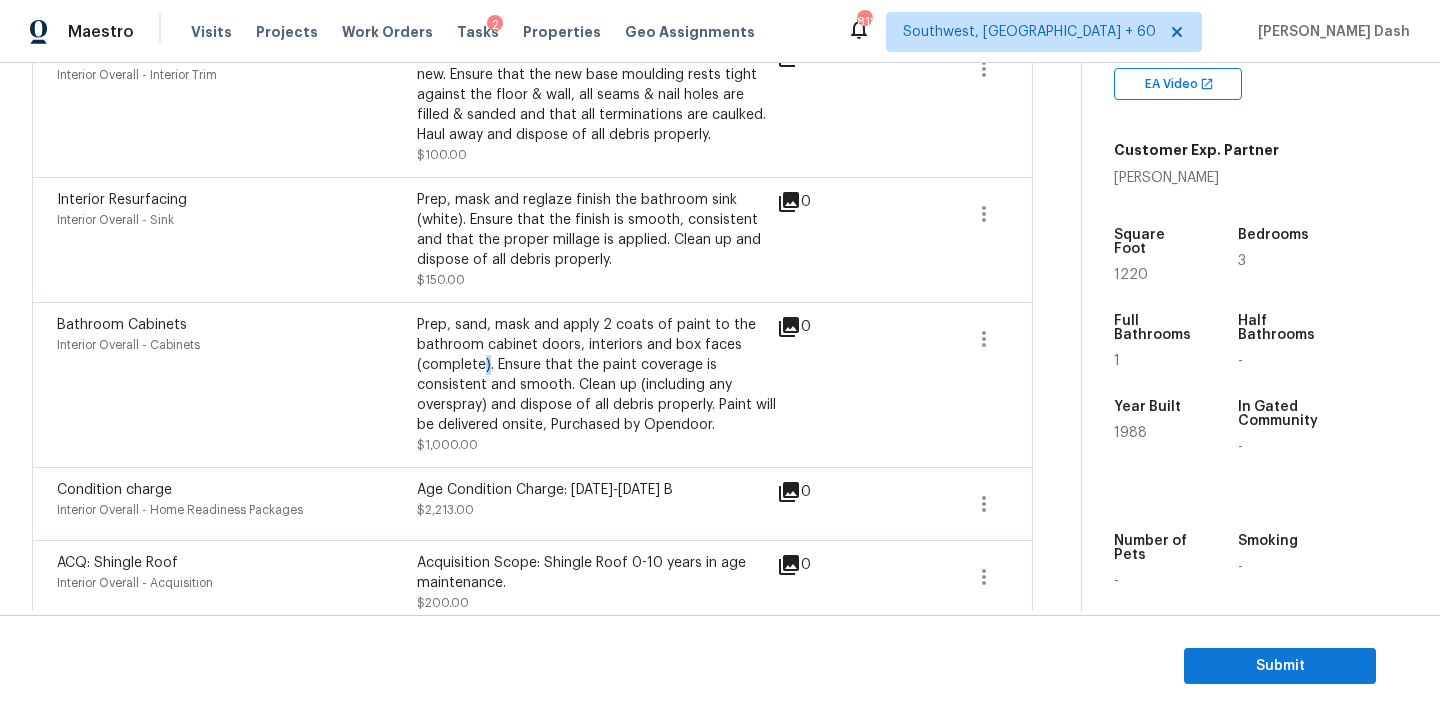 drag, startPoint x: 490, startPoint y: 365, endPoint x: 464, endPoint y: 355, distance: 27.856777 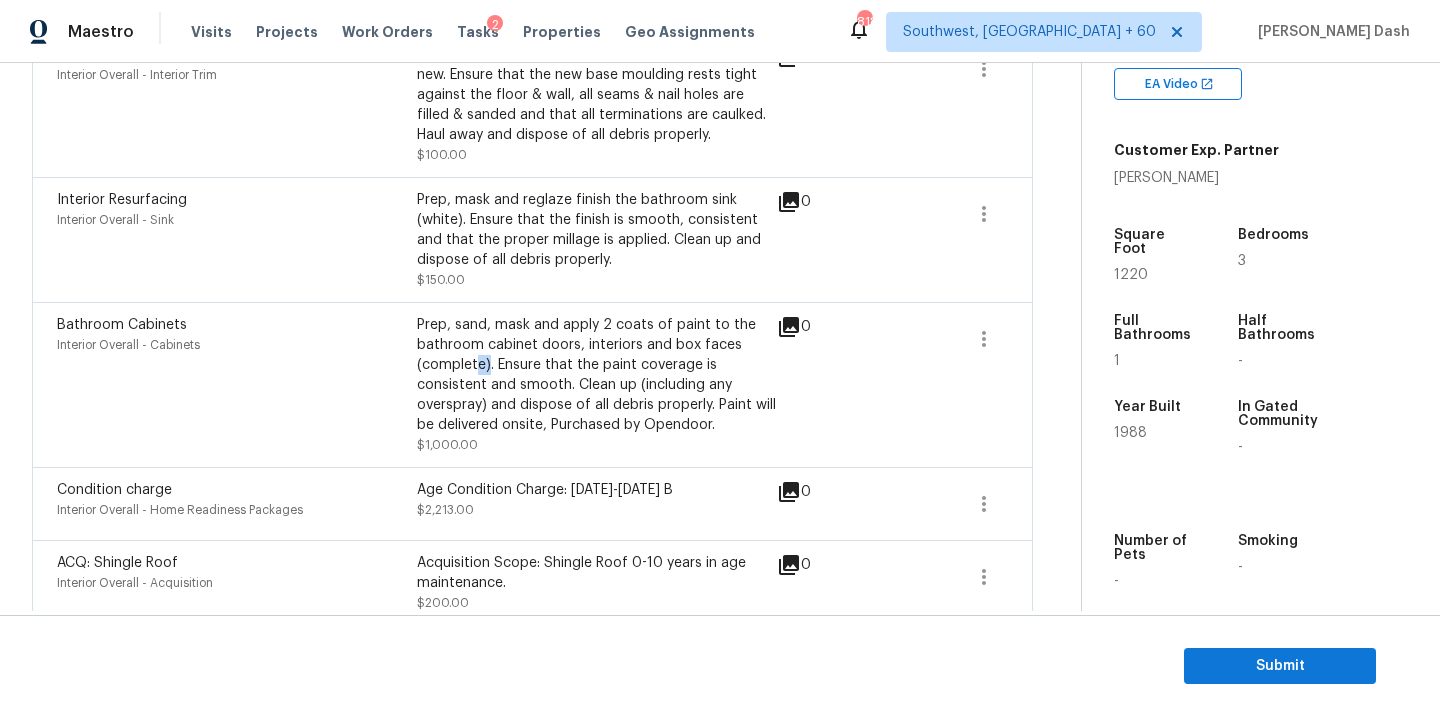 click on "Prep, sand, mask and apply 2 coats of paint to the bathroom cabinet doors, interiors and box faces (complete). Ensure that the paint coverage is consistent and smooth. Clean up (including any overspray) and dispose of all debris properly. Paint will be delivered onsite, Purchased by Opendoor." at bounding box center [597, 375] 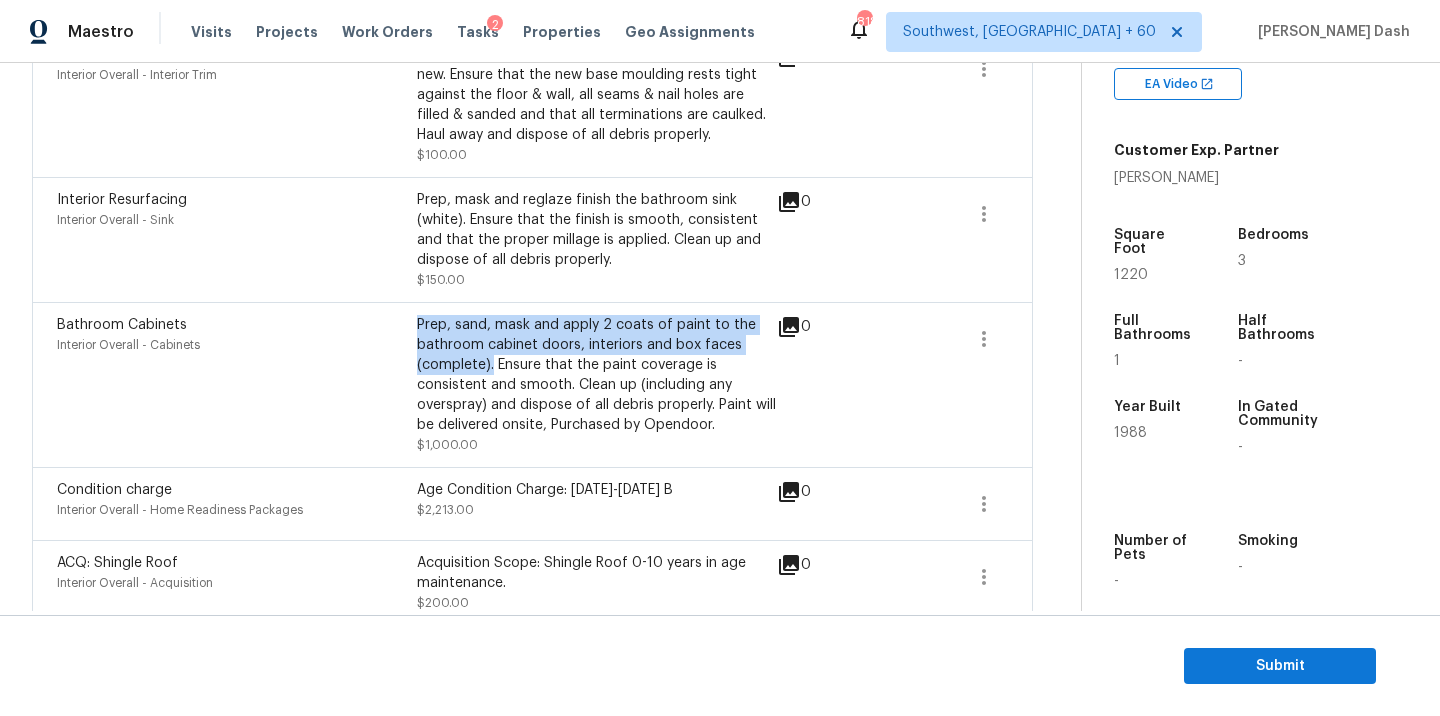 drag, startPoint x: 493, startPoint y: 368, endPoint x: 420, endPoint y: 321, distance: 86.821655 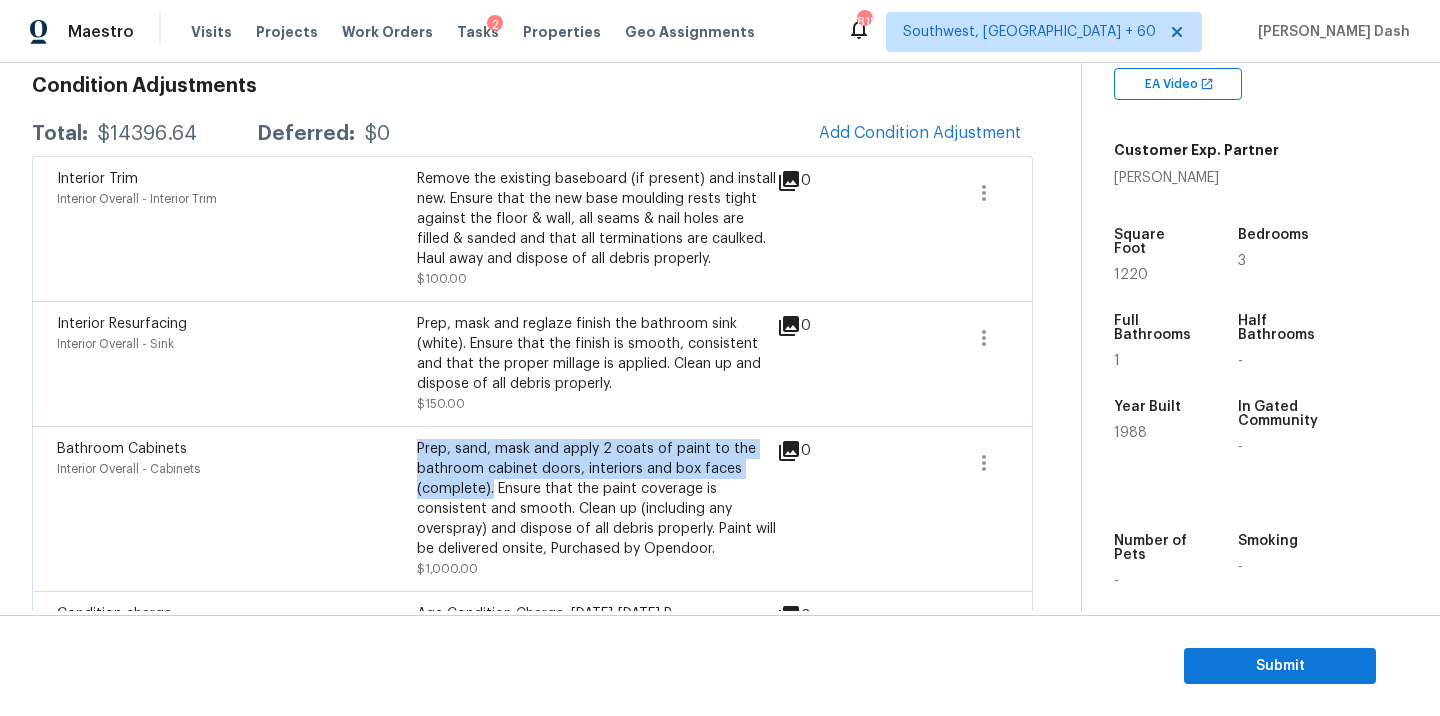 scroll, scrollTop: 262, scrollLeft: 0, axis: vertical 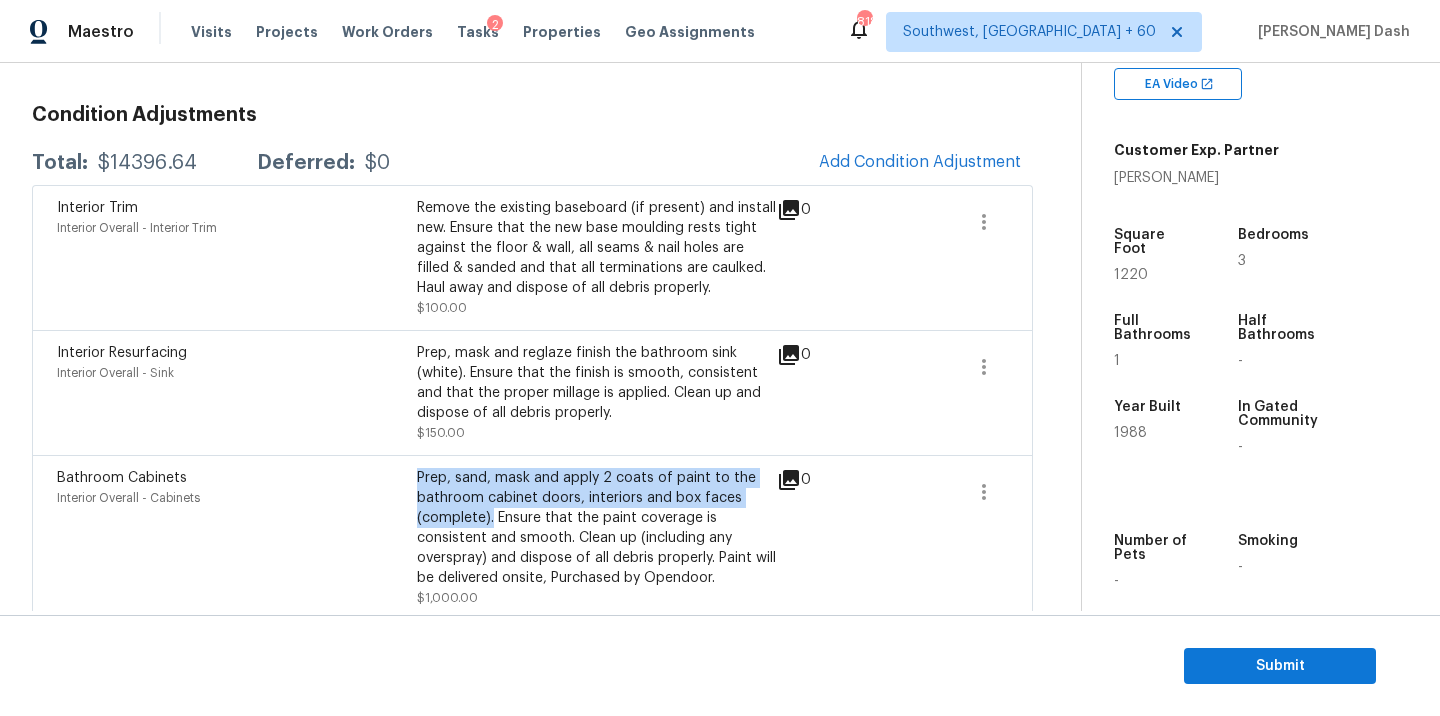 click on "Prep, mask and reglaze finish the bathroom sink (white). Ensure that the finish is smooth, consistent and that the proper millage is applied. Clean up and dispose of all debris properly." at bounding box center [597, 383] 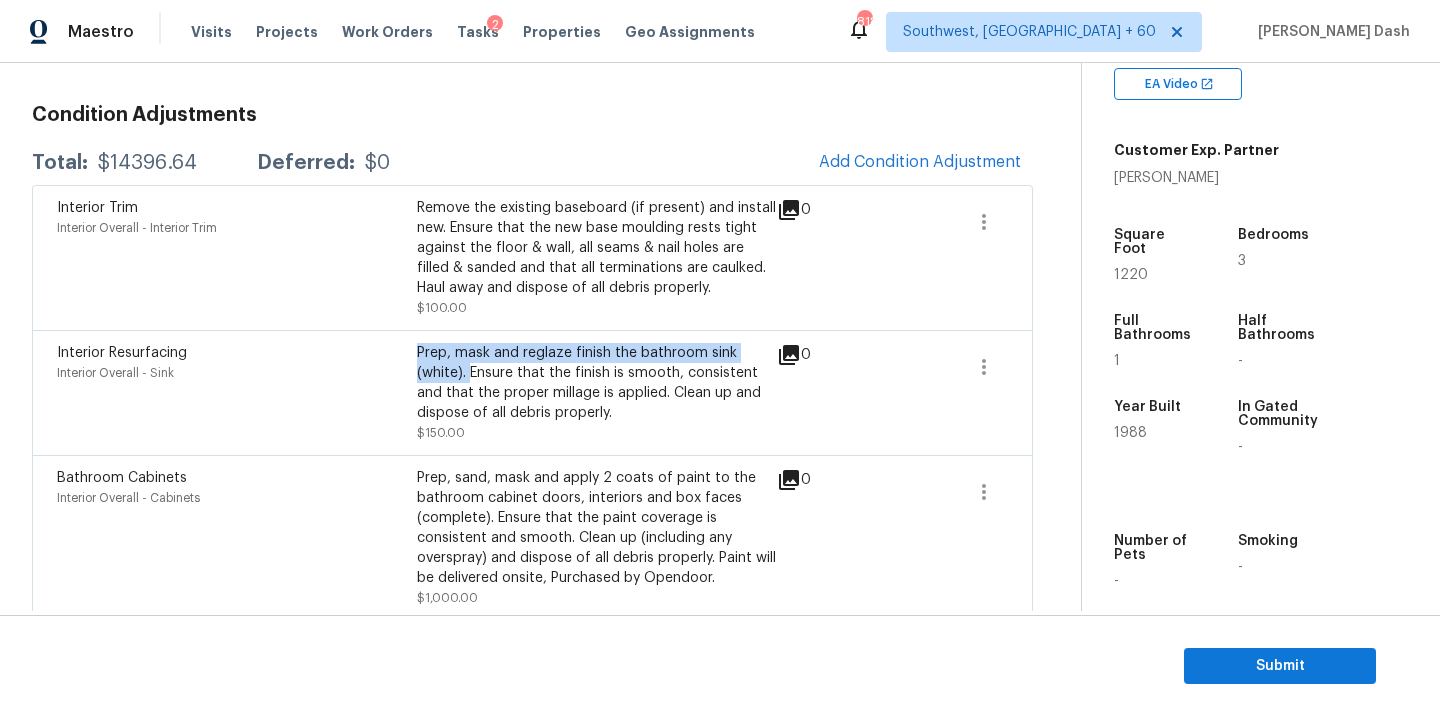 drag, startPoint x: 468, startPoint y: 373, endPoint x: 419, endPoint y: 355, distance: 52.201534 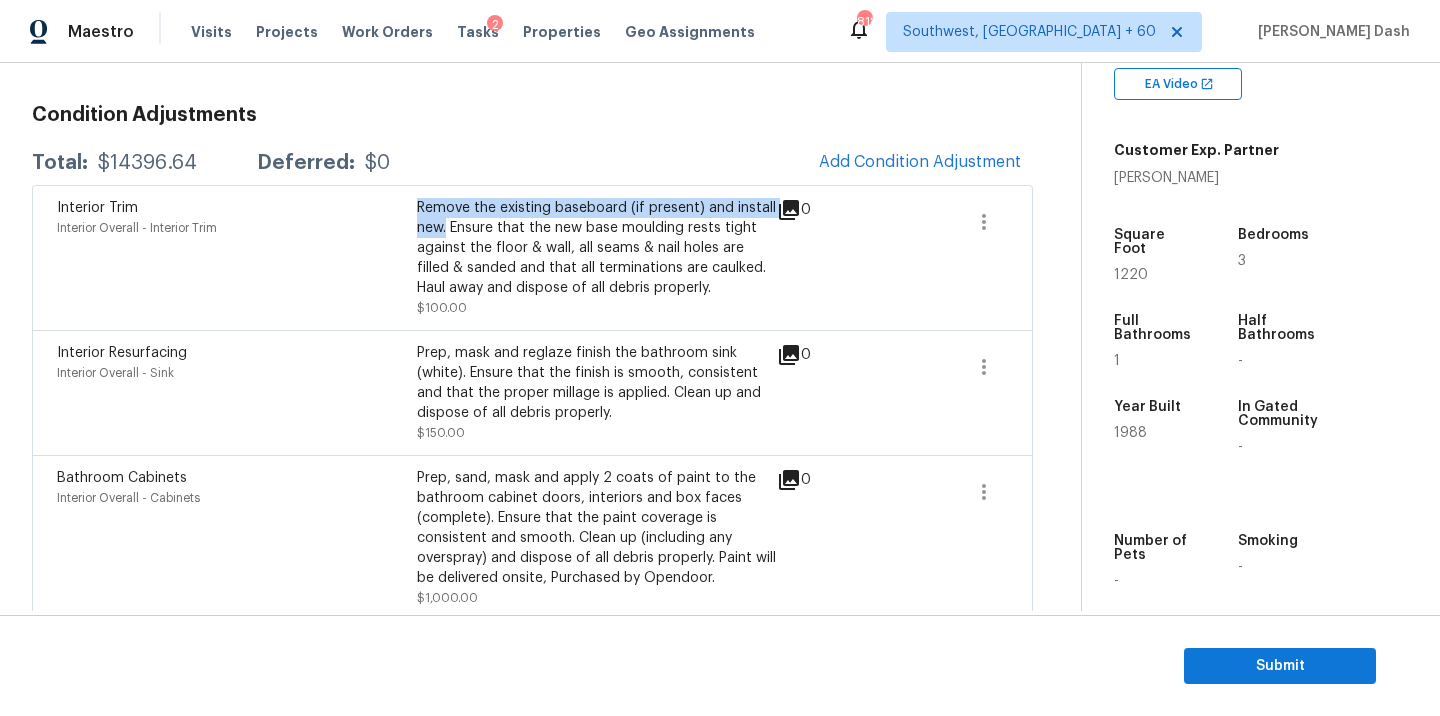 drag, startPoint x: 447, startPoint y: 231, endPoint x: 419, endPoint y: 217, distance: 31.304953 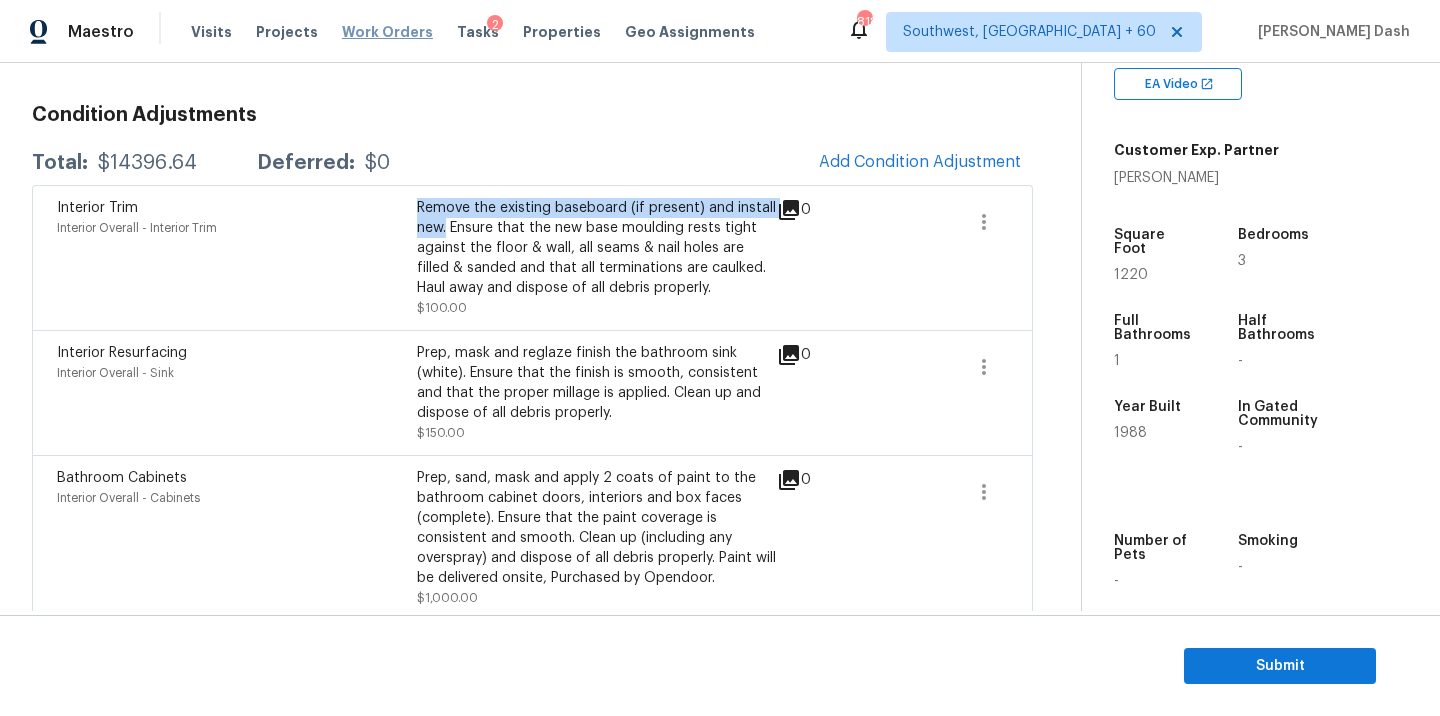 copy on "Remove the existing baseboard (if present) and install new." 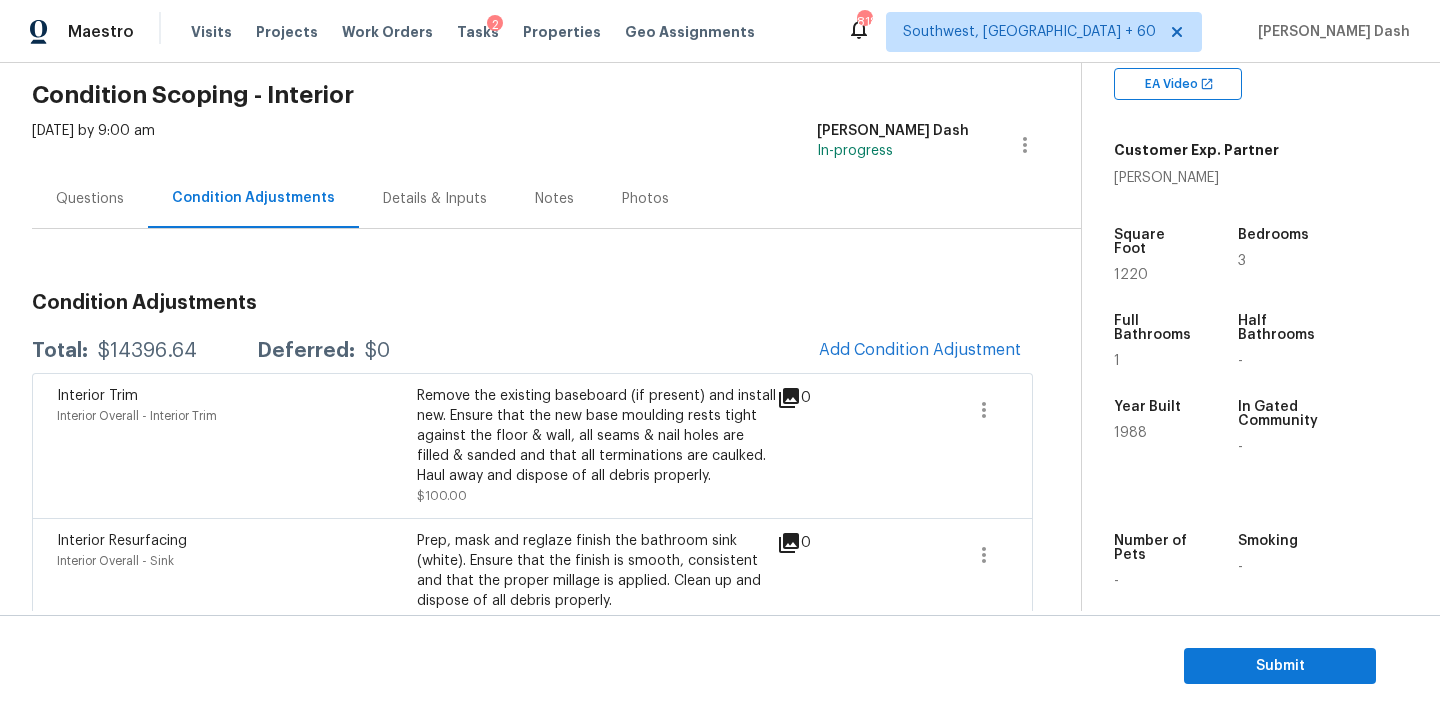 click on "Questions" at bounding box center (90, 198) 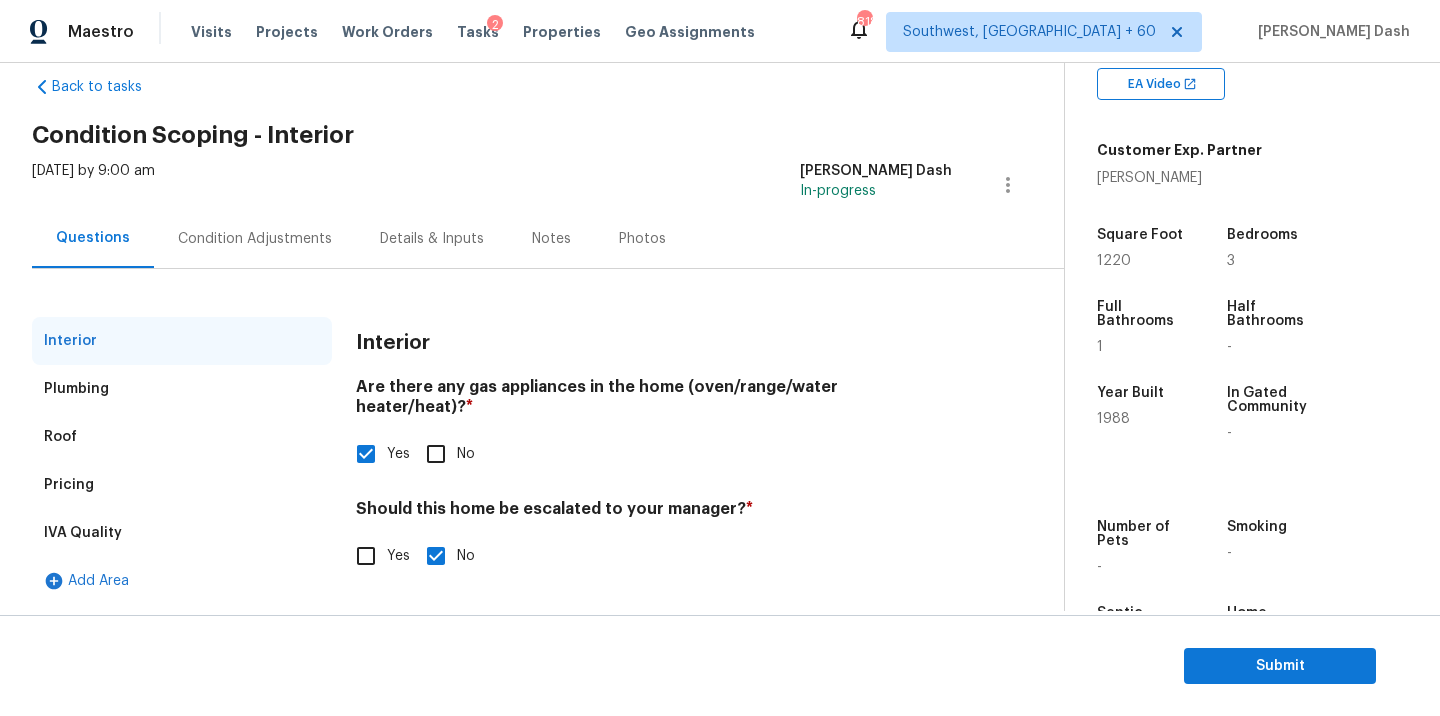 click on "Pricing" at bounding box center (182, 485) 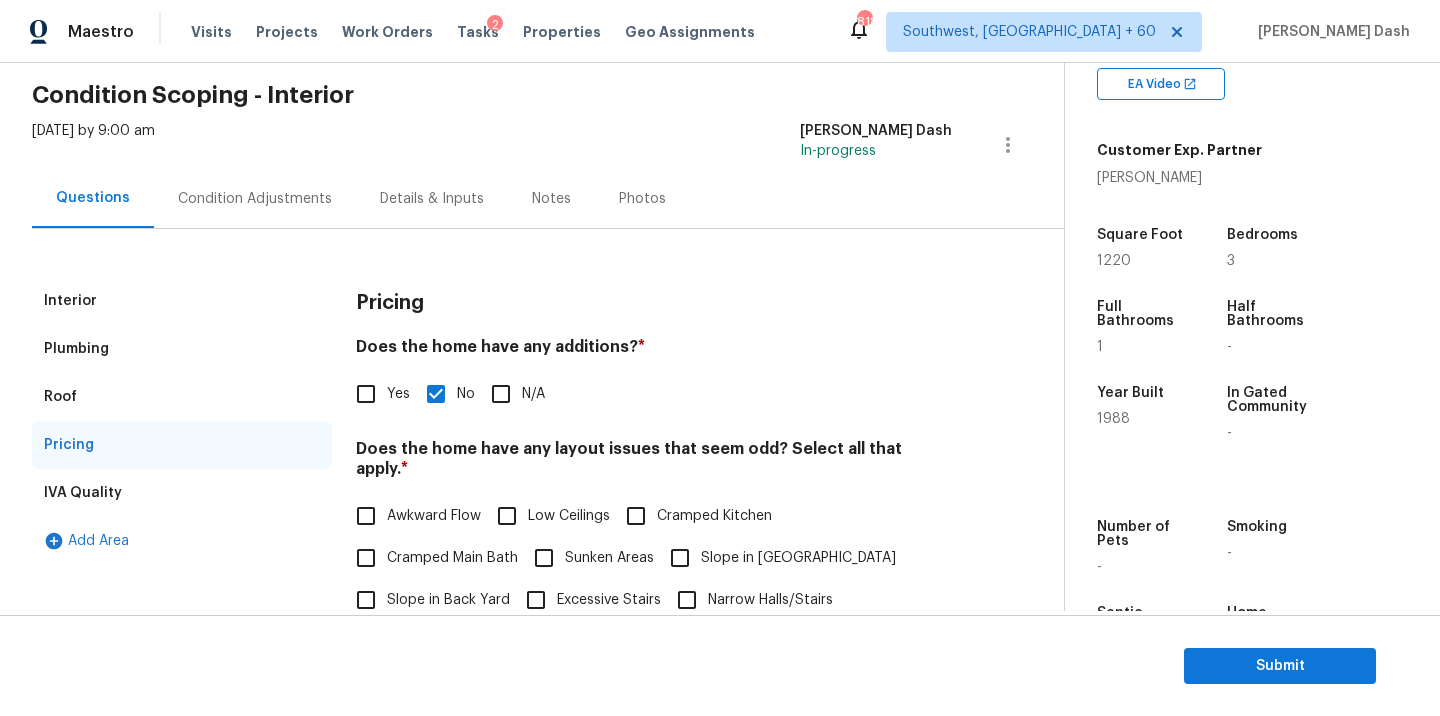 scroll, scrollTop: 484, scrollLeft: 0, axis: vertical 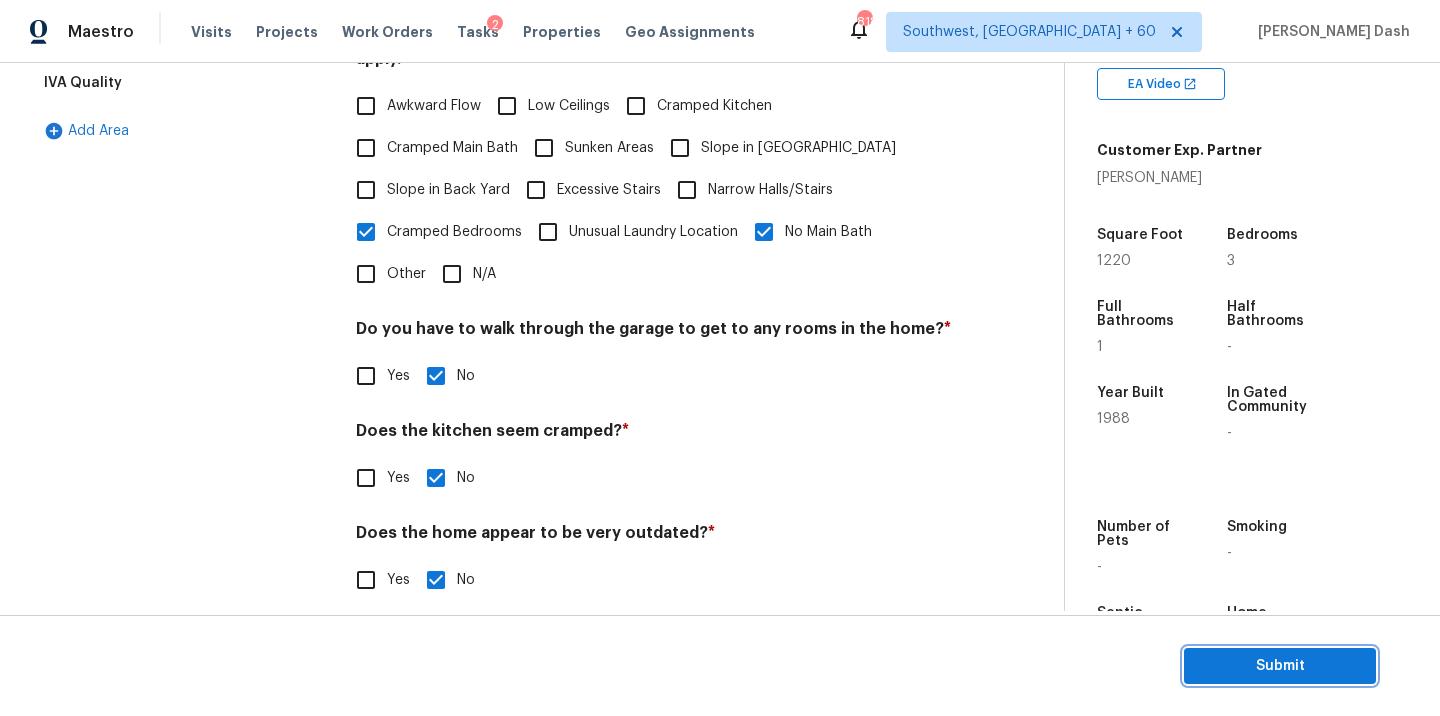 click on "Submit" at bounding box center (1280, 666) 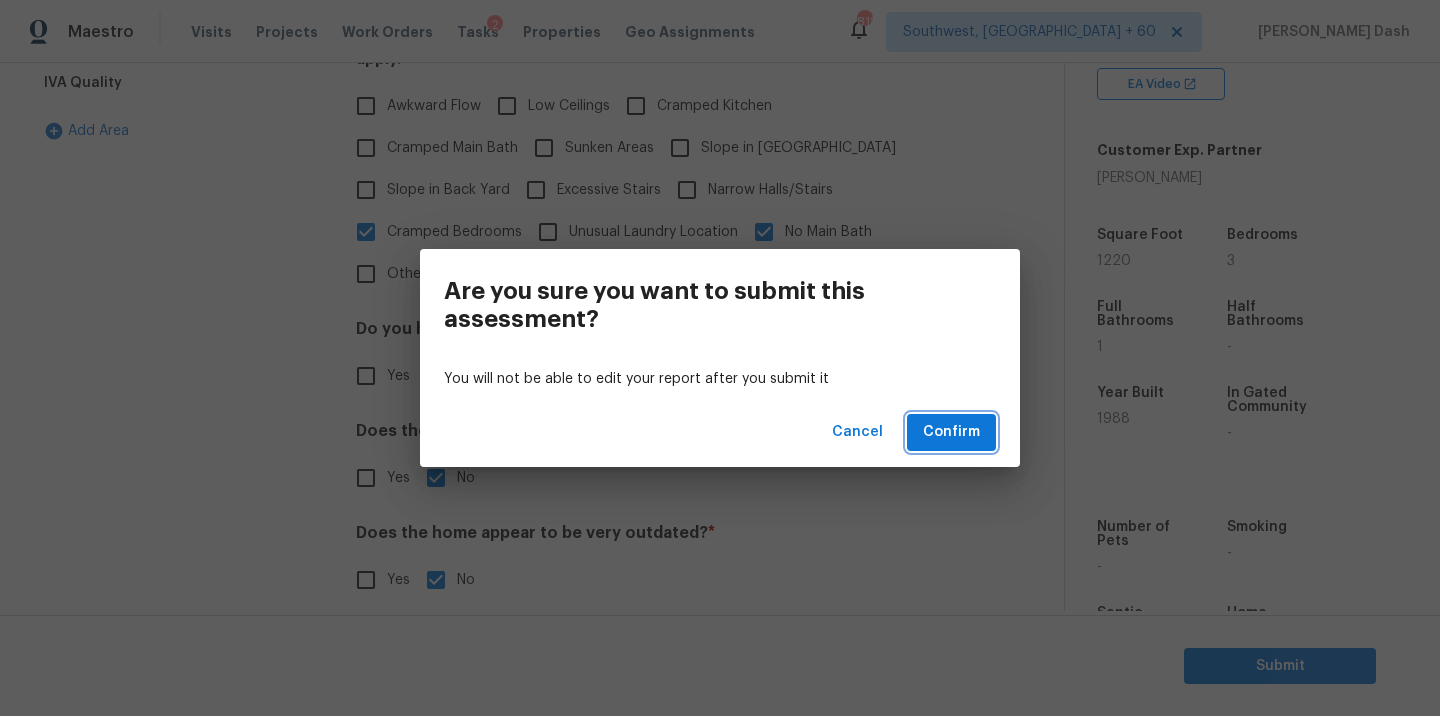 click on "Confirm" at bounding box center (951, 432) 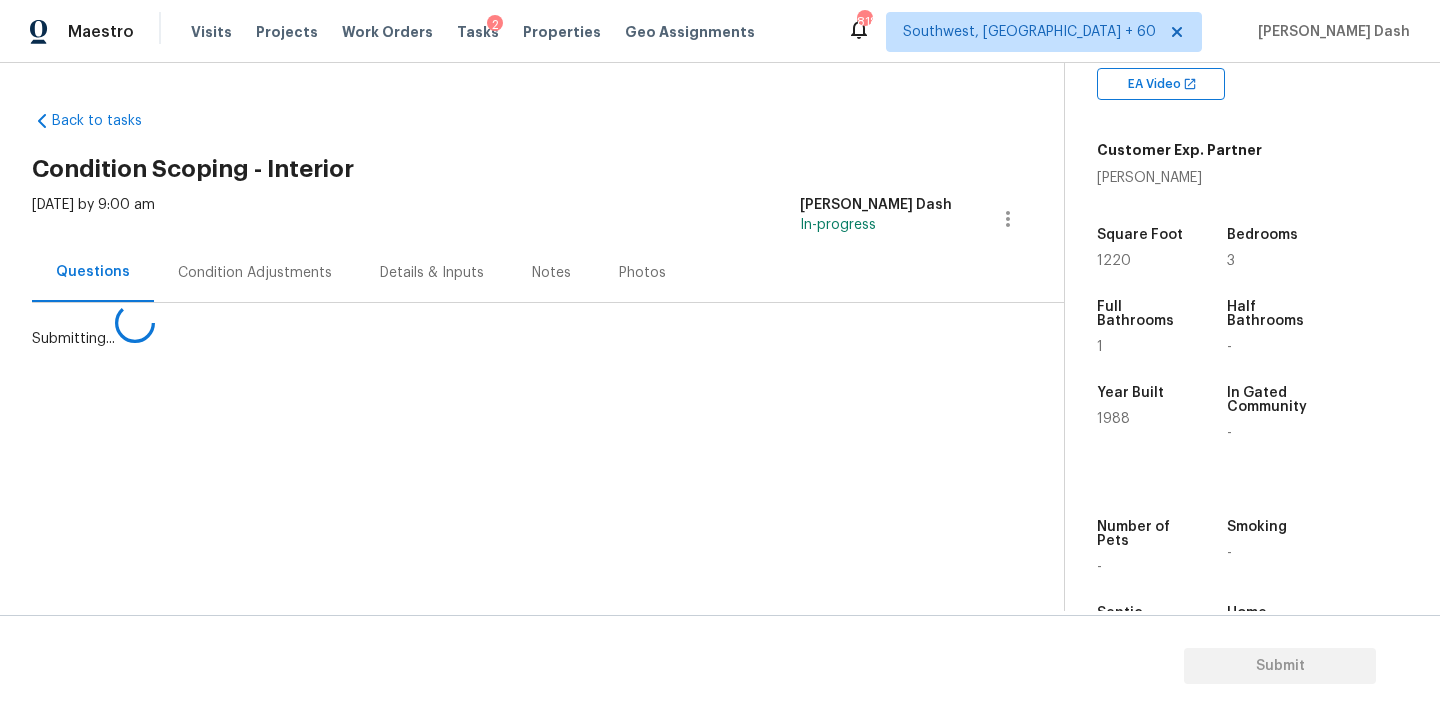 scroll, scrollTop: 0, scrollLeft: 0, axis: both 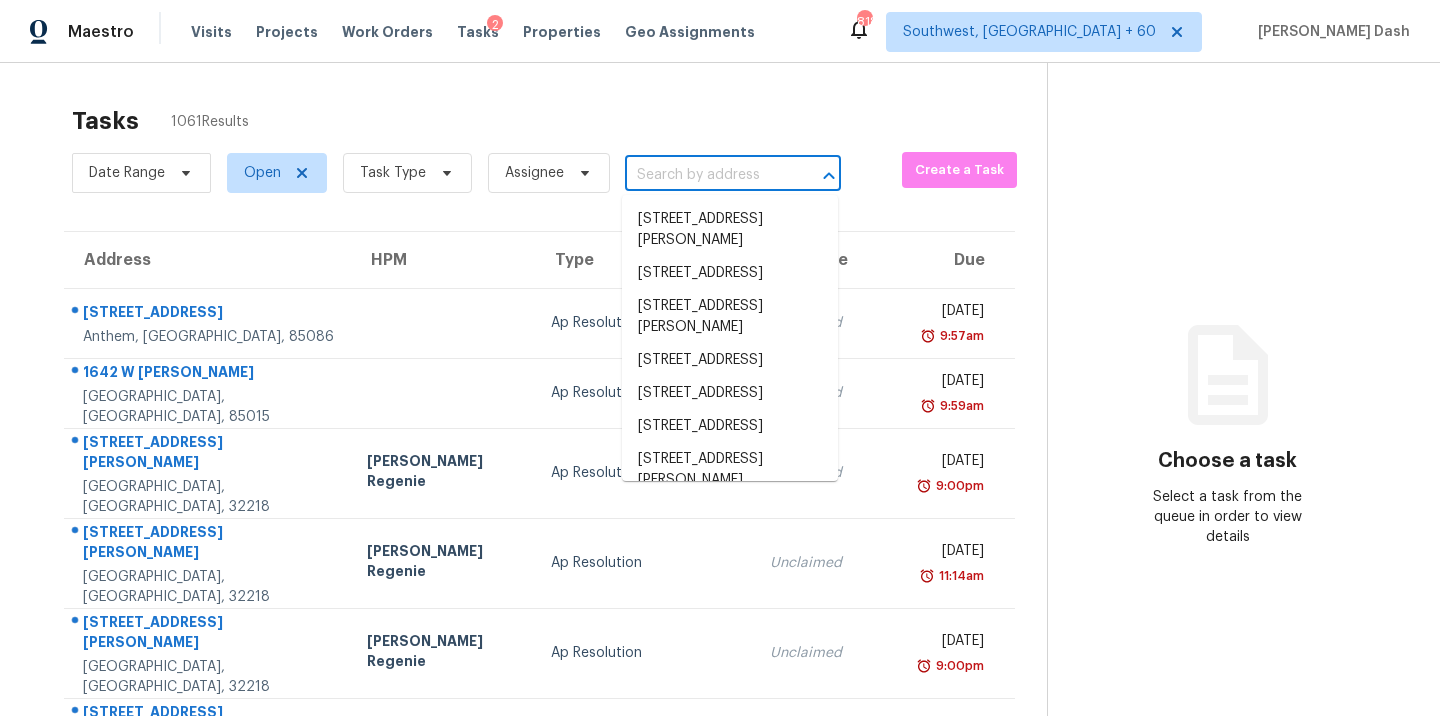 click at bounding box center (705, 175) 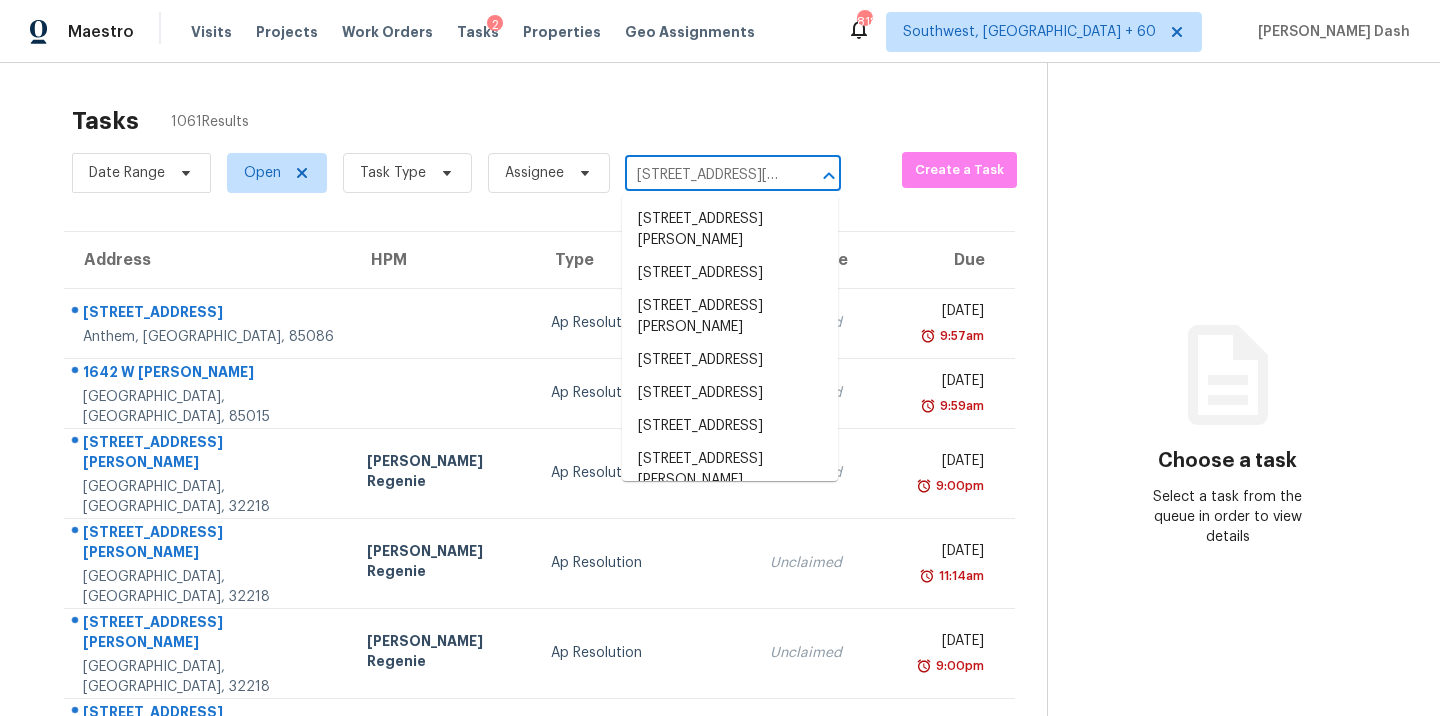scroll, scrollTop: 0, scrollLeft: 84, axis: horizontal 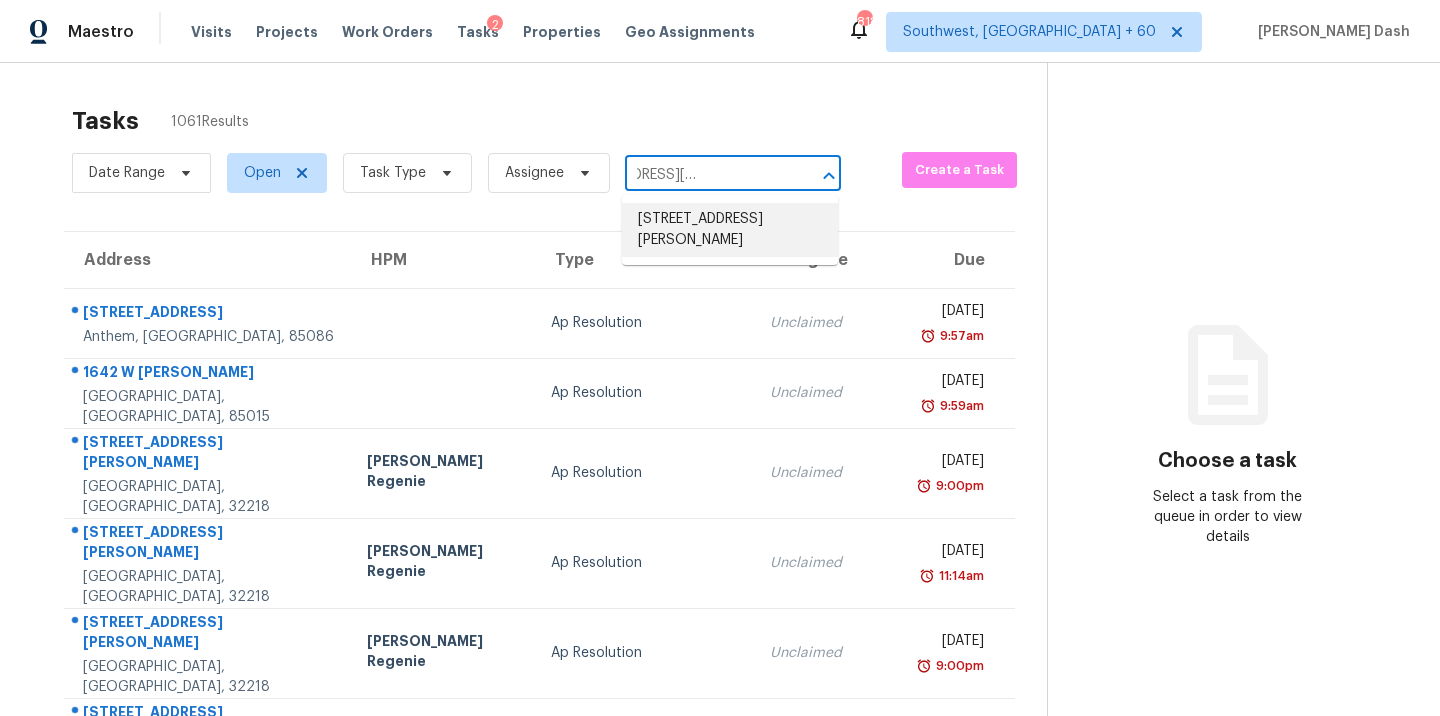 click on "58 Sanford Ave, Belleville, NJ 07109" at bounding box center (730, 230) 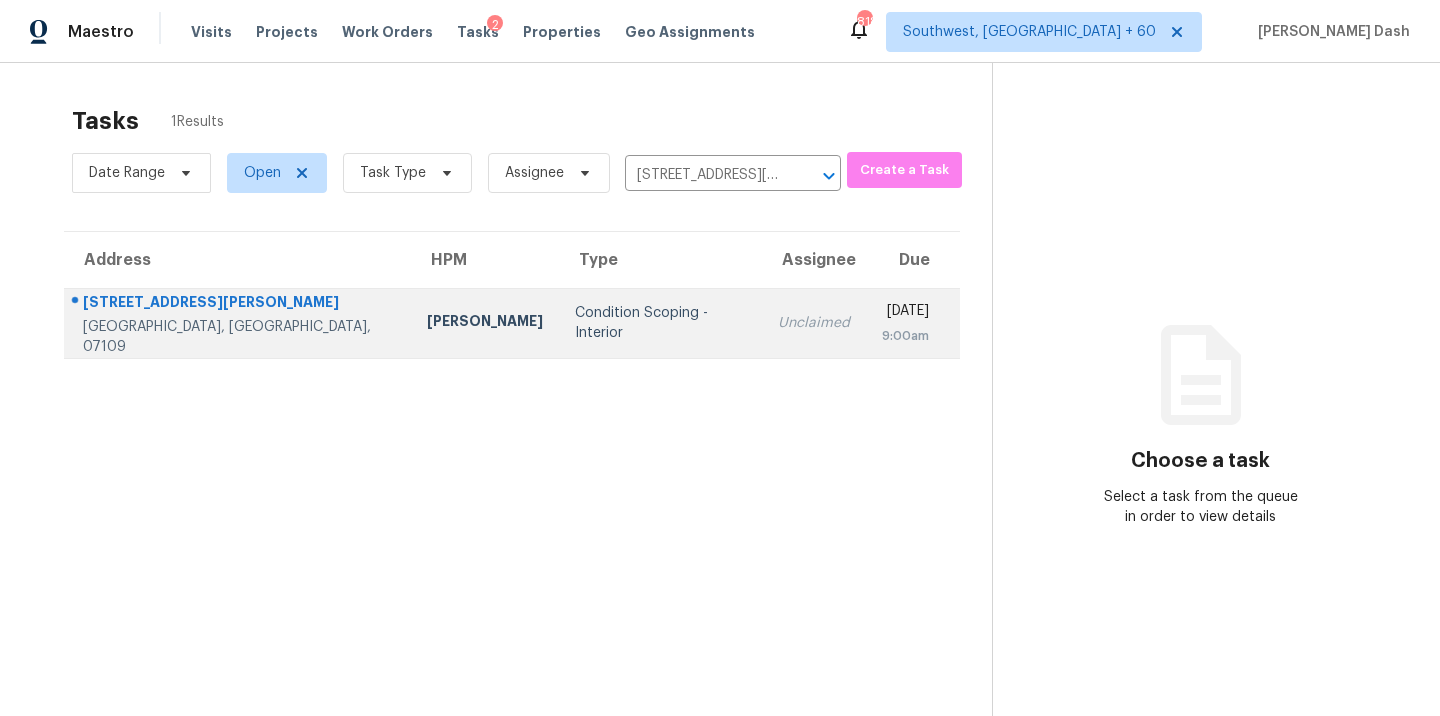 click on "Condition Scoping - Interior" at bounding box center [660, 323] 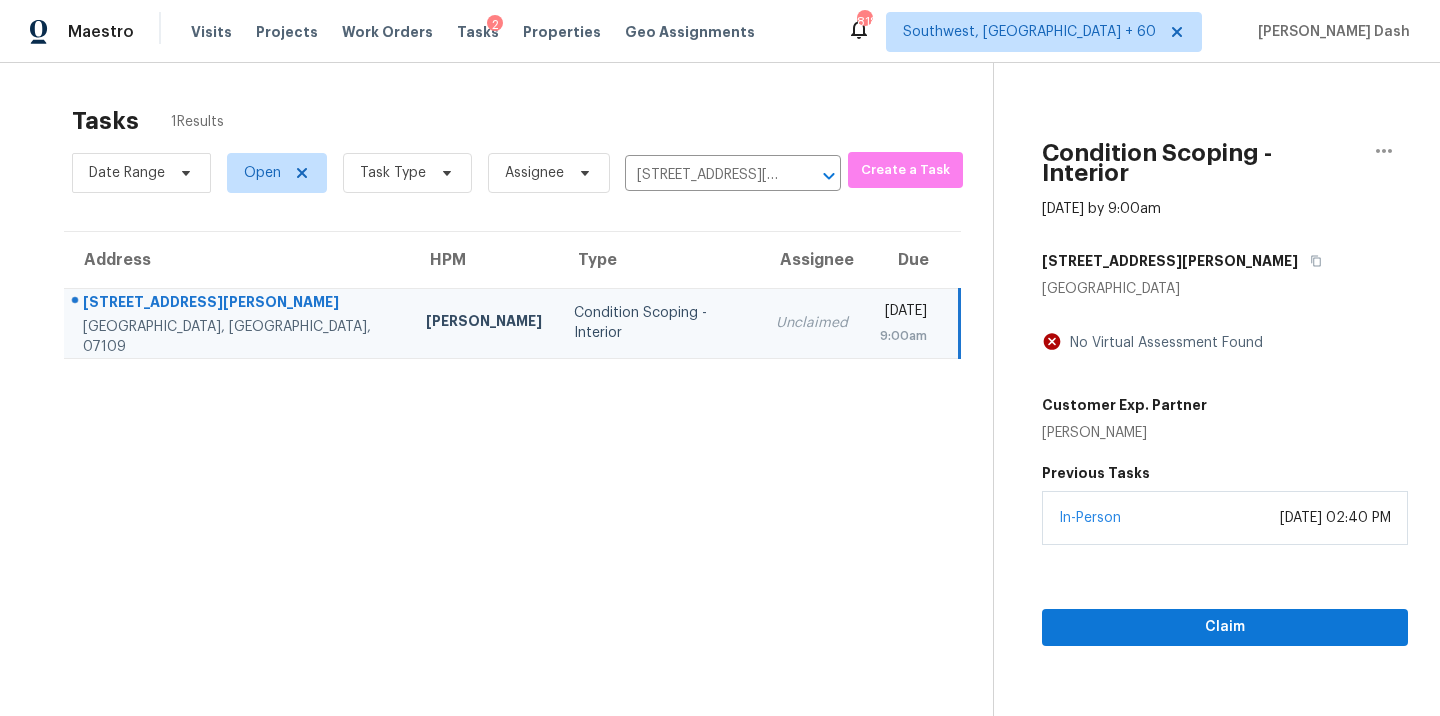 click on "In-Person  July 18, 2025 at 02:40 PM" at bounding box center (1225, 518) 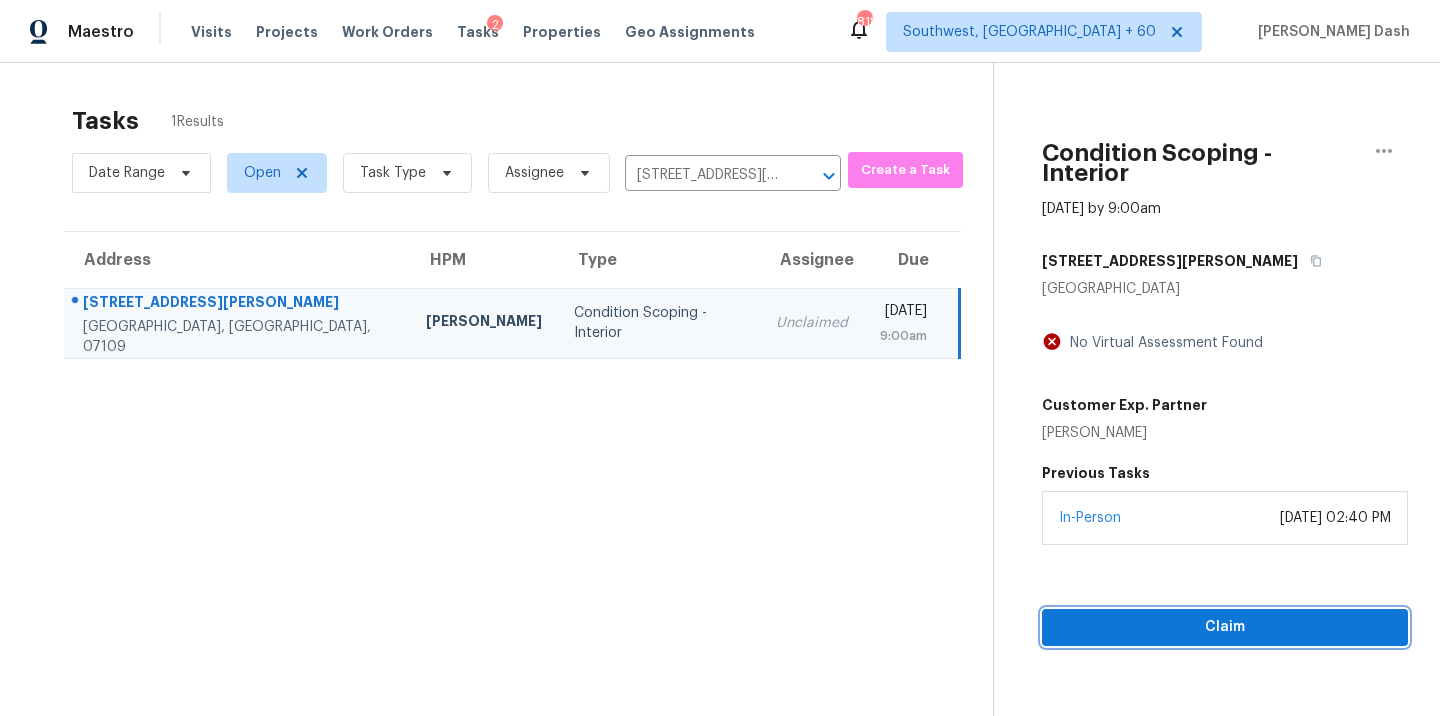 click on "Claim" at bounding box center (1225, 627) 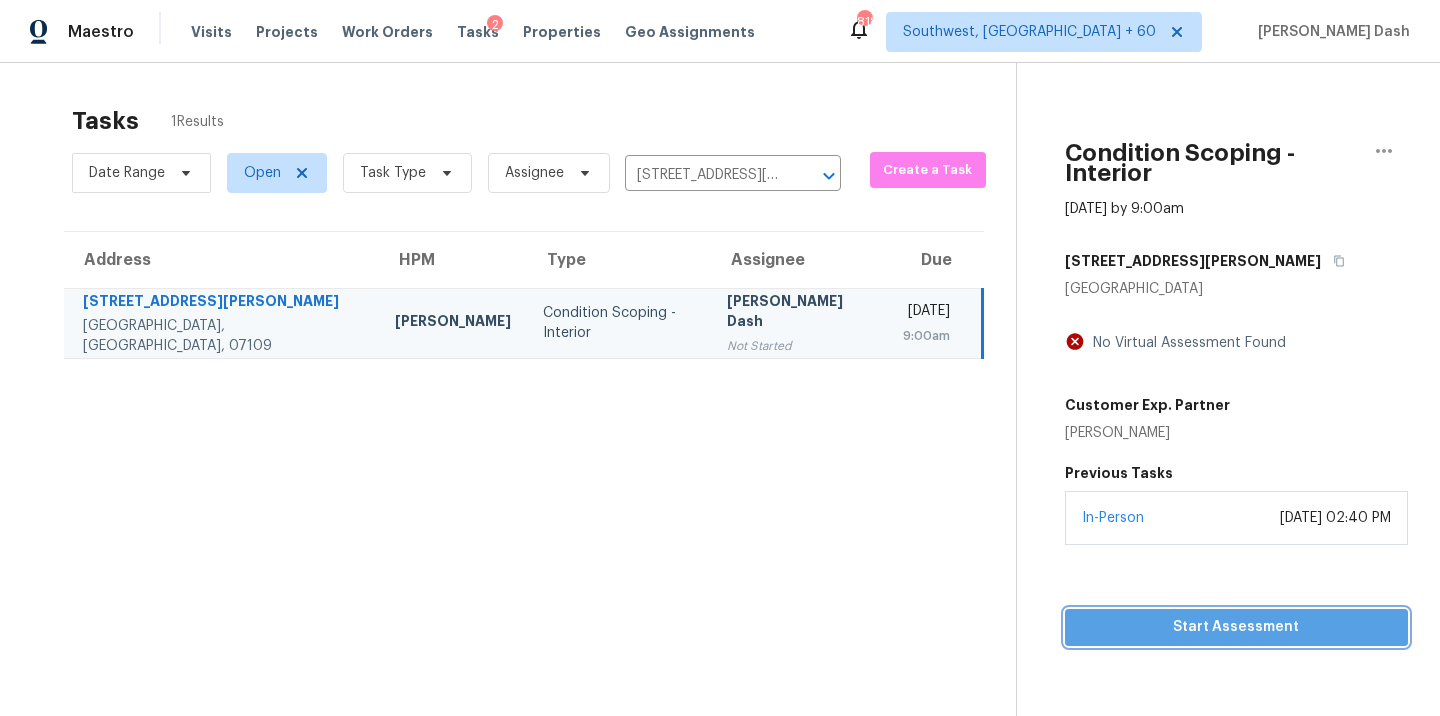 click on "Start Assessment" at bounding box center [1236, 627] 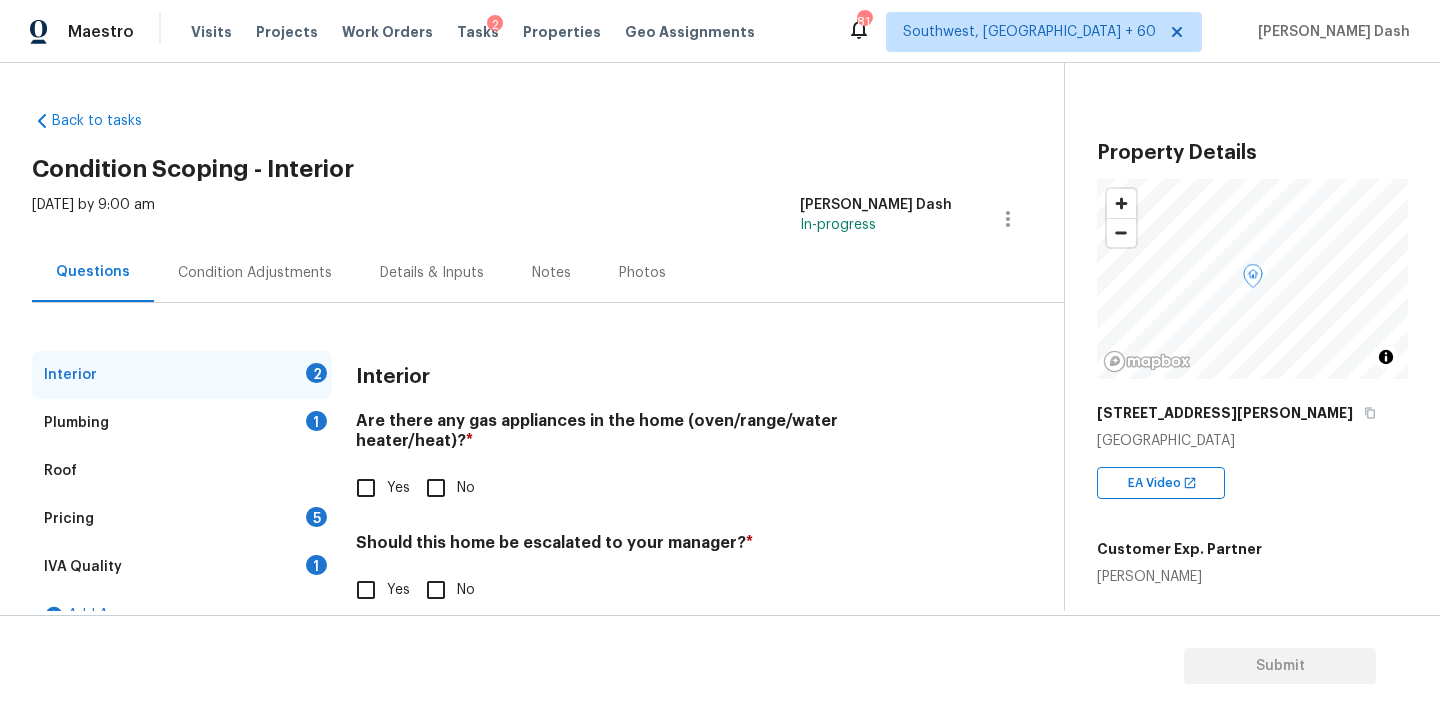 click on "Pricing 5" at bounding box center (182, 519) 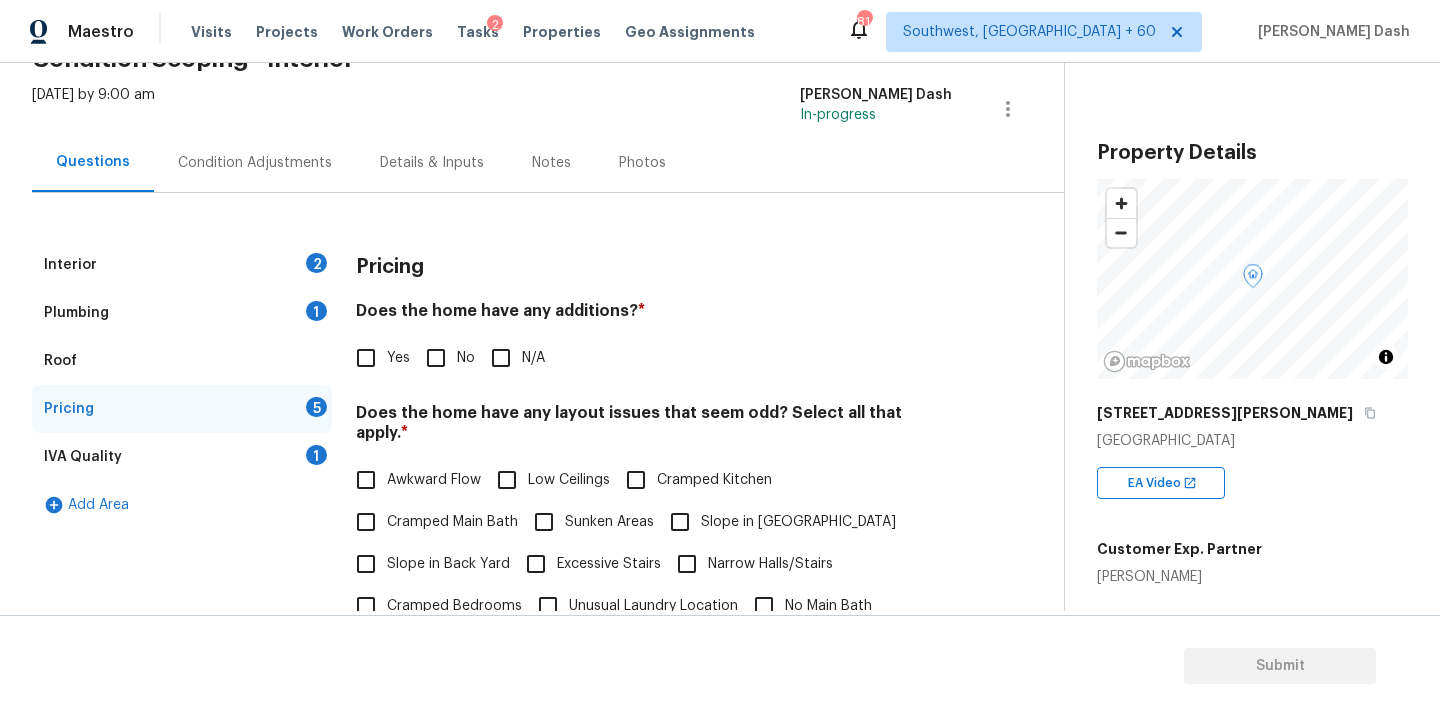 scroll, scrollTop: 264, scrollLeft: 0, axis: vertical 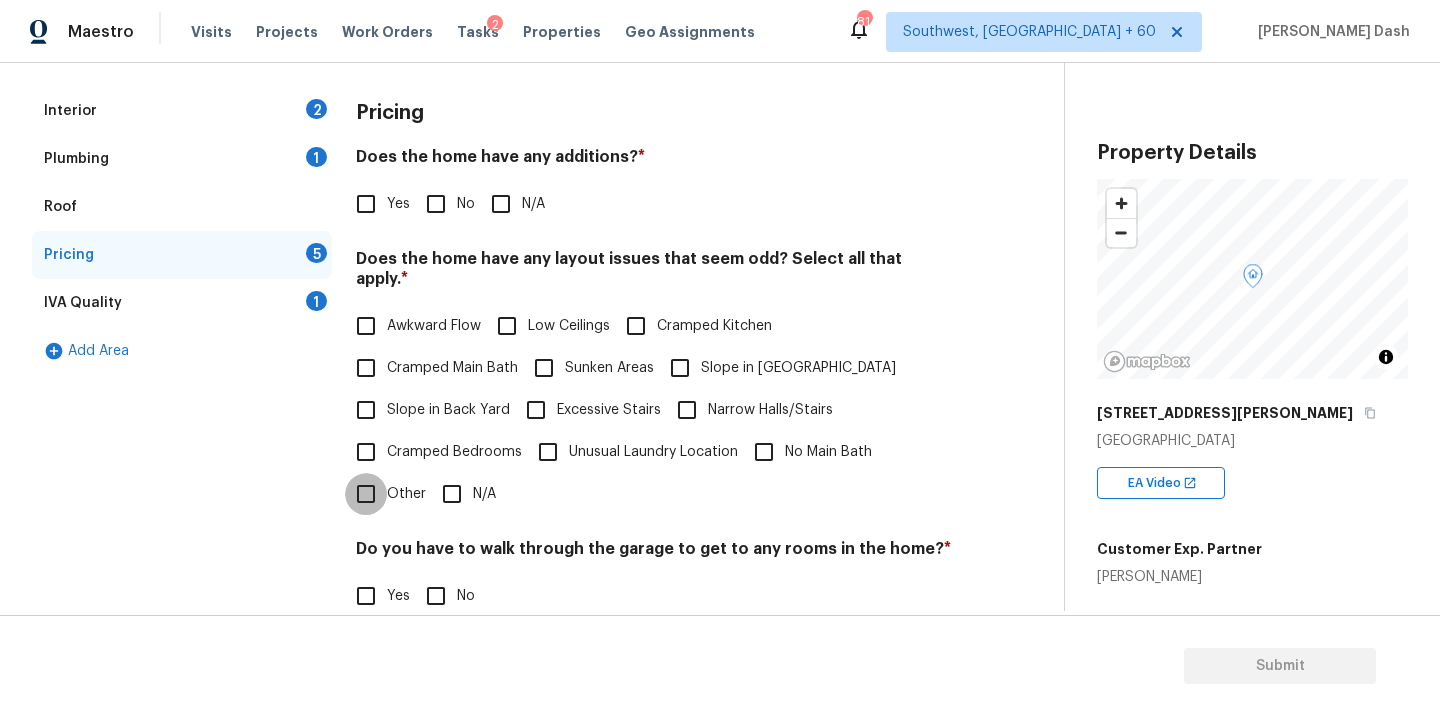click on "Other" at bounding box center [366, 494] 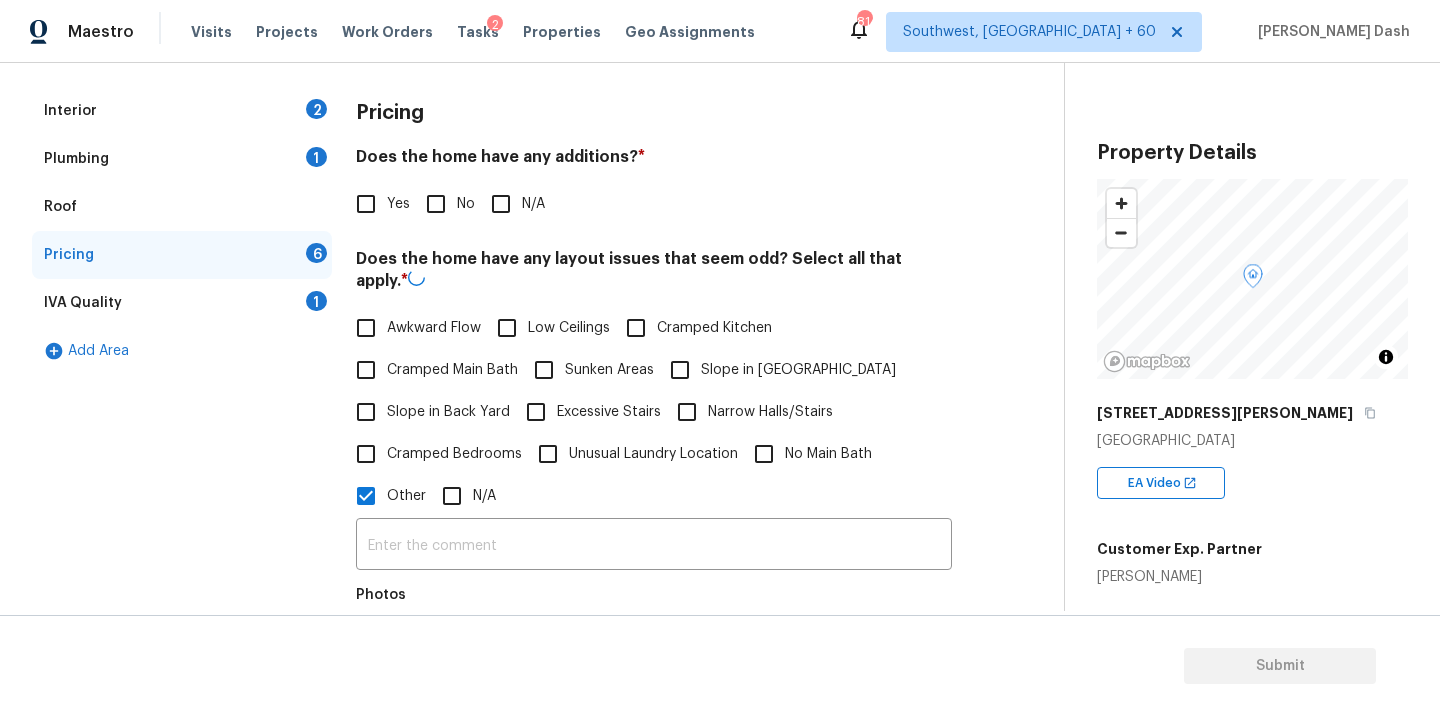 click on "Other" at bounding box center (385, 496) 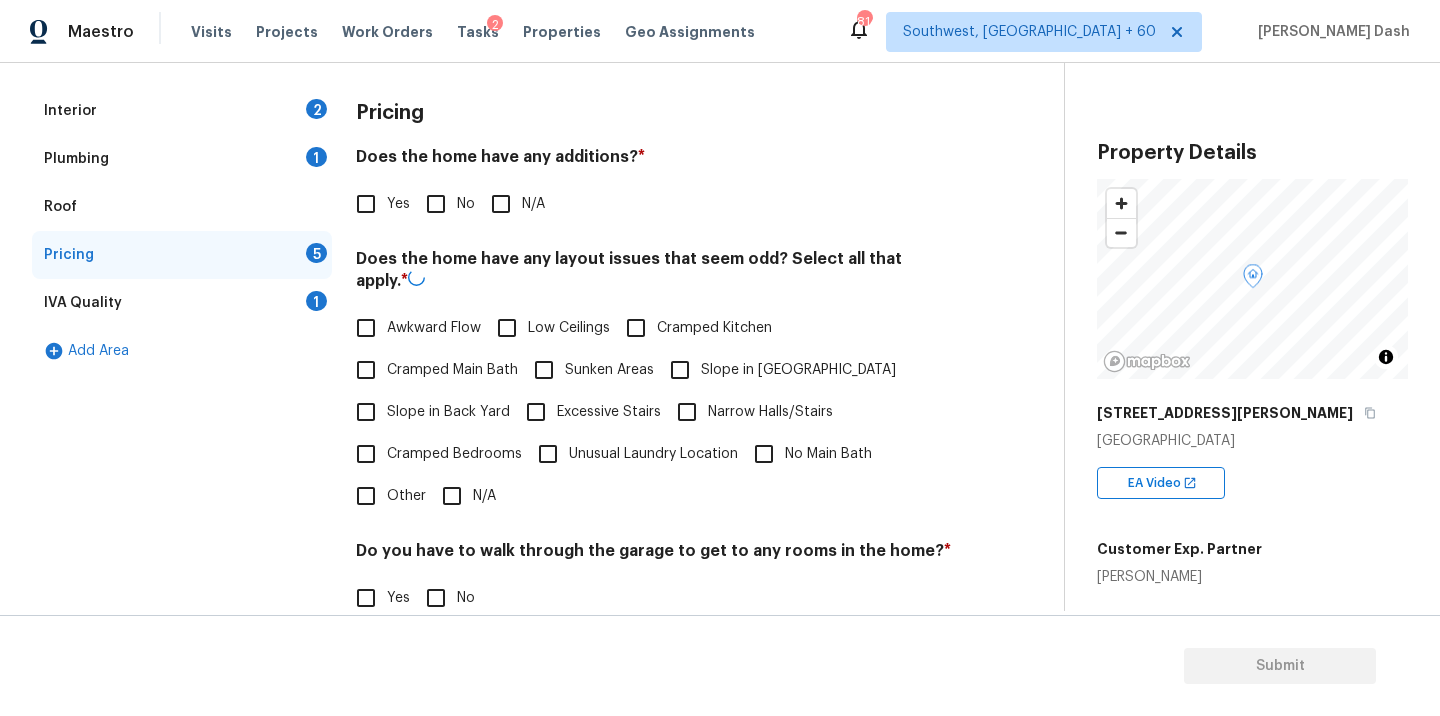 click on "Pricing Does the home have any additions?  * Yes No N/A Does the home have any layout issues that seem odd? Select all that apply.  * Awkward Flow Low Ceilings Cramped Kitchen Cramped Main Bath Sunken Areas Slope in Front Yard Slope in Back Yard Excessive Stairs Narrow Halls/Stairs Cramped Bedrooms Unusual Laundry Location No Main Bath Other N/A Do you have to walk through the garage to get to any rooms in the home?  * Yes No Does the kitchen seem cramped?  * Yes No Does the home appear to be very outdated?  * Yes No" at bounding box center [654, 467] 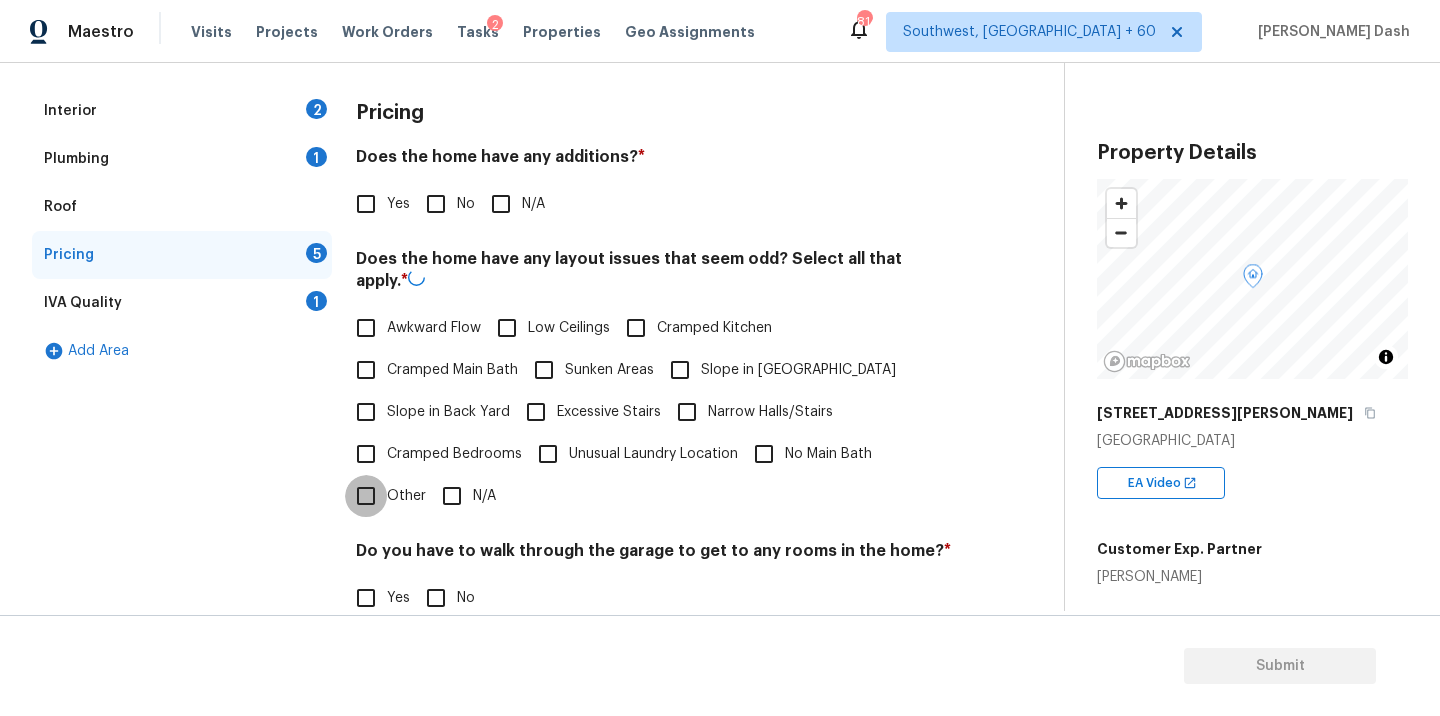 click on "Other" at bounding box center (366, 496) 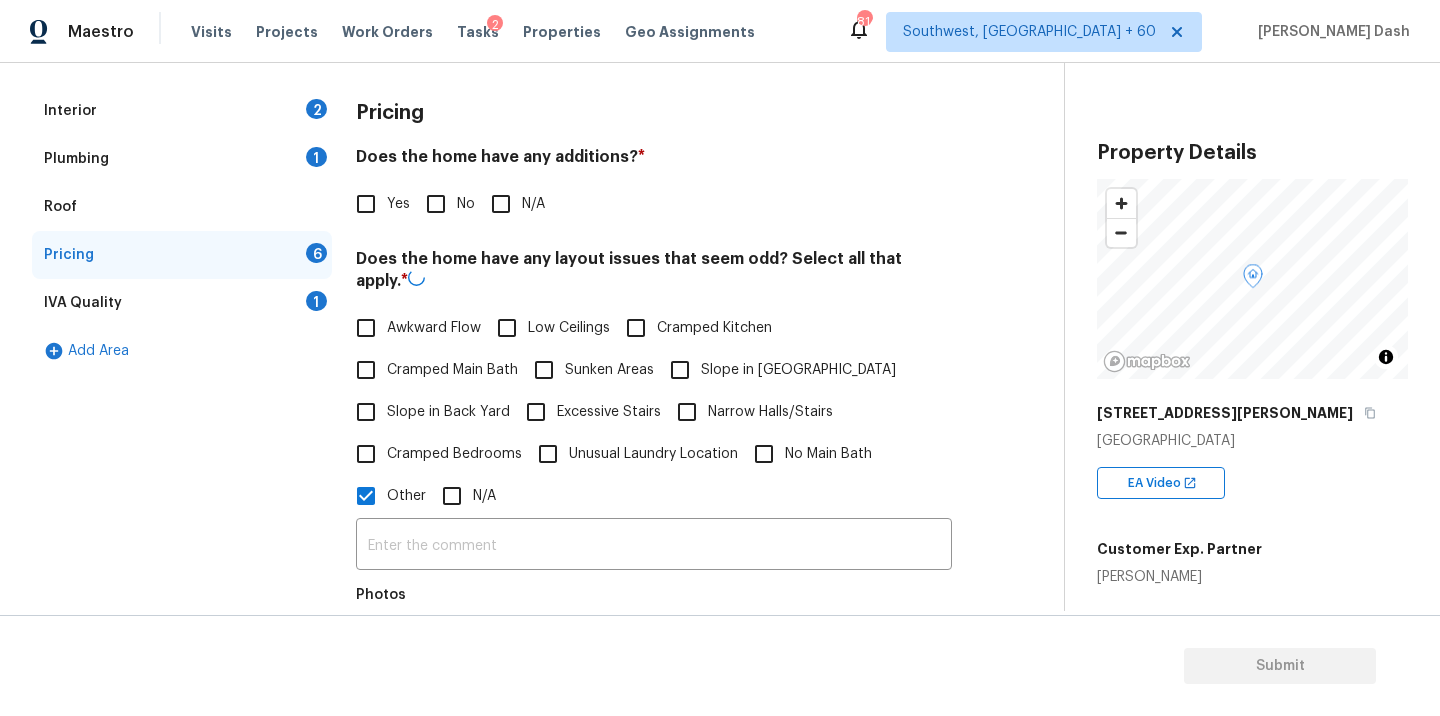 click at bounding box center [654, 546] 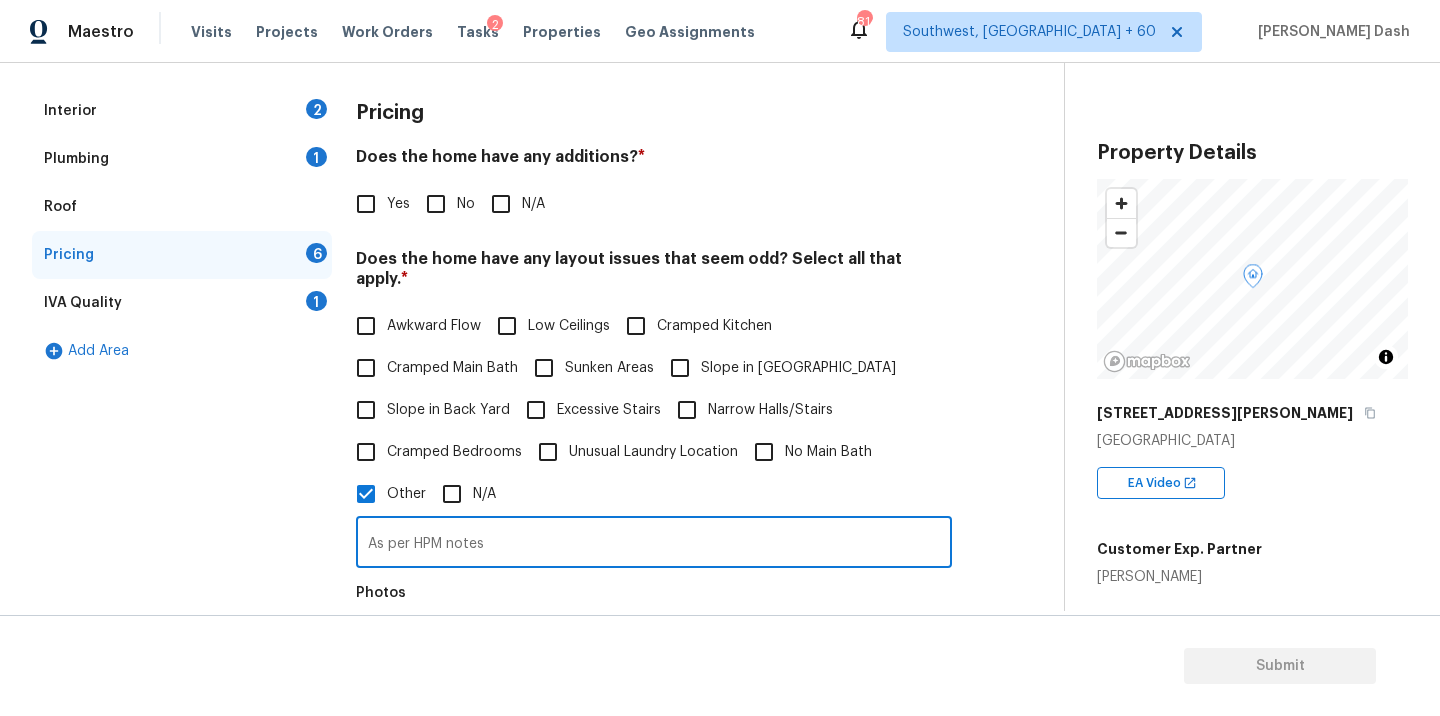 paste on "Back yard slope" 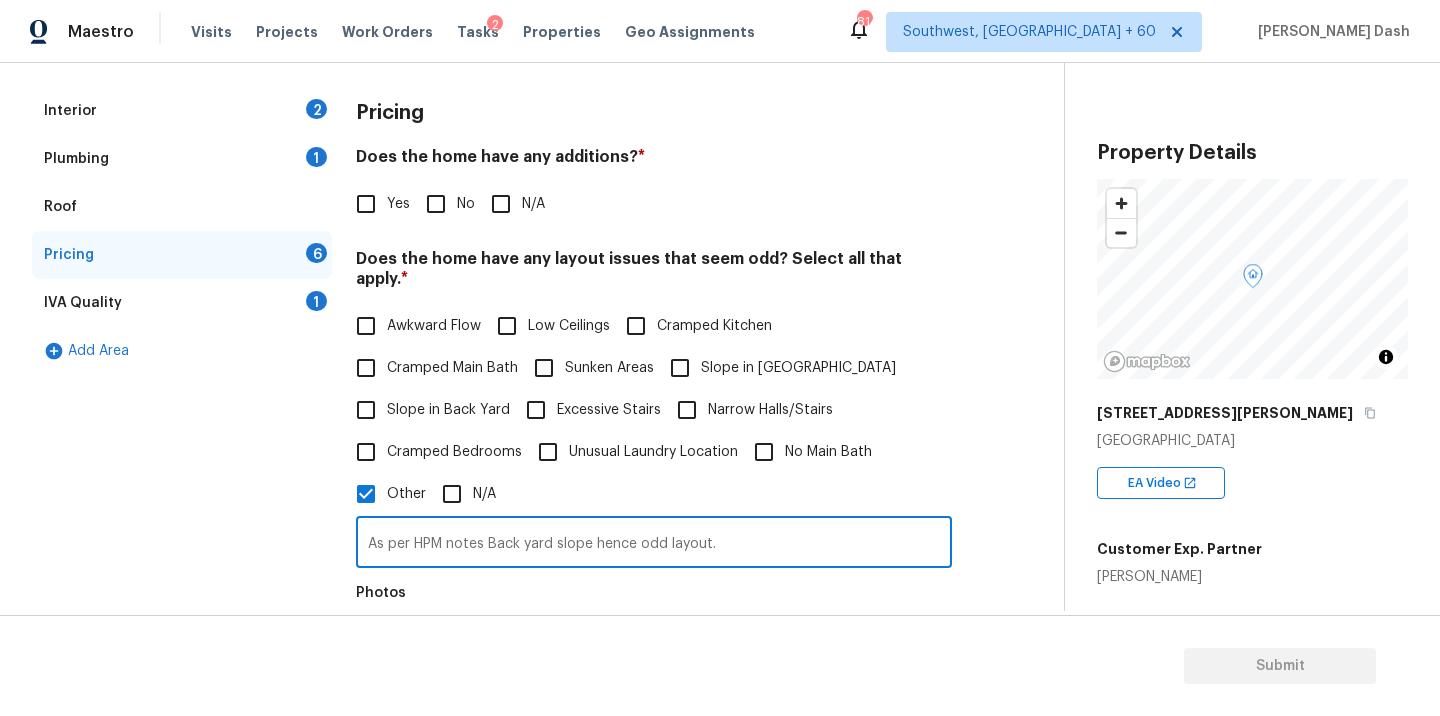 type on "As per HPM notes Back yard slope hence odd layout." 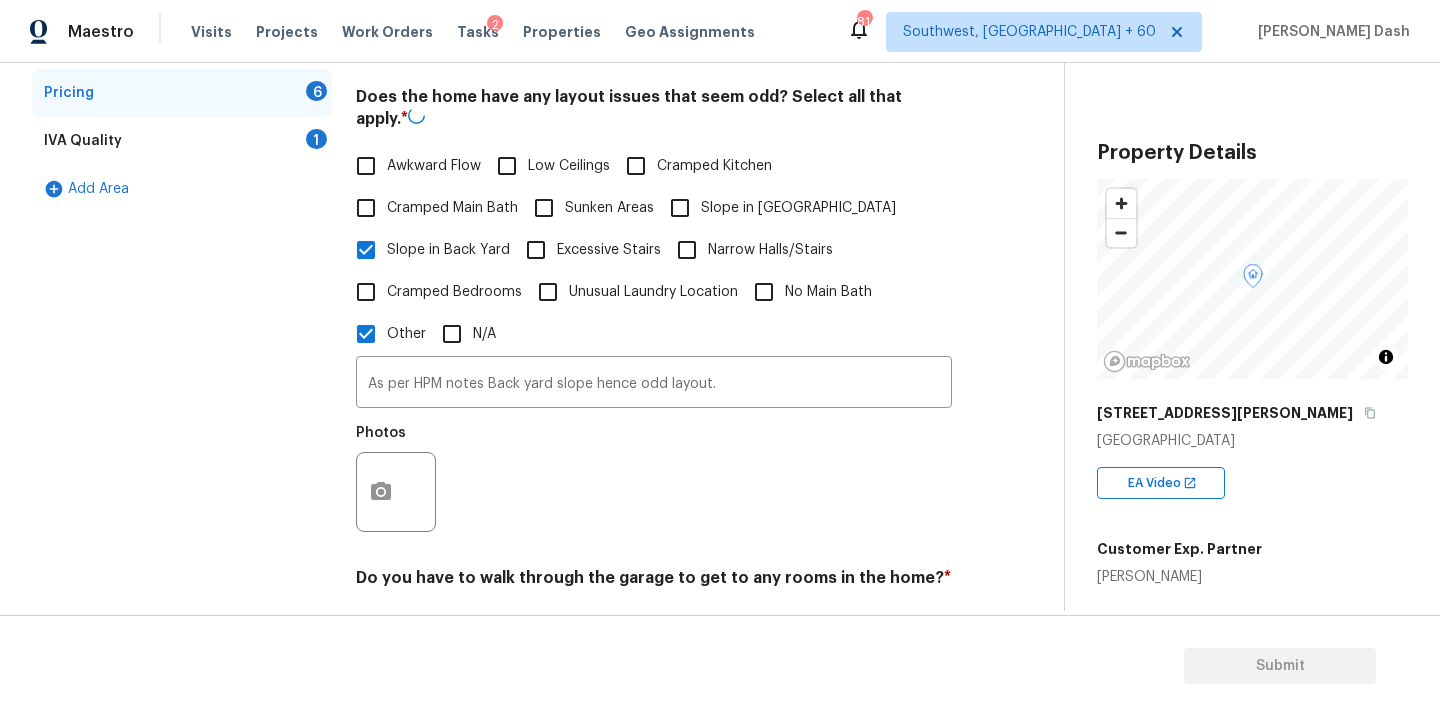 scroll, scrollTop: 573, scrollLeft: 0, axis: vertical 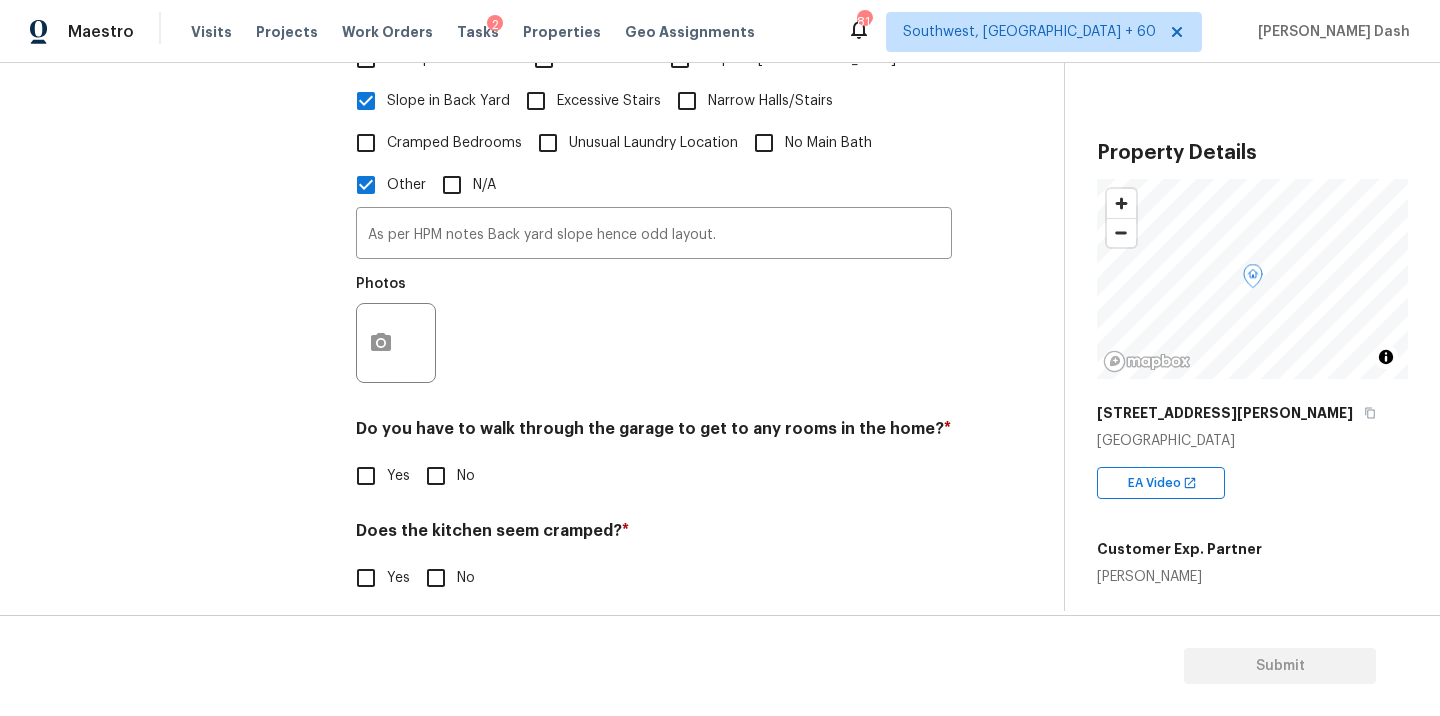 click on "Pricing Does the home have any additions?  * Yes No N/A Does the home have any layout issues that seem odd? Select all that apply.  * Awkward Flow Low Ceilings Cramped Kitchen Cramped Main Bath Sunken Areas Slope in Front Yard Slope in Back Yard Excessive Stairs Narrow Halls/Stairs Cramped Bedrooms Unusual Laundry Location No Main Bath Other N/A As per HPM notes Back yard slope hence odd layout. ​ Photos Do you have to walk through the garage to get to any rooms in the home?  * Yes No Does the kitchen seem cramped?  * Yes No Does the home appear to be very outdated?  * Yes No" at bounding box center (654, 251) 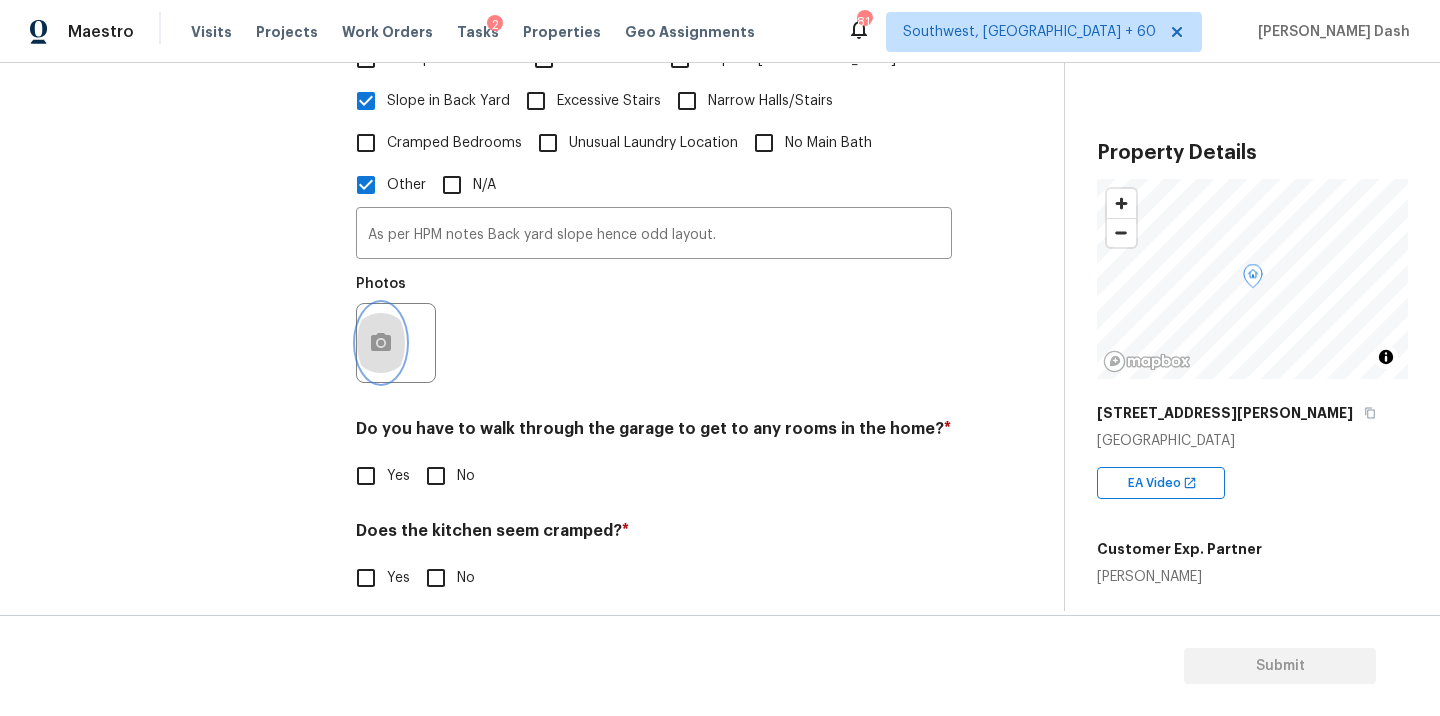 click at bounding box center (381, 343) 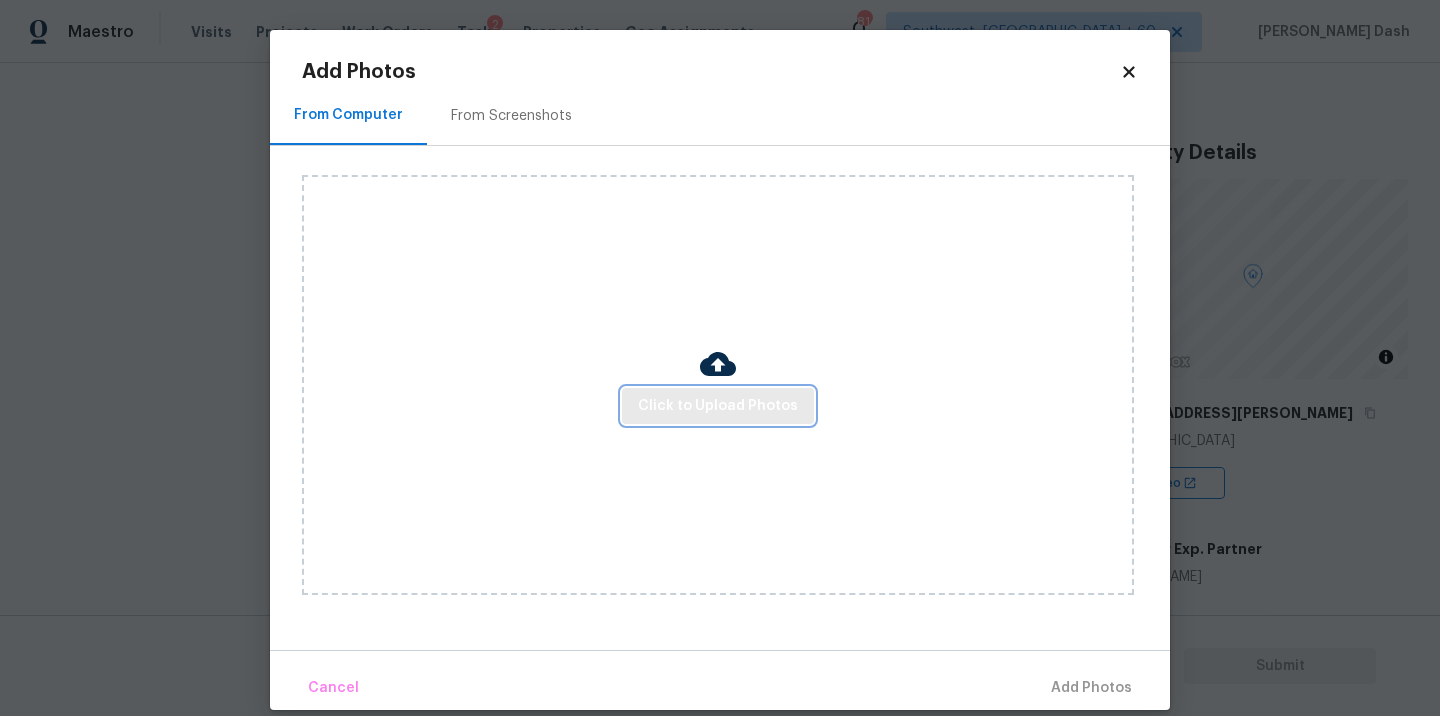 click on "Click to Upload Photos" at bounding box center [718, 406] 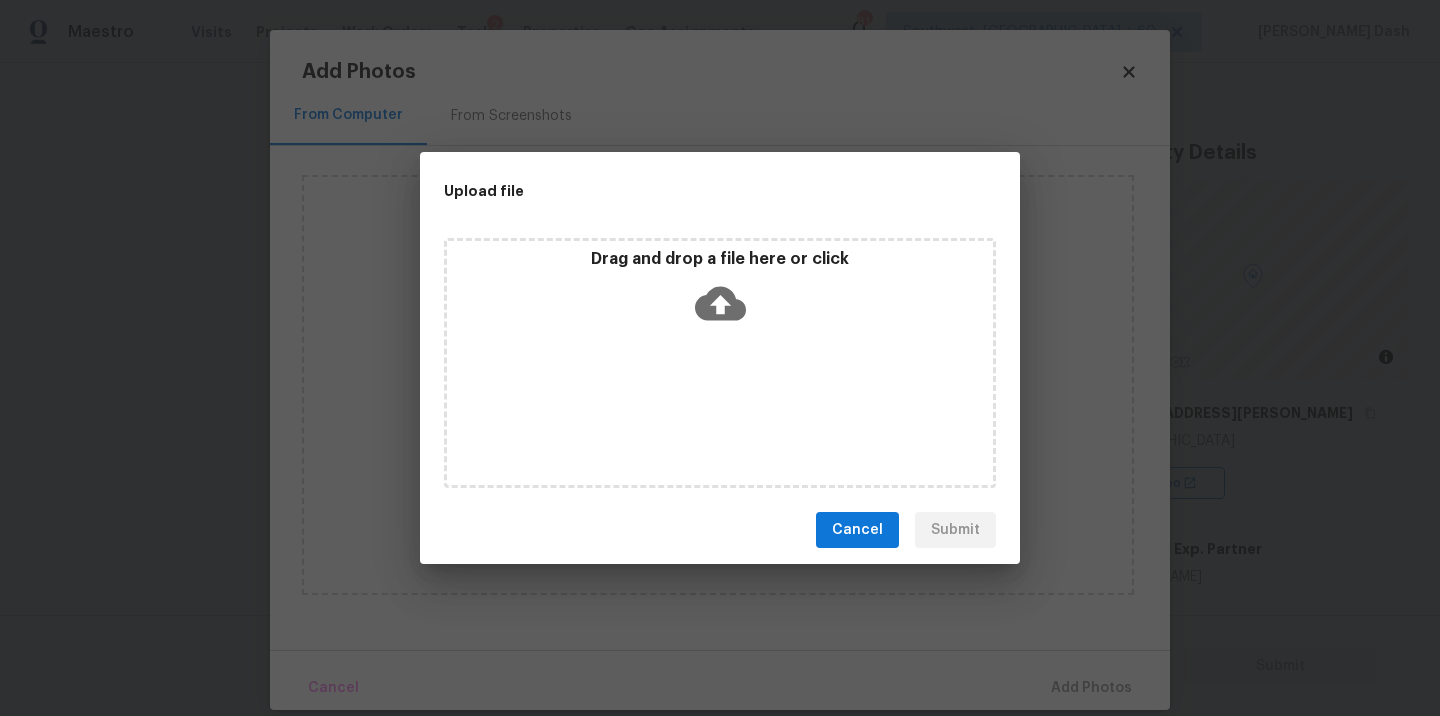 click on "Drag and drop a file here or click" at bounding box center [720, 363] 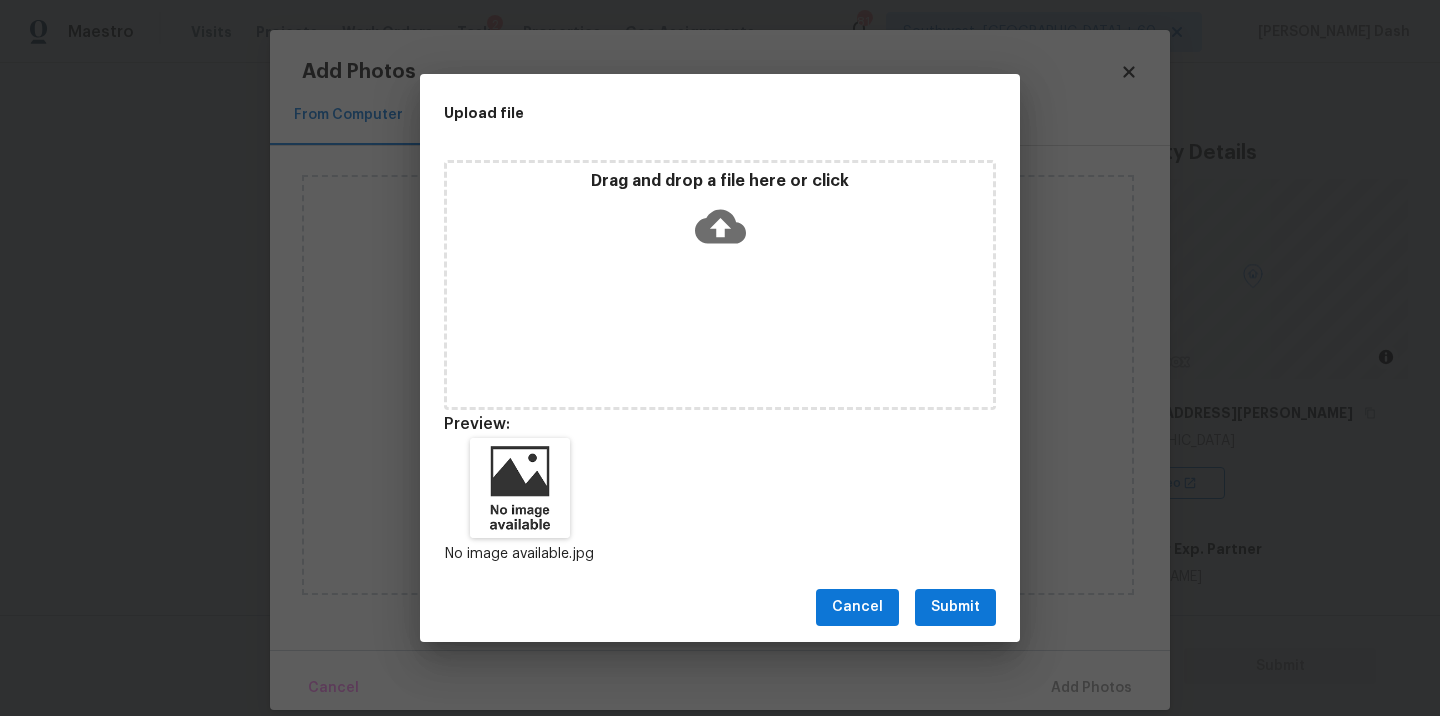 click on "Submit" at bounding box center (955, 607) 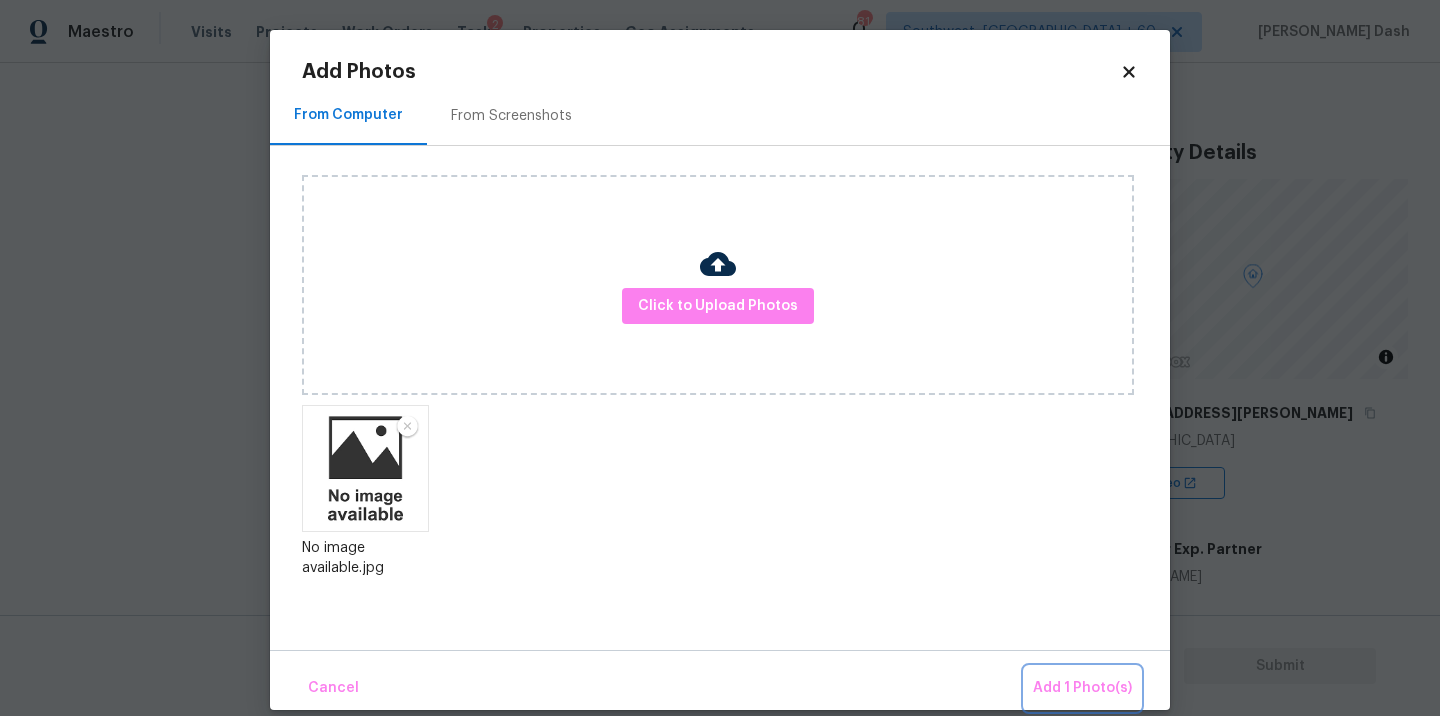 click on "Add 1 Photo(s)" at bounding box center (1082, 688) 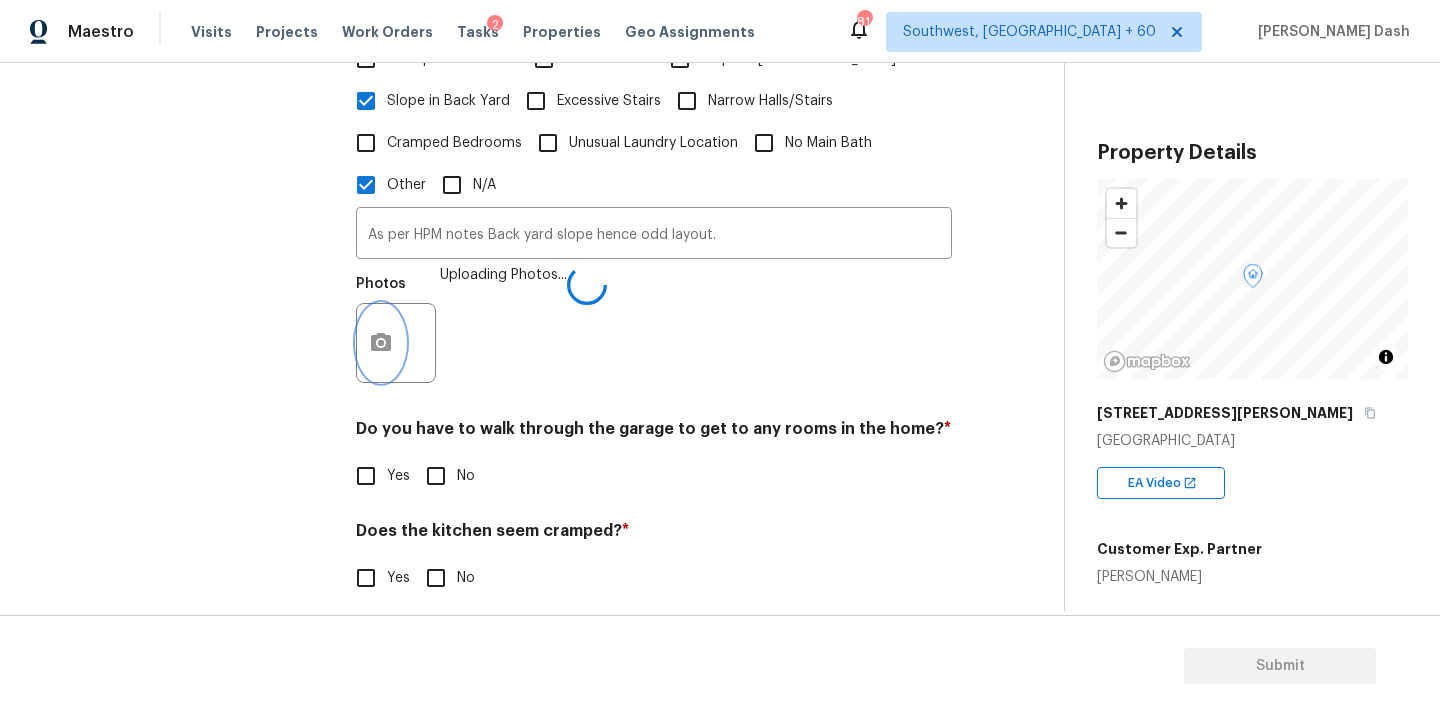 scroll, scrollTop: 673, scrollLeft: 0, axis: vertical 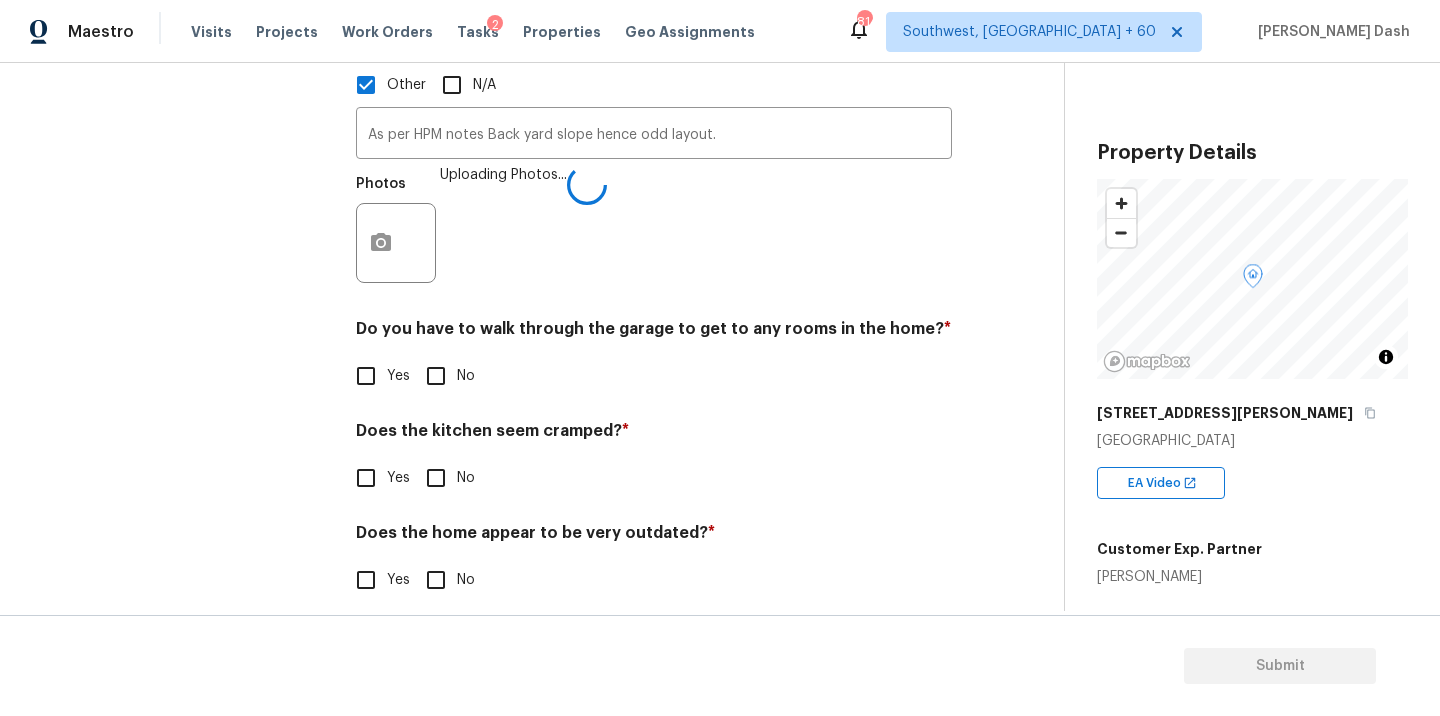 click on "No" at bounding box center [436, 376] 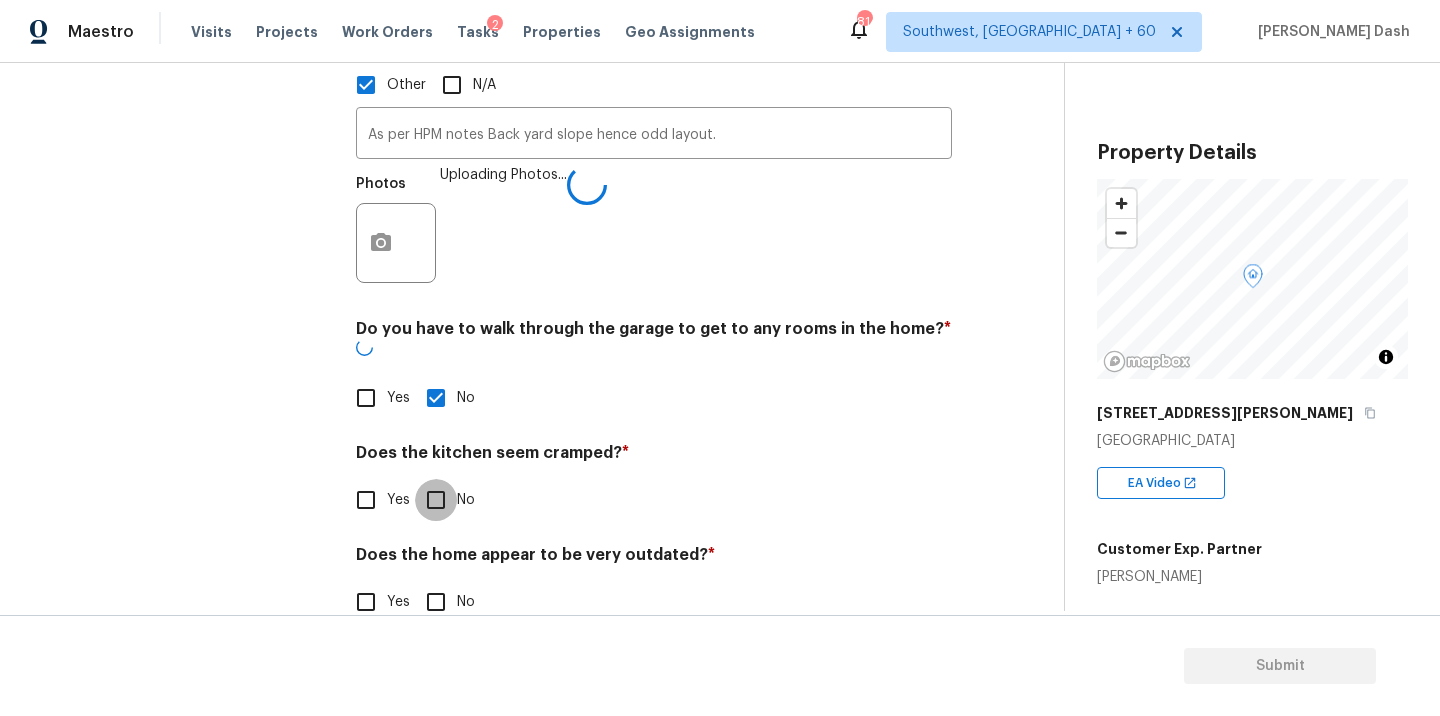 click on "No" at bounding box center [436, 500] 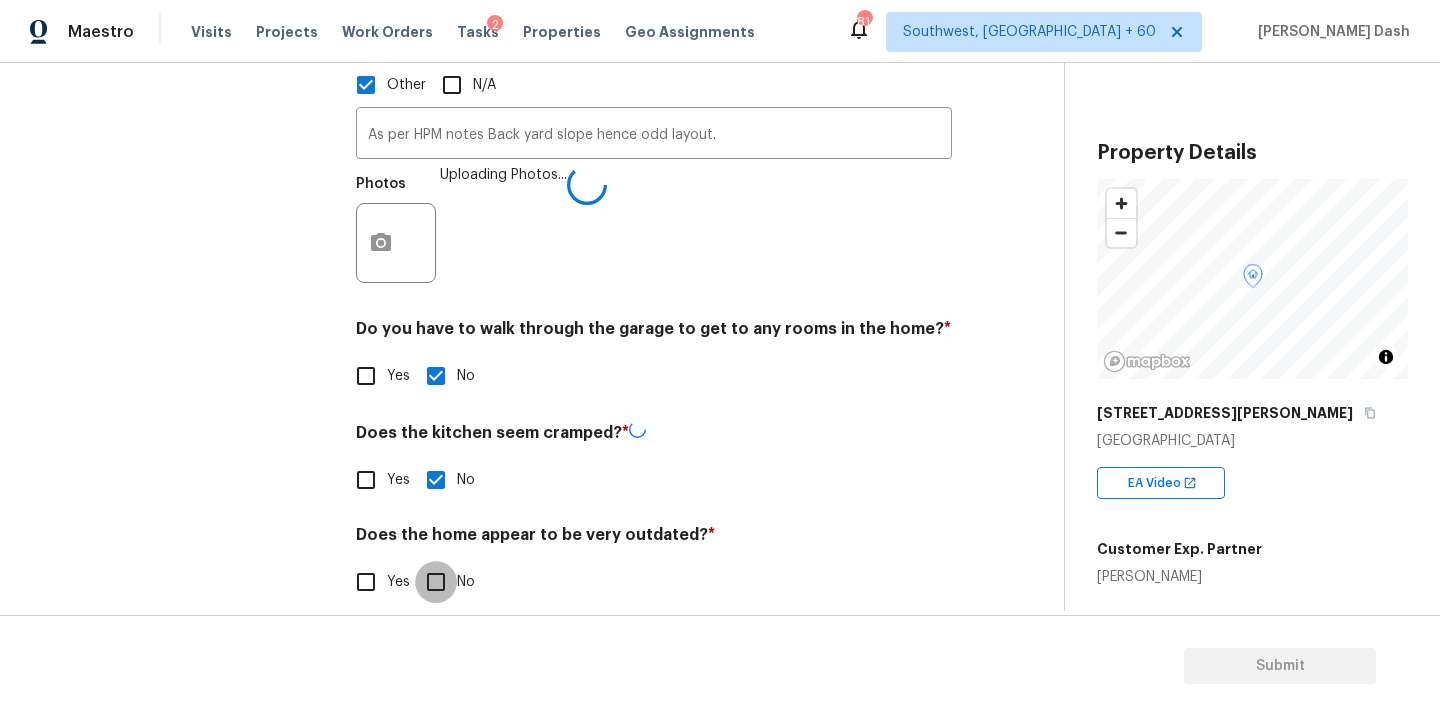 click on "No" at bounding box center [436, 582] 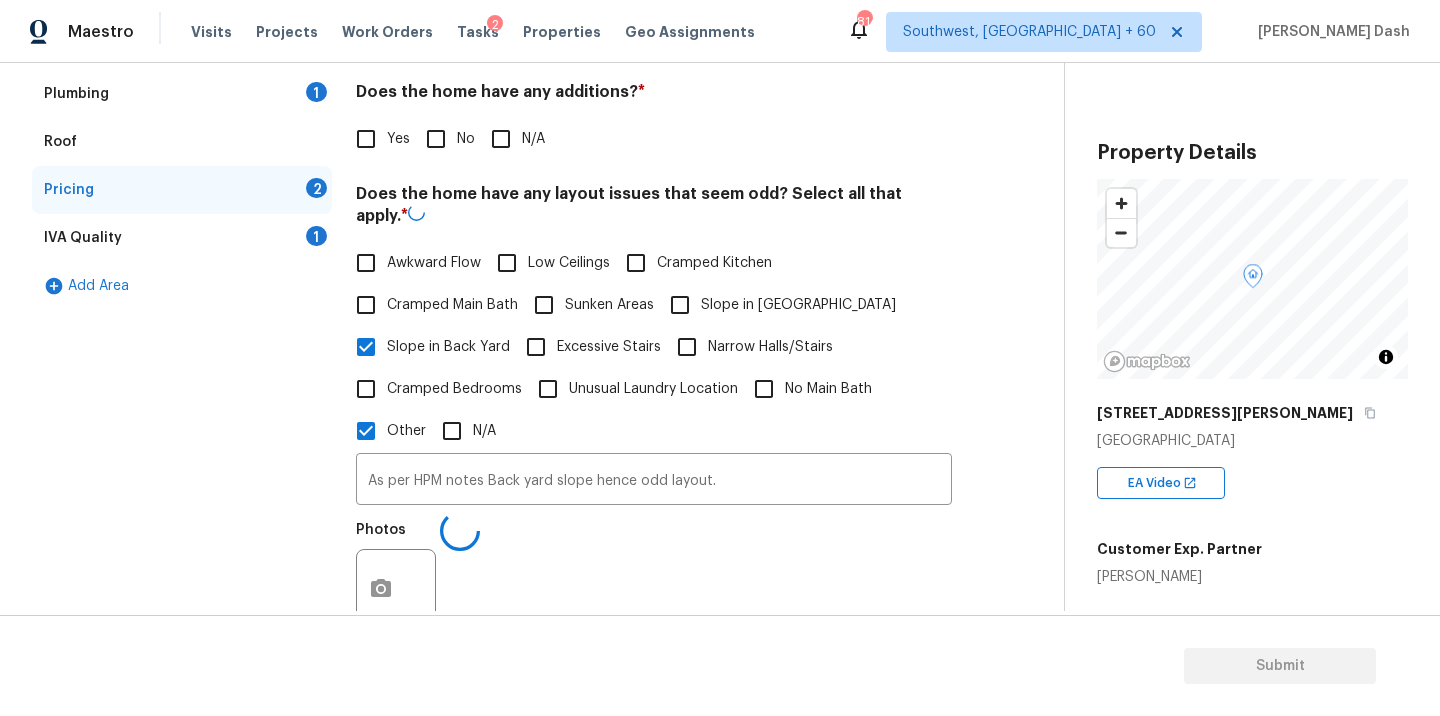 scroll, scrollTop: 299, scrollLeft: 0, axis: vertical 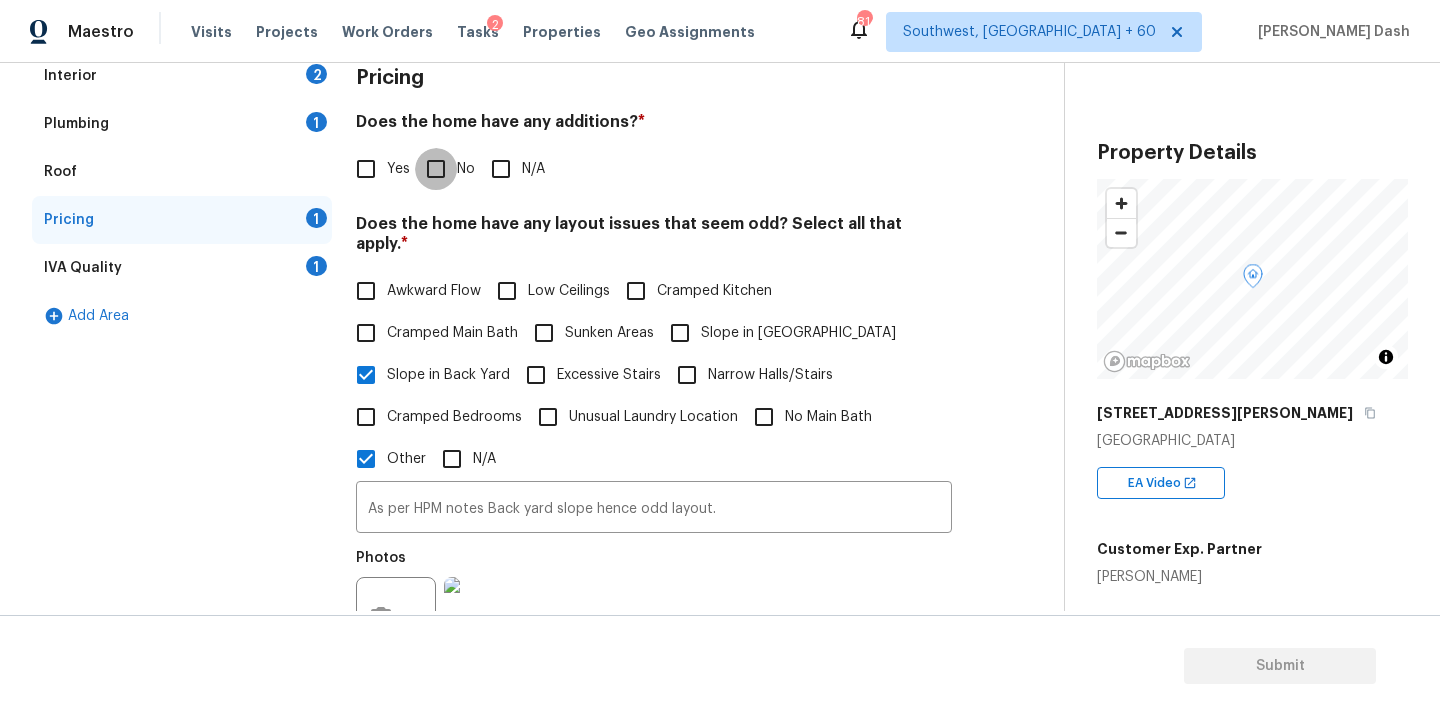 click on "No" at bounding box center [436, 169] 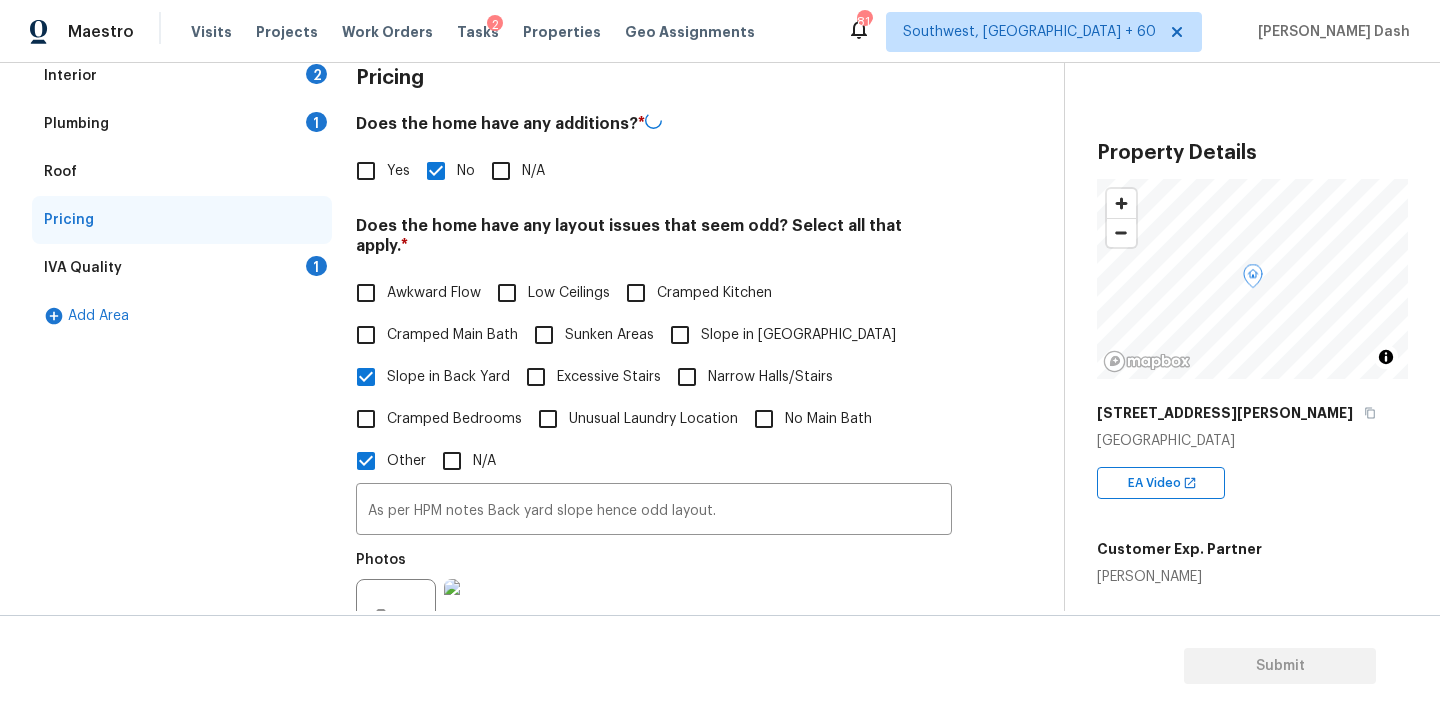 click on "Interior 2 Plumbing 1 Roof Pricing IVA Quality 1 Add Area Pricing Does the home have any additions?  * Yes No N/A Does the home have any layout issues that seem odd? Select all that apply.  * Awkward Flow Low Ceilings Cramped Kitchen Cramped Main Bath Sunken Areas Slope in Front Yard Slope in Back Yard Excessive Stairs Narrow Halls/Stairs Cramped Bedrooms Unusual Laundry Location No Main Bath Other N/A As per HPM notes Back yard slope hence odd layout. ​ Photos Do you have to walk through the garage to get to any rooms in the home?  * Yes No Does the kitchen seem cramped?  * Yes No Does the home appear to be very outdated?  * Yes No" at bounding box center [524, 526] 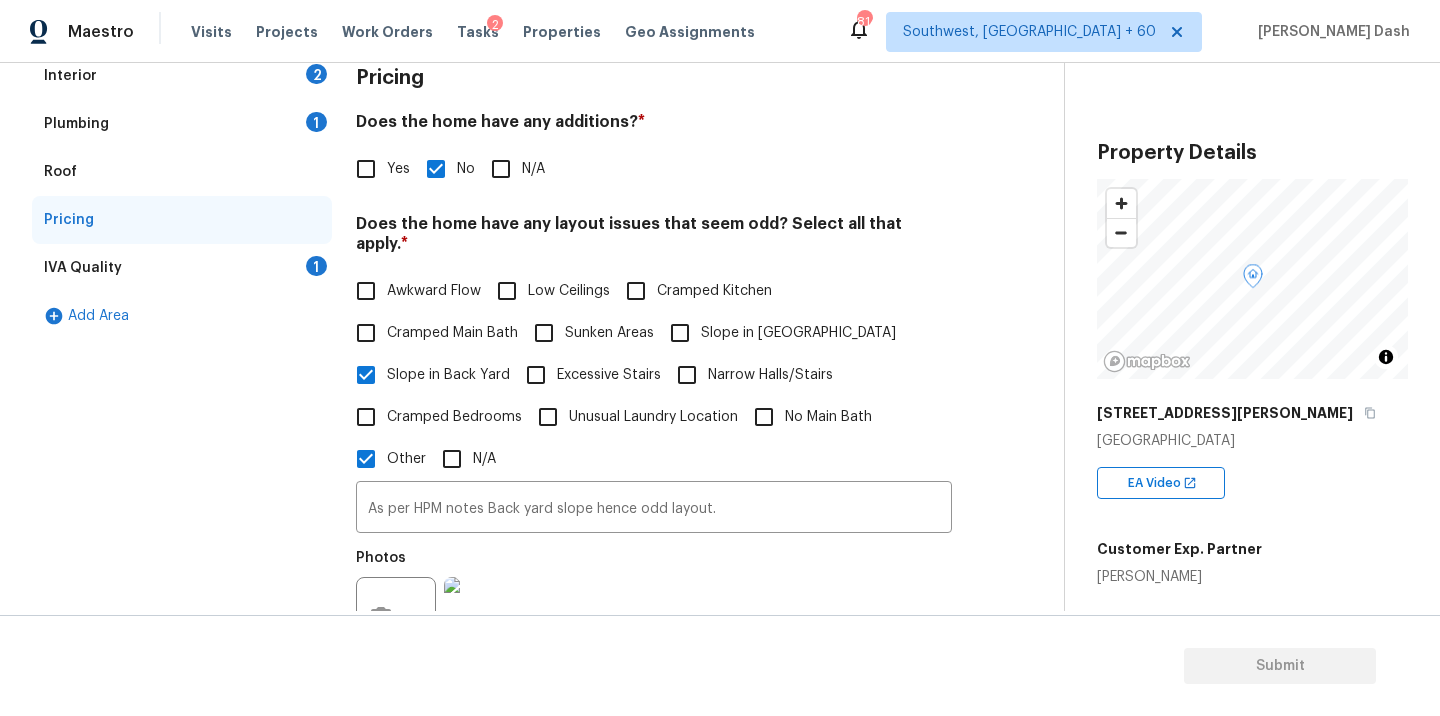click on "Interior 2 Plumbing 1 Roof Pricing IVA Quality 1 Add Area Pricing Does the home have any additions?  * Yes No N/A Does the home have any layout issues that seem odd? Select all that apply.  * Awkward Flow Low Ceilings Cramped Kitchen Cramped Main Bath Sunken Areas Slope in Front Yard Slope in Back Yard Excessive Stairs Narrow Halls/Stairs Cramped Bedrooms Unusual Laundry Location No Main Bath Other N/A As per HPM notes Back yard slope hence odd layout. ​ Photos Do you have to walk through the garage to get to any rooms in the home?  * Yes No Does the kitchen seem cramped?  * Yes No Does the home appear to be very outdated?  * Yes No" at bounding box center [524, 525] 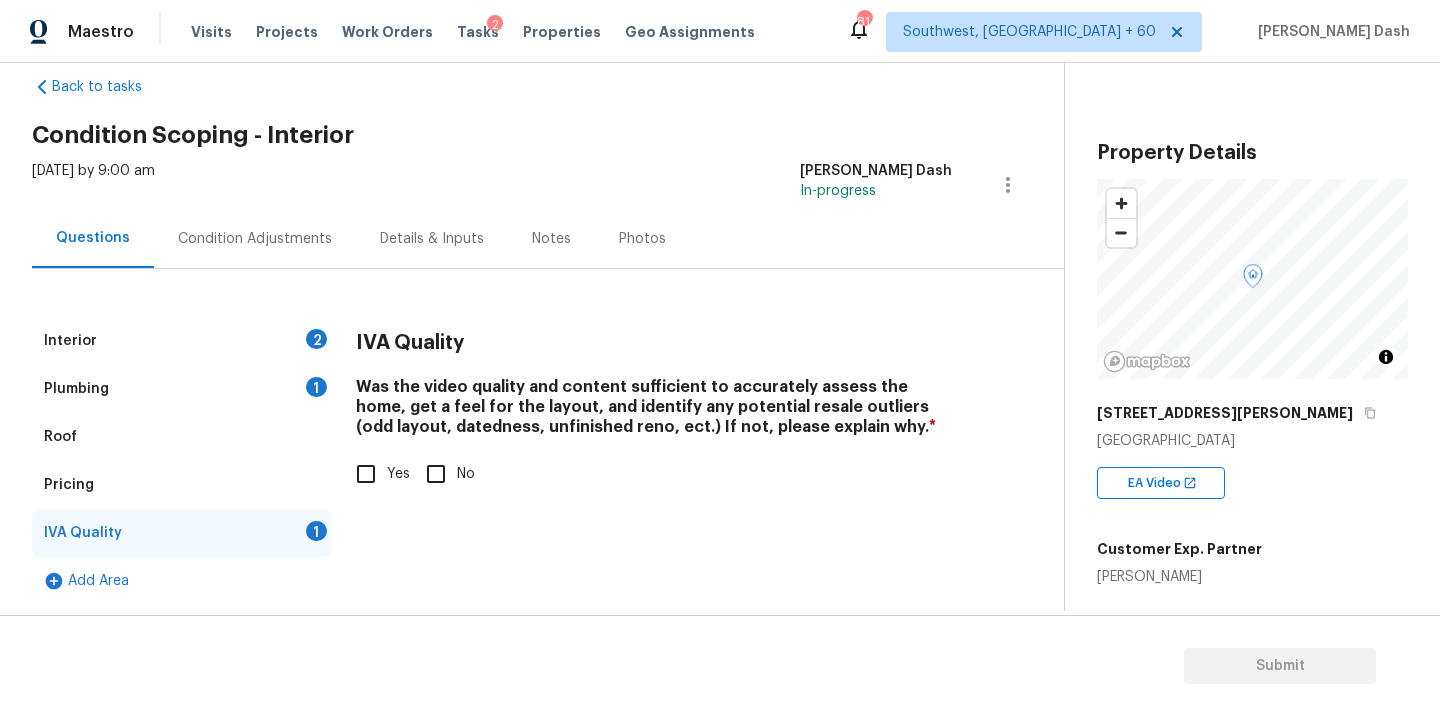 click on "Yes" at bounding box center (366, 474) 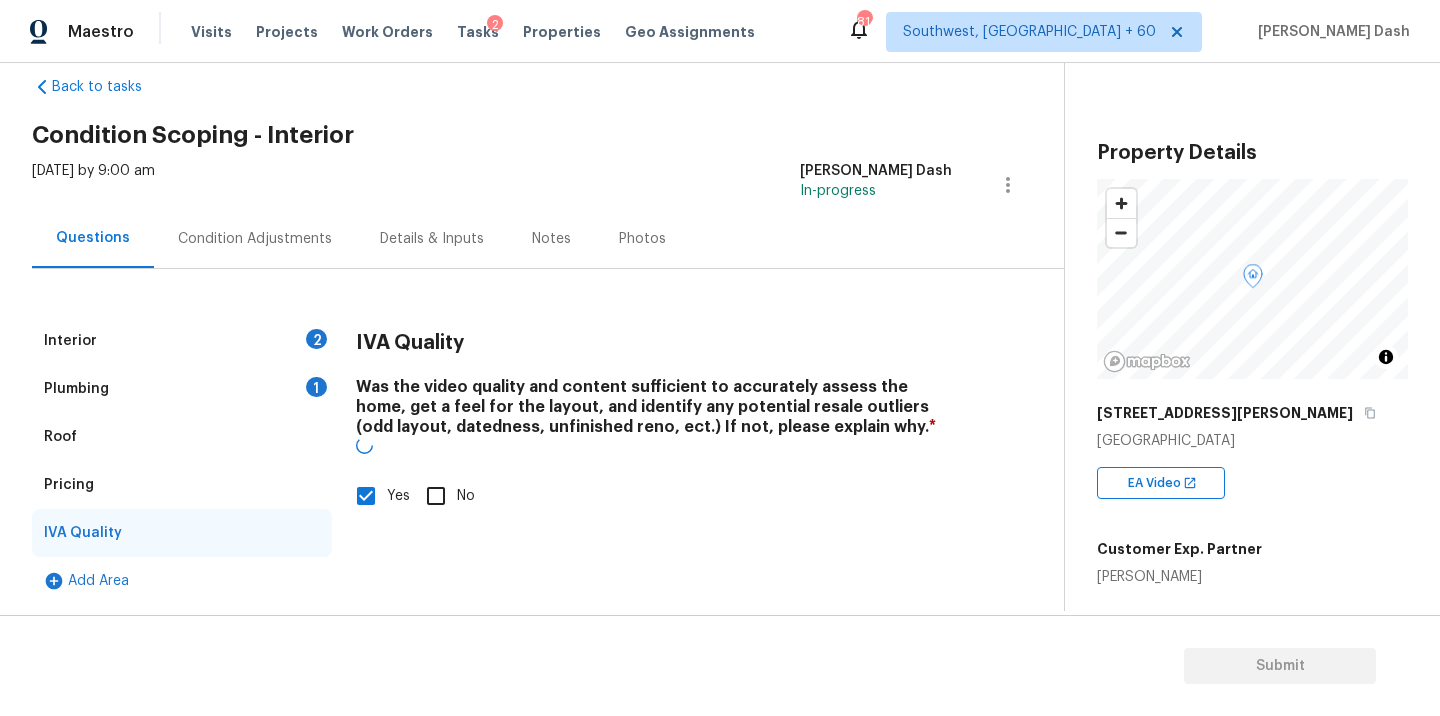 click on "Plumbing 1" at bounding box center (182, 389) 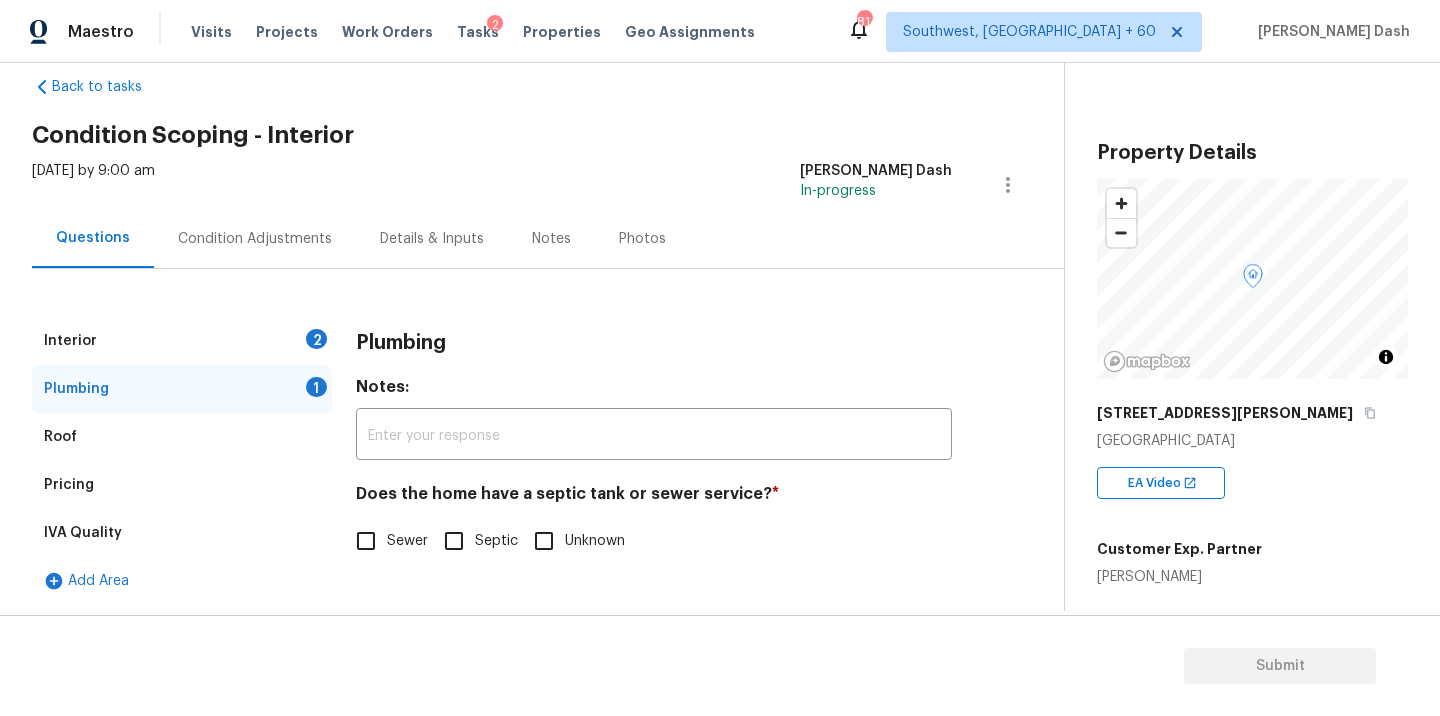 click on "Sewer" at bounding box center [366, 541] 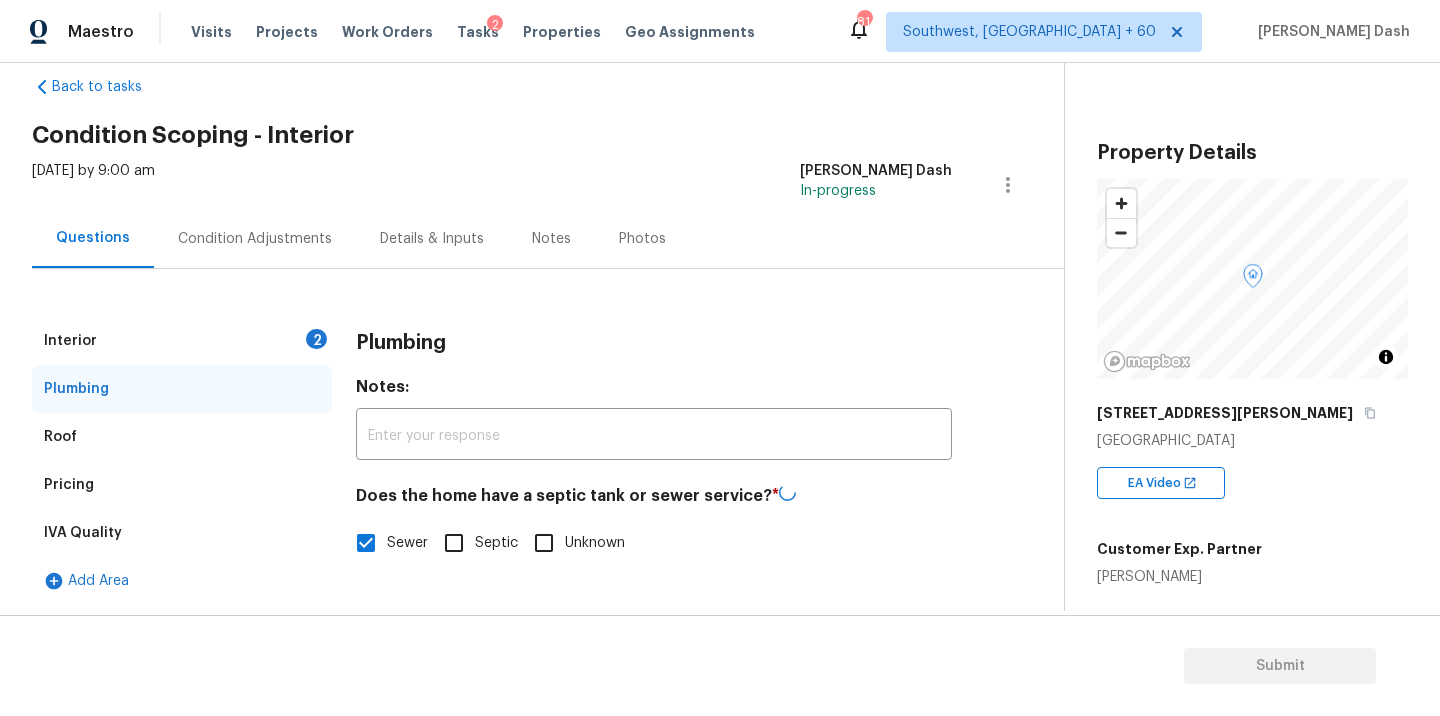 click on "2" at bounding box center (316, 339) 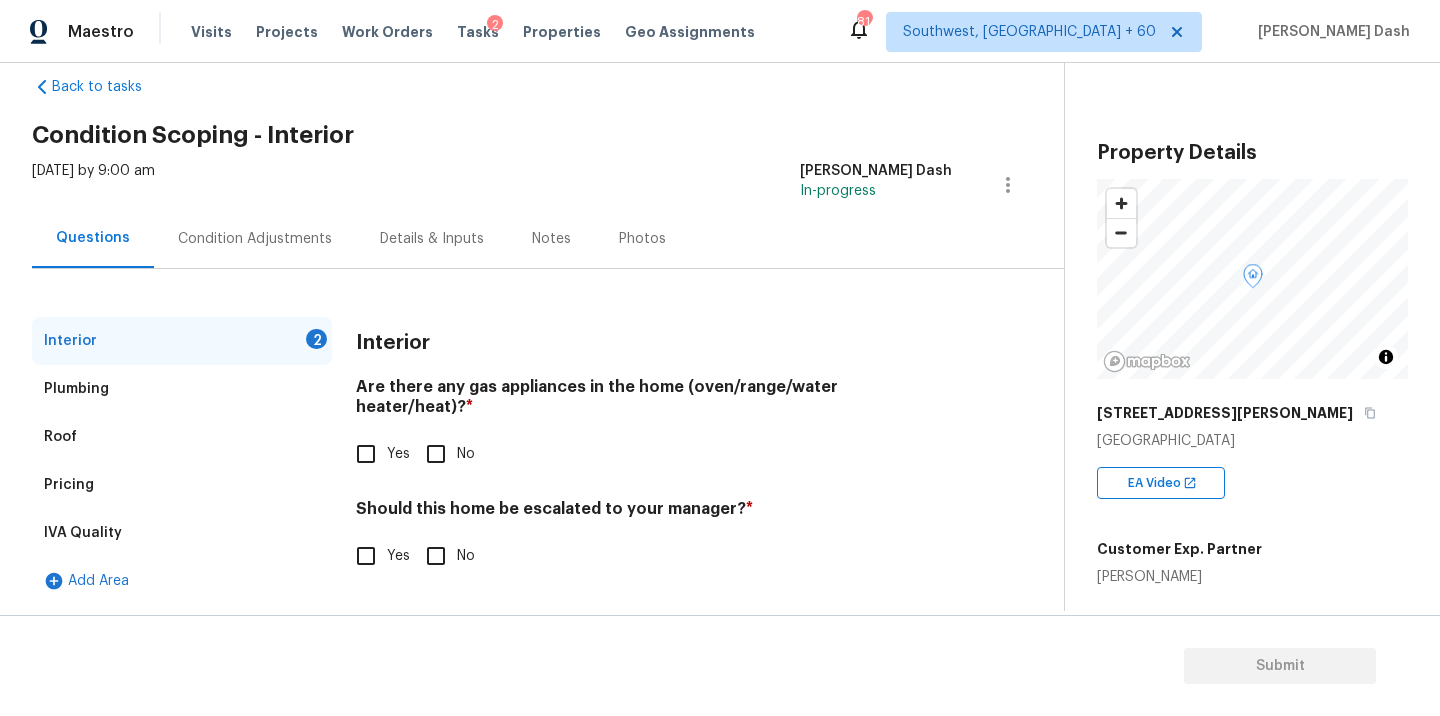 click on "Interior 2 Plumbing Roof Pricing IVA Quality Add Area Interior Are there any gas appliances in the home (oven/range/water heater/heat)?  * Yes No Should this home be escalated to your manager?  * Yes No" at bounding box center [524, 461] 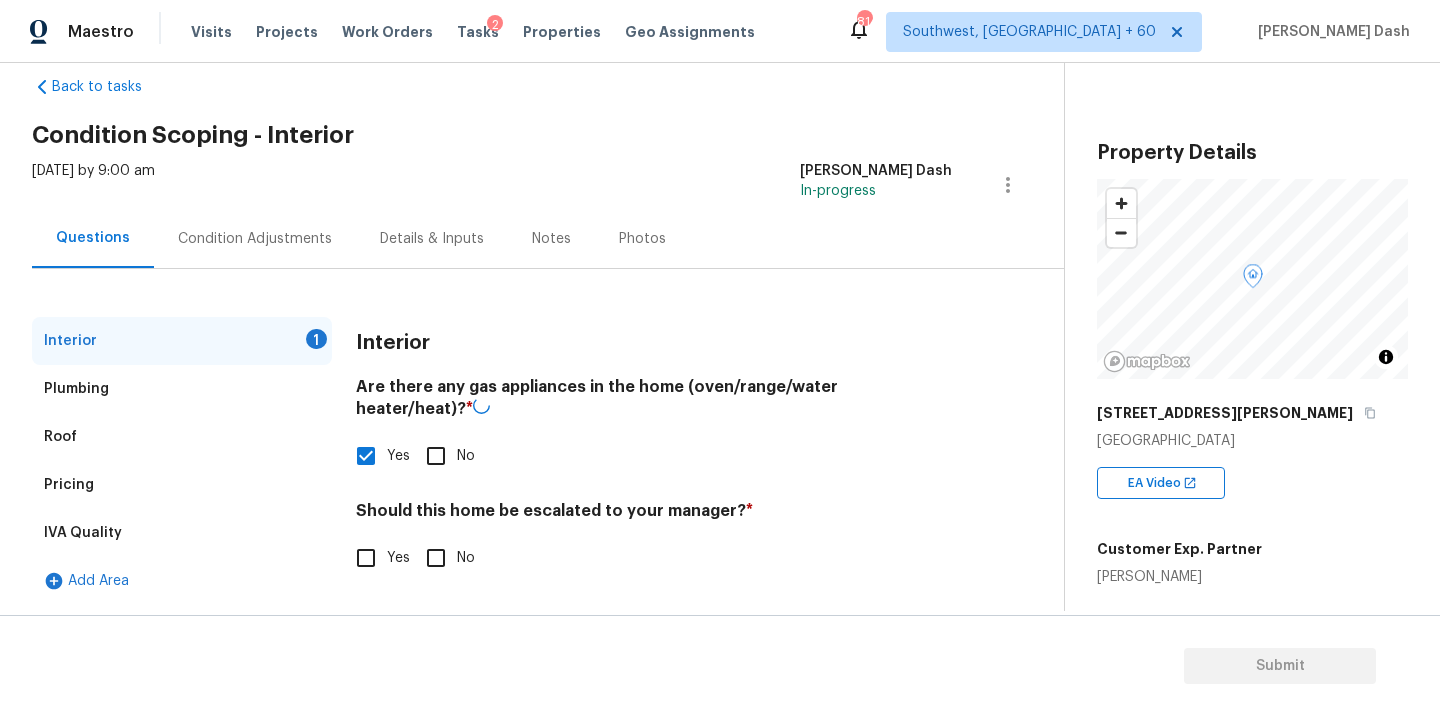 click on "Should this home be escalated to your manager?  *" at bounding box center (654, 515) 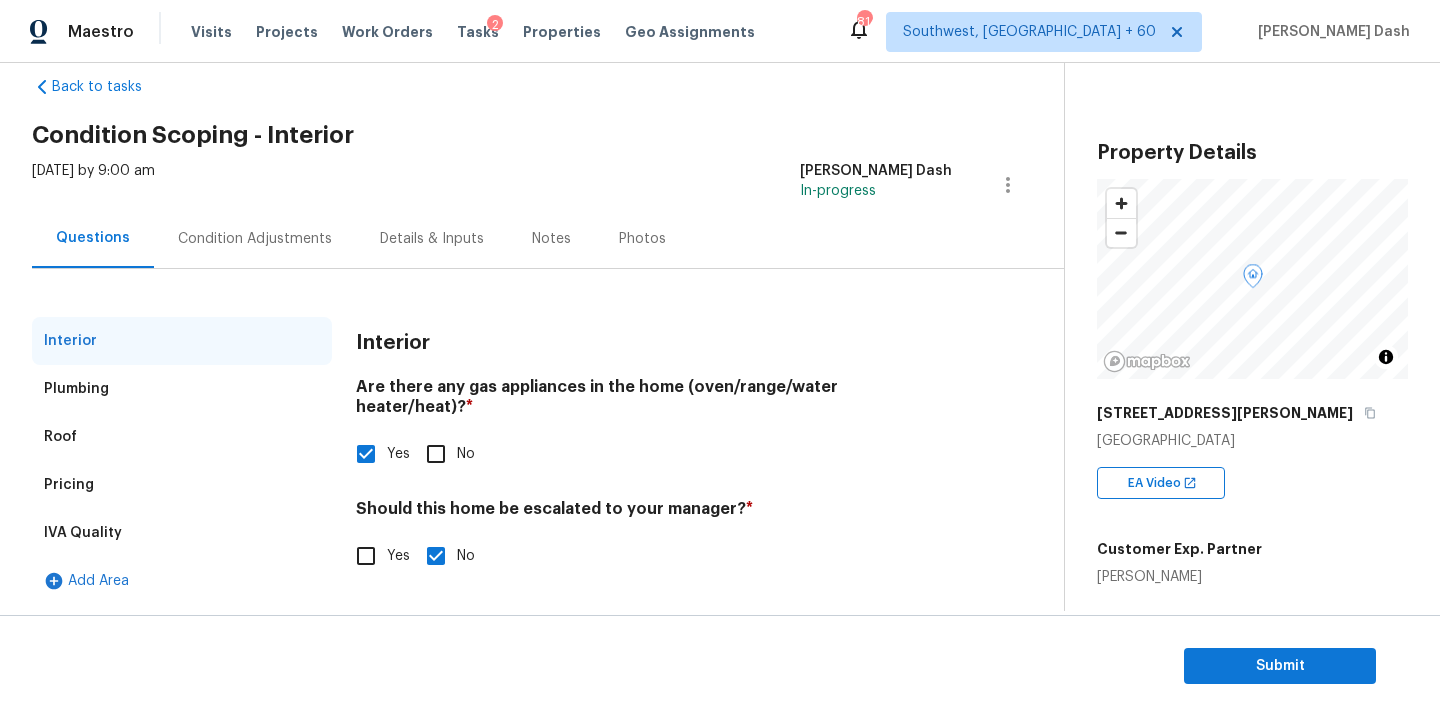 click on "Pricing" at bounding box center (182, 485) 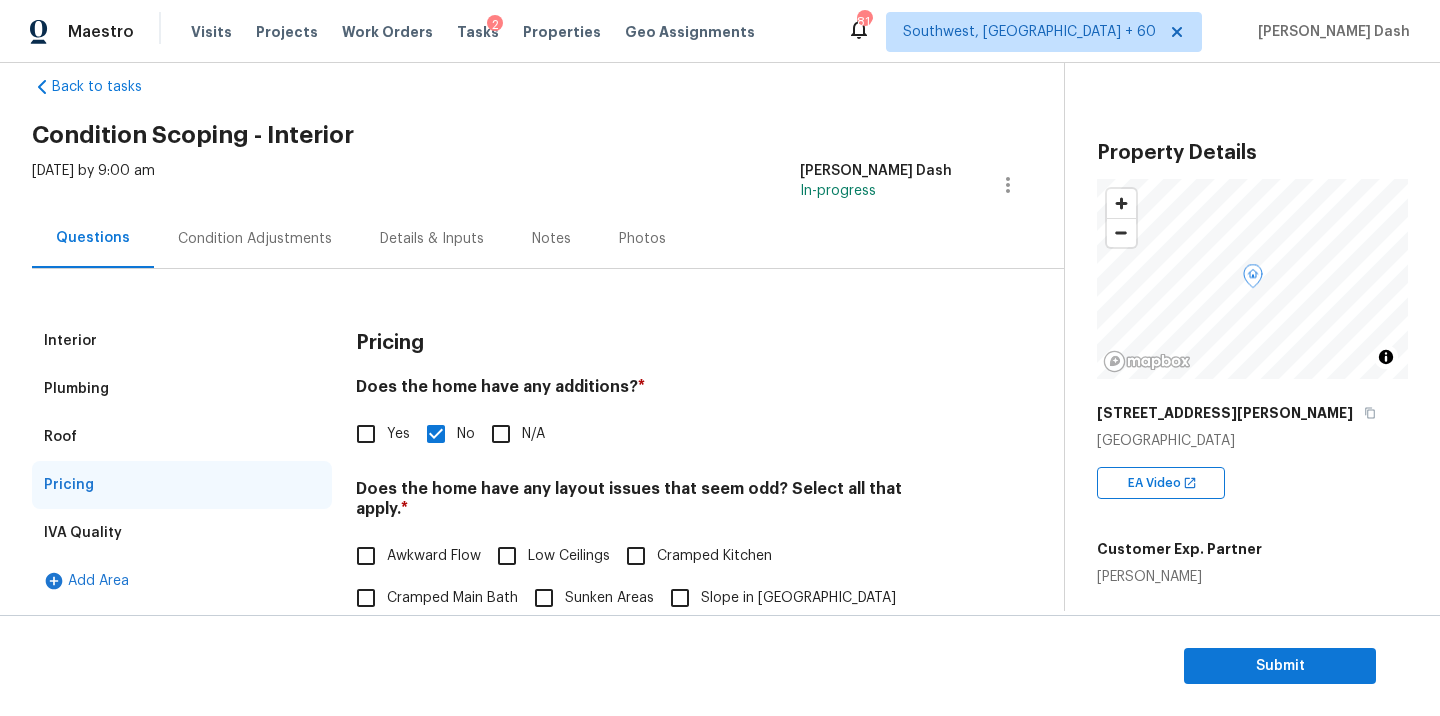 scroll, scrollTop: 124, scrollLeft: 0, axis: vertical 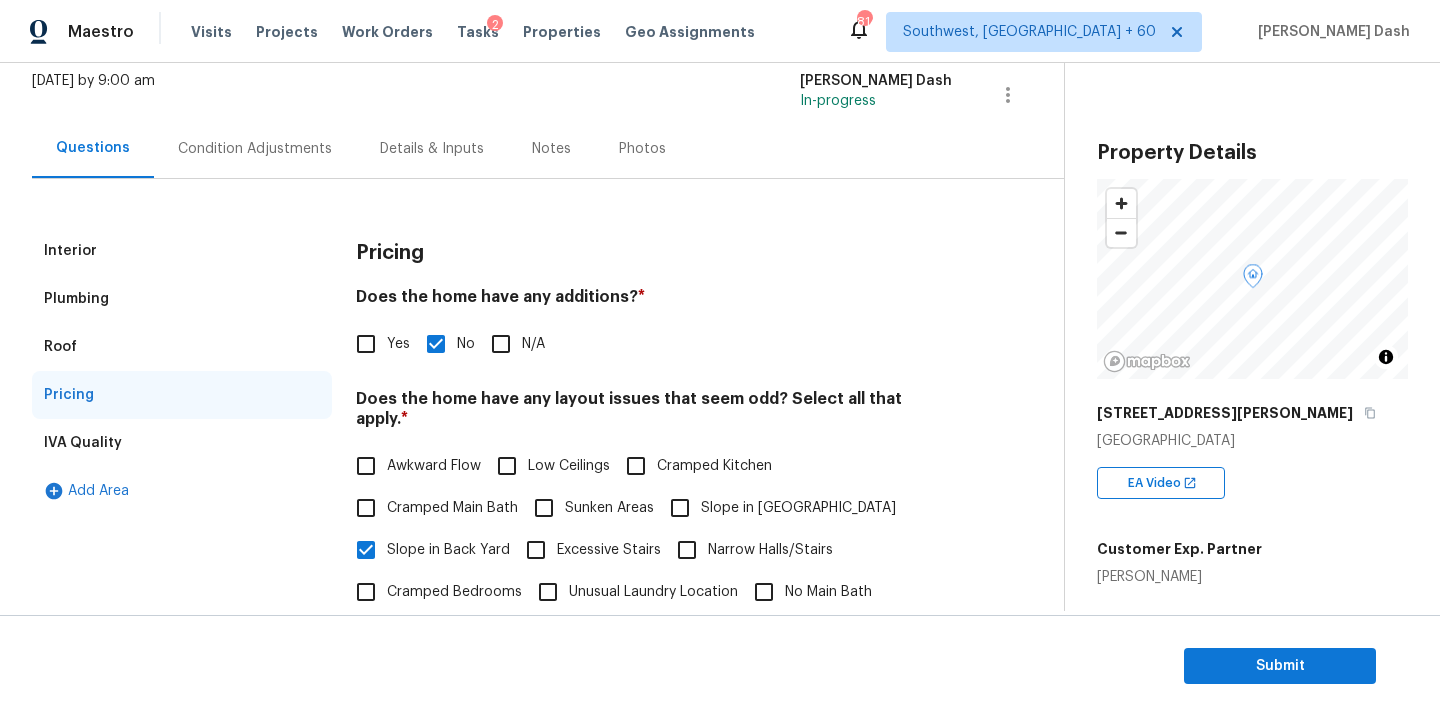 click on "Cramped Kitchen" at bounding box center (693, 466) 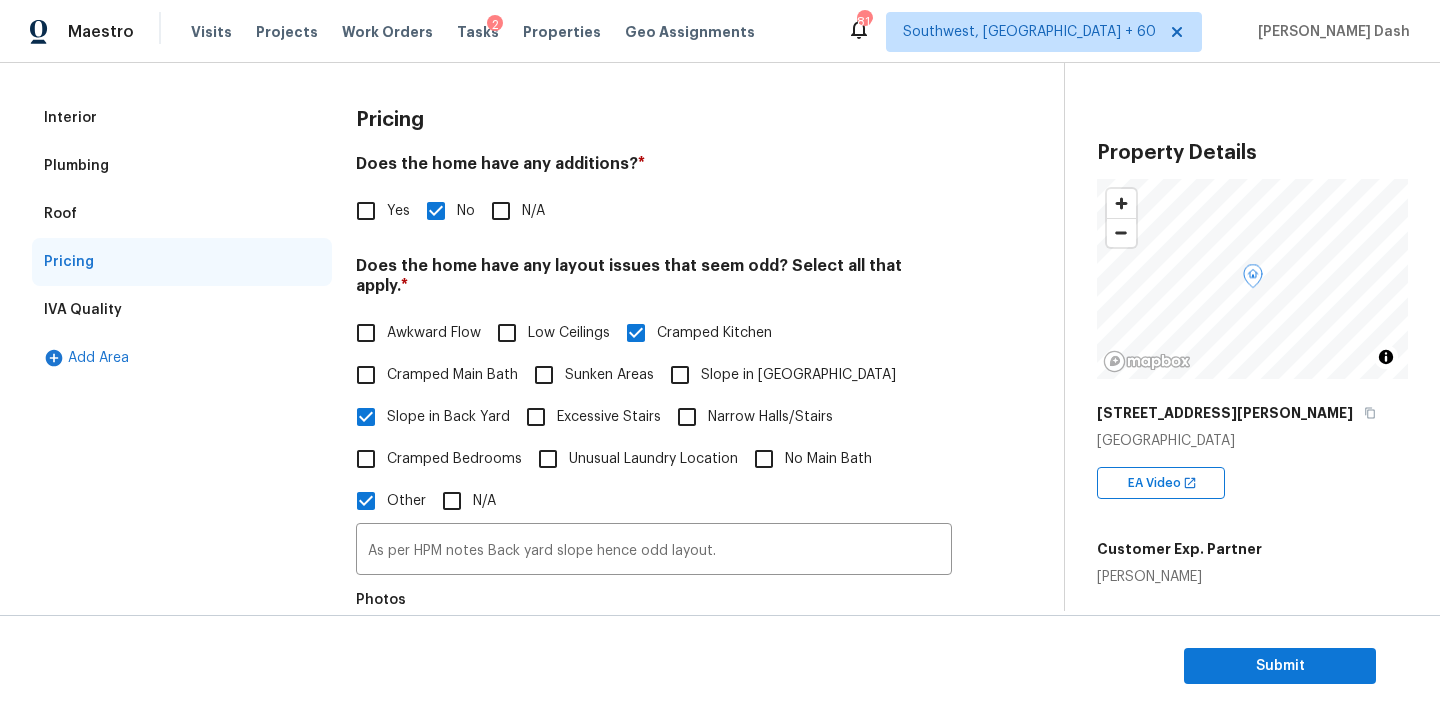 scroll, scrollTop: 343, scrollLeft: 0, axis: vertical 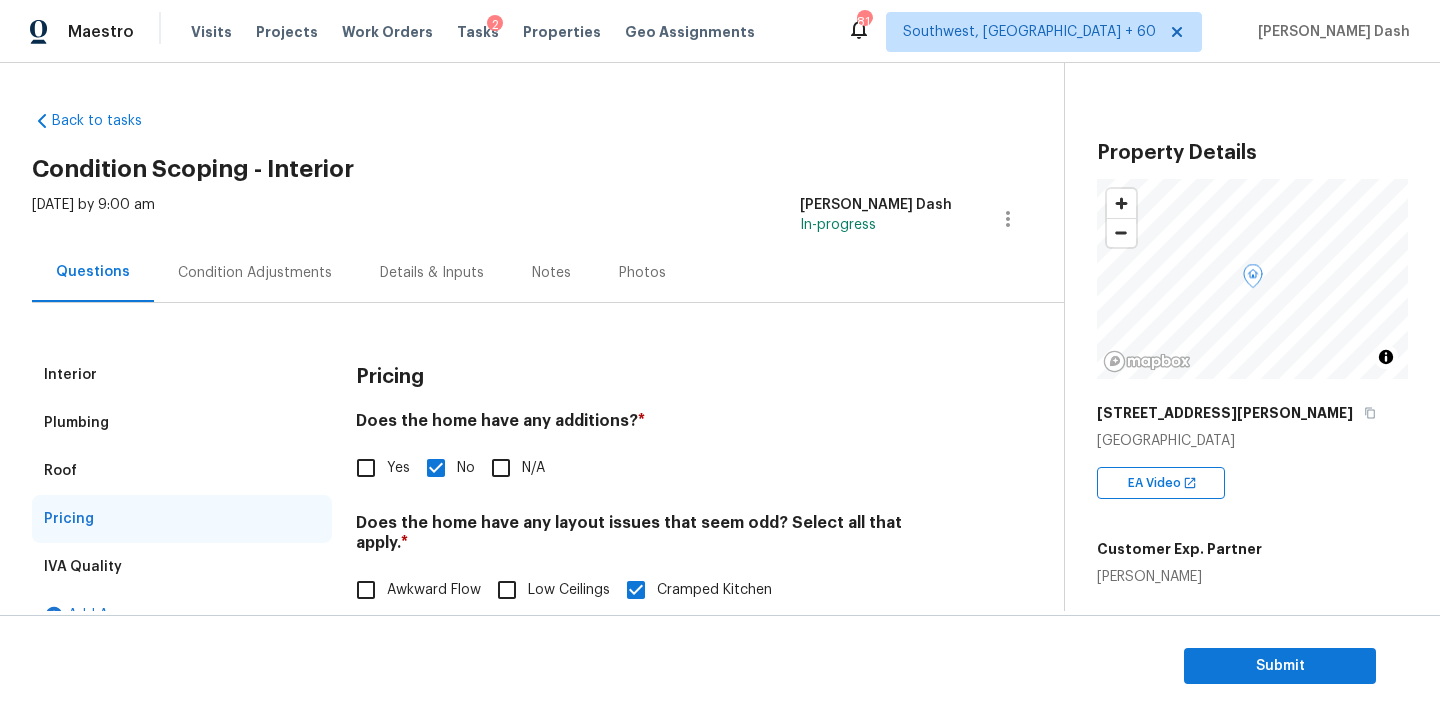 click on "Condition Adjustments" at bounding box center (255, 272) 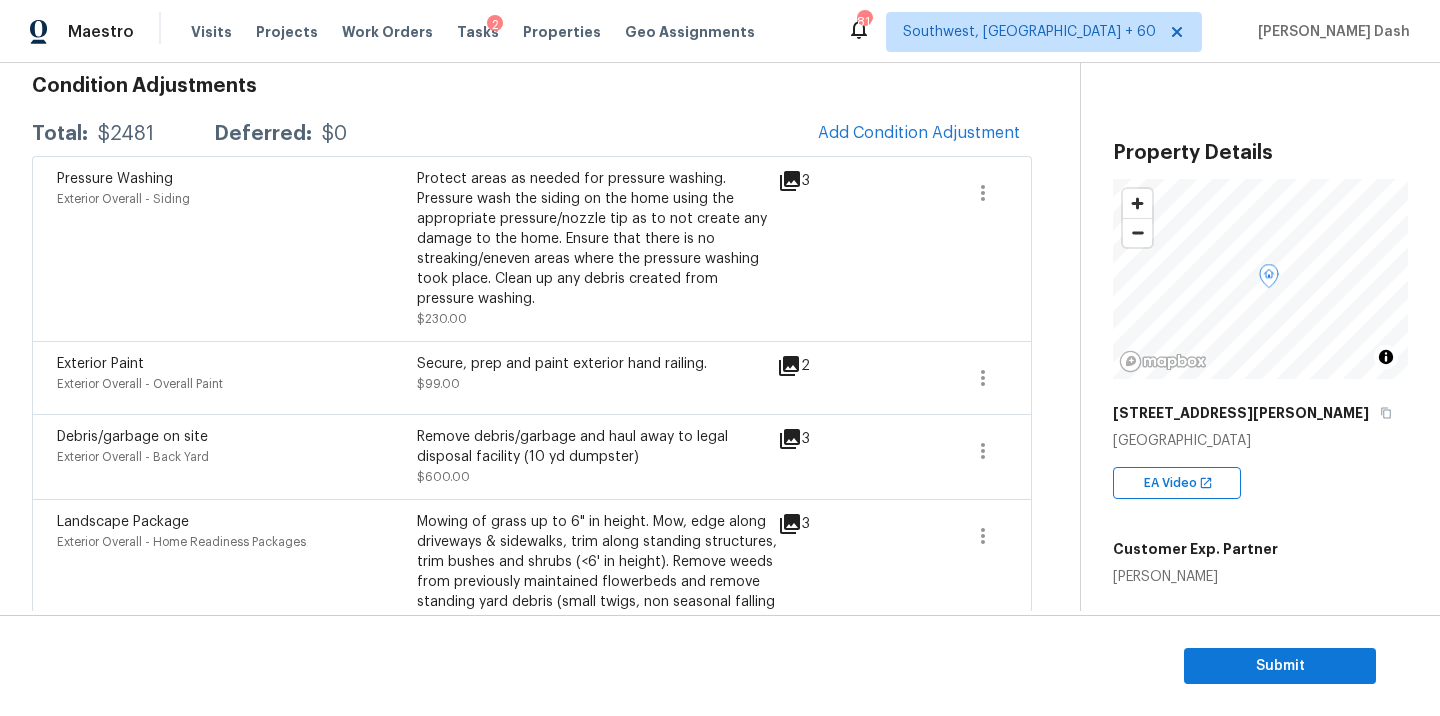 scroll, scrollTop: 288, scrollLeft: 0, axis: vertical 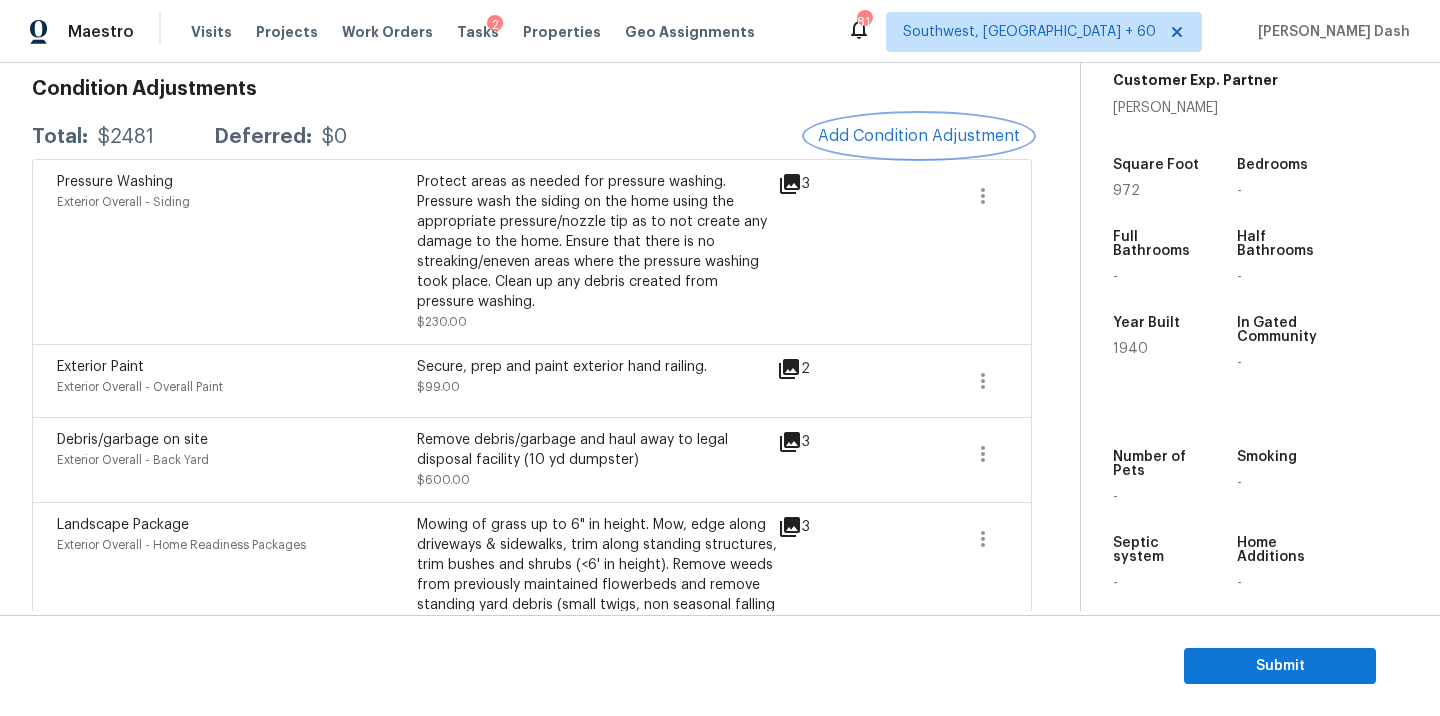 click on "Add Condition Adjustment" at bounding box center (919, 136) 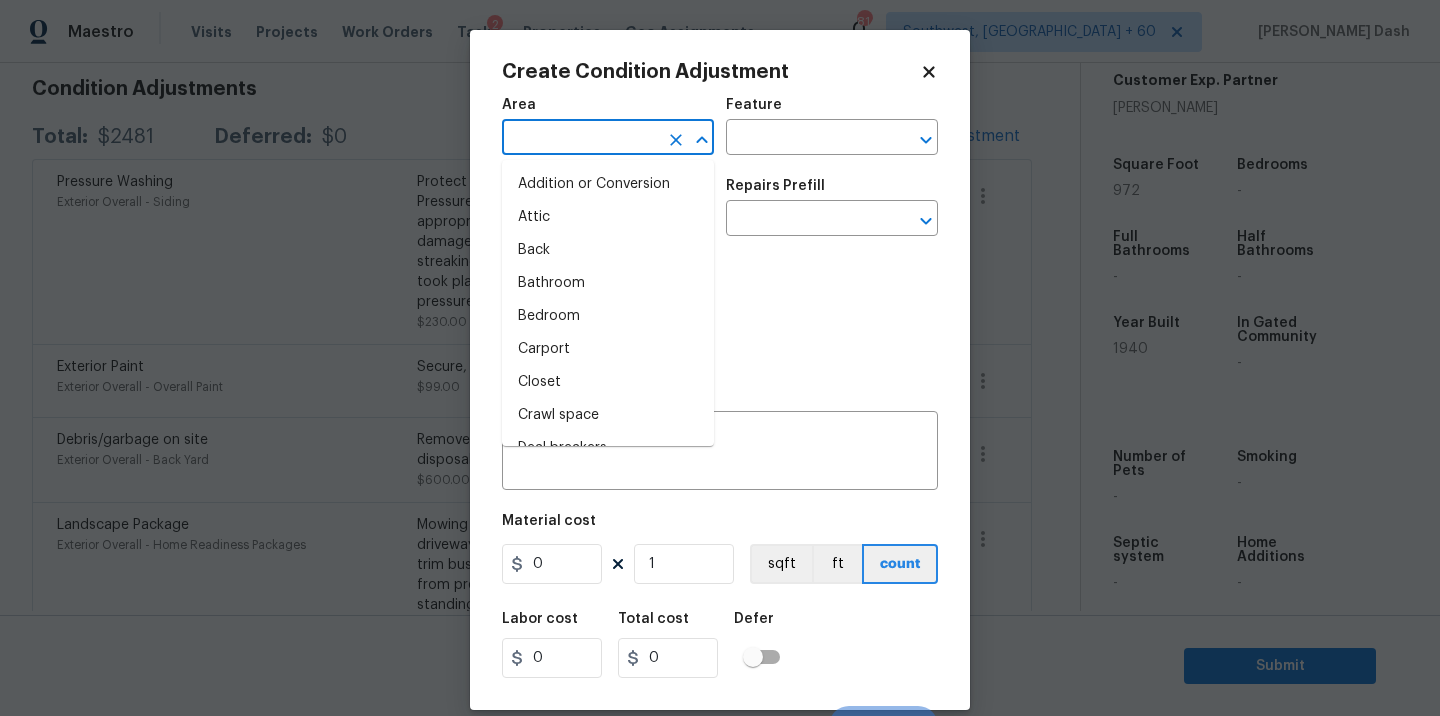 click at bounding box center [580, 139] 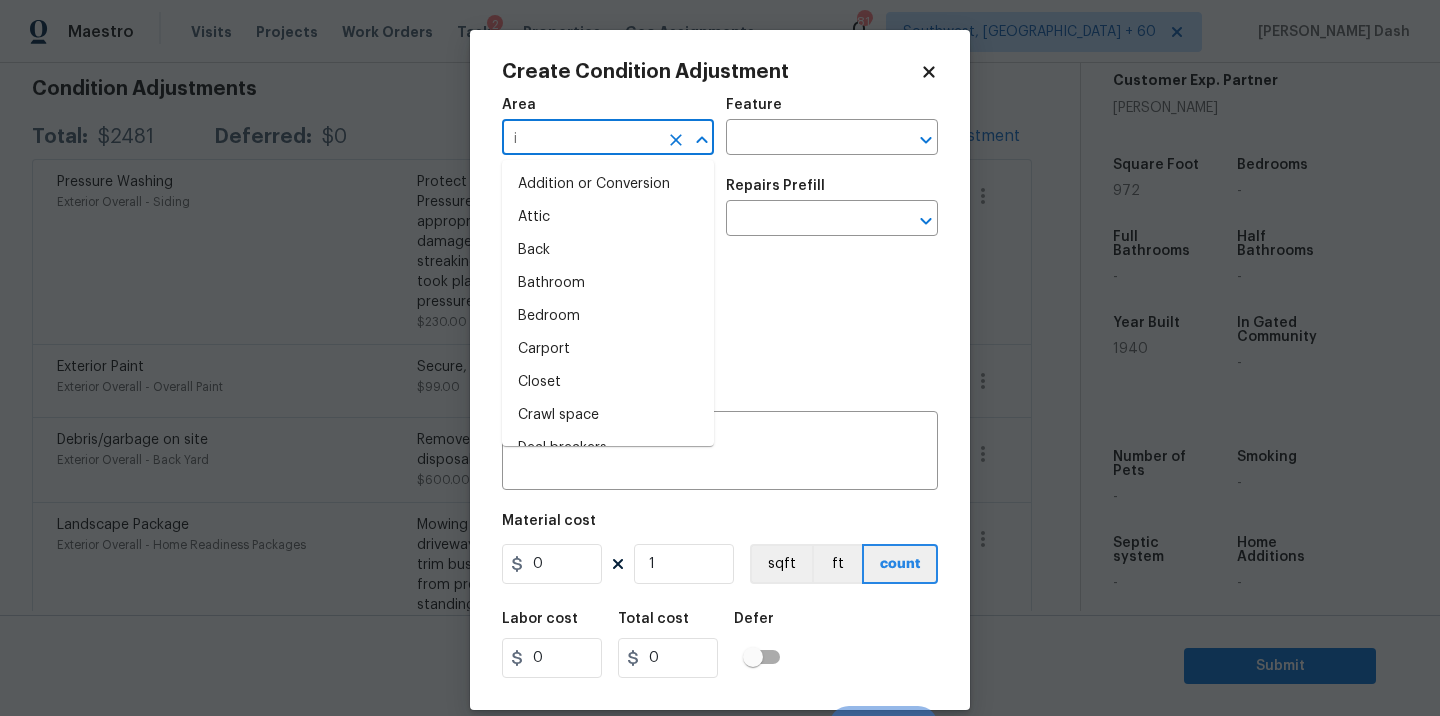 type on "in" 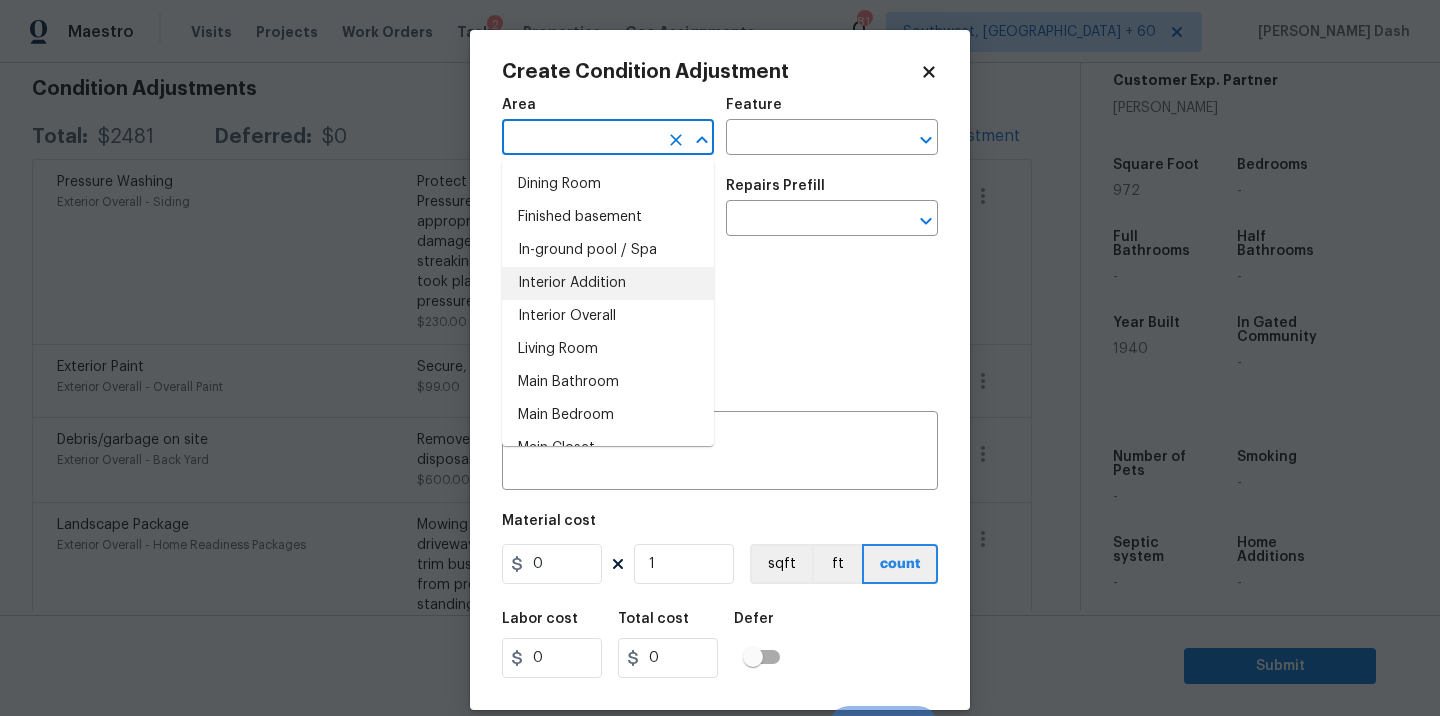 click on "Interior Overall" at bounding box center (608, 316) 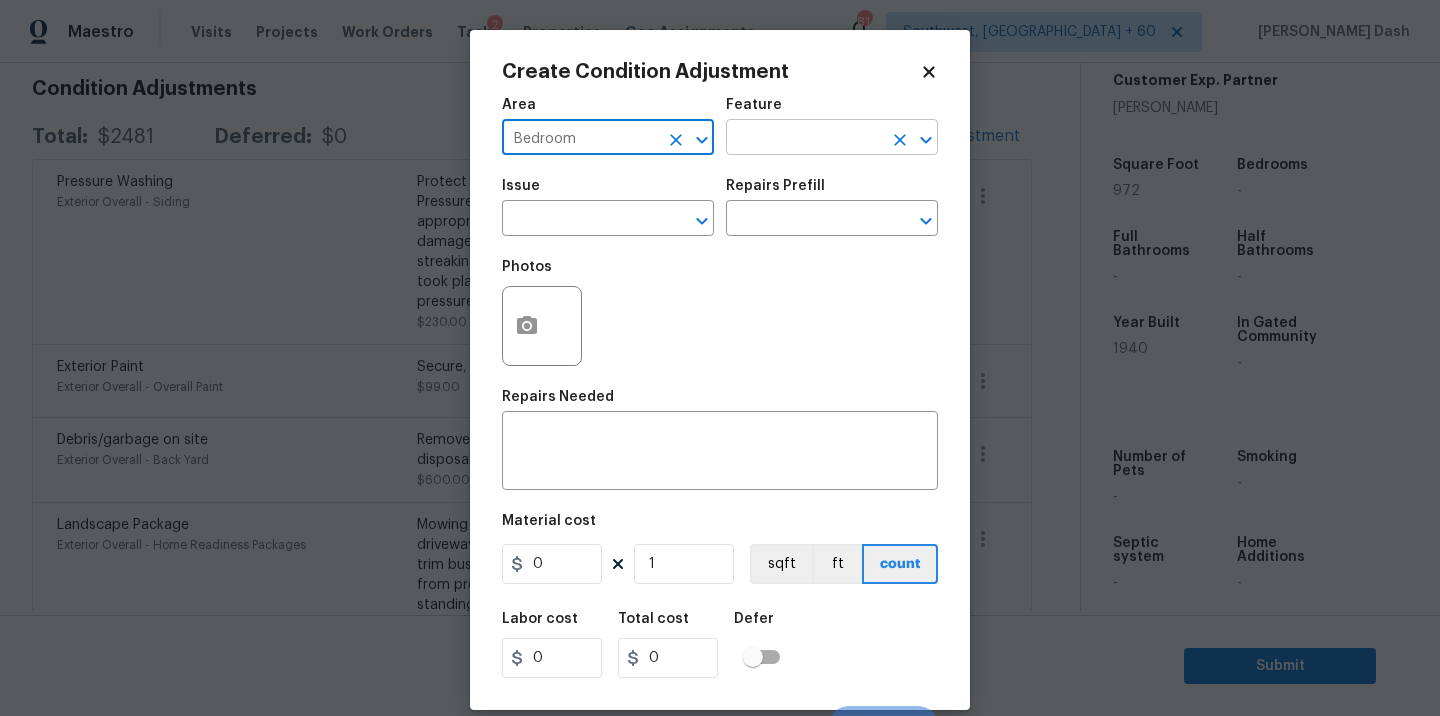 type on "Bedroom" 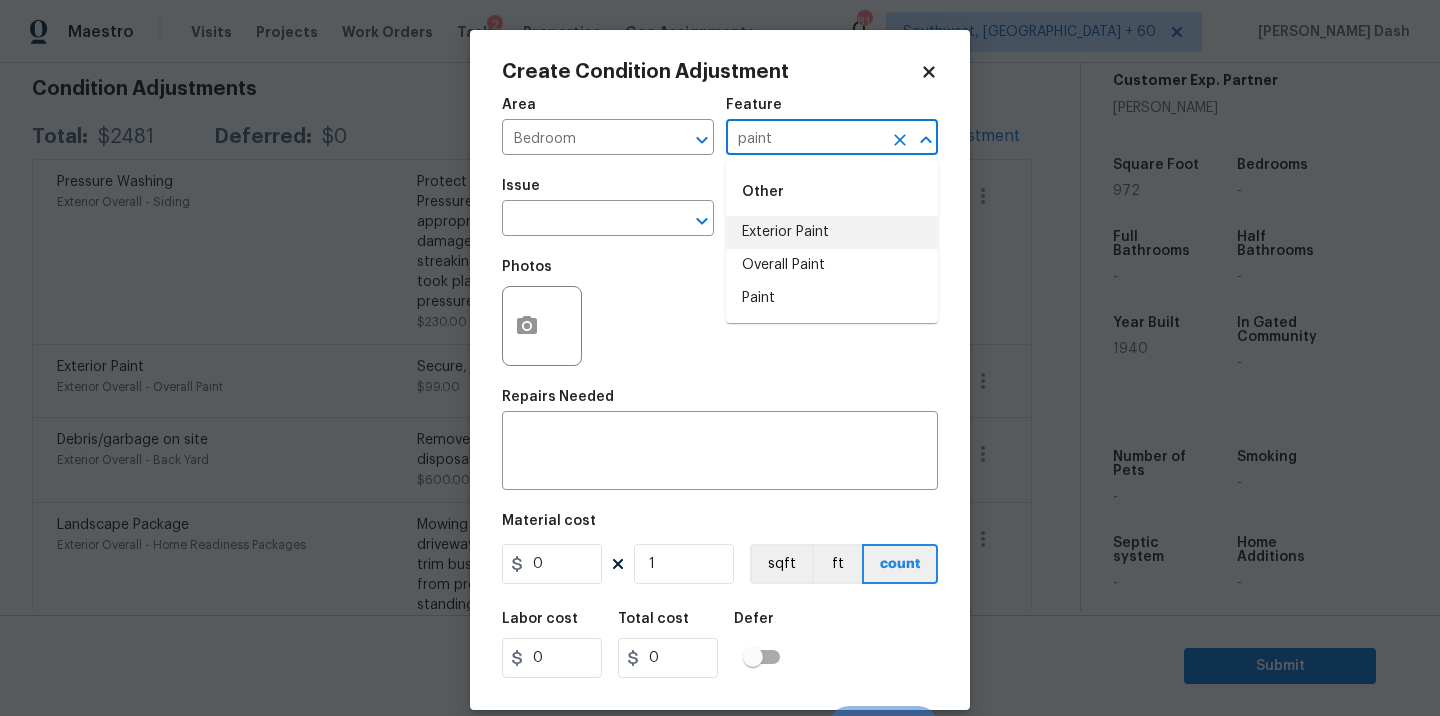 click on "Exterior Paint" at bounding box center (832, 232) 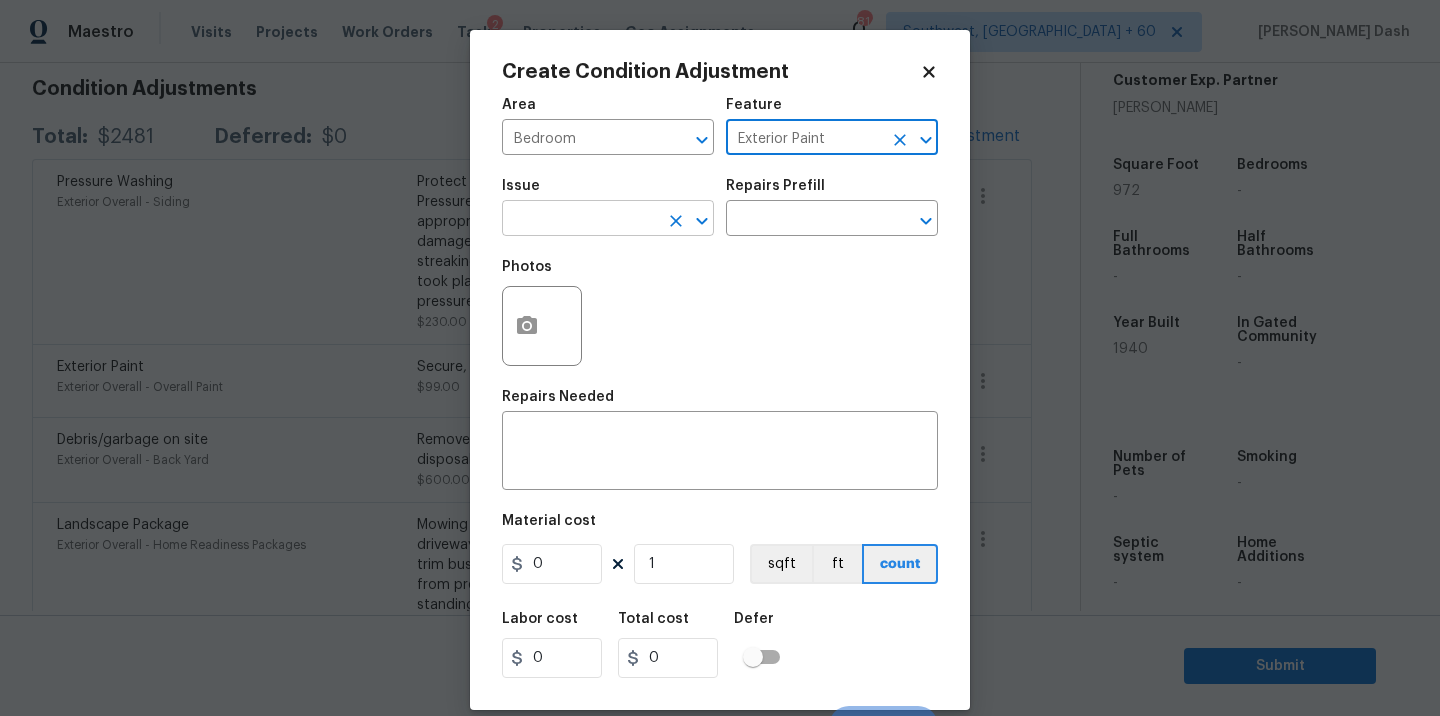 type on "Exterior Paint" 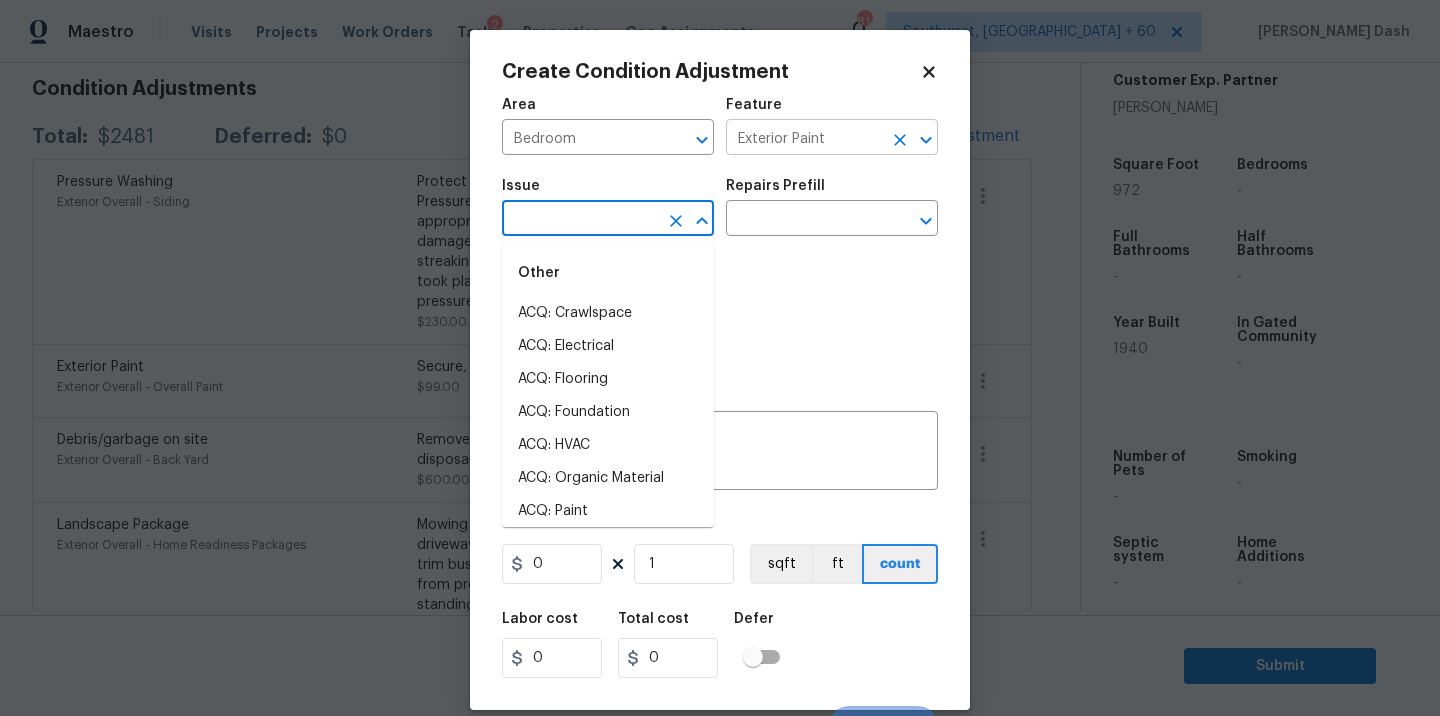 click 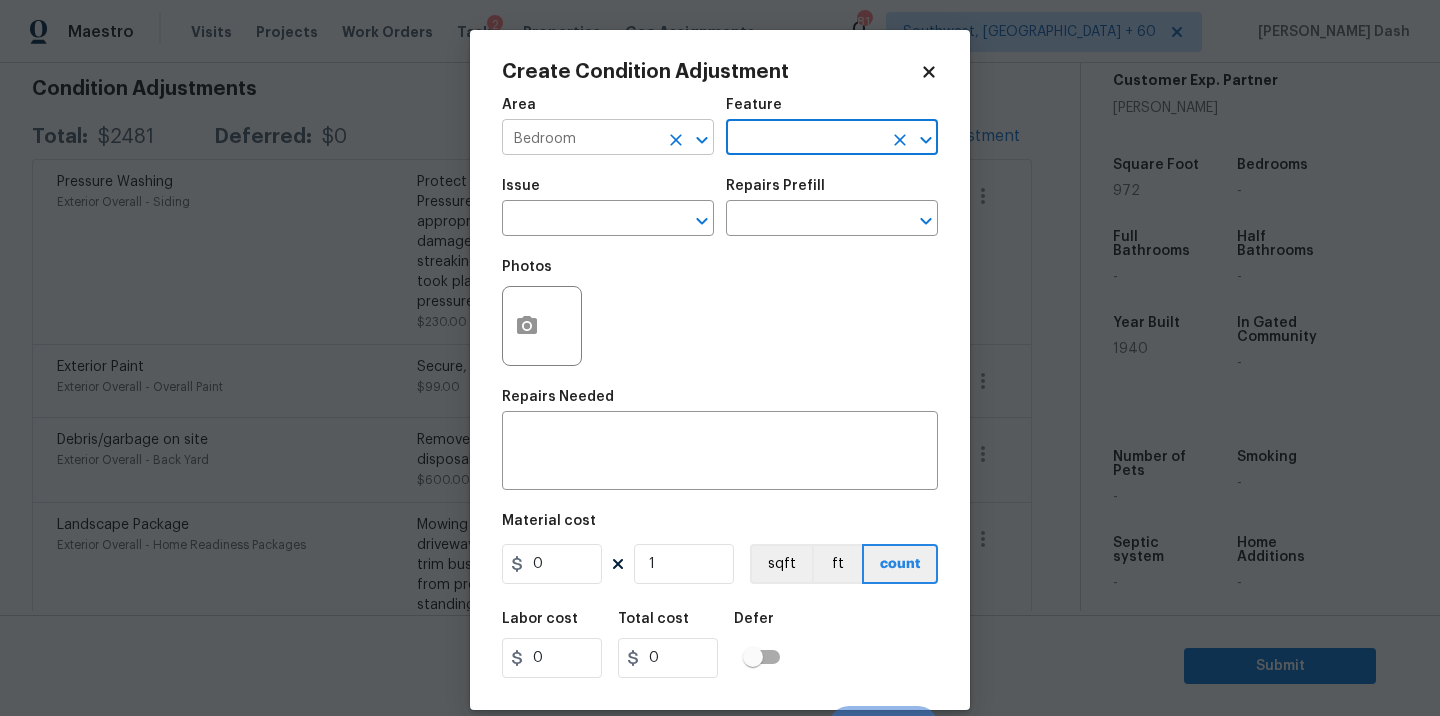 click 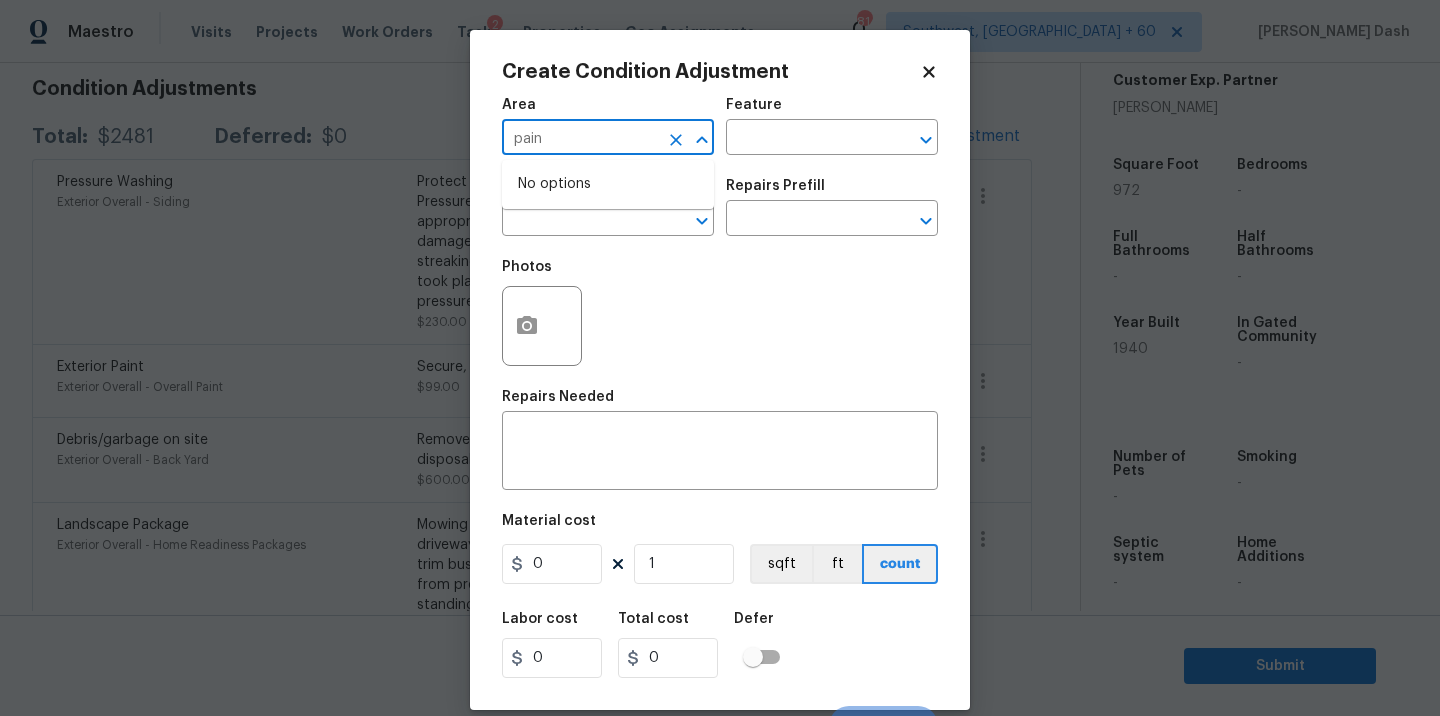 type on "paint" 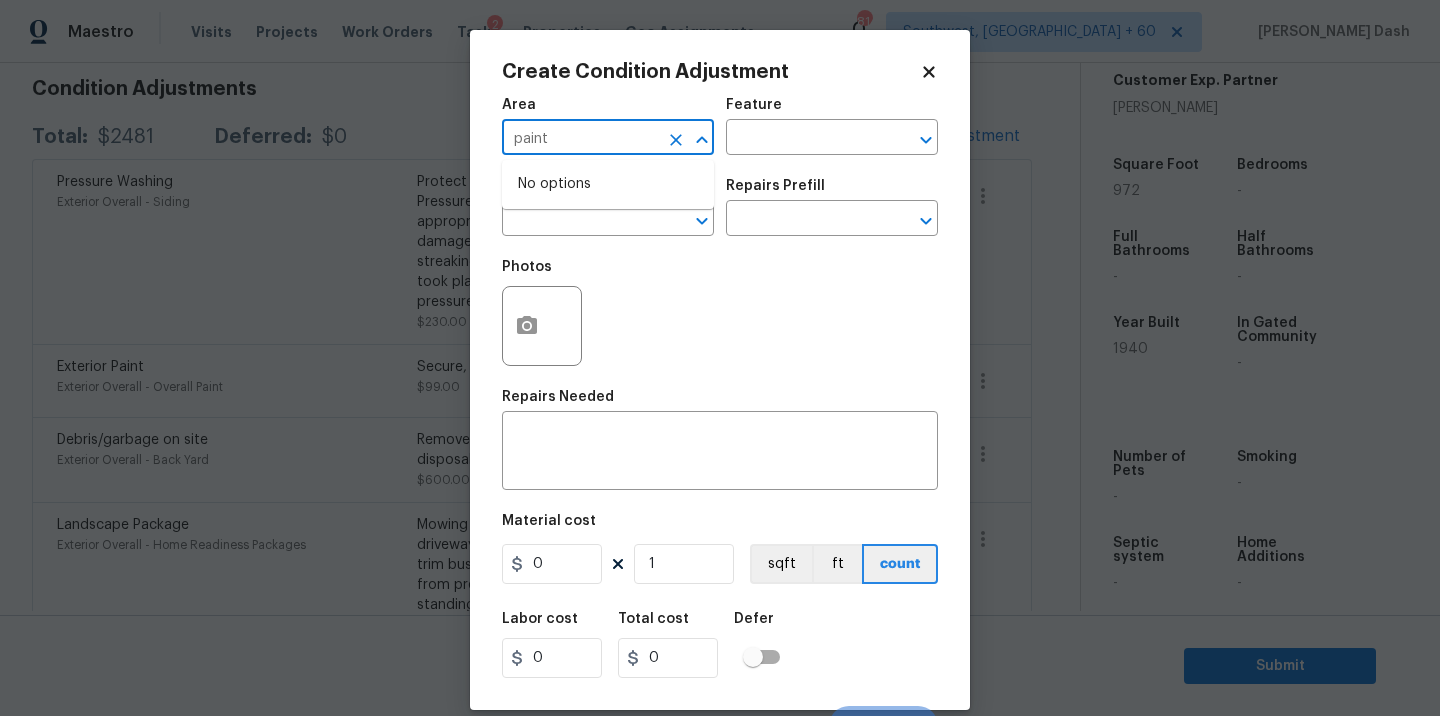 click 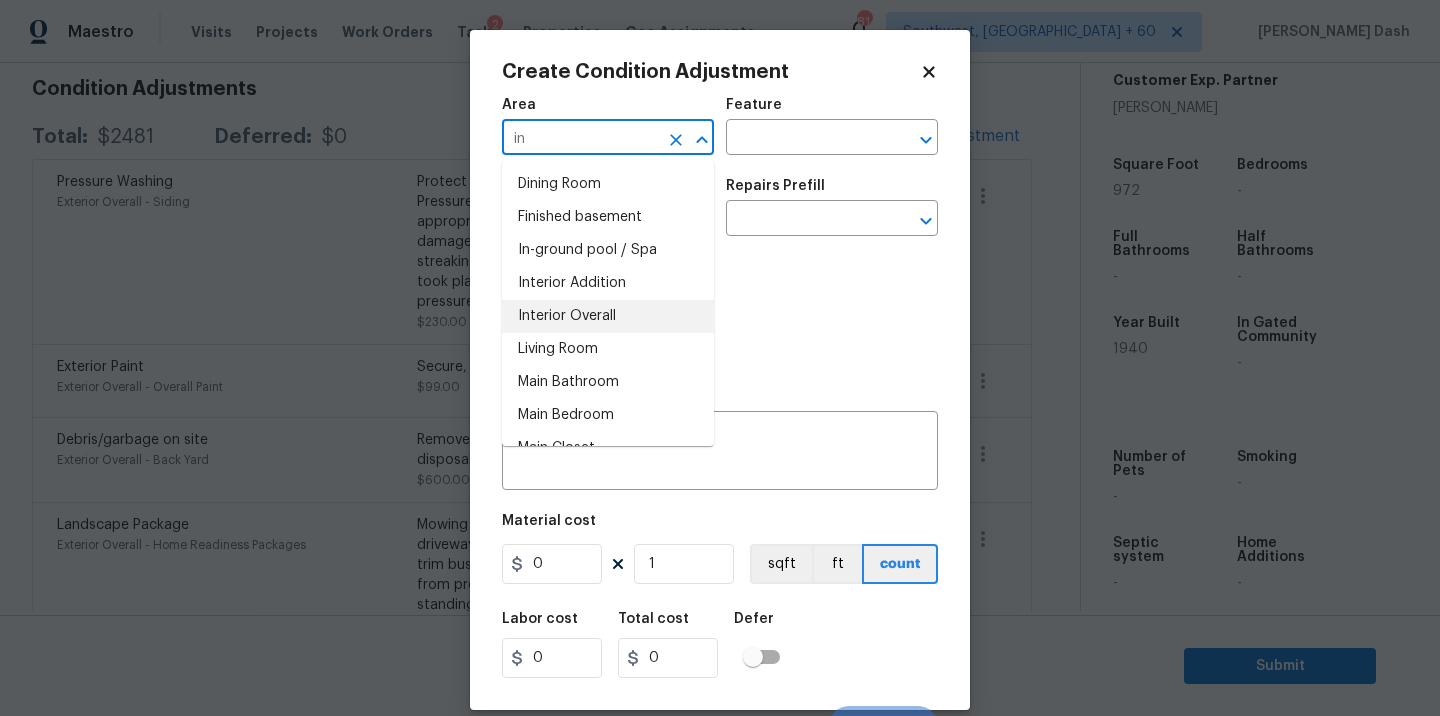 click on "Interior Overall" at bounding box center [608, 316] 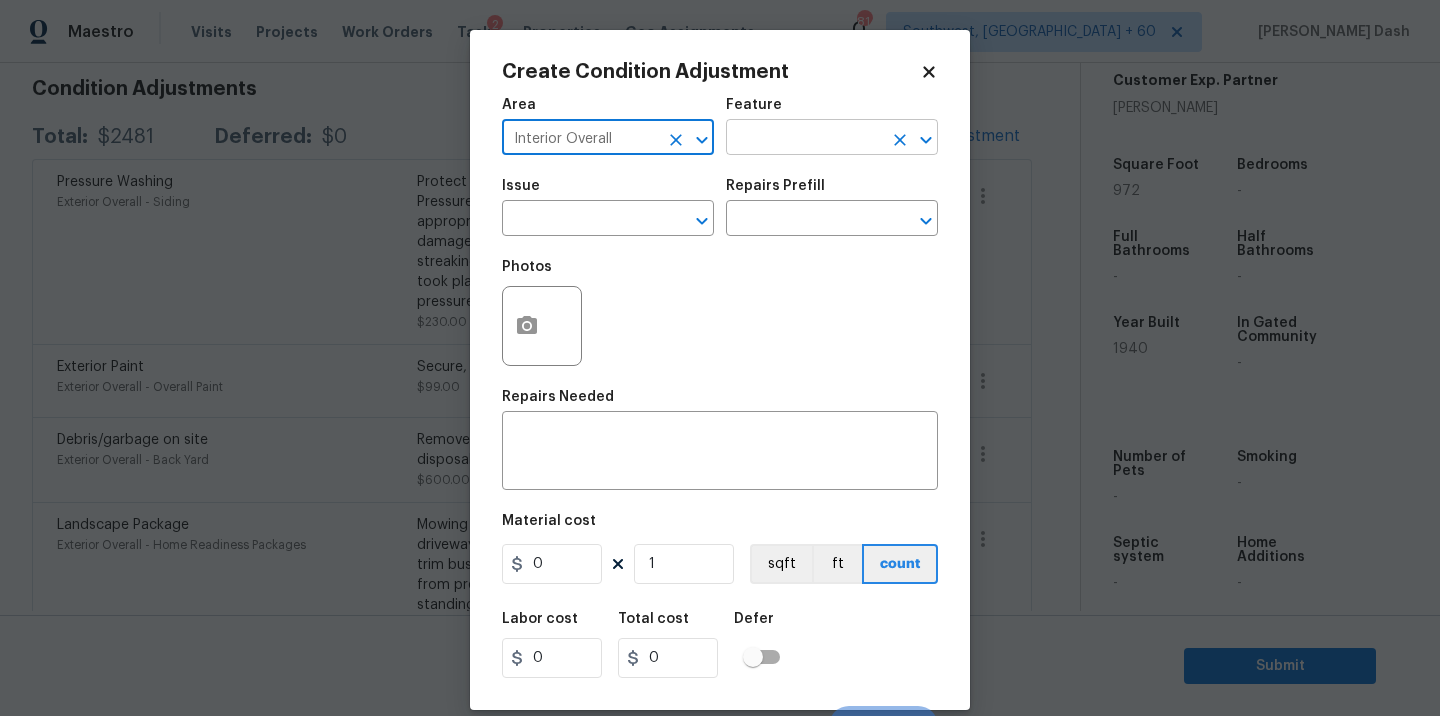 type on "Interior Overall" 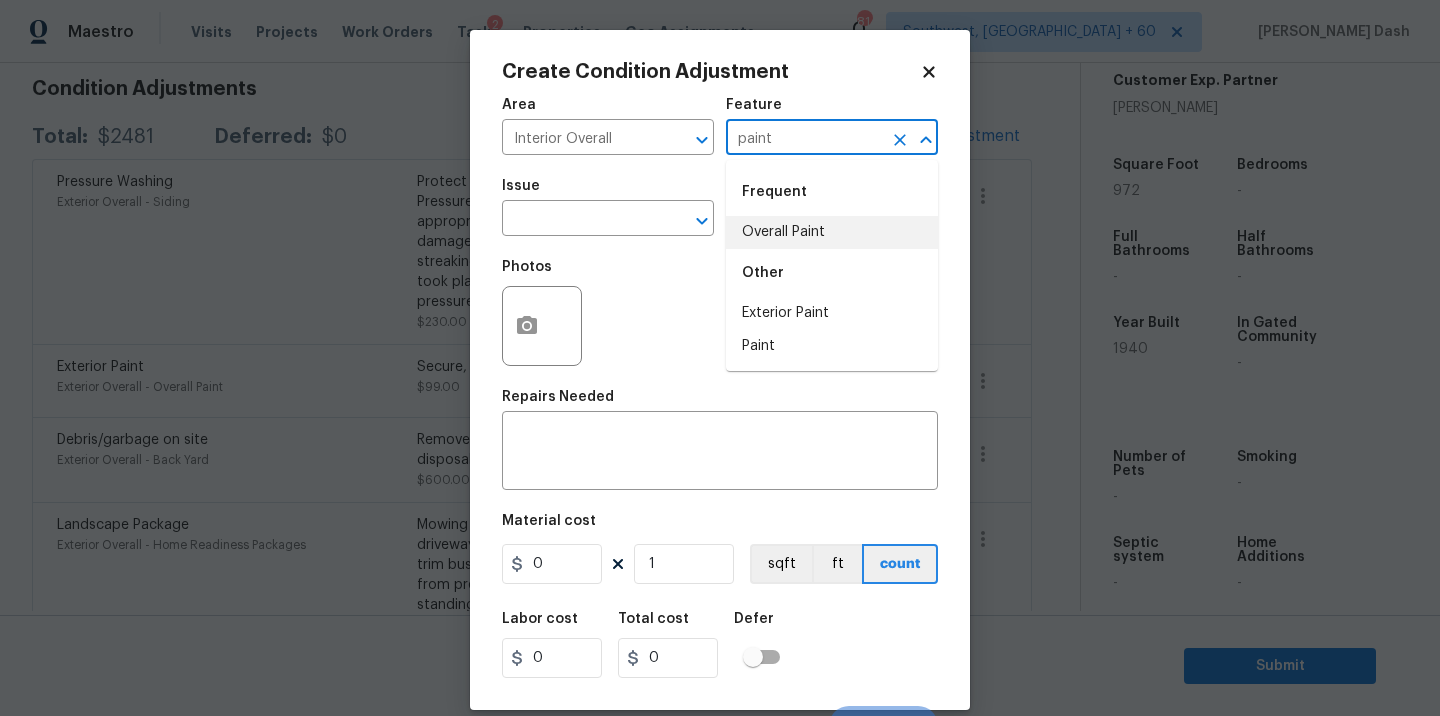 click on "Overall Paint" at bounding box center (832, 232) 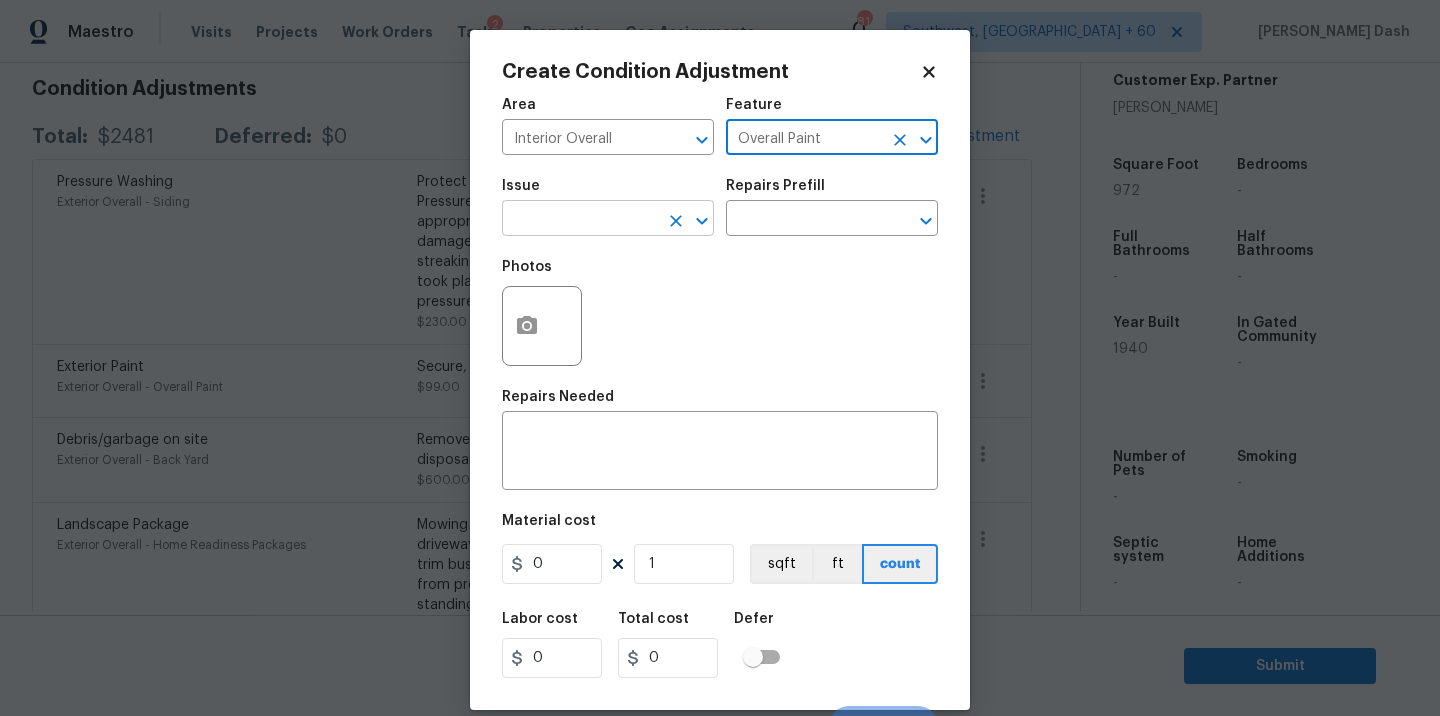 type on "Overall Paint" 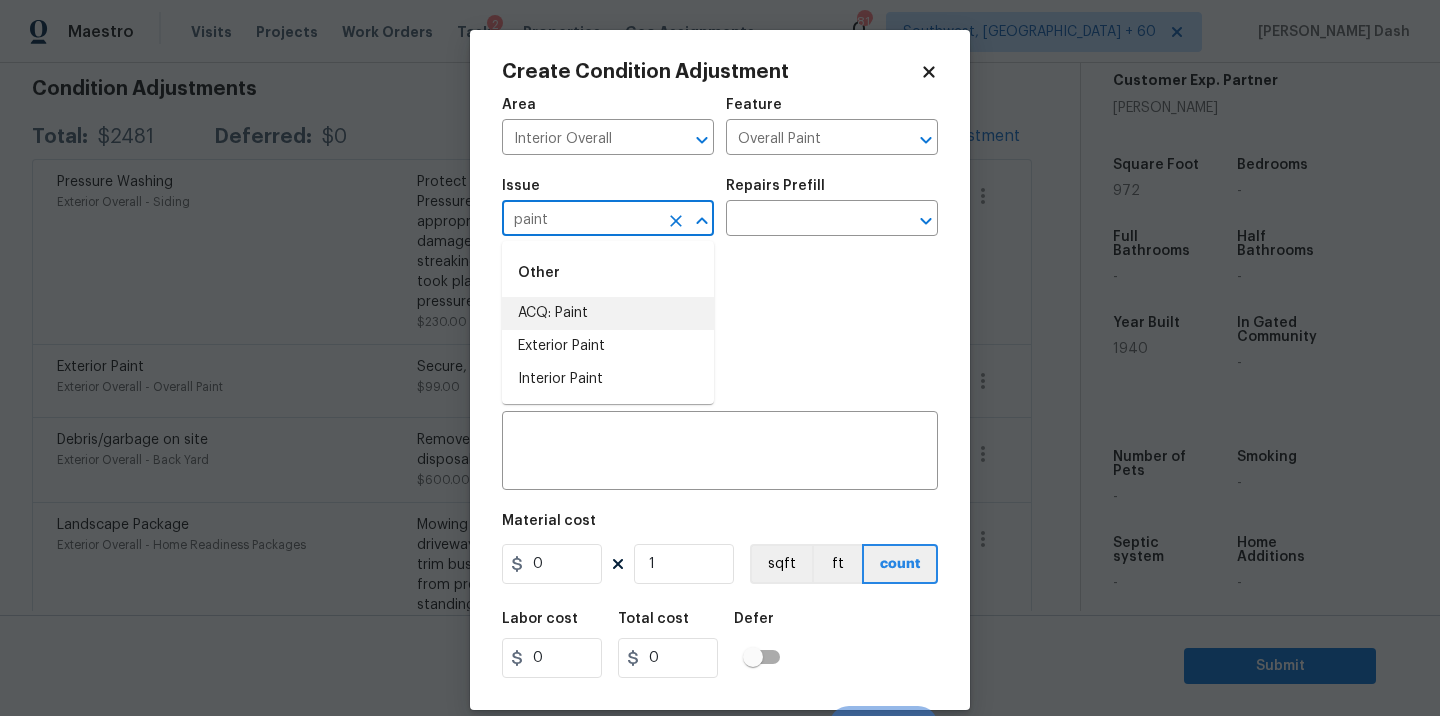 click on "ACQ: Paint" at bounding box center [608, 313] 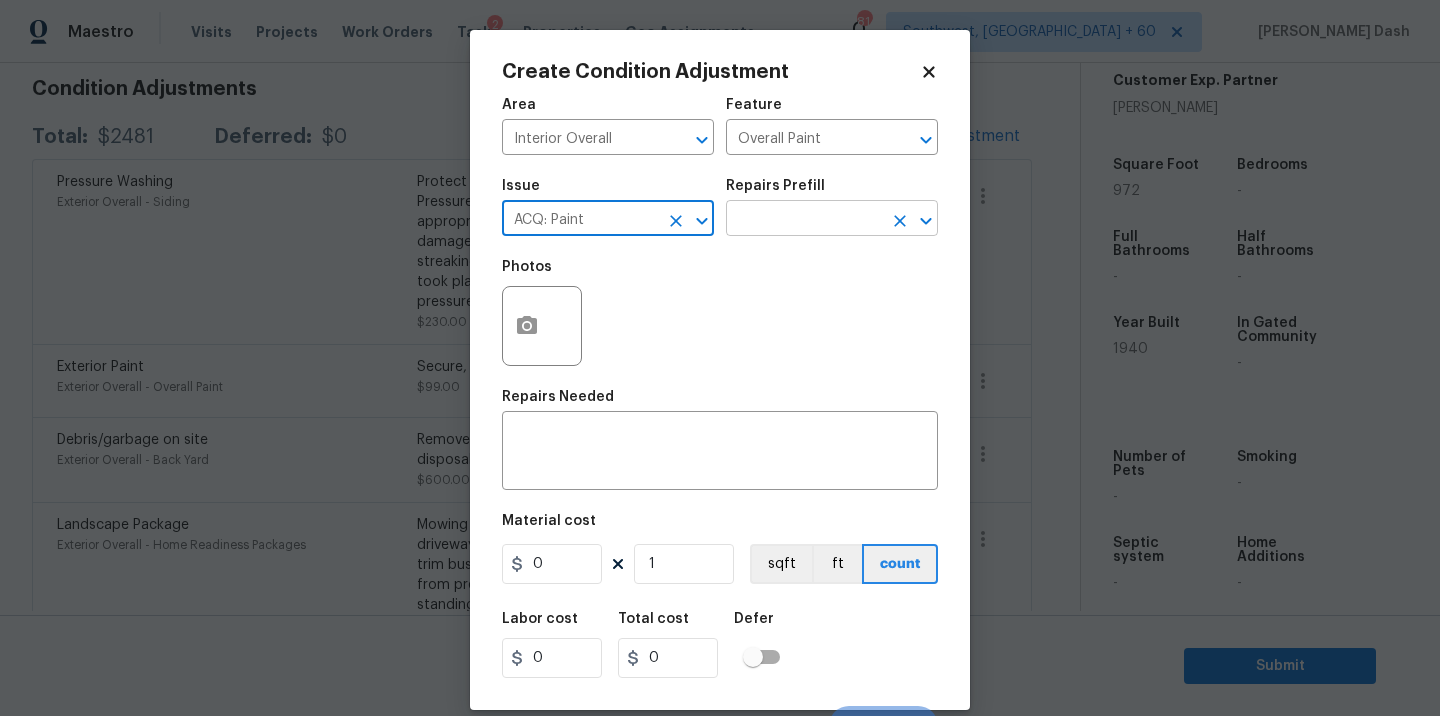 type on "ACQ: Paint" 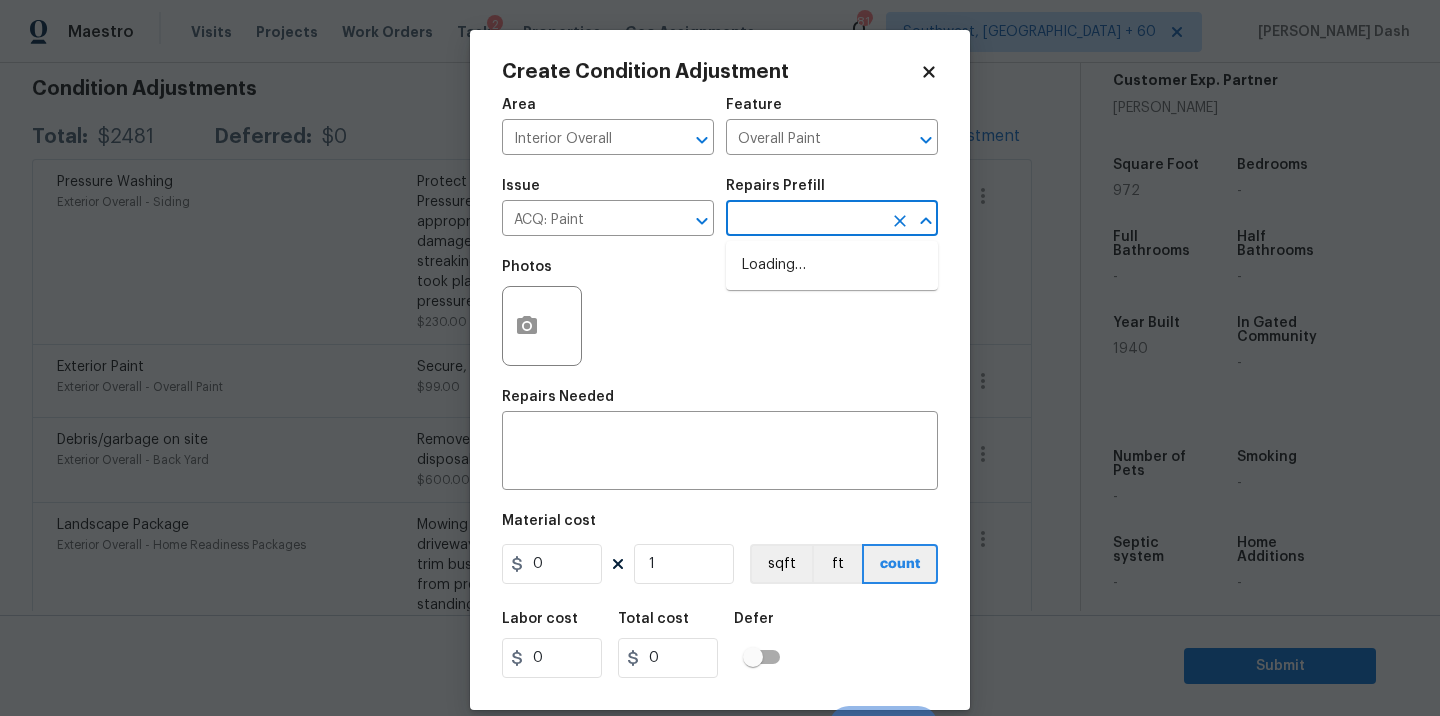 click at bounding box center (804, 220) 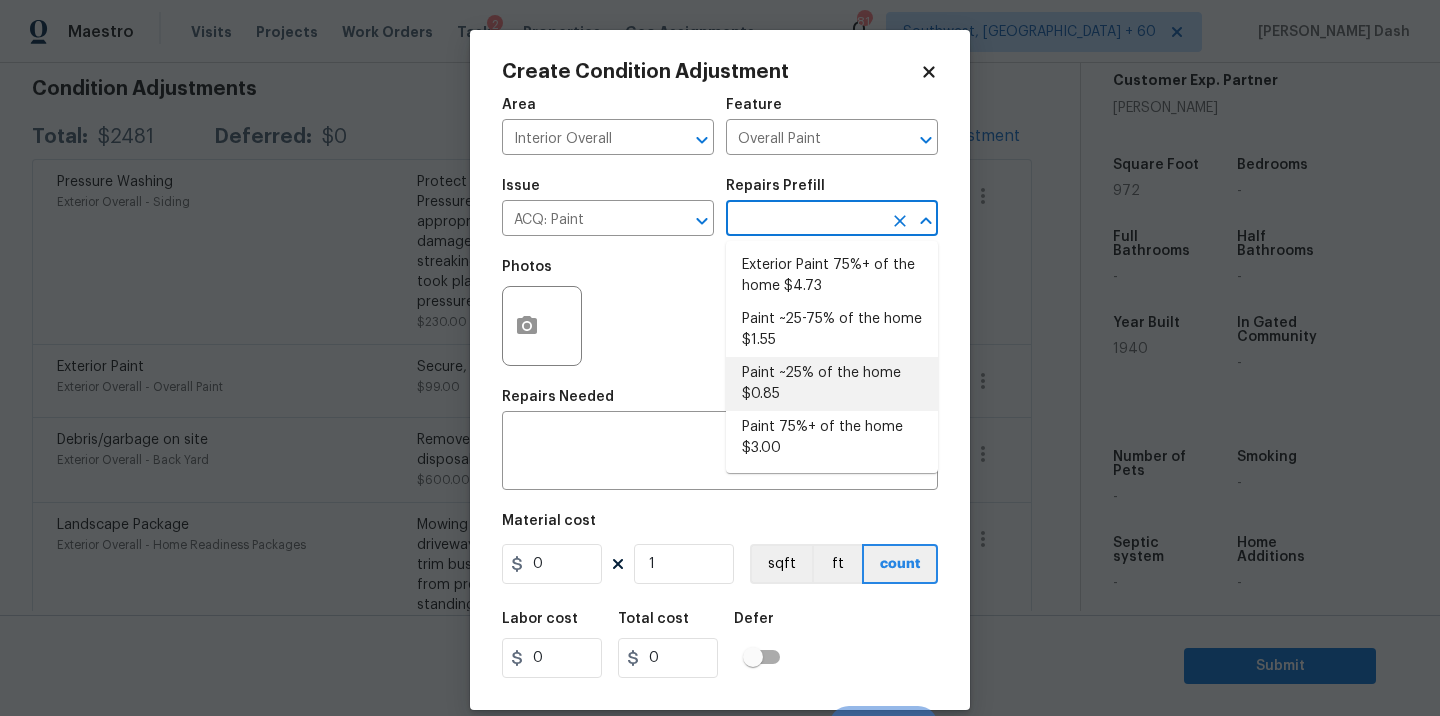 click on "Paint ~25% of the home $0.85" at bounding box center (832, 384) 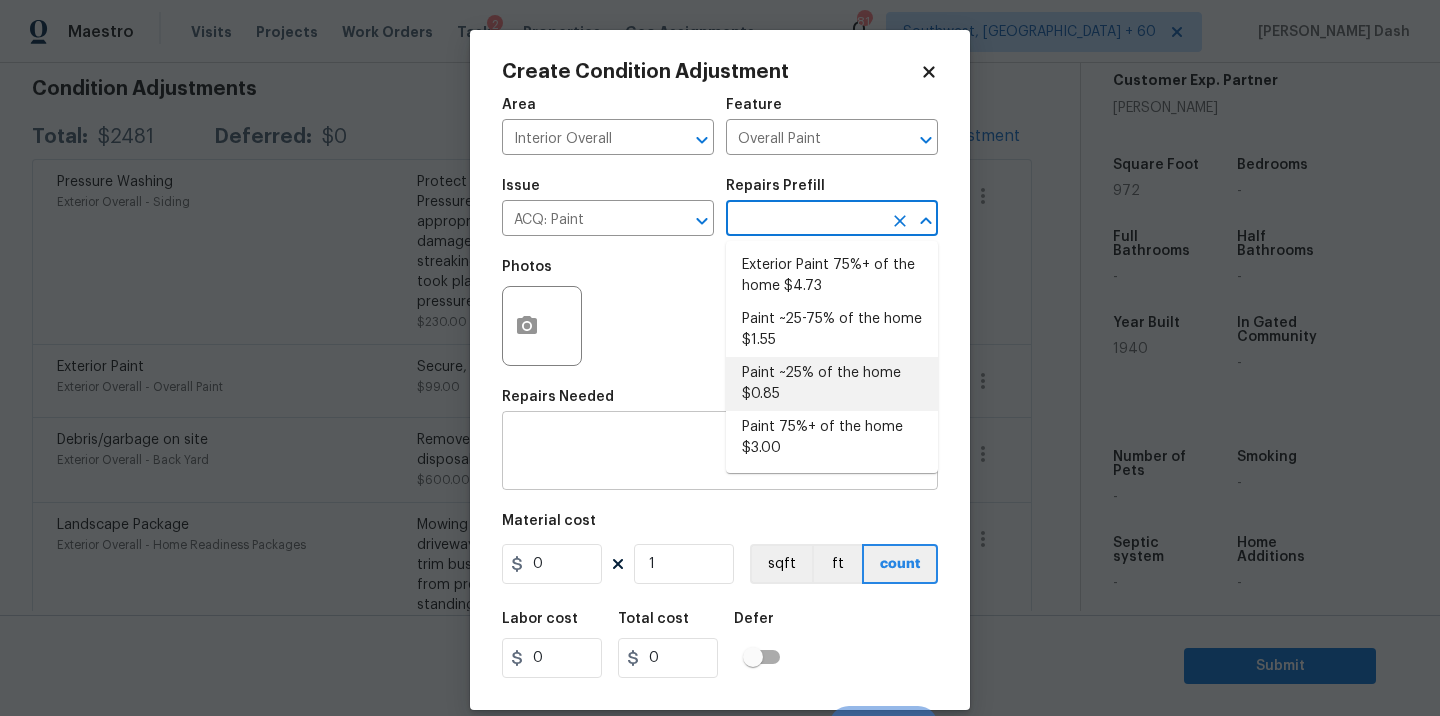 type on "Acquisition" 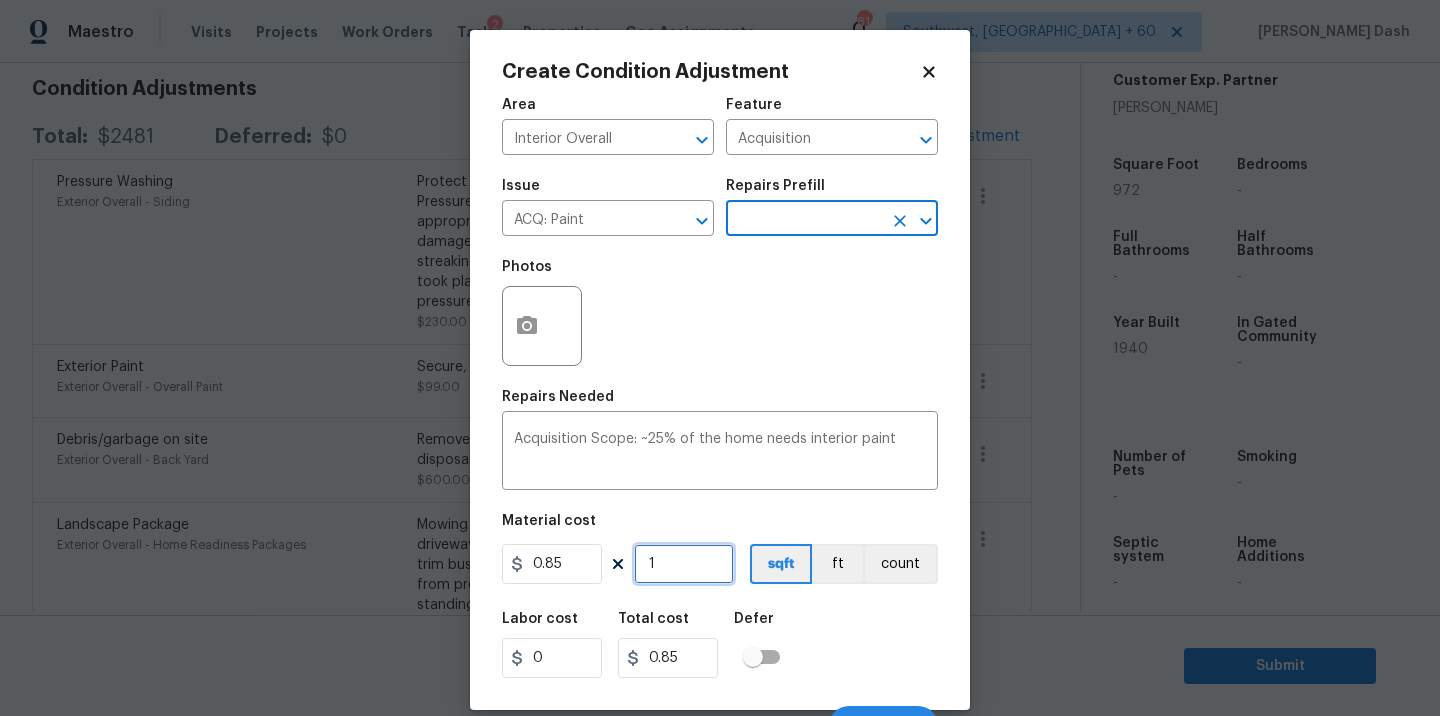 click on "1" at bounding box center (684, 564) 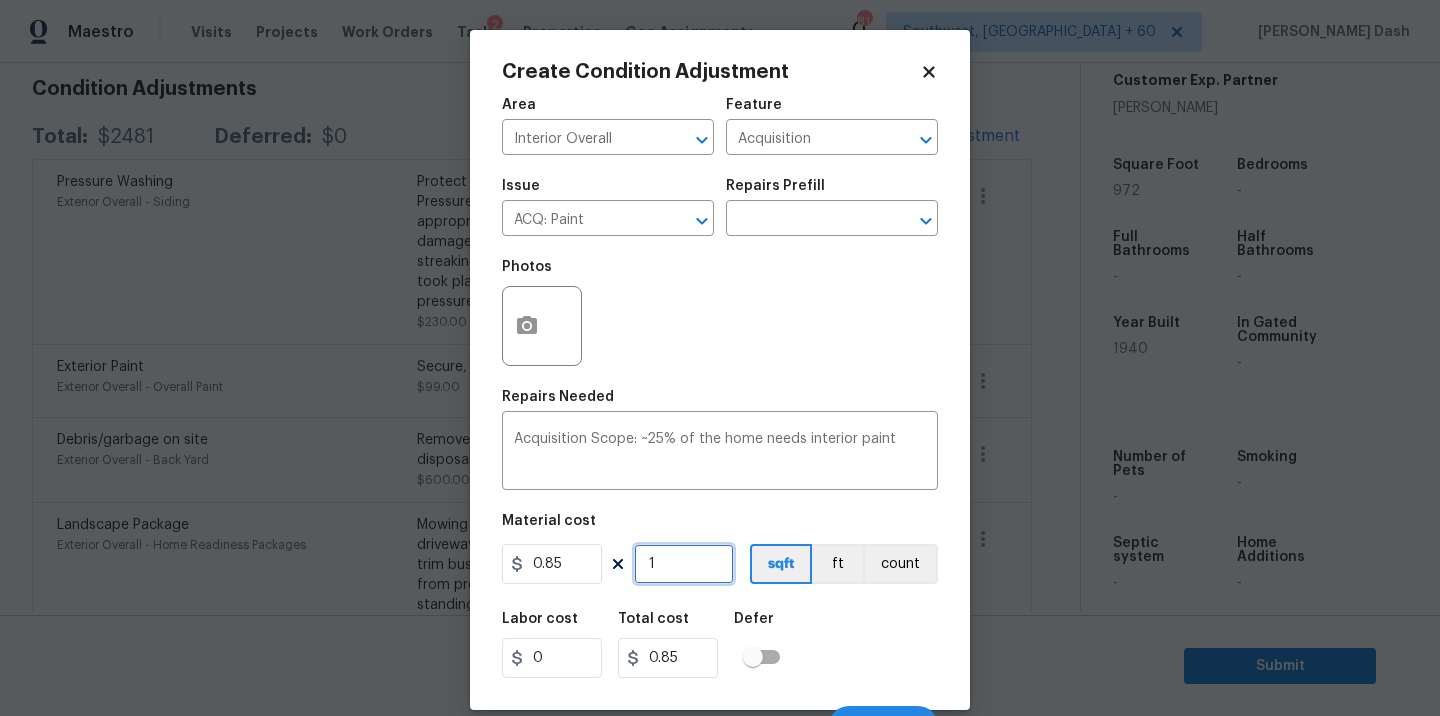 type on "0" 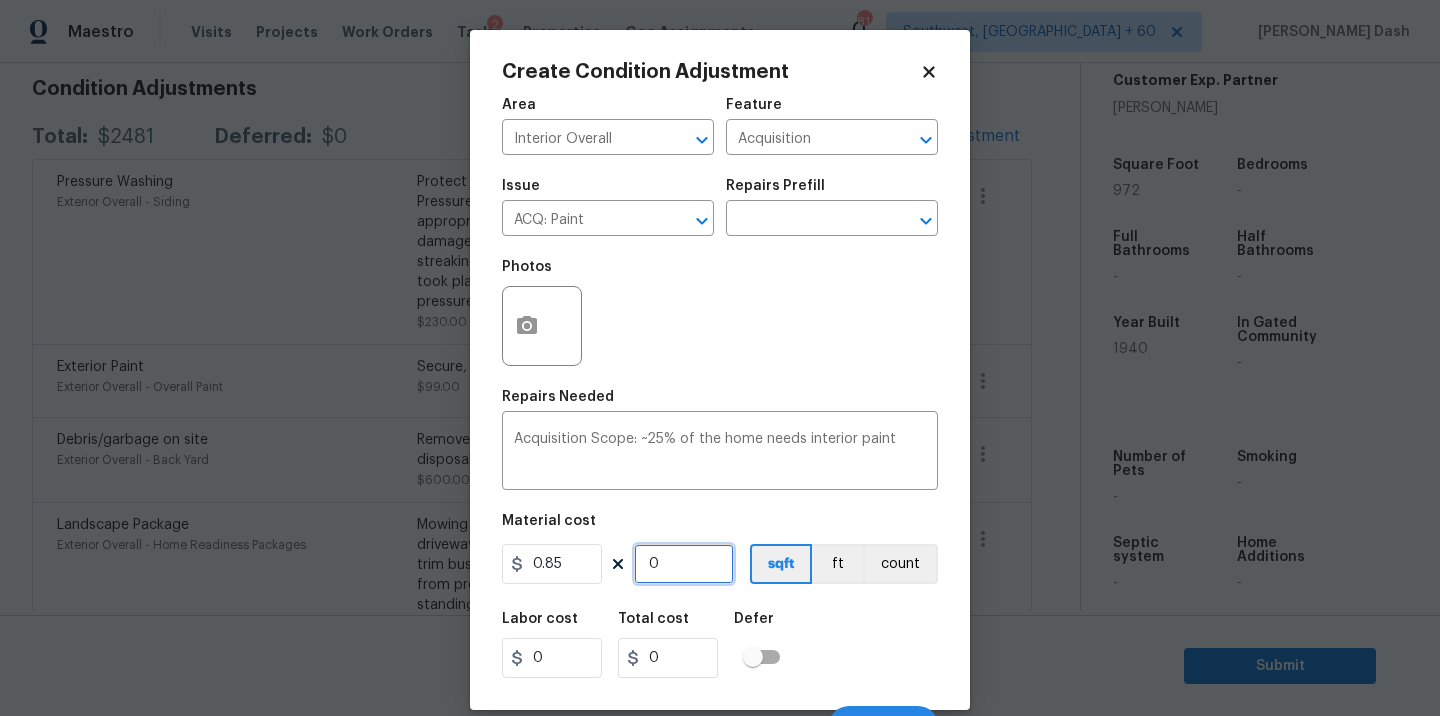 type on "9" 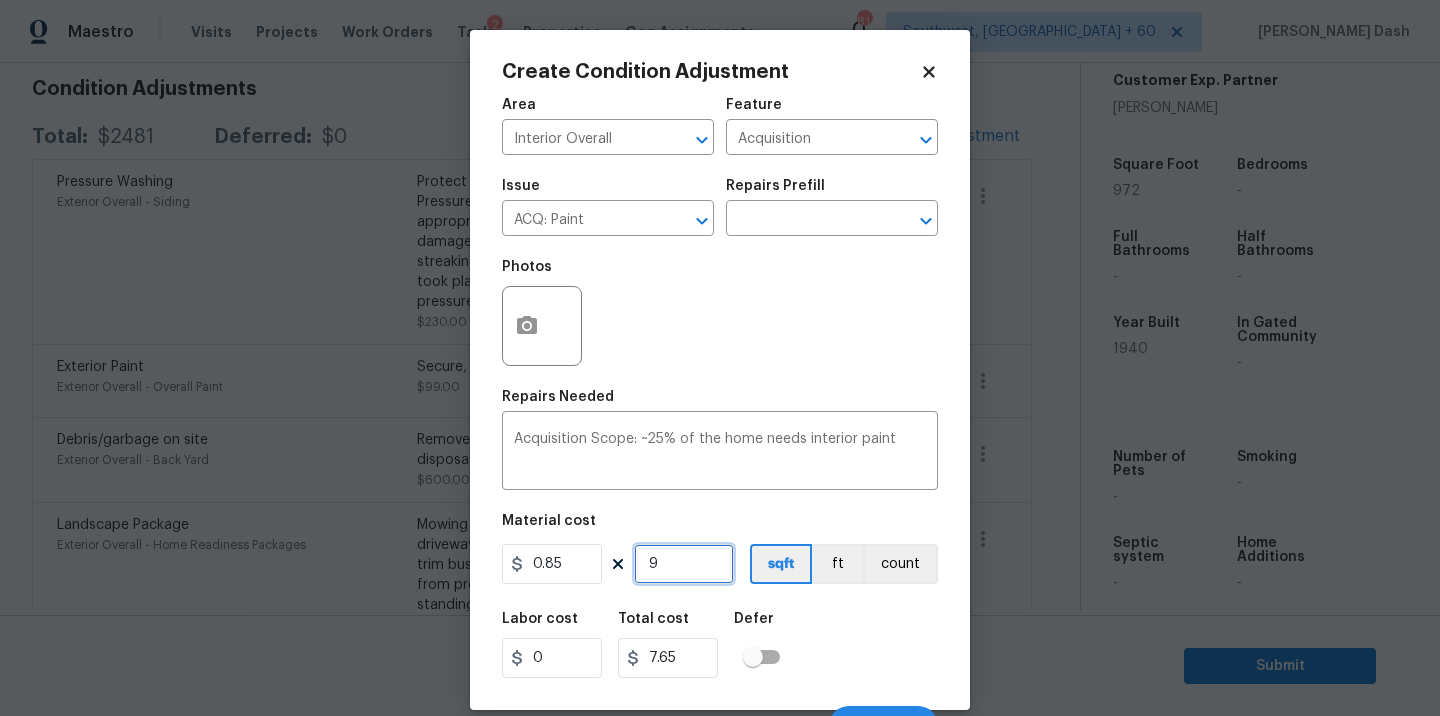 type on "97" 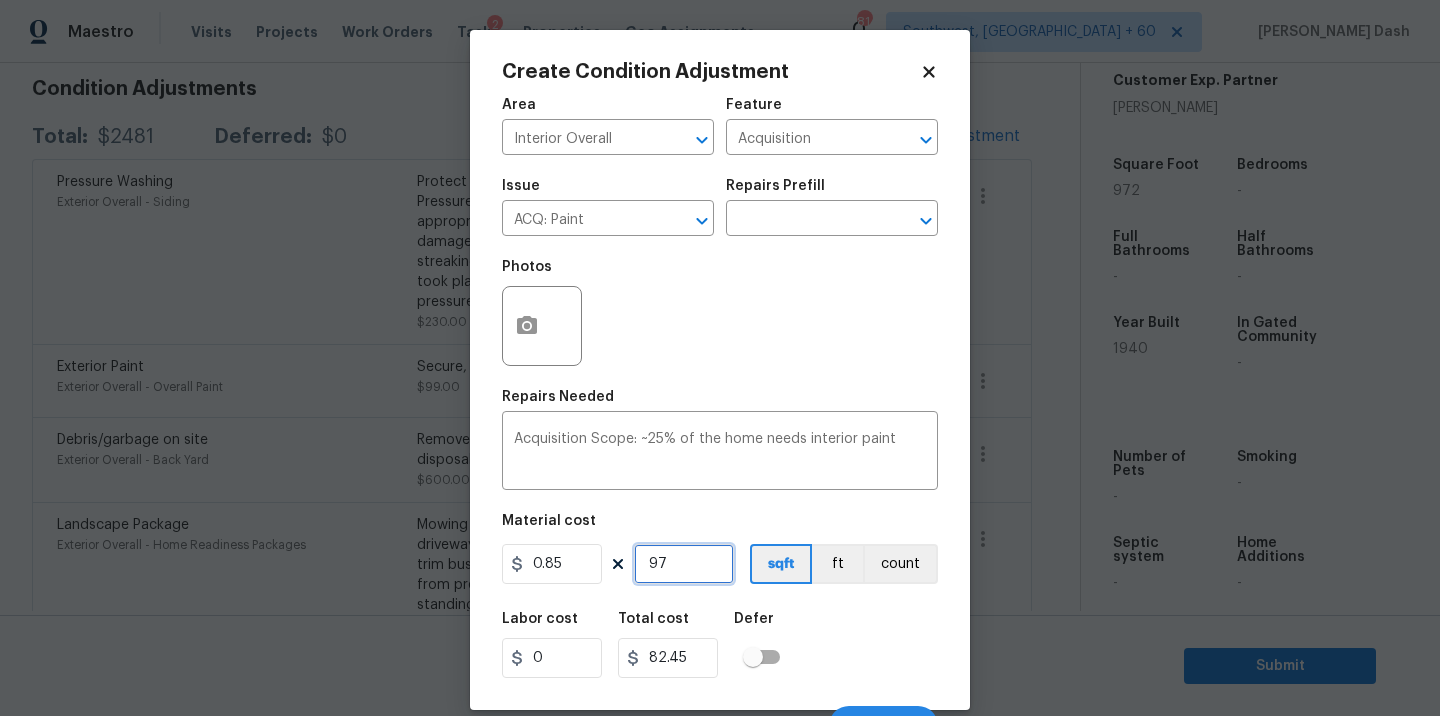type on "972" 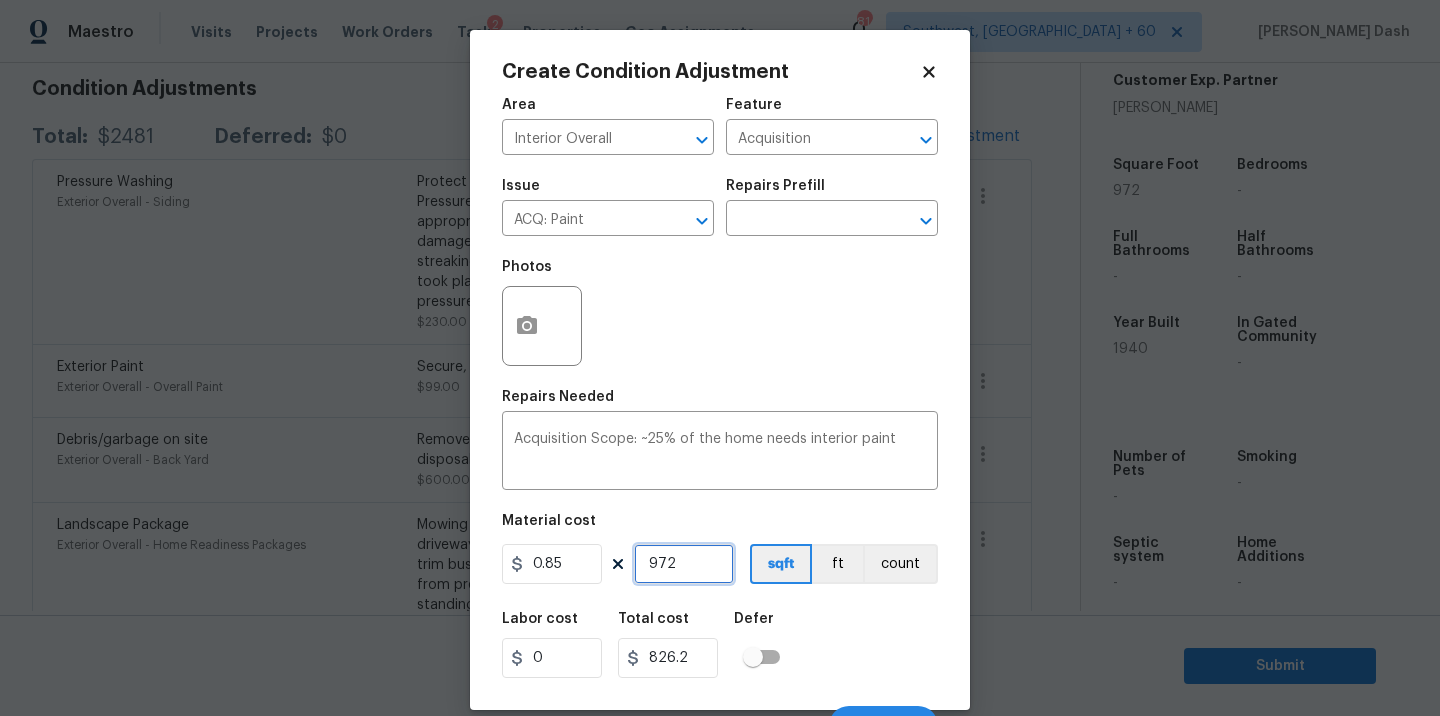 type on "972" 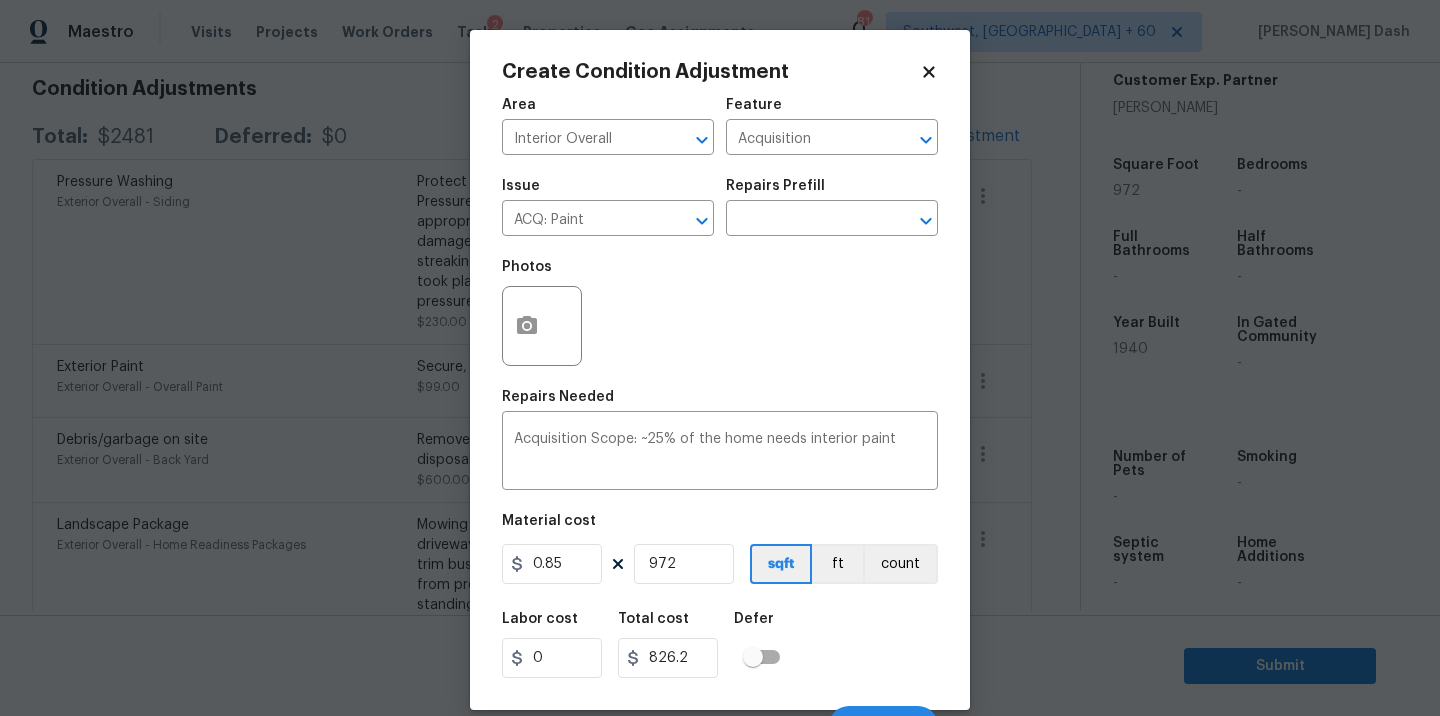 click on "Labor cost 0 Total cost 826.2 Defer" at bounding box center [720, 645] 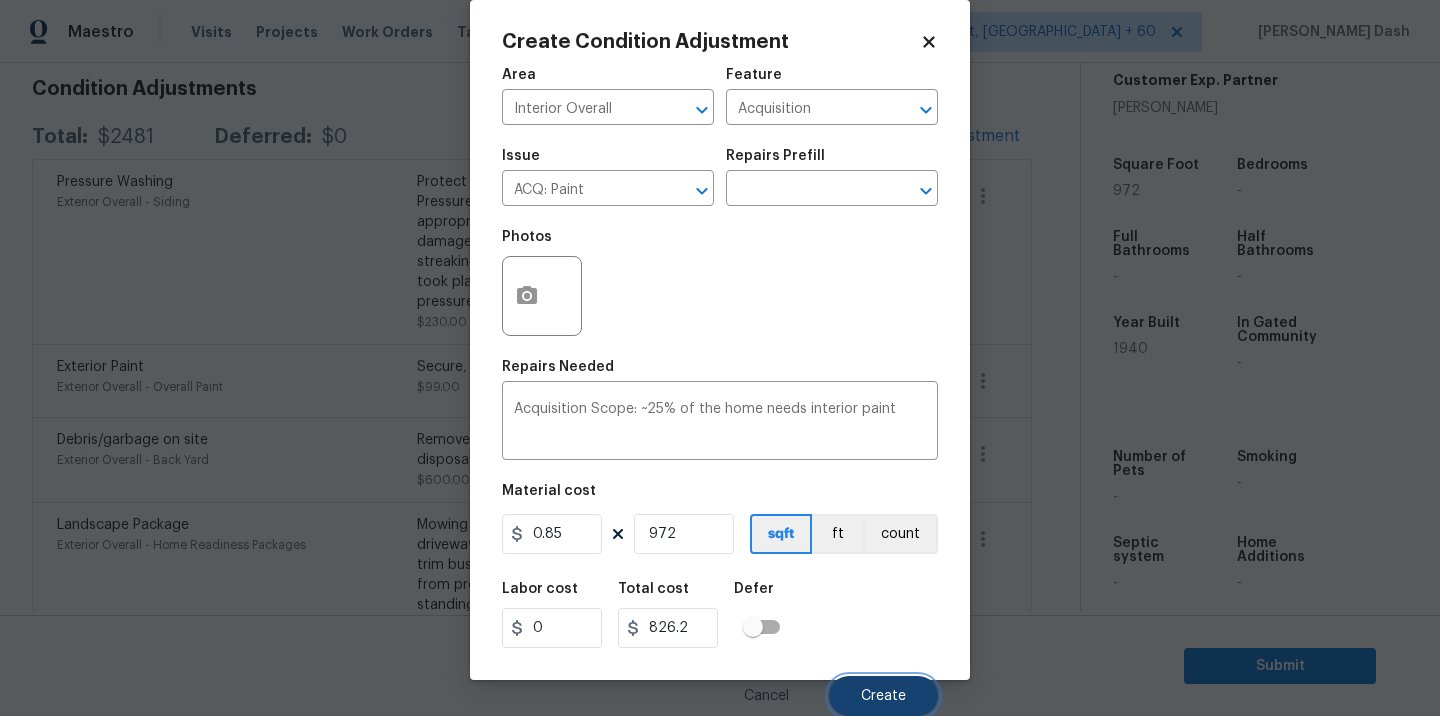 click on "Create" at bounding box center (883, 696) 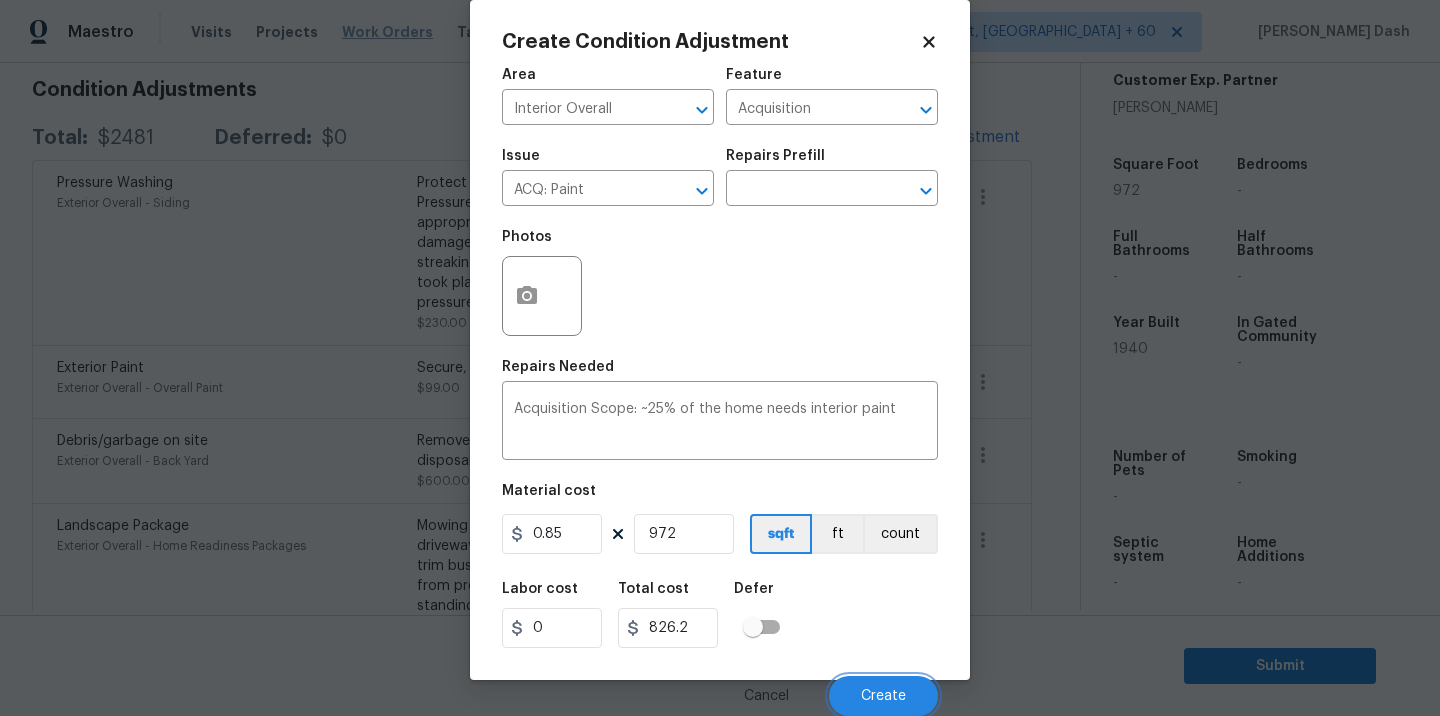 scroll, scrollTop: 288, scrollLeft: 0, axis: vertical 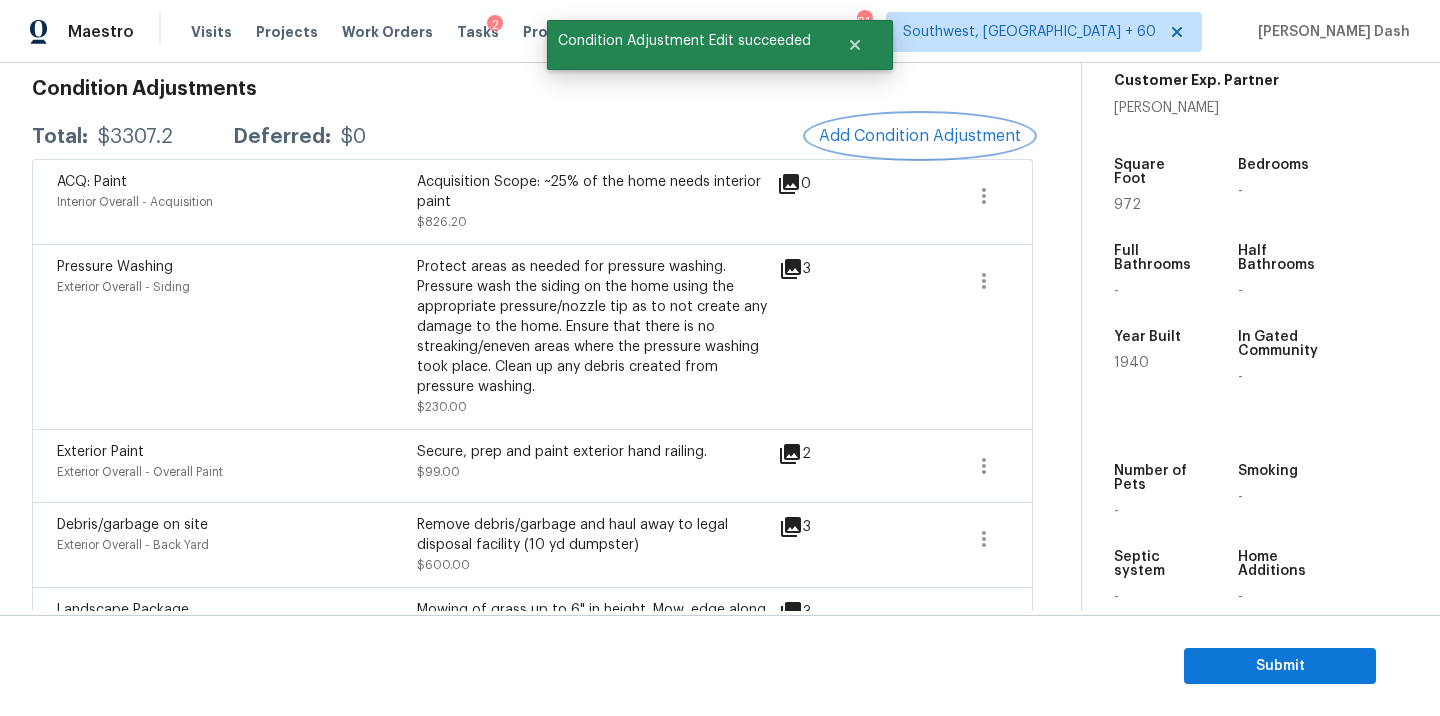 click on "Add Condition Adjustment" at bounding box center (920, 136) 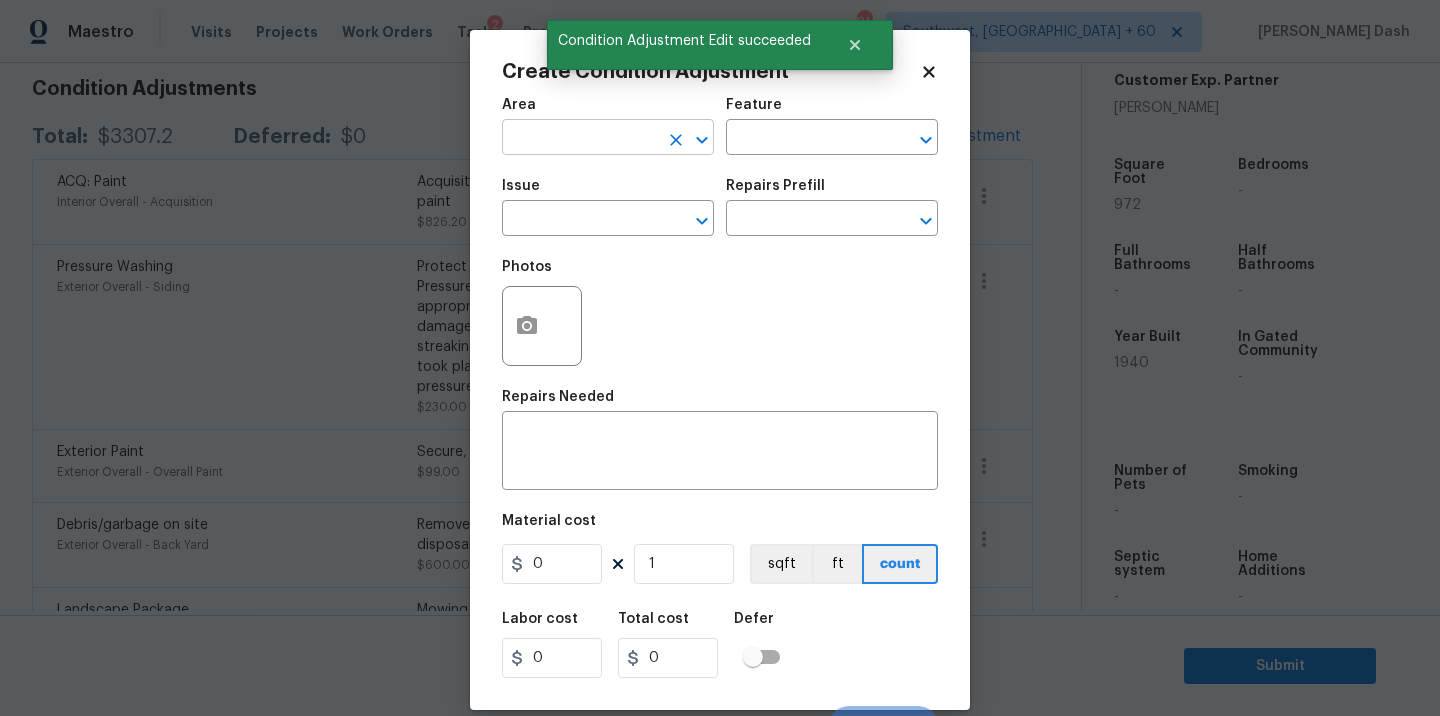 click at bounding box center [580, 139] 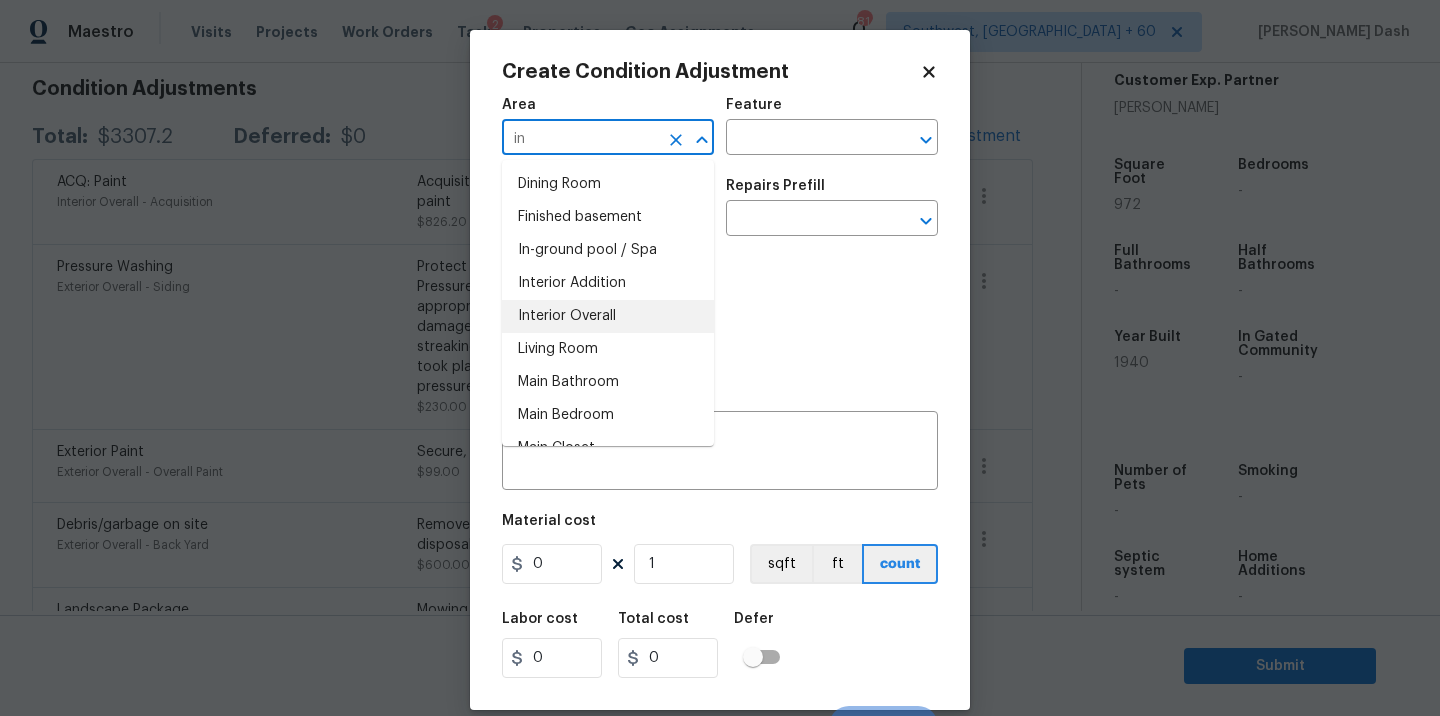 click on "Interior Overall" at bounding box center [608, 316] 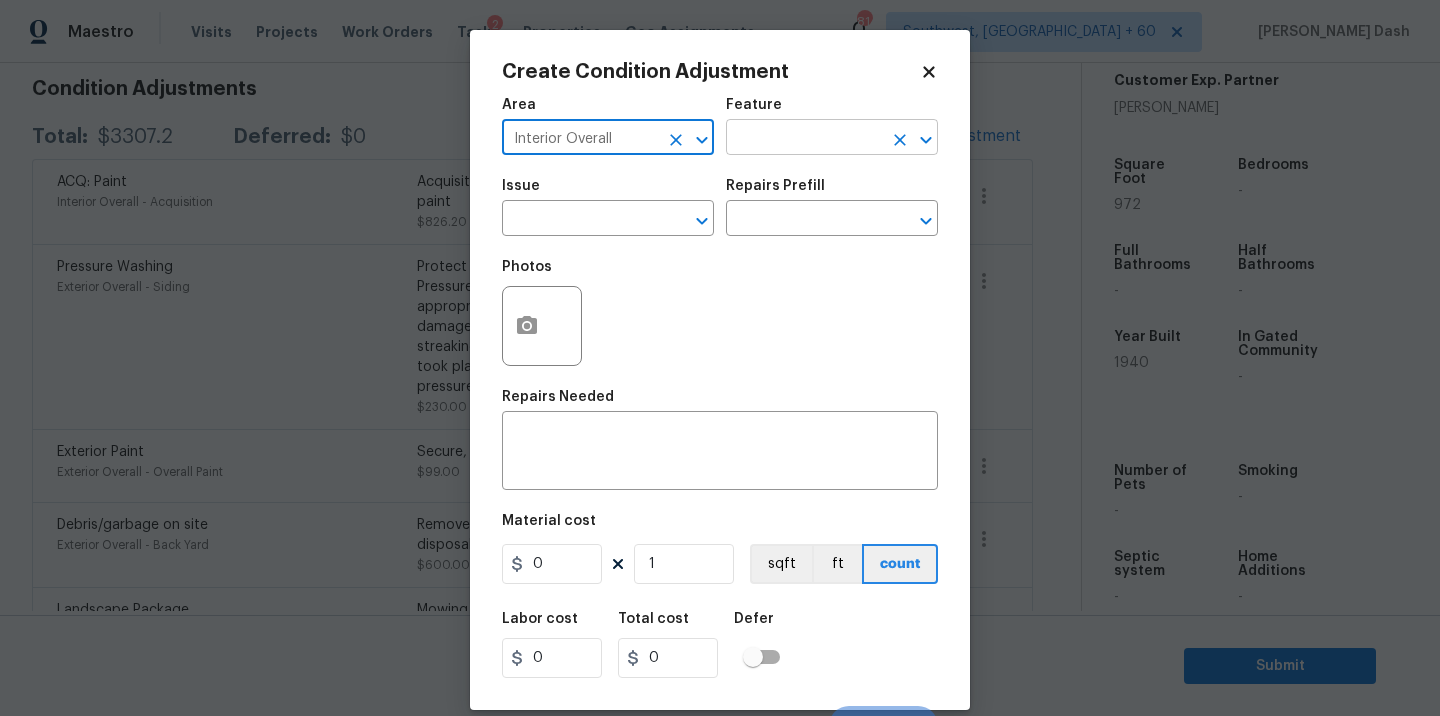 type on "Interior Overall" 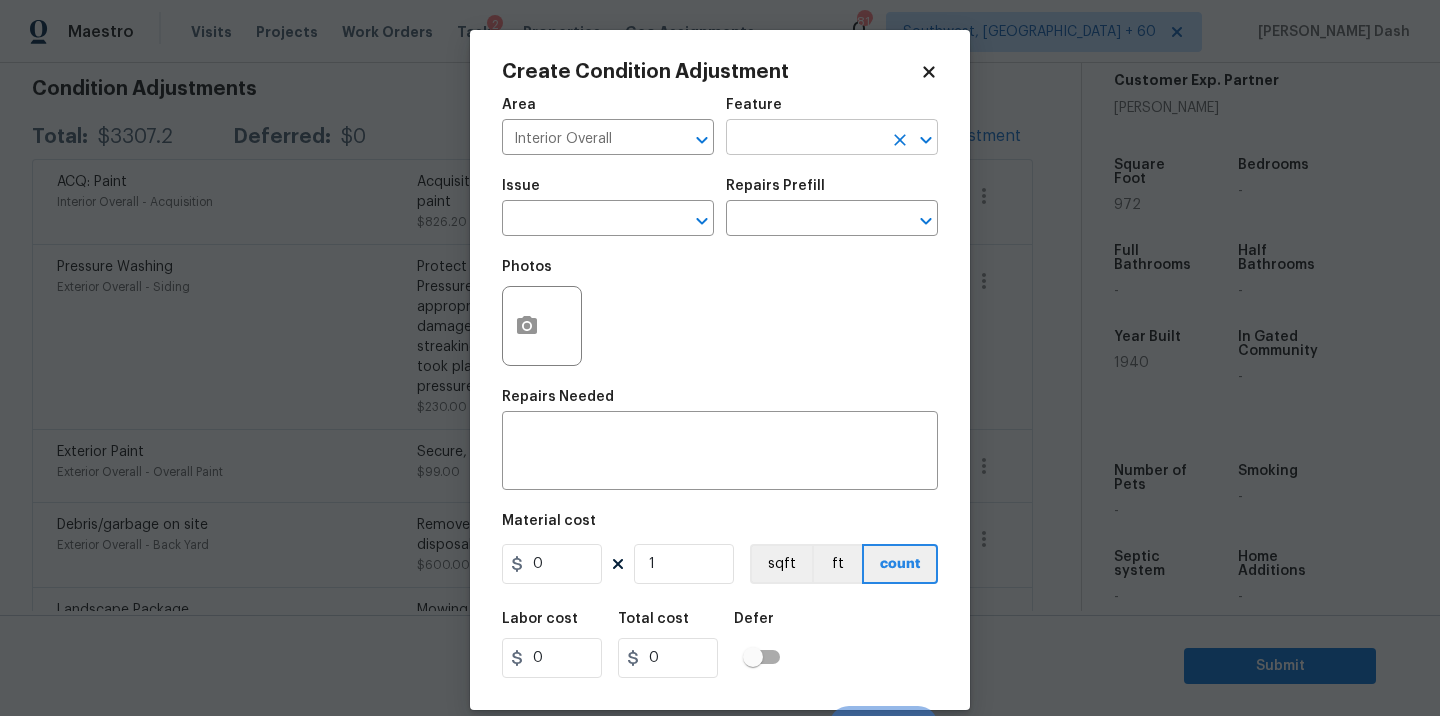 click at bounding box center [804, 139] 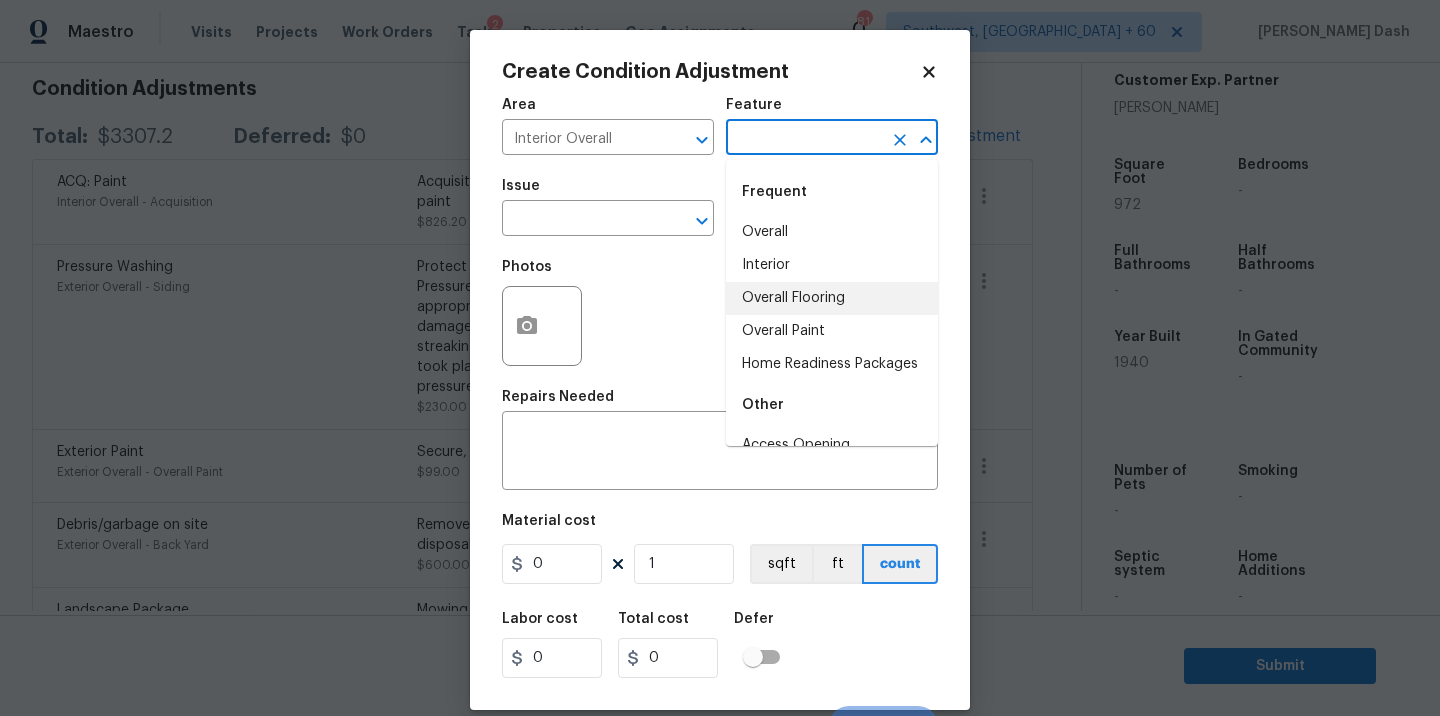 click on "Overall Flooring" at bounding box center (832, 298) 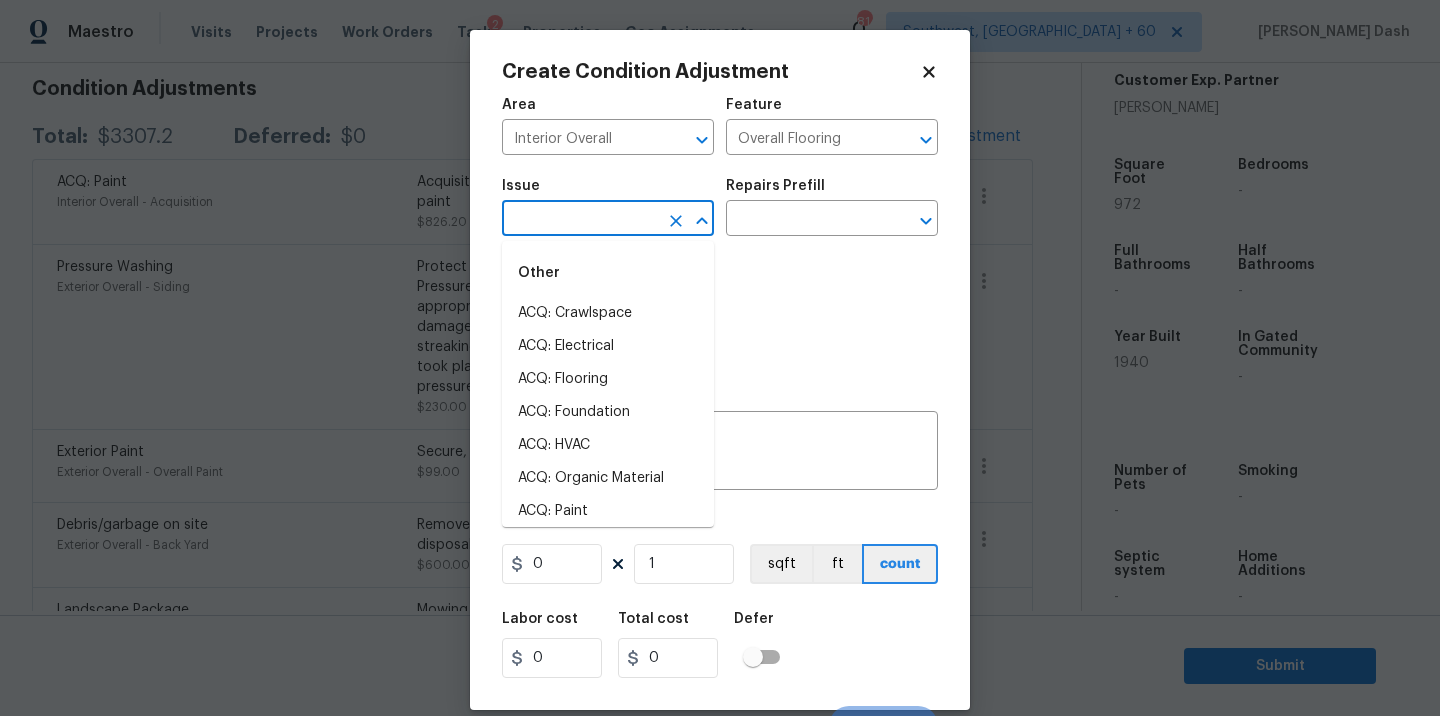click at bounding box center [580, 220] 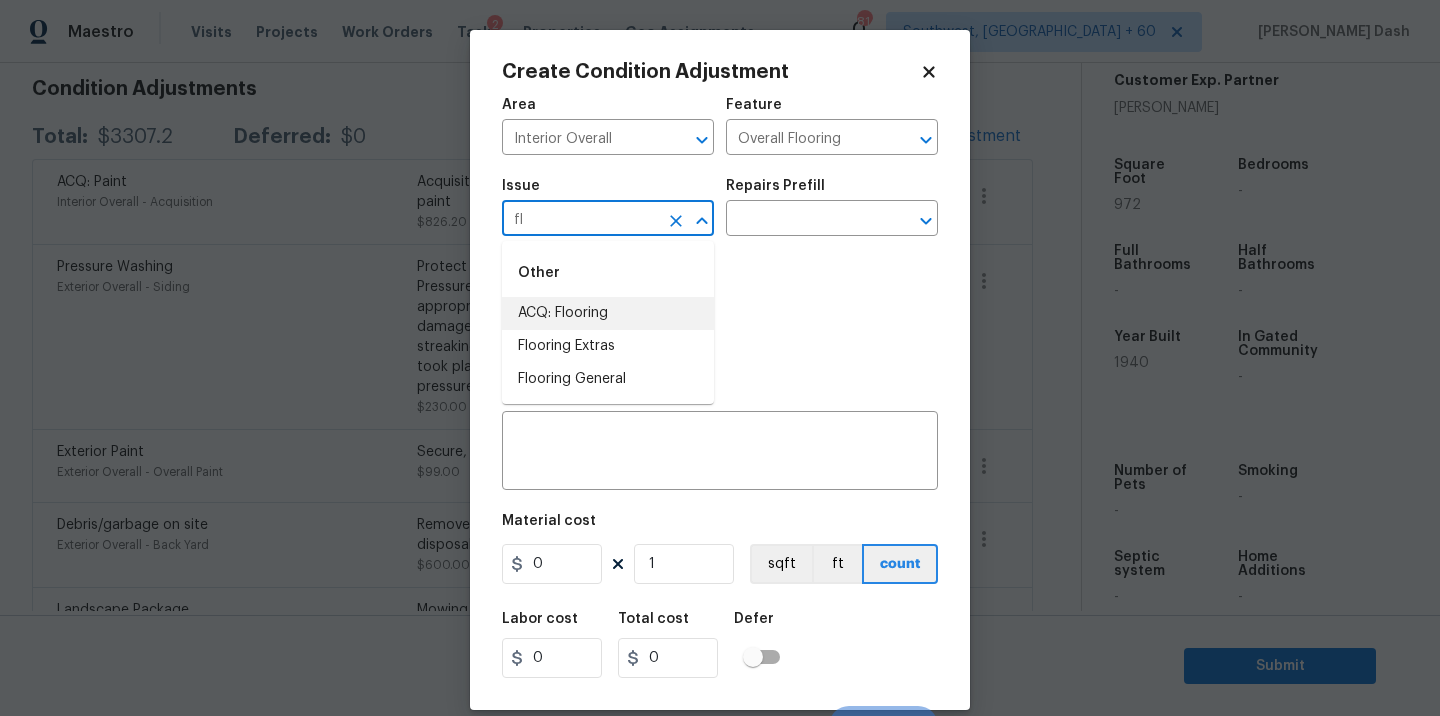 click on "ACQ: Flooring" at bounding box center (608, 313) 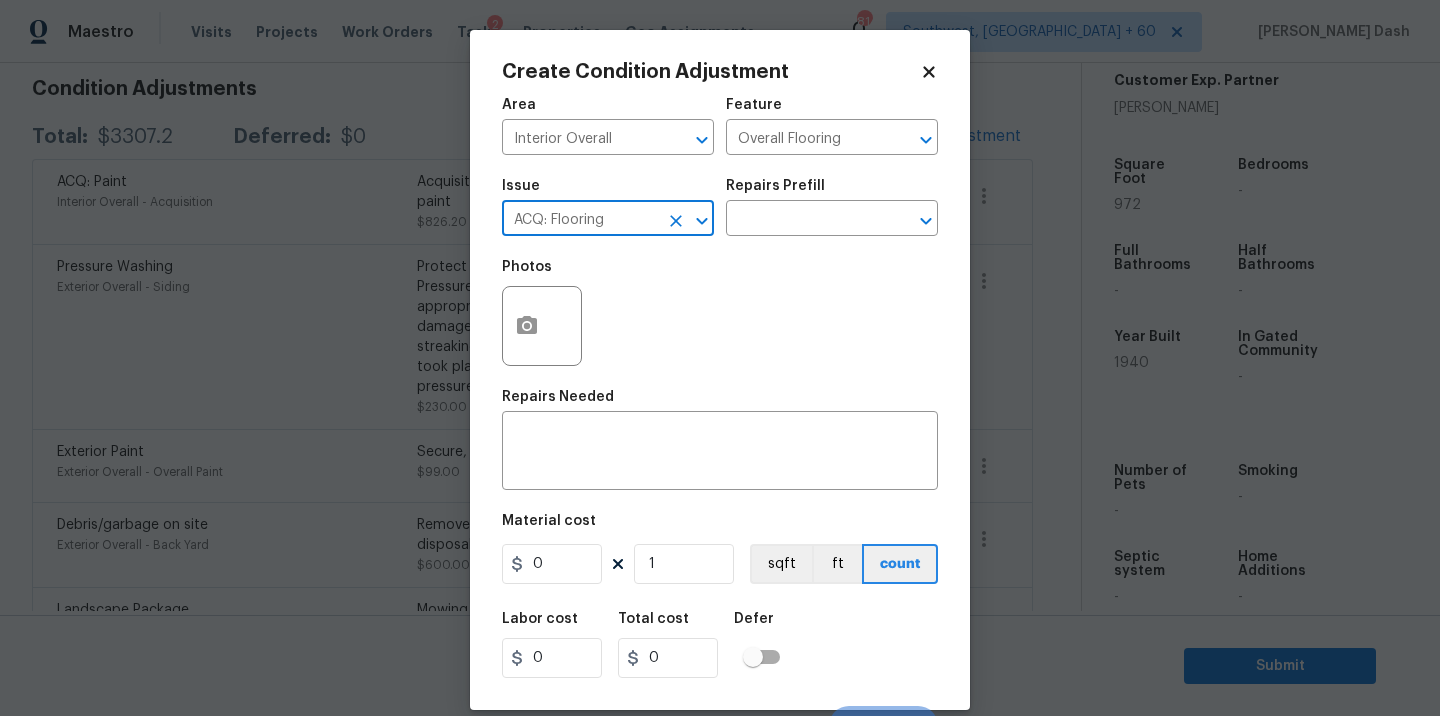 type on "ACQ: Flooring" 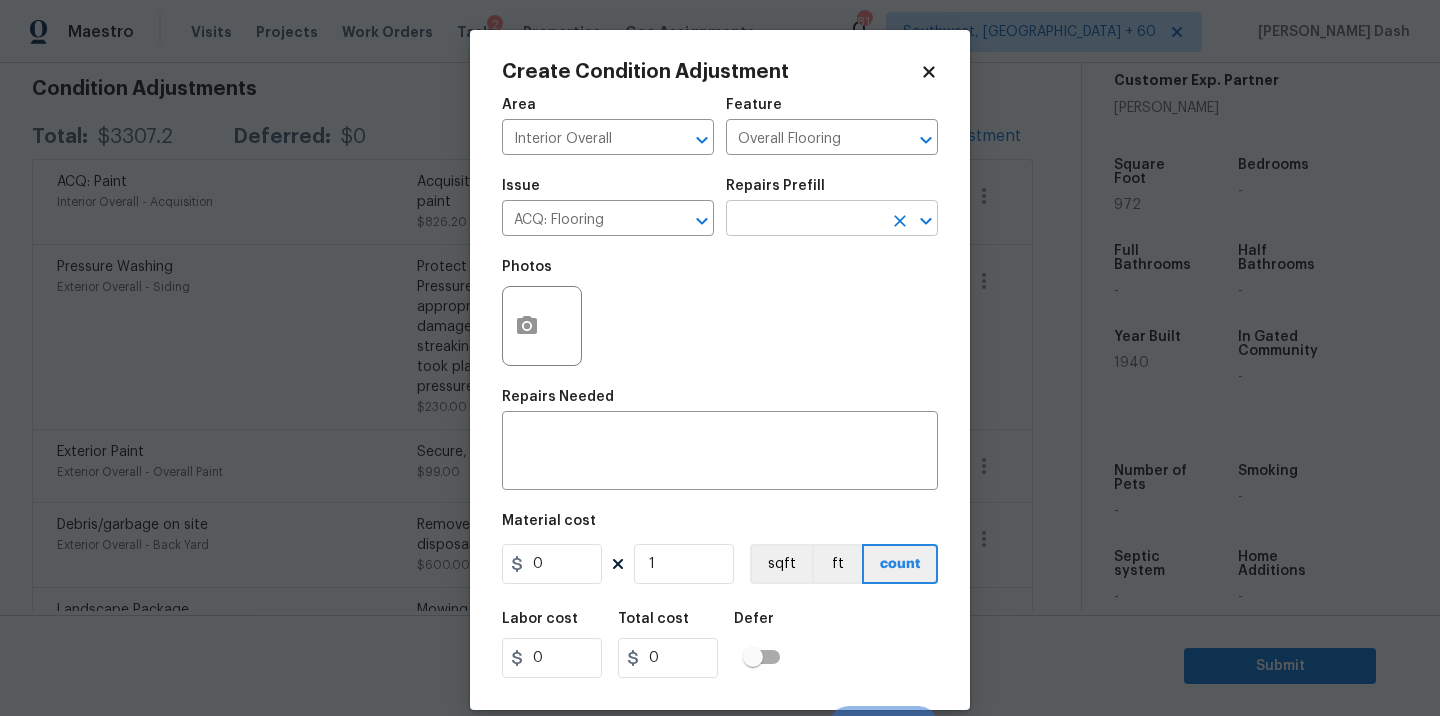click at bounding box center [804, 220] 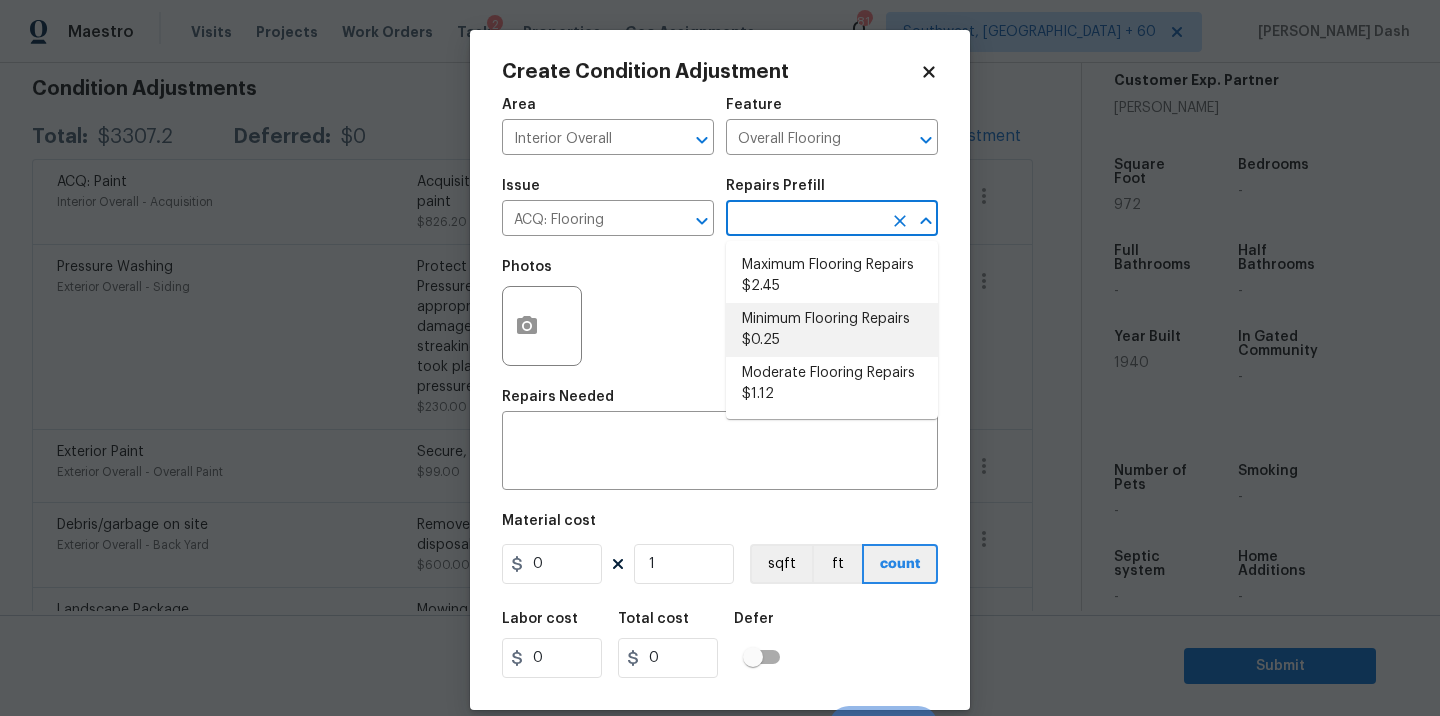 click on "Minimum Flooring Repairs $0.25" at bounding box center (832, 330) 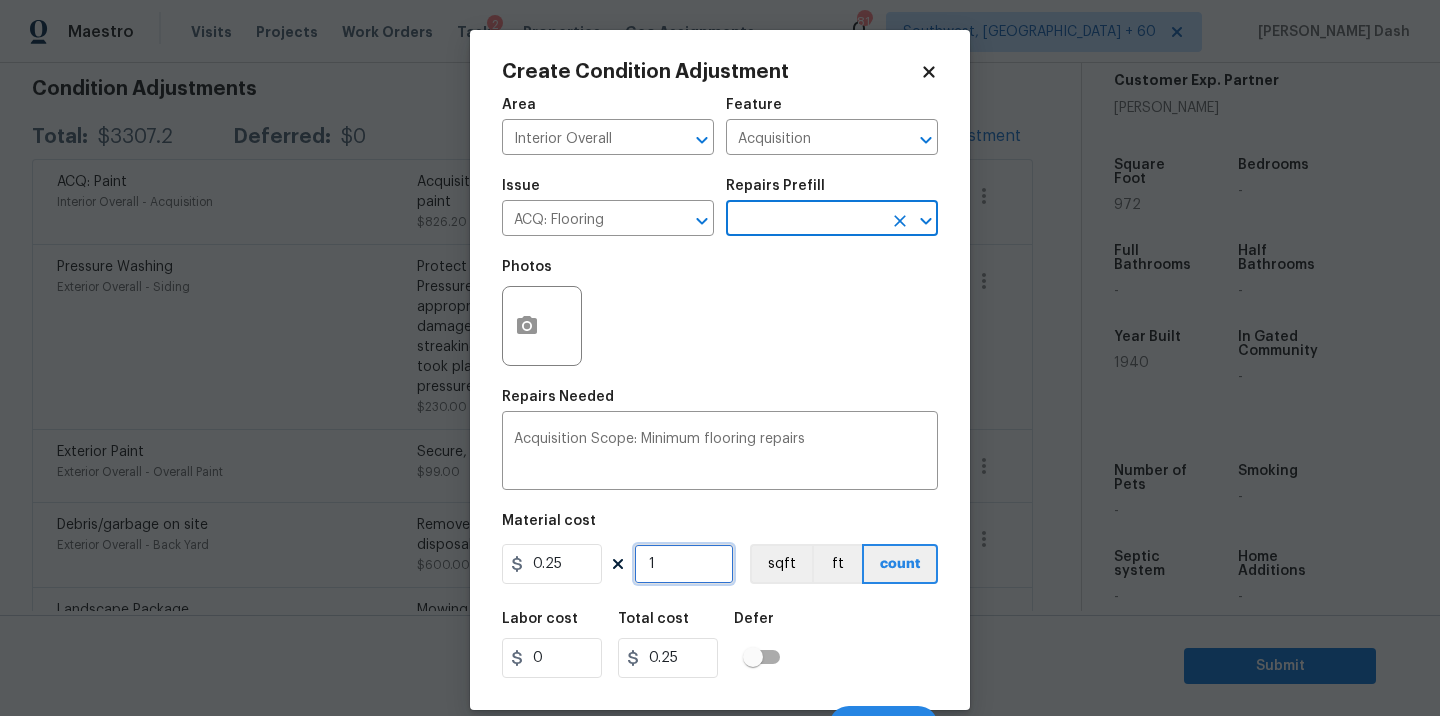 click on "1" at bounding box center [684, 564] 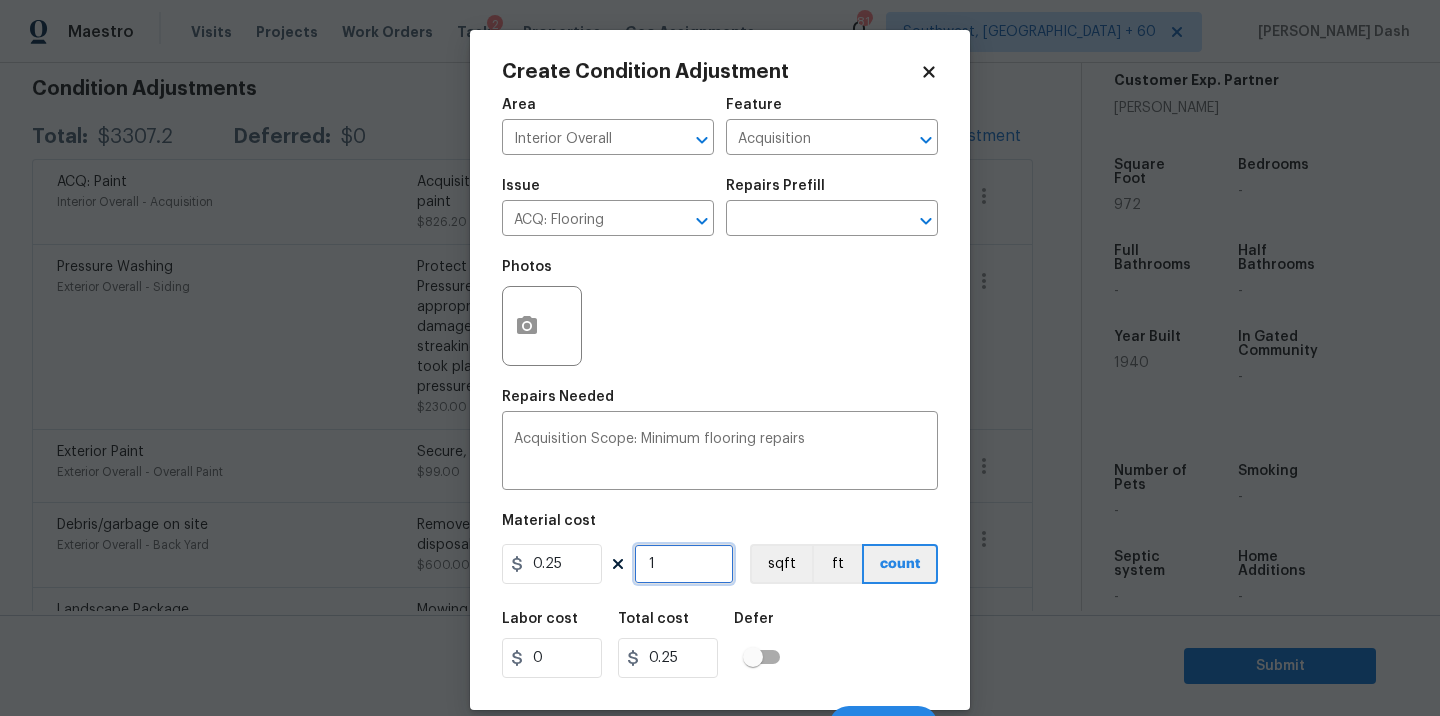 type on "0" 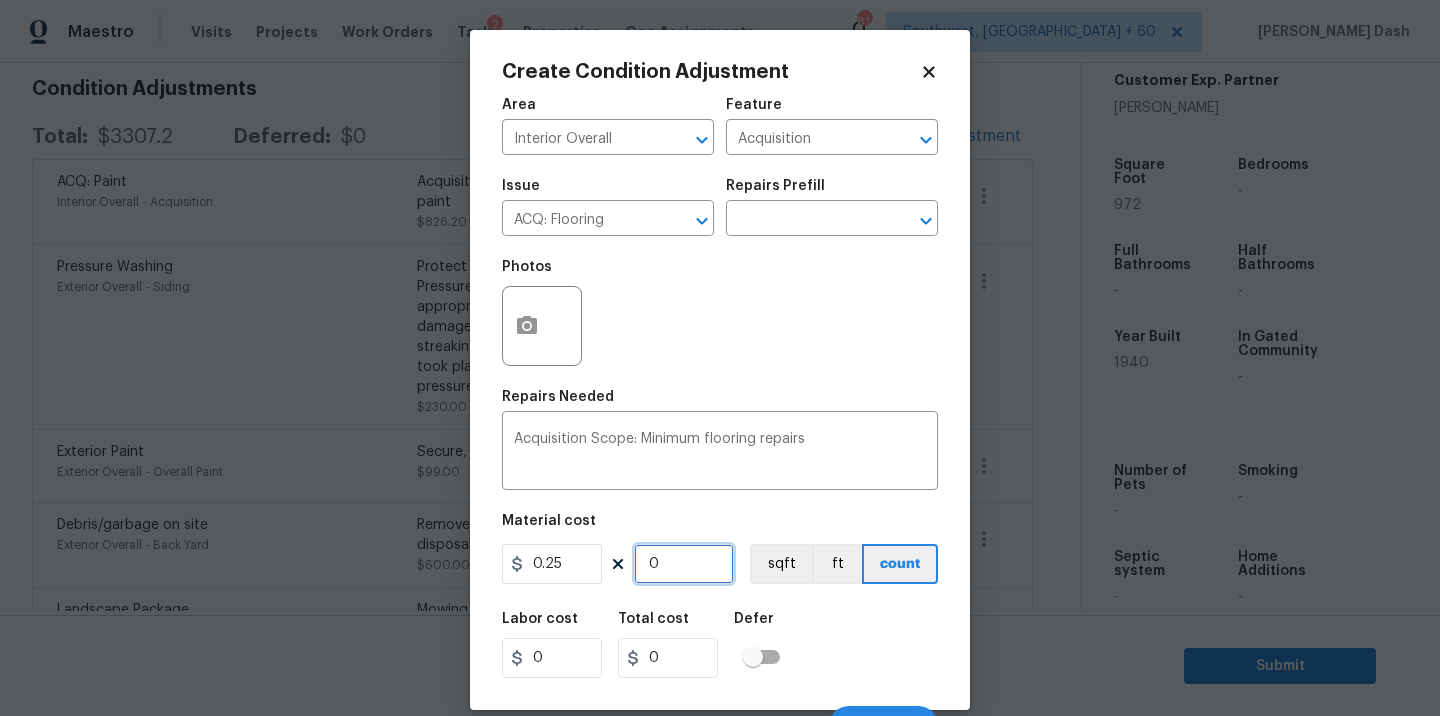 type on "9" 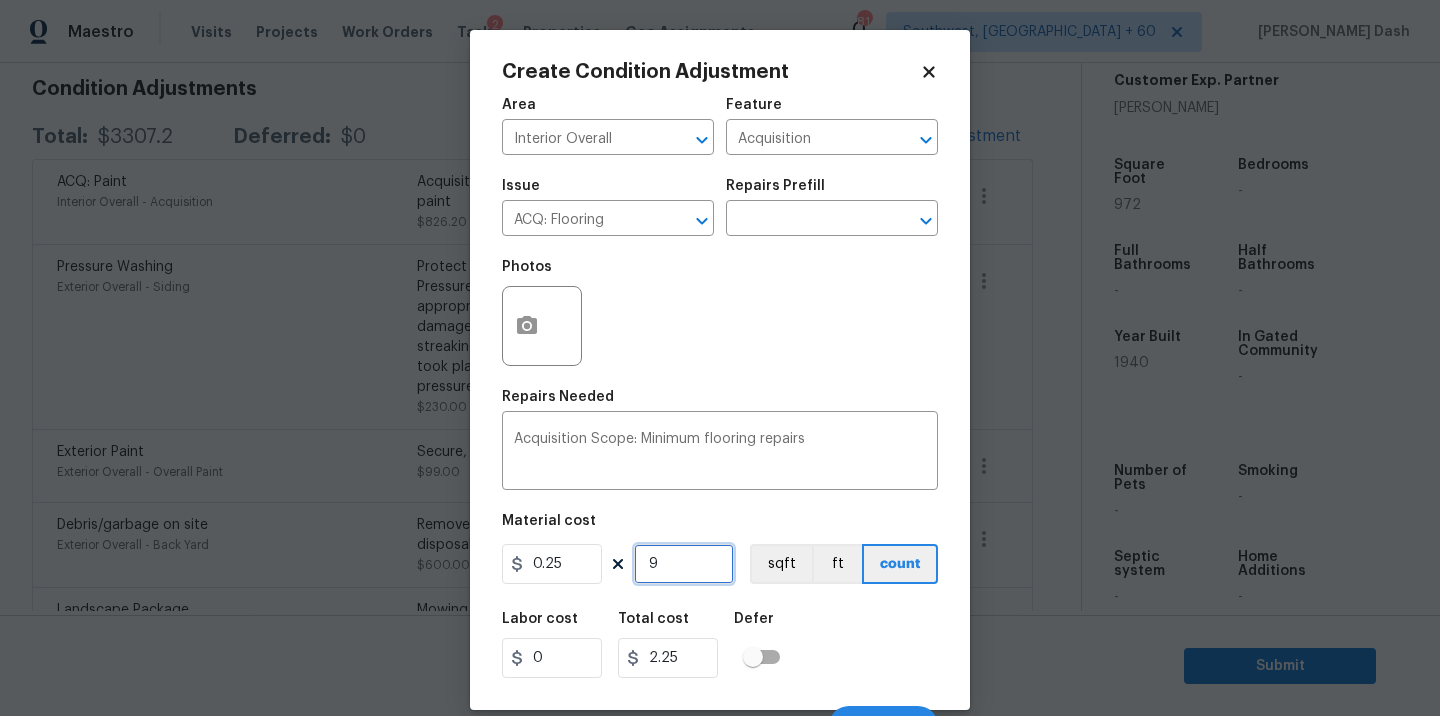 type on "97" 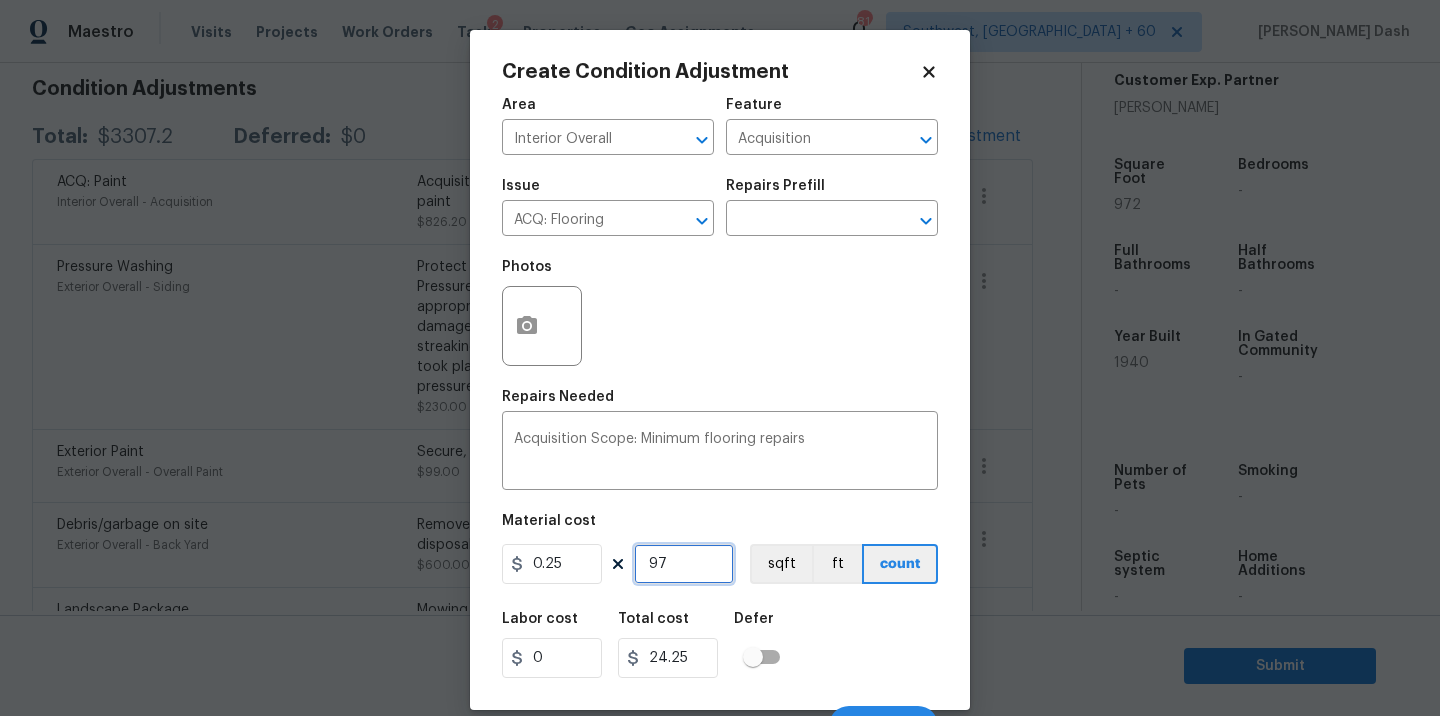 type on "972" 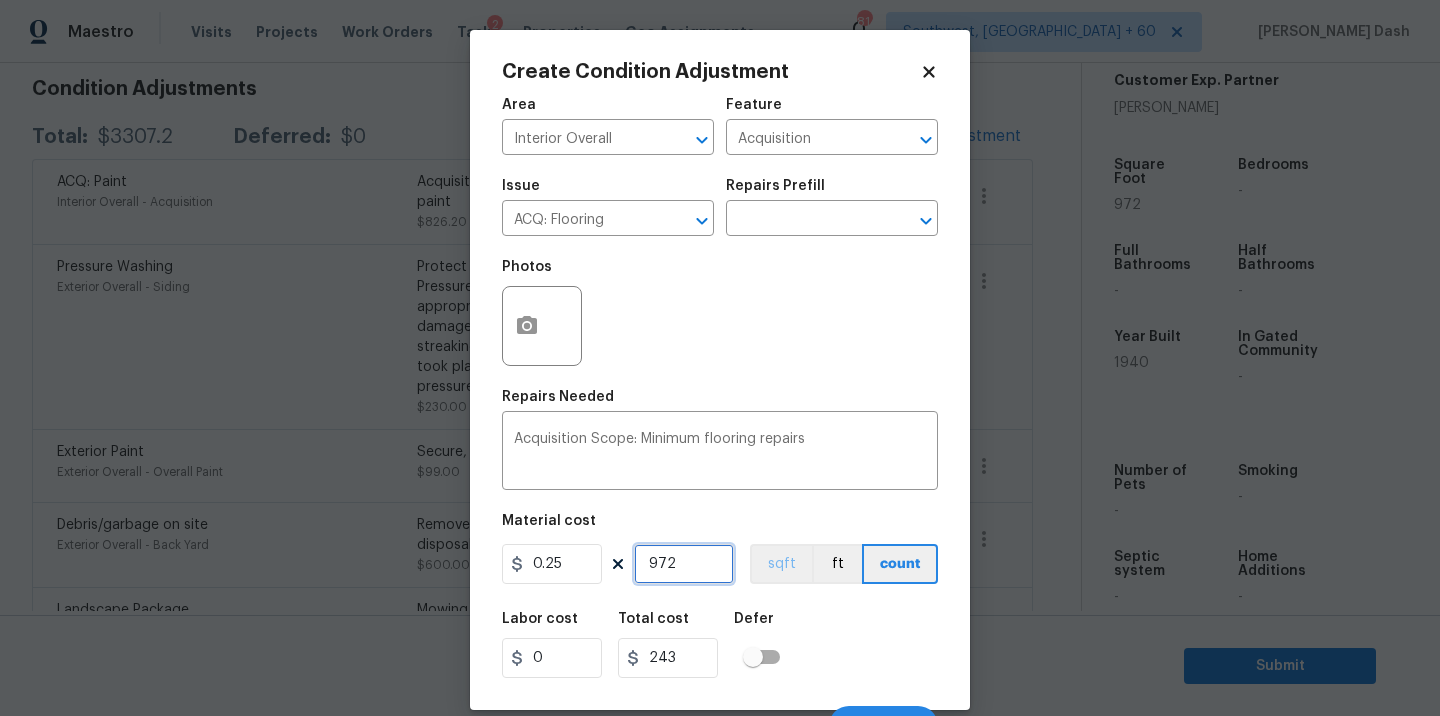 type on "972" 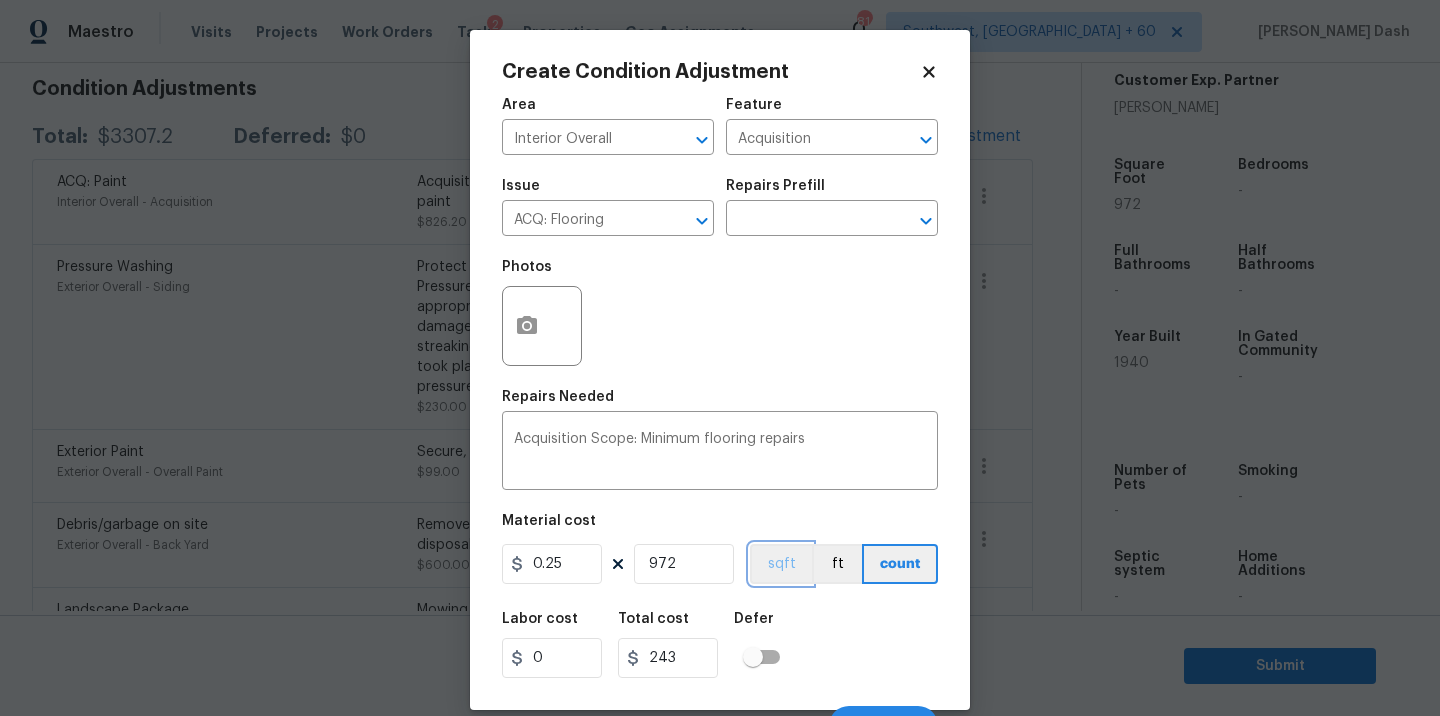 click on "sqft" at bounding box center [781, 564] 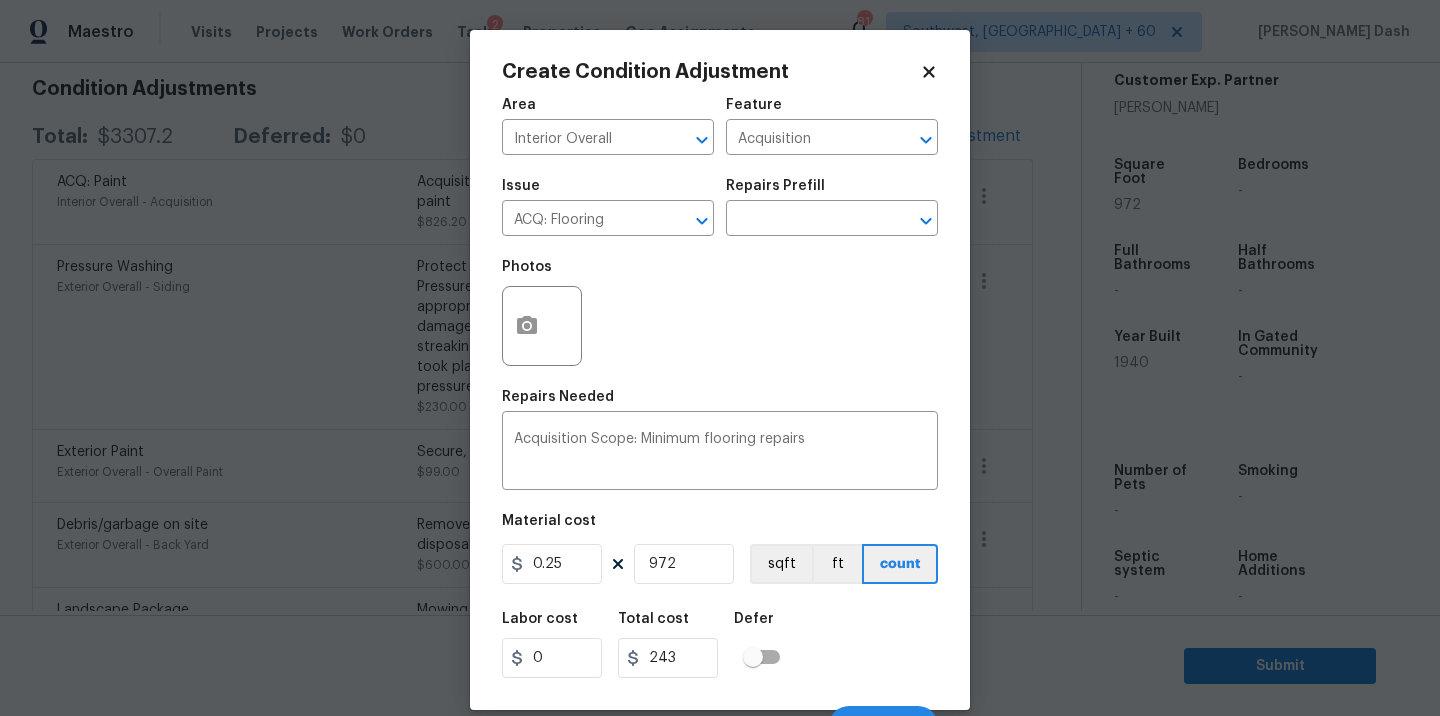 click on "Labor cost 0 Total cost 243 Defer" at bounding box center (720, 645) 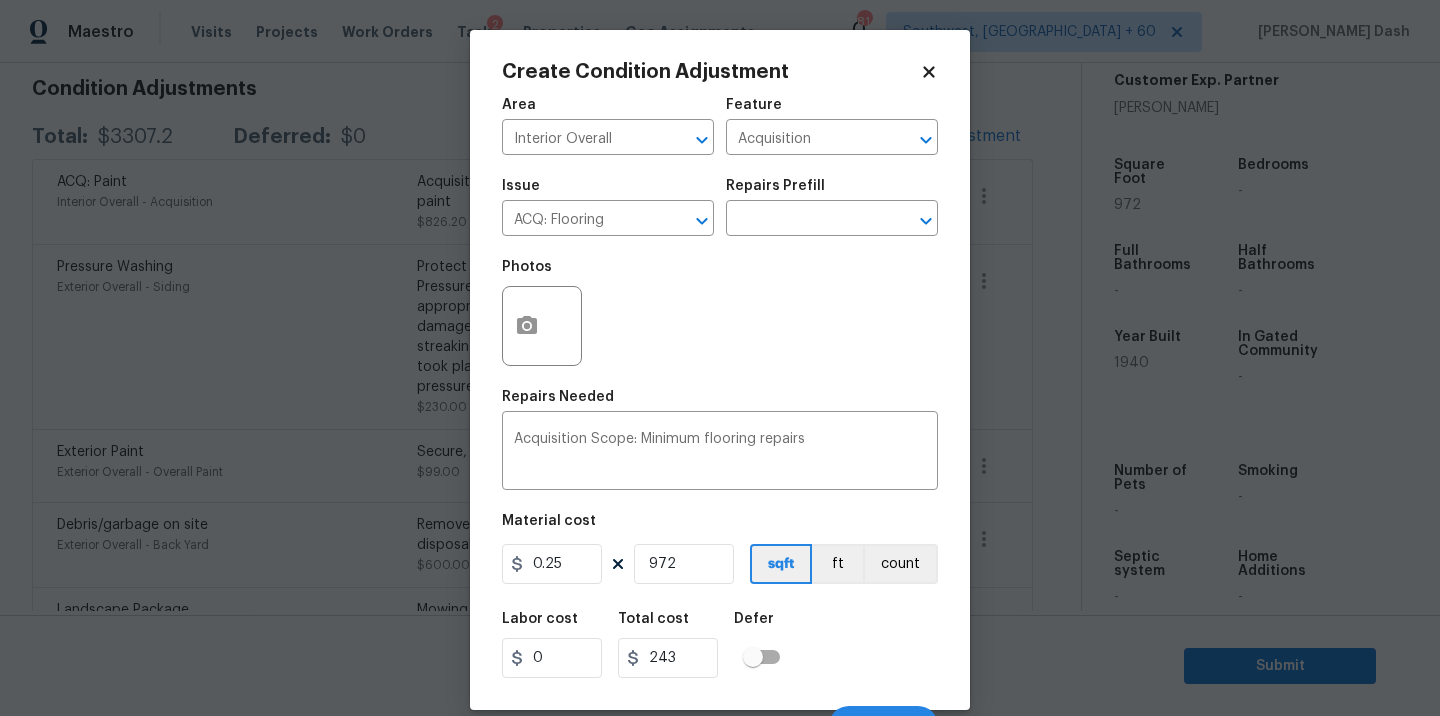 scroll, scrollTop: 31, scrollLeft: 0, axis: vertical 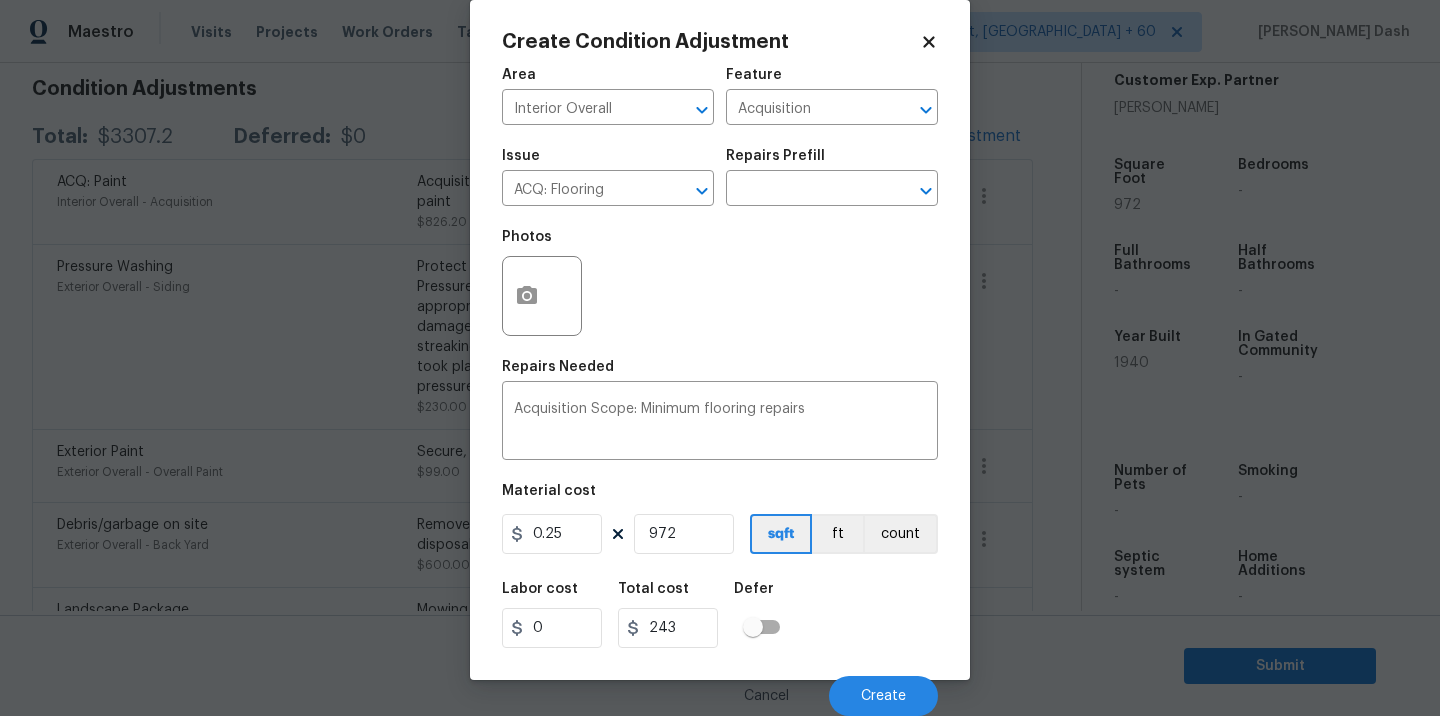 click on "Cancel Create" at bounding box center [720, 688] 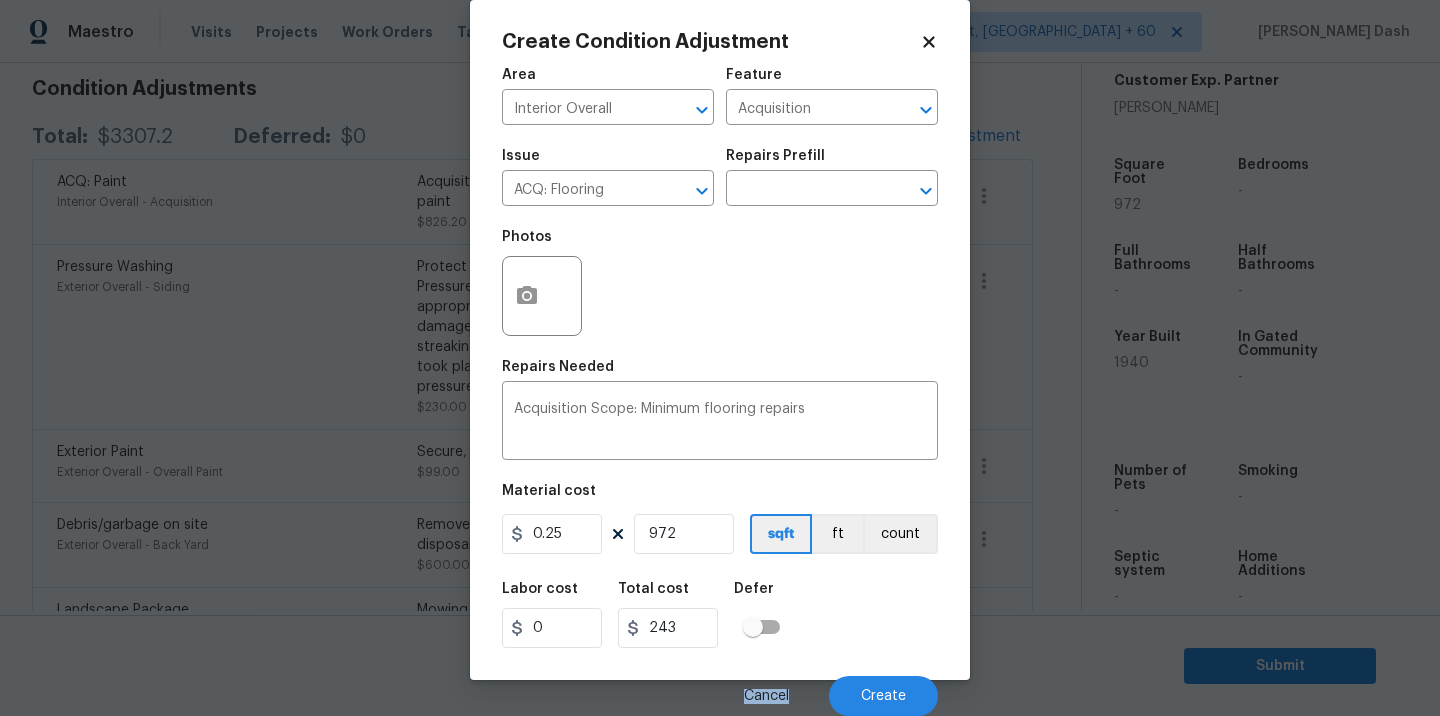 click on "Cancel Create" at bounding box center (720, 688) 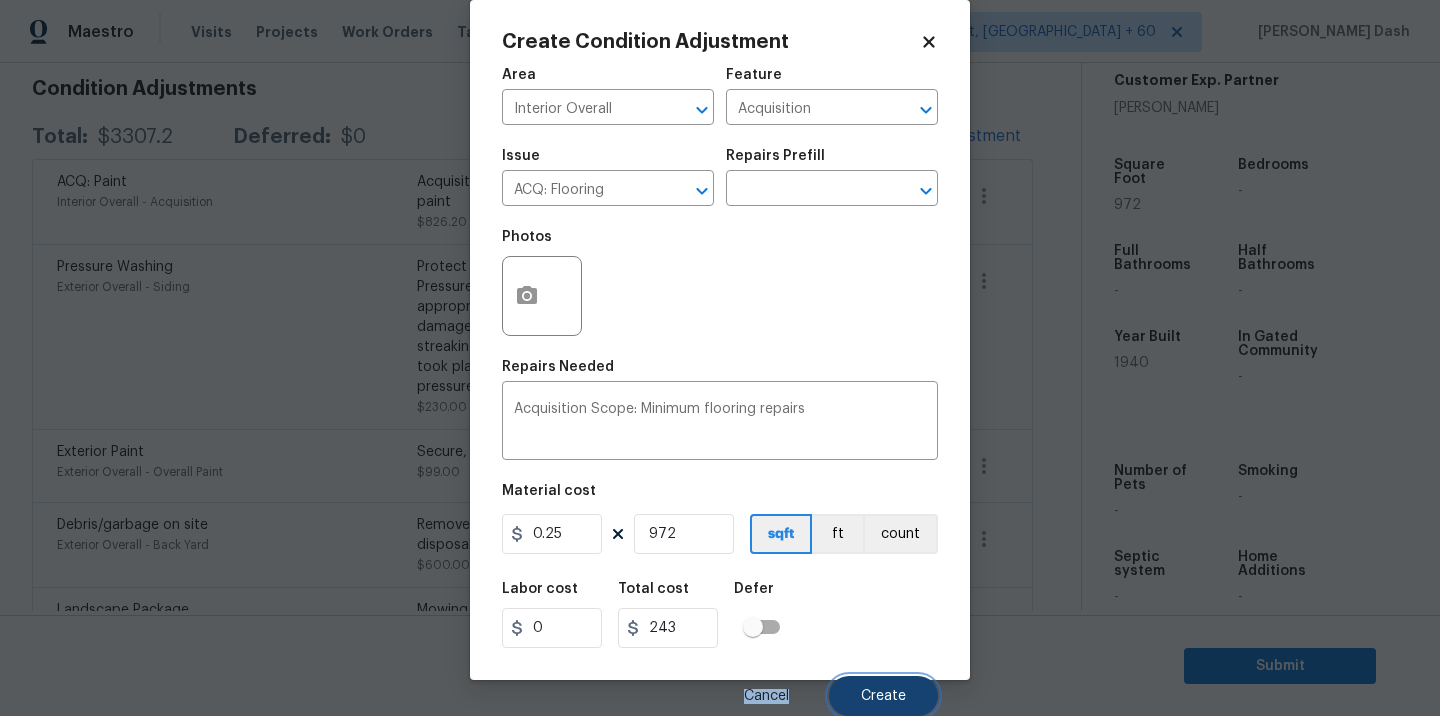 click on "Create" at bounding box center [883, 696] 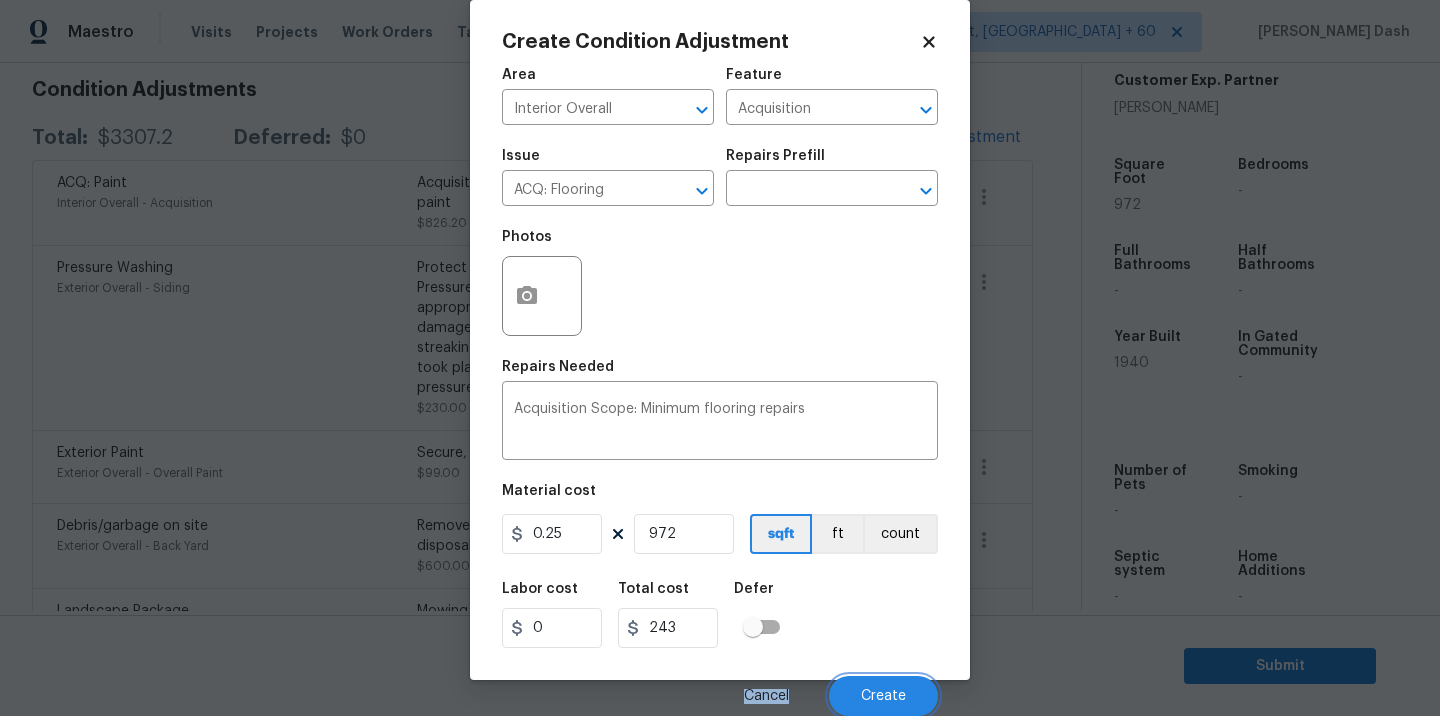 scroll, scrollTop: 288, scrollLeft: 0, axis: vertical 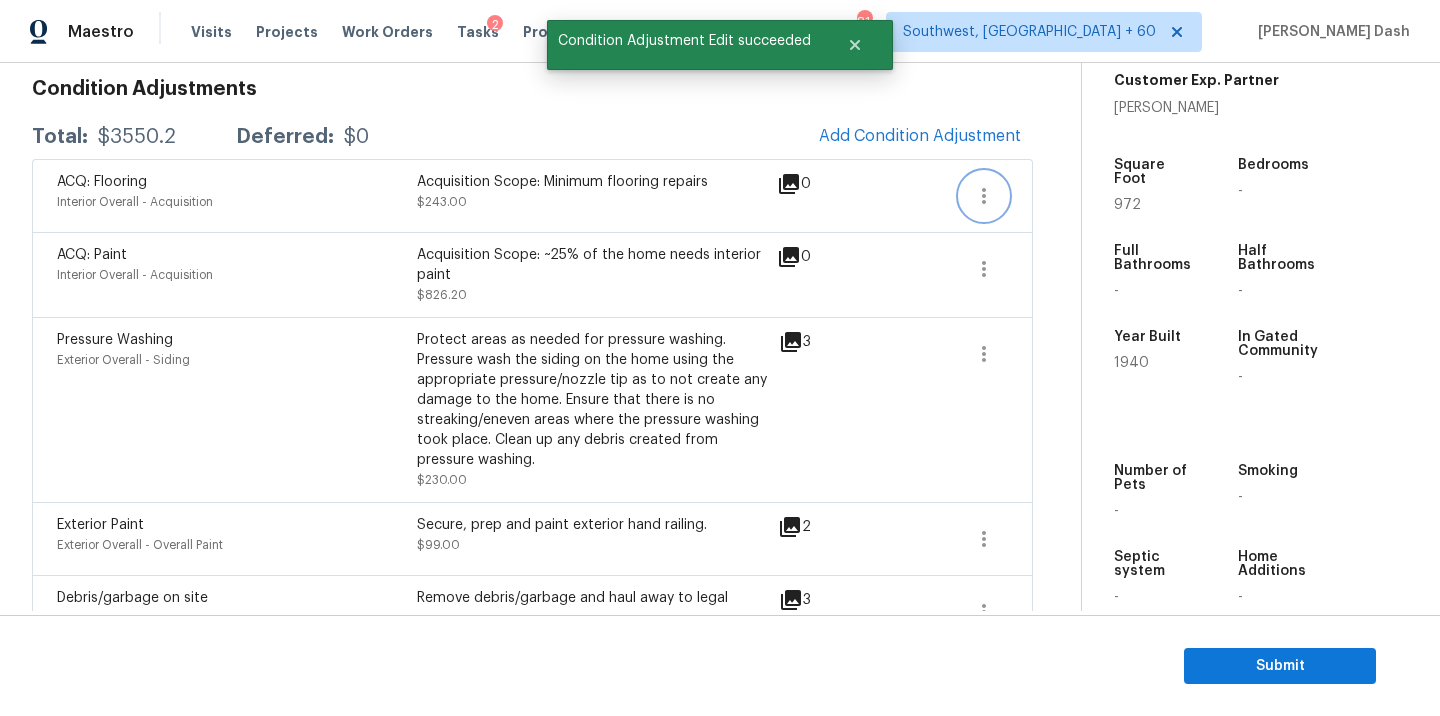 click at bounding box center [984, 196] 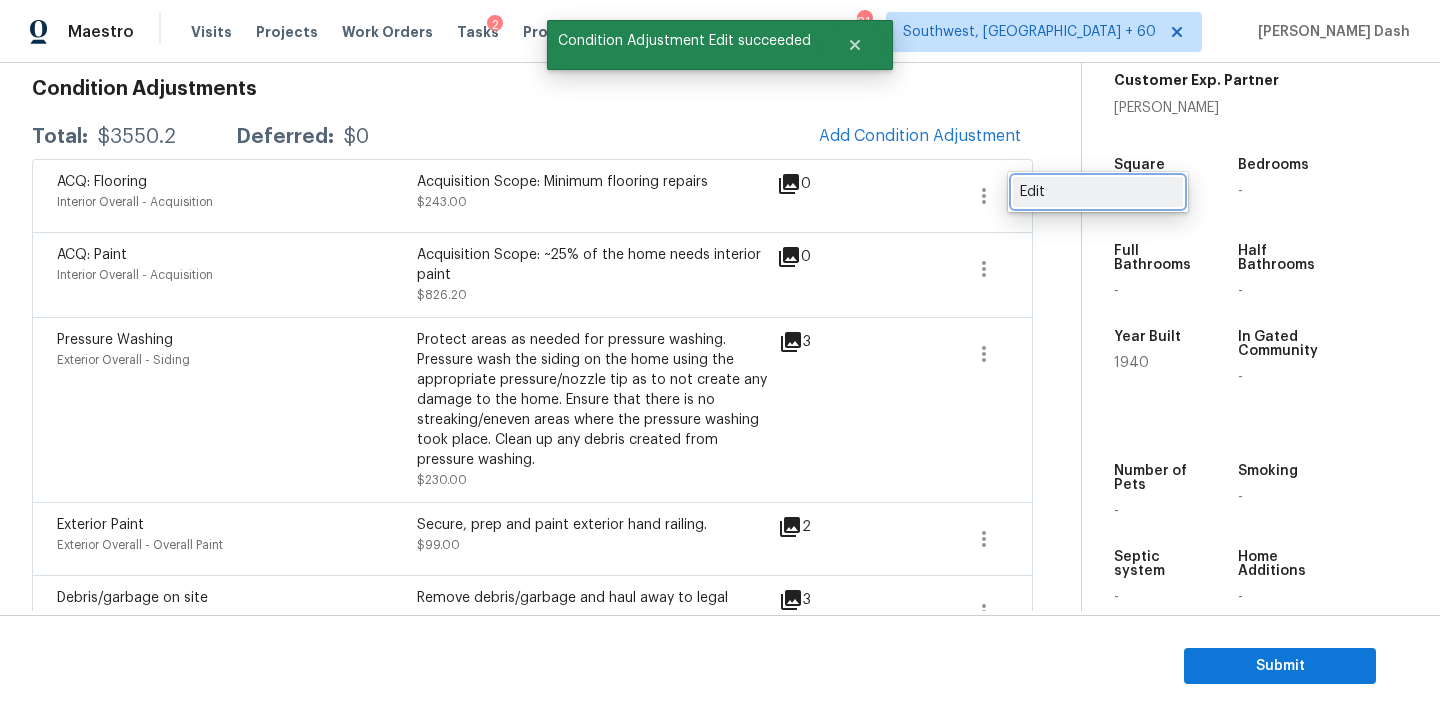 click on "Edit" at bounding box center (1098, 192) 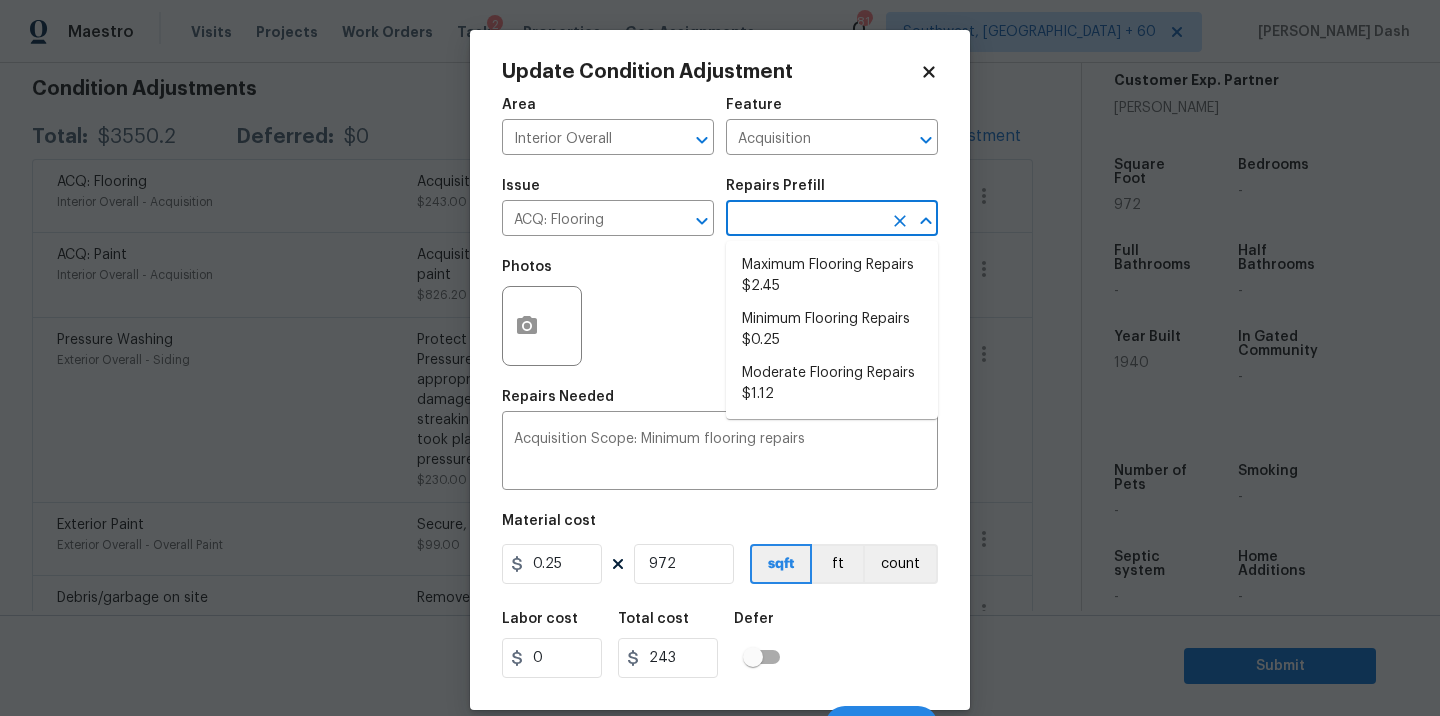 click at bounding box center [804, 220] 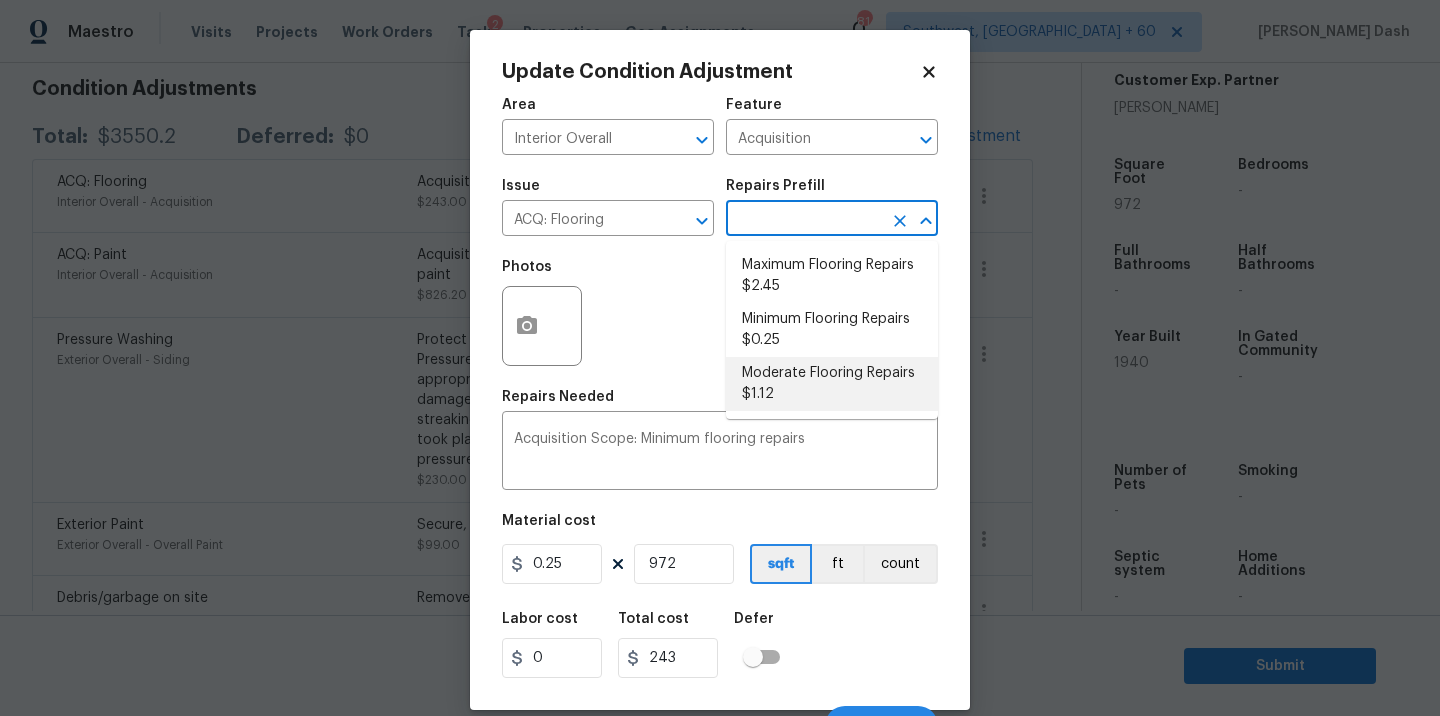 click on "Moderate Flooring Repairs $1.12" at bounding box center [832, 384] 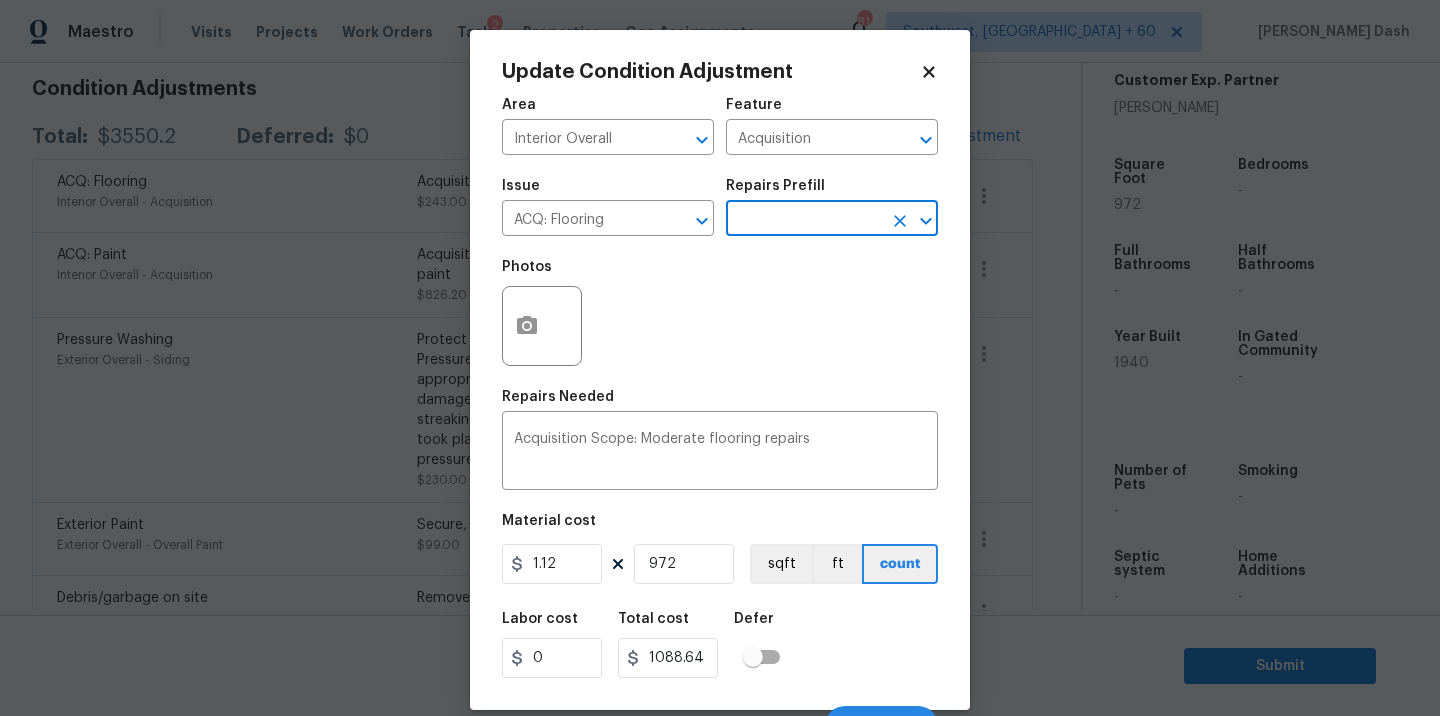 scroll, scrollTop: 31, scrollLeft: 0, axis: vertical 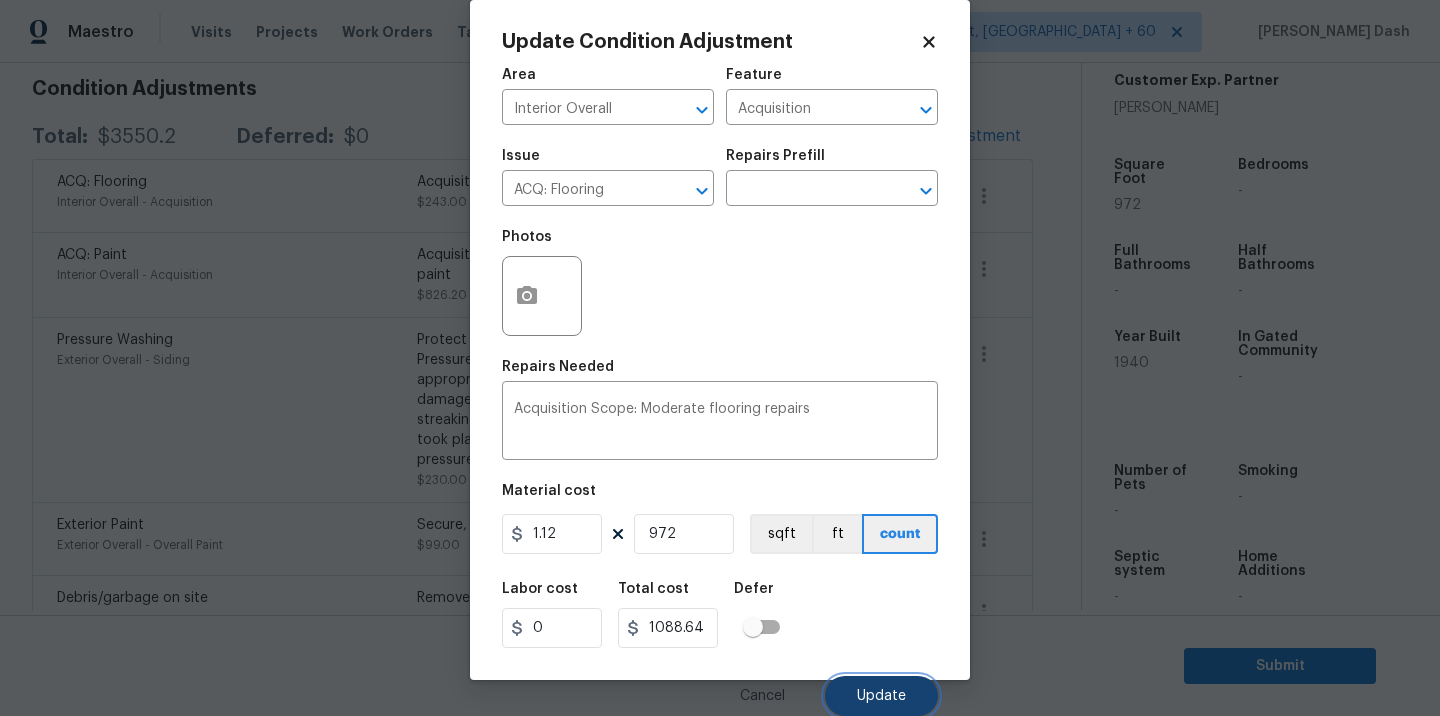 click on "Update" at bounding box center (881, 696) 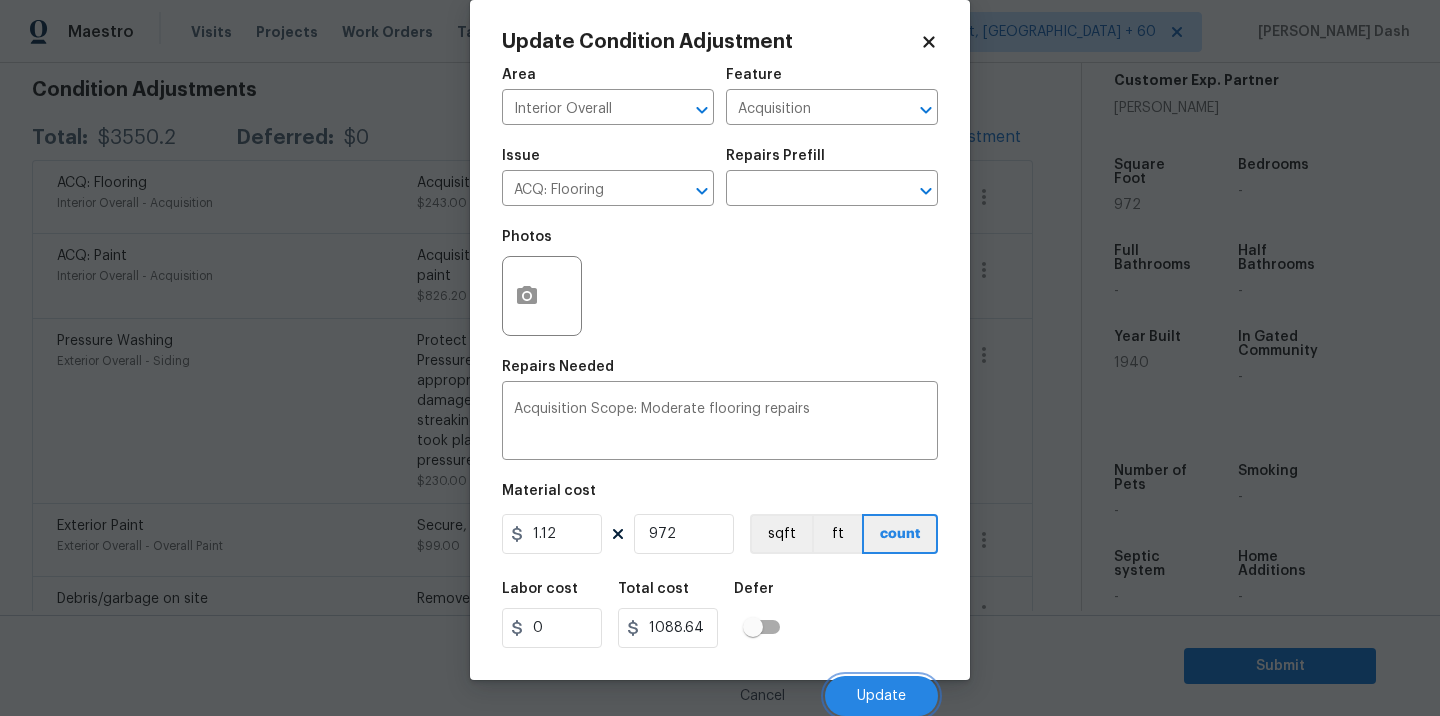 scroll, scrollTop: 288, scrollLeft: 0, axis: vertical 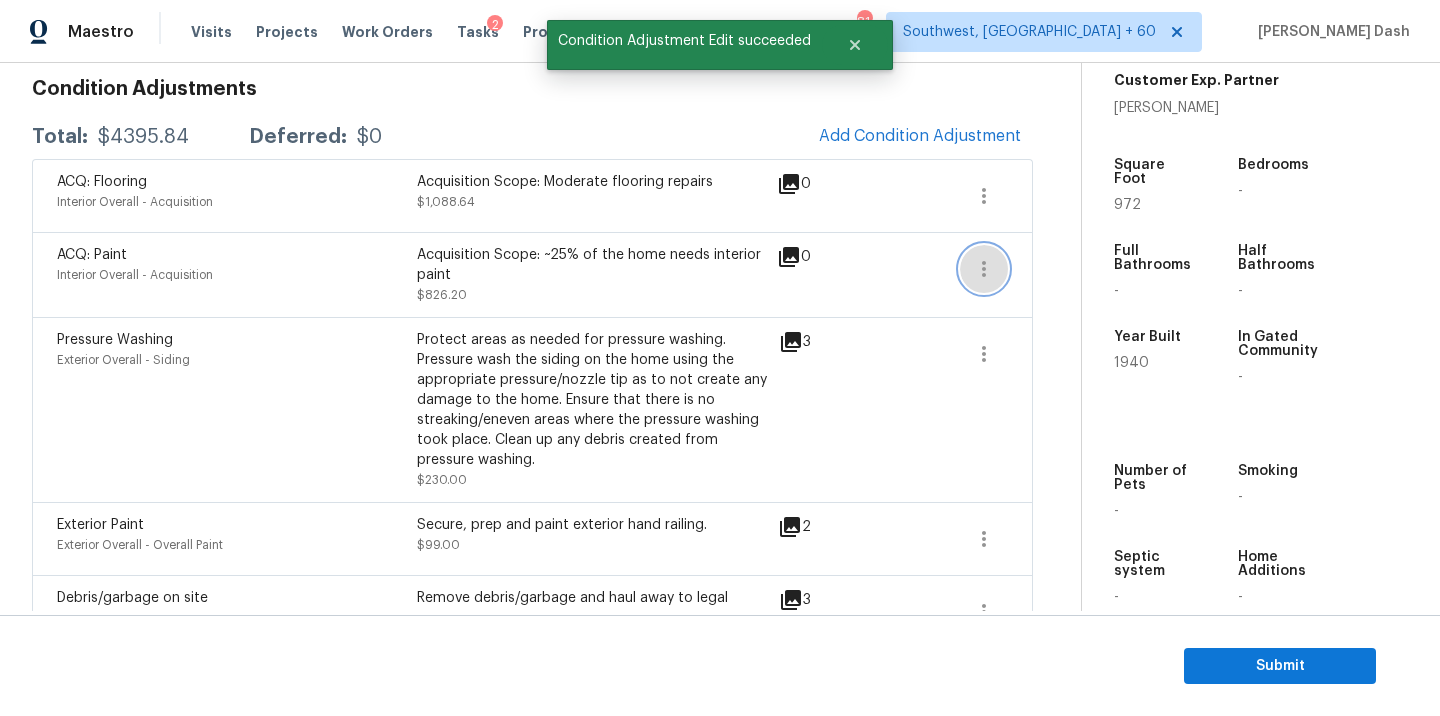 click 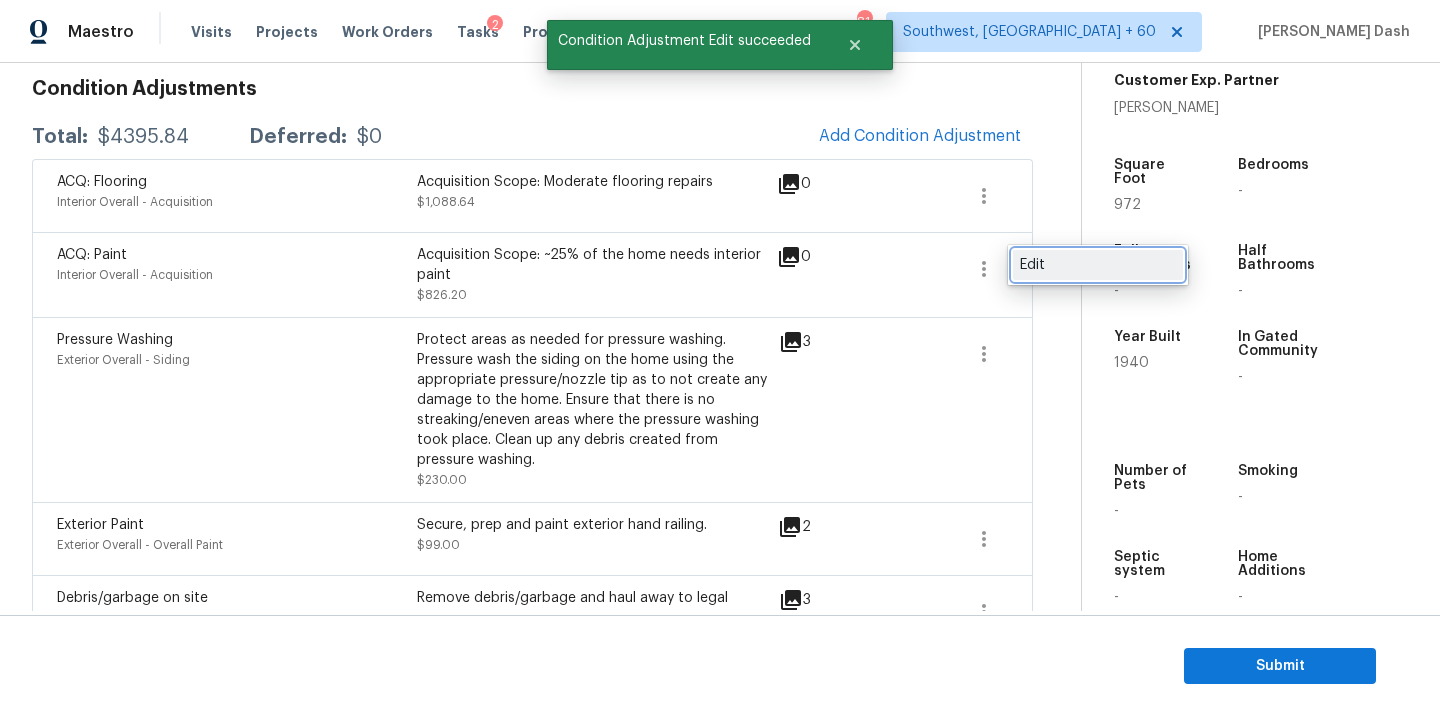 click on "Edit" at bounding box center [1098, 265] 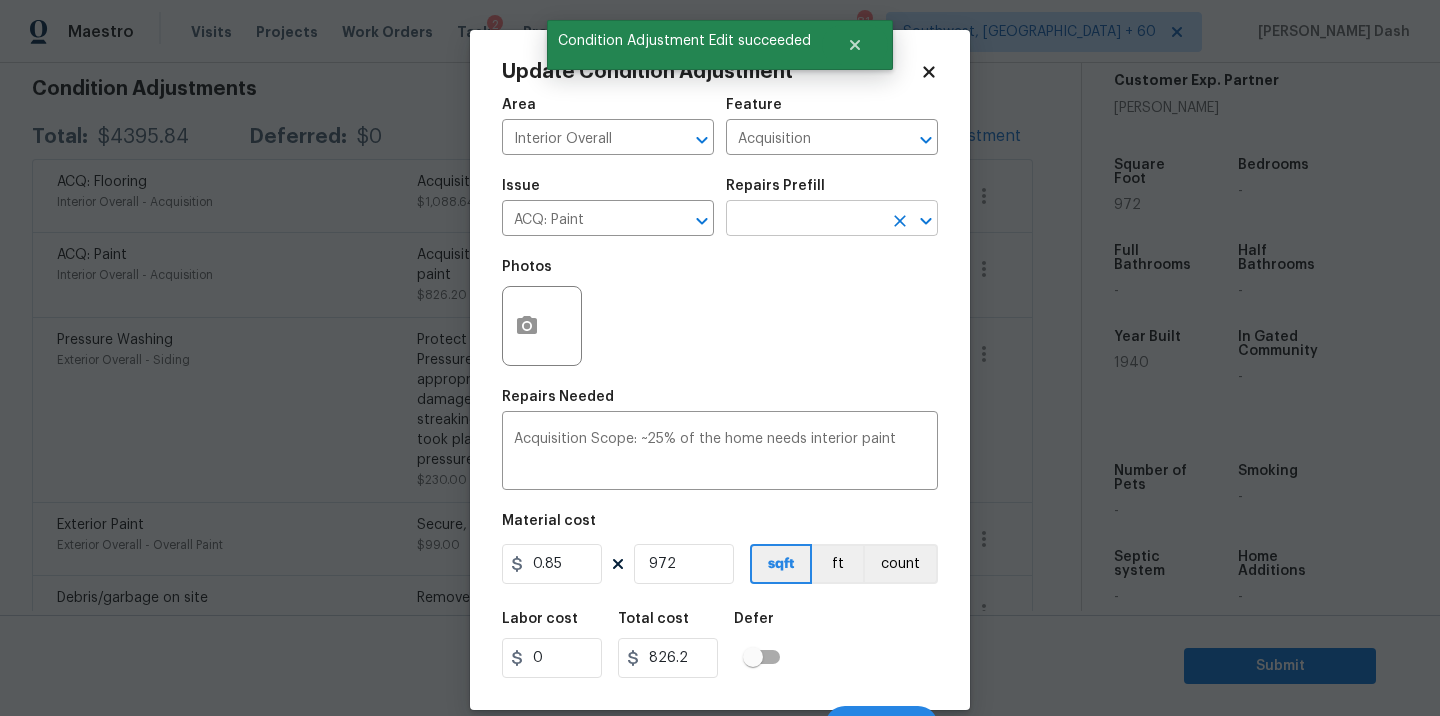 click at bounding box center (804, 220) 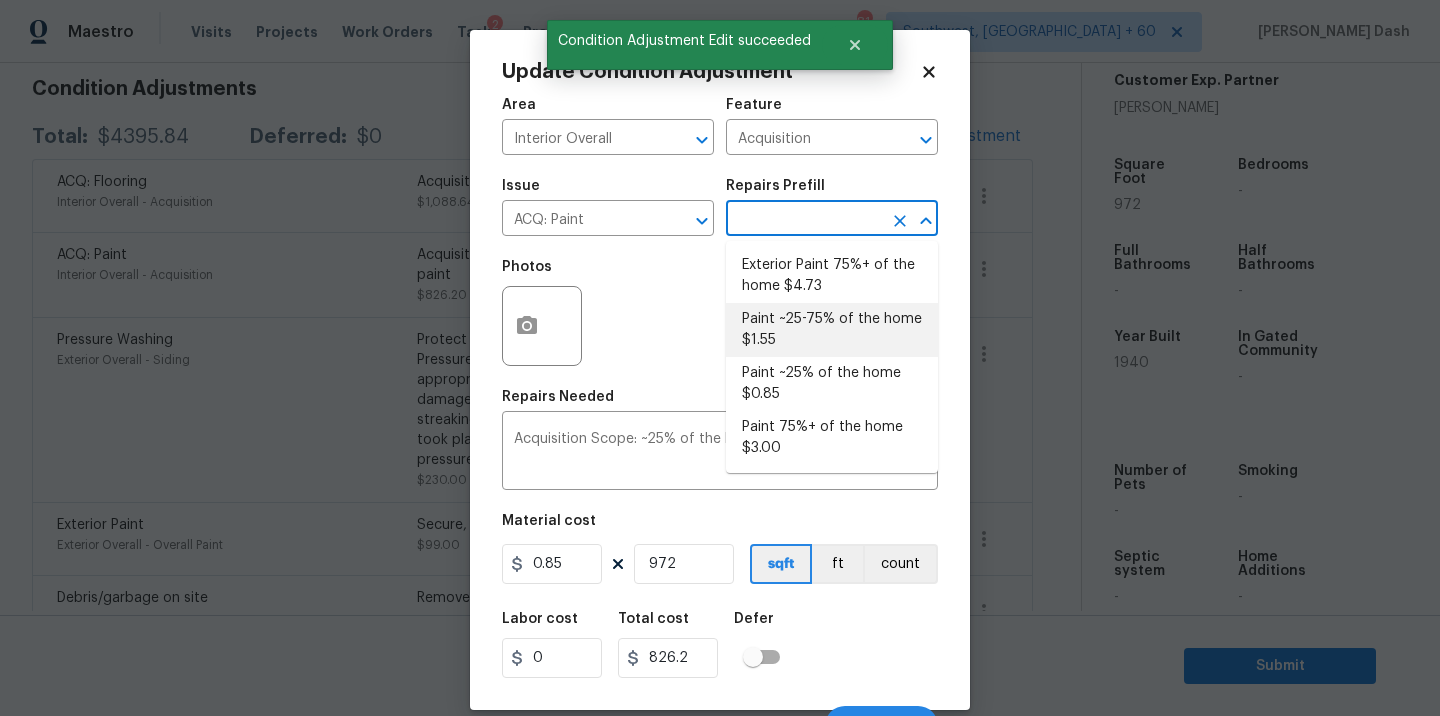 click on "Paint ~25-75% of the home $1.55" at bounding box center (832, 330) 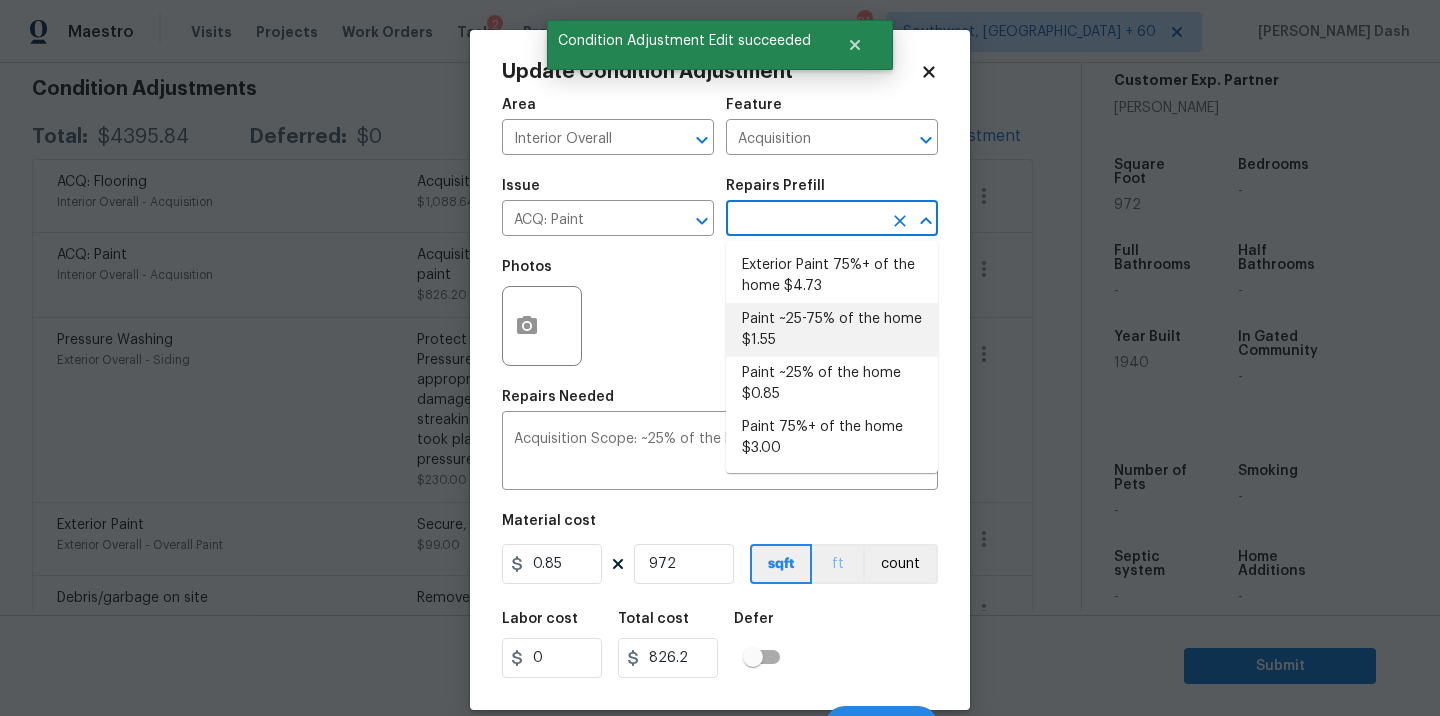 type 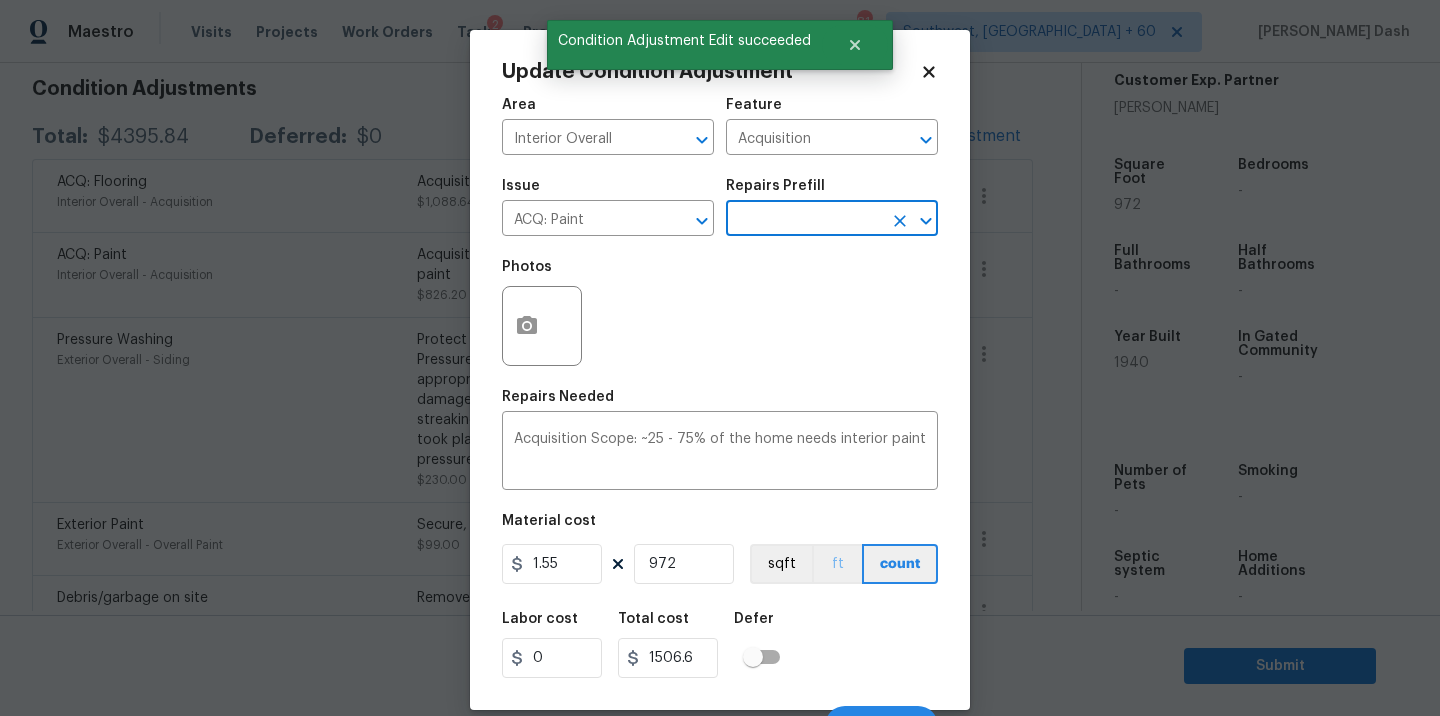 scroll, scrollTop: 31, scrollLeft: 0, axis: vertical 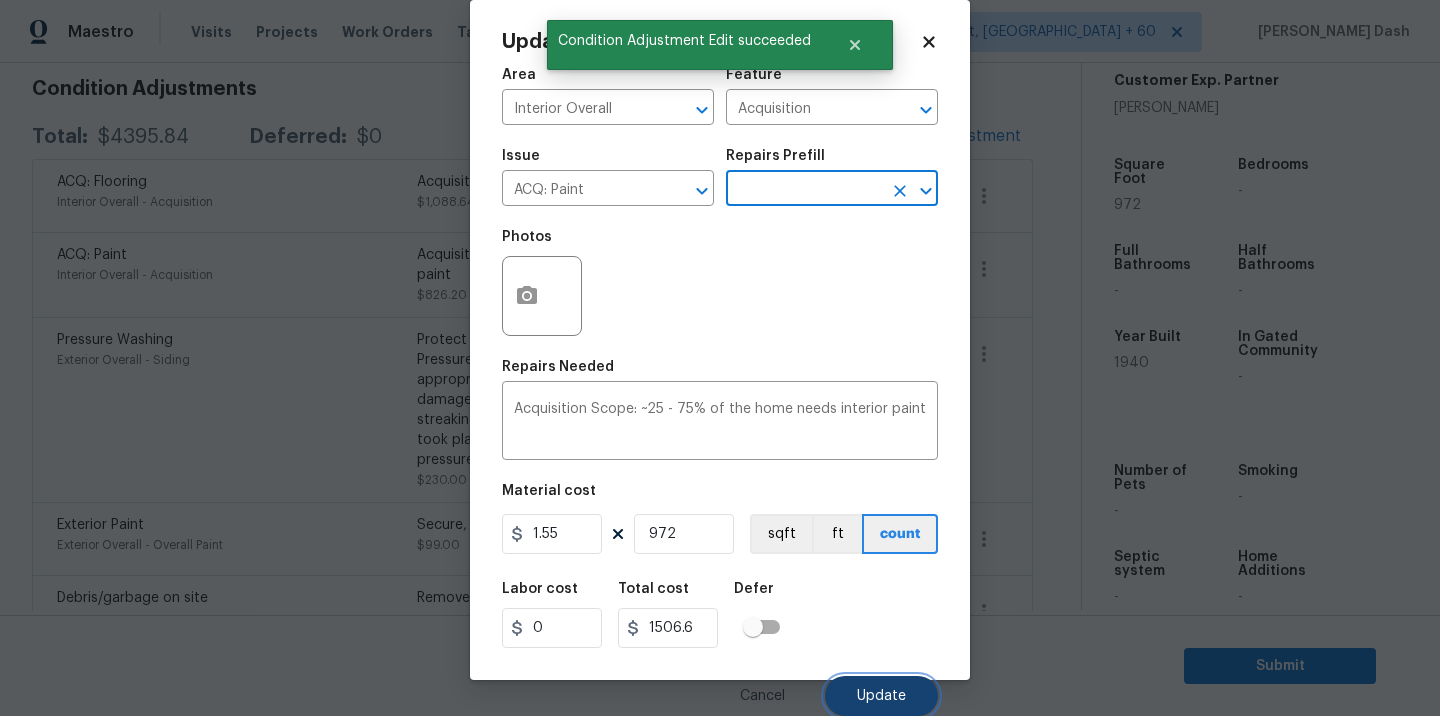 click on "Update" at bounding box center [881, 696] 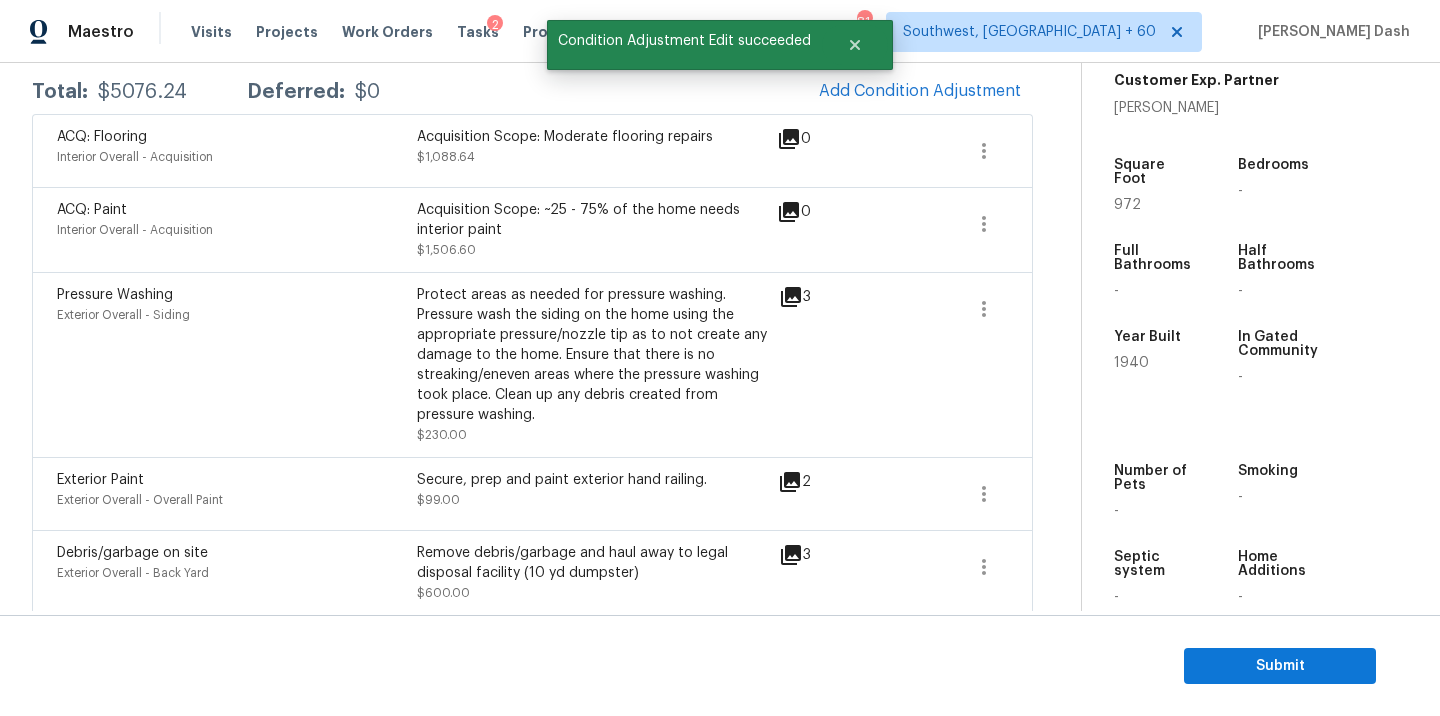 scroll, scrollTop: 288, scrollLeft: 0, axis: vertical 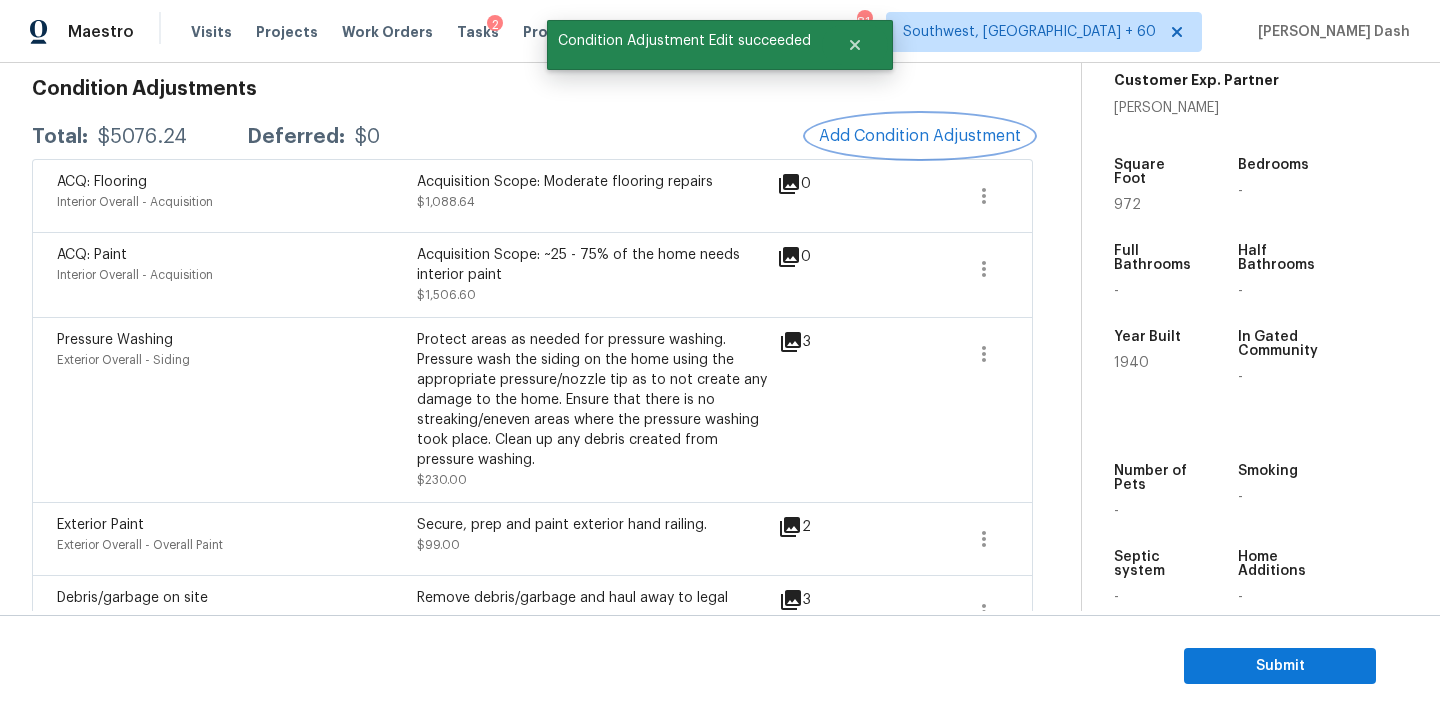 click on "Add Condition Adjustment" at bounding box center [920, 136] 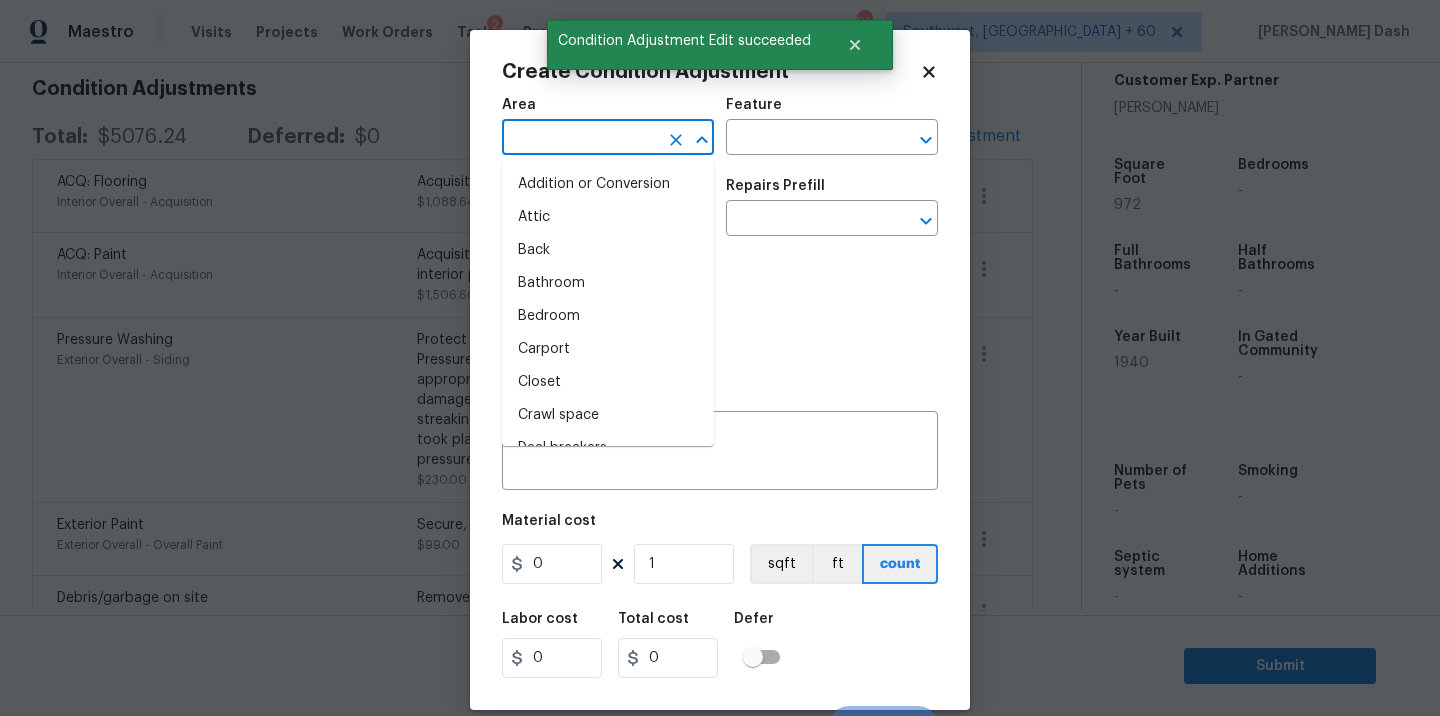 click at bounding box center (580, 139) 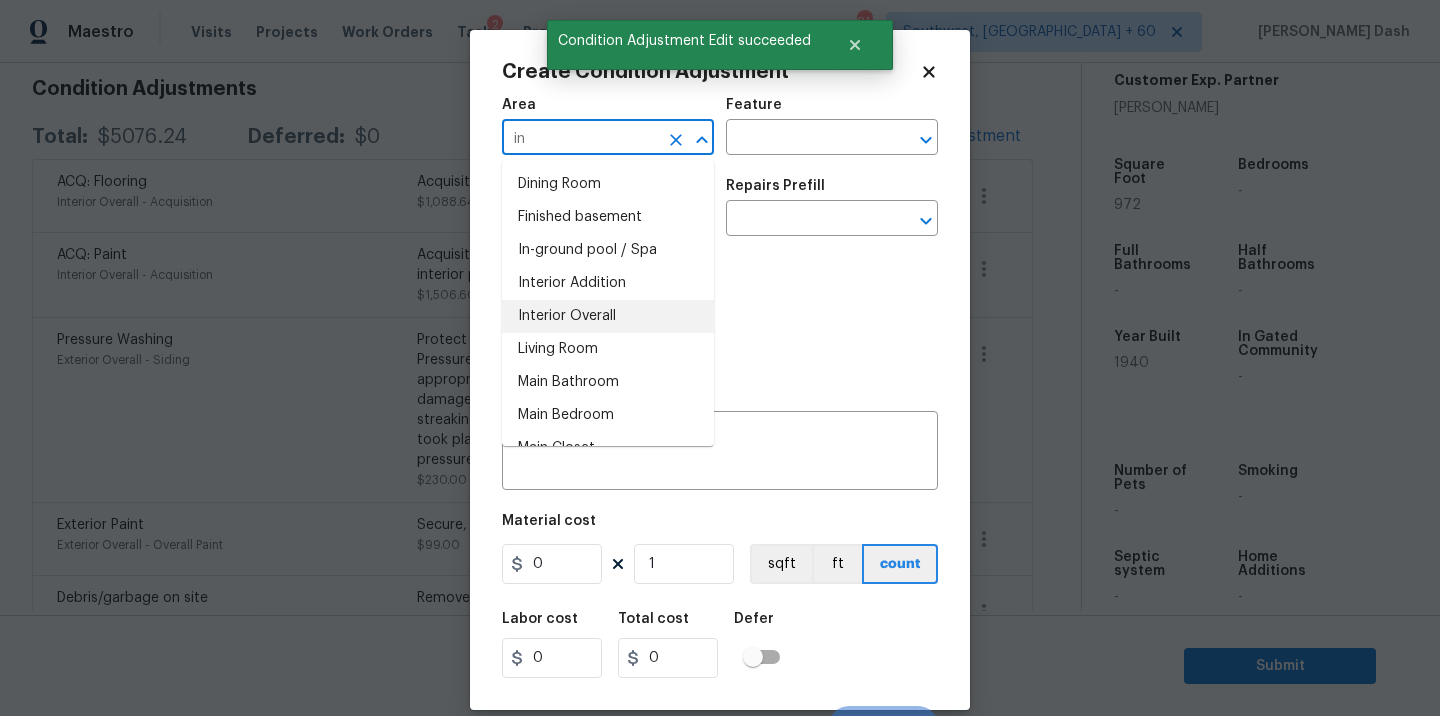 click on "Interior Overall" at bounding box center (608, 316) 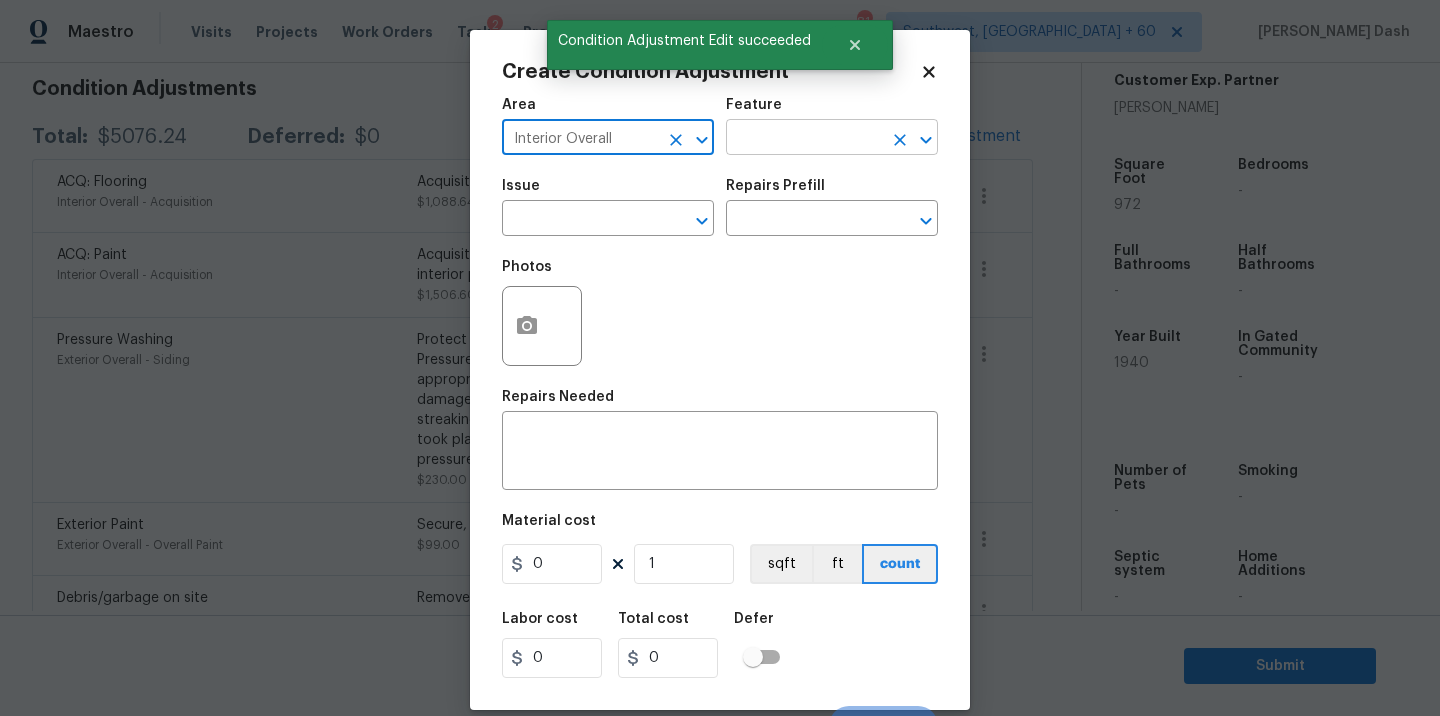 type on "Interior Overall" 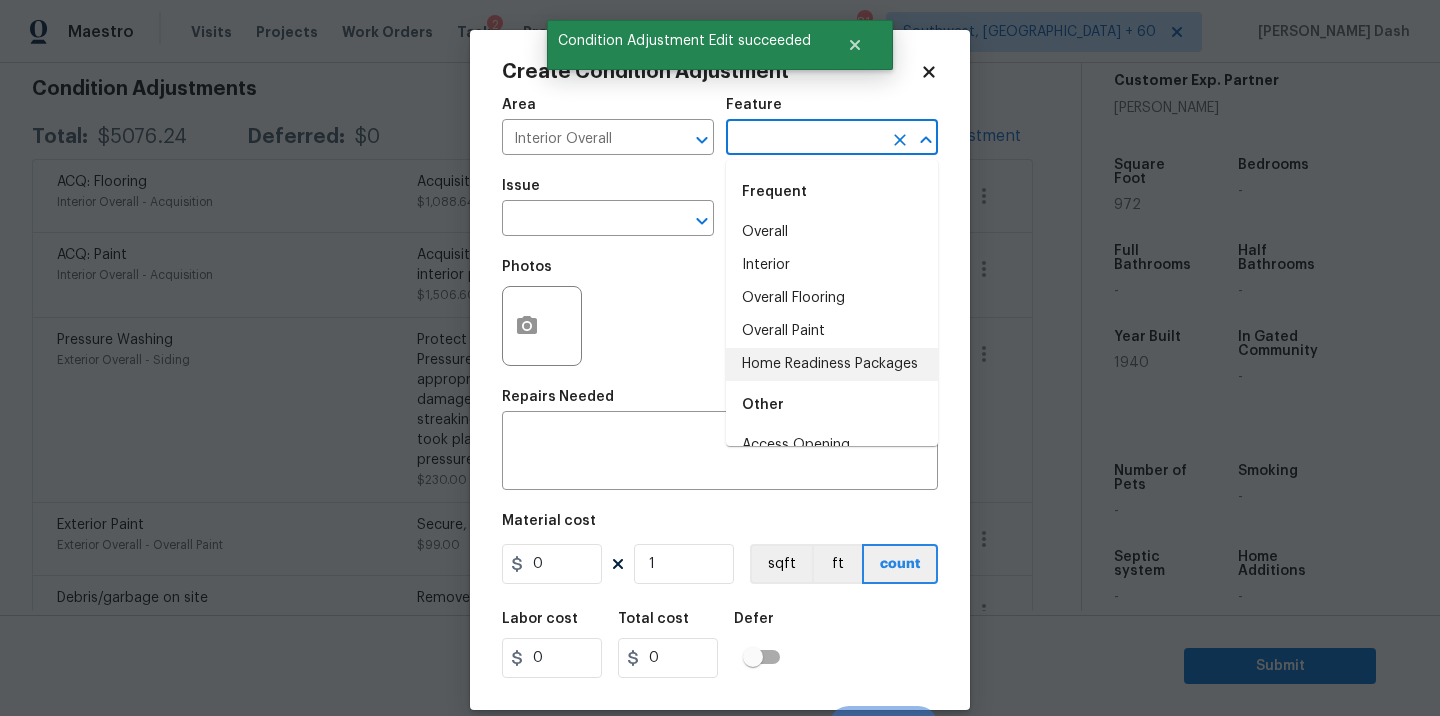 click on "Home Readiness Packages" at bounding box center (832, 364) 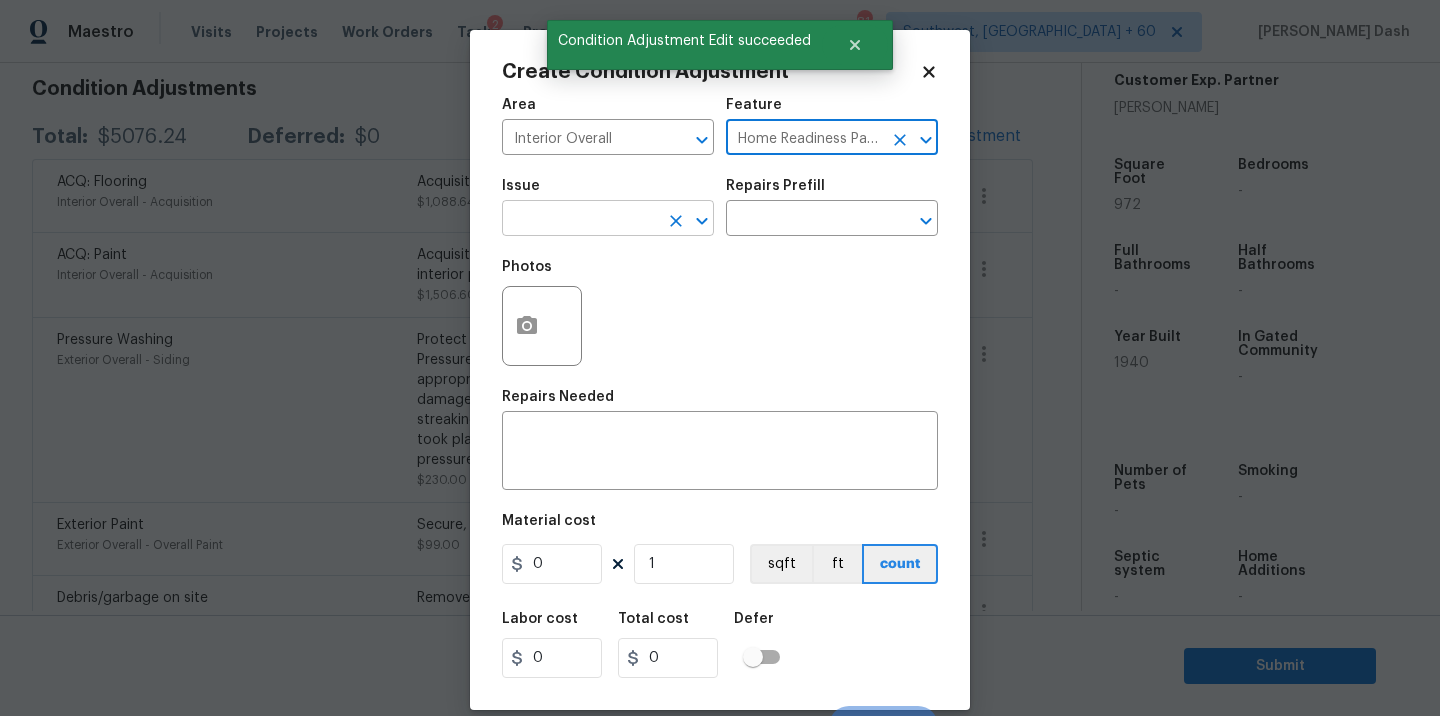 click at bounding box center [580, 220] 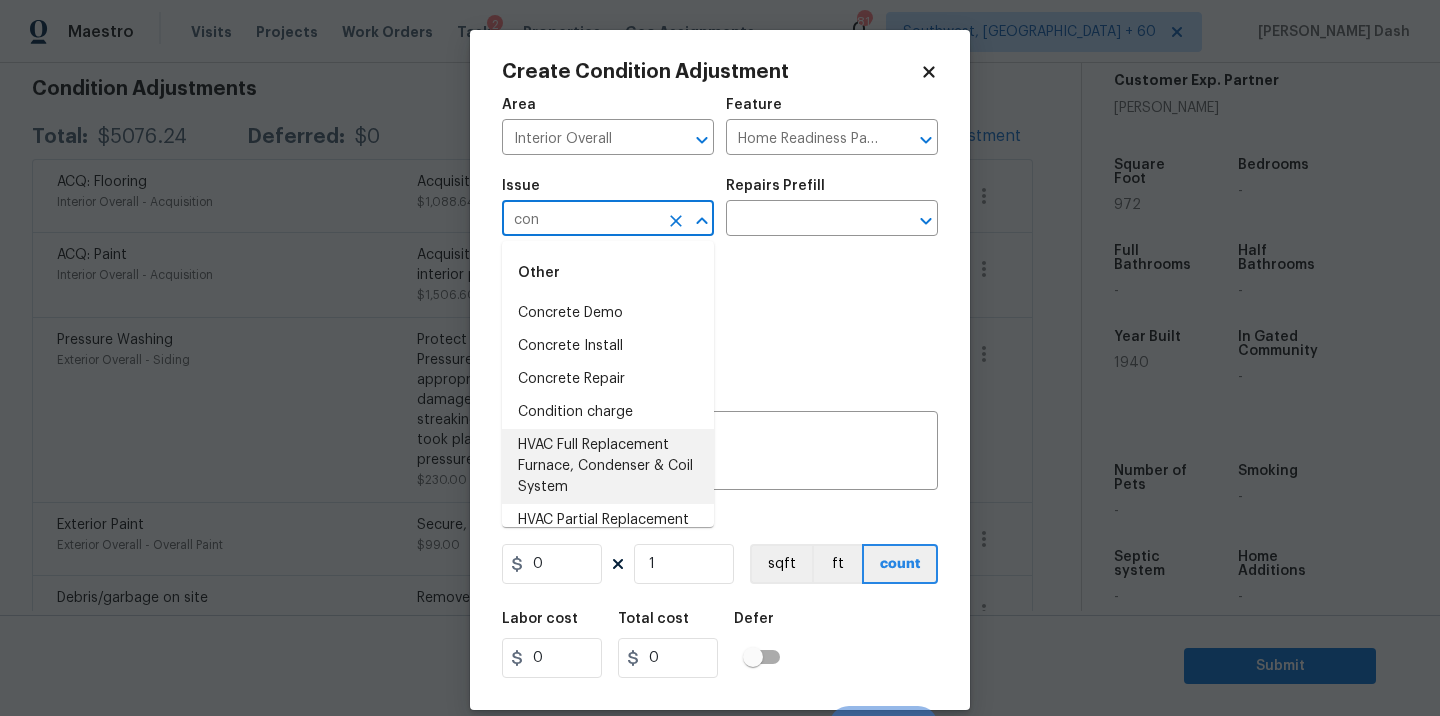 click on "HVAC Full Replacement Furnace, Condenser & Coil System" at bounding box center (608, 466) 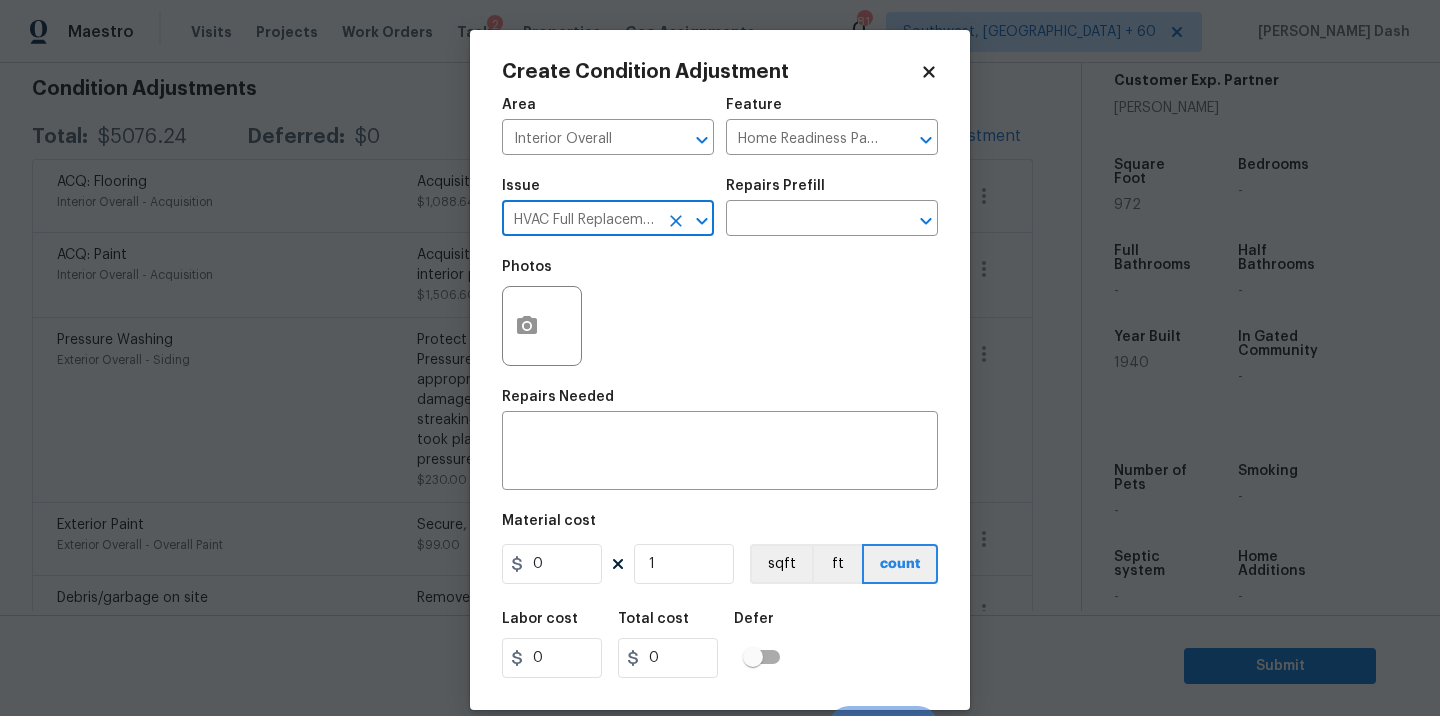 click 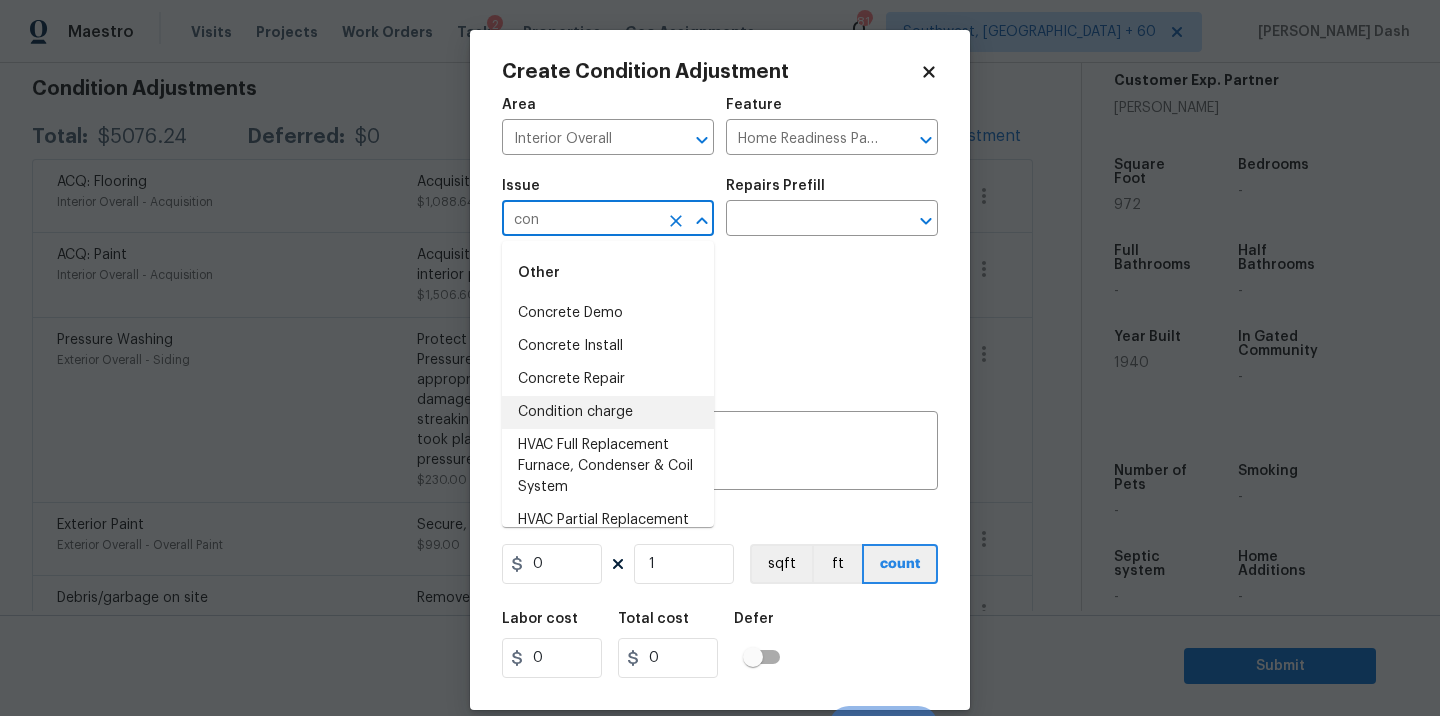 click on "Condition charge" at bounding box center [608, 412] 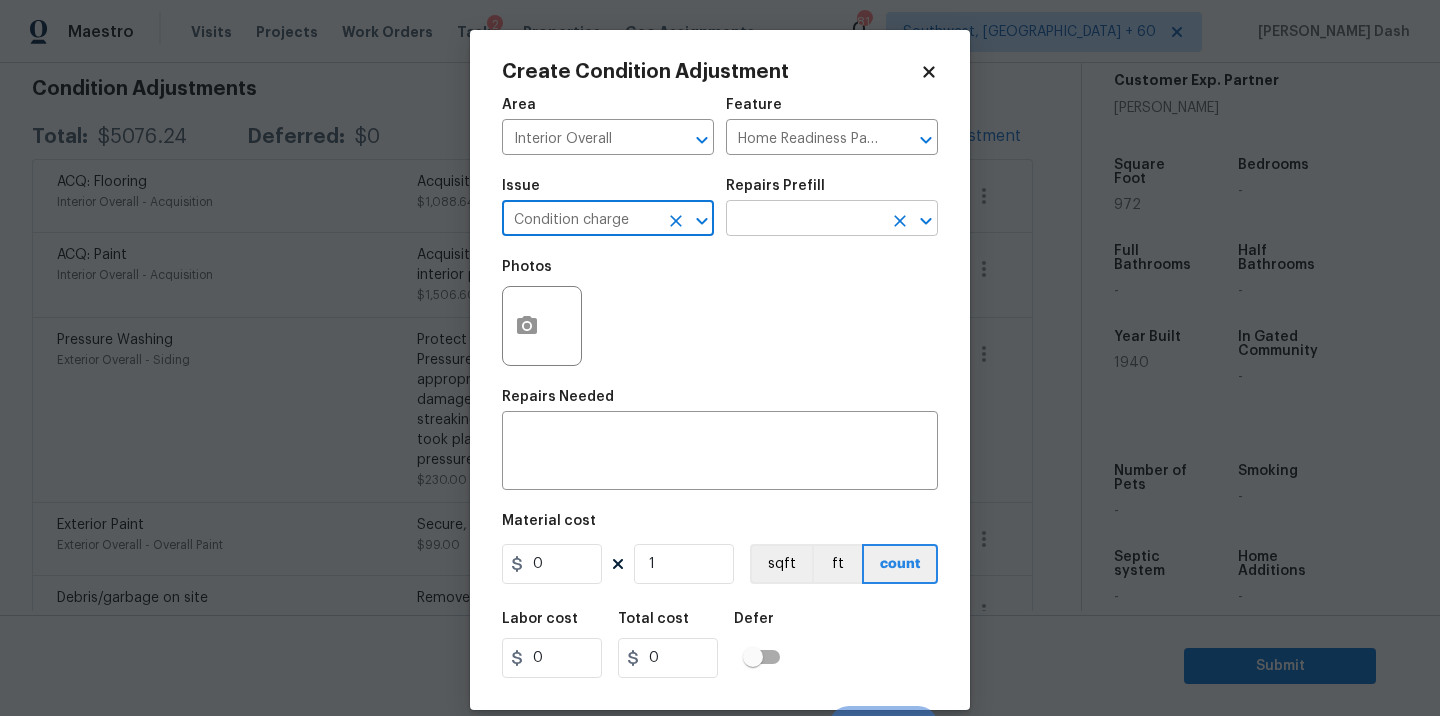 type on "Condition charge" 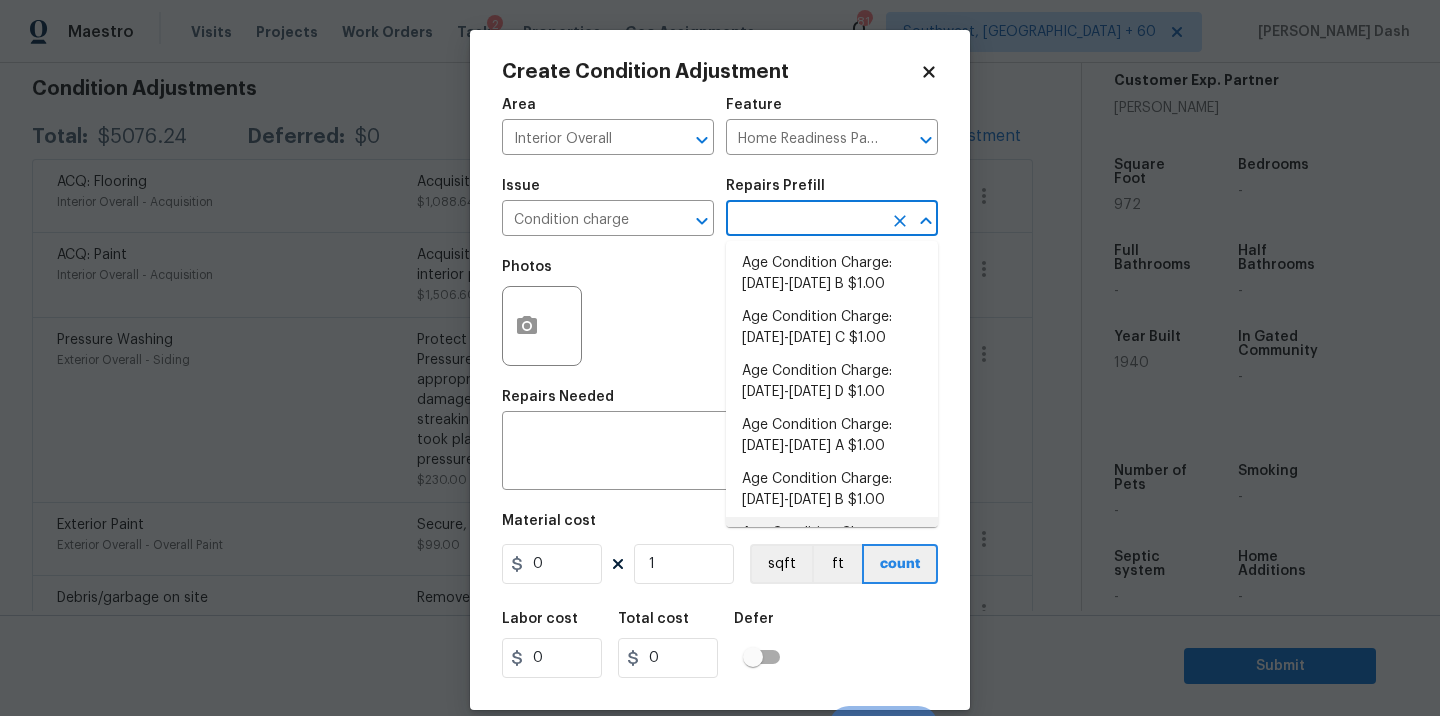 scroll, scrollTop: 0, scrollLeft: 0, axis: both 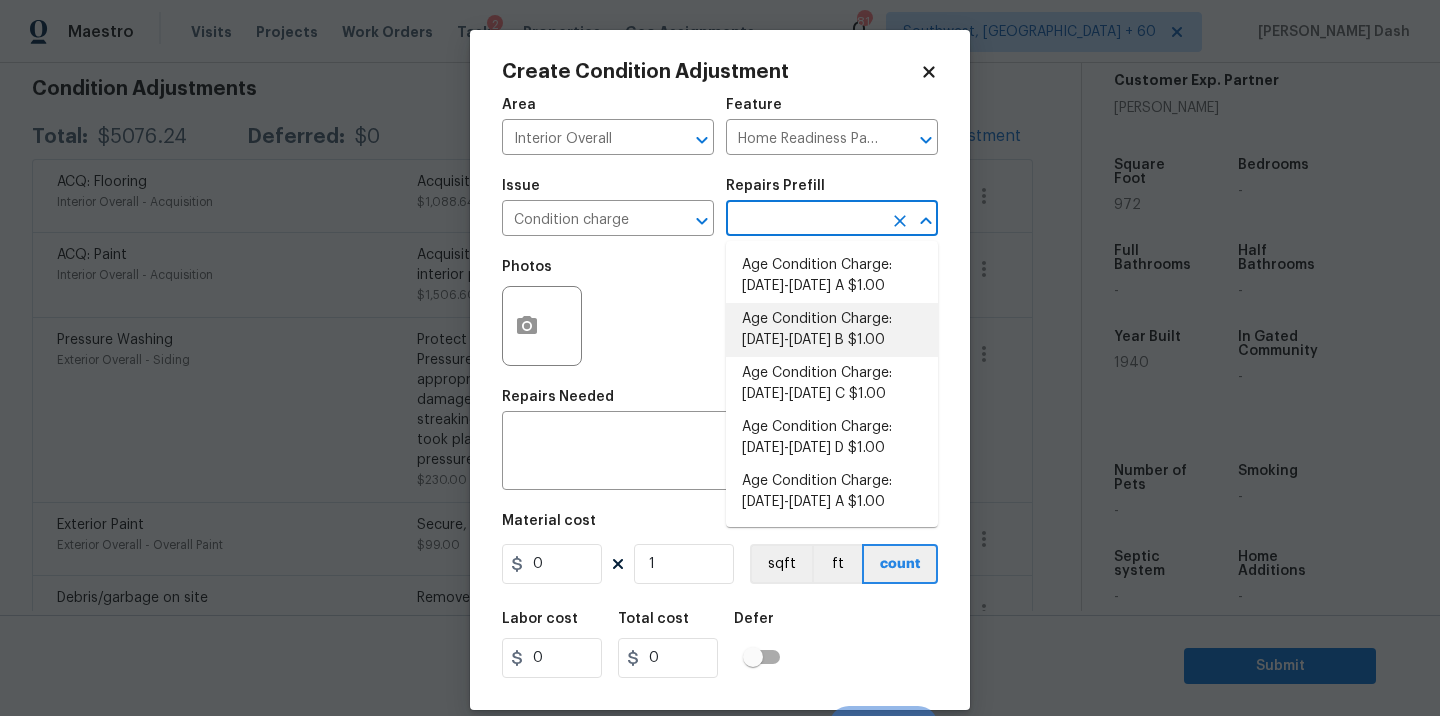 click on "Age Condition Charge: [DATE]-[DATE] B	 $1.00" at bounding box center (832, 330) 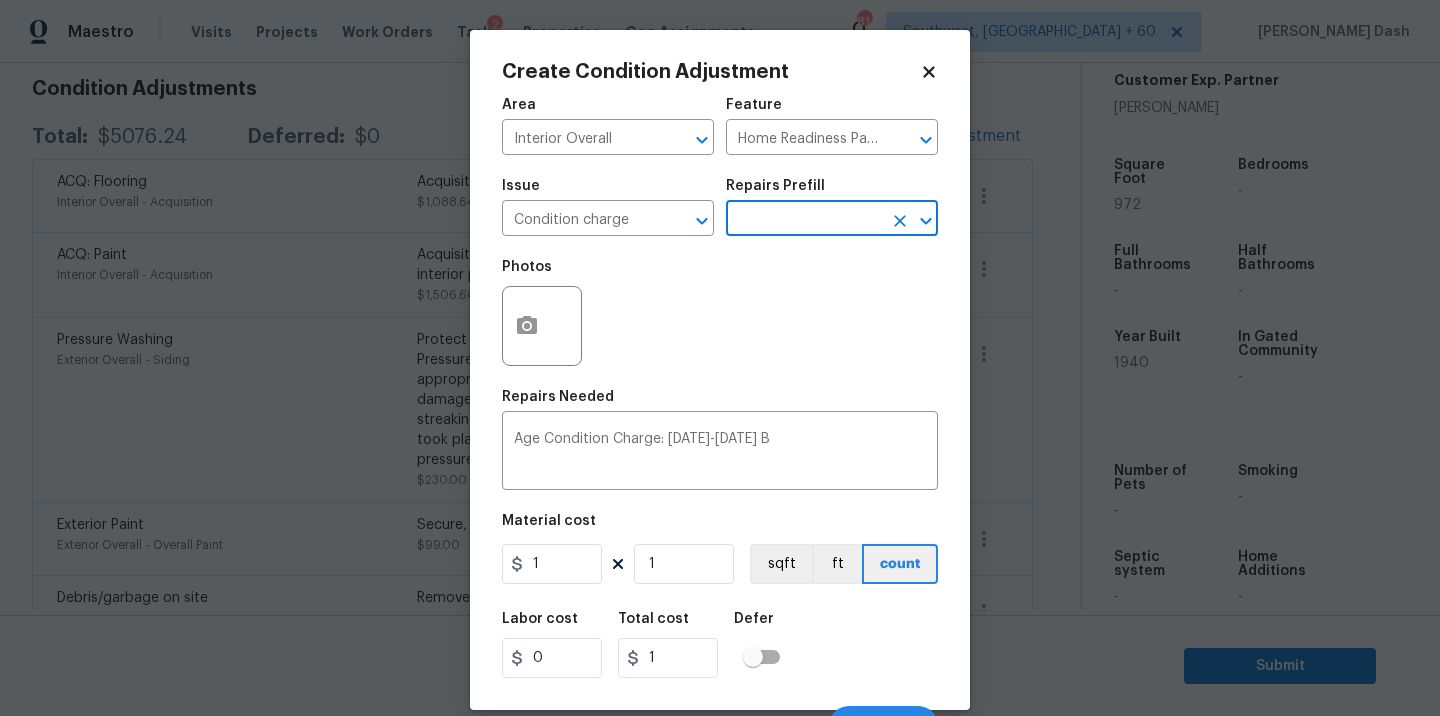 scroll, scrollTop: 31, scrollLeft: 0, axis: vertical 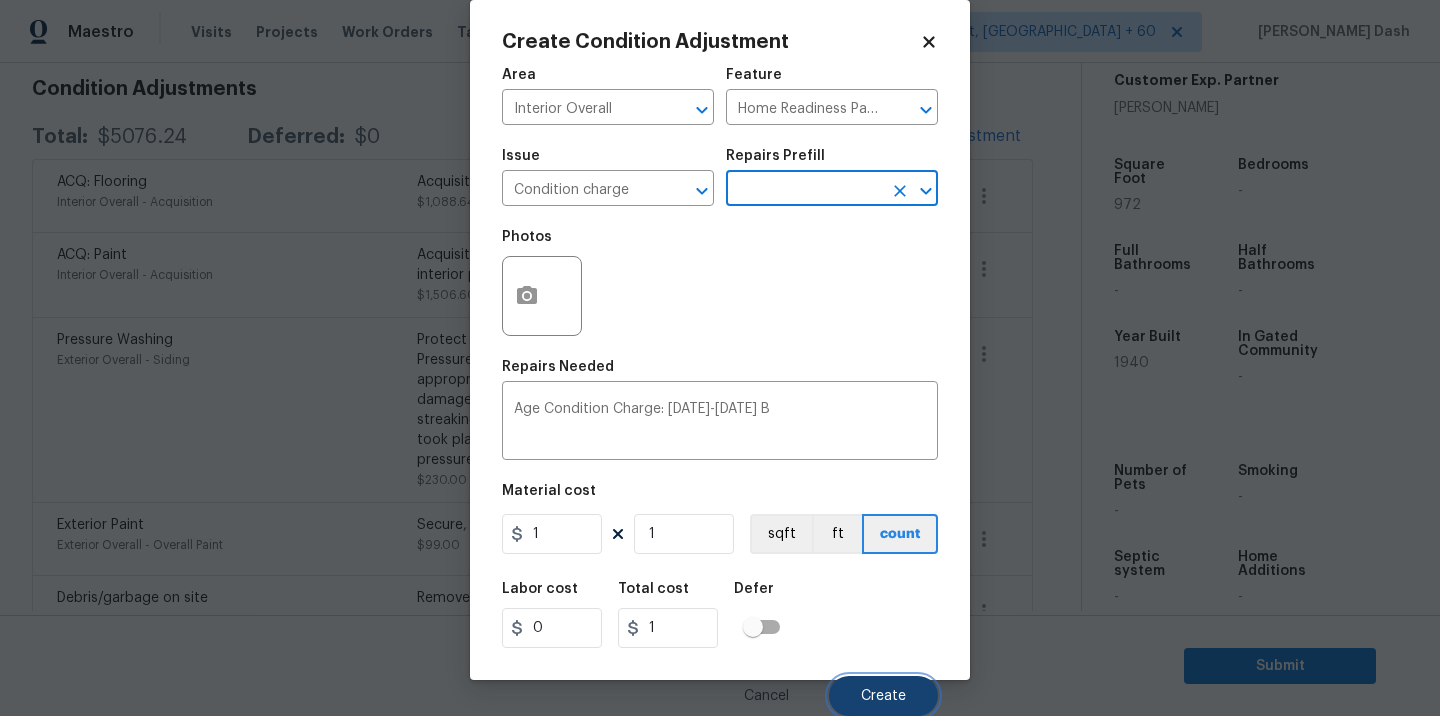 click on "Create" at bounding box center (883, 696) 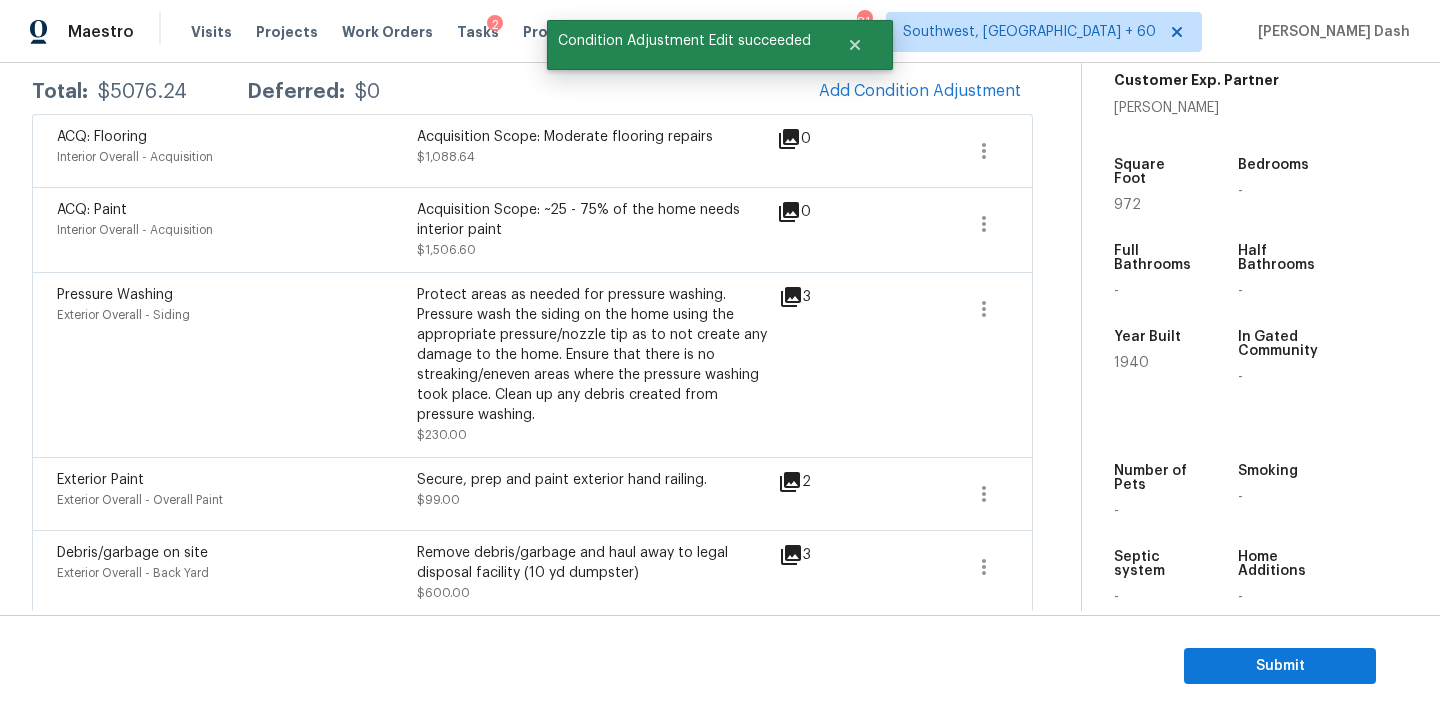scroll, scrollTop: 288, scrollLeft: 0, axis: vertical 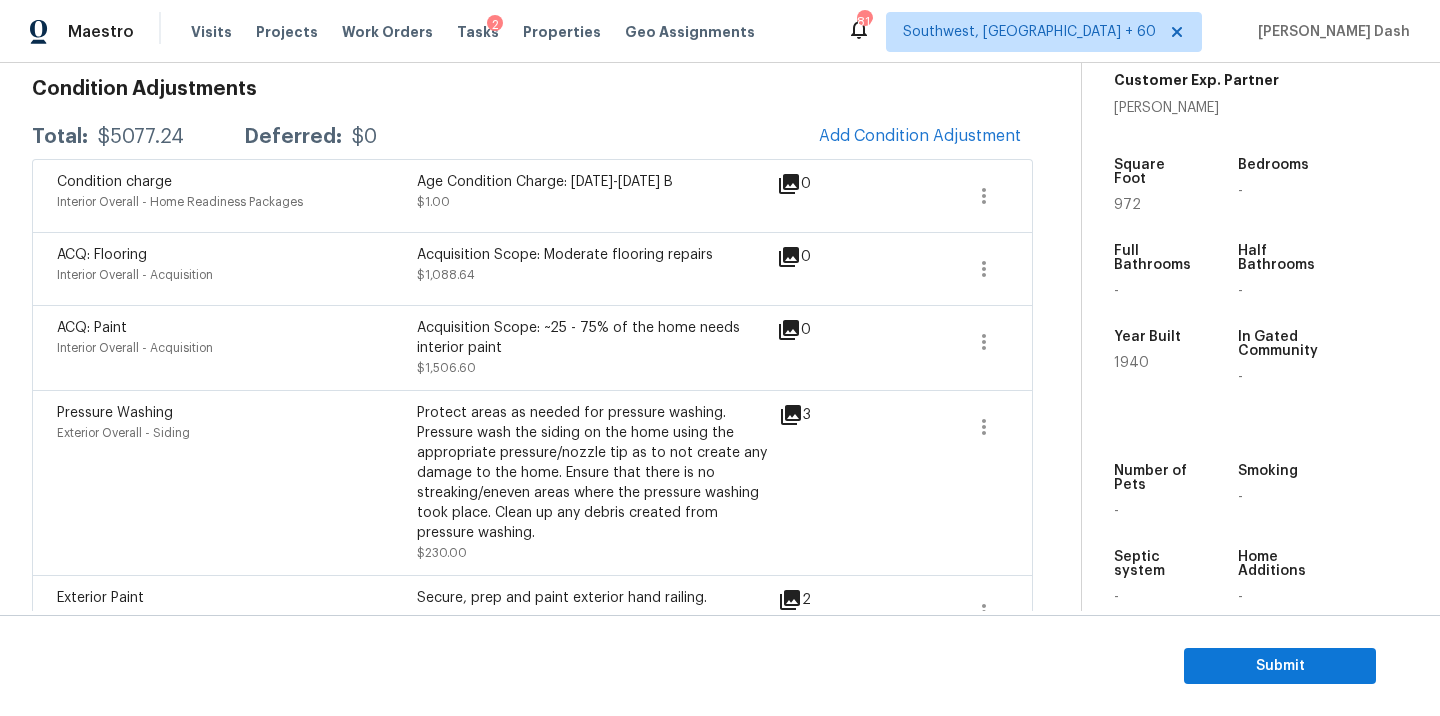 click on "Total:  $5077.24 Deferred:  $0 Add Condition Adjustment" at bounding box center [532, 137] 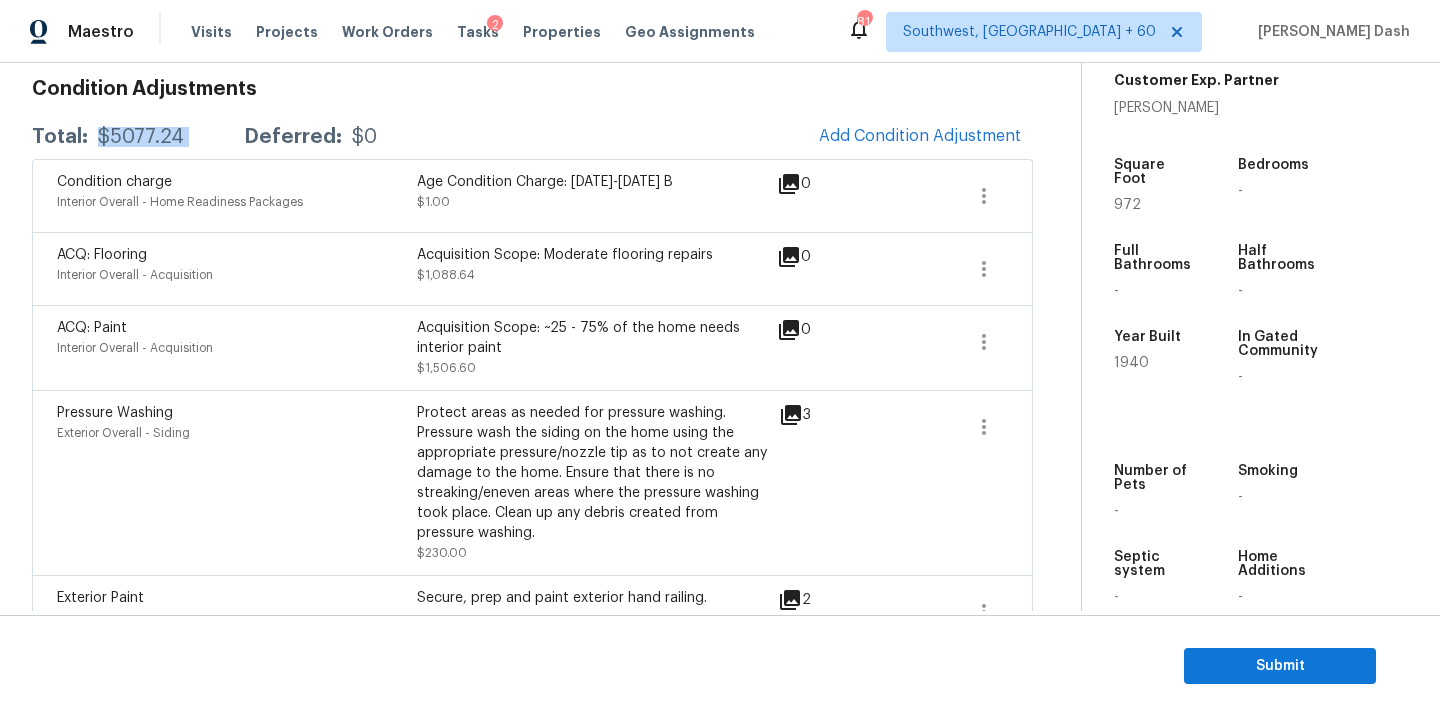 click on "Total:  $5077.24 Deferred:  $0 Add Condition Adjustment" at bounding box center (532, 137) 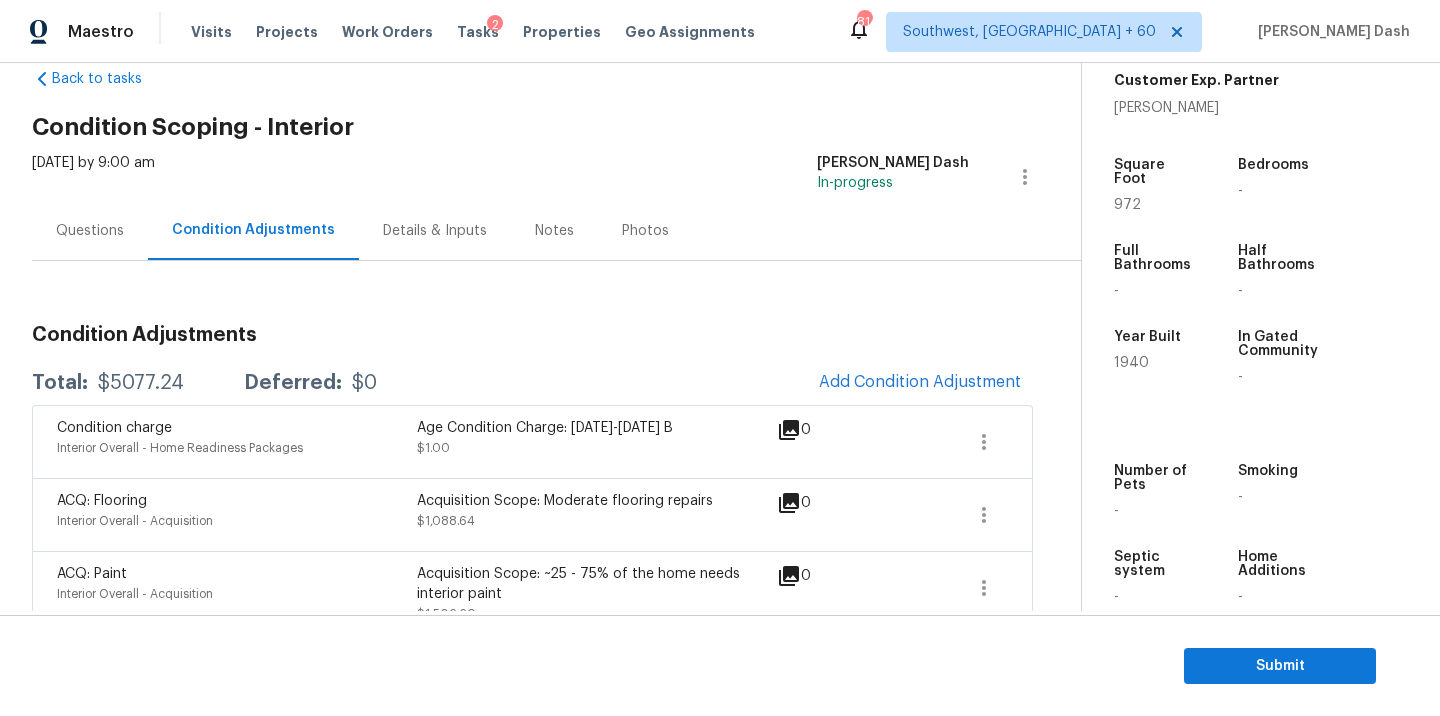 click on "Questions" at bounding box center (90, 230) 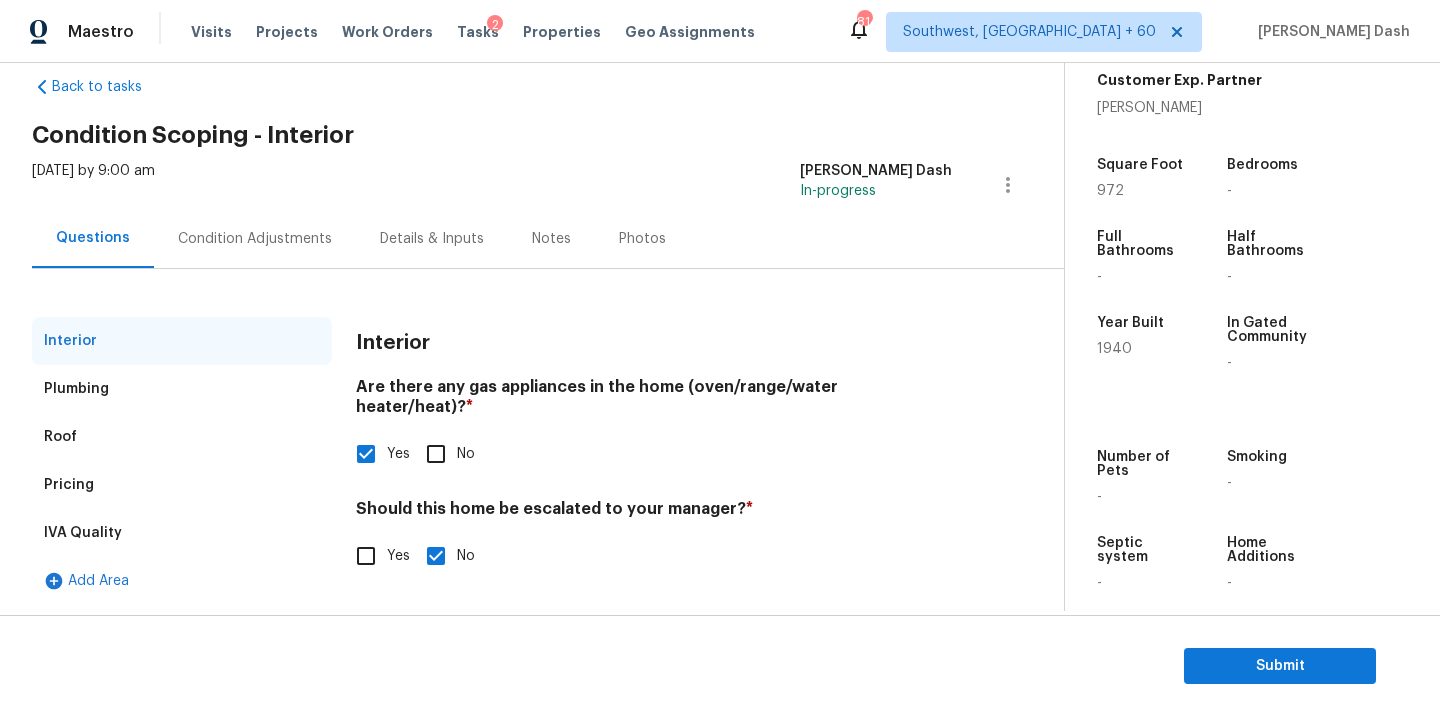 drag, startPoint x: 45, startPoint y: 486, endPoint x: 80, endPoint y: 486, distance: 35 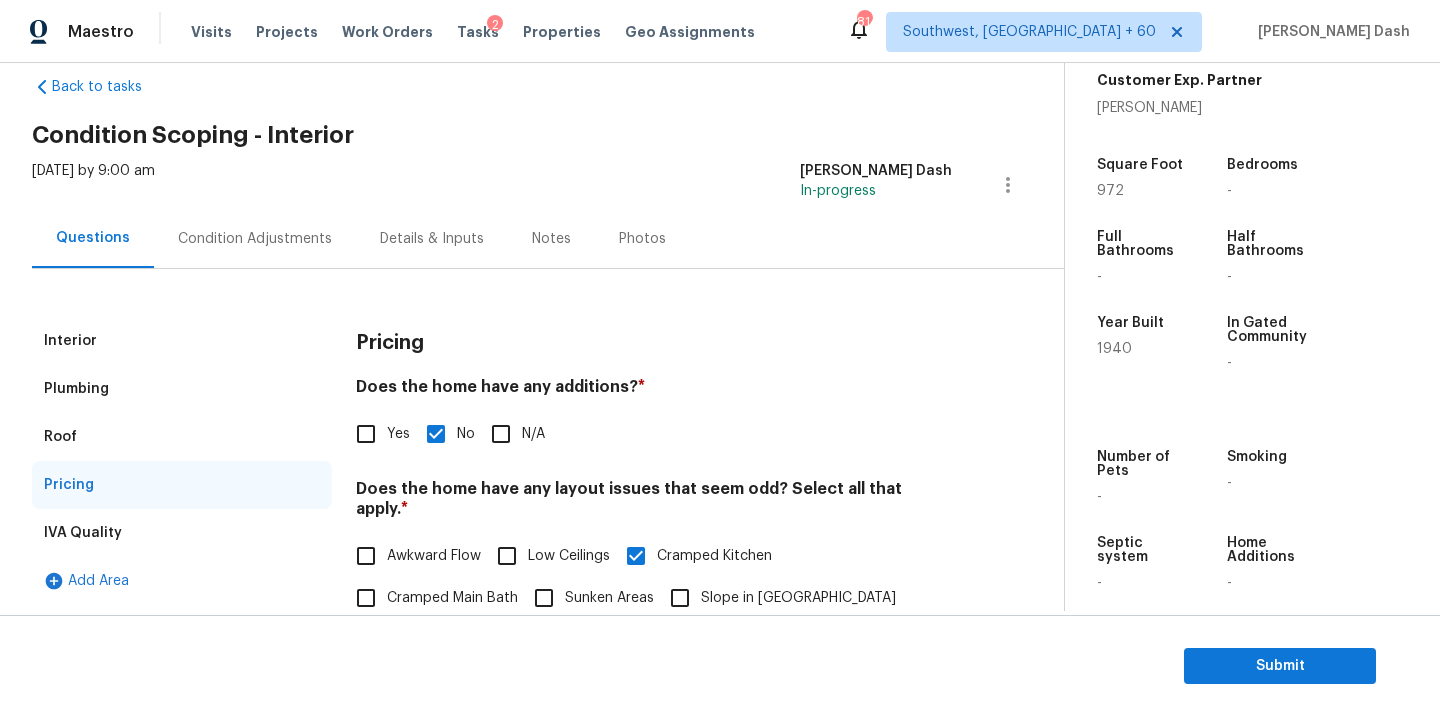 scroll, scrollTop: 0, scrollLeft: 0, axis: both 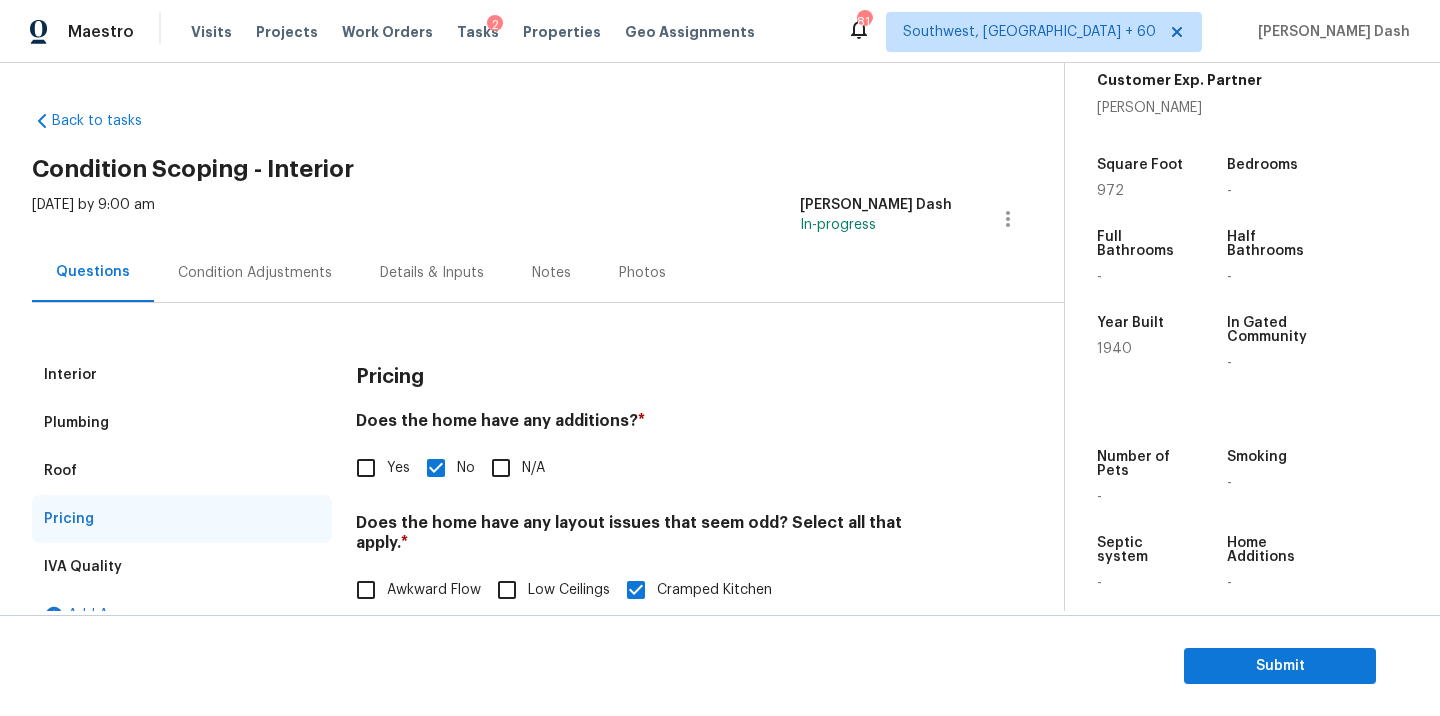 click on "Condition Adjustments" at bounding box center (255, 273) 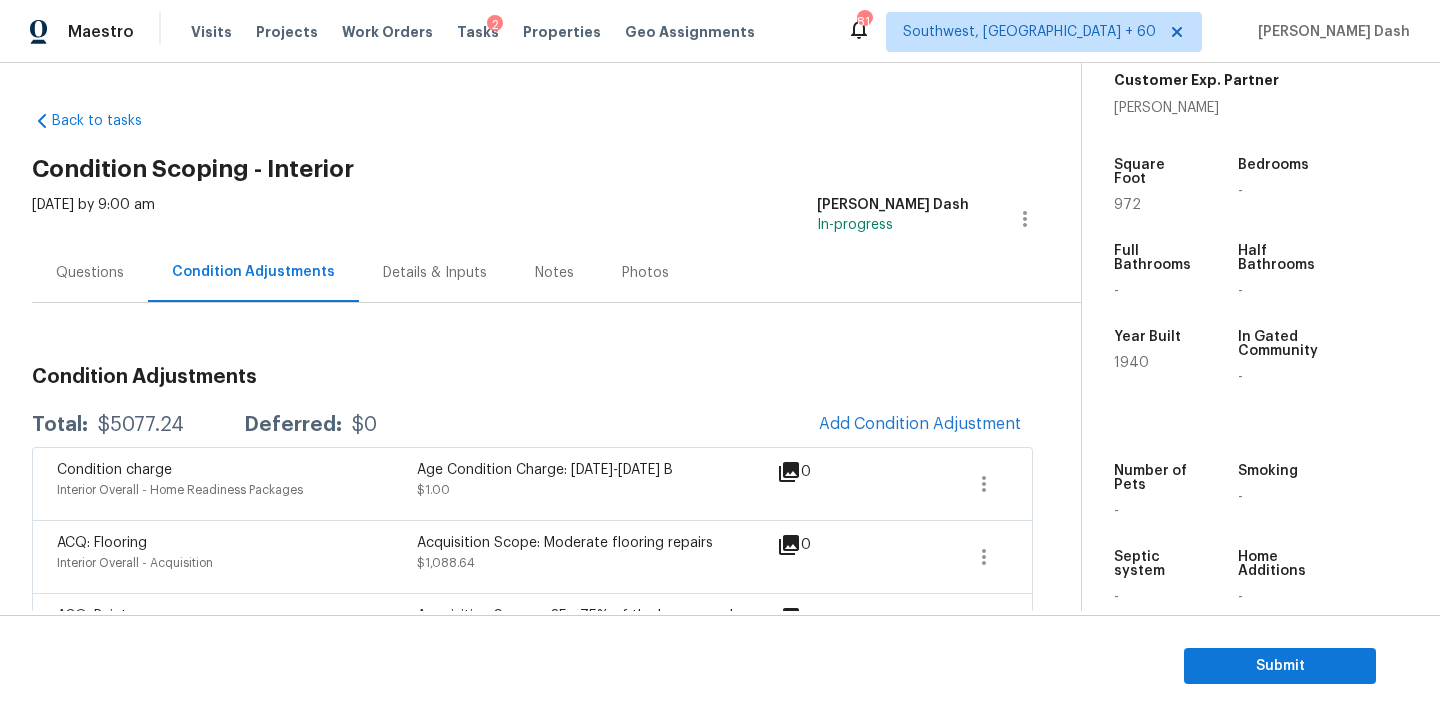 click on "$5077.24" at bounding box center [141, 425] 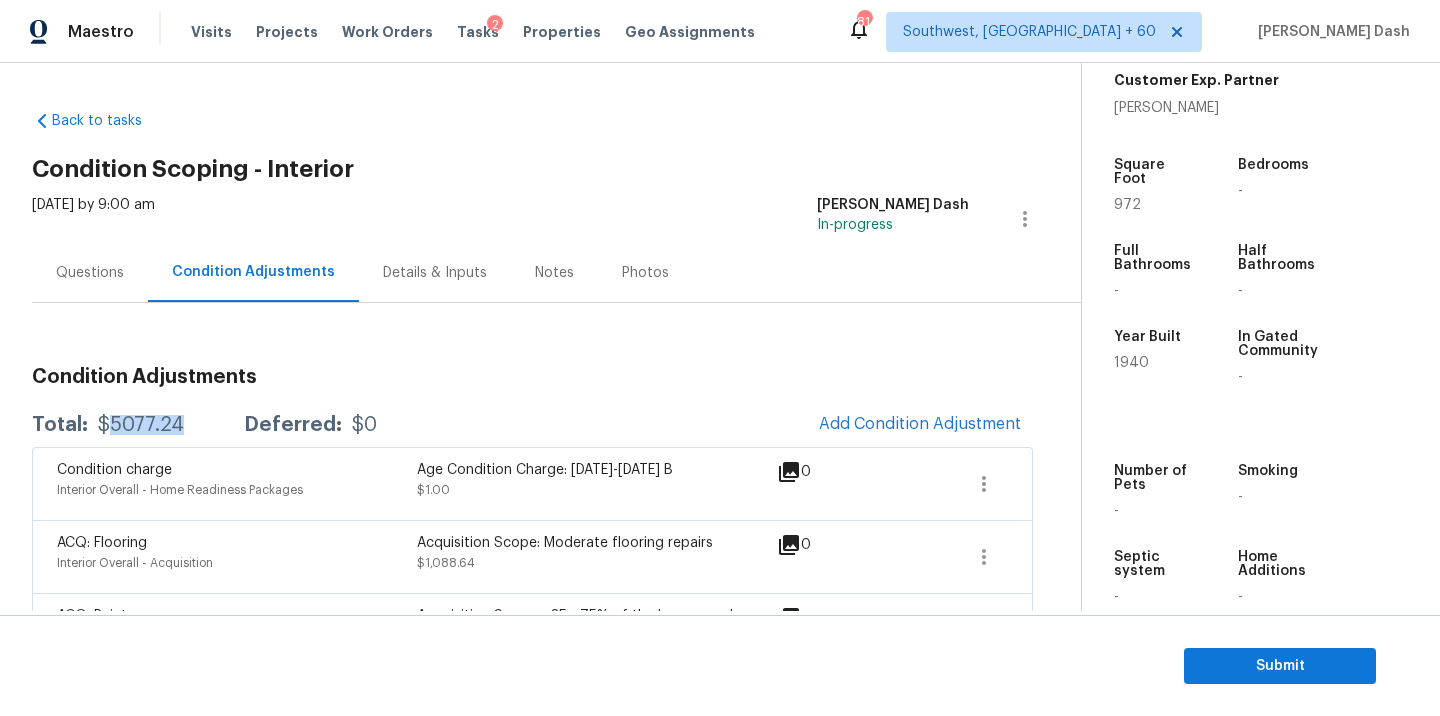 click on "$5077.24" at bounding box center [141, 425] 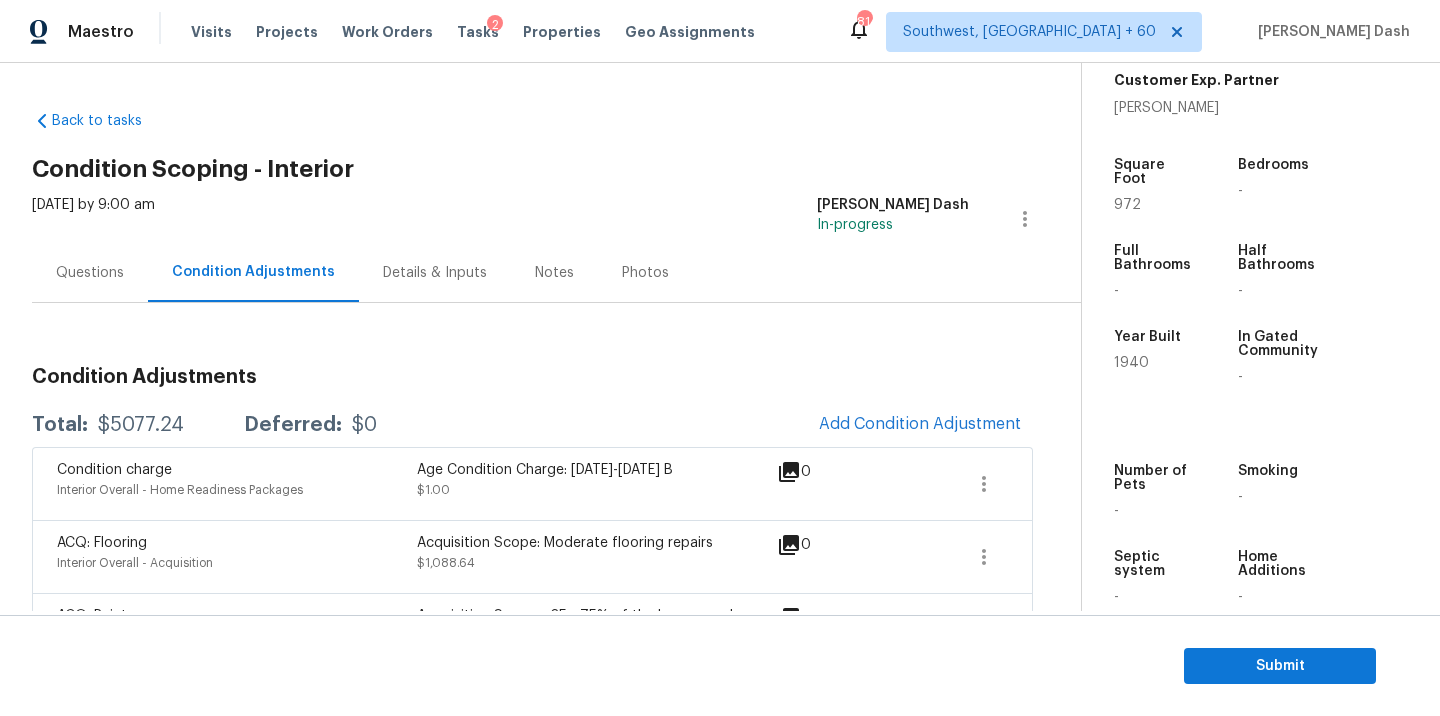 click on "$5077.24" at bounding box center (141, 425) 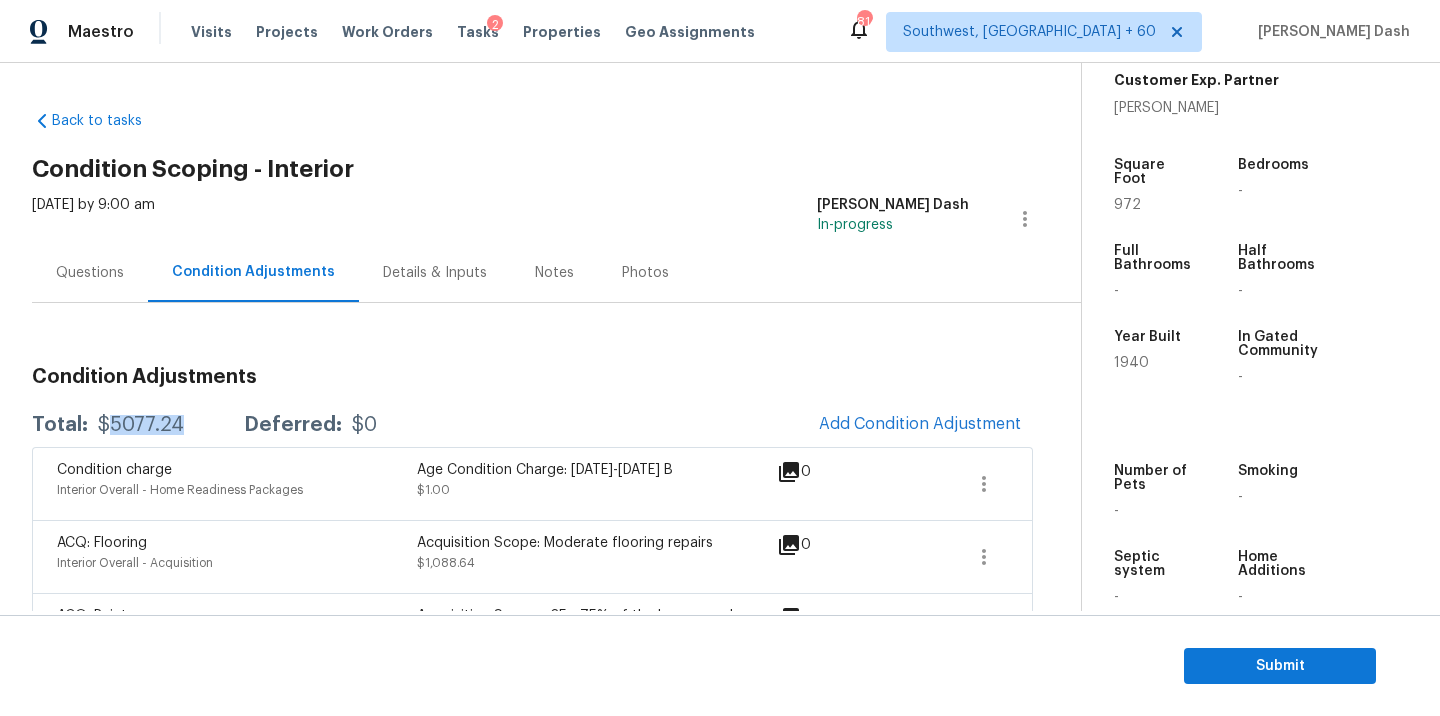 click on "$5077.24" at bounding box center (141, 425) 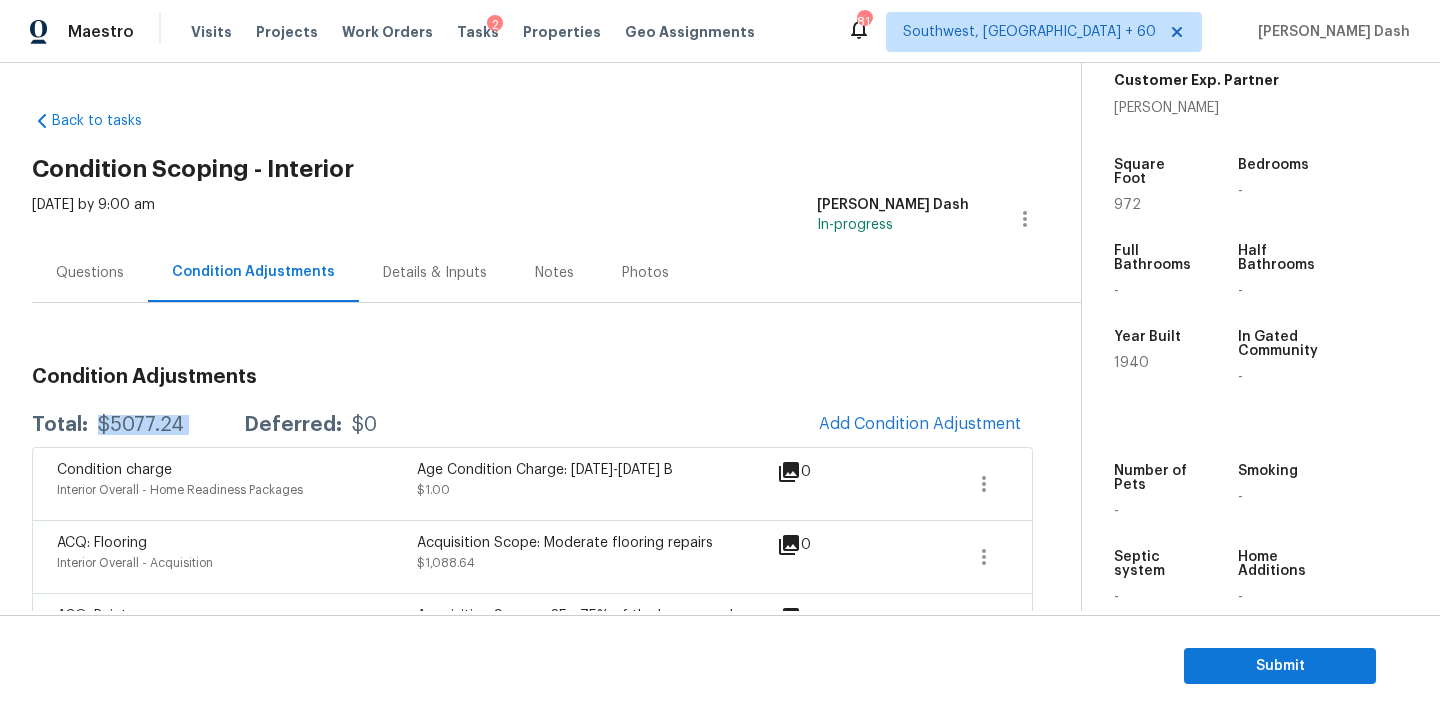click on "$5077.24" at bounding box center (141, 425) 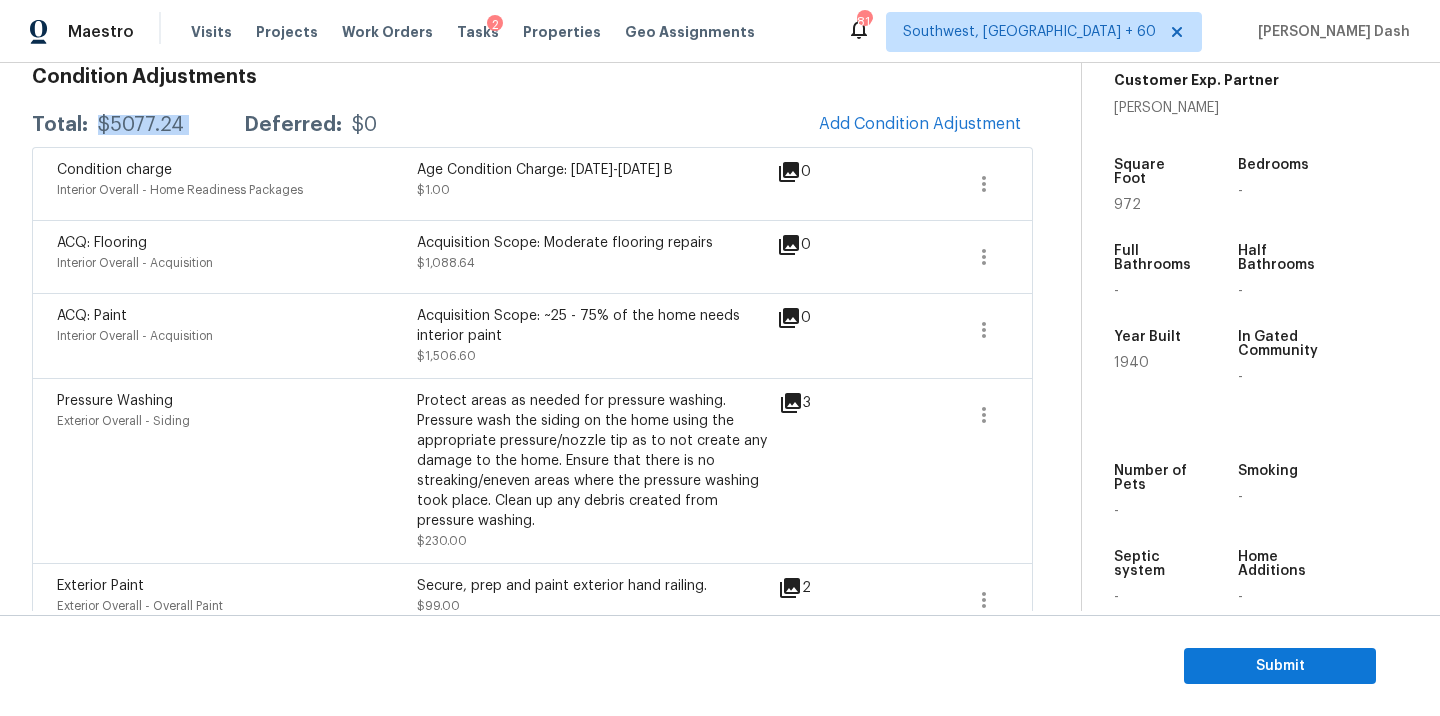 scroll, scrollTop: 312, scrollLeft: 0, axis: vertical 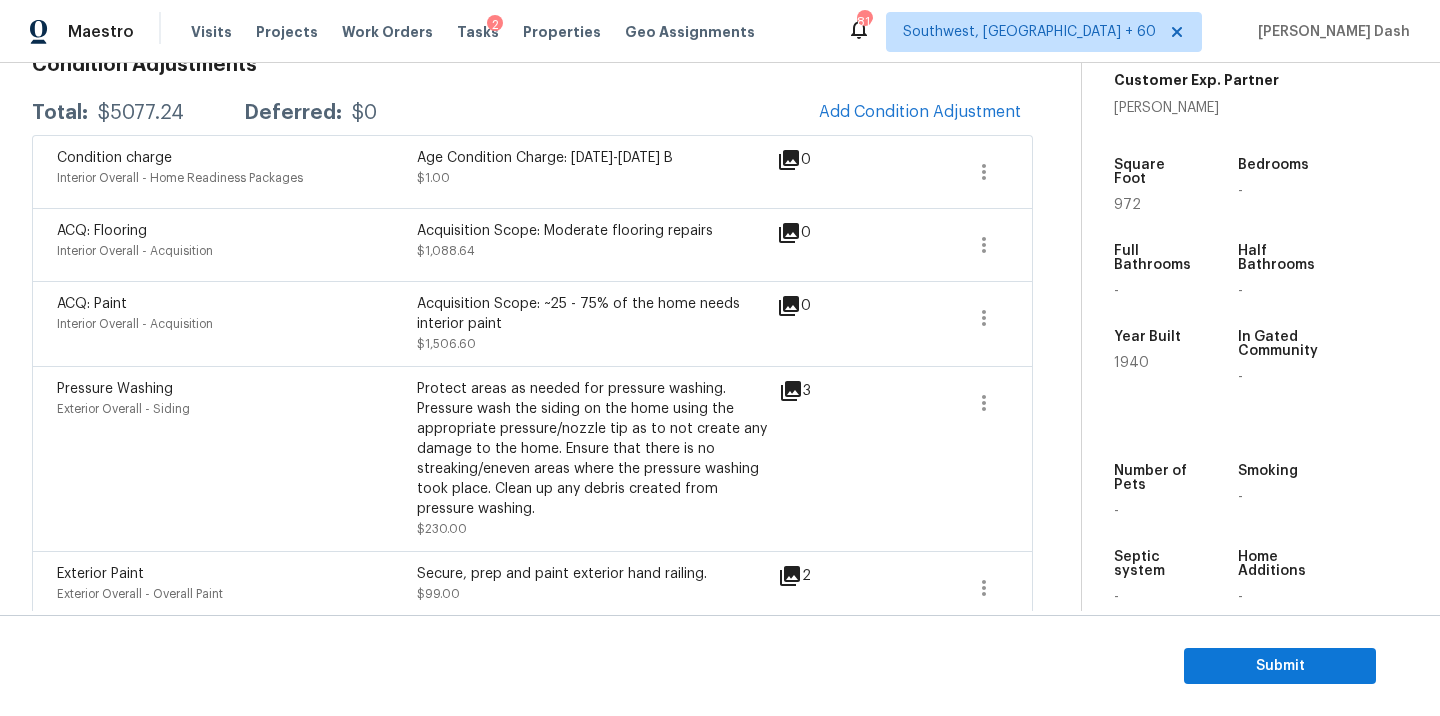 click on "Age Condition Charge: 1922-1978 B" at bounding box center (597, 158) 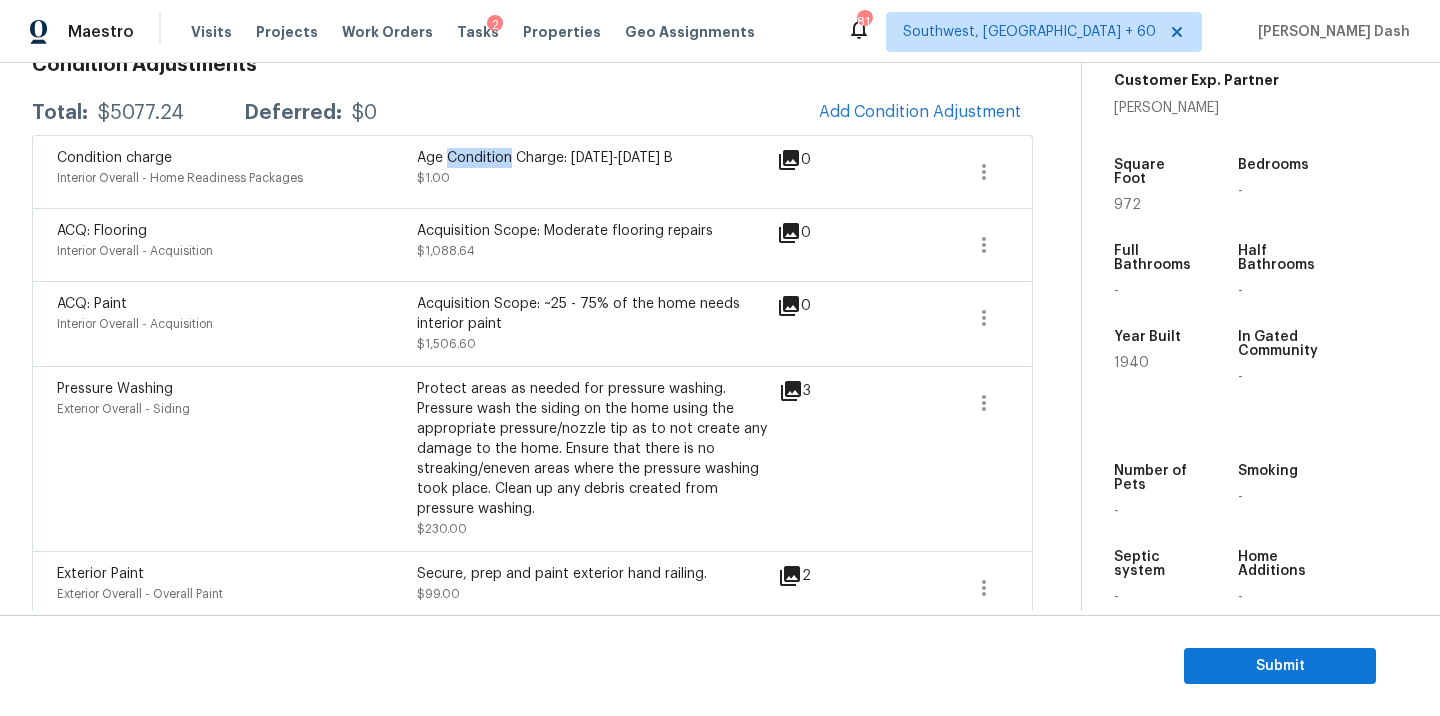 click on "Age Condition Charge: 1922-1978 B" at bounding box center (597, 158) 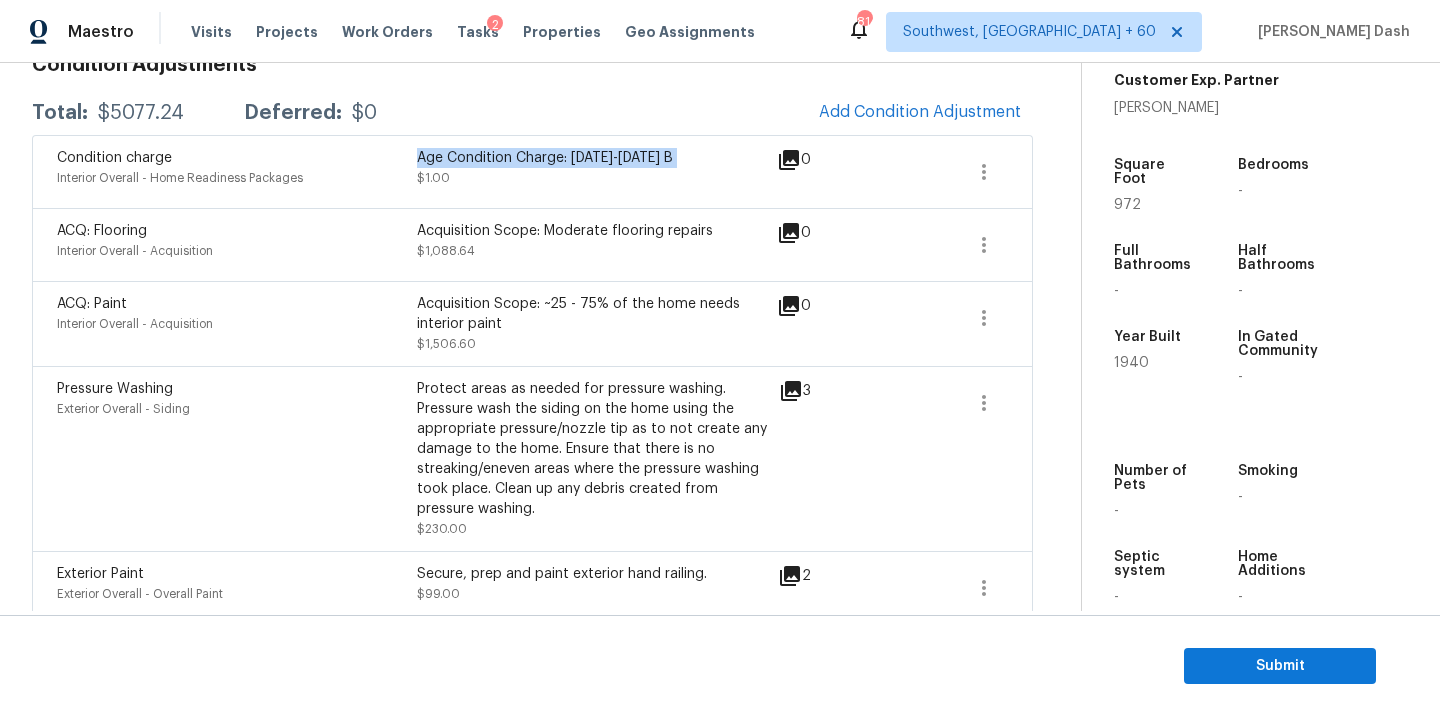 click on "Age Condition Charge: 1922-1978 B" at bounding box center [597, 158] 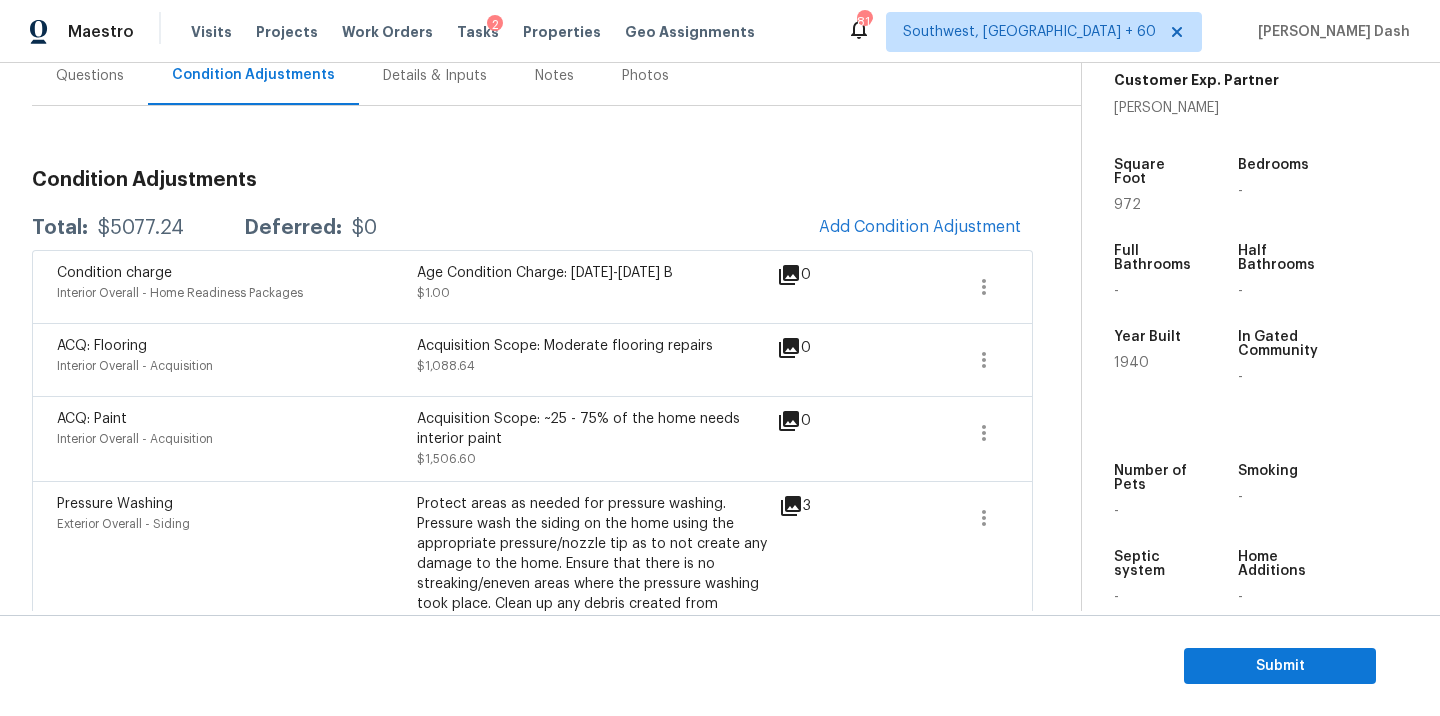click on "Questions" at bounding box center [90, 76] 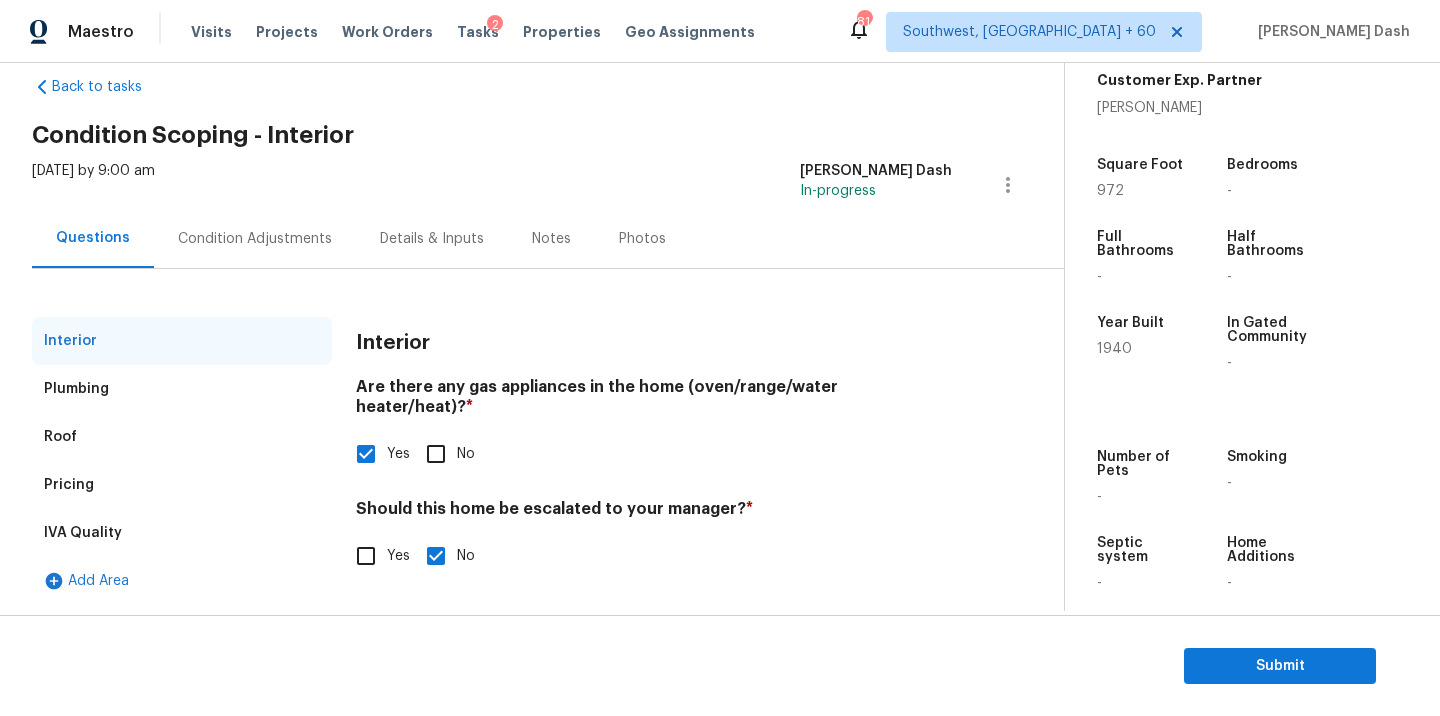 click on "Pricing" at bounding box center [69, 485] 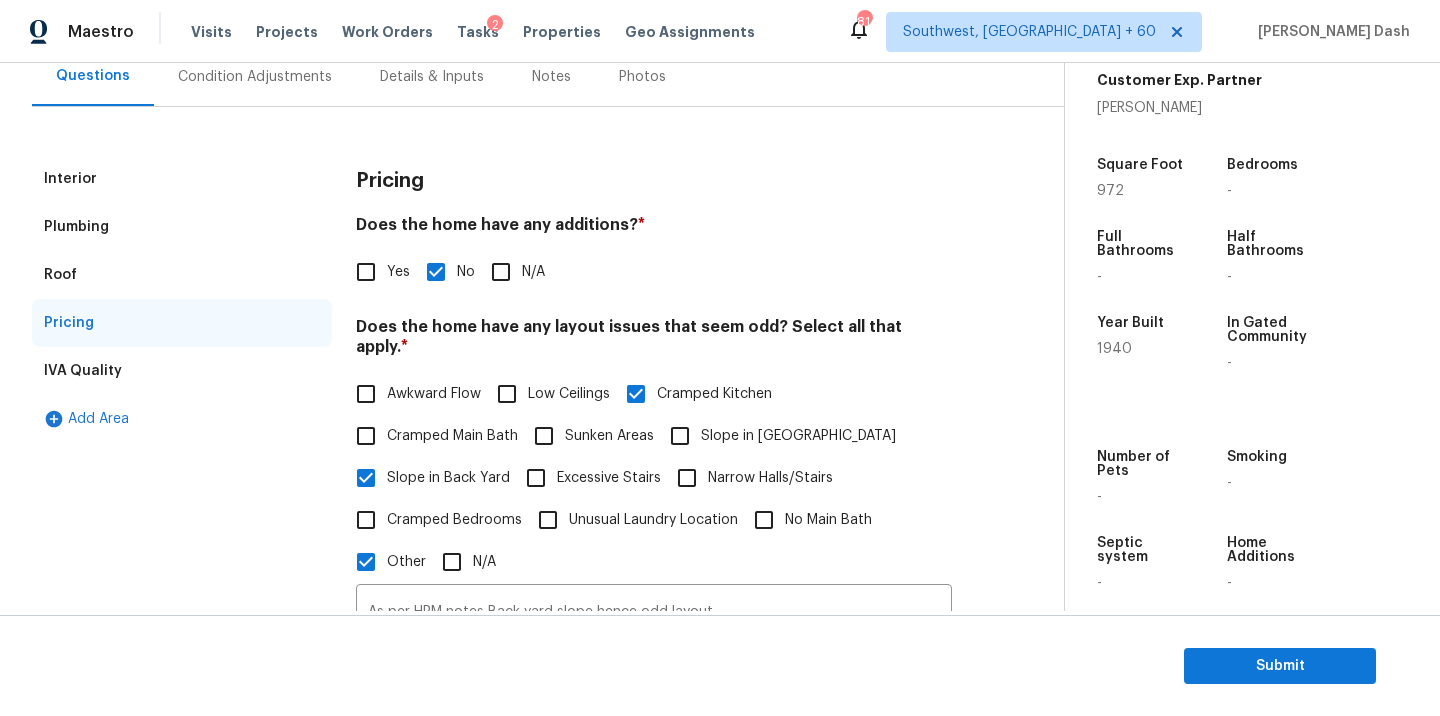 scroll, scrollTop: 540, scrollLeft: 0, axis: vertical 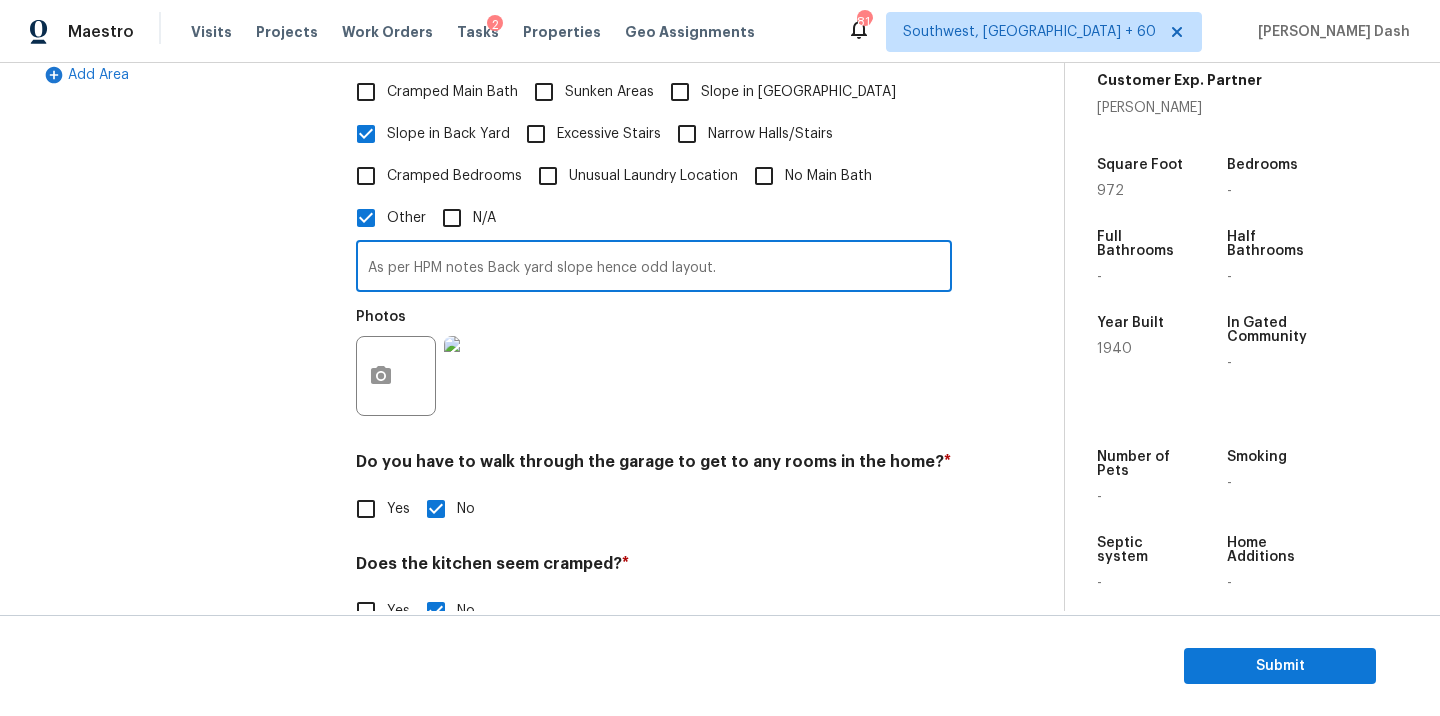 click on "As per HPM notes Back yard slope hence odd layout." at bounding box center (654, 268) 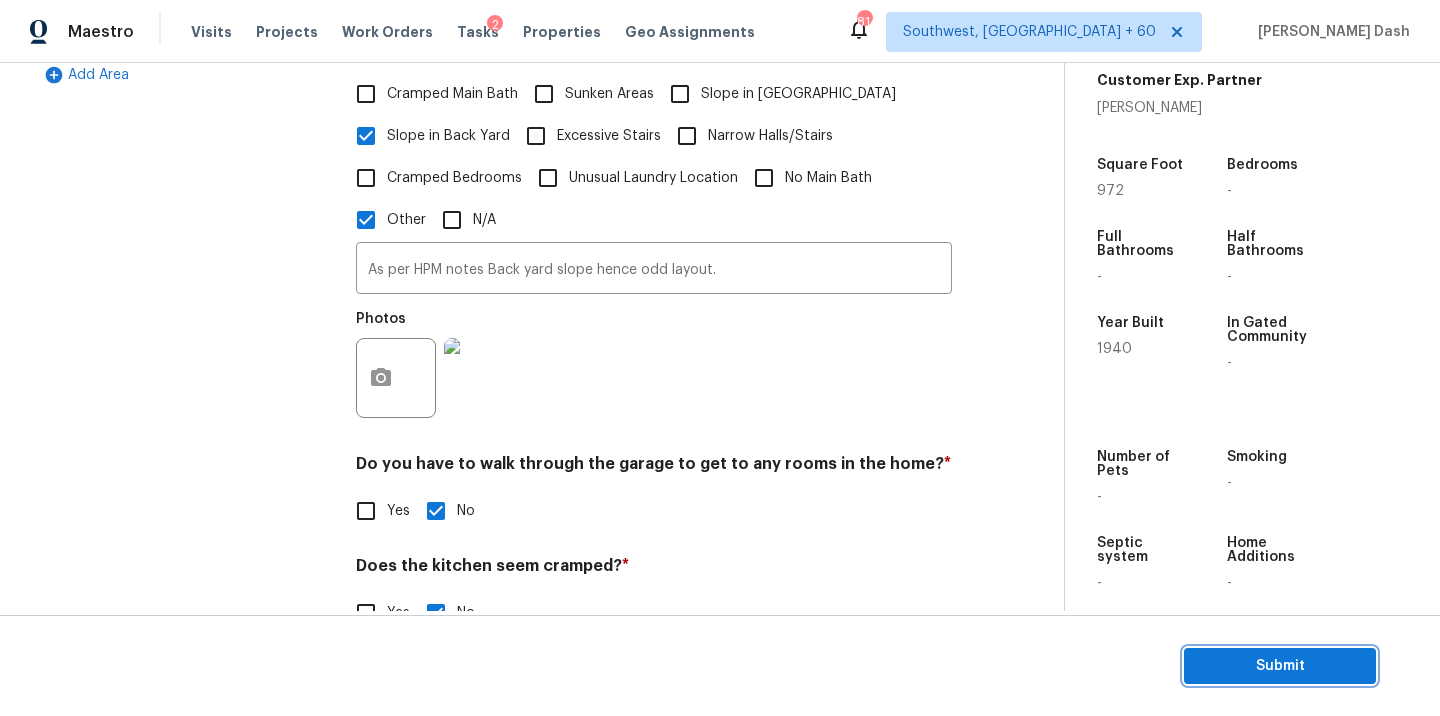 click on "Submit" at bounding box center [1280, 666] 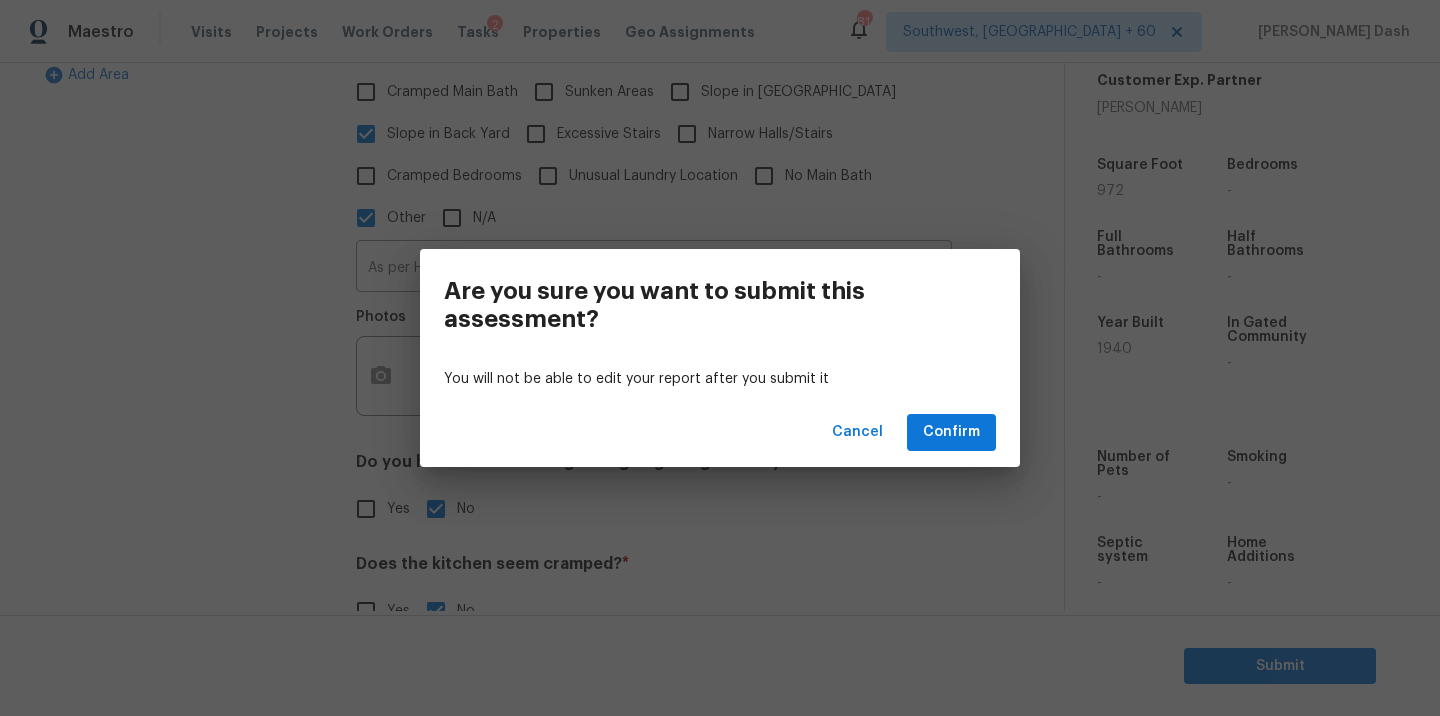 click on "Cancel Confirm" at bounding box center [720, 432] 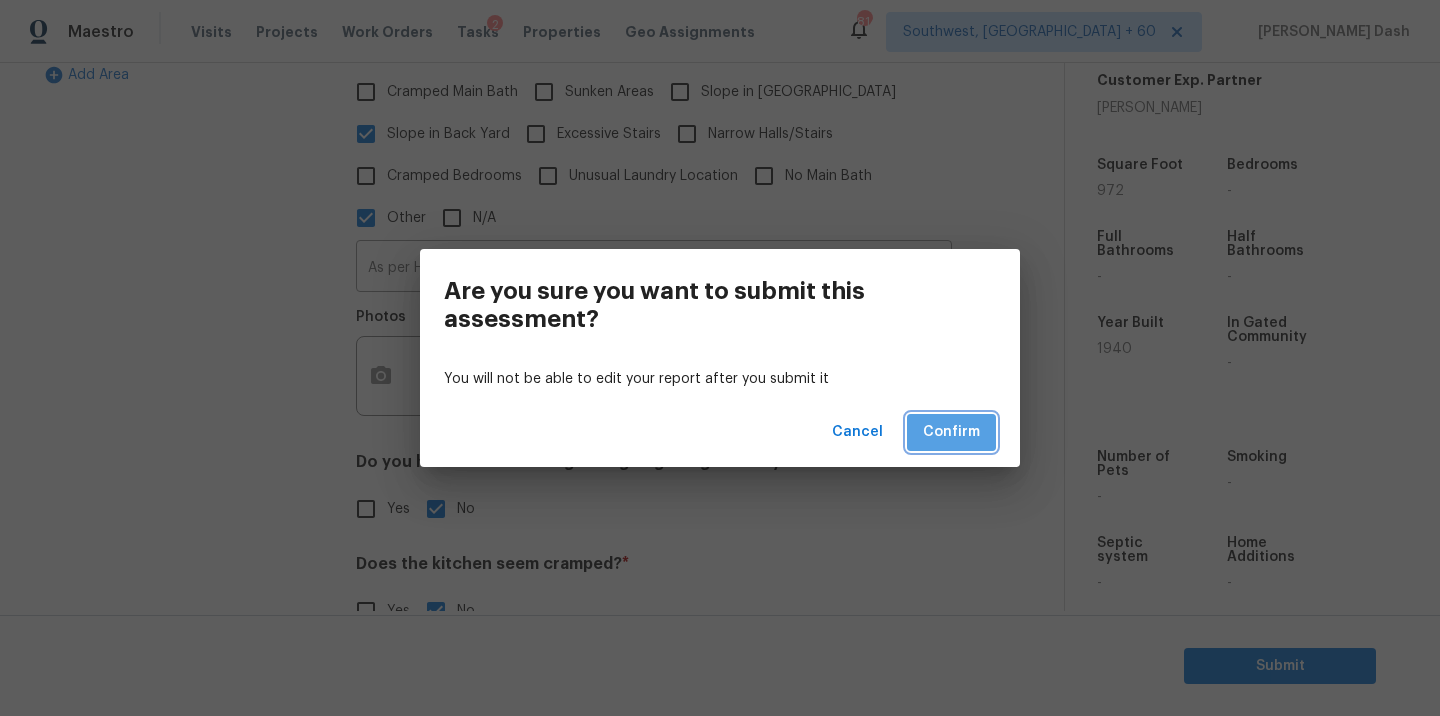 click on "Confirm" at bounding box center [951, 432] 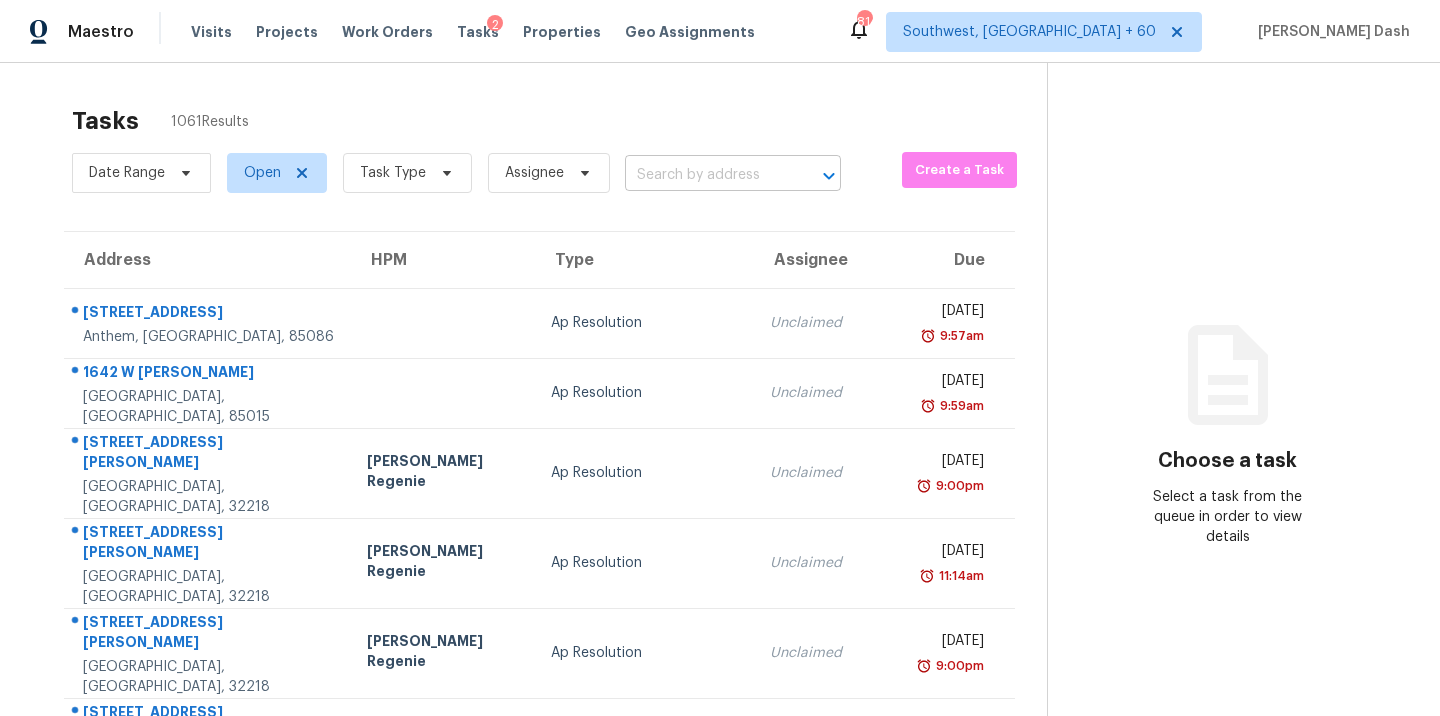 click at bounding box center (705, 175) 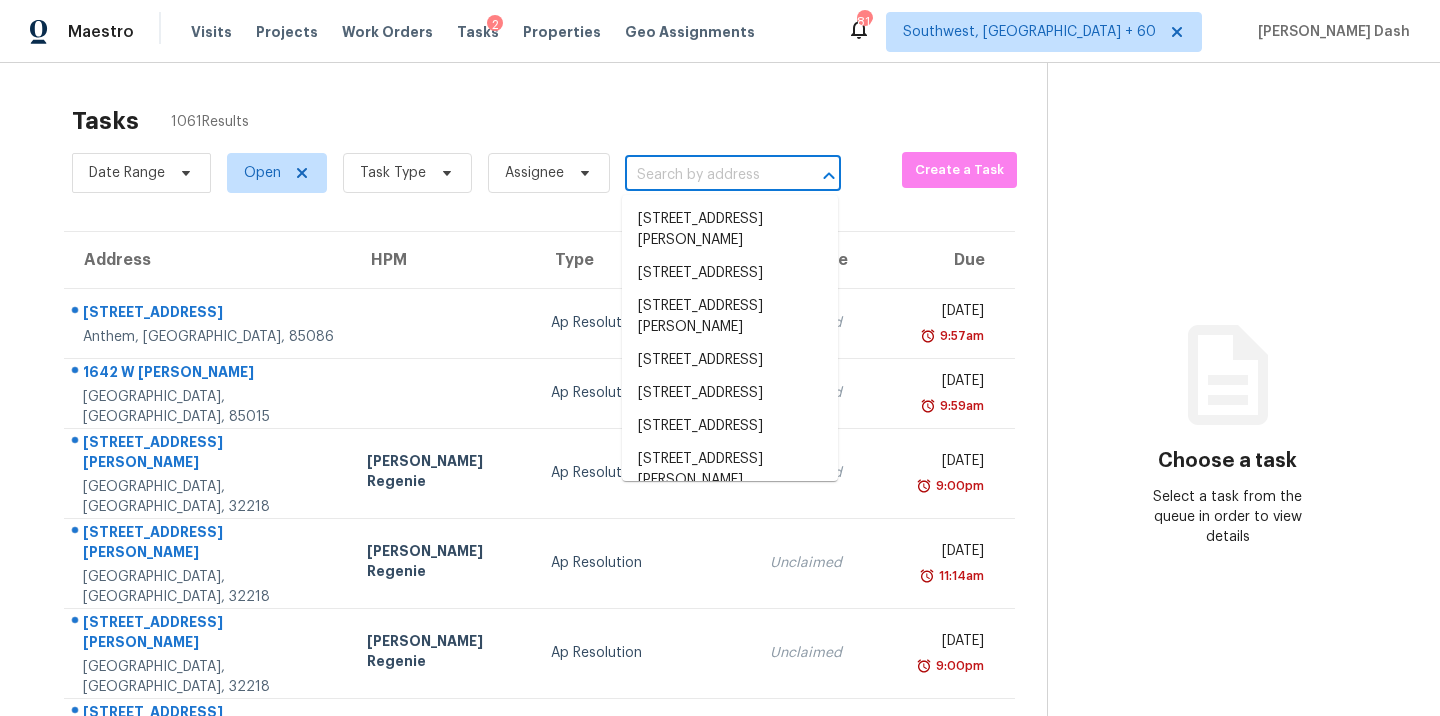 paste on "1709 Pecos Dr, Celina, TX 75009" 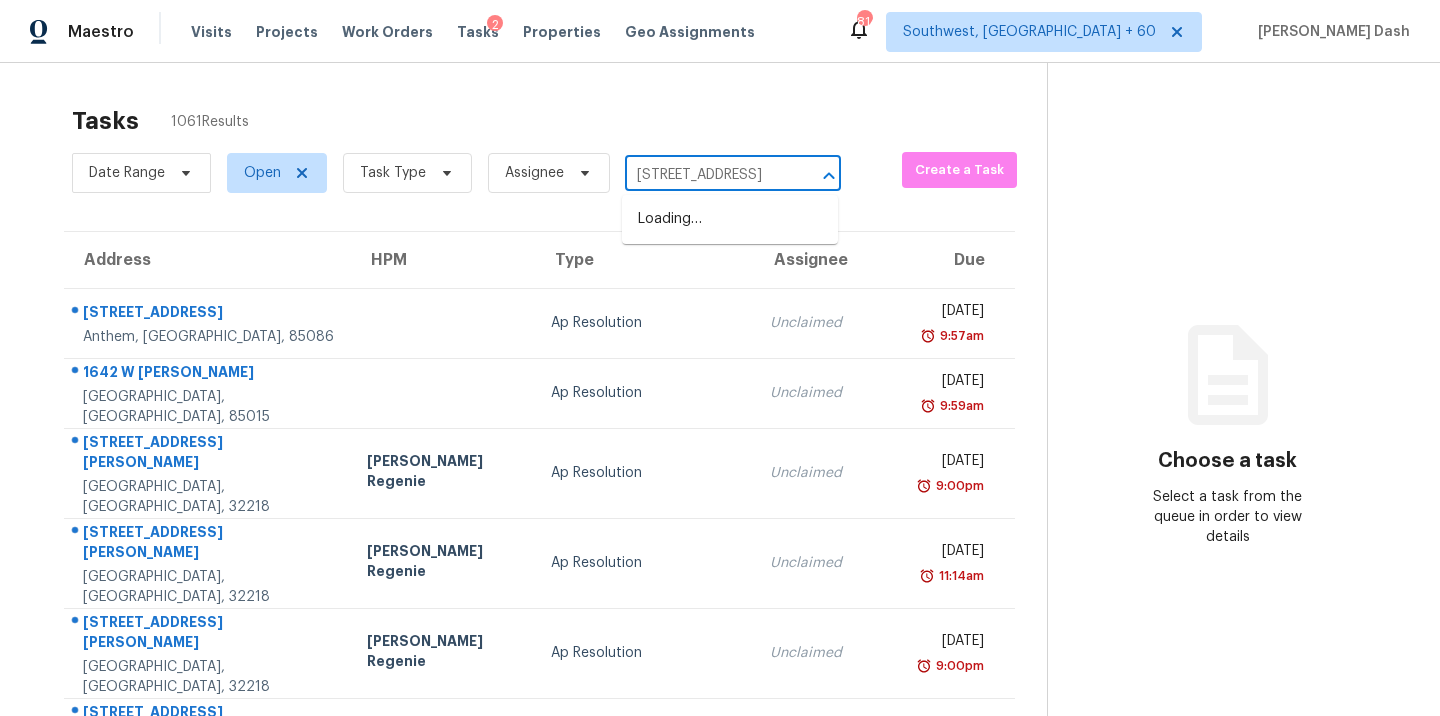 scroll, scrollTop: 0, scrollLeft: 64, axis: horizontal 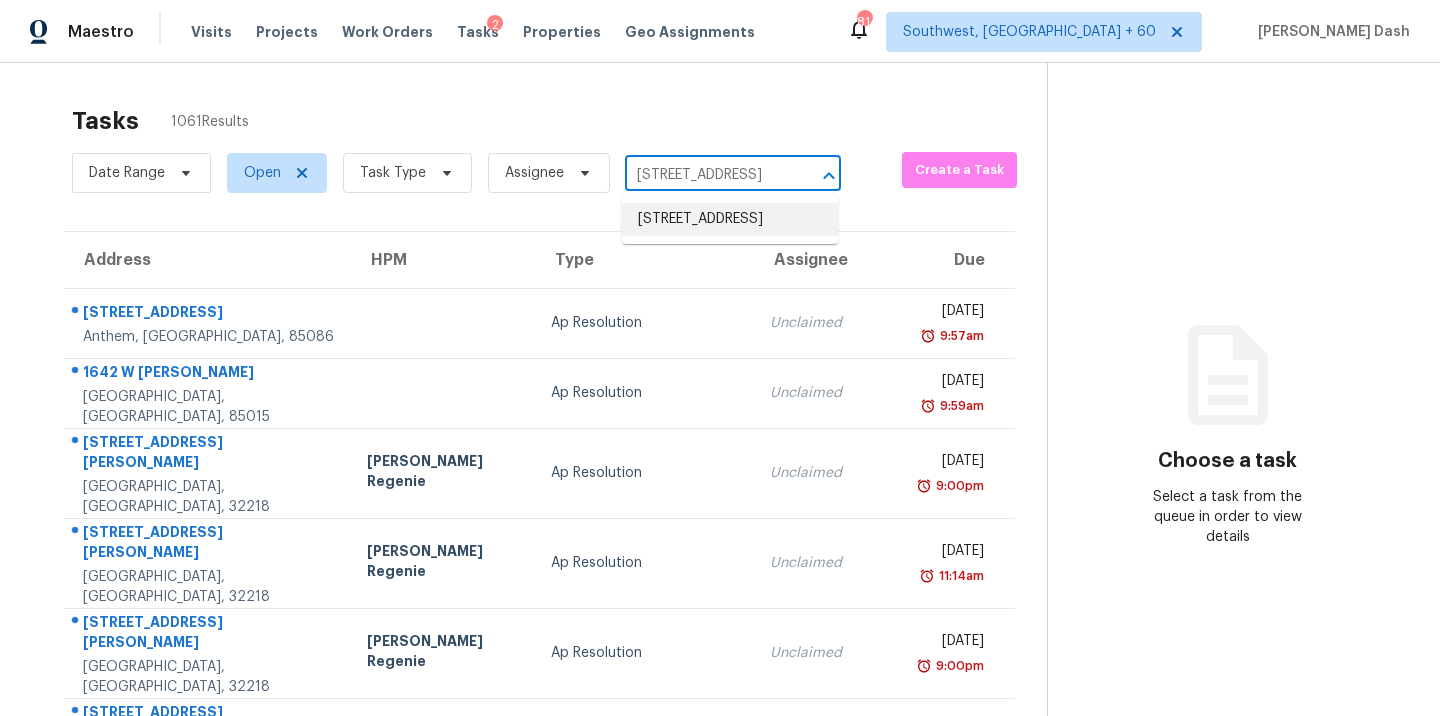 click on "1709 Pecos Dr, Celina, TX 75009" at bounding box center (730, 219) 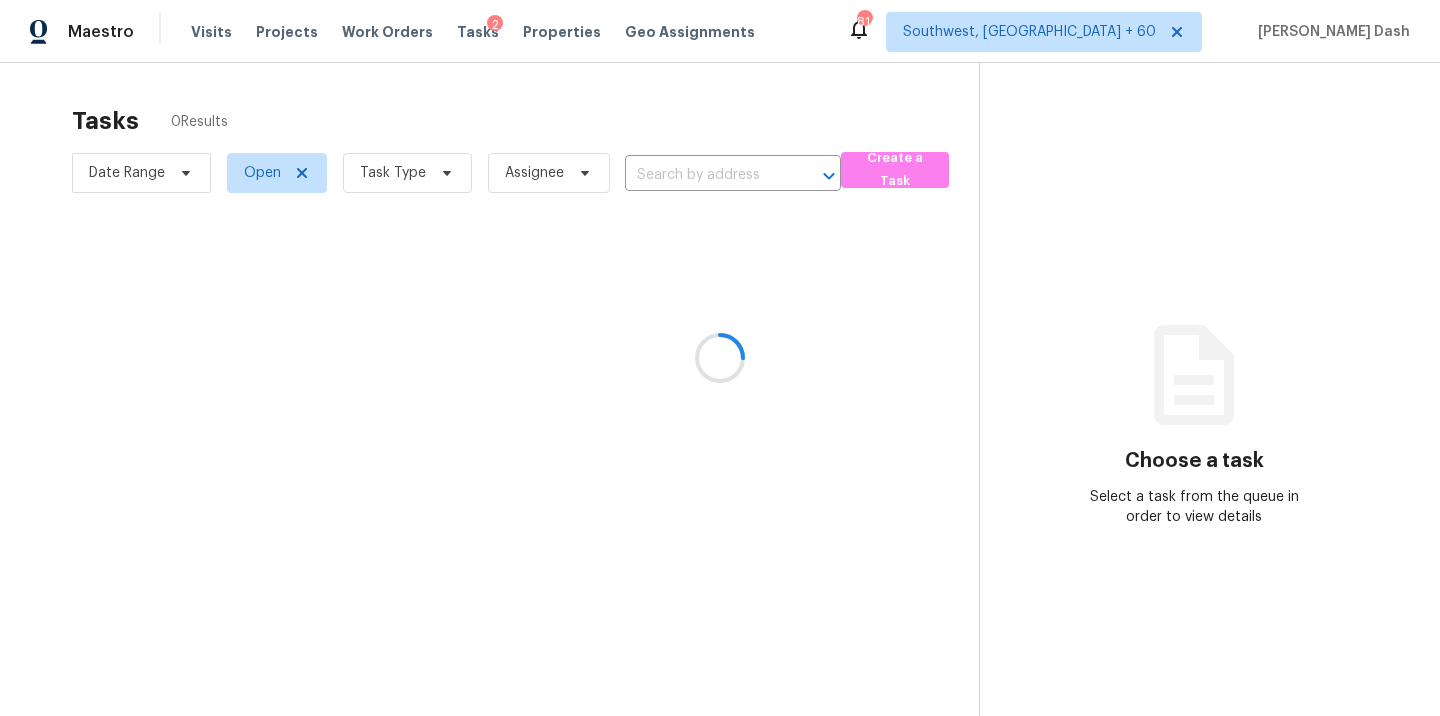 type on "1709 Pecos Dr, Celina, TX 75009" 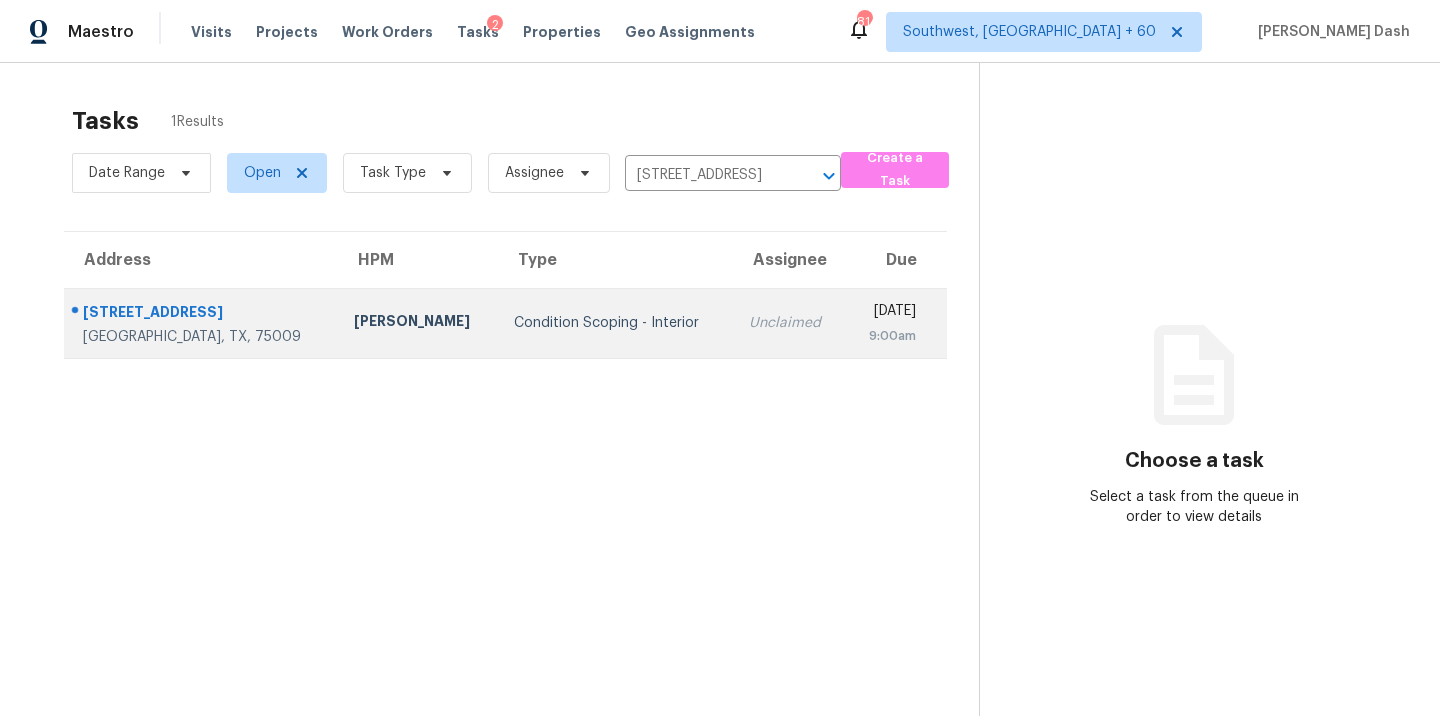 click on "Condition Scoping - Interior" at bounding box center (615, 323) 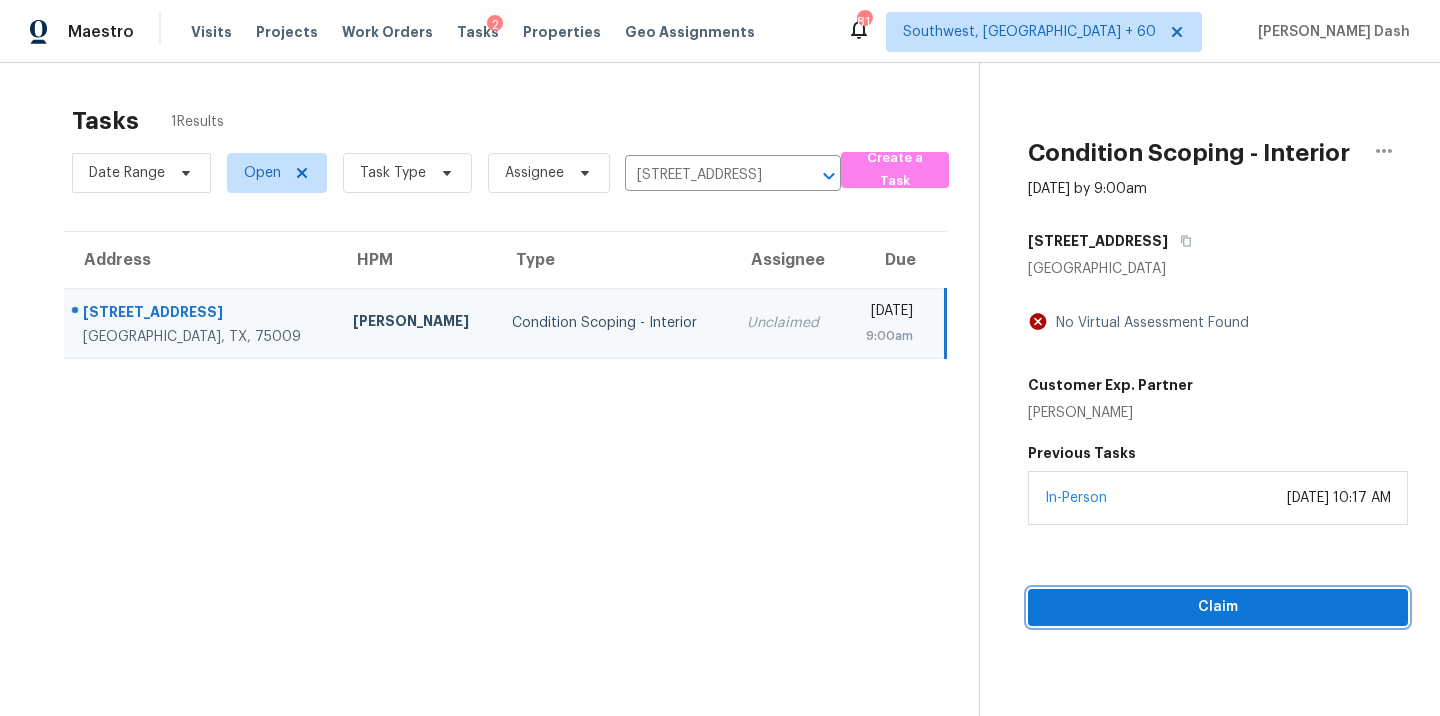 click on "Claim" at bounding box center [1218, 607] 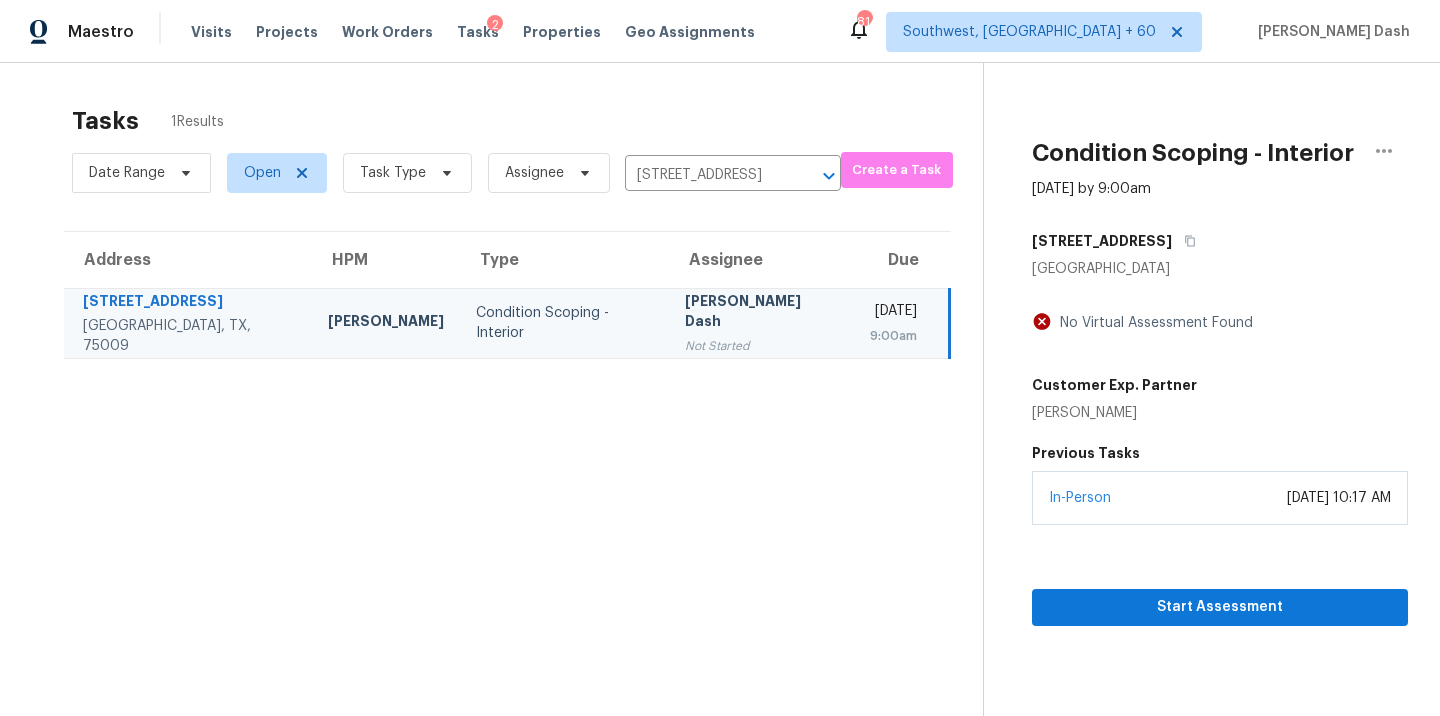 click on "Condition Scoping - Interior" at bounding box center [564, 323] 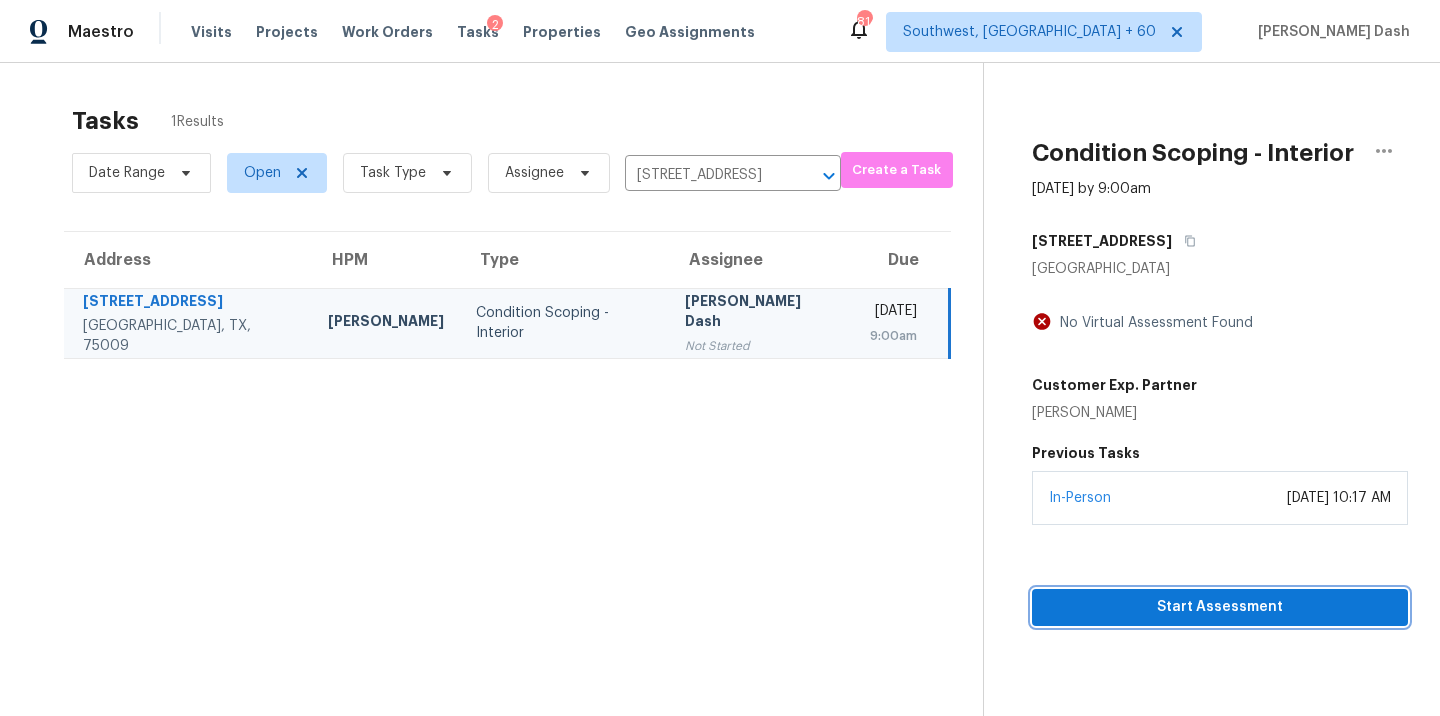 click on "Start Assessment" at bounding box center (1220, 607) 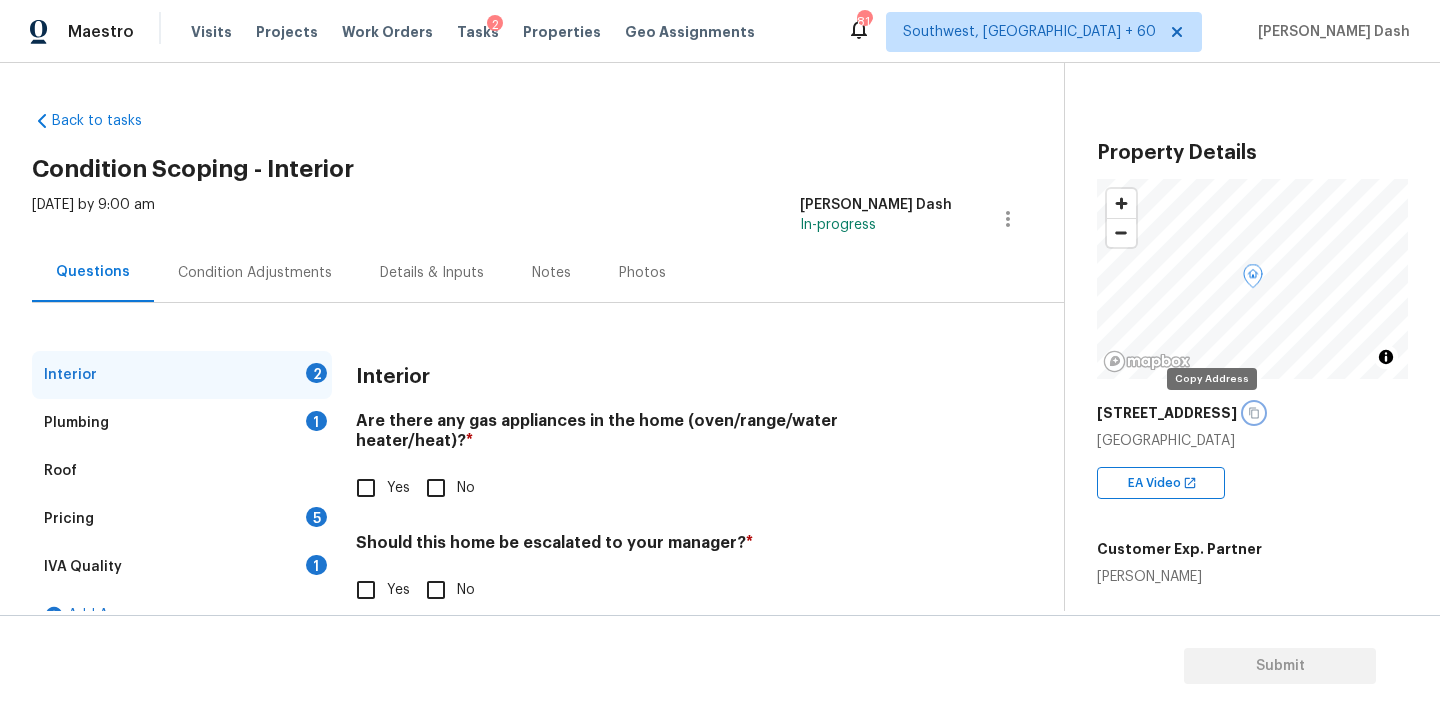 click 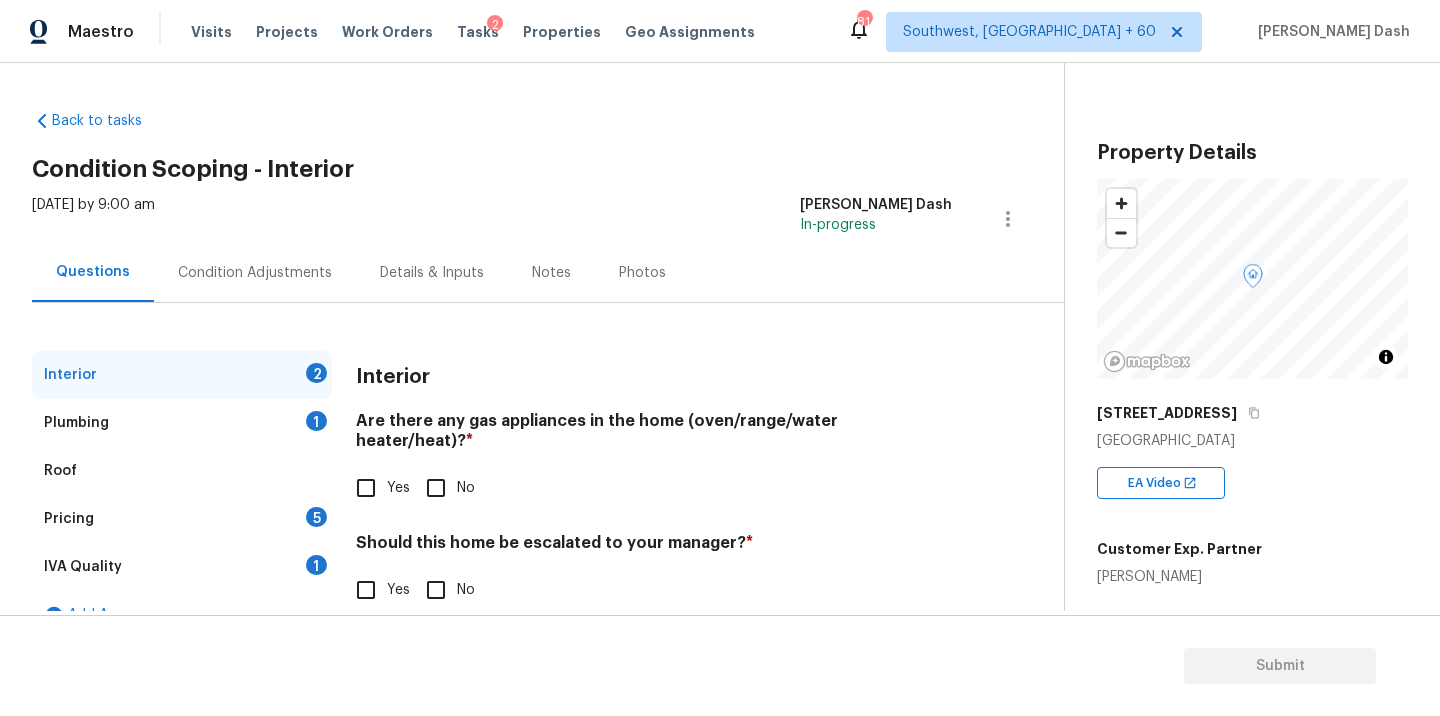 click on "1709 Pecos Dr" at bounding box center (1252, 413) 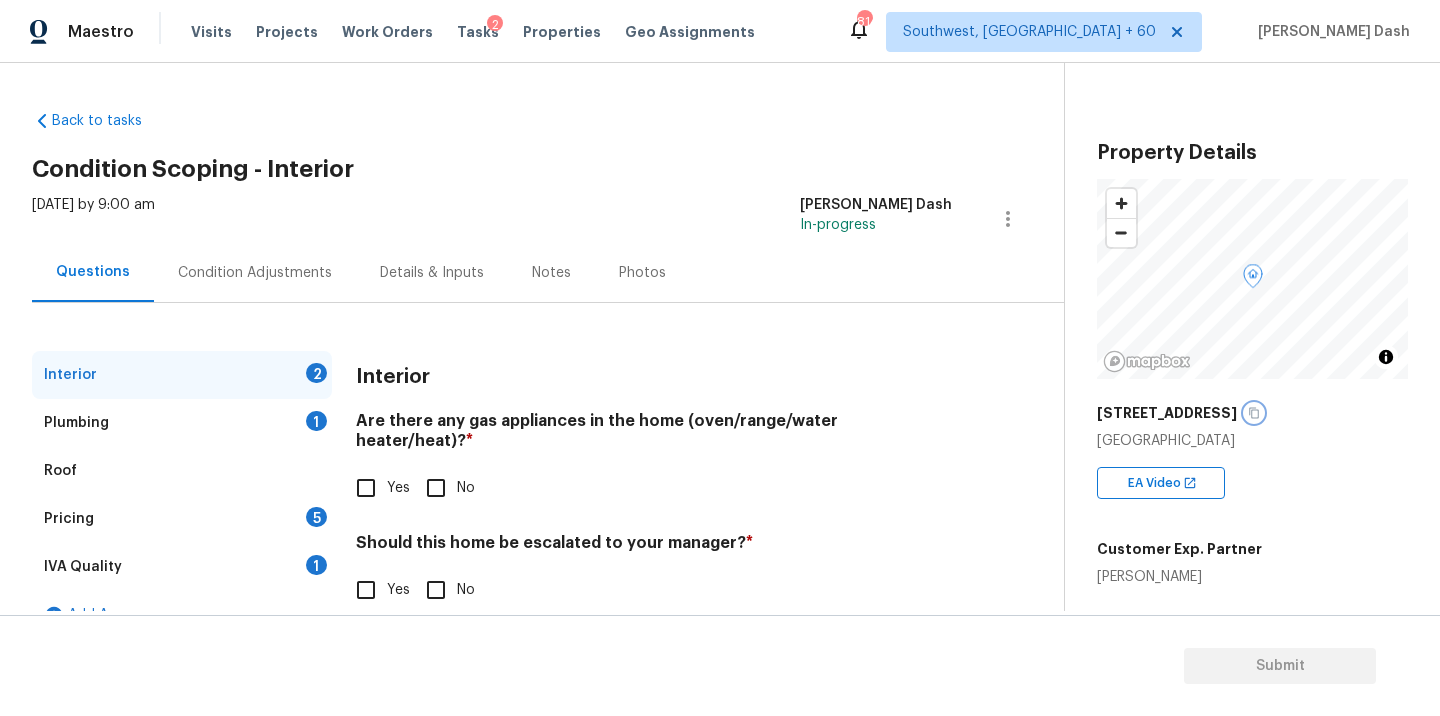 click 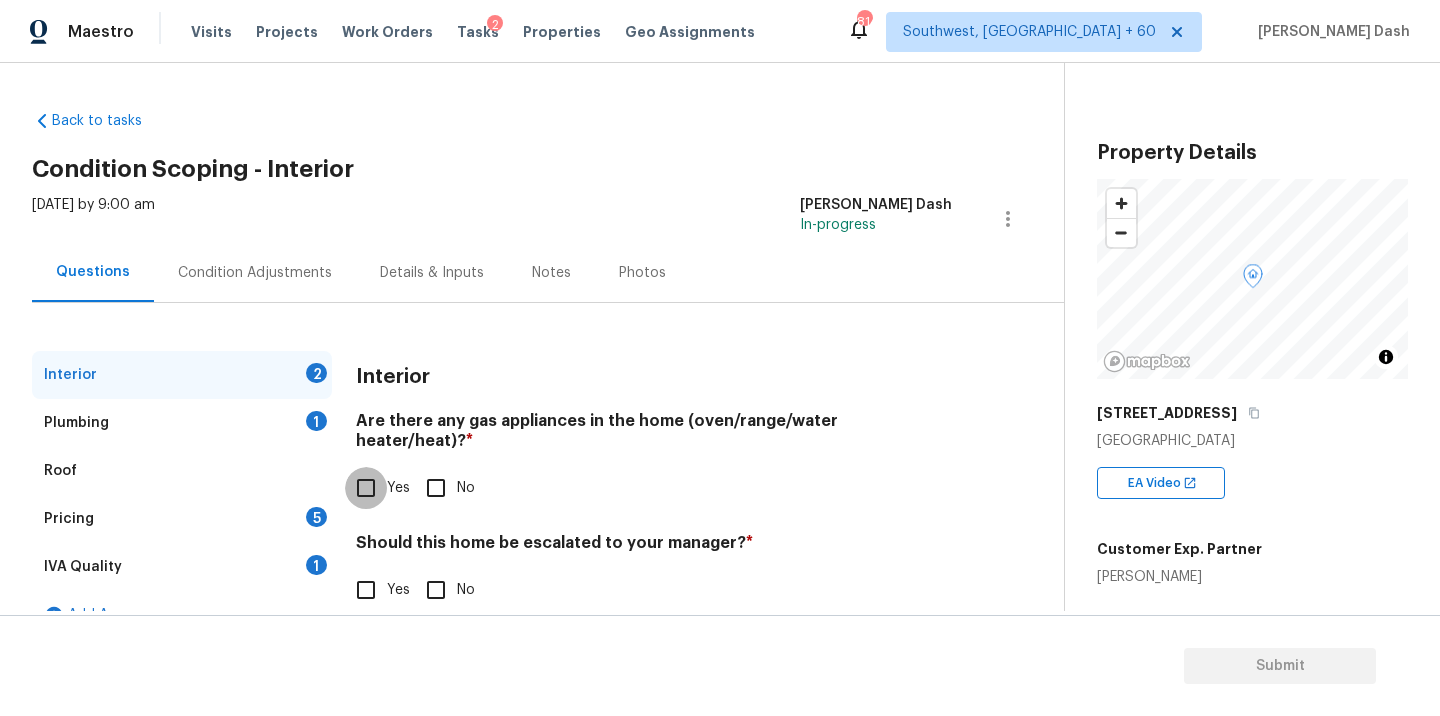 click on "Yes" at bounding box center [366, 488] 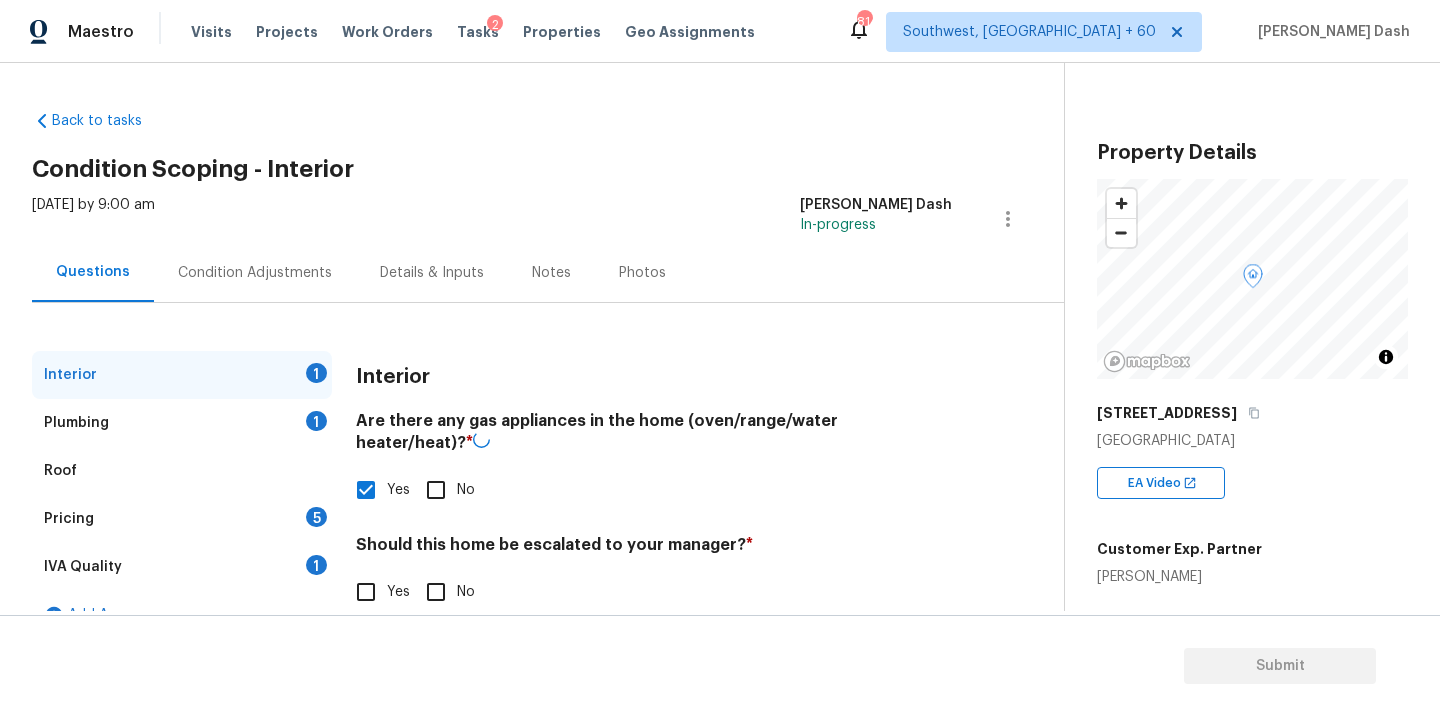 click on "No" at bounding box center (436, 592) 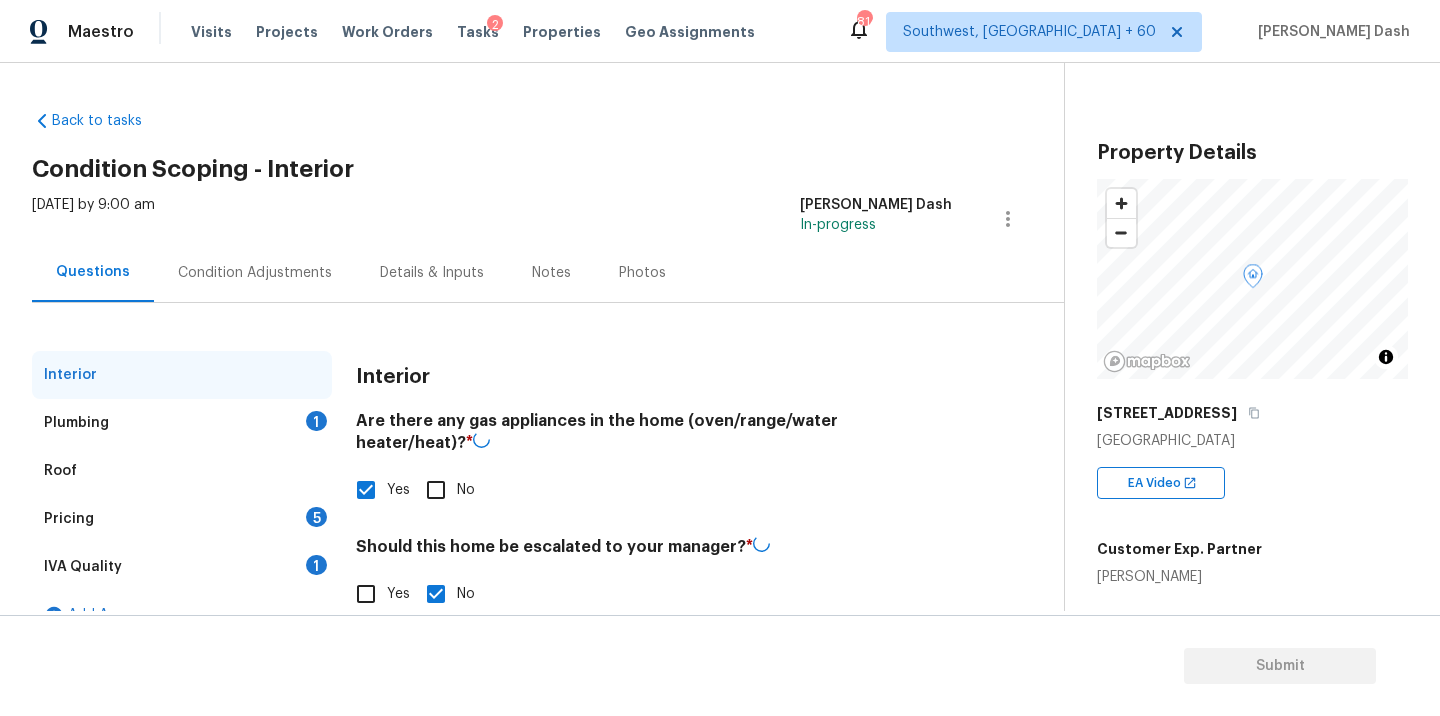 click on "Plumbing 1" at bounding box center (182, 423) 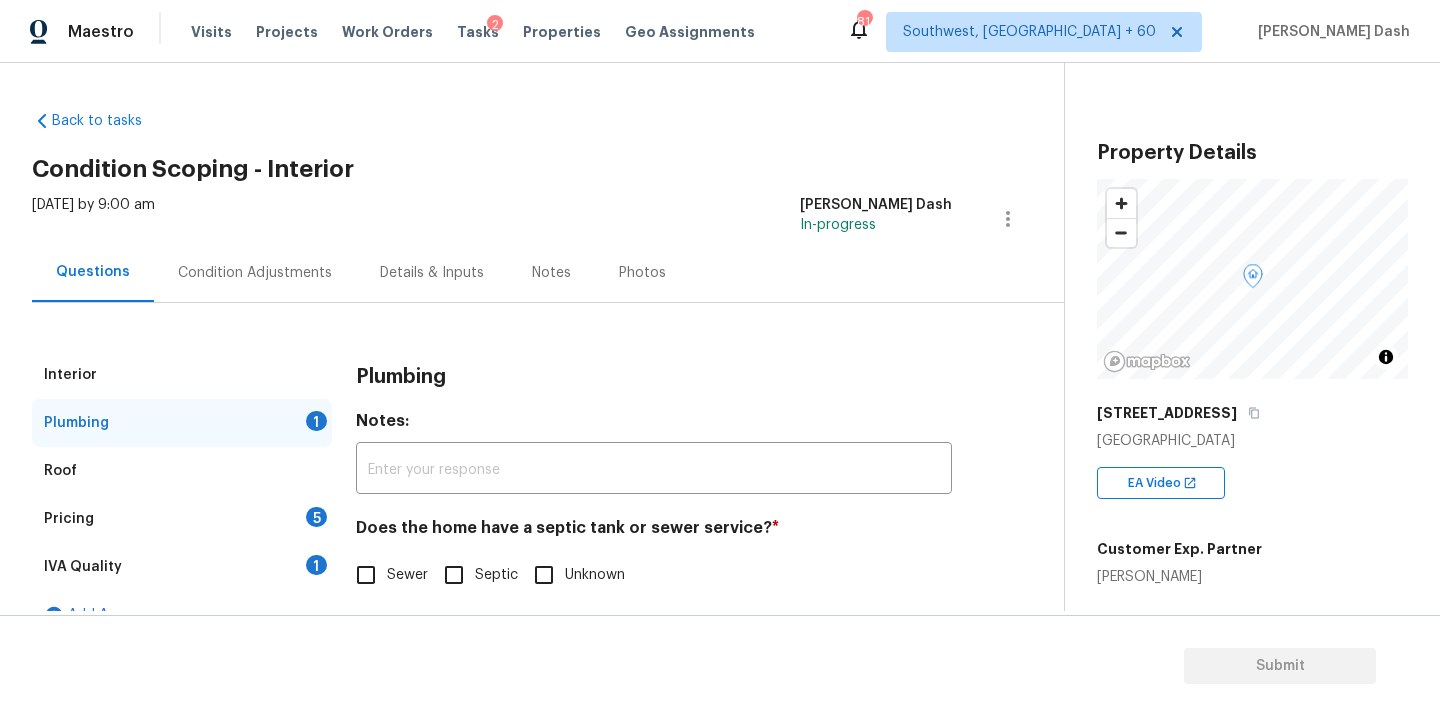 drag, startPoint x: 362, startPoint y: 574, endPoint x: 315, endPoint y: 558, distance: 49.648766 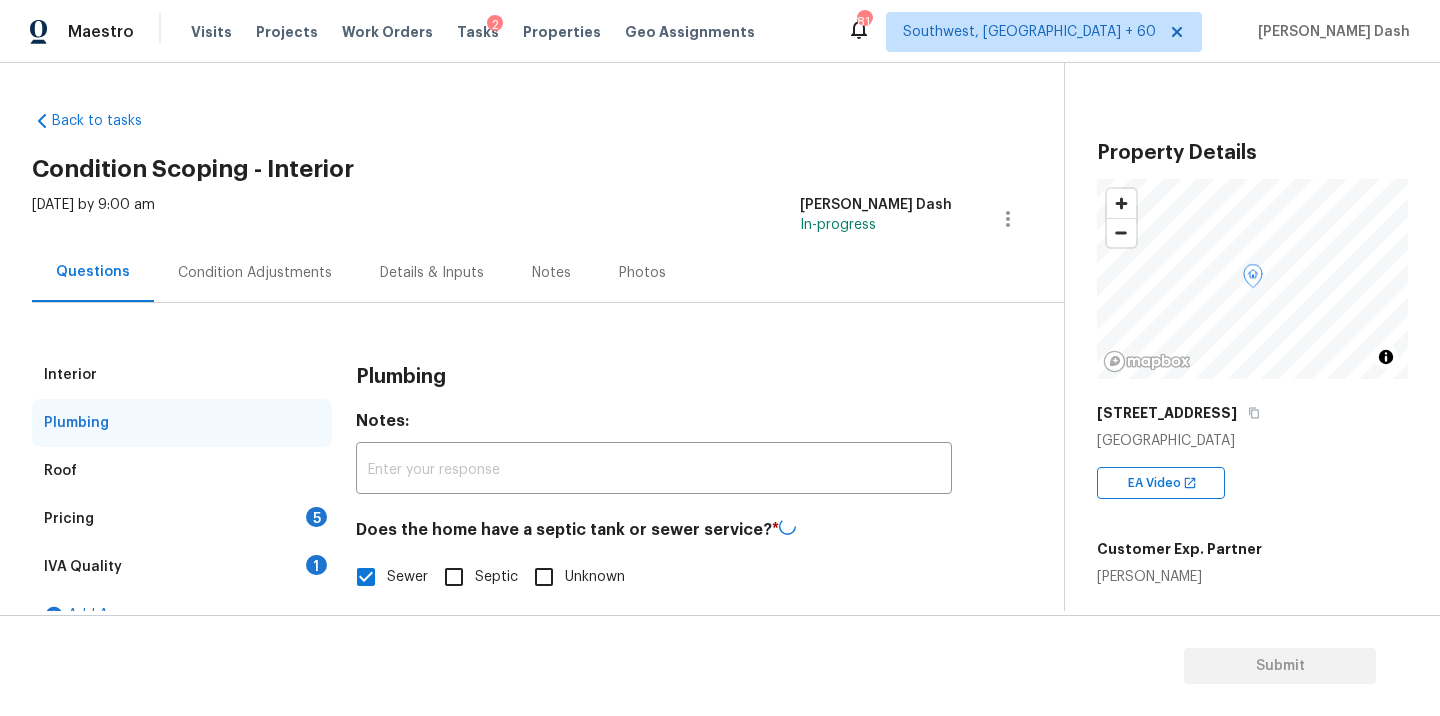 click on "1" at bounding box center (316, 565) 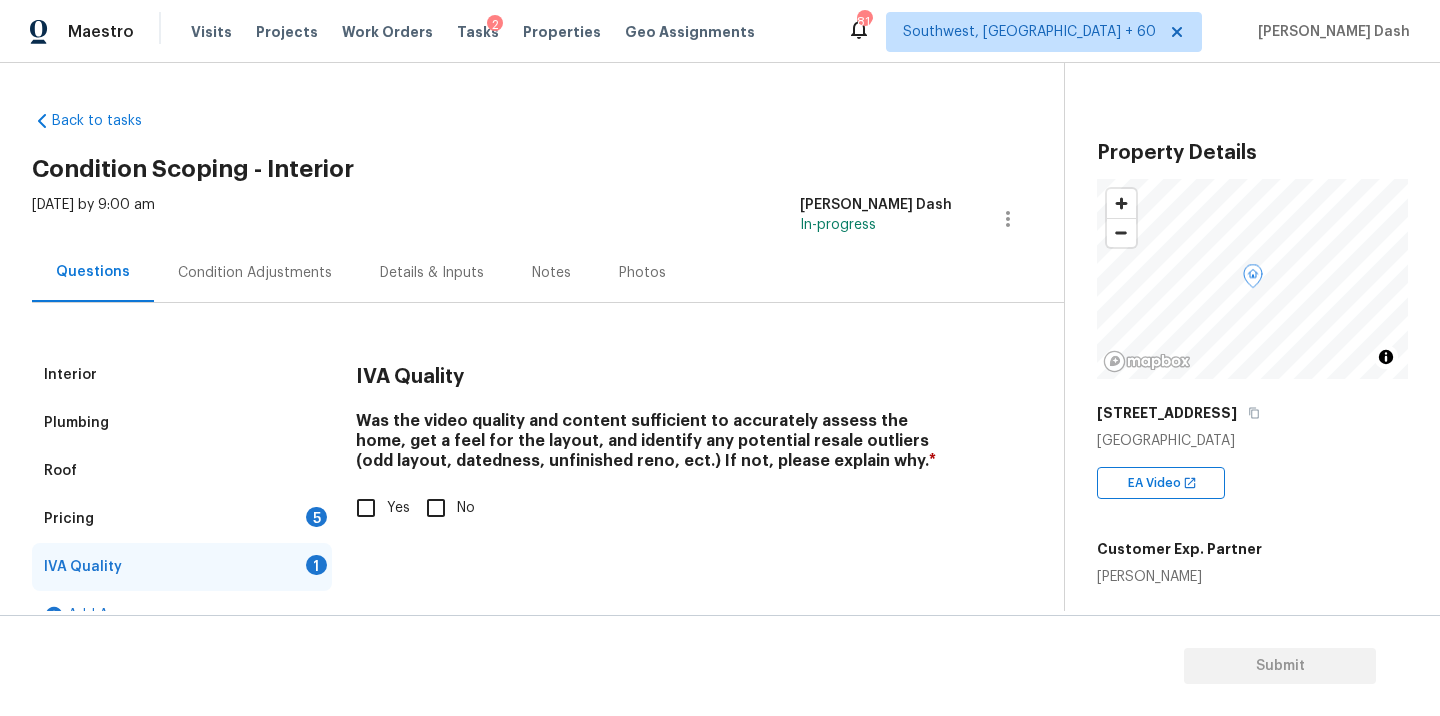click on "Yes" at bounding box center [398, 508] 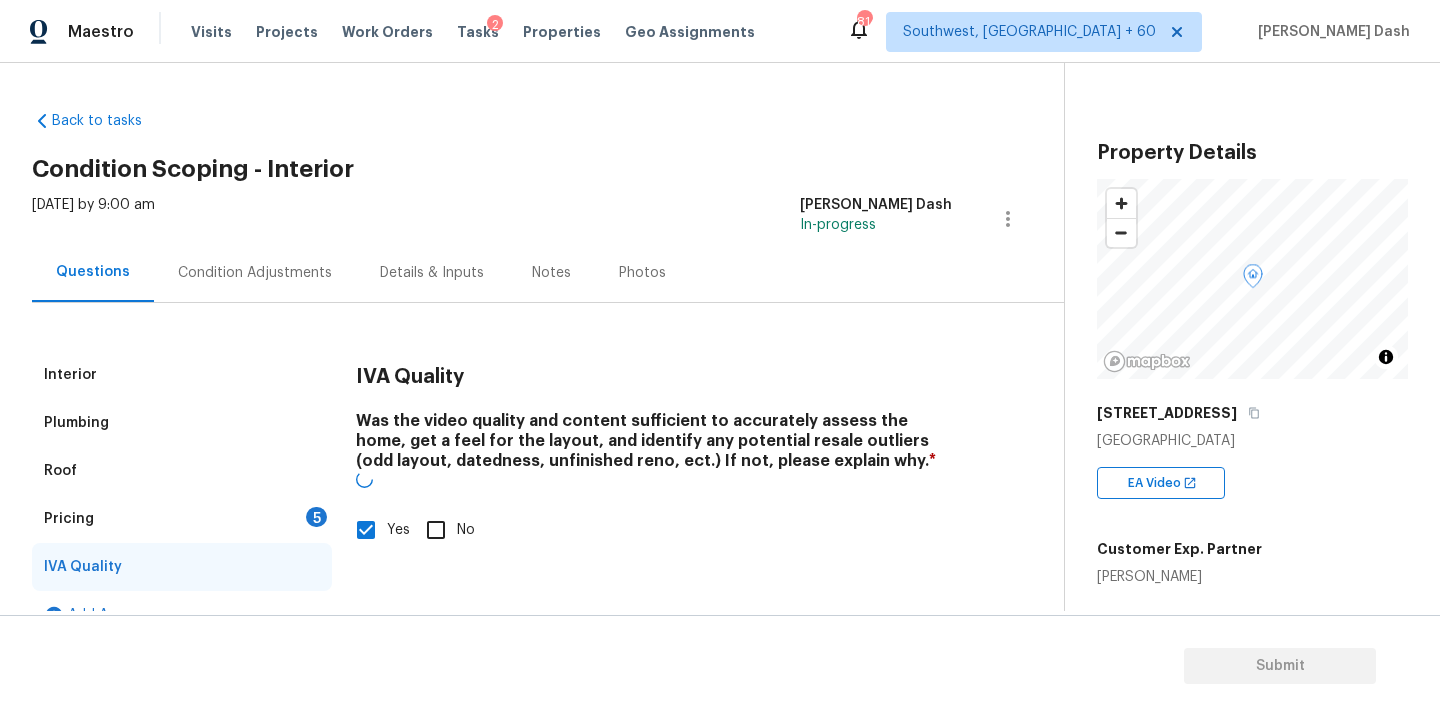 click on "5" at bounding box center [316, 517] 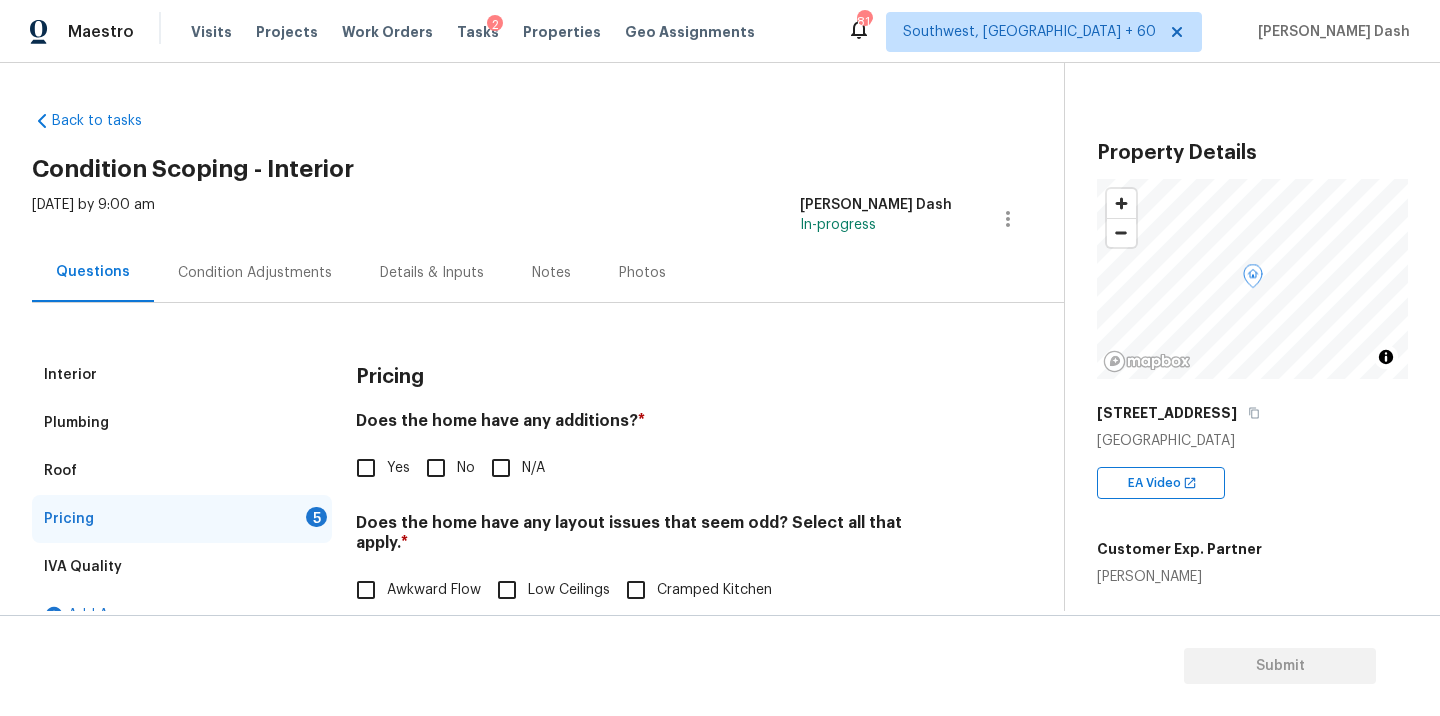 click on "No" at bounding box center [436, 468] 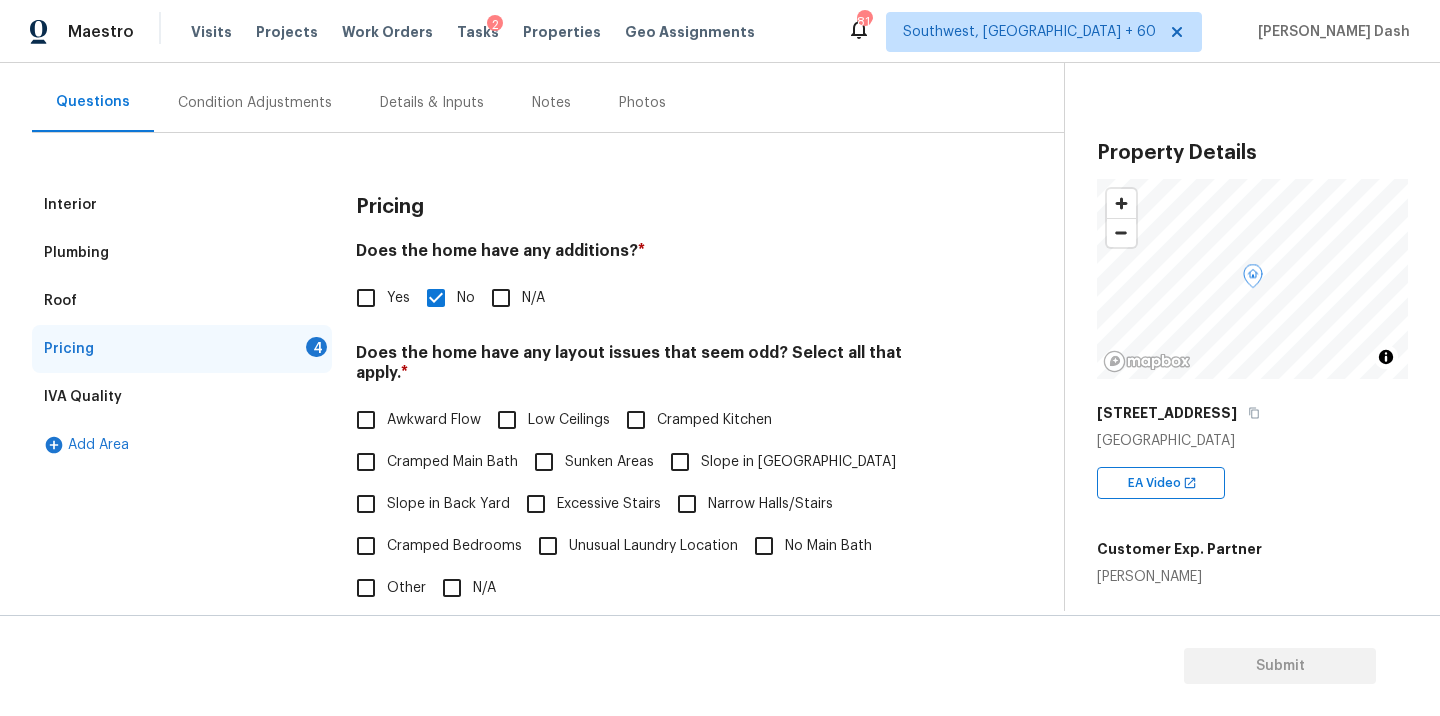 click on "N/A" at bounding box center (452, 588) 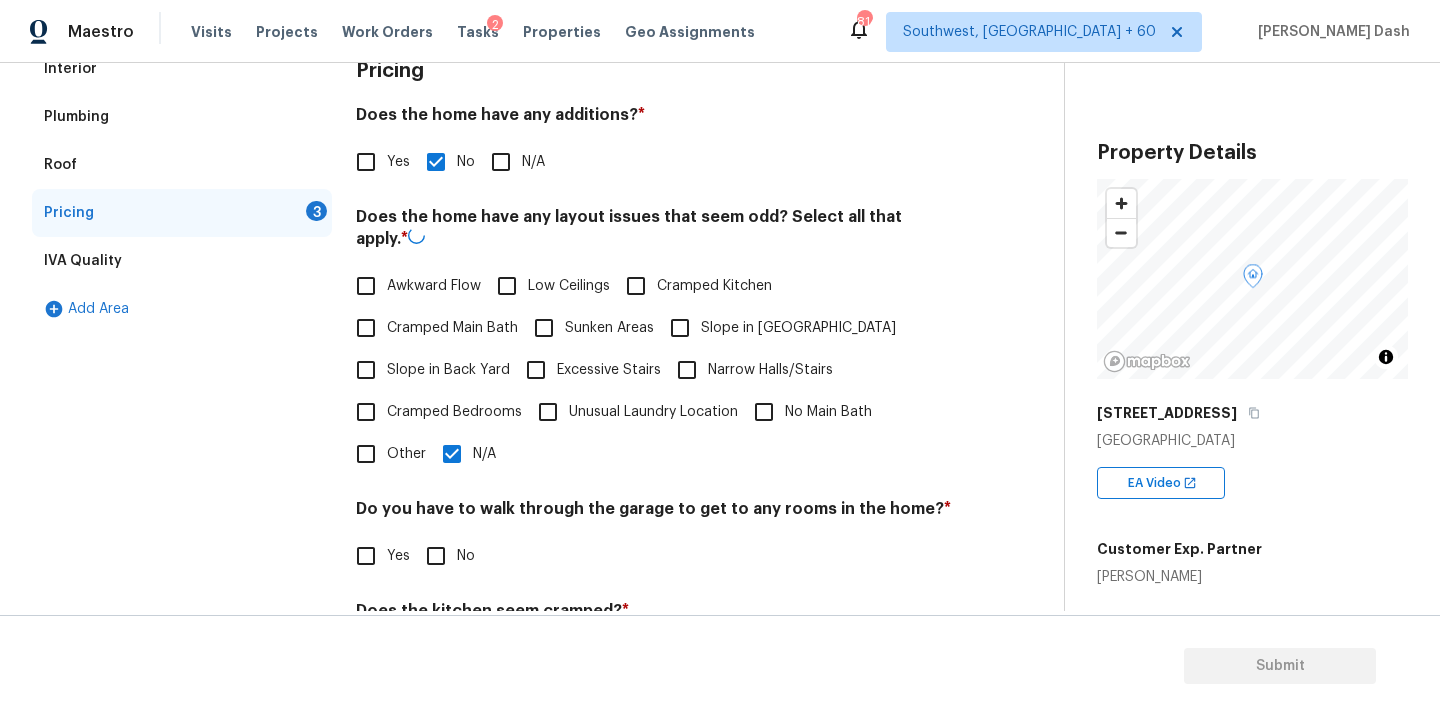 scroll, scrollTop: 432, scrollLeft: 0, axis: vertical 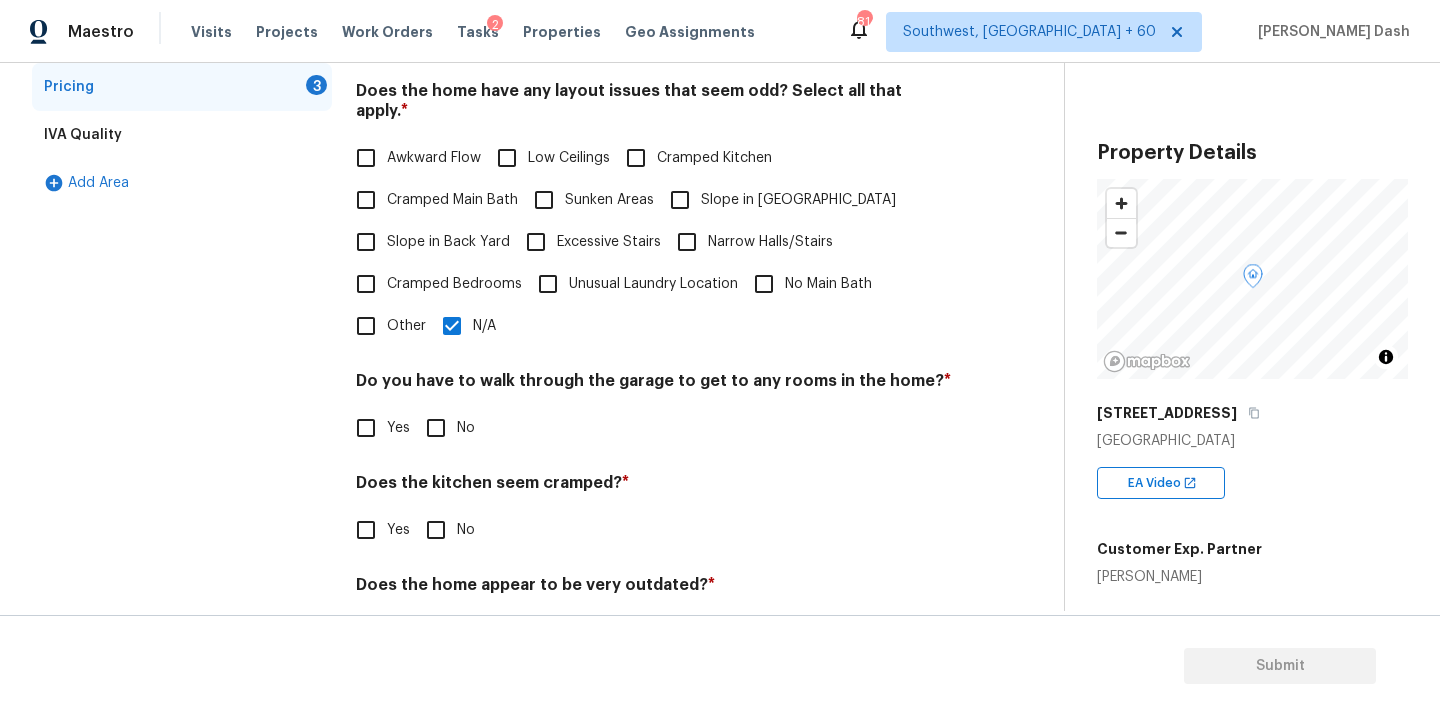 click on "No" at bounding box center (436, 428) 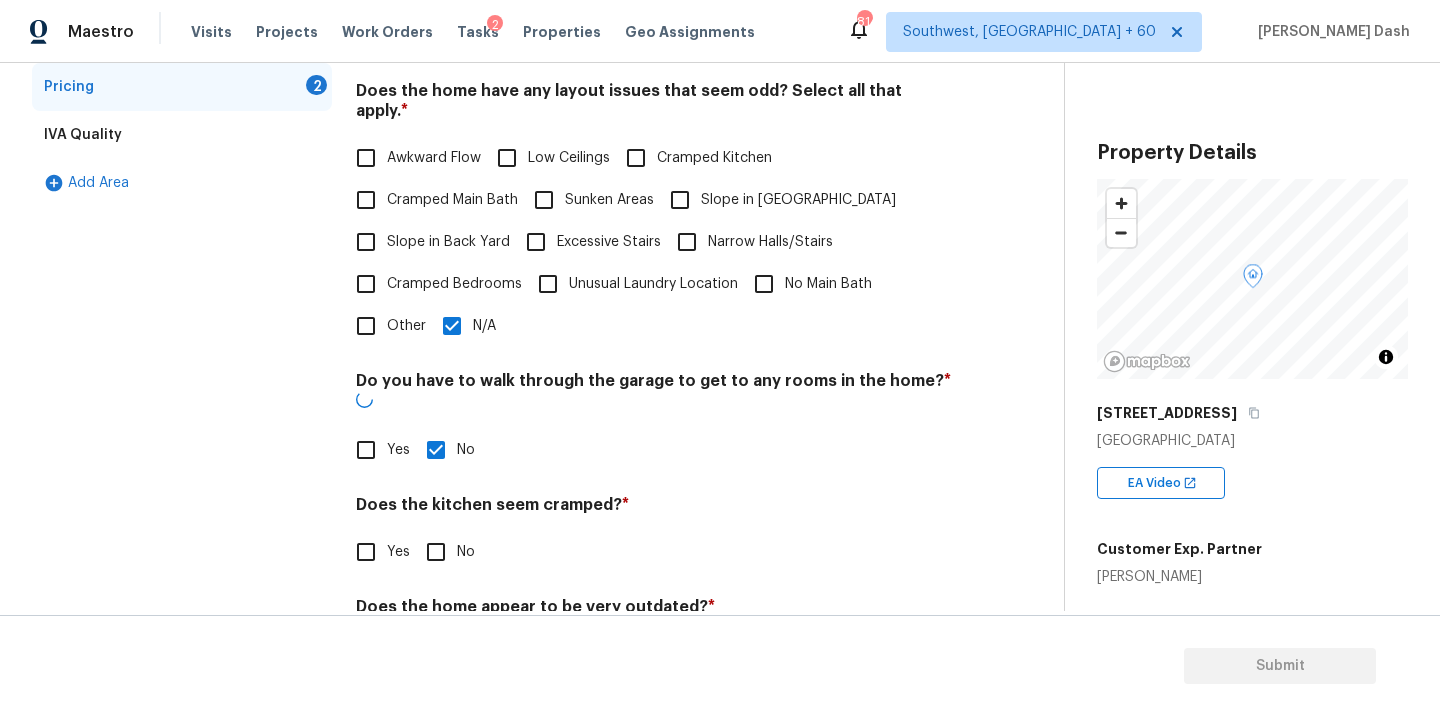 click on "No" at bounding box center (436, 552) 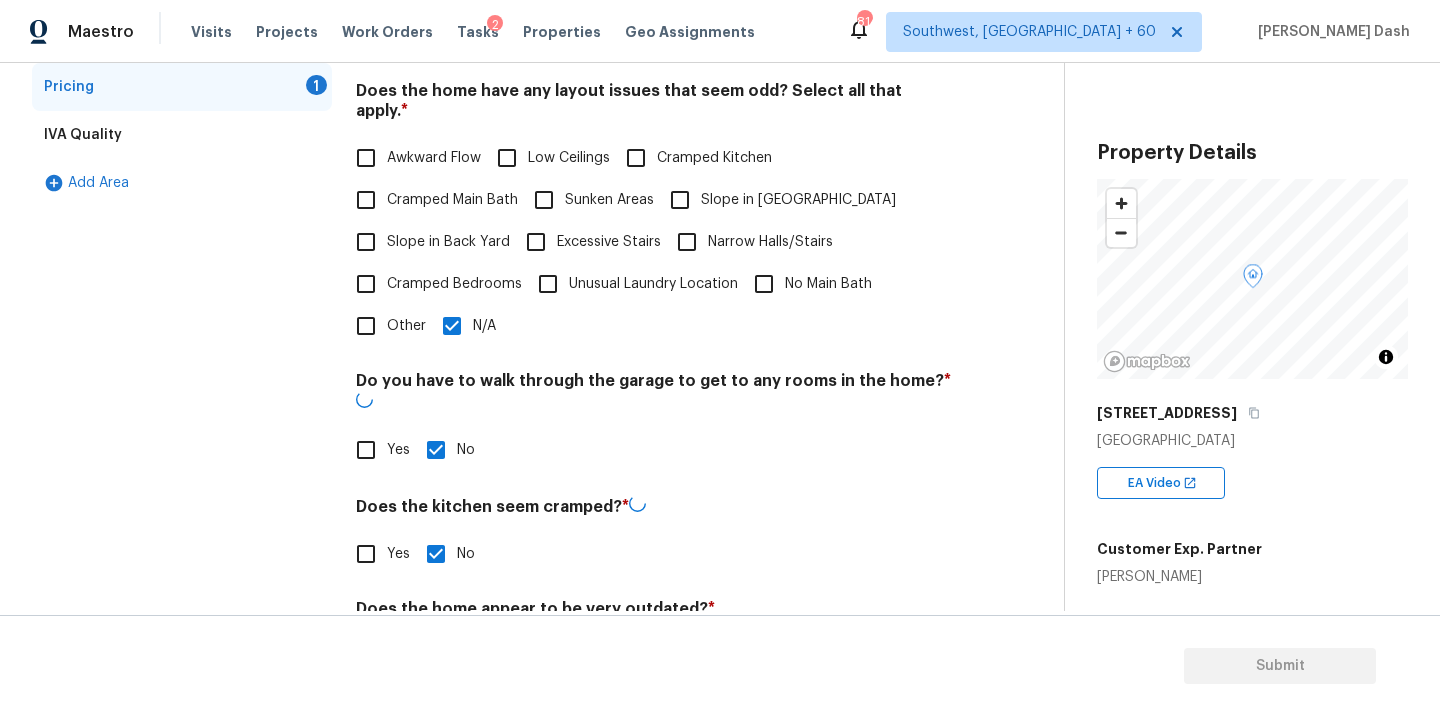 click on "No" at bounding box center [436, 656] 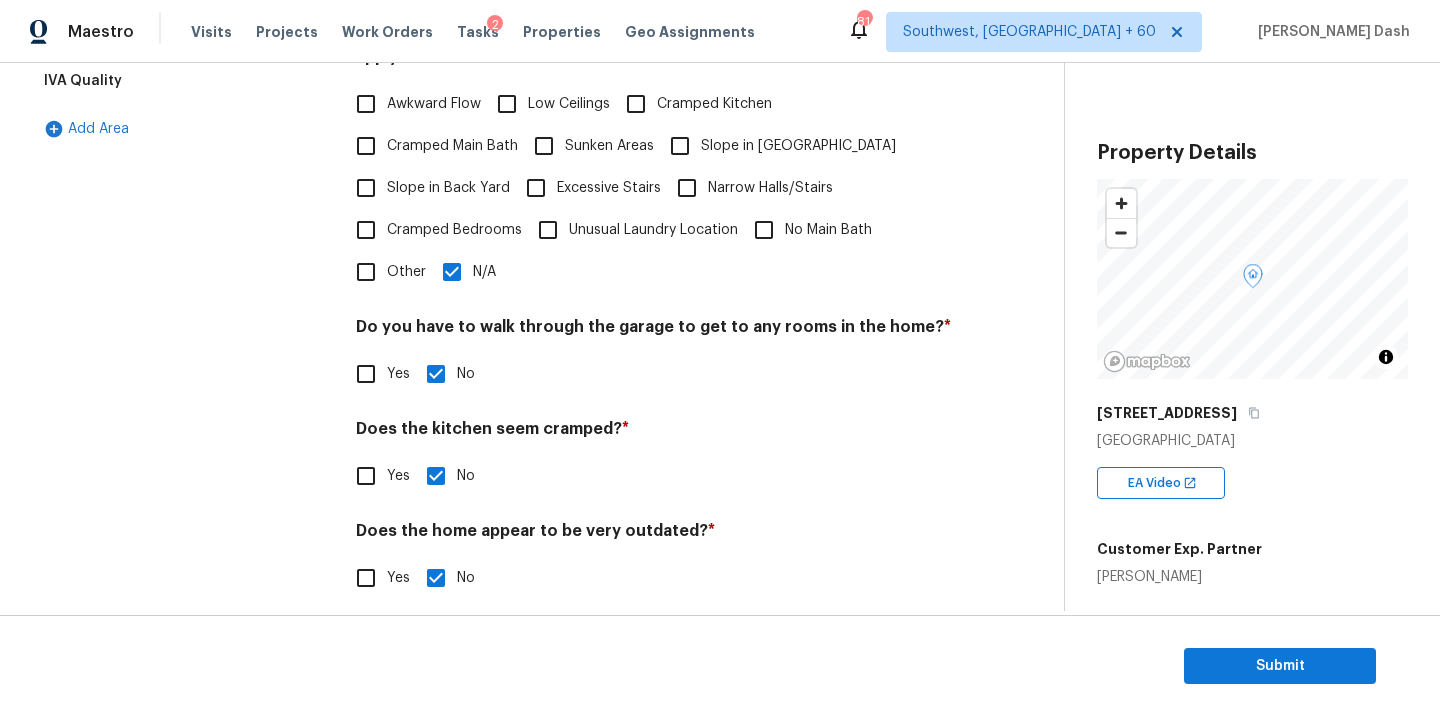 scroll, scrollTop: 484, scrollLeft: 0, axis: vertical 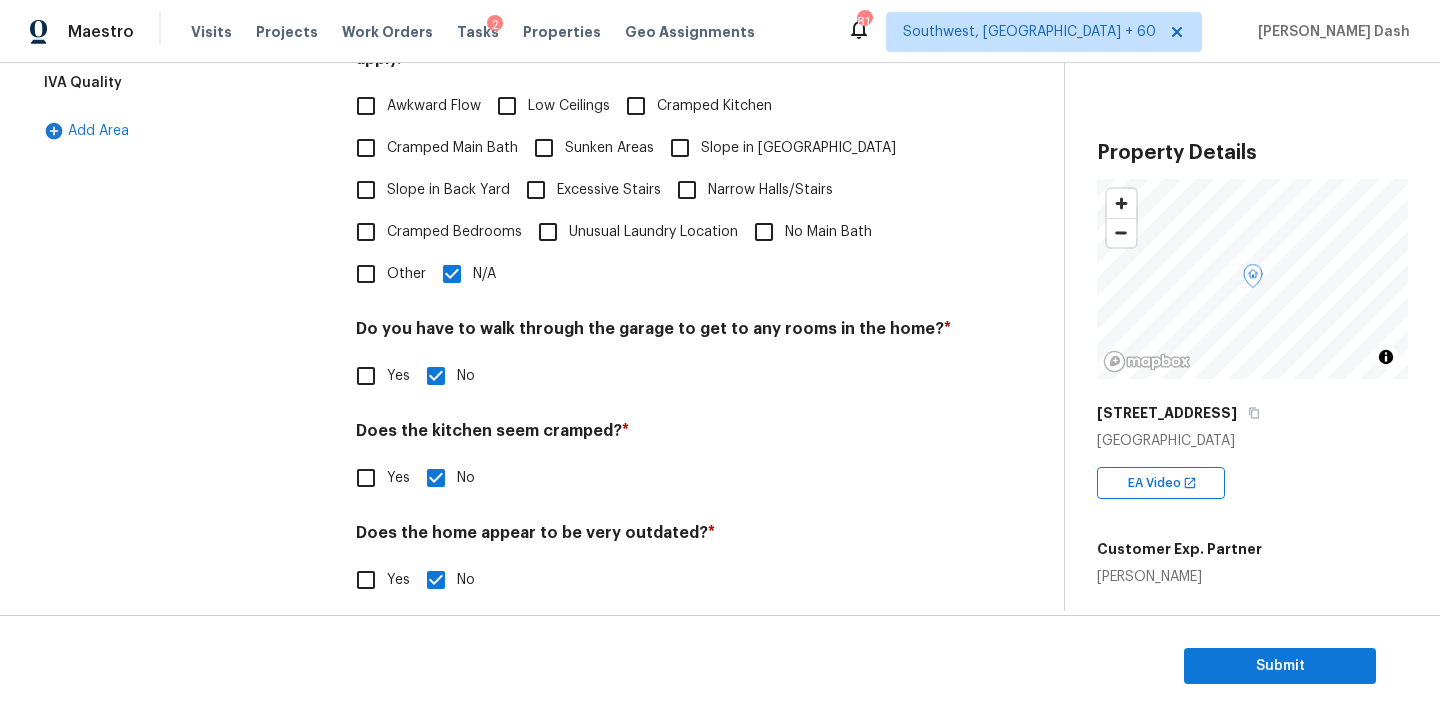 click on "Interior Plumbing Roof Pricing IVA Quality Add Area" at bounding box center (182, 246) 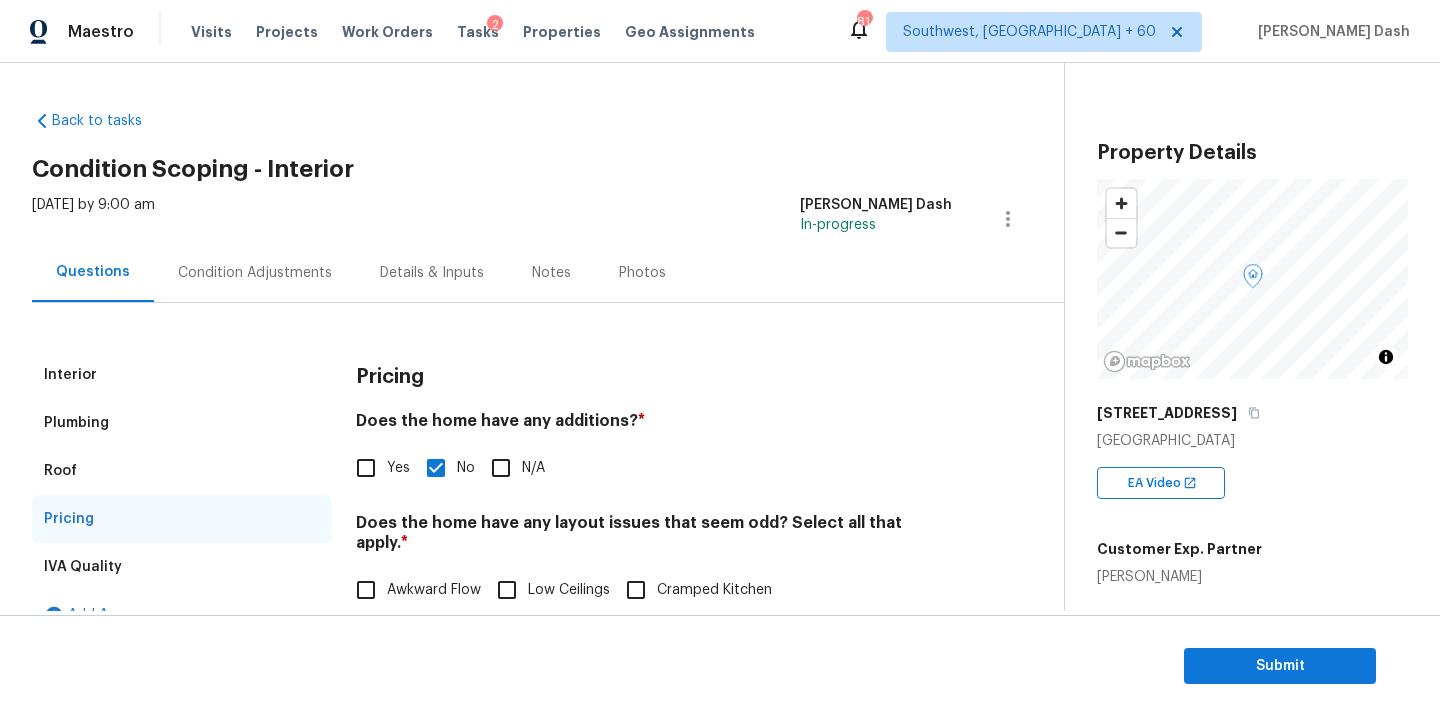click on "Condition Adjustments" at bounding box center (255, 273) 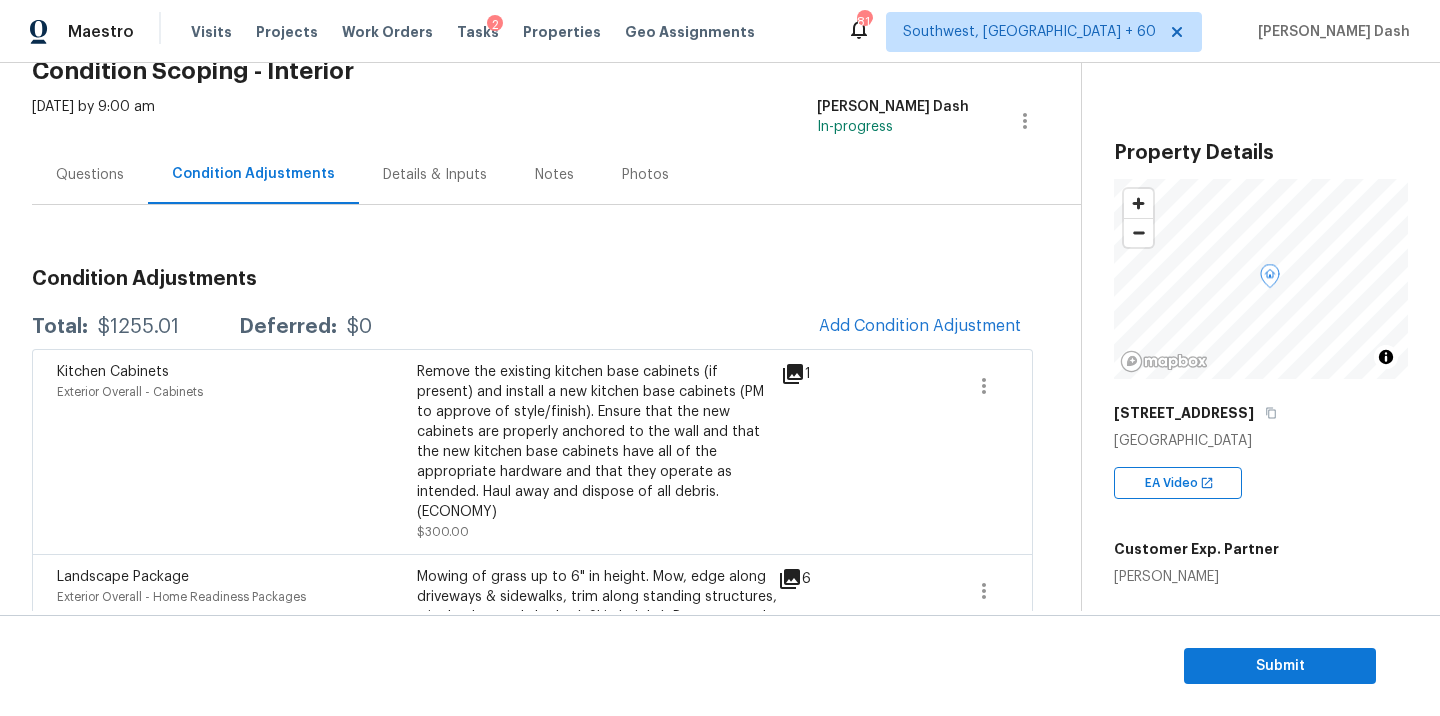 scroll, scrollTop: 139, scrollLeft: 0, axis: vertical 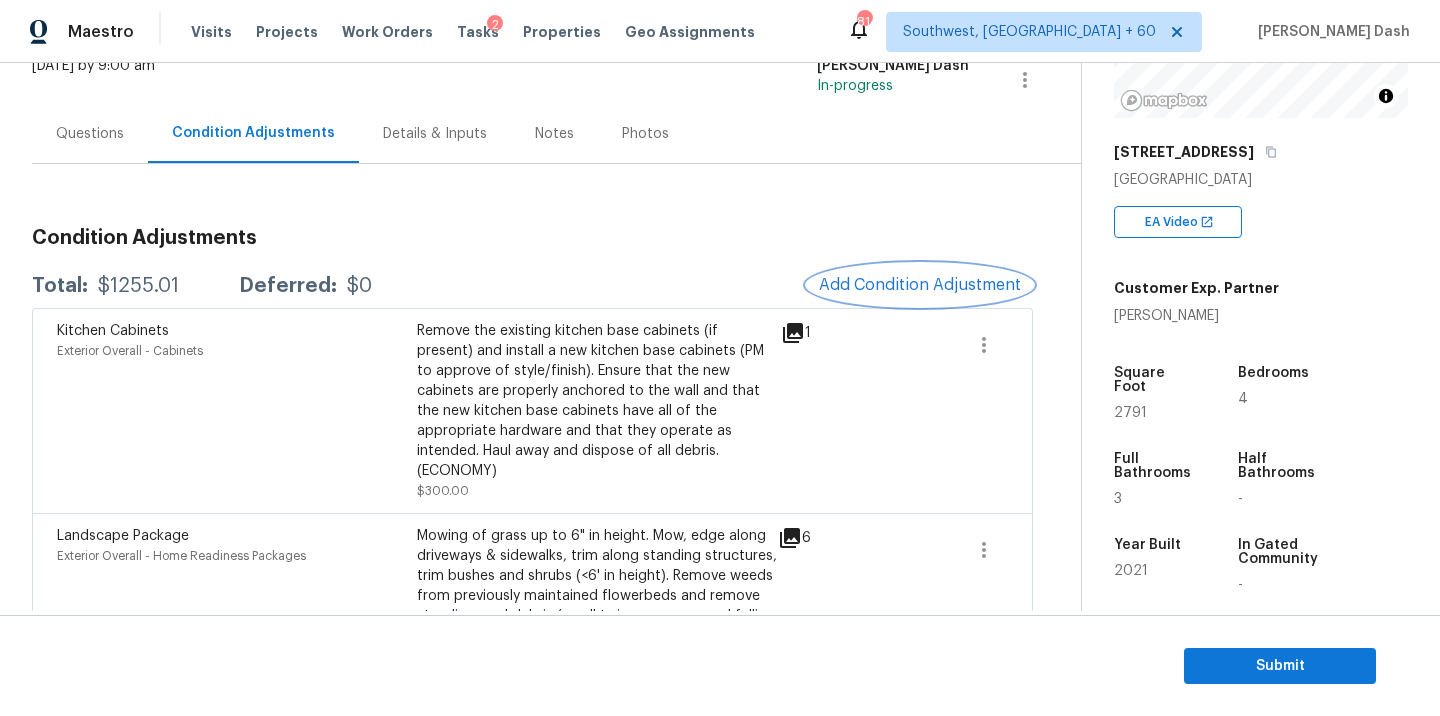 click on "Add Condition Adjustment" at bounding box center [920, 285] 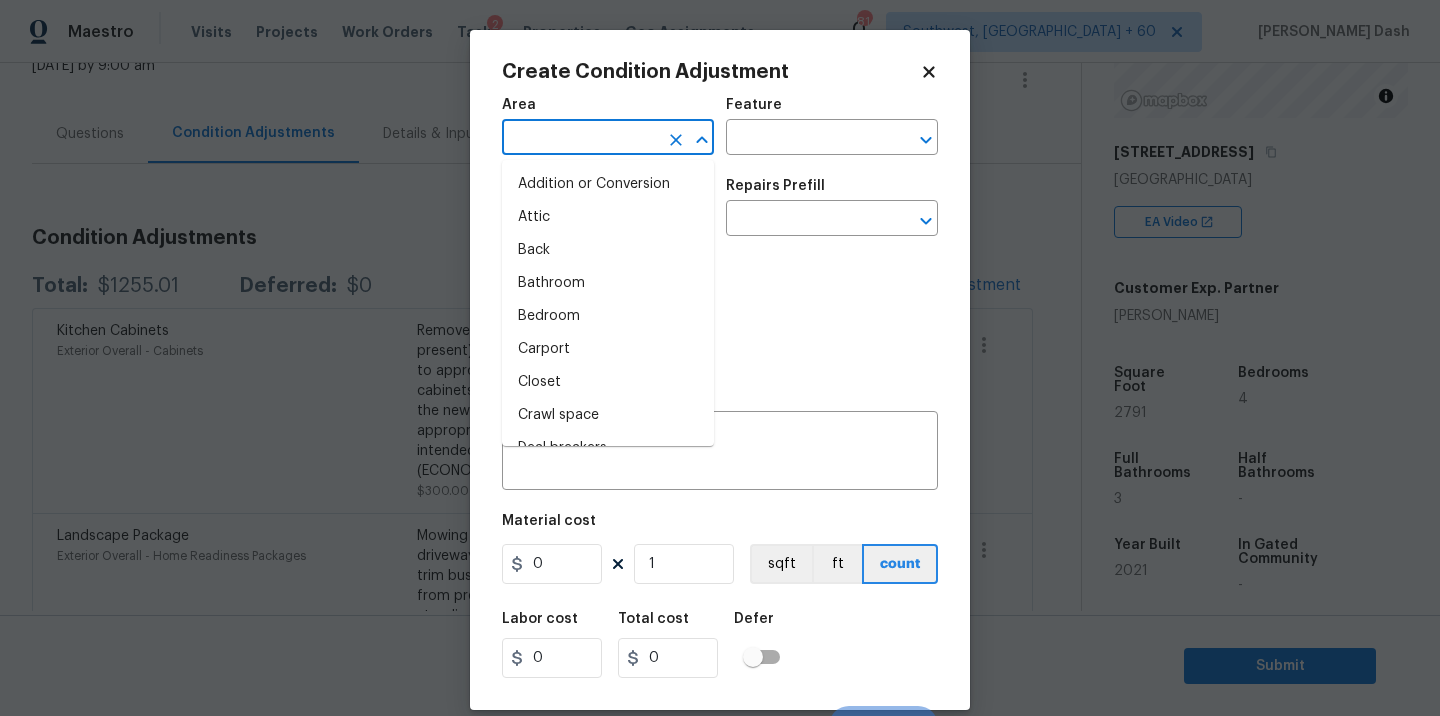 click at bounding box center [580, 139] 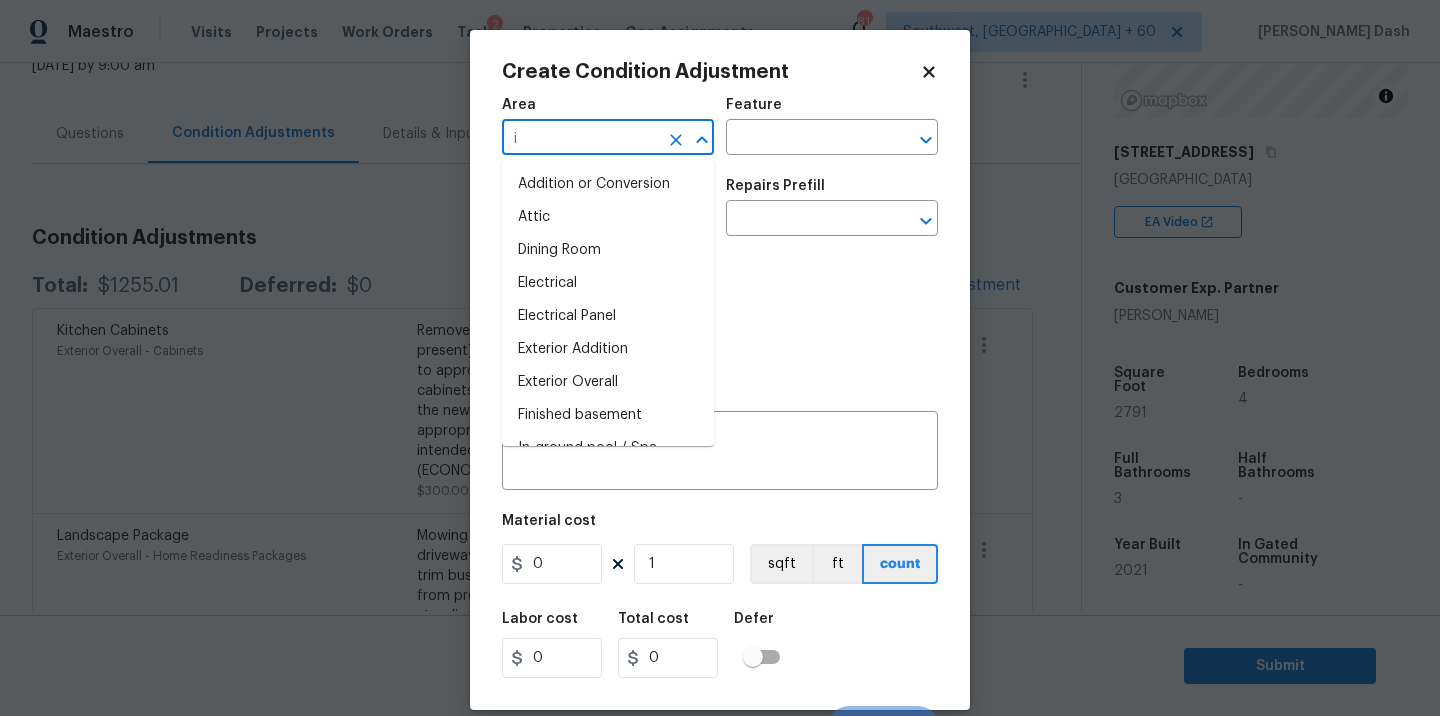 type on "in" 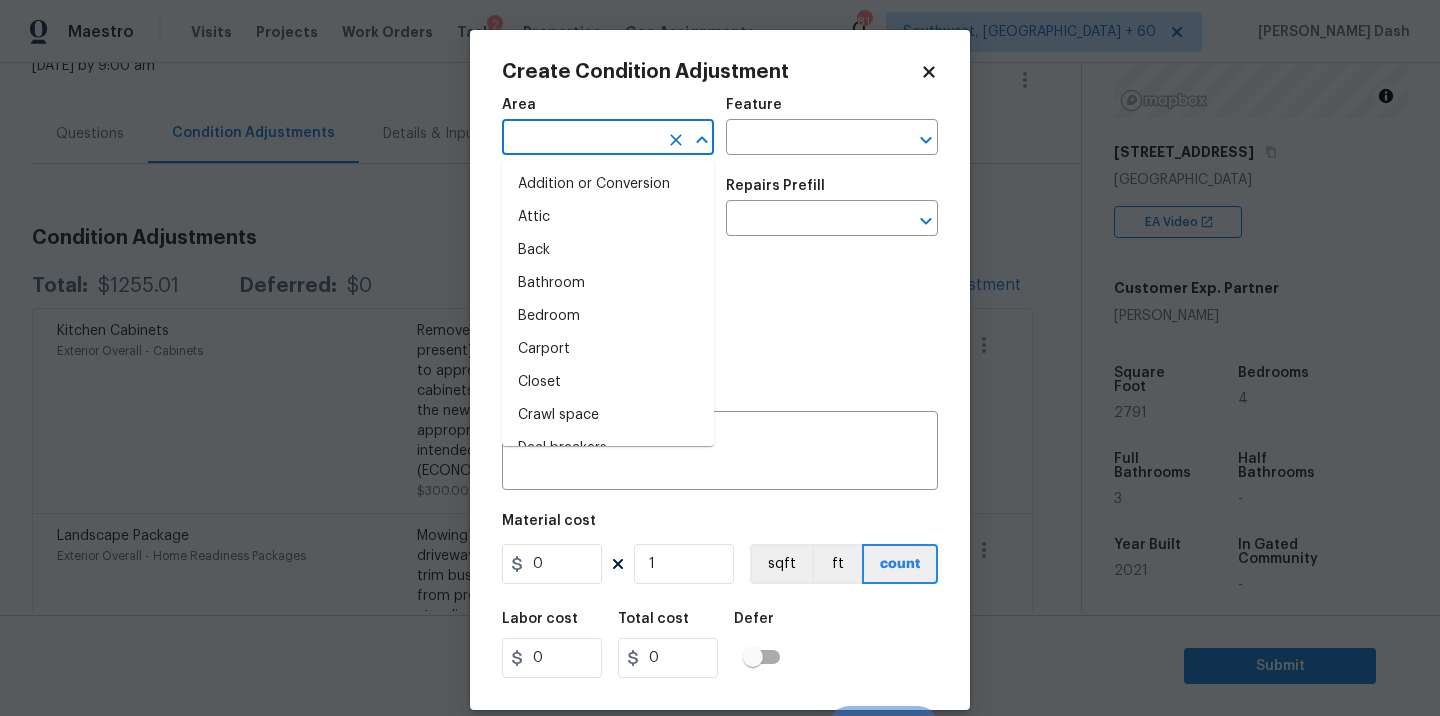 click on "Bedroom" at bounding box center [608, 316] 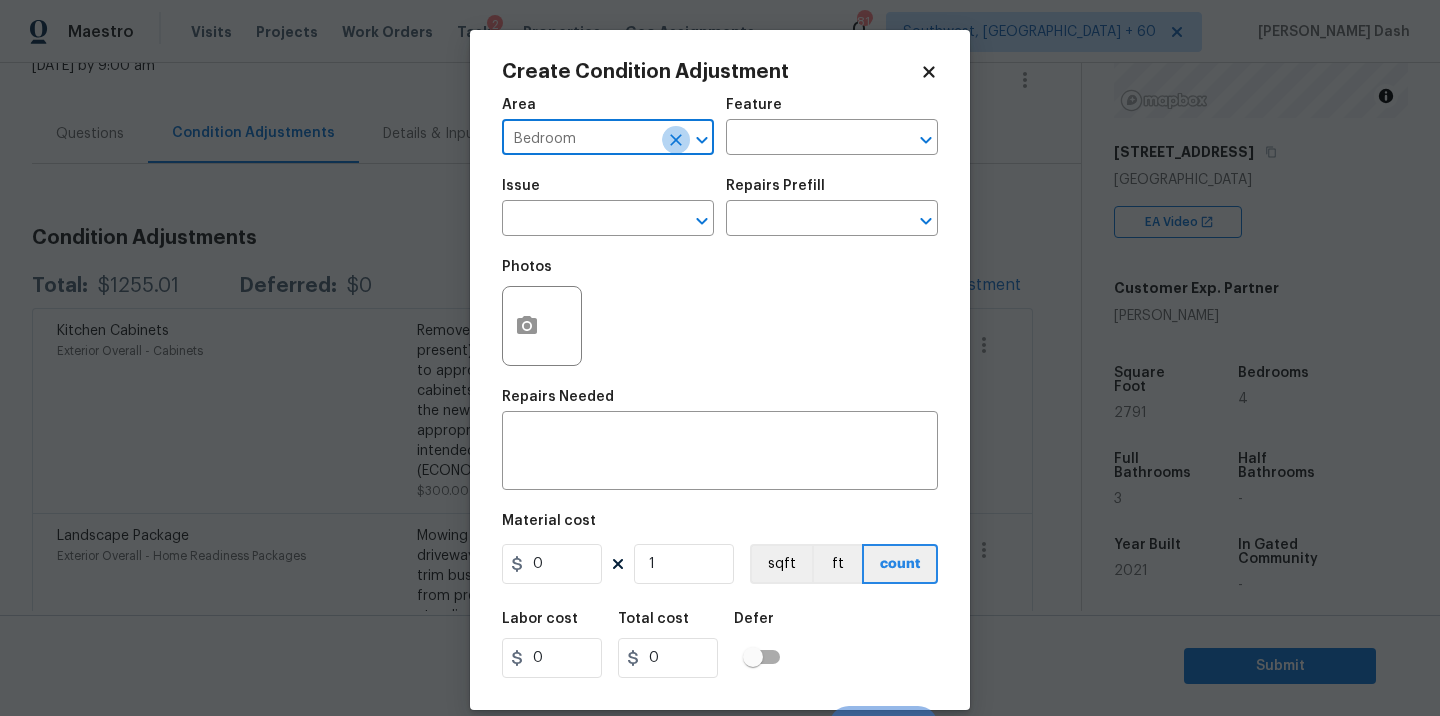 click 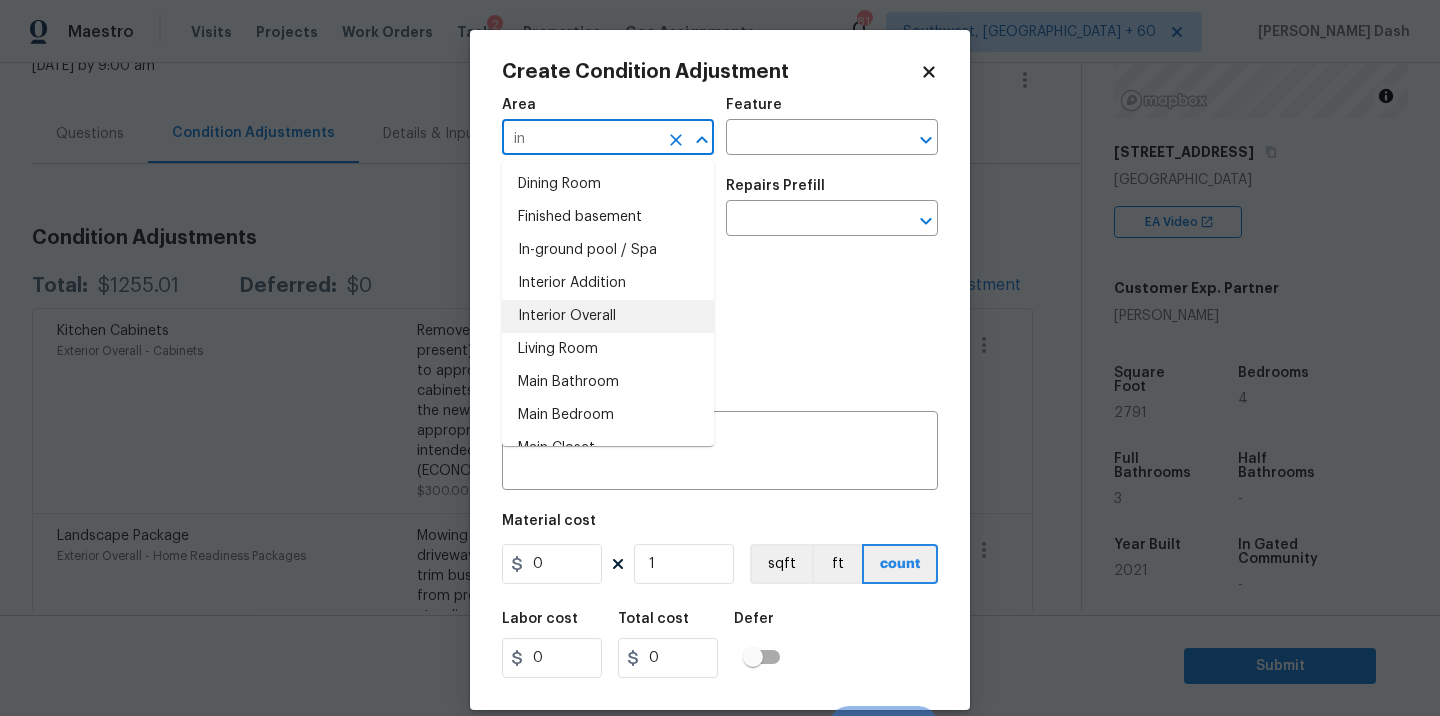 click on "Interior Overall" at bounding box center (608, 316) 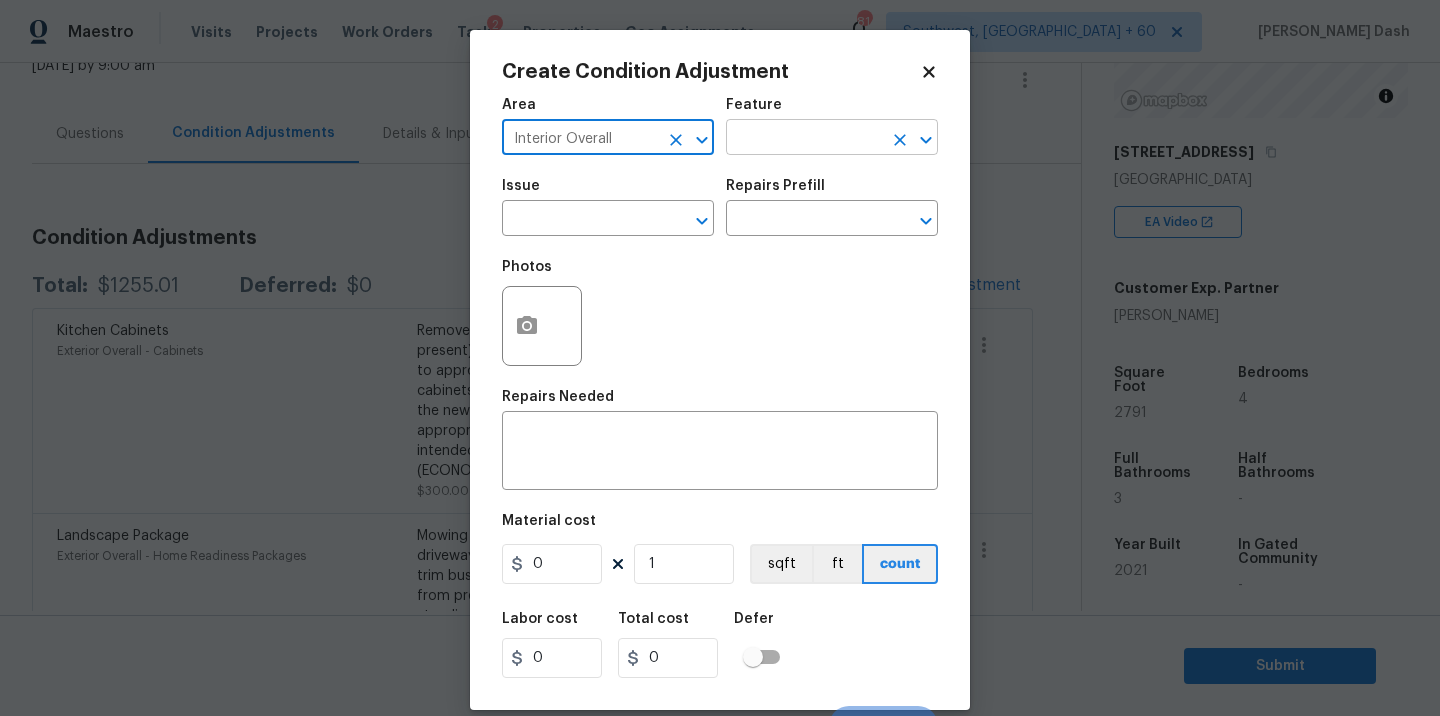 type on "Interior Overall" 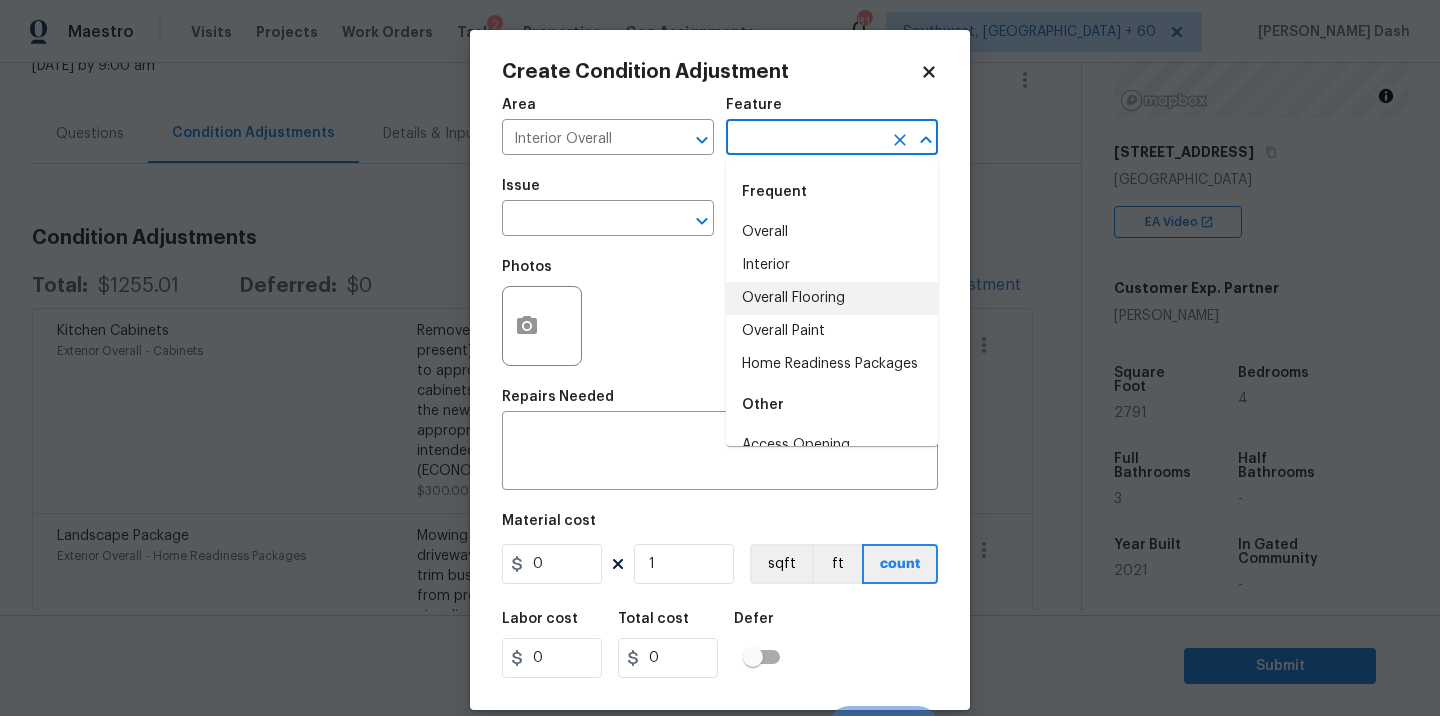 click on "Overall Flooring" at bounding box center [832, 298] 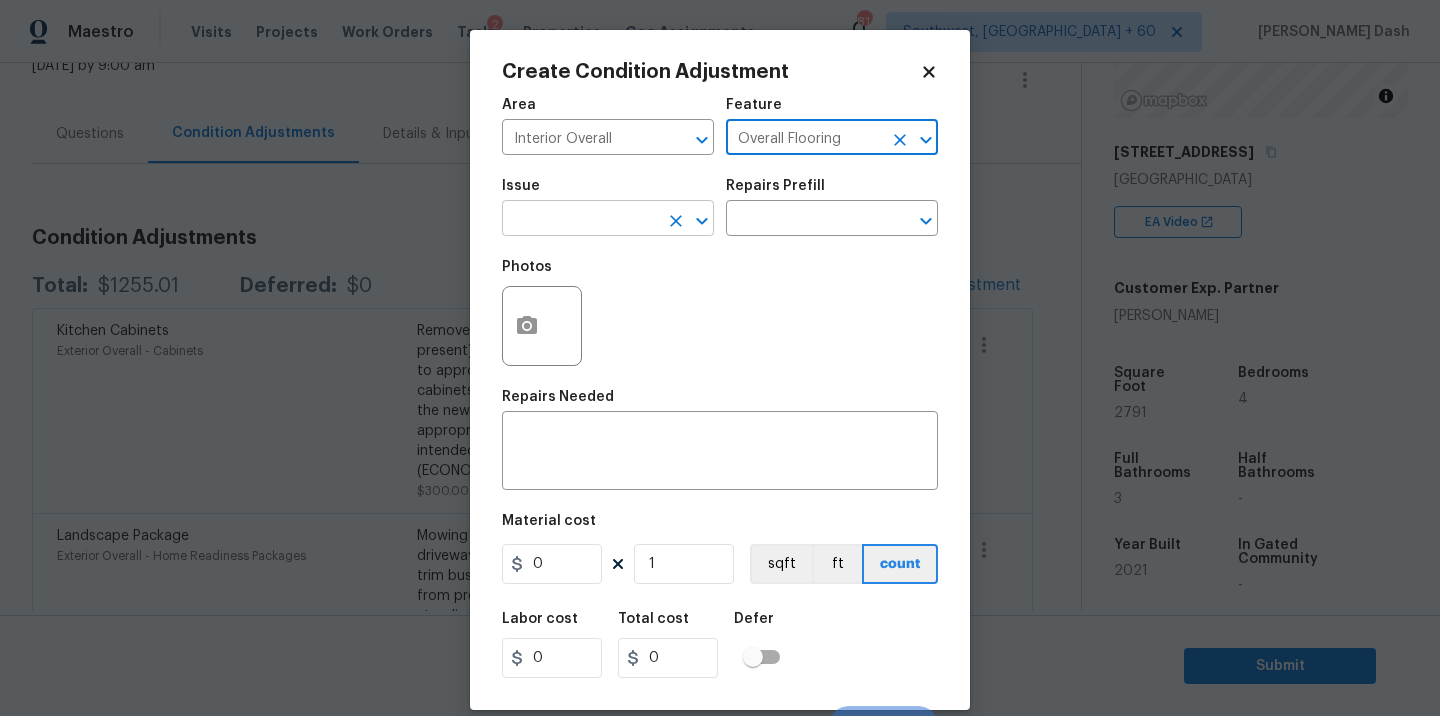 click on "​" at bounding box center [608, 220] 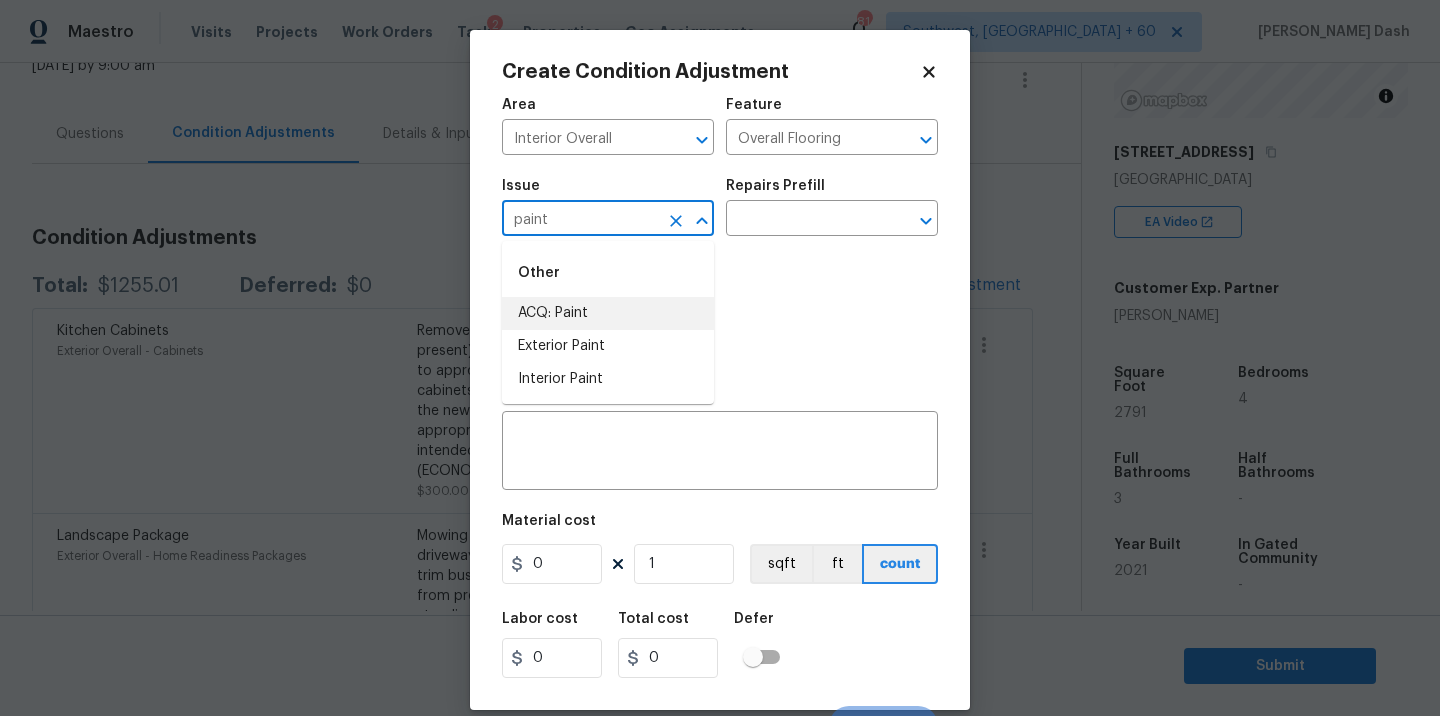 click on "ACQ: Paint" at bounding box center (608, 313) 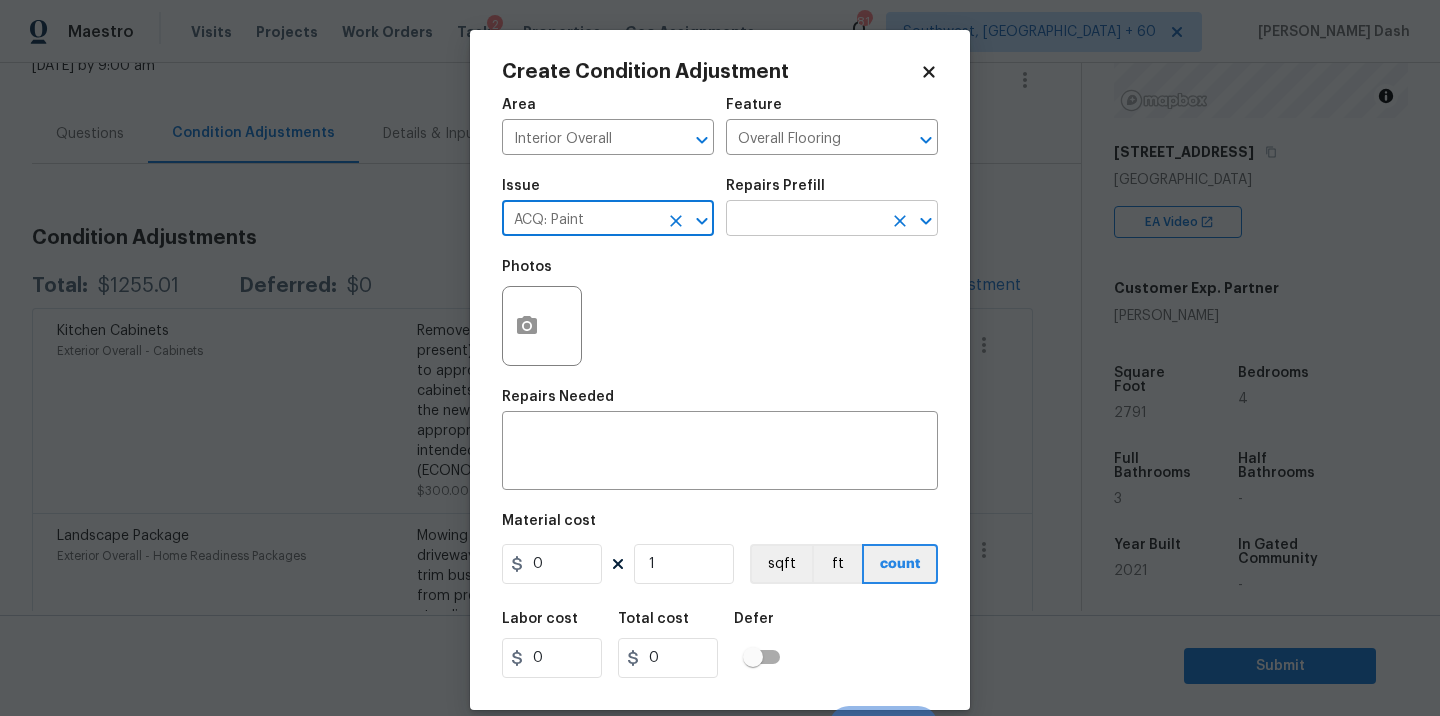 type on "ACQ: Paint" 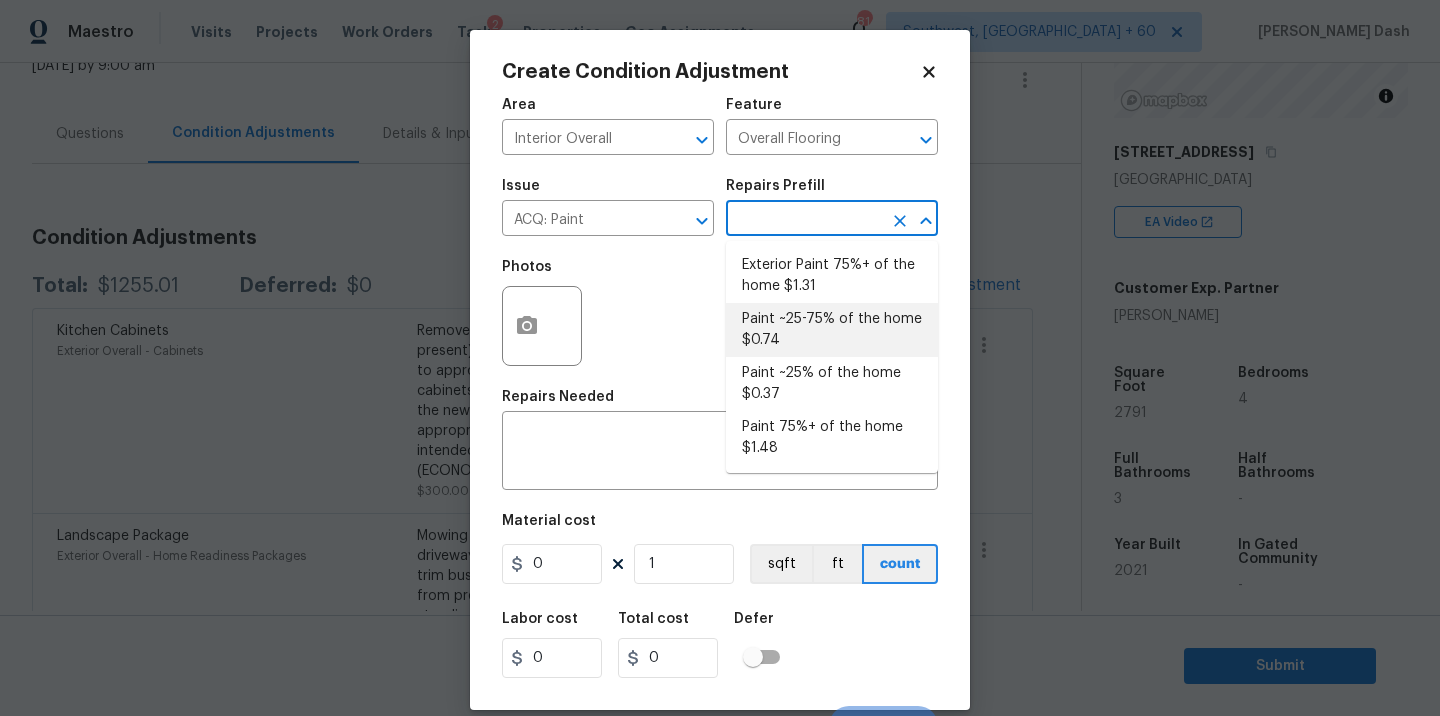 click on "Paint ~25-75% of the home $0.74" at bounding box center (832, 330) 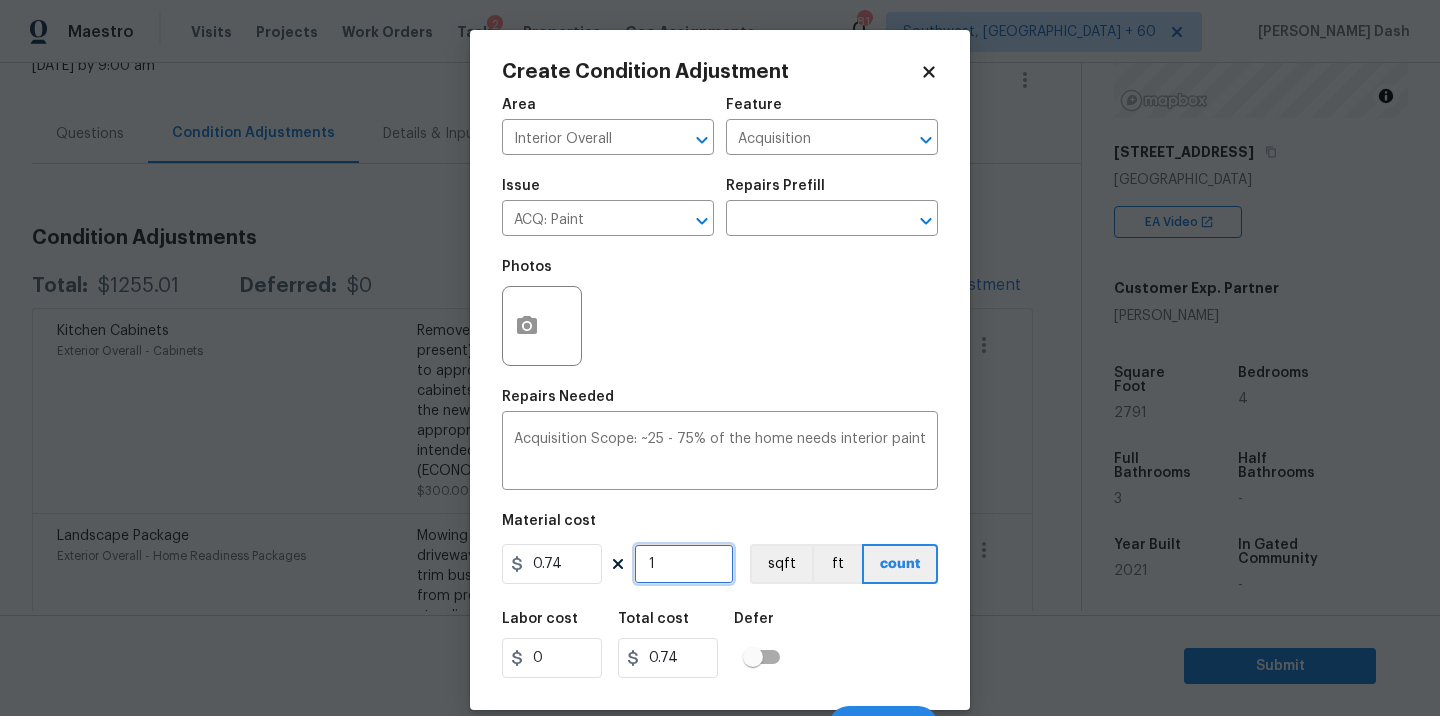 click on "1" at bounding box center (684, 564) 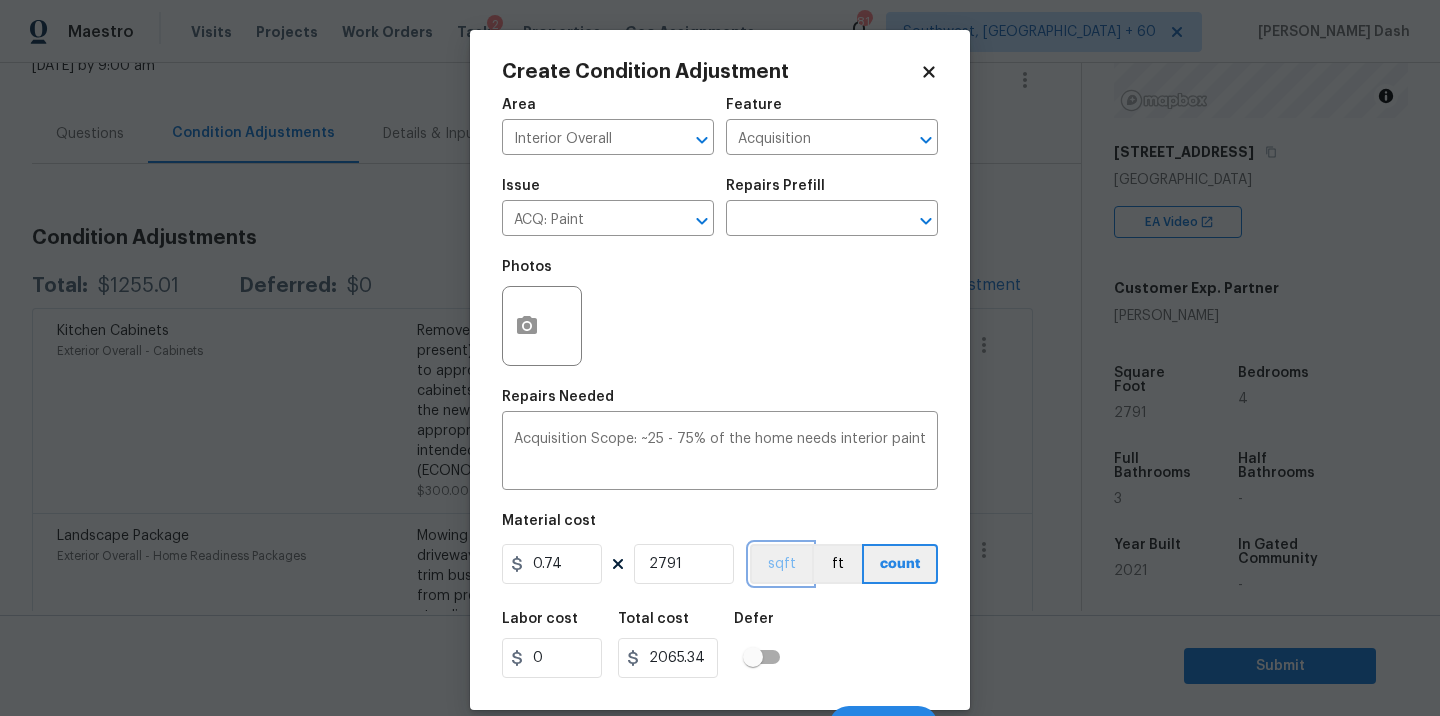 click on "sqft" at bounding box center [781, 564] 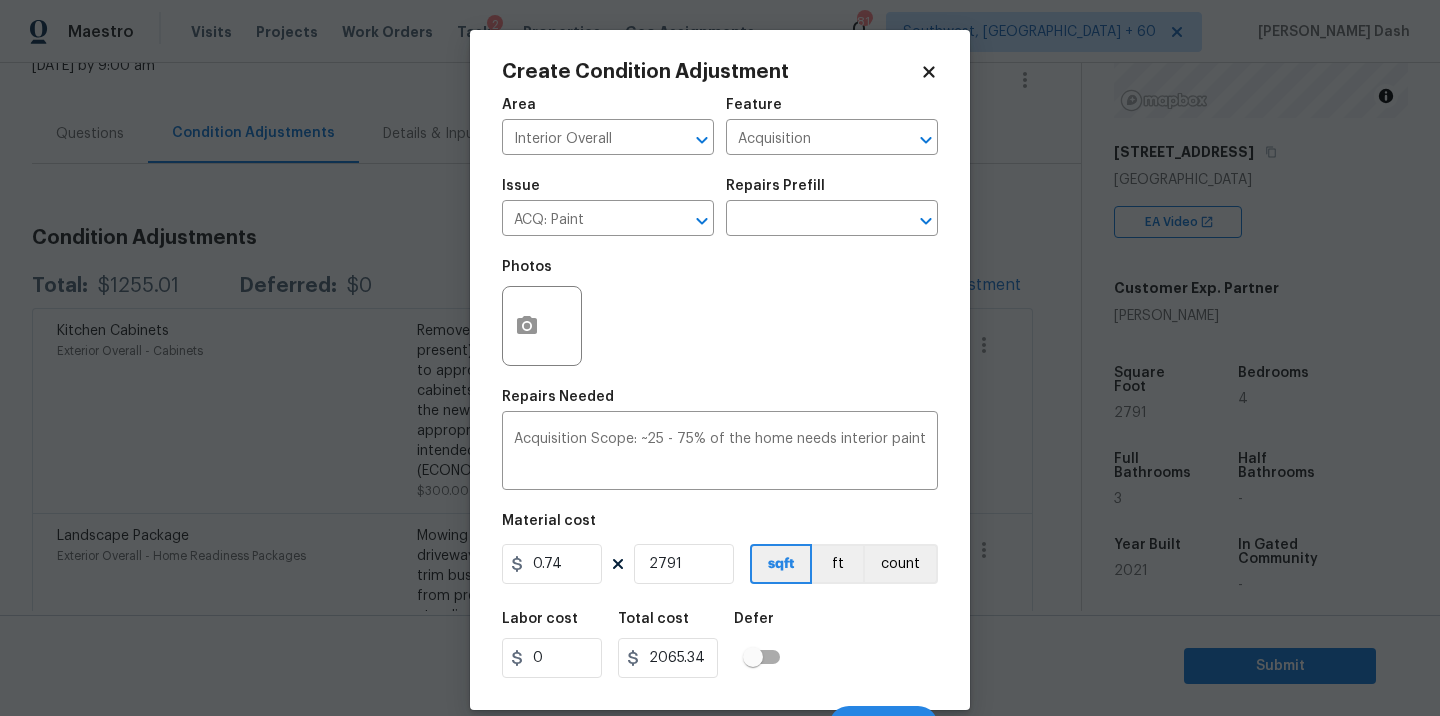 click on "Labor cost 0 Total cost 2065.34 Defer" at bounding box center (720, 645) 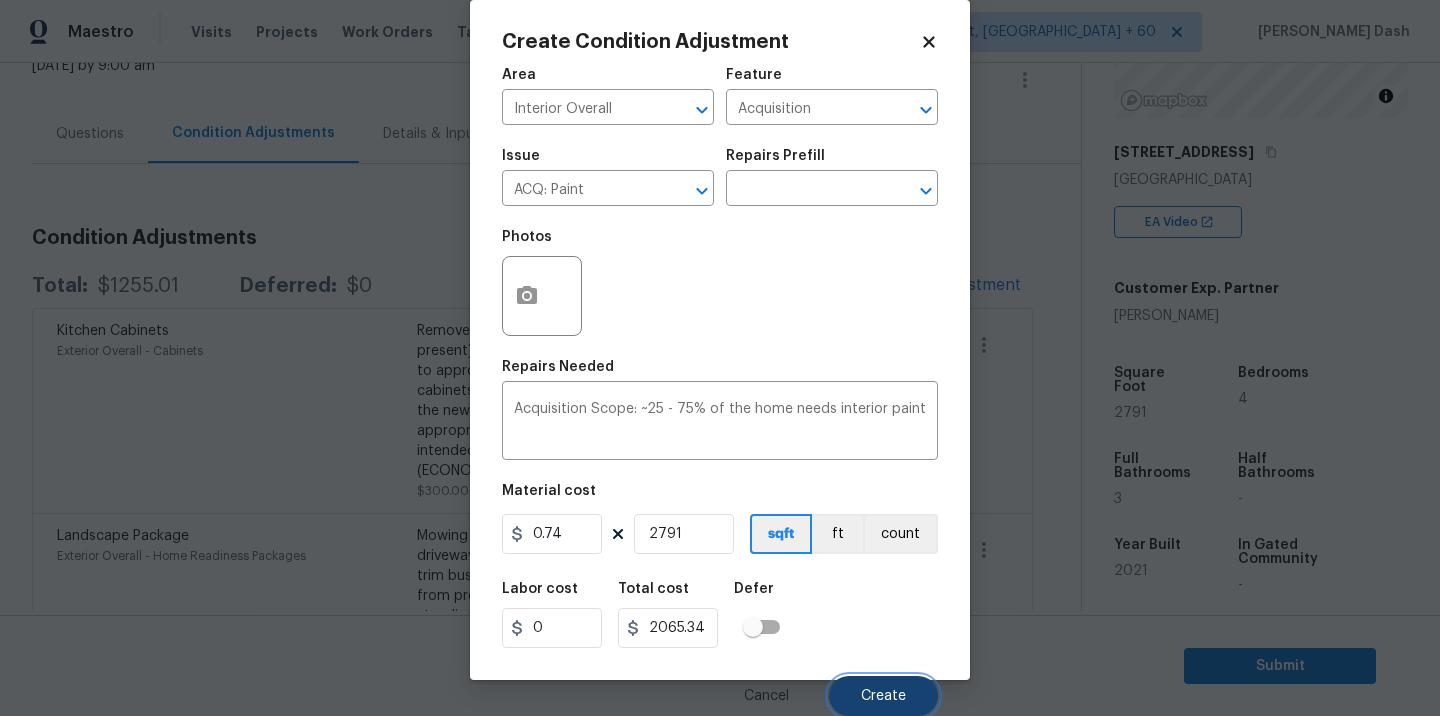 click on "Create" at bounding box center (883, 696) 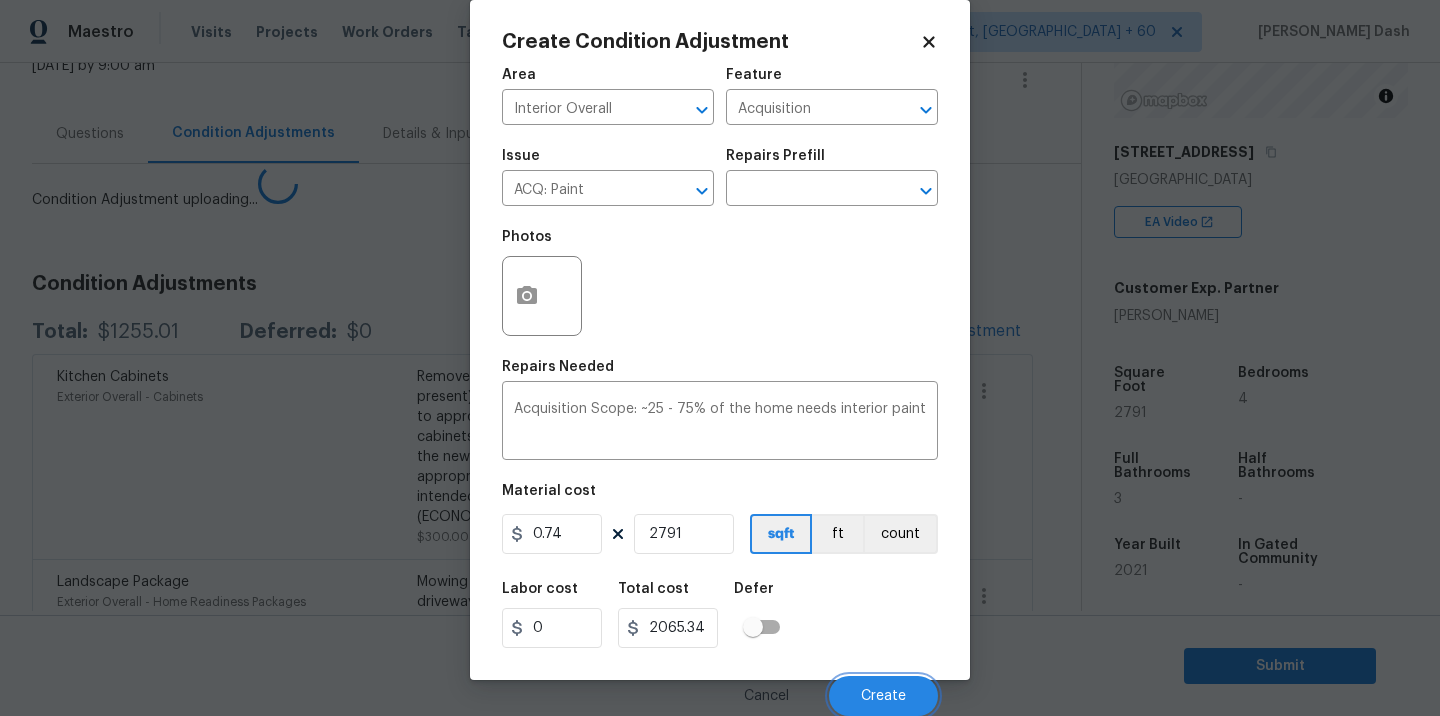 scroll, scrollTop: 24, scrollLeft: 0, axis: vertical 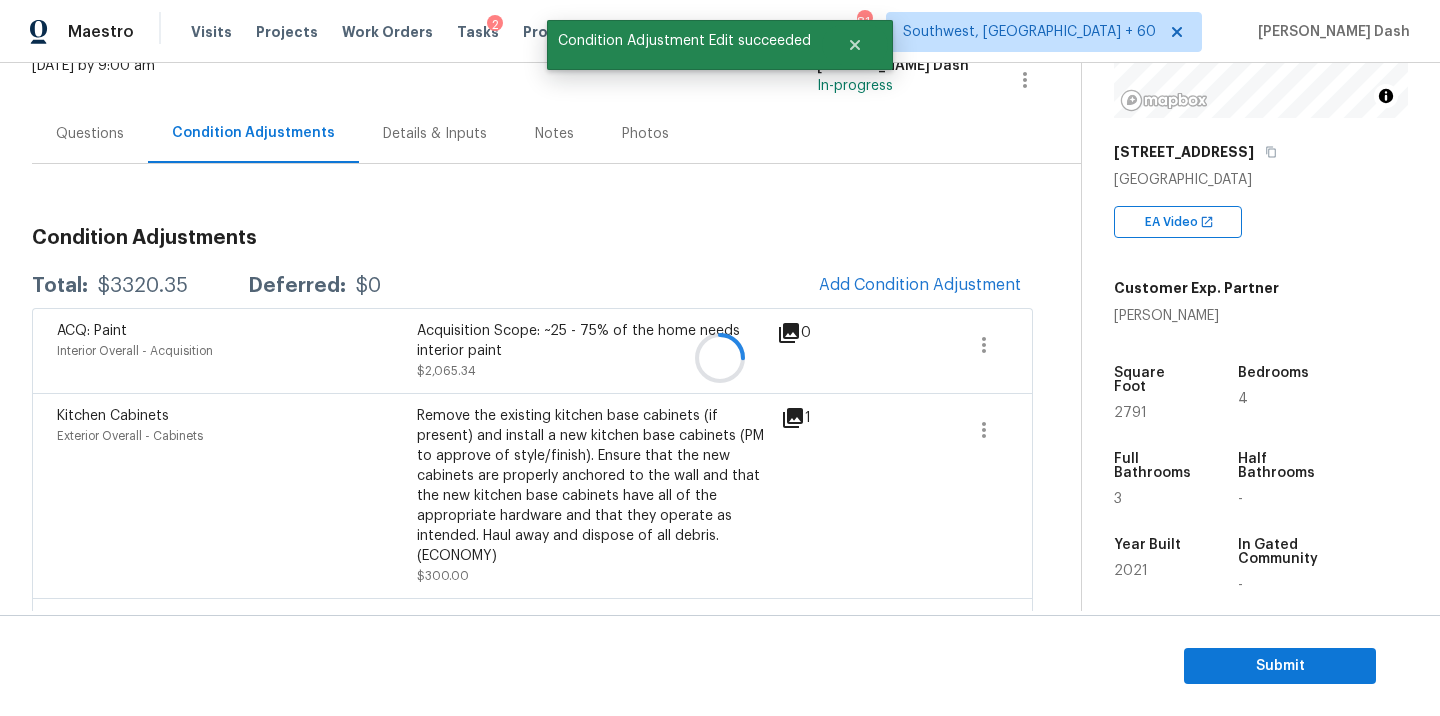 click at bounding box center [720, 358] 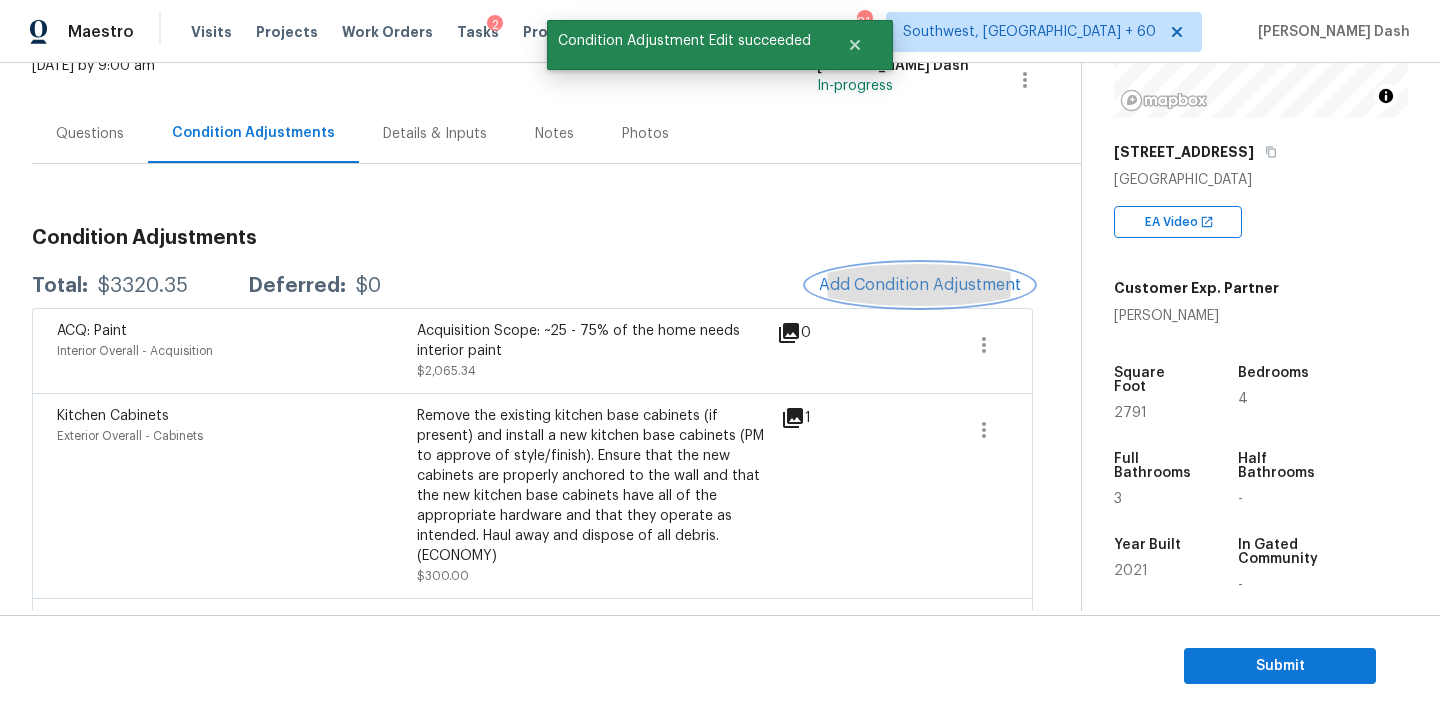 click on "Add Condition Adjustment" at bounding box center (920, 285) 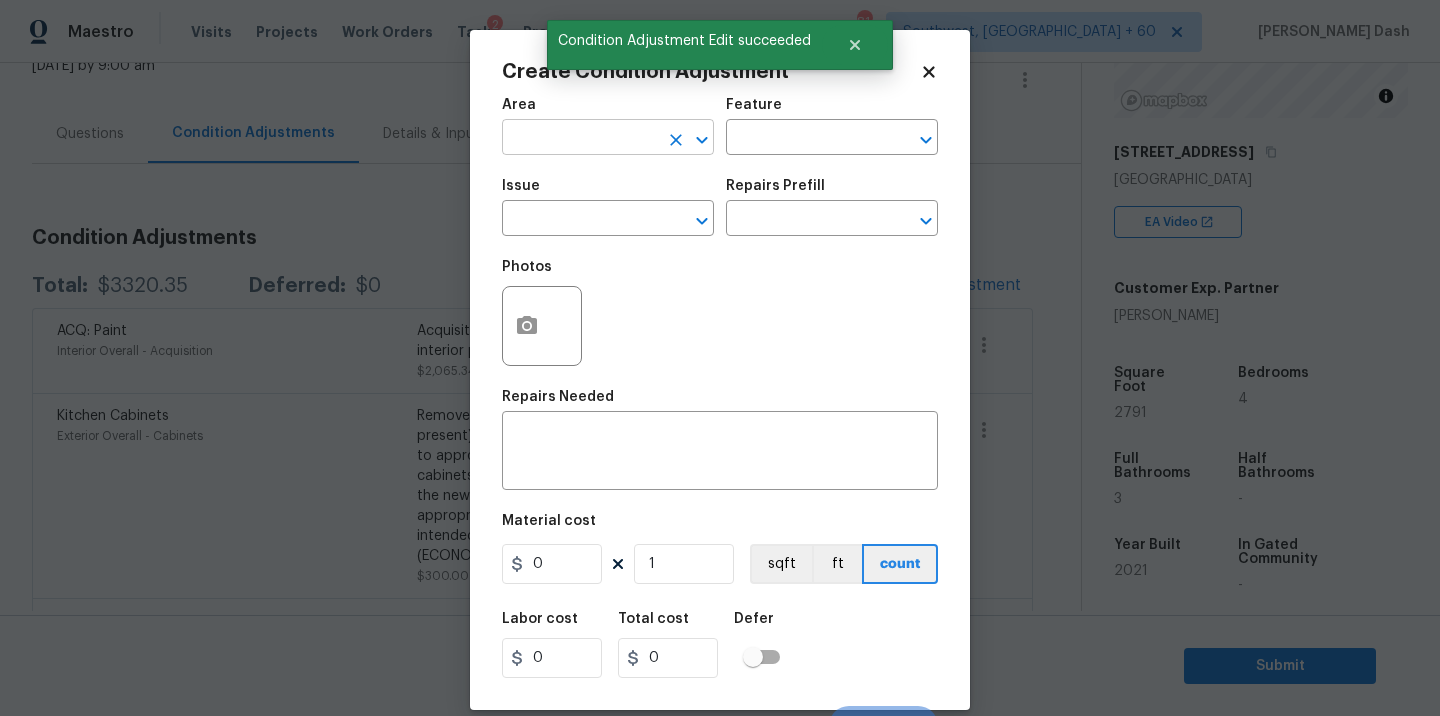 click at bounding box center [580, 139] 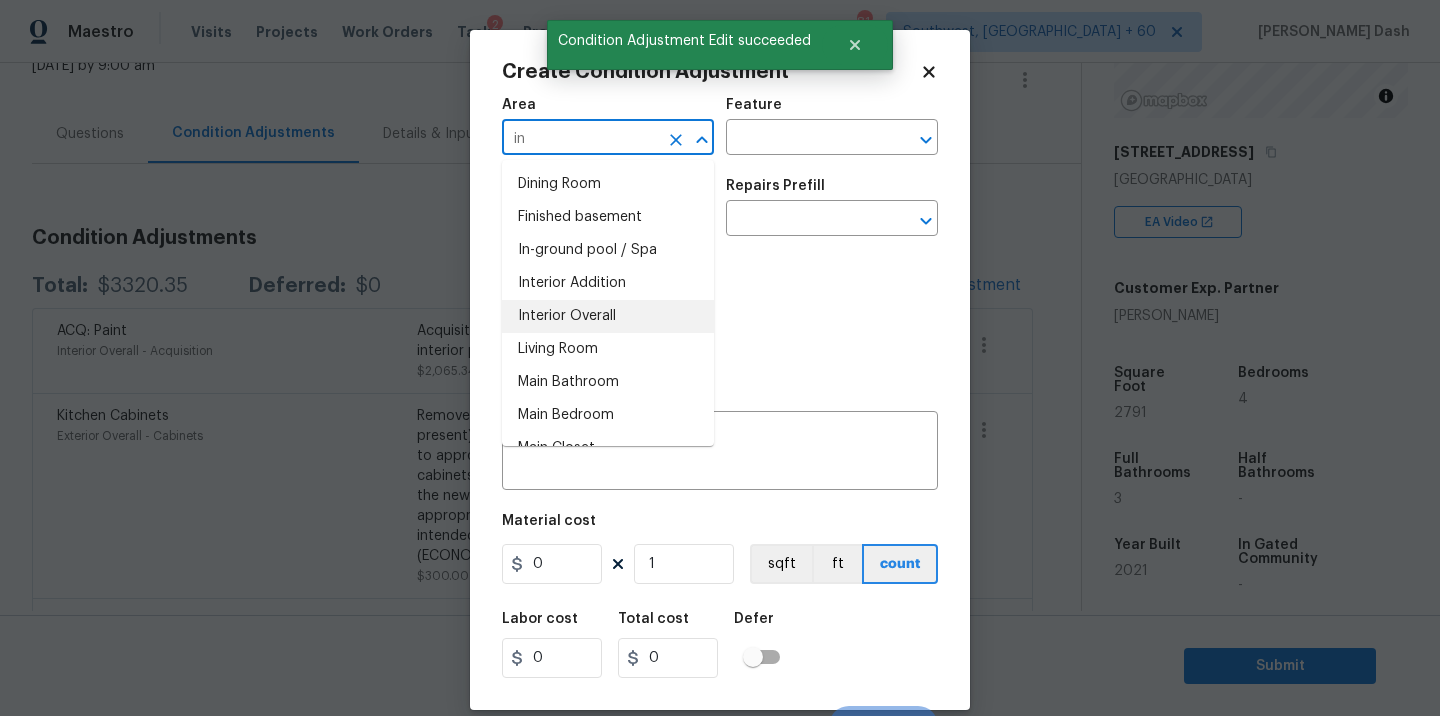click on "Interior Overall" at bounding box center (608, 316) 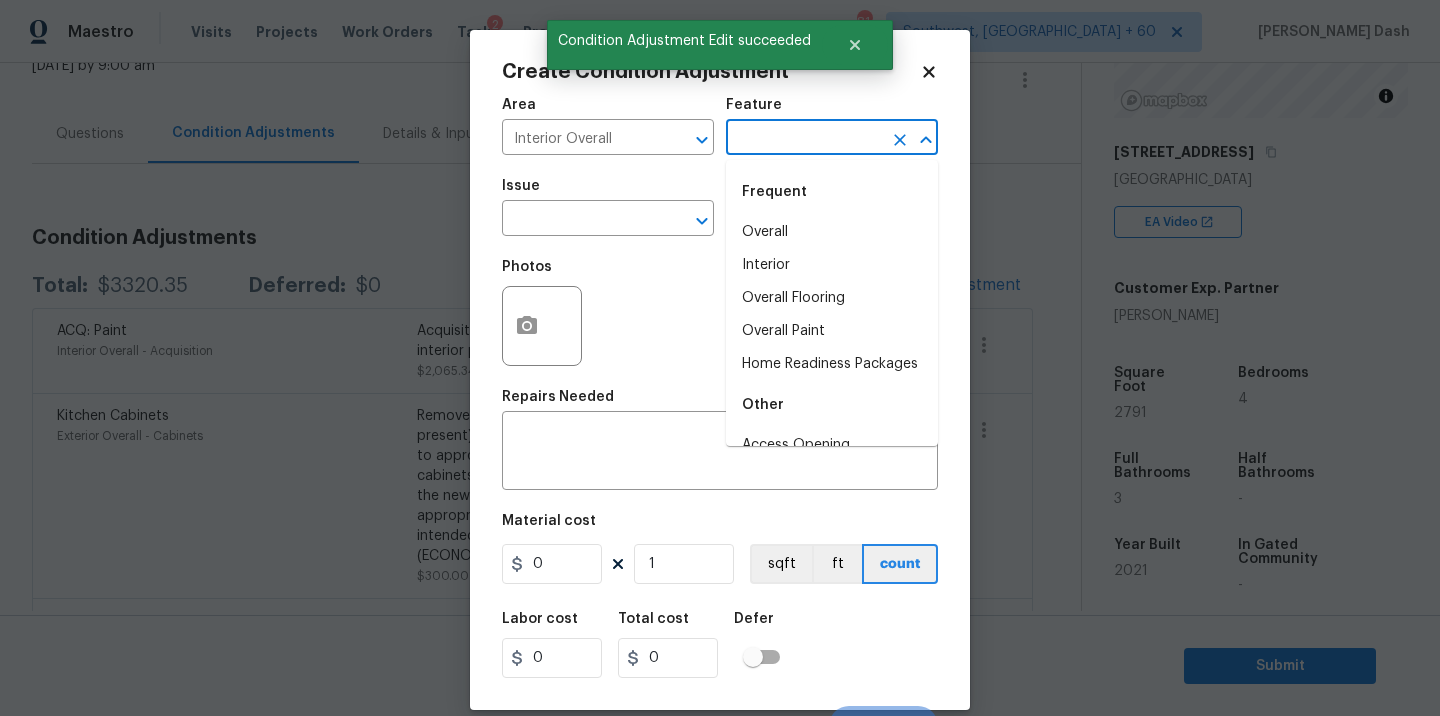 click at bounding box center (804, 139) 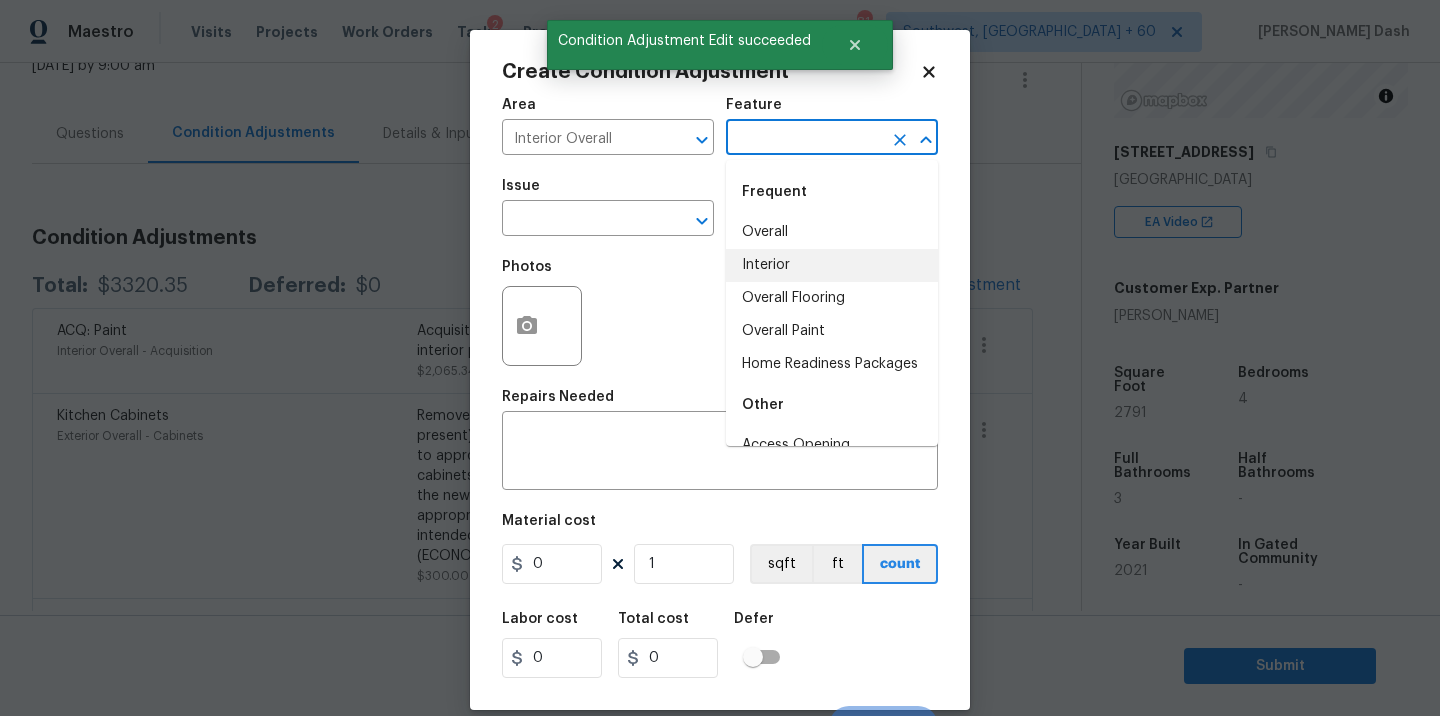 click on "Overall Flooring" at bounding box center [832, 298] 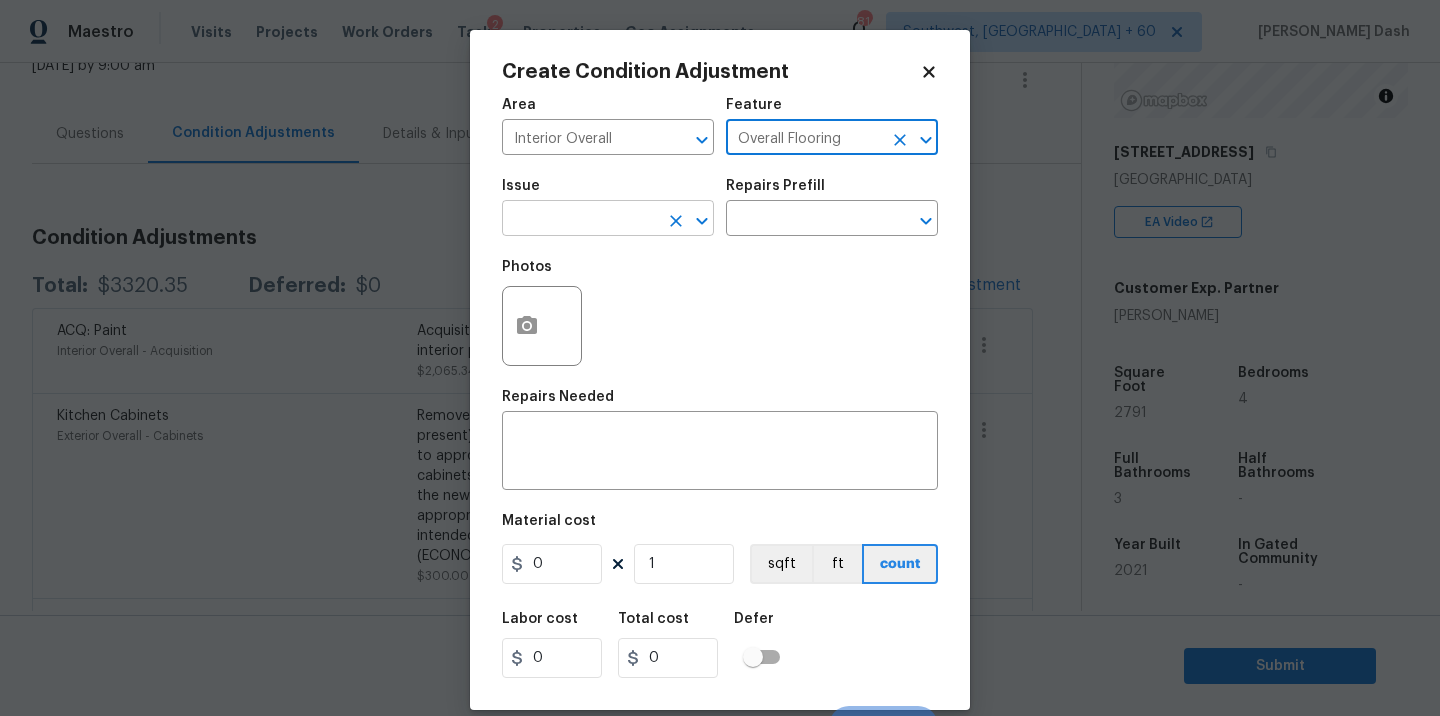 click at bounding box center [580, 220] 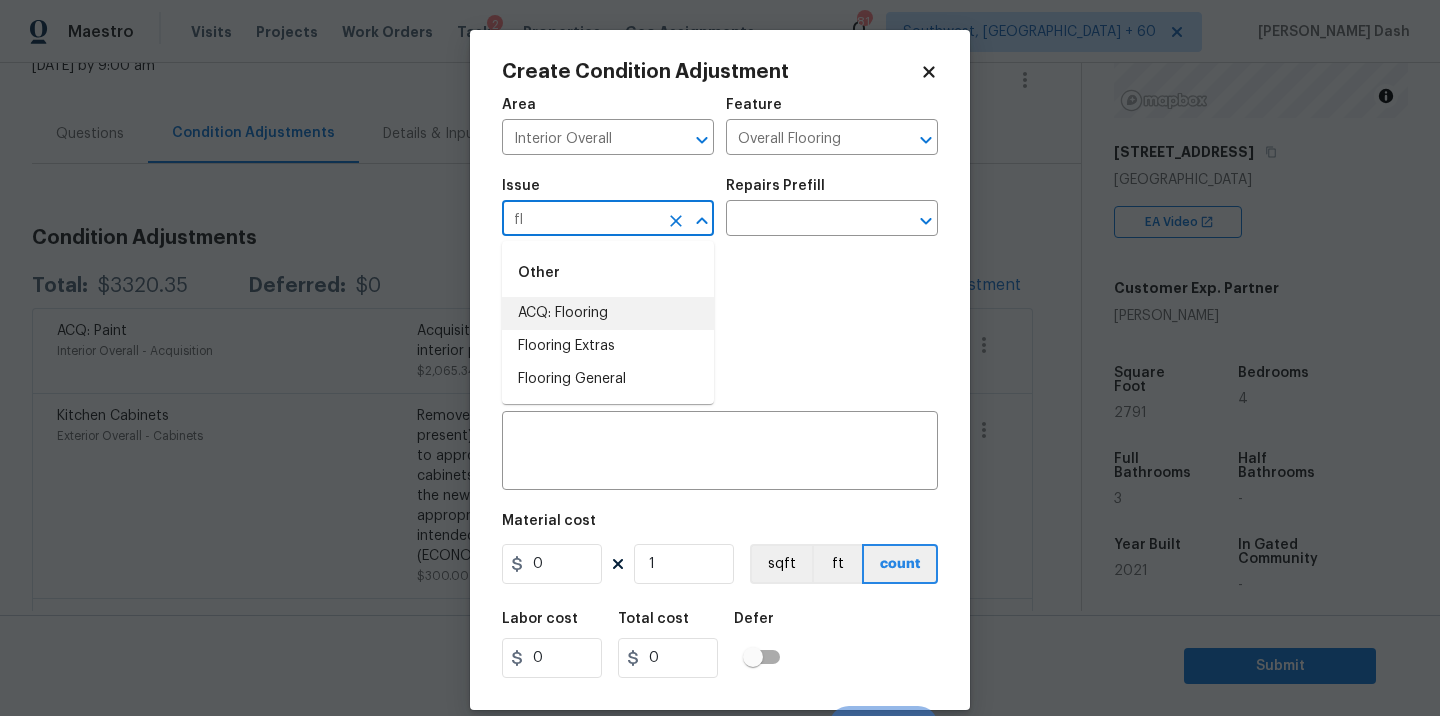 click on "ACQ: Flooring" at bounding box center [608, 313] 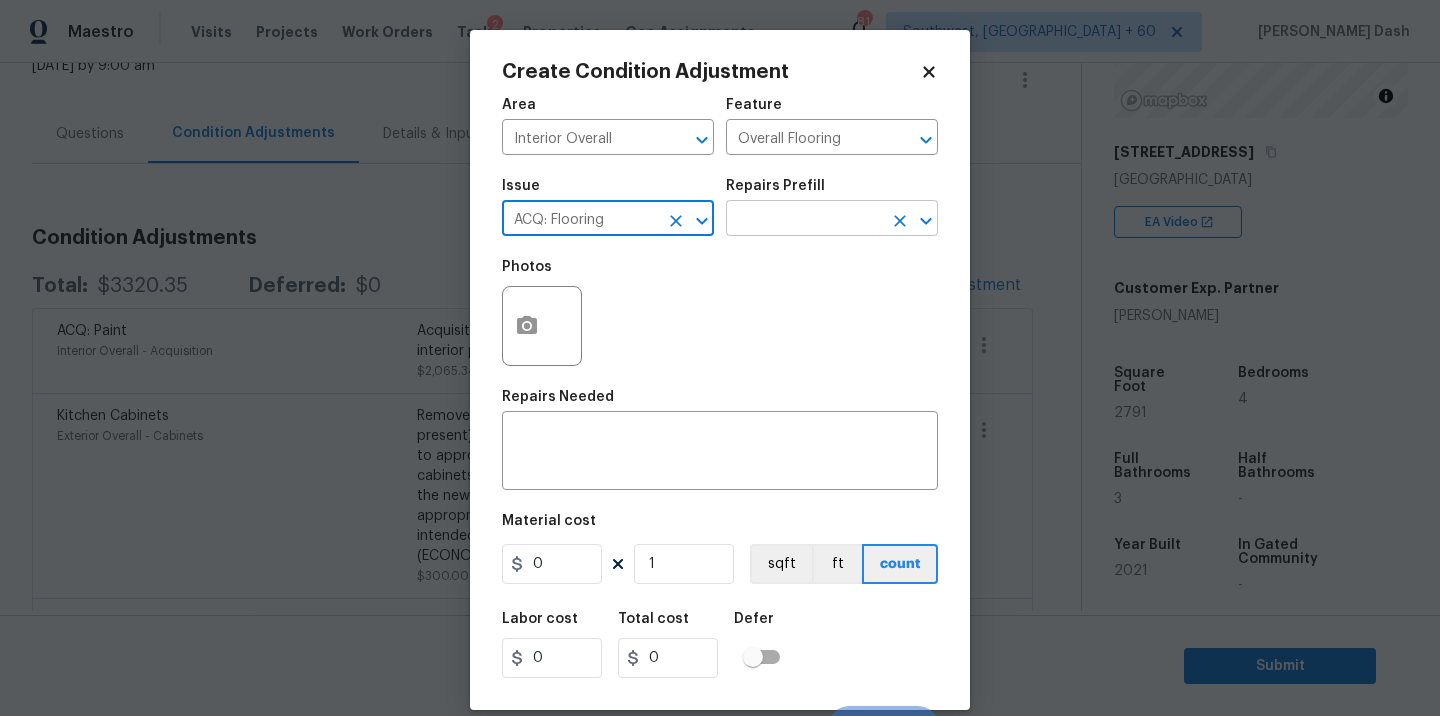 click at bounding box center (804, 220) 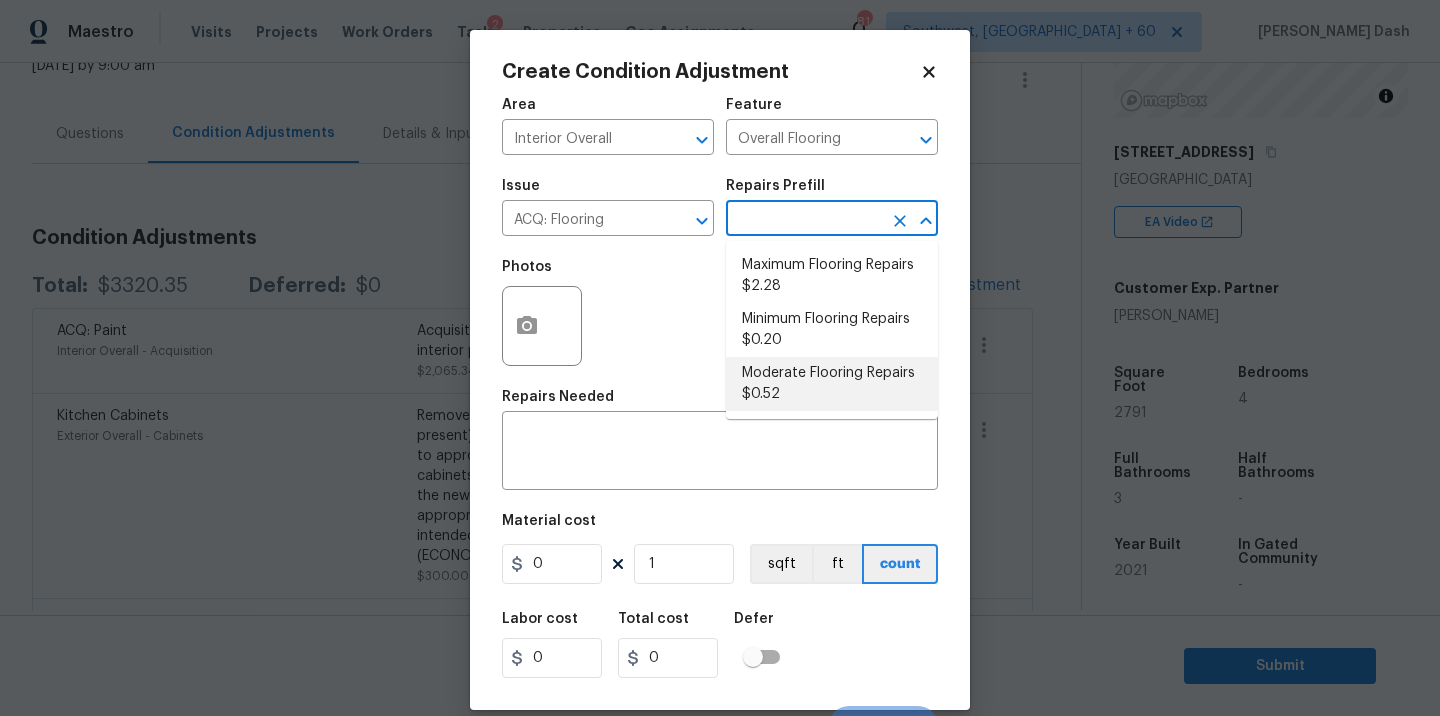 click on "Moderate Flooring Repairs $0.52" at bounding box center [832, 384] 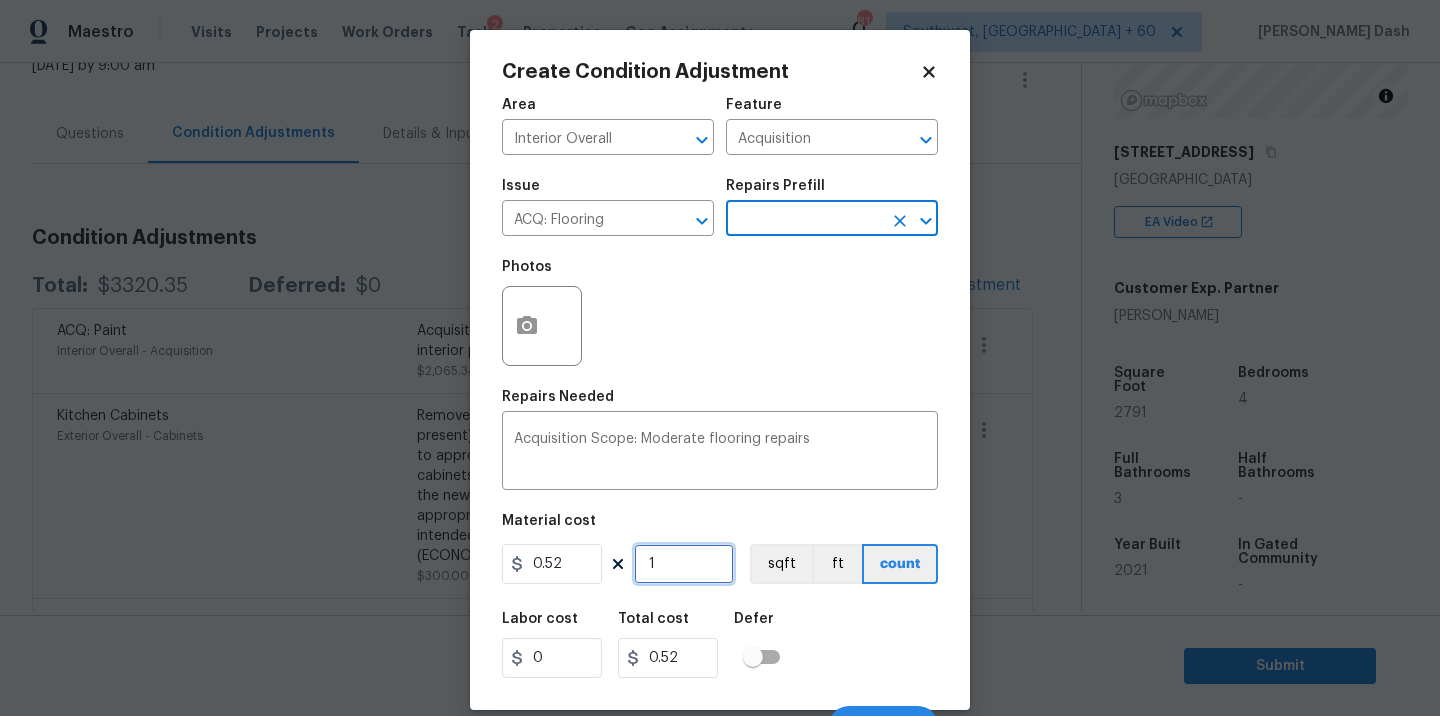 click on "1" at bounding box center [684, 564] 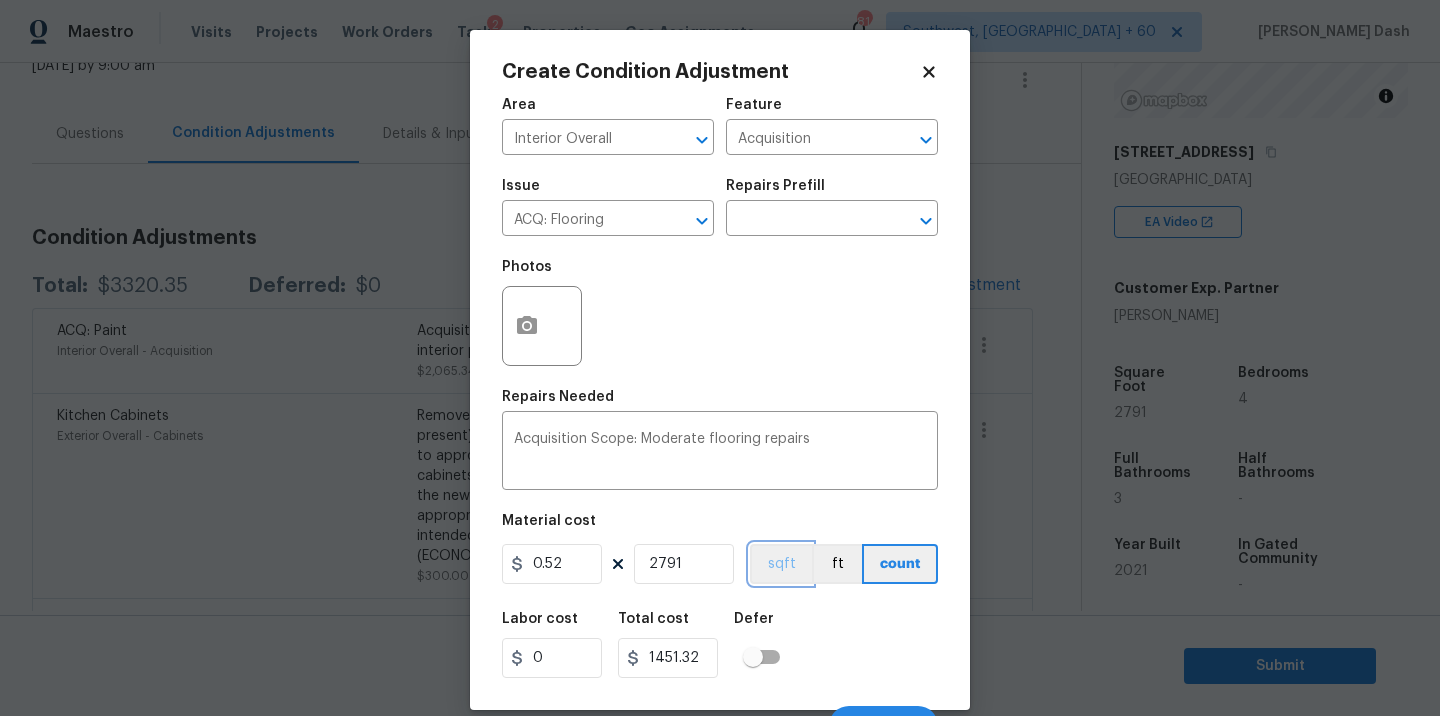 click on "sqft" at bounding box center [781, 564] 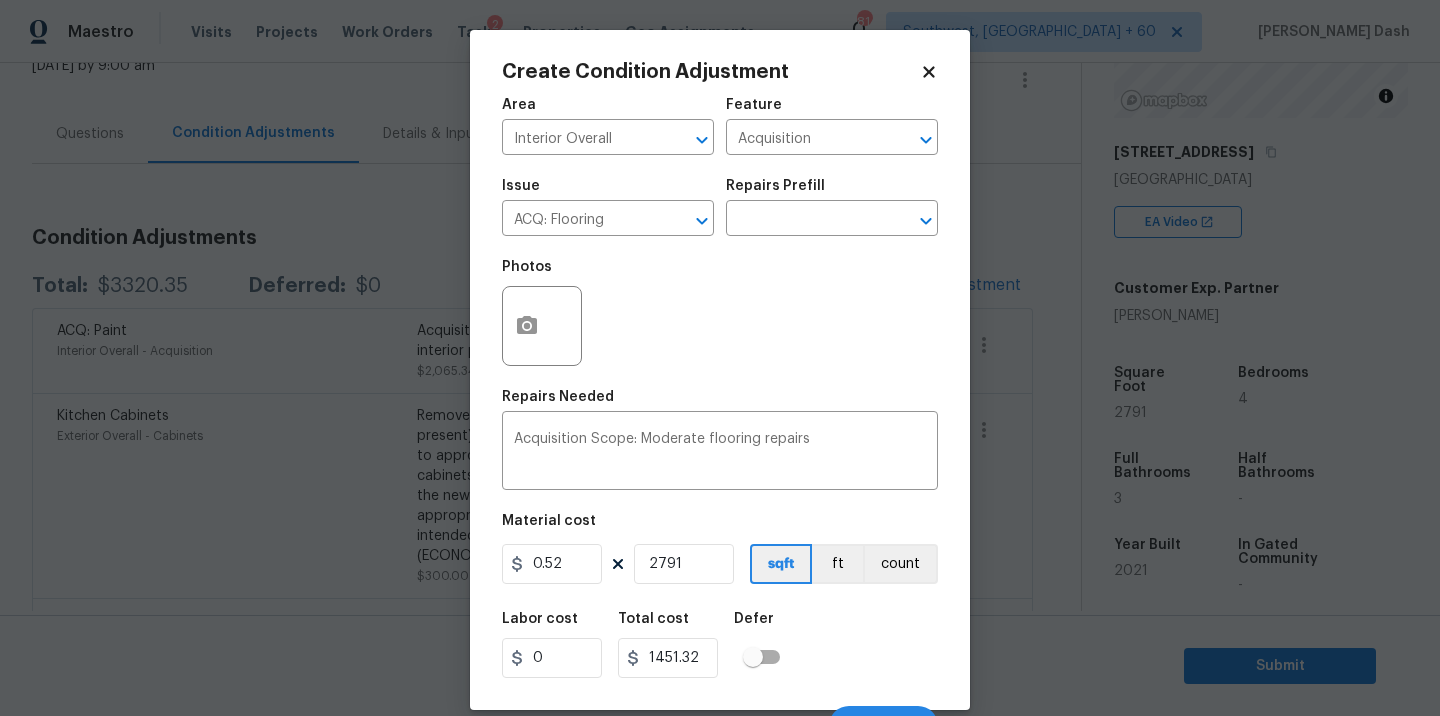 click on "Labor cost 0 Total cost 1451.32 Defer" at bounding box center (720, 645) 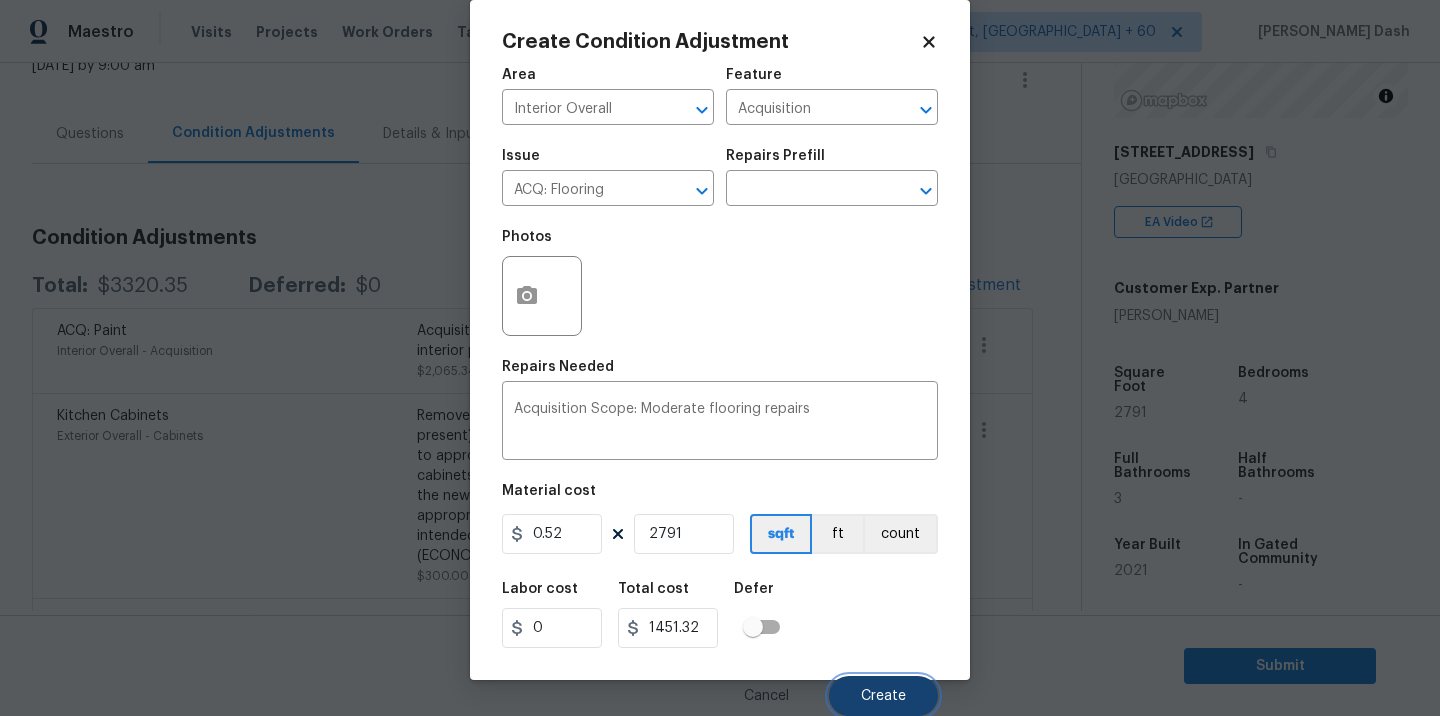 click on "Create" at bounding box center [883, 696] 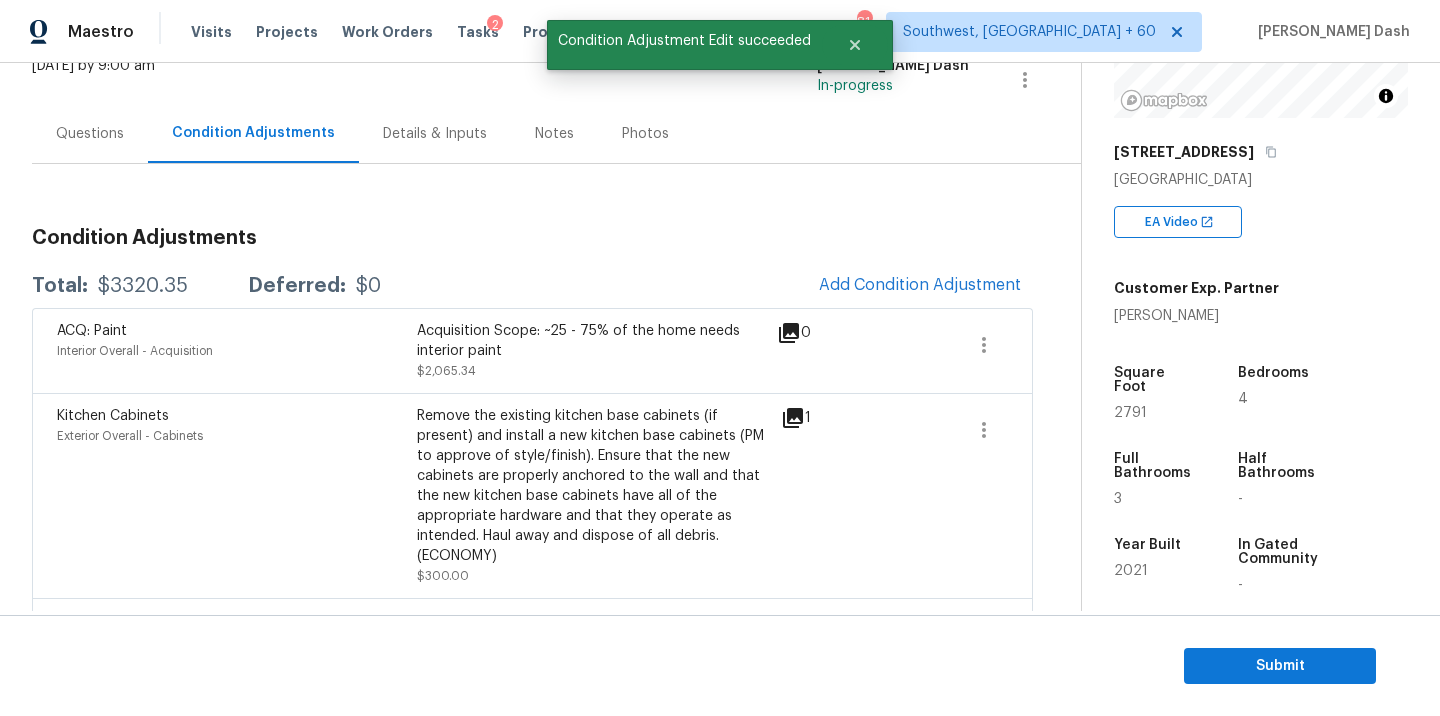 scroll, scrollTop: 24, scrollLeft: 0, axis: vertical 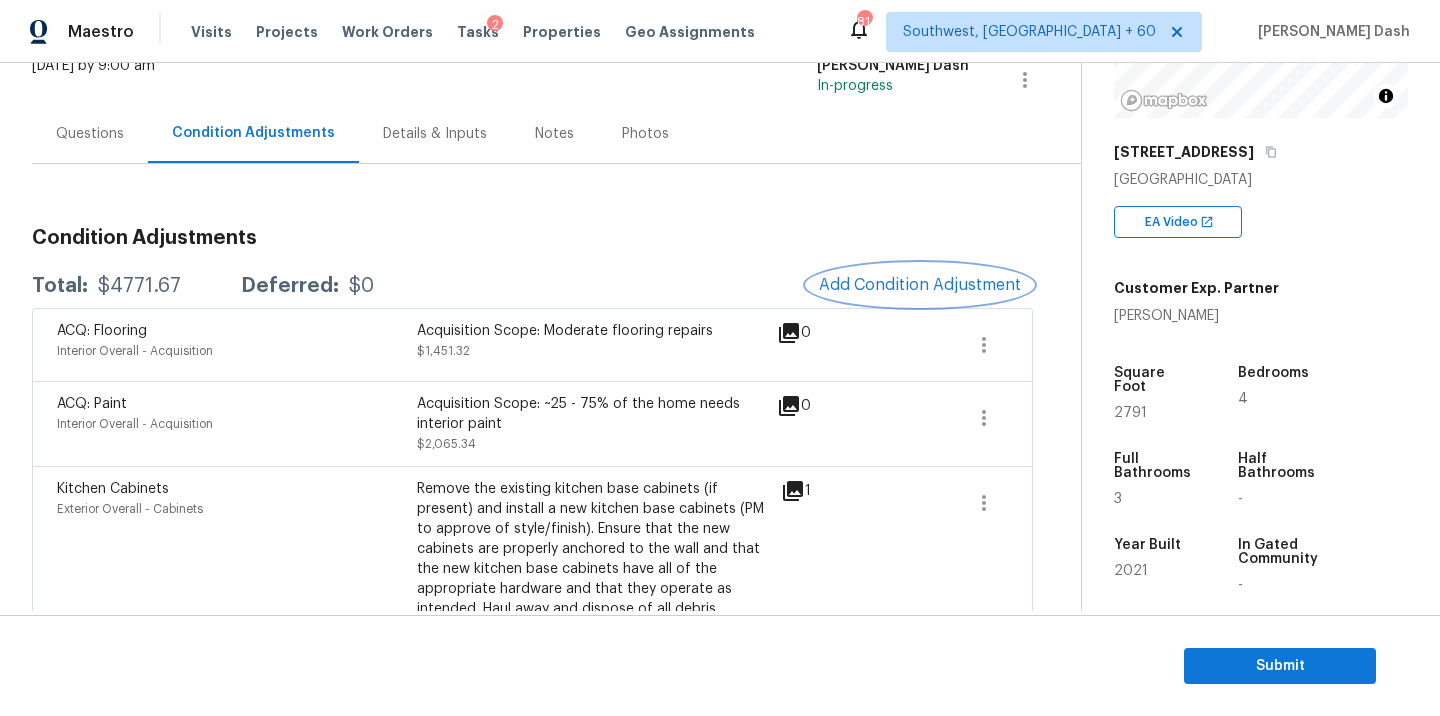 click on "Add Condition Adjustment" at bounding box center [920, 285] 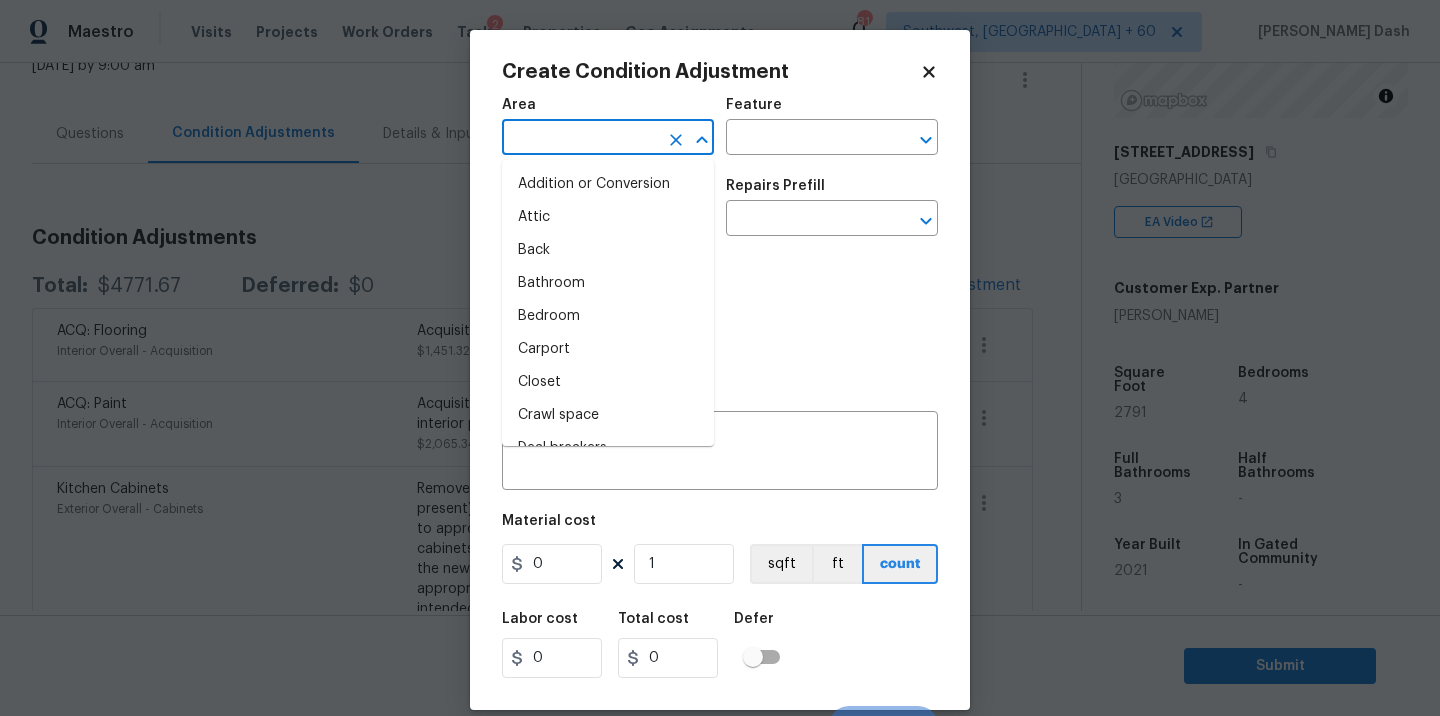 click at bounding box center (580, 139) 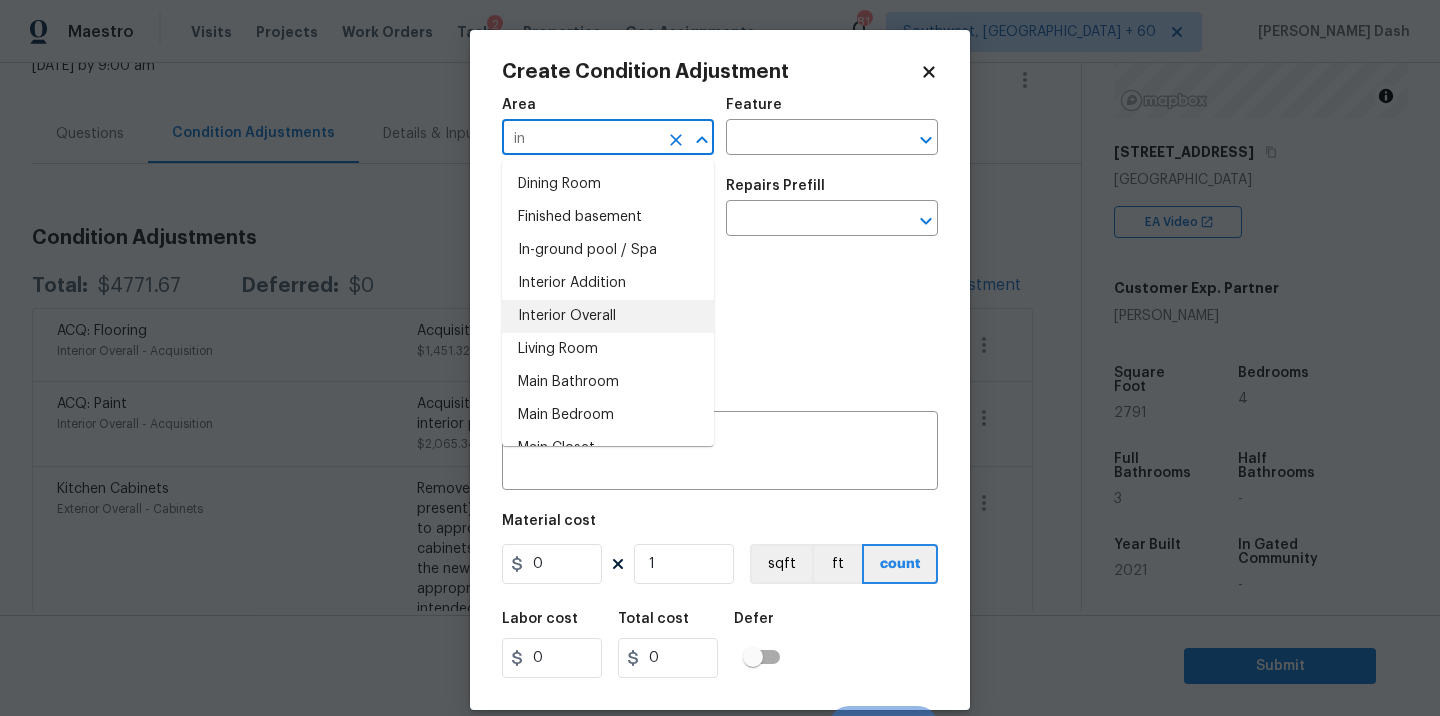 click on "Interior Overall" at bounding box center [608, 316] 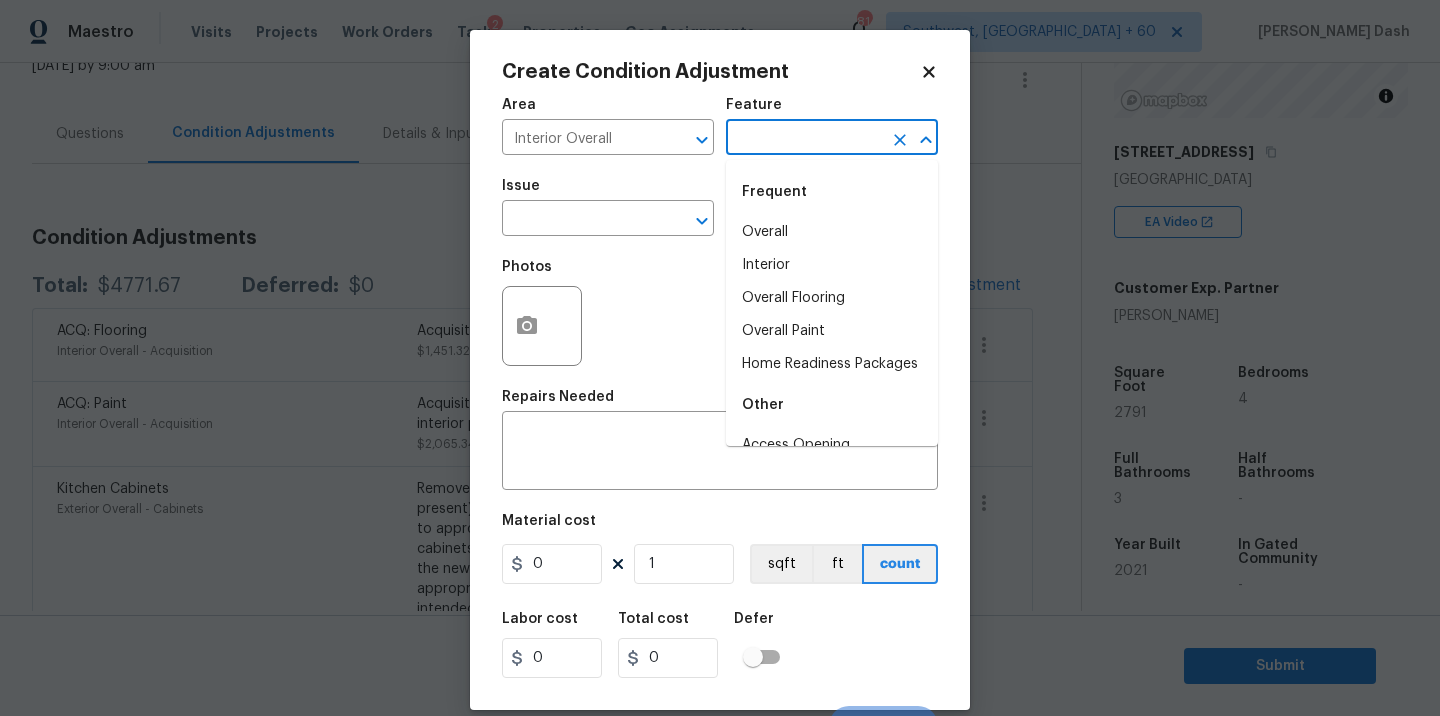 click at bounding box center (804, 139) 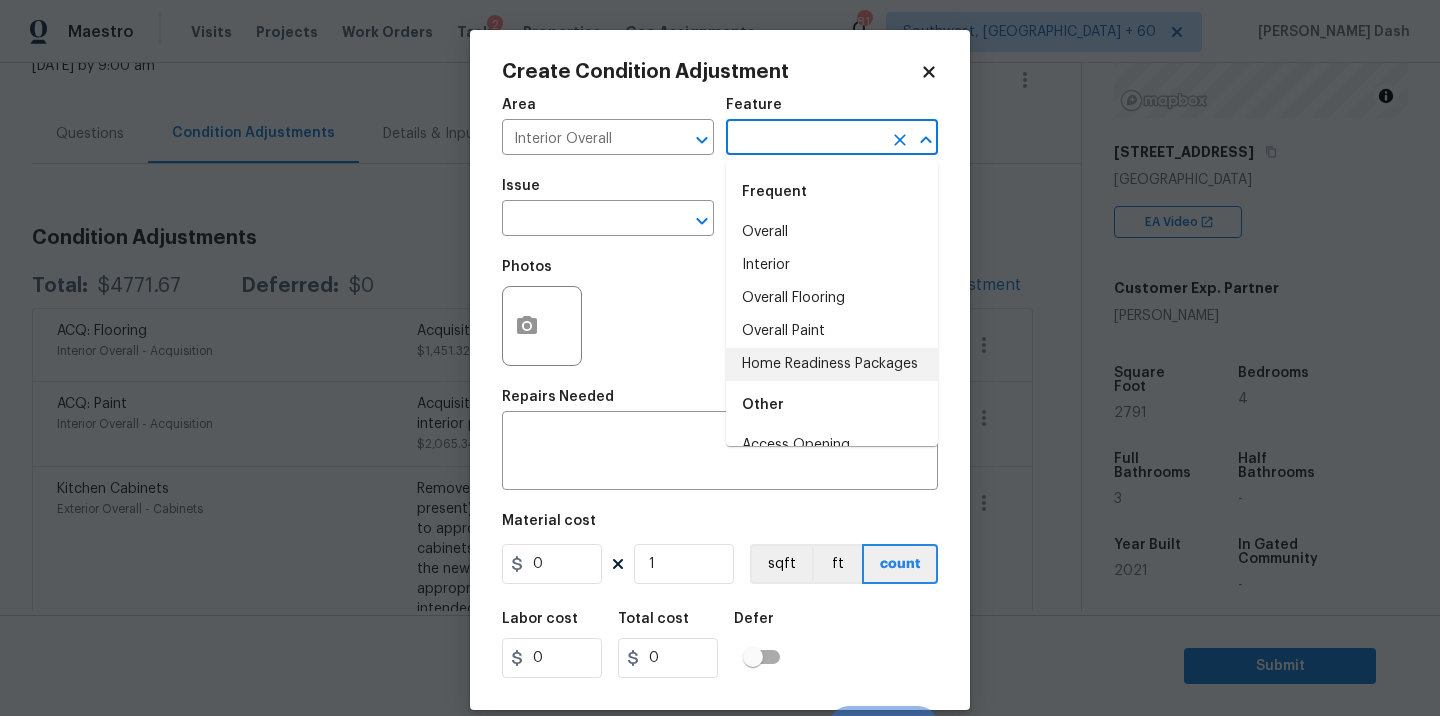 click on "Home Readiness Packages" at bounding box center [832, 364] 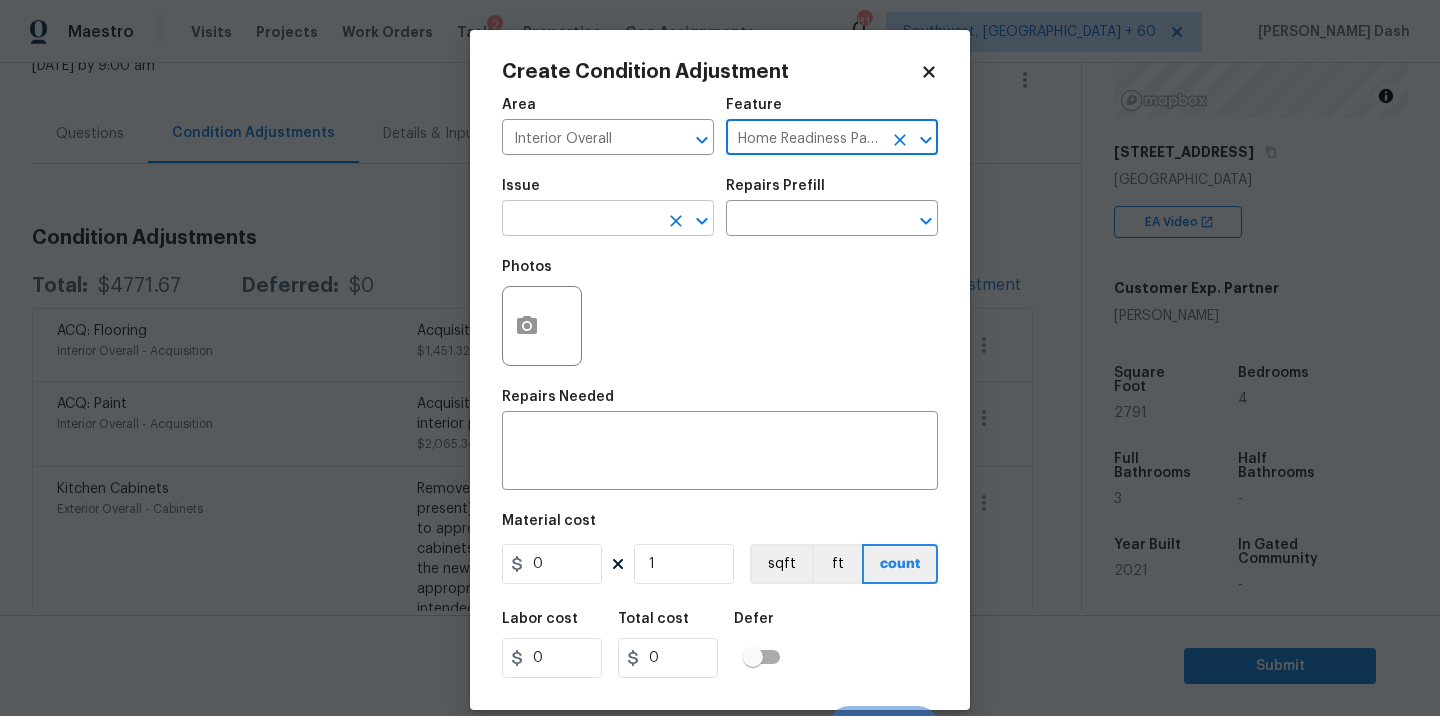 click at bounding box center (580, 220) 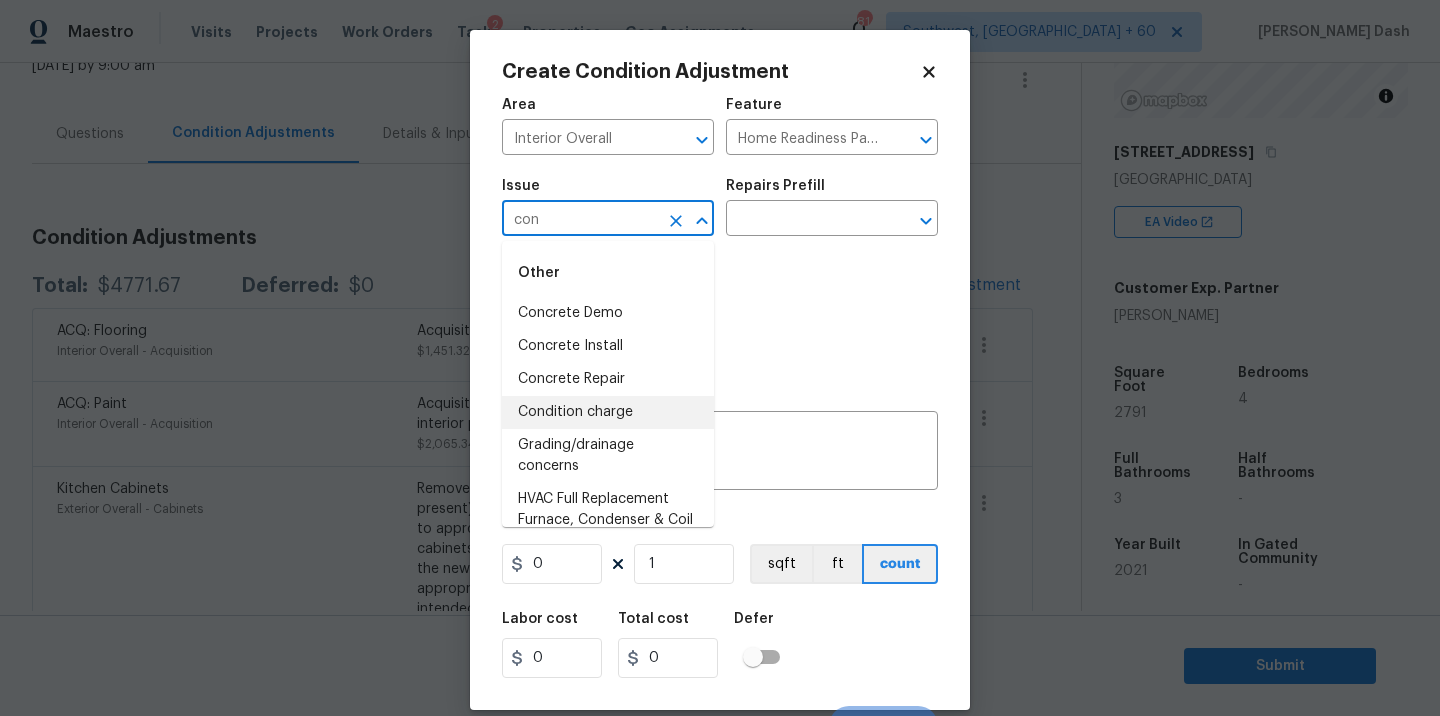 click on "Condition charge" at bounding box center [608, 412] 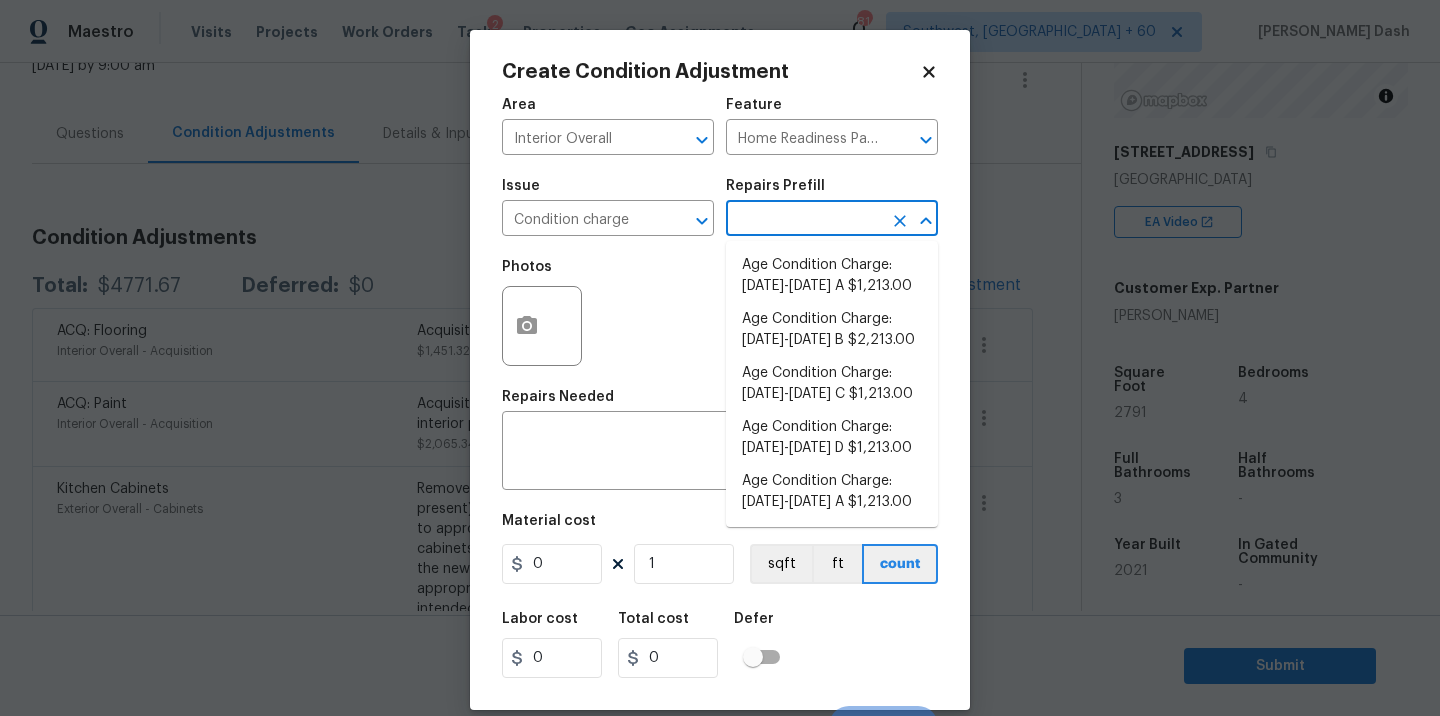 click at bounding box center (804, 220) 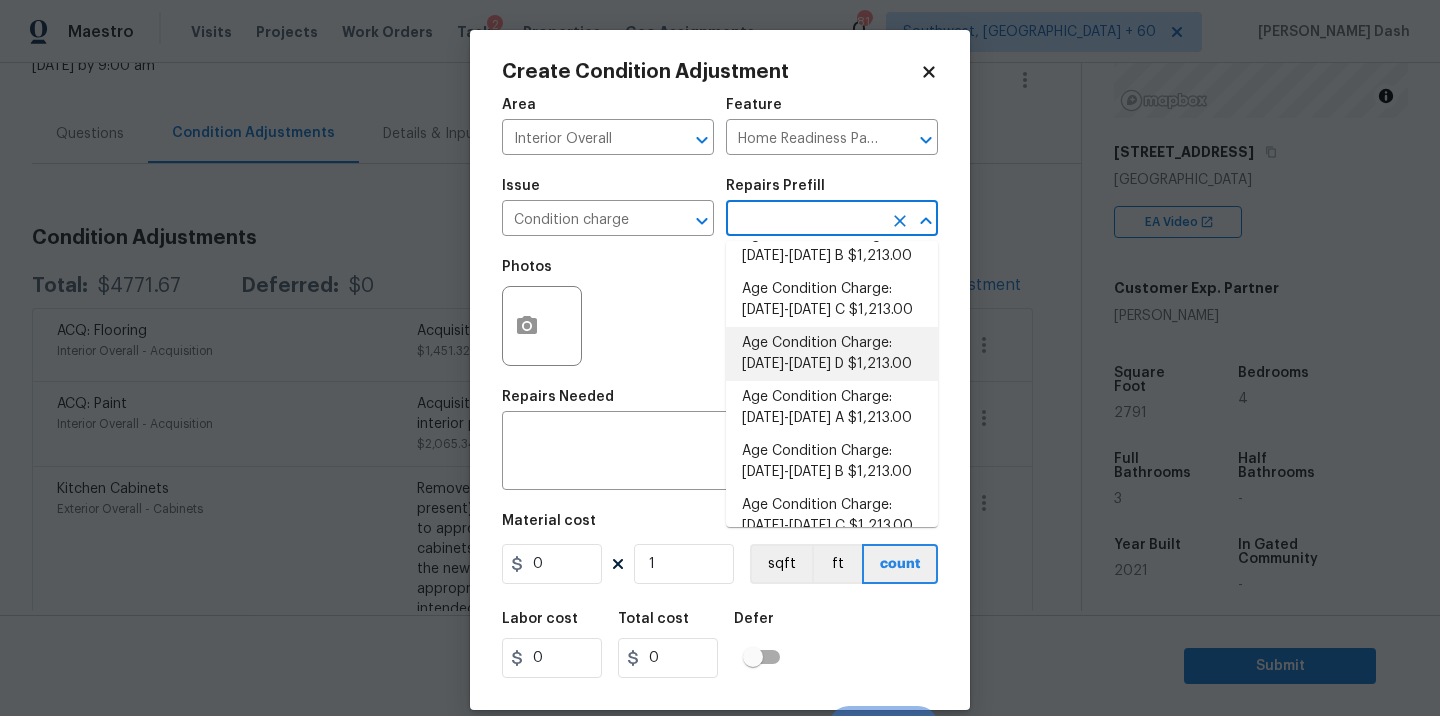 scroll, scrollTop: 556, scrollLeft: 0, axis: vertical 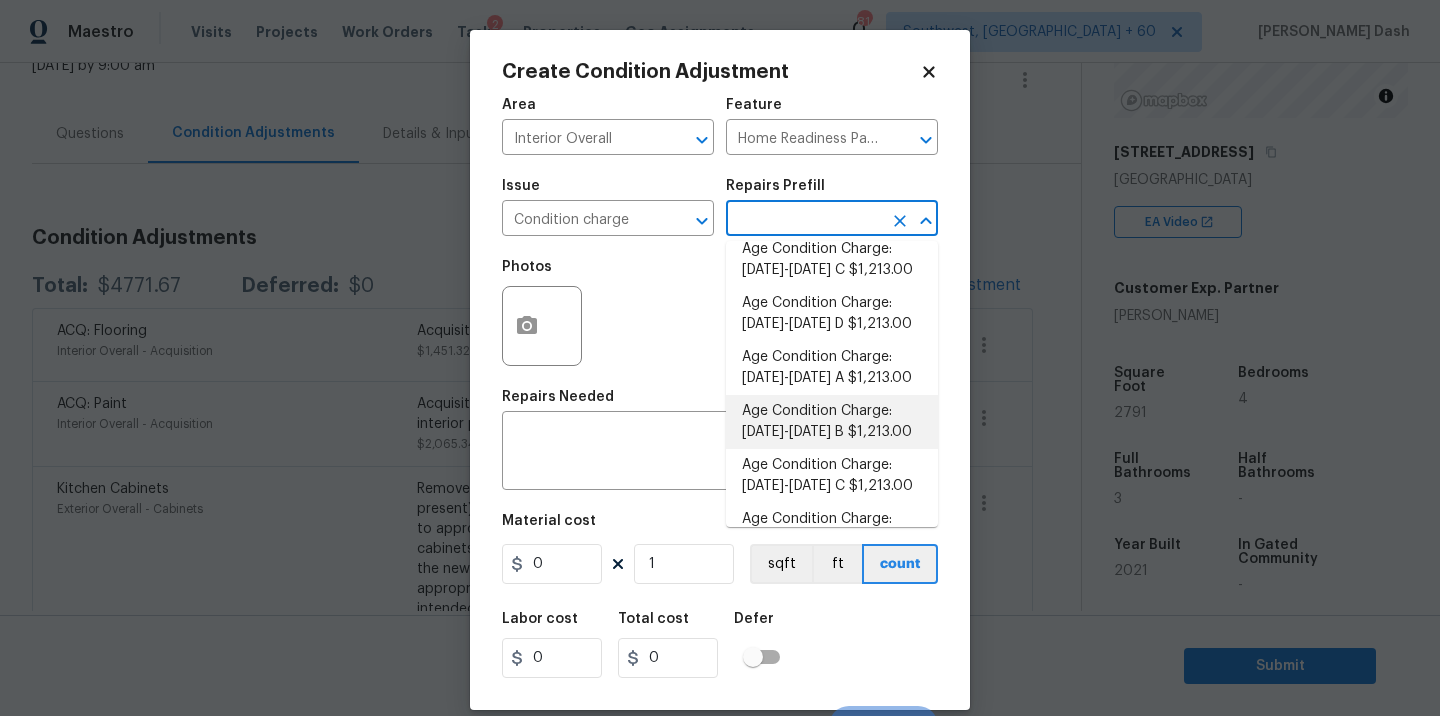 click on "Age Condition Charge: 2009-2023 B	 $1,213.00" at bounding box center (832, 422) 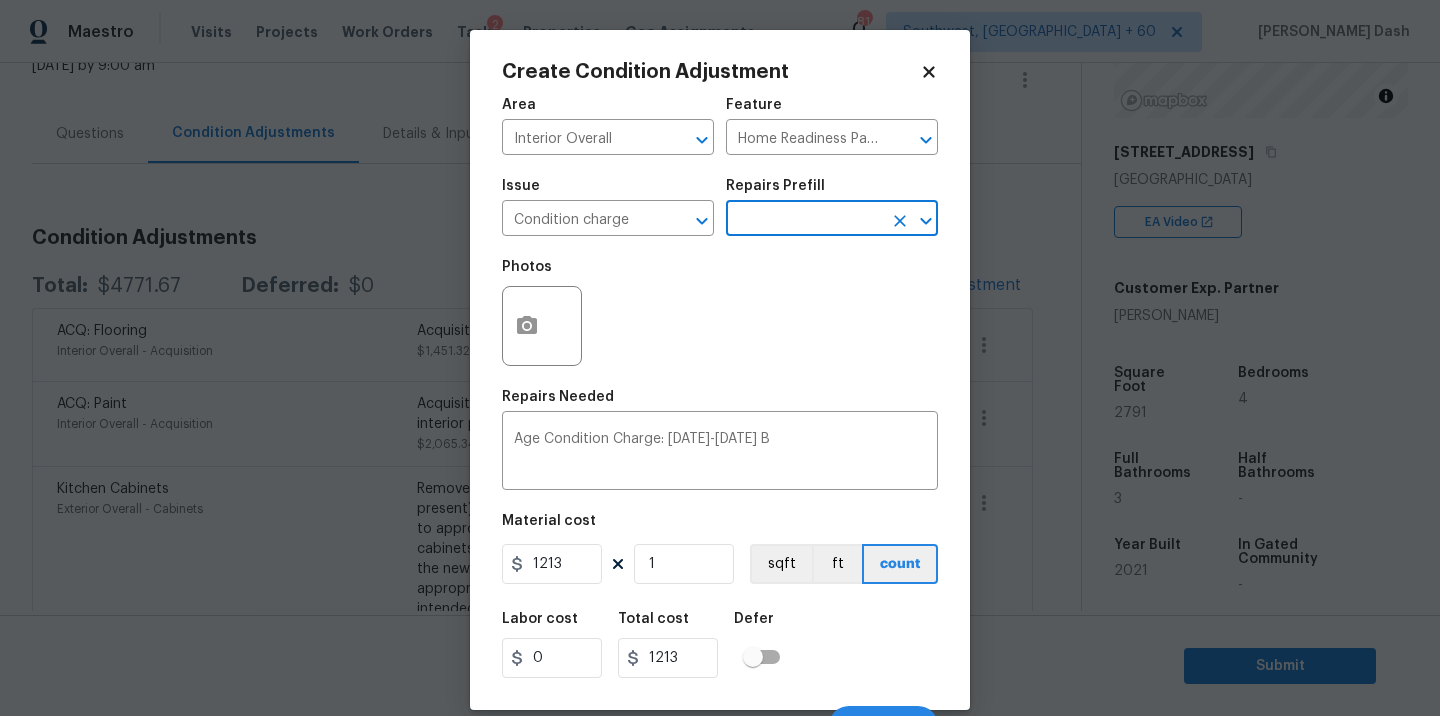 scroll, scrollTop: 31, scrollLeft: 0, axis: vertical 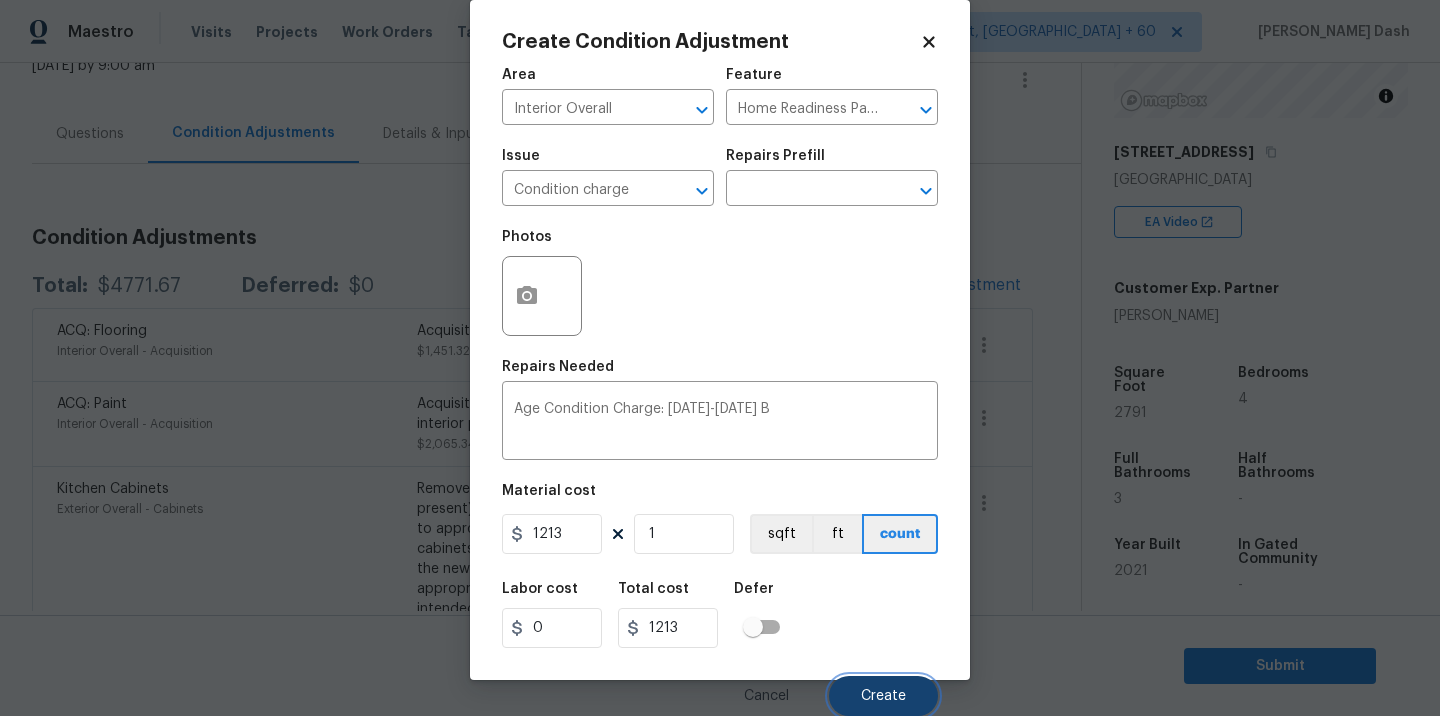 click on "Create" at bounding box center (883, 696) 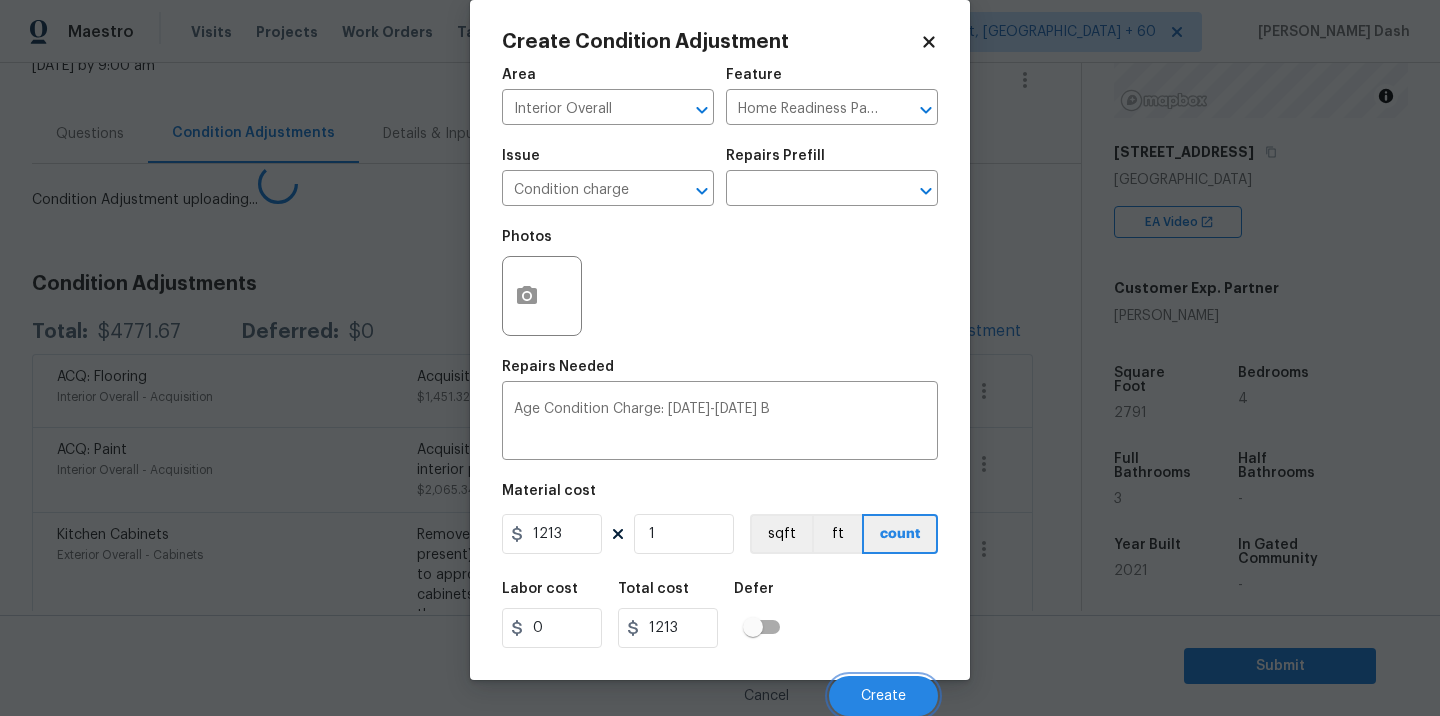scroll, scrollTop: 24, scrollLeft: 0, axis: vertical 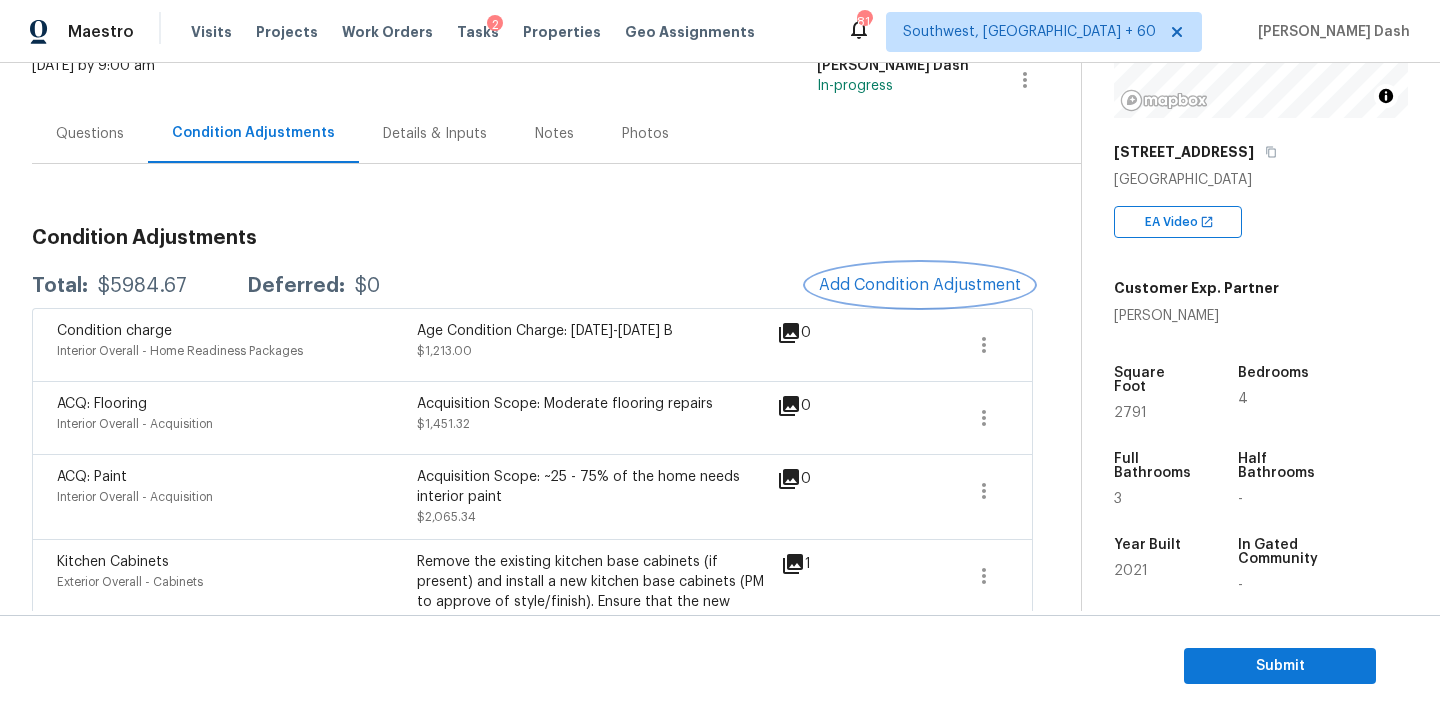 click on "Add Condition Adjustment" at bounding box center (920, 285) 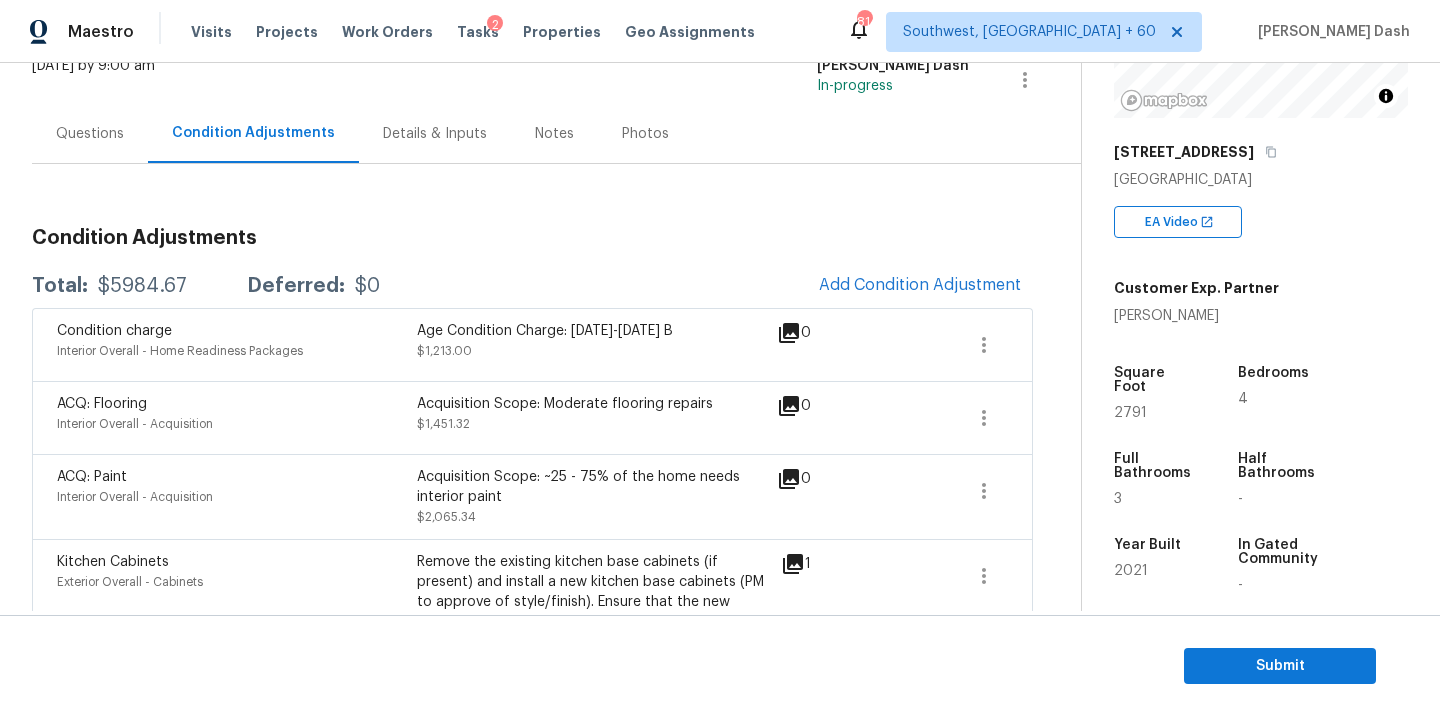 click at bounding box center (720, 358) 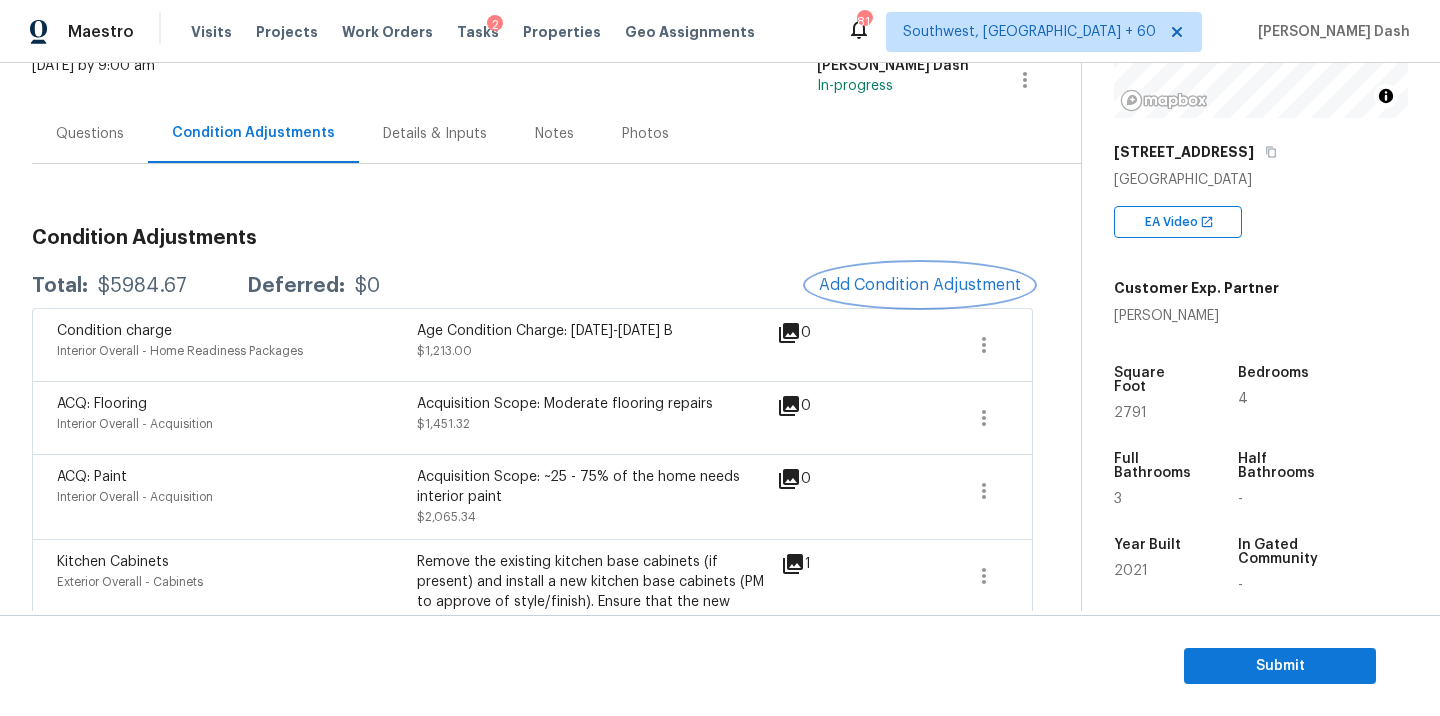 click on "Add Condition Adjustment" at bounding box center [920, 285] 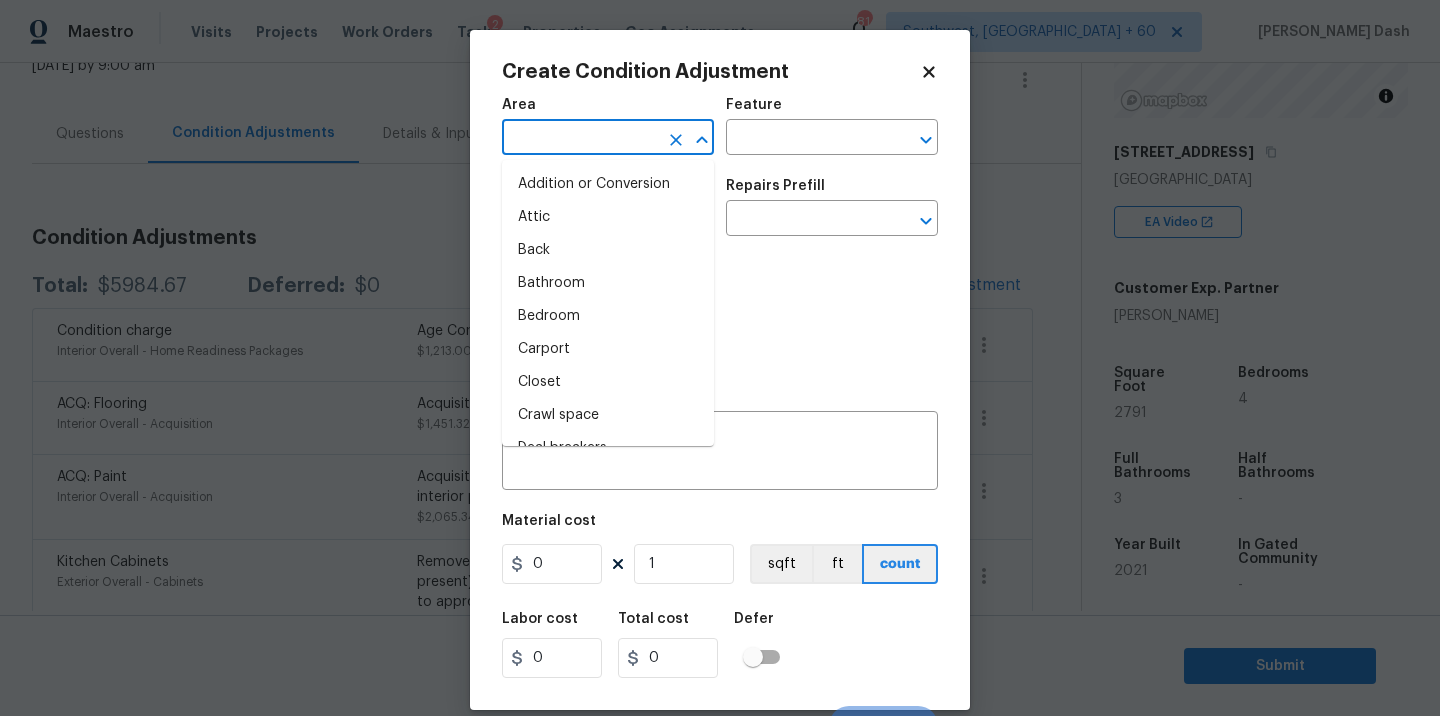 click at bounding box center [580, 139] 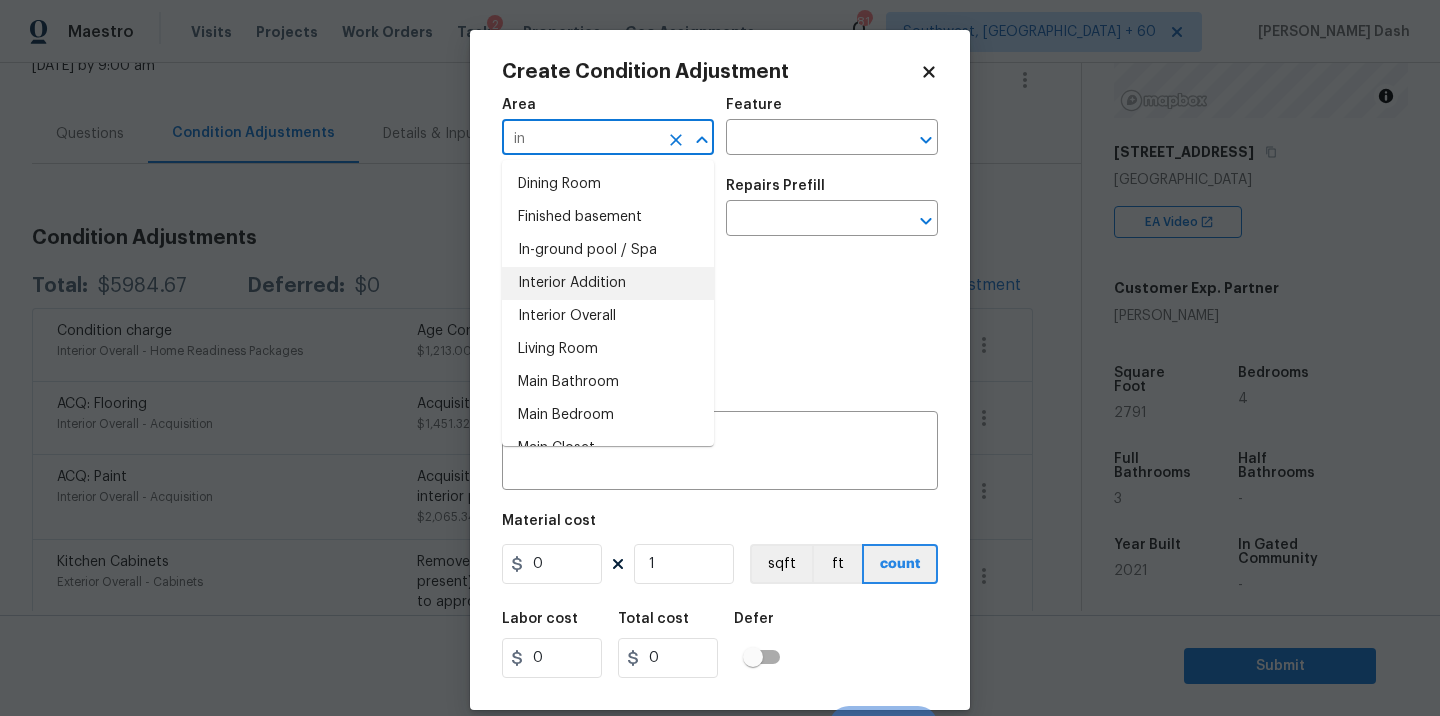 click on "Interior Overall" at bounding box center [608, 316] 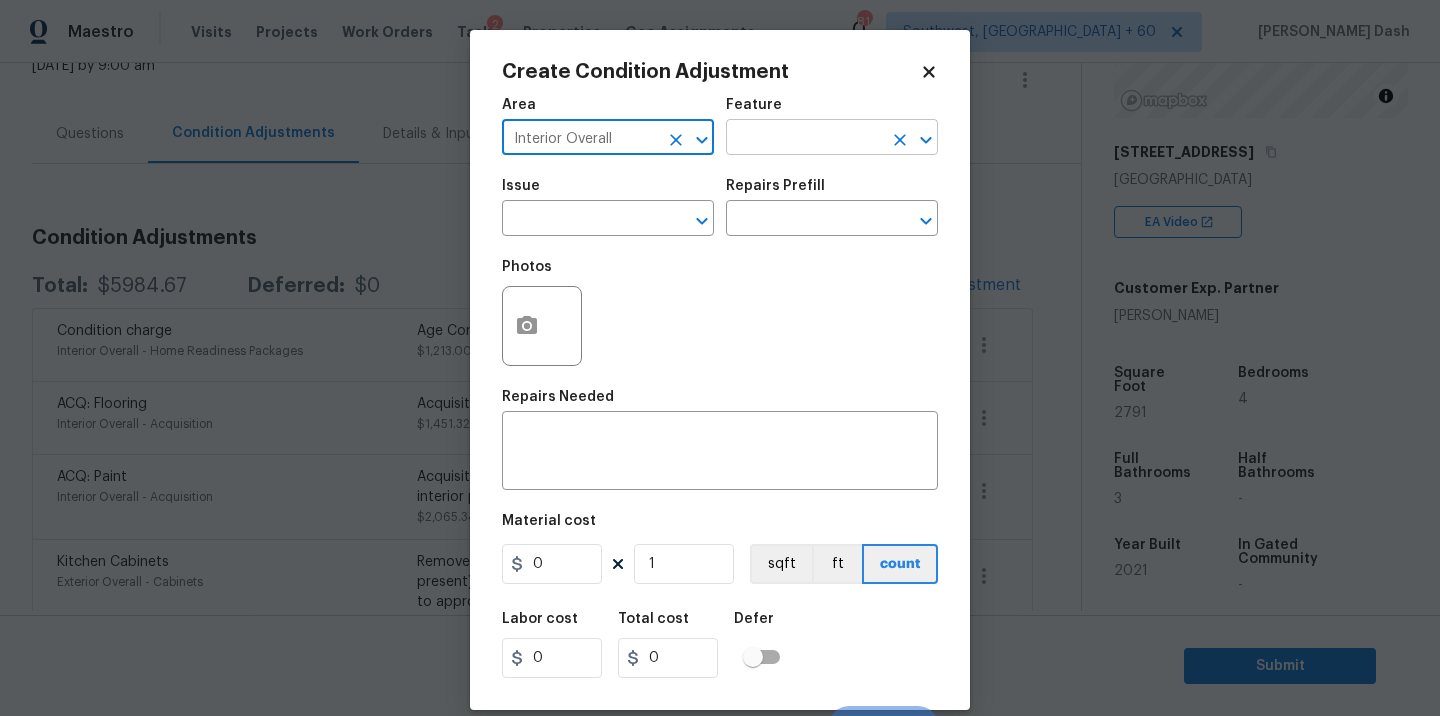 click at bounding box center [804, 139] 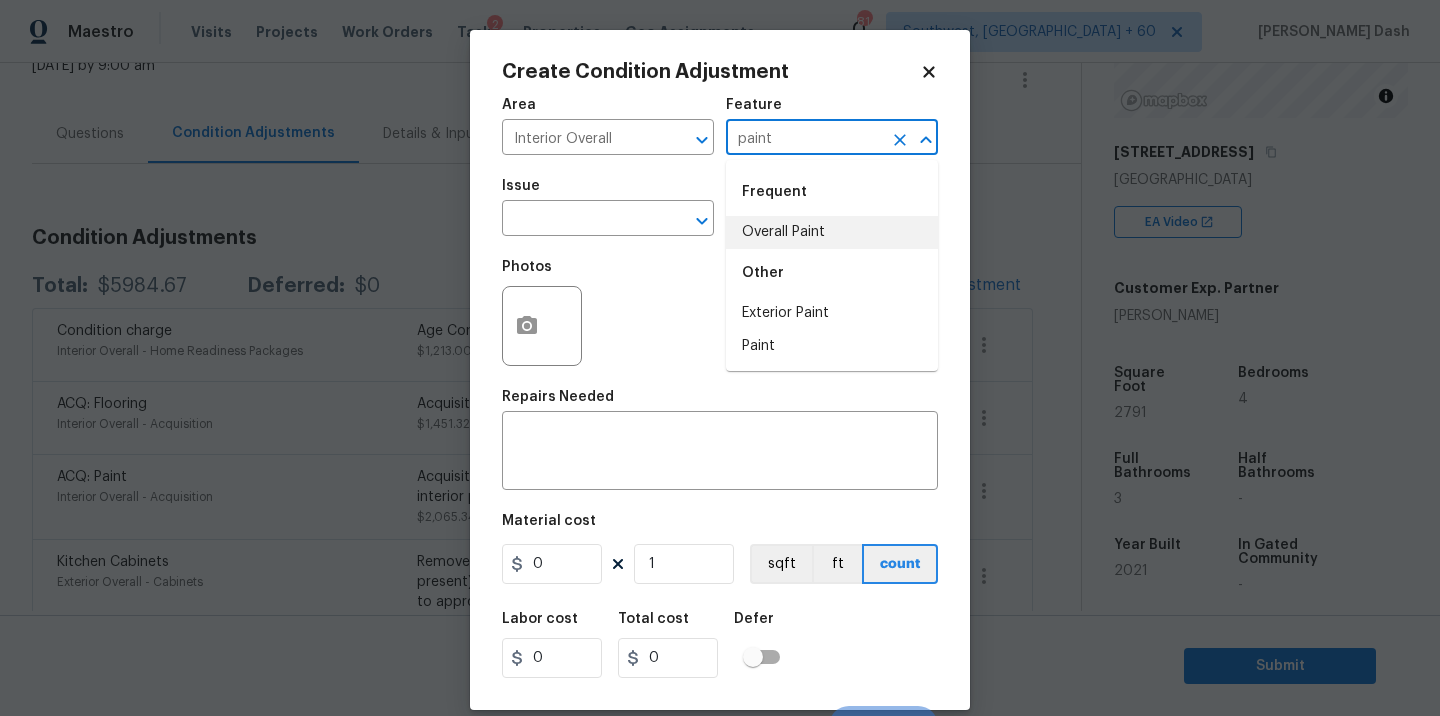 click on "Overall Paint" at bounding box center (832, 232) 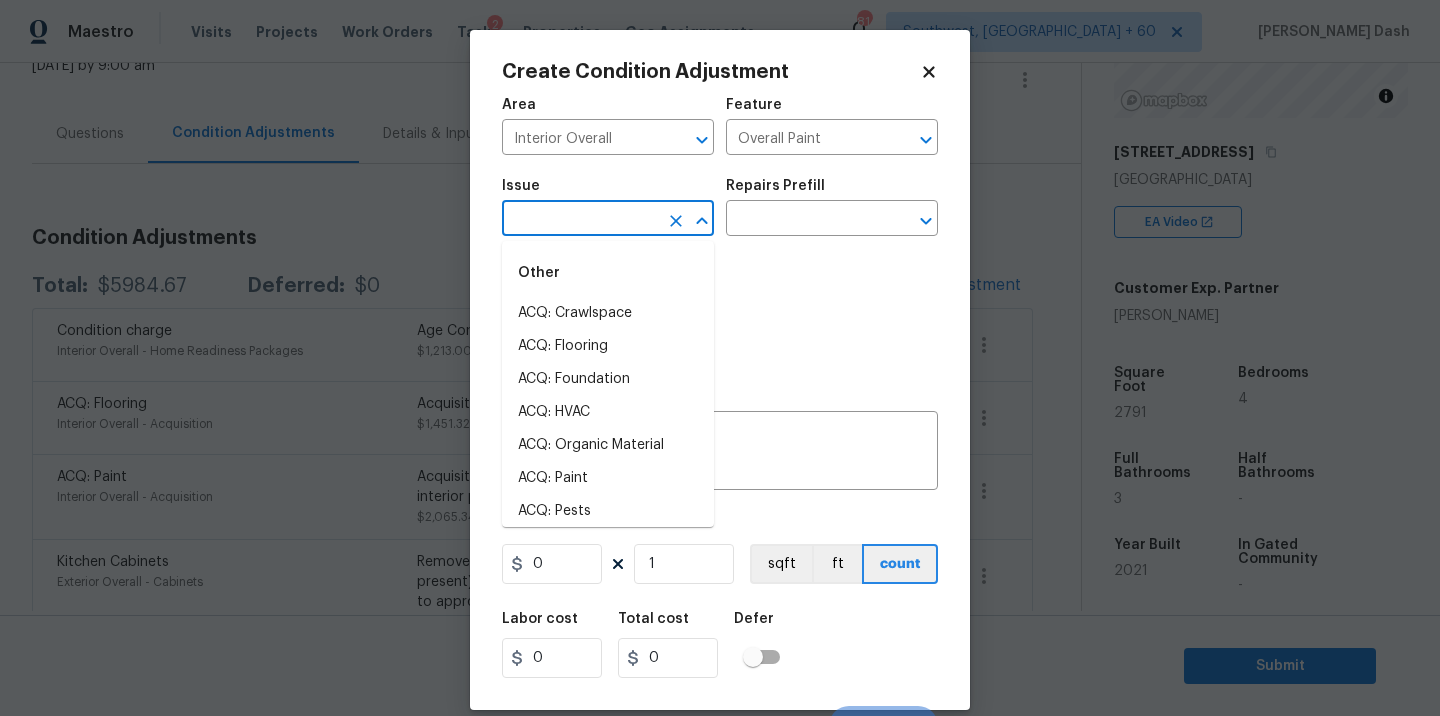 click at bounding box center (580, 220) 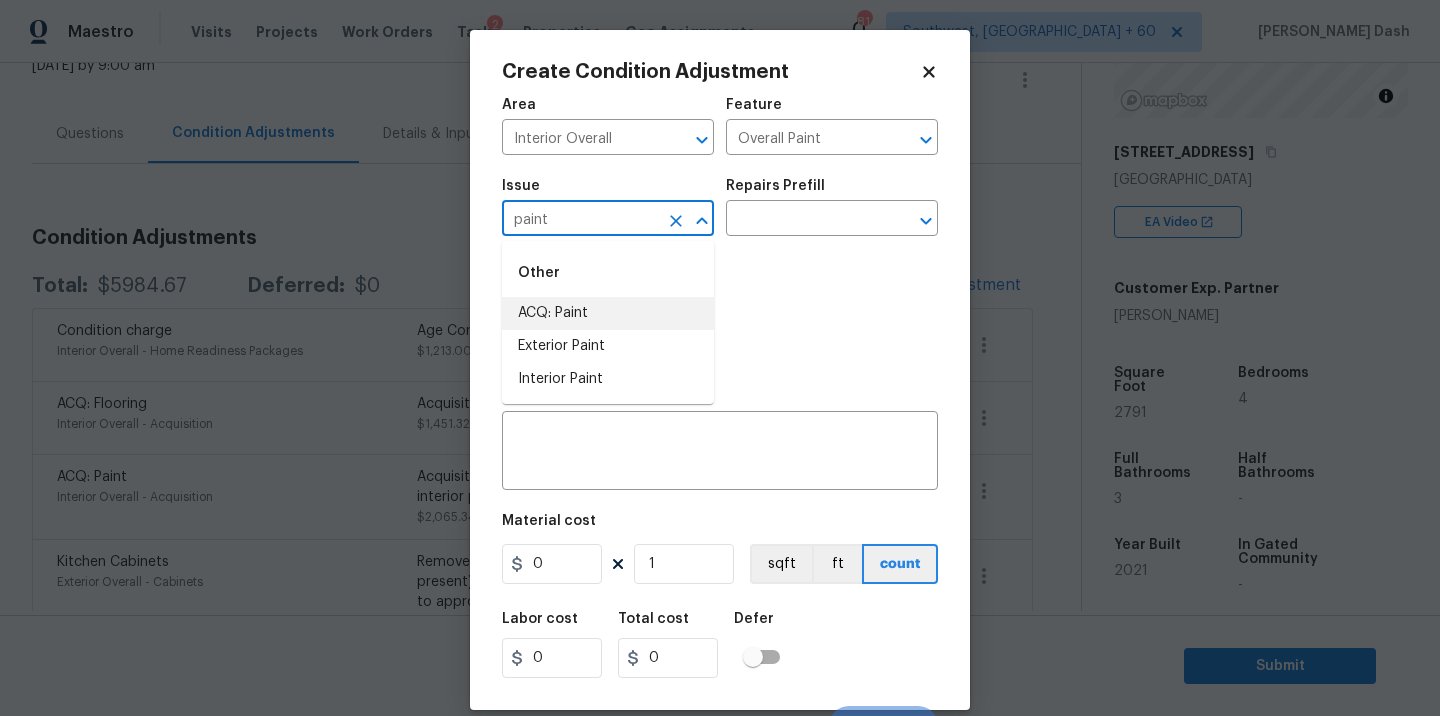 click on "Interior Paint" at bounding box center (608, 379) 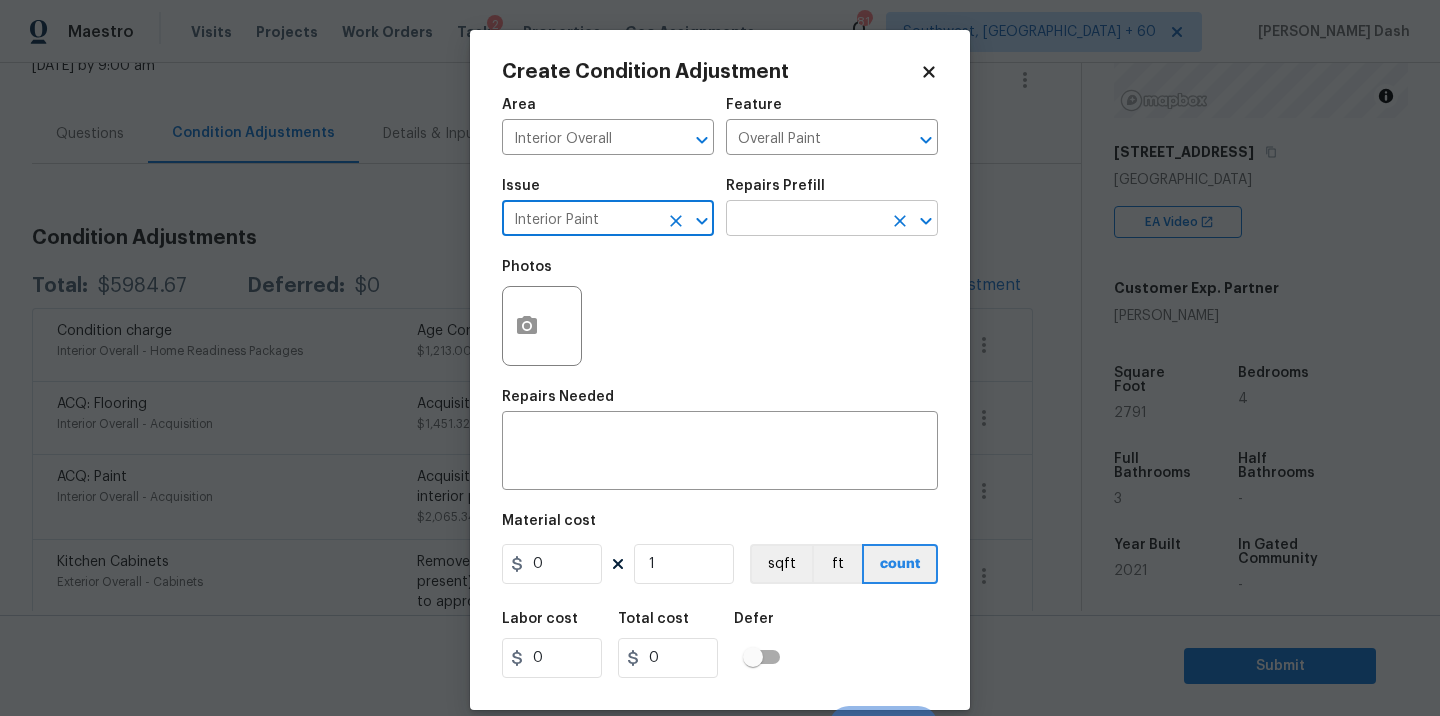 click at bounding box center [804, 220] 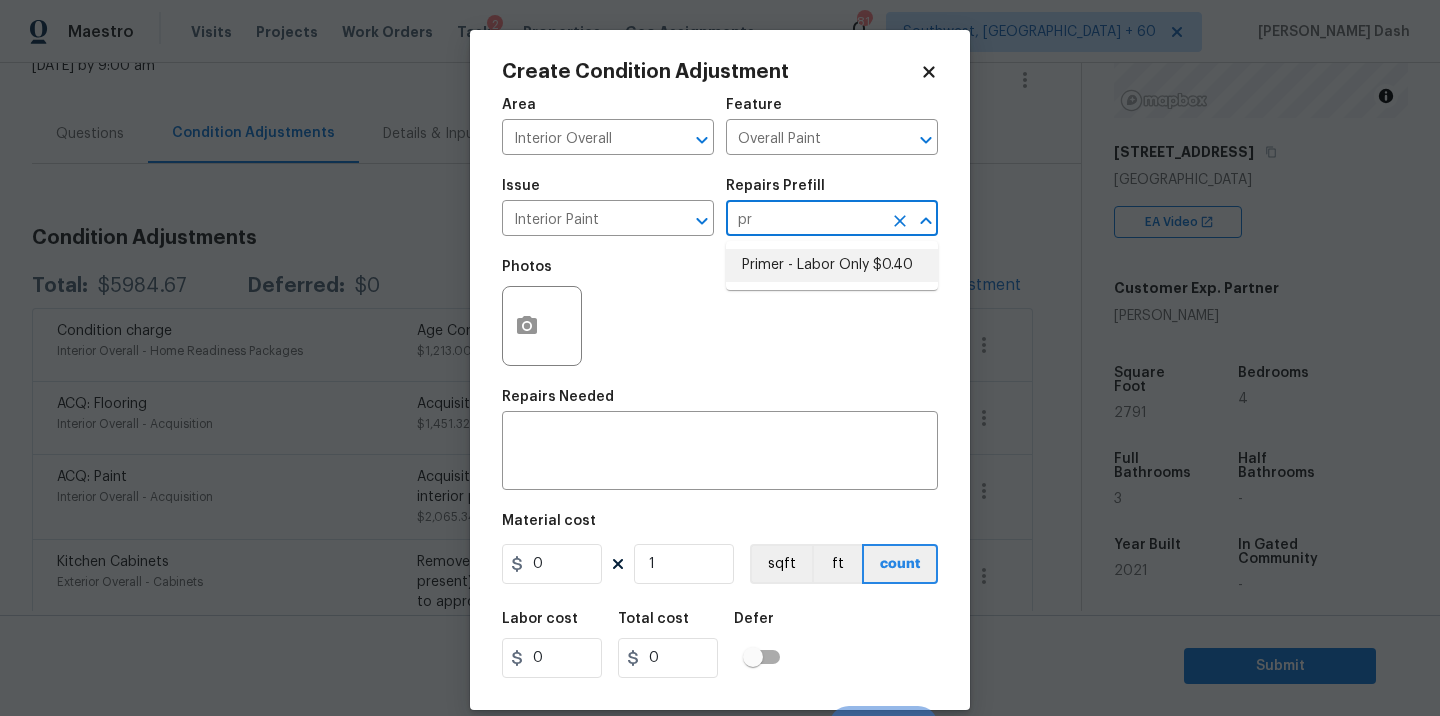 click on "Primer - Labor Only $0.40" at bounding box center [832, 265] 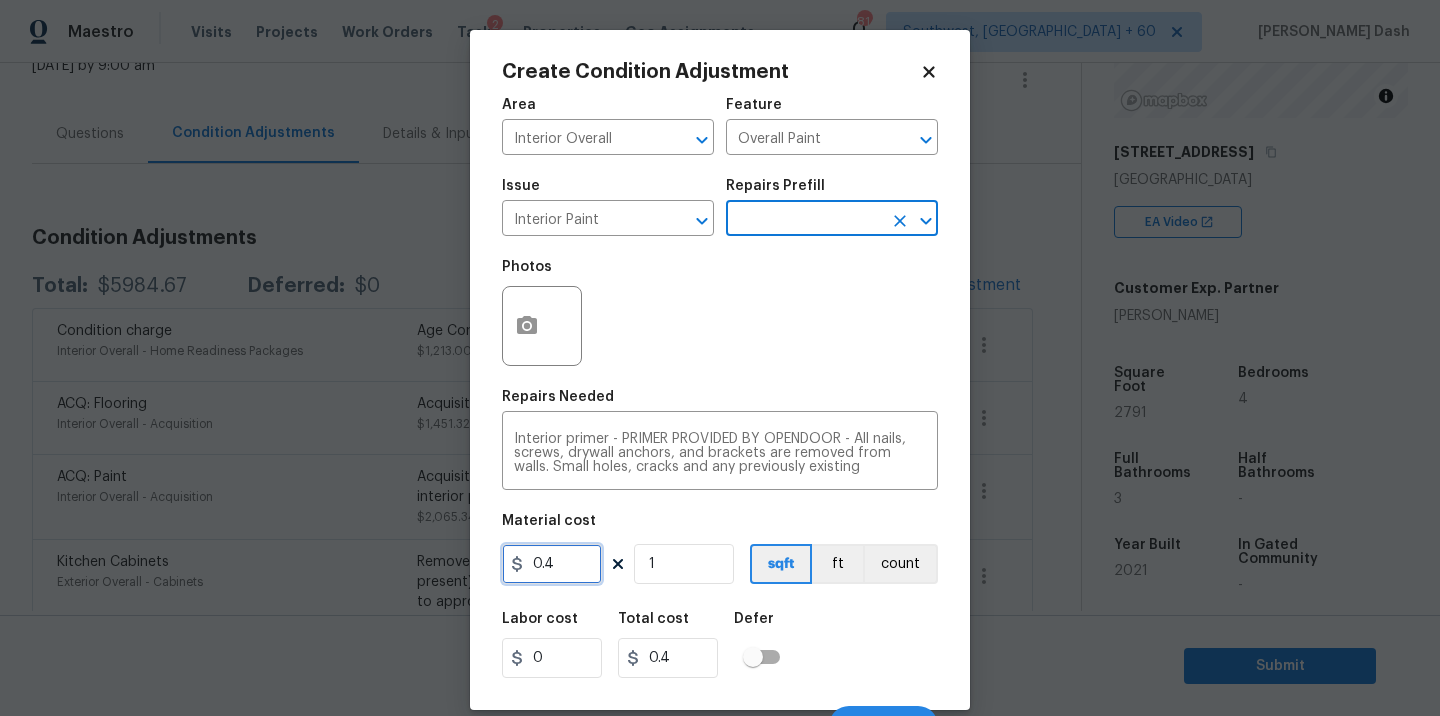 click on "0.4" at bounding box center [552, 564] 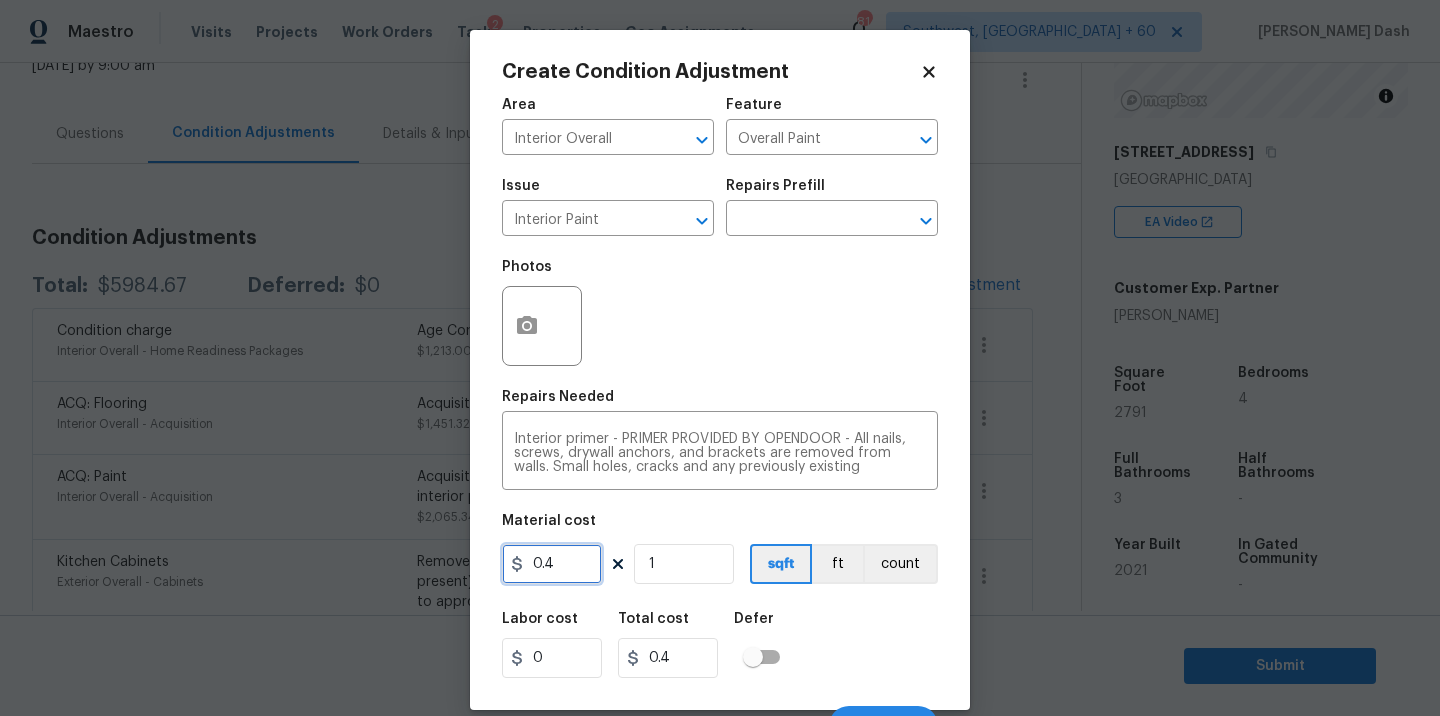 click on "0.4" at bounding box center [552, 564] 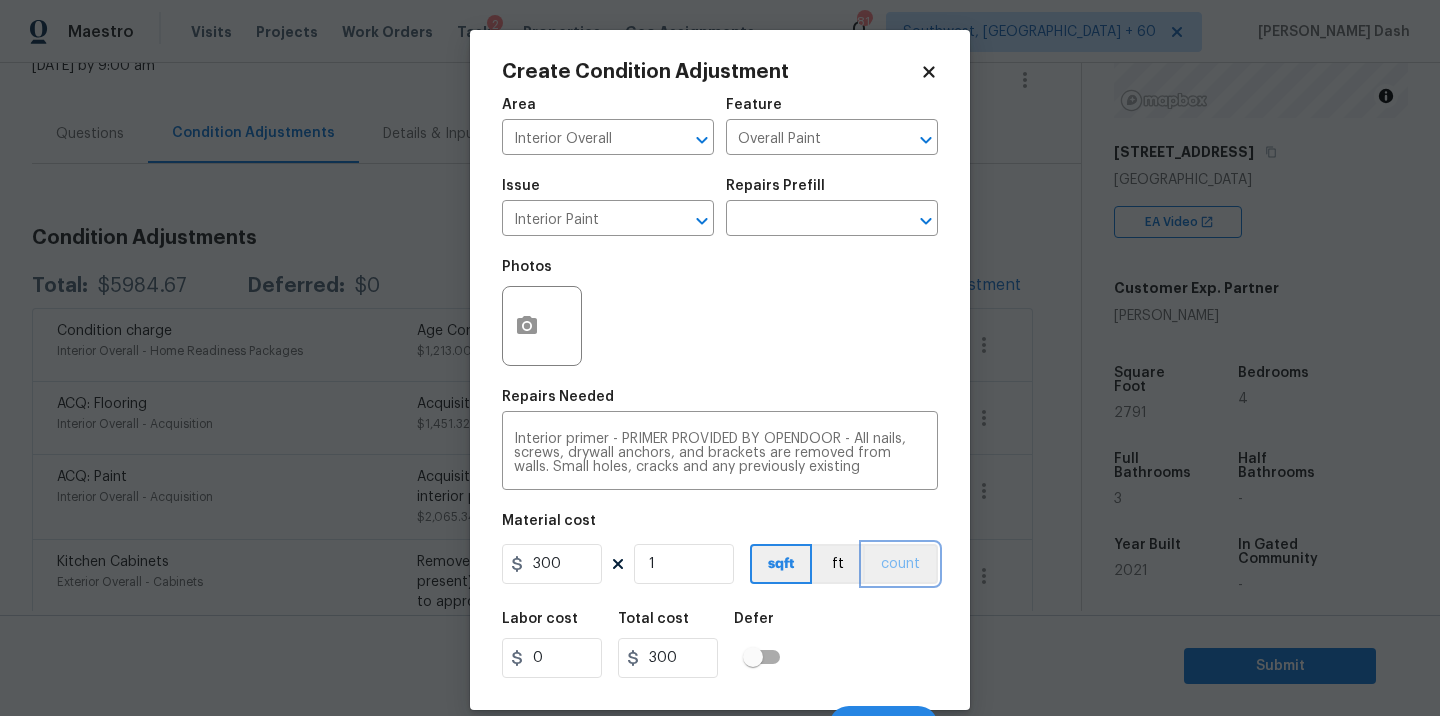 click on "count" at bounding box center (900, 564) 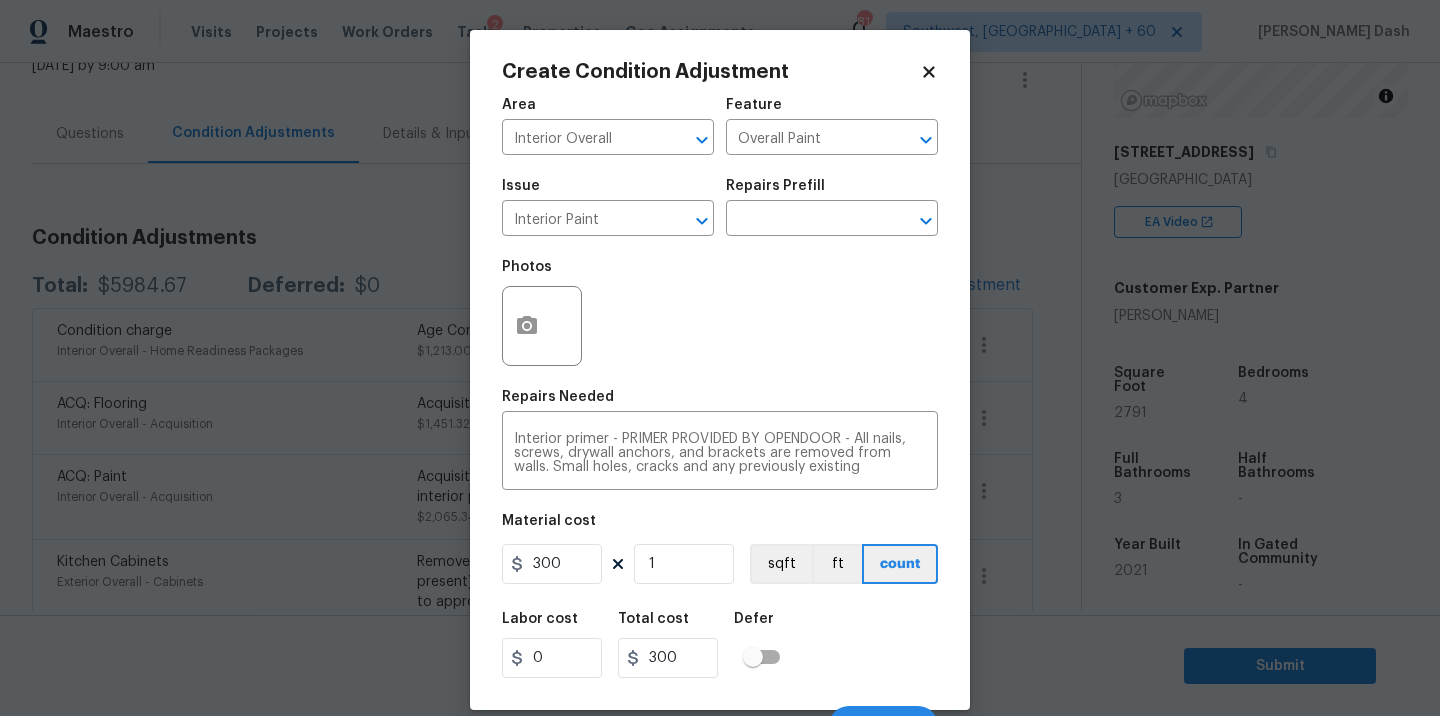 click on "Area Interior Overall ​ Feature Overall Paint ​ Issue Interior Paint ​ Repairs Prefill ​ Photos Repairs Needed Interior primer - PRIMER PROVIDED BY OPENDOOR - All nails, screws, drywall anchors, and brackets are removed from walls. Small holes, cracks and any previously existing imperfections are repaired, sanded and textured to match surrounding texture prior to painting. Caulk all edges/corners, windows, doors, counters, tubs/showers and baseboards. x ​ Material cost 300 1 sqft ft count Labor cost 0 Total cost 300 Defer Cancel Create" at bounding box center (720, 416) 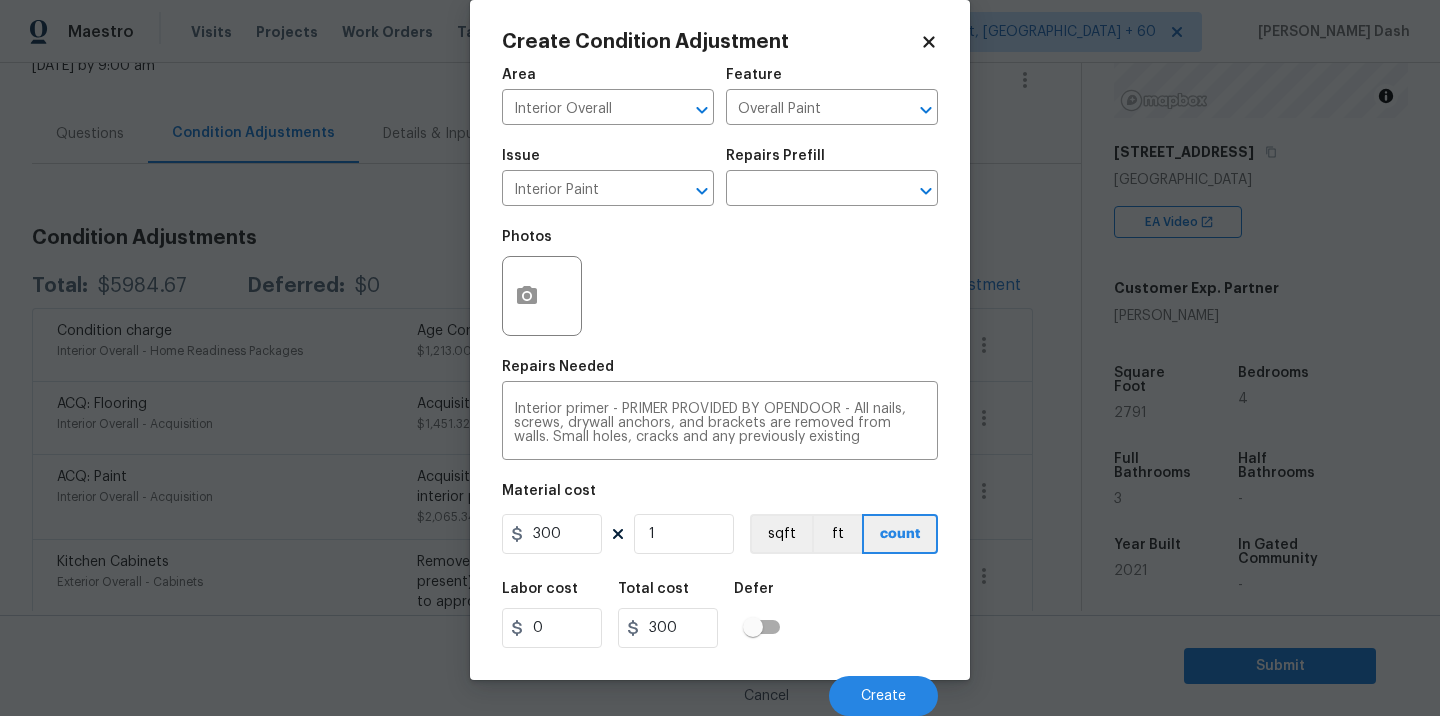 click on "Cancel Create" at bounding box center [720, 688] 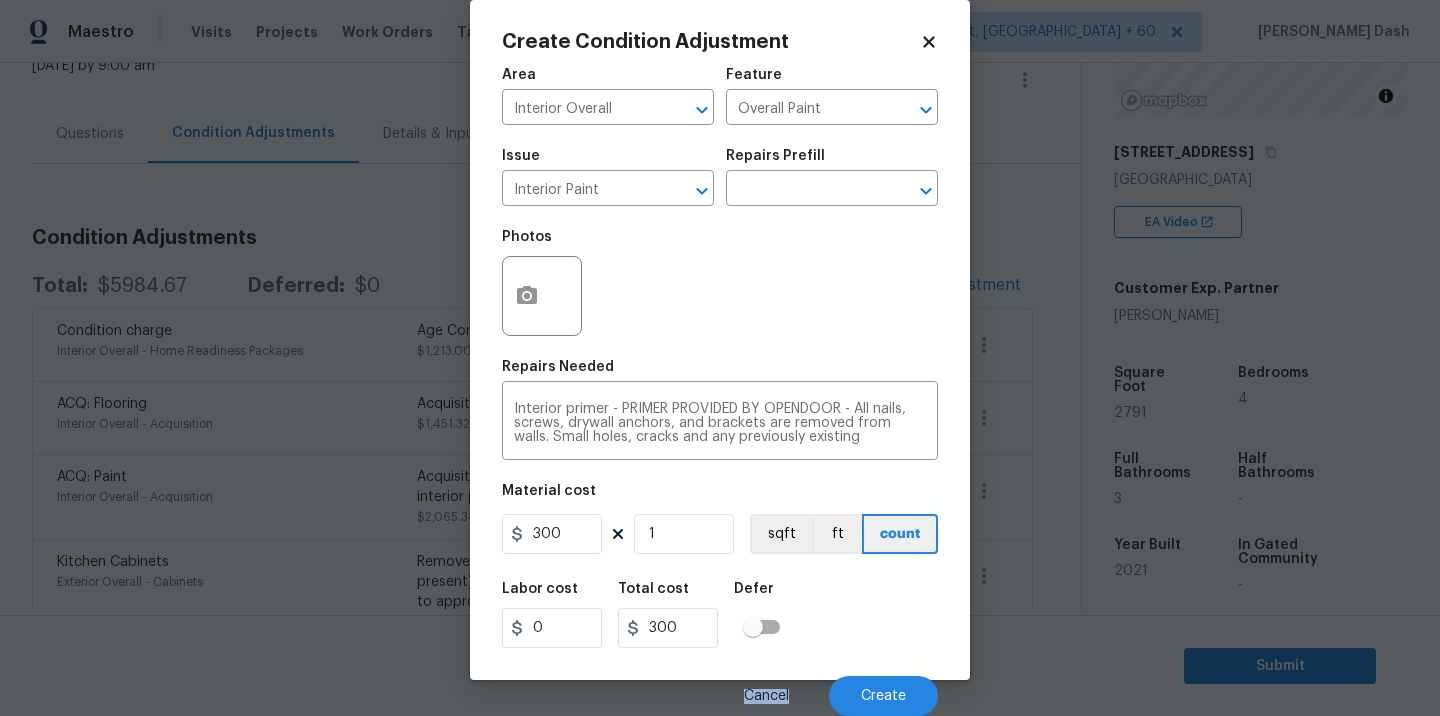 click on "Cancel Create" at bounding box center (720, 688) 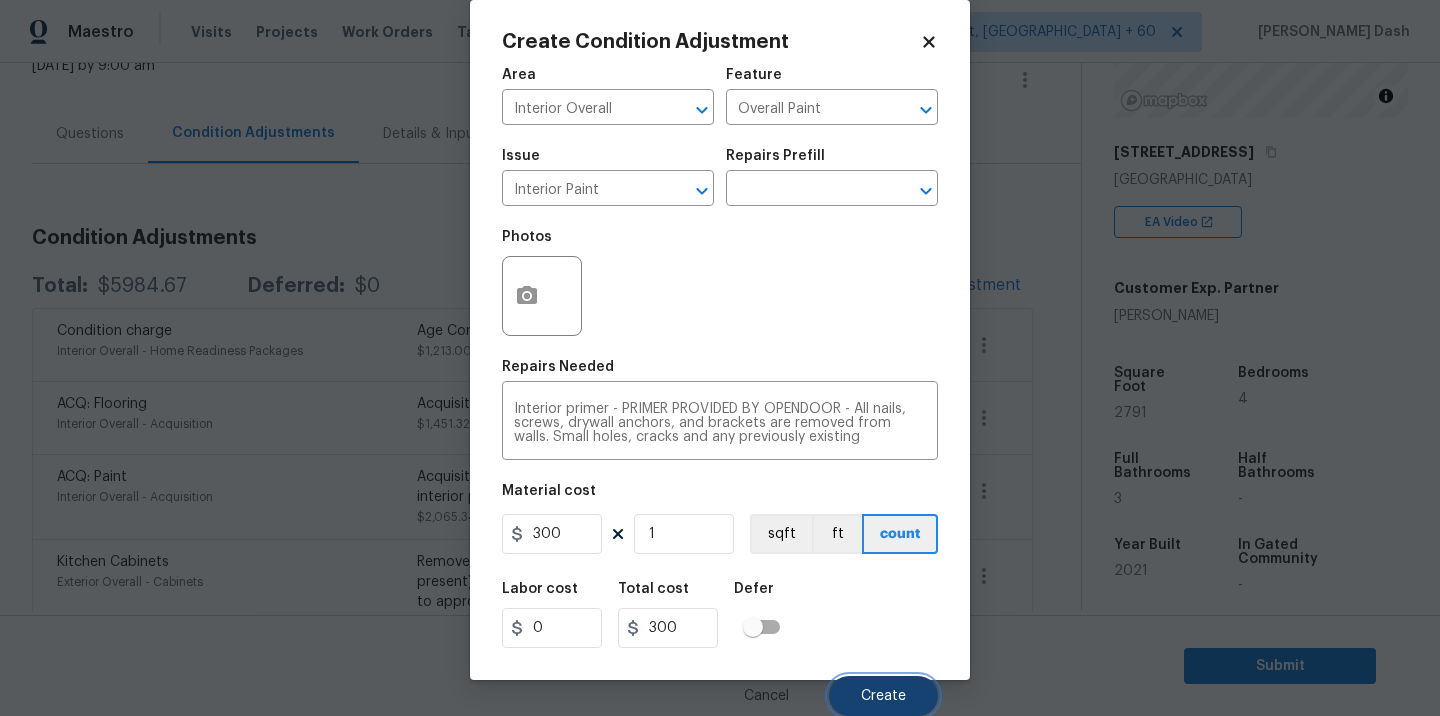 click on "Create" at bounding box center (883, 696) 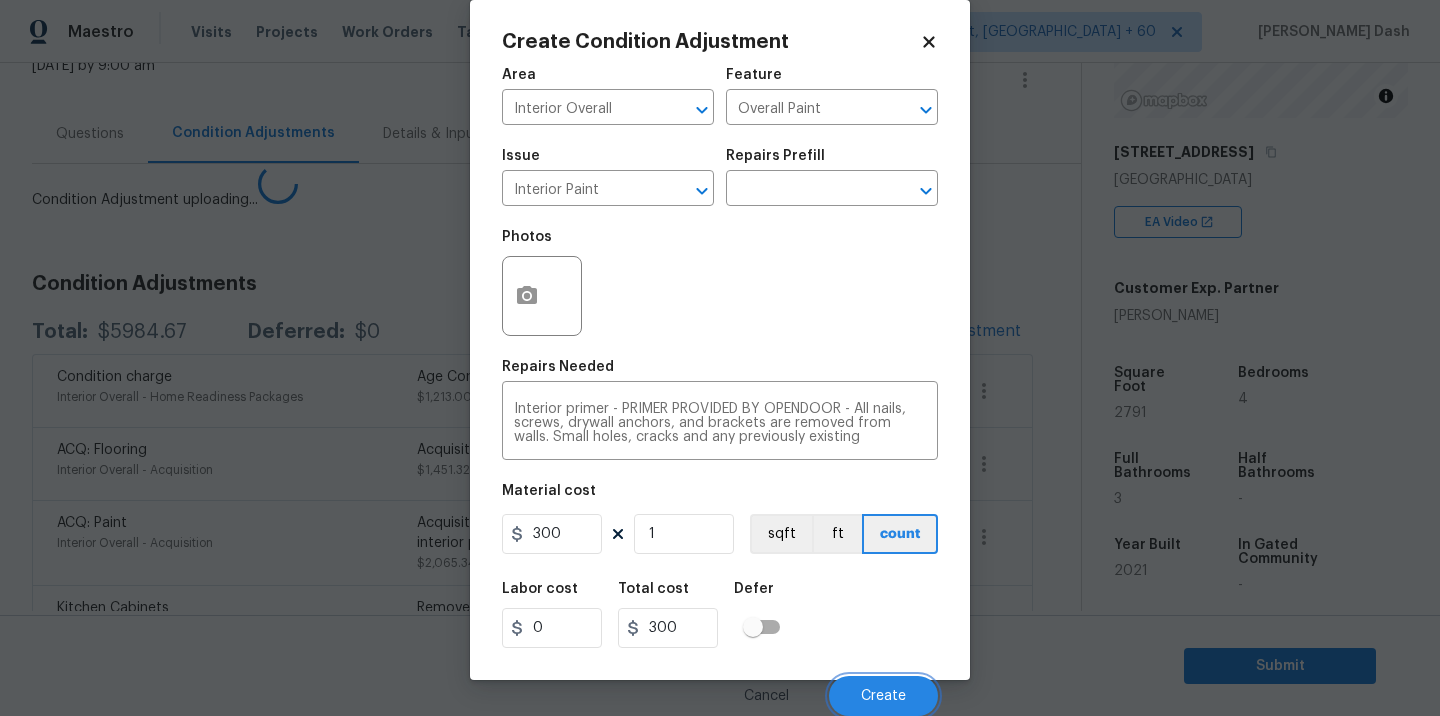 scroll, scrollTop: 24, scrollLeft: 0, axis: vertical 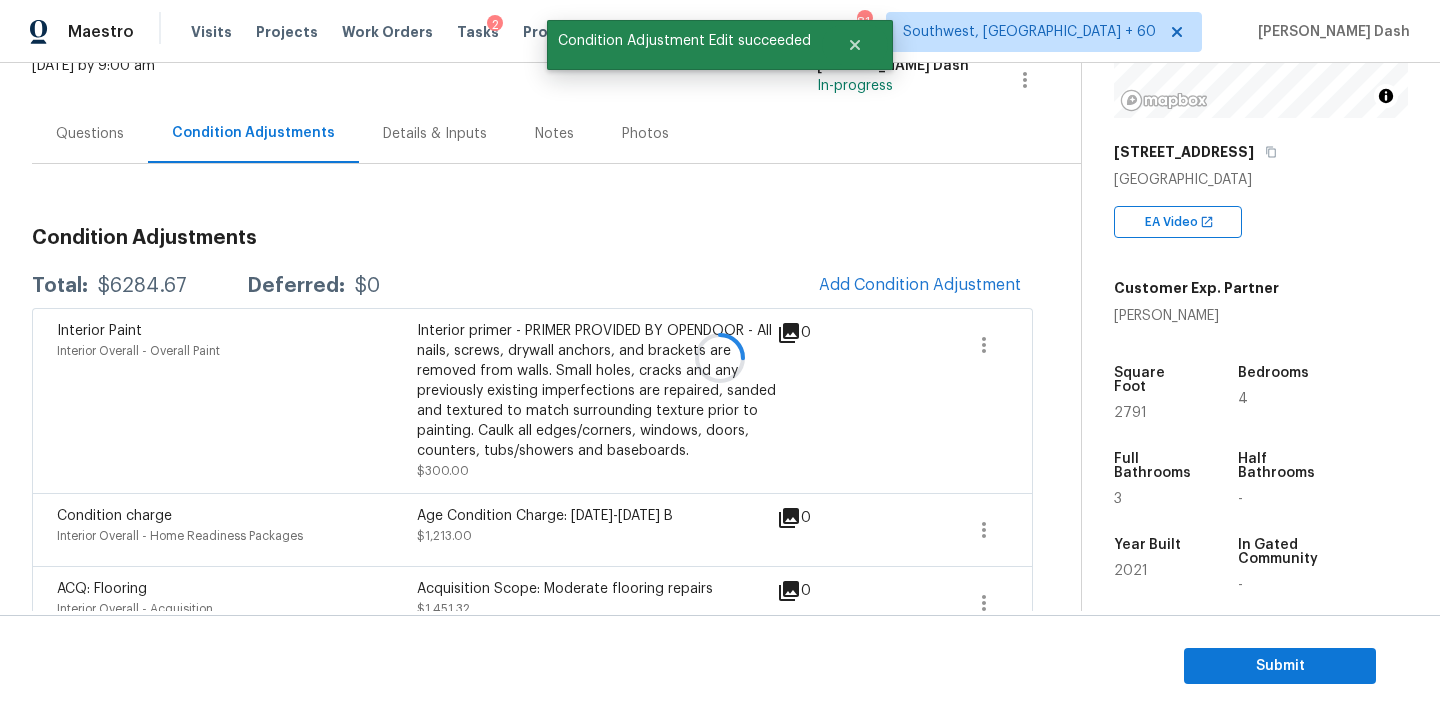 click on "$6284.67" at bounding box center [142, 286] 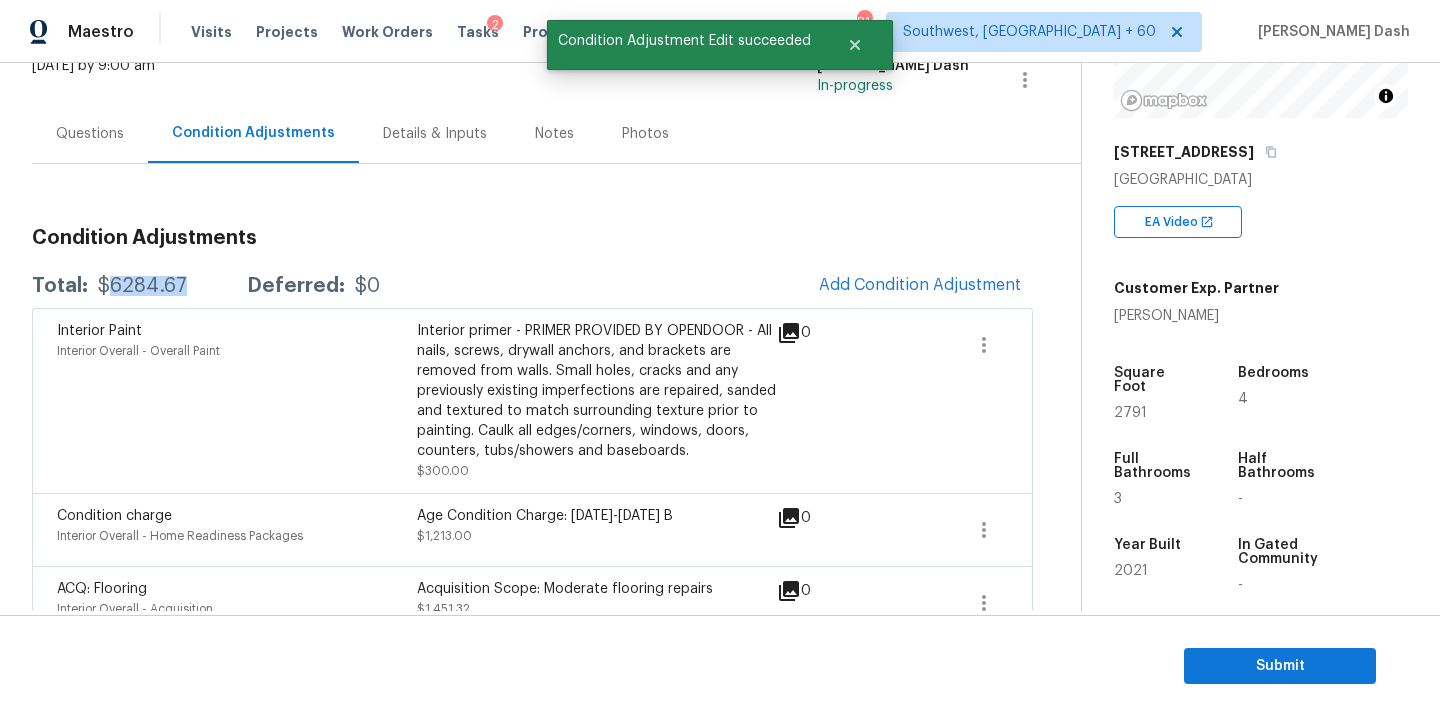click on "$6284.67" at bounding box center (142, 286) 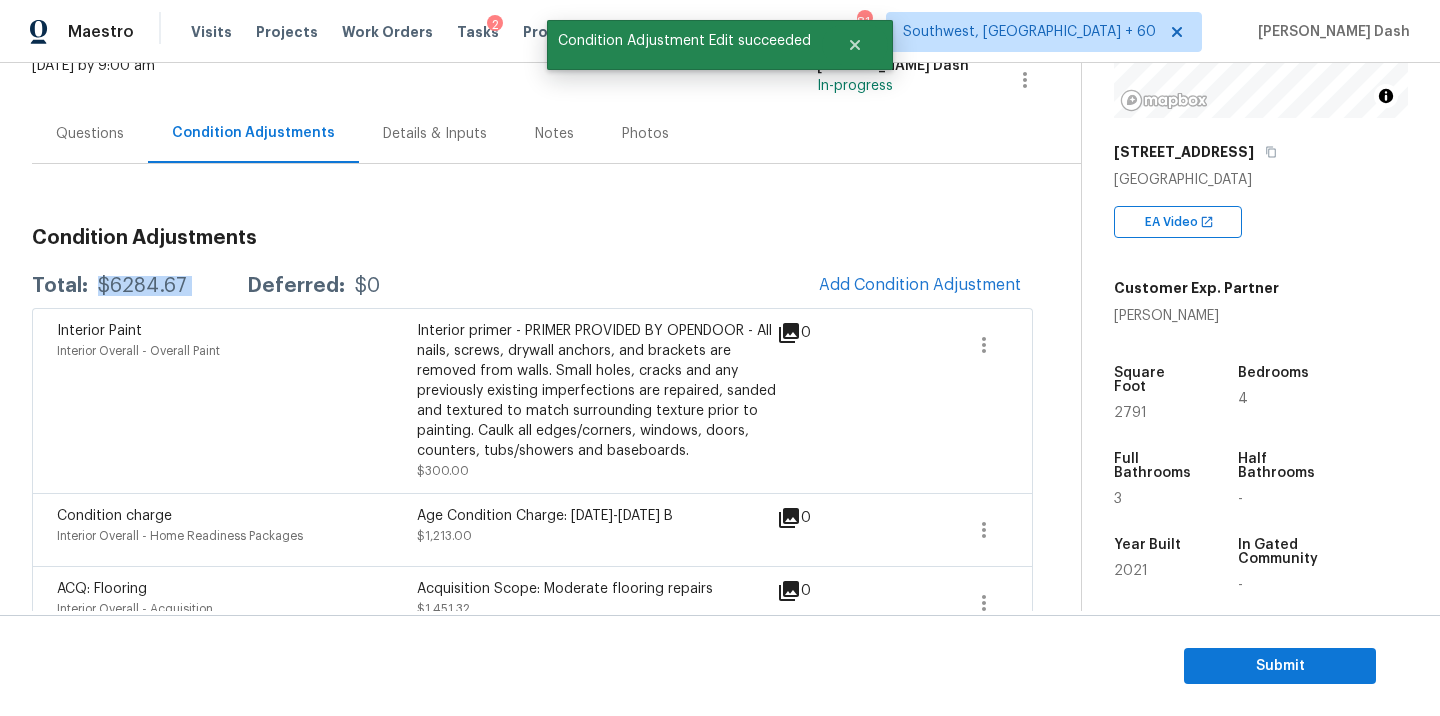 click on "$6284.67" at bounding box center (142, 286) 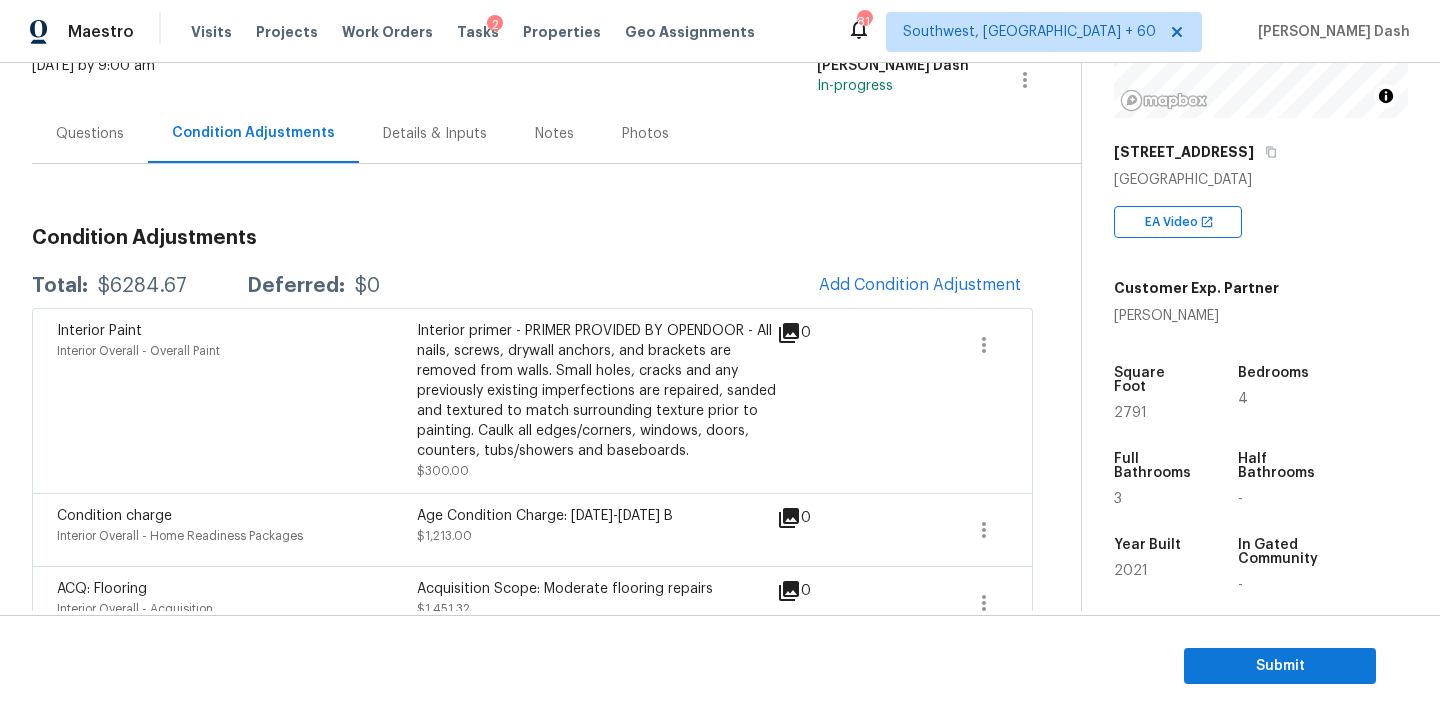 click on "Age Condition Charge: 2009-2023 B" at bounding box center [597, 516] 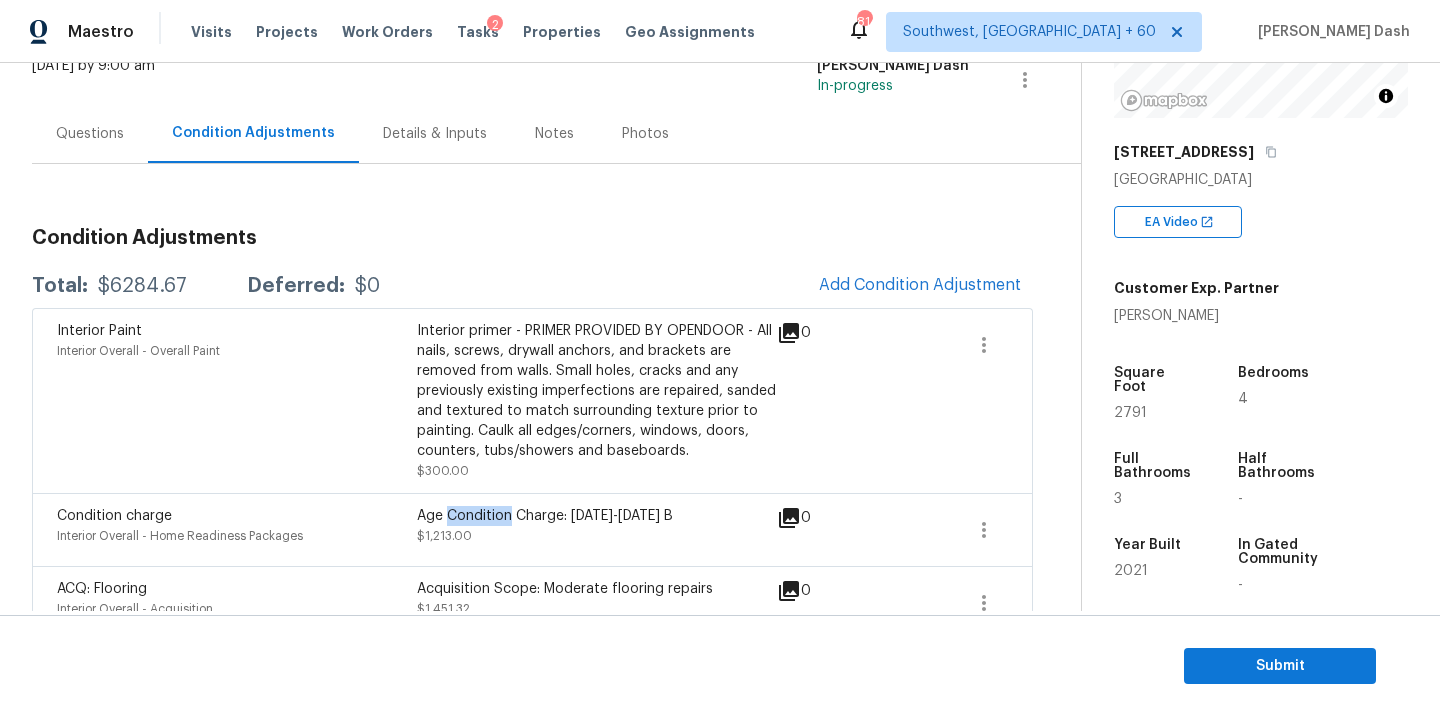 click on "Age Condition Charge: 2009-2023 B" at bounding box center [597, 516] 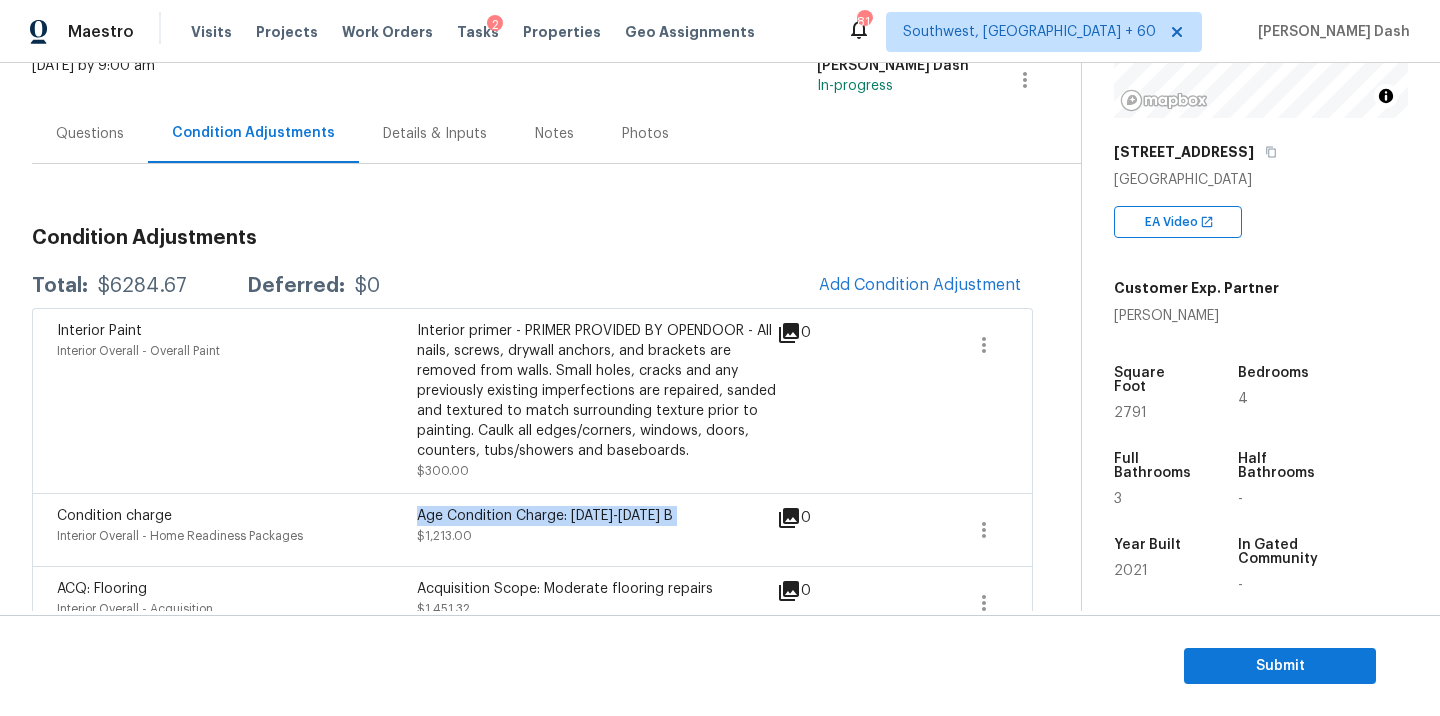 click on "Age Condition Charge: 2009-2023 B" at bounding box center (597, 516) 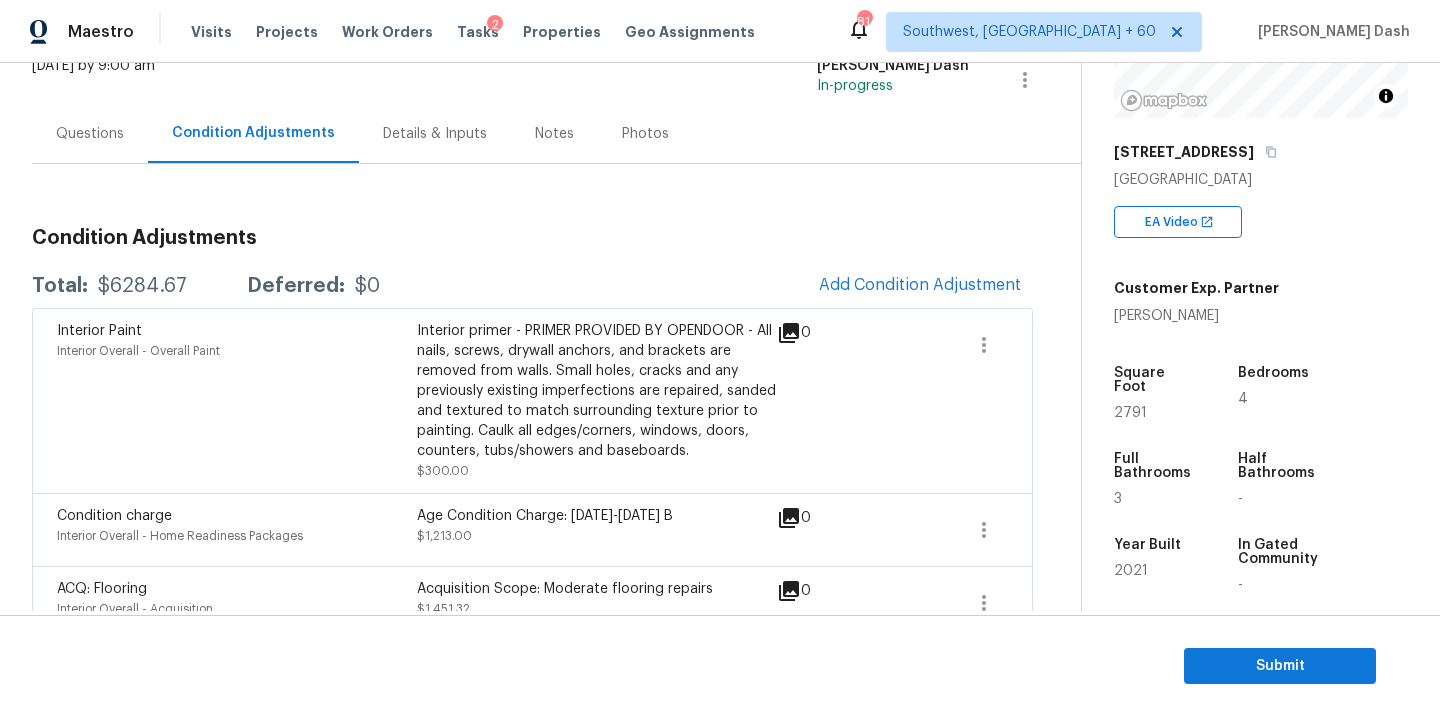 click on "$6284.67" at bounding box center [142, 286] 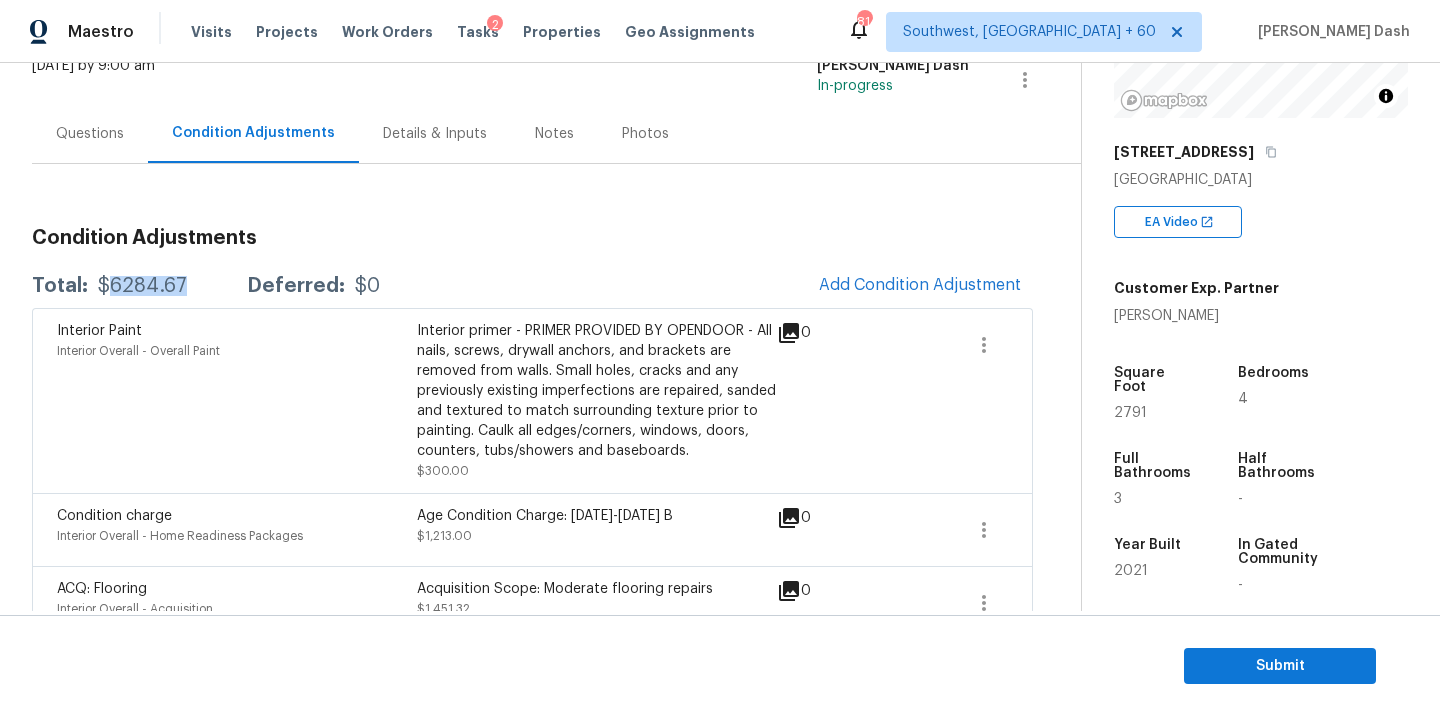 click on "$6284.67" at bounding box center (142, 286) 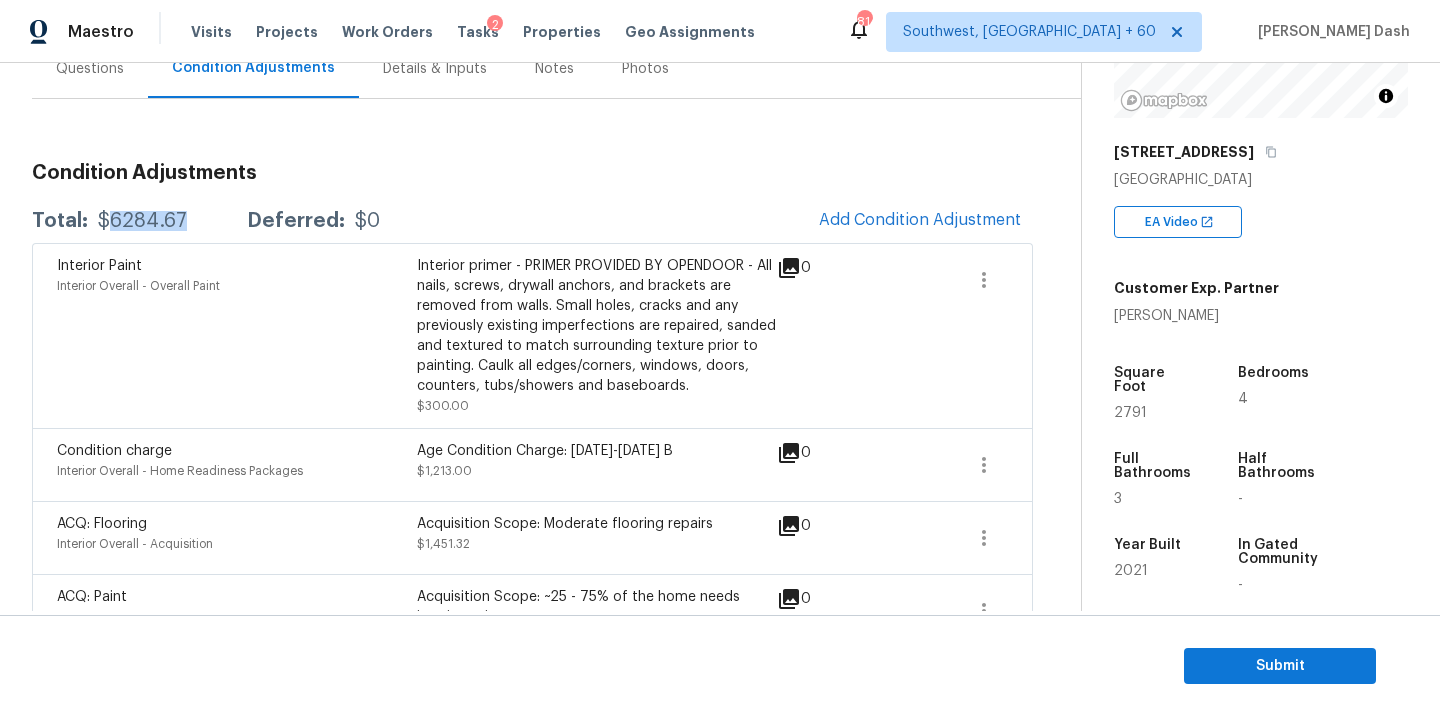 scroll, scrollTop: 174, scrollLeft: 0, axis: vertical 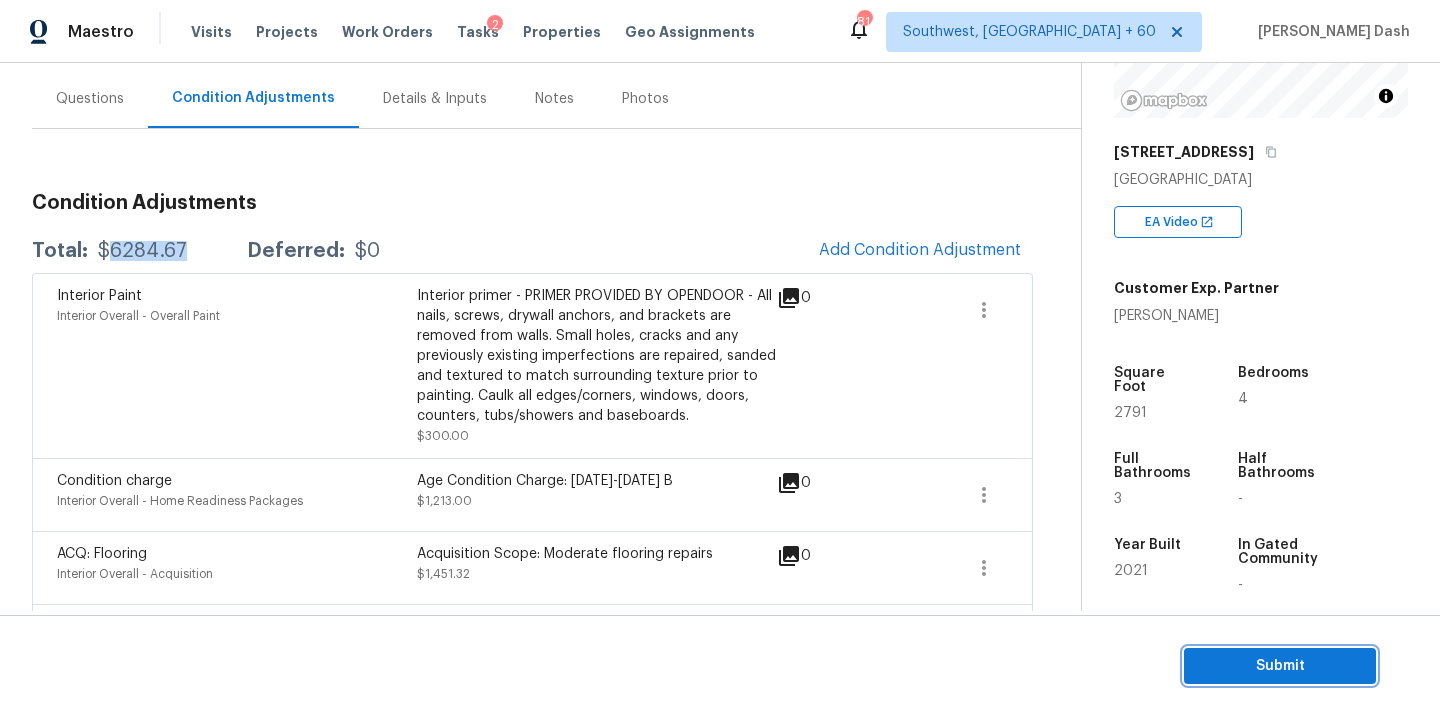 click on "Submit" at bounding box center [1280, 666] 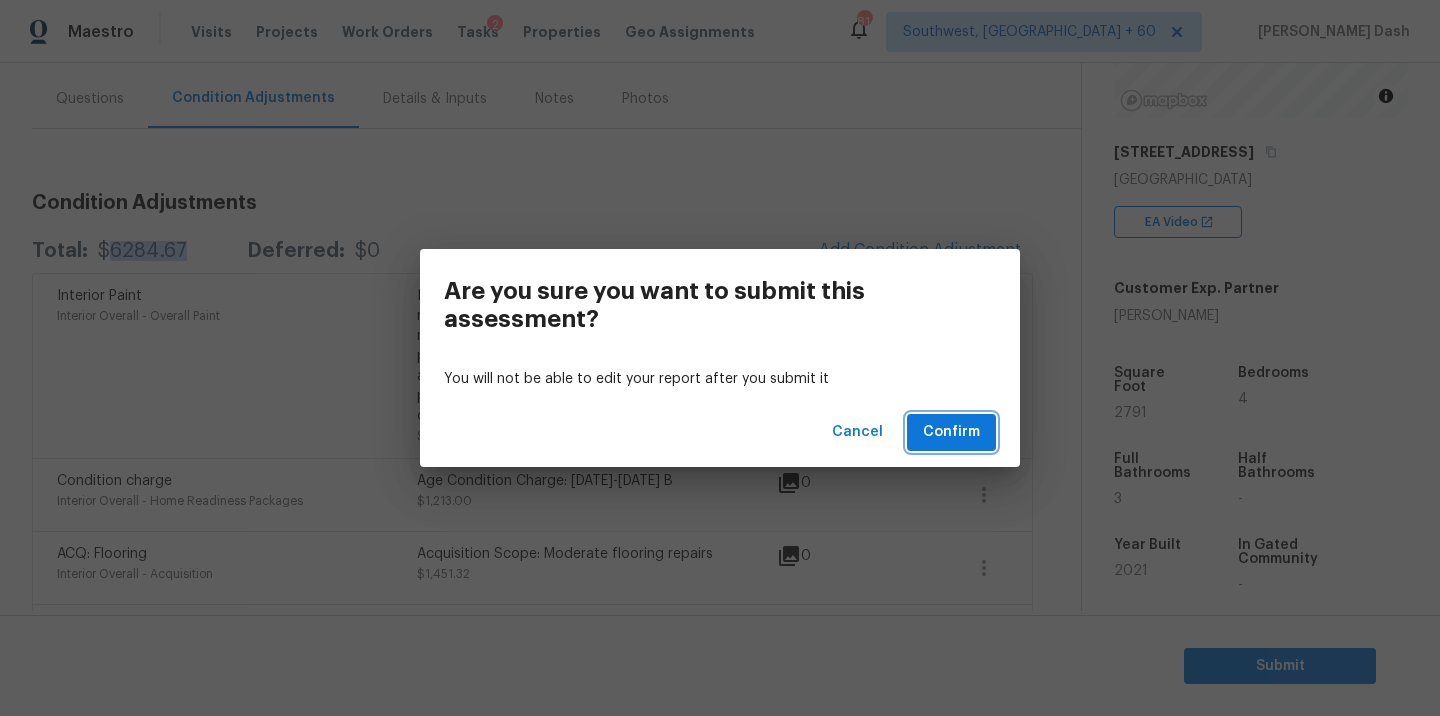 click on "Confirm" at bounding box center (951, 432) 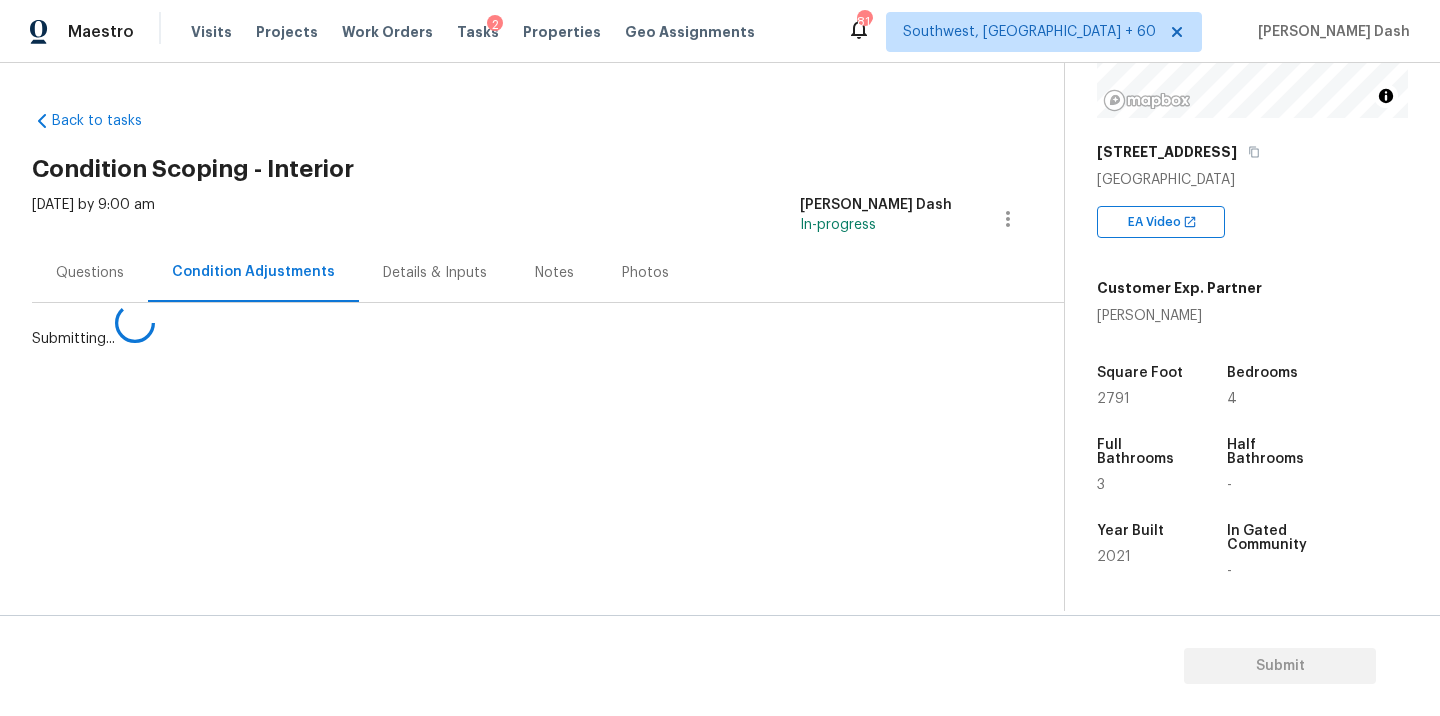 scroll, scrollTop: 0, scrollLeft: 0, axis: both 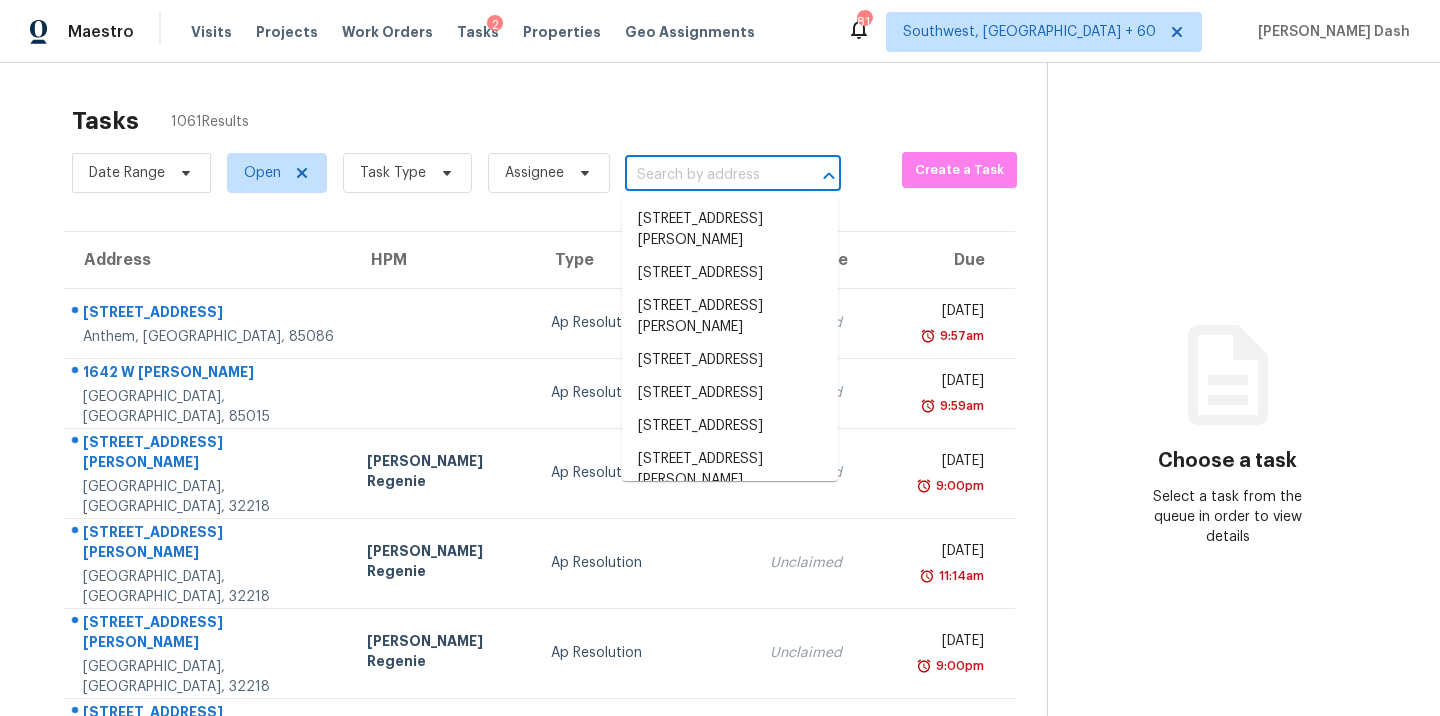 click at bounding box center (705, 175) 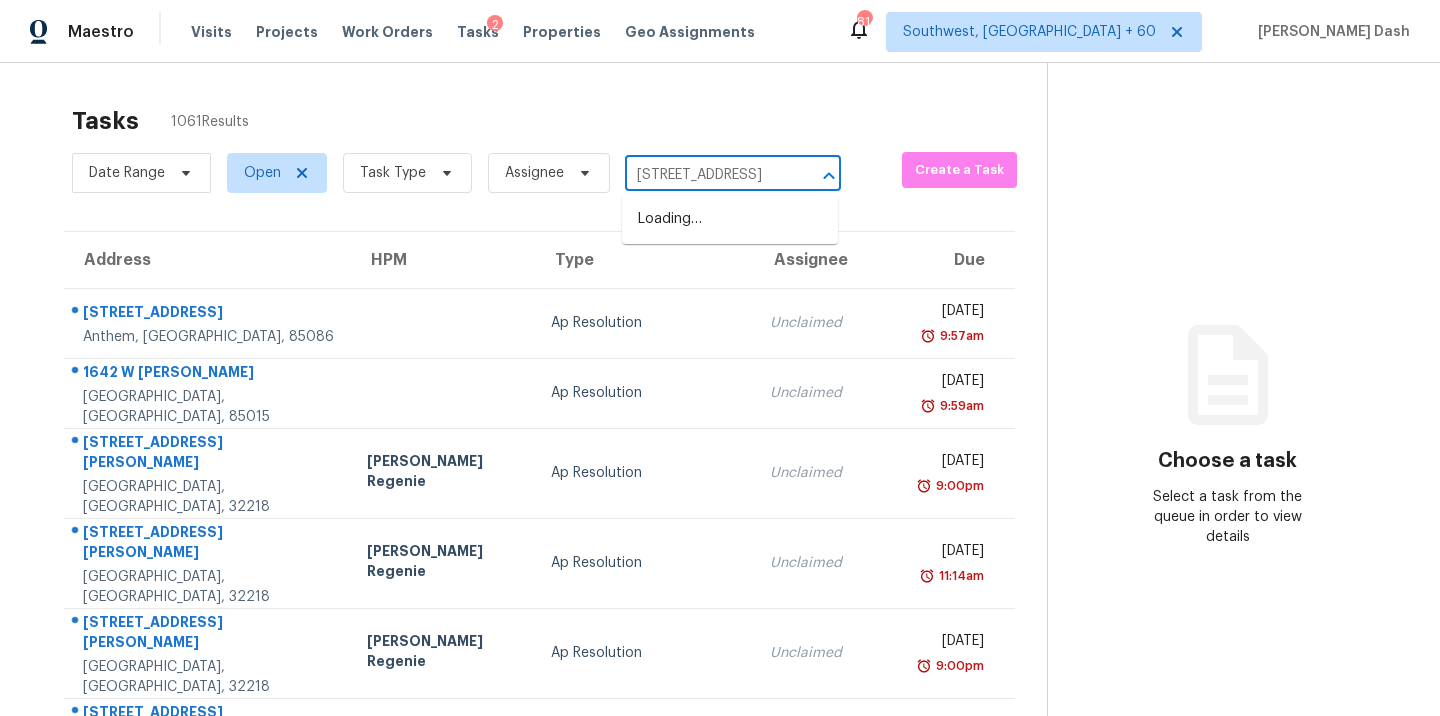 scroll, scrollTop: 0, scrollLeft: 140, axis: horizontal 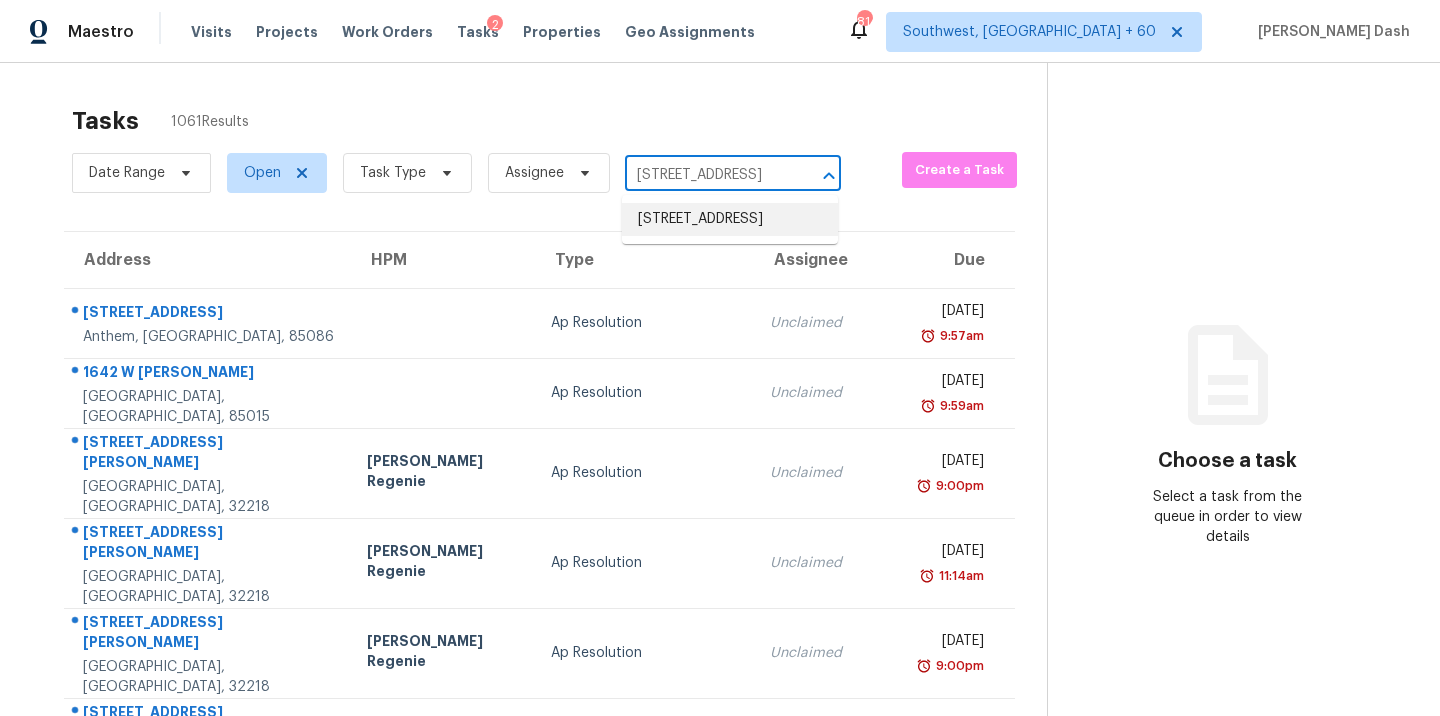 click on "4526 Southampton Blvd, Garland, TX 75043" at bounding box center [730, 219] 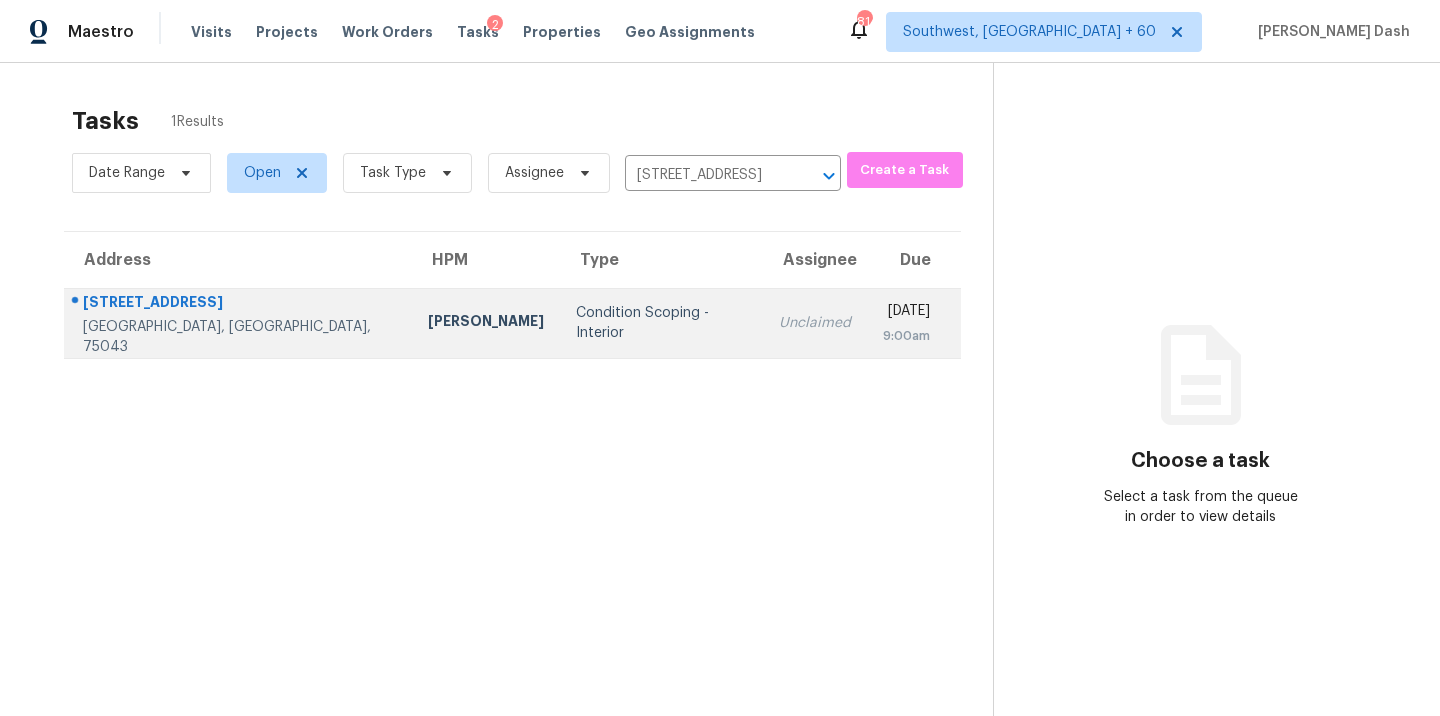 click on "Condition Scoping - Interior" at bounding box center [661, 323] 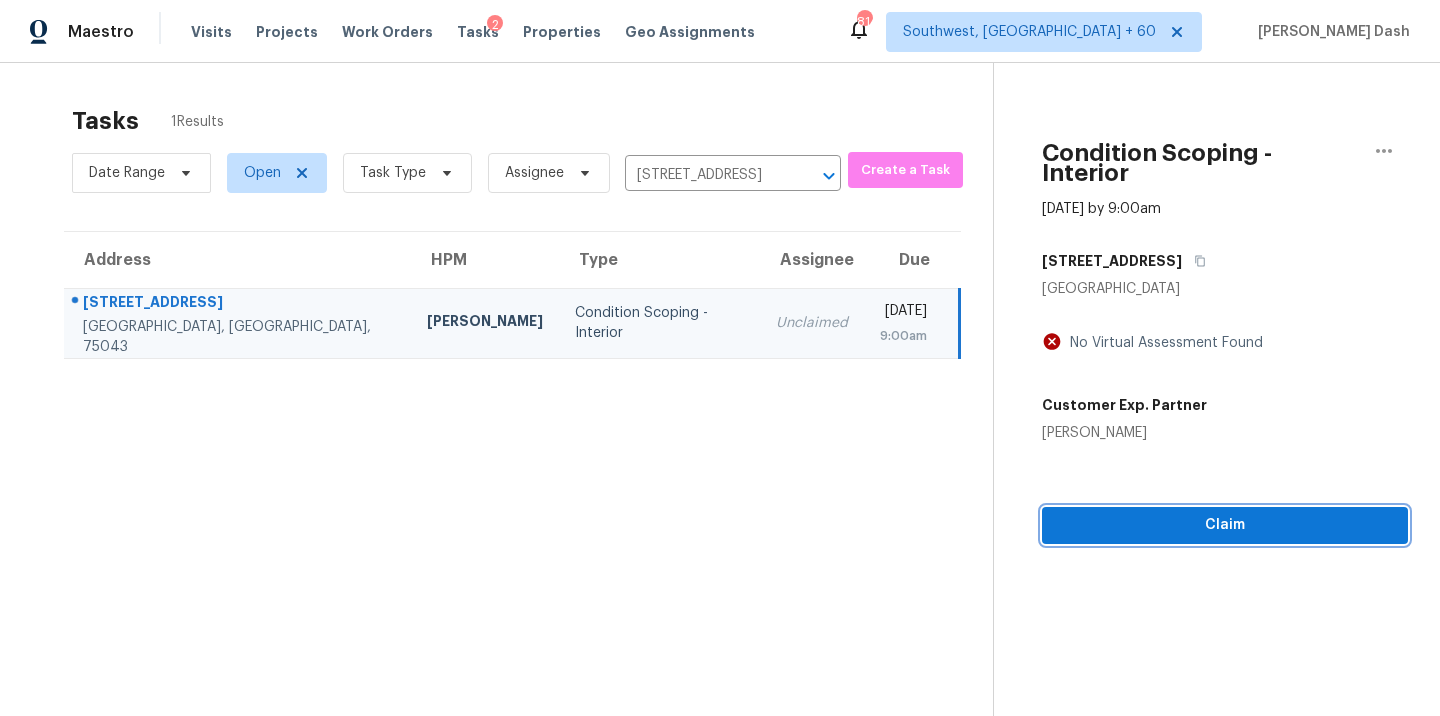click on "Claim" at bounding box center (1225, 525) 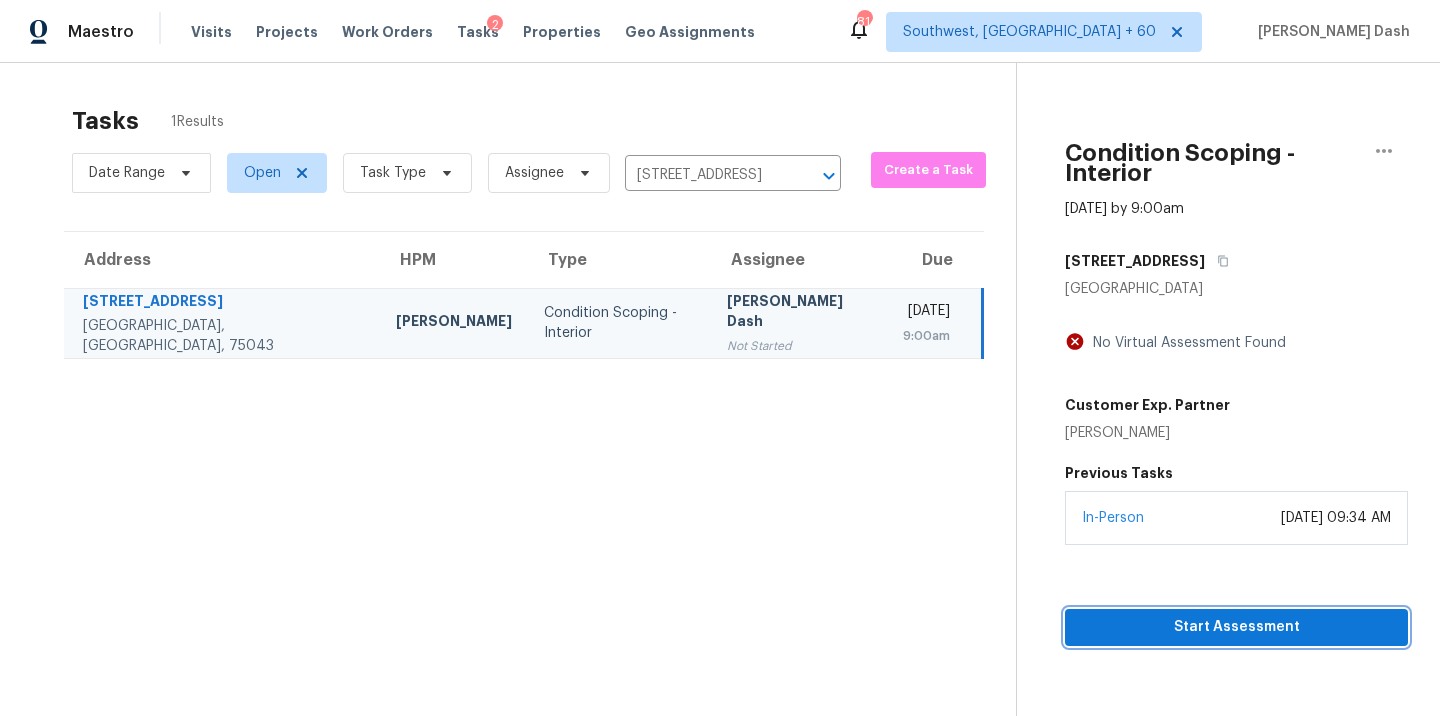 click on "Start Assessment" at bounding box center (1236, 627) 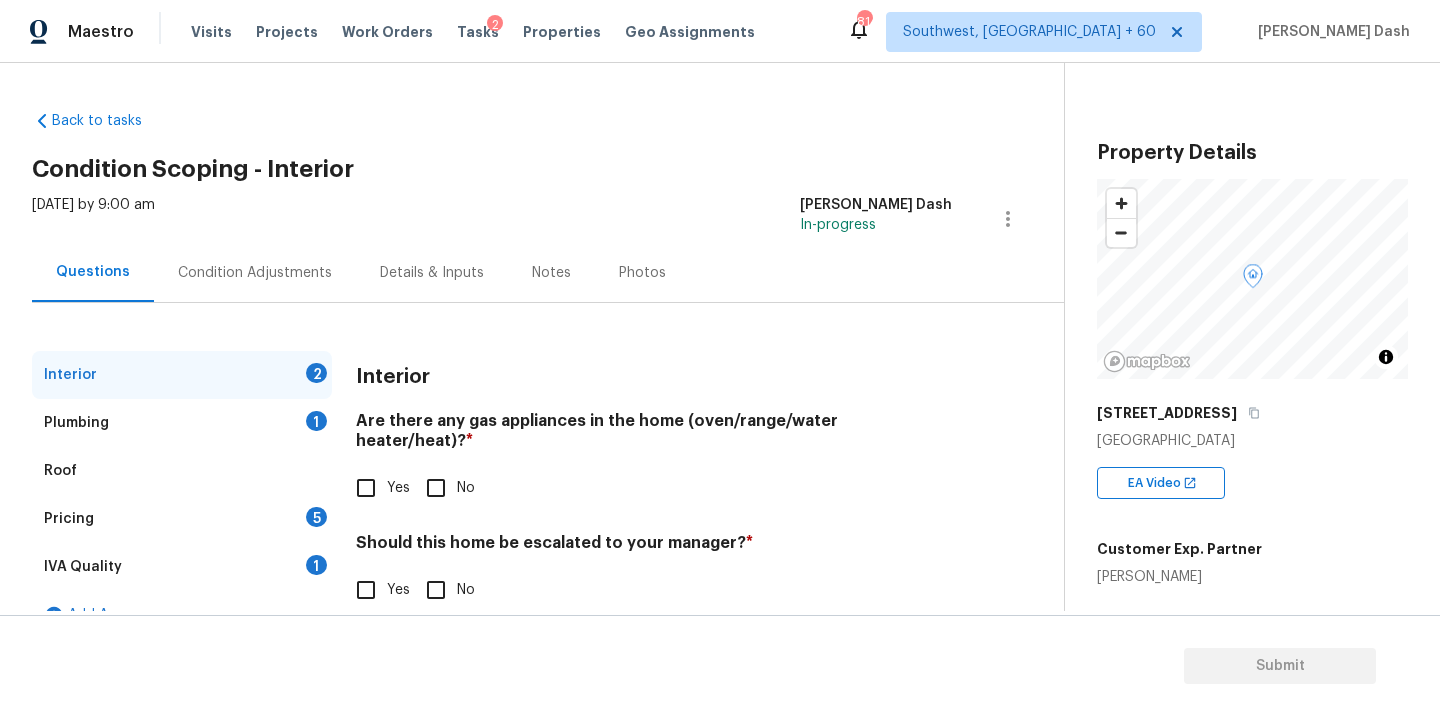 click on "Yes" at bounding box center (366, 590) 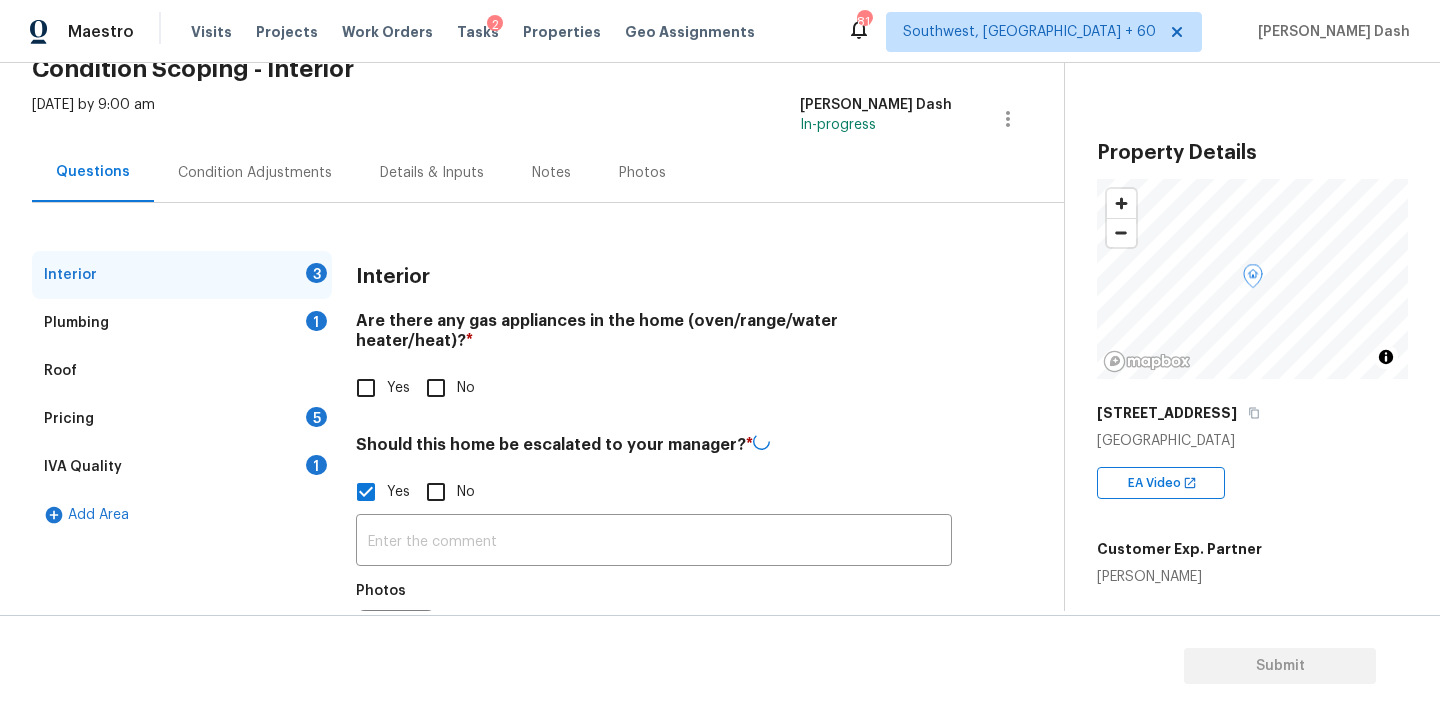 scroll, scrollTop: 170, scrollLeft: 0, axis: vertical 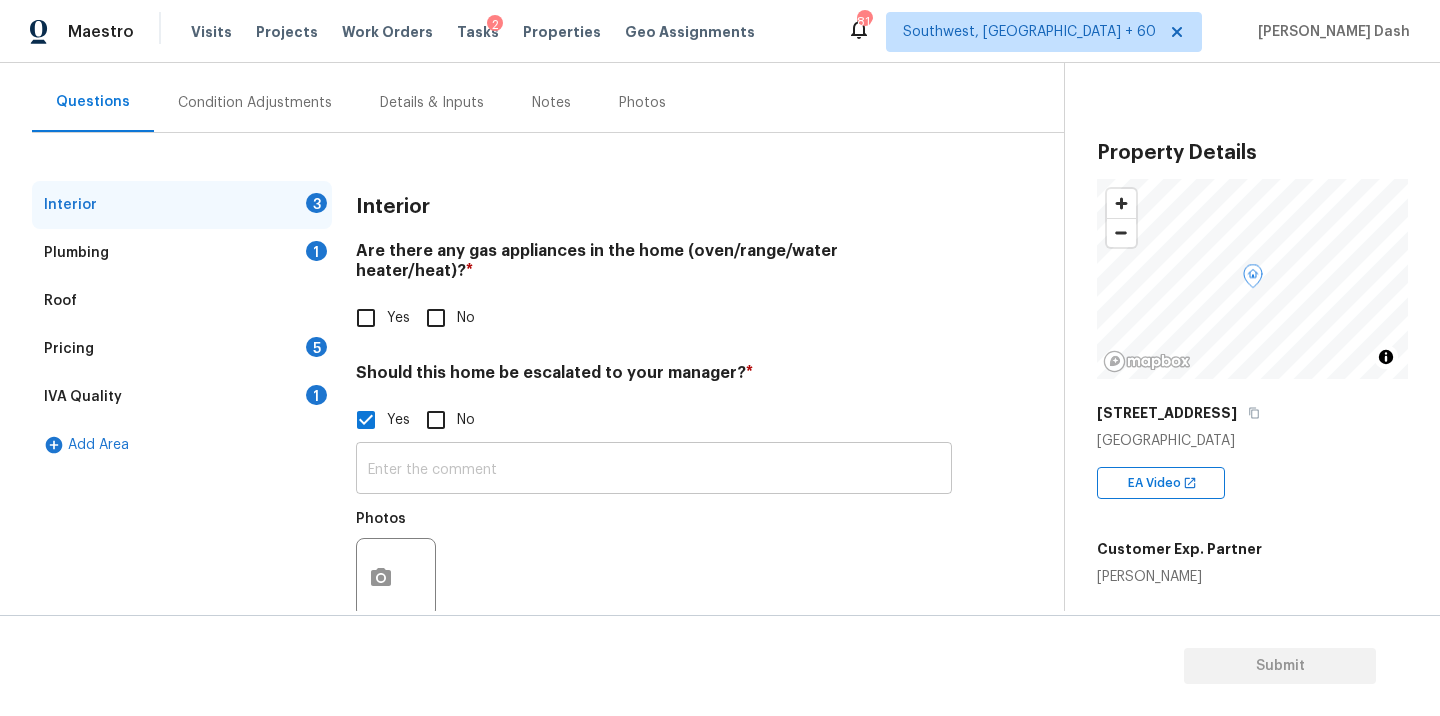 click at bounding box center (654, 470) 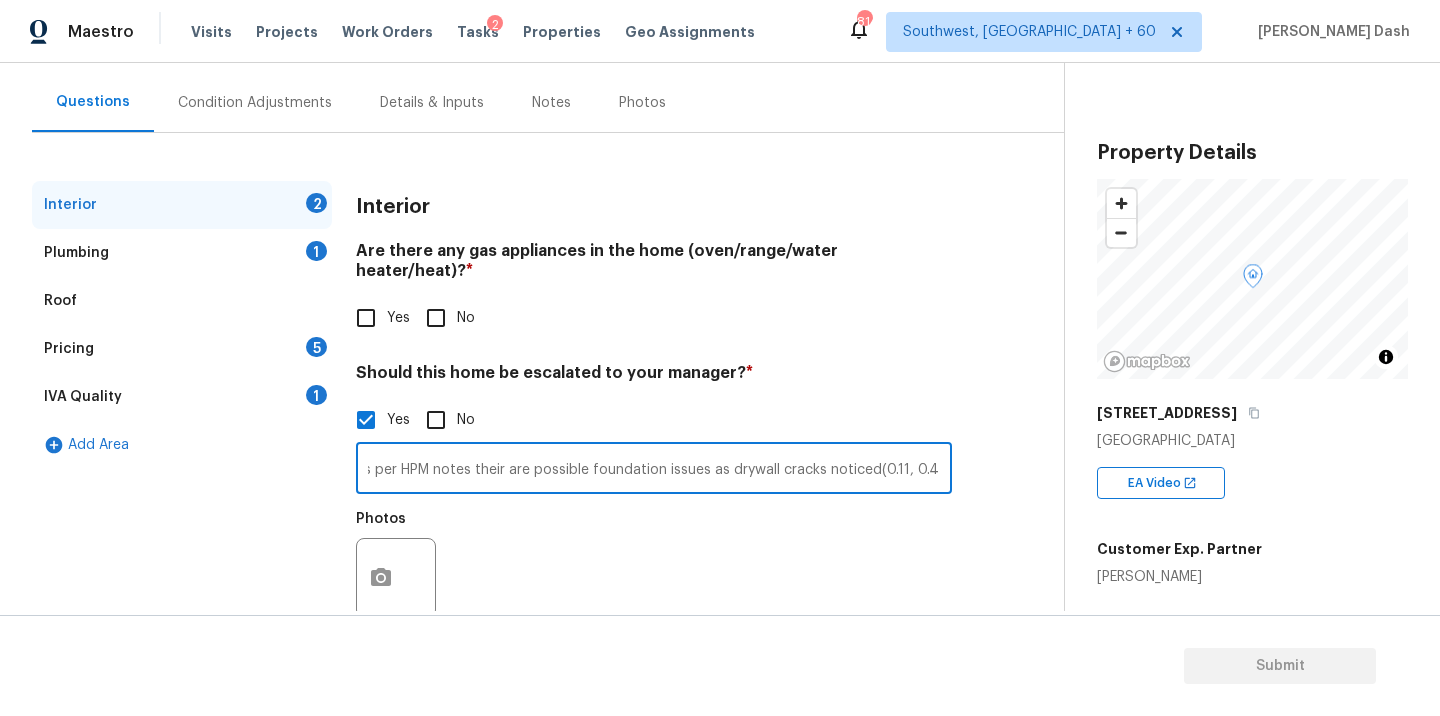 scroll, scrollTop: 0, scrollLeft: 17, axis: horizontal 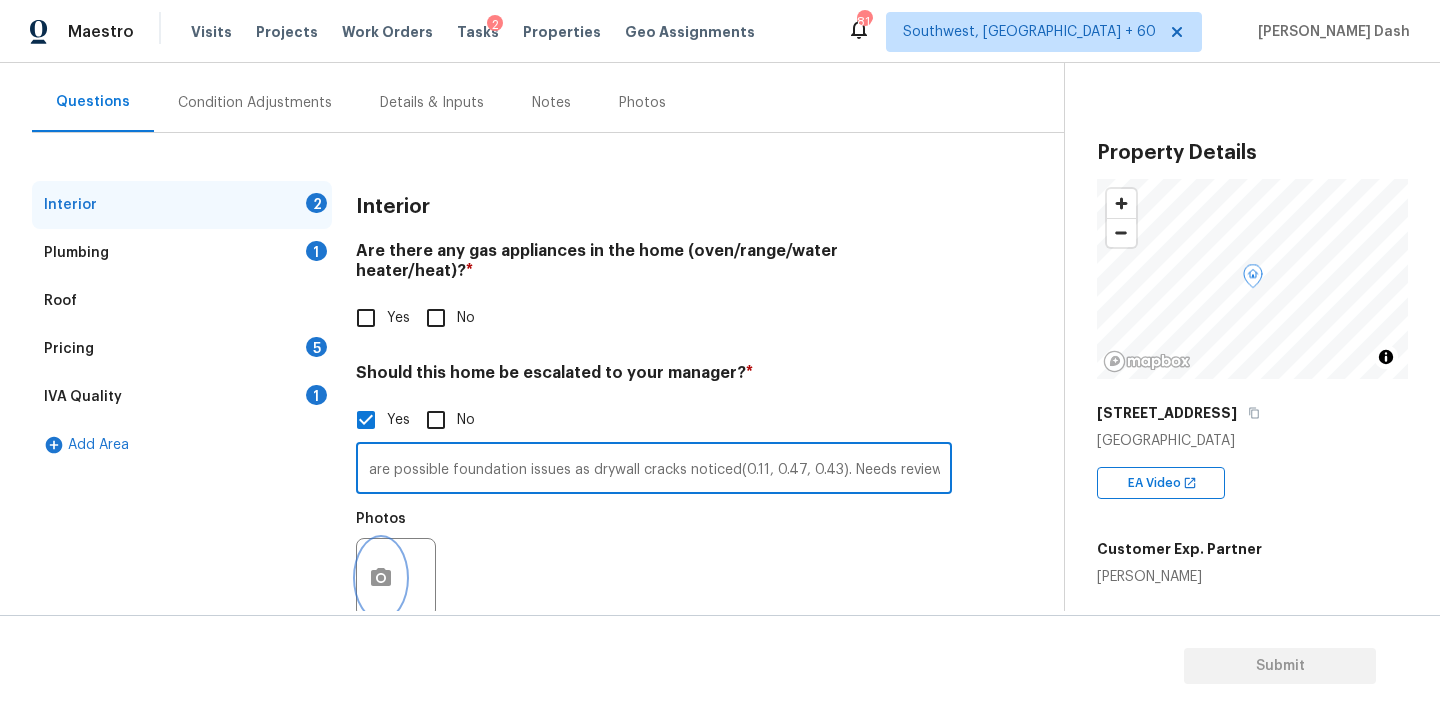 click 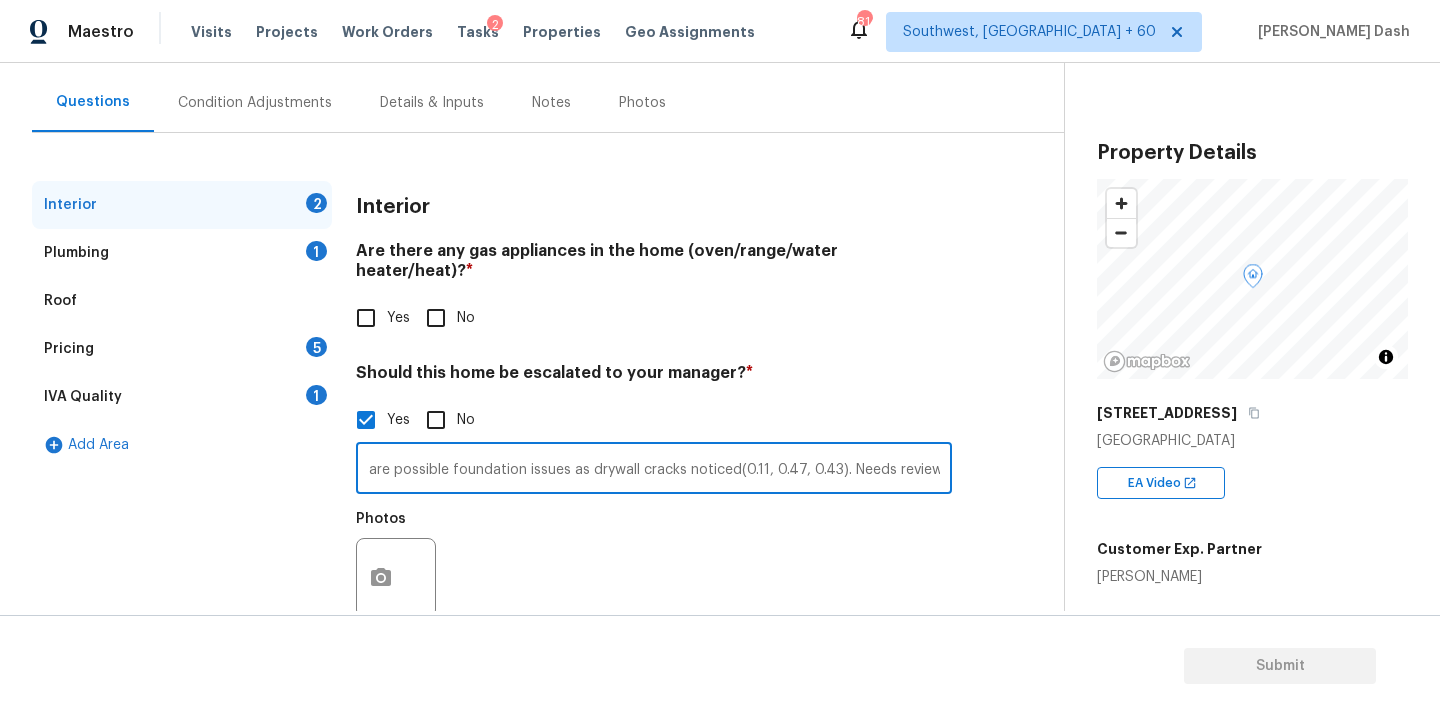scroll, scrollTop: 0, scrollLeft: 0, axis: both 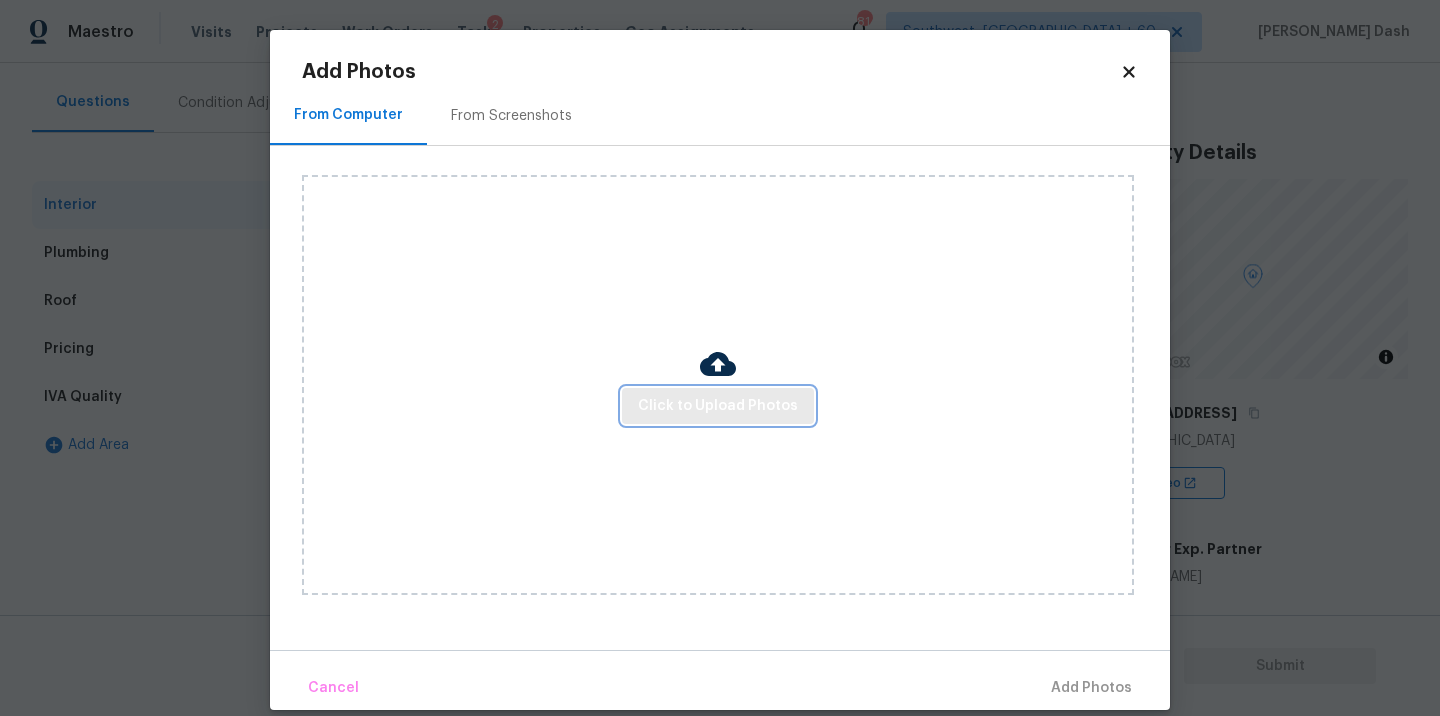 click on "Click to Upload Photos" at bounding box center [718, 406] 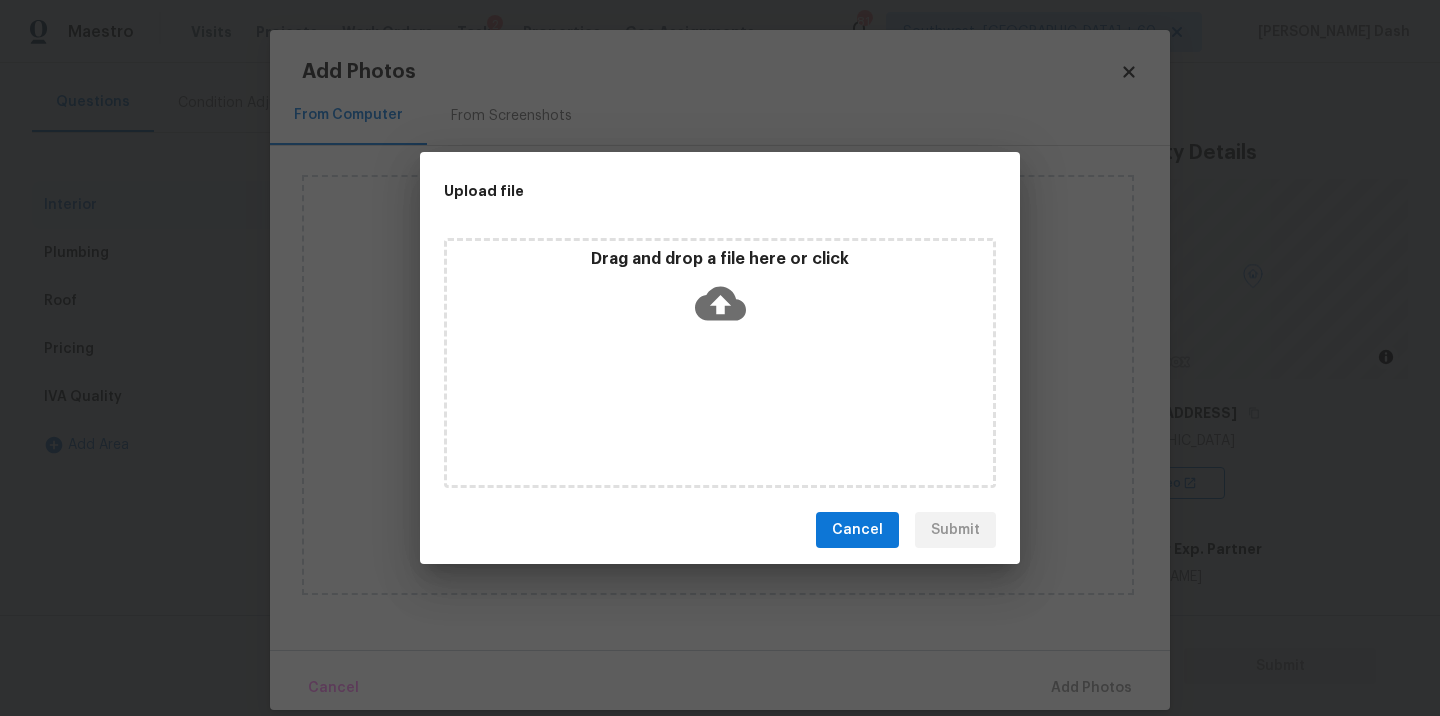 click on "Drag and drop a file here or click" at bounding box center [720, 363] 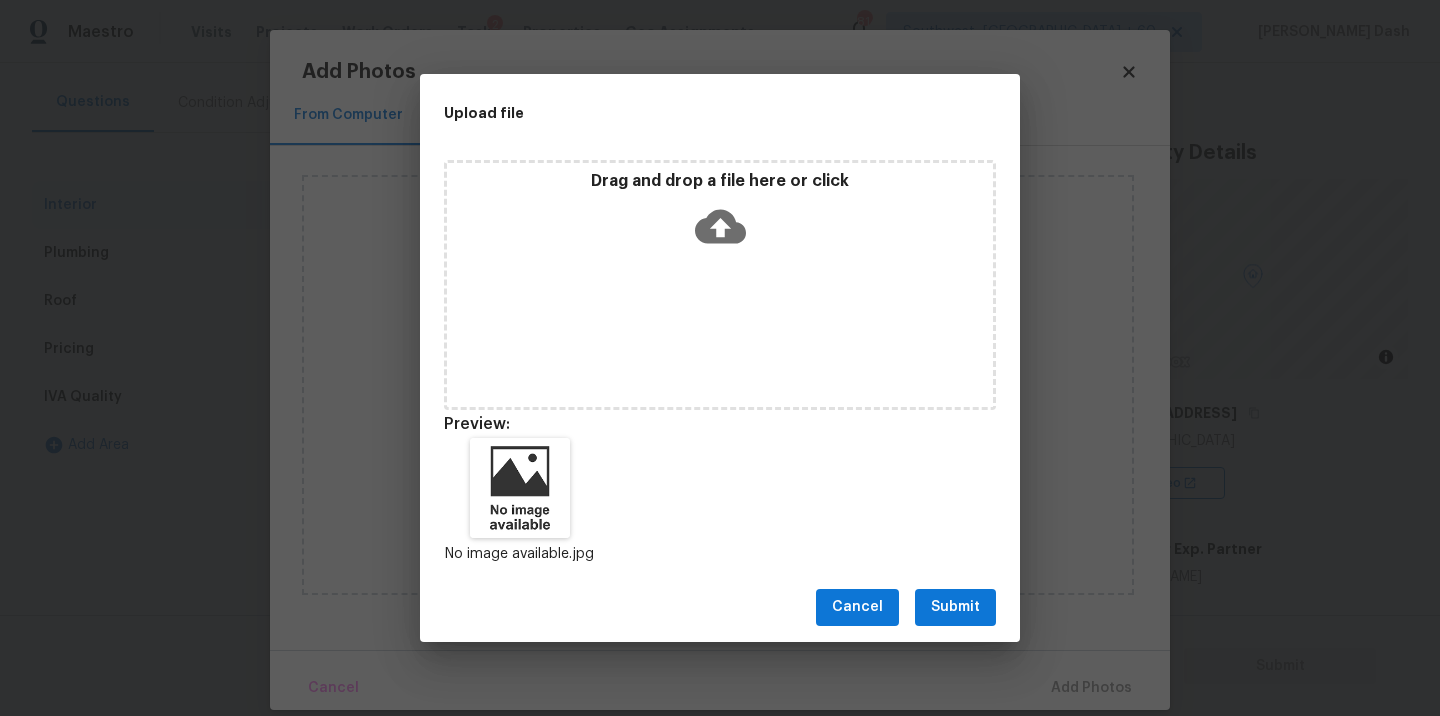 click on "Cancel Submit" at bounding box center (720, 607) 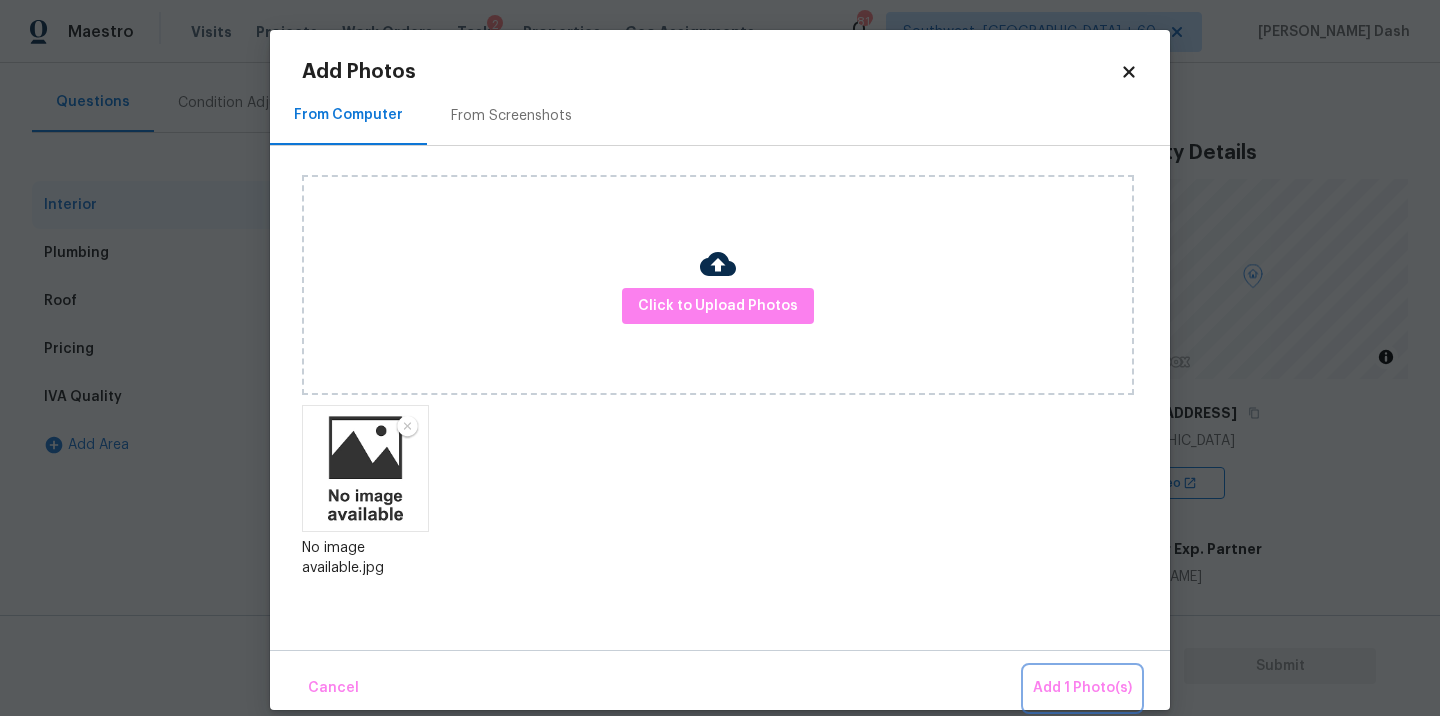 click on "Add 1 Photo(s)" at bounding box center (1082, 688) 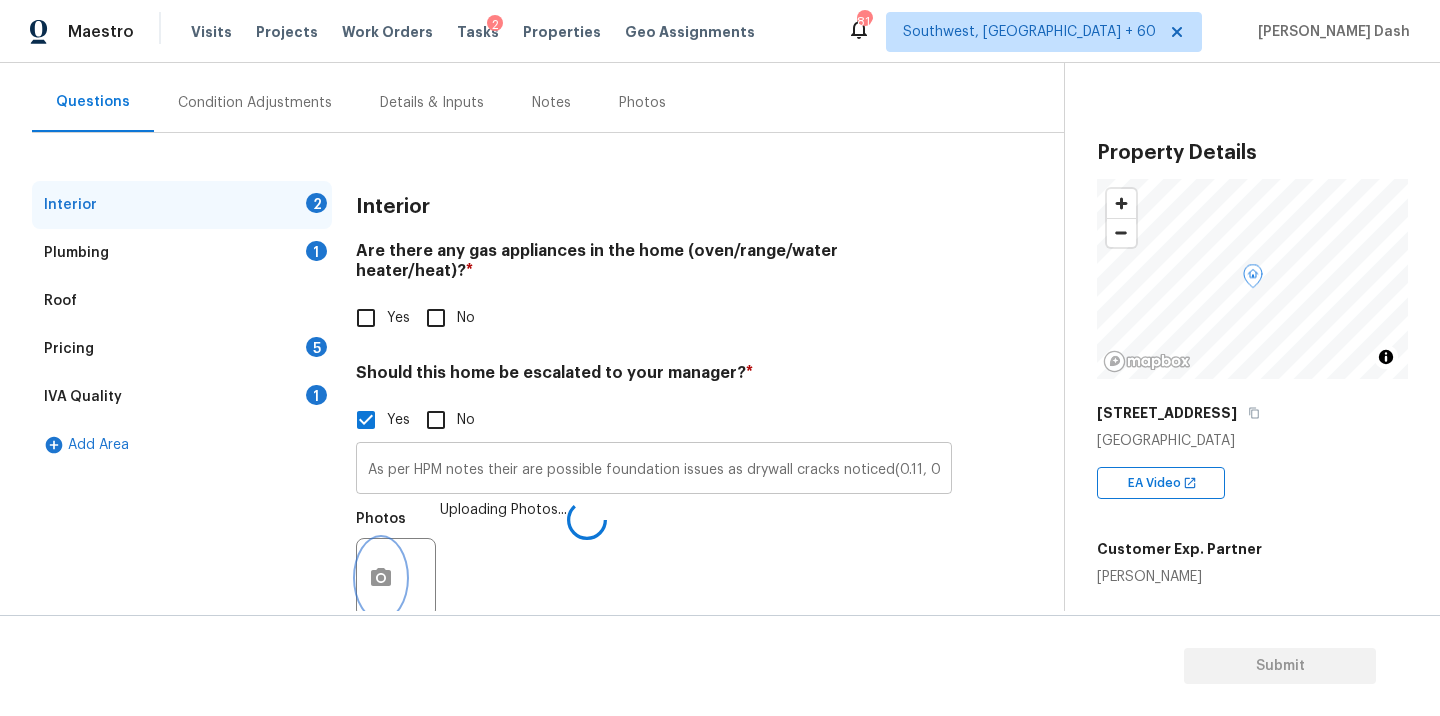 scroll, scrollTop: 199, scrollLeft: 0, axis: vertical 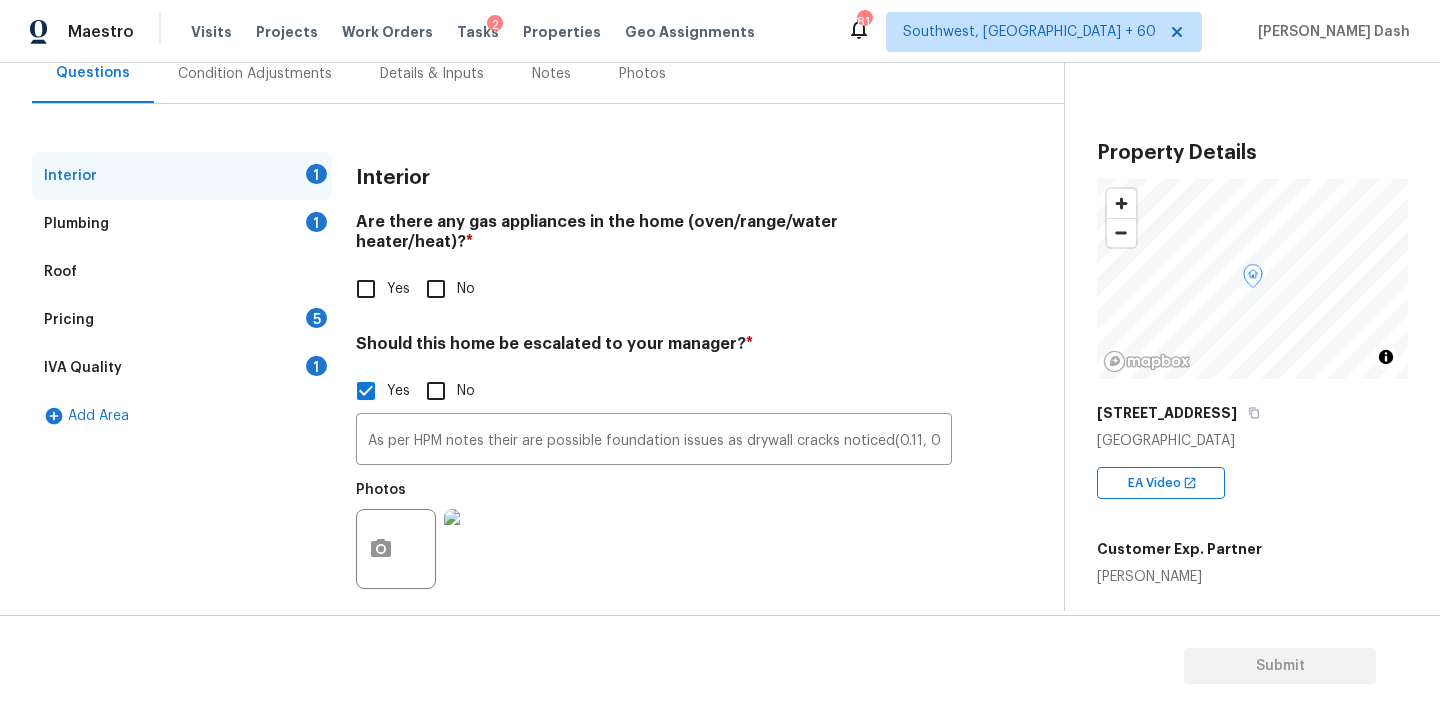 click on "Condition Adjustments" at bounding box center [255, 74] 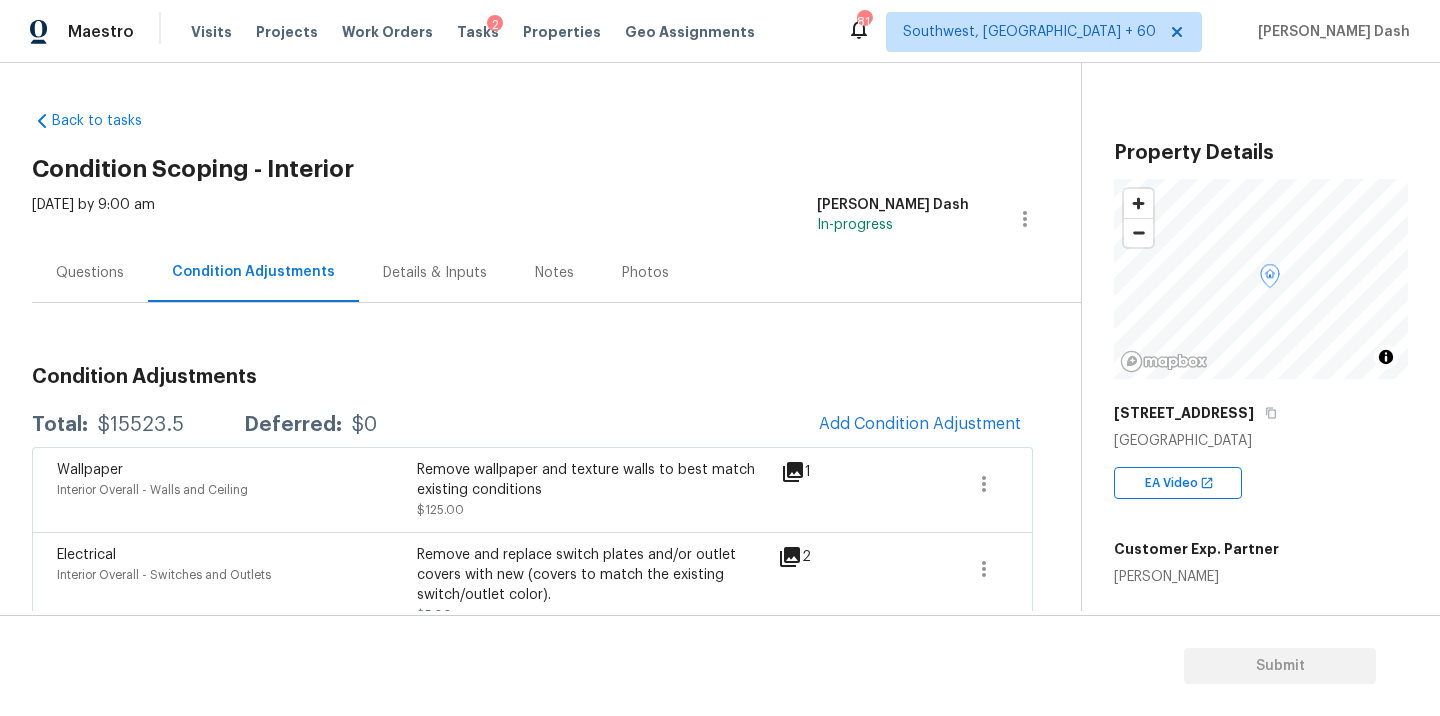 scroll, scrollTop: 144, scrollLeft: 0, axis: vertical 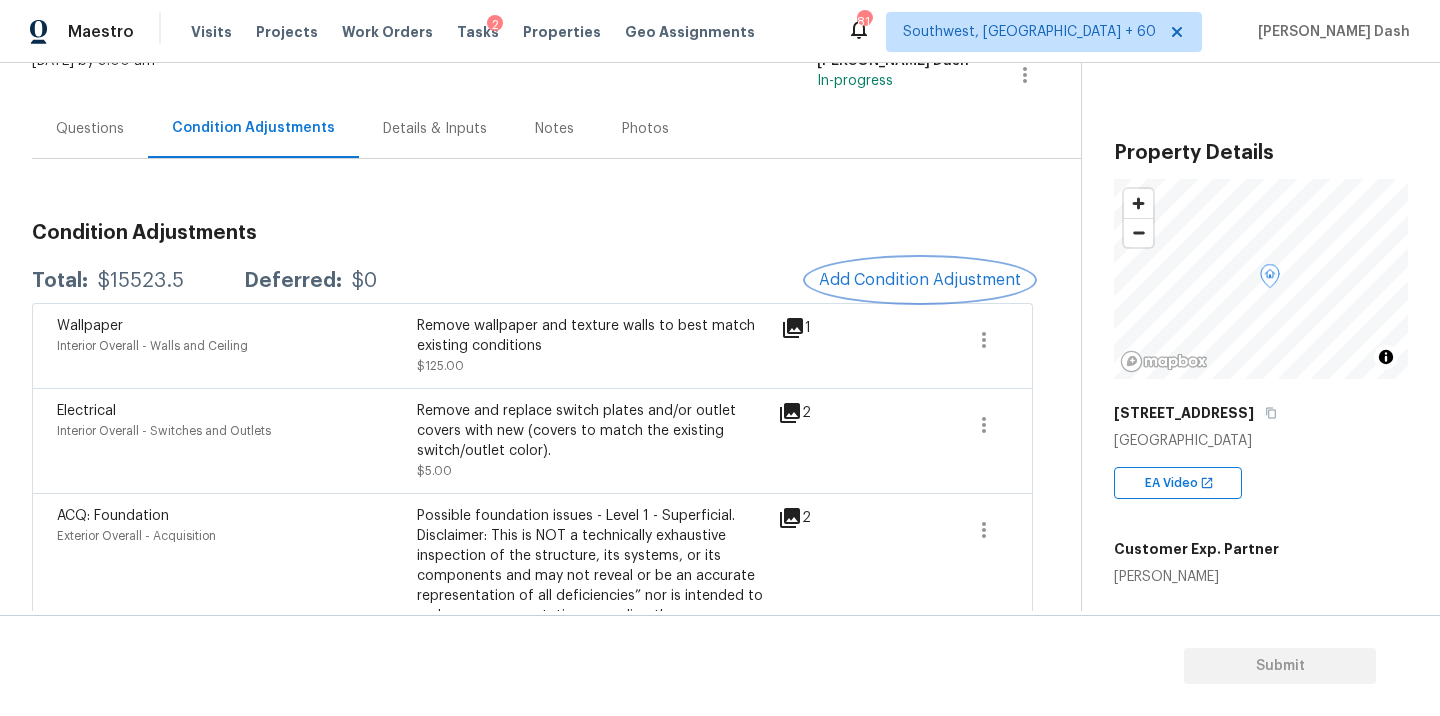 click on "Add Condition Adjustment" at bounding box center [920, 280] 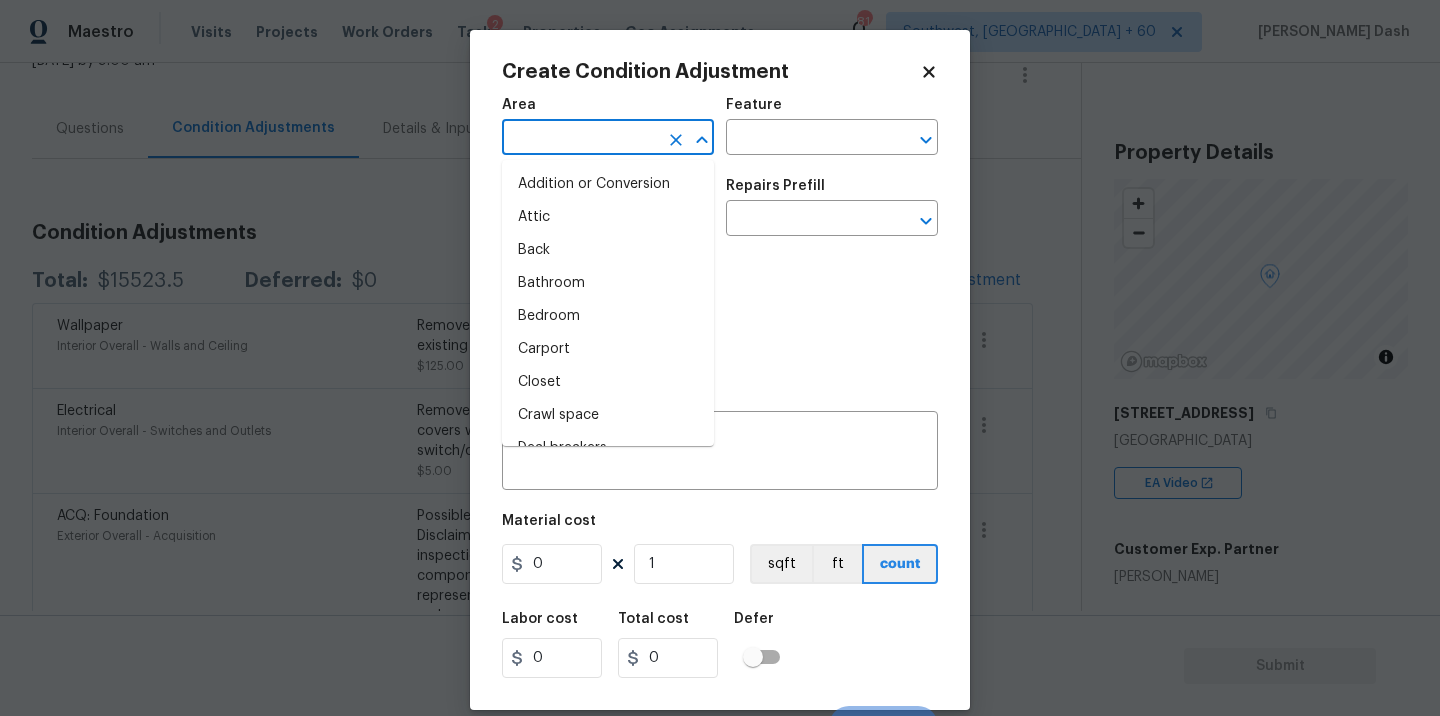 click at bounding box center [580, 139] 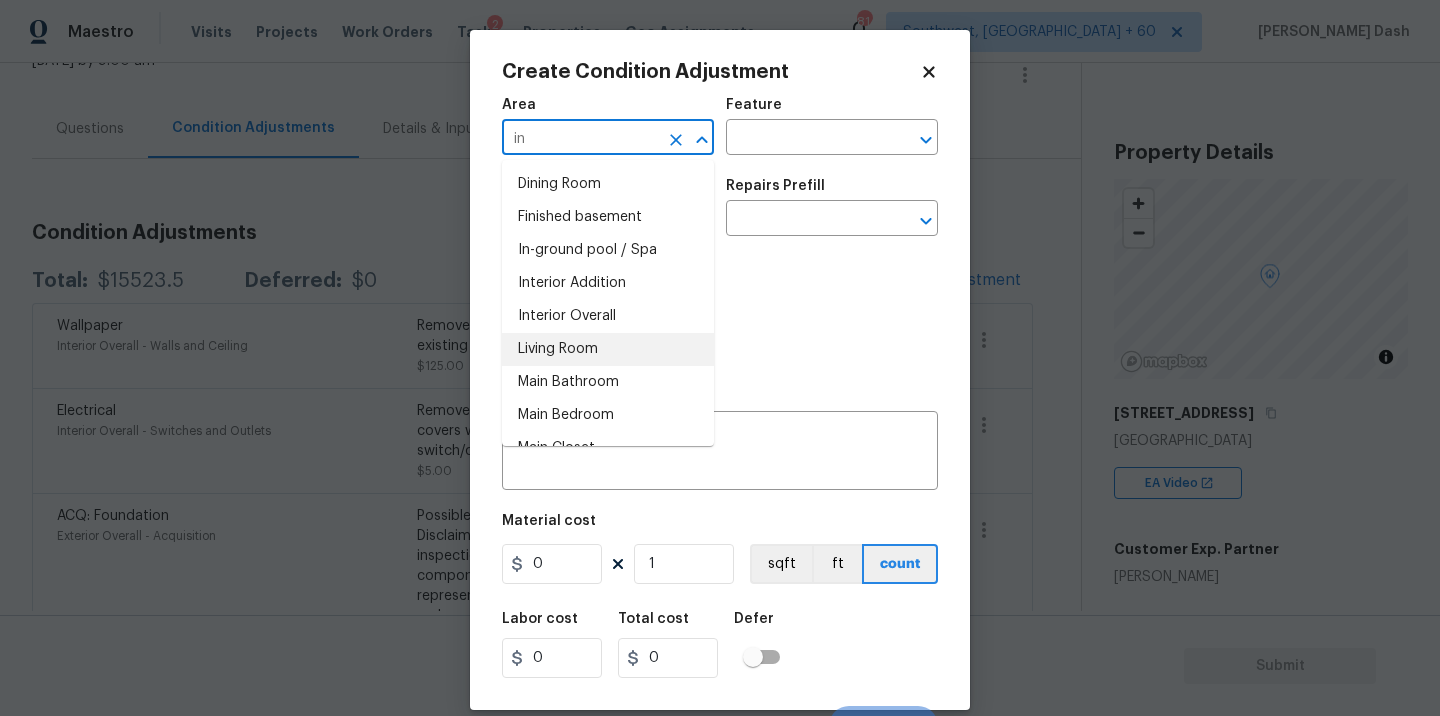 click on "Interior Overall" at bounding box center (608, 316) 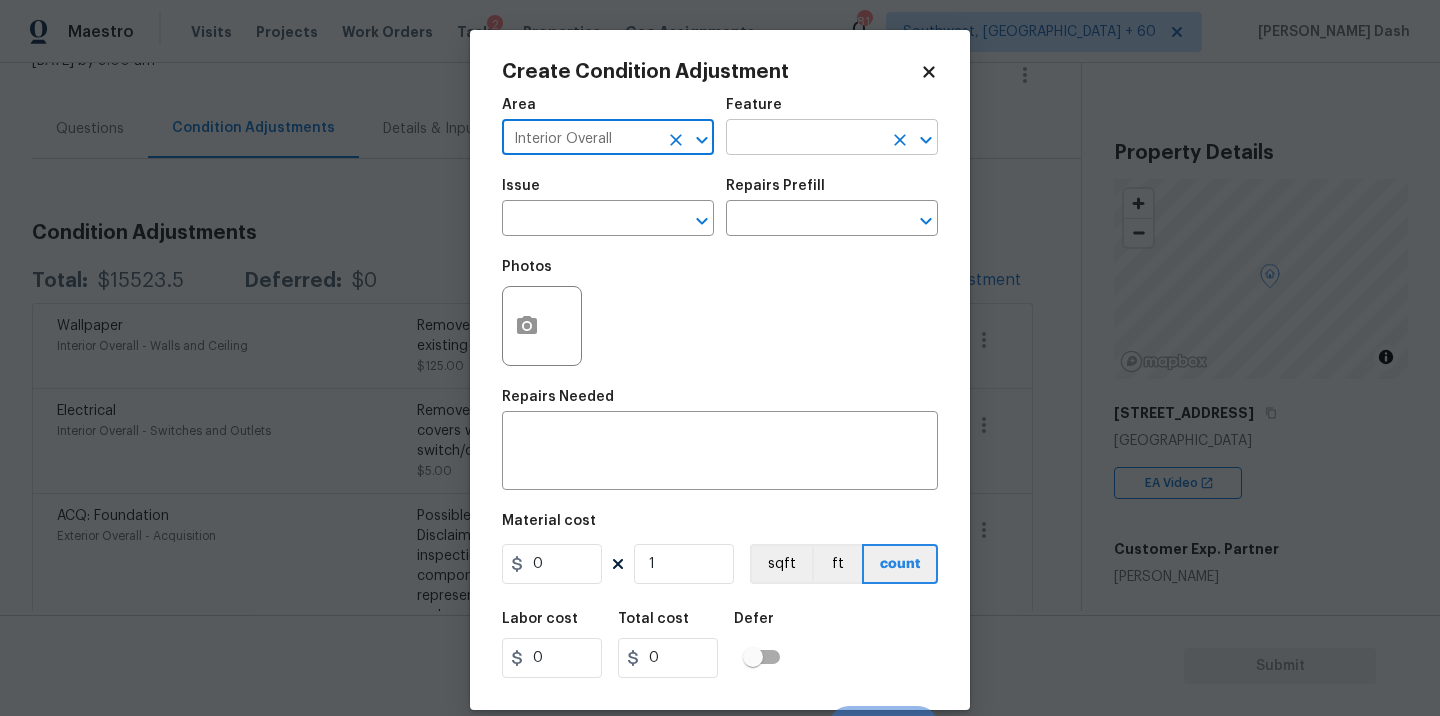 click at bounding box center (804, 139) 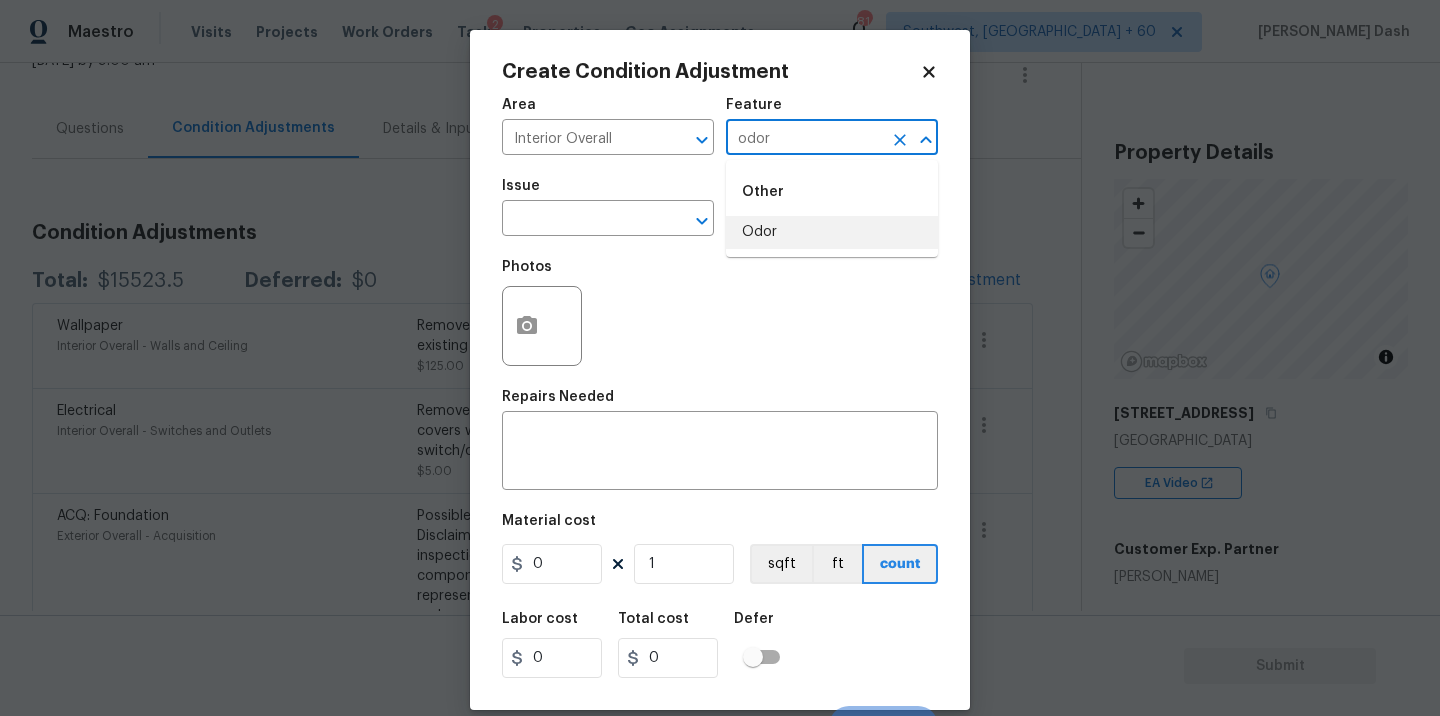 click on "Odor" at bounding box center (832, 232) 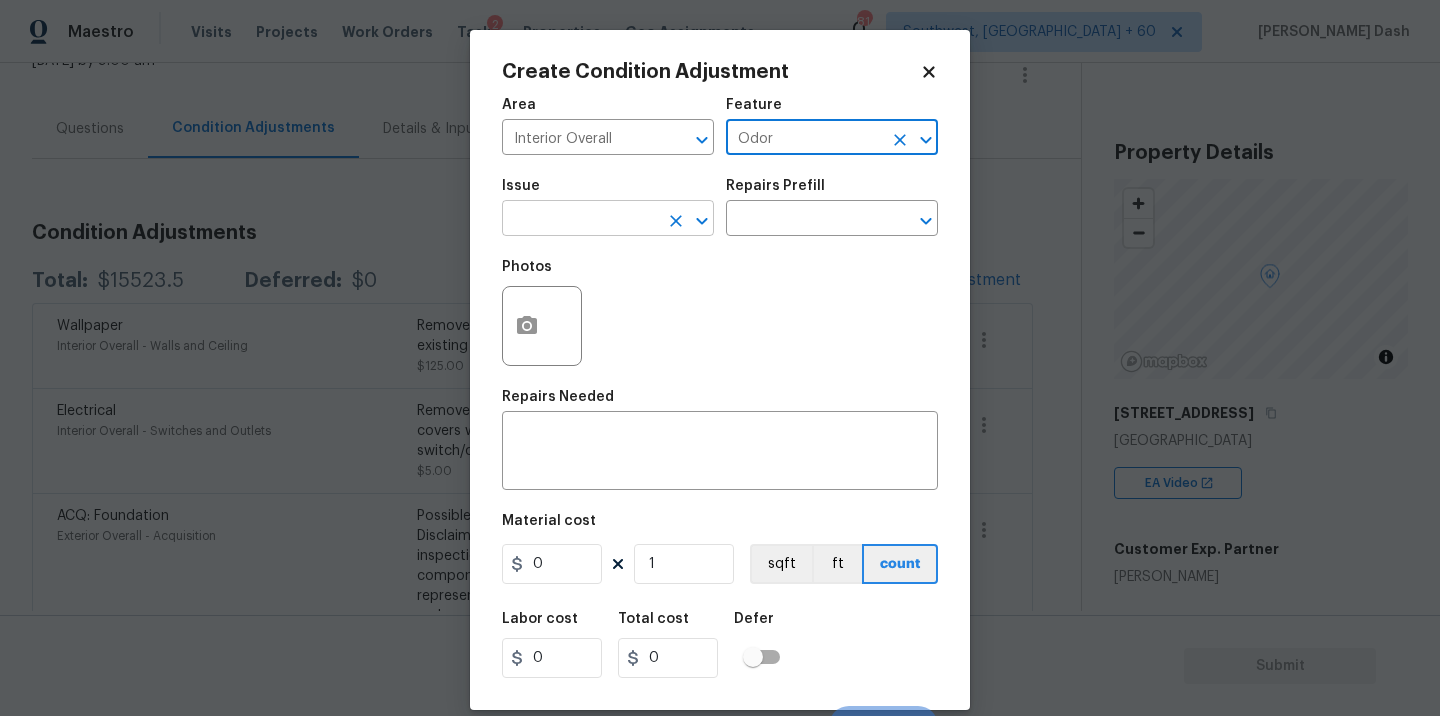 click at bounding box center (580, 220) 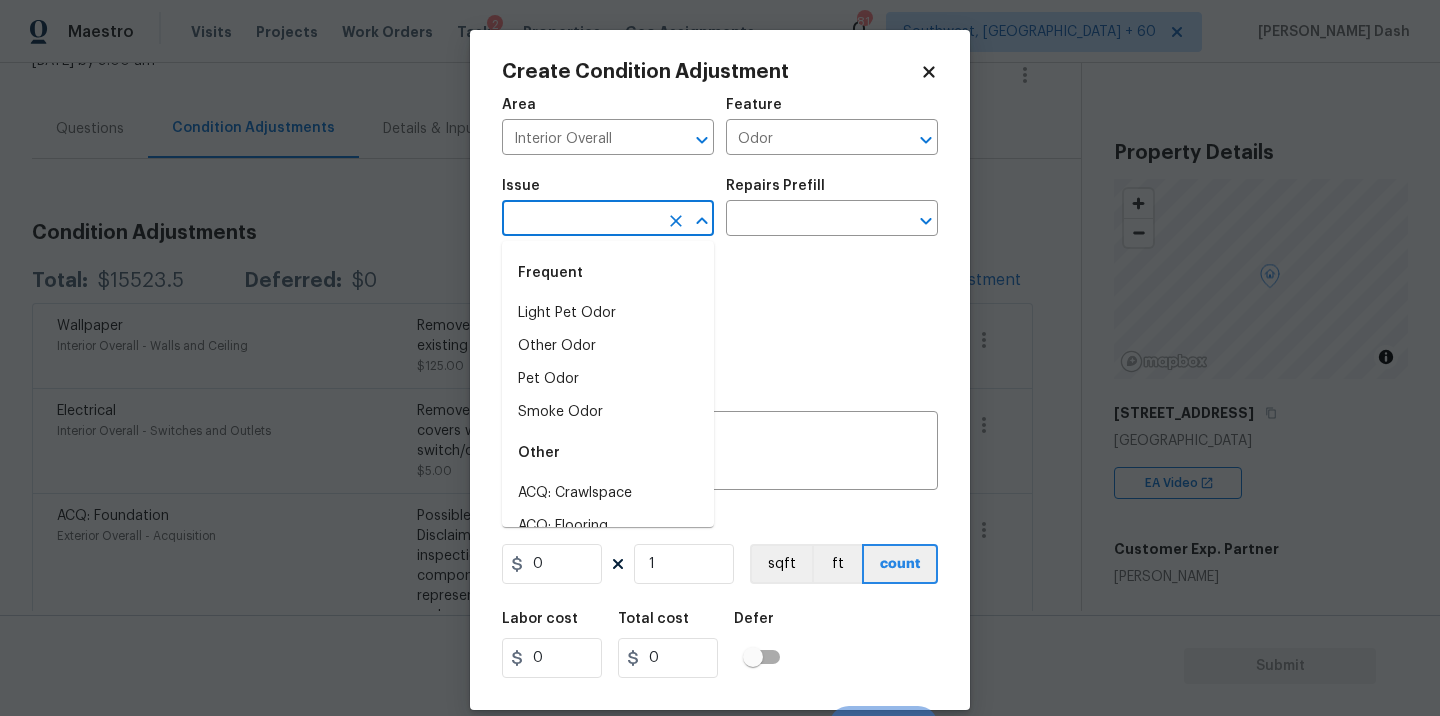 click on "Light Pet Odor" at bounding box center (608, 313) 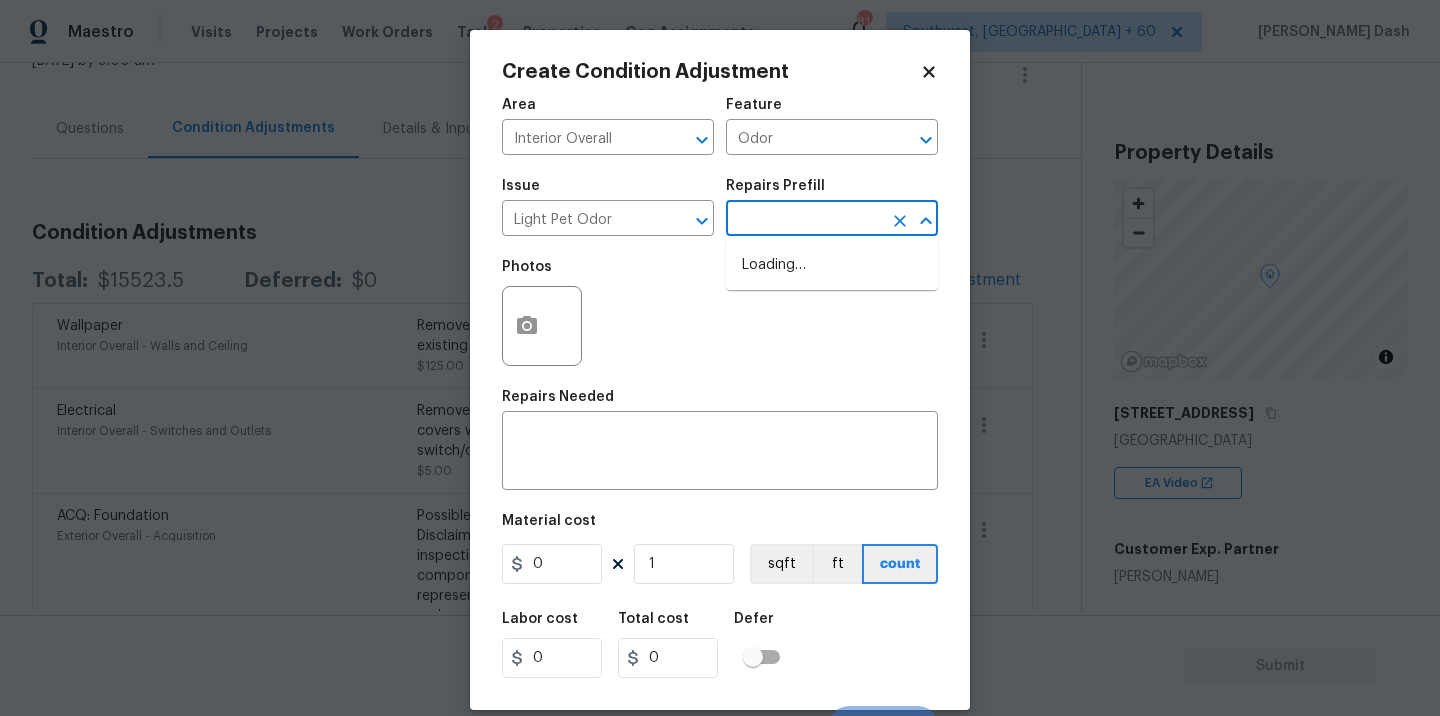 click at bounding box center (804, 220) 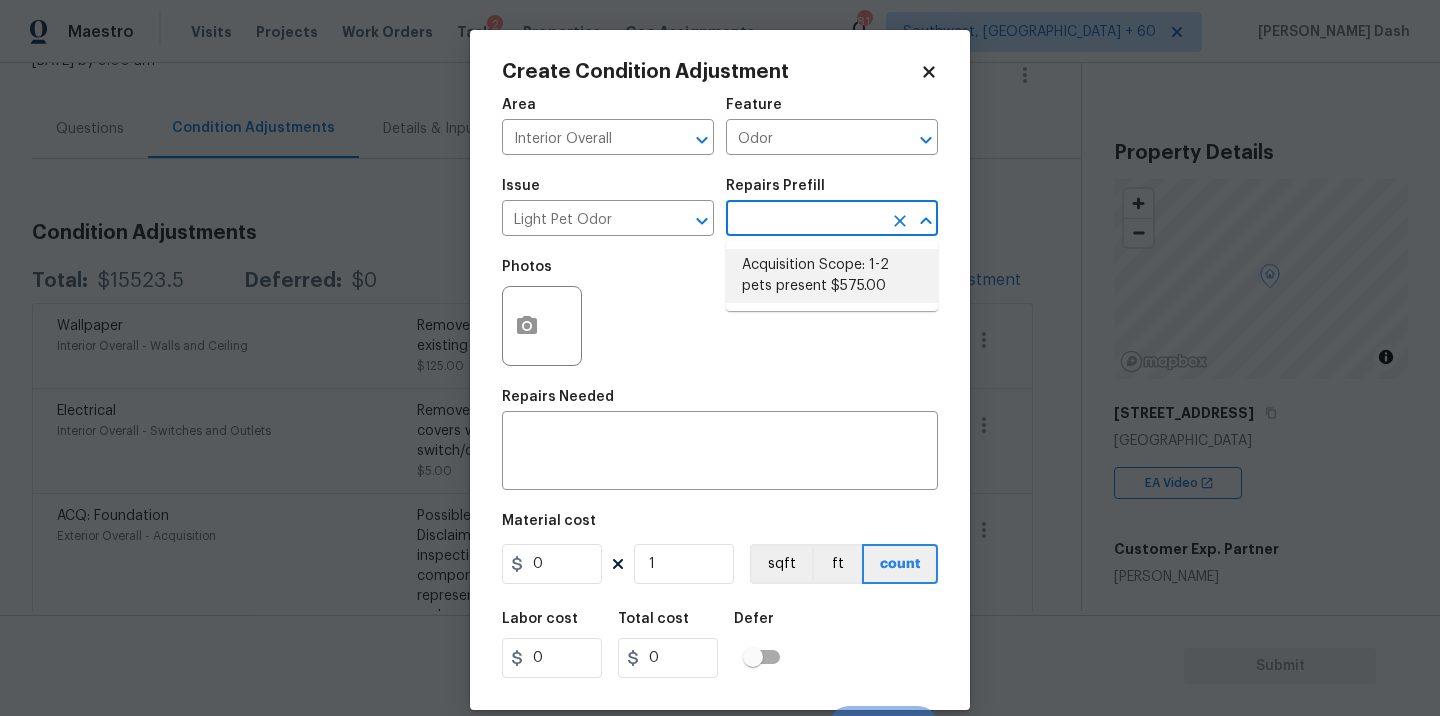 click on "Acquisition Scope: 1-2 pets present $575.00" at bounding box center (832, 276) 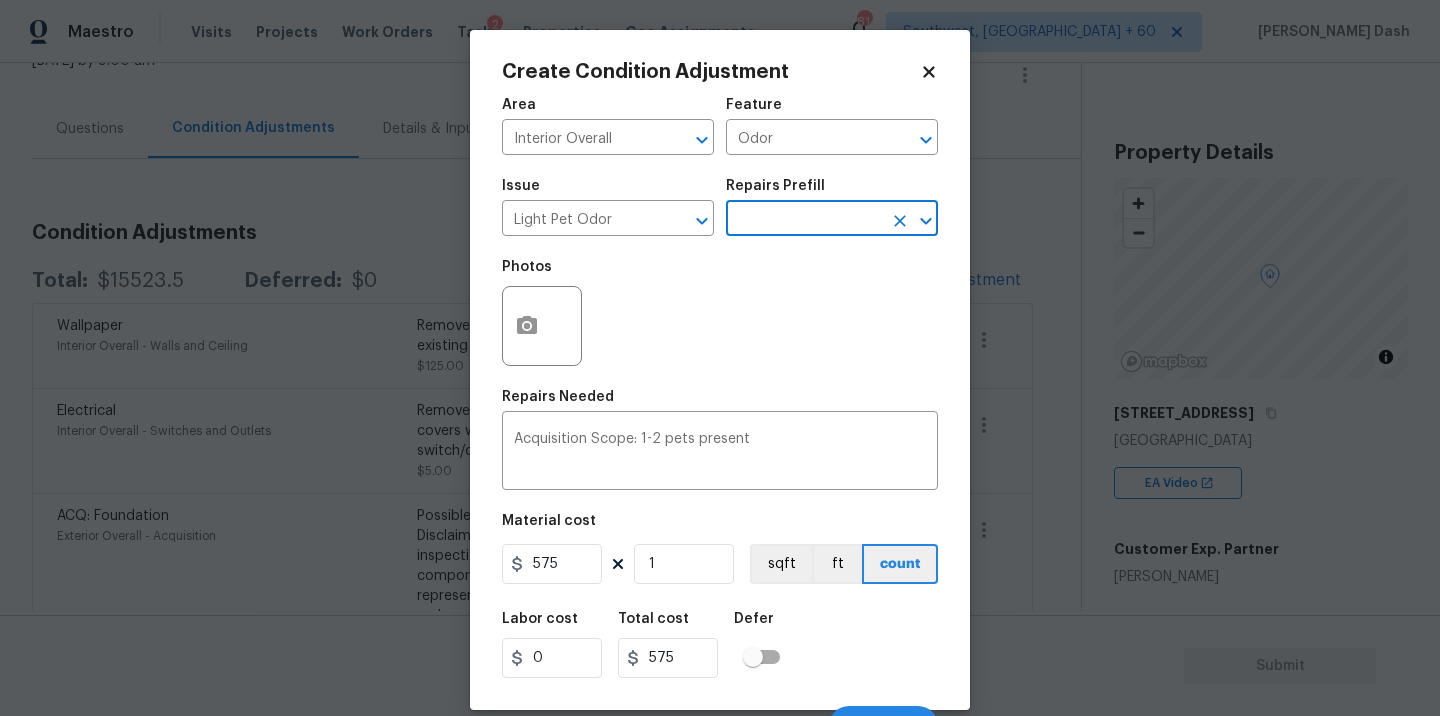 scroll, scrollTop: 31, scrollLeft: 0, axis: vertical 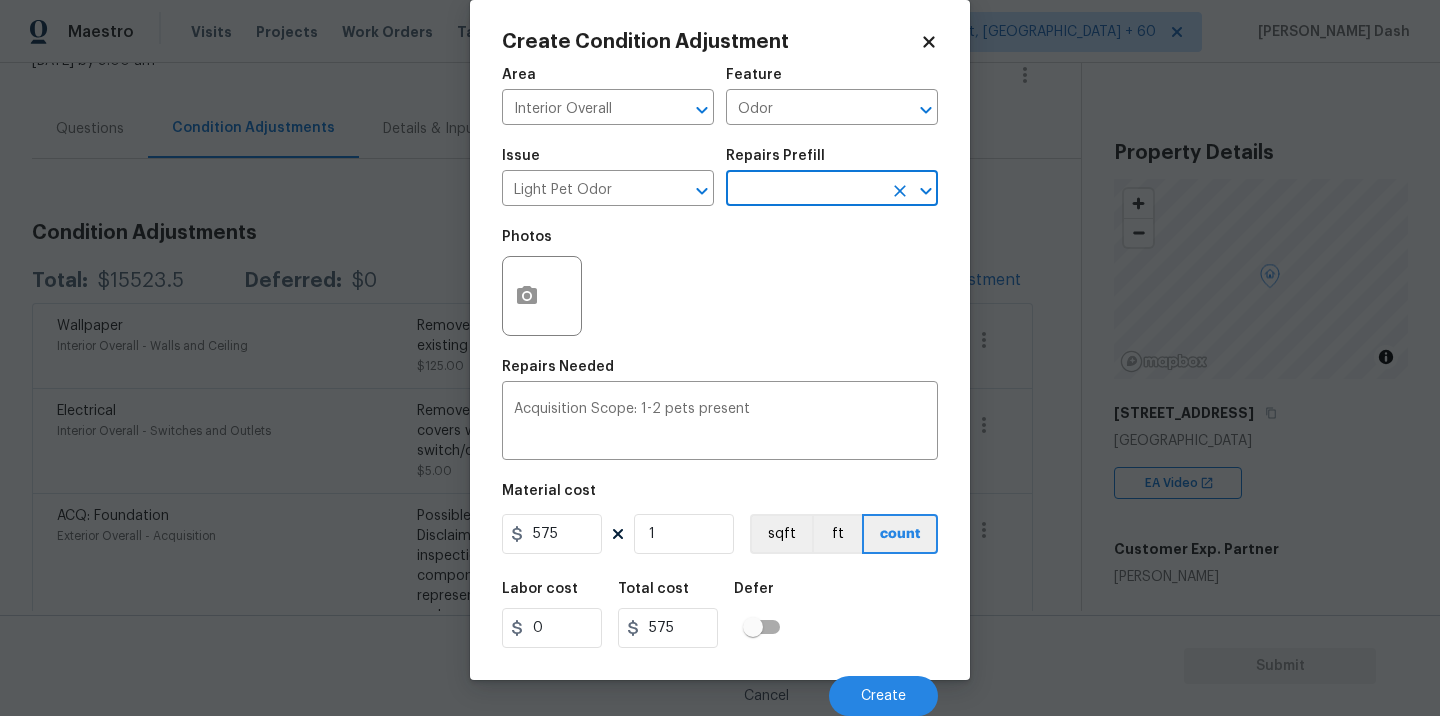 click on "Cancel Create" at bounding box center [720, 688] 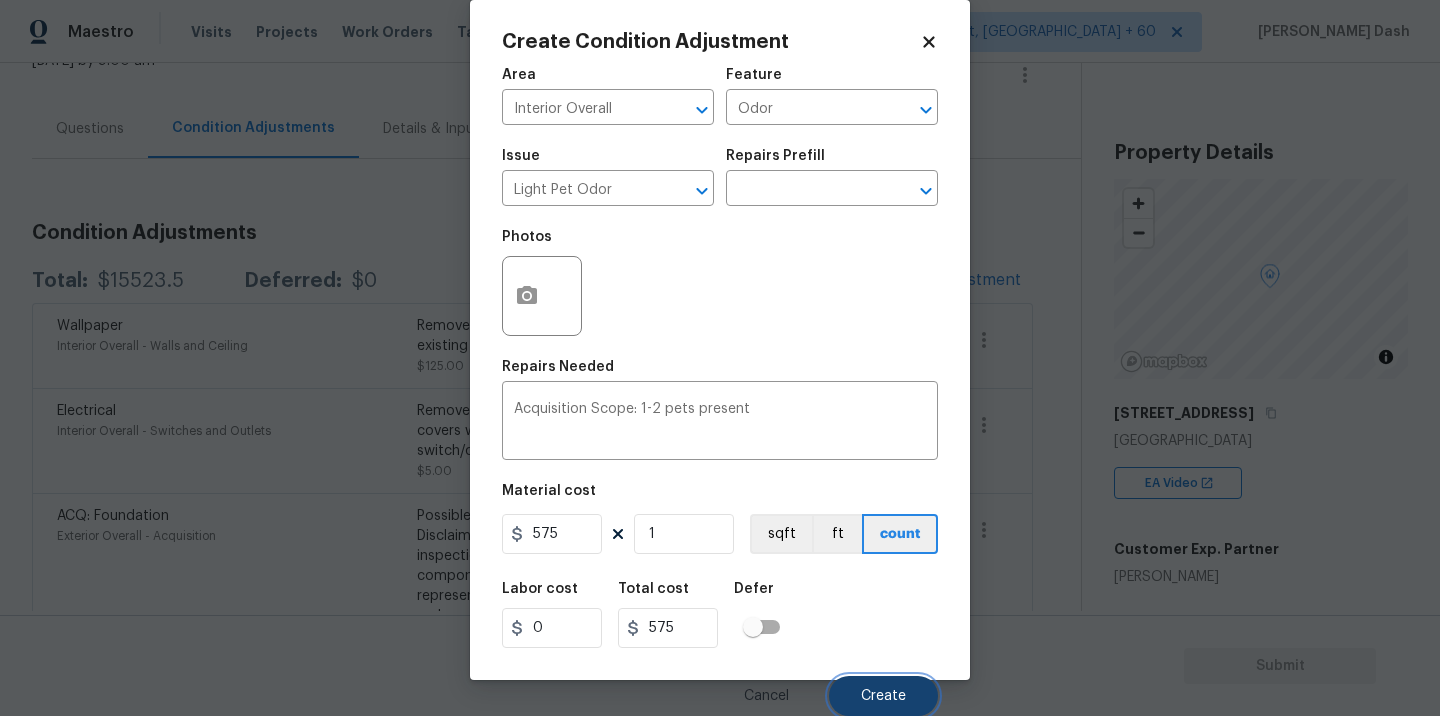 click on "Create" at bounding box center [883, 696] 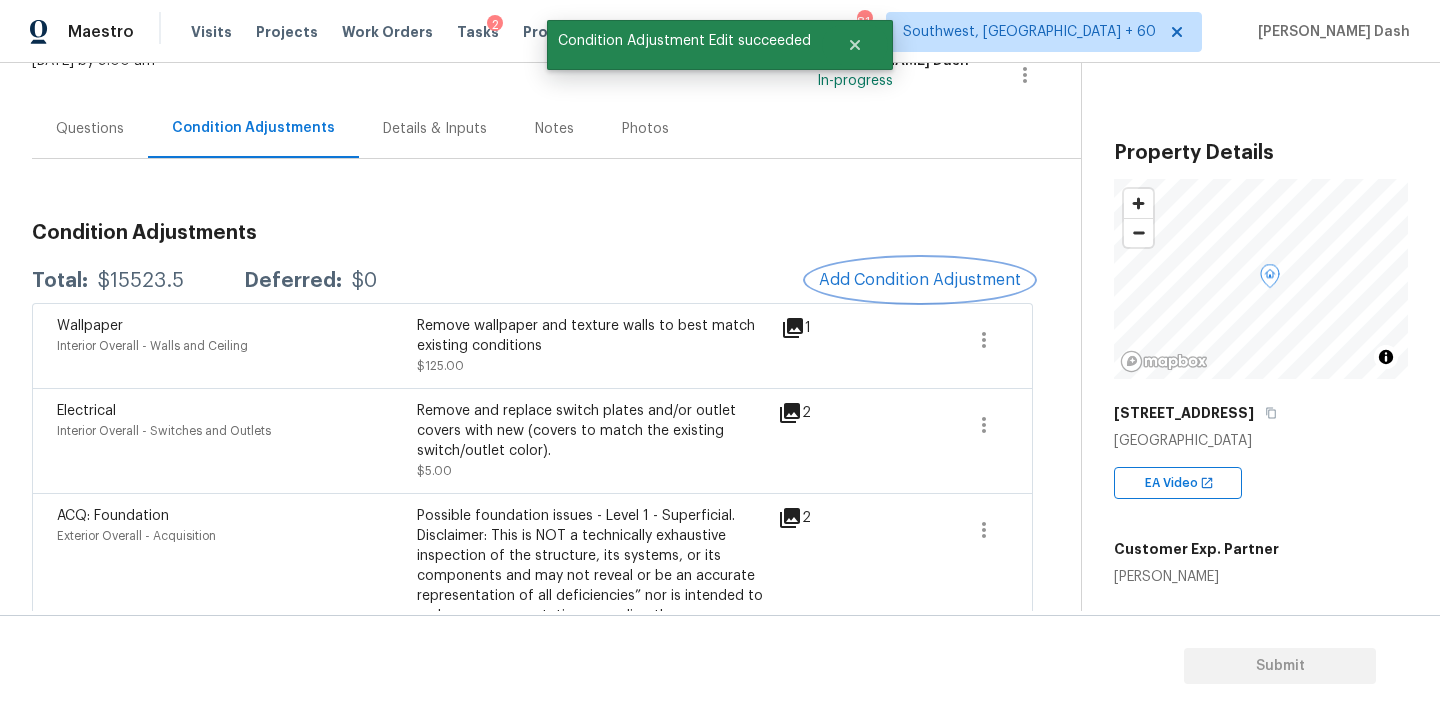 scroll, scrollTop: 0, scrollLeft: 0, axis: both 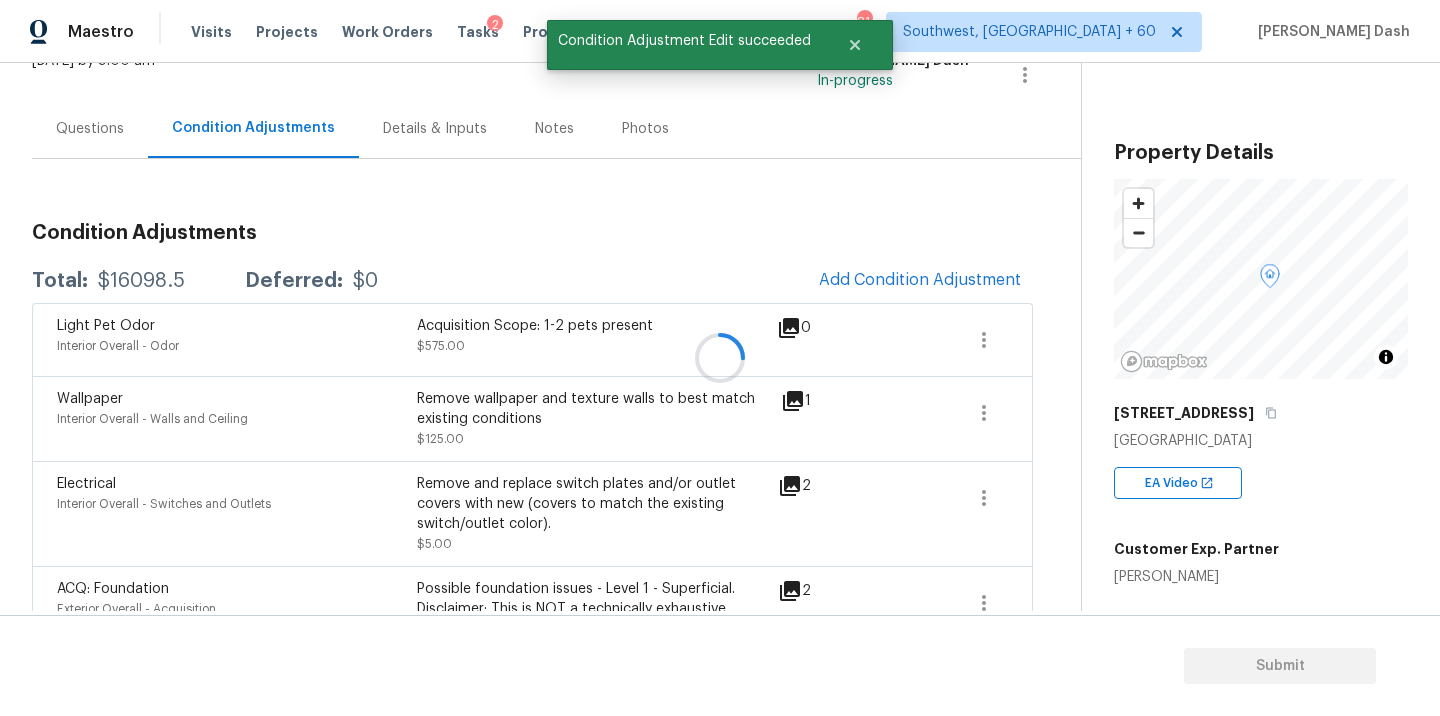 click at bounding box center [720, 358] 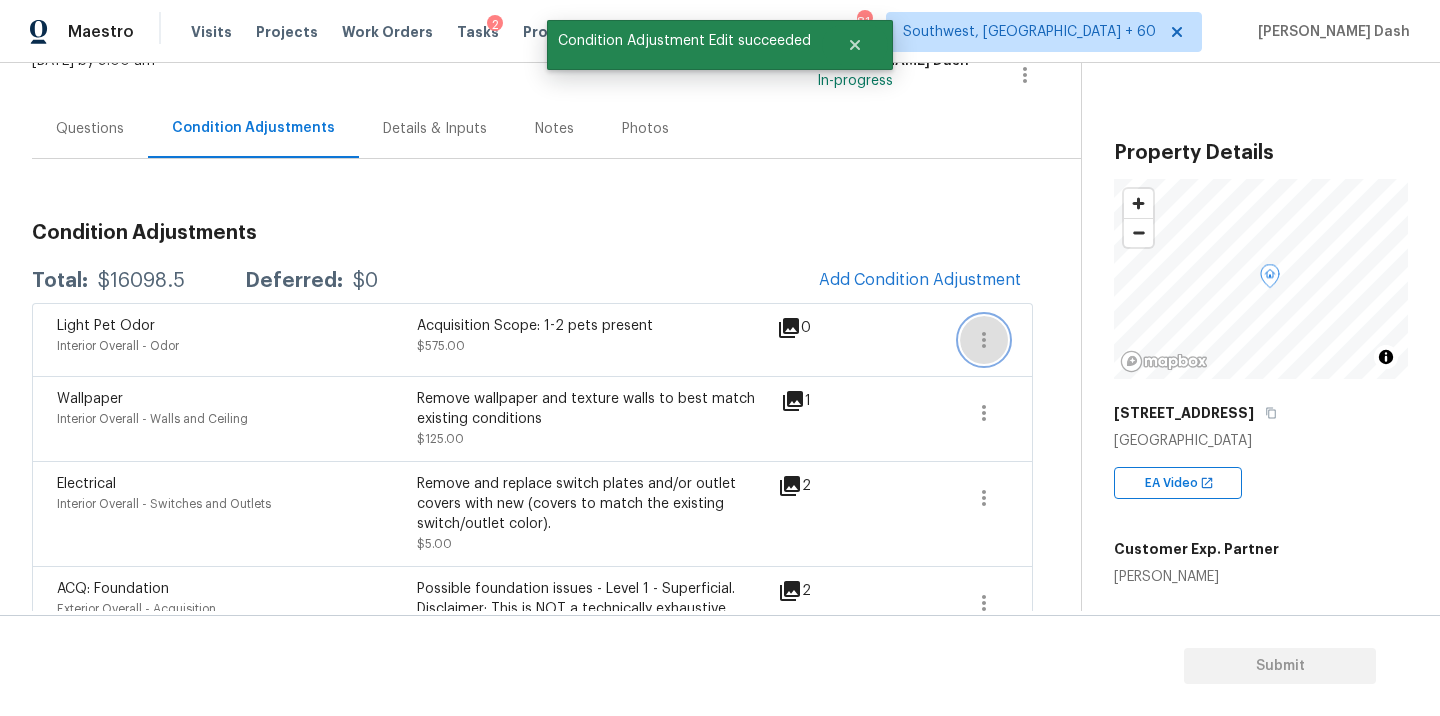 click 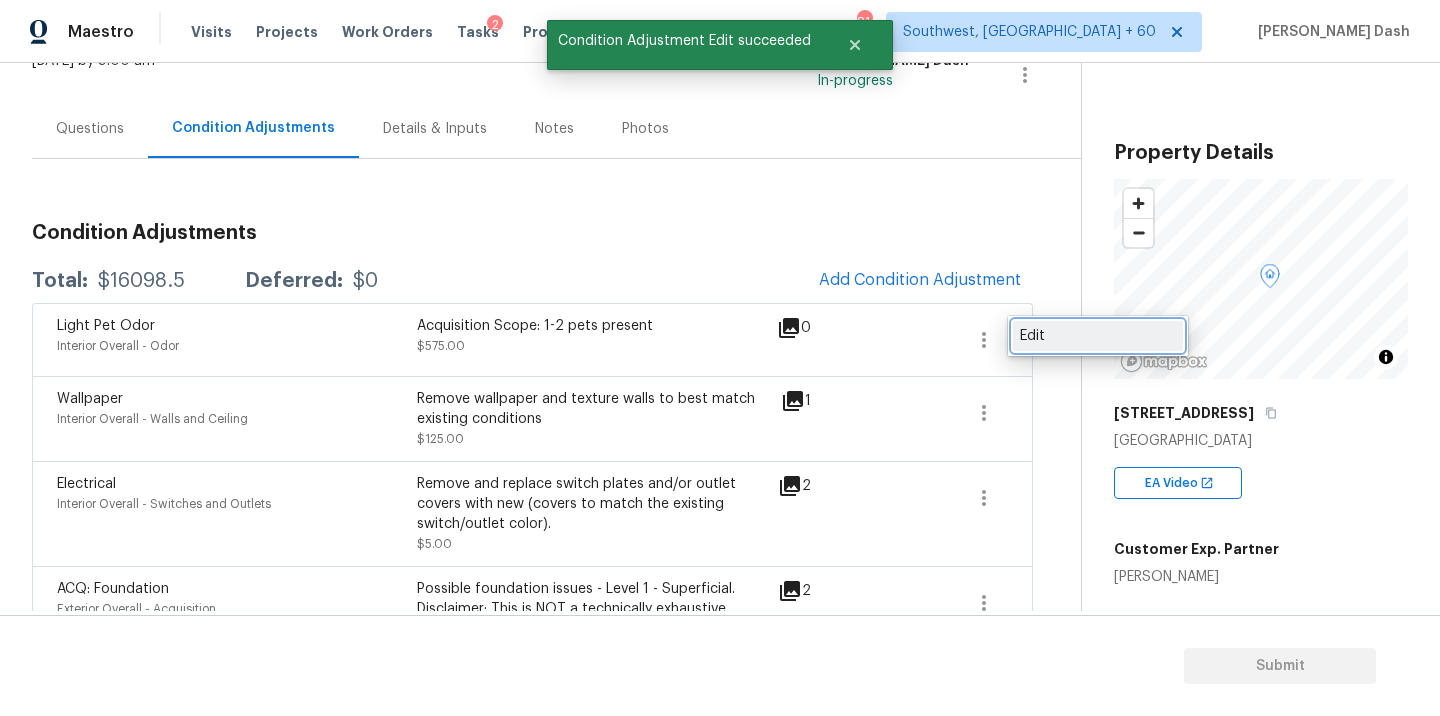 click on "Edit" at bounding box center [1098, 336] 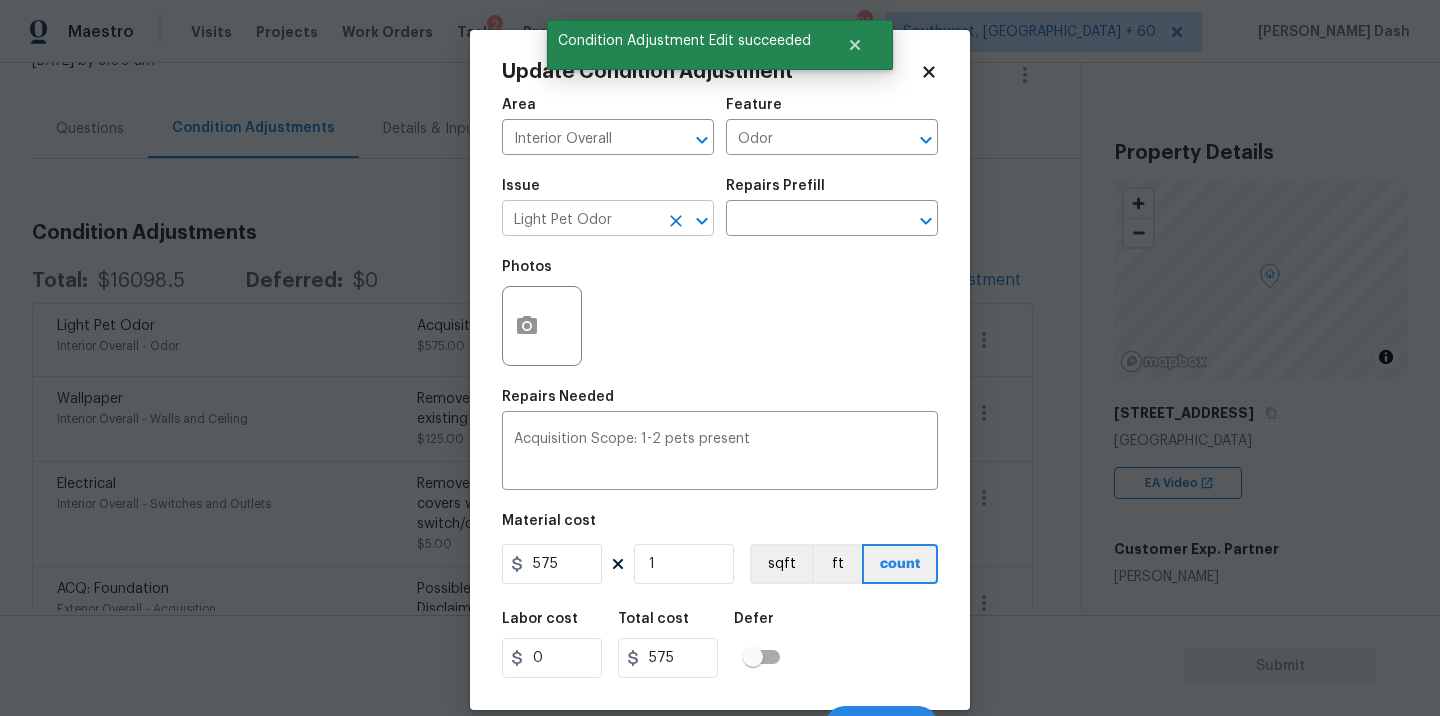 drag, startPoint x: 673, startPoint y: 230, endPoint x: 657, endPoint y: 230, distance: 16 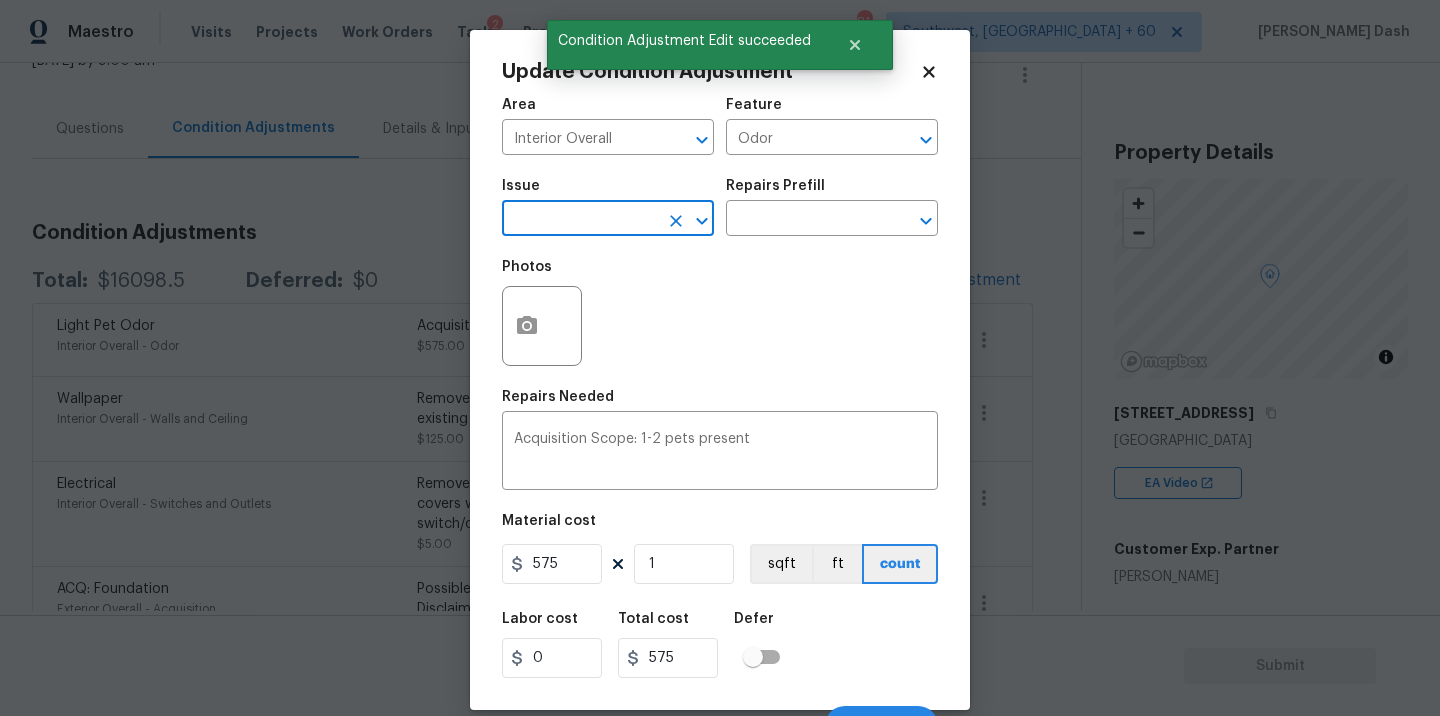click at bounding box center [580, 220] 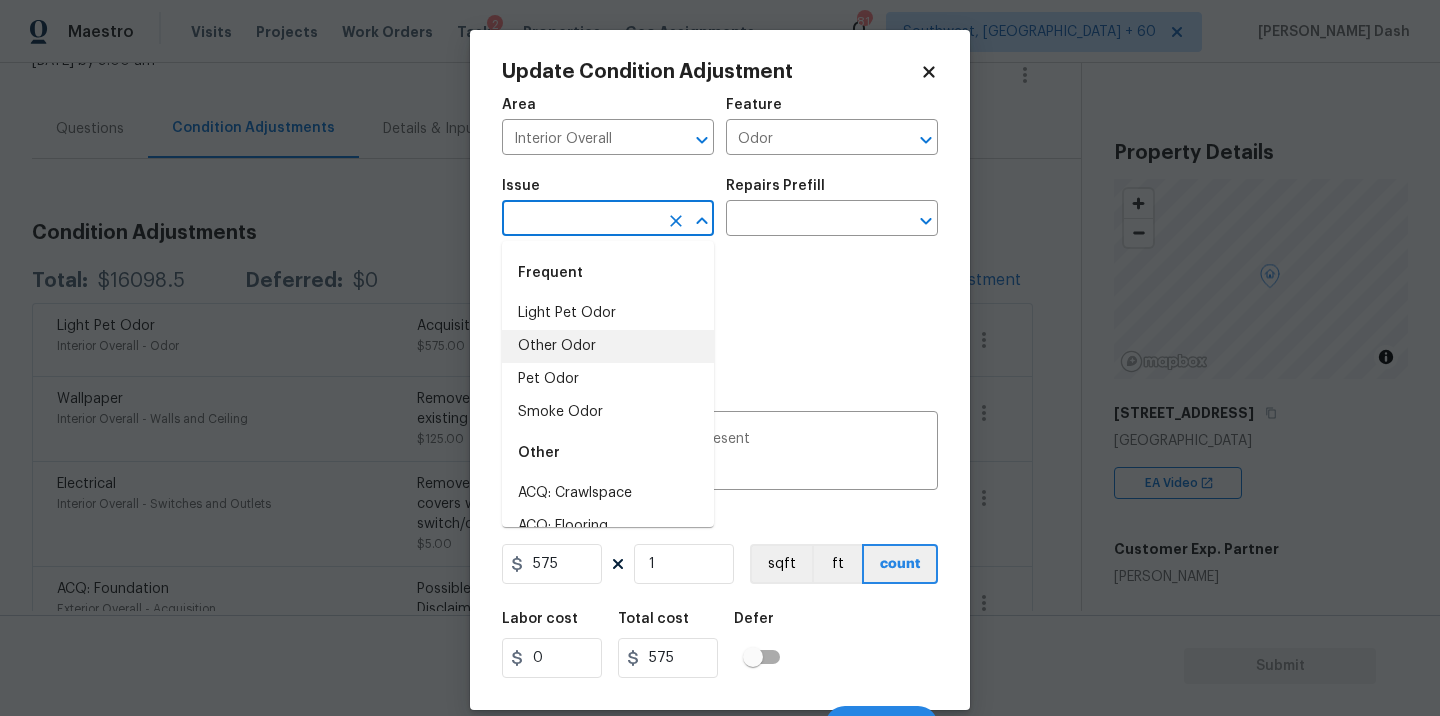 click on "Other Odor" at bounding box center (608, 346) 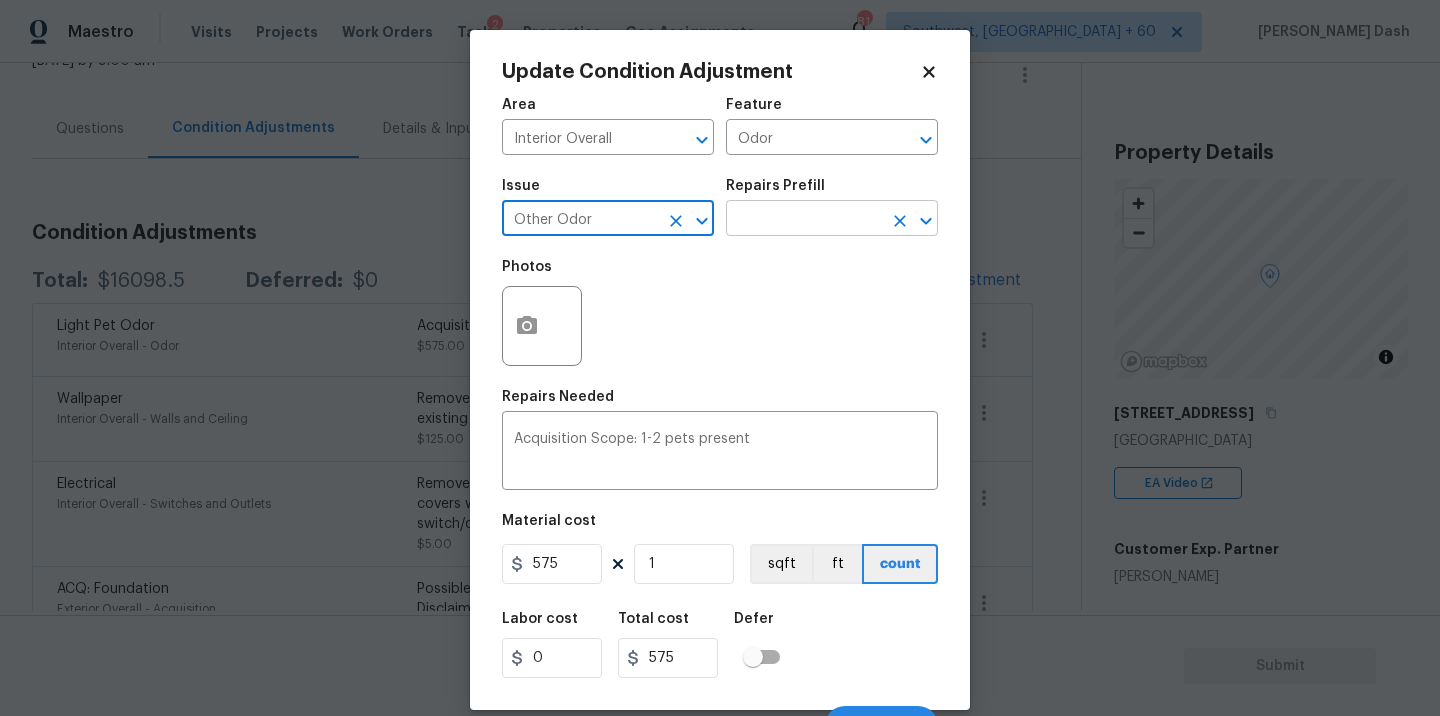 click at bounding box center (804, 220) 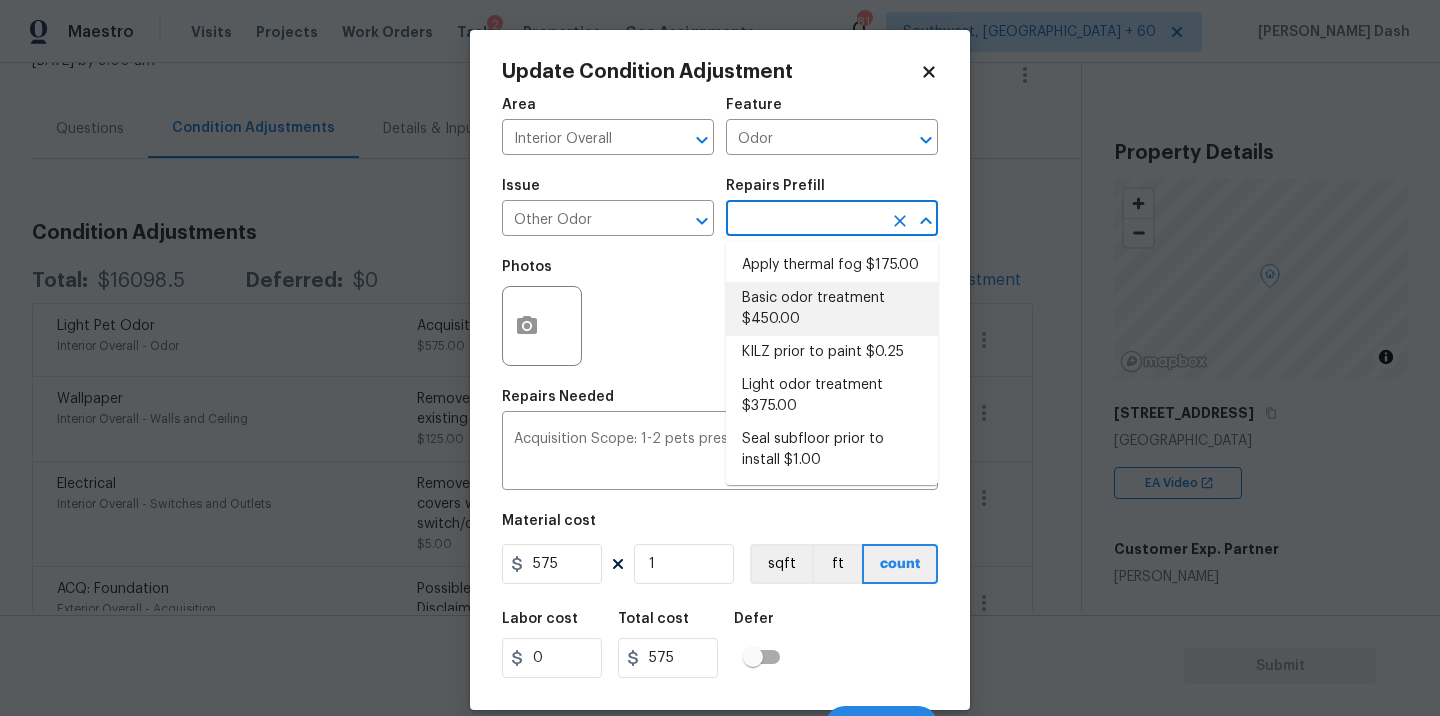 click on "Basic odor treatment $450.00" at bounding box center (832, 309) 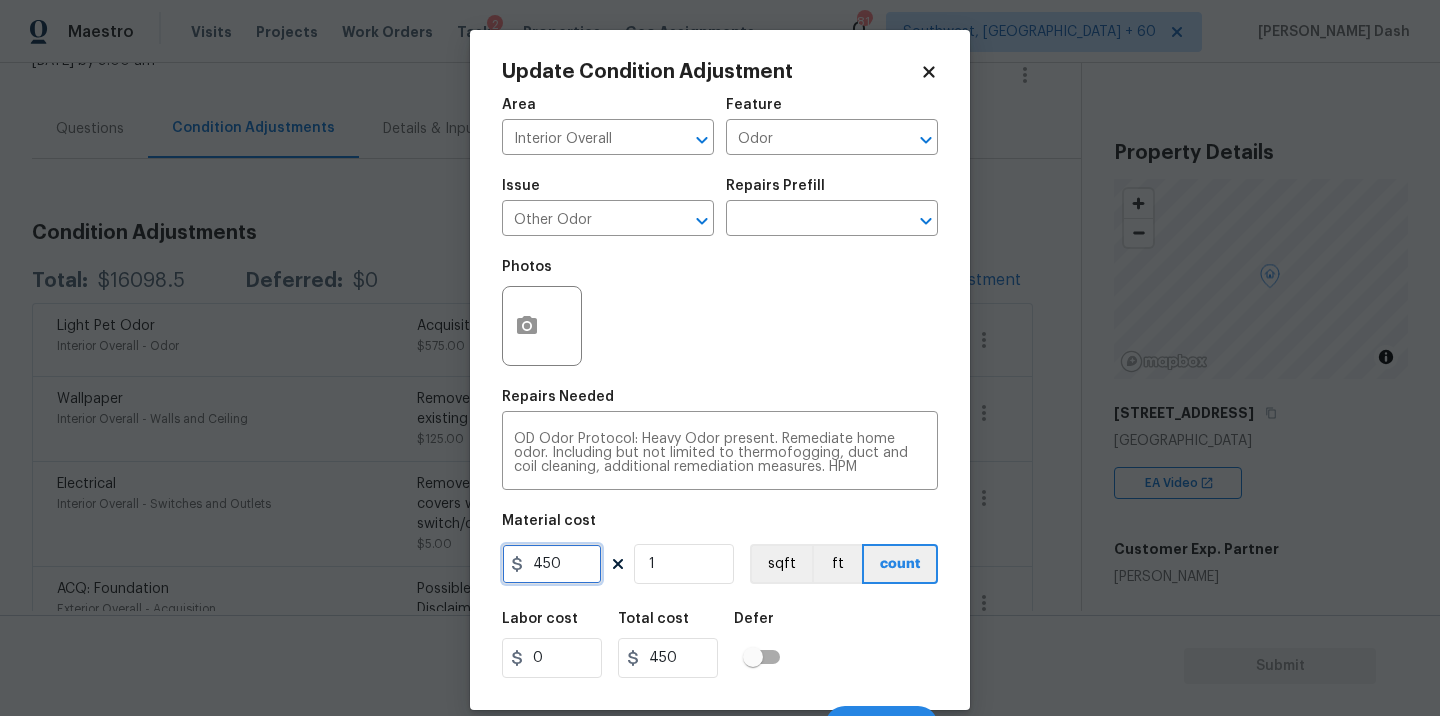 click on "450" at bounding box center [552, 564] 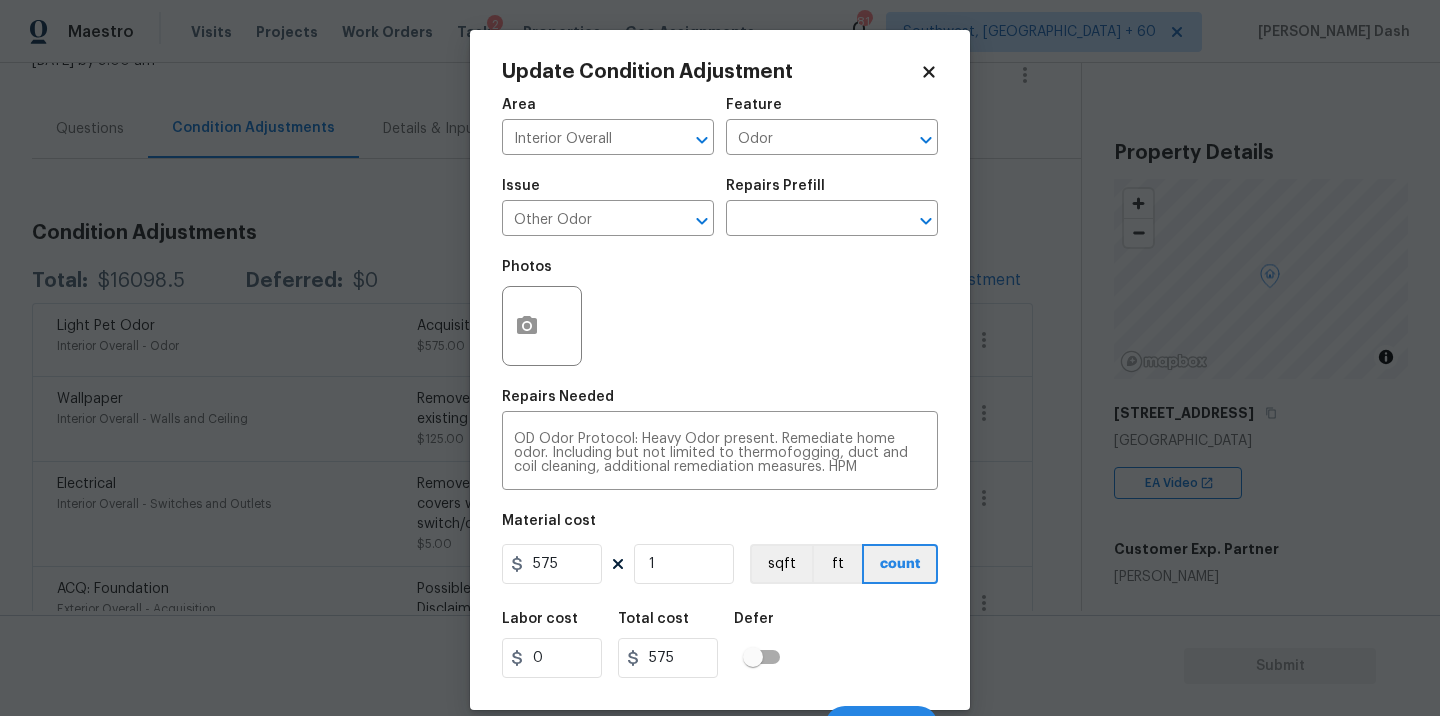 click on "Labor cost 0 Total cost 575 Defer" at bounding box center (720, 645) 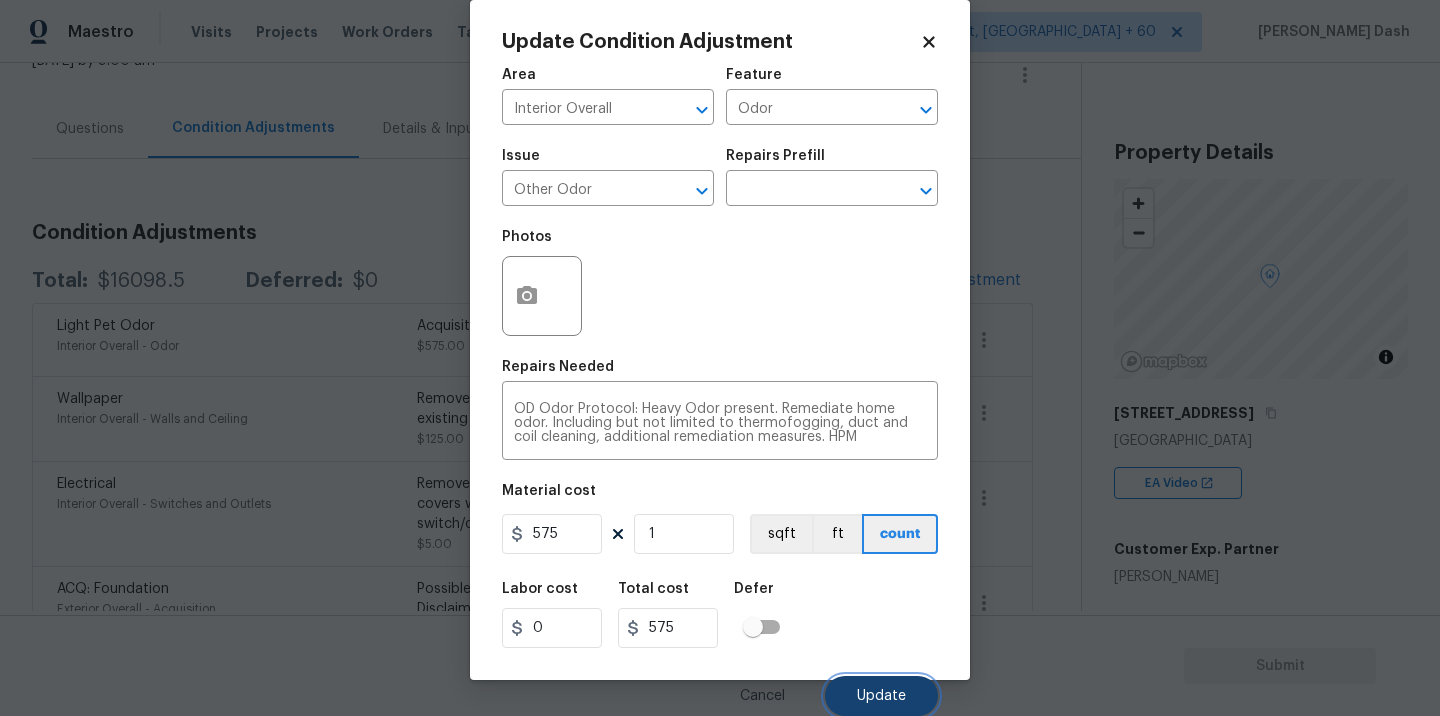 click on "Update" at bounding box center (881, 696) 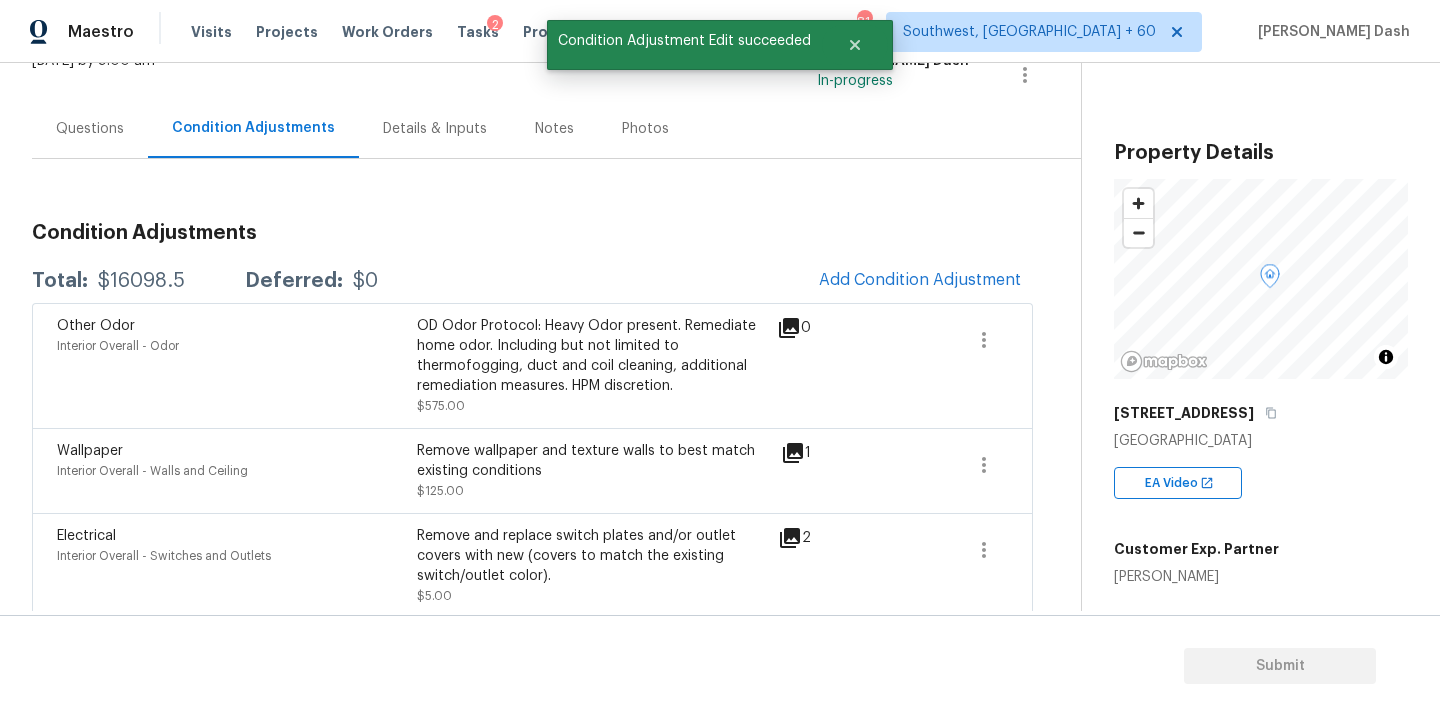 scroll, scrollTop: 0, scrollLeft: 0, axis: both 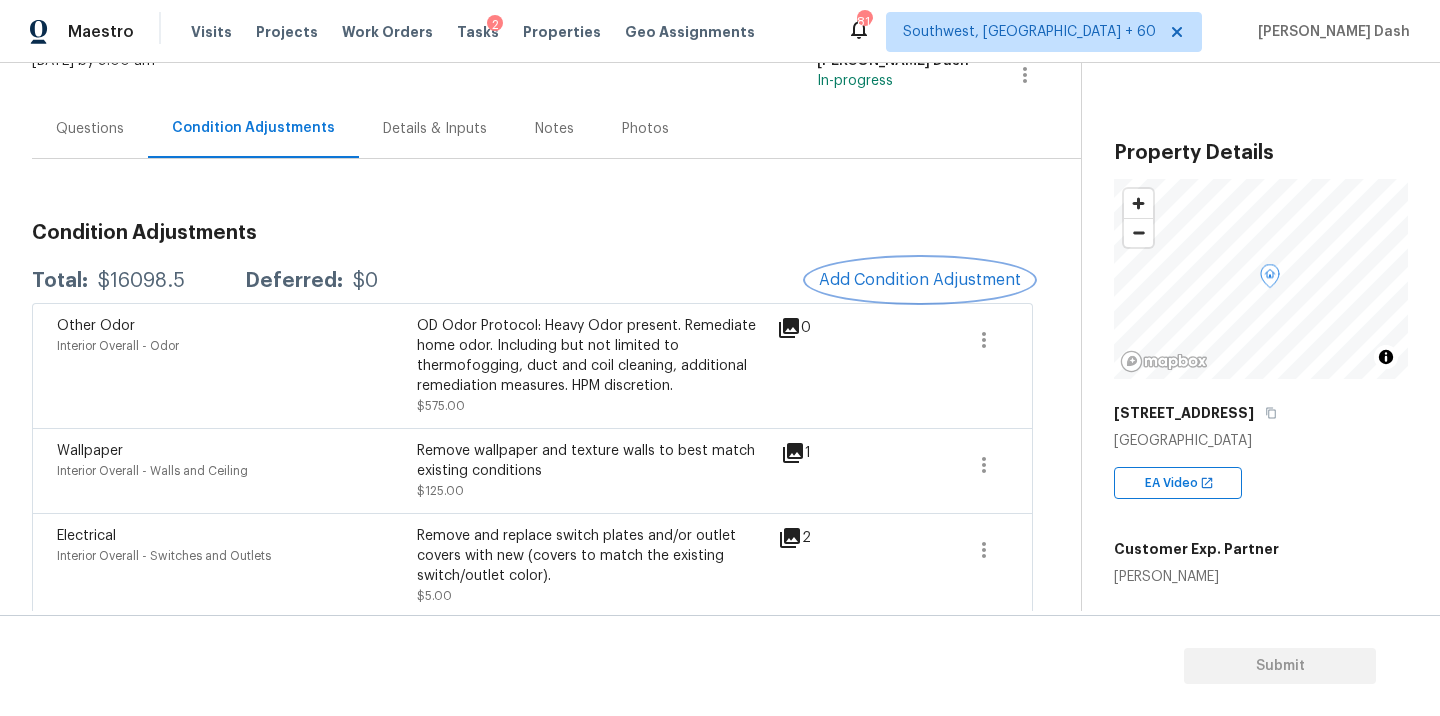click on "Add Condition Adjustment" at bounding box center [920, 280] 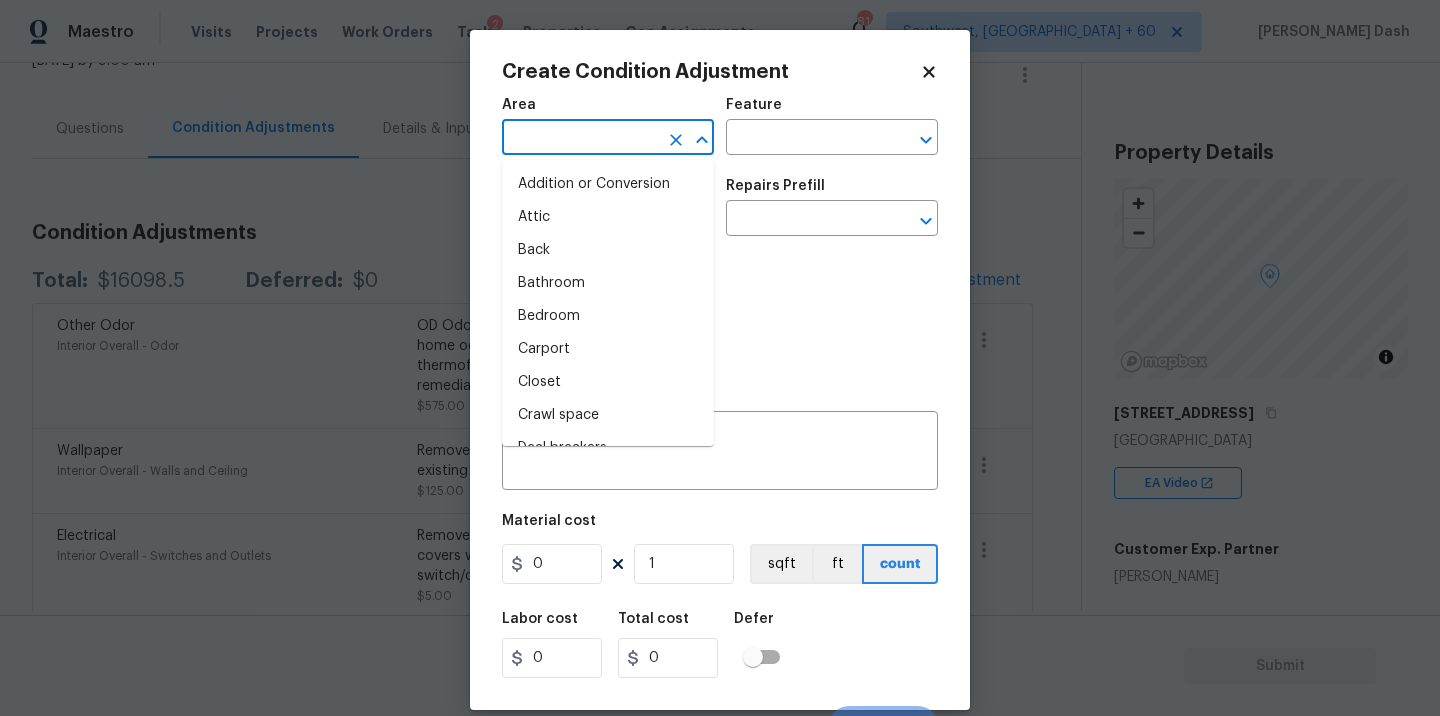 click at bounding box center [580, 139] 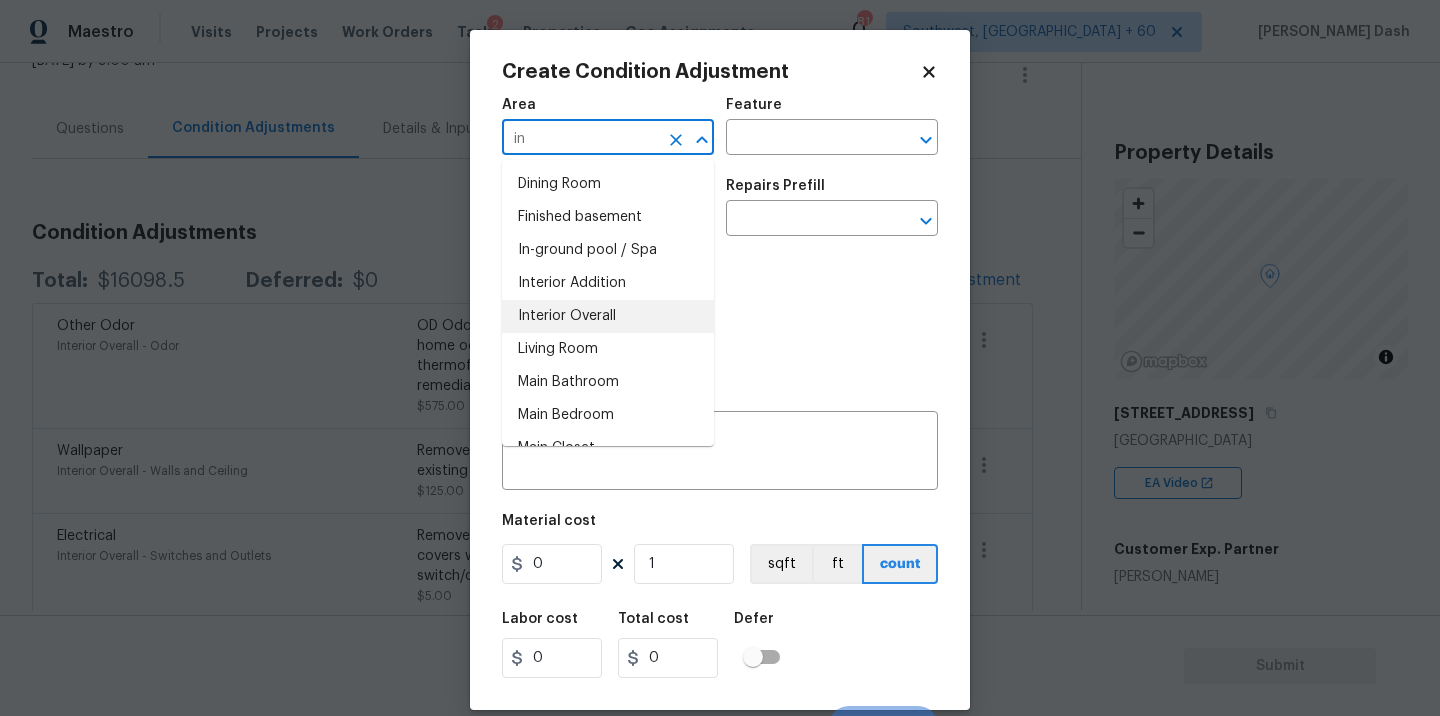 click on "Interior Overall" at bounding box center [608, 316] 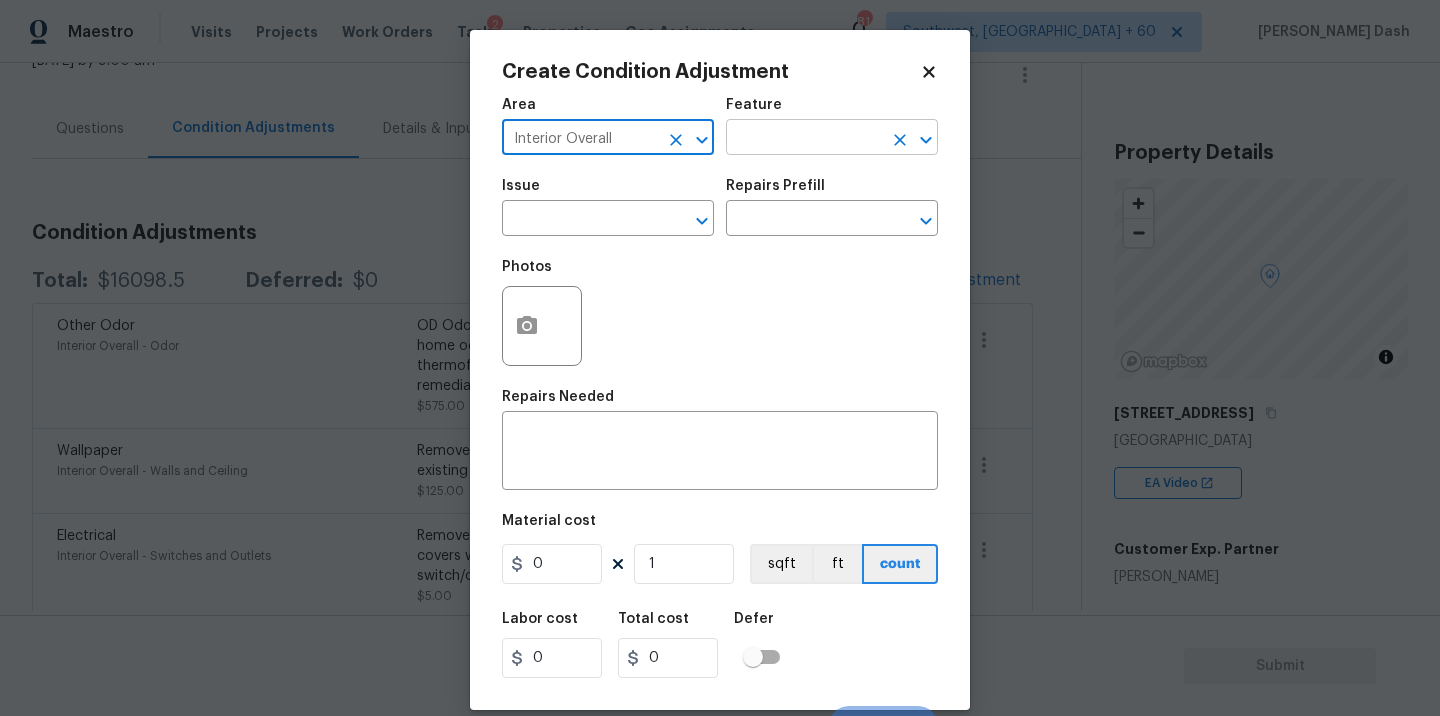 click at bounding box center (804, 139) 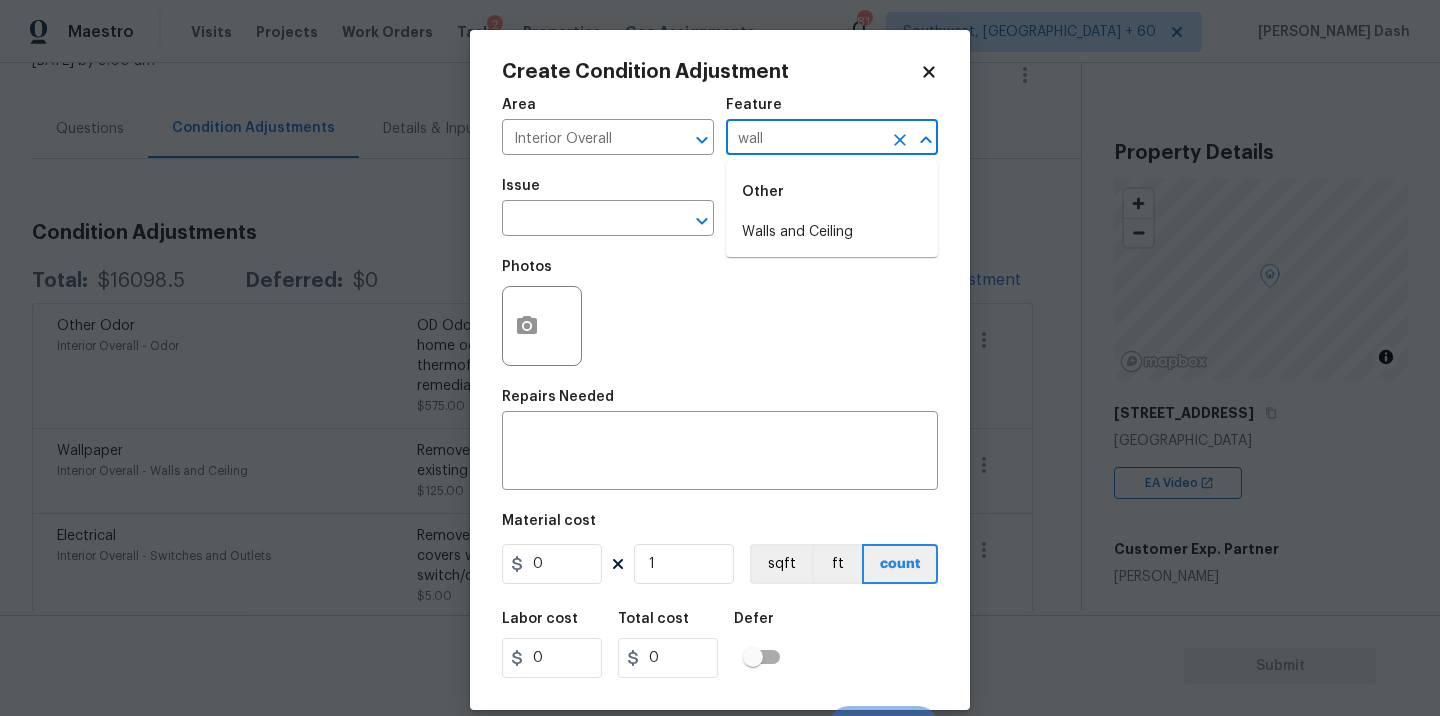 click on "Other" at bounding box center [832, 192] 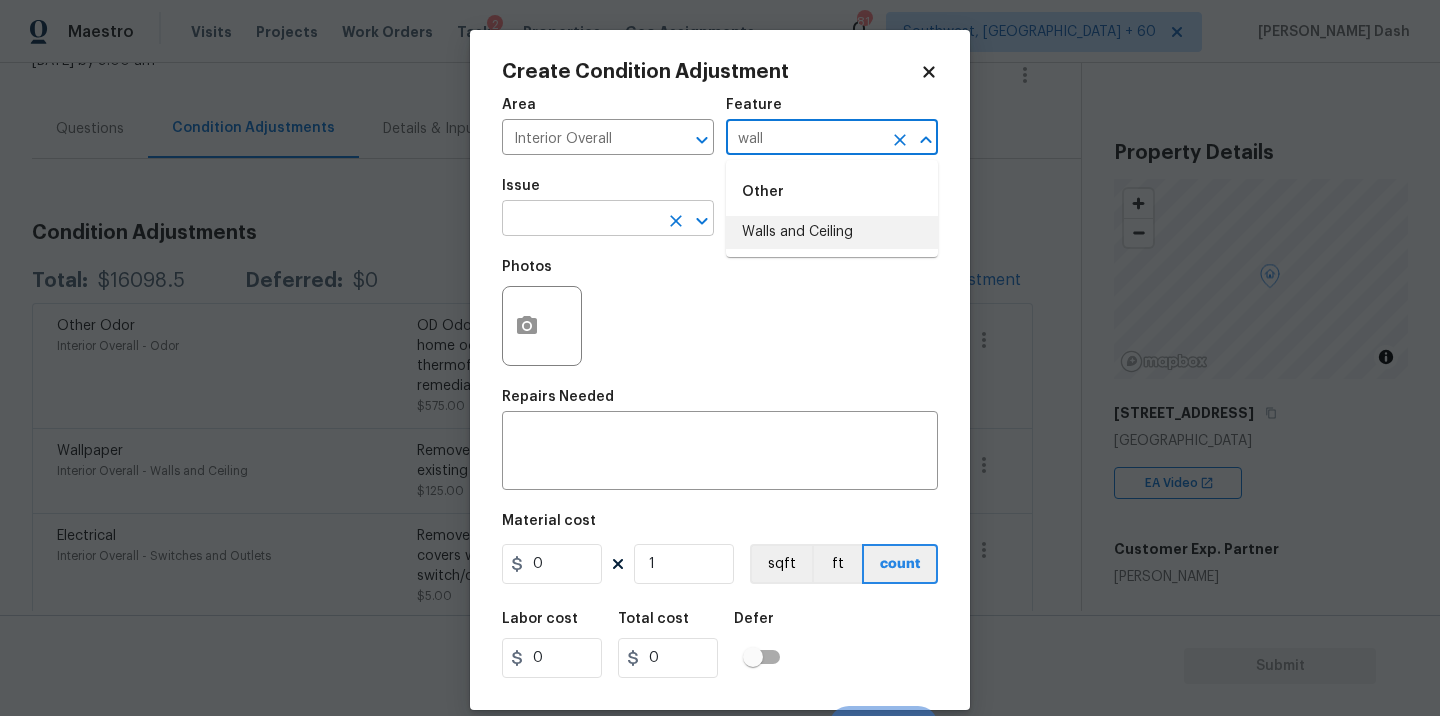 click 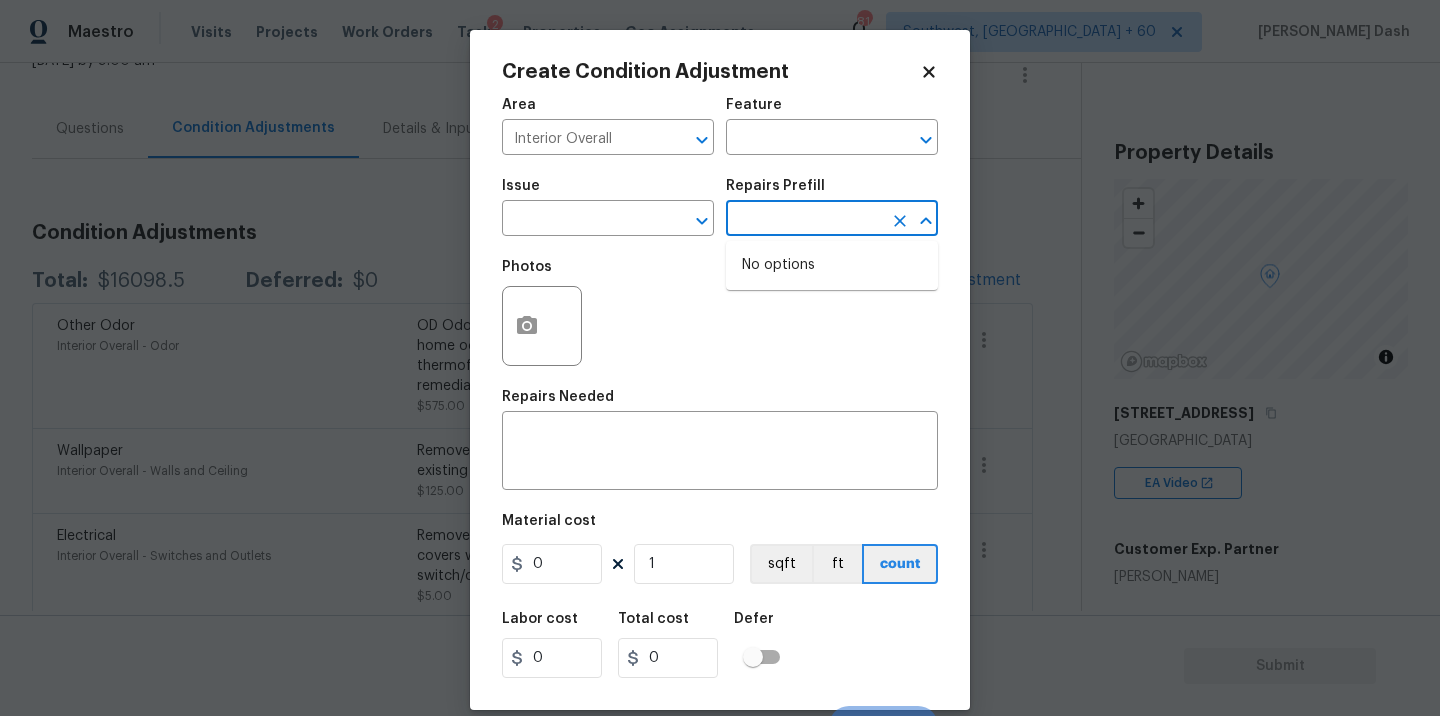 click at bounding box center (804, 220) 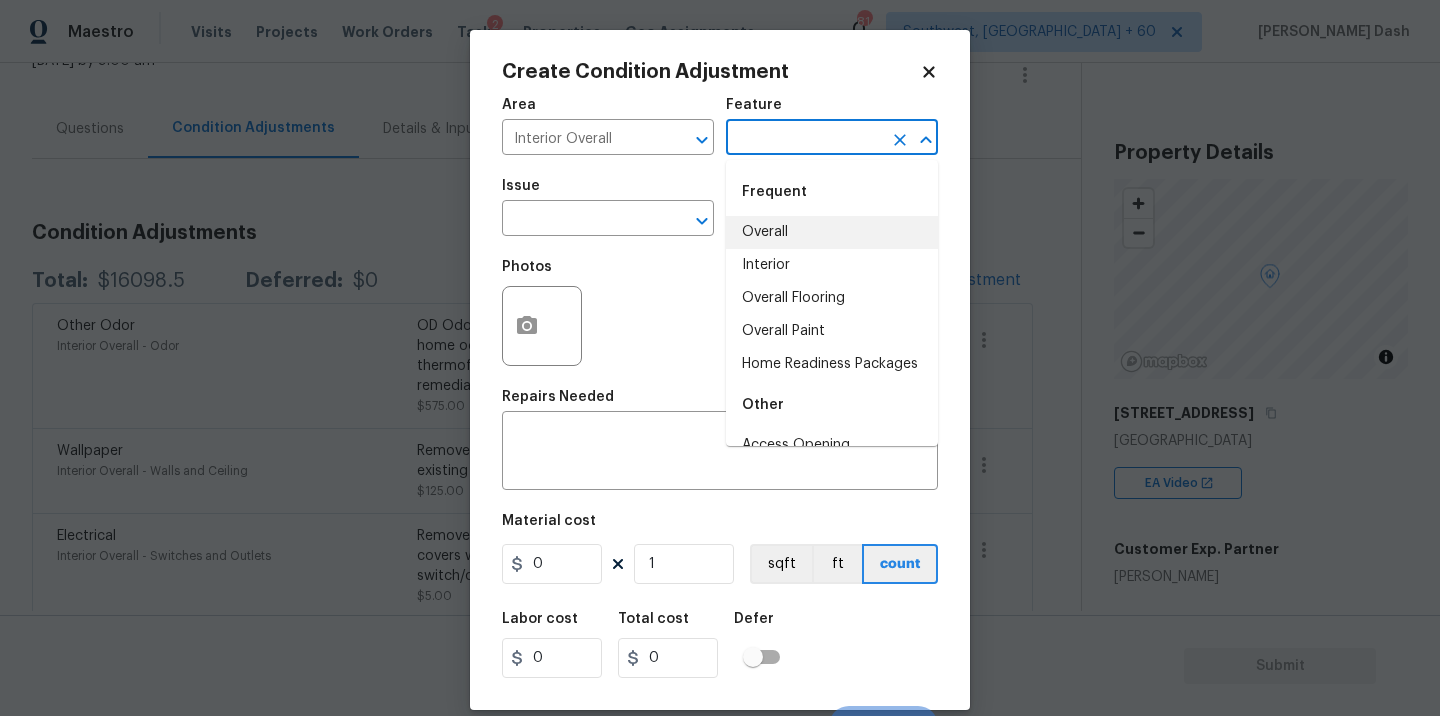 click at bounding box center (804, 139) 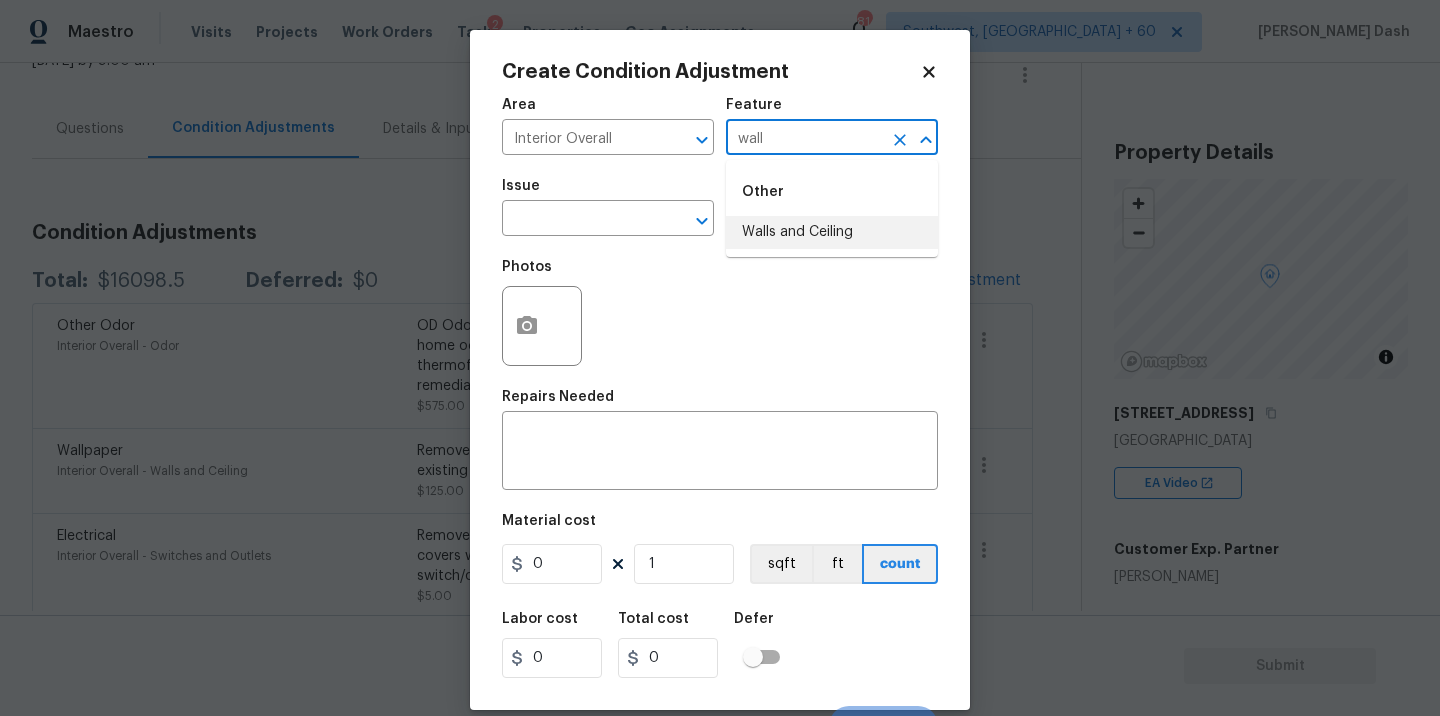 click on "Walls and Ceiling" at bounding box center [832, 232] 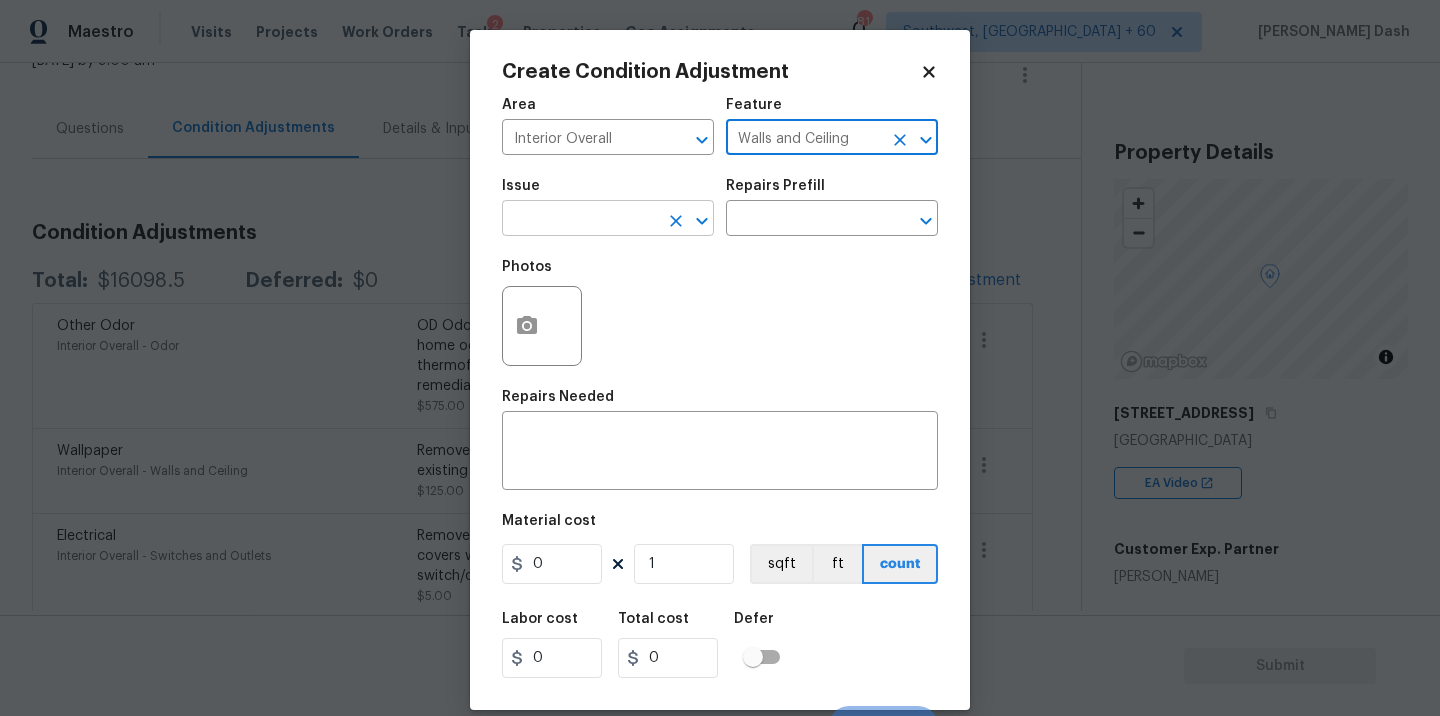 click at bounding box center (580, 220) 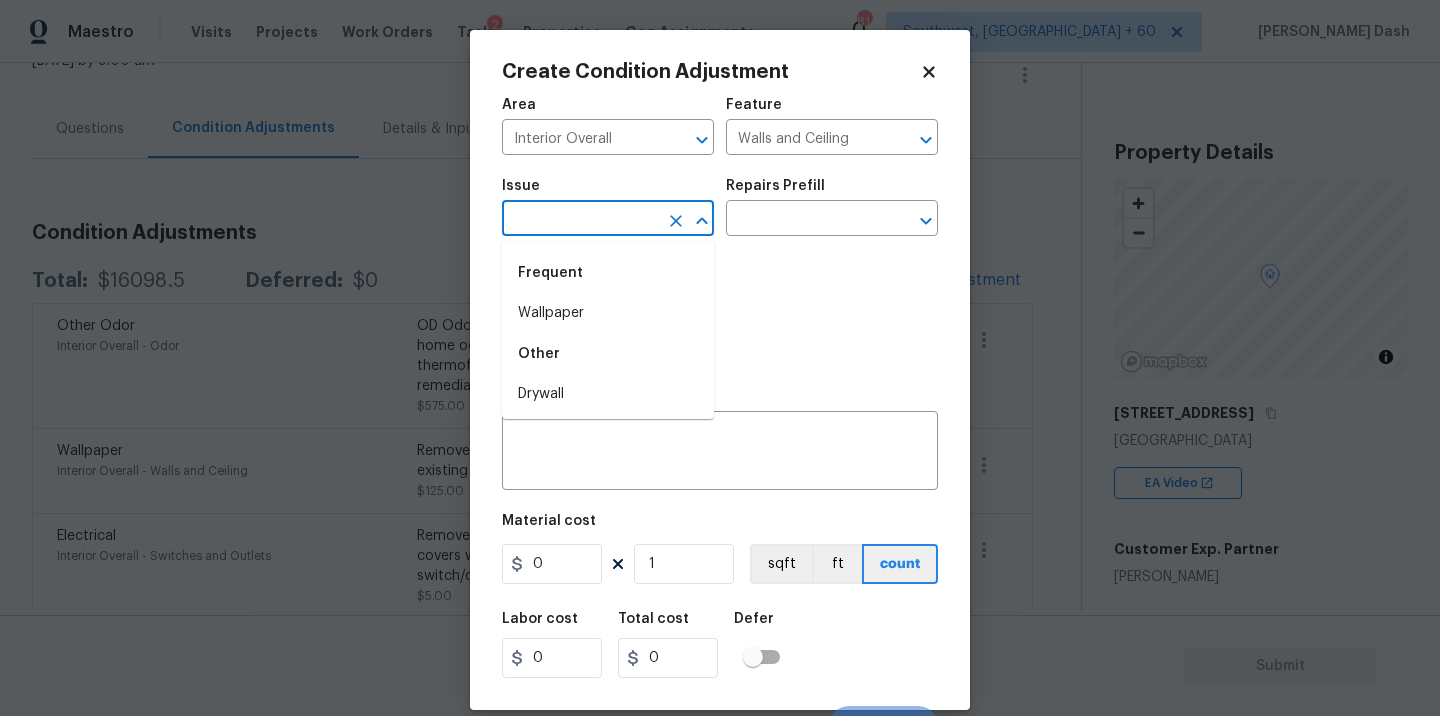 click on "Maestro Visits Projects Work Orders Tasks 2 Properties Geo Assignments 814 Southwest, FL + 60 Soumya Ranjan Dash Back to tasks Condition Scoping - Interior Mon, Jul 21 2025 by 9:00 am   Soumya Ranjan Dash In-progress Questions Condition Adjustments Details & Inputs Notes Photos Condition Adjustments Total:  $16098.5 Deferred:  $0 Add Condition Adjustment Other Odor Interior Overall - Odor OD Odor Protocol: Heavy Odor present. Remediate home odor. Including but not limited to thermofogging, duct and coil cleaning, additional remediation measures. HPM discretion. $575.00   0 Wallpaper Interior Overall - Walls and Ceiling Remove wallpaper and texture walls to best match existing conditions $125.00   1 Electrical Interior Overall - Switches and Outlets Remove and replace switch plates and/or outlet covers with new (covers to match the existing switch/outlet color). $5.00   2 ACQ: Foundation Exterior Overall - Acquisition $10,000.00   2 Siding Exterior Overall - Siding Replace rotted trim and paint to match   3" at bounding box center [720, 358] 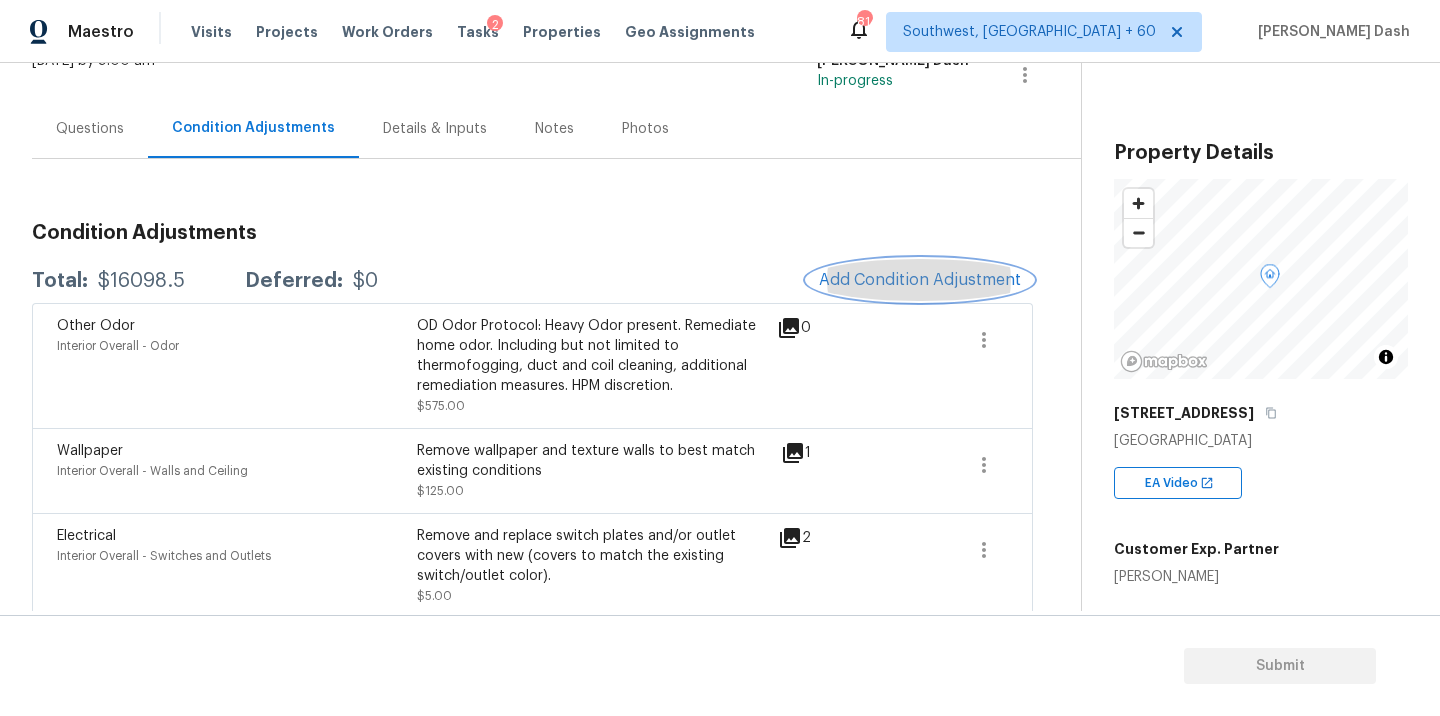 click on "Add Condition Adjustment" at bounding box center [920, 280] 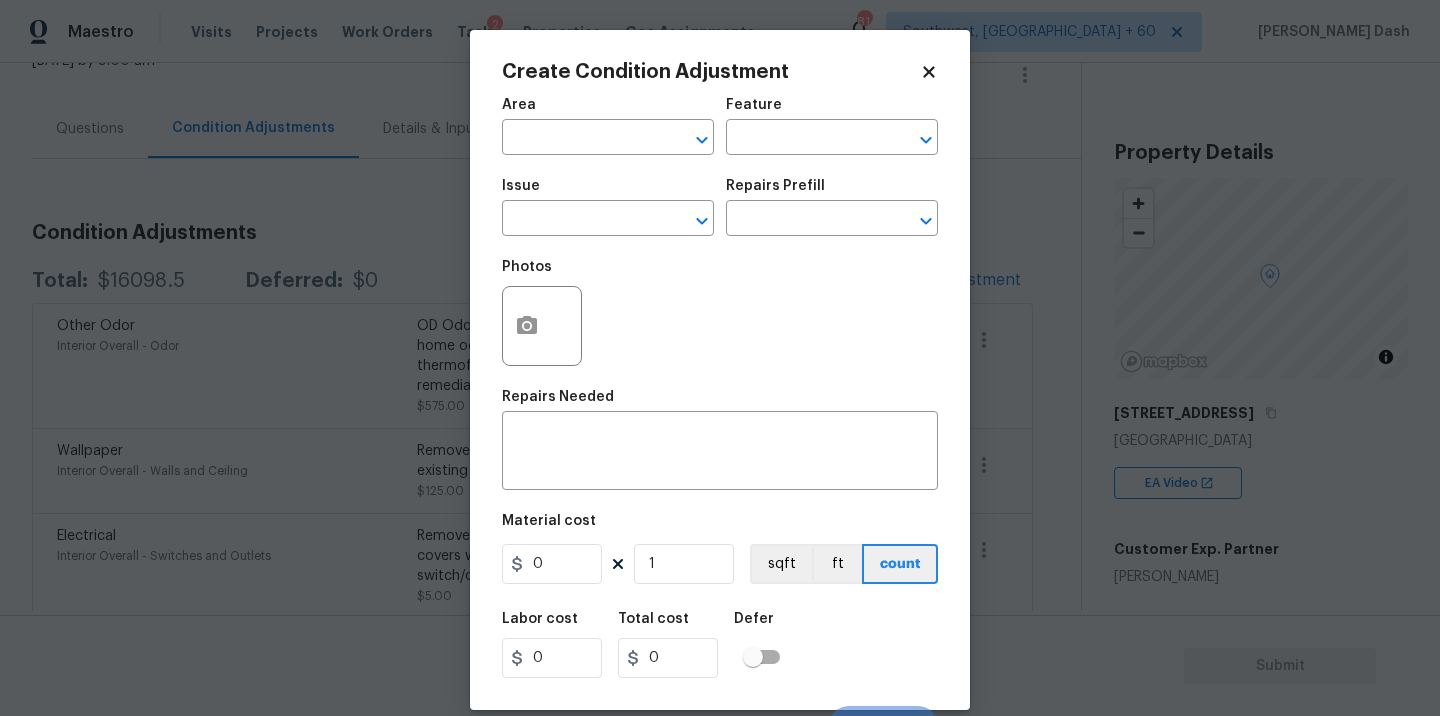 click on "Maestro Visits Projects Work Orders Tasks 2 Properties Geo Assignments 814 Southwest, FL + 60 Soumya Ranjan Dash Back to tasks Condition Scoping - Interior Mon, Jul 21 2025 by 9:00 am   Soumya Ranjan Dash In-progress Questions Condition Adjustments Details & Inputs Notes Photos Condition Adjustments Total:  $16098.5 Deferred:  $0 Add Condition Adjustment Other Odor Interior Overall - Odor OD Odor Protocol: Heavy Odor present. Remediate home odor. Including but not limited to thermofogging, duct and coil cleaning, additional remediation measures. HPM discretion. $575.00   0 Wallpaper Interior Overall - Walls and Ceiling Remove wallpaper and texture walls to best match existing conditions $125.00   1 Electrical Interior Overall - Switches and Outlets Remove and replace switch plates and/or outlet covers with new (covers to match the existing switch/outlet color). $5.00   2 ACQ: Foundation Exterior Overall - Acquisition $10,000.00   2 Siding Exterior Overall - Siding Replace rotted trim and paint to match   3" at bounding box center (720, 358) 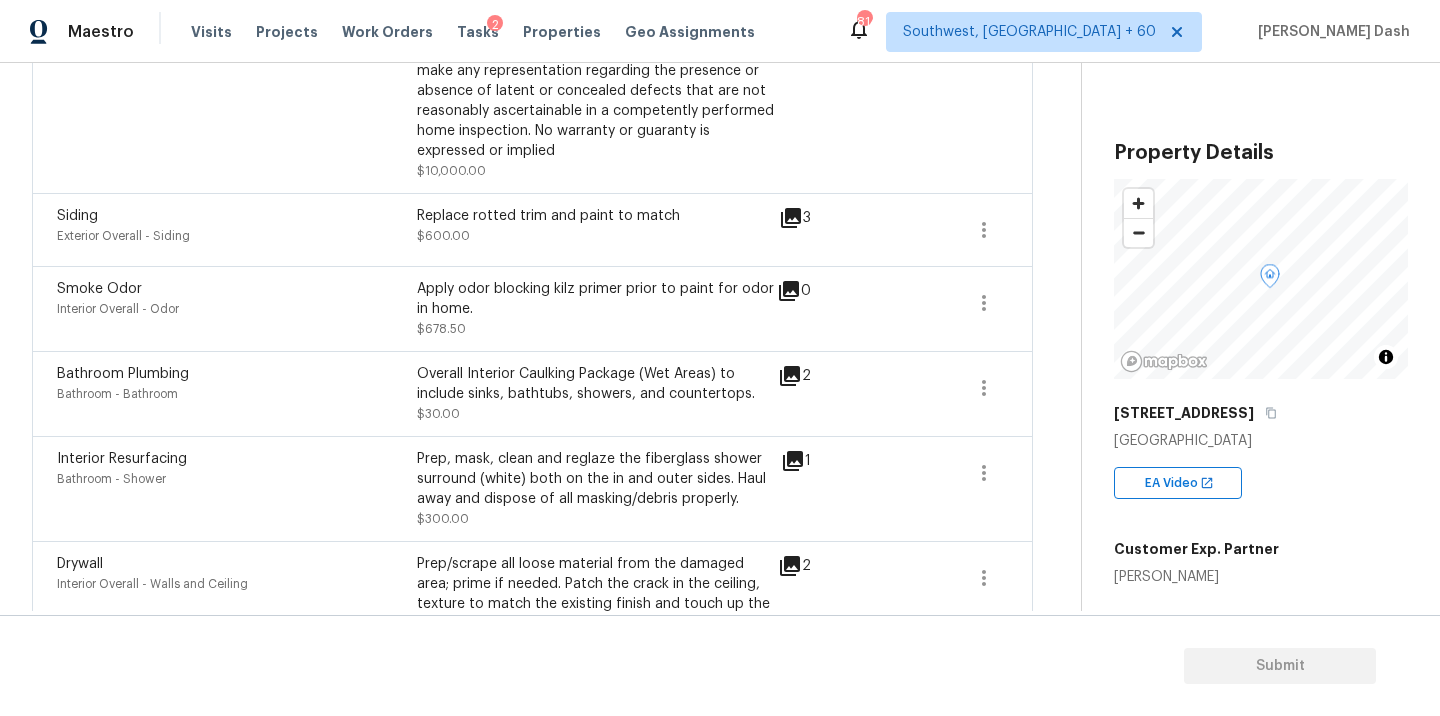 scroll, scrollTop: 602, scrollLeft: 0, axis: vertical 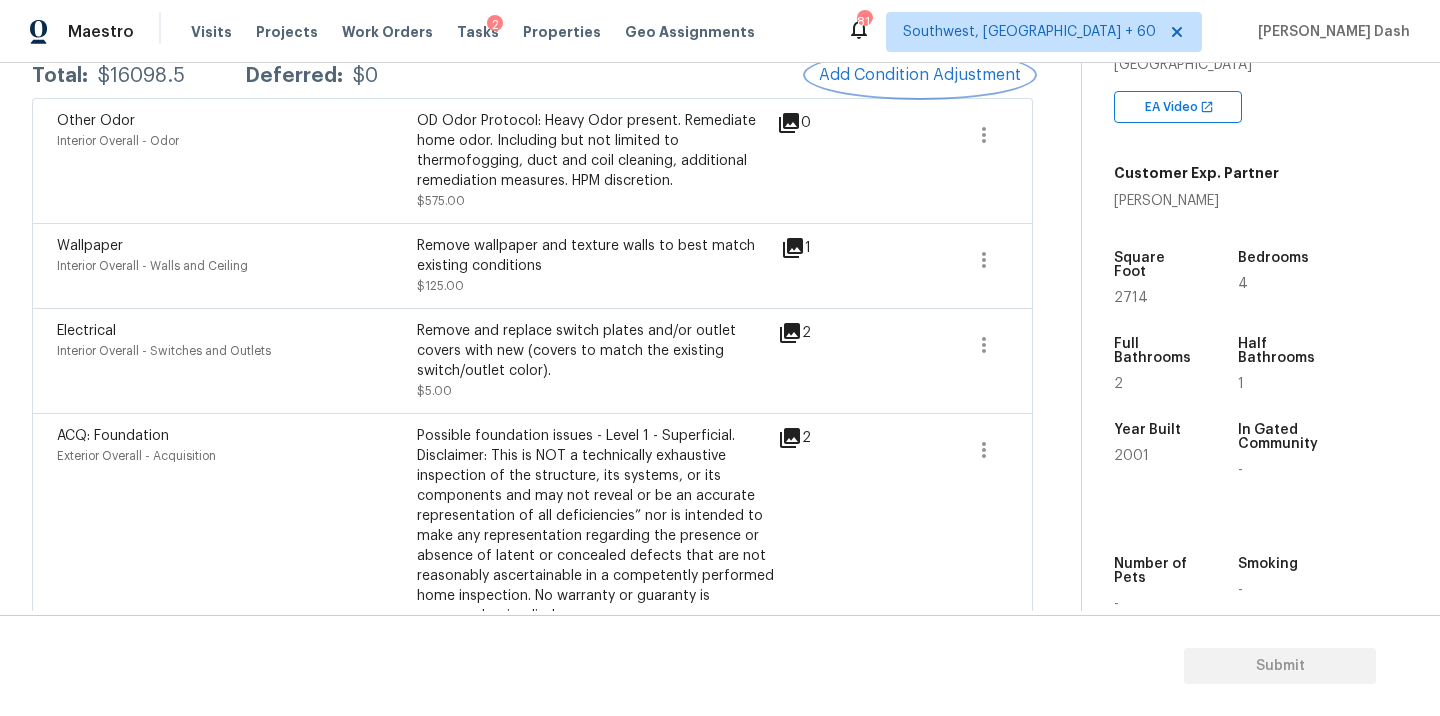 click on "Add Condition Adjustment" at bounding box center (920, 75) 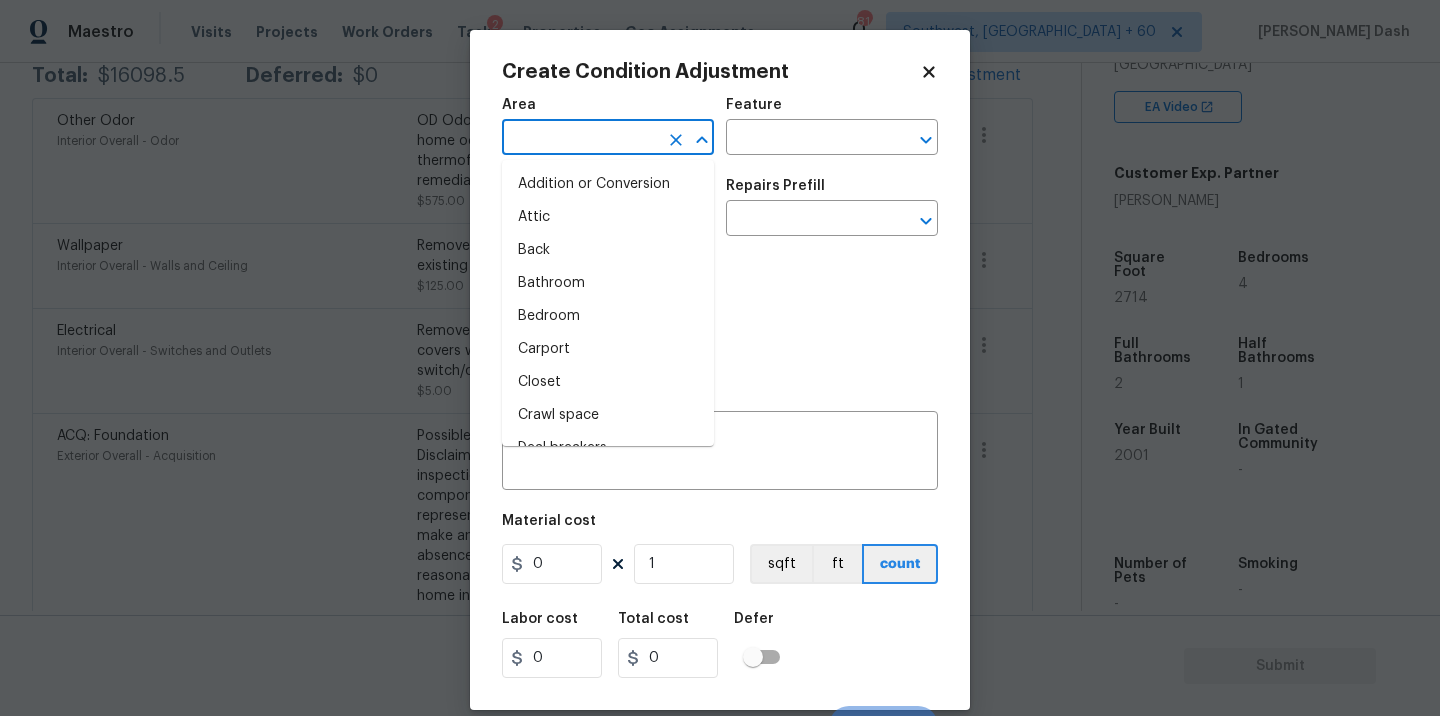 click at bounding box center (580, 139) 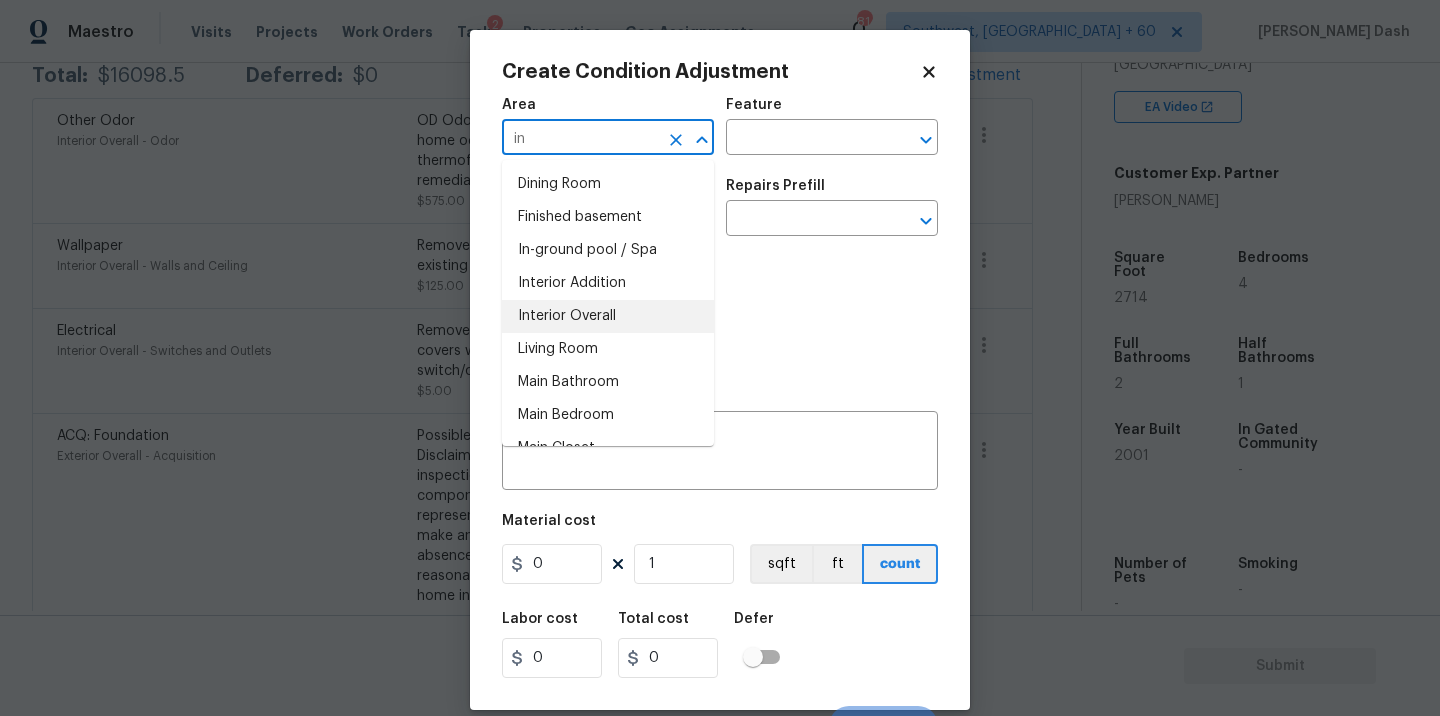 click on "Interior Overall" at bounding box center [608, 316] 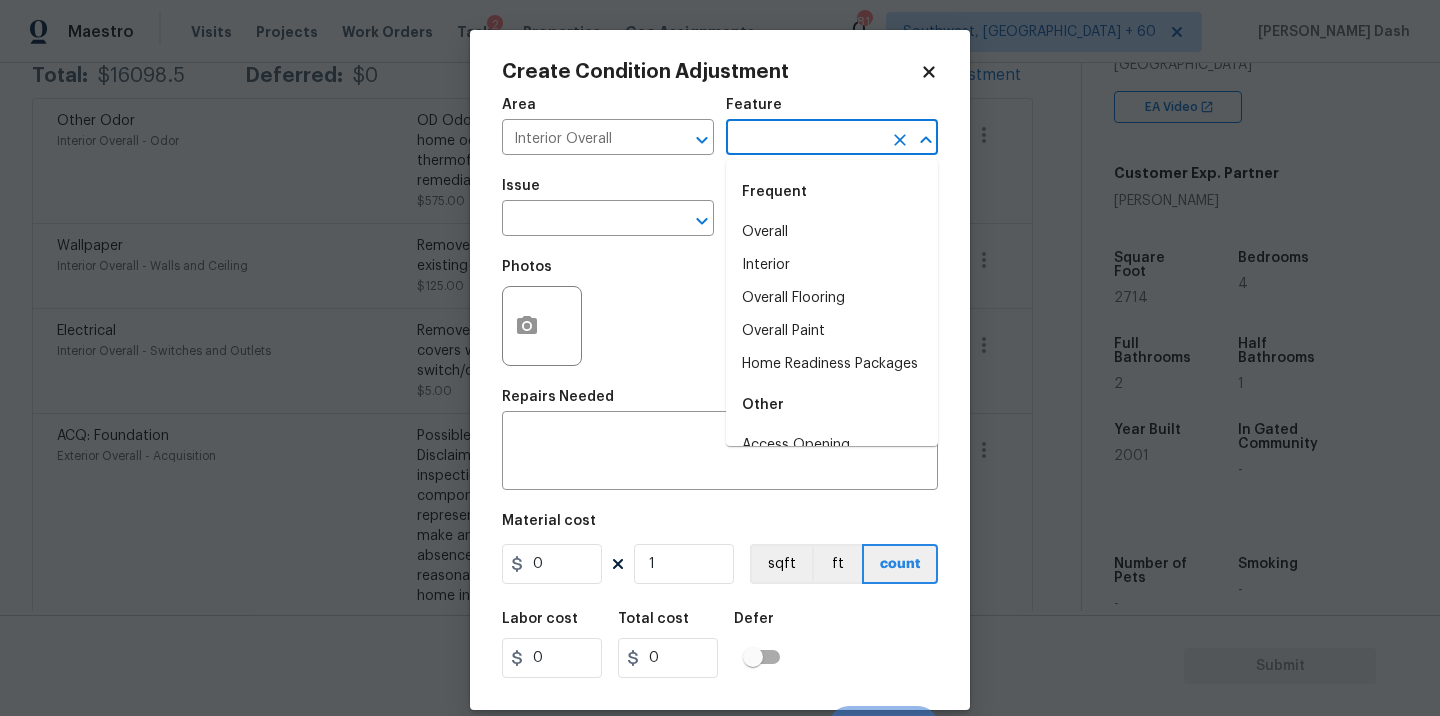 click at bounding box center [804, 139] 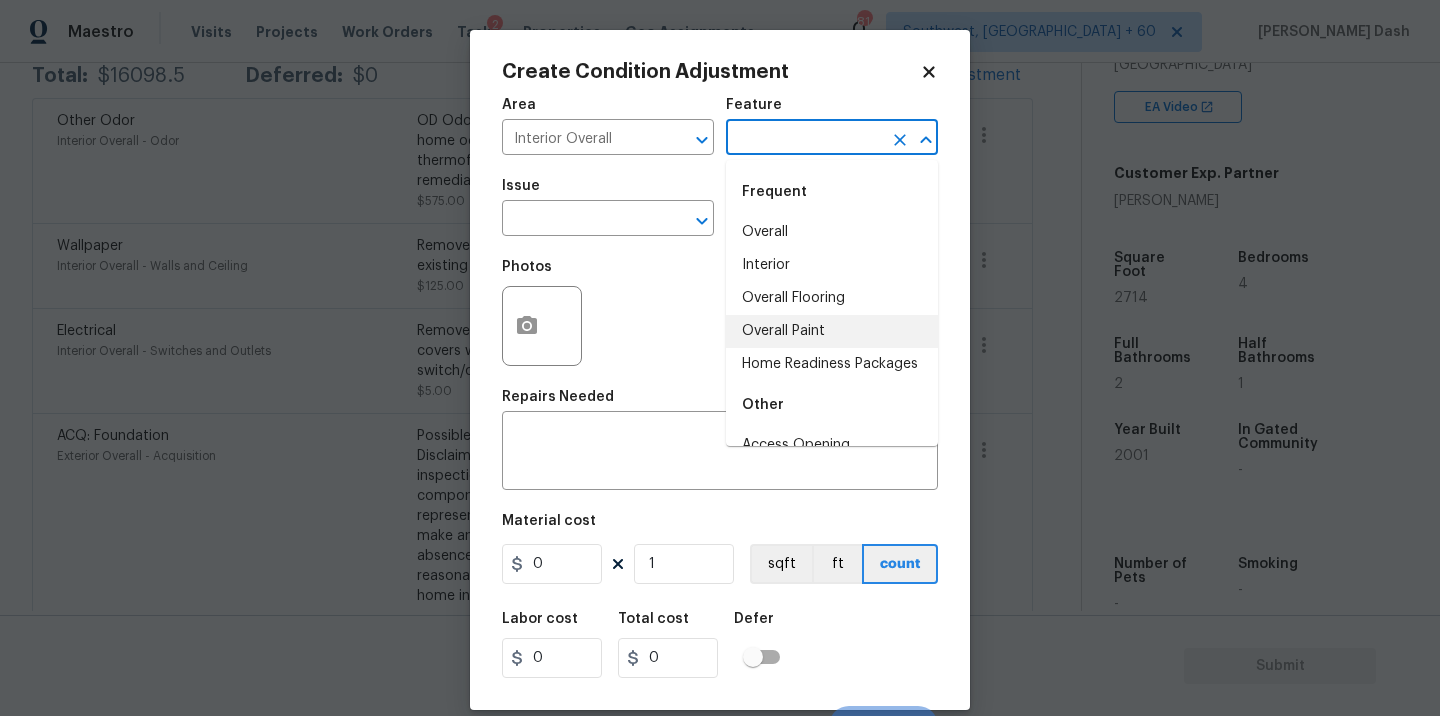click on "Overall Paint" at bounding box center (832, 331) 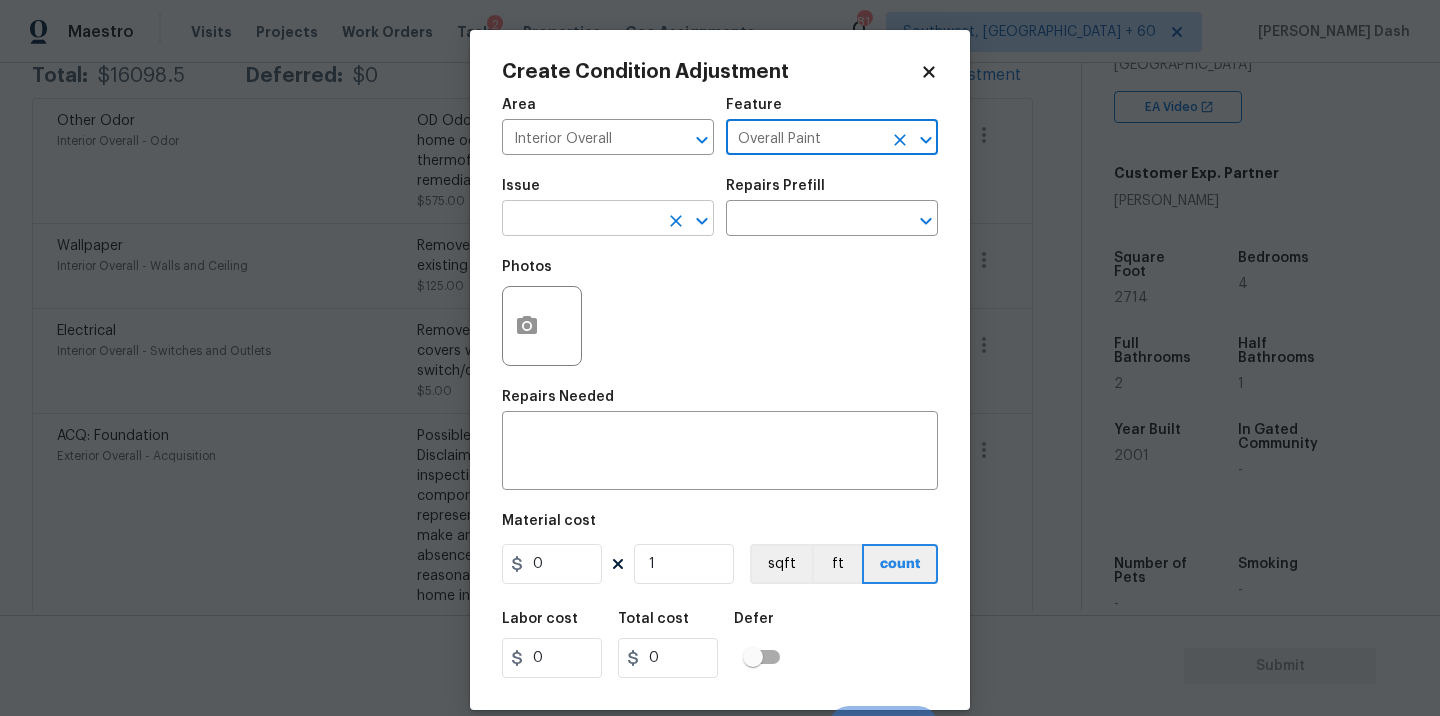 click at bounding box center [580, 220] 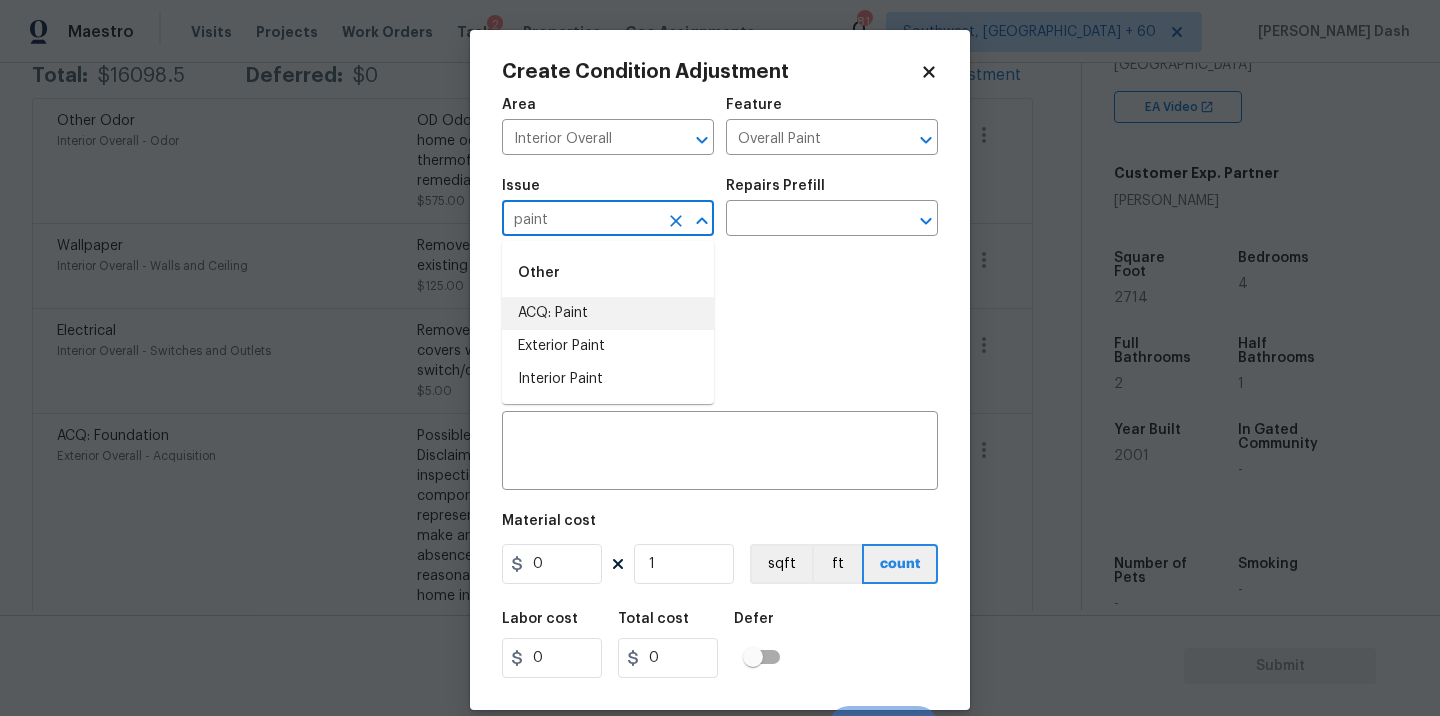 click on "ACQ: Paint" at bounding box center [608, 313] 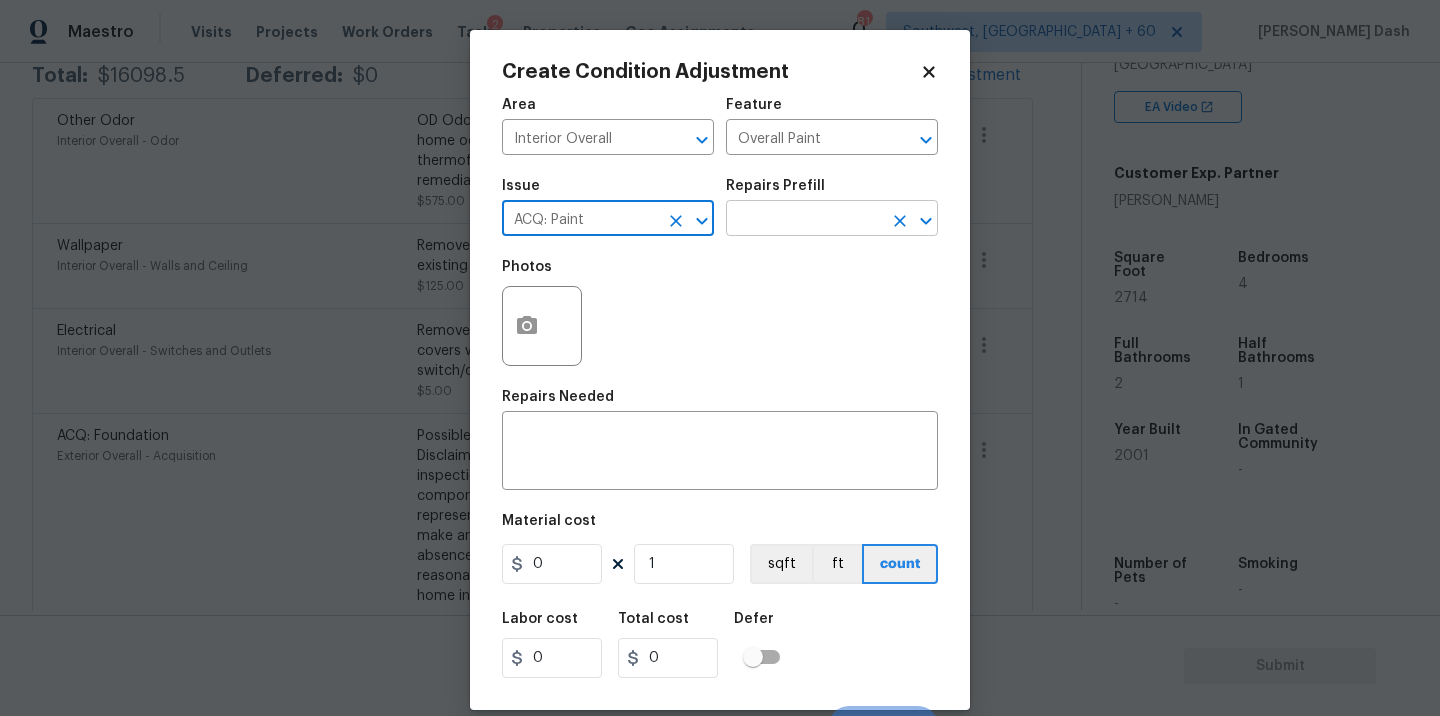 click at bounding box center [804, 220] 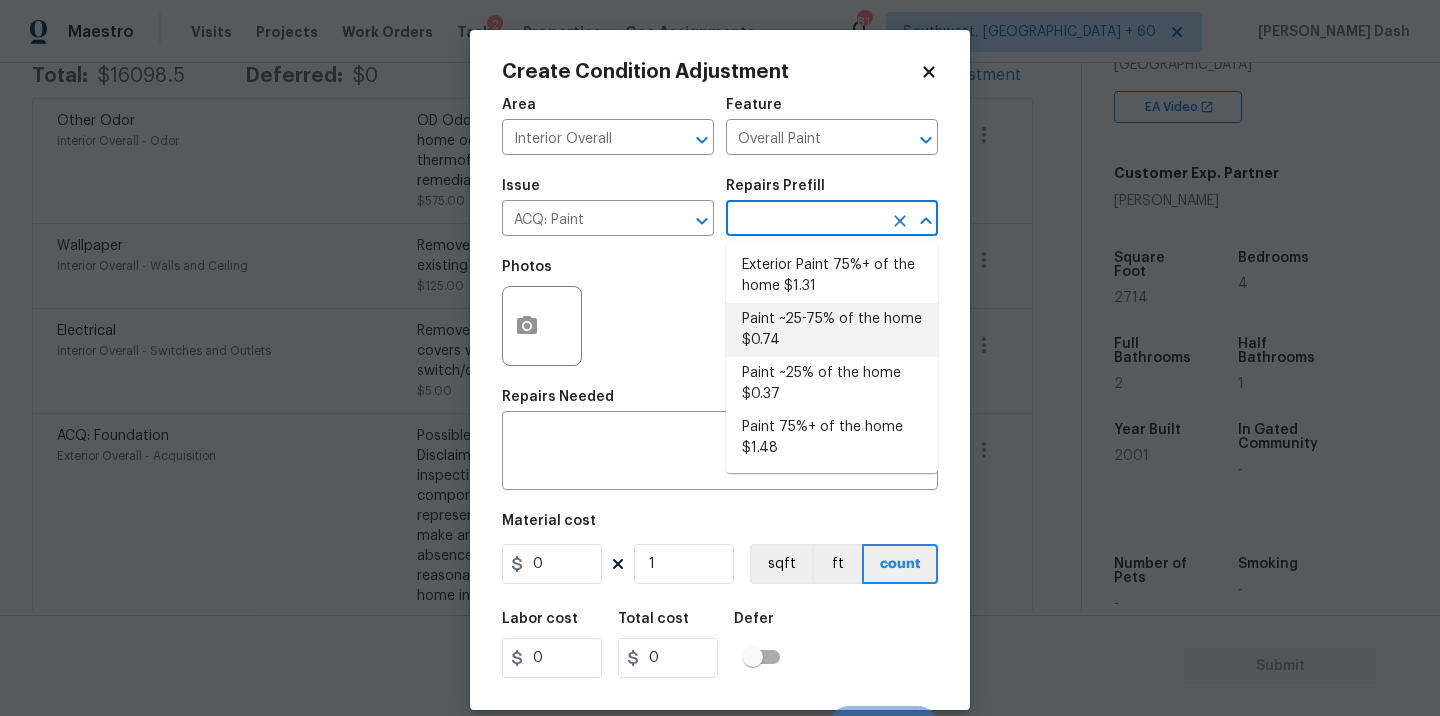 click on "Paint ~25-75% of the home $0.74" at bounding box center [832, 330] 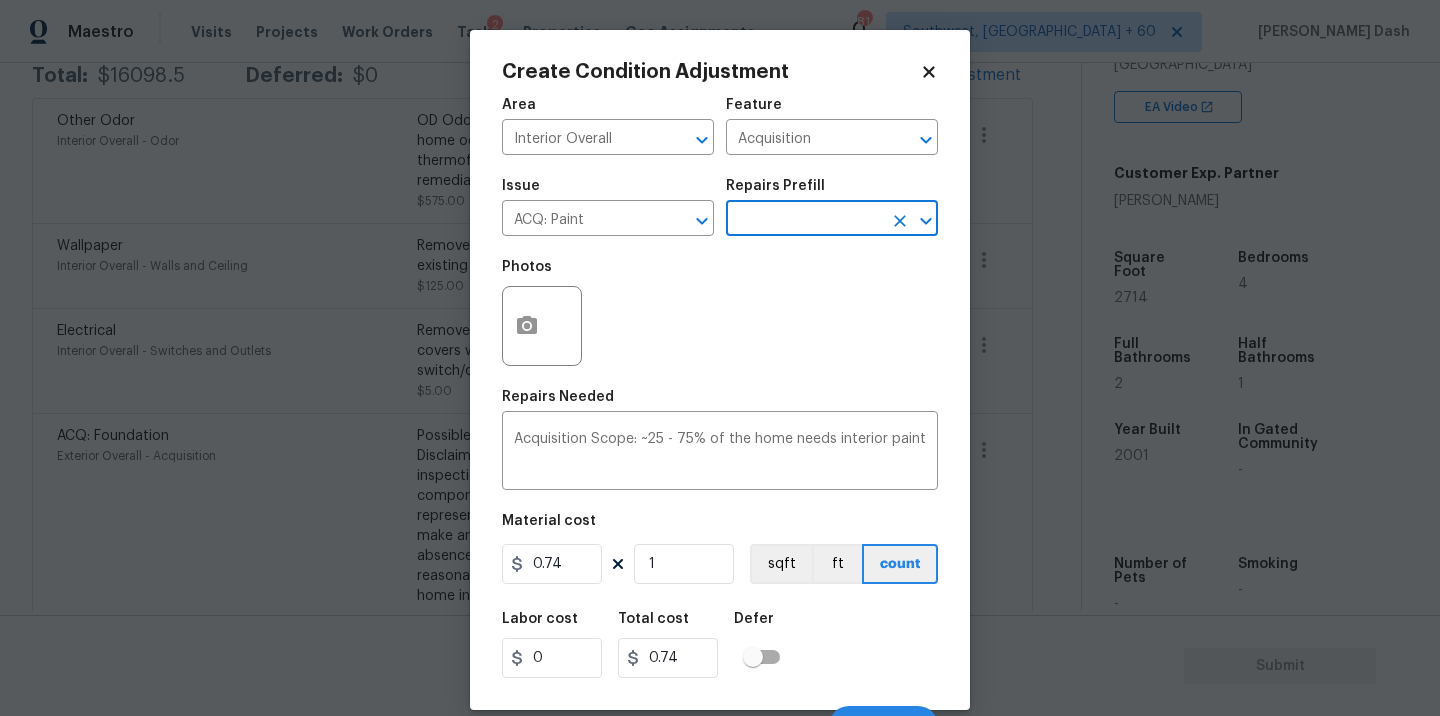 click at bounding box center [804, 220] 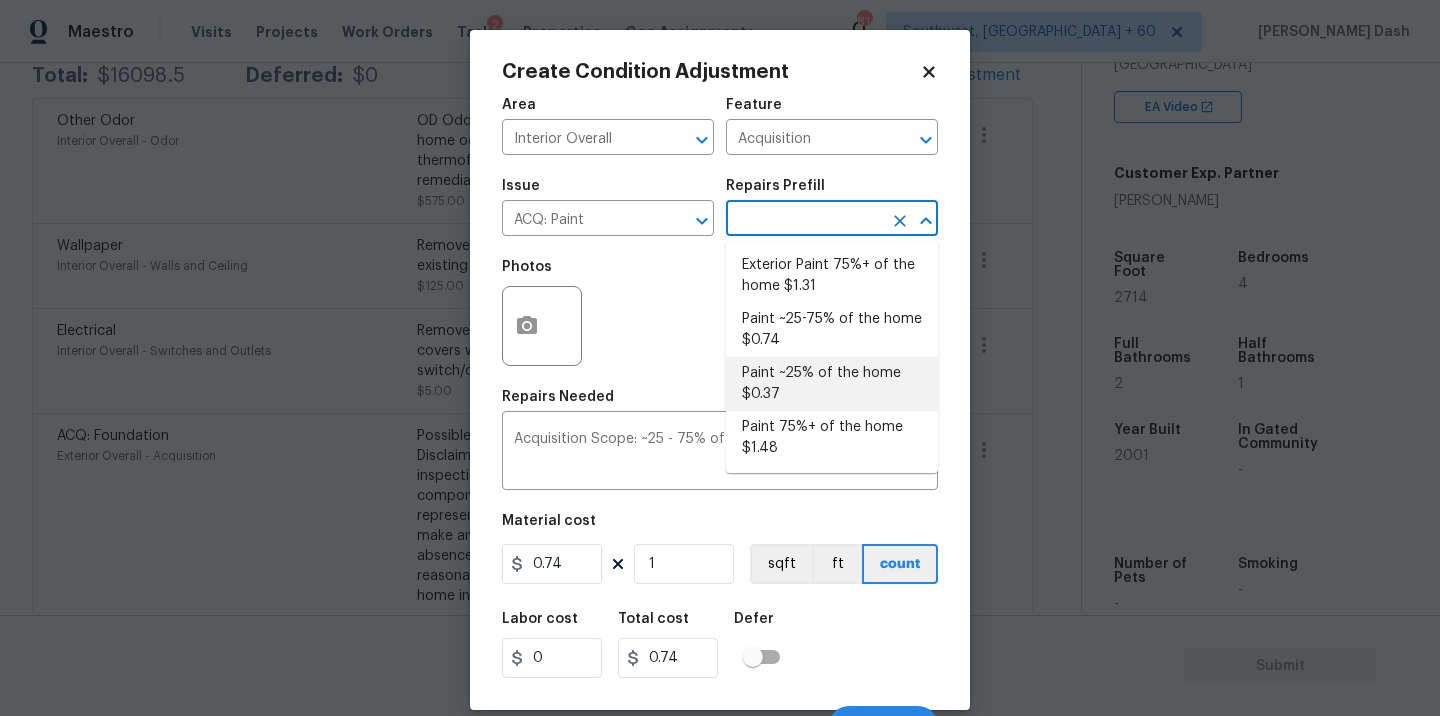click on "Paint 75%+ of the home $1.48" at bounding box center (832, 438) 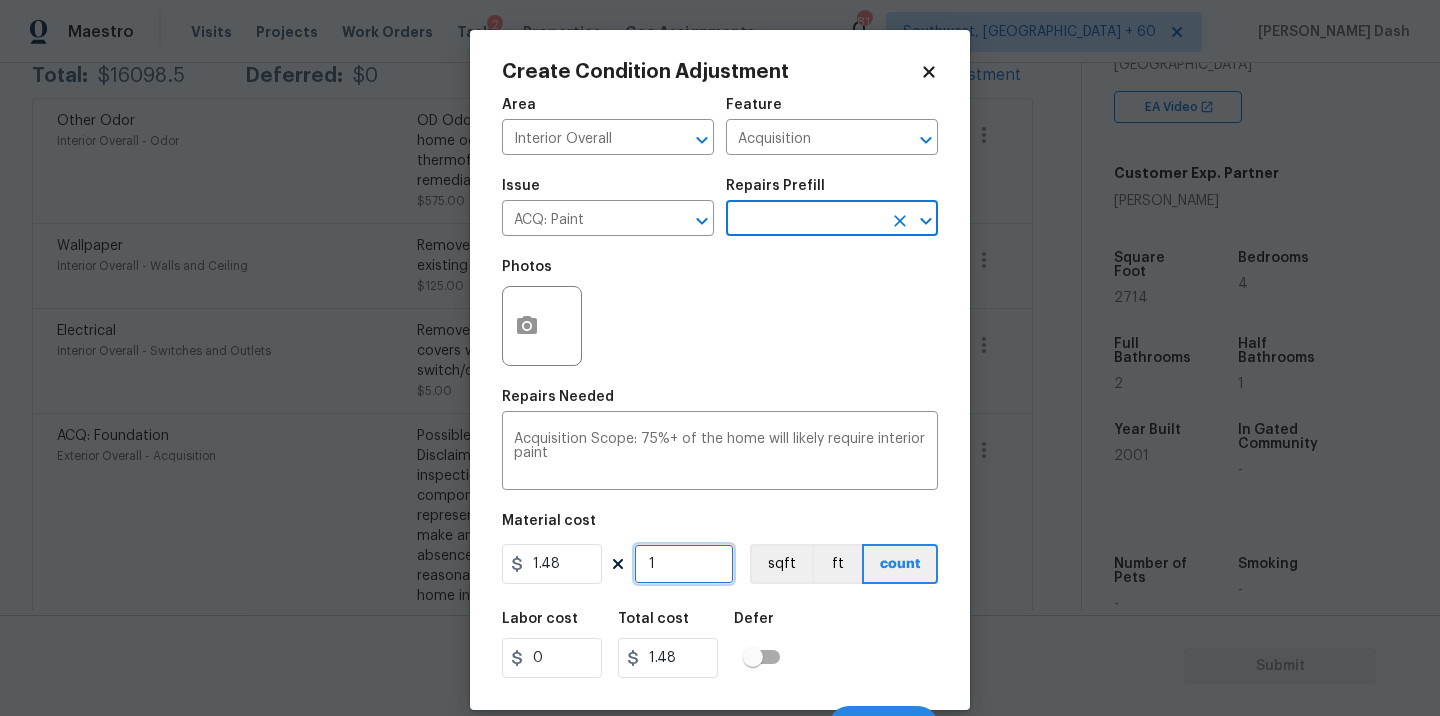 click on "1" at bounding box center (684, 564) 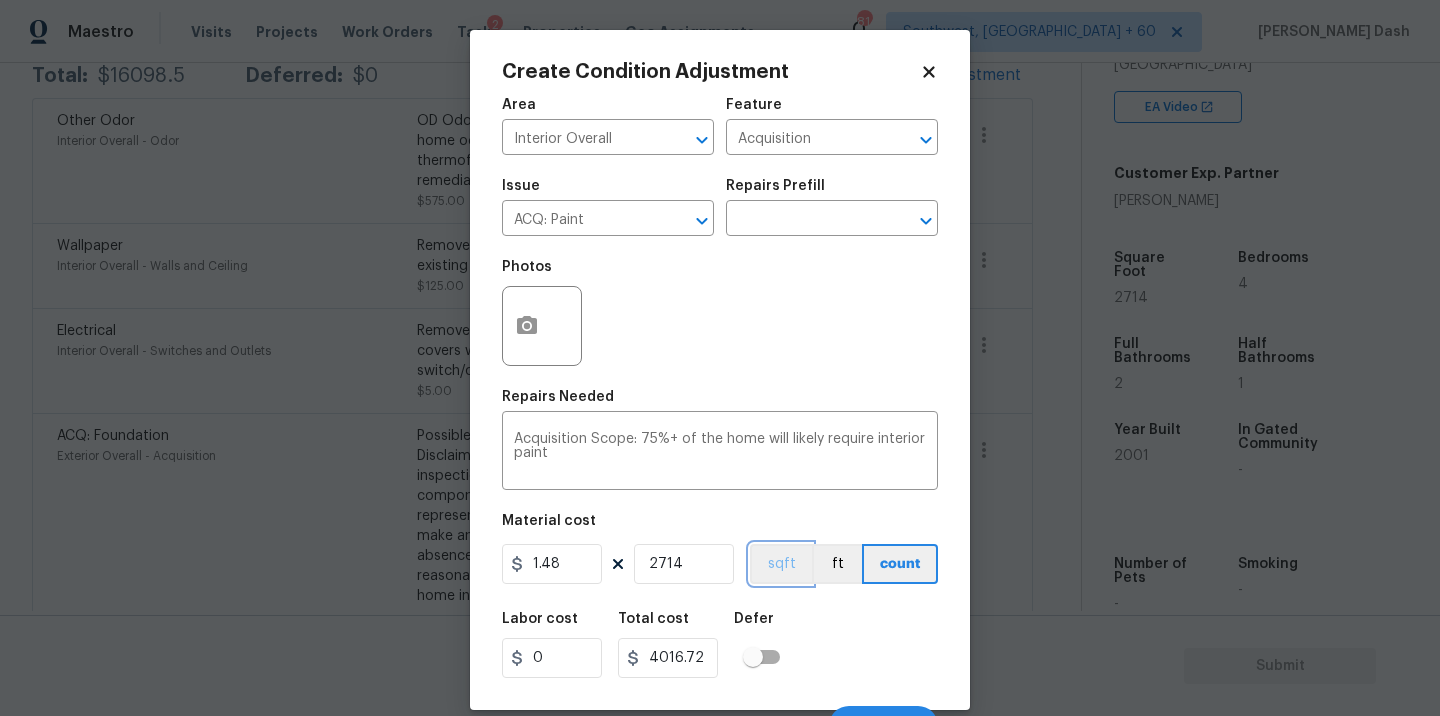 click on "sqft" at bounding box center (781, 564) 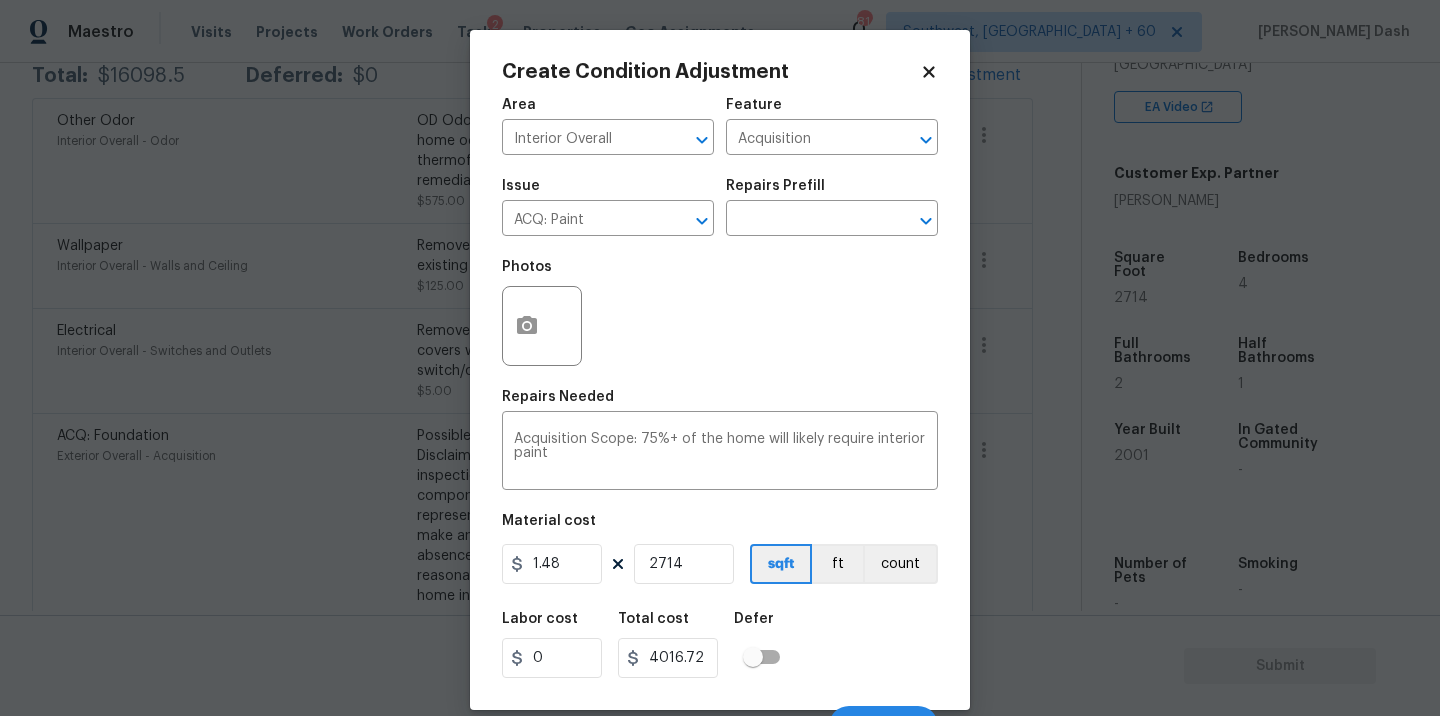 click on "Labor cost 0 Total cost 4016.72 Defer" at bounding box center (720, 645) 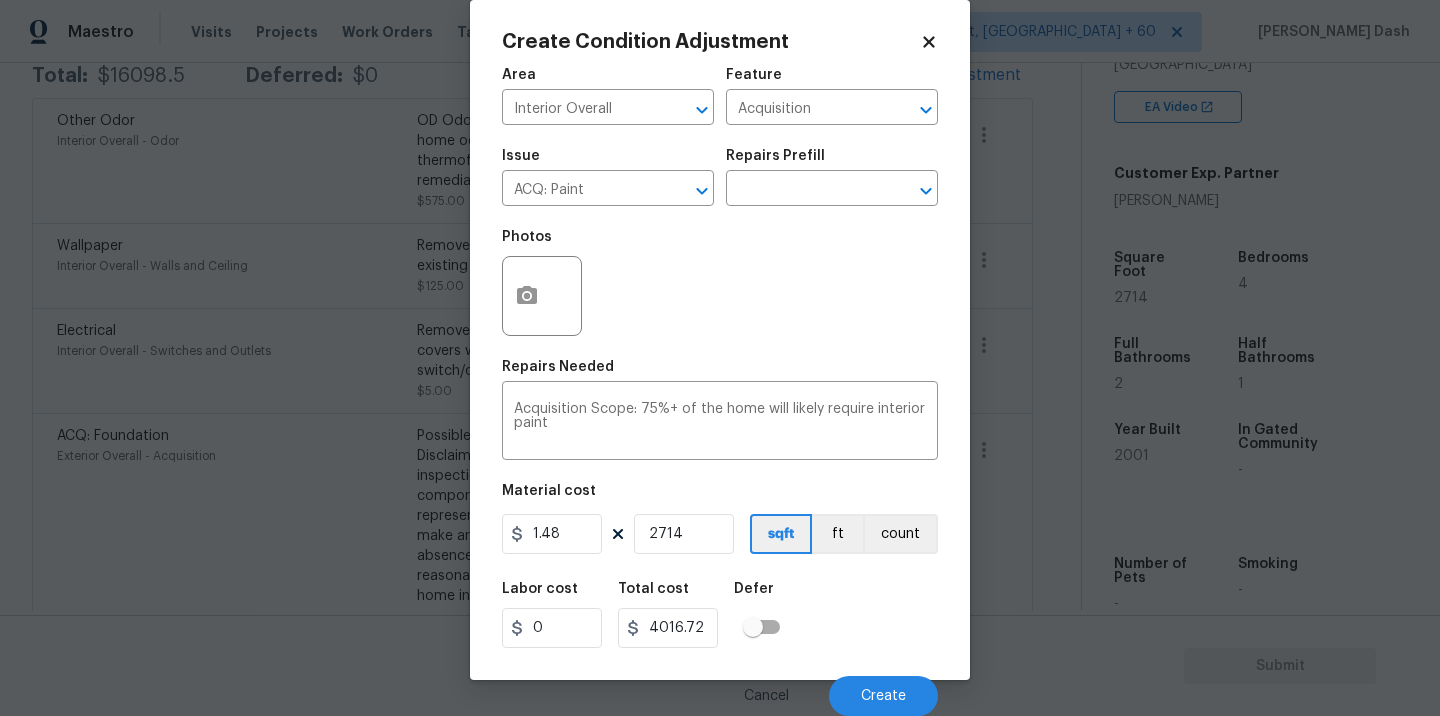 click on "Cancel Create" at bounding box center (720, 688) 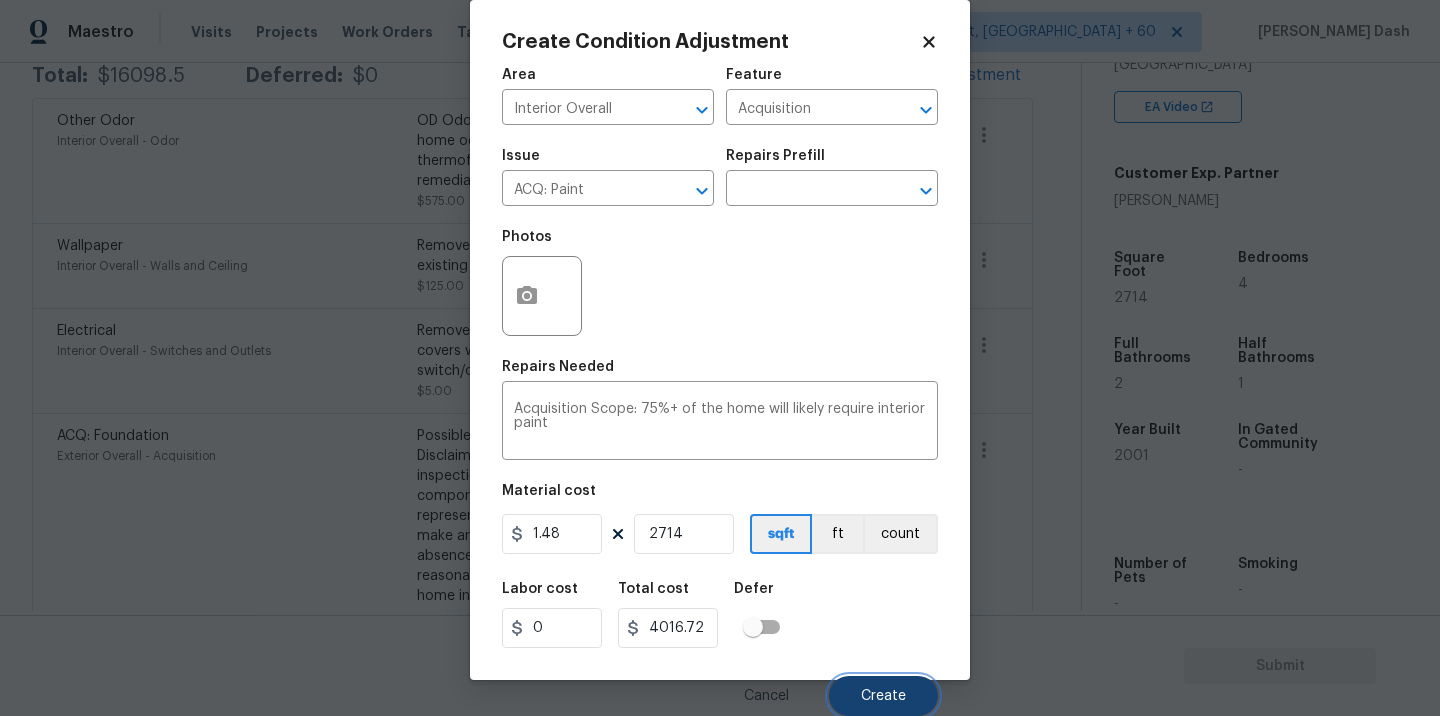click on "Create" at bounding box center [883, 696] 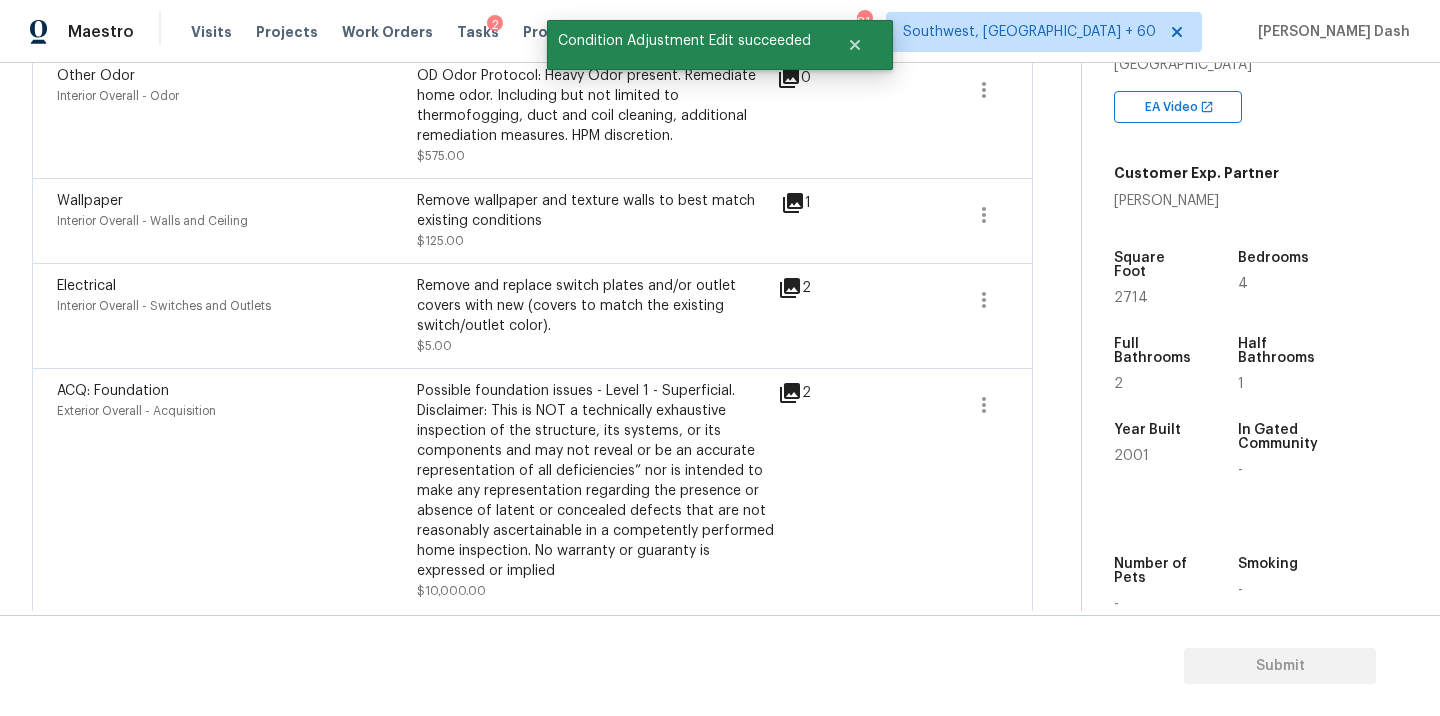 scroll, scrollTop: 349, scrollLeft: 0, axis: vertical 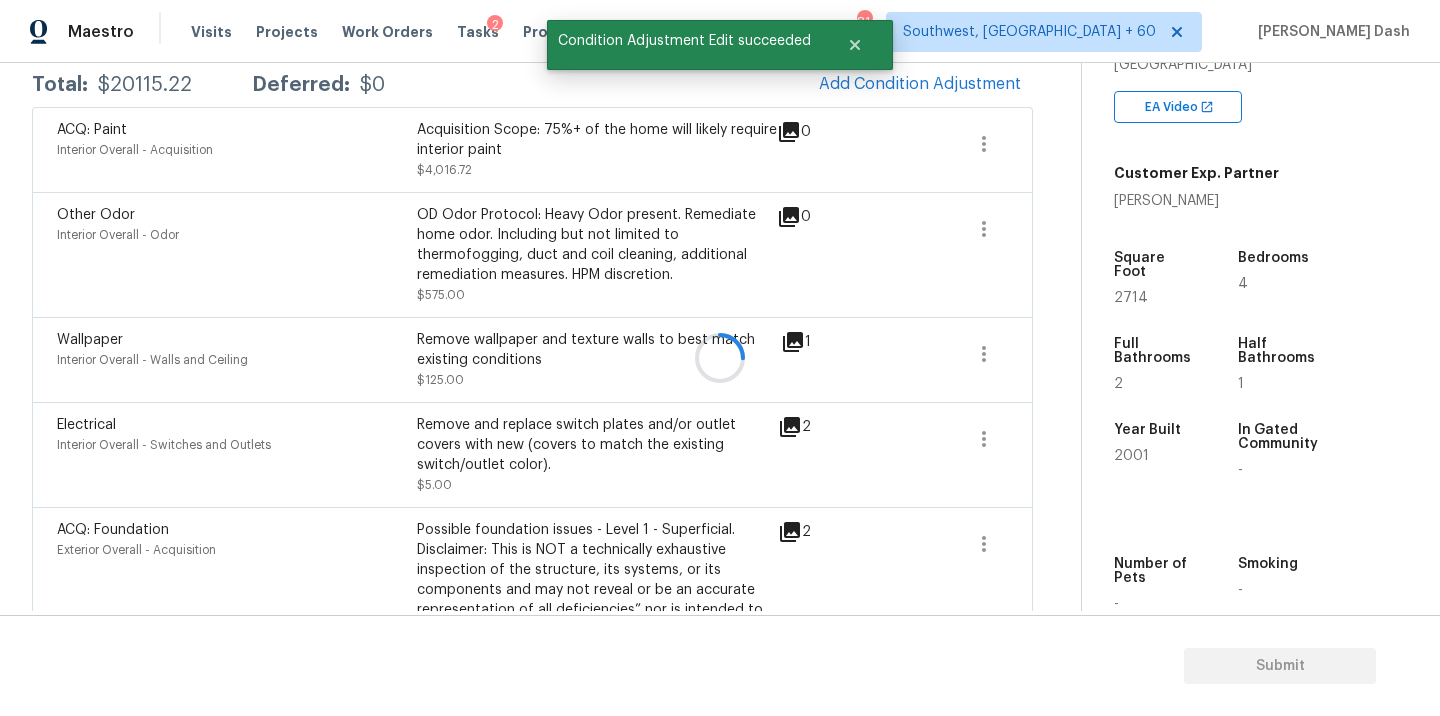 click on "Add Condition Adjustment" at bounding box center (920, 85) 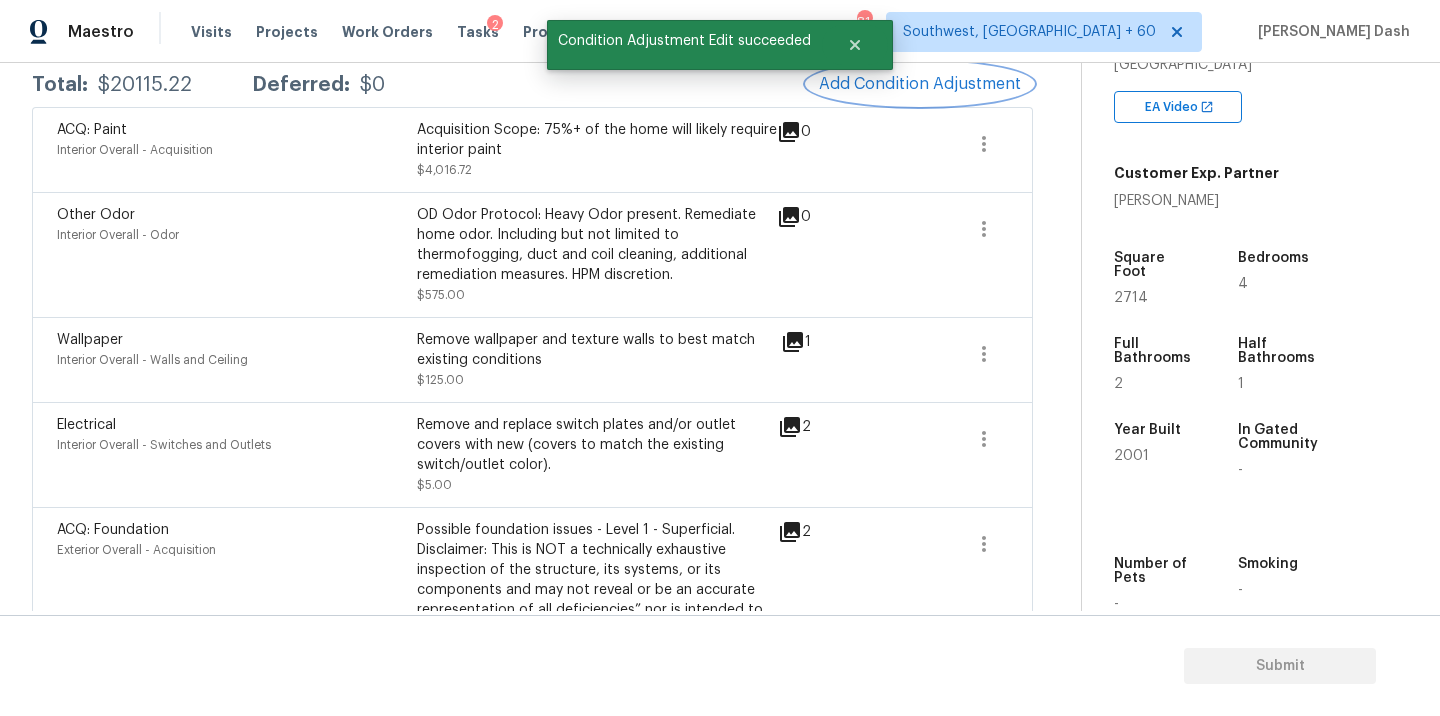 click on "Add Condition Adjustment" at bounding box center (920, 84) 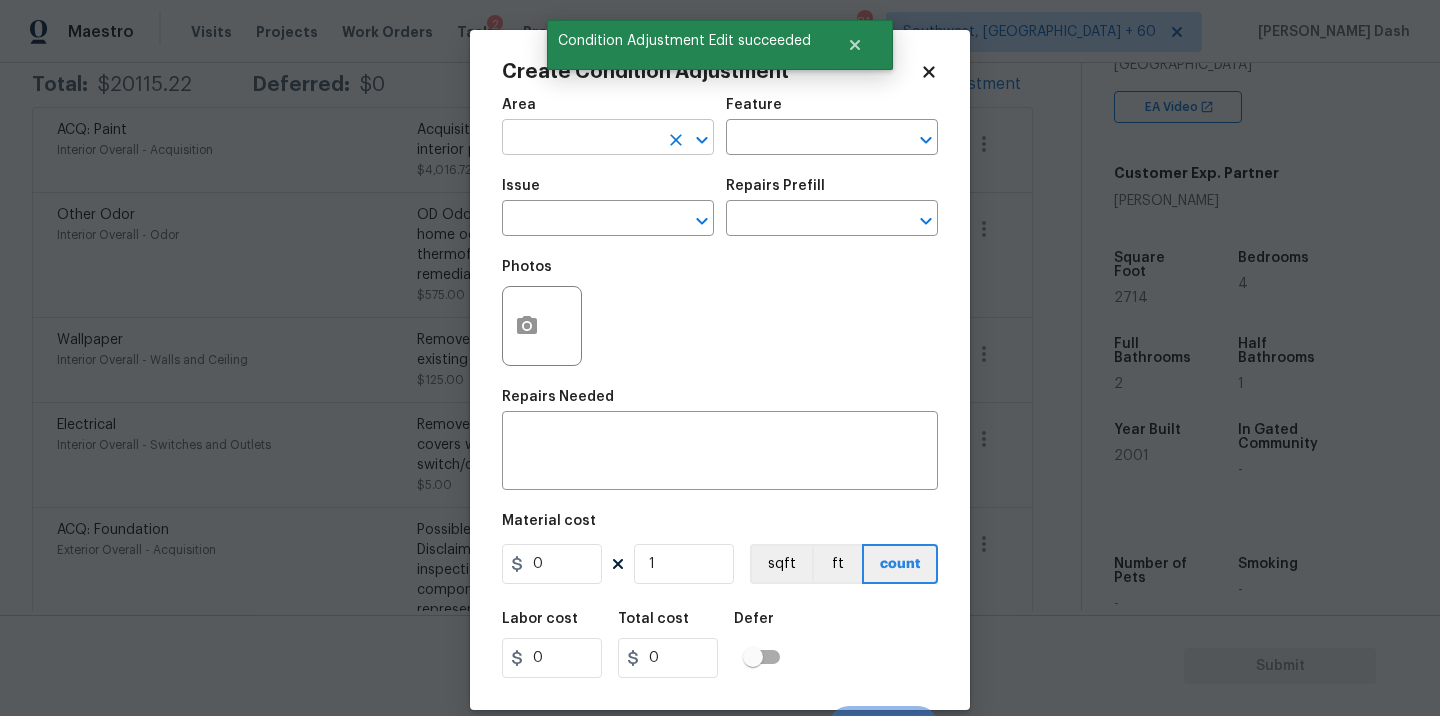 click at bounding box center [580, 139] 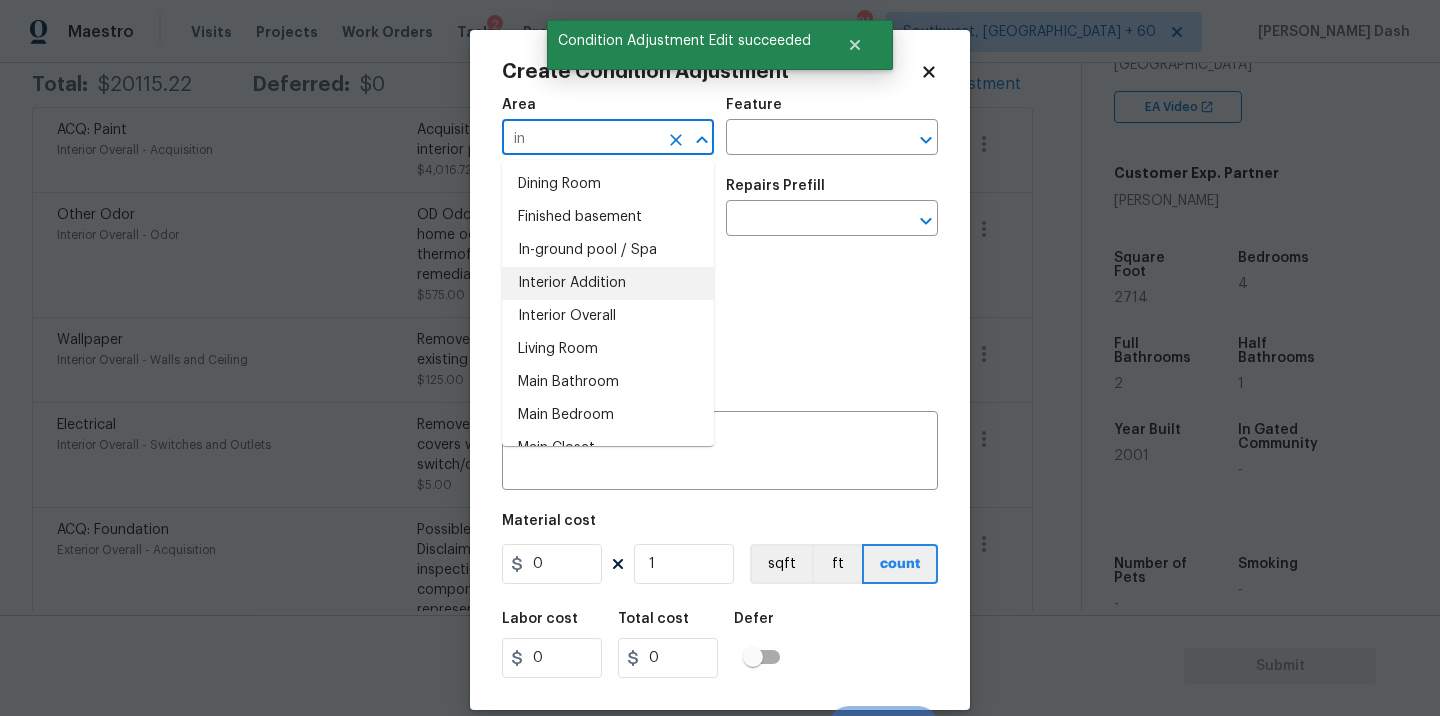 click on "Interior Overall" at bounding box center (608, 316) 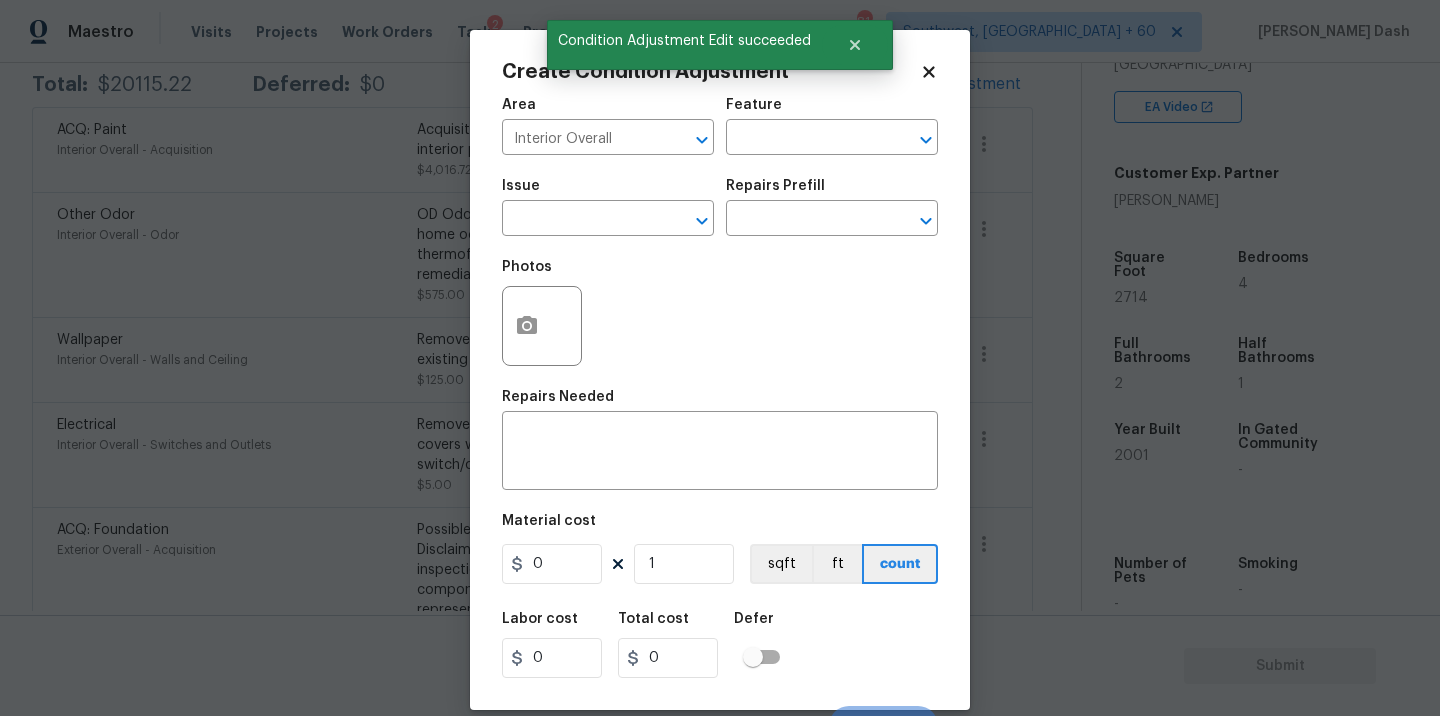 click on "Feature" at bounding box center (832, 111) 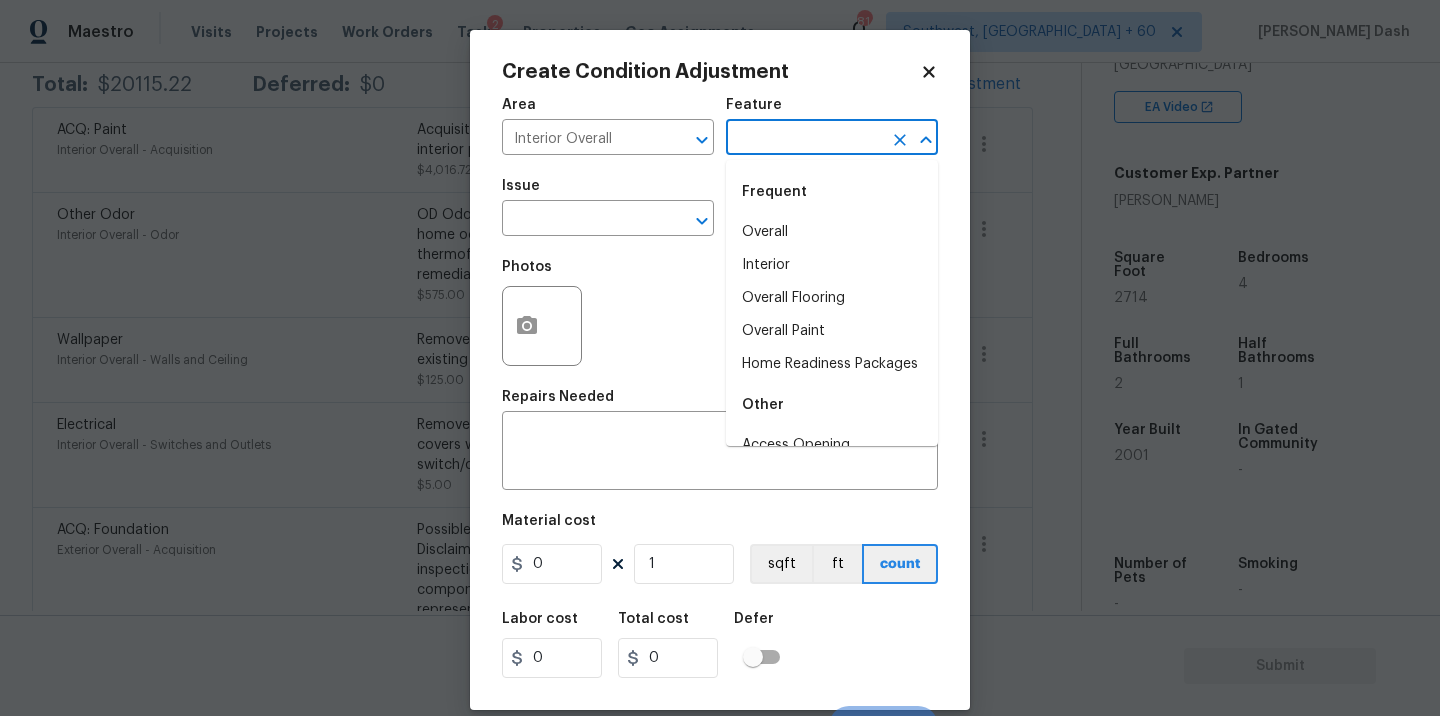 click at bounding box center [804, 139] 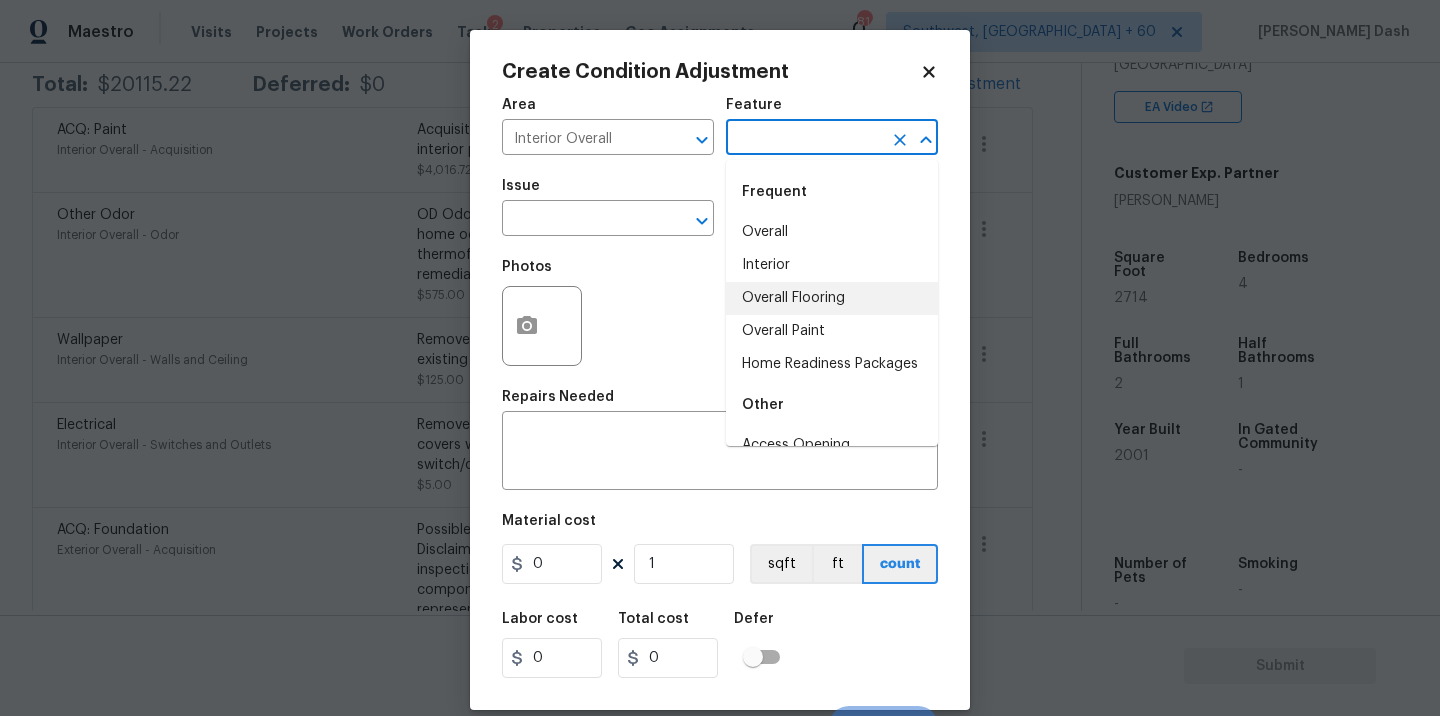 click on "Overall Flooring" at bounding box center [832, 298] 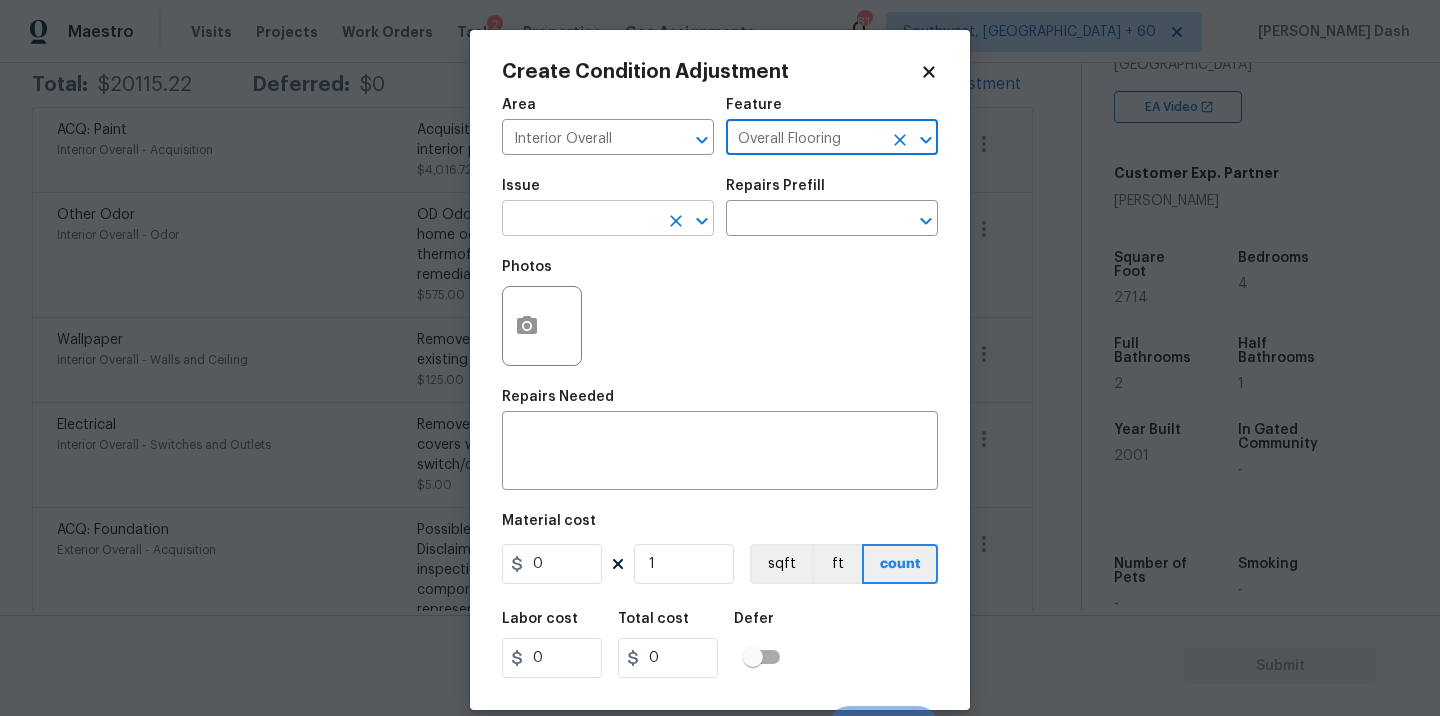 click at bounding box center [580, 220] 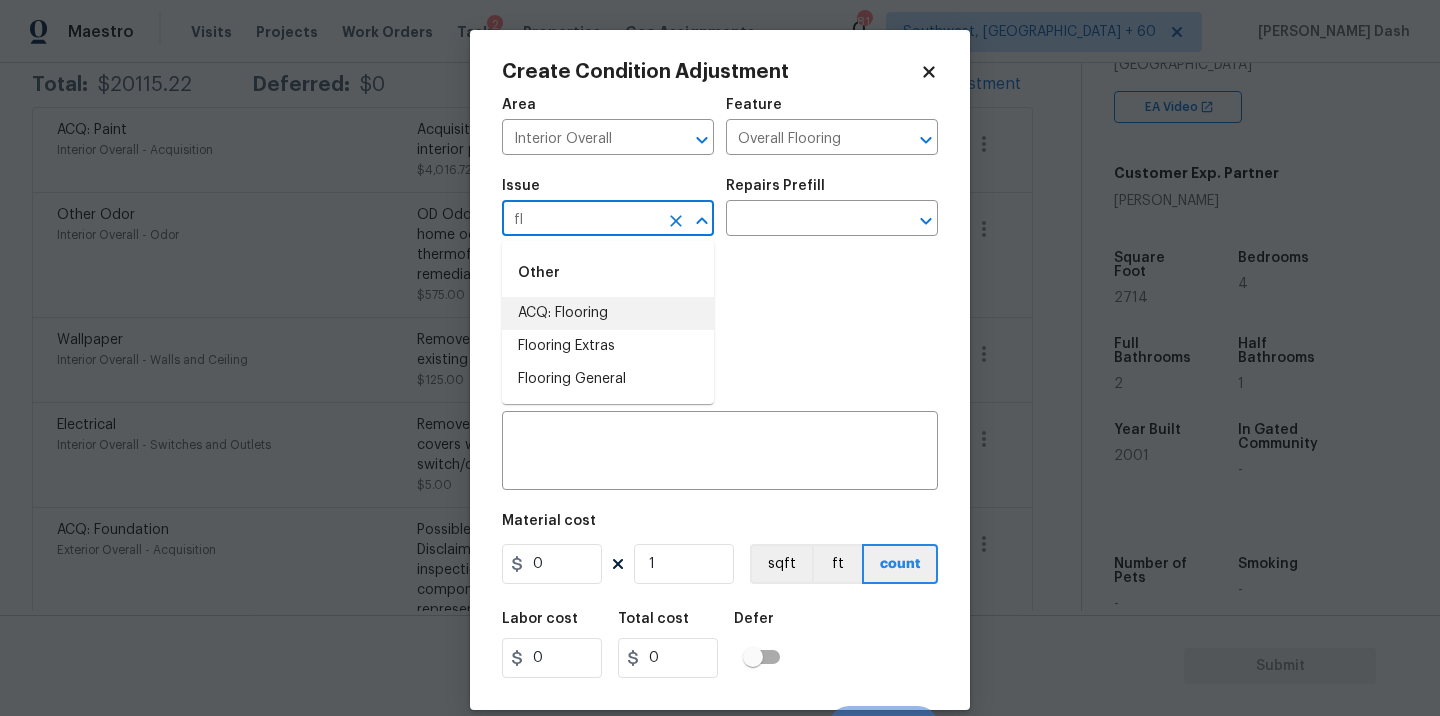 click on "ACQ: Flooring" at bounding box center (608, 313) 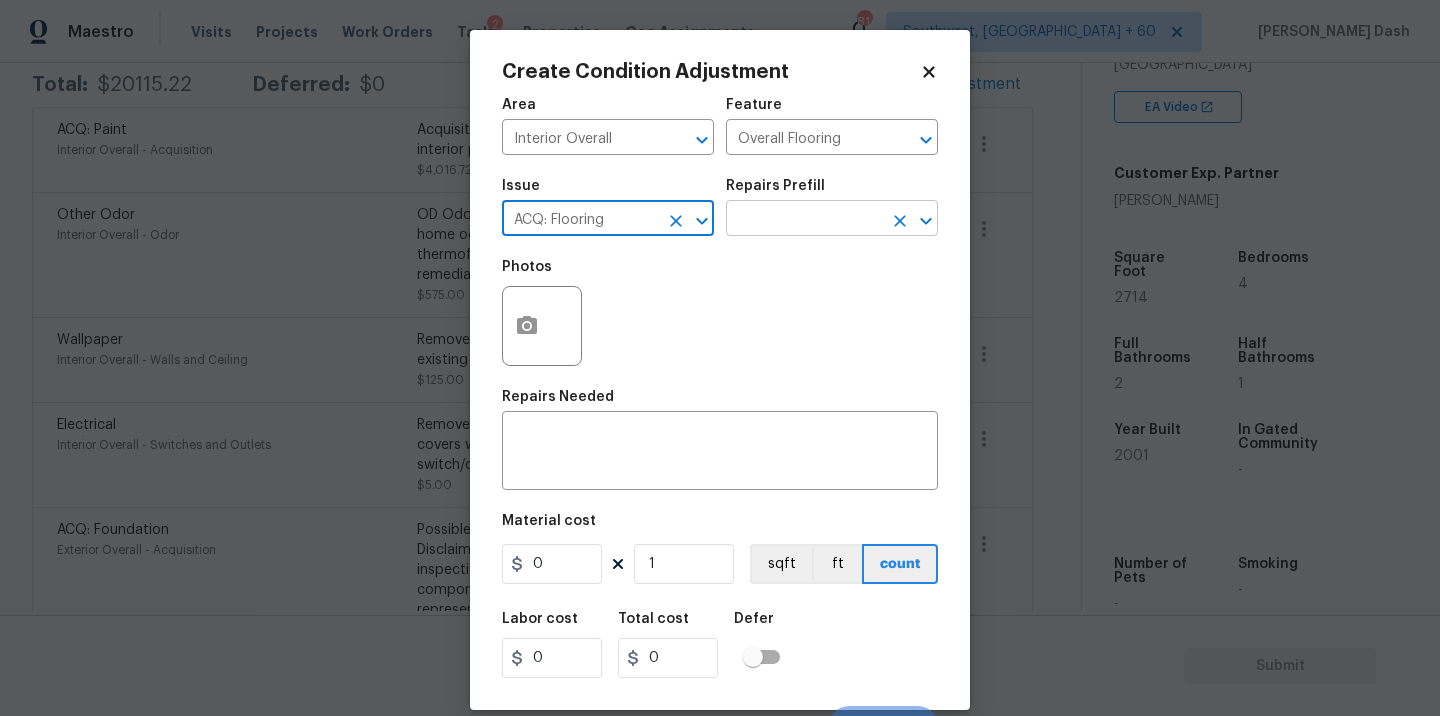 click at bounding box center (804, 220) 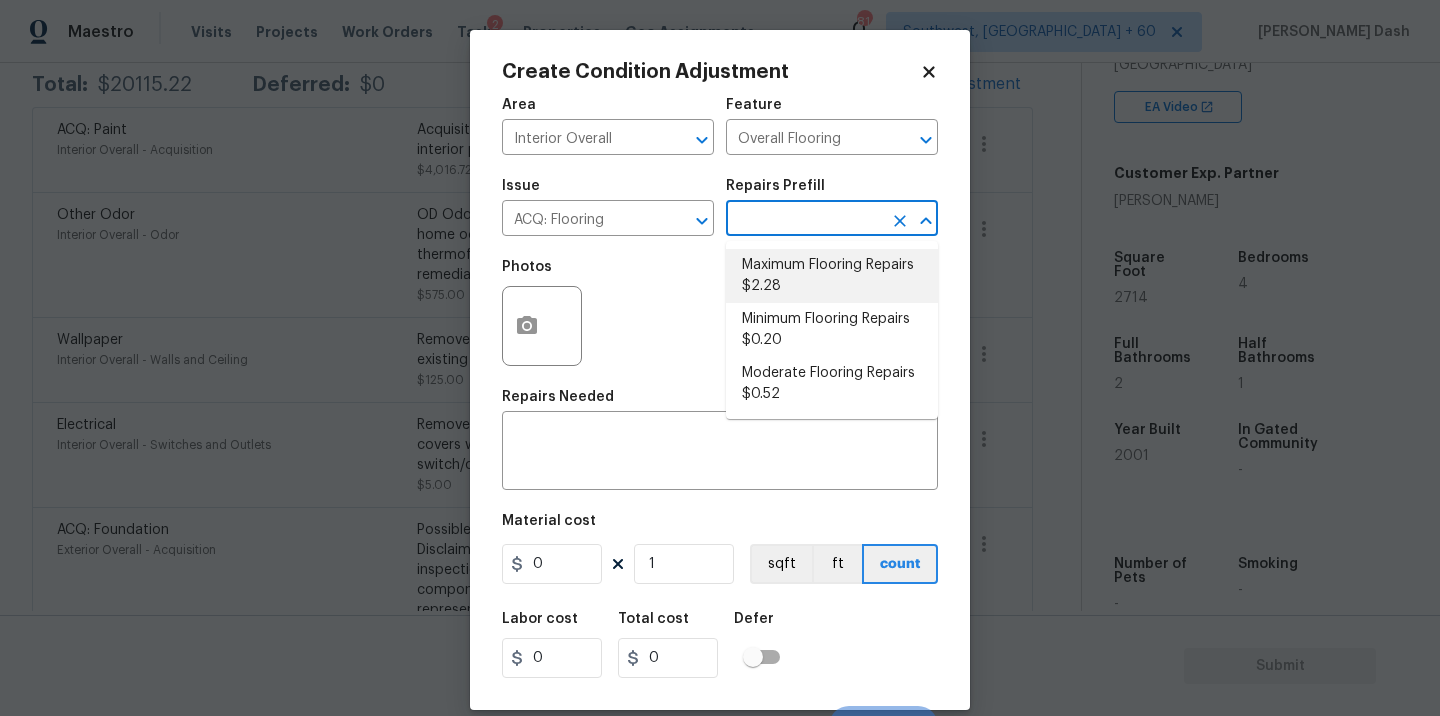 click on "Maximum Flooring Repairs $2.28" at bounding box center (832, 276) 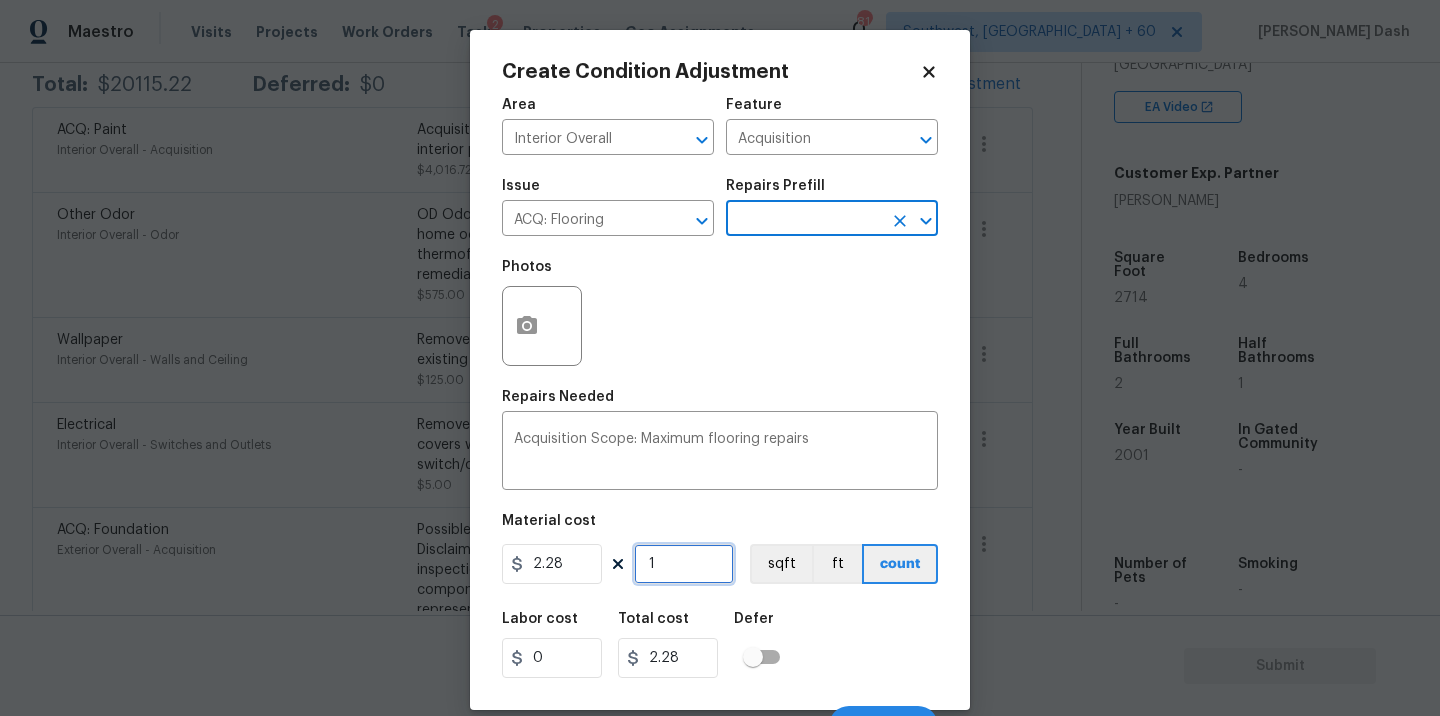 click on "1" at bounding box center [684, 564] 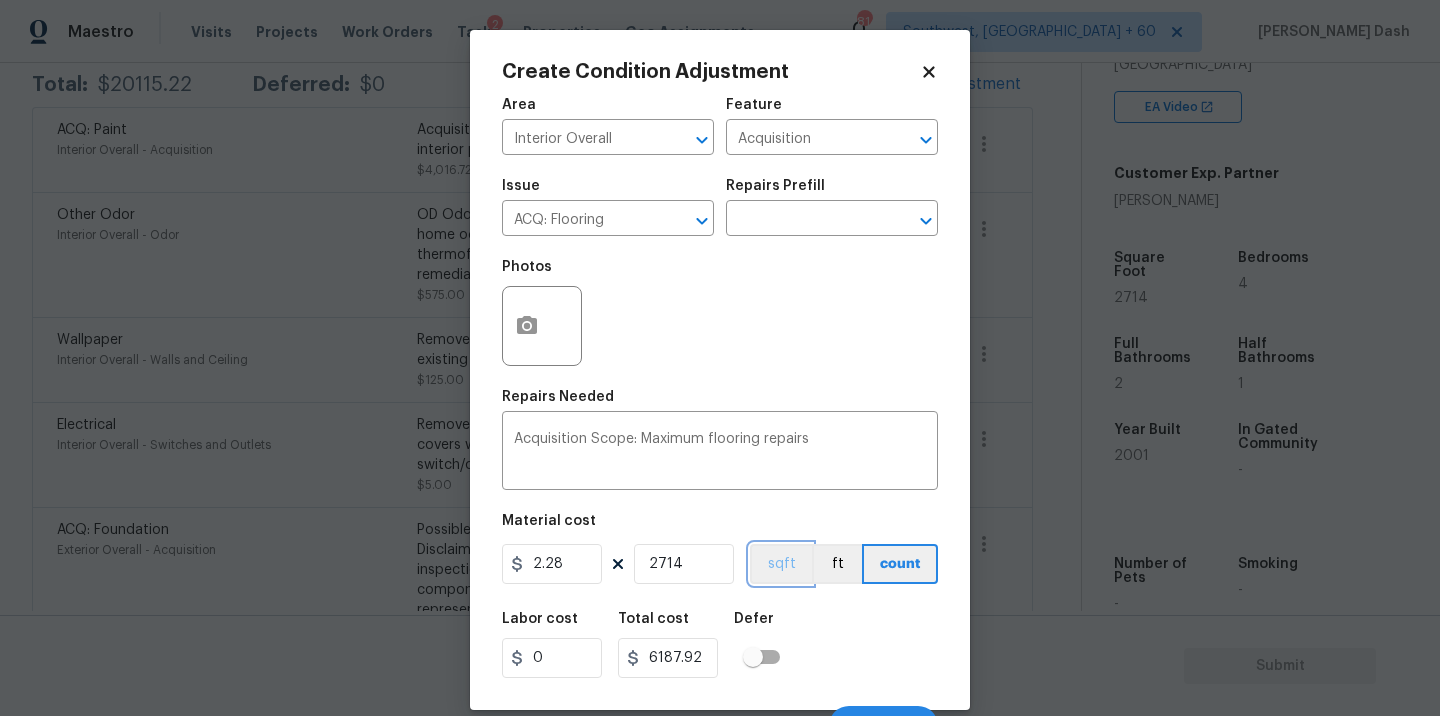 click on "sqft" at bounding box center [781, 564] 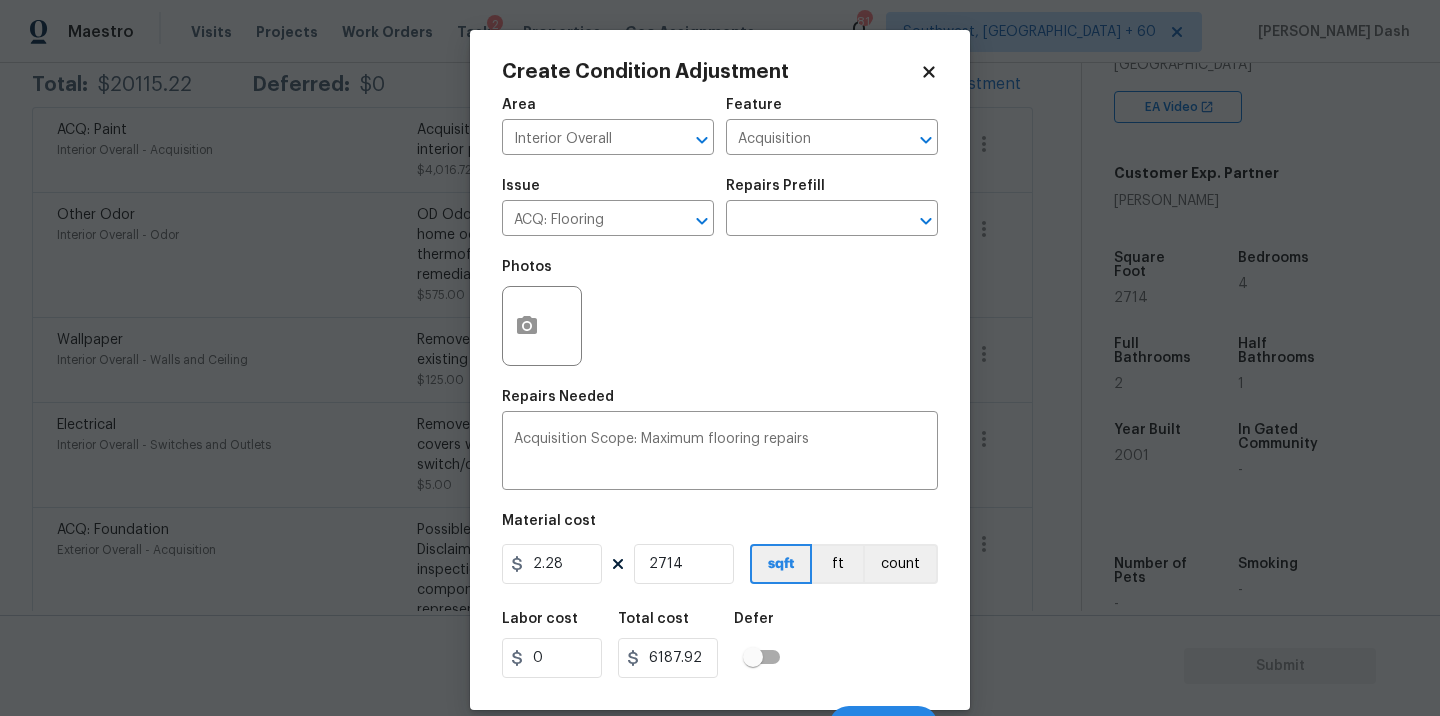 click on "Labor cost 0 Total cost 6187.92 Defer" at bounding box center [720, 645] 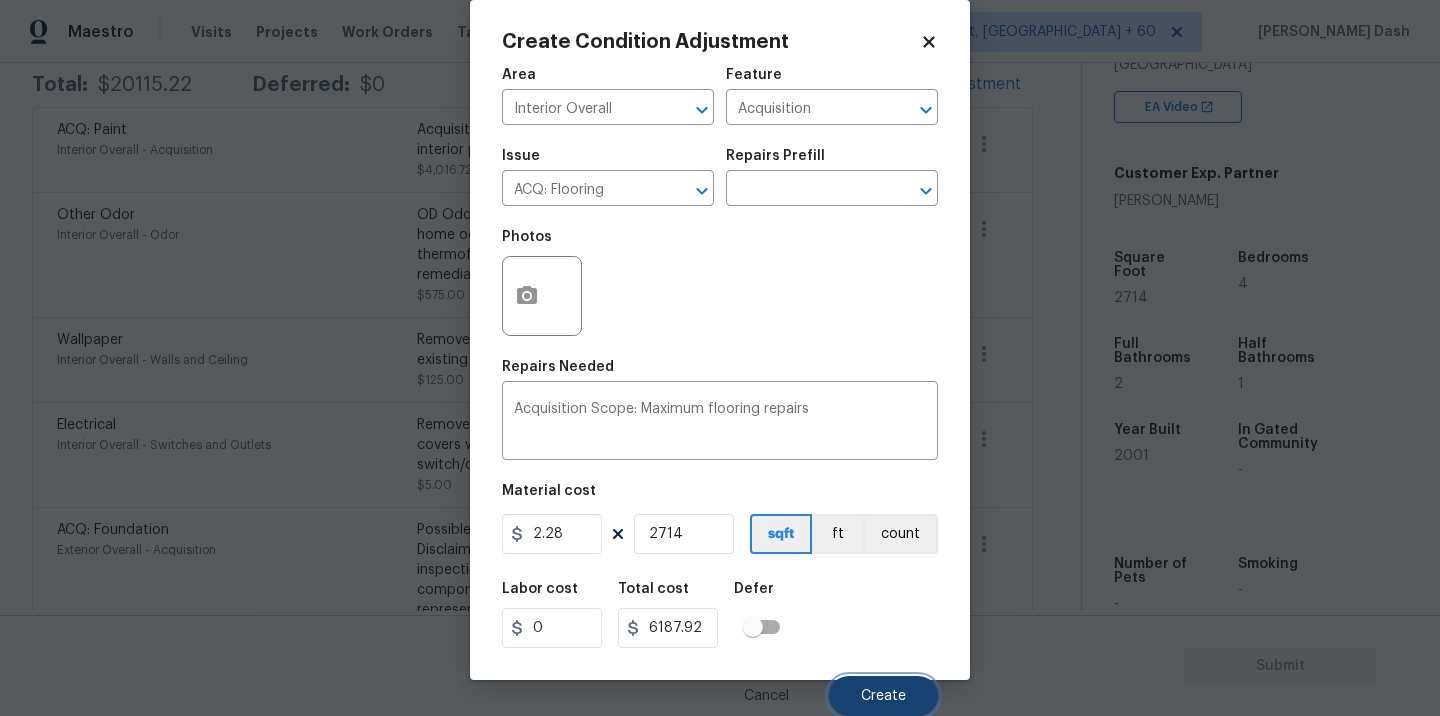 click on "Create" at bounding box center (883, 696) 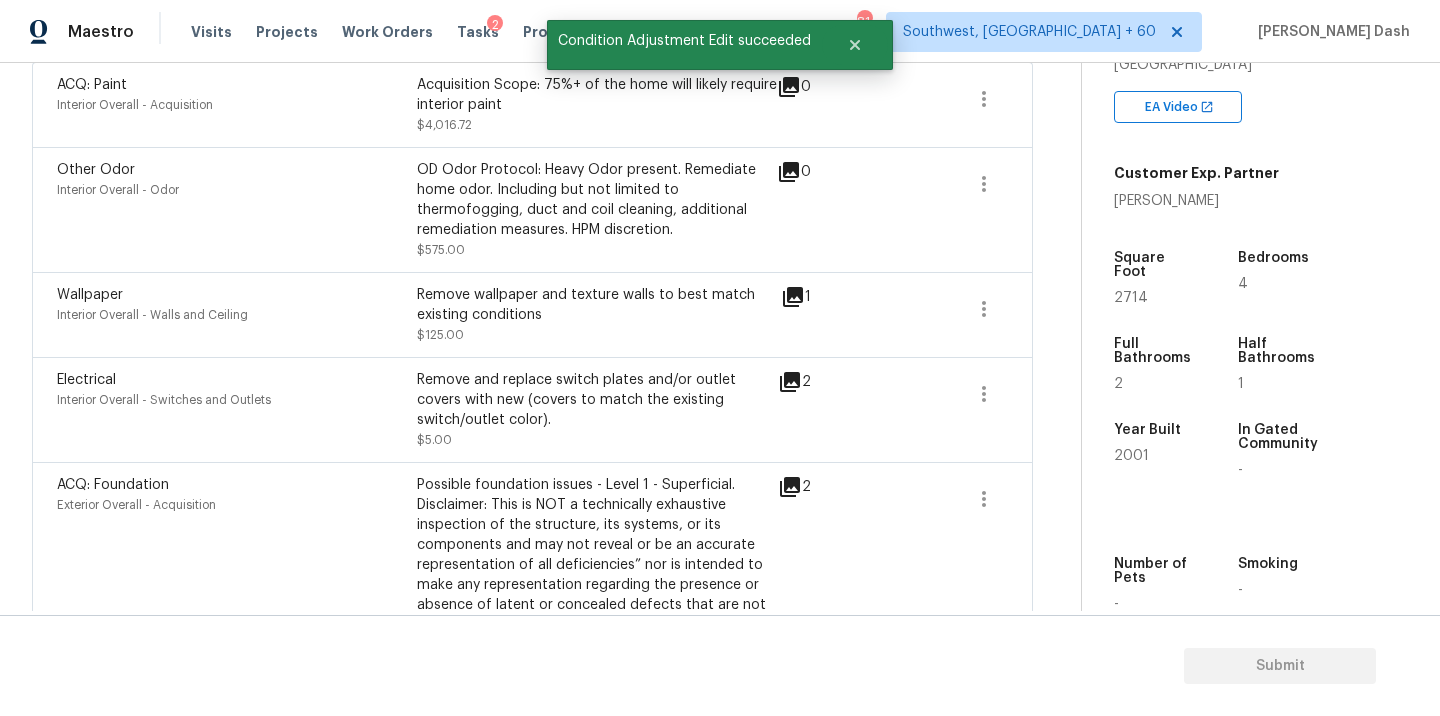 scroll, scrollTop: 340, scrollLeft: 0, axis: vertical 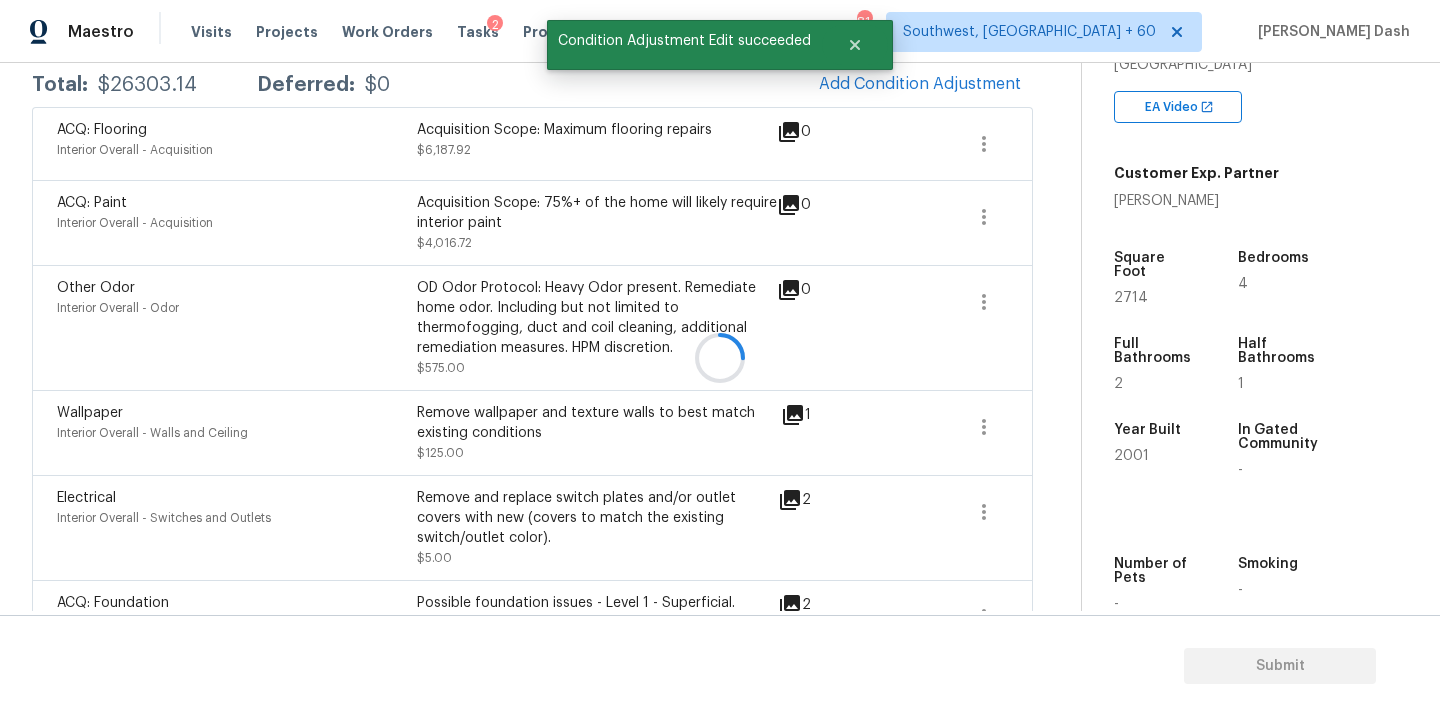 click at bounding box center [720, 358] 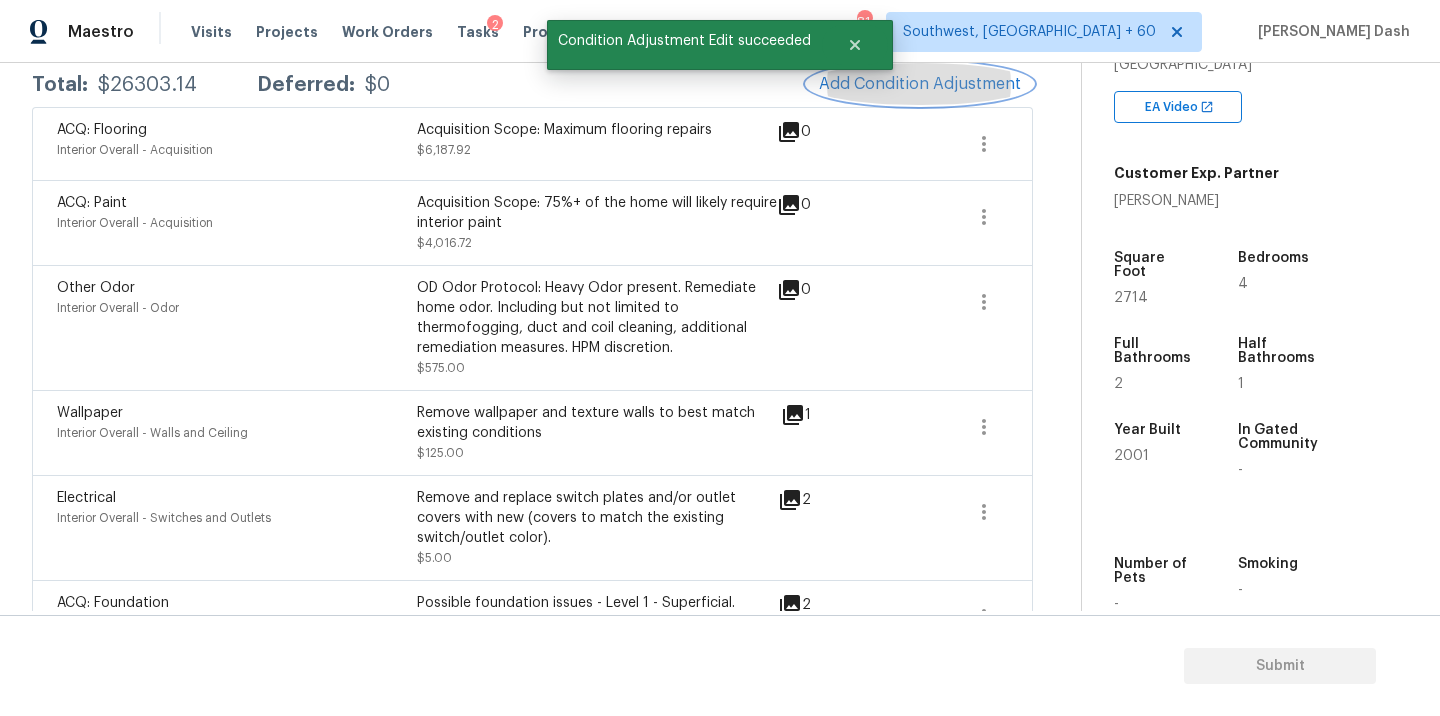 click on "Add Condition Adjustment" at bounding box center (920, 84) 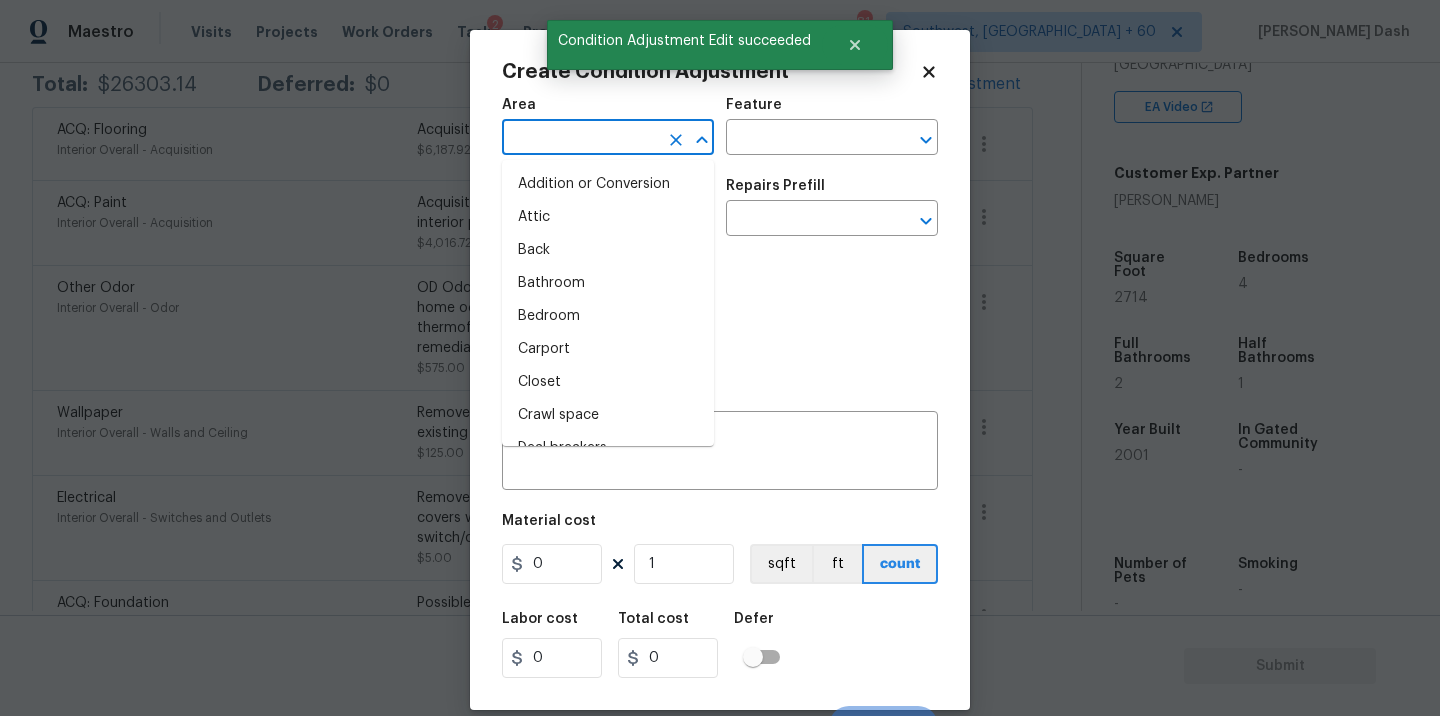 click at bounding box center [580, 139] 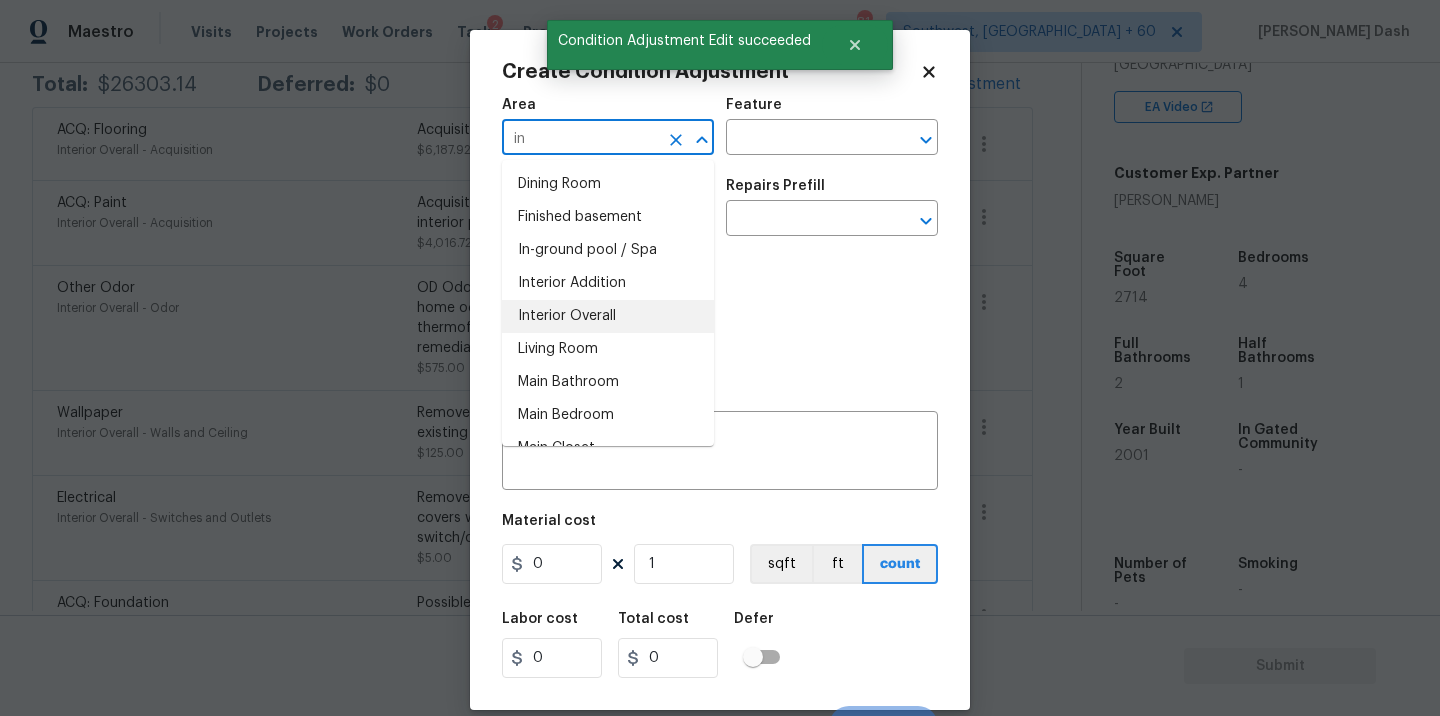 click on "Interior Overall" at bounding box center [608, 316] 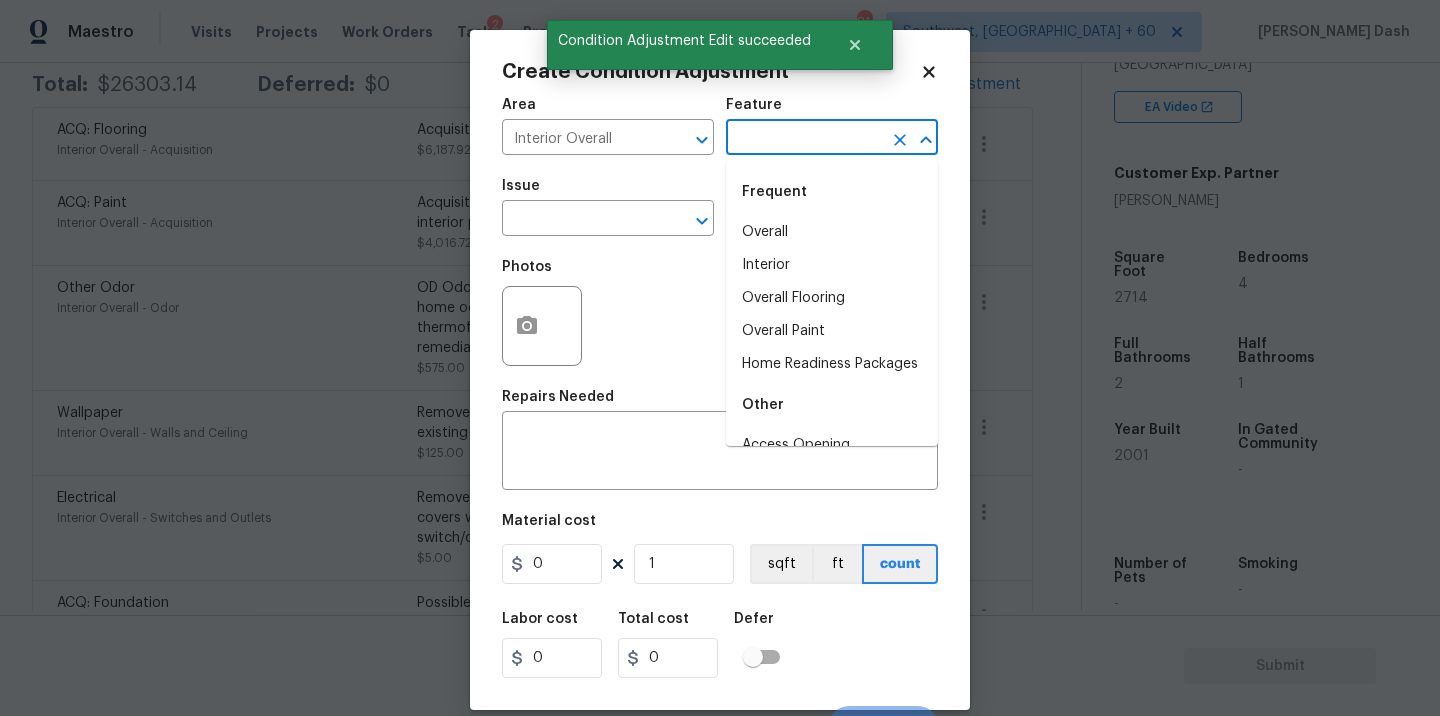 click at bounding box center (804, 139) 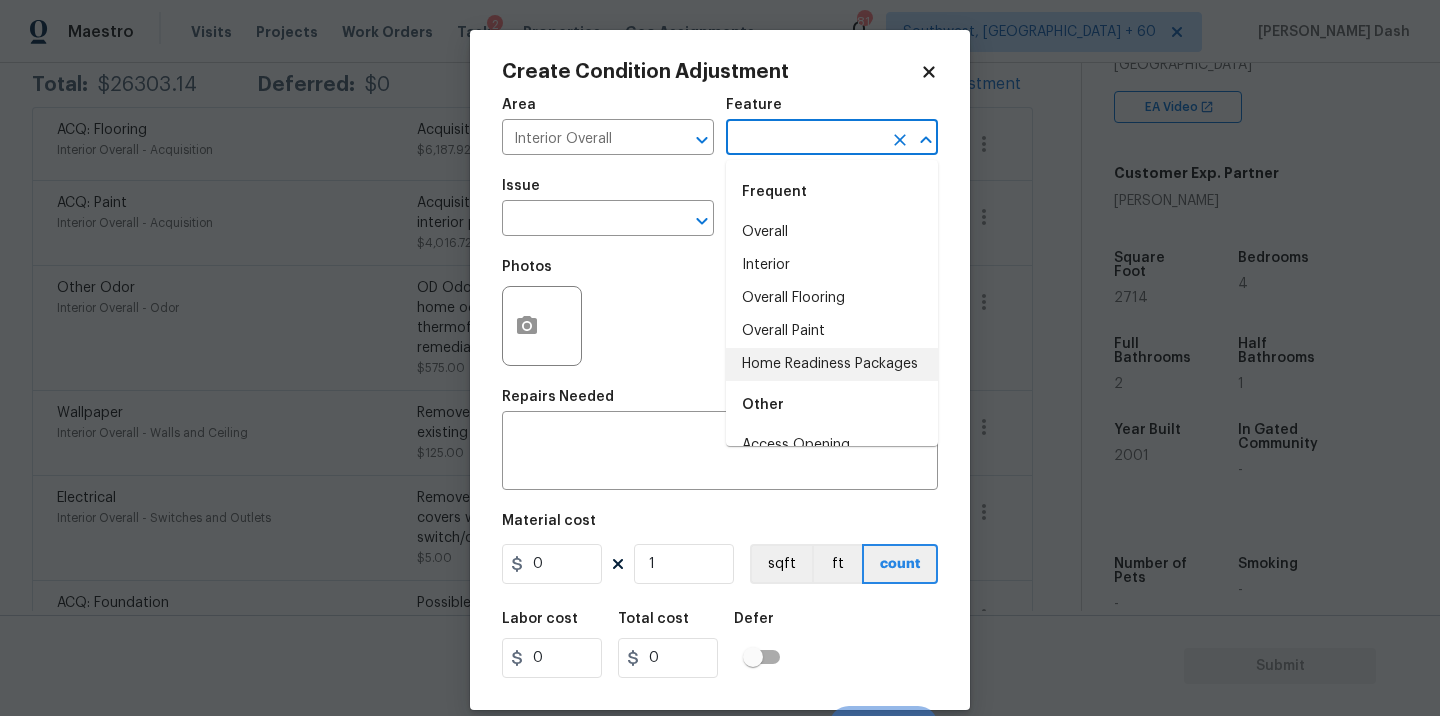 click on "Home Readiness Packages" at bounding box center (832, 364) 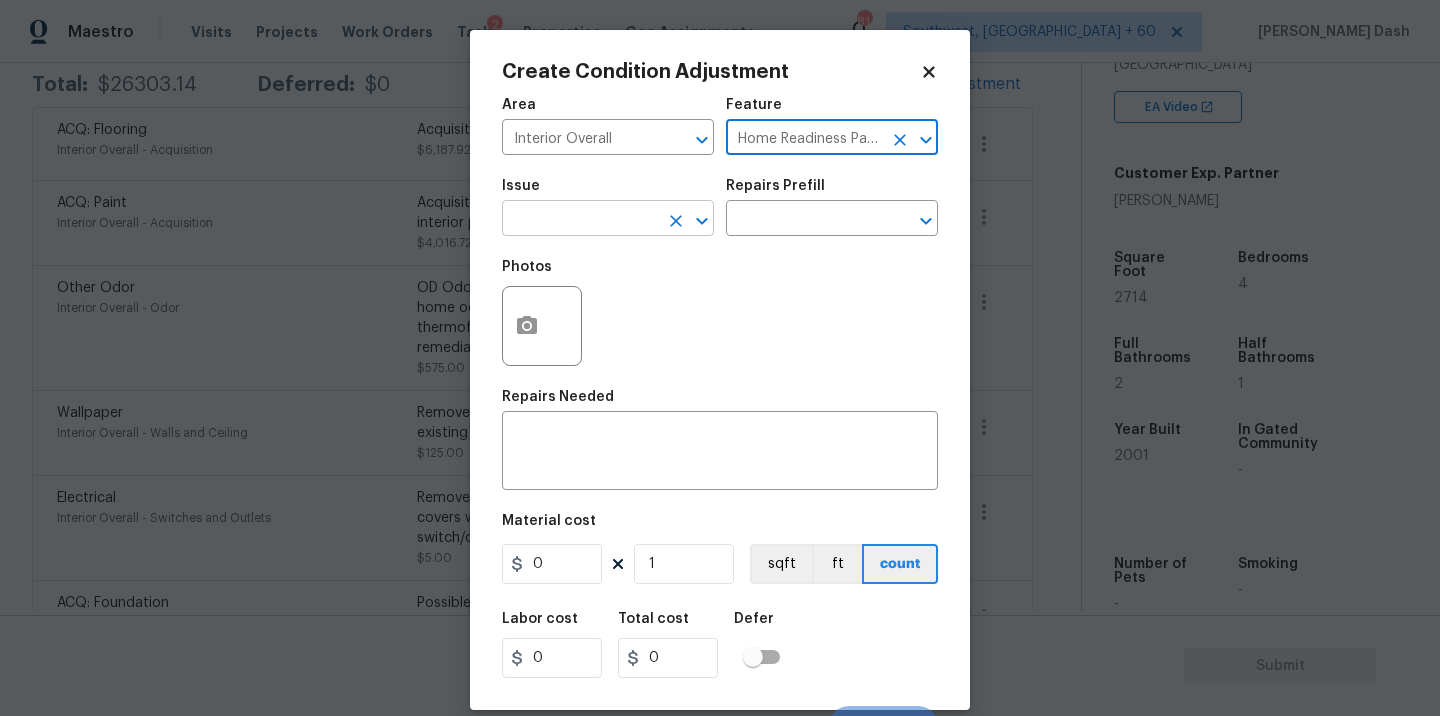 click at bounding box center [580, 220] 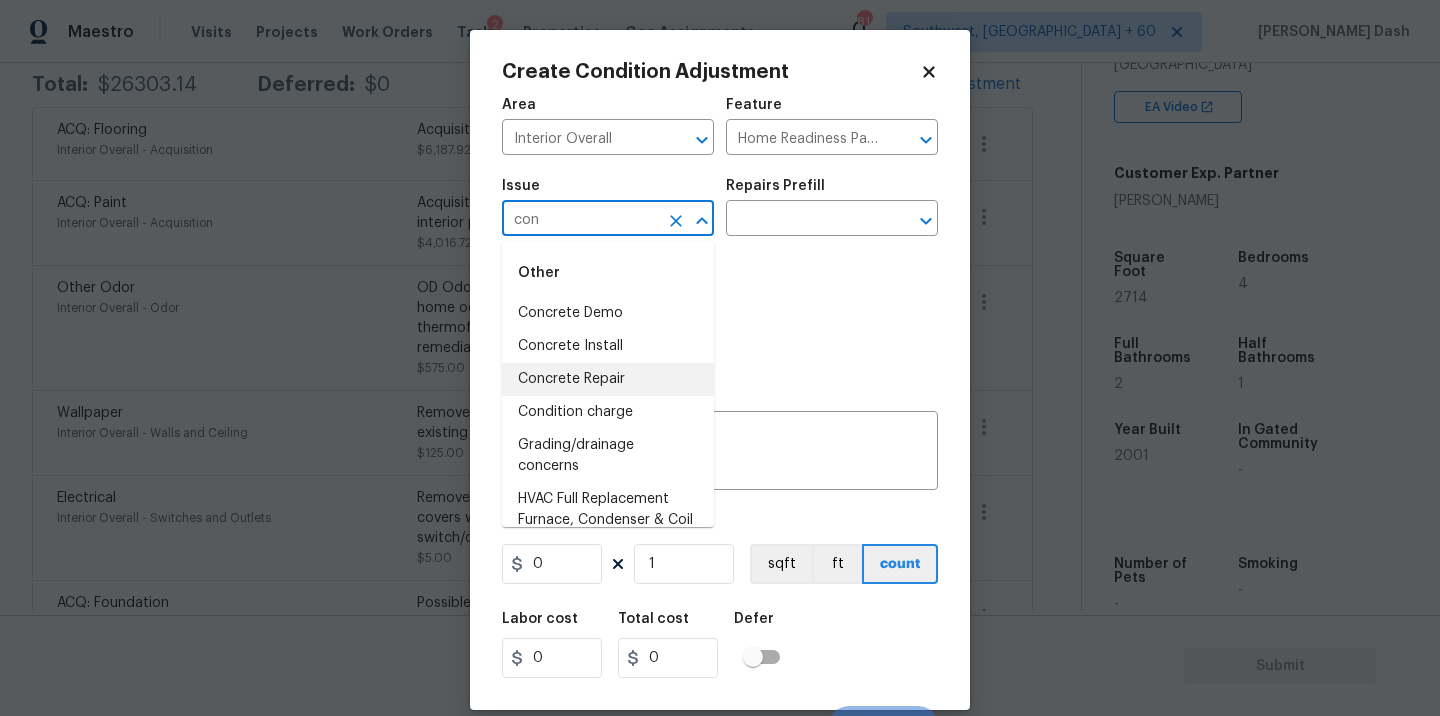 click on "Condition charge" at bounding box center [608, 412] 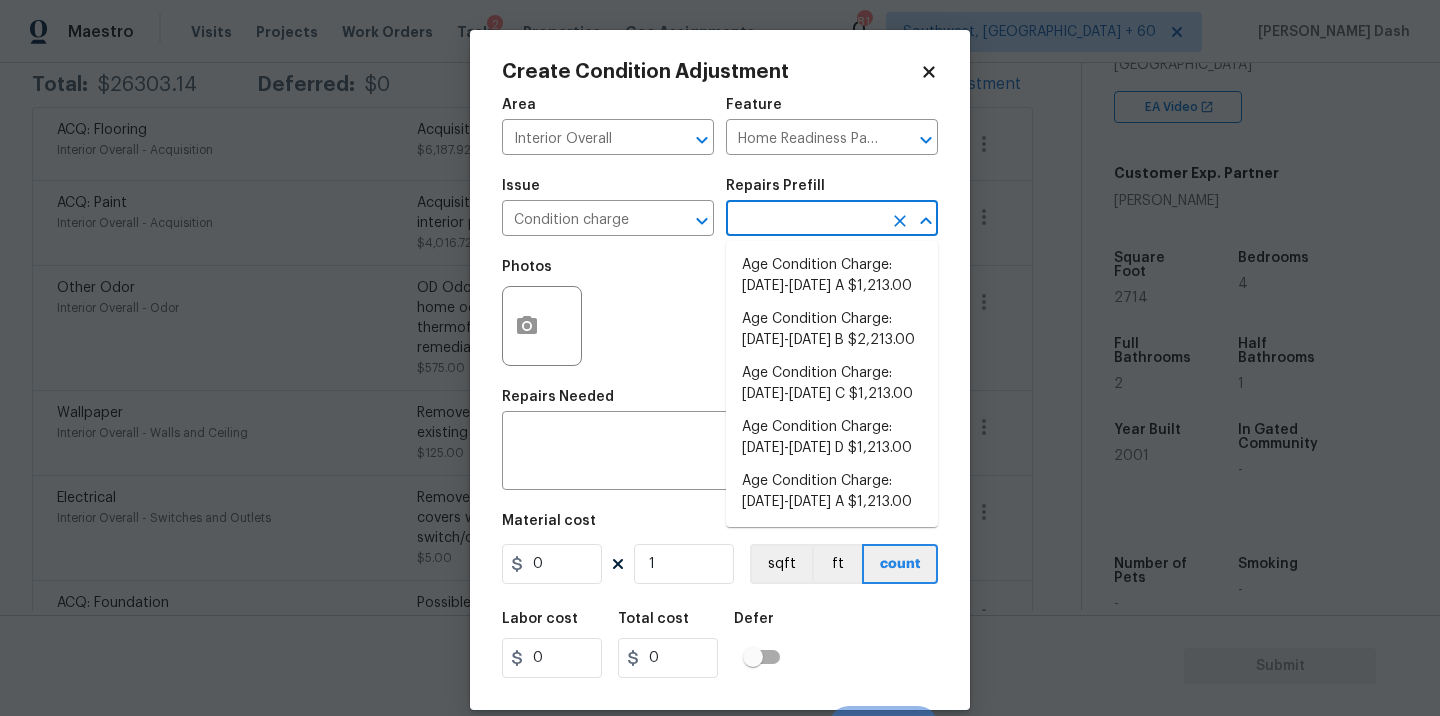 click at bounding box center (804, 220) 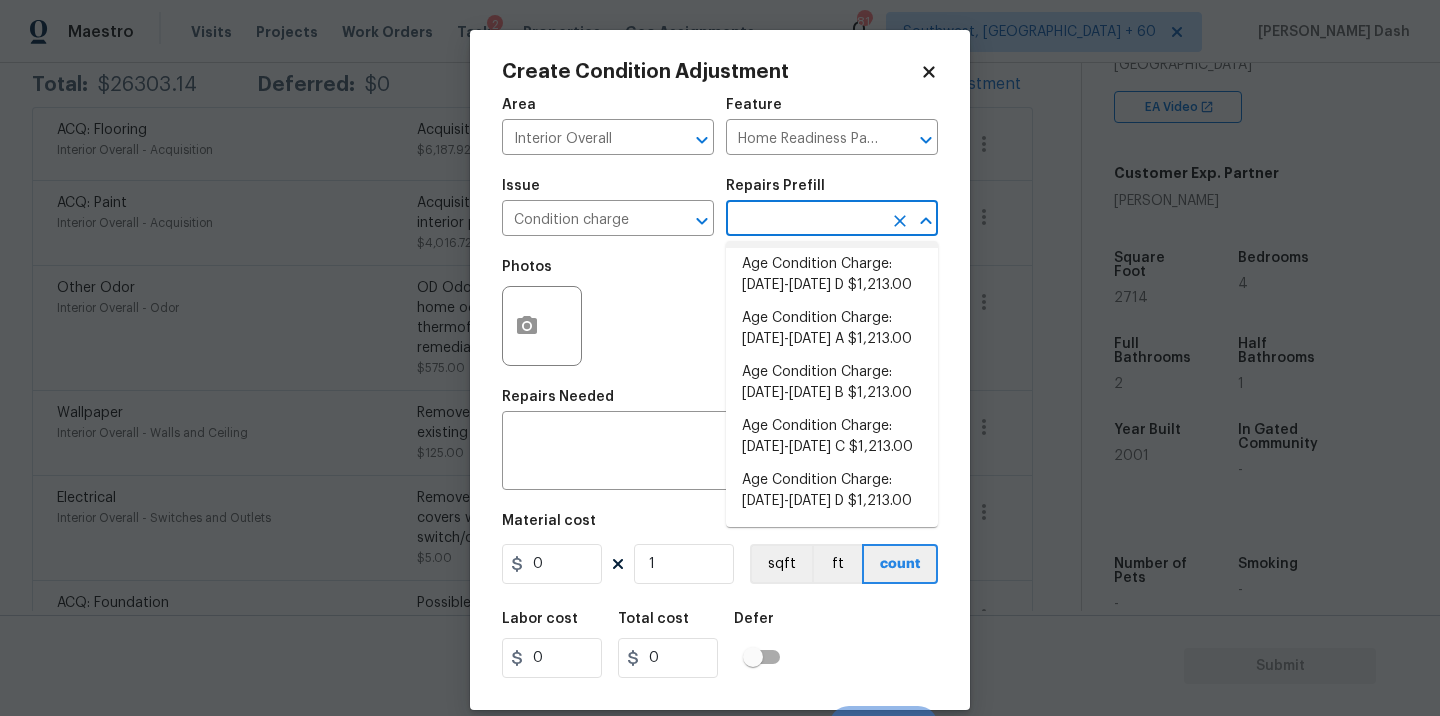 scroll, scrollTop: 381, scrollLeft: 0, axis: vertical 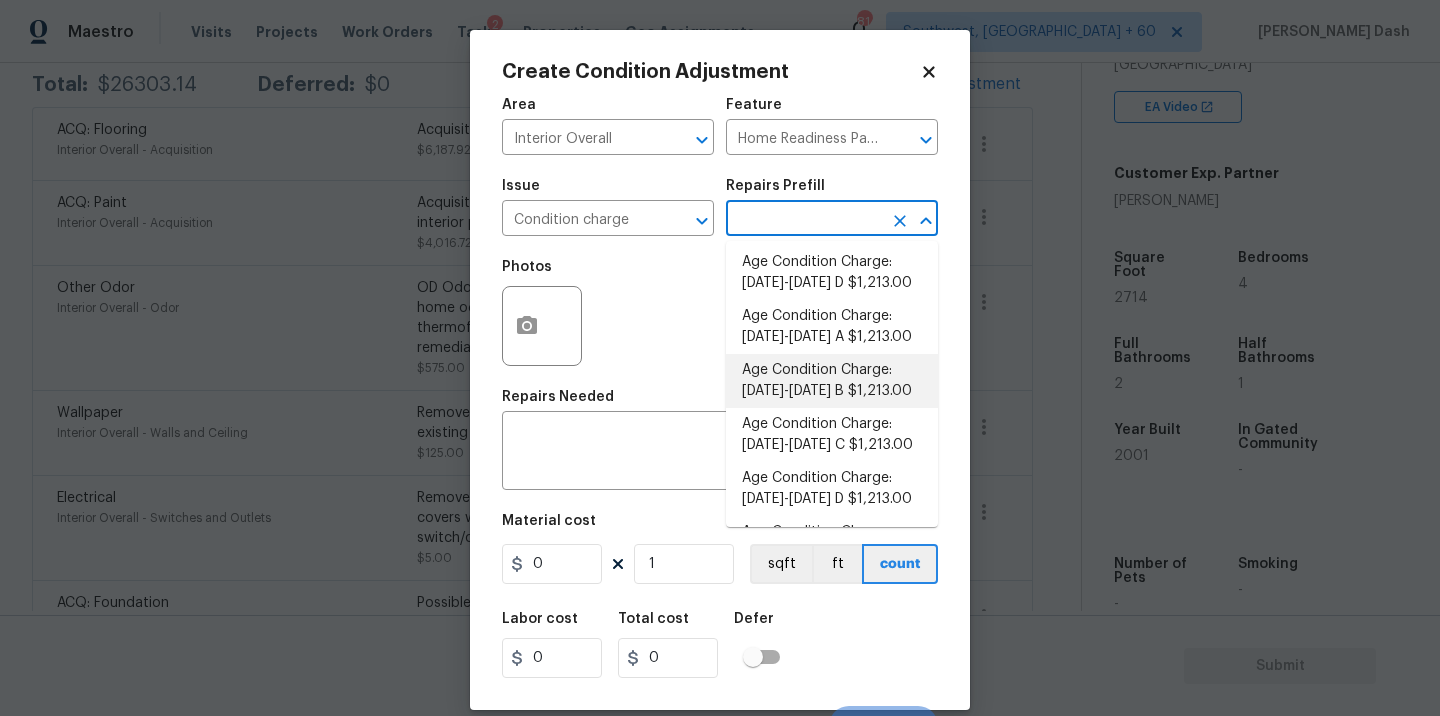 click on "Age Condition Charge: 1993-2008 B	 $1,213.00" at bounding box center (832, 381) 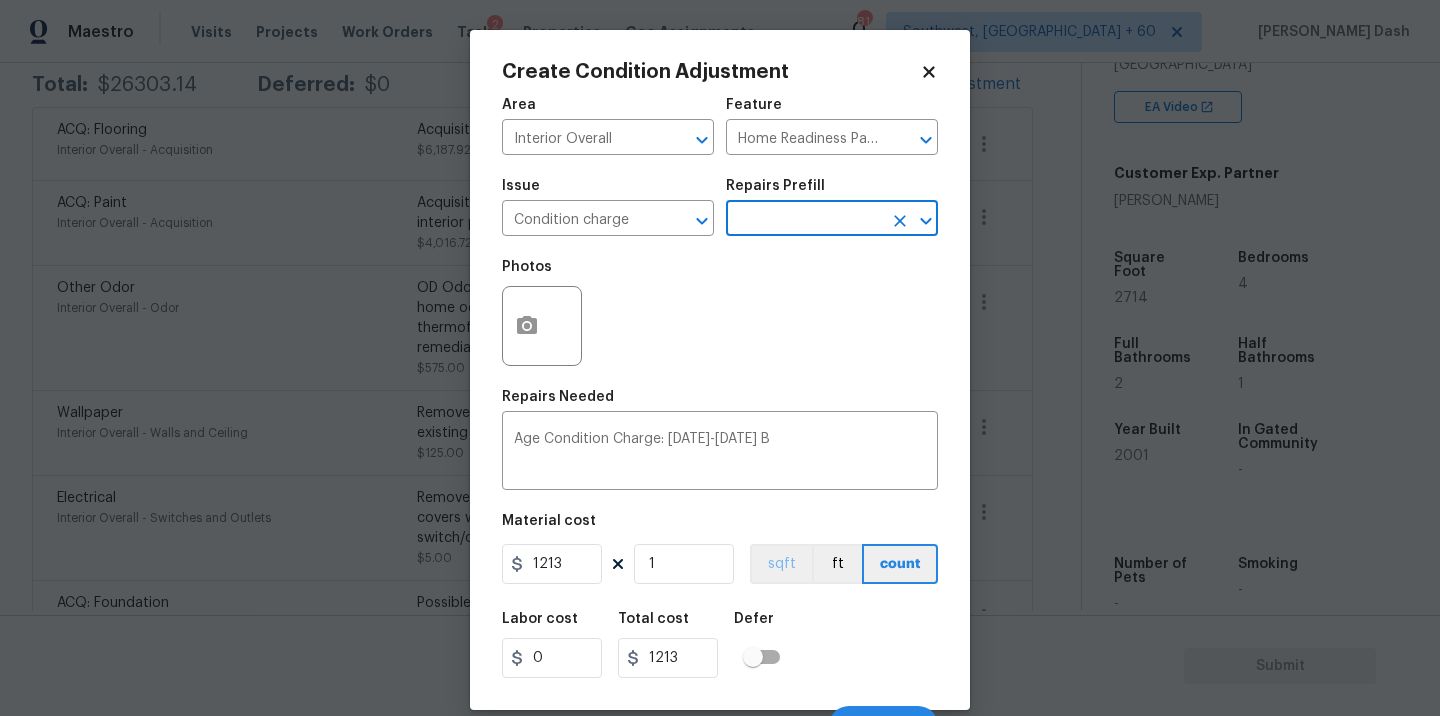 scroll, scrollTop: 31, scrollLeft: 0, axis: vertical 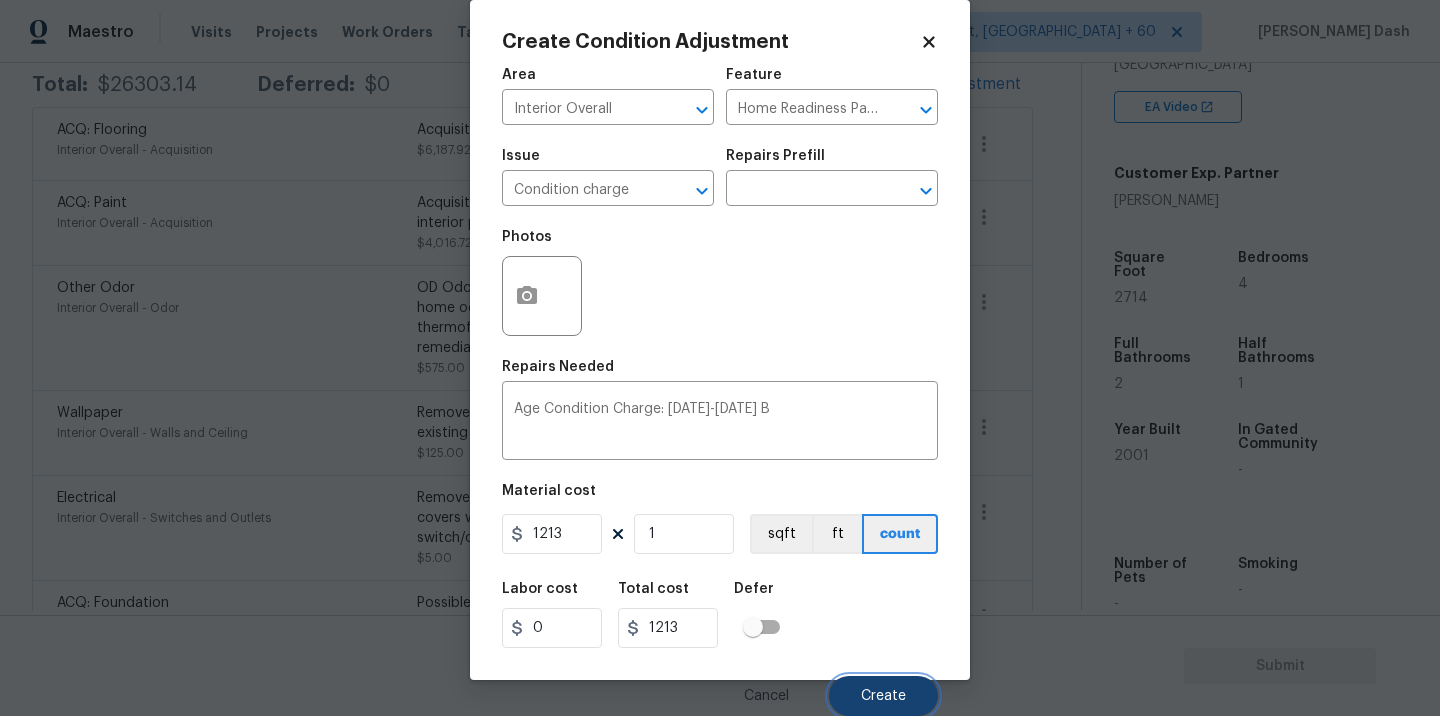 click on "Create" at bounding box center (883, 696) 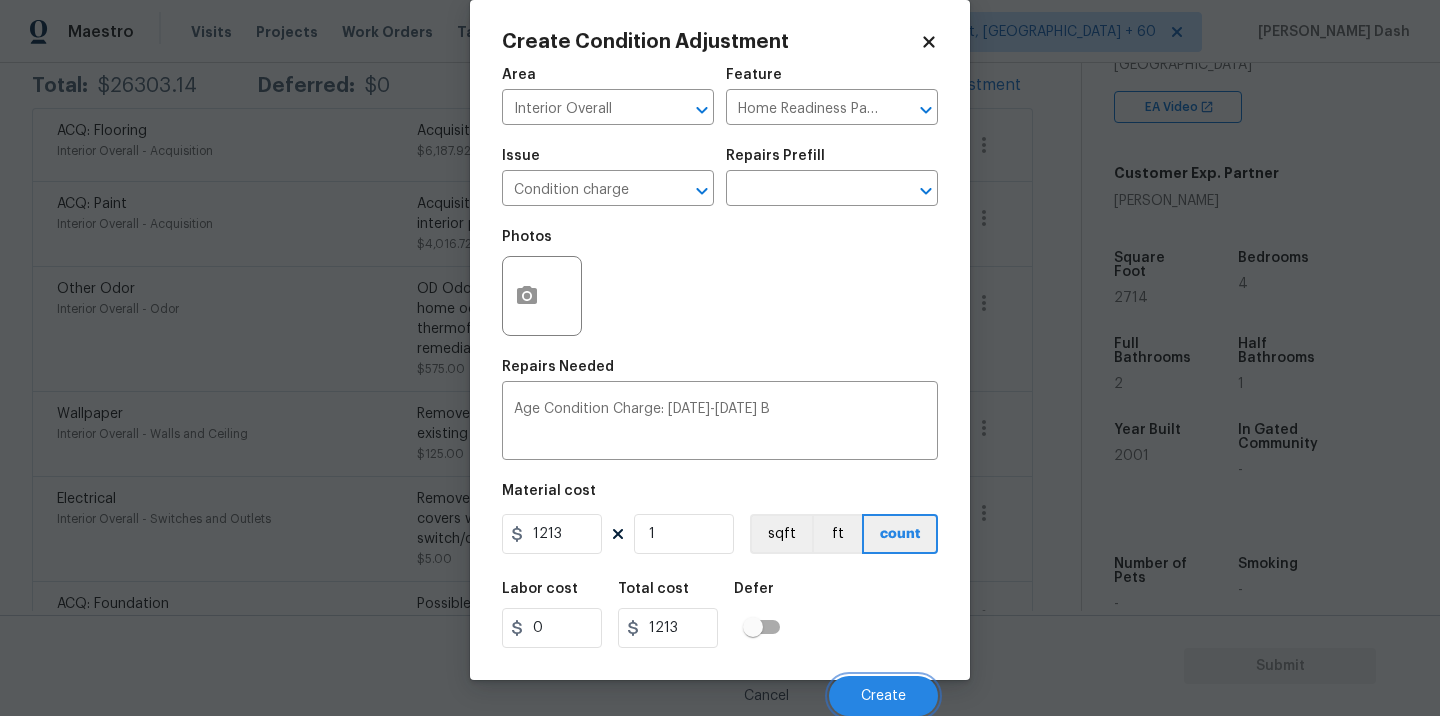 scroll, scrollTop: 340, scrollLeft: 0, axis: vertical 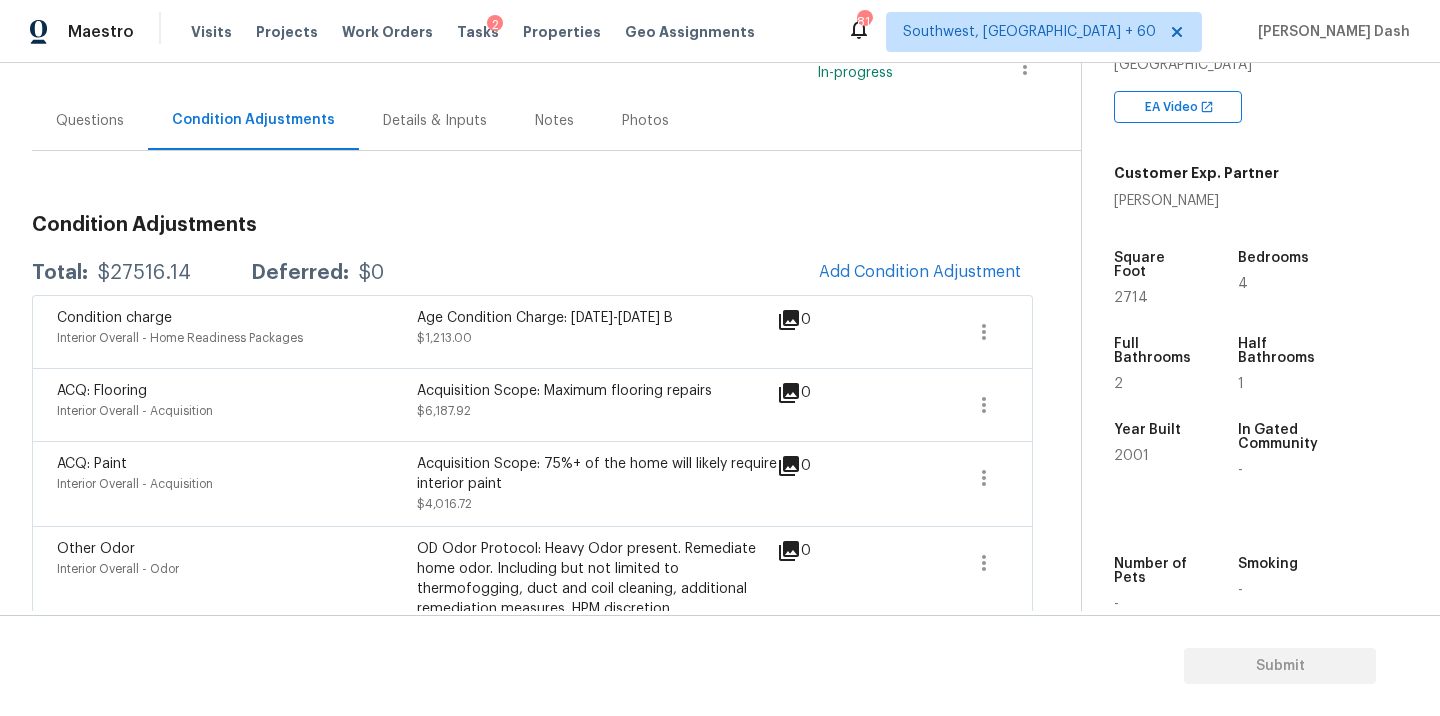 click on "Questions" at bounding box center (90, 121) 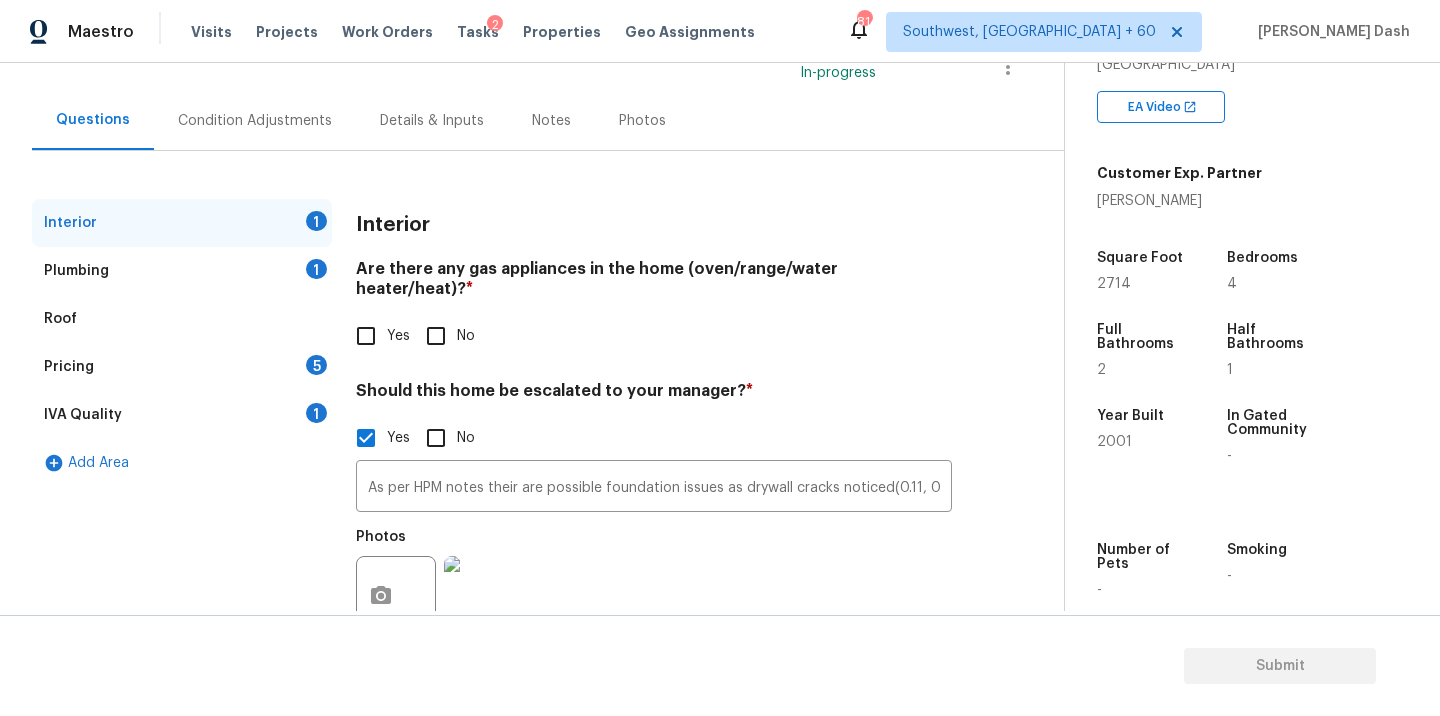 scroll, scrollTop: 152, scrollLeft: 0, axis: vertical 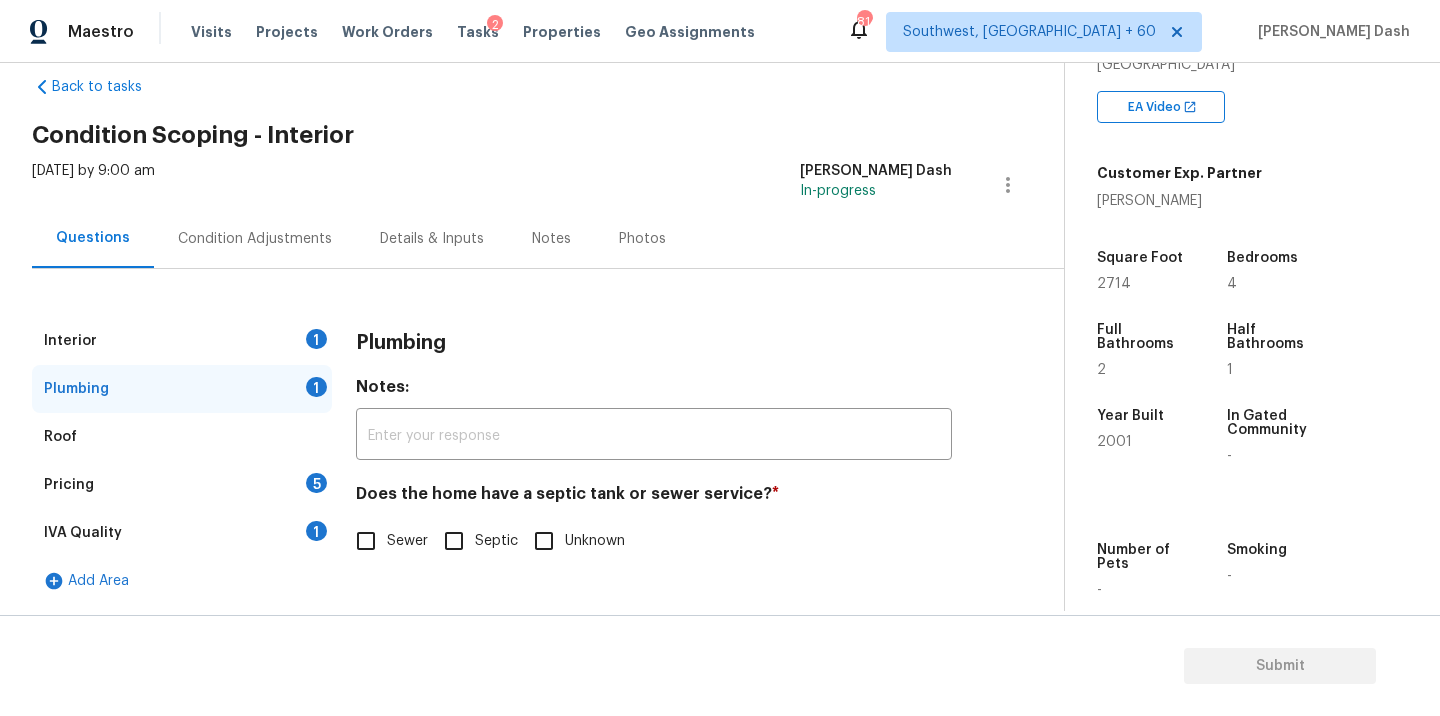 click on "Sewer" at bounding box center [366, 541] 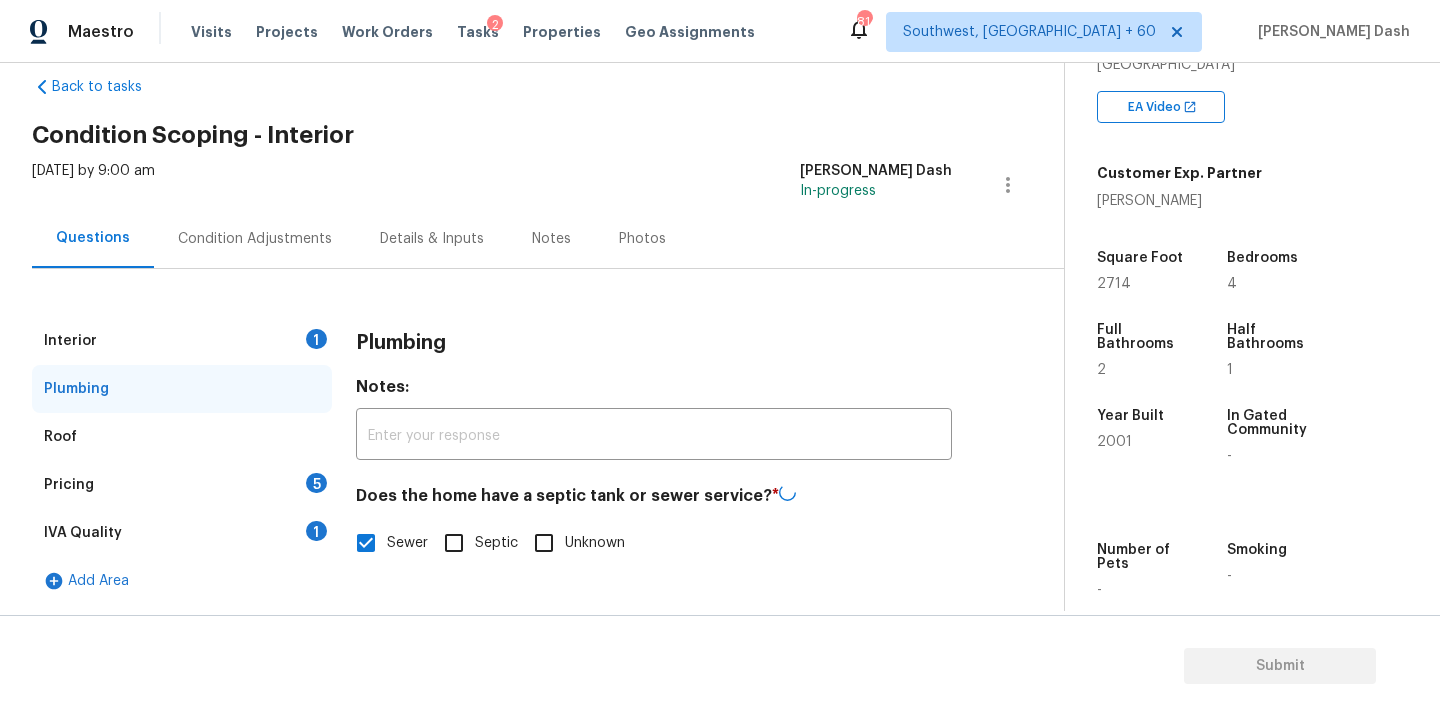click on "1" at bounding box center (316, 531) 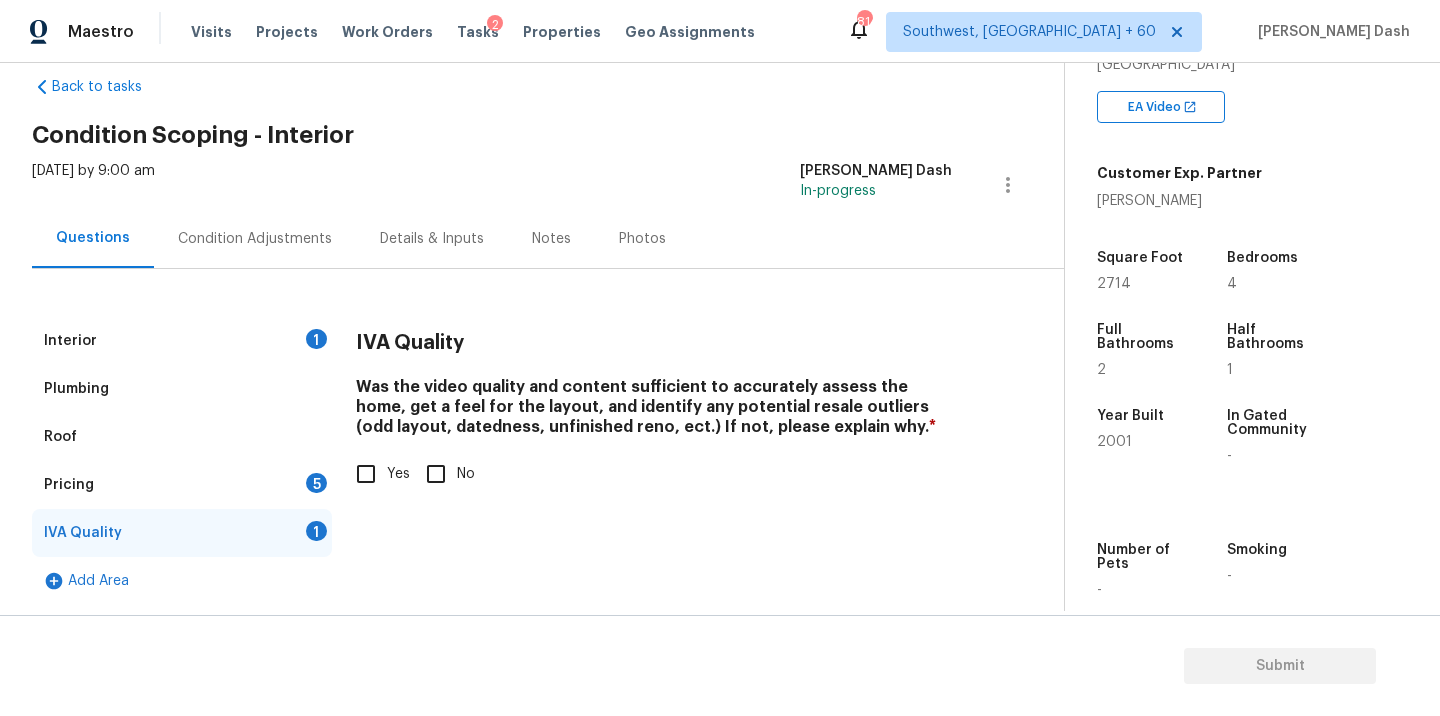 click on "Yes" at bounding box center (366, 474) 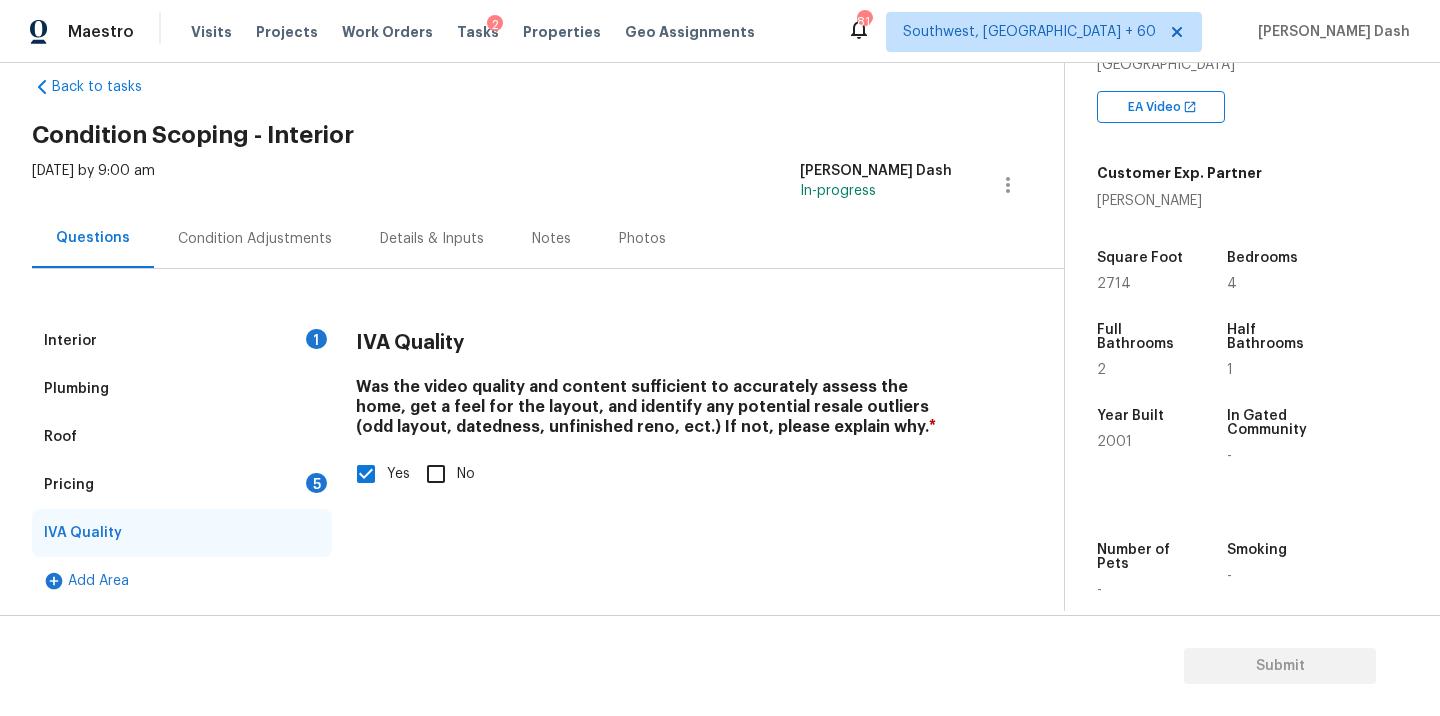 click on "Pricing 5" at bounding box center [182, 485] 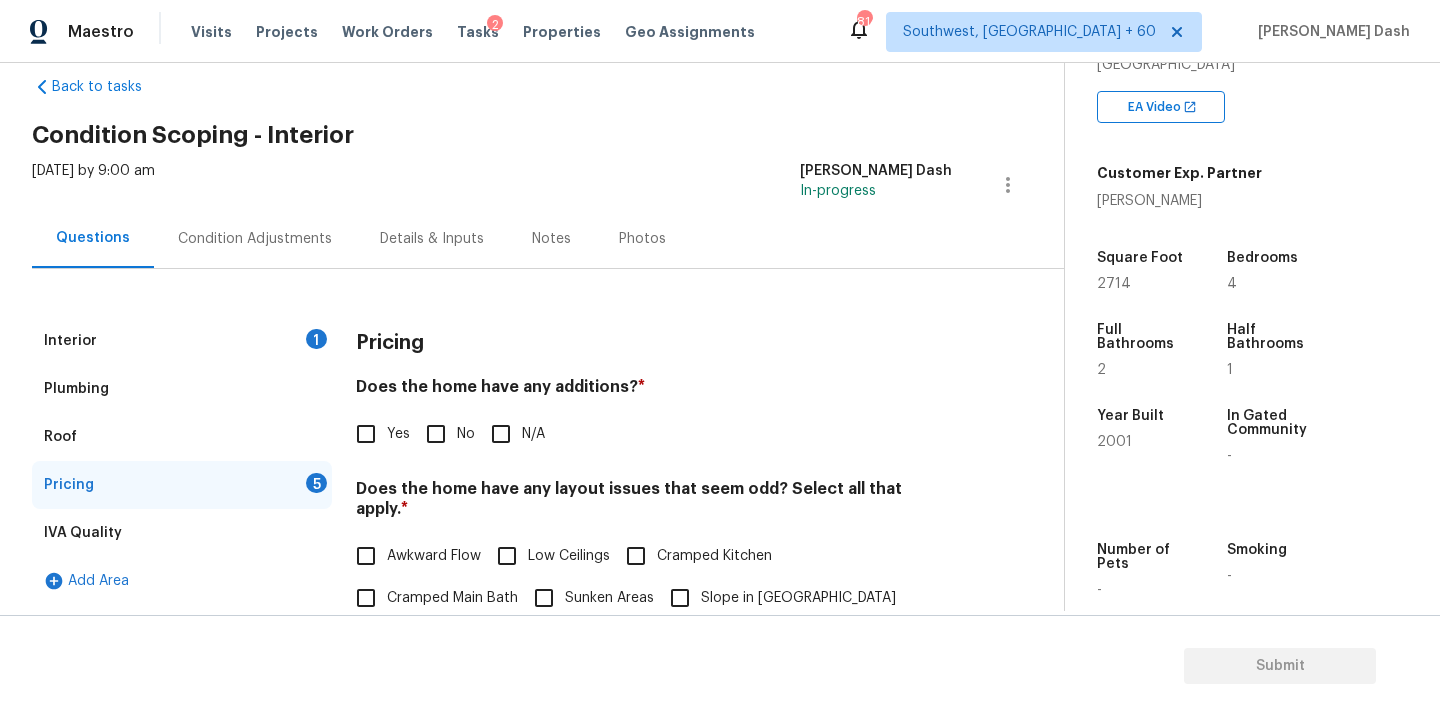 drag, startPoint x: 440, startPoint y: 434, endPoint x: 440, endPoint y: 510, distance: 76 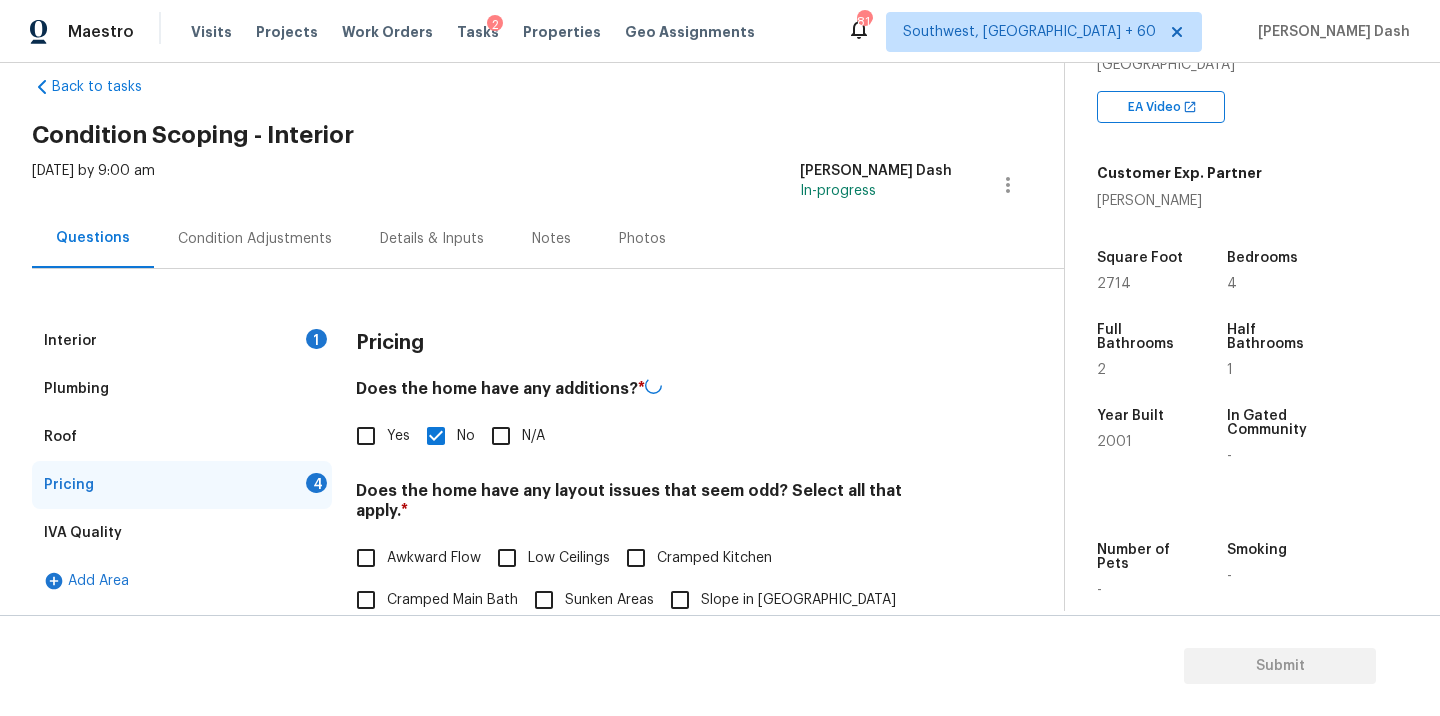 scroll, scrollTop: 384, scrollLeft: 0, axis: vertical 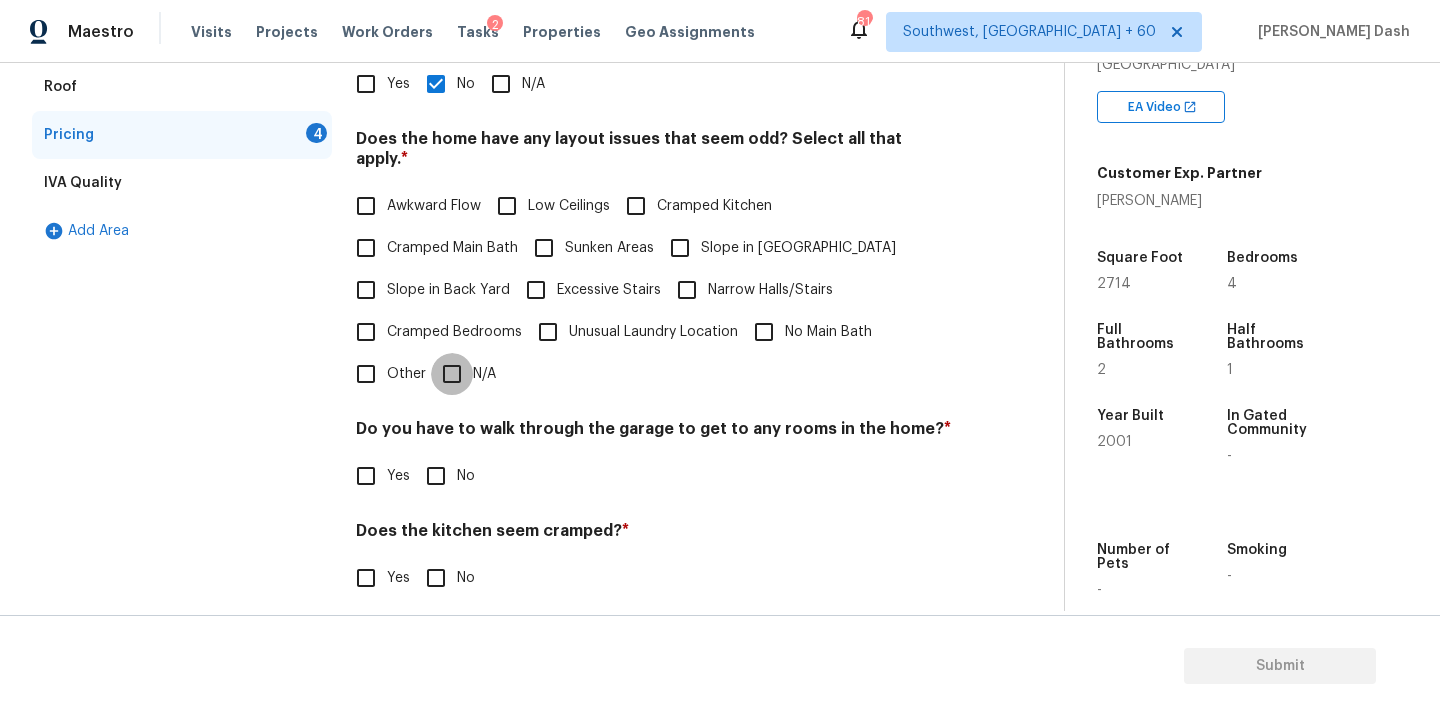 click on "N/A" at bounding box center [452, 374] 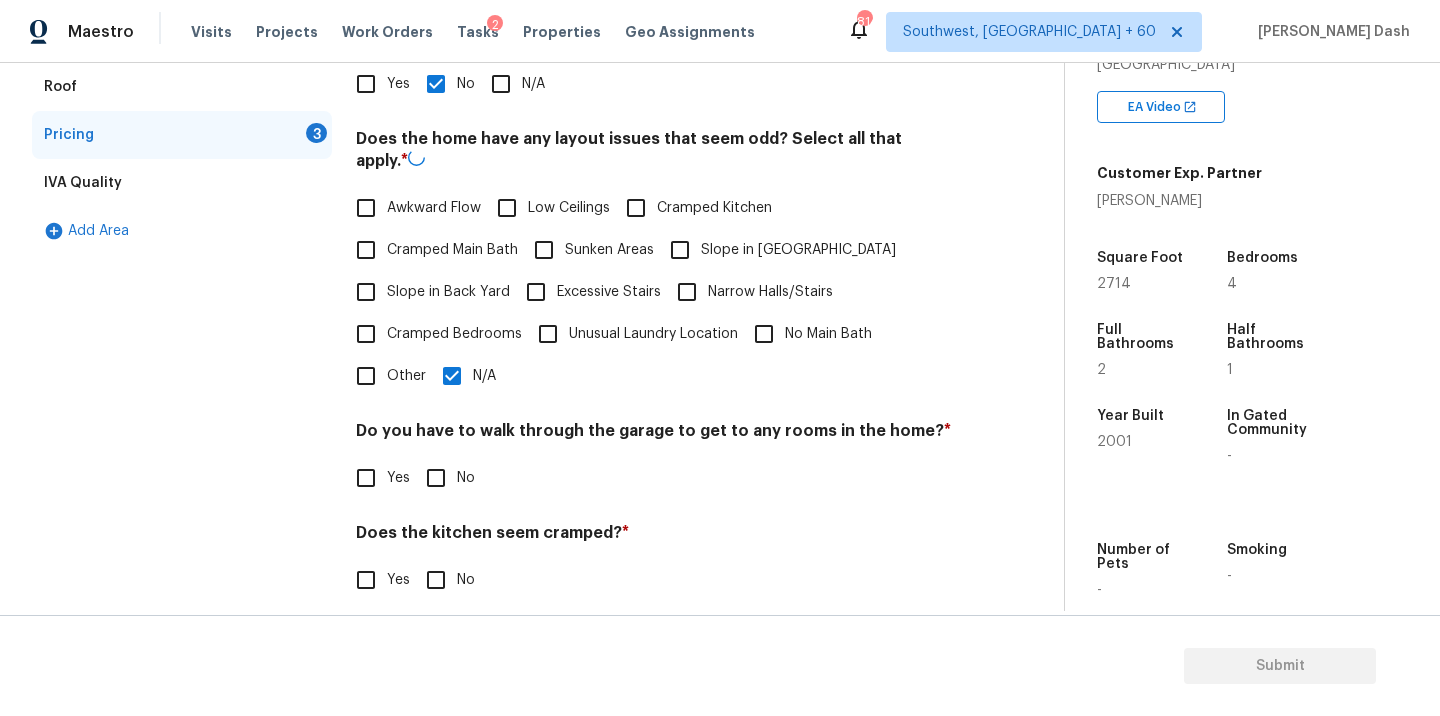 click on "No" at bounding box center (436, 478) 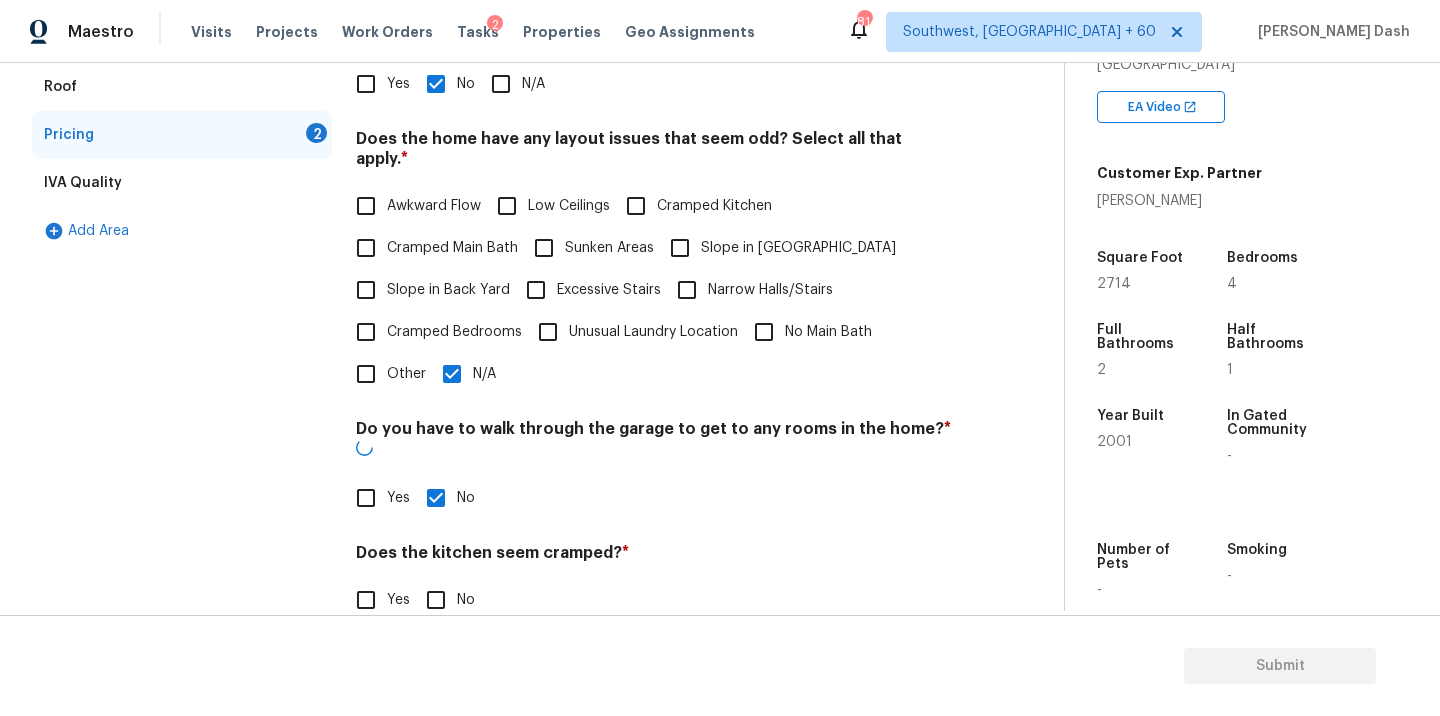 click on "Does the home appear to be very outdated?  *" at bounding box center [654, 659] 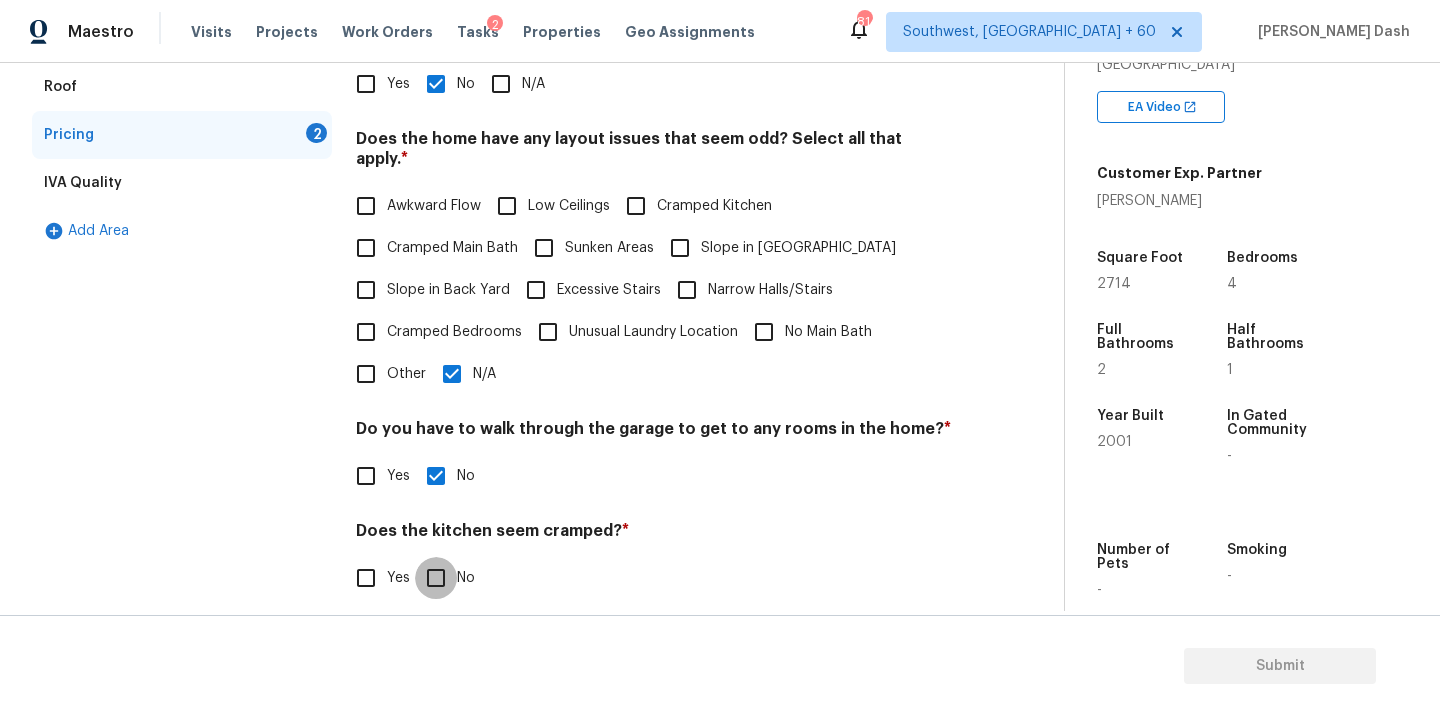 click on "No" at bounding box center (436, 578) 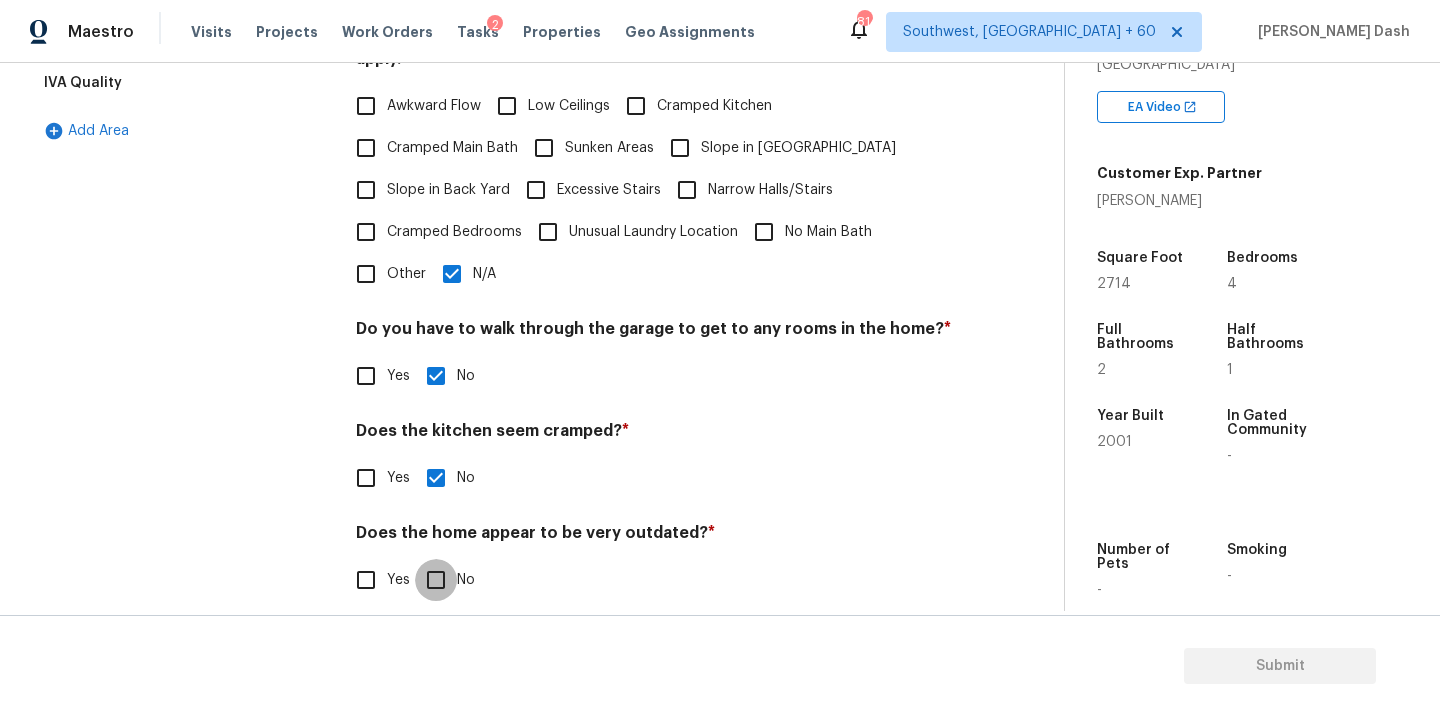 click on "No" at bounding box center (436, 580) 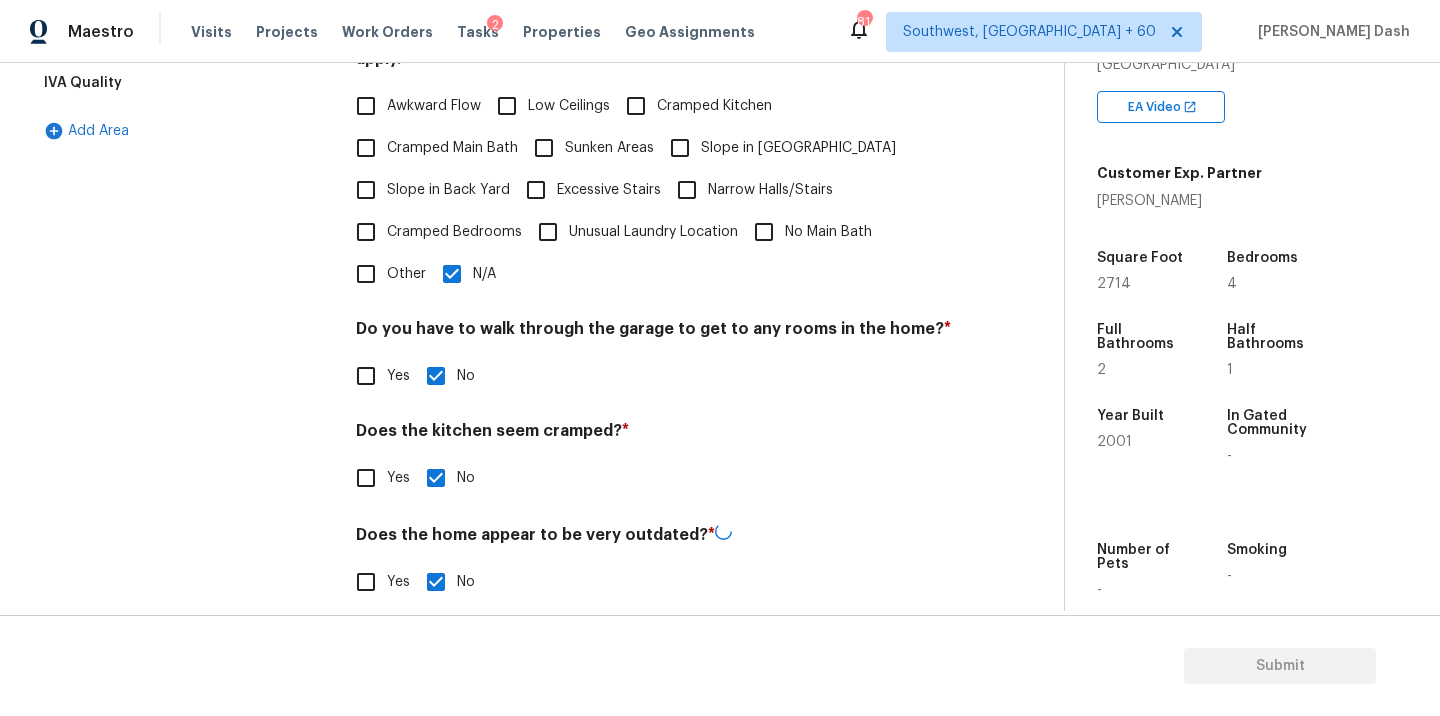 scroll, scrollTop: 48, scrollLeft: 0, axis: vertical 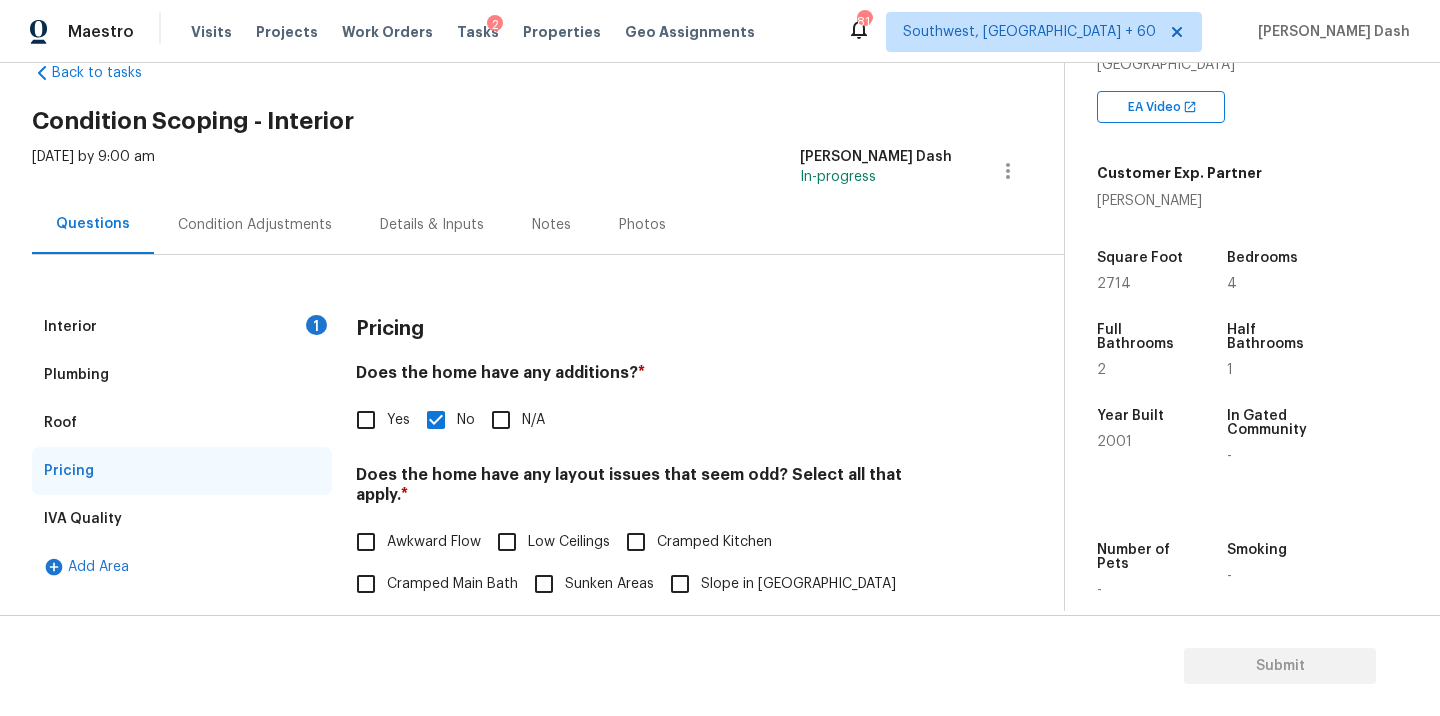 click on "Interior 1 Plumbing Roof Pricing IVA Quality Add Area Pricing Does the home have any additions?  * Yes No N/A Does the home have any layout issues that seem odd? Select all that apply.  * Awkward Flow Low Ceilings Cramped Kitchen Cramped Main Bath Sunken Areas Slope in Front Yard Slope in Back Yard Excessive Stairs Narrow Halls/Stairs Cramped Bedrooms Unusual Laundry Location No Main Bath Other N/A Do you have to walk through the garage to get to any rooms in the home?  * Yes No Does the kitchen seem cramped?  * Yes No Does the home appear to be very outdated?  * Yes No" at bounding box center (524, 658) 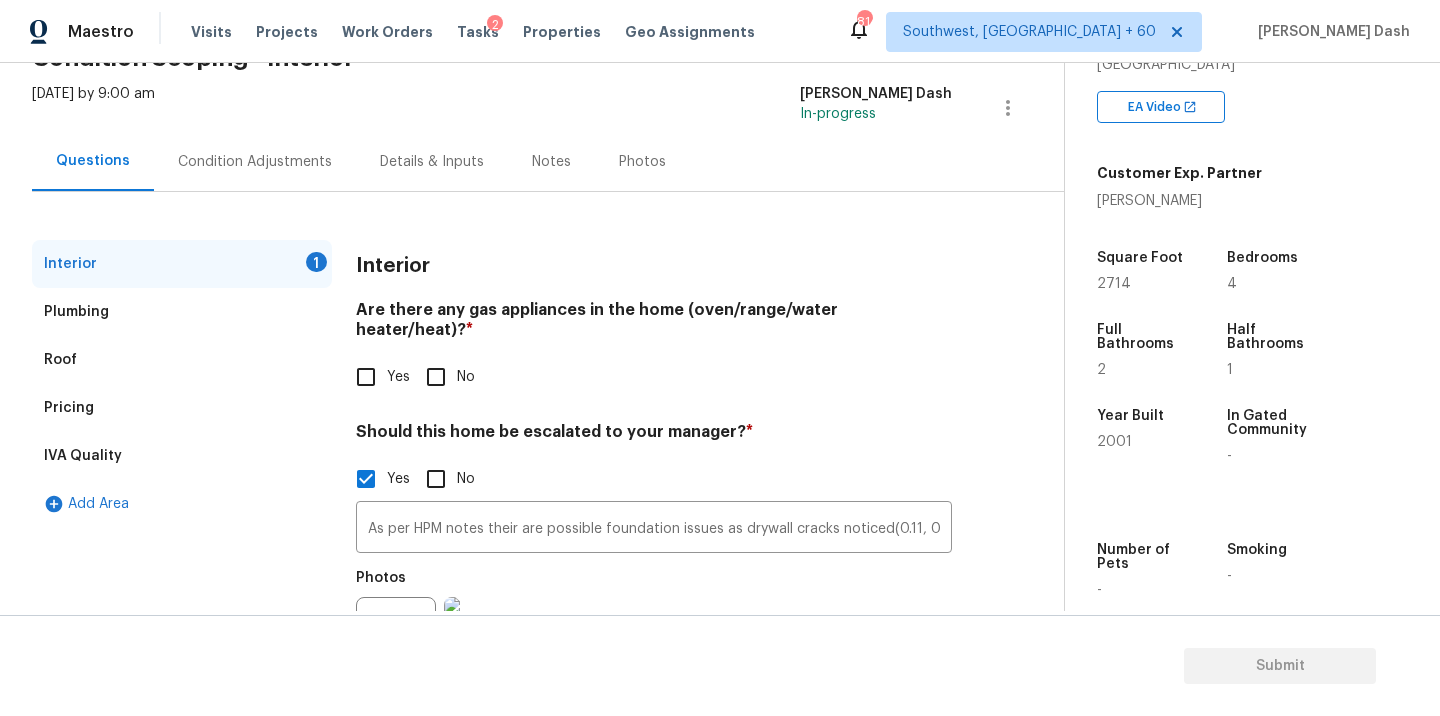 click on "Yes" at bounding box center [366, 377] 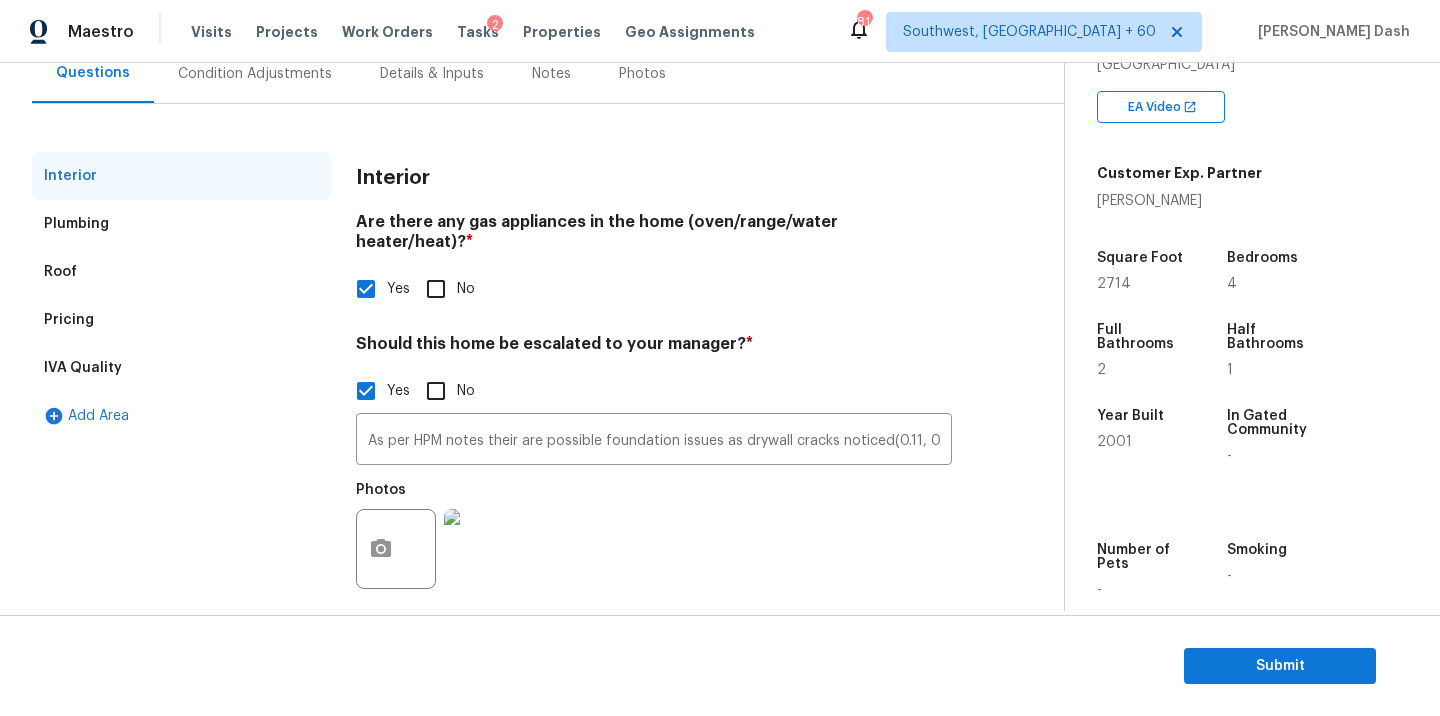 click on "Condition Adjustments" at bounding box center (255, 73) 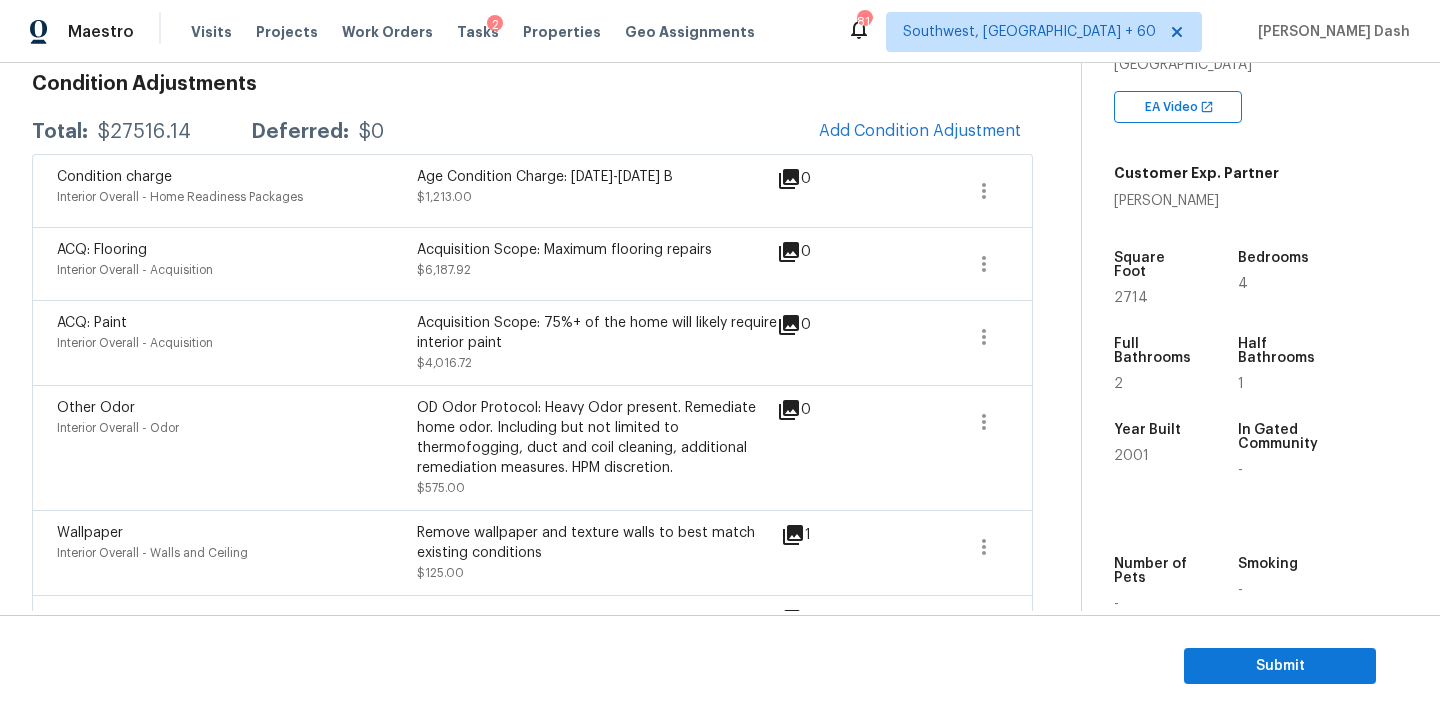 scroll, scrollTop: 282, scrollLeft: 0, axis: vertical 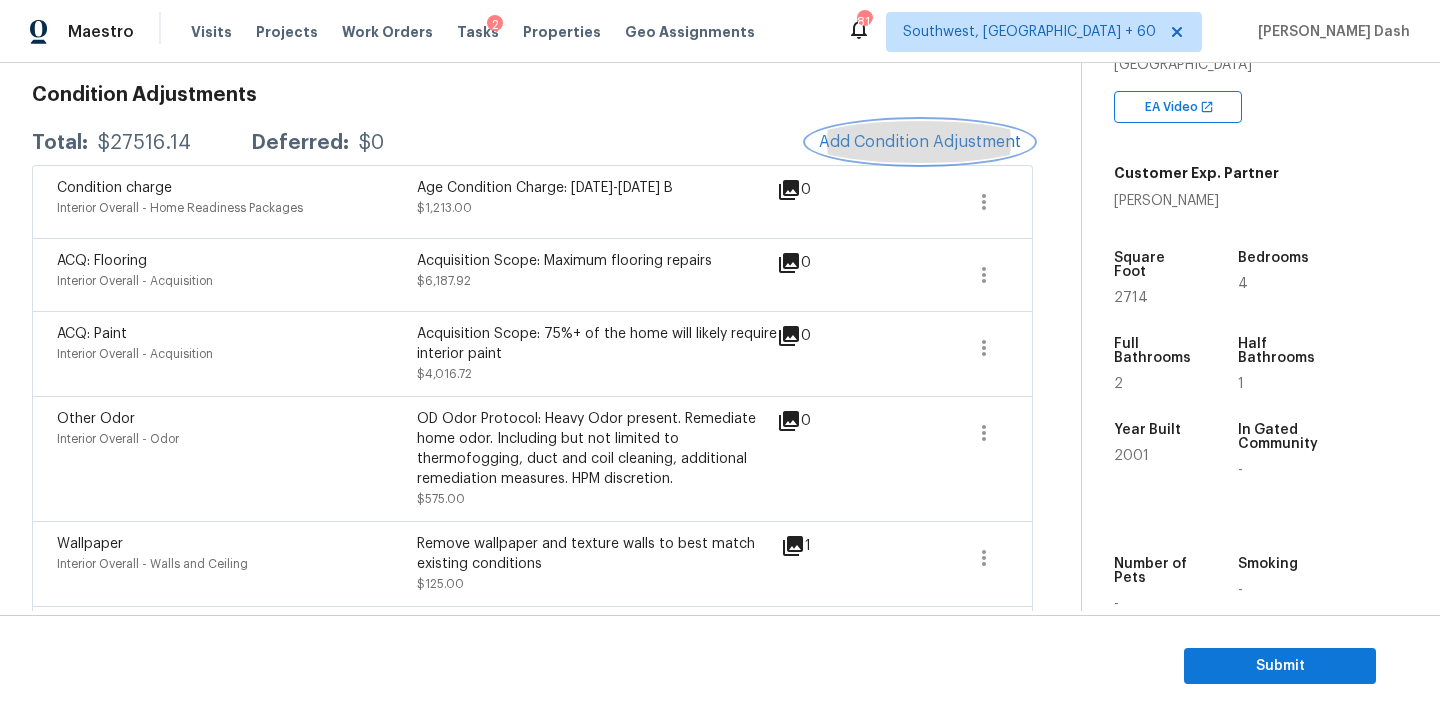 click on "Add Condition Adjustment" at bounding box center (920, 142) 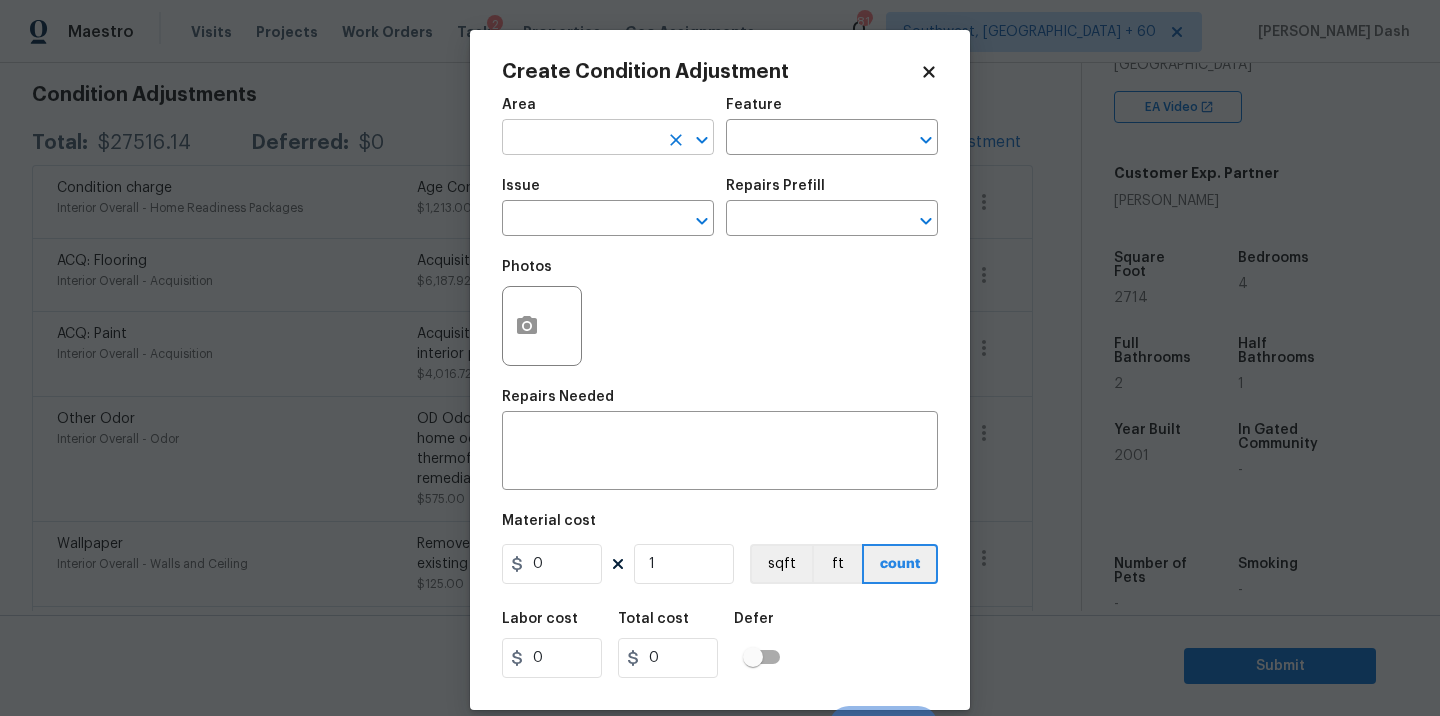 click at bounding box center [580, 139] 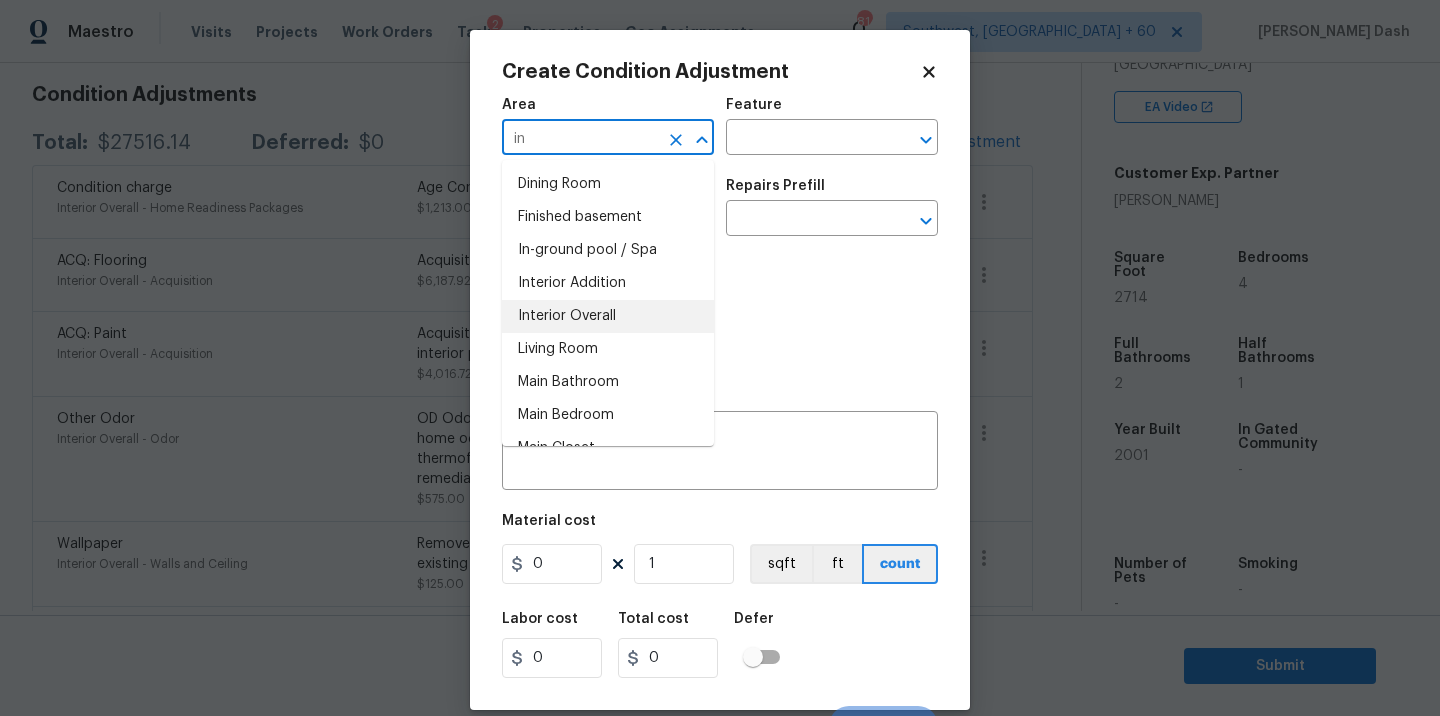 click on "Interior Overall" at bounding box center [608, 316] 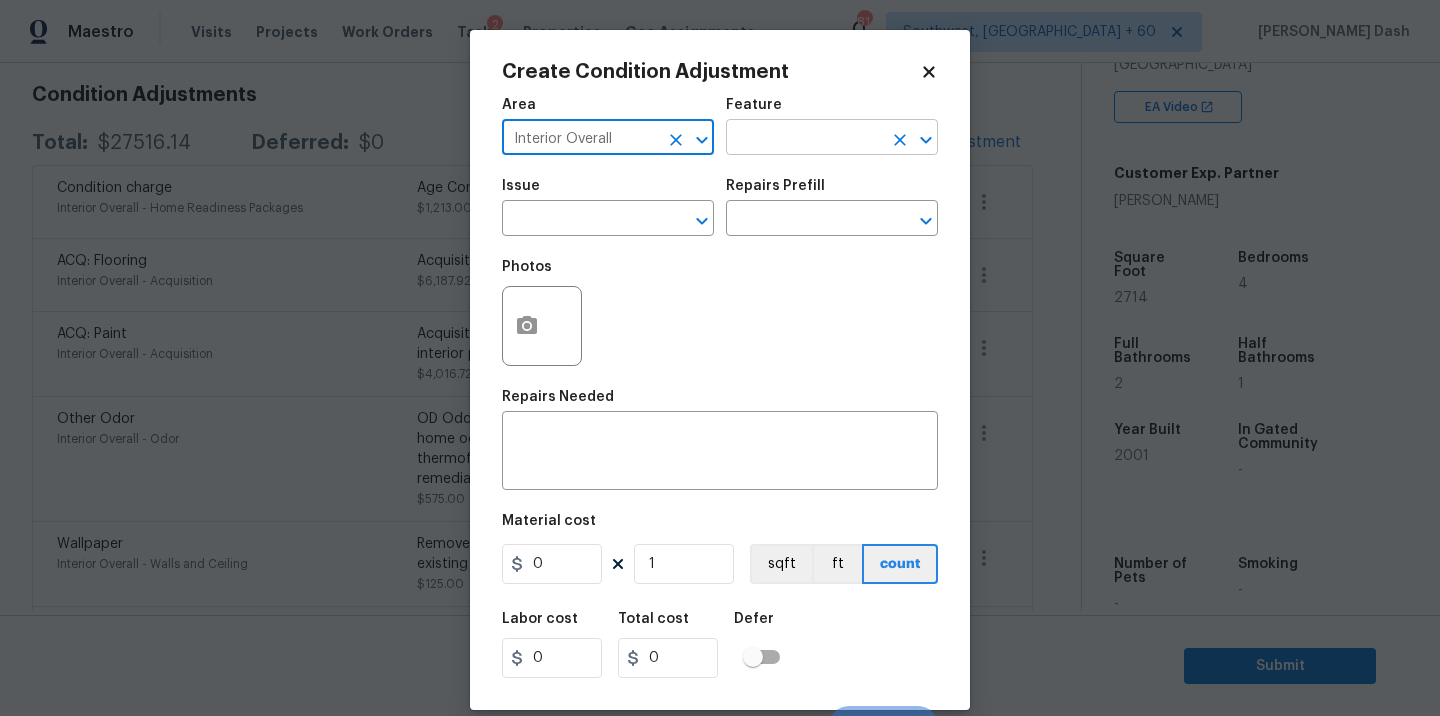 click at bounding box center [804, 139] 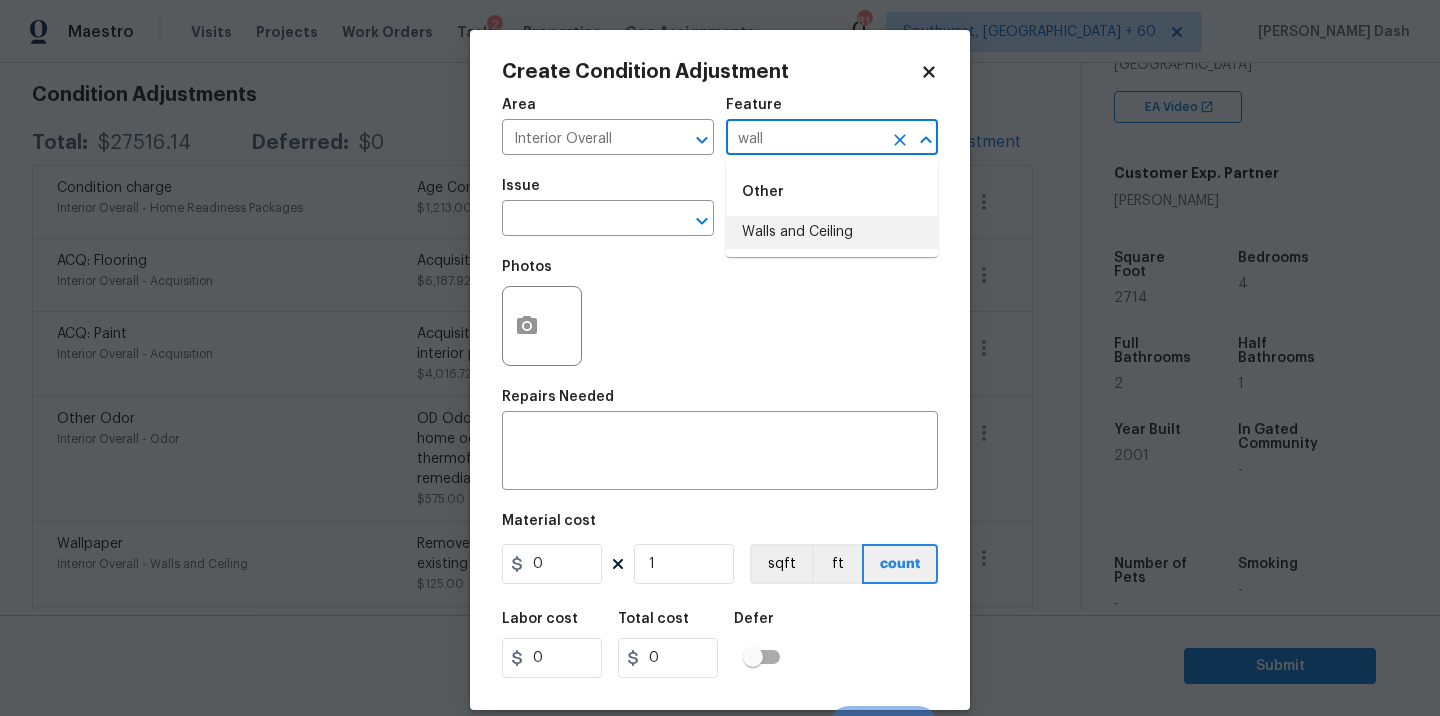 click on "Walls and Ceiling" at bounding box center (832, 232) 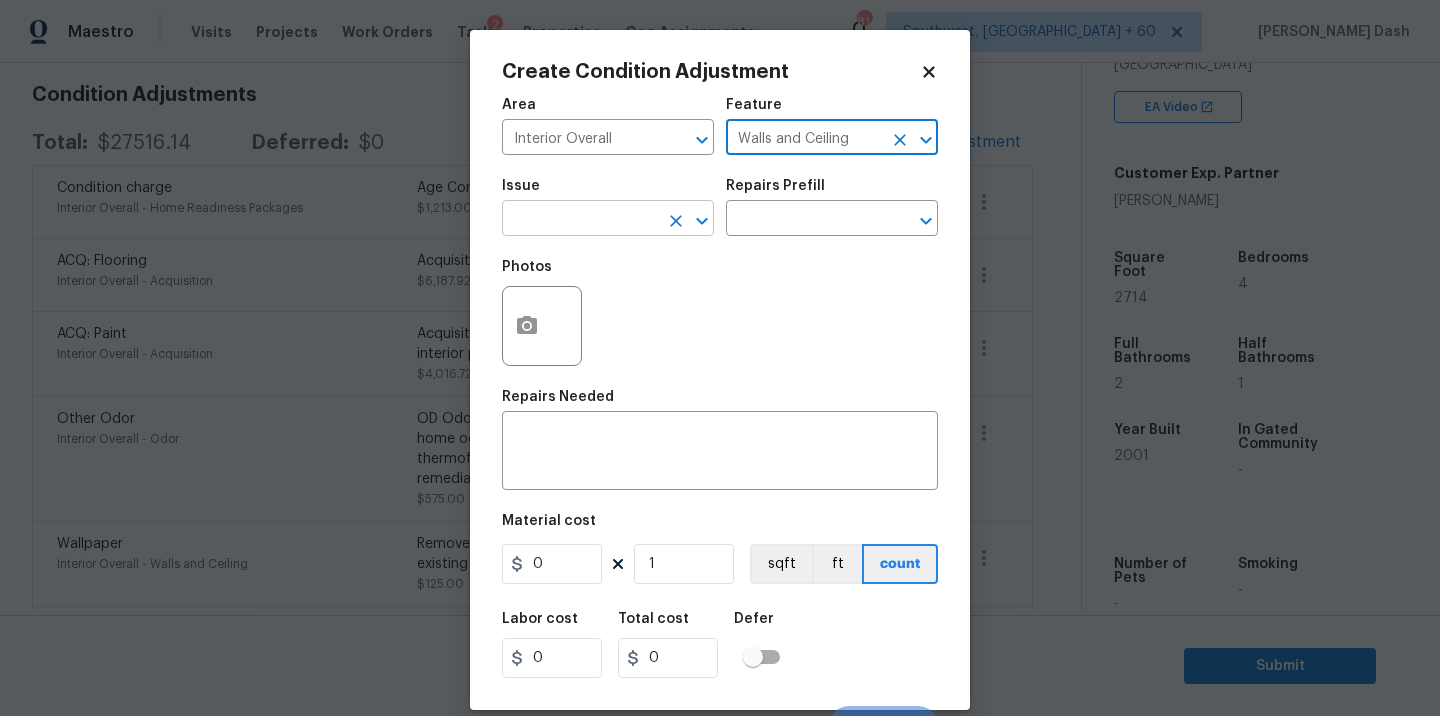 click at bounding box center (580, 220) 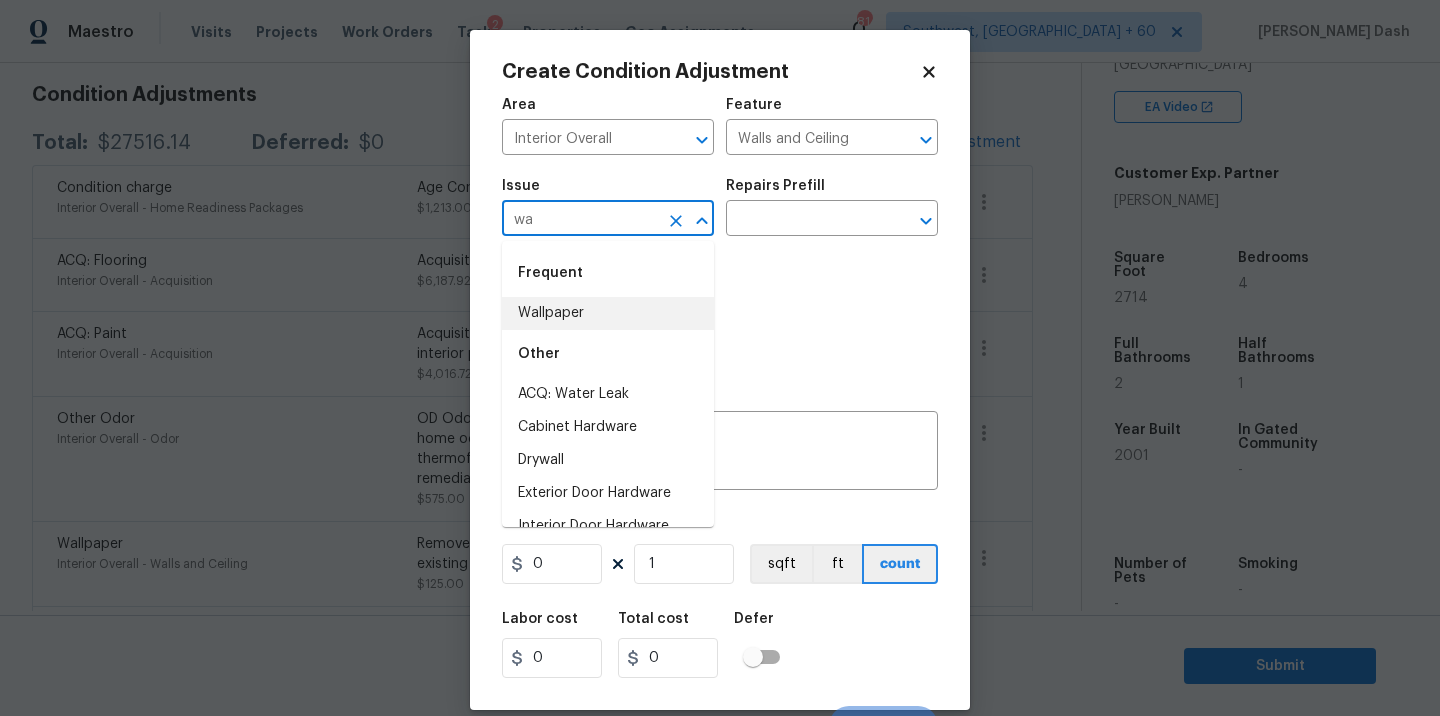 click on "Wallpaper" at bounding box center (608, 313) 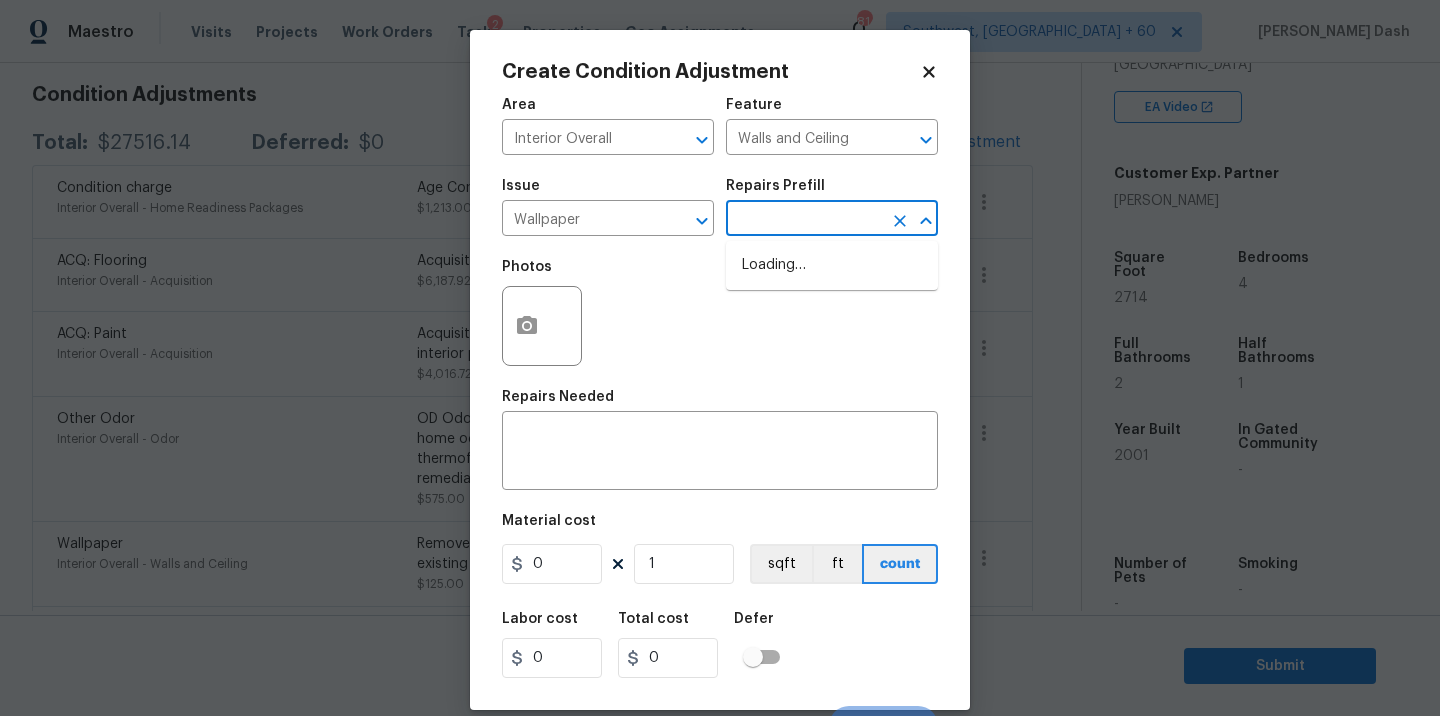 click at bounding box center [804, 220] 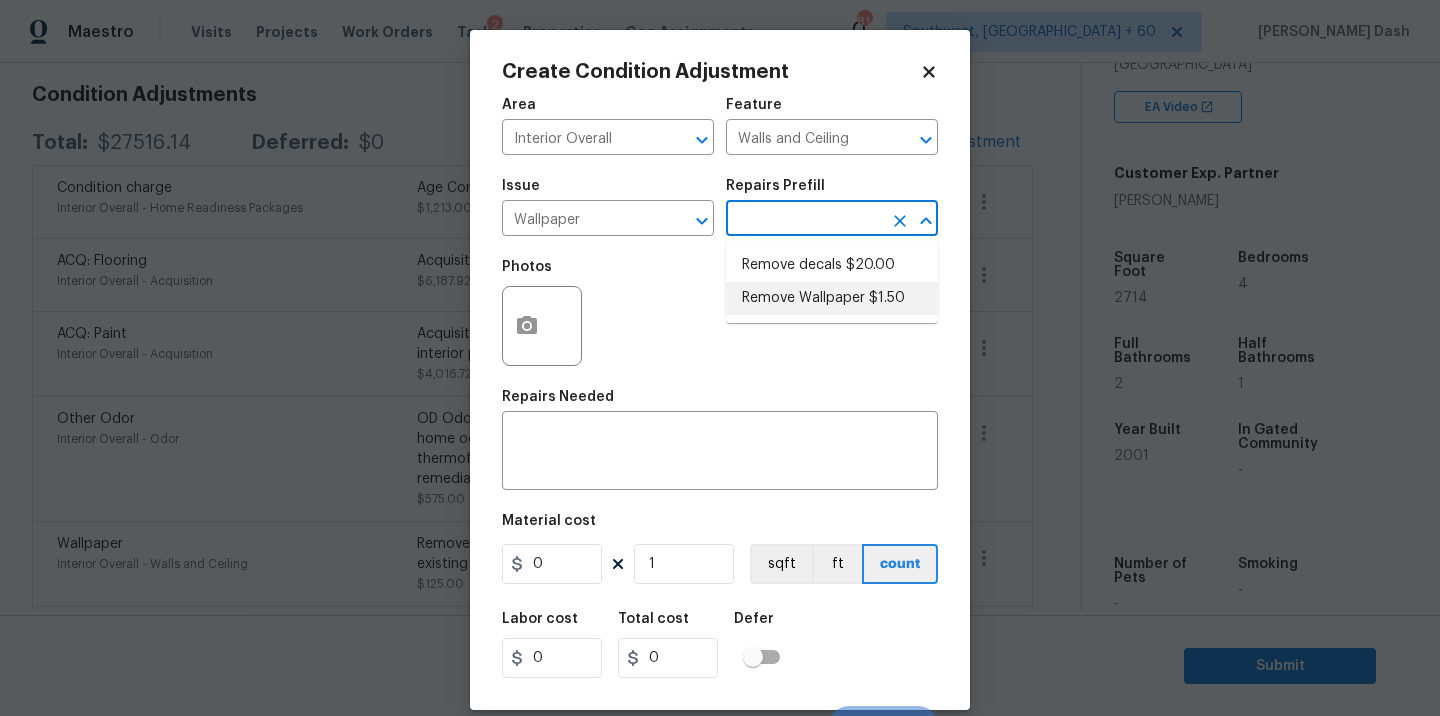 click on "Remove Wallpaper $1.50" at bounding box center [832, 298] 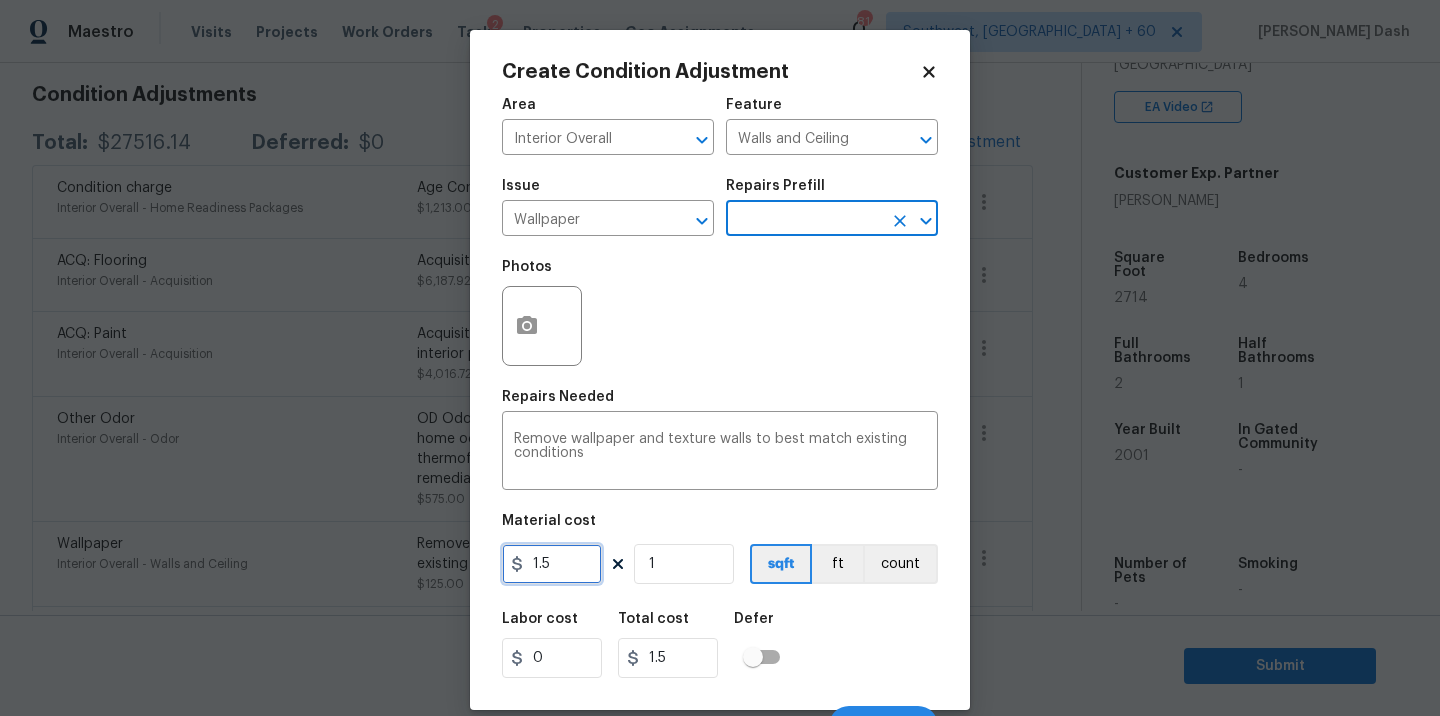 click on "1.5" at bounding box center [552, 564] 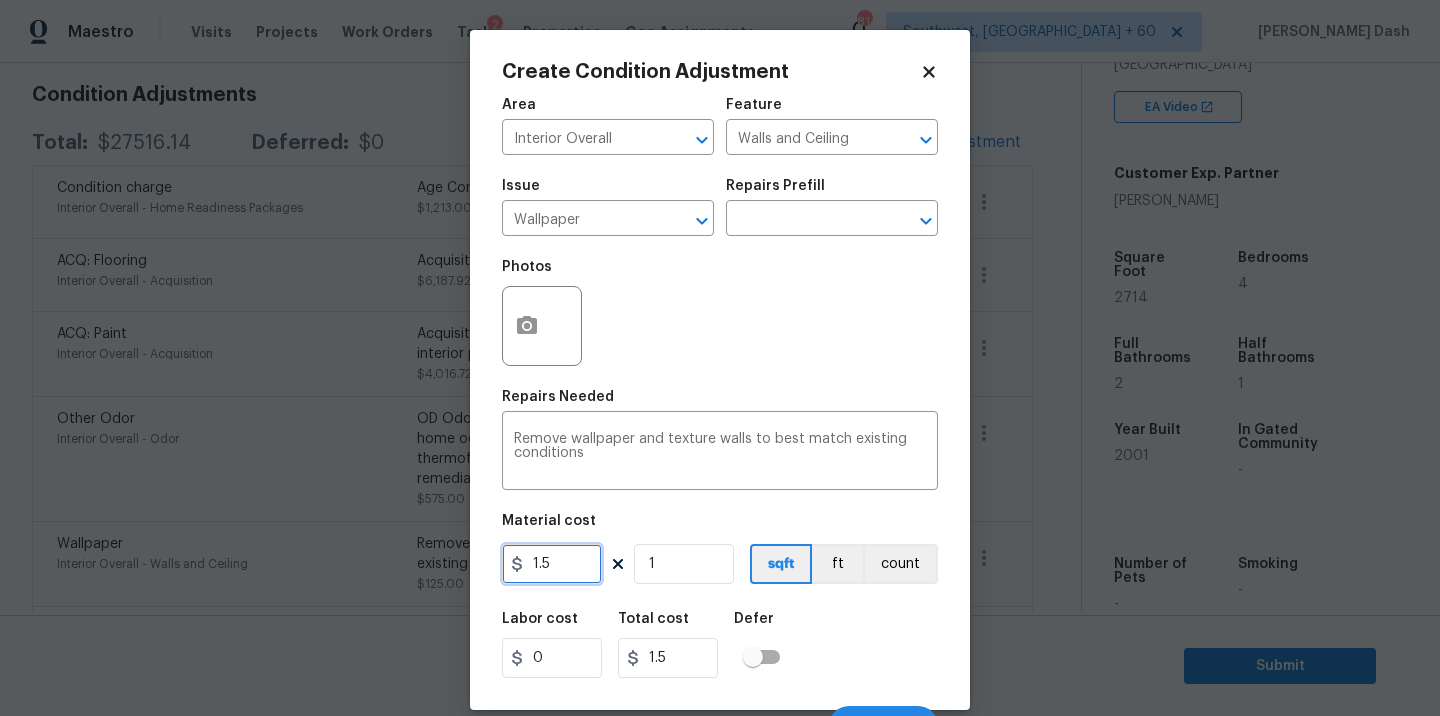 click on "1.5" at bounding box center (552, 564) 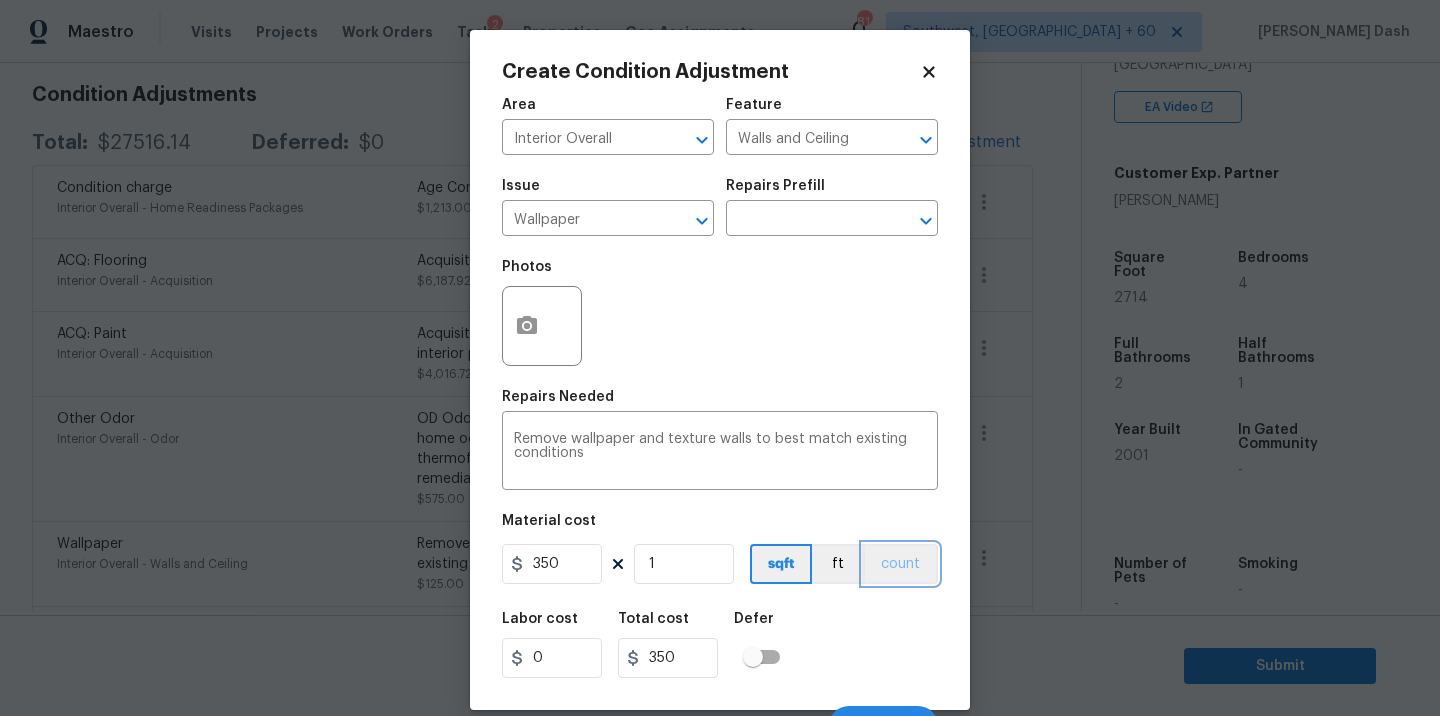 click on "count" at bounding box center (900, 564) 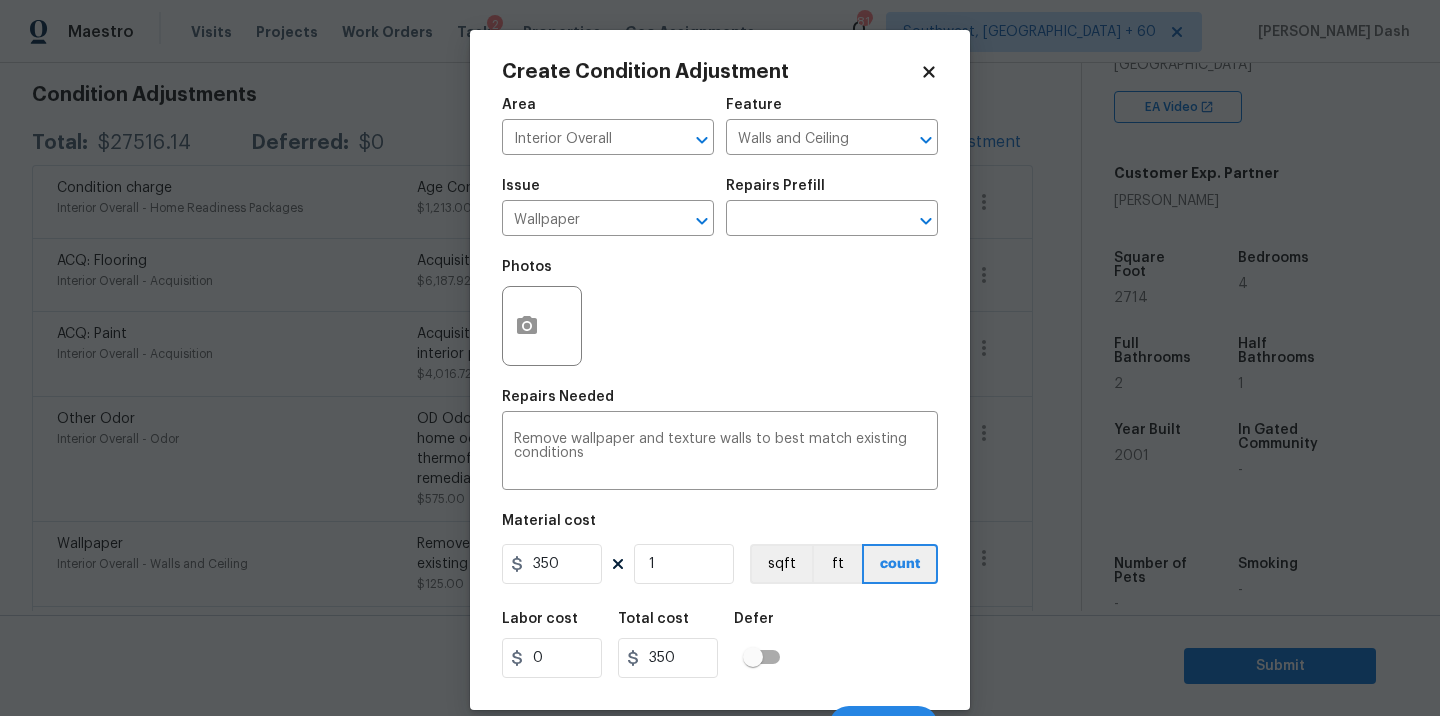 click on "Labor cost 0 Total cost 350 Defer" at bounding box center [720, 645] 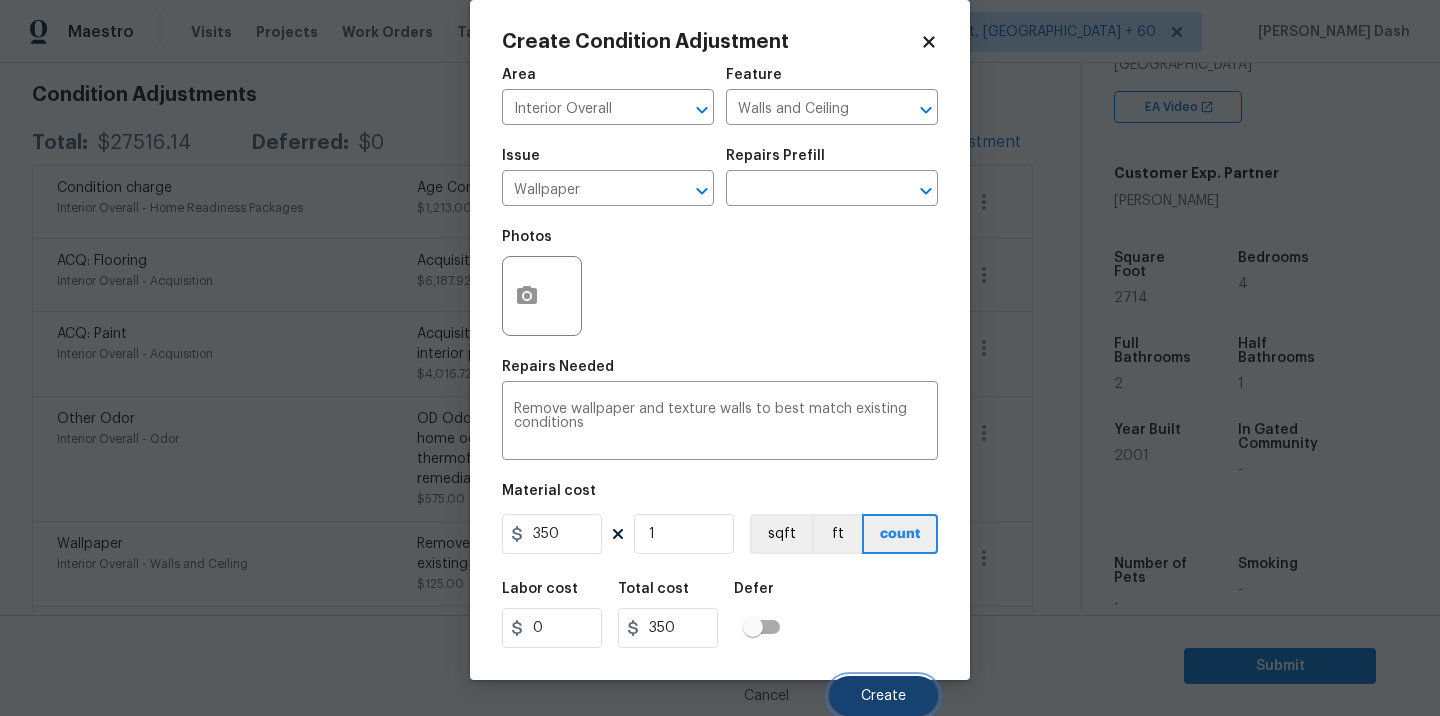 click on "Create" at bounding box center [883, 696] 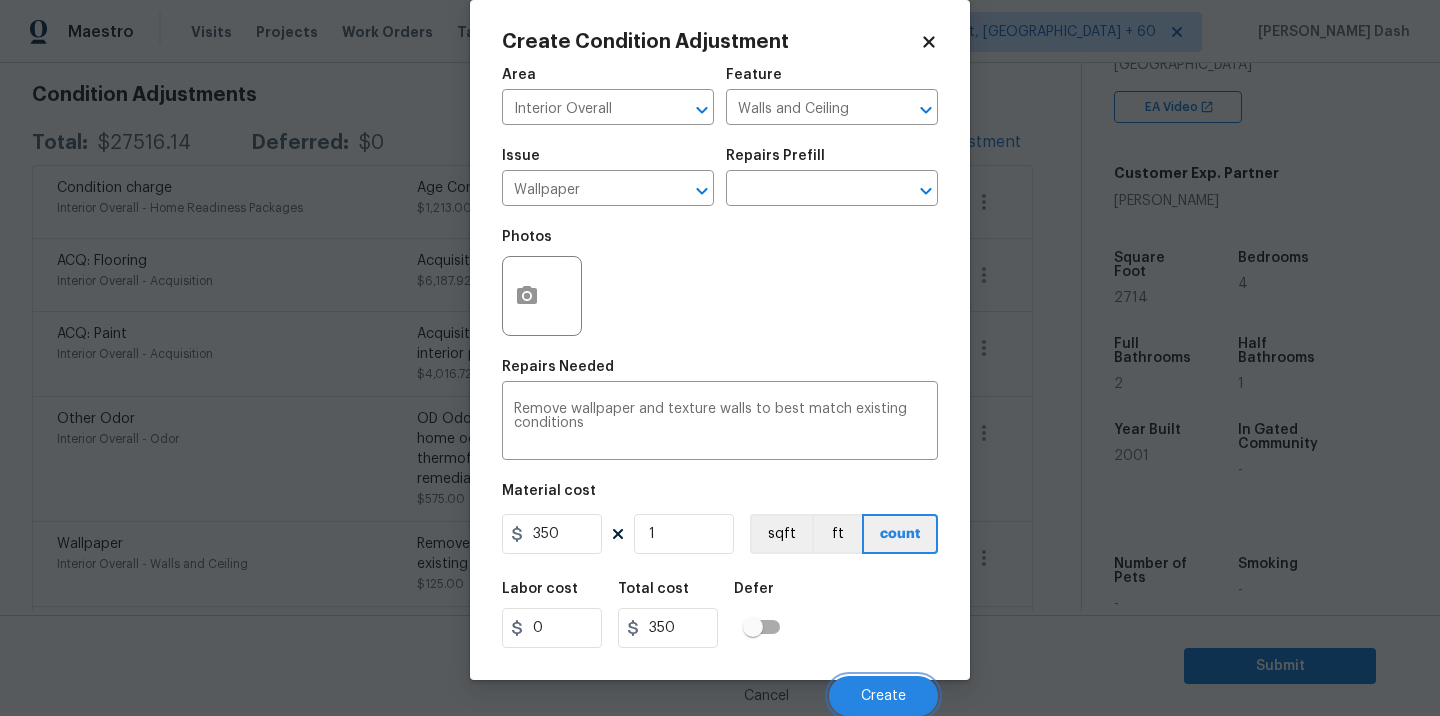 scroll, scrollTop: 282, scrollLeft: 0, axis: vertical 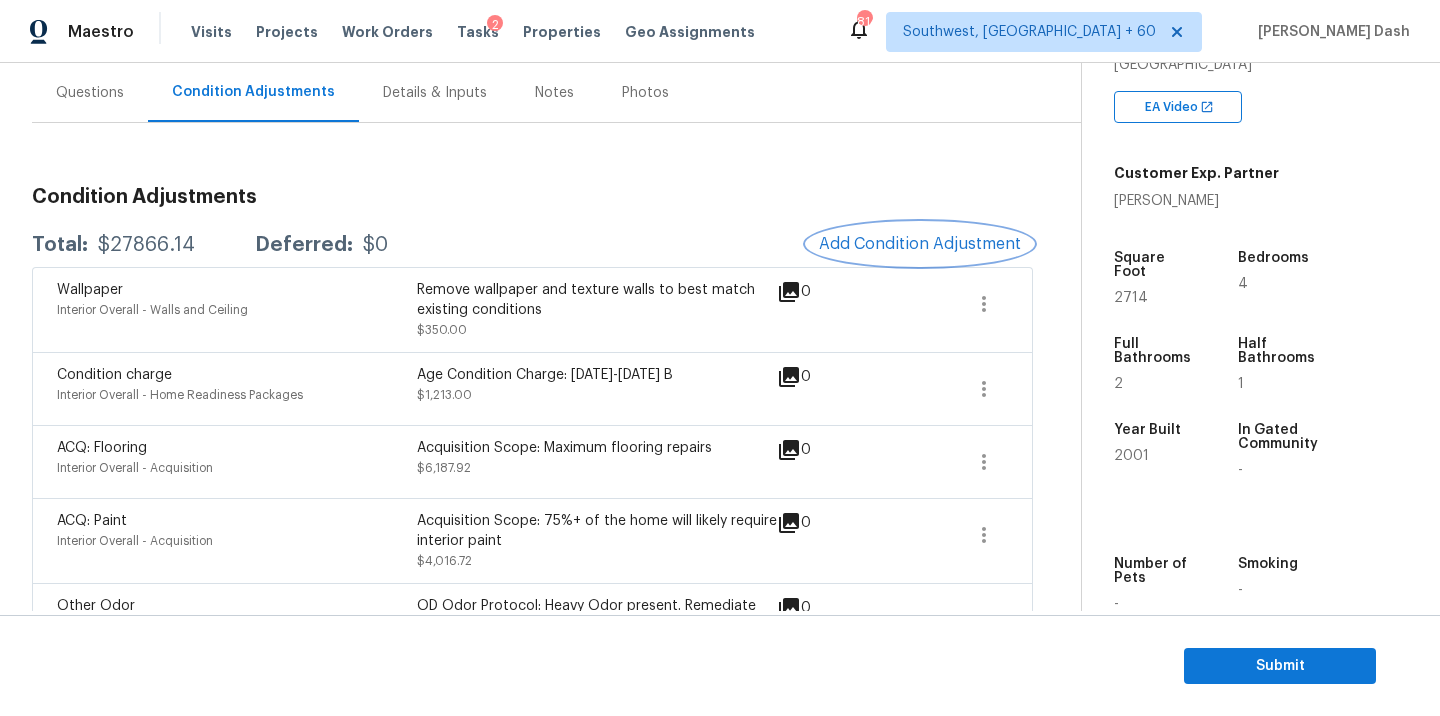 click on "Add Condition Adjustment" at bounding box center (920, 244) 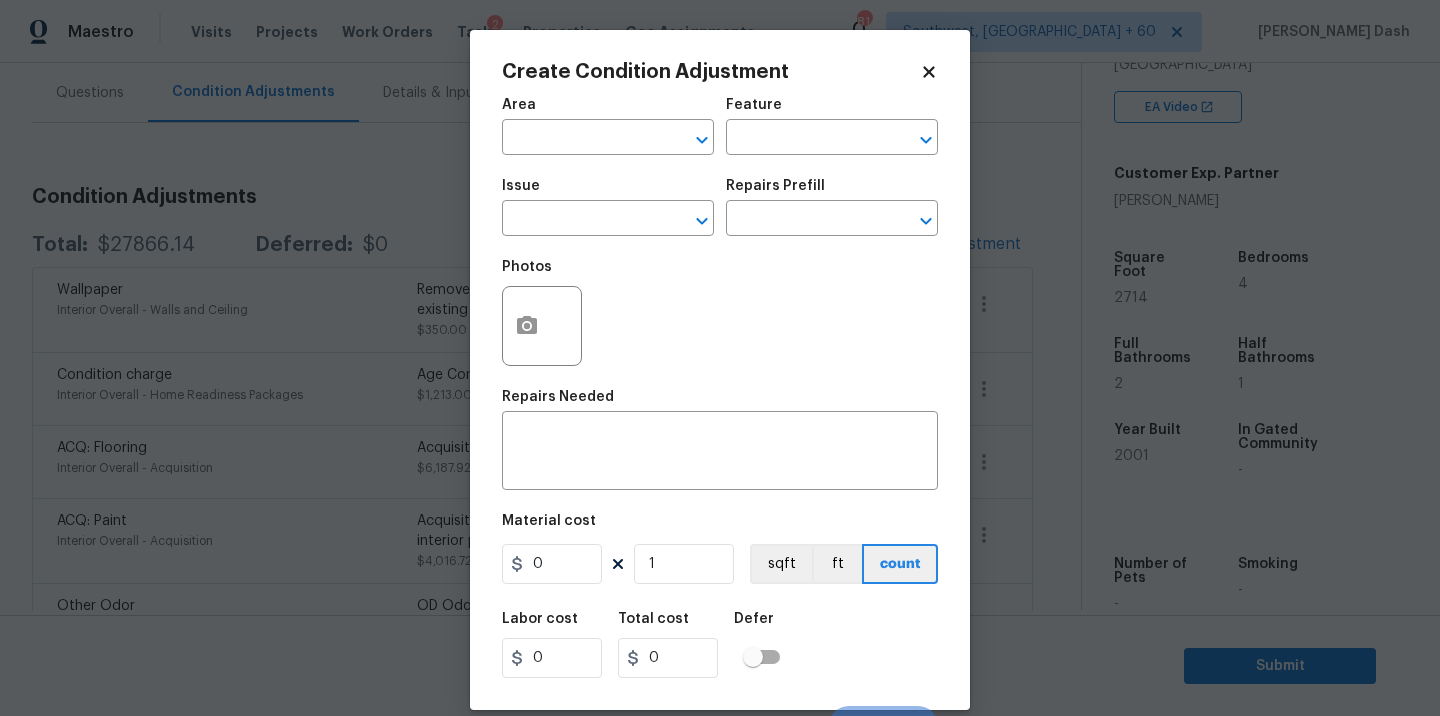 click on "Area" at bounding box center (608, 111) 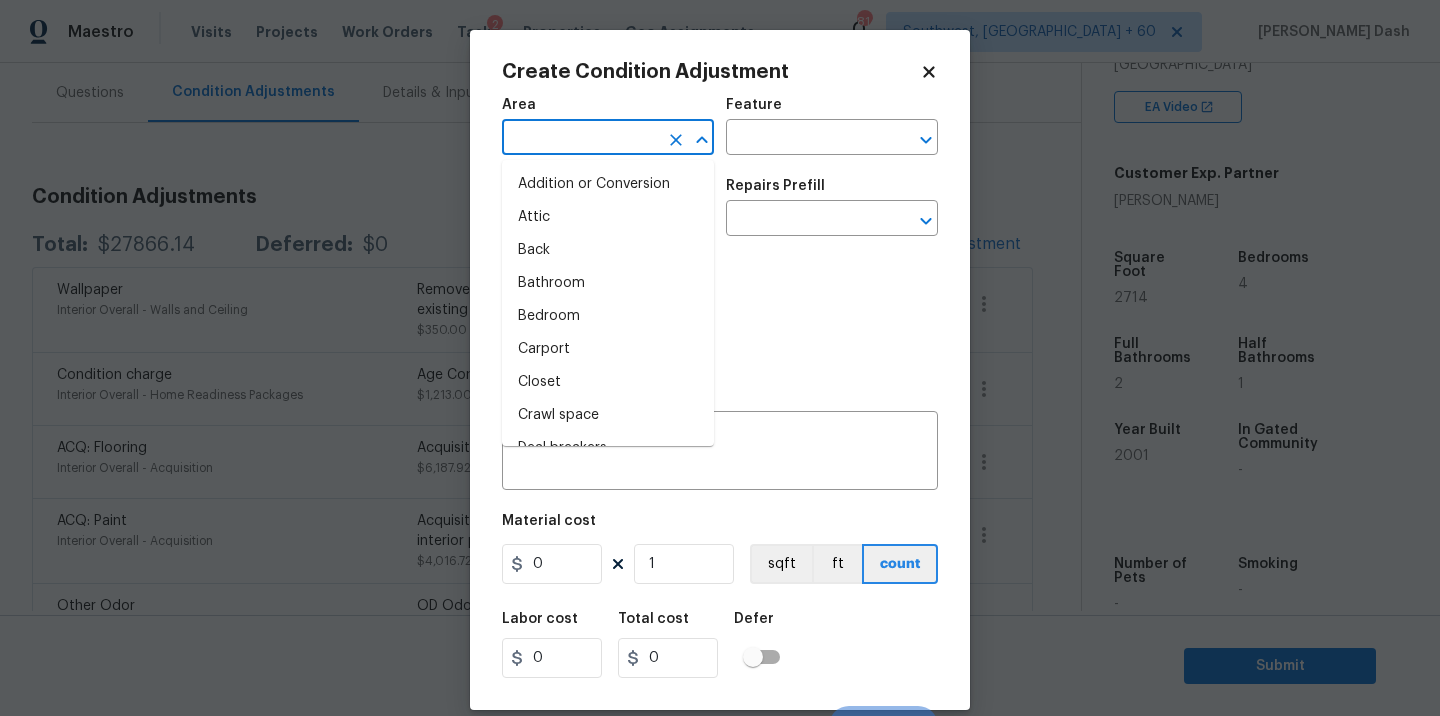 click at bounding box center (580, 139) 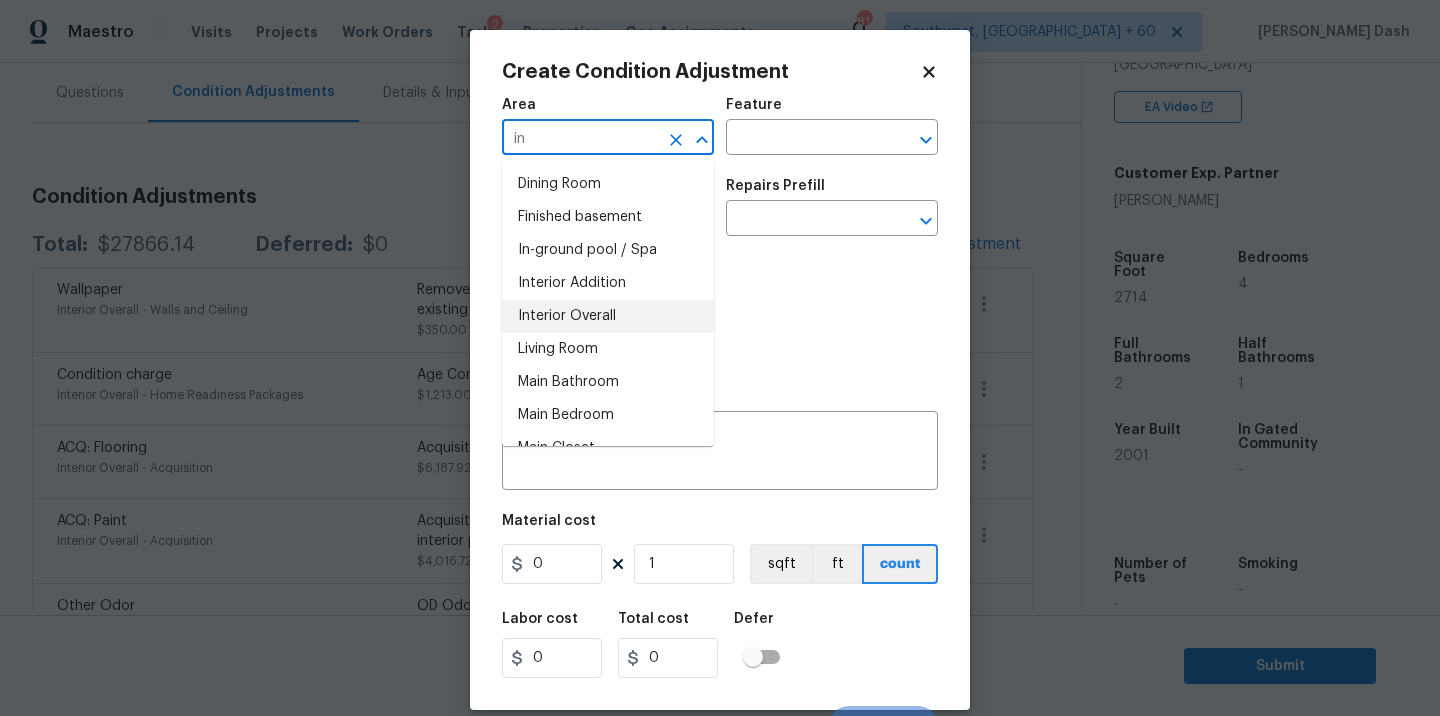 click on "Interior Overall" at bounding box center [608, 316] 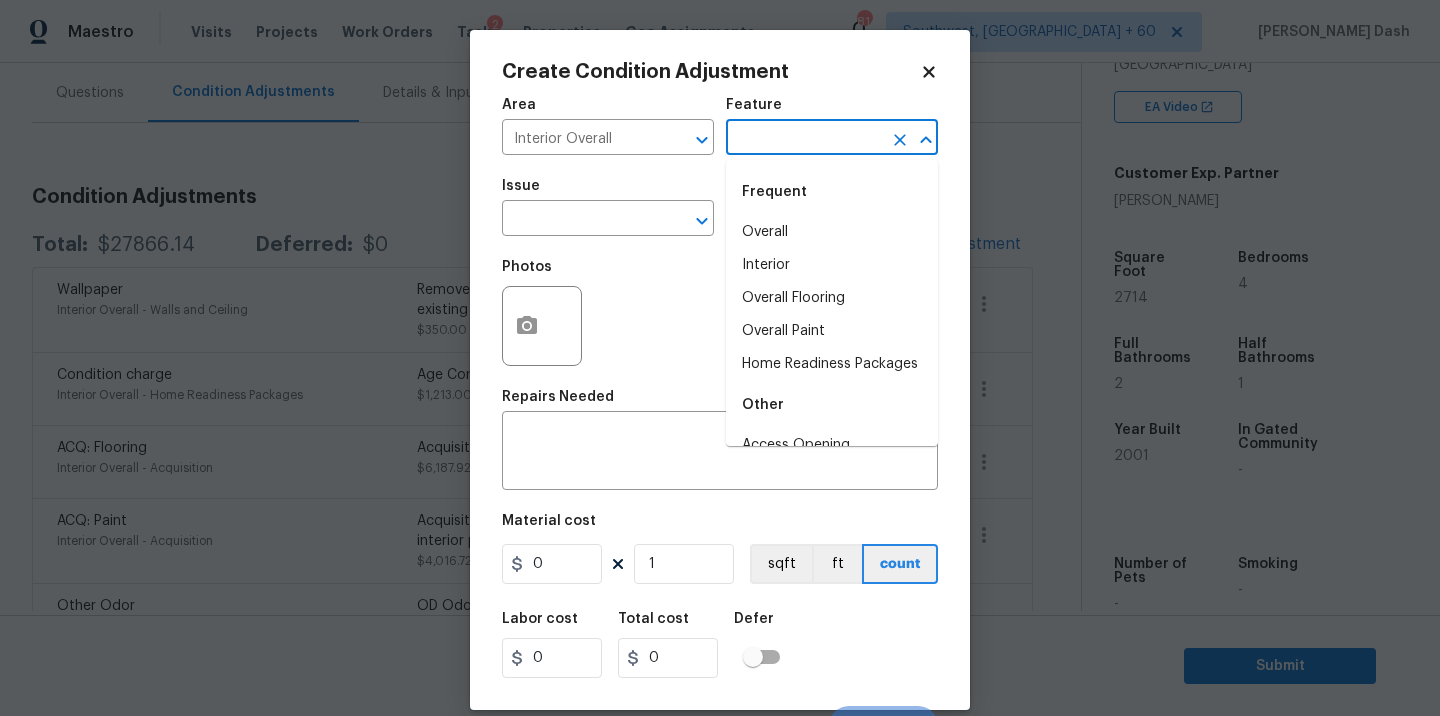 click at bounding box center (804, 139) 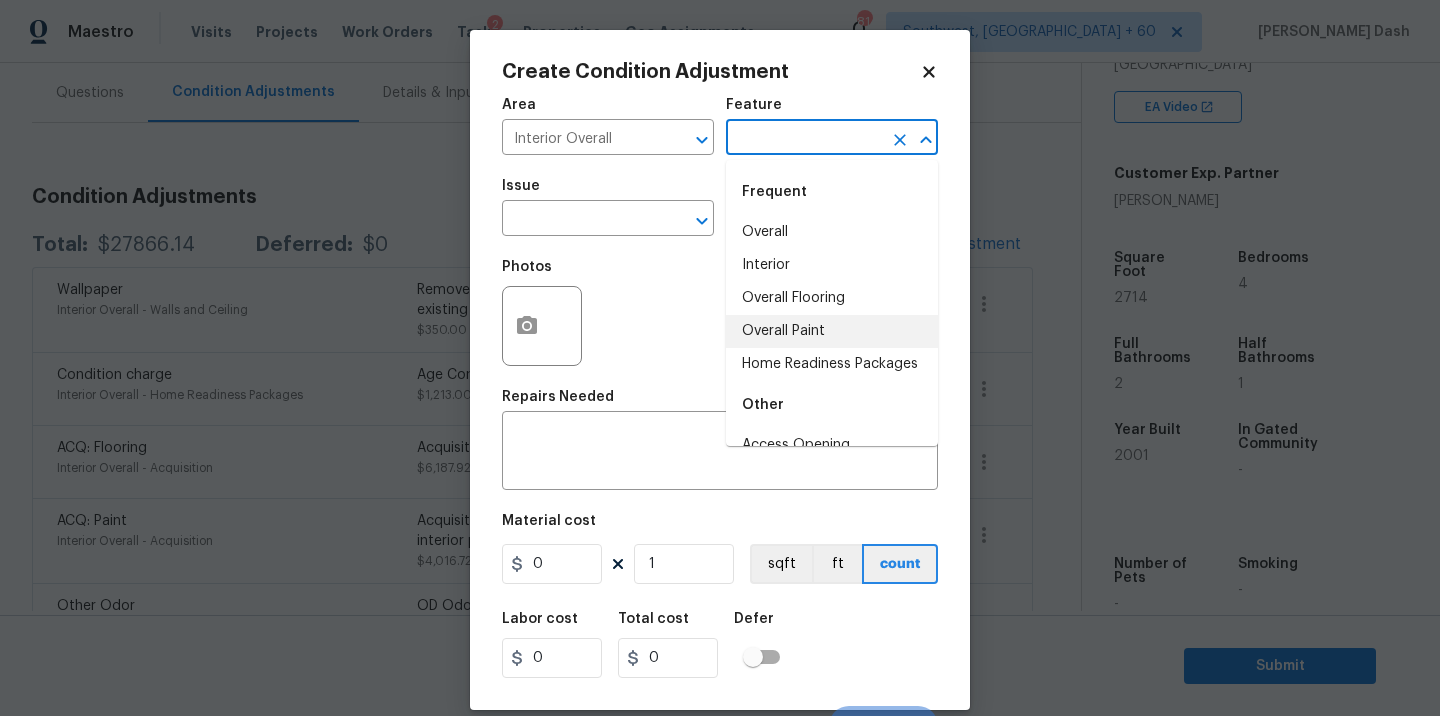 click on "Overall Paint" at bounding box center (832, 331) 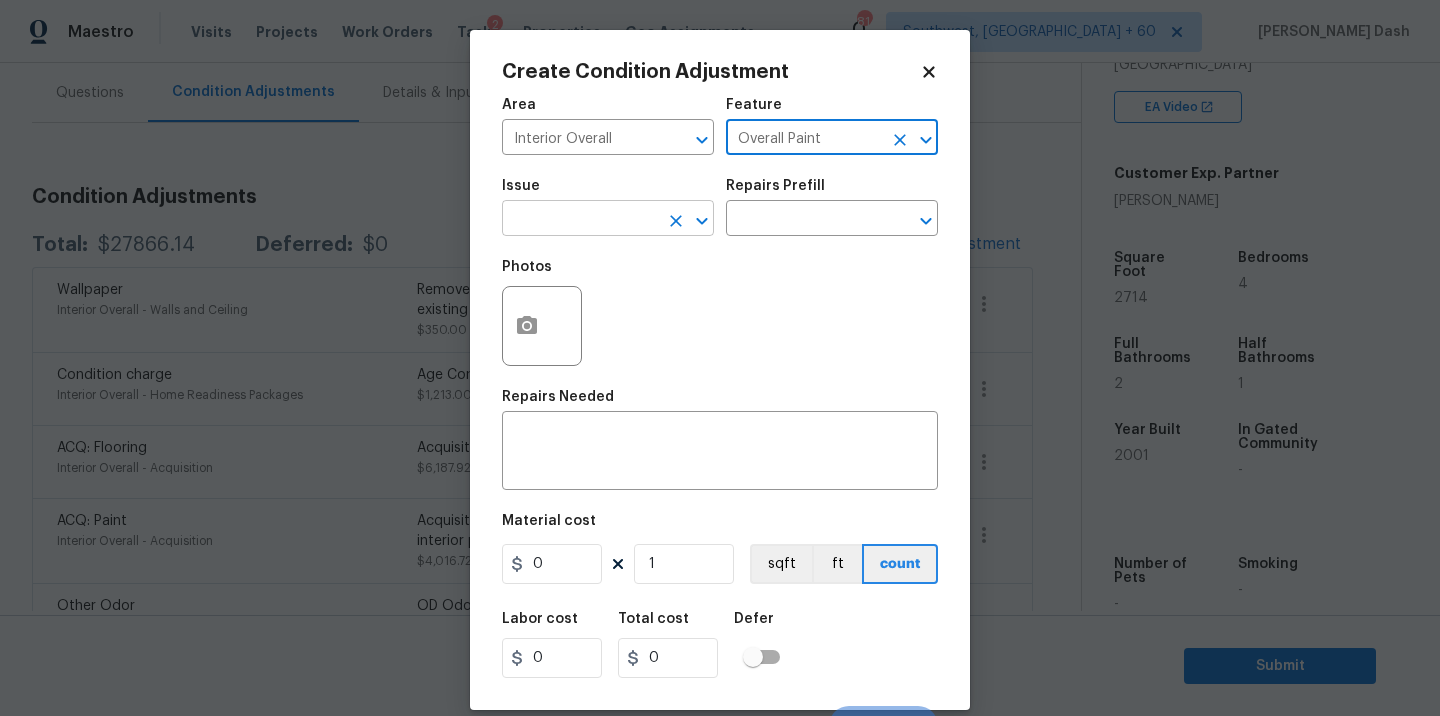click at bounding box center [580, 220] 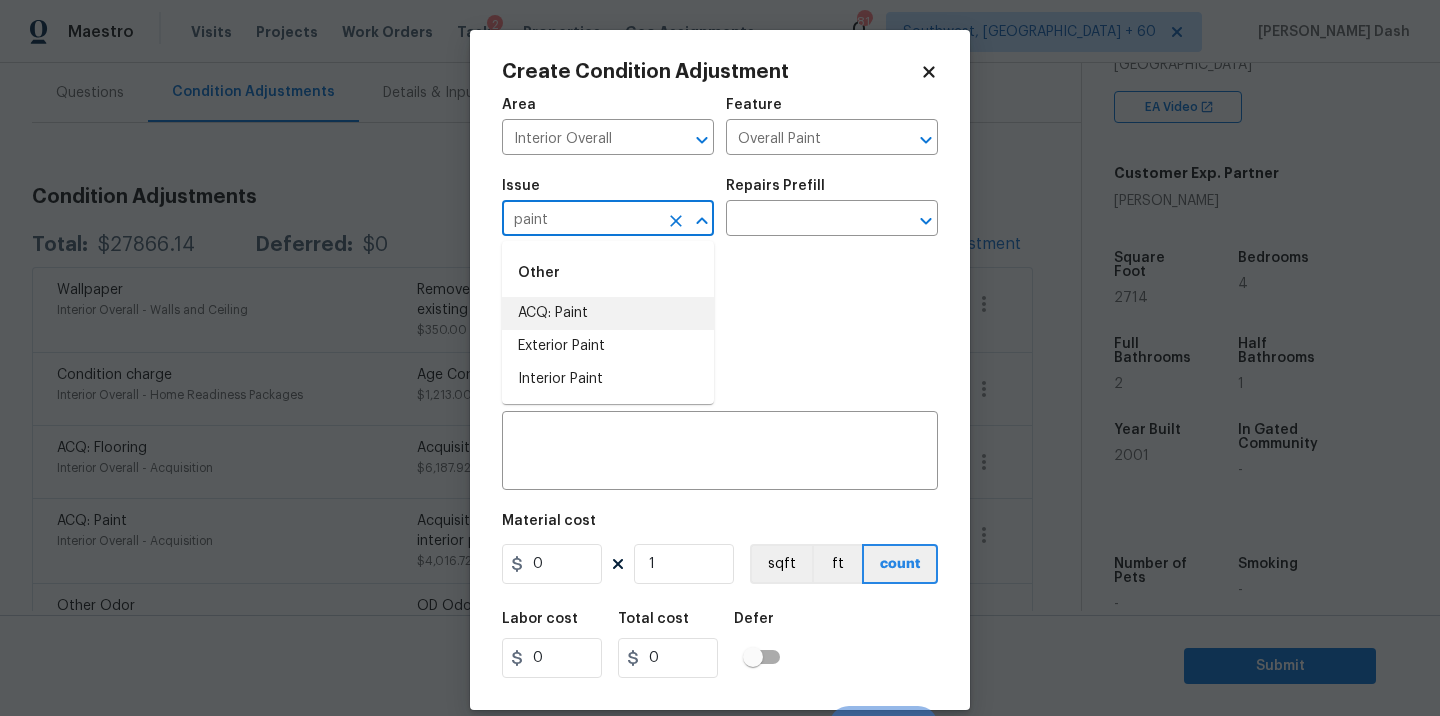 click on "ACQ: Paint" at bounding box center (608, 313) 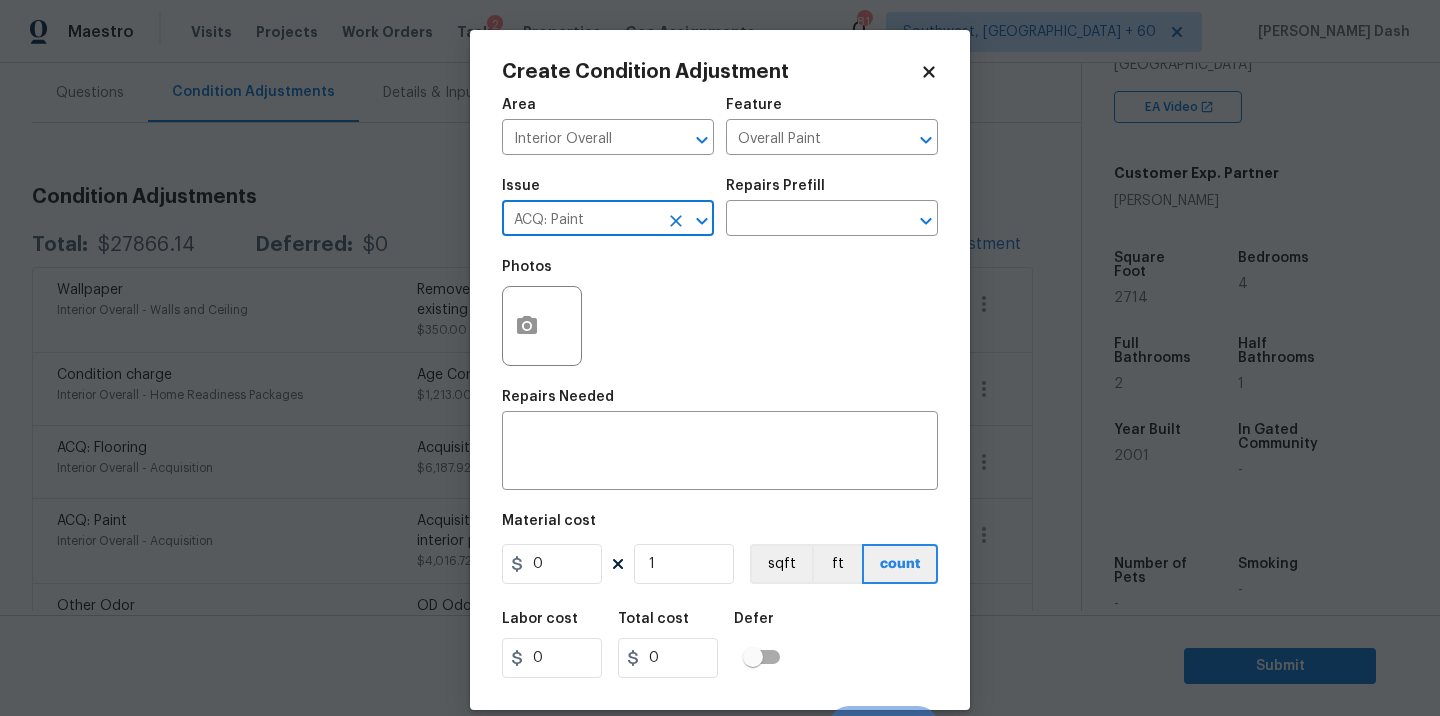 click 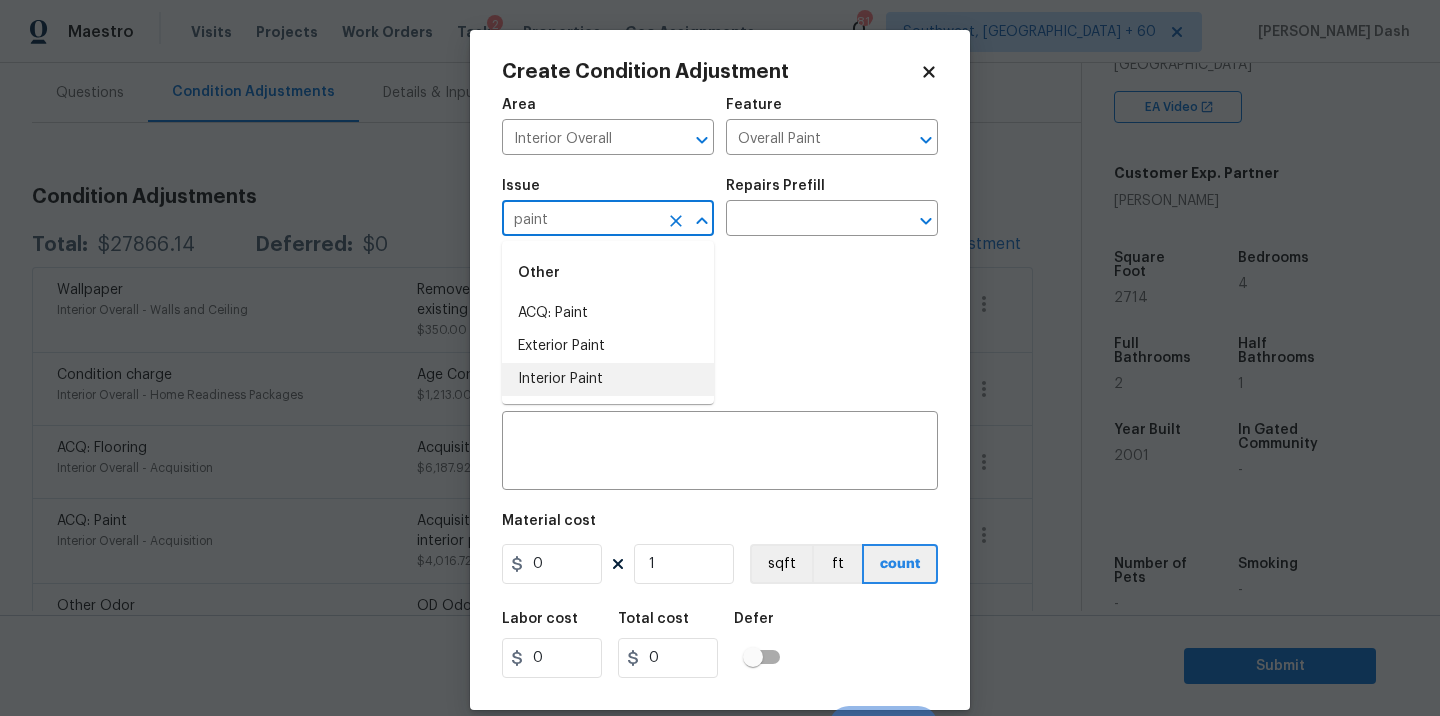 click on "Interior Paint" at bounding box center [608, 379] 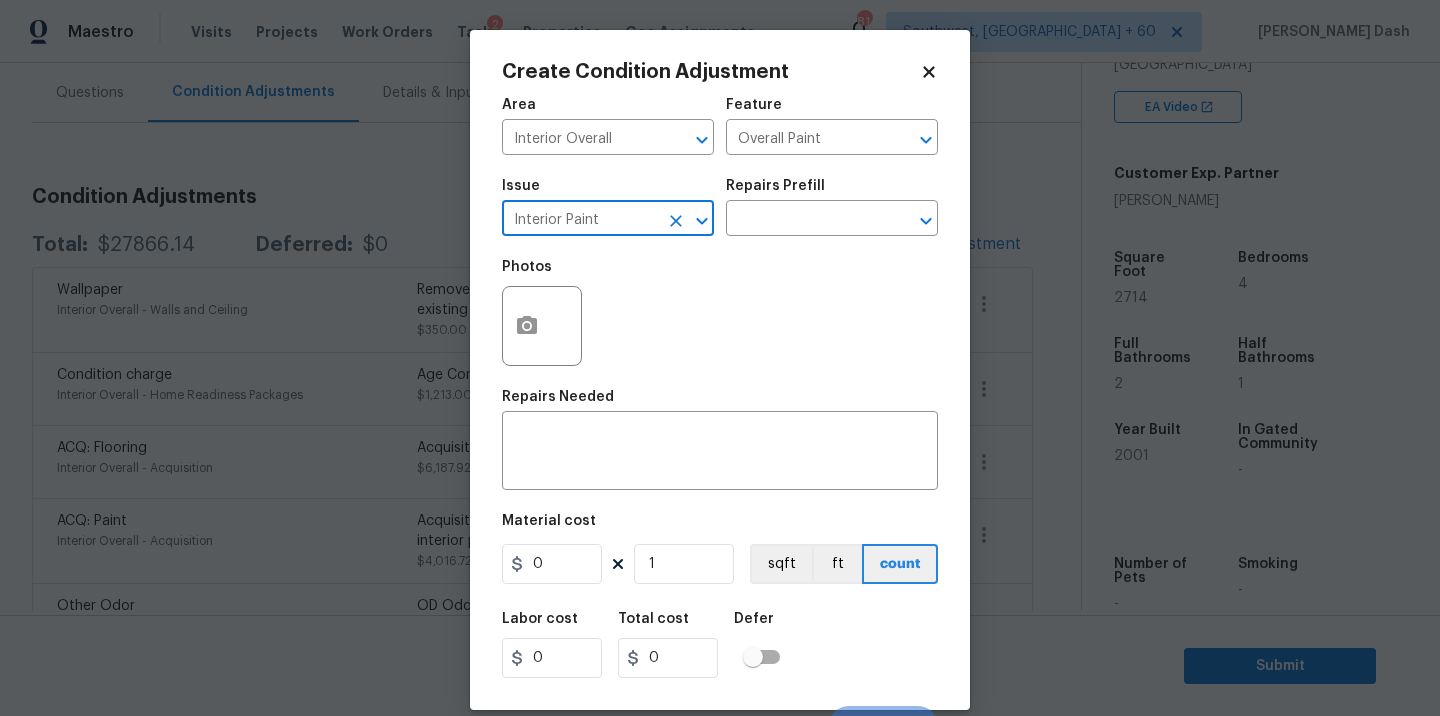 click on "Issue Interior Paint ​ Repairs Prefill ​" at bounding box center [720, 207] 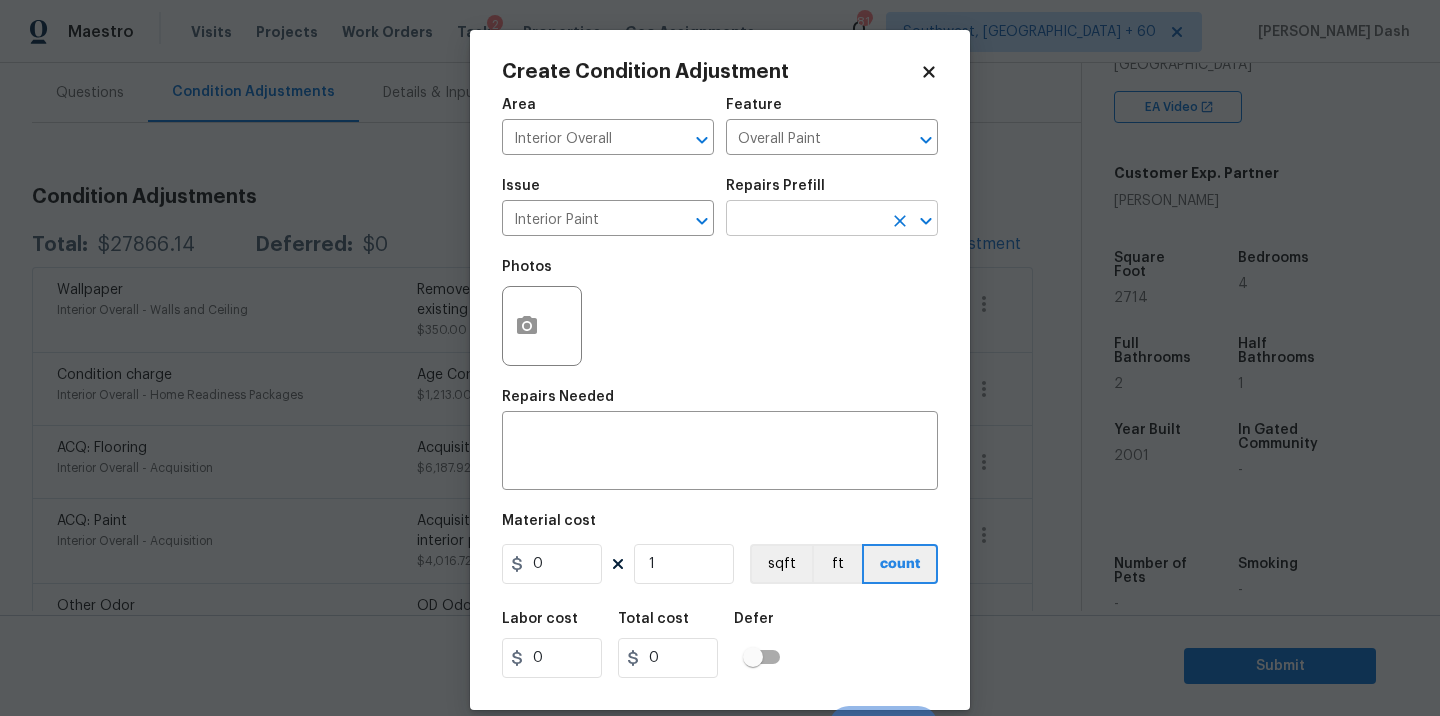 click at bounding box center (804, 220) 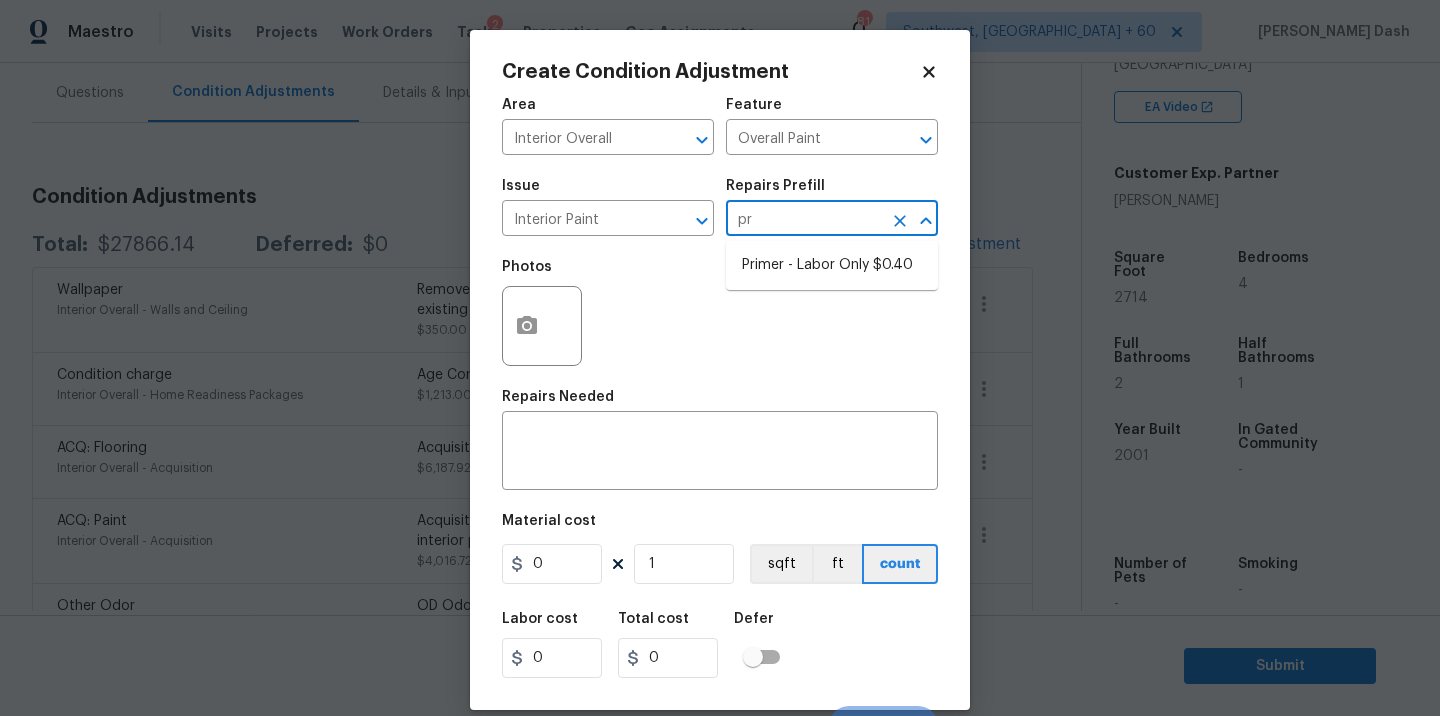 drag, startPoint x: 770, startPoint y: 260, endPoint x: 766, endPoint y: 278, distance: 18.439089 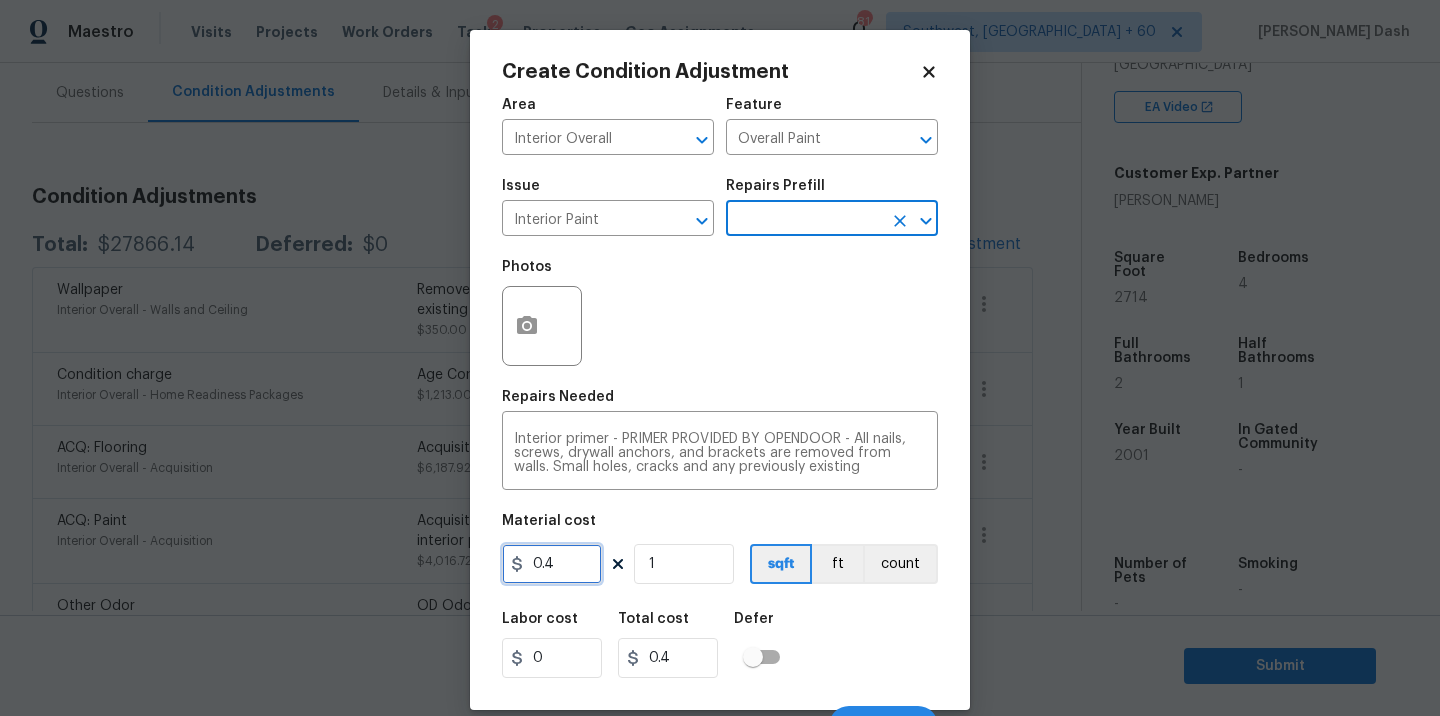 click on "0.4" at bounding box center [552, 564] 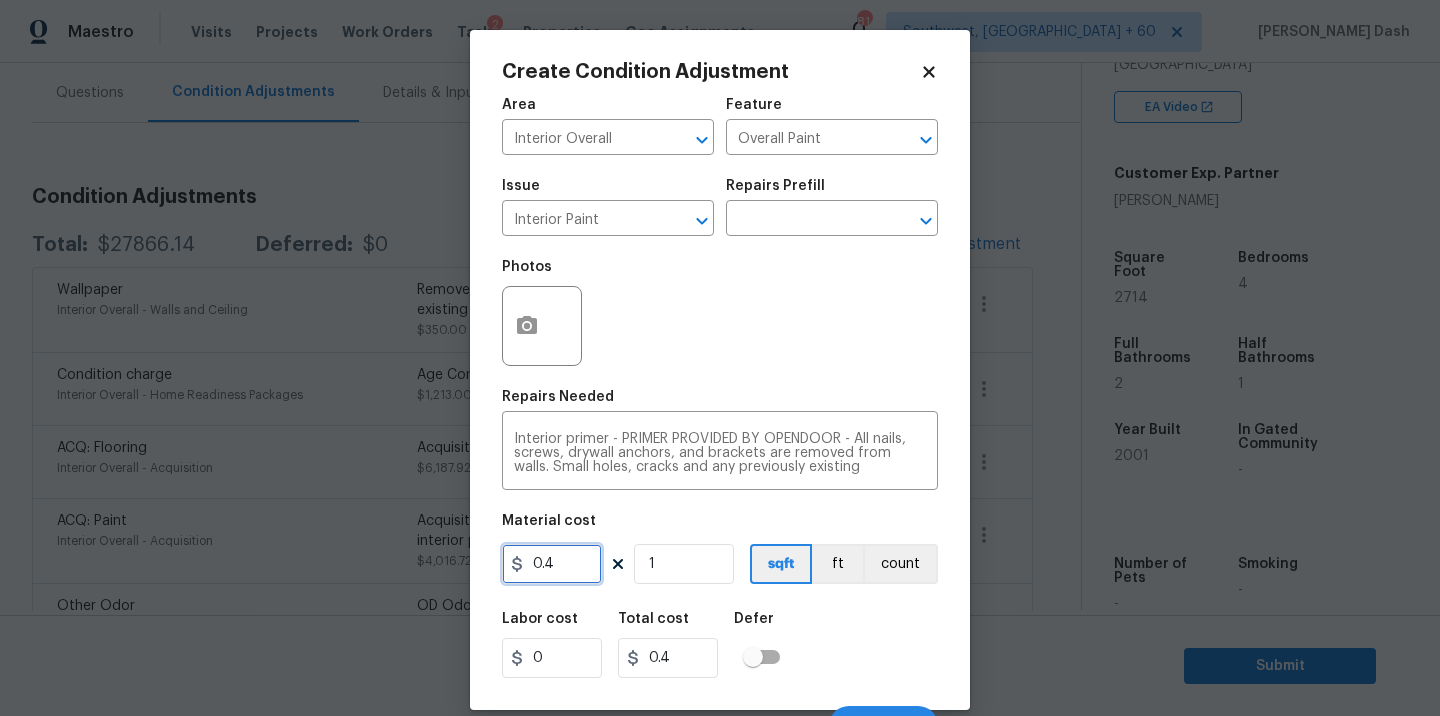 click on "0.4" at bounding box center (552, 564) 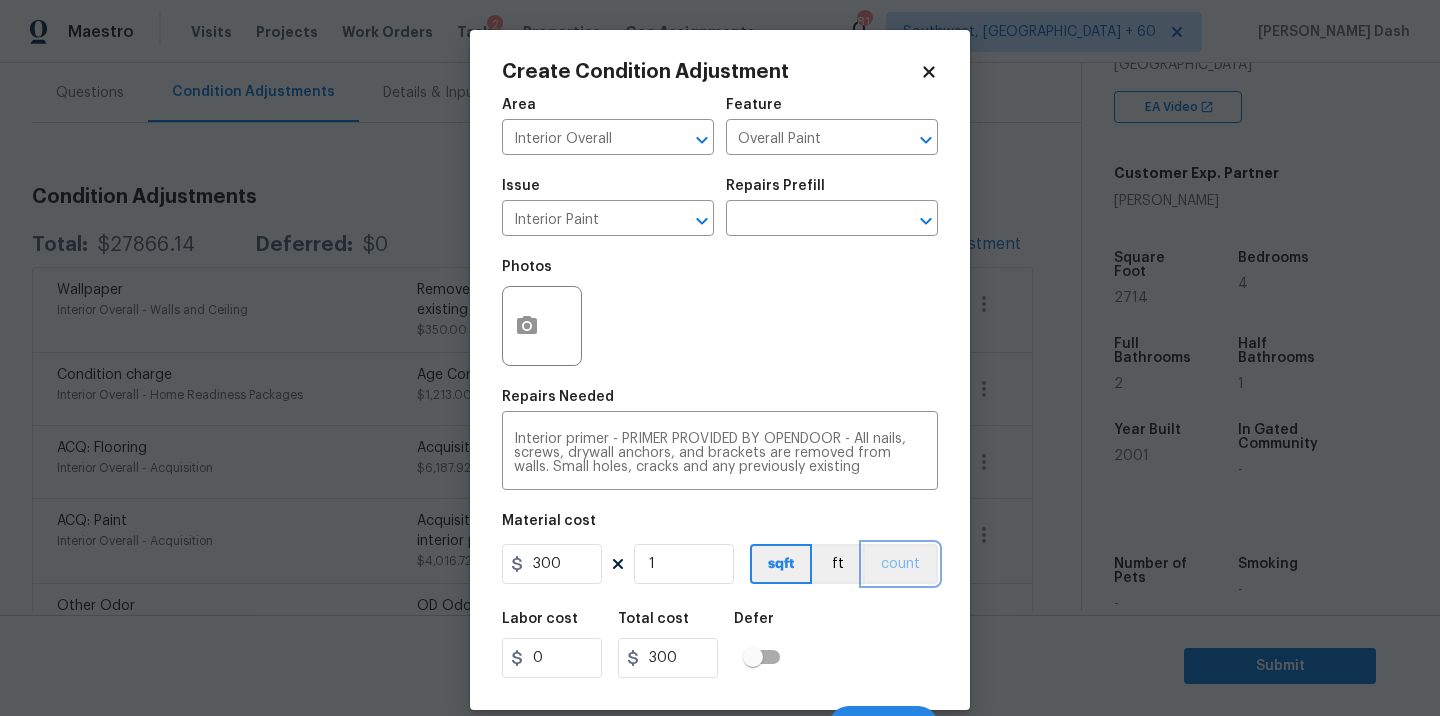 click on "count" at bounding box center (900, 564) 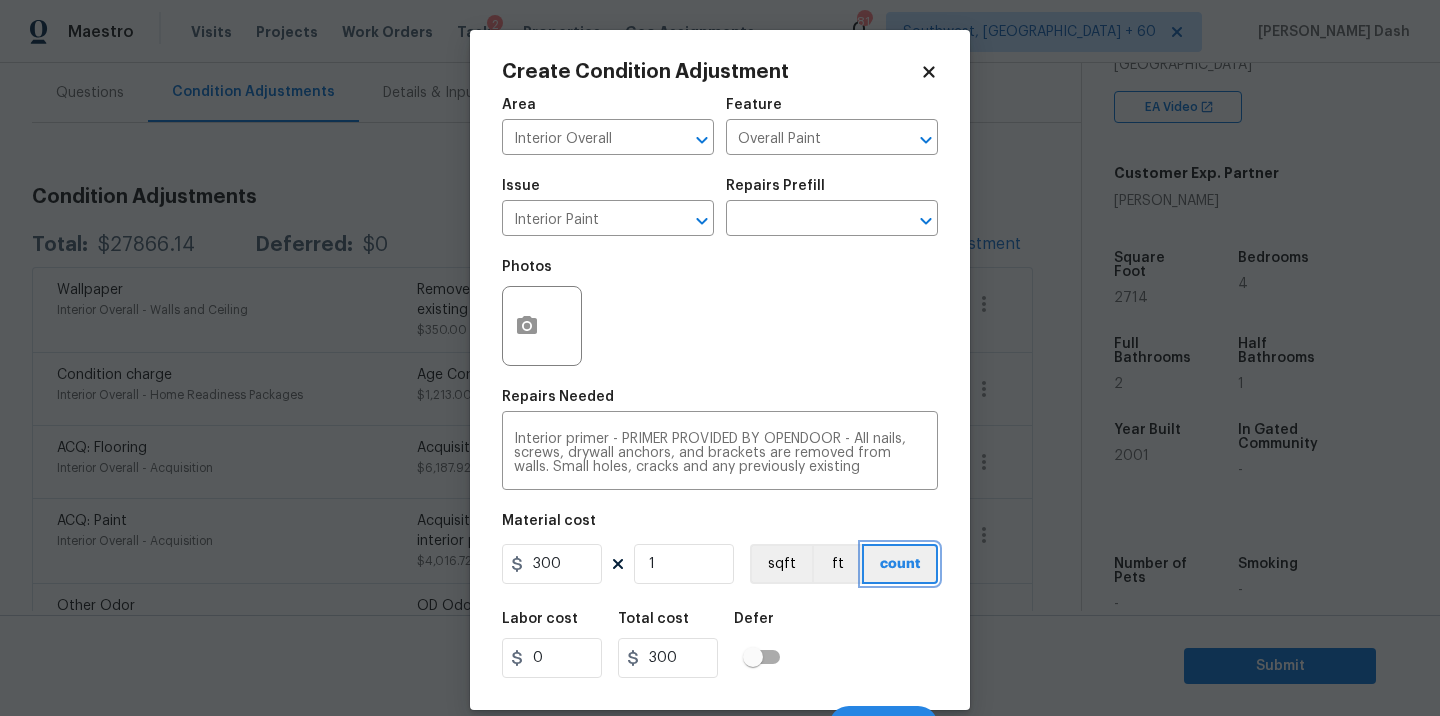 scroll, scrollTop: 31, scrollLeft: 0, axis: vertical 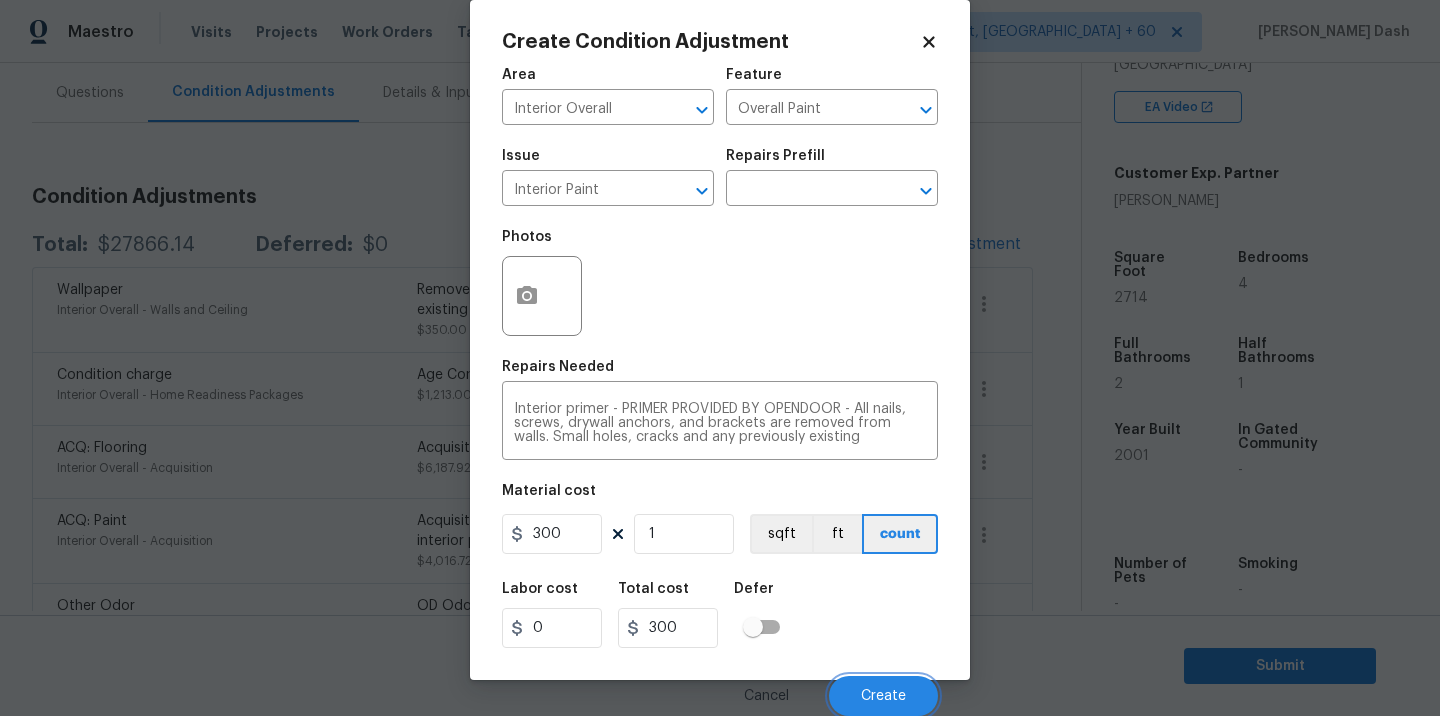 click on "Create" at bounding box center [883, 696] 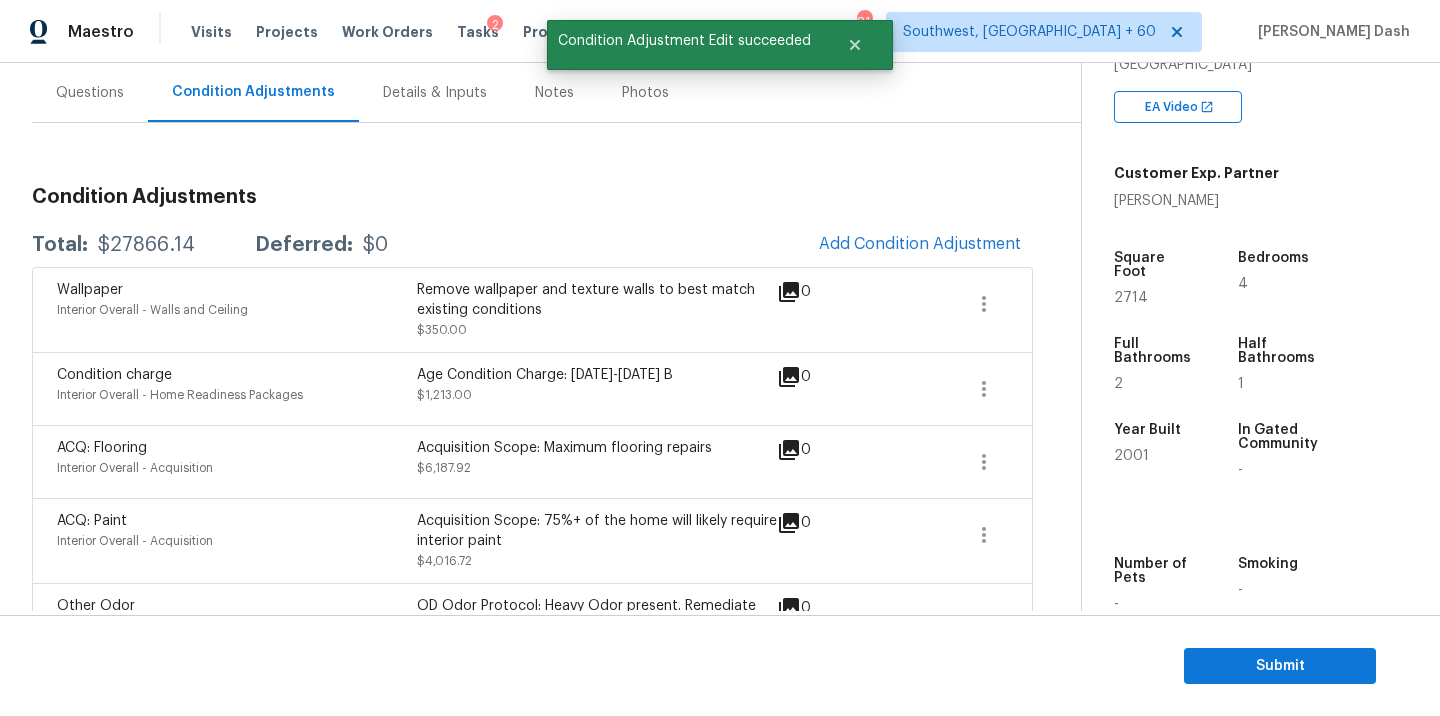 scroll, scrollTop: 24, scrollLeft: 0, axis: vertical 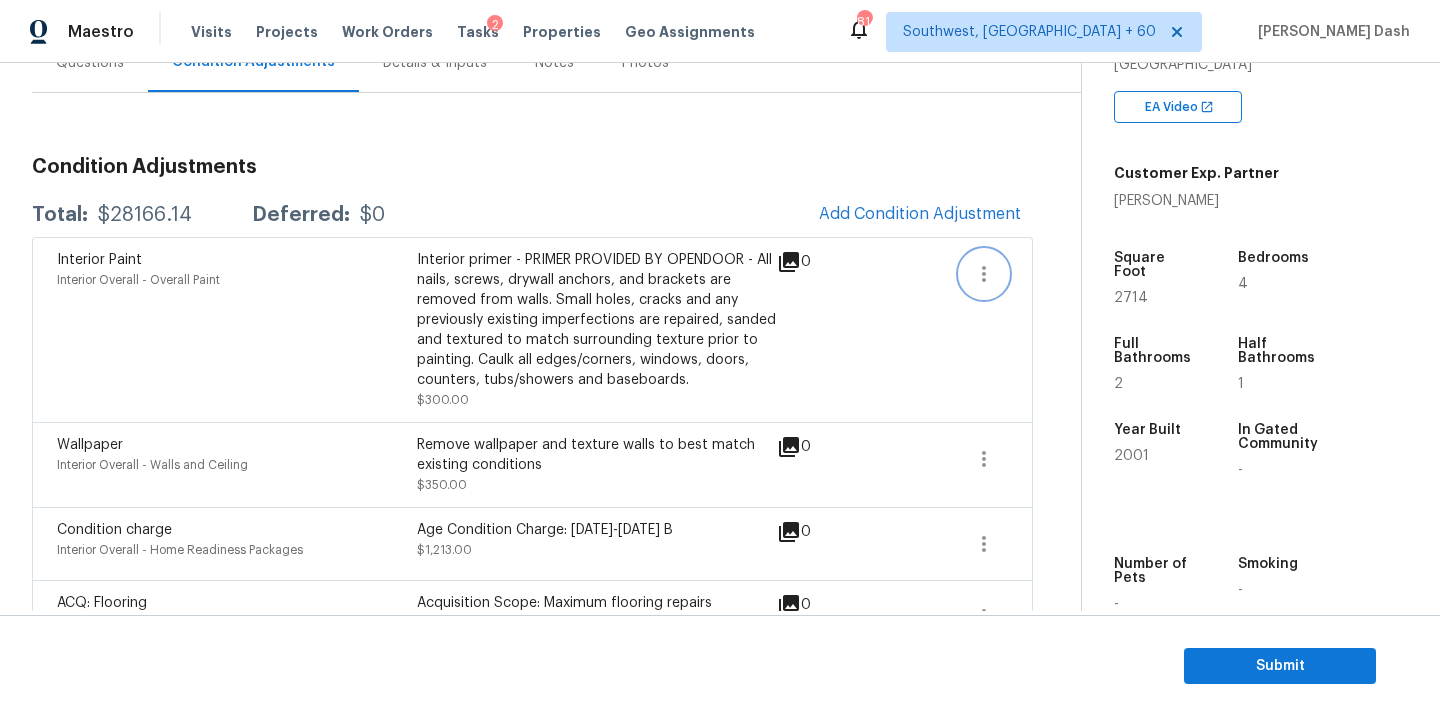 click at bounding box center [984, 274] 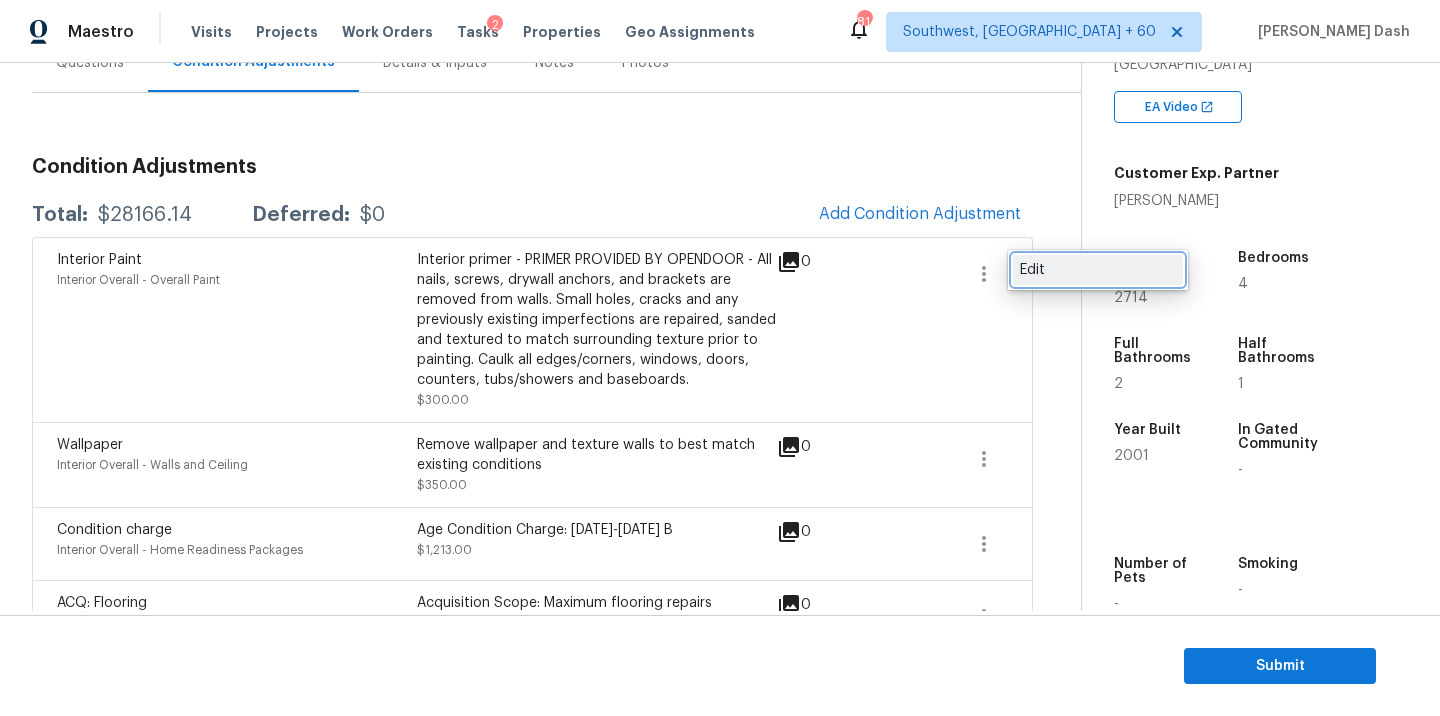 click on "Edit" at bounding box center (1098, 270) 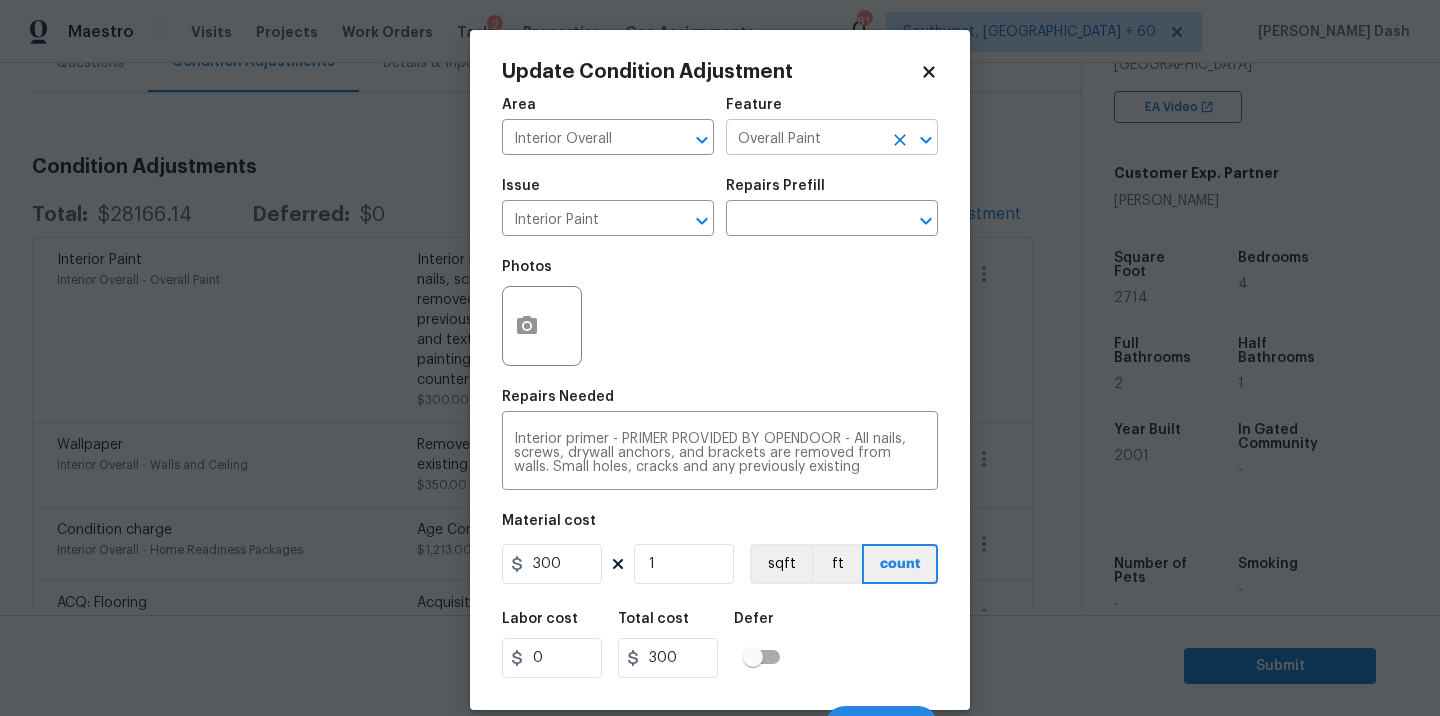 click on "Overall Paint" at bounding box center (804, 139) 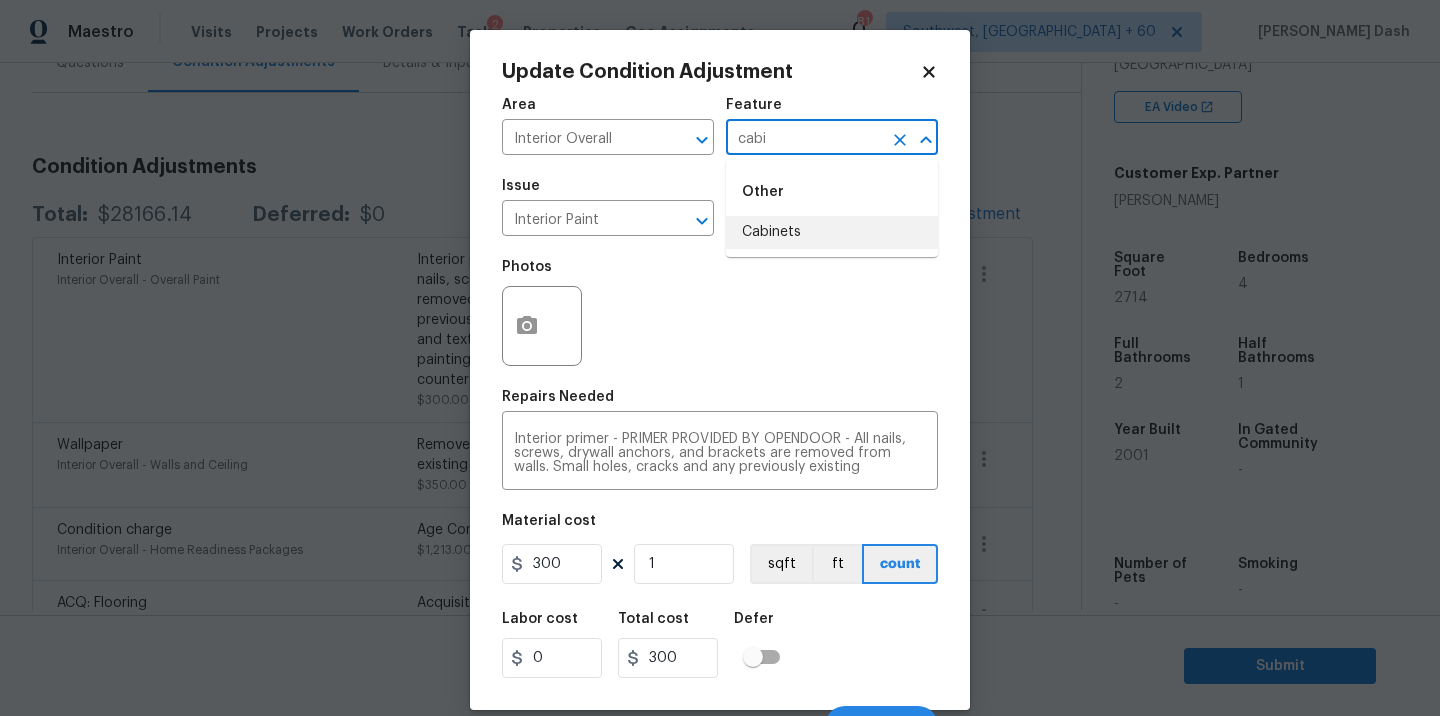 click on "Cabinets" at bounding box center (832, 232) 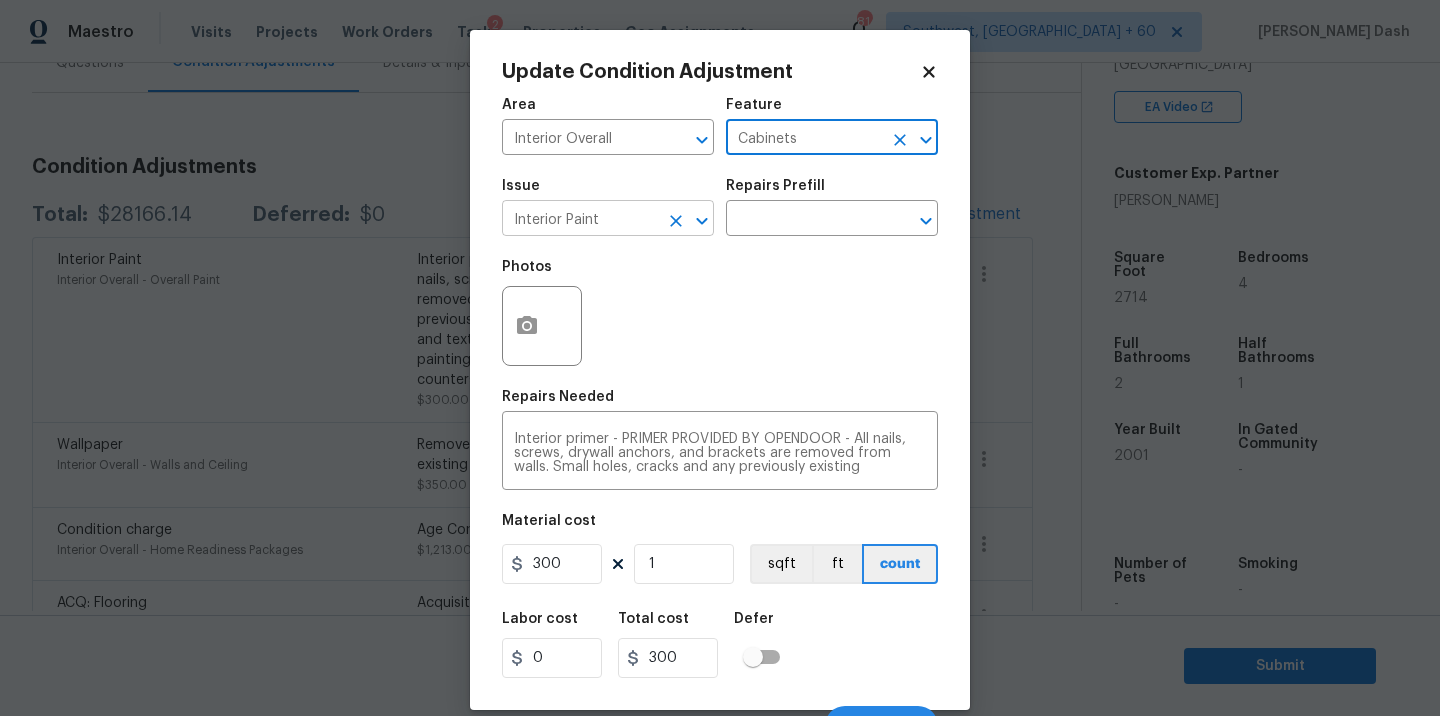 click on "Interior Paint" at bounding box center (580, 220) 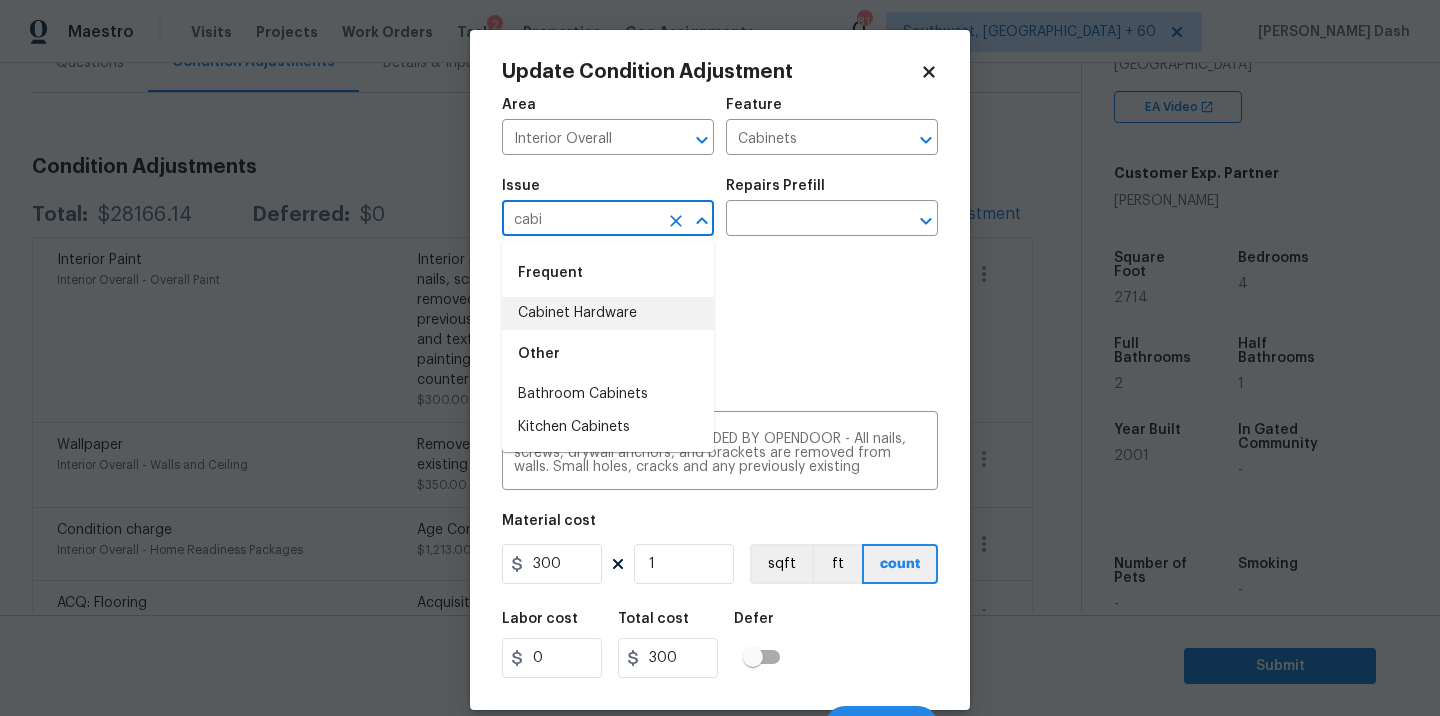 click on "Cabinet Hardware" at bounding box center [608, 313] 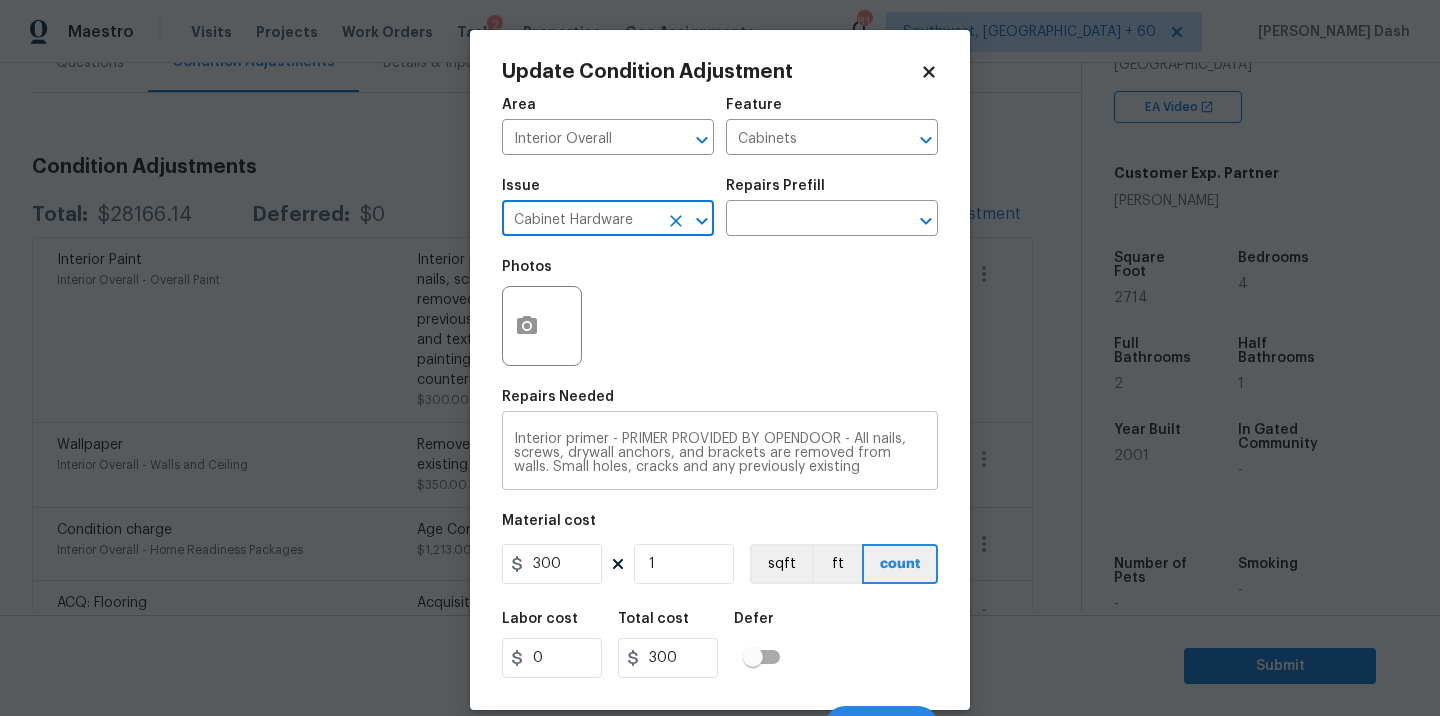 click on "Interior primer - PRIMER PROVIDED BY OPENDOOR - All nails, screws, drywall anchors, and brackets are removed from walls. Small holes, cracks and any previously existing imperfections are repaired, sanded and textured to match surrounding texture prior to painting. Caulk all edges/corners, windows, doors, counters, tubs/showers and baseboards." at bounding box center [720, 453] 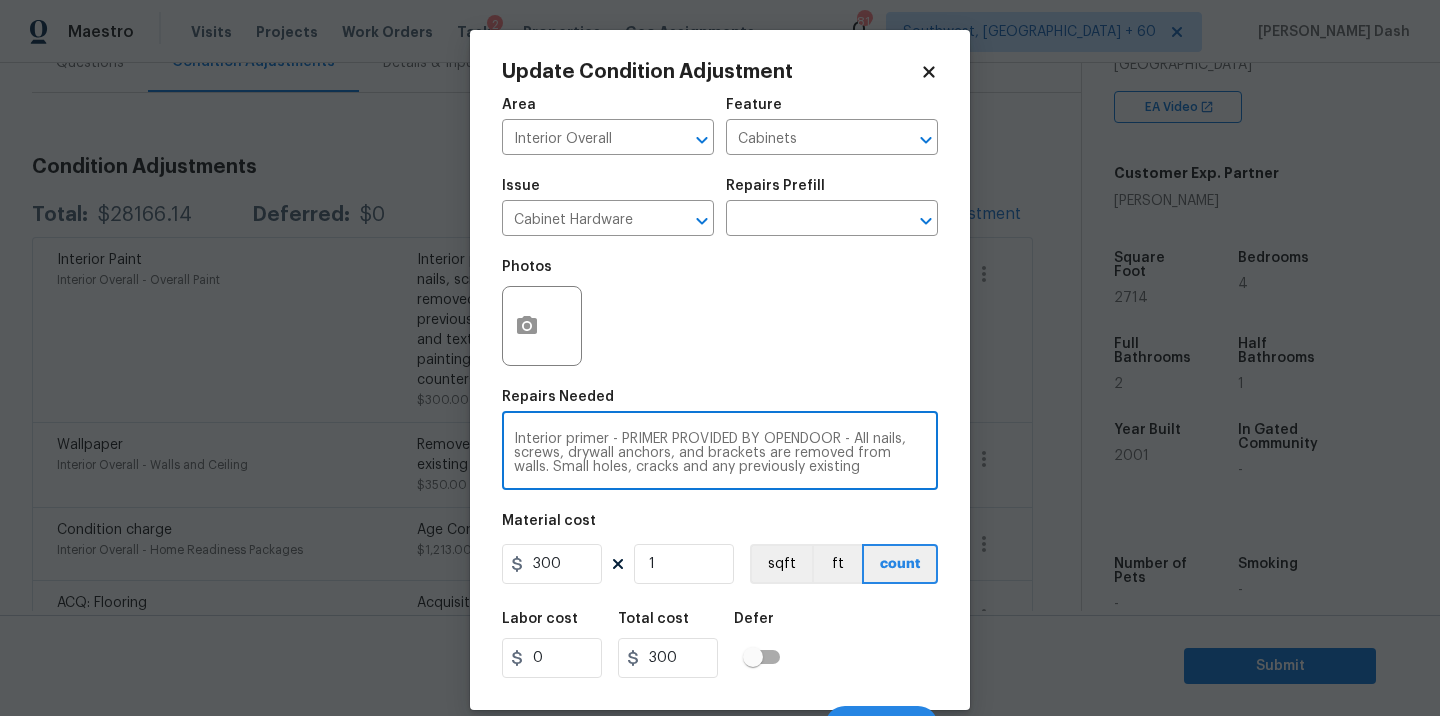 click on "Interior primer - PRIMER PROVIDED BY OPENDOOR - All nails, screws, drywall anchors, and brackets are removed from walls. Small holes, cracks and any previously existing imperfections are repaired, sanded and textured to match surrounding texture prior to painting. Caulk all edges/corners, windows, doors, counters, tubs/showers and baseboards." at bounding box center (720, 453) 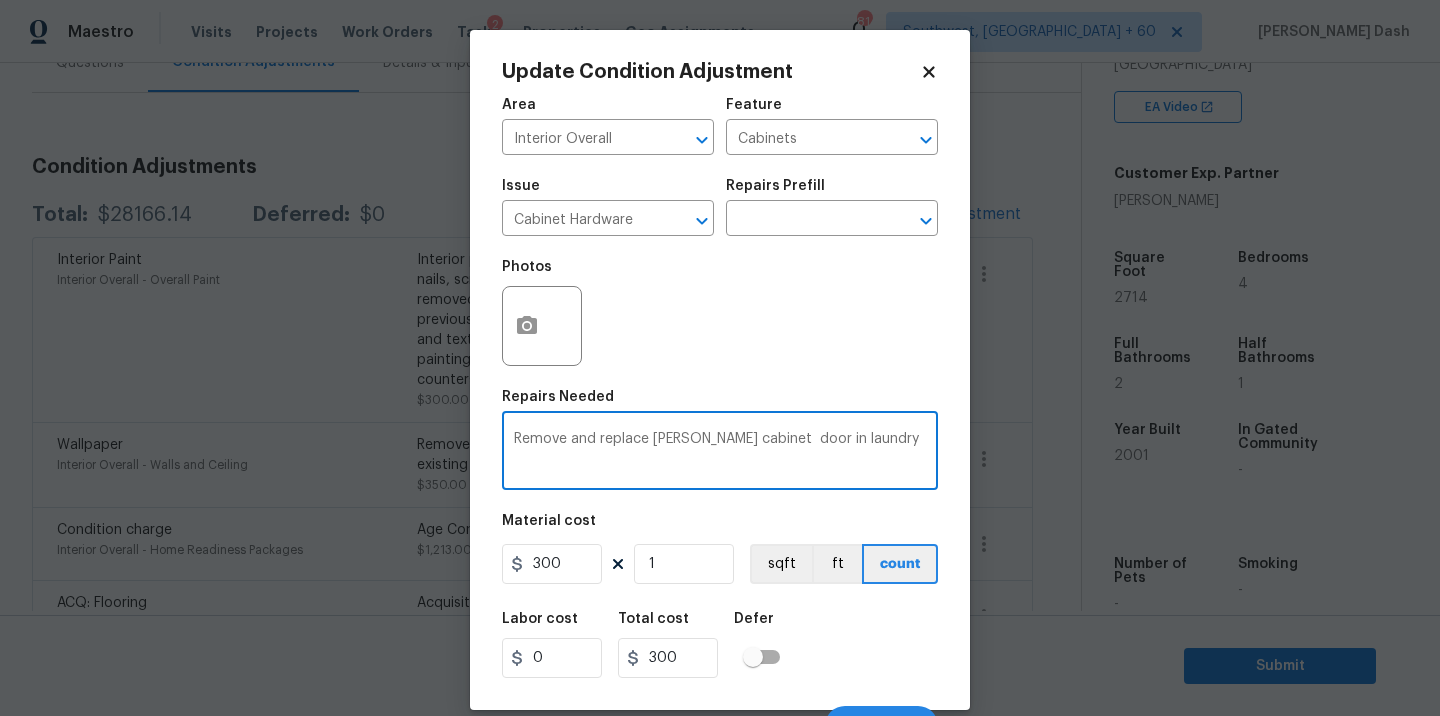 click on "Remove and replace misisng cabinet  door in laundry" at bounding box center [720, 453] 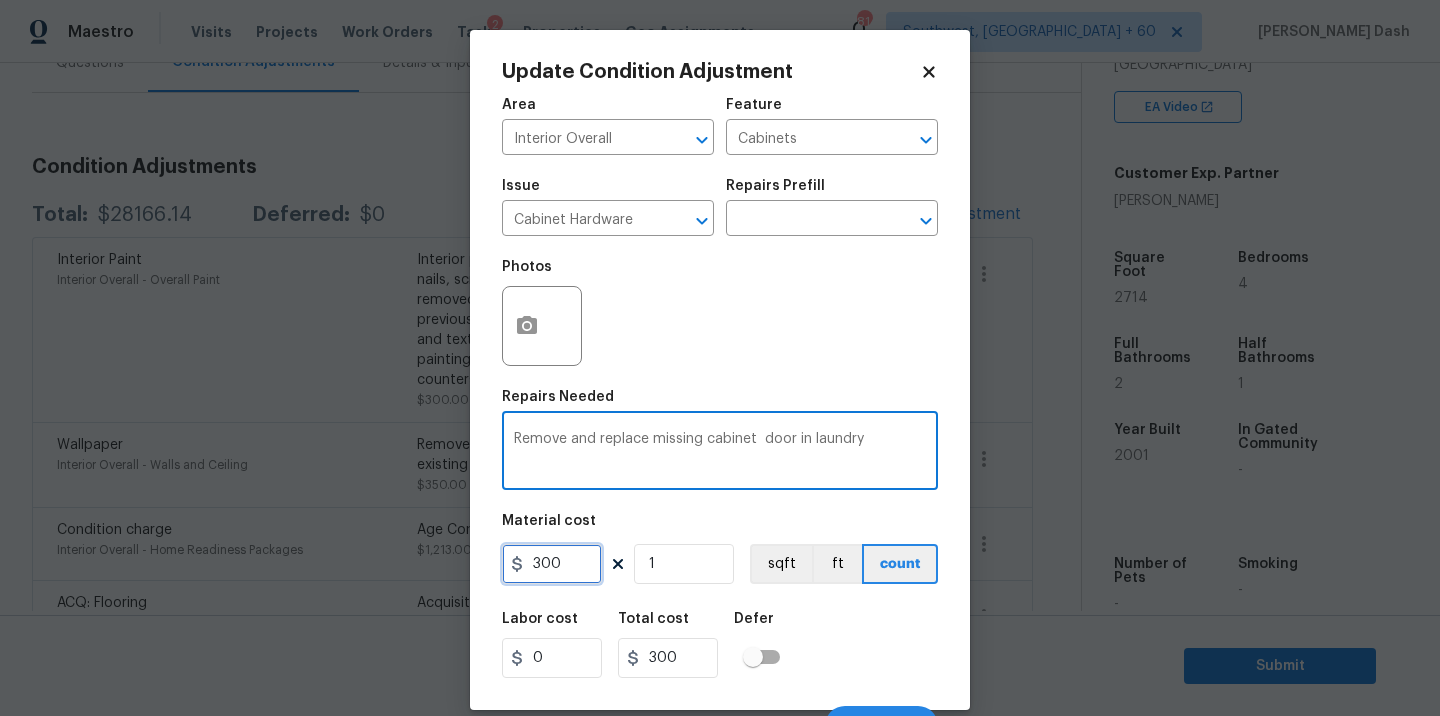 click on "300" at bounding box center (552, 564) 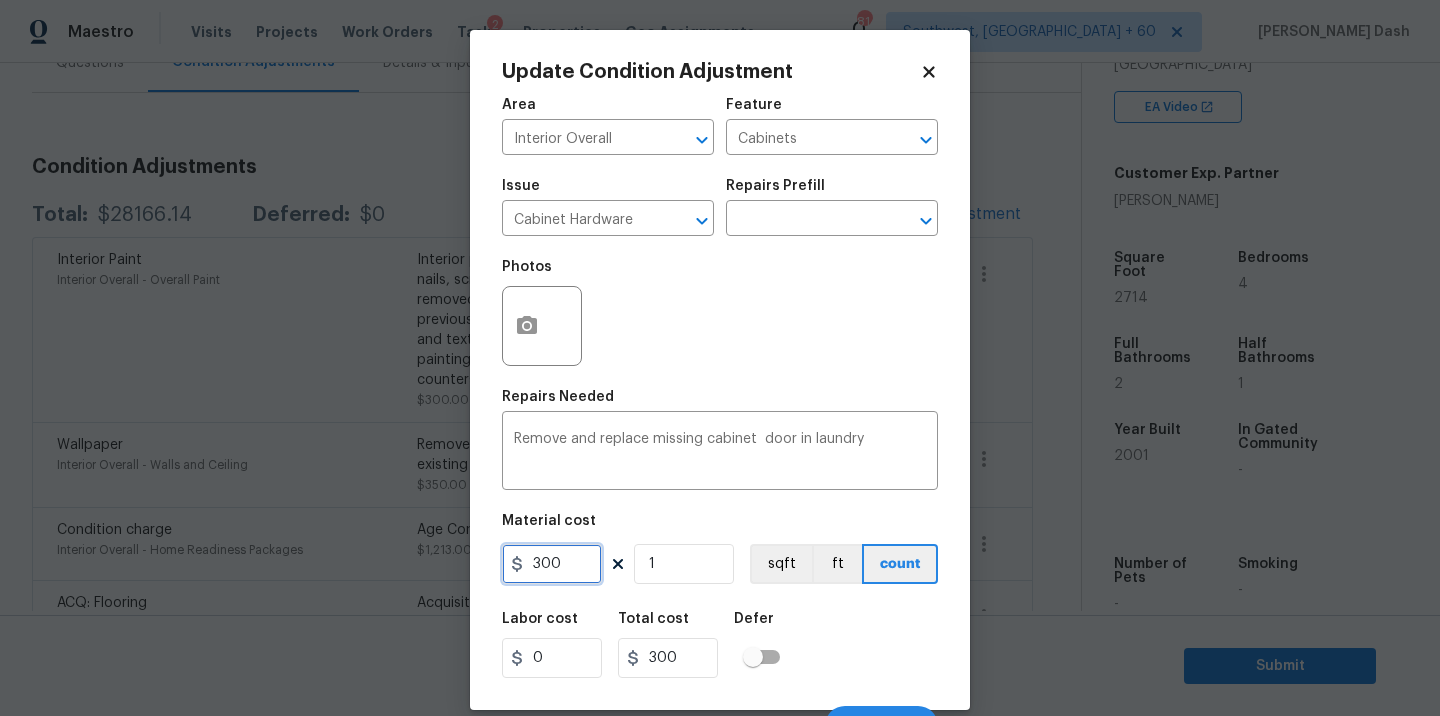 click on "300" at bounding box center (552, 564) 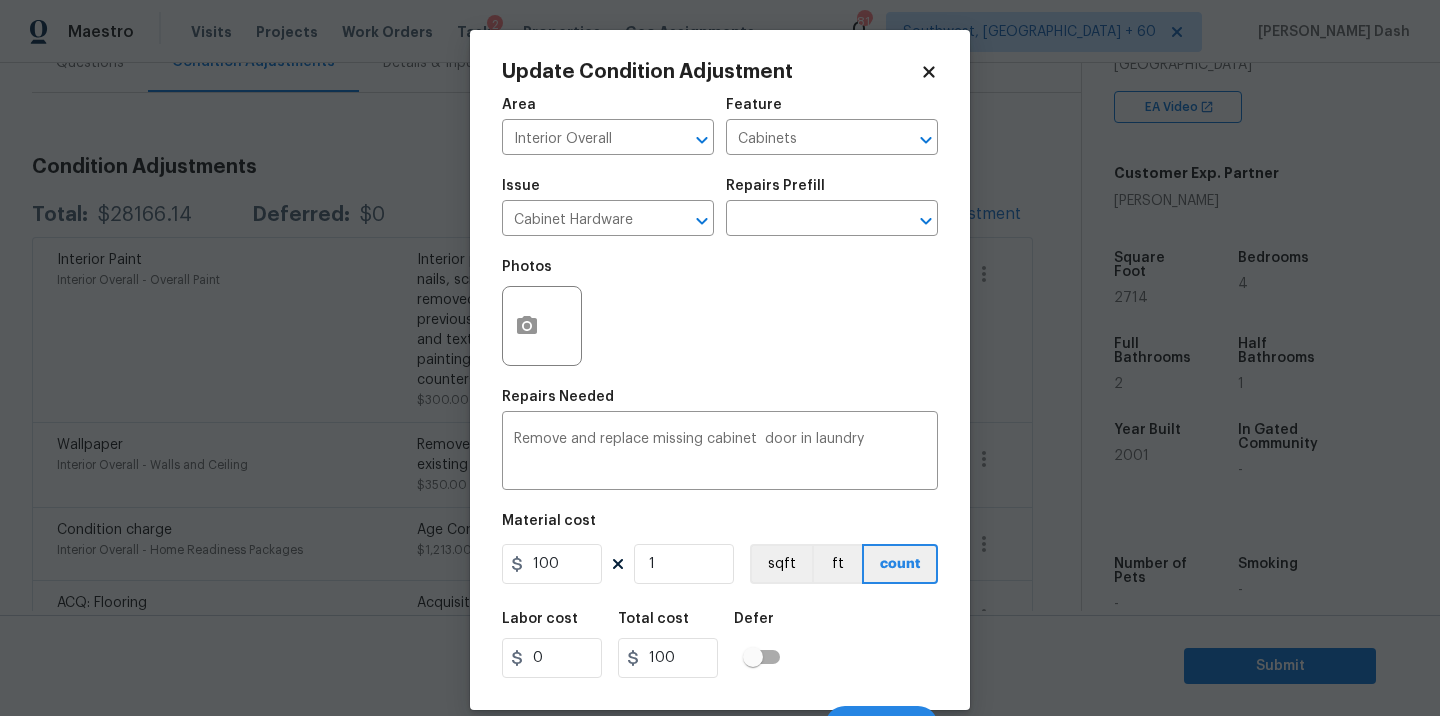 click on "Labor cost 0 Total cost 100 Defer" at bounding box center [720, 645] 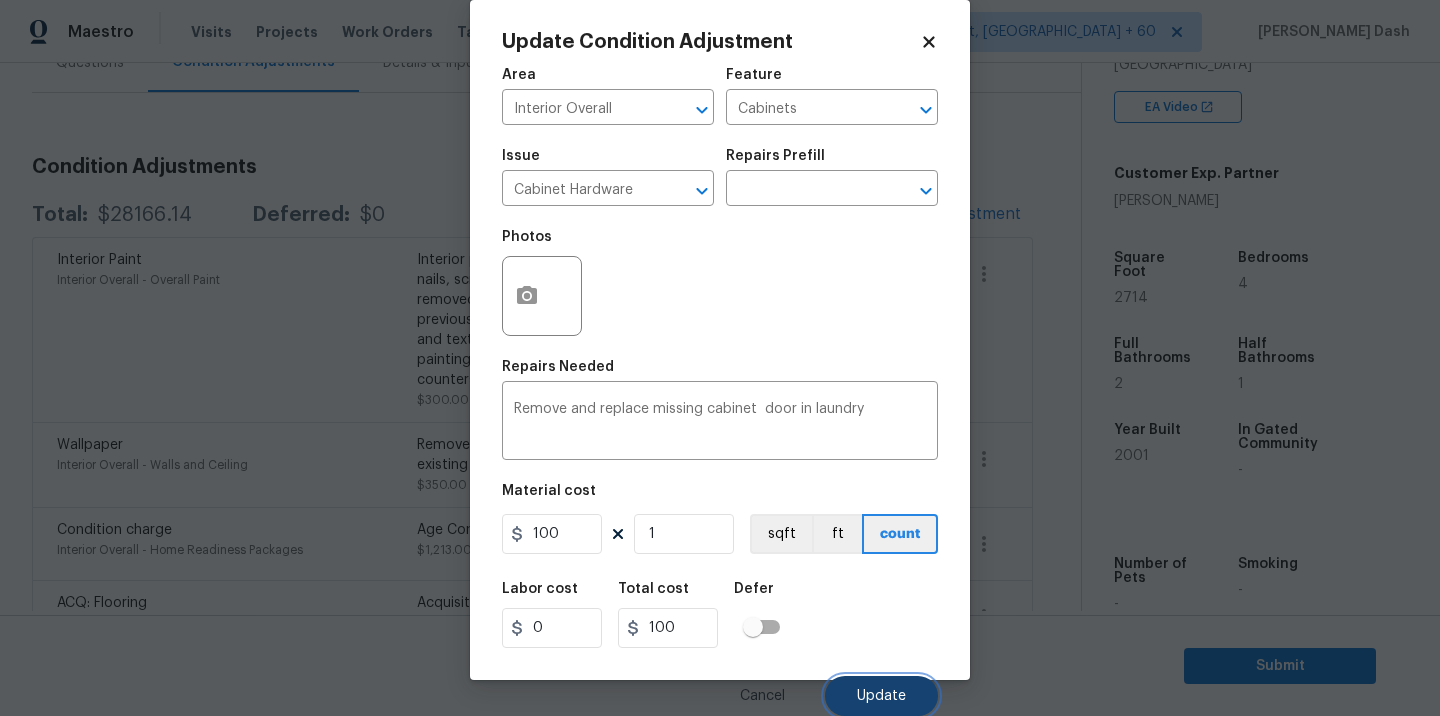 click on "Update" at bounding box center [881, 696] 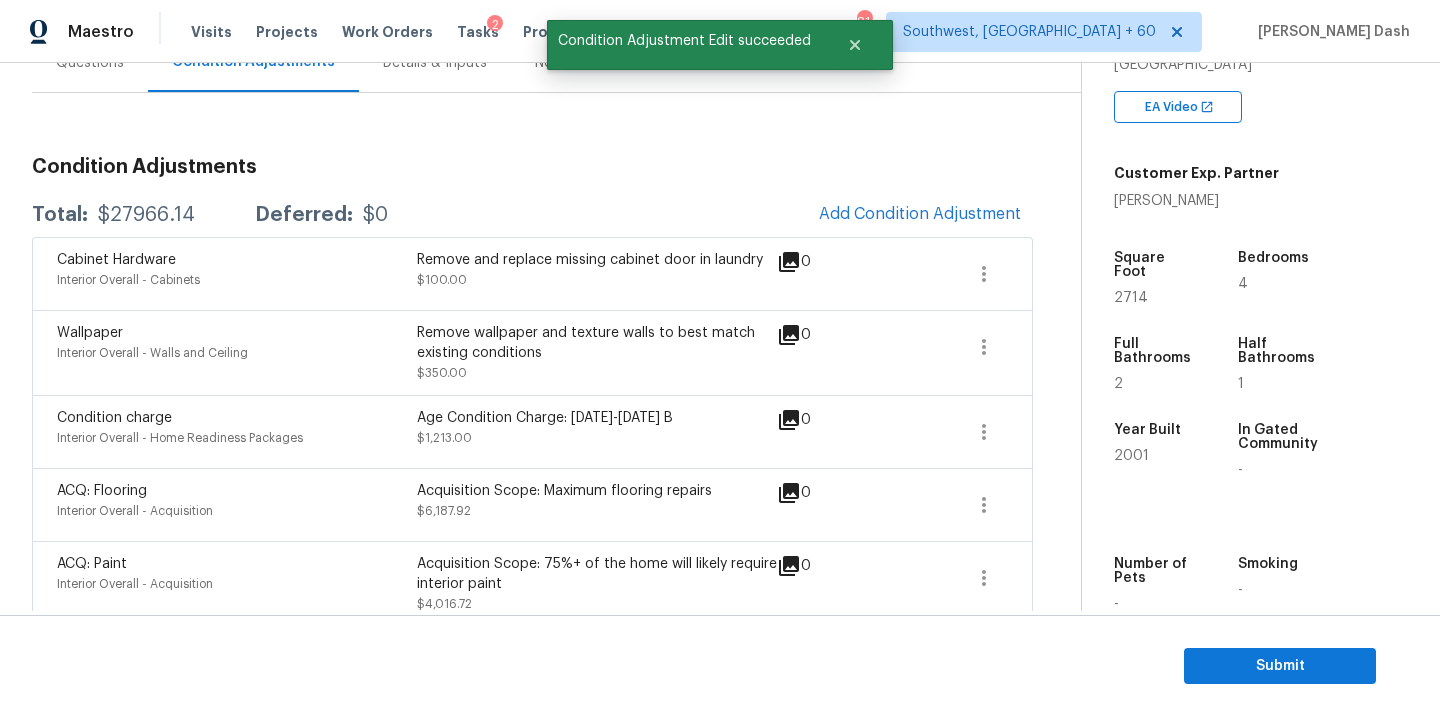 scroll, scrollTop: 0, scrollLeft: 0, axis: both 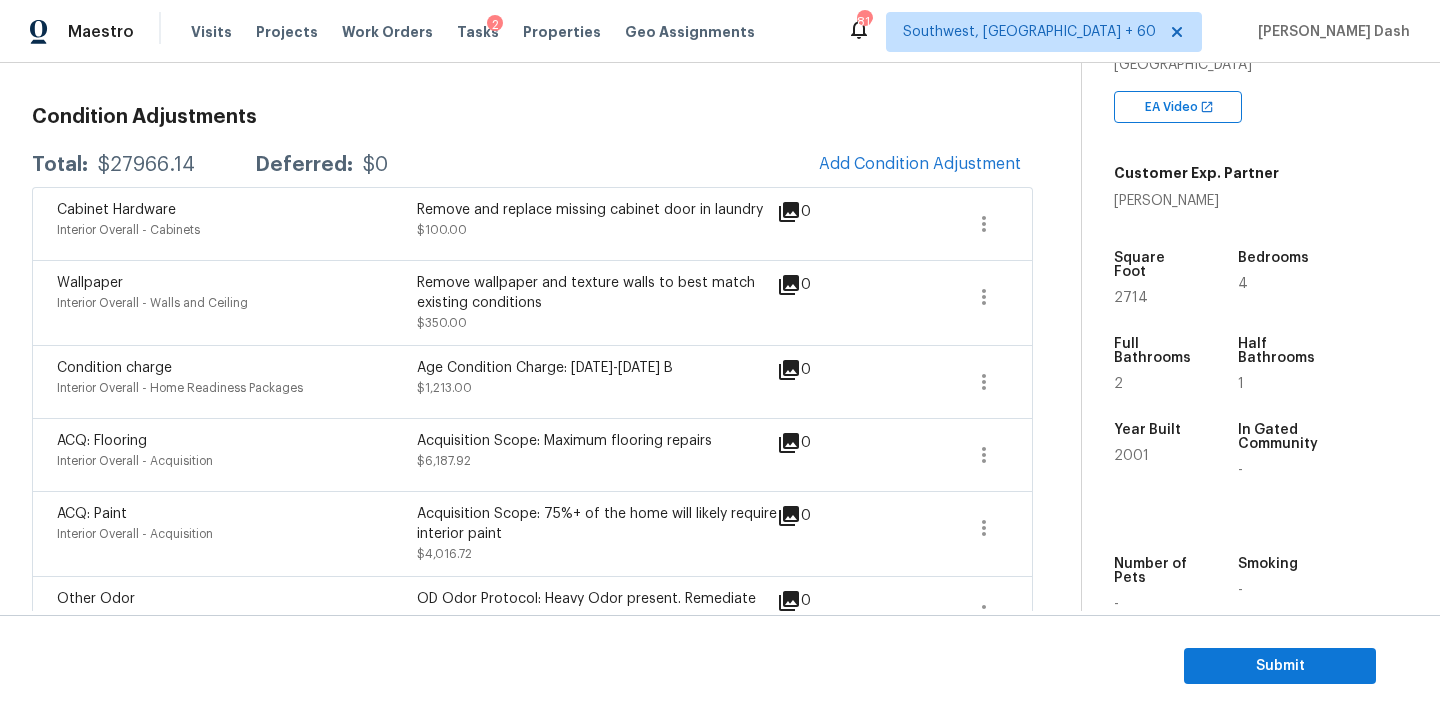 click on "Total:  $27966.14 Deferred:  $0 Add Condition Adjustment" at bounding box center [532, 165] 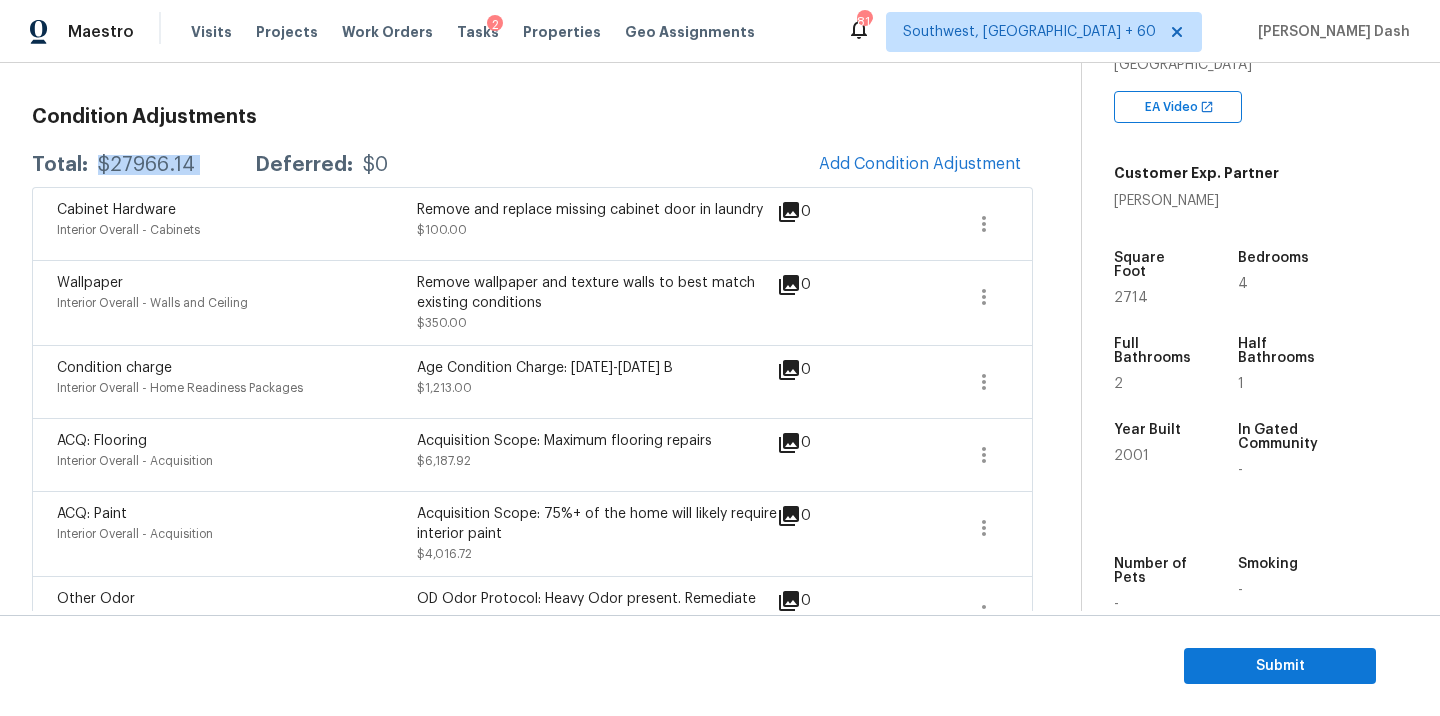 click on "Total:  $27966.14 Deferred:  $0 Add Condition Adjustment" at bounding box center (532, 165) 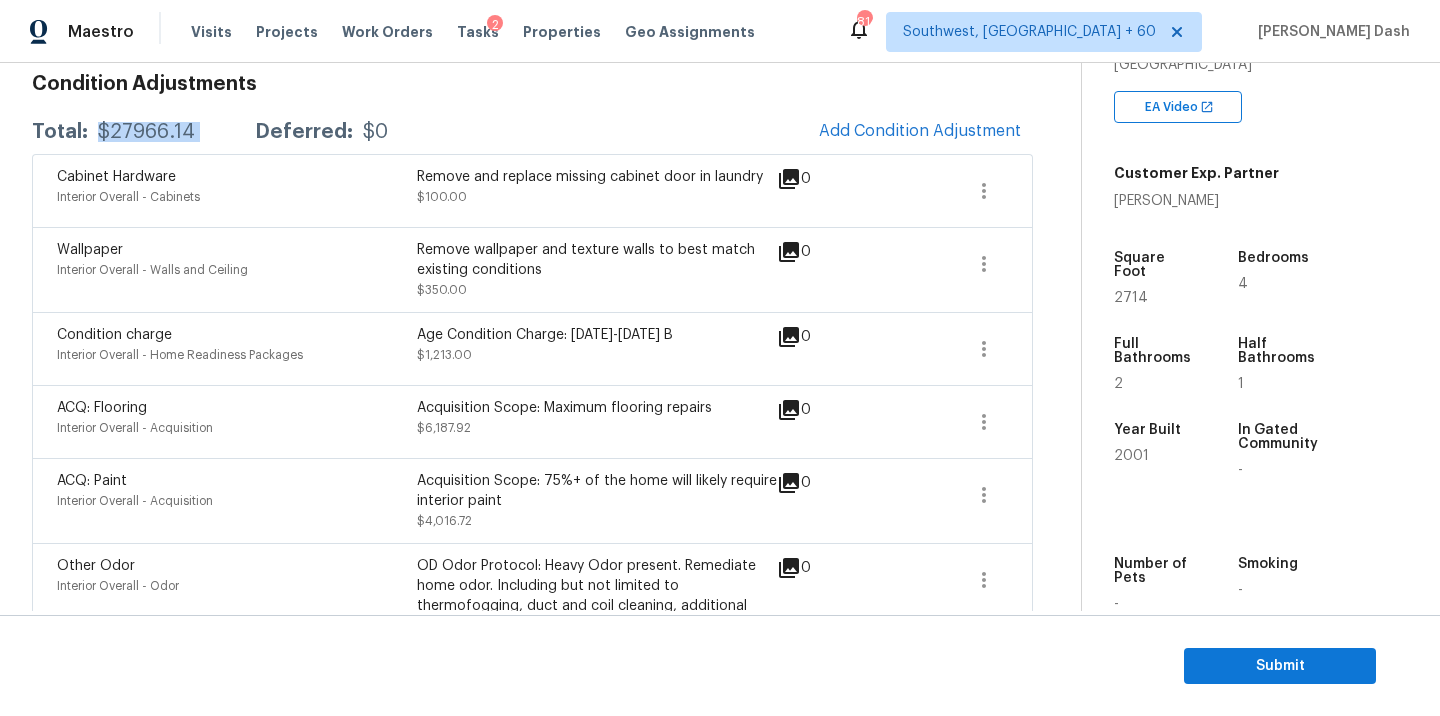 scroll, scrollTop: 310, scrollLeft: 0, axis: vertical 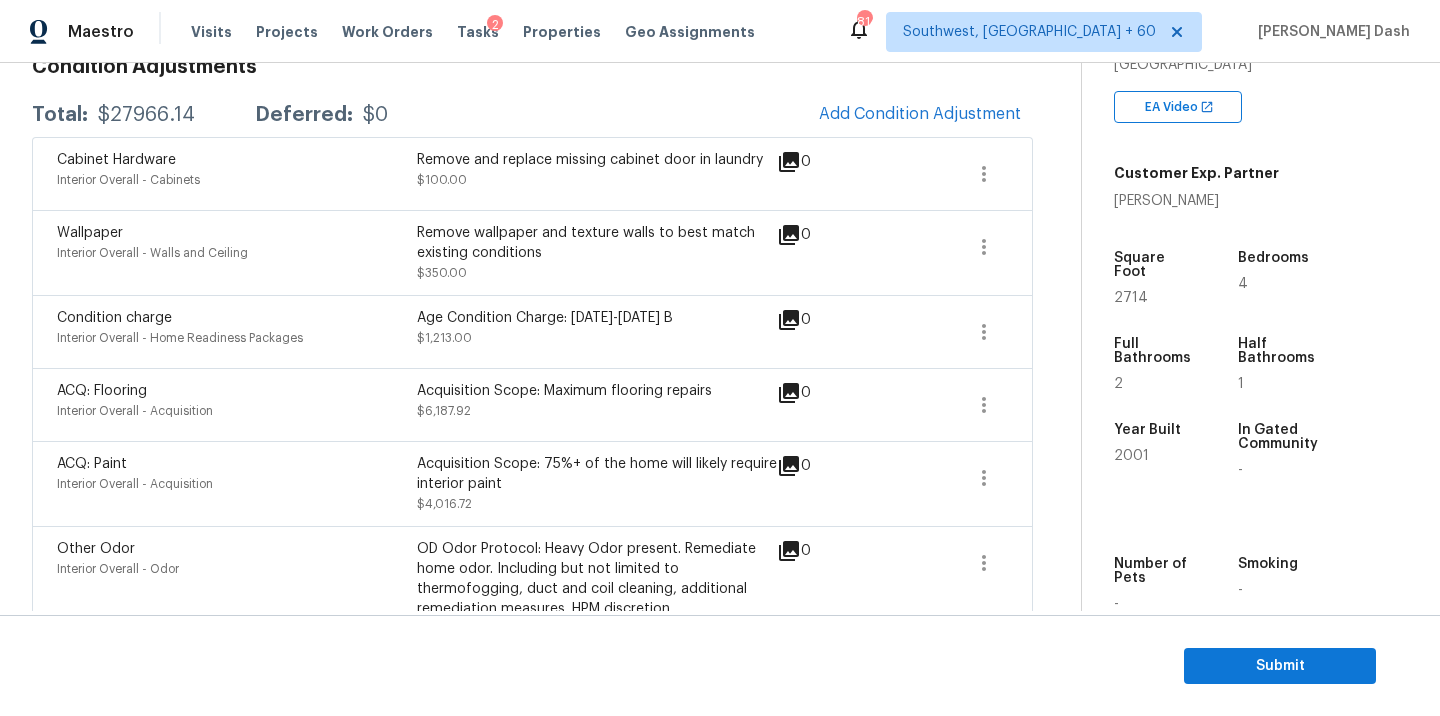 click on "Age Condition Charge: [DATE]-[DATE] B" at bounding box center (597, 318) 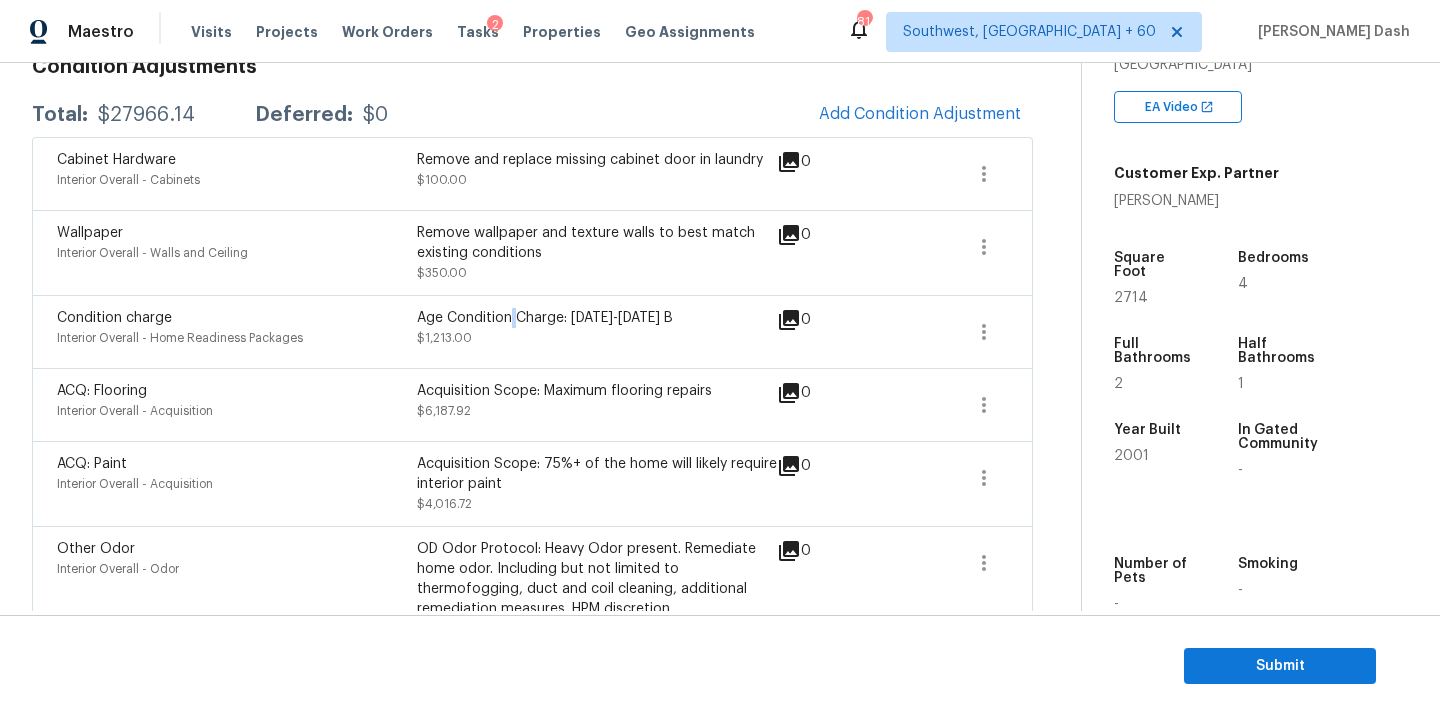 click on "Age Condition Charge: [DATE]-[DATE] B" at bounding box center (597, 318) 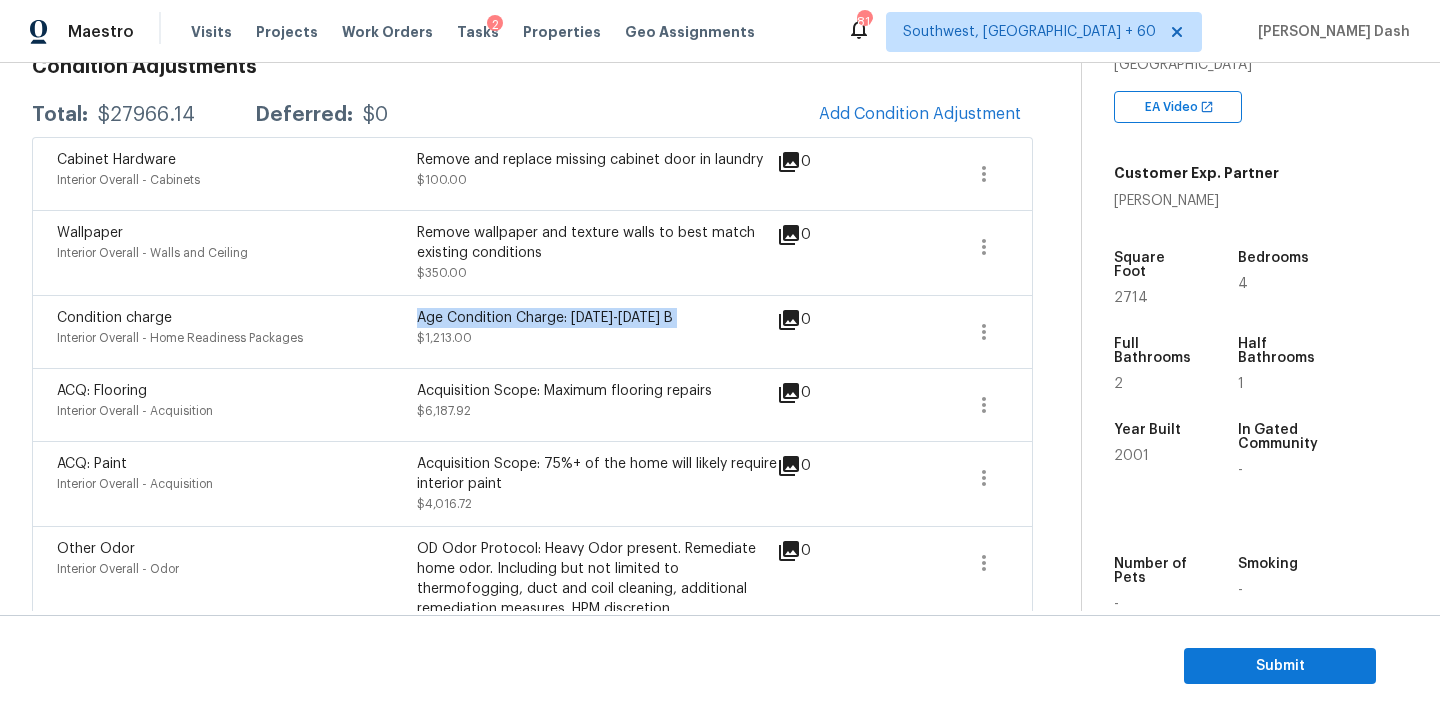 click on "Age Condition Charge: [DATE]-[DATE] B" at bounding box center [597, 318] 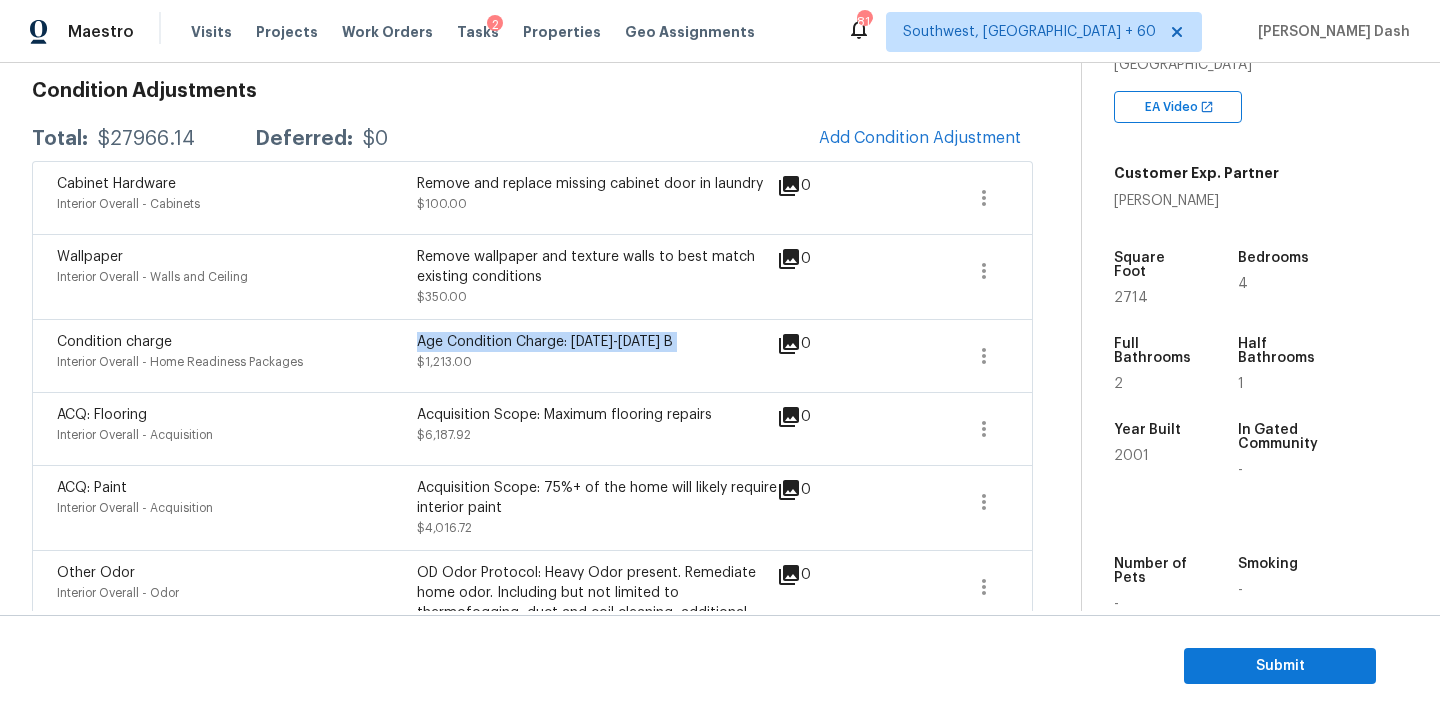 scroll, scrollTop: 260, scrollLeft: 0, axis: vertical 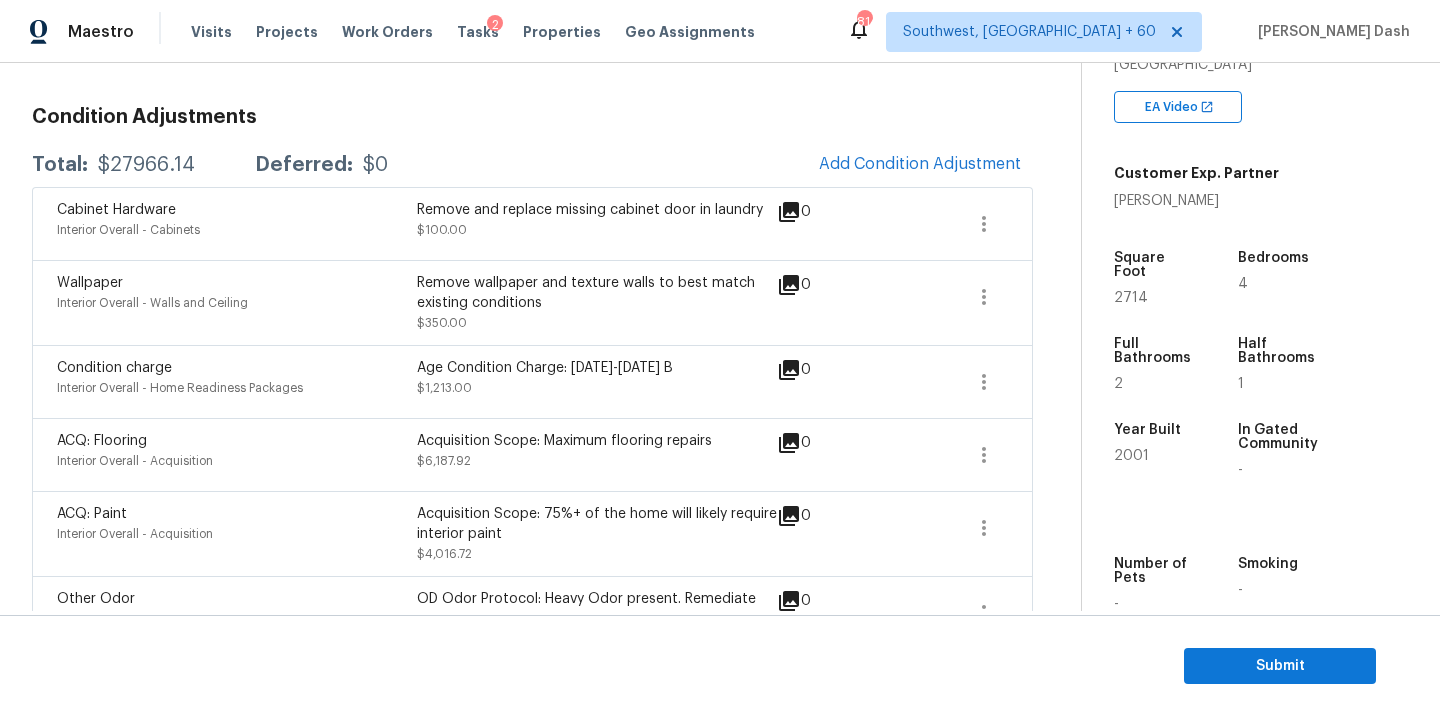 click on "Remove wallpaper and texture walls to best match existing conditions" at bounding box center (597, 293) 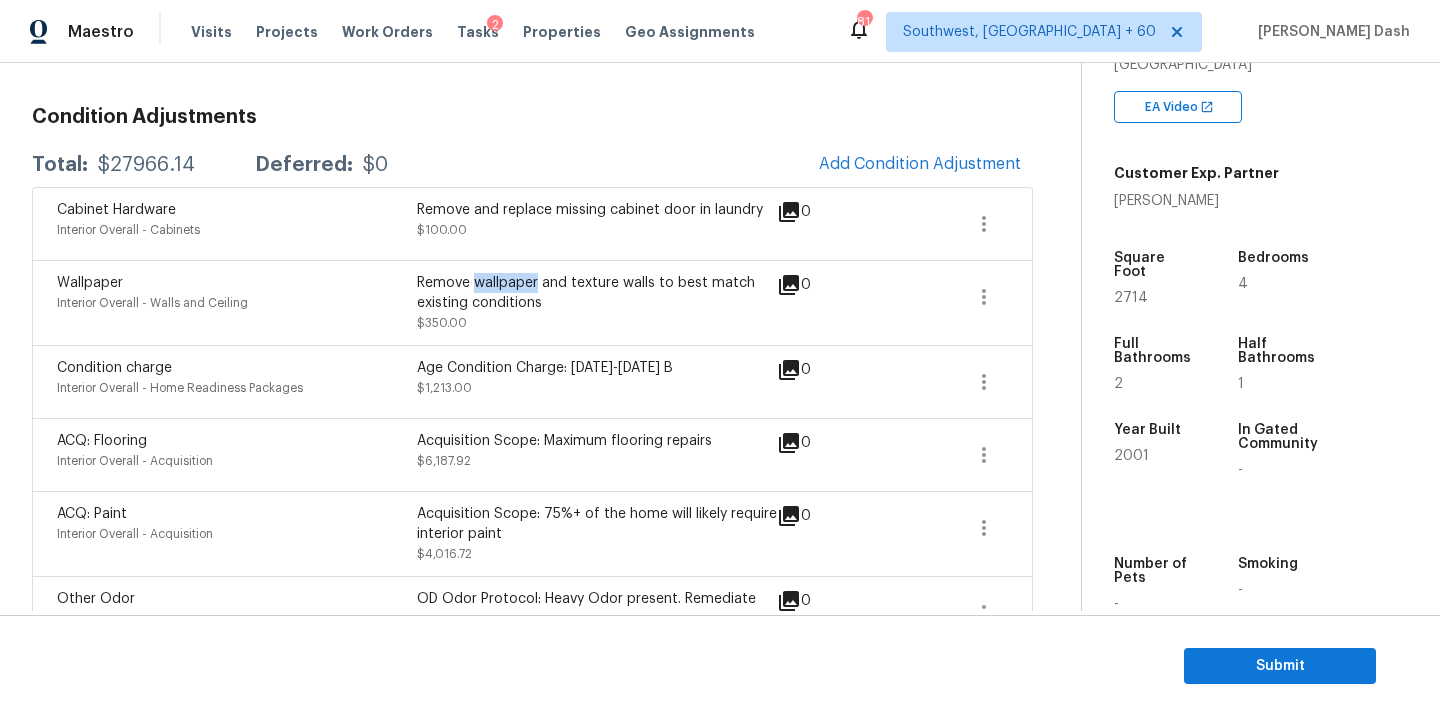 click on "Remove wallpaper and texture walls to best match existing conditions" at bounding box center (597, 293) 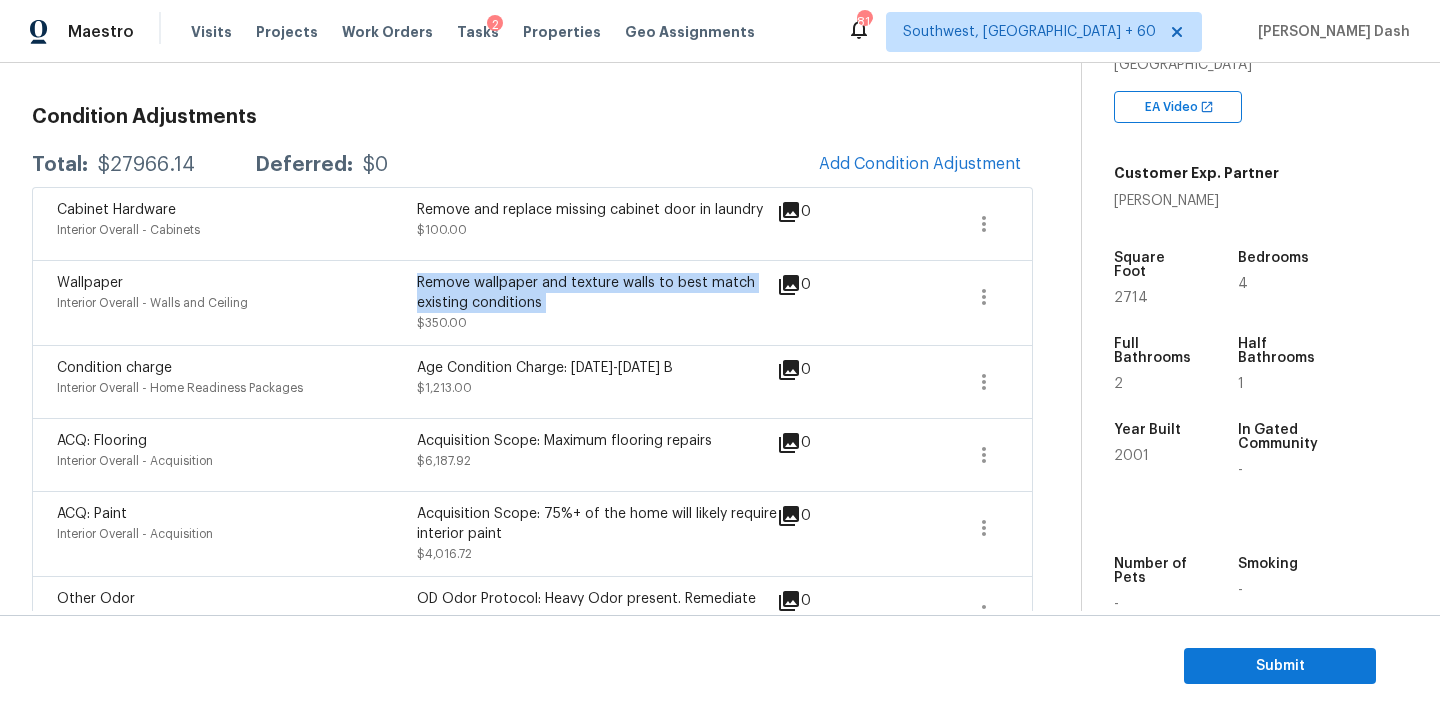 click on "Remove wallpaper and texture walls to best match existing conditions" at bounding box center [597, 293] 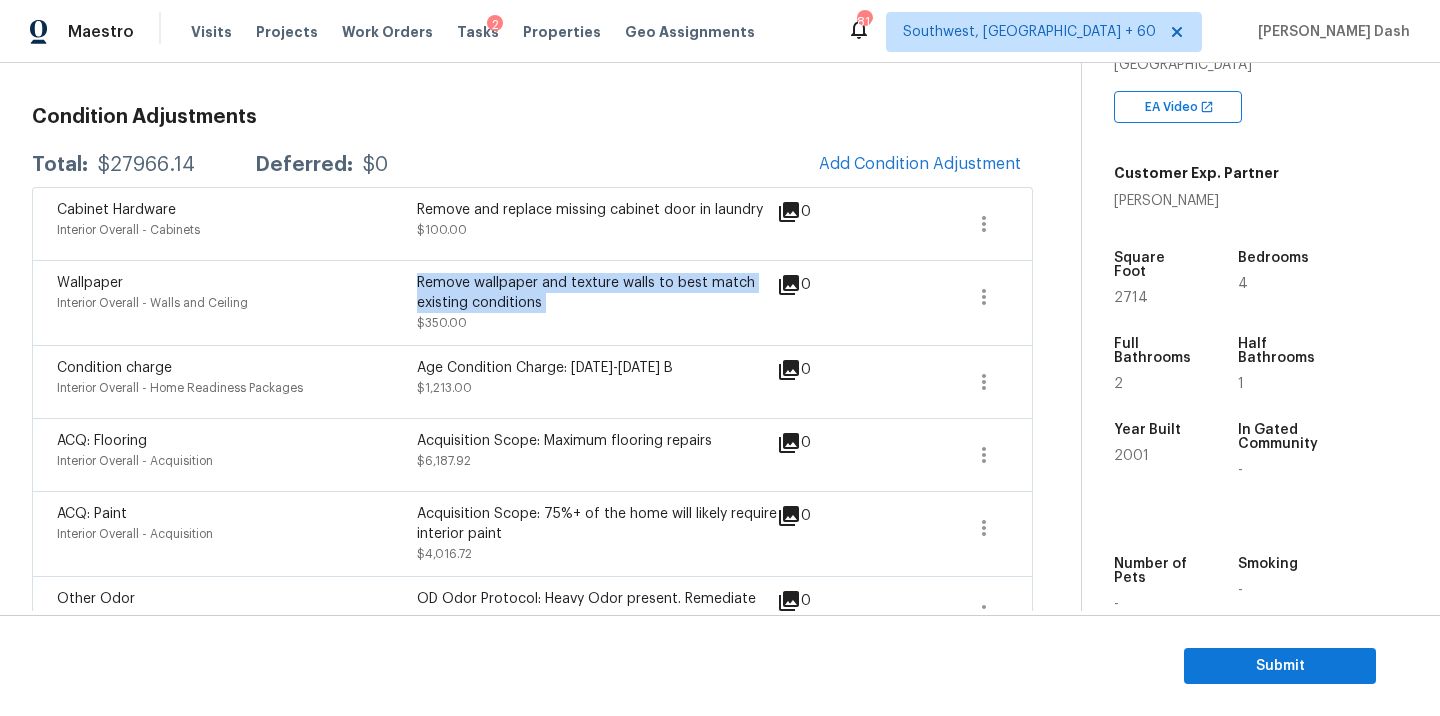 scroll, scrollTop: 254, scrollLeft: 0, axis: vertical 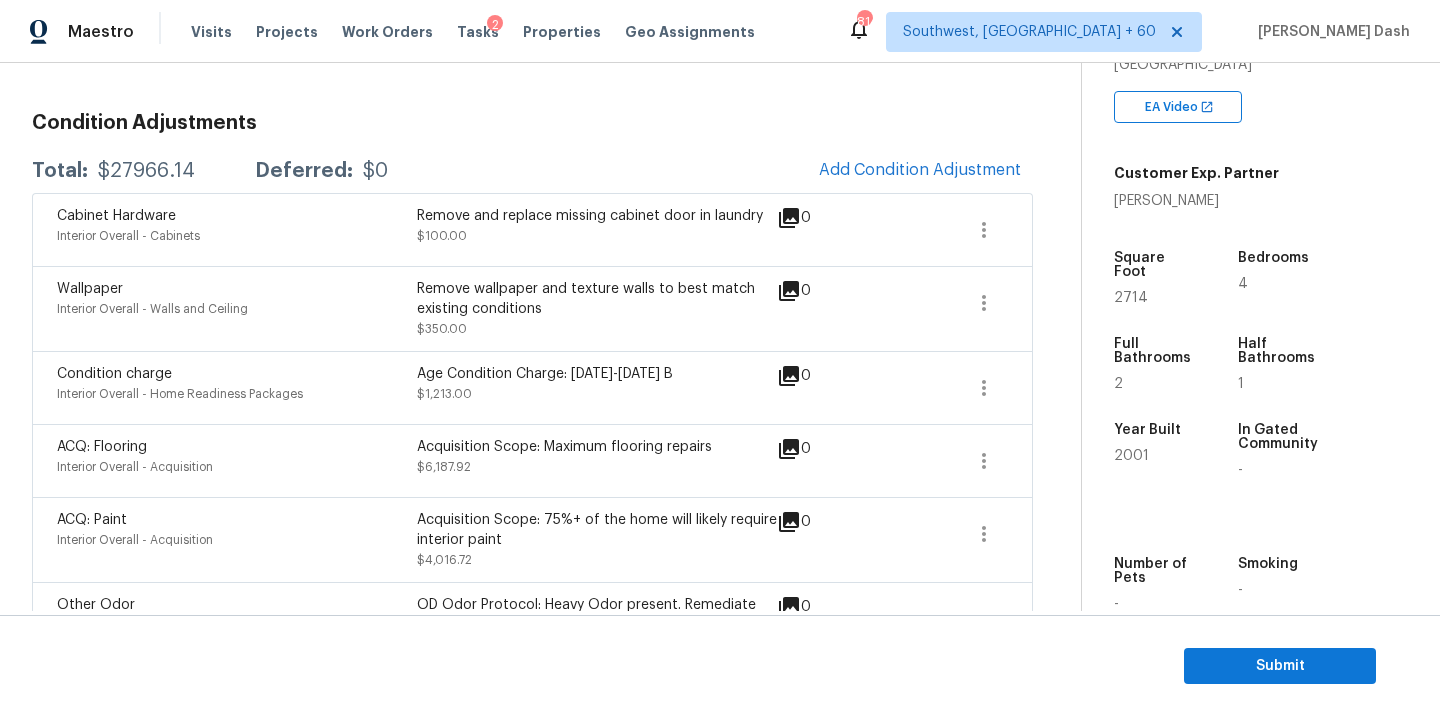 click on "Cabinet Hardware Interior Overall - Cabinets Remove and replace missing cabinet  door in laundry $100.00   0" at bounding box center (532, 229) 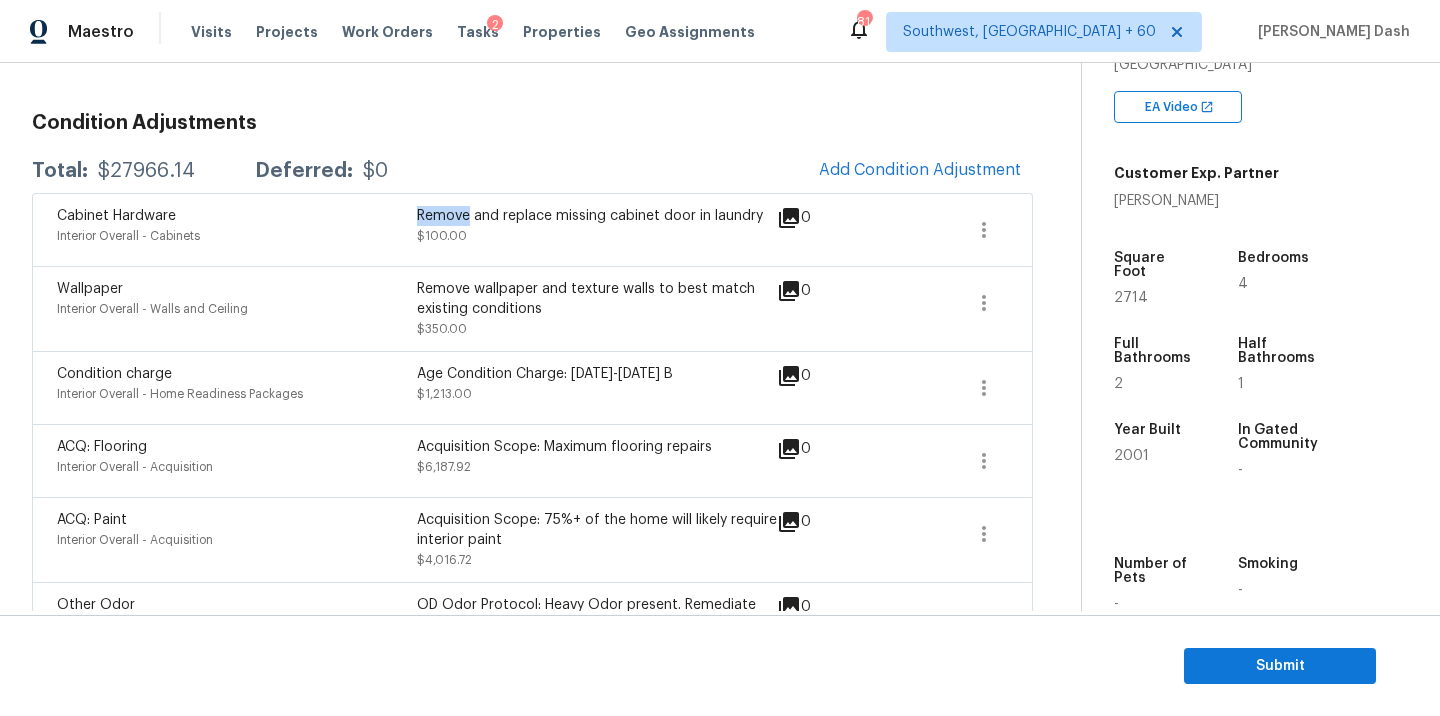 click on "Cabinet Hardware Interior Overall - Cabinets Remove and replace missing cabinet  door in laundry $100.00   0" at bounding box center [532, 229] 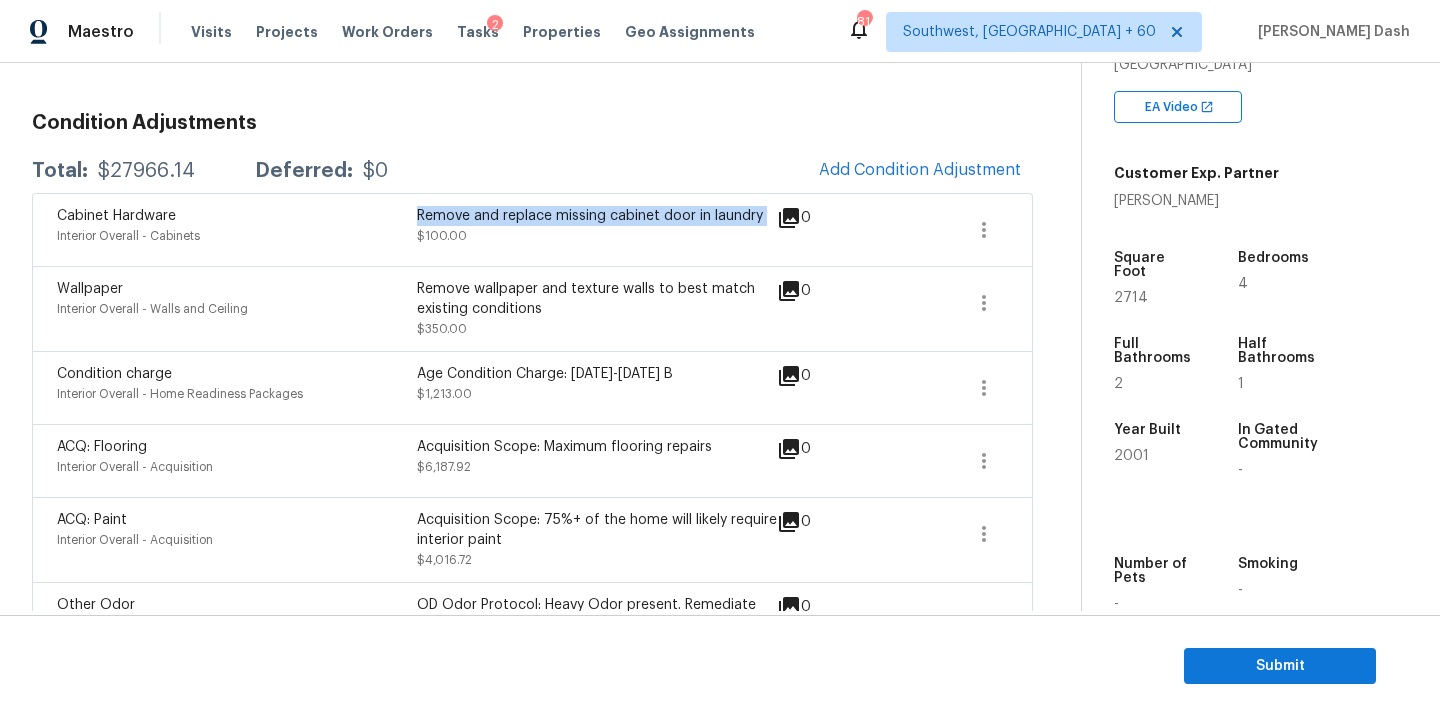 click on "Cabinet Hardware Interior Overall - Cabinets Remove and replace missing cabinet  door in laundry $100.00   0" at bounding box center [532, 229] 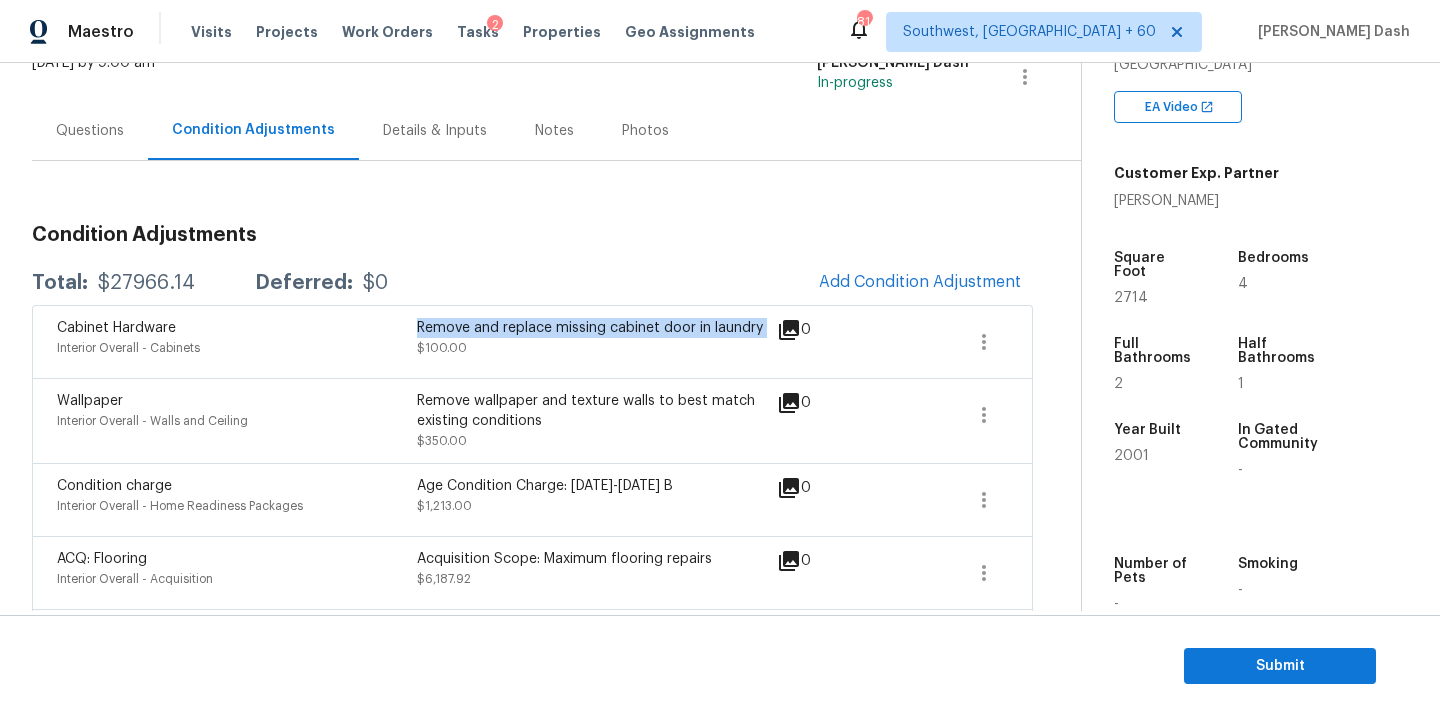 click on "Questions" at bounding box center [90, 131] 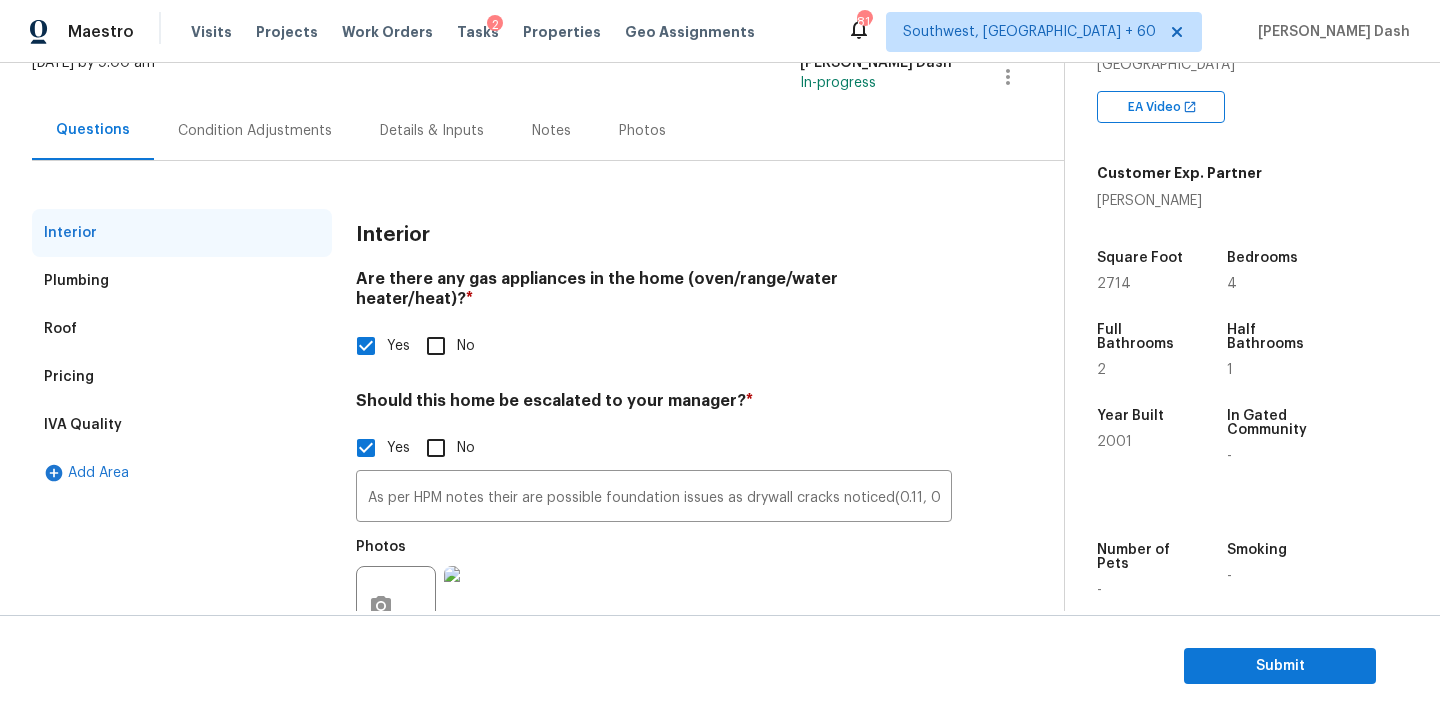 scroll, scrollTop: 199, scrollLeft: 0, axis: vertical 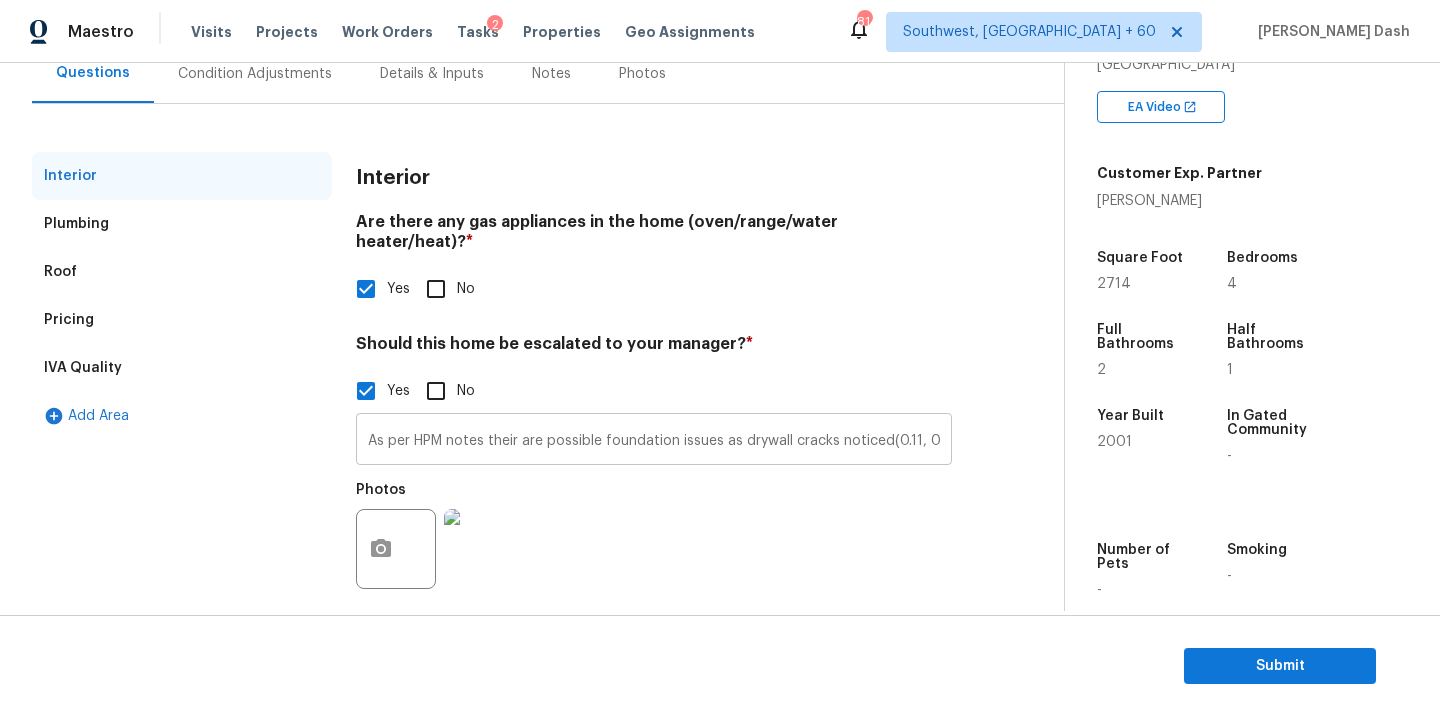 click on "As per HPM notes their are possible foundation issues as drywall cracks noticed(0.11, 0.47, 0.43). Needs review." at bounding box center (654, 441) 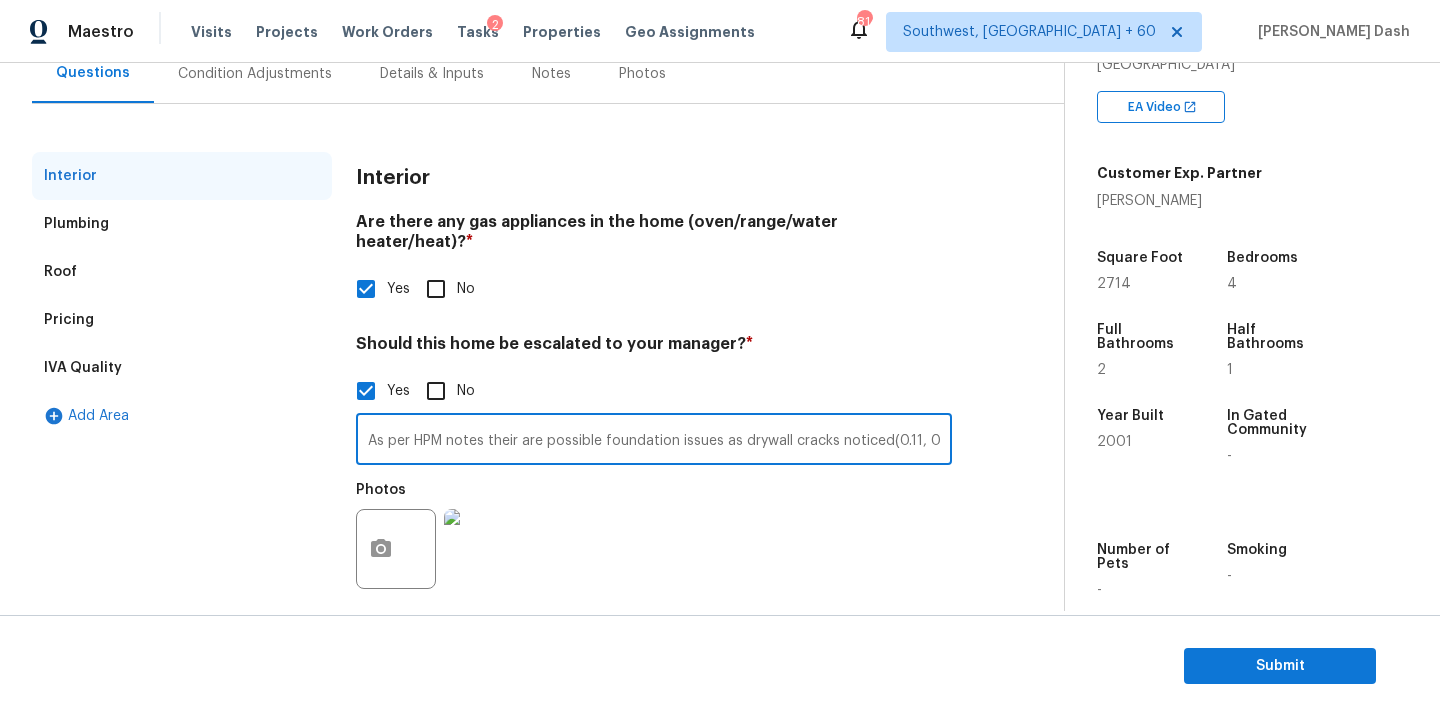 click on "As per HPM notes their are possible foundation issues as drywall cracks noticed(0.11, 0.47, 0.43). Needs review." at bounding box center (654, 441) 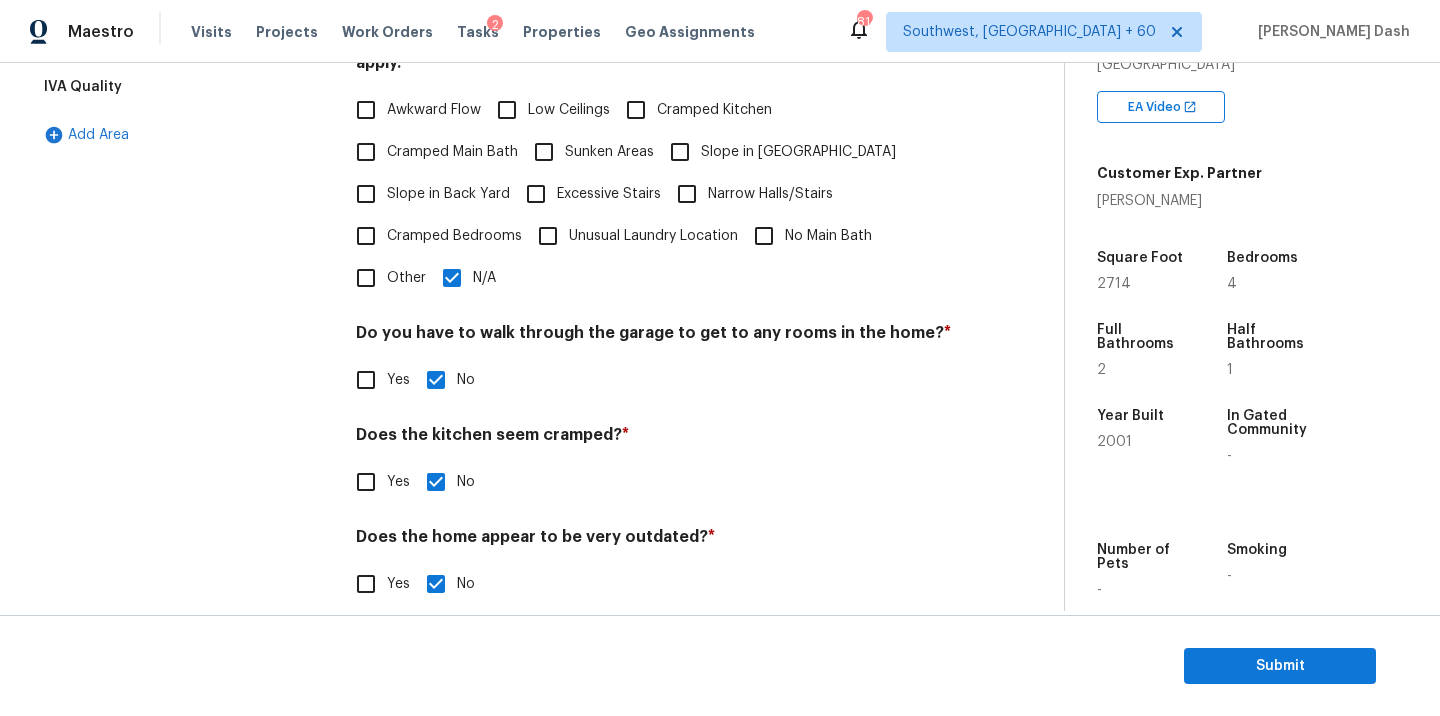 scroll, scrollTop: 484, scrollLeft: 0, axis: vertical 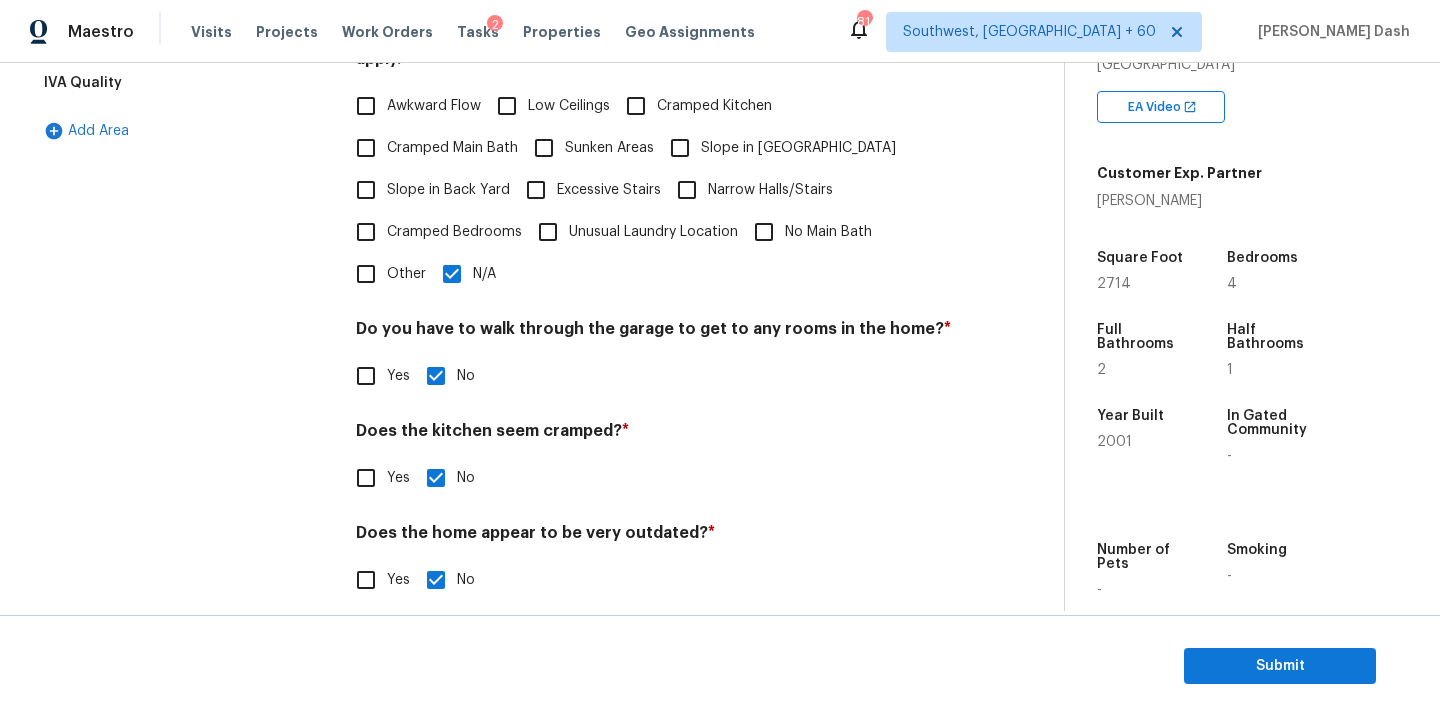click on "Interior Plumbing Roof Pricing IVA Quality Add Area" at bounding box center (182, 246) 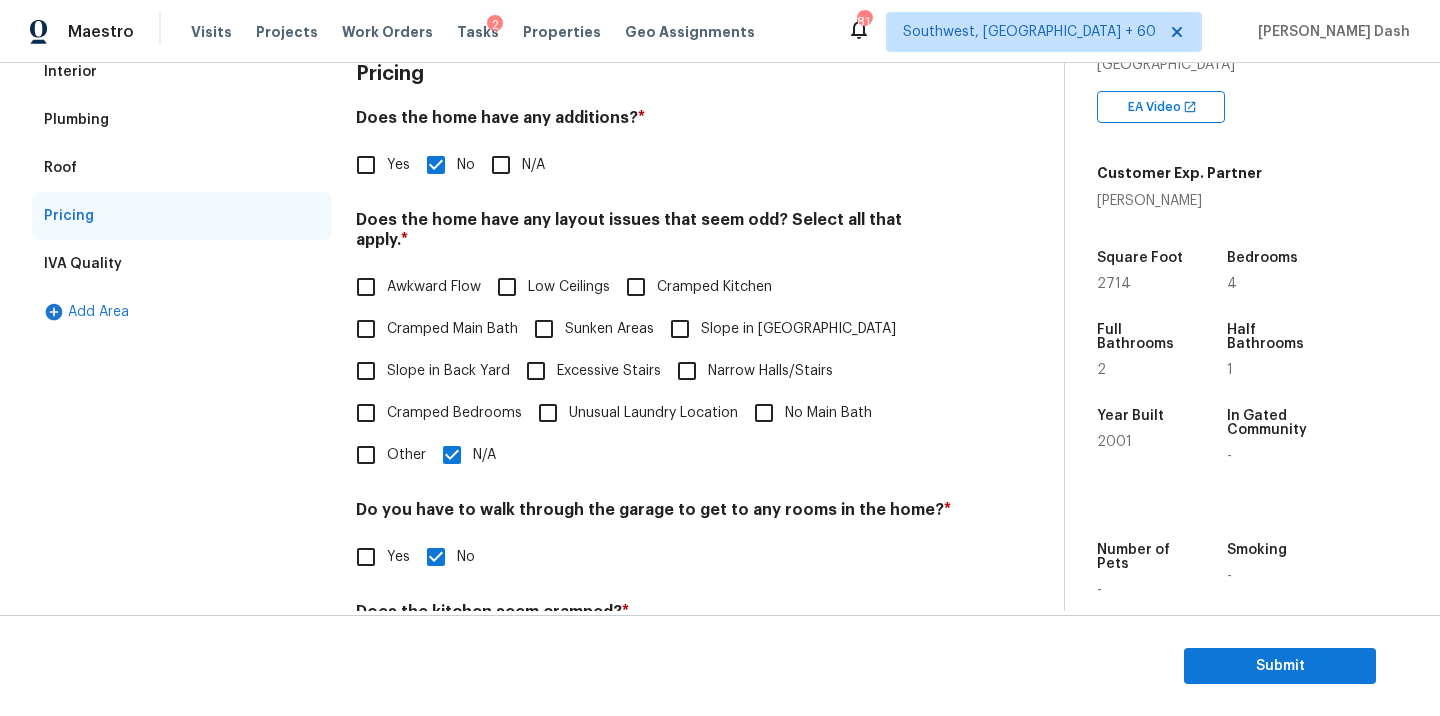 scroll, scrollTop: 0, scrollLeft: 0, axis: both 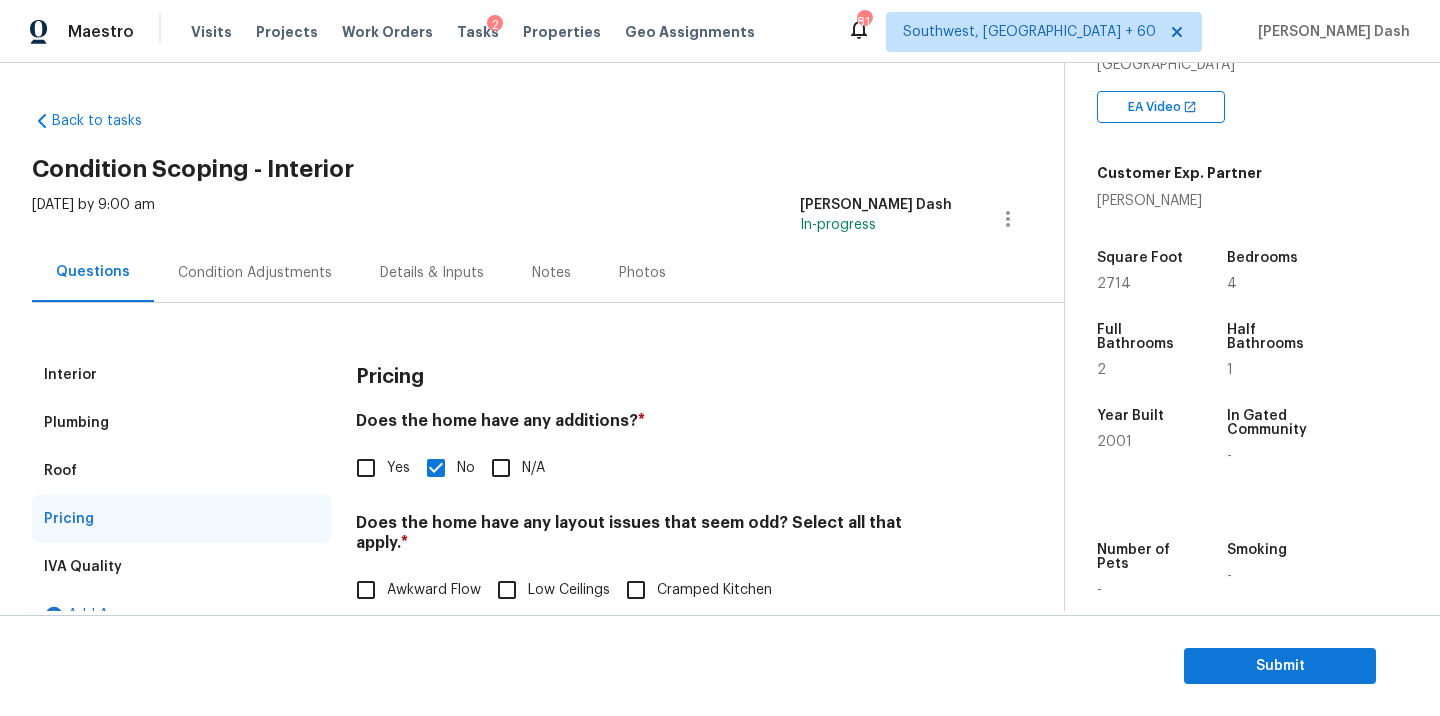 click on "Condition Adjustments" at bounding box center [255, 273] 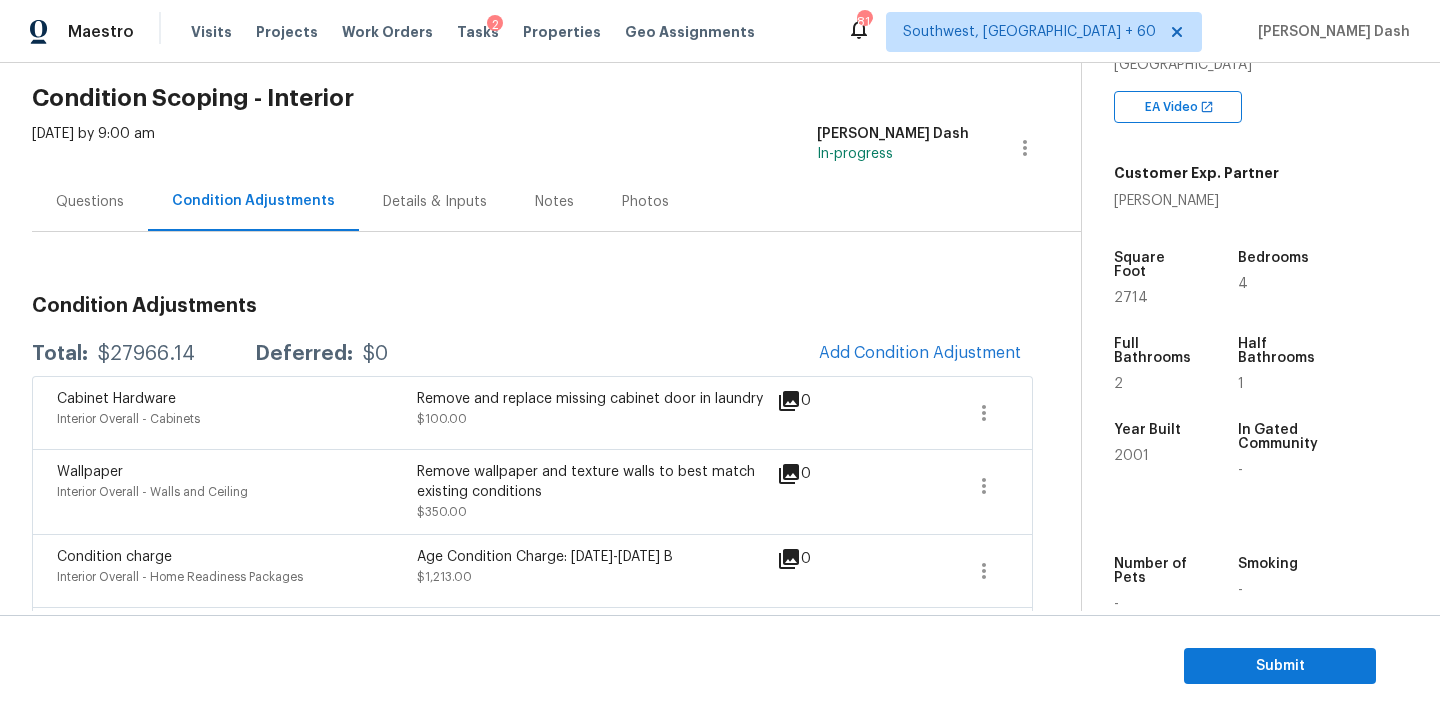 scroll, scrollTop: 76, scrollLeft: 0, axis: vertical 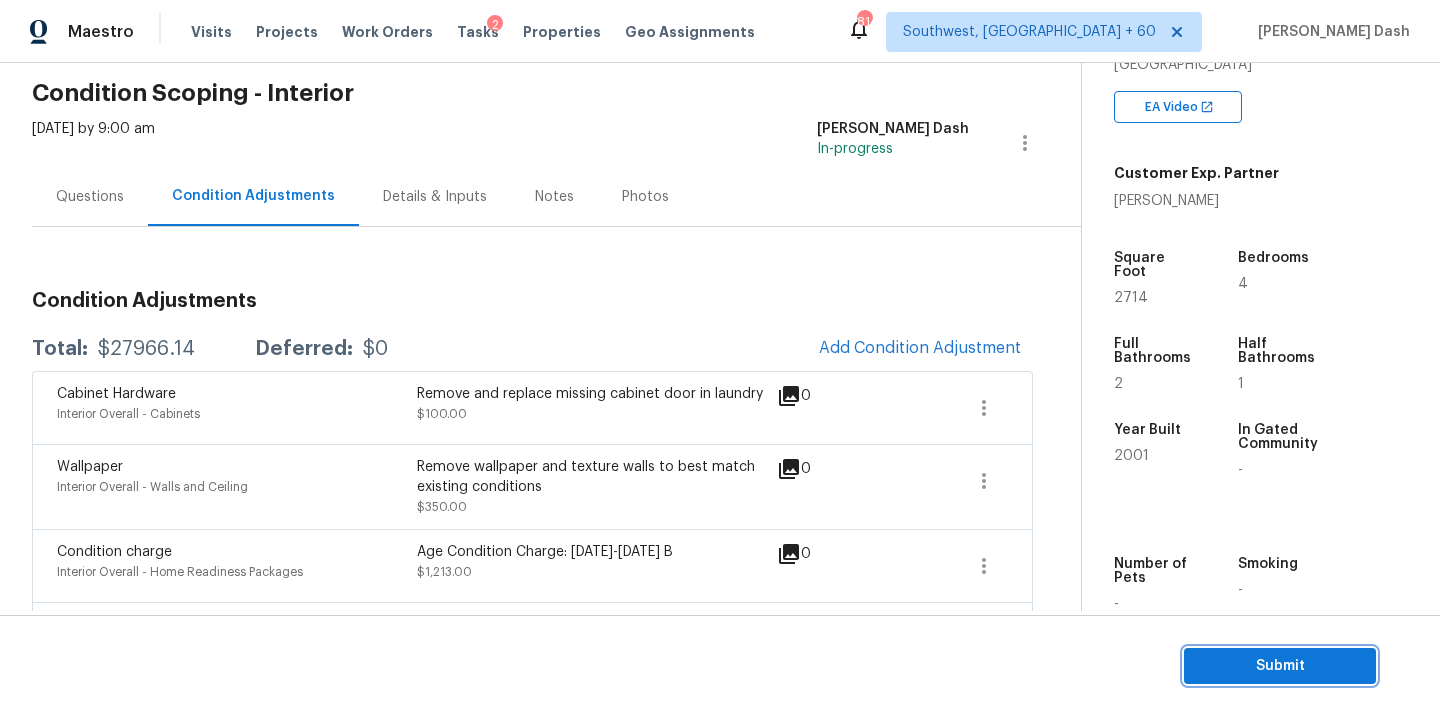 click on "Submit" at bounding box center (1280, 666) 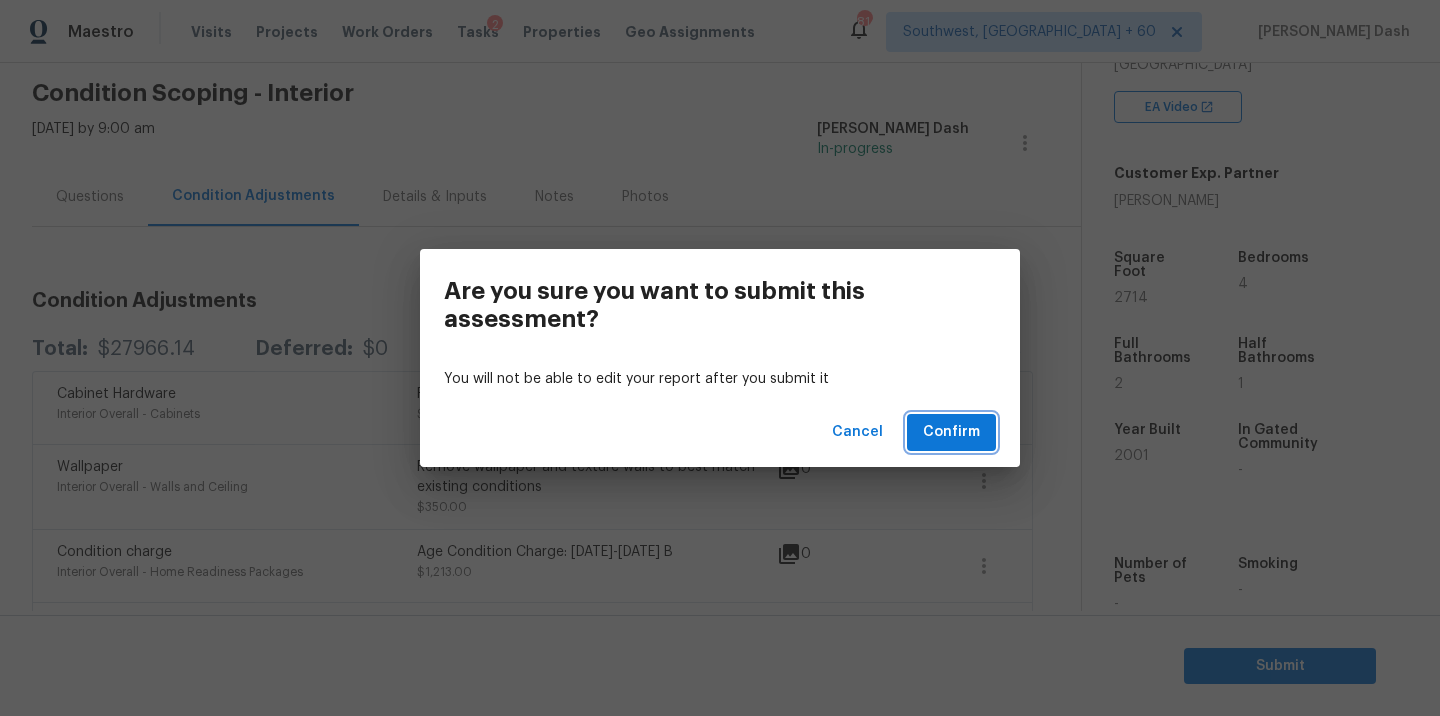 click on "Confirm" at bounding box center (951, 432) 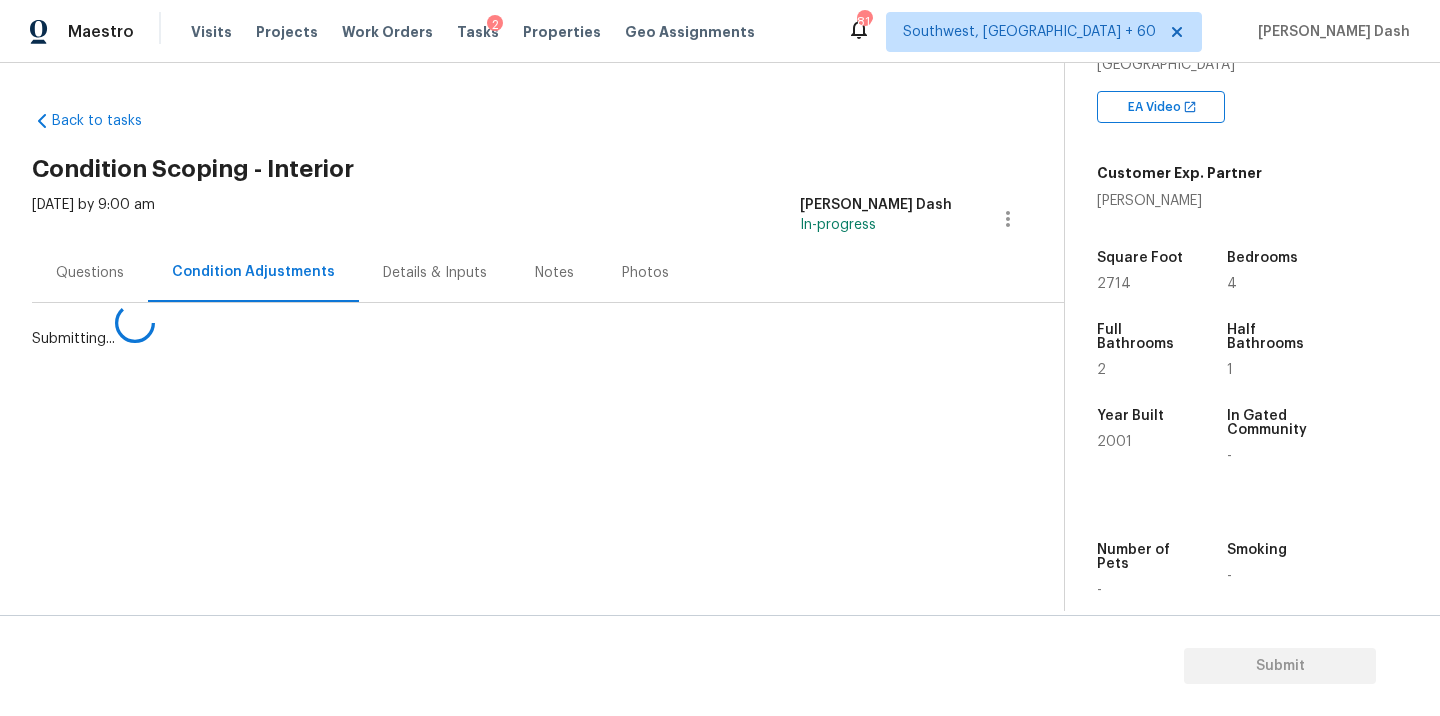 scroll, scrollTop: 0, scrollLeft: 0, axis: both 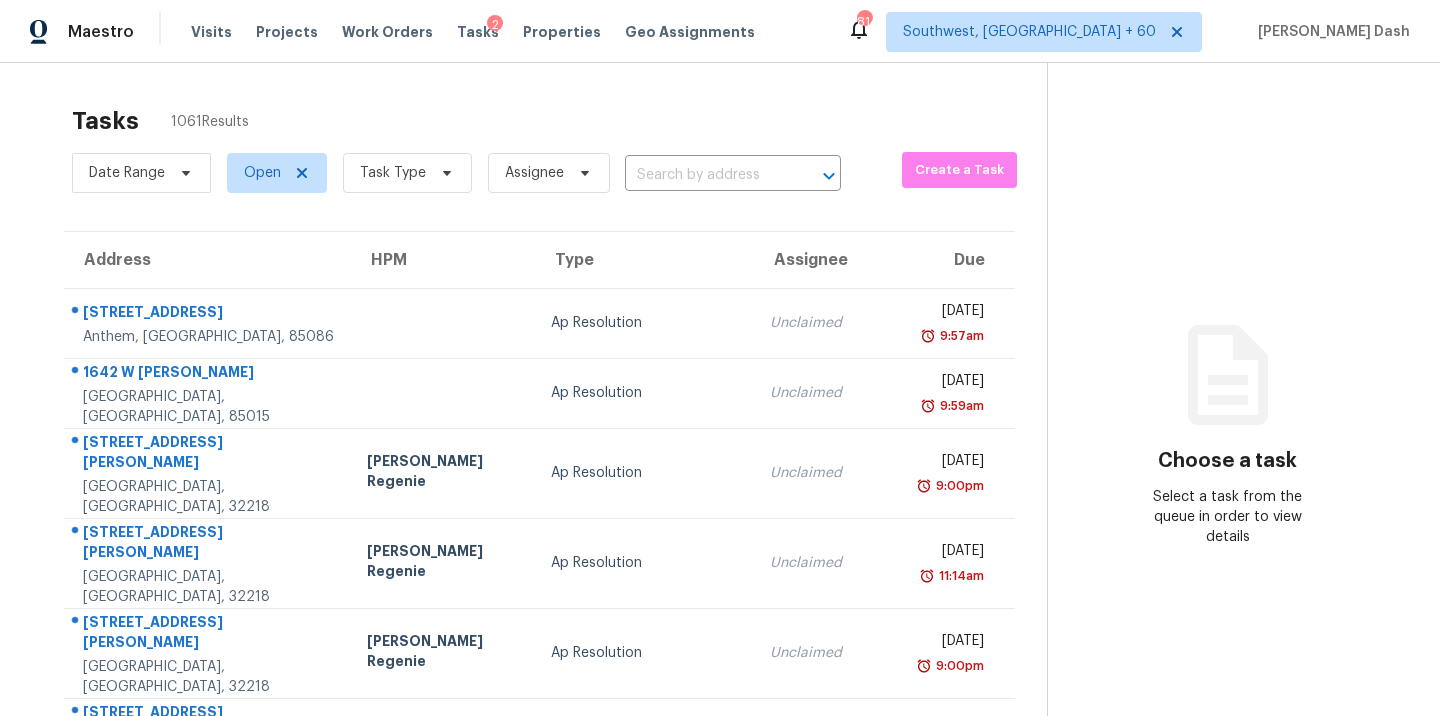 click on "Date Range Open Task Type Assignee ​" at bounding box center [456, 173] 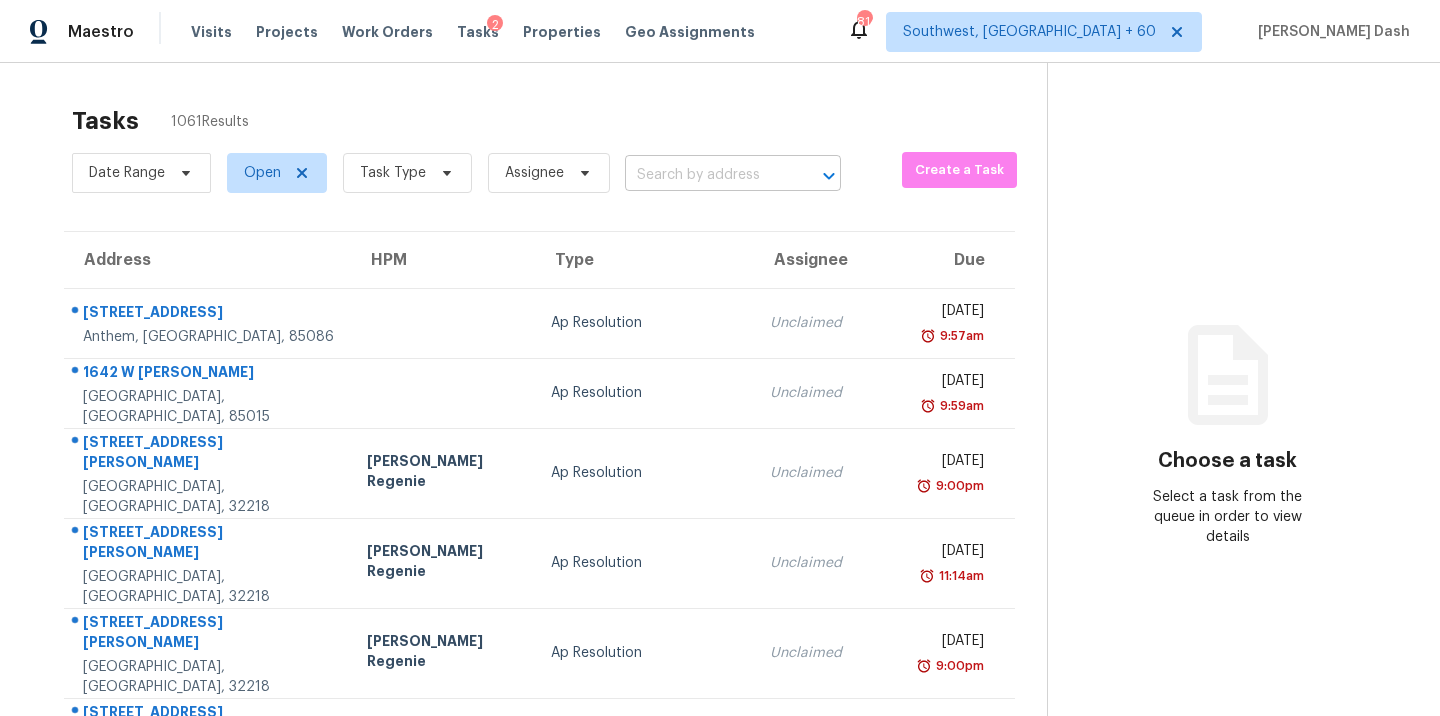click at bounding box center (705, 175) 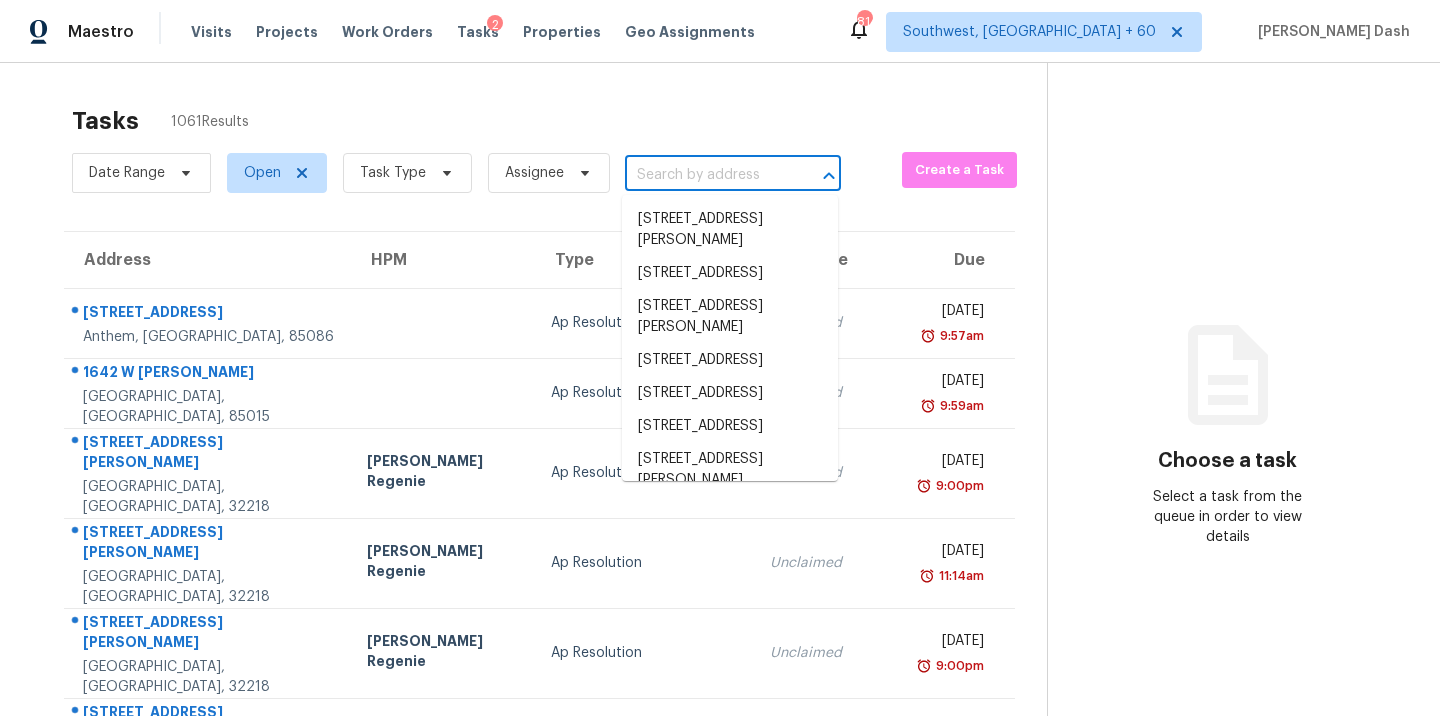 paste on "40614 N Harbour Town Ct, Anthem, AZ 85086" 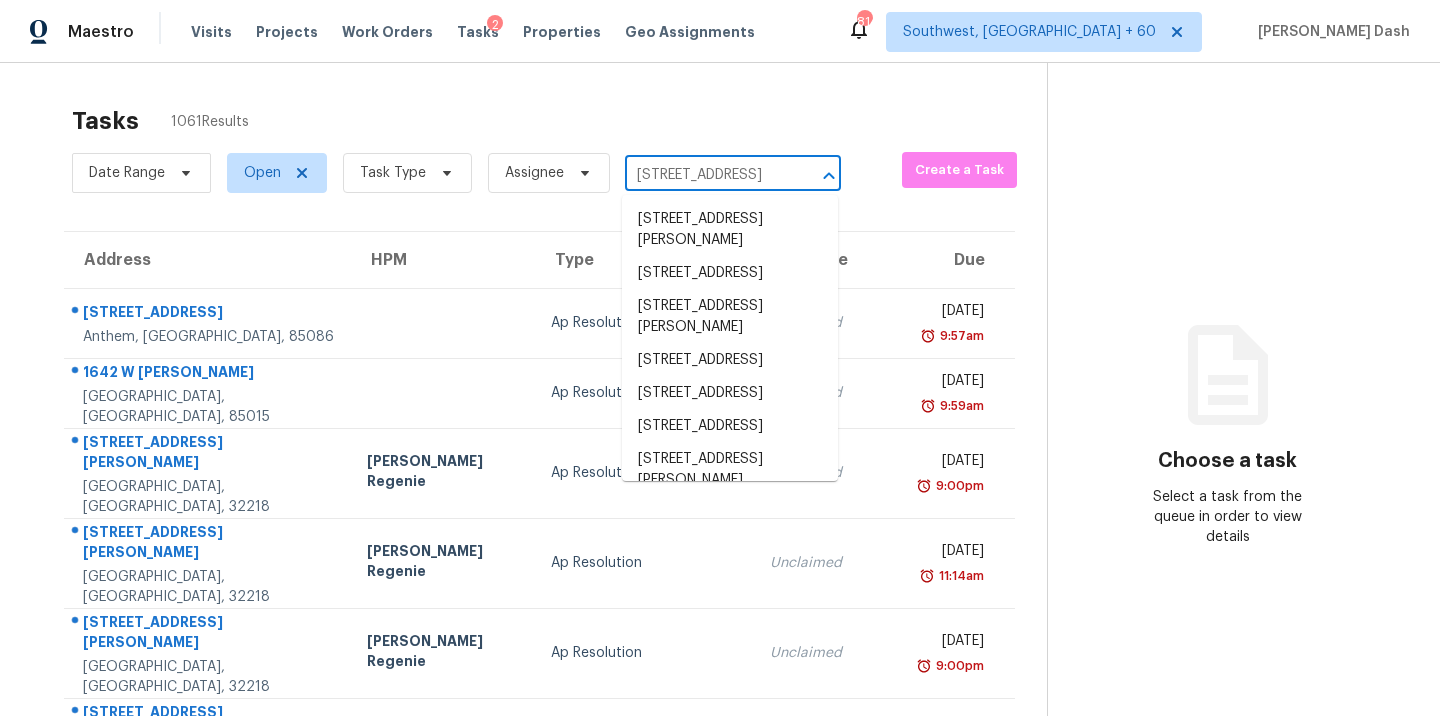 scroll, scrollTop: 0, scrollLeft: 153, axis: horizontal 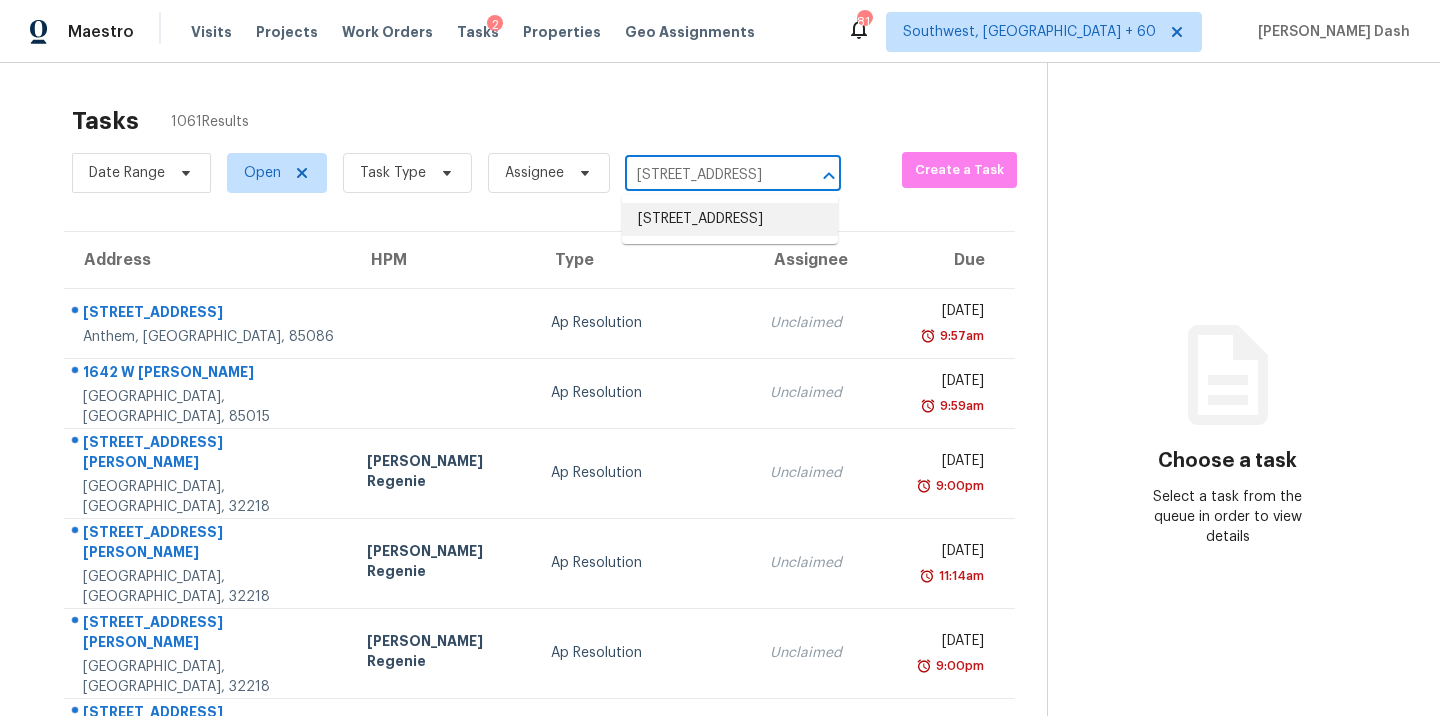 click on "40614 N Harbour Town Ct, Anthem, AZ 85086" at bounding box center [730, 219] 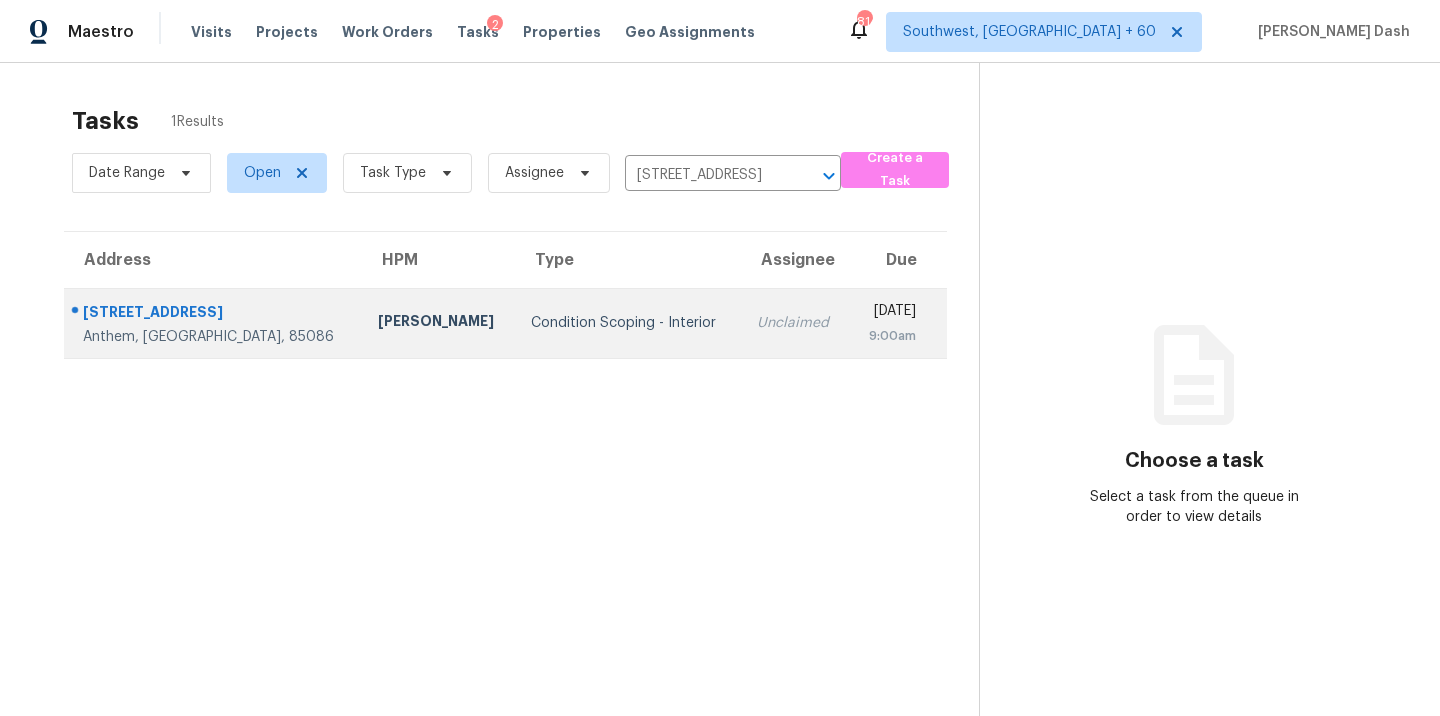 click on "Unclaimed" at bounding box center [795, 323] 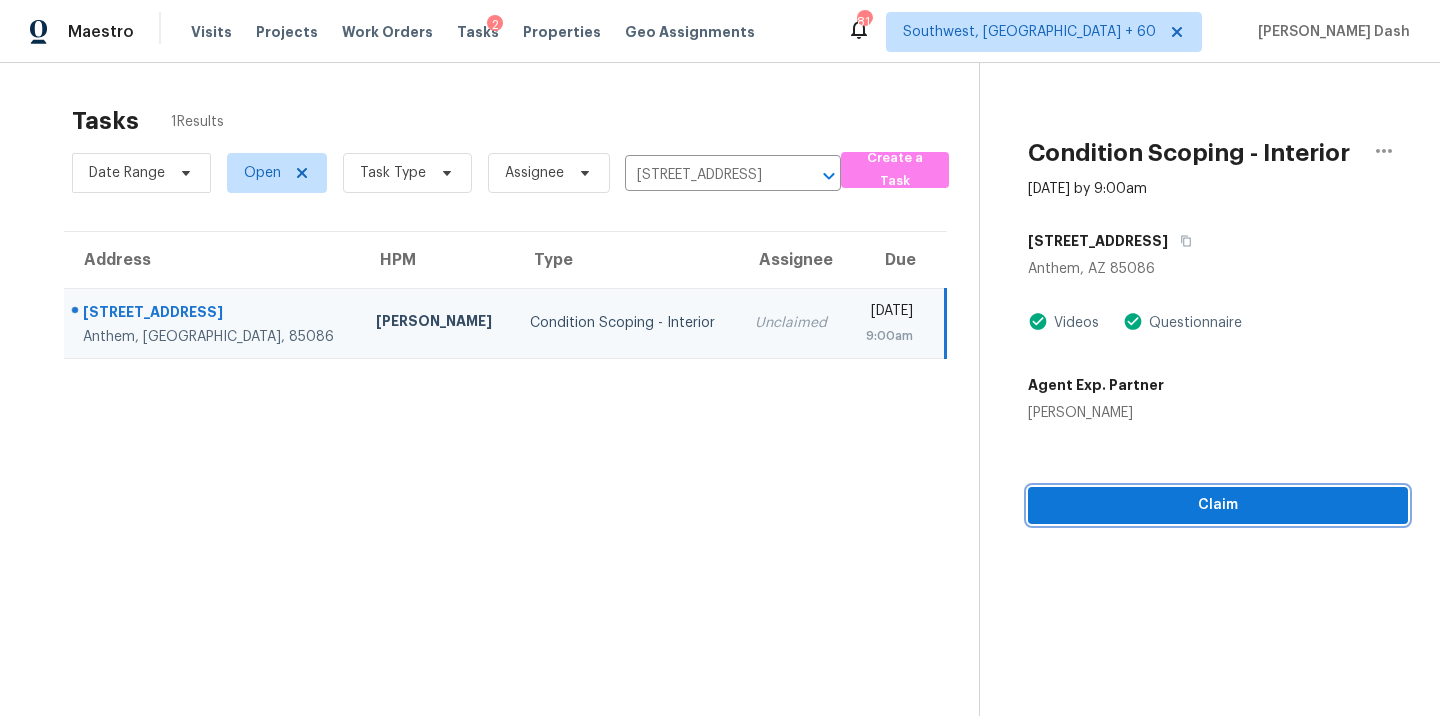 click on "Claim" at bounding box center (1218, 505) 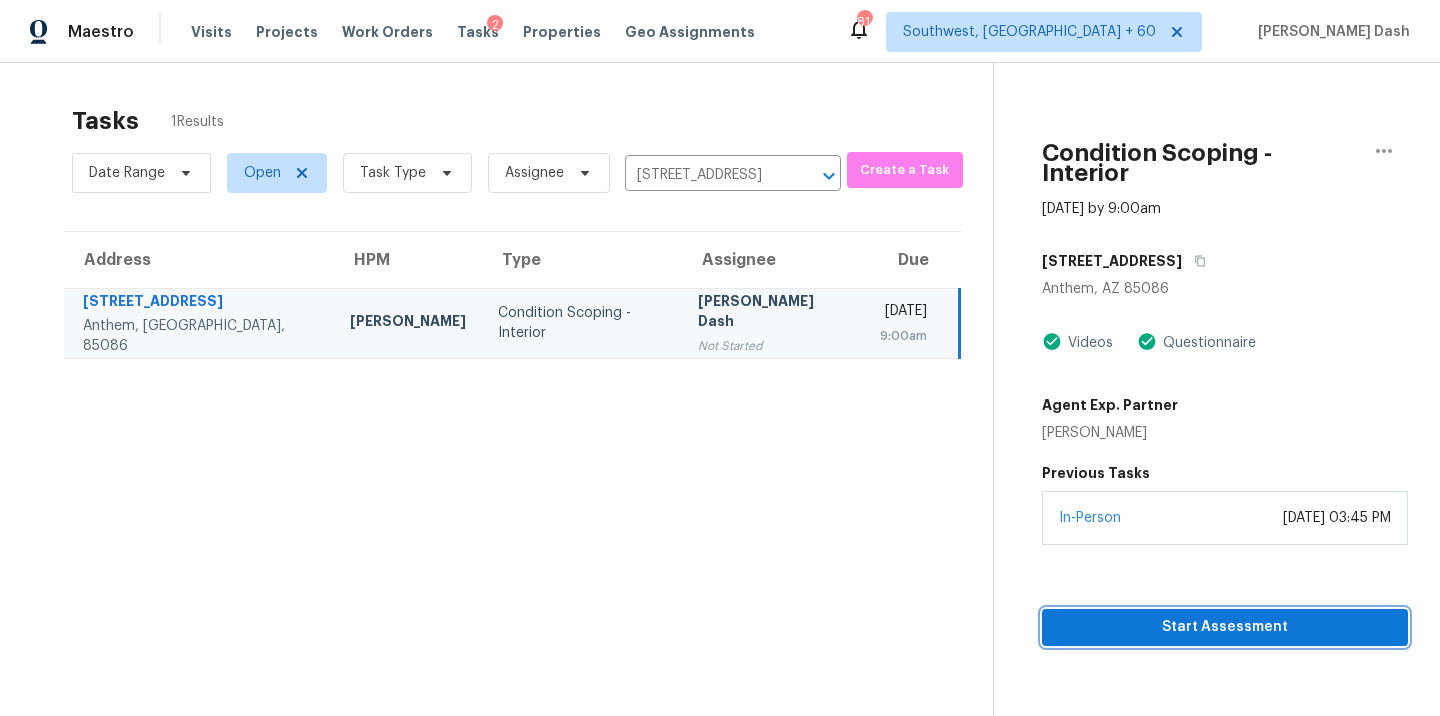 click on "Start Assessment" at bounding box center (1225, 627) 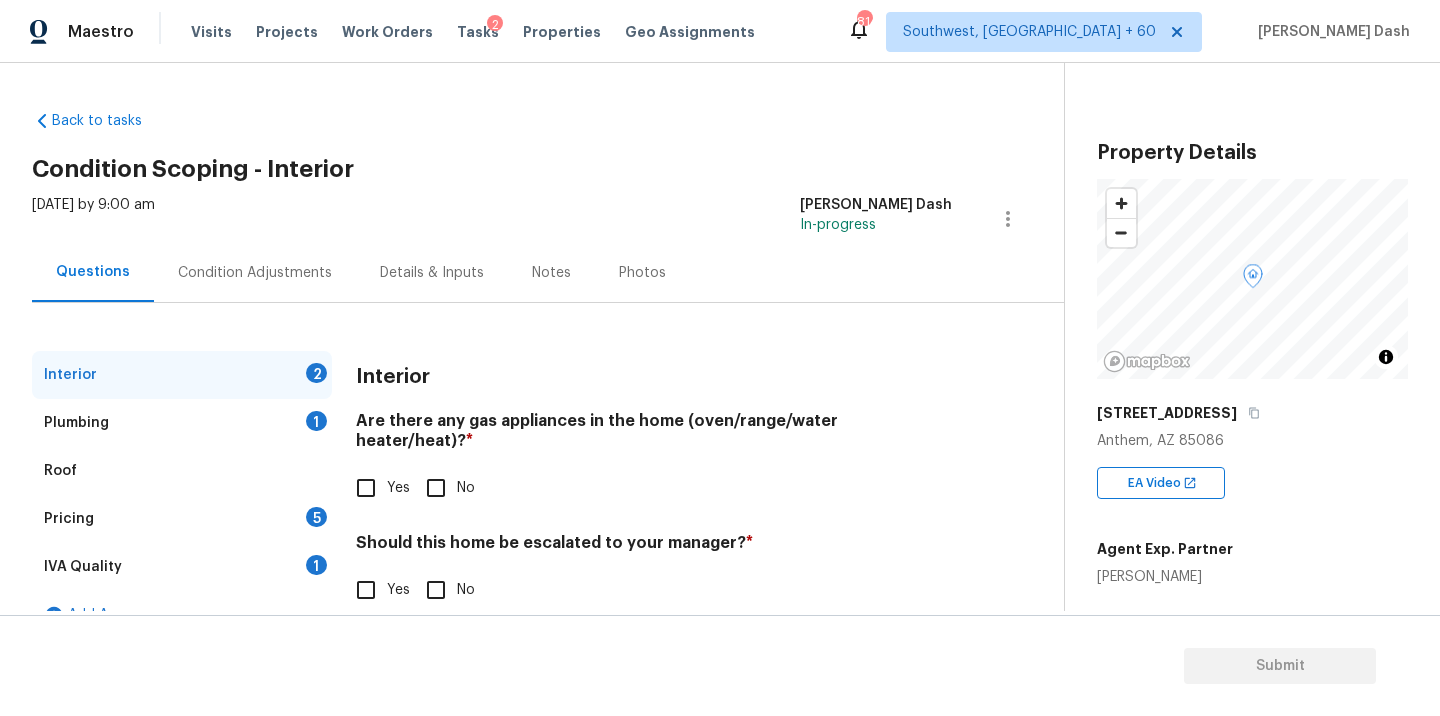 click on "Yes" at bounding box center [366, 488] 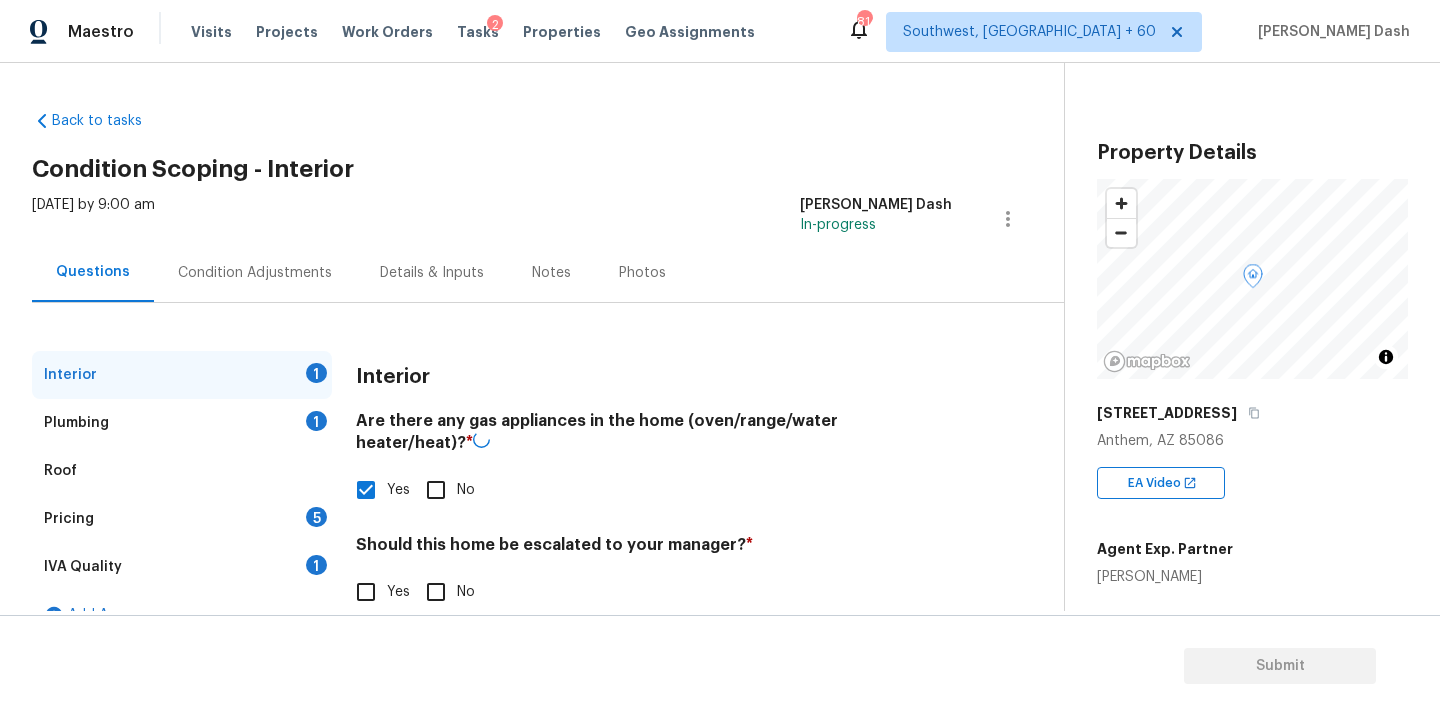 click on "Should this home be escalated to your manager?  * Yes No" at bounding box center (654, 574) 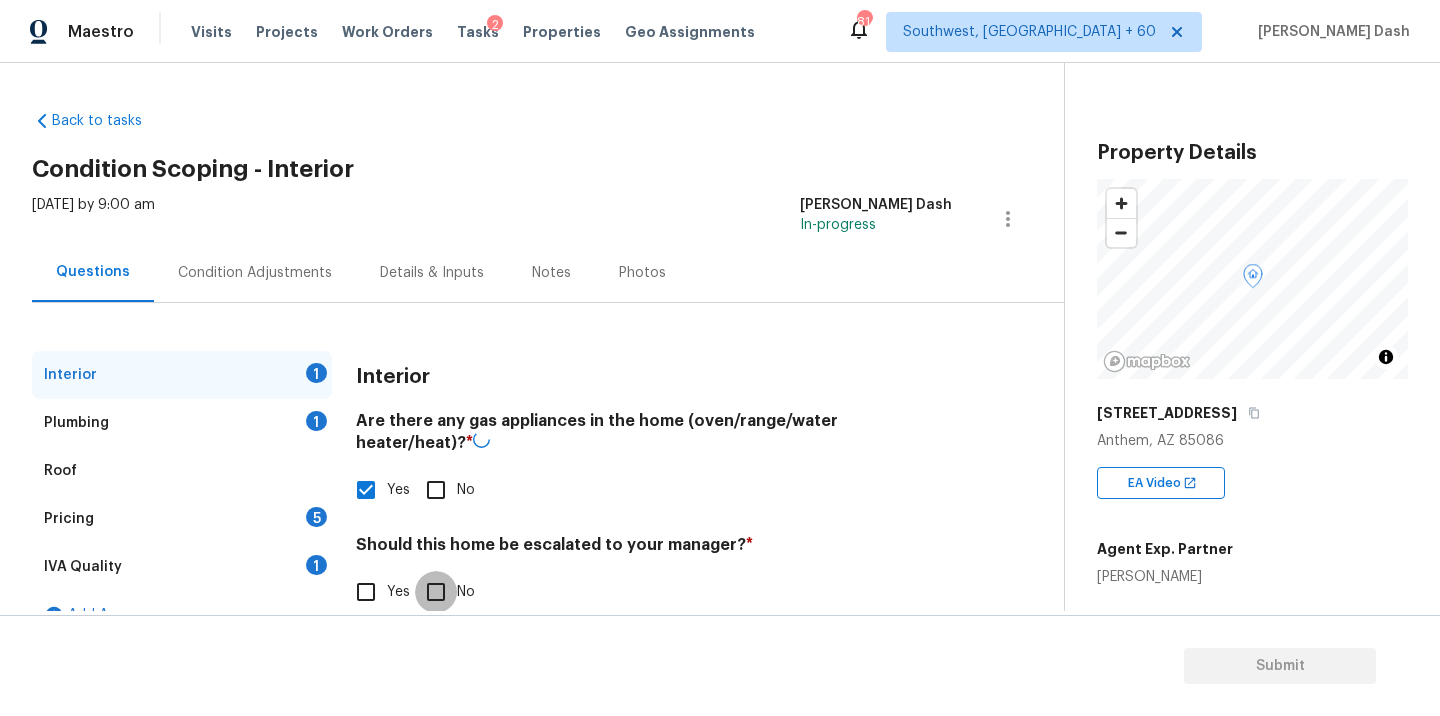 click on "No" at bounding box center [436, 592] 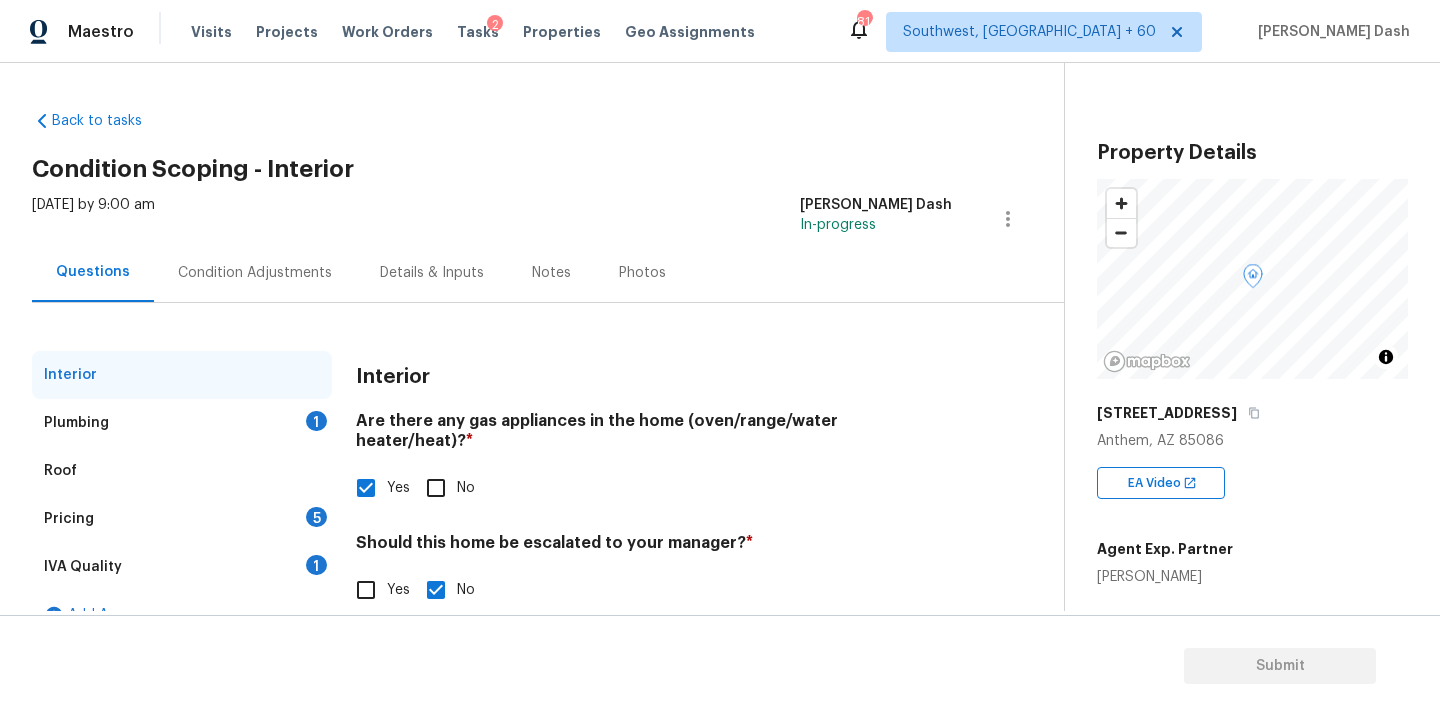 click on "1" at bounding box center [316, 421] 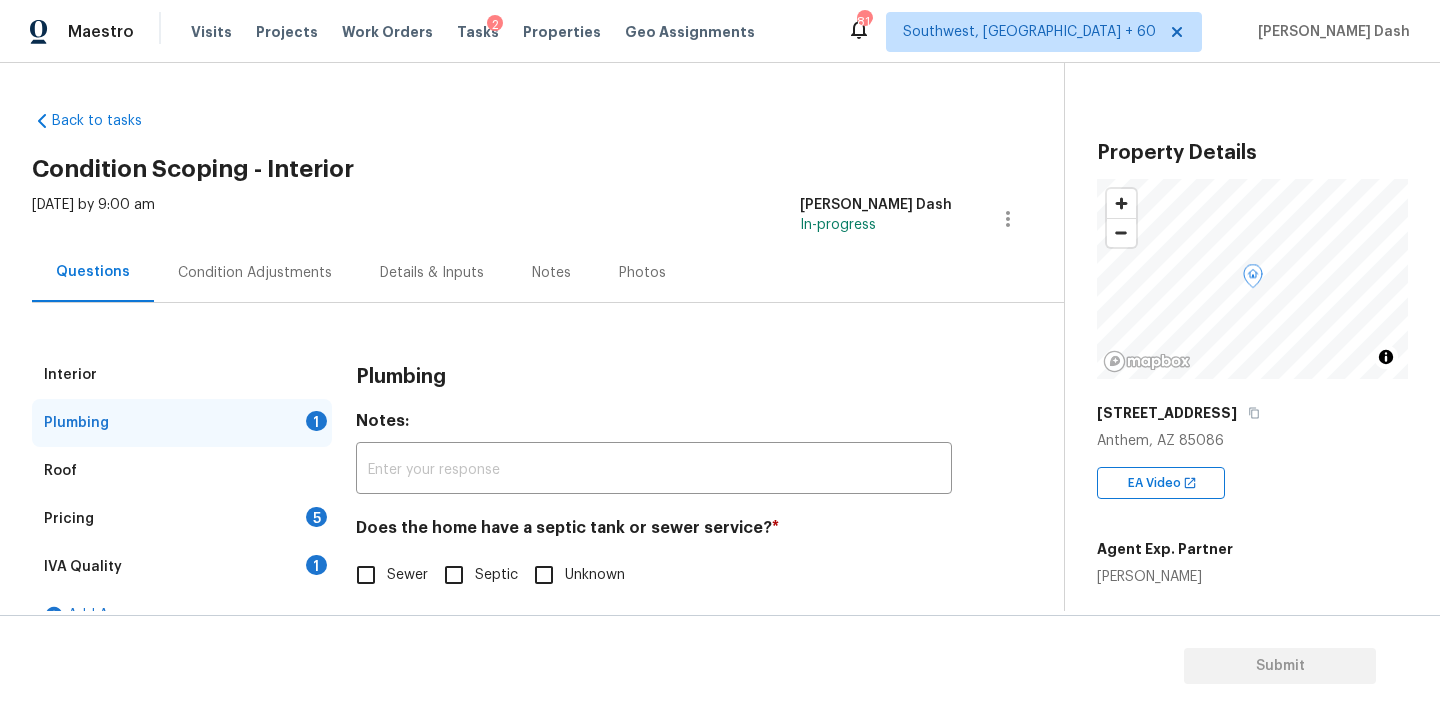 click on "Sewer" at bounding box center [366, 575] 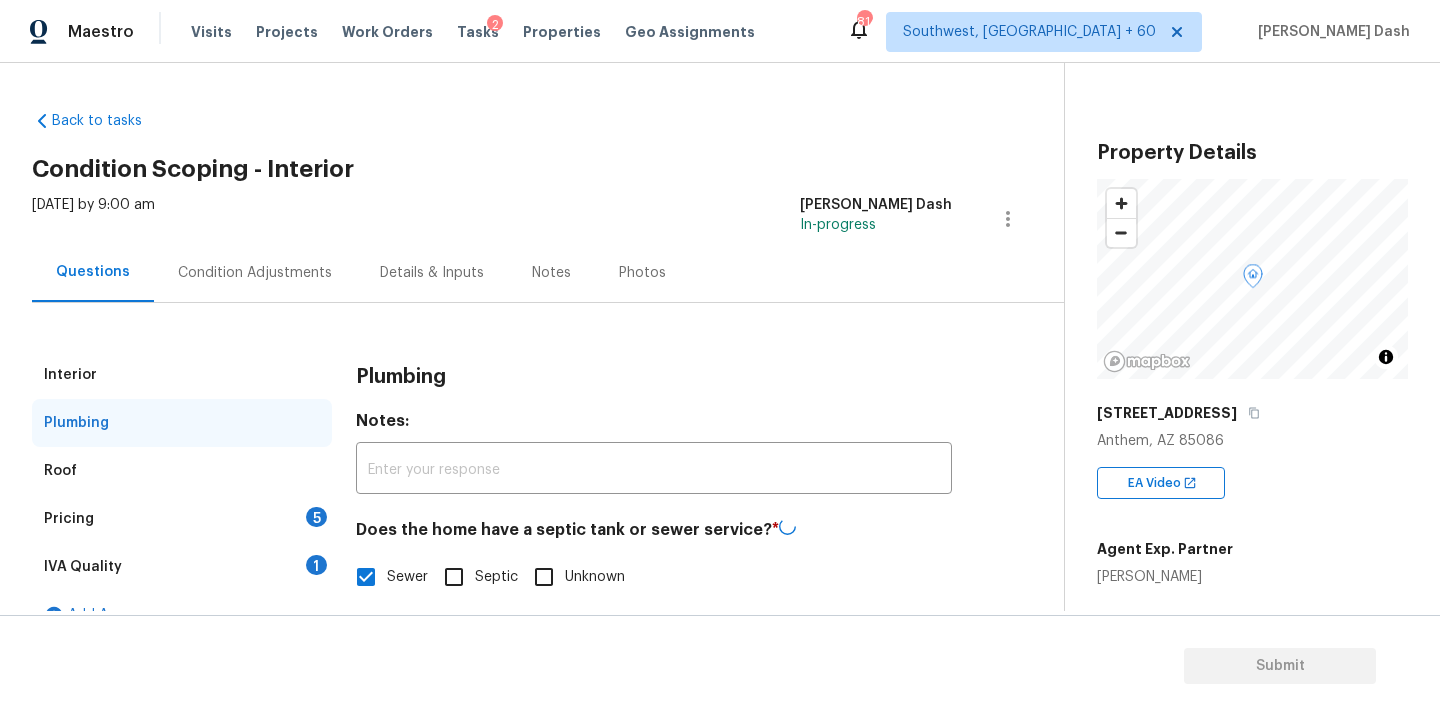 click on "1" at bounding box center (316, 565) 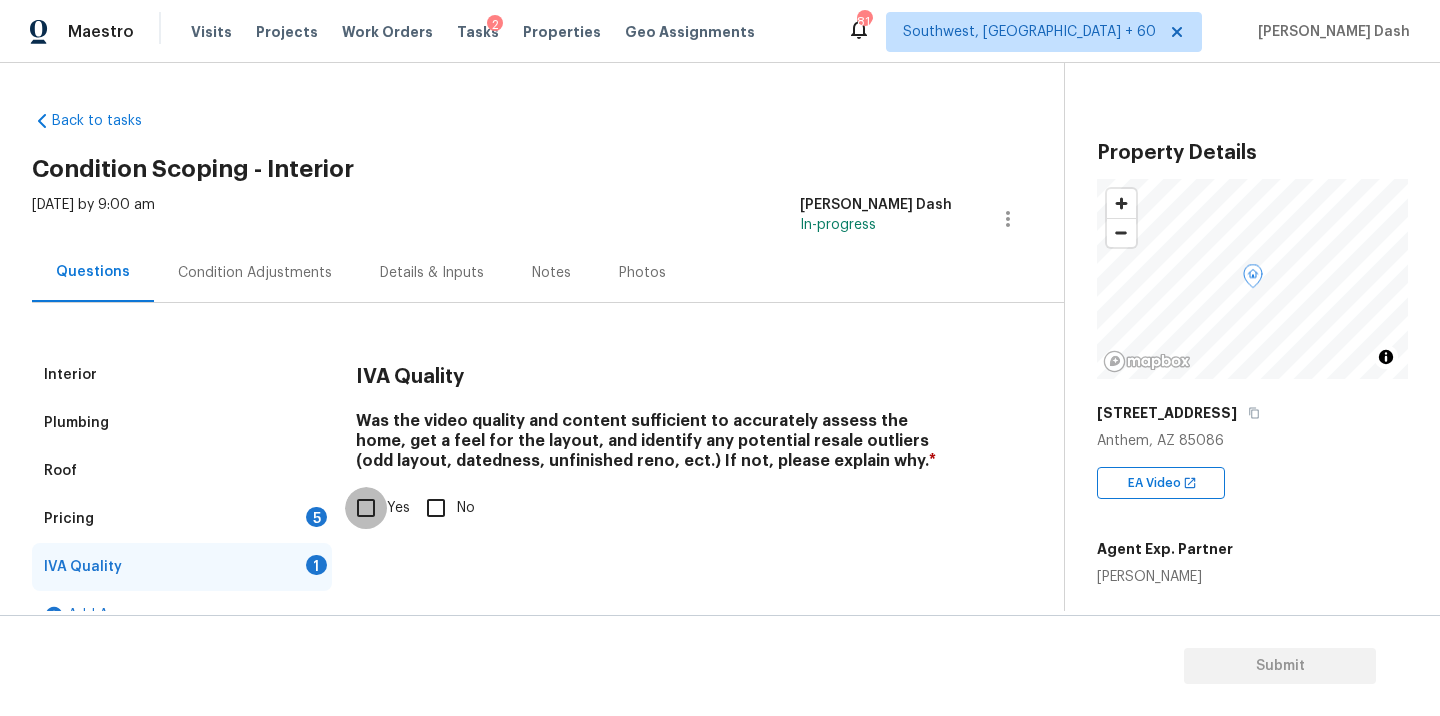 click on "Yes" at bounding box center (366, 508) 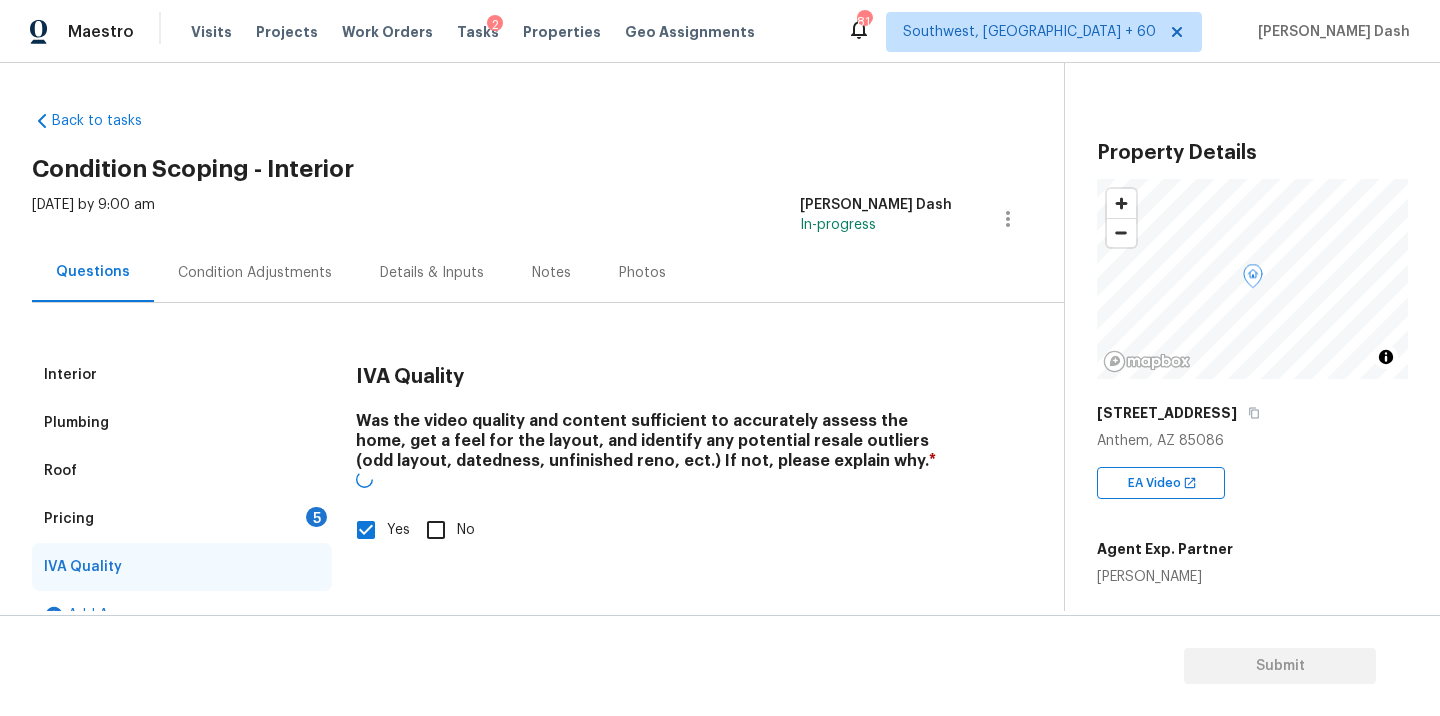 click on "Pricing 5" at bounding box center (182, 519) 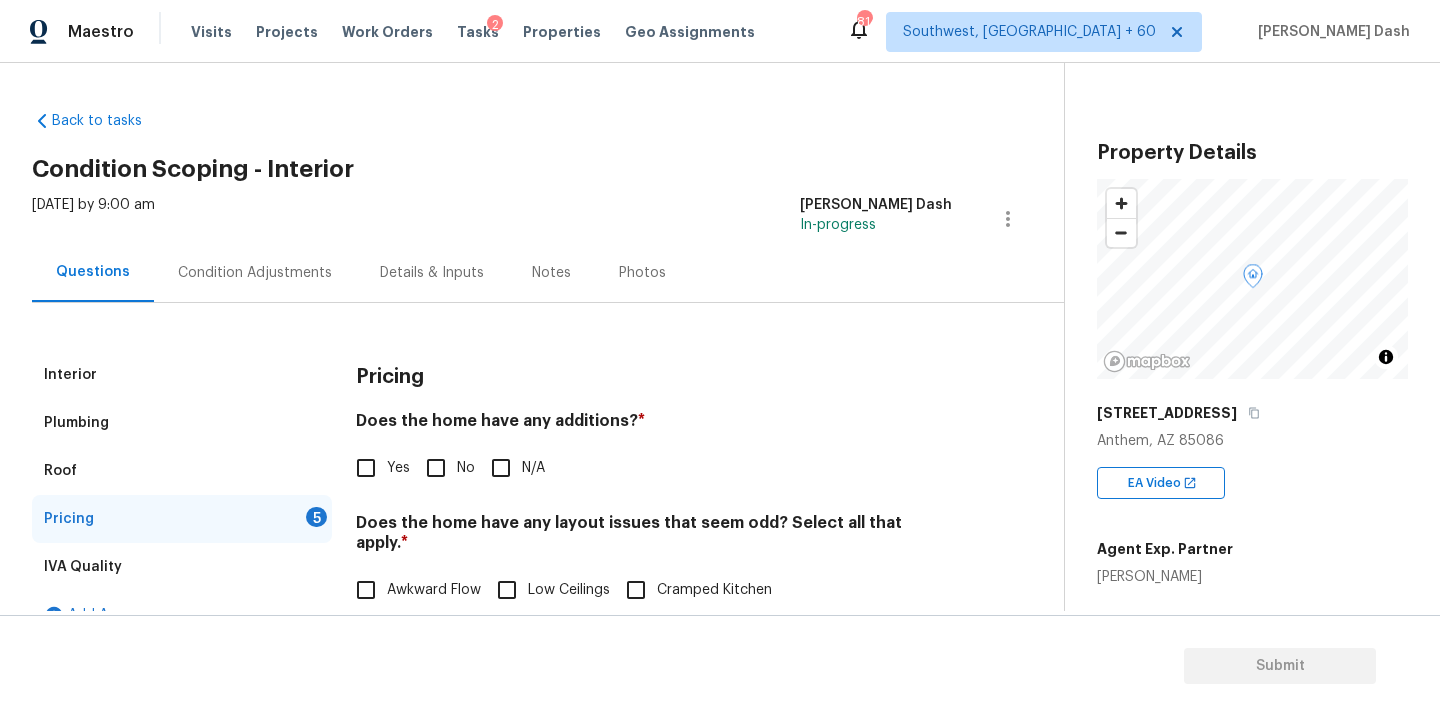 click on "No" at bounding box center (436, 468) 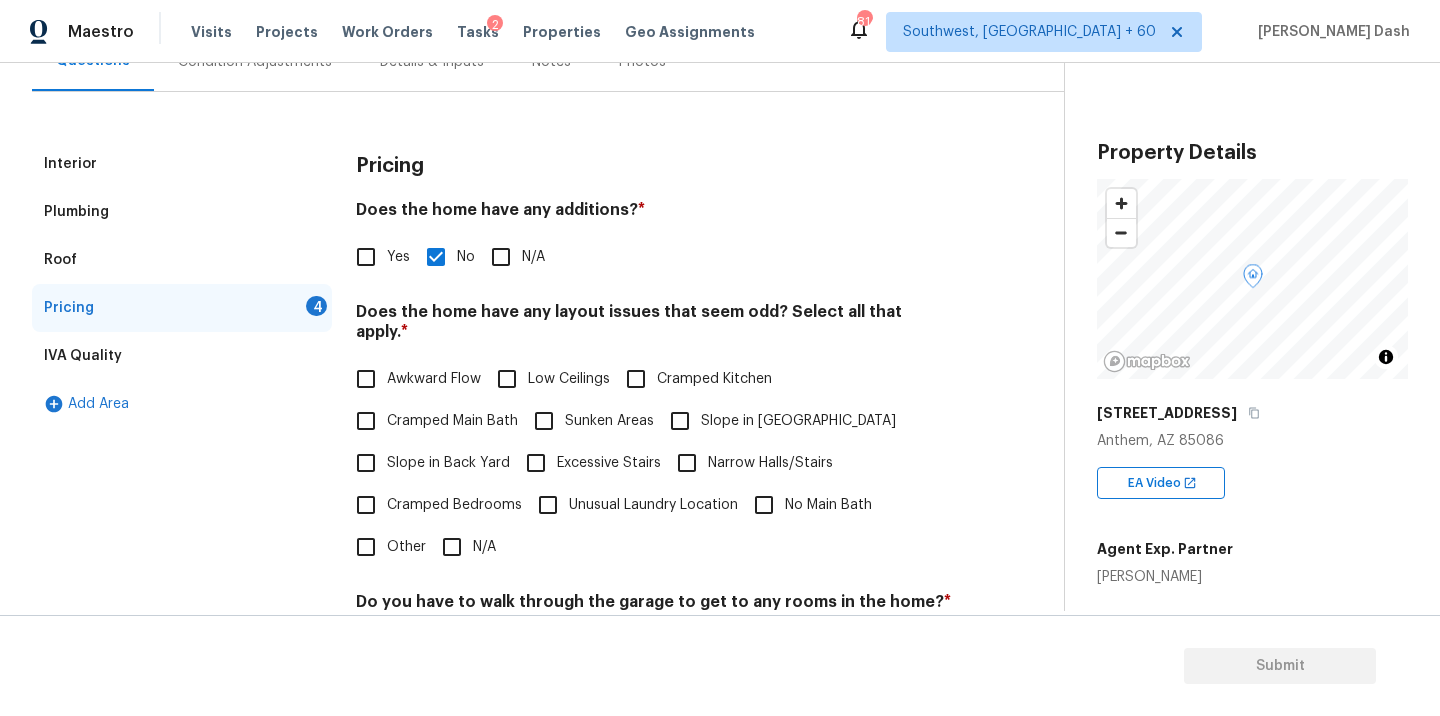 click on "N/A" at bounding box center (452, 547) 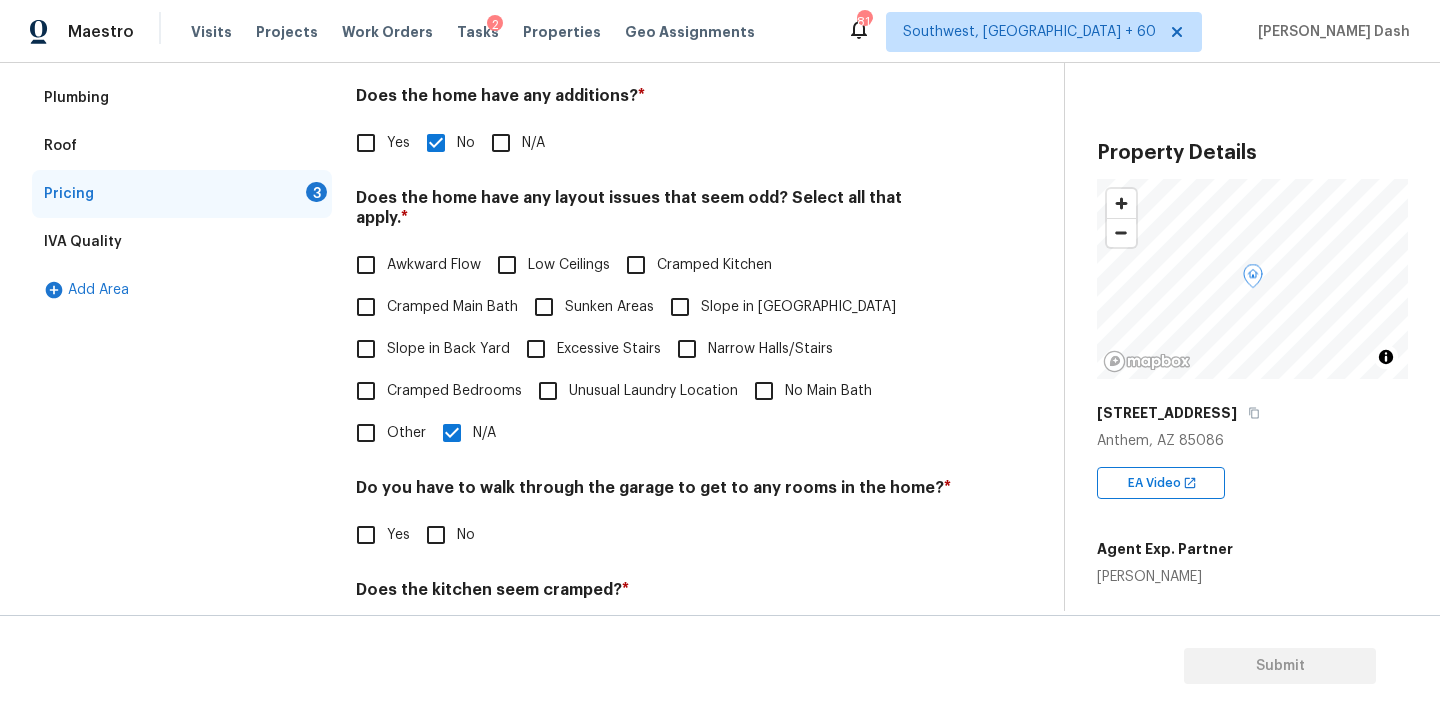scroll, scrollTop: 412, scrollLeft: 0, axis: vertical 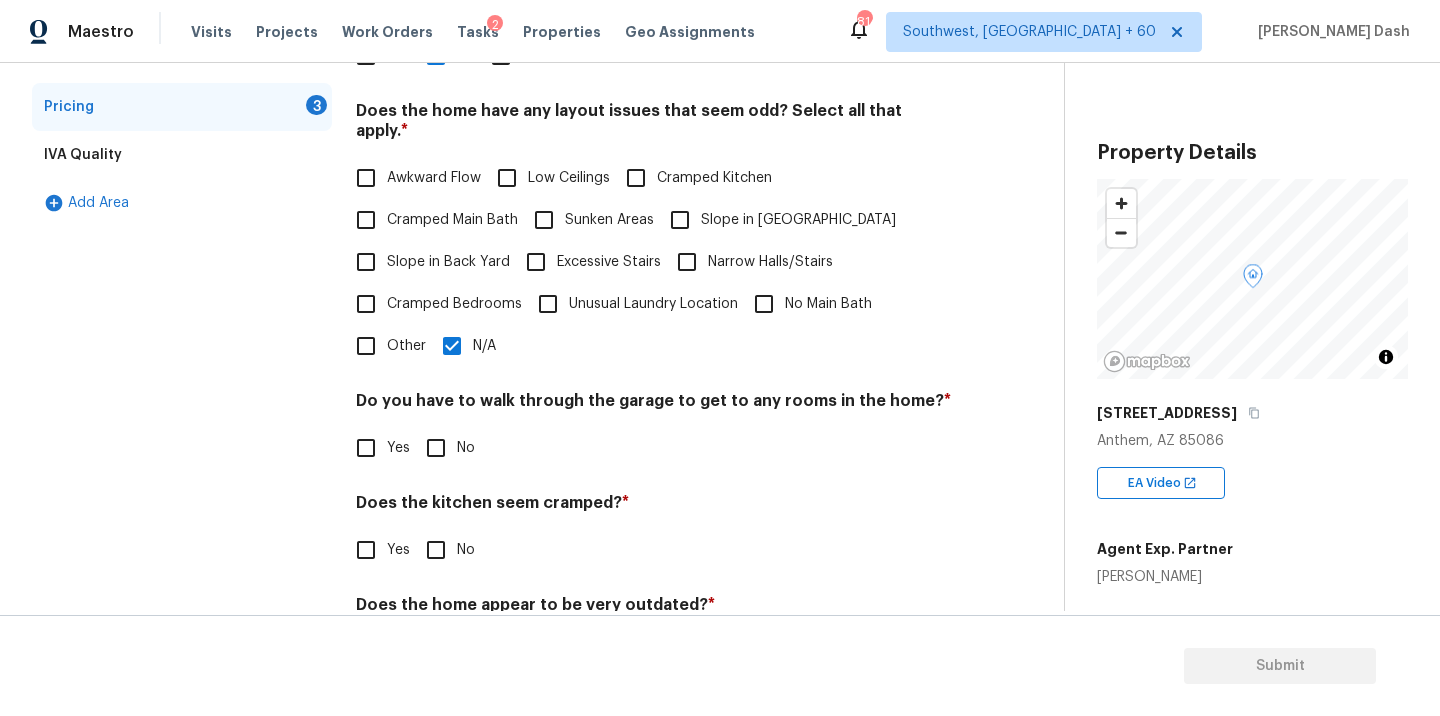 click on "Pricing Does the home have any additions?  * Yes No N/A Does the home have any layout issues that seem odd? Select all that apply.  * Awkward Flow Low Ceilings Cramped Kitchen Cramped Main Bath Sunken Areas Slope in Front Yard Slope in Back Yard Excessive Stairs Narrow Halls/Stairs Cramped Bedrooms Unusual Laundry Location No Main Bath Other N/A Do you have to walk through the garage to get to any rooms in the home?  * Yes No Does the kitchen seem cramped?  * Yes No Does the home appear to be very outdated?  * Yes No" at bounding box center (654, 318) 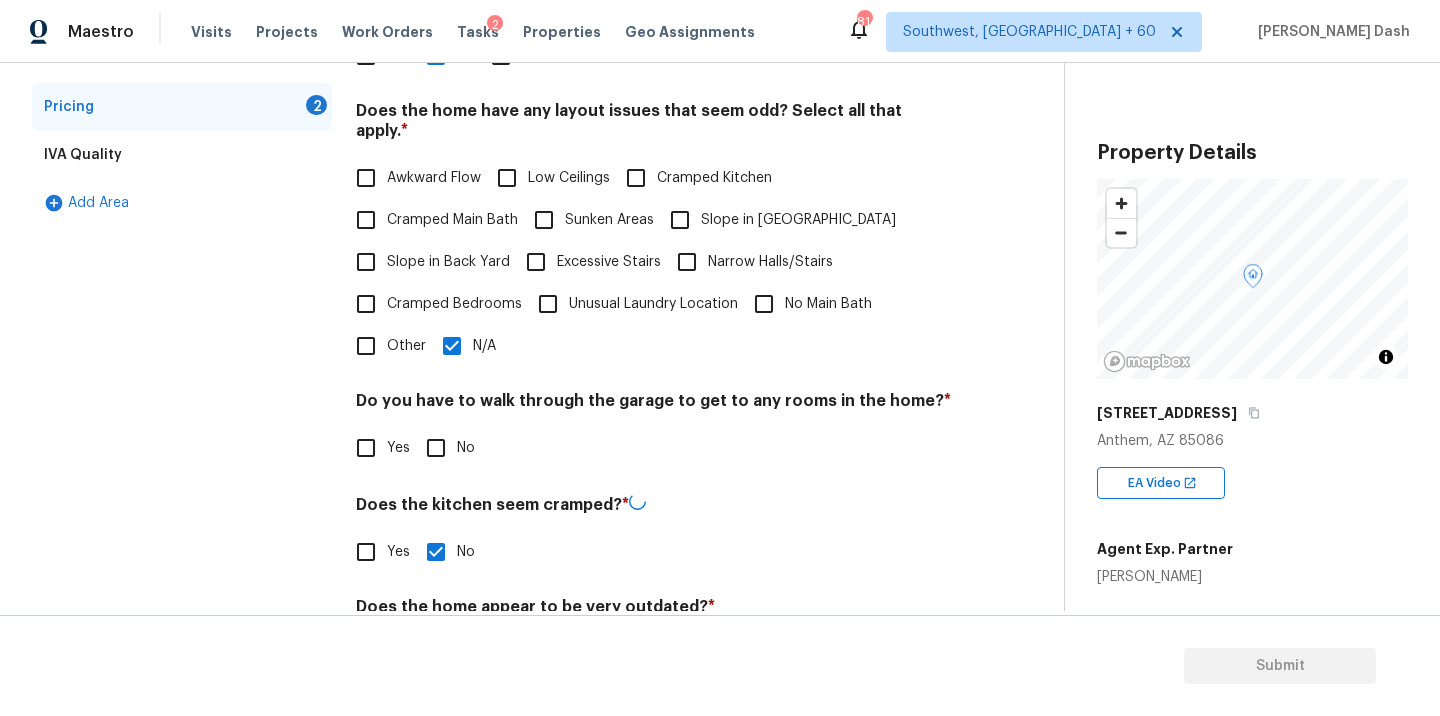 click on "Do you have to walk through the garage to get to any rooms in the home?  * Yes No" at bounding box center [654, 430] 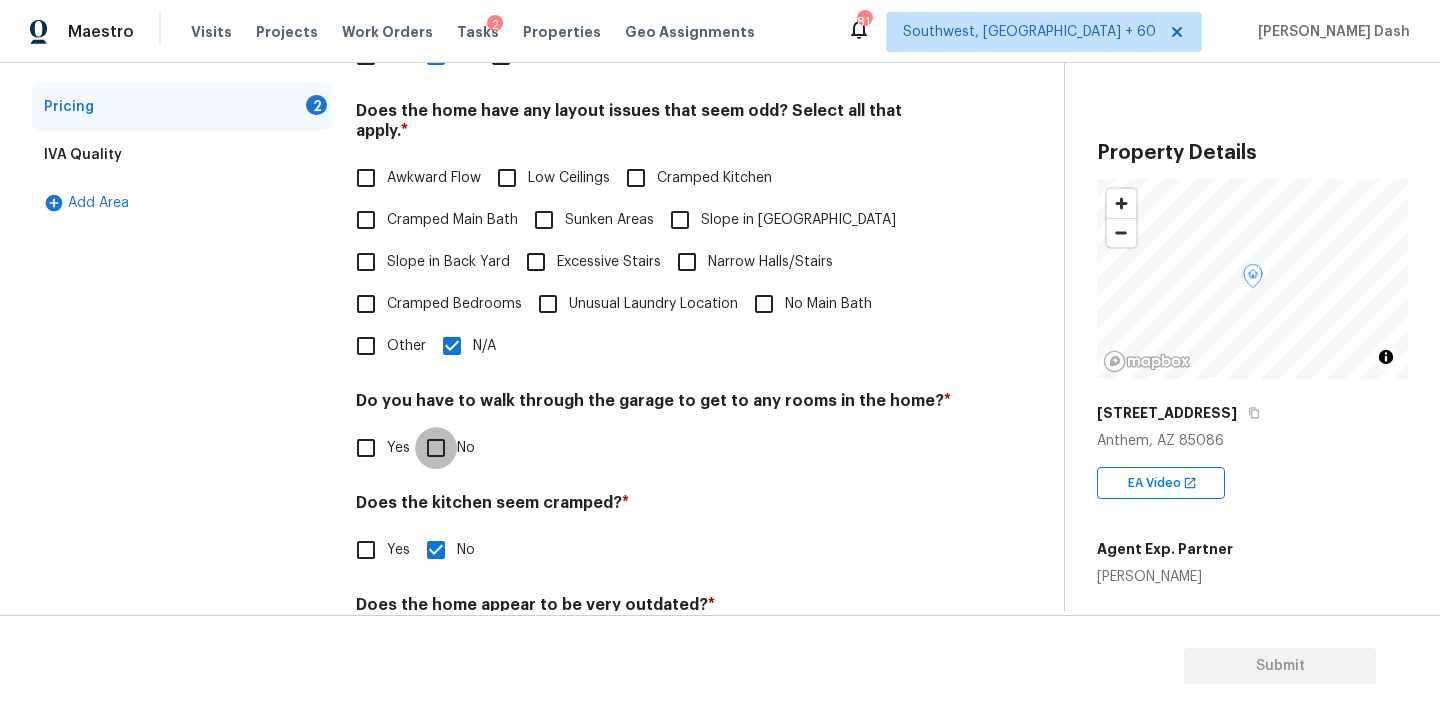 click on "No" at bounding box center [436, 448] 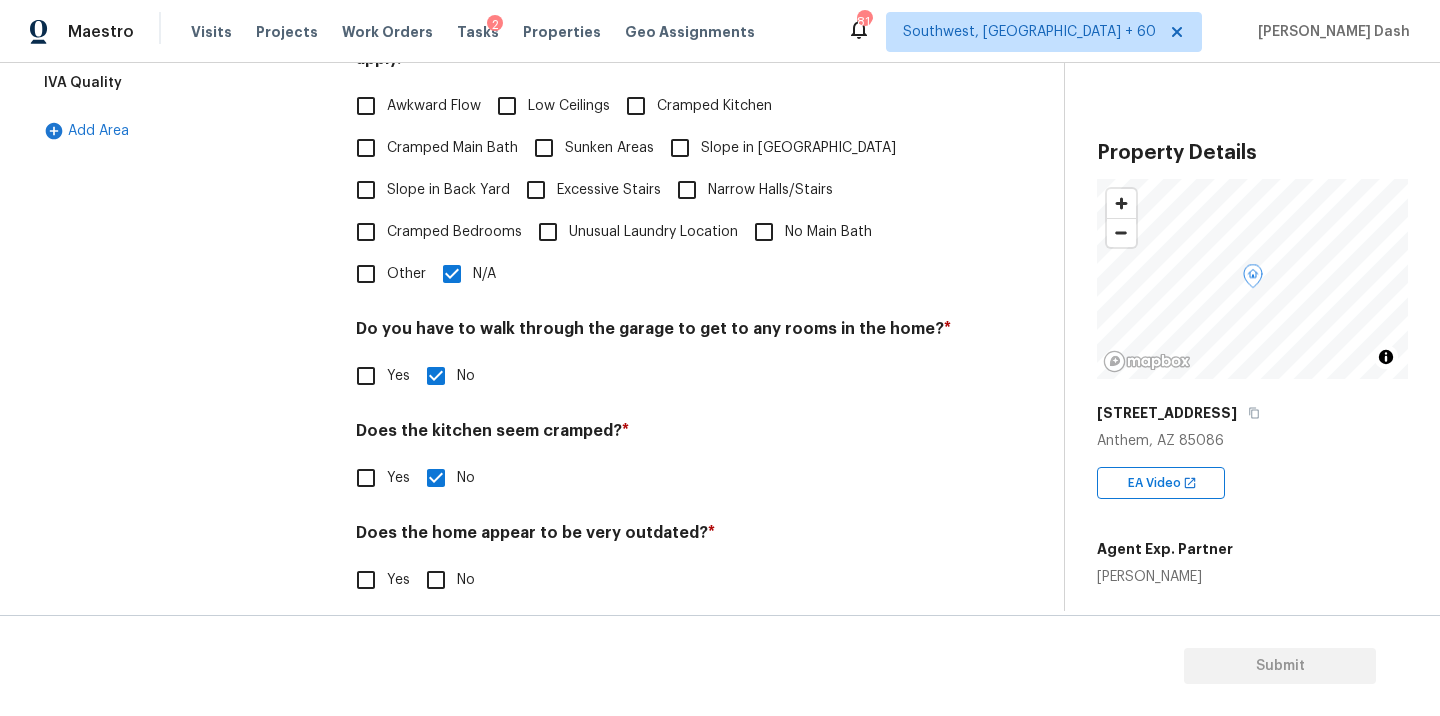click on "No" at bounding box center (436, 580) 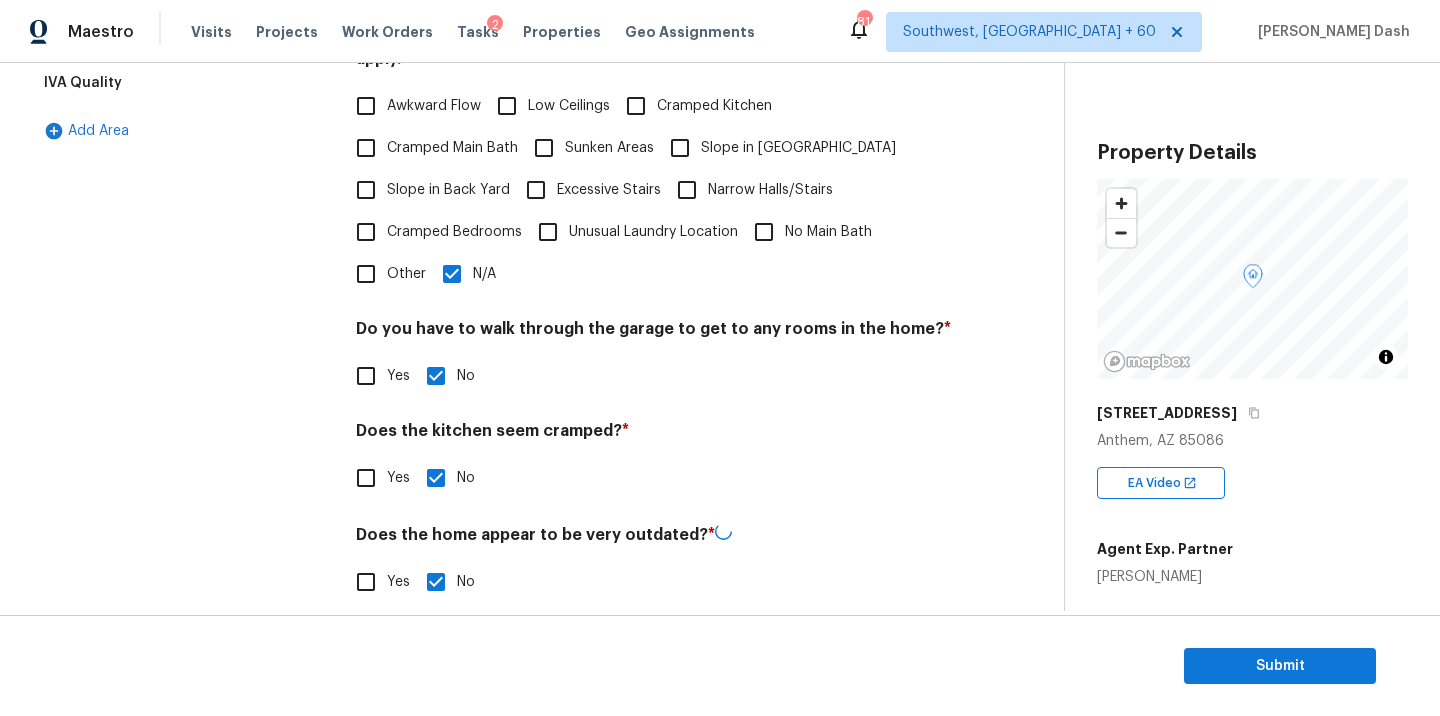 click on "Interior Plumbing Roof Pricing IVA Quality Add Area" at bounding box center [182, 247] 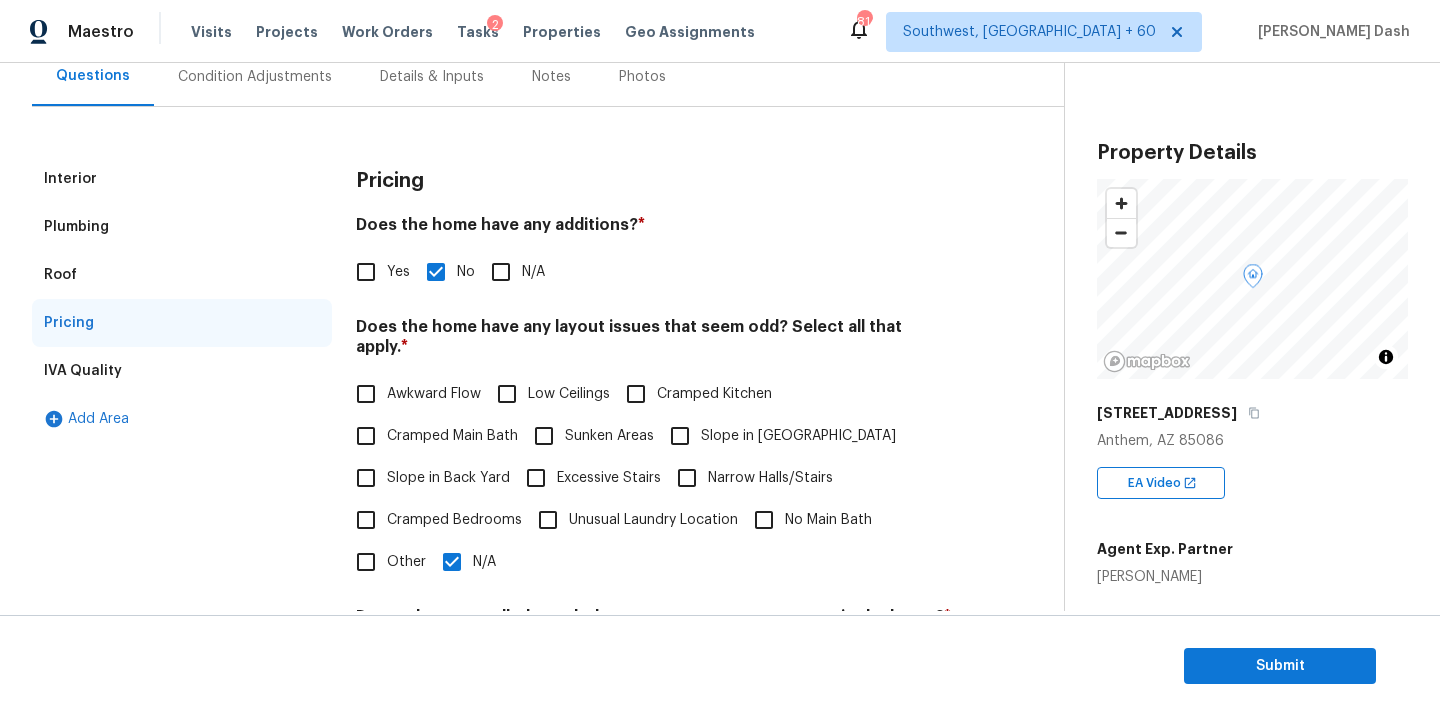 scroll, scrollTop: 137, scrollLeft: 0, axis: vertical 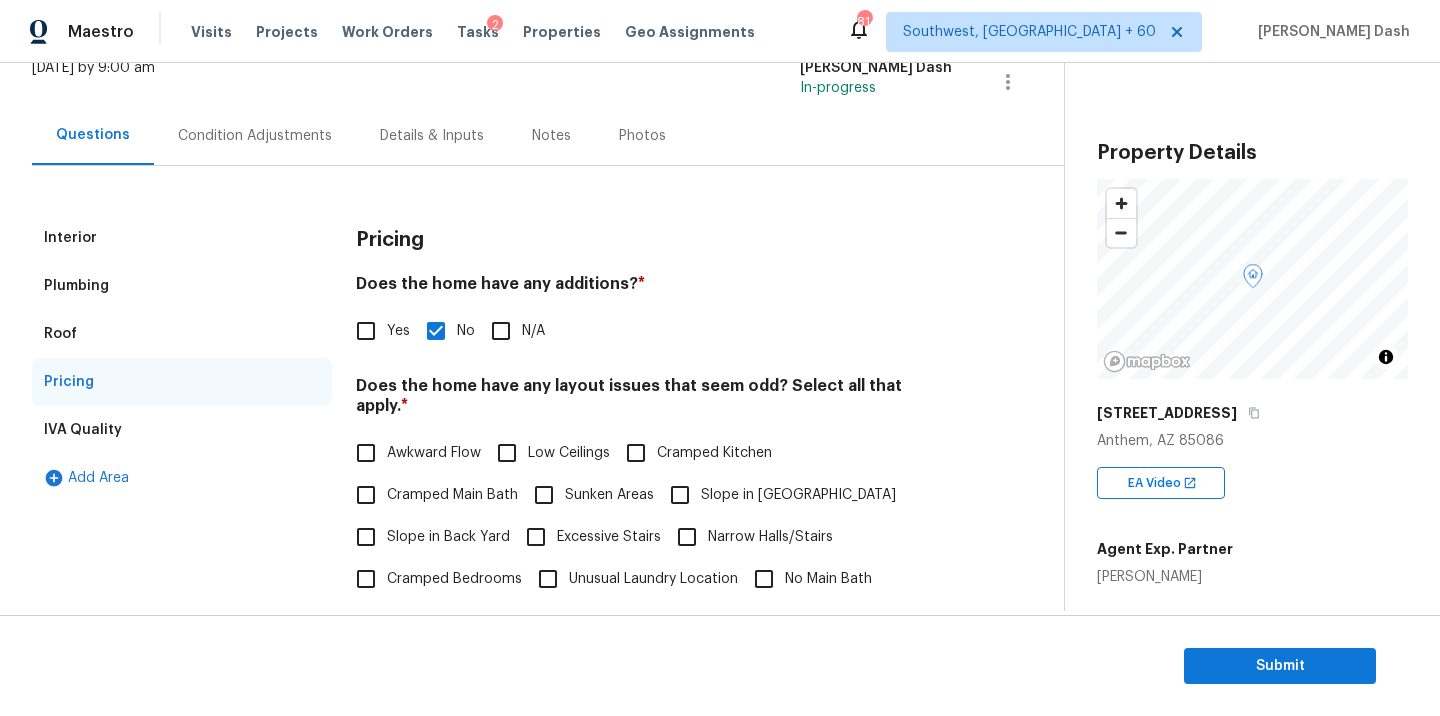 click on "Condition Adjustments" at bounding box center [255, 135] 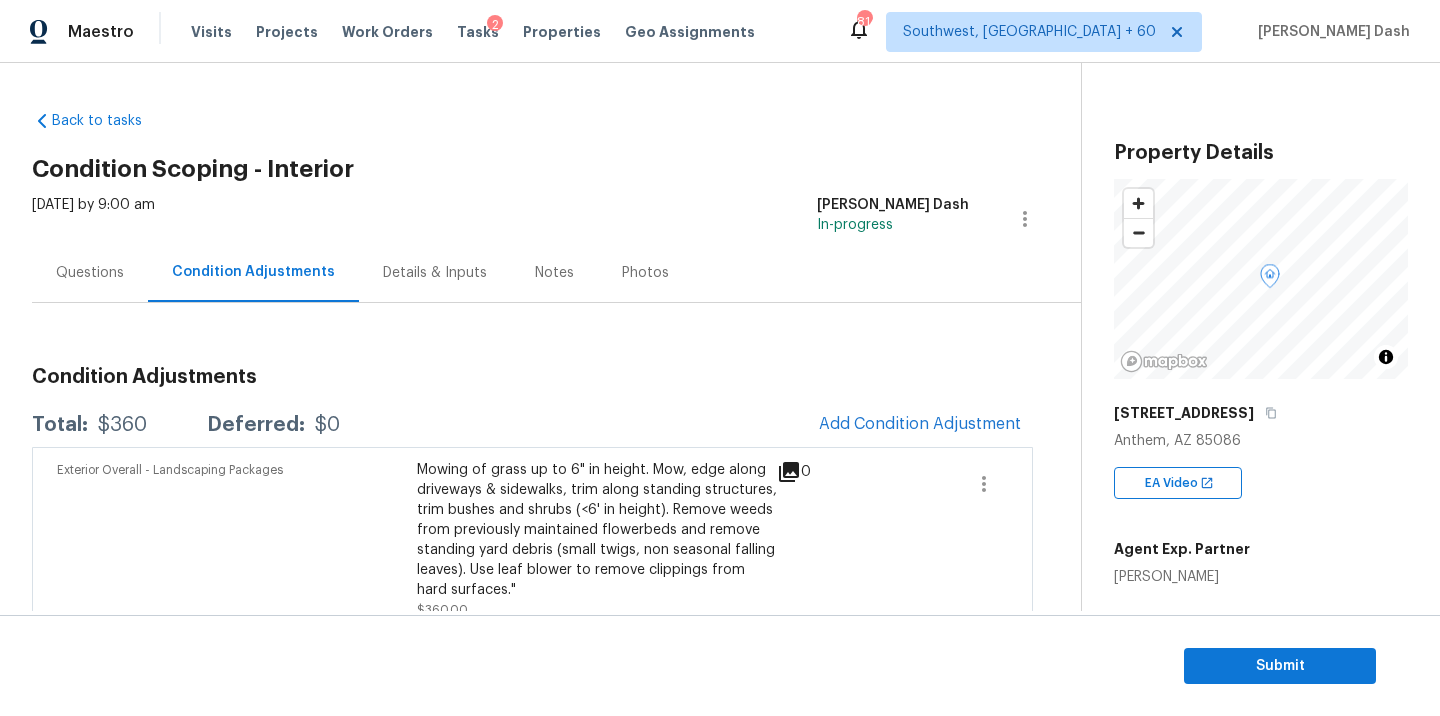 scroll, scrollTop: 28, scrollLeft: 0, axis: vertical 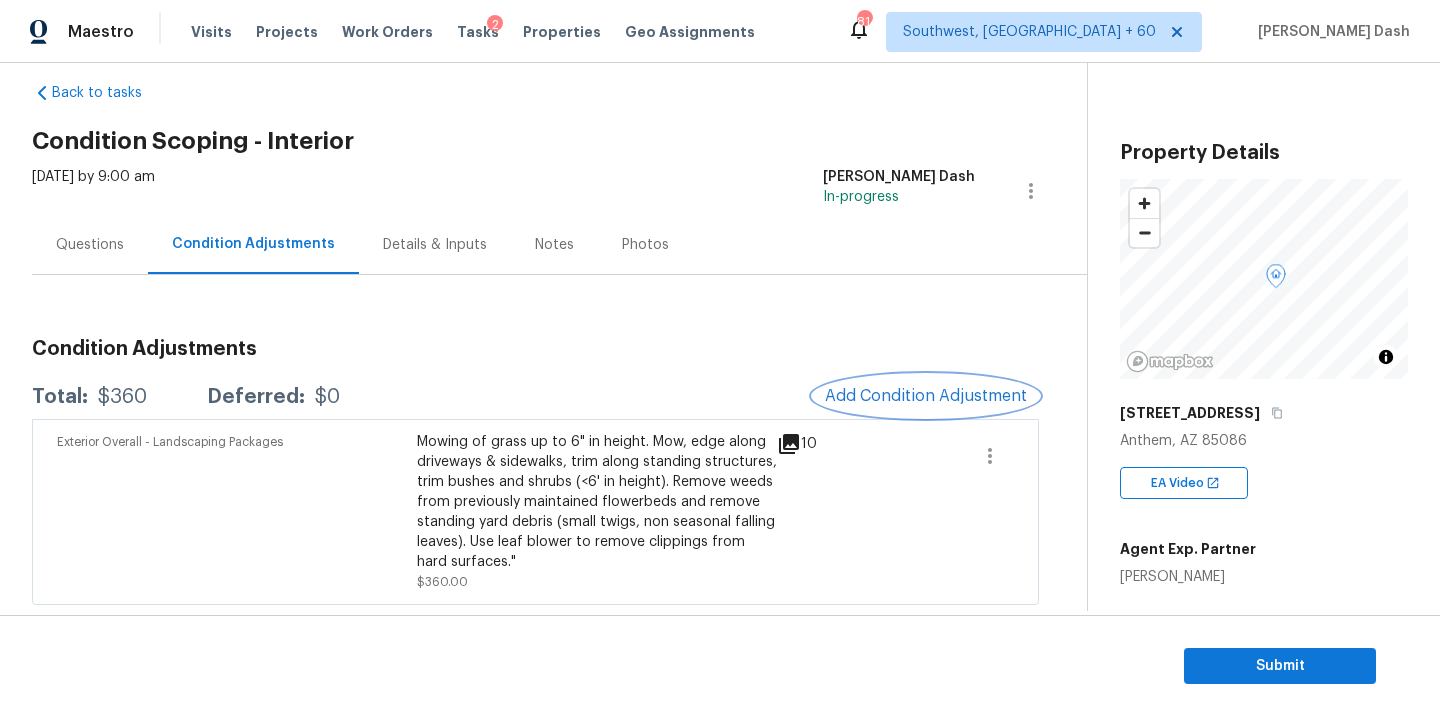 click on "Add Condition Adjustment" at bounding box center (926, 396) 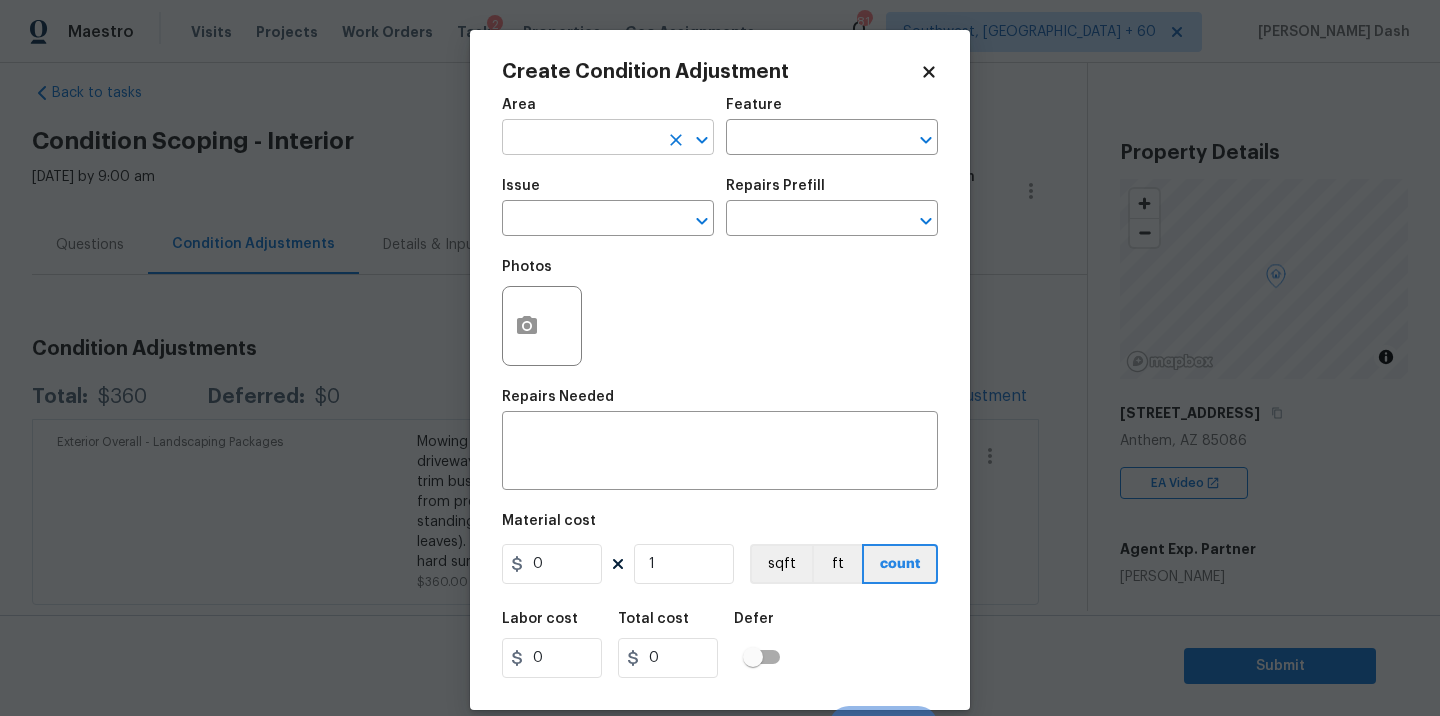 click at bounding box center (580, 139) 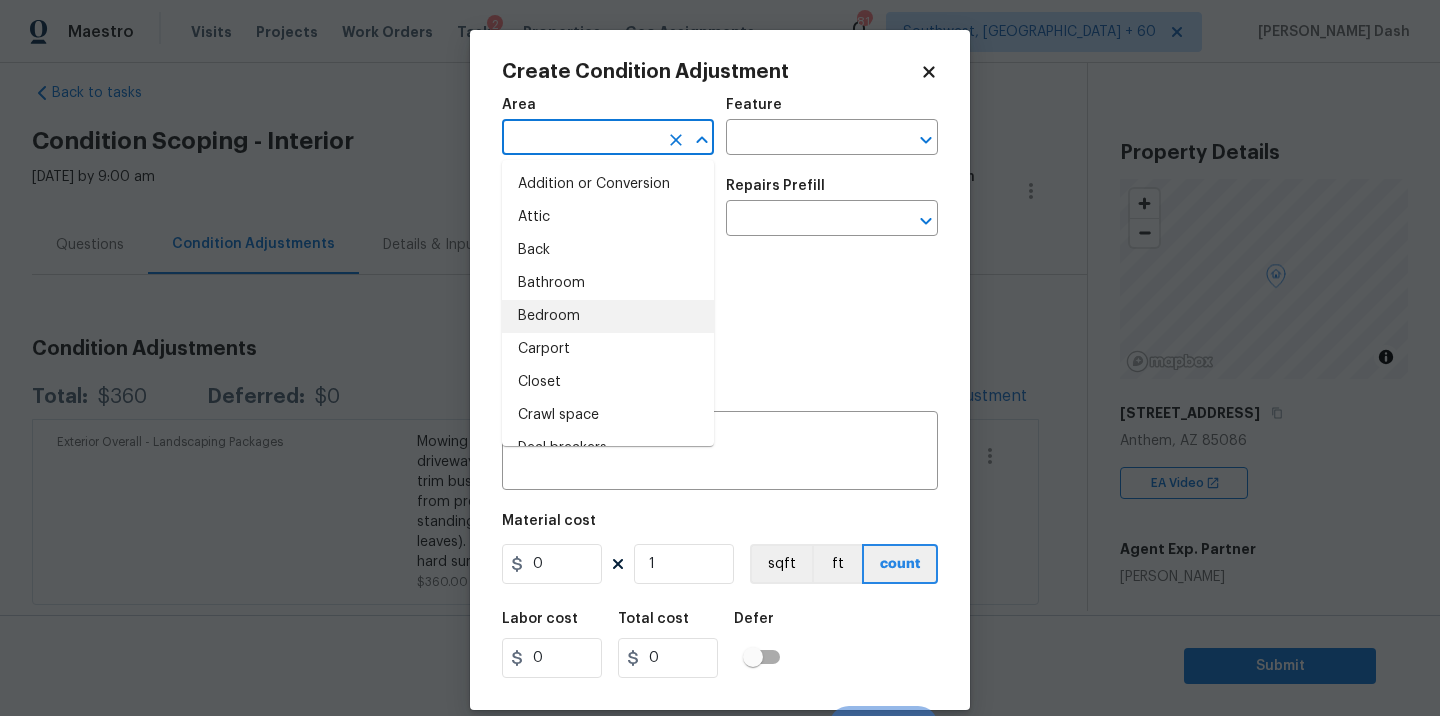 click on "Maestro Visits Projects Work Orders Tasks 2 Properties Geo Assignments 814 Southwest, FL + 60 Soumya Ranjan Dash Back to tasks Condition Scoping - Interior Mon, Jul 21 2025 by 9:00 am   Soumya Ranjan Dash In-progress Questions Condition Adjustments Details & Inputs Notes Photos Condition Adjustments Total:  $360 Deferred:  $0 Add Condition Adjustment Exterior Overall - Landscaping Packages Mowing of grass up to 6" in height. Mow, edge along driveways & sidewalks, trim along standing structures, trim bushes and shrubs (<6' in height). Remove weeds from previously maintained flowerbeds and remove standing yard debris (small twigs, non seasonal falling leaves).  Use leaf blower to remove clippings from hard surfaces." $360.00   10 Property Details © Mapbox   © OpenStreetMap   Improve this map 40614 N Harbour Town Ct Anthem, AZ 85086 EA Video Agent Exp. Partner Katie Villasenor Square Foot 2544 Bedrooms 5 Full Bathrooms 3 Half Bathrooms 1 Year Built 2003 In Gated Community Yes Community Gate Code Number of Pets" at bounding box center [720, 358] 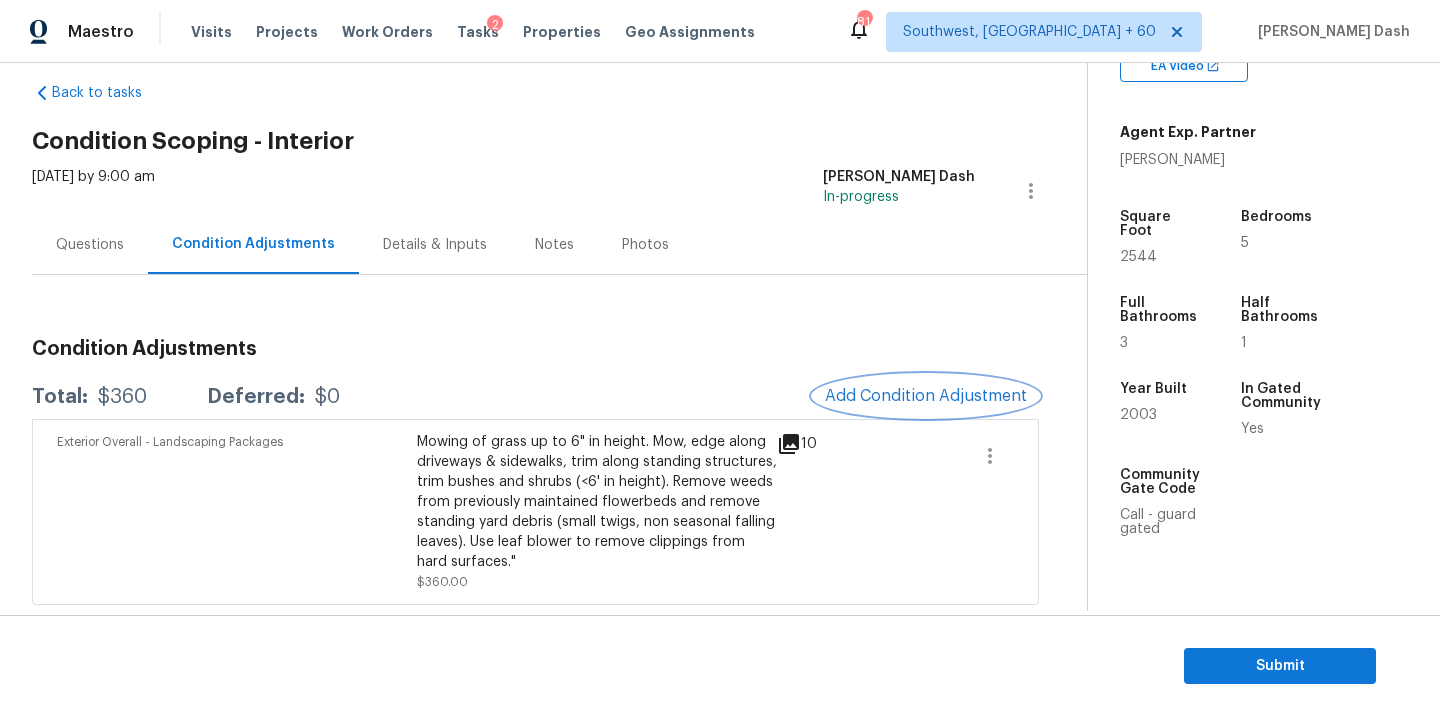 scroll, scrollTop: 438, scrollLeft: 0, axis: vertical 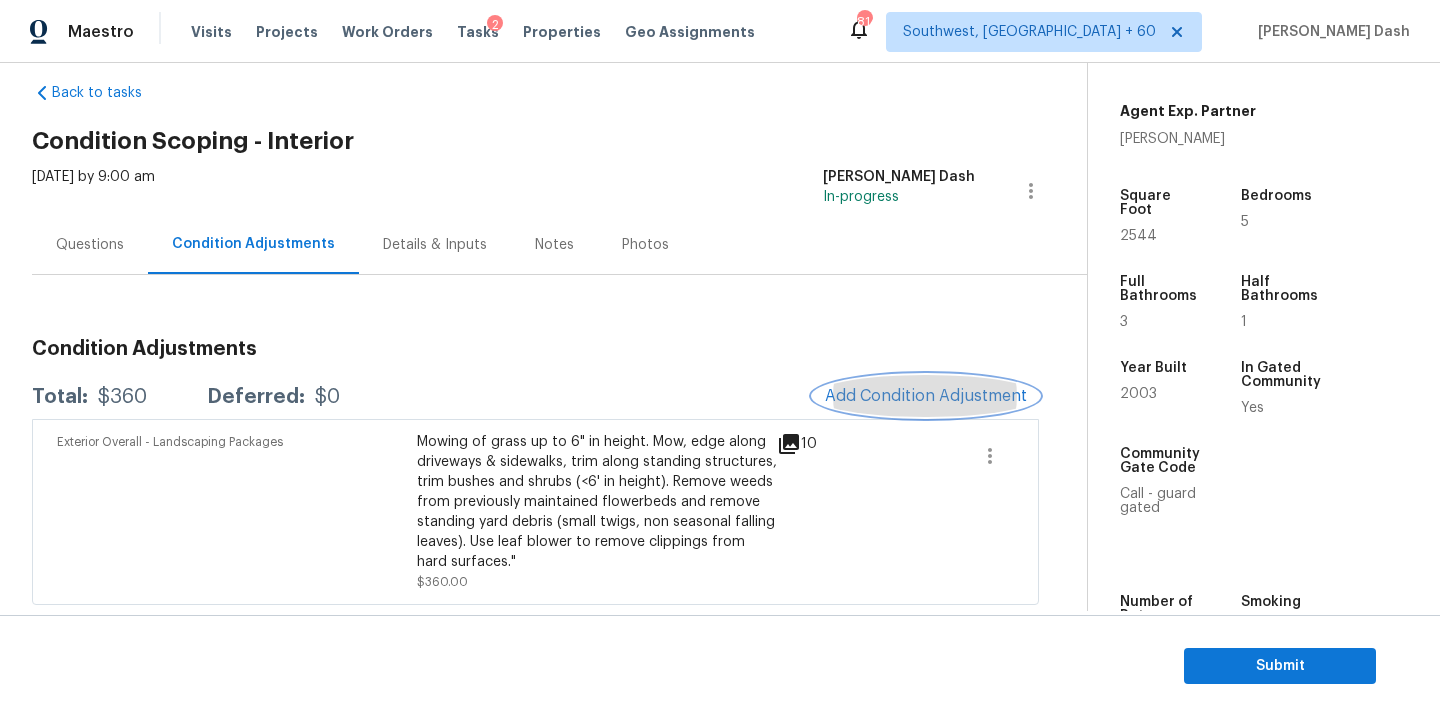 click on "Add Condition Adjustment" at bounding box center [926, 396] 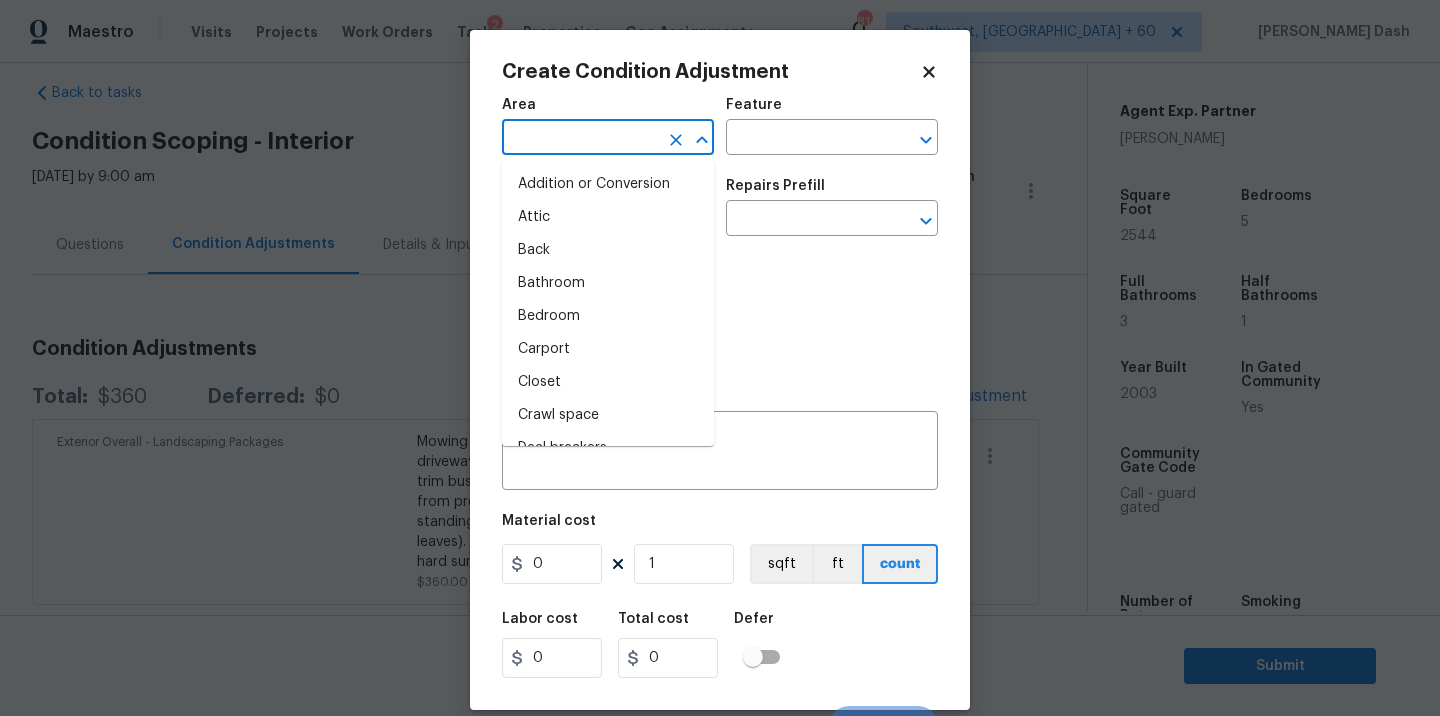 click at bounding box center [580, 139] 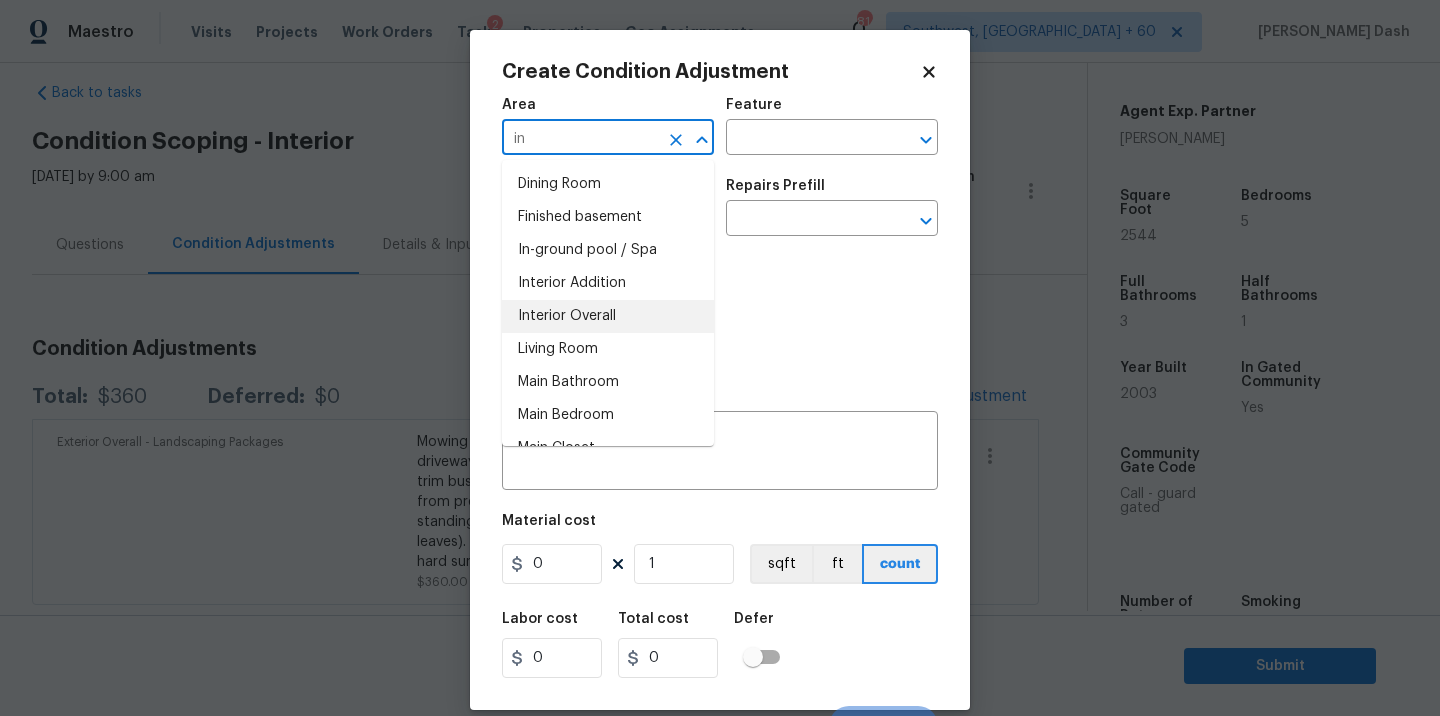 click on "Interior Overall" at bounding box center [608, 316] 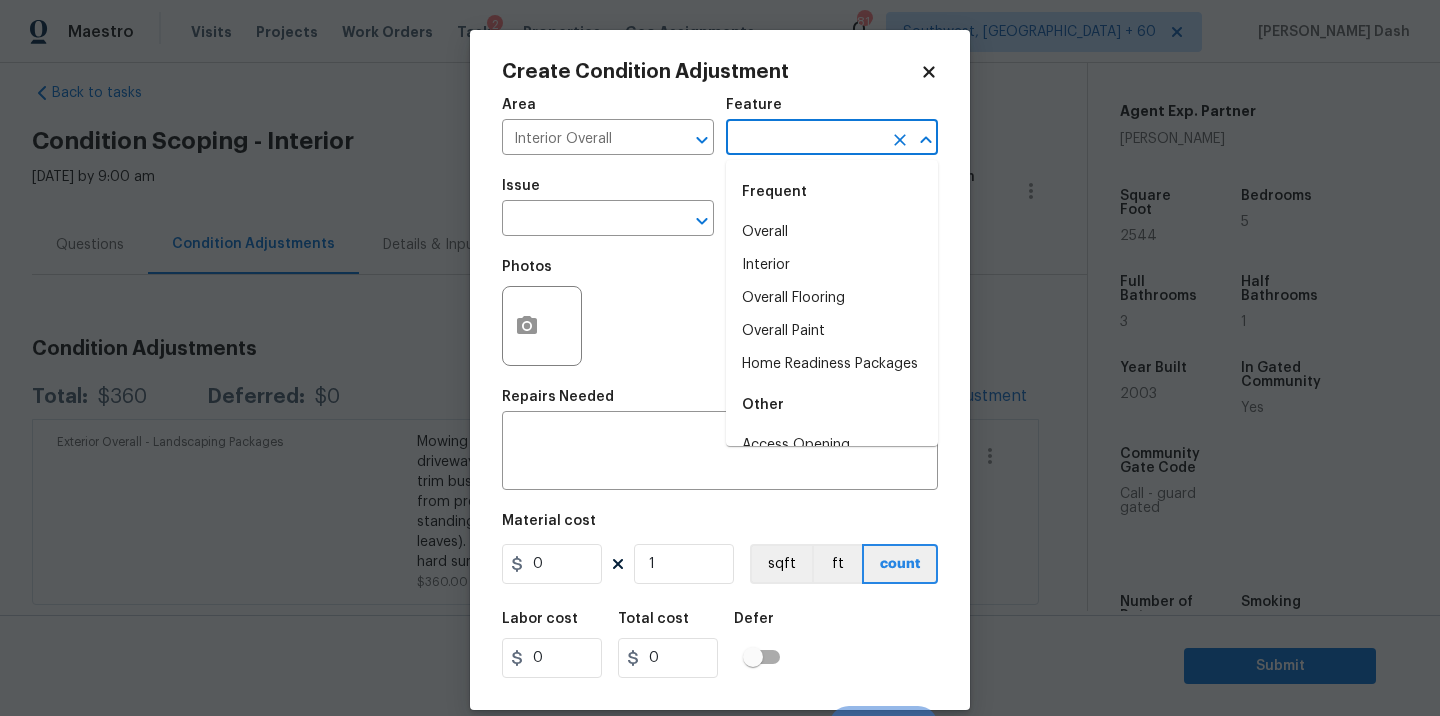 click at bounding box center [804, 139] 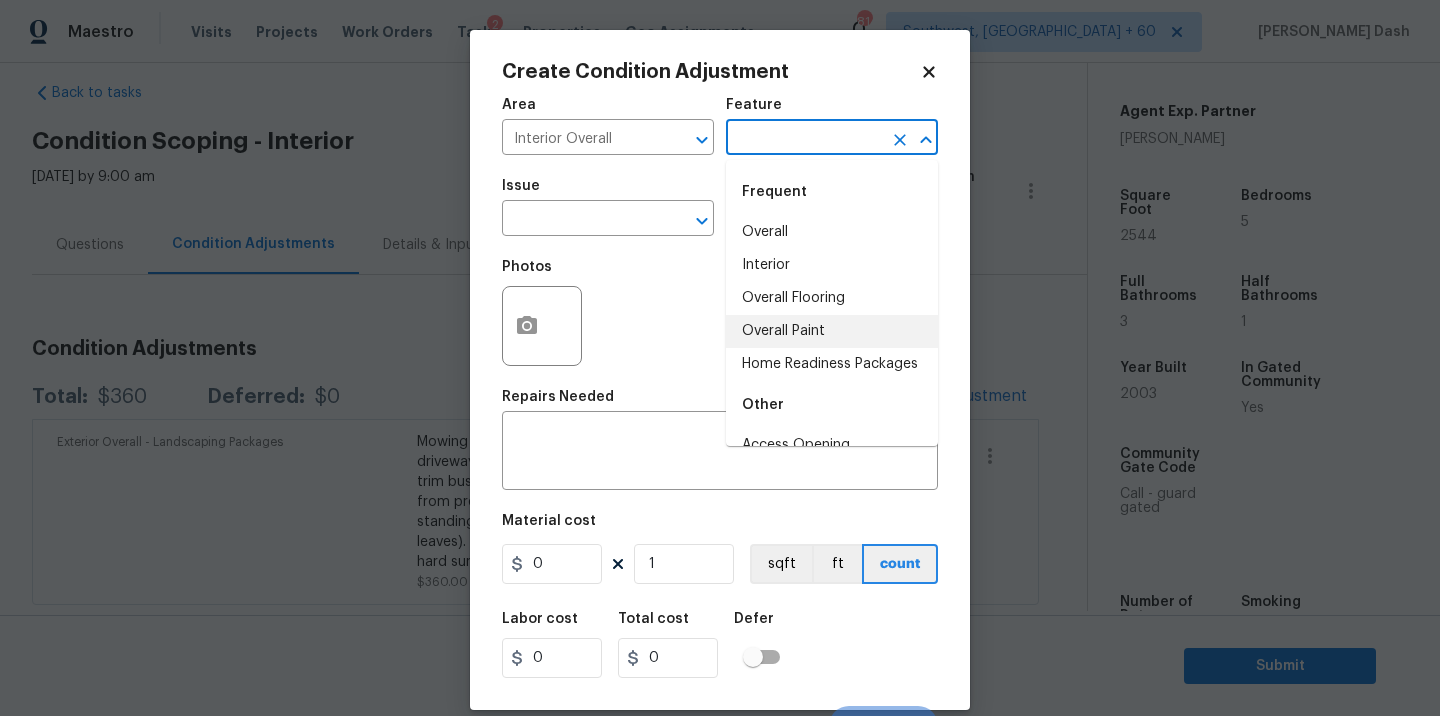 click on "Overall Paint" at bounding box center [832, 331] 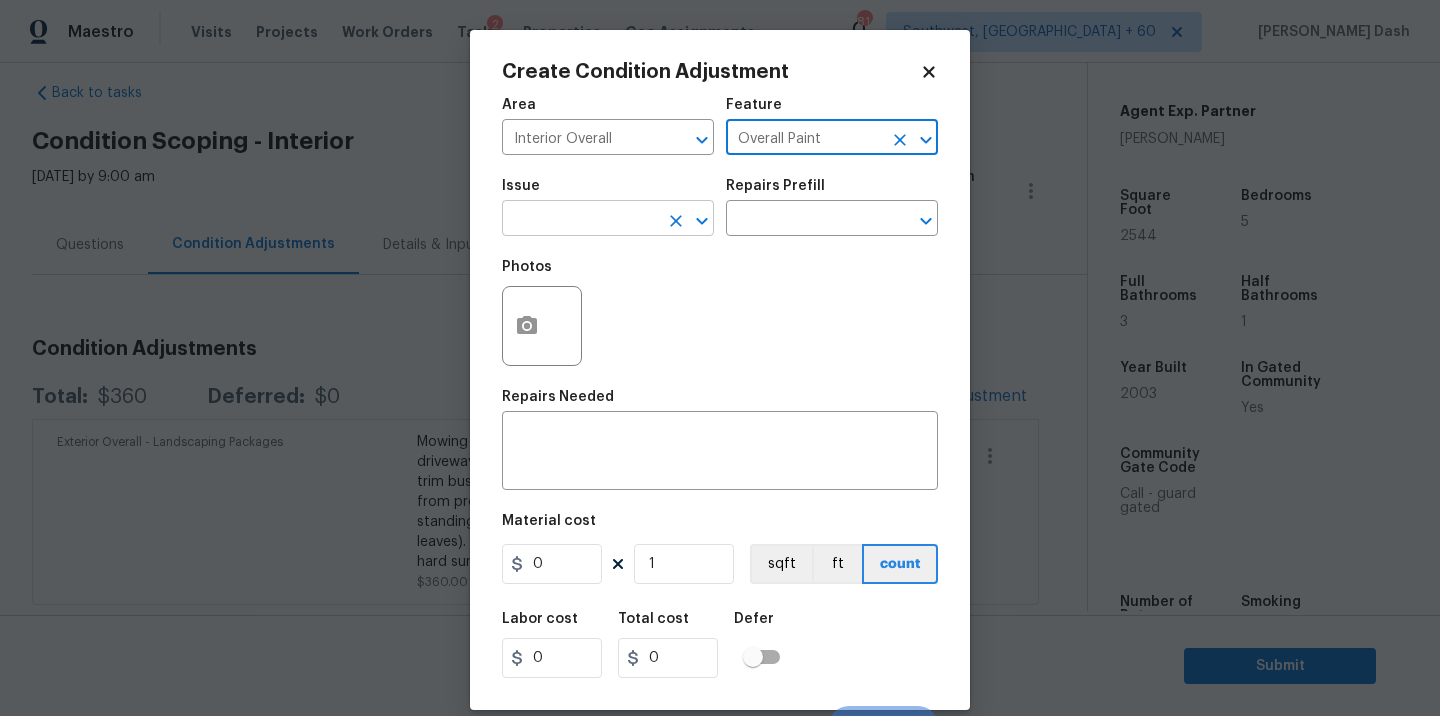click at bounding box center [580, 220] 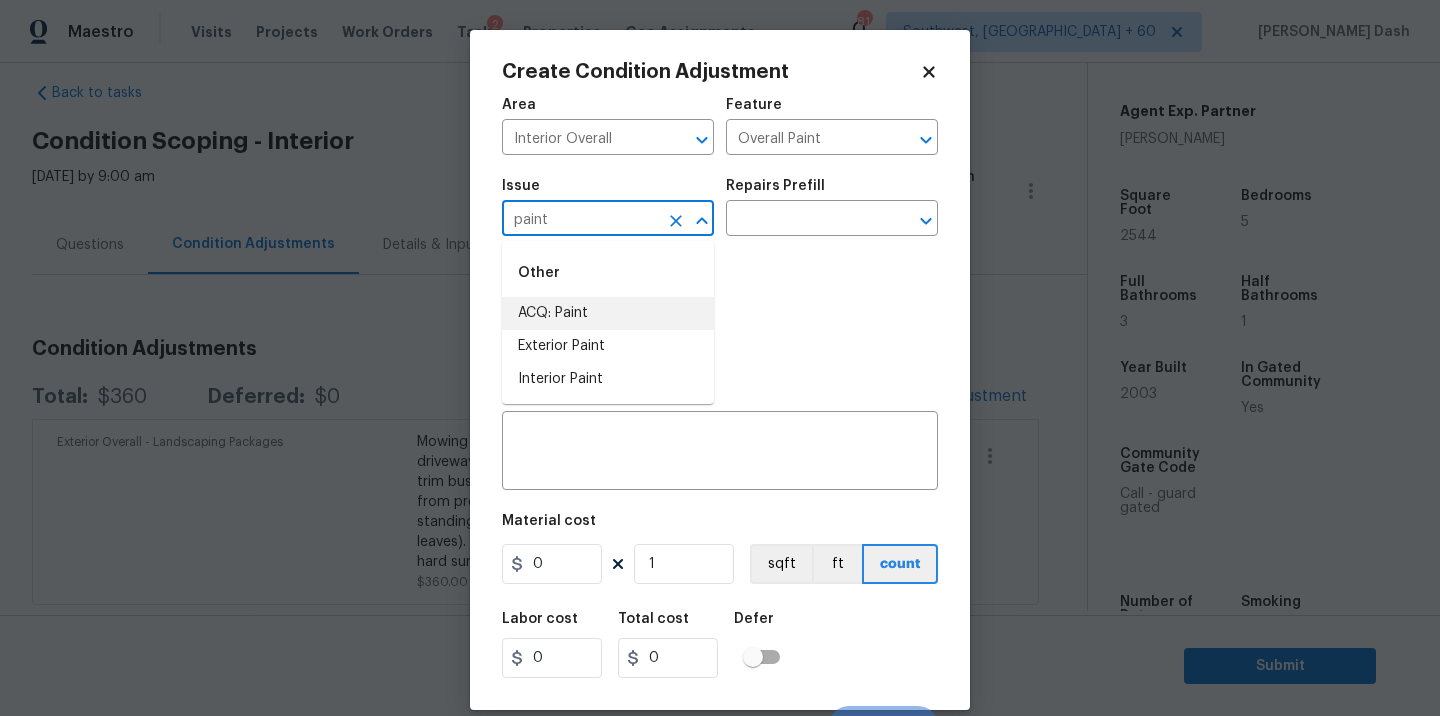 click on "ACQ: Paint" at bounding box center [608, 313] 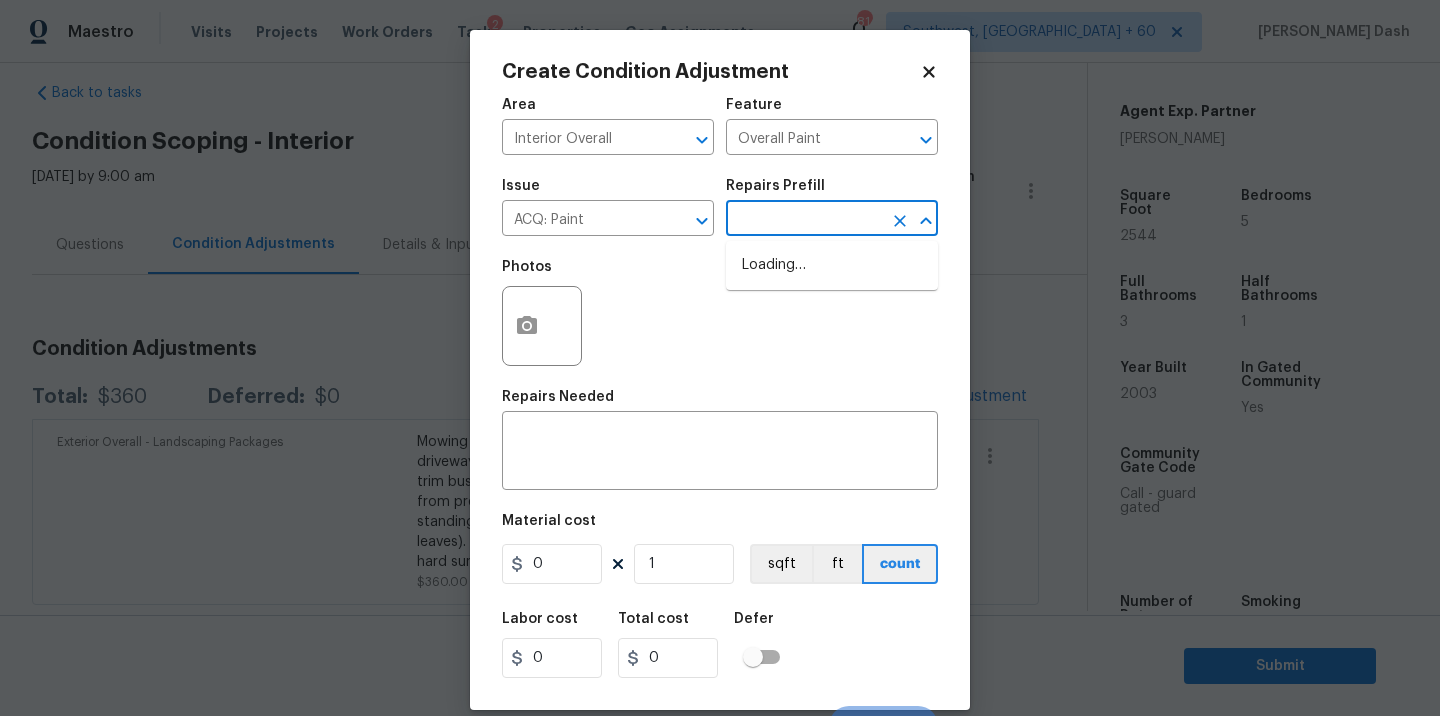 click at bounding box center (804, 220) 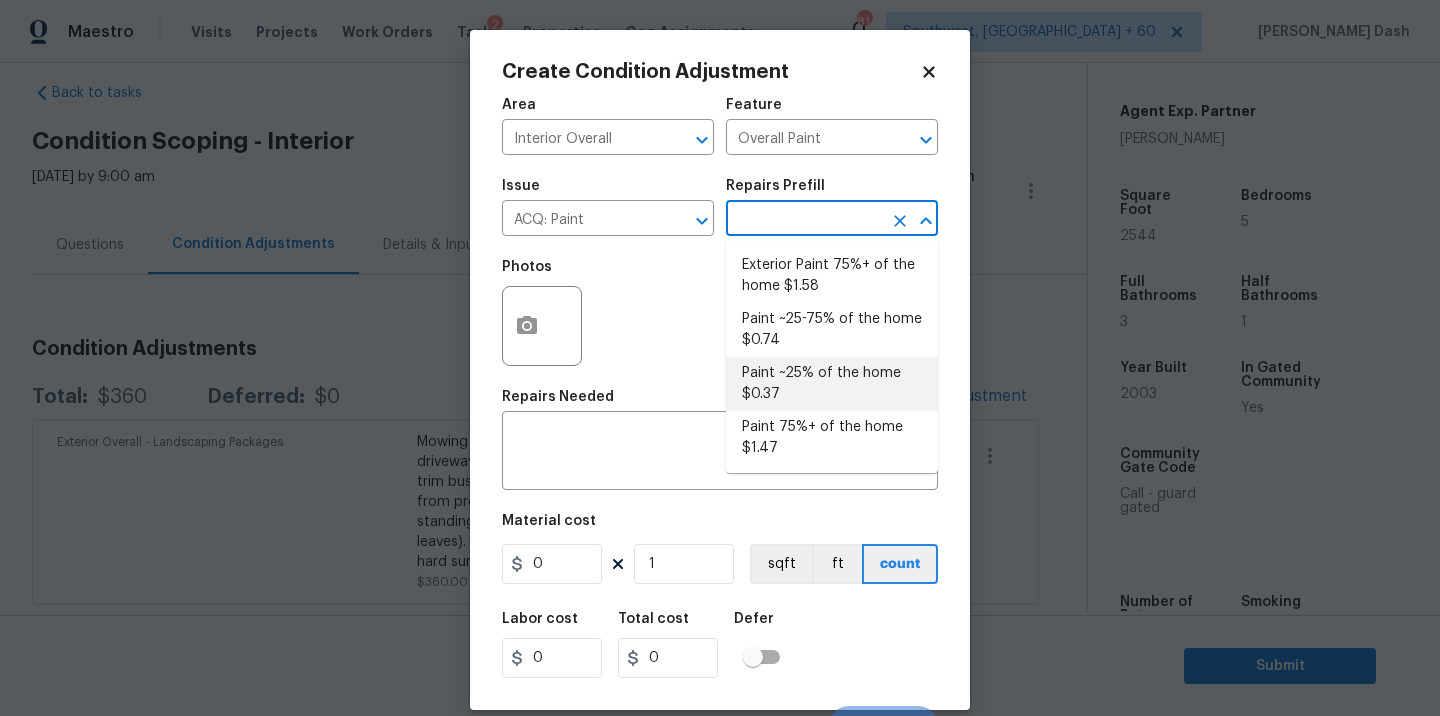 click on "Paint ~25% of the home $0.37" at bounding box center [832, 384] 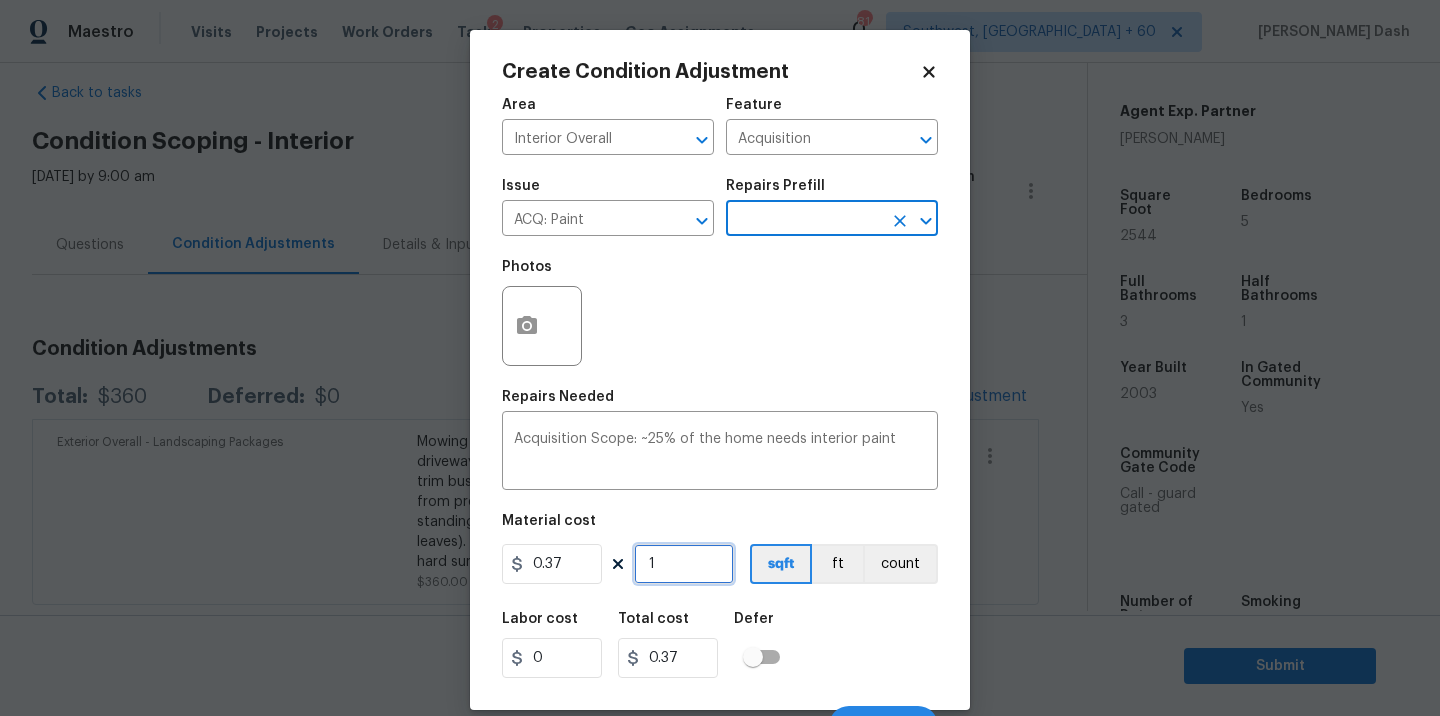 click on "1" at bounding box center (684, 564) 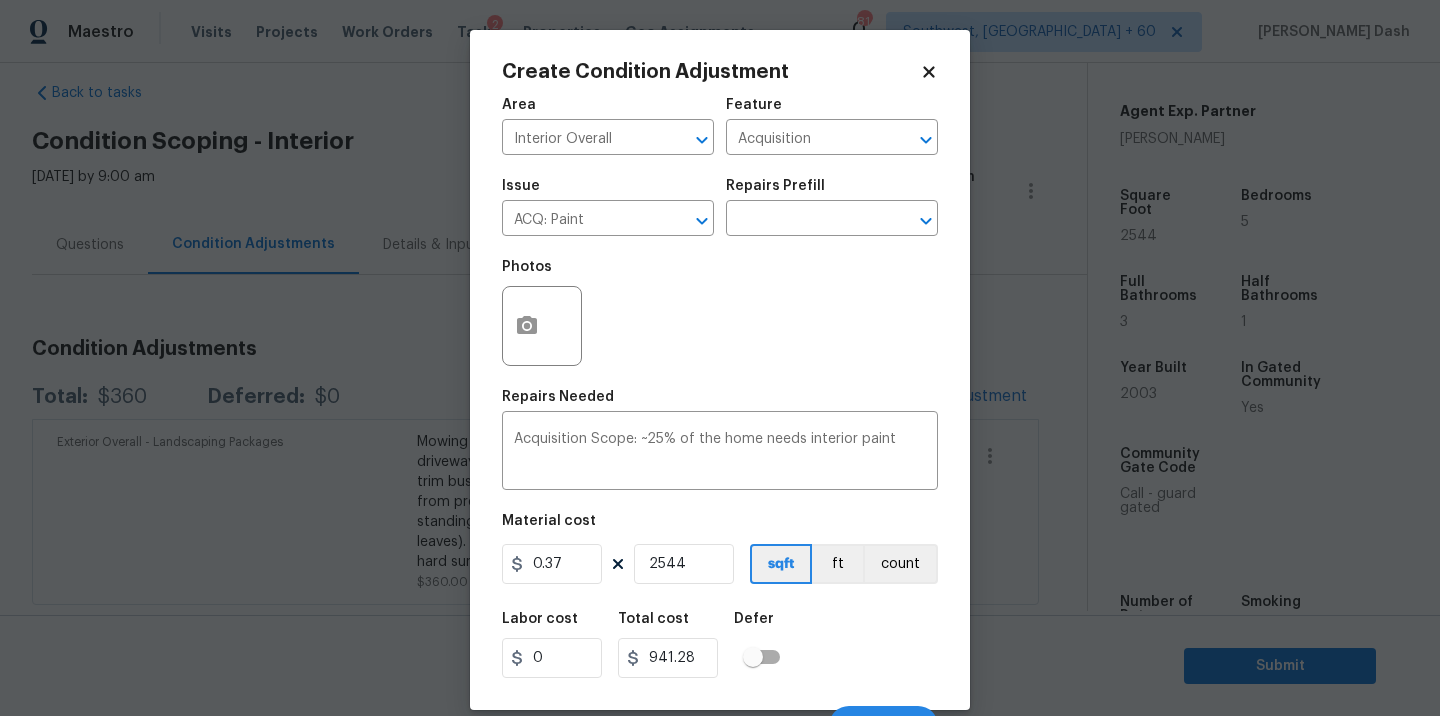 click on "Labor cost 0 Total cost 941.28 Defer" at bounding box center (720, 645) 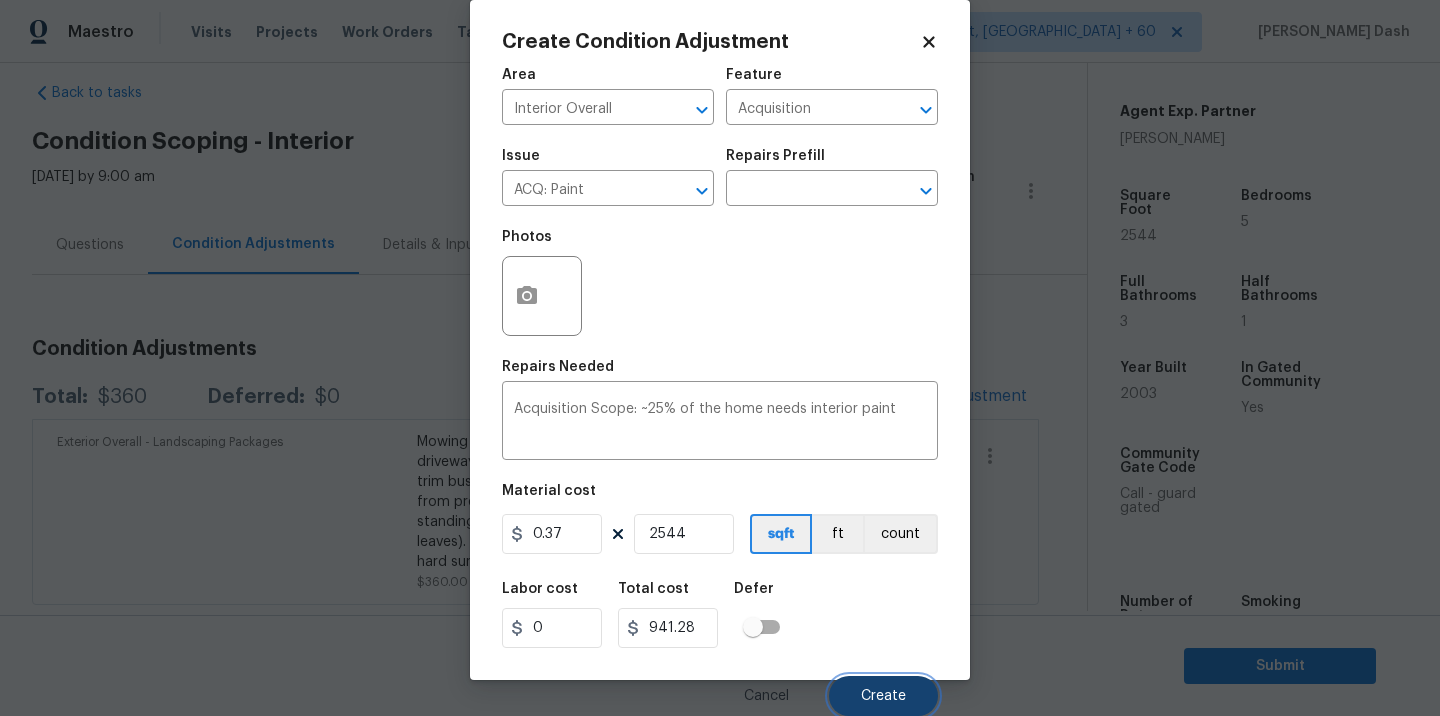 click on "Create" at bounding box center [883, 696] 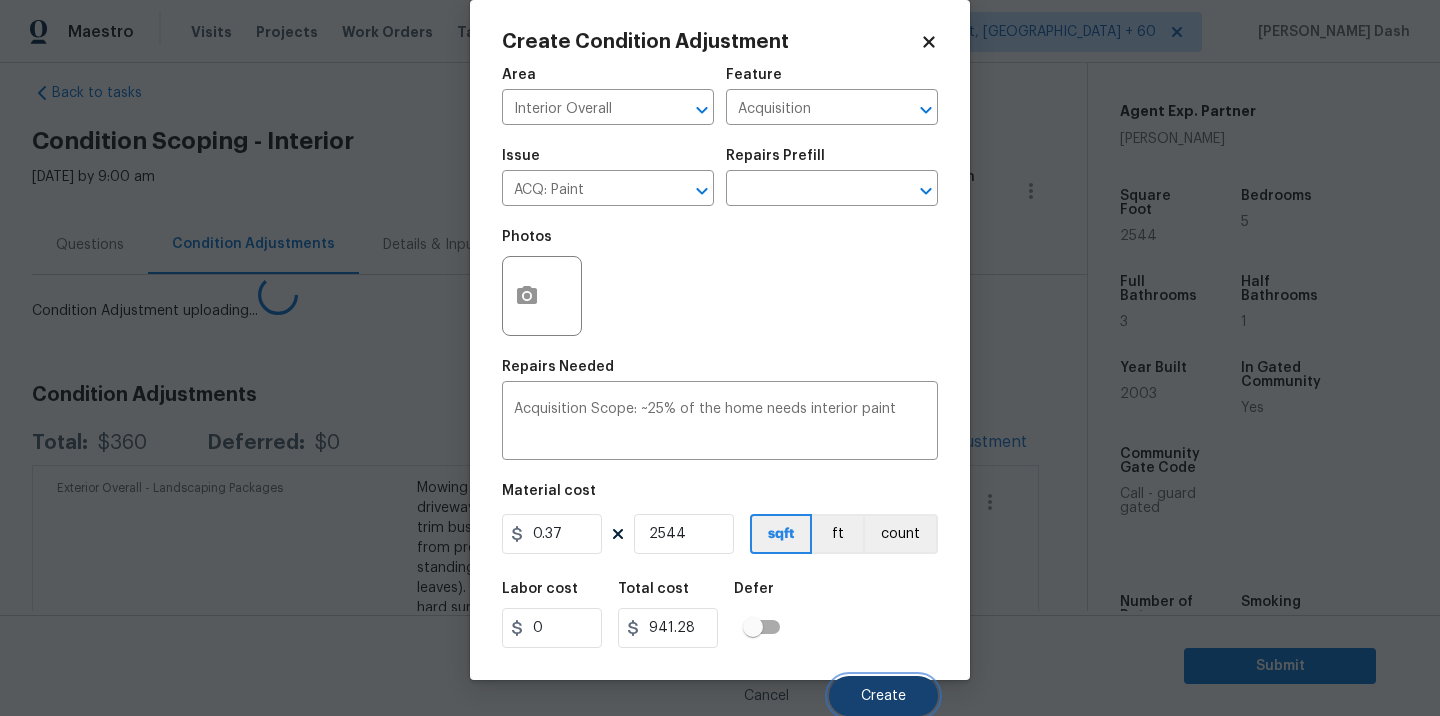 scroll, scrollTop: 24, scrollLeft: 0, axis: vertical 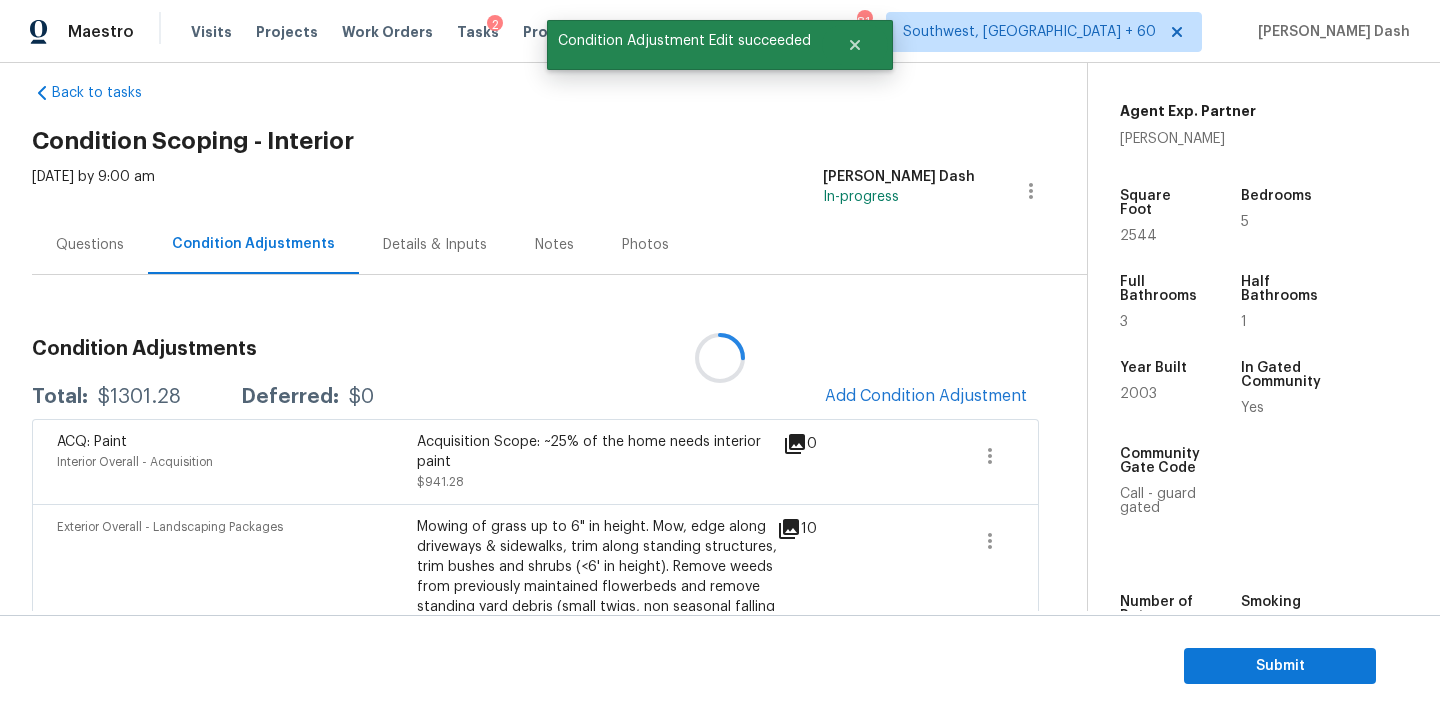 click at bounding box center [720, 358] 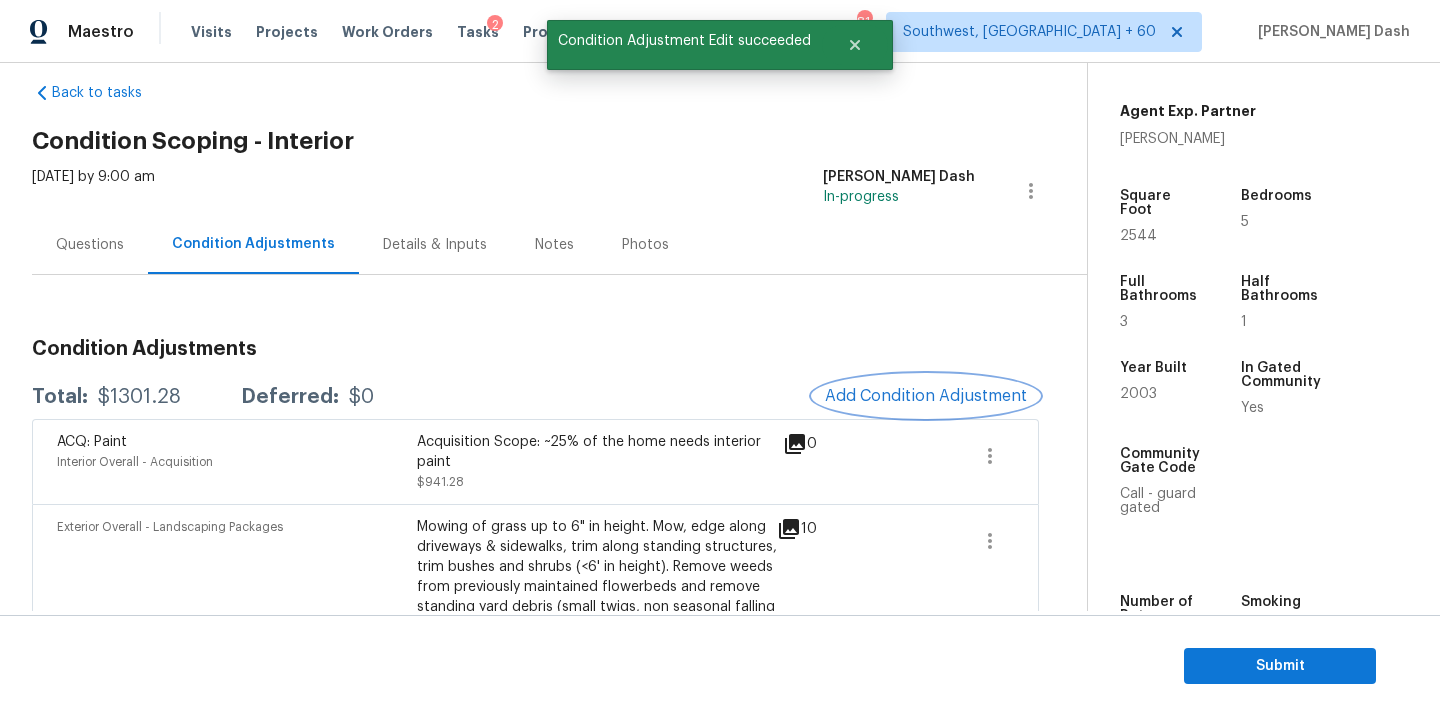 click on "Add Condition Adjustment" at bounding box center [926, 396] 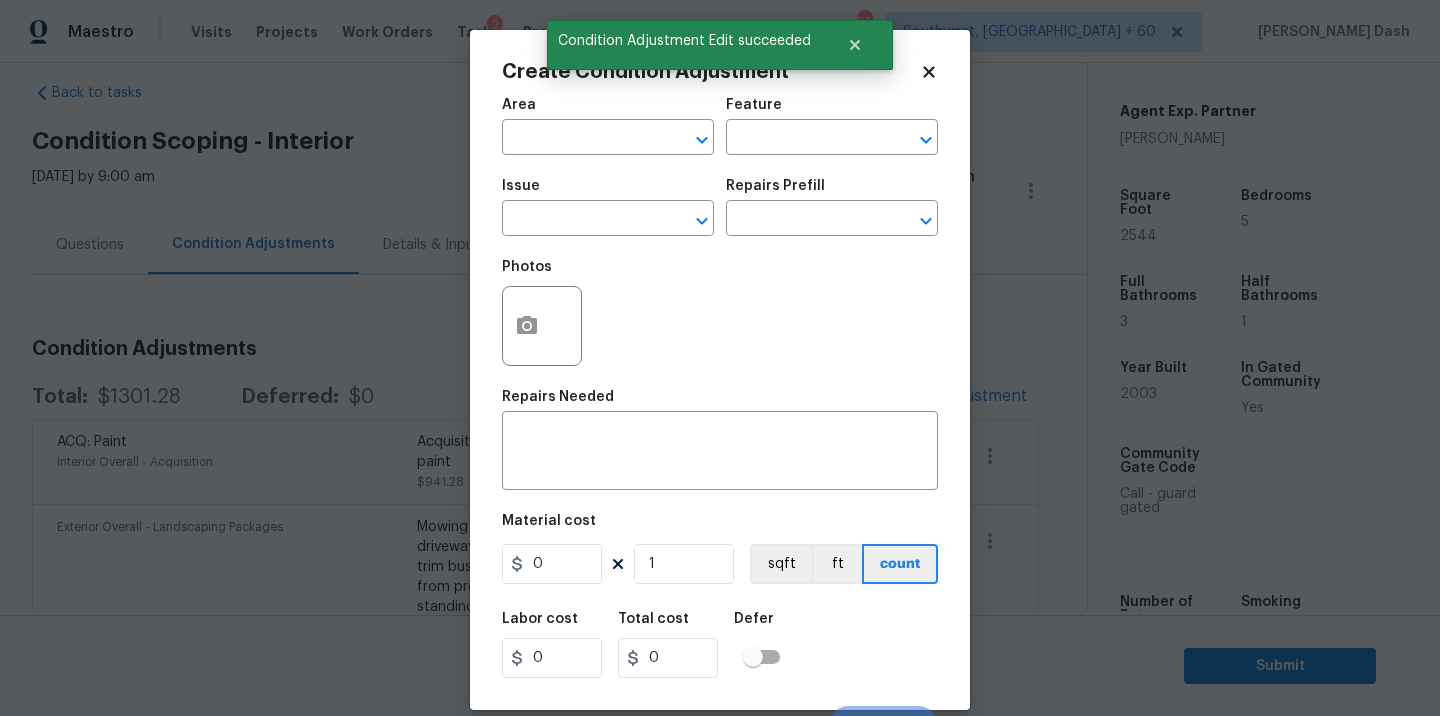click on "Issue ​" at bounding box center (608, 207) 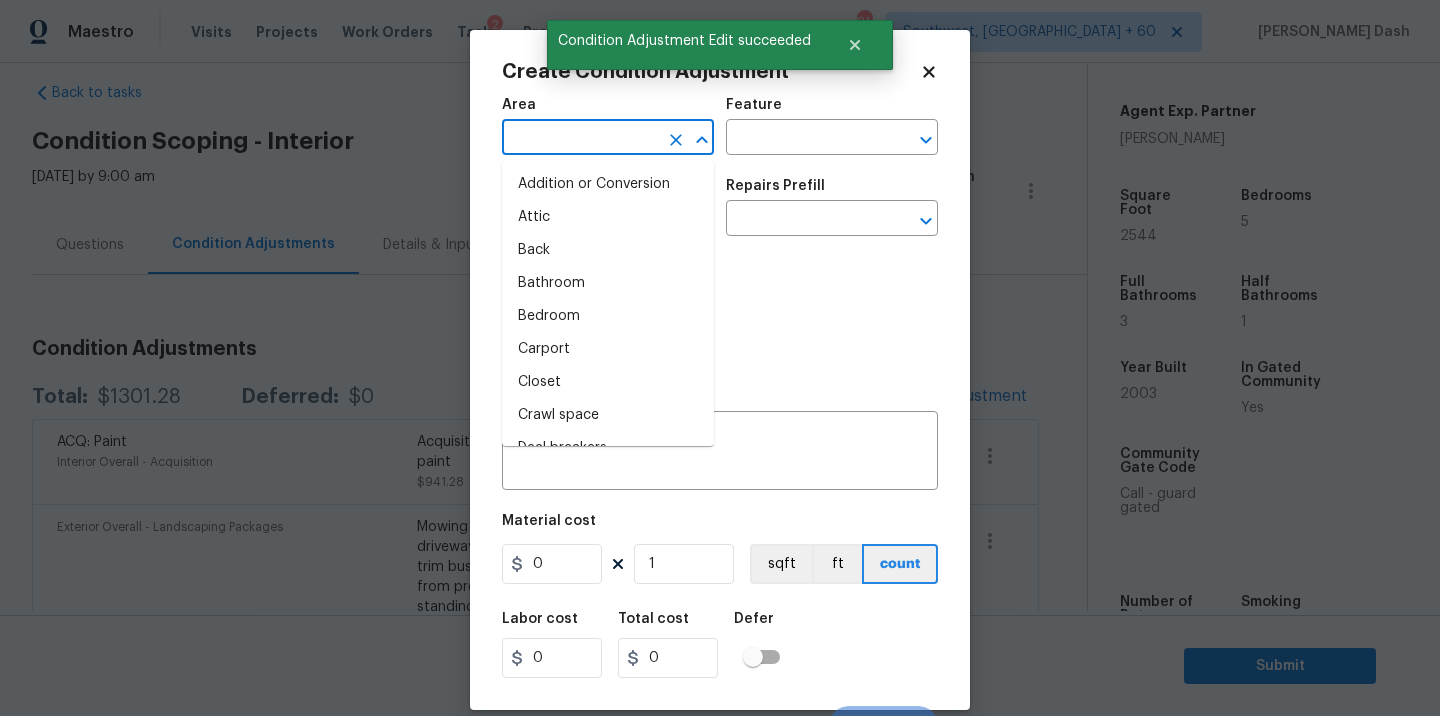 click at bounding box center (580, 139) 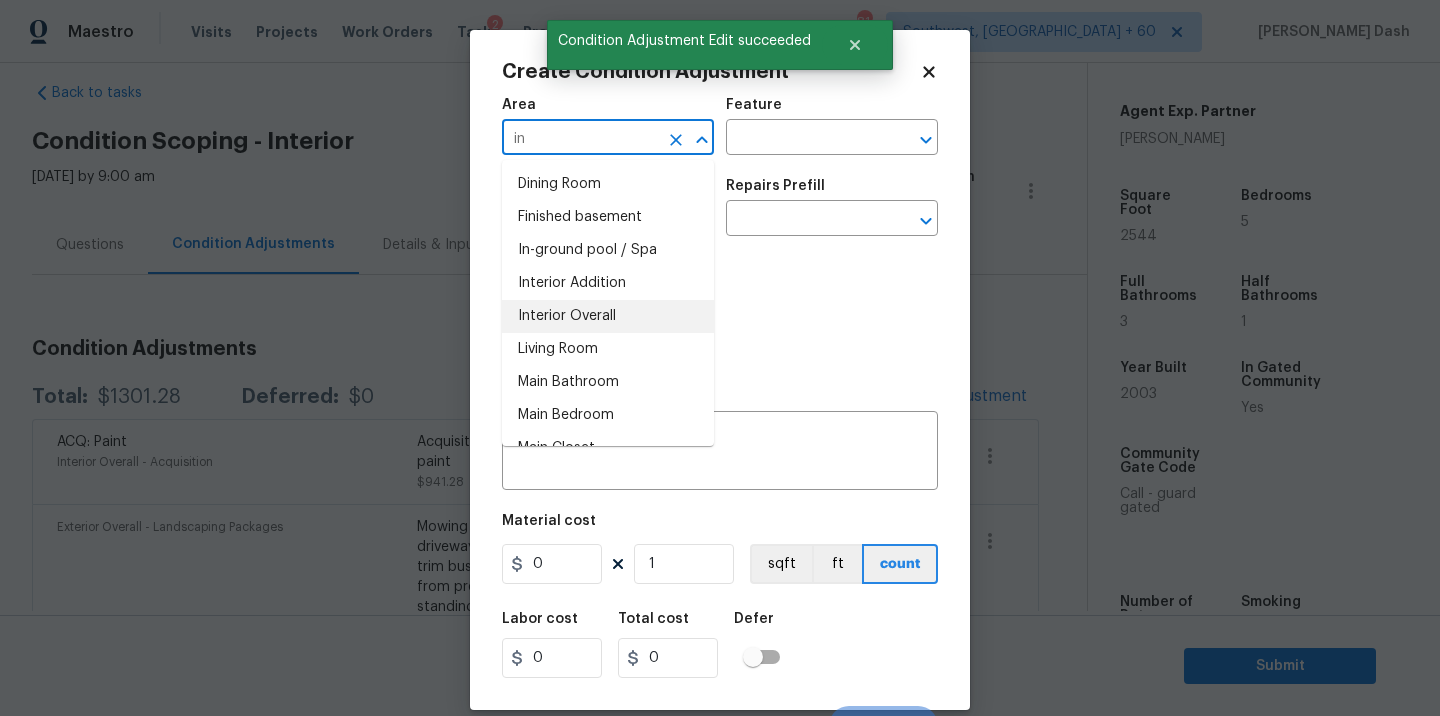 click on "Interior Overall" at bounding box center [608, 316] 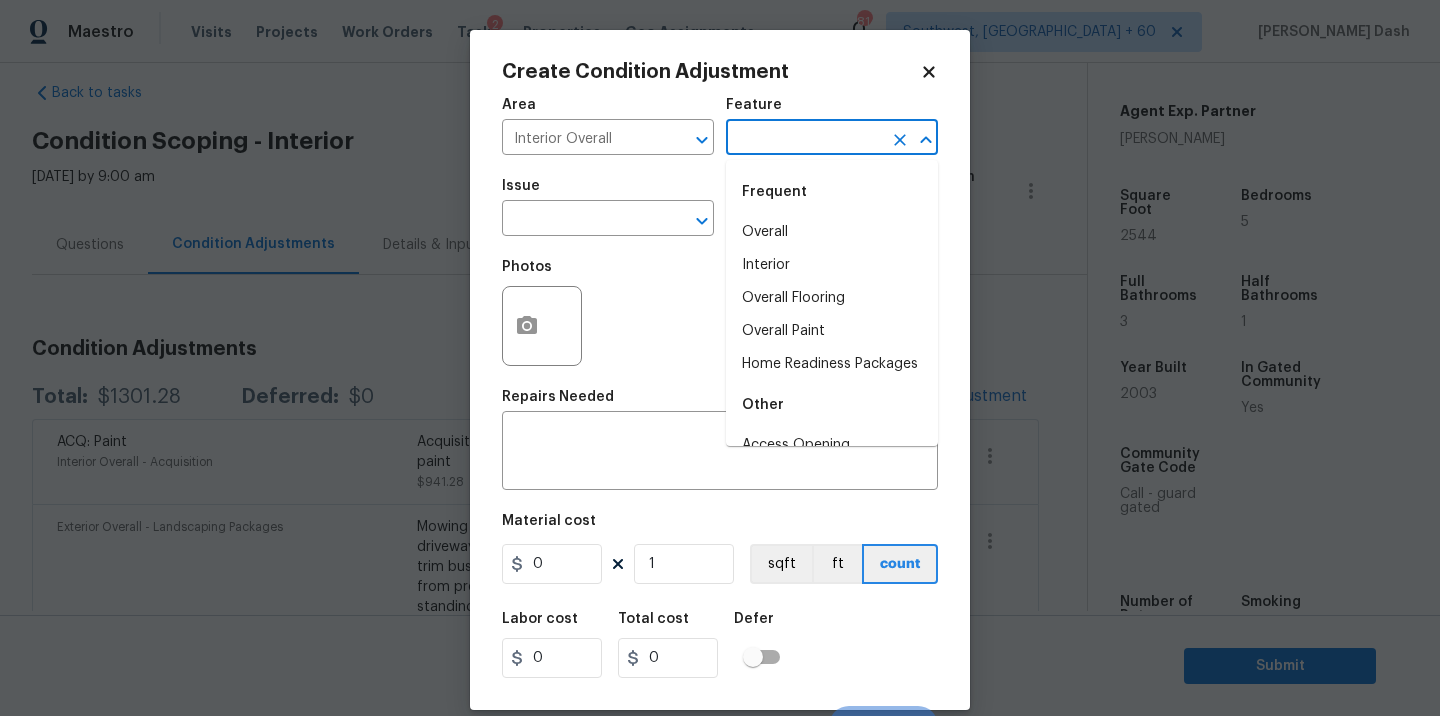 click at bounding box center (804, 139) 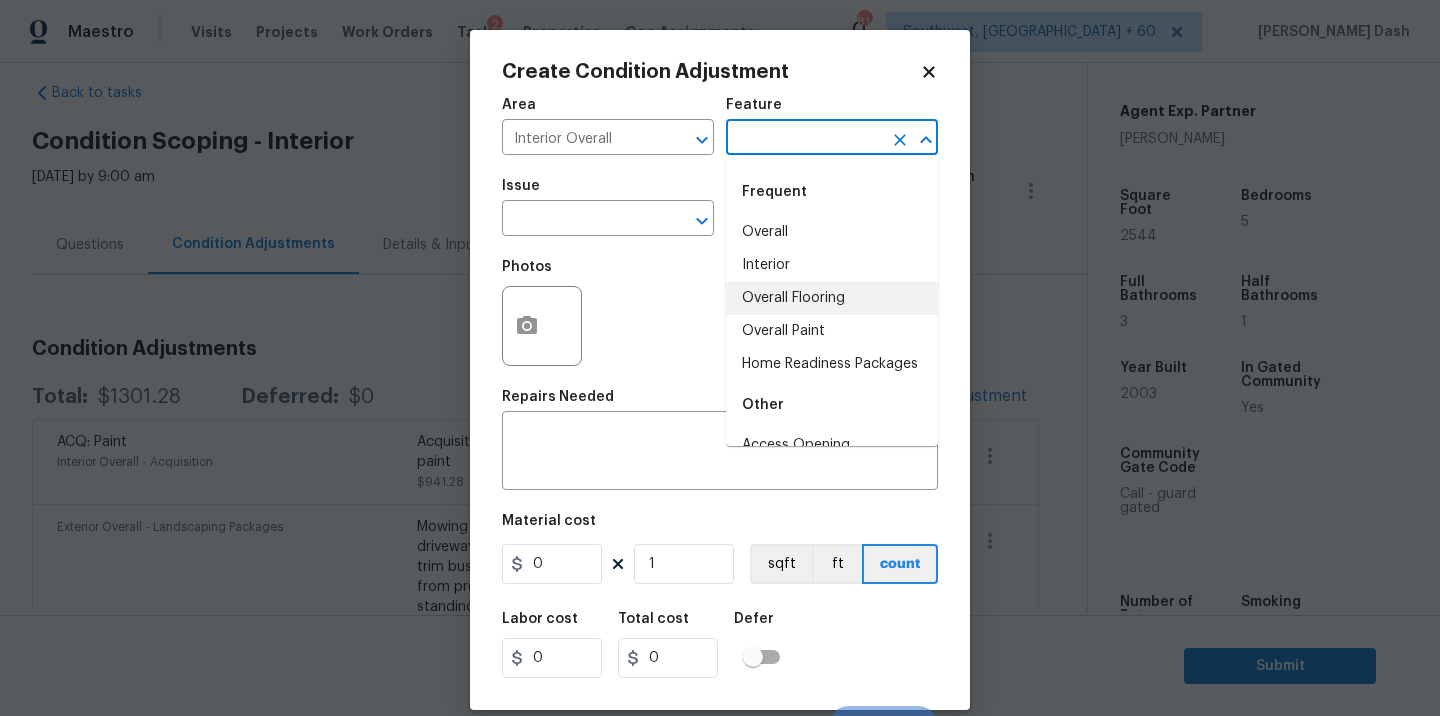 click on "Overall Flooring" at bounding box center (832, 298) 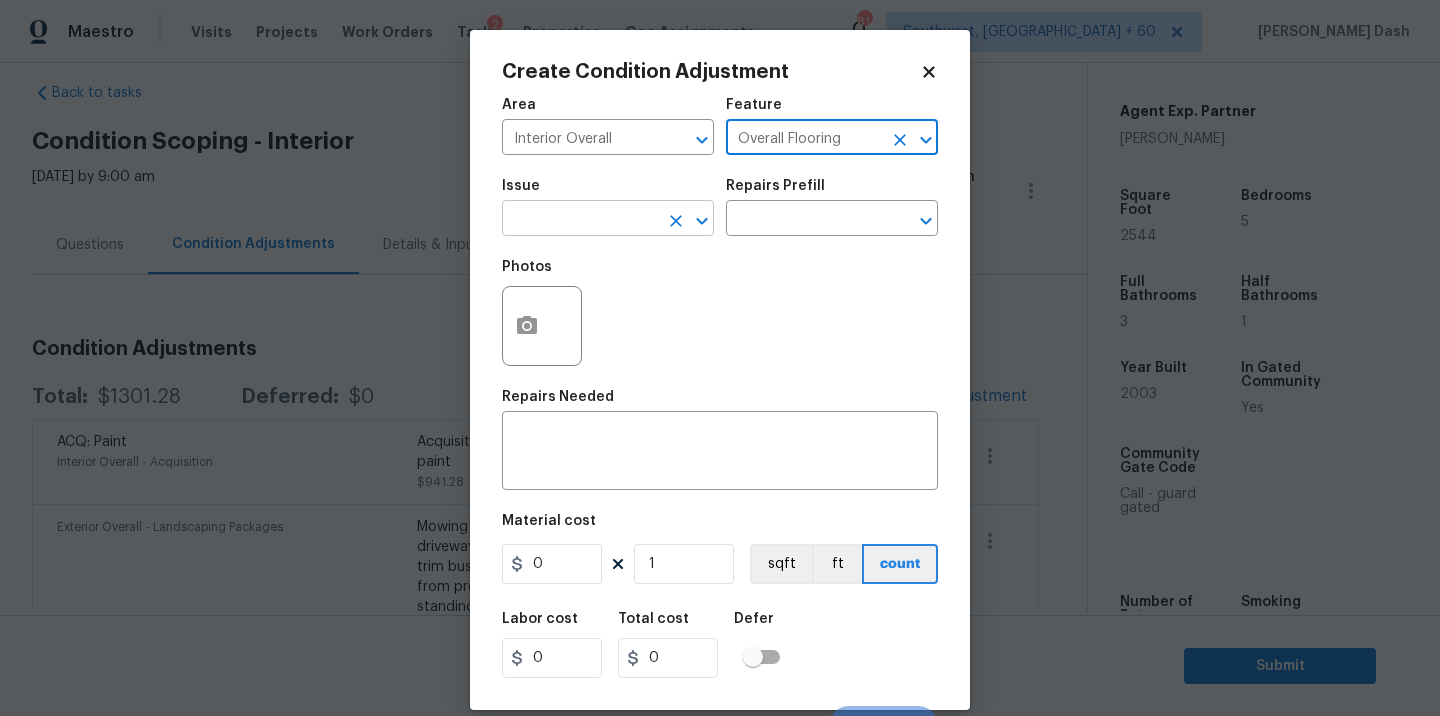 click at bounding box center [580, 220] 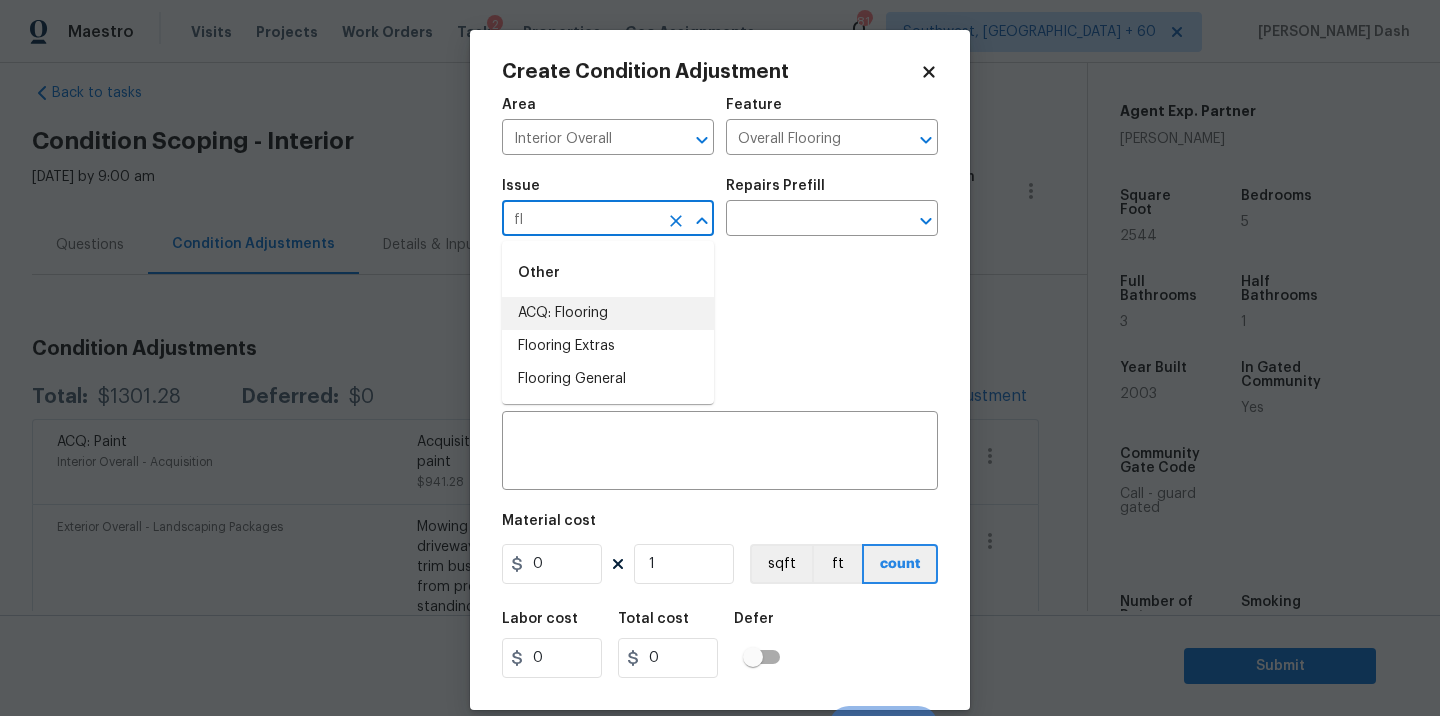 click on "ACQ: Flooring" at bounding box center [608, 313] 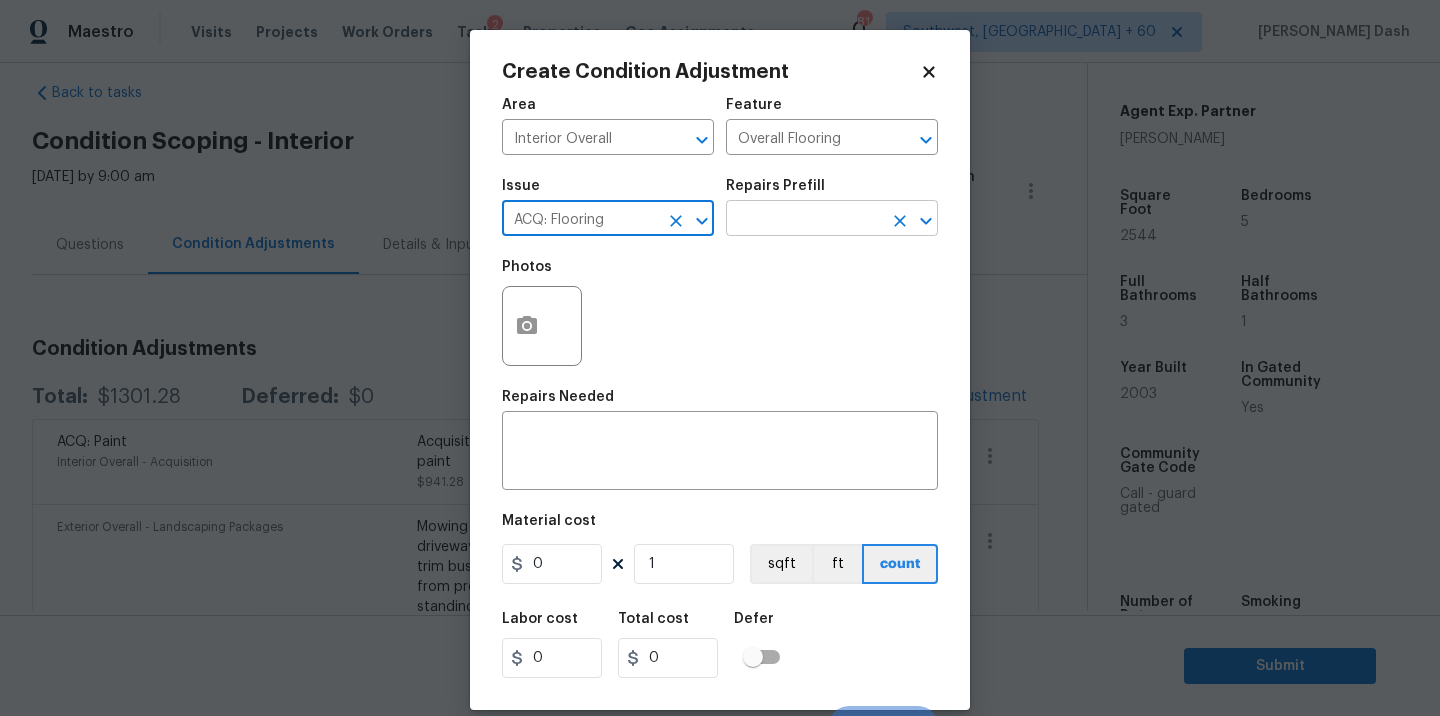 click at bounding box center (804, 220) 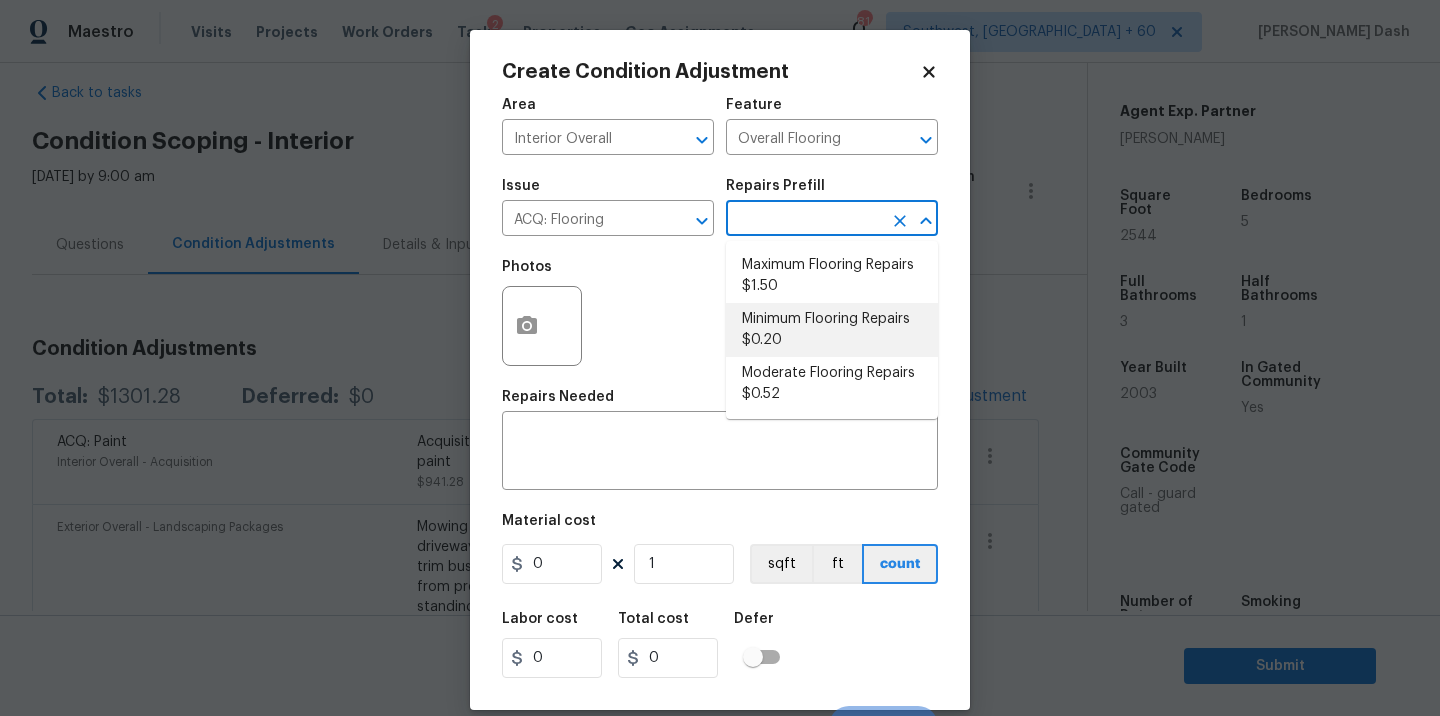 click on "Minimum Flooring Repairs $0.20" at bounding box center [832, 330] 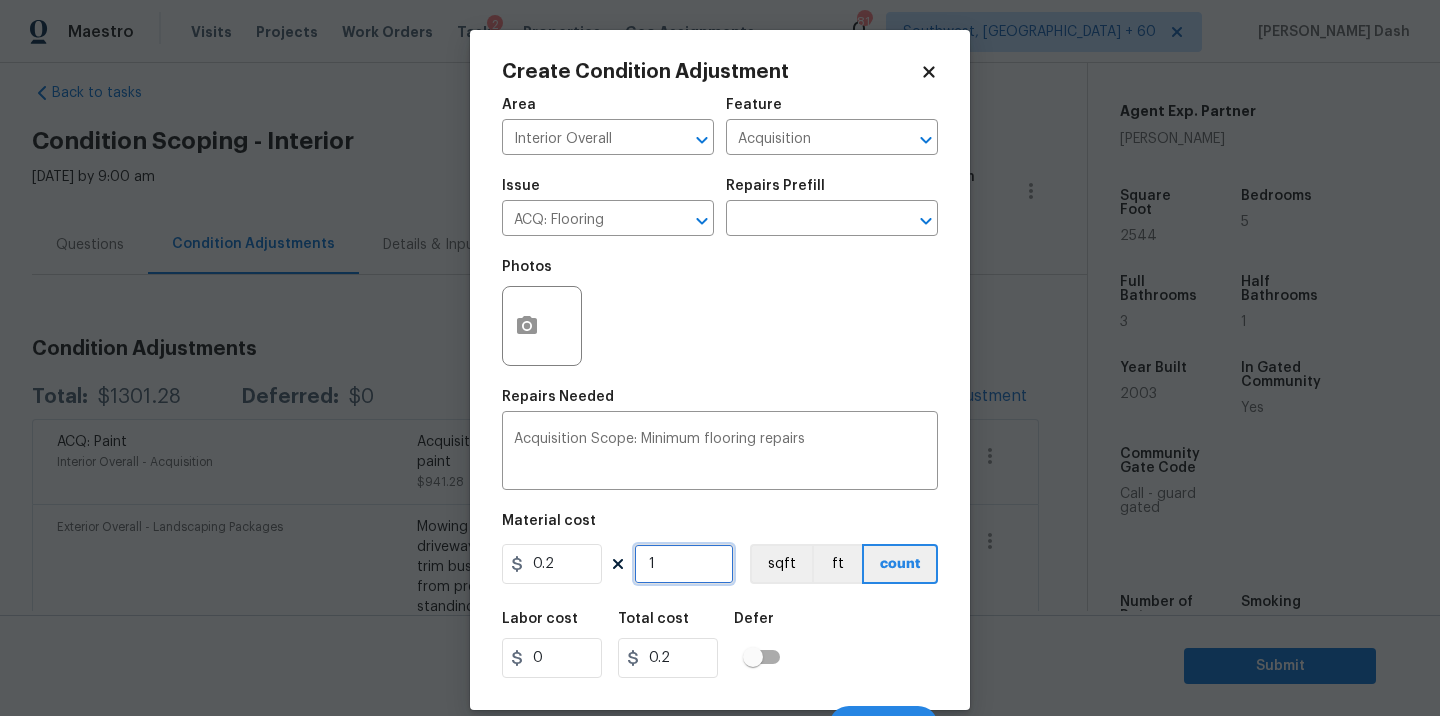 click on "1" at bounding box center (684, 564) 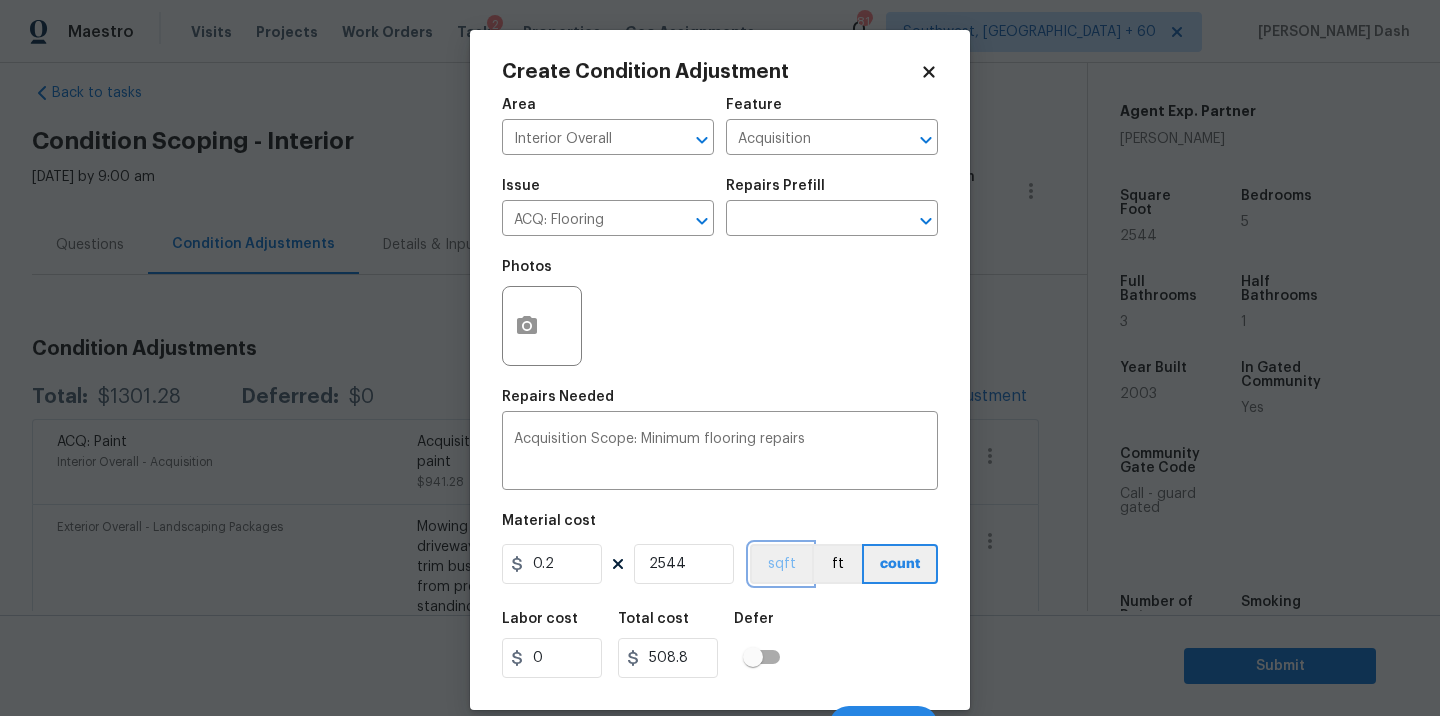 click on "sqft" at bounding box center (781, 564) 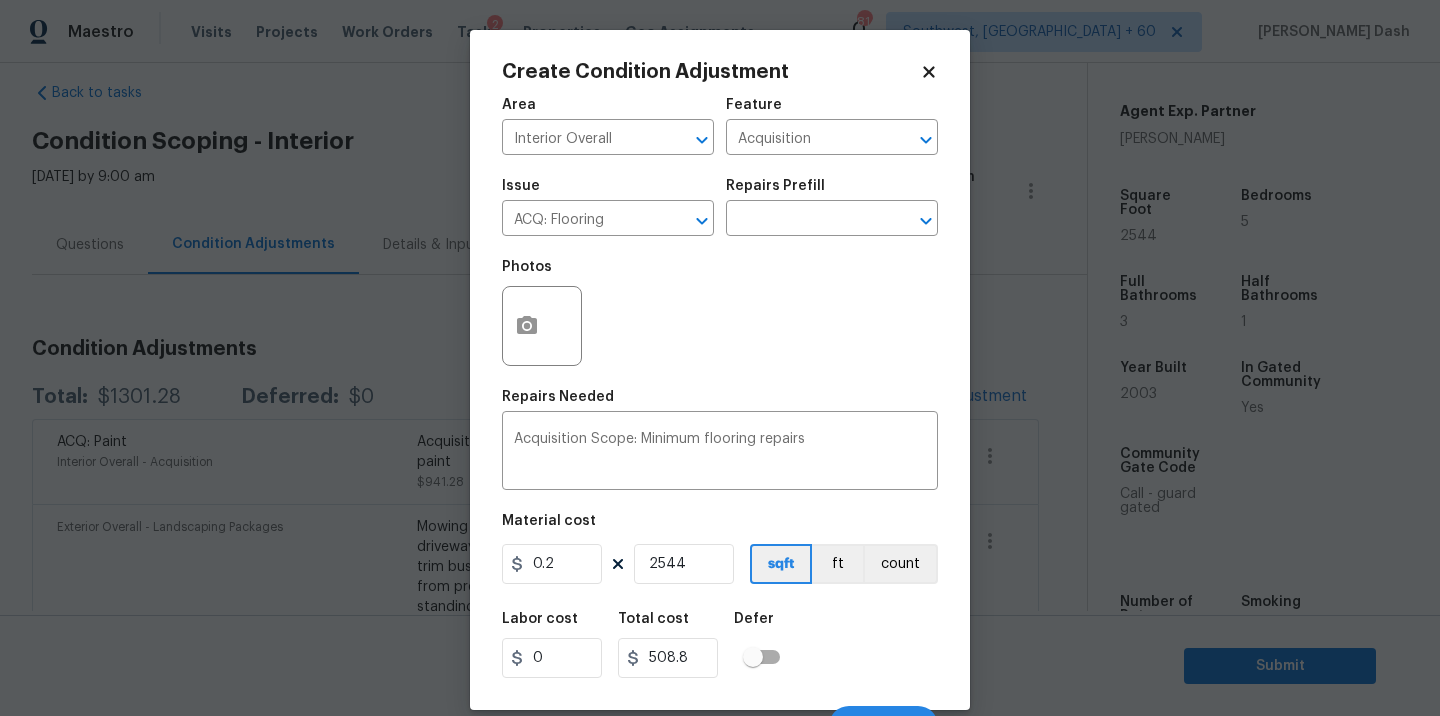 click on "Labor cost 0 Total cost 508.8 Defer" at bounding box center [720, 645] 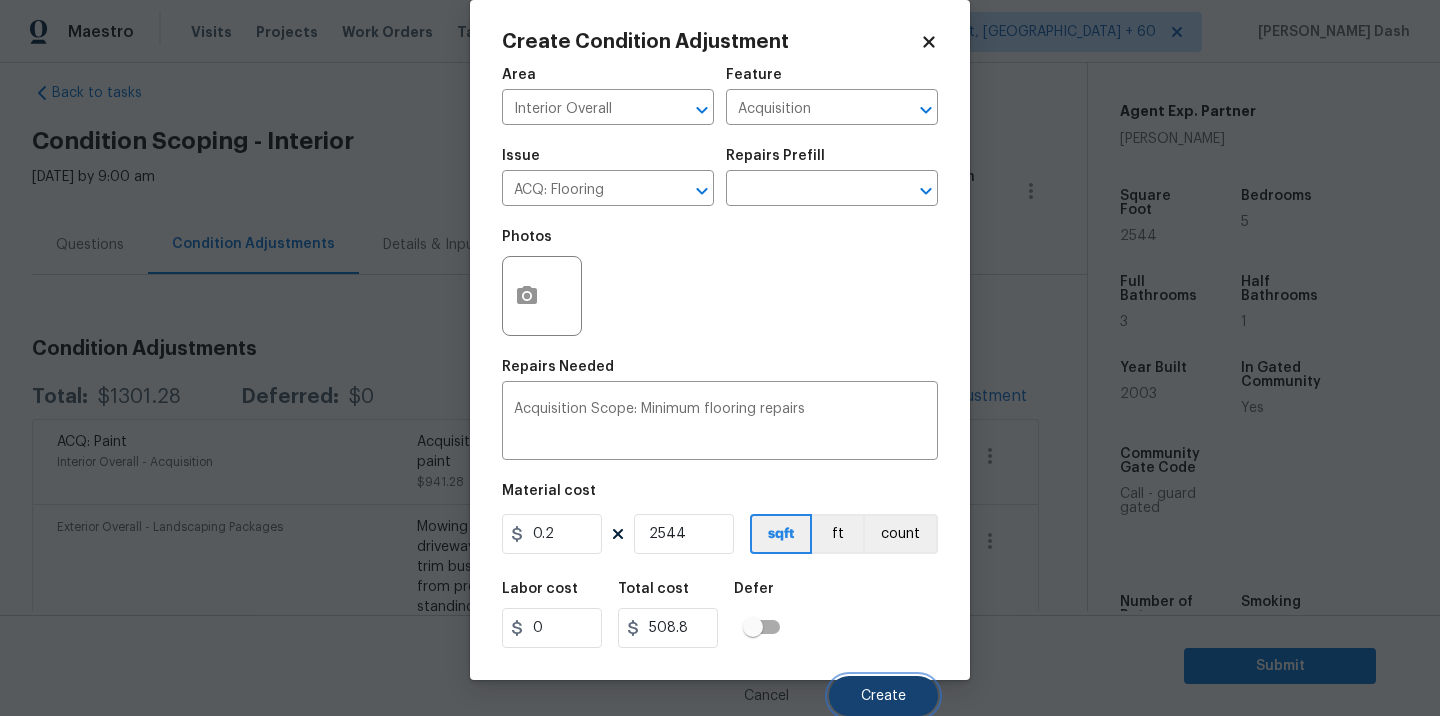 click on "Create" at bounding box center [883, 696] 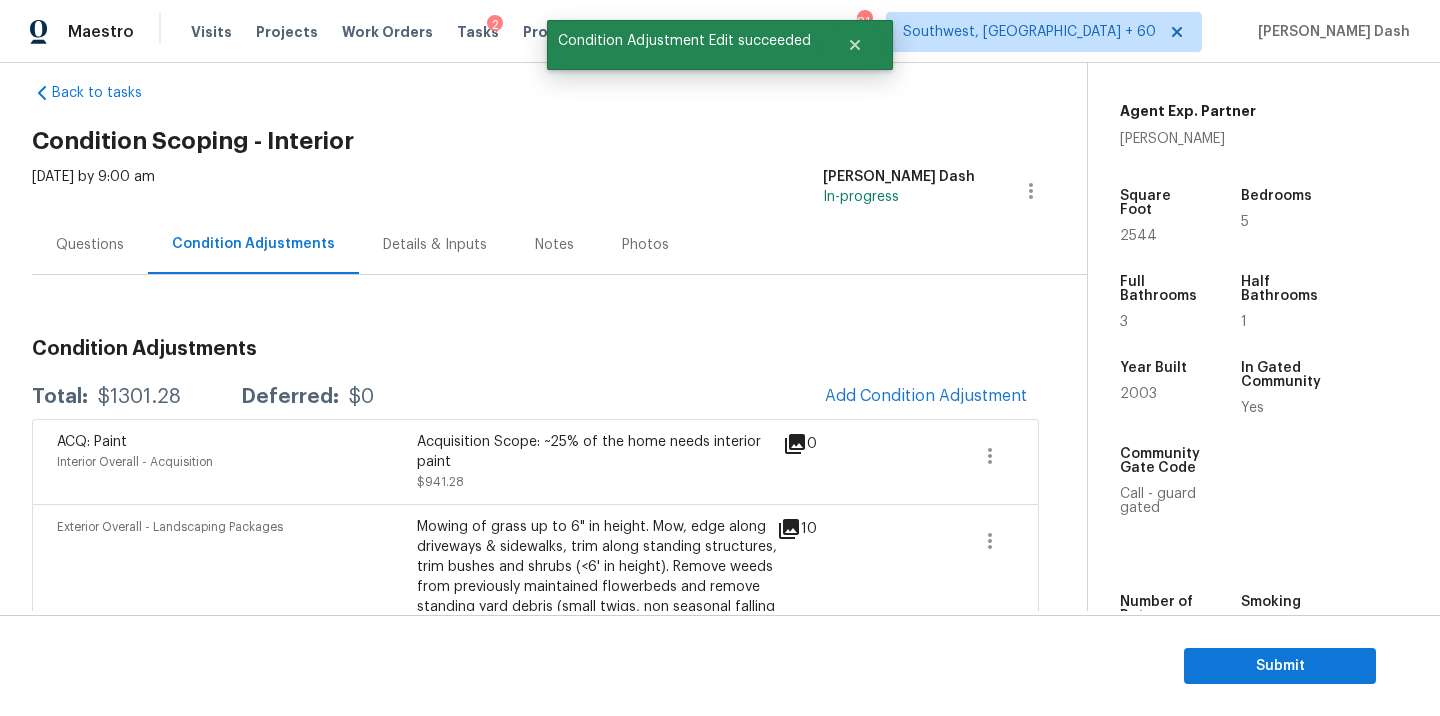 scroll, scrollTop: 24, scrollLeft: 0, axis: vertical 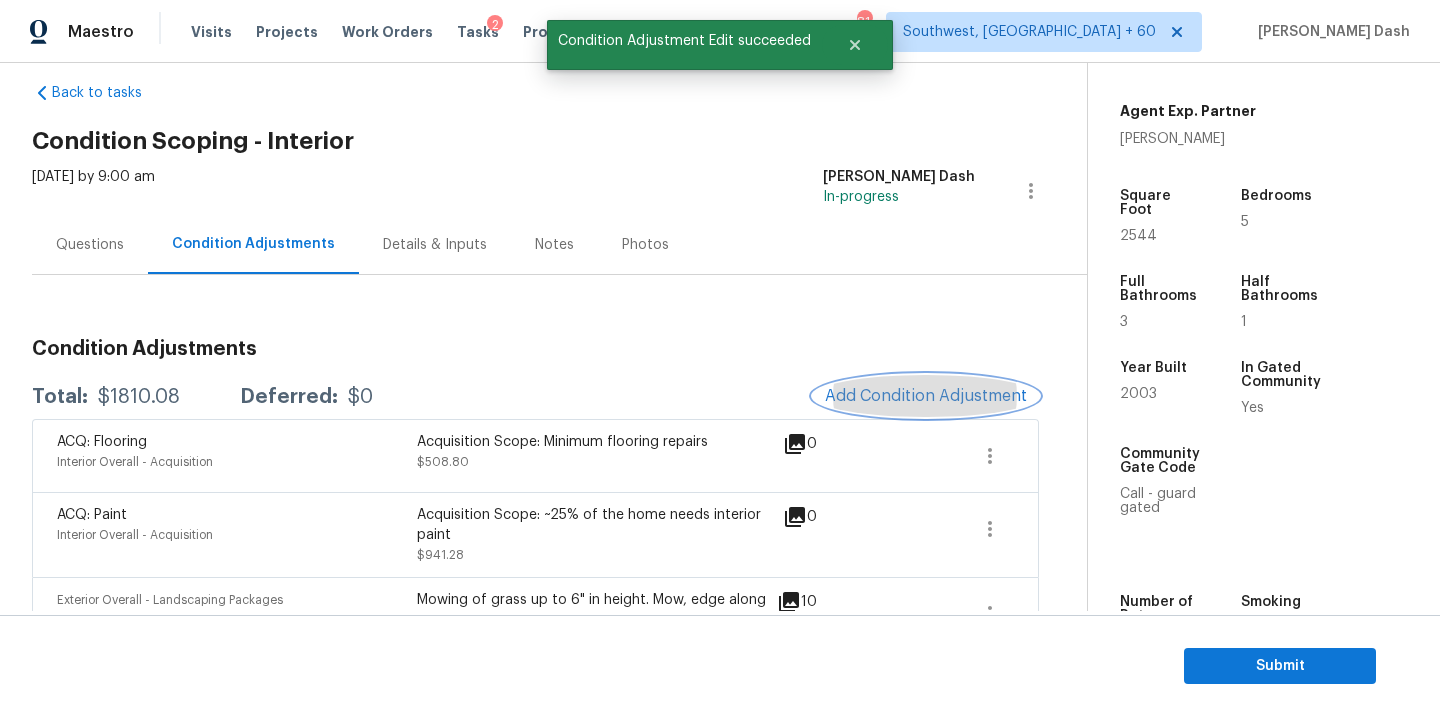 click on "Add Condition Adjustment" at bounding box center (926, 396) 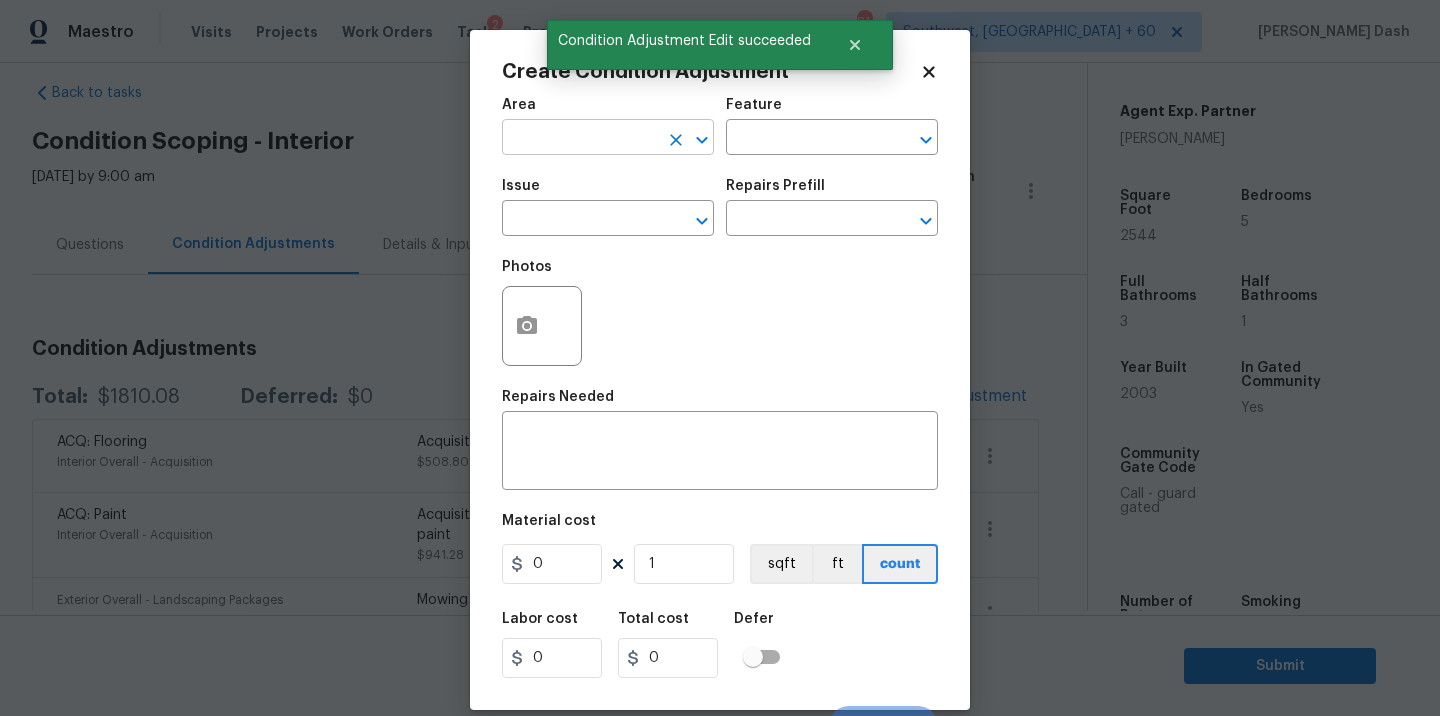 click at bounding box center [580, 139] 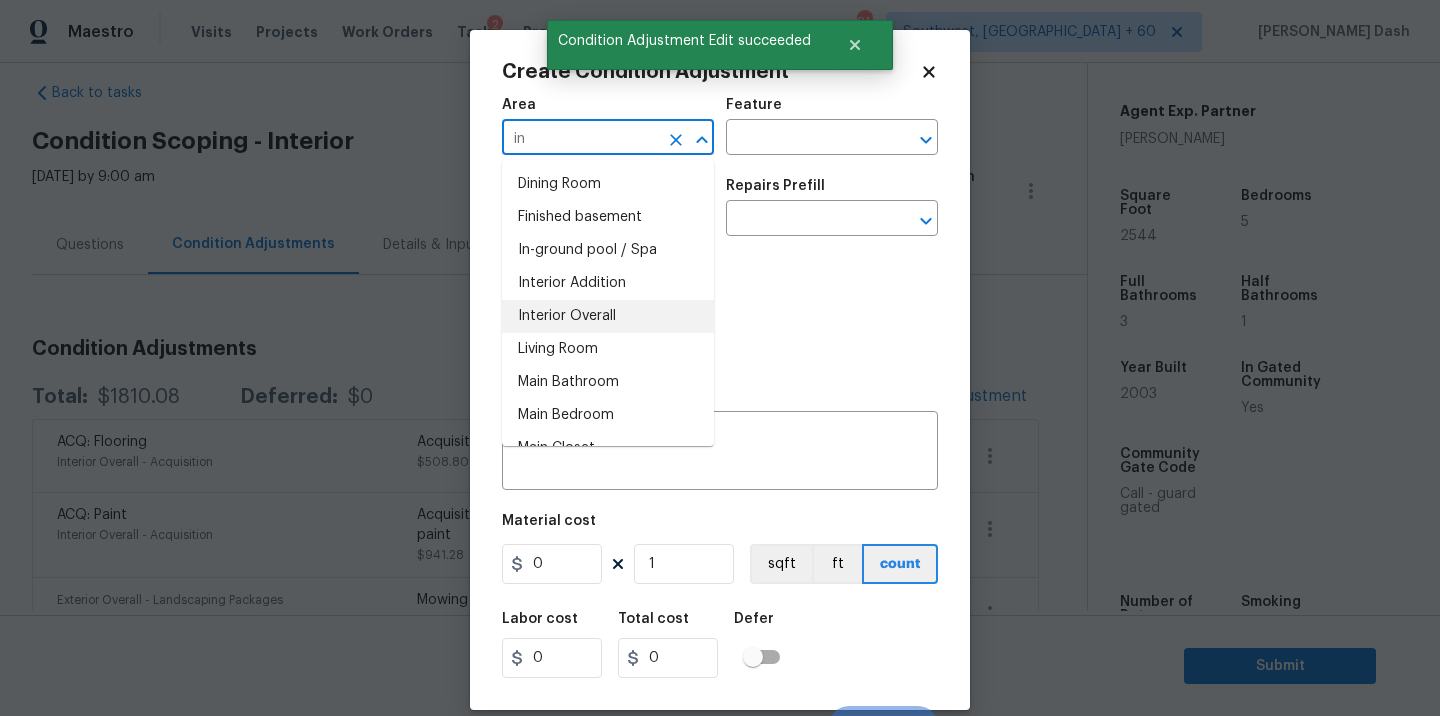 click on "Interior Overall" at bounding box center [608, 316] 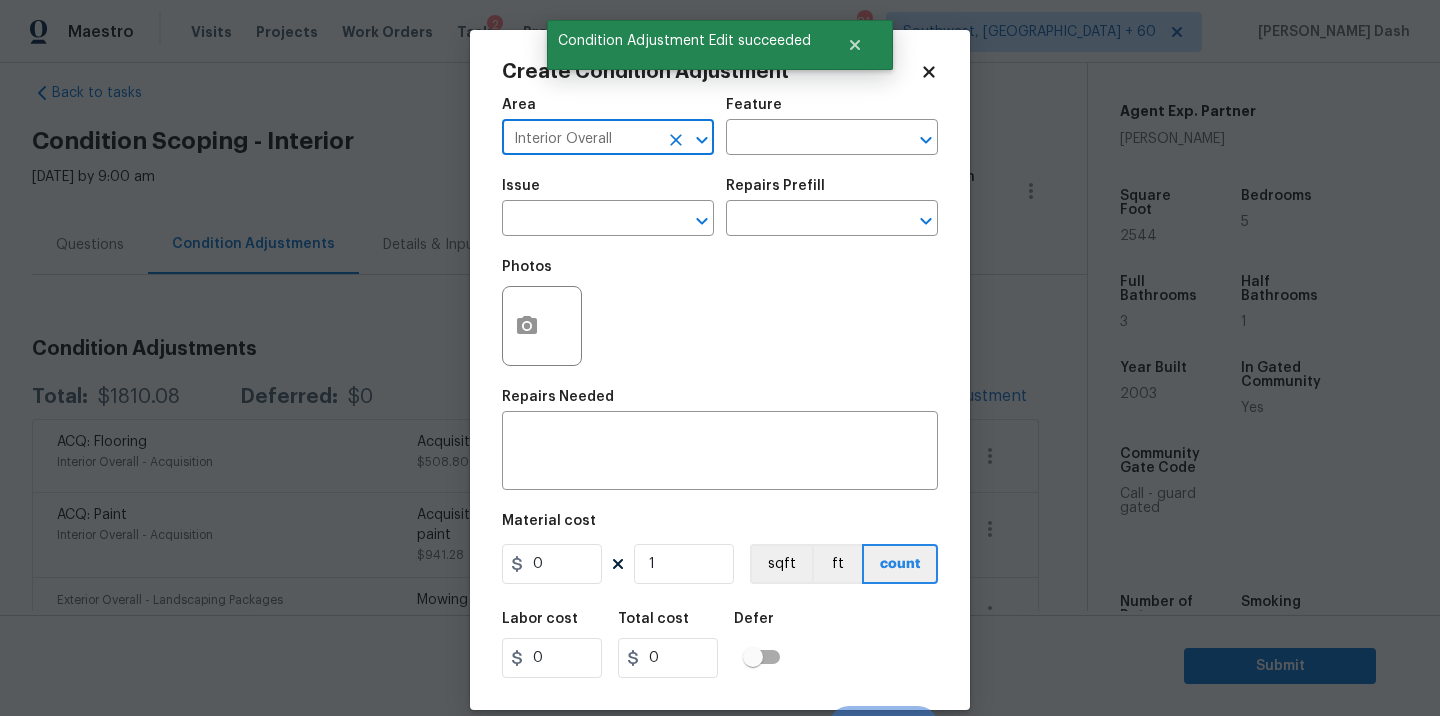 click on "Feature" at bounding box center [832, 111] 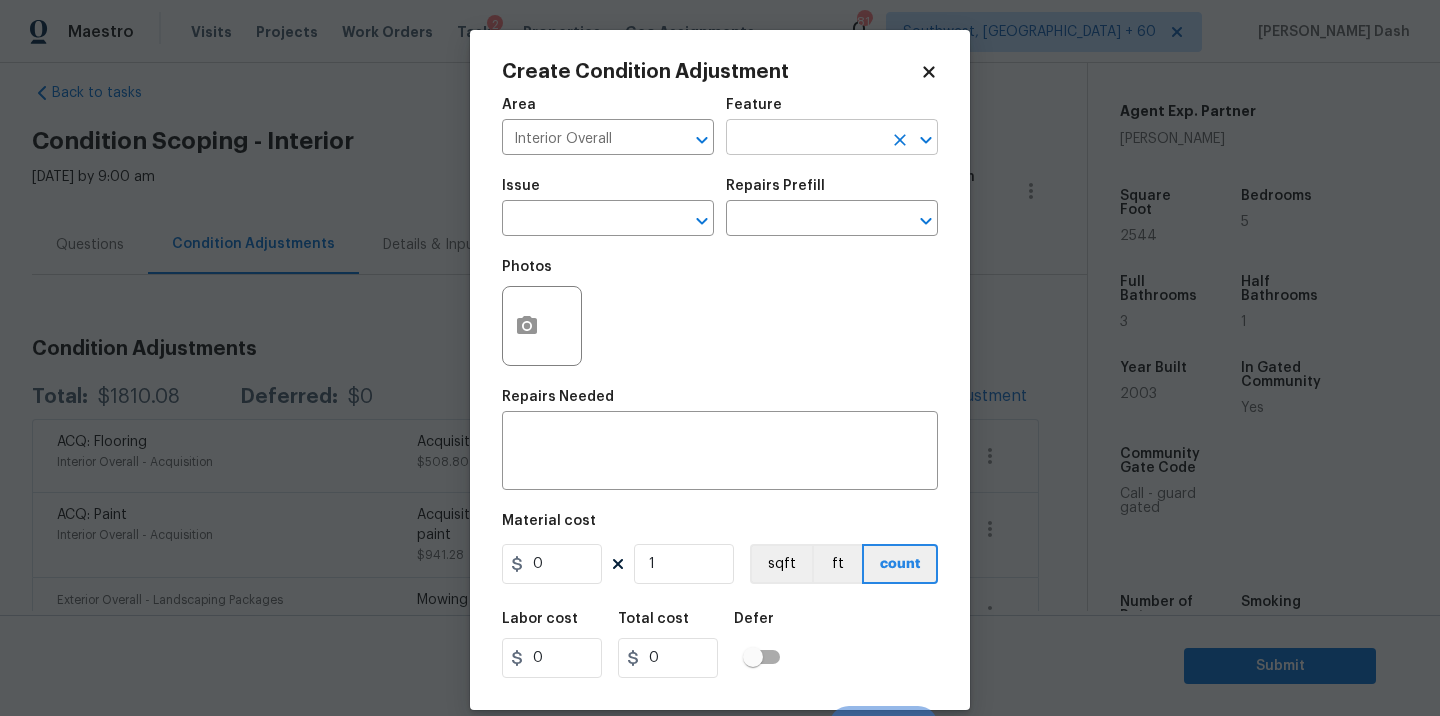 click at bounding box center [804, 139] 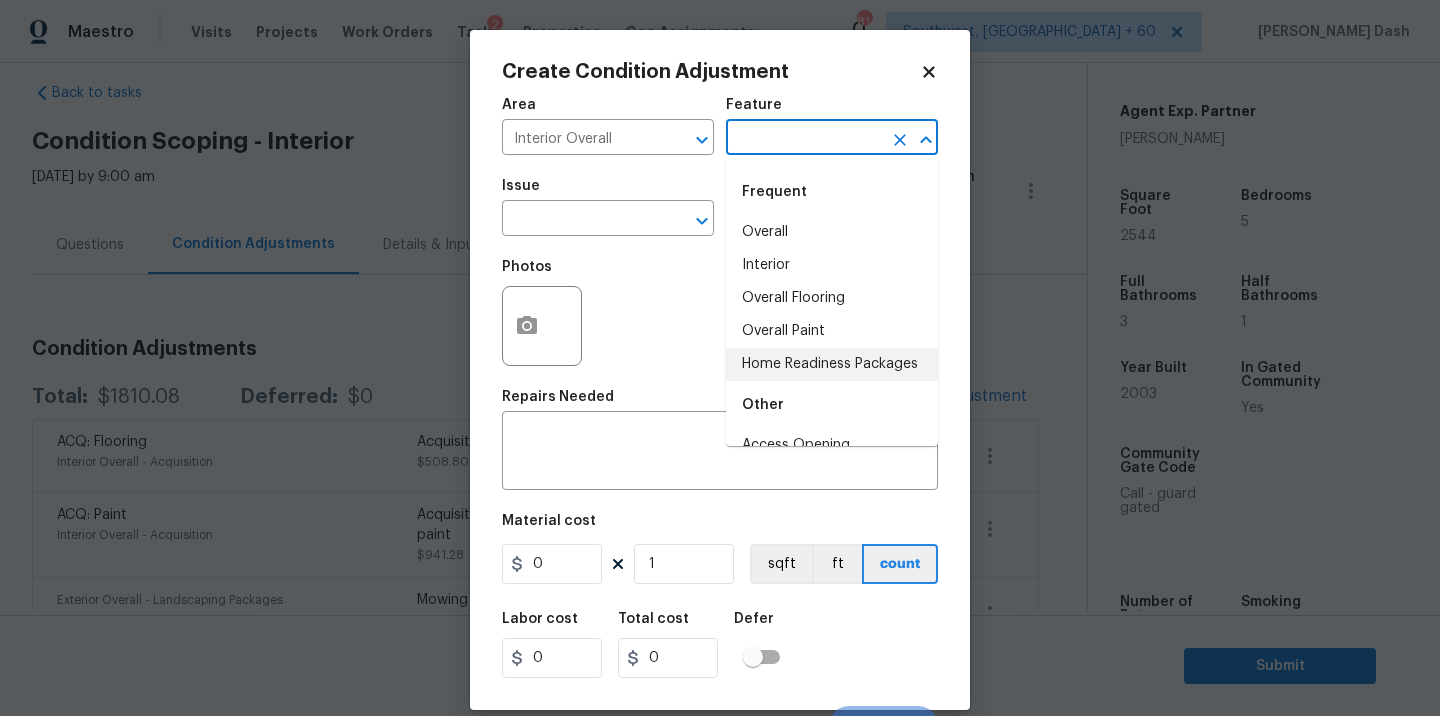 click on "Home Readiness Packages" at bounding box center [832, 364] 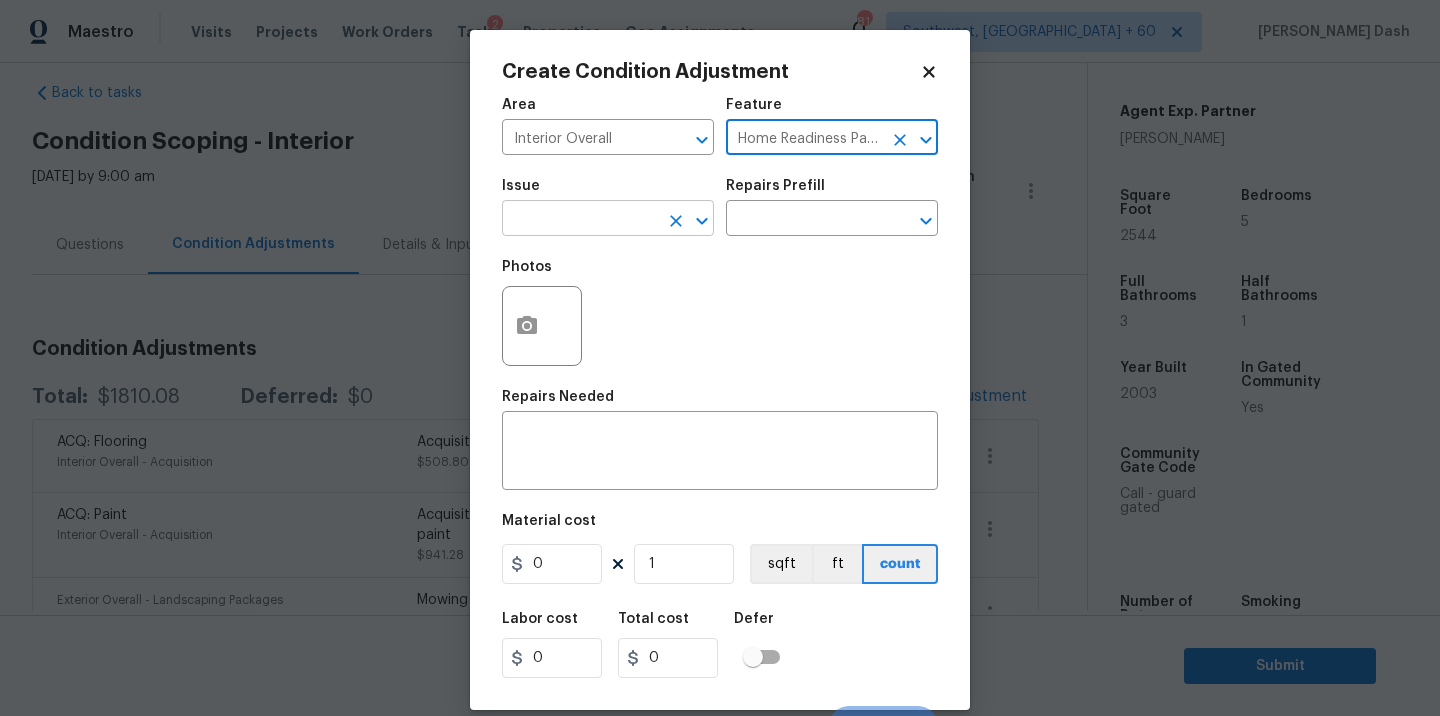 click at bounding box center (580, 220) 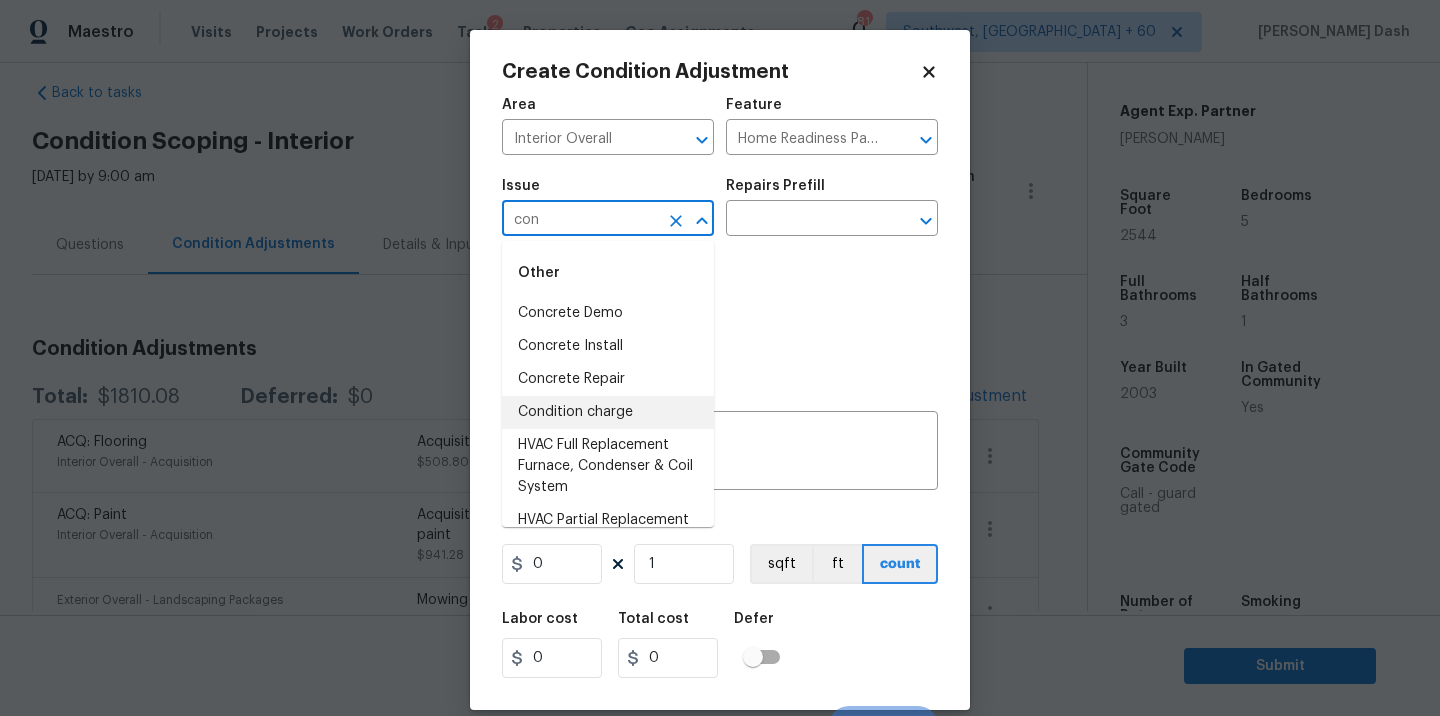 click on "Condition charge" at bounding box center (608, 412) 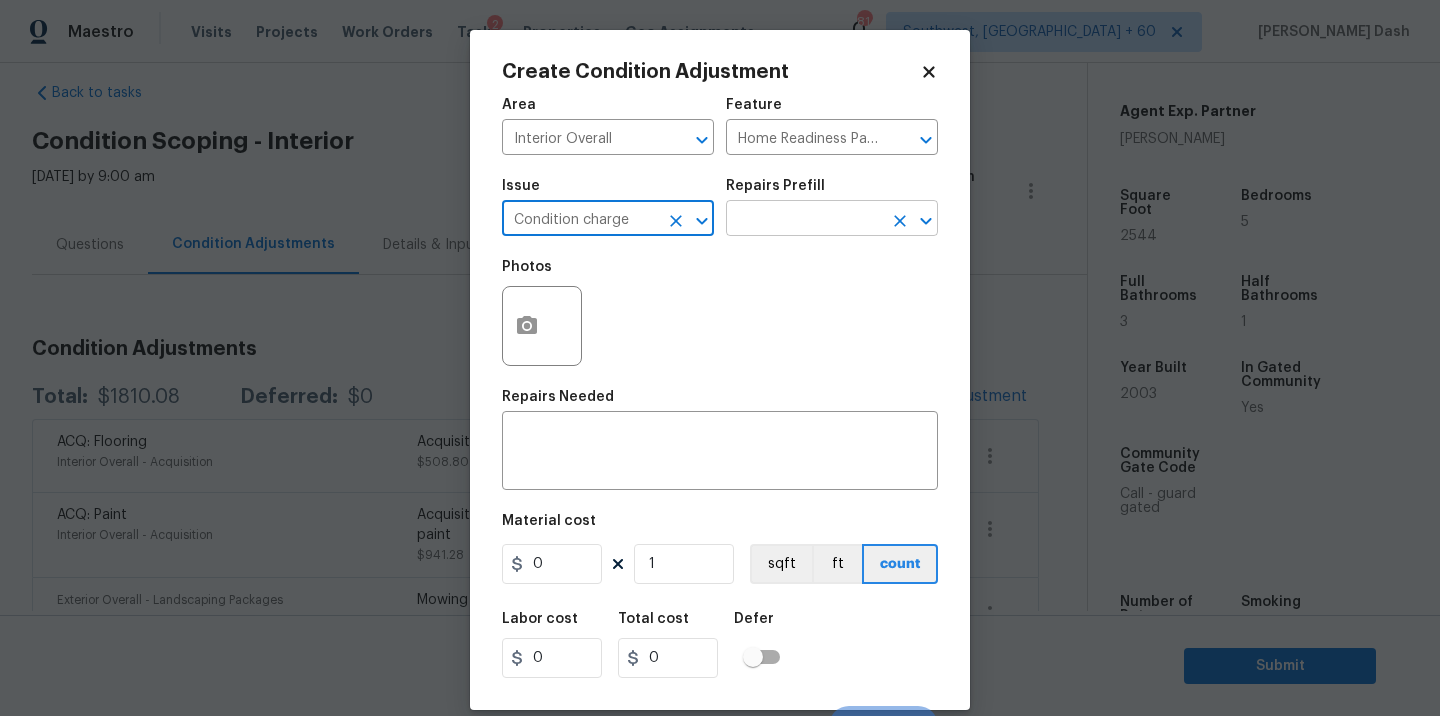 click at bounding box center (804, 220) 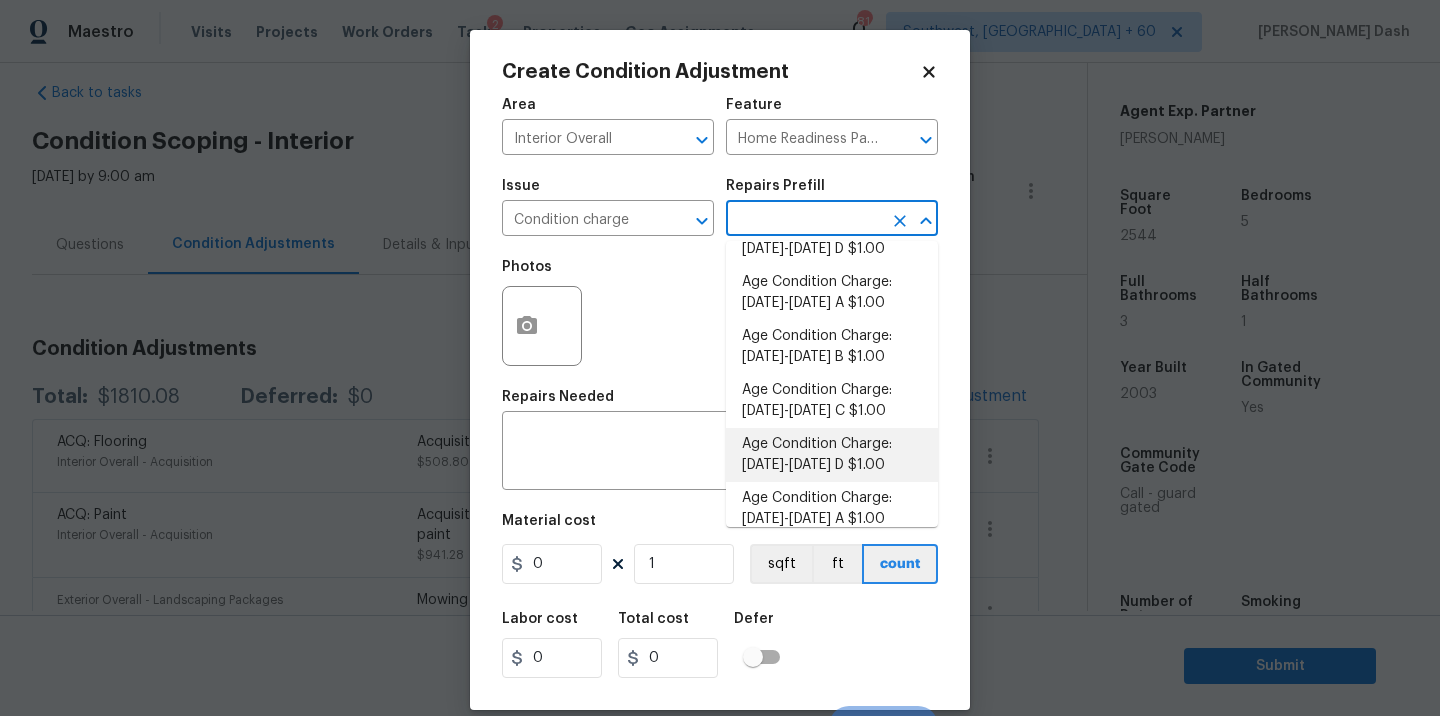 scroll, scrollTop: 417, scrollLeft: 0, axis: vertical 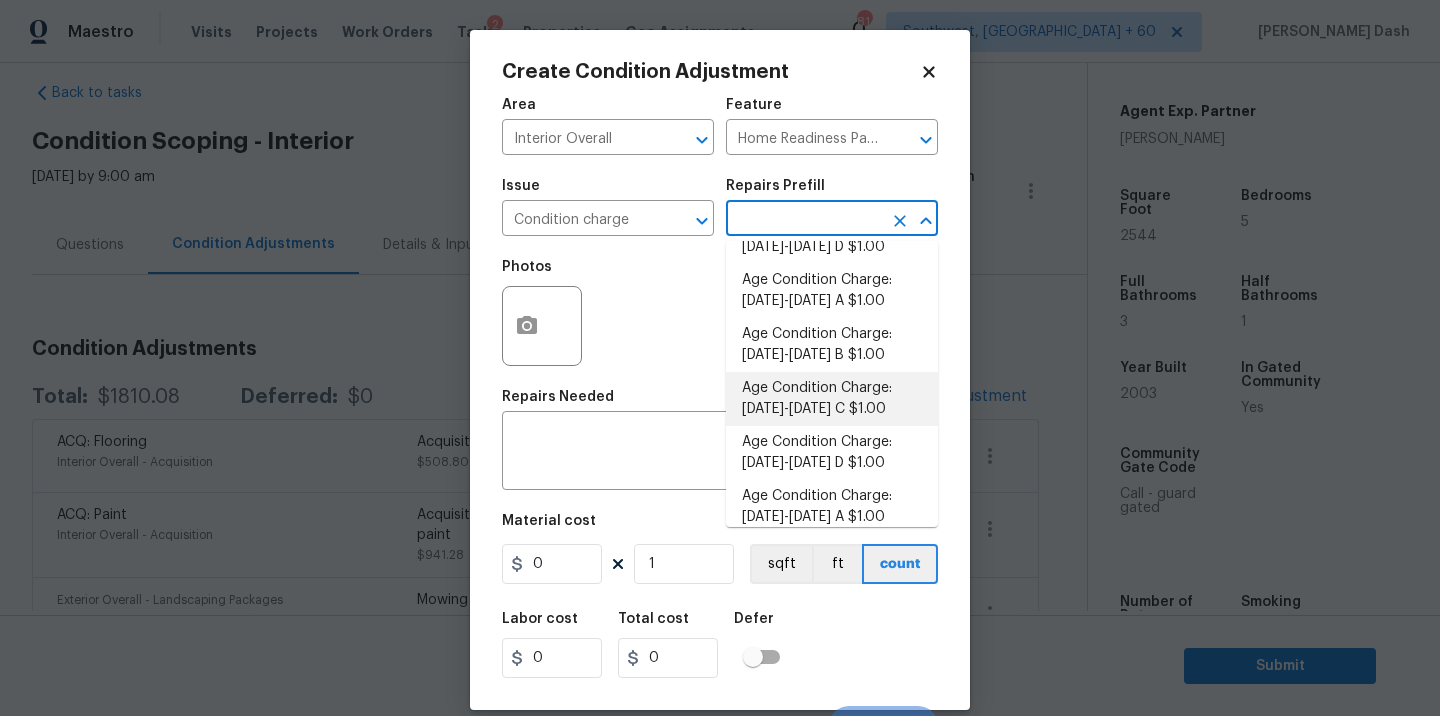 click on "Age Condition Charge: [DATE]-[DATE] C	 $1.00" at bounding box center (832, 399) 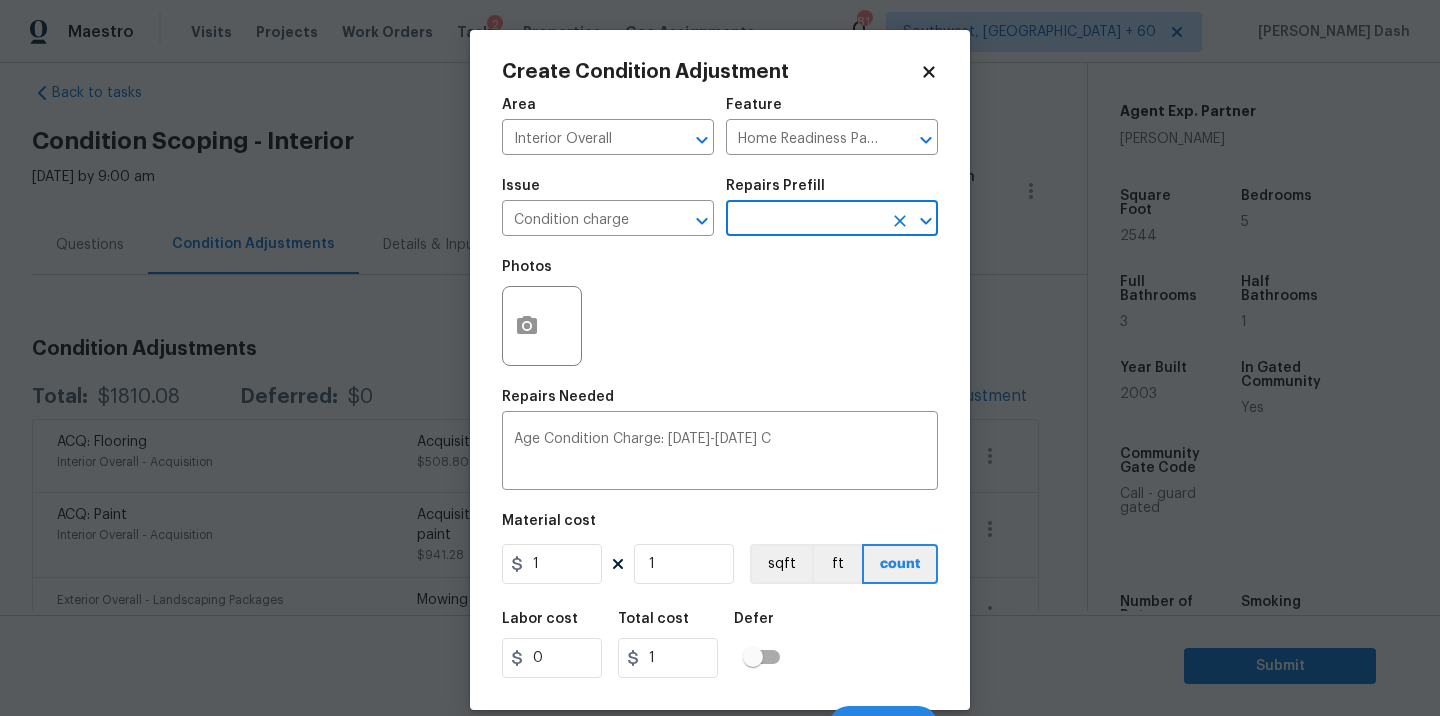 scroll, scrollTop: 31, scrollLeft: 0, axis: vertical 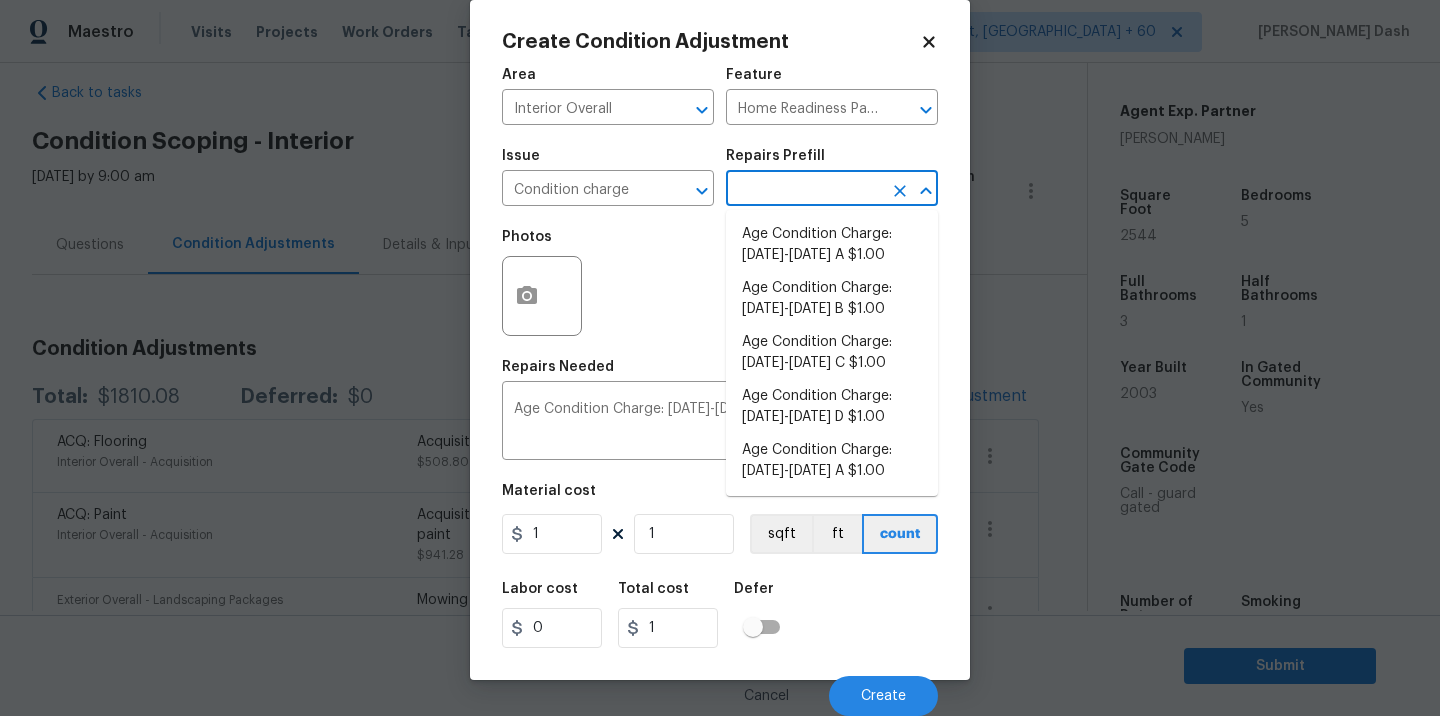 click at bounding box center (804, 190) 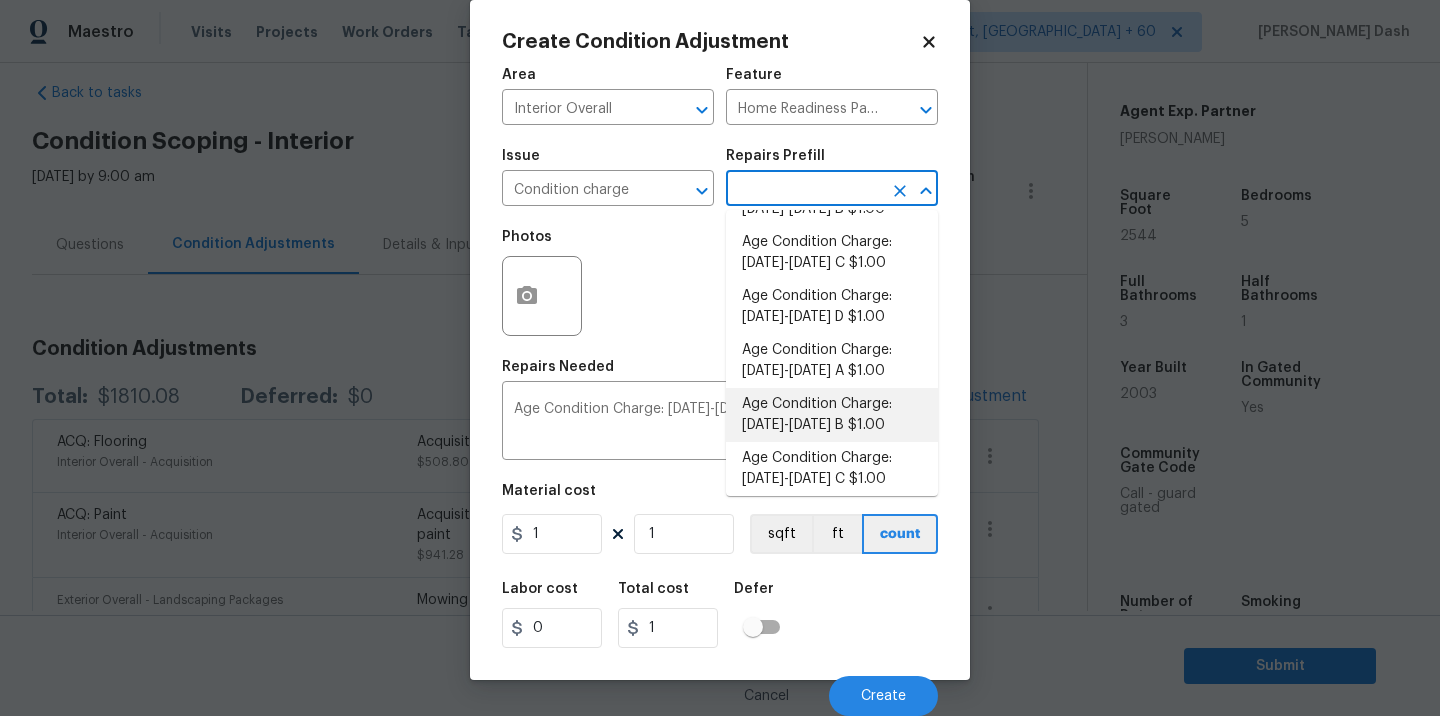 click on "Age Condition Charge: [DATE]-[DATE] B	 $1.00" at bounding box center [832, 415] 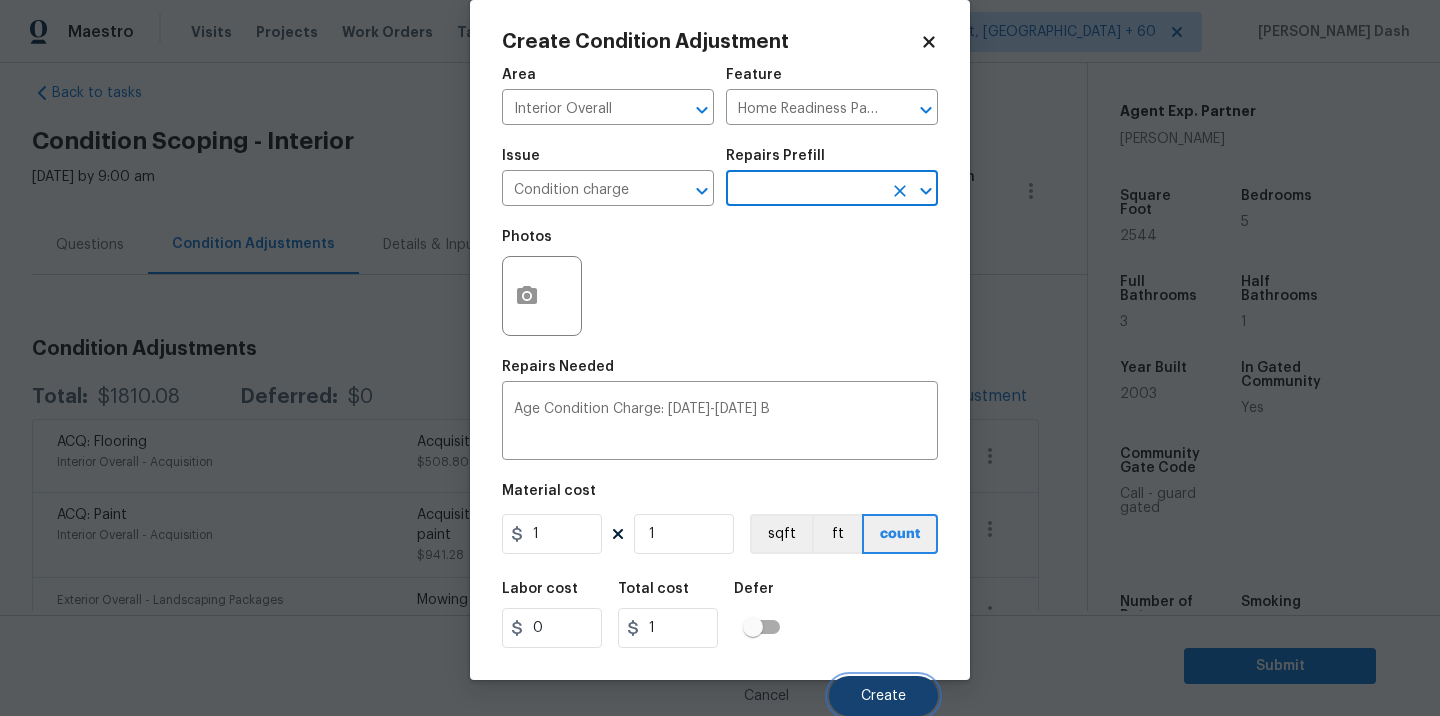click on "Create" at bounding box center (883, 696) 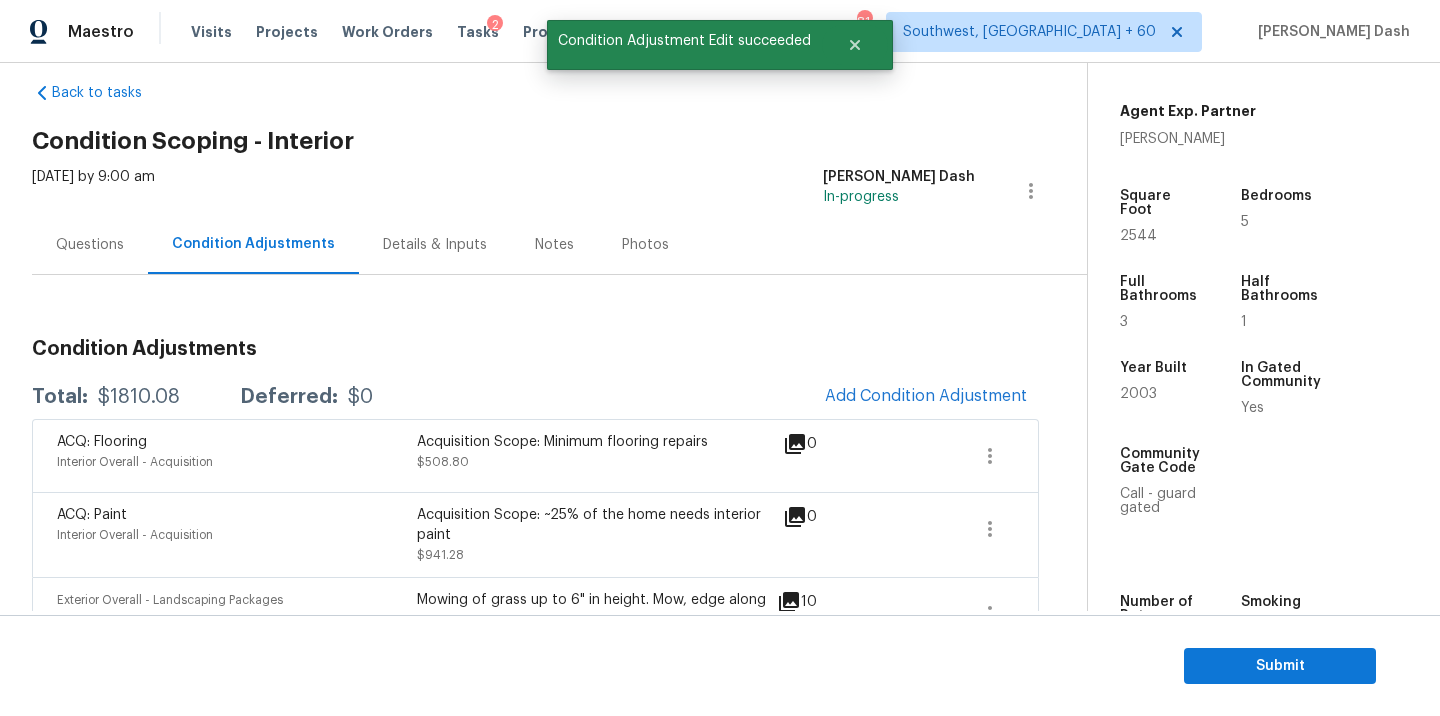 scroll, scrollTop: 24, scrollLeft: 0, axis: vertical 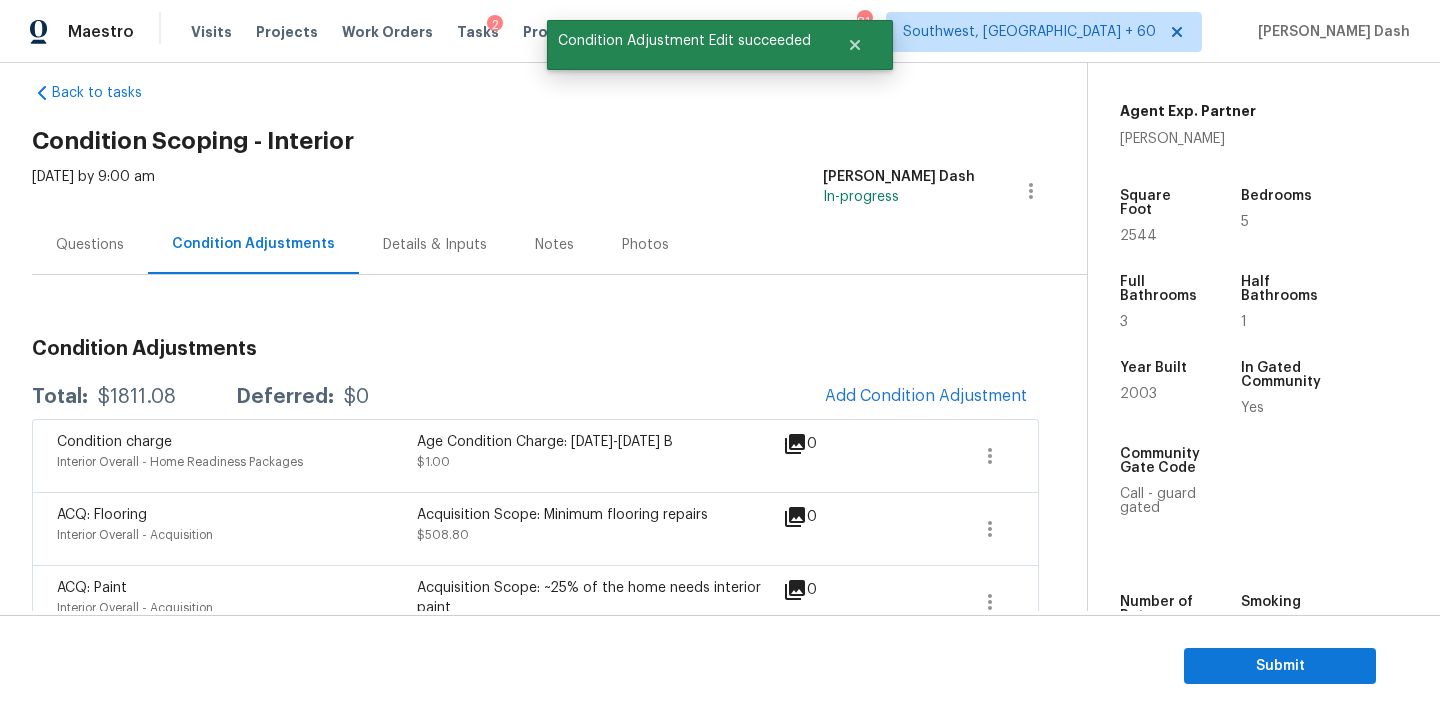 click on "$1811.08" at bounding box center (137, 397) 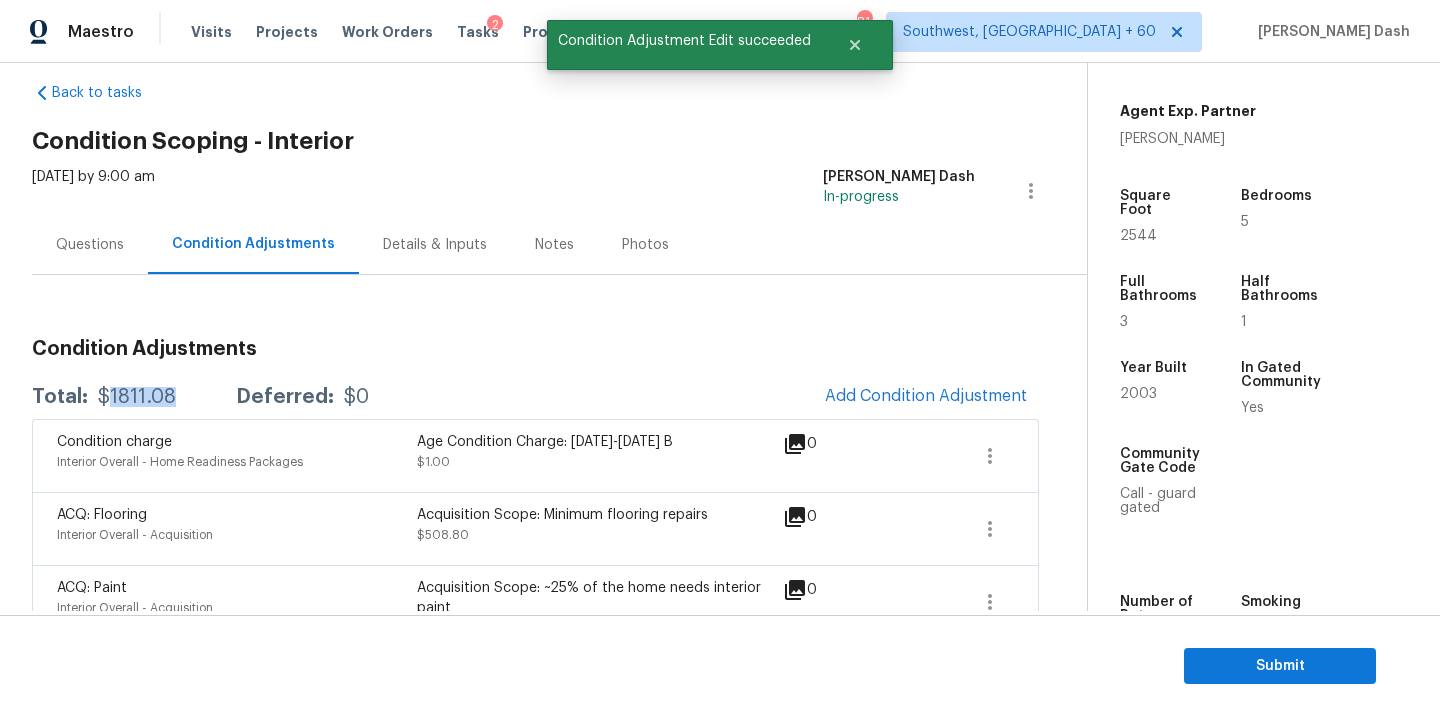 click on "$1811.08" at bounding box center (137, 397) 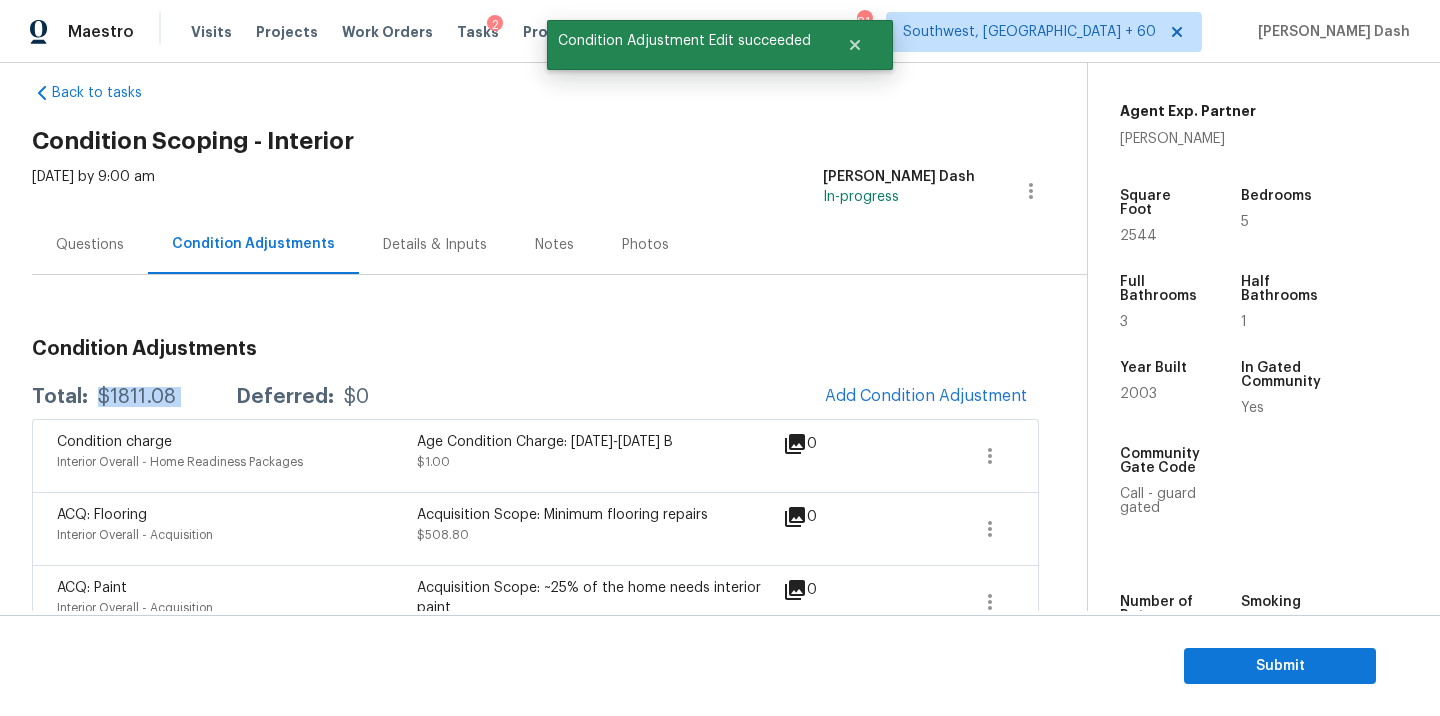 click on "$1811.08" at bounding box center [137, 397] 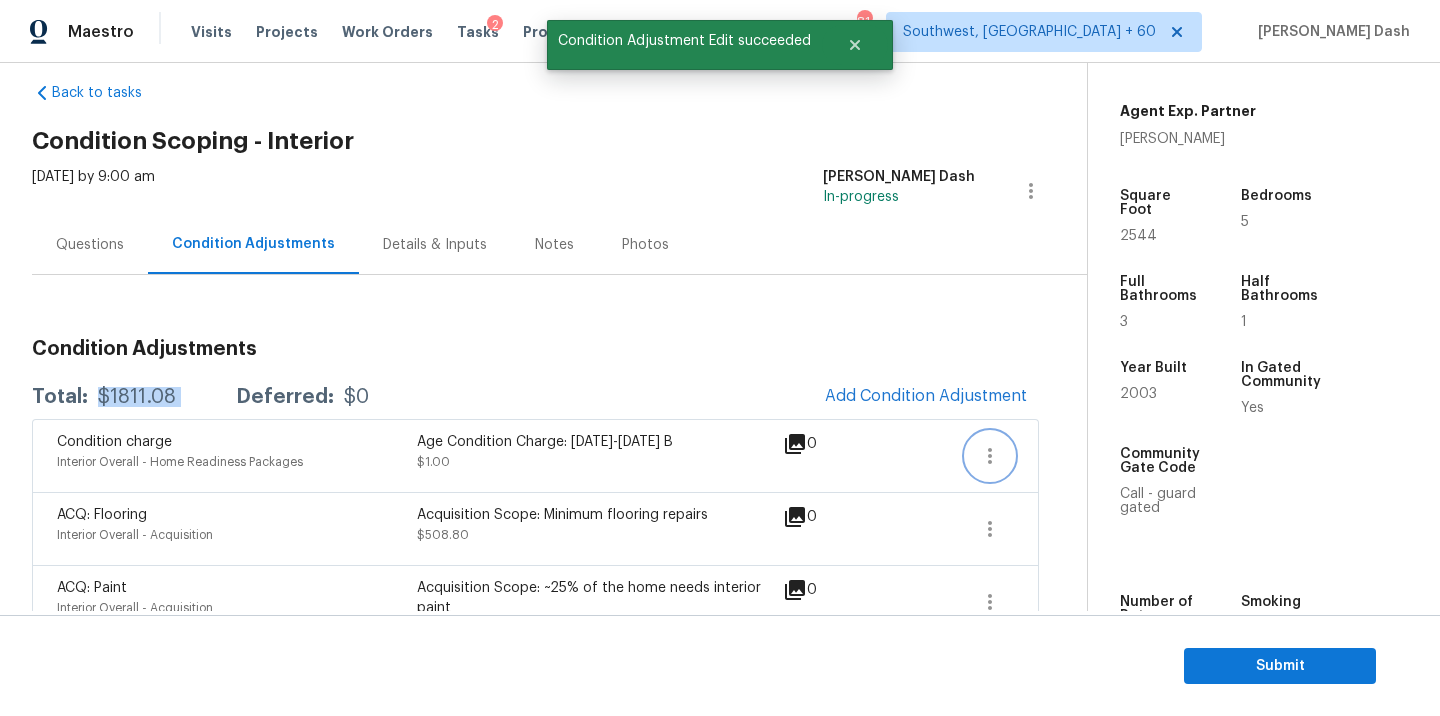 click 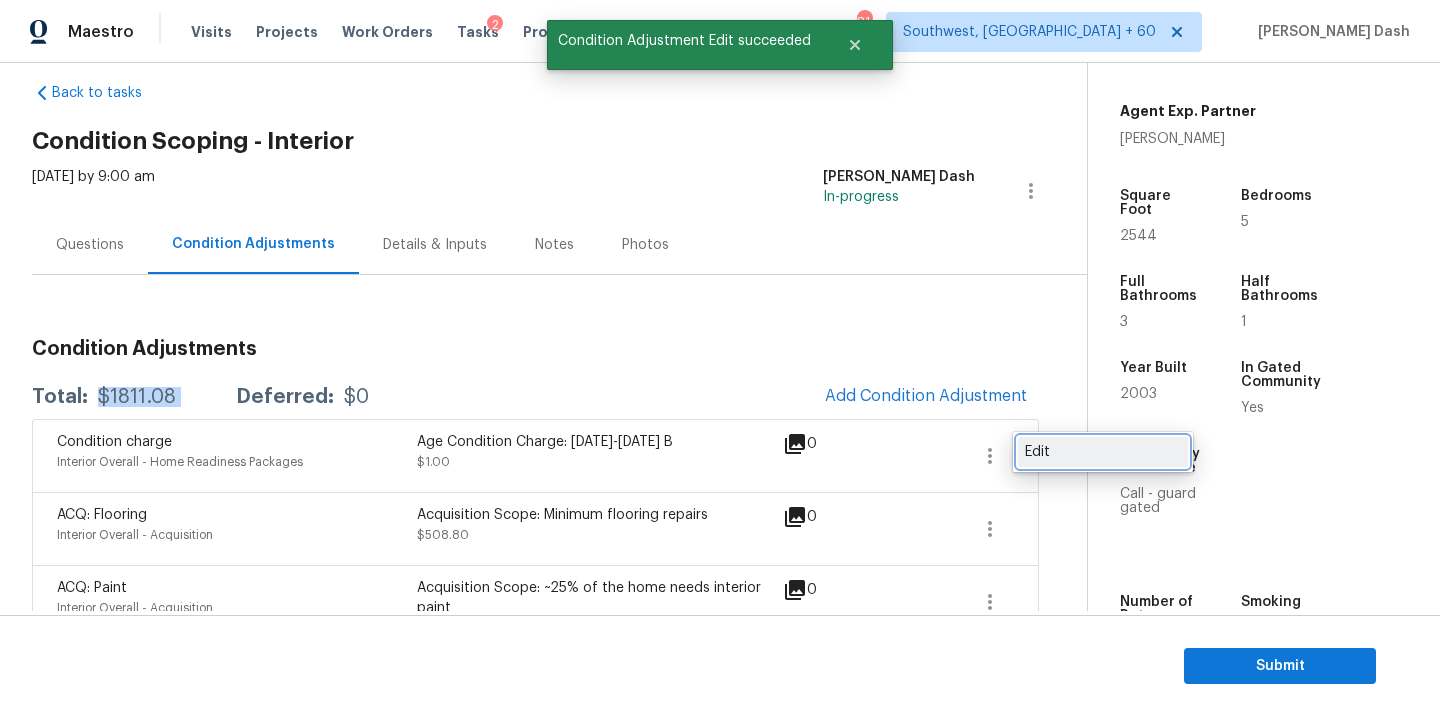 click on "Edit" at bounding box center [1103, 452] 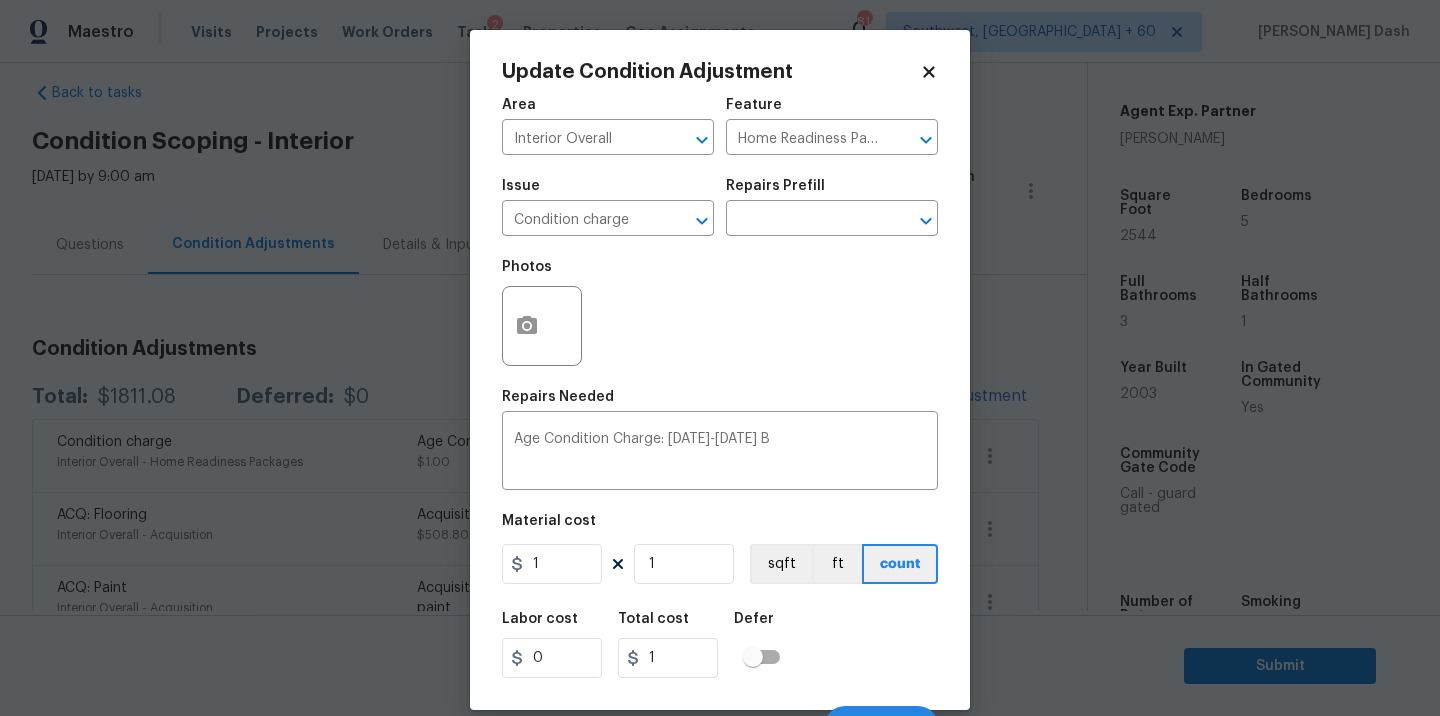 click on "Area Interior Overall ​ Feature Home Readiness Packages ​ Issue Condition charge ​ Repairs Prefill ​ Photos Repairs Needed Age Condition Charge: 1993-2008 B	 x ​ Material cost 1 1 sqft ft count Labor cost 0 Total cost 1 Defer Cancel Update" at bounding box center [720, 416] 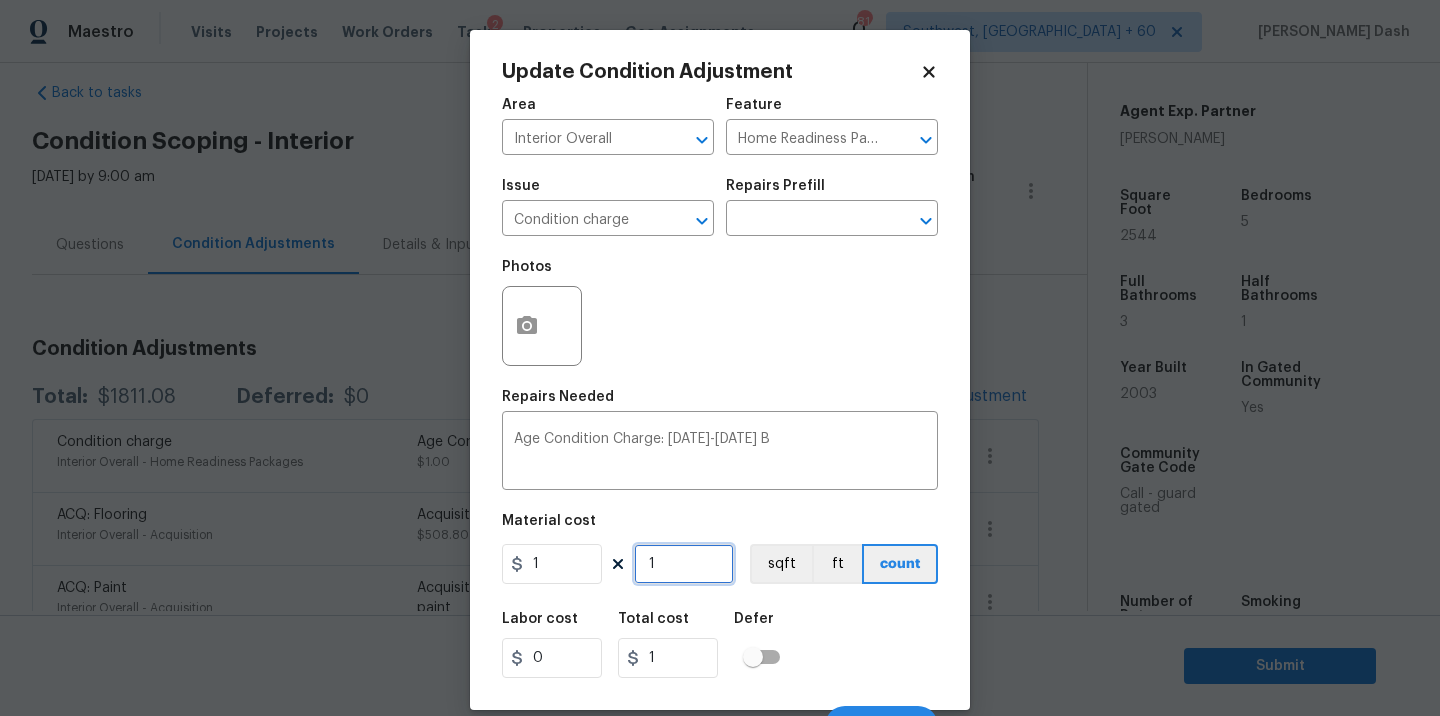 click on "1" at bounding box center [684, 564] 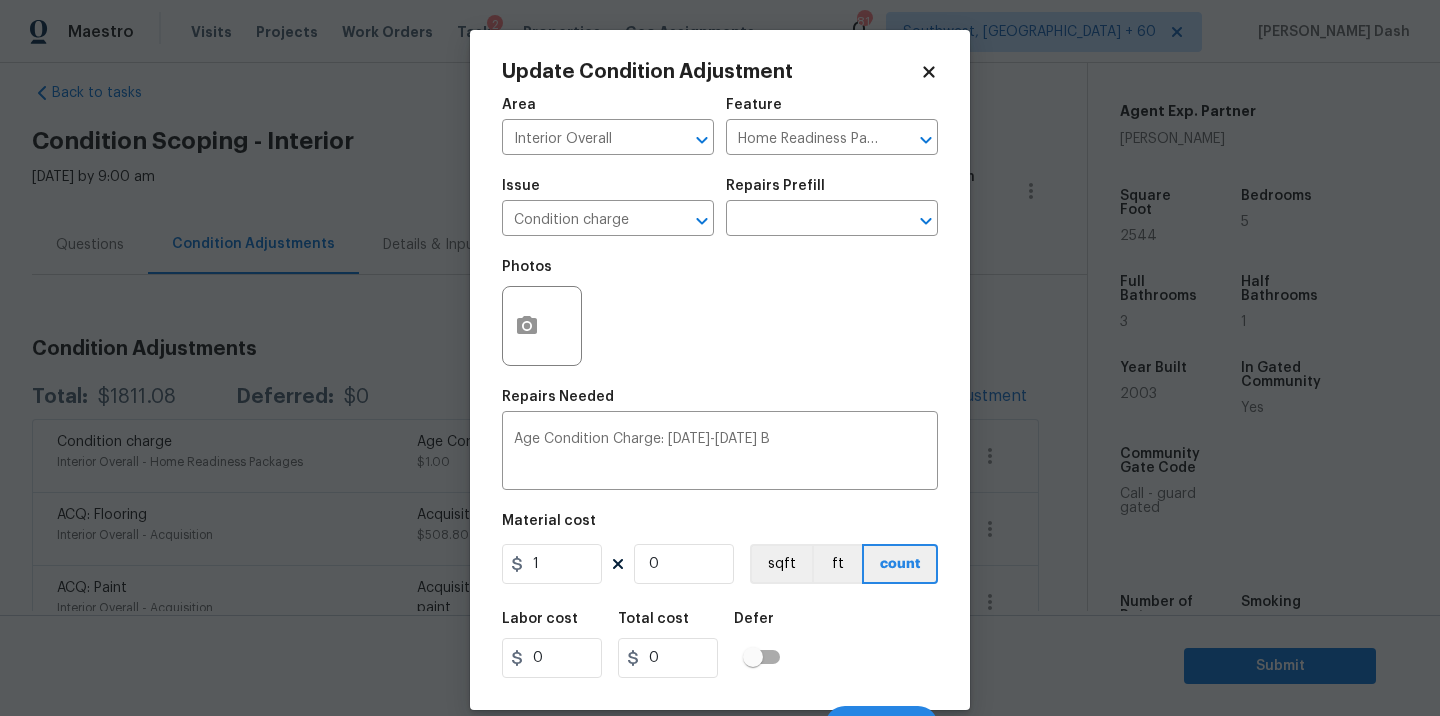 click on "Labor cost 0 Total cost 0 Defer" at bounding box center [720, 645] 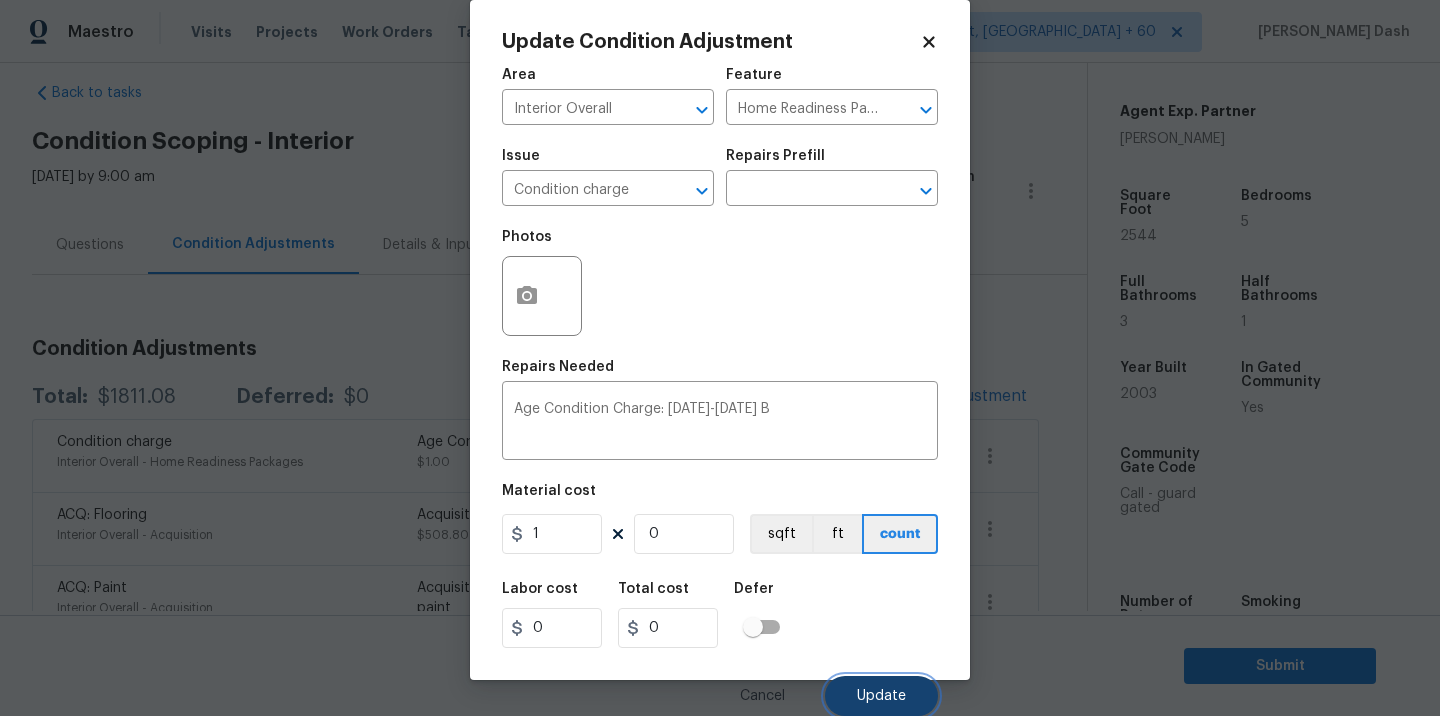 click on "Update" at bounding box center (881, 696) 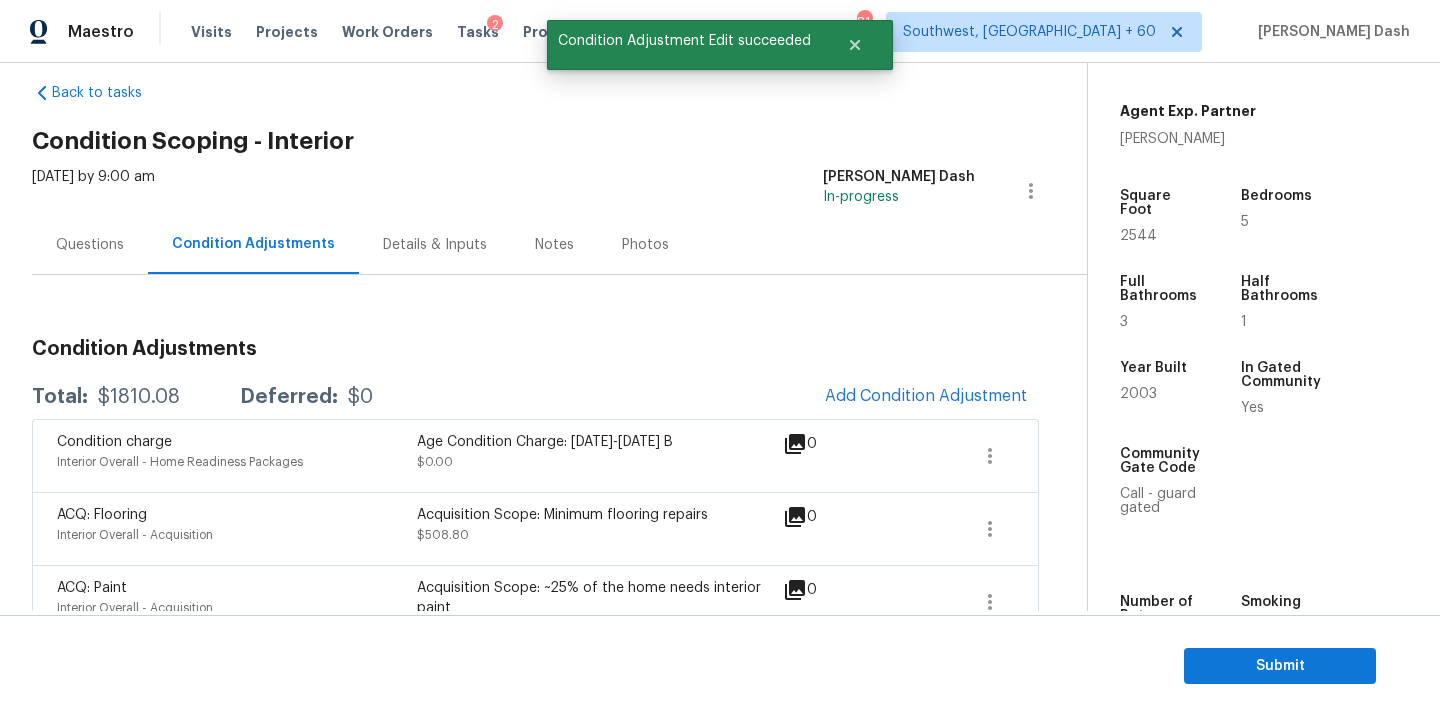 scroll, scrollTop: 0, scrollLeft: 0, axis: both 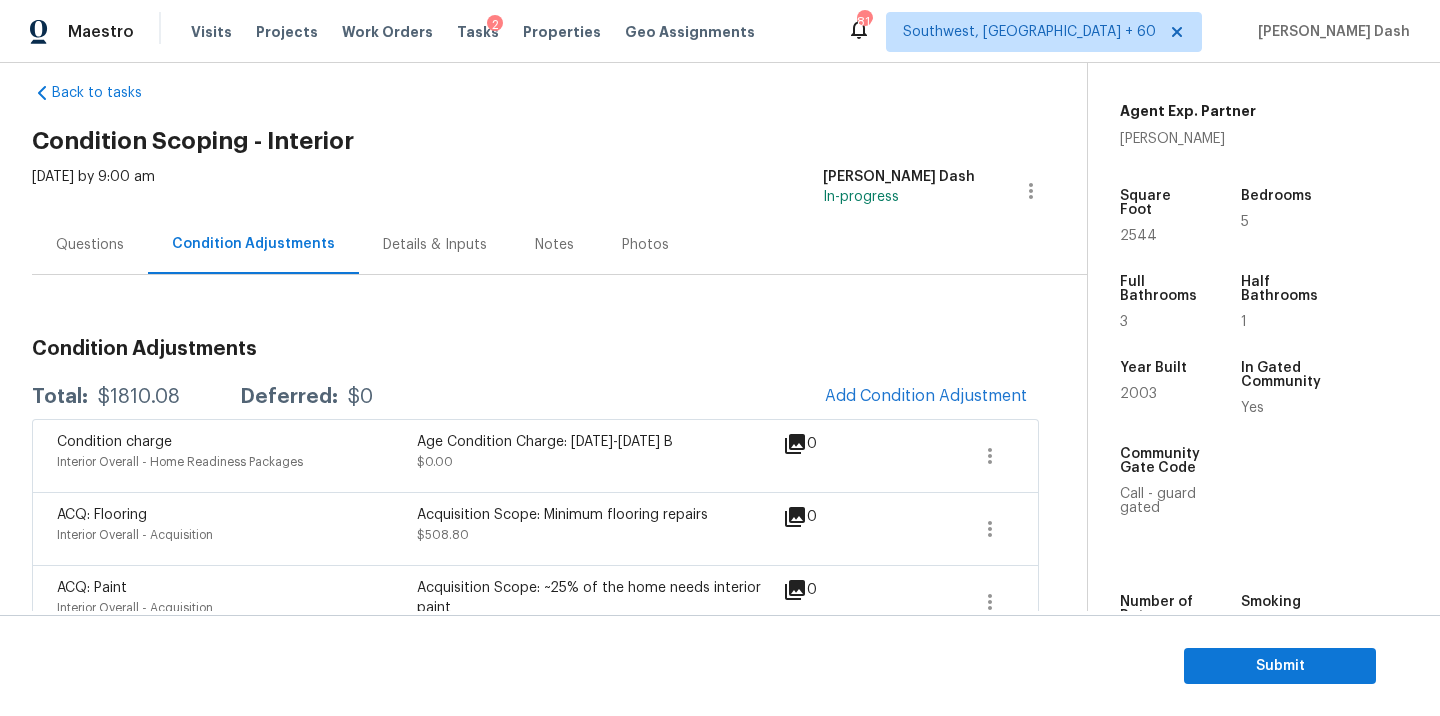 click on "Questions" at bounding box center [90, 245] 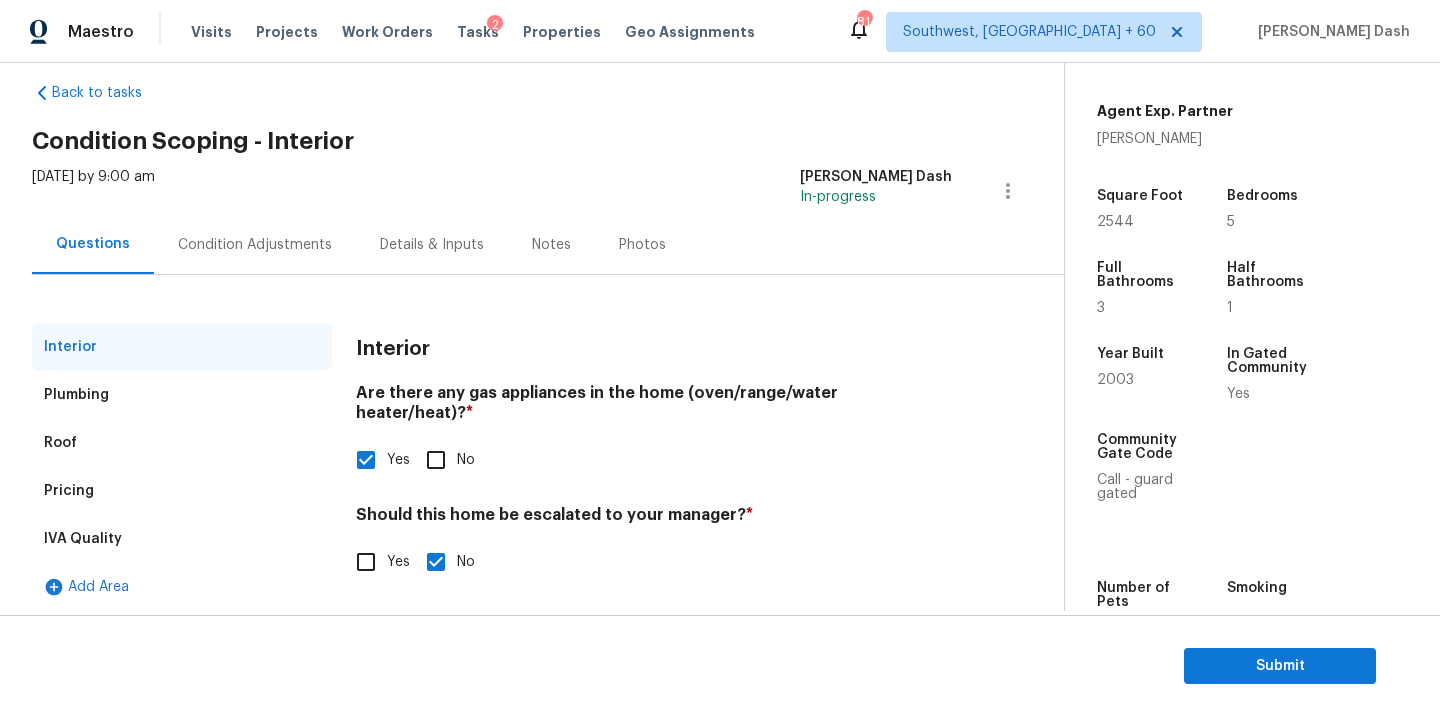 click on "Pricing" at bounding box center (69, 491) 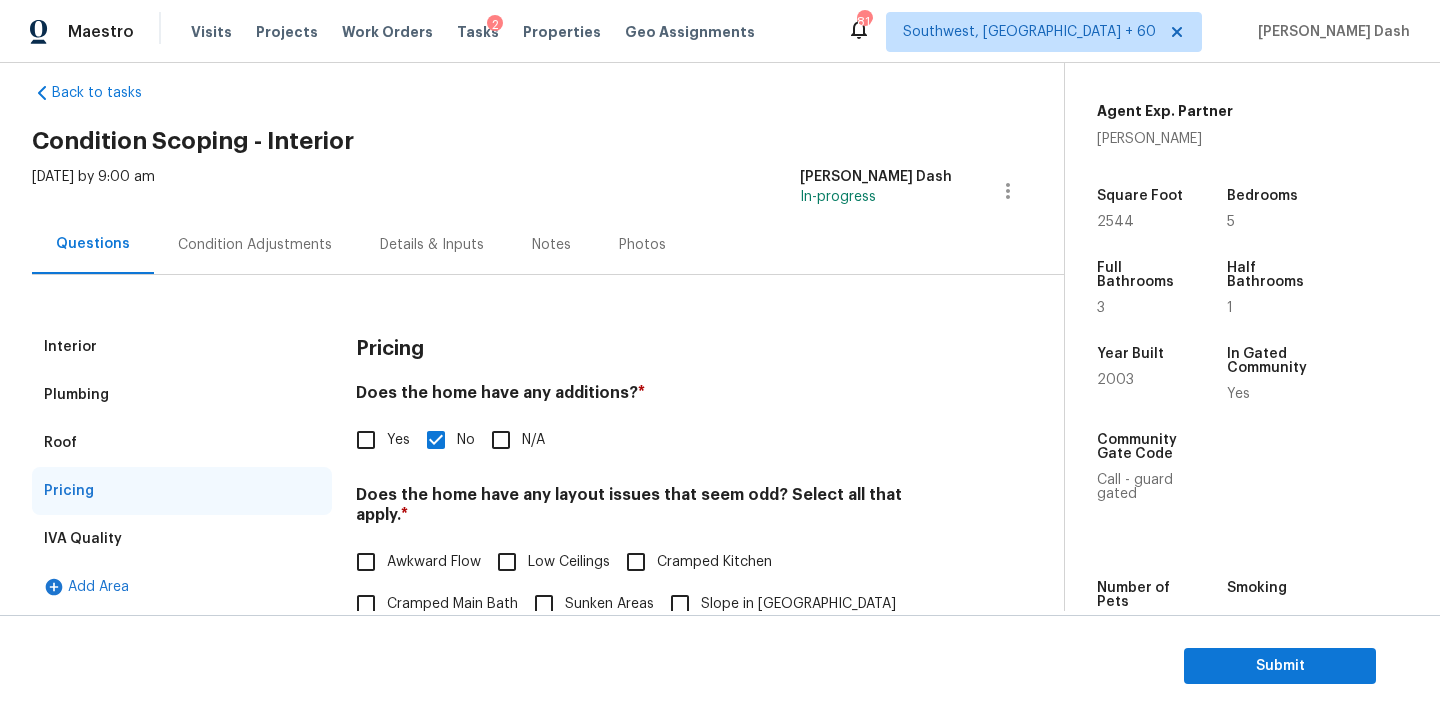 scroll, scrollTop: 258, scrollLeft: 0, axis: vertical 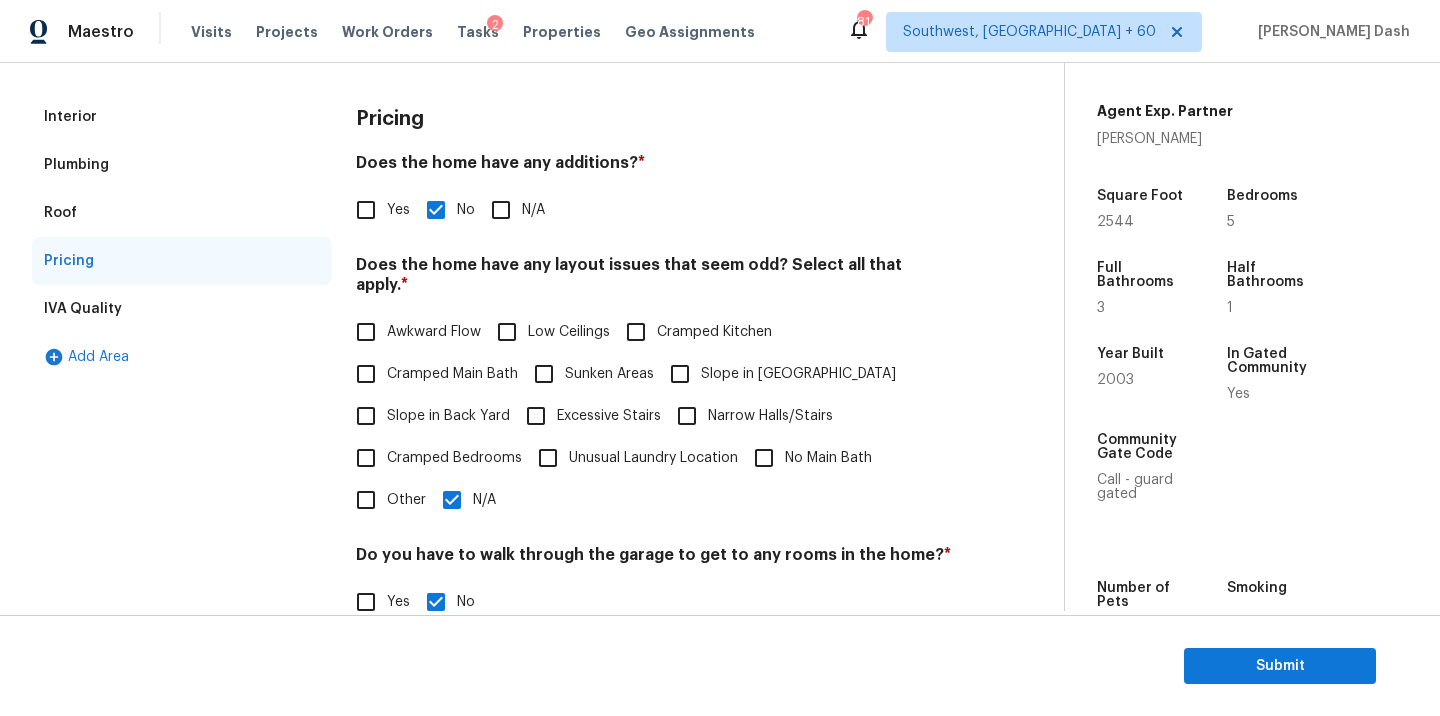 drag, startPoint x: 389, startPoint y: 472, endPoint x: 408, endPoint y: 473, distance: 19.026299 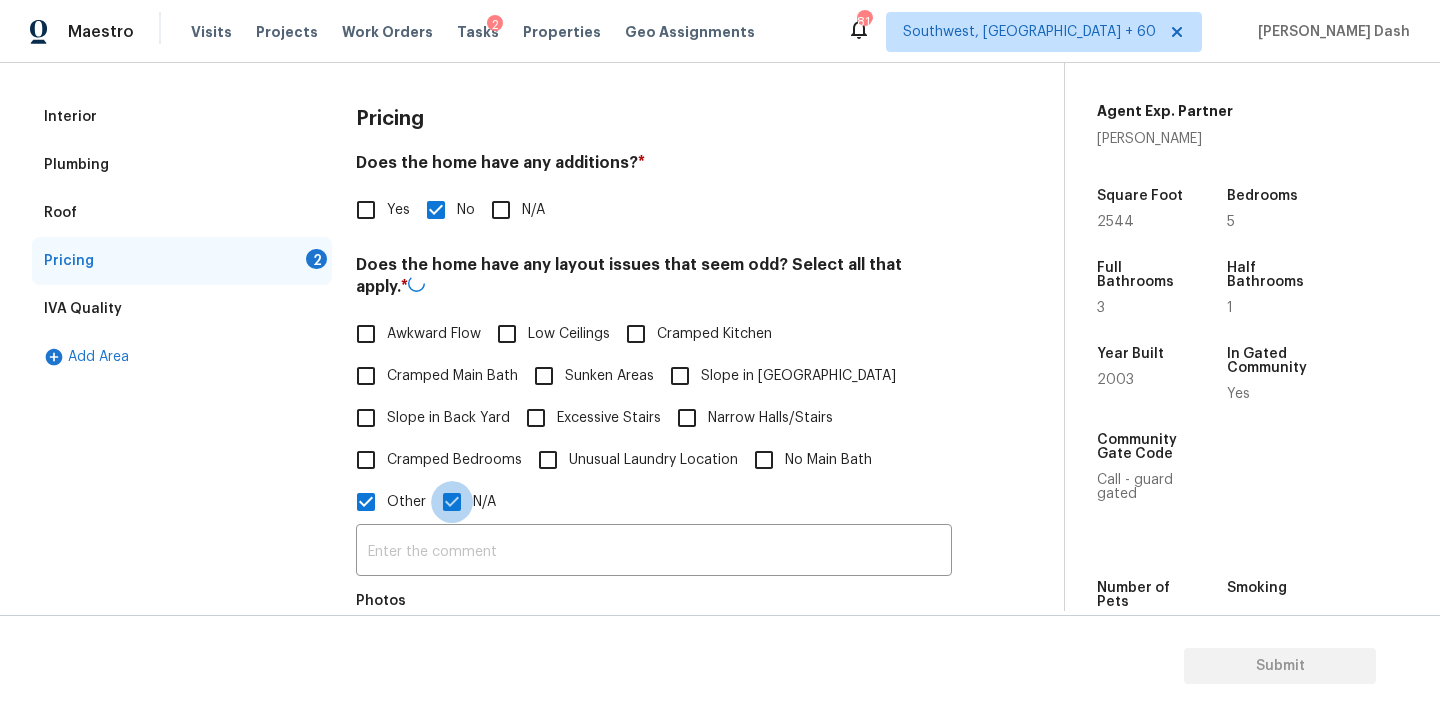 click on "N/A" at bounding box center (452, 502) 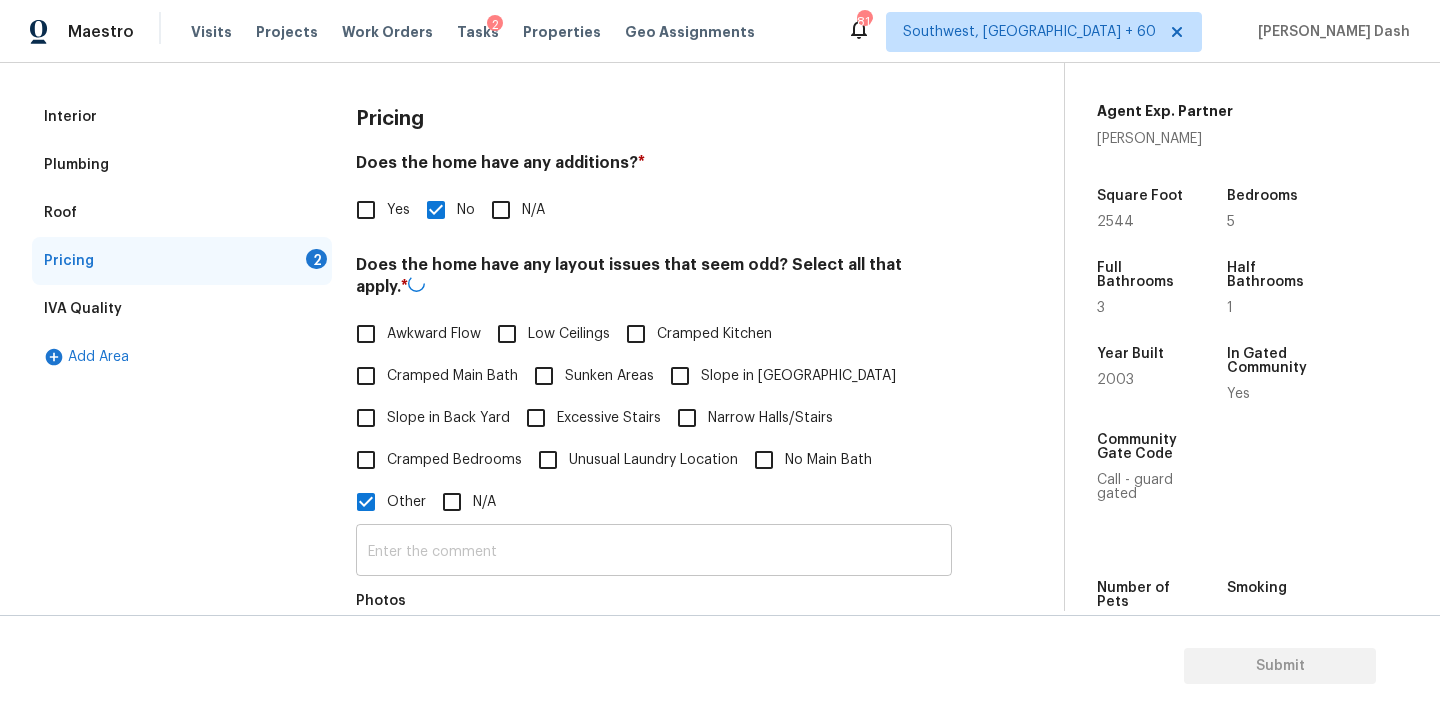 click at bounding box center (654, 552) 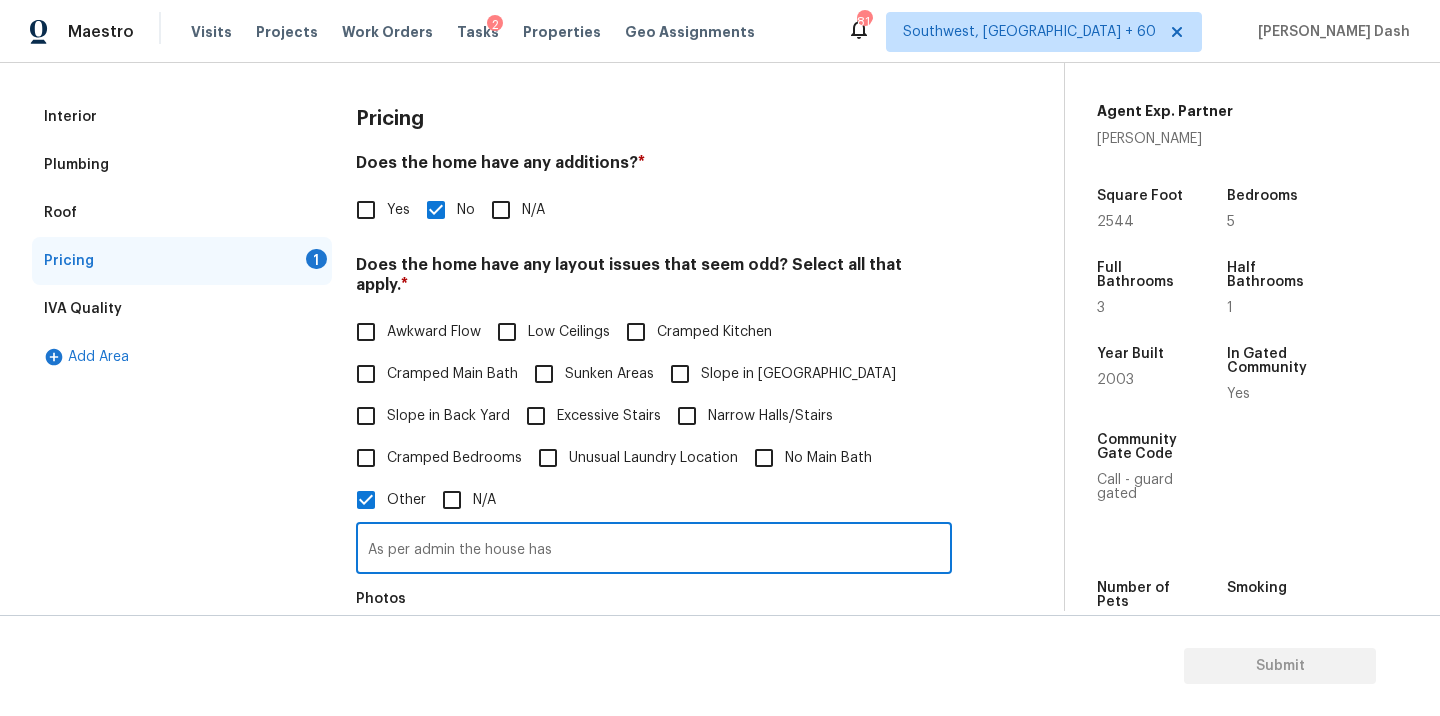 paste on "Above Grade Sq Ft" 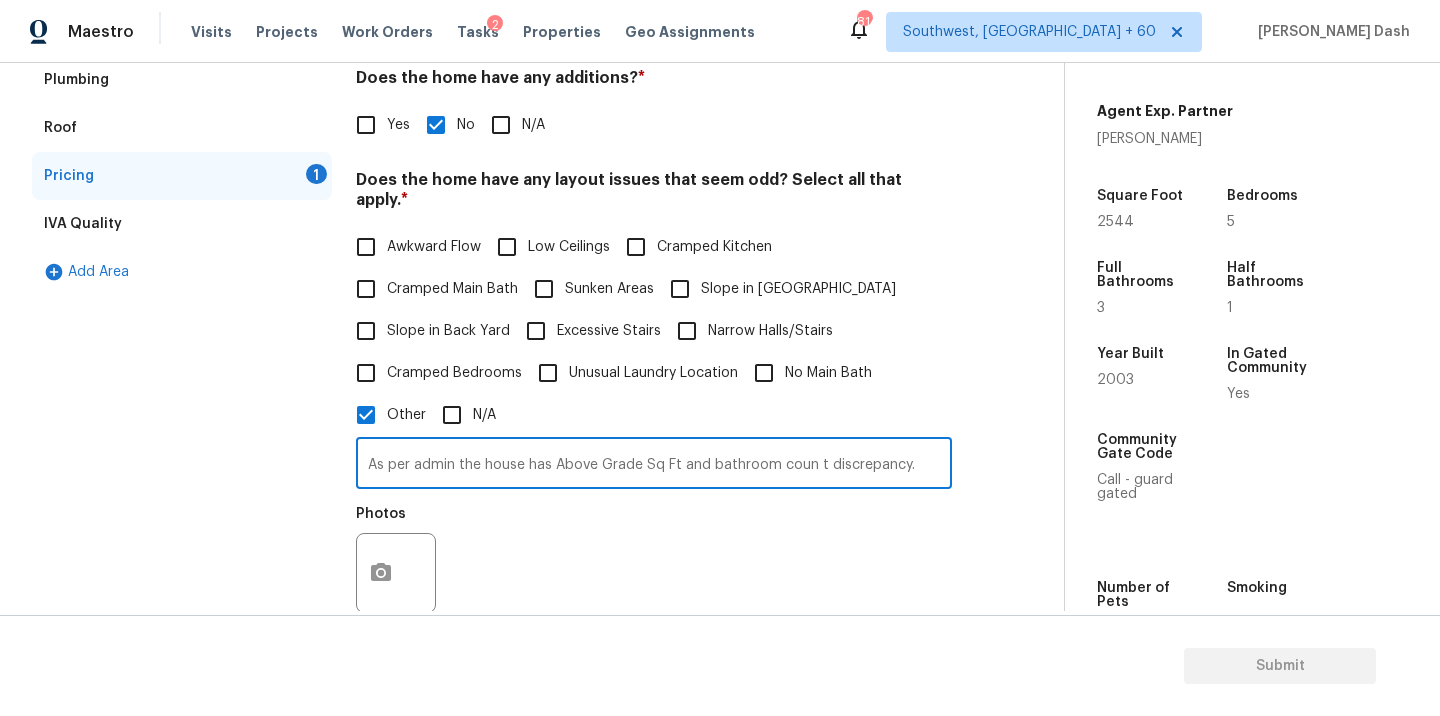 scroll, scrollTop: 421, scrollLeft: 0, axis: vertical 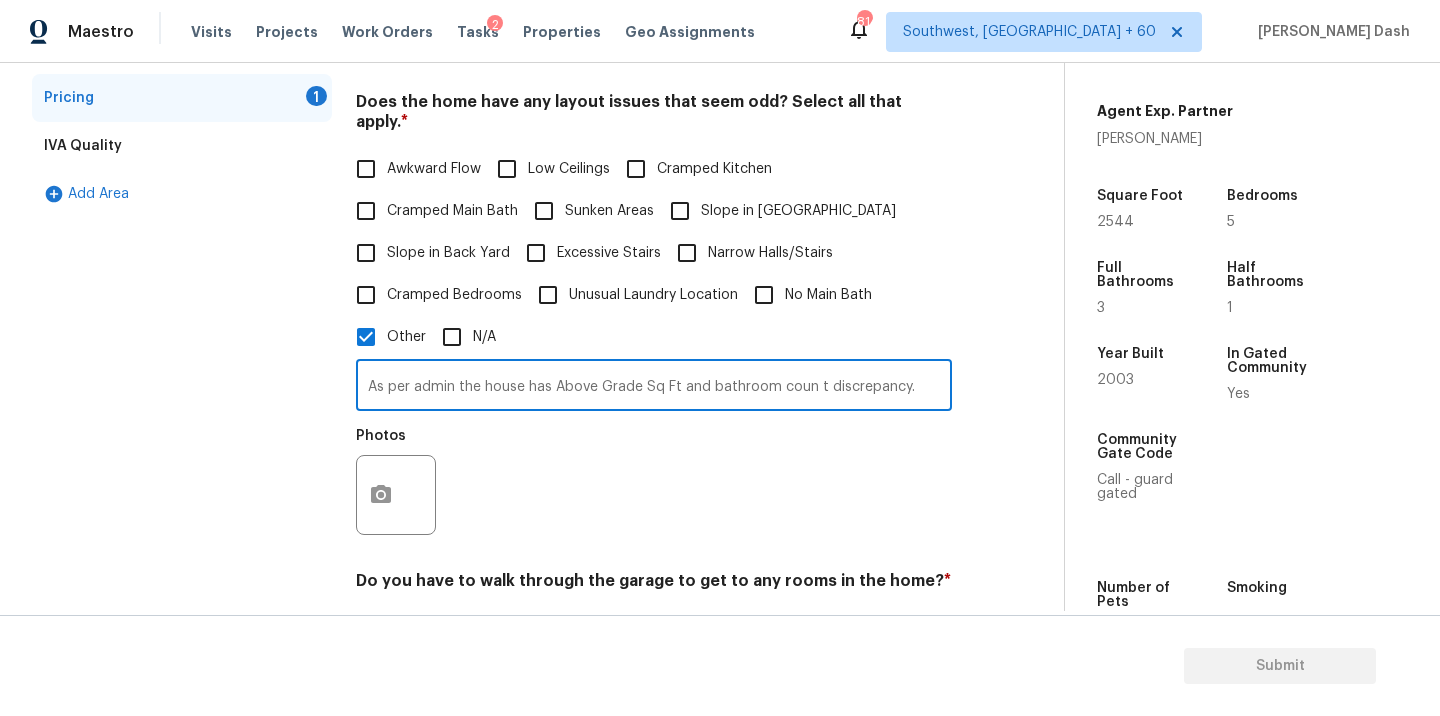click on "As per admin the house has Above Grade Sq Ft and bathroom coun t discrepancy." at bounding box center [654, 387] 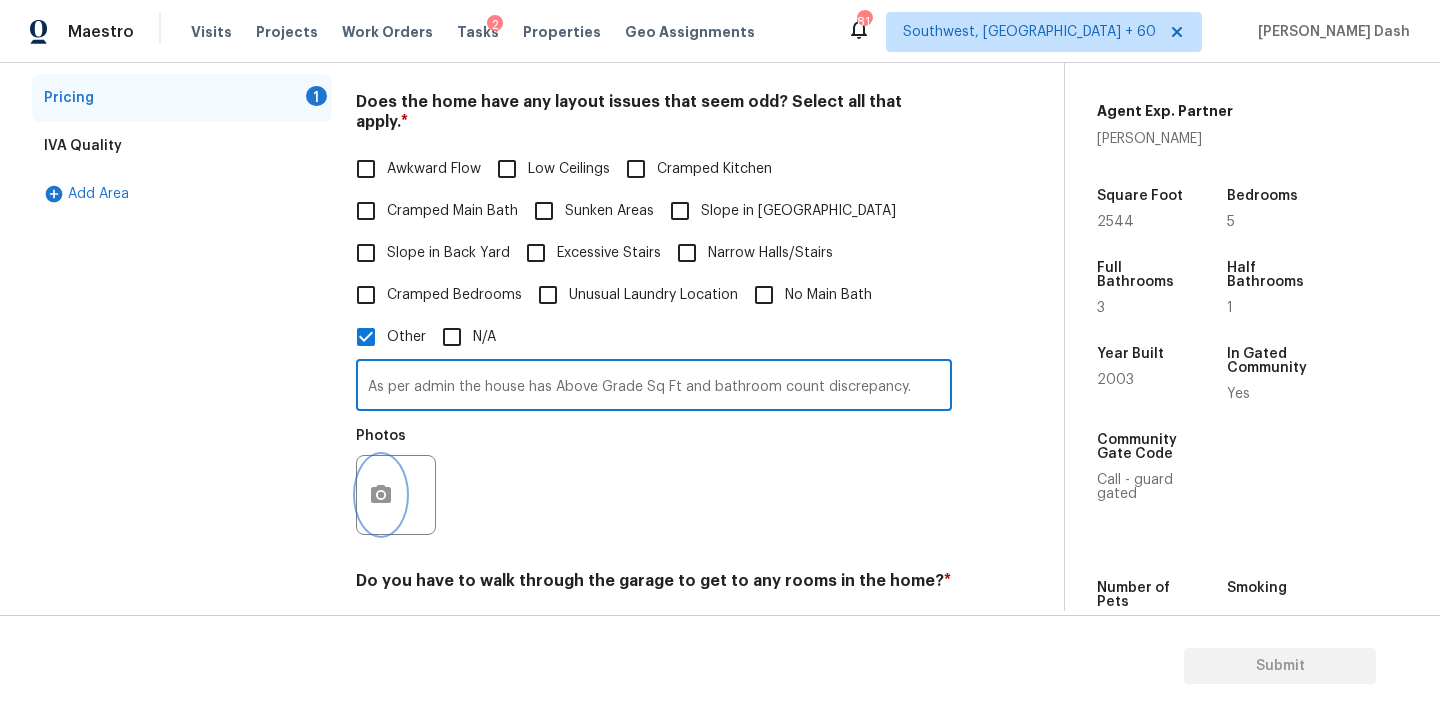 click at bounding box center [381, 495] 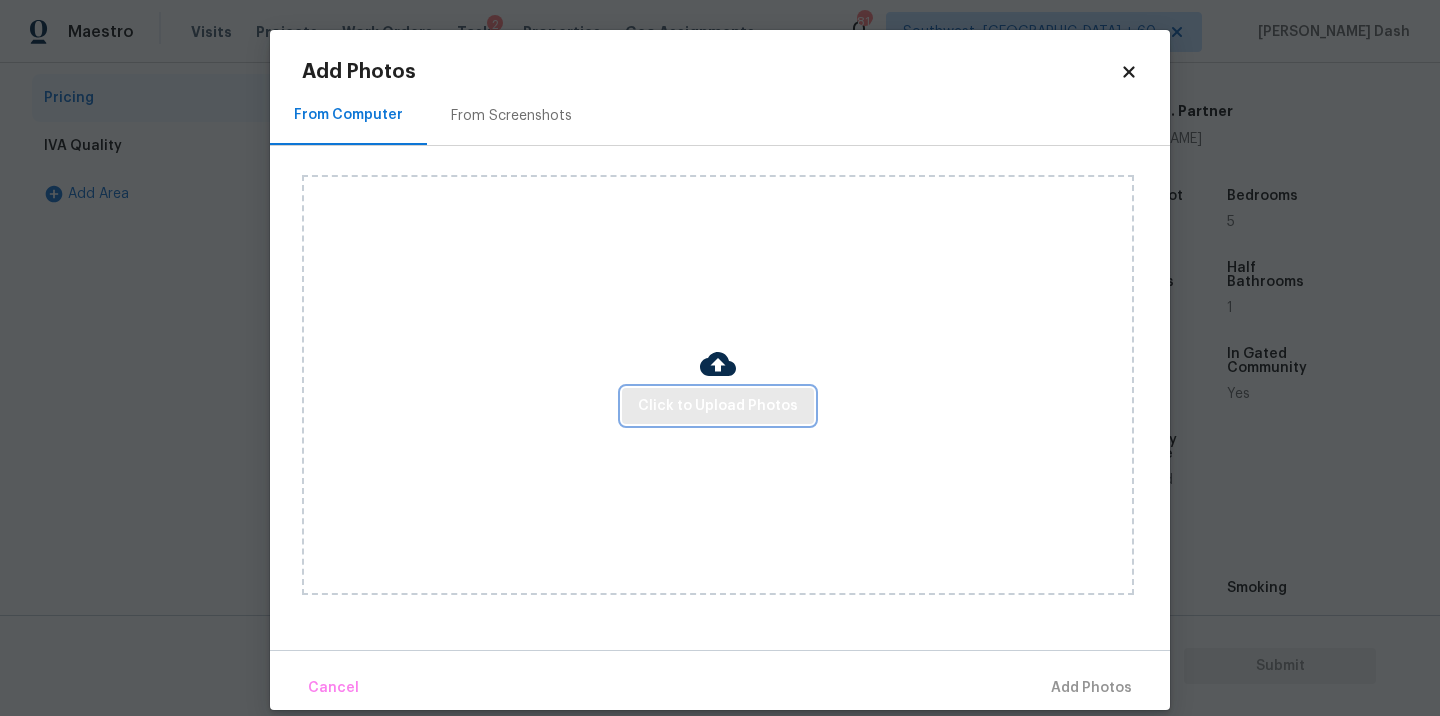 click on "Click to Upload Photos" at bounding box center (718, 406) 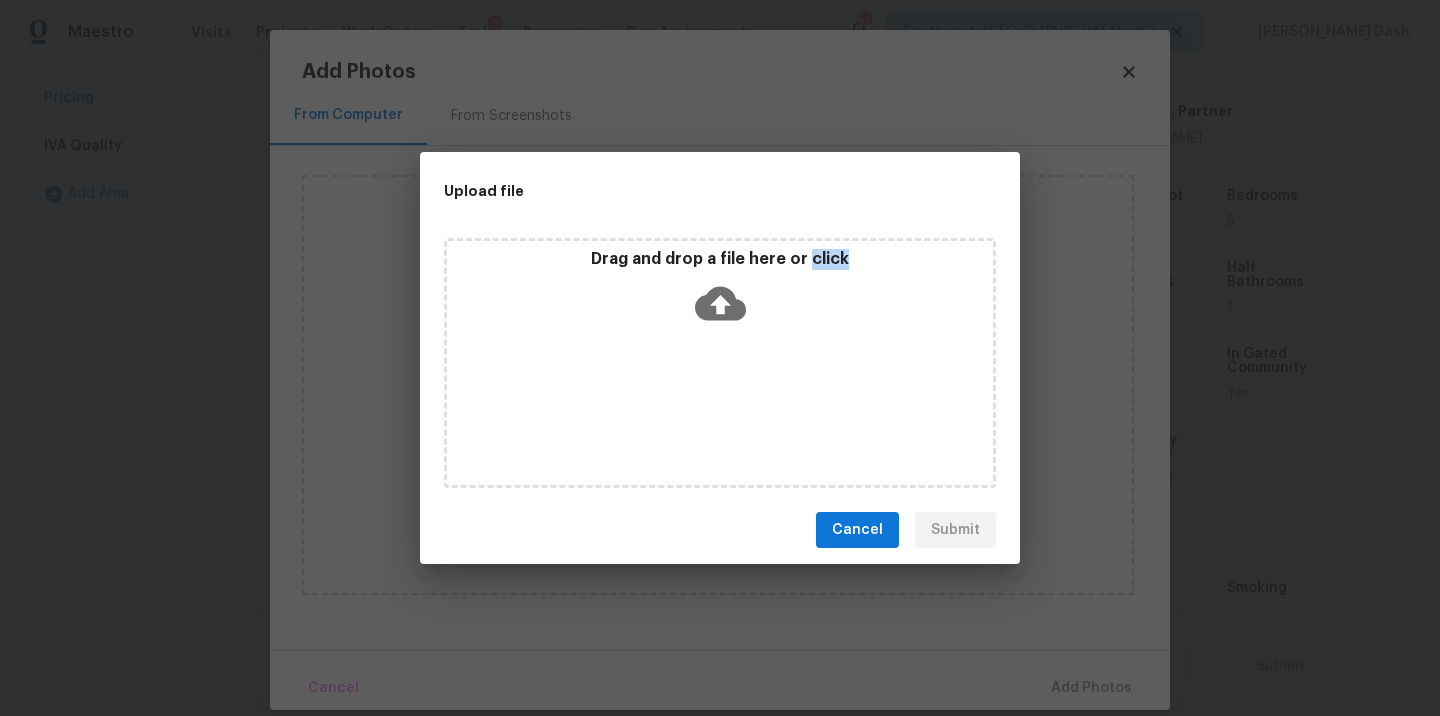 click on "Drag and drop a file here or click" at bounding box center (720, 363) 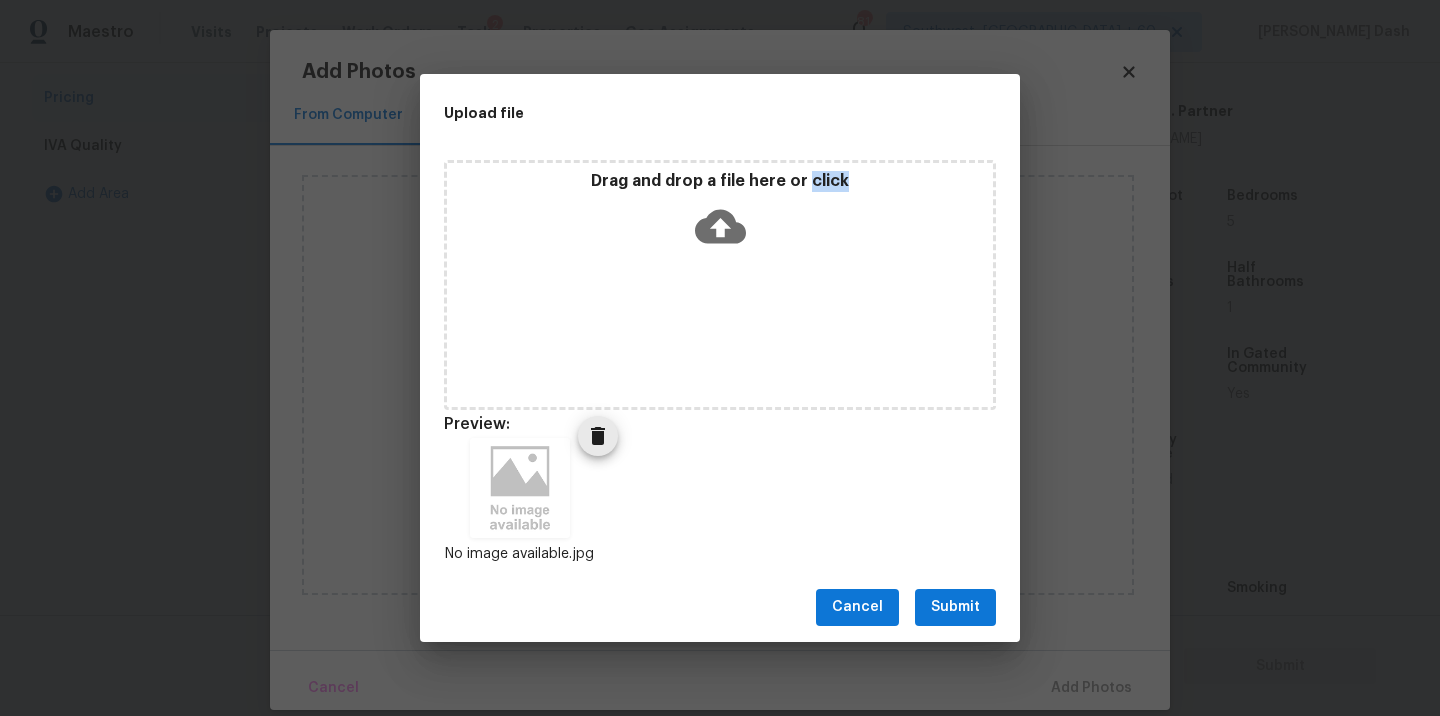 click 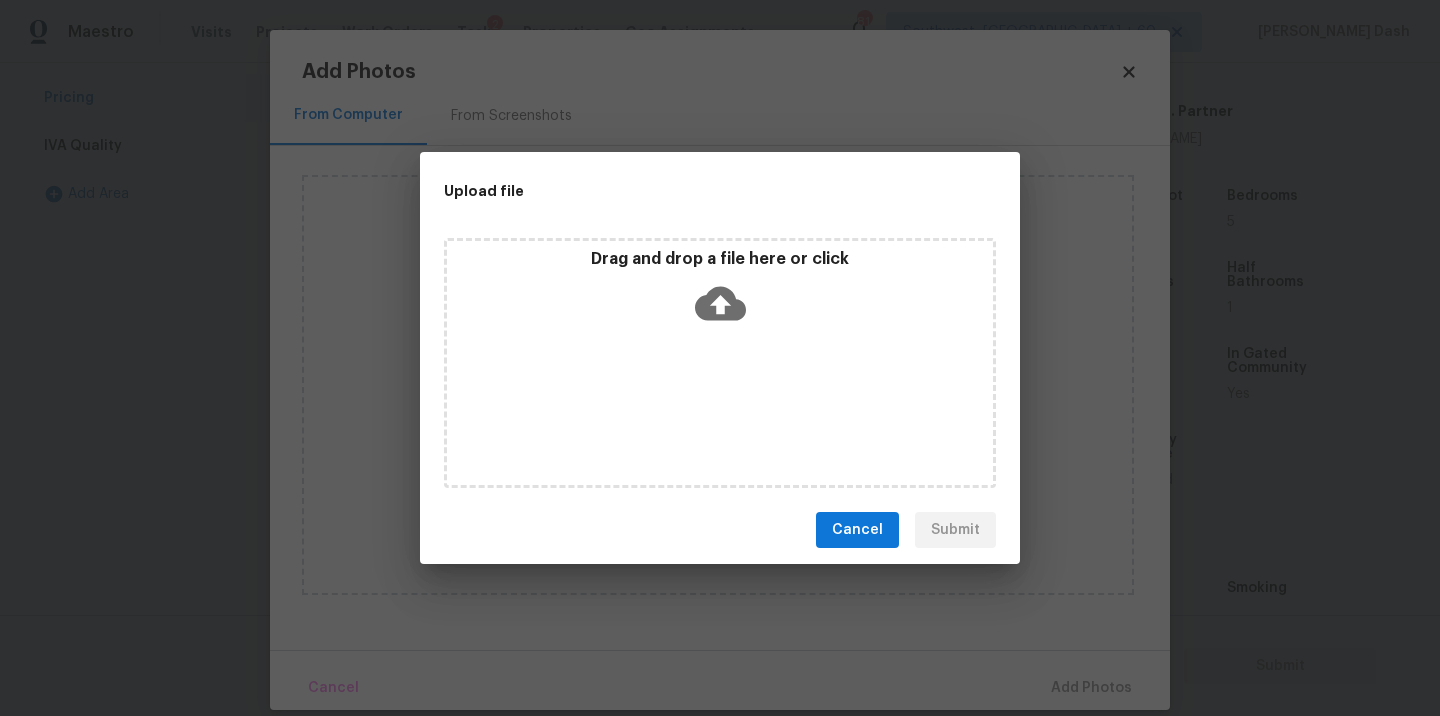 click on "Drag and drop a file here or click" at bounding box center [720, 292] 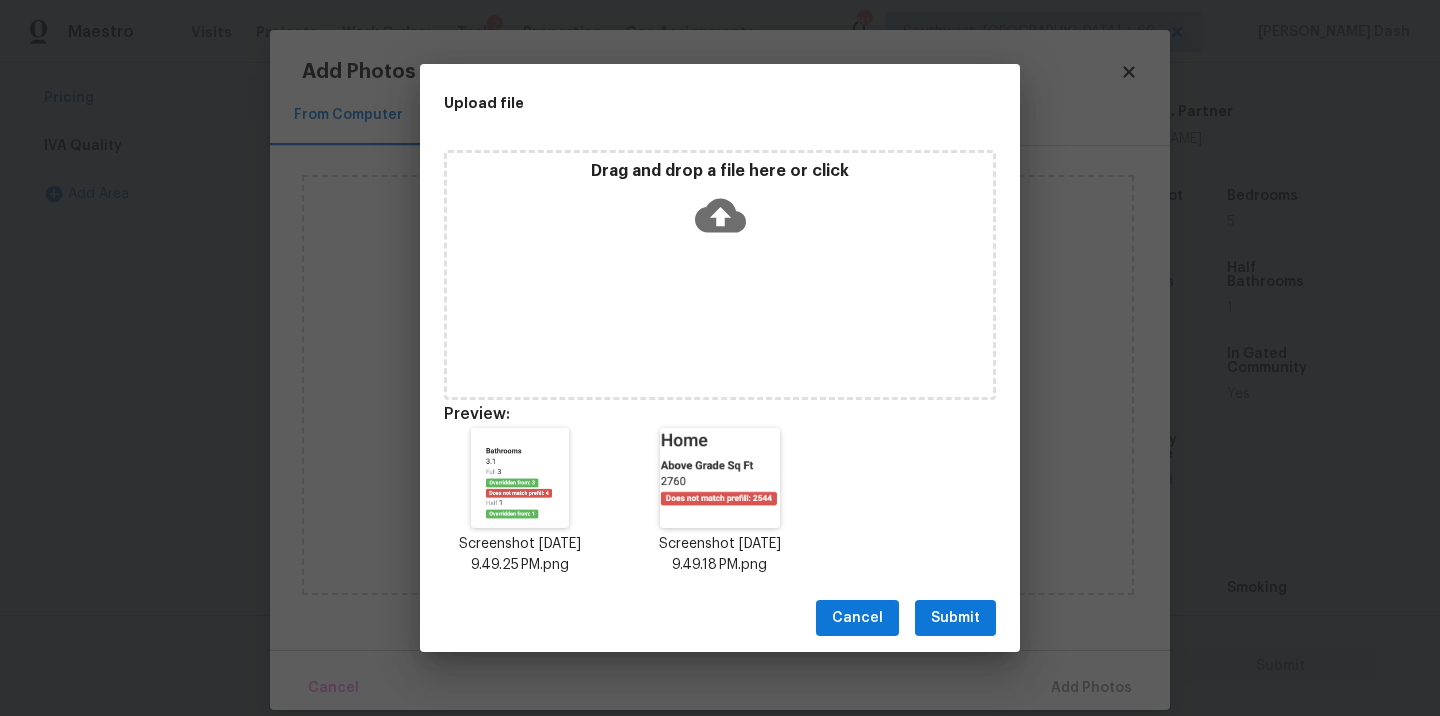 click on "Screenshot 2025-07-20 at 9.49.25 PM.png Screenshot 2025-07-20 at 9.49.18 PM.png" at bounding box center [720, 502] 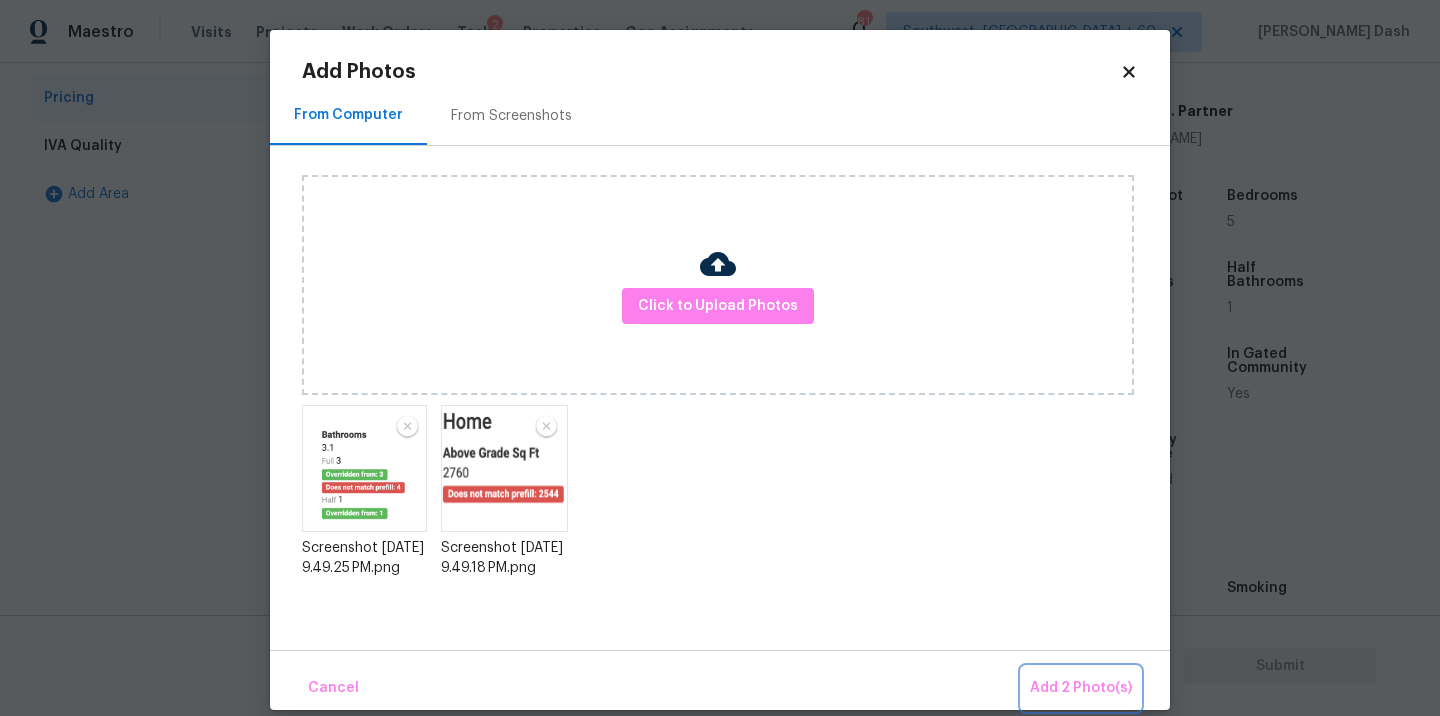 click on "Add 2 Photo(s)" at bounding box center [1081, 688] 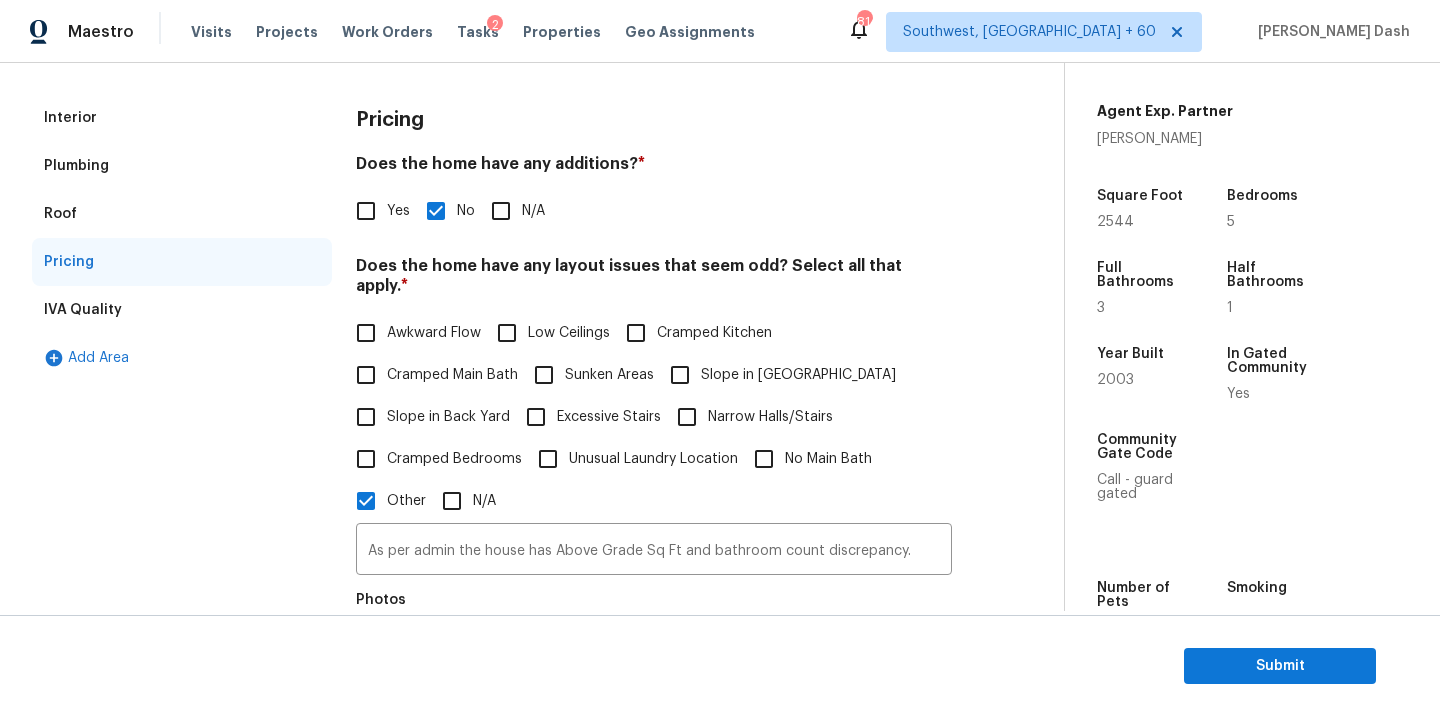 scroll, scrollTop: 0, scrollLeft: 0, axis: both 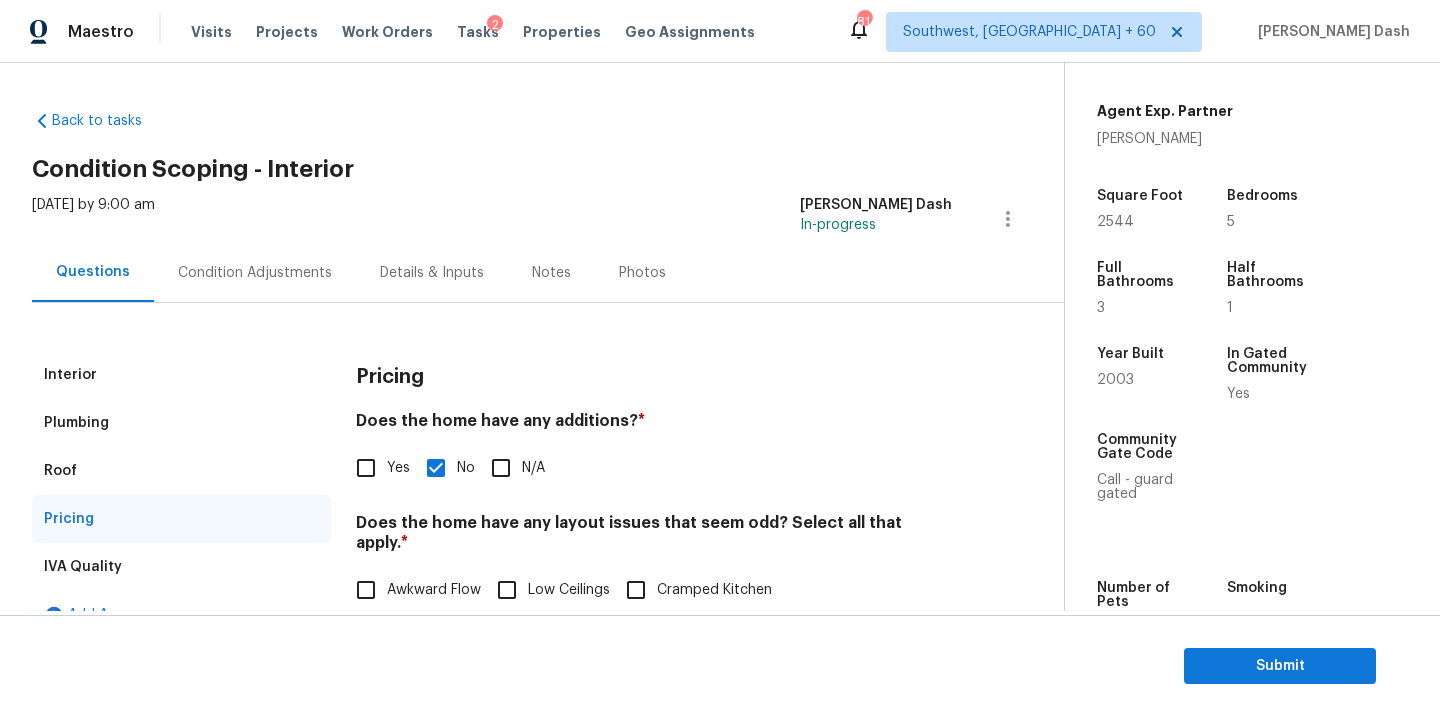 click on "Condition Adjustments" at bounding box center (255, 273) 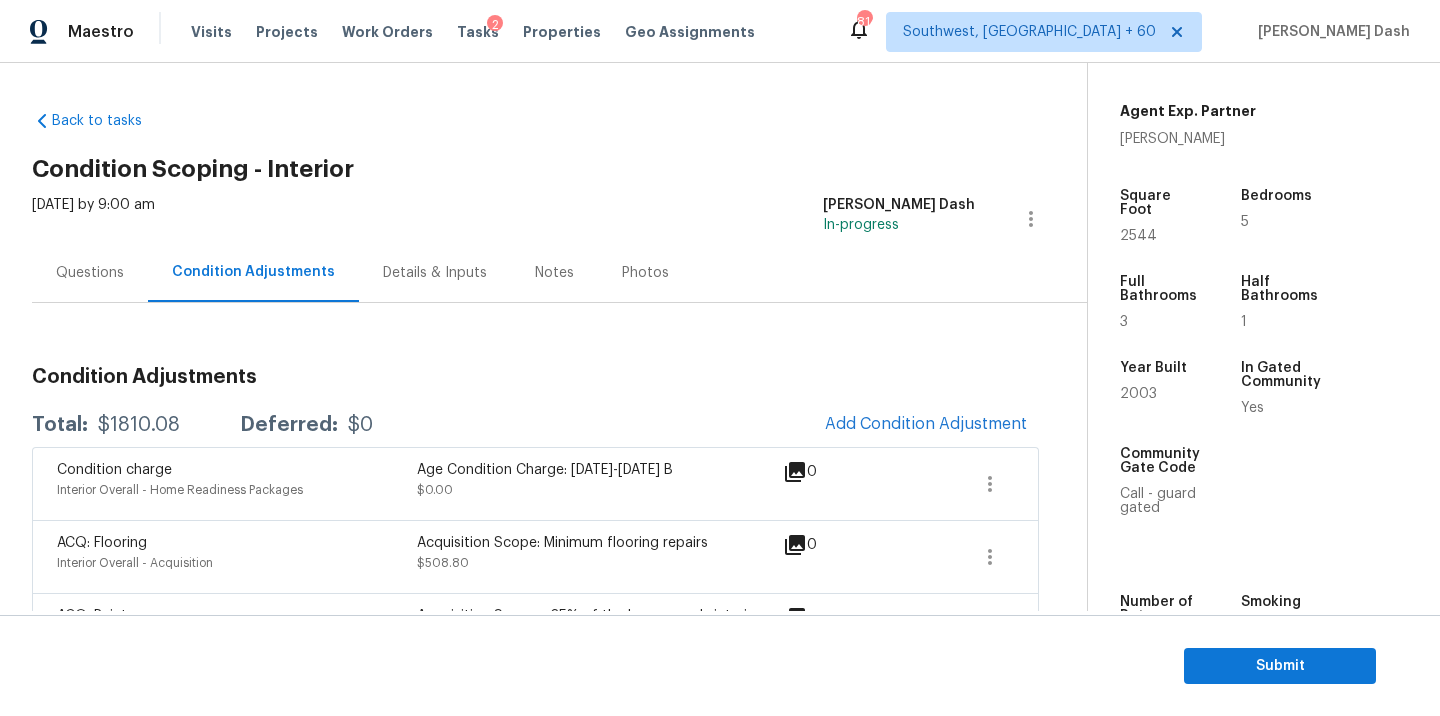 click on "$1810.08" at bounding box center (139, 425) 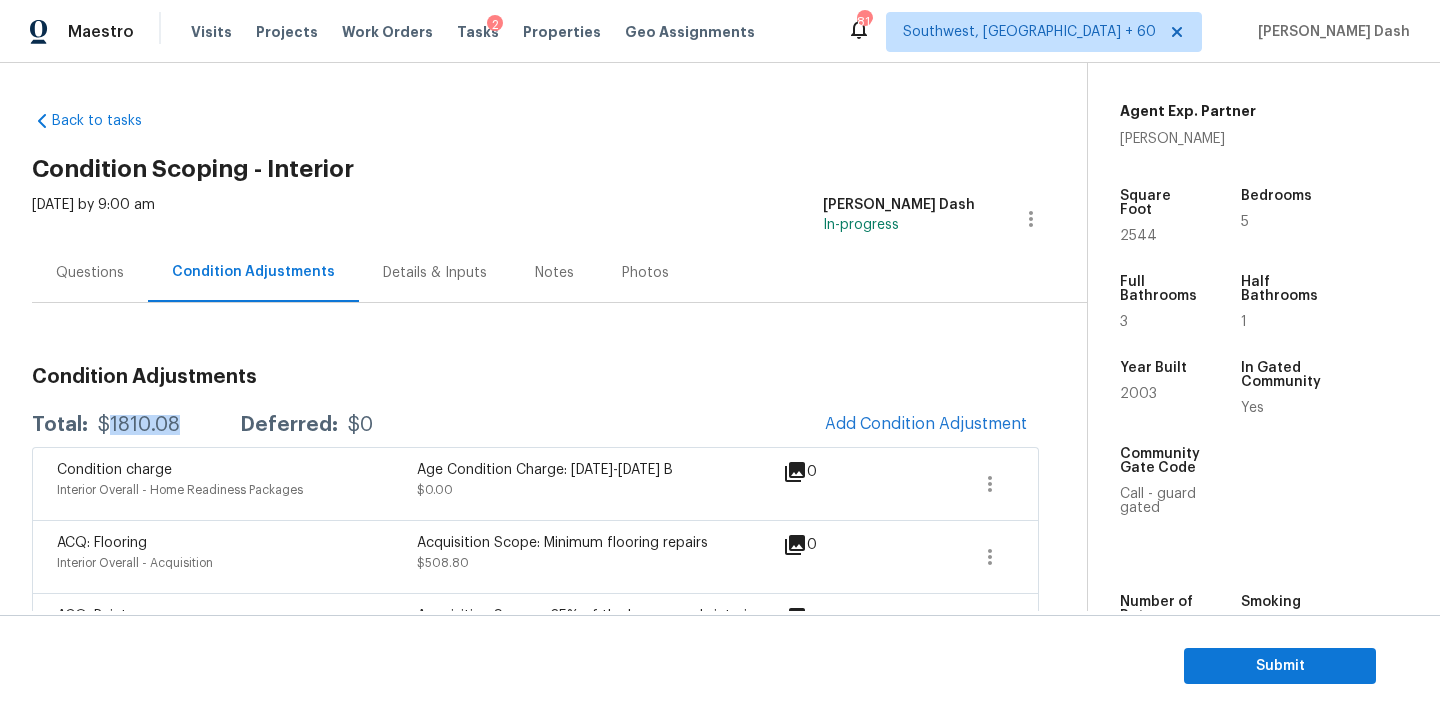 click on "$1810.08" at bounding box center [139, 425] 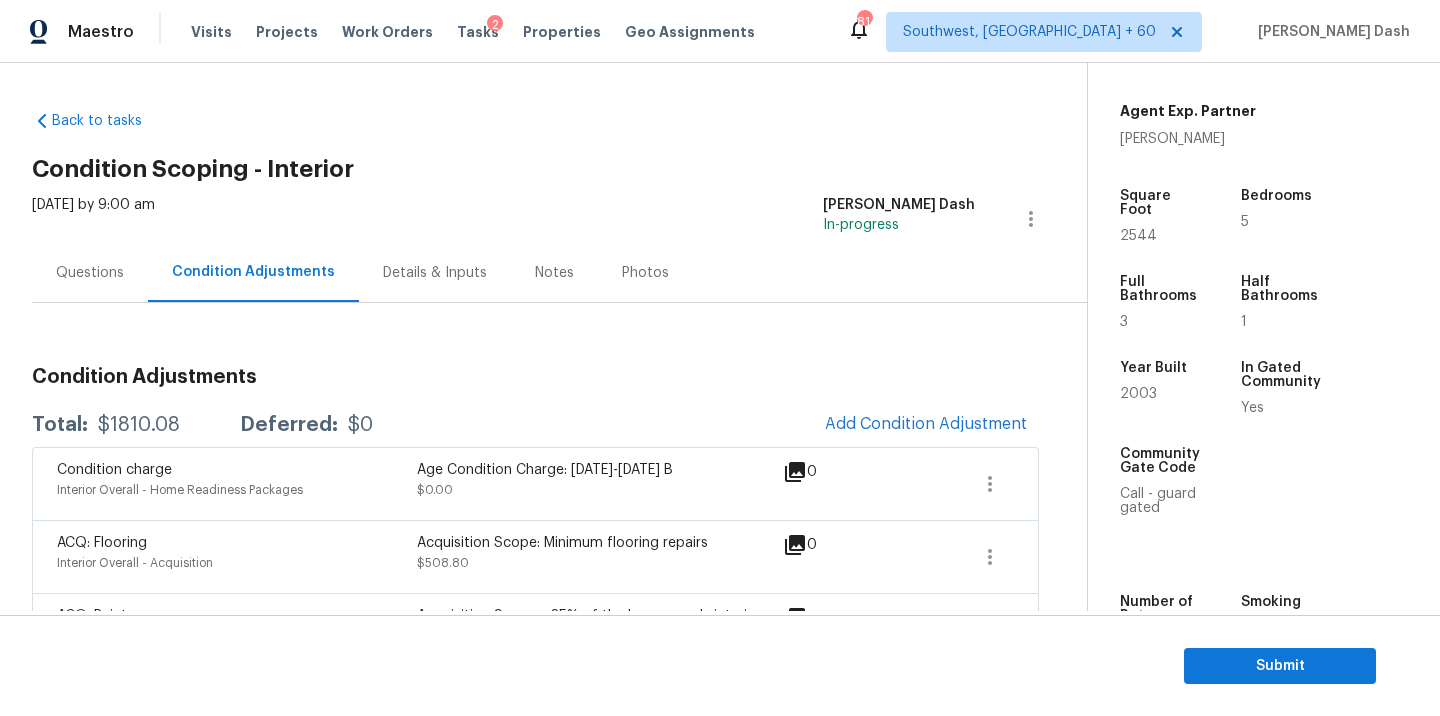 click on "Questions" at bounding box center [90, 273] 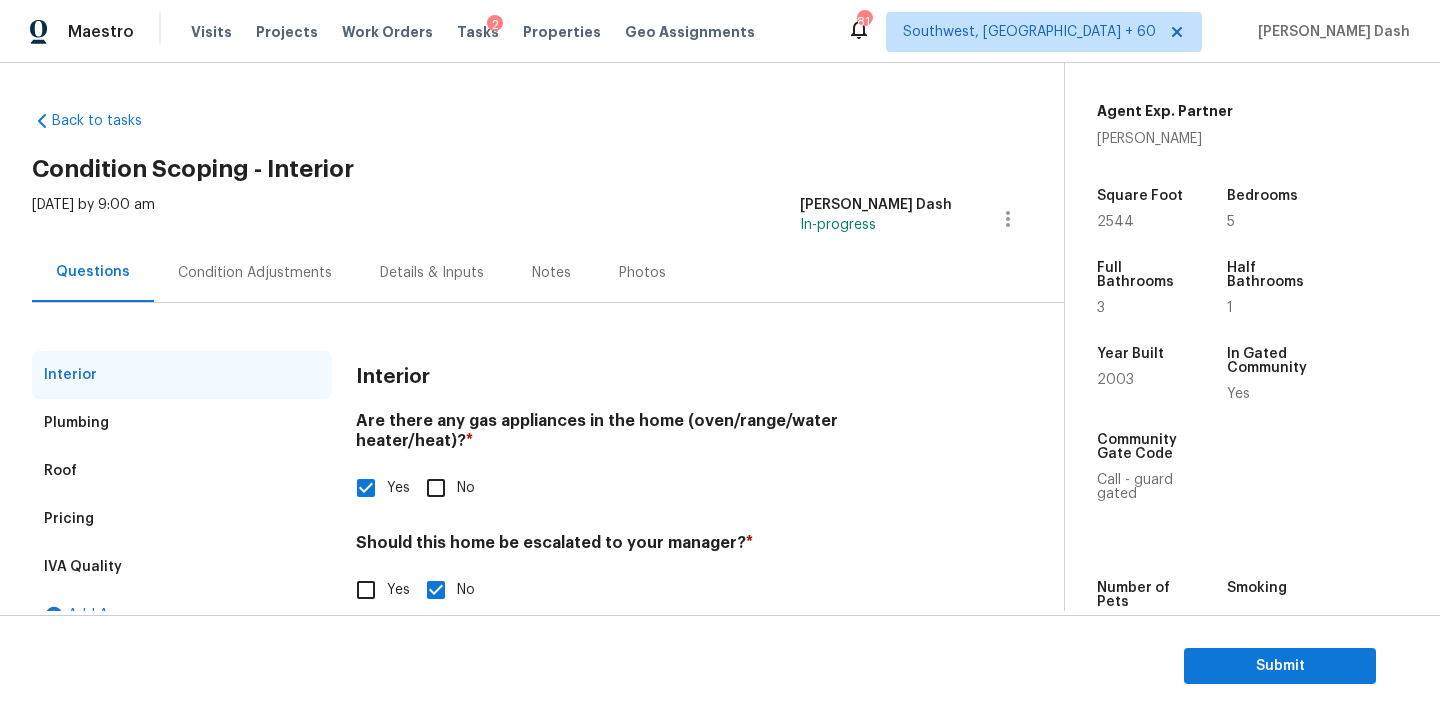 scroll, scrollTop: 34, scrollLeft: 0, axis: vertical 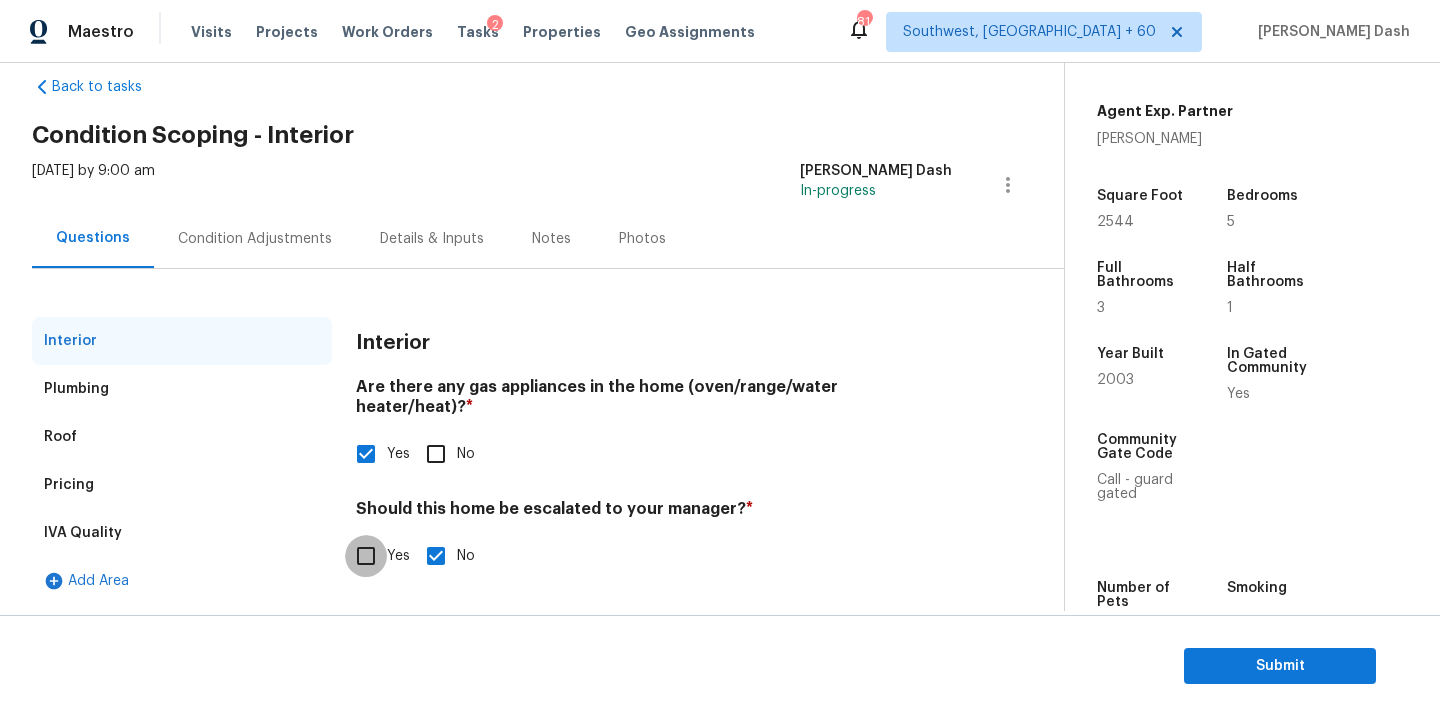 click on "Yes" at bounding box center (366, 556) 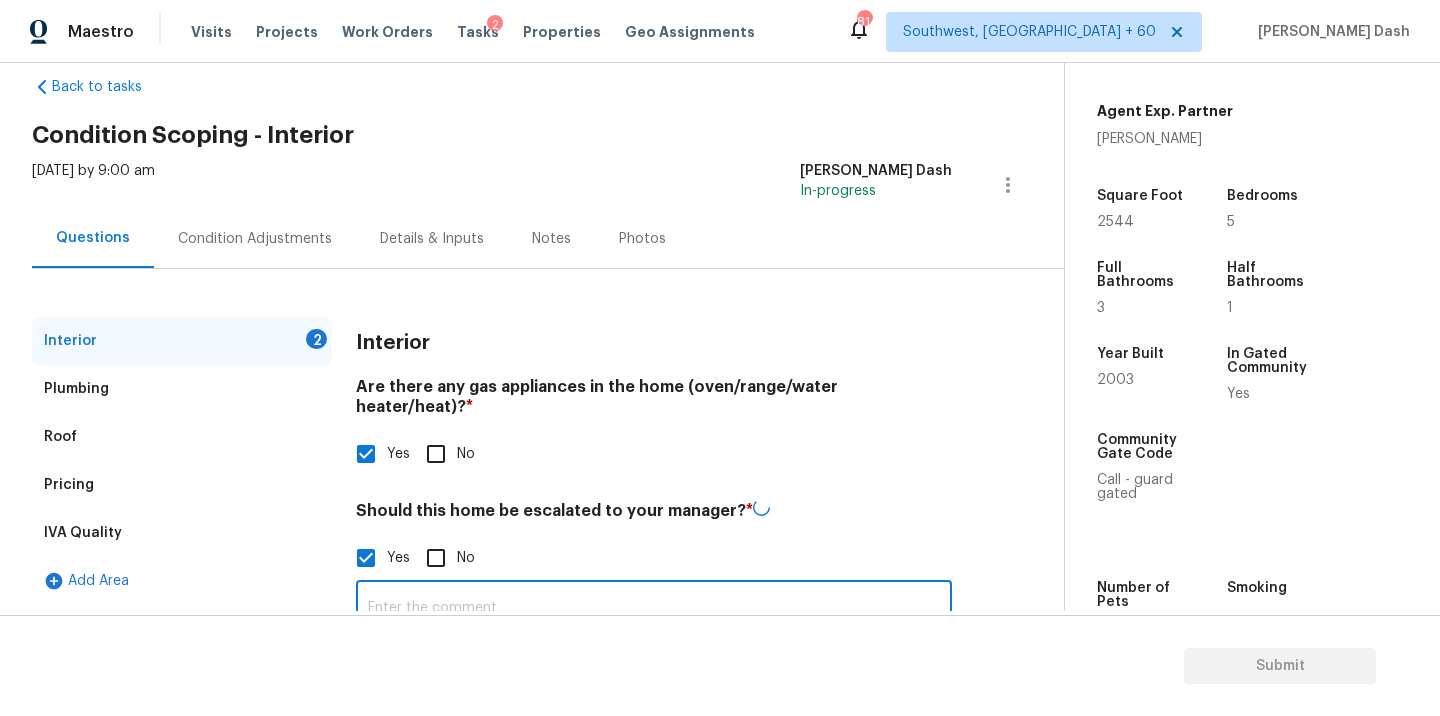 click at bounding box center [654, 608] 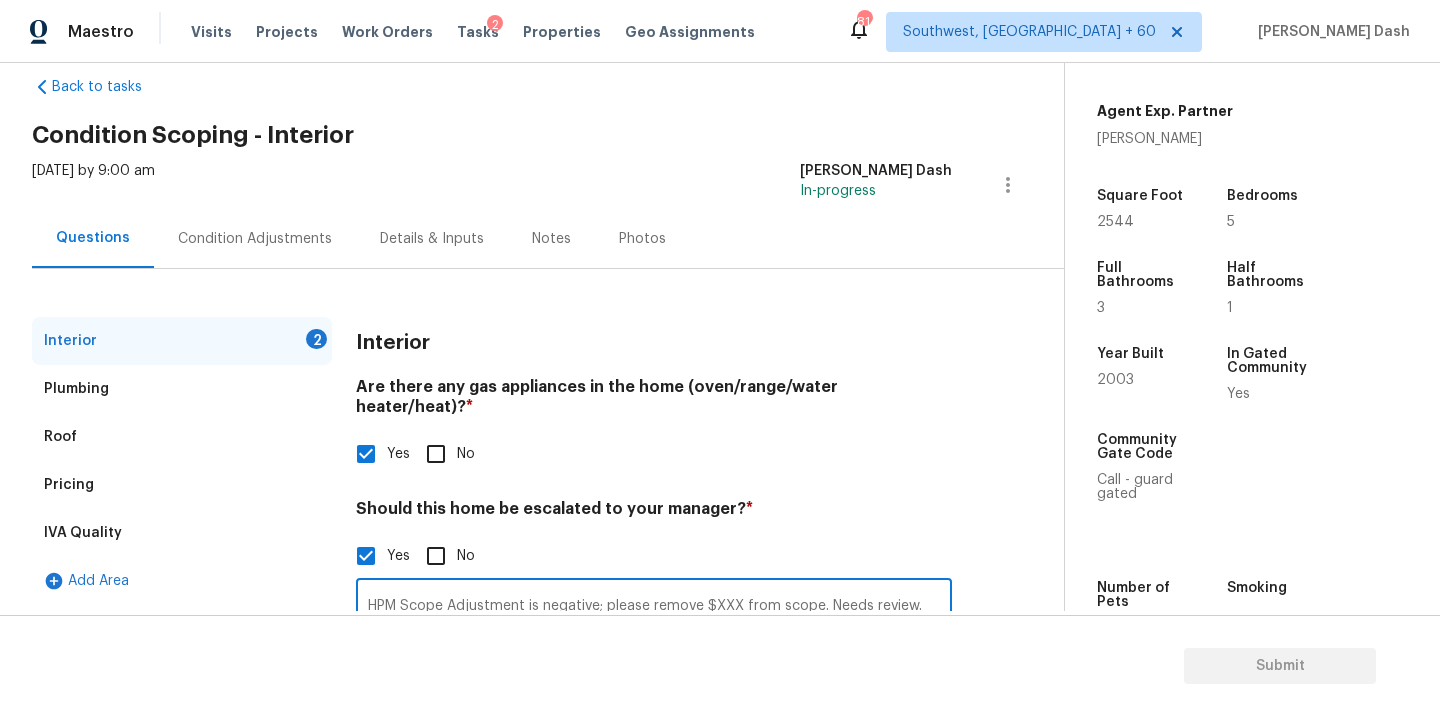 drag, startPoint x: 745, startPoint y: 586, endPoint x: 712, endPoint y: 591, distance: 33.37664 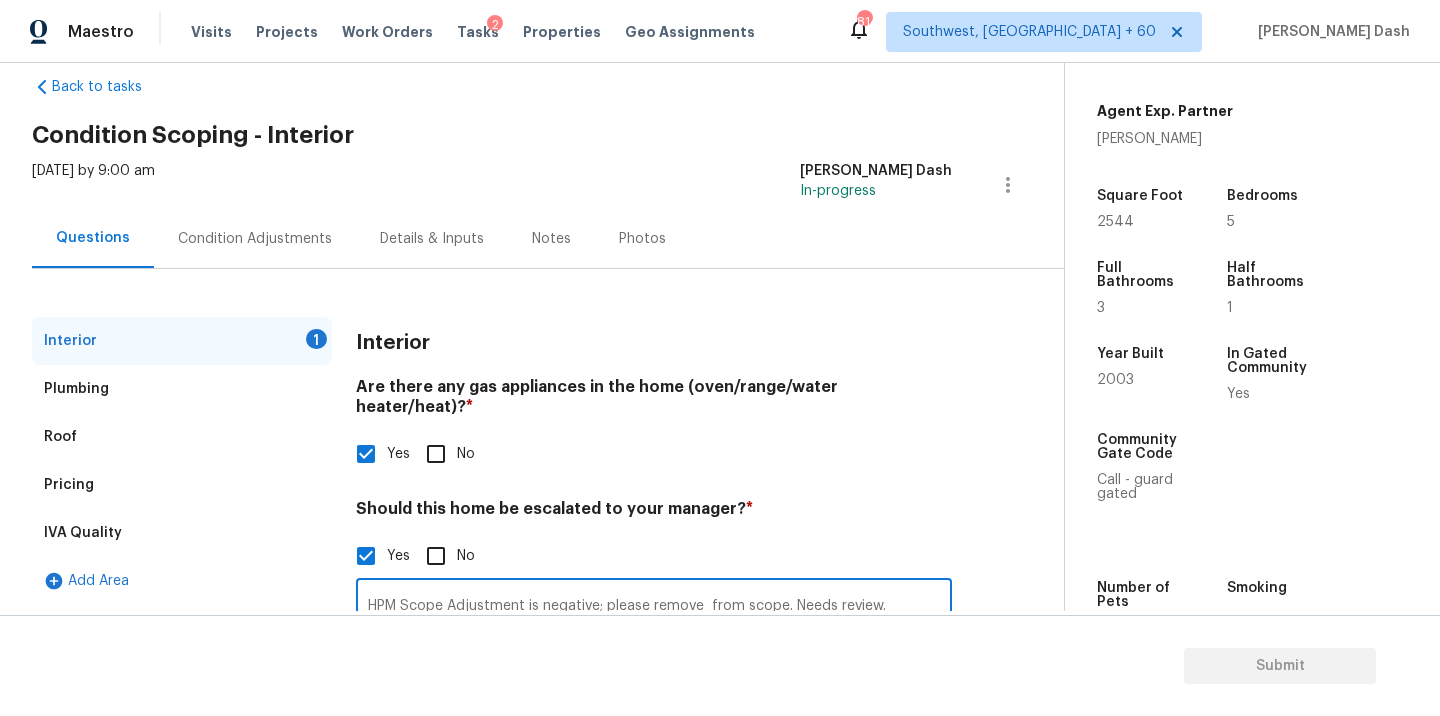paste on "-$1,010" 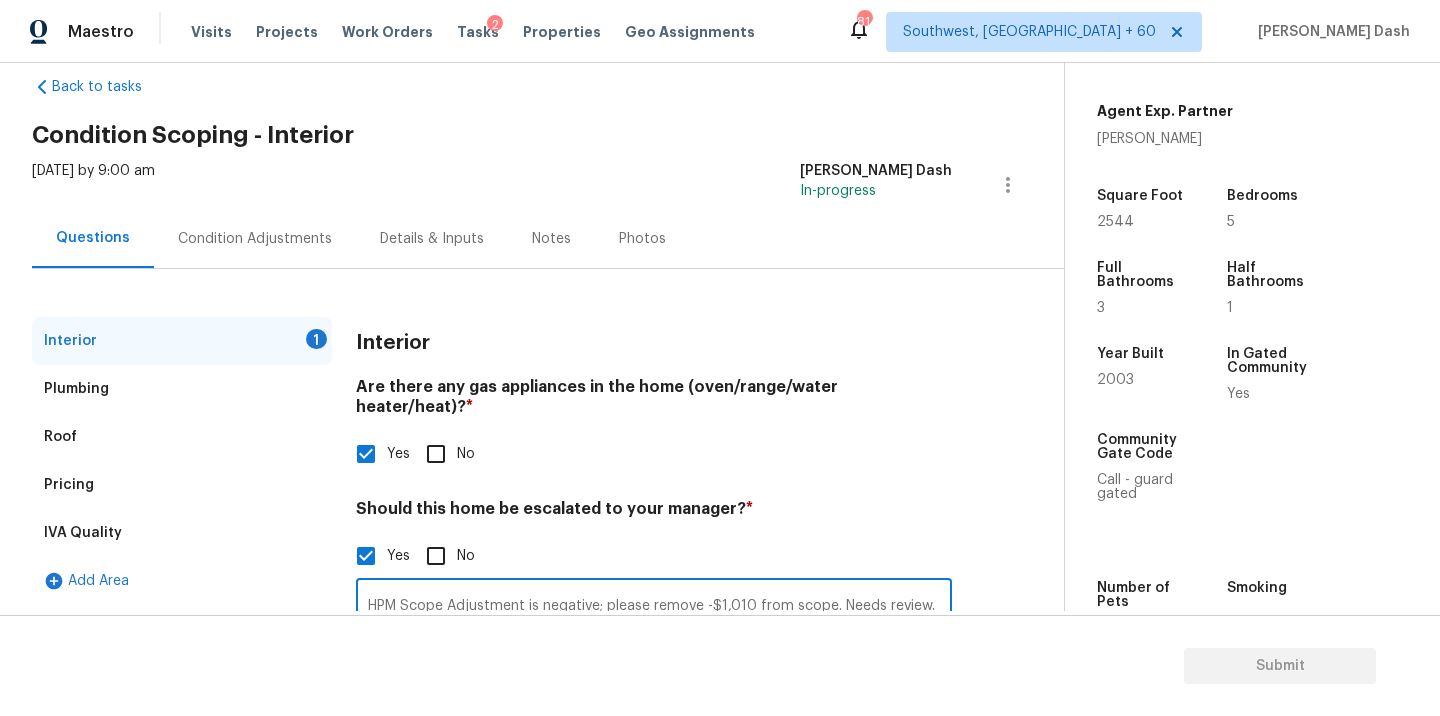 click on "HPM Scope Adjustment is negative; please remove -$1,010 from scope. Needs review." at bounding box center (654, 606) 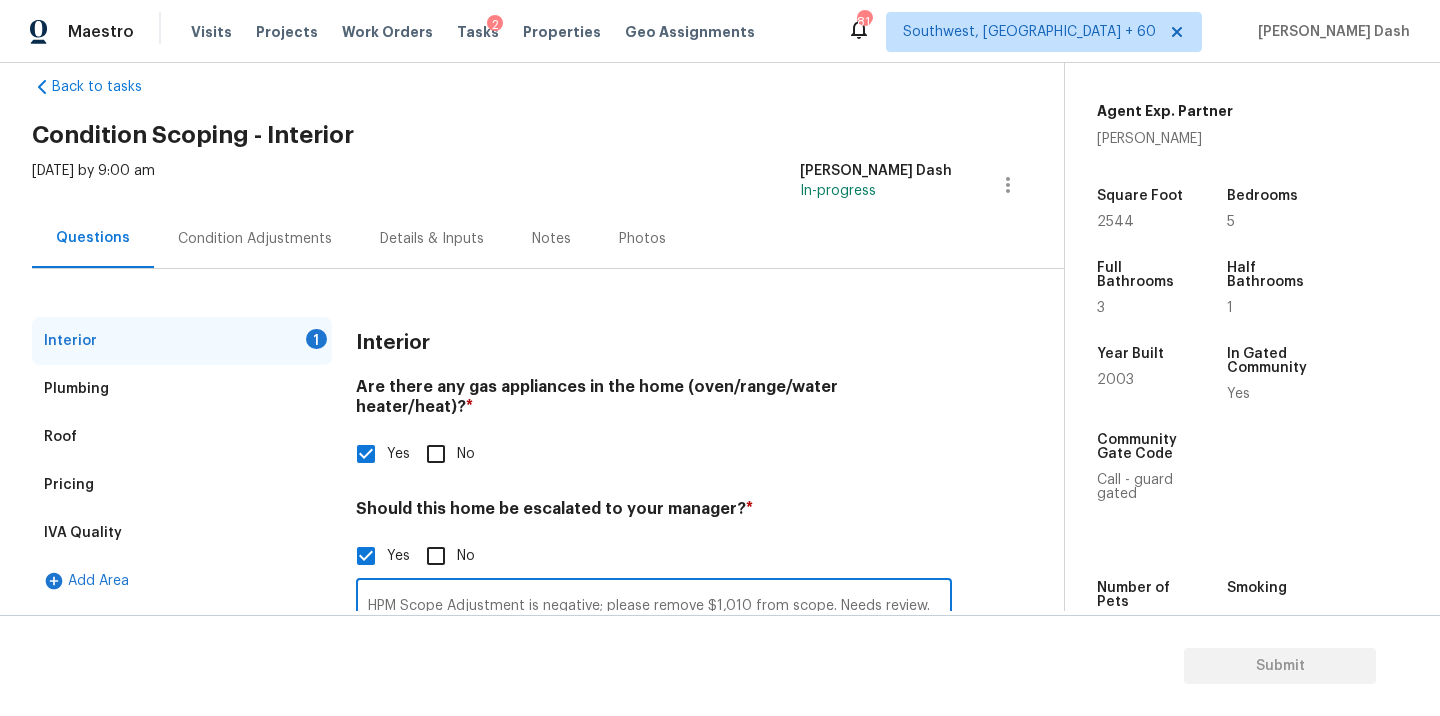 scroll, scrollTop: 199, scrollLeft: 0, axis: vertical 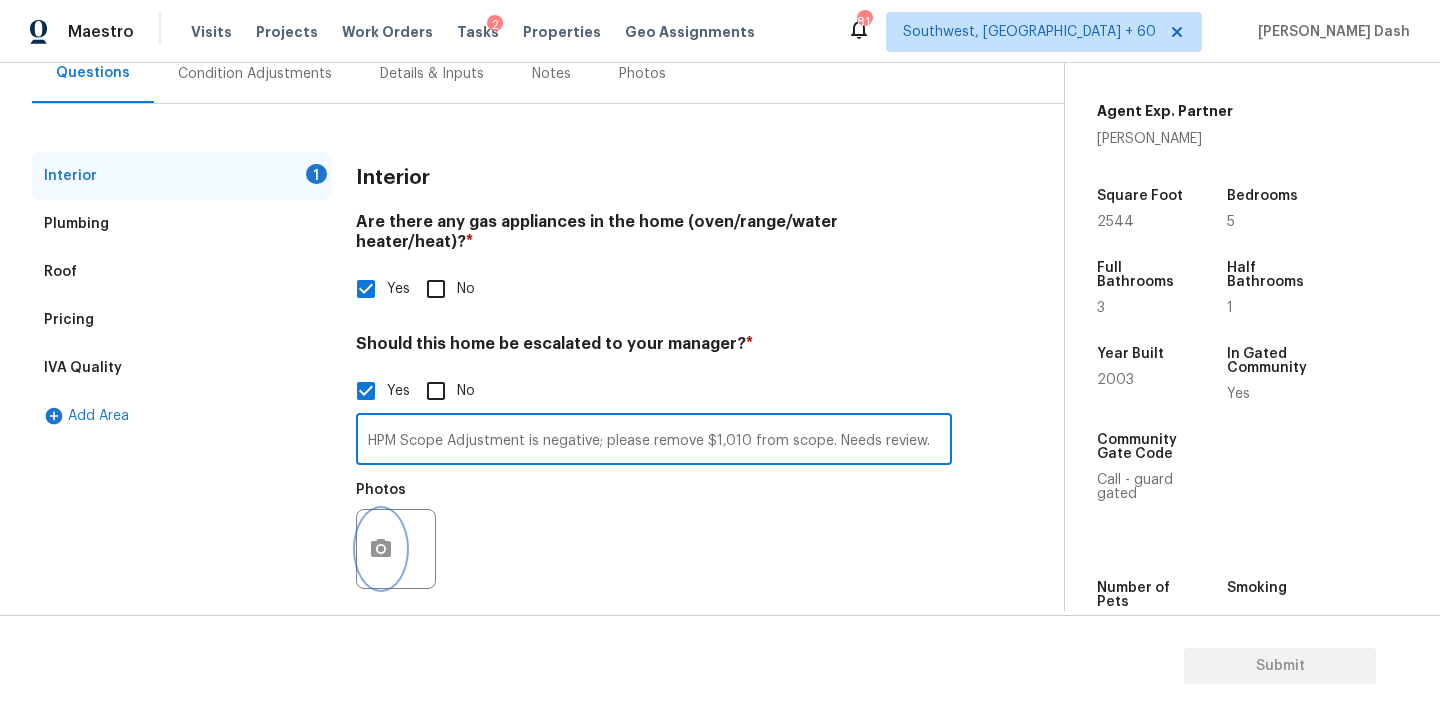 click at bounding box center (381, 549) 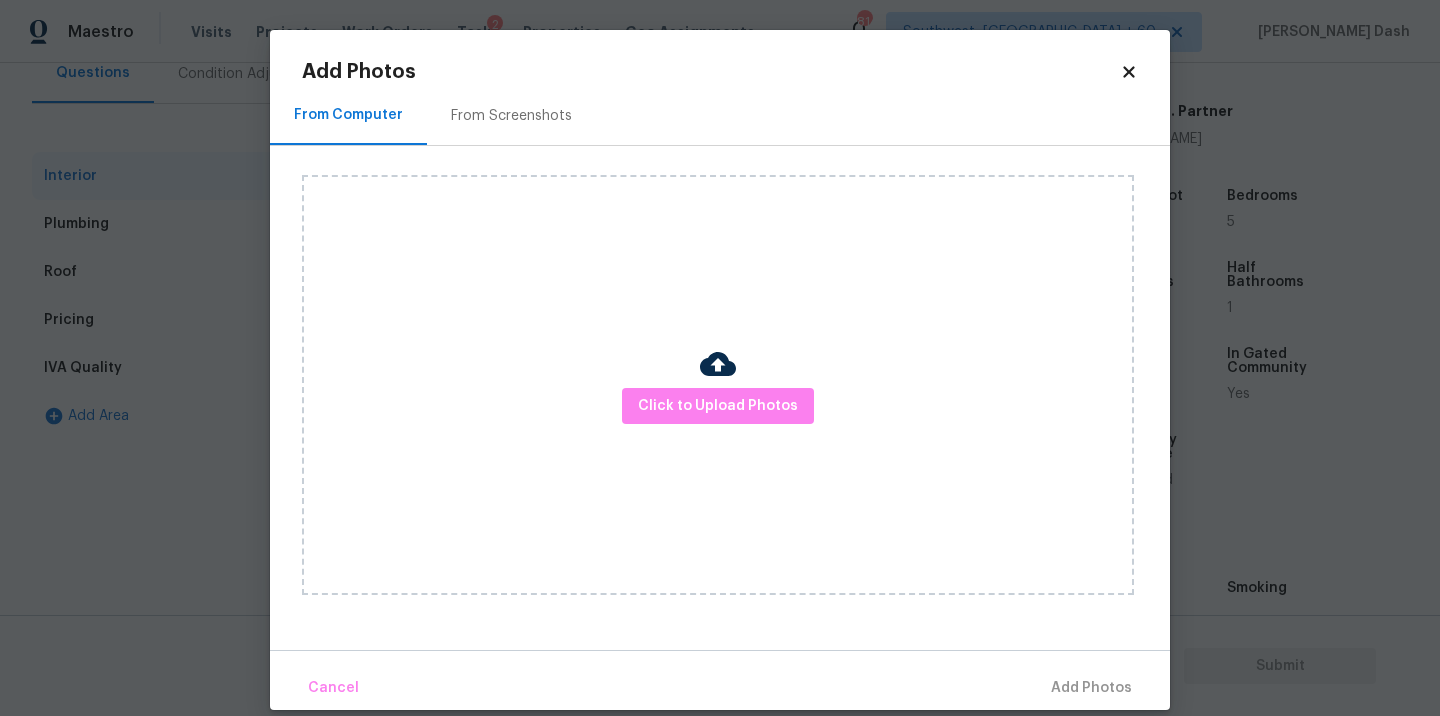 click on "Click to Upload Photos" at bounding box center [718, 385] 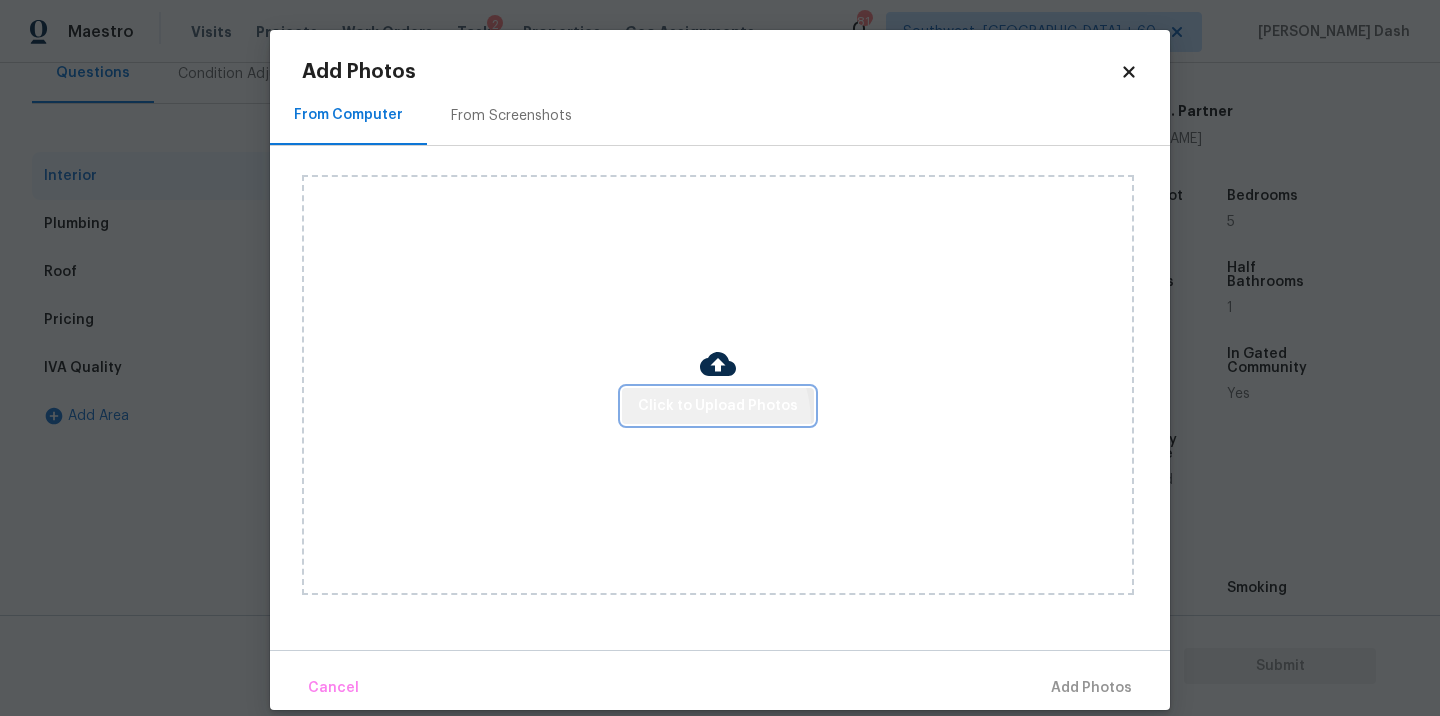 click on "Click to Upload Photos" at bounding box center [718, 406] 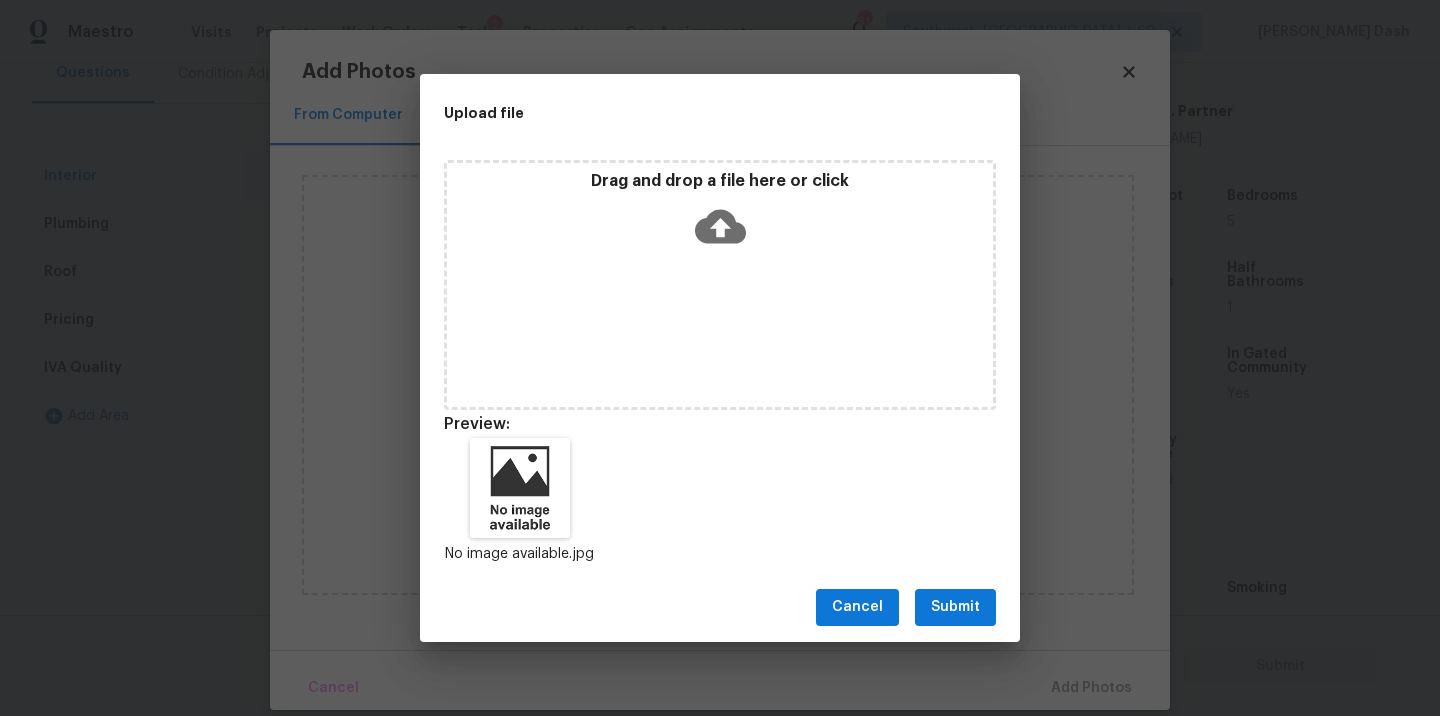 click on "Submit" at bounding box center (955, 607) 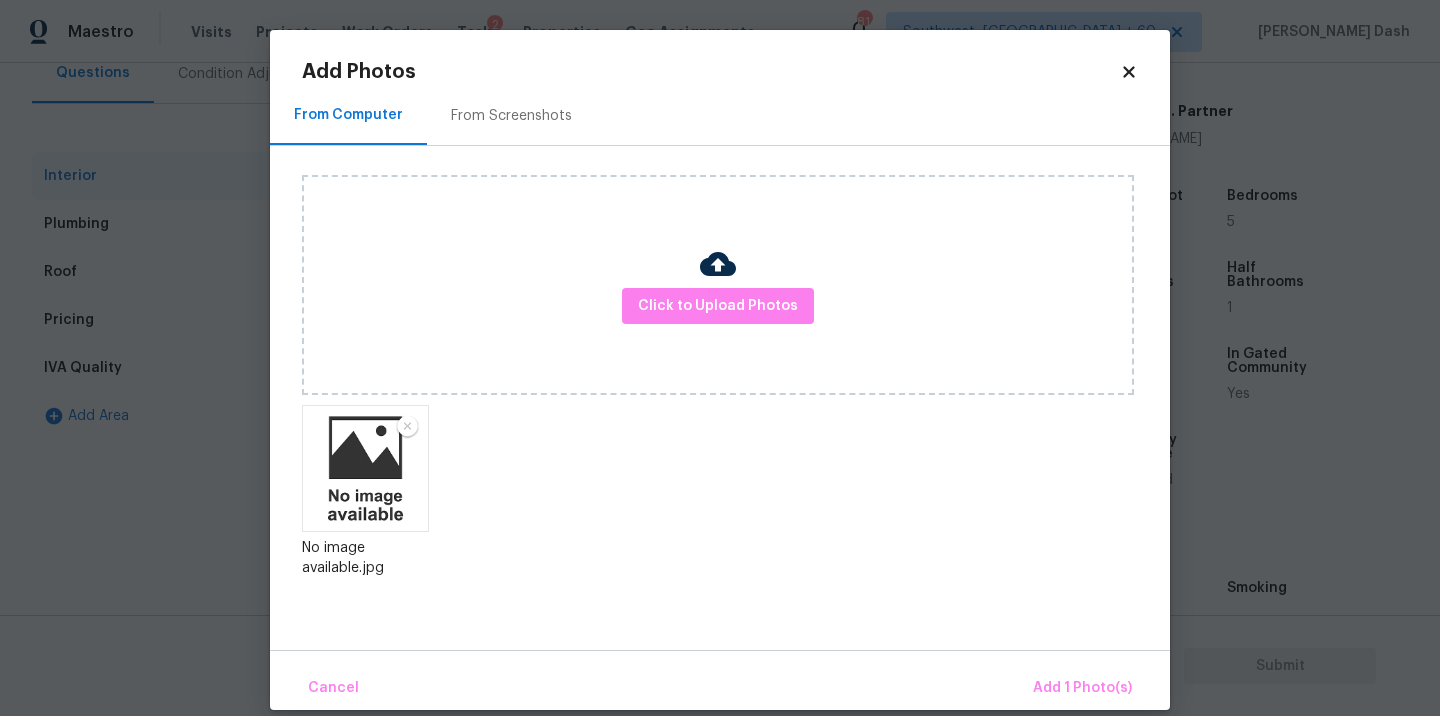 click on "Cancel Add 1 Photo(s)" at bounding box center [720, 680] 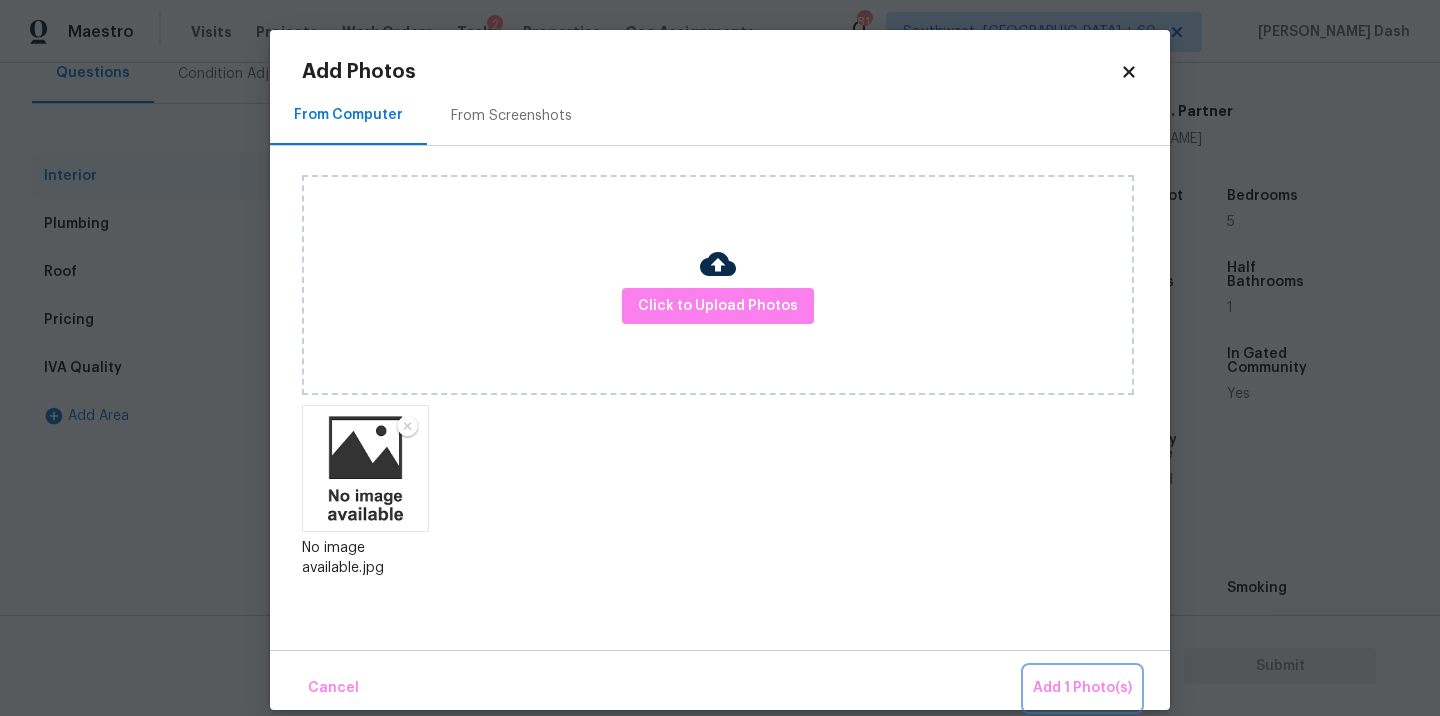 click on "Add 1 Photo(s)" at bounding box center (1082, 688) 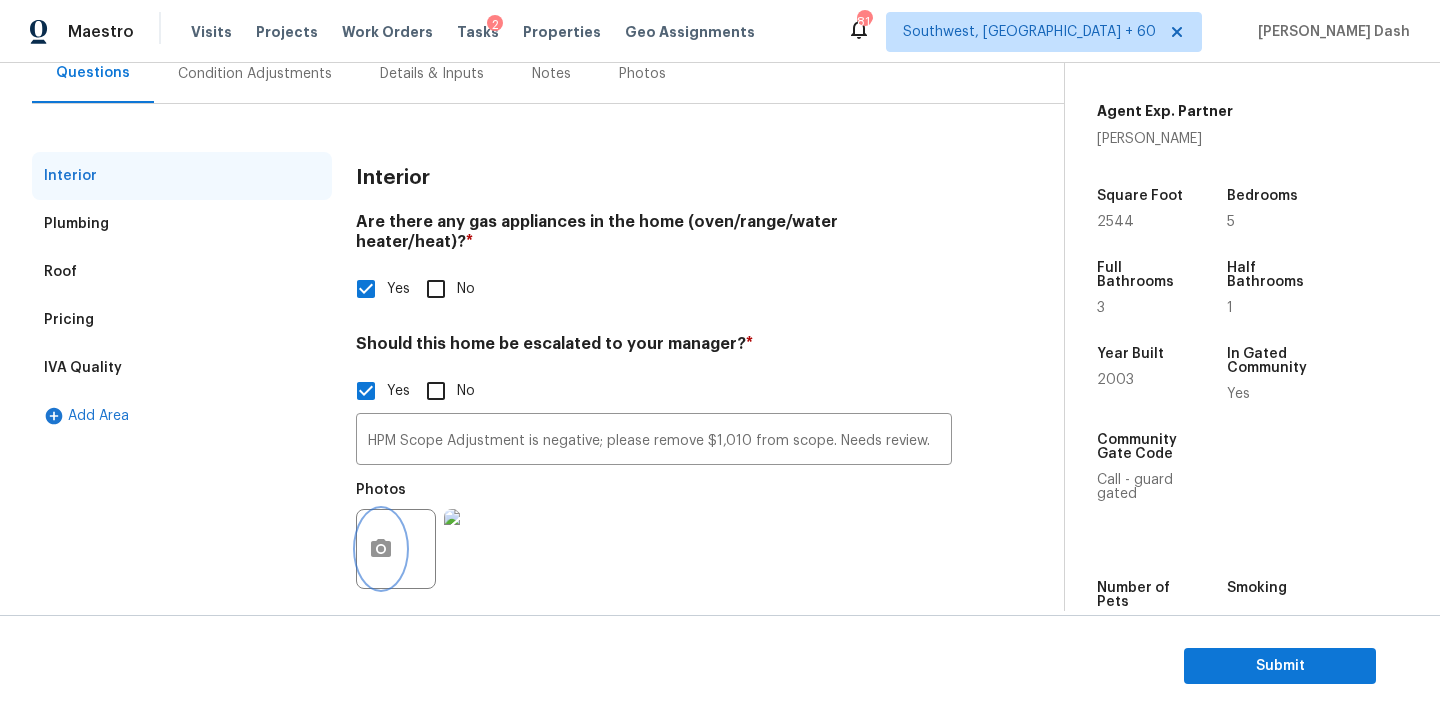 scroll, scrollTop: 0, scrollLeft: 0, axis: both 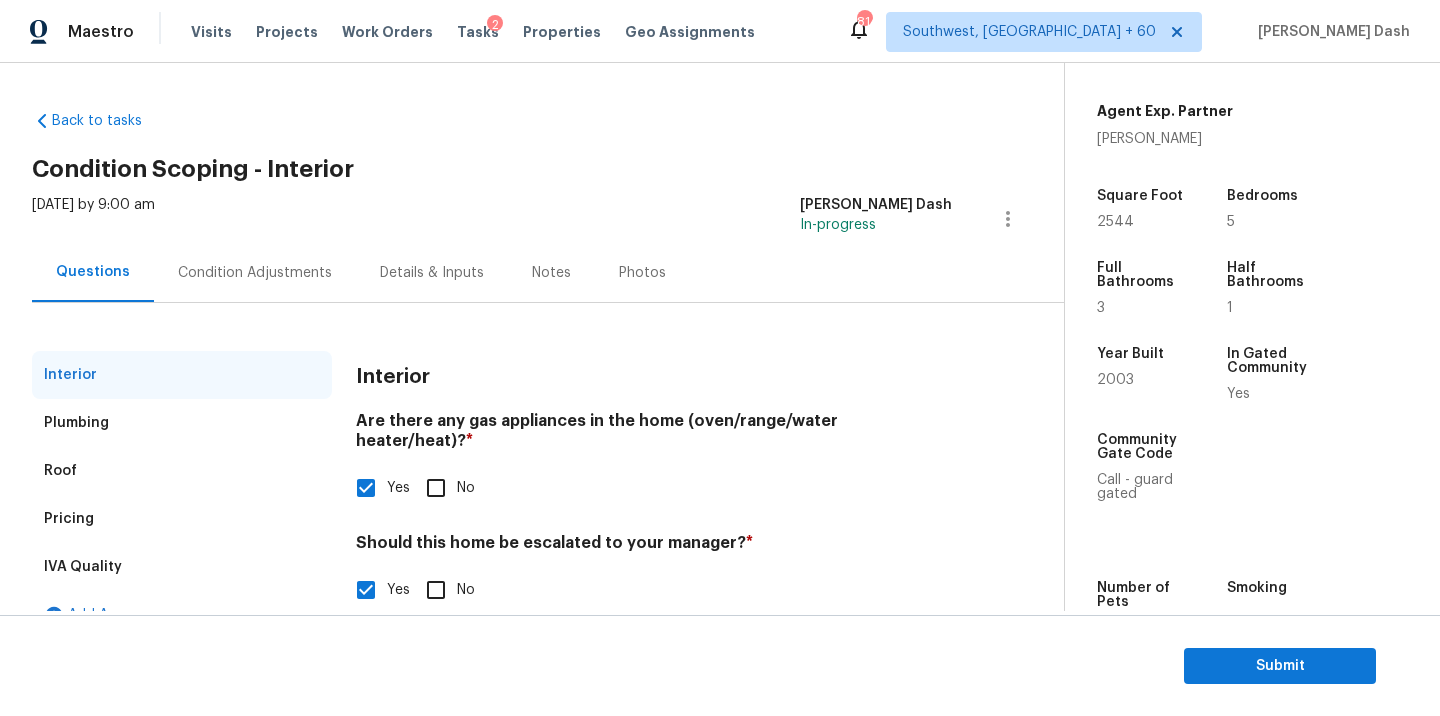 click on "Condition Adjustments" at bounding box center [255, 272] 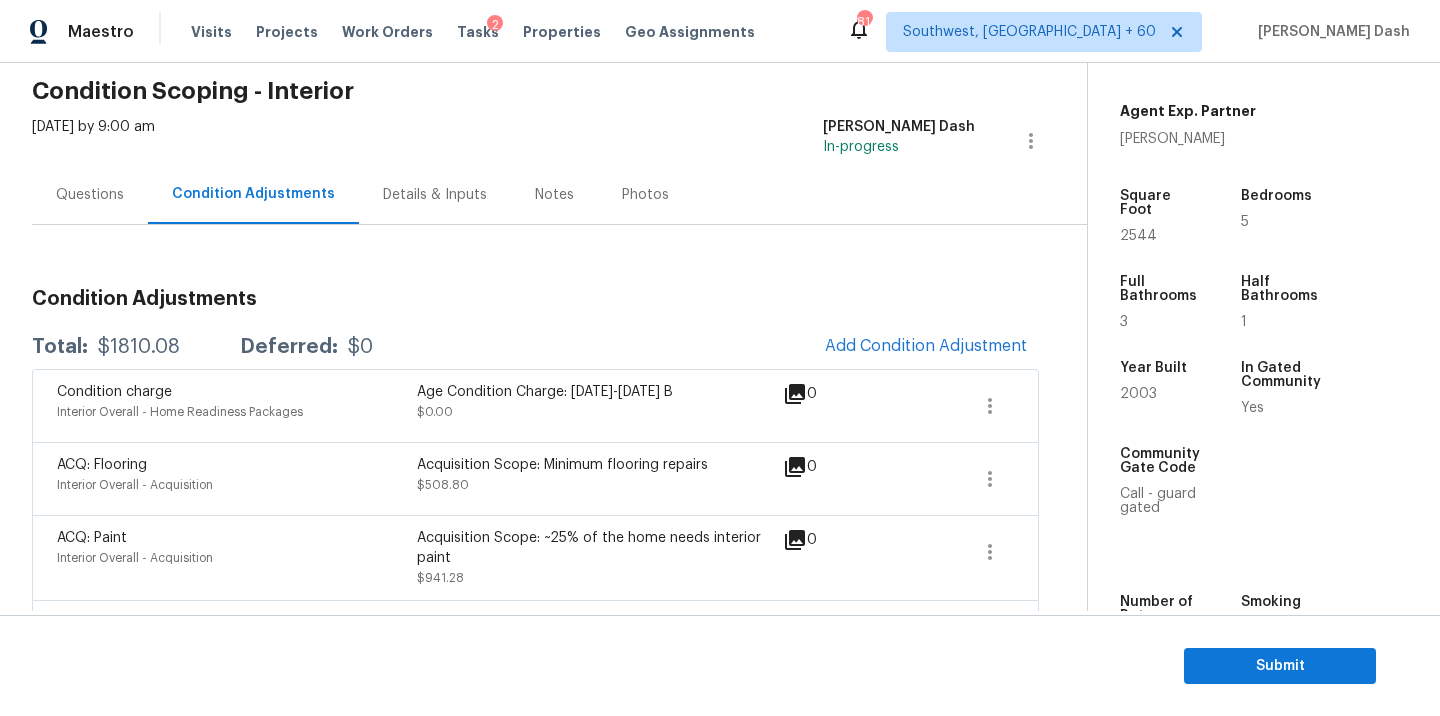 scroll, scrollTop: 139, scrollLeft: 0, axis: vertical 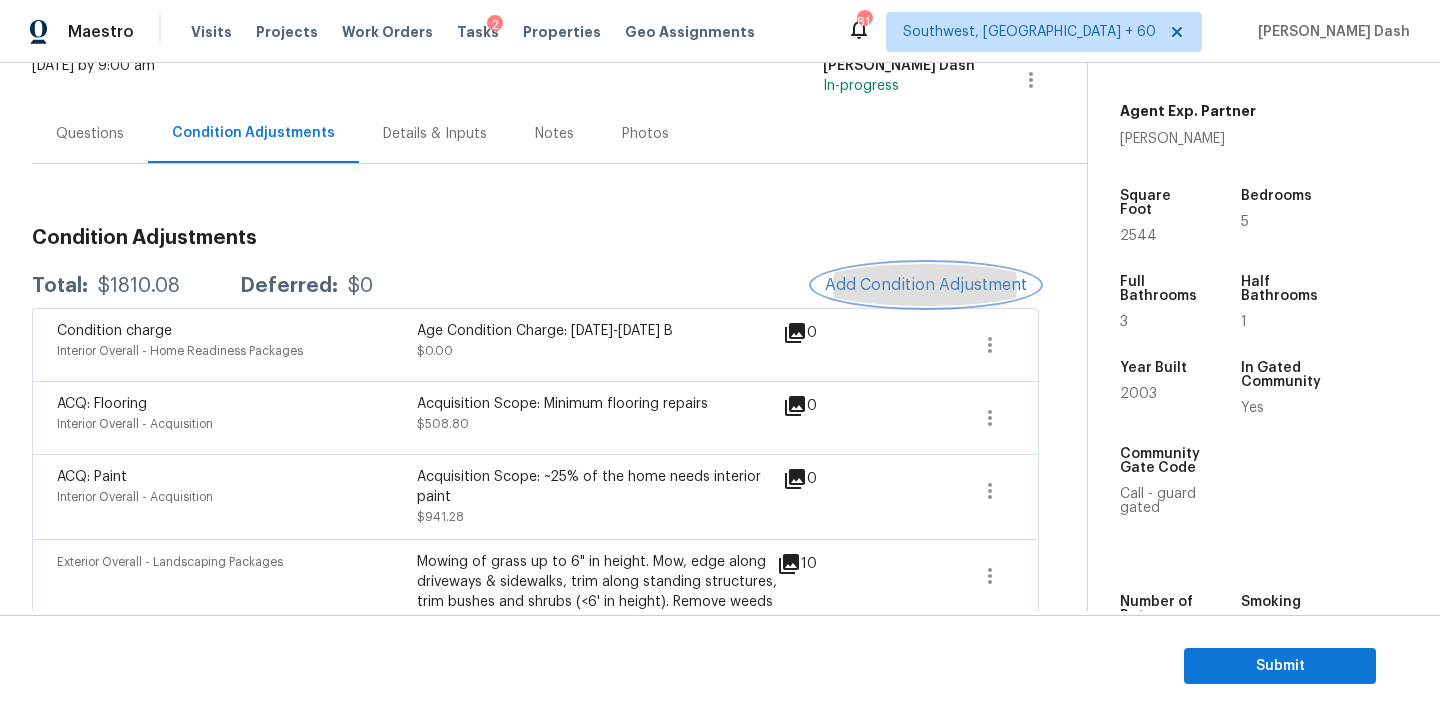 click on "Add Condition Adjustment" at bounding box center [926, 285] 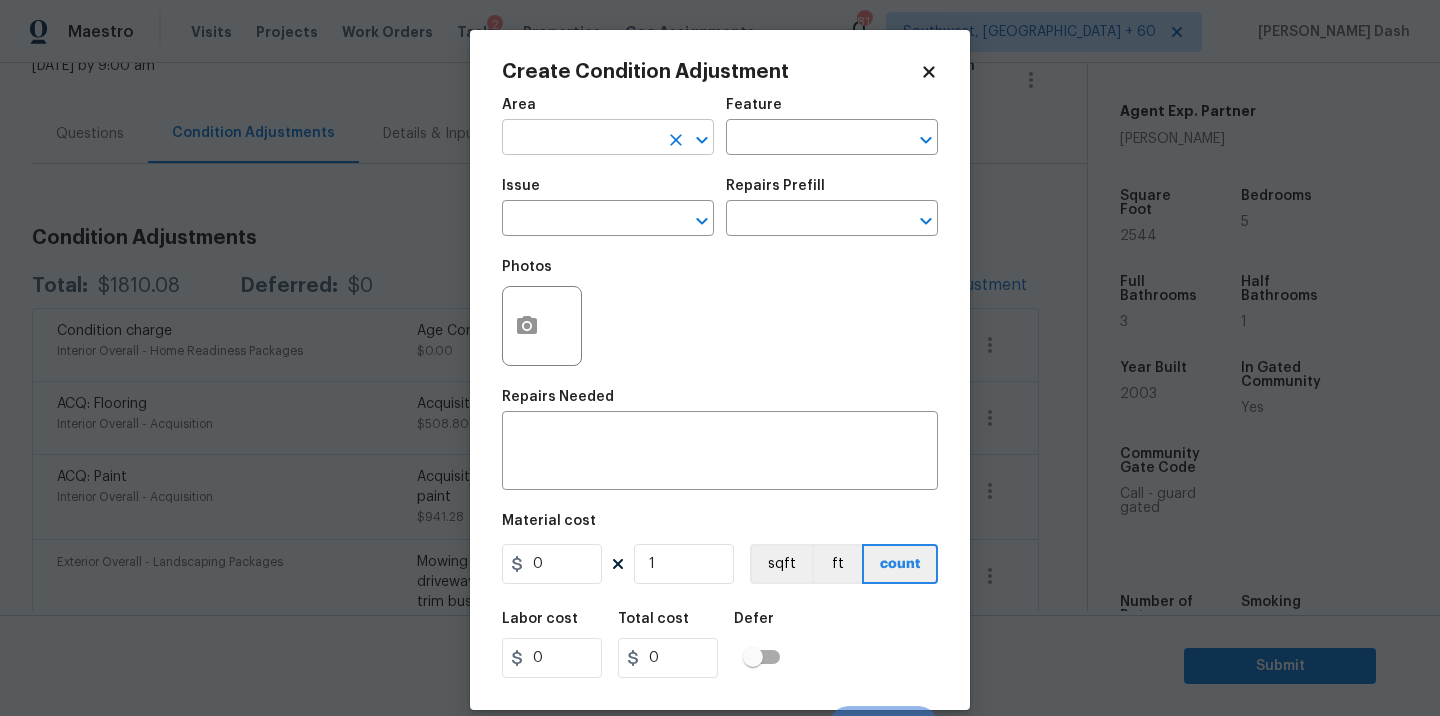 click at bounding box center (580, 139) 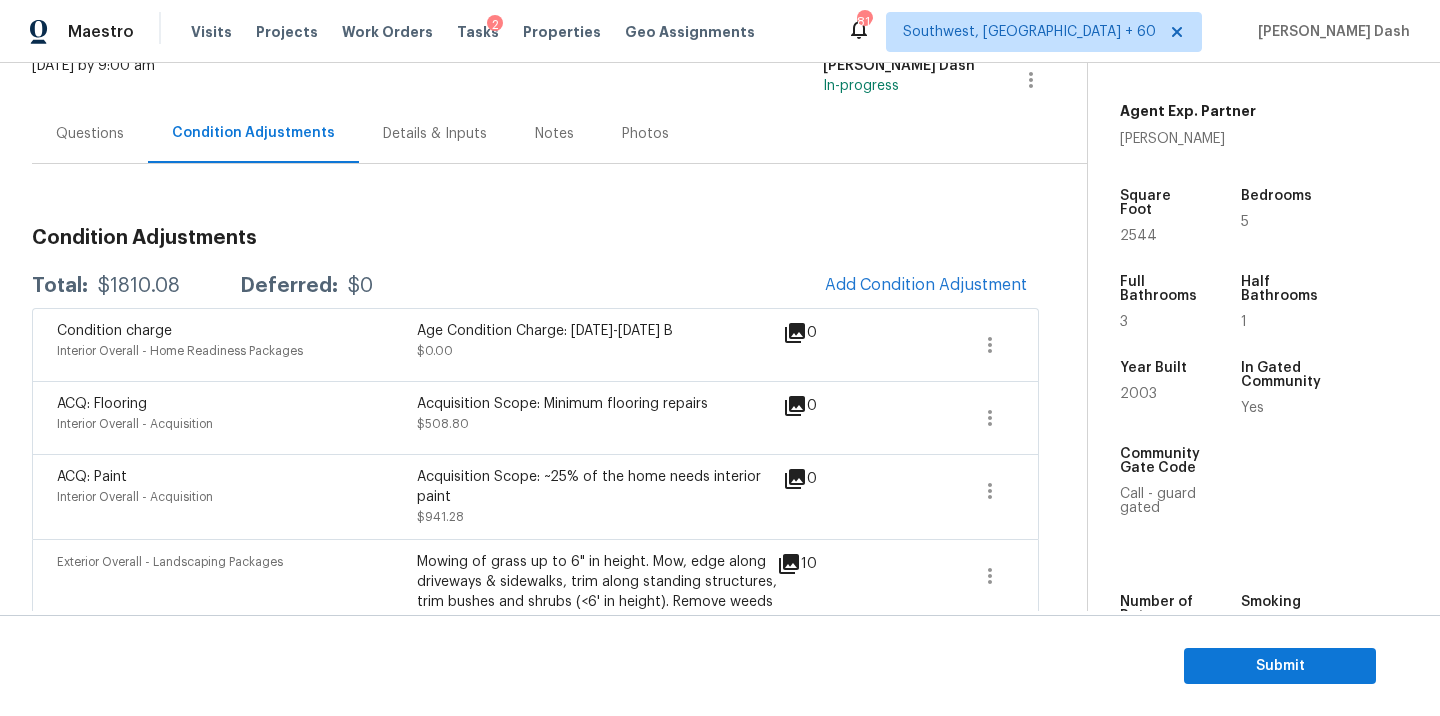 click on "Maestro Visits Projects Work Orders Tasks 2 Properties Geo Assignments 814 Southwest, FL + 60 Soumya Ranjan Dash Back to tasks Condition Scoping - Interior Mon, Jul 21 2025 by 9:00 am   Soumya Ranjan Dash In-progress Questions Condition Adjustments Details & Inputs Notes Photos Condition Adjustments Total:  $1810.08 Deferred:  $0 Add Condition Adjustment Condition charge Interior Overall - Home Readiness Packages Age Condition Charge: 1993-2008 B	 $0.00   0 ACQ: Flooring Interior Overall - Acquisition Acquisition Scope: Minimum flooring repairs $508.80   0 ACQ: Paint Interior Overall - Acquisition Acquisition Scope: ~25% of the home needs interior paint $941.28   0 Exterior Overall - Landscaping Packages $360.00   10 Property Details © Mapbox   © OpenStreetMap   Improve this map 40614 N Harbour Town Ct Anthem, AZ 85086 EA Video Agent Exp. Partner Katie Villasenor Square Foot 2544 Bedrooms 5 Full Bathrooms 3 Half Bathrooms 1 Year Built 2003 In Gated Community Yes Community Gate Code Call - guard gated  - - -" at bounding box center [720, 358] 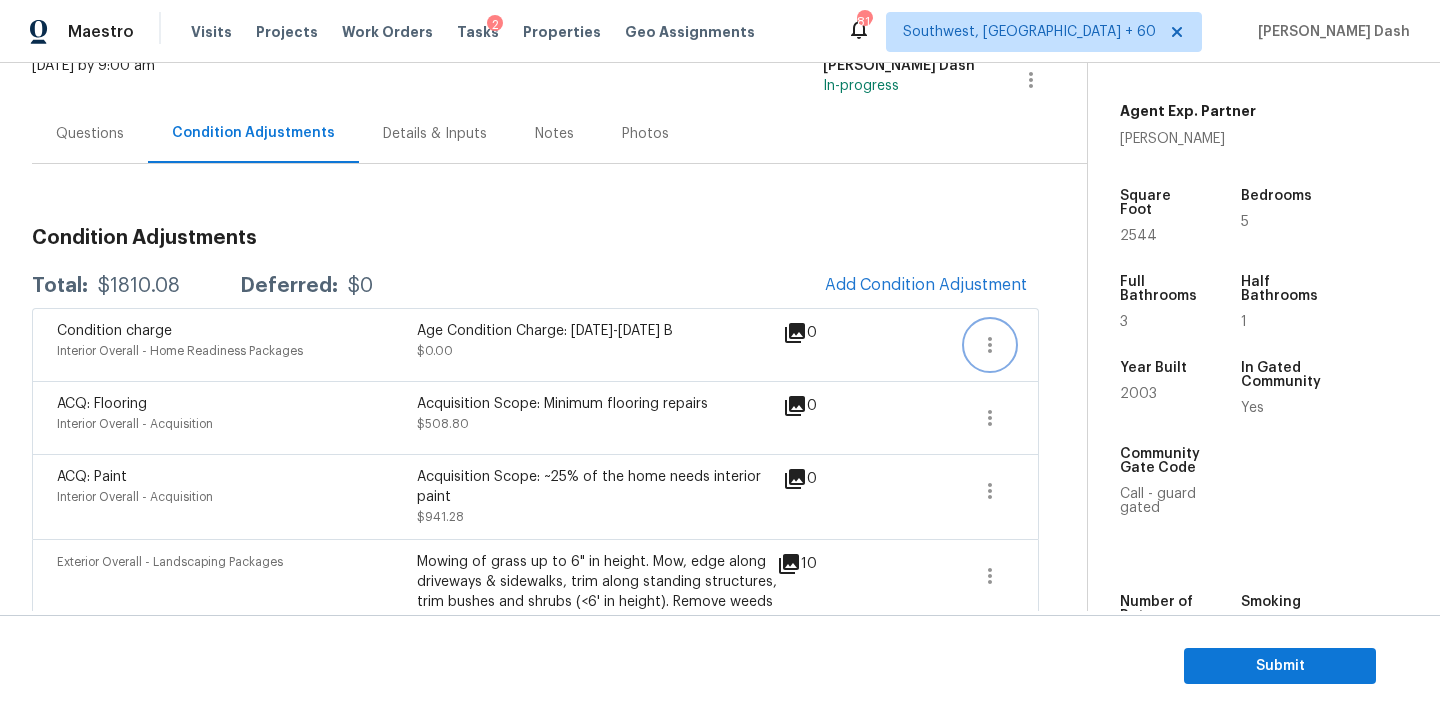 click at bounding box center (990, 345) 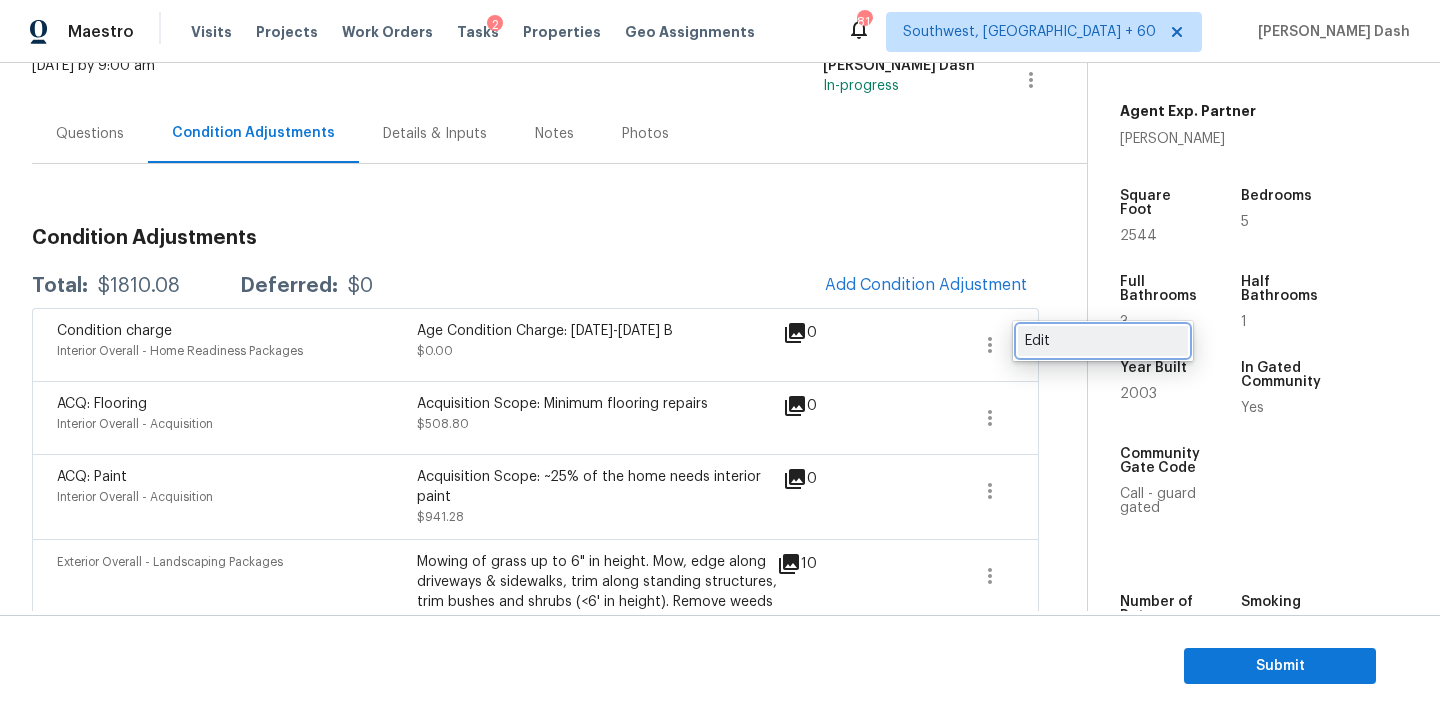 click on "Edit" at bounding box center [1103, 341] 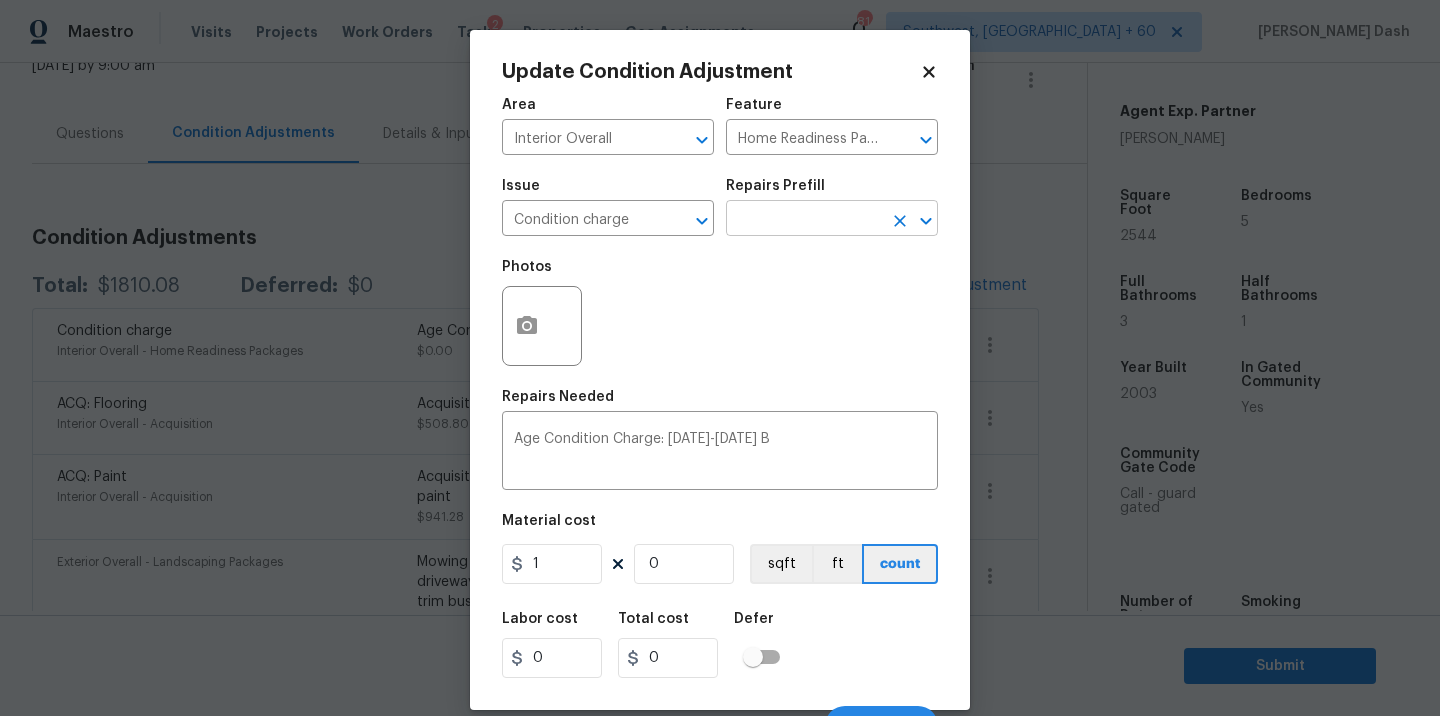 click at bounding box center (804, 220) 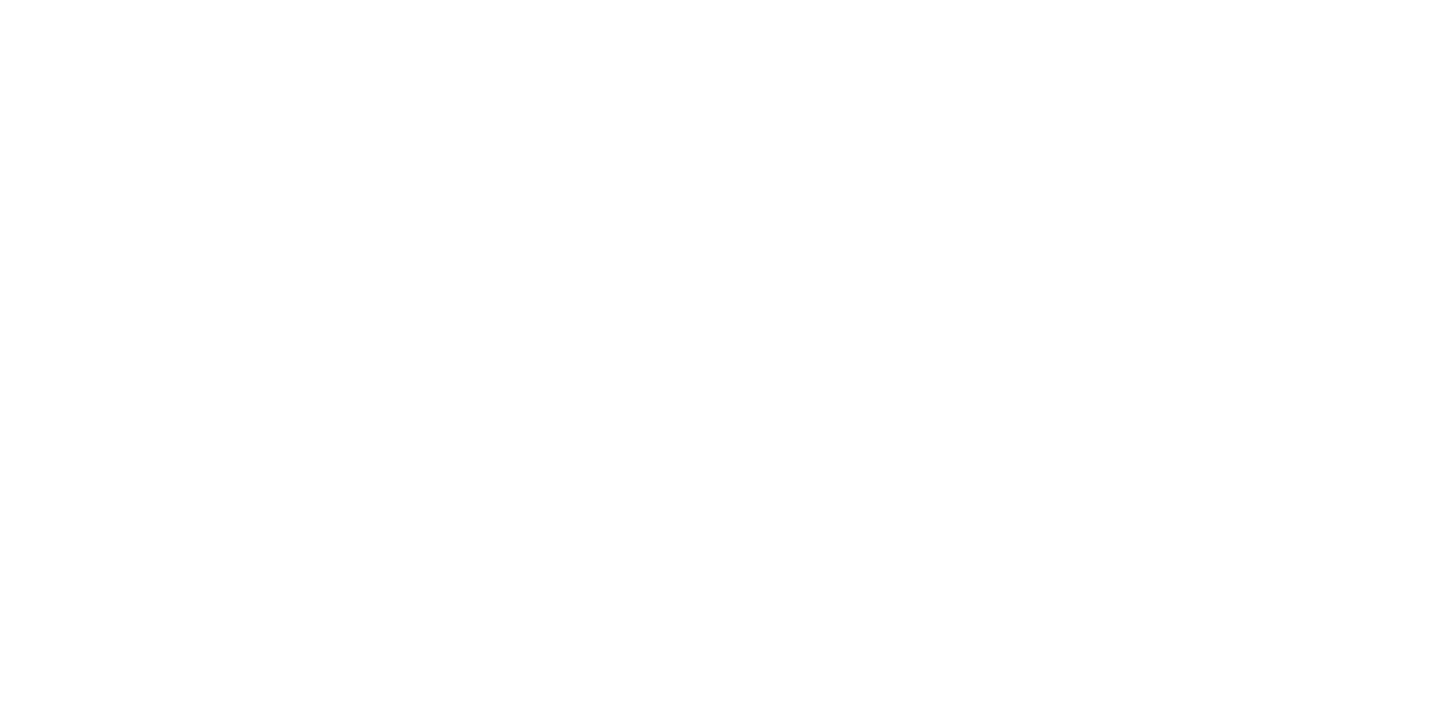 scroll, scrollTop: 0, scrollLeft: 0, axis: both 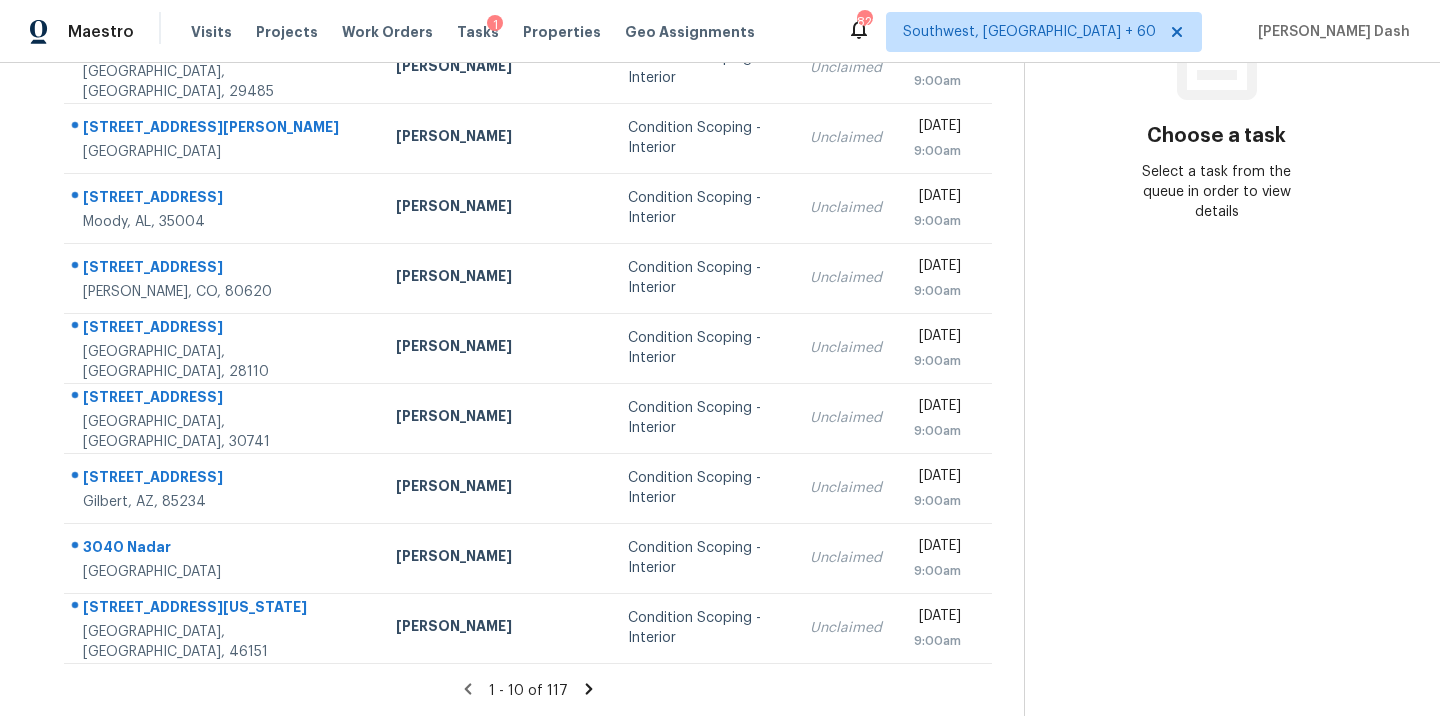 click on "Tasks 117  Results Date Range Open Condition Scoping - Interior Assignee ​ Create a Task Address HPM Type Assignee Due [STREET_ADDRESS] [PERSON_NAME] [PERSON_NAME] Condition Scoping - Interior Unclaimed [DATE] 9:00am [STREET_ADDRESS] [PERSON_NAME] Condition Scoping - Interior Unclaimed [DATE] 9:00am [STREET_ADDRESS][PERSON_NAME] [PERSON_NAME] Condition Scoping - Interior Unclaimed [DATE] 9:00am [STREET_ADDRESS] [PERSON_NAME] Condition Scoping - Interior Unclaimed [DATE] 9:00am [STREET_ADDRESS][PERSON_NAME] [PERSON_NAME] Condition Scoping - Interior Unclaimed [DATE] 9:00am [STREET_ADDRESS] [PERSON_NAME] Condition Scoping - Interior Unclaimed [DATE] 9:00am [STREET_ADDRESS][PERSON_NAME] [PERSON_NAME] Condition Scoping - Interior Unclaimed [DATE] 9:00am [STREET_ADDRESS] [PERSON_NAME]" at bounding box center [528, 243] 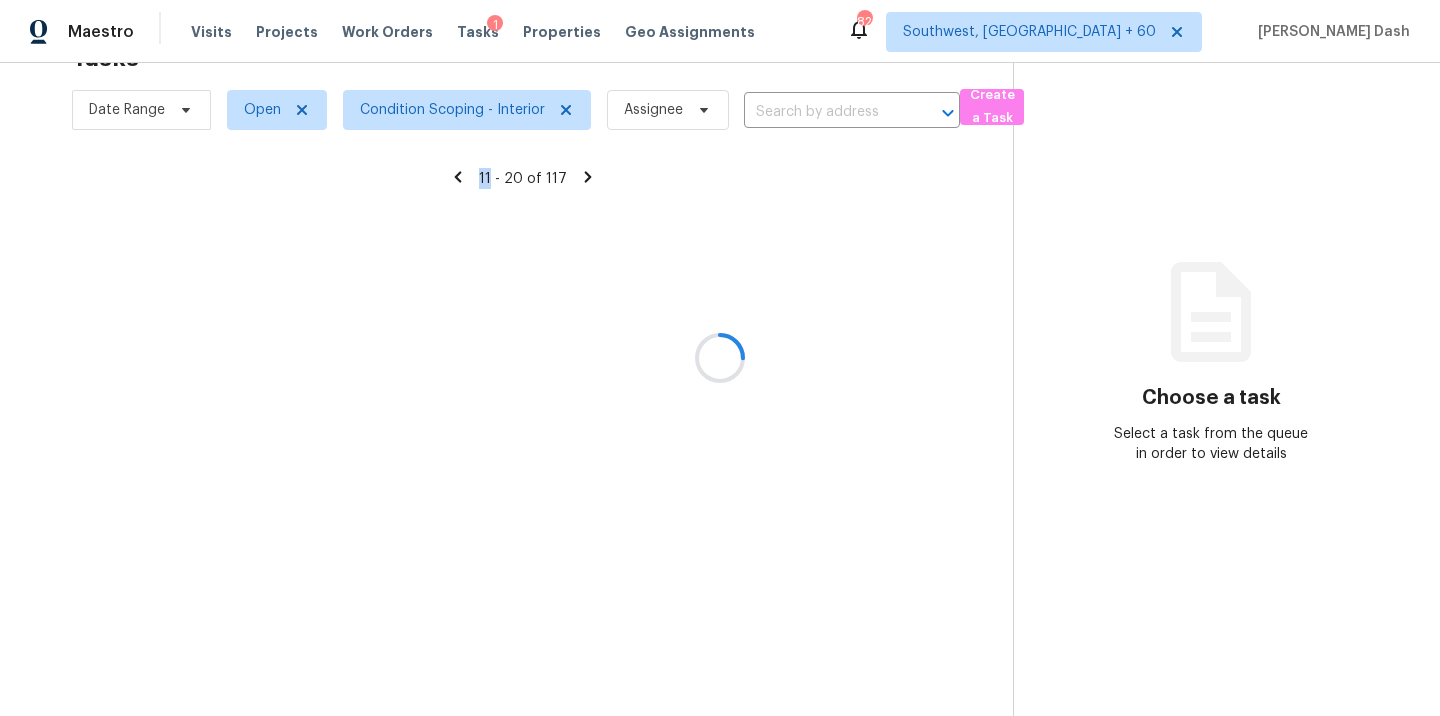 click at bounding box center (720, 358) 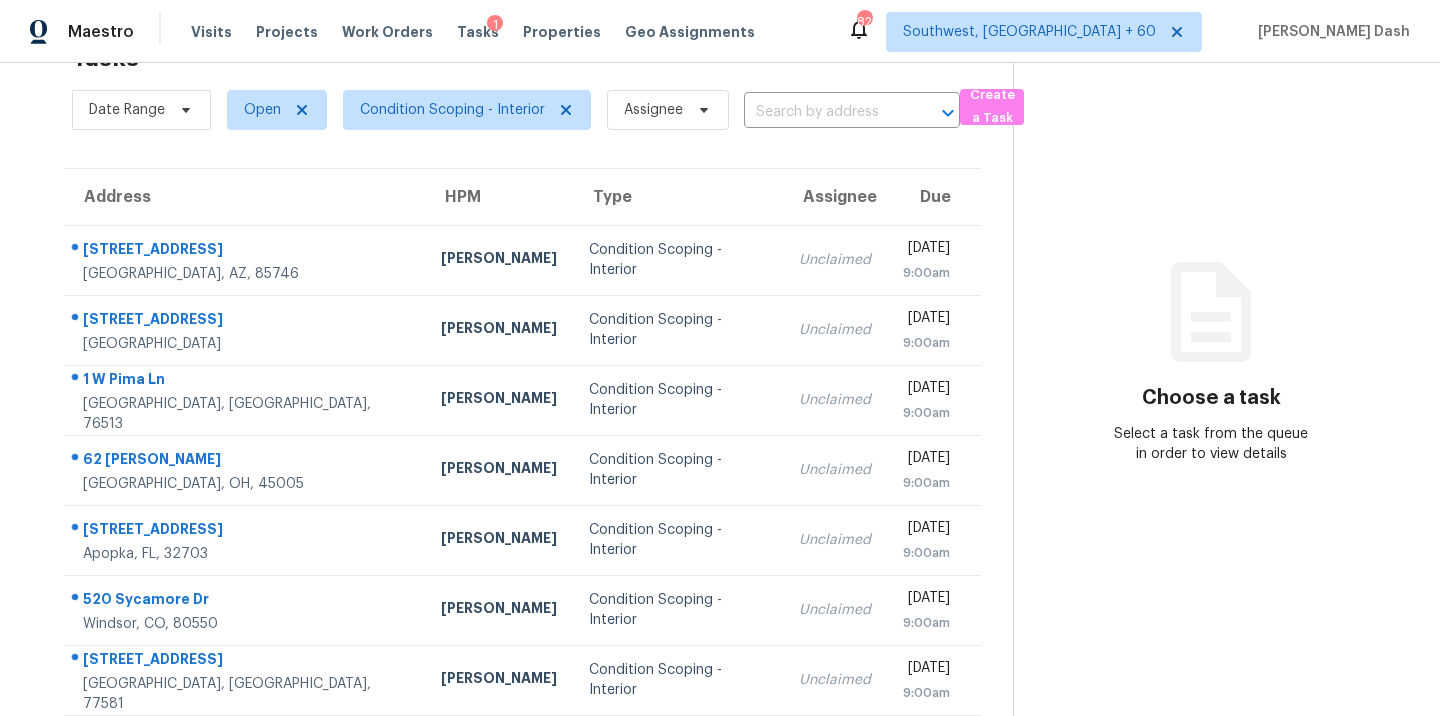 scroll, scrollTop: 325, scrollLeft: 0, axis: vertical 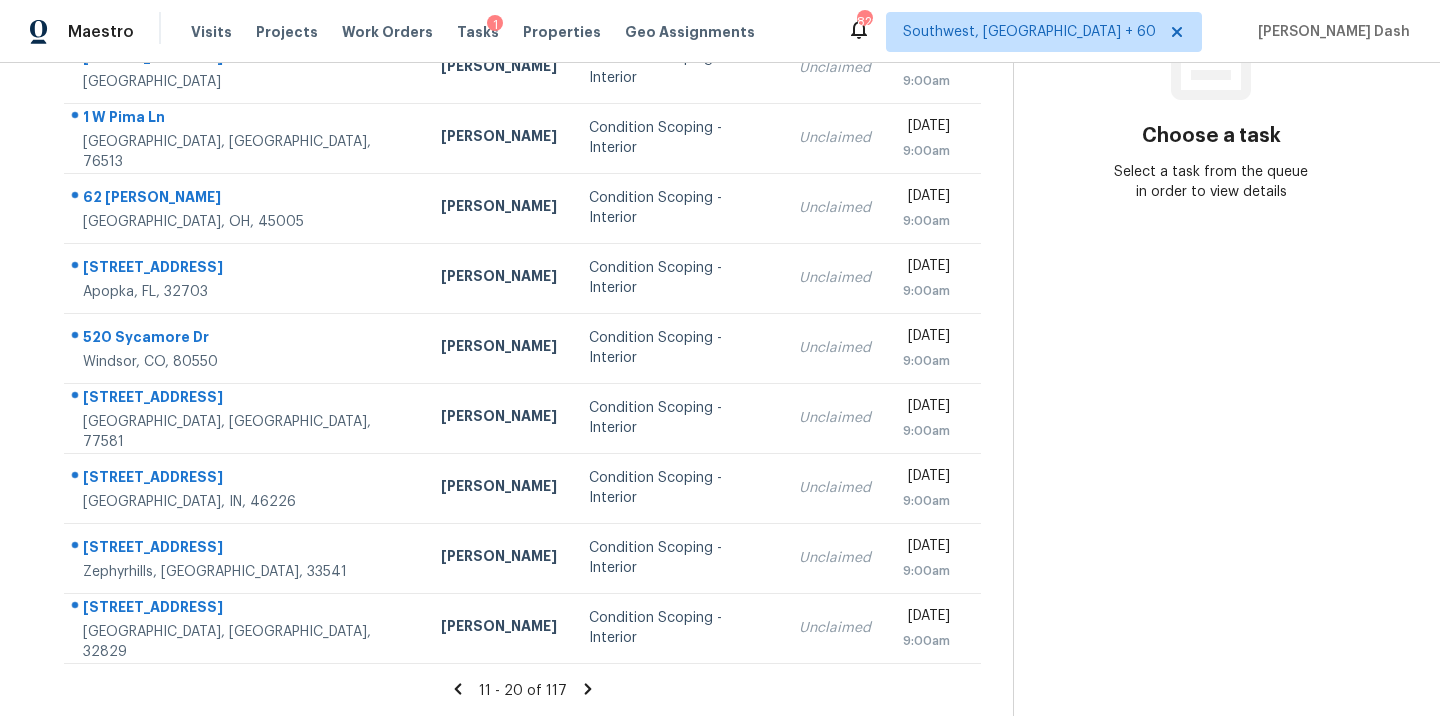 click 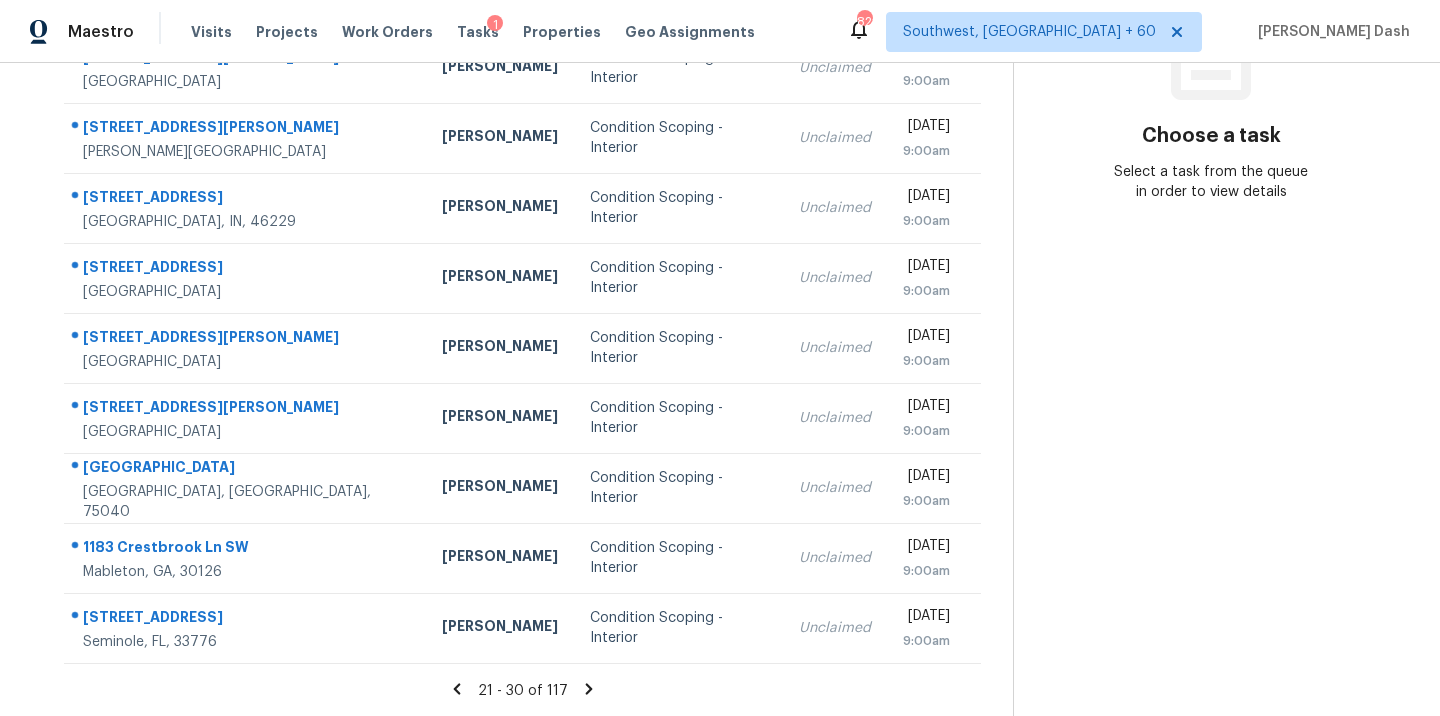 click 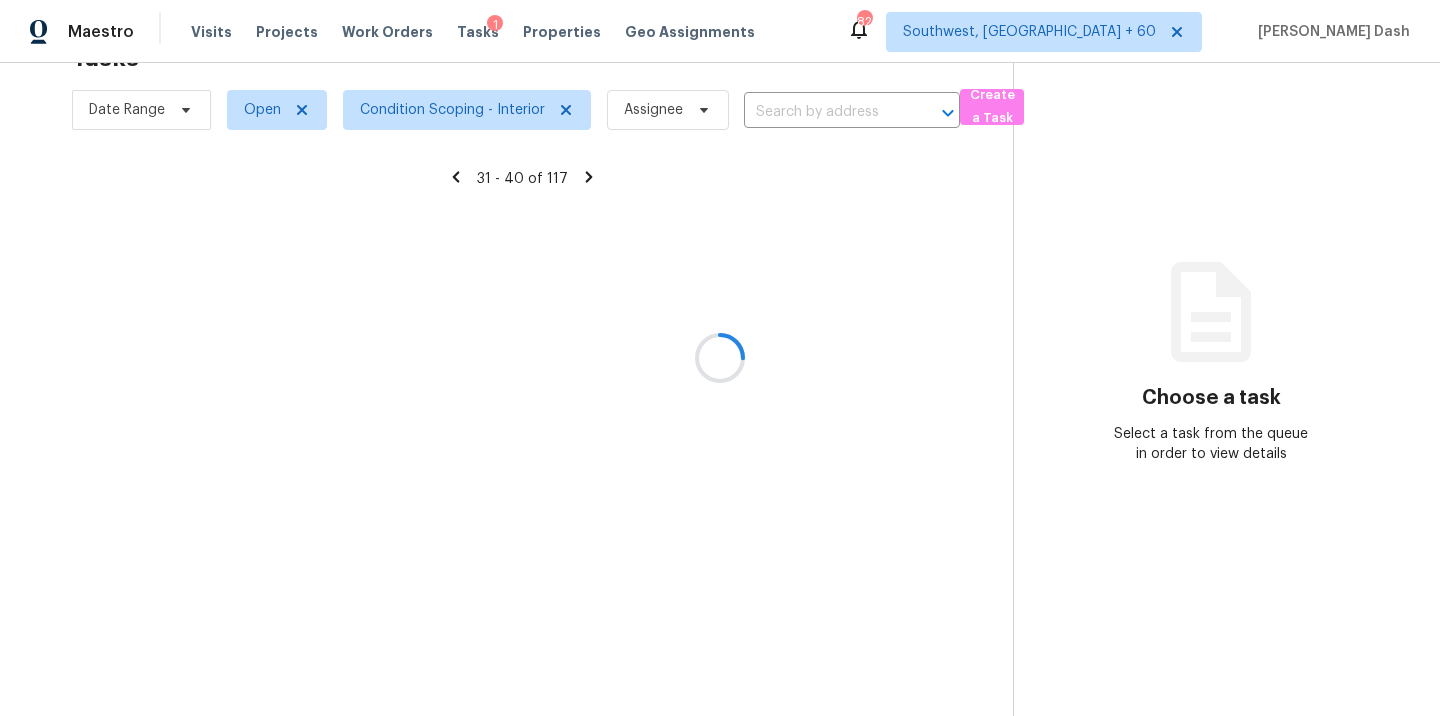 scroll, scrollTop: 325, scrollLeft: 0, axis: vertical 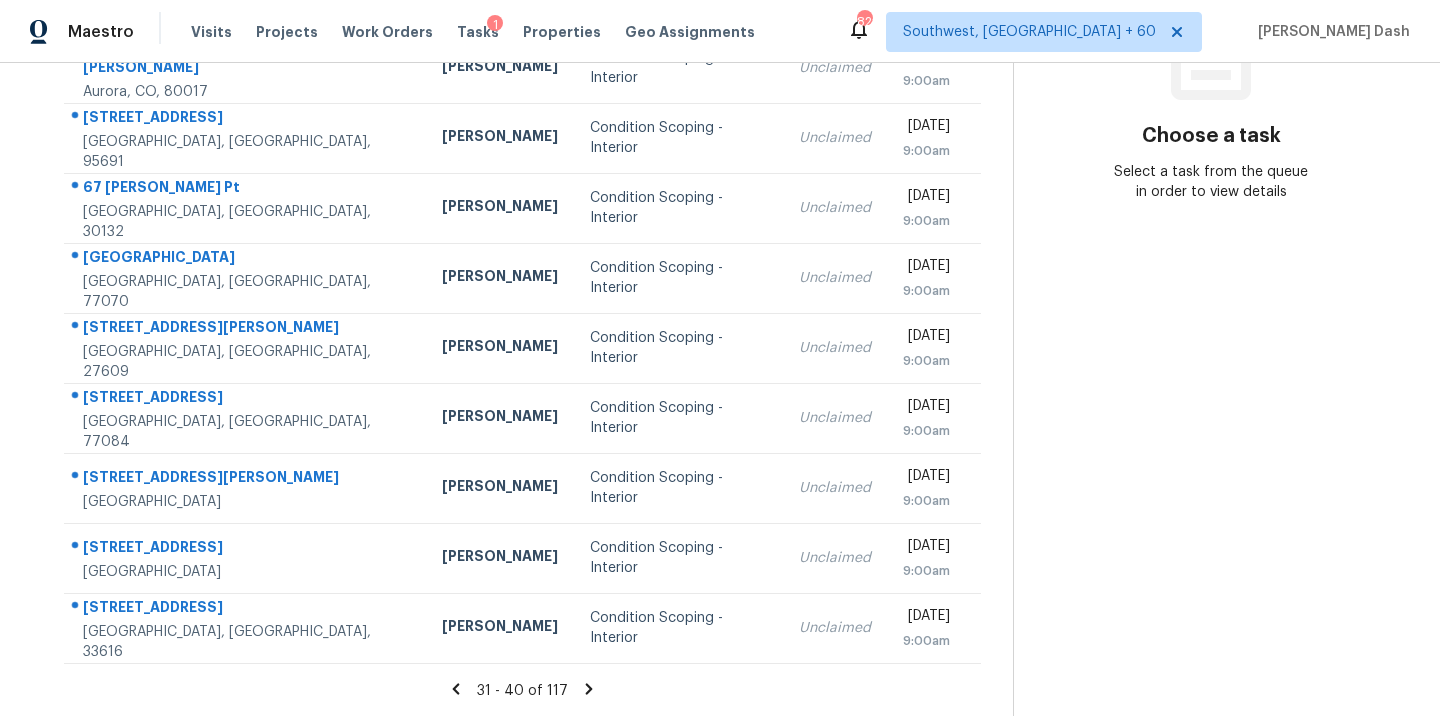 click 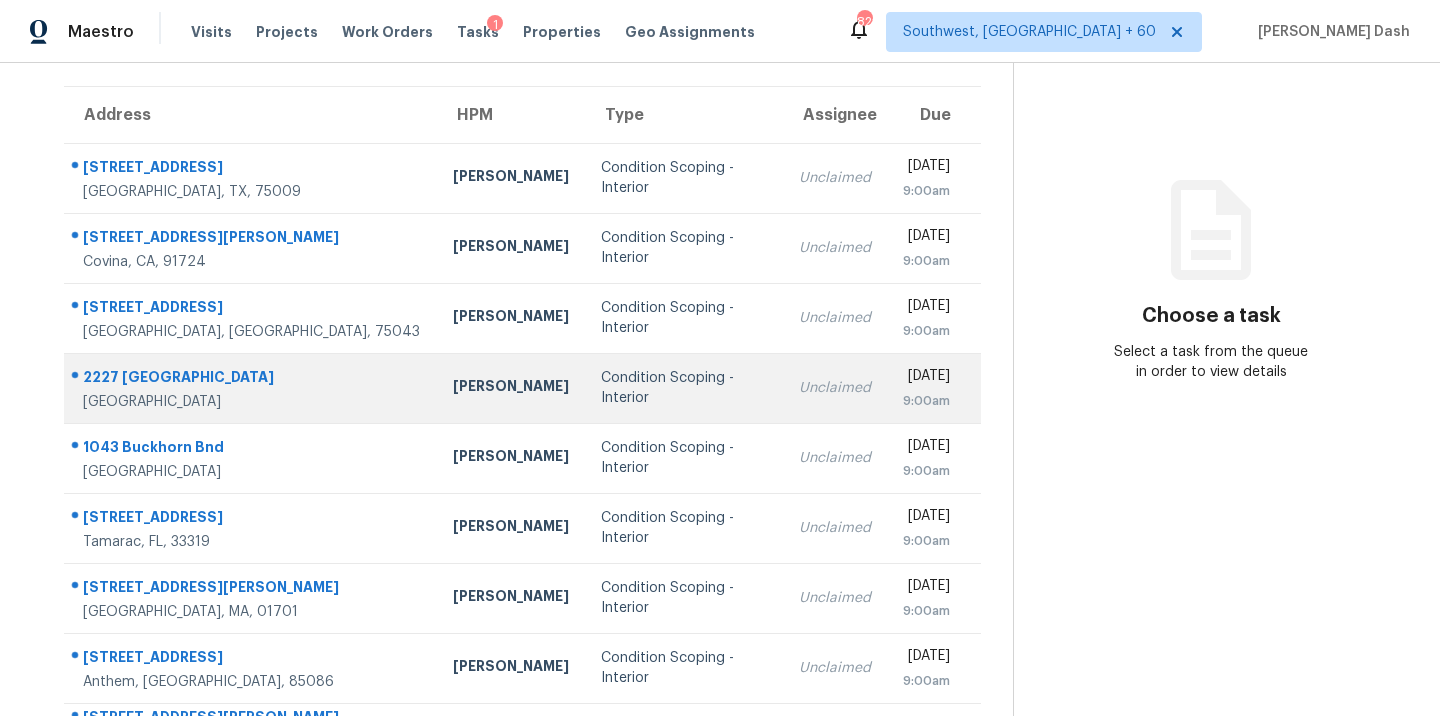 scroll, scrollTop: 143, scrollLeft: 0, axis: vertical 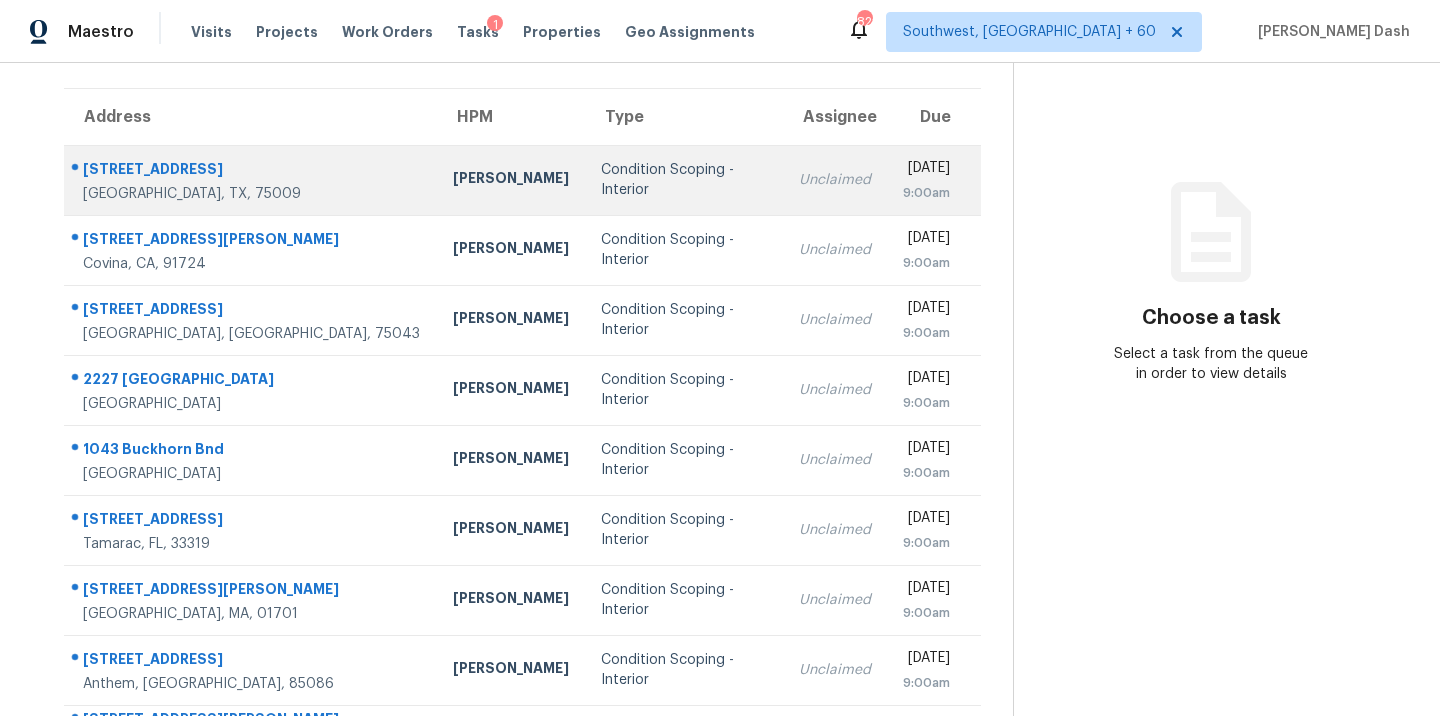 click on "Condition Scoping - Interior" at bounding box center (684, 180) 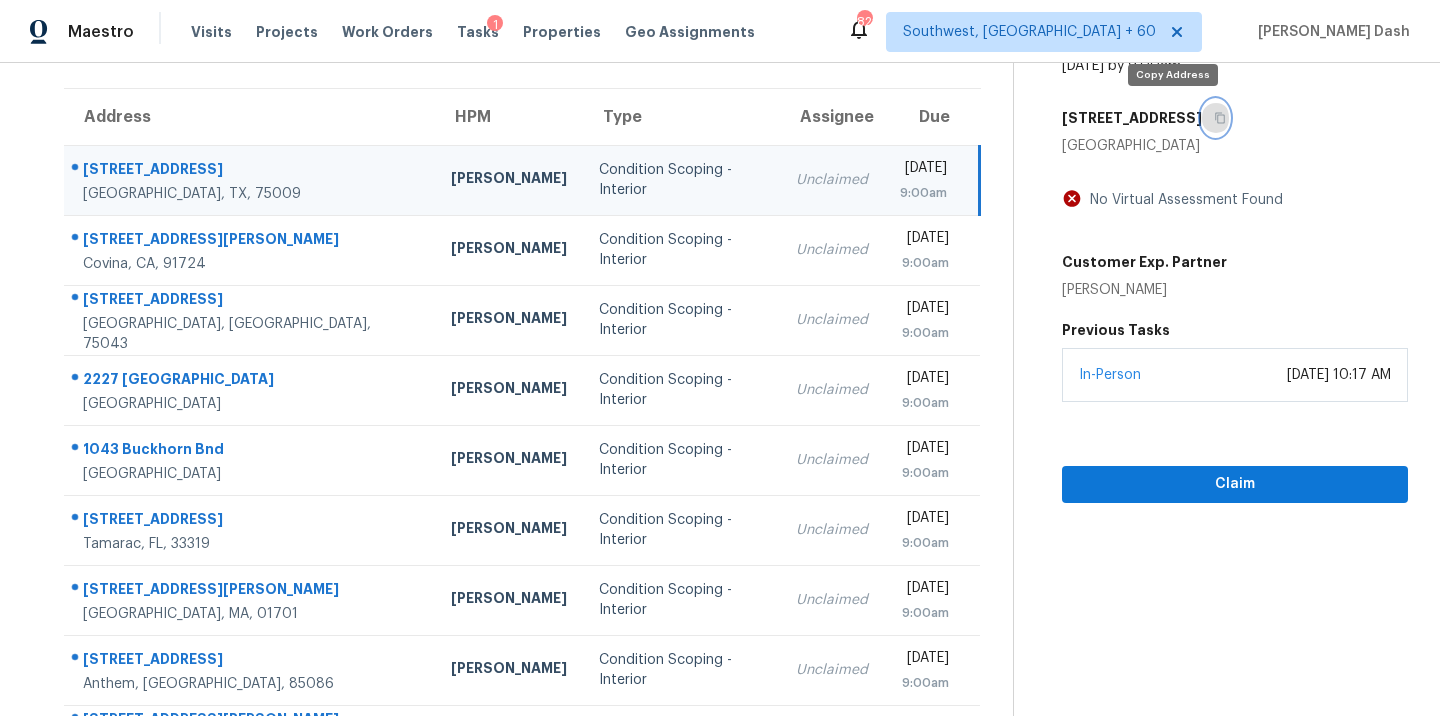 click 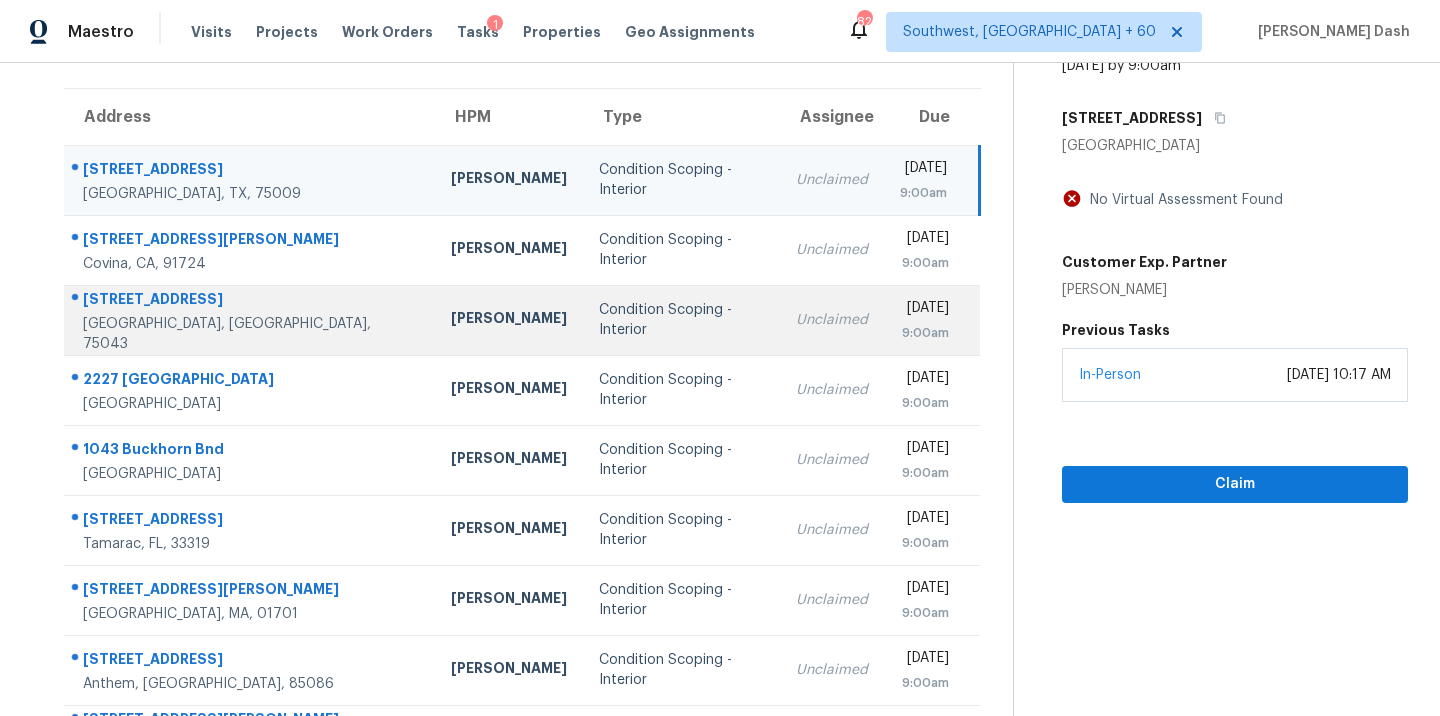 click on "Condition Scoping - Interior" at bounding box center (681, 320) 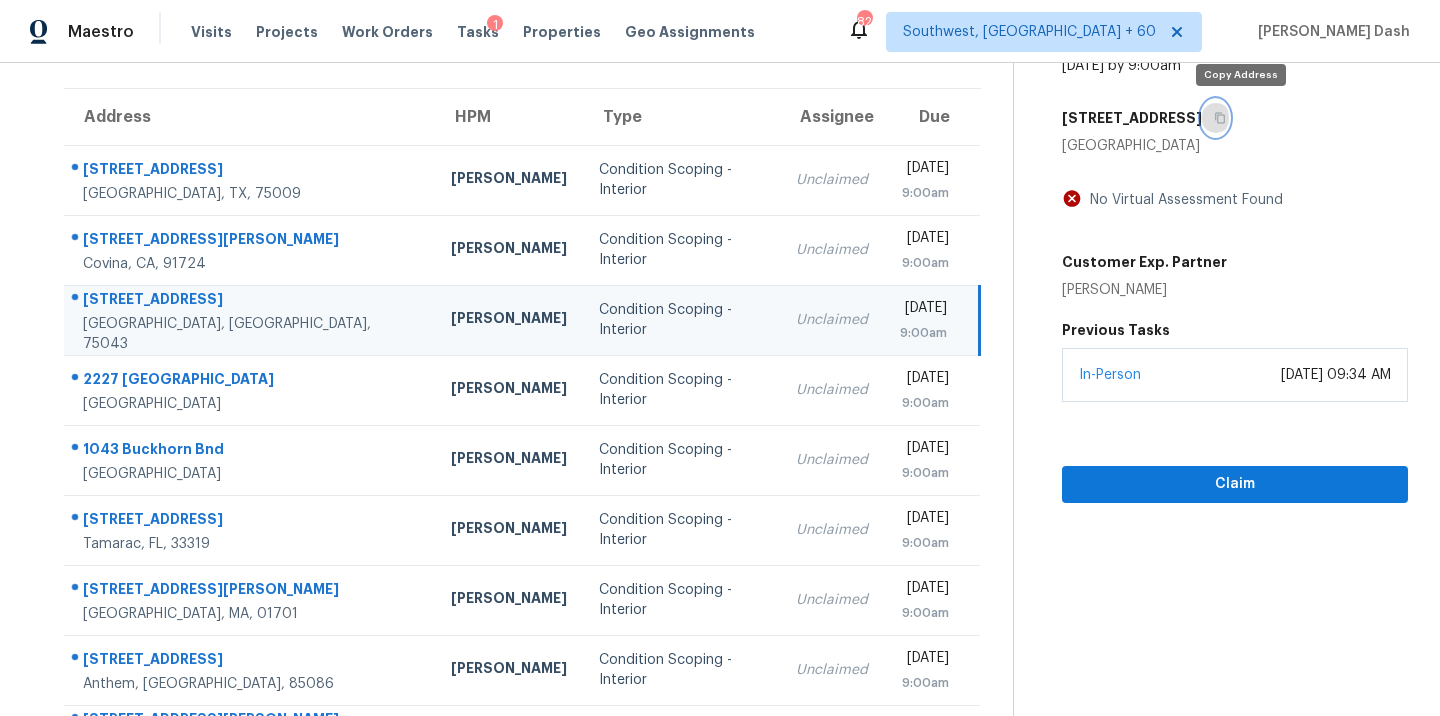 click 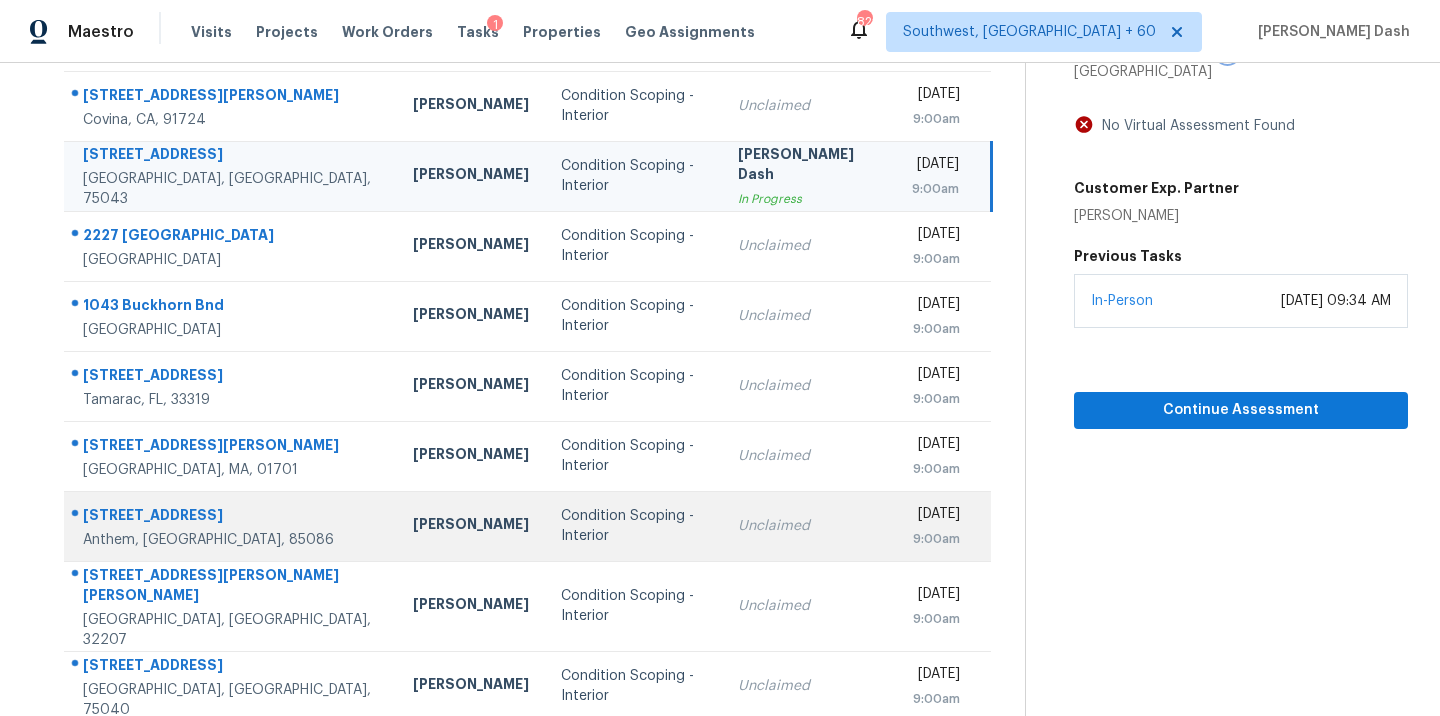 scroll, scrollTop: 218, scrollLeft: 0, axis: vertical 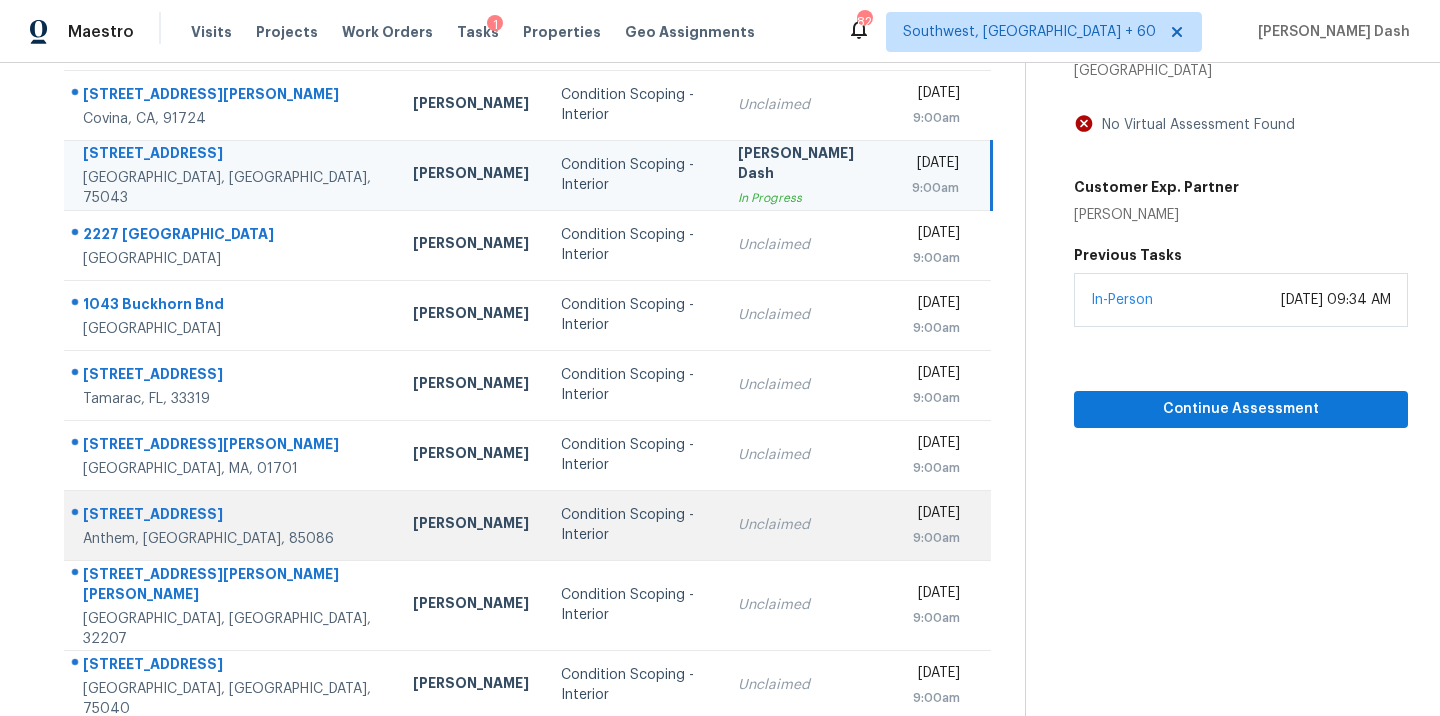 click on "[PERSON_NAME]" at bounding box center [471, 525] 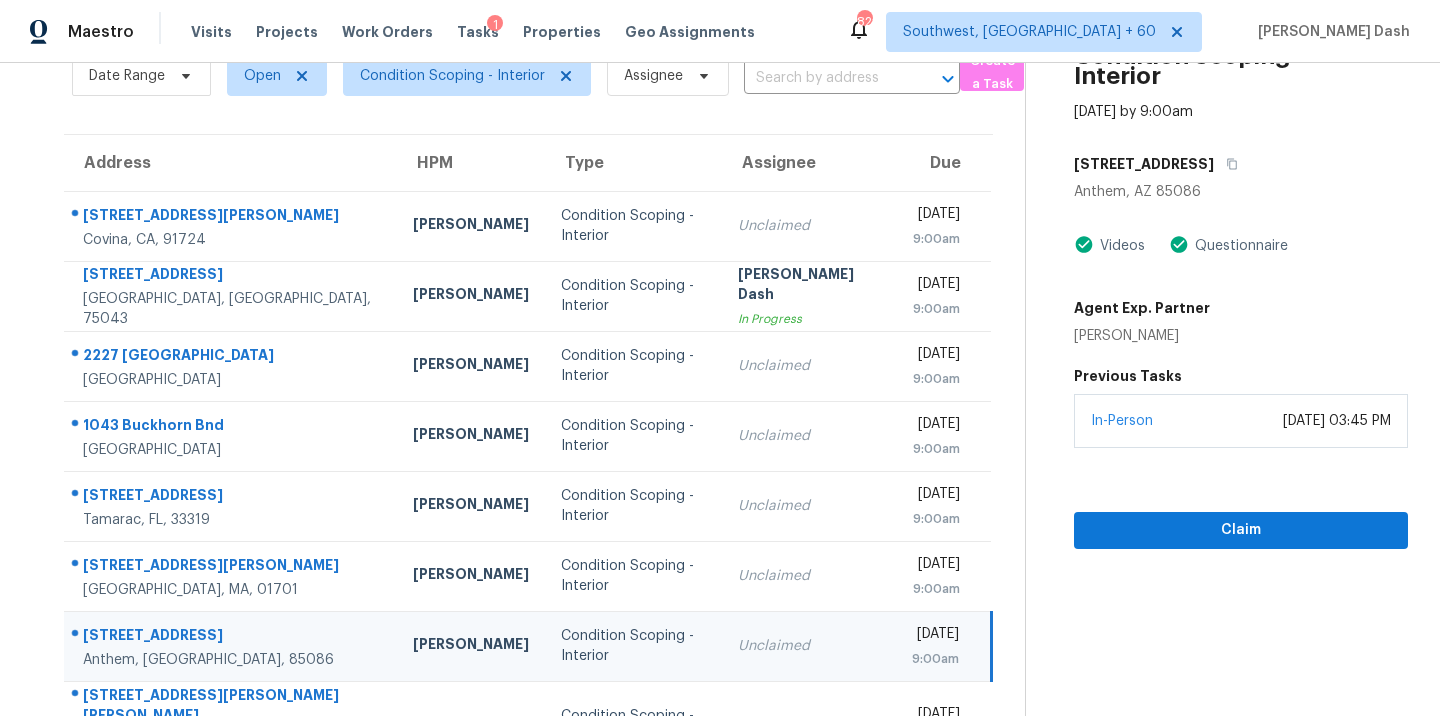 scroll, scrollTop: 0, scrollLeft: 0, axis: both 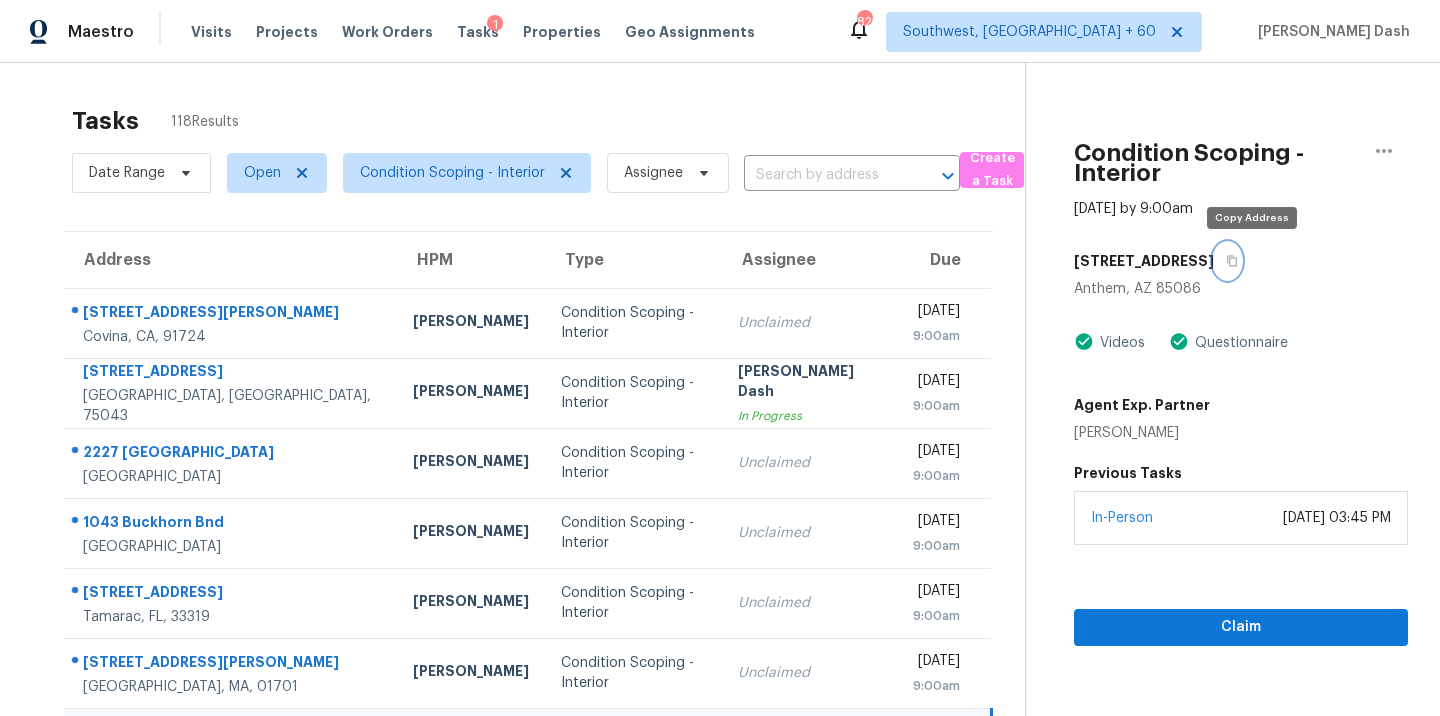 click at bounding box center [1227, 261] 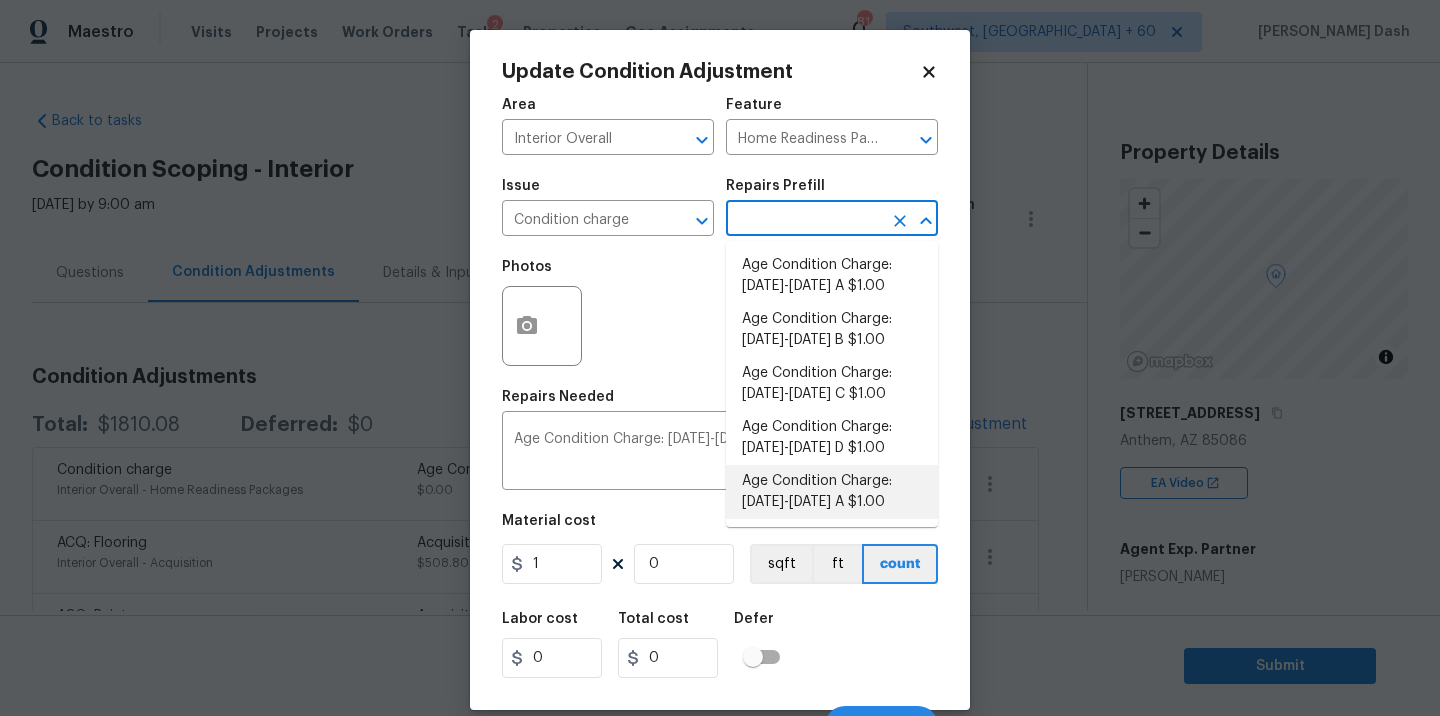scroll, scrollTop: 0, scrollLeft: 0, axis: both 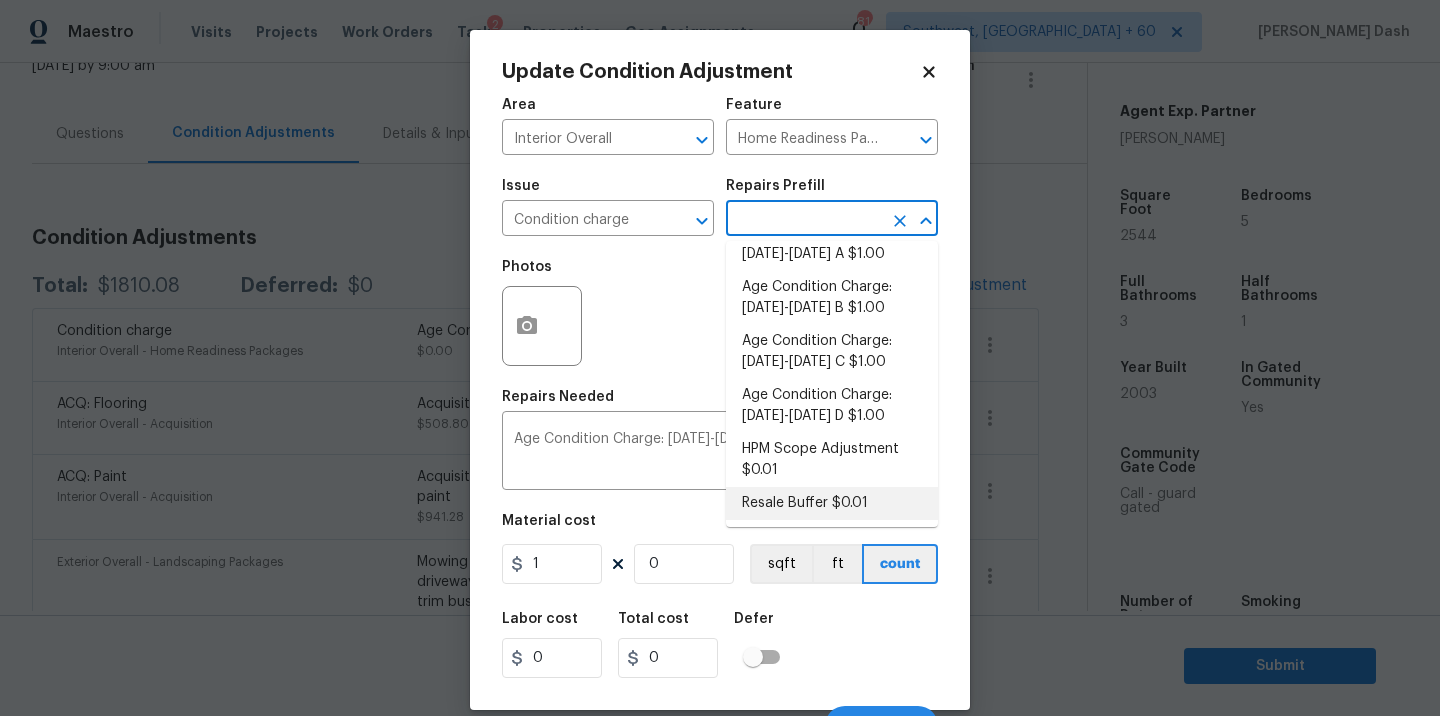 click on "Resale Buffer $0.01" at bounding box center [832, 503] 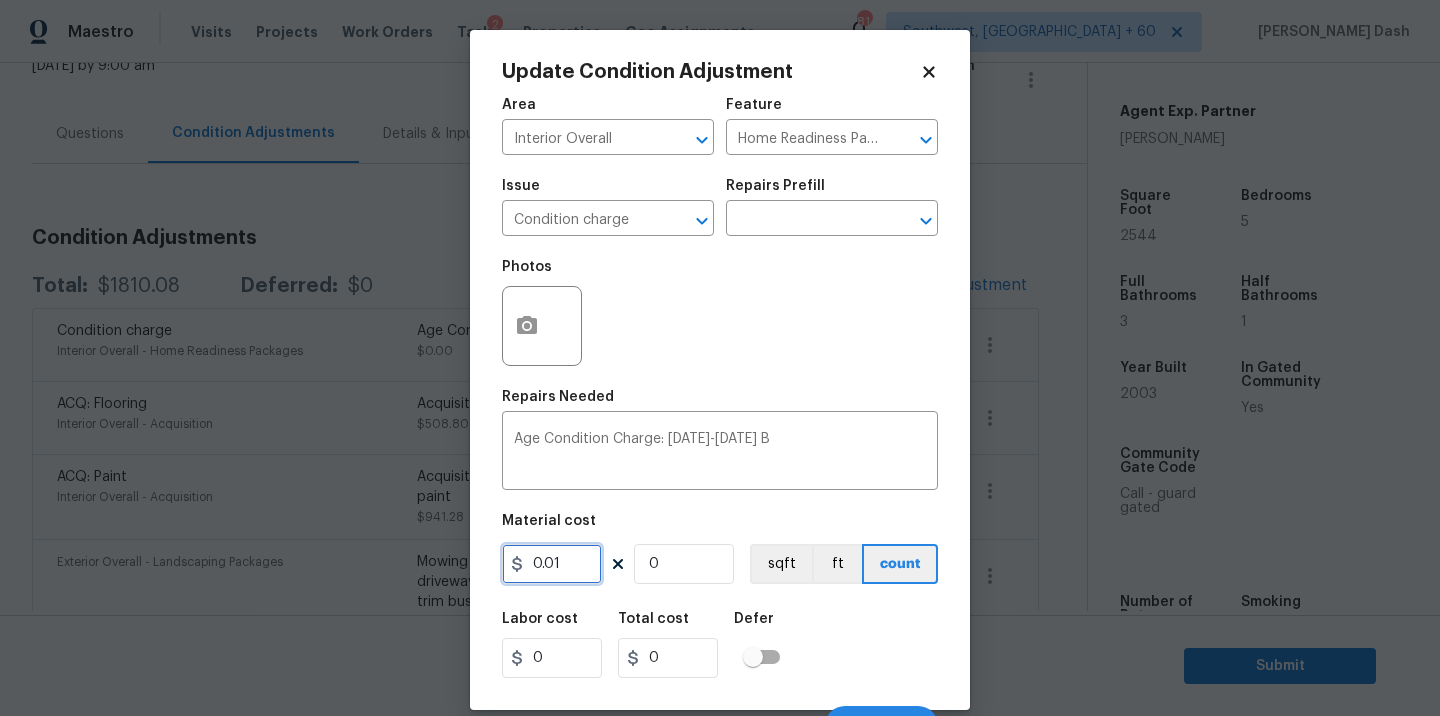 click on "0.01" at bounding box center [552, 564] 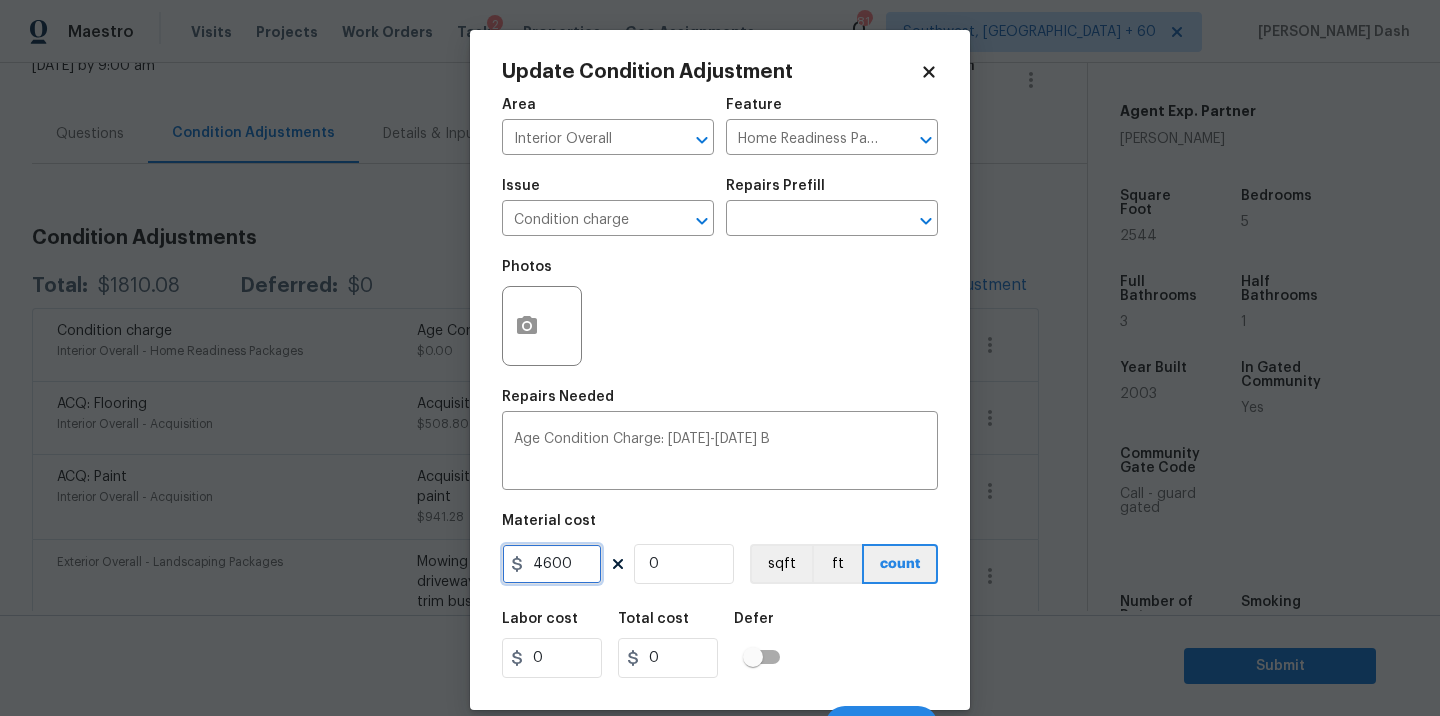 type on "4600" 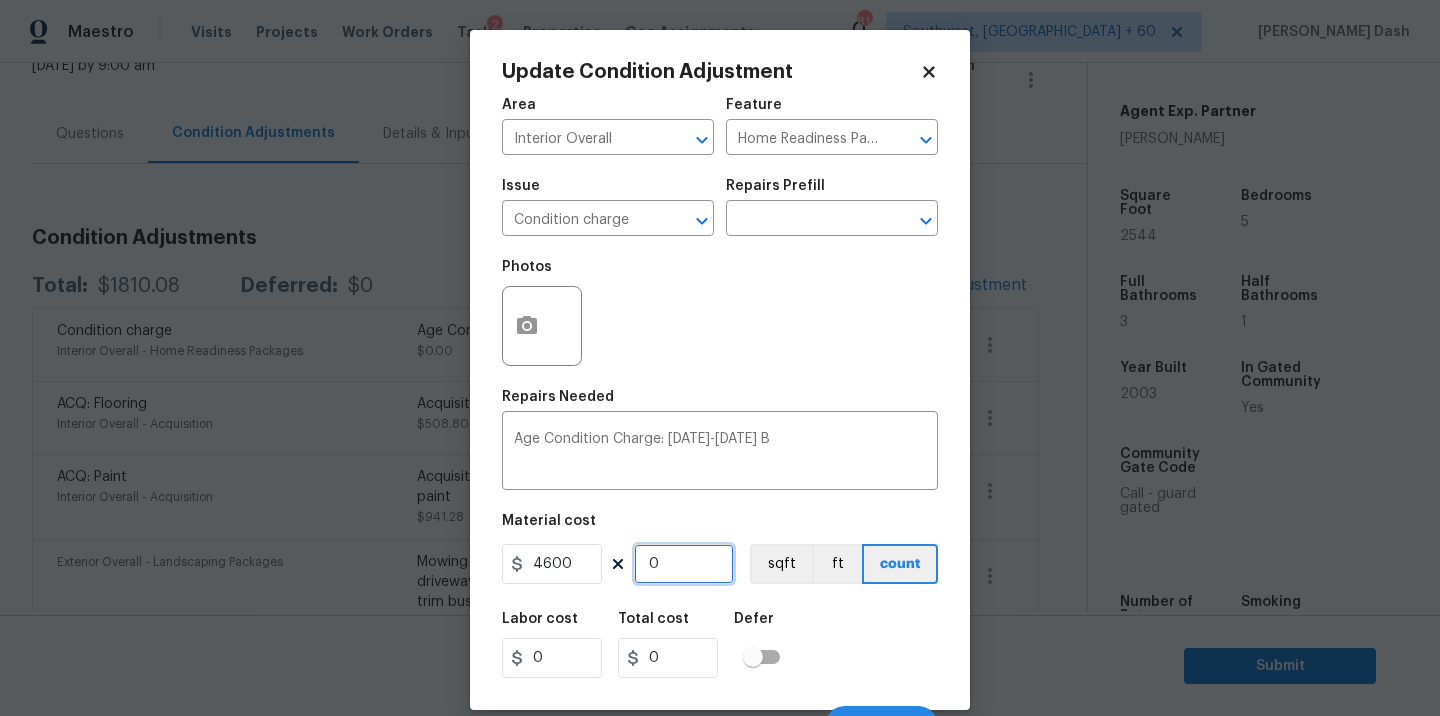 click on "0" at bounding box center (684, 564) 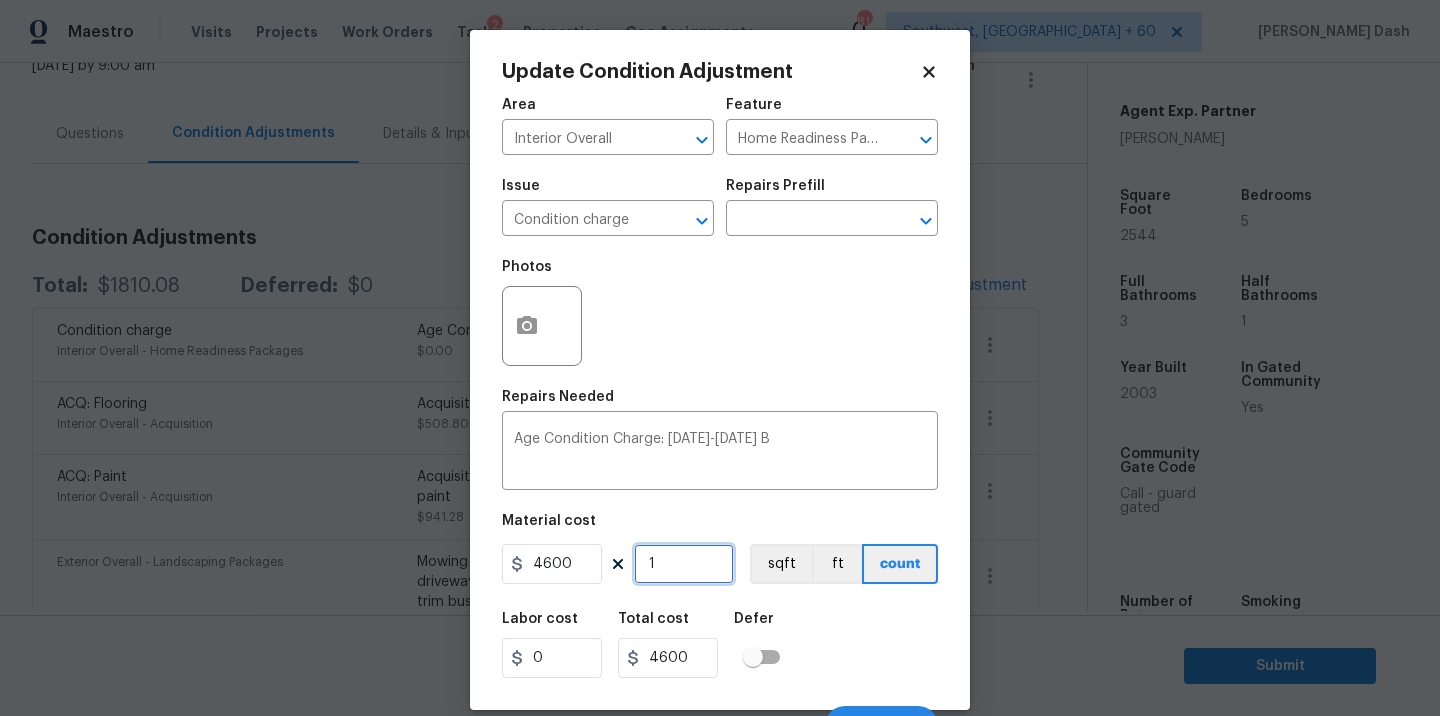 type on "1" 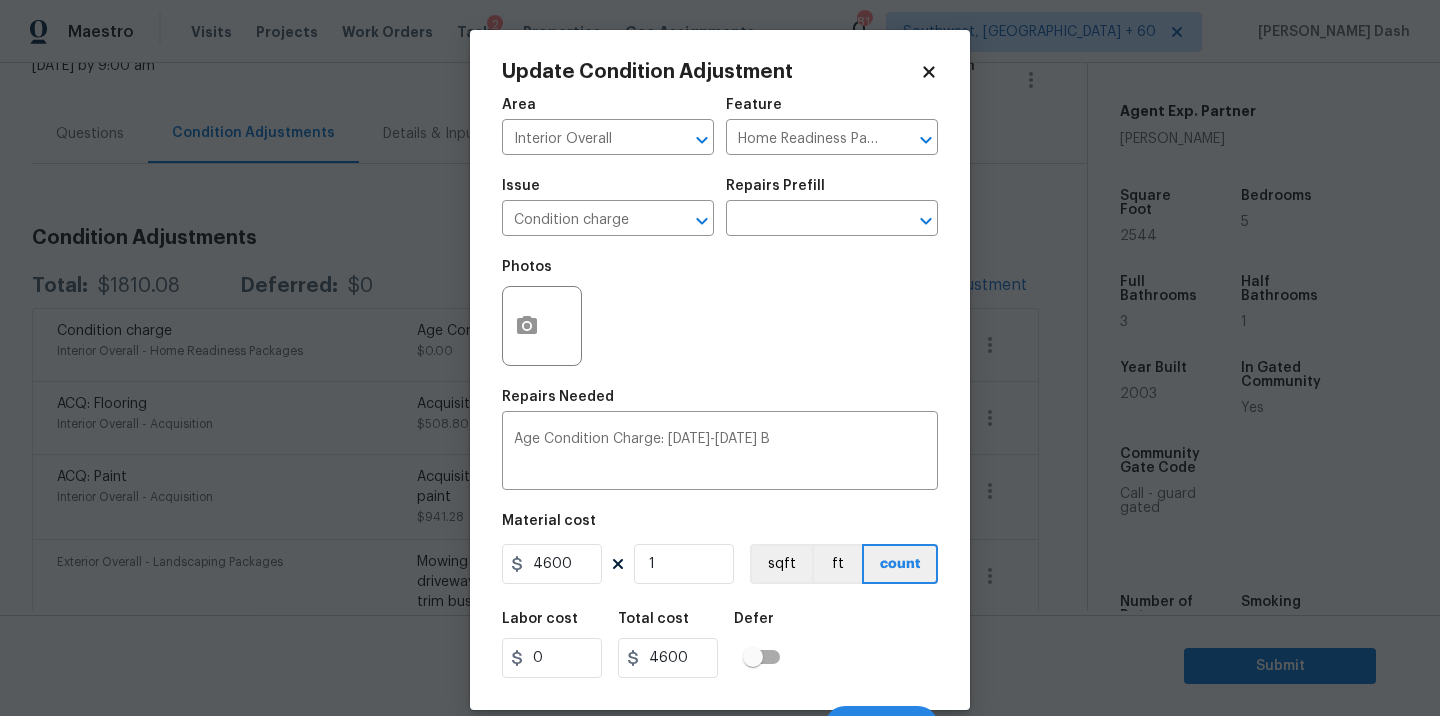 click on "Labor cost 0 Total cost 4600 Defer" at bounding box center (720, 645) 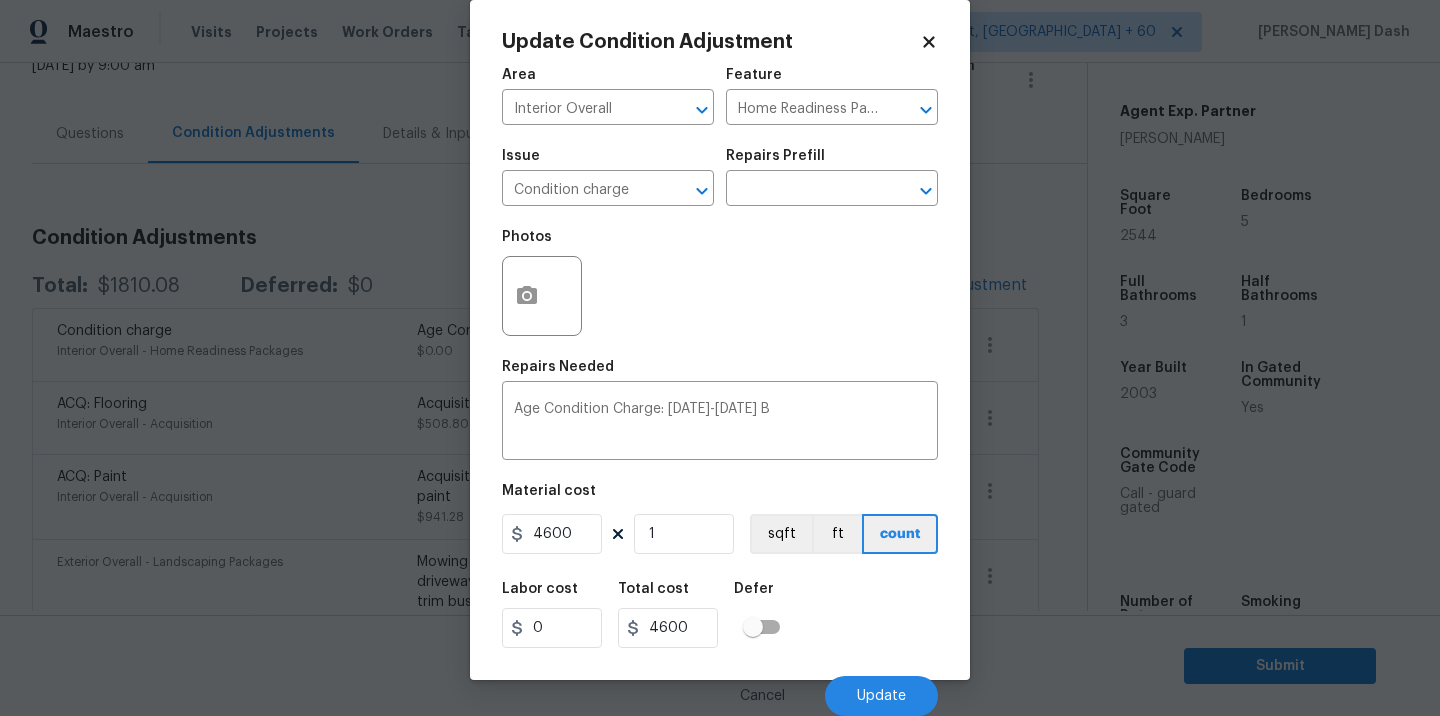 click on "Cancel Update" at bounding box center (720, 688) 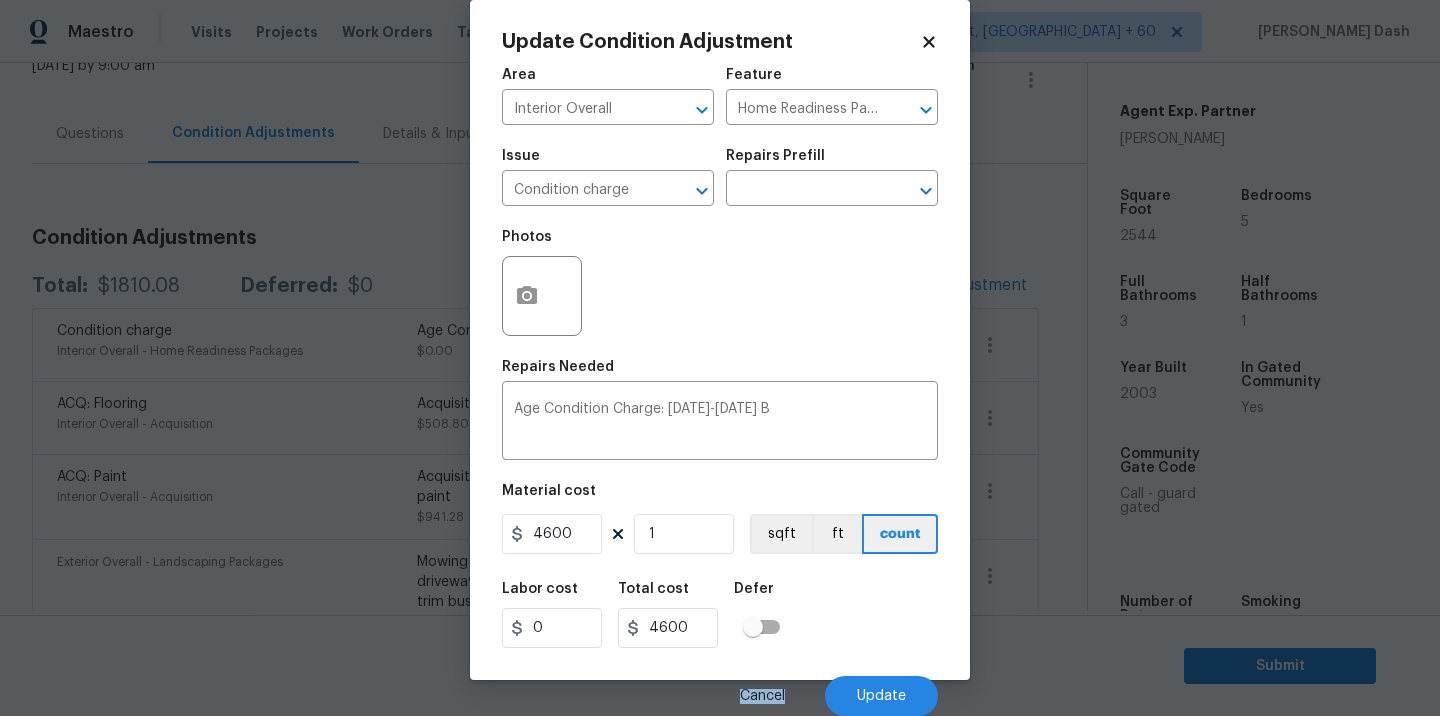 click on "Cancel Update" at bounding box center (720, 688) 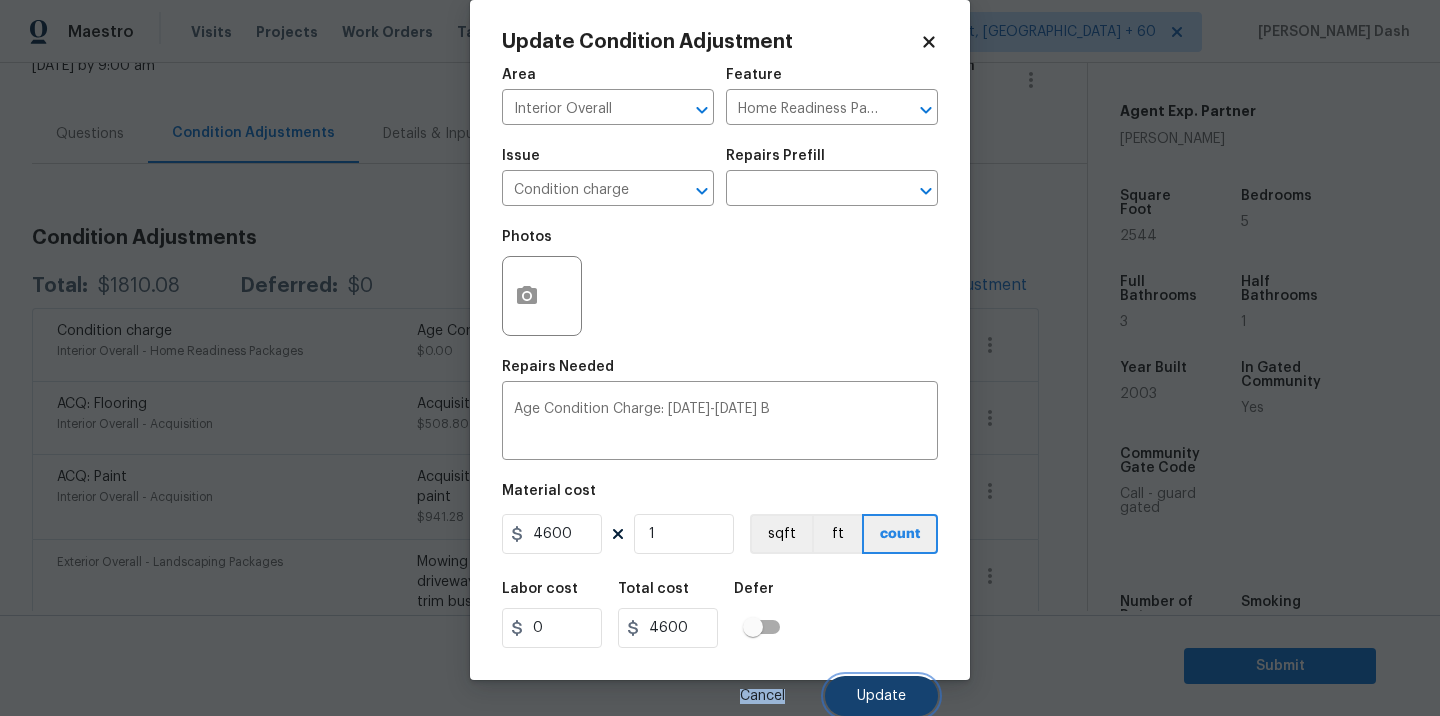 click on "Update" at bounding box center (881, 696) 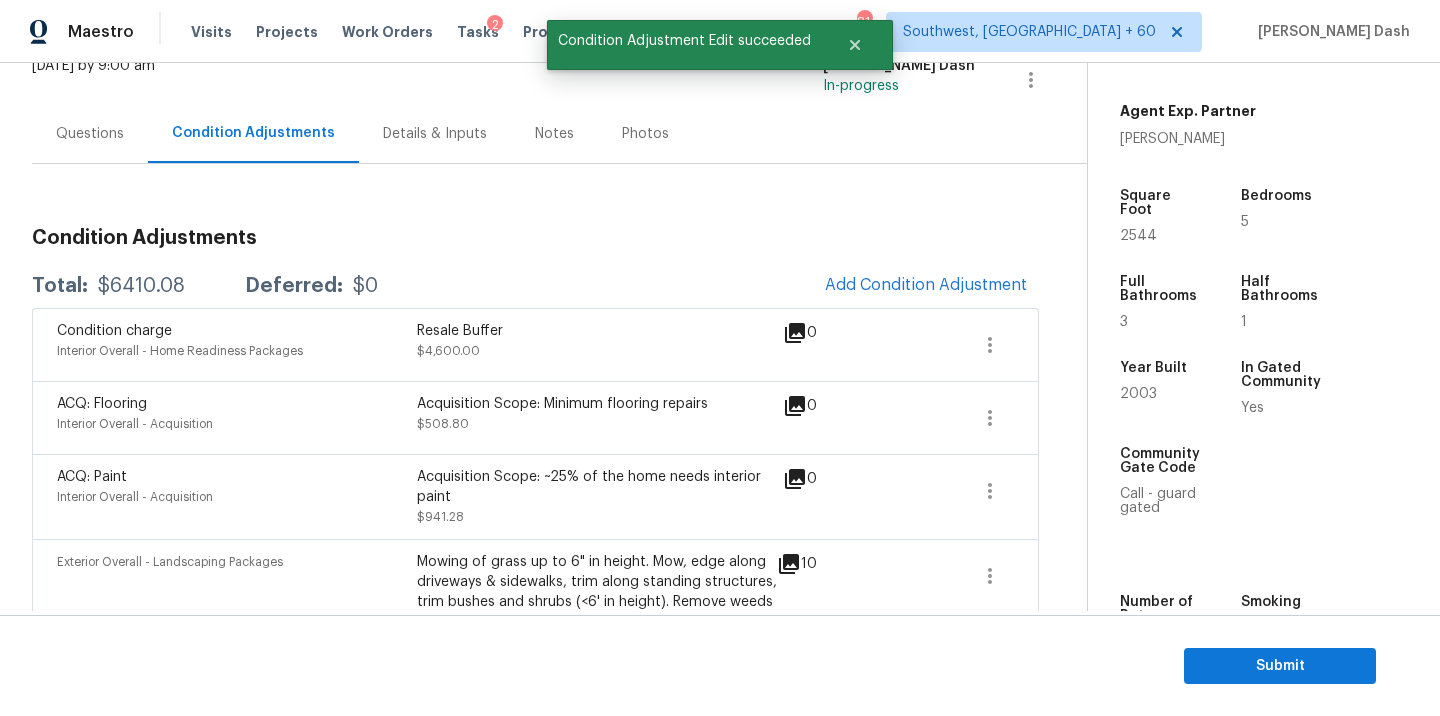 scroll, scrollTop: 0, scrollLeft: 0, axis: both 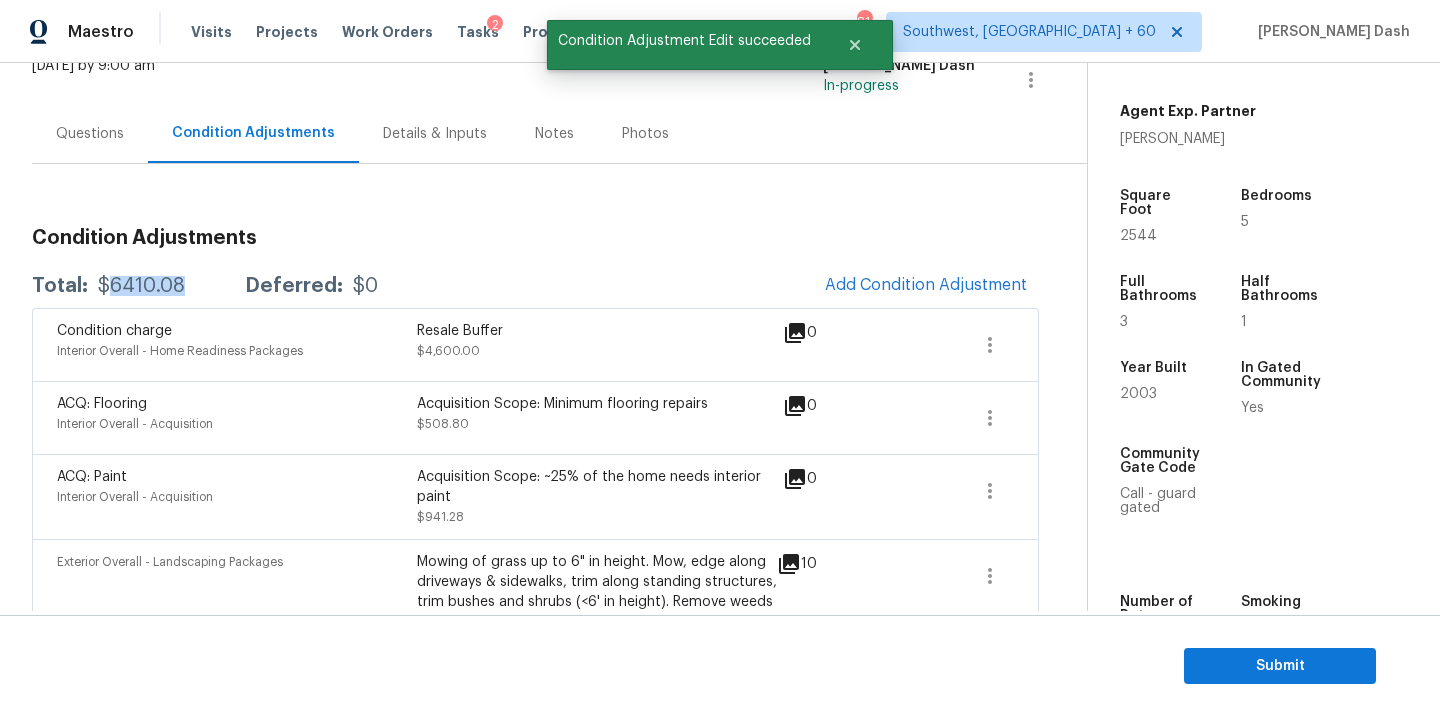 click on "$6410.08" at bounding box center [141, 286] 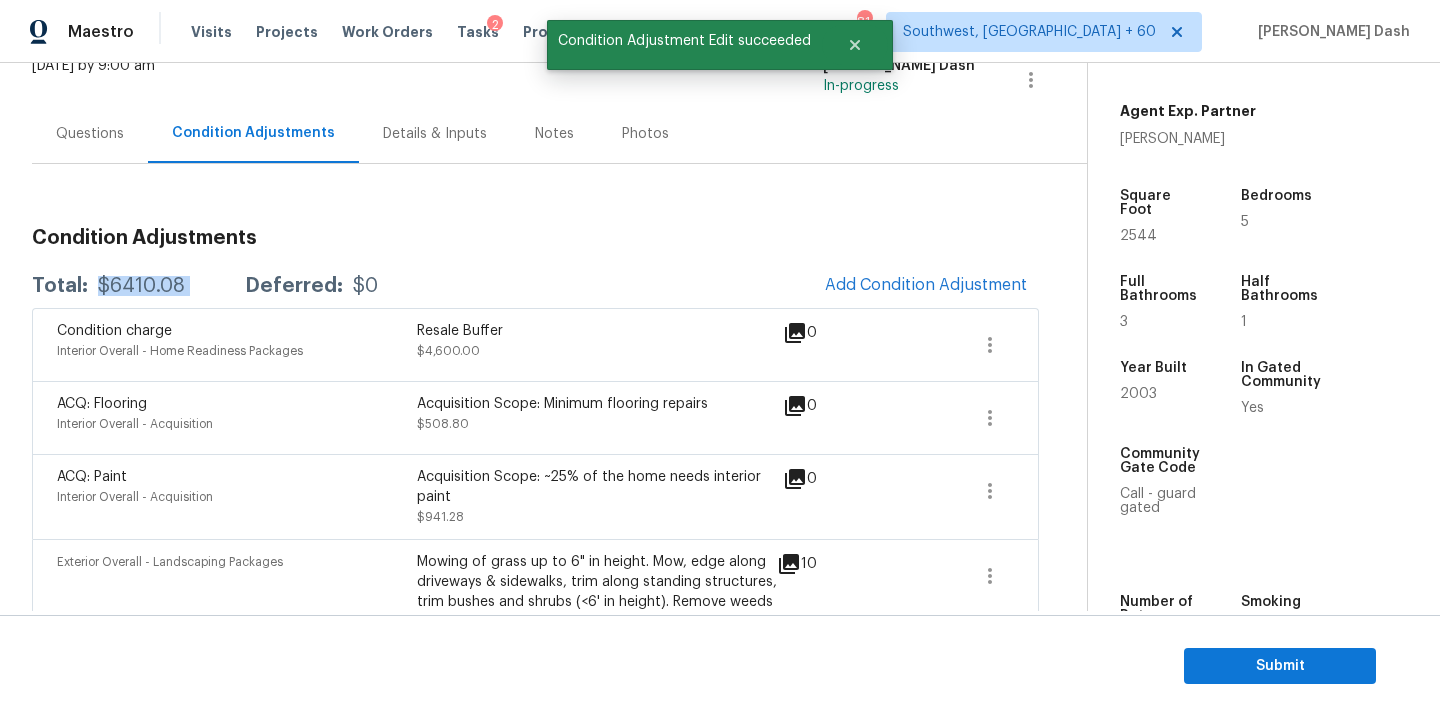 click on "$6410.08" at bounding box center (141, 286) 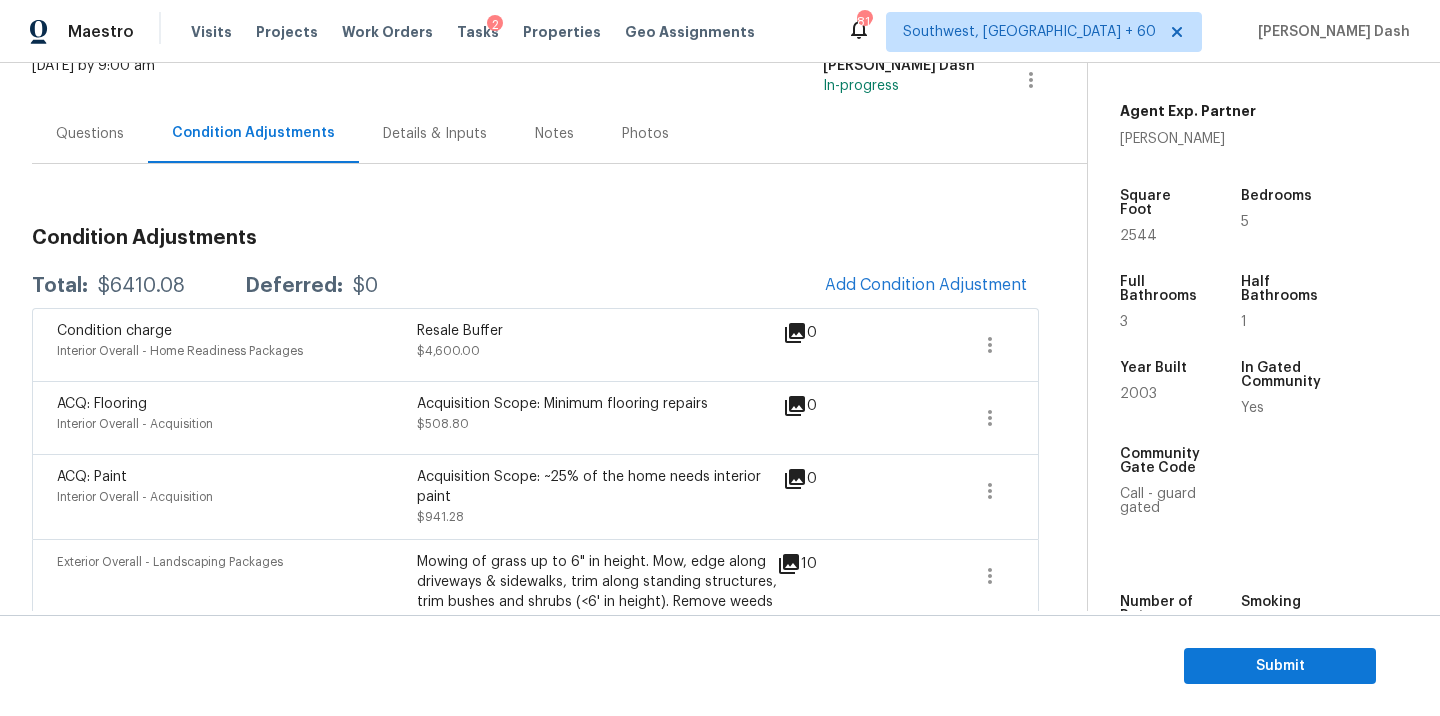 click on "Questions" at bounding box center [90, 133] 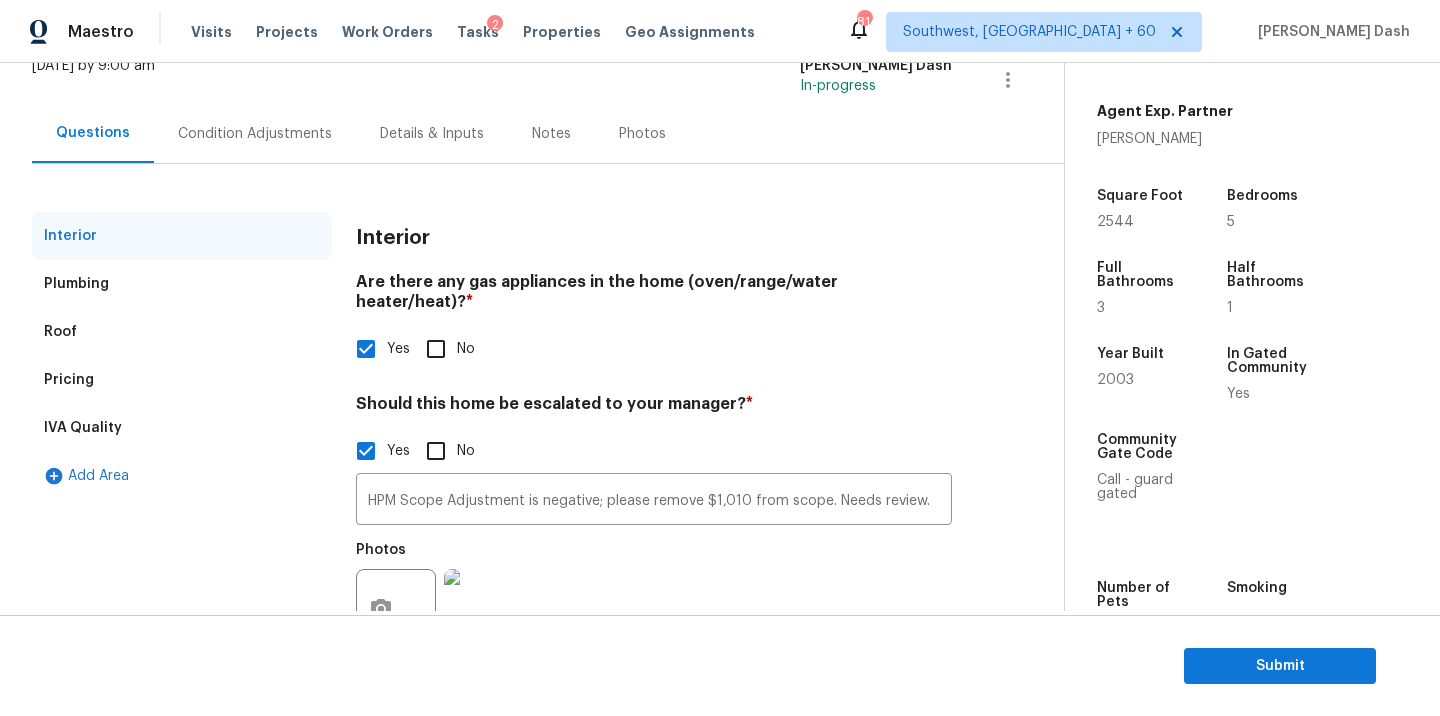 scroll, scrollTop: 139, scrollLeft: 0, axis: vertical 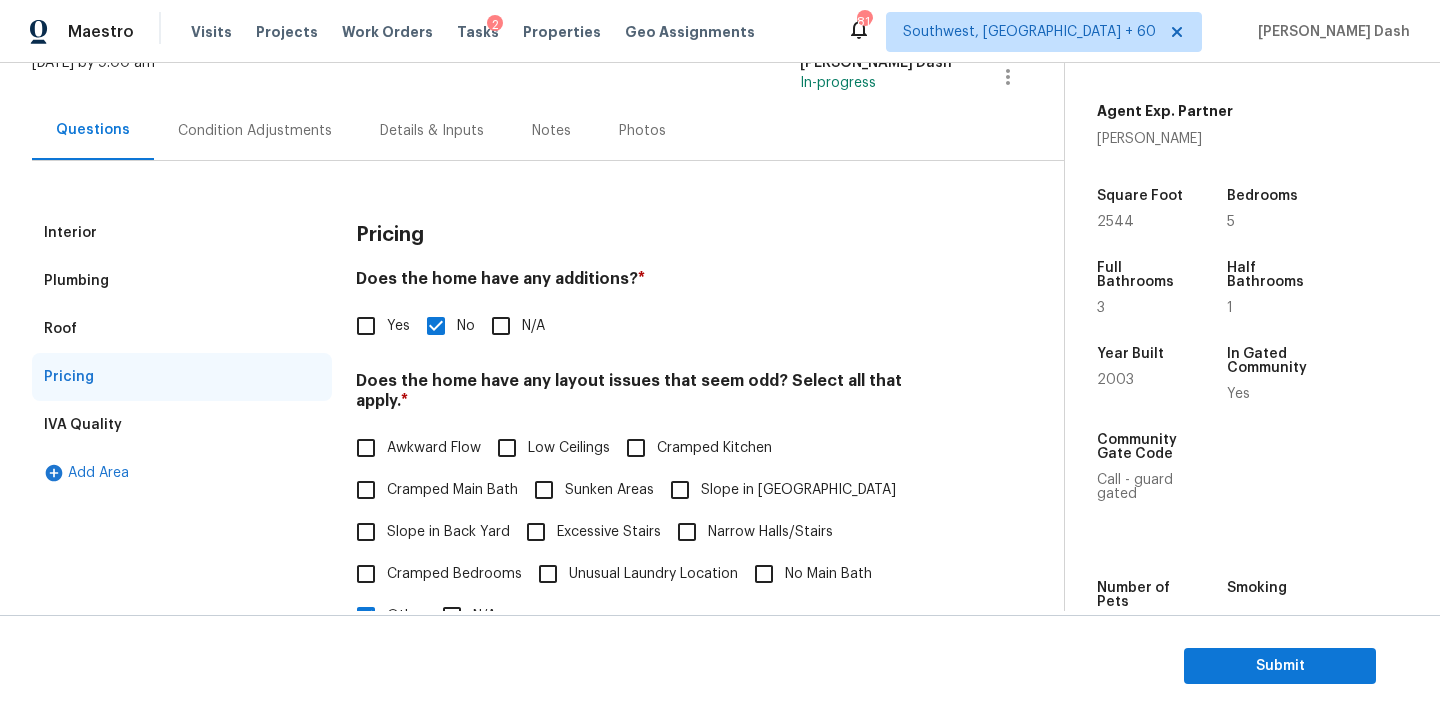click on "Condition Adjustments" at bounding box center (255, 131) 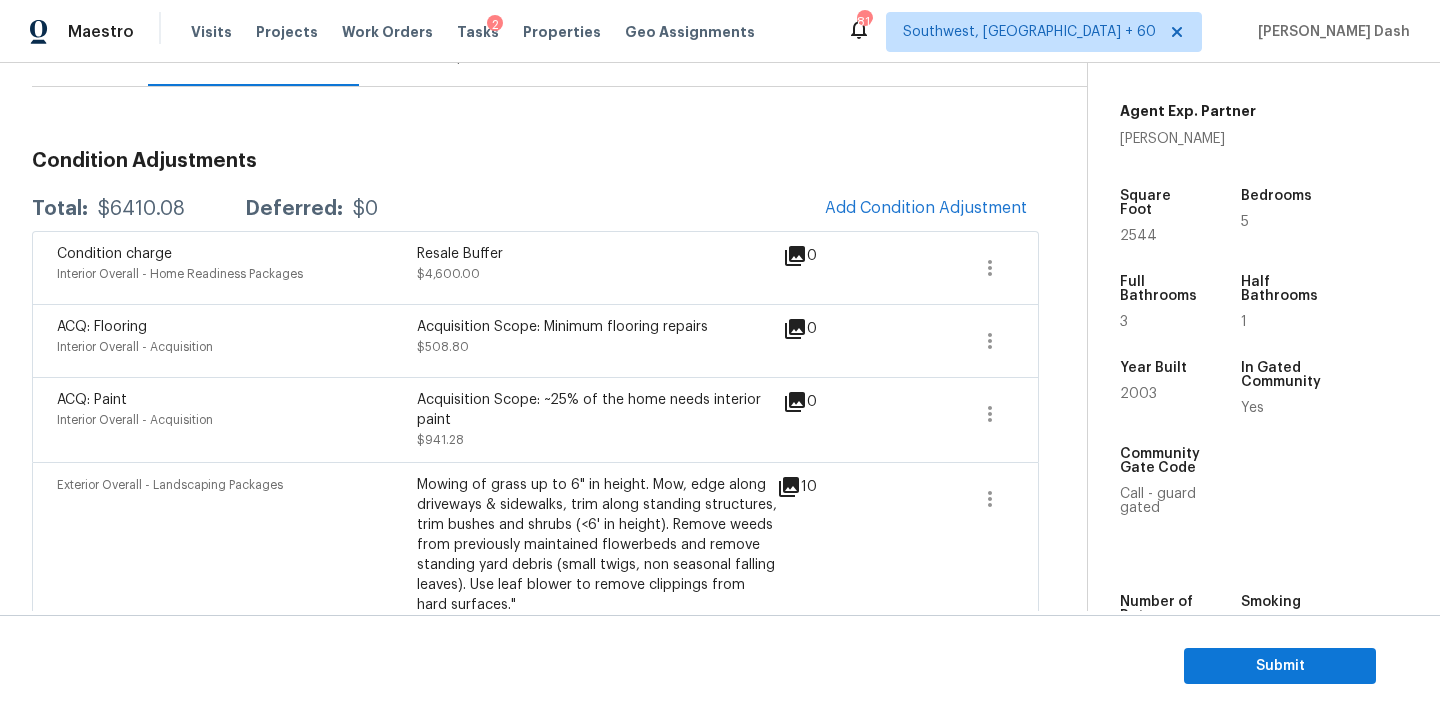 scroll, scrollTop: 260, scrollLeft: 0, axis: vertical 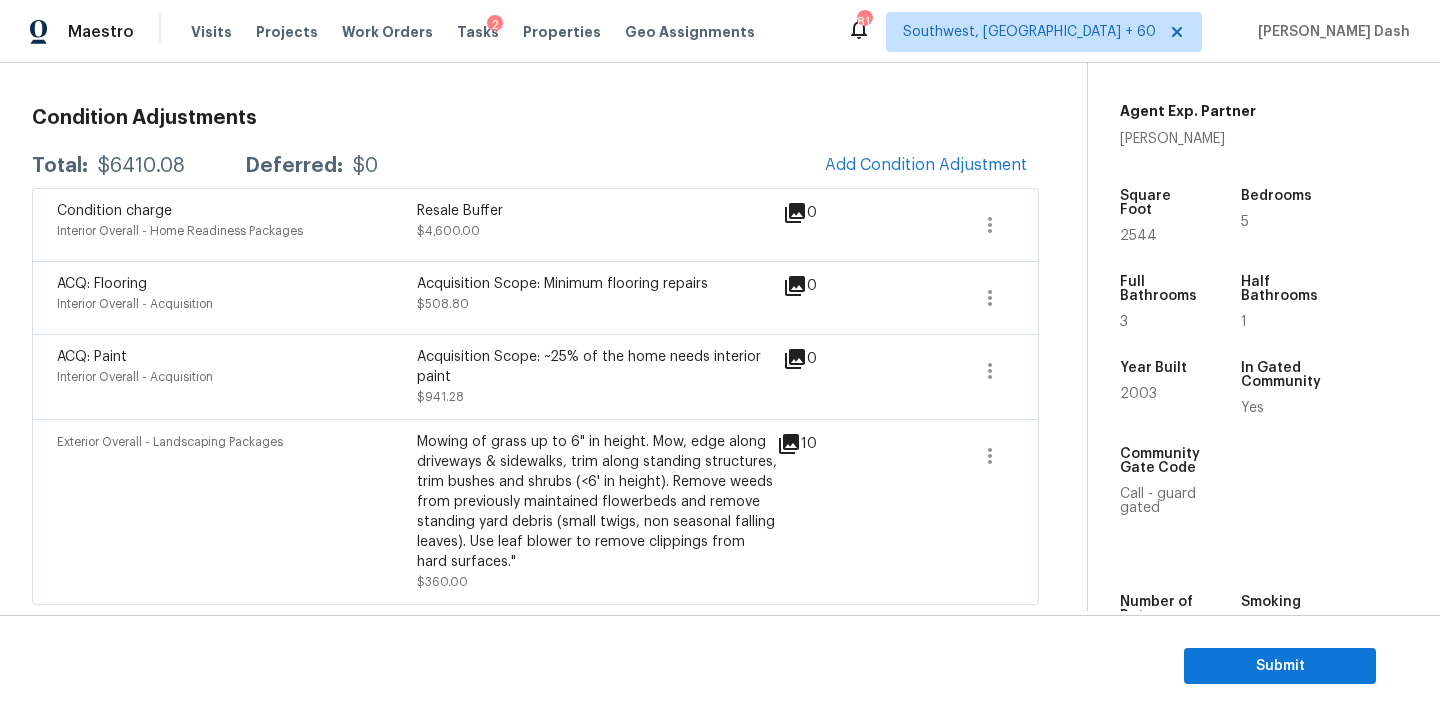 click on "Resale Buffer" at bounding box center [597, 211] 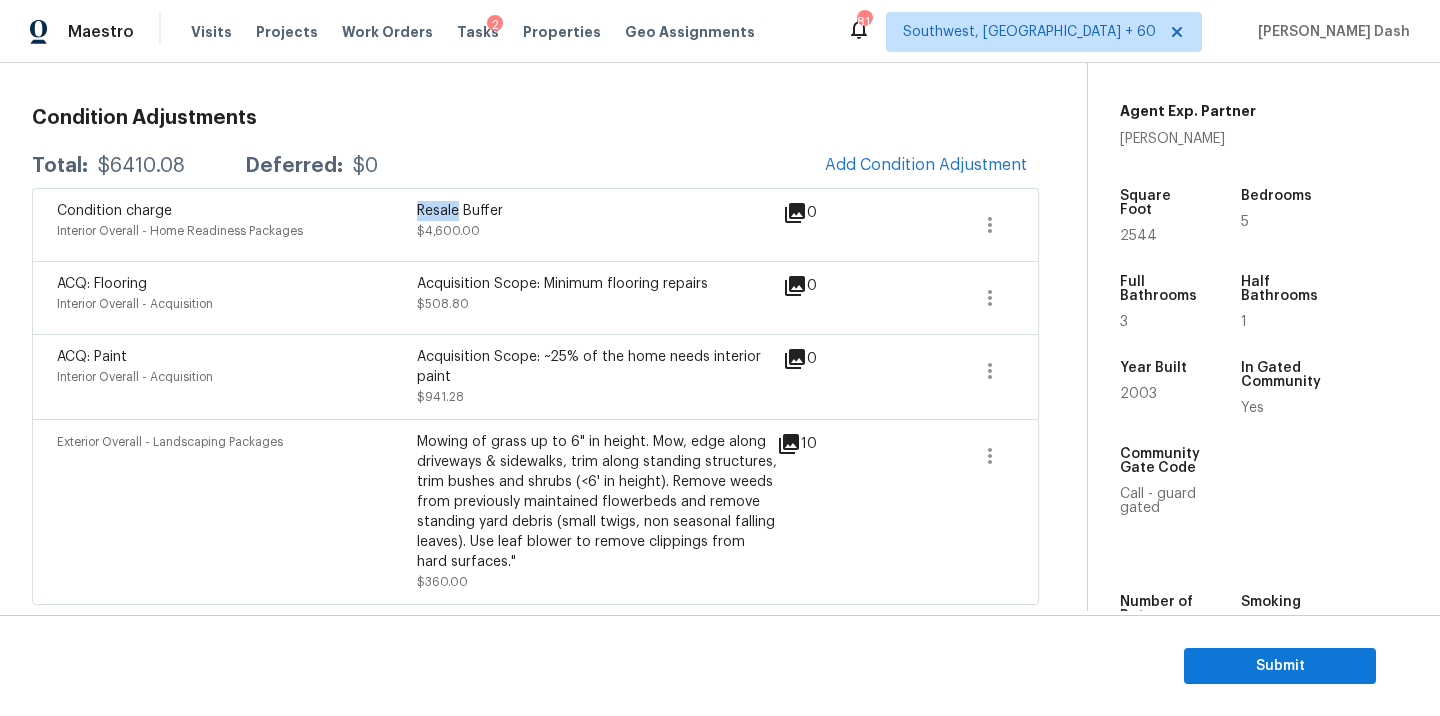 click on "Resale Buffer" at bounding box center (597, 211) 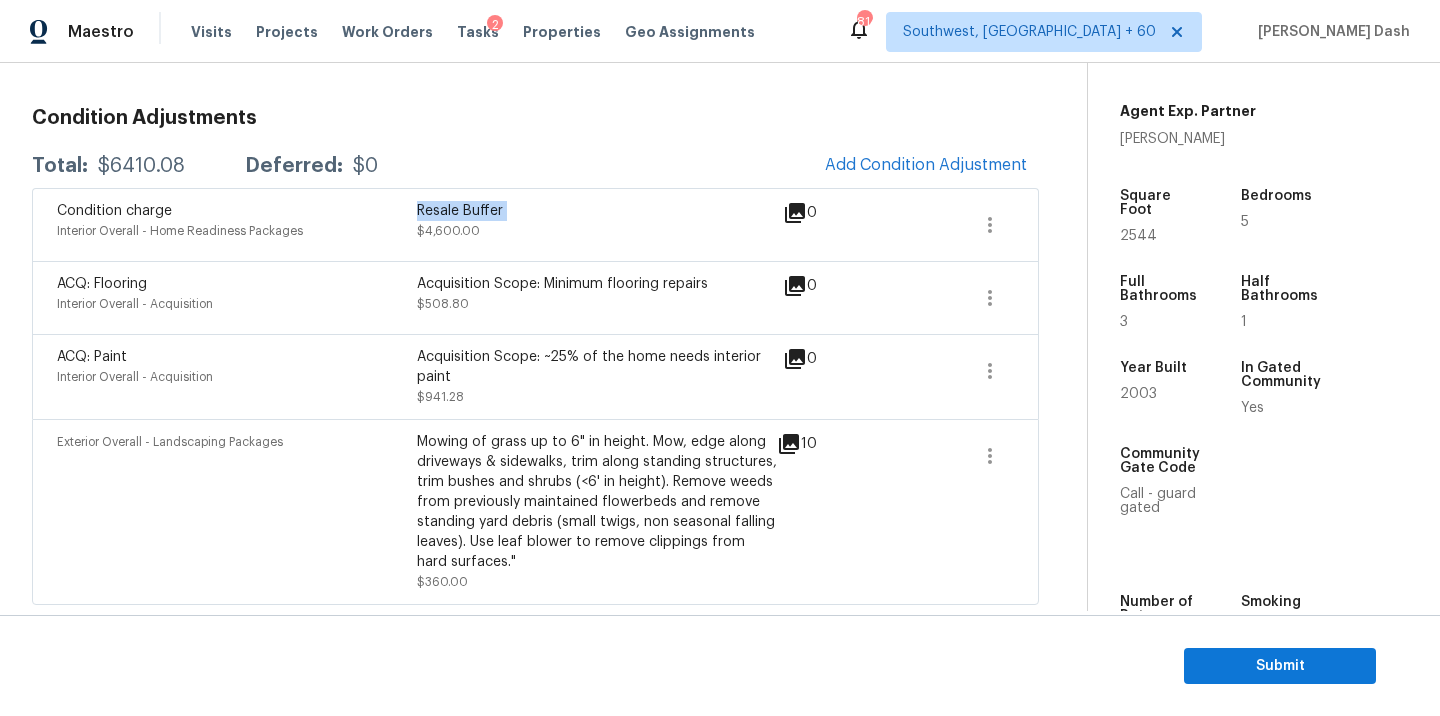click on "Resale Buffer" at bounding box center [597, 211] 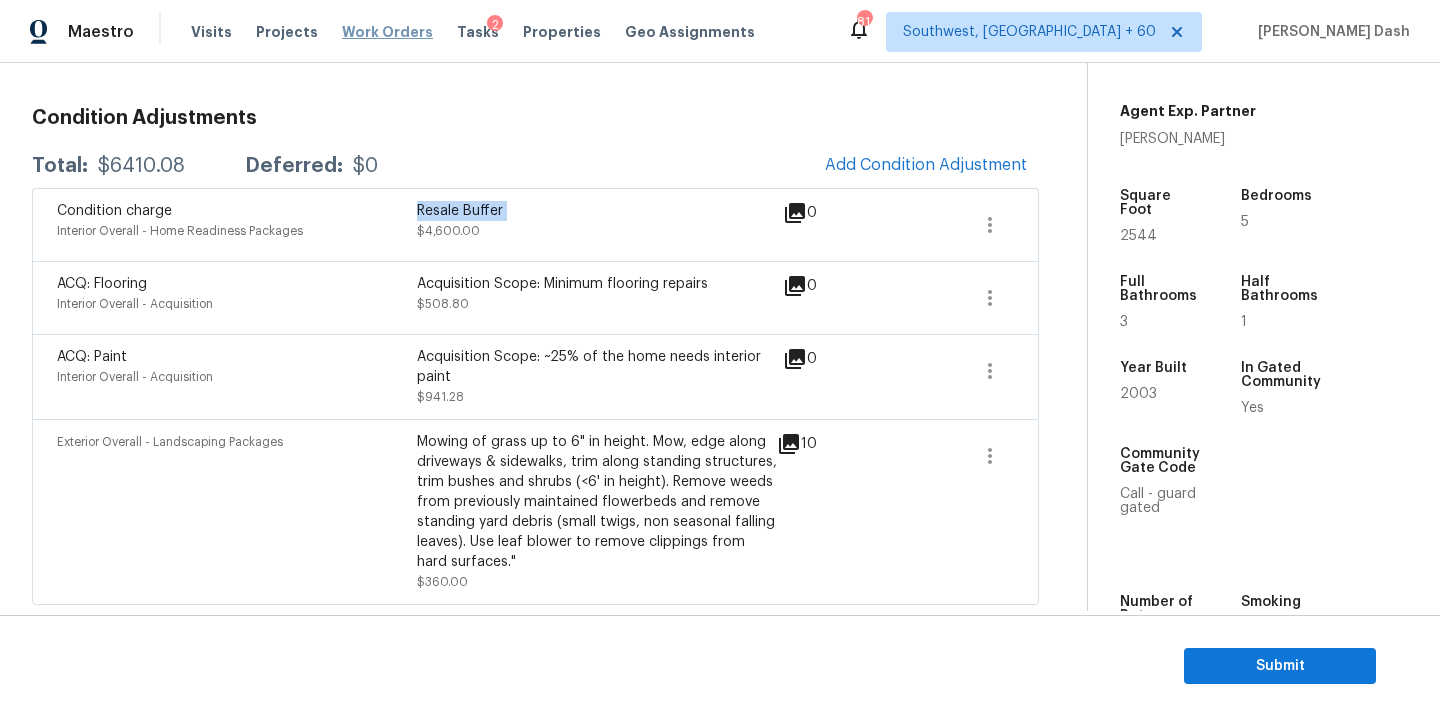 copy on "Resale Buffer" 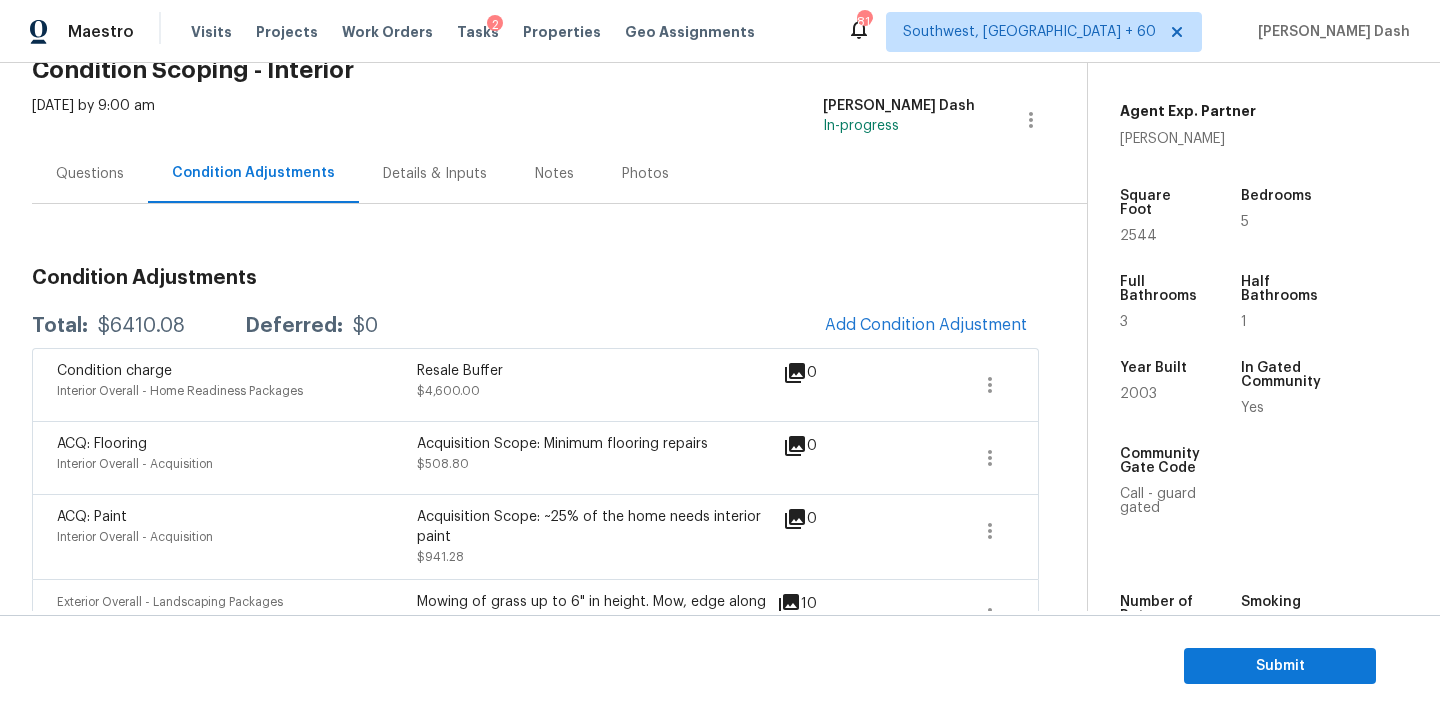 click on "Questions" at bounding box center [90, 174] 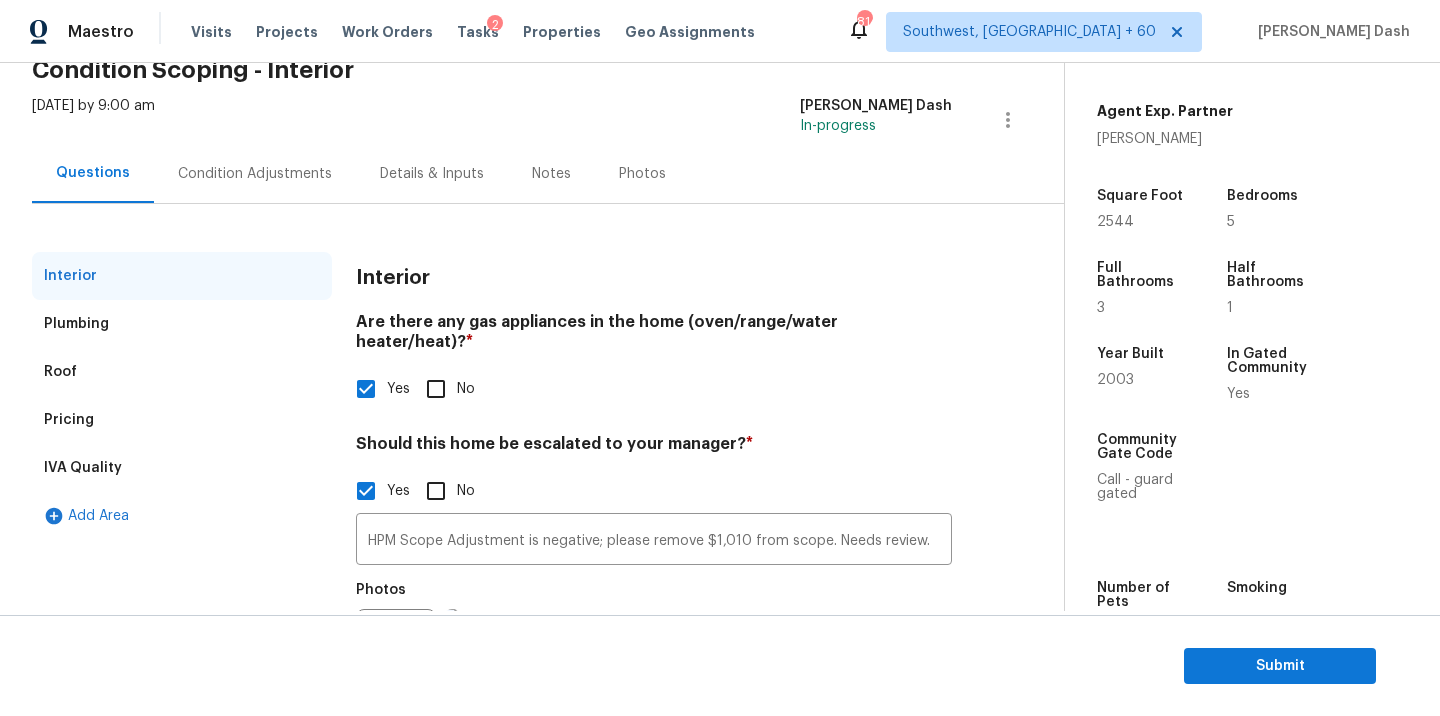 scroll, scrollTop: 199, scrollLeft: 0, axis: vertical 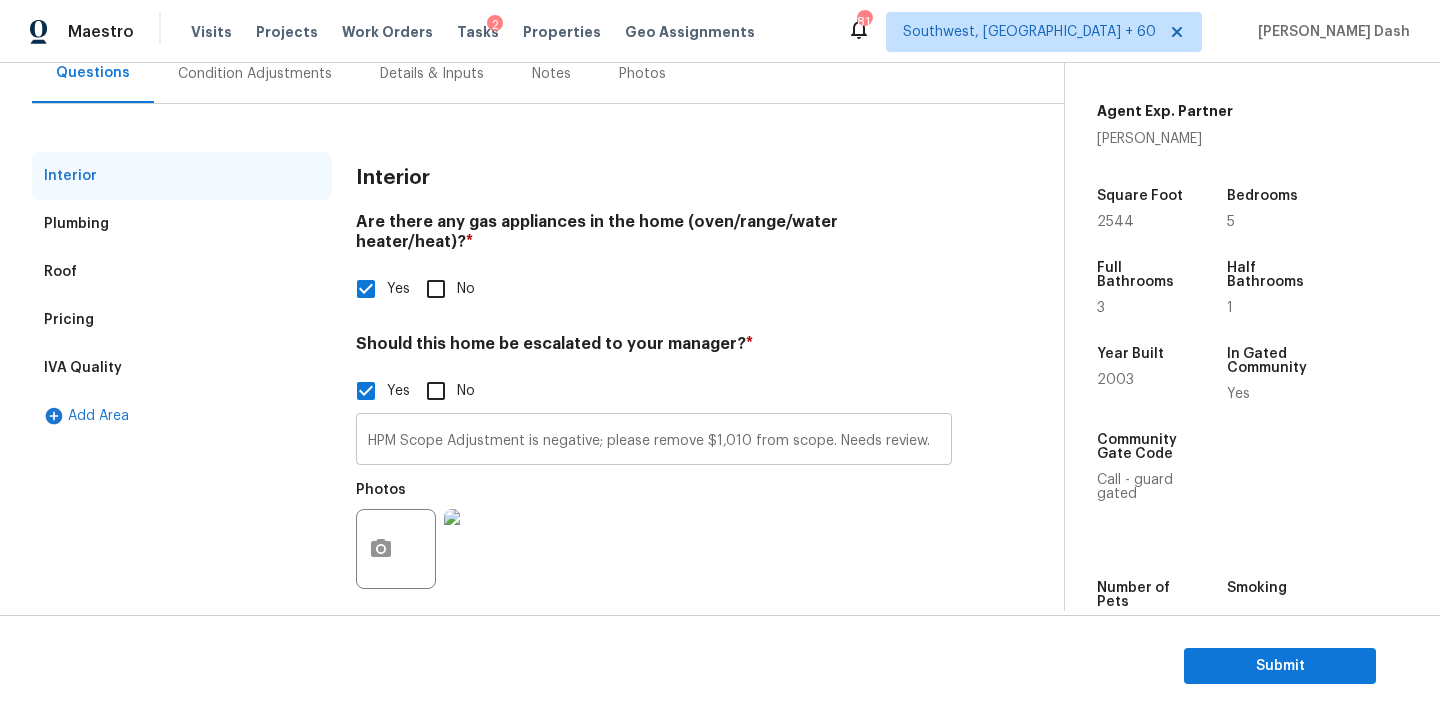 click on "HPM Scope Adjustment is negative; please remove $1,010 from scope. Needs review." at bounding box center [654, 441] 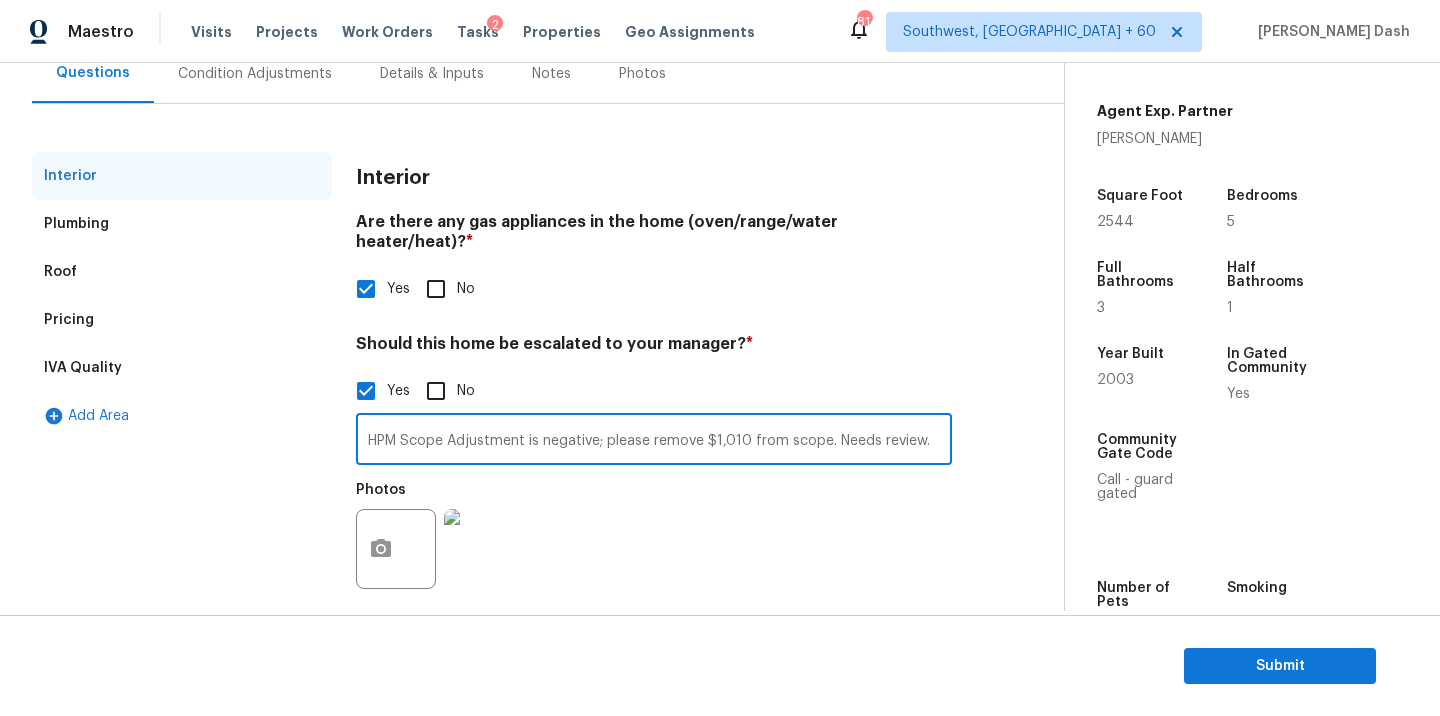 click on "HPM Scope Adjustment is negative; please remove $1,010 from scope. Needs review." at bounding box center (654, 441) 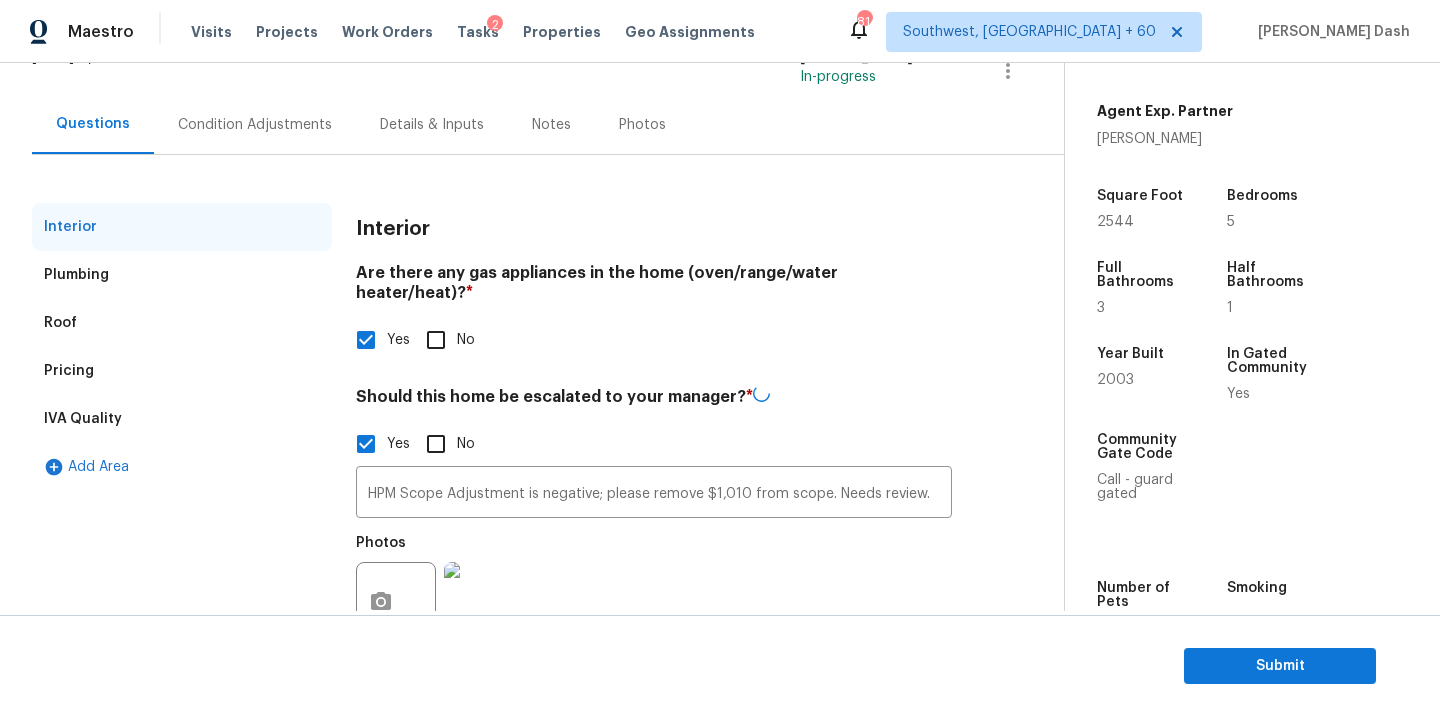 click on "IVA Quality" at bounding box center (83, 419) 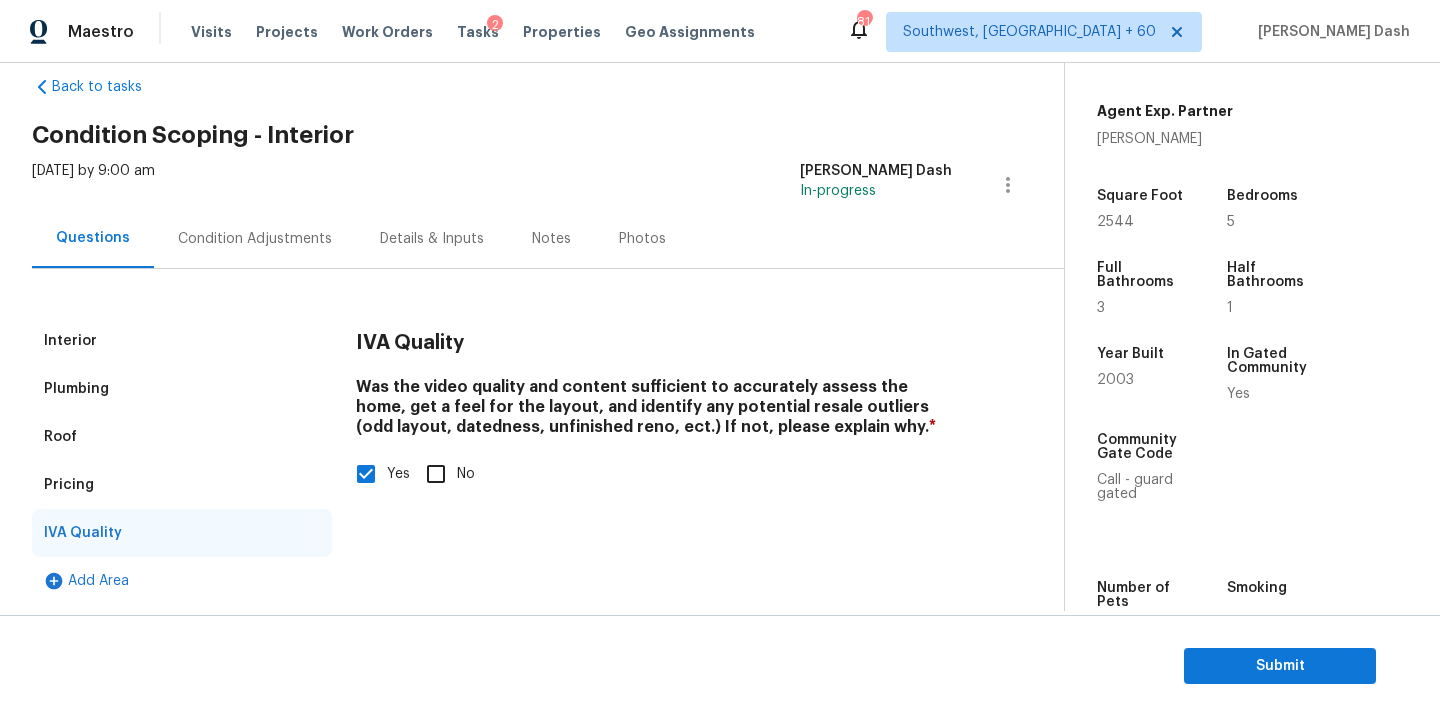click on "Pricing" at bounding box center [182, 485] 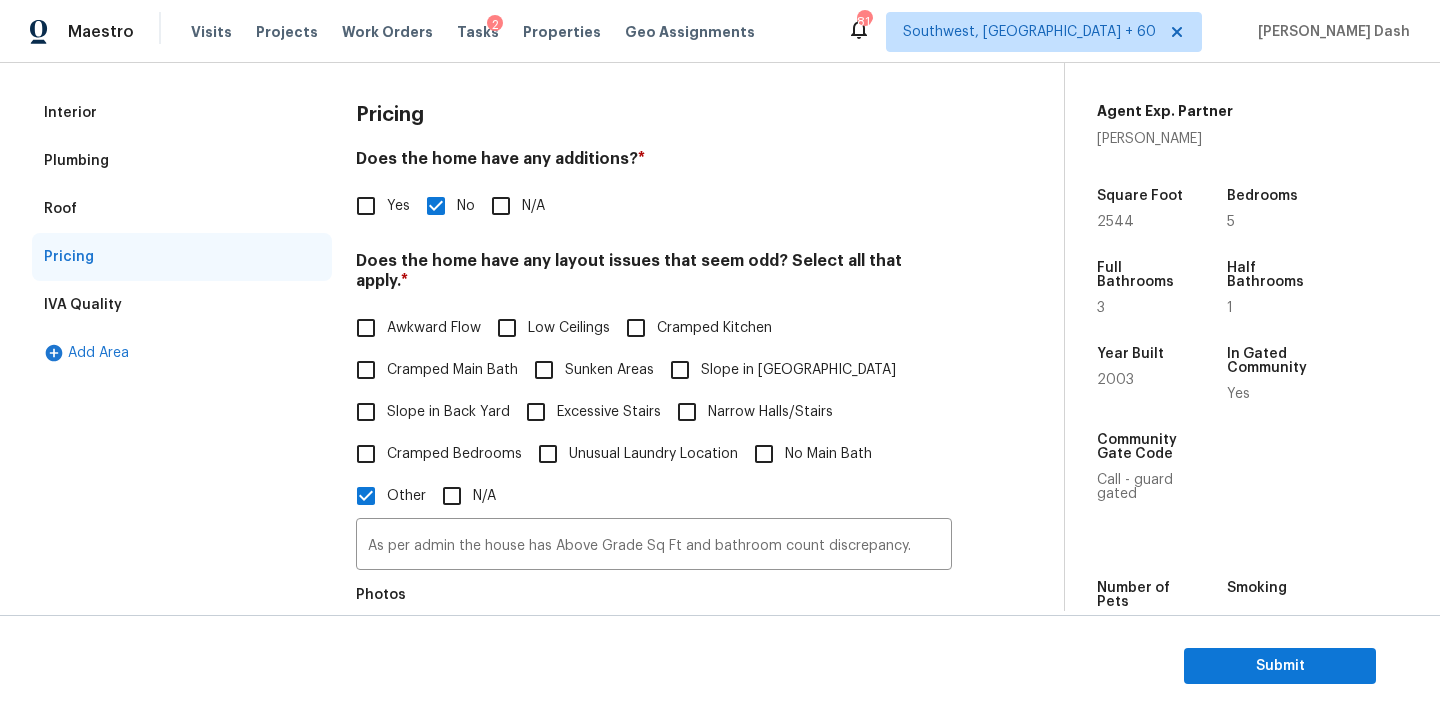 scroll, scrollTop: 462, scrollLeft: 0, axis: vertical 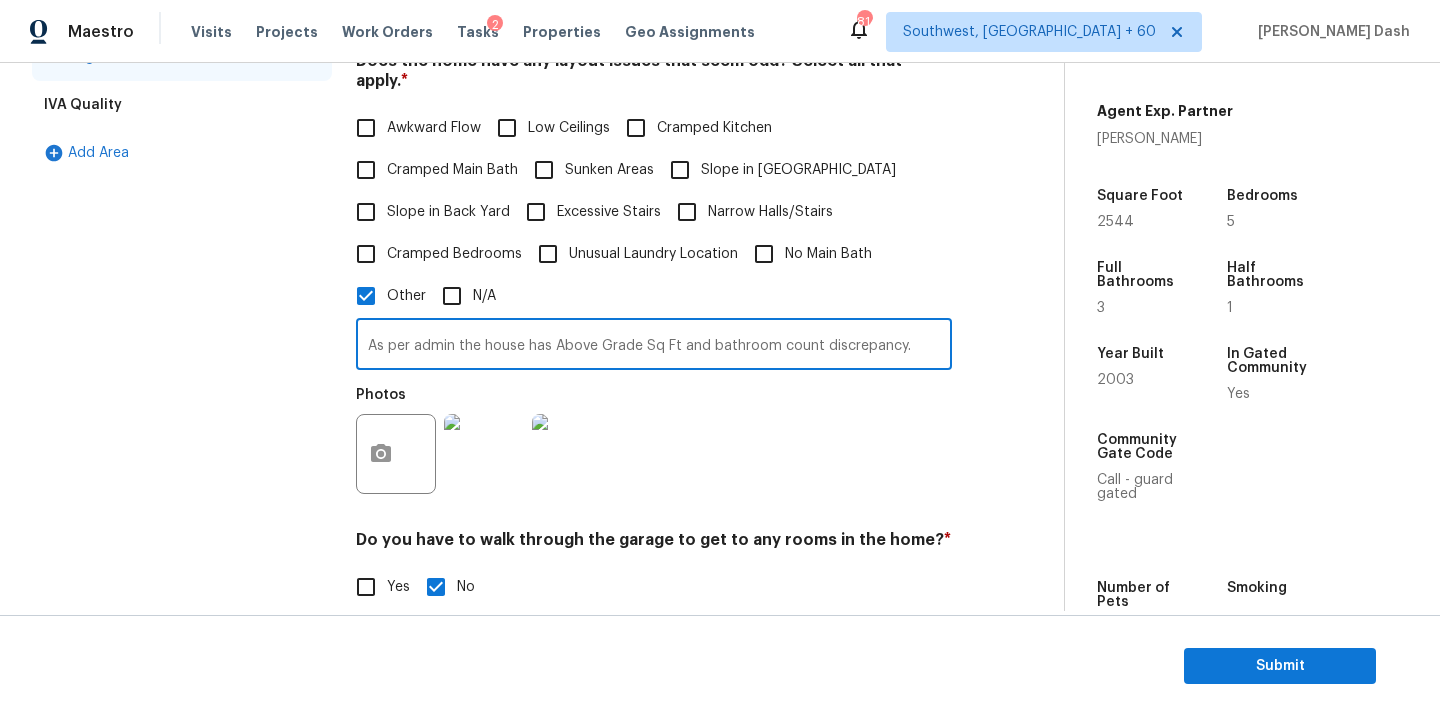 click on "As per admin the house has Above Grade Sq Ft and bathroom count discrepancy." at bounding box center [654, 346] 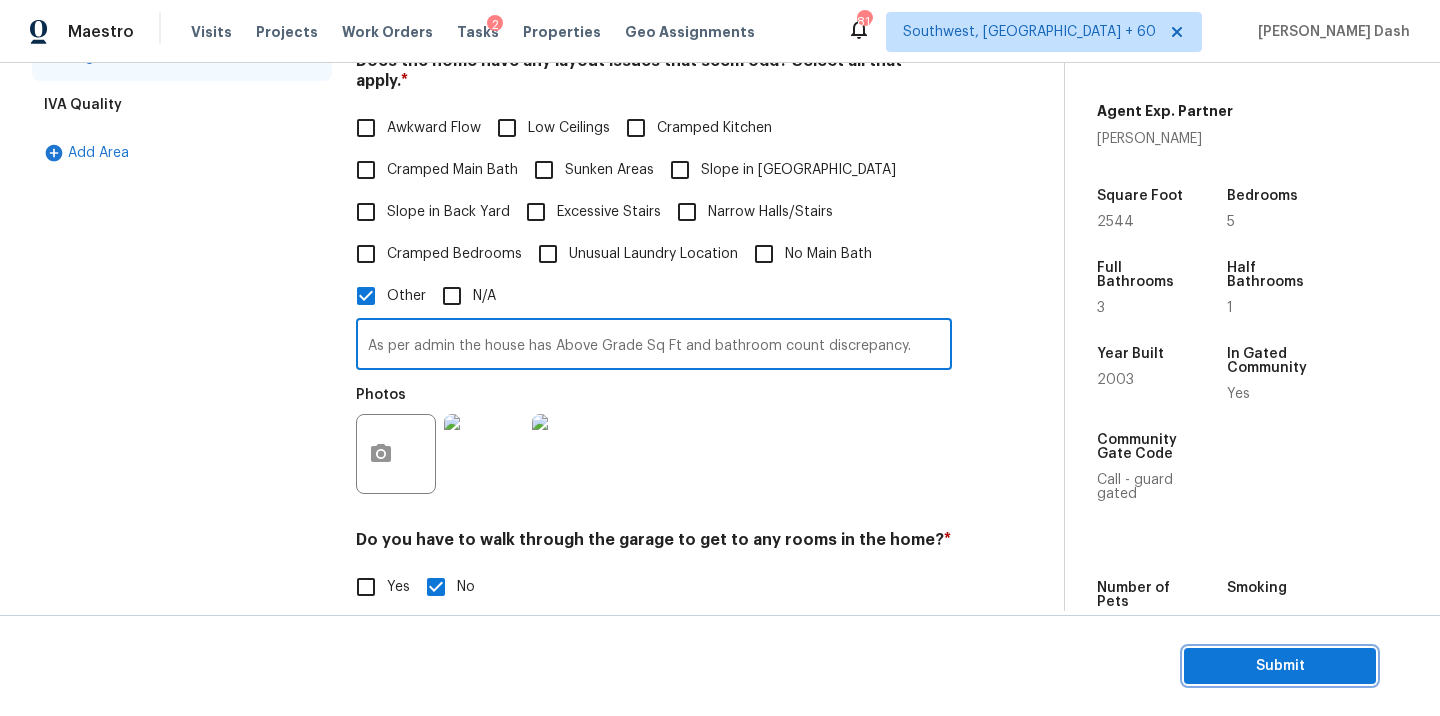 click on "Submit" at bounding box center (1280, 666) 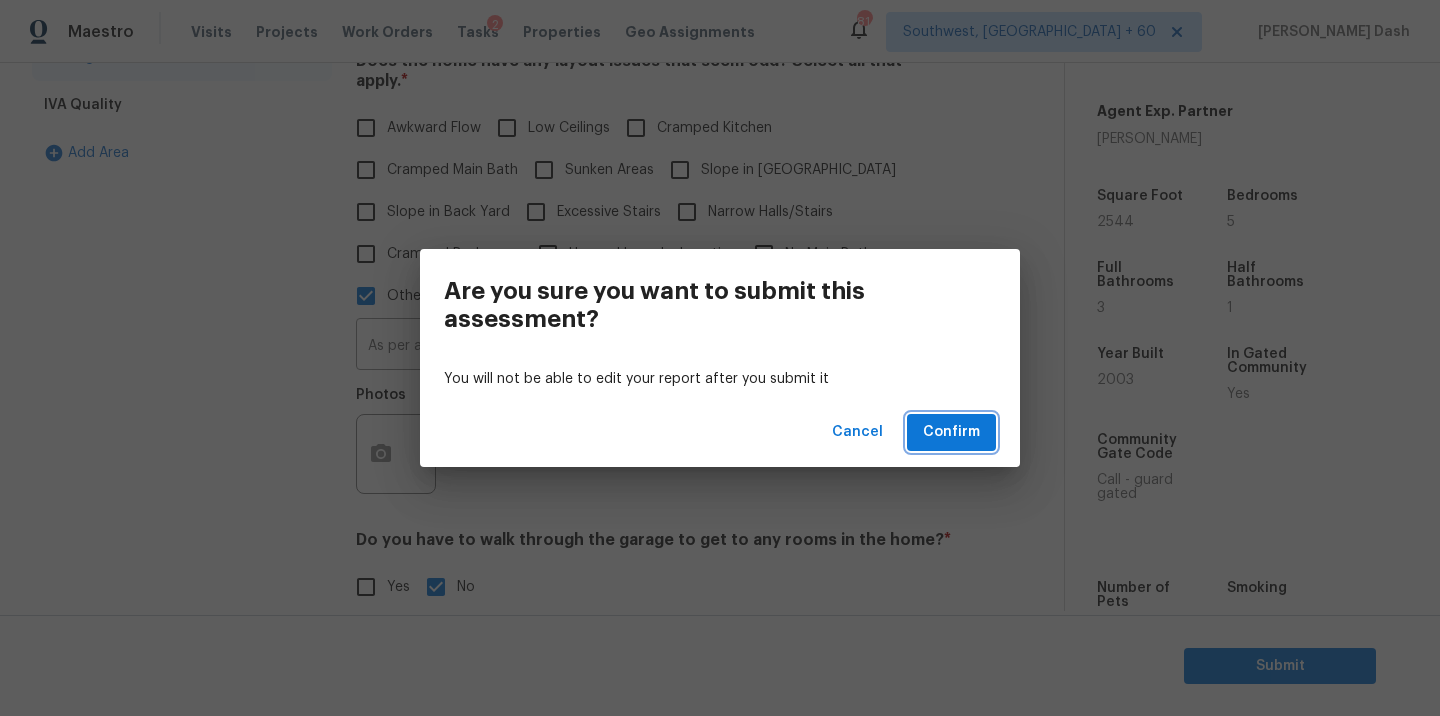 click on "Confirm" at bounding box center (951, 432) 